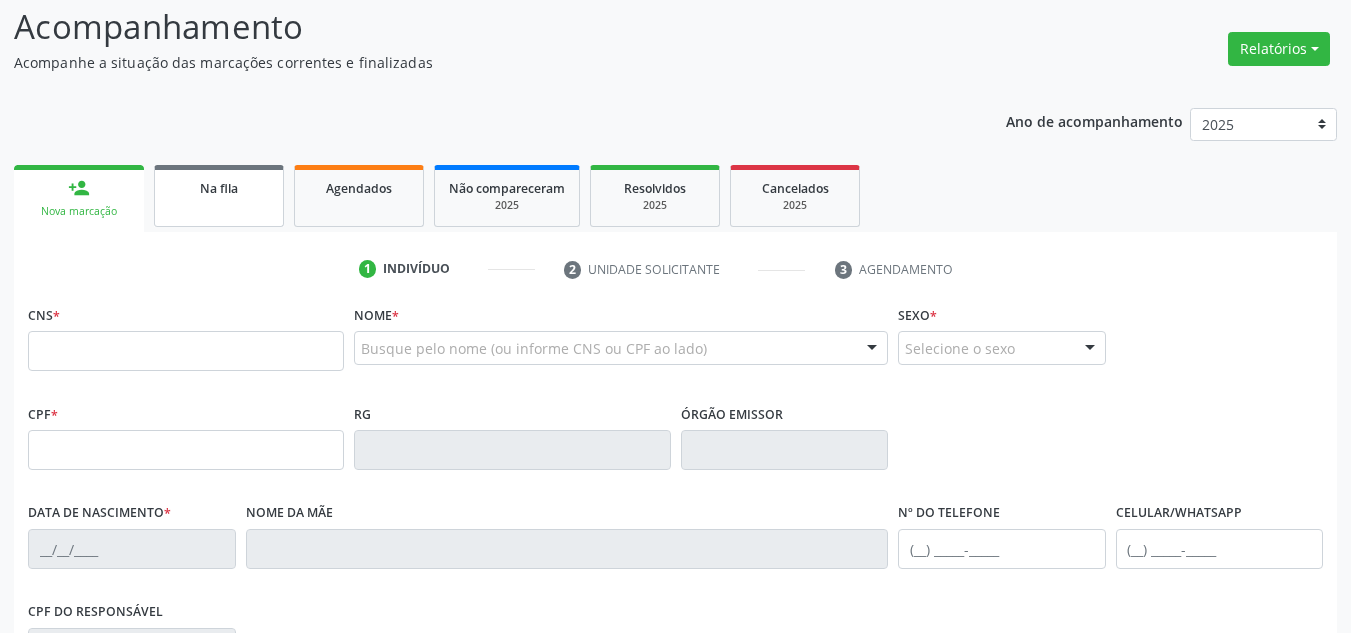 click on "Na fila" at bounding box center [219, 187] 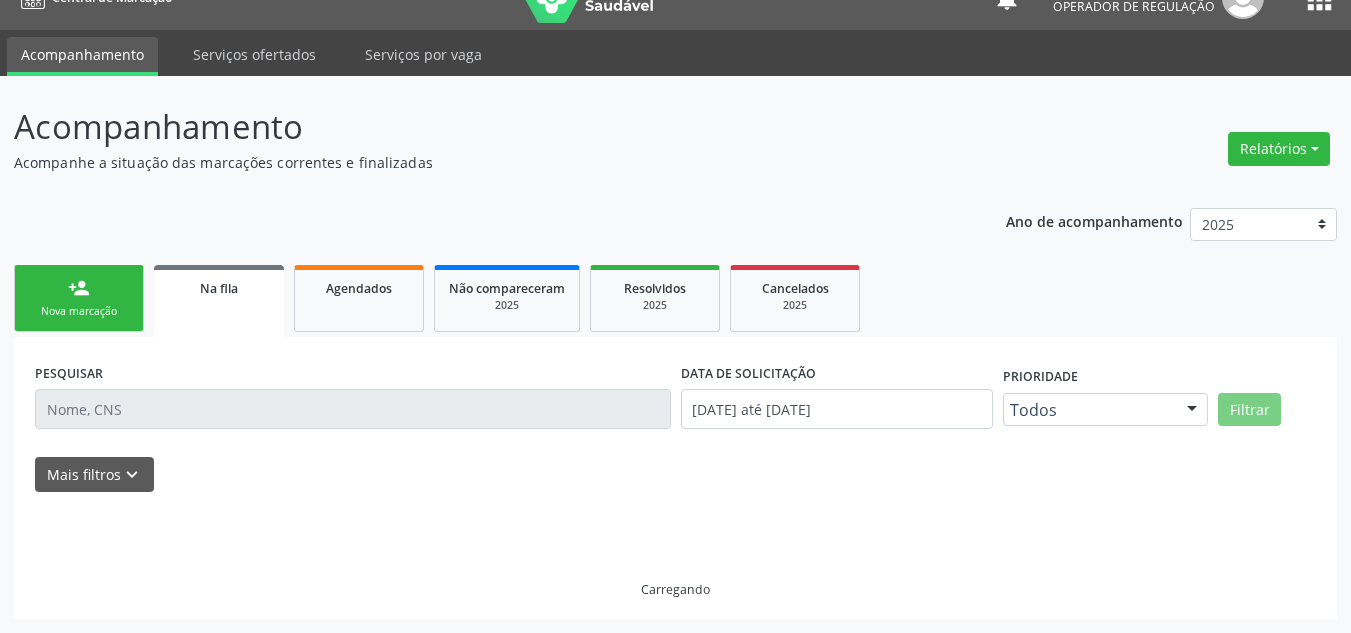 scroll, scrollTop: 34, scrollLeft: 0, axis: vertical 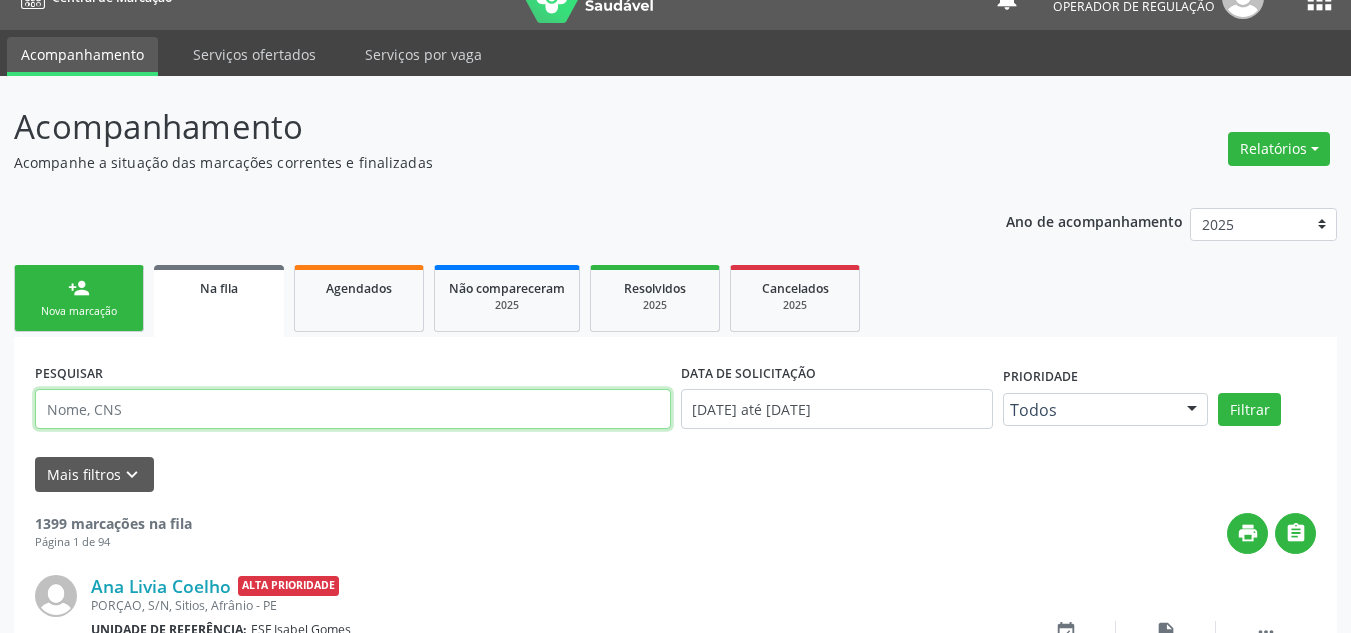 click at bounding box center [353, 409] 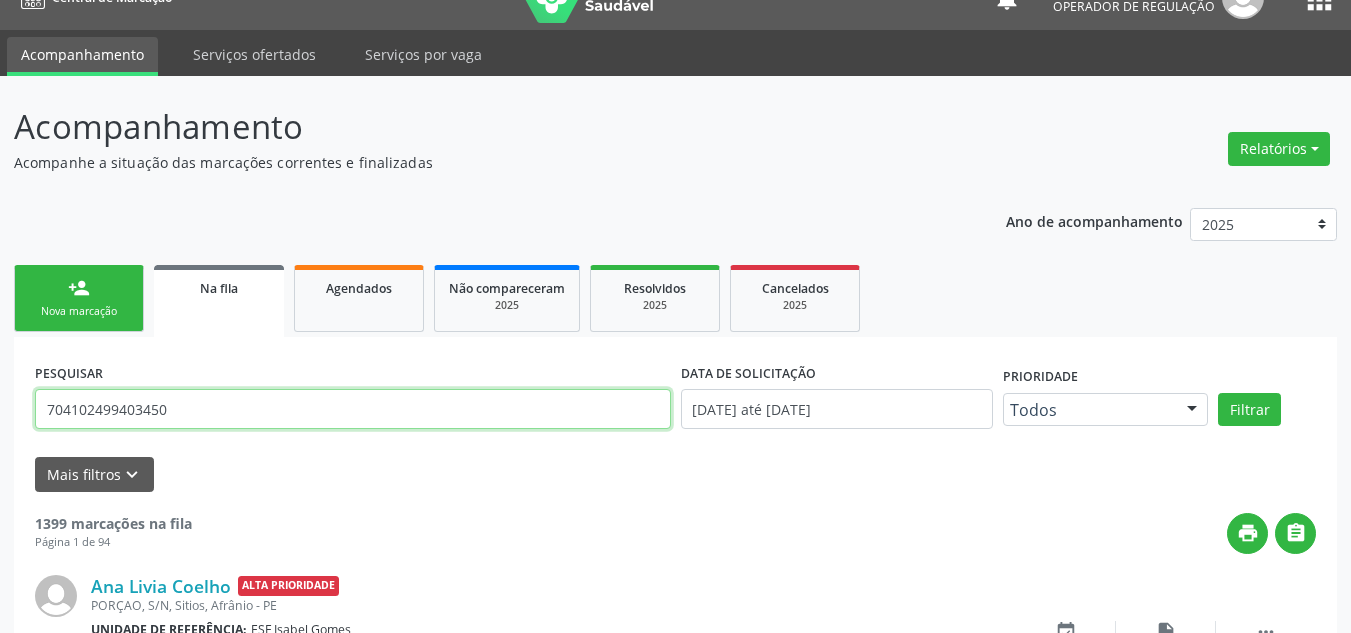 type on "704102499403450" 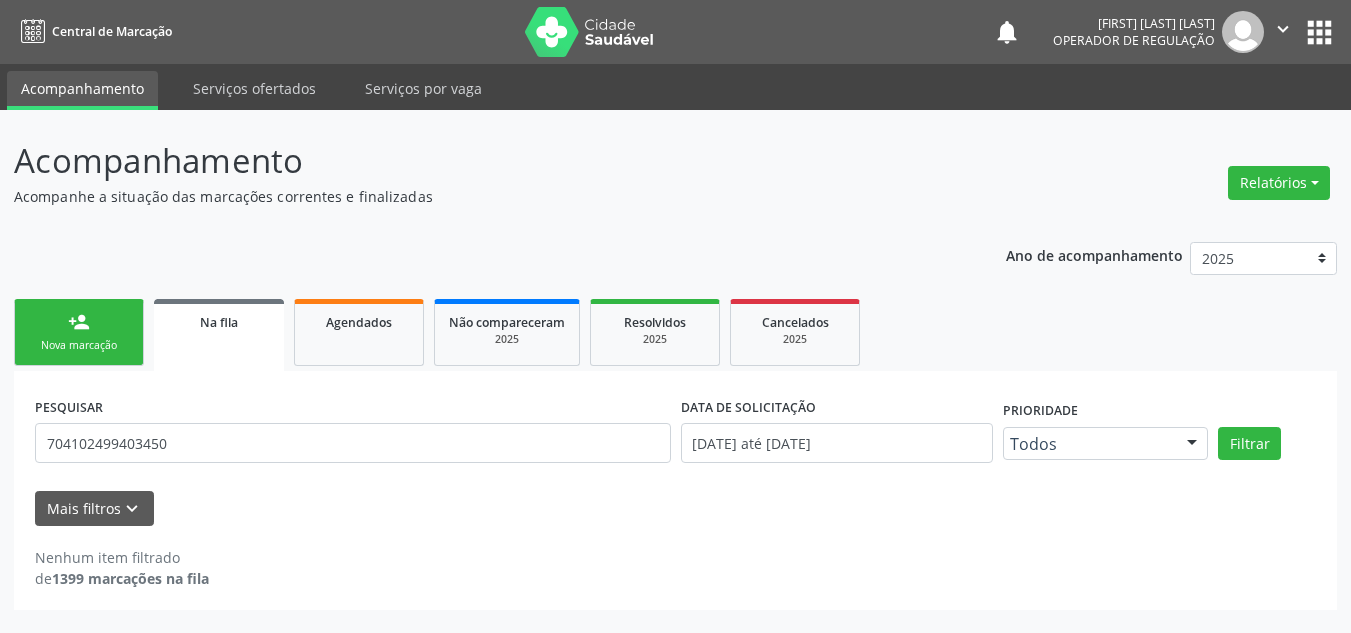 scroll, scrollTop: 0, scrollLeft: 0, axis: both 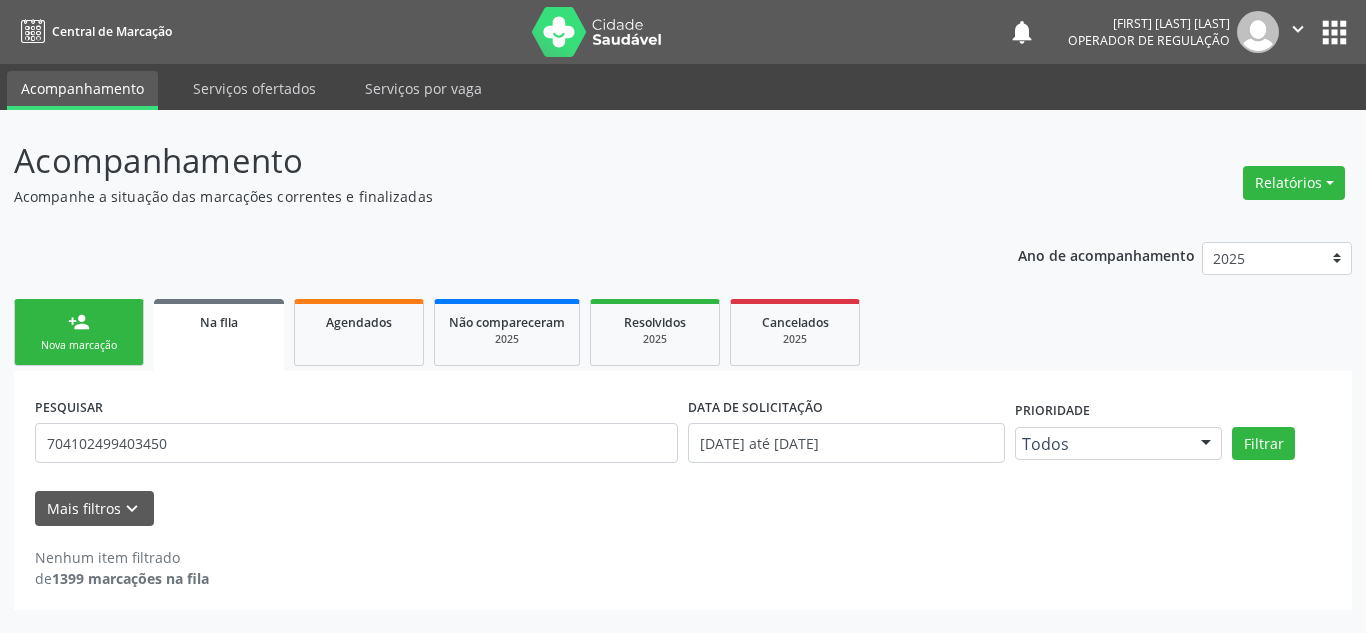 drag, startPoint x: 29, startPoint y: 310, endPoint x: 96, endPoint y: 315, distance: 67.18631 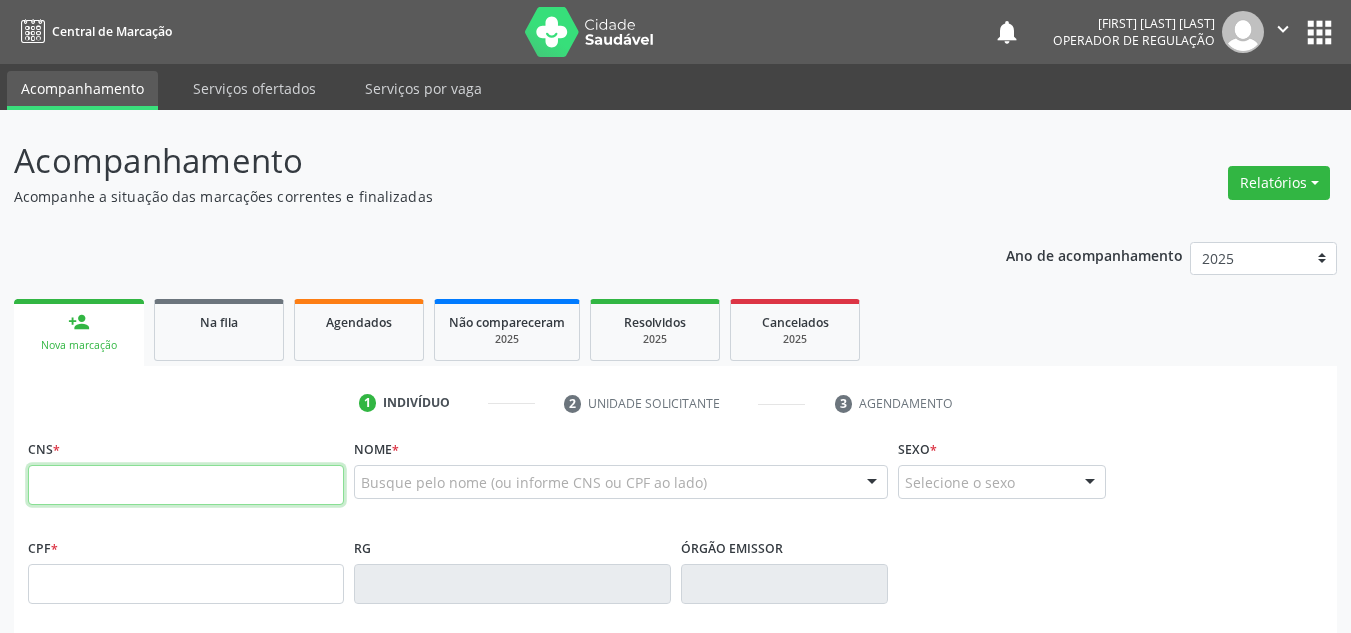 click at bounding box center (186, 485) 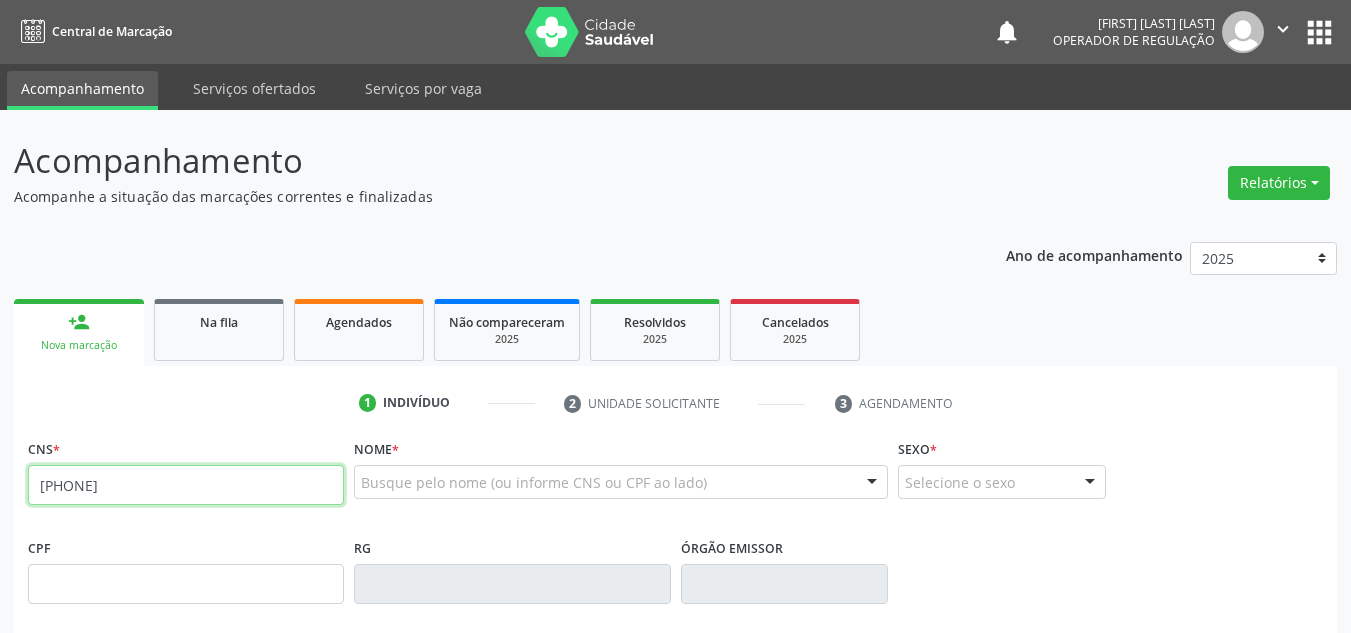 type on "704 1024 9940 3450" 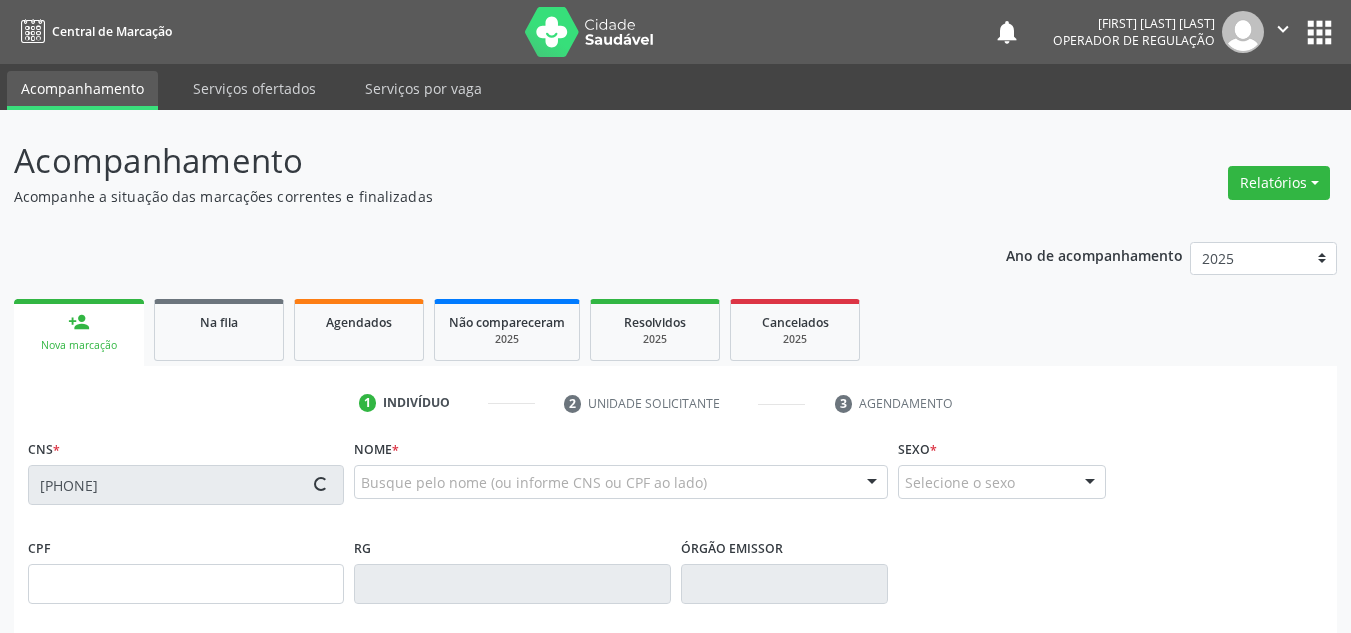 scroll, scrollTop: 100, scrollLeft: 0, axis: vertical 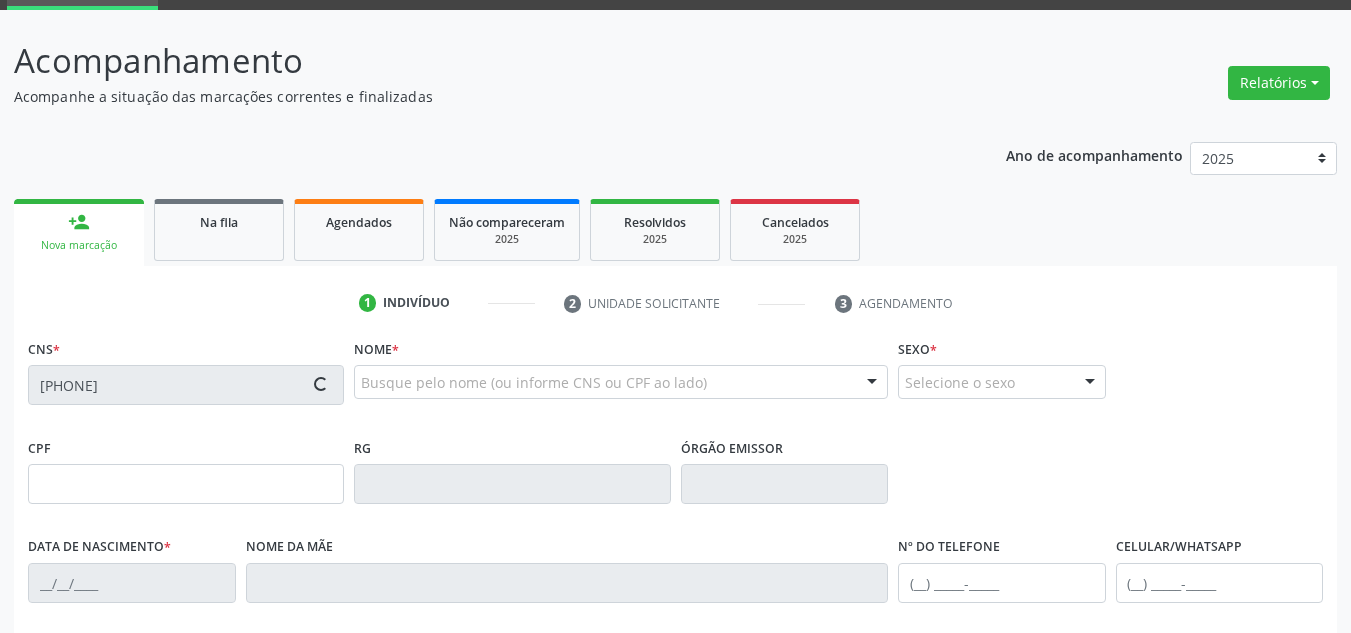 type on "14/03/1985" 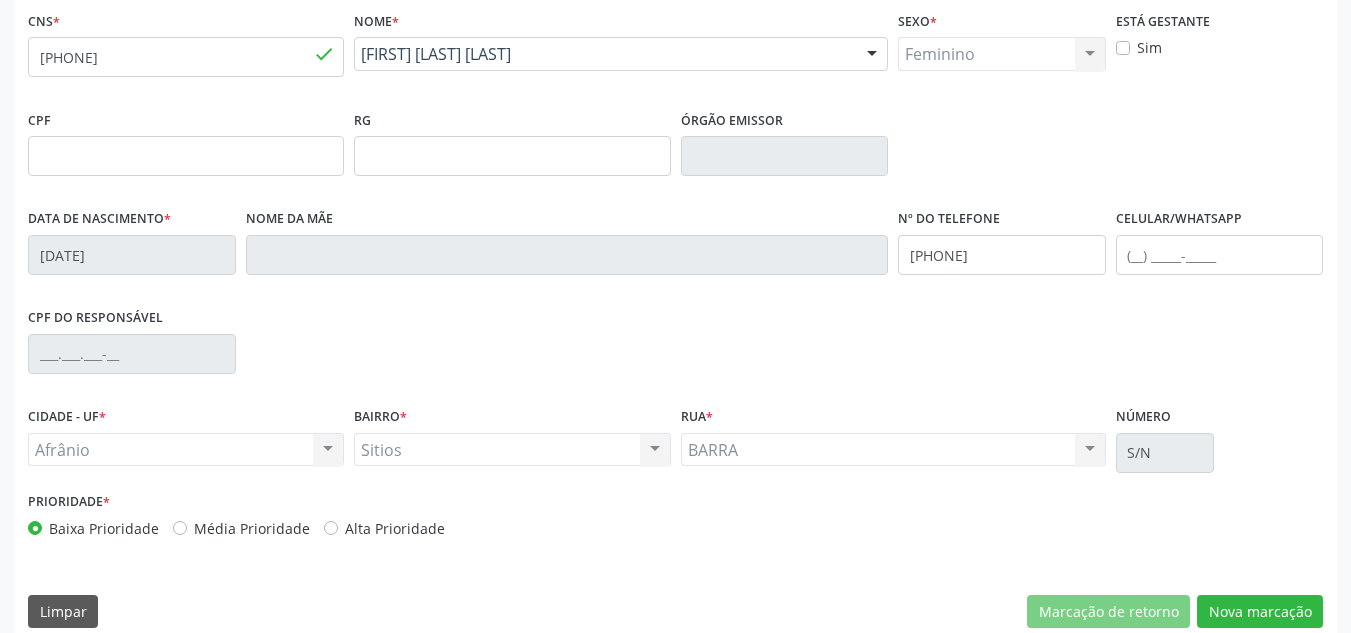 scroll, scrollTop: 451, scrollLeft: 0, axis: vertical 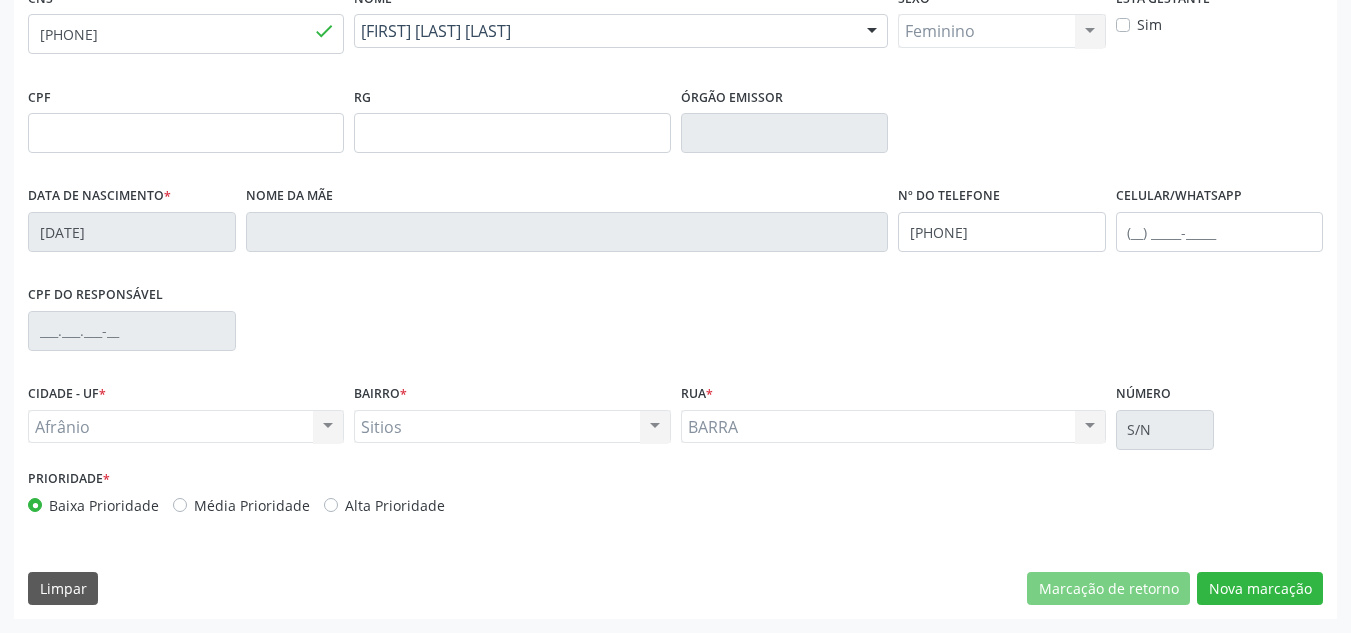 drag, startPoint x: 232, startPoint y: 519, endPoint x: 245, endPoint y: 511, distance: 15.264338 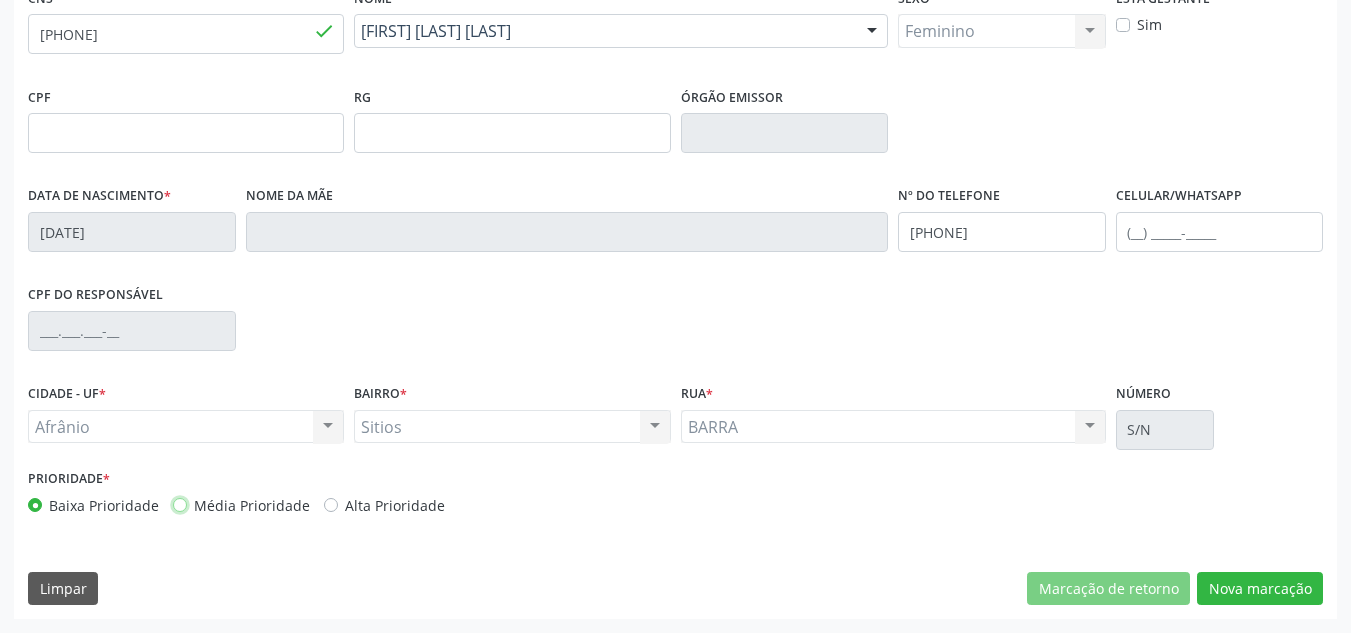 click on "Média Prioridade" at bounding box center (180, 504) 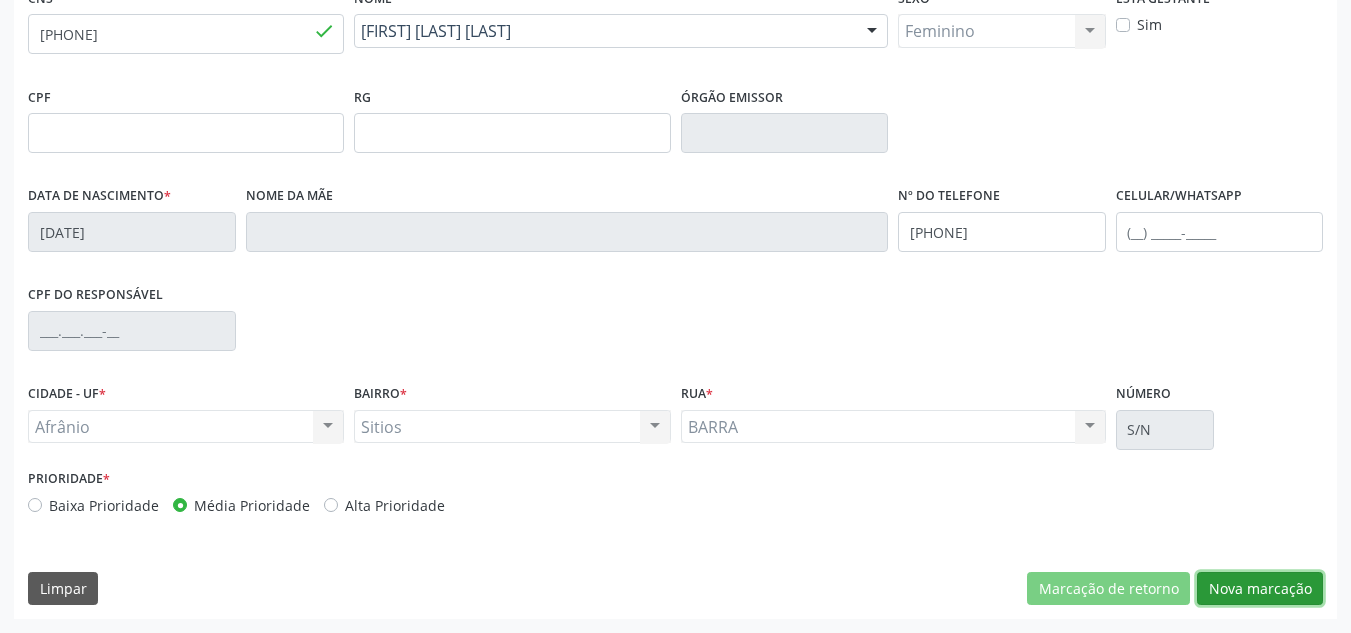 click on "Nova marcação" at bounding box center [1260, 589] 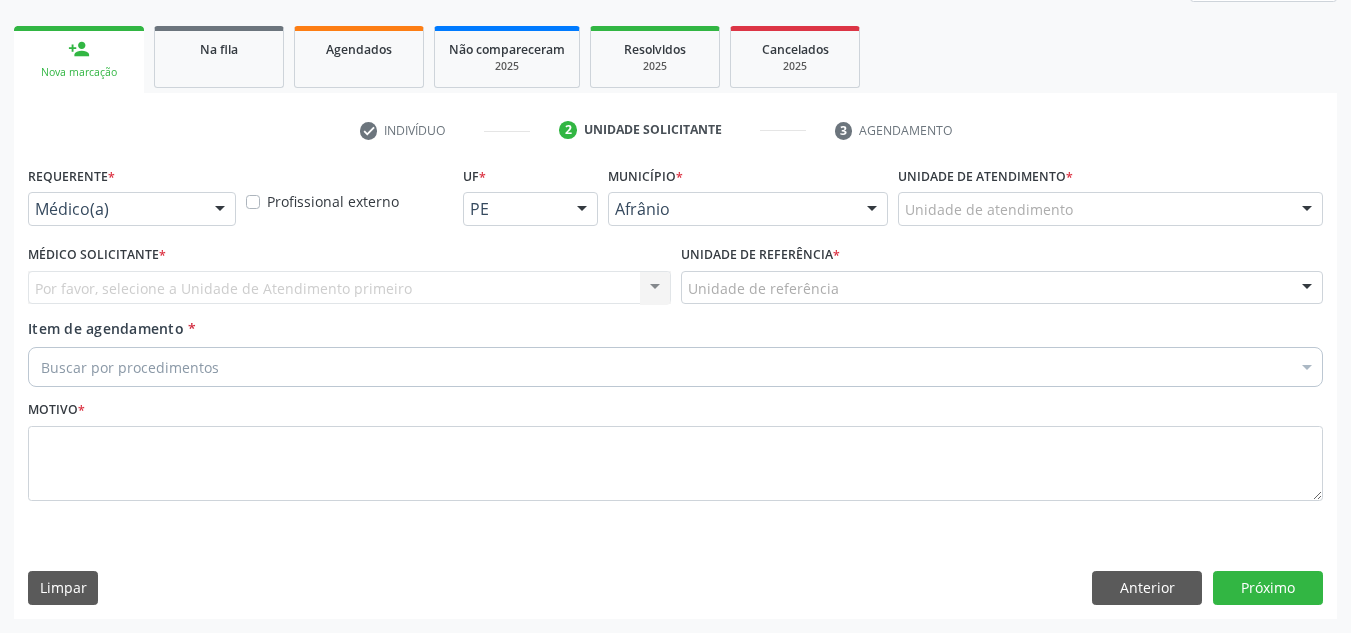 scroll, scrollTop: 273, scrollLeft: 0, axis: vertical 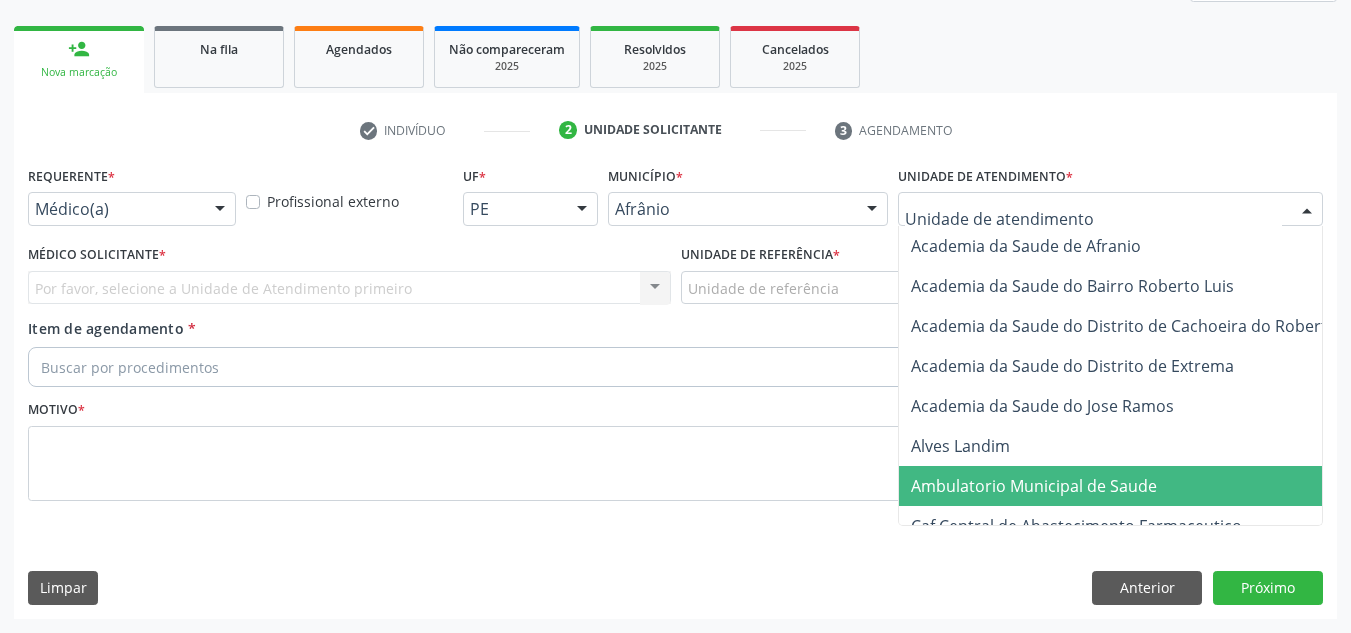 click on "Ambulatorio Municipal de Saude" at bounding box center (1034, 486) 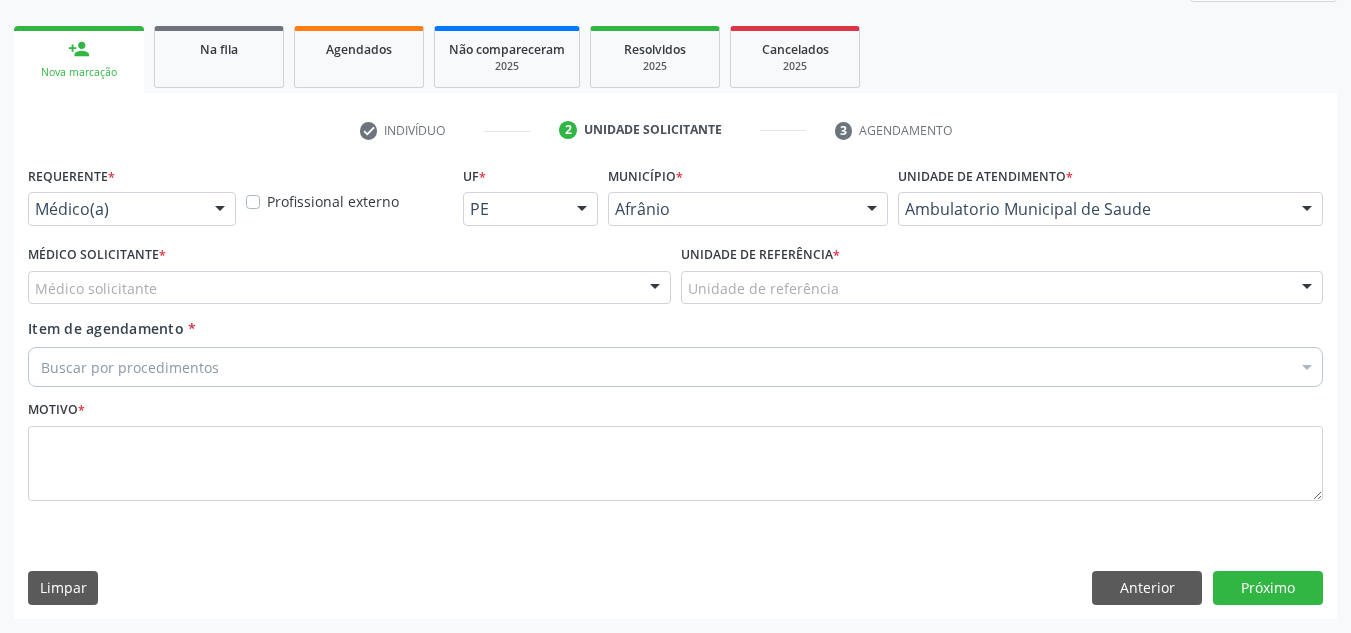 click on "Médico solicitante" at bounding box center (349, 288) 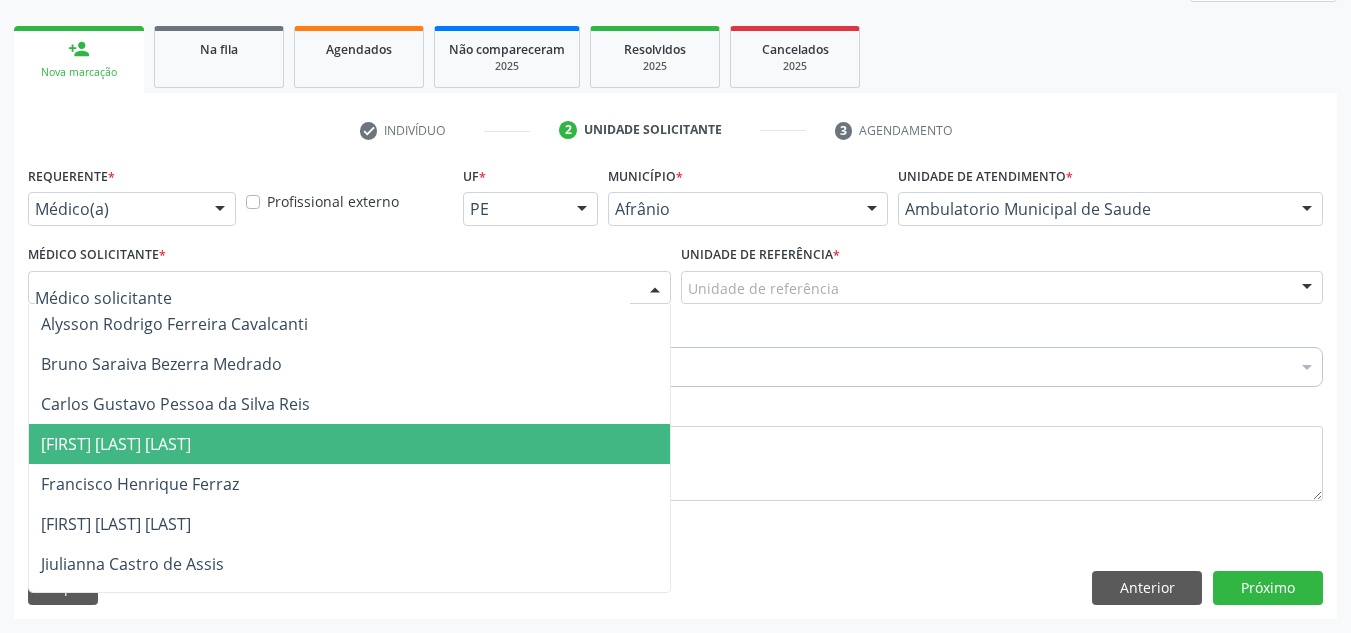 drag, startPoint x: 548, startPoint y: 456, endPoint x: 549, endPoint y: 445, distance: 11.045361 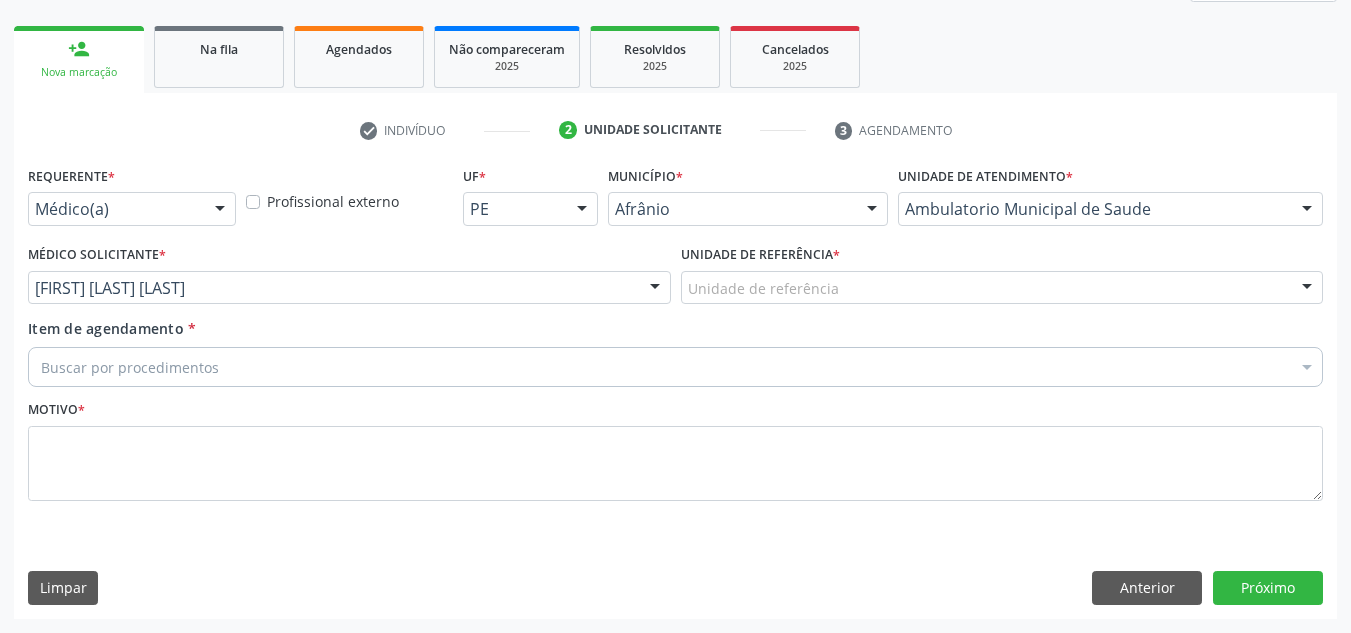 click on "Unidade de referência
ESF de Extrema   ESF de Barra das Melancias   ESF Jose e Maria Rodrigues de Macedo   ESF Maria da Silva Pereira   ESF Isabel Gomes   ESF Jose Ramos   ESF Custodia Maria da Conceicao   ESF Rosalia Cavalcanti Gomes   ESF Maria Dilurdes da Silva   ESF Ana Coelho Nonato
Nenhum resultado encontrado para: "   "
Não há nenhuma opção para ser exibida." at bounding box center (1002, 288) 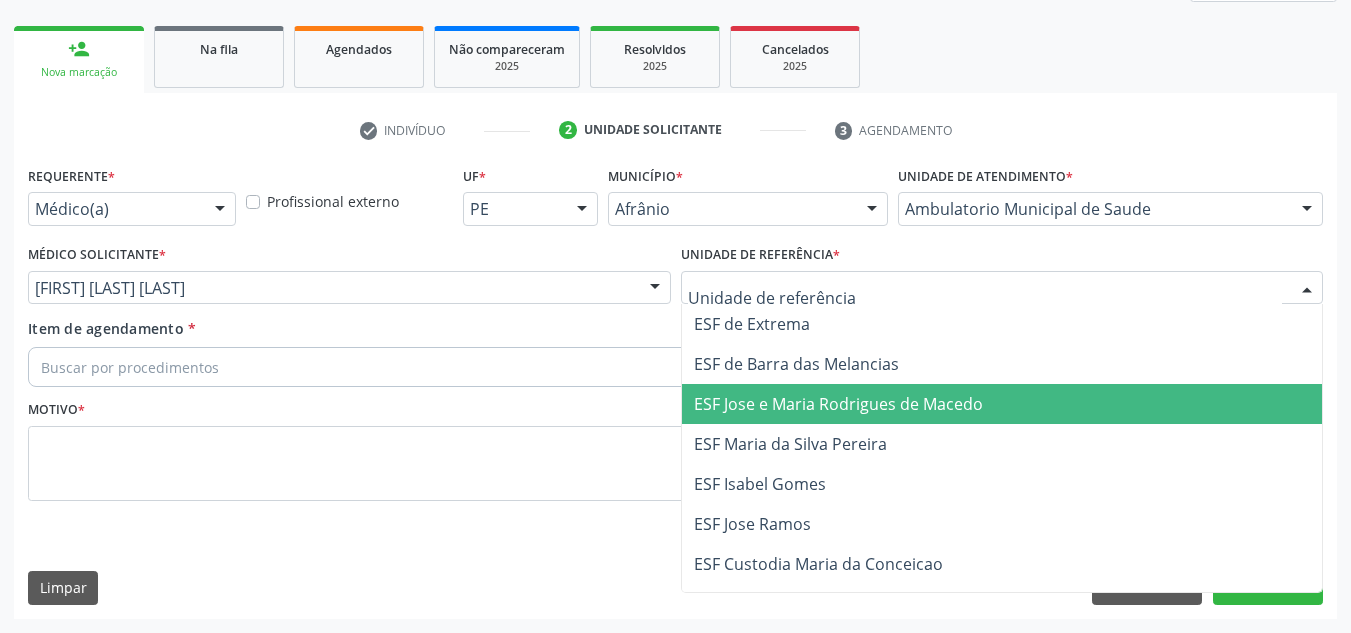 drag, startPoint x: 934, startPoint y: 401, endPoint x: 885, endPoint y: 365, distance: 60.80296 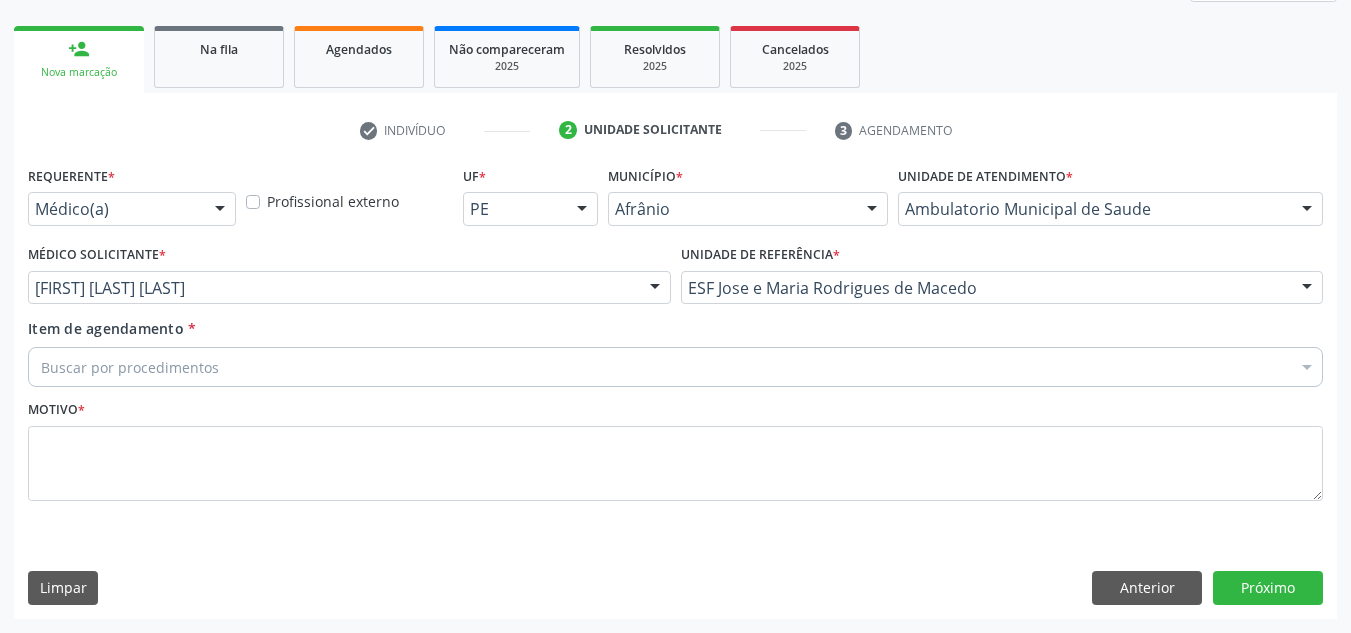 click on "Buscar por procedimentos" at bounding box center [675, 367] 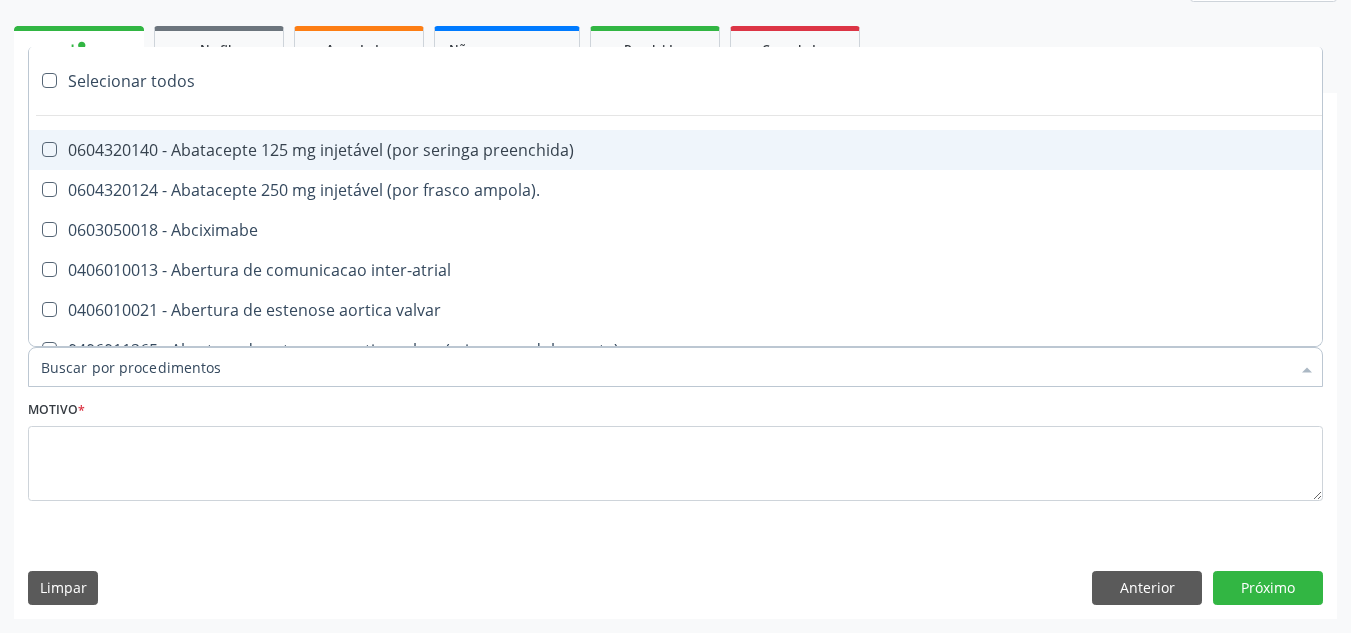 paste on "0209010037" 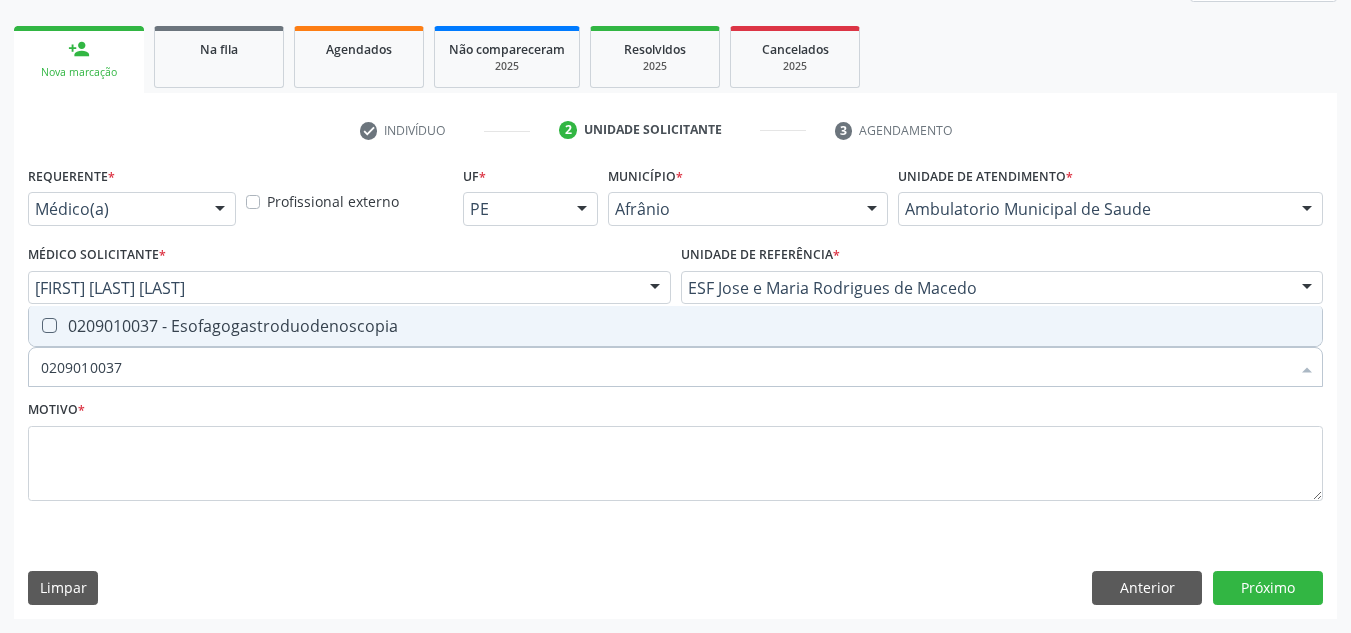 click on "0209010037 - Esofagogastroduodenoscopia" at bounding box center [675, 326] 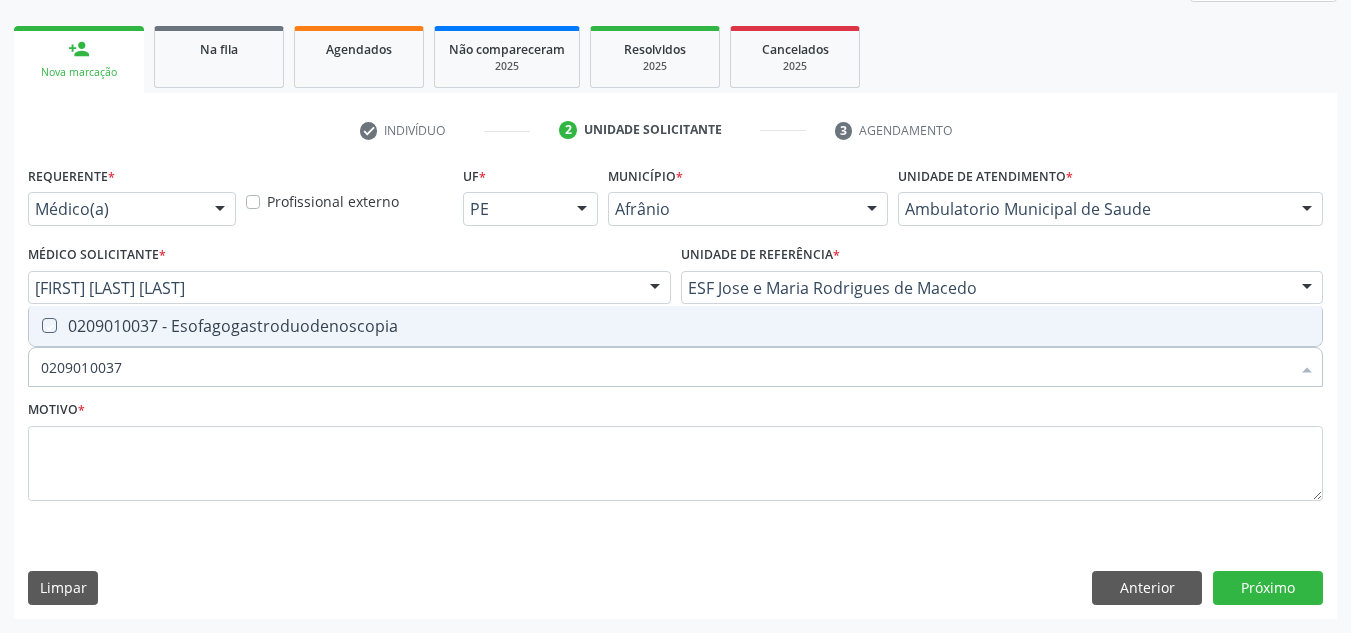 checkbox on "true" 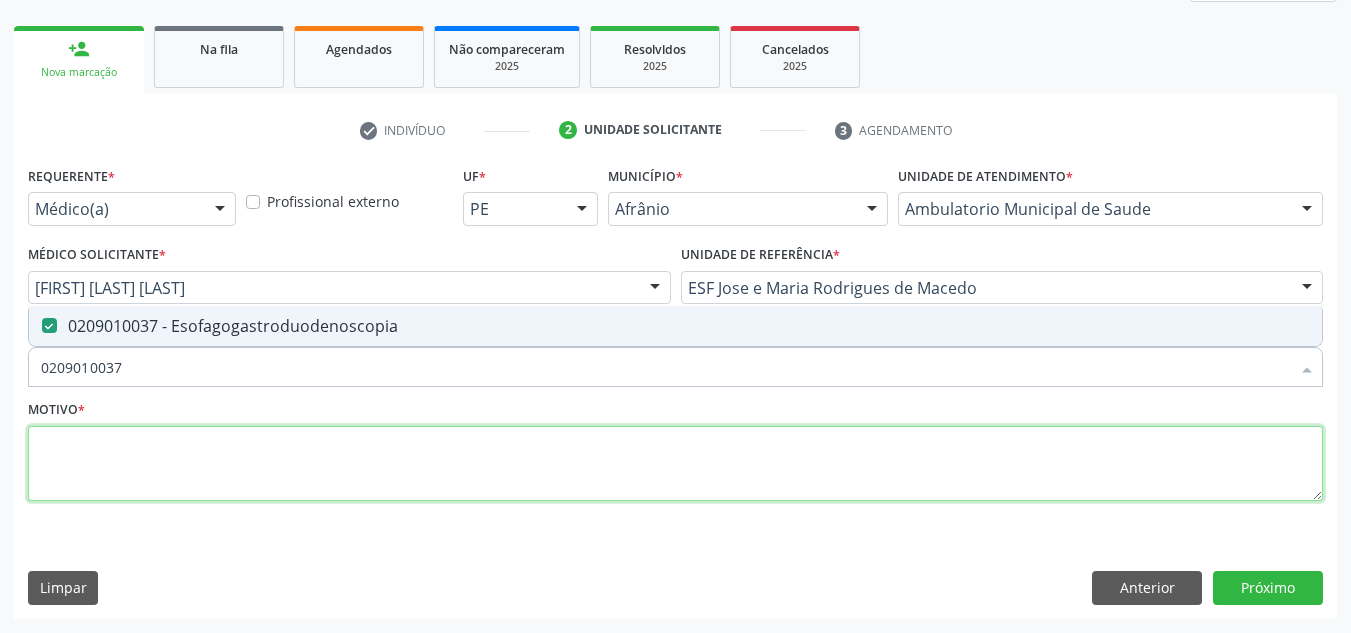click at bounding box center (675, 464) 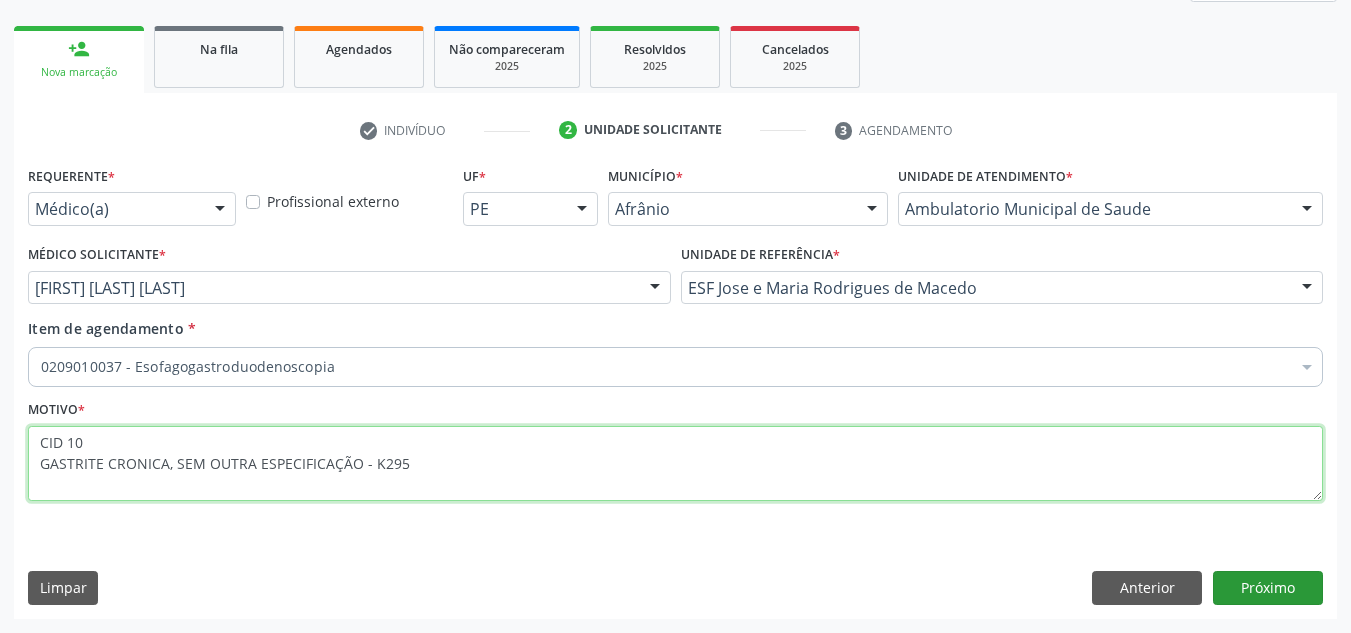type on "CID 10
GASTRITE CRONICA, SEM OUTRA ESPECIFICAÇÃO - K295" 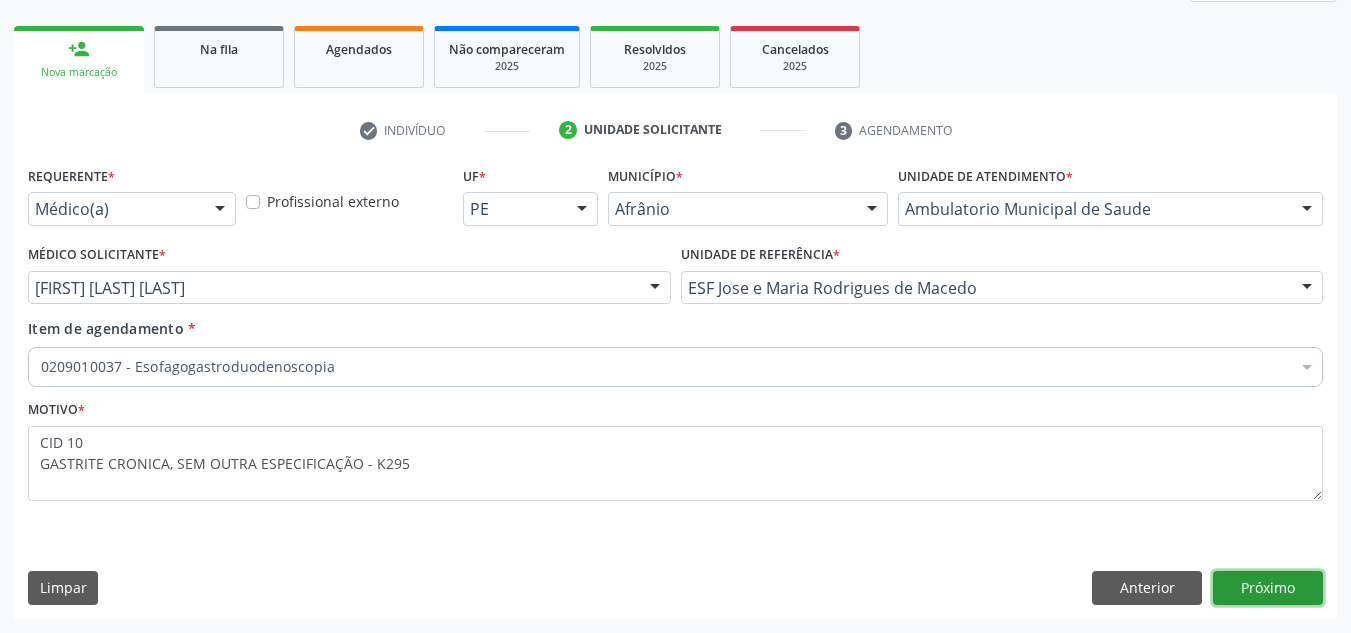 click on "Próximo" at bounding box center (1268, 588) 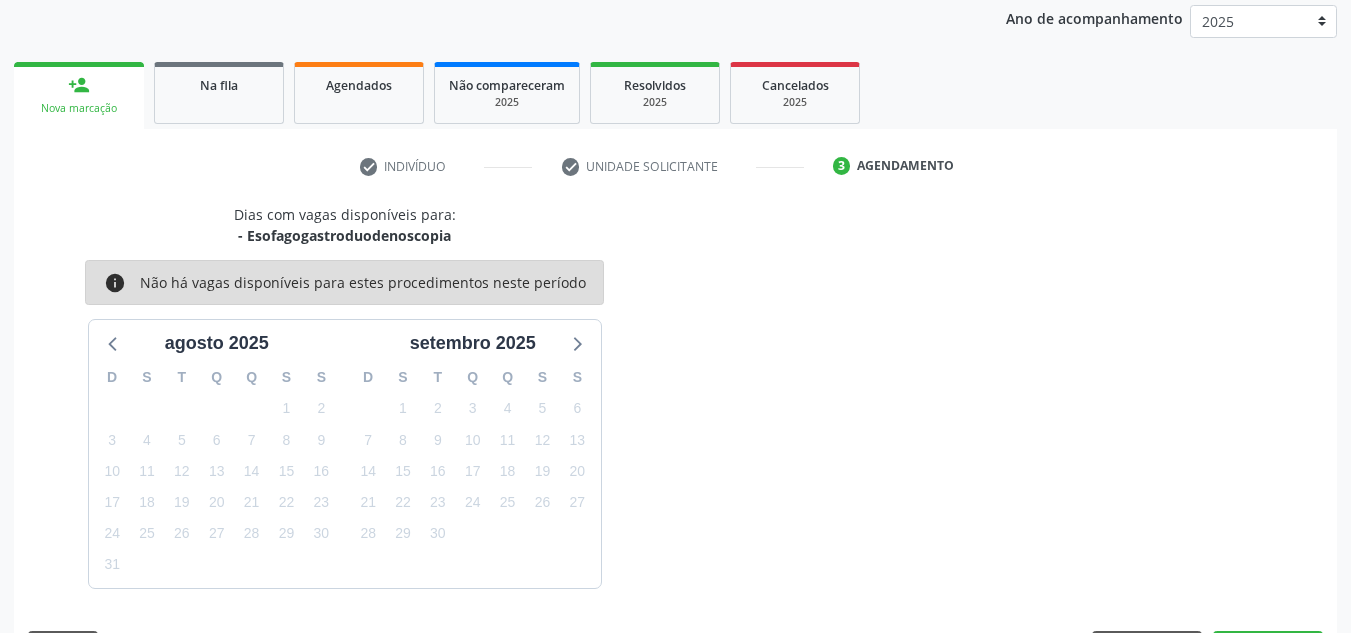scroll, scrollTop: 273, scrollLeft: 0, axis: vertical 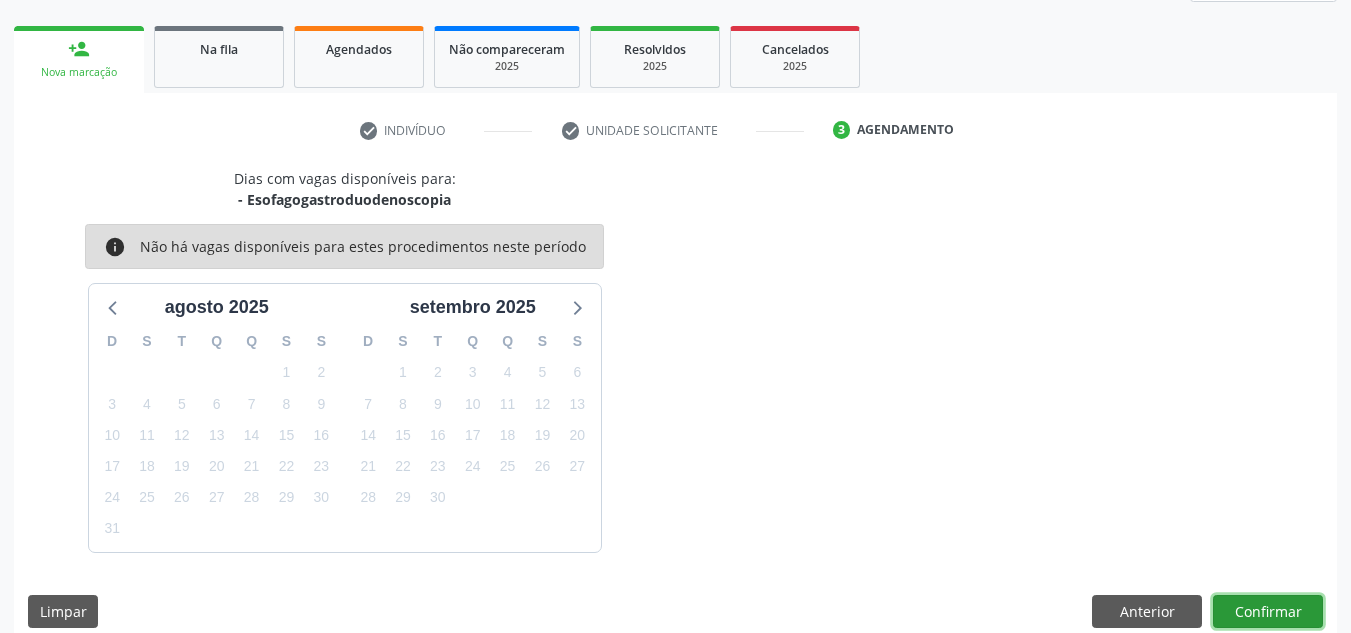 click on "Confirmar" at bounding box center [1268, 612] 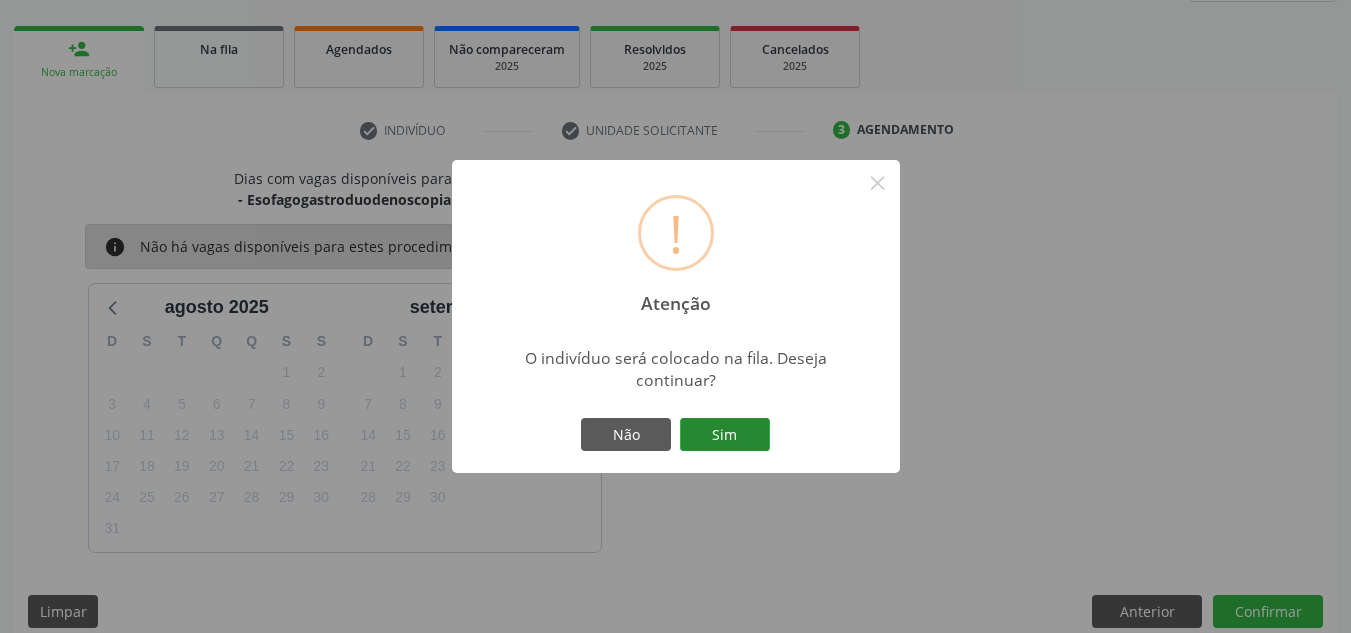 click on "Sim" at bounding box center (725, 435) 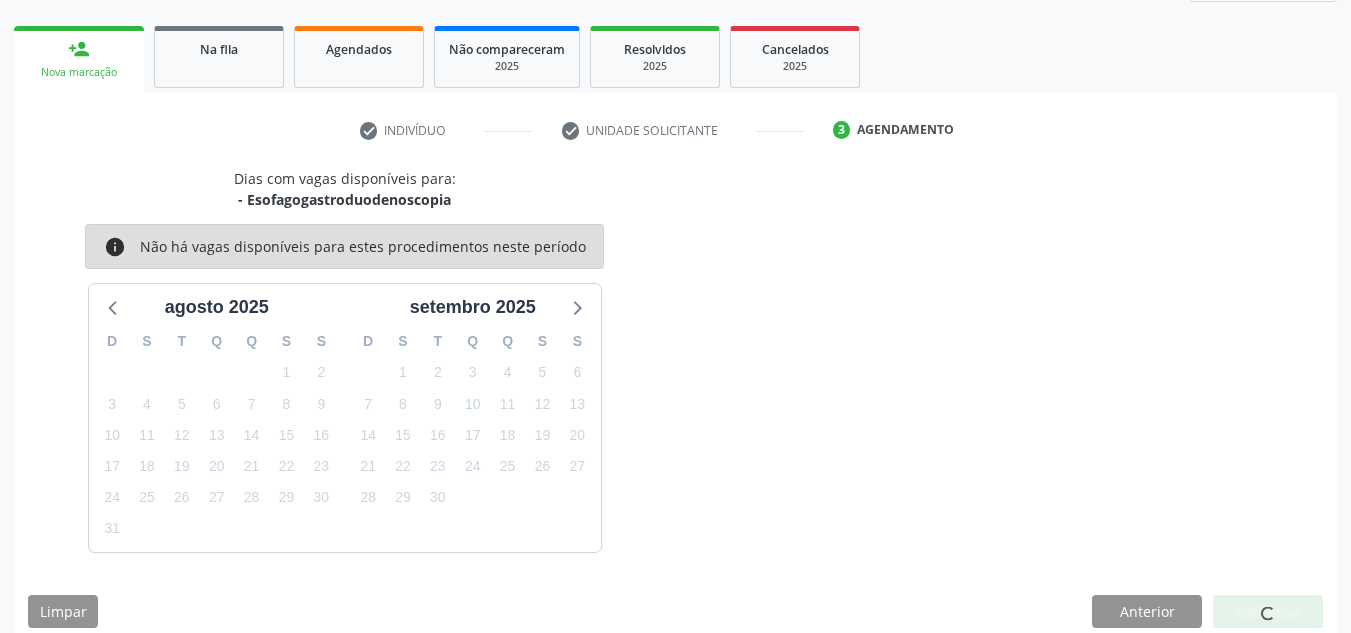 scroll, scrollTop: 34, scrollLeft: 0, axis: vertical 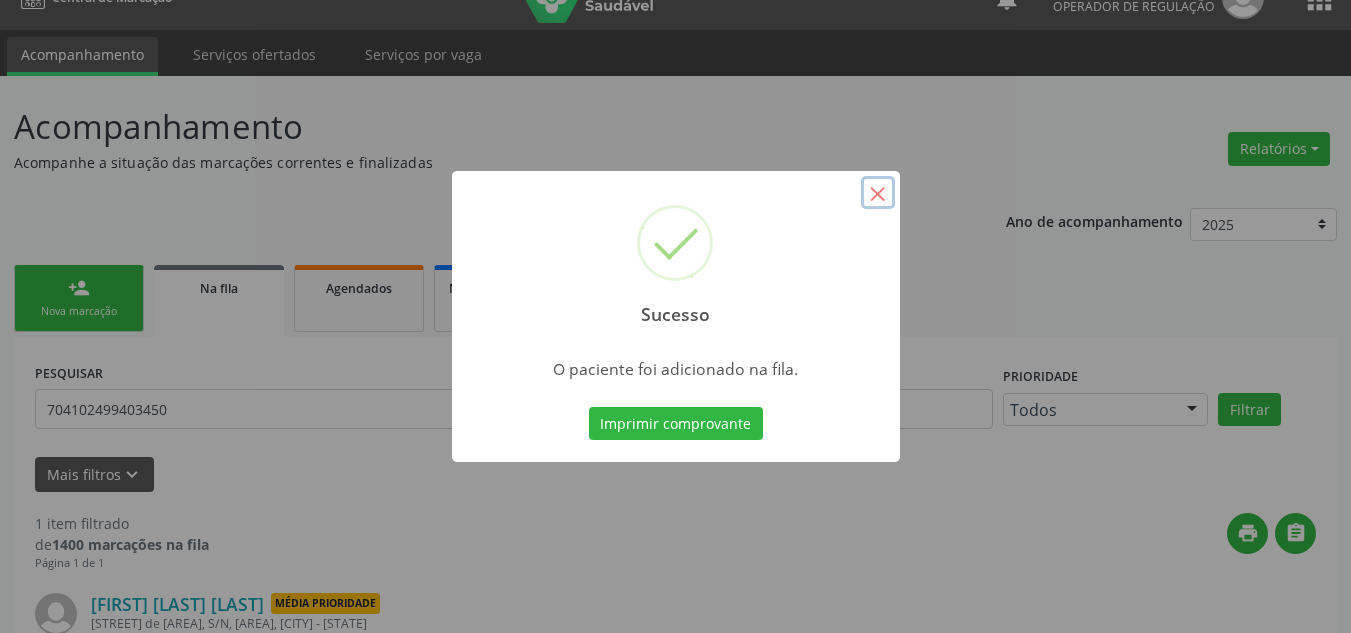 click on "×" at bounding box center (878, 193) 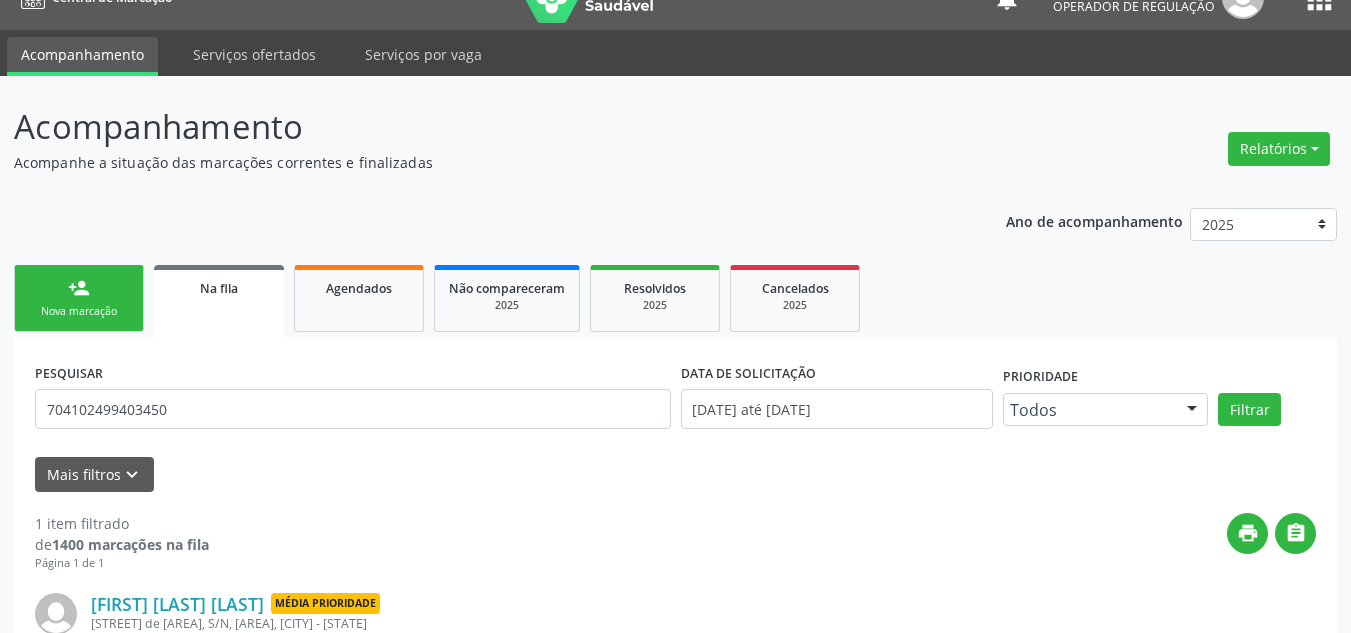 drag, startPoint x: 101, startPoint y: 288, endPoint x: 113, endPoint y: 282, distance: 13.416408 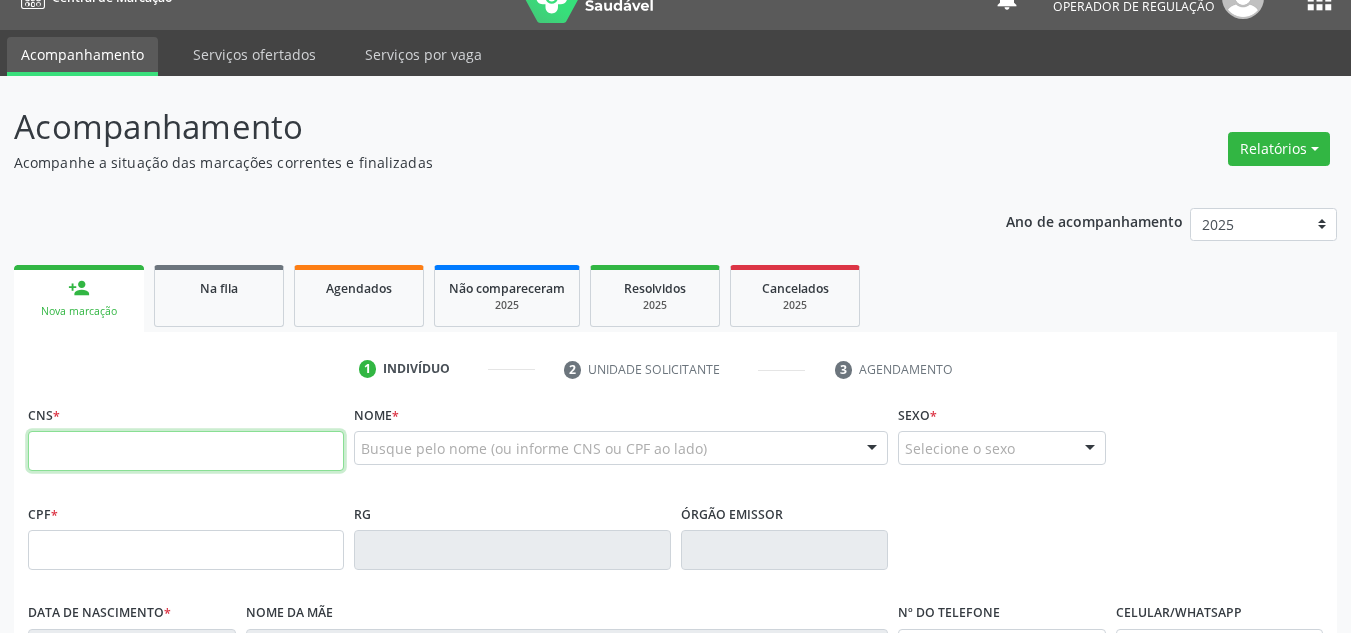 click at bounding box center [186, 451] 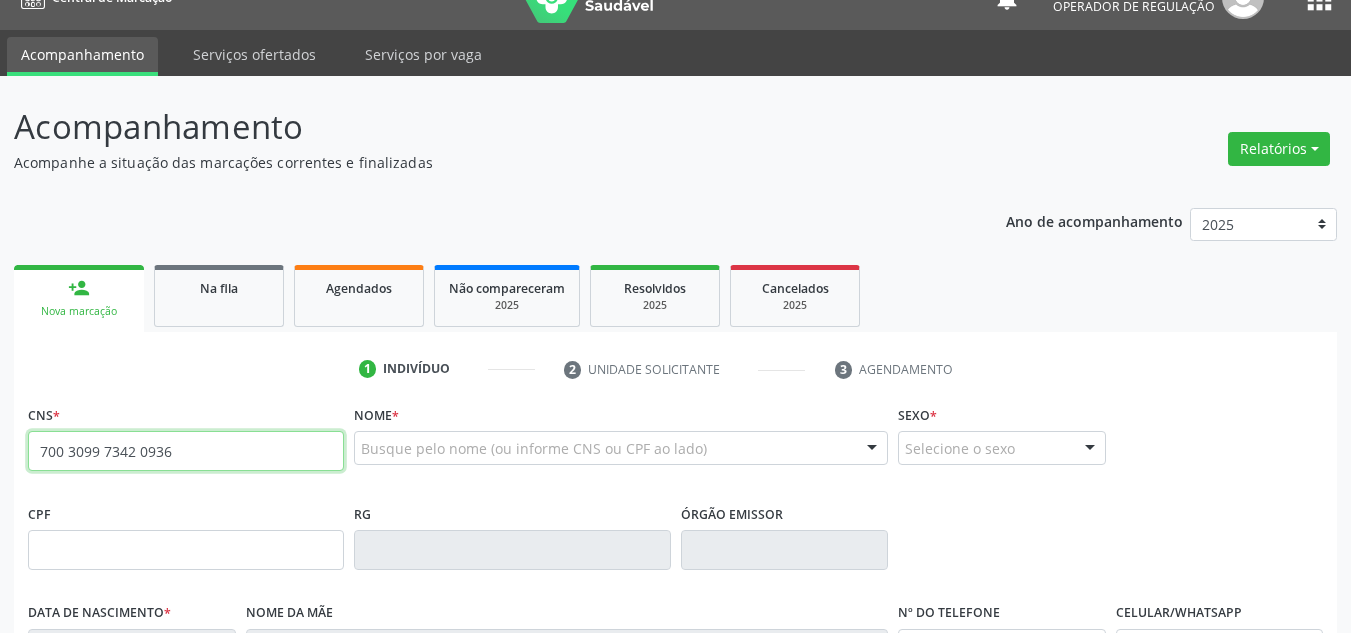 type on "700 3099 7342 0936" 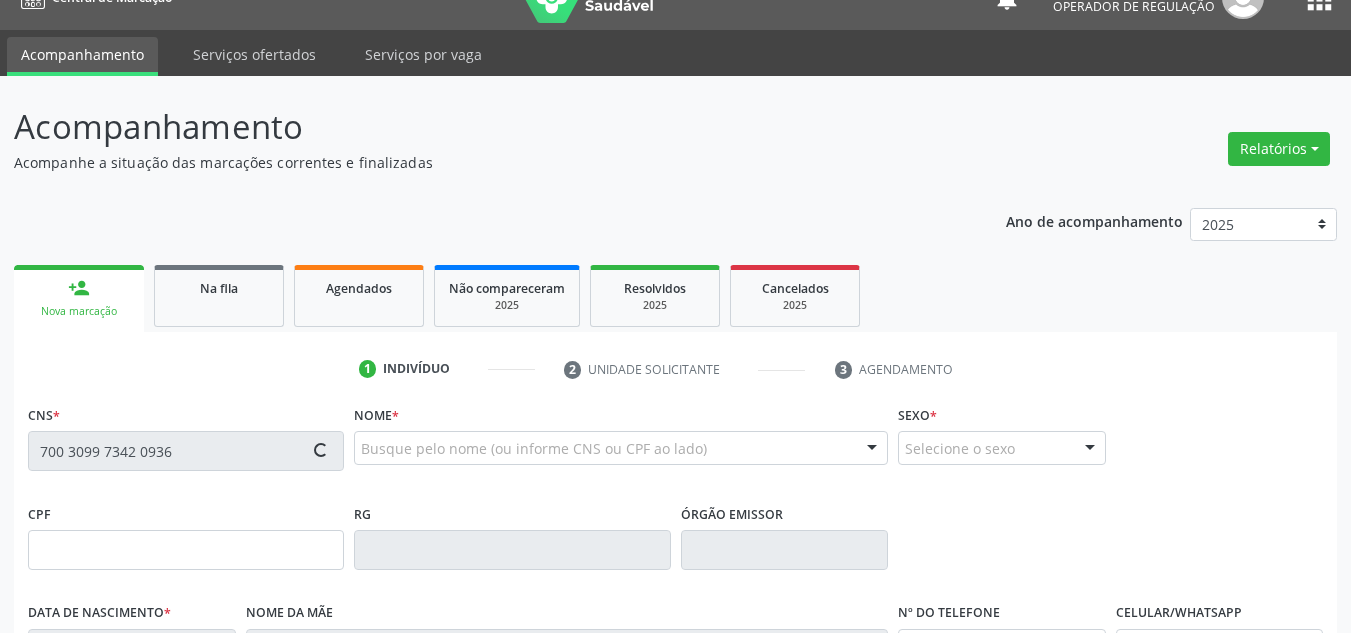 type on "17/05/2005" 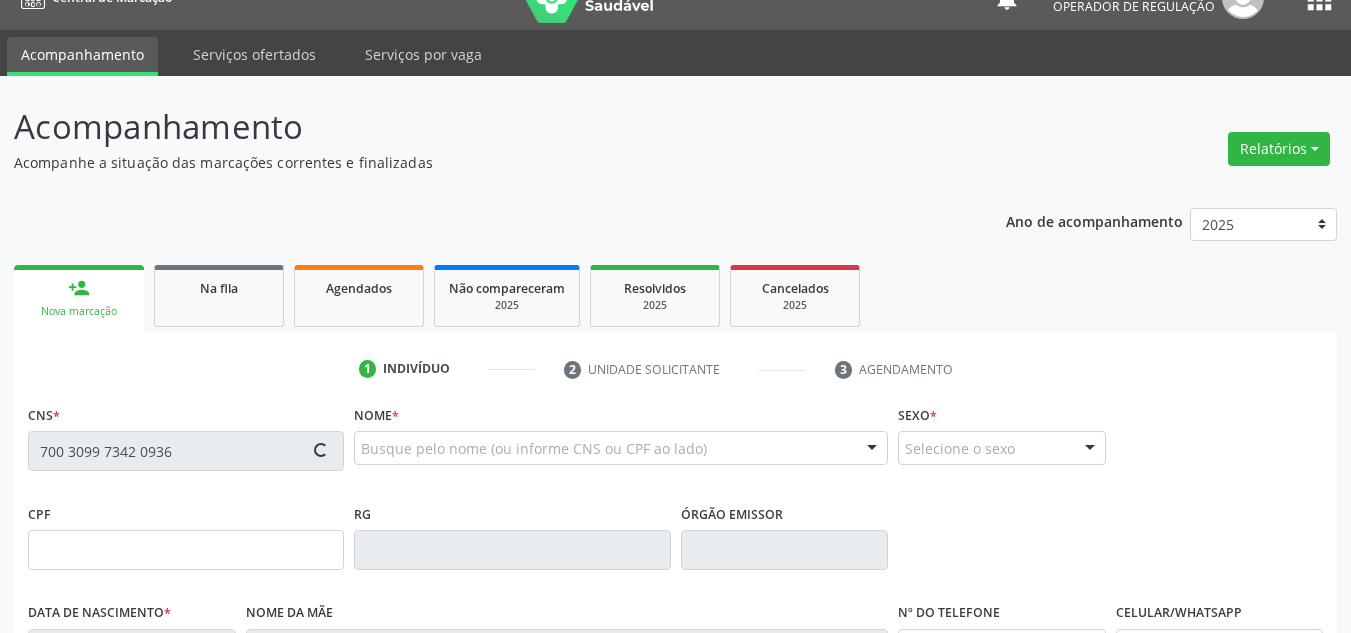 type on "Janailma Leite Torres Cavalcanti" 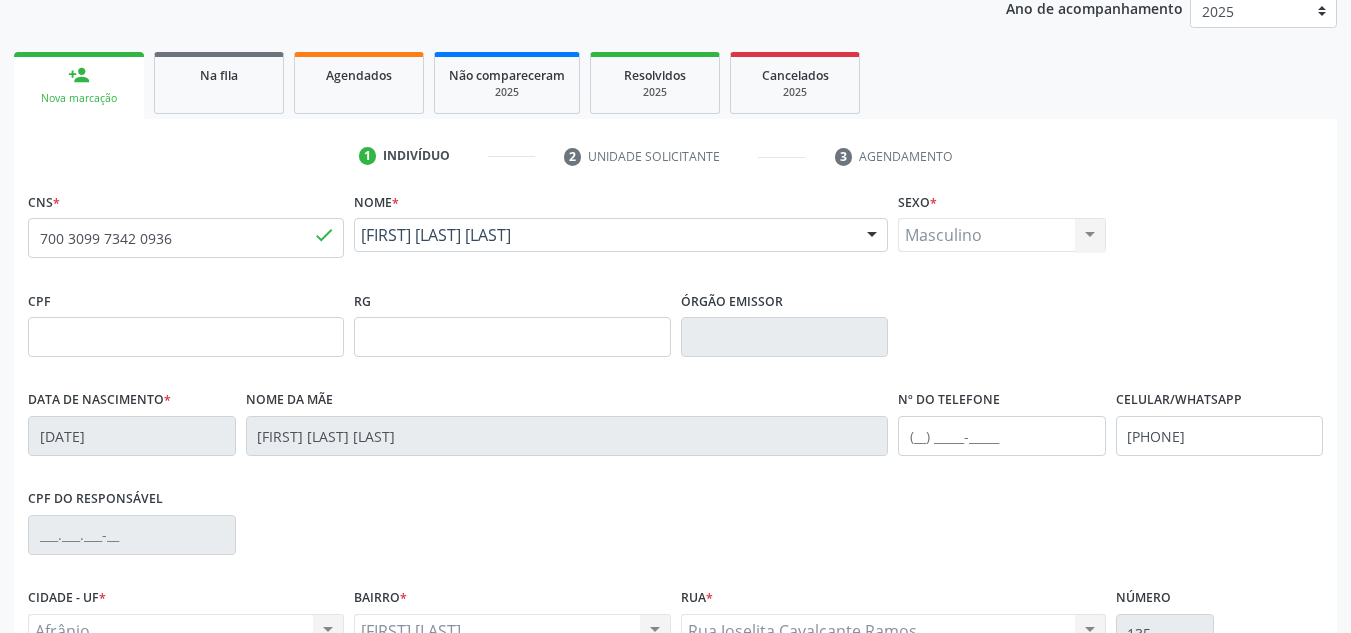 scroll, scrollTop: 434, scrollLeft: 0, axis: vertical 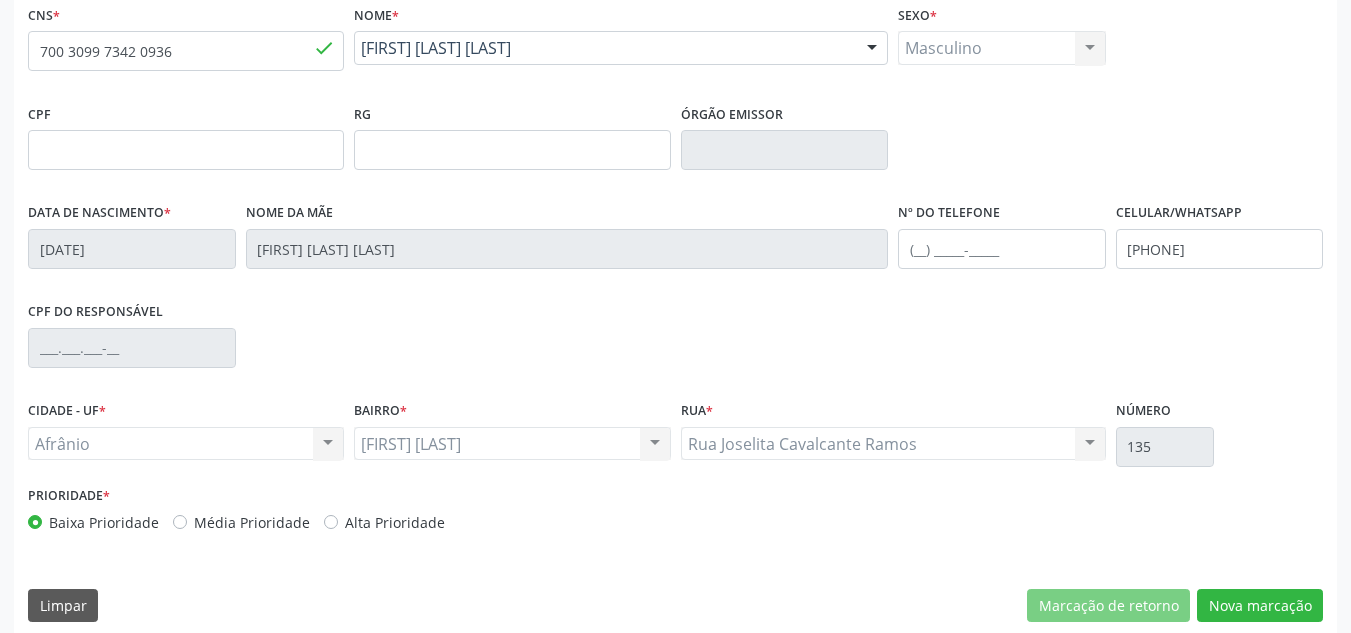 click on "Prioridade
*
Baixa Prioridade
Média Prioridade
Alta Prioridade" at bounding box center (349, 507) 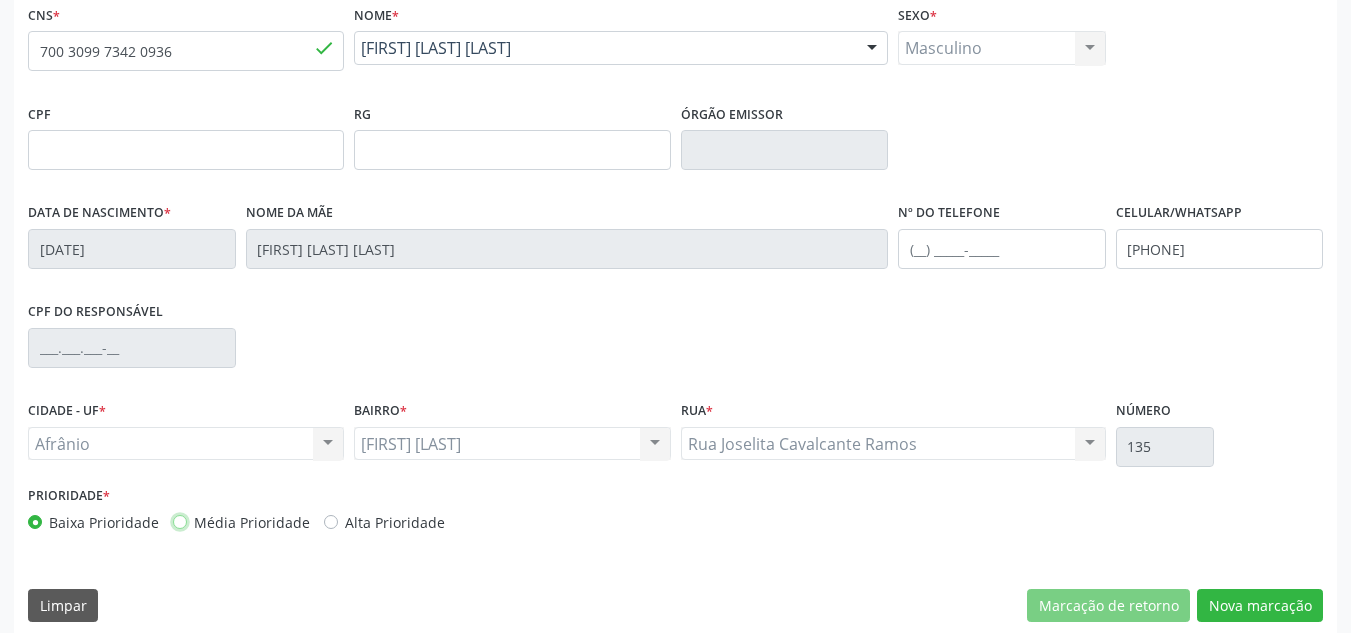click on "Média Prioridade" at bounding box center (180, 521) 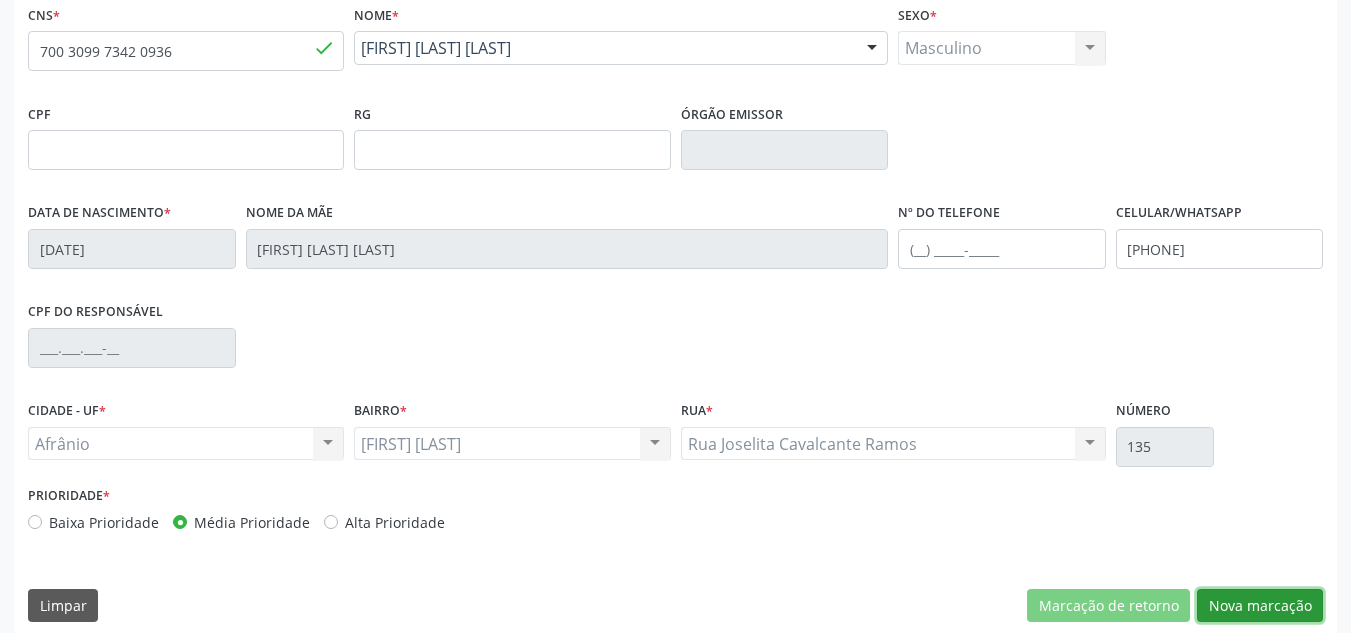 click on "Nova marcação" at bounding box center (1260, 606) 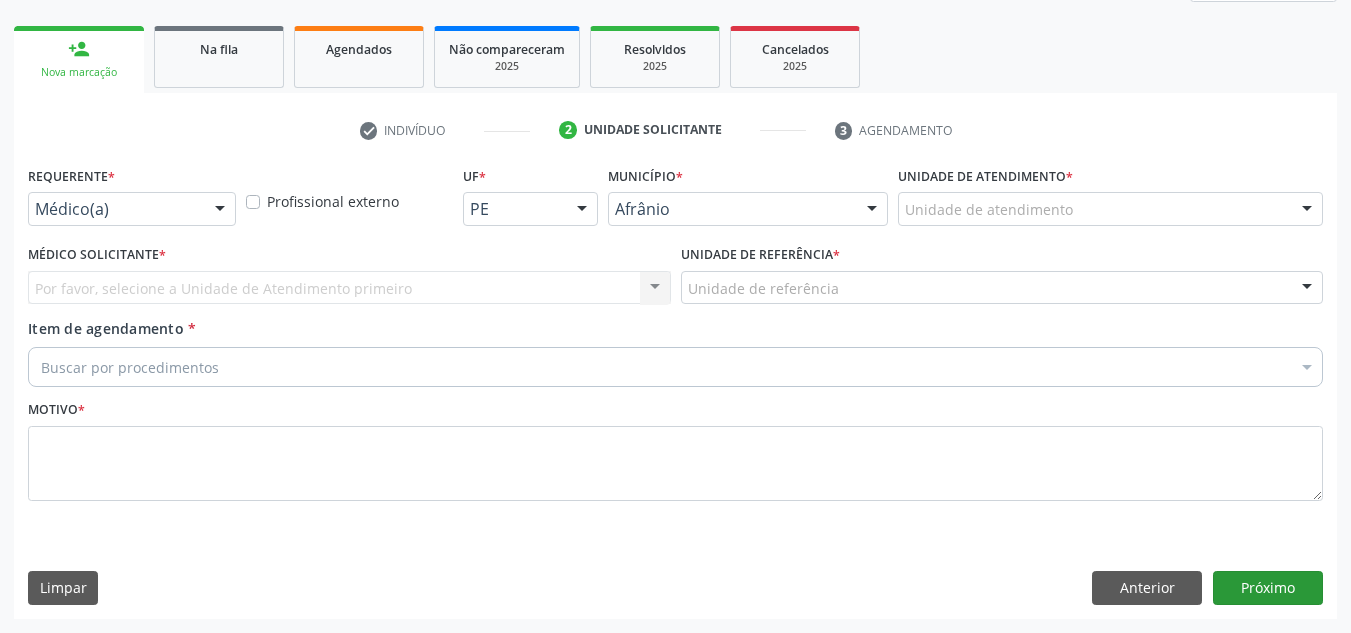 scroll, scrollTop: 273, scrollLeft: 0, axis: vertical 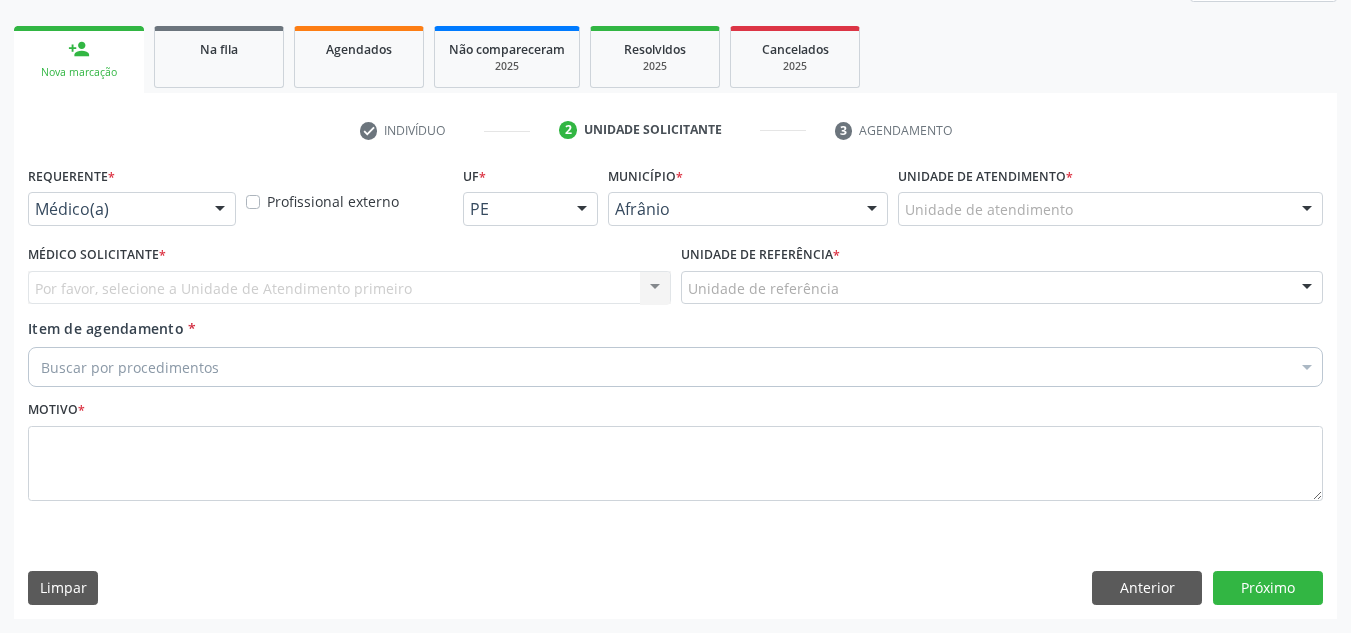click on "Unidade de atendimento" at bounding box center [1110, 209] 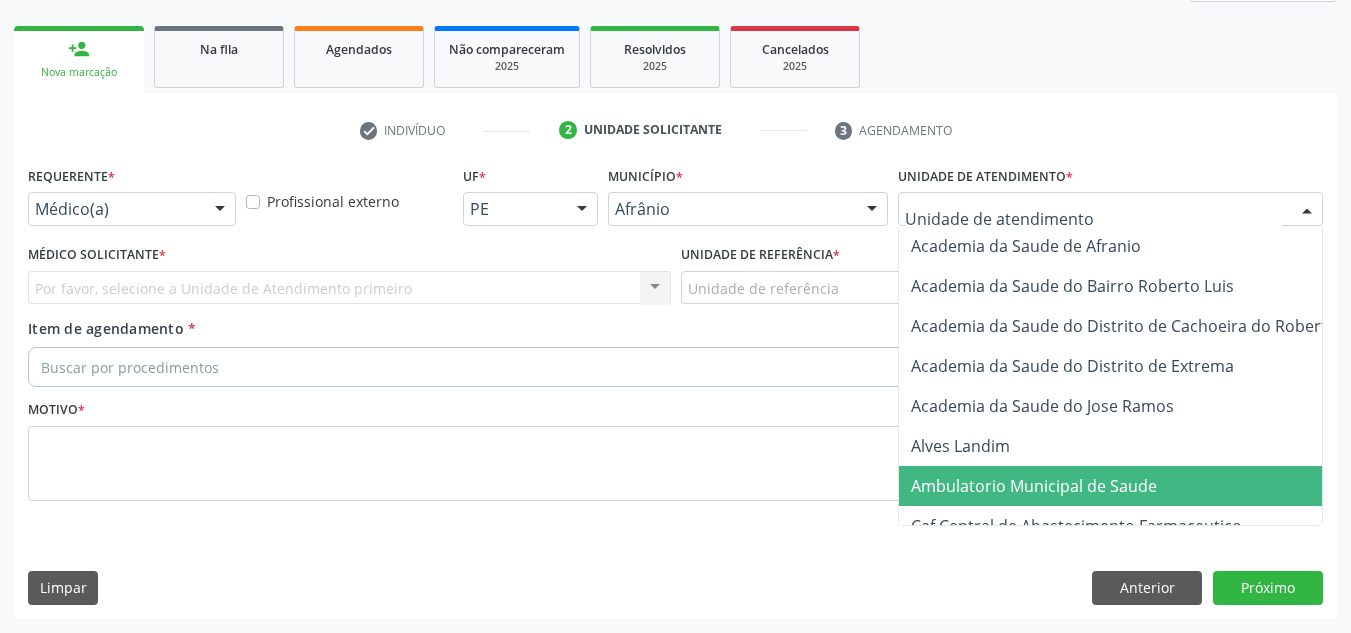 click on "Ambulatorio Municipal de Saude" at bounding box center [1034, 486] 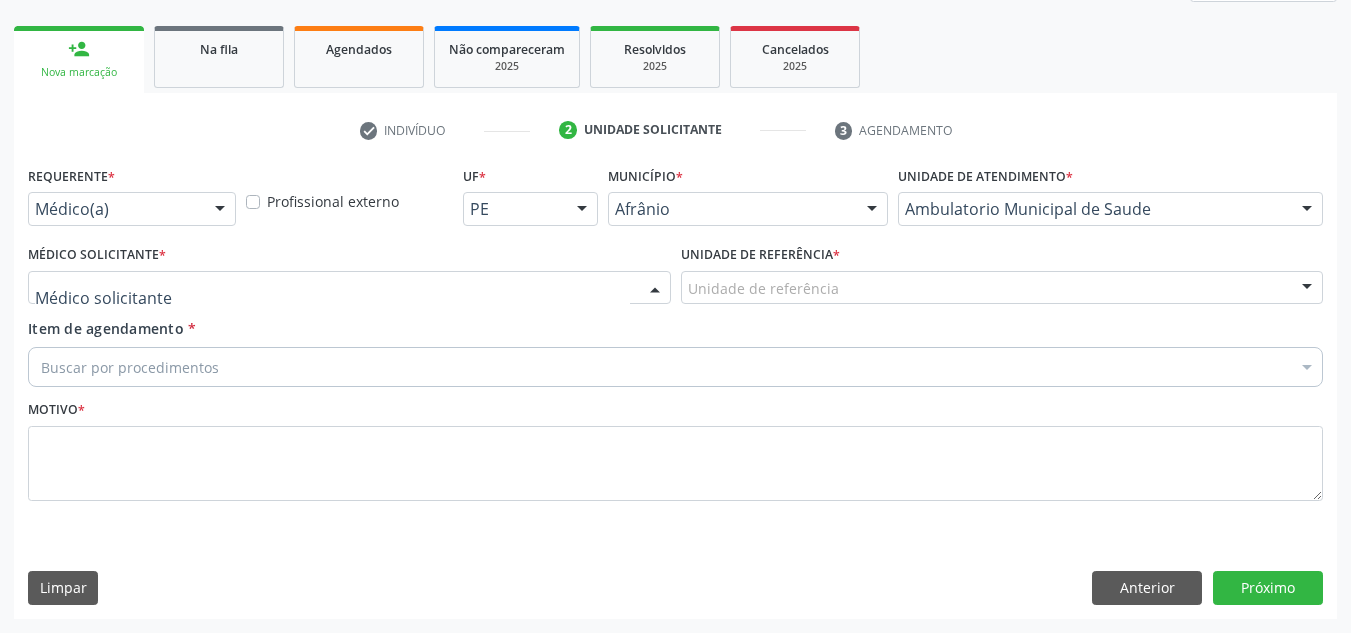 click at bounding box center [349, 288] 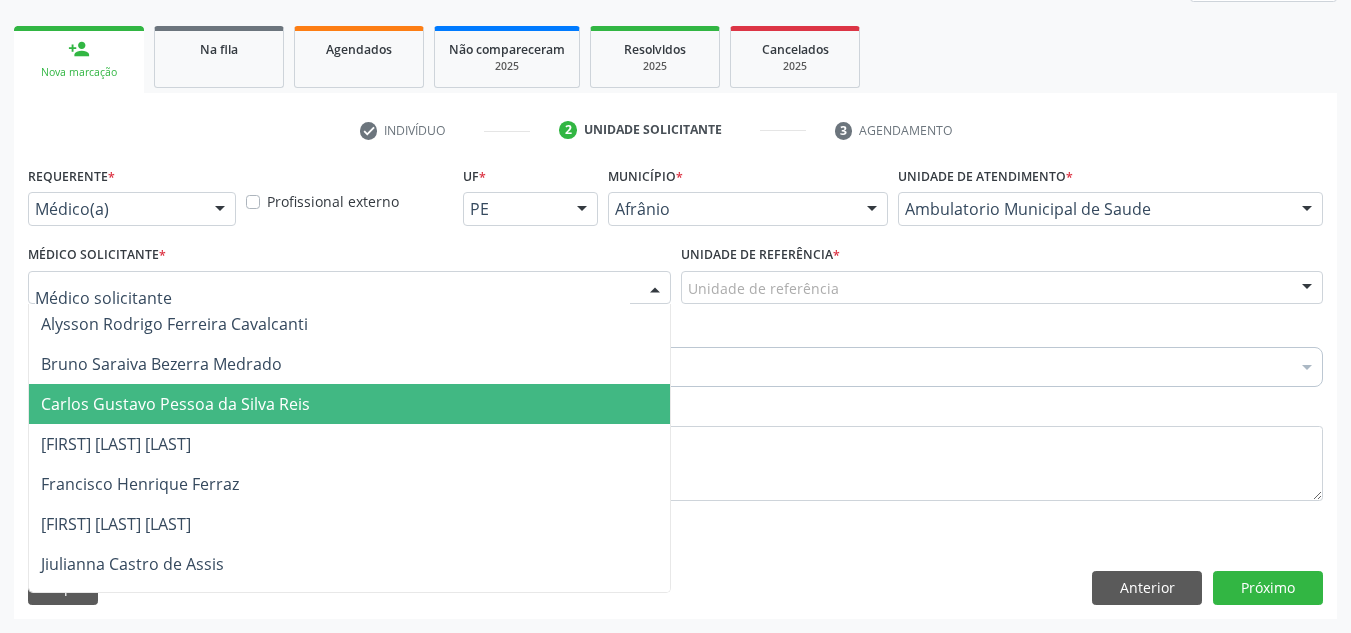 click on "Carlos Gustavo Pessoa da Silva Reis" at bounding box center (349, 404) 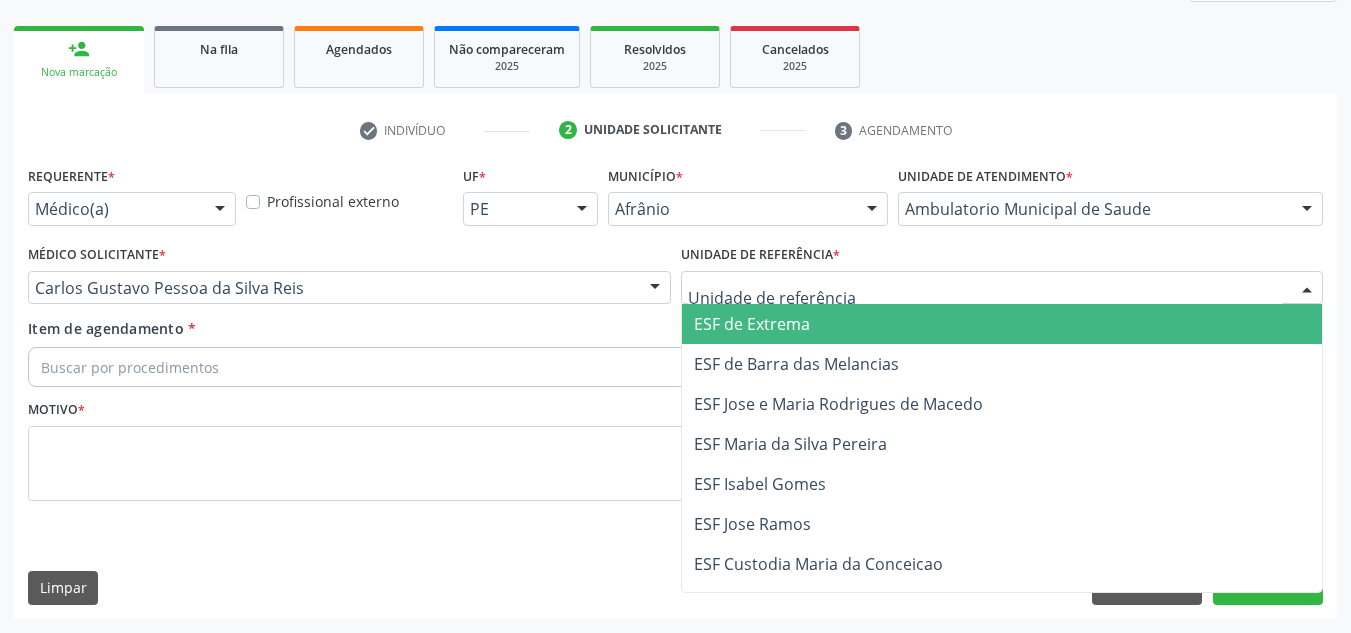 click at bounding box center [1002, 288] 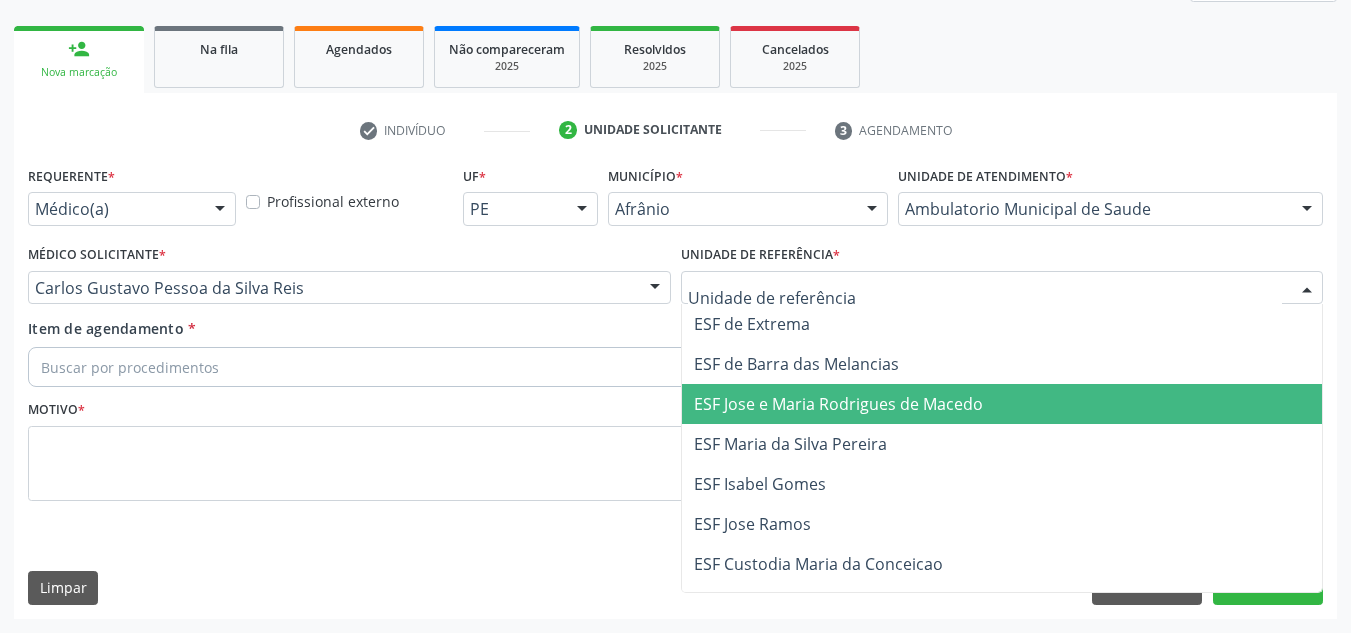 click on "ESF Jose e Maria Rodrigues de Macedo" at bounding box center [1002, 404] 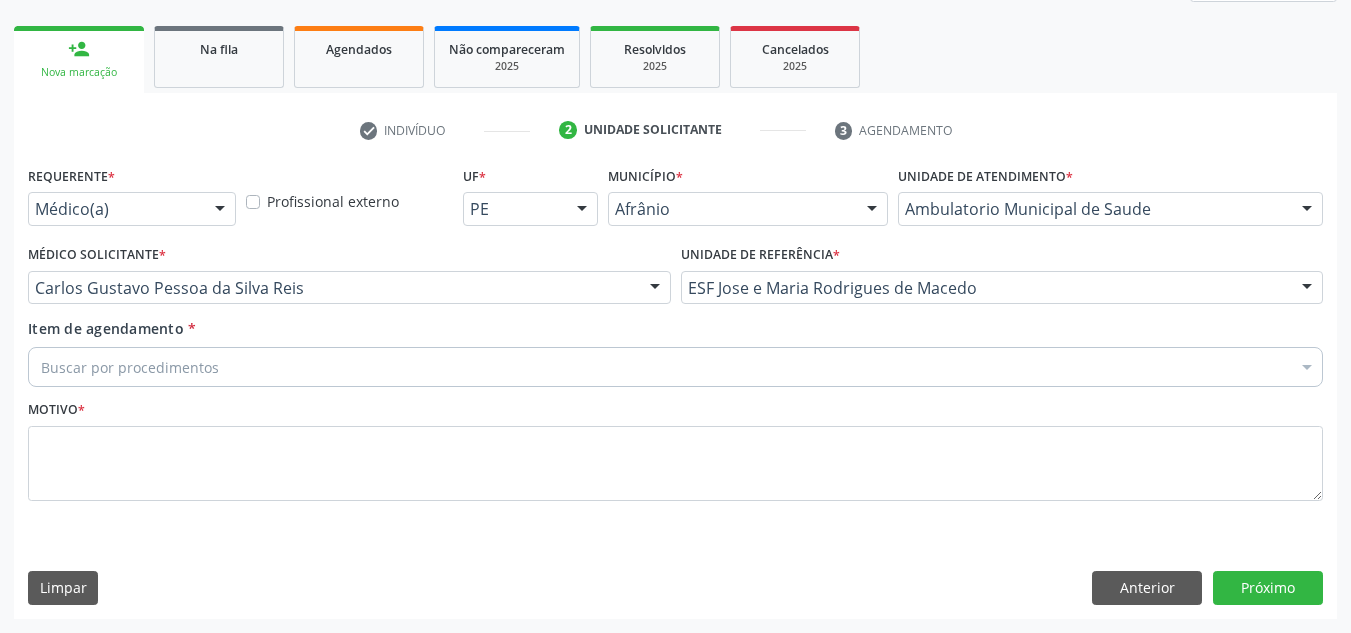 click on "Buscar por procedimentos" at bounding box center [675, 367] 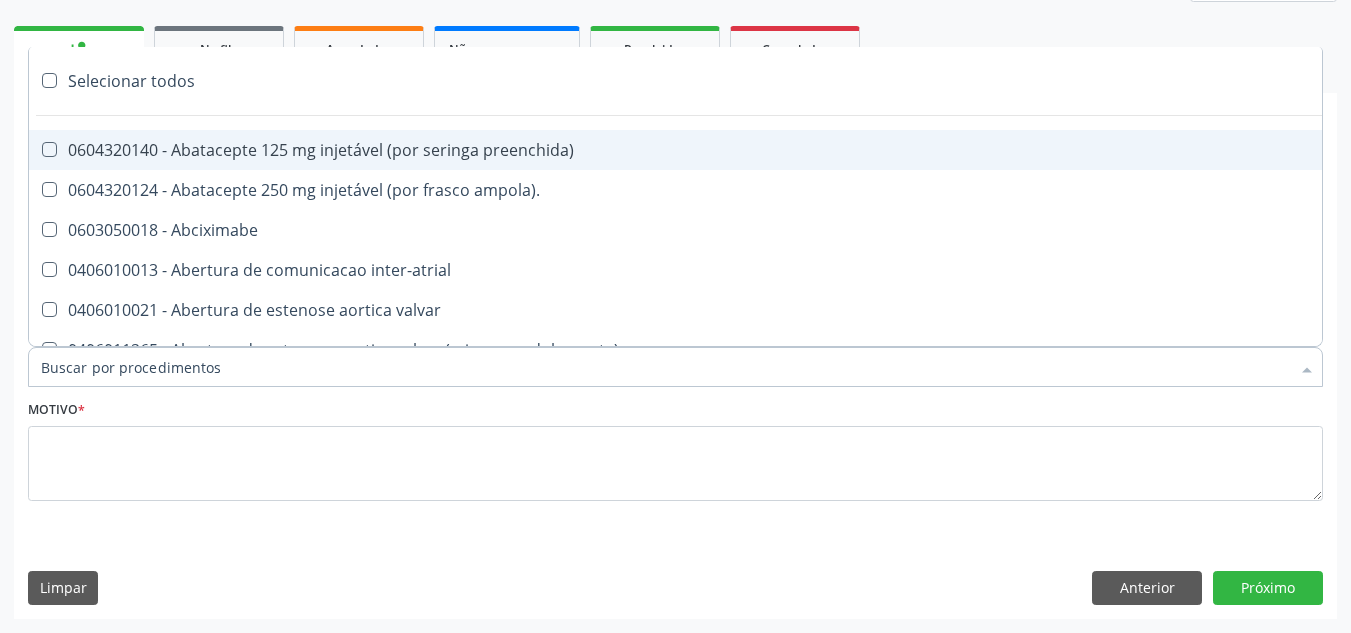 paste on "0209010037" 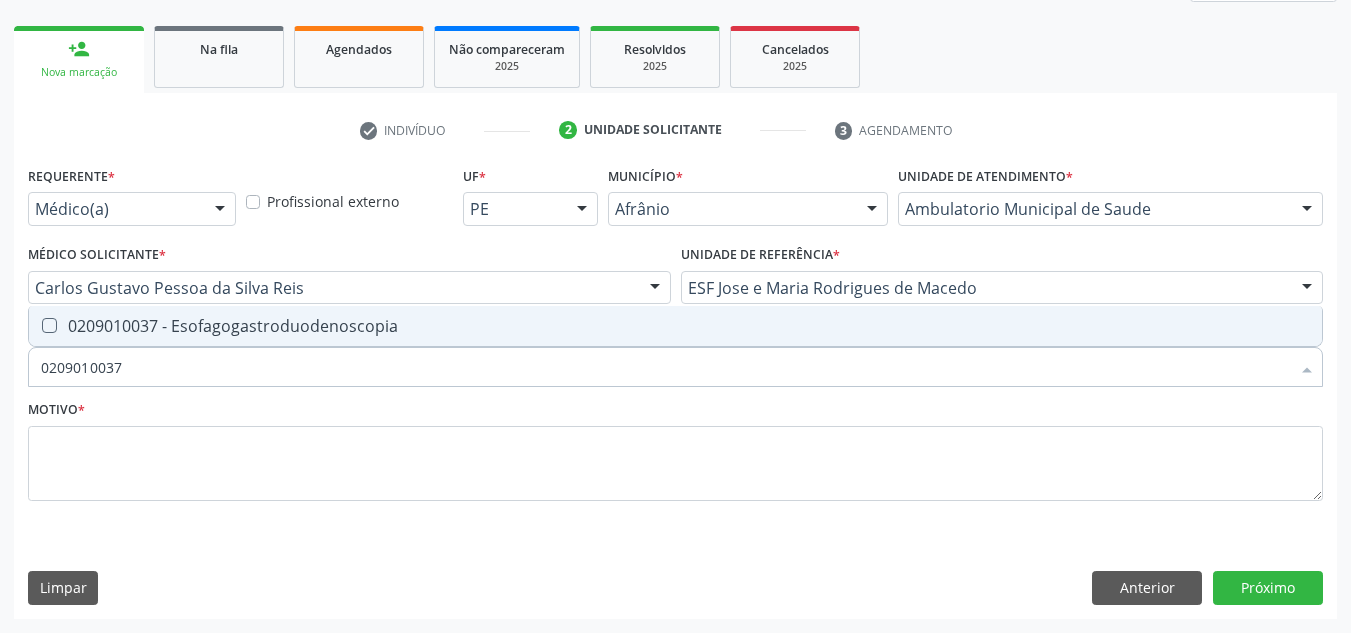 click on "0209010037 - Esofagogastroduodenoscopia" at bounding box center (675, 326) 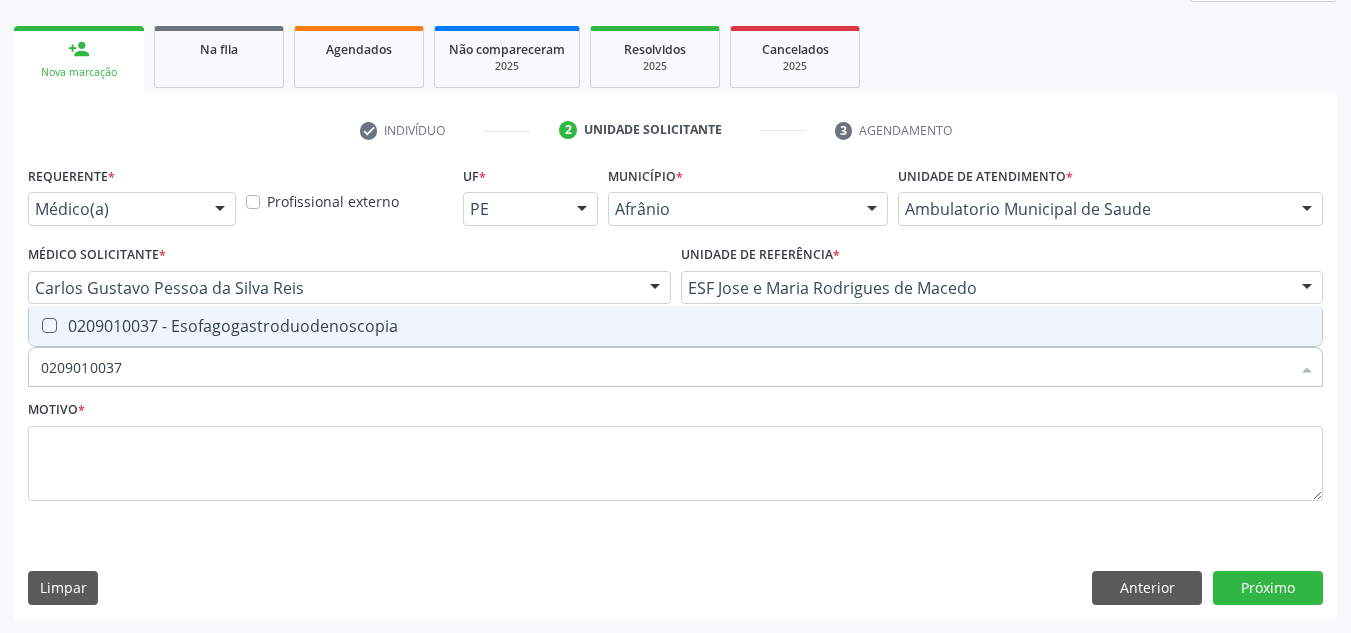 checkbox on "true" 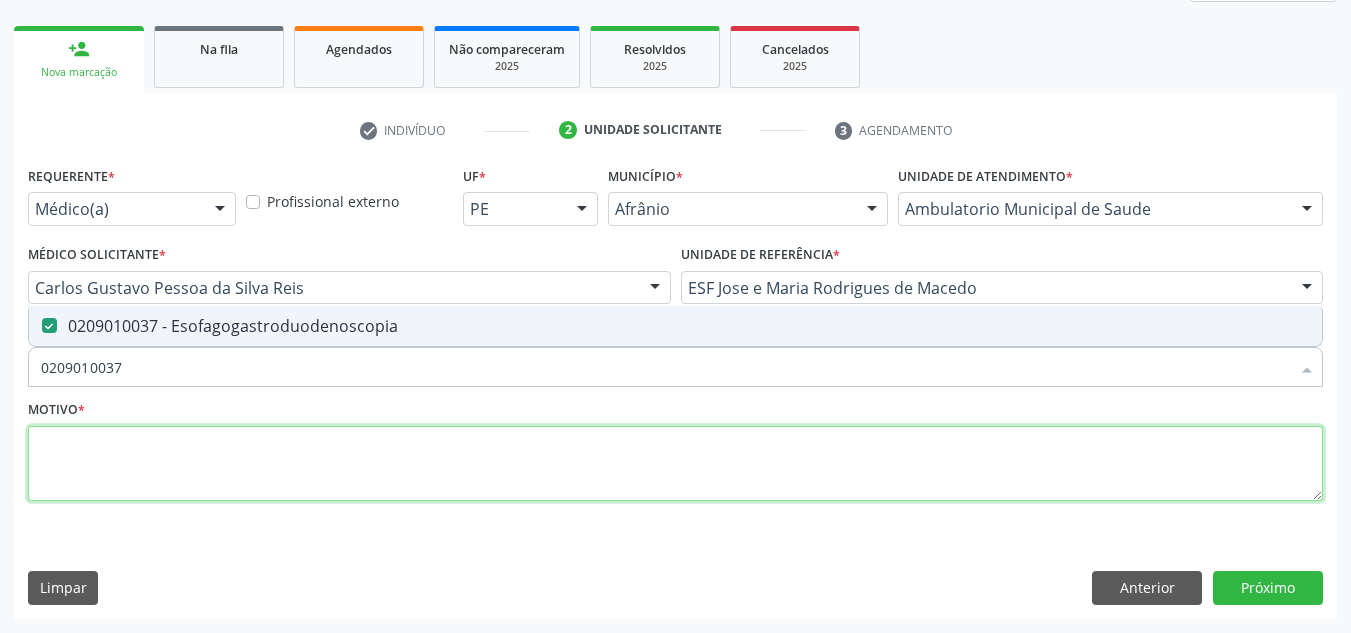 click at bounding box center (675, 464) 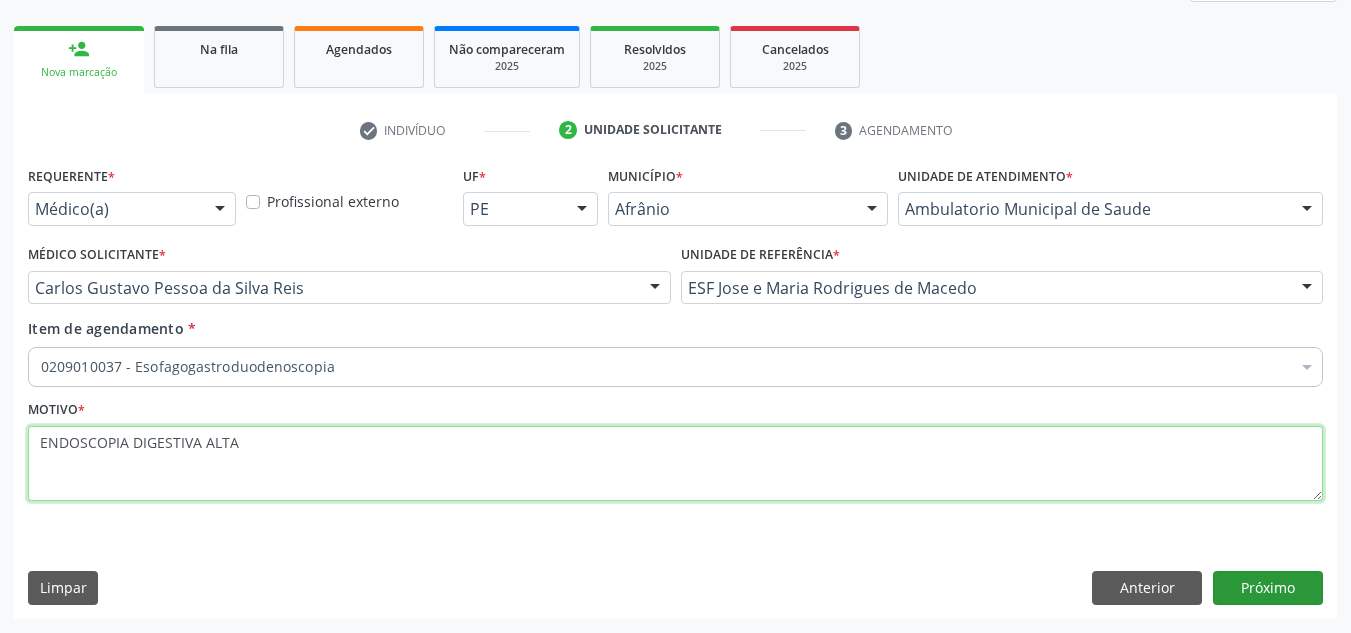 type on "ENDOSCOPIA DIGESTIVA ALTA" 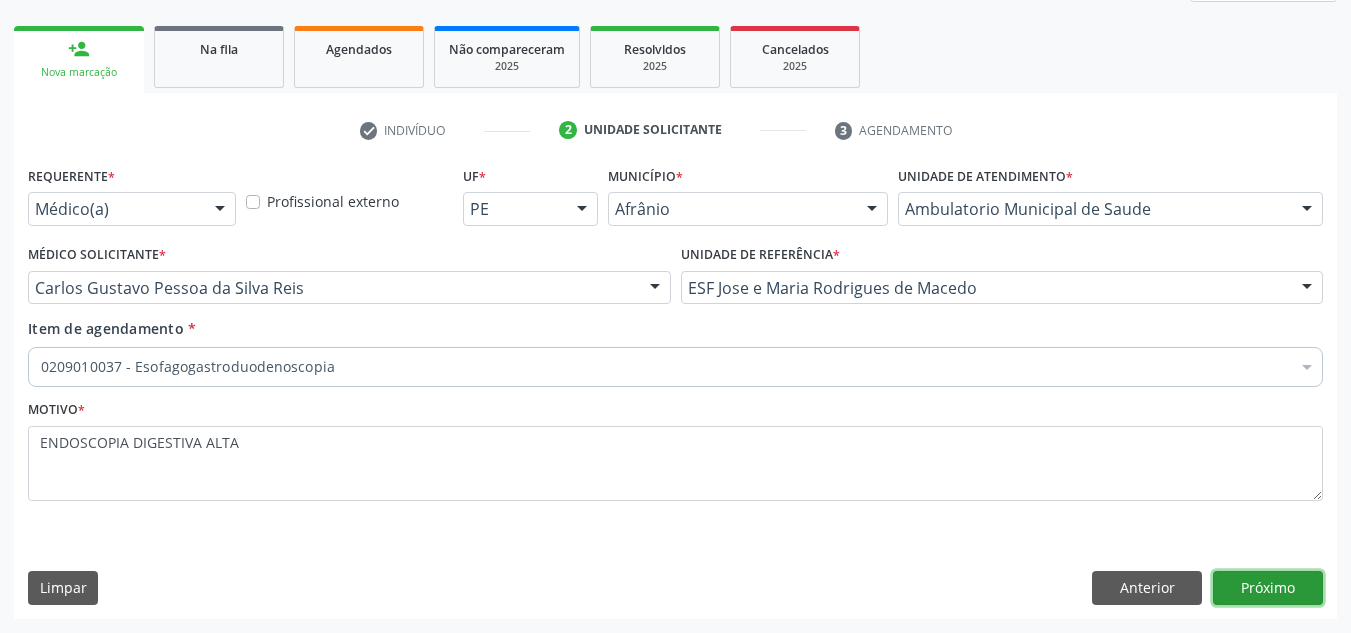 click on "Próximo" at bounding box center [1268, 588] 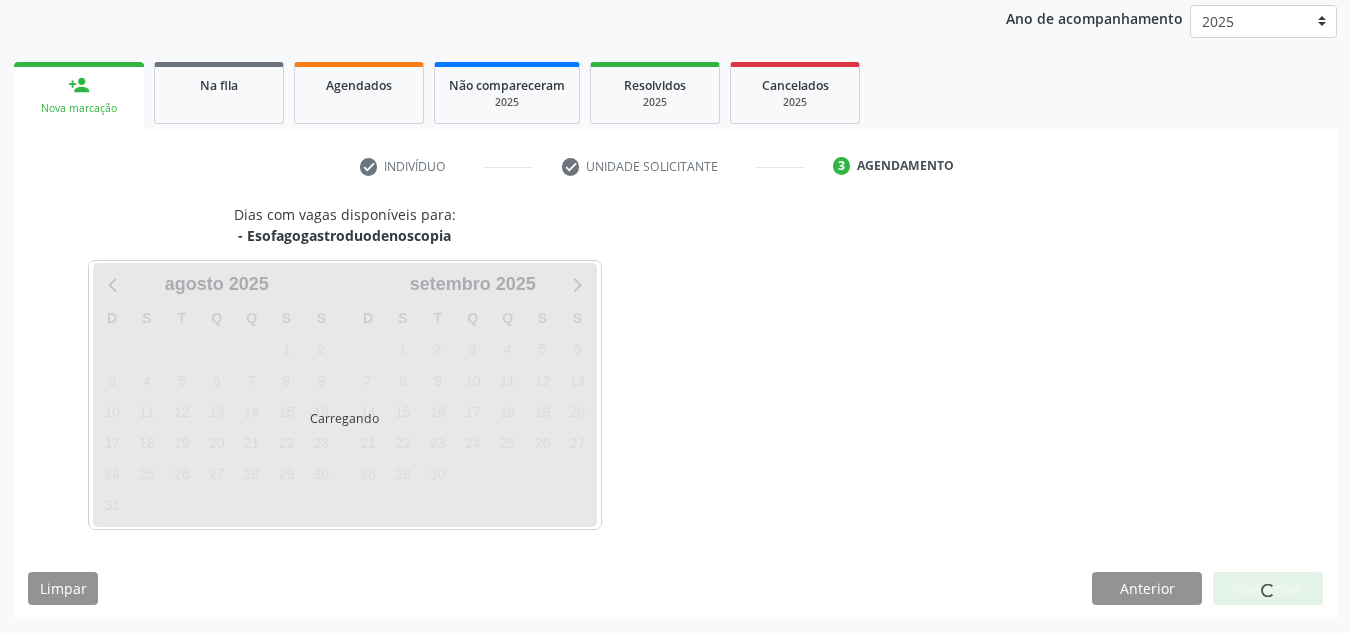 scroll, scrollTop: 273, scrollLeft: 0, axis: vertical 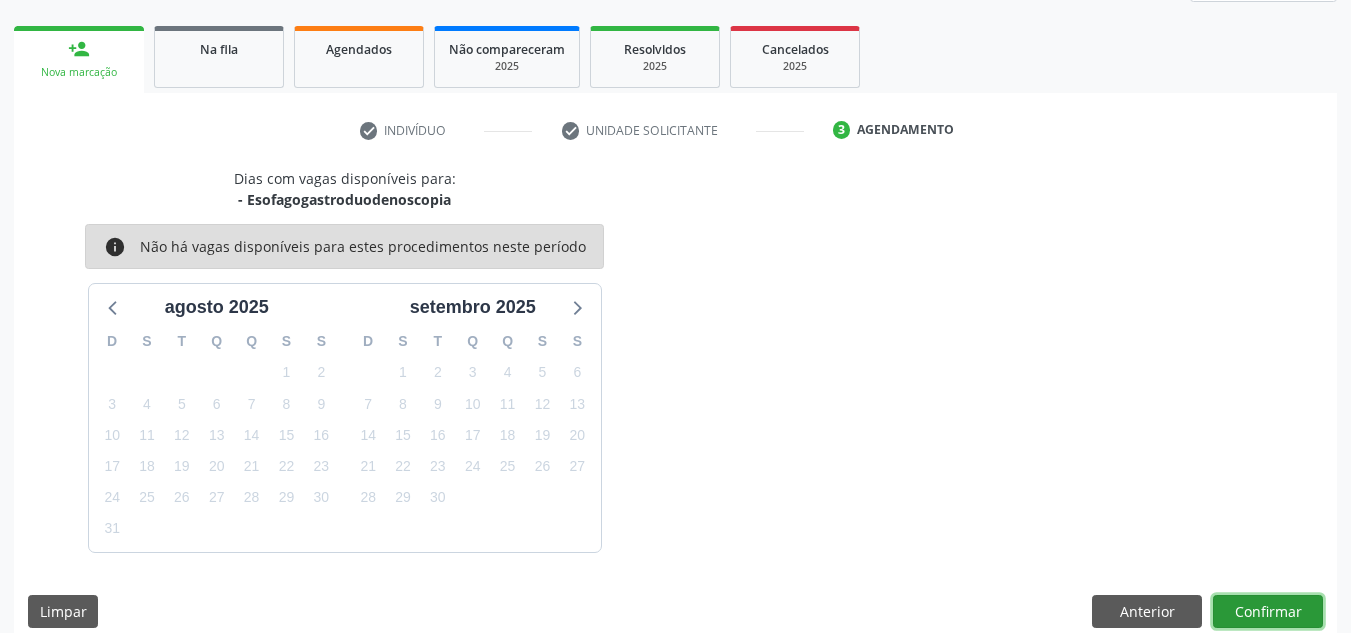 click on "Confirmar" at bounding box center [1268, 612] 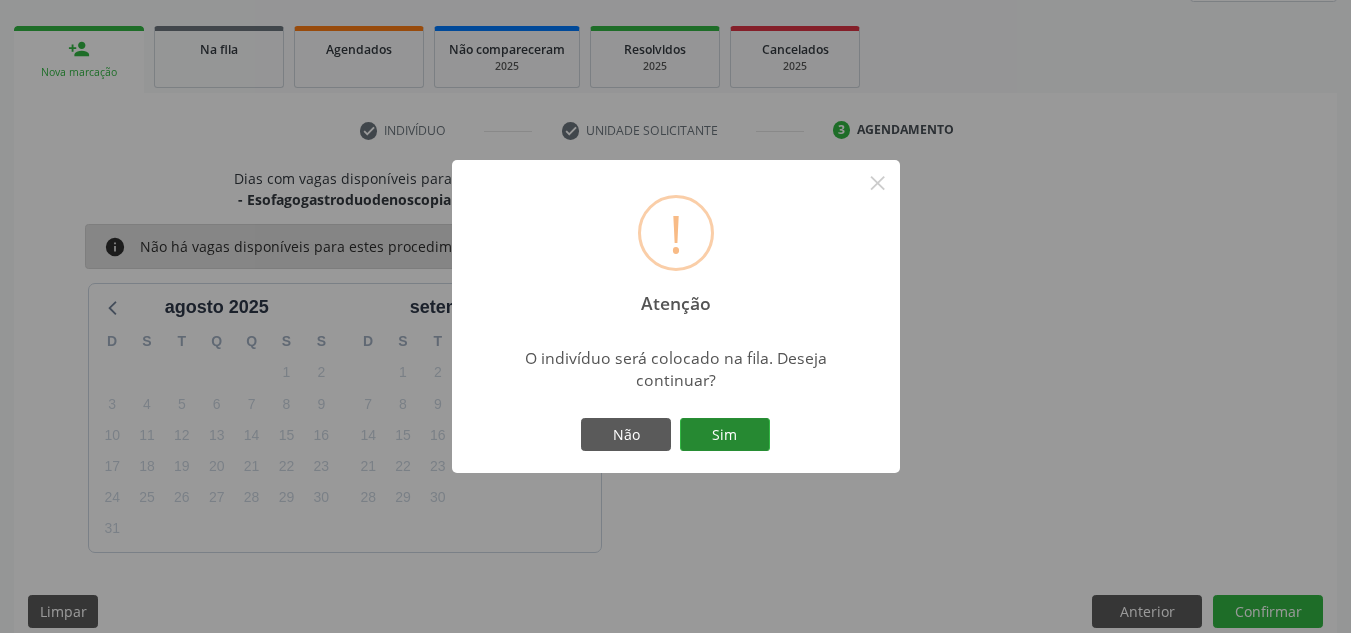 click on "Sim" at bounding box center (725, 435) 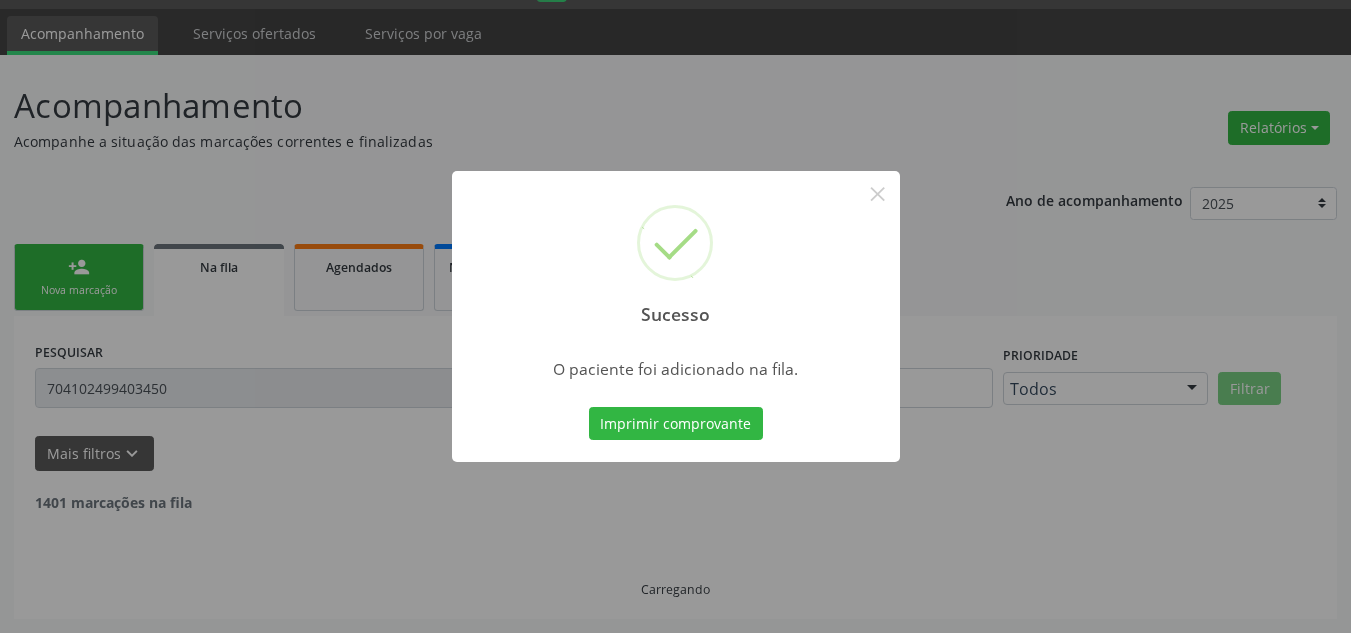 scroll, scrollTop: 34, scrollLeft: 0, axis: vertical 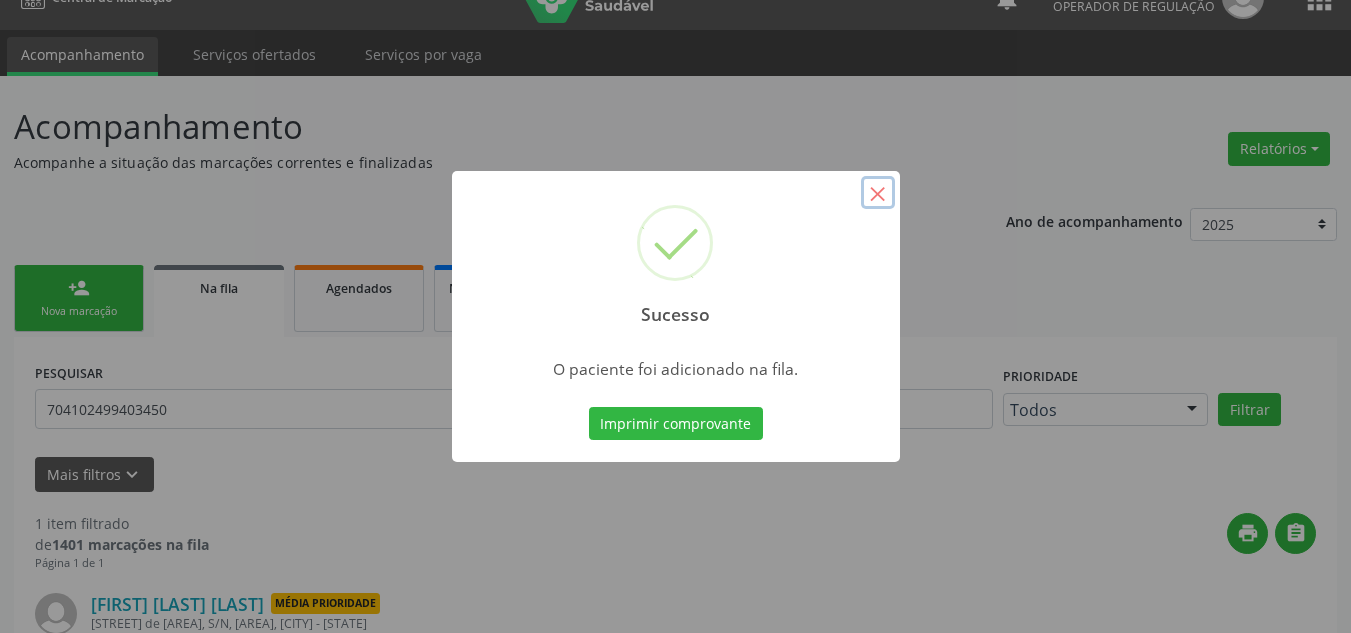 click on "×" at bounding box center [878, 193] 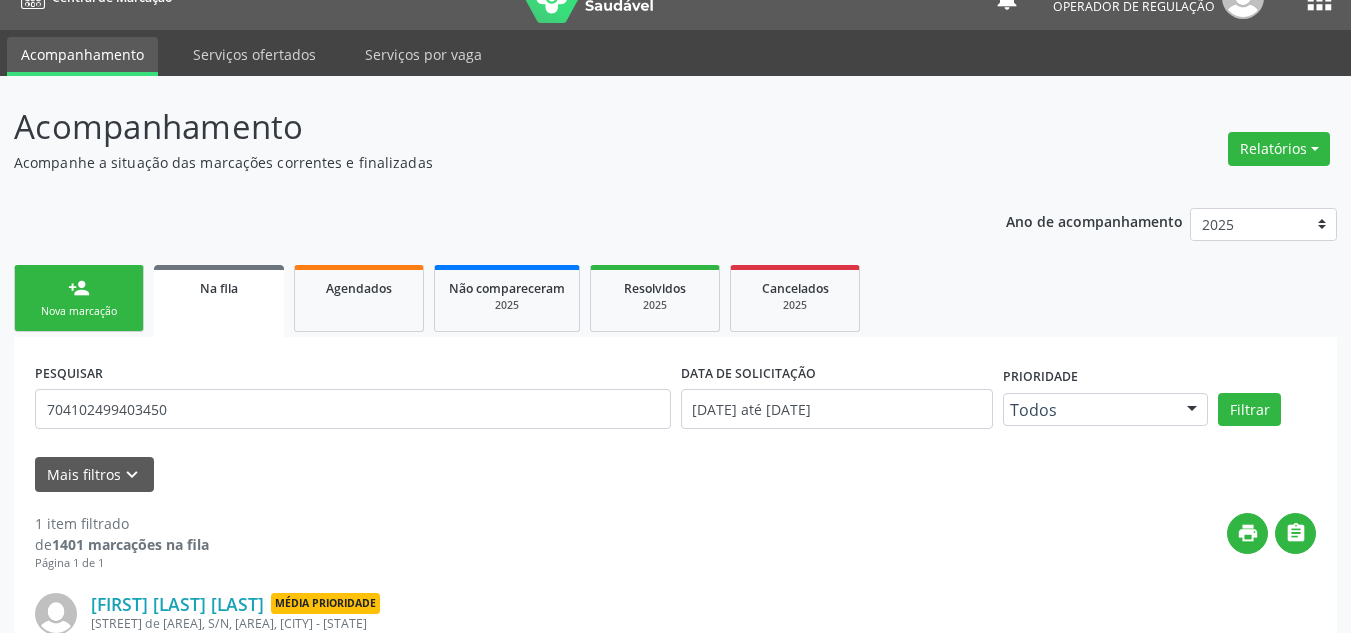 click on "person_add
Nova marcação" at bounding box center [79, 298] 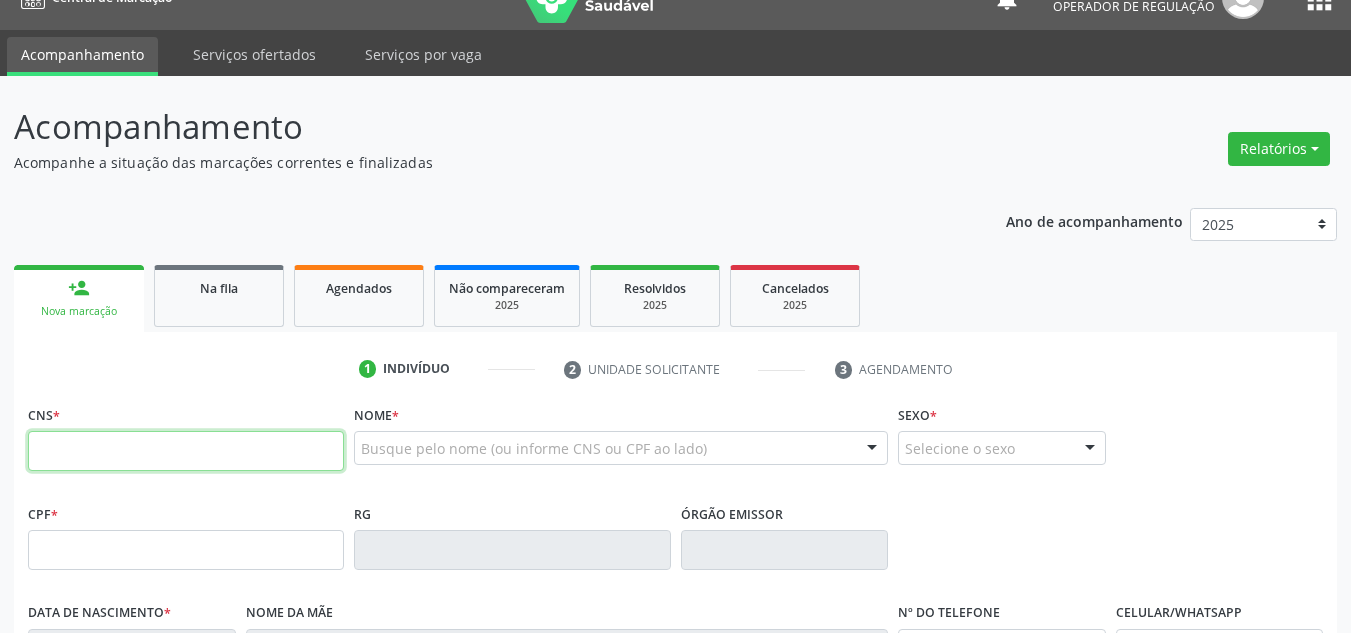 click at bounding box center (186, 451) 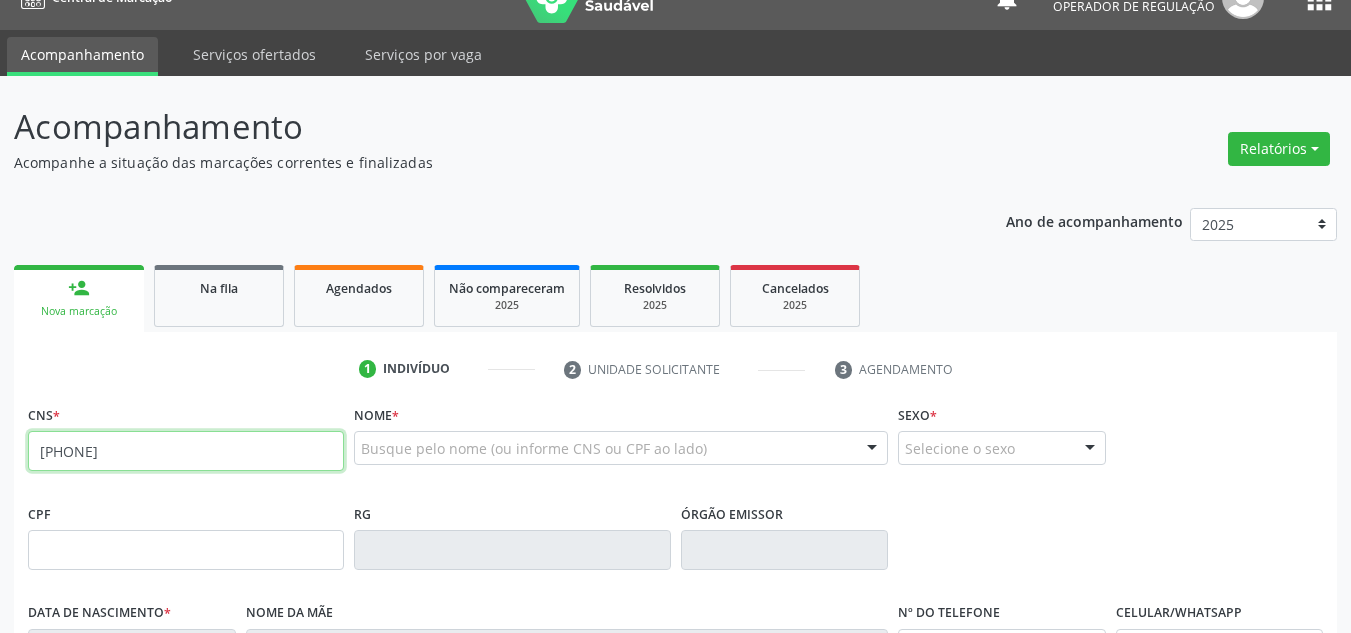 type on "708 6065 9751 4488" 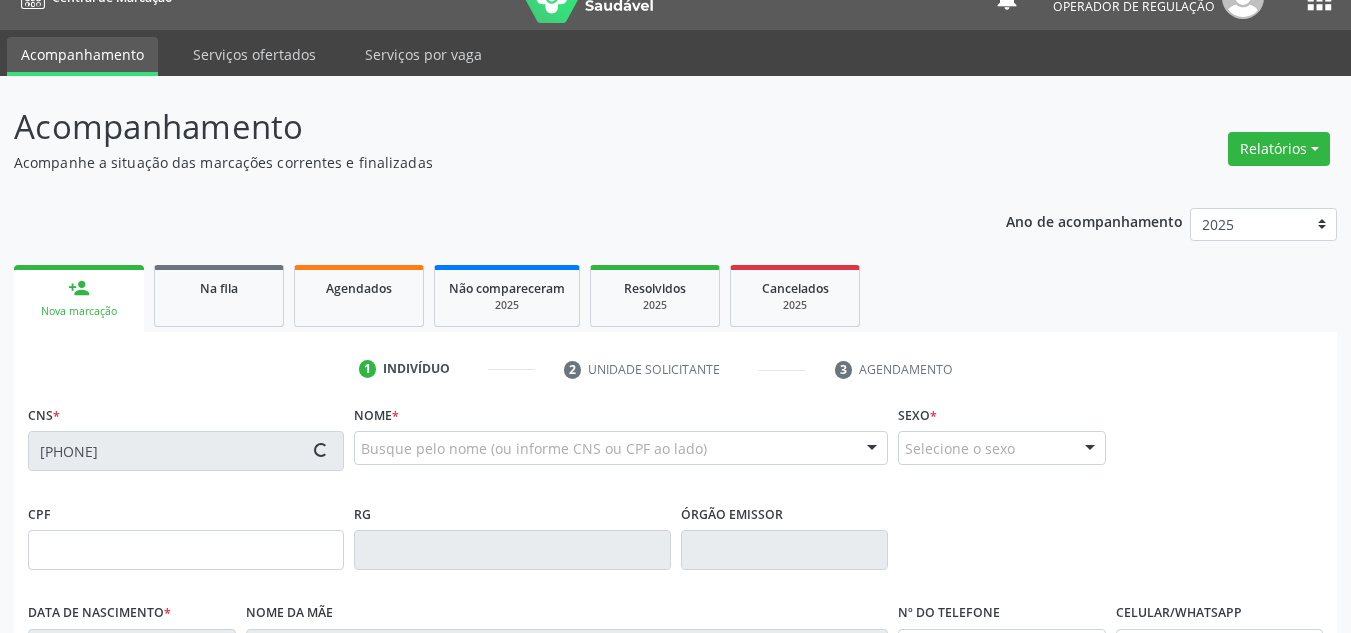 type on "13/04/1952" 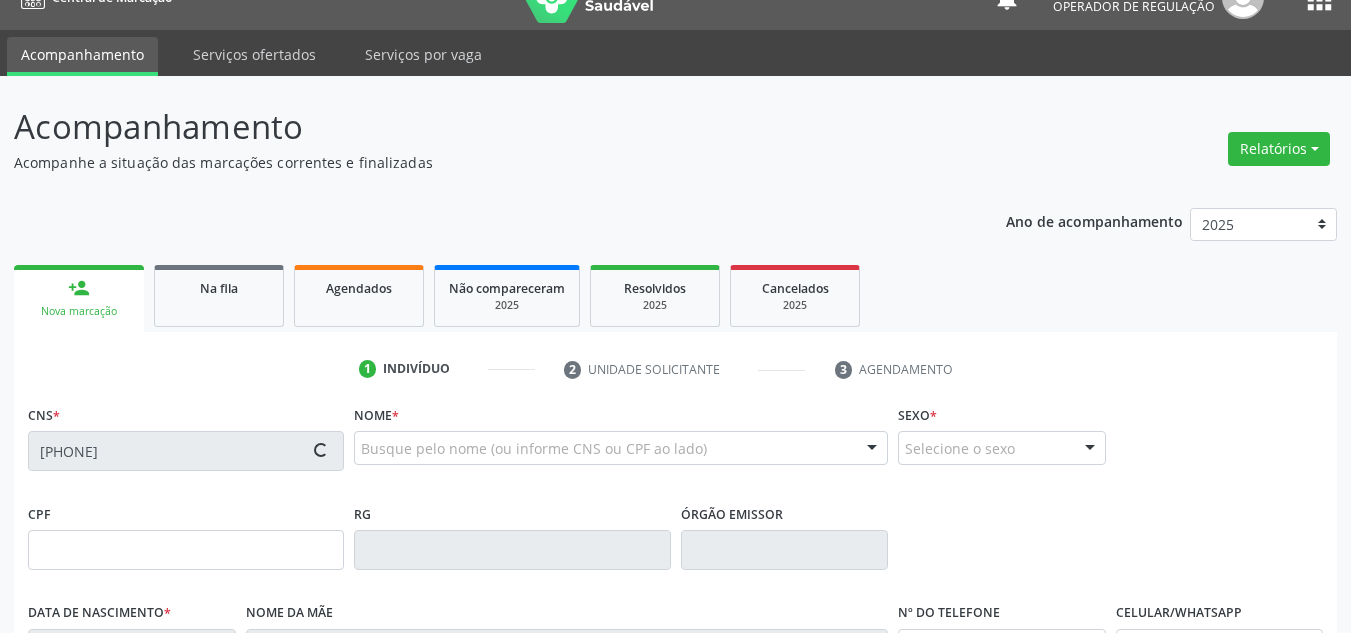type on "(87) 98824-7245" 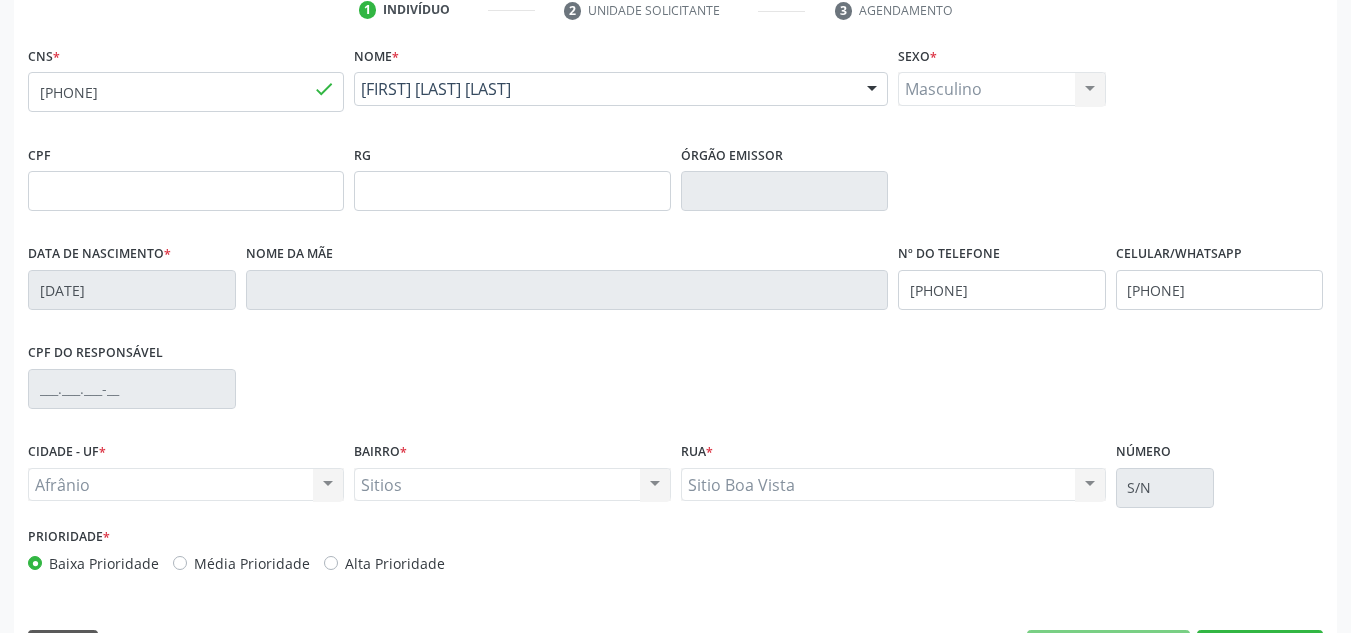 scroll, scrollTop: 451, scrollLeft: 0, axis: vertical 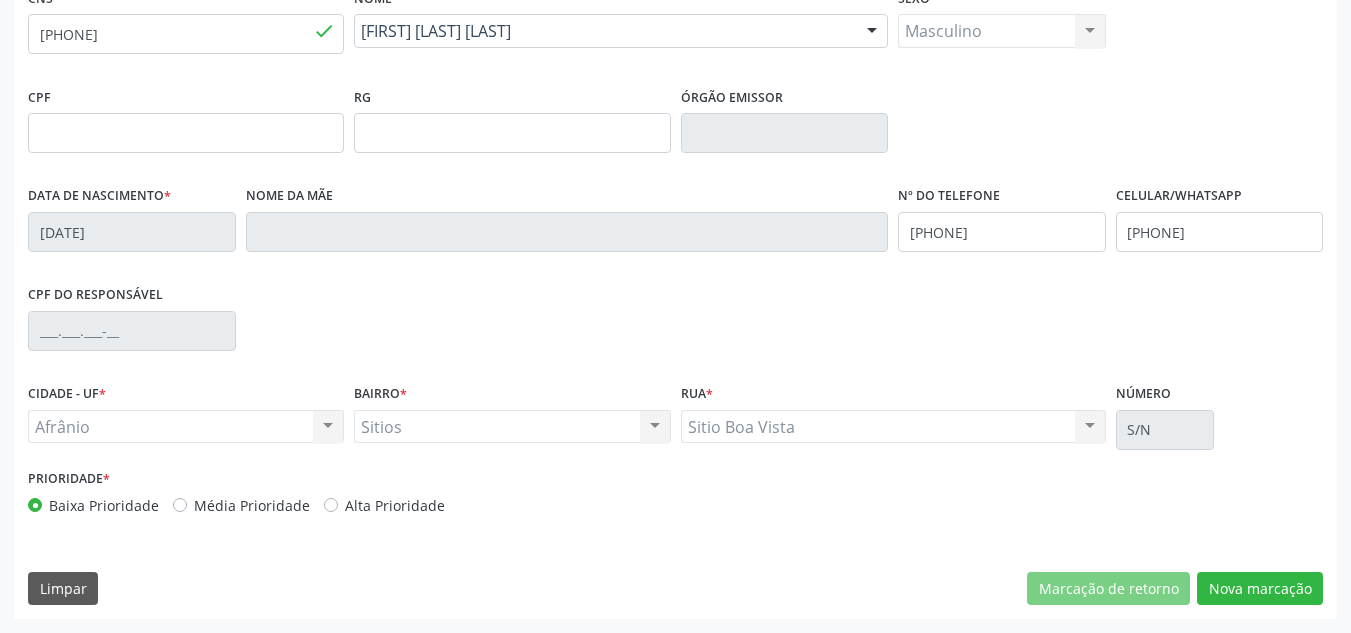 click on "Média Prioridade" at bounding box center [252, 505] 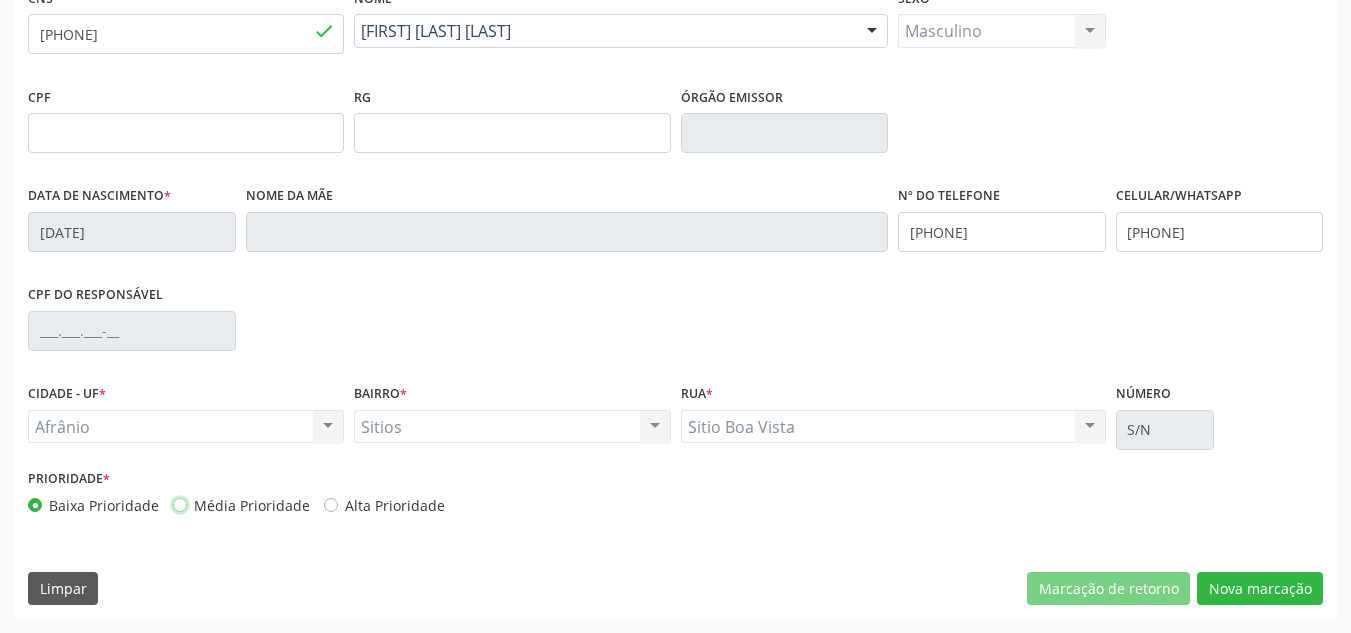 click on "Média Prioridade" at bounding box center [180, 504] 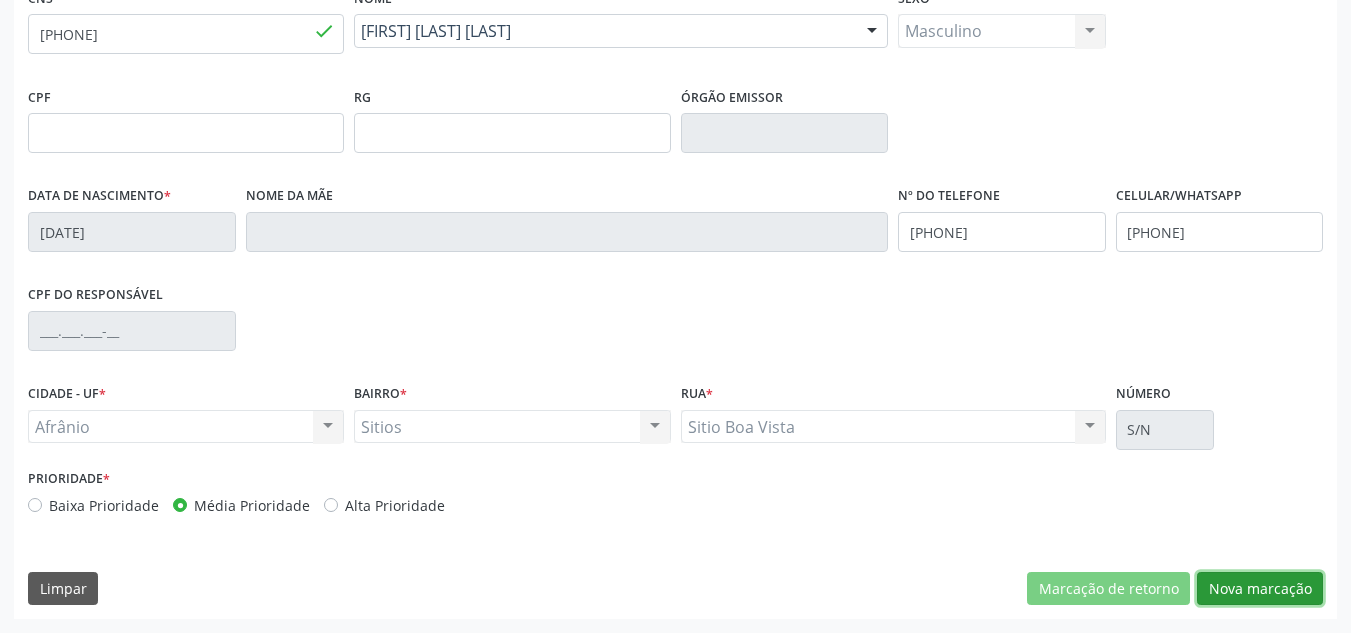 click on "Nova marcação" at bounding box center [1260, 589] 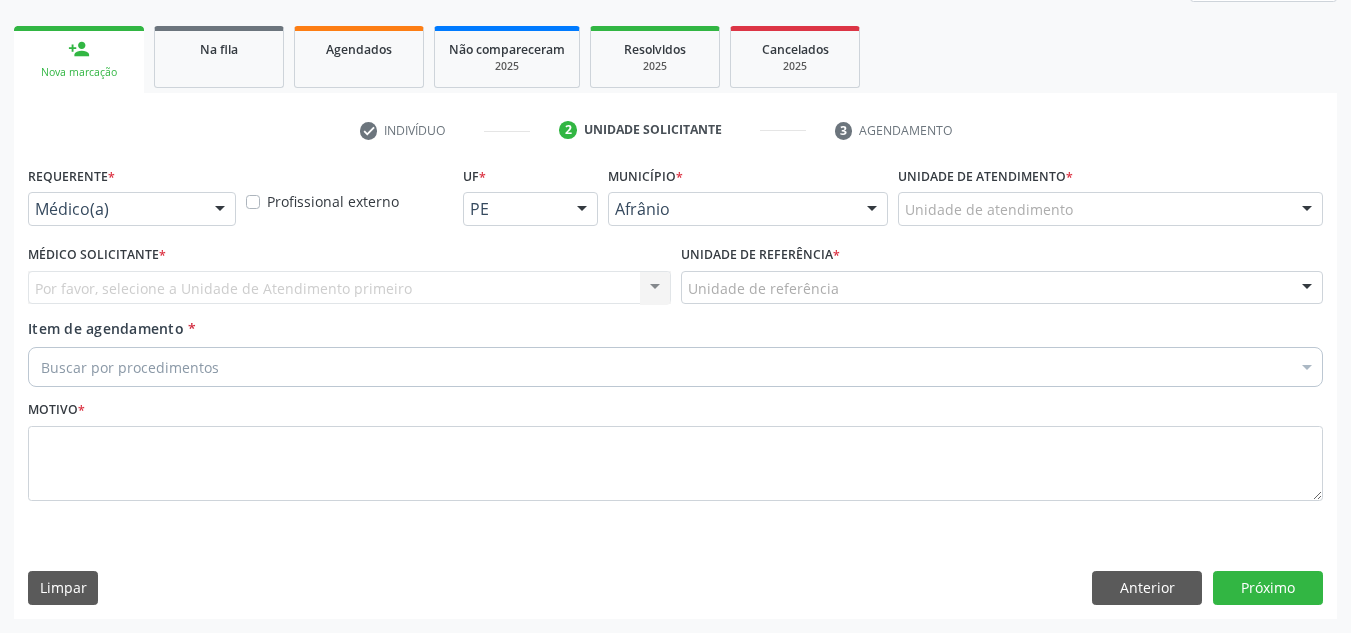 scroll, scrollTop: 273, scrollLeft: 0, axis: vertical 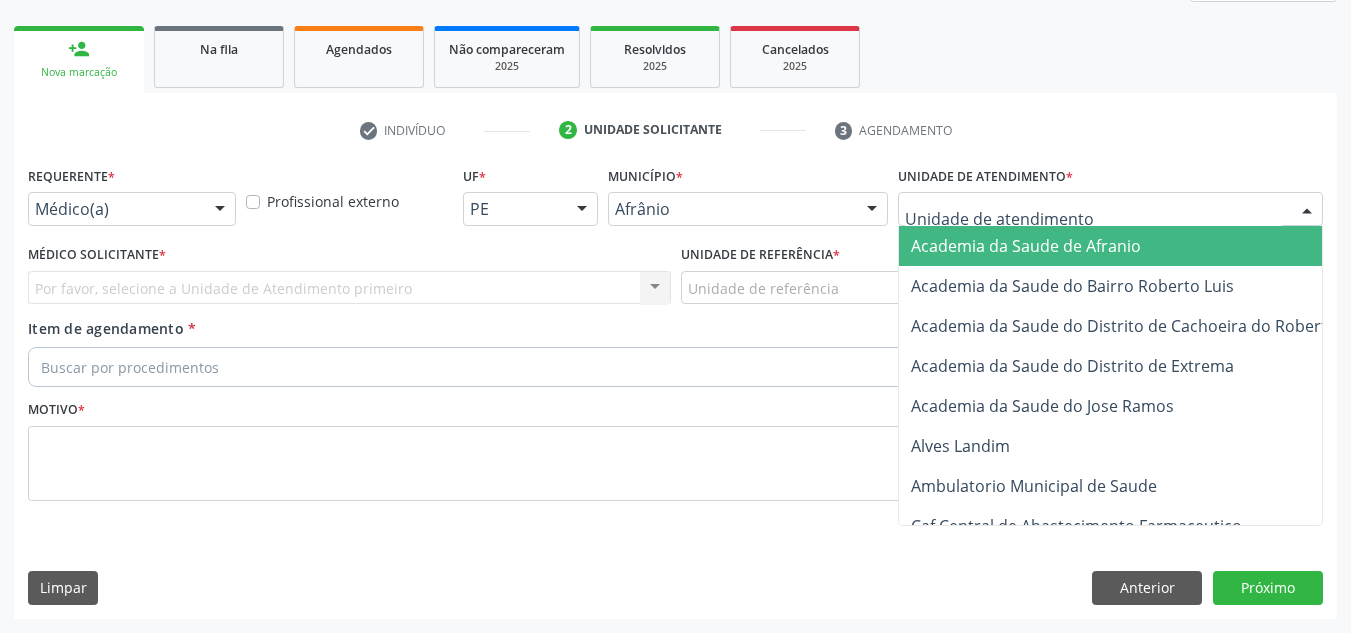click at bounding box center (1110, 209) 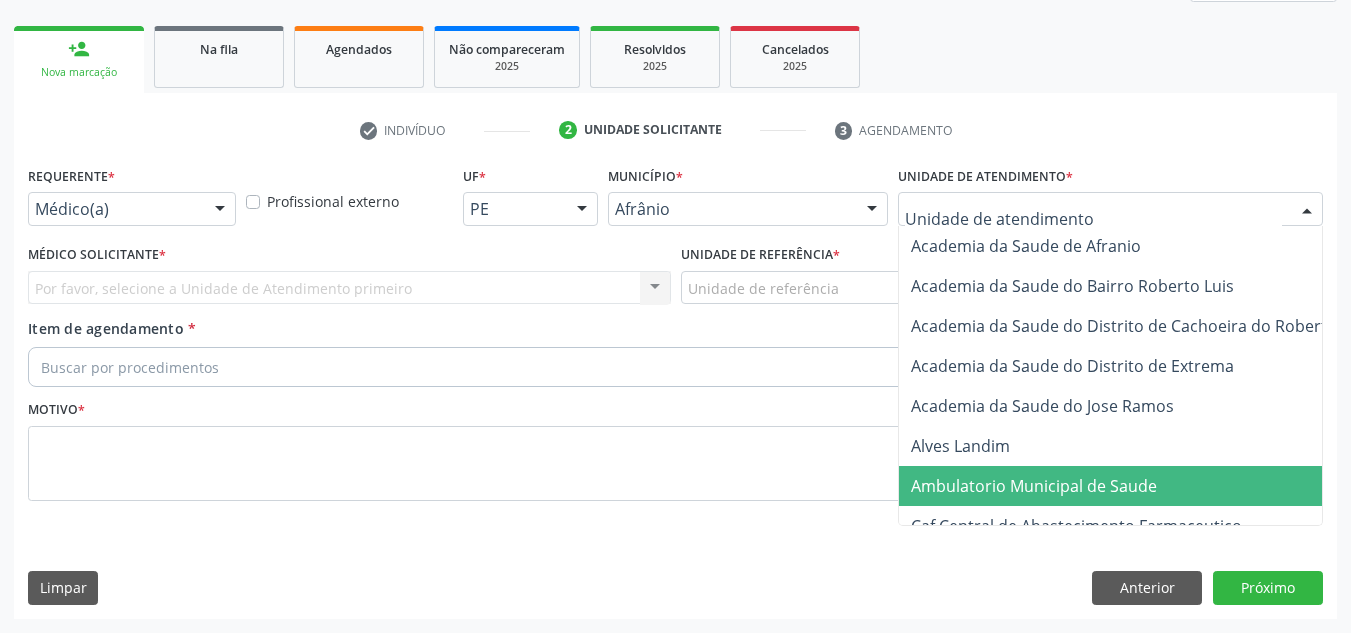 click on "Ambulatorio Municipal de Saude" at bounding box center (1137, 486) 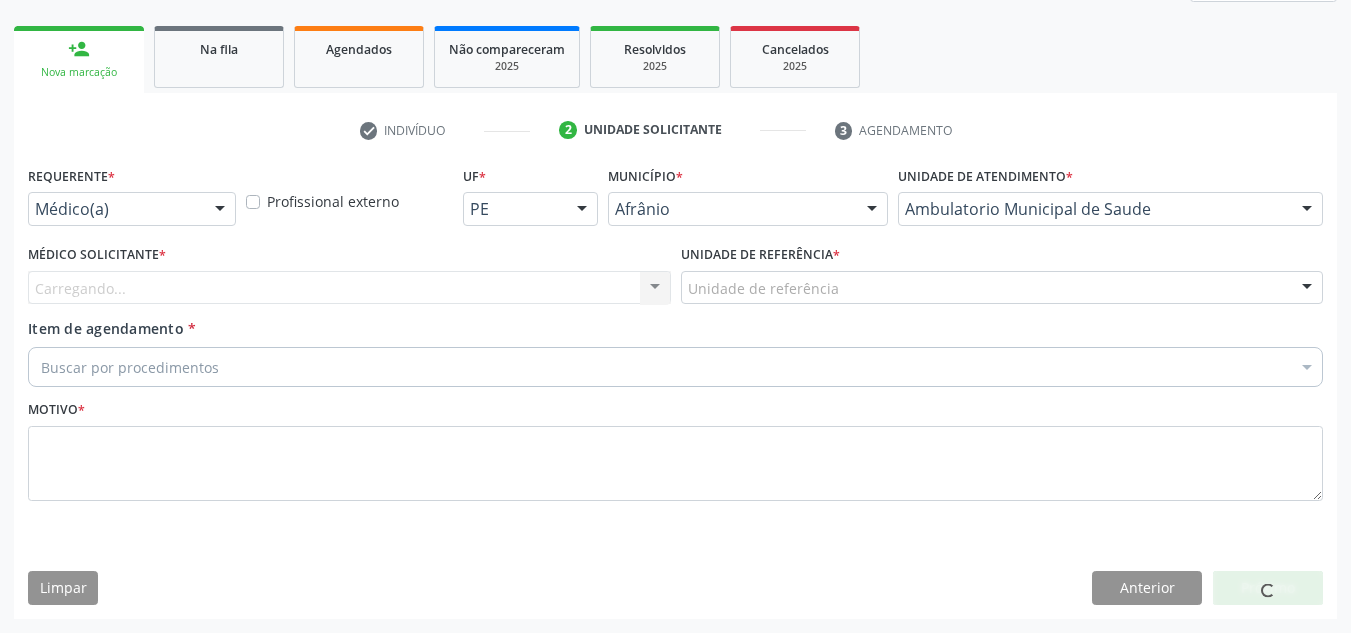 click on "Carregando...
Nenhum resultado encontrado para: "   "
Não há nenhuma opção para ser exibida." at bounding box center (349, 288) 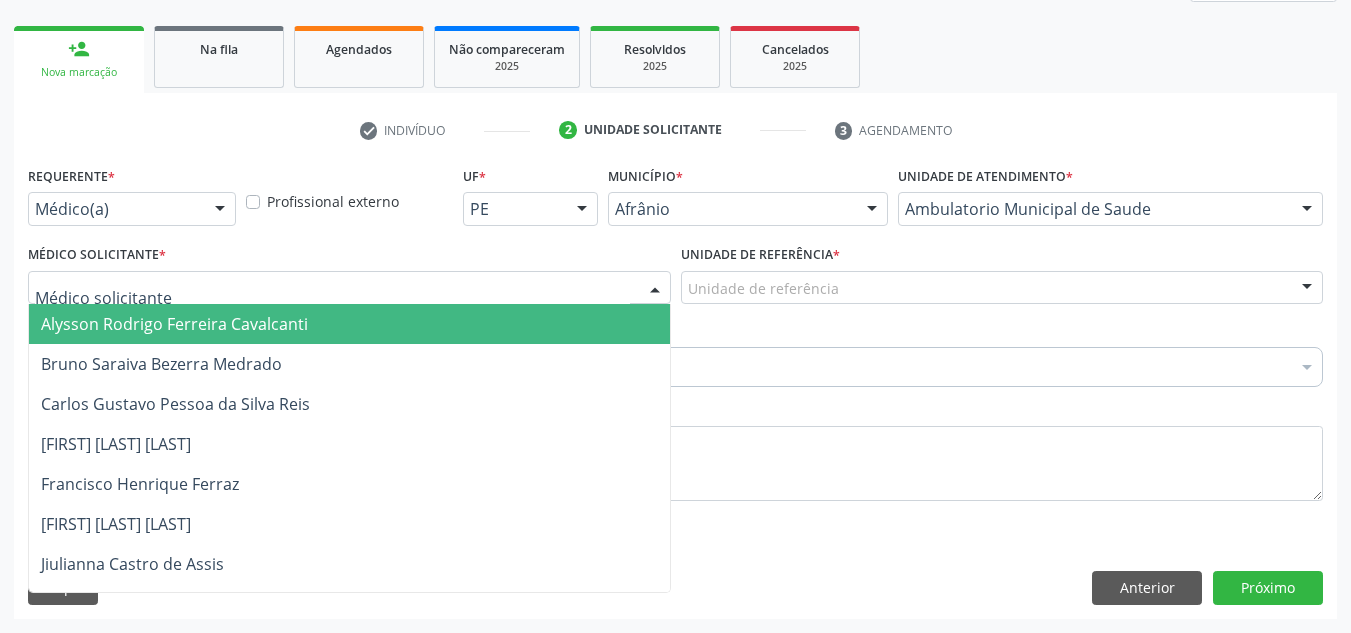 click at bounding box center (349, 288) 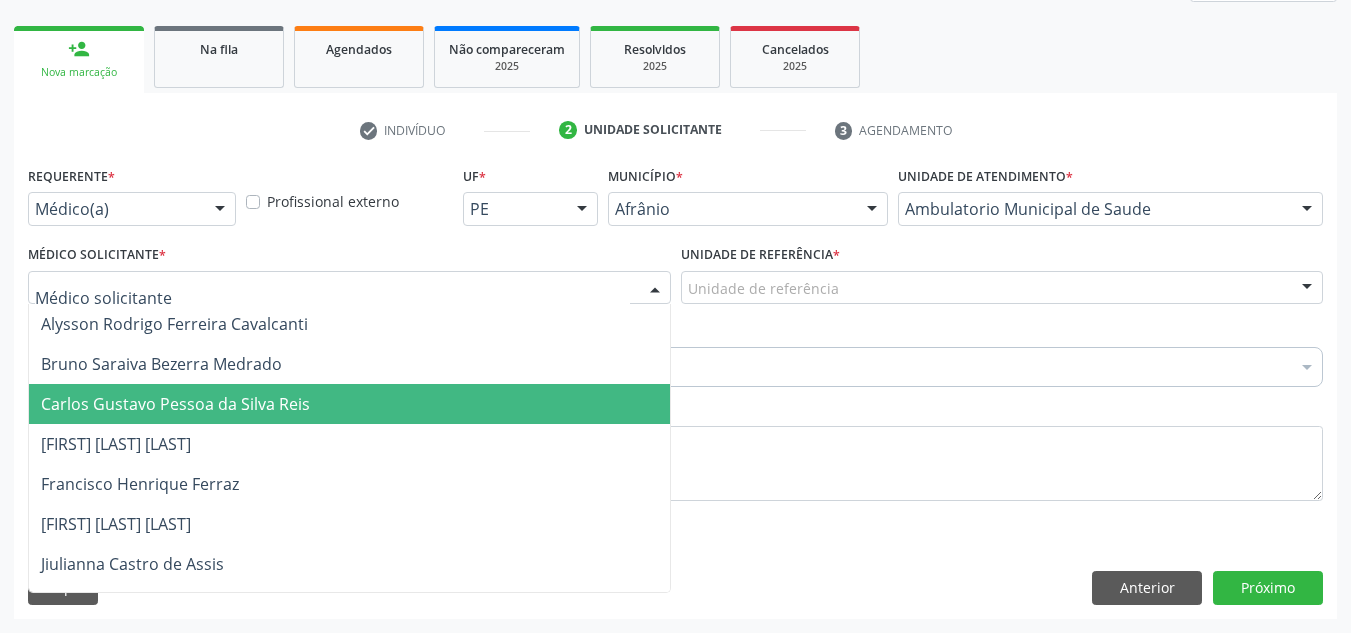 drag, startPoint x: 578, startPoint y: 402, endPoint x: 588, endPoint y: 357, distance: 46.09772 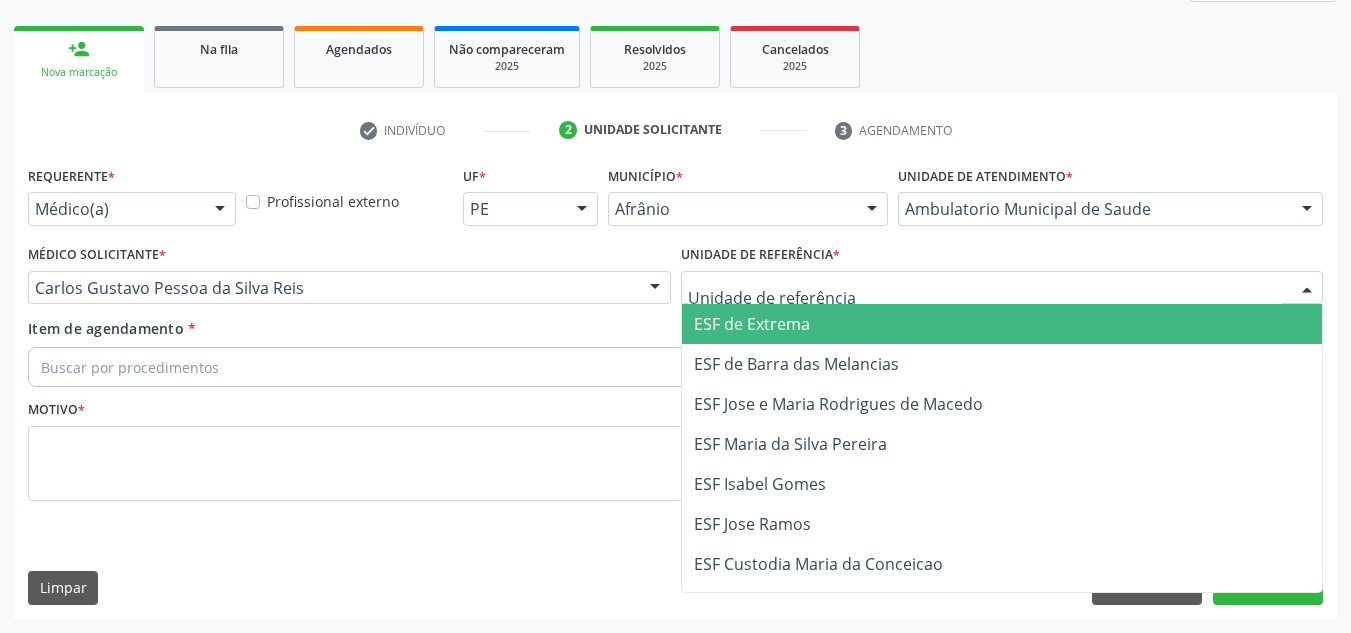 click at bounding box center [1002, 288] 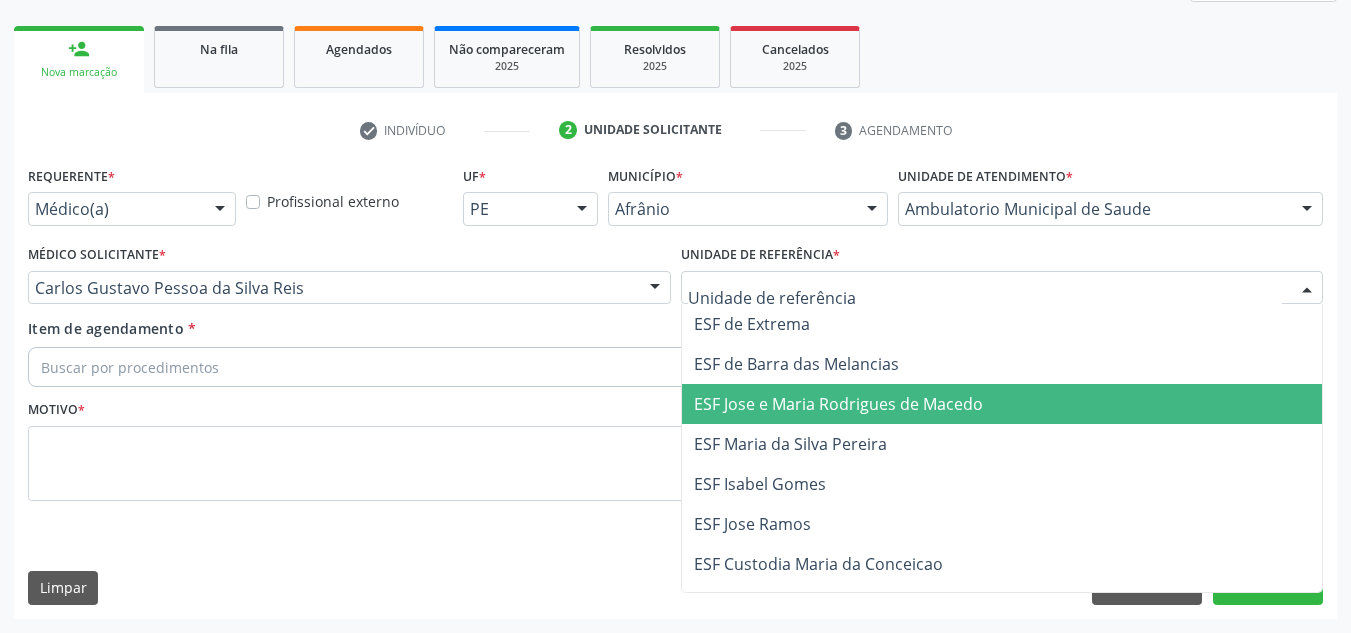 click on "ESF Jose e Maria Rodrigues de Macedo" at bounding box center [838, 404] 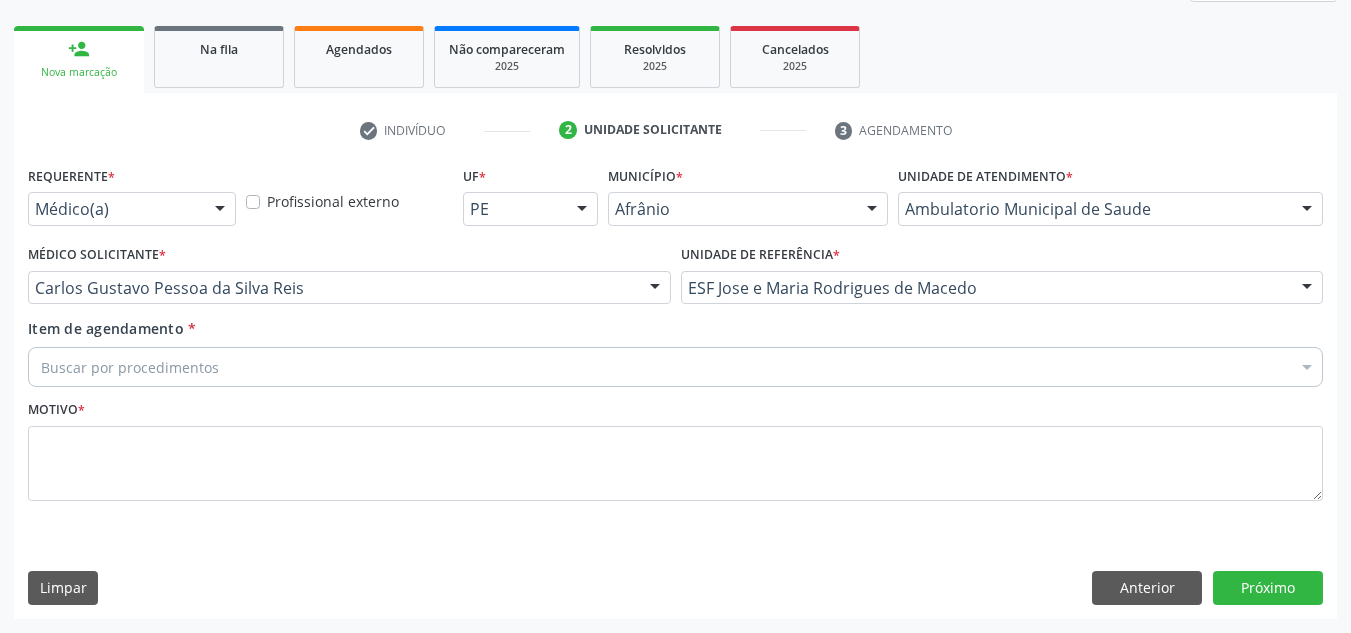 click on "Buscar por procedimentos" at bounding box center (675, 367) 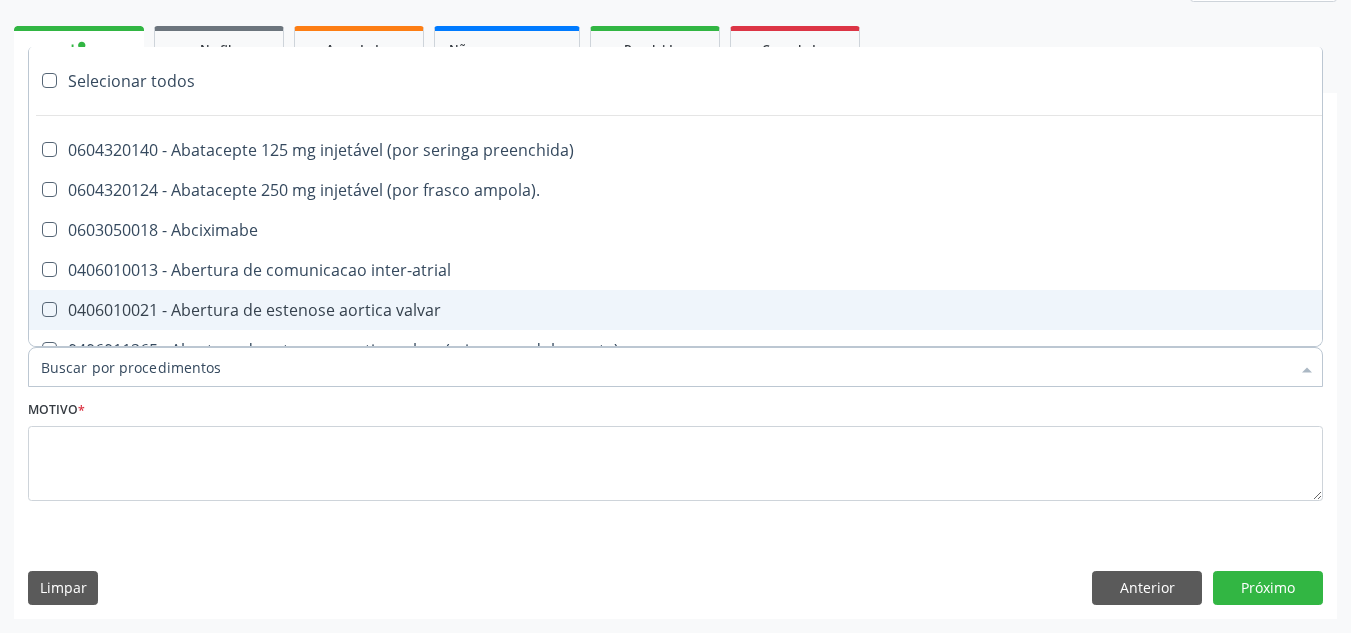 paste on "0209010037" 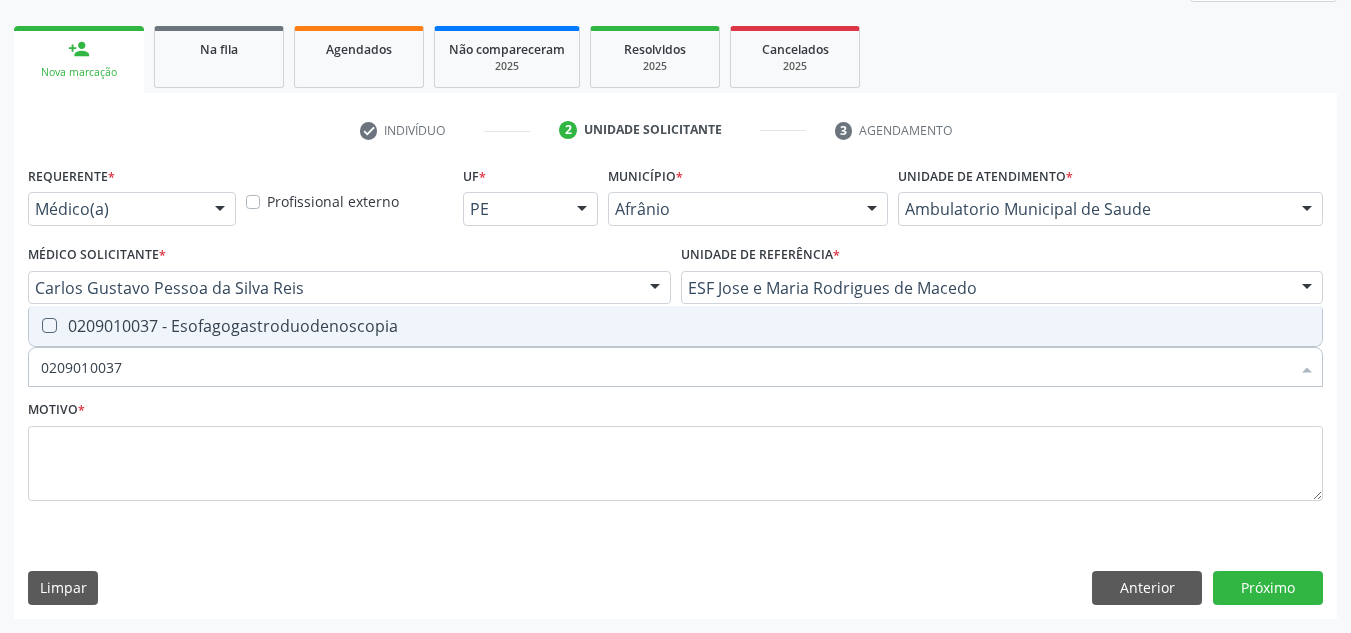 click on "0209010037 - Esofagogastroduodenoscopia" at bounding box center (675, 326) 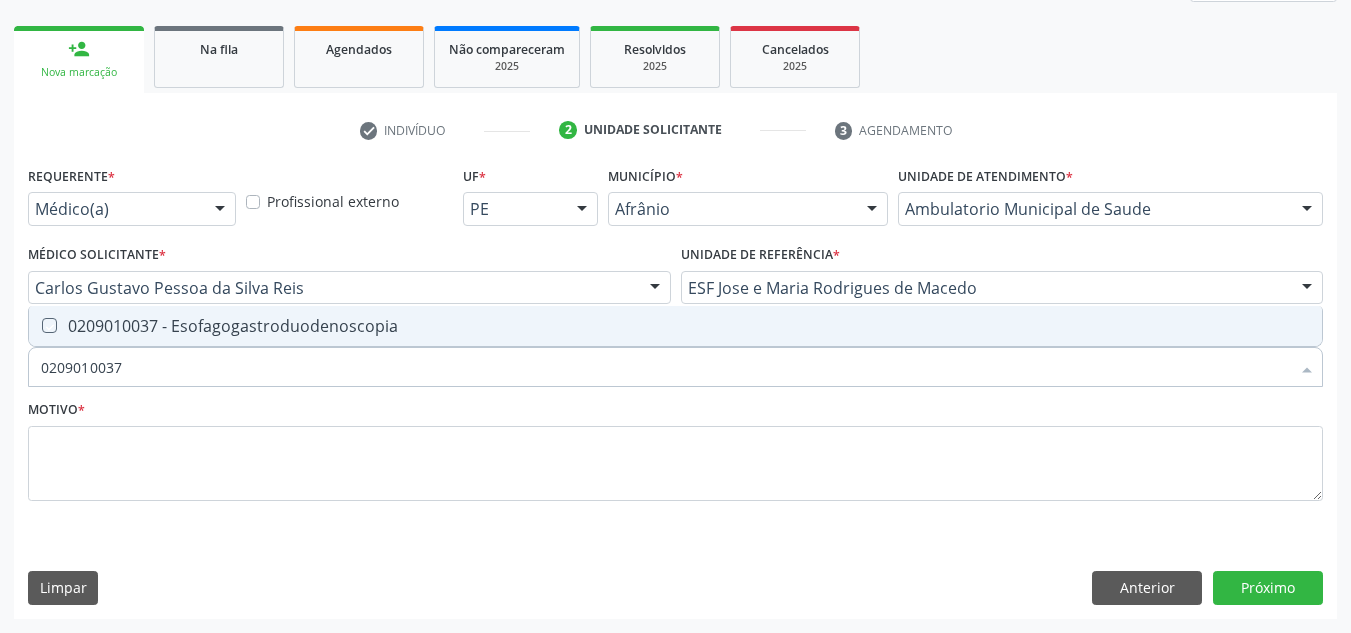 checkbox on "true" 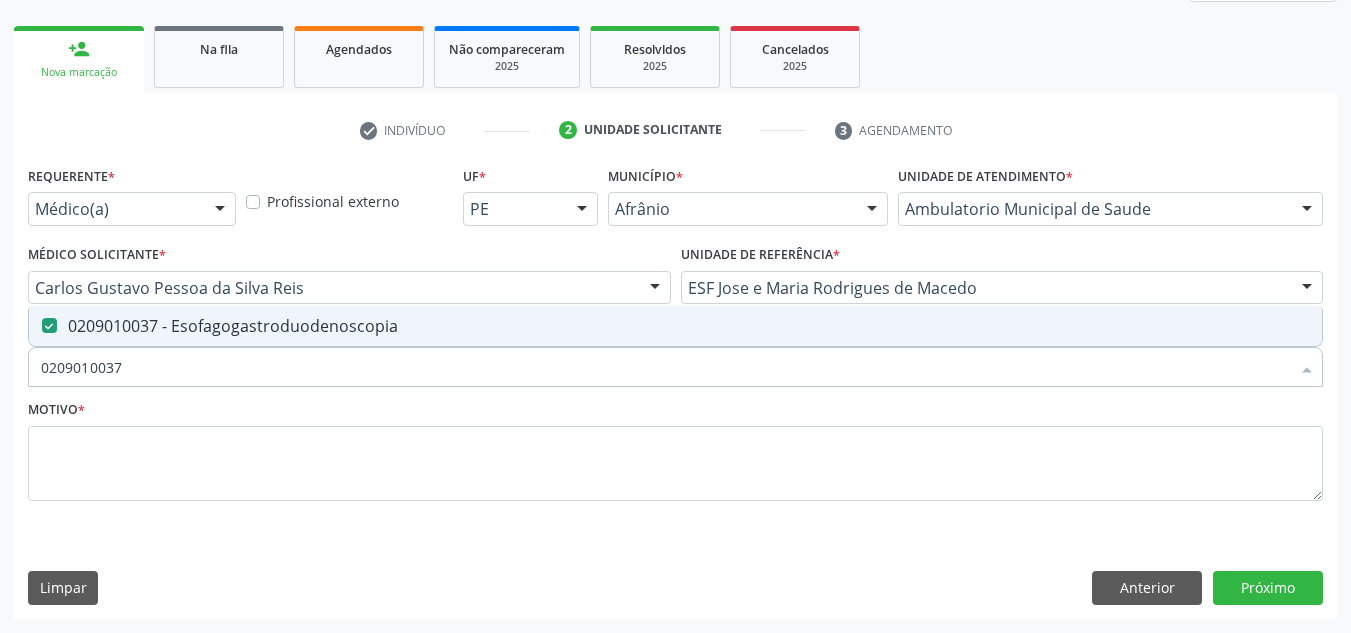 click on "Item de agendamento
*
0209010037
Desfazer seleção
0209010037 - Esofagogastroduodenoscopia
Nenhum resultado encontrado para: " 0209010037  "
Não há nenhuma opção para ser exibida." at bounding box center (675, 356) 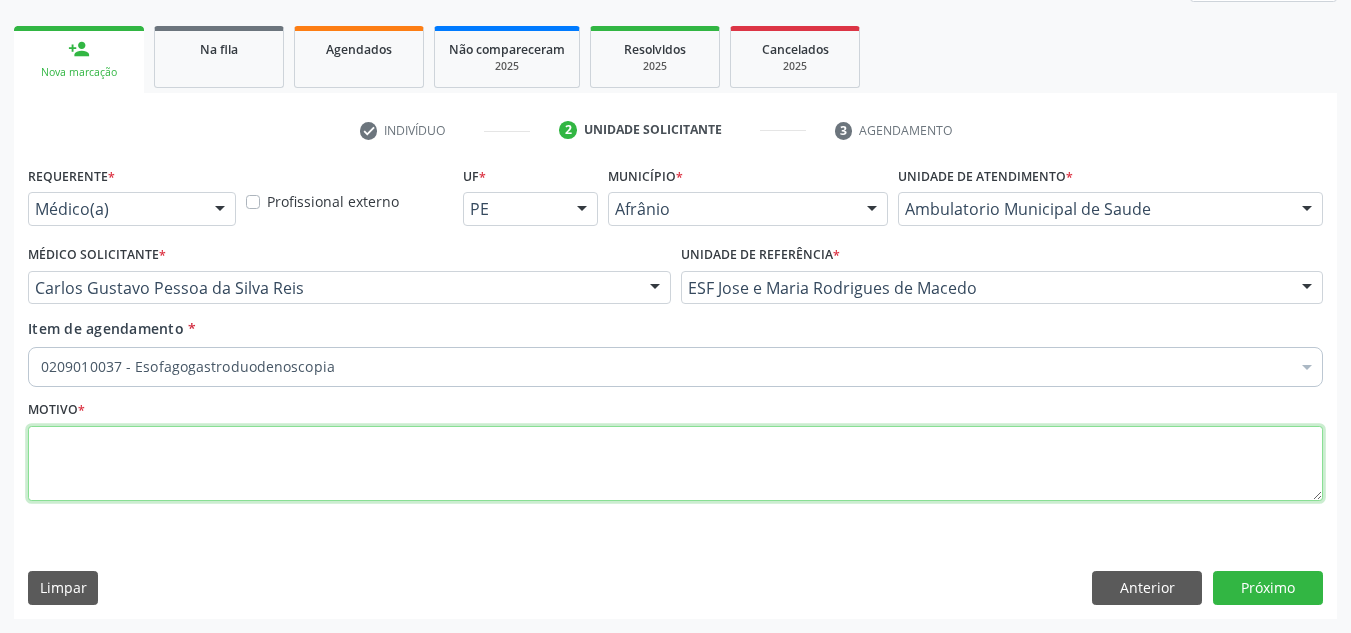 click at bounding box center (675, 464) 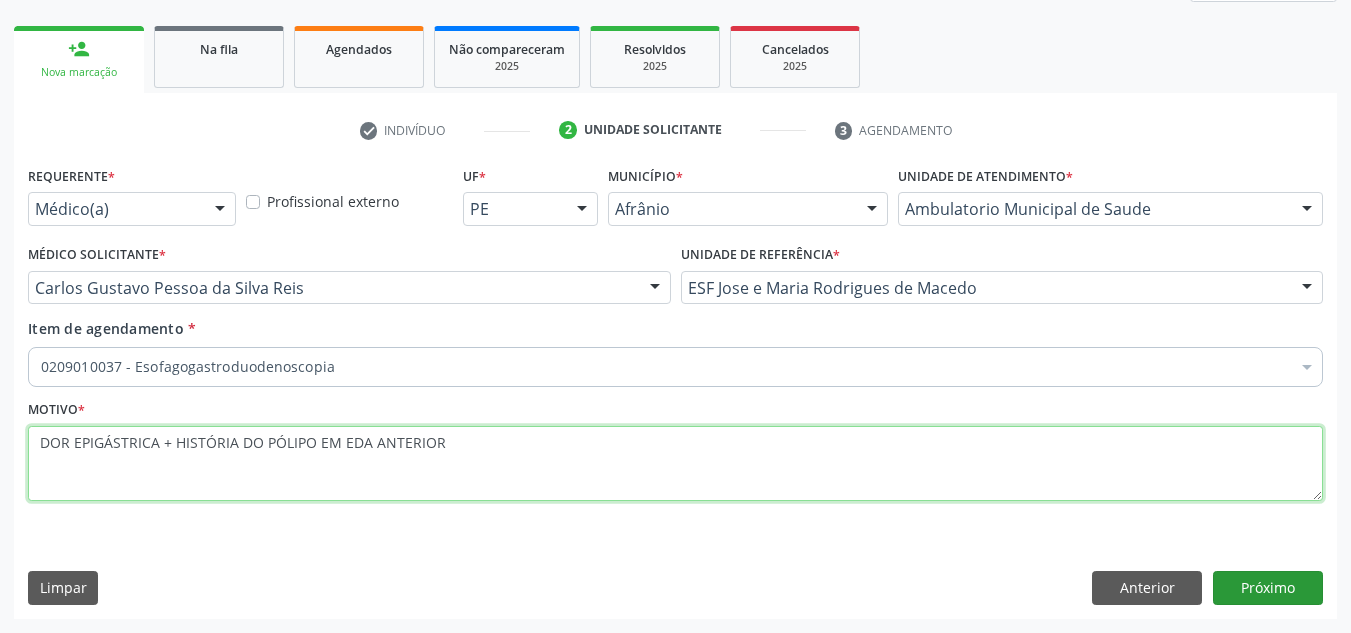 type on "DOR EPIGÁSTRICA + HISTÓRIA DO PÓLIPO EM EDA ANTERIOR" 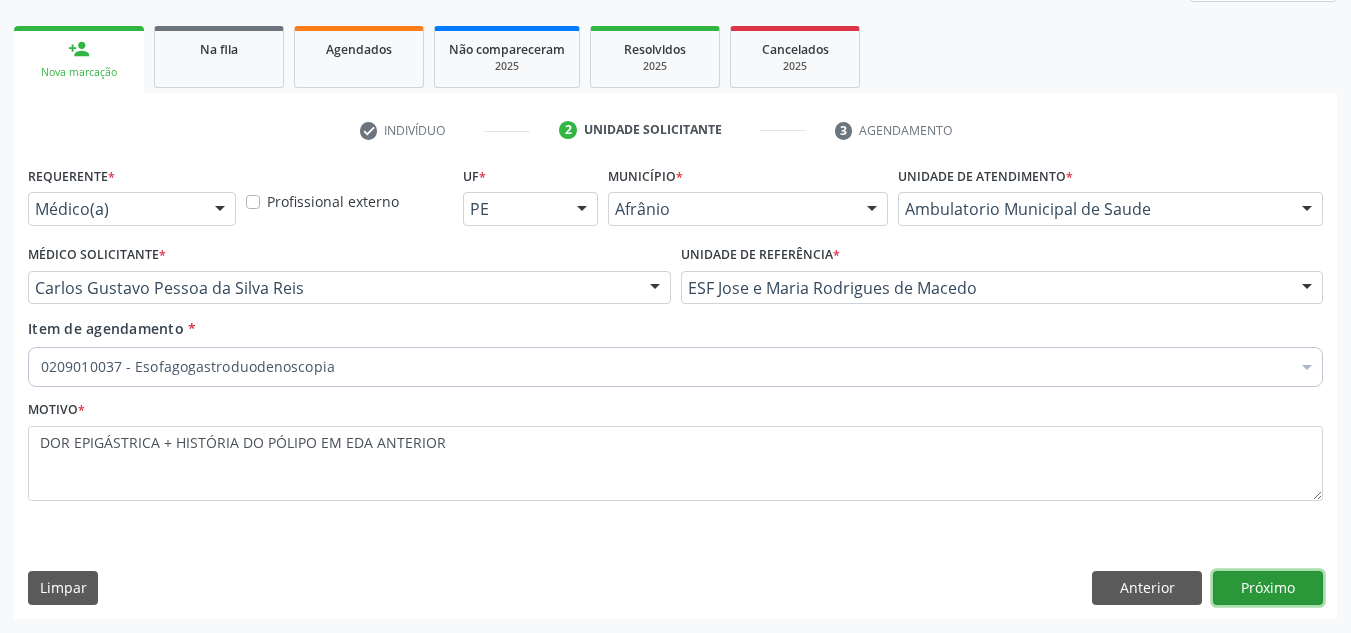 click on "Próximo" at bounding box center (1268, 588) 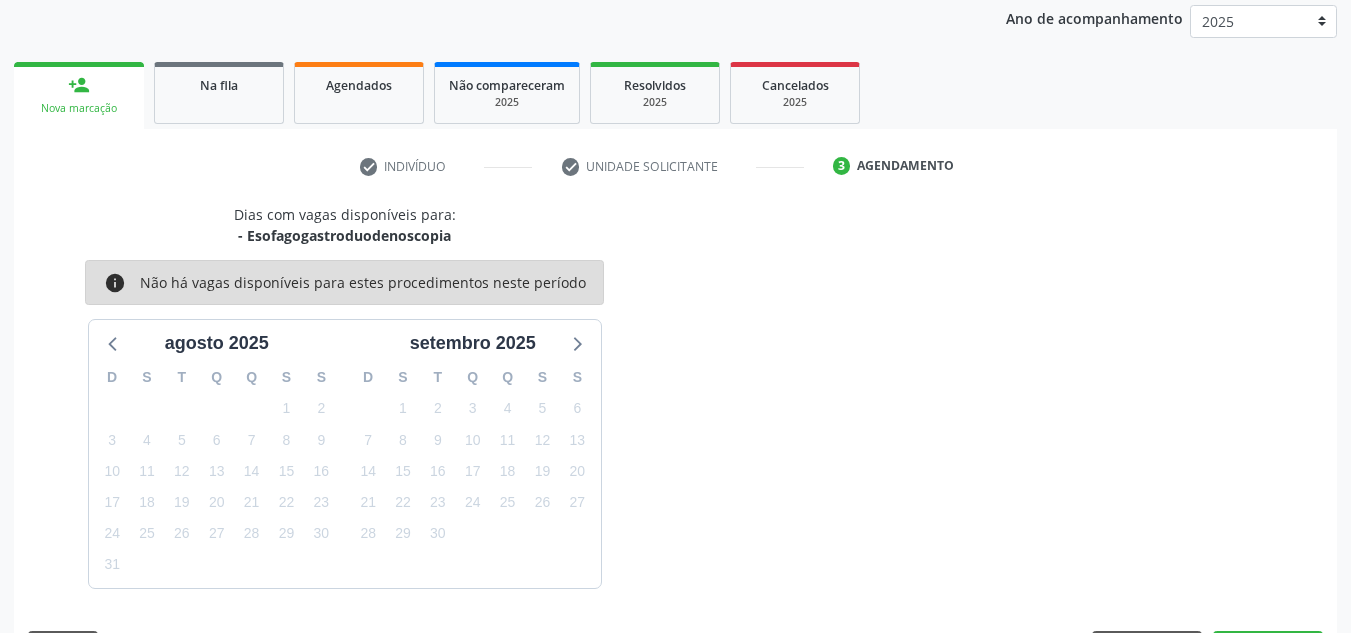 scroll, scrollTop: 273, scrollLeft: 0, axis: vertical 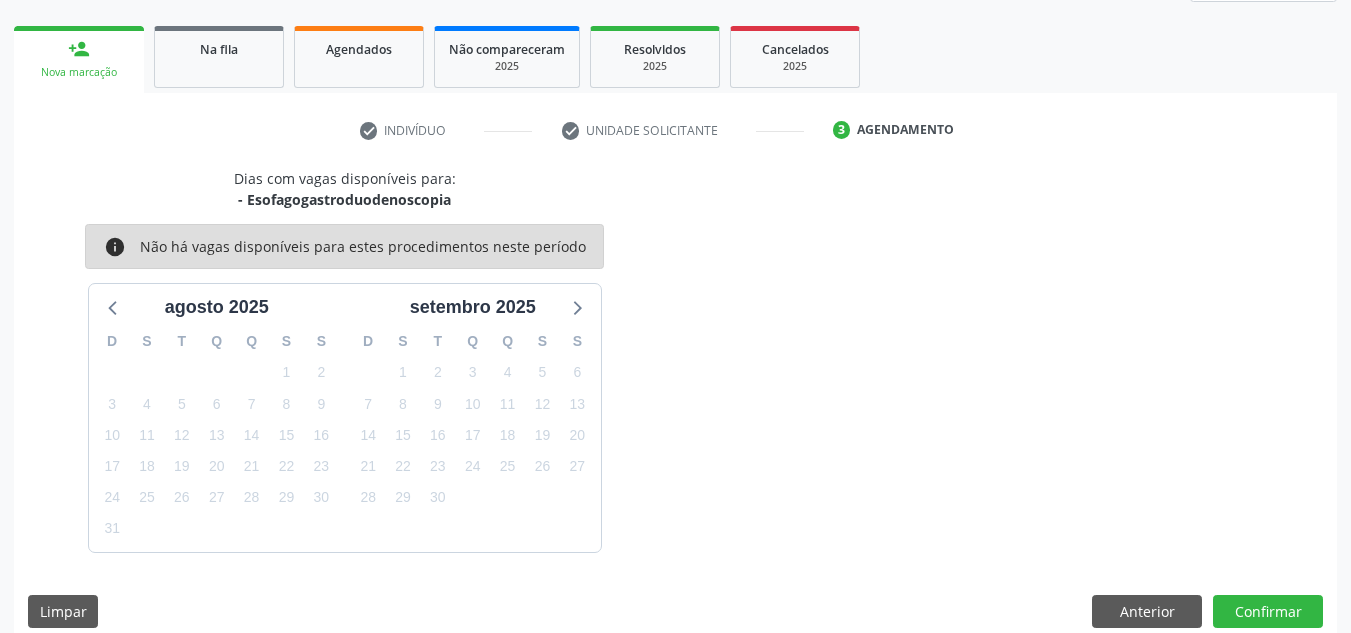 click on "Dias com vagas disponíveis para:
- Esofagogastroduodenoscopia
info
Não há vagas disponíveis para estes procedimentos neste período
agosto 2025 D S T Q Q S S 27 28 29 30 31 1 2 3 4 5 6 7 8 9 10 11 12 13 14 15 16 17 18 19 20 21 22 23 24 25 26 27 28 29 30 31 1 2 3 4 5 6 setembro 2025 D S T Q Q S S 31 1 2 3 4 5 6 7 8 9 10 11 12 13 14 15 16 17 18 19 20 21 22 23 24 25 26 27 28 29 30 1 2 3 4 5 6 7 8 9 10 11
Limpar
Anterior
Confirmar" at bounding box center (675, 405) 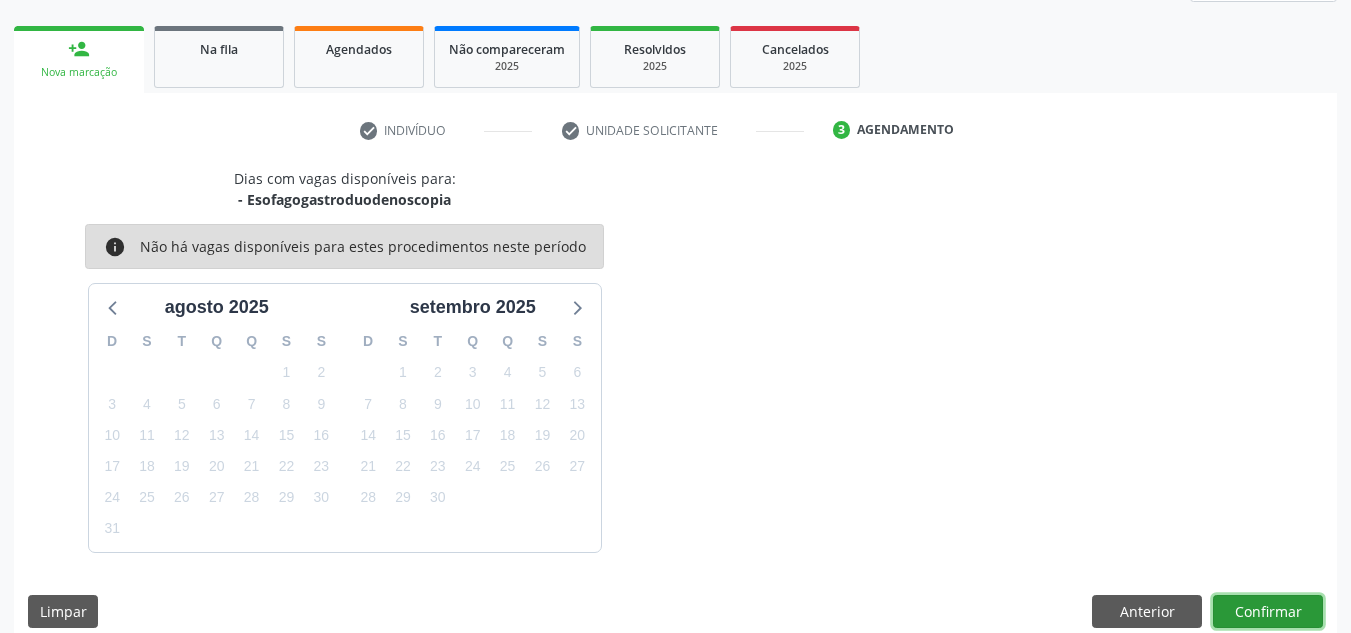 click on "Confirmar" at bounding box center [1268, 612] 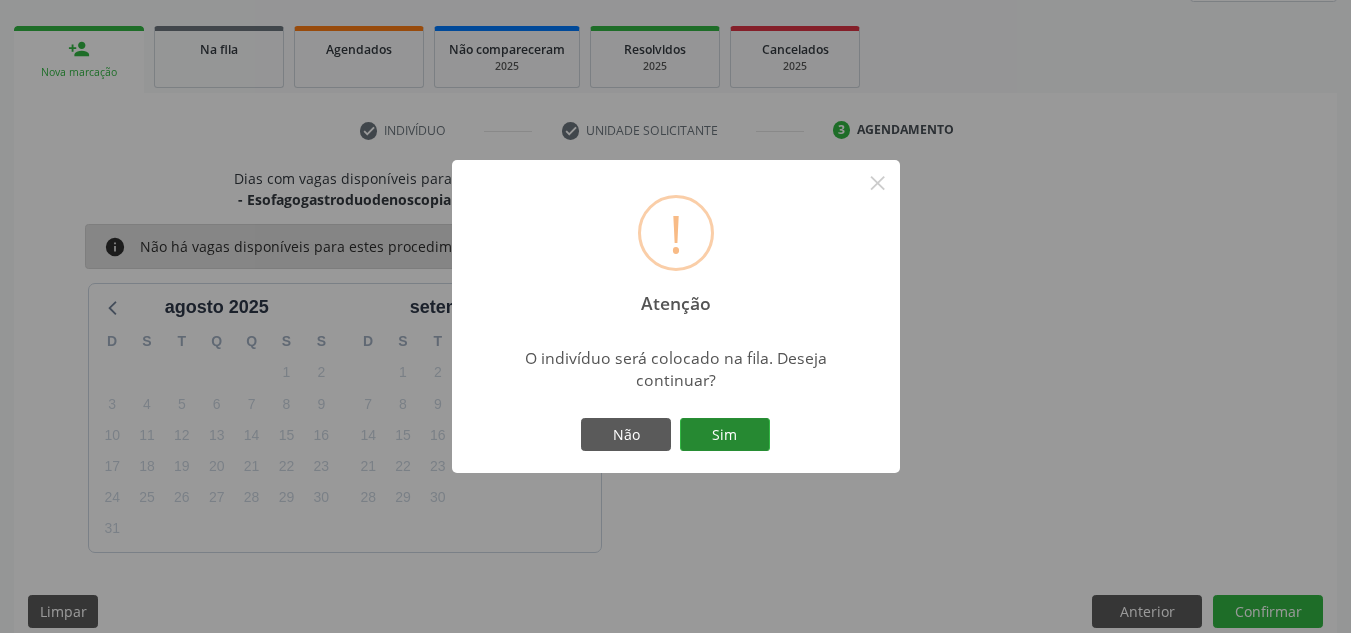 click on "Sim" at bounding box center [725, 435] 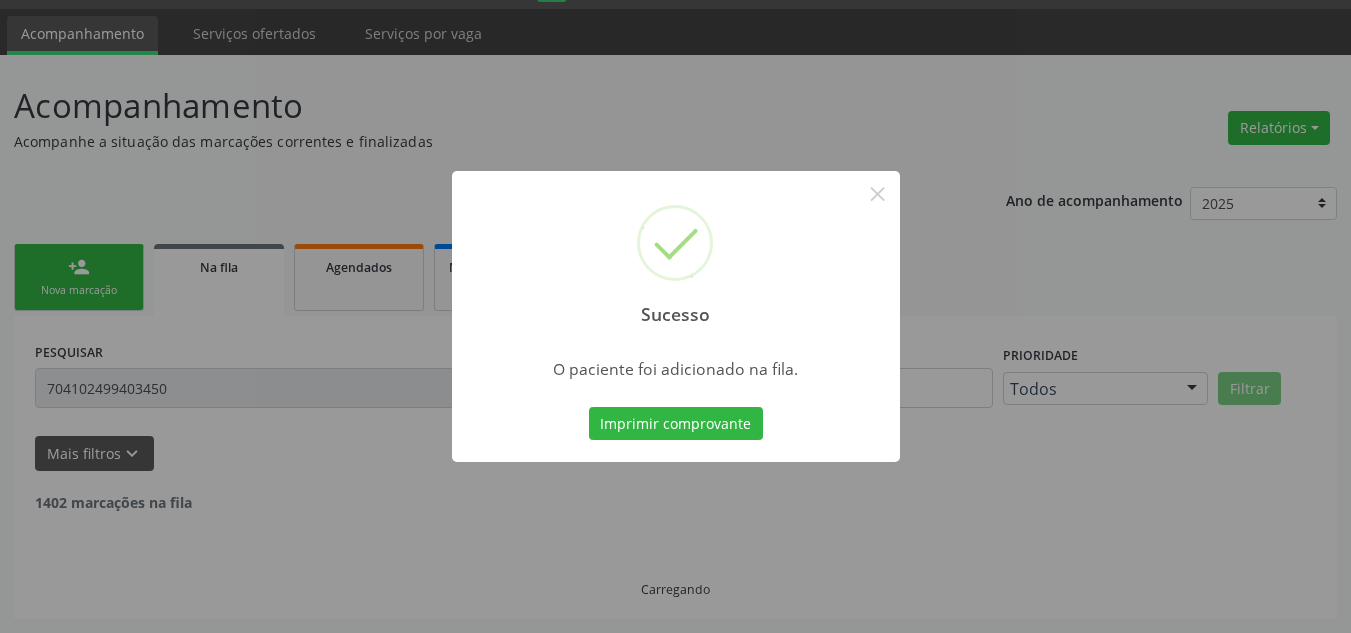 scroll, scrollTop: 34, scrollLeft: 0, axis: vertical 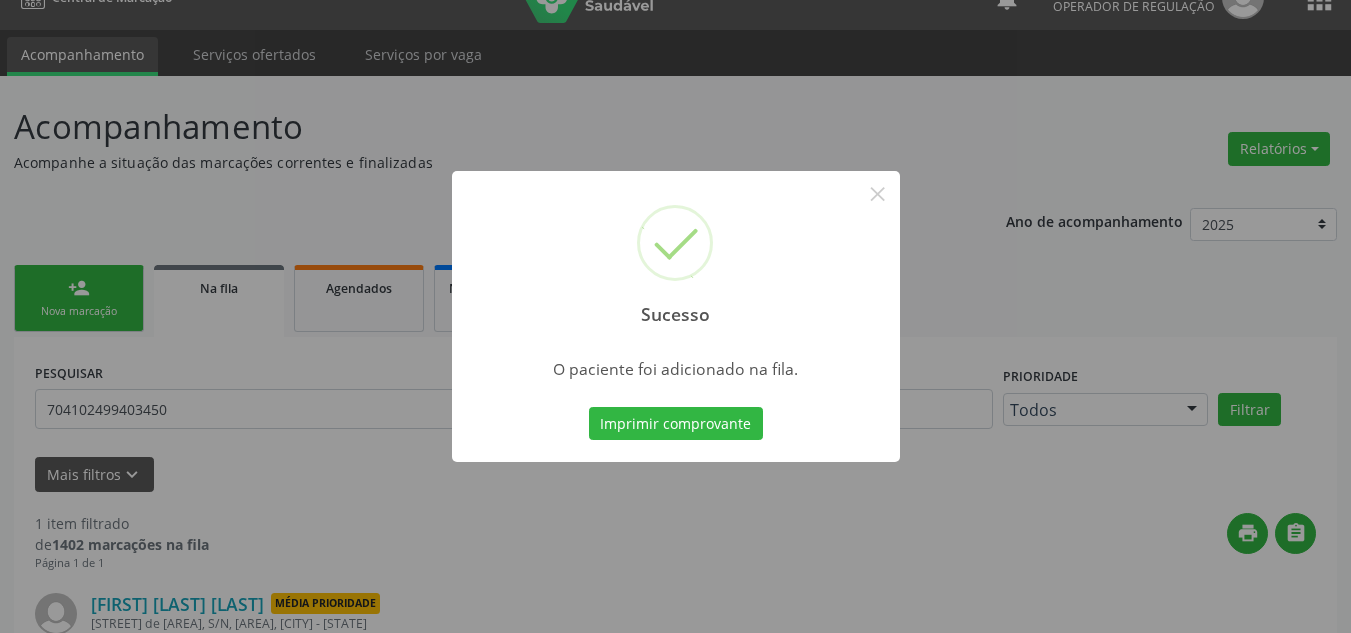 type 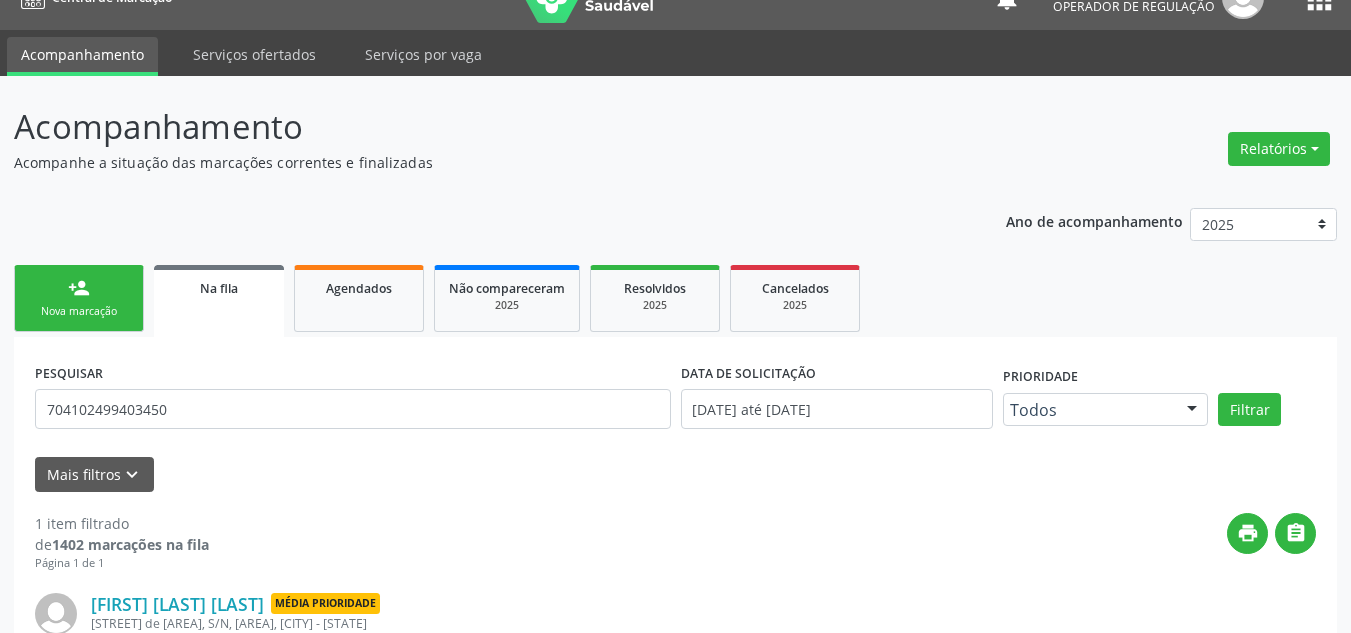 click on "person_add
Nova marcação" at bounding box center (79, 298) 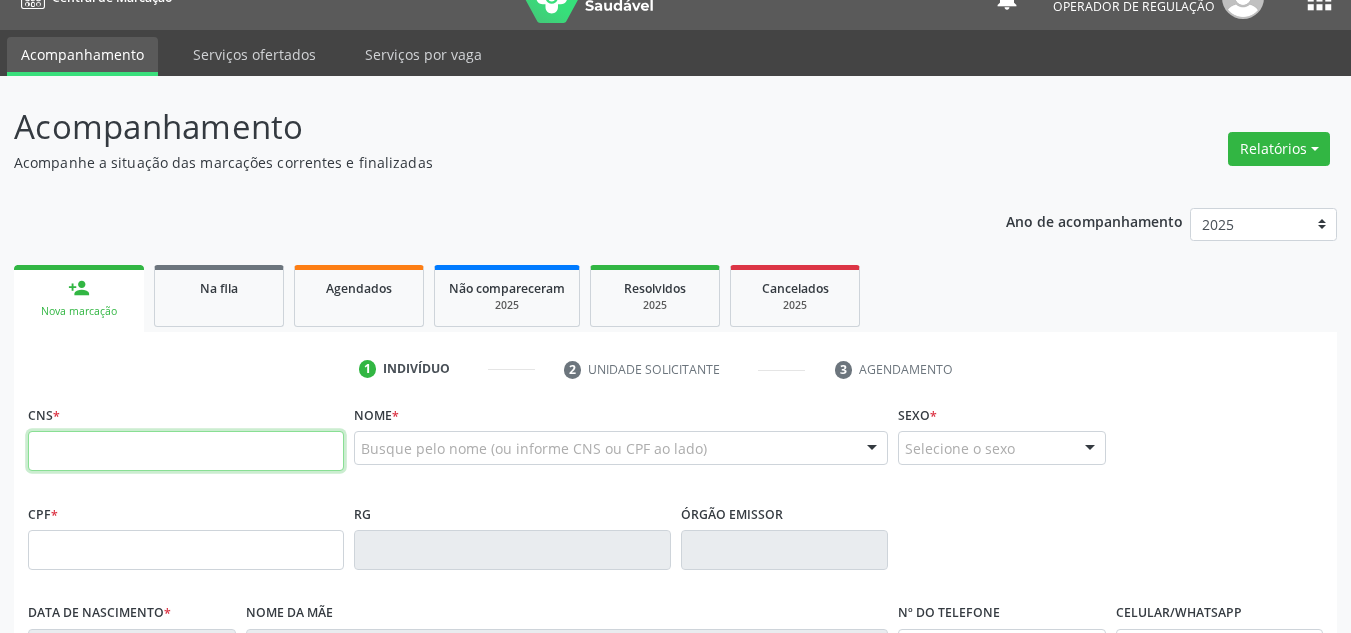 drag, startPoint x: 168, startPoint y: 440, endPoint x: 191, endPoint y: 441, distance: 23.021729 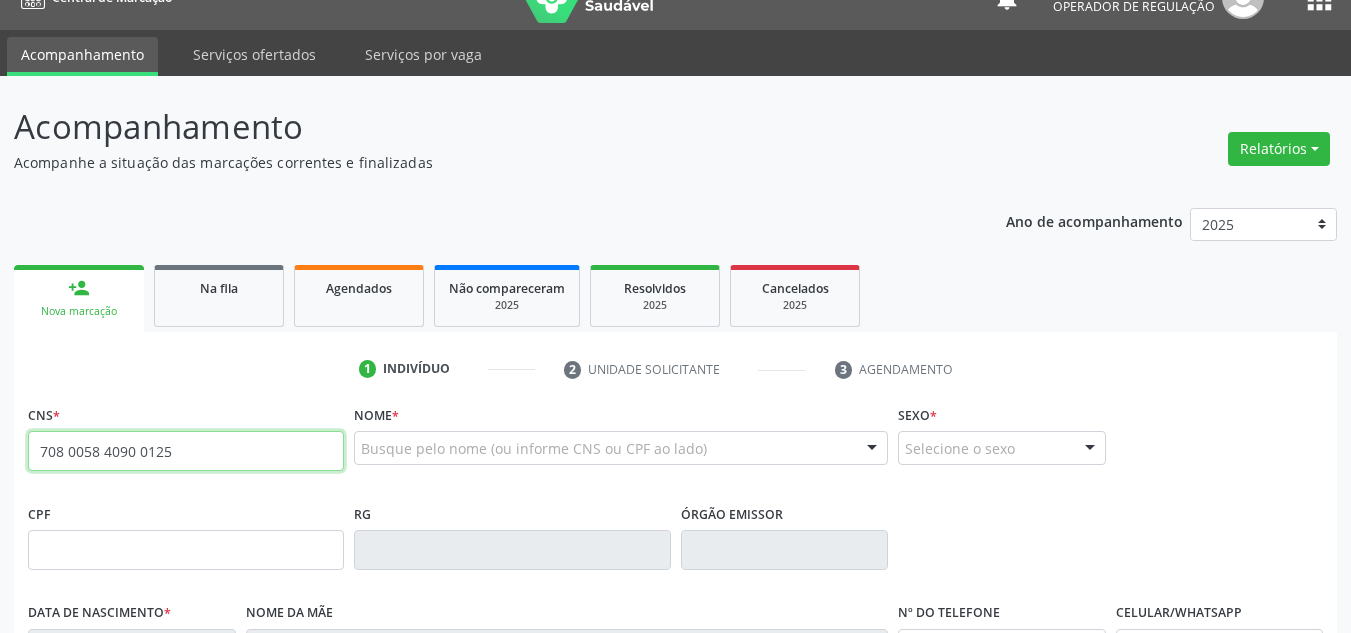type on "708 0058 4090 0125" 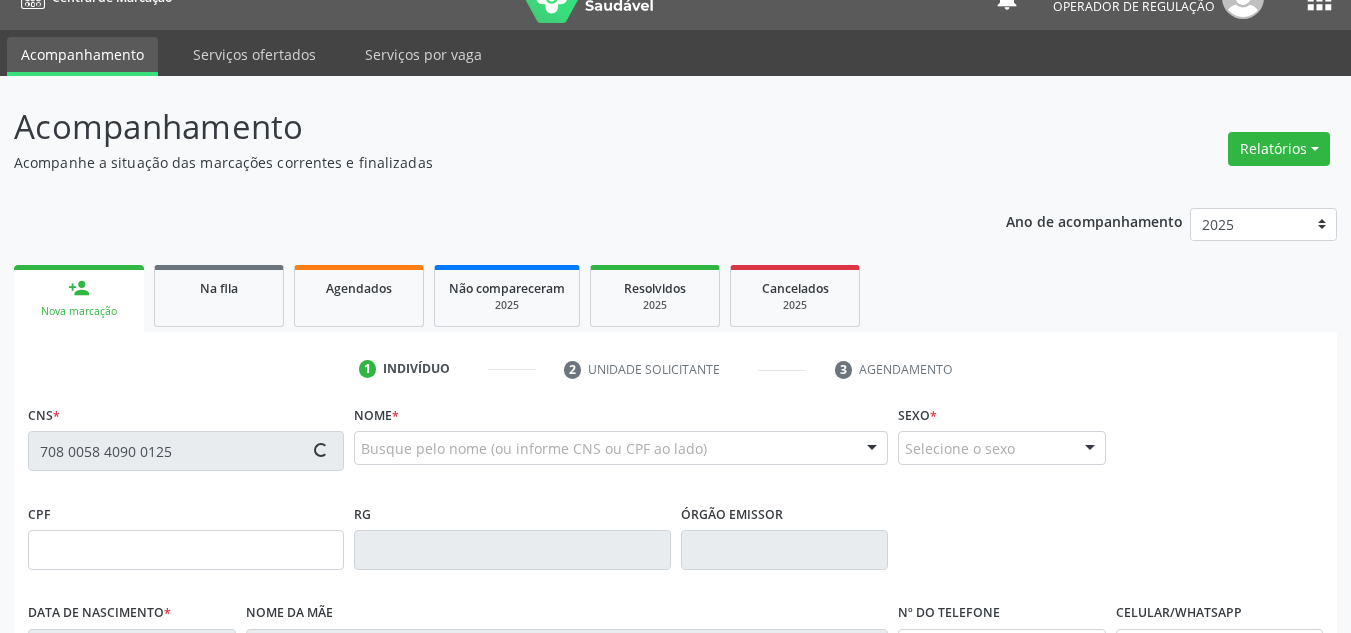 type on "16/03/1976" 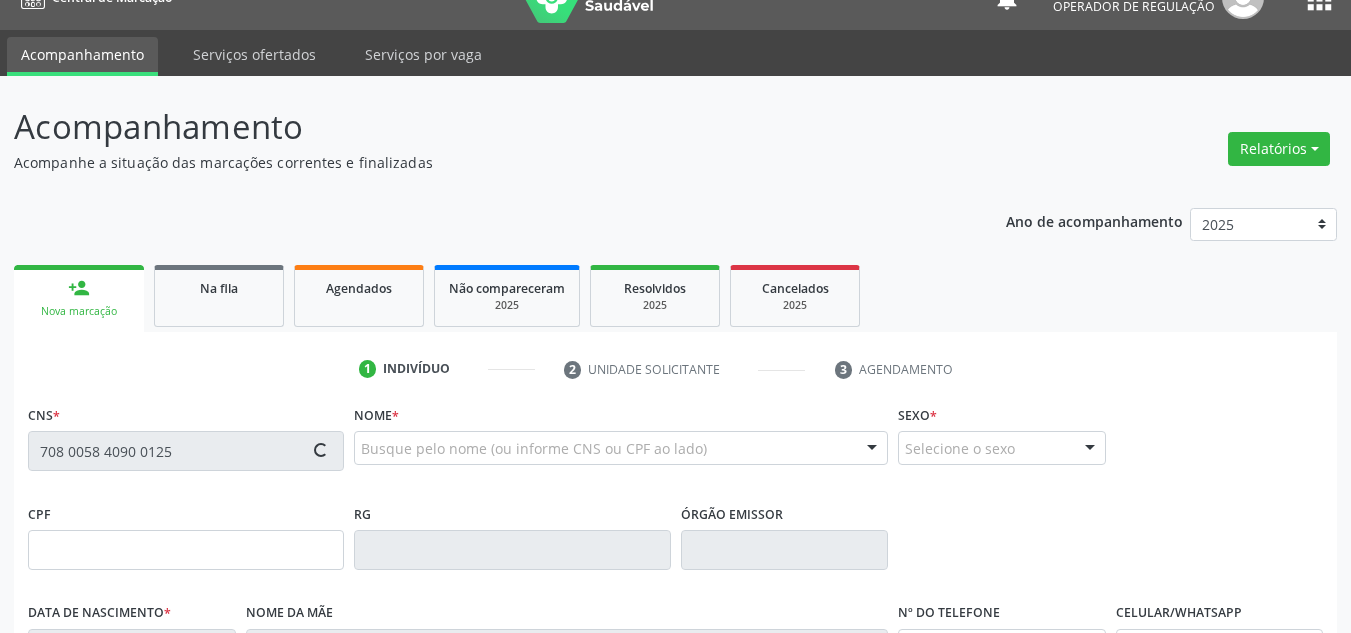 type on "Antônia Alves de Franca" 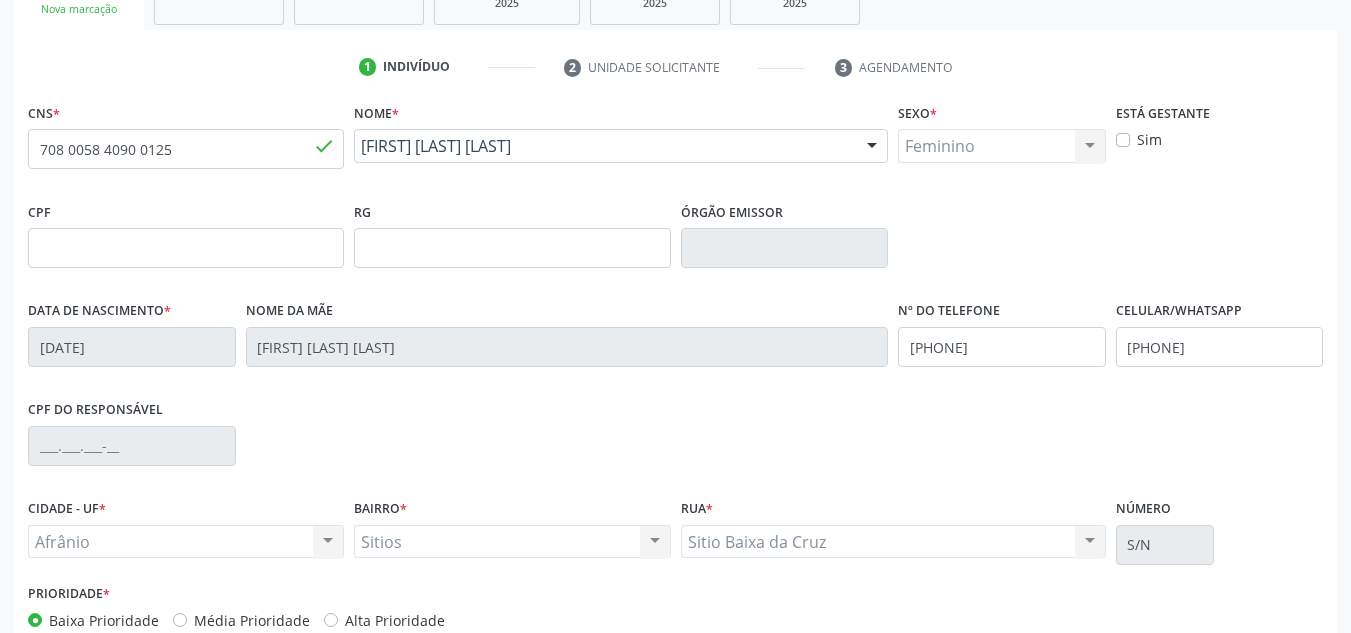 scroll, scrollTop: 451, scrollLeft: 0, axis: vertical 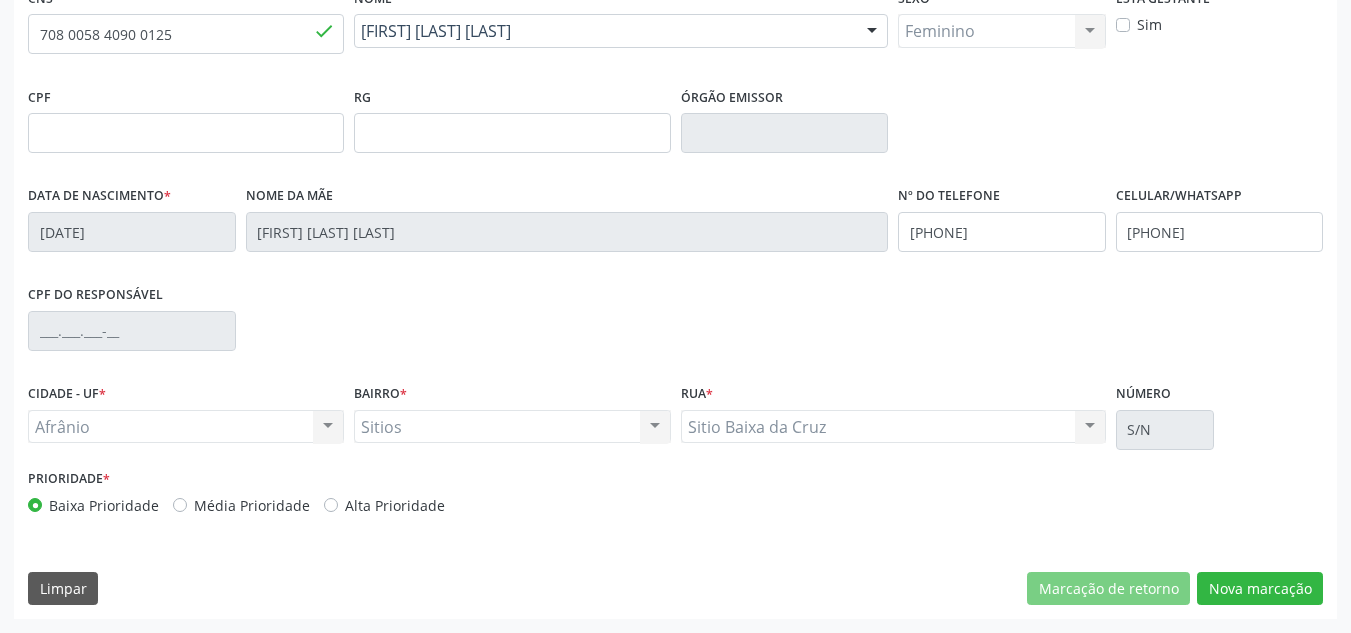 click on "Média Prioridade" at bounding box center [252, 505] 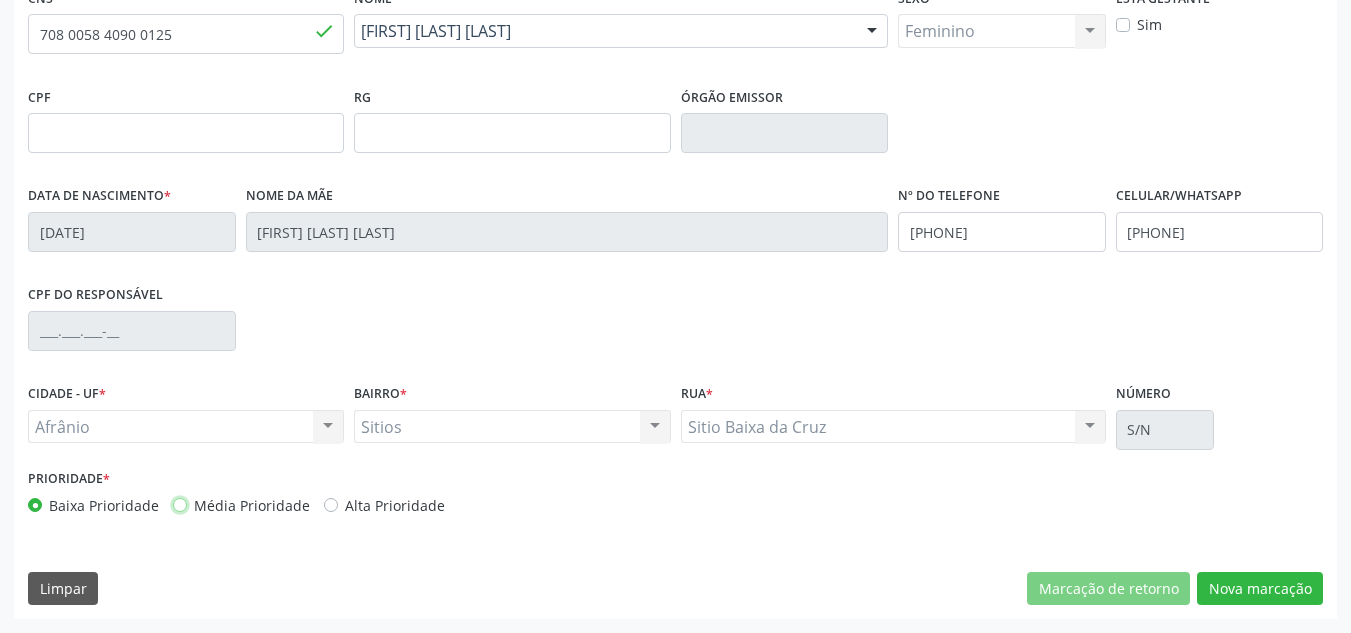 click on "Média Prioridade" at bounding box center (180, 504) 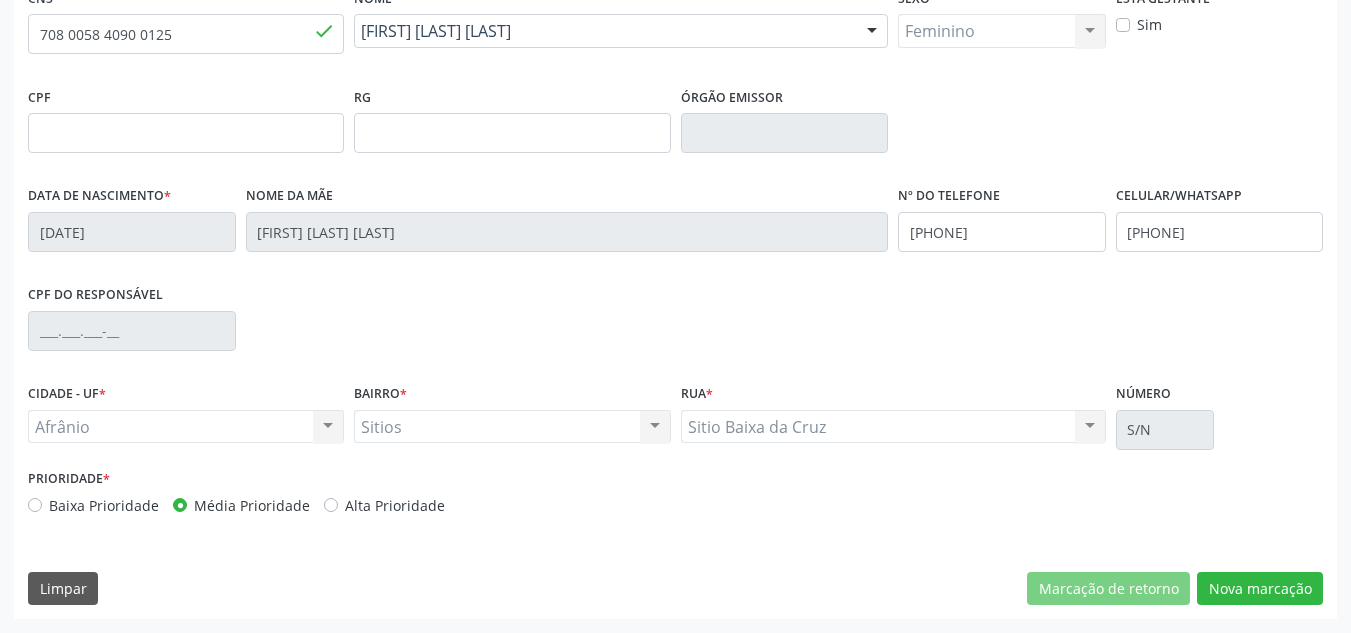 click on "CNS
*
708 0058 4090 0125       done
Nome
*
Maria Julia Coelho Nonato
Maria Julia Coelho Nonato
CNS:
708 0058 4090 0125
CPF:    --   Nascimento:
16/03/1976
Nenhum resultado encontrado para: "   "
Digite o nome
Sexo
*
Feminino         Masculino   Feminino
Nenhum resultado encontrado para: "   "
Não há nenhuma opção para ser exibida.
Está gestante
Sim
CPF
RG
Órgão emissor
Data de nascimento
*
16/03/1976
Nome da mãe
Antônia Alves de Franca
Nº do Telefone
(87) 98847-0782
Celular/WhatsApp
(87) 98847-0782
CPF do responsável
CIDADE - UF
*
Afrânio         Afrânio" at bounding box center (675, 301) 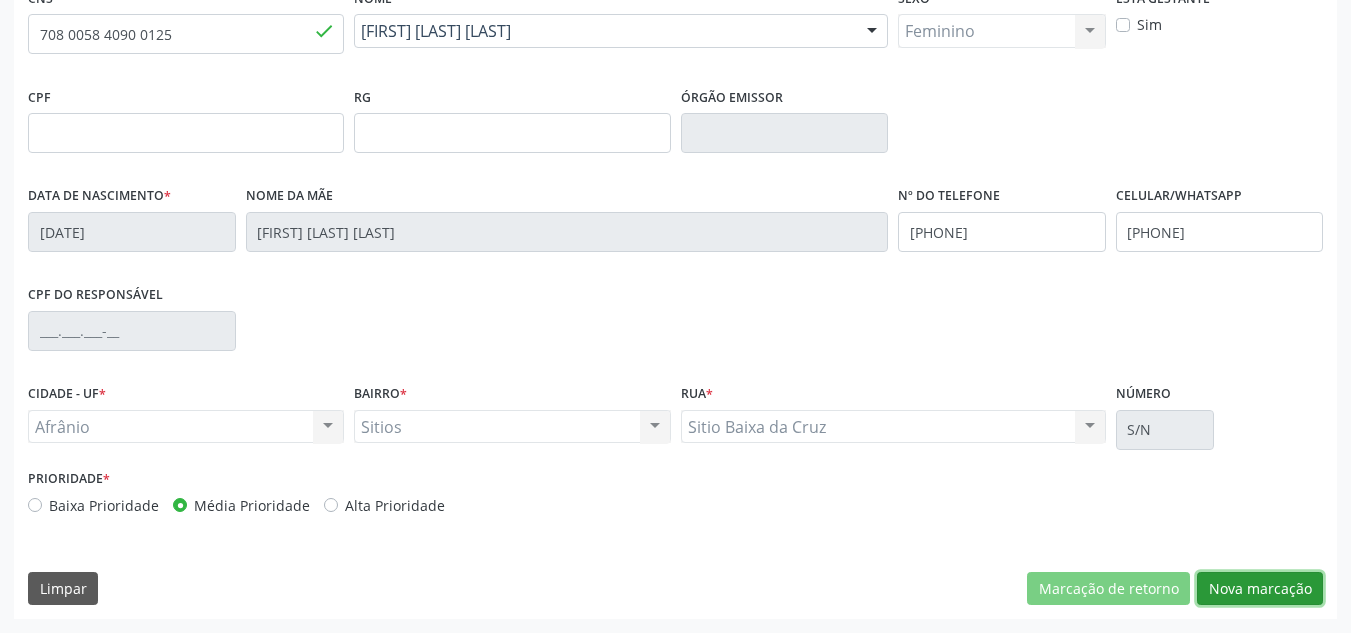click on "Nova marcação" at bounding box center (1260, 589) 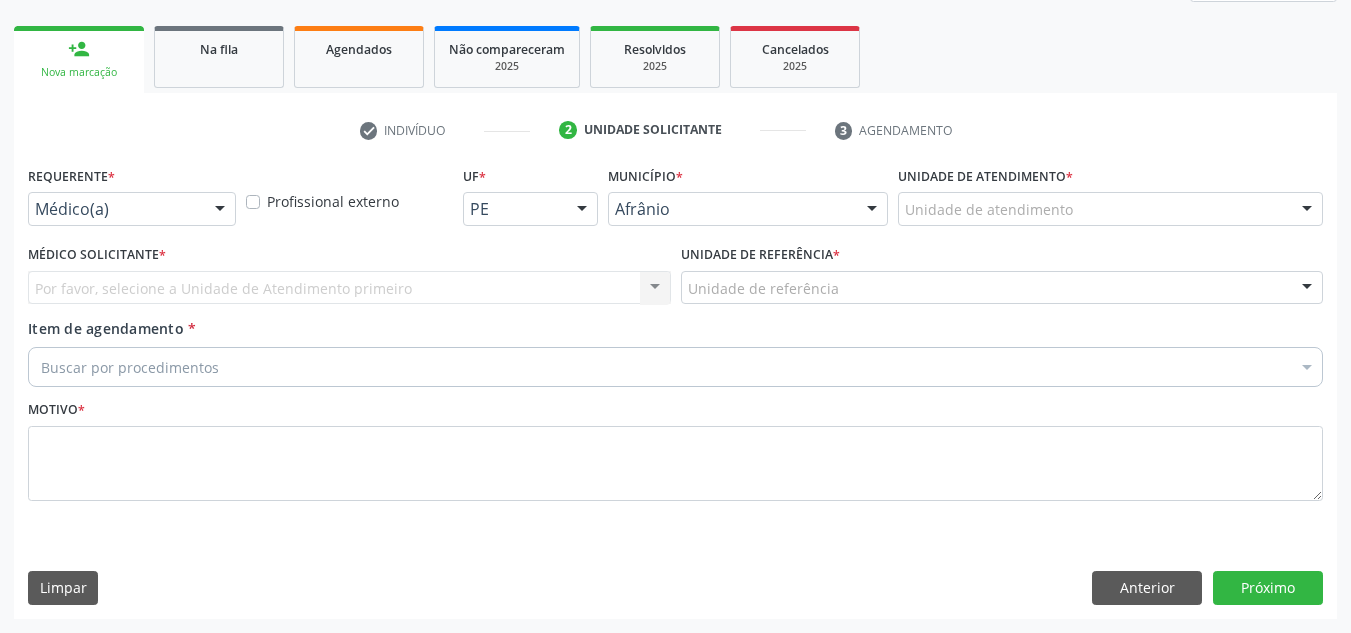 scroll, scrollTop: 273, scrollLeft: 0, axis: vertical 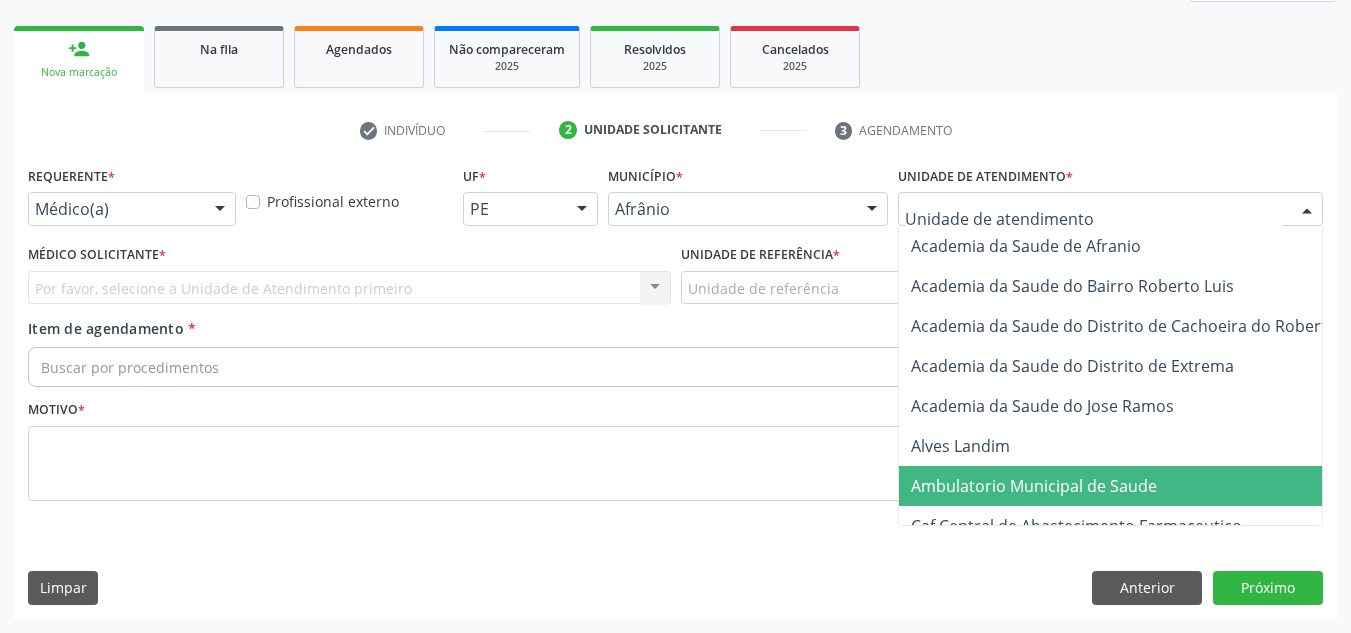 click on "Ambulatorio Municipal de Saude" at bounding box center (1034, 486) 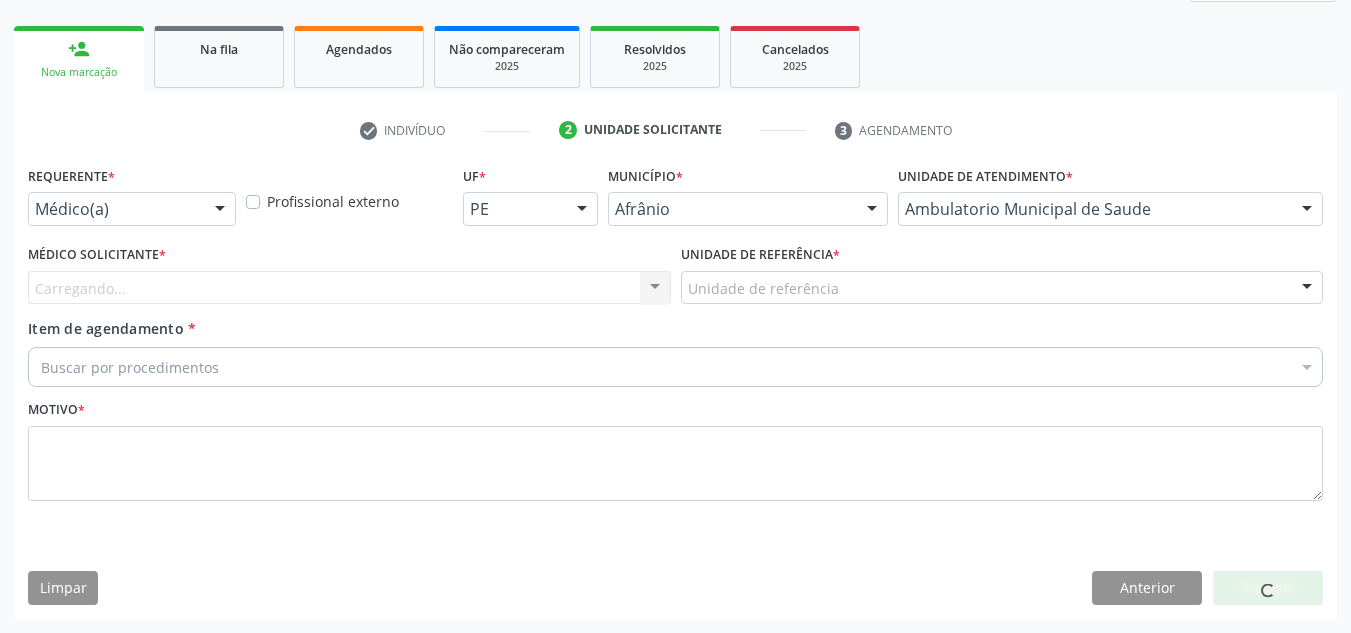 click on "Carregando...
Nenhum resultado encontrado para: "   "
Não há nenhuma opção para ser exibida." at bounding box center [349, 288] 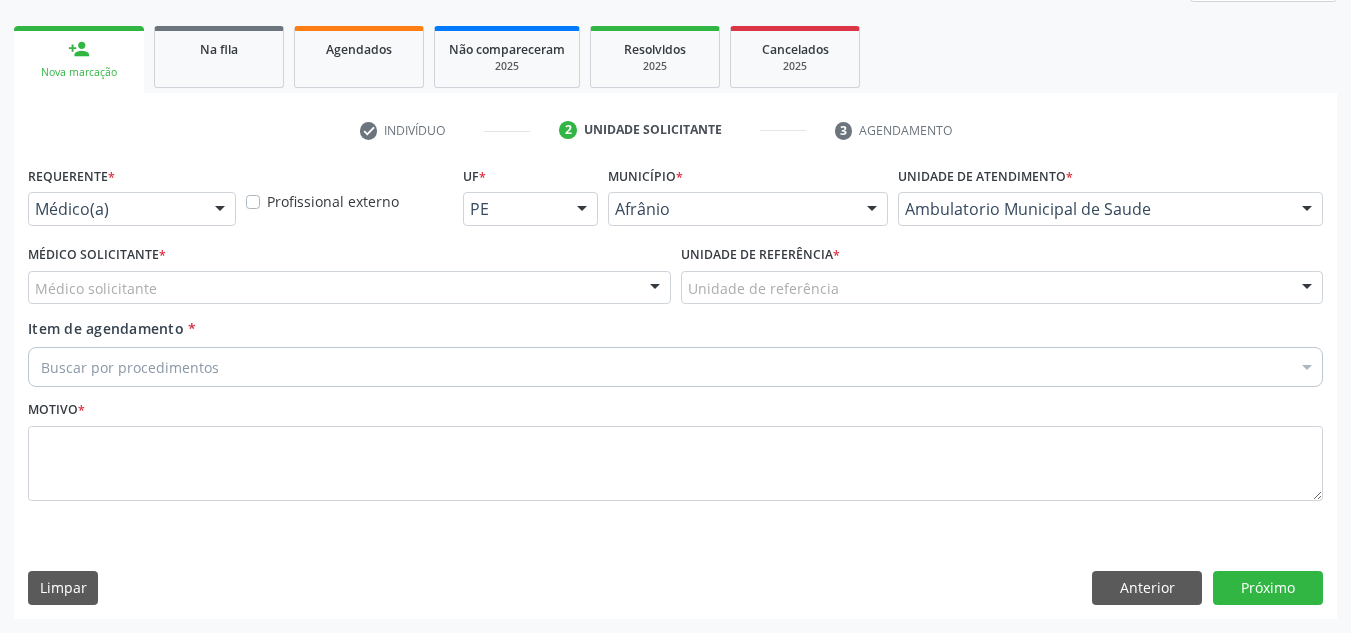 click at bounding box center (655, 289) 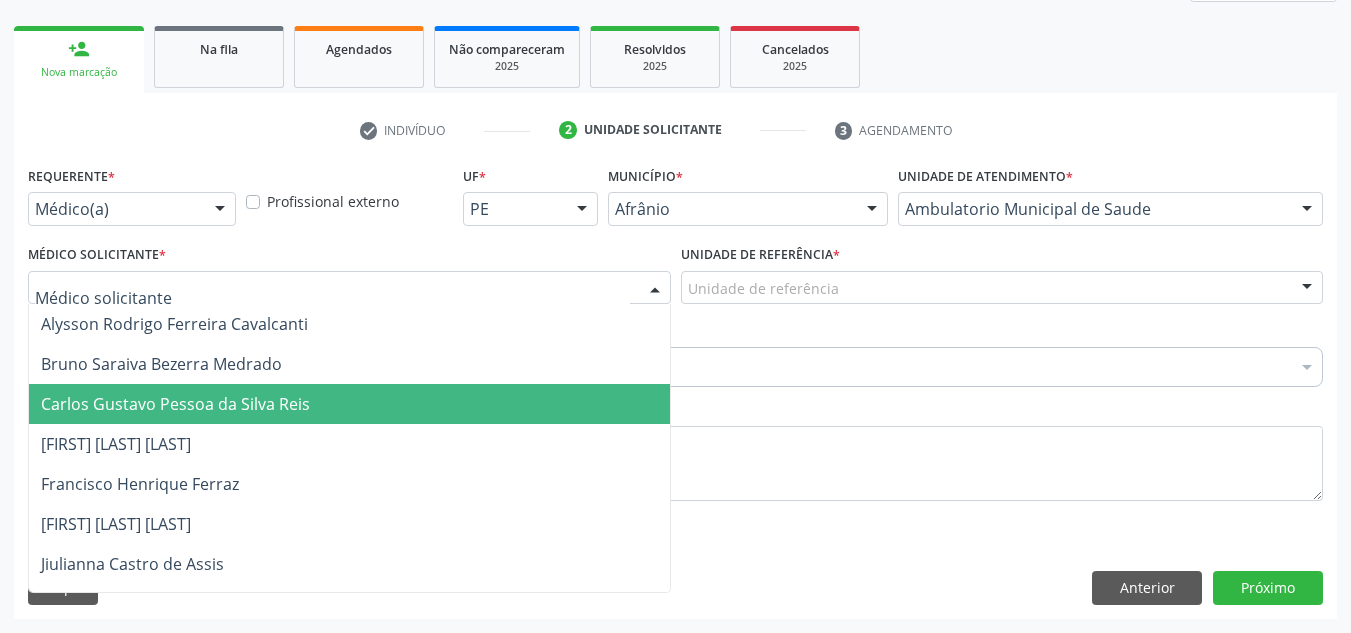 click on "Médico Solicitante
*
Médico solicitante
[FIRST] [LAST]   [FIRST] [LAST]   [FIRST] [LAST]   [FIRST] [LAST]   [FIRST] [LAST]   [FIRST] [LAST]   [FIRST] [LAST]   [FIRST] [LAST]   [FIRST] [LAST]   [FIRST] [LAST]   [FIRST] [LAST]   [FIRST] [LAST]   [FIRST] [LAST]   [FIRST] [LAST]   [FIRST] [LAST]   [FIRST] [LAST]
Nenhum resultado encontrado para: "   "
Não há nenhuma opção para ser exibida." at bounding box center [349, 624] 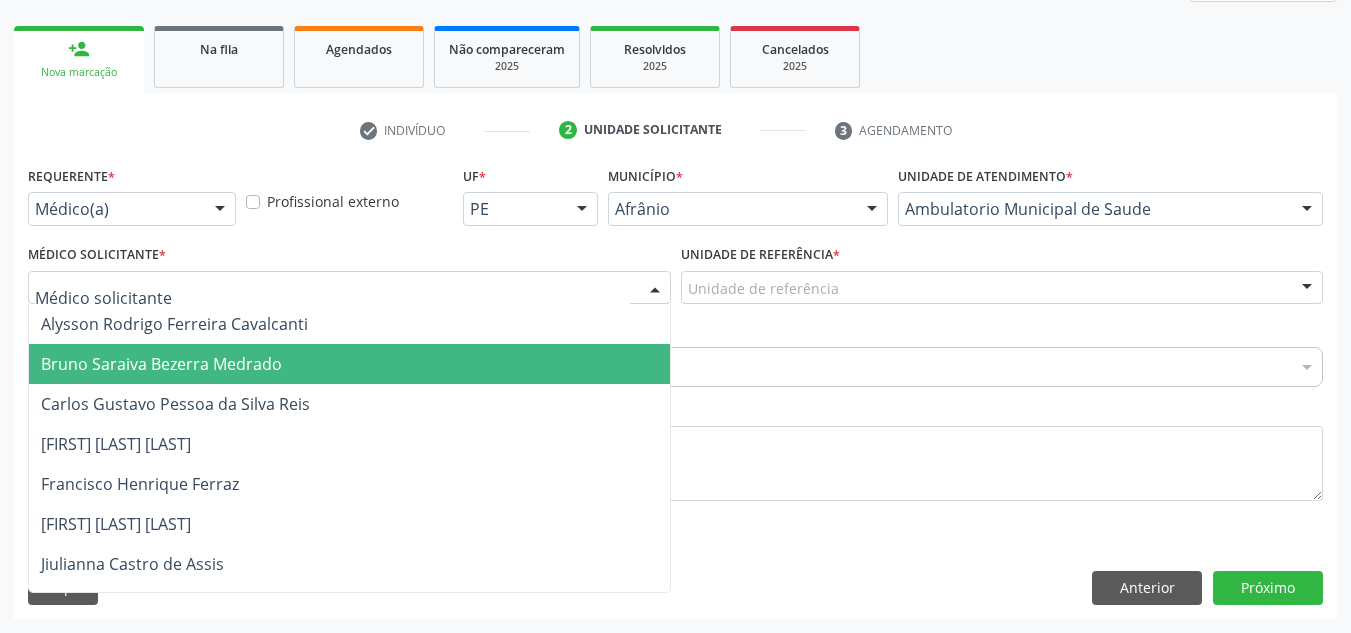 click on "Bruno Saraiva Bezerra Medrado" at bounding box center (349, 364) 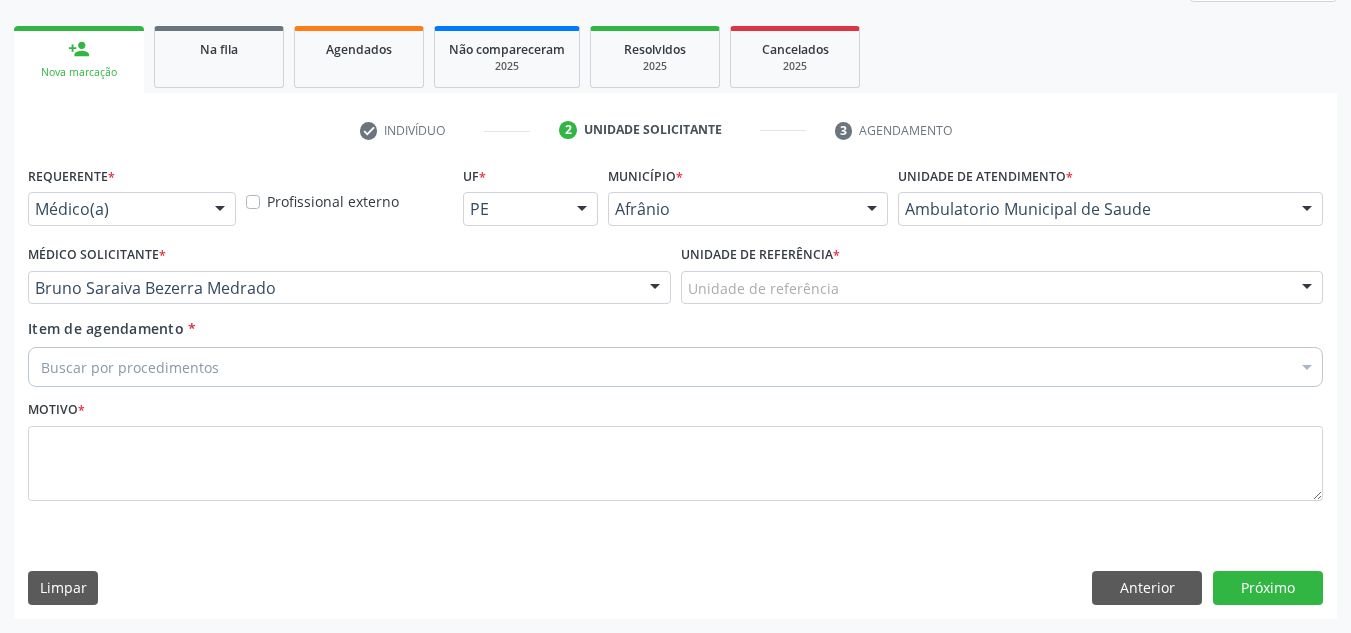 drag, startPoint x: 898, startPoint y: 302, endPoint x: 905, endPoint y: 292, distance: 12.206555 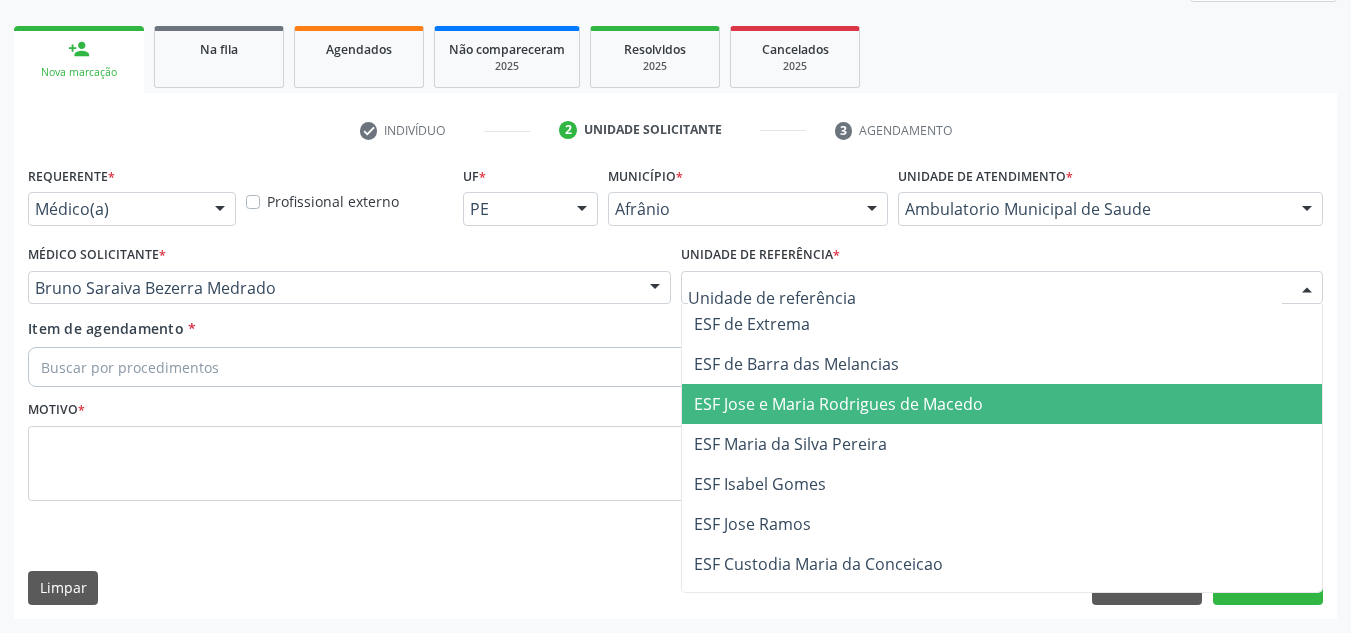 click on "ESF Jose e Maria Rodrigues de Macedo" at bounding box center (838, 404) 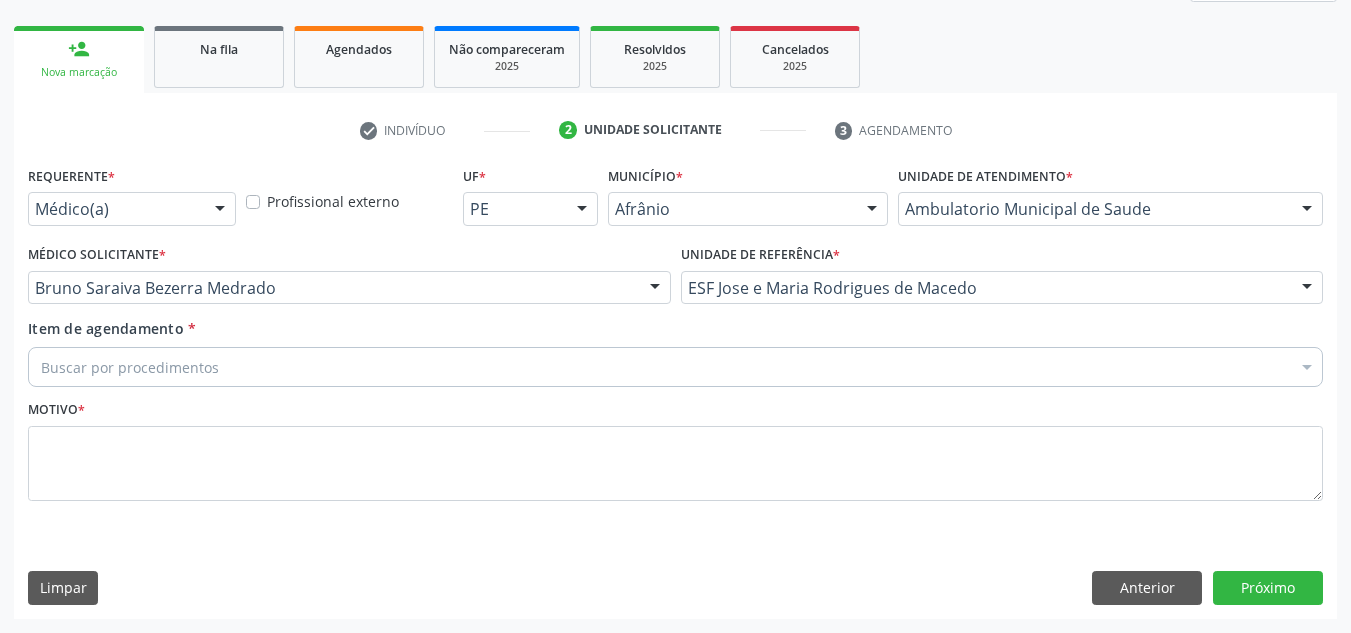 click on "Buscar por procedimentos" at bounding box center [675, 367] 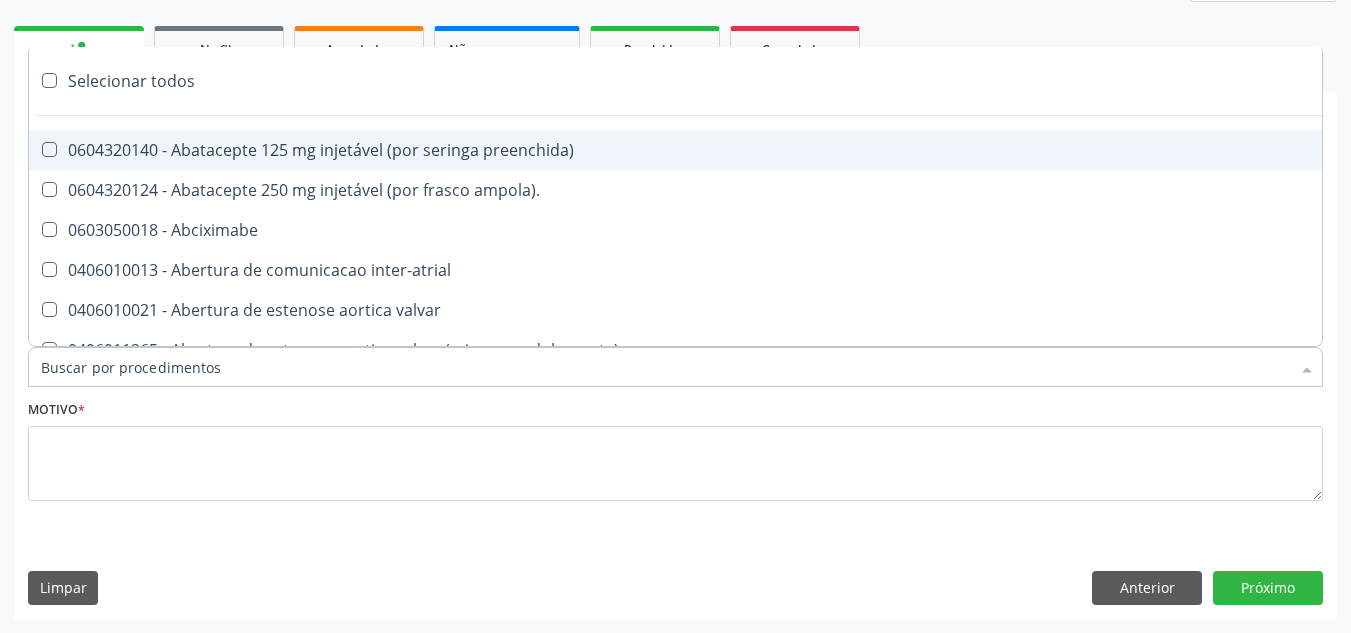 paste on "0209010037" 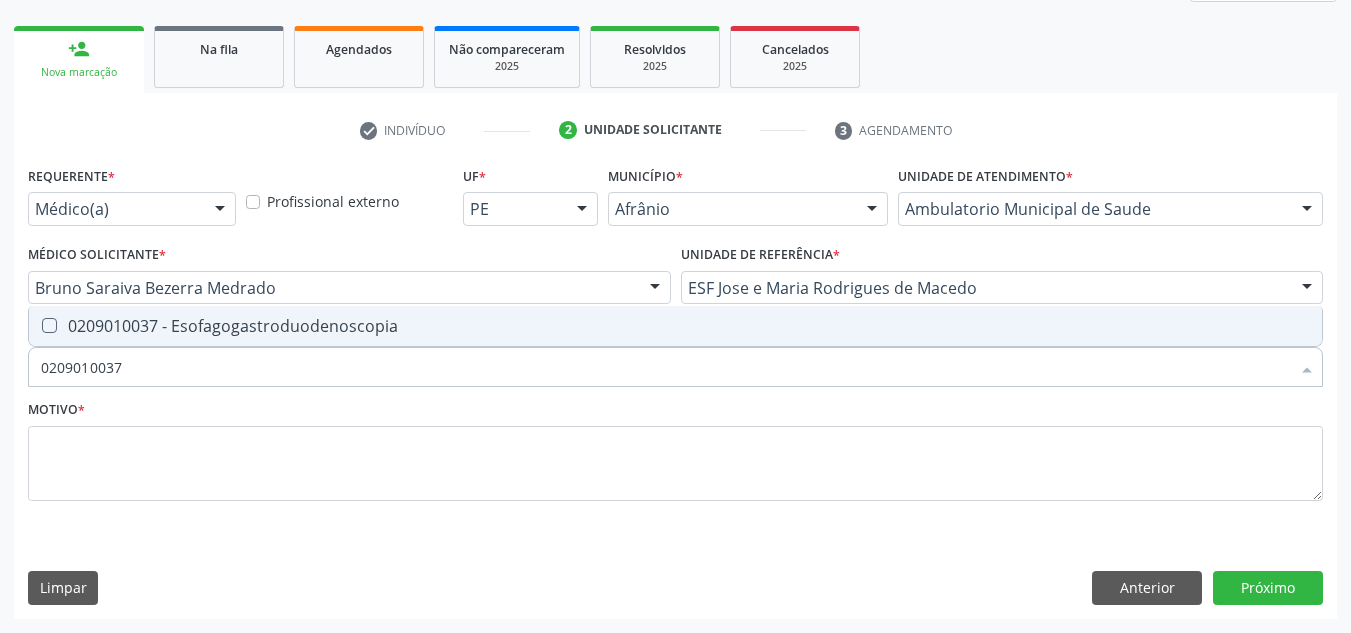 click on "0209010037 - Esofagogastroduodenoscopia" at bounding box center [675, 326] 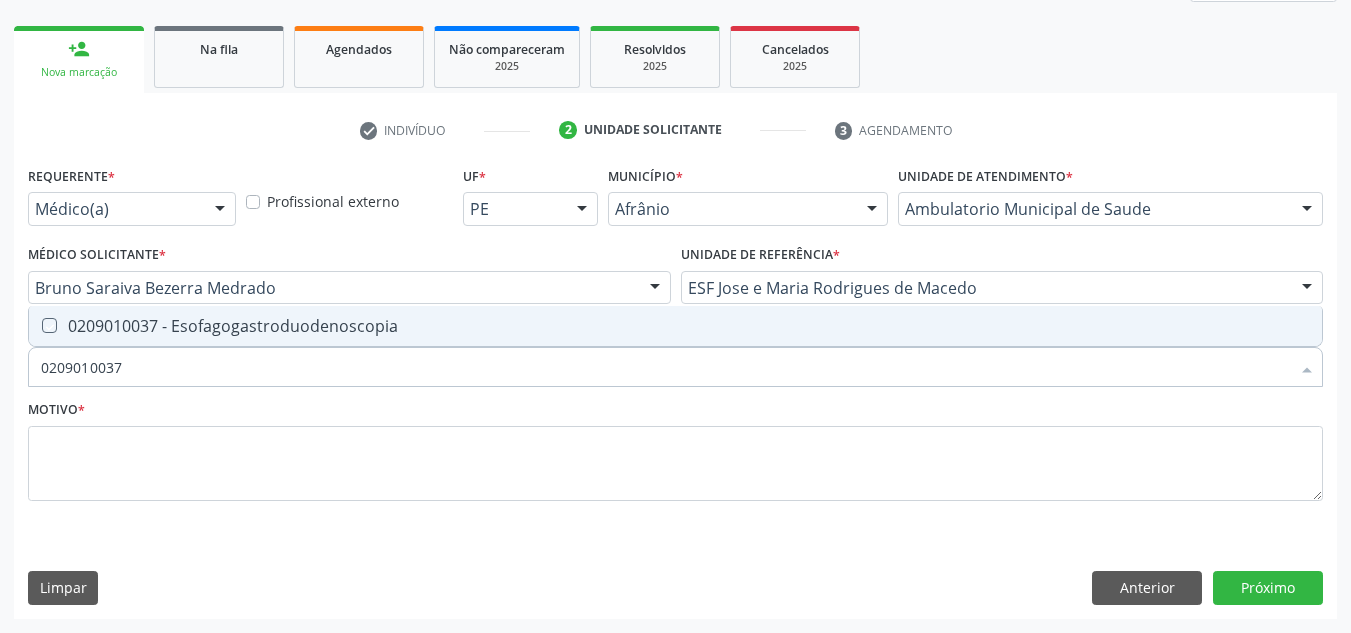 checkbox on "true" 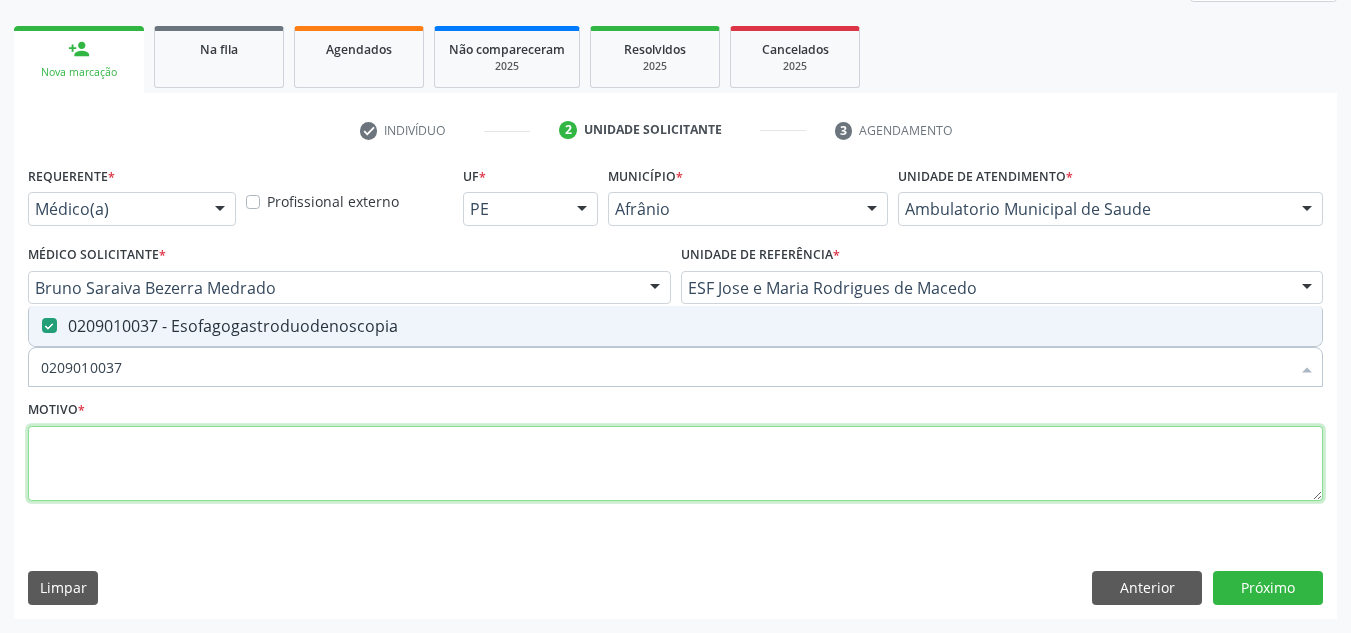 click at bounding box center (675, 464) 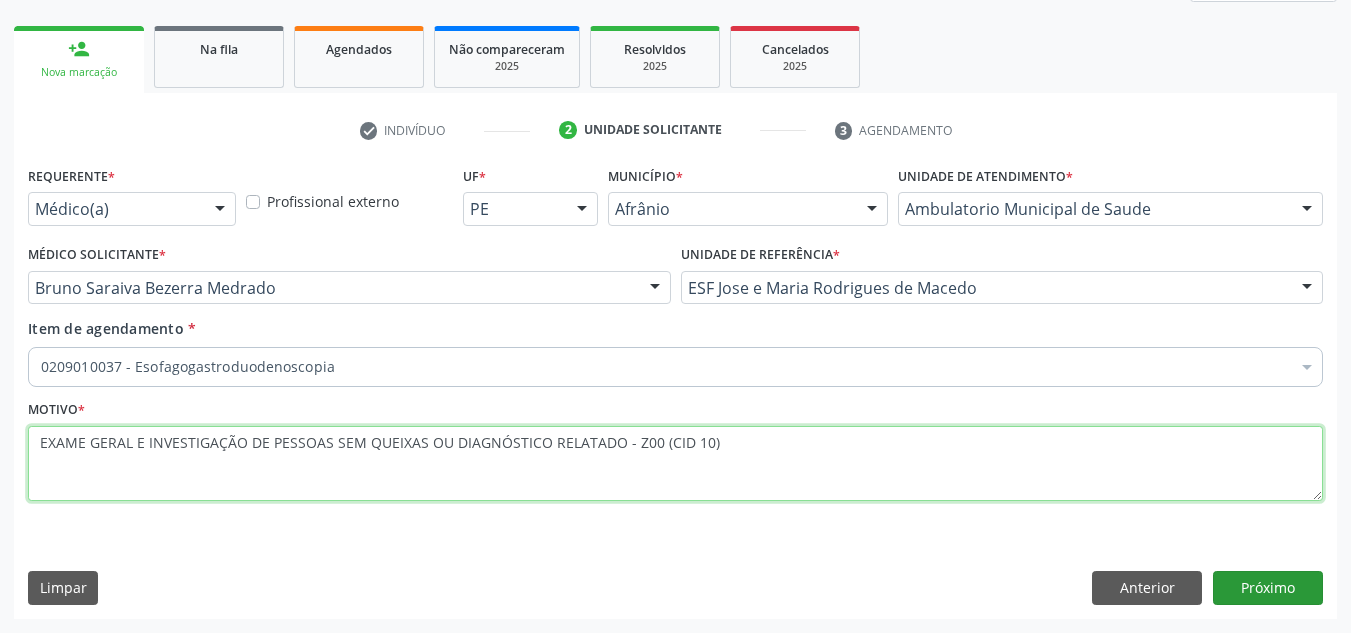 type on "EXAME GERAL E INVESTIGAÇÃO DE PESSOAS SEM QUEIXAS OU DIAGNÓSTICO RELATADO - Z00 (CID 10)" 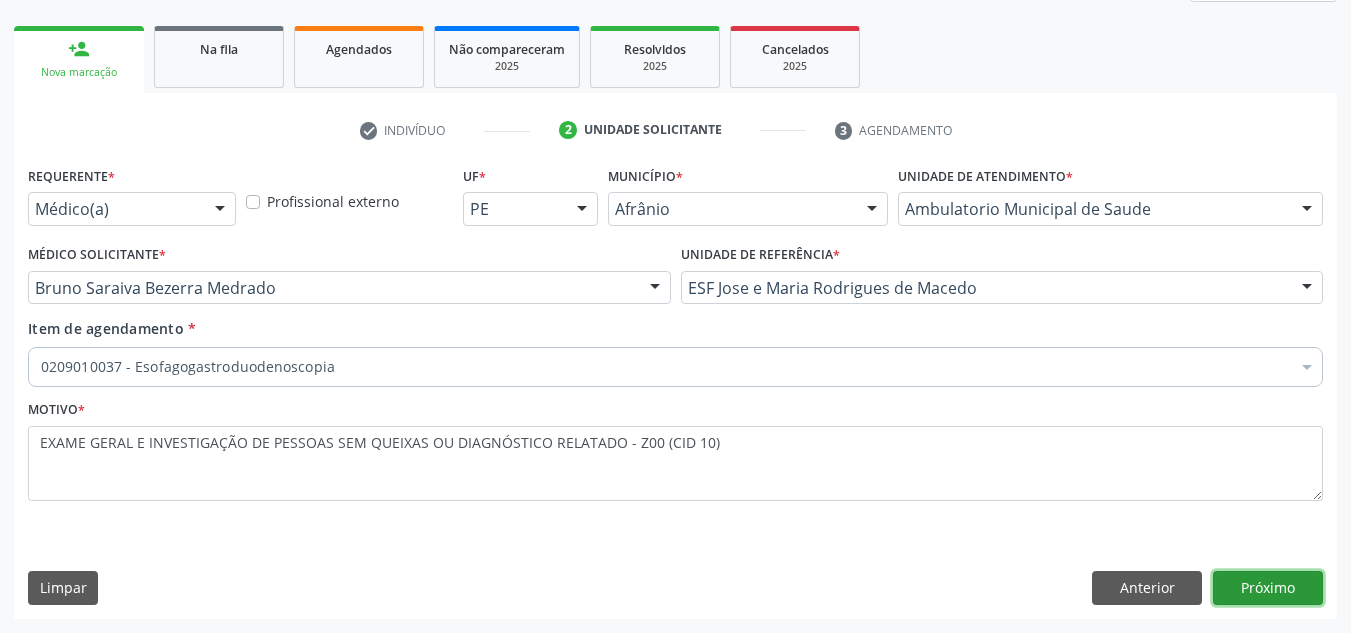 click on "Próximo" at bounding box center [1268, 588] 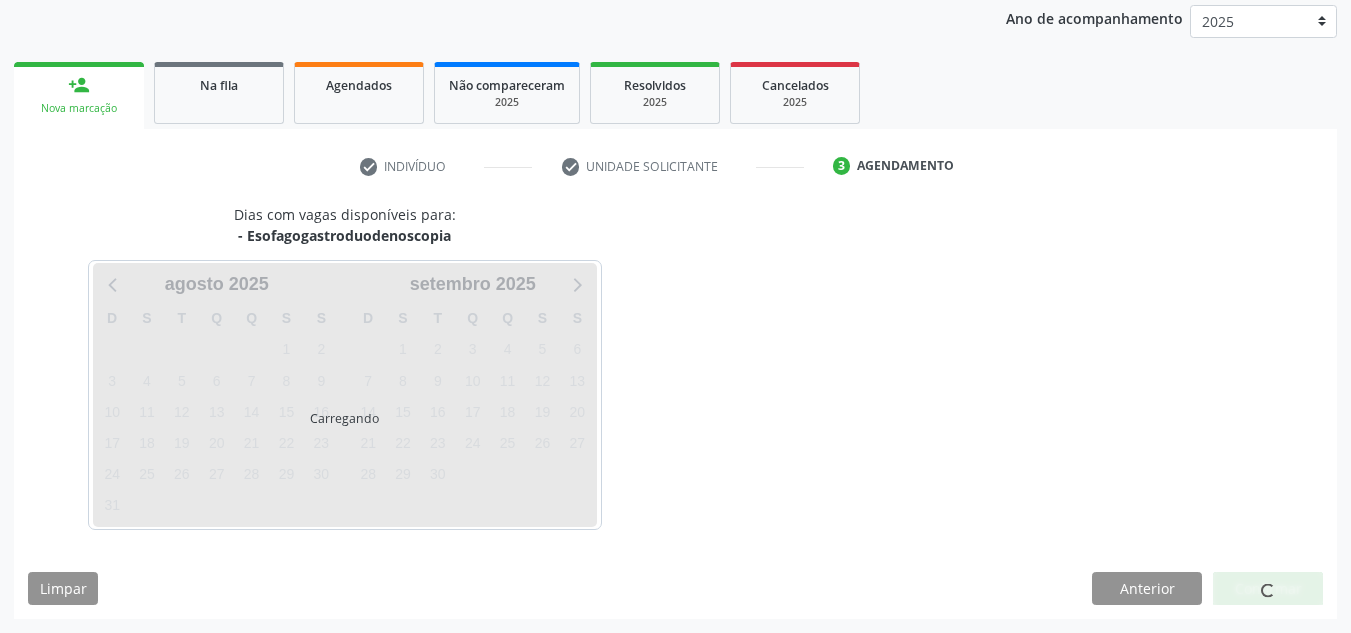 click at bounding box center (1268, 589) 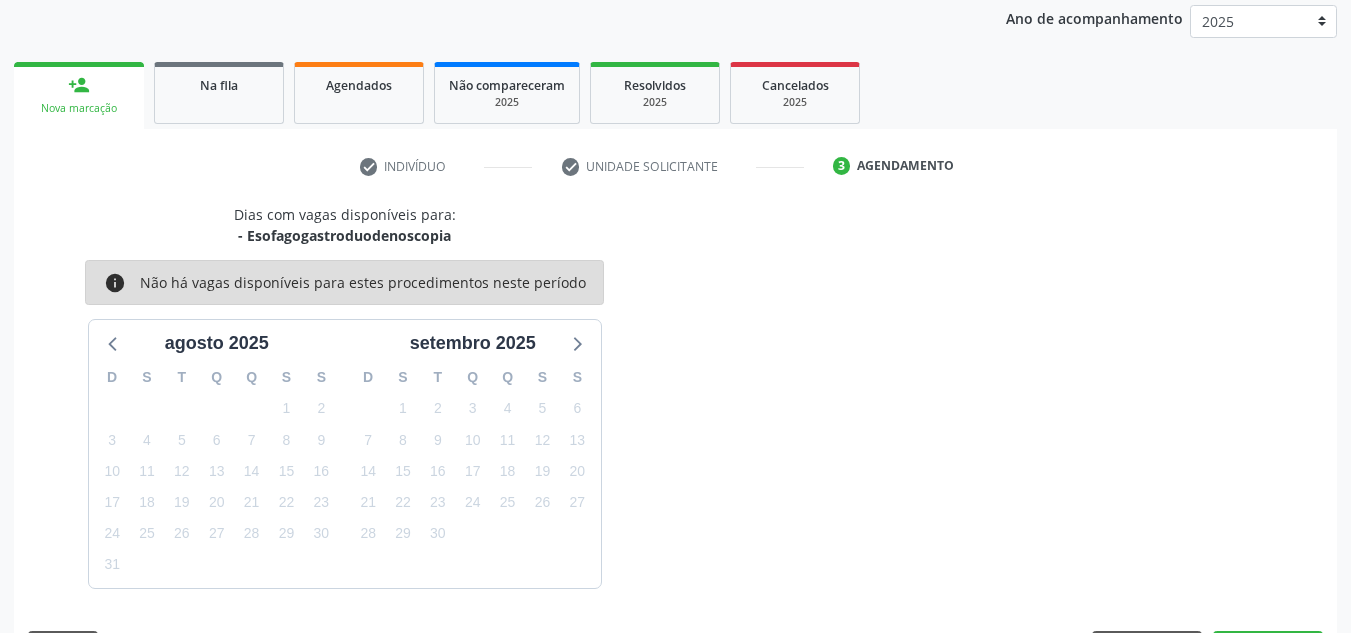 scroll, scrollTop: 273, scrollLeft: 0, axis: vertical 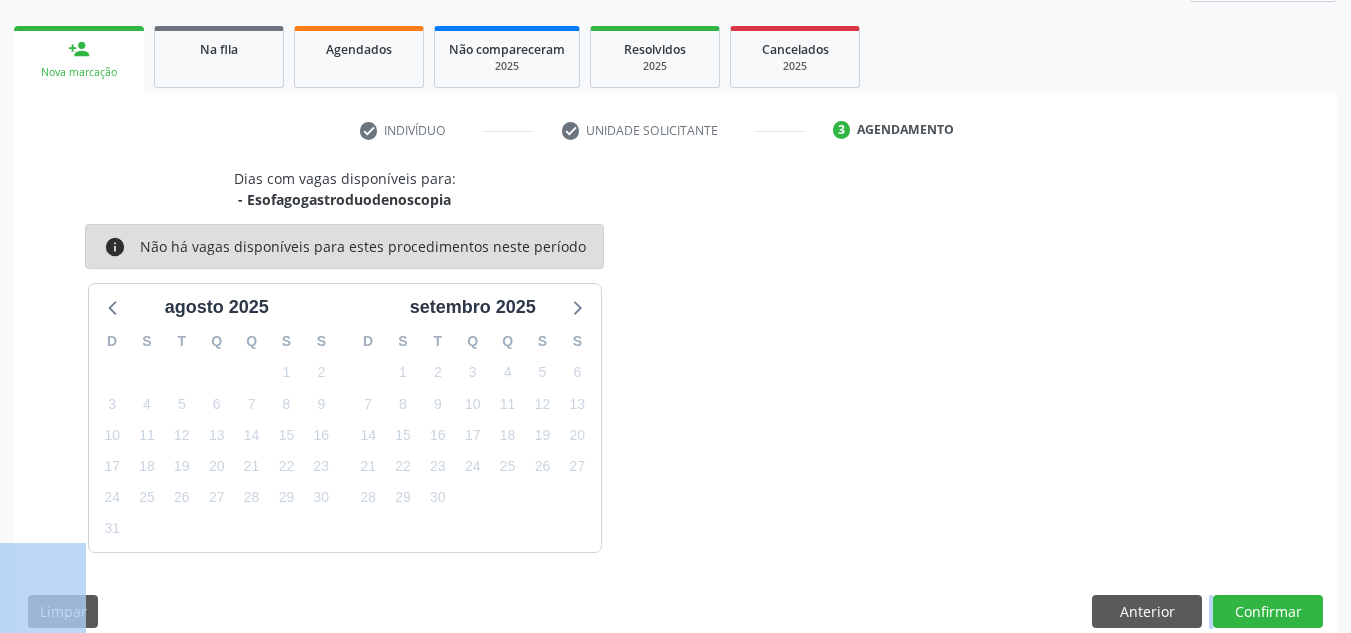 click on "Dias com vagas disponíveis para:
- Esofagogastroduodenoscopia
info
Não há vagas disponíveis para estes procedimentos neste período
agosto 2025 D S T Q Q S S 27 28 29 30 31 1 2 3 4 5 6 7 8 9 10 11 12 13 14 15 16 17 18 19 20 21 22 23 24 25 26 27 28 29 30 31 1 2 3 4 5 6 setembro 2025 D S T Q Q S S 31 1 2 3 4 5 6 7 8 9 10 11 12 13 14 15 16 17 18 19 20 21 22 23 24 25 26 27 28 29 30 1 2 3 4 5 6 7 8 9 10 11
Limpar
Anterior
Confirmar" at bounding box center (675, 405) 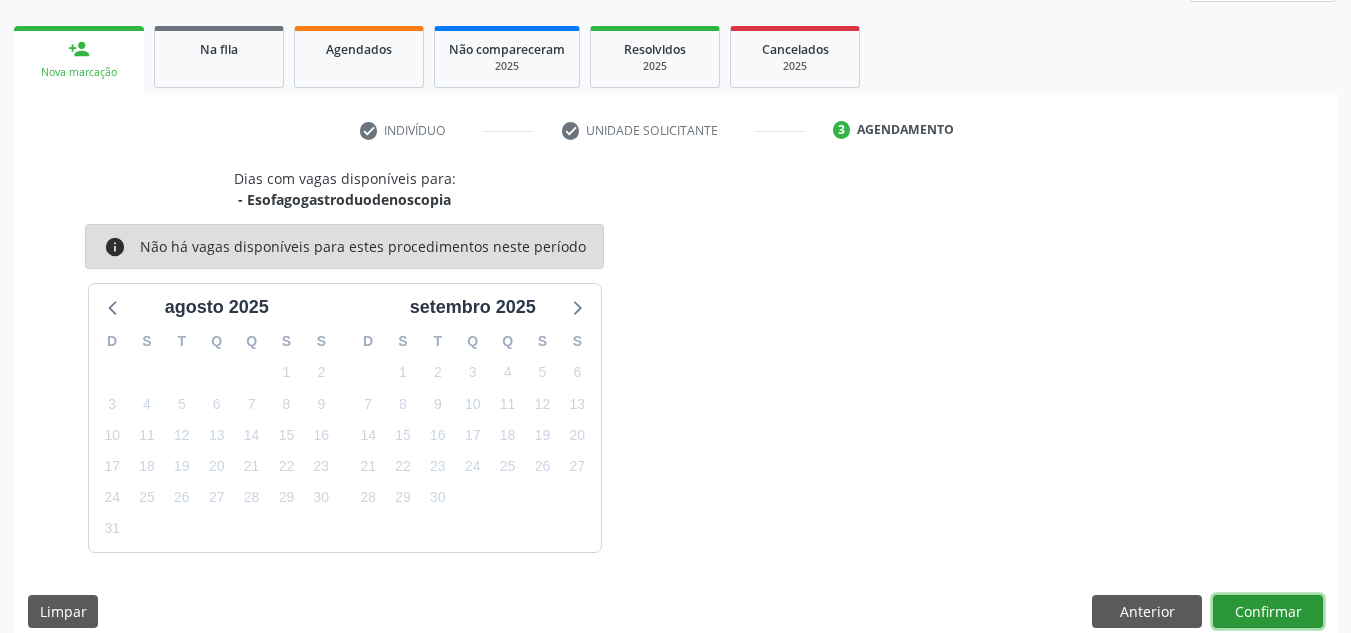 click on "Confirmar" at bounding box center [1268, 612] 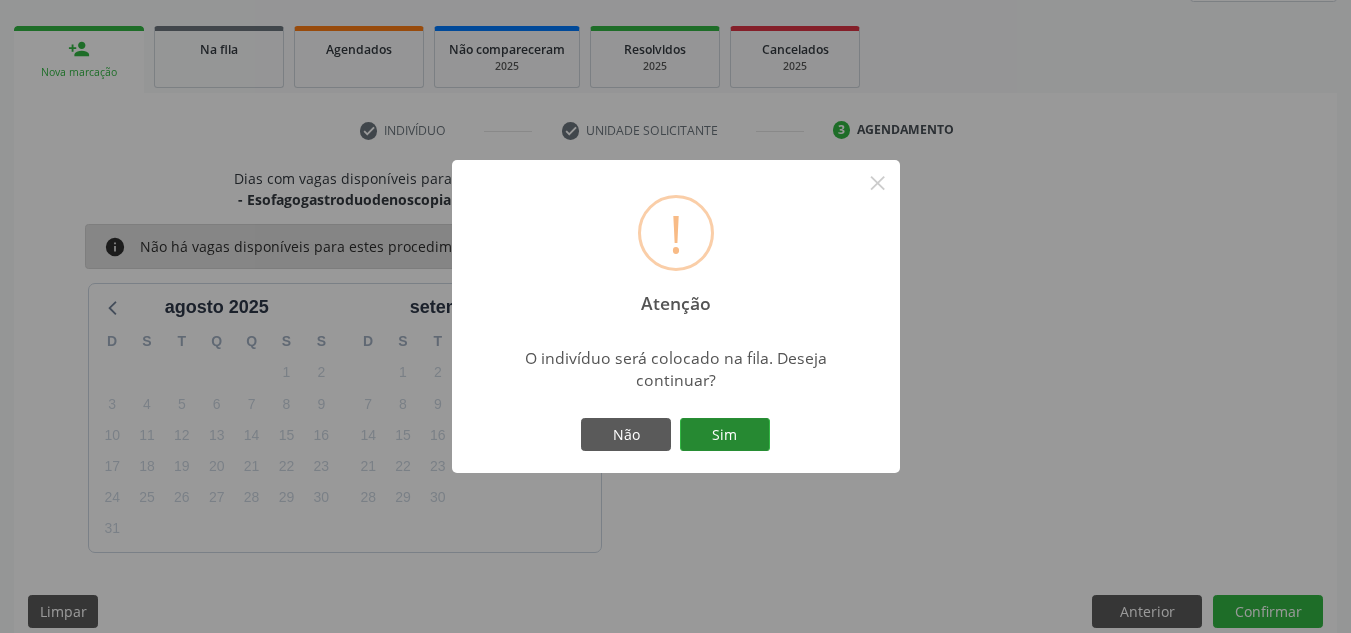 drag, startPoint x: 718, startPoint y: 454, endPoint x: 732, endPoint y: 446, distance: 16.124516 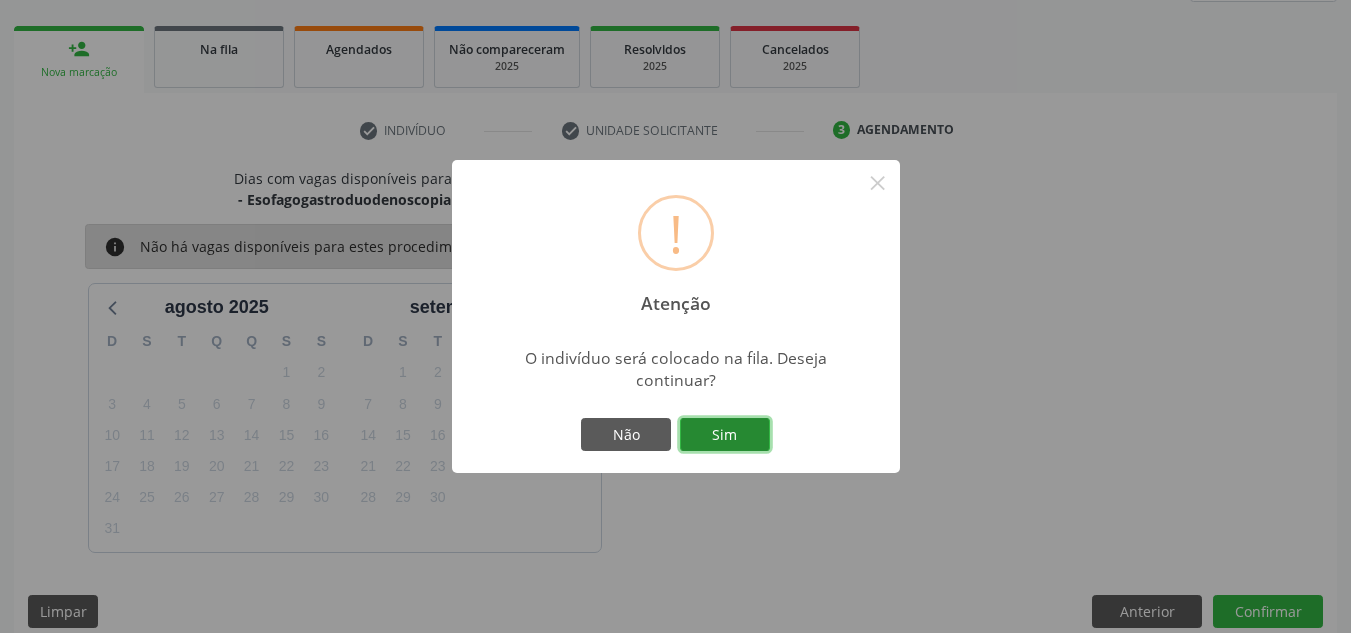 click on "Sim" at bounding box center [725, 435] 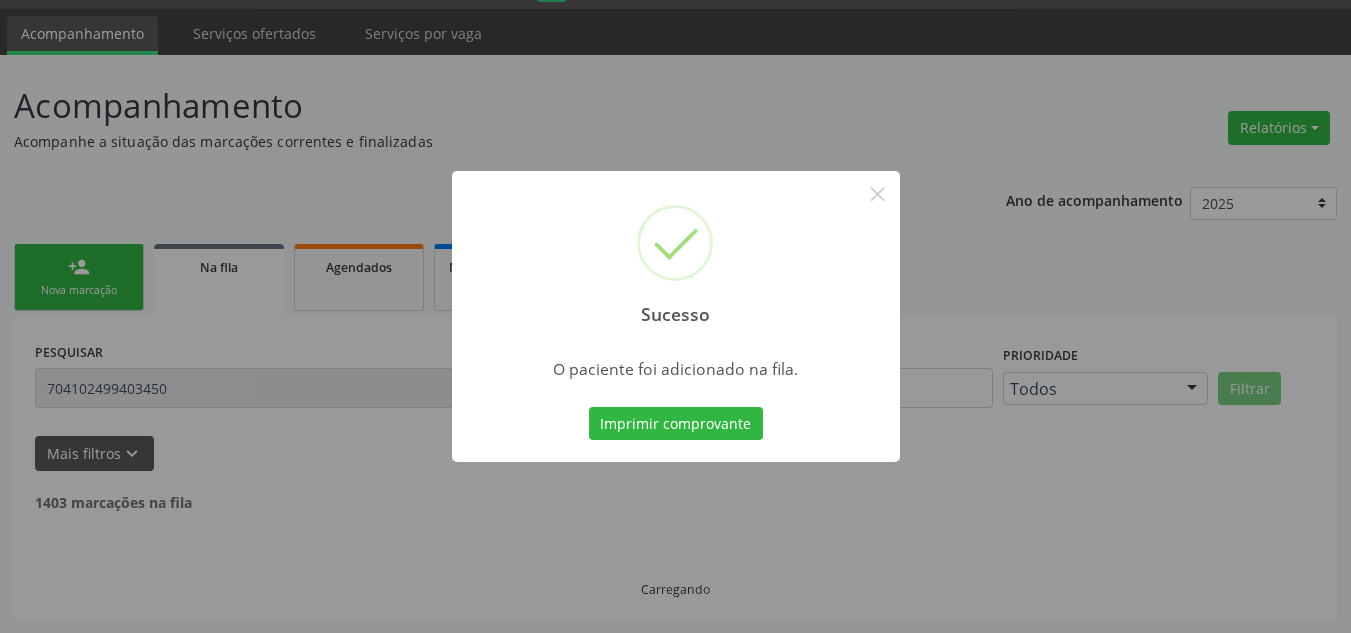 scroll, scrollTop: 34, scrollLeft: 0, axis: vertical 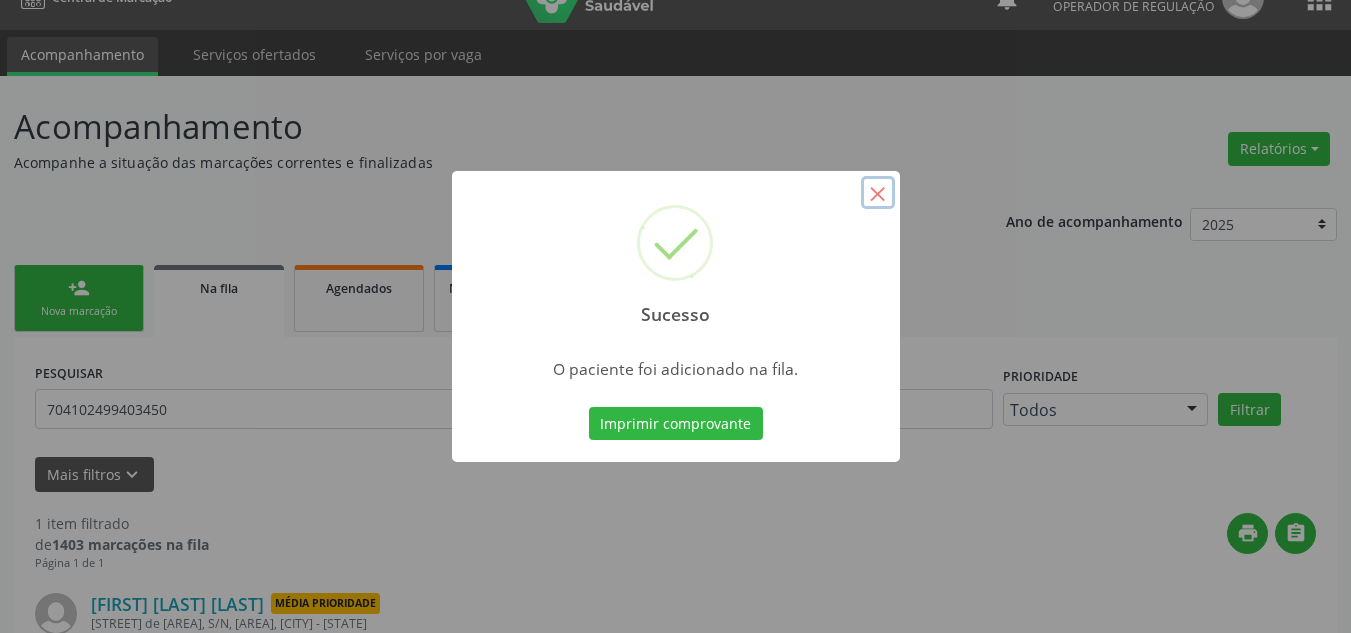 click on "×" at bounding box center (878, 193) 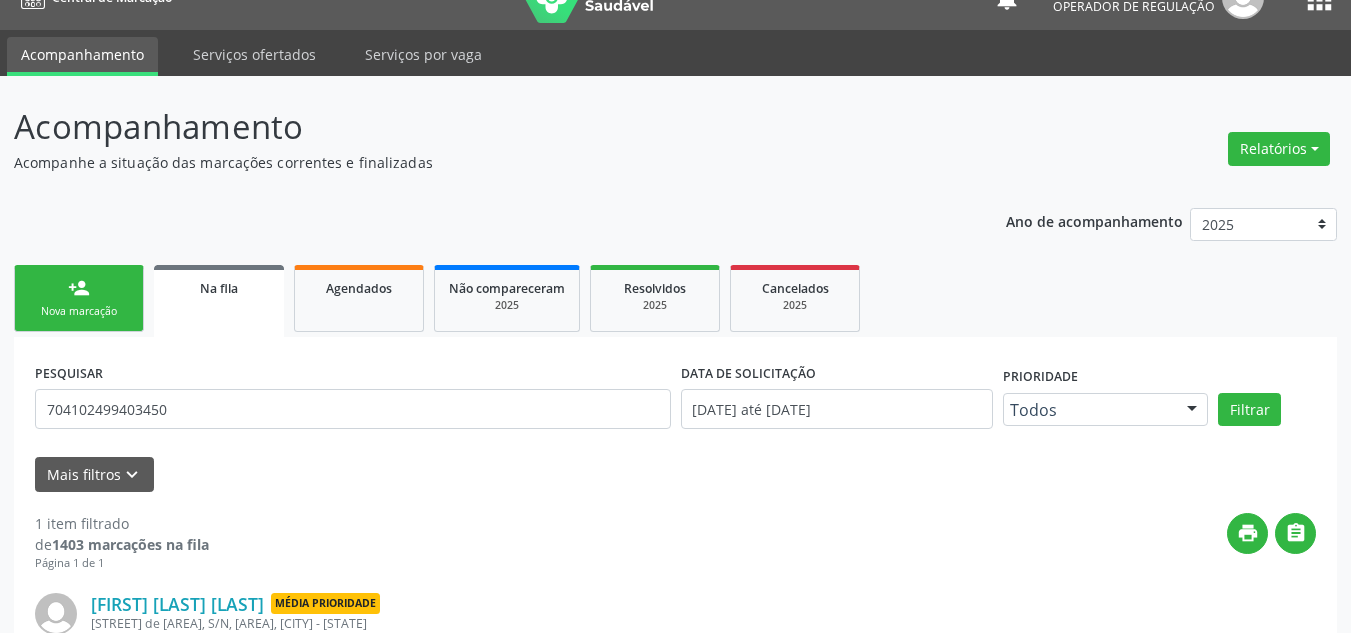 click on "person_add
Nova marcação" at bounding box center [79, 298] 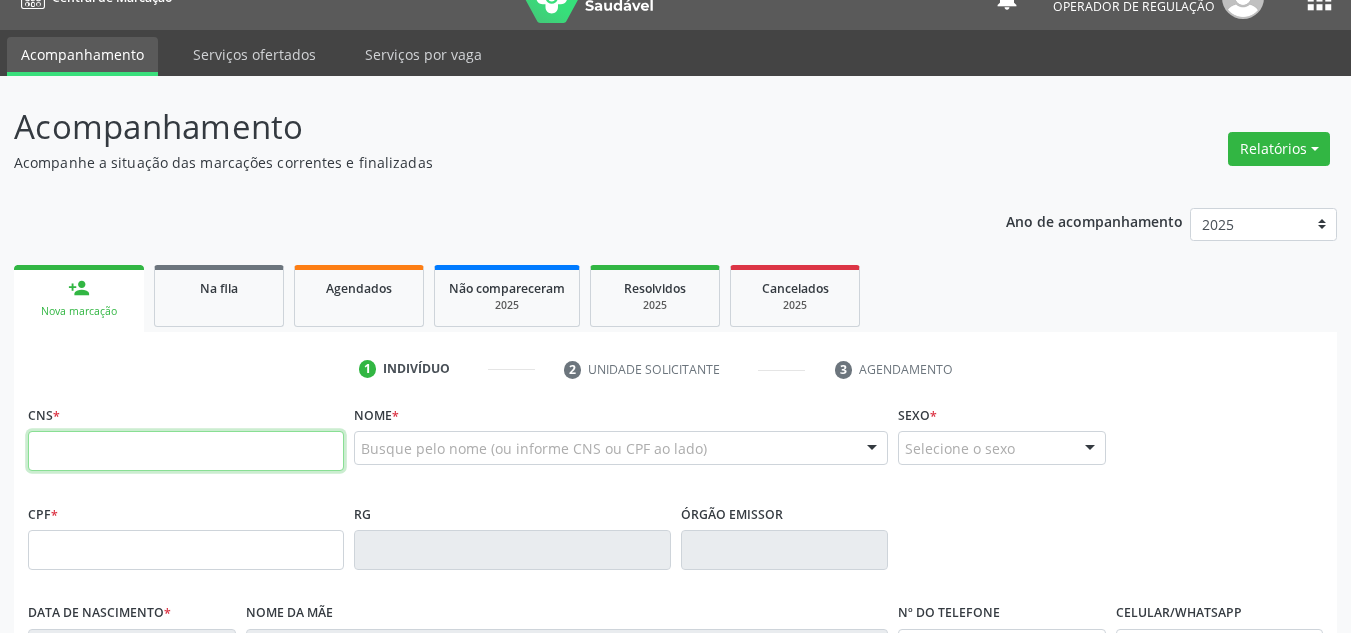 click at bounding box center [186, 451] 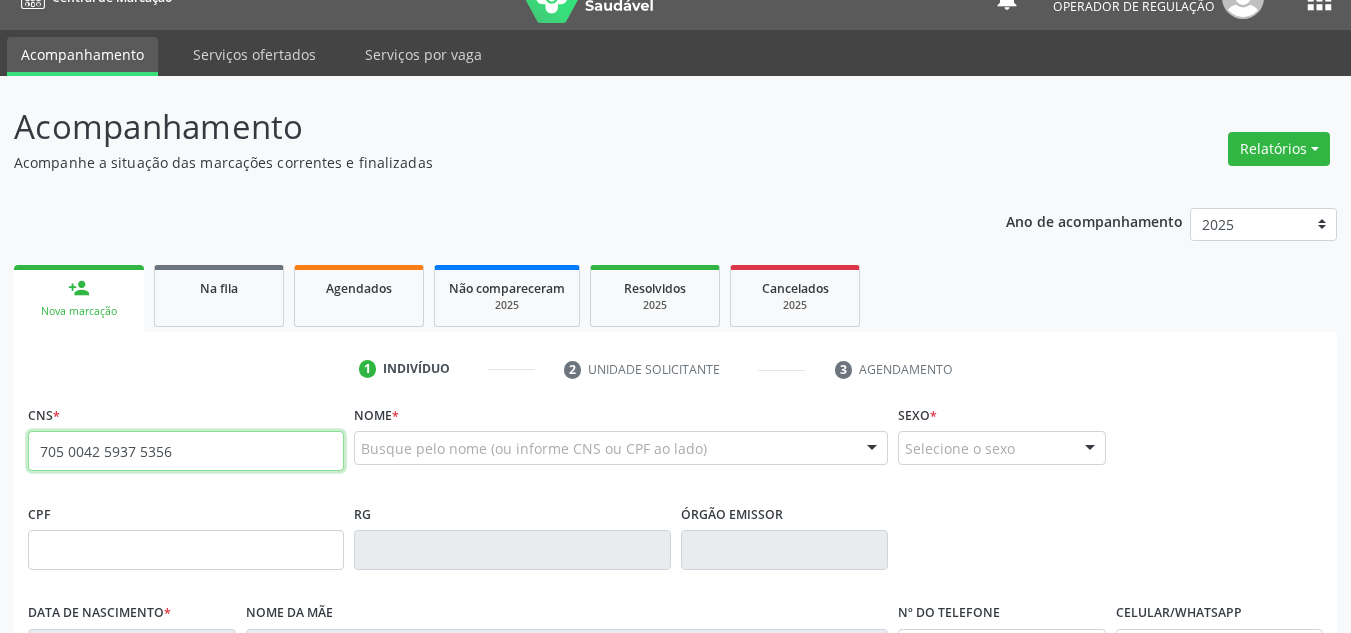 type on "705 0042 5937 5356" 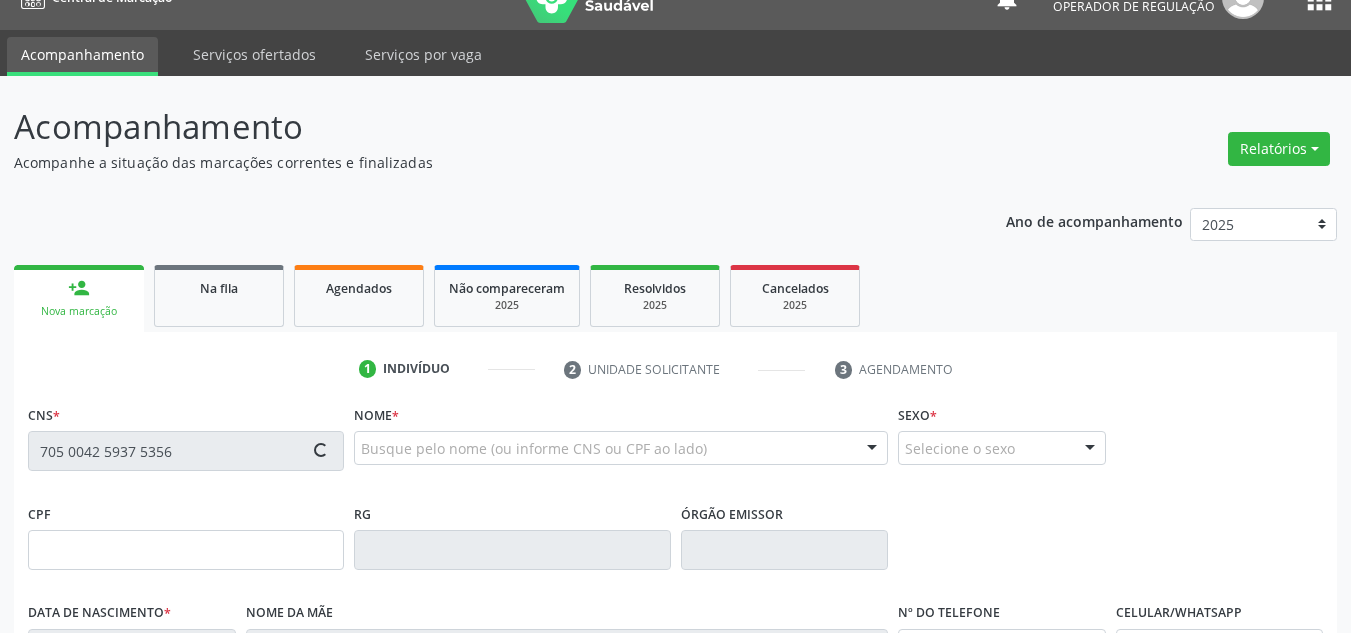 type on "03/03/2005" 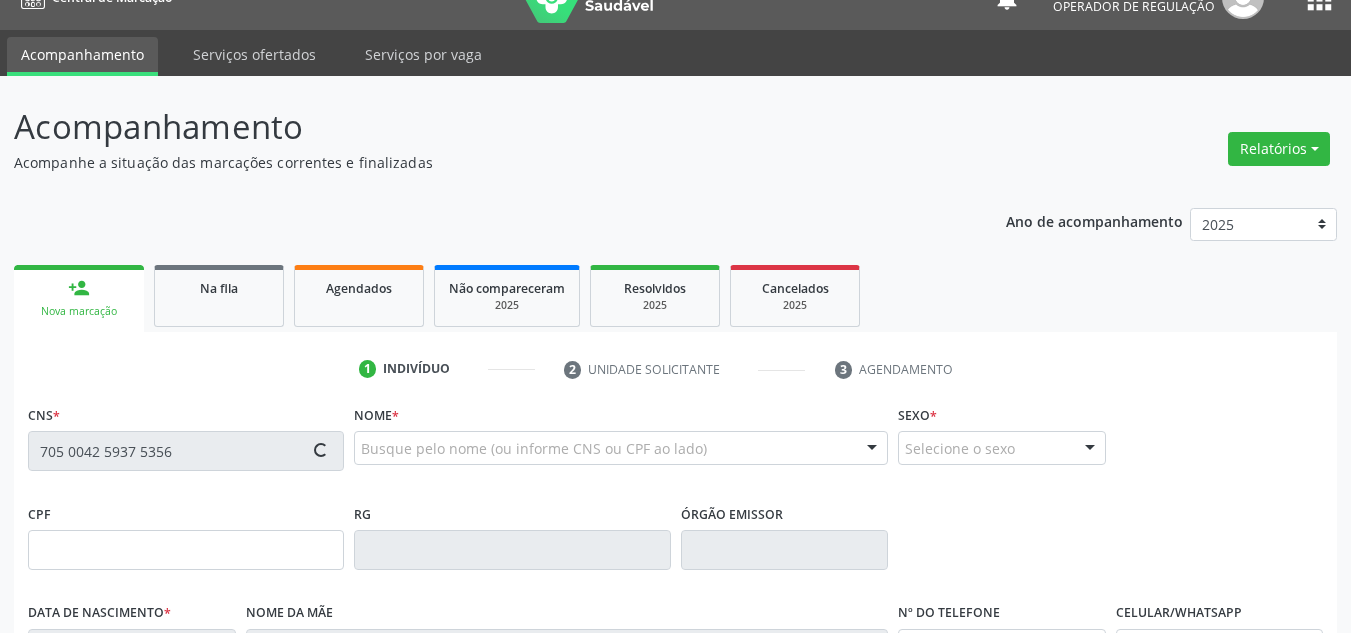 type on "Franscica Rodrigue Steles" 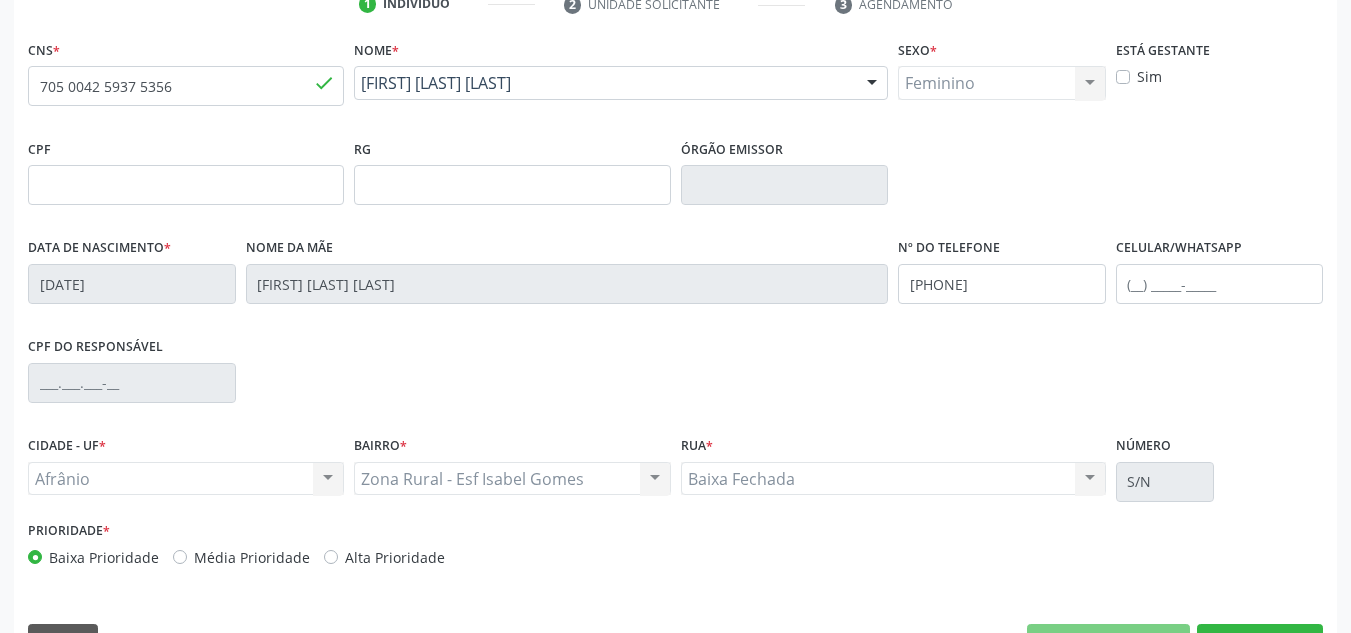 scroll, scrollTop: 434, scrollLeft: 0, axis: vertical 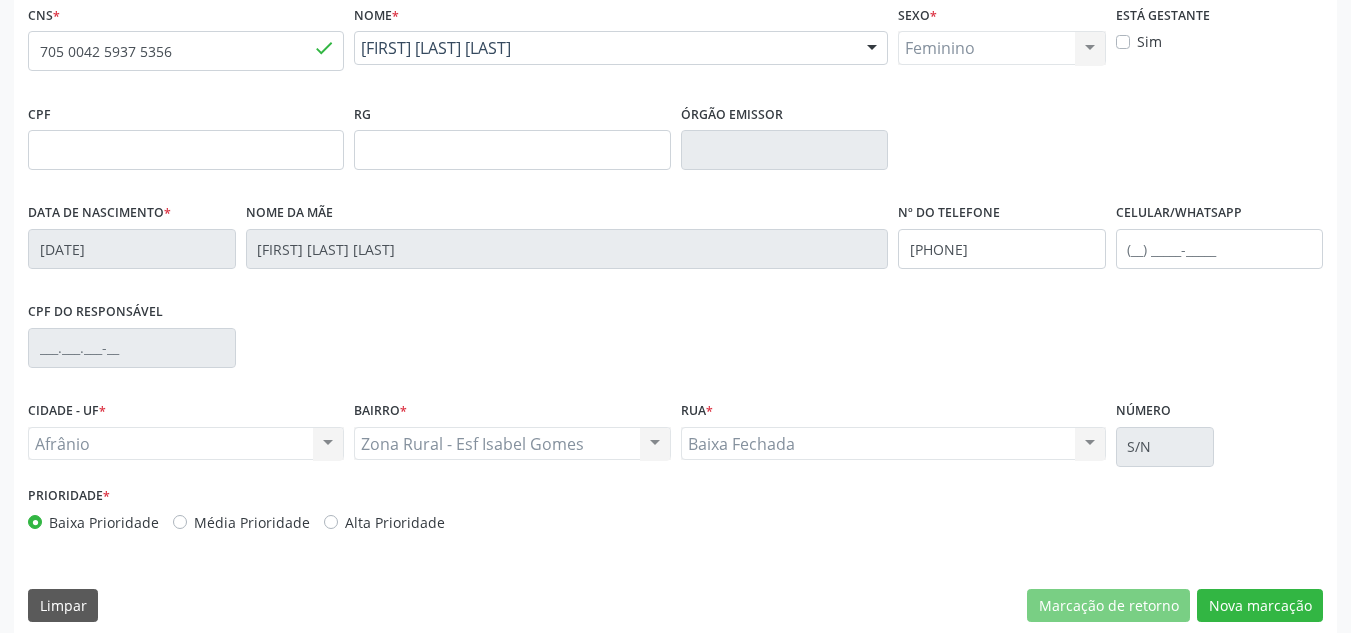 click on "Média Prioridade" at bounding box center (252, 522) 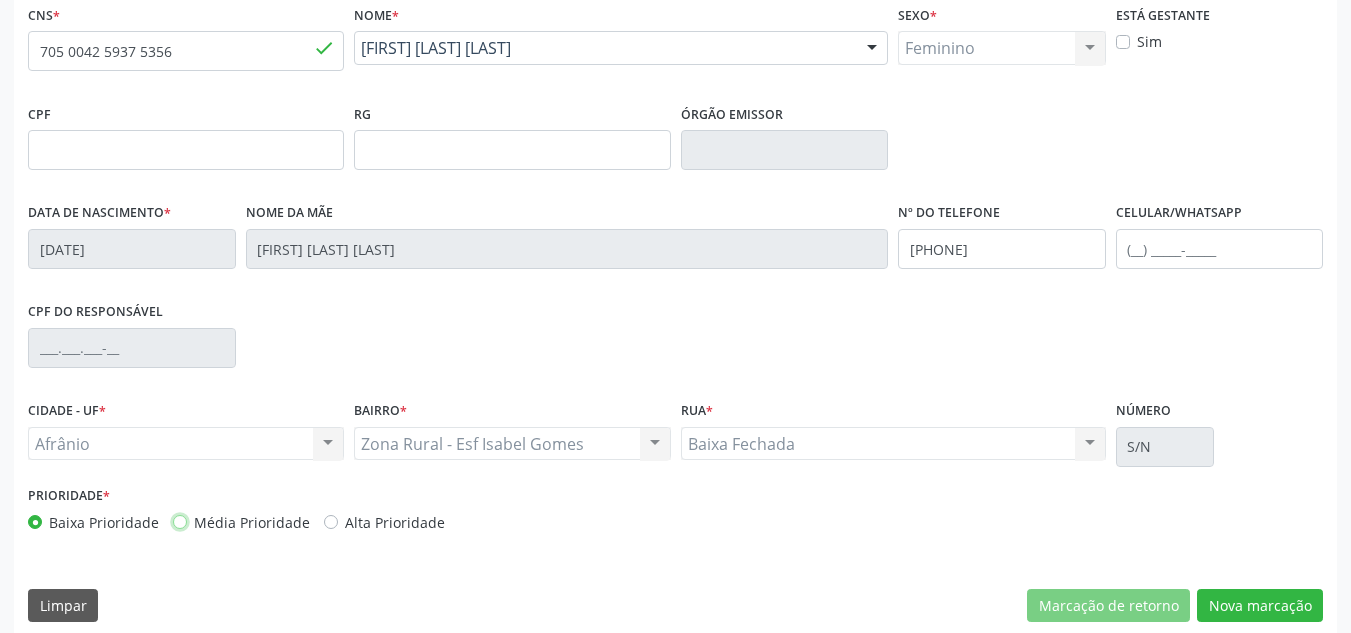 click on "Média Prioridade" at bounding box center [180, 521] 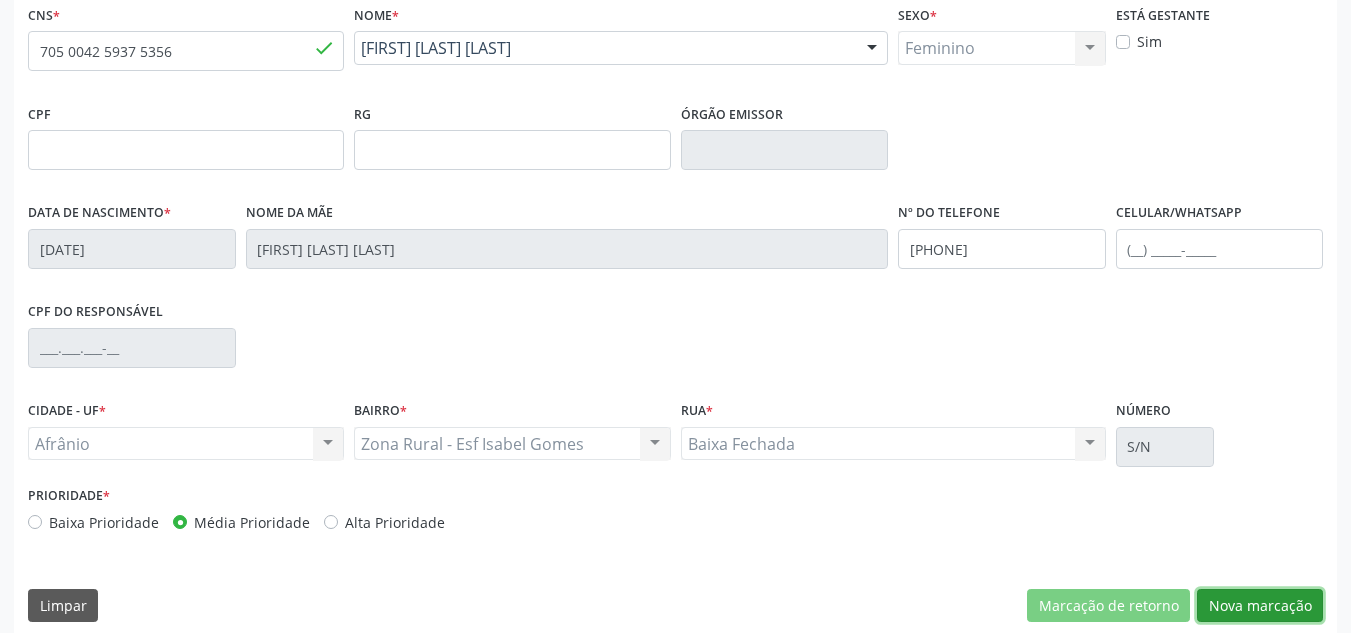 click on "Nova marcação" at bounding box center [1260, 606] 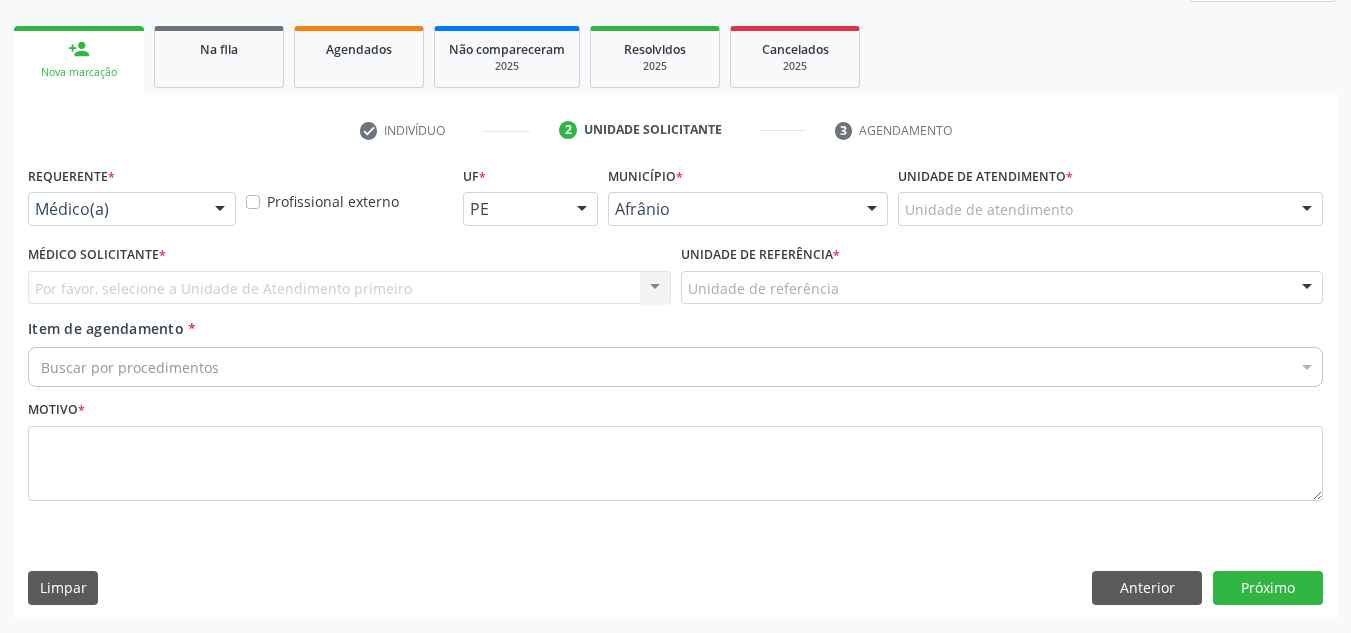 scroll, scrollTop: 273, scrollLeft: 0, axis: vertical 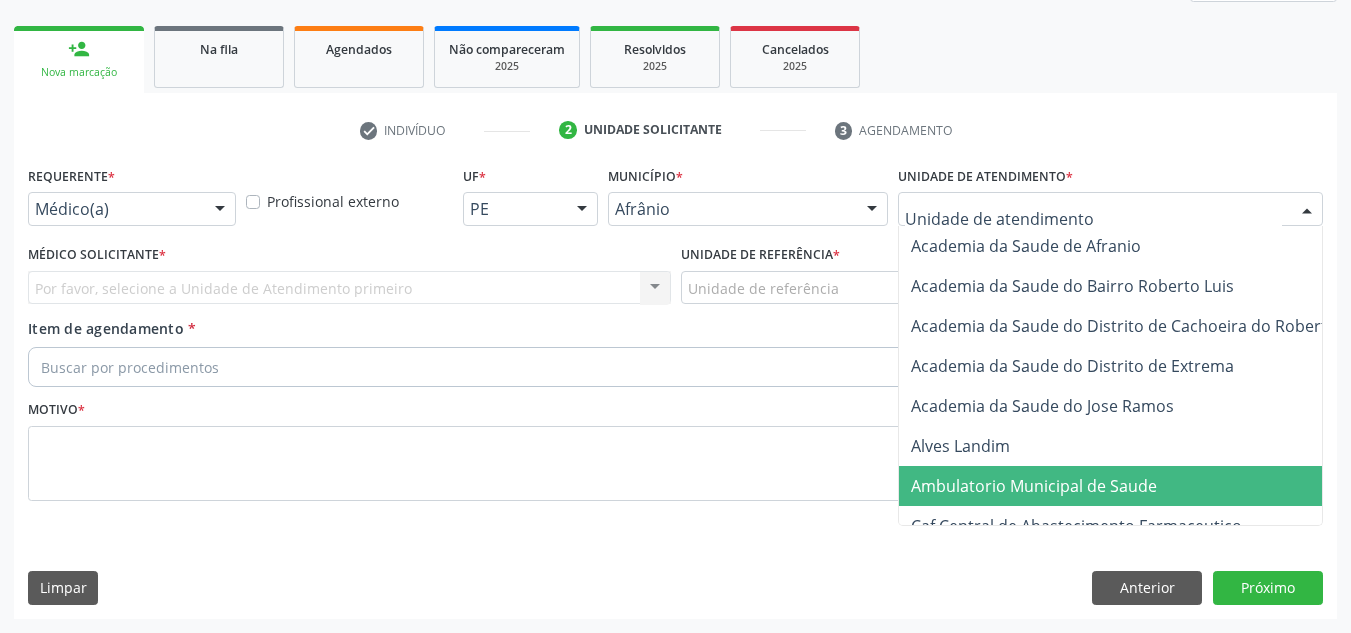 click on "Ambulatorio Municipal de Saude" at bounding box center [1034, 486] 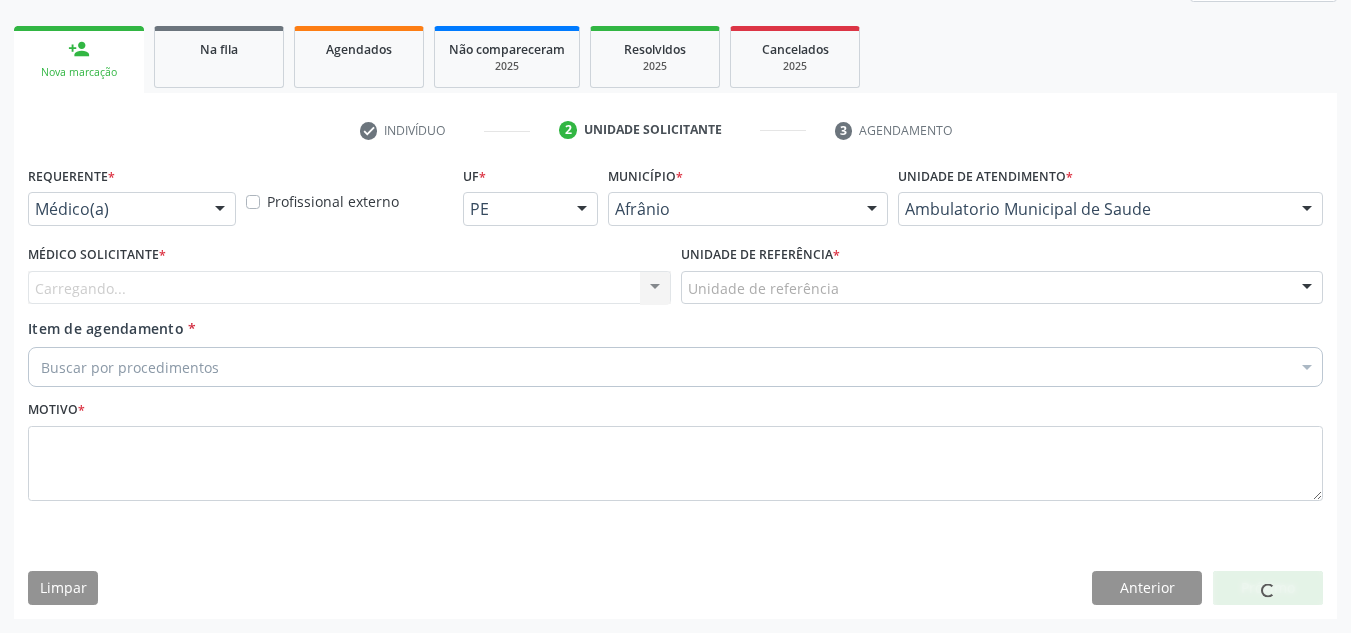 click on "Carregando...
Nenhum resultado encontrado para: "   "
Não há nenhuma opção para ser exibida." at bounding box center (349, 288) 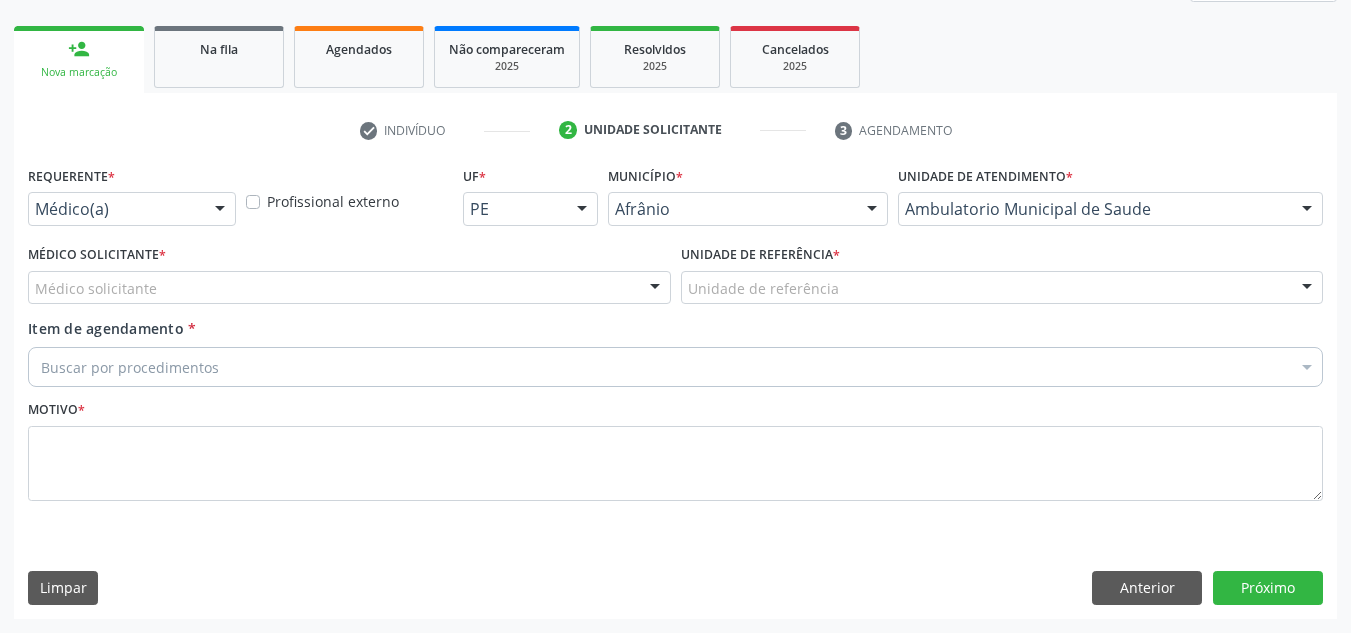 click on "Médico solicitante" at bounding box center [349, 288] 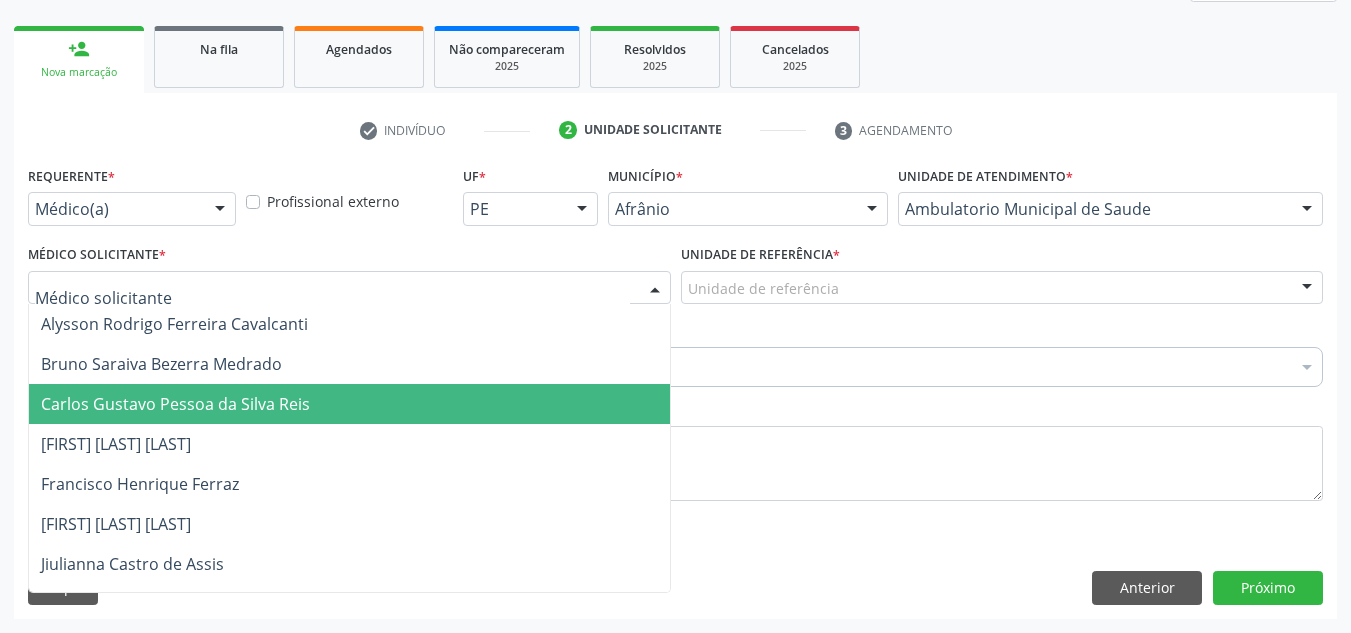 drag, startPoint x: 589, startPoint y: 426, endPoint x: 653, endPoint y: 368, distance: 86.37129 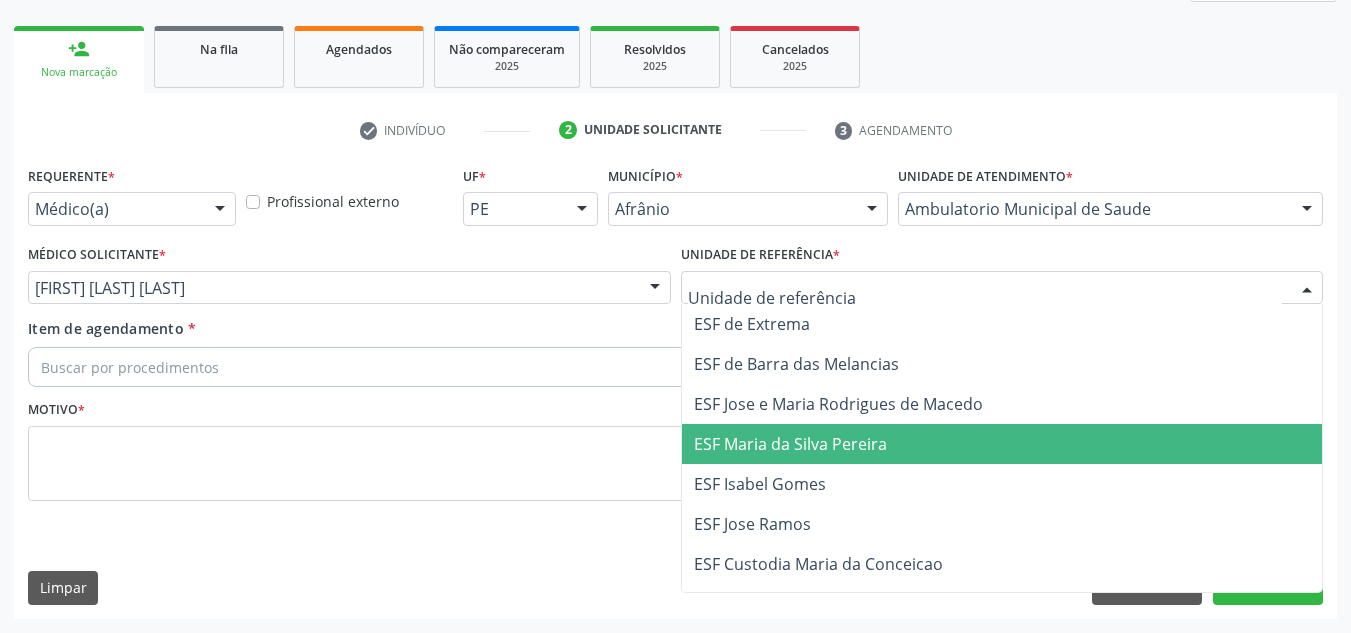 click on "ESF Maria da Silva Pereira" at bounding box center [1002, 444] 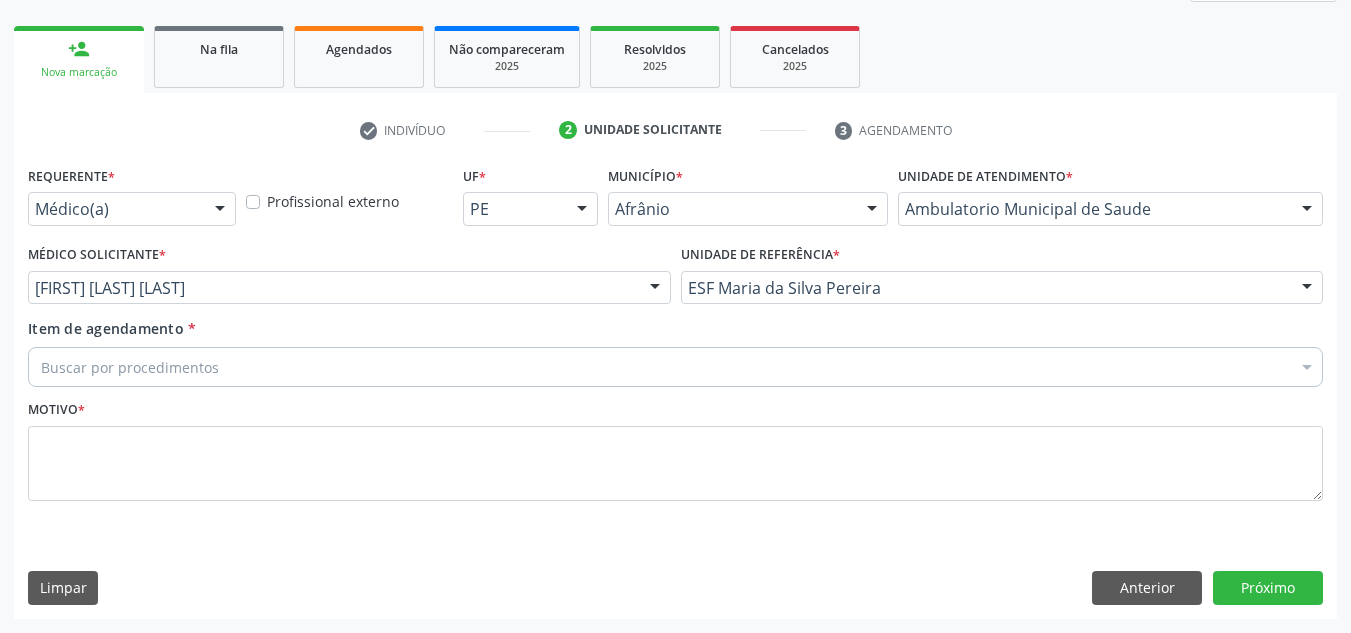 click on "Buscar por procedimentos" at bounding box center [675, 367] 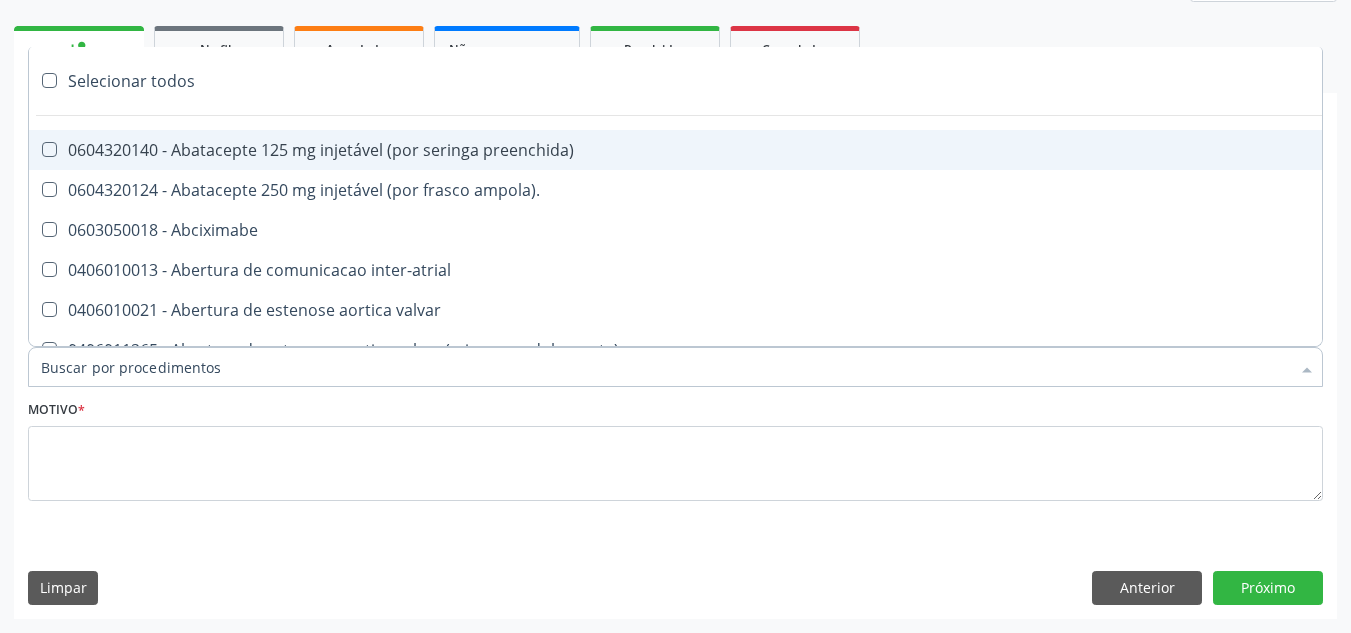 paste on "0209010037" 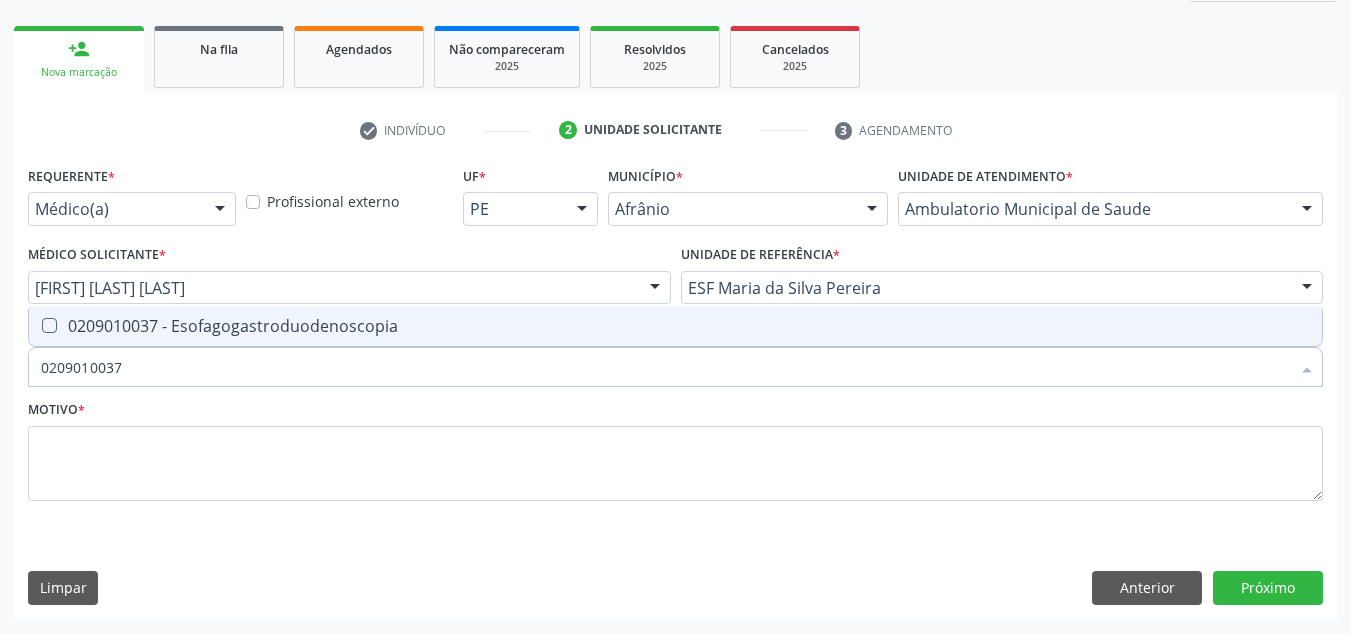 click on "0209010037 - Esofagogastroduodenoscopia" at bounding box center (675, 326) 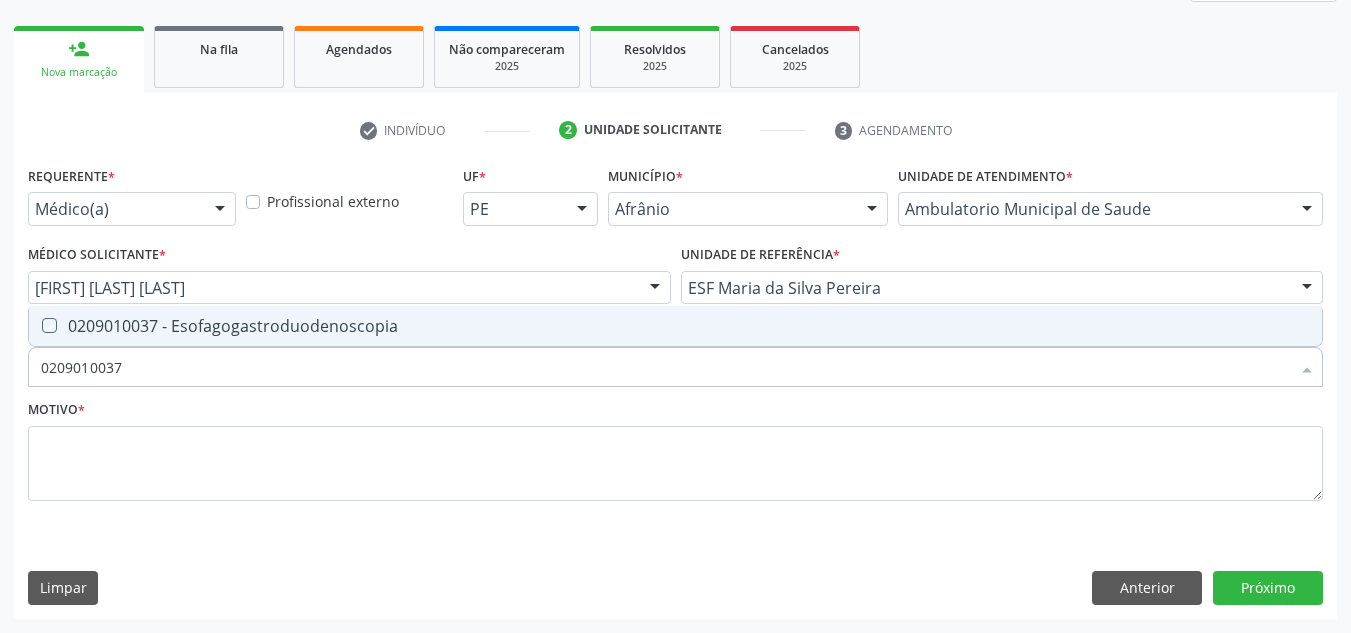 checkbox on "true" 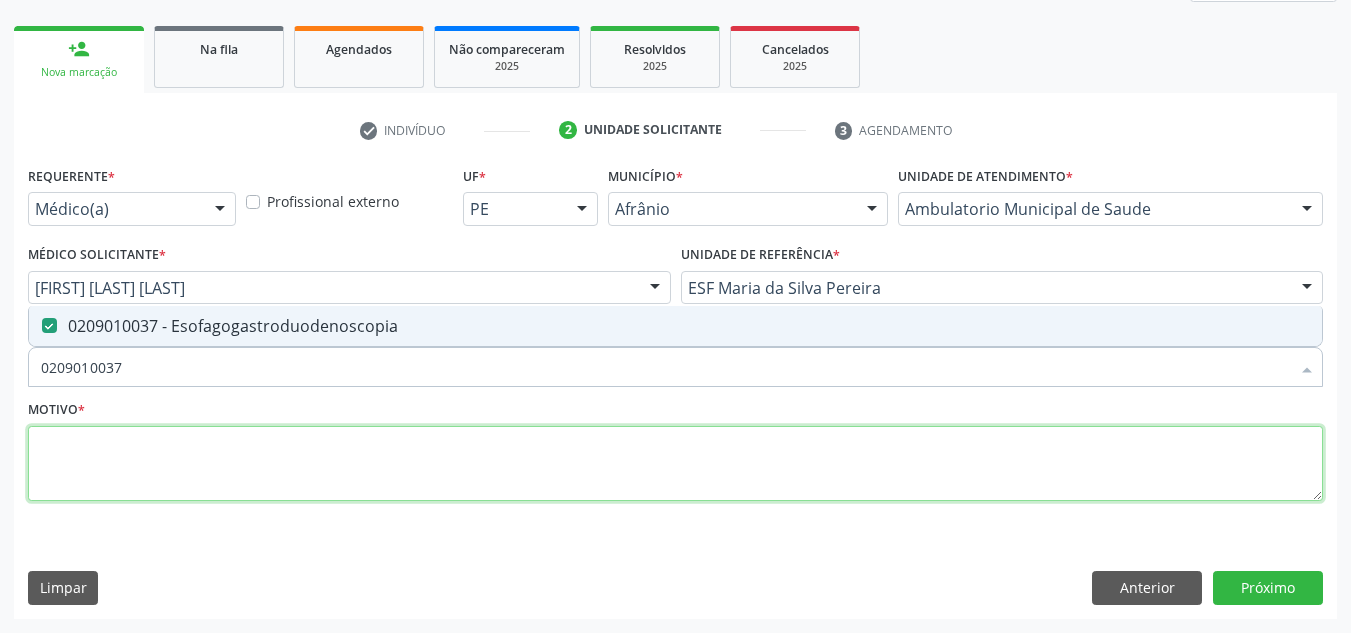 click at bounding box center (675, 464) 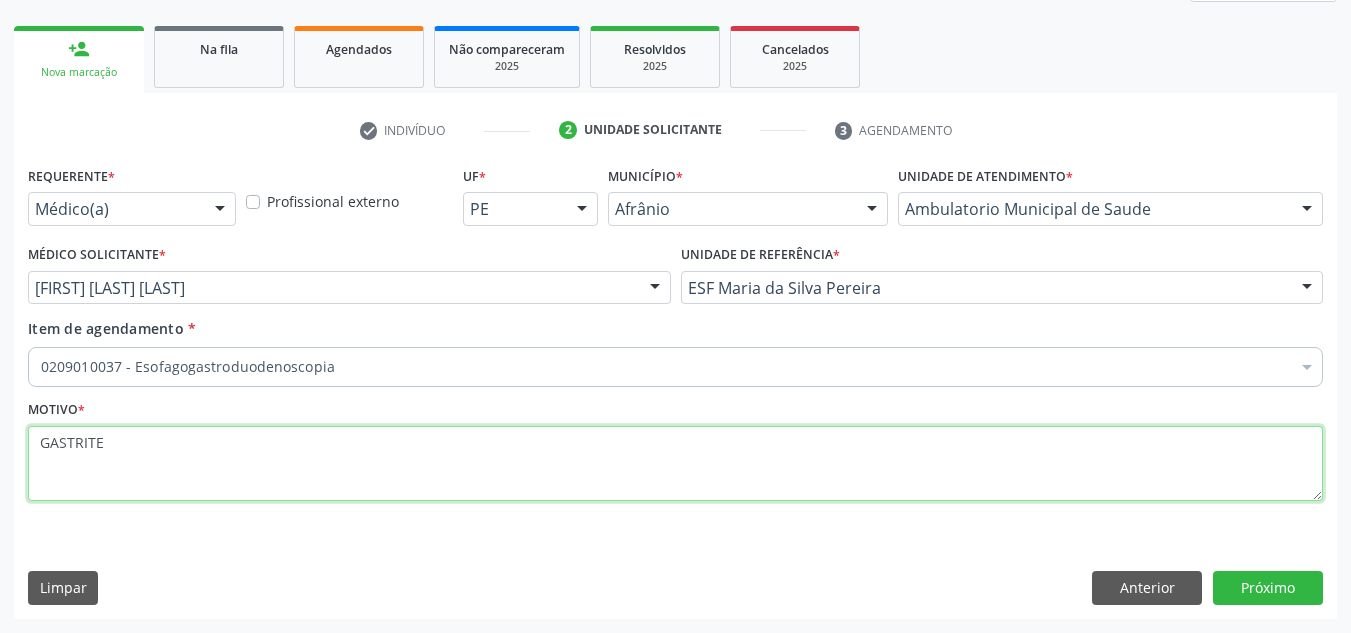 type on "GASTRITE" 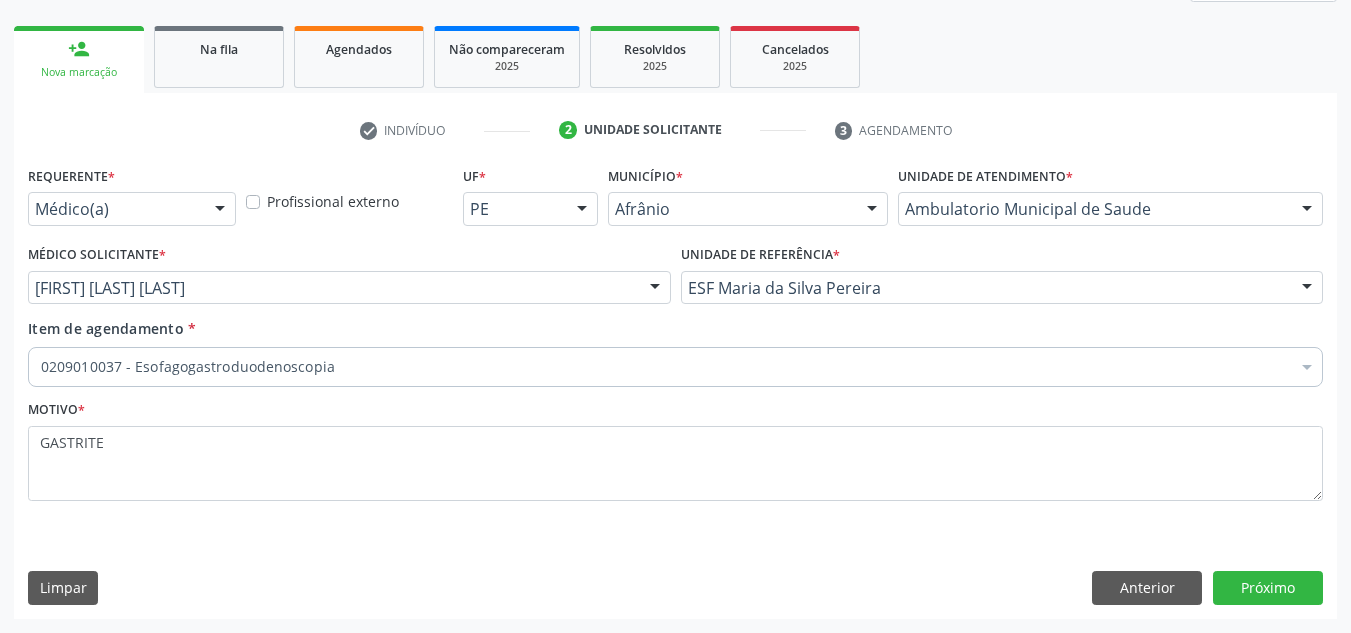 click on "Requerente
*
Médico(a)         Médico(a)   Enfermeiro(a)   Paciente
Nenhum resultado encontrado para: "   "
Não há nenhuma opção para ser exibida.
Profissional externo
UF
*
PE         BA   PE
Nenhum resultado encontrado para: "   "
Não há nenhuma opção para ser exibida.
Município
*
Afrânio         Afrânio   Petrolina
Nenhum resultado encontrado para: "   "
Não há nenhuma opção para ser exibida.
Unidade de atendimento
*
Ambulatorio Municipal de Saude         Academia da Saude de Afranio   Academia da Saude do Bairro Roberto Luis   Academia da Saude do Distrito de Cachoeira do Roberto   Academia da Saude do Distrito de Extrema   Academia da Saude do Jose Ramos   Alves Landim   Ambulatorio Municipal de Saude   Caf Central de Abastecimento Farmaceutico     Centro de Especialidades   Cime   Cuidar" at bounding box center [675, 389] 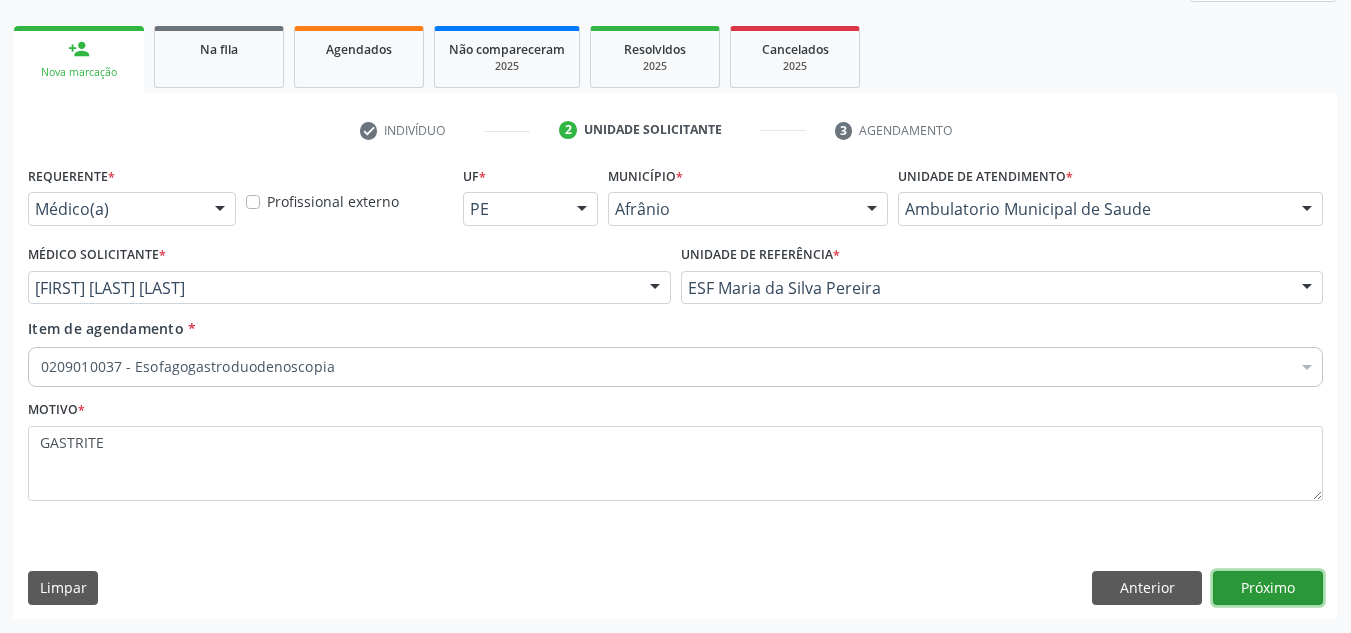 click on "Próximo" at bounding box center [1268, 588] 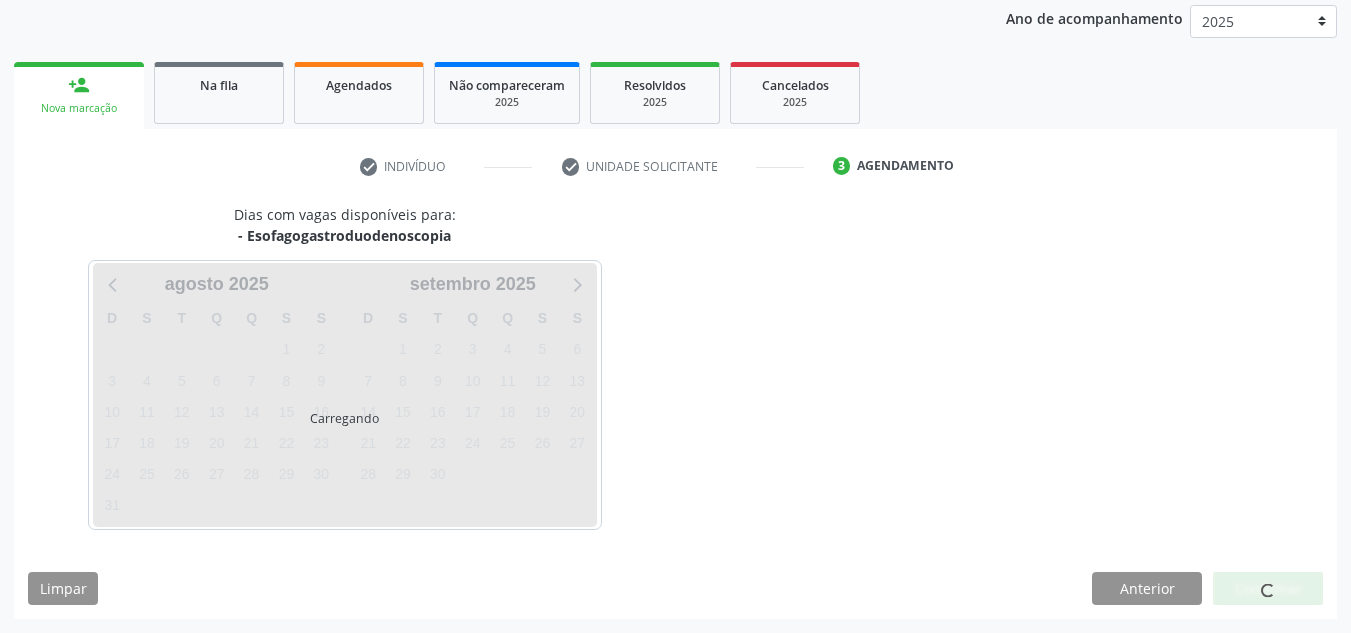 scroll, scrollTop: 273, scrollLeft: 0, axis: vertical 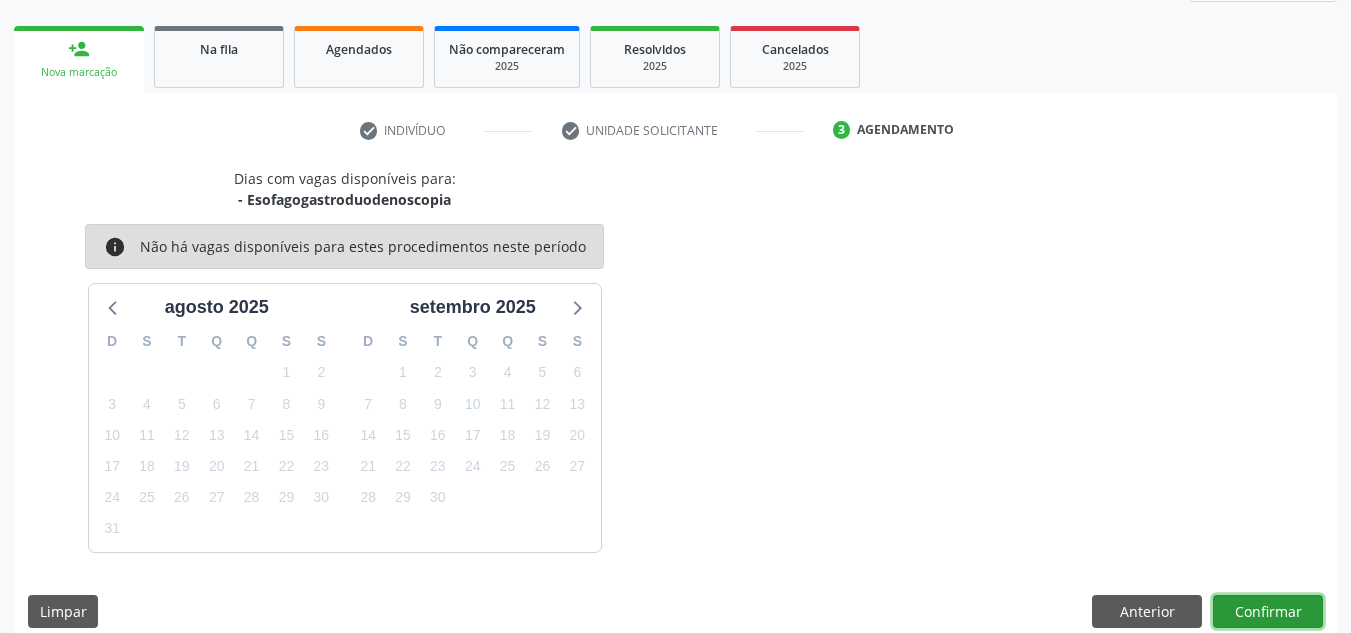 click on "Confirmar" at bounding box center [1268, 612] 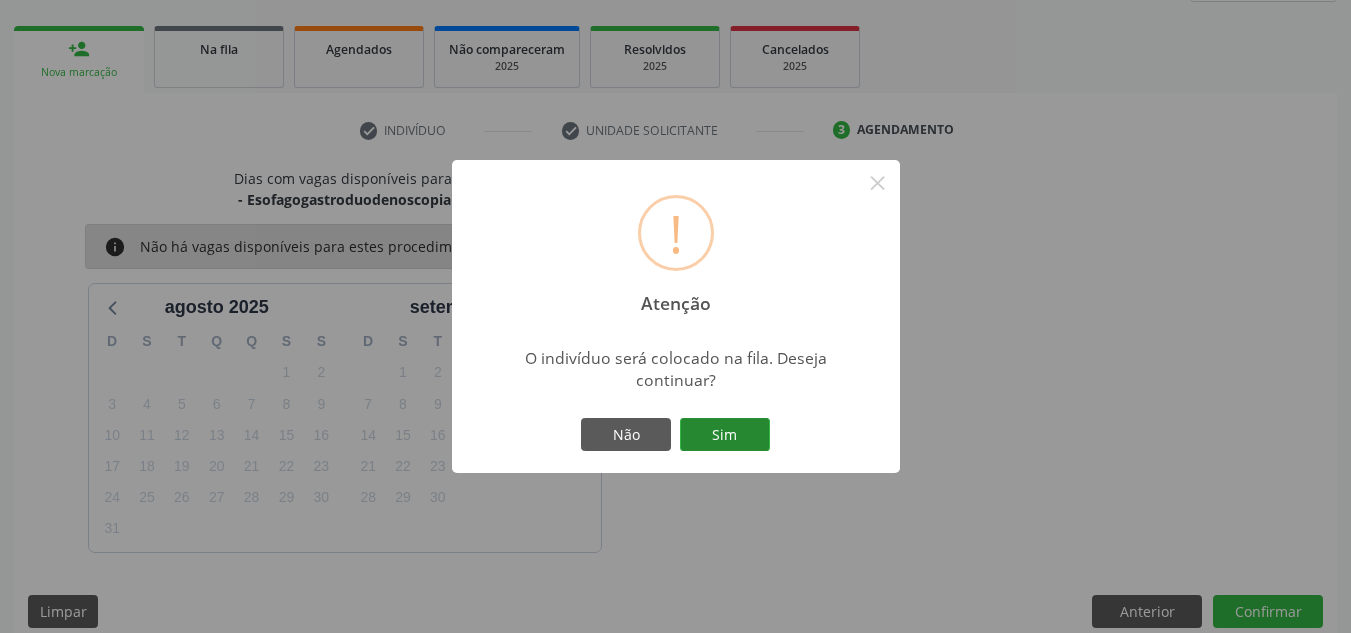 click on "Sim" at bounding box center [725, 435] 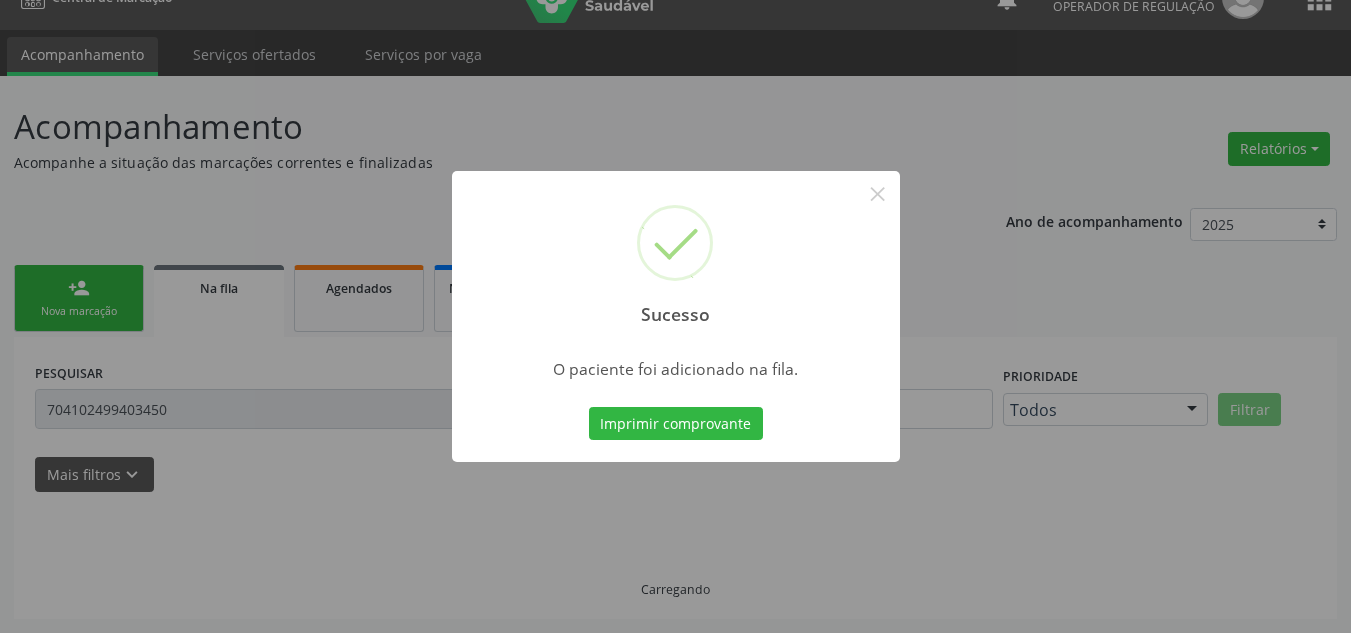 scroll, scrollTop: 34, scrollLeft: 0, axis: vertical 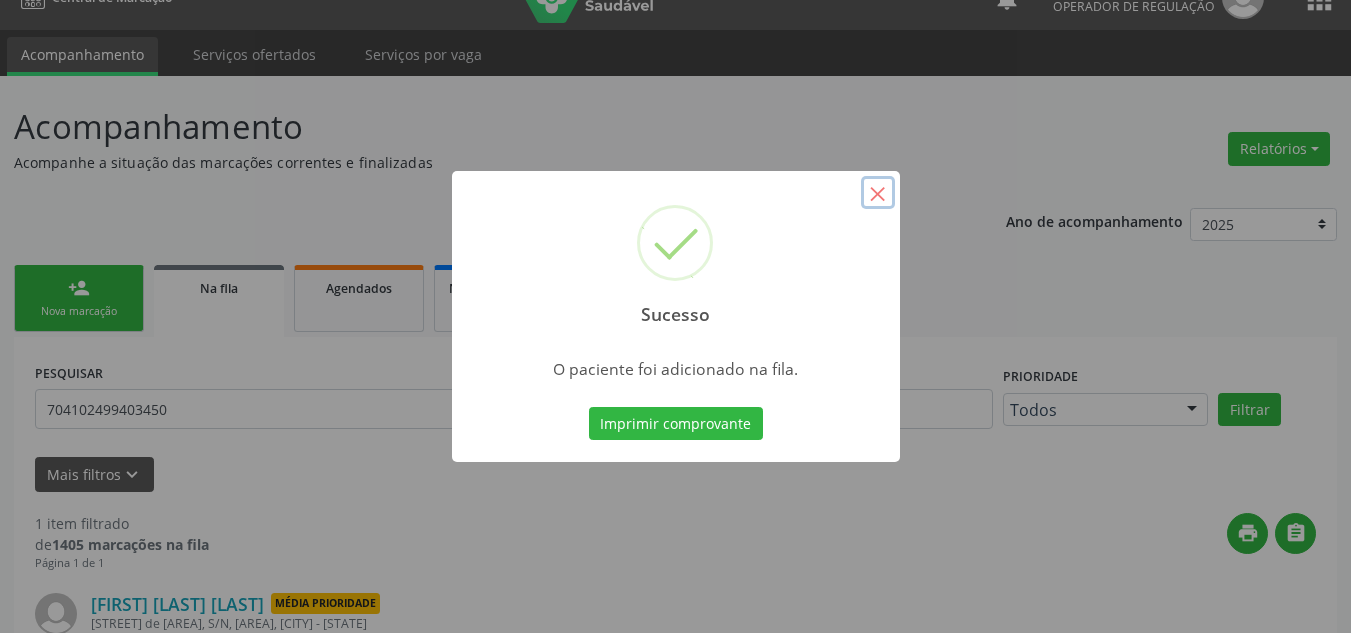 click on "×" at bounding box center [878, 193] 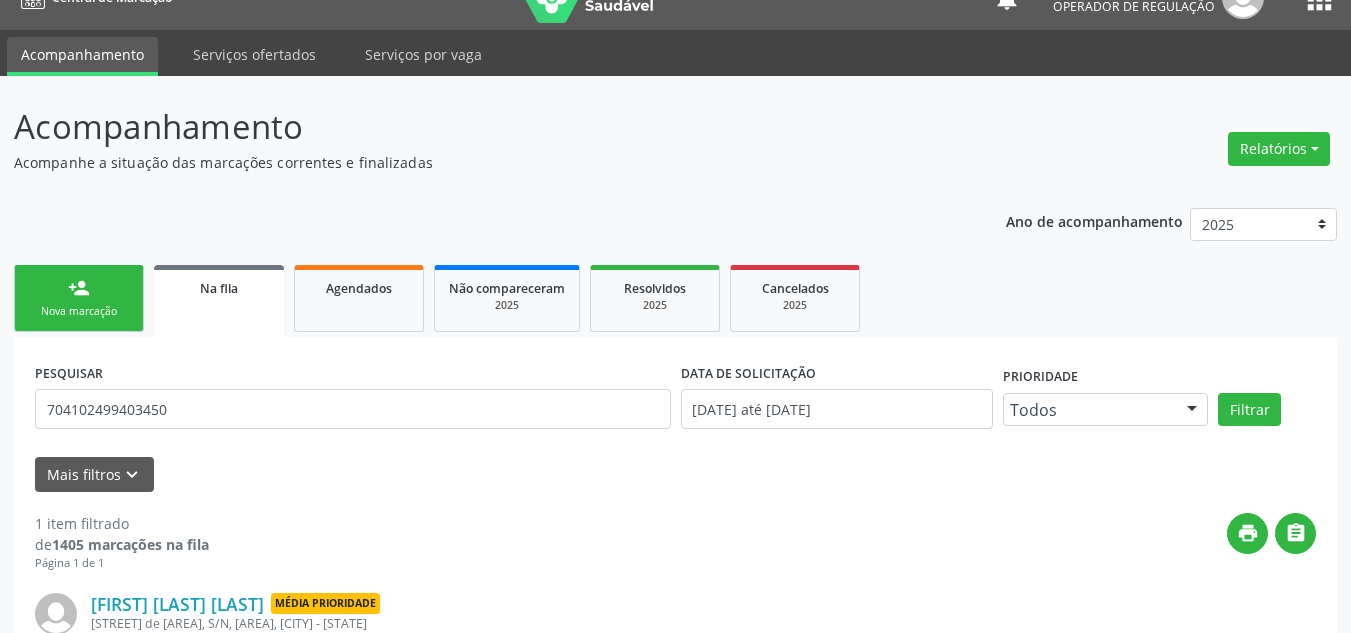 click on "person_add
Nova marcação" at bounding box center [79, 298] 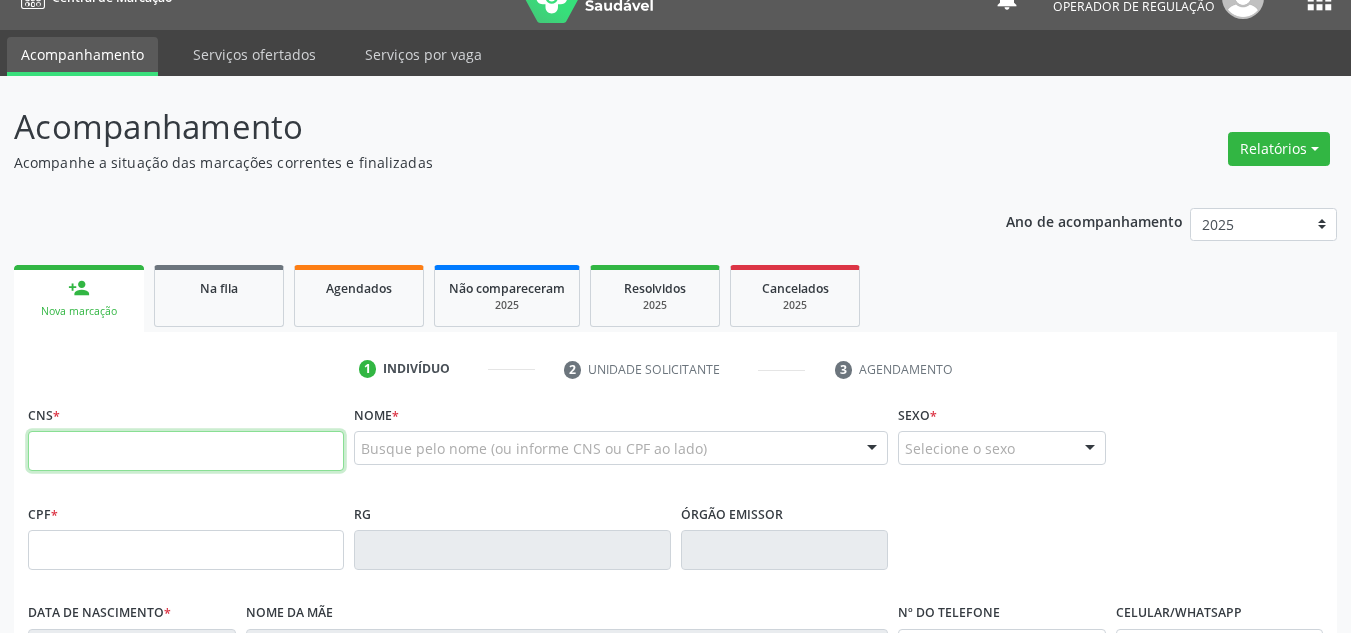 click at bounding box center [186, 451] 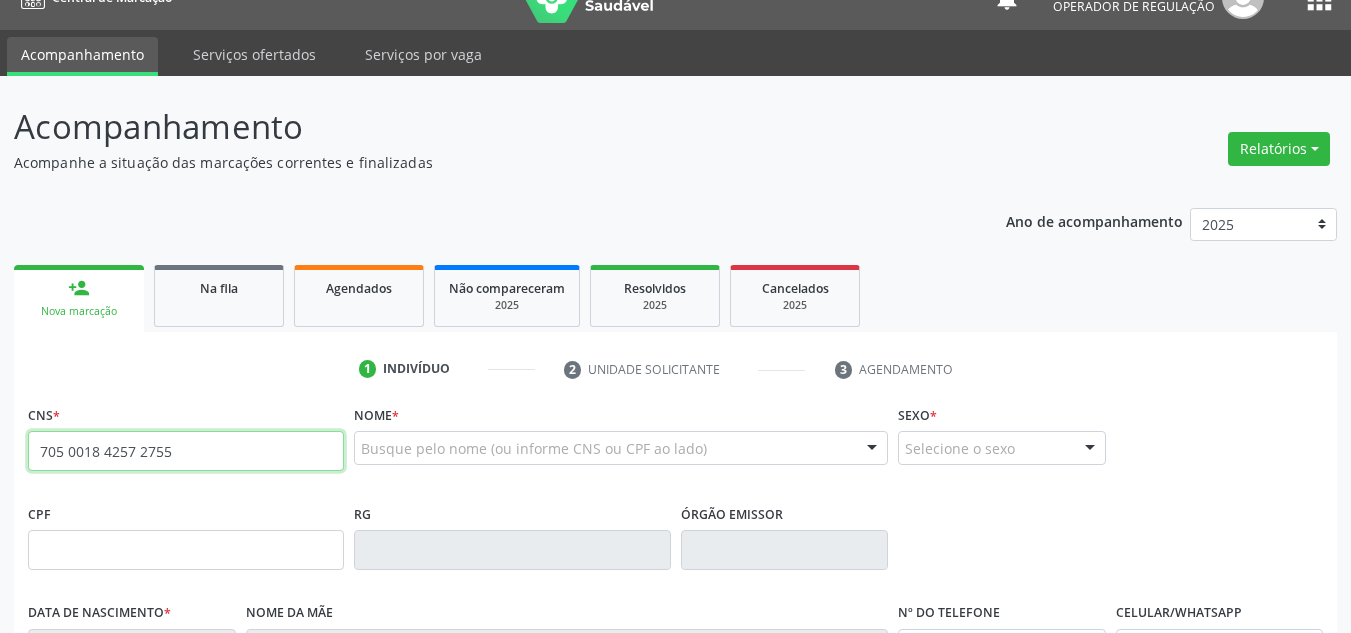 type on "705 0018 4257 2755" 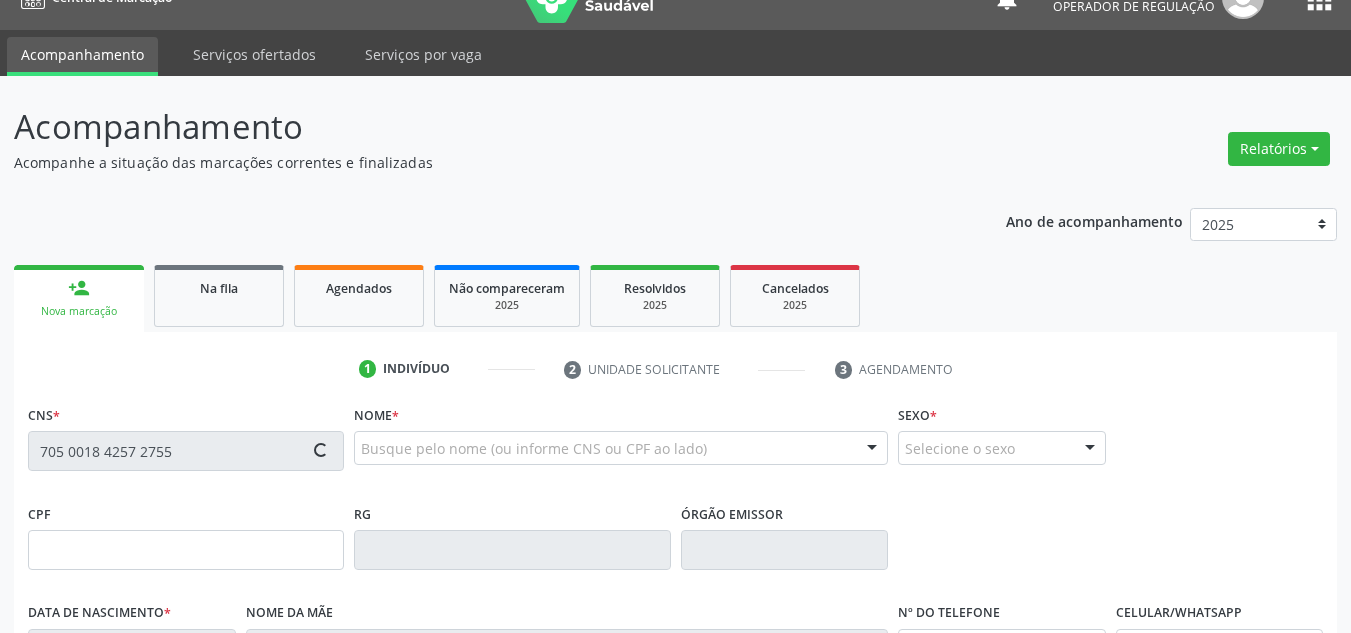 type on "755.316.314-72" 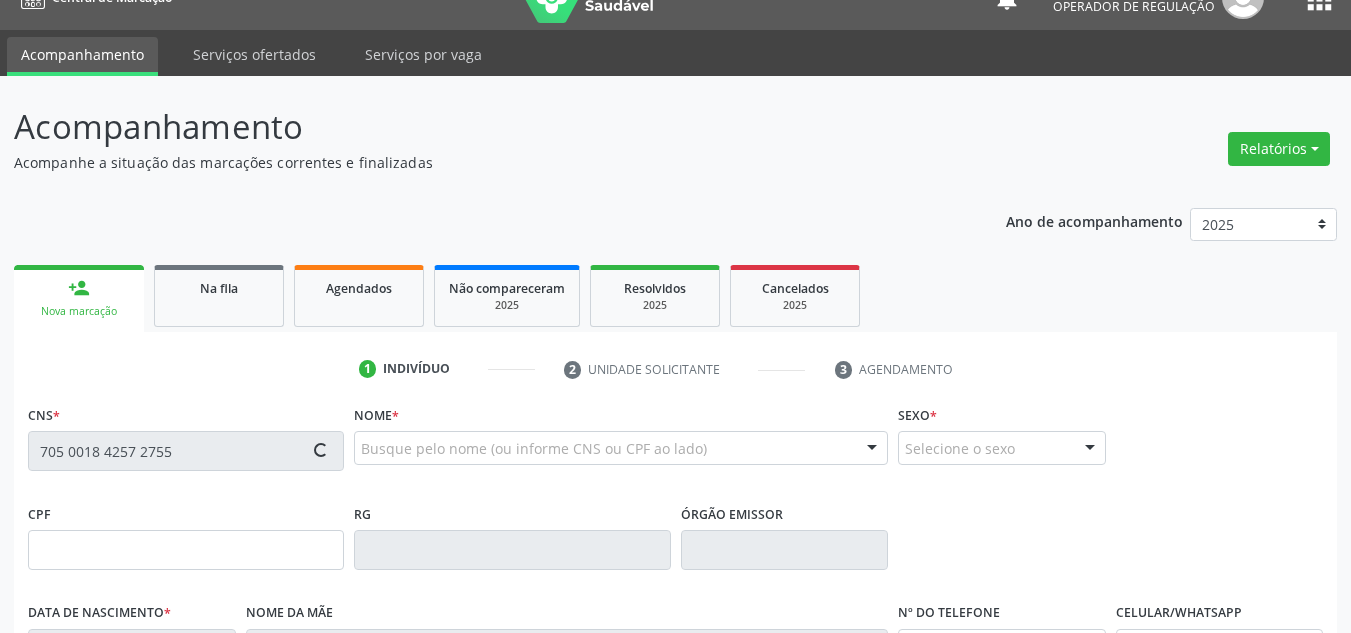 type on "31/10/1971" 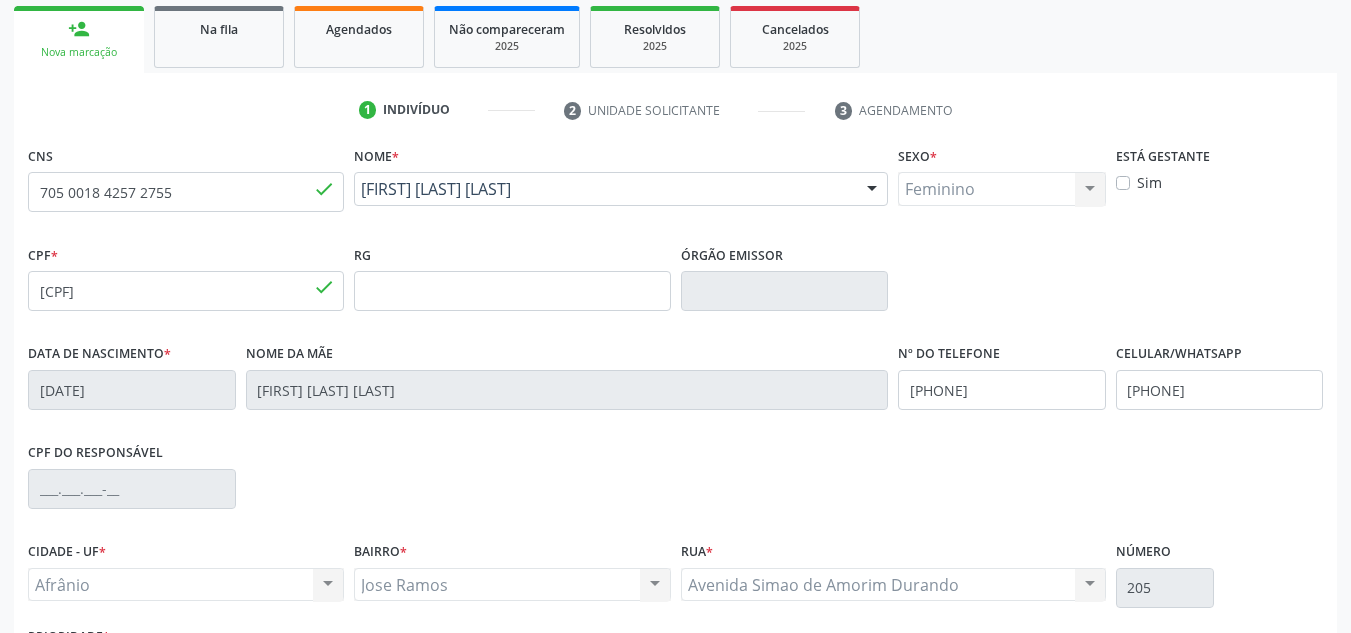 scroll, scrollTop: 451, scrollLeft: 0, axis: vertical 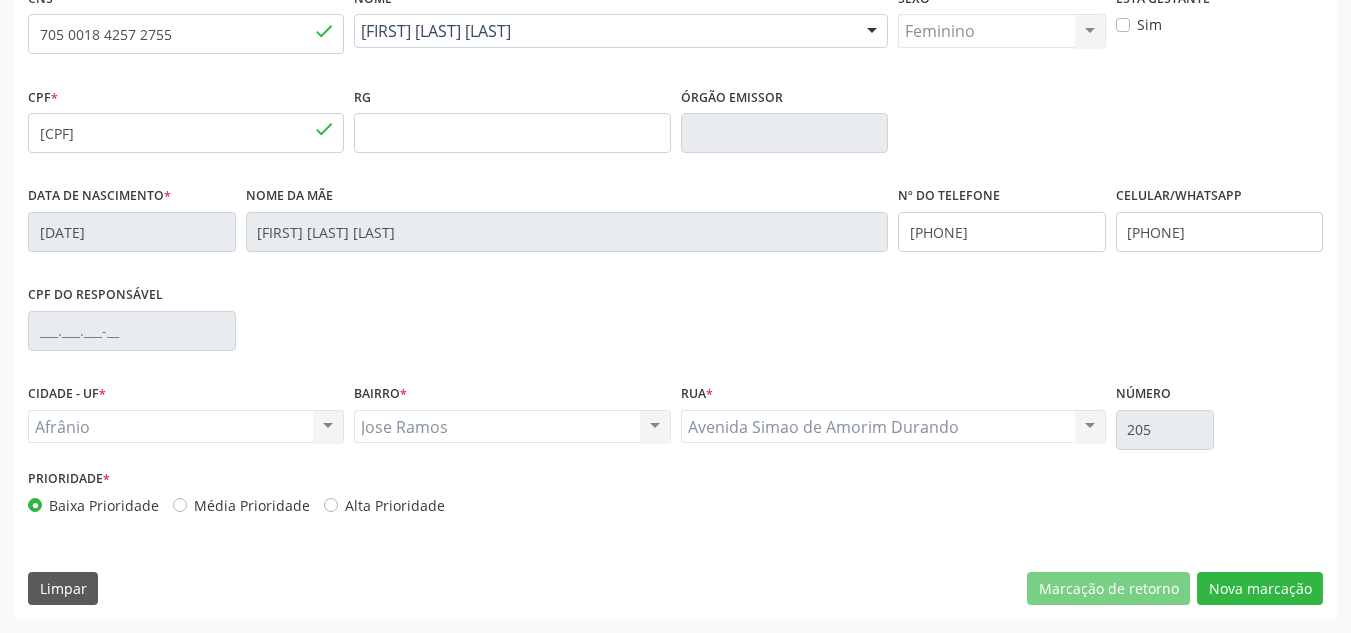 drag, startPoint x: 239, startPoint y: 500, endPoint x: 215, endPoint y: 505, distance: 24.5153 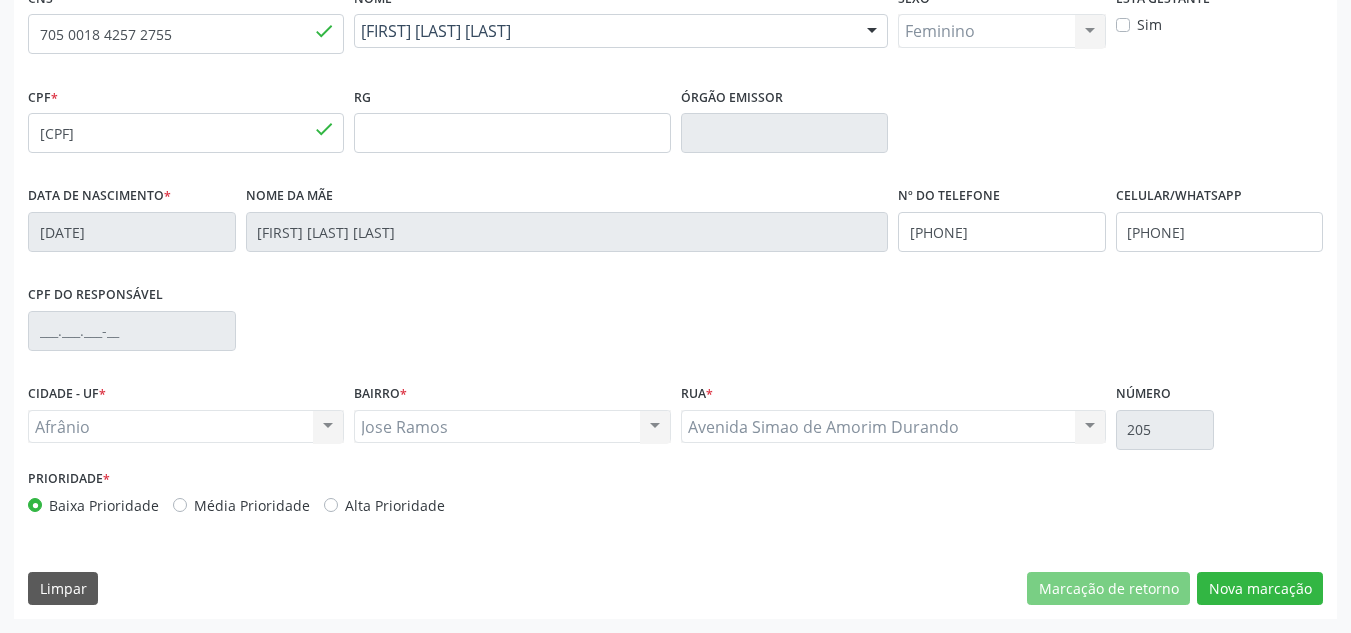 click on "Baixa Prioridade
Média Prioridade
Alta Prioridade" at bounding box center [349, 505] 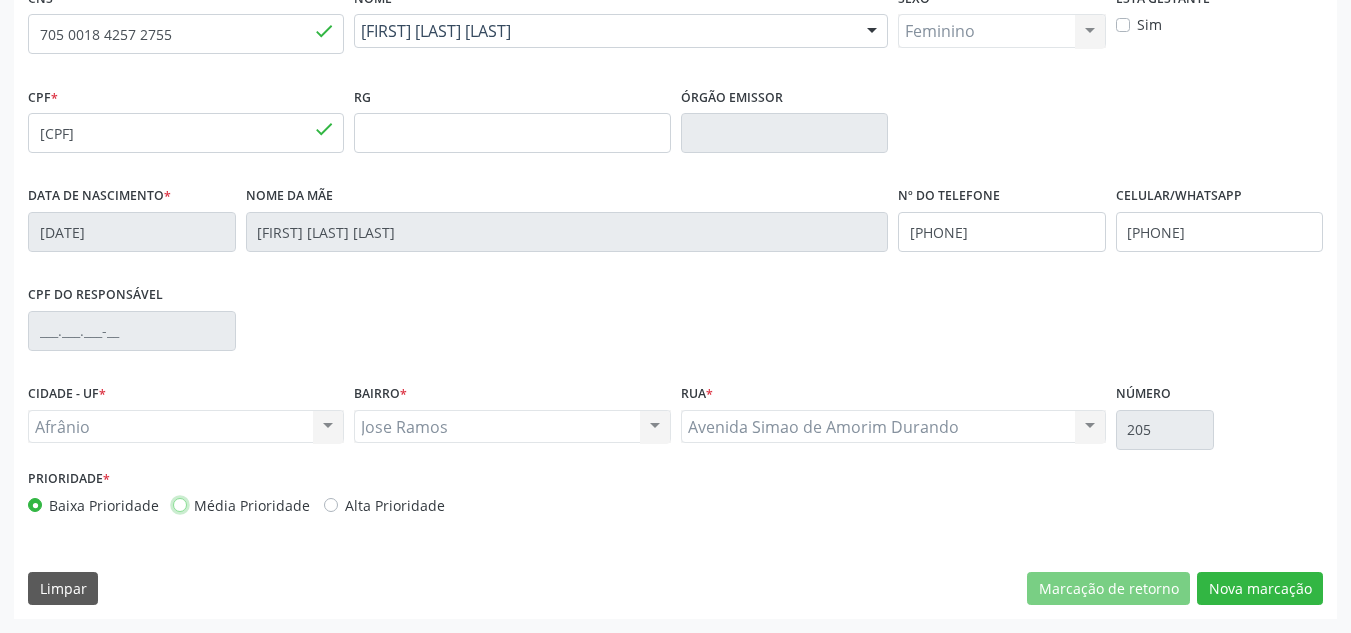 click on "Média Prioridade" at bounding box center (180, 504) 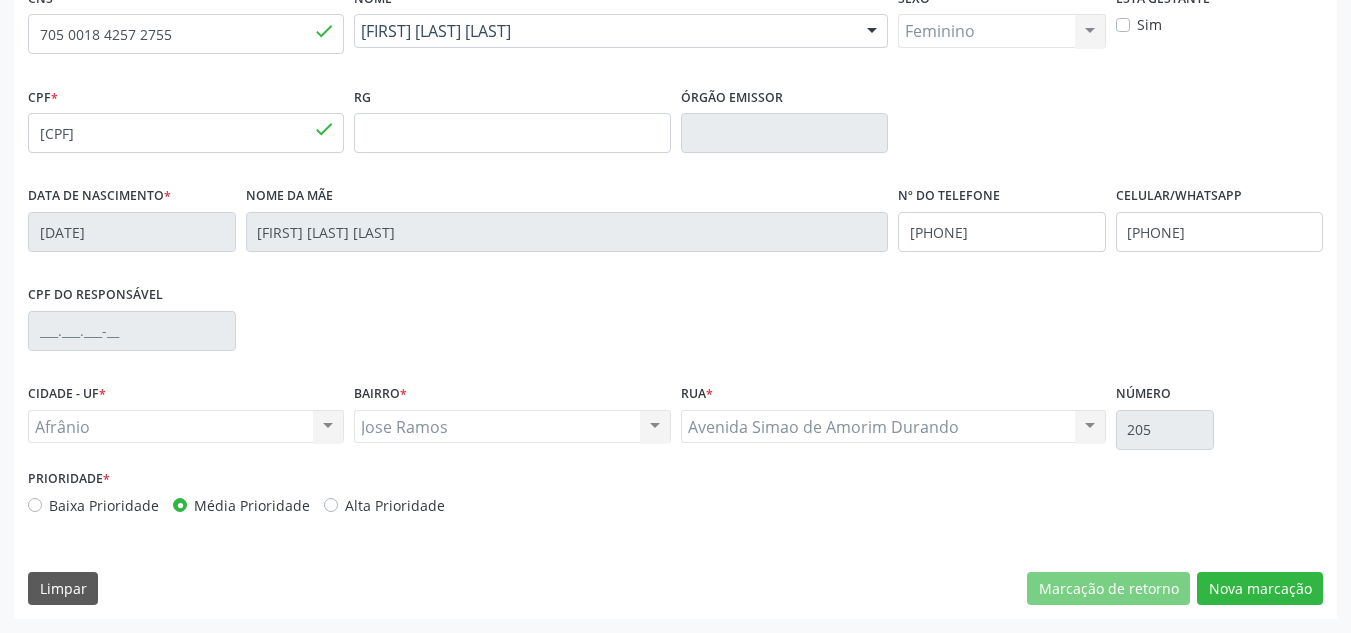 click on "CNS
705 0018 4257 2755       done
Nome
*
Daionara da Cruz Santos
Daionara da Cruz Santos
CNS:
705 0018 4257 2755
CPF:
755.316.314-72
Nascimento:
31/10/1971
Nenhum resultado encontrado para: "   "
Digite o nome
Sexo
*
Feminino         Masculino   Feminino
Nenhum resultado encontrado para: "   "
Não há nenhuma opção para ser exibida.
Está gestante
Sim
CPF
*
755.316.314-72       done
RG
Órgão emissor
Data de nascimento
*
31/10/1971
Nome da mãe
Elizia dos Santos Cruz
Nº do Telefone
(87) 98847-1998
Celular/WhatsApp
(87) 98847-1998
CPF do responsável
CIDADE - UF
*" at bounding box center (675, 301) 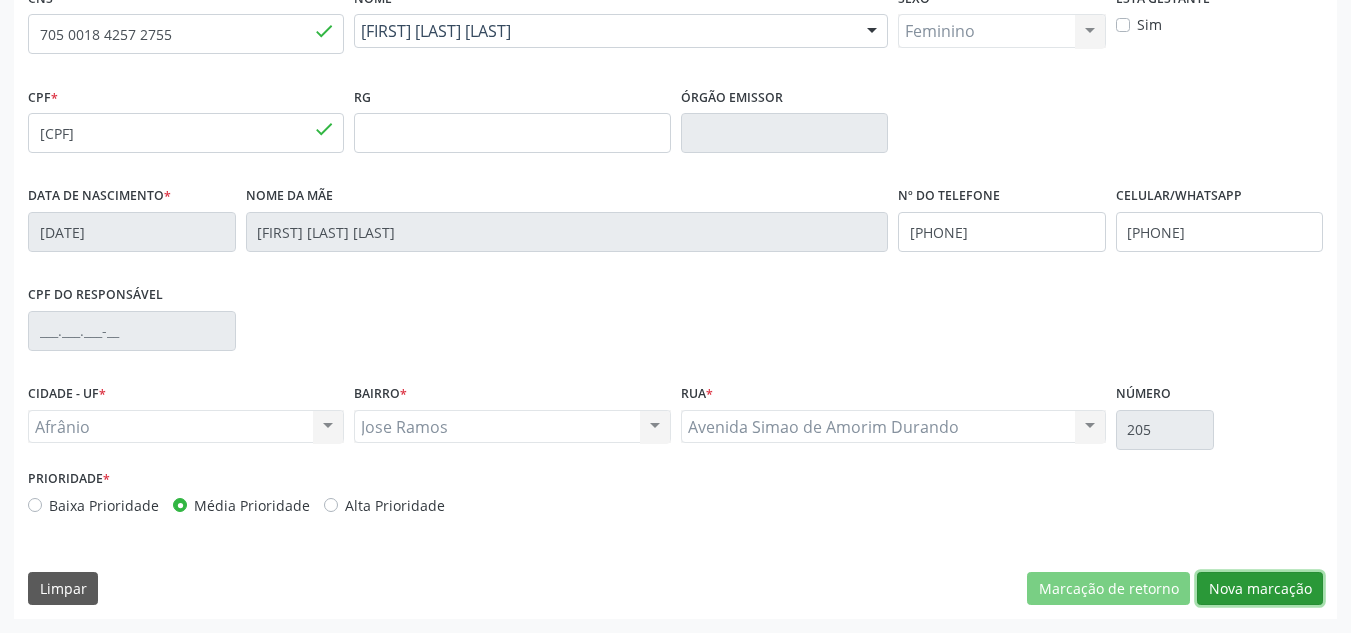 click on "Nova marcação" at bounding box center (1260, 589) 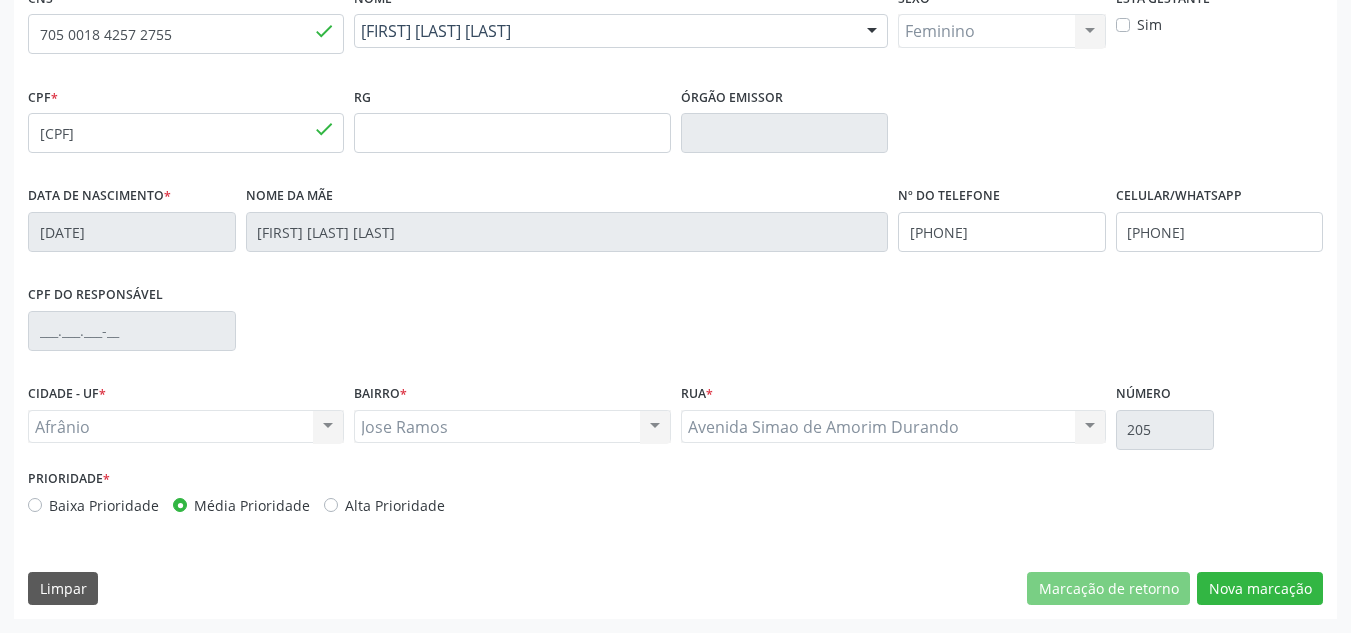 scroll, scrollTop: 273, scrollLeft: 0, axis: vertical 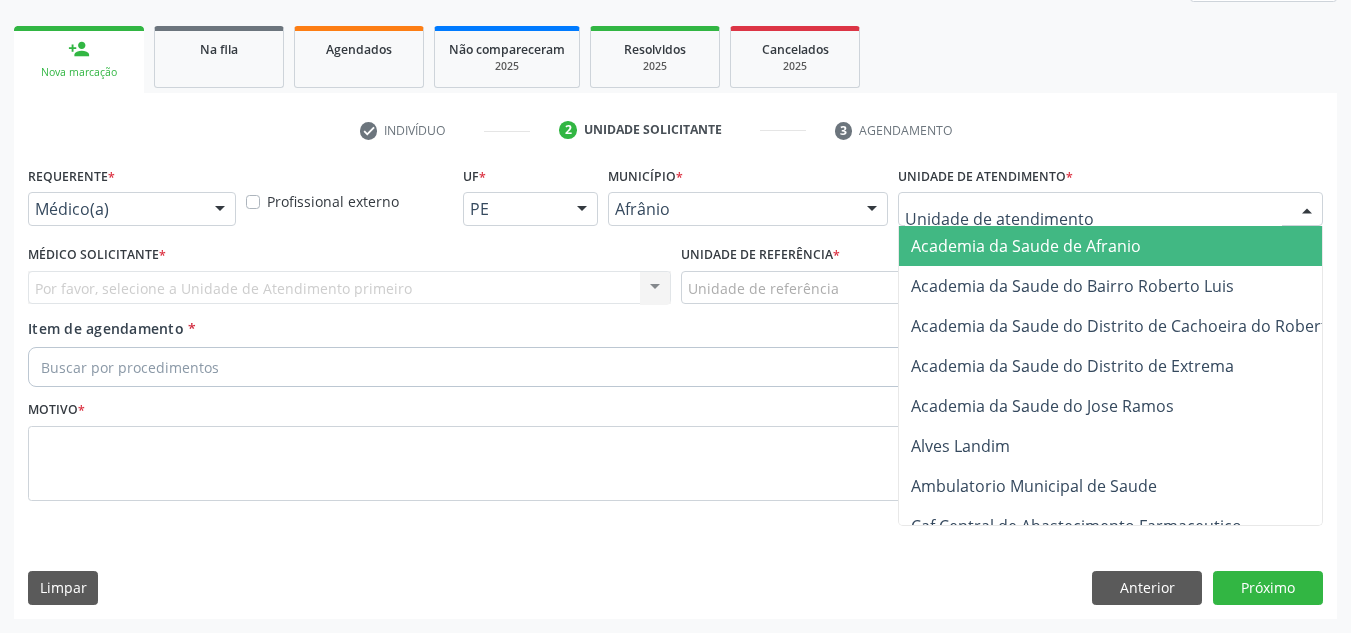 click at bounding box center [1110, 209] 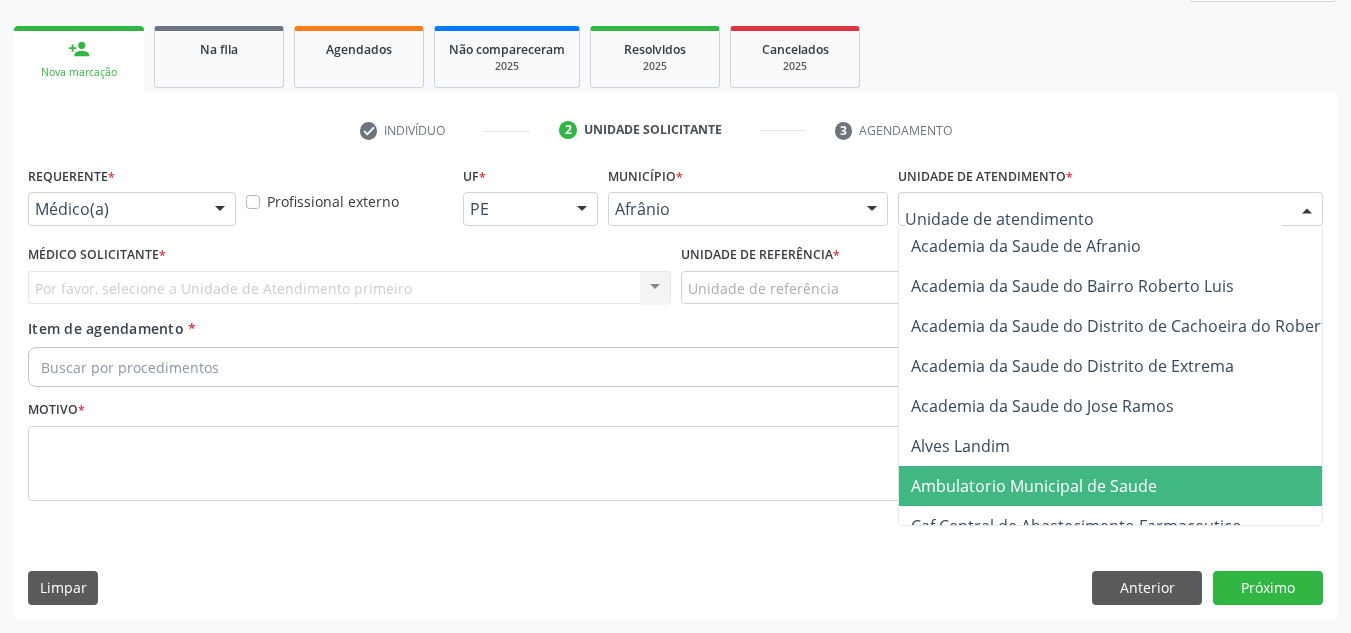 drag, startPoint x: 1098, startPoint y: 477, endPoint x: 1056, endPoint y: 483, distance: 42.426407 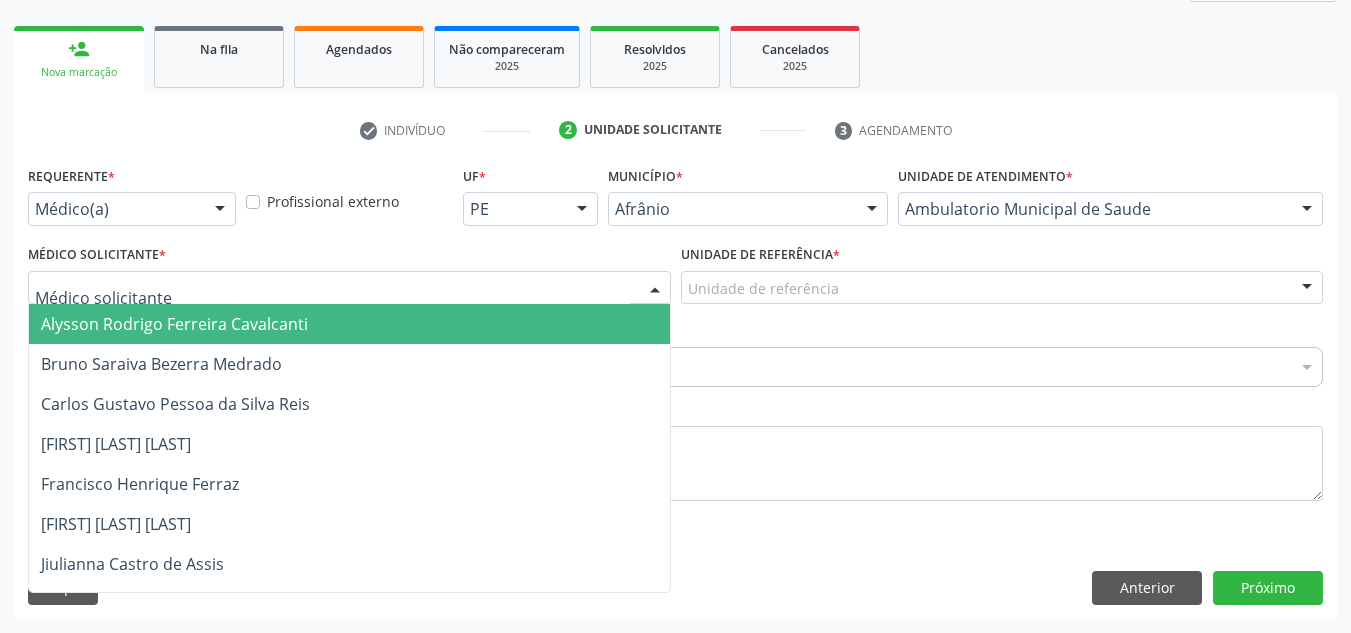 click at bounding box center [349, 288] 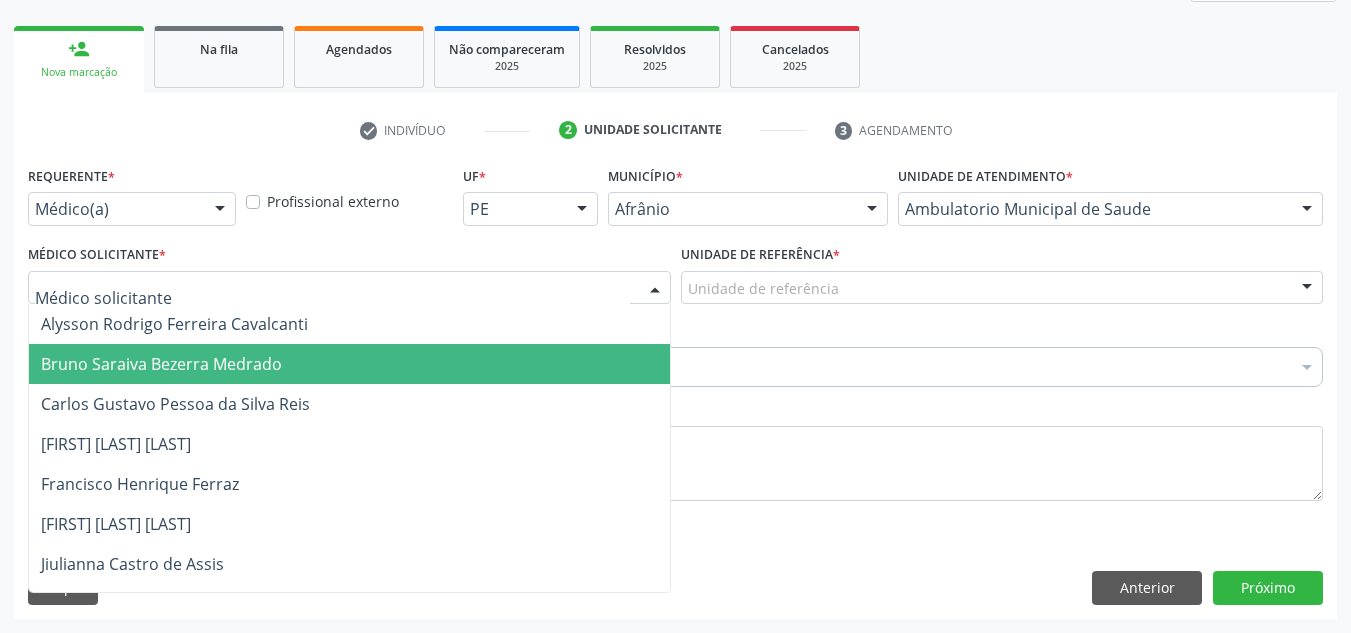 click on "Carlos Gustavo Pessoa da Silva Reis" at bounding box center (349, 404) 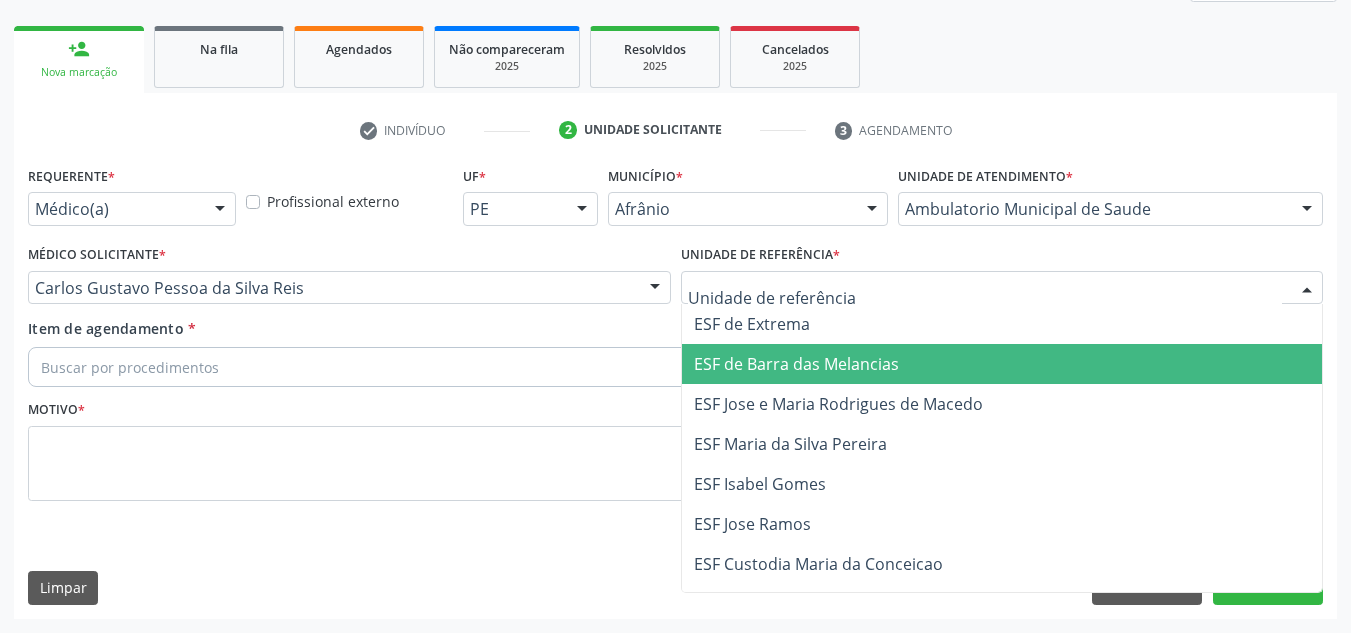 click on "ESF Jose e Maria Rodrigues de Macedo" at bounding box center (1002, 404) 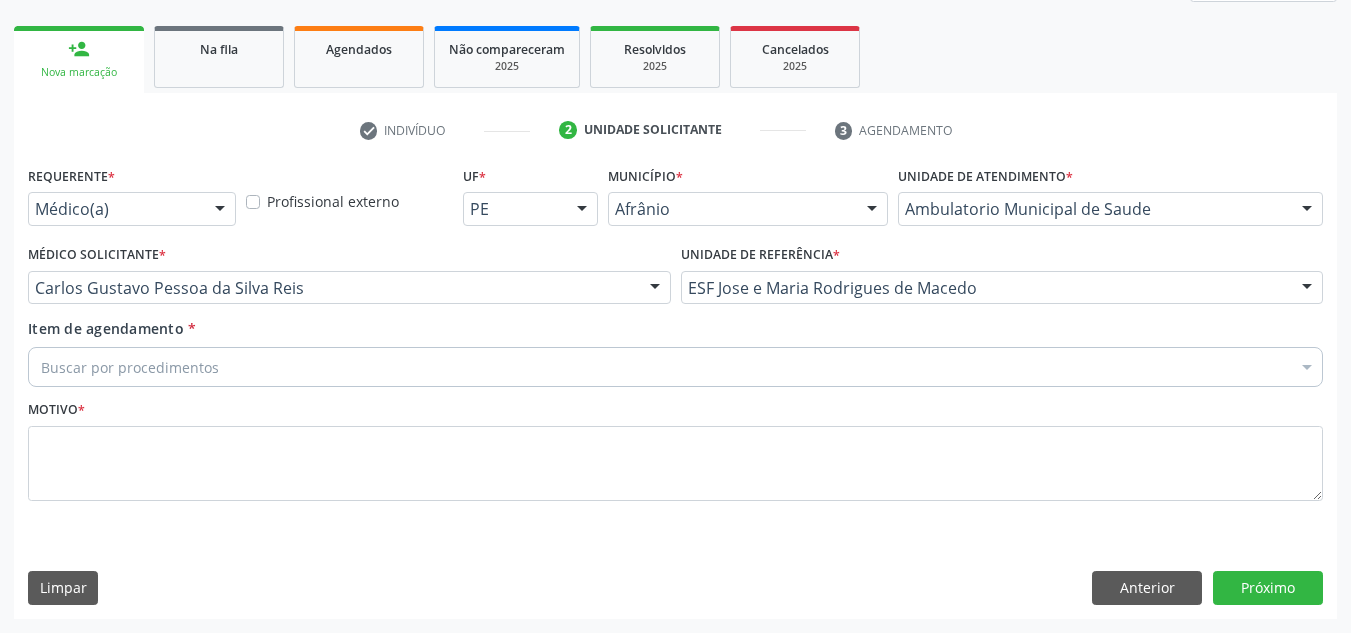 click on "Item de agendamento
*
Buscar por procedimentos
Selecionar todos
0604320140 - Abatacepte 125 mg injetável (por seringa preenchida)
0604320124 - Abatacepte 250 mg injetável (por frasco ampola).
0603050018 - Abciximabe
0406010013 - Abertura de comunicacao inter-atrial
0406010021 - Abertura de estenose aortica valvar
0406011265 - Abertura de estenose aortica valvar (criança e adolescente)
0406010030 - Abertura de estenose pulmonar valvar
0406011273 - Abertura de estenose pulmonar valvar (criança e adolescente)
0301080011 - Abordagem cognitiva comportamental do fumante (por atendimento / paciente)
0307020010 - Acesso a polpa dentaria e medicacao (por dente)
0604660030 - Acetazolamida 250 mg (por comprimido)
0202010783 - Acidez titulável no leite humano (dornic)" at bounding box center (675, 349) 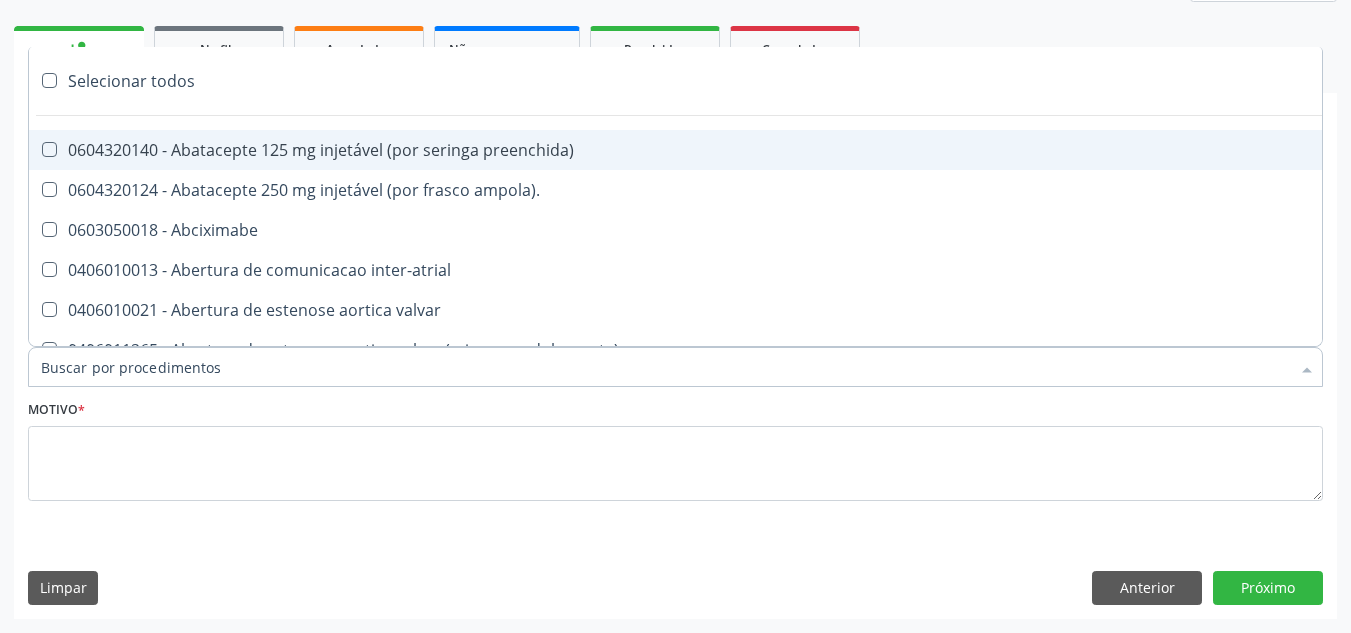 paste on "0209010037" 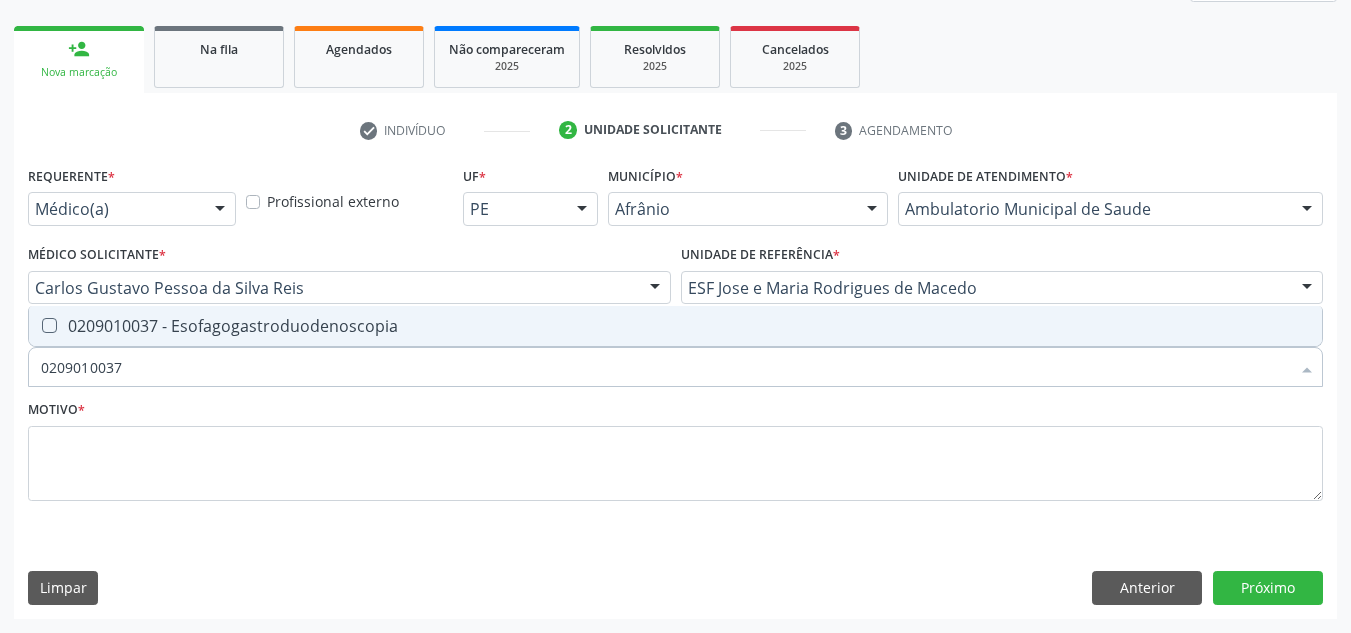 click on "0209010037 - Esofagogastroduodenoscopia" at bounding box center [675, 326] 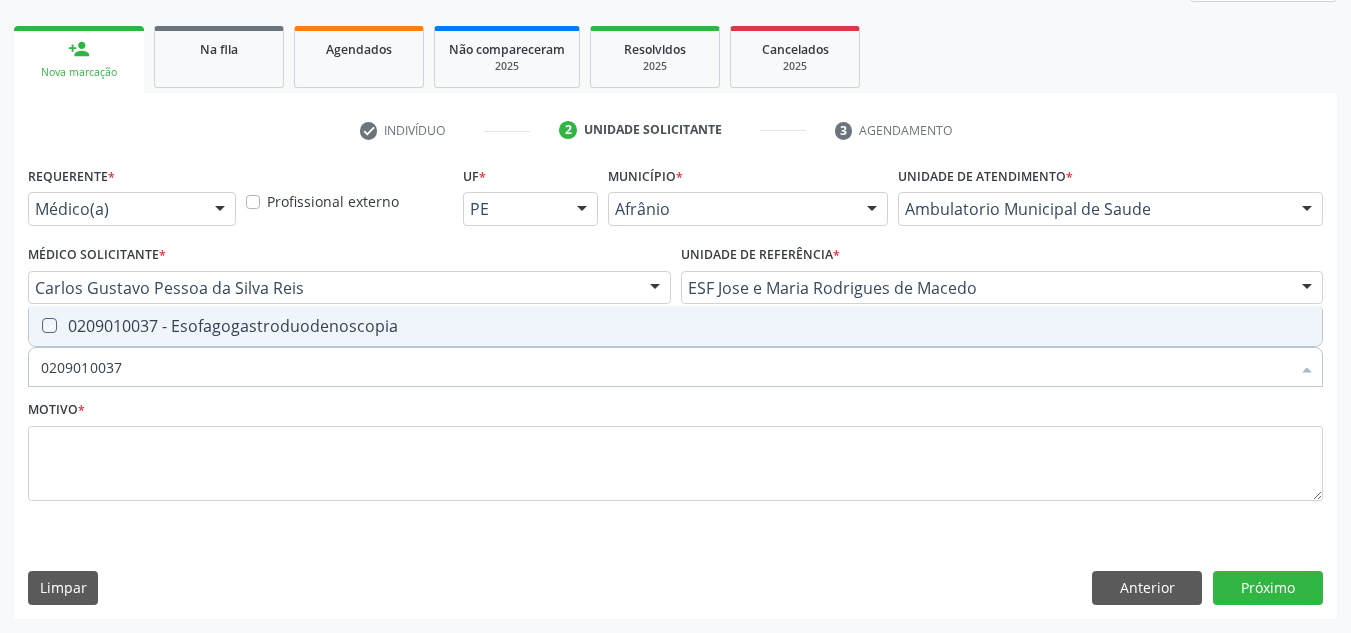 checkbox on "true" 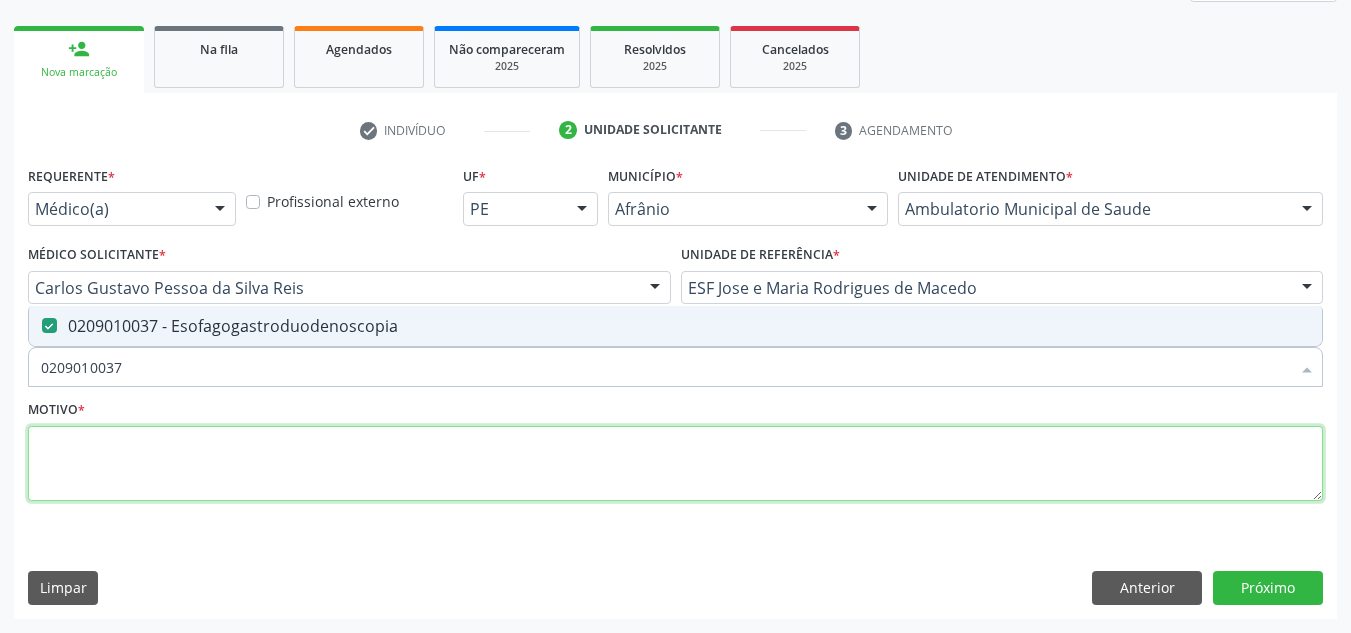 drag, startPoint x: 534, startPoint y: 451, endPoint x: 541, endPoint y: 436, distance: 16.552946 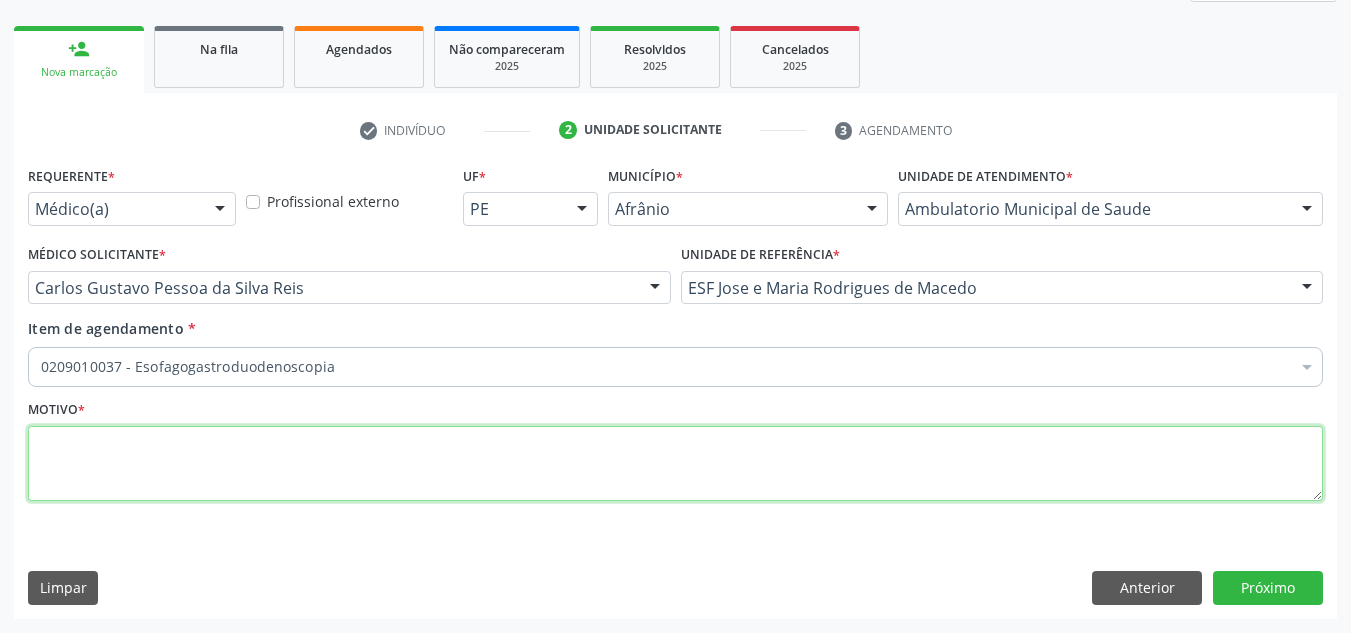 click at bounding box center (675, 464) 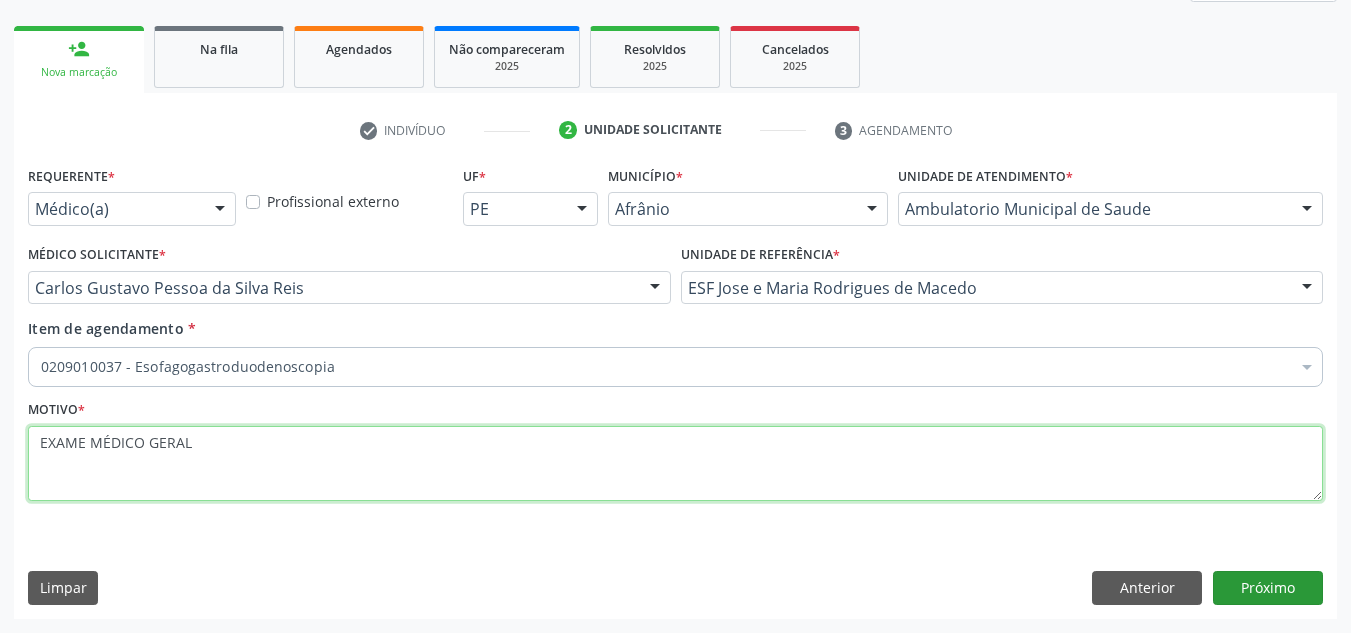 type on "EXAME MÉDICO GERAL" 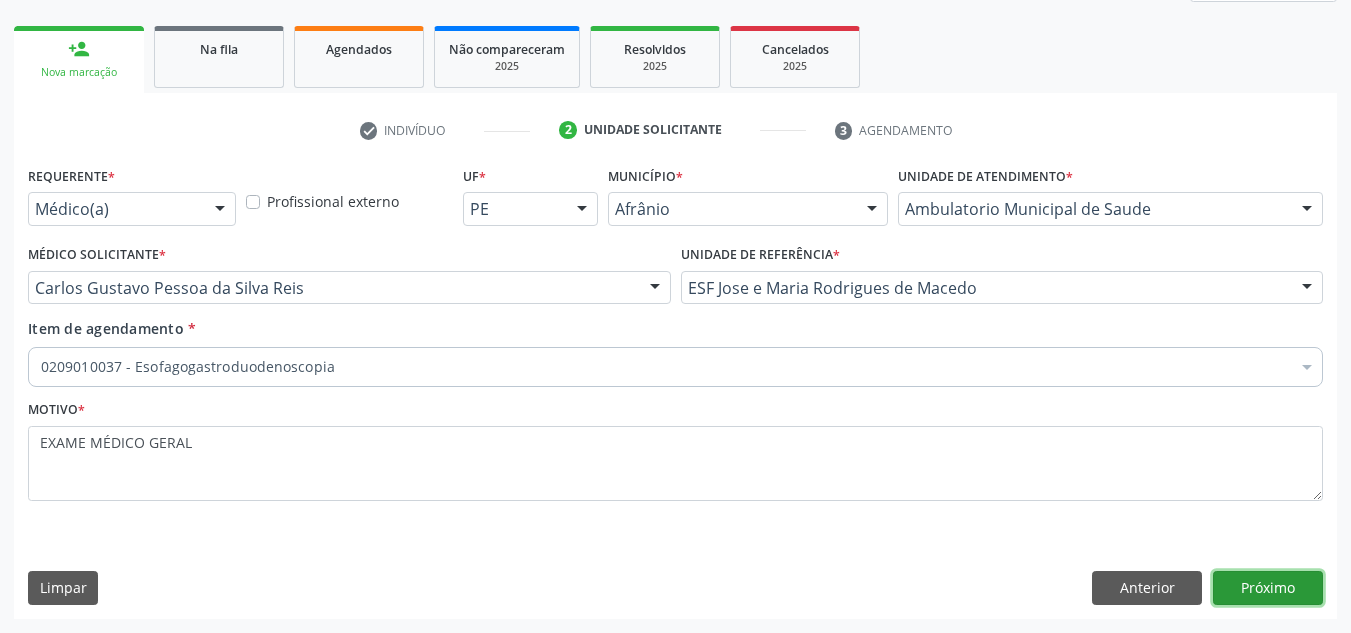 click on "Próximo" at bounding box center (1268, 588) 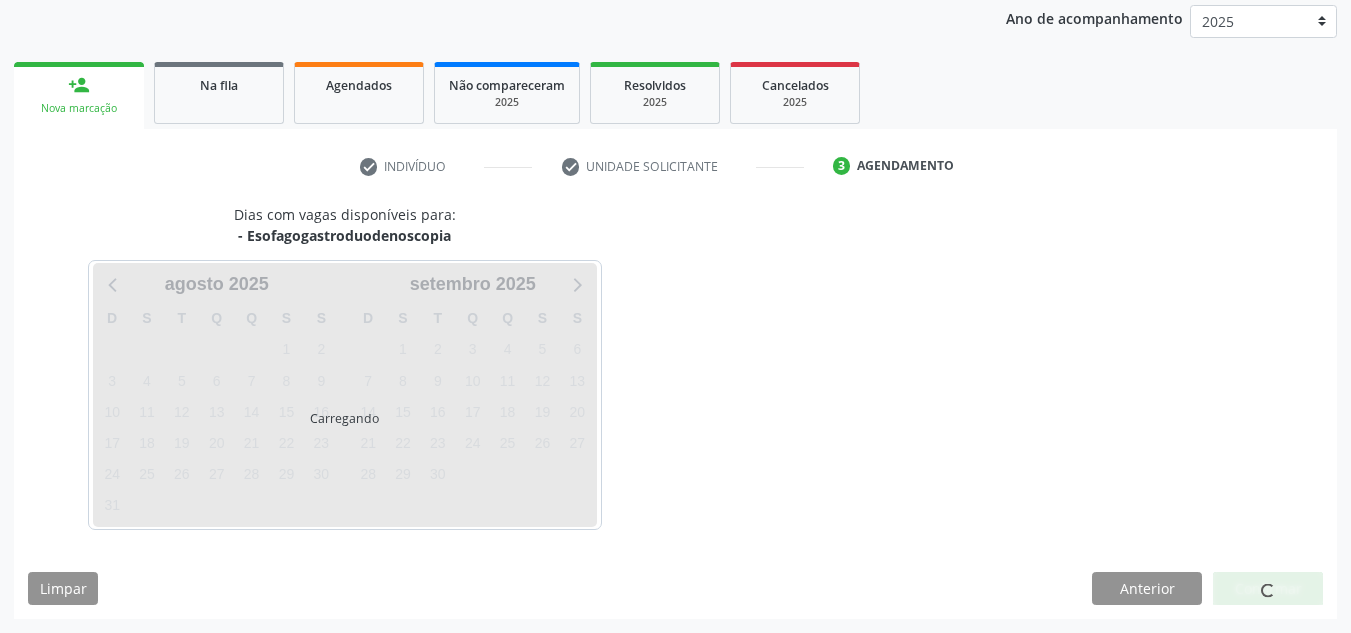 click at bounding box center (1268, 589) 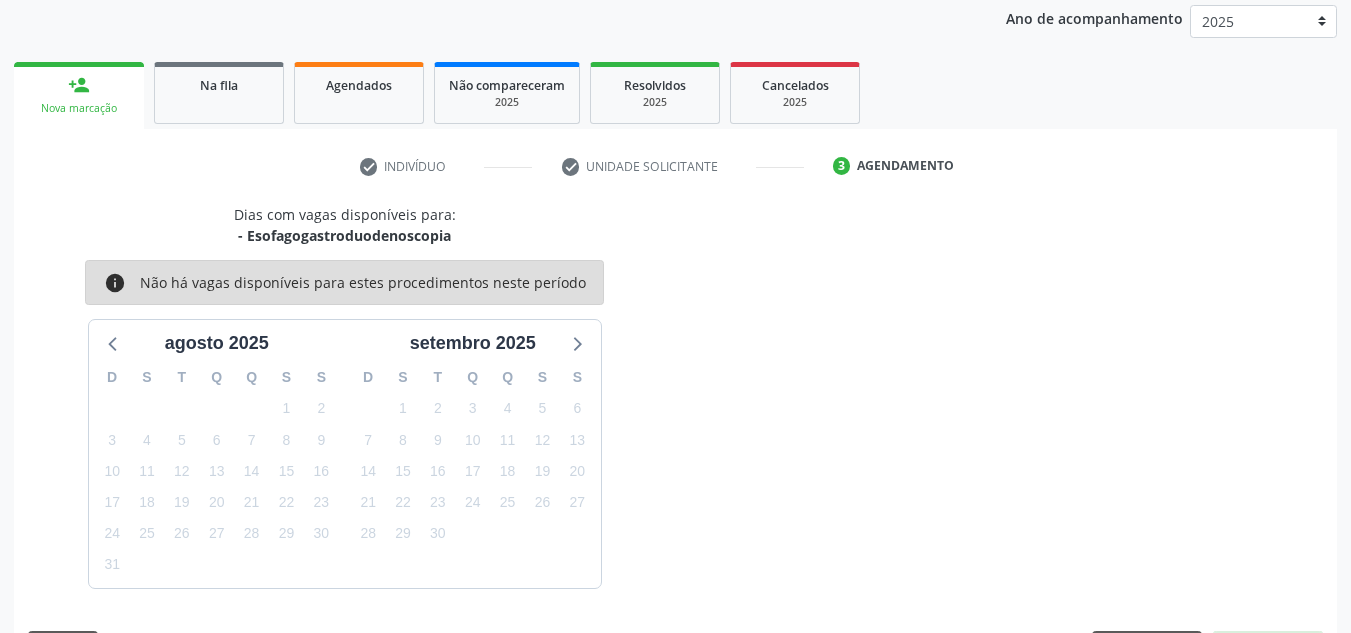 scroll, scrollTop: 273, scrollLeft: 0, axis: vertical 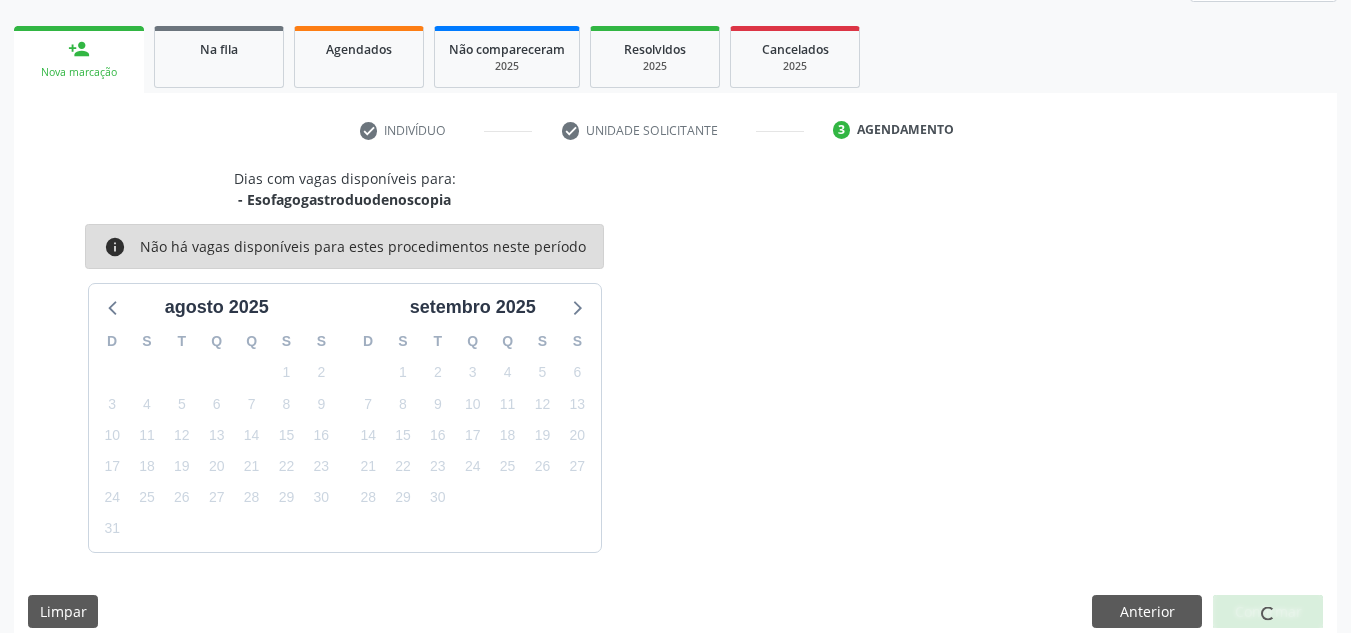 click on "Dias com vagas disponíveis para:
- Esofagogastroduodenoscopia
info
Não há vagas disponíveis para estes procedimentos neste período
agosto 2025 D S T Q Q S S 27 28 29 30 31 1 2 3 4 5 6 7 8 9 10 11 12 13 14 15 16 17 18 19 20 21 22 23 24 25 26 27 28 29 30 31 1 2 3 4 5 6 setembro 2025 D S T Q Q S S 31 1 2 3 4 5 6 7 8 9 10 11 12 13 14 15 16 17 18 19 20 21 22 23 24 25 26 27 28 29 30 1 2 3 4 5 6 7 8 9 10 11
Limpar
Anterior
Confirmar" at bounding box center (675, 405) 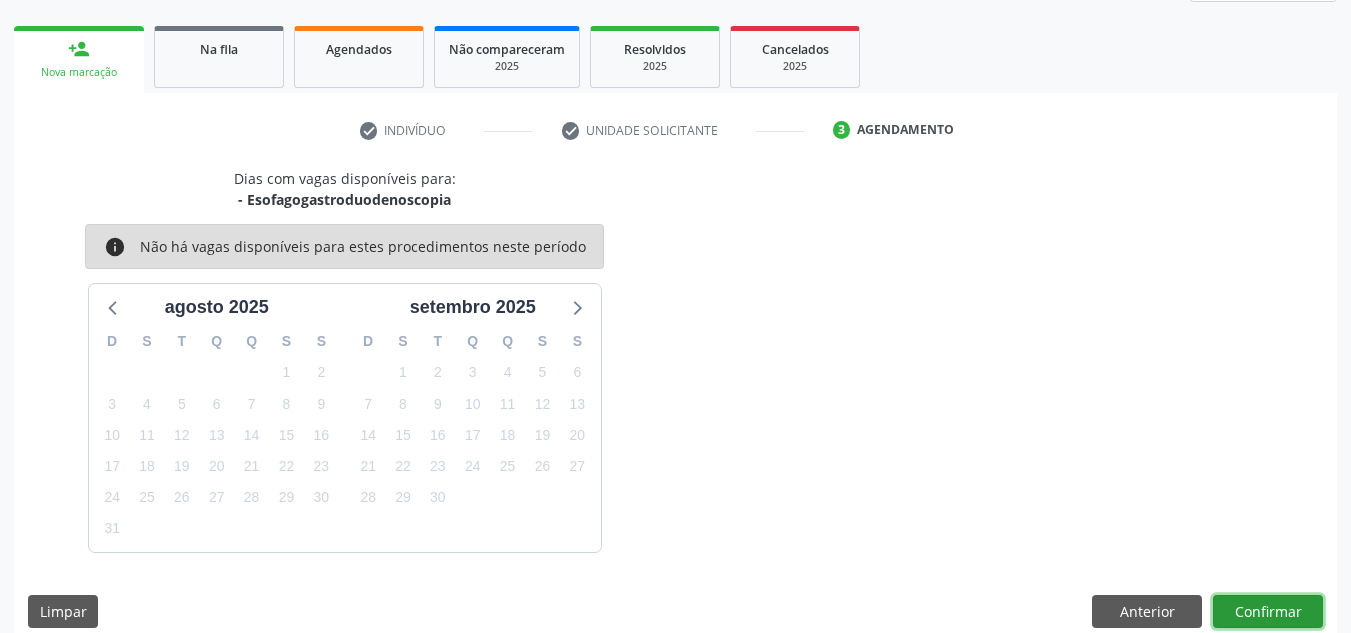 click on "Confirmar" at bounding box center (1268, 612) 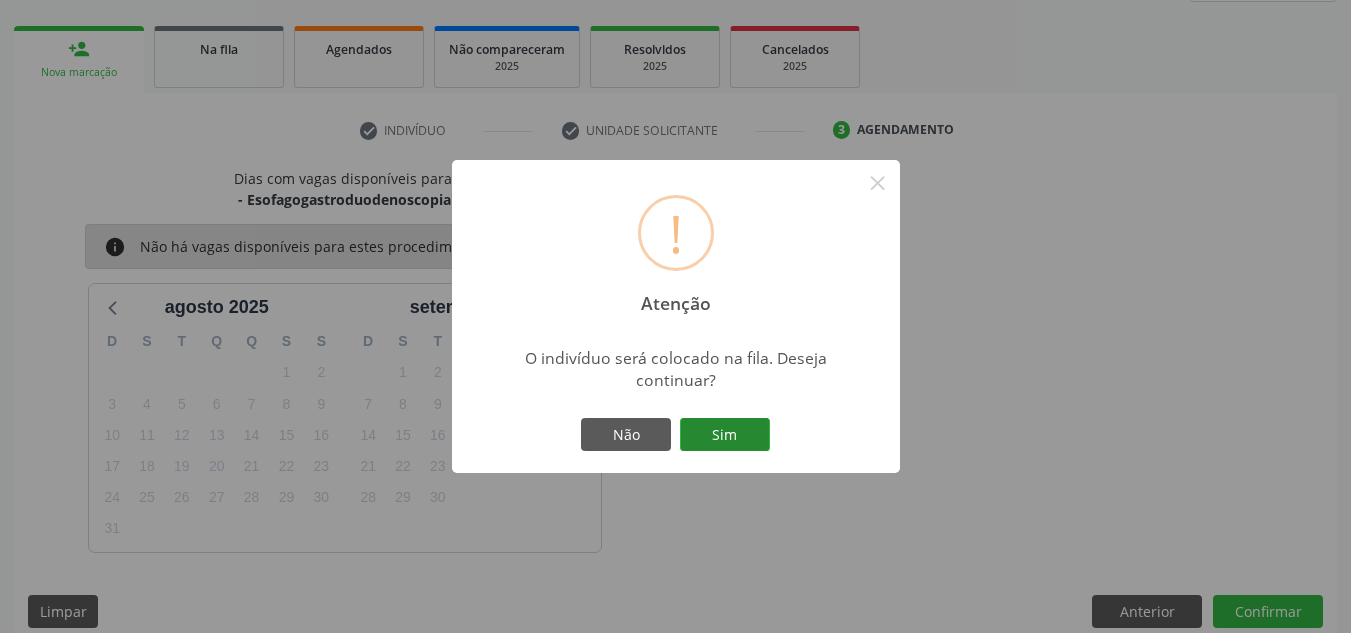 click on "Sim" at bounding box center (725, 435) 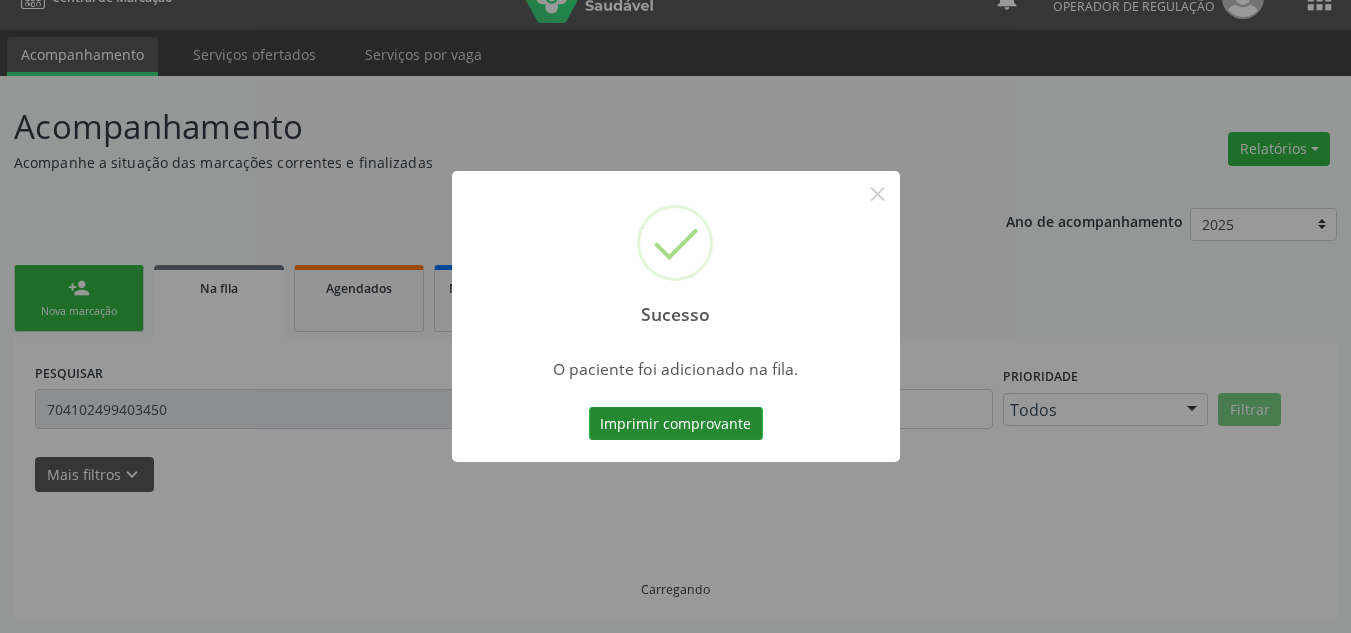 scroll, scrollTop: 34, scrollLeft: 0, axis: vertical 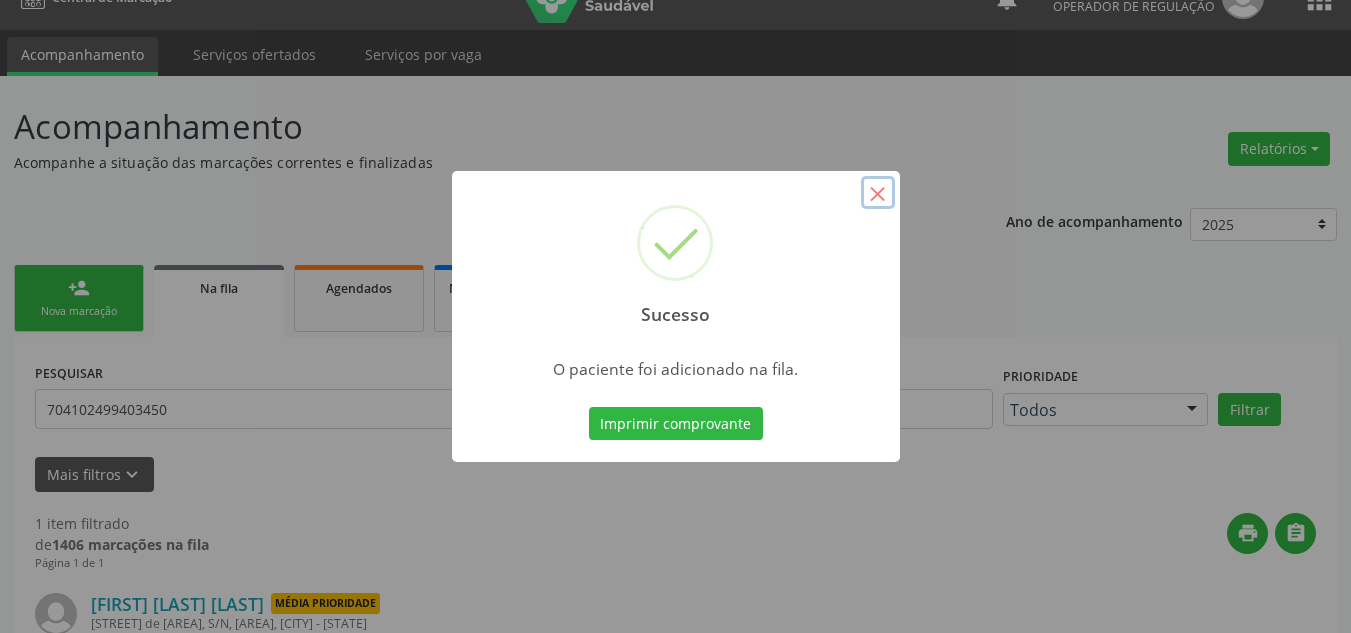 click on "×" at bounding box center [878, 193] 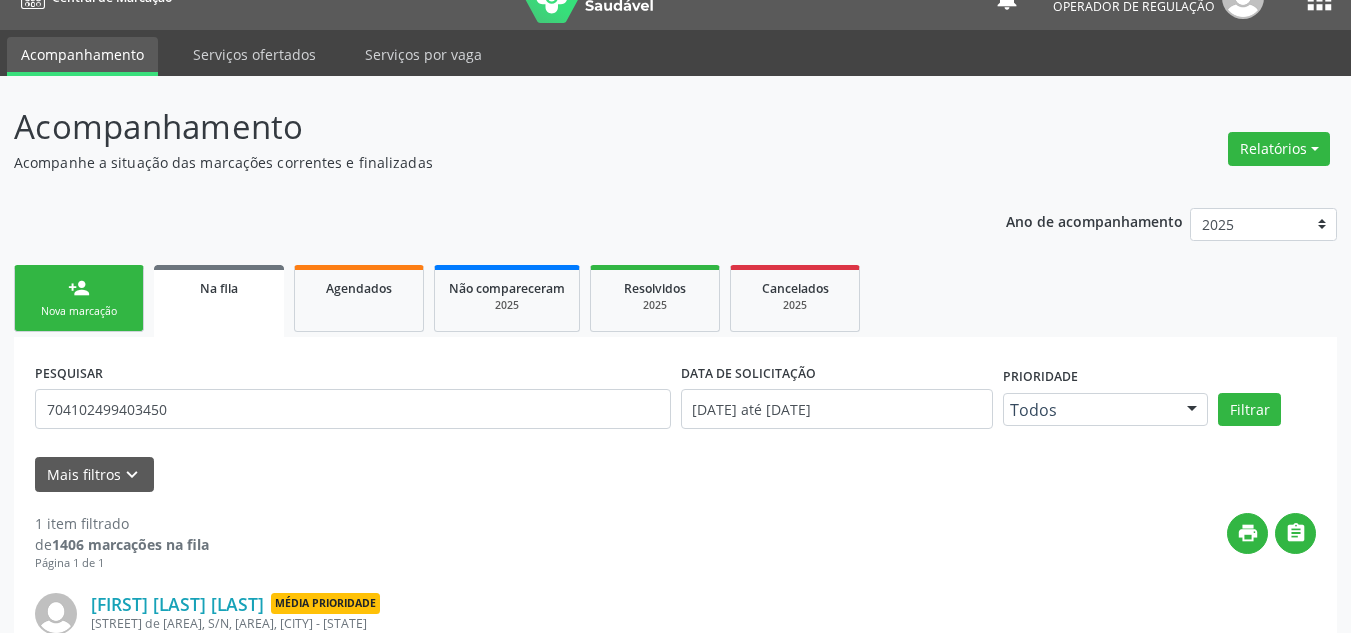 click on "person_add
Nova marcação" at bounding box center (79, 298) 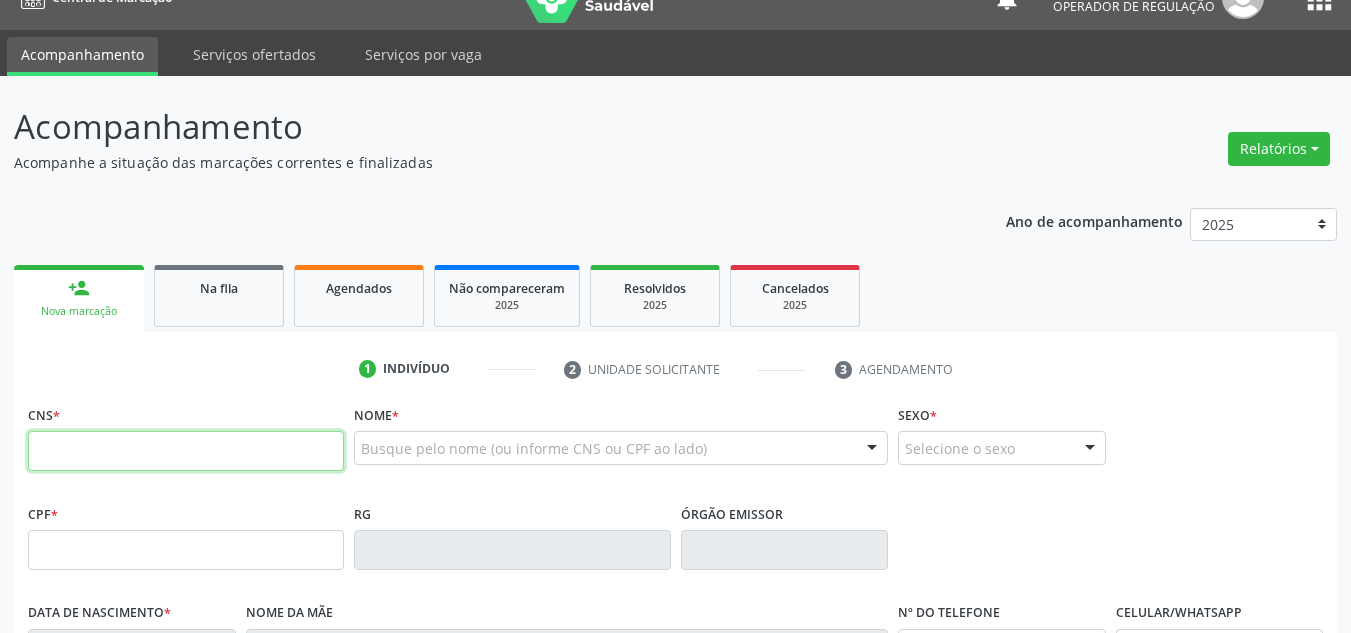 drag, startPoint x: 164, startPoint y: 456, endPoint x: 573, endPoint y: 482, distance: 409.82556 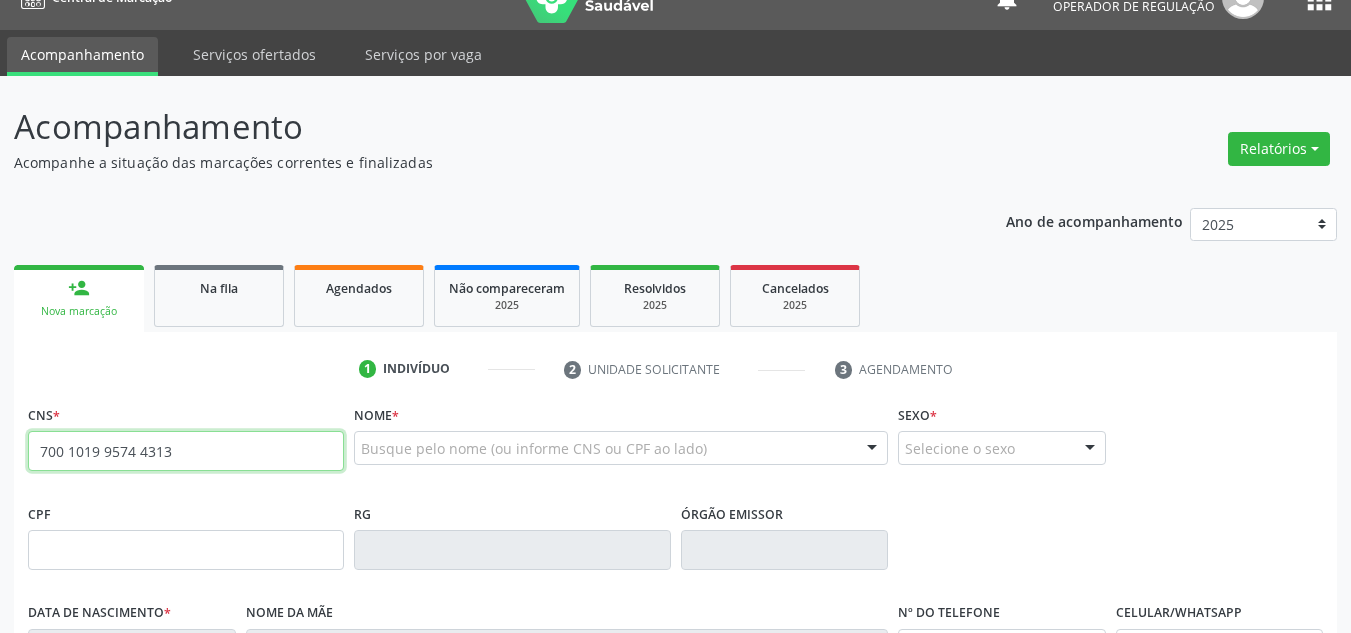type on "700 1019 9574 4313" 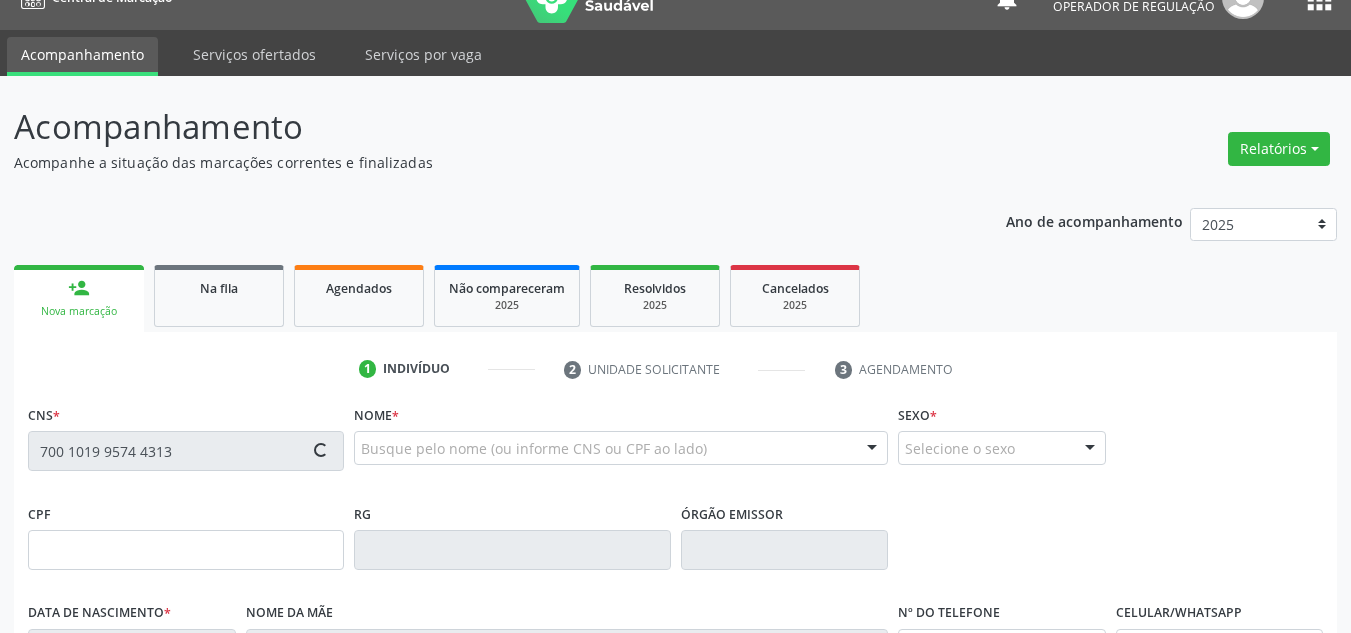 type on "23/01/1999" 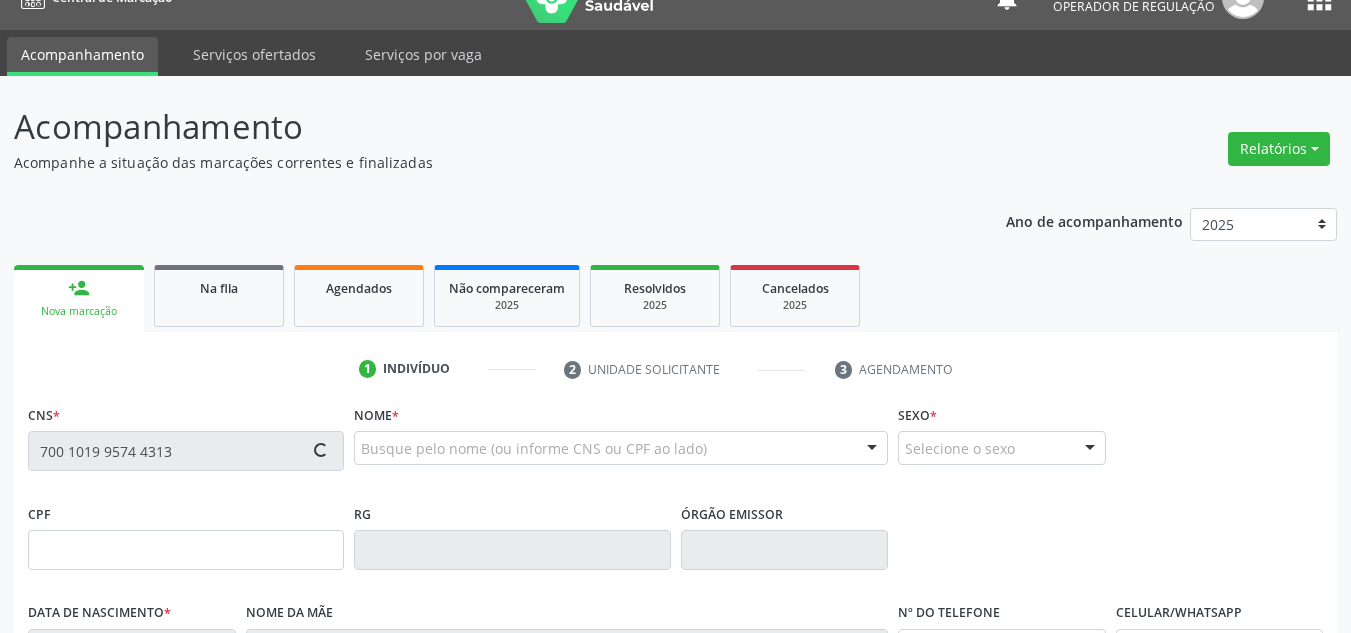 type on "Perpétua Ana Rodrigues Coelho" 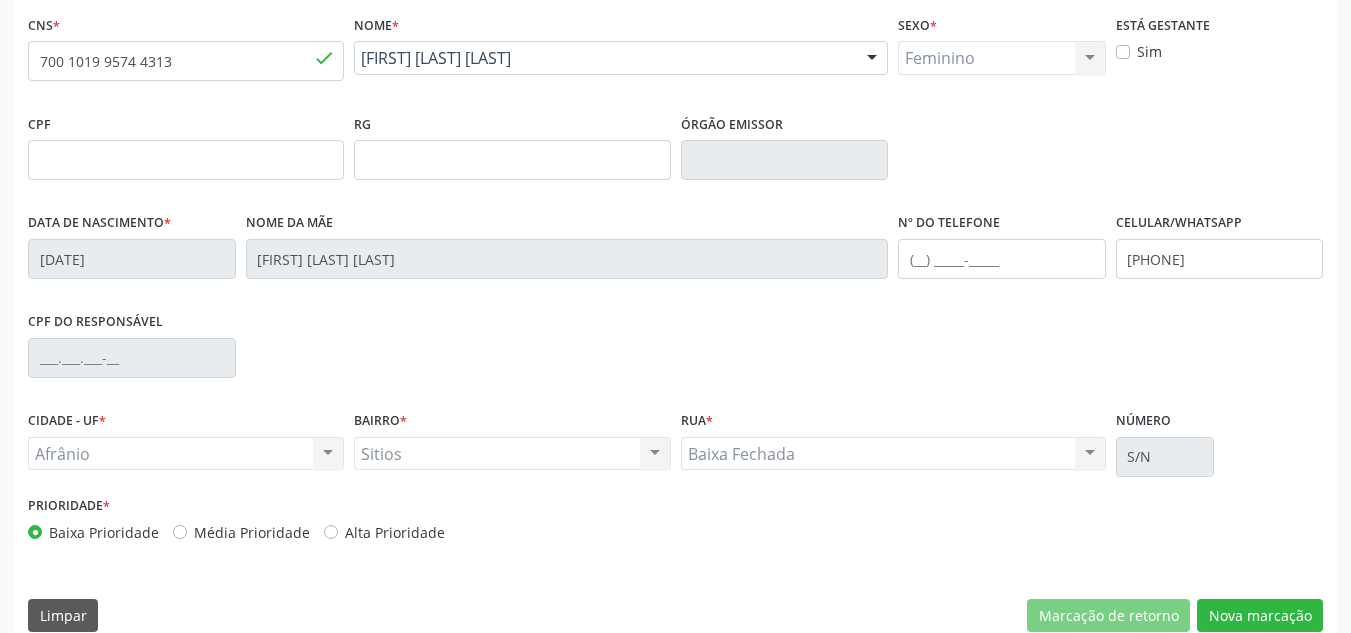 scroll, scrollTop: 451, scrollLeft: 0, axis: vertical 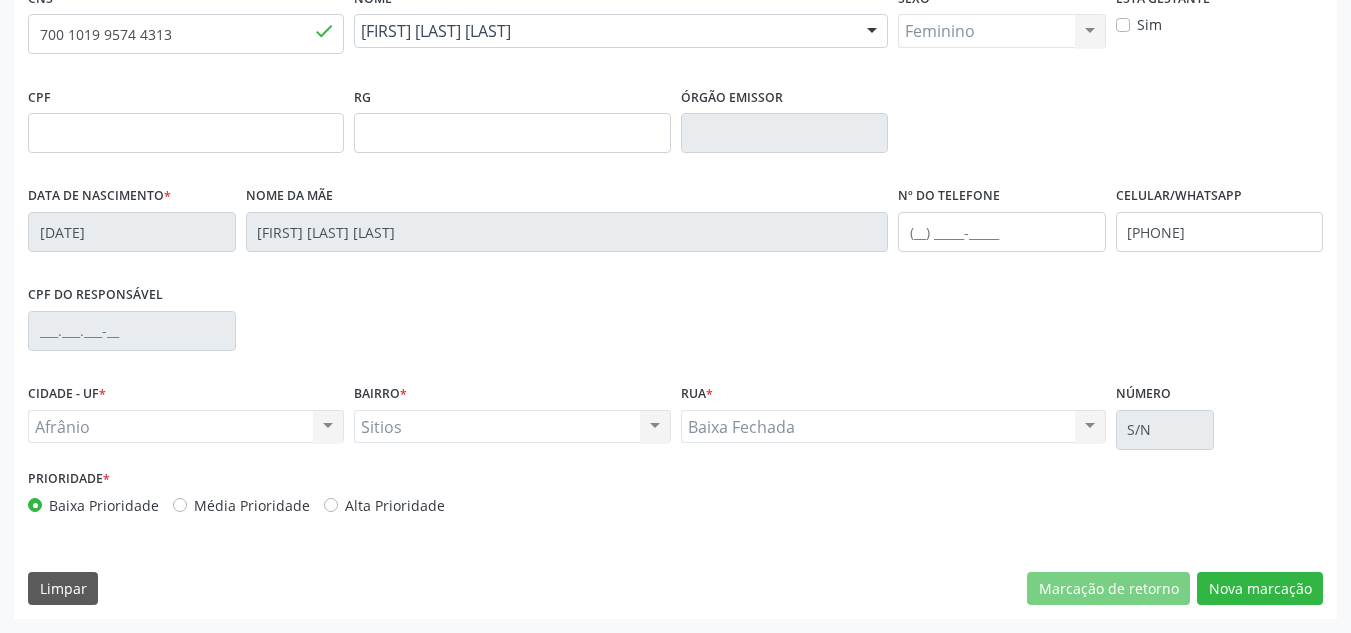 click on "Média Prioridade" at bounding box center (252, 505) 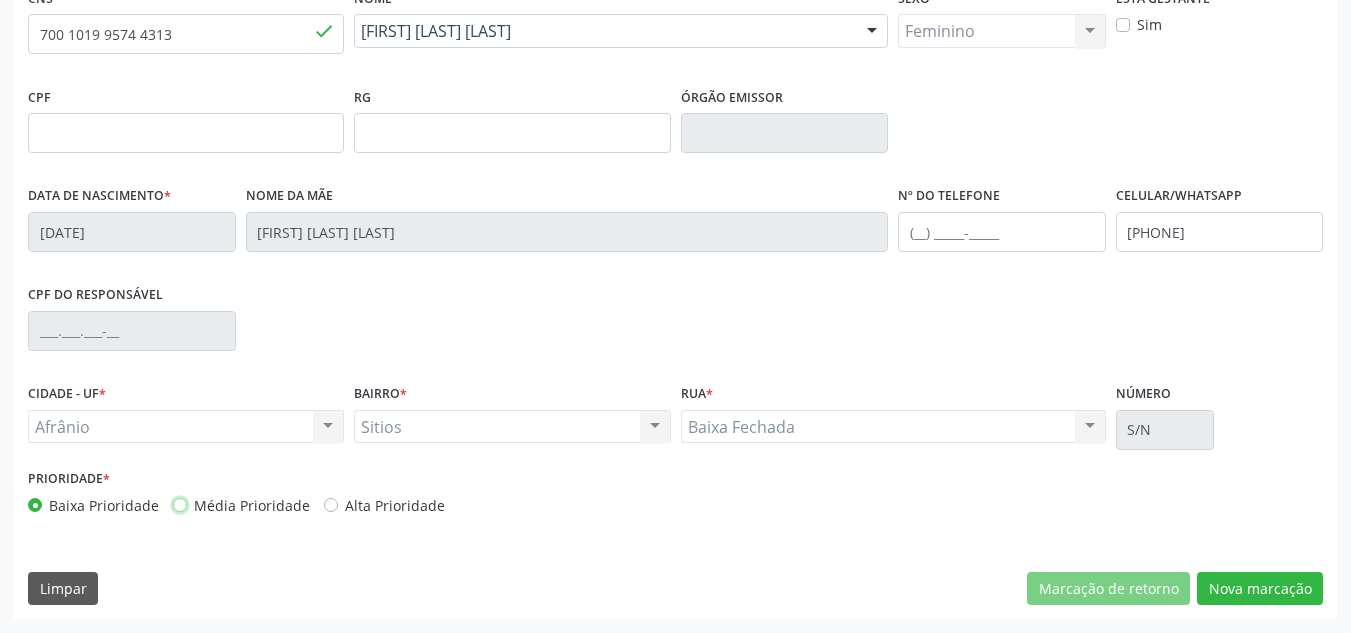click on "Média Prioridade" at bounding box center (180, 504) 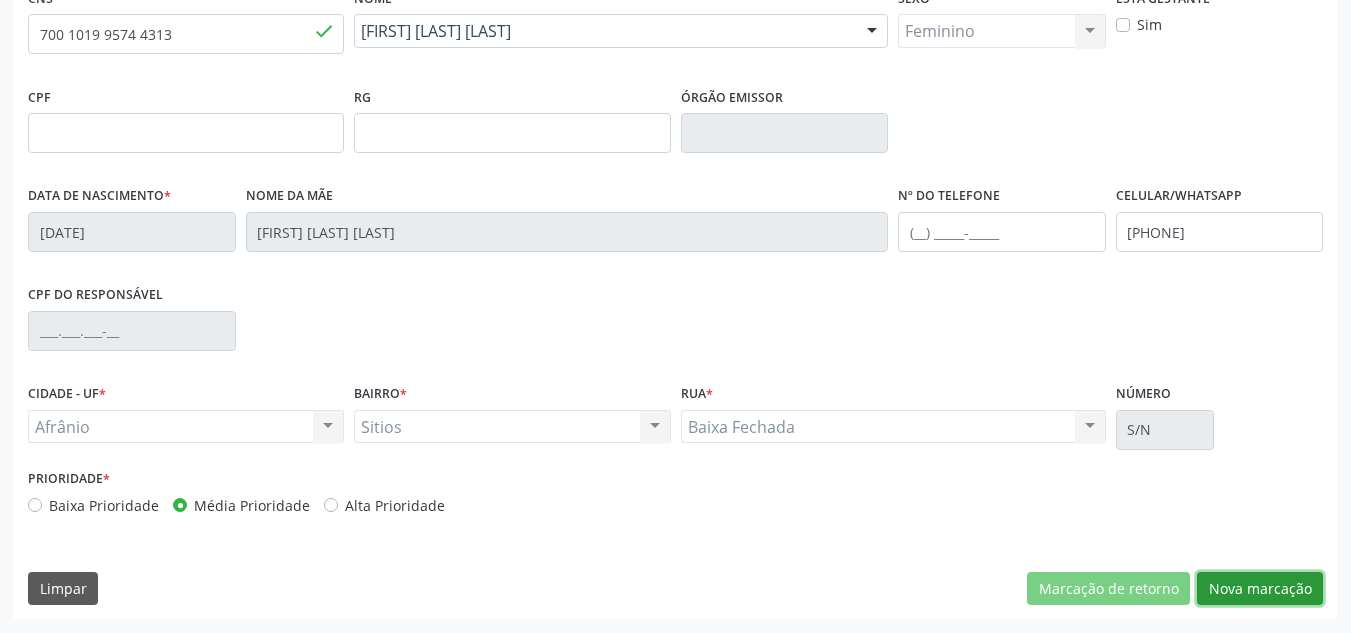click on "Nova marcação" at bounding box center (1260, 589) 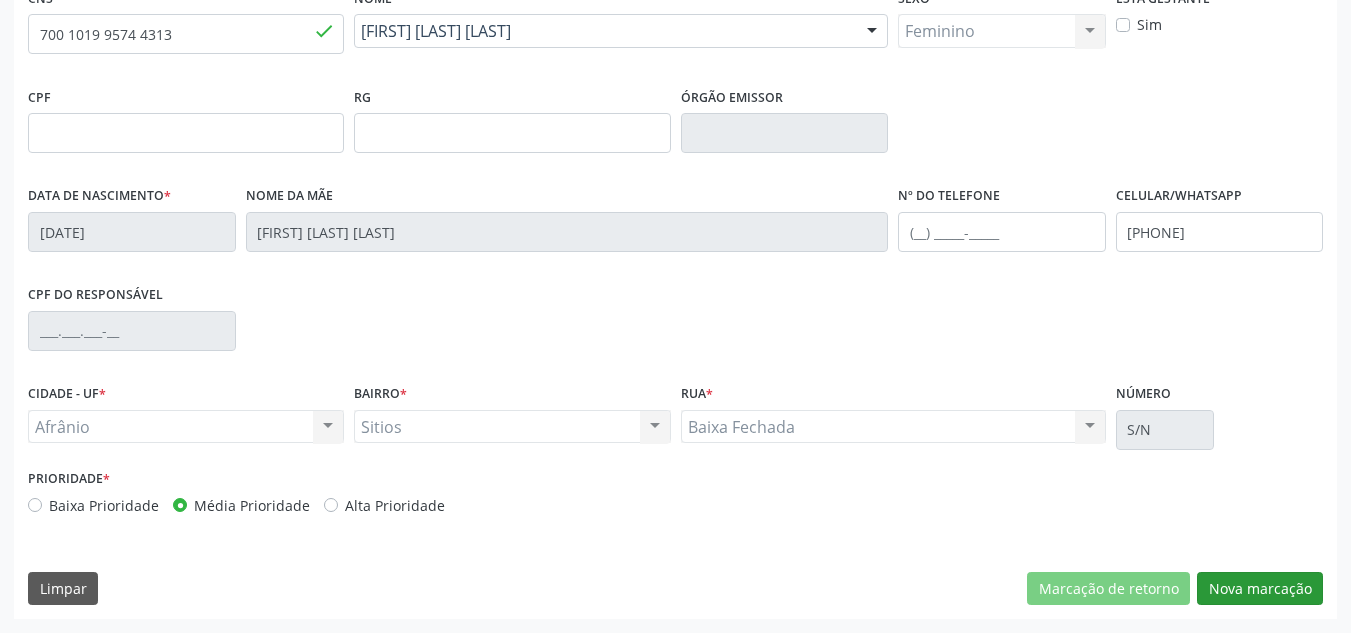 scroll, scrollTop: 273, scrollLeft: 0, axis: vertical 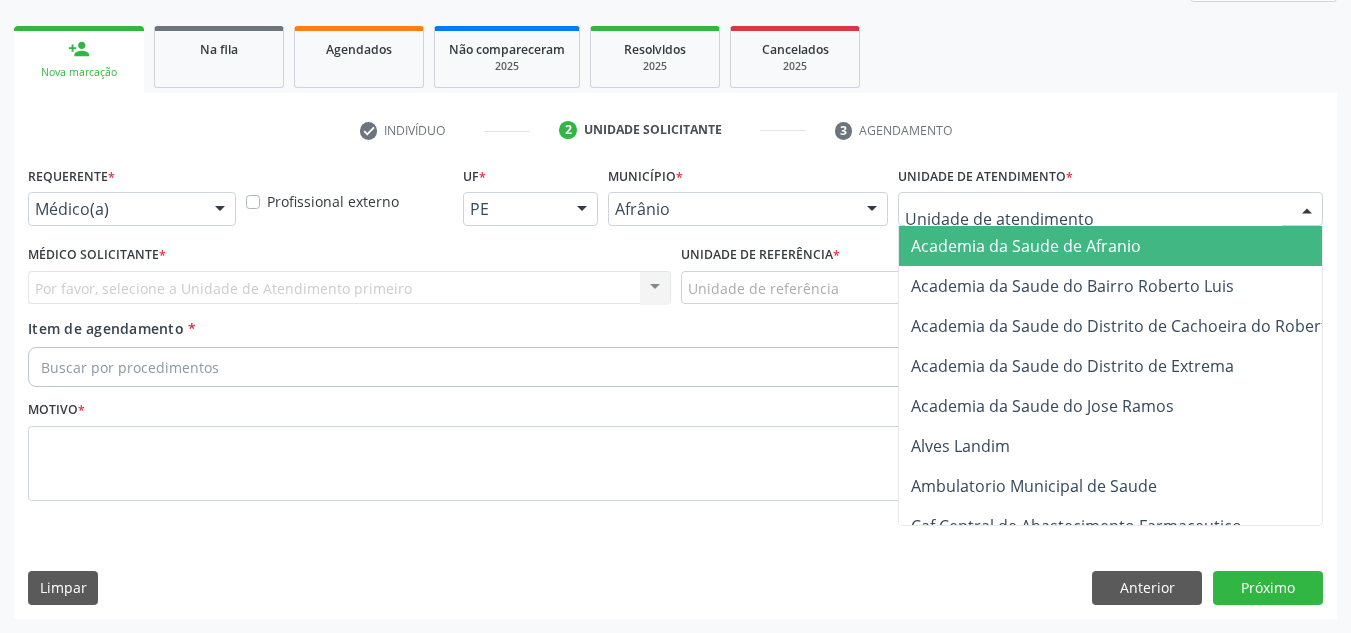 click at bounding box center (1110, 209) 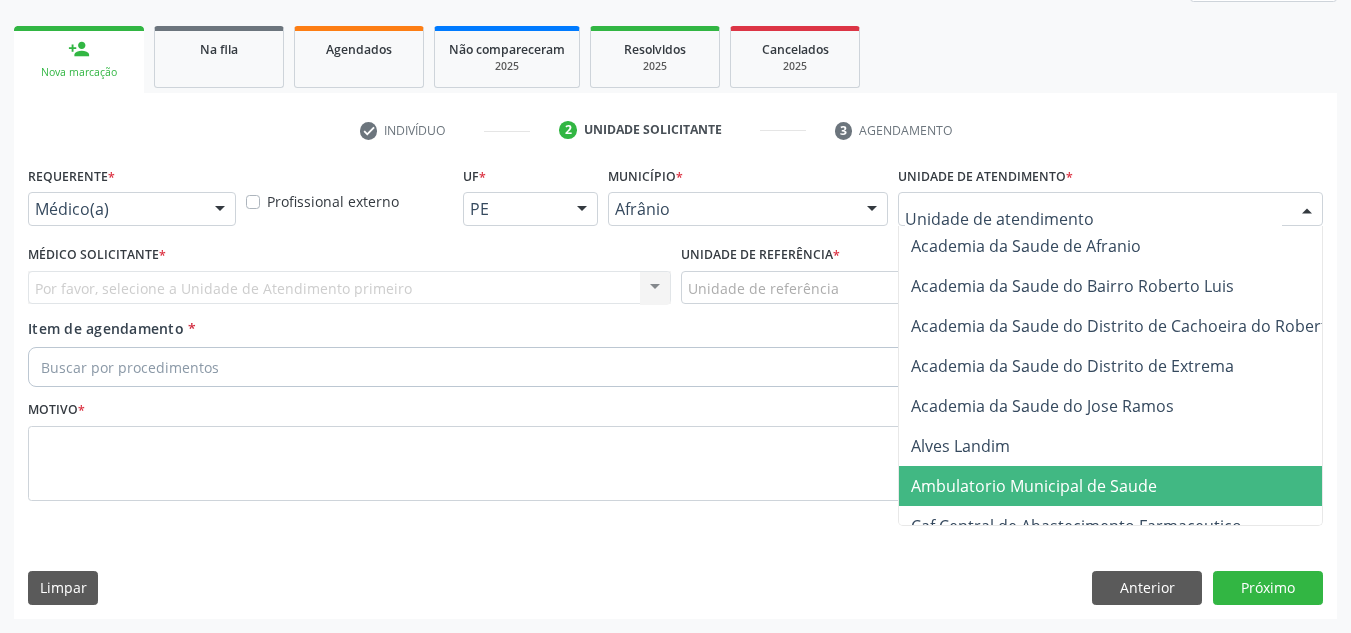 click on "Ambulatorio Municipal de Saude" at bounding box center [1034, 486] 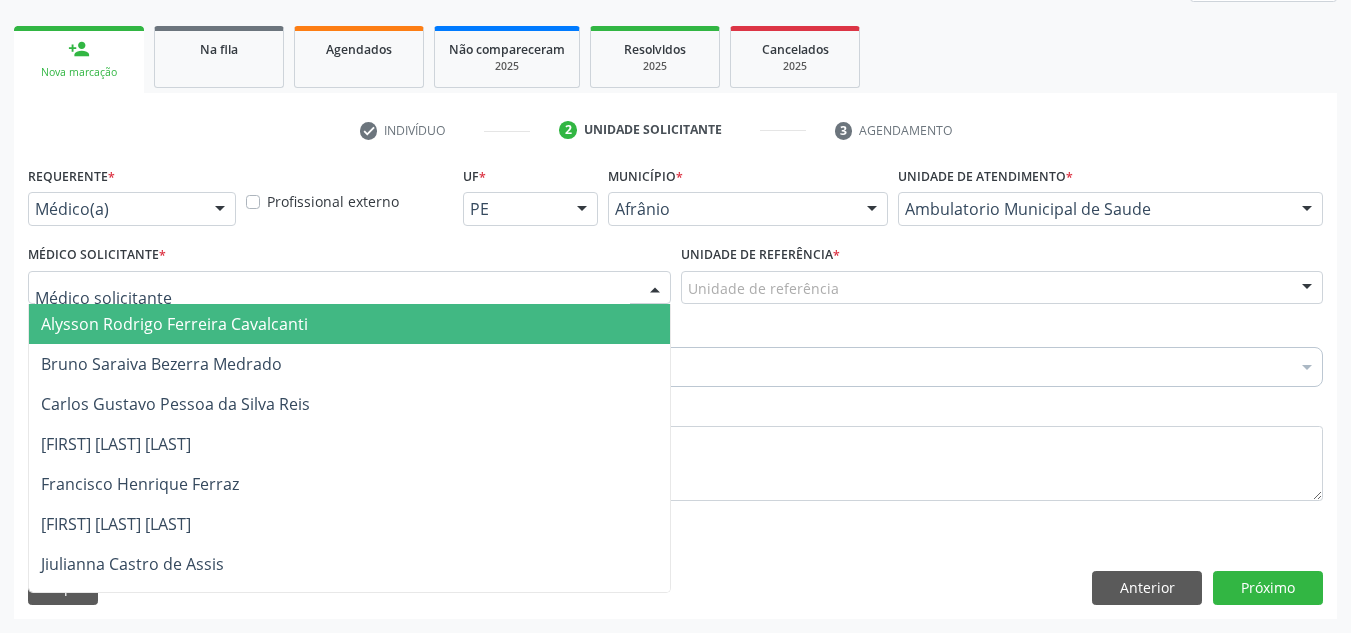 click at bounding box center (349, 288) 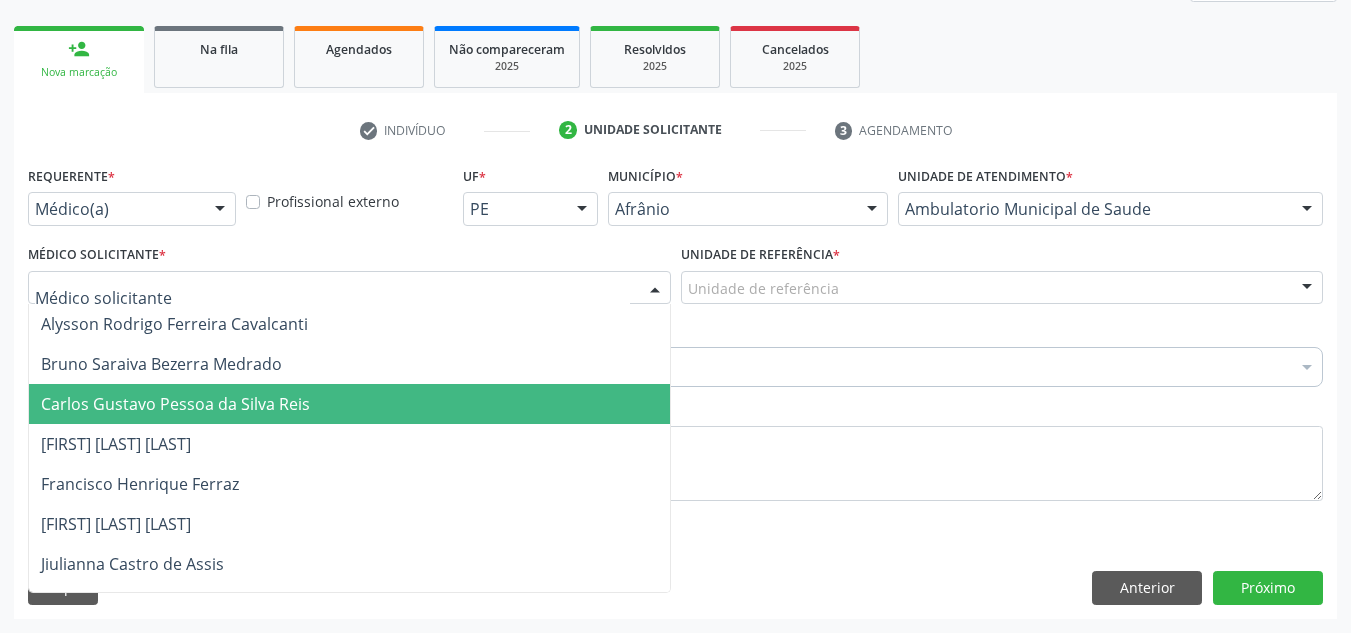 click on "Carlos Gustavo Pessoa da Silva Reis" at bounding box center [349, 404] 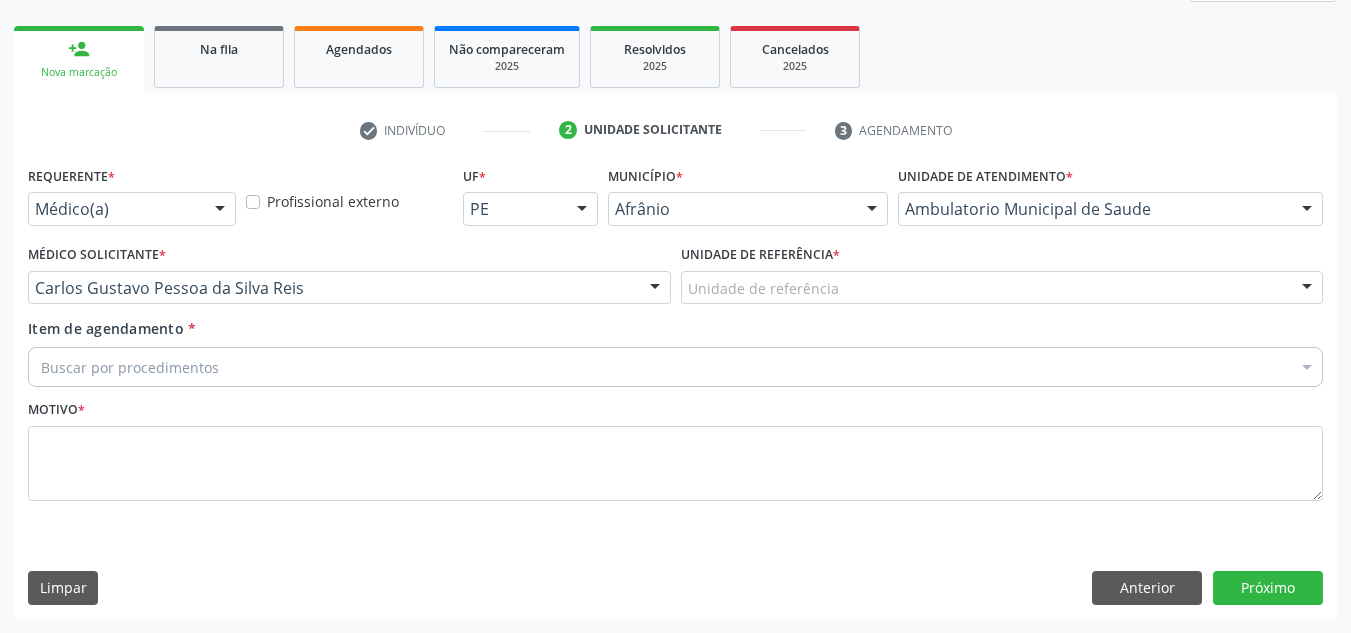drag, startPoint x: 796, startPoint y: 247, endPoint x: 813, endPoint y: 269, distance: 27.802877 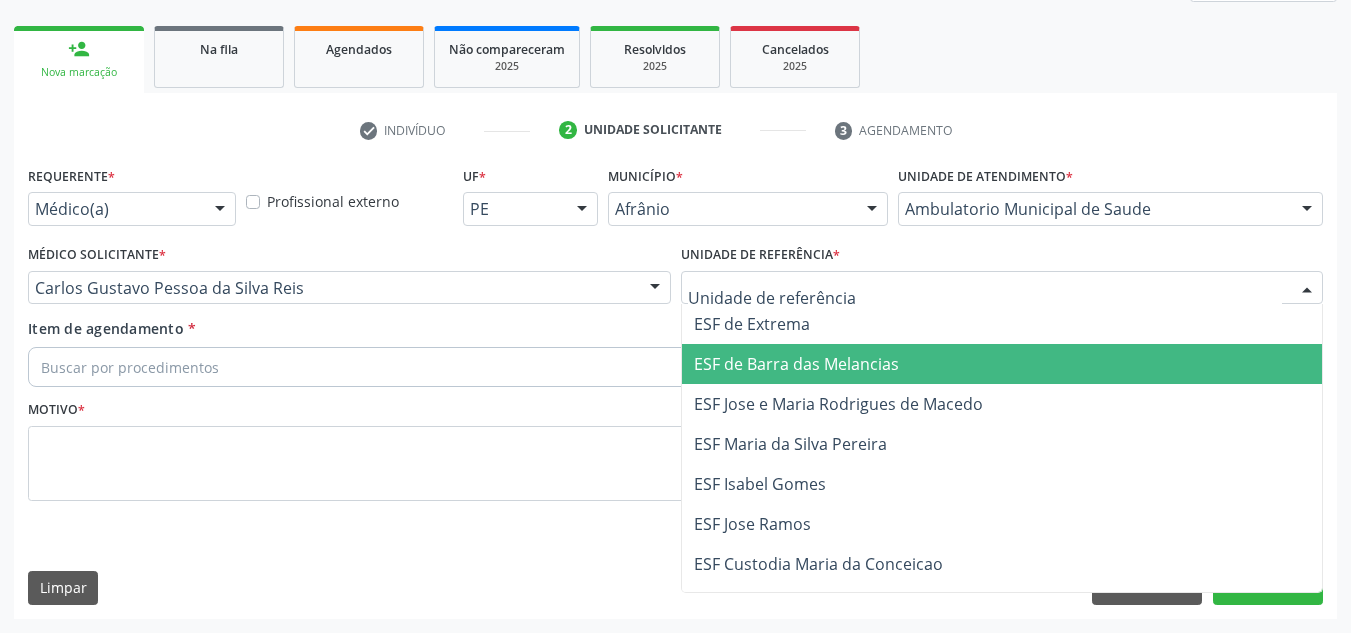 click on "ESF de Barra das Melancias" at bounding box center (796, 364) 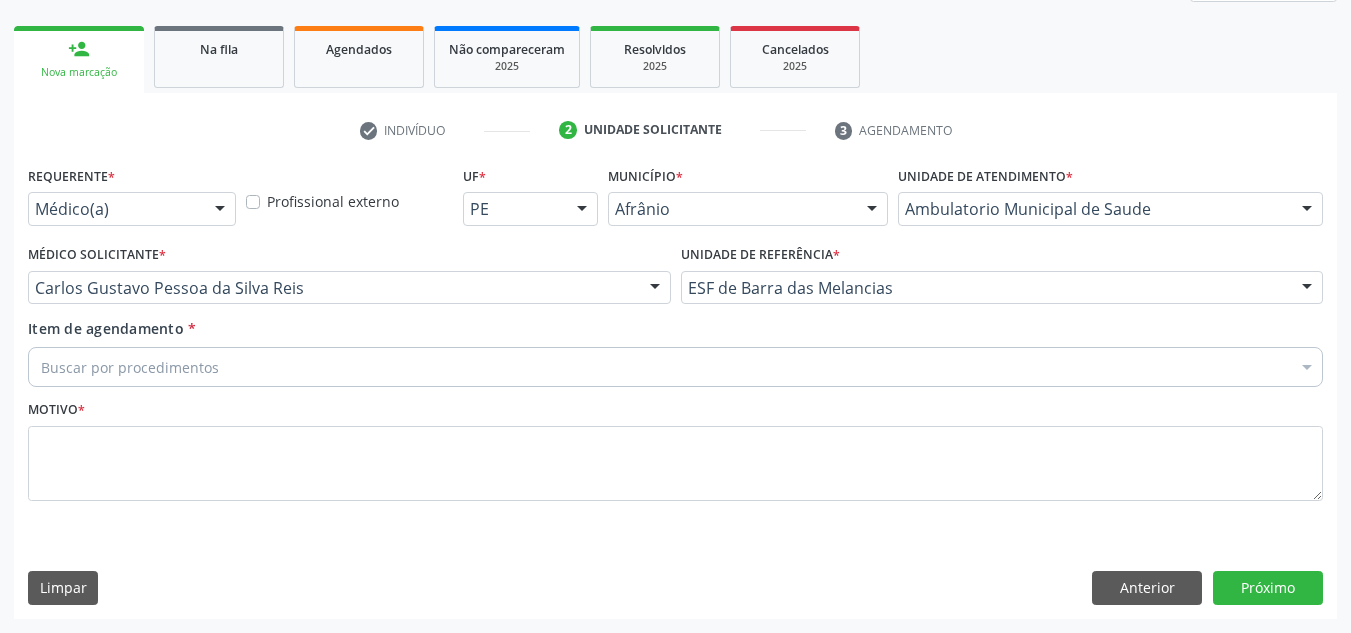 click on "Item de agendamento
*
Buscar por procedimentos
Selecionar todos
0604320140 - Abatacepte 125 mg injetável (por seringa preenchida)
0604320124 - Abatacepte 250 mg injetável (por frasco ampola).
0603050018 - Abciximabe
0406010013 - Abertura de comunicacao inter-atrial
0406010021 - Abertura de estenose aortica valvar
0406011265 - Abertura de estenose aortica valvar (criança e adolescente)
0406010030 - Abertura de estenose pulmonar valvar
0406011273 - Abertura de estenose pulmonar valvar (criança e adolescente)
0301080011 - Abordagem cognitiva comportamental do fumante (por atendimento / paciente)
0307020010 - Acesso a polpa dentaria e medicacao (por dente)
0604660030 - Acetazolamida 250 mg (por comprimido)
0202010783 - Acidez titulável no leite humano (dornic)" at bounding box center (675, 349) 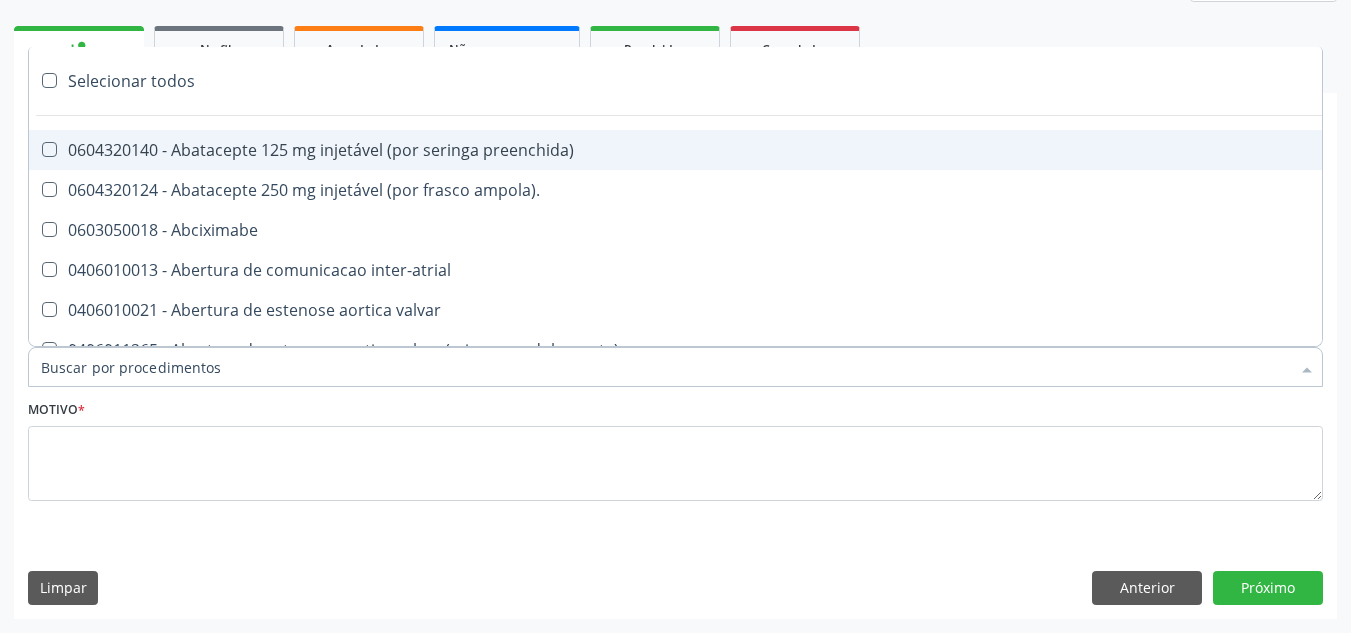 paste on "0209010037" 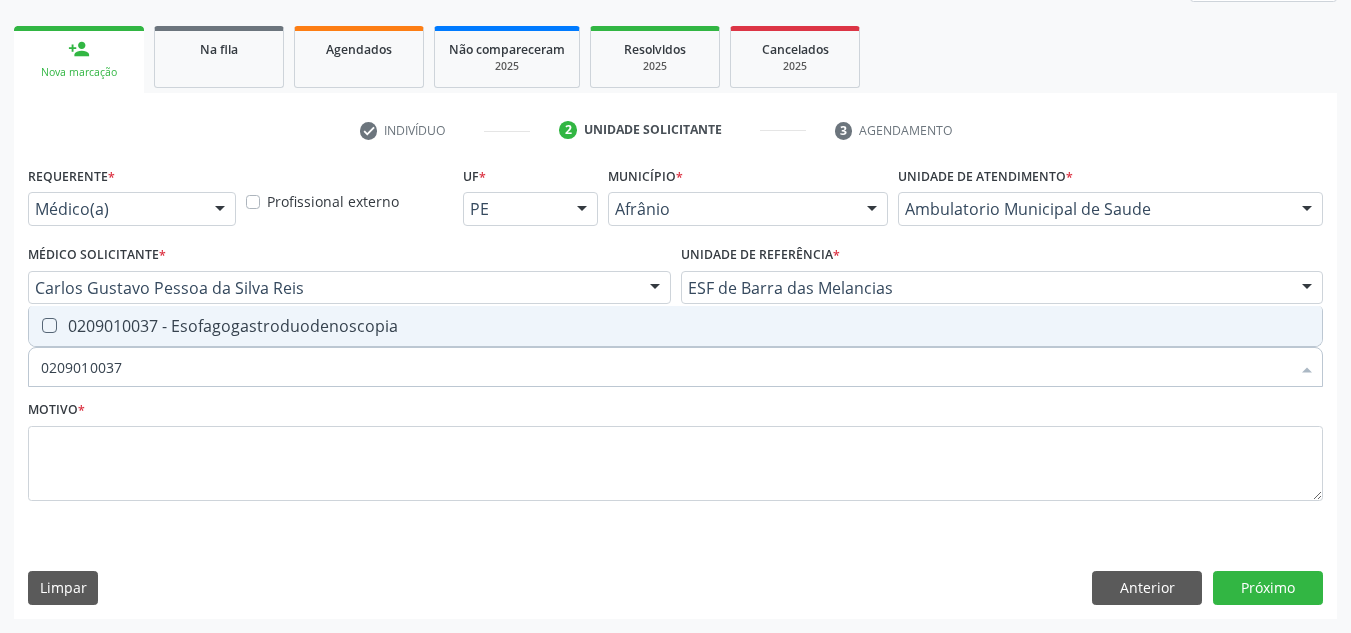 click on "0209010037 - Esofagogastroduodenoscopia" at bounding box center [675, 326] 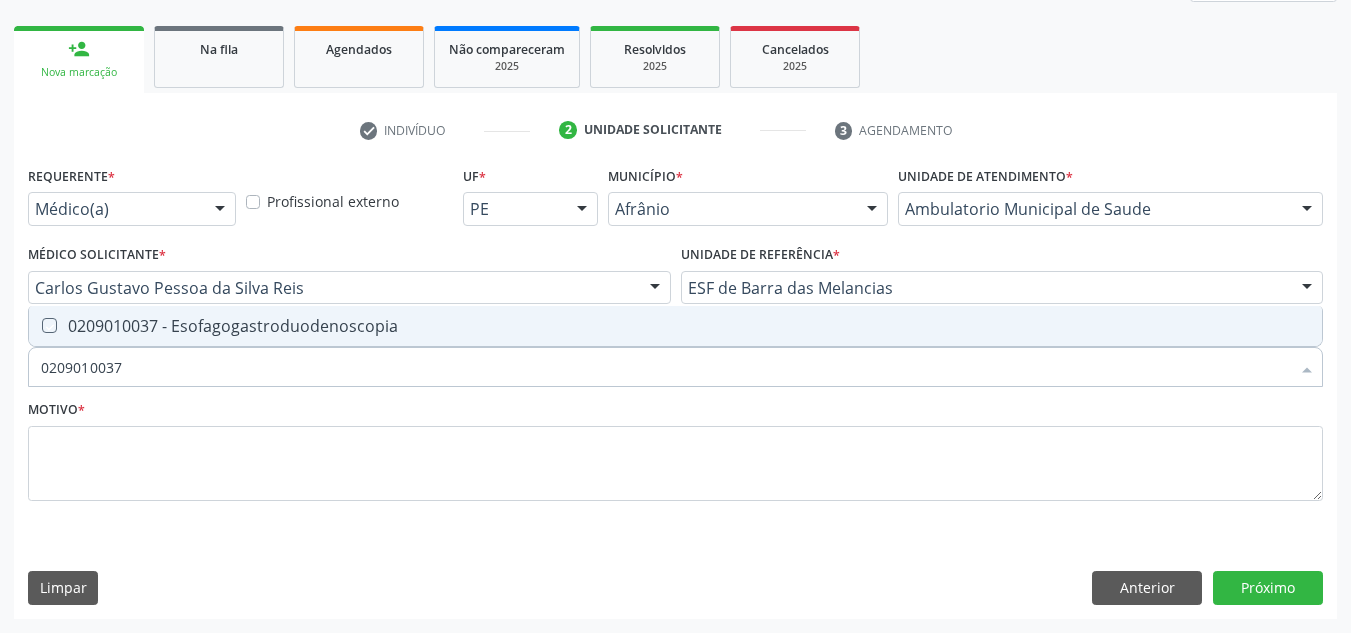 checkbox on "true" 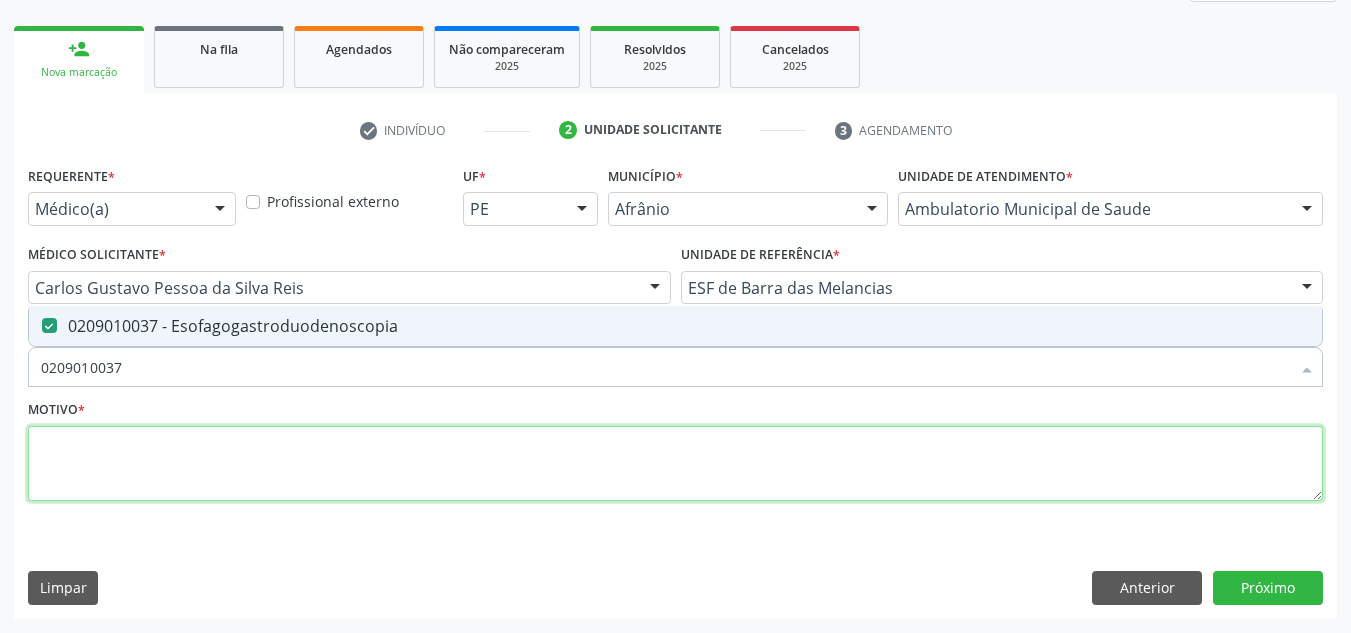 click at bounding box center (675, 464) 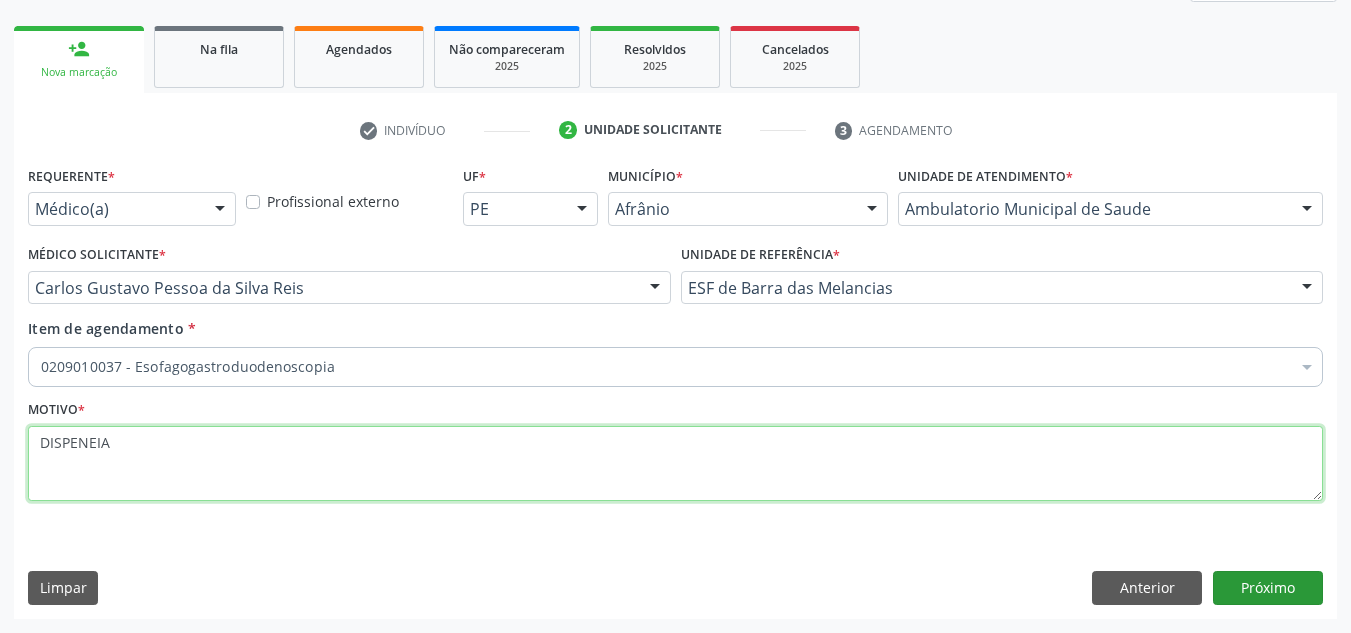 type on "DISPENEIA" 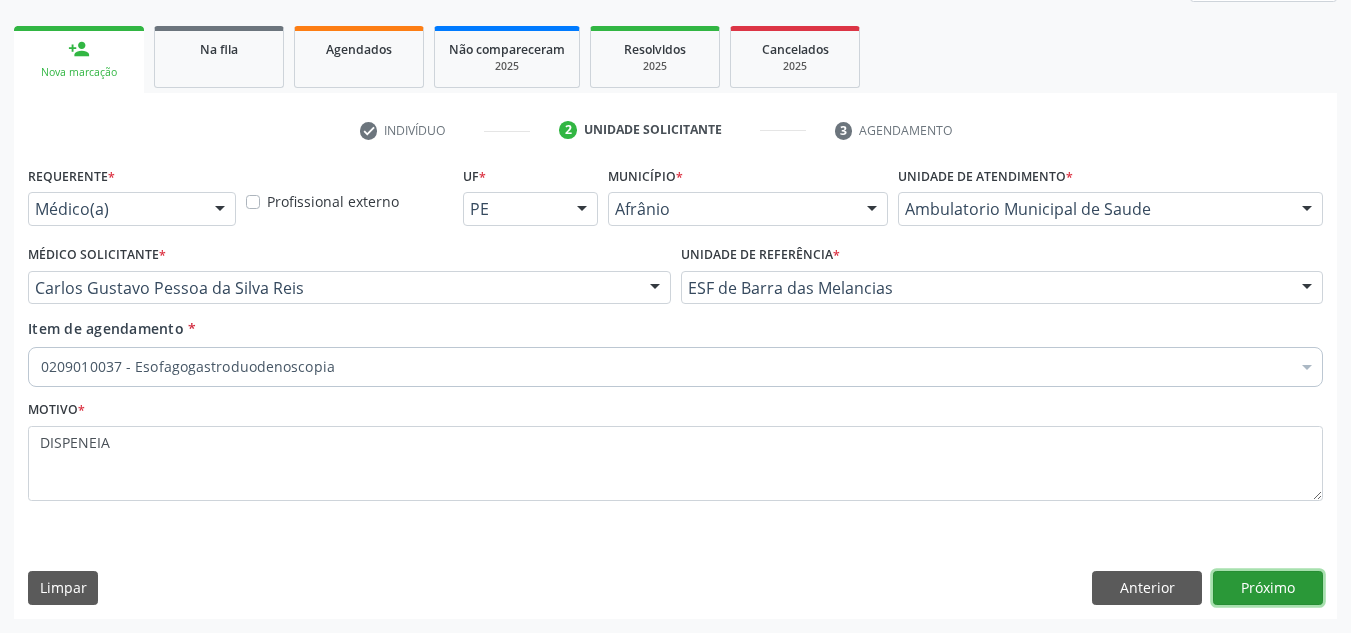 click on "Próximo" at bounding box center (1268, 588) 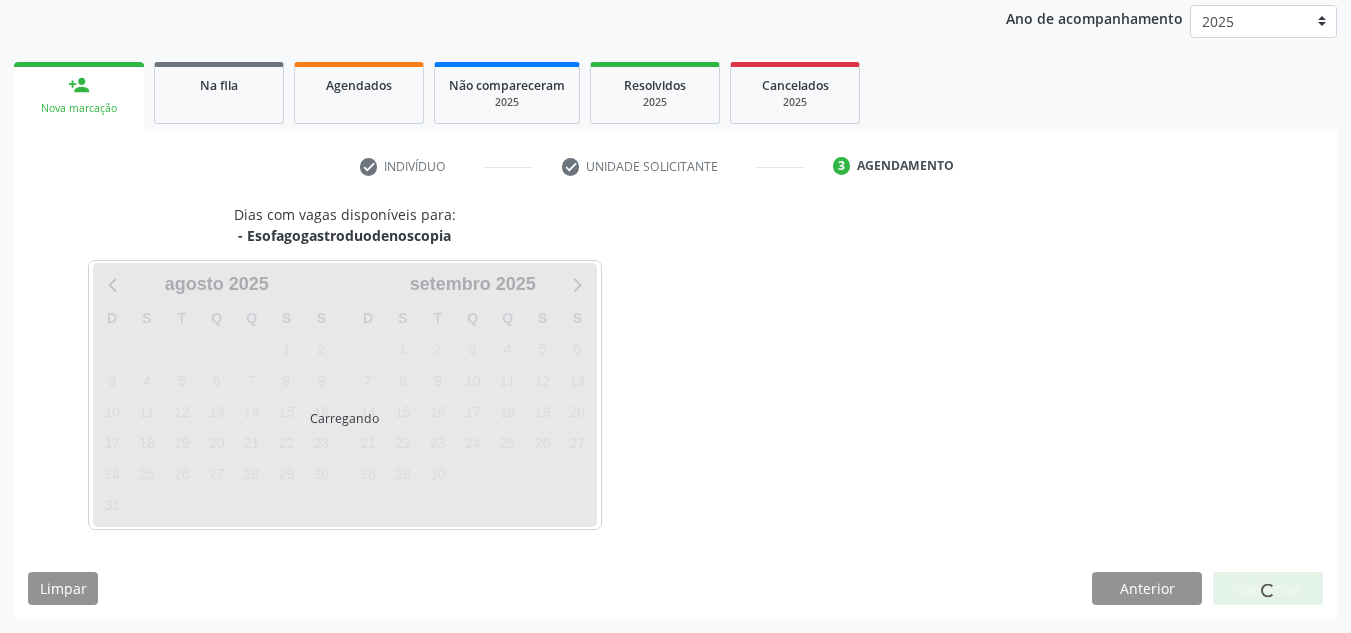 scroll, scrollTop: 273, scrollLeft: 0, axis: vertical 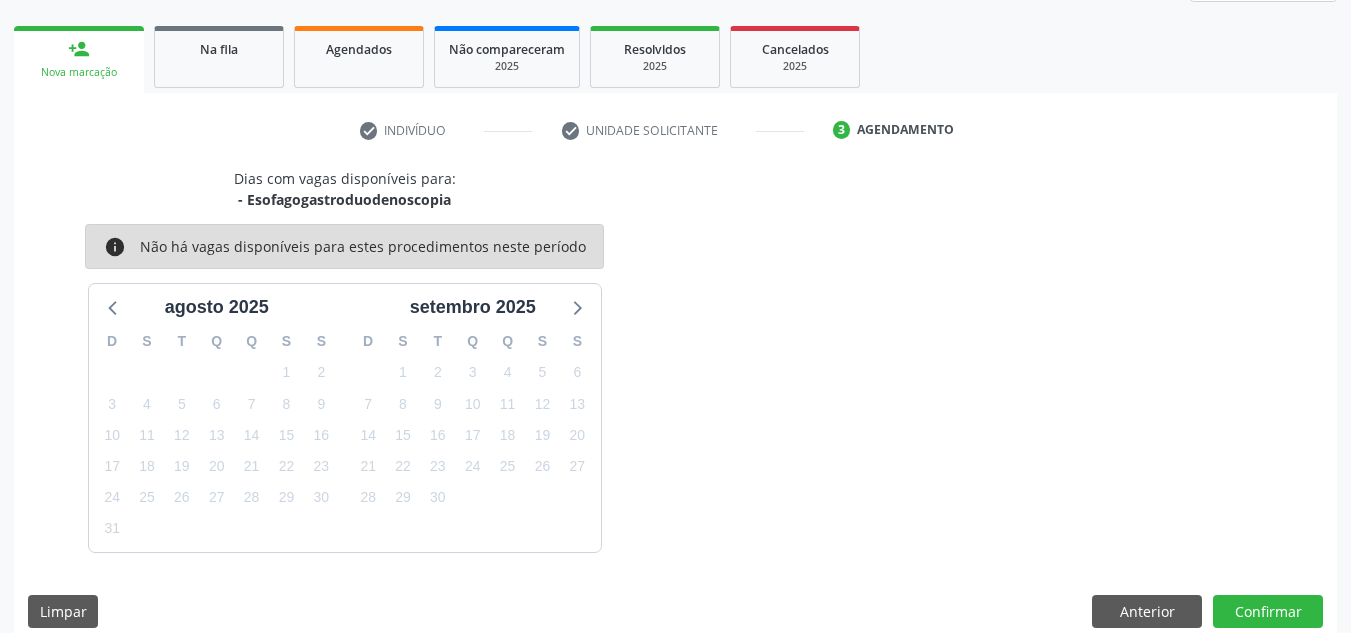 click on "Dias com vagas disponíveis para:
- Esofagogastroduodenoscopia
info
Não há vagas disponíveis para estes procedimentos neste período
agosto 2025 D S T Q Q S S 27 28 29 30 31 1 2 3 4 5 6 7 8 9 10 11 12 13 14 15 16 17 18 19 20 21 22 23 24 25 26 27 28 29 30 31 1 2 3 4 5 6 setembro 2025 D S T Q Q S S 31 1 2 3 4 5 6 7 8 9 10 11 12 13 14 15 16 17 18 19 20 21 22 23 24 25 26 27 28 29 30 1 2 3 4 5 6 7 8 9 10 11
Limpar
Anterior
Confirmar" at bounding box center [675, 405] 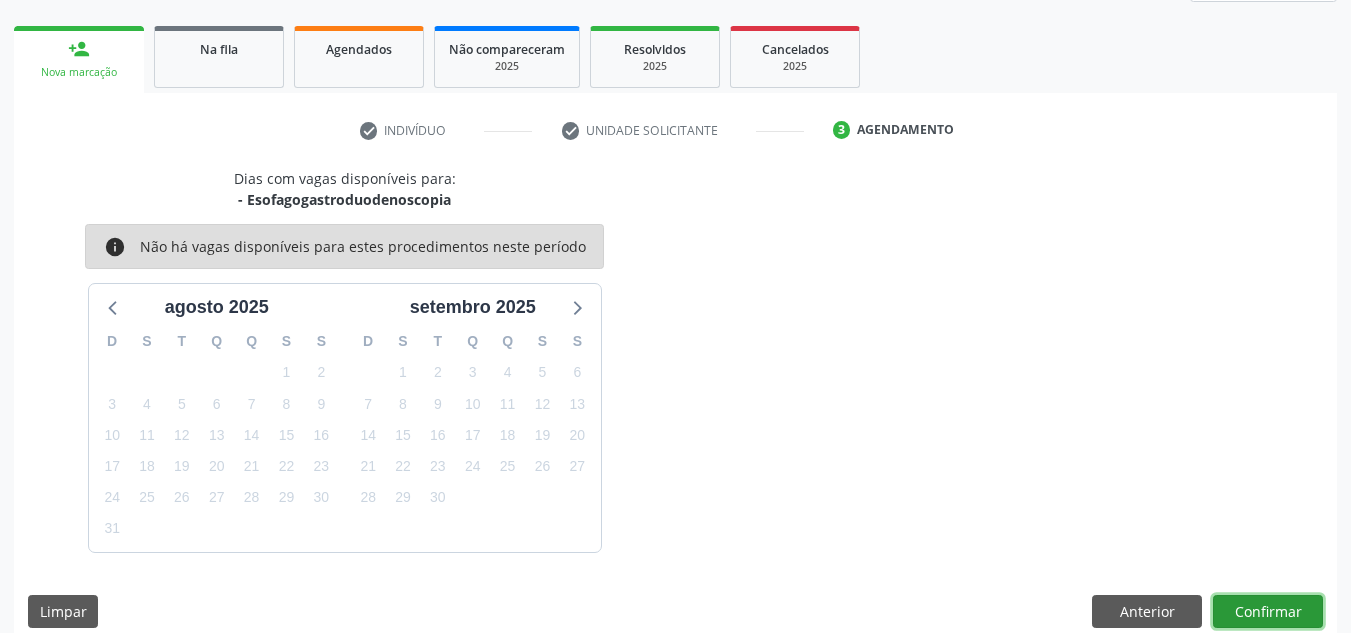 click on "Confirmar" at bounding box center [1268, 612] 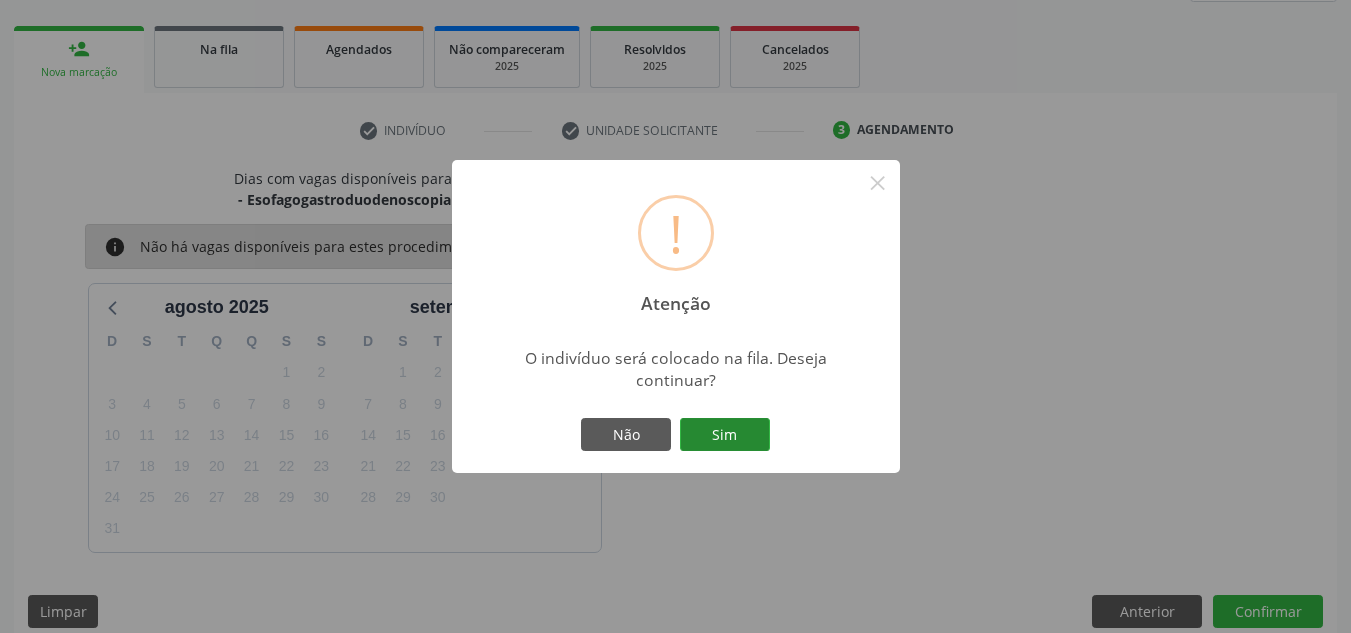 drag, startPoint x: 731, startPoint y: 407, endPoint x: 732, endPoint y: 445, distance: 38.013157 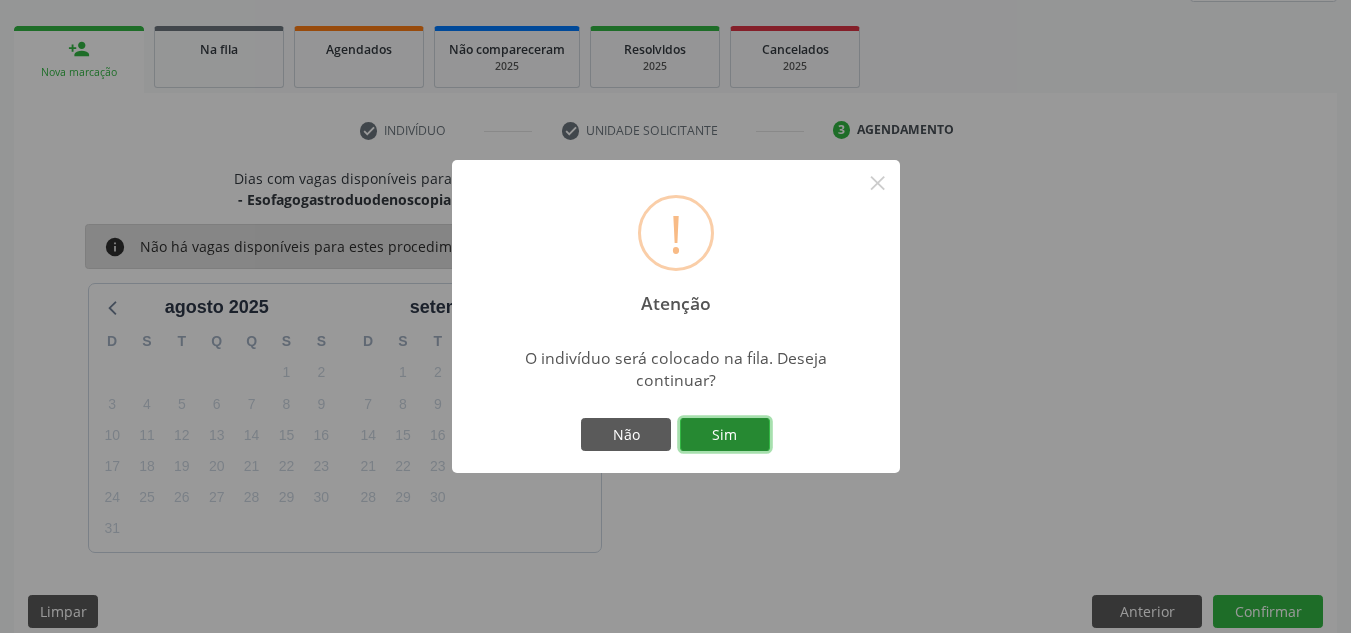 click on "Sim" at bounding box center (725, 435) 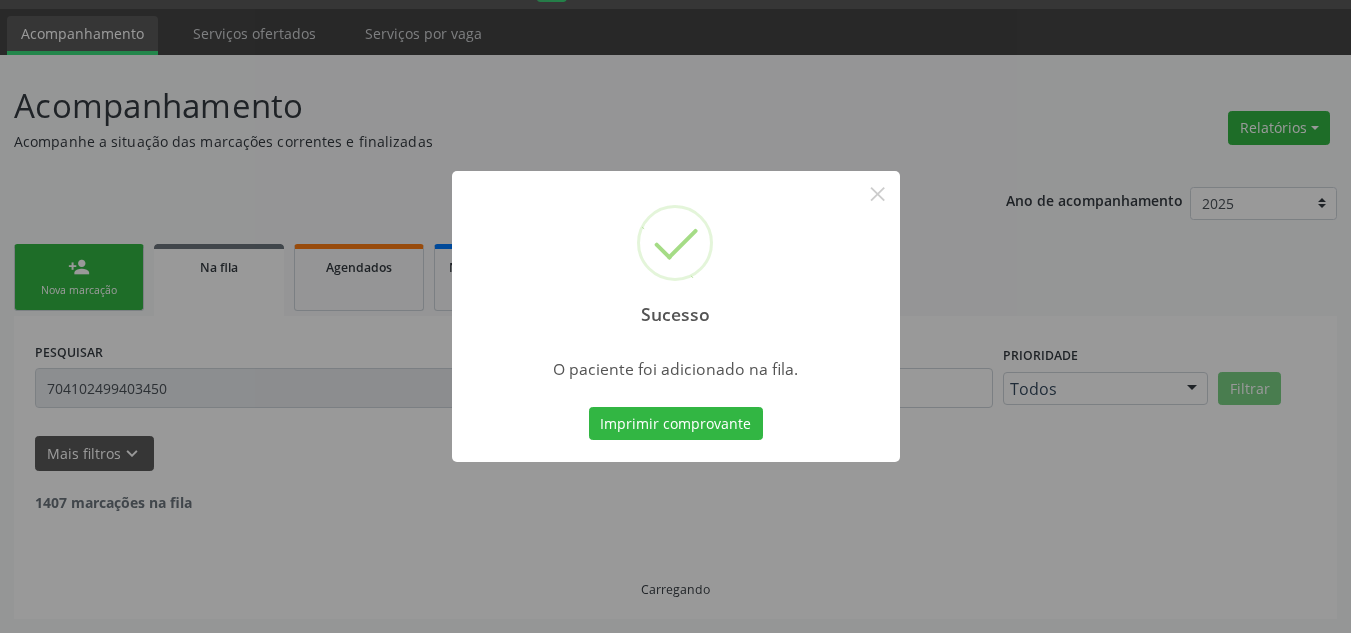 scroll, scrollTop: 34, scrollLeft: 0, axis: vertical 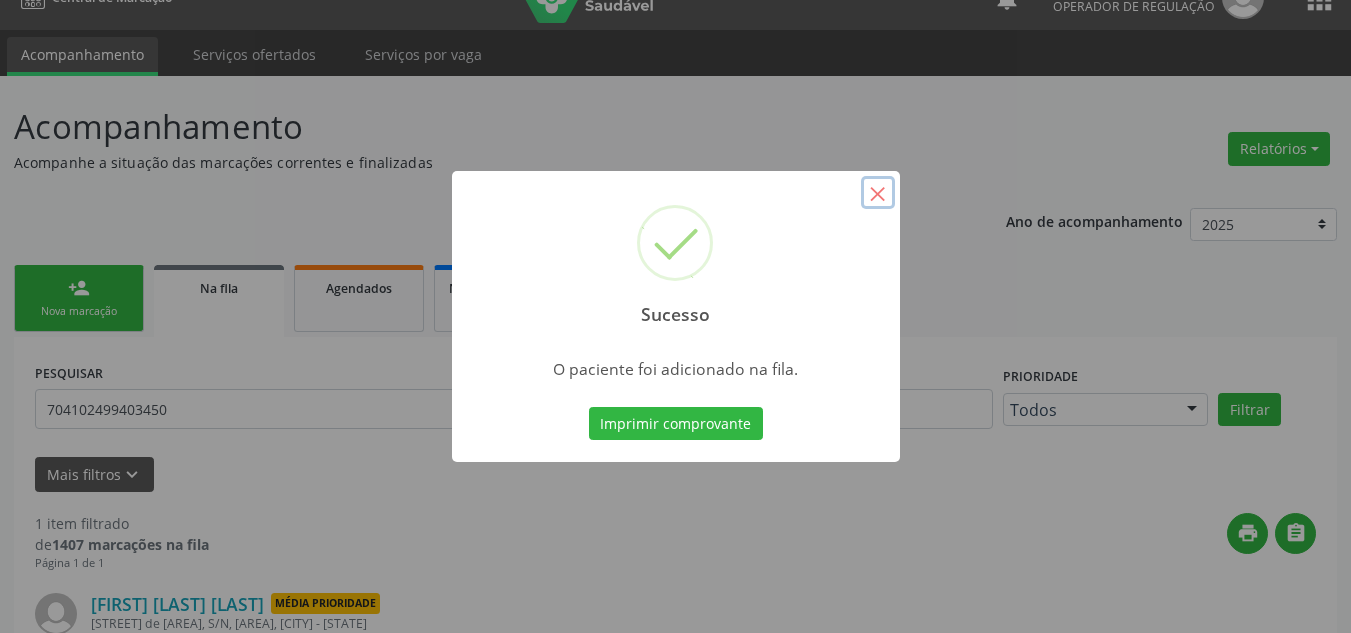 click on "×" at bounding box center (878, 193) 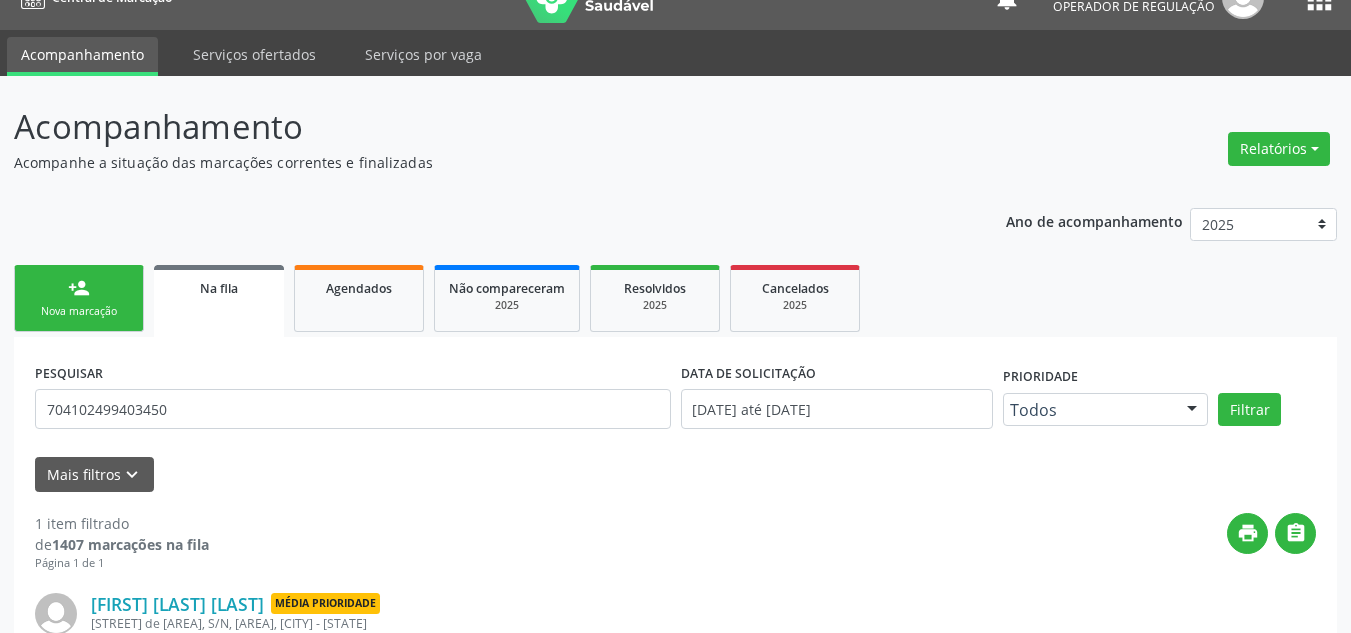 click on "Nova marcação" at bounding box center [79, 311] 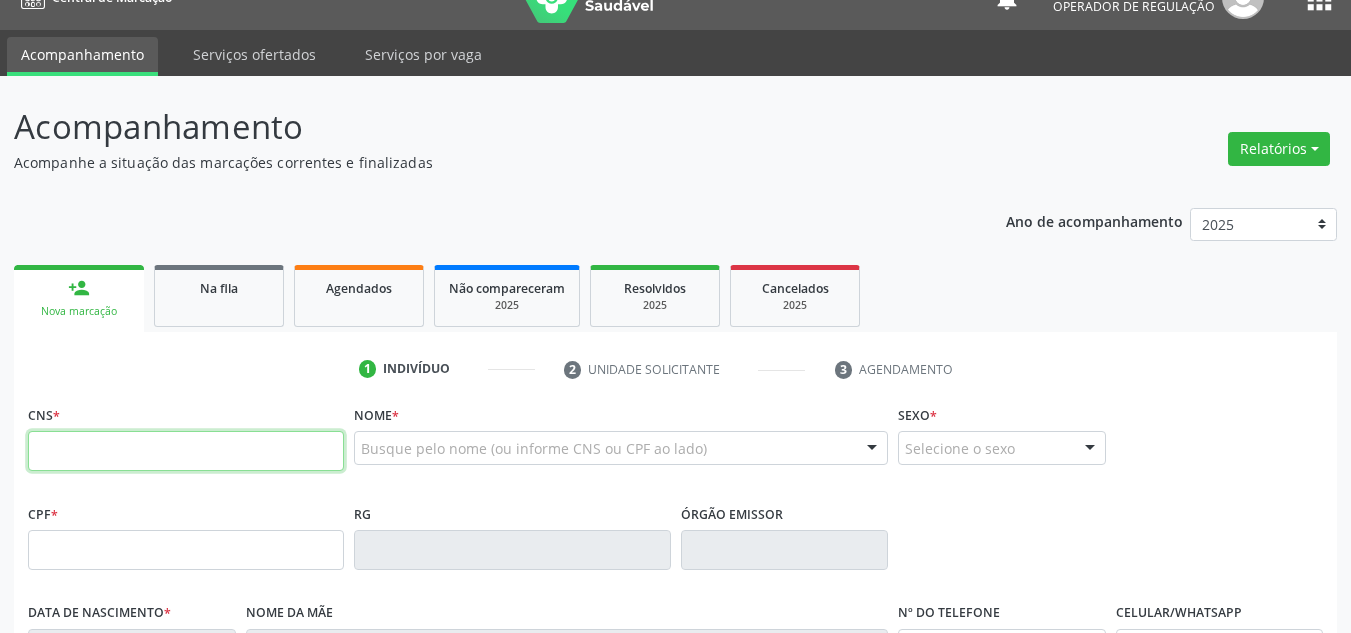 drag, startPoint x: 150, startPoint y: 451, endPoint x: 208, endPoint y: 455, distance: 58.137768 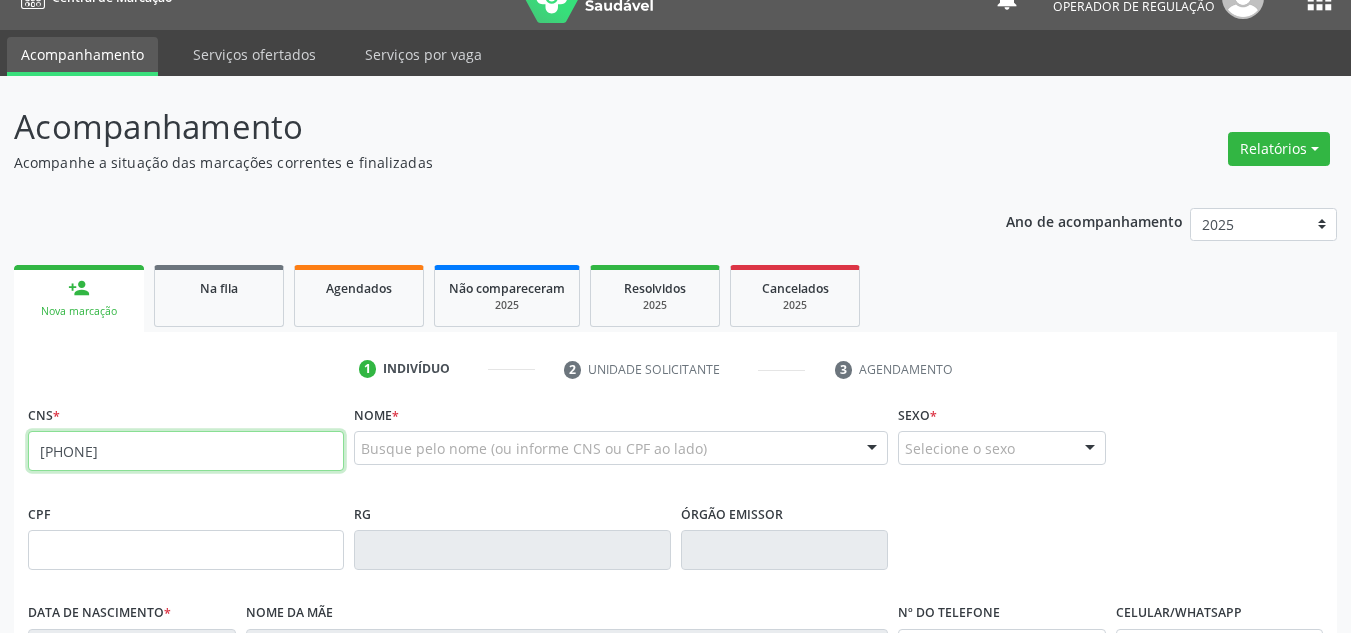 type on "705 0014 3089 7959" 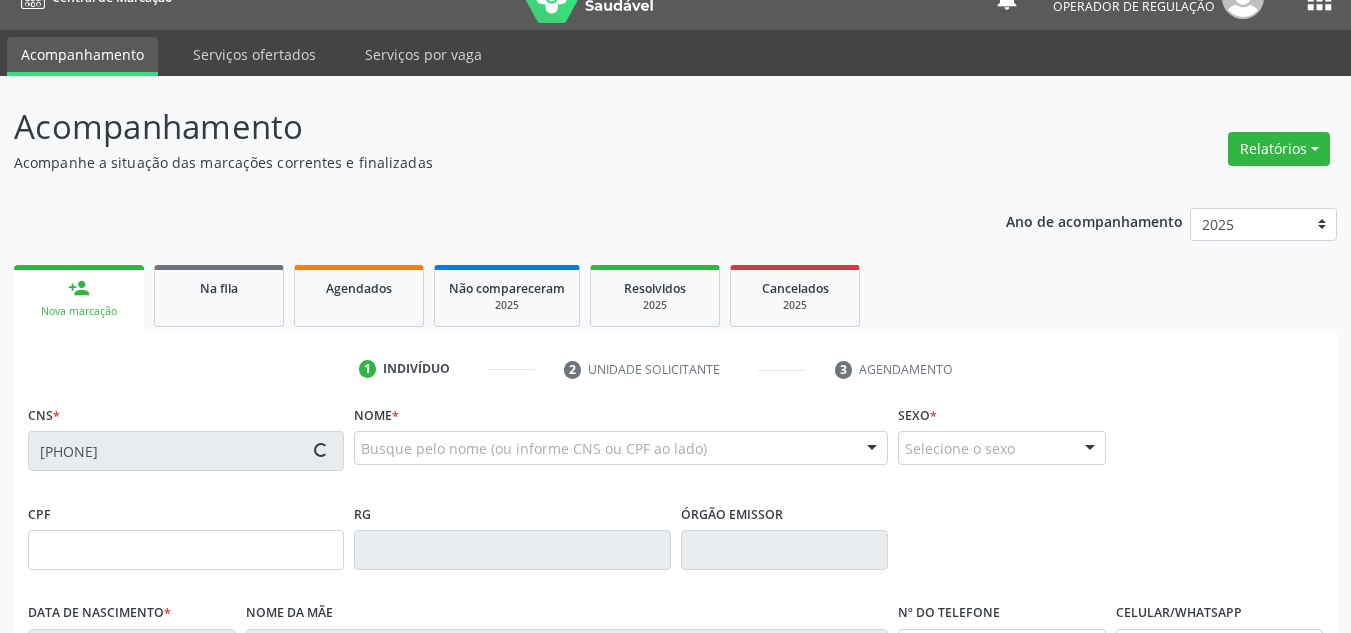 type on "041.485.774-78" 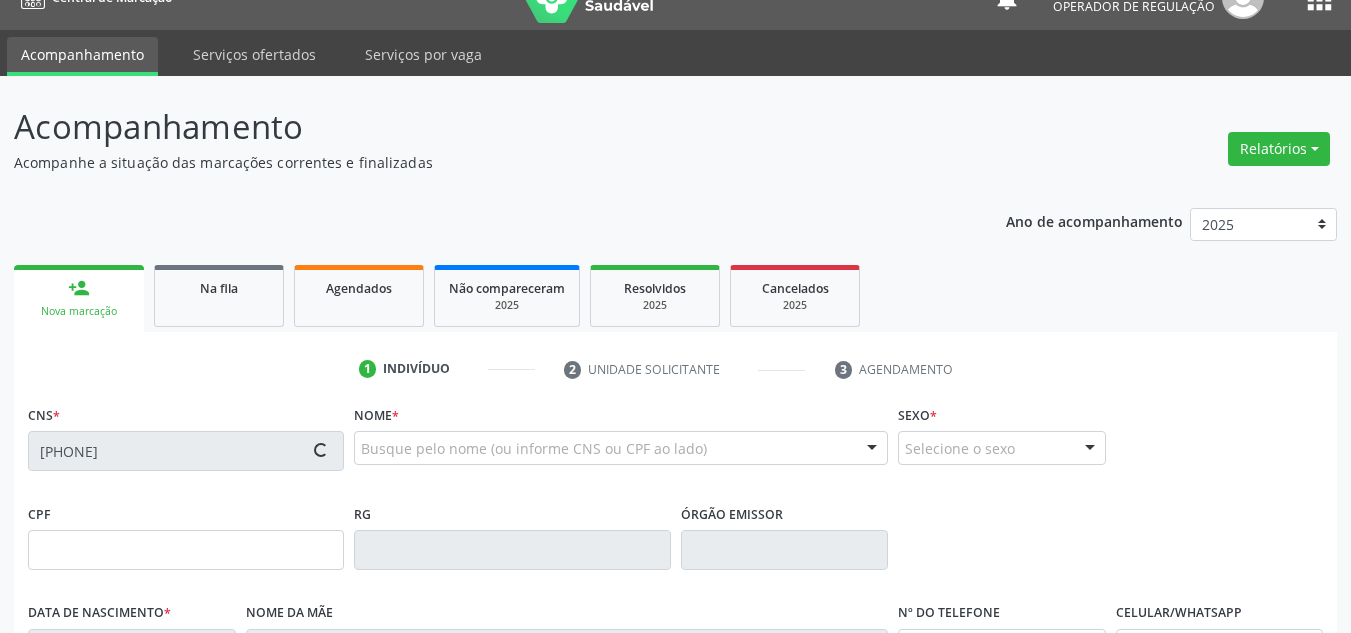 type on "27/01/1973" 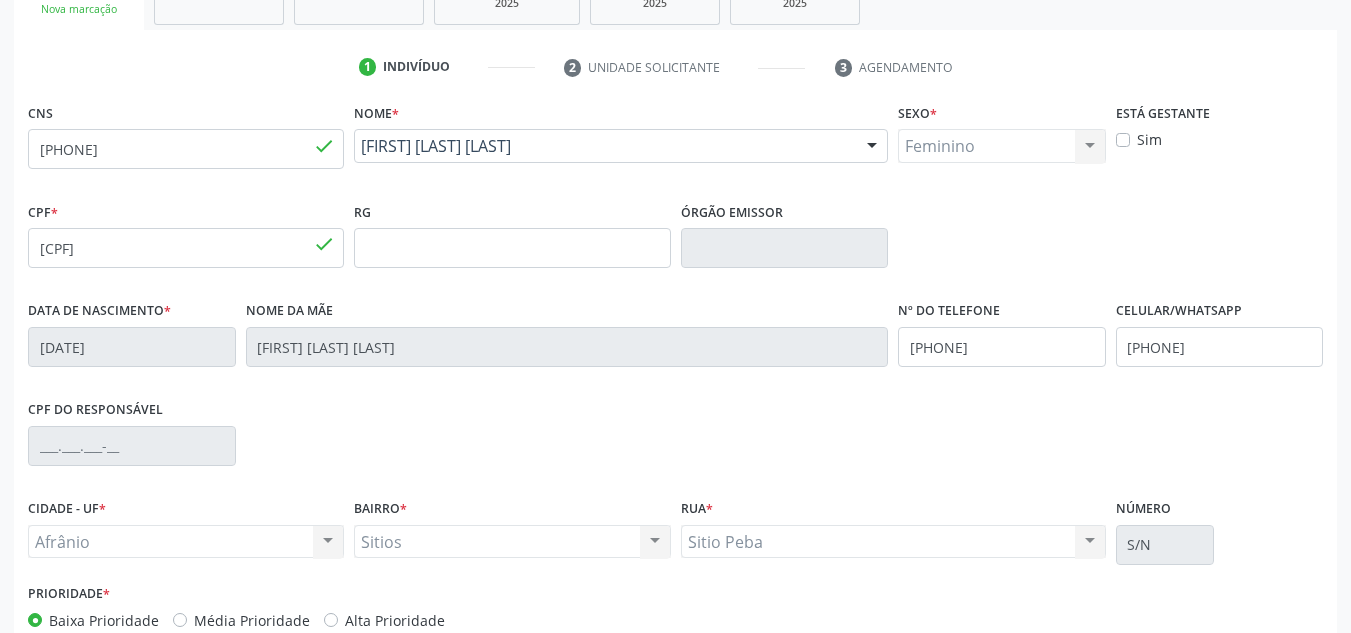 scroll, scrollTop: 451, scrollLeft: 0, axis: vertical 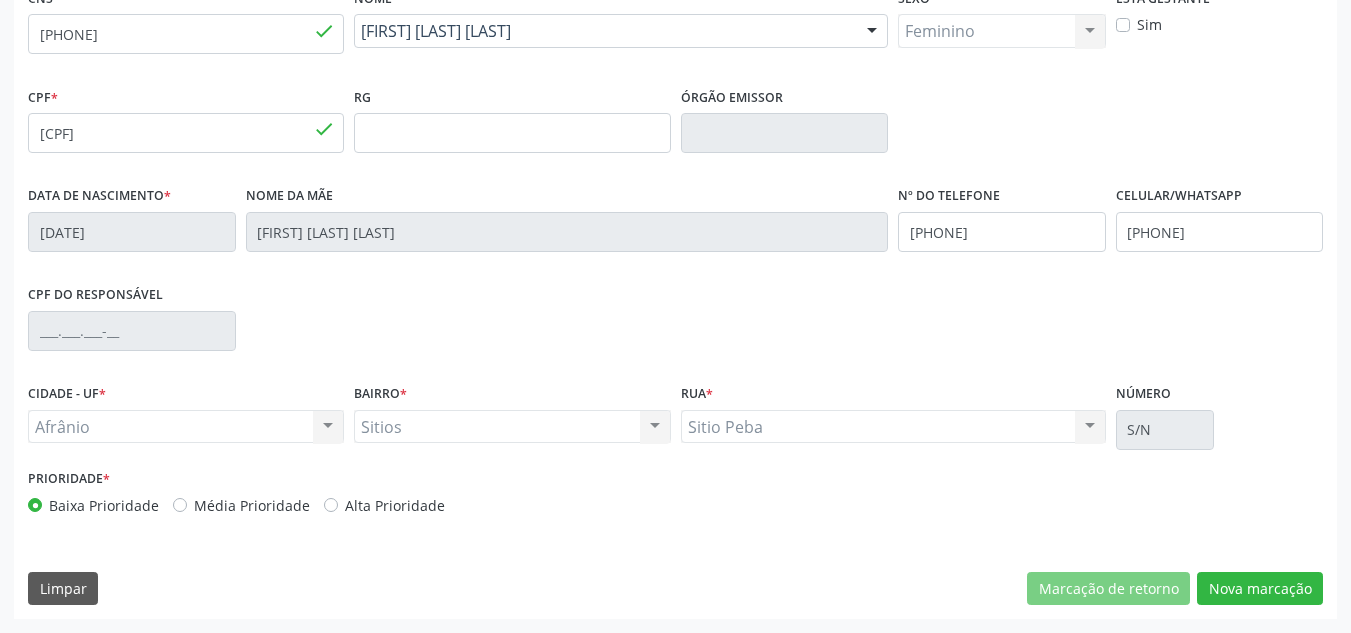 click on "Prioridade
*
Baixa Prioridade
Média Prioridade
Alta Prioridade" at bounding box center (349, 490) 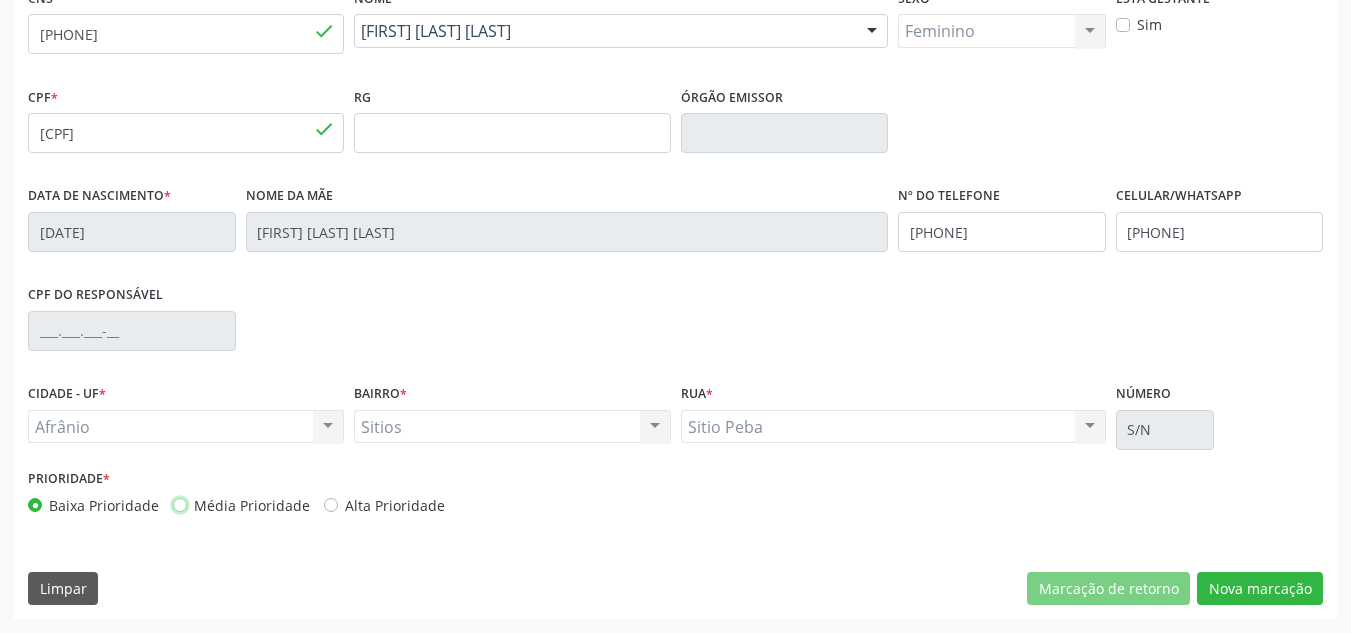 click on "Média Prioridade" at bounding box center [180, 504] 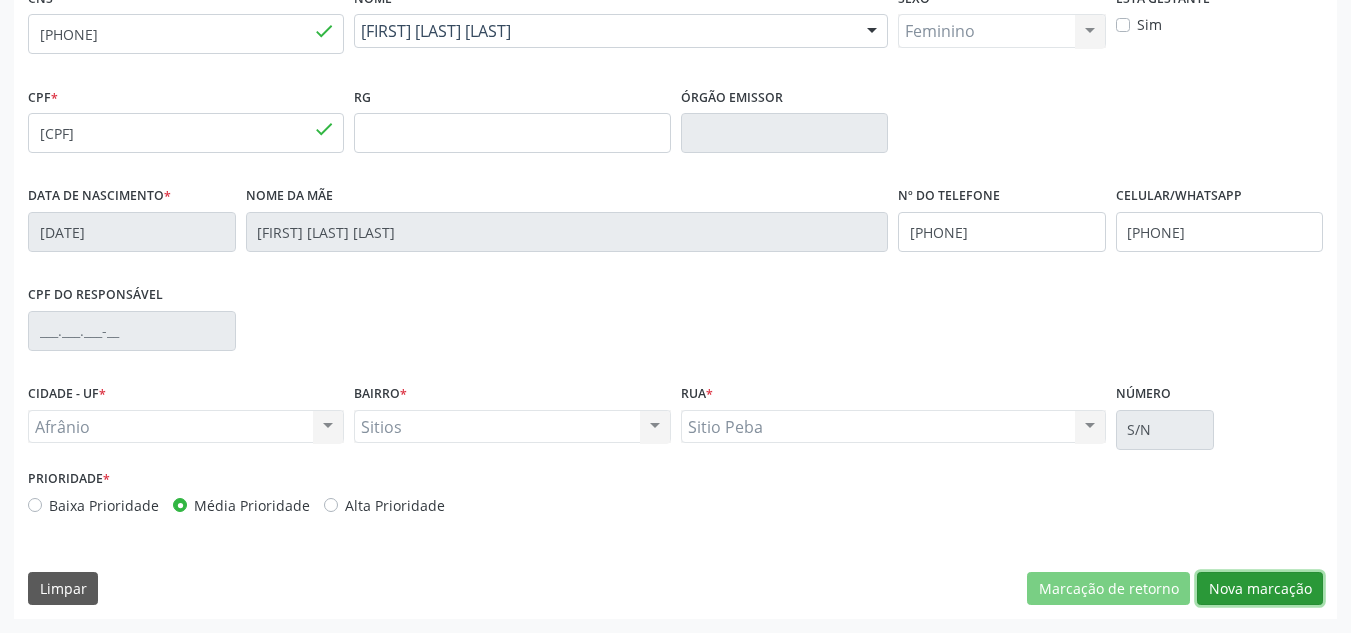 click on "Nova marcação" at bounding box center [1260, 589] 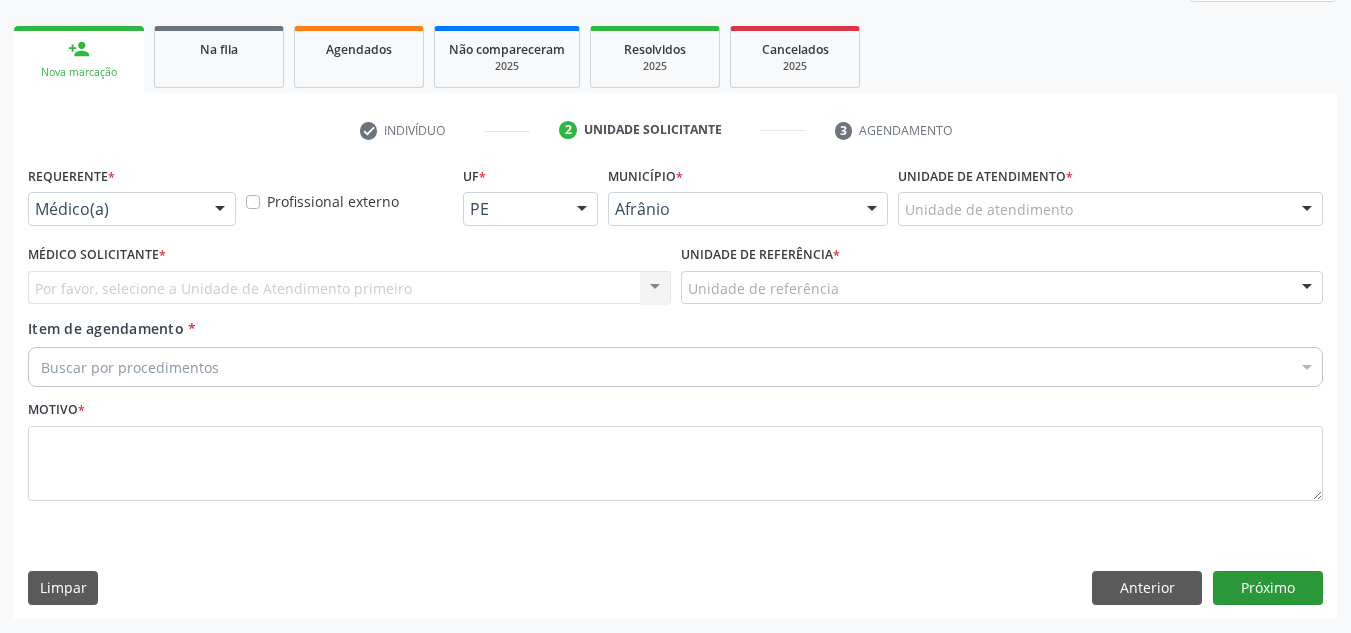 scroll, scrollTop: 273, scrollLeft: 0, axis: vertical 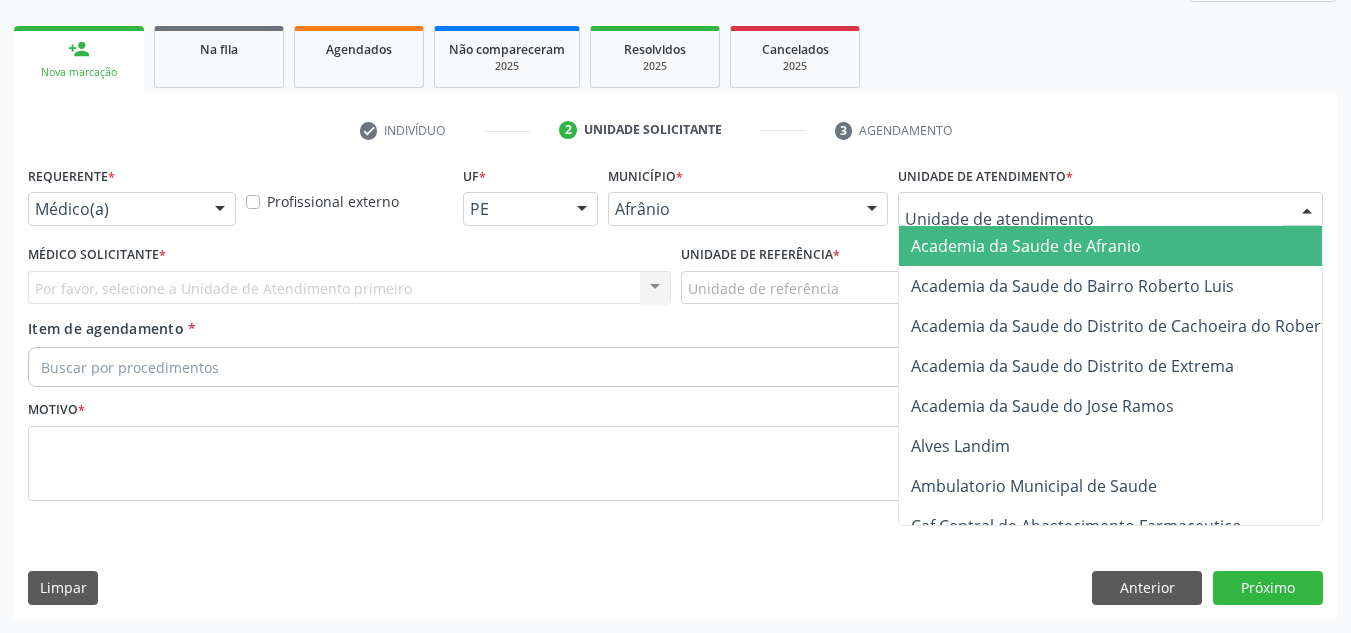 click at bounding box center [1110, 209] 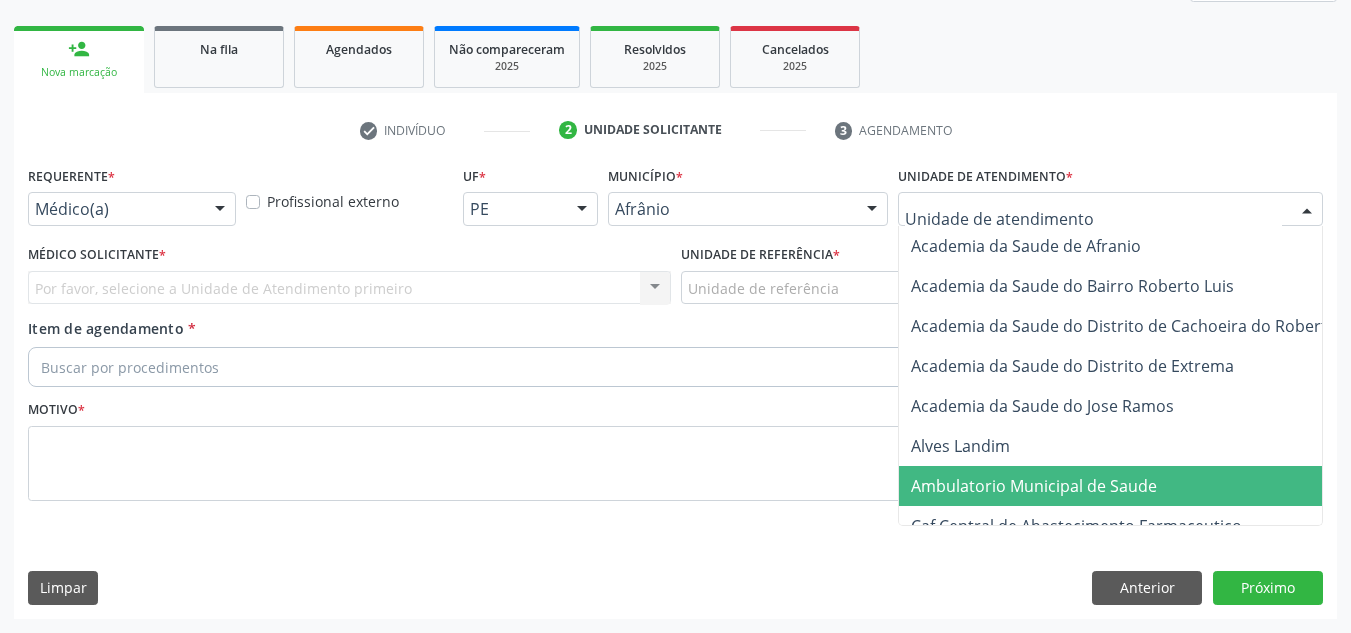 click on "Ambulatorio Municipal de Saude" at bounding box center [1034, 486] 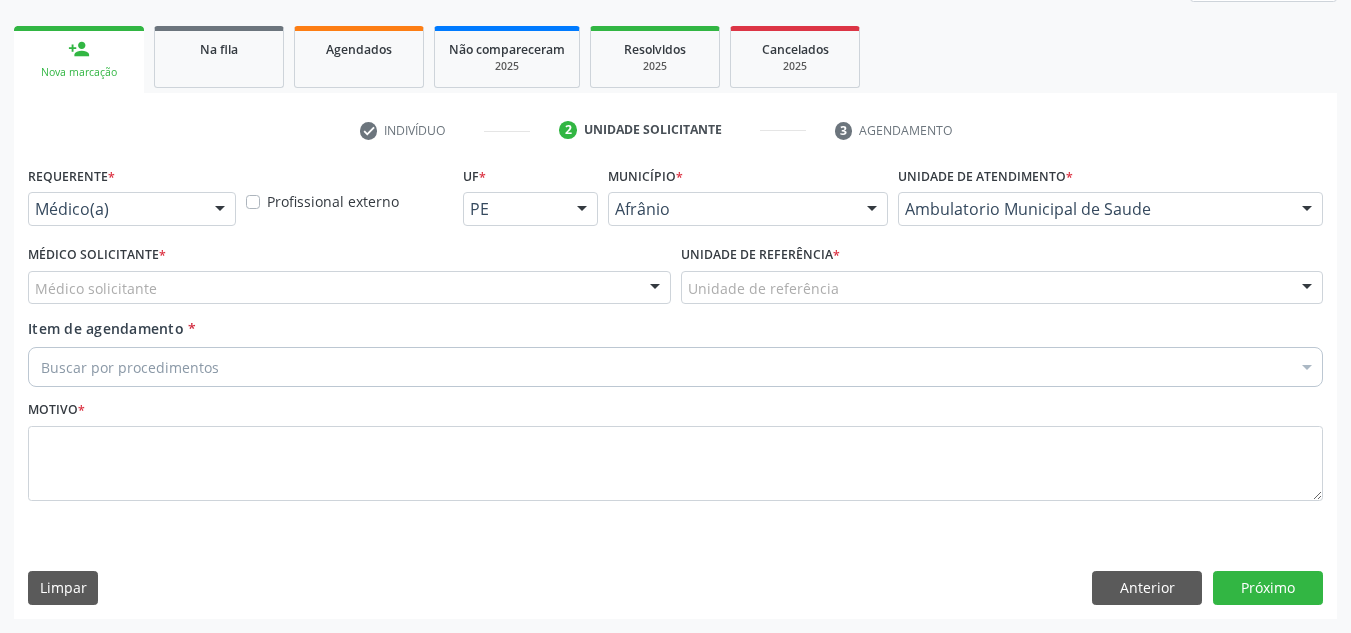 click on "Médico solicitante" at bounding box center (349, 288) 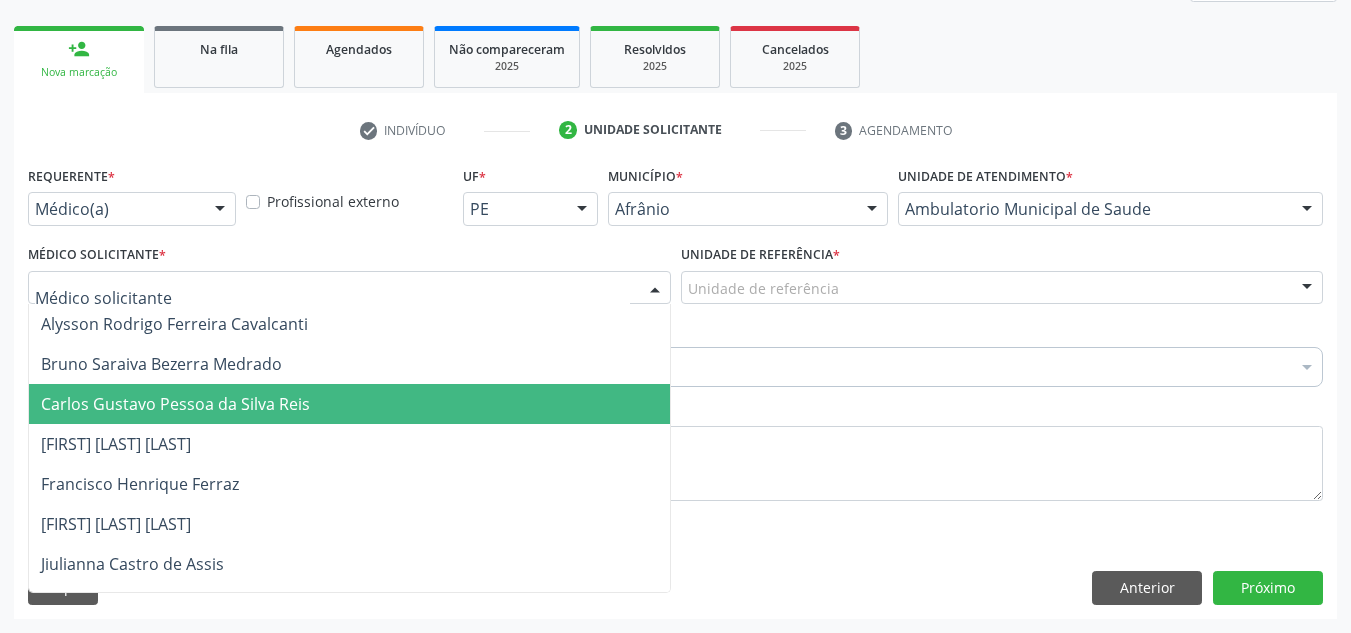 click on "Carlos Gustavo Pessoa da Silva Reis" at bounding box center (175, 404) 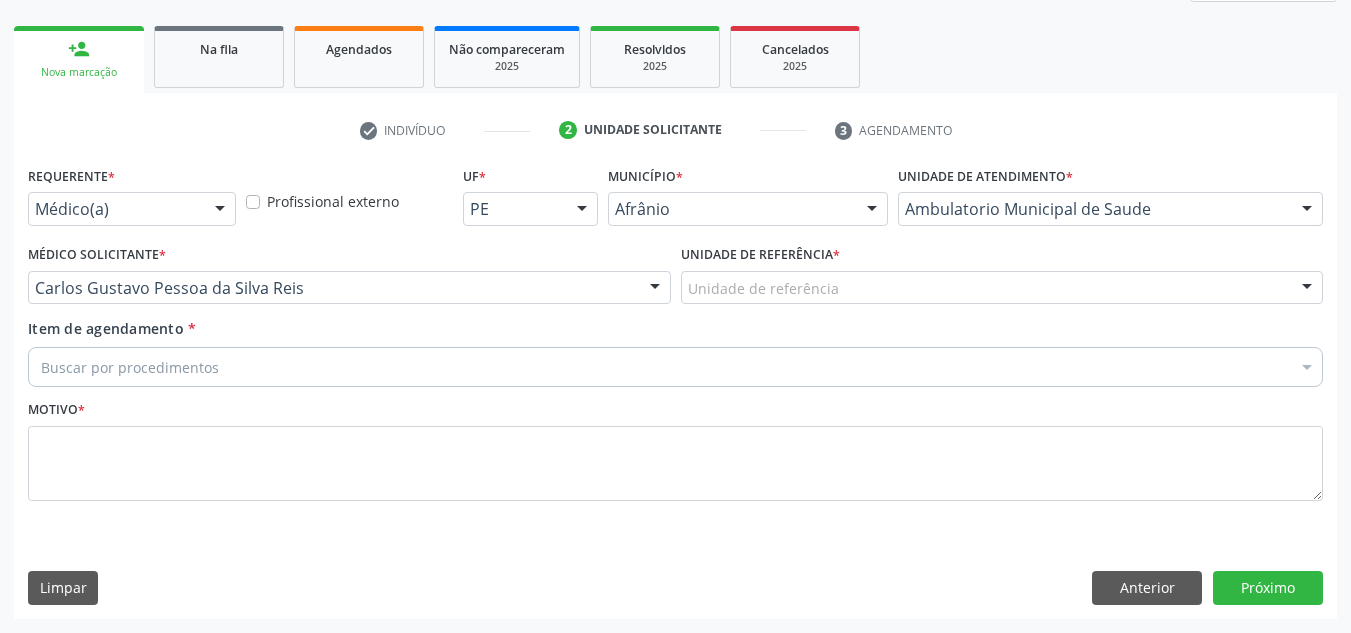 click on "Unidade de referência" at bounding box center [1002, 288] 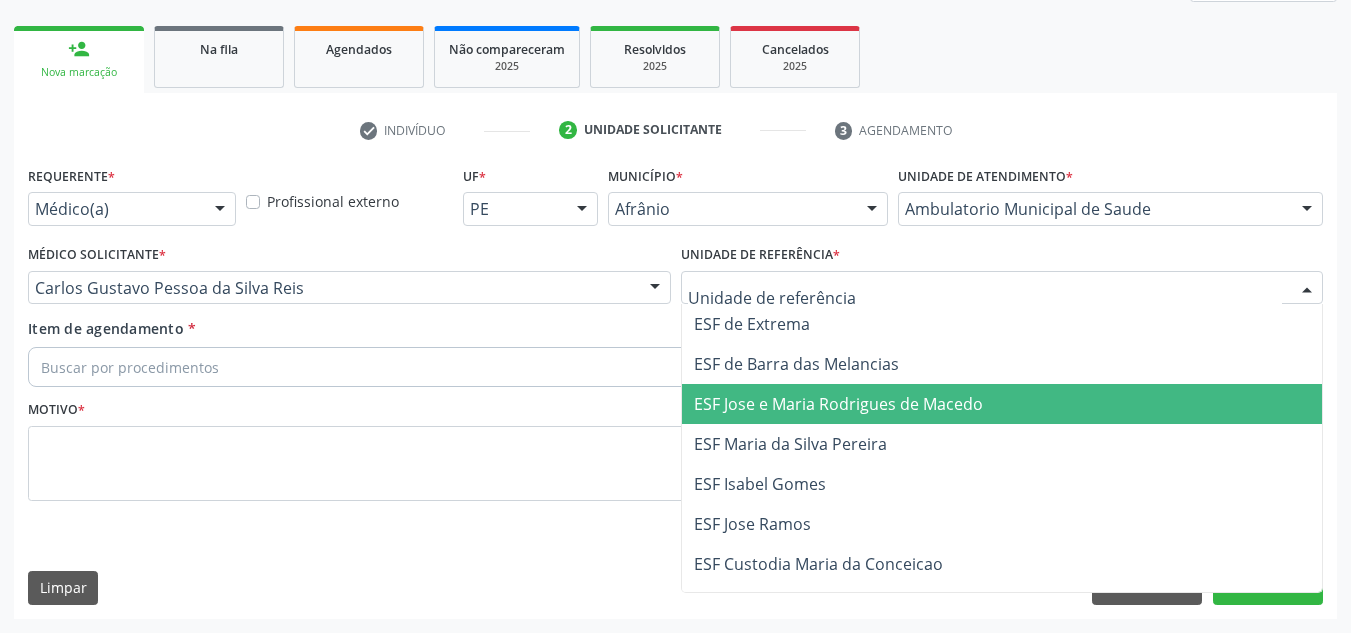 click on "ESF Jose e Maria Rodrigues de Macedo" at bounding box center [838, 404] 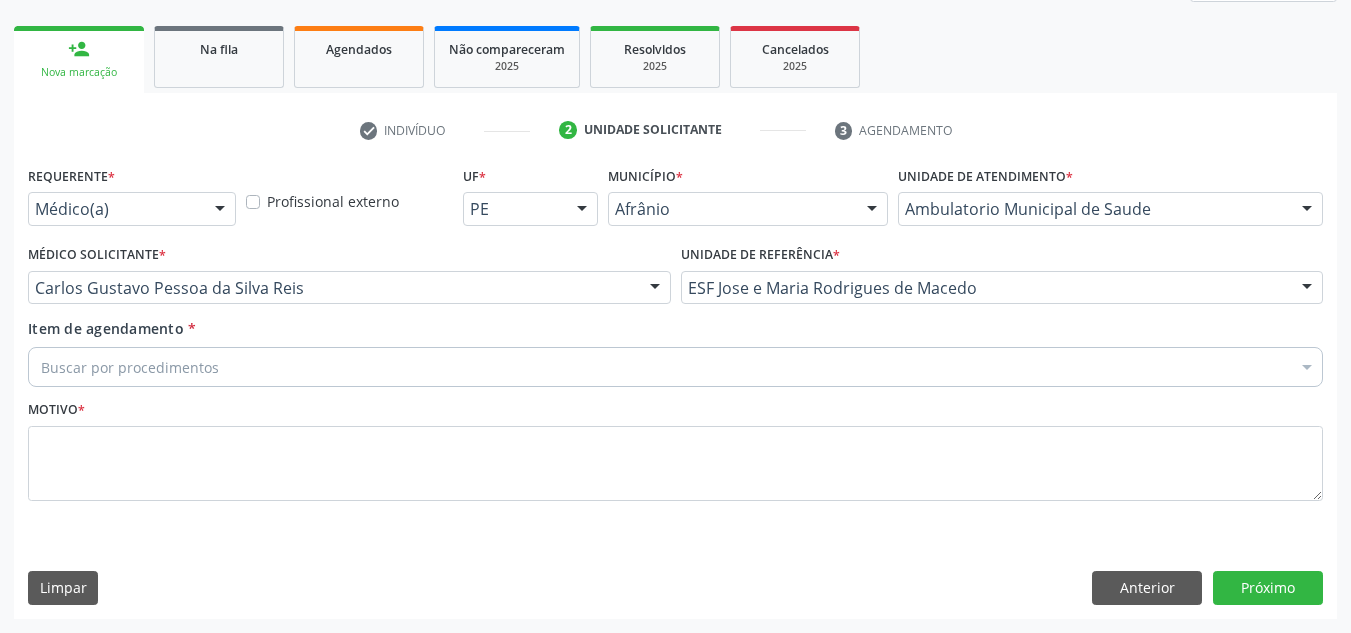 drag, startPoint x: 557, startPoint y: 354, endPoint x: 556, endPoint y: 365, distance: 11.045361 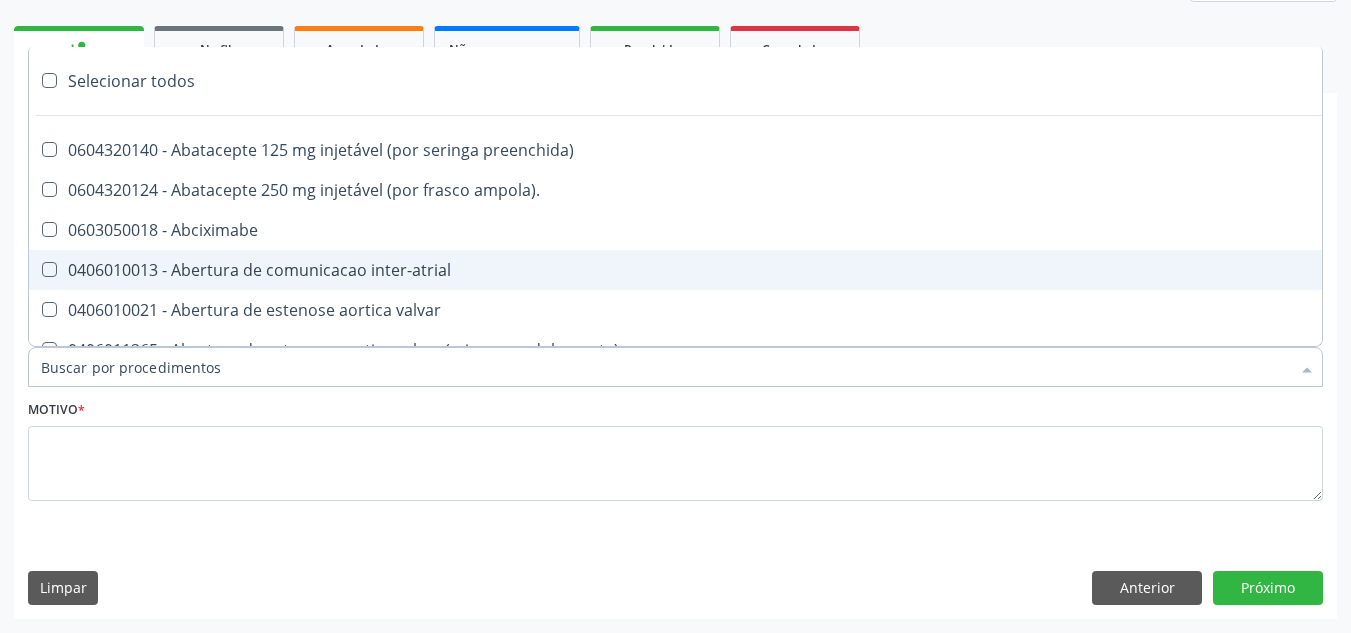 click on "0406010013 - Abertura de comunicacao inter-atrial" at bounding box center [810, 270] 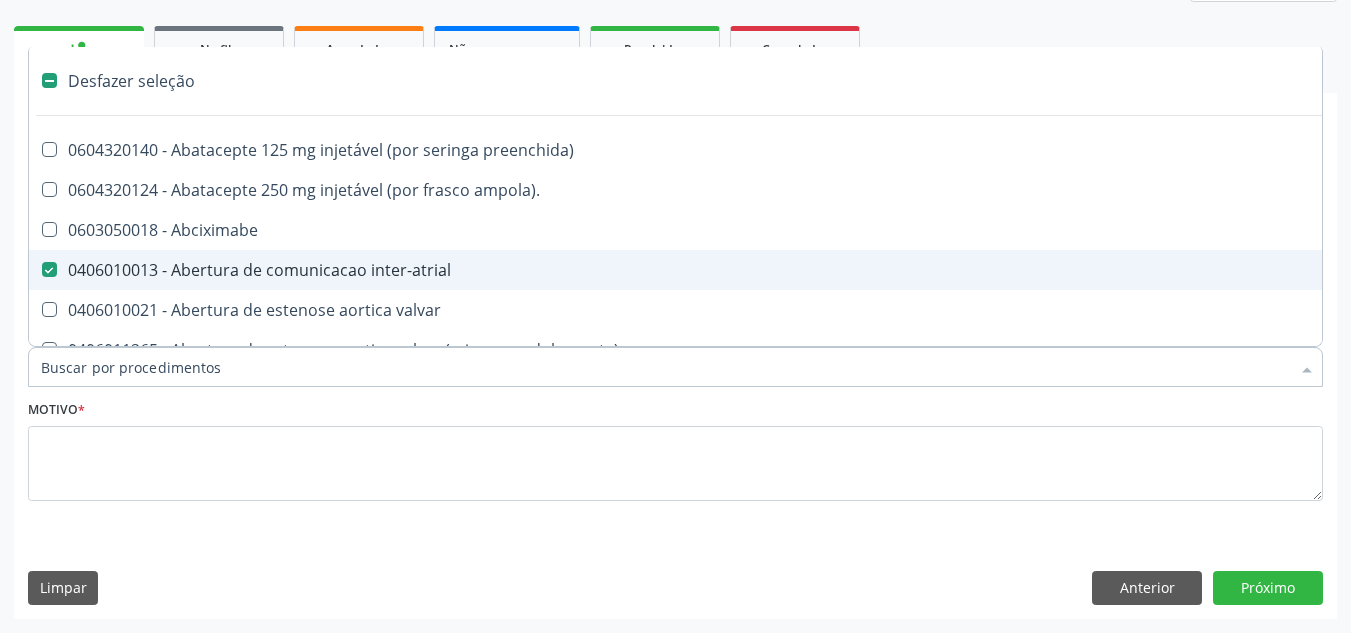 drag, startPoint x: 553, startPoint y: 285, endPoint x: 565, endPoint y: 282, distance: 12.369317 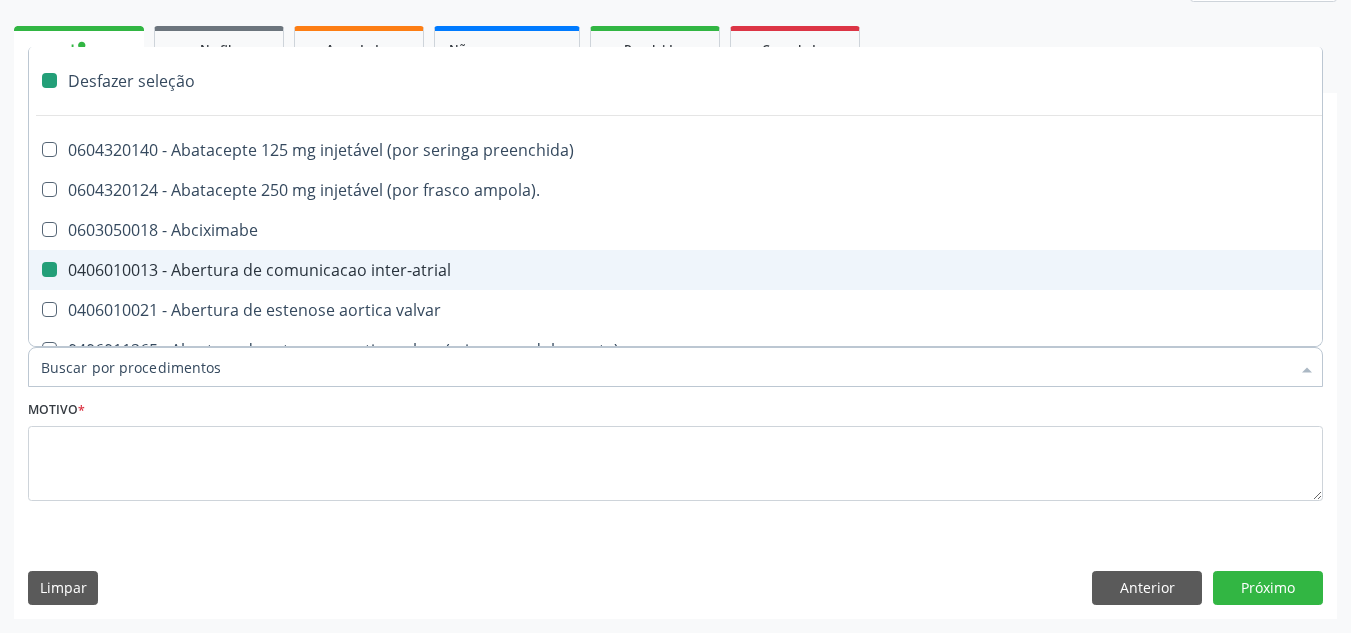 checkbox on "false" 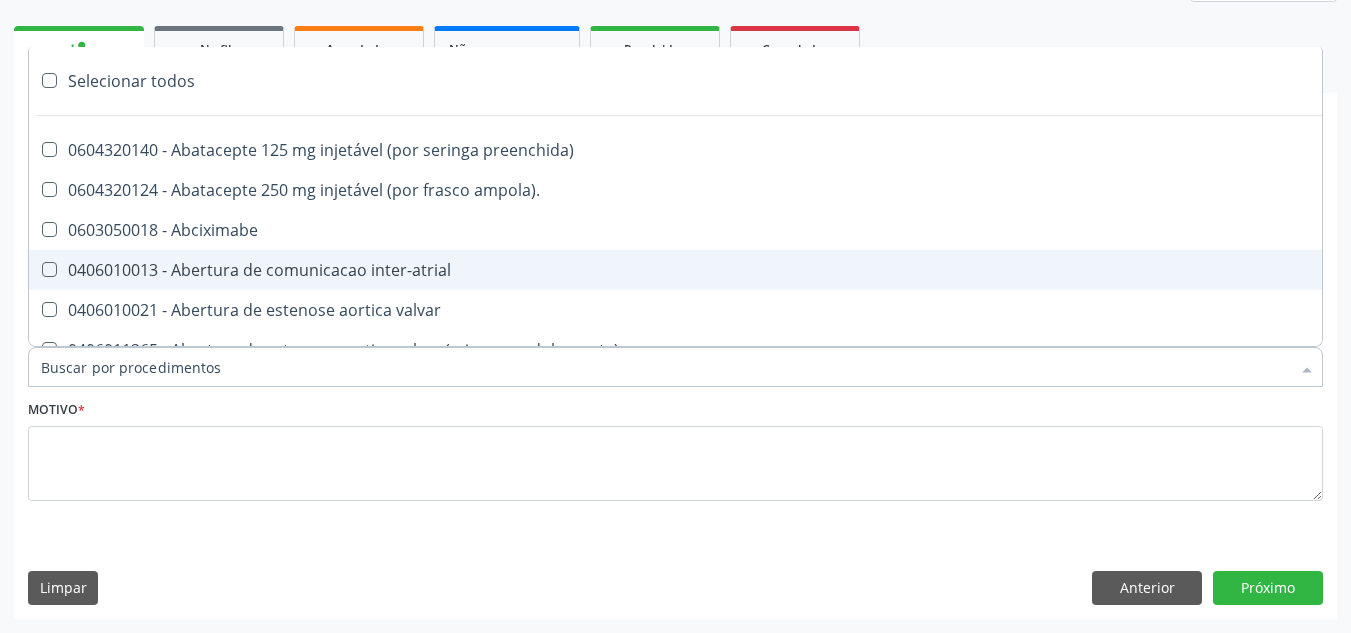paste on "0209010037" 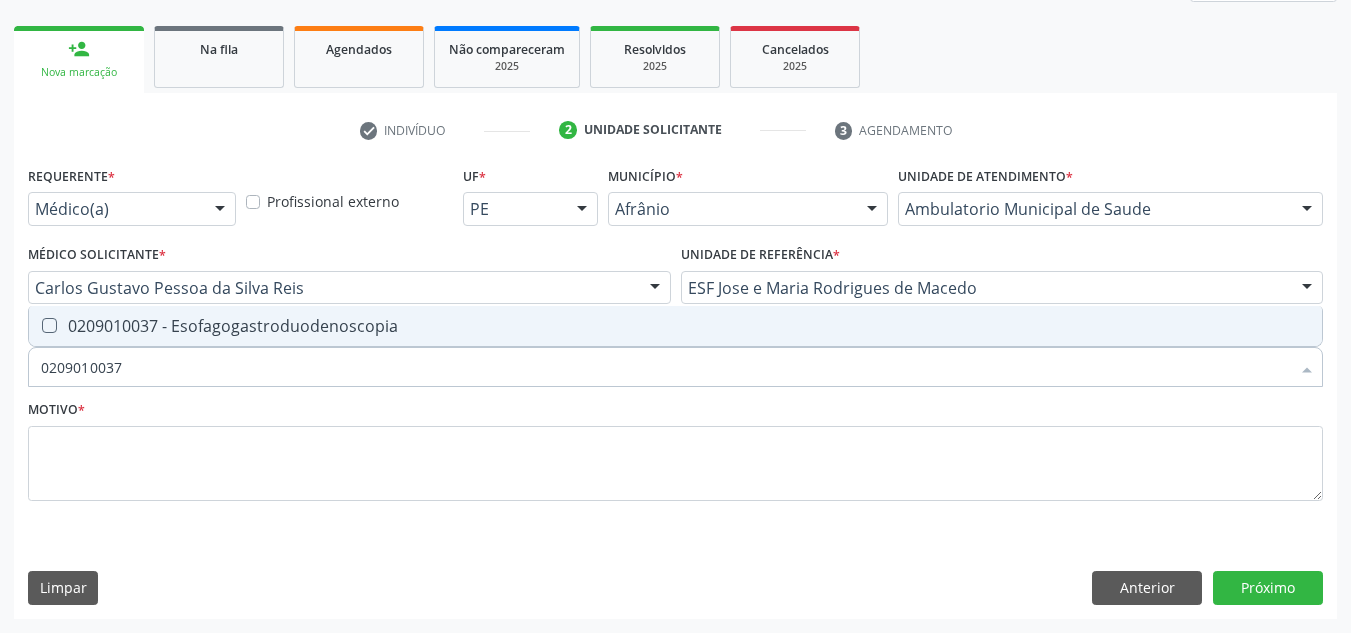 click on "0209010037 - Esofagogastroduodenoscopia" at bounding box center [675, 326] 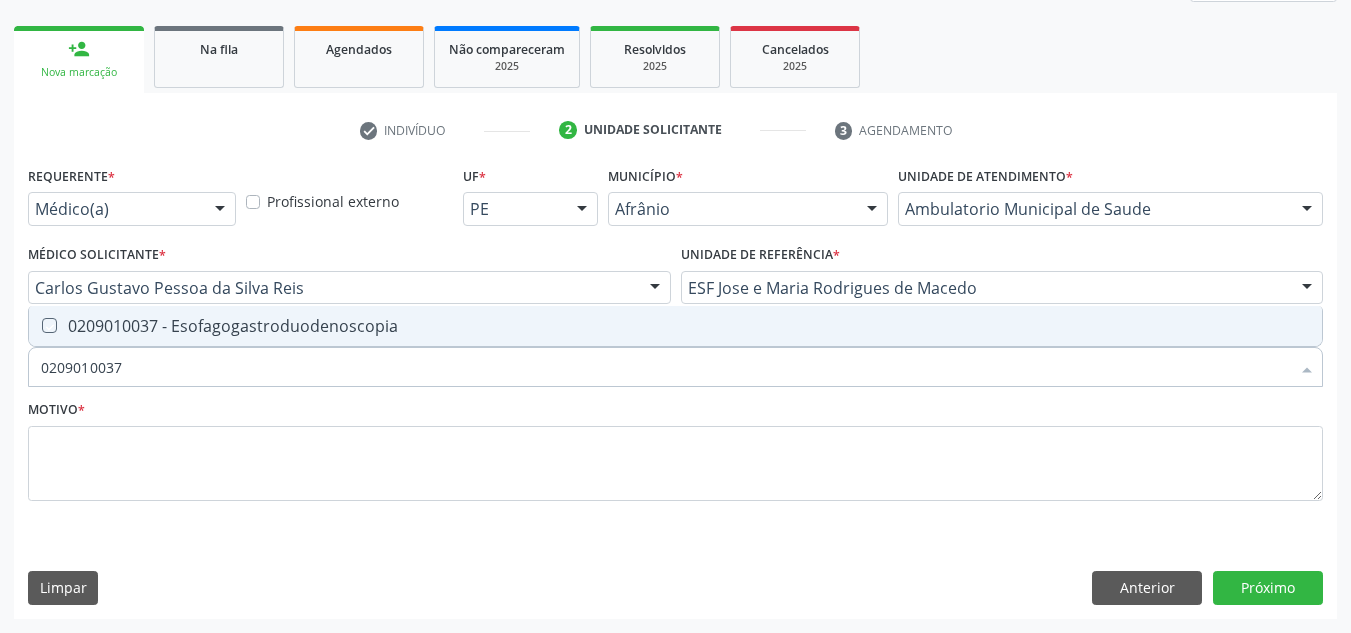 checkbox on "true" 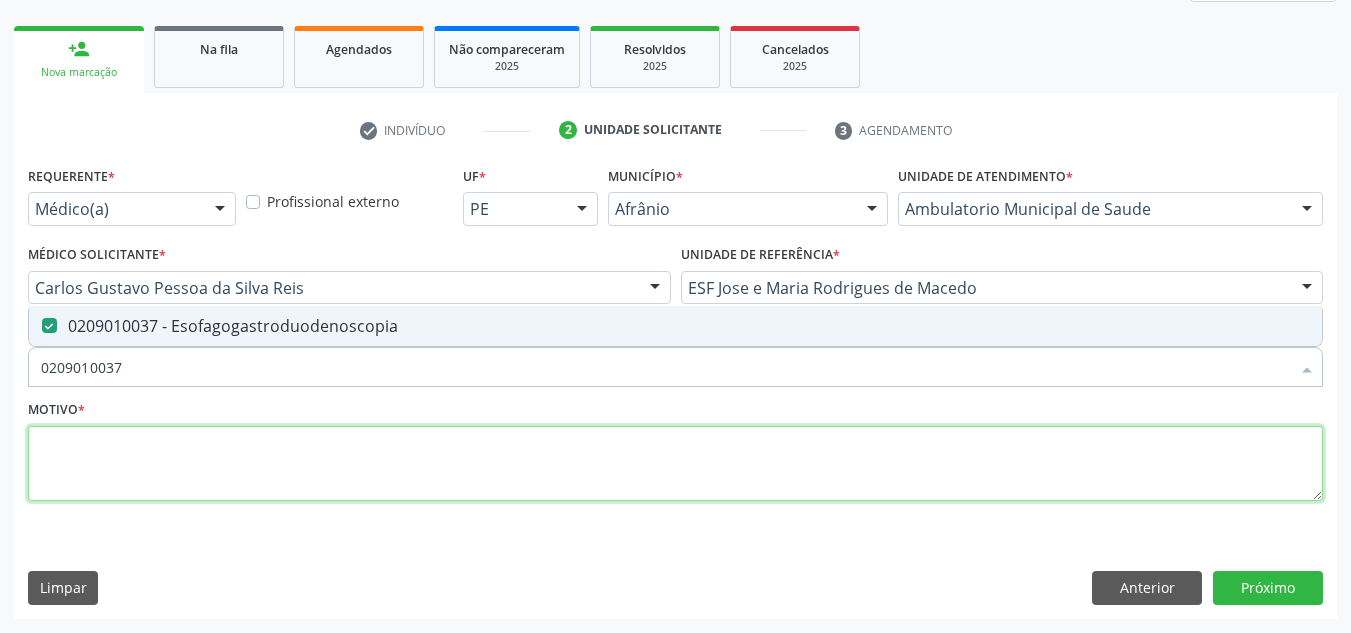 click at bounding box center (675, 464) 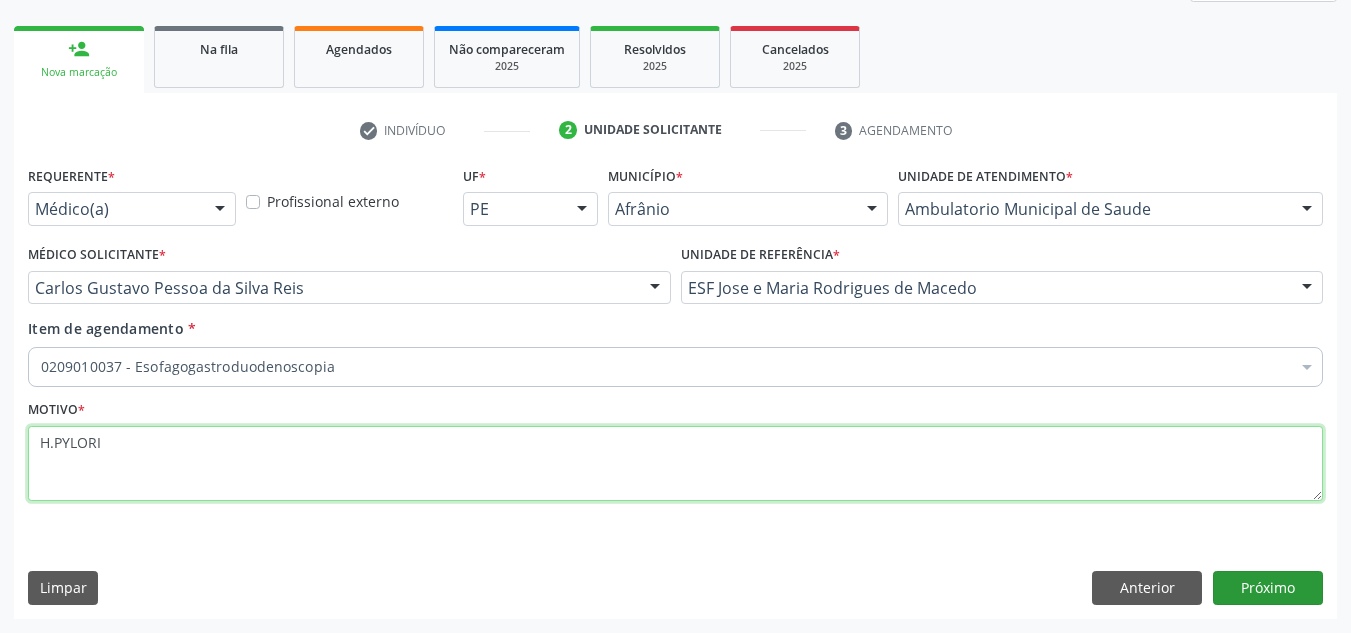 type on "H.PYLORI" 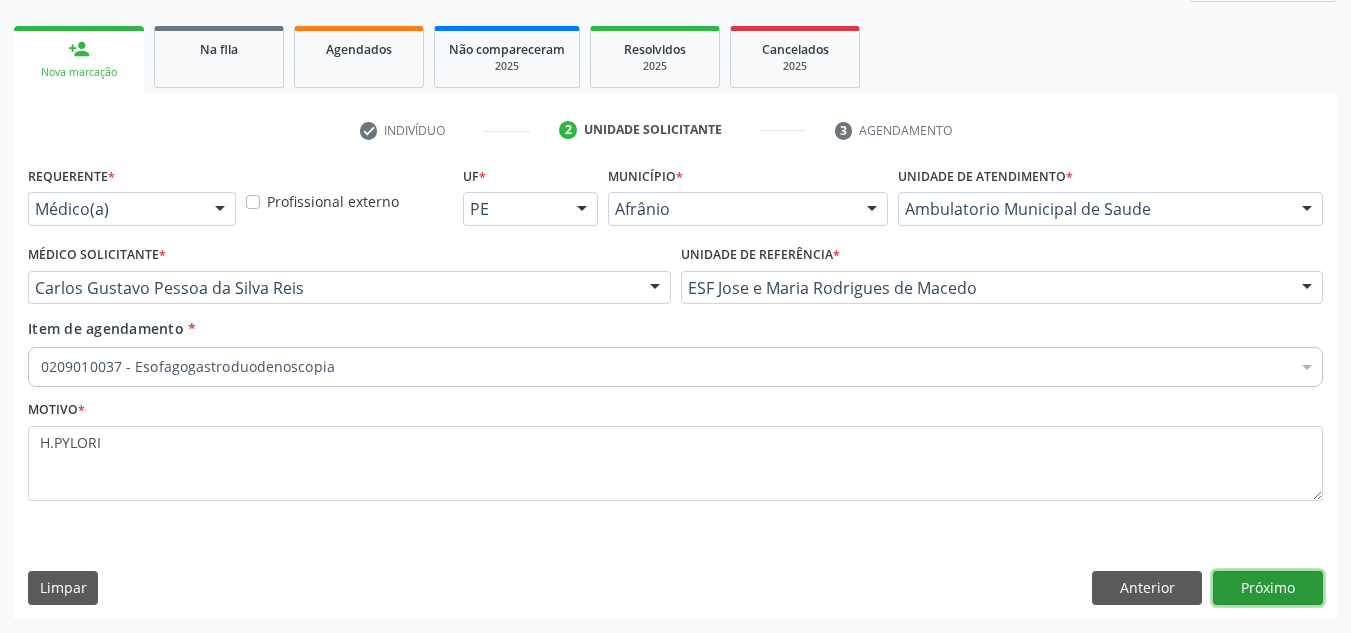 click on "Próximo" at bounding box center [1268, 588] 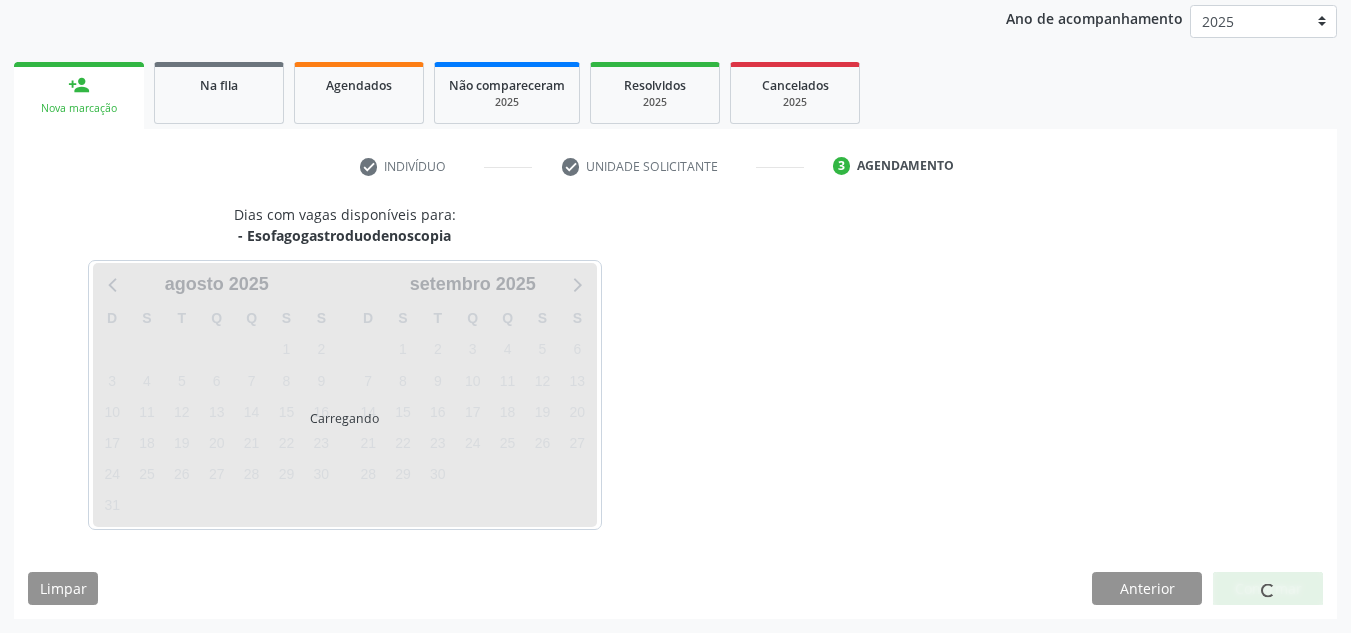 click at bounding box center (1268, 589) 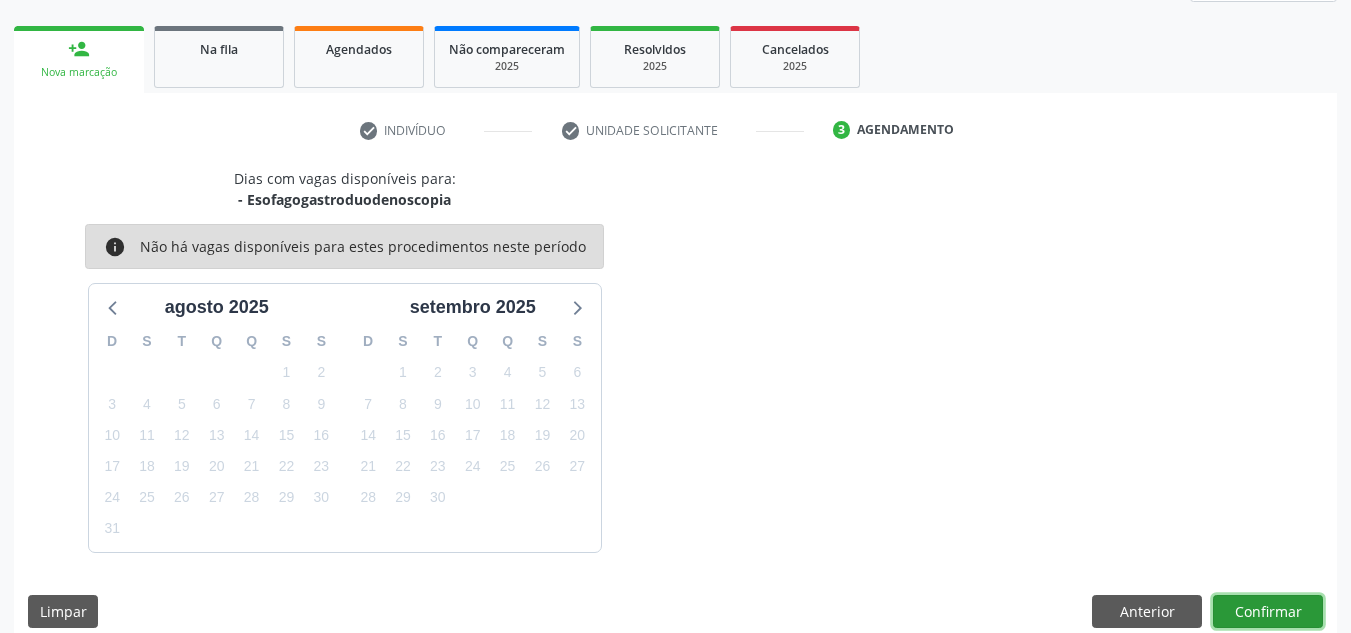 click on "Confirmar" at bounding box center (1268, 612) 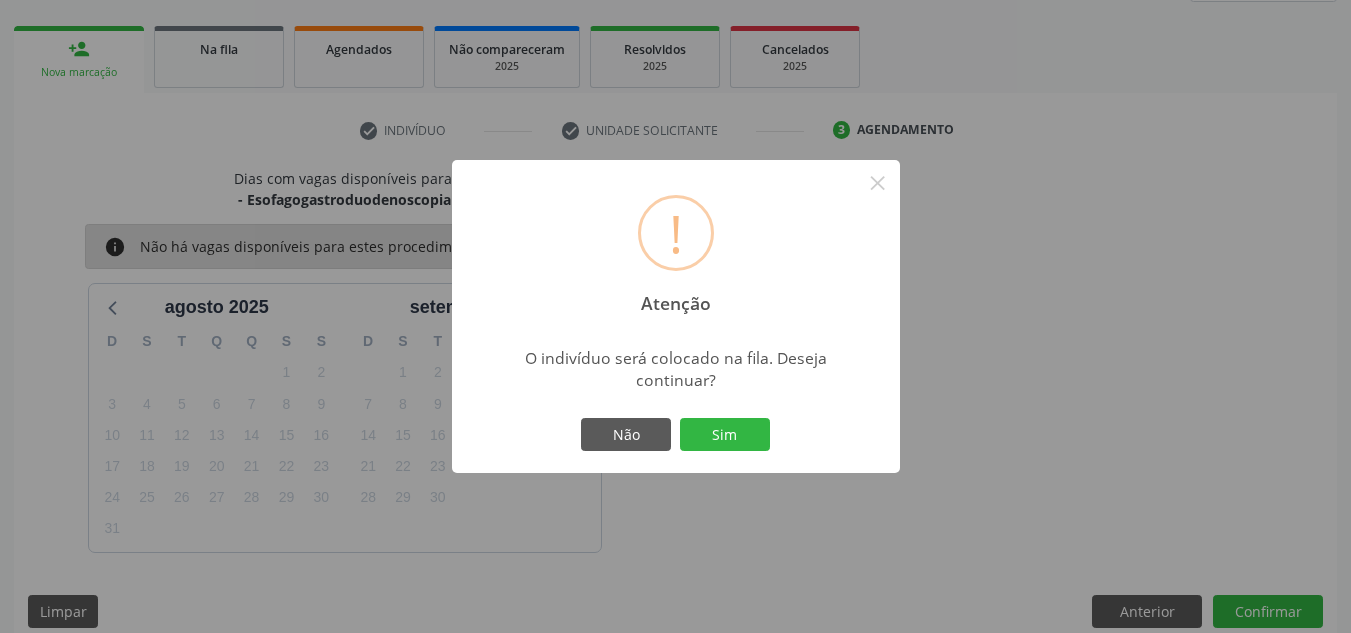 click on "Não Sim" at bounding box center (676, 435) 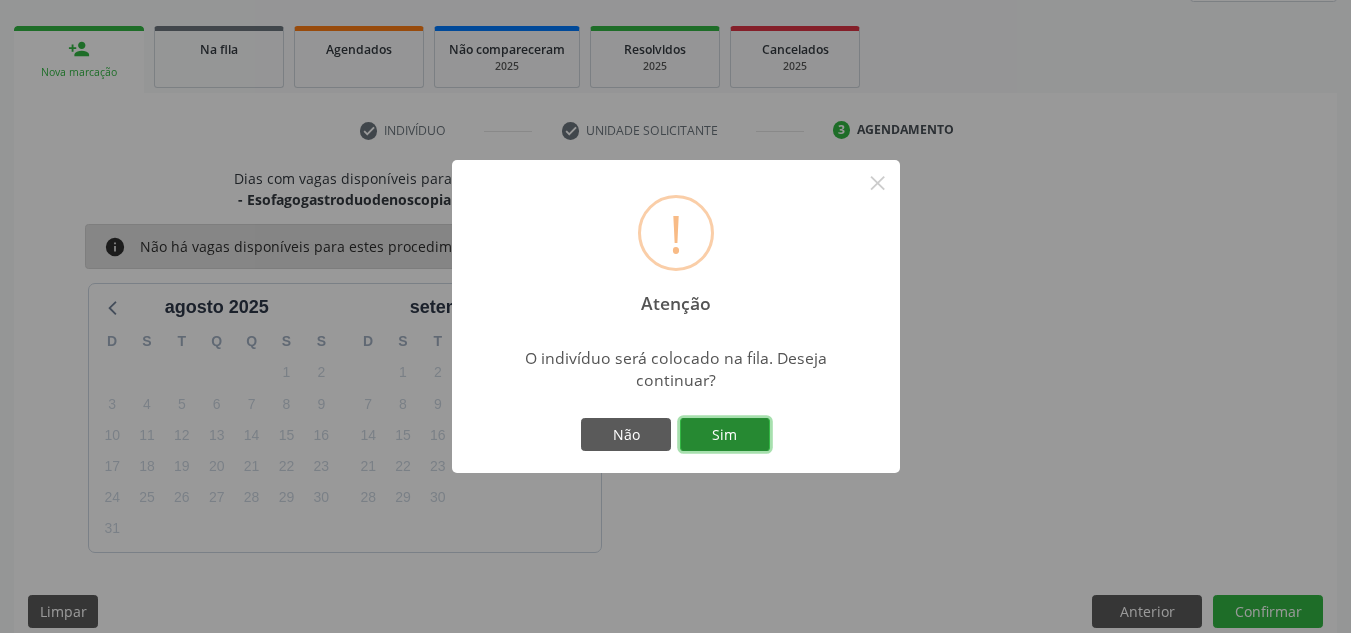 click on "Sim" at bounding box center (725, 435) 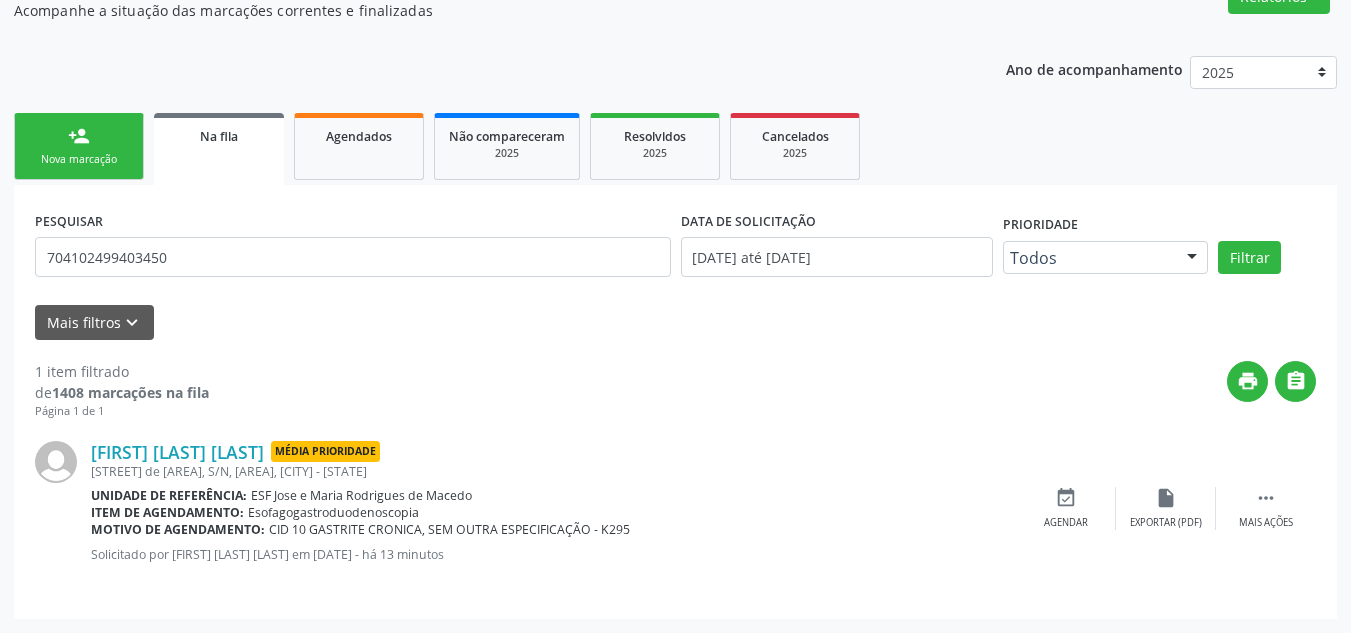 scroll, scrollTop: 34, scrollLeft: 0, axis: vertical 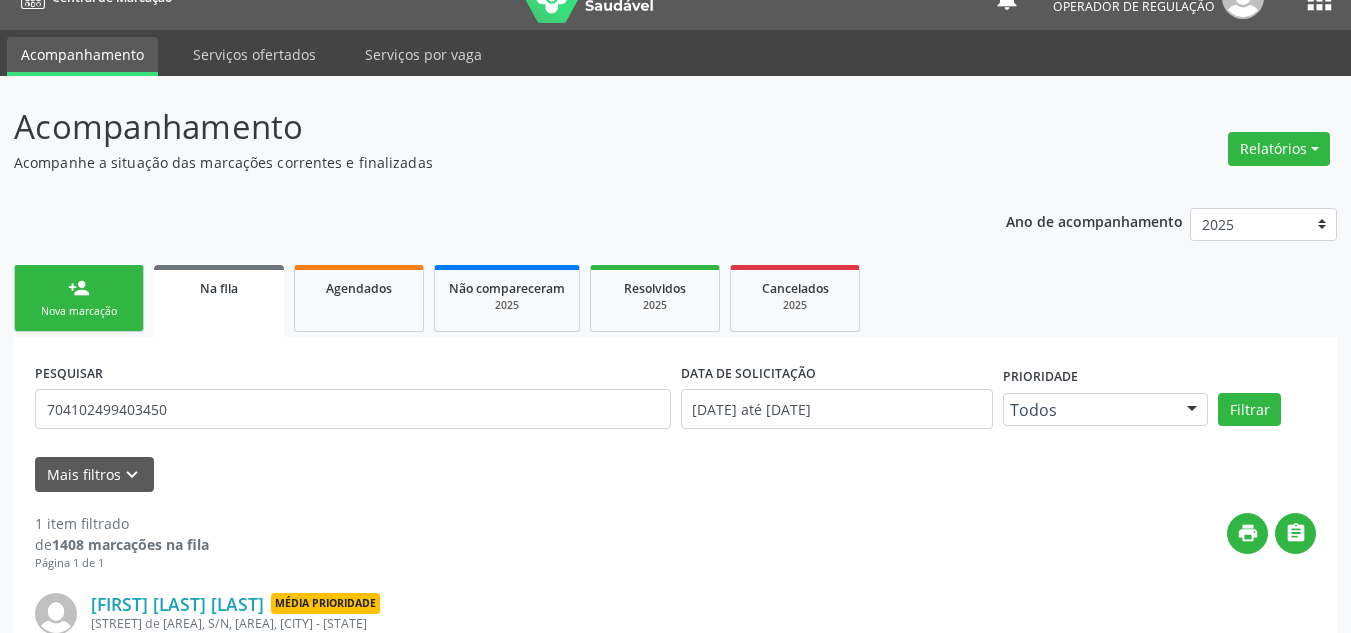 click on "Sucesso × O paciente foi adicionado na fila. Imprimir comprovante Cancel" at bounding box center [675, 316] 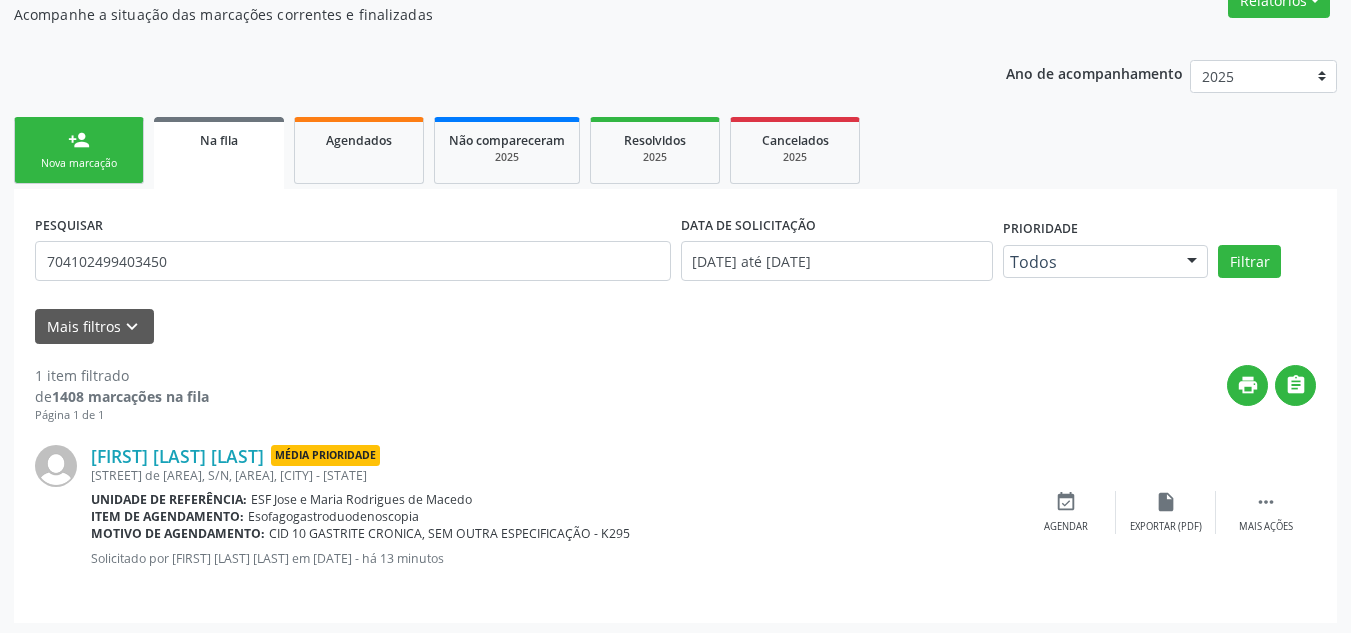 scroll, scrollTop: 186, scrollLeft: 0, axis: vertical 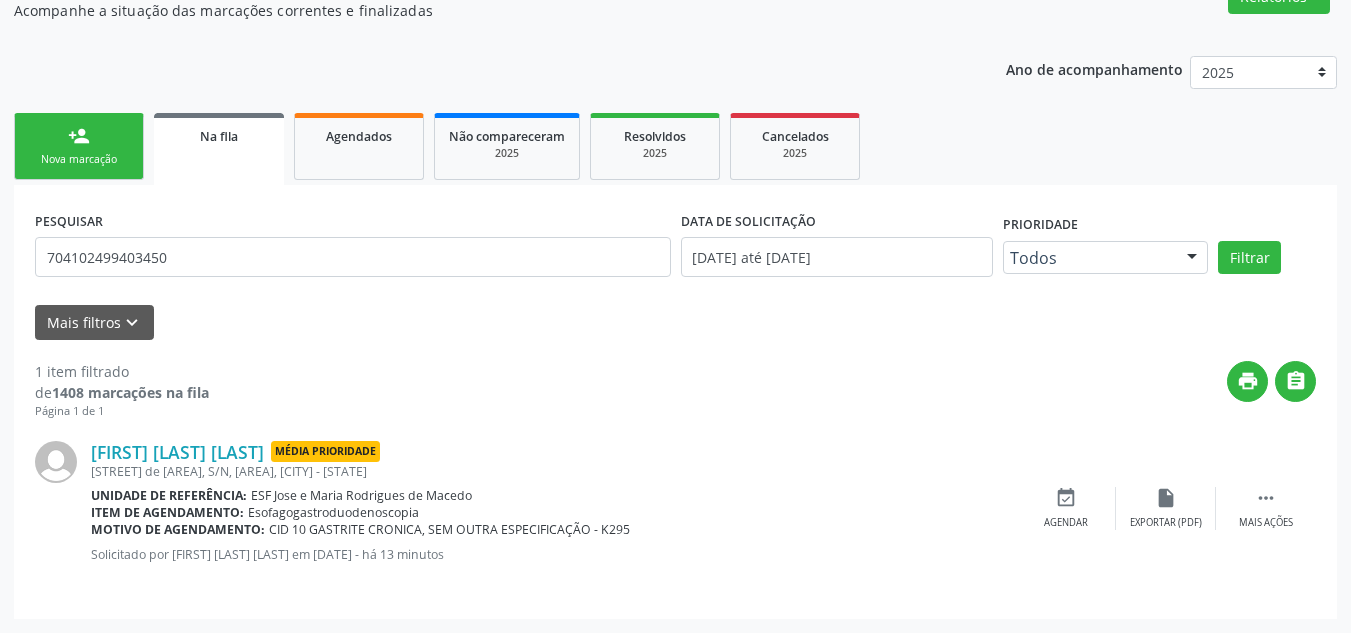 click on "Sucesso × O paciente foi adicionado na fila. Imprimir comprovante Cancel" at bounding box center [675, 316] 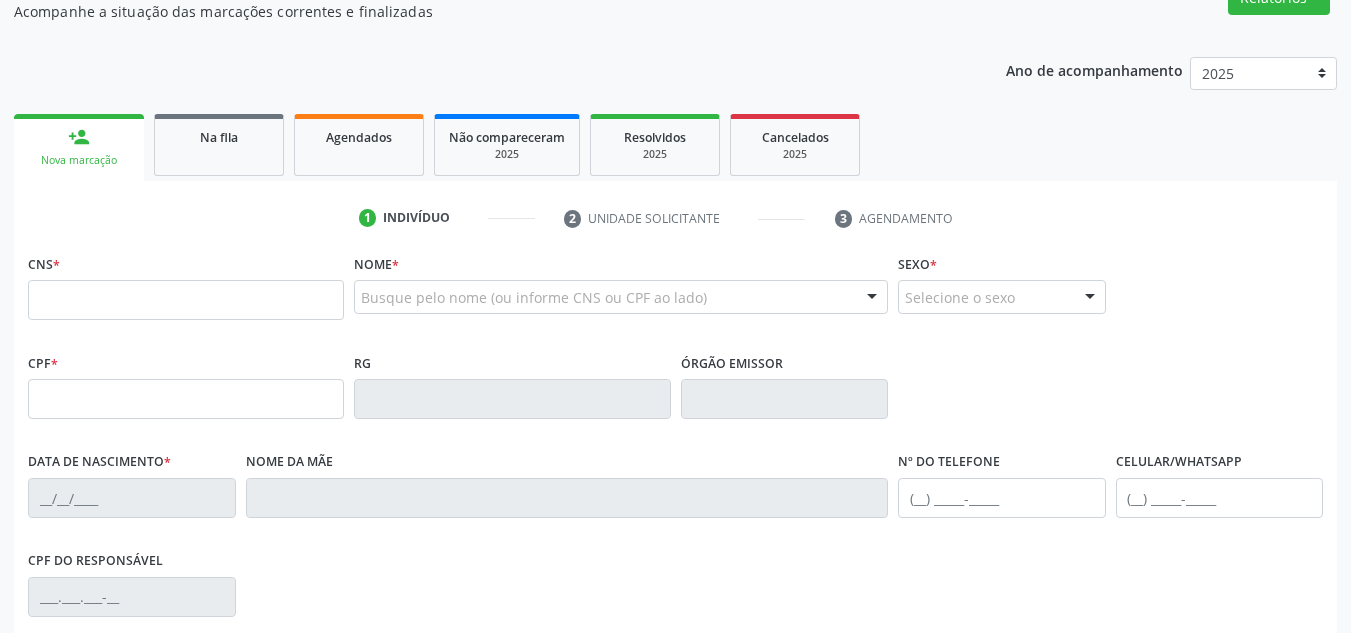 scroll, scrollTop: 185, scrollLeft: 0, axis: vertical 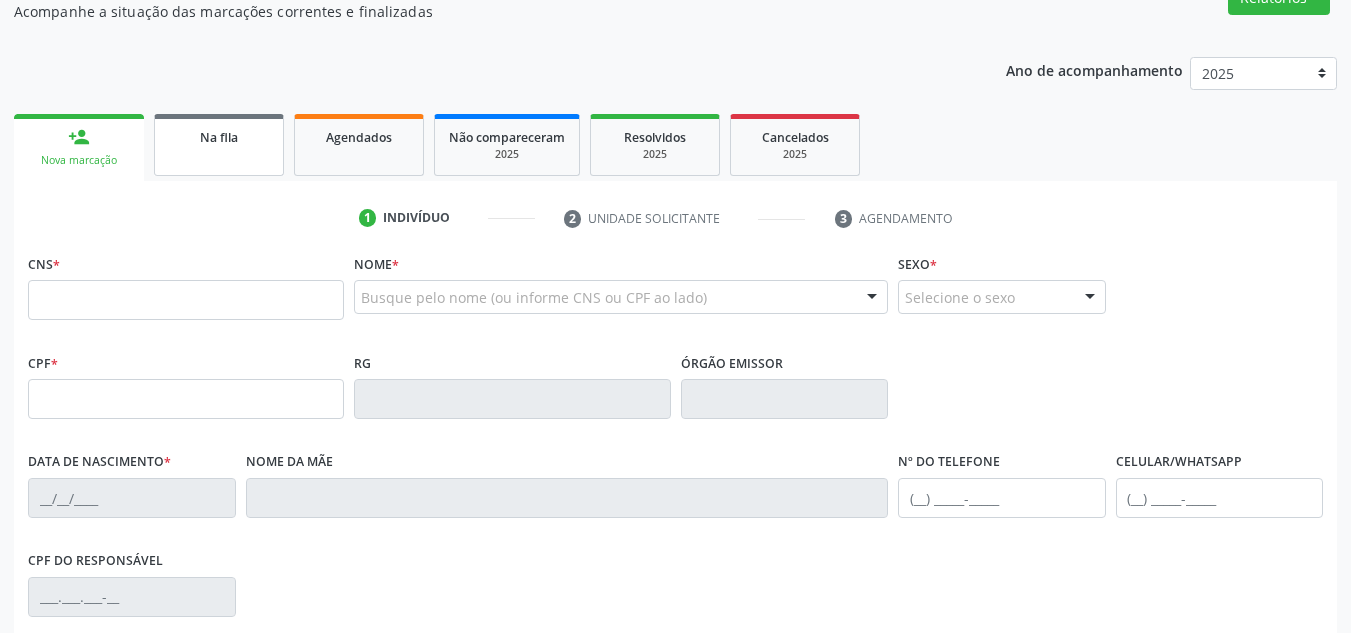 click on "Na fila" at bounding box center (219, 136) 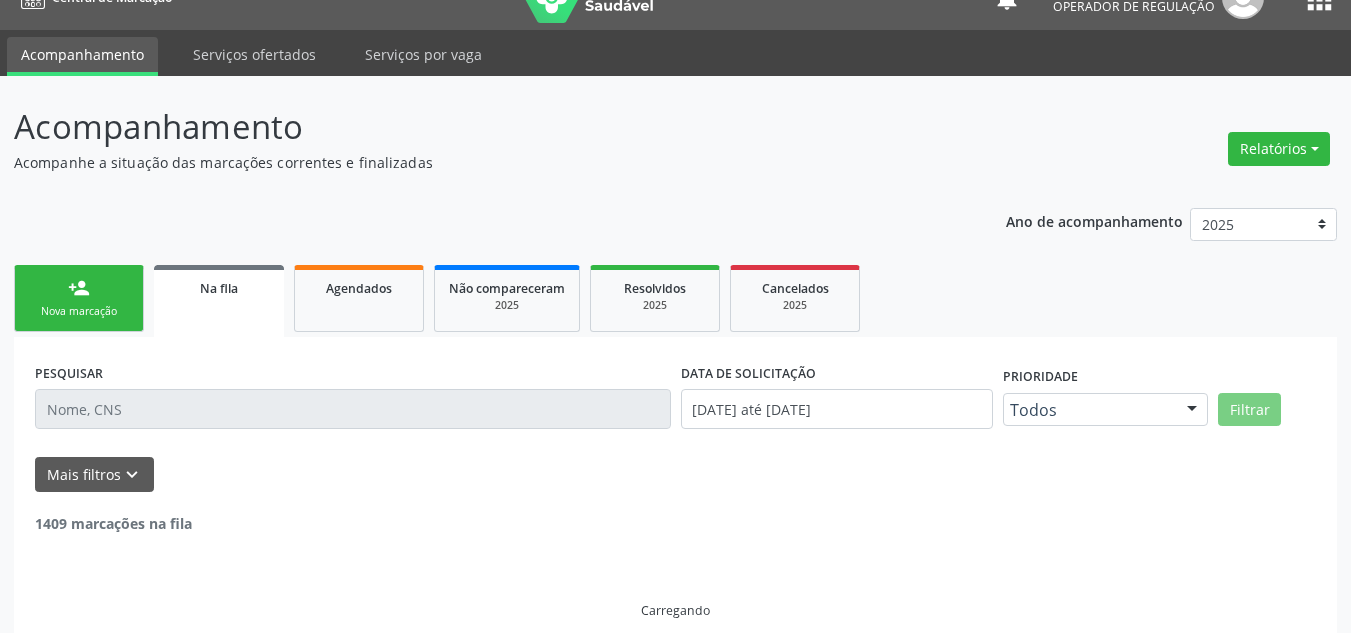 scroll, scrollTop: 55, scrollLeft: 0, axis: vertical 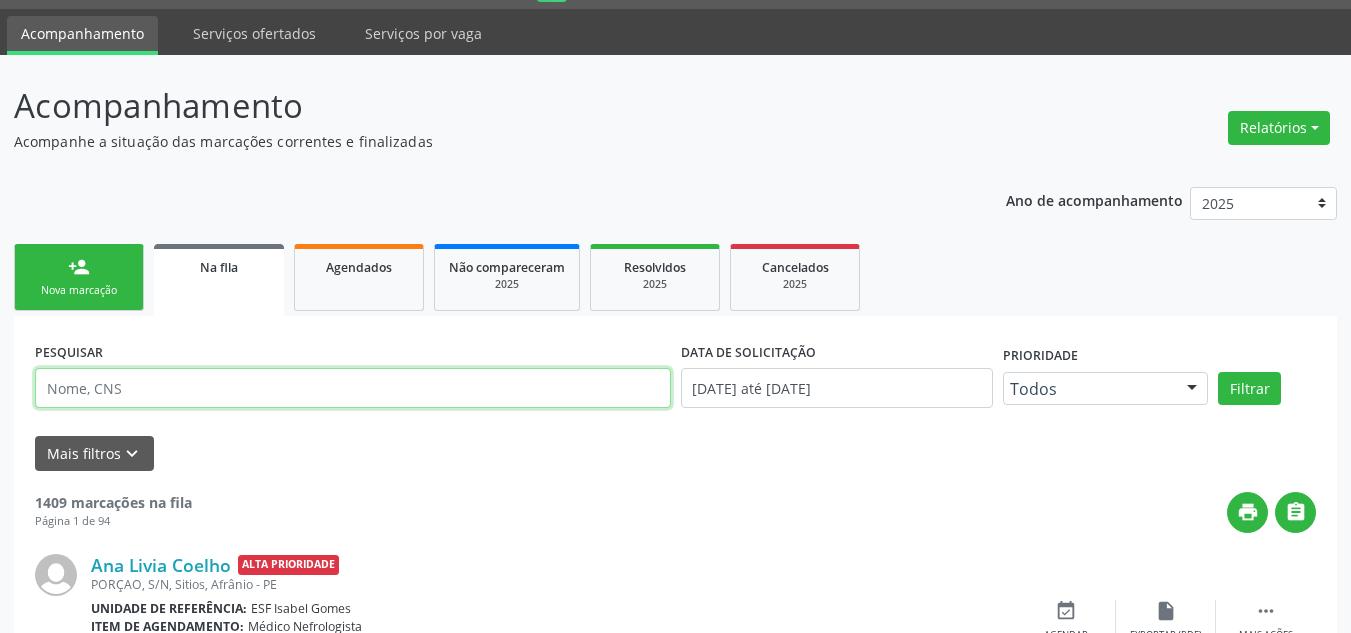 click at bounding box center (353, 388) 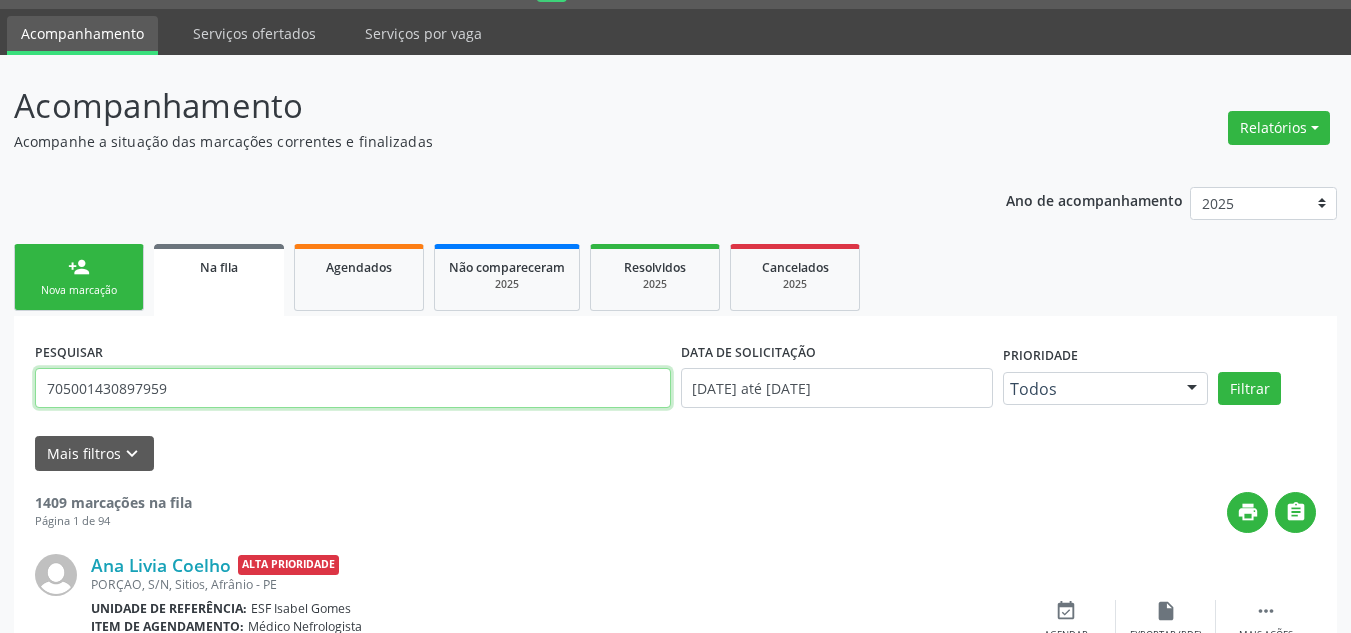 type on "705001430897959" 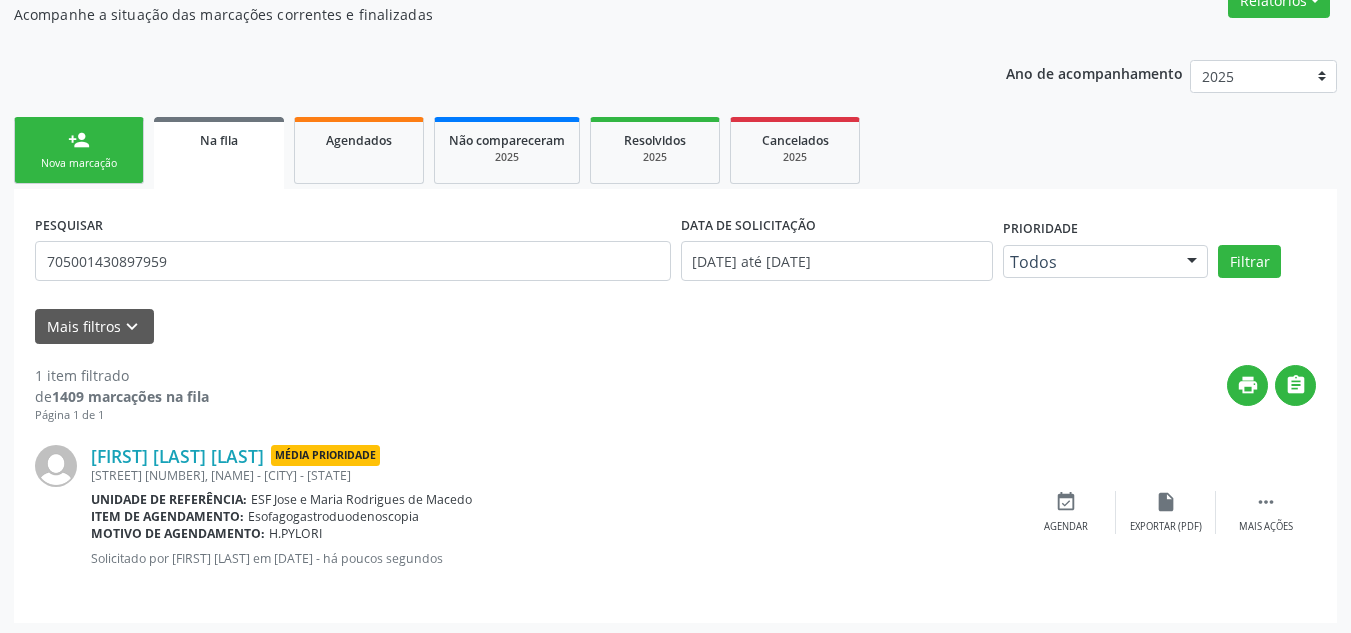 scroll, scrollTop: 186, scrollLeft: 0, axis: vertical 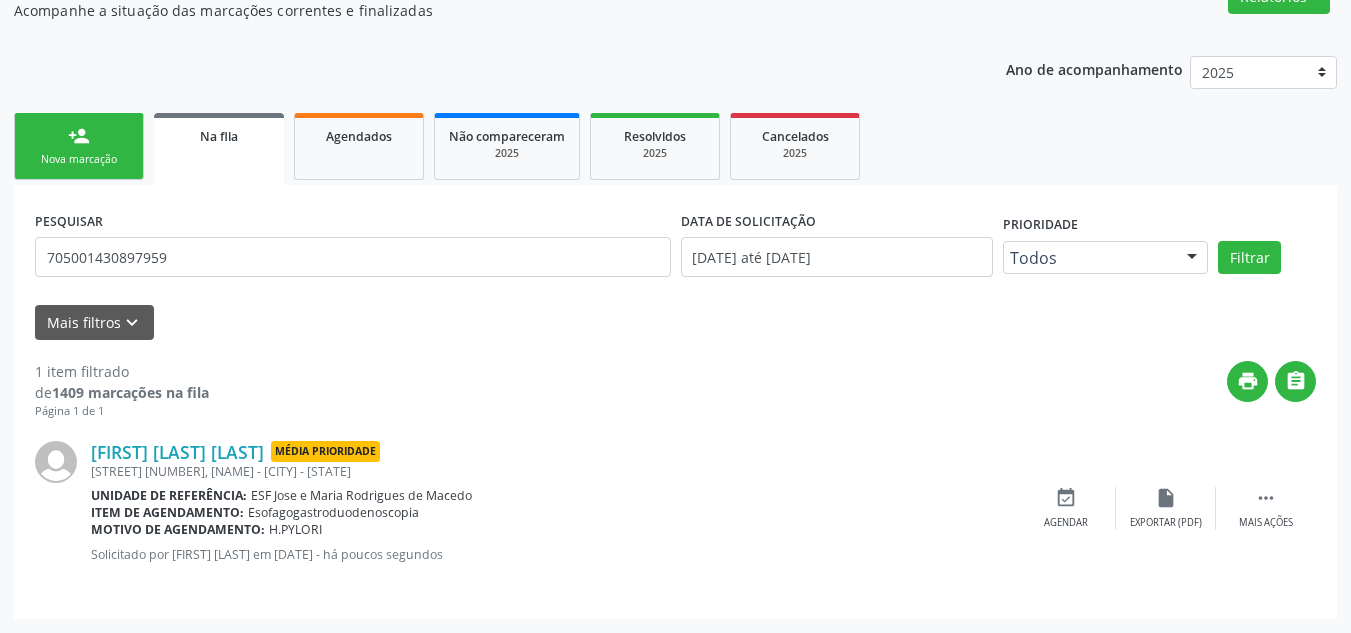 click on "person_add
Nova marcação" at bounding box center (79, 146) 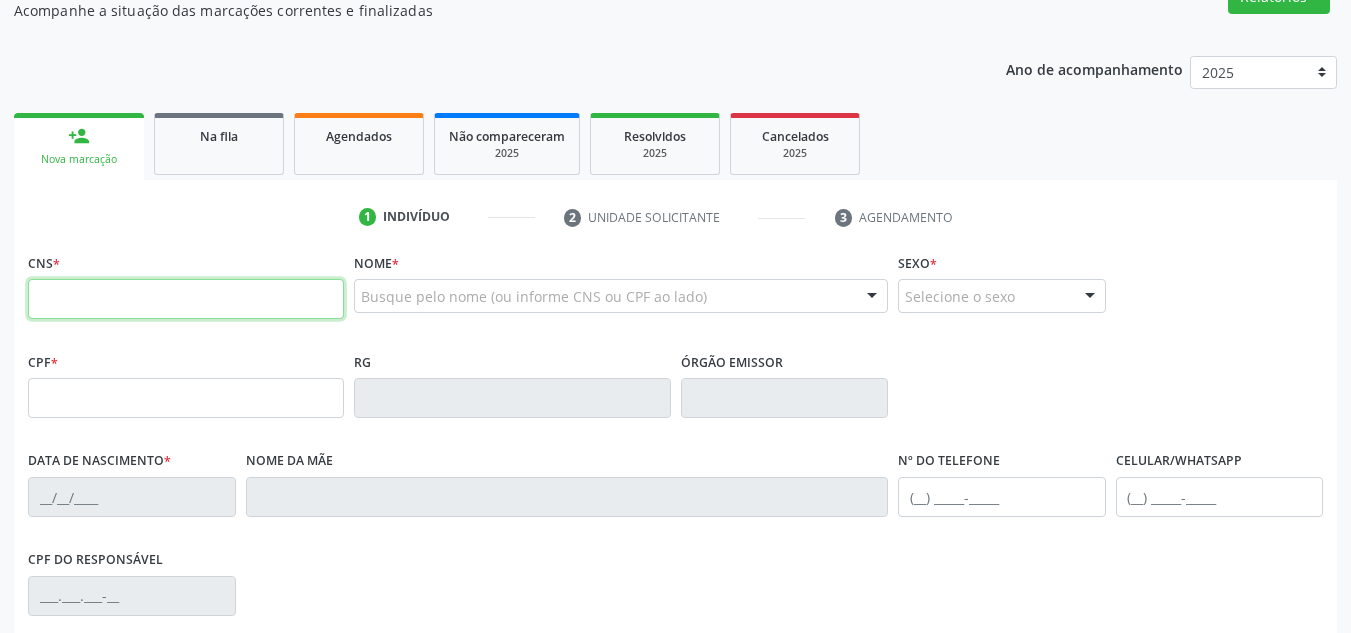 drag, startPoint x: 163, startPoint y: 303, endPoint x: 142, endPoint y: 293, distance: 23.259407 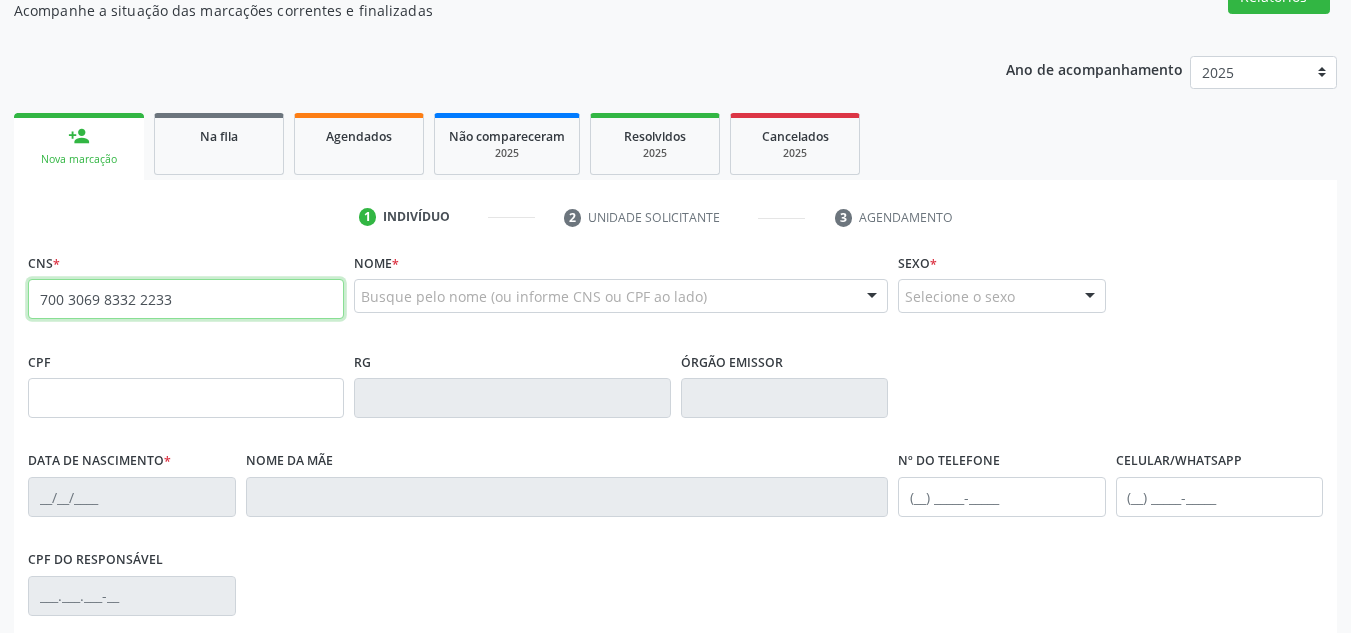 type on "700 3069 8332 2233" 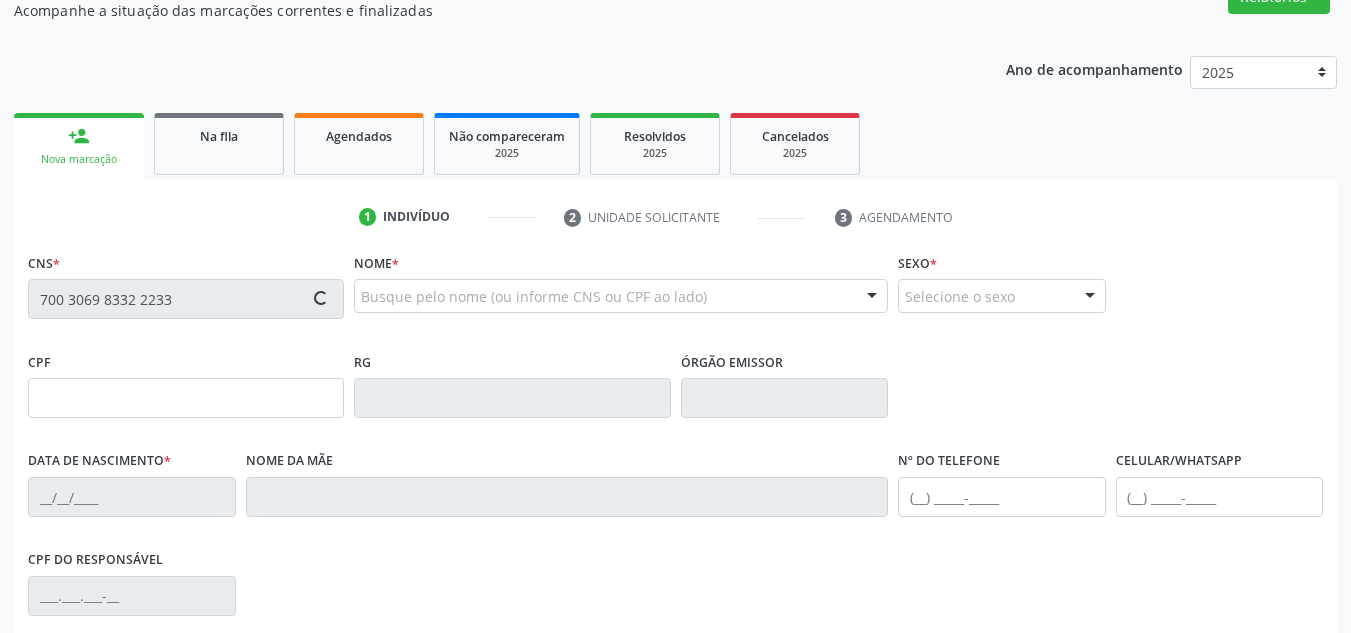 type on "[SSN]" 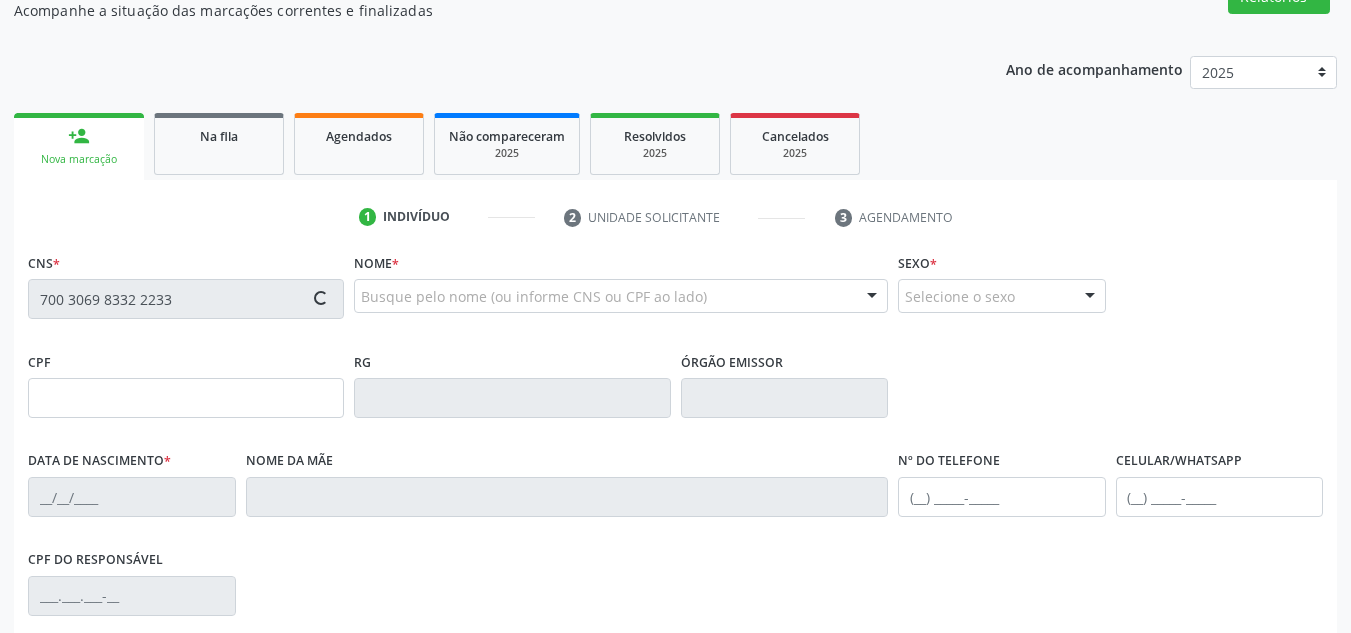 type on "[DATE]" 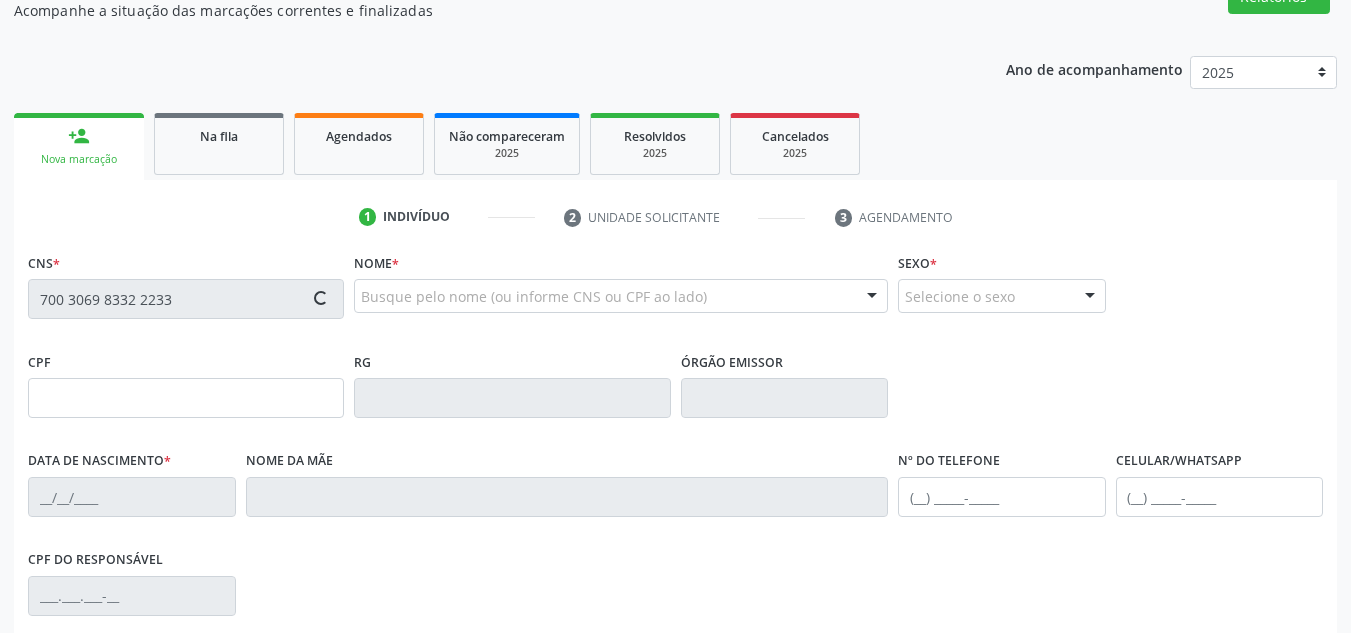 type on "[FIRST] [LAST] [LAST]" 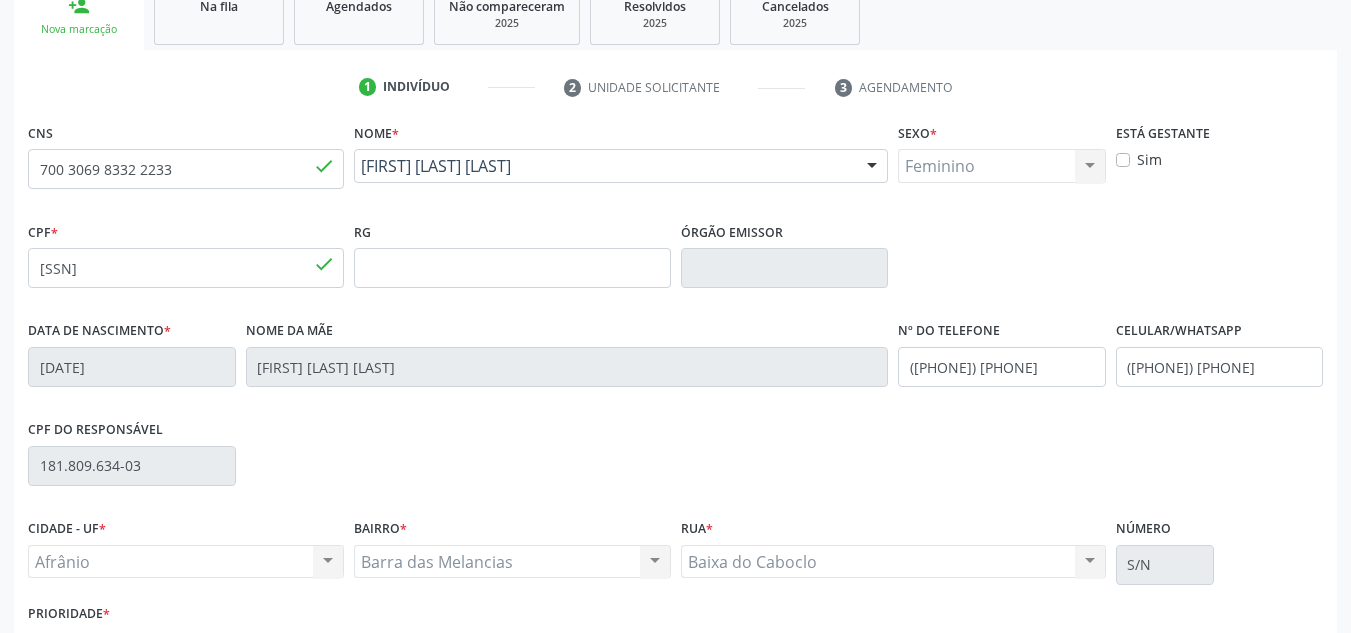 scroll, scrollTop: 451, scrollLeft: 0, axis: vertical 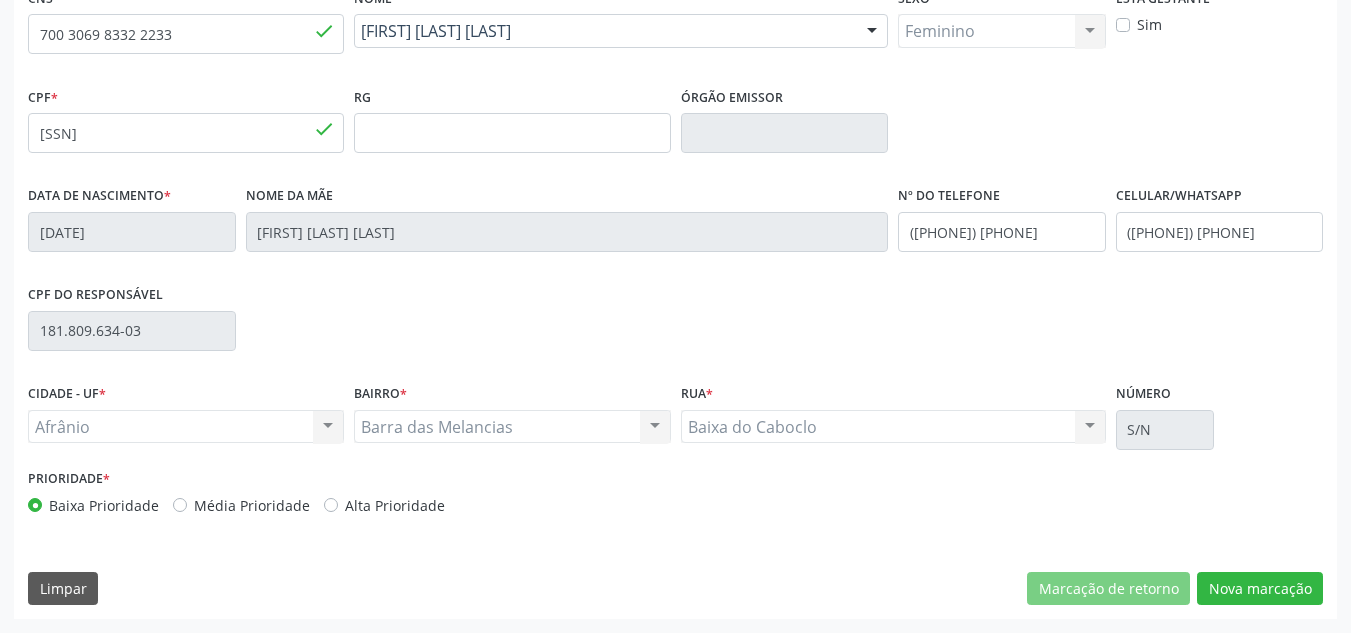 click on "Média Prioridade" at bounding box center (252, 505) 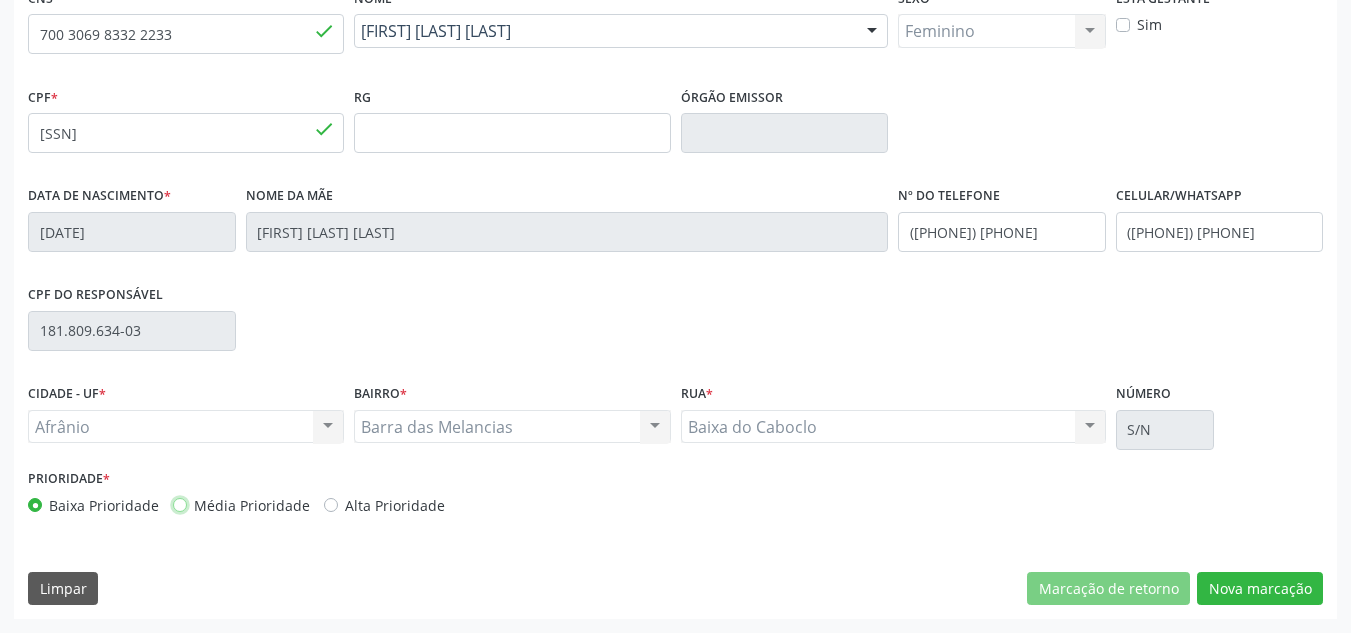 radio on "true" 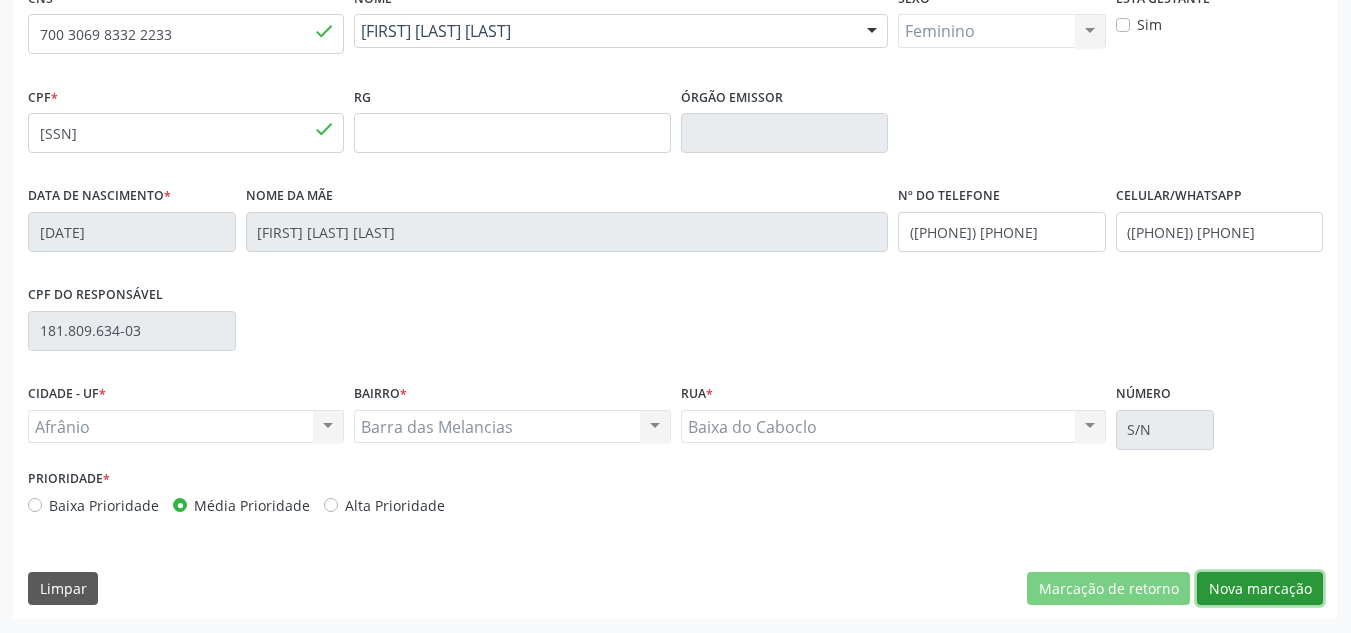 click on "Nova marcação" at bounding box center (1260, 589) 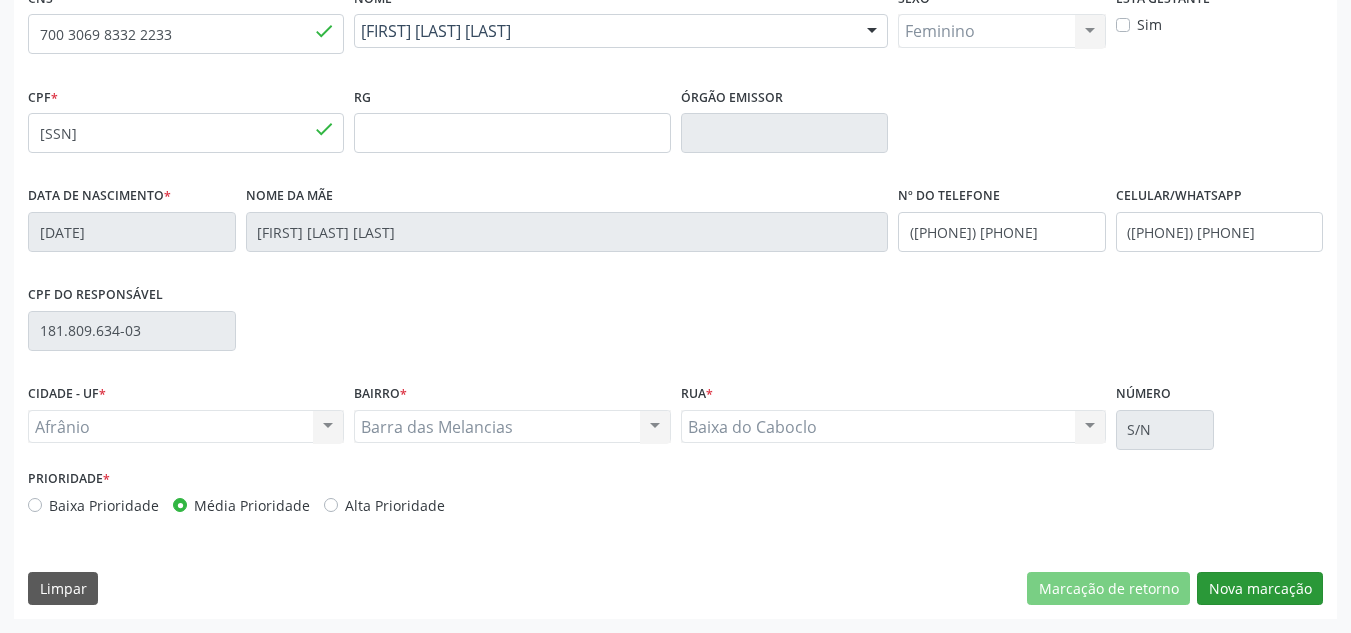scroll, scrollTop: 273, scrollLeft: 0, axis: vertical 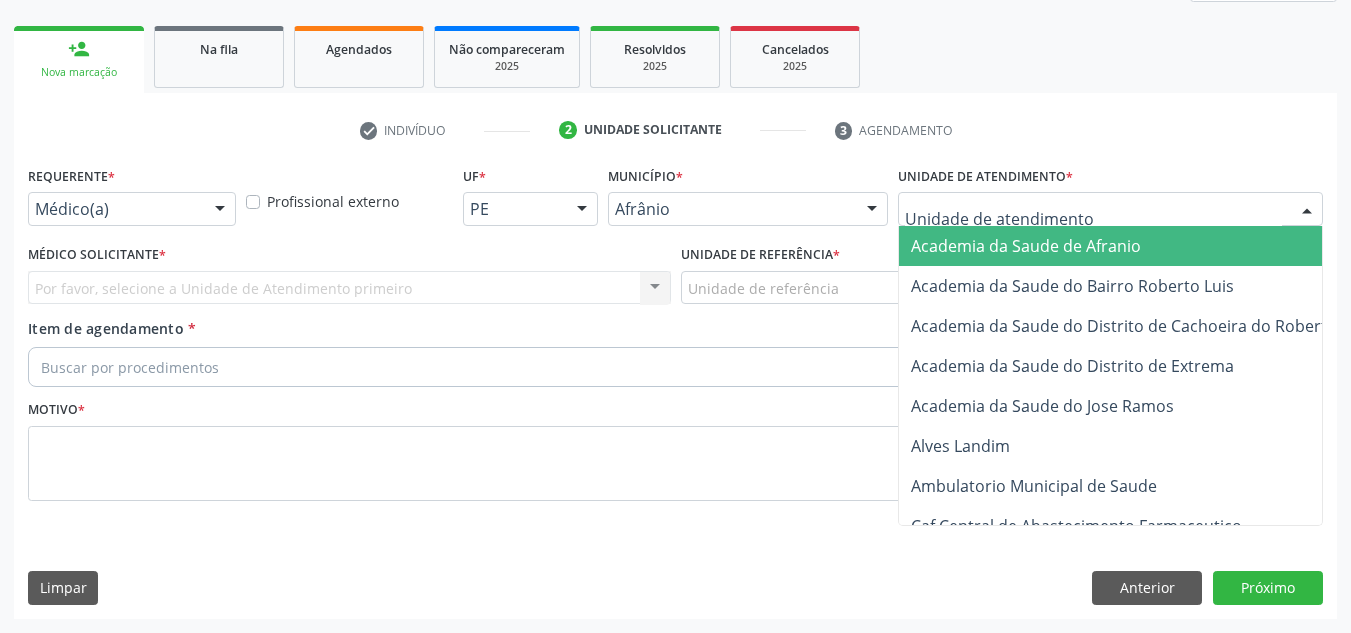 click at bounding box center (1110, 209) 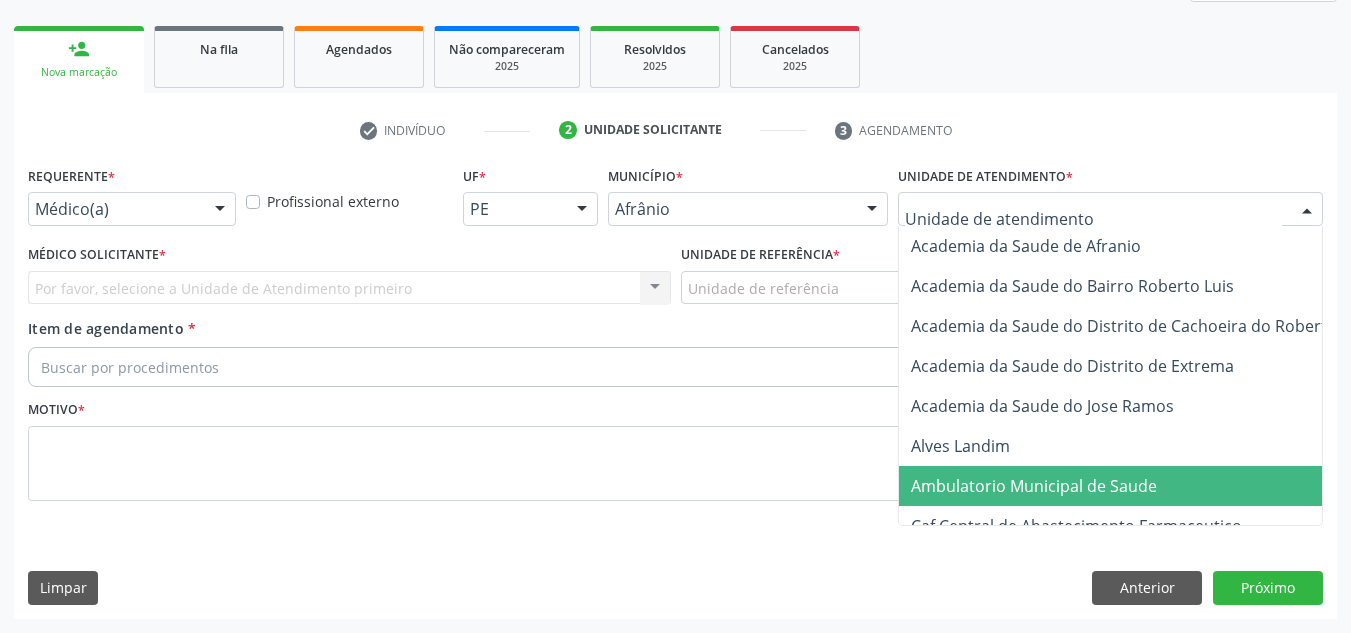click on "Ambulatorio Municipal de Saude" at bounding box center [1137, 486] 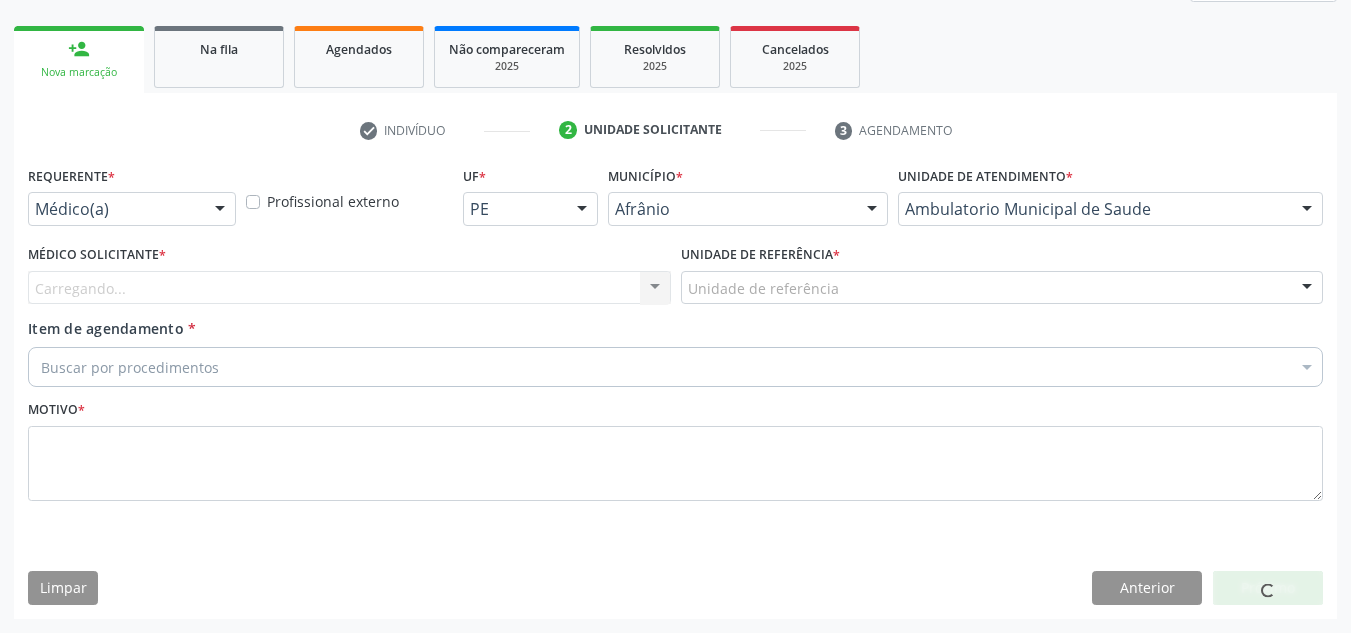 click on "Carregando...
Nenhum resultado encontrado para: "   "
Não há nenhuma opção para ser exibida." at bounding box center (349, 288) 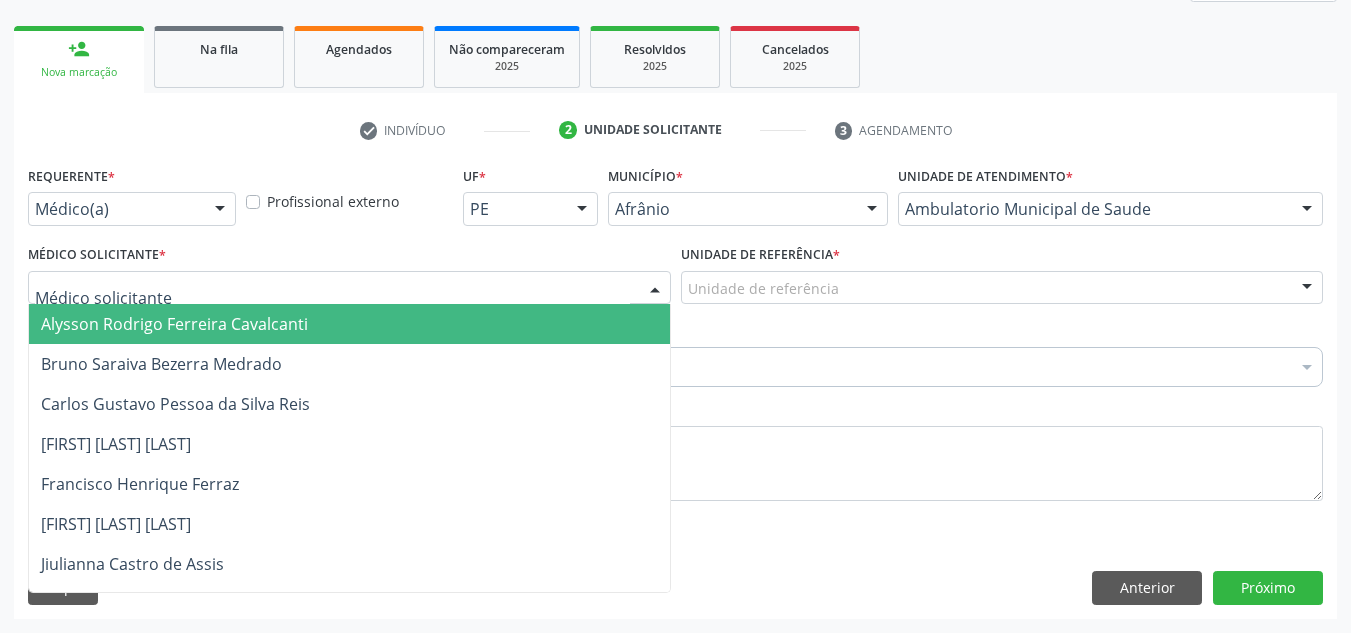 click at bounding box center [349, 288] 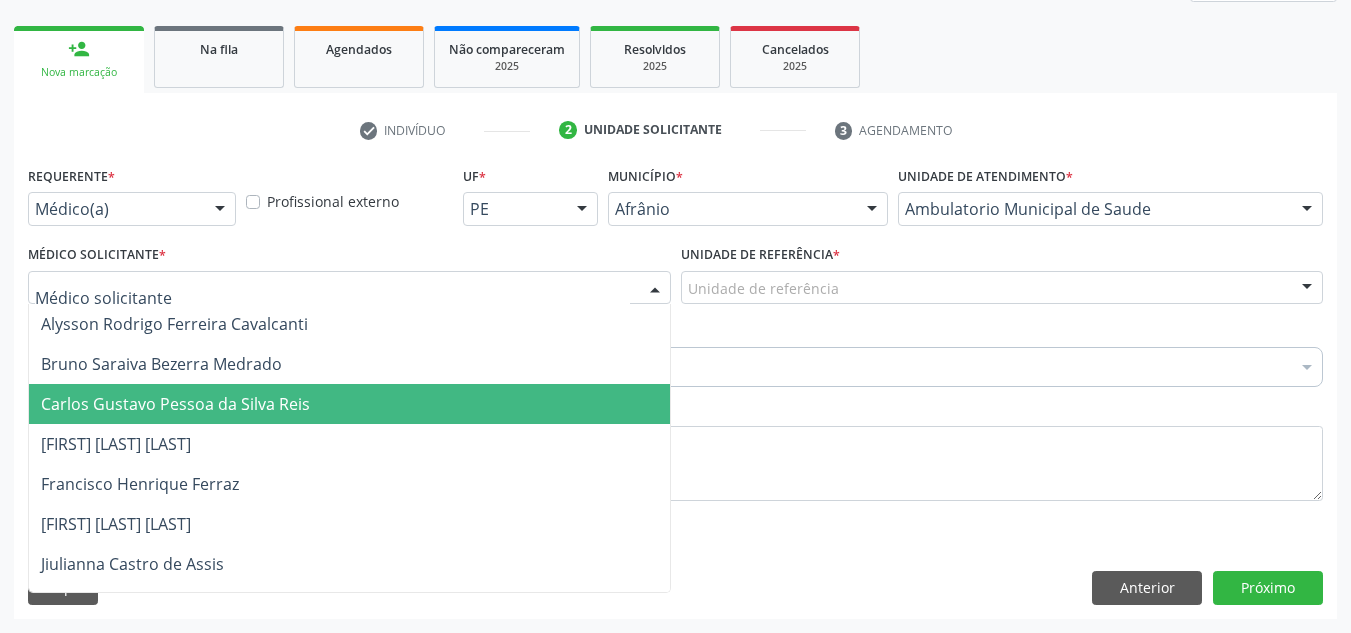 click on "Carlos Gustavo Pessoa da Silva Reis" at bounding box center (349, 404) 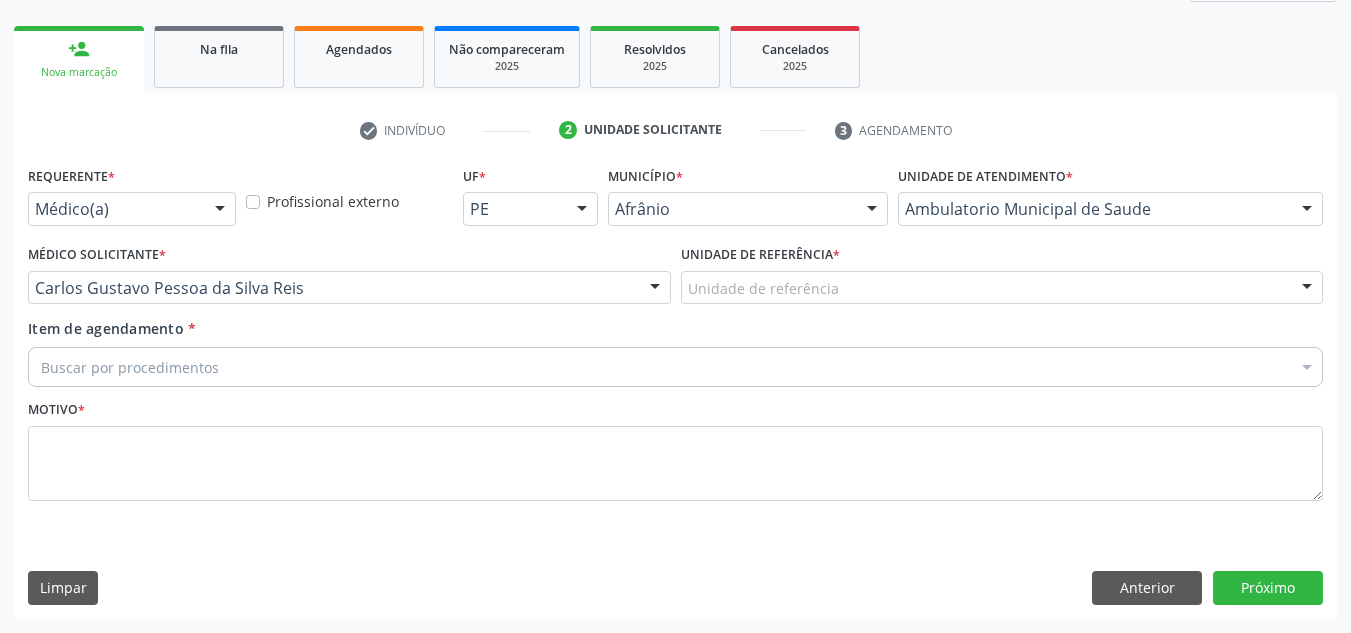 drag, startPoint x: 783, startPoint y: 298, endPoint x: 794, endPoint y: 364, distance: 66.910385 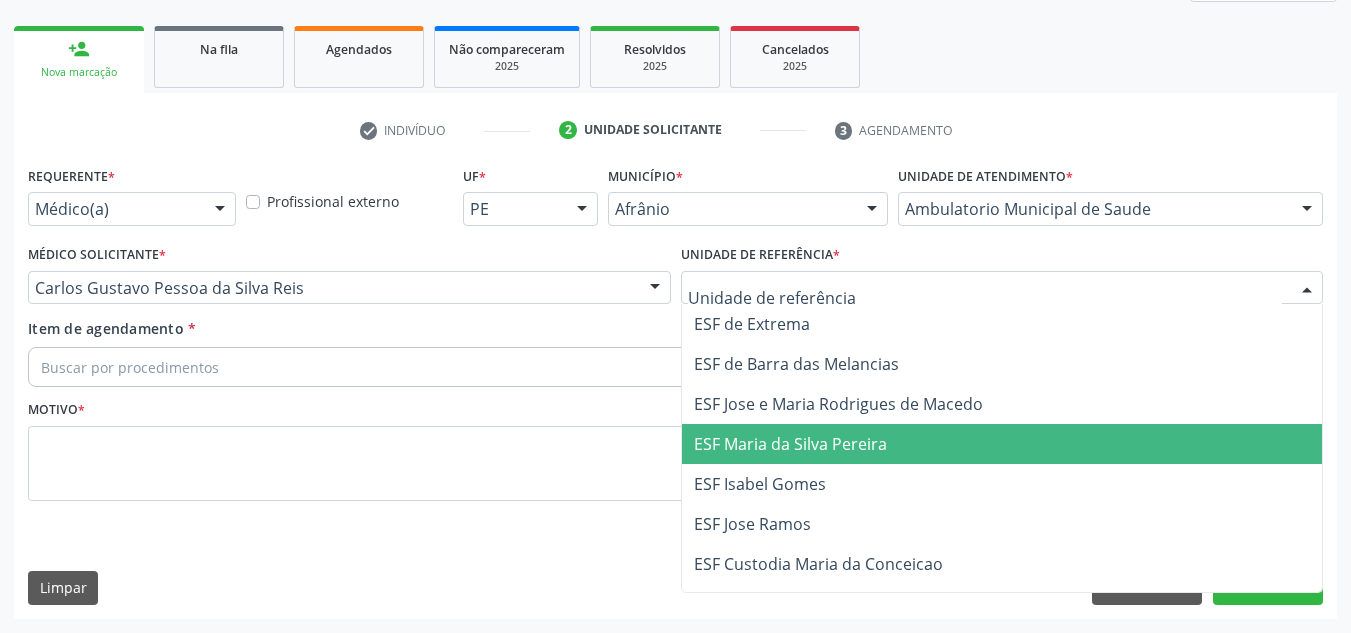 drag, startPoint x: 826, startPoint y: 445, endPoint x: 667, endPoint y: 392, distance: 167.60072 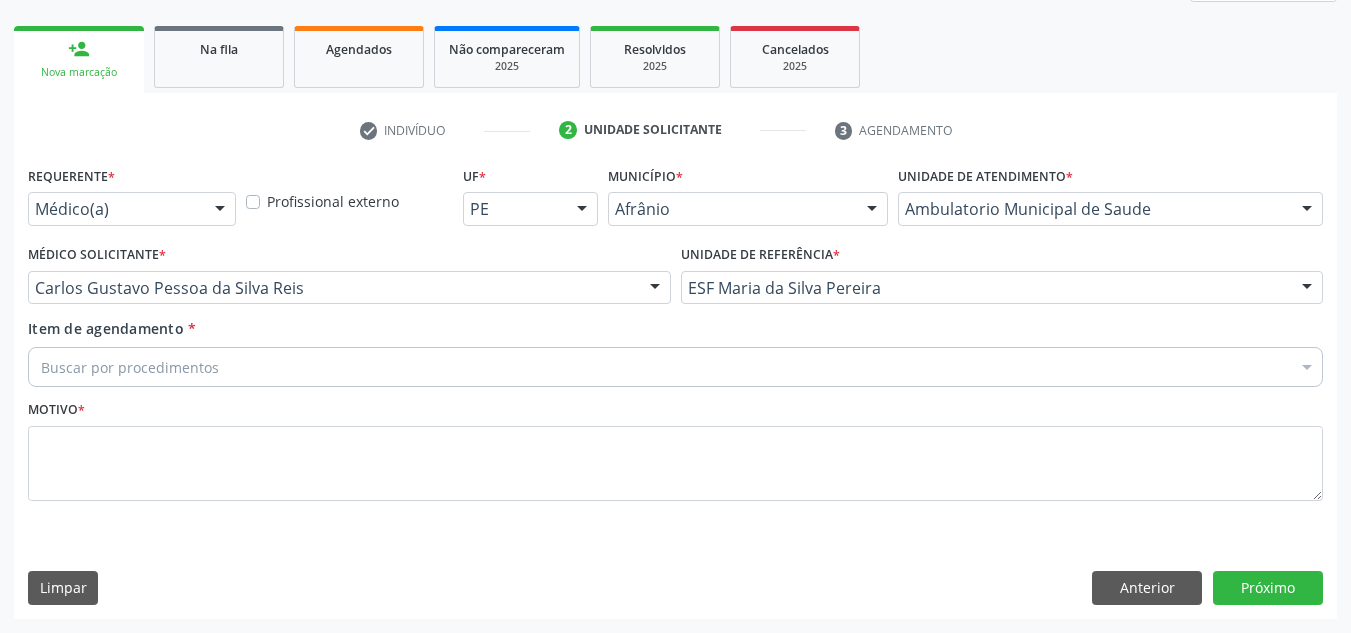 click on "Buscar por procedimentos" at bounding box center [675, 367] 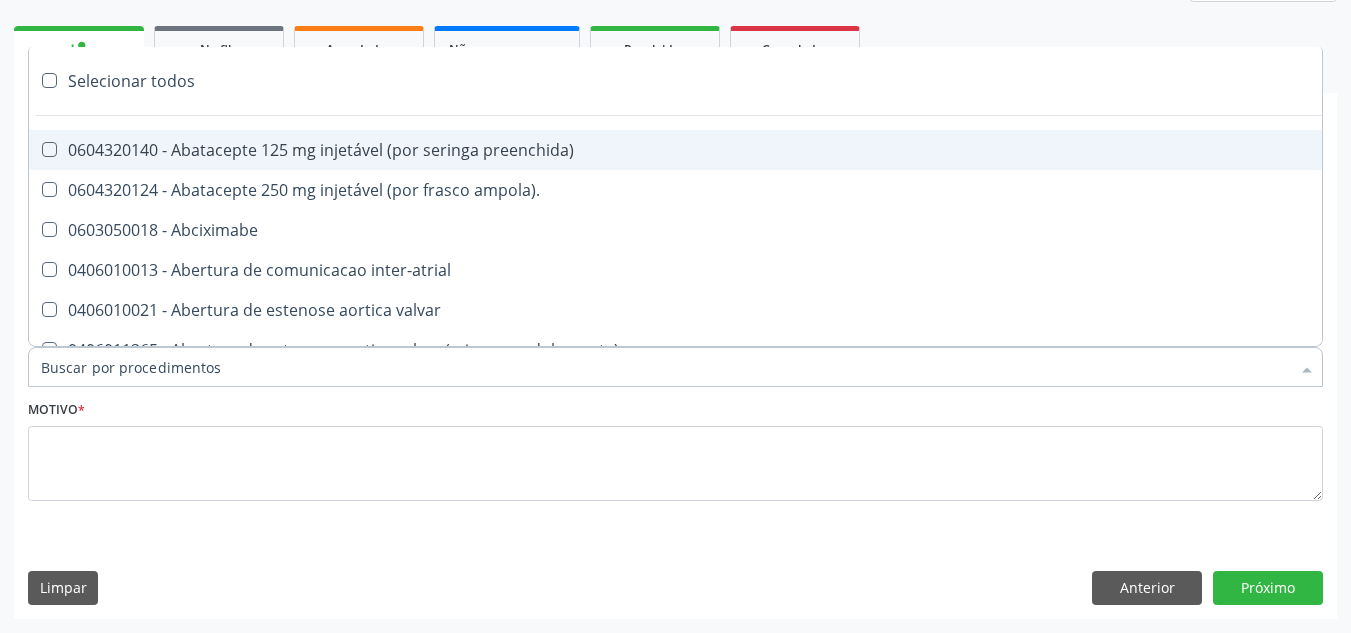 paste on "0209010037" 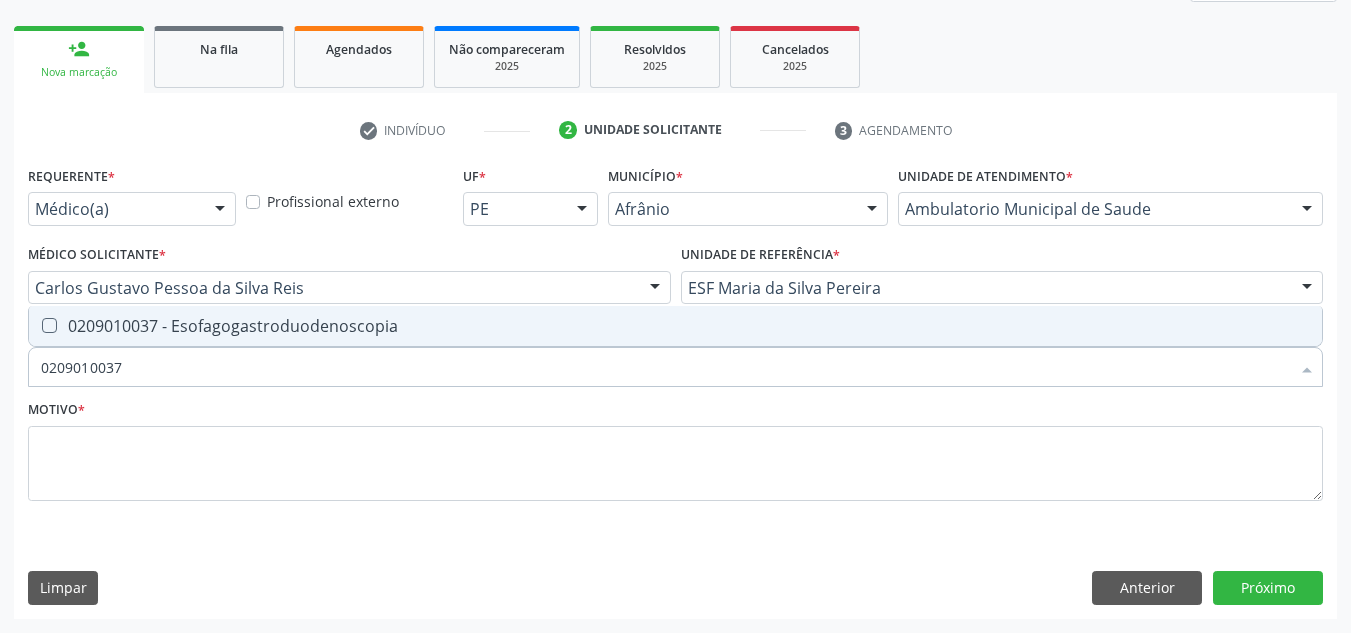 click on "0209010037 - Esofagogastroduodenoscopia" at bounding box center [675, 326] 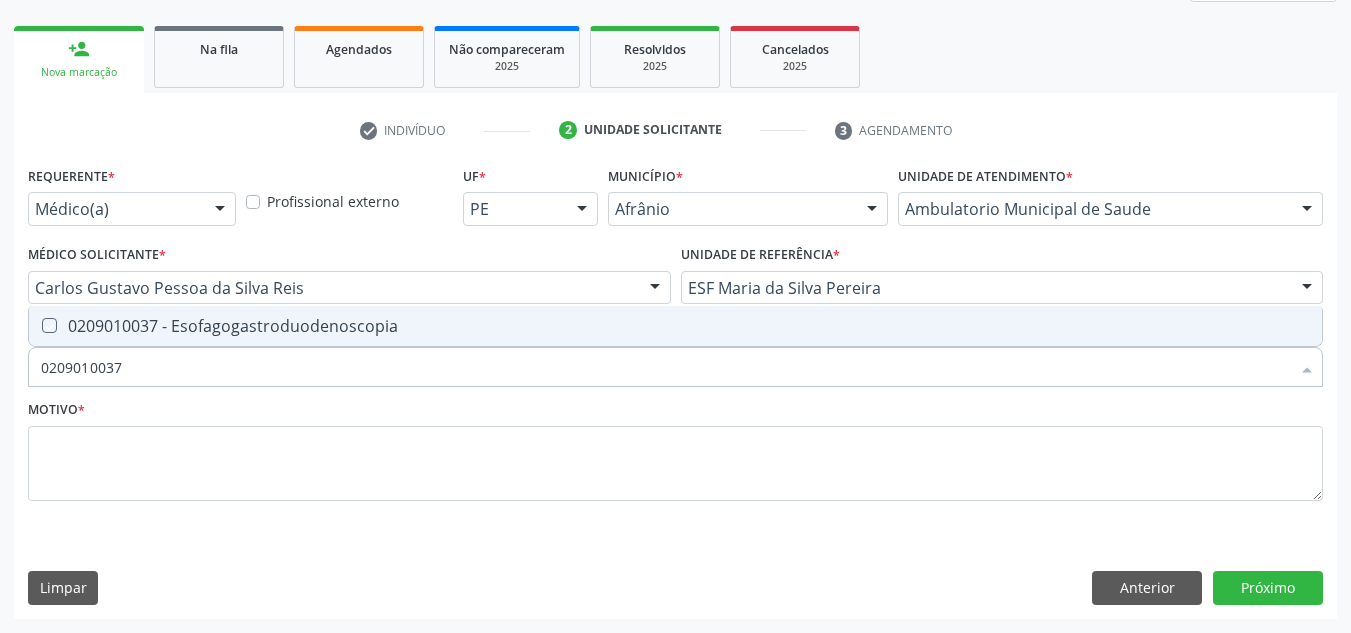 checkbox on "true" 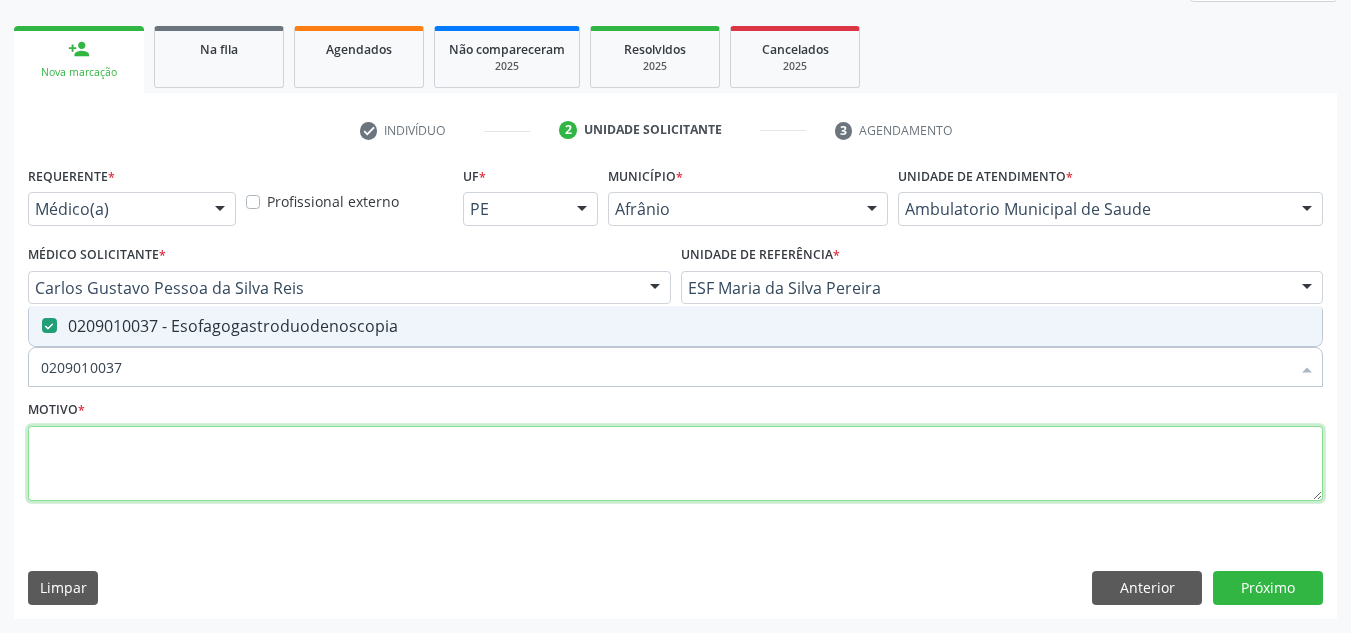click at bounding box center (675, 464) 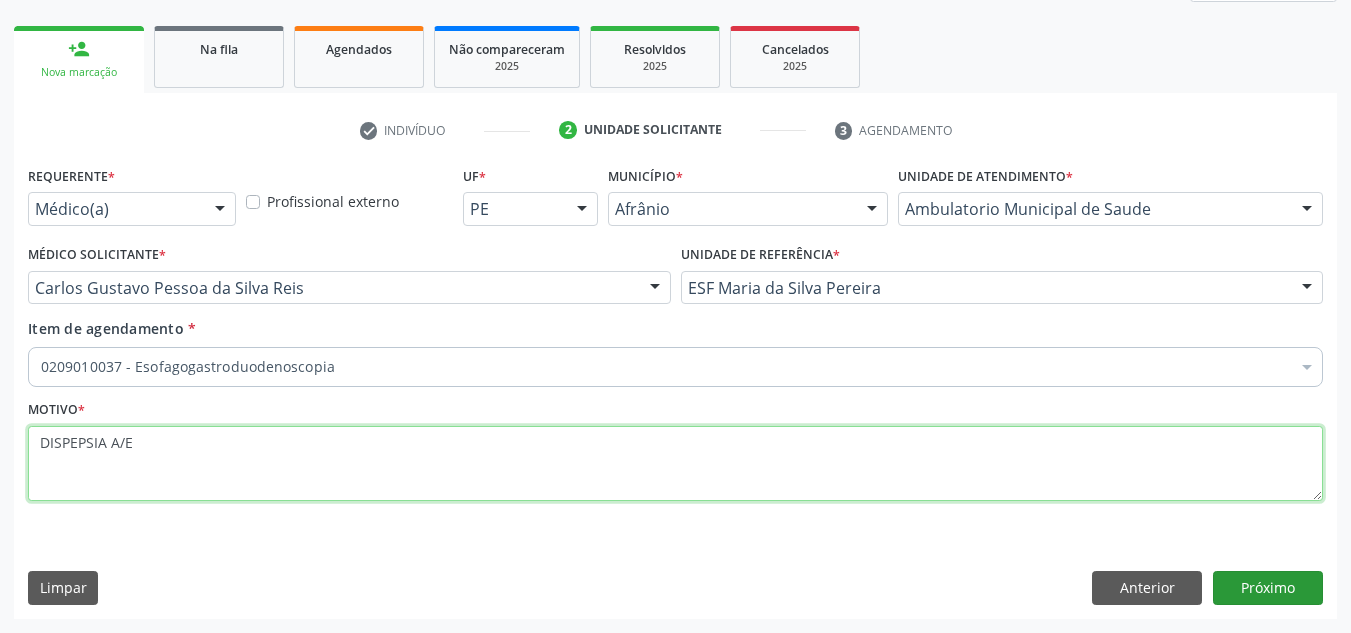 type on "DISPEPSIA A/E" 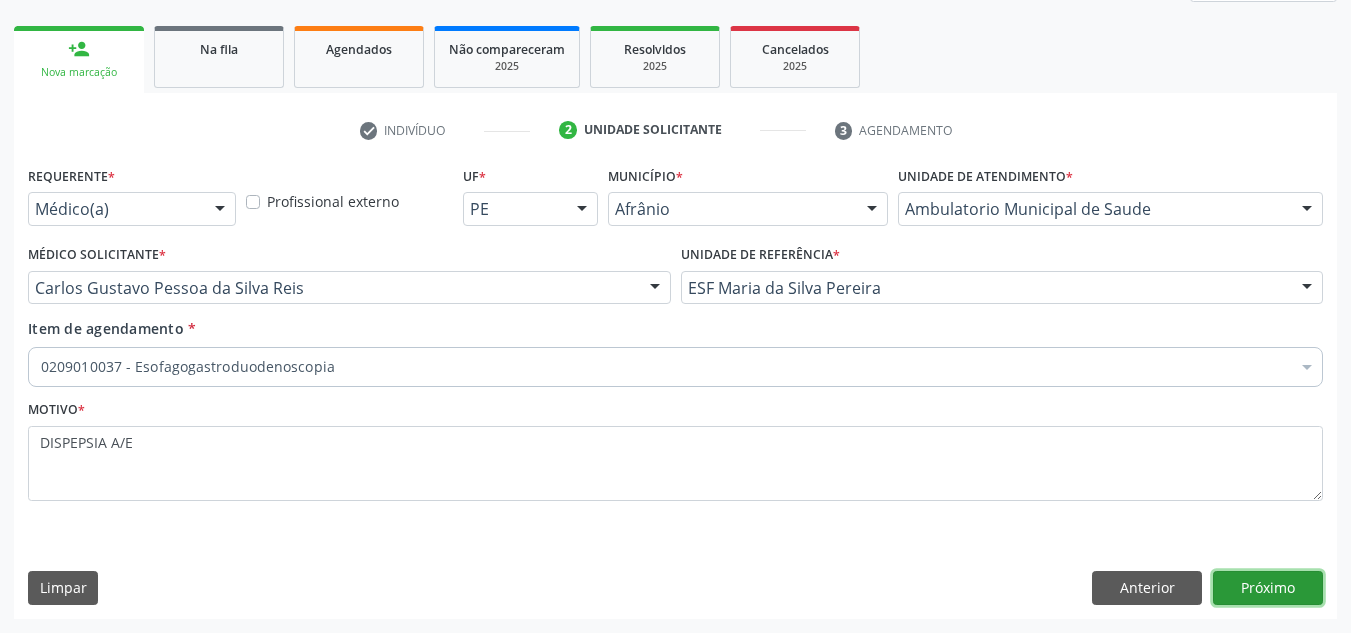 click on "Próximo" at bounding box center (1268, 588) 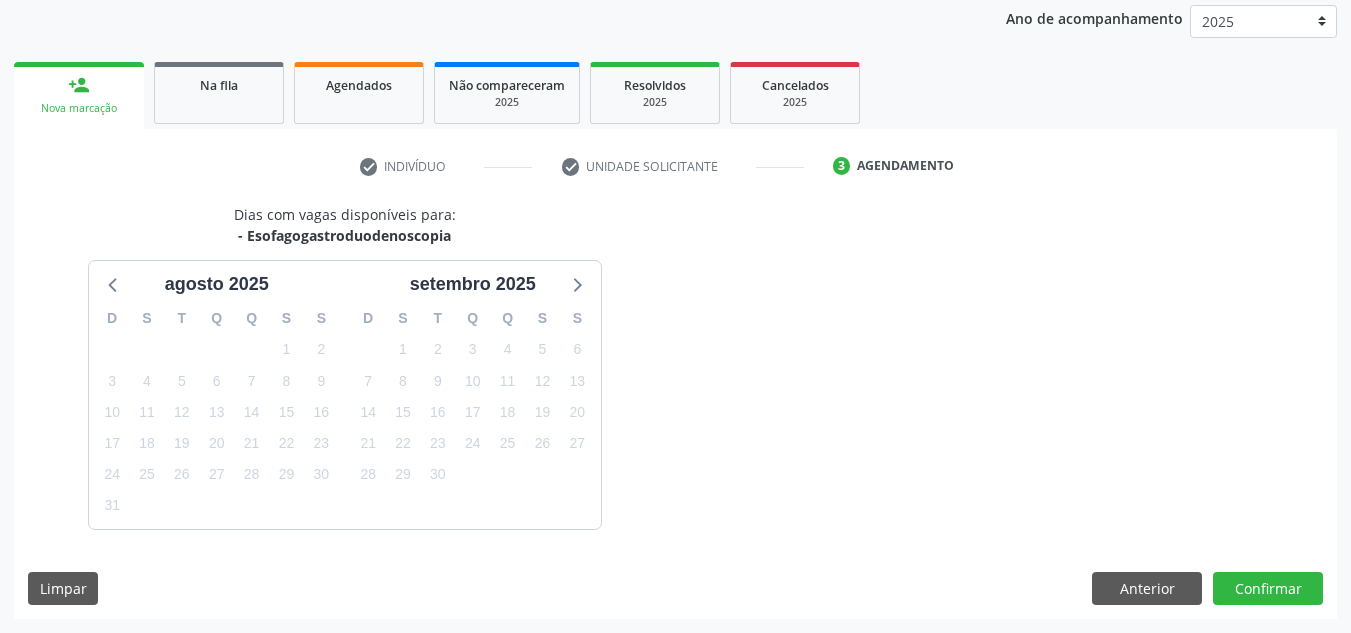 scroll, scrollTop: 273, scrollLeft: 0, axis: vertical 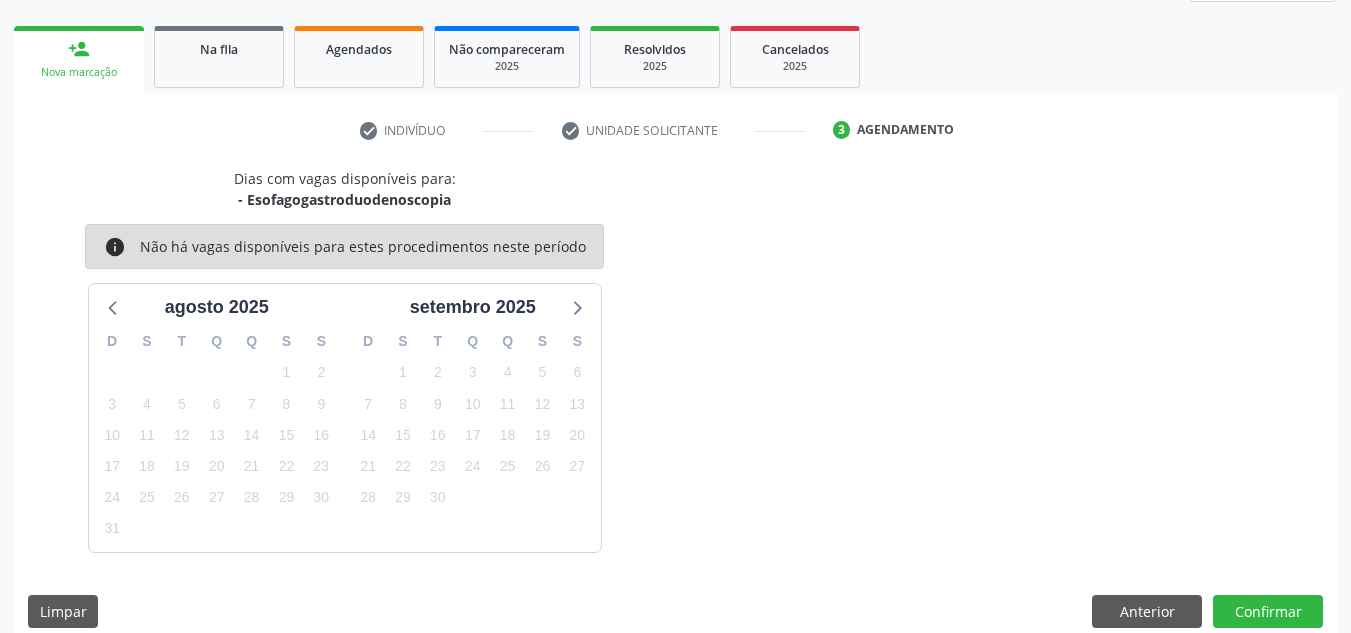 click on "Dias com vagas disponíveis para:
- Esofagogastroduodenoscopia
info
Não há vagas disponíveis para estes procedimentos neste período
agosto 2025 D S T Q Q S S 27 28 29 30 31 1 2 3 4 5 6 7 8 9 10 11 12 13 14 15 16 17 18 19 20 21 22 23 24 25 26 27 28 29 30 31 1 2 3 4 5 6 setembro 2025 D S T Q Q S S 31 1 2 3 4 5 6 7 8 9 10 11 12 13 14 15 16 17 18 19 20 21 22 23 24 25 26 27 28 29 30 1 2 3 4 5 6 7 8 9 10 11
Limpar
Anterior
Confirmar" at bounding box center [675, 405] 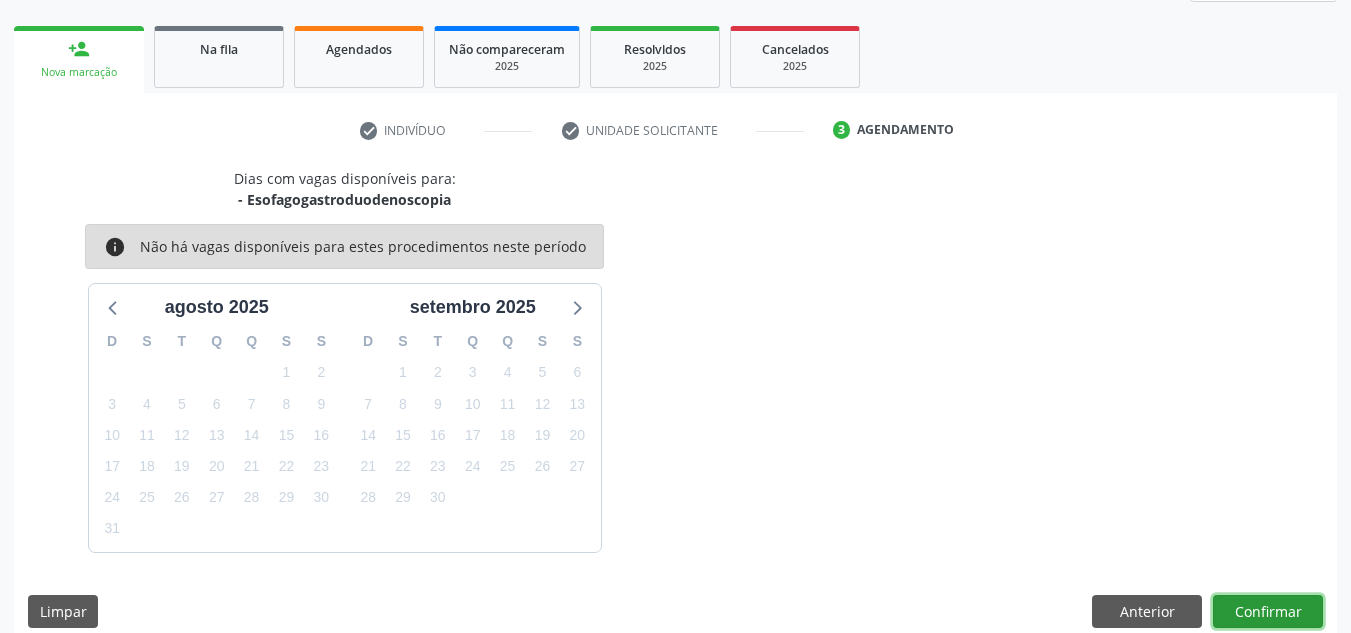 click on "Confirmar" at bounding box center [1268, 612] 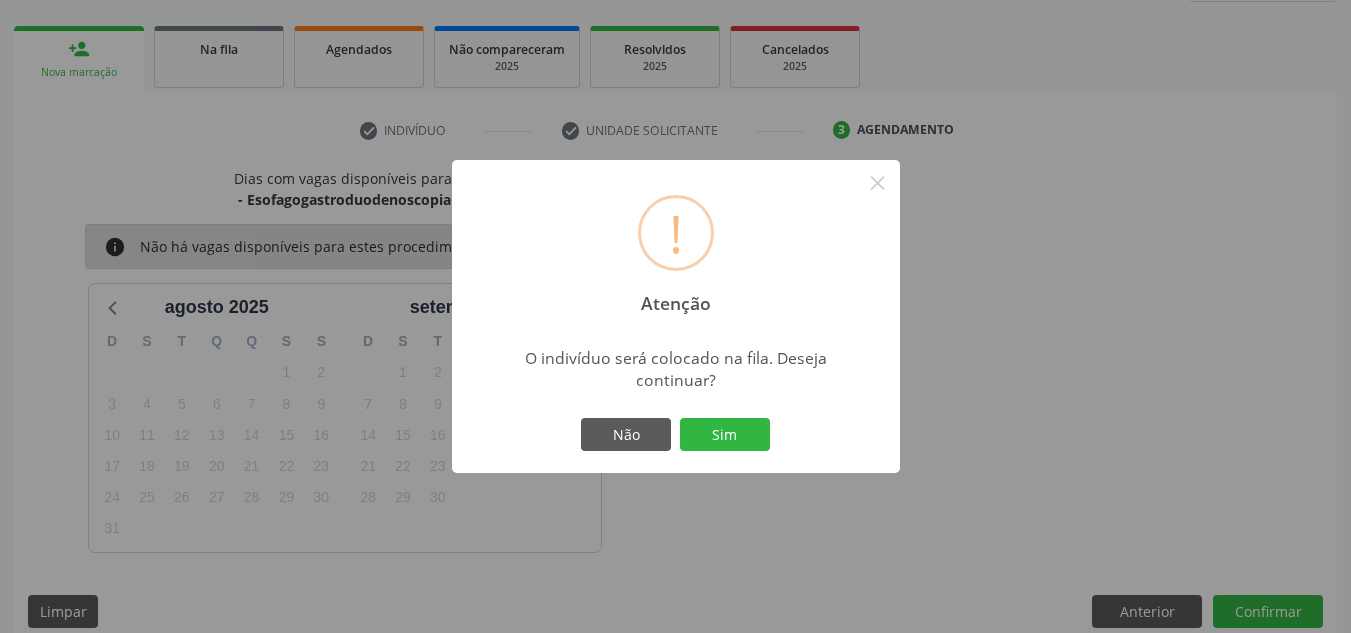 click on "! Atenção × O indivíduo será colocado na fila. Deseja continuar? Não Sim" at bounding box center (676, 317) 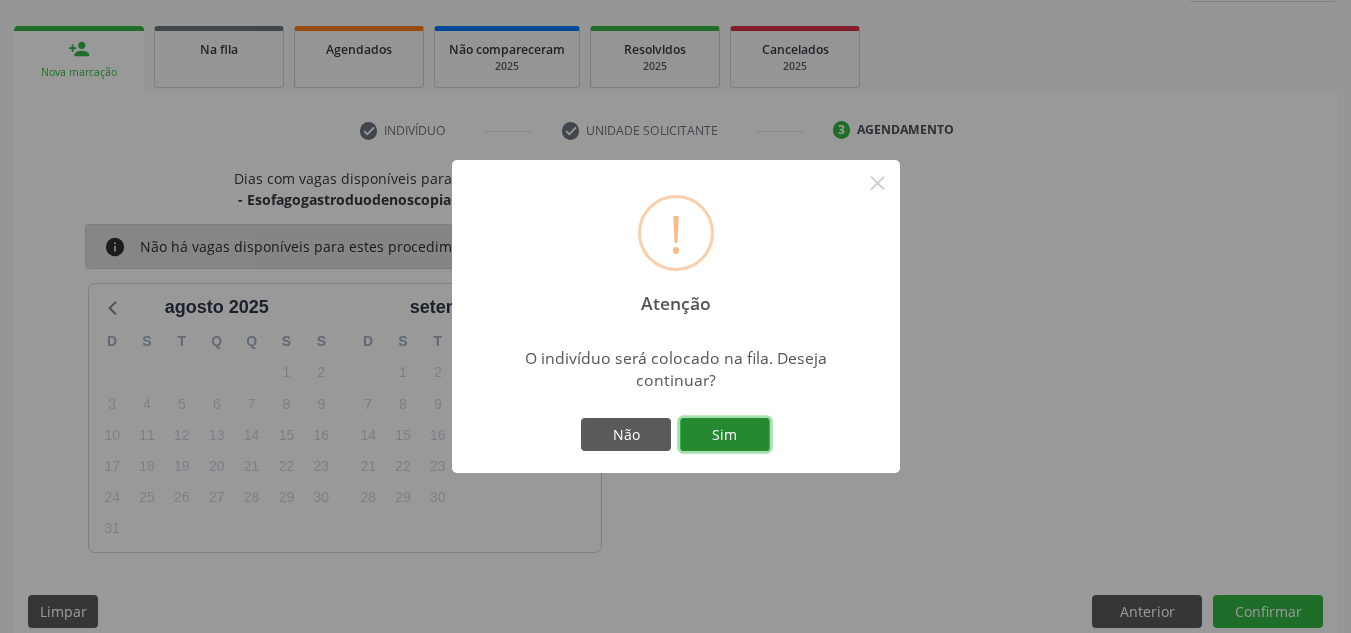 click on "Sim" at bounding box center [725, 435] 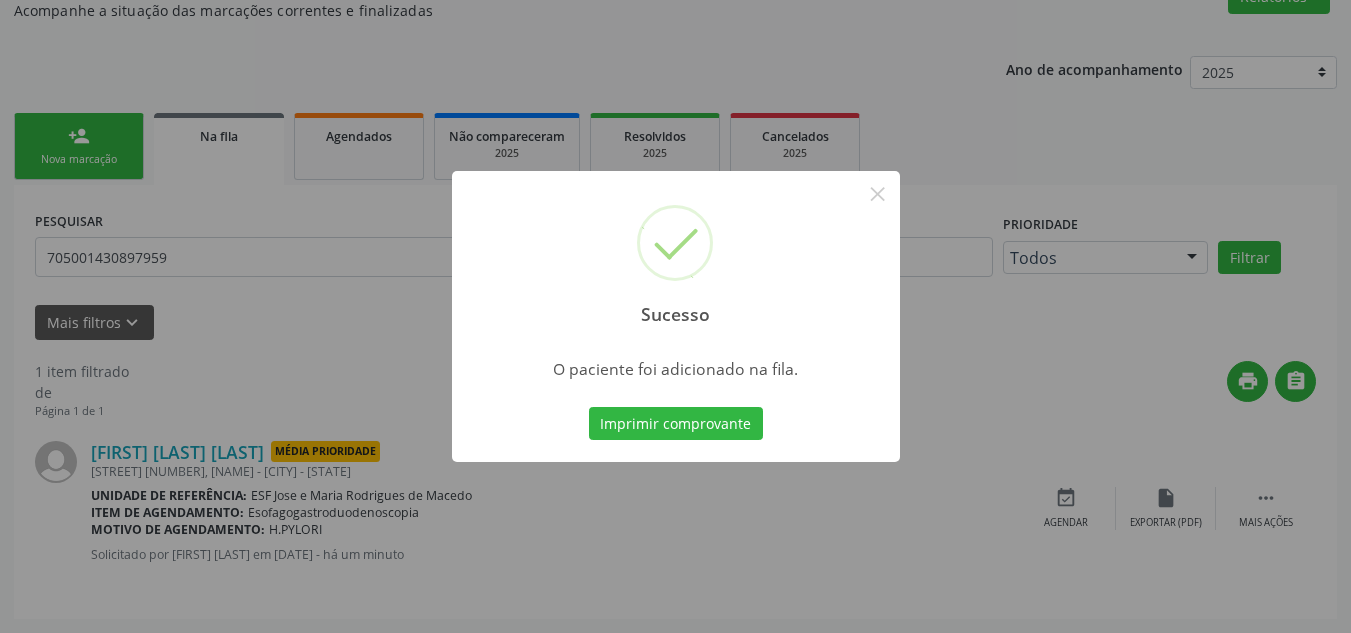 scroll, scrollTop: 34, scrollLeft: 0, axis: vertical 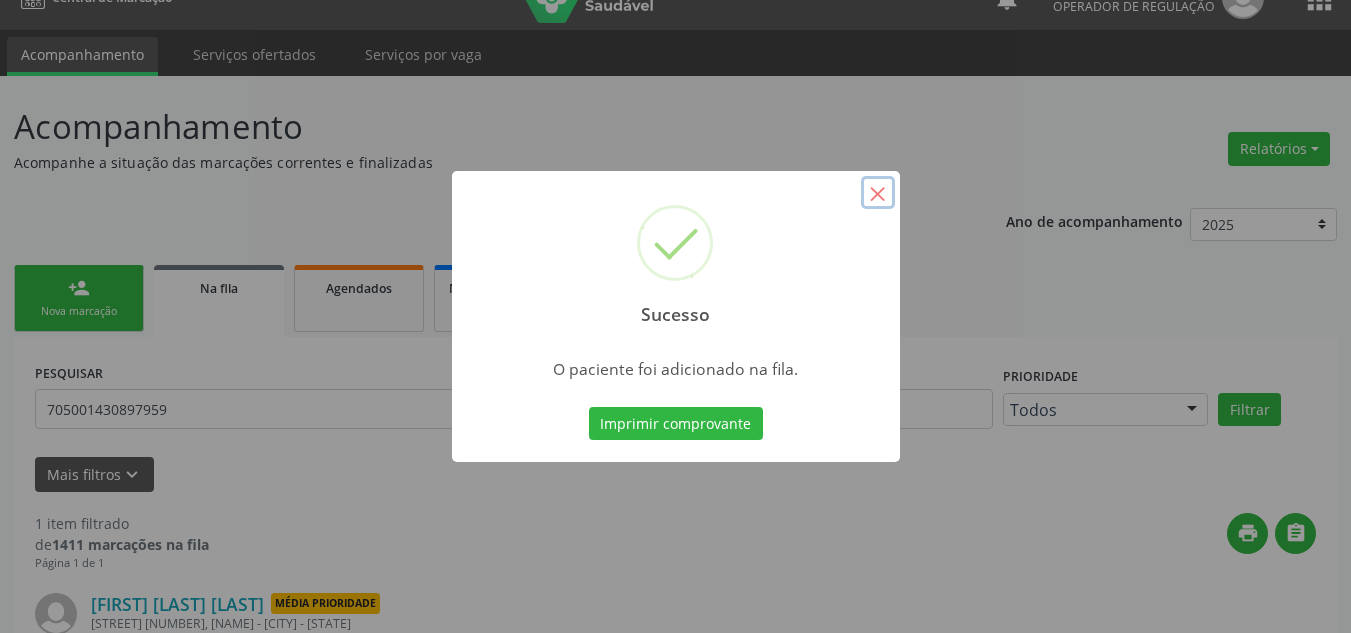 click on "×" at bounding box center [878, 193] 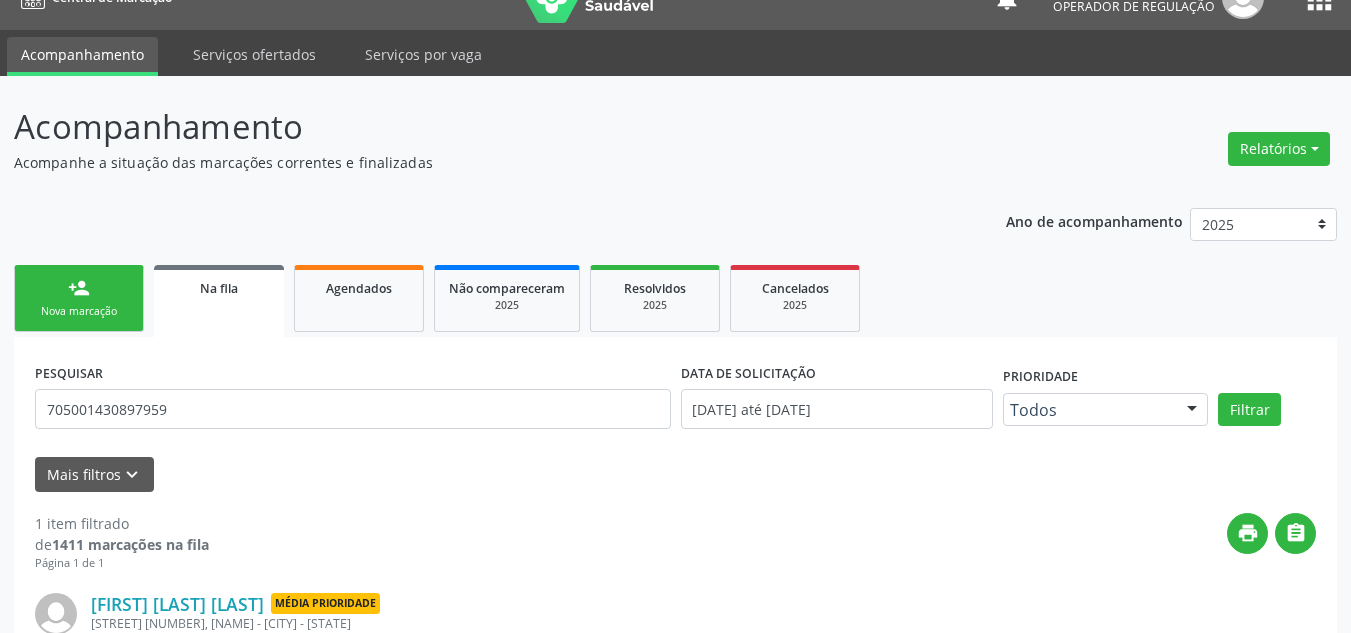click on "person_add" at bounding box center [79, 288] 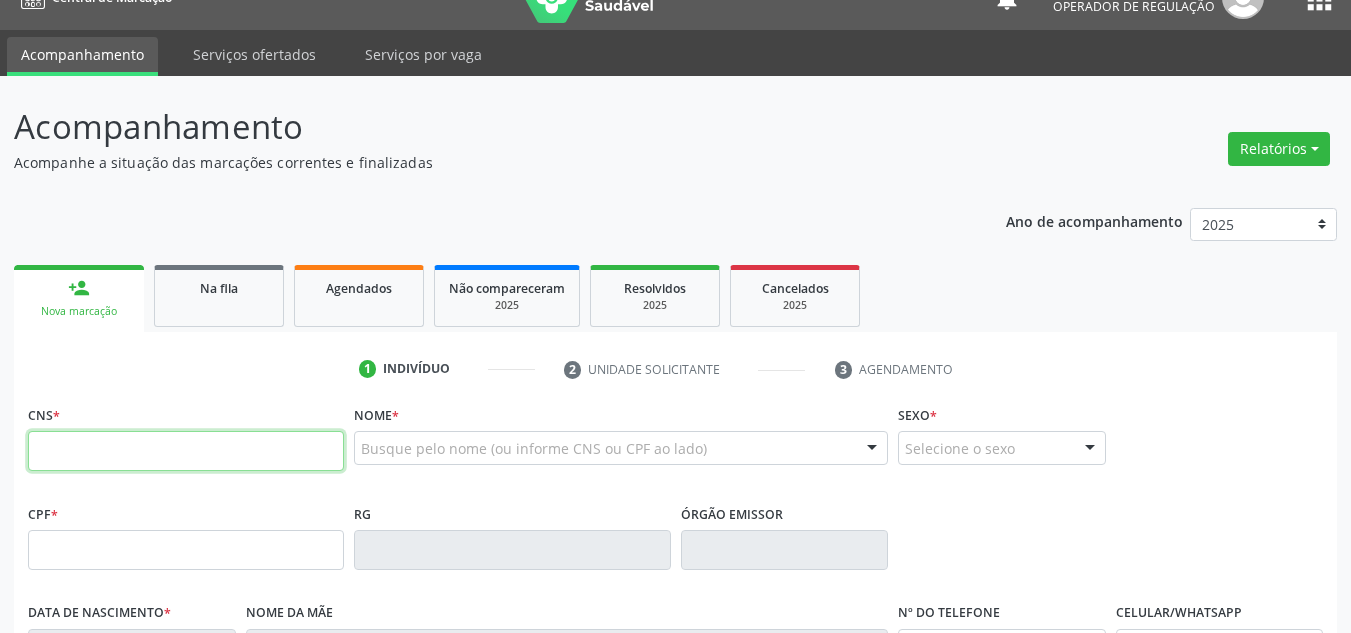 drag, startPoint x: 227, startPoint y: 457, endPoint x: 369, endPoint y: 479, distance: 143.69412 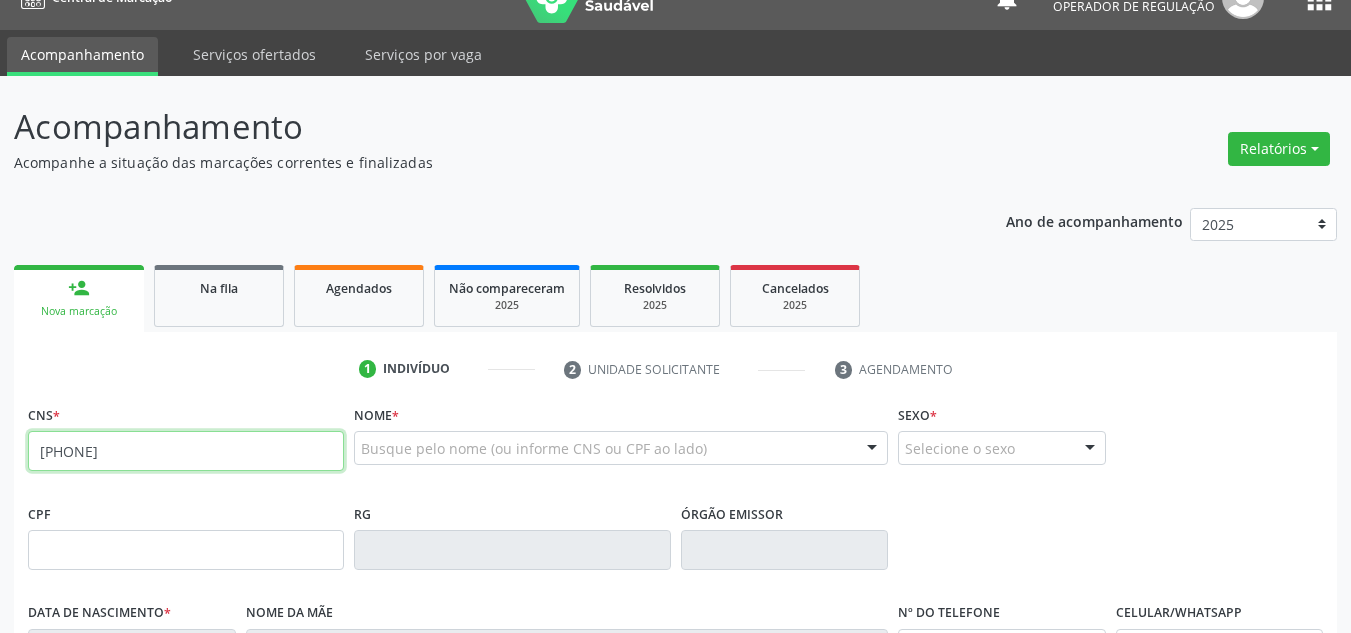 type on "[PHONE]" 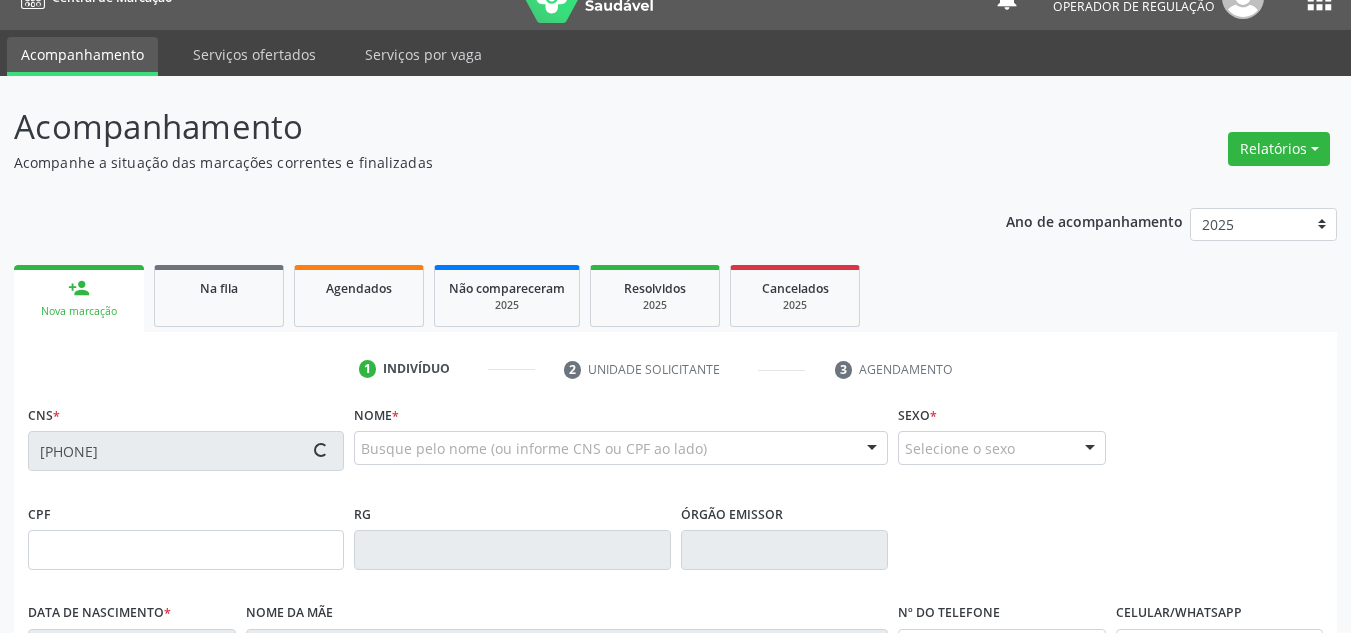 type on "[SSN]" 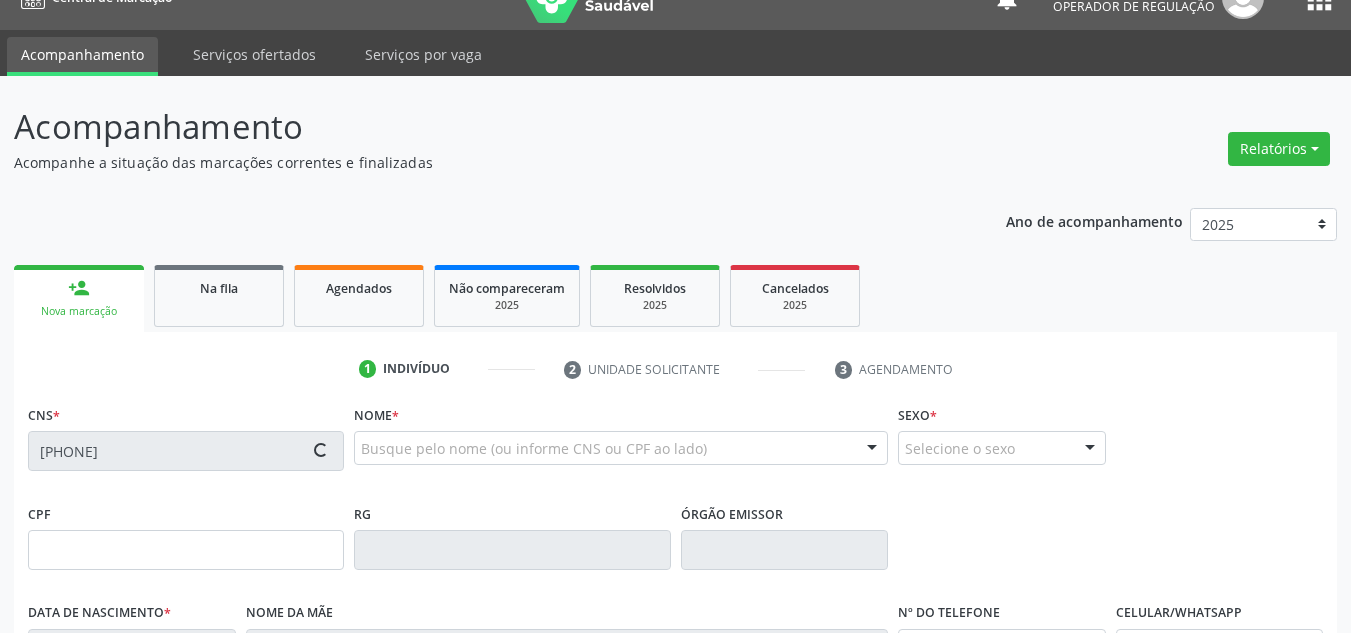 type on "[DATE]" 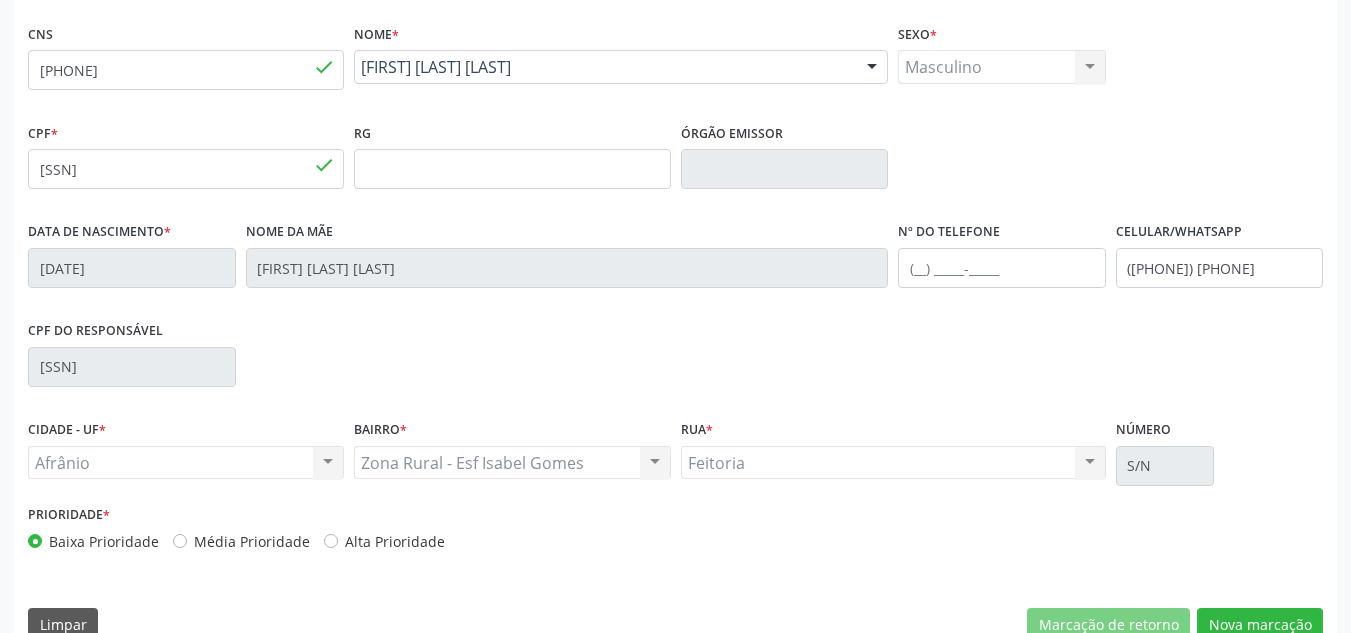 scroll, scrollTop: 451, scrollLeft: 0, axis: vertical 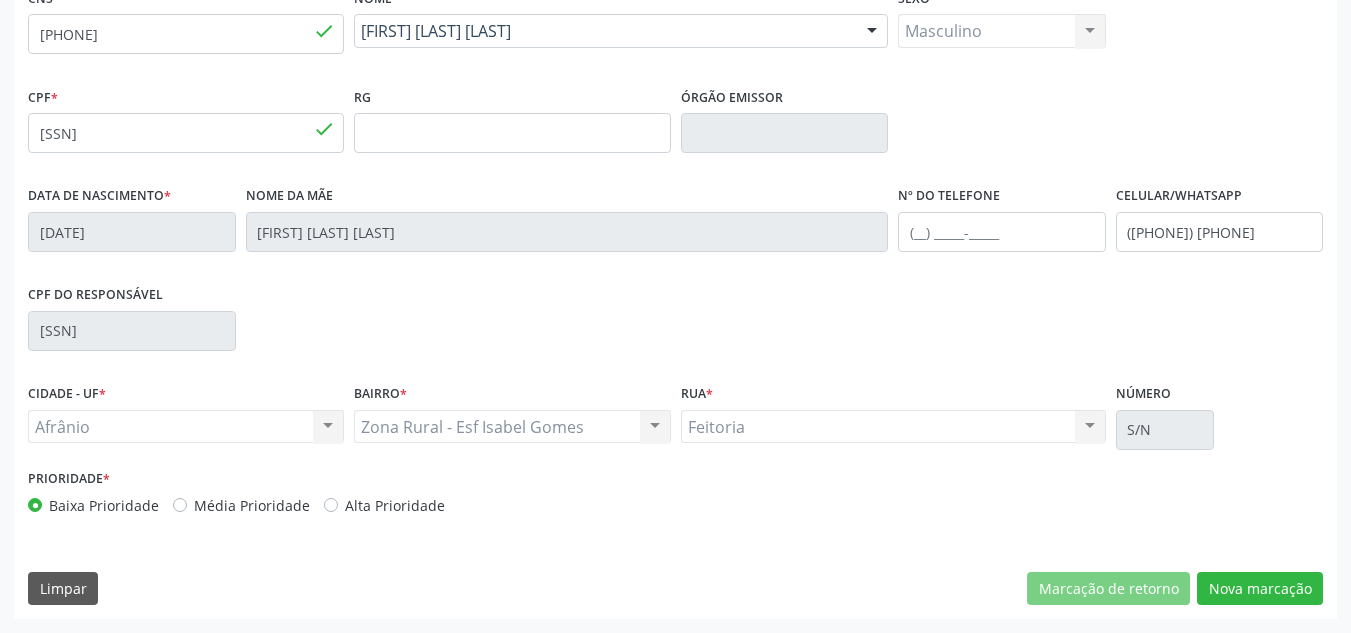 click on "Média Prioridade" at bounding box center (252, 505) 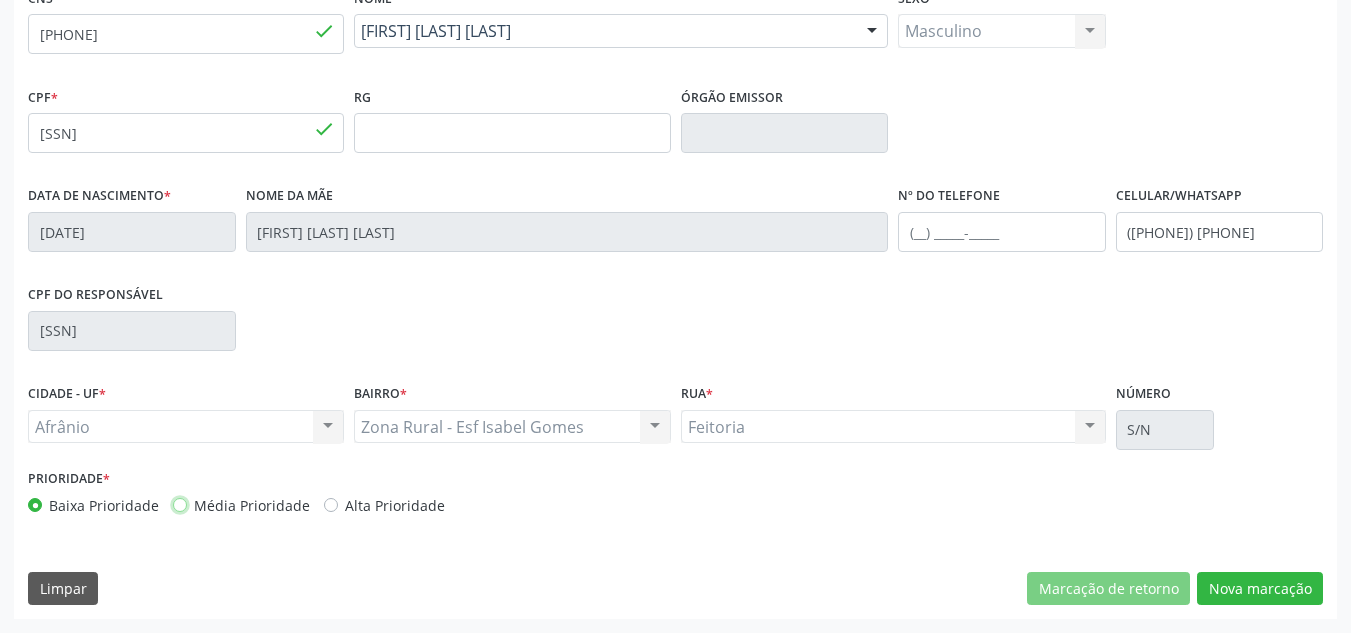 click on "Média Prioridade" at bounding box center [180, 504] 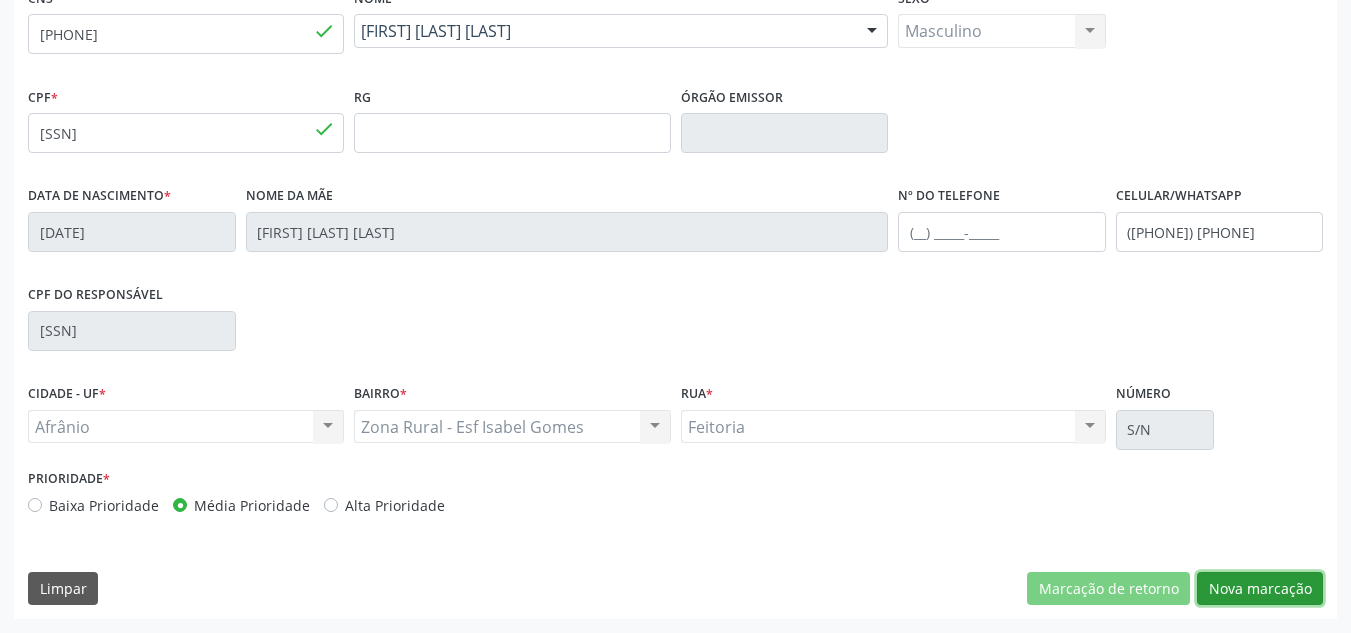 click on "Nova marcação" at bounding box center [1260, 589] 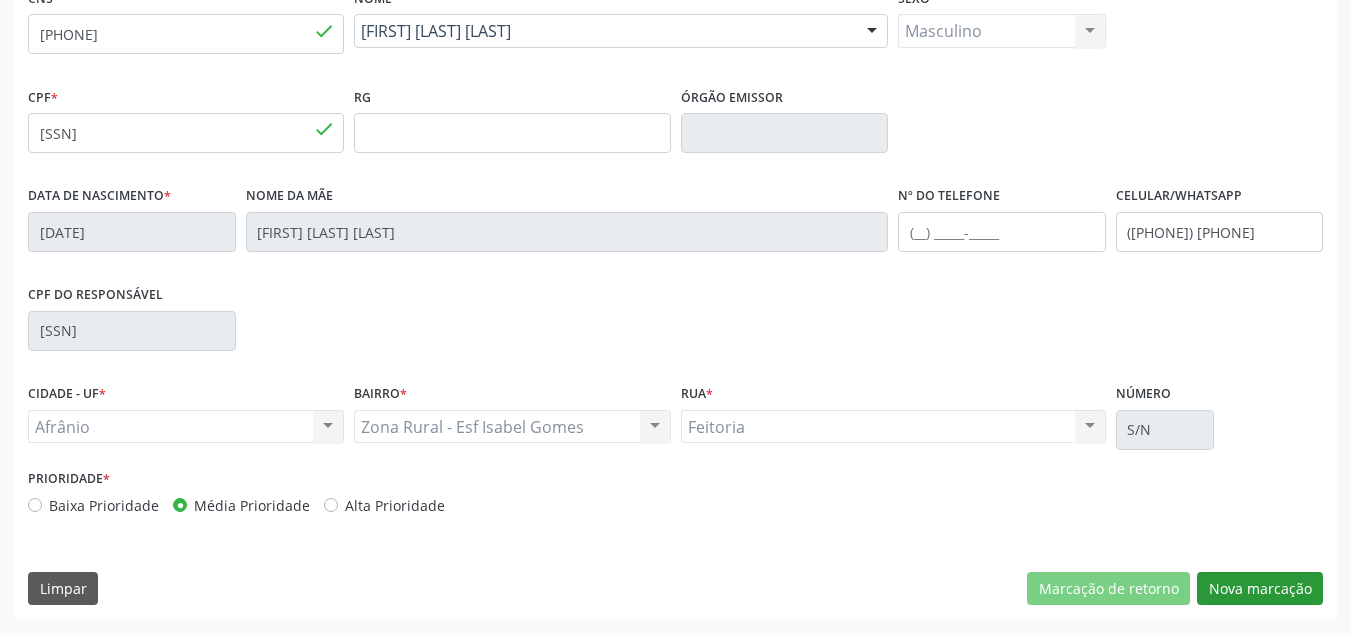 scroll, scrollTop: 273, scrollLeft: 0, axis: vertical 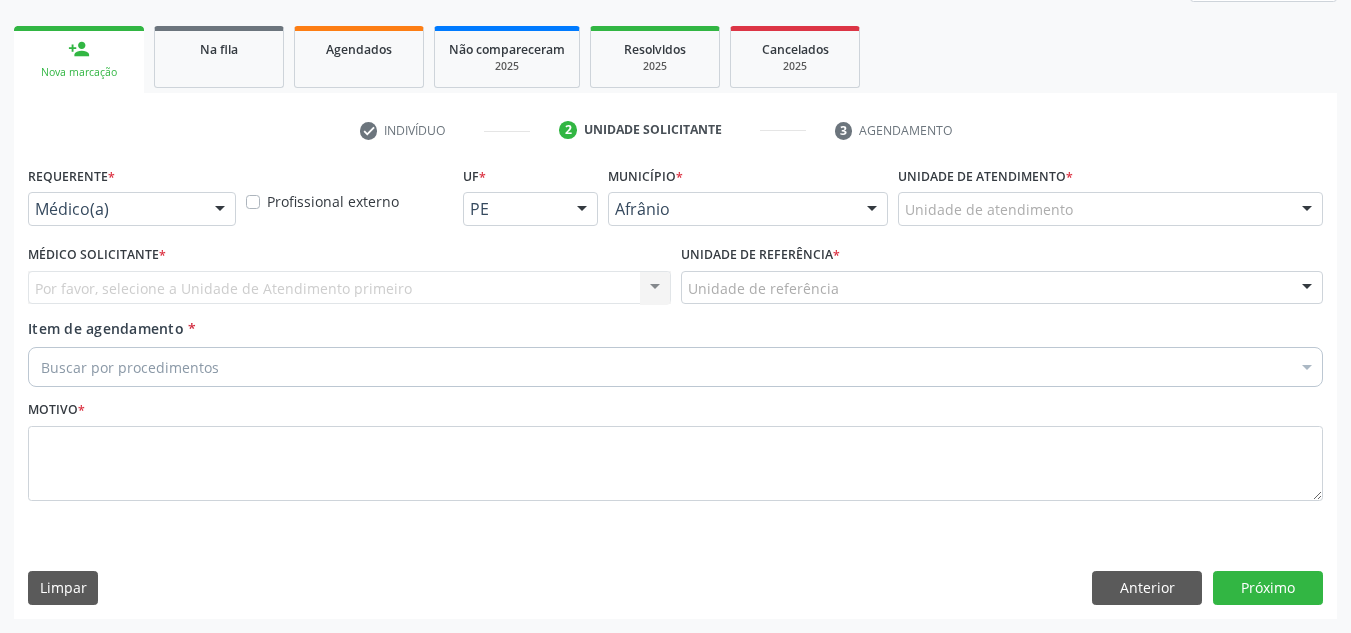 click on "Unidade de atendimento
*
Unidade de atendimento
Academia da Saude de Afranio   Academia da Saude do Bairro Roberto Luis   Academia da Saude do Distrito de Cachoeira do Roberto   Academia da Saude do Distrito de Extrema   Academia da Saude do Jose Ramos   Alves Landim   Ambulatorio Municipal de Saude   Caf Central de Abastecimento Farmaceutico   Centro de Atencao Psicossocial de Afranio Pe   Centro de Especialidades   Cime   Cuidar   Equipe de Atencao Basica Prisional Tipo I com Saude Mental   Esf Ana Coelho Nonato   Esf Custodia Maria da Conceicao   Esf Isabel Gomes   Esf Jose Ramos   Esf Jose e Maria Rodrigues de Macedo   Esf Maria Dilurdes da Silva   Esf Maria da Silva Pereira   Esf Rosalia Cavalcanti Gomes   Esf de Barra das Melancias   Esf de Extrema   Farmacia Basica do Municipio de Afranio   Hospital Municipal Maria Coelho Cavalcanti Rodrigues   Hospital de Campanha Covid 19 Ambulatorio Municipal   Laboratorio de Protese Dentario" at bounding box center [1110, 200] 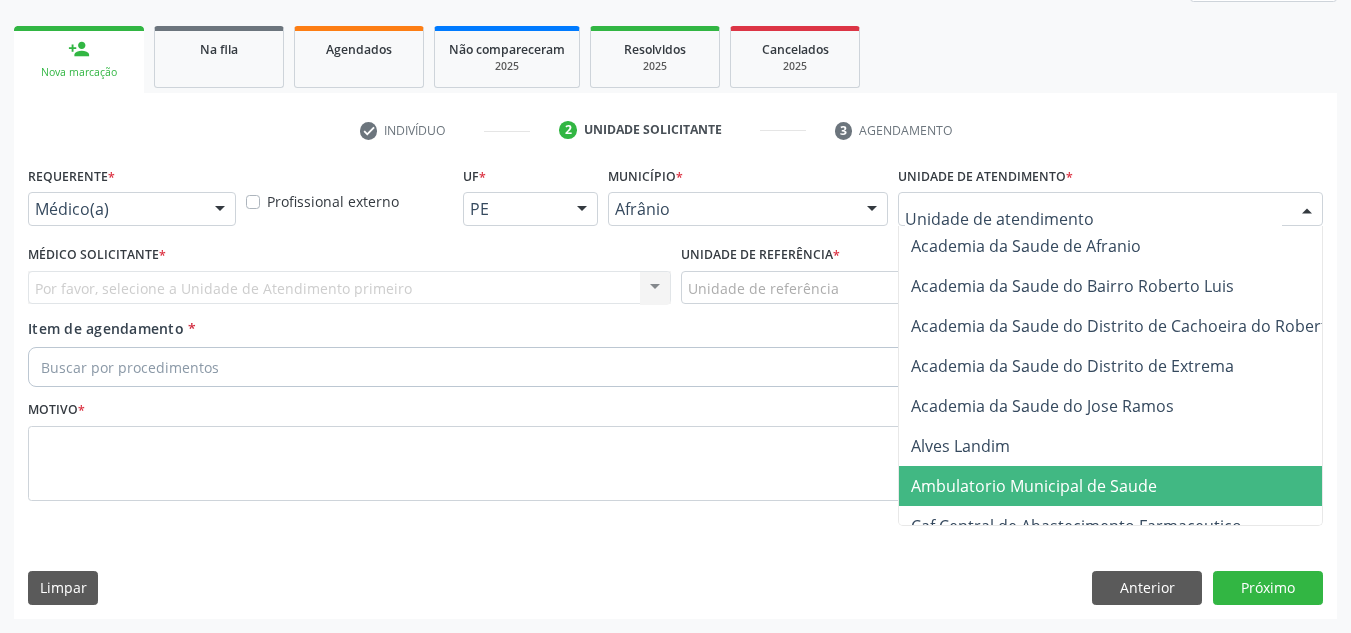 click on "Ambulatorio Municipal de Saude" at bounding box center (1034, 486) 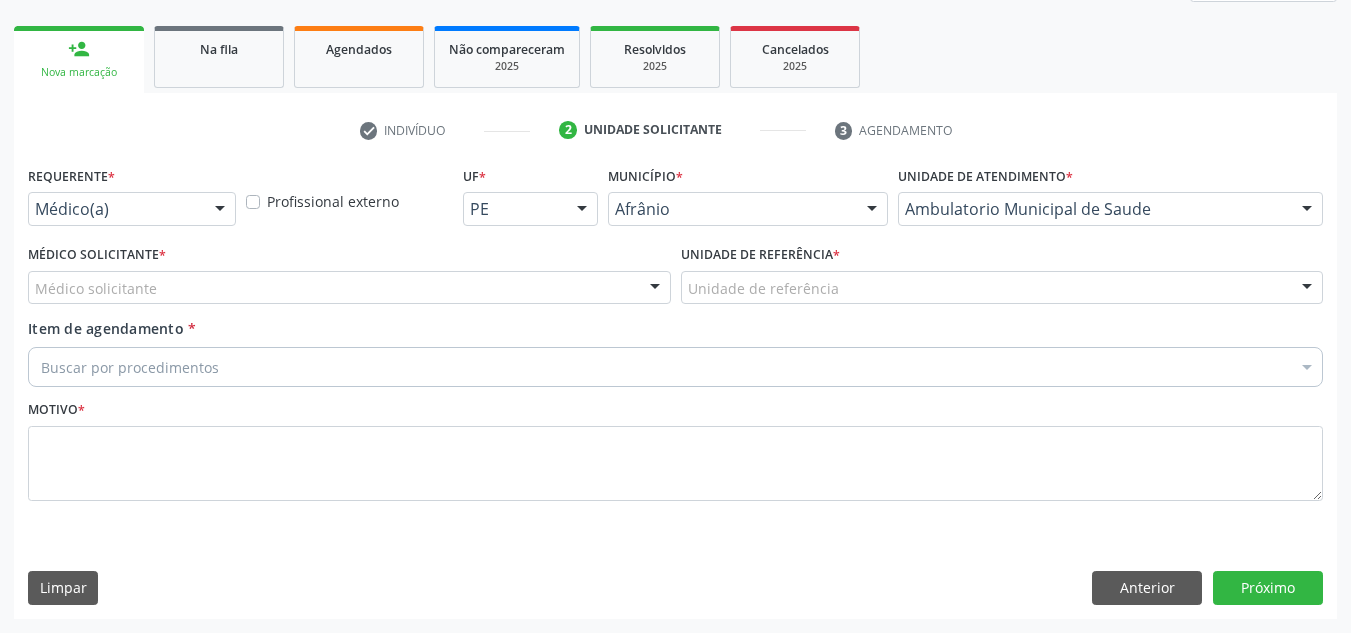 click on "Médico solicitante" at bounding box center (349, 288) 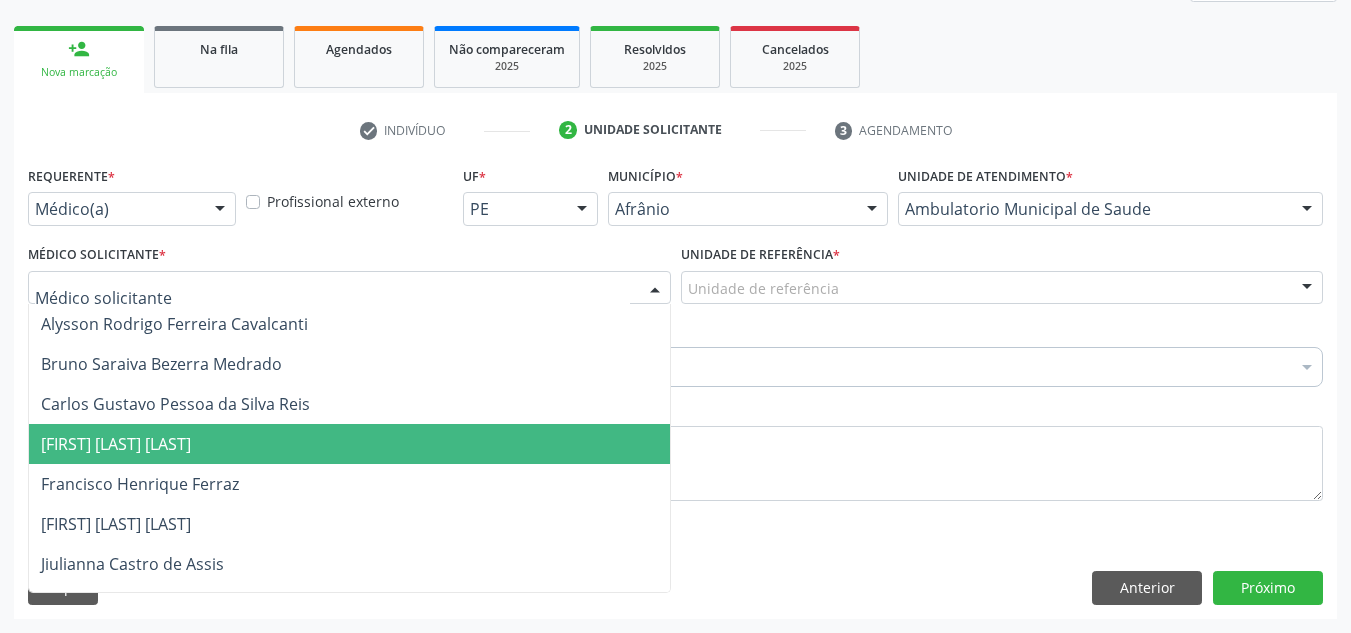 click on "[FIRST] [LAST] [LAST]" at bounding box center [349, 444] 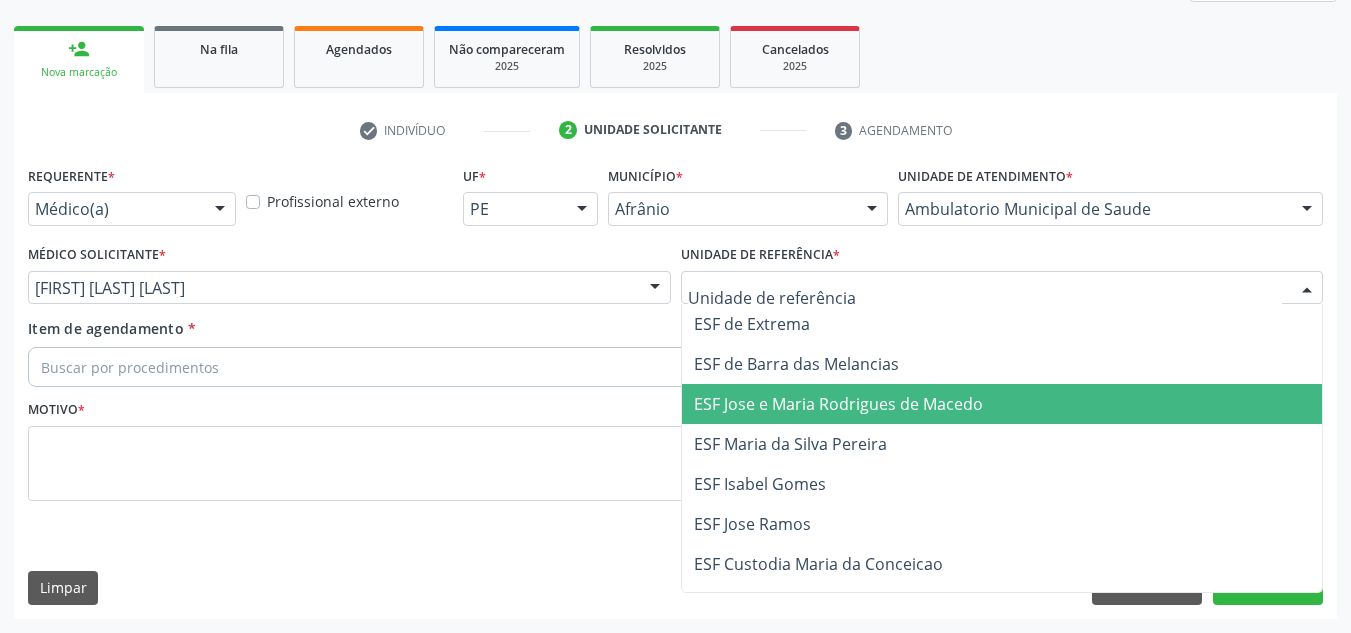 drag, startPoint x: 795, startPoint y: 434, endPoint x: 701, endPoint y: 377, distance: 109.9318 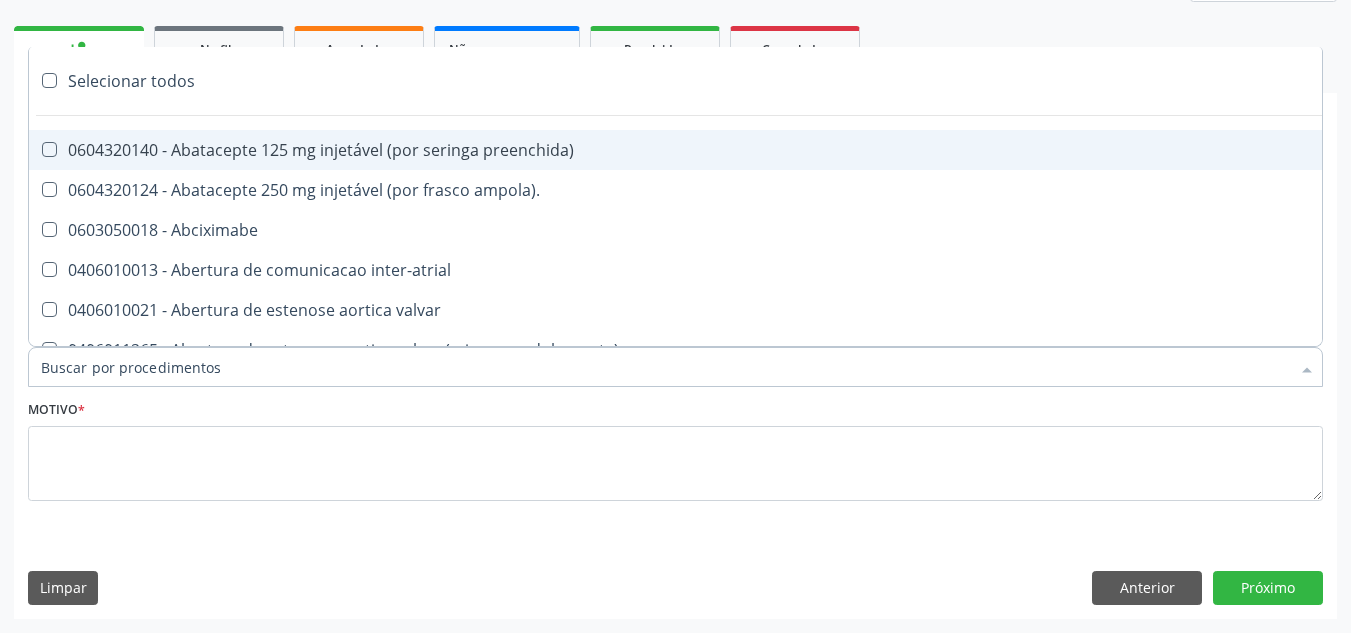 click at bounding box center (675, 367) 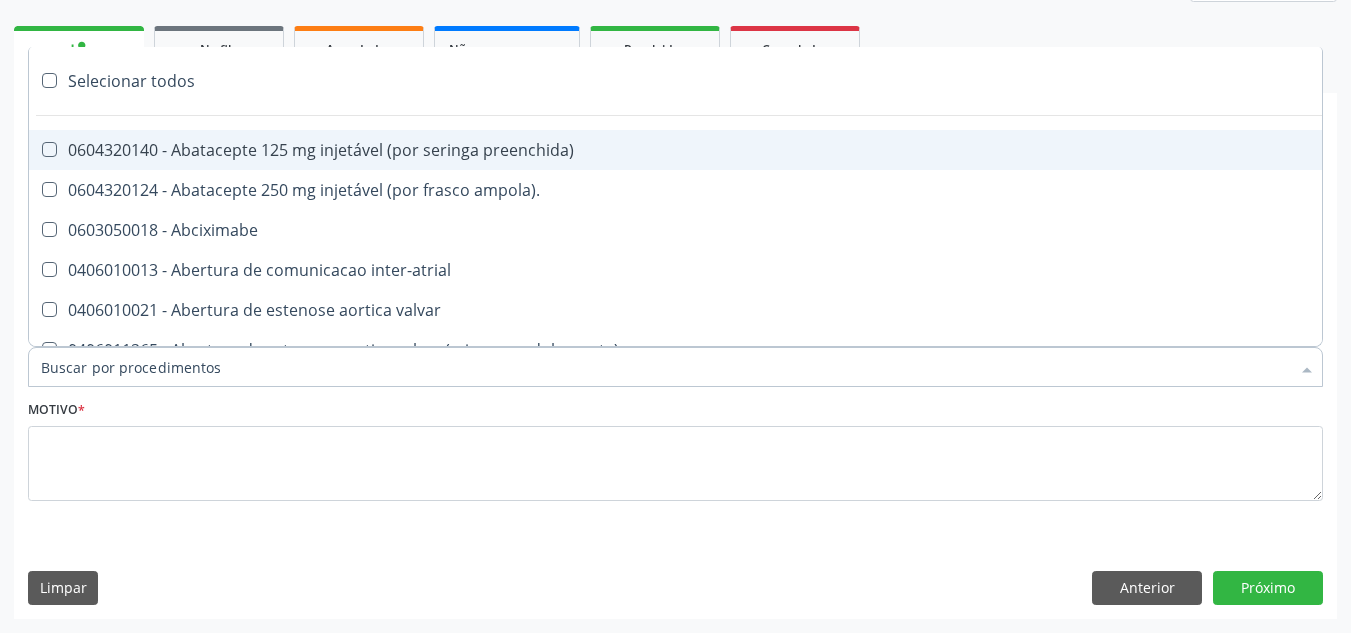 paste on "0209010037" 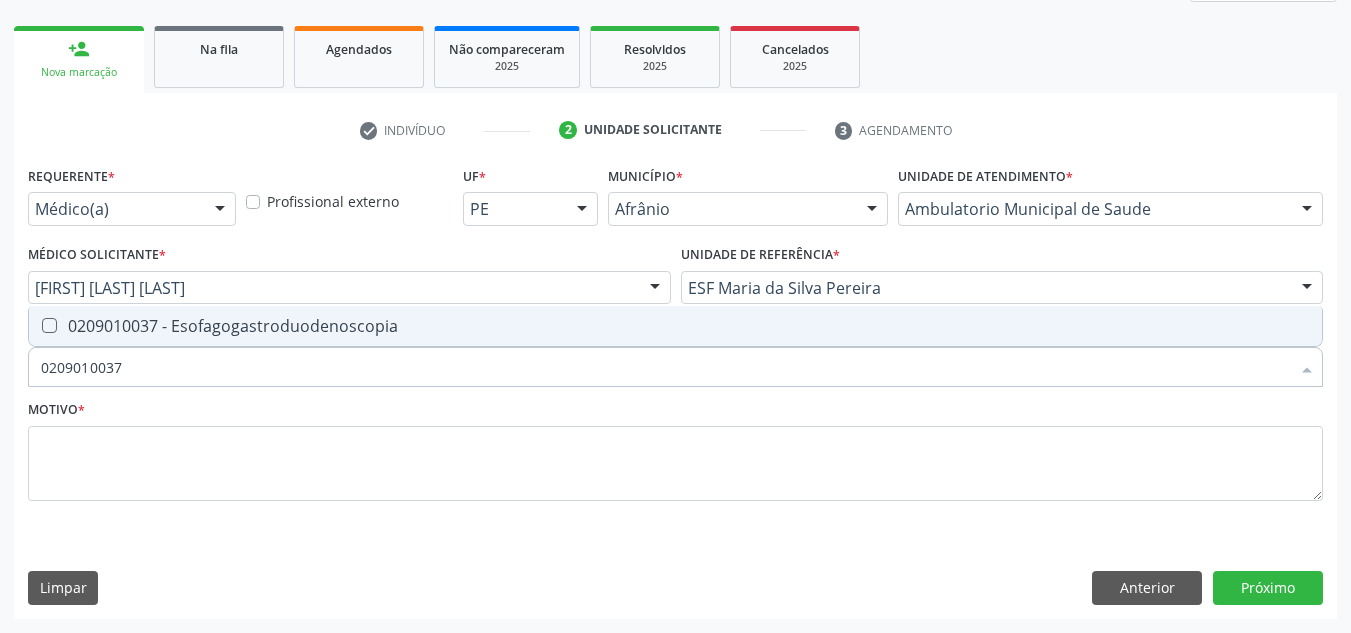 click on "0209010037 - Esofagogastroduodenoscopia" at bounding box center (675, 326) 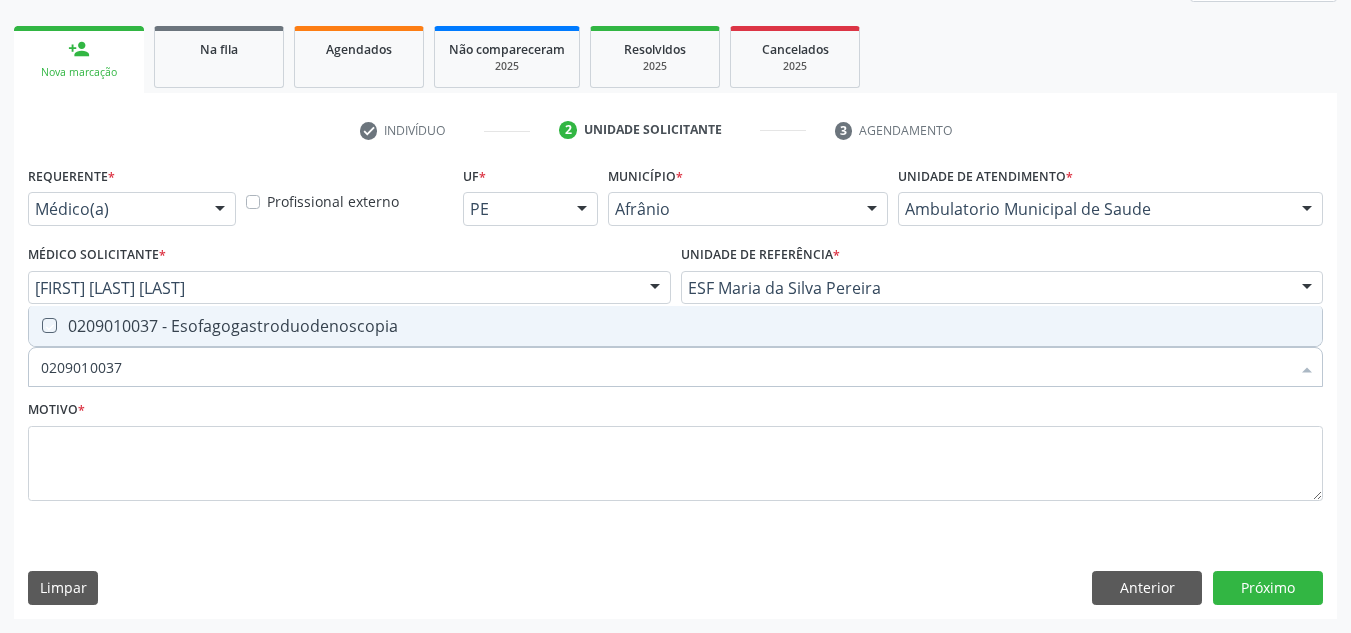 checkbox on "true" 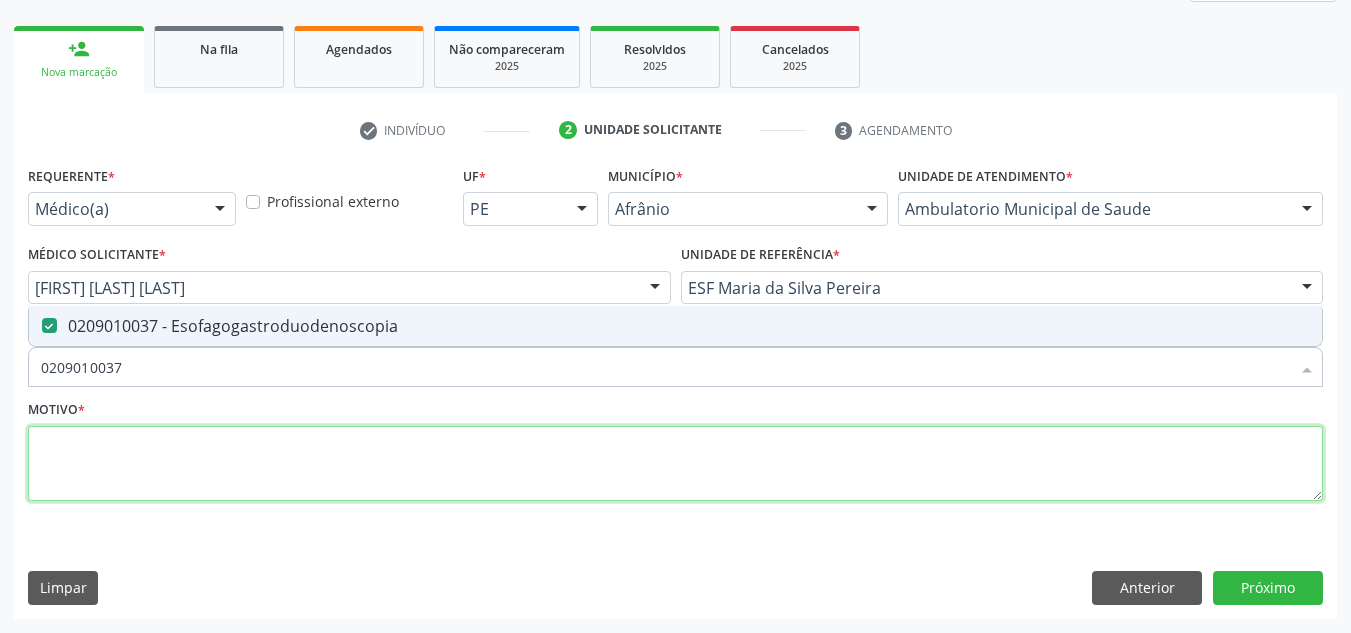 click at bounding box center (675, 464) 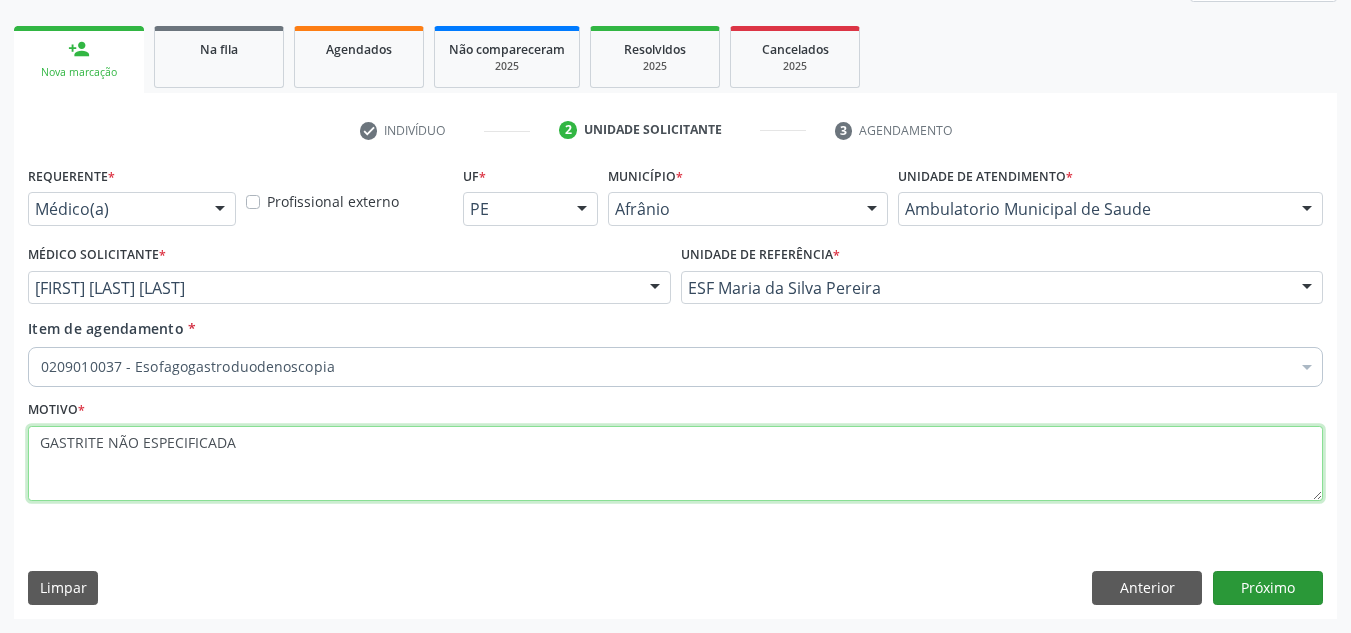 type on "GASTRITE NÃO ESPECIFICADA" 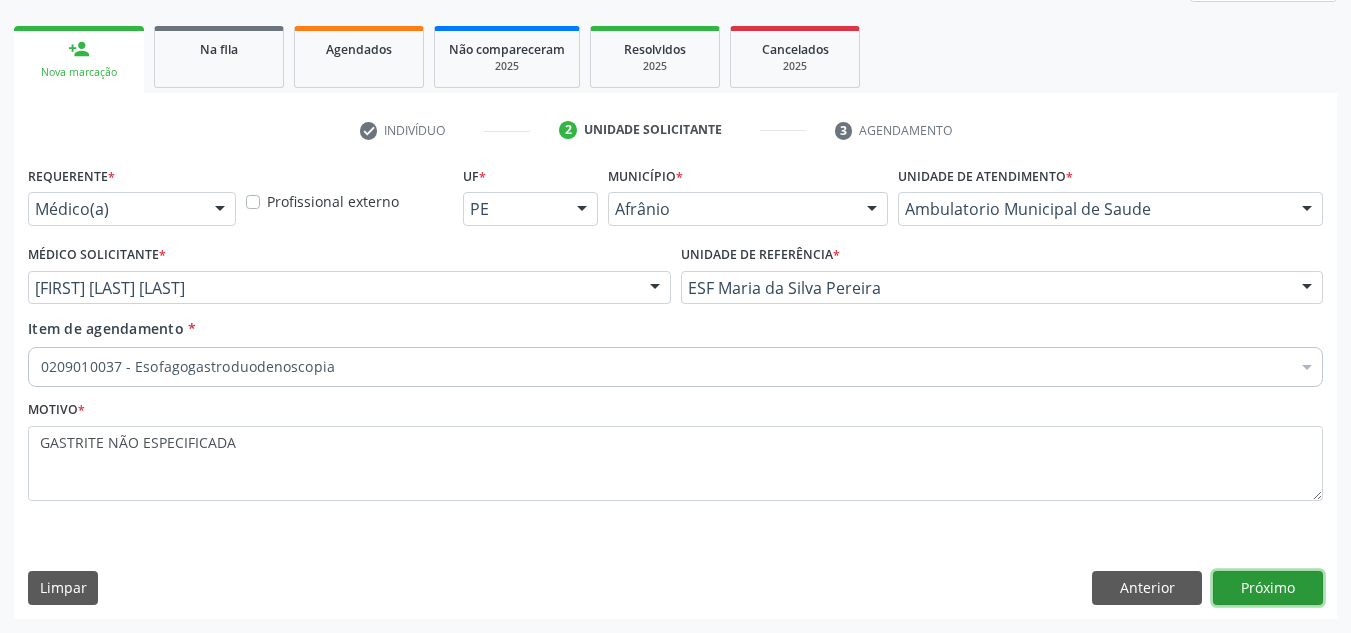 click on "Próximo" at bounding box center (1268, 588) 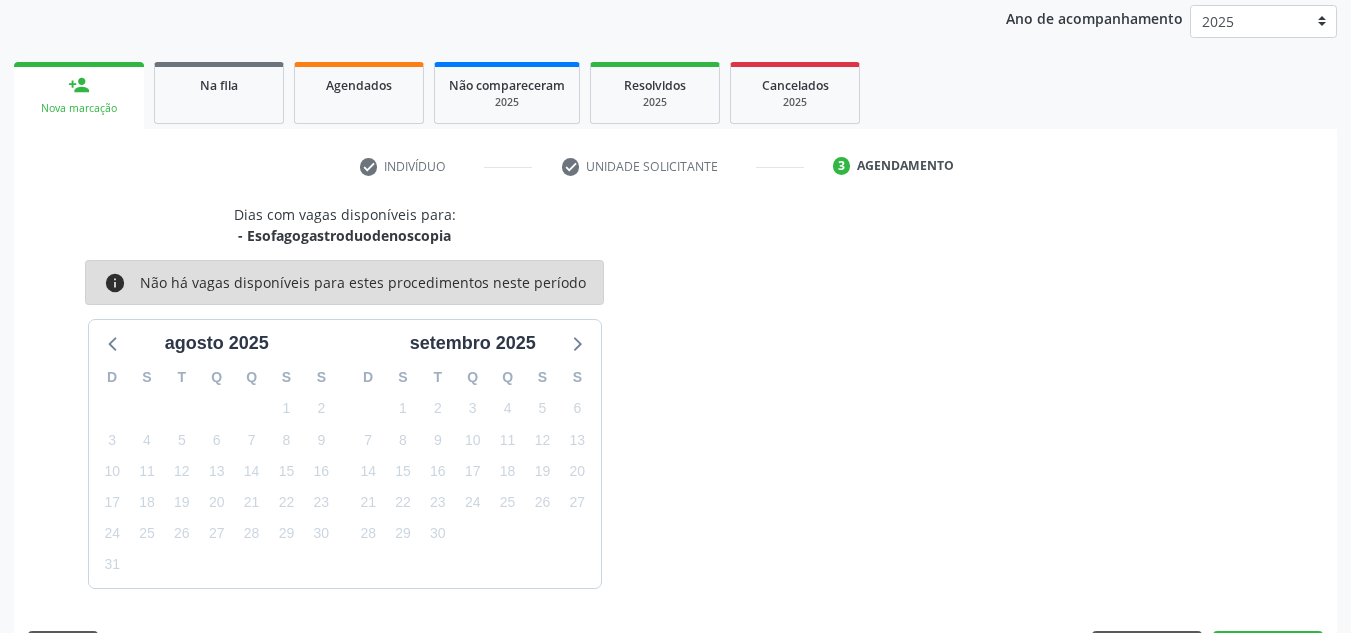 scroll, scrollTop: 273, scrollLeft: 0, axis: vertical 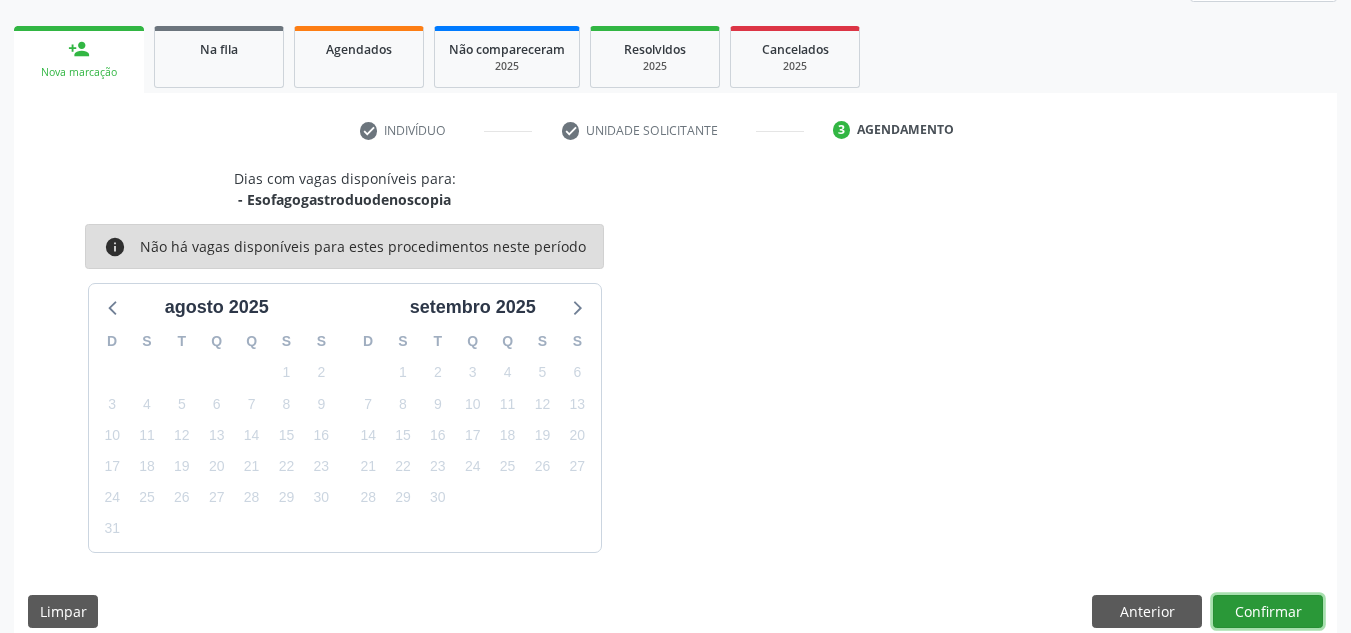 click on "Confirmar" at bounding box center [1268, 612] 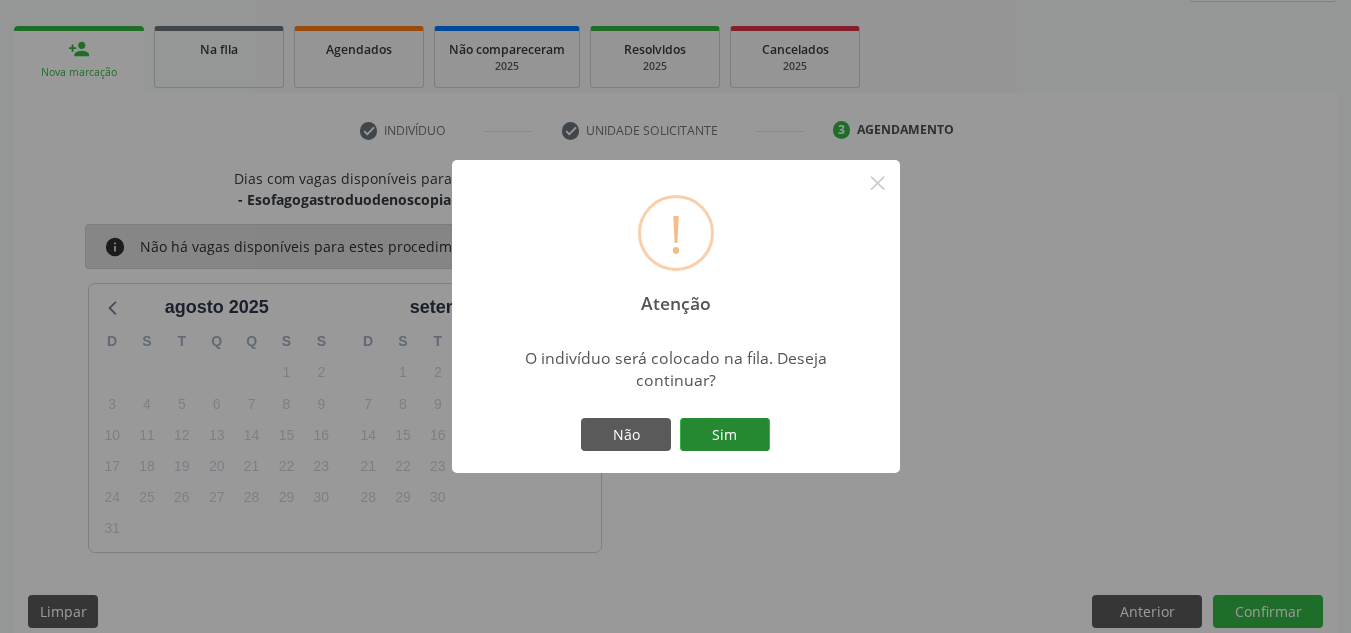 click on "! Atenção × O indivíduo será colocado na fila. Deseja continuar? Não Sim" at bounding box center (676, 317) 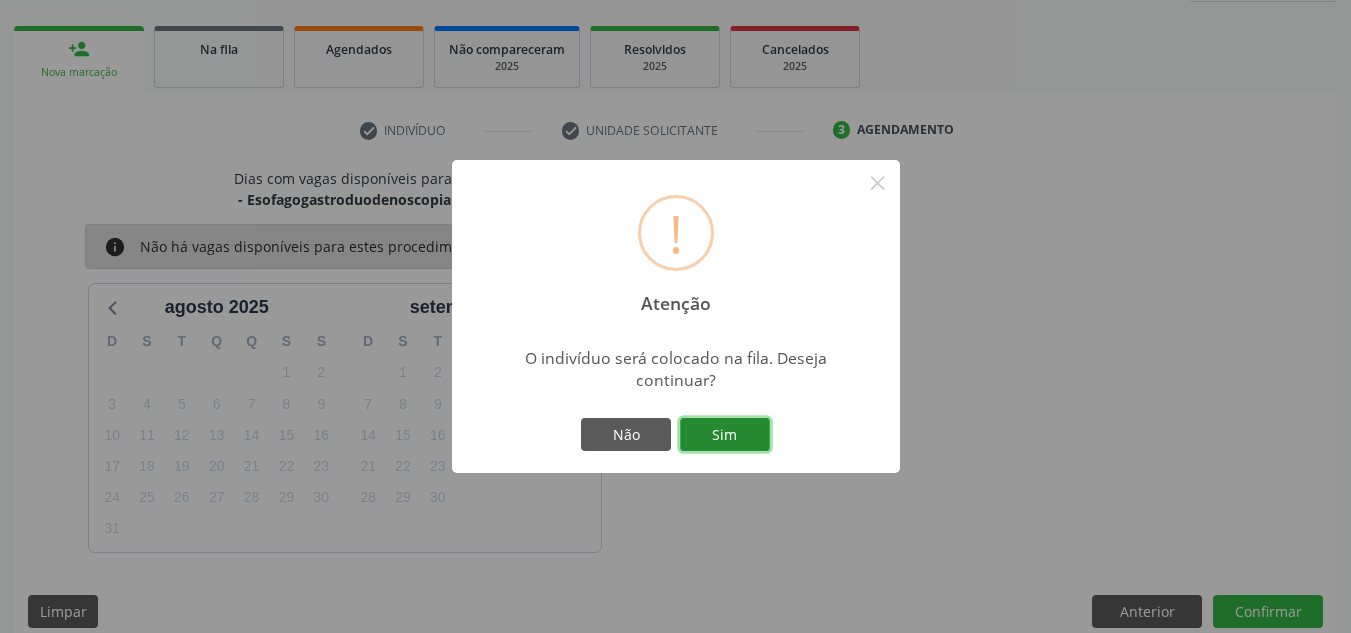 click on "Sim" at bounding box center [725, 435] 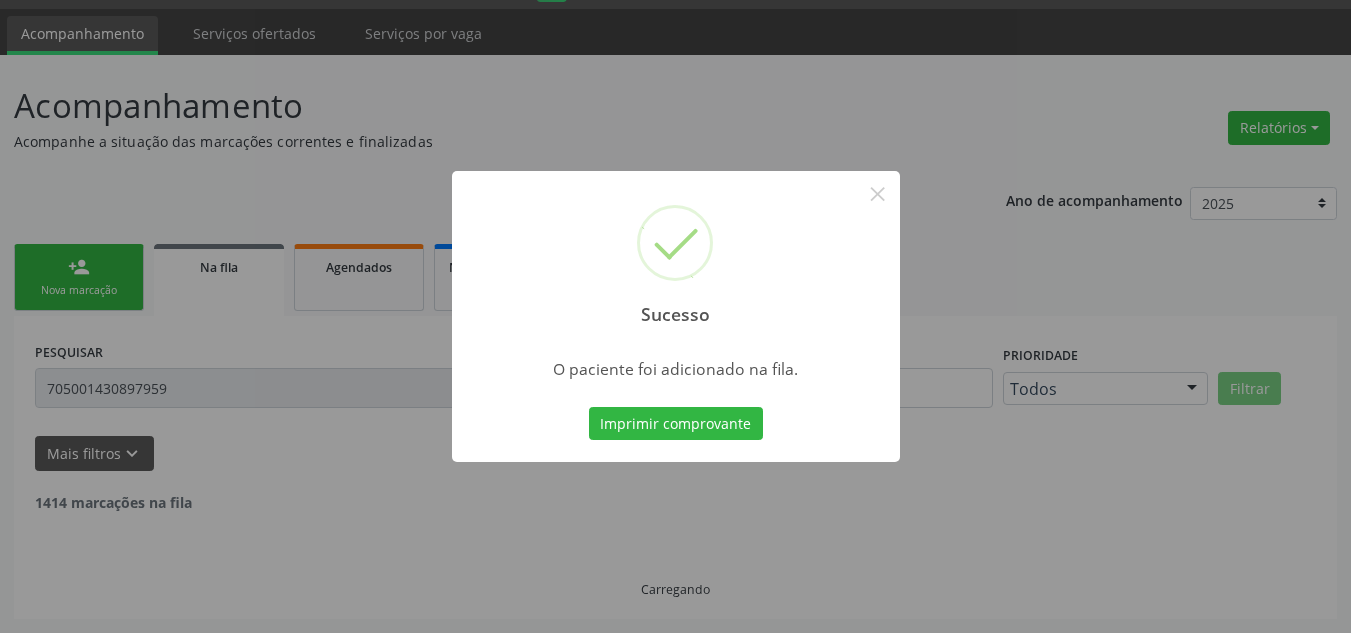 scroll, scrollTop: 34, scrollLeft: 0, axis: vertical 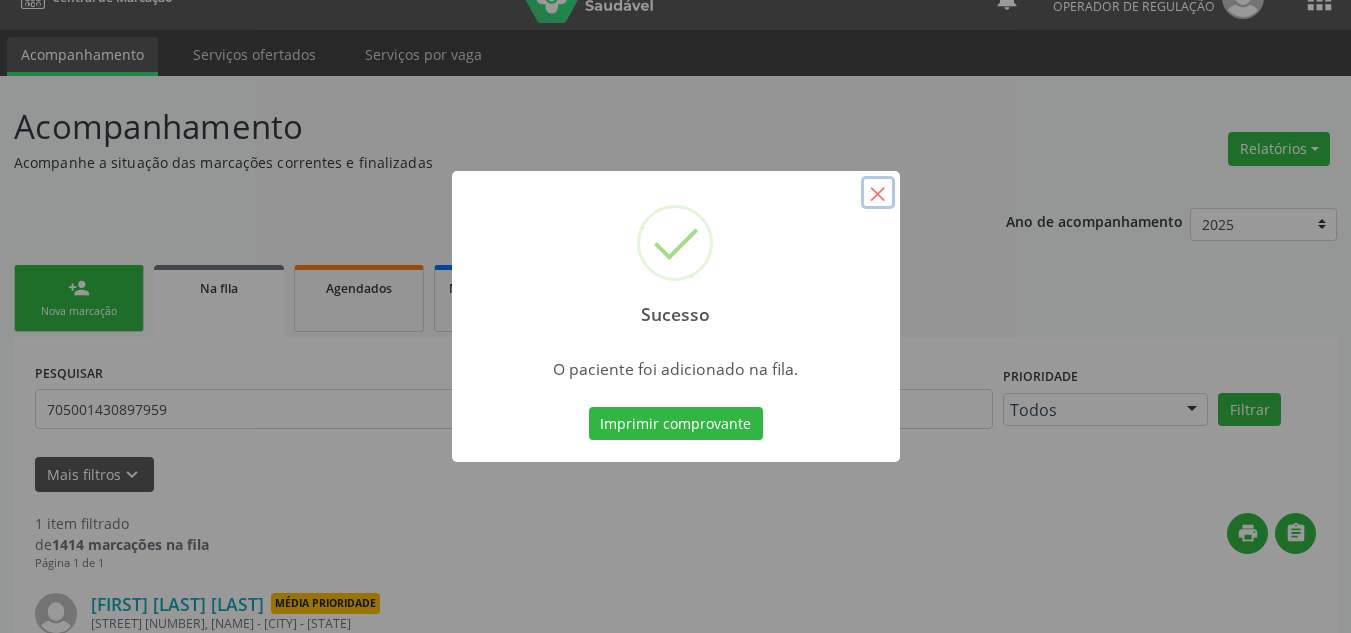 drag, startPoint x: 877, startPoint y: 199, endPoint x: 360, endPoint y: 166, distance: 518.0521 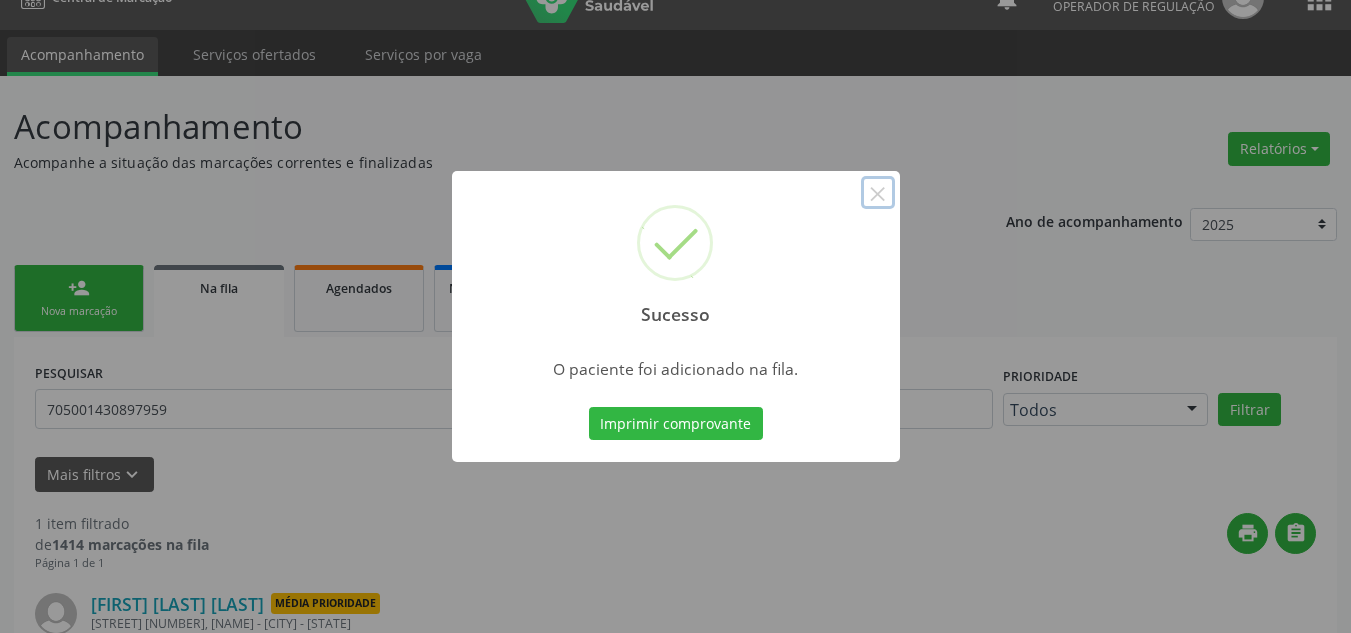 click on "×" at bounding box center [878, 193] 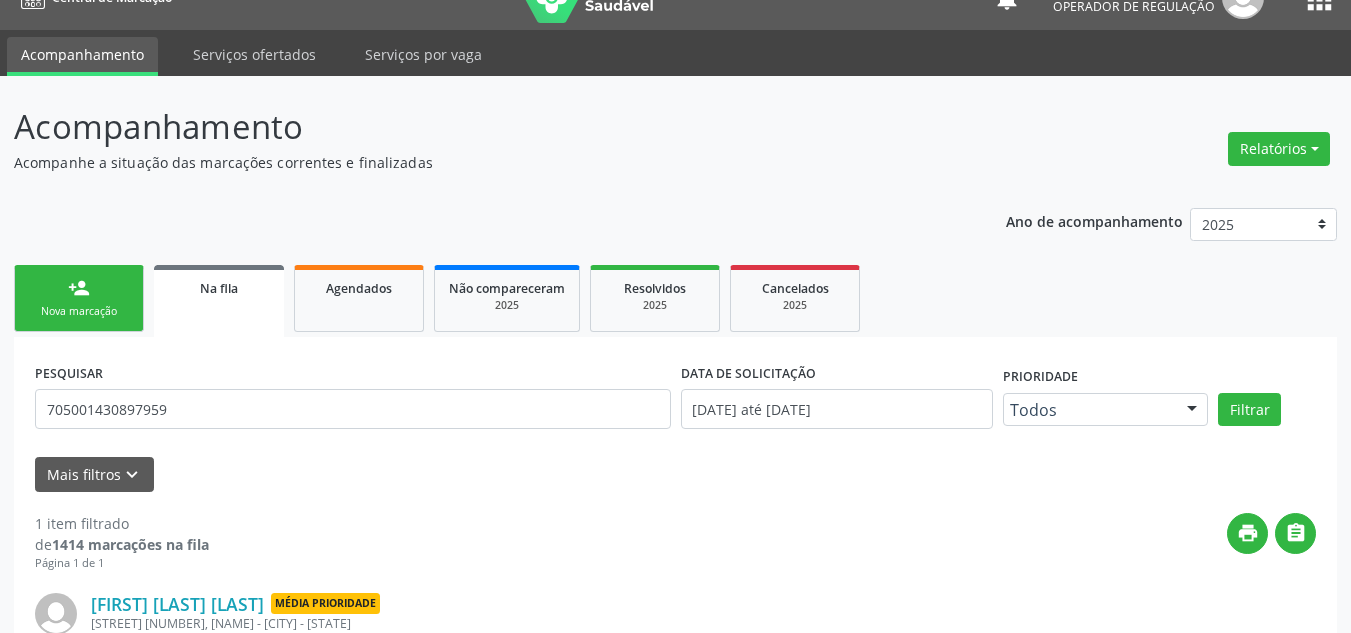 click on "person_add
Nova marcação" at bounding box center [79, 298] 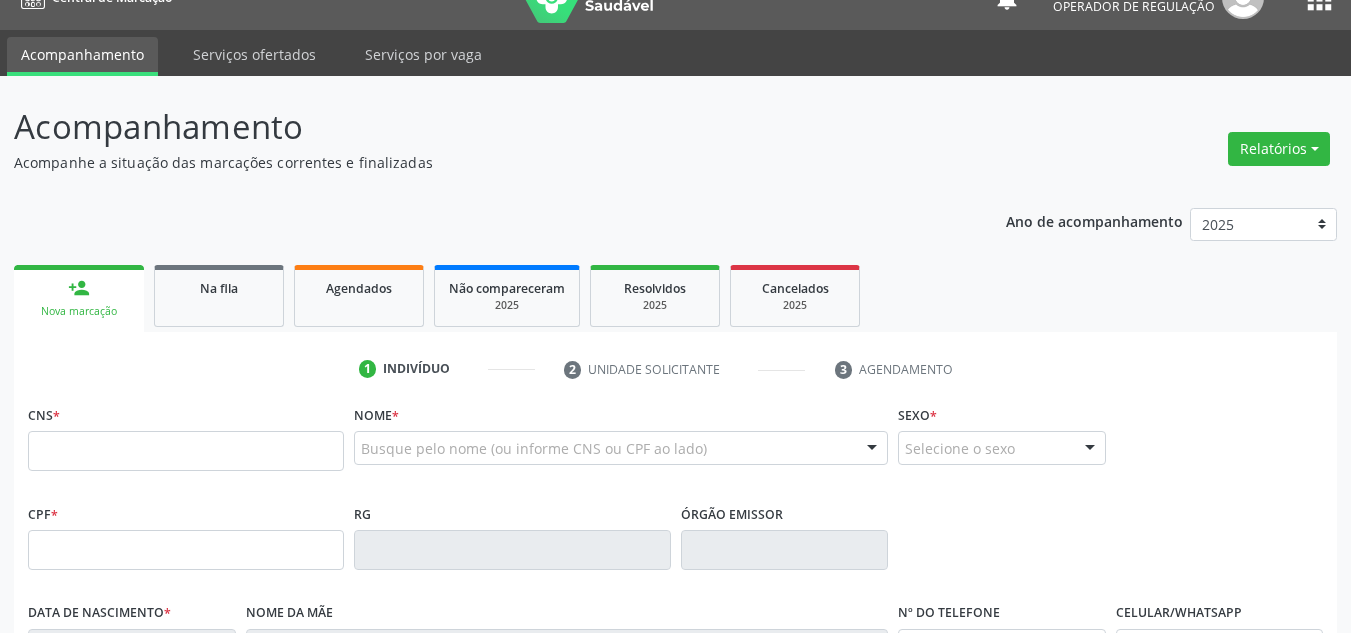 click on "person_add" at bounding box center [79, 288] 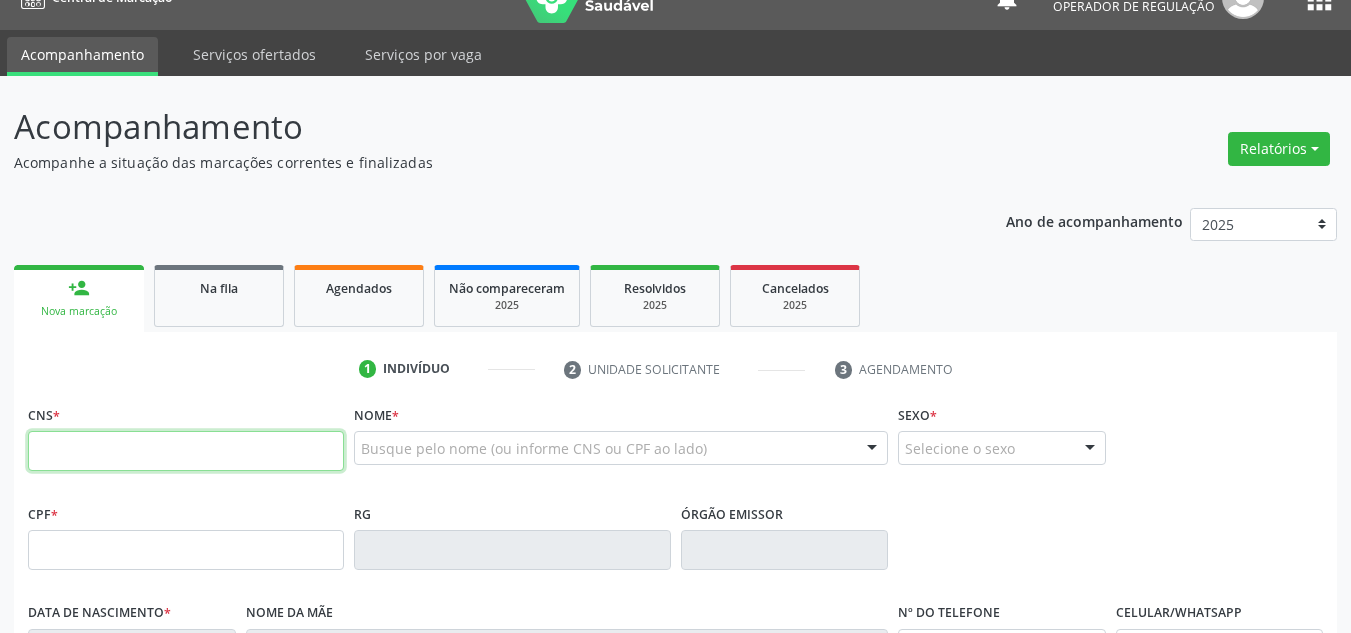 drag, startPoint x: 197, startPoint y: 463, endPoint x: 216, endPoint y: 455, distance: 20.615528 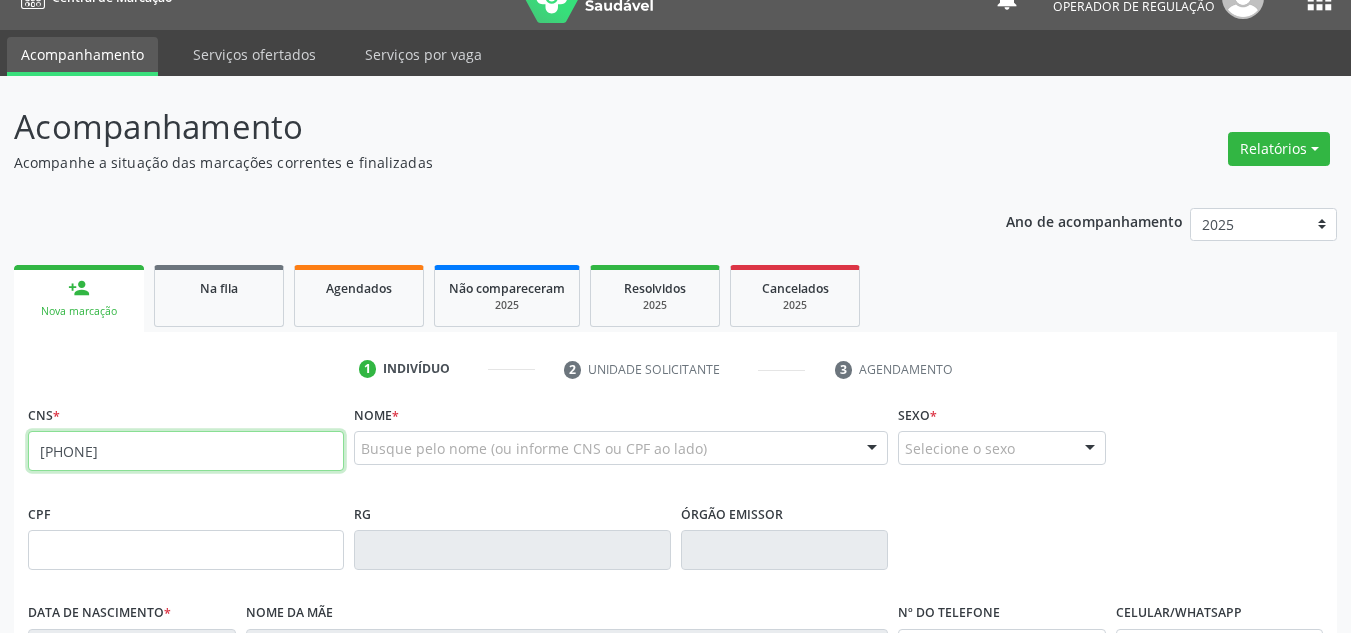 type on "[PHONE]" 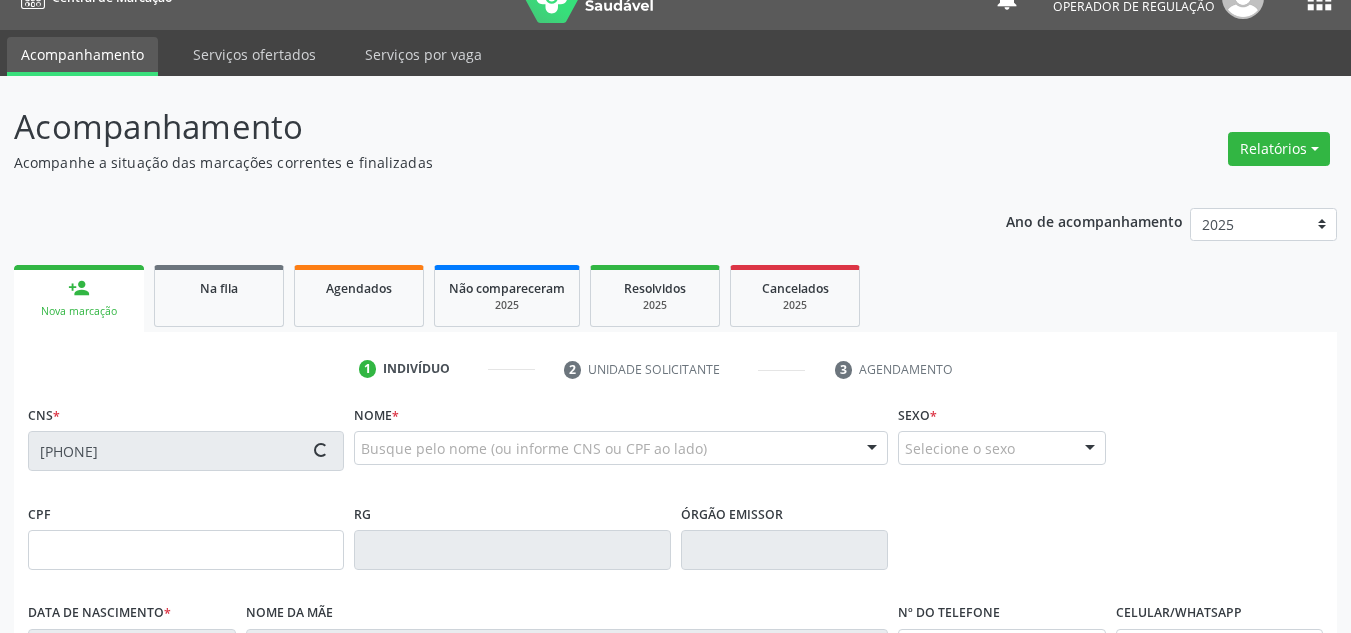 type on "[SSN]" 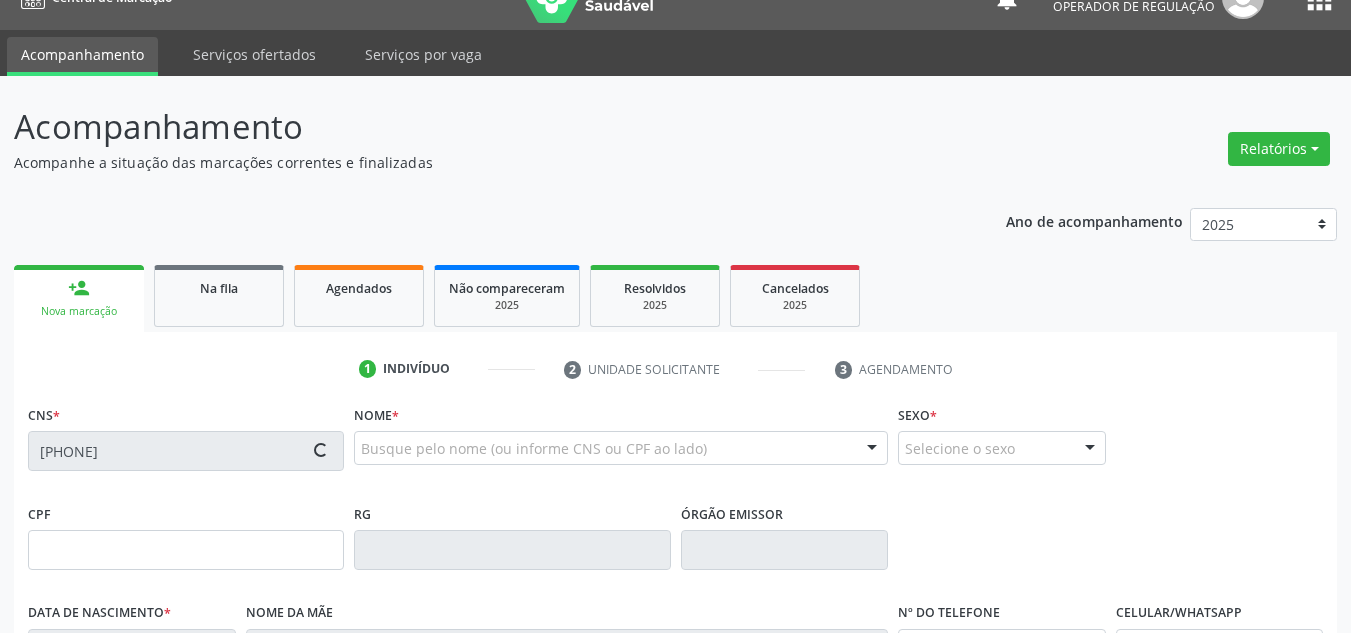 type on "12/11/1971" 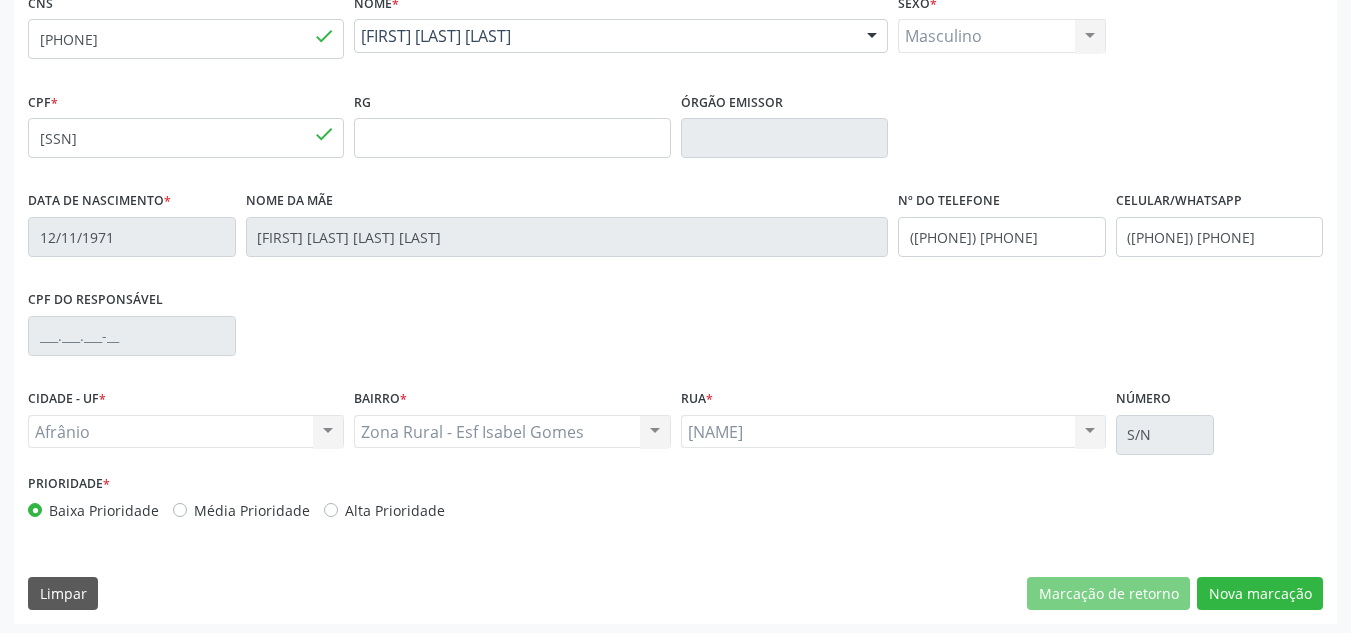 scroll, scrollTop: 451, scrollLeft: 0, axis: vertical 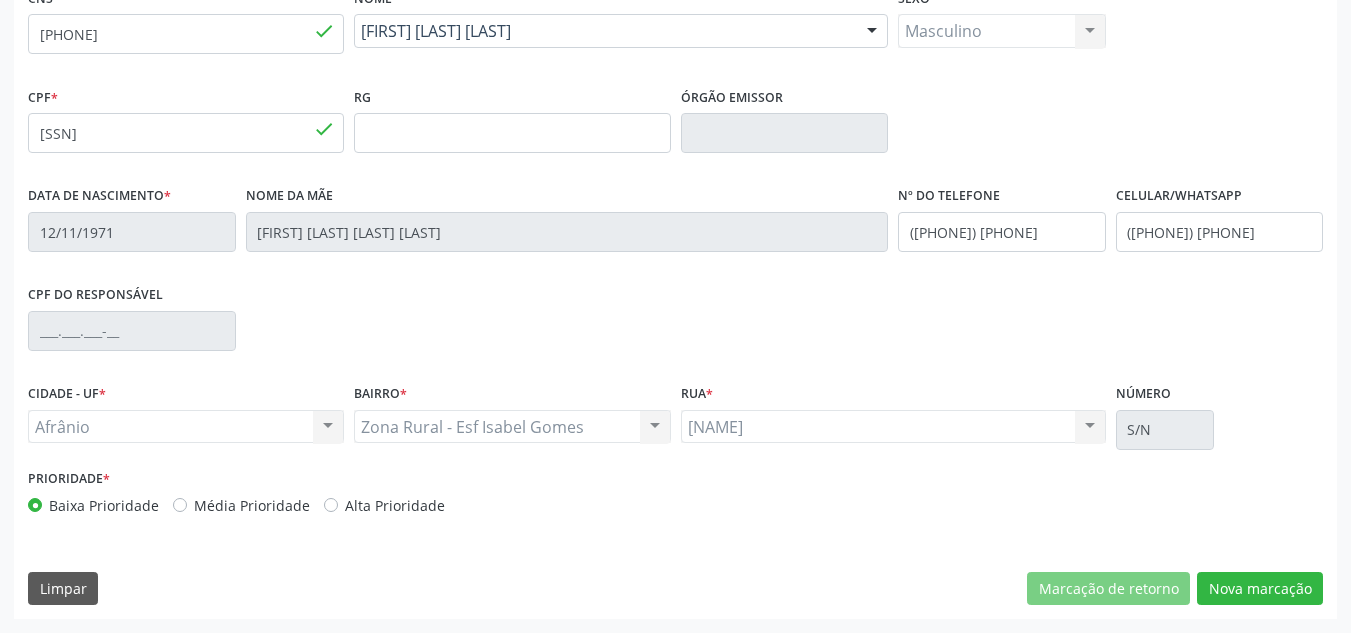 click on "Média Prioridade" at bounding box center (252, 505) 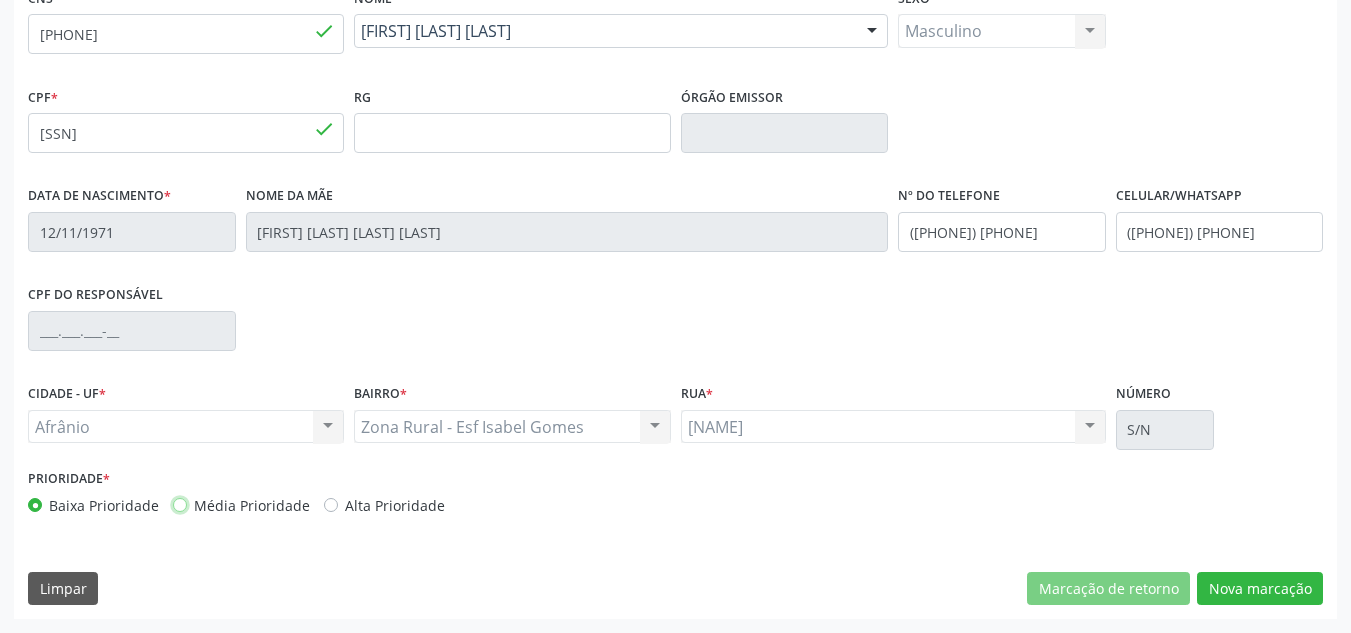 click on "Média Prioridade" at bounding box center (180, 504) 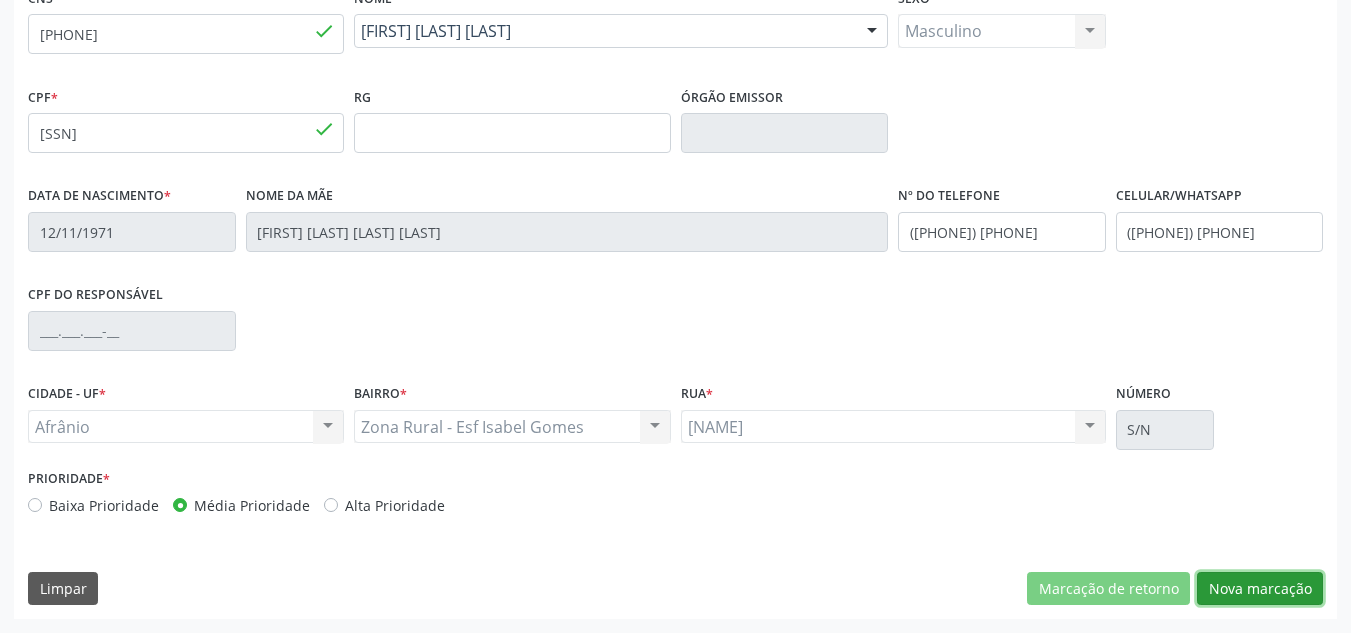 click on "Nova marcação" at bounding box center [1260, 589] 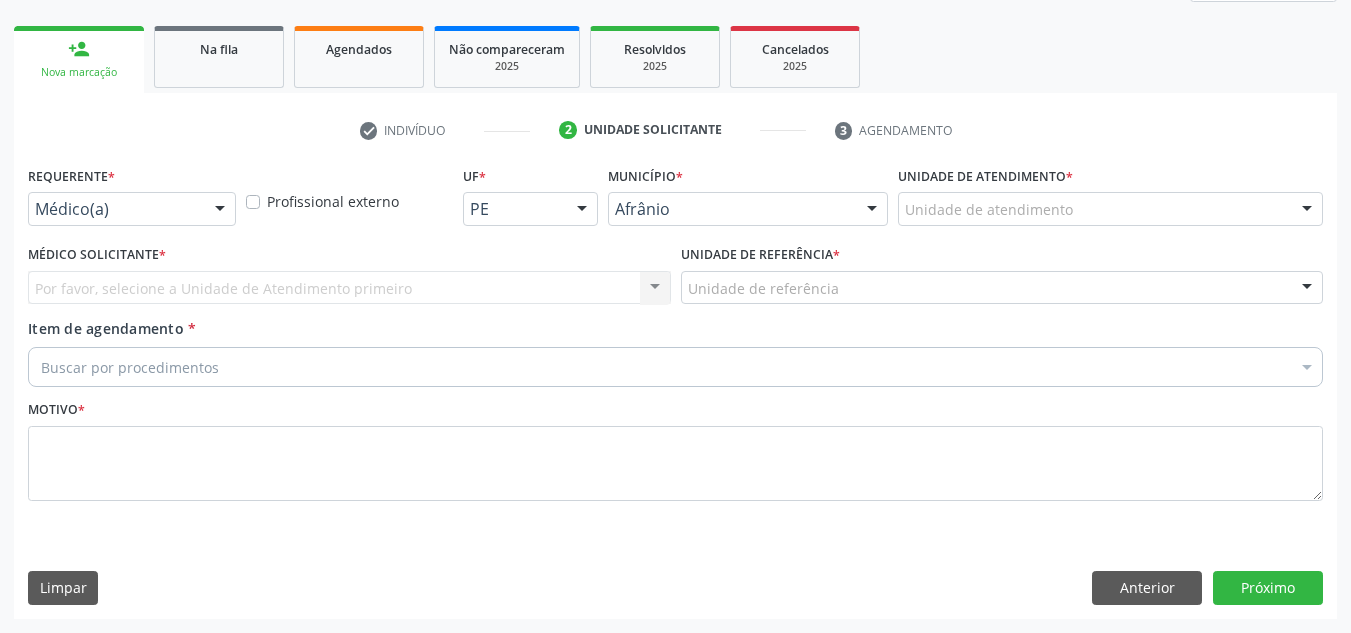 scroll, scrollTop: 273, scrollLeft: 0, axis: vertical 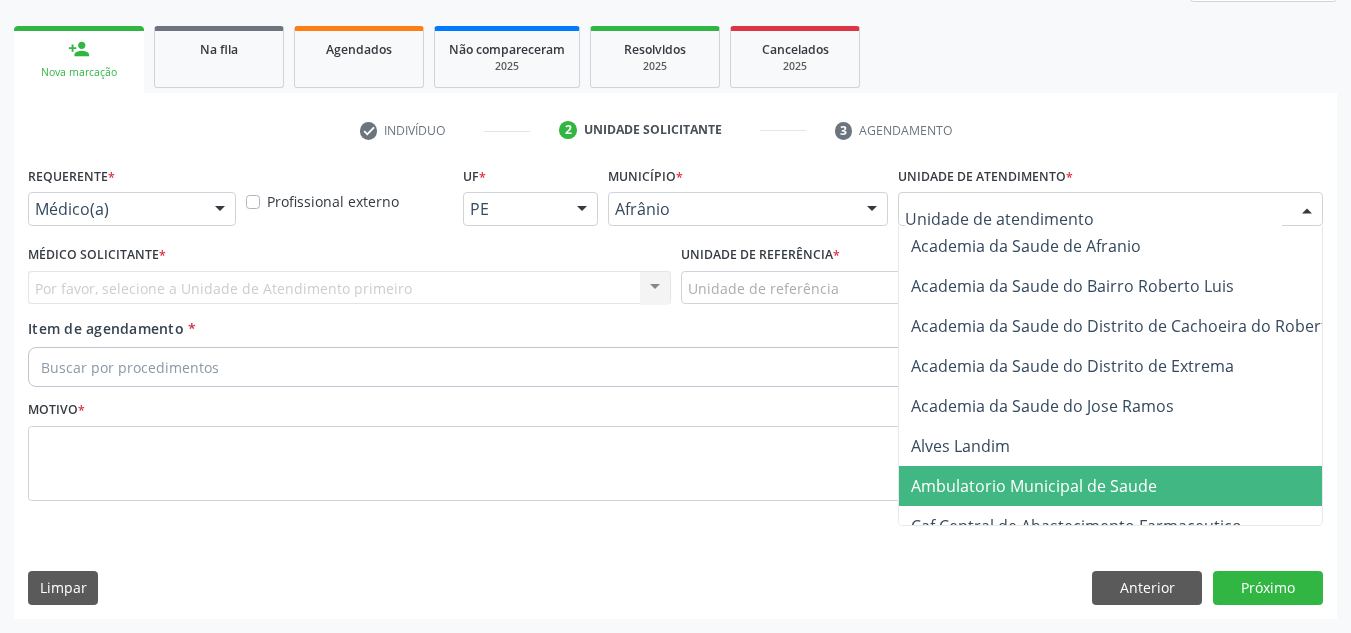 click on "Ambulatorio Municipal de Saude" at bounding box center (1034, 486) 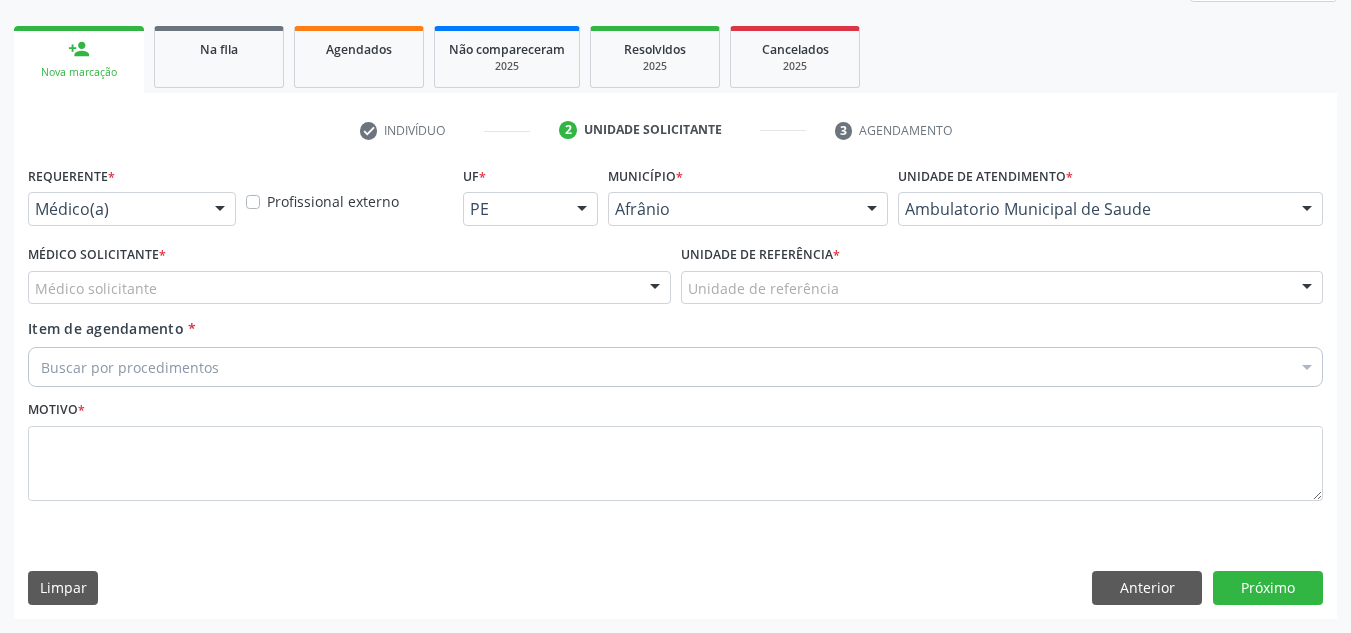 click on "Médico solicitante" at bounding box center [349, 288] 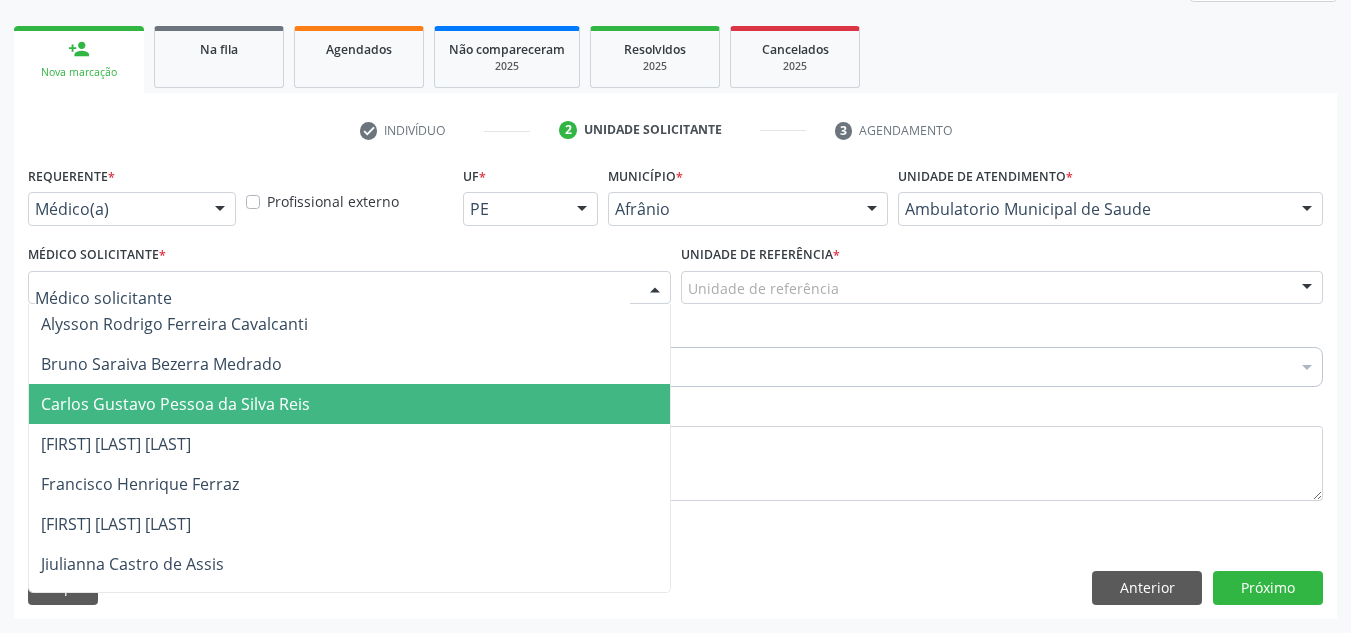 drag, startPoint x: 554, startPoint y: 423, endPoint x: 619, endPoint y: 374, distance: 81.400246 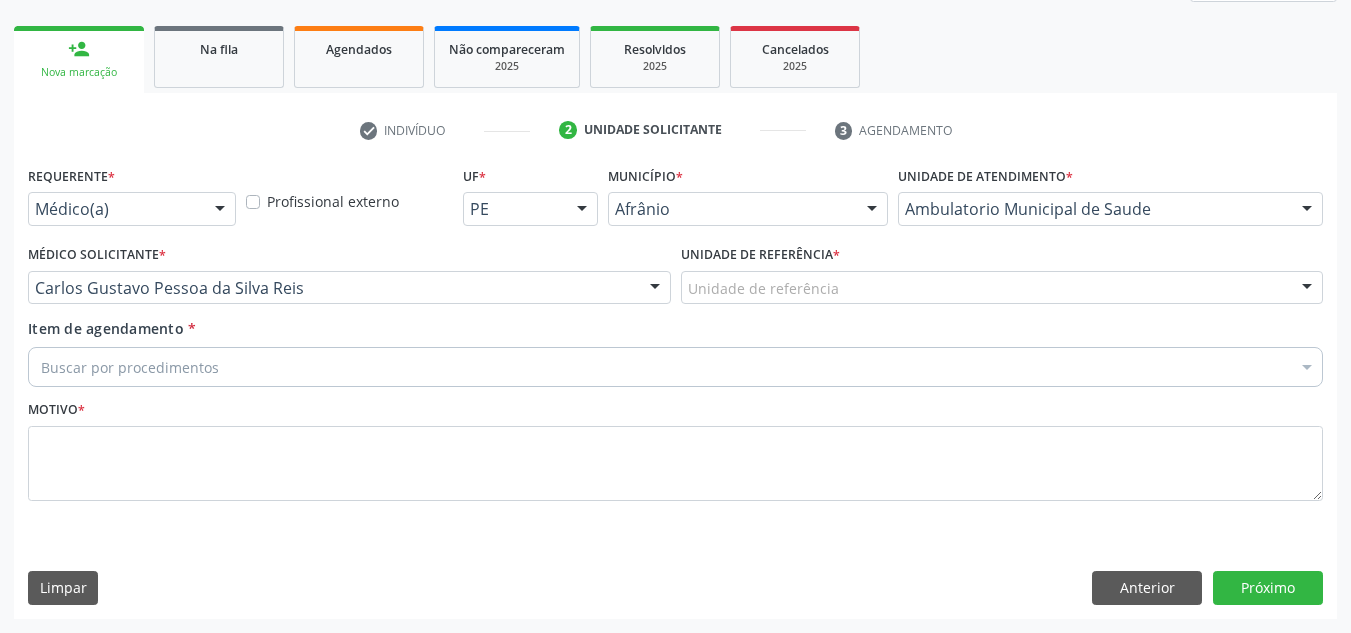 click on "Unidade de referência" at bounding box center (1002, 288) 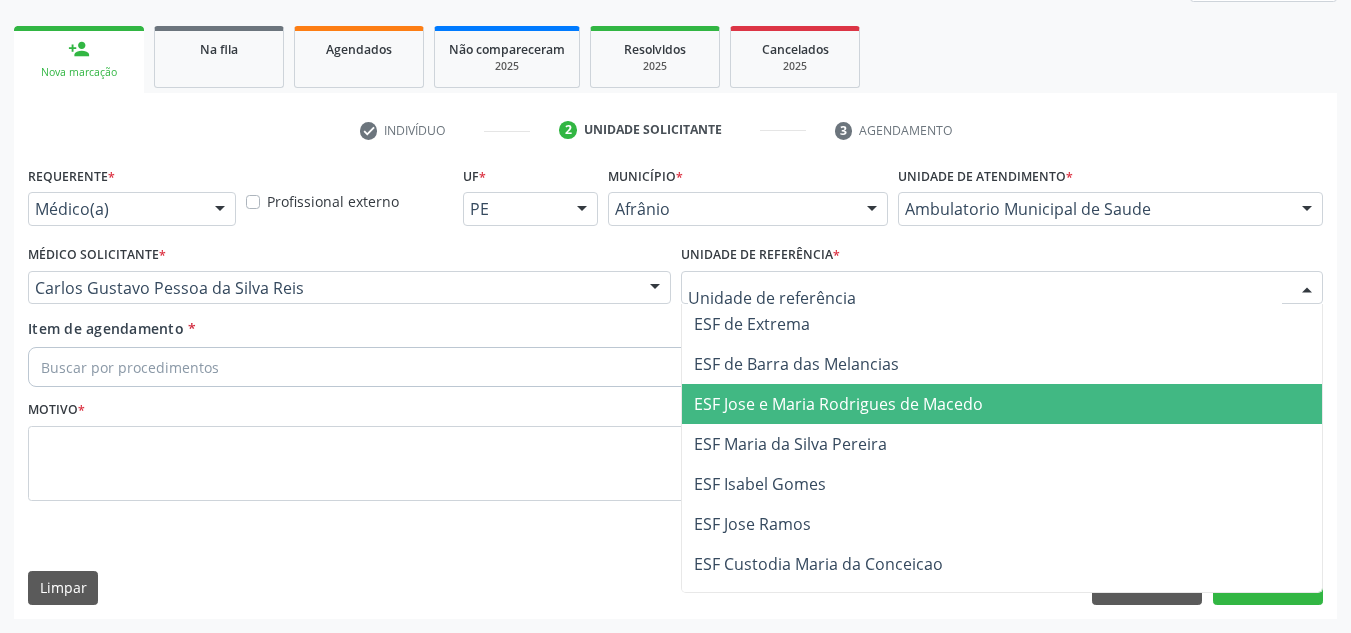 click on "ESF Jose e Maria Rodrigues de Macedo" at bounding box center [838, 404] 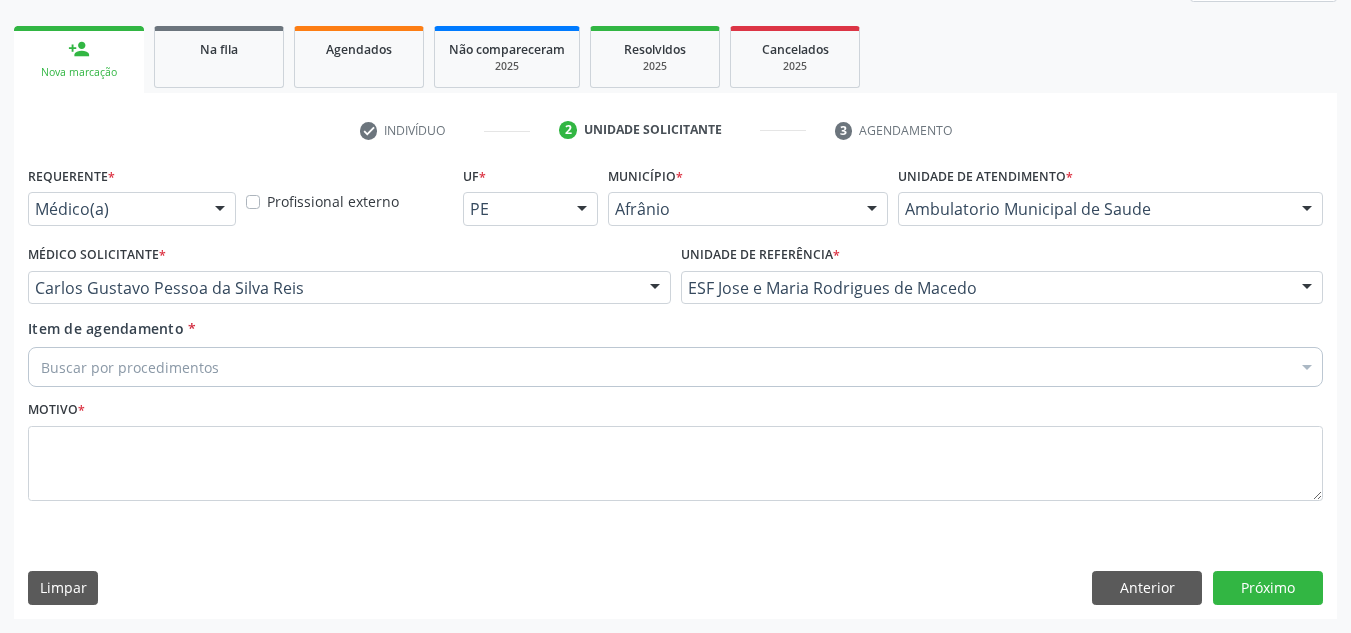 drag, startPoint x: 739, startPoint y: 367, endPoint x: 763, endPoint y: 375, distance: 25.298222 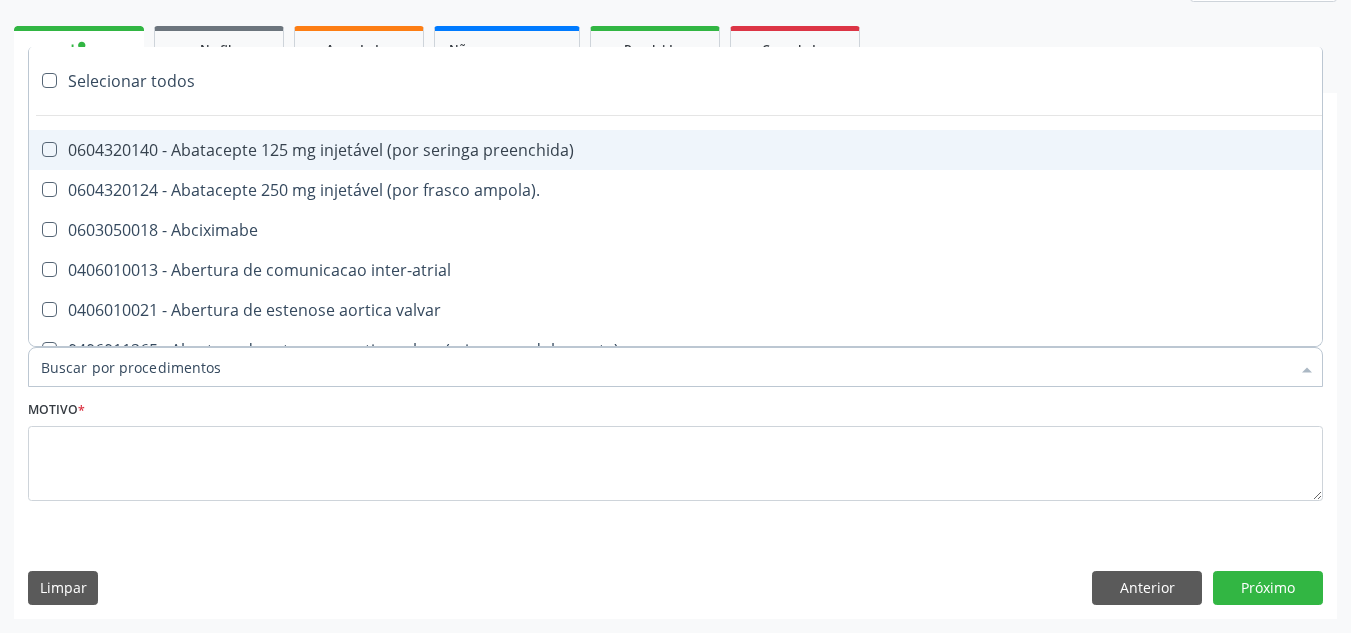 paste on "0209010037" 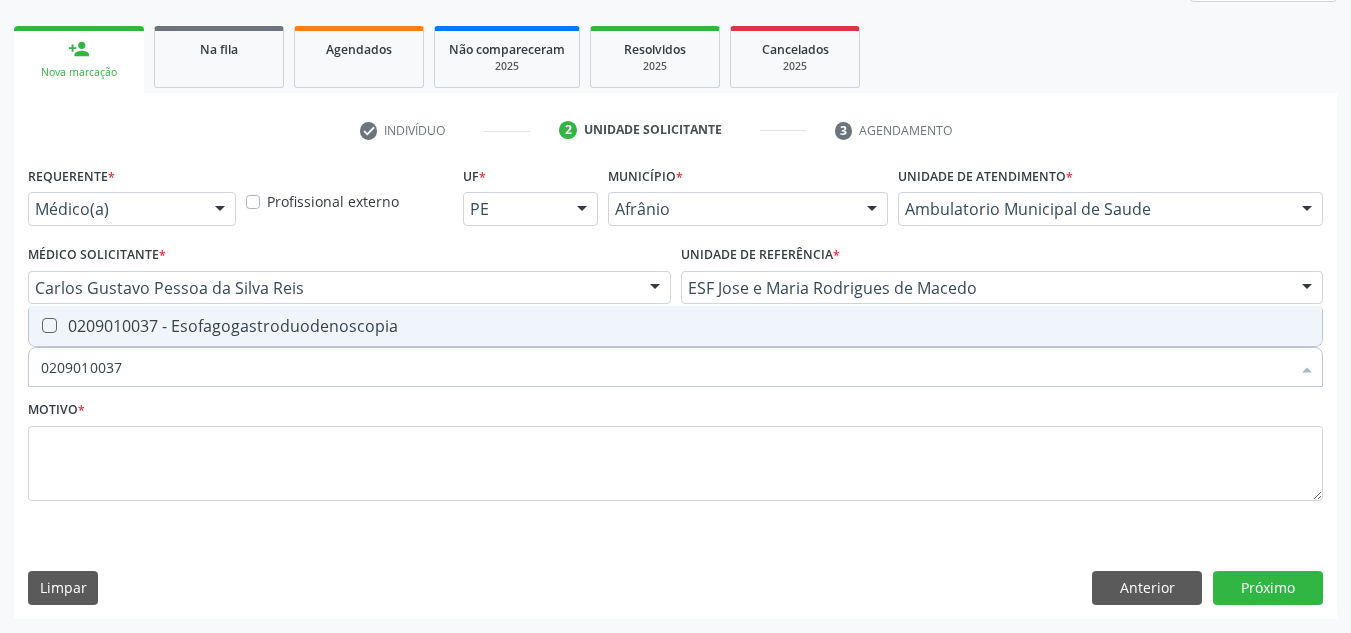 click on "0209010037 - Esofagogastroduodenoscopia" at bounding box center [675, 326] 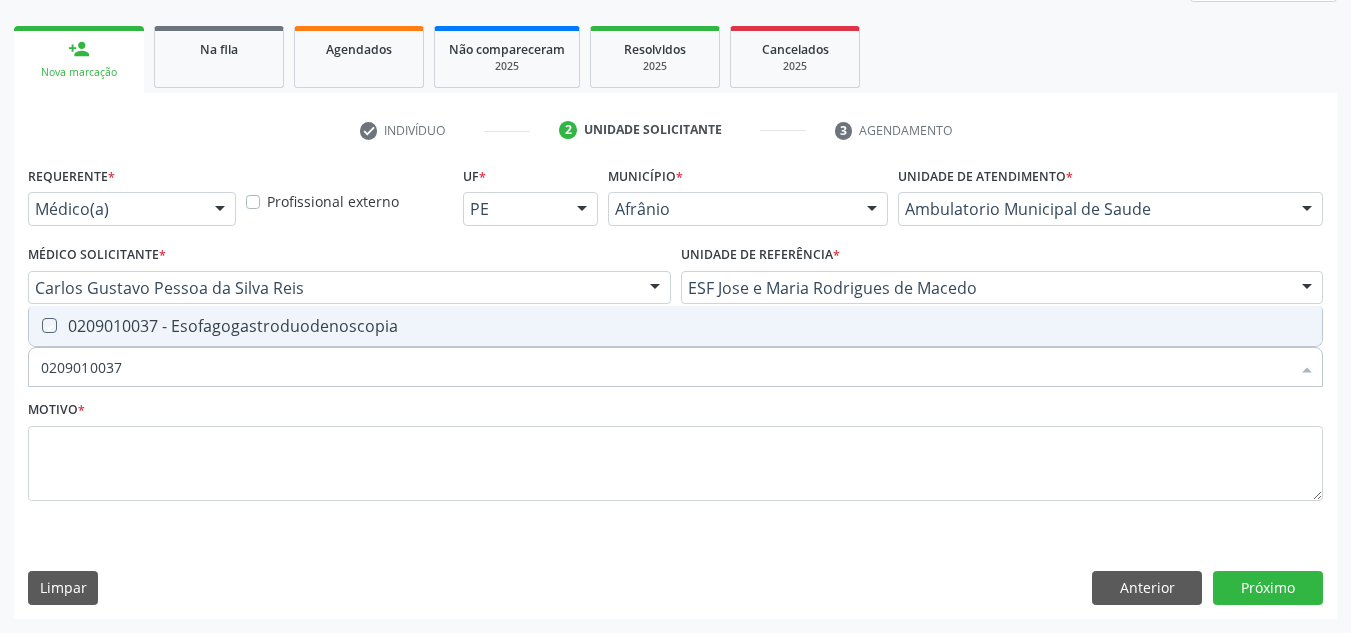 checkbox on "true" 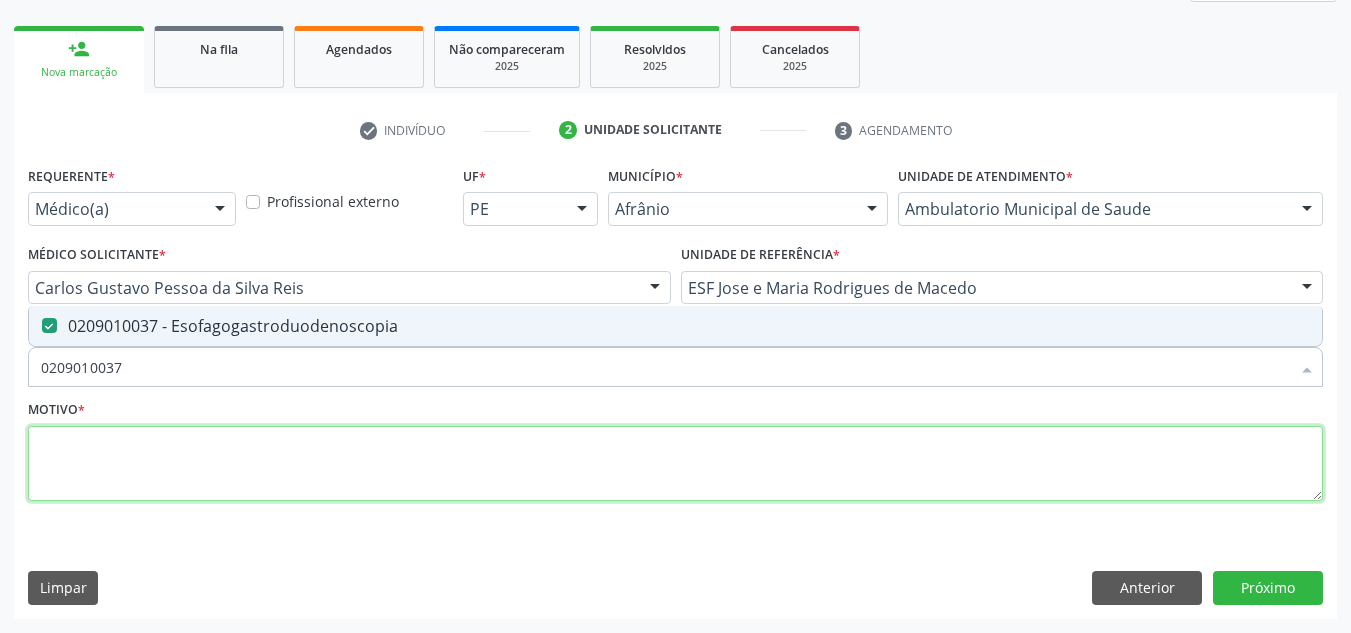 click at bounding box center [675, 464] 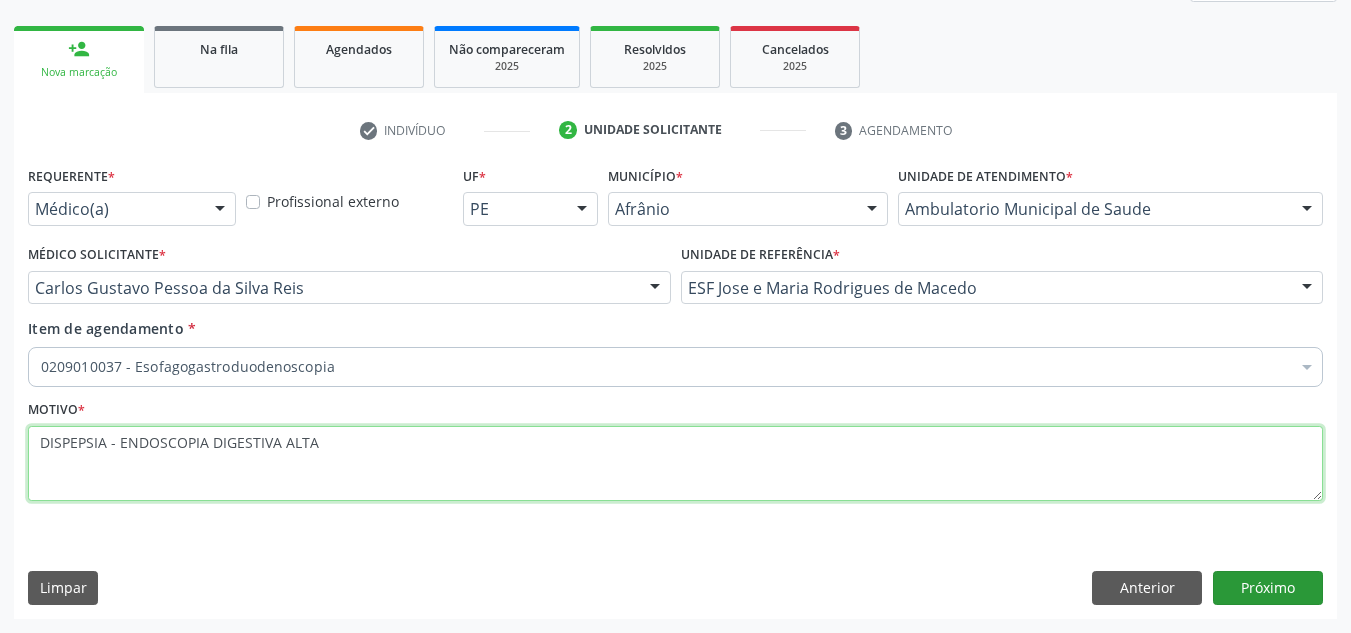 type on "DISPEPSIA - ENDOSCOPIA DIGESTIVA ALTA" 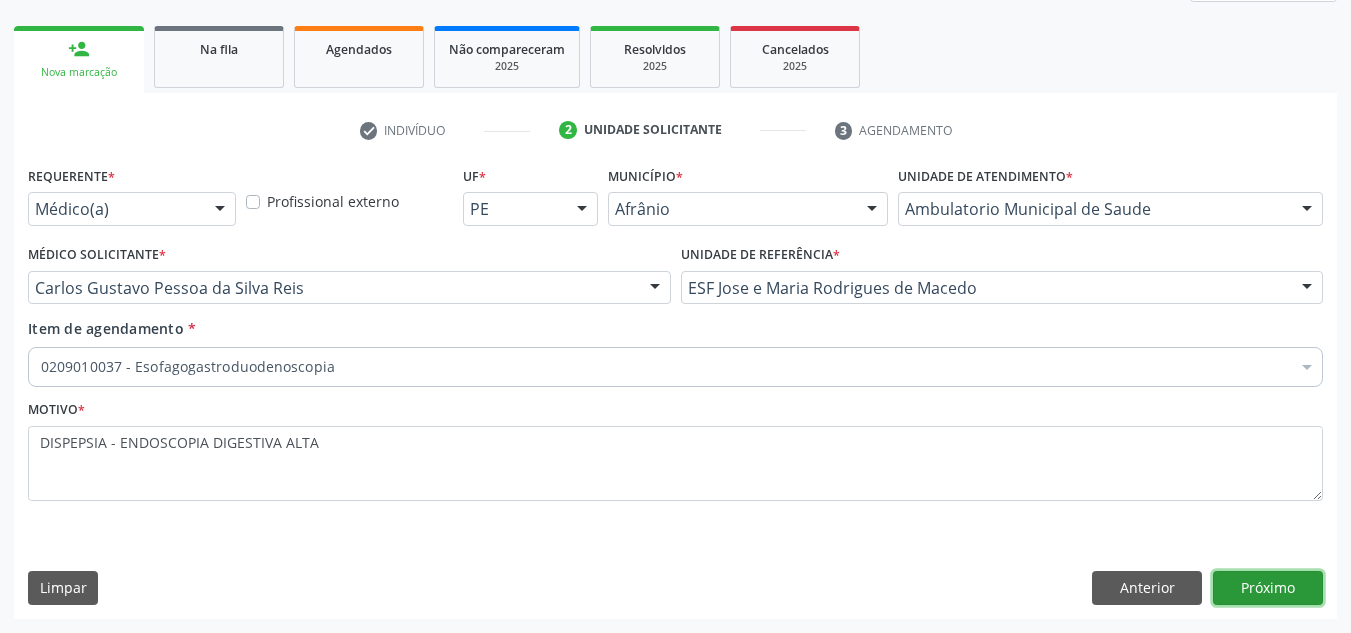 click on "Próximo" at bounding box center (1268, 588) 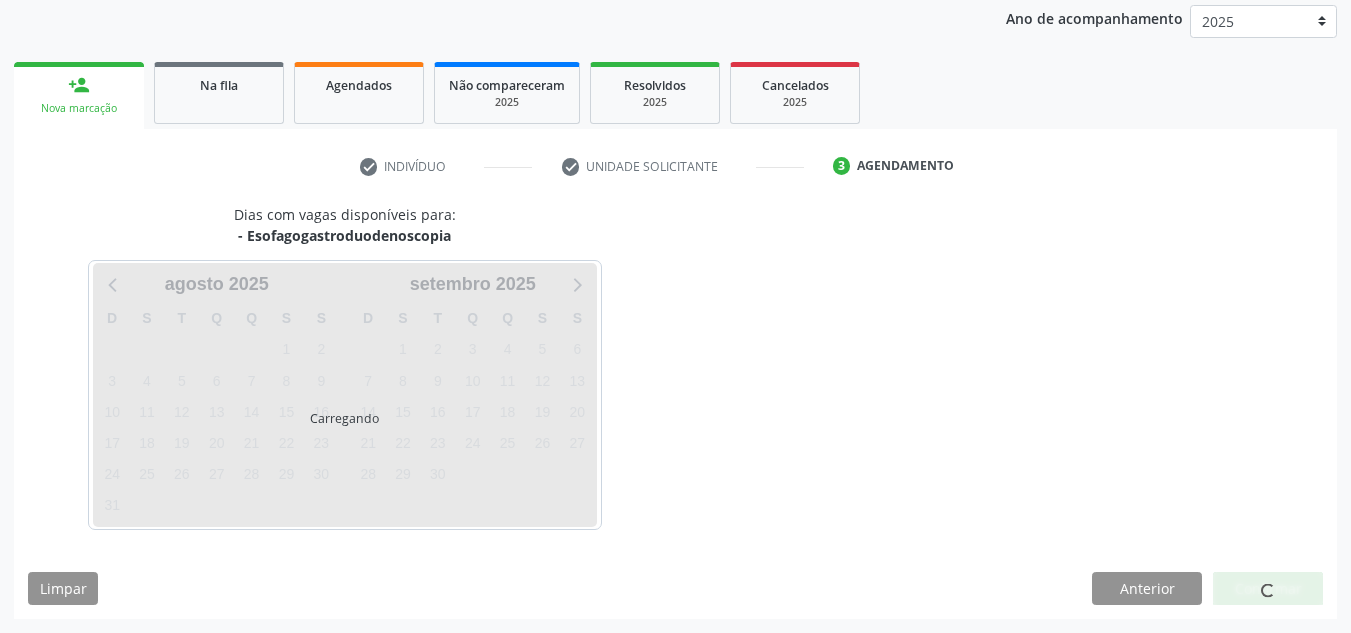 scroll, scrollTop: 273, scrollLeft: 0, axis: vertical 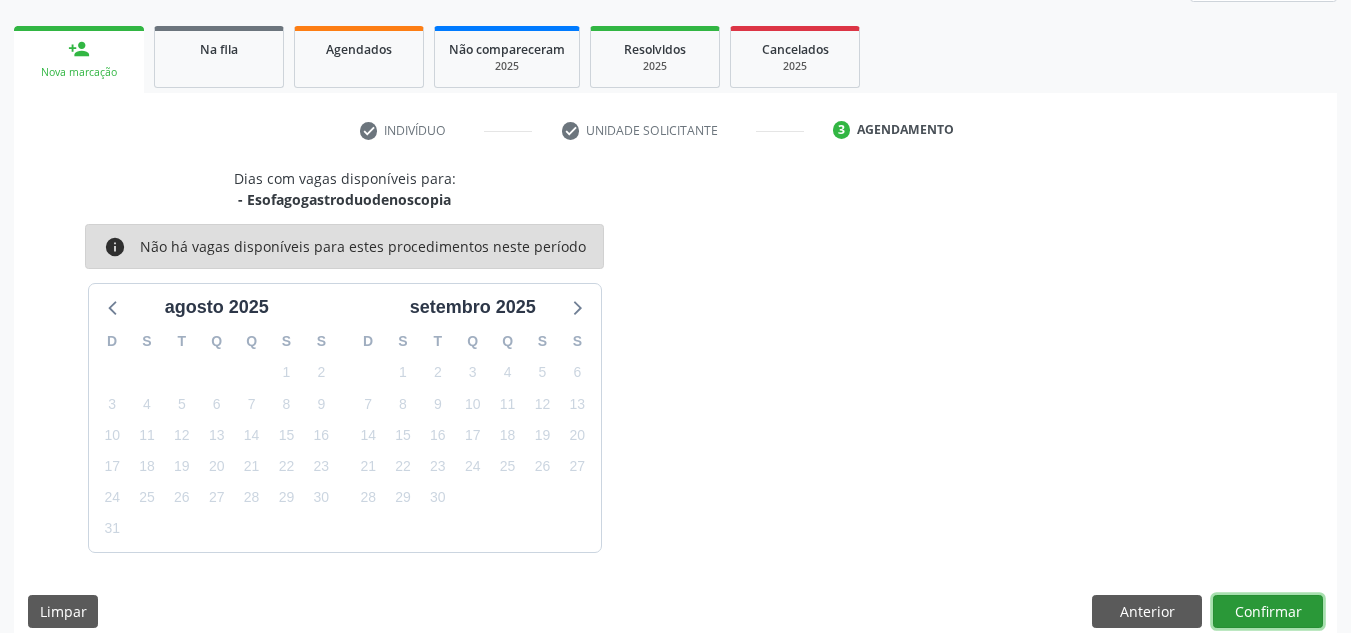 click on "Confirmar" at bounding box center [1268, 612] 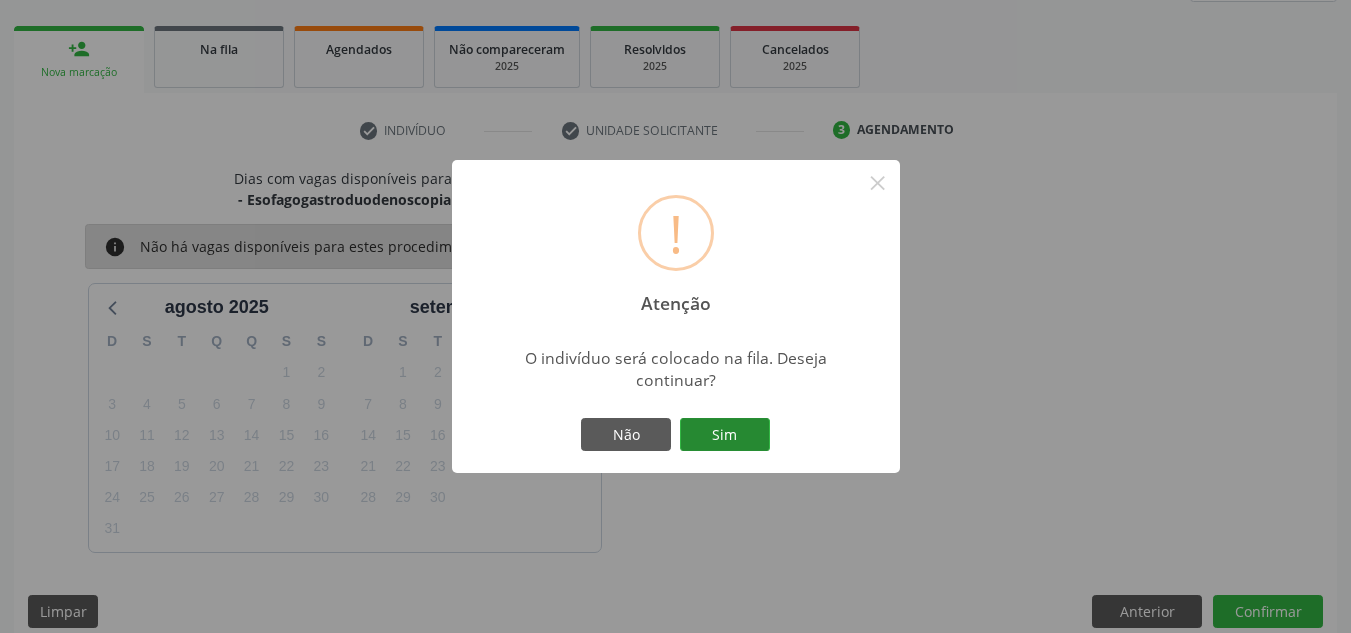 click on "Sim" at bounding box center [725, 435] 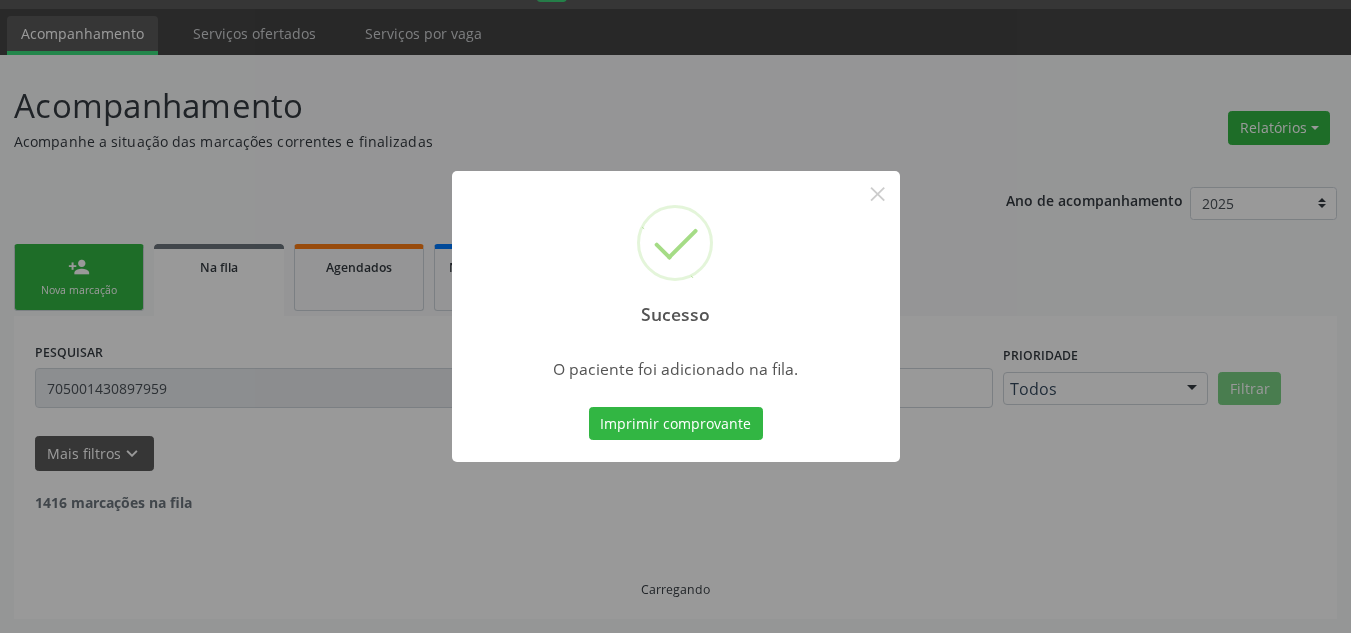 scroll, scrollTop: 34, scrollLeft: 0, axis: vertical 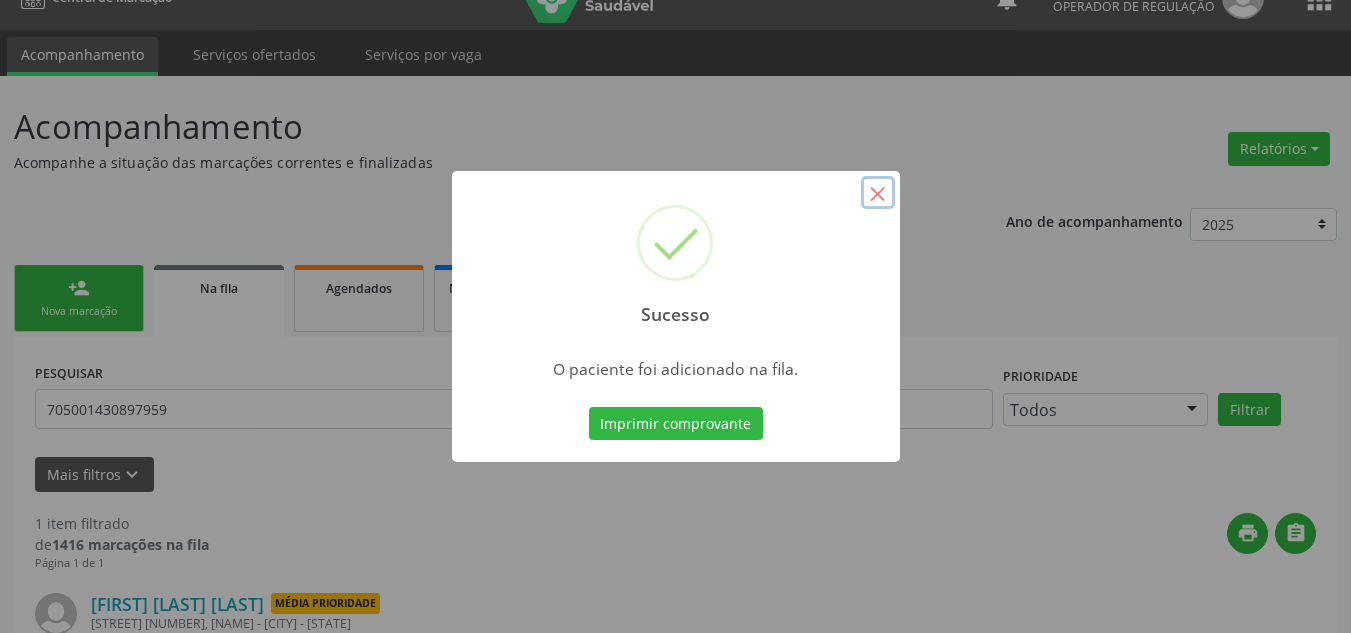 click on "×" at bounding box center (878, 193) 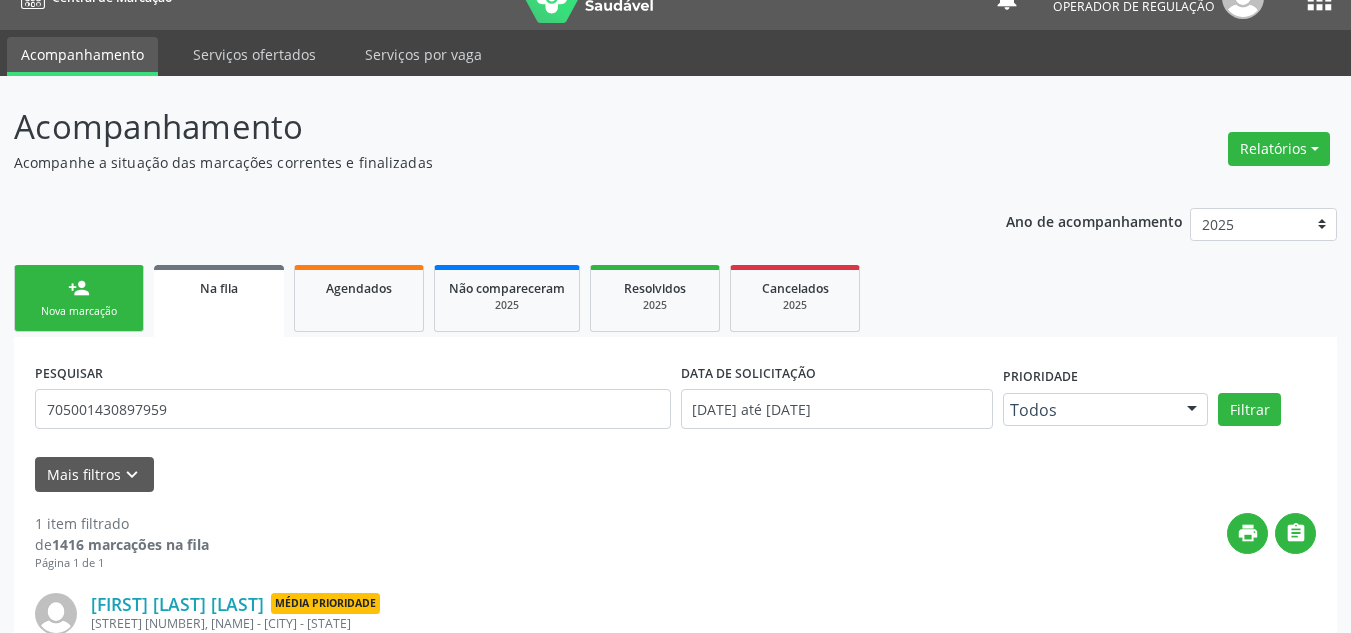 click on "person_add
Nova marcação" at bounding box center (79, 298) 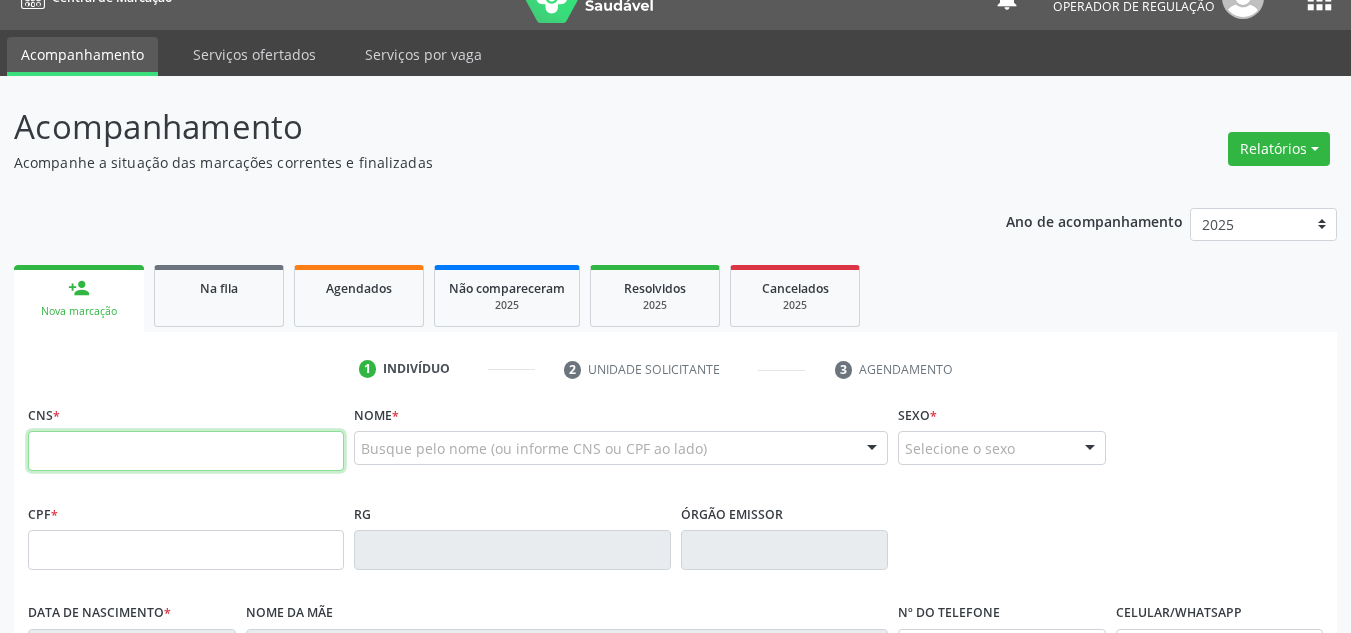 click at bounding box center (186, 451) 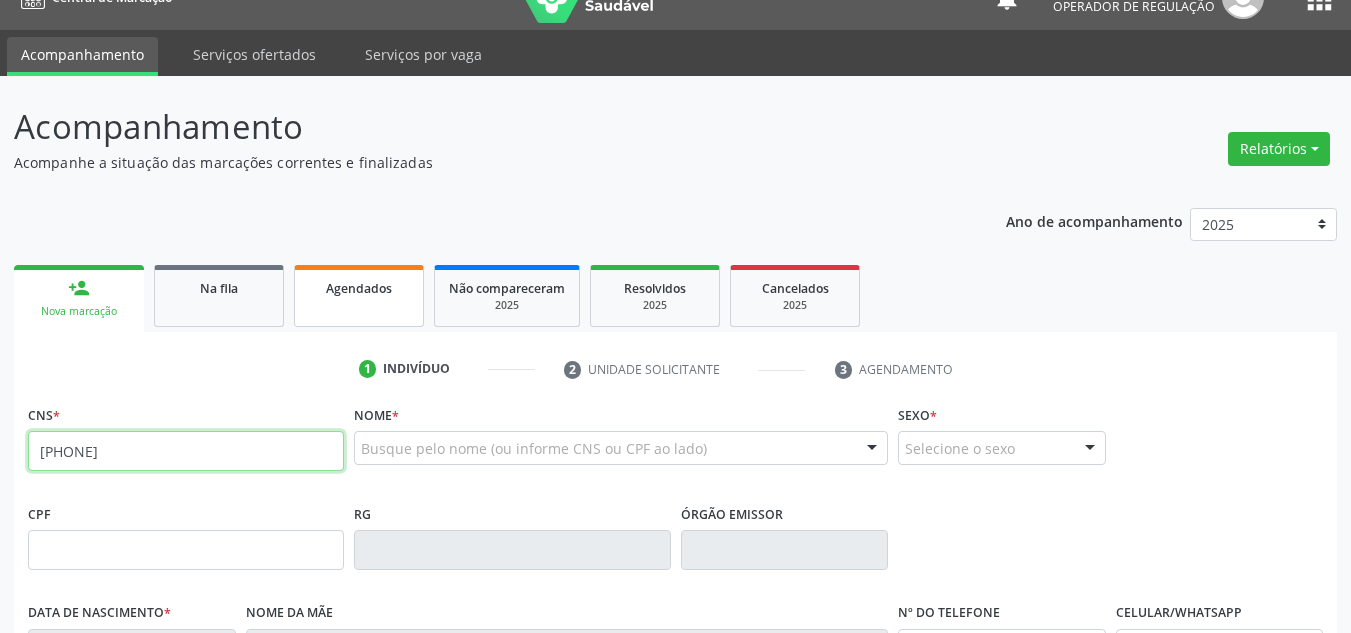 type on "[PHONE]" 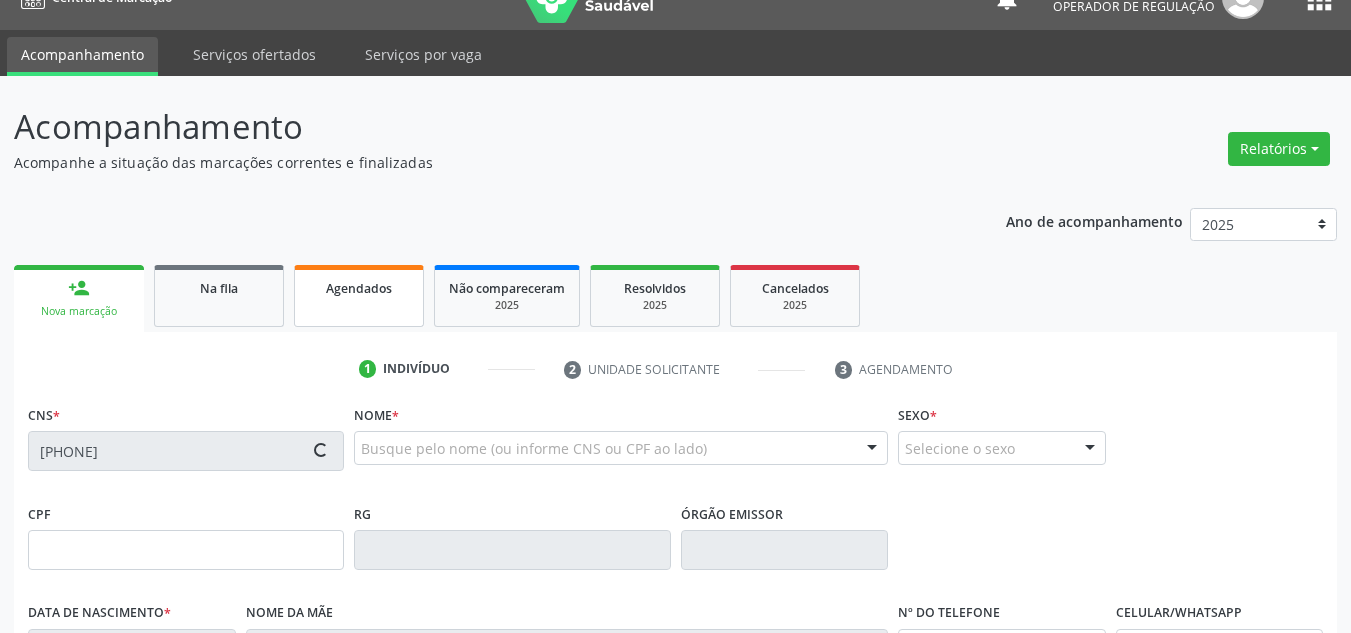 type on "[DATE]" 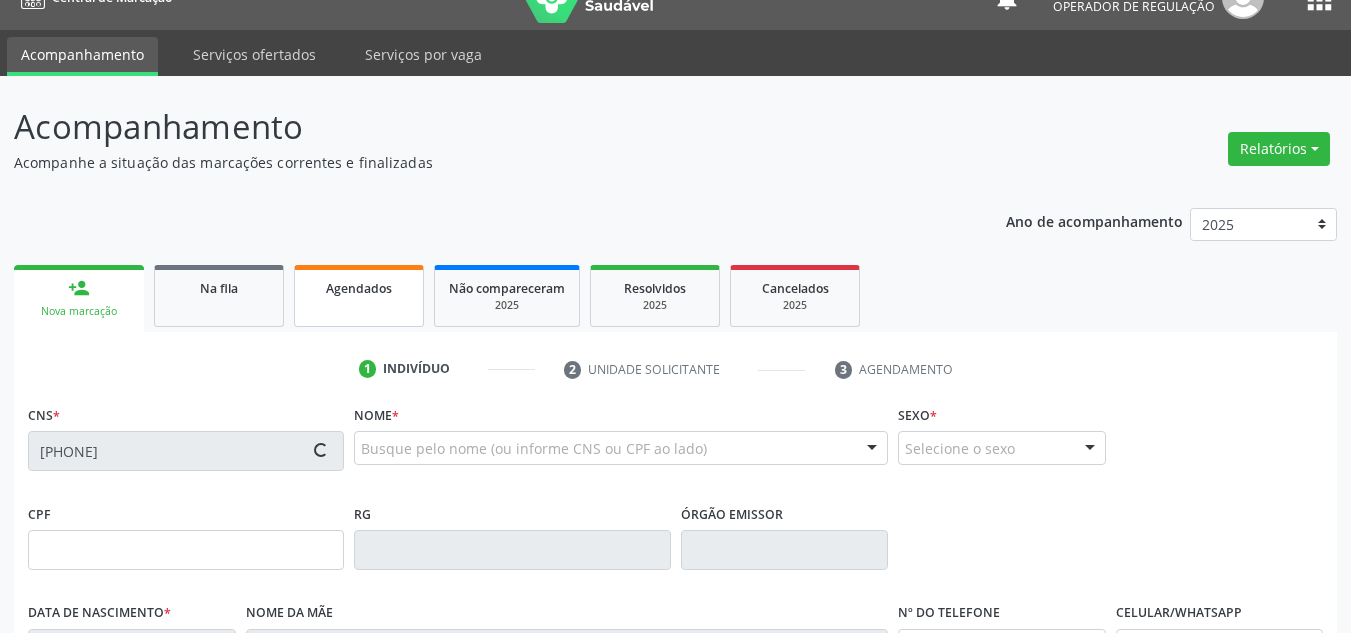 type on "[FIRST] [LAST] [LAST]" 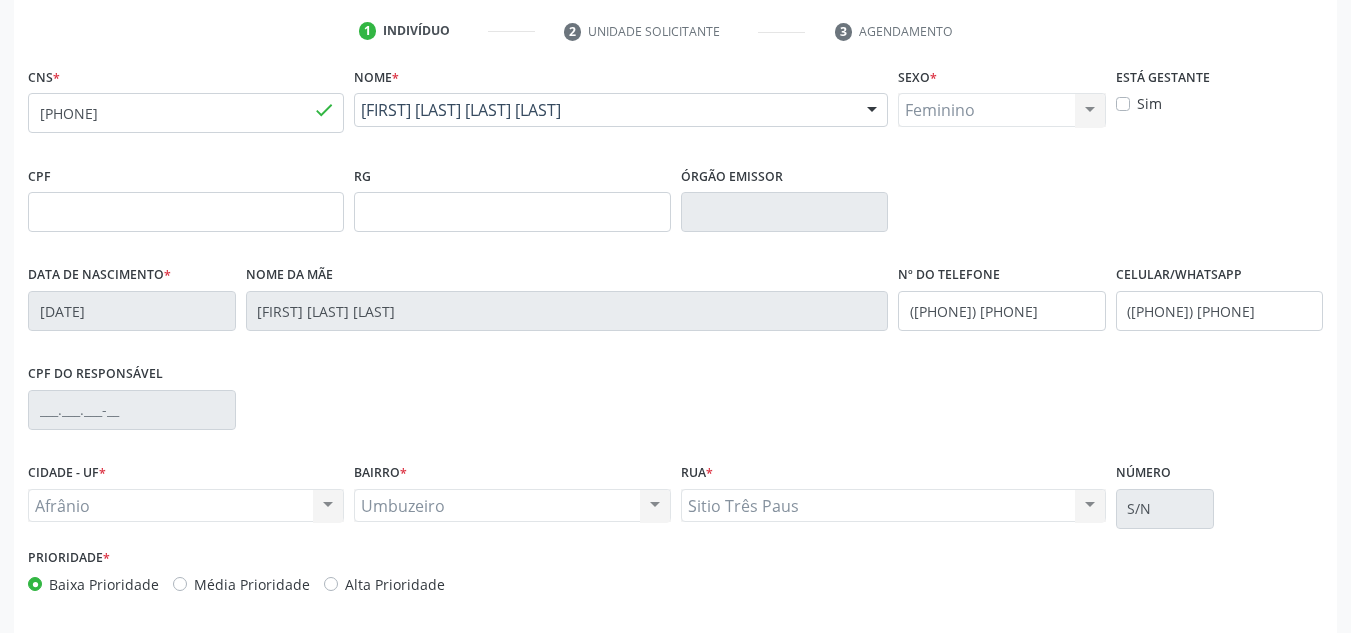 scroll, scrollTop: 434, scrollLeft: 0, axis: vertical 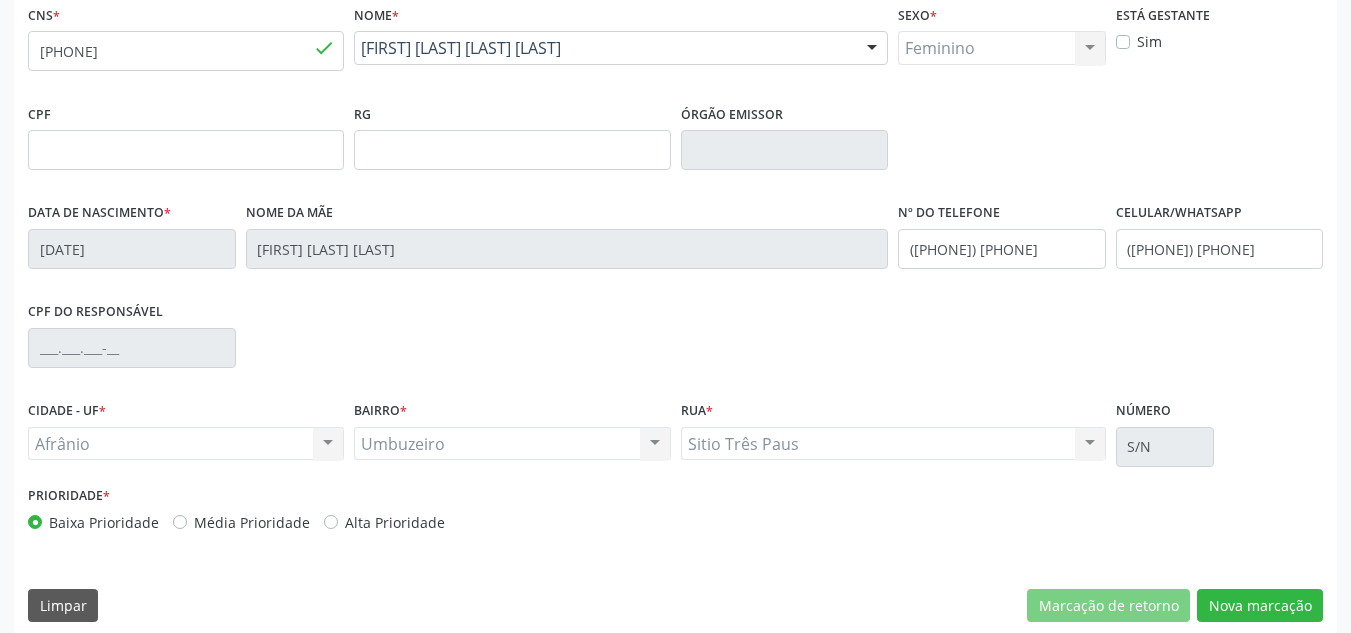 click on "Média Prioridade" at bounding box center [252, 522] 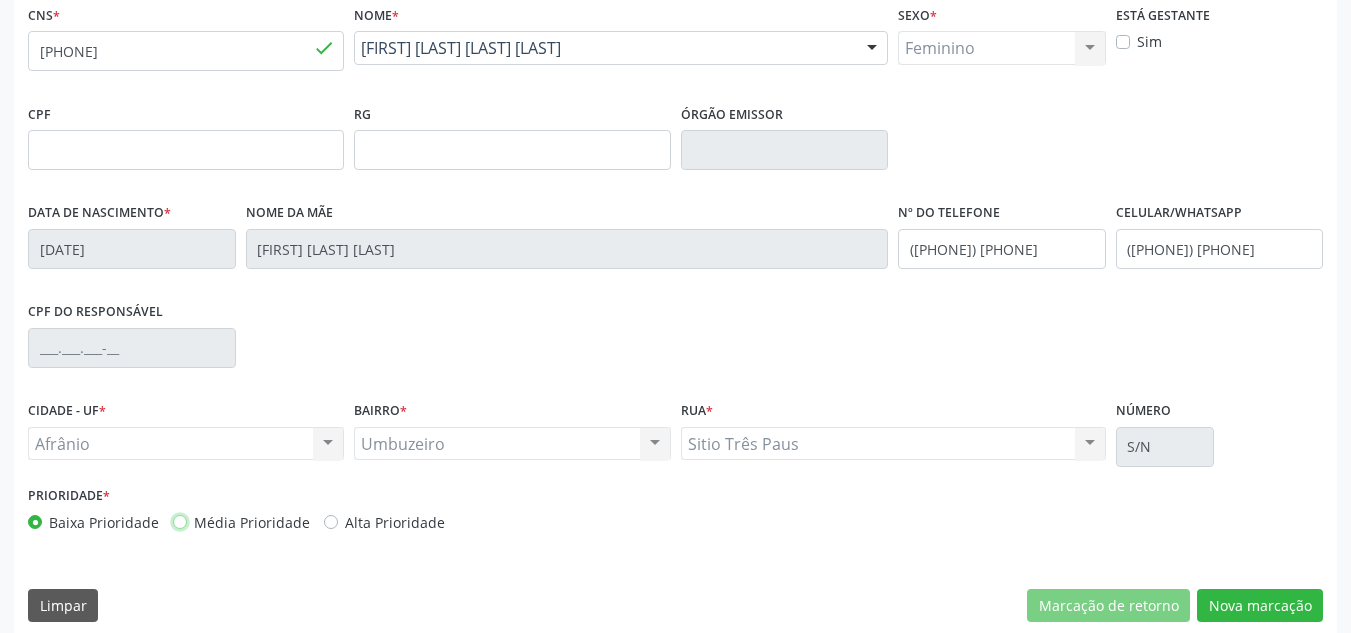 radio on "true" 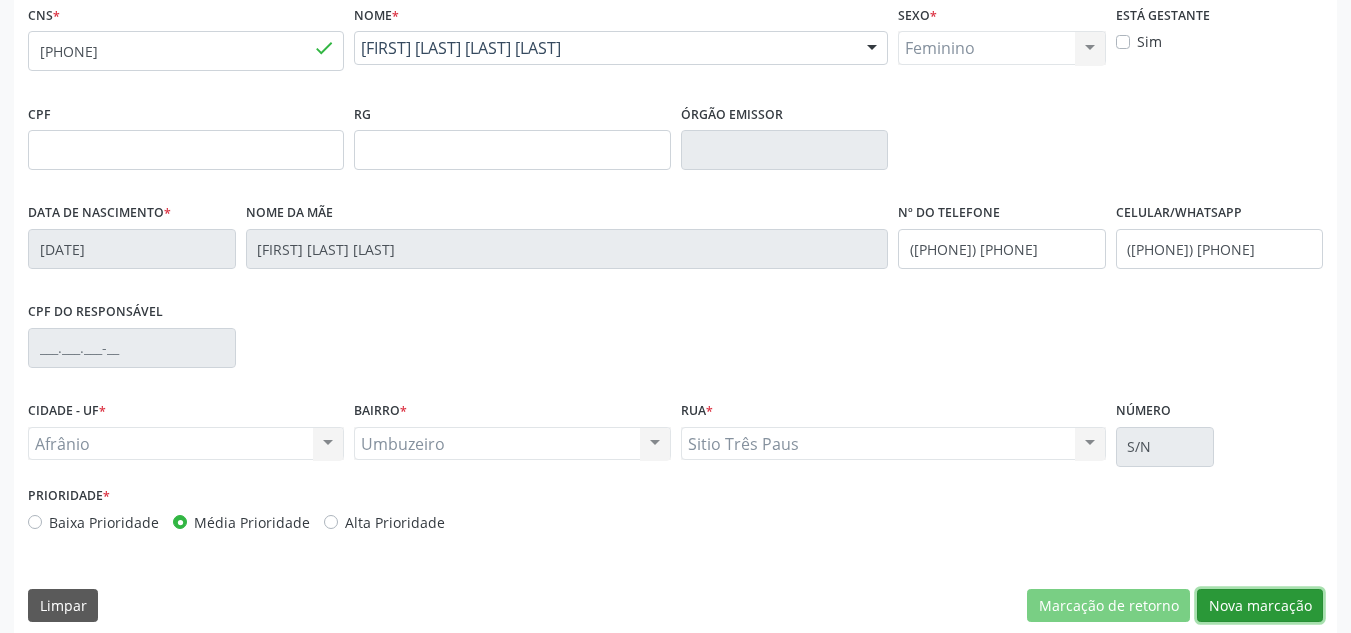click on "Nova marcação" at bounding box center [1260, 606] 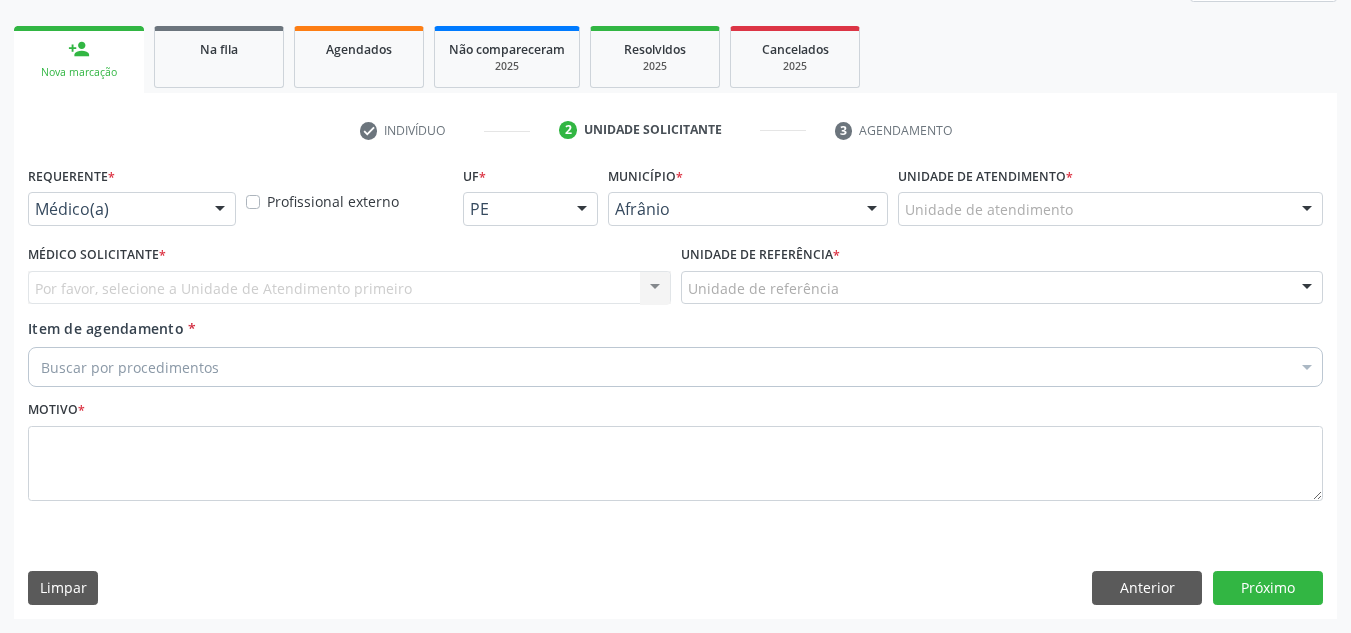 scroll, scrollTop: 273, scrollLeft: 0, axis: vertical 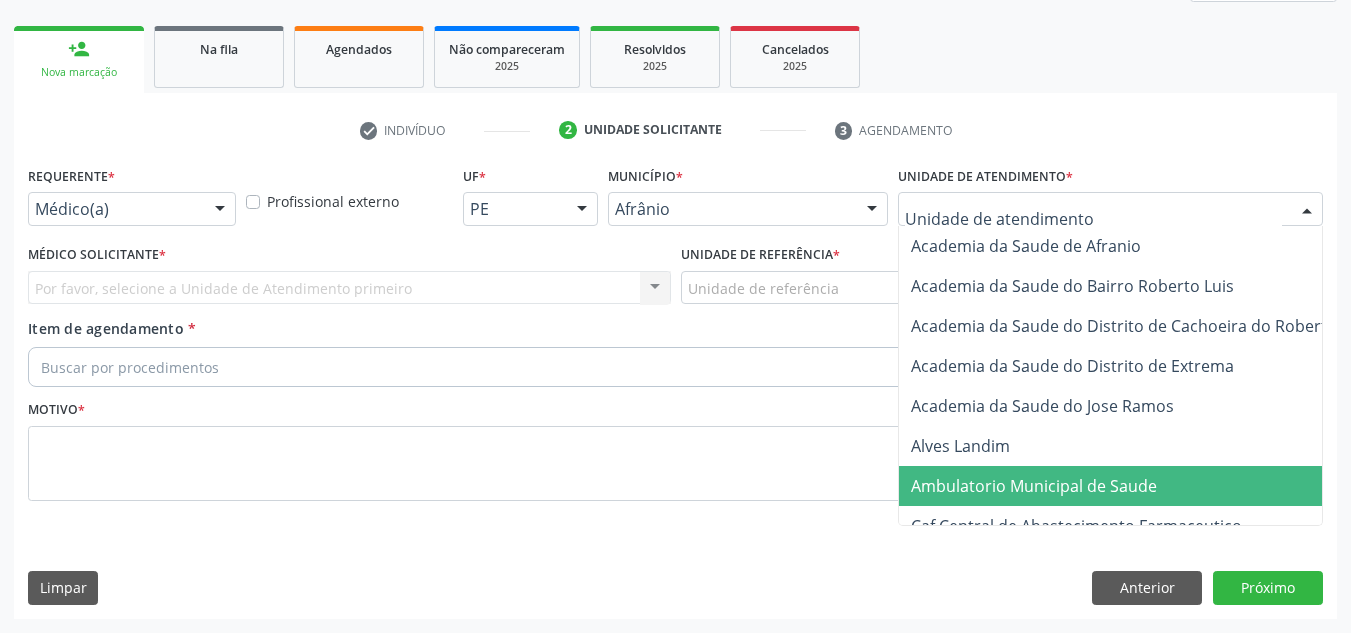 drag, startPoint x: 1089, startPoint y: 490, endPoint x: 733, endPoint y: 381, distance: 372.31305 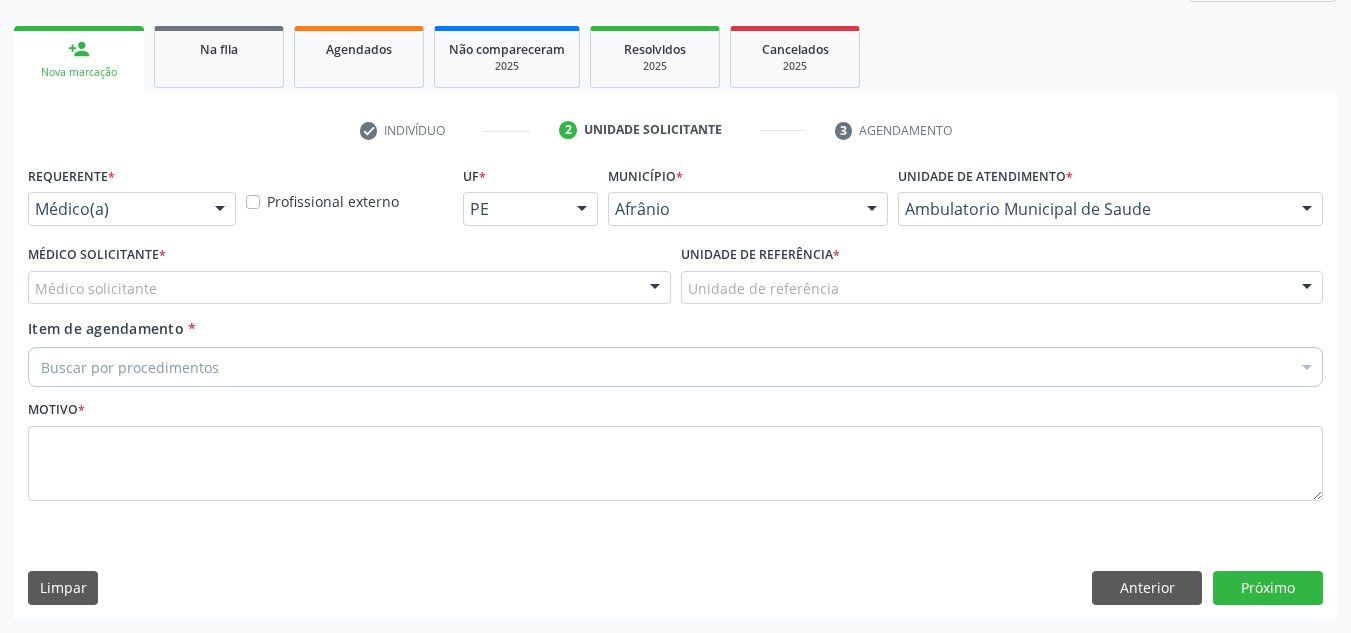 click at bounding box center (655, 289) 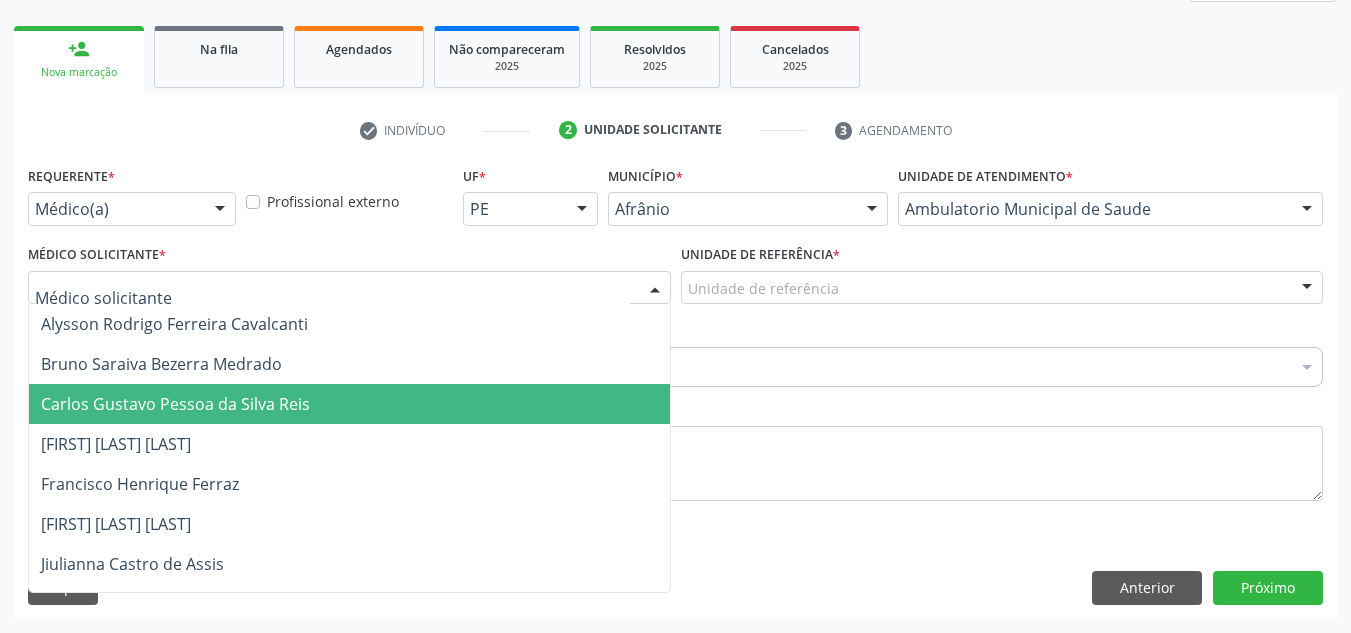 click on "[FIRST] [LAST] [LAST]" at bounding box center (349, 444) 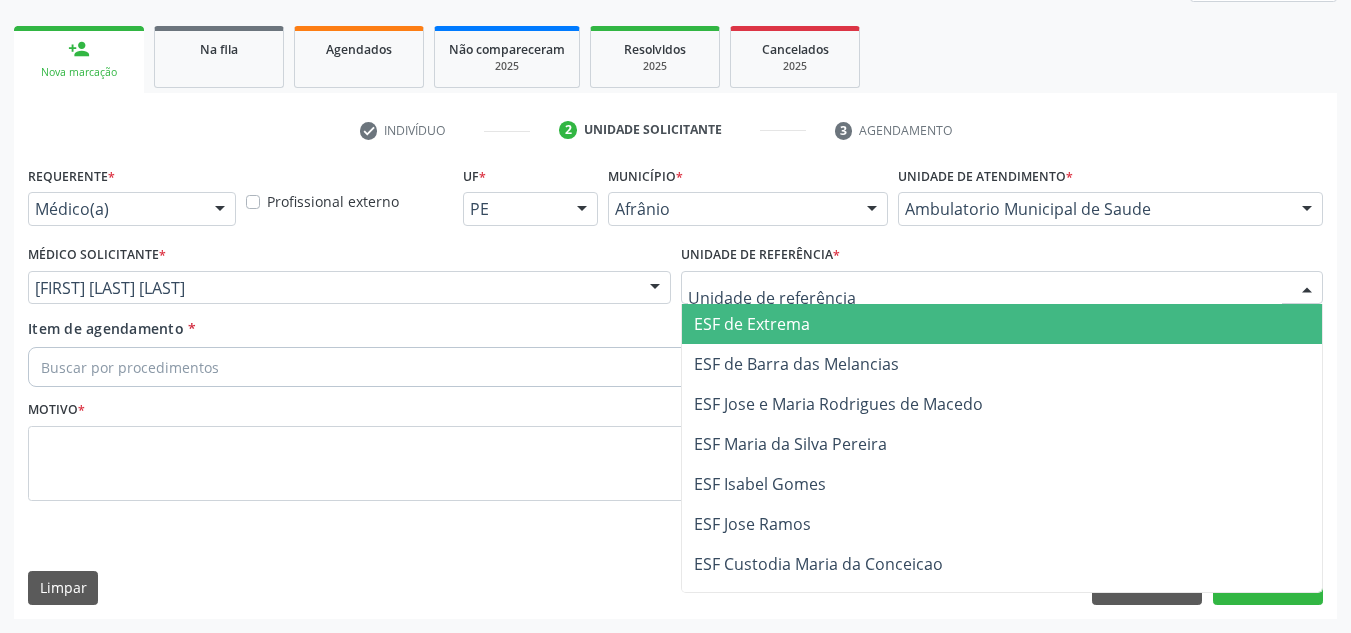 drag, startPoint x: 877, startPoint y: 290, endPoint x: 856, endPoint y: 381, distance: 93.39165 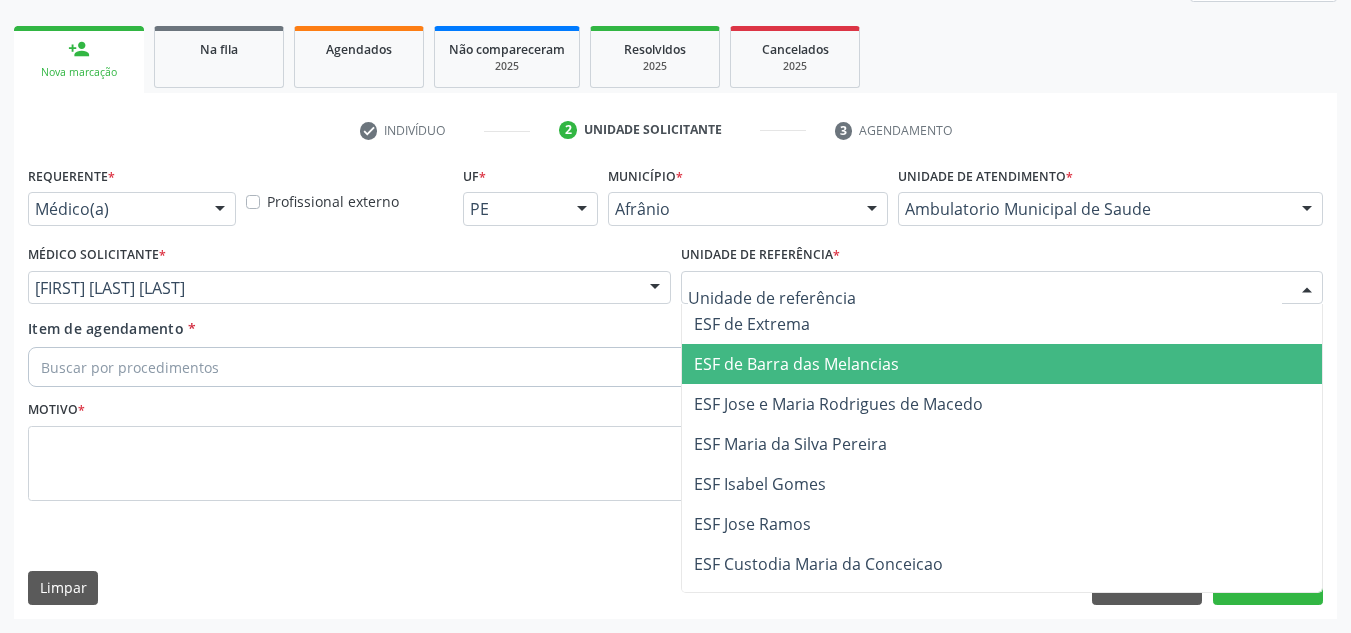 drag, startPoint x: 856, startPoint y: 381, endPoint x: 719, endPoint y: 358, distance: 138.91724 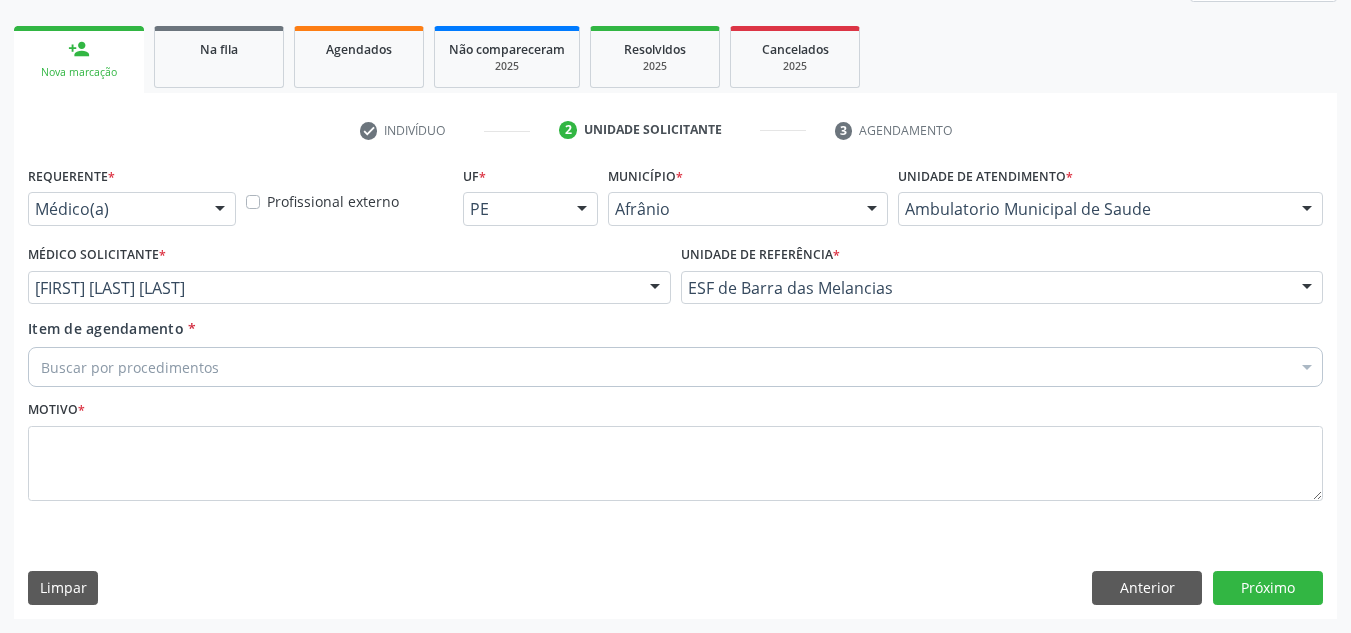 click on "Buscar por procedimentos" at bounding box center (675, 367) 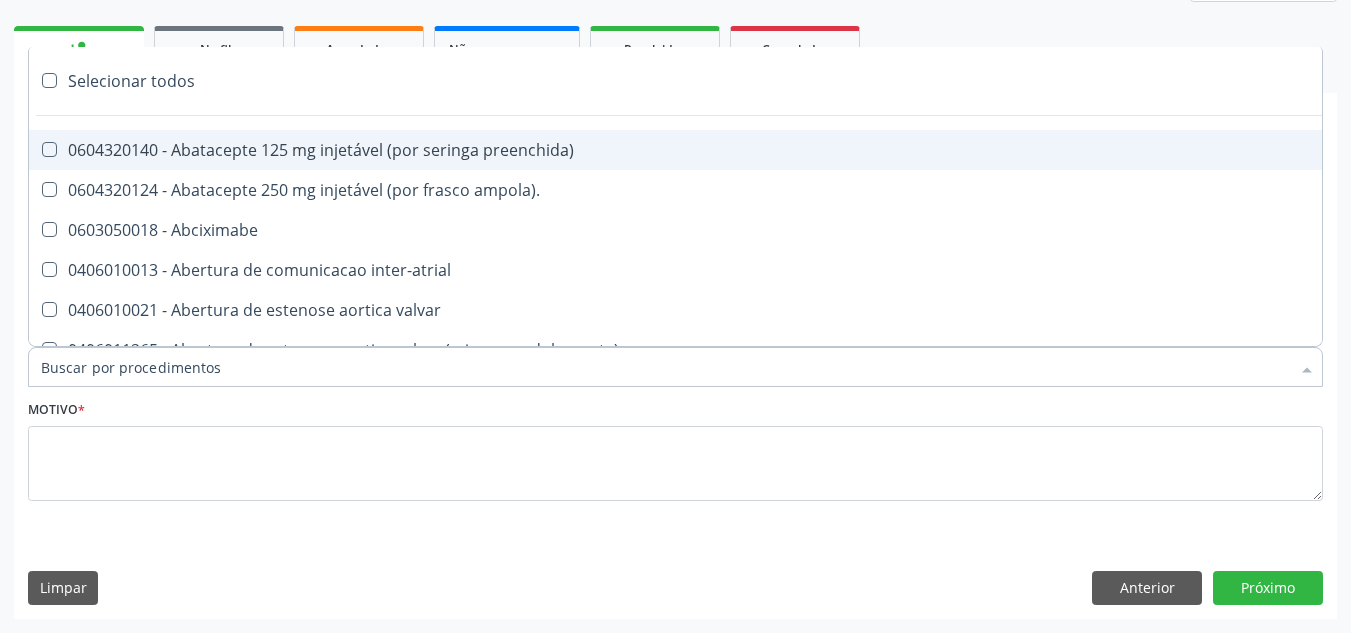 paste on "0209010037" 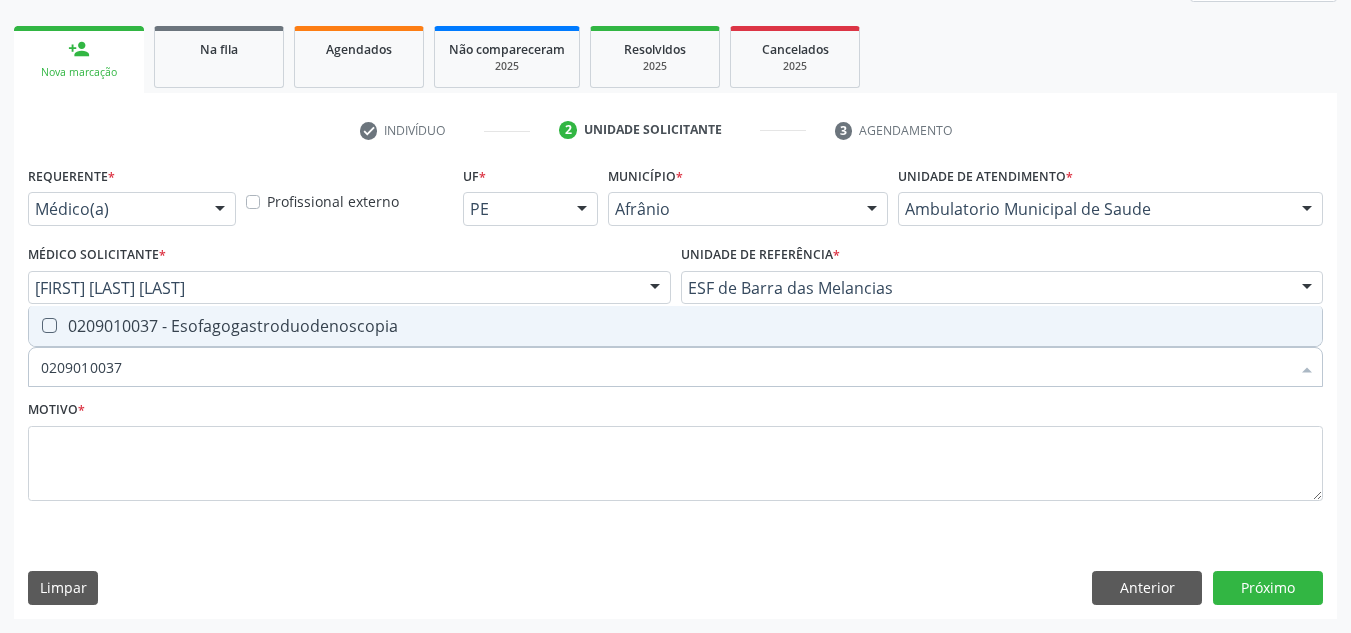 click on "0209010037 - Esofagogastroduodenoscopia" at bounding box center (675, 326) 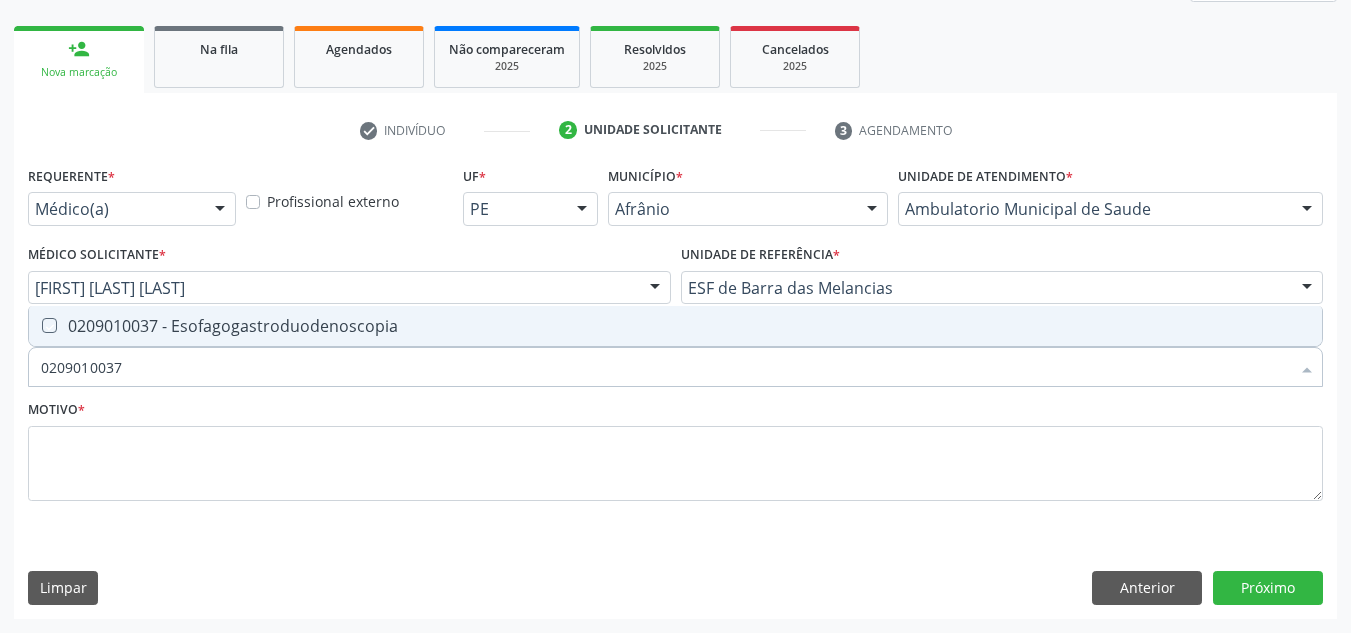 checkbox on "true" 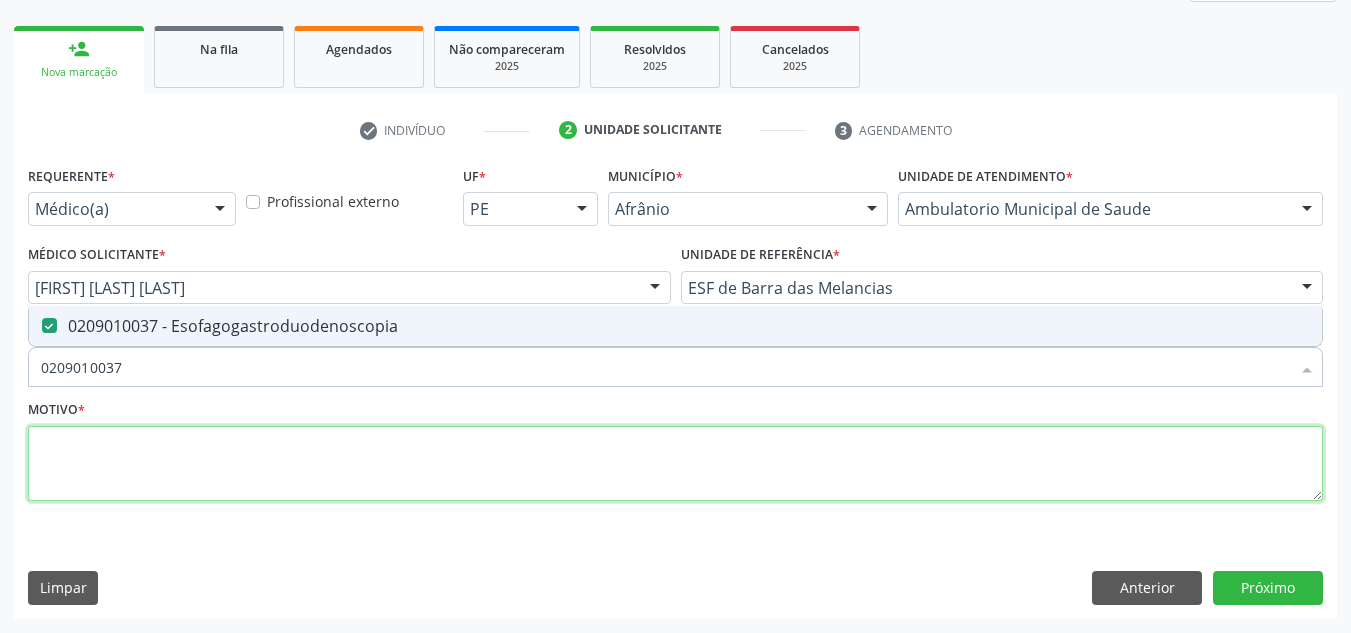 click at bounding box center (675, 464) 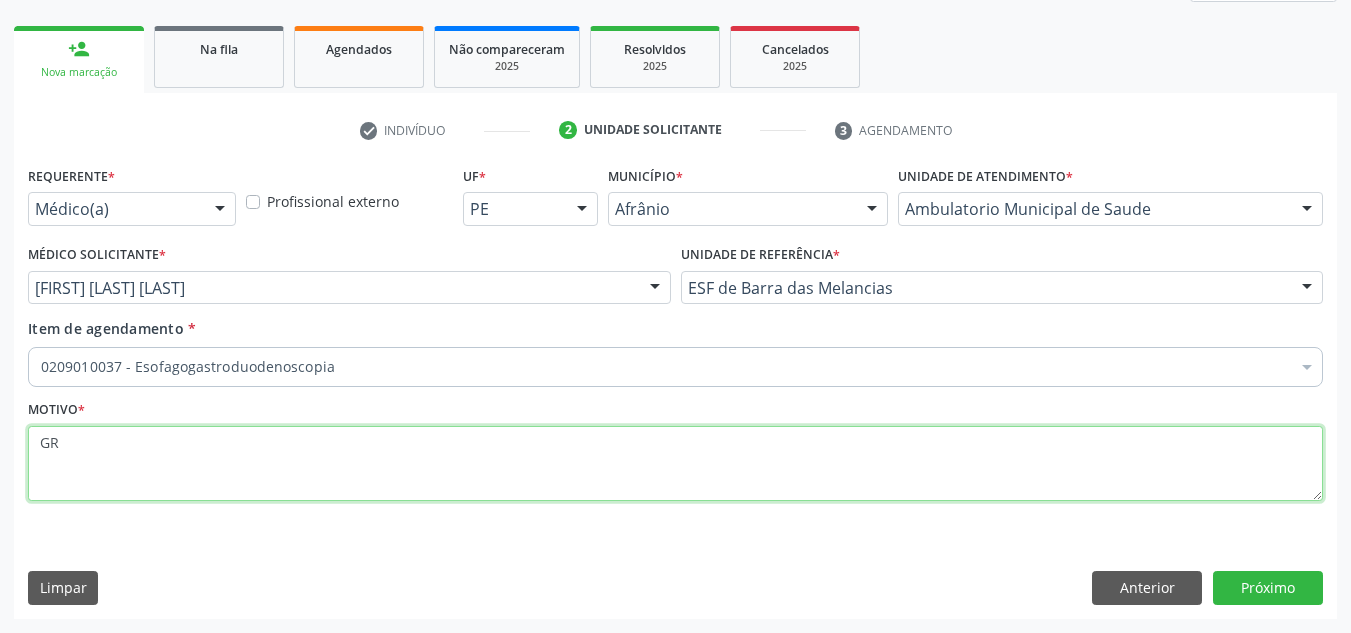 type on "G" 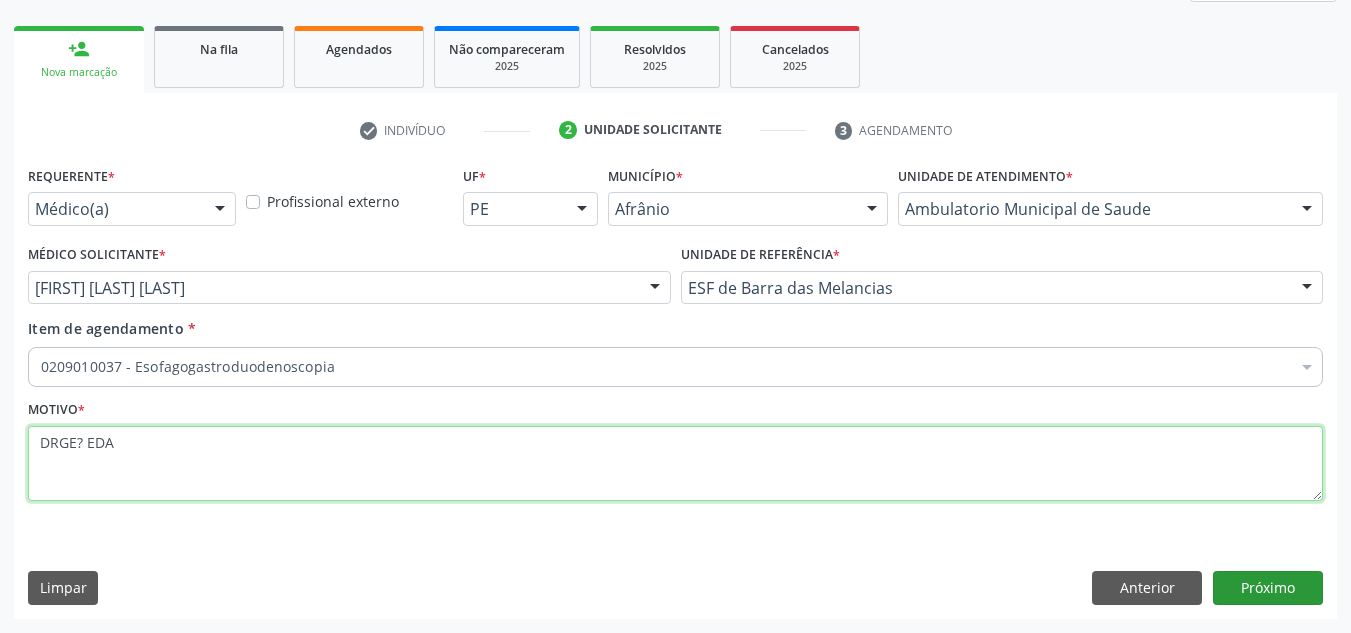 type on "DRGE? EDA" 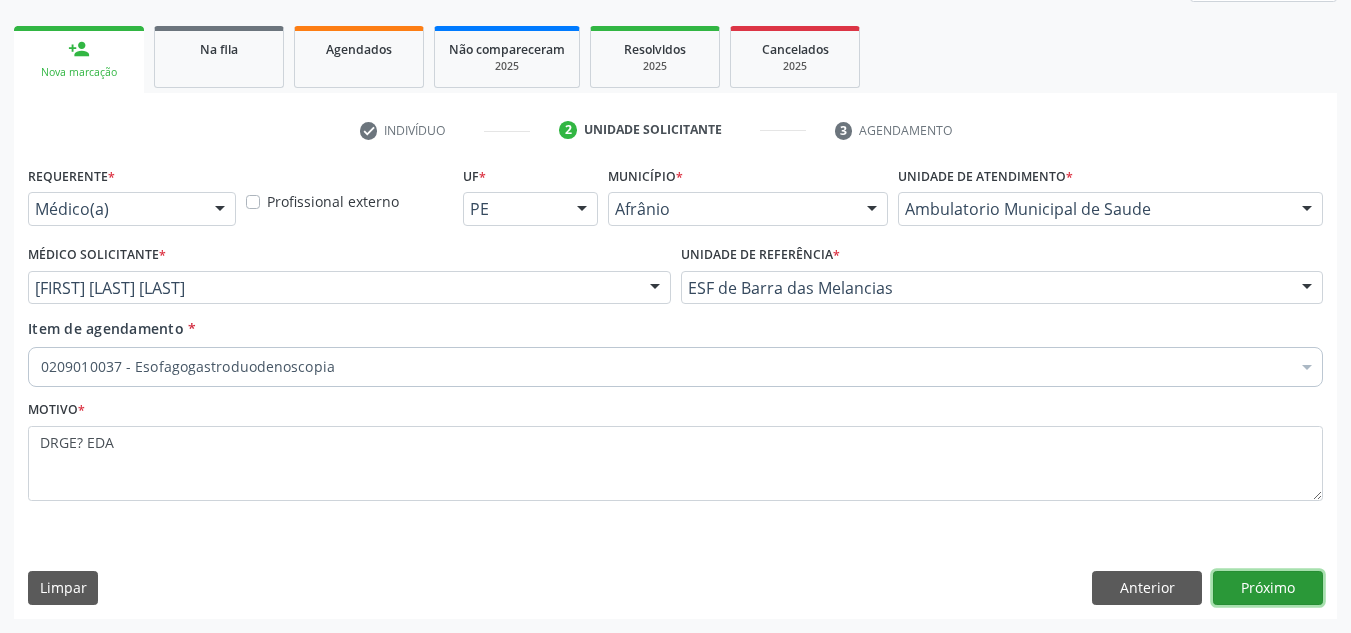 click on "Próximo" at bounding box center [1268, 588] 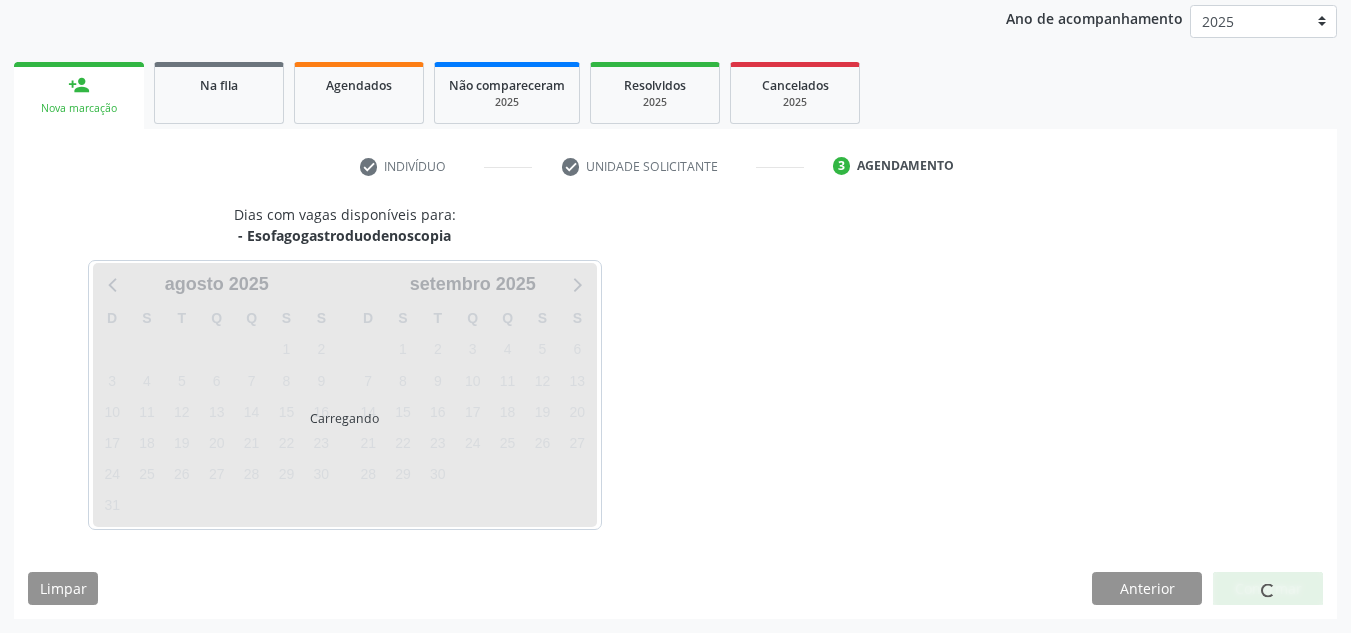 scroll, scrollTop: 237, scrollLeft: 0, axis: vertical 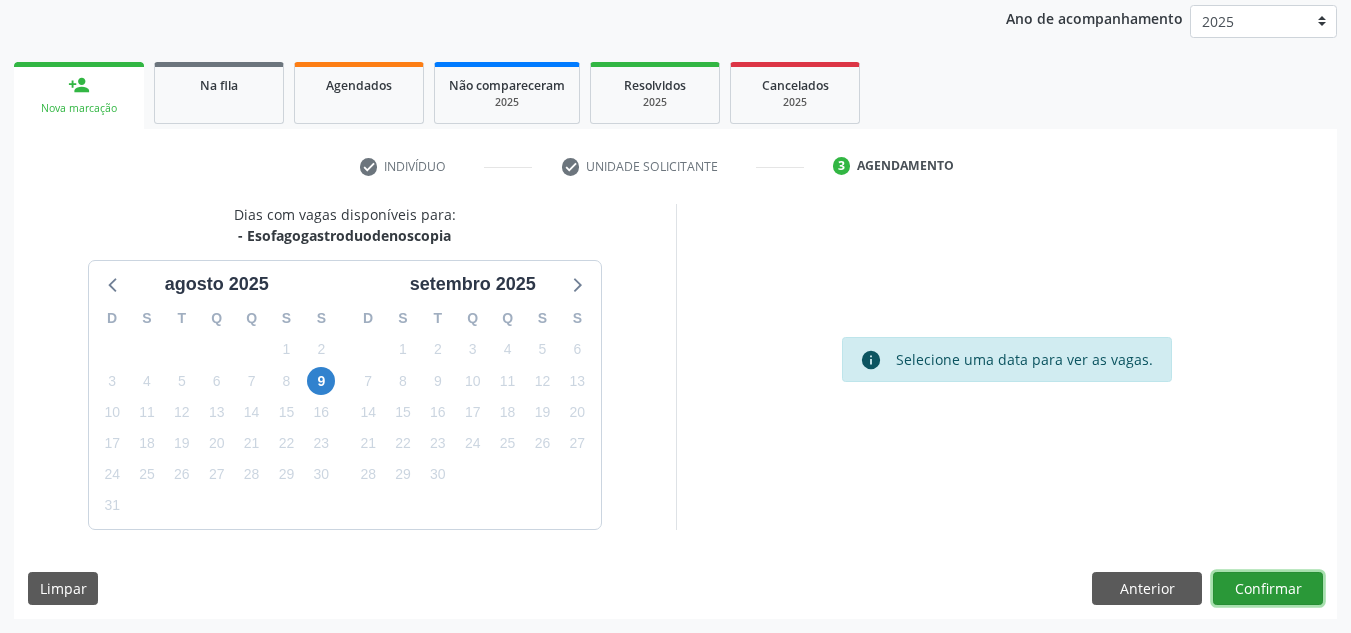 click on "Confirmar" at bounding box center [1268, 589] 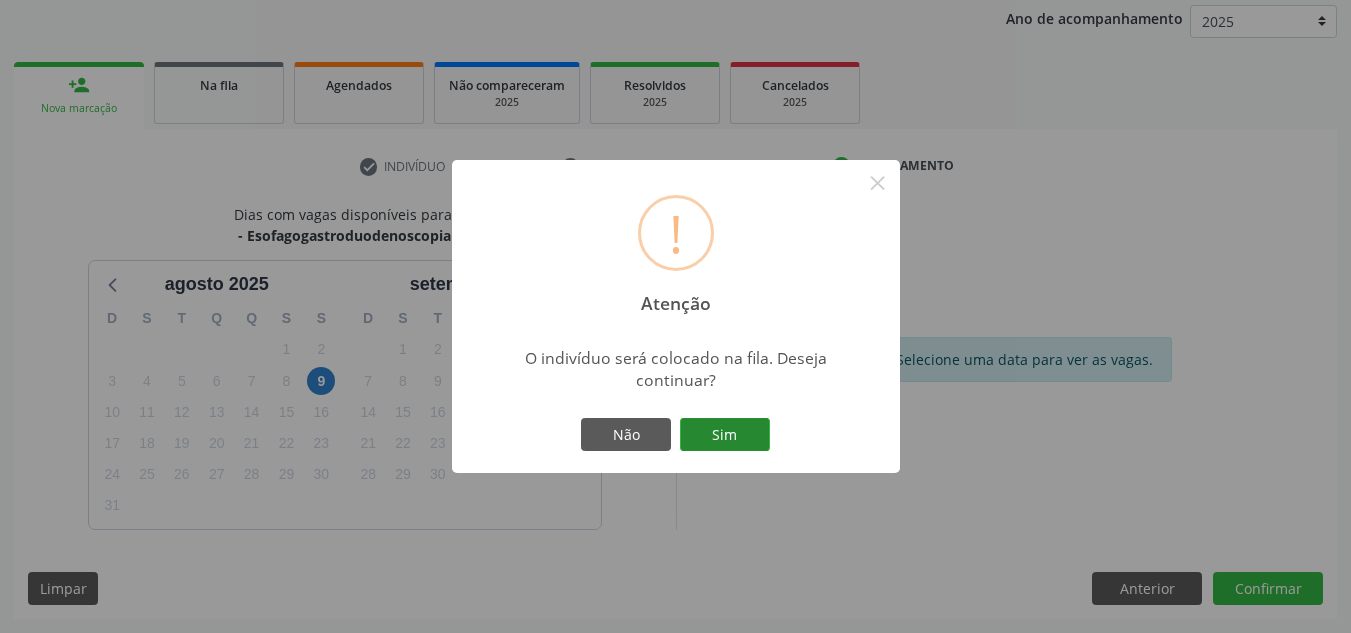 click on "Sim" at bounding box center (725, 435) 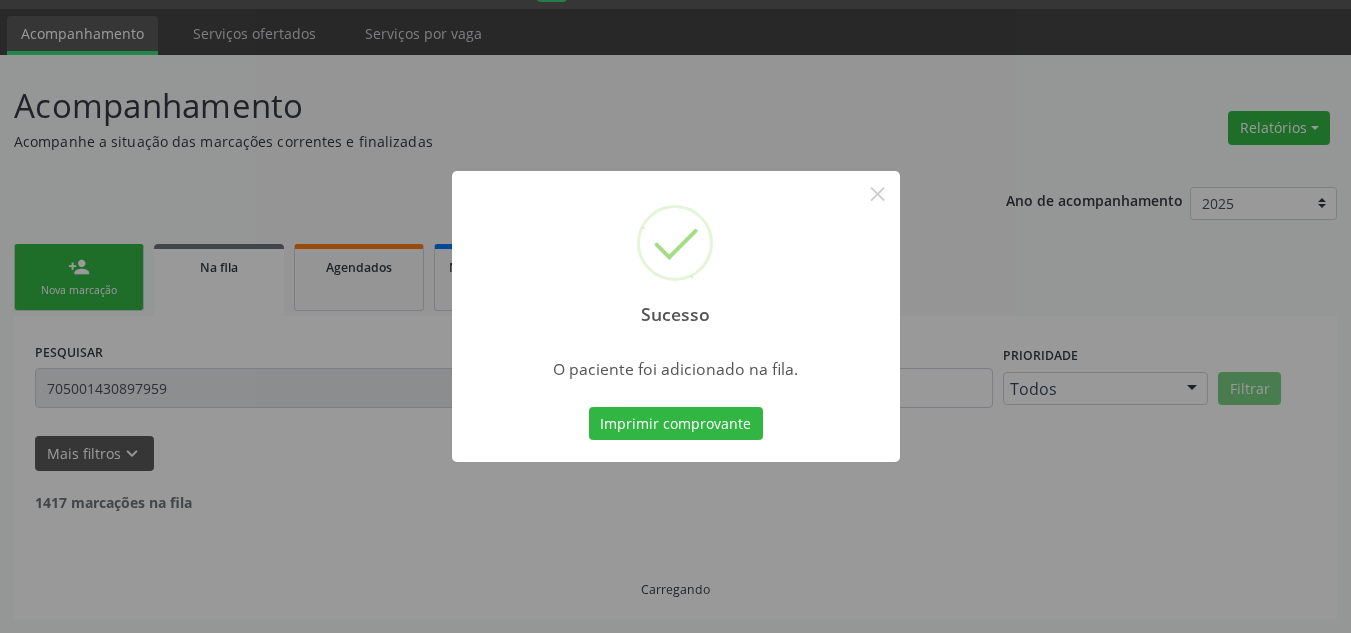 scroll, scrollTop: 34, scrollLeft: 0, axis: vertical 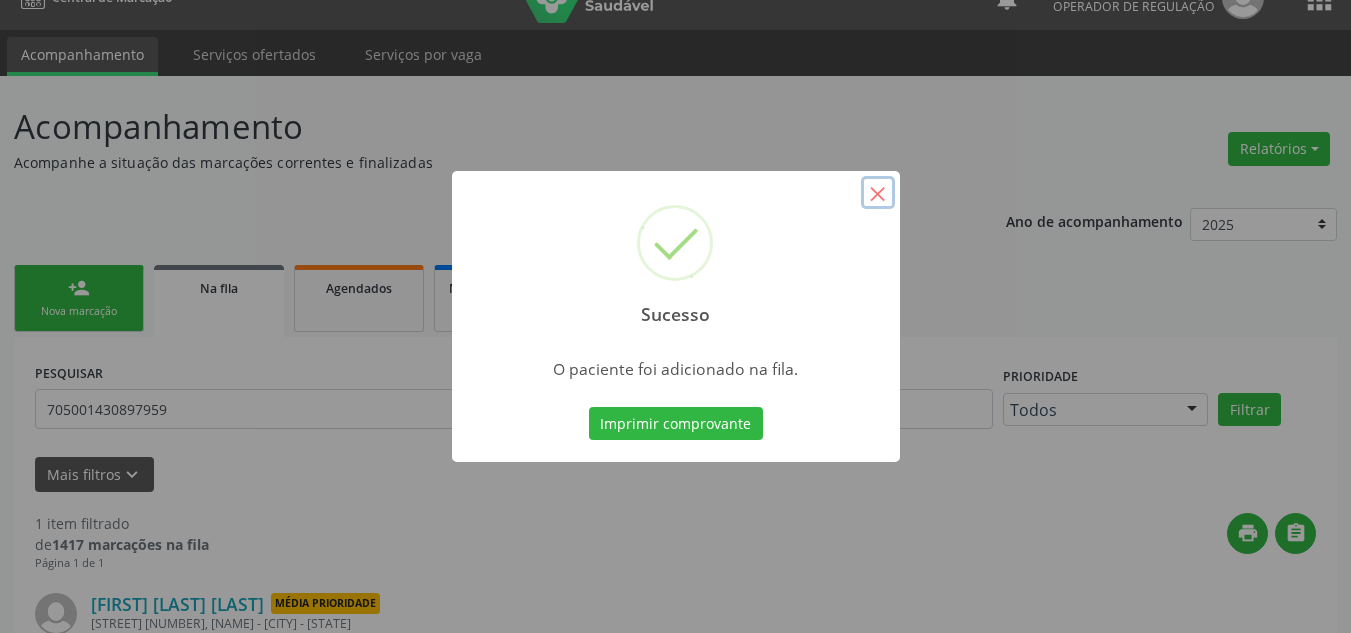 click on "×" at bounding box center (878, 193) 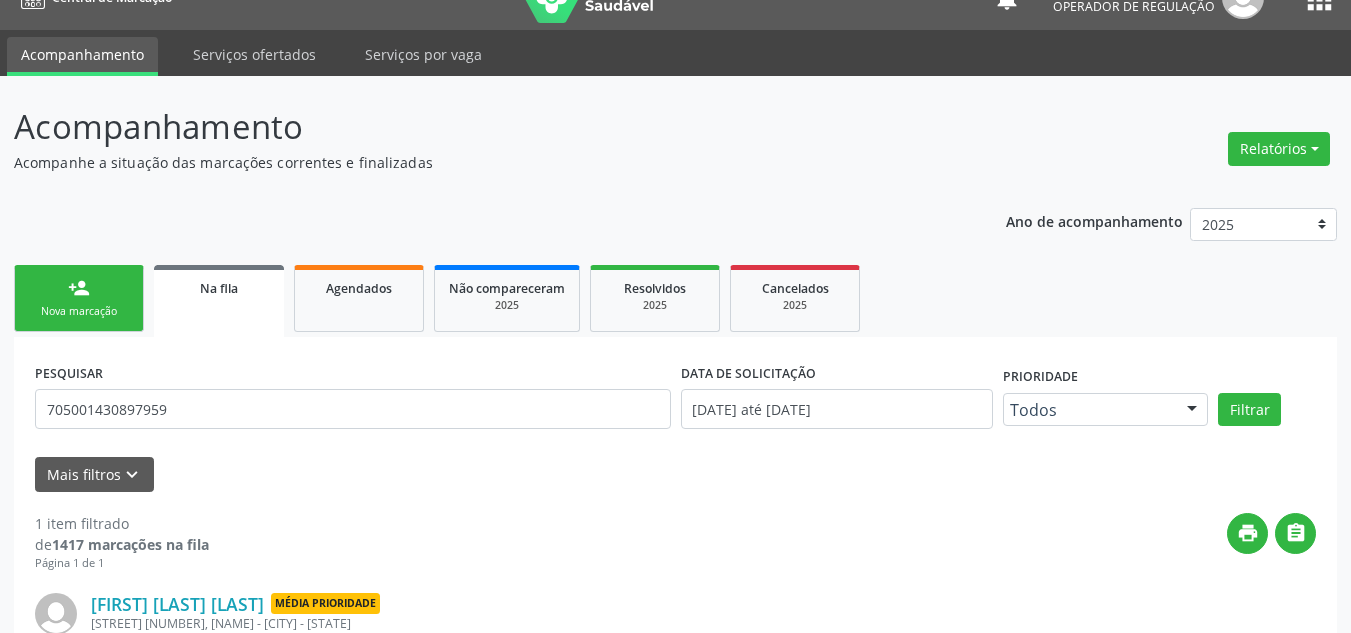 click on "person_add
Nova marcação" at bounding box center [79, 298] 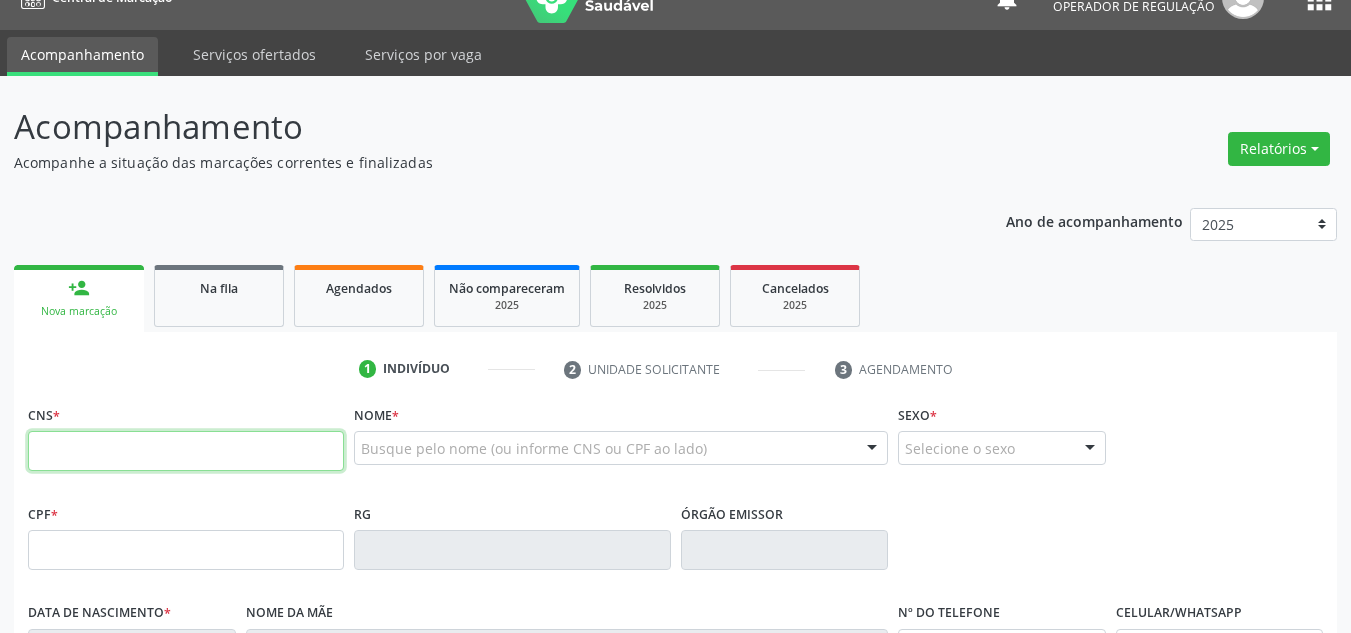 drag, startPoint x: 119, startPoint y: 466, endPoint x: 424, endPoint y: 357, distance: 323.89197 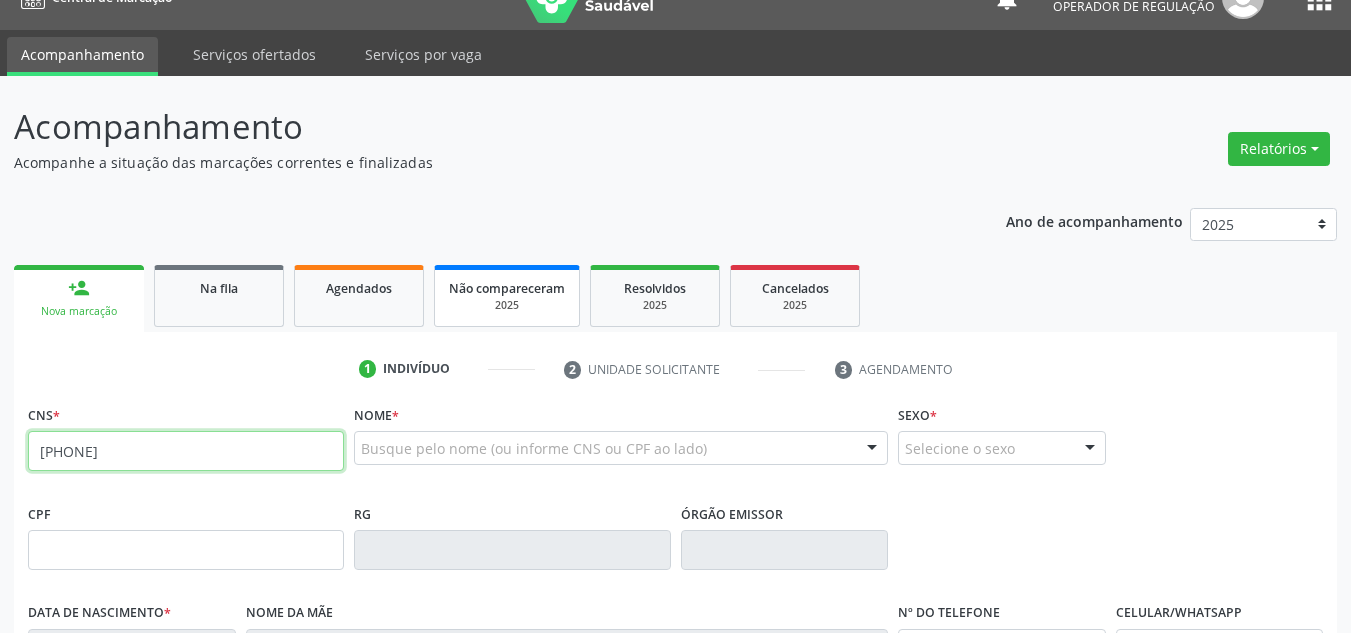 type on "[PHONE]" 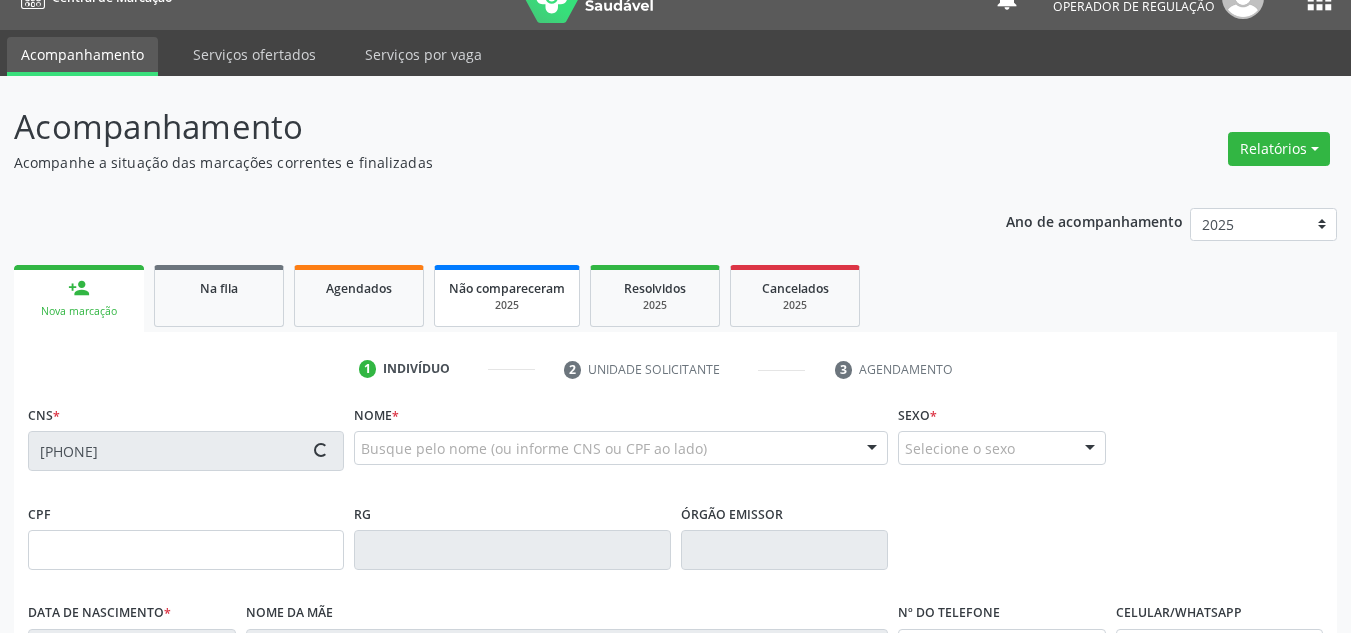 type on "121.234.534-71" 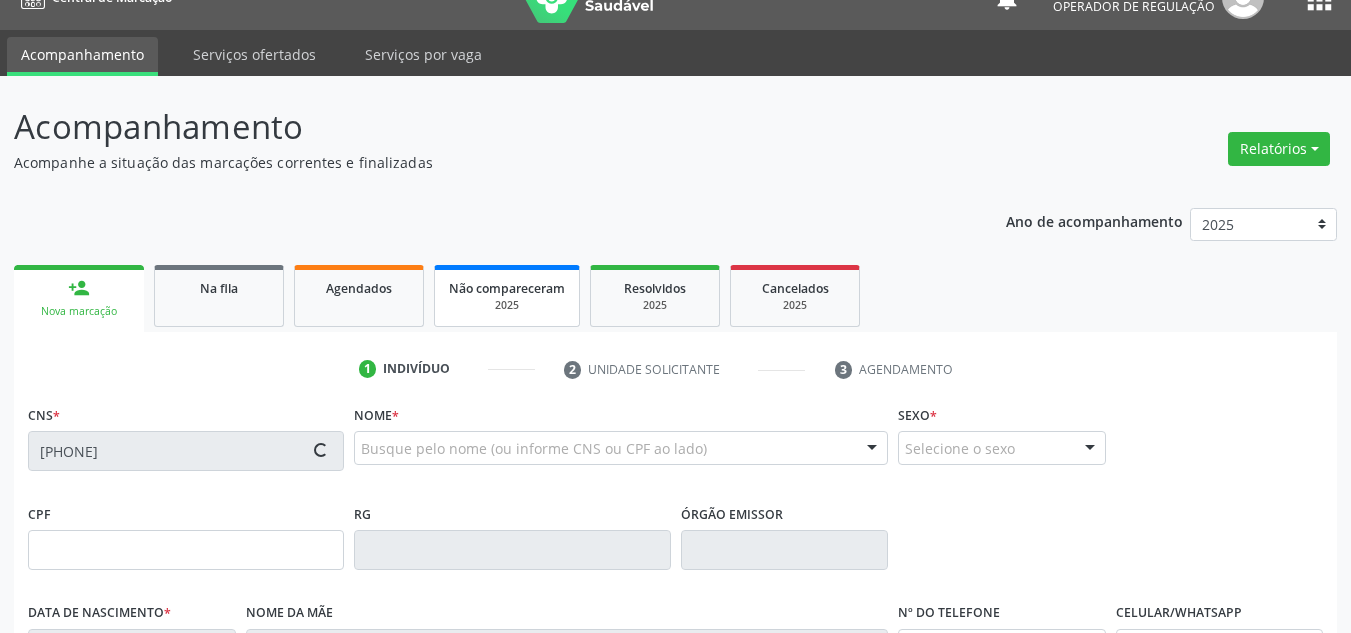 type on "[DATE]" 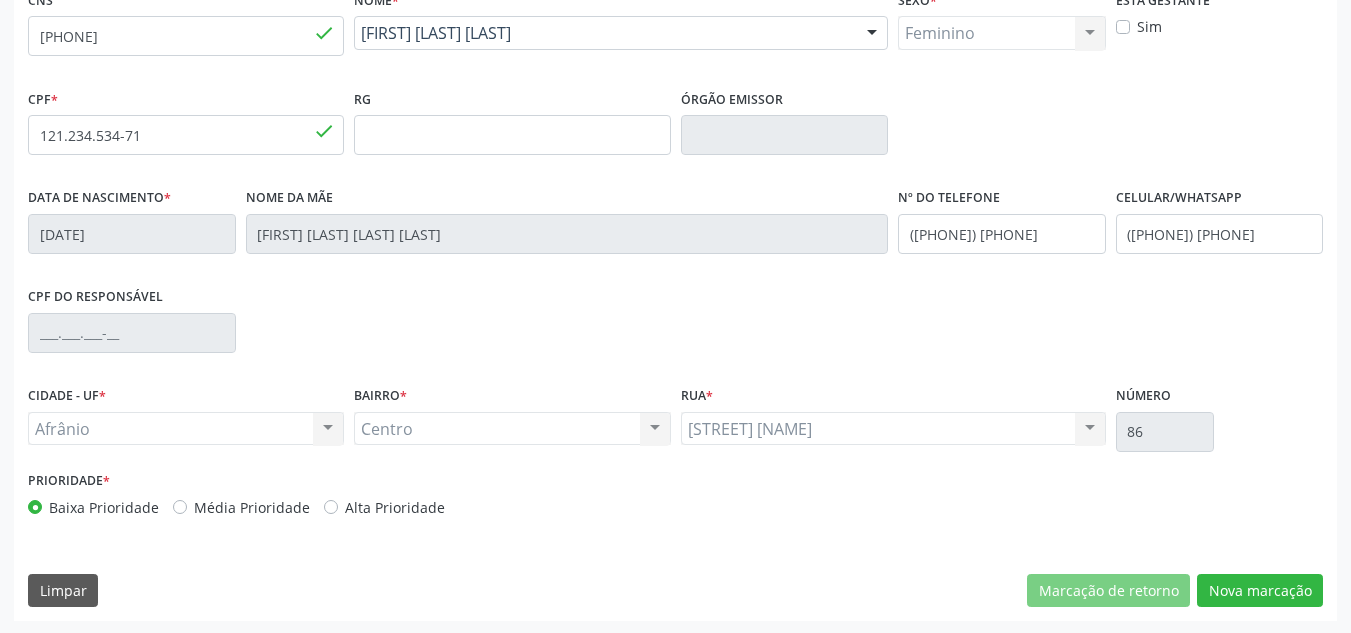 scroll, scrollTop: 451, scrollLeft: 0, axis: vertical 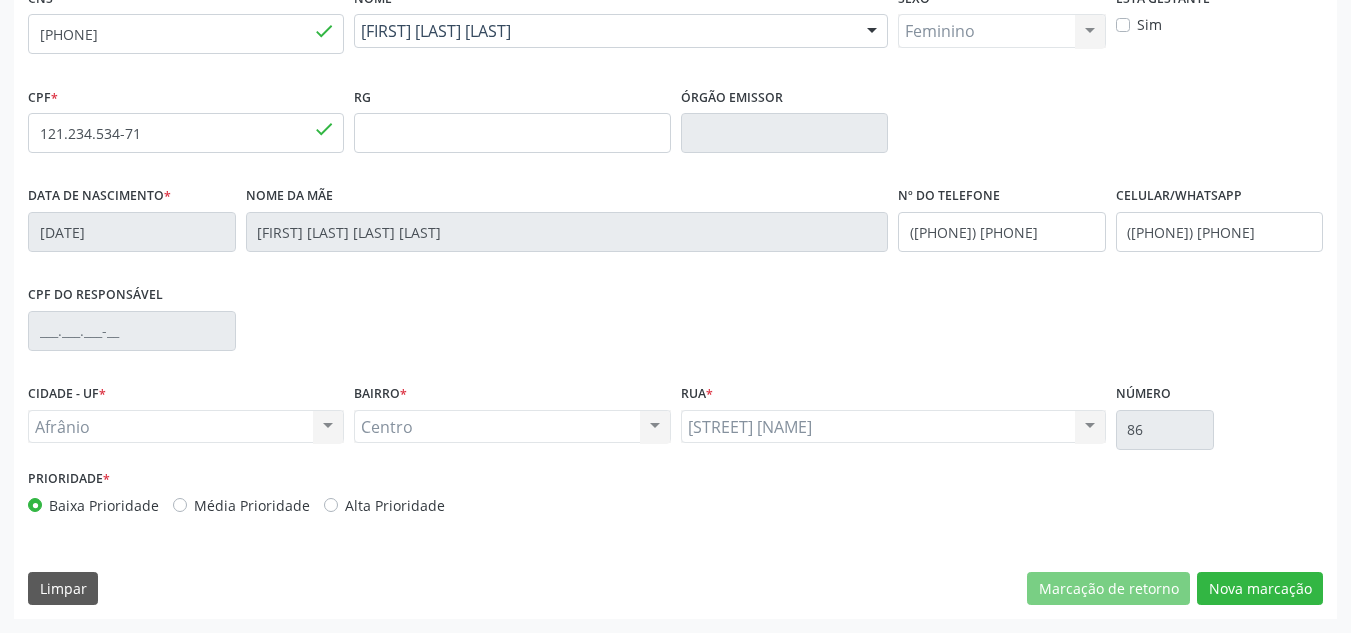 click on "Média Prioridade" at bounding box center [252, 505] 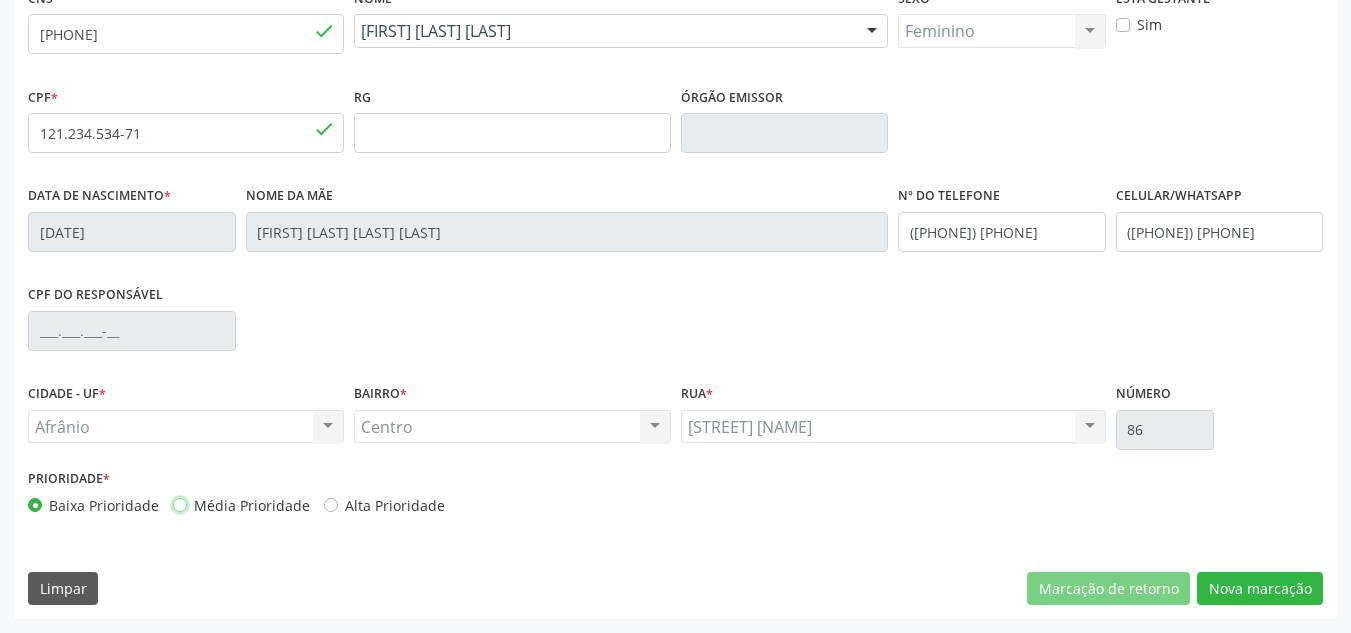 click on "Média Prioridade" at bounding box center [180, 504] 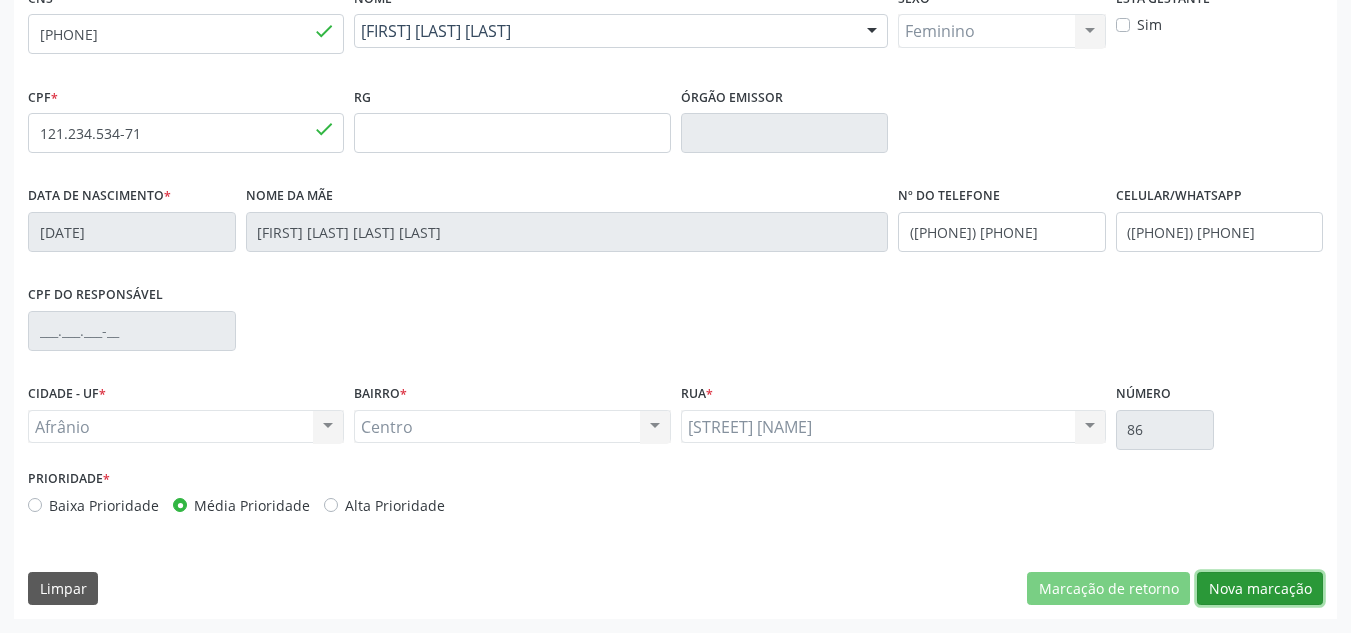 click on "Nova marcação" at bounding box center (1260, 589) 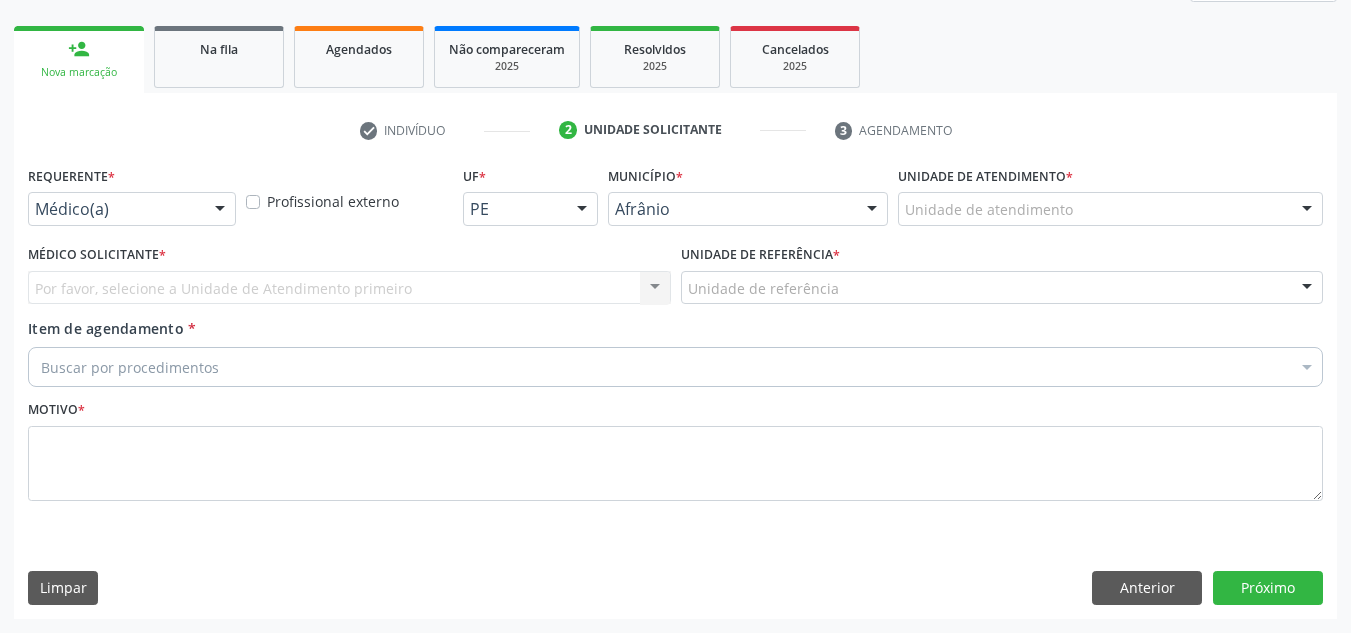 scroll, scrollTop: 273, scrollLeft: 0, axis: vertical 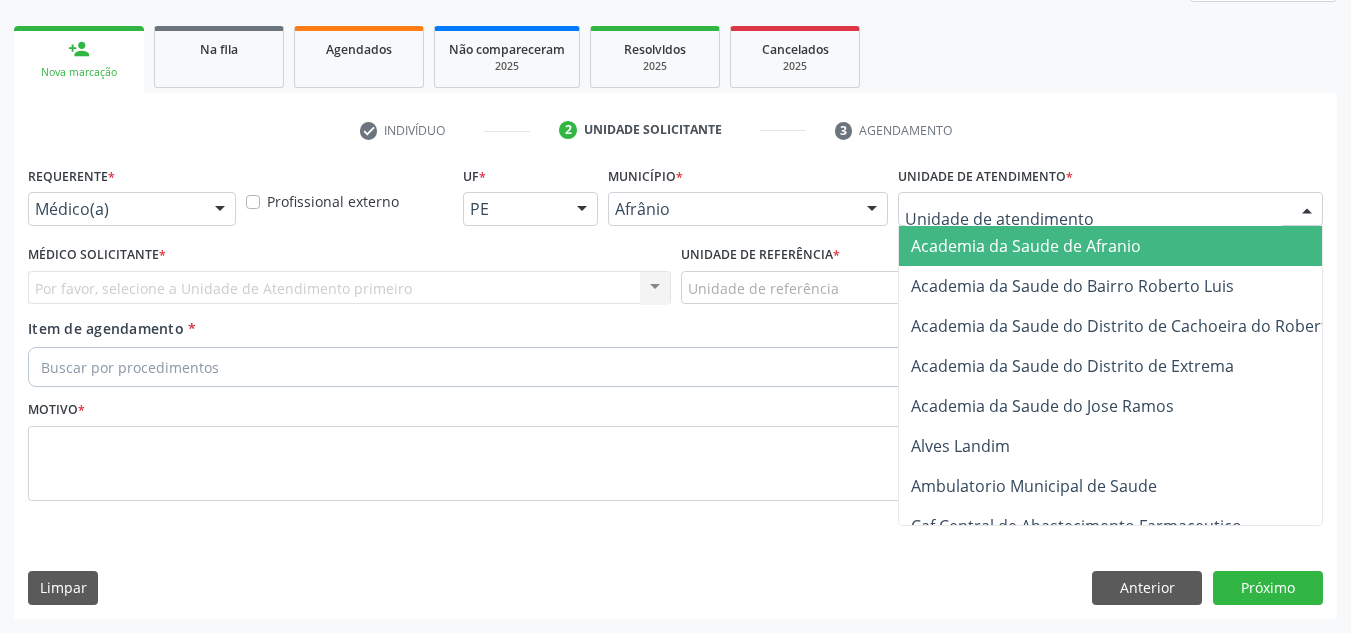 click at bounding box center (1110, 209) 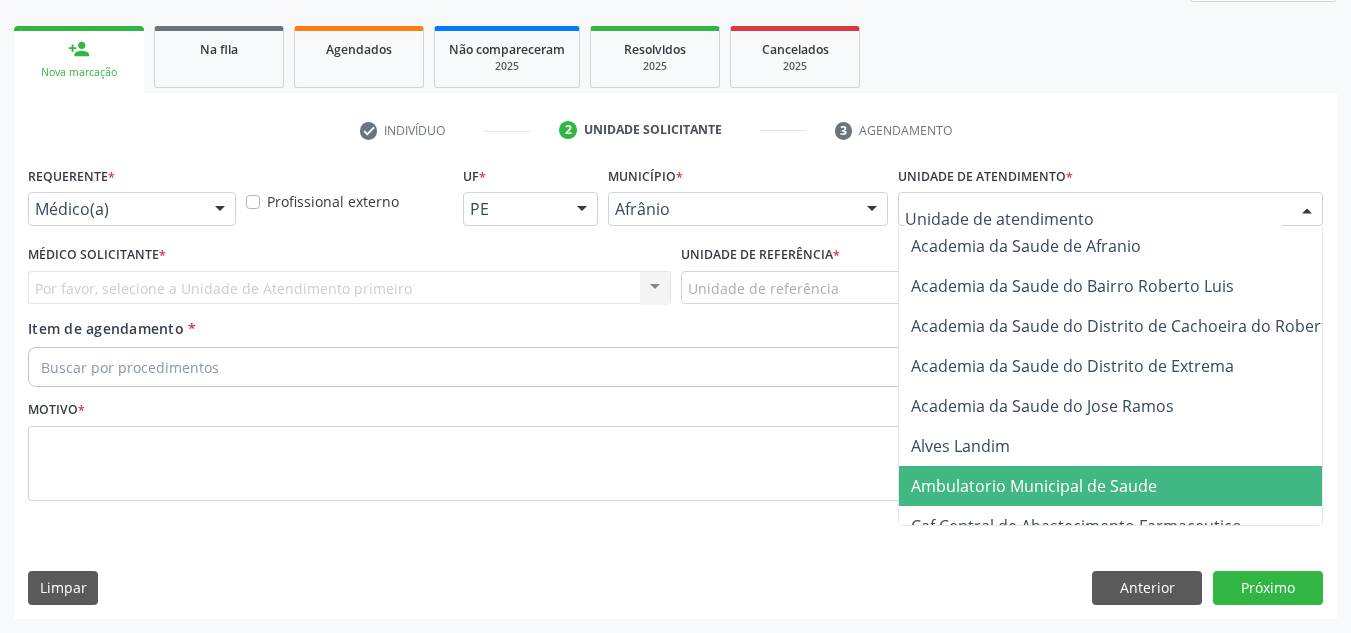 drag, startPoint x: 1110, startPoint y: 502, endPoint x: 988, endPoint y: 461, distance: 128.7051 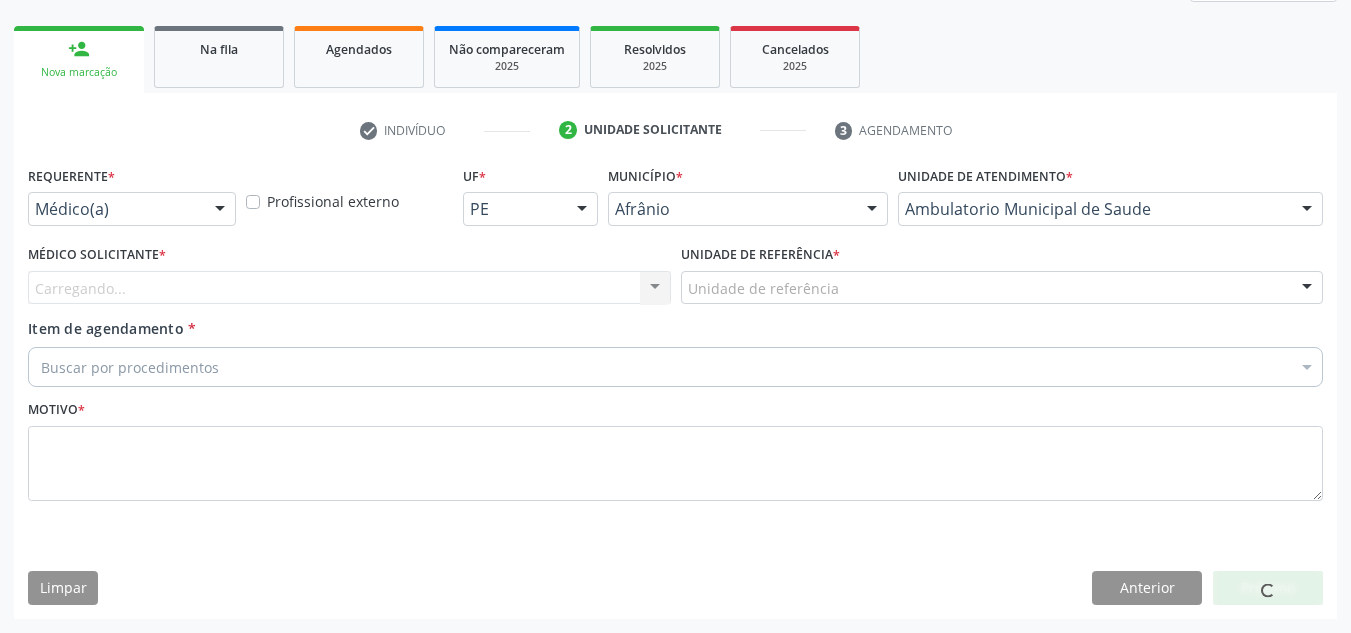 click on "Médico Solicitante
*
Carregando...
Nenhum resultado encontrado para: "   "
Não há nenhuma opção para ser exibida." at bounding box center (349, 279) 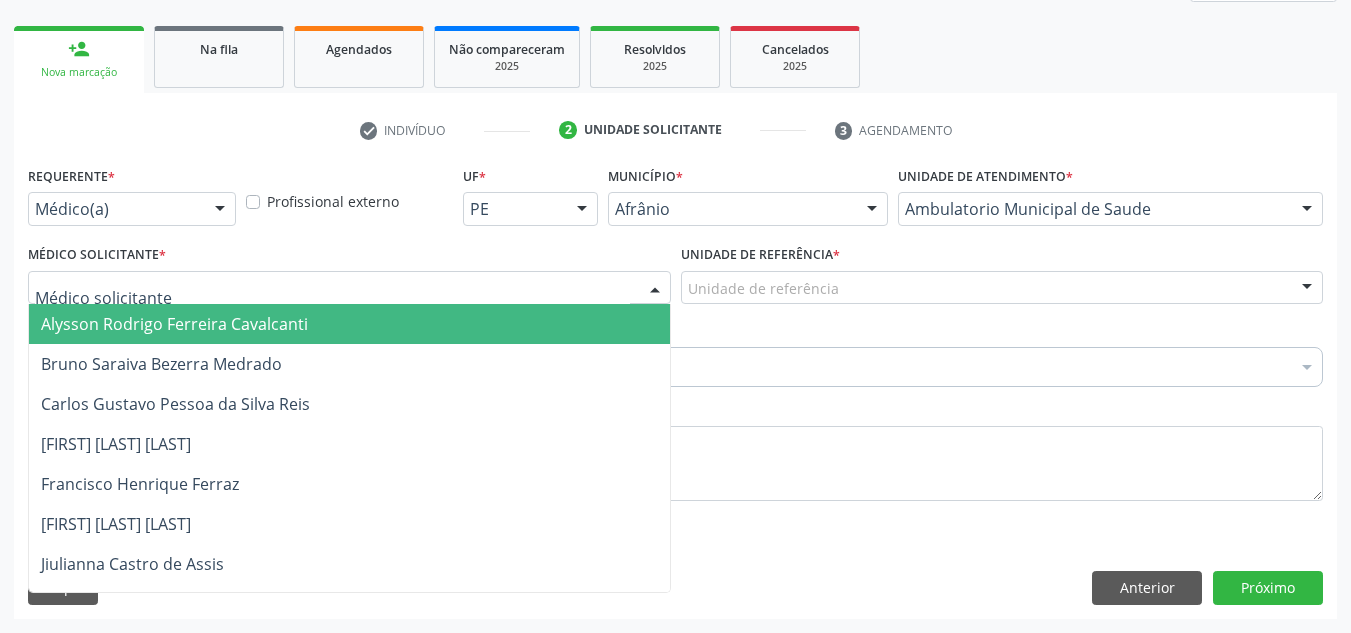 click at bounding box center (349, 288) 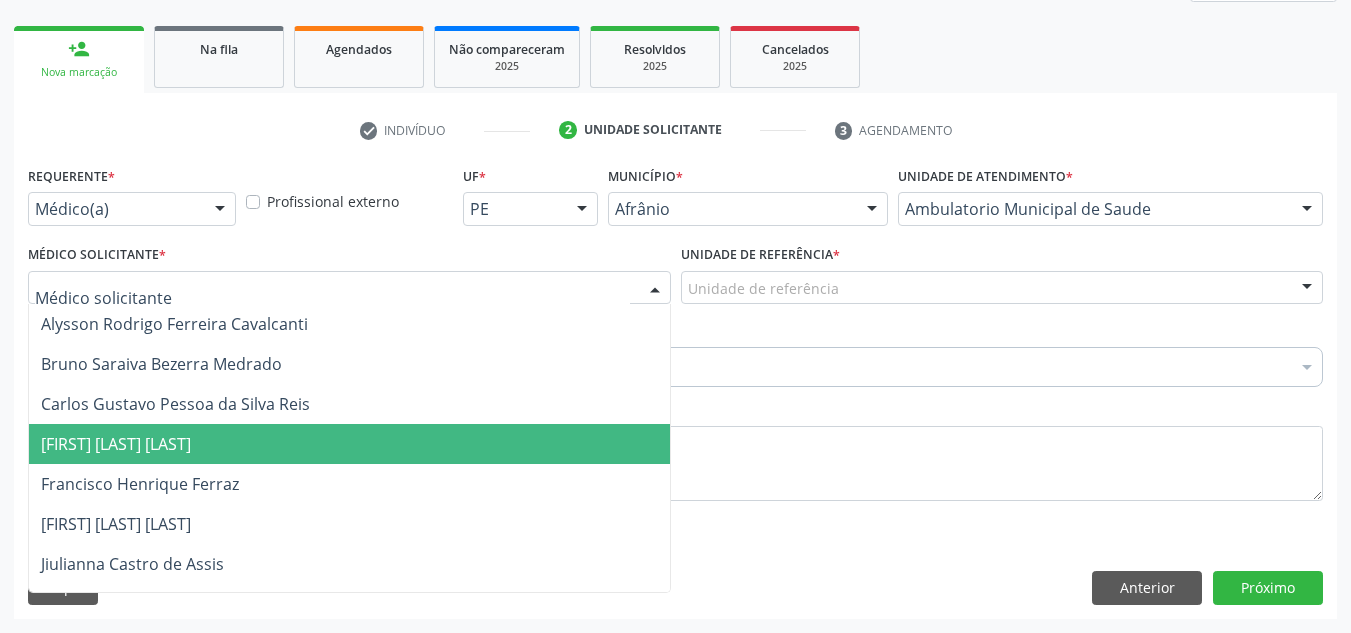 click on "[FIRST] [LAST] [LAST]" at bounding box center [349, 444] 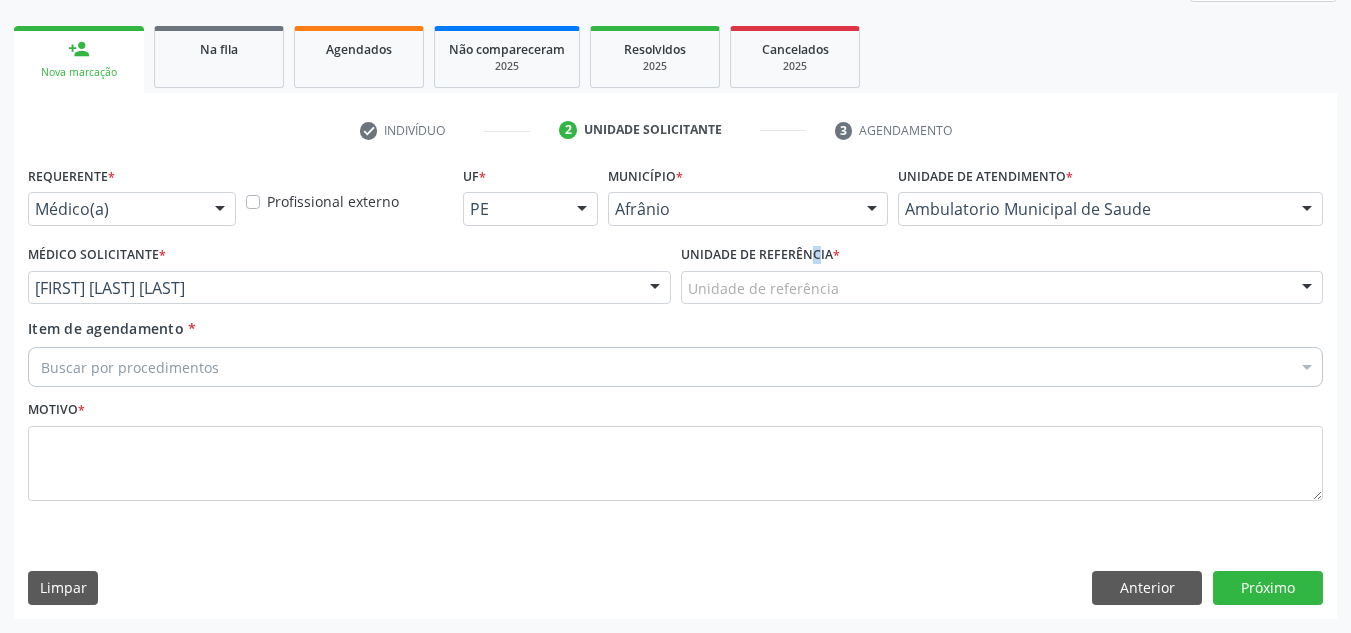 click on "Unidade de referência
*" at bounding box center [760, 255] 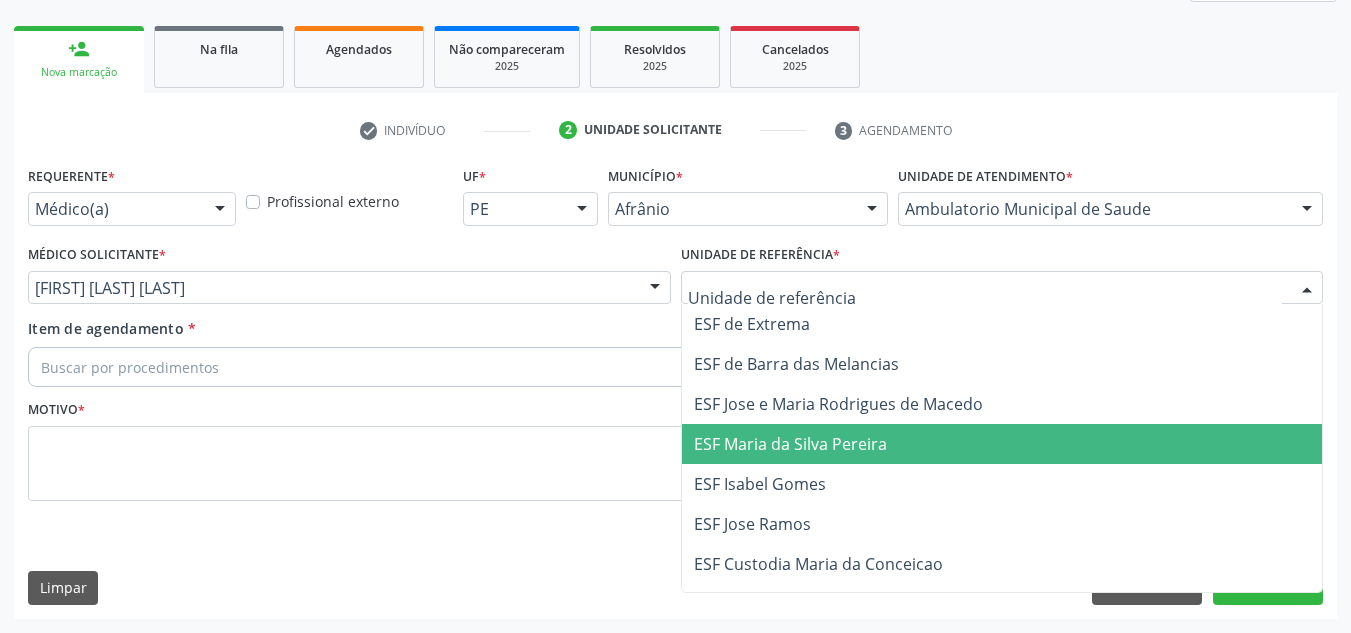 drag, startPoint x: 802, startPoint y: 439, endPoint x: 693, endPoint y: 388, distance: 120.34118 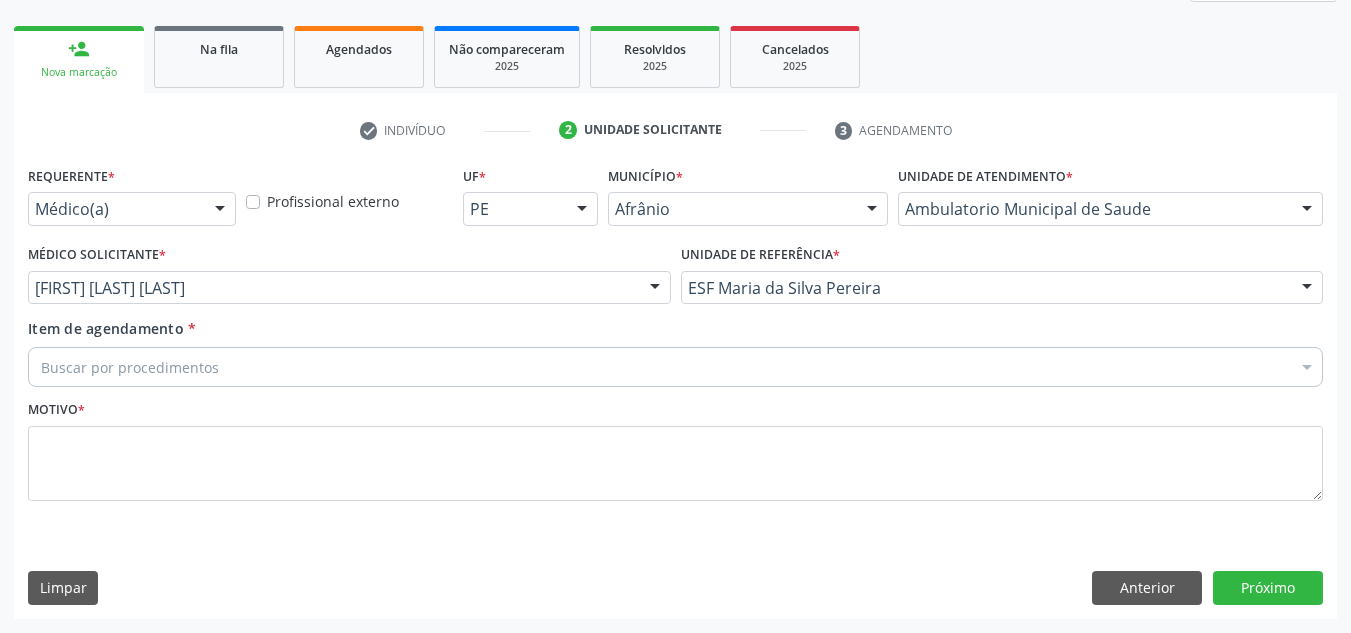 click on "Buscar por procedimentos" at bounding box center [675, 367] 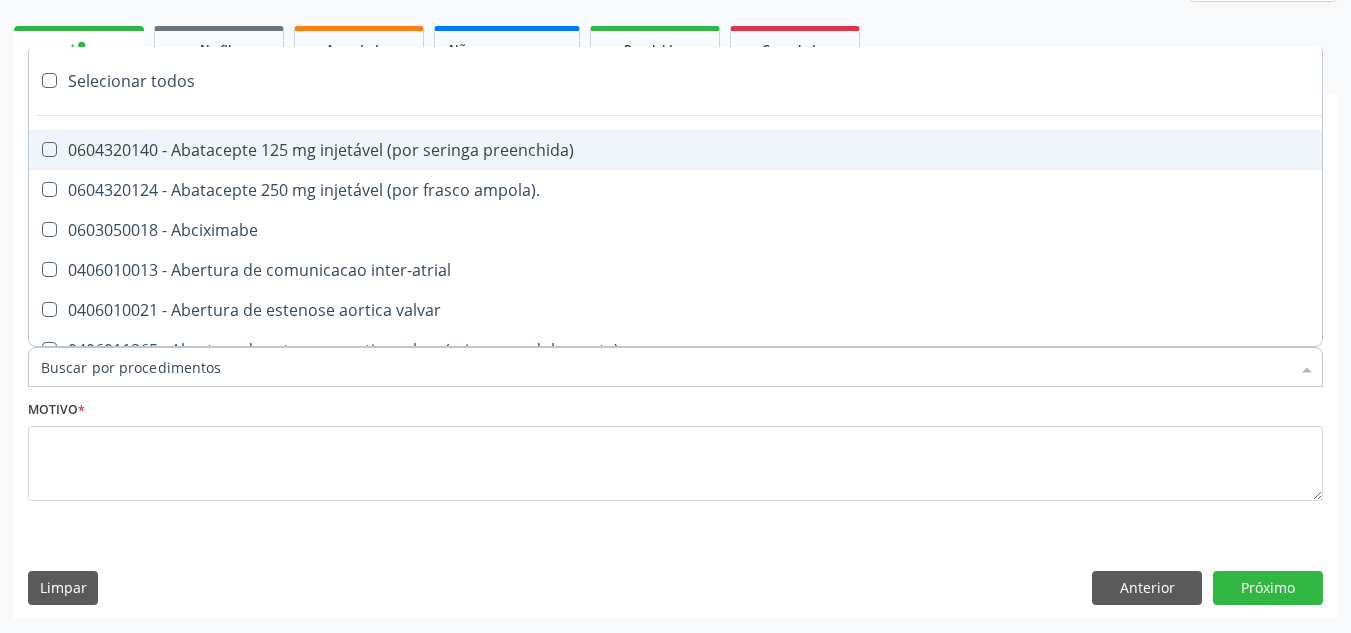 paste on "0209010037" 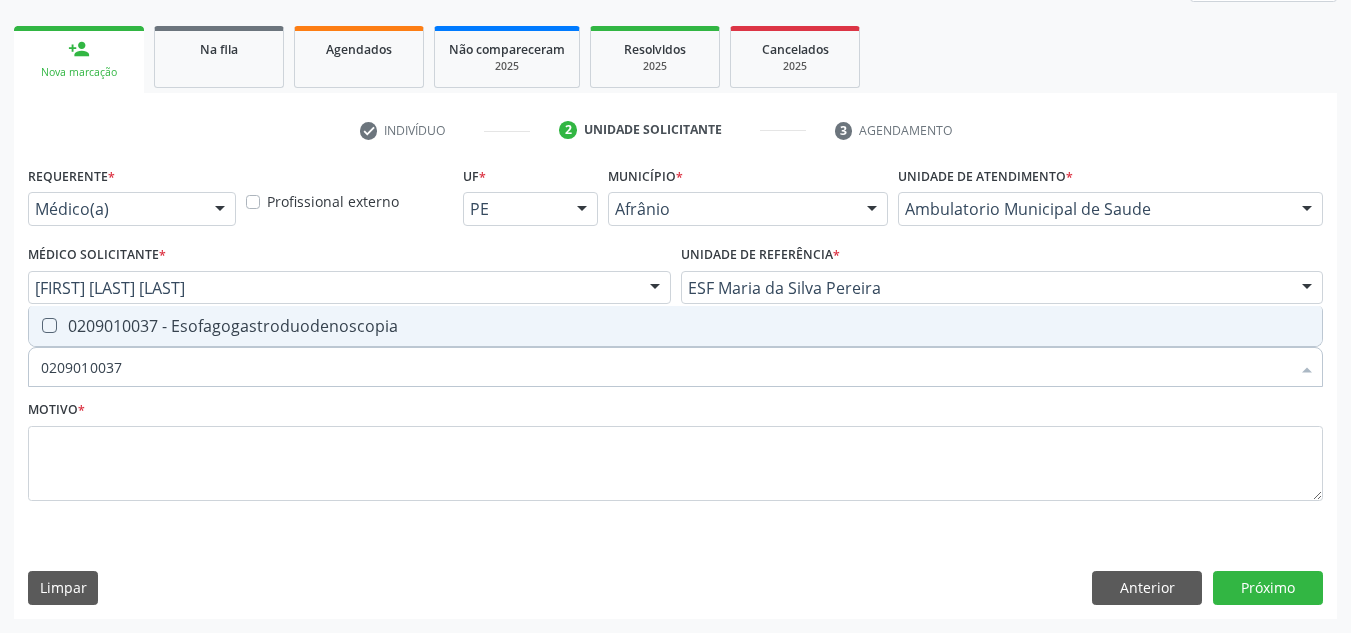click on "0209010037 - Esofagogastroduodenoscopia" at bounding box center [675, 326] 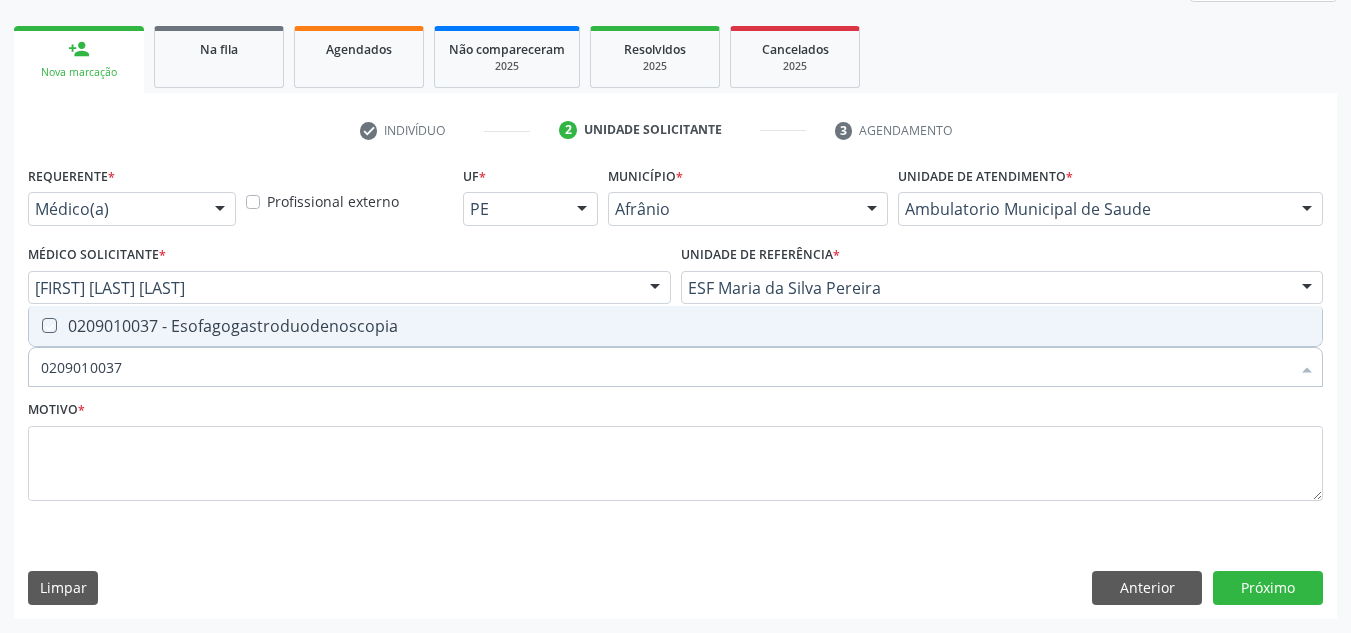 checkbox on "true" 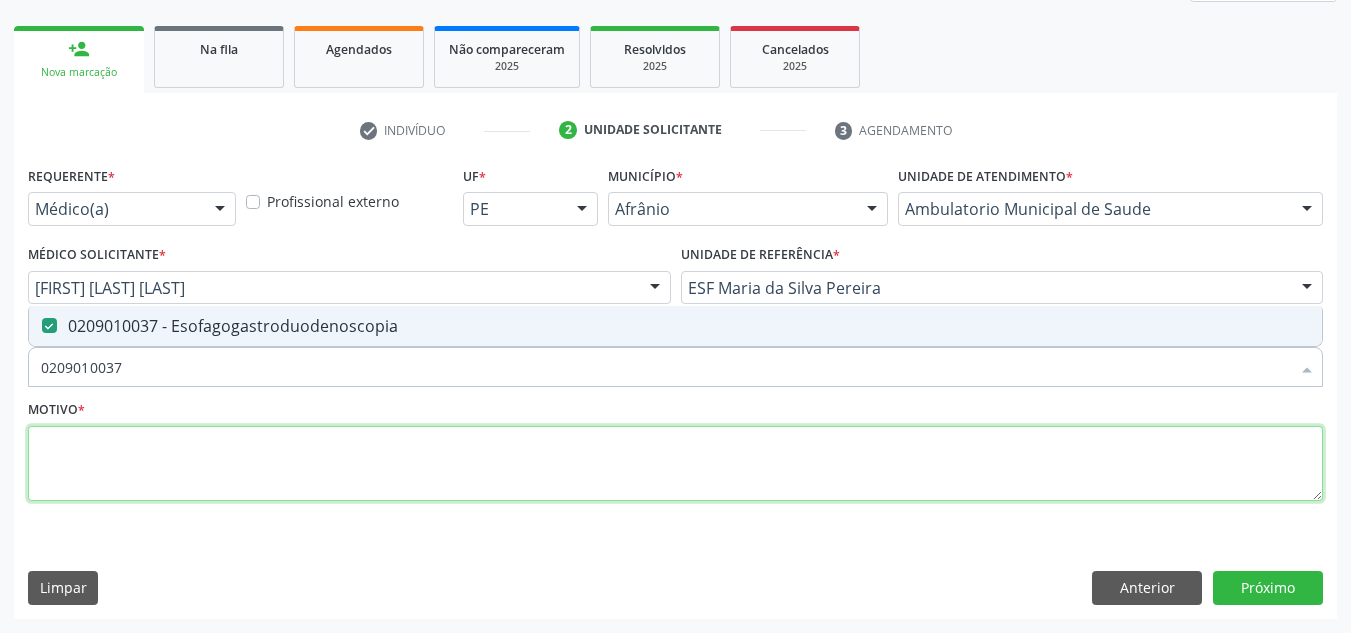 click at bounding box center [675, 464] 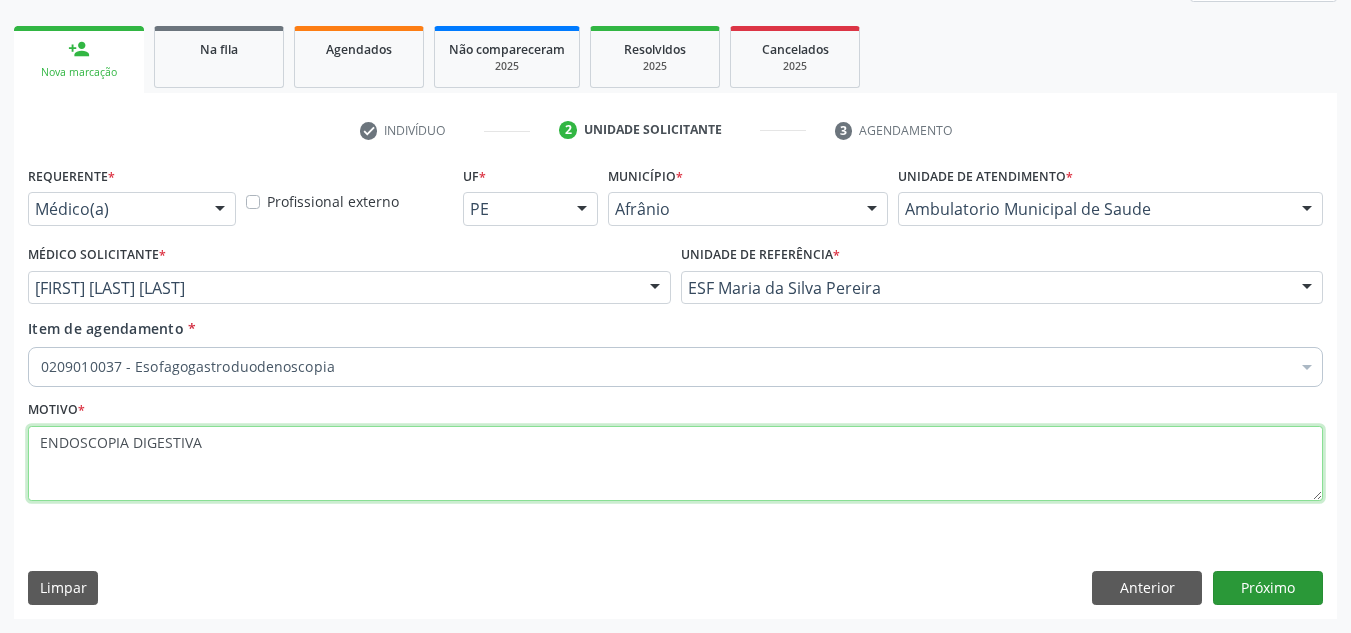 type on "ENDOSCOPIA DIGESTIVA" 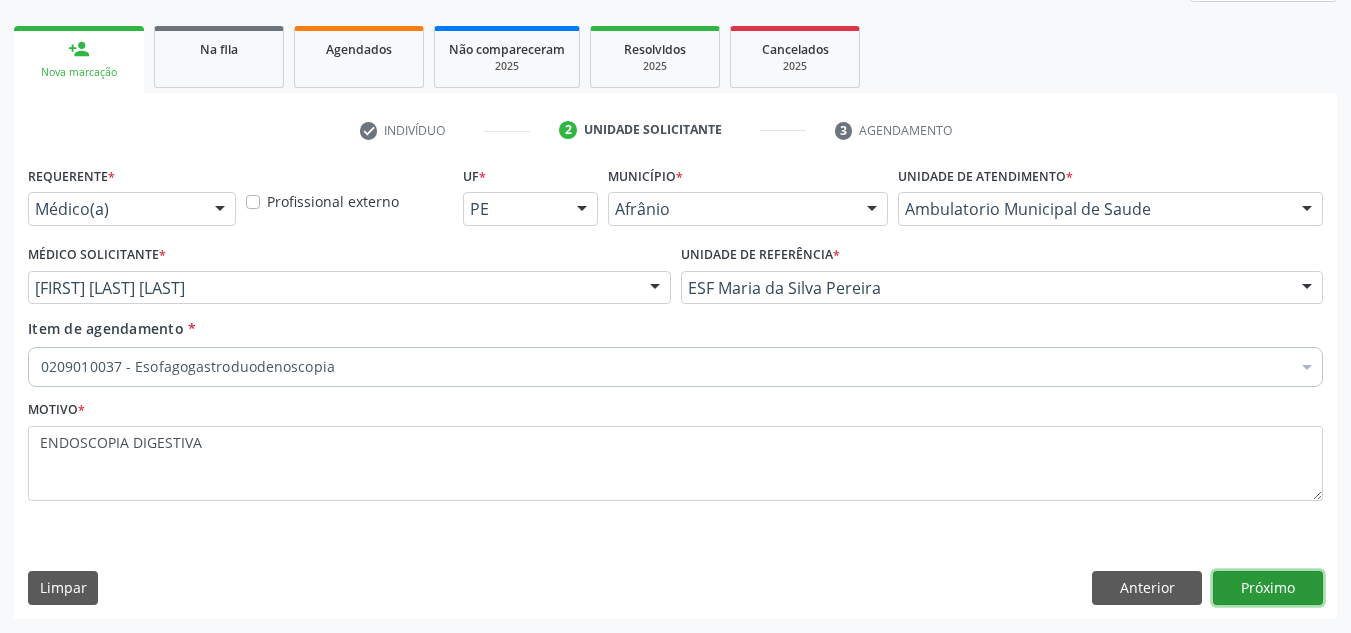 click on "Próximo" at bounding box center (1268, 588) 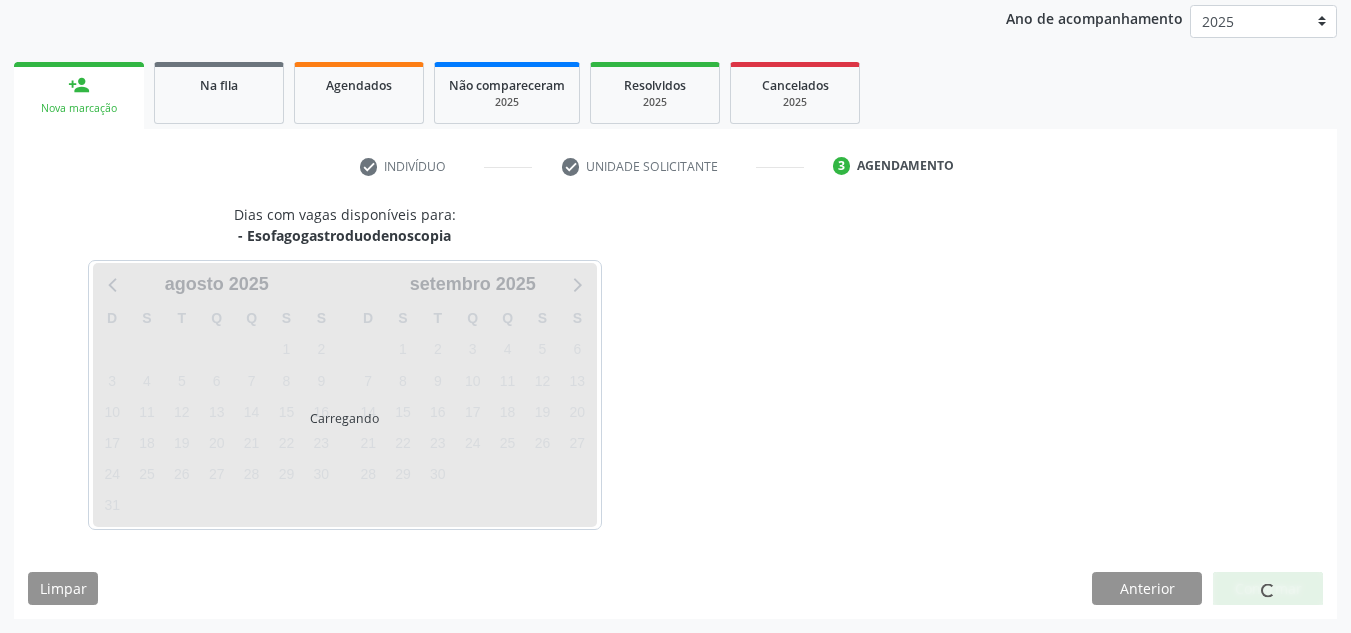 scroll, scrollTop: 237, scrollLeft: 0, axis: vertical 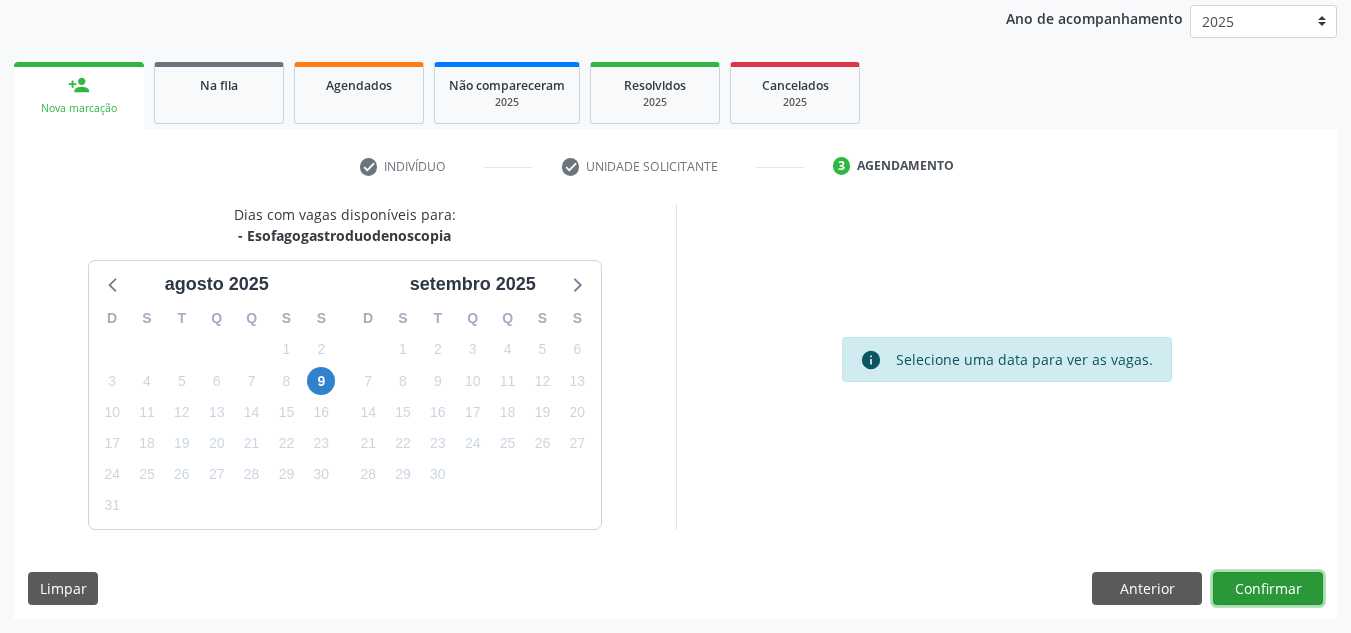 click on "Confirmar" at bounding box center (1268, 589) 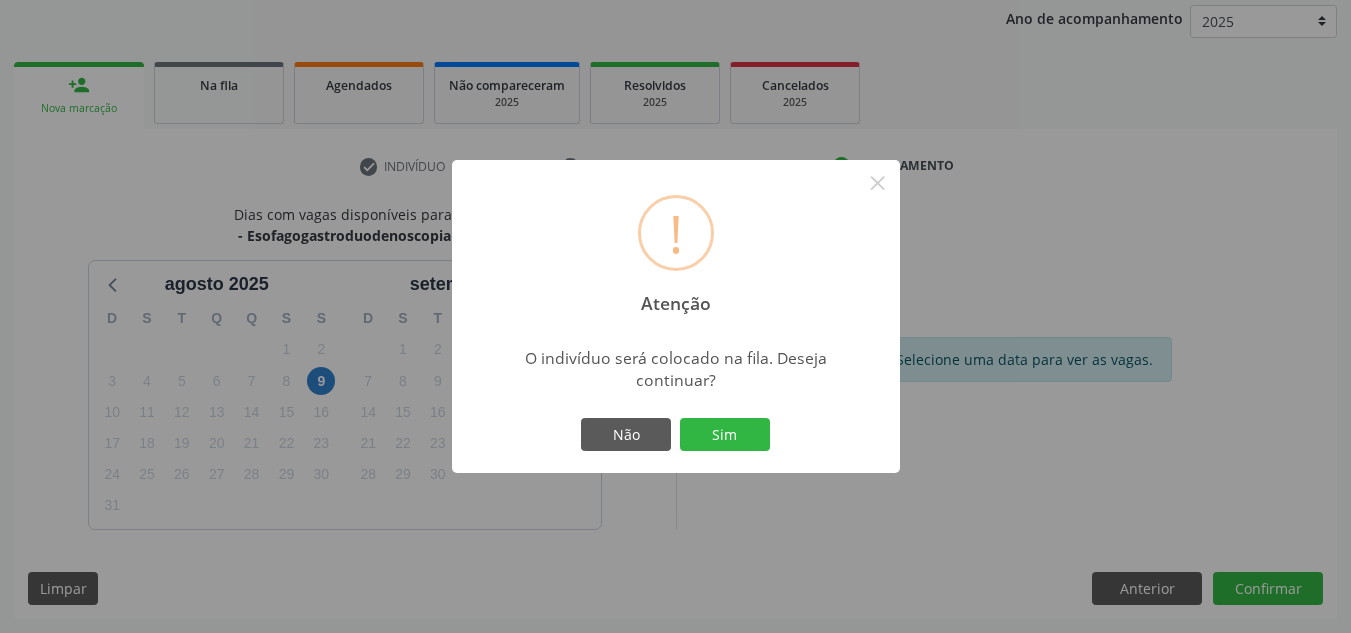 click on "Sim" at bounding box center (725, 435) 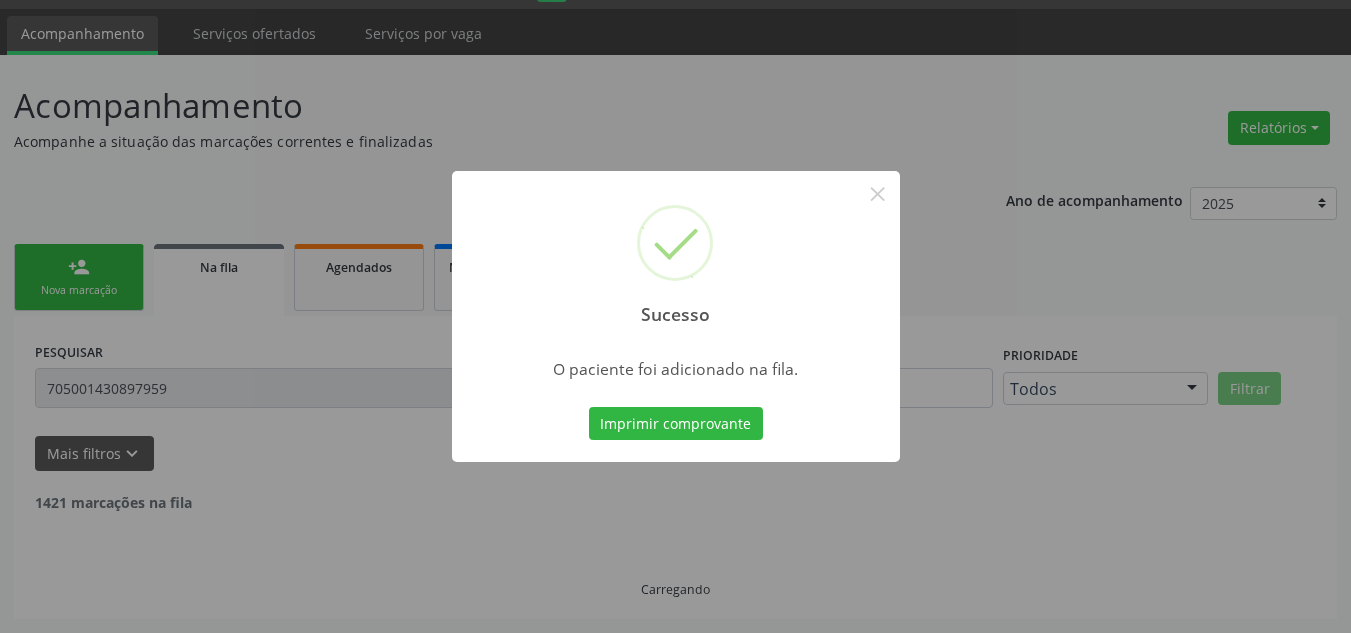 scroll, scrollTop: 34, scrollLeft: 0, axis: vertical 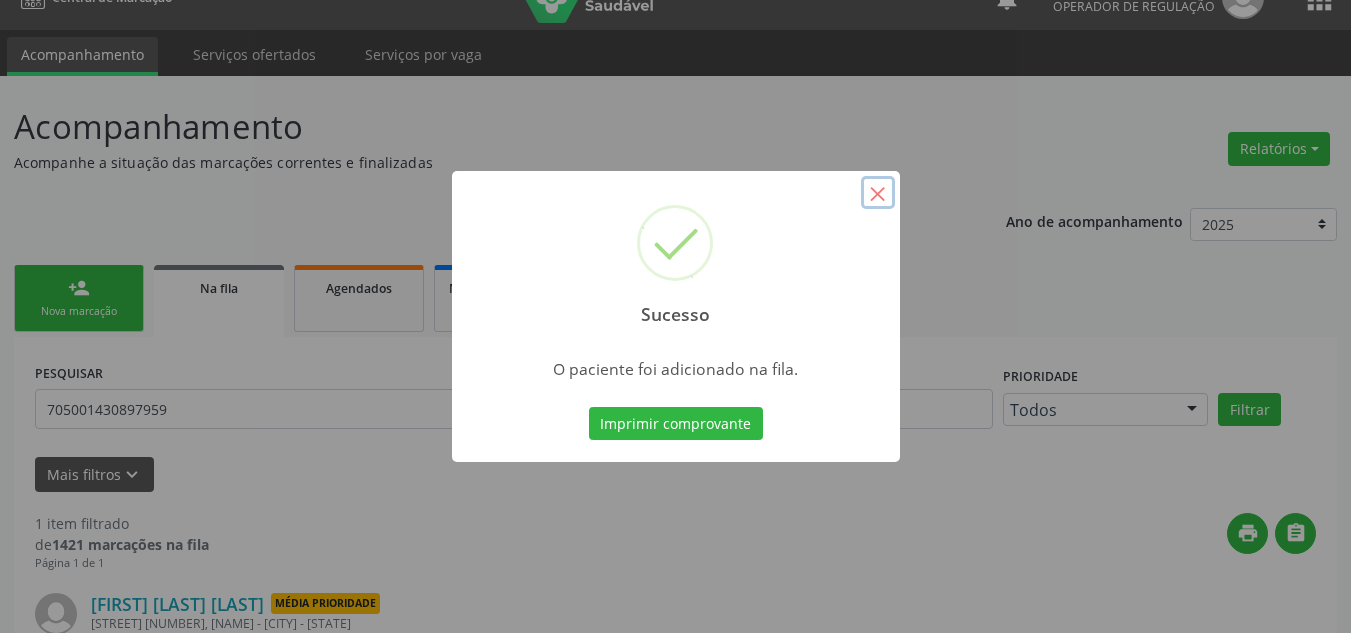 click on "×" at bounding box center [878, 193] 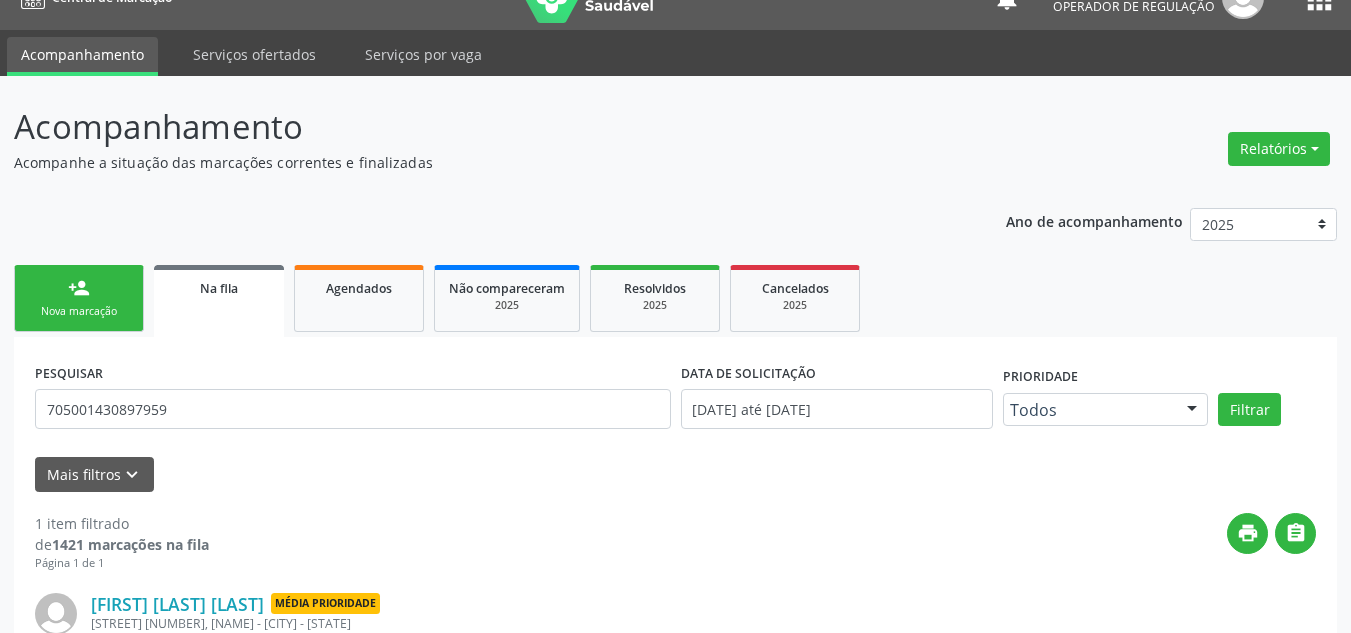 click on "person_add
Nova marcação" at bounding box center [79, 298] 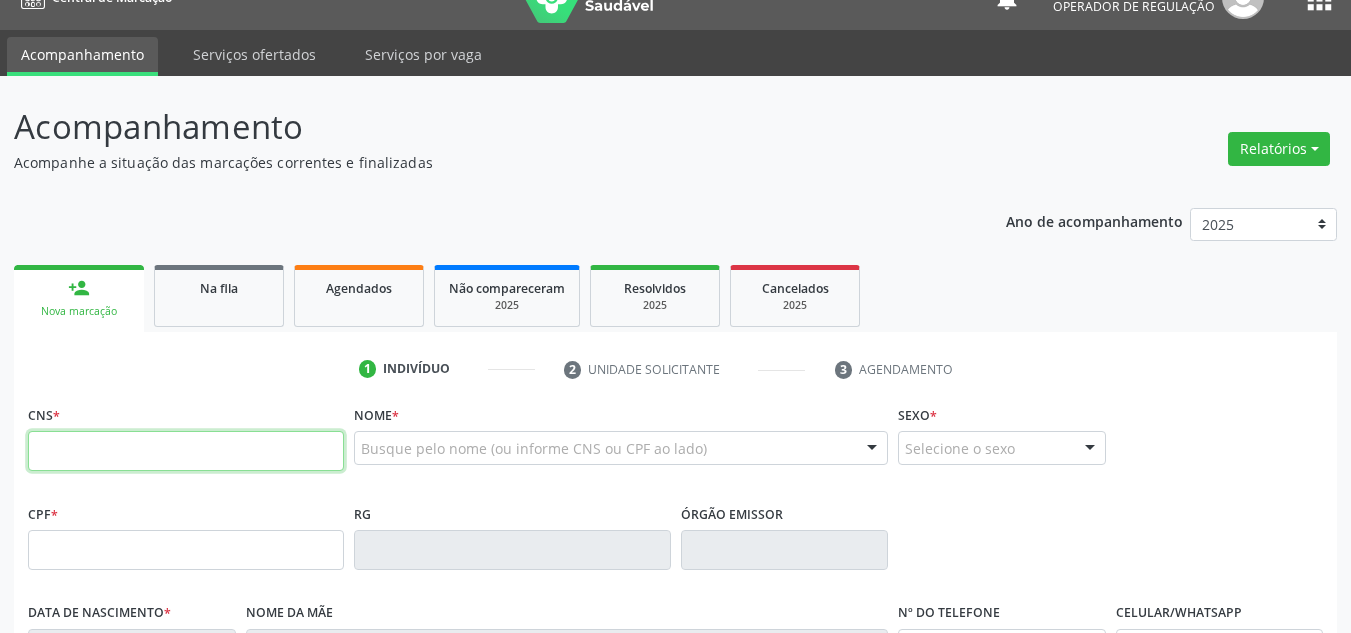 click at bounding box center (186, 451) 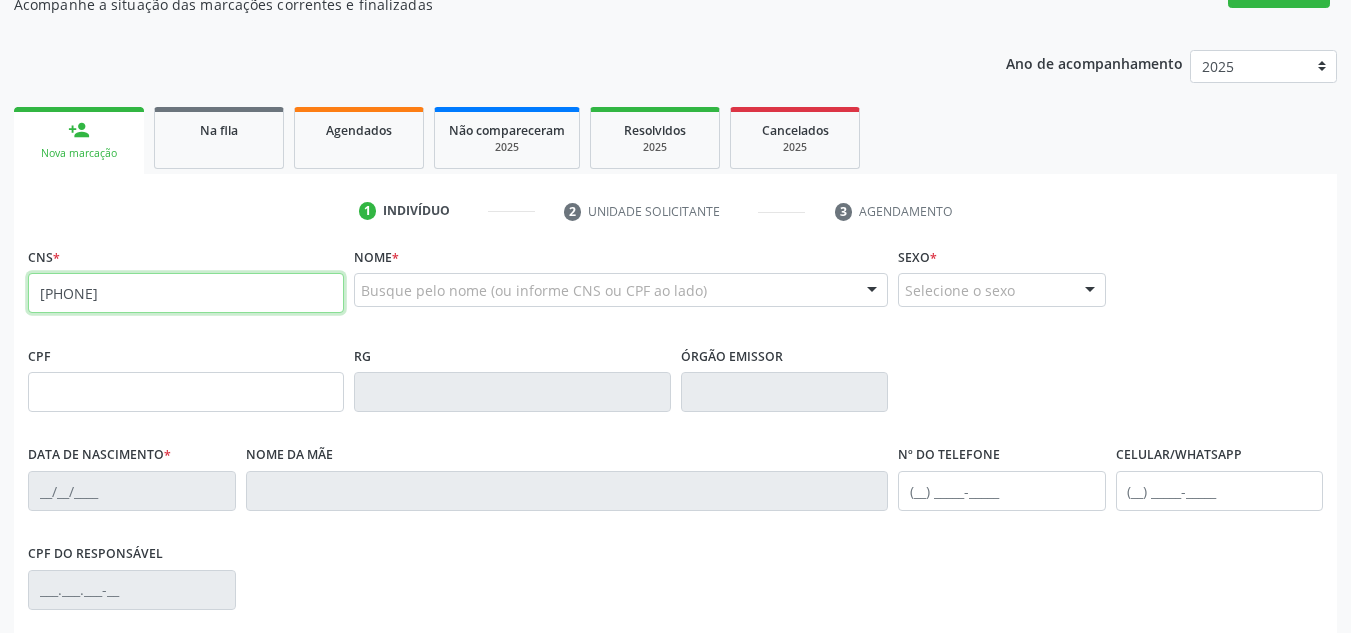scroll, scrollTop: 334, scrollLeft: 0, axis: vertical 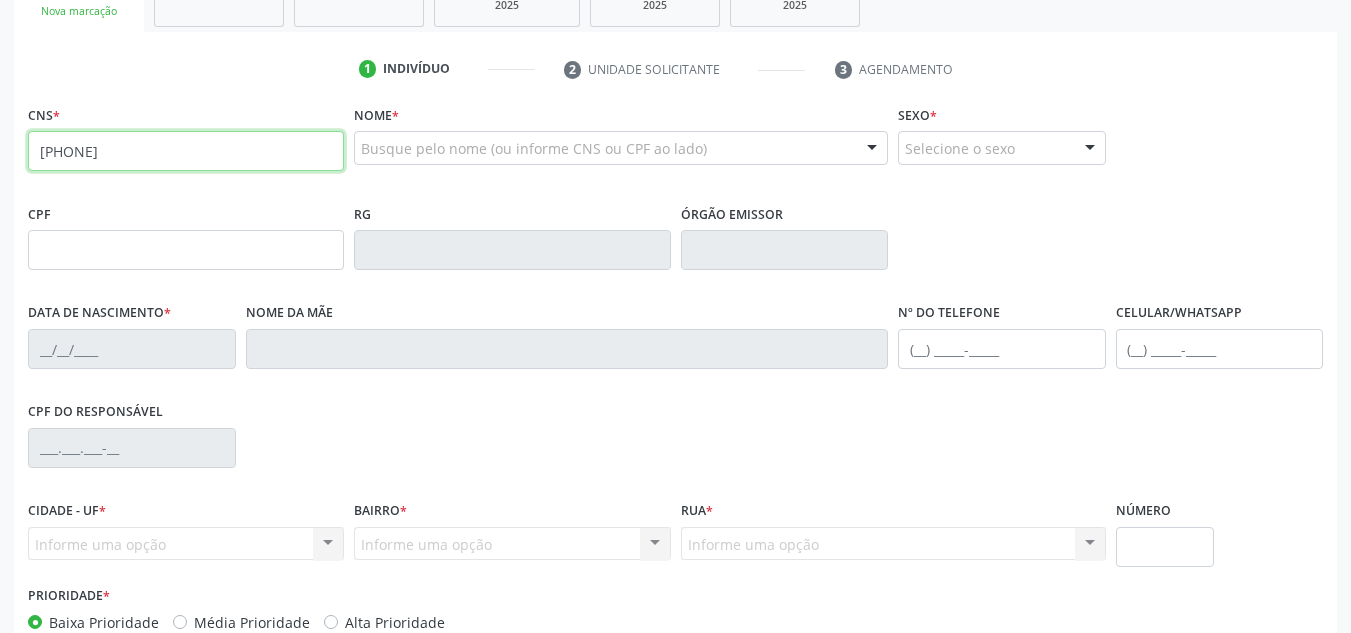 type on "[PHONE]" 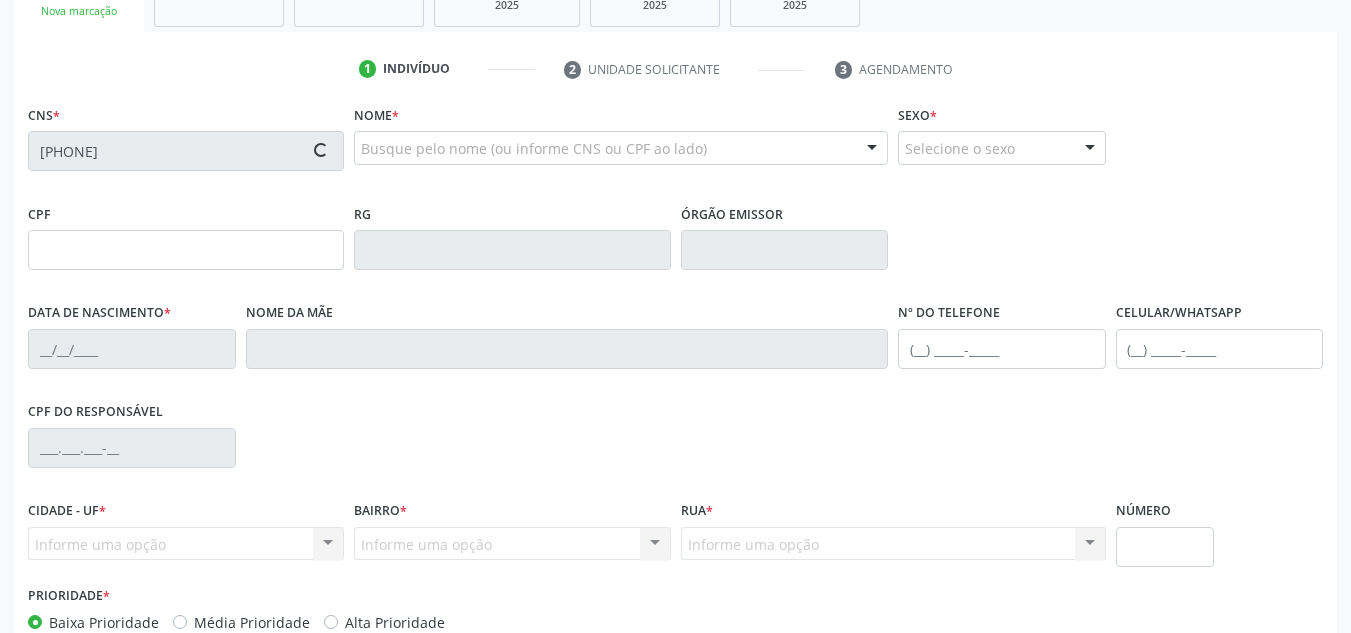 type on "[SSN]" 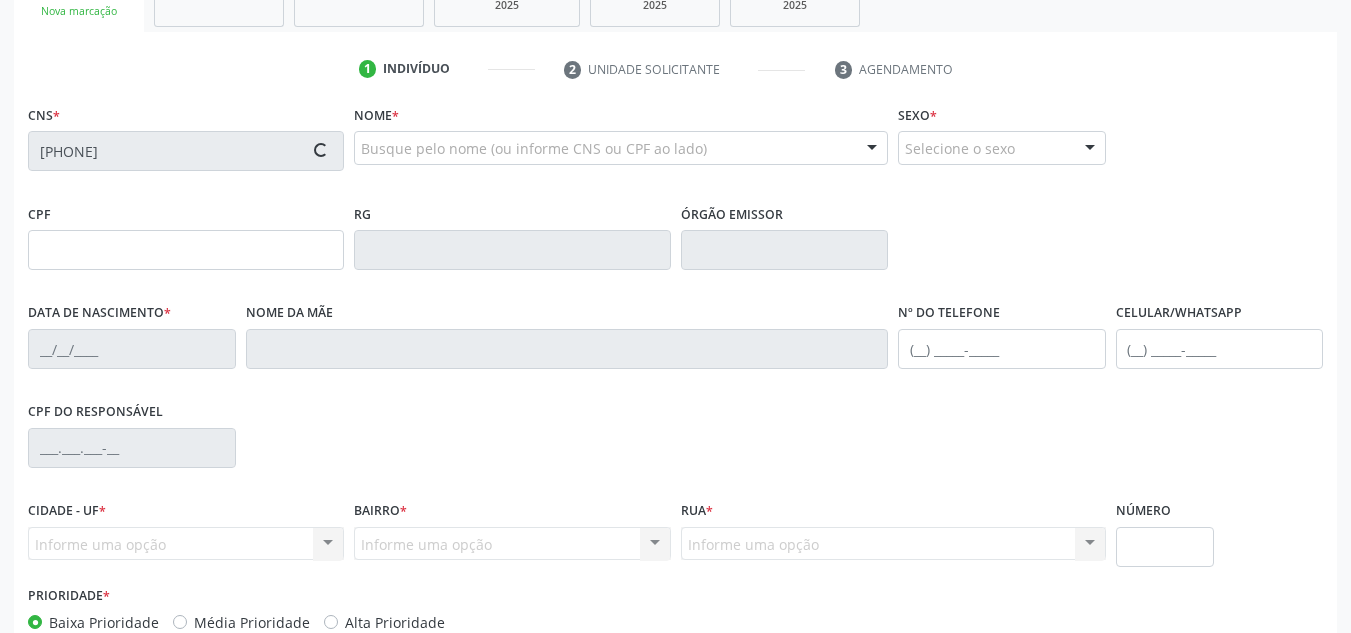 type on "[DATE]" 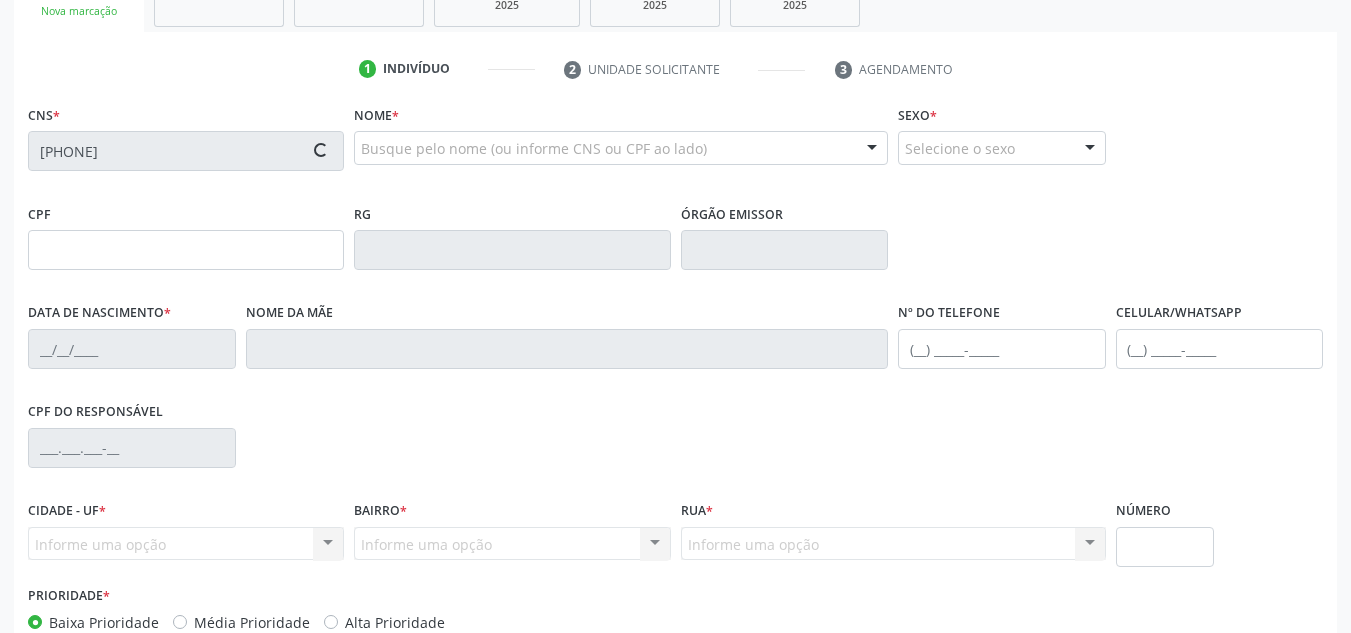 type on "([PHONE]) [PHONE]" 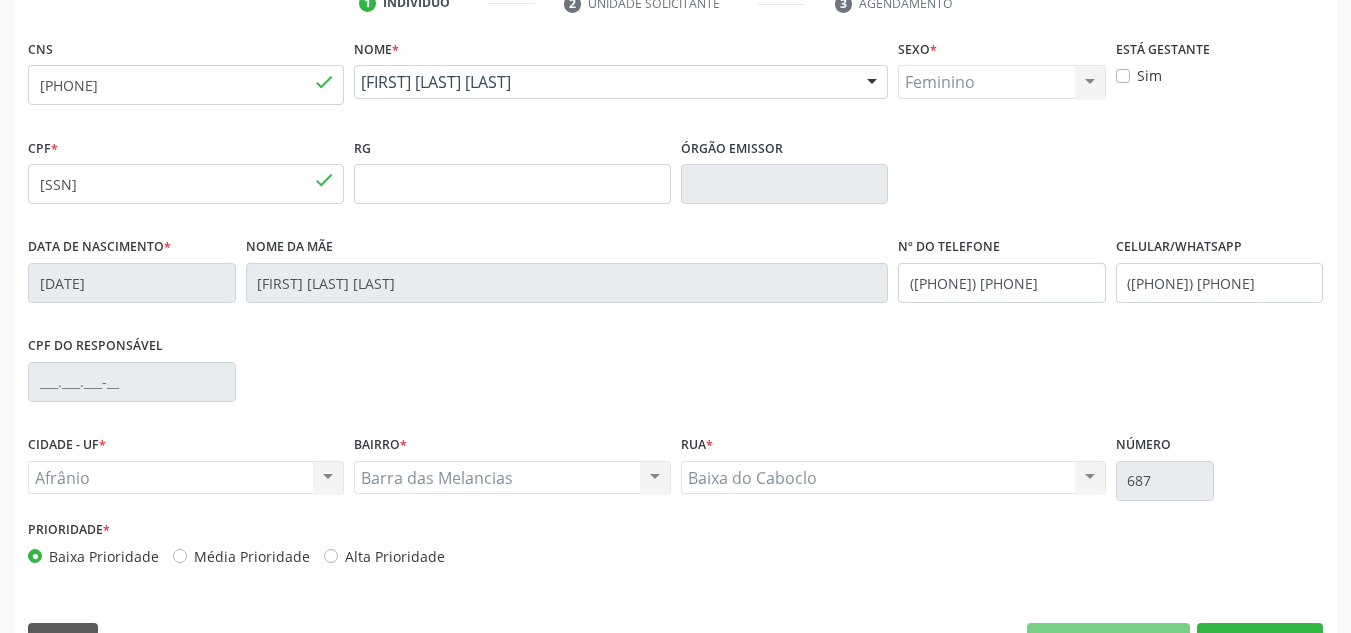 scroll, scrollTop: 451, scrollLeft: 0, axis: vertical 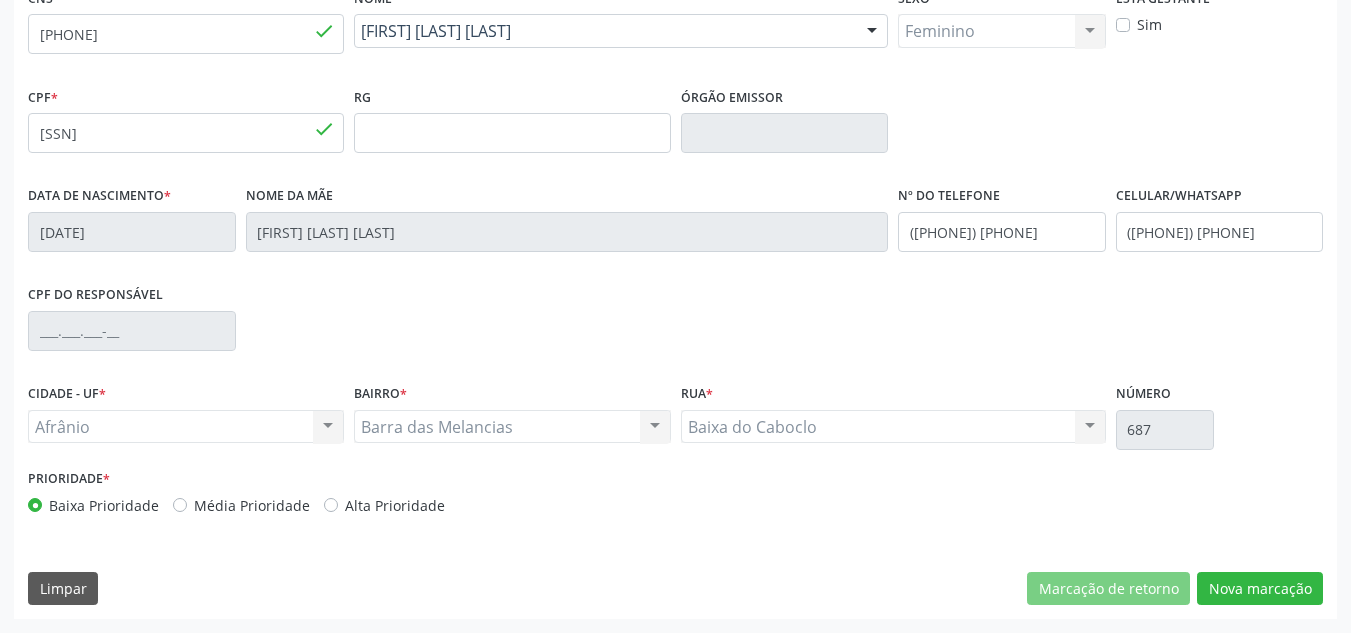 click on "Baixa Prioridade
Média Prioridade
Alta Prioridade" at bounding box center (349, 505) 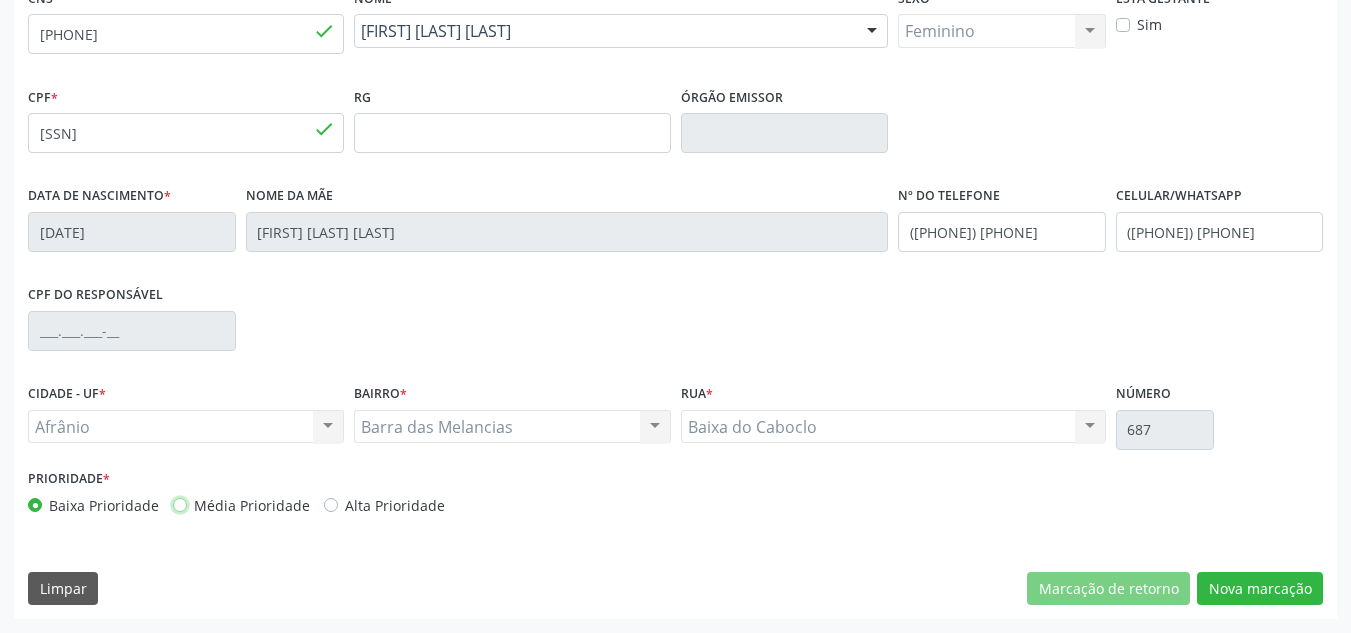 click on "Média Prioridade" at bounding box center (180, 504) 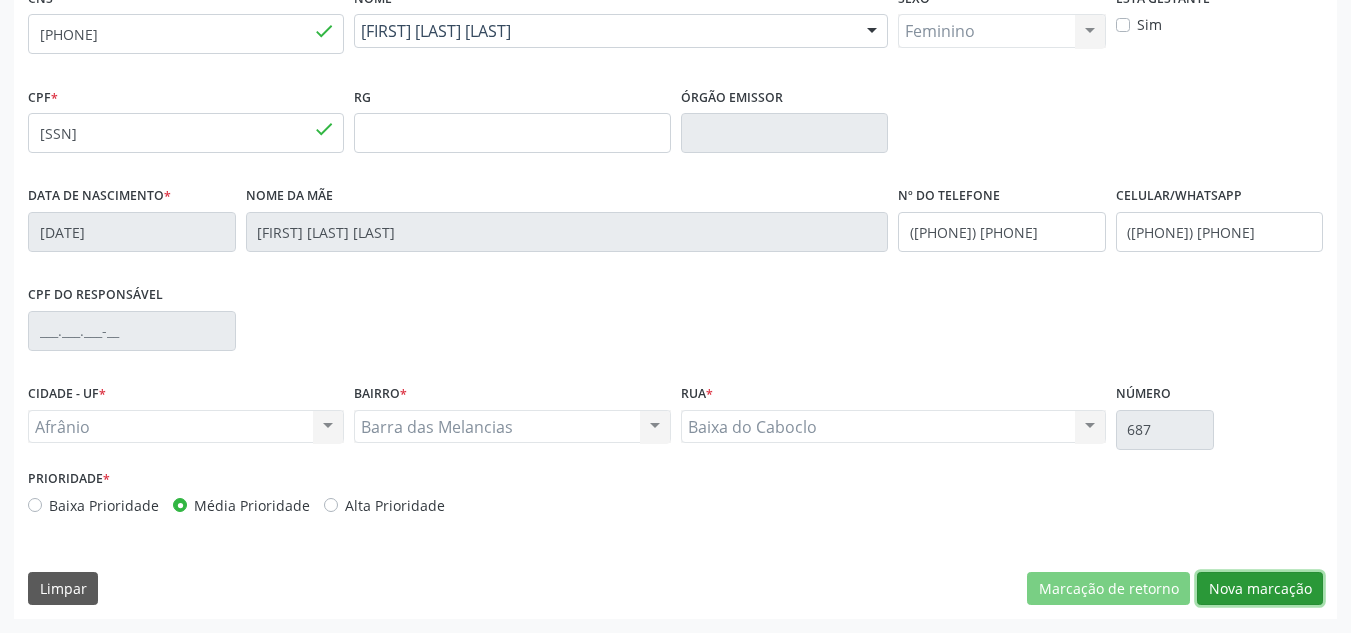 click on "Nova marcação" at bounding box center (1260, 589) 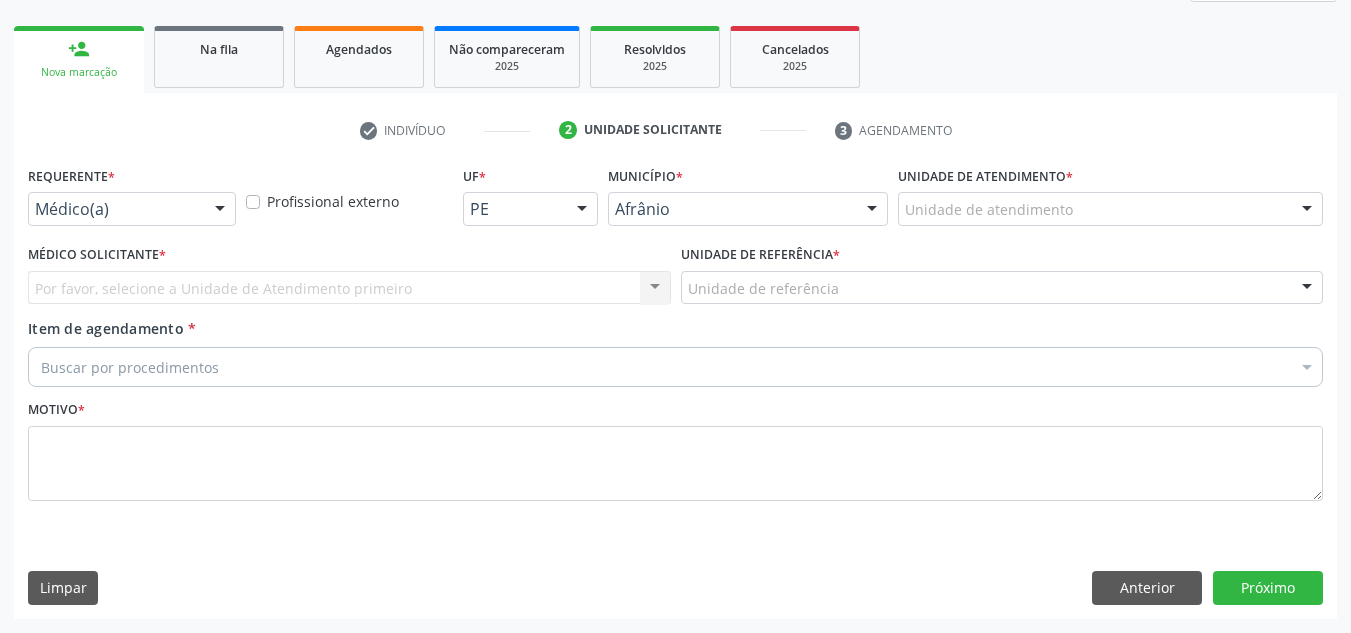 scroll, scrollTop: 273, scrollLeft: 0, axis: vertical 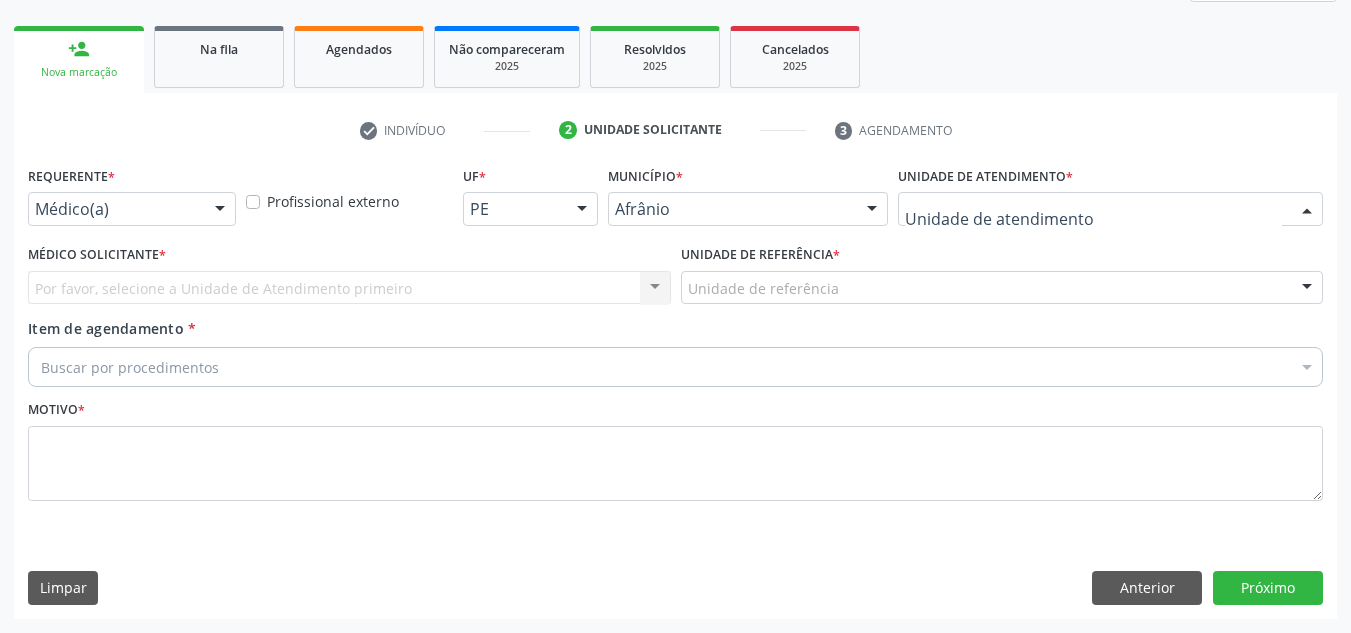 click at bounding box center [1110, 209] 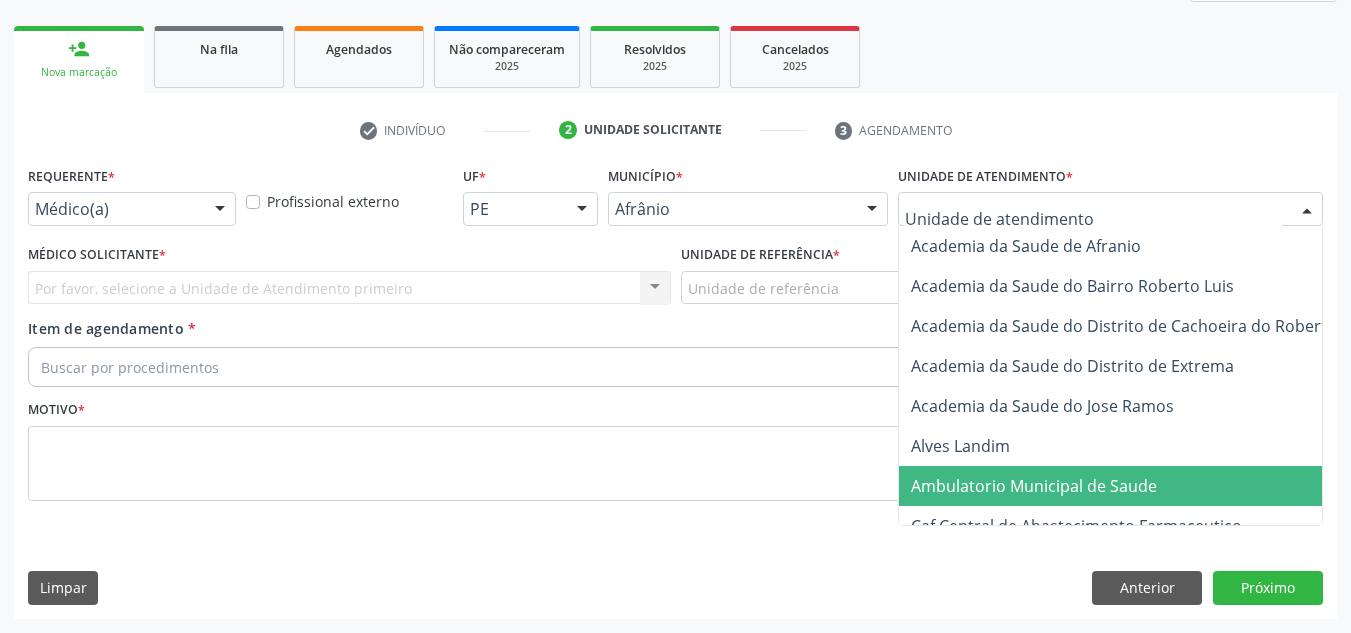 click on "Ambulatorio Municipal de Saude" at bounding box center (1034, 486) 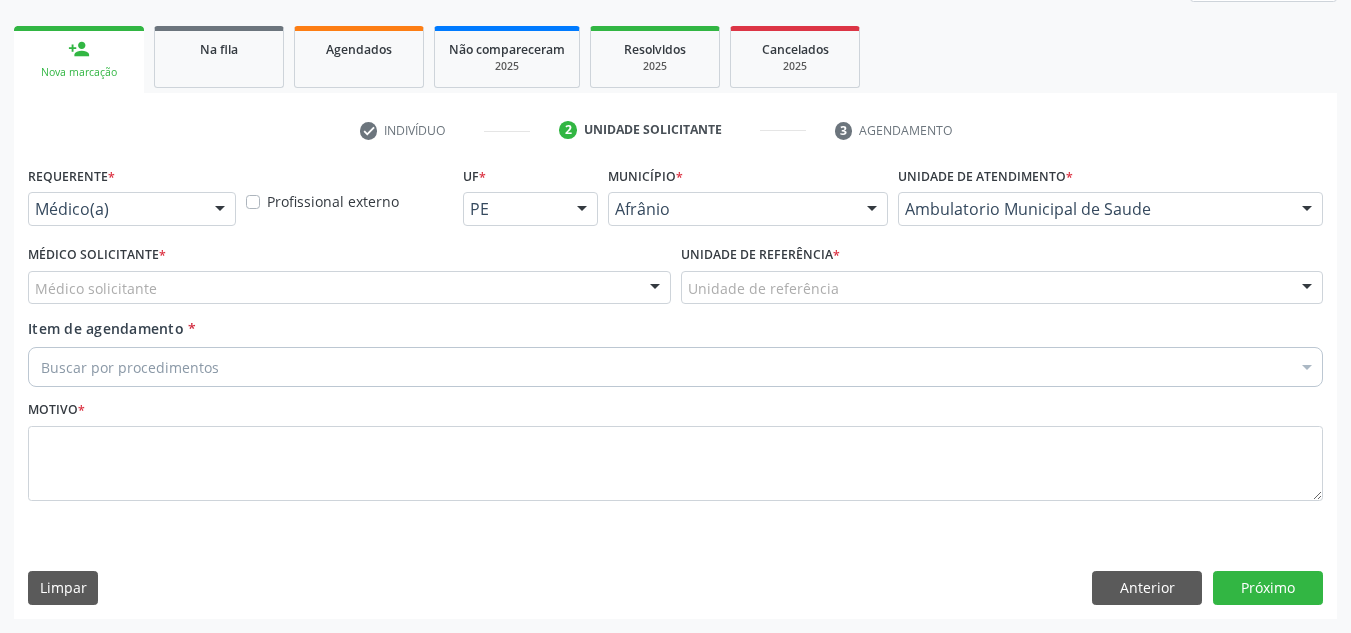 drag, startPoint x: 359, startPoint y: 276, endPoint x: 353, endPoint y: 332, distance: 56.32051 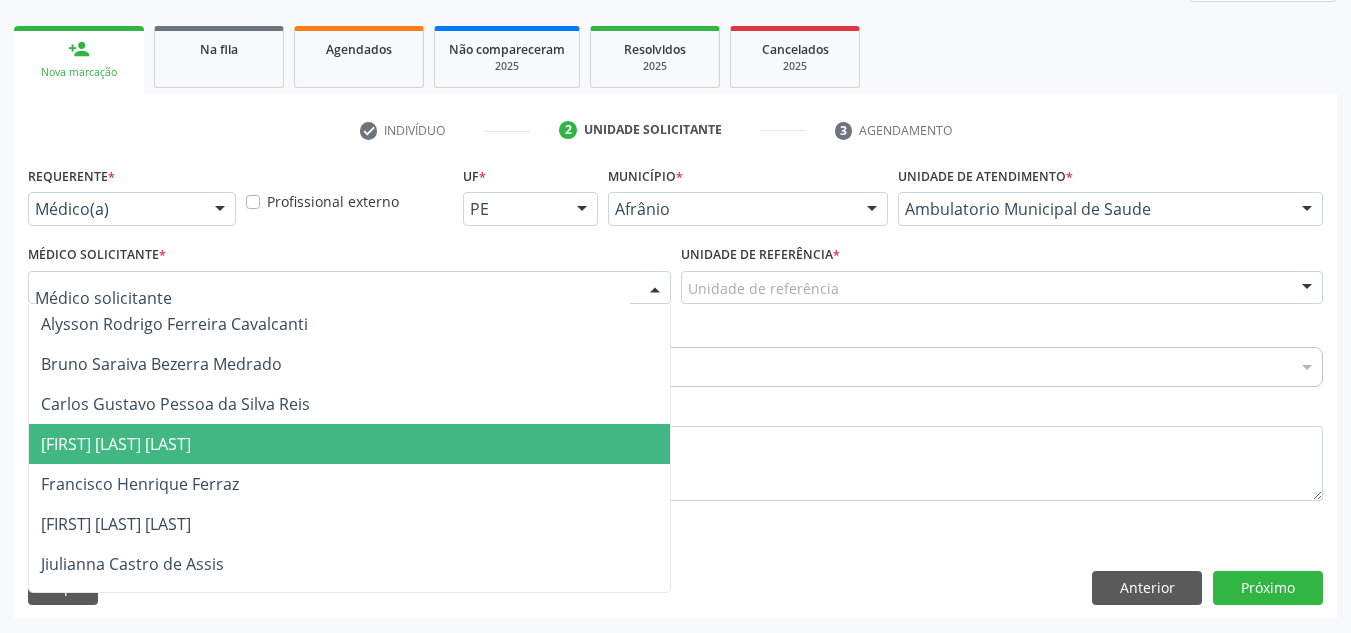 click on "[FIRST] [LAST] [LAST]" at bounding box center (349, 444) 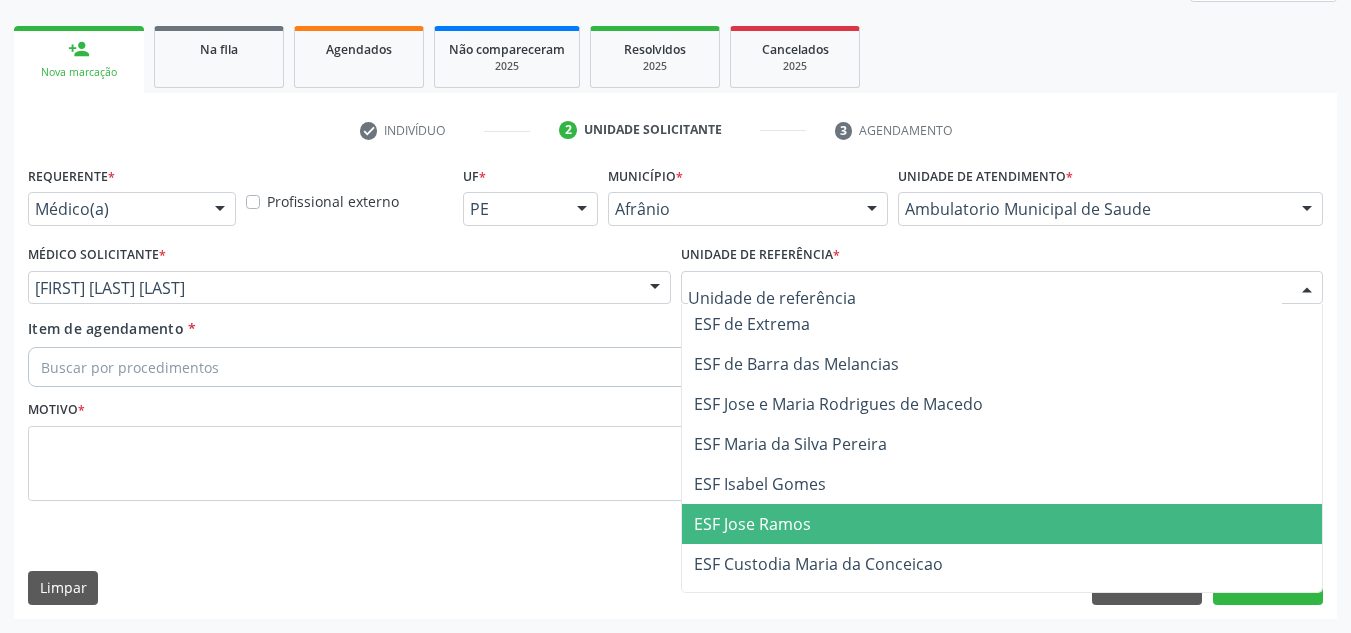 click on "ESF Jose Ramos" at bounding box center [752, 524] 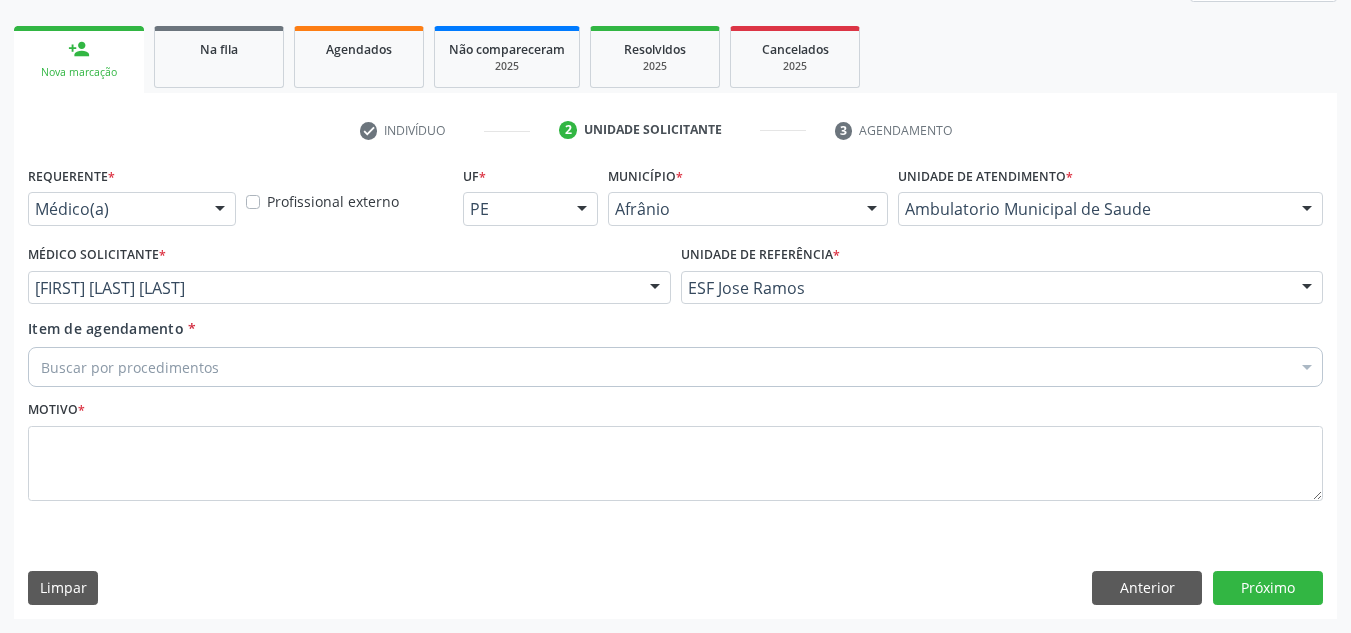 click on "Buscar por procedimentos" at bounding box center (675, 367) 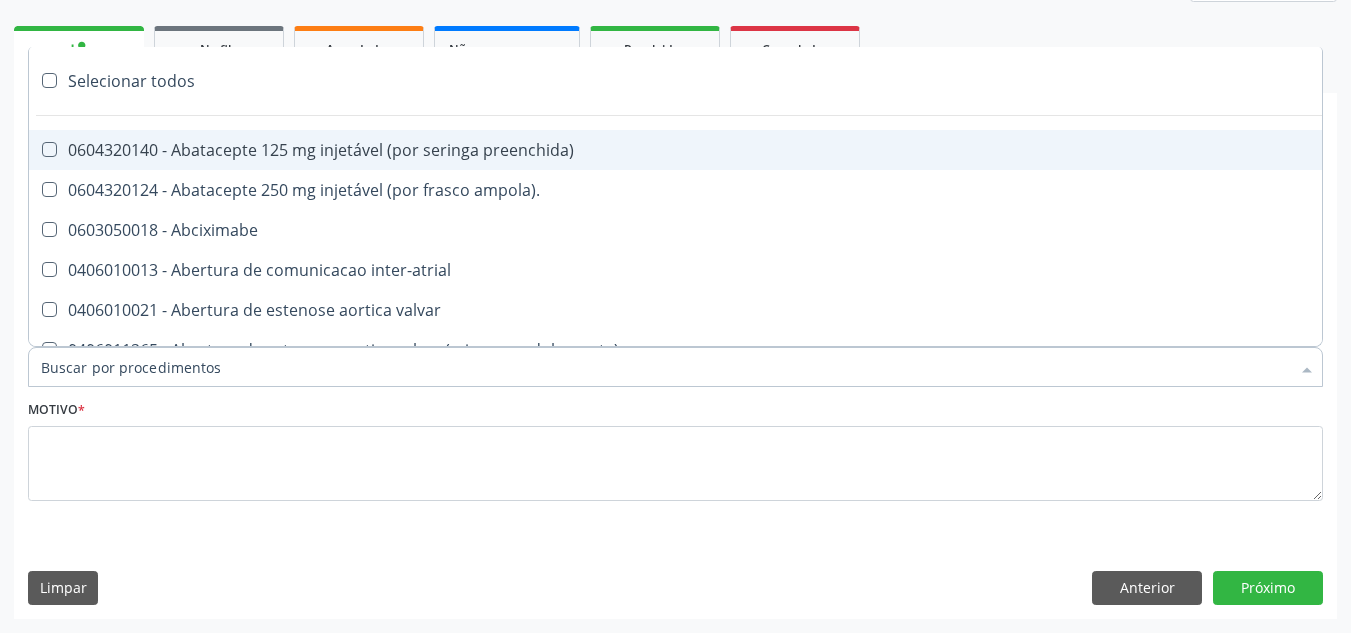 paste on "0209010037" 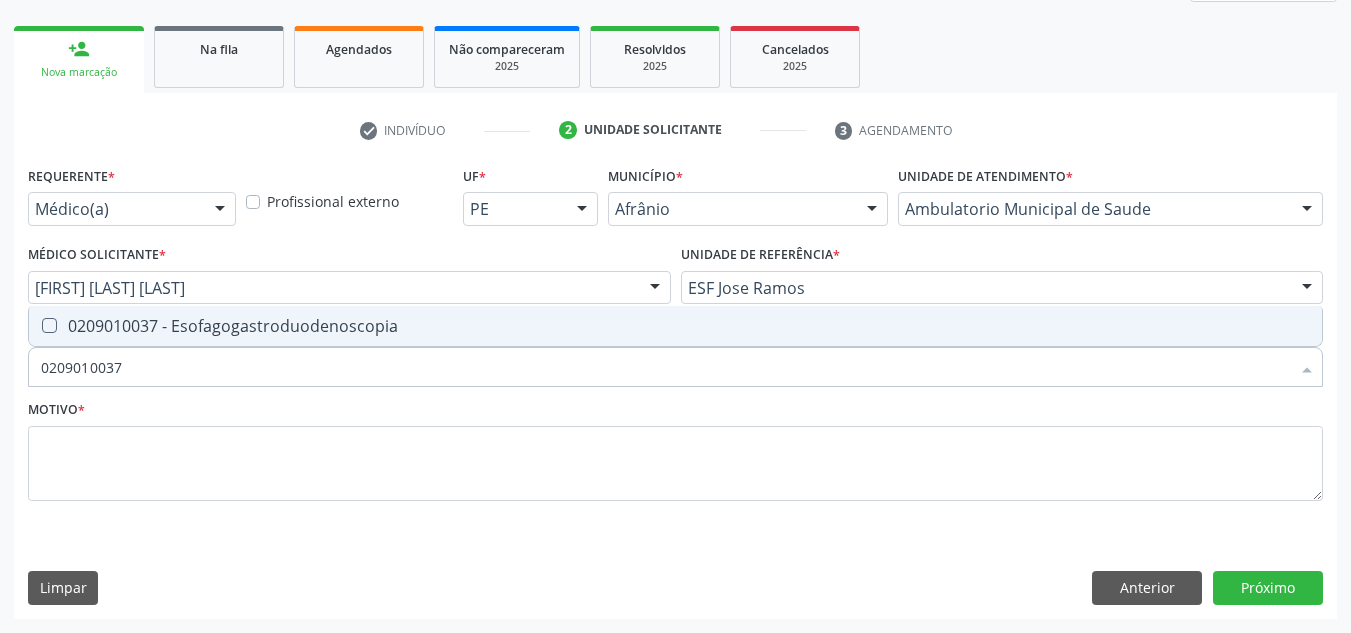 click on "0209010037 - Esofagogastroduodenoscopia" at bounding box center (675, 326) 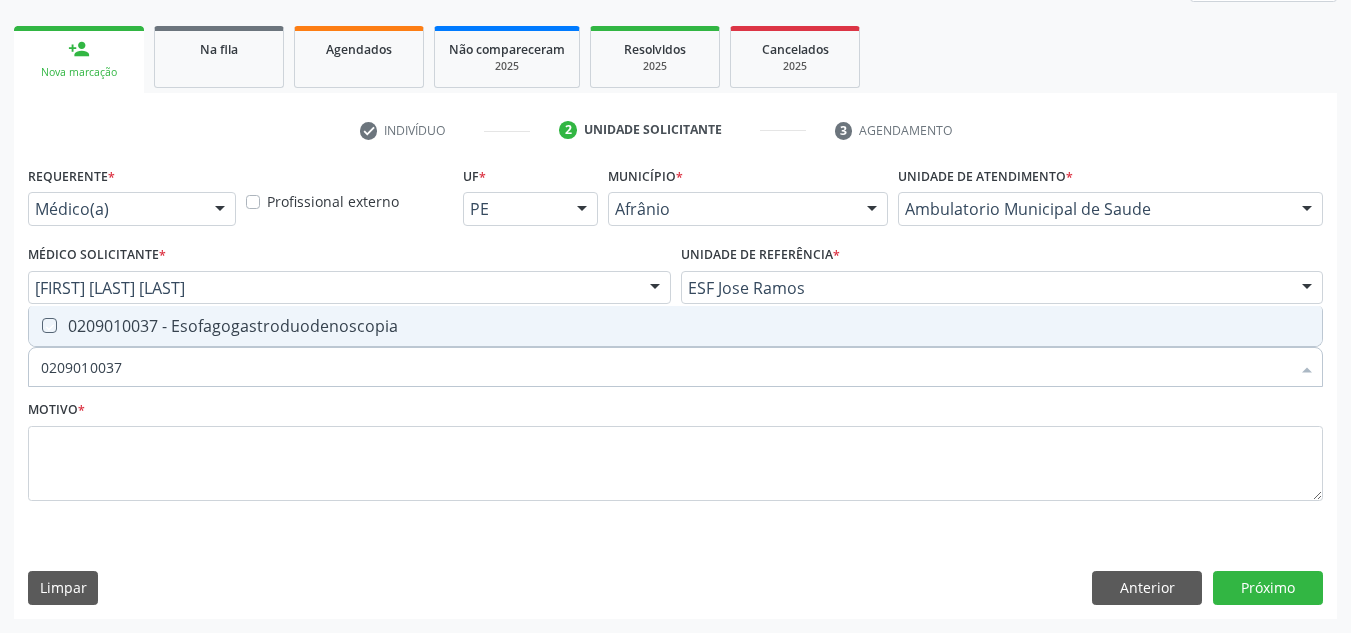 checkbox on "true" 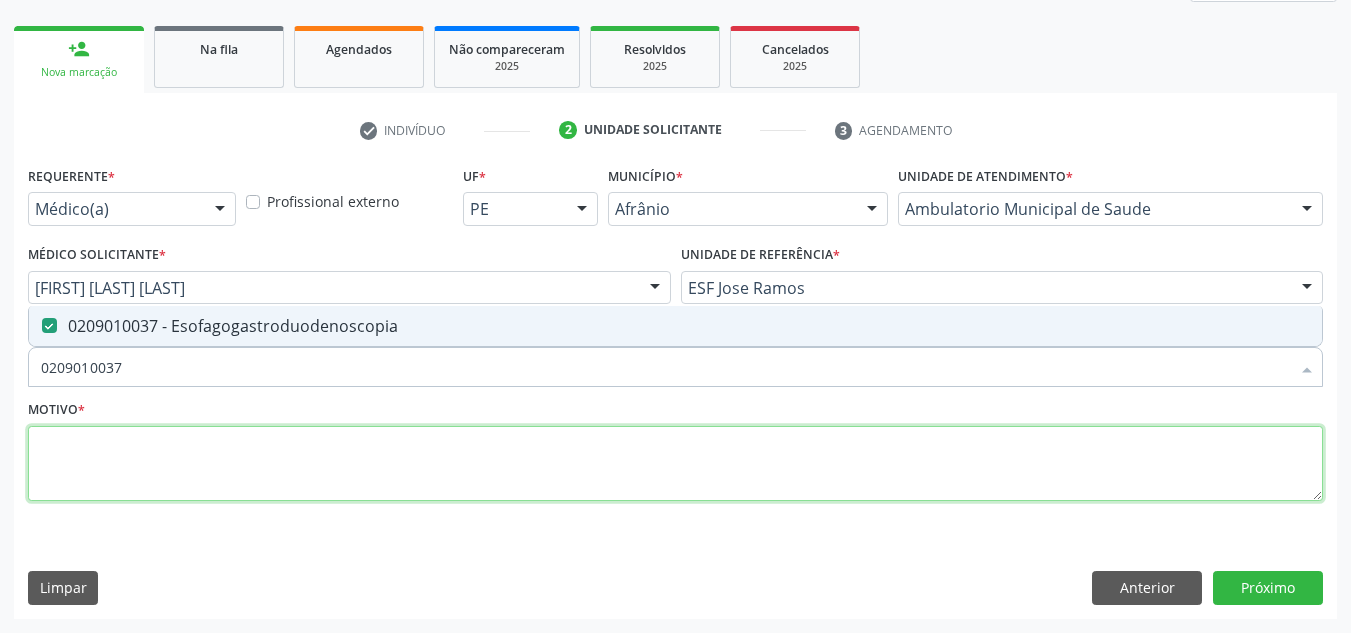 click at bounding box center (675, 464) 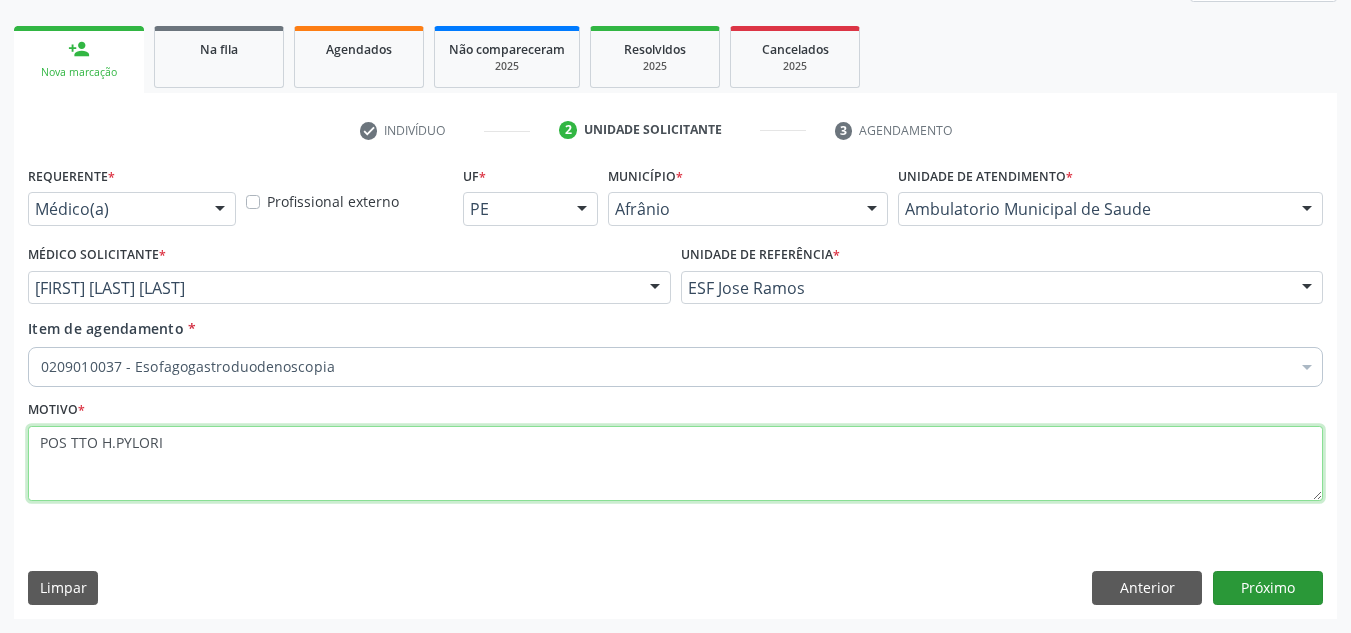 type on "POS TTO H.PYLORI" 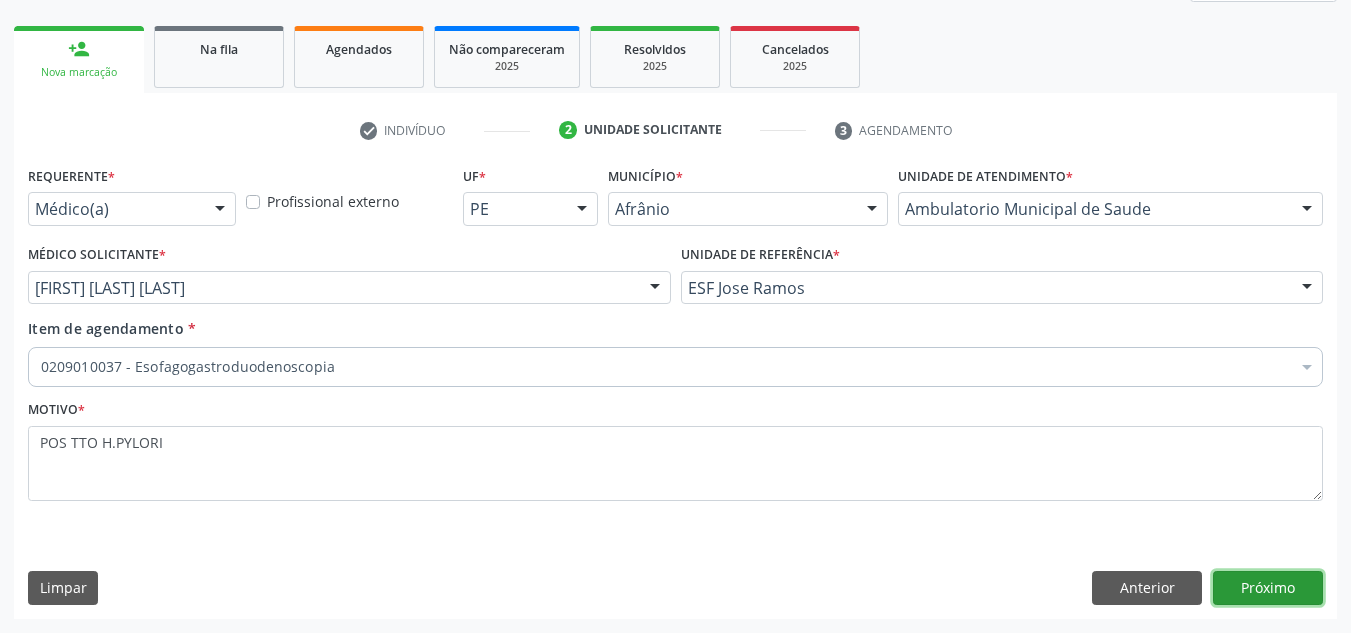 click on "Próximo" at bounding box center [1268, 588] 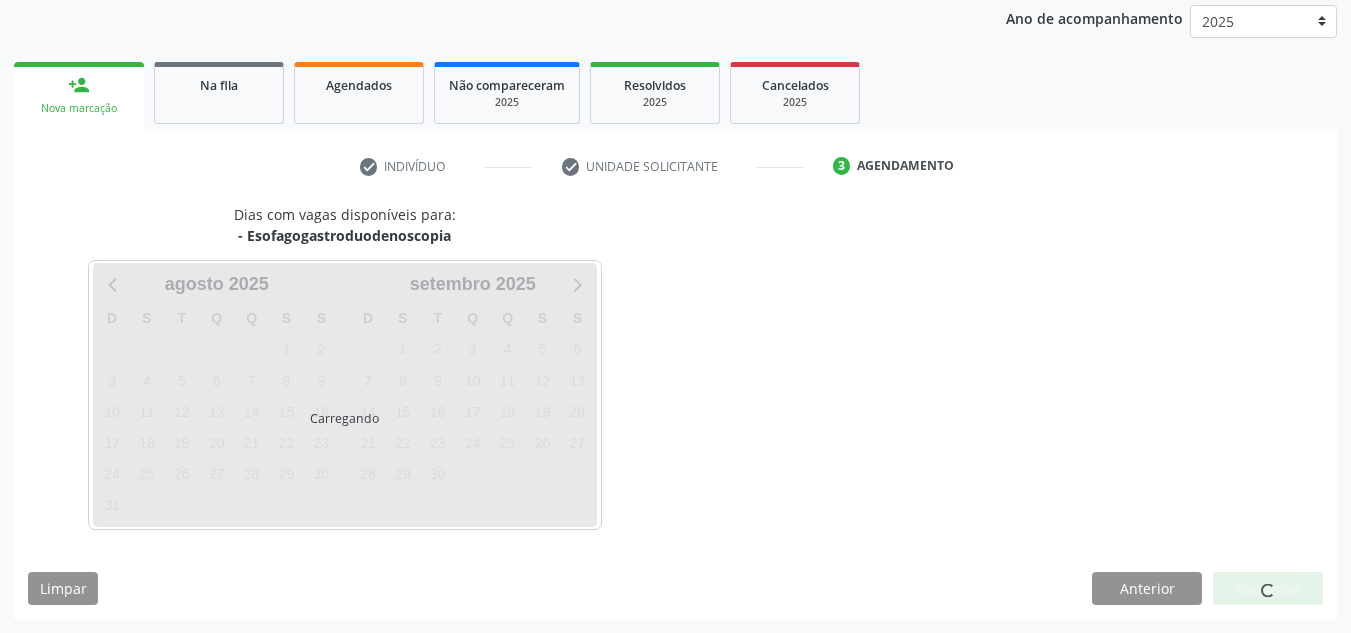 scroll, scrollTop: 237, scrollLeft: 0, axis: vertical 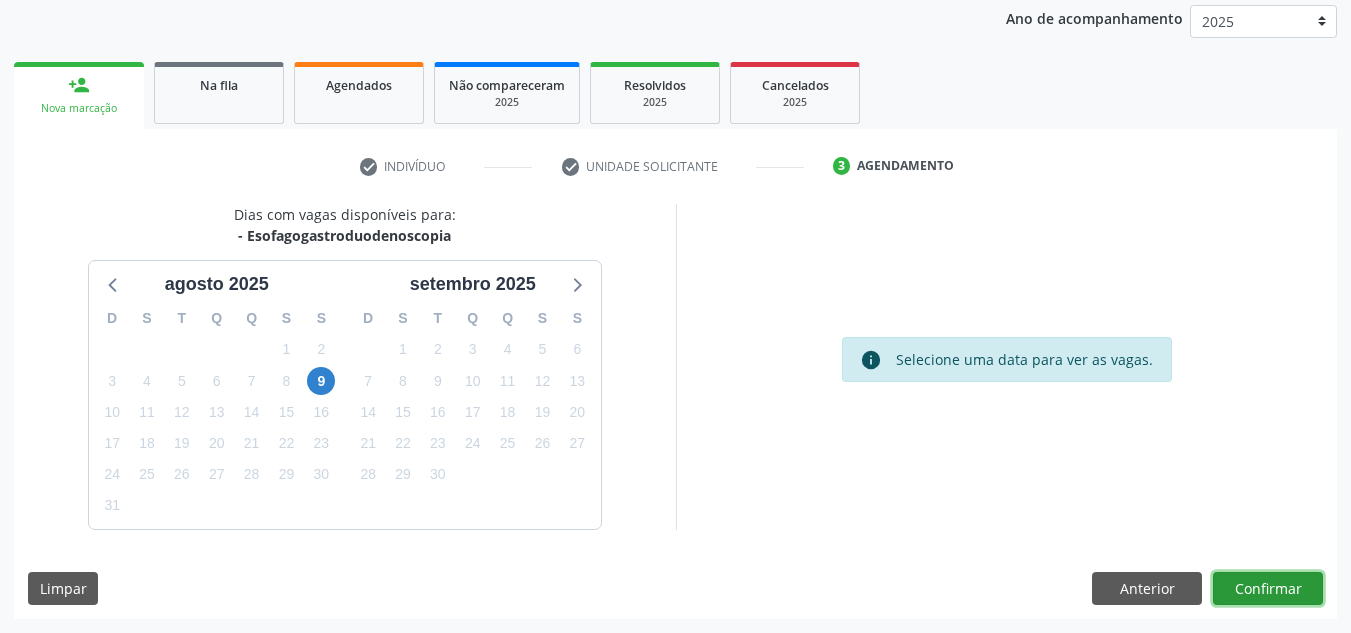 click on "Confirmar" at bounding box center (1268, 589) 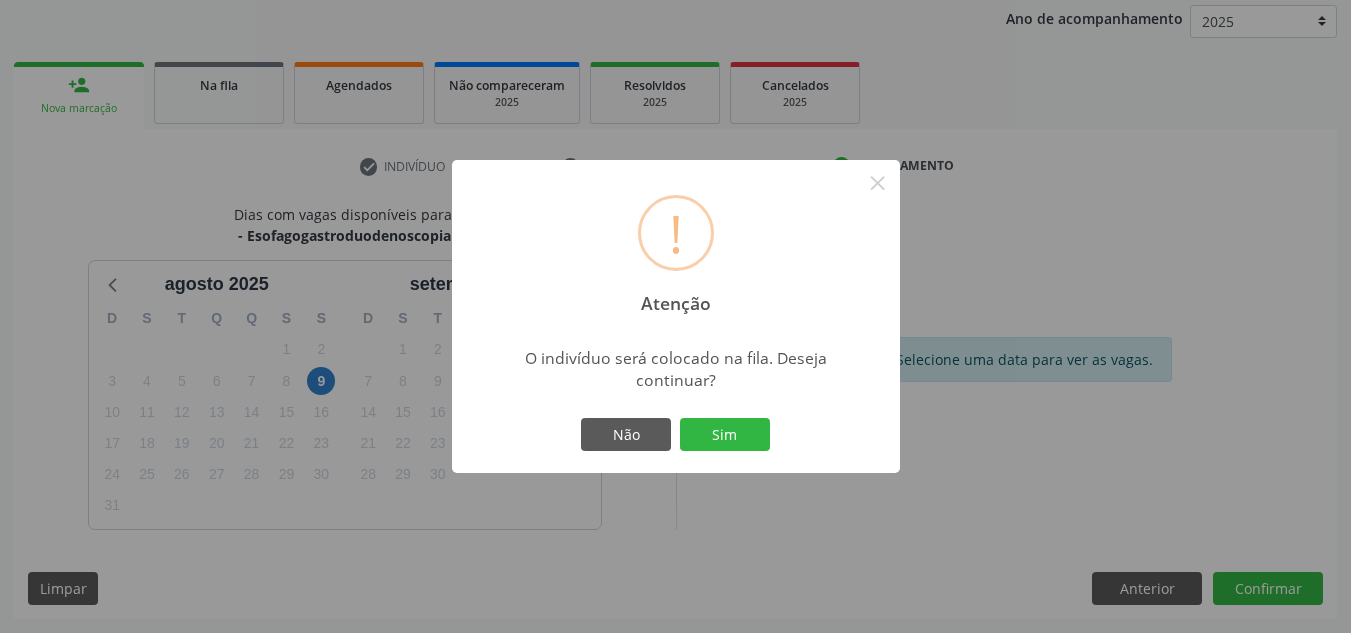 click on "Não Sim" at bounding box center (676, 435) 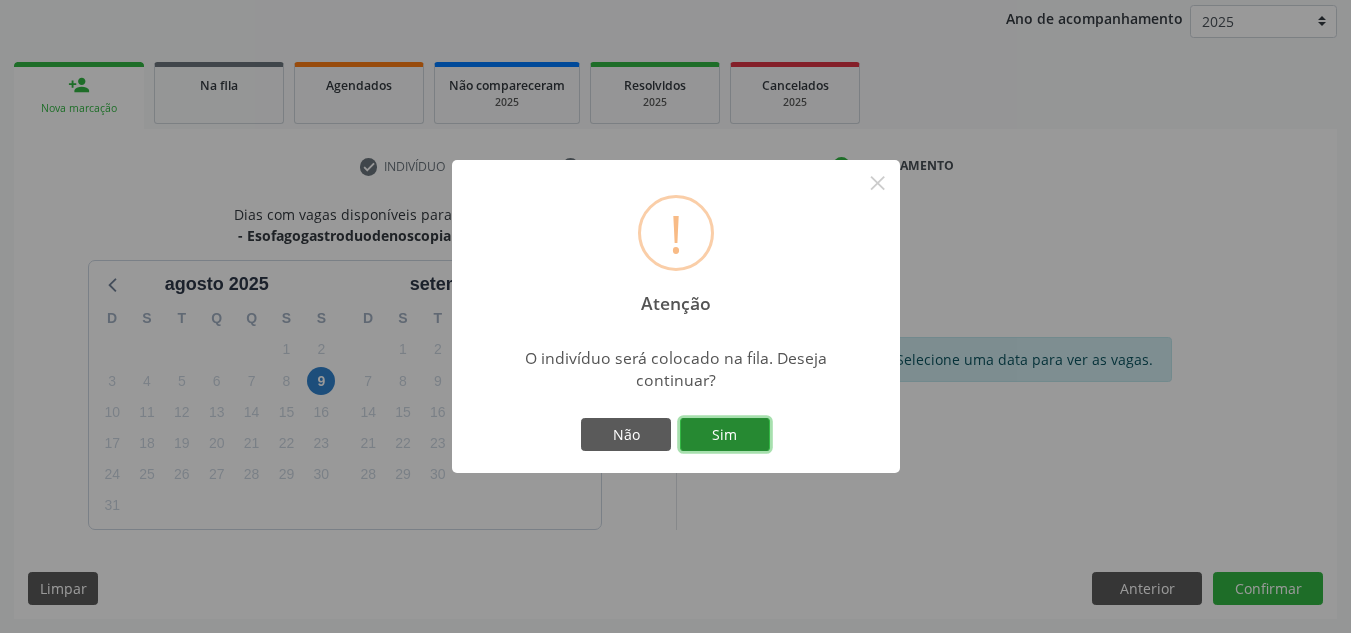 click on "Sim" at bounding box center [725, 435] 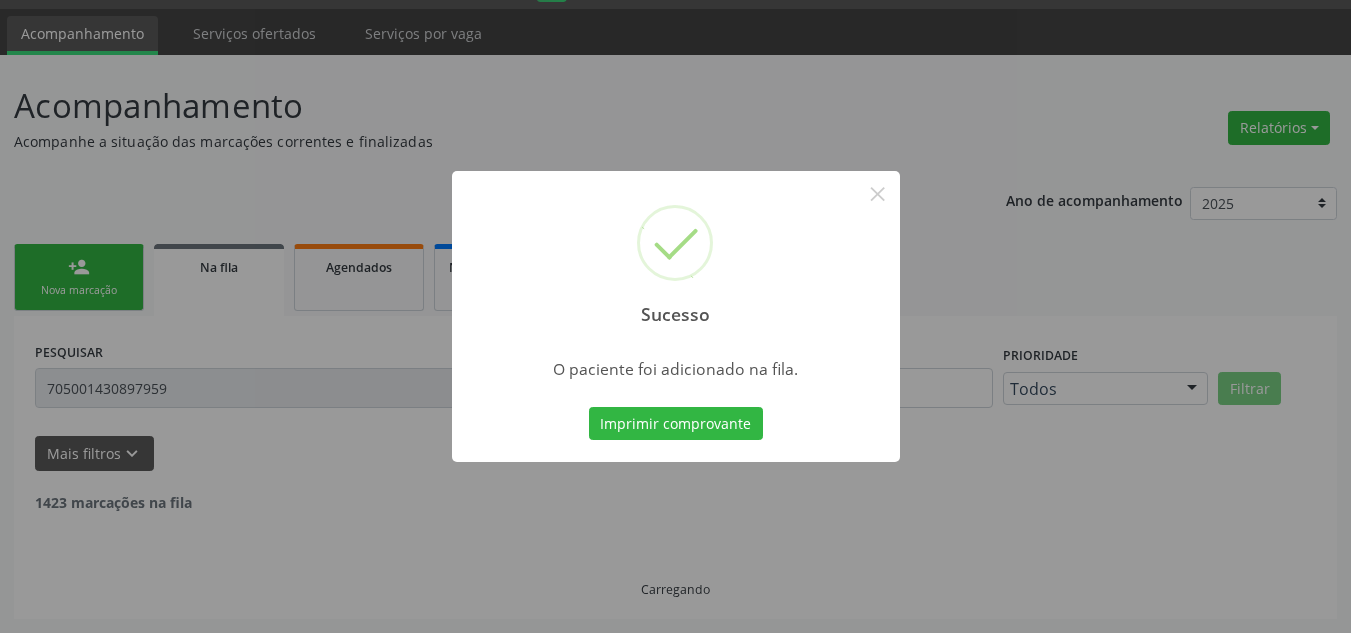scroll, scrollTop: 34, scrollLeft: 0, axis: vertical 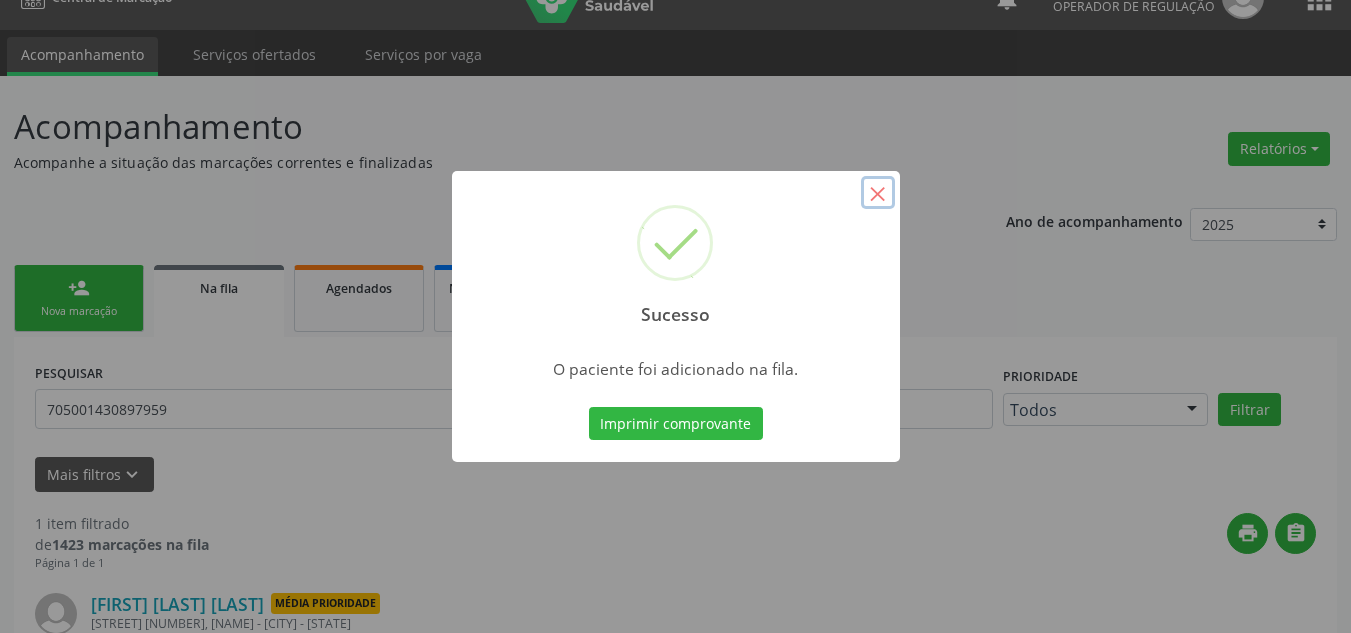 click on "×" at bounding box center [878, 193] 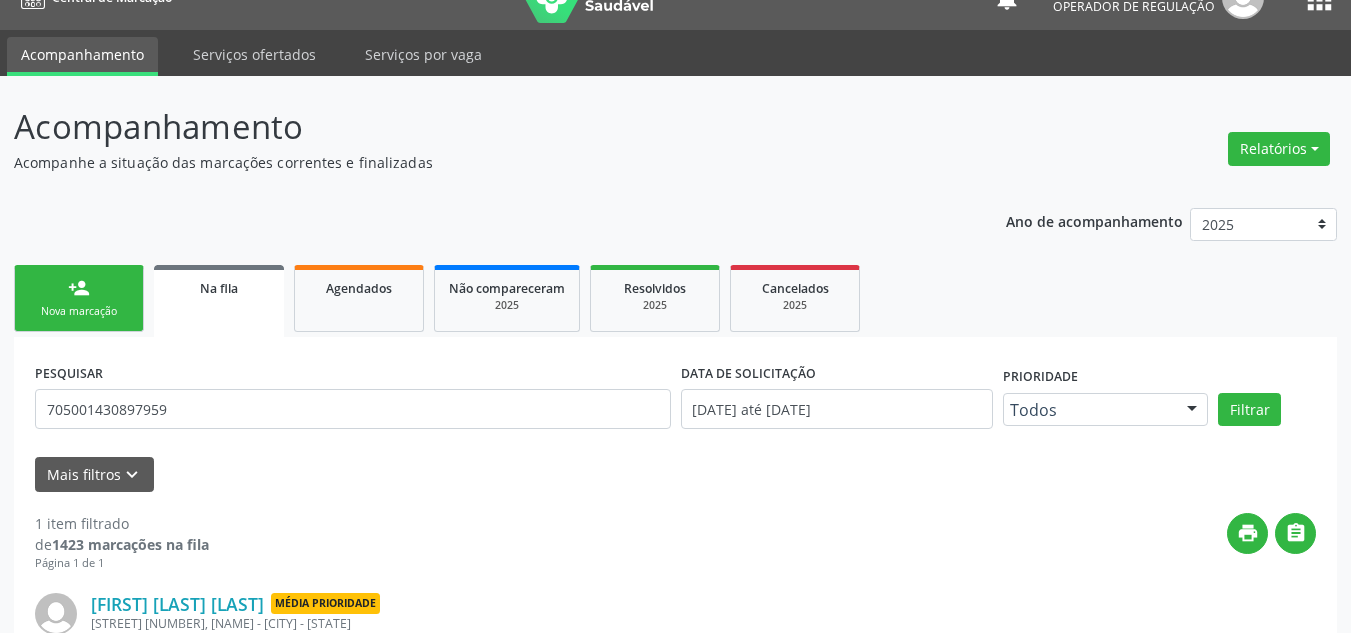 click on "person_add
Nova marcação" at bounding box center [79, 298] 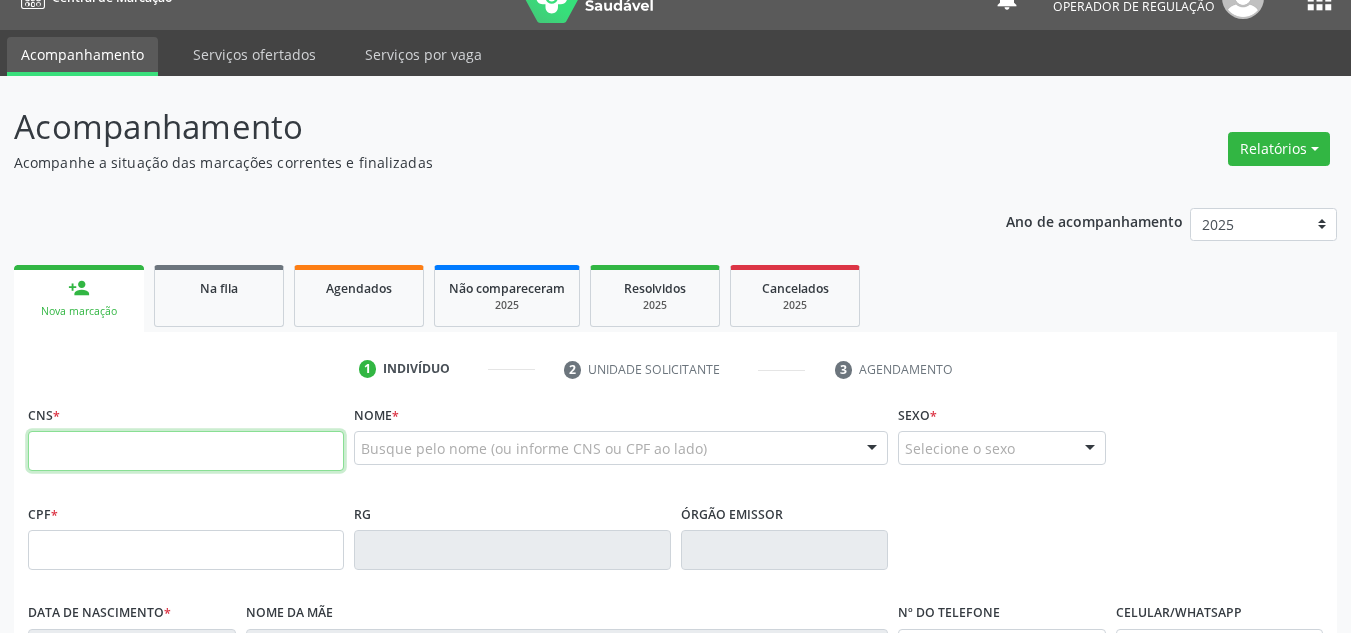 click at bounding box center (186, 451) 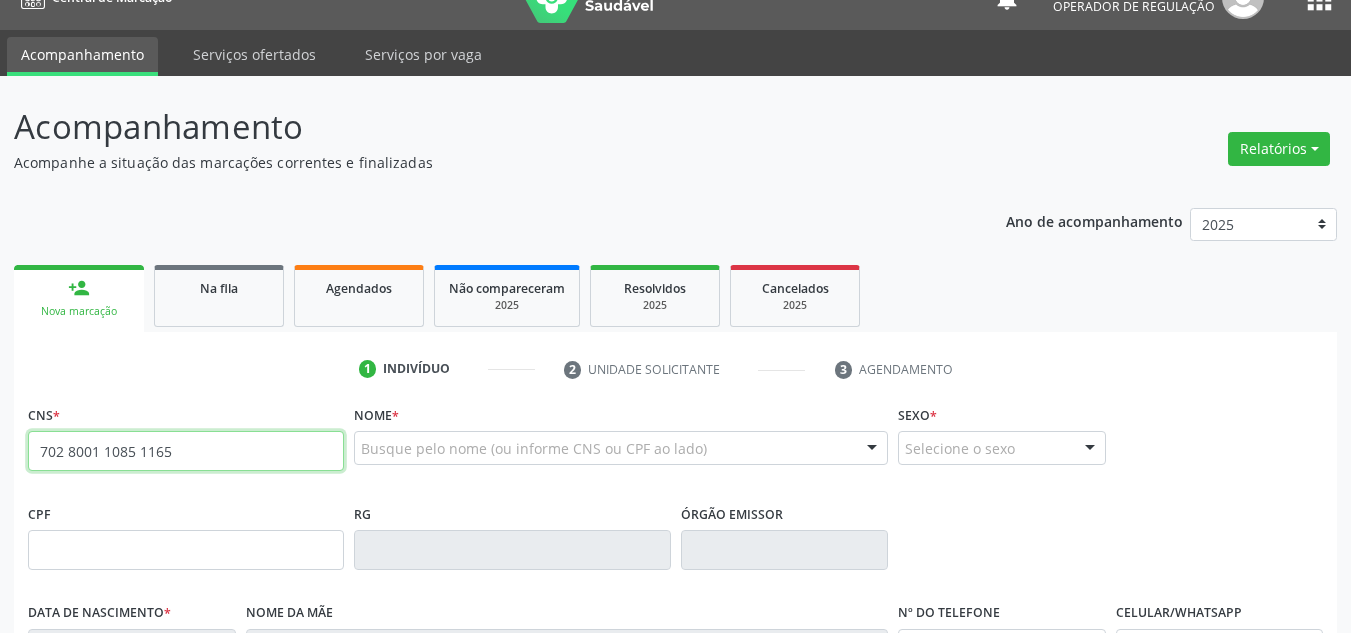 type on "702 8001 1085 1165" 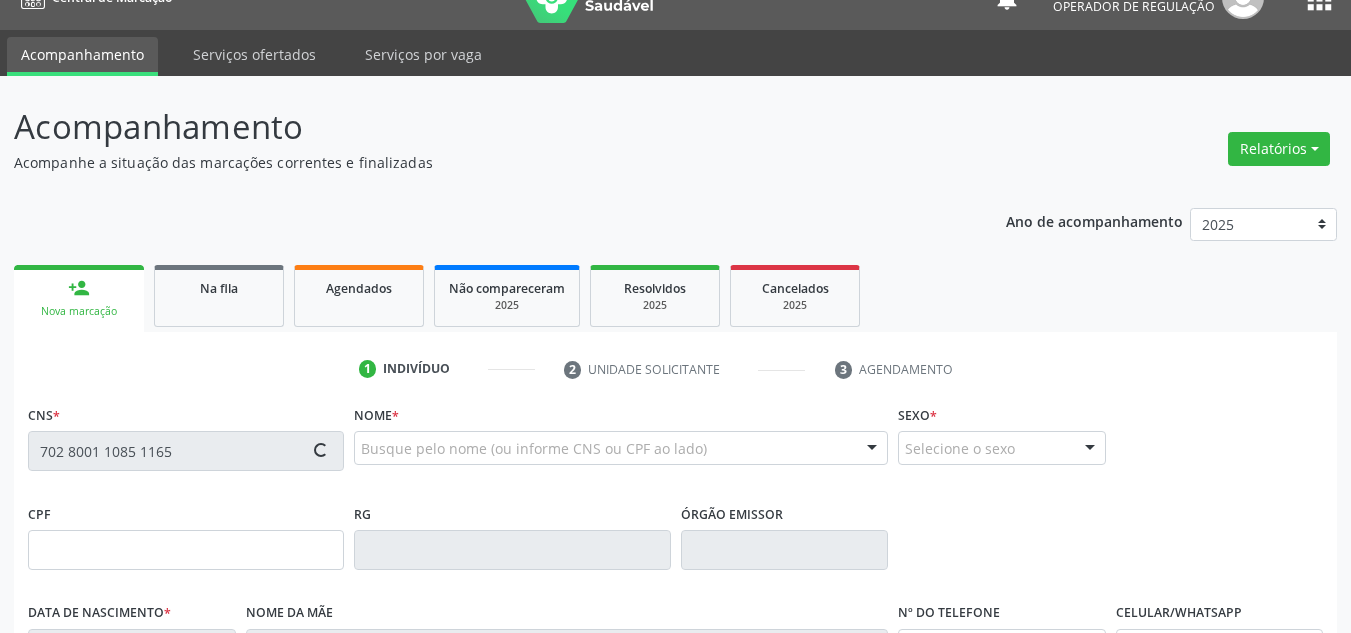 type on "[SSN]" 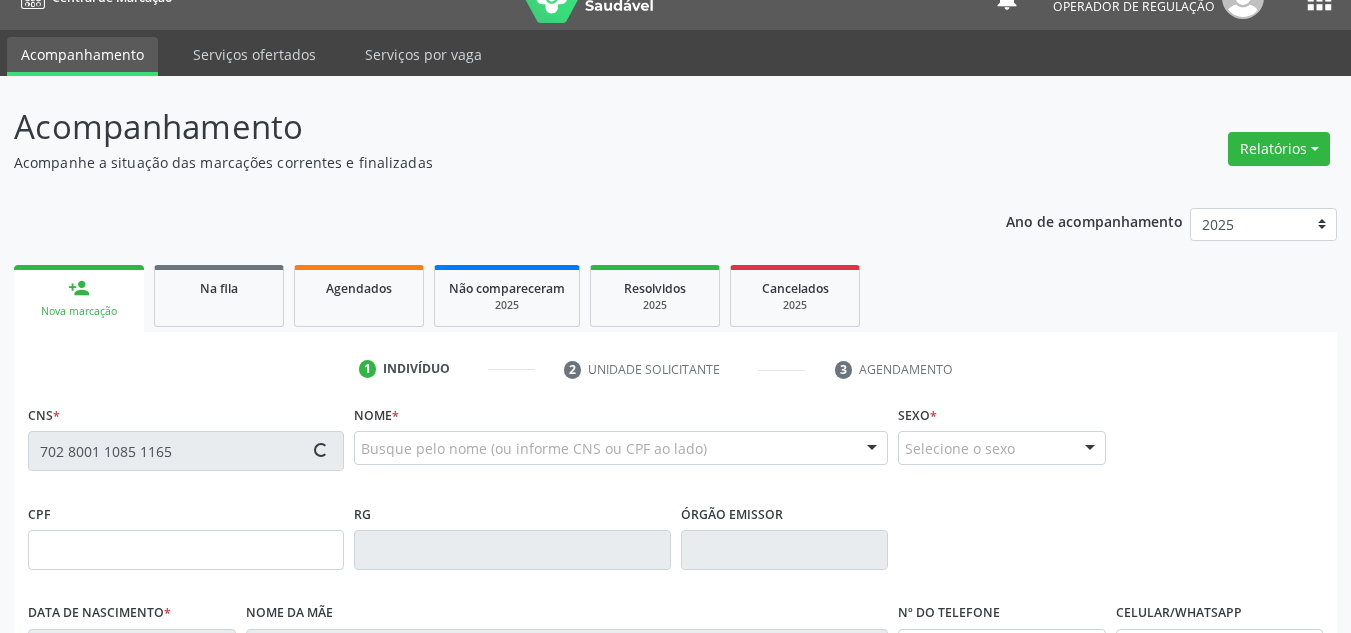 type on "02/06/1990" 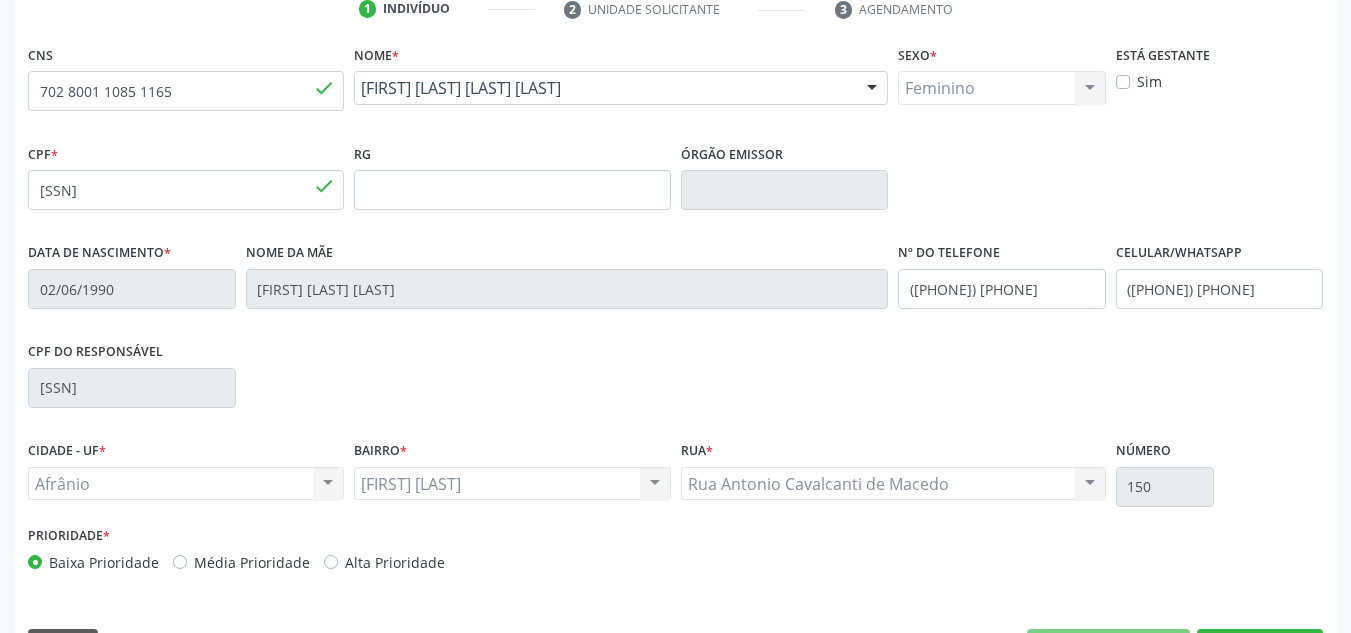 scroll, scrollTop: 451, scrollLeft: 0, axis: vertical 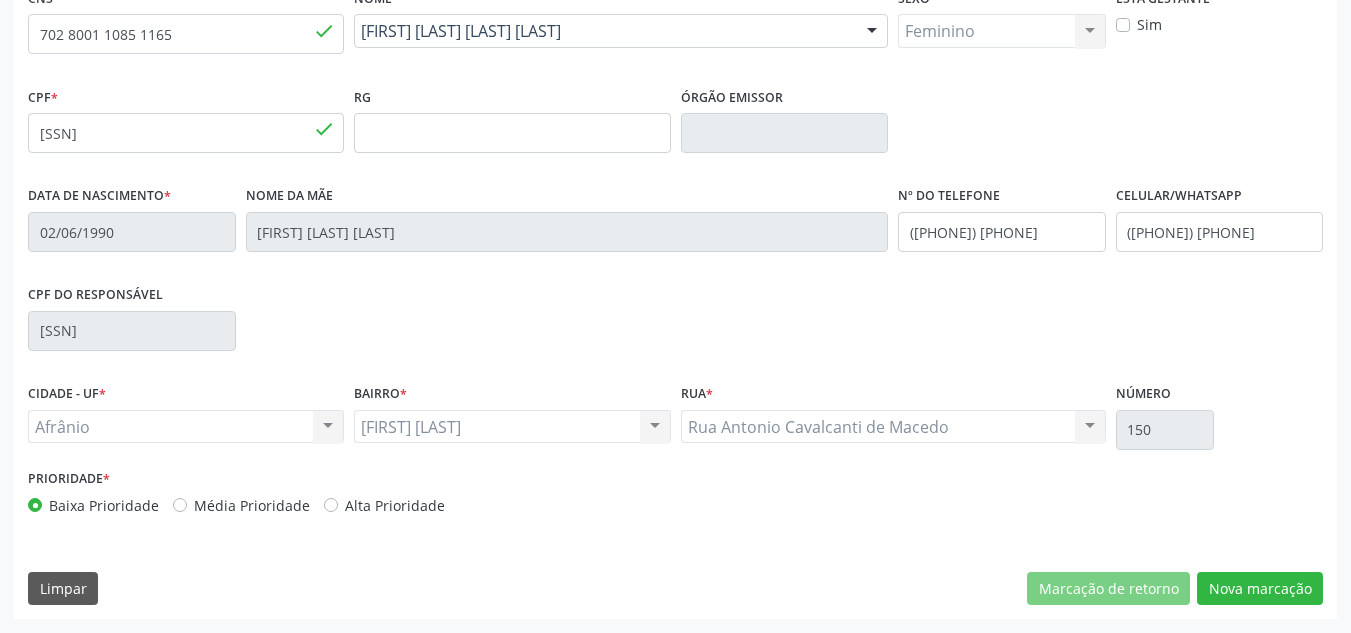 click on "Média Prioridade" at bounding box center [252, 505] 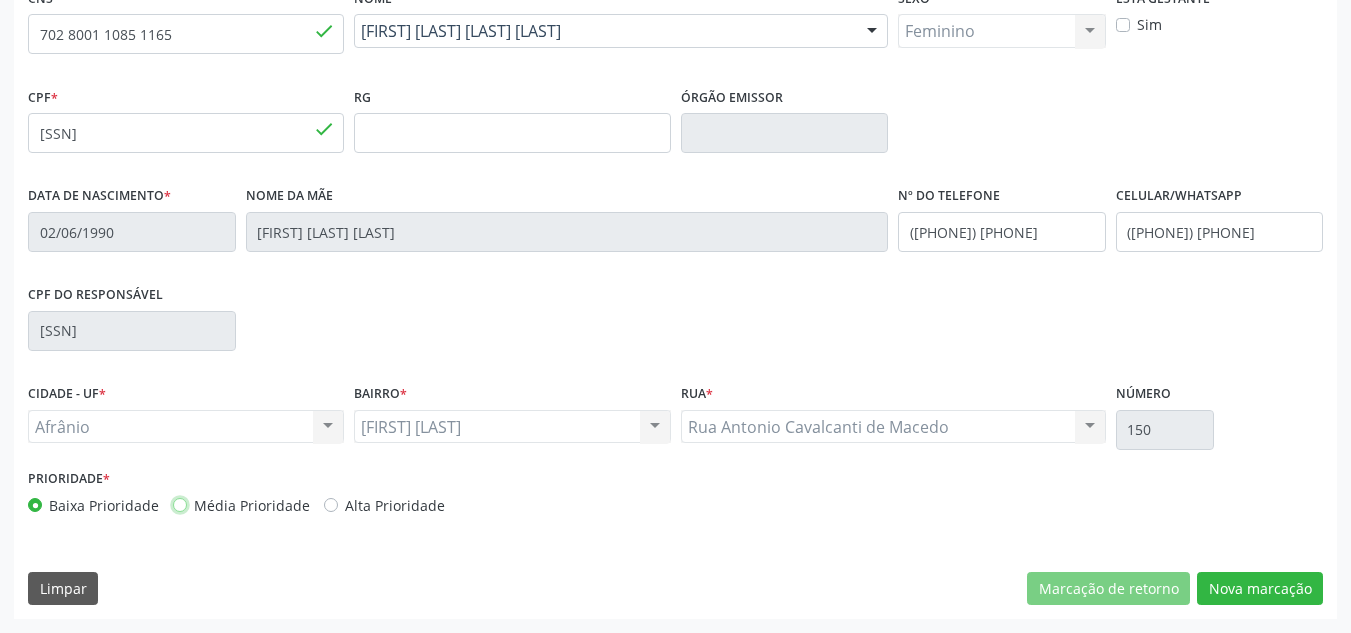 click on "Média Prioridade" at bounding box center [180, 504] 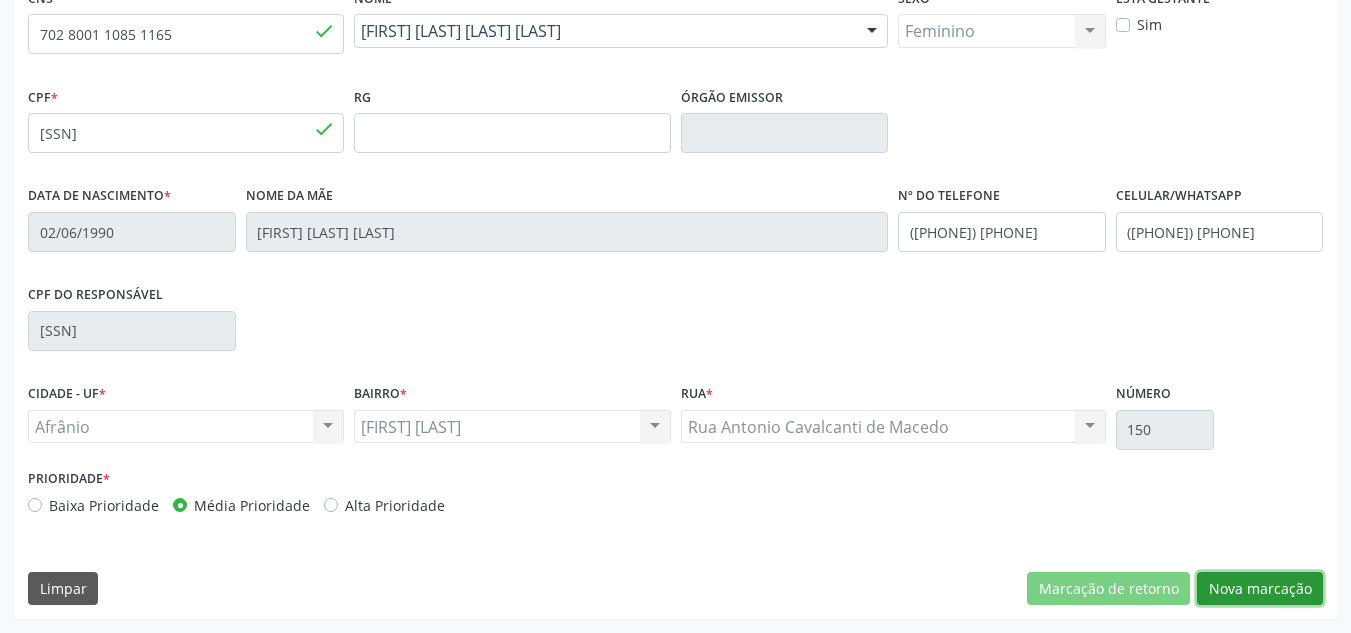 click on "Nova marcação" at bounding box center (1260, 589) 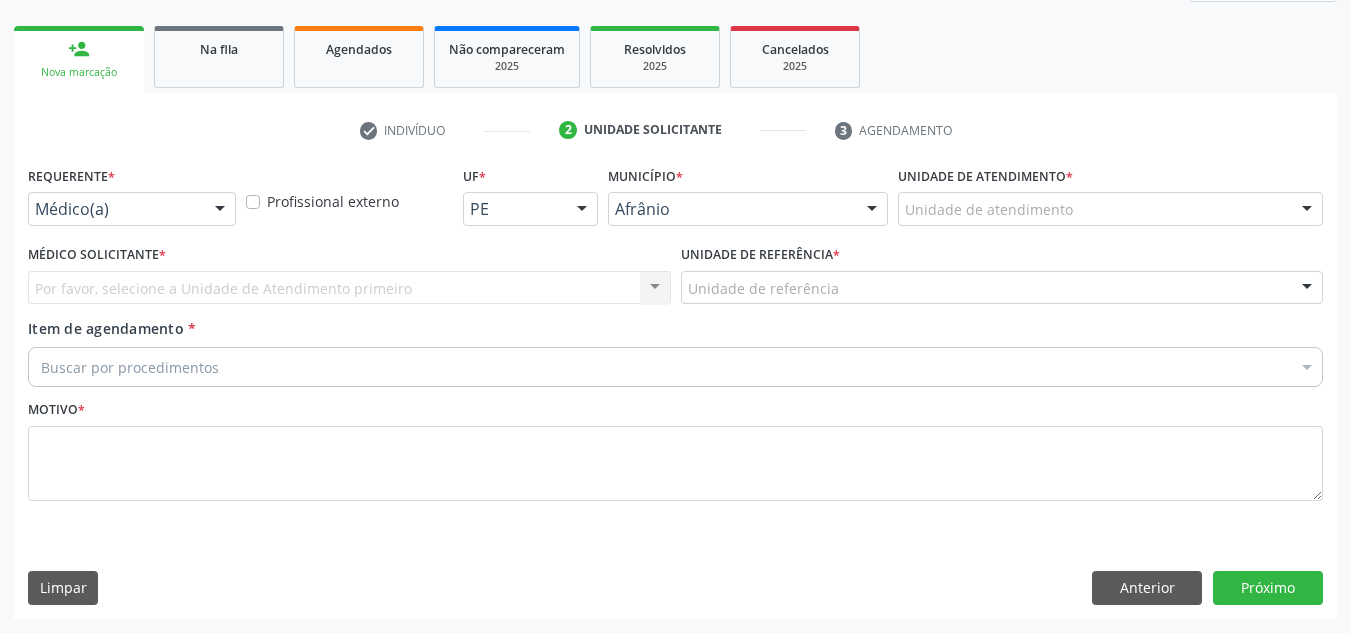 scroll, scrollTop: 273, scrollLeft: 0, axis: vertical 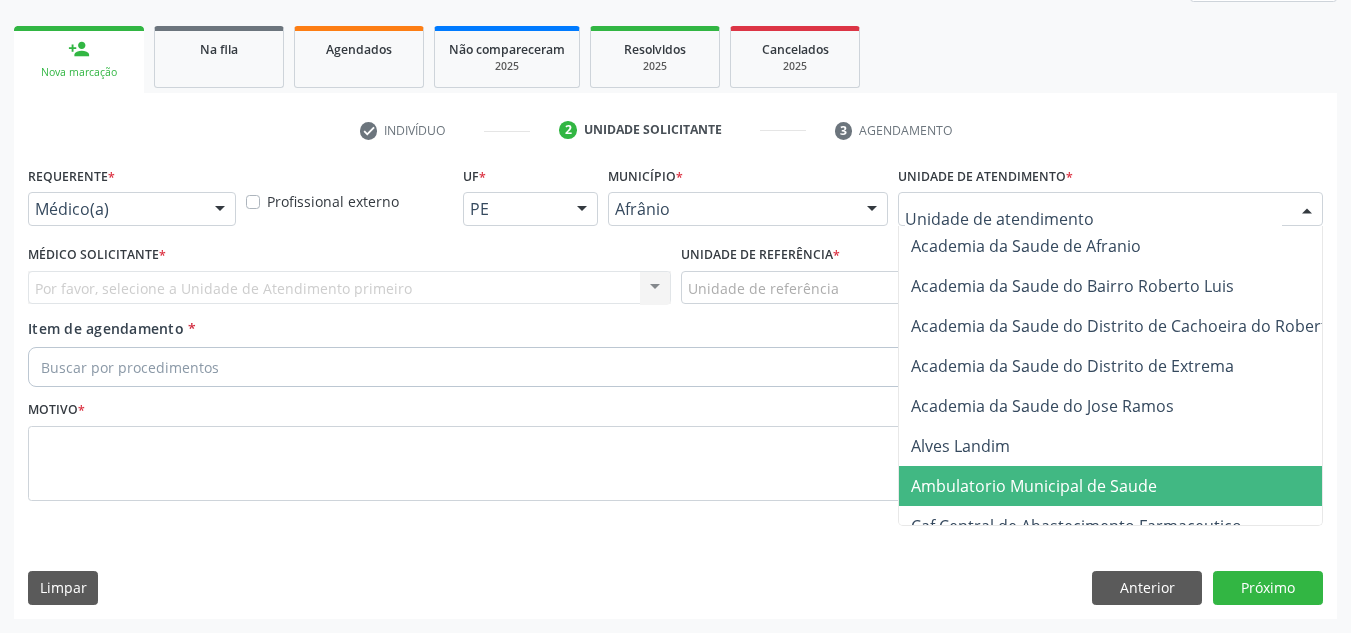 drag, startPoint x: 1049, startPoint y: 495, endPoint x: 1022, endPoint y: 474, distance: 34.20526 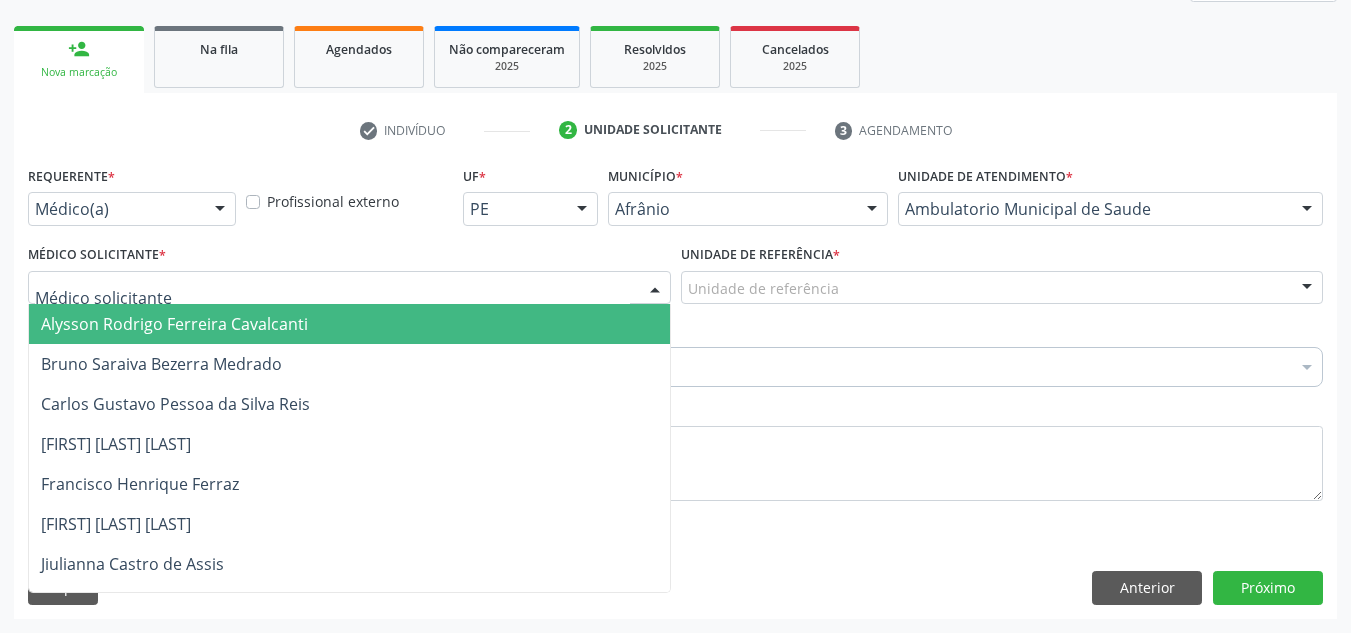 click at bounding box center (349, 288) 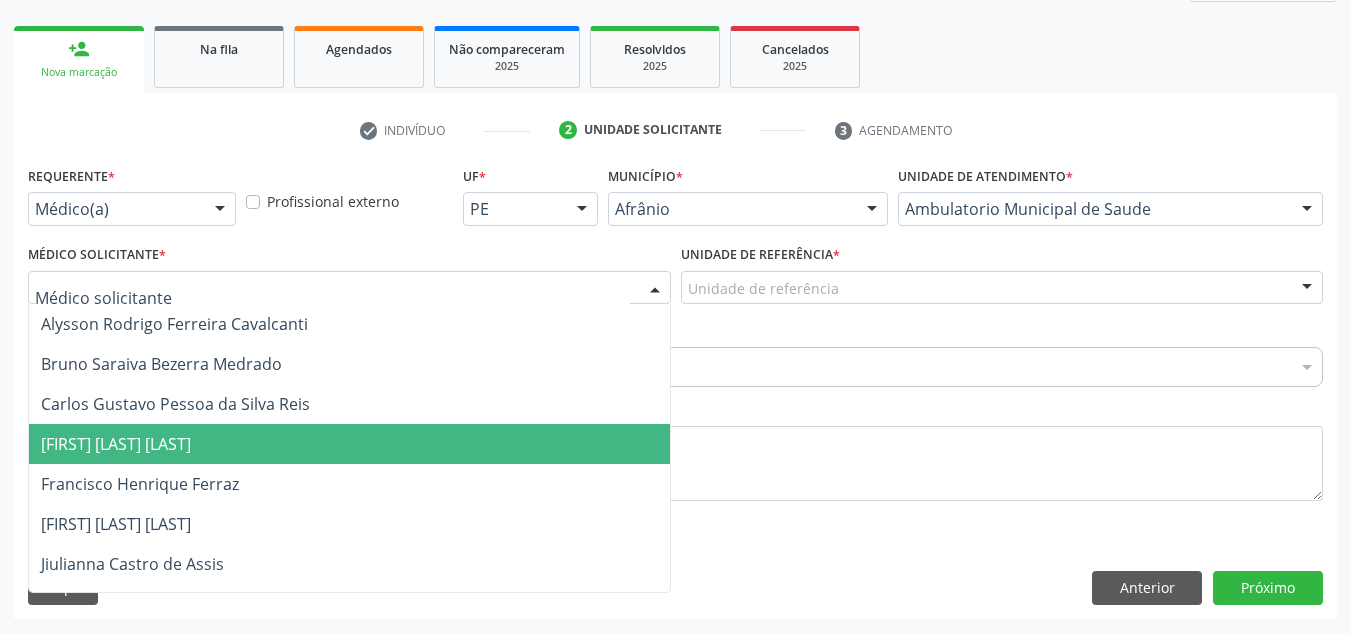 drag, startPoint x: 514, startPoint y: 444, endPoint x: 537, endPoint y: 428, distance: 28.01785 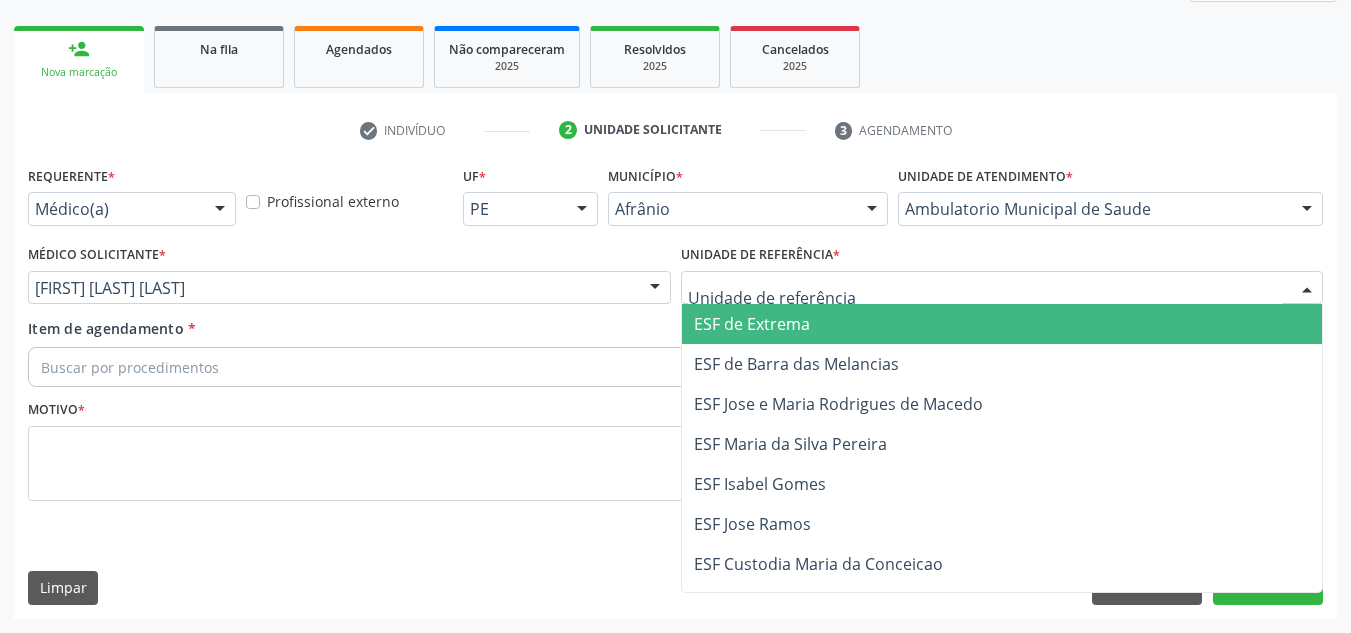 drag, startPoint x: 778, startPoint y: 277, endPoint x: 785, endPoint y: 322, distance: 45.54119 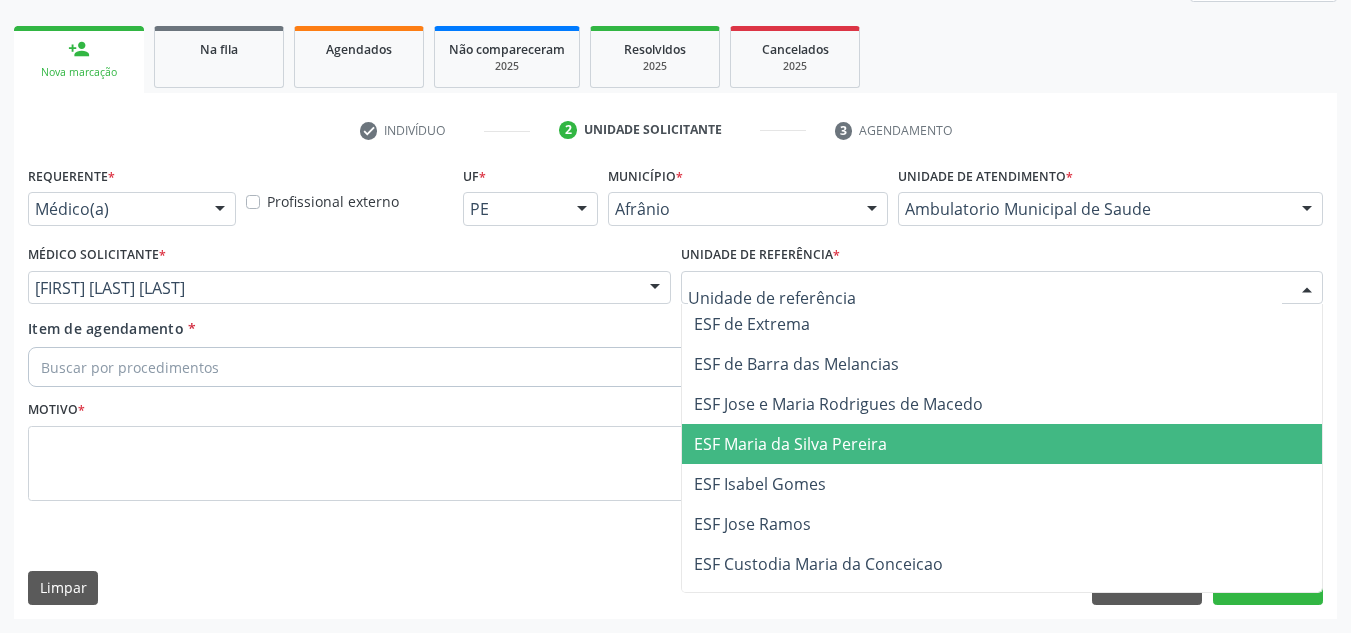 drag, startPoint x: 827, startPoint y: 429, endPoint x: 790, endPoint y: 376, distance: 64.63745 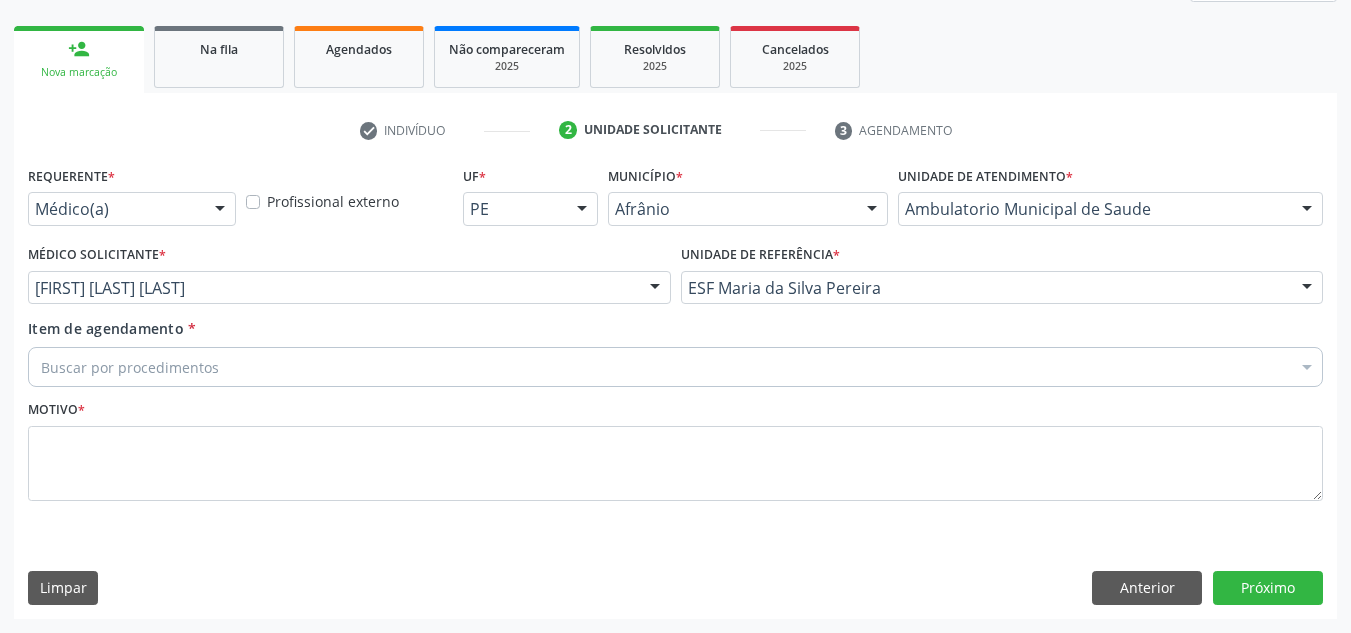 click on "Buscar por procedimentos" at bounding box center [675, 367] 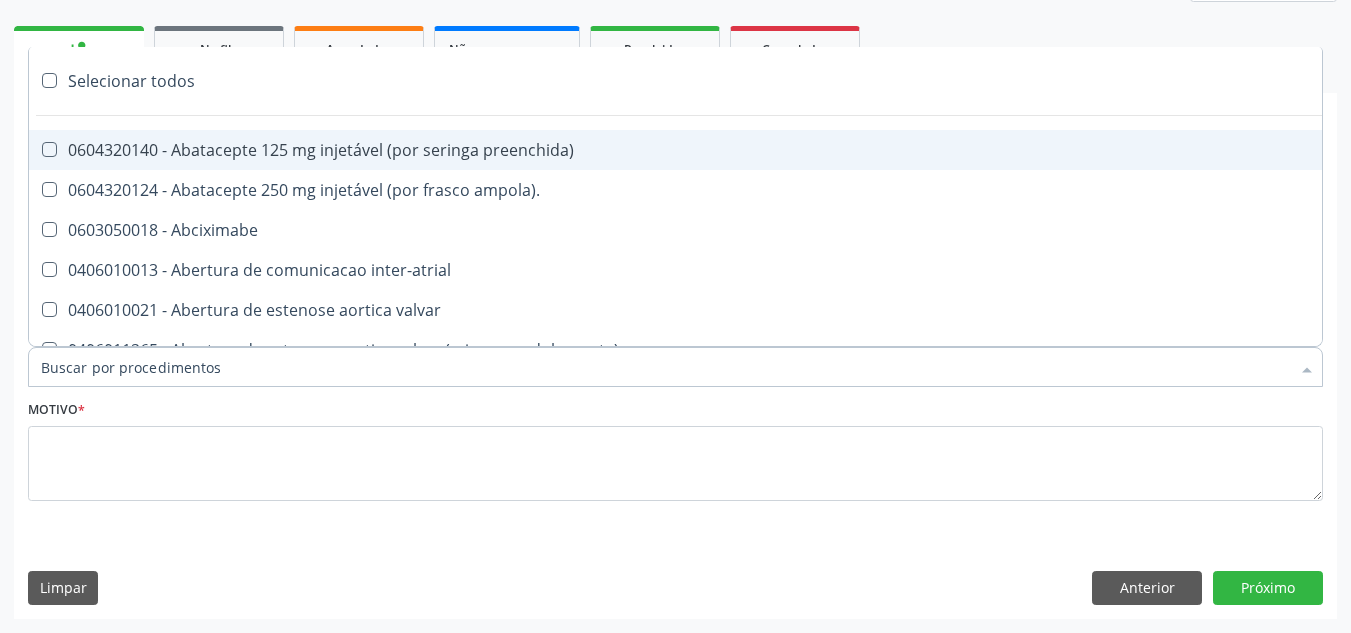 paste on "0209010037" 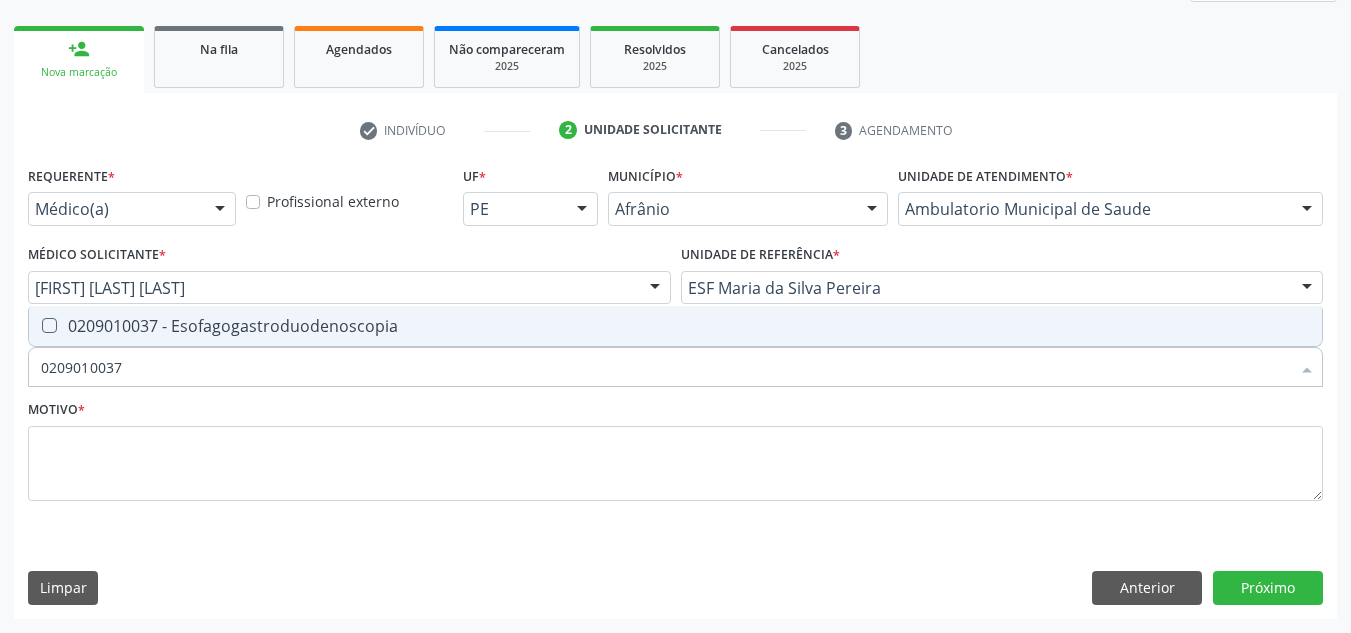 click on "0209010037 - Esofagogastroduodenoscopia" at bounding box center [675, 326] 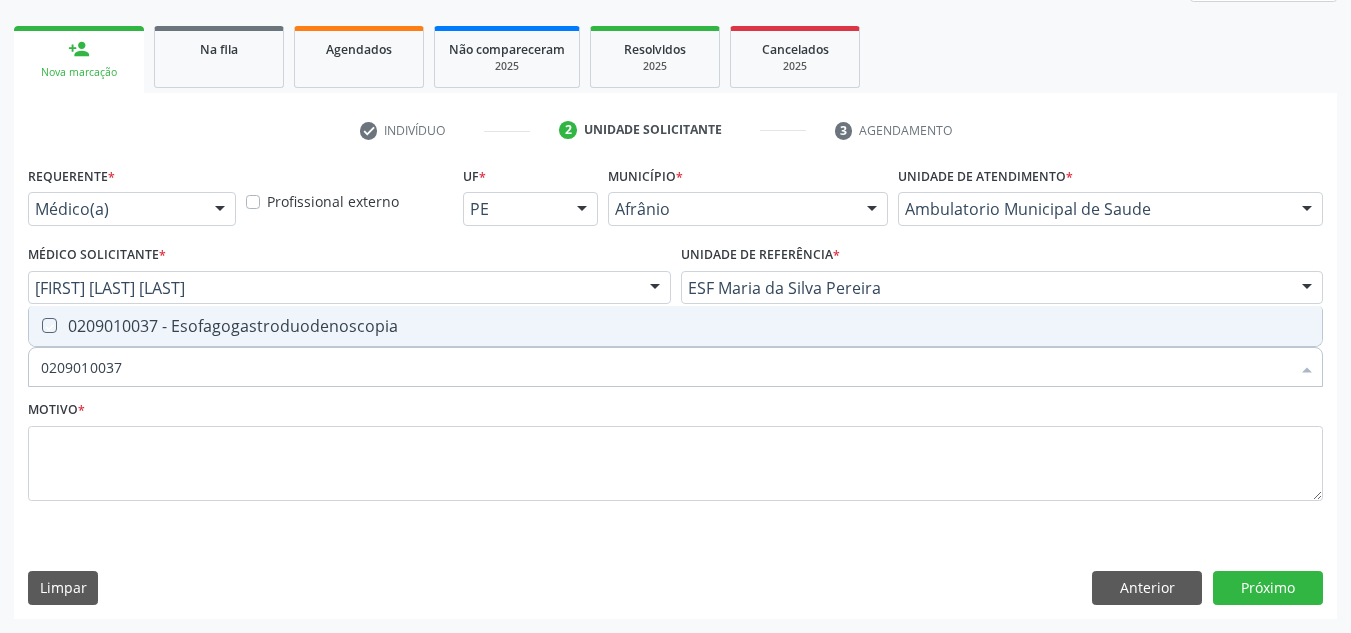 checkbox on "true" 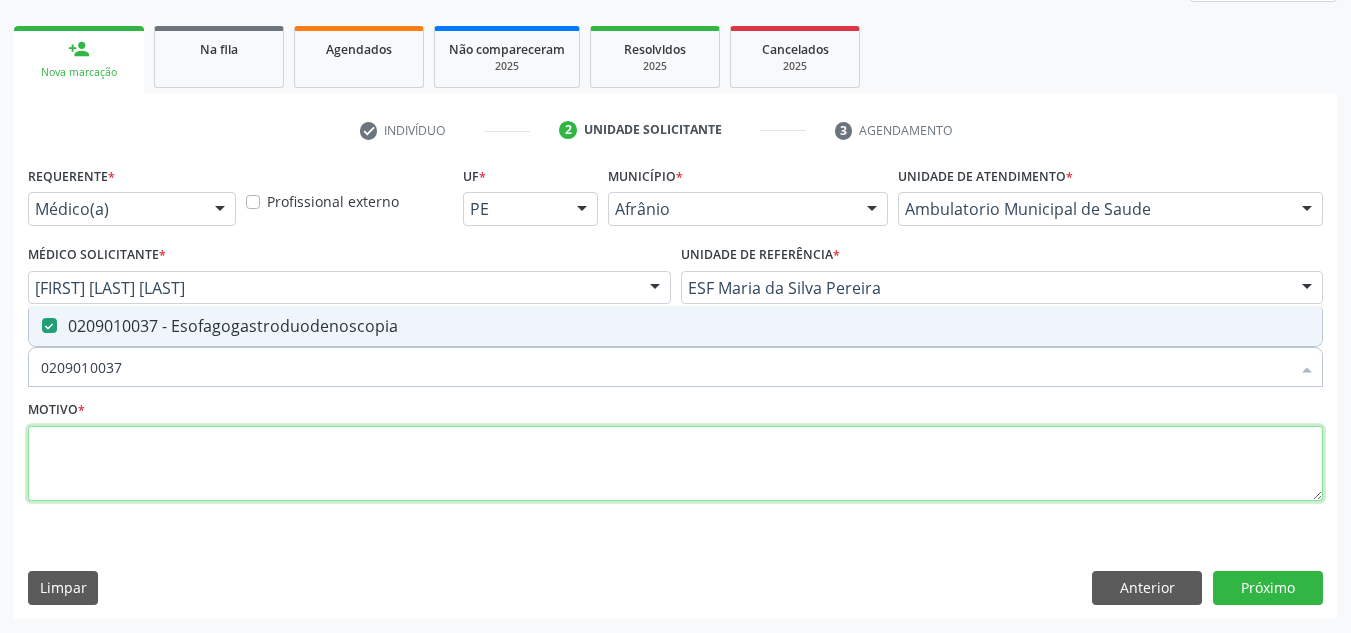 click at bounding box center (675, 464) 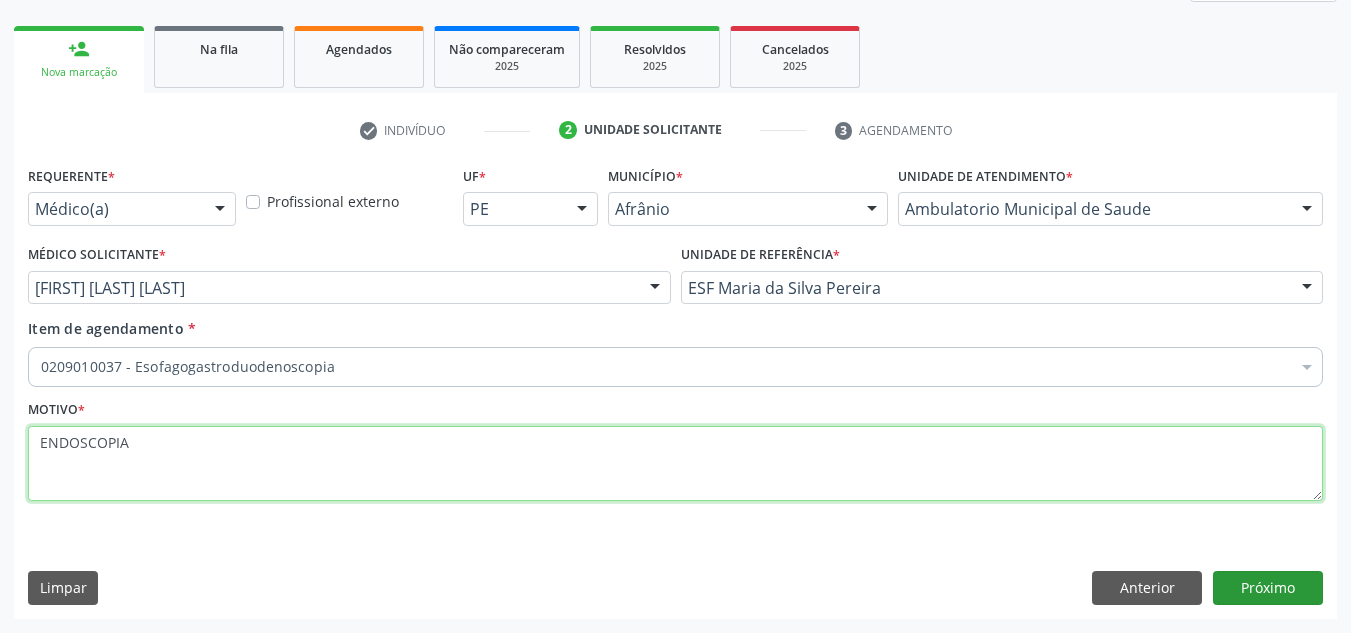 type on "ENDOSCOPIA" 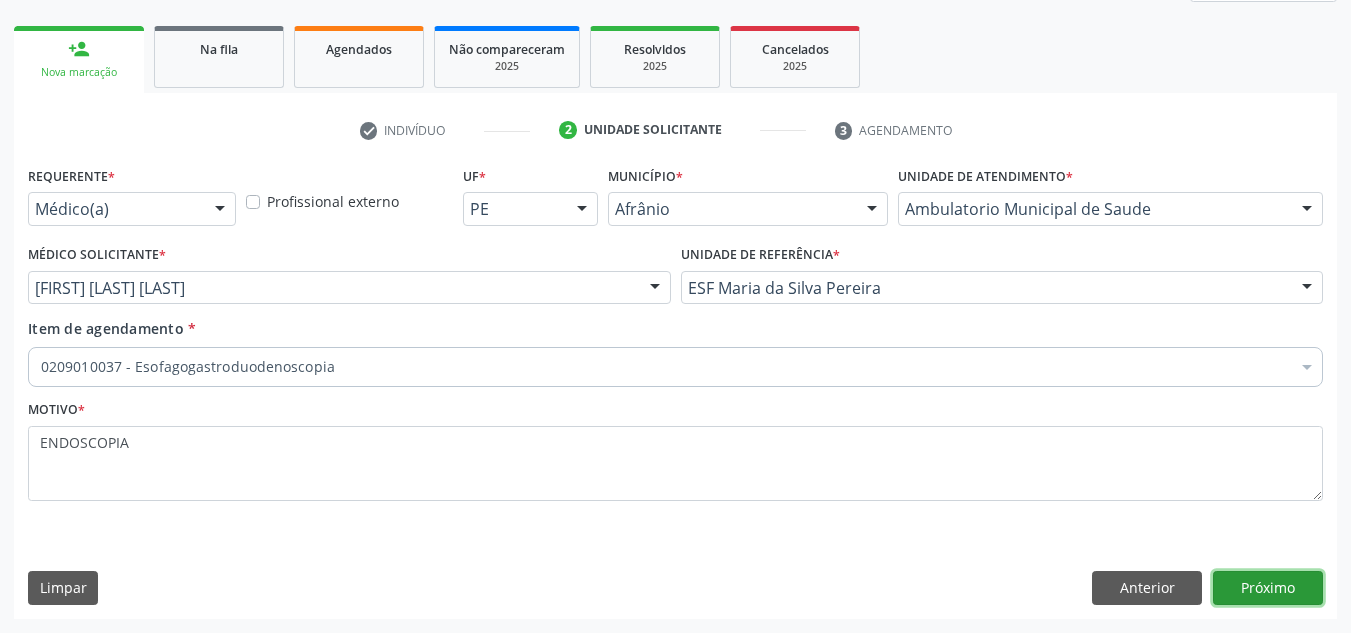 click on "Próximo" at bounding box center [1268, 588] 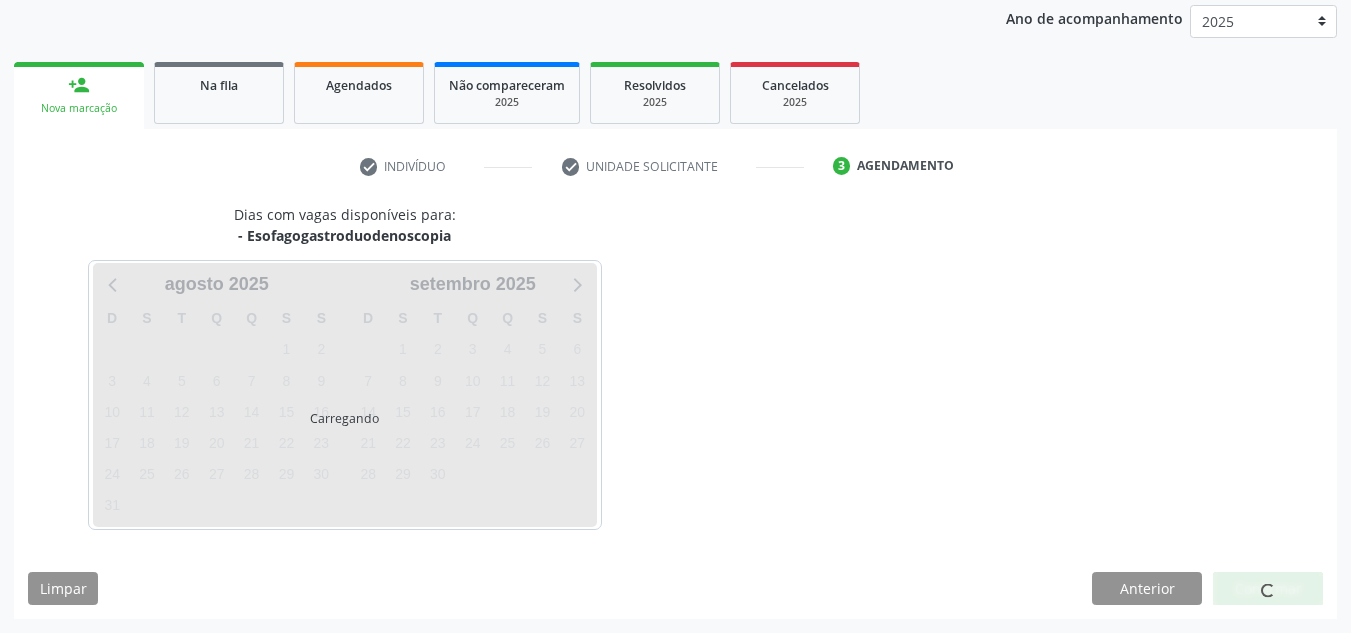scroll, scrollTop: 237, scrollLeft: 0, axis: vertical 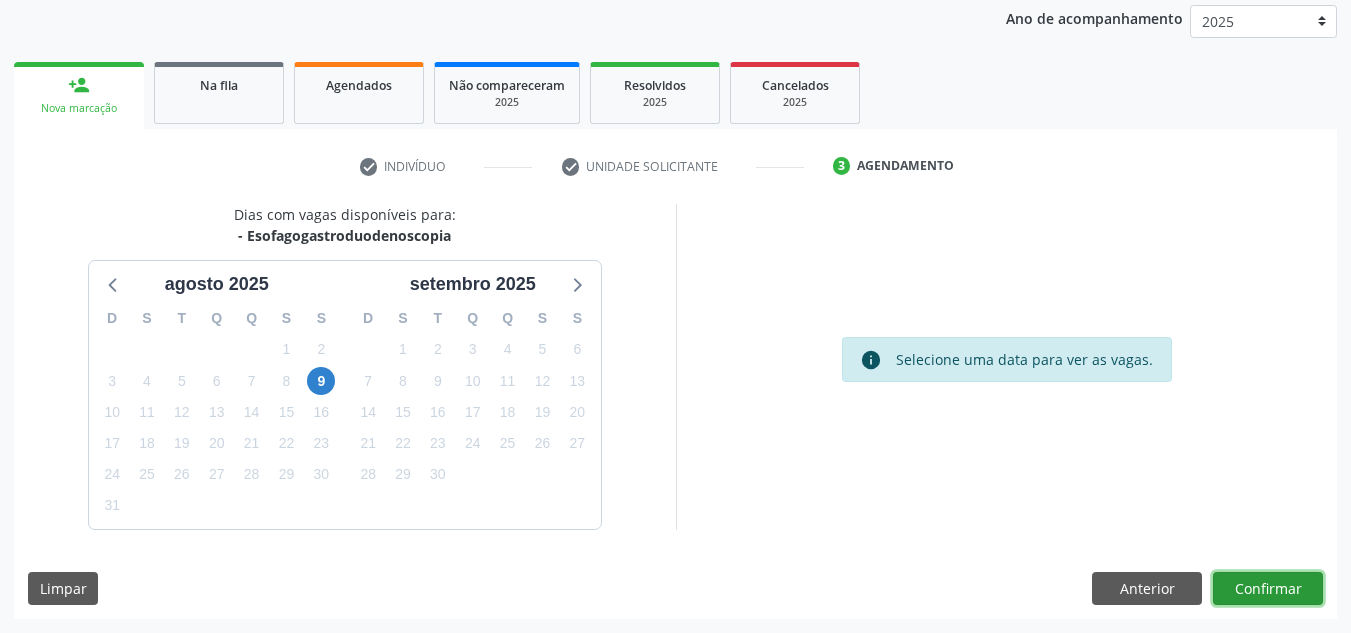 click on "Confirmar" at bounding box center [1268, 589] 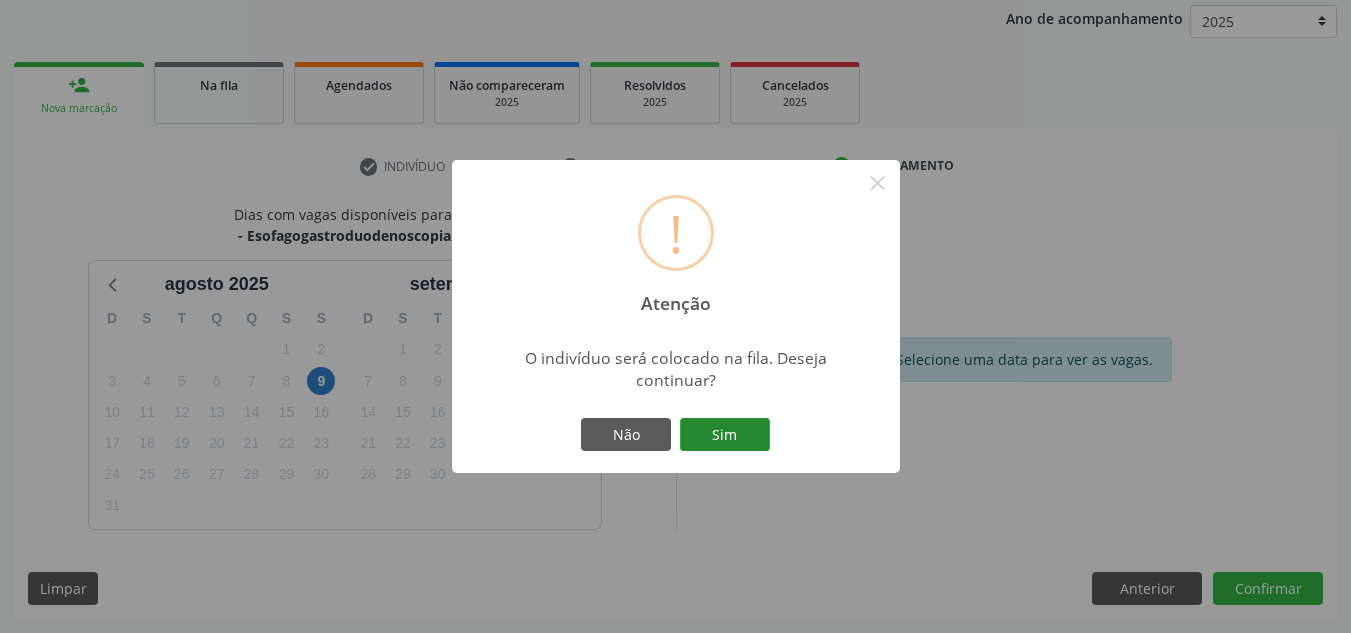 click on "Sim" at bounding box center [725, 435] 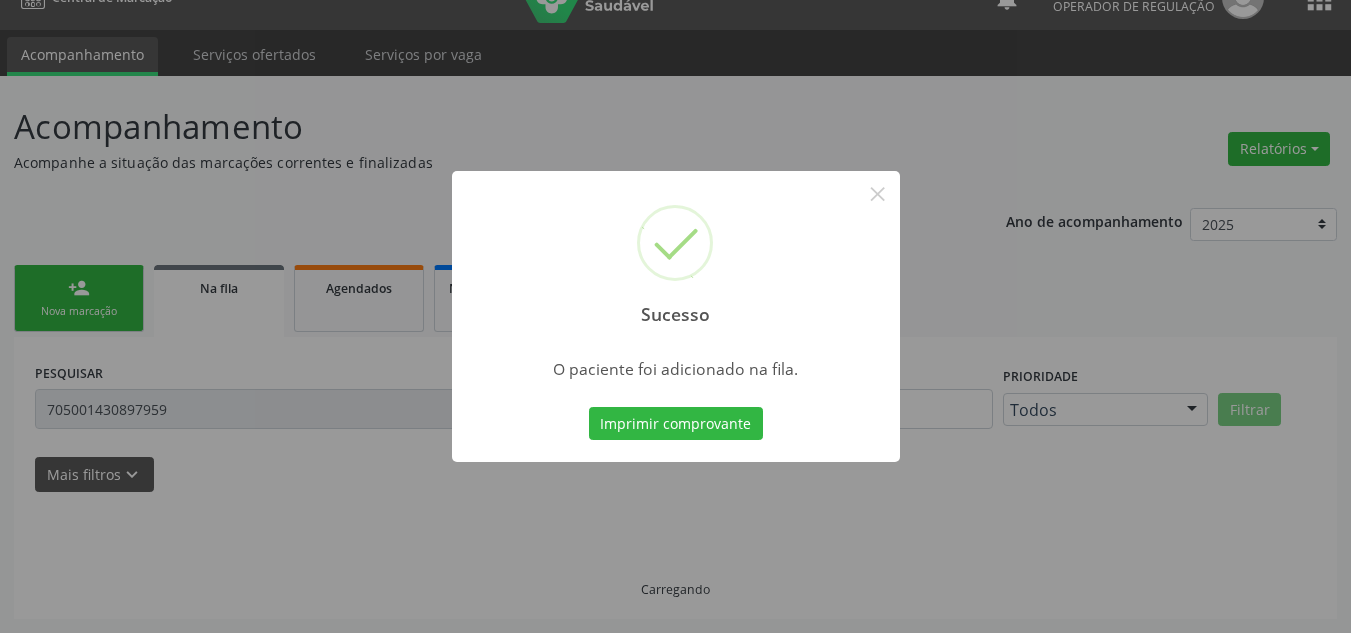 scroll, scrollTop: 34, scrollLeft: 0, axis: vertical 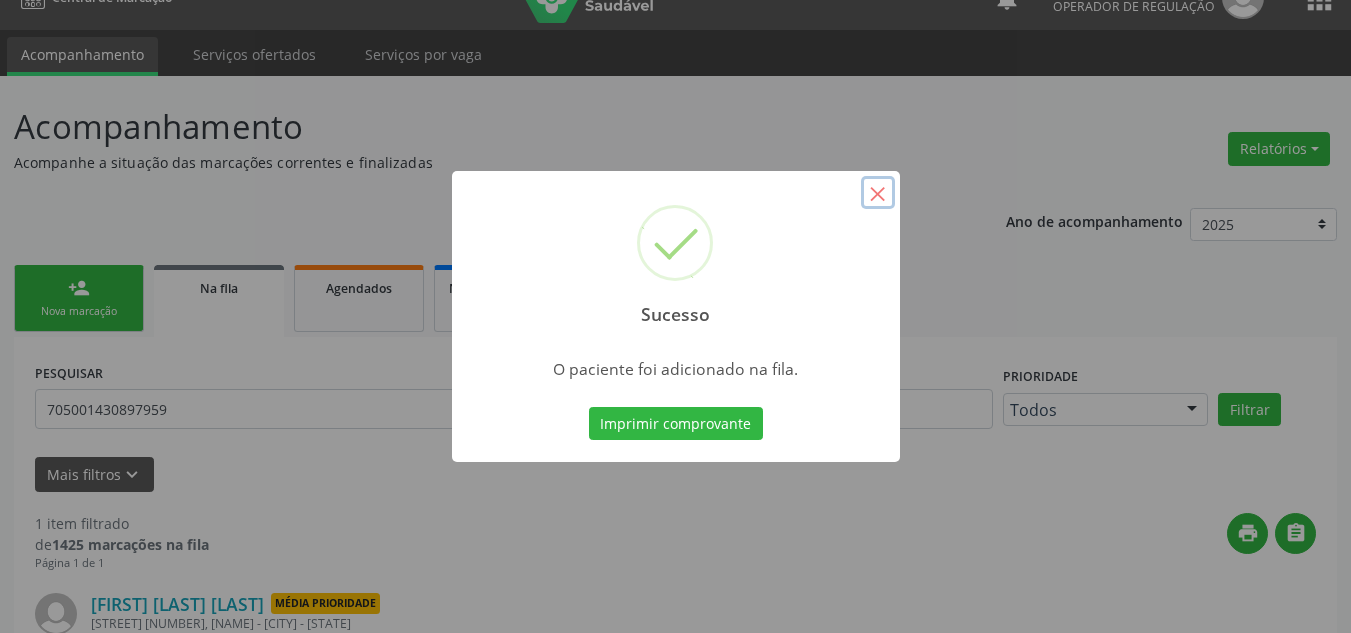 click on "×" at bounding box center (878, 193) 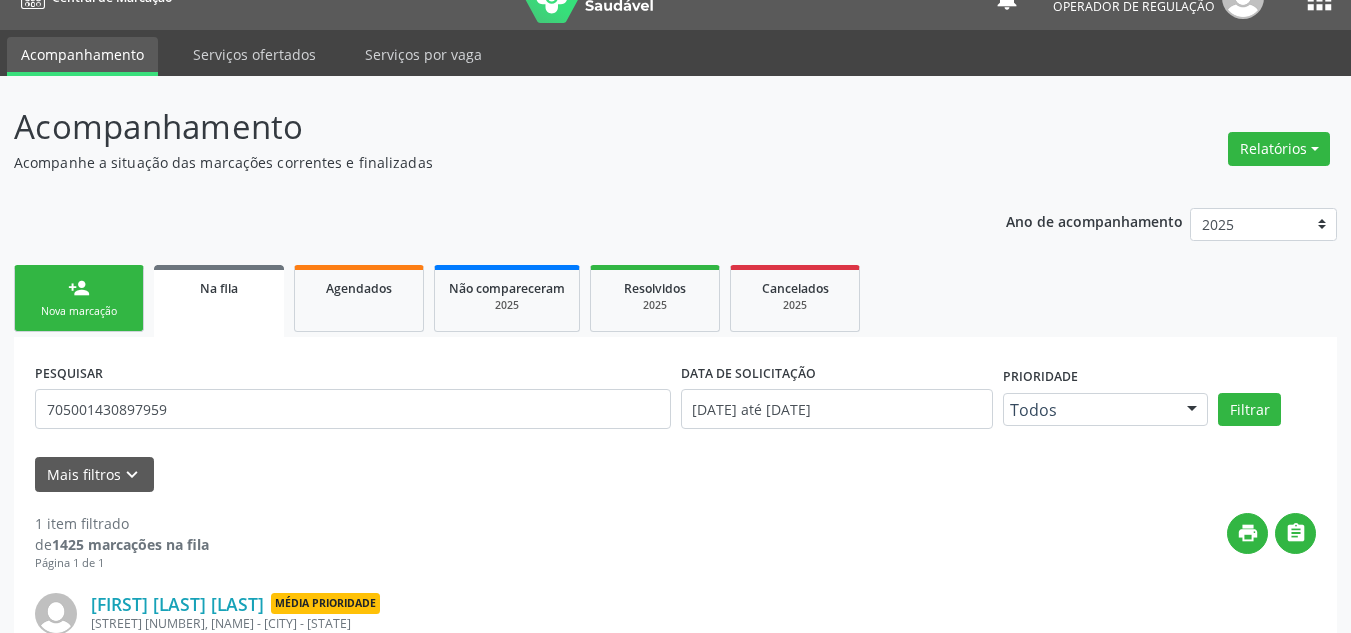 click on "person_add
Nova marcação" at bounding box center (79, 298) 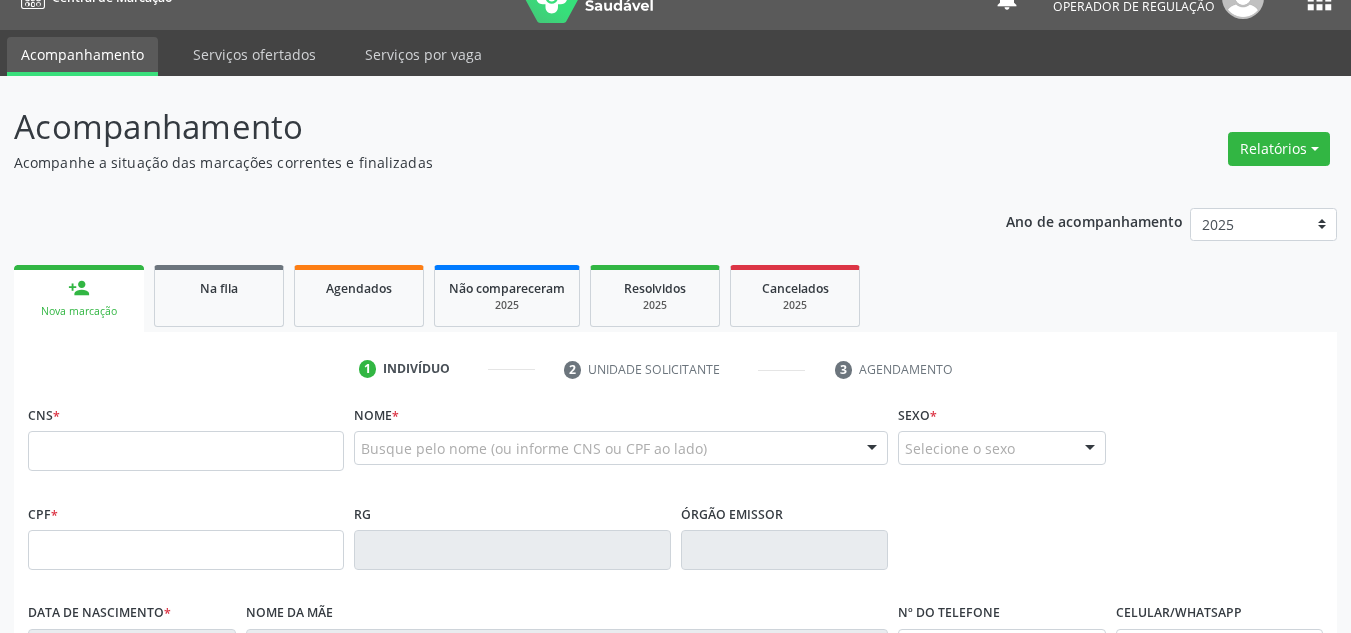 click on "person_add
Nova marcação" at bounding box center (79, 298) 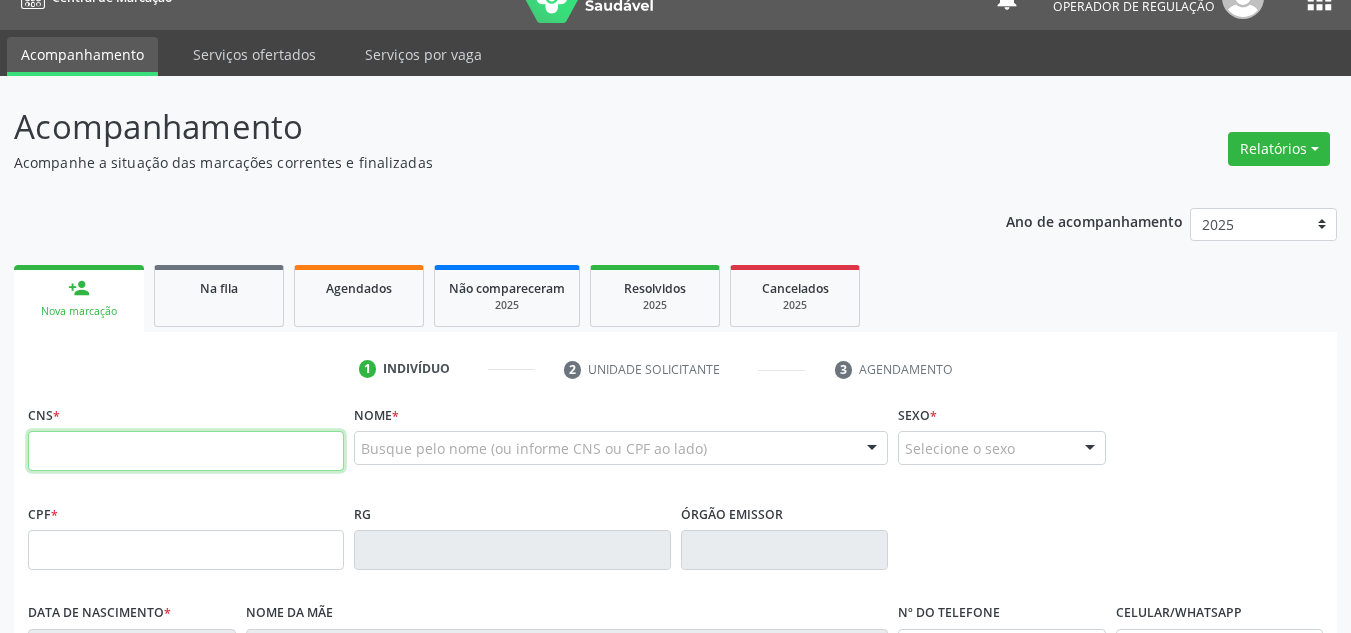 click at bounding box center [186, 451] 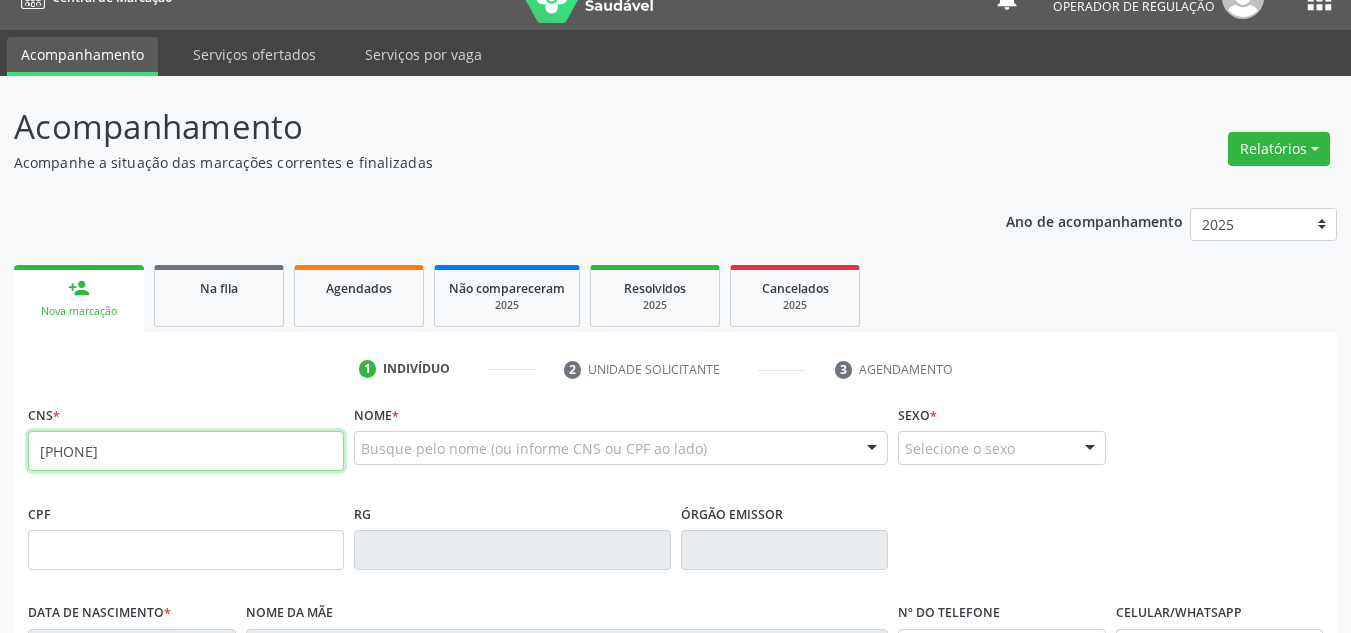 type on "[PHONE]" 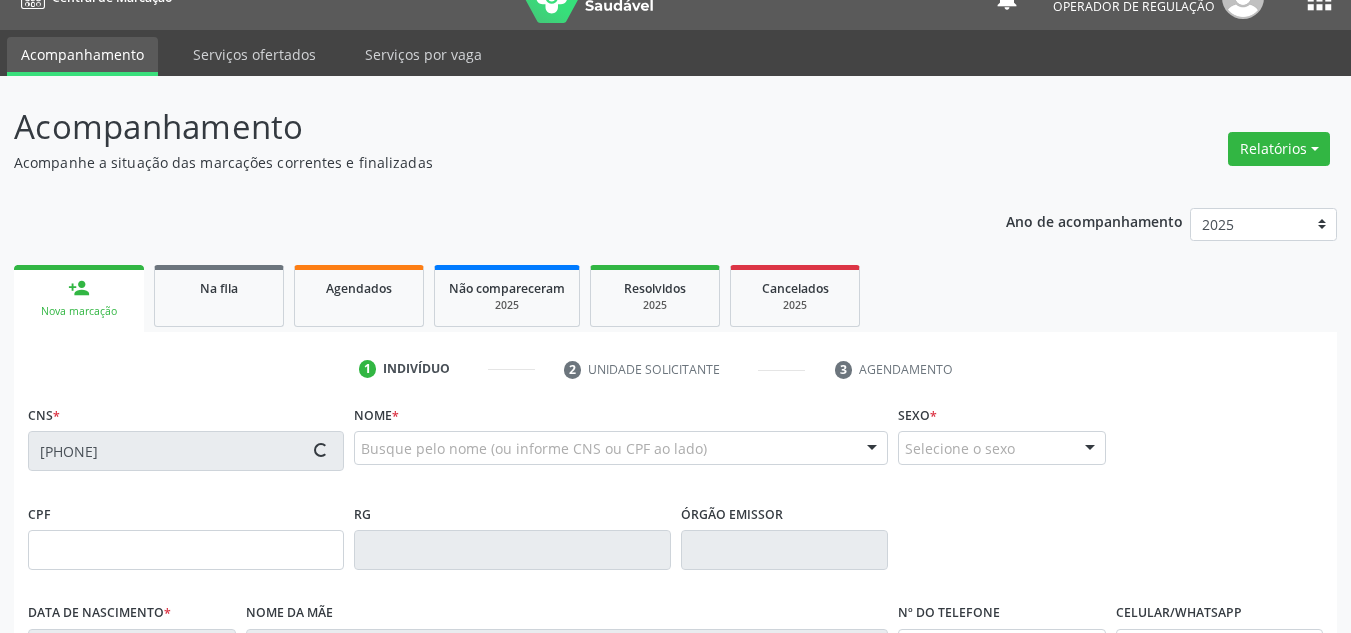 type on "[DATE]" 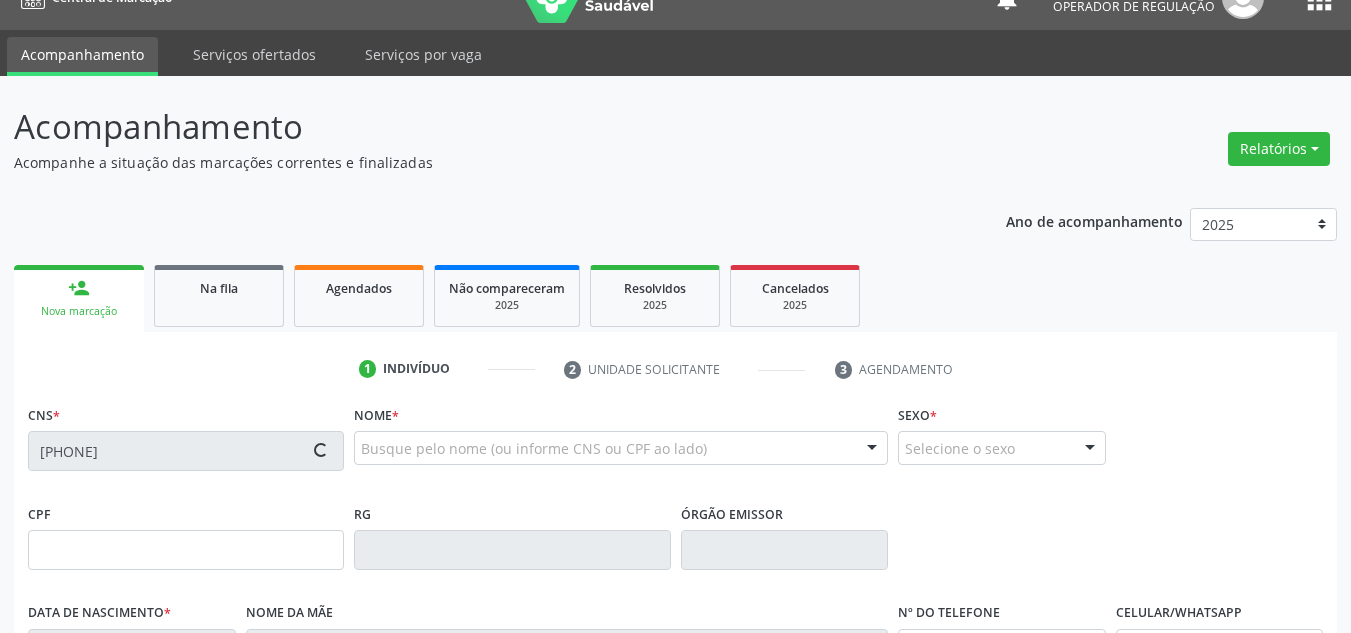 type on "[FIRST] [LAST] [LAST]" 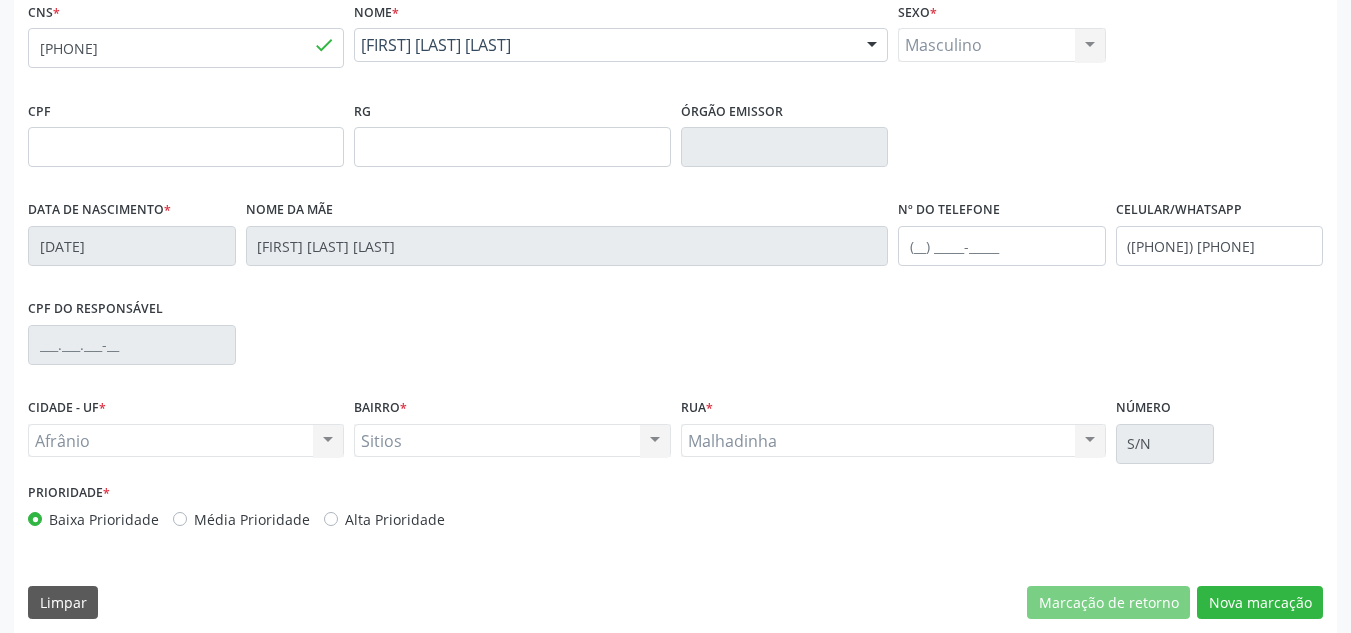 scroll, scrollTop: 451, scrollLeft: 0, axis: vertical 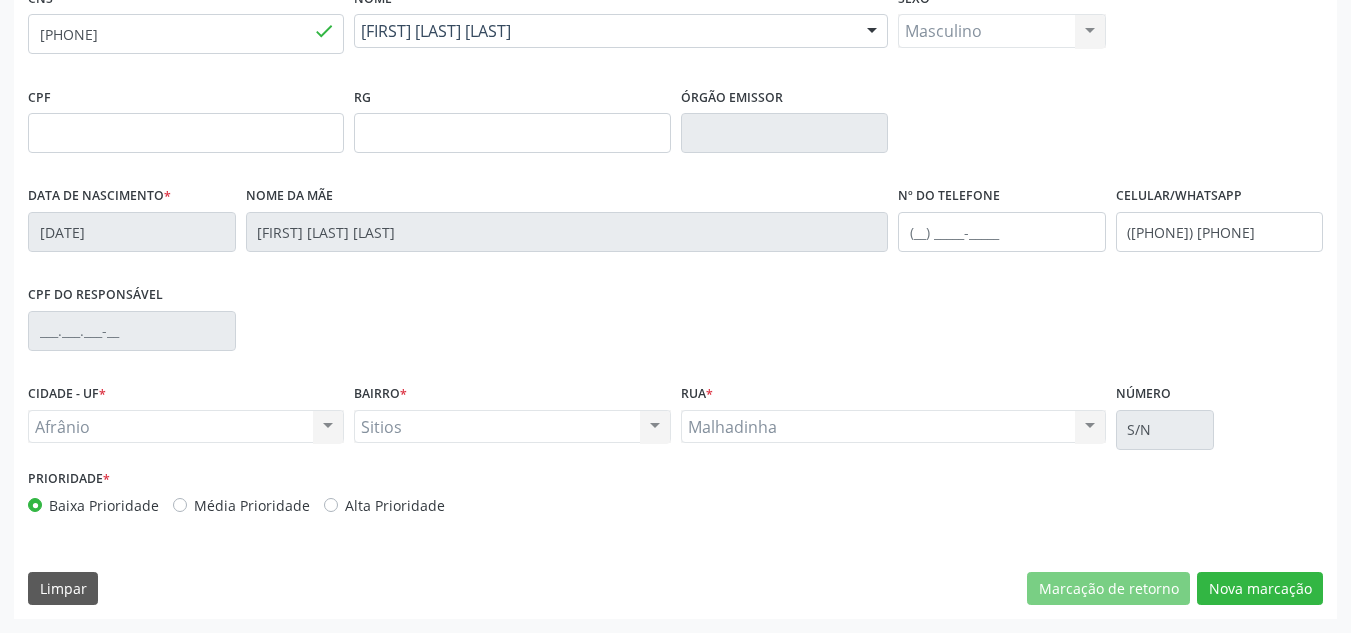 click on "Média Prioridade" at bounding box center [252, 505] 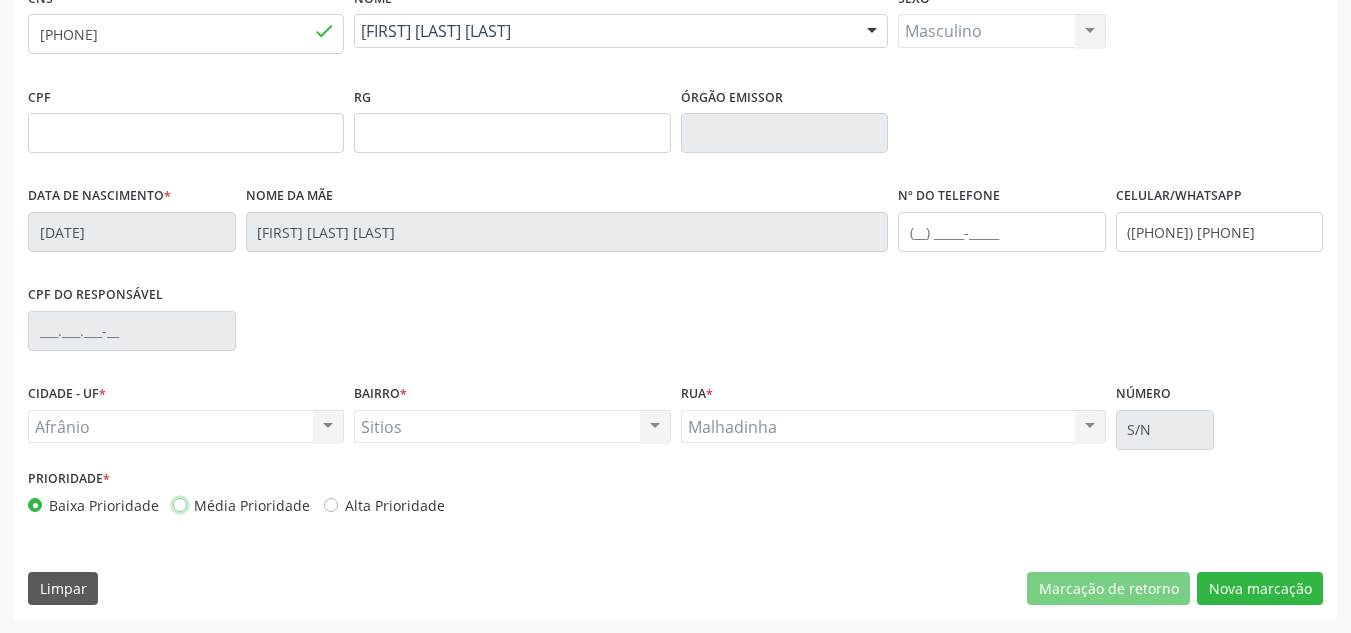 click on "Média Prioridade" at bounding box center (180, 504) 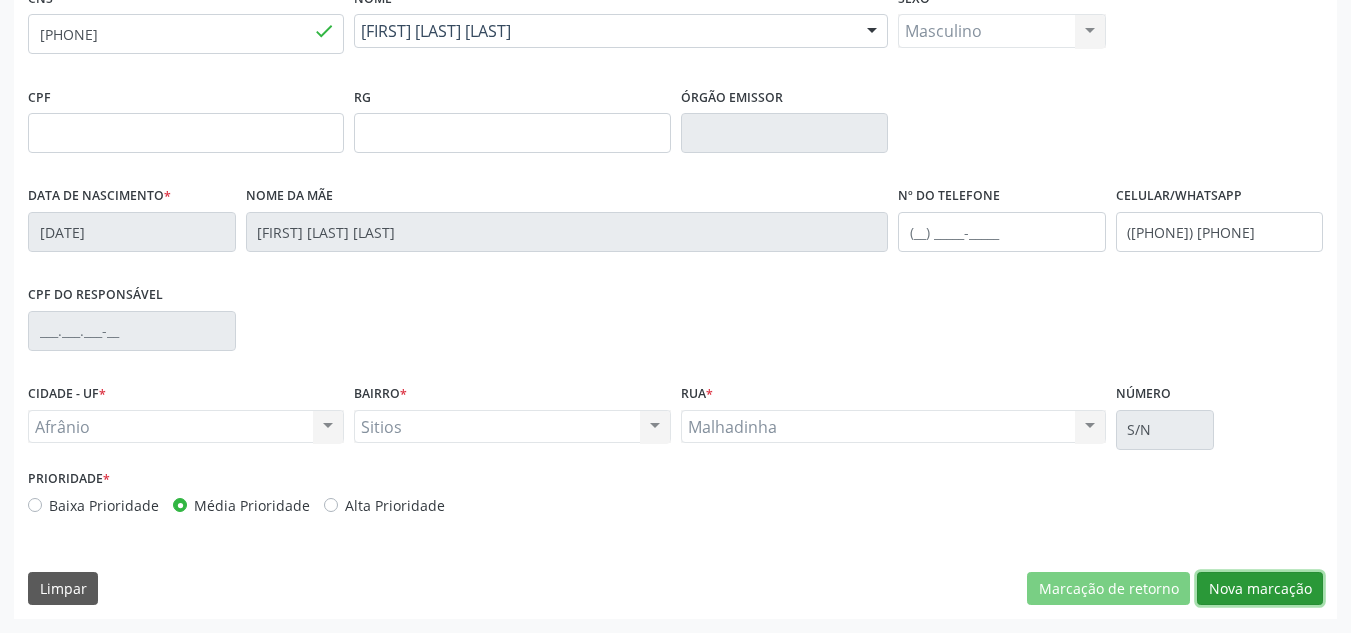 click on "Nova marcação" at bounding box center (1260, 589) 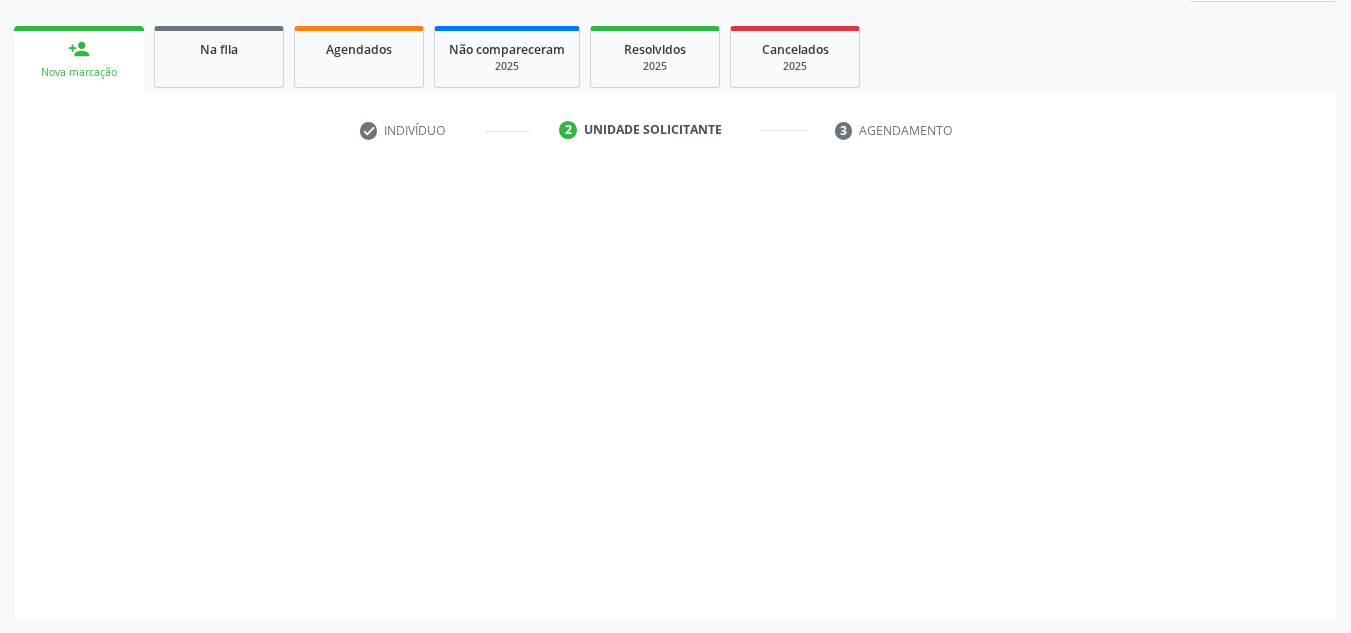 scroll, scrollTop: 273, scrollLeft: 0, axis: vertical 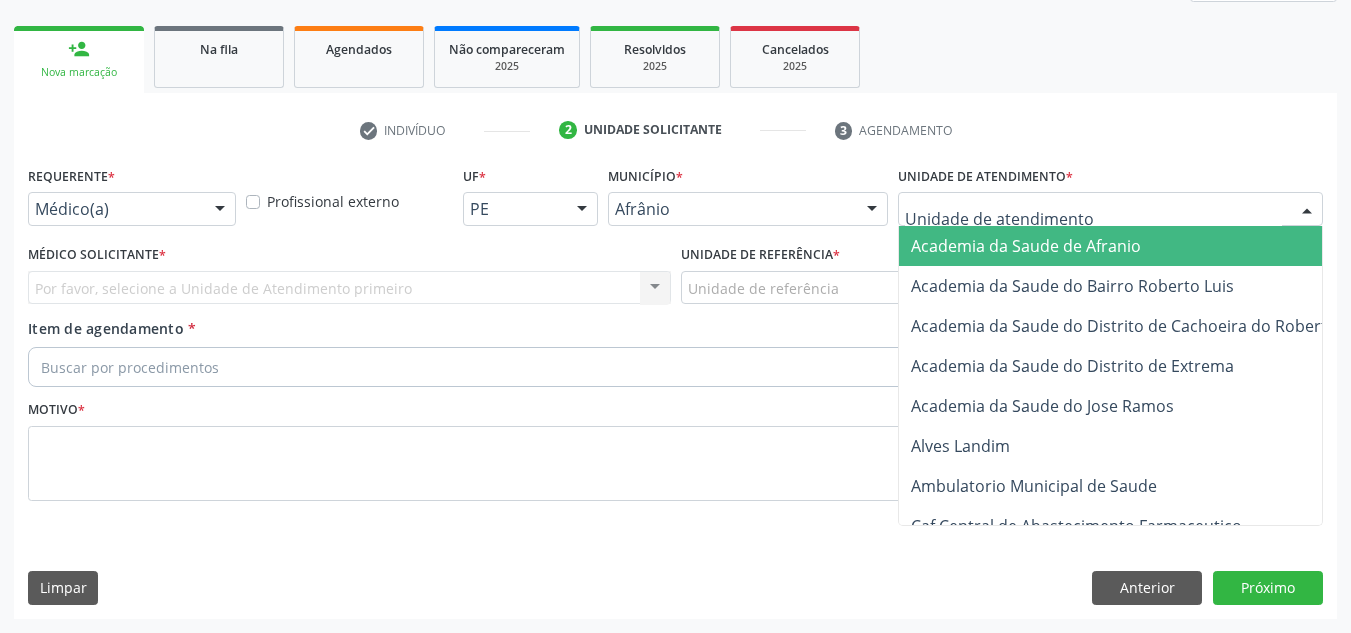 click at bounding box center (1110, 209) 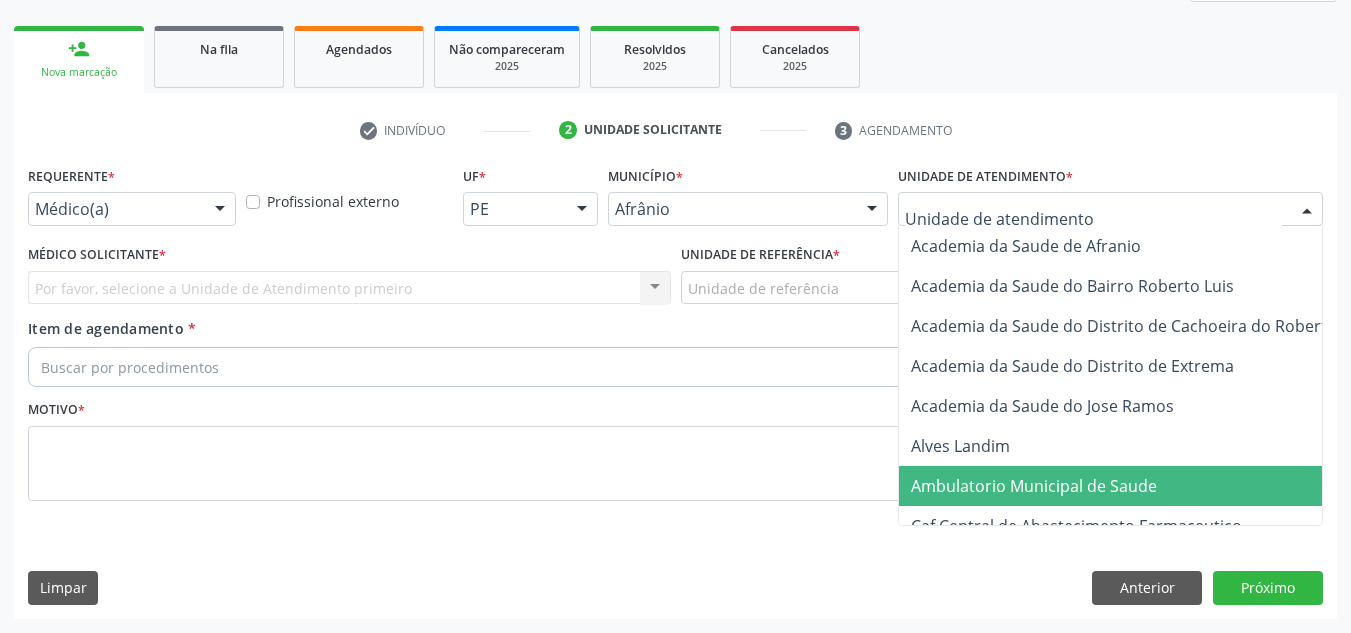 click on "Ambulatorio Municipal de Saude" at bounding box center [1137, 486] 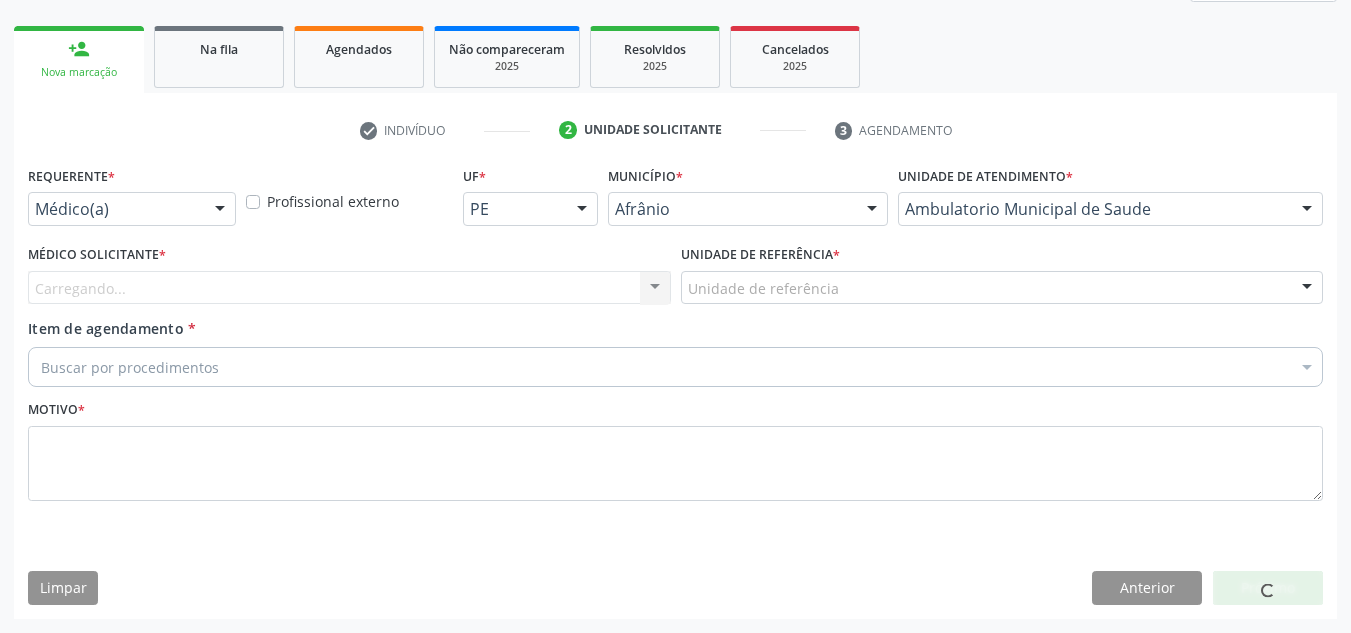 click on "Carregando...
Nenhum resultado encontrado para: "   "
Não há nenhuma opção para ser exibida." at bounding box center [349, 288] 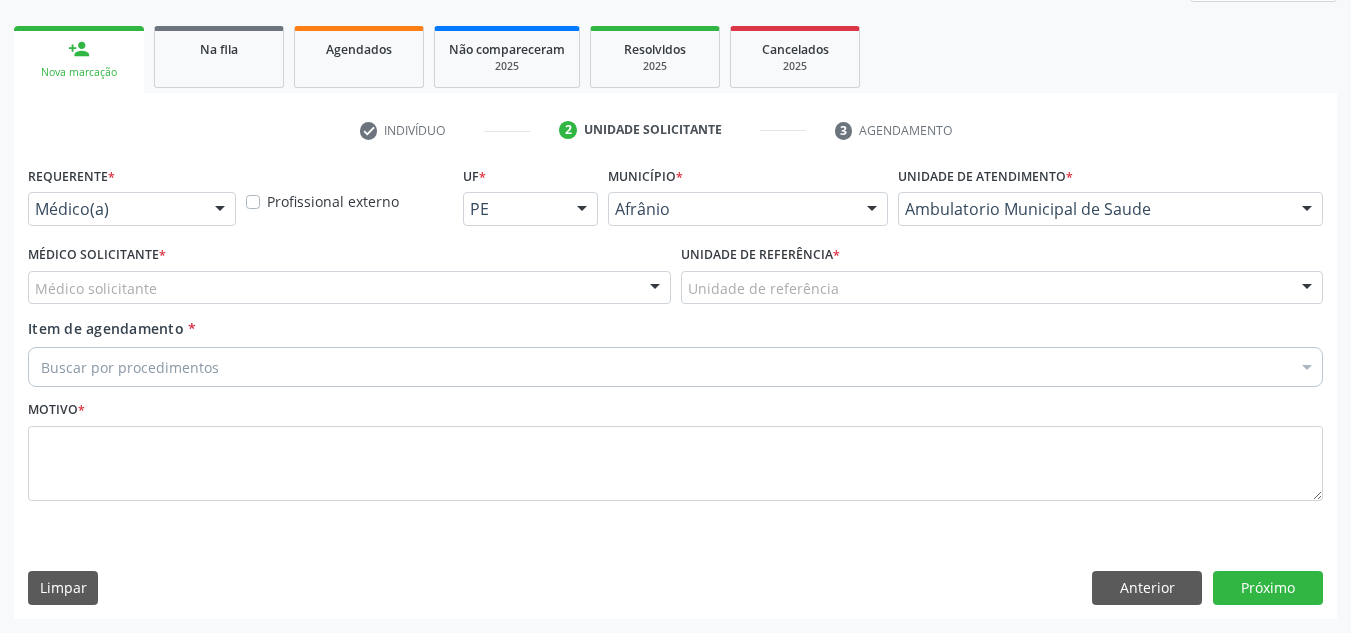 click on "Médico Solicitante
*
Médico solicitante
[FIRST] [LAST]   [FIRST] [LAST]   [FIRST] [LAST]   [FIRST] [LAST]   [FIRST] [LAST]   [FIRST] [LAST]   [FIRST] [LAST]   [FIRST] [LAST]   [FIRST] [LAST]   [FIRST] [LAST]   [FIRST] [LAST]   [FIRST] [LAST]   [FIRST] [LAST]   [FIRST] [LAST]   [FIRST] [LAST]   [FIRST] [LAST]
Nenhum resultado encontrado para: "   "
Não há nenhuma opção para ser exibida." at bounding box center [349, 279] 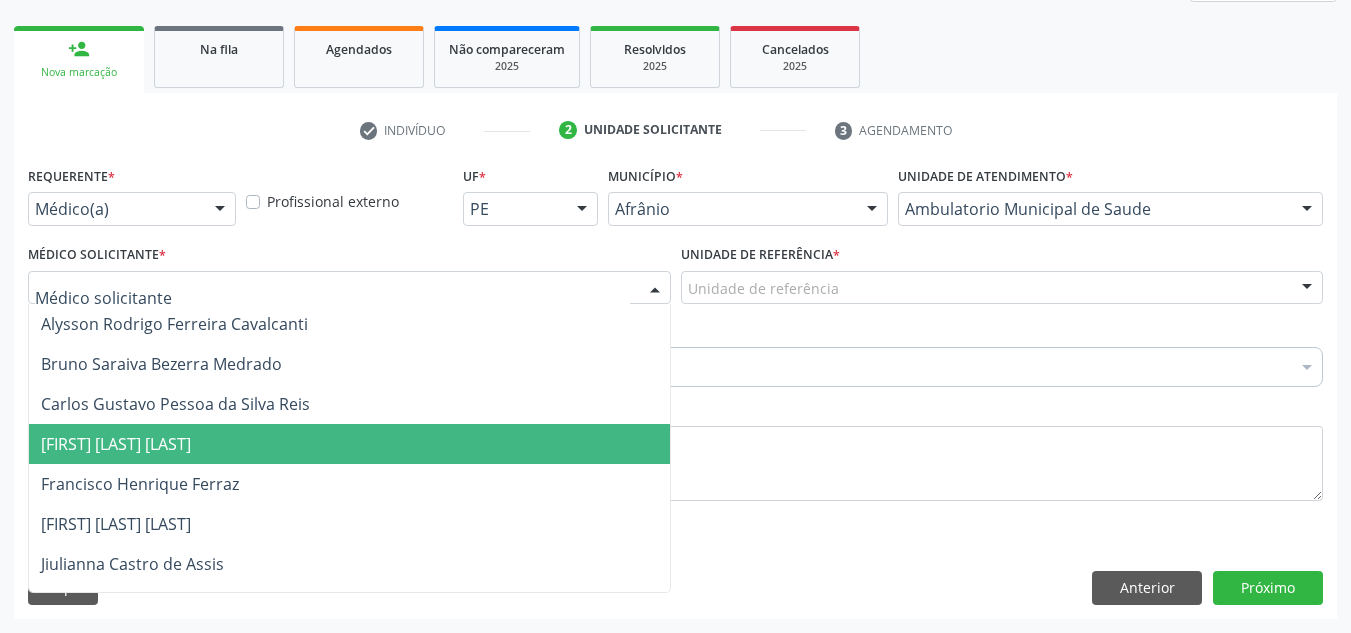 drag, startPoint x: 599, startPoint y: 433, endPoint x: 623, endPoint y: 424, distance: 25.632011 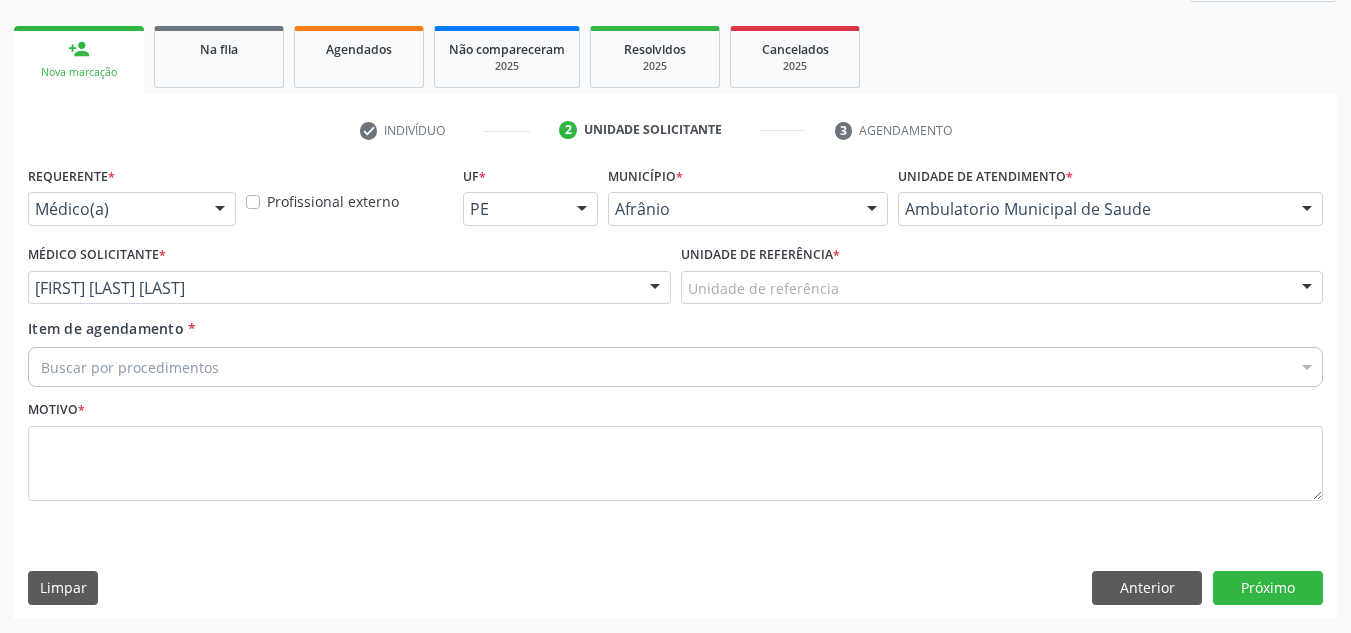 click on "Unidade de referência" at bounding box center [1002, 288] 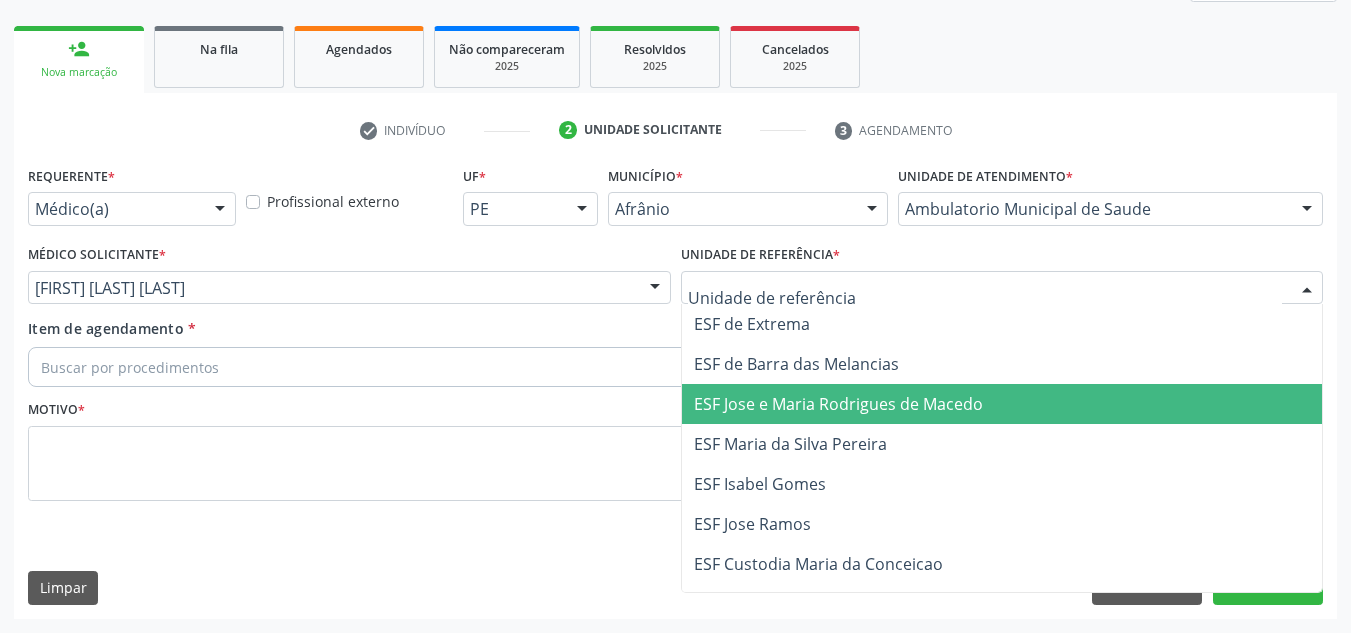 drag, startPoint x: 858, startPoint y: 406, endPoint x: 738, endPoint y: 385, distance: 121.82365 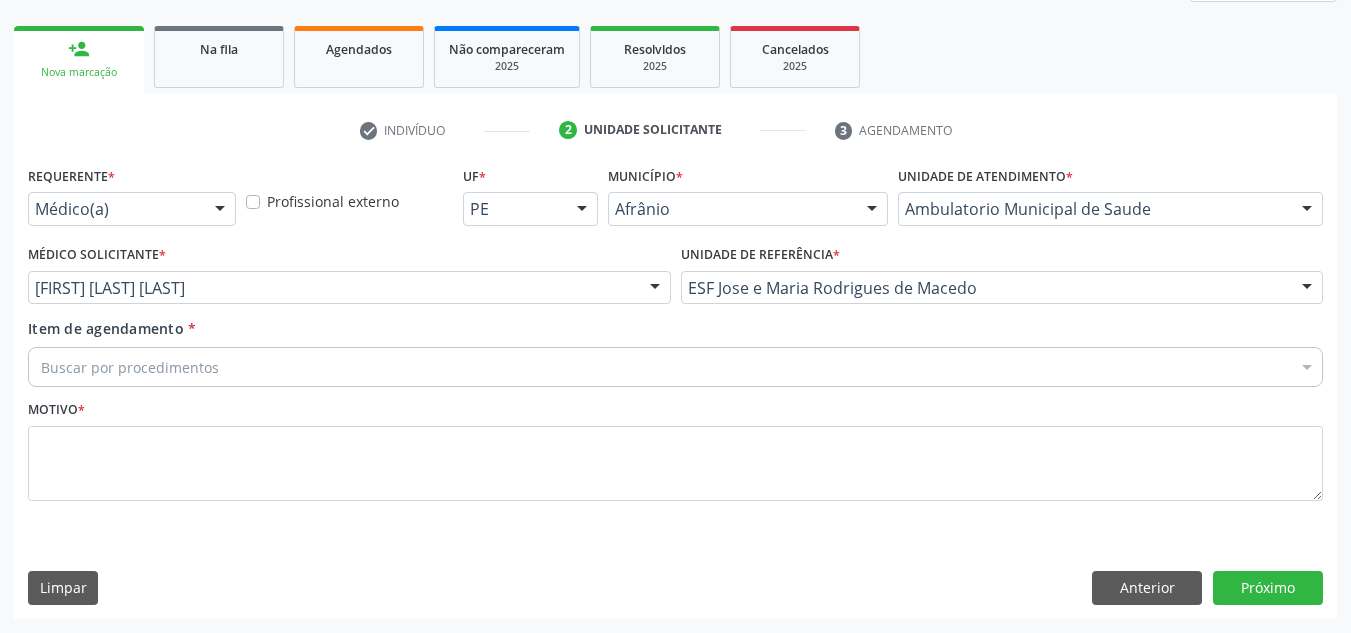 click on "Buscar por procedimentos" at bounding box center (675, 367) 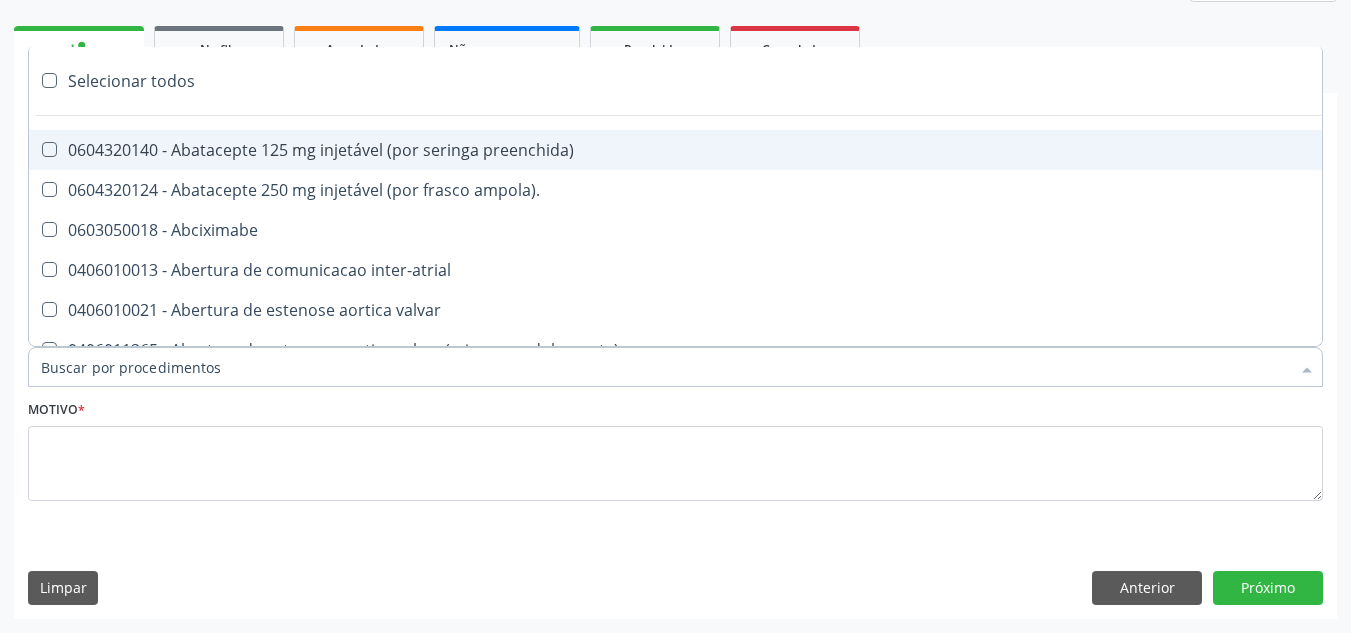 type on "V" 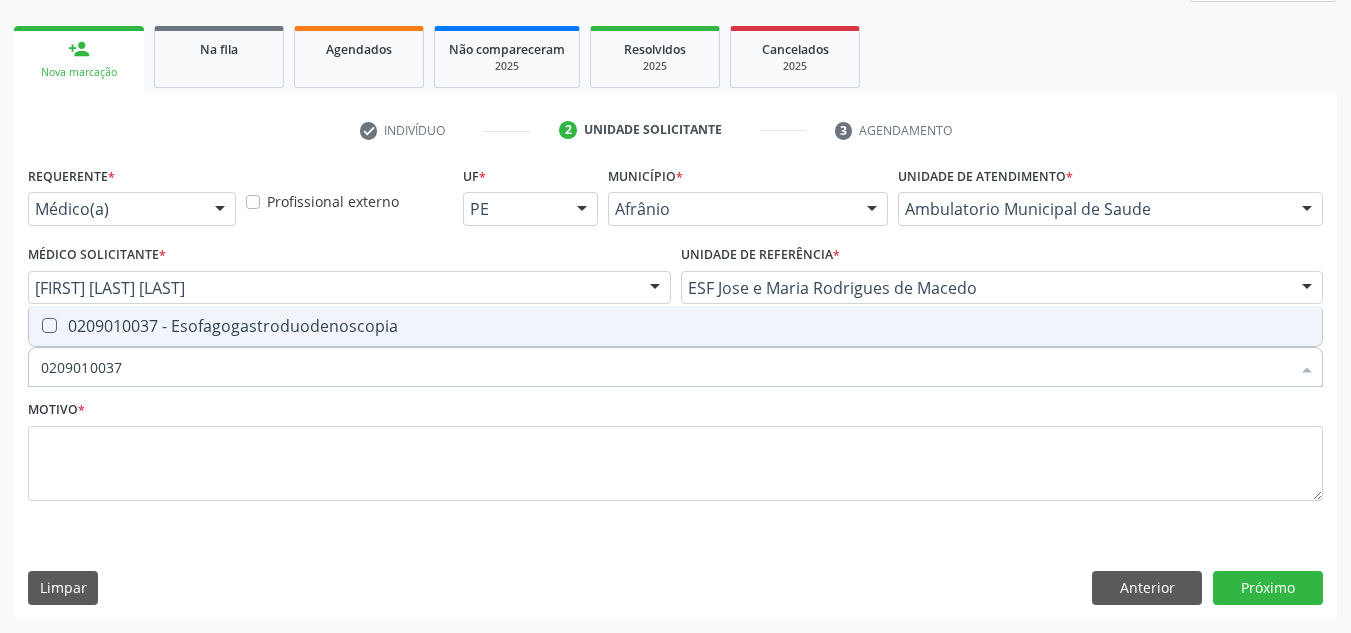 click on "0209010037 - Esofagogastroduodenoscopia" at bounding box center (675, 326) 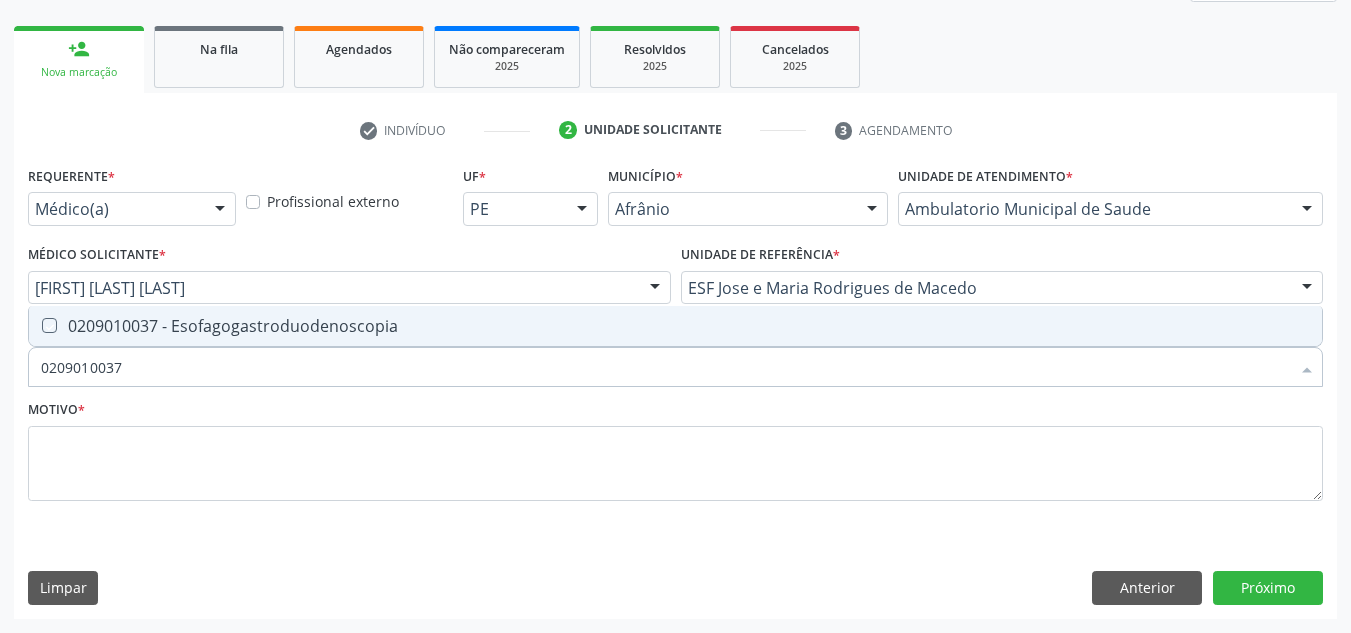 checkbox on "true" 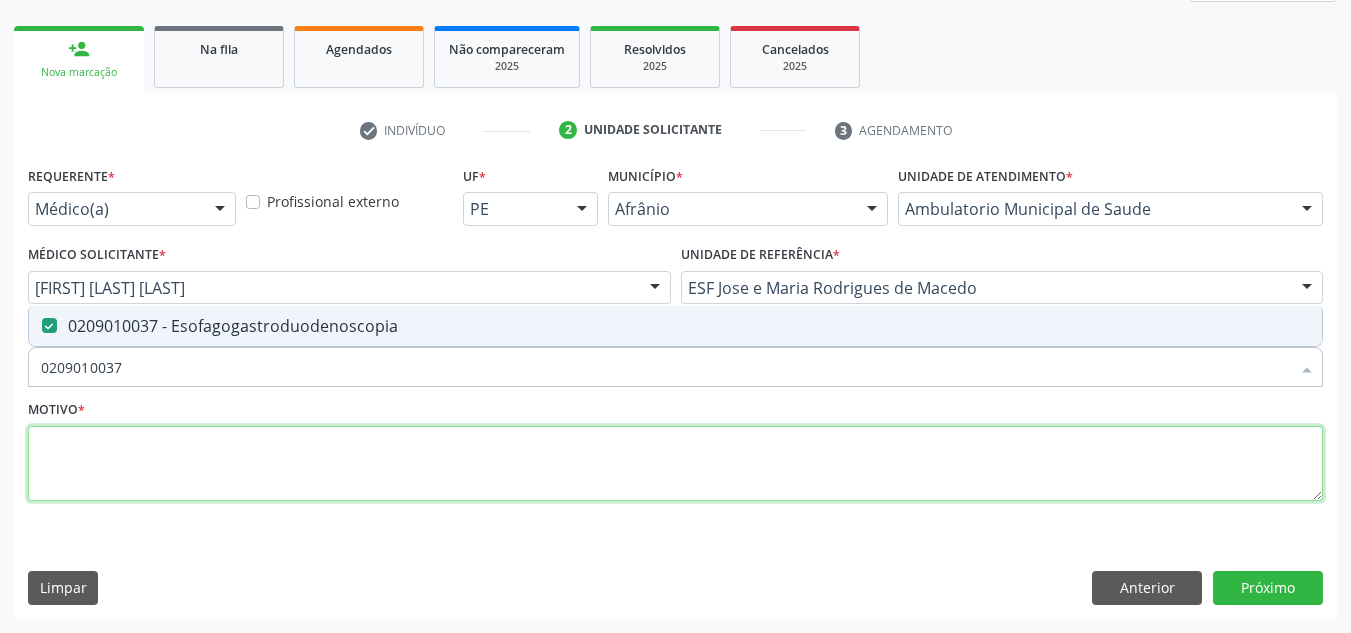 click at bounding box center (675, 464) 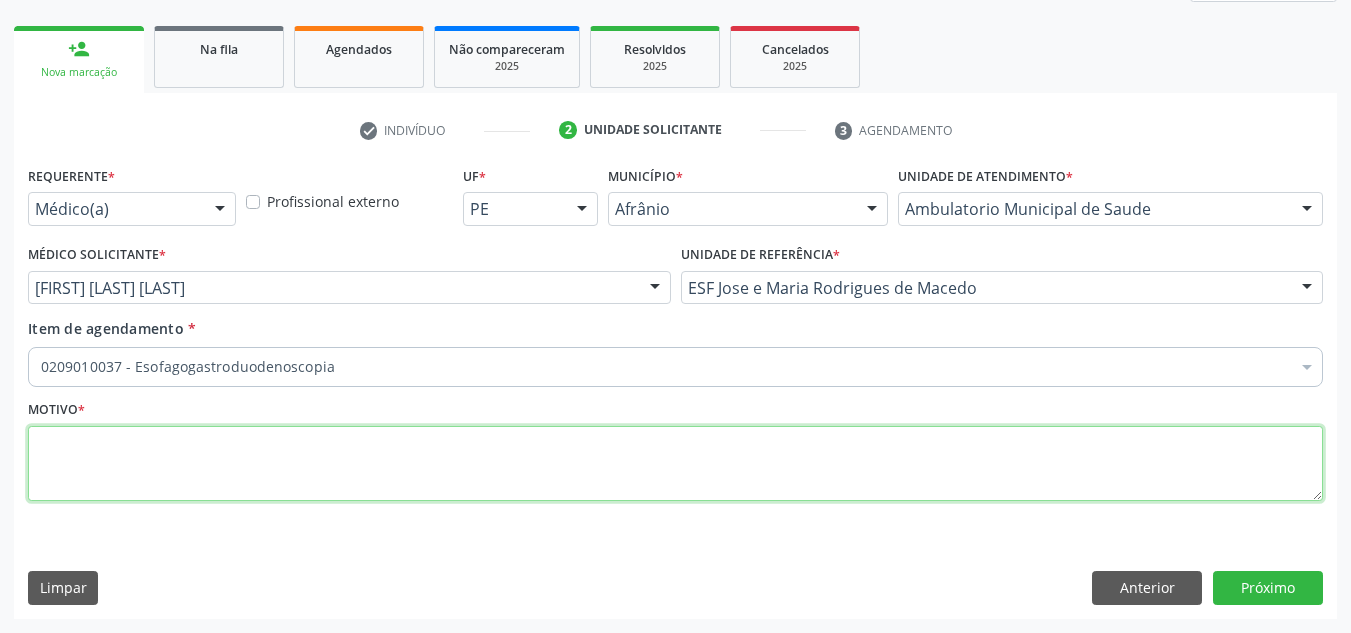 click at bounding box center (675, 464) 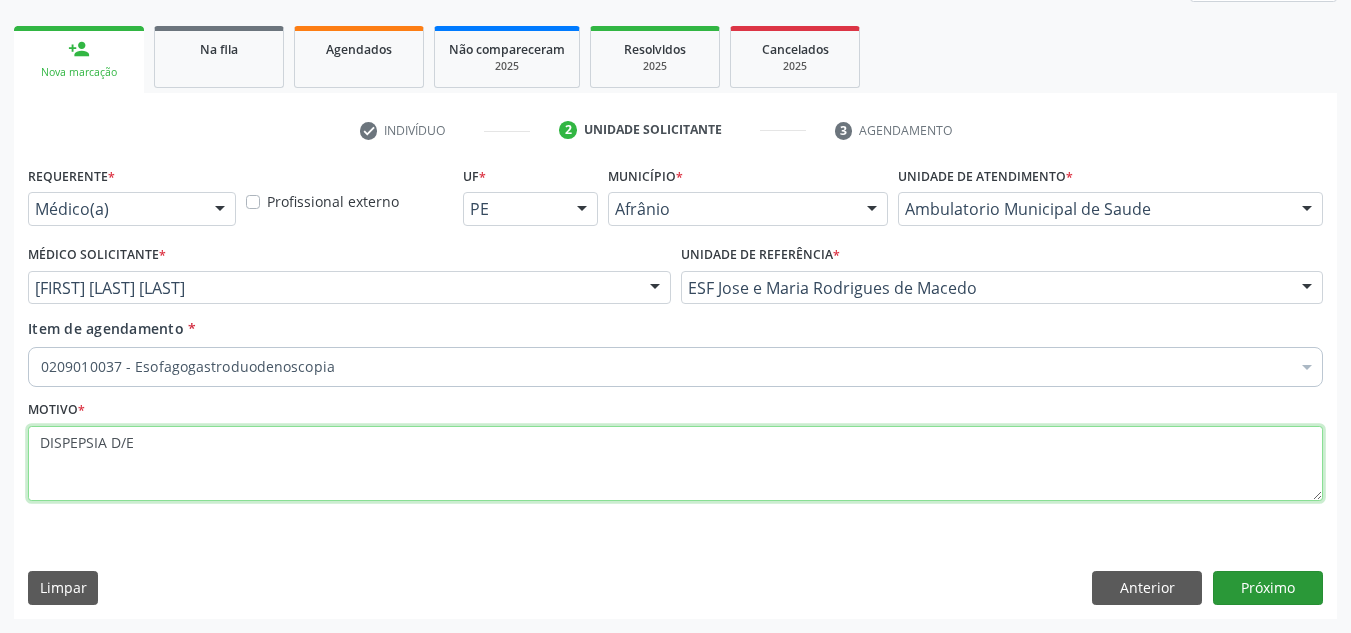 type on "DISPEPSIA D/E" 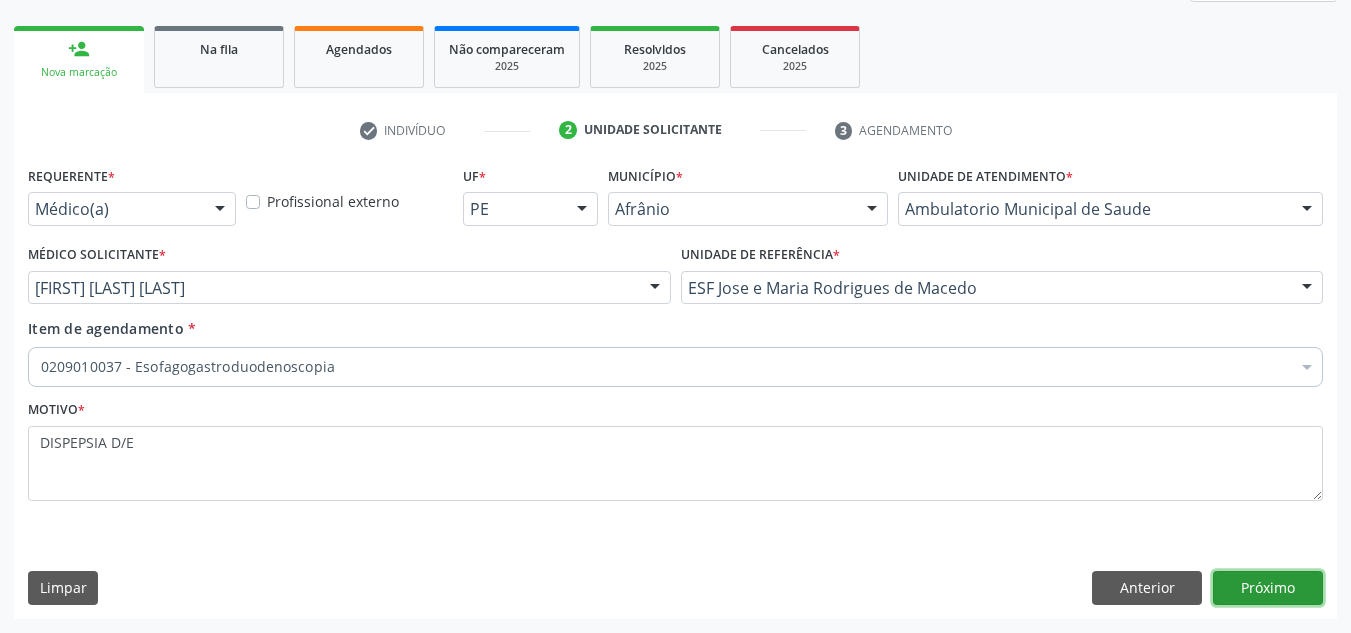 click on "Próximo" at bounding box center (1268, 588) 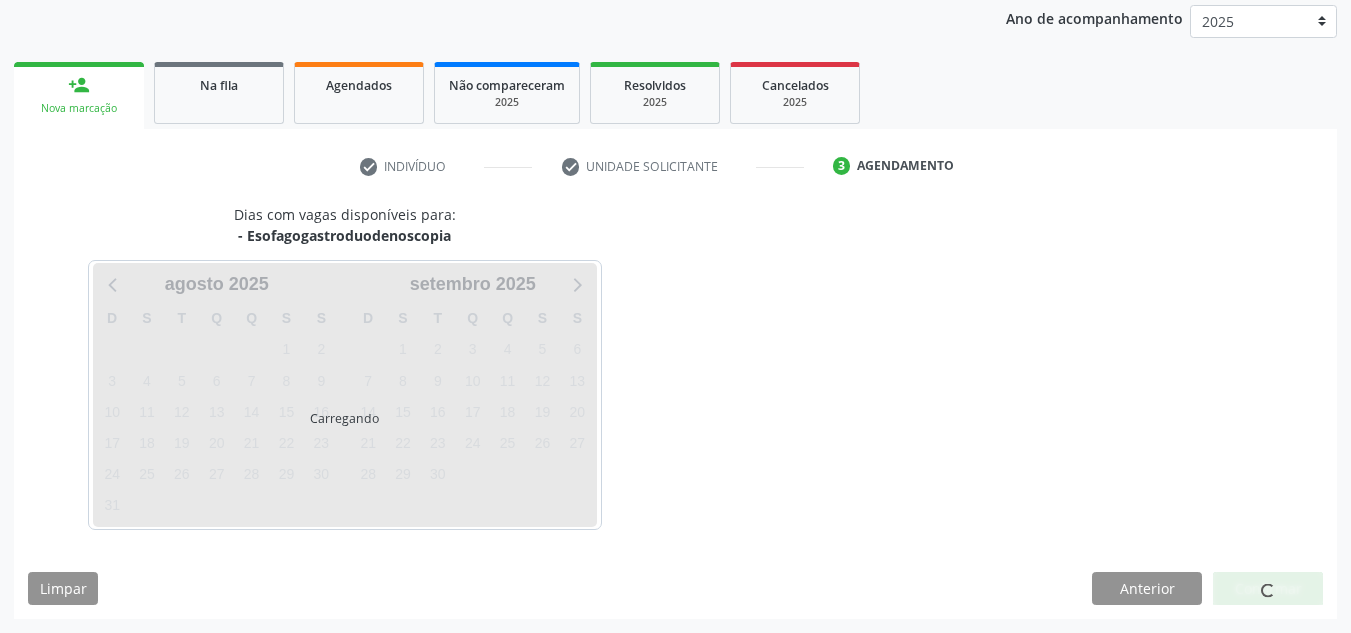 scroll, scrollTop: 237, scrollLeft: 0, axis: vertical 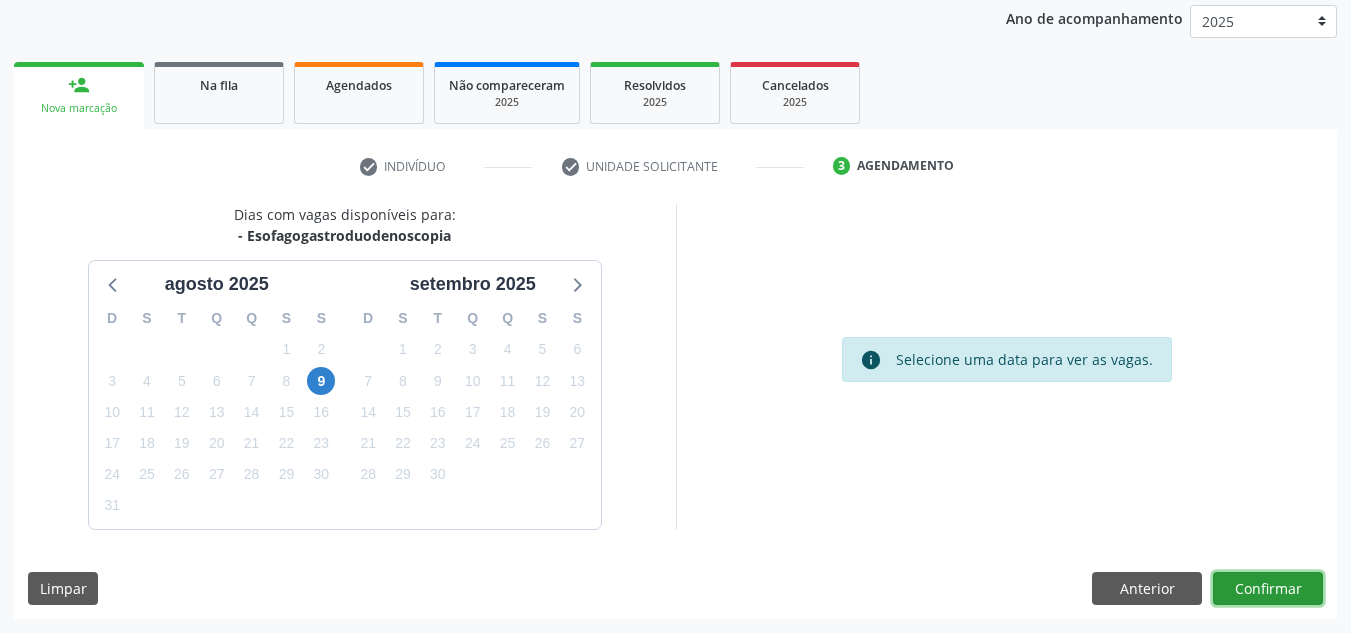 click on "Confirmar" at bounding box center [1268, 589] 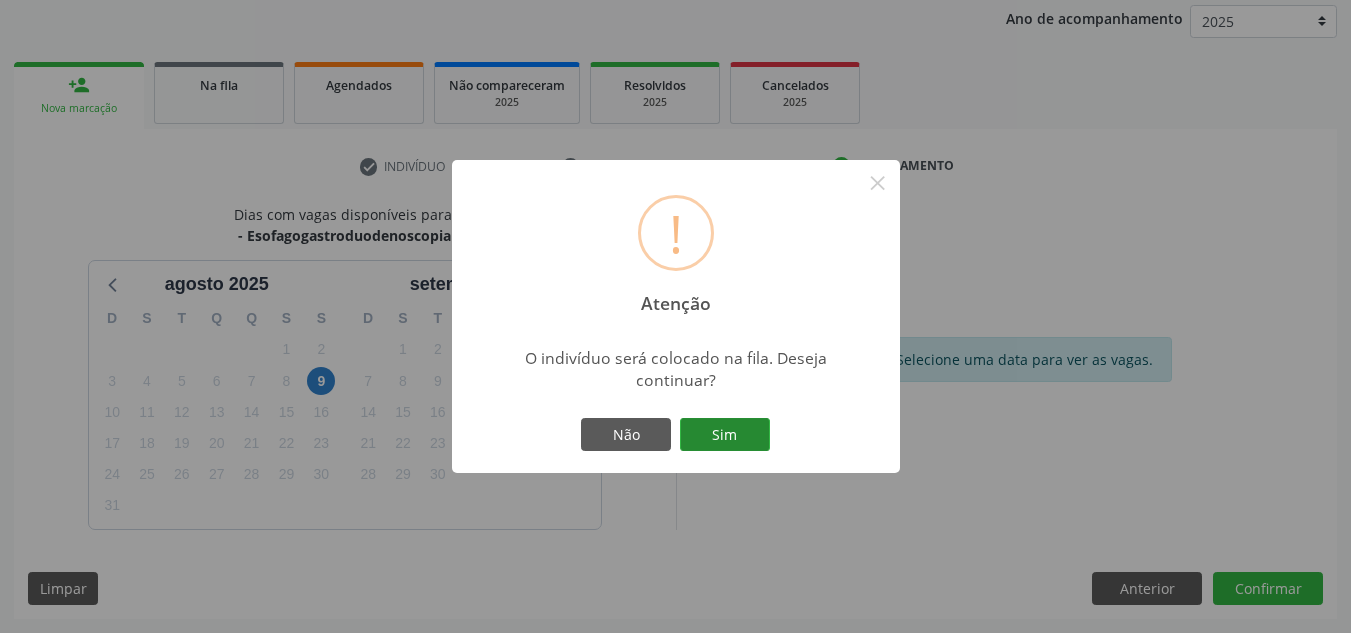 click on "Sim" at bounding box center (725, 435) 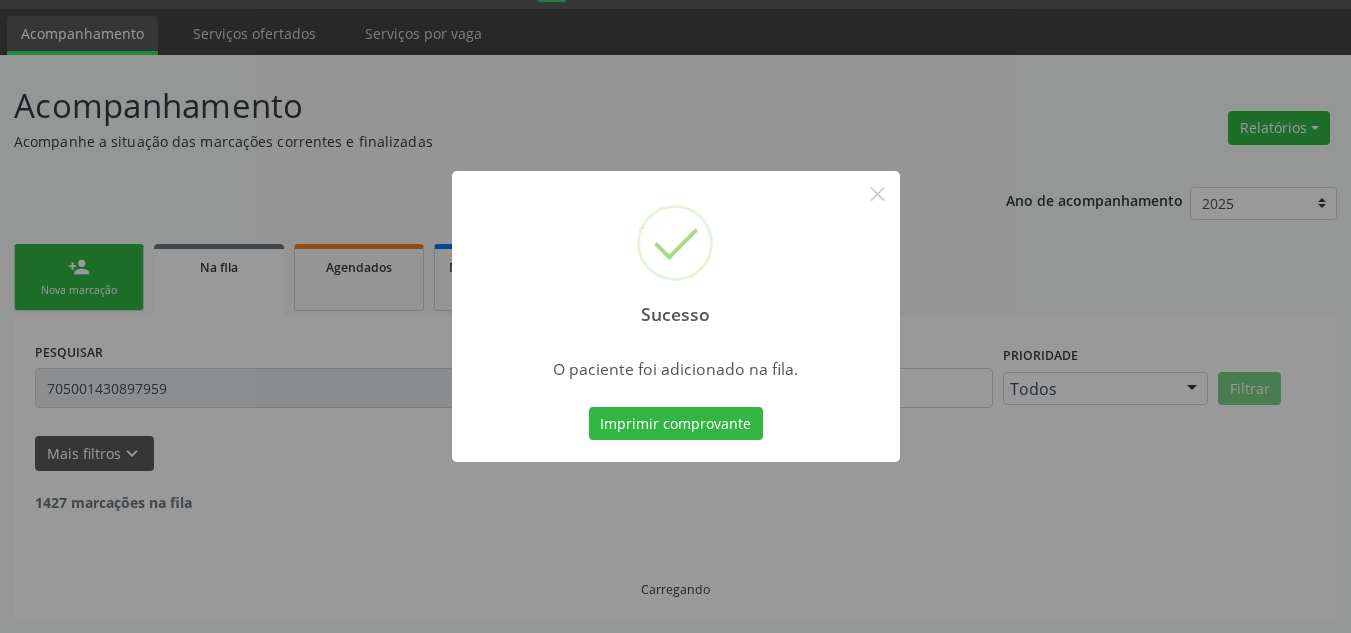 scroll, scrollTop: 34, scrollLeft: 0, axis: vertical 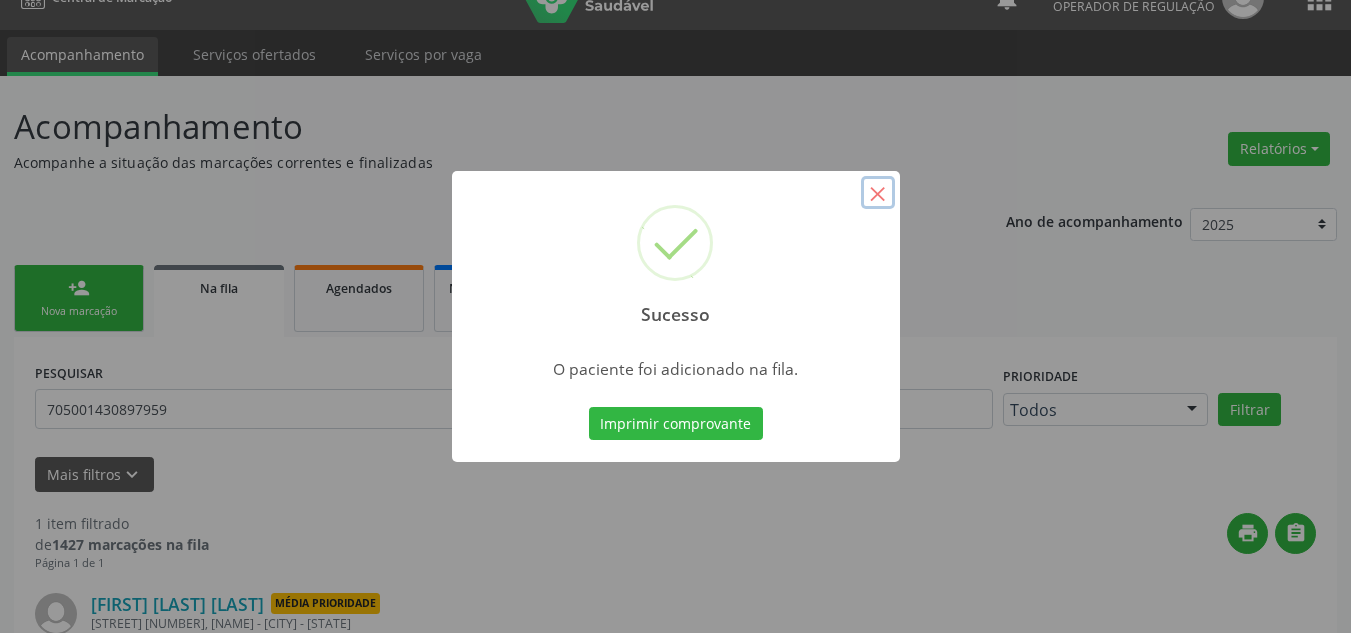 click on "×" at bounding box center [878, 193] 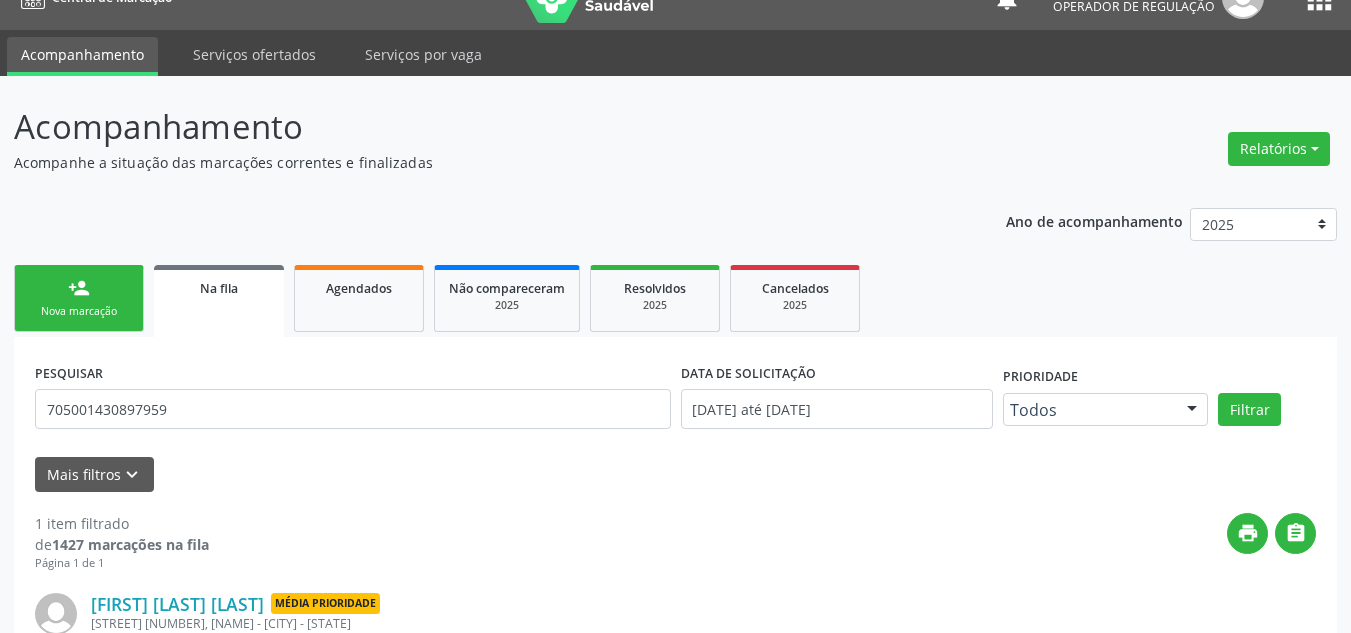 click on "Nova marcação" at bounding box center [79, 311] 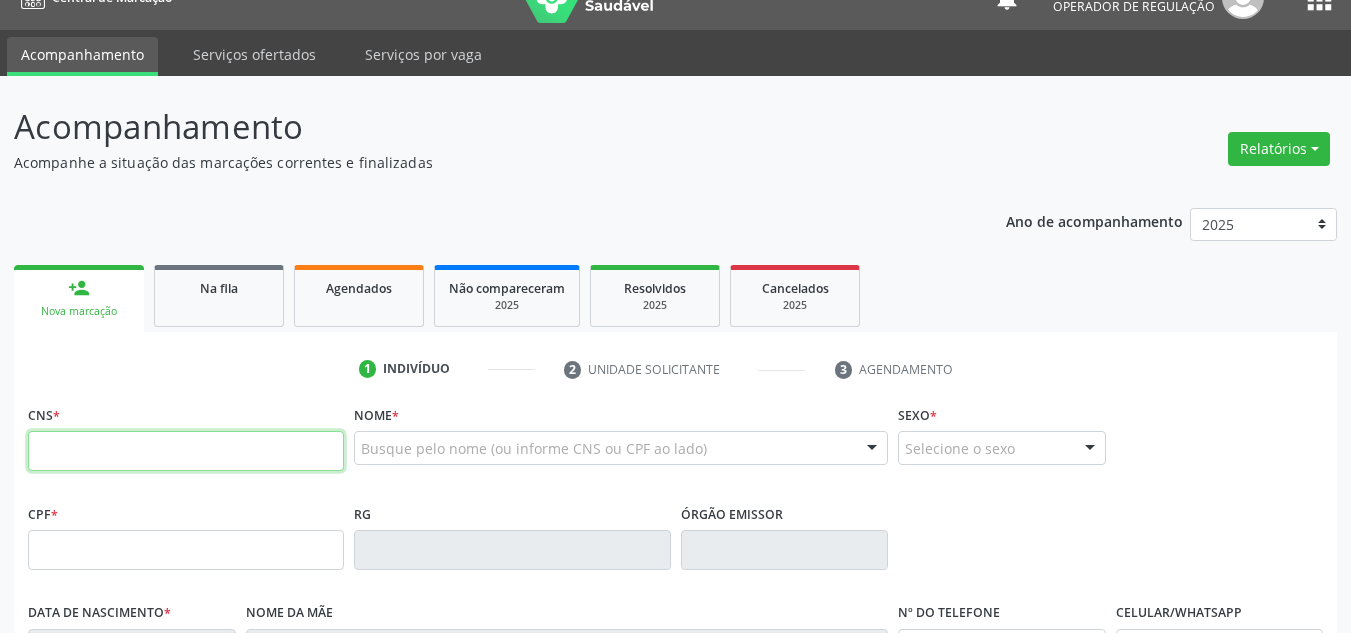 click at bounding box center [186, 451] 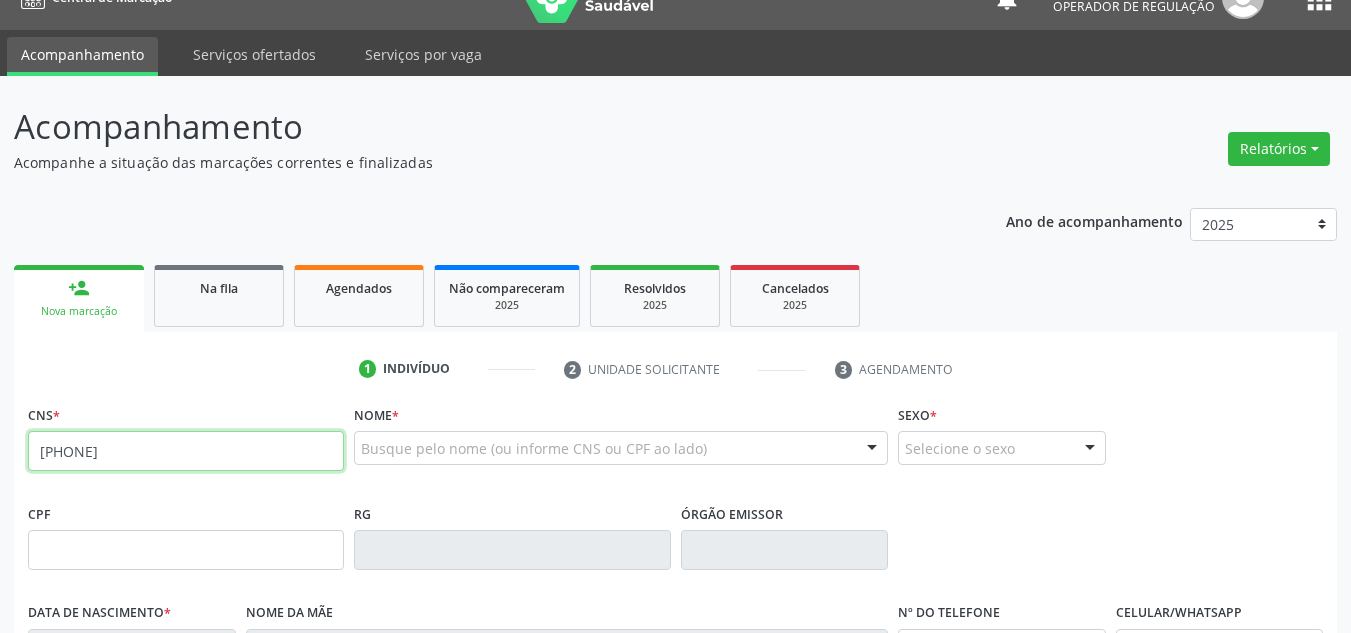 type on "700 6079 2141 3063" 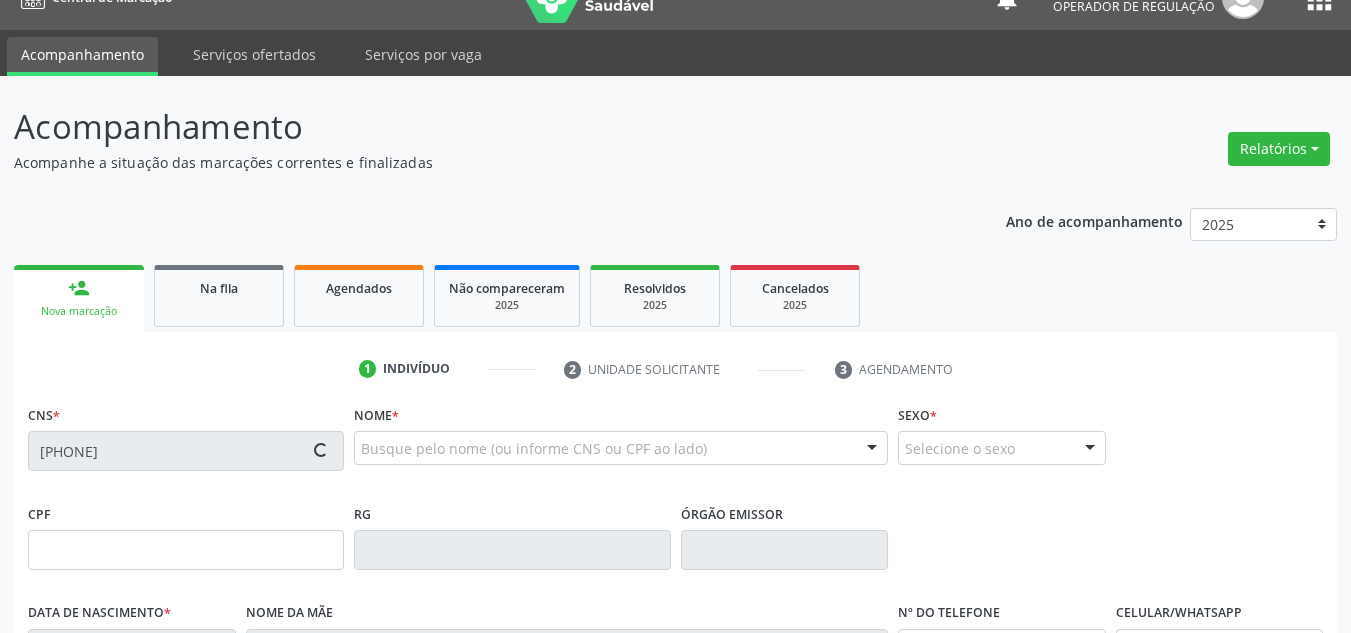 type on "09/05/1985" 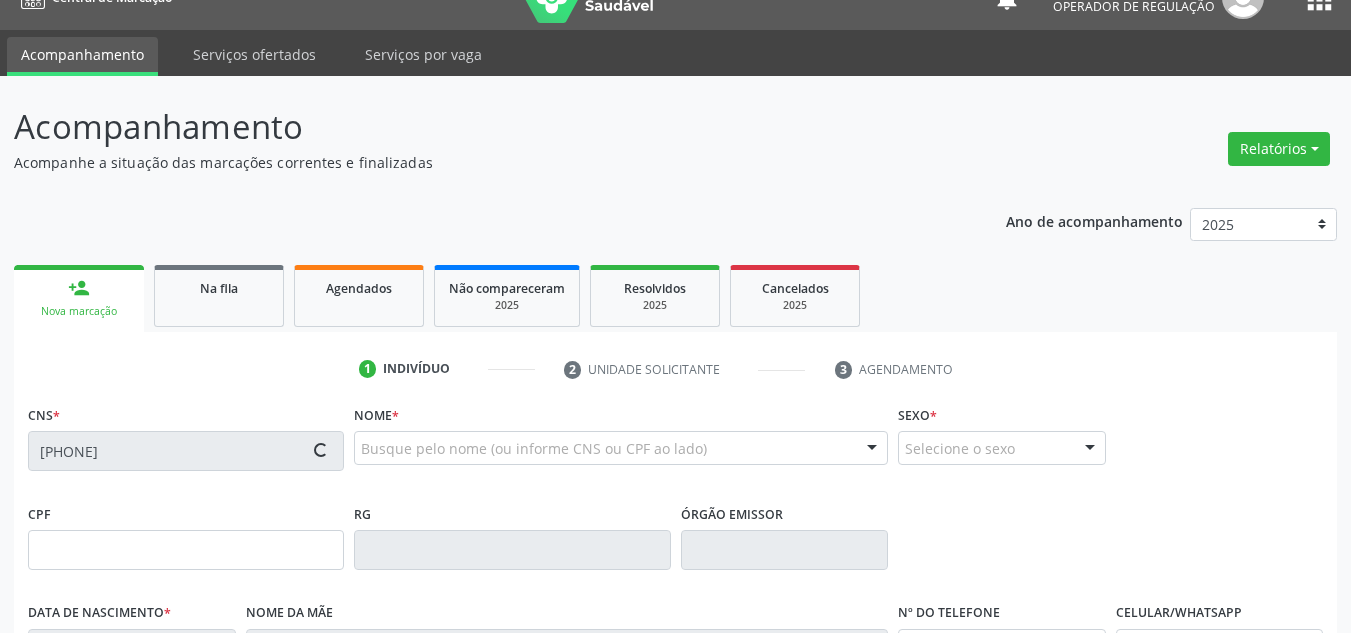 type on "Benedita Maria da Silva Alves" 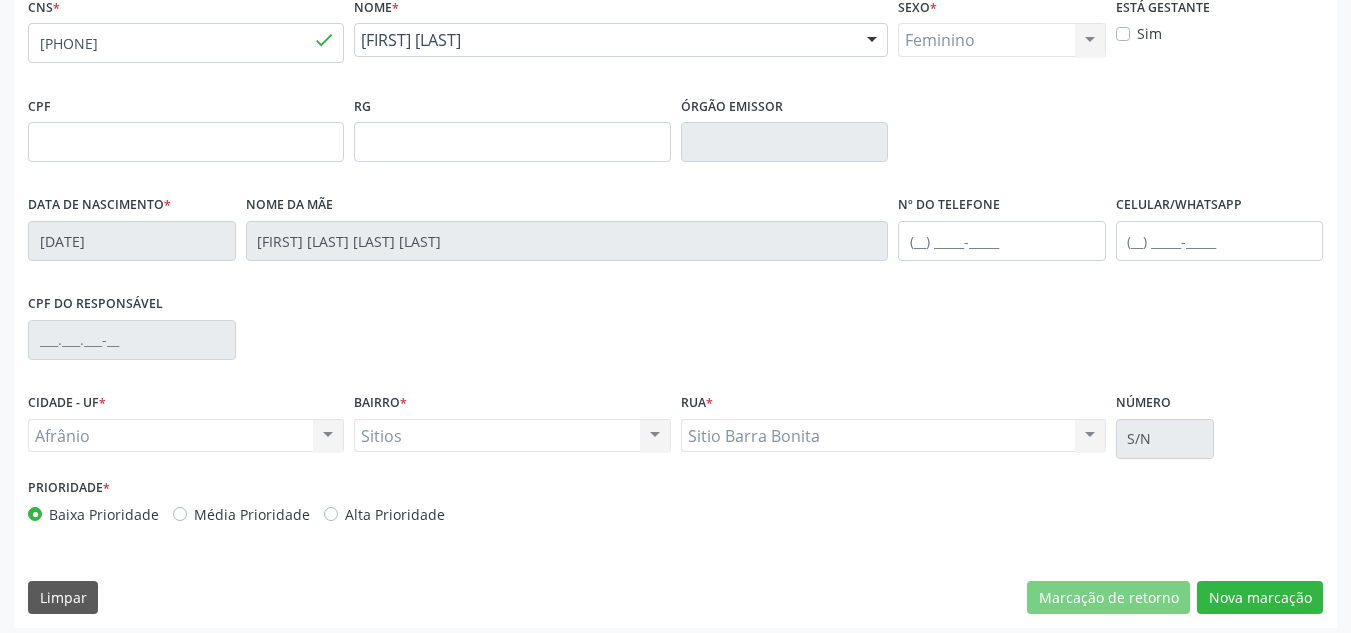 scroll, scrollTop: 451, scrollLeft: 0, axis: vertical 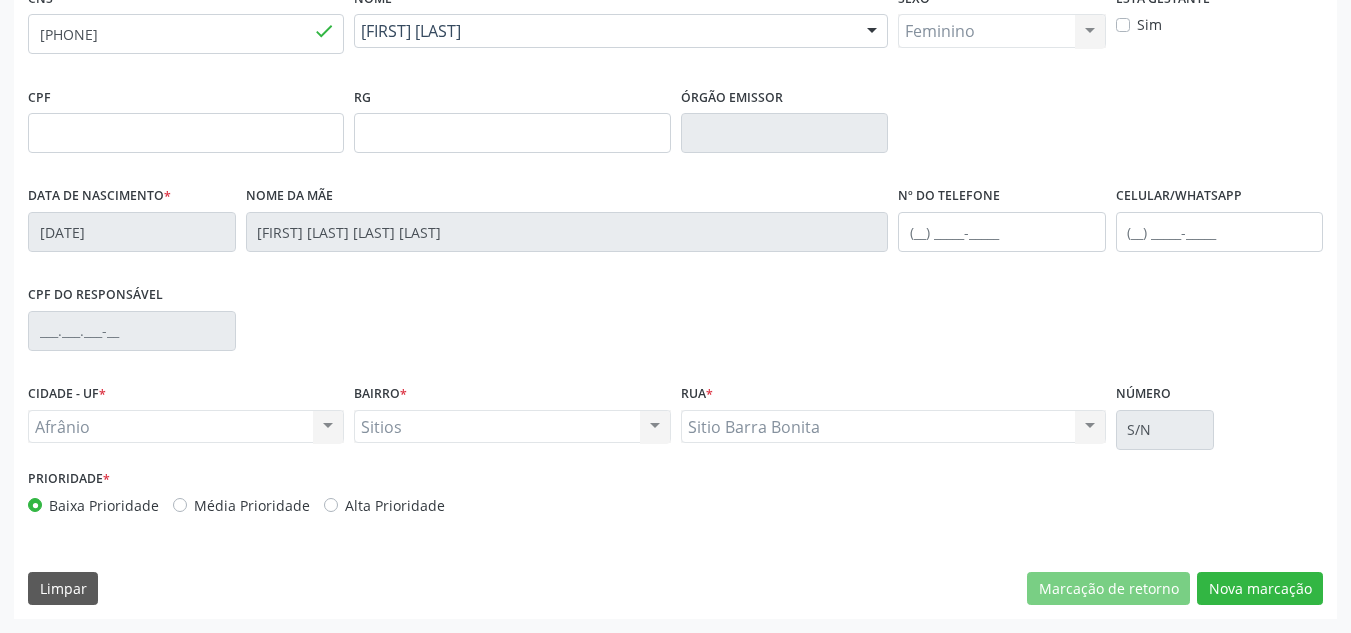 click on "Média Prioridade" at bounding box center (252, 505) 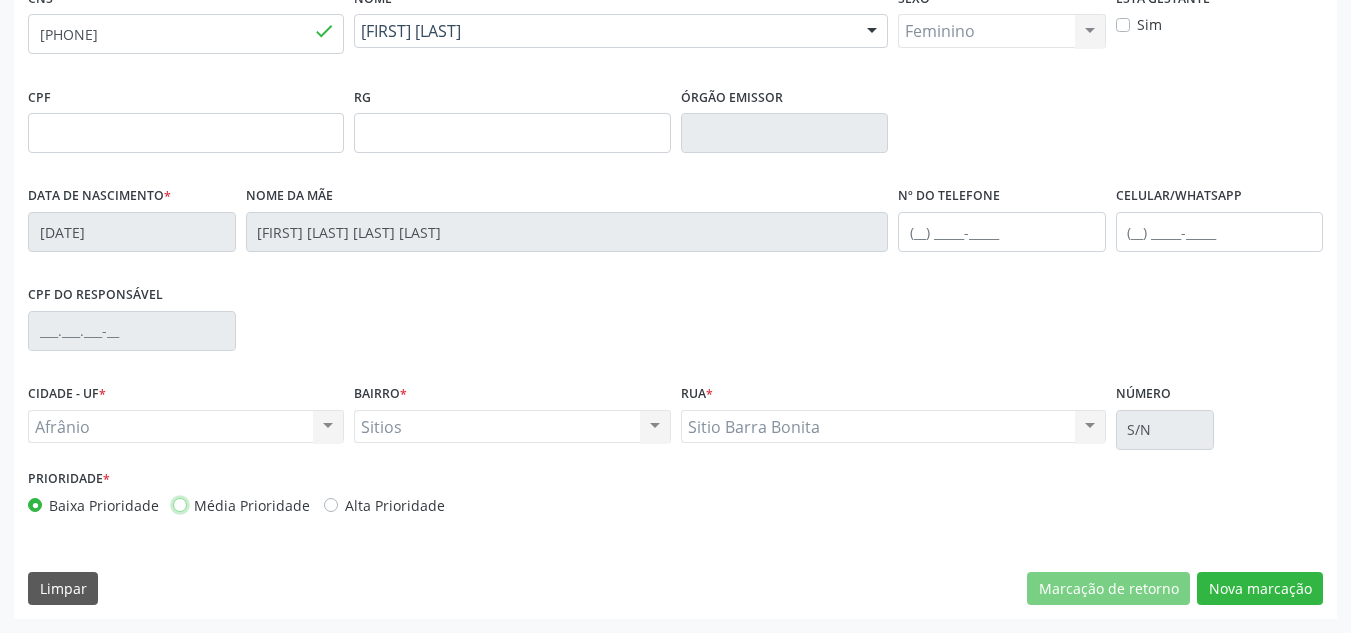 click on "Média Prioridade" at bounding box center (180, 504) 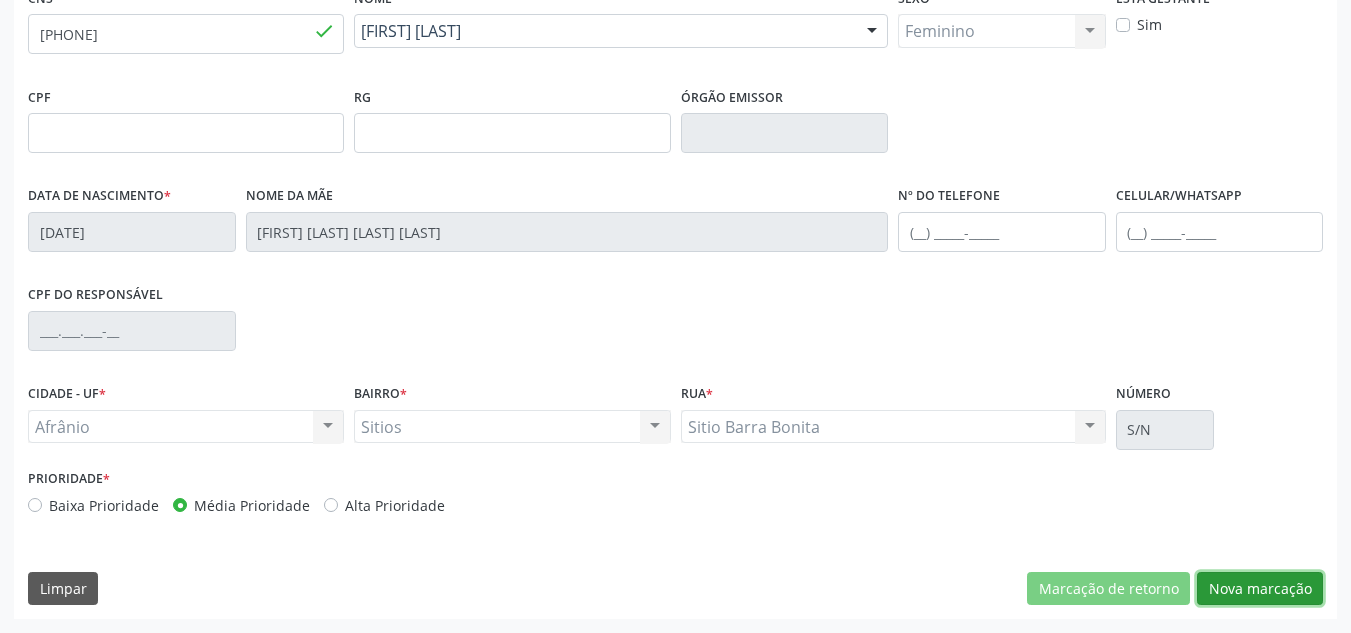 click on "Nova marcação" at bounding box center (1260, 589) 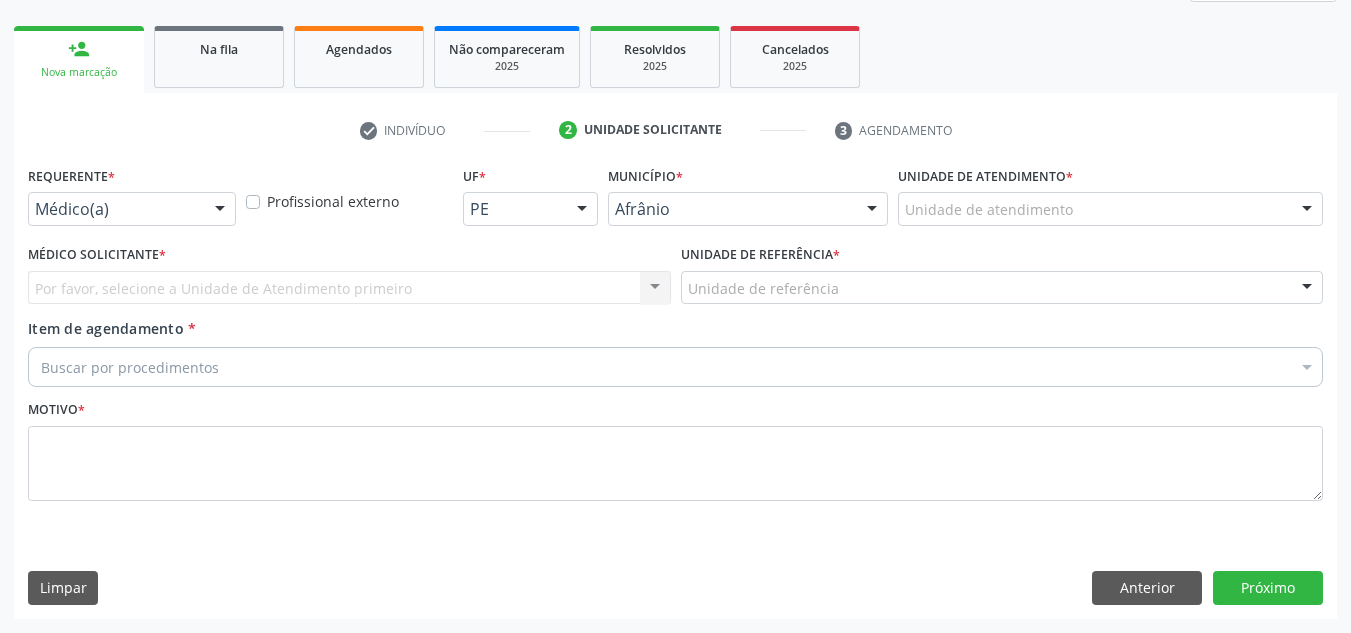 scroll, scrollTop: 273, scrollLeft: 0, axis: vertical 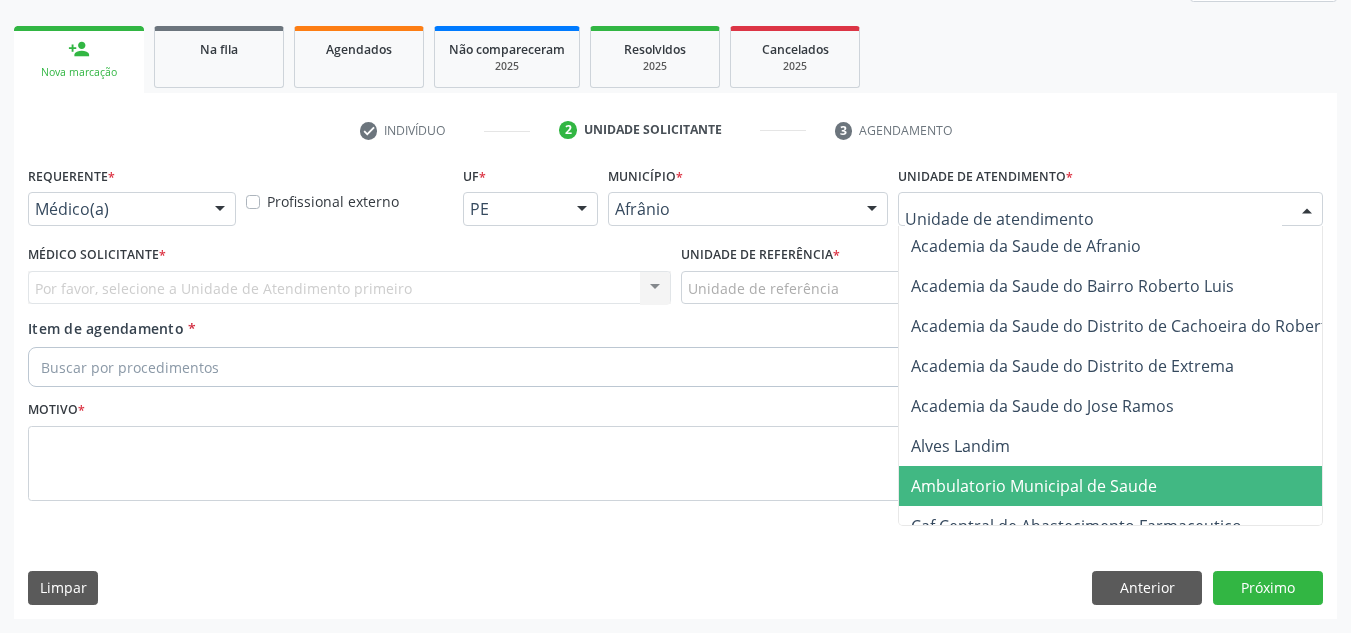 click on "Ambulatorio Municipal de Saude" at bounding box center (1034, 486) 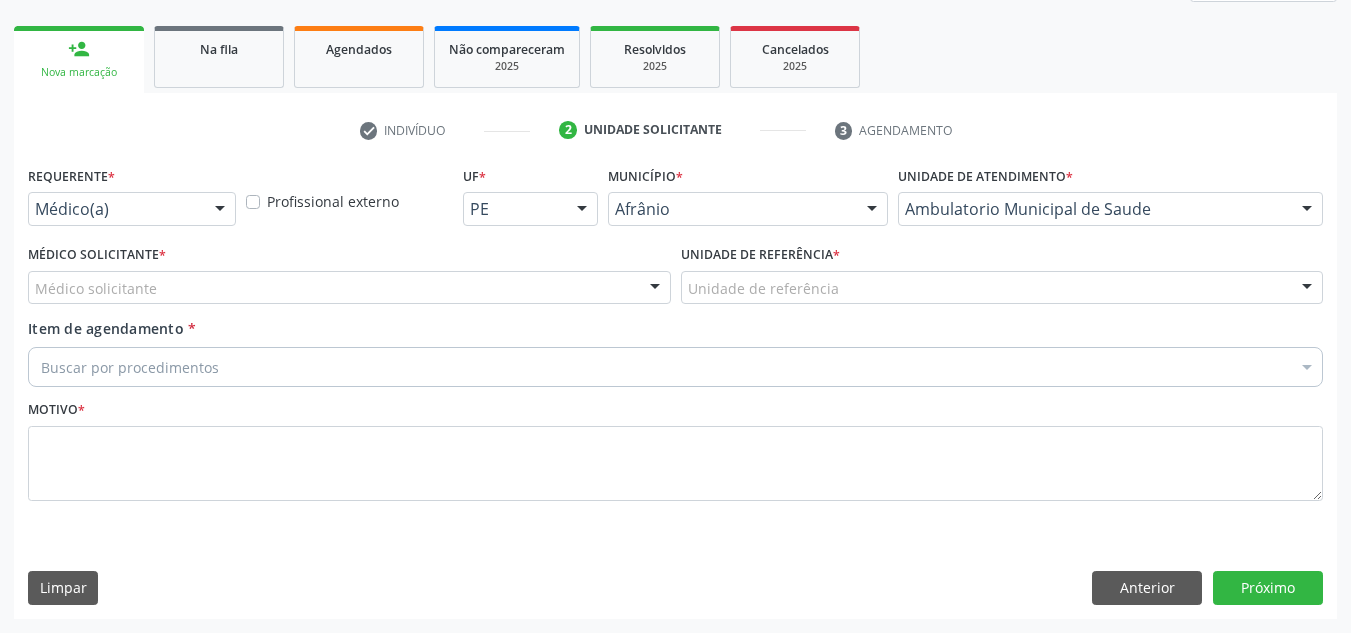 click at bounding box center (655, 289) 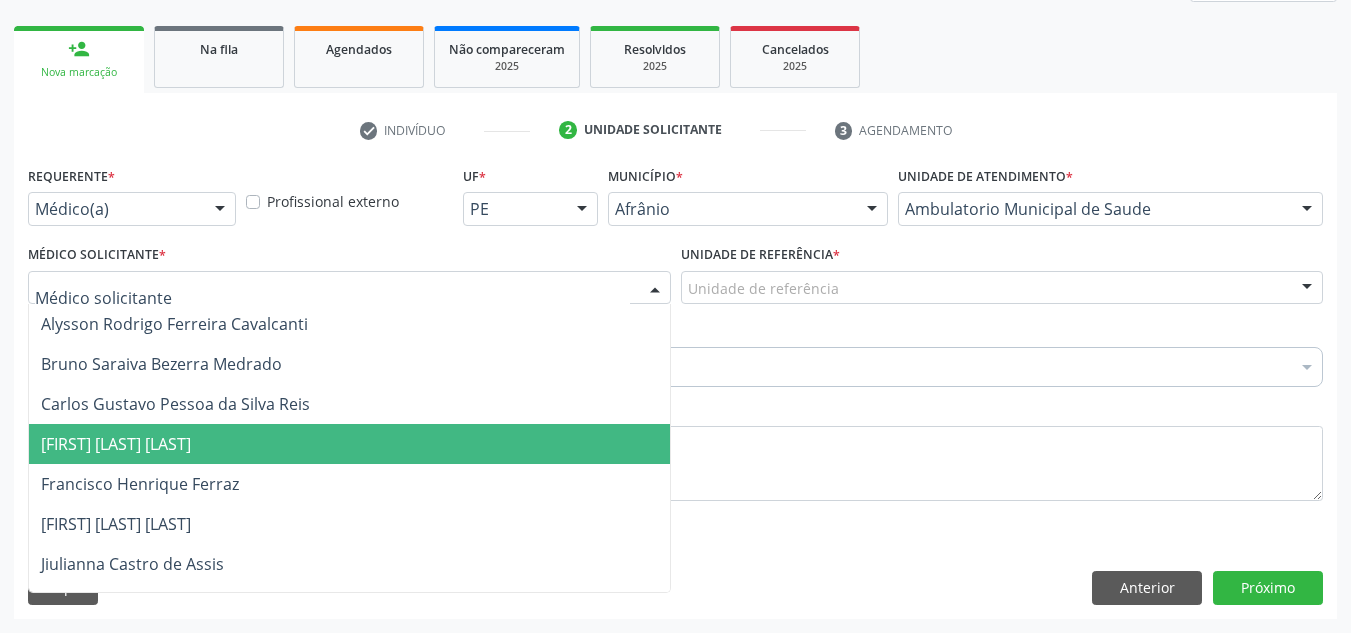 click on "[FIRST] [MIDDLE] [LAST]" at bounding box center (349, 444) 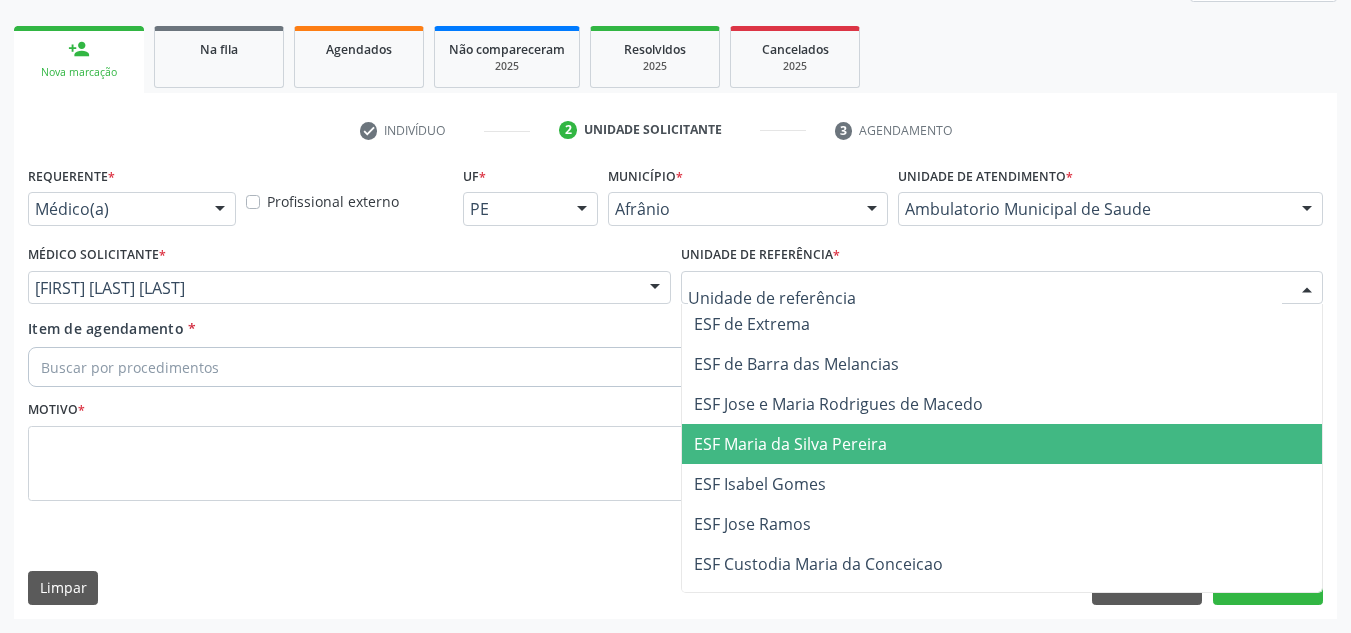 click on "ESF Maria da Silva Pereira" at bounding box center [1002, 444] 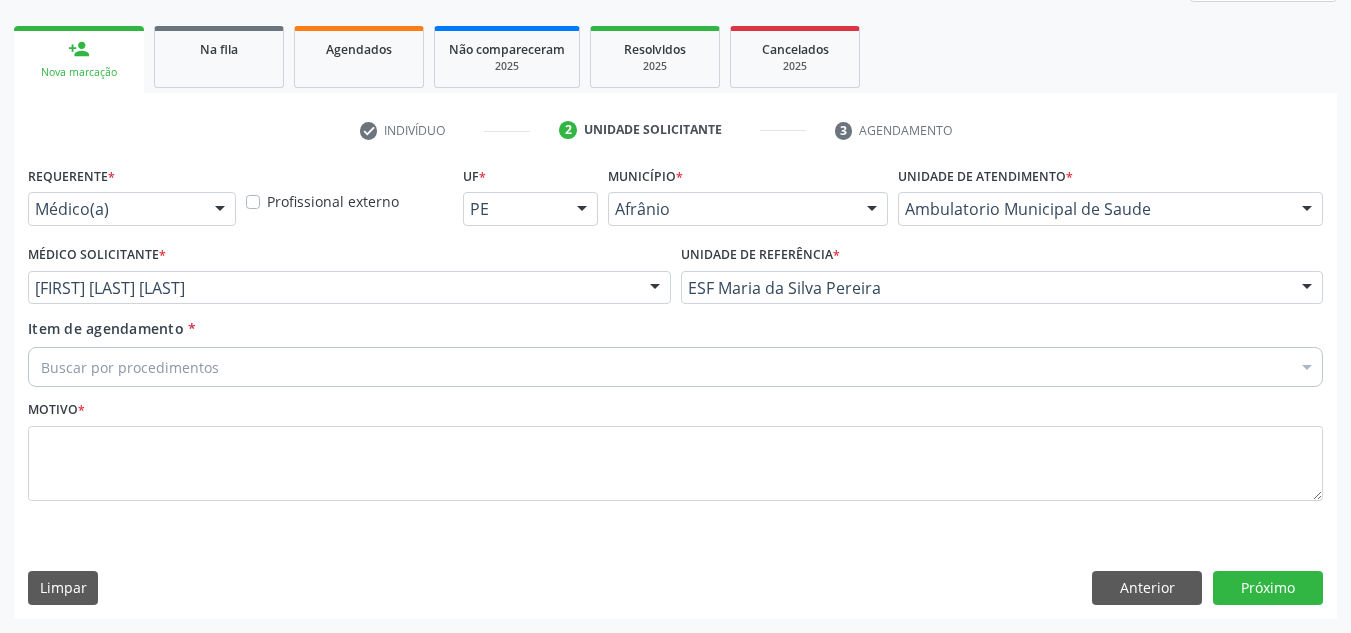 click on "Buscar por procedimentos" at bounding box center (675, 367) 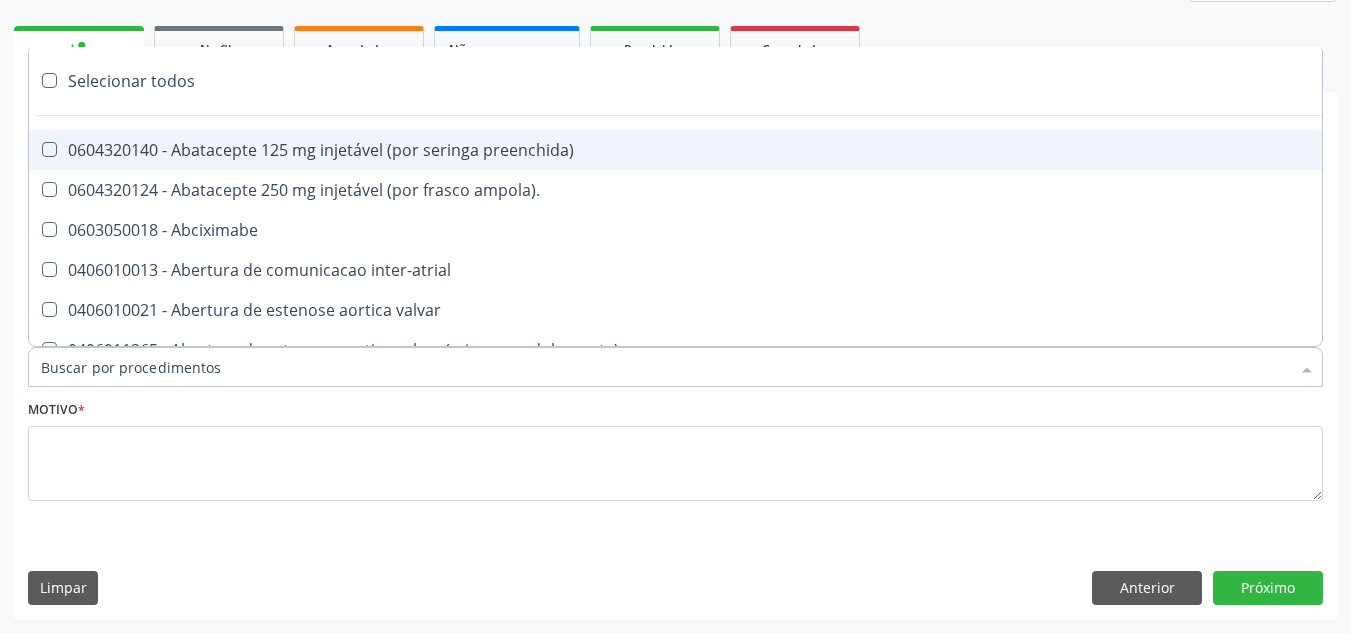 paste on "0209010037" 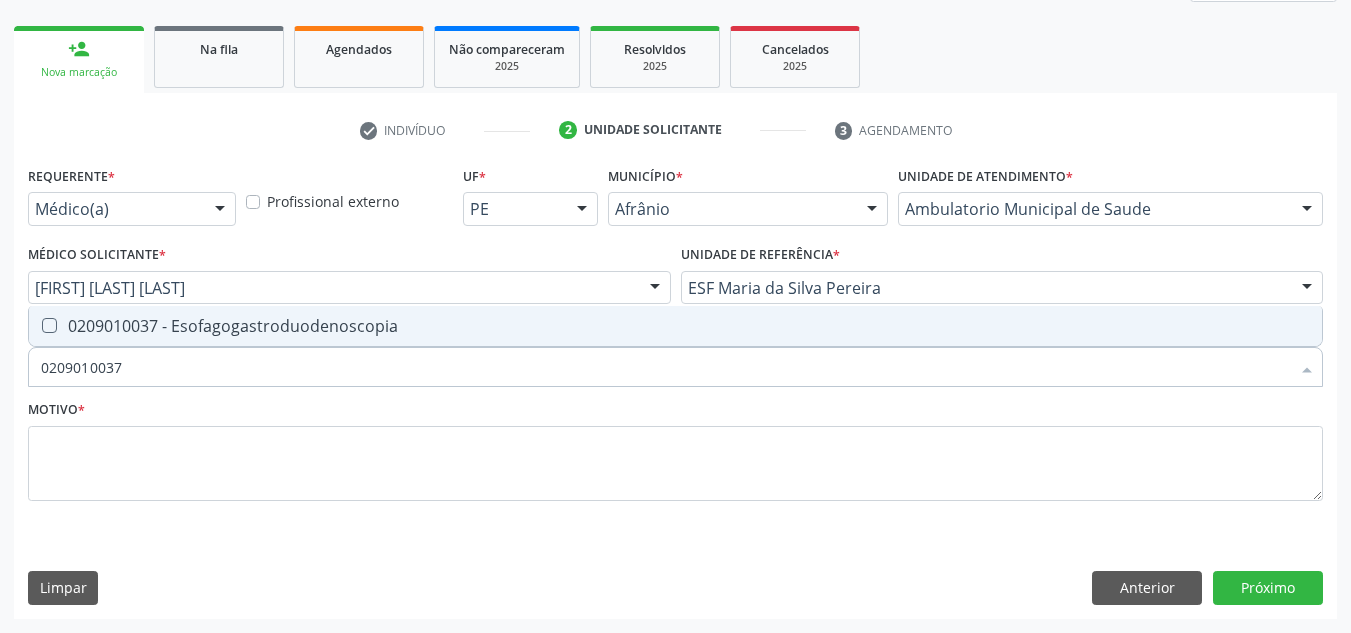 click on "0209010037 - Esofagogastroduodenoscopia" at bounding box center [675, 326] 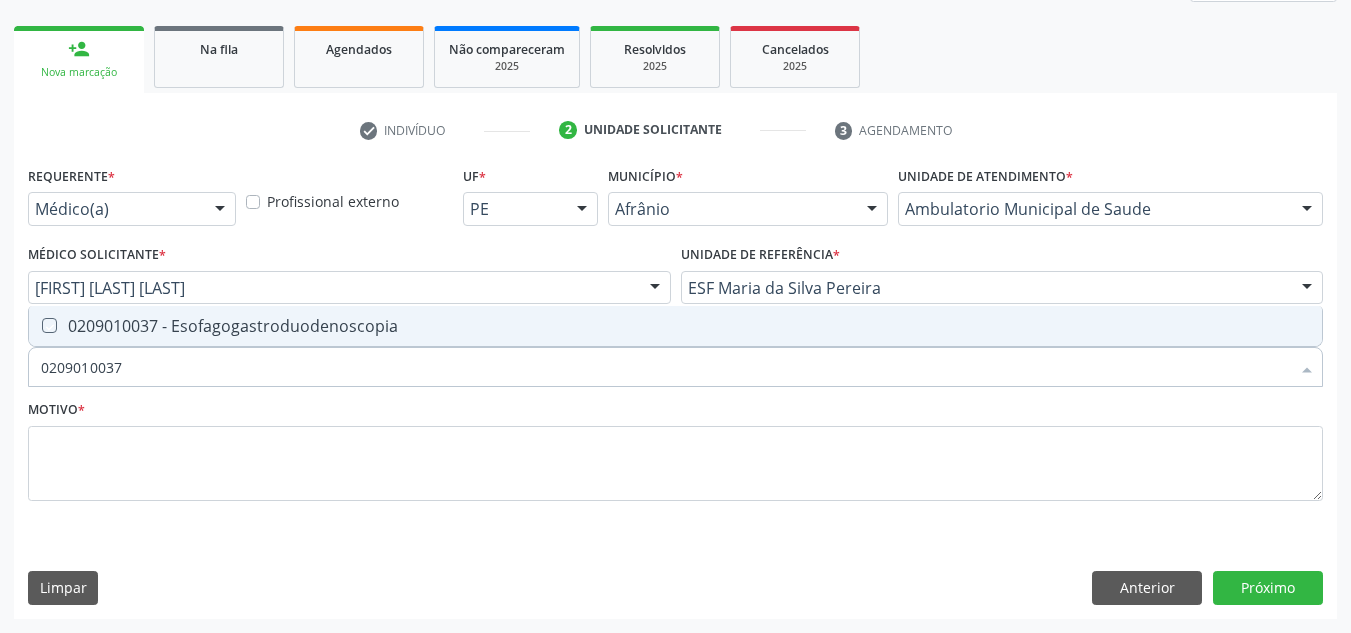 checkbox on "true" 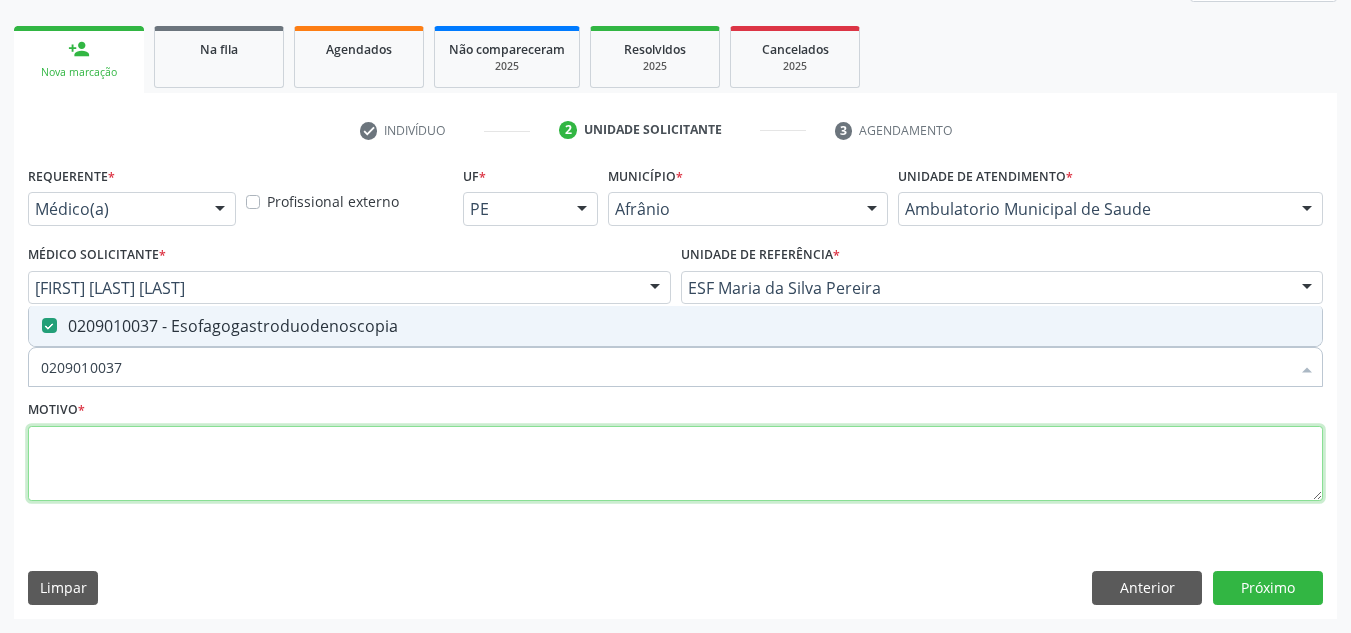 click at bounding box center (675, 464) 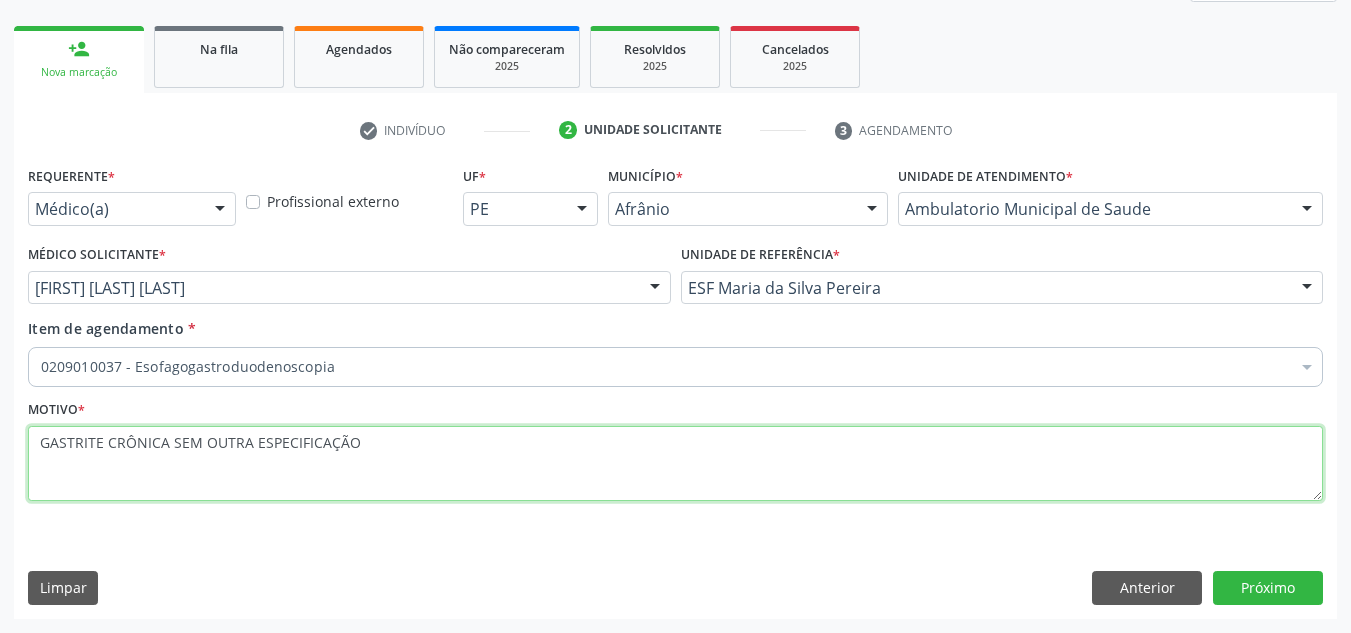 type on "GASTRITE CRÔNICA SEM OUTRA ESPECIFICAÇÃO" 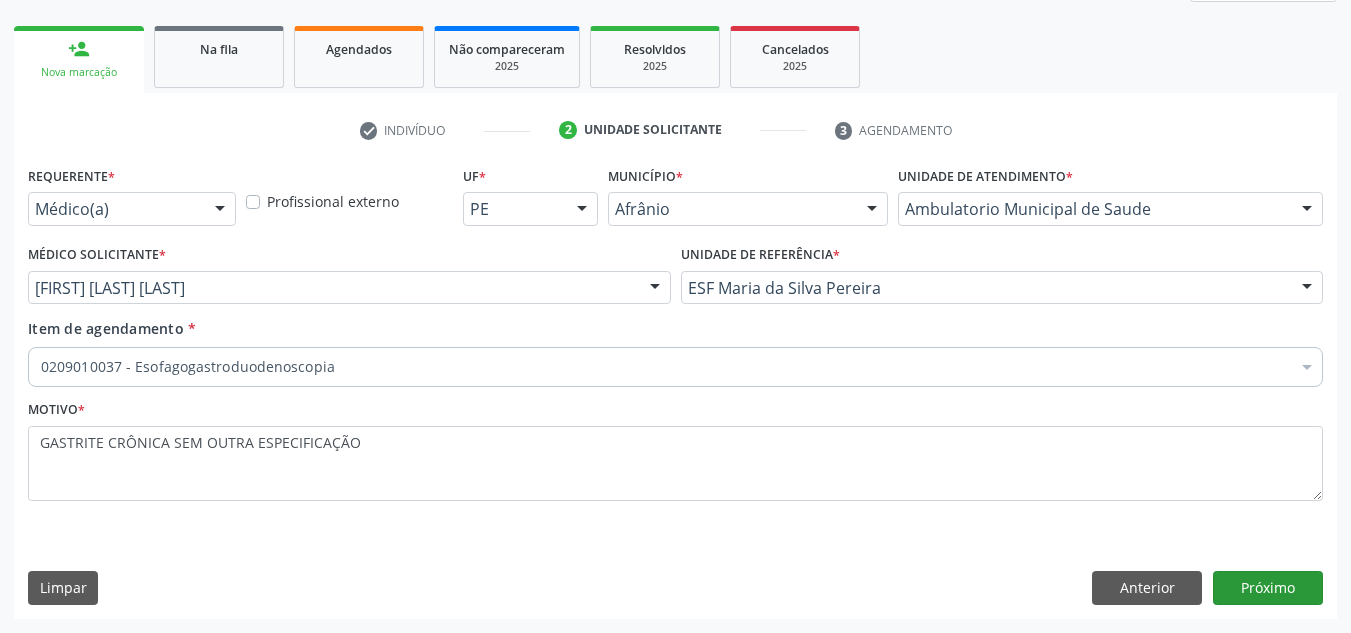drag, startPoint x: 1263, startPoint y: 618, endPoint x: 1263, endPoint y: 599, distance: 19 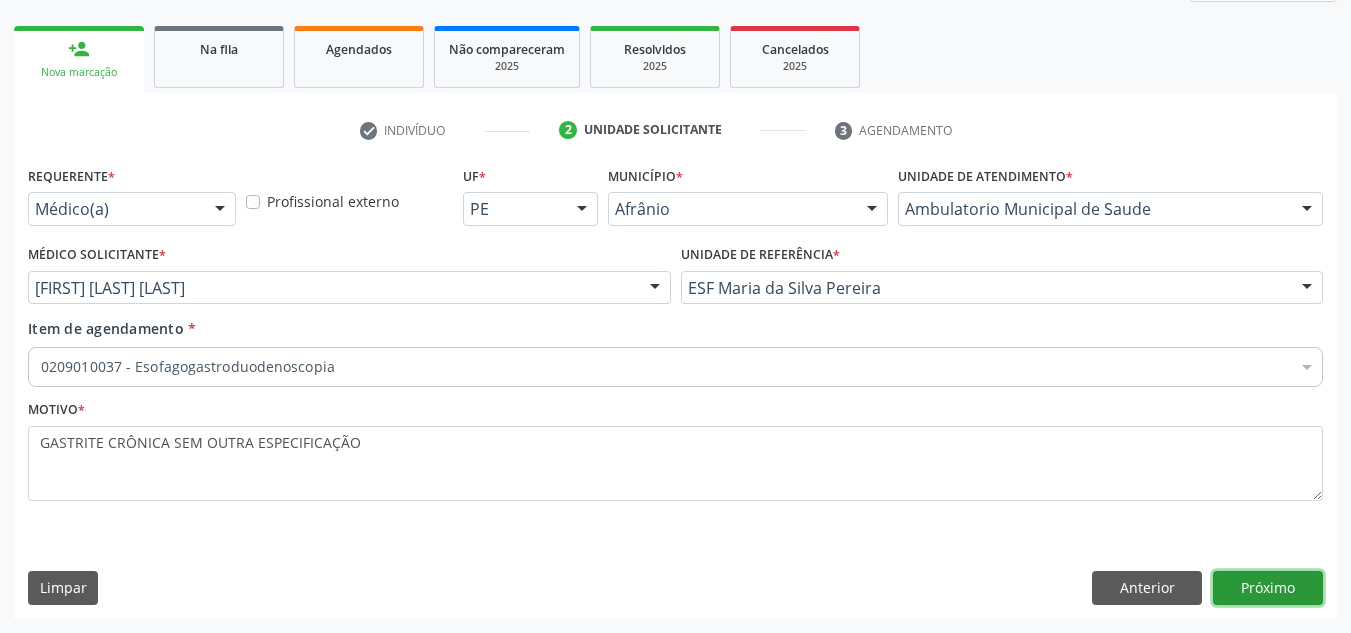 click on "Próximo" at bounding box center [1268, 588] 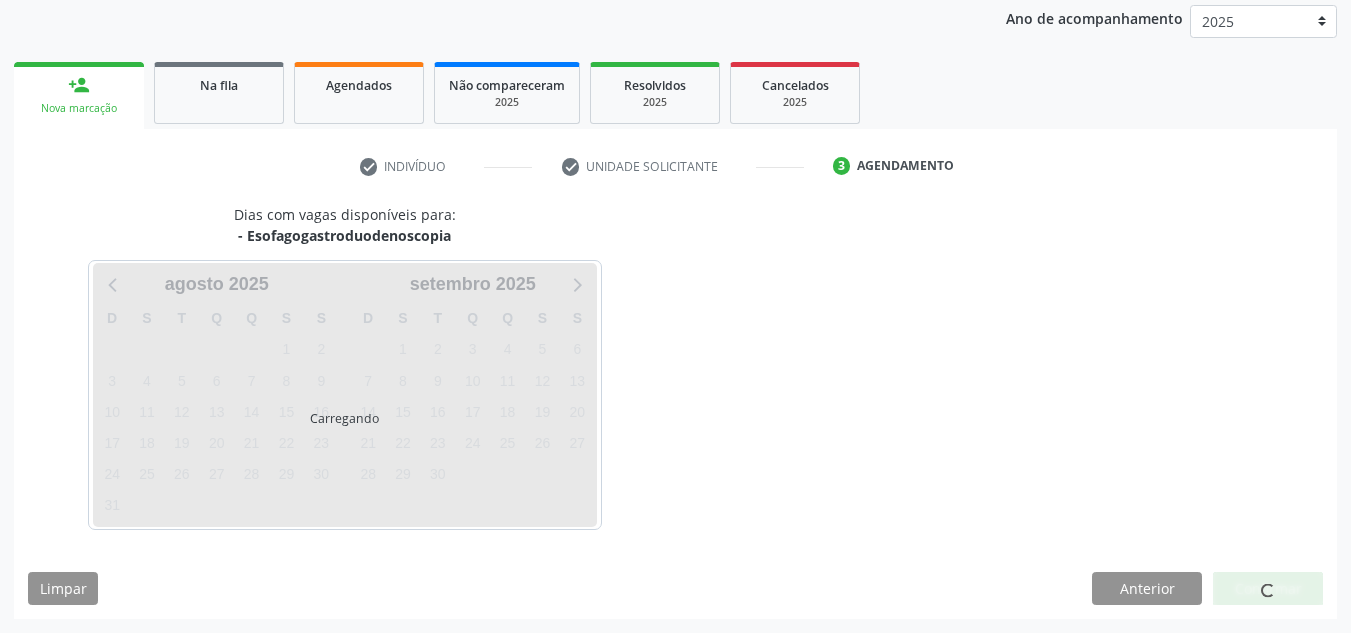 scroll, scrollTop: 237, scrollLeft: 0, axis: vertical 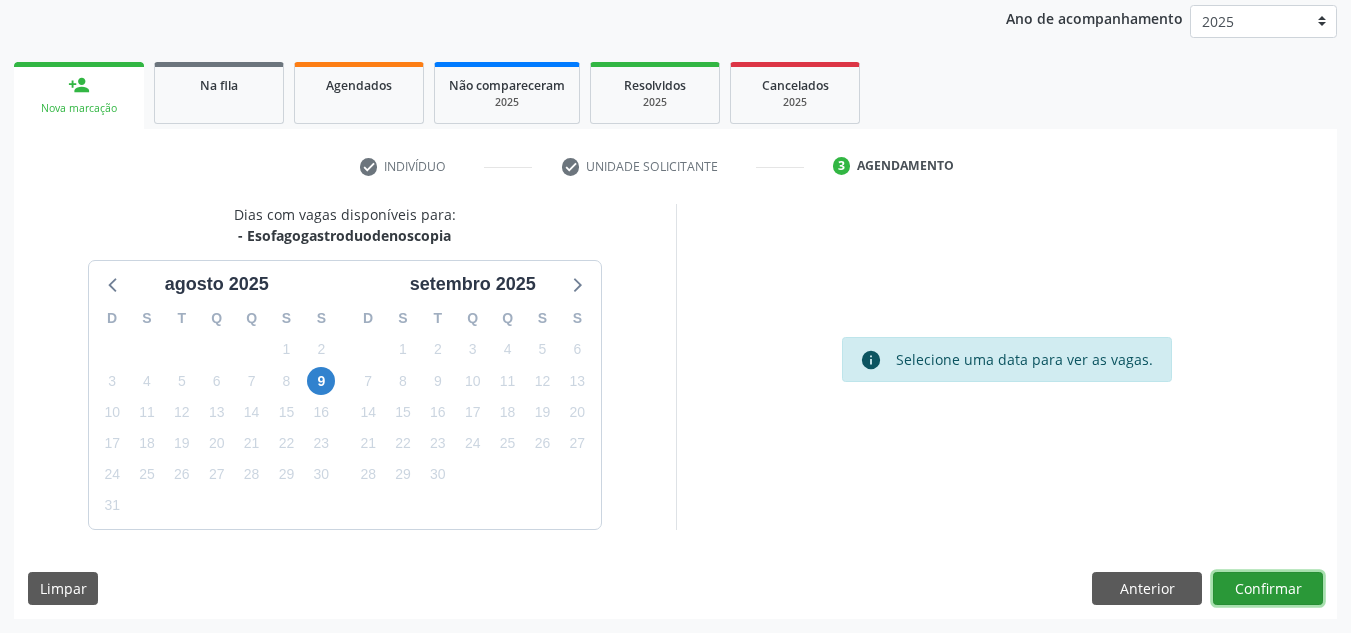 click on "Confirmar" at bounding box center [1268, 589] 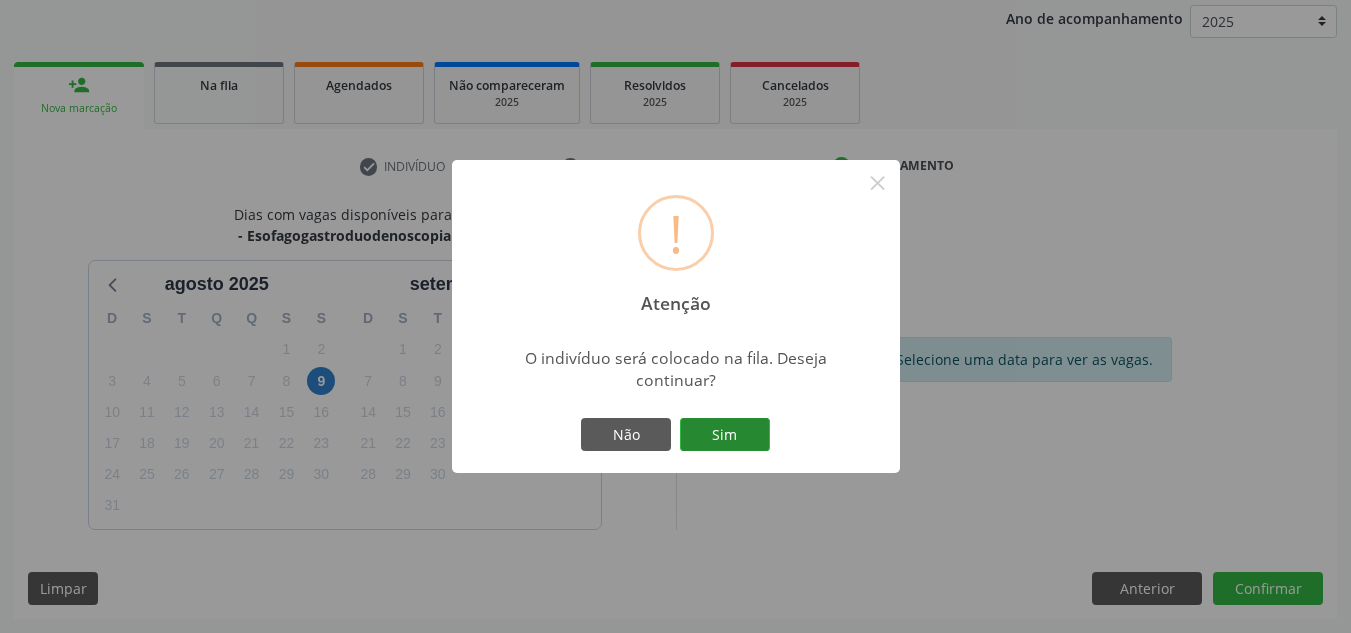 click on "Sim" at bounding box center (725, 435) 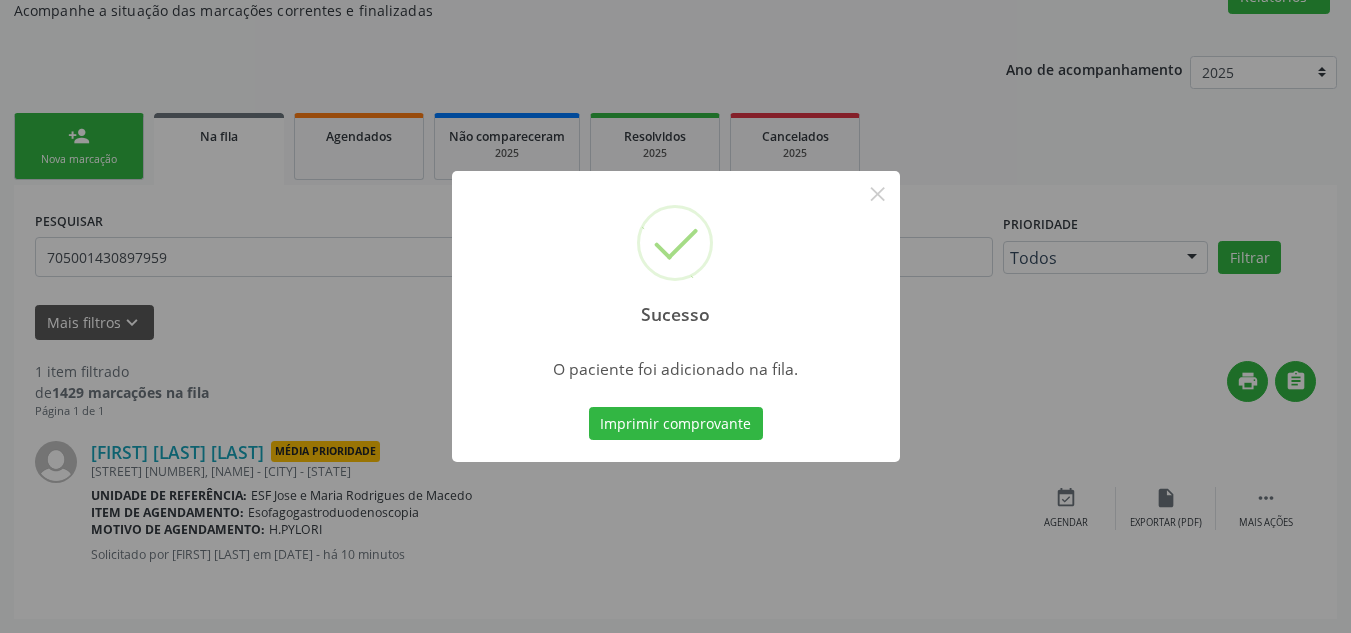 scroll, scrollTop: 34, scrollLeft: 0, axis: vertical 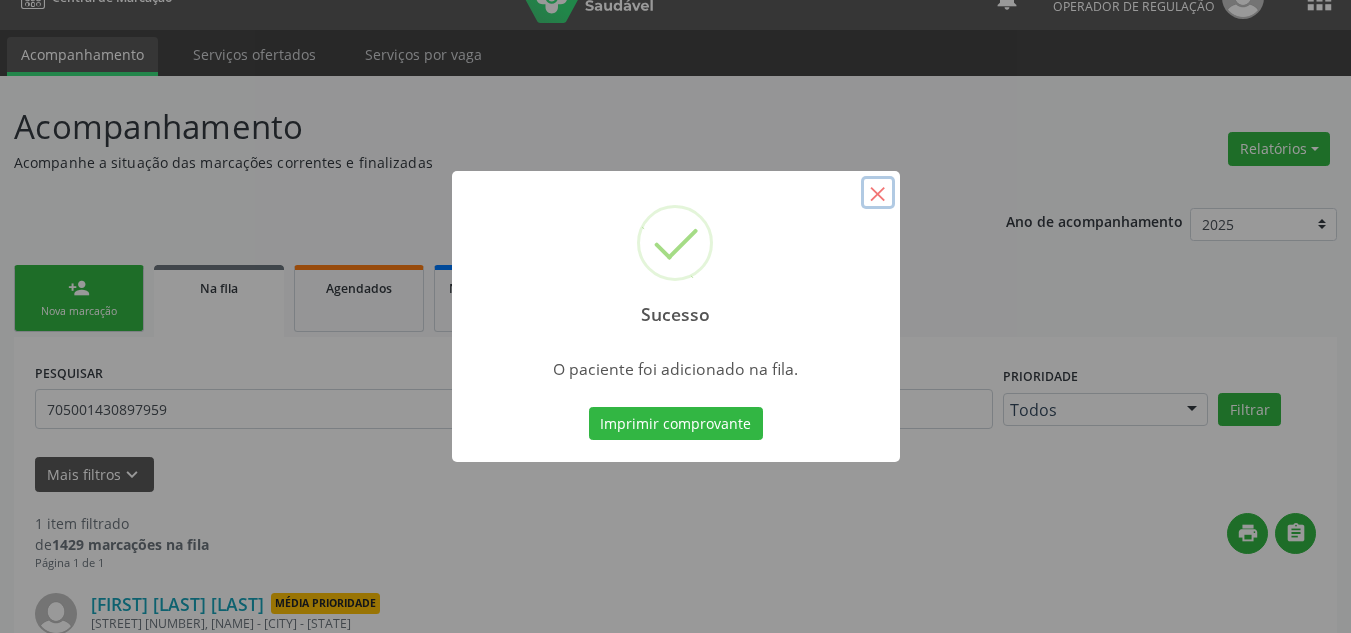 click on "×" at bounding box center [878, 193] 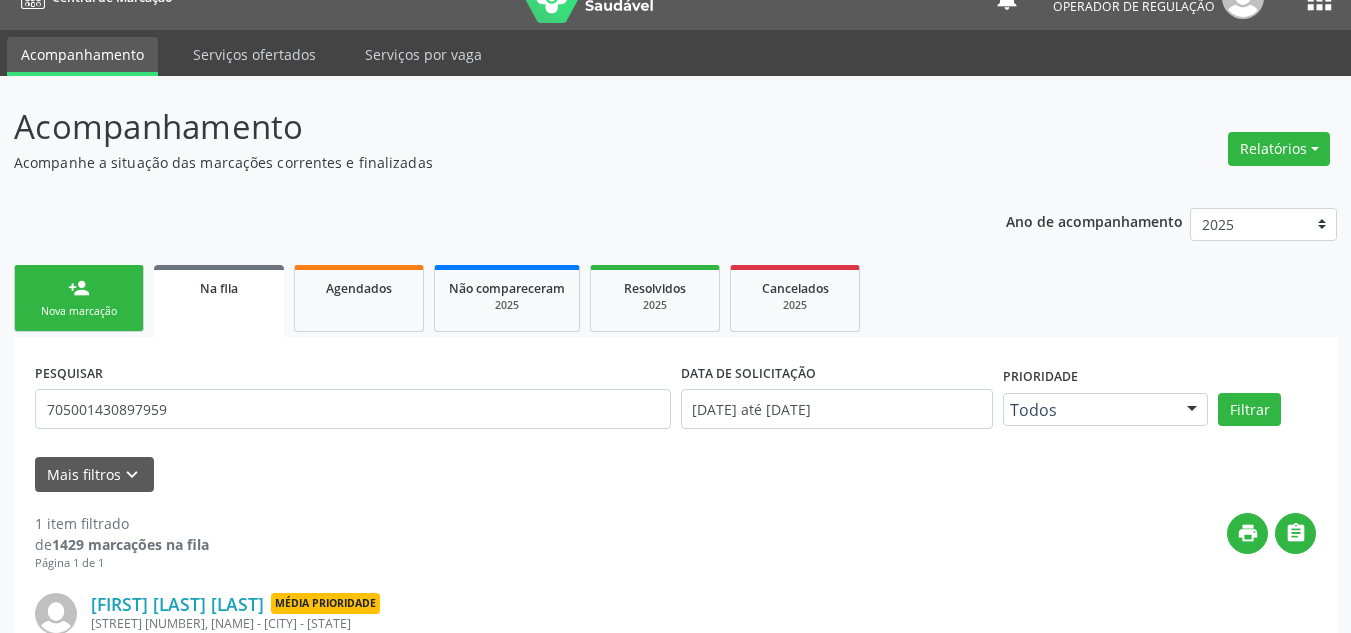click on "Nova marcação" at bounding box center [79, 311] 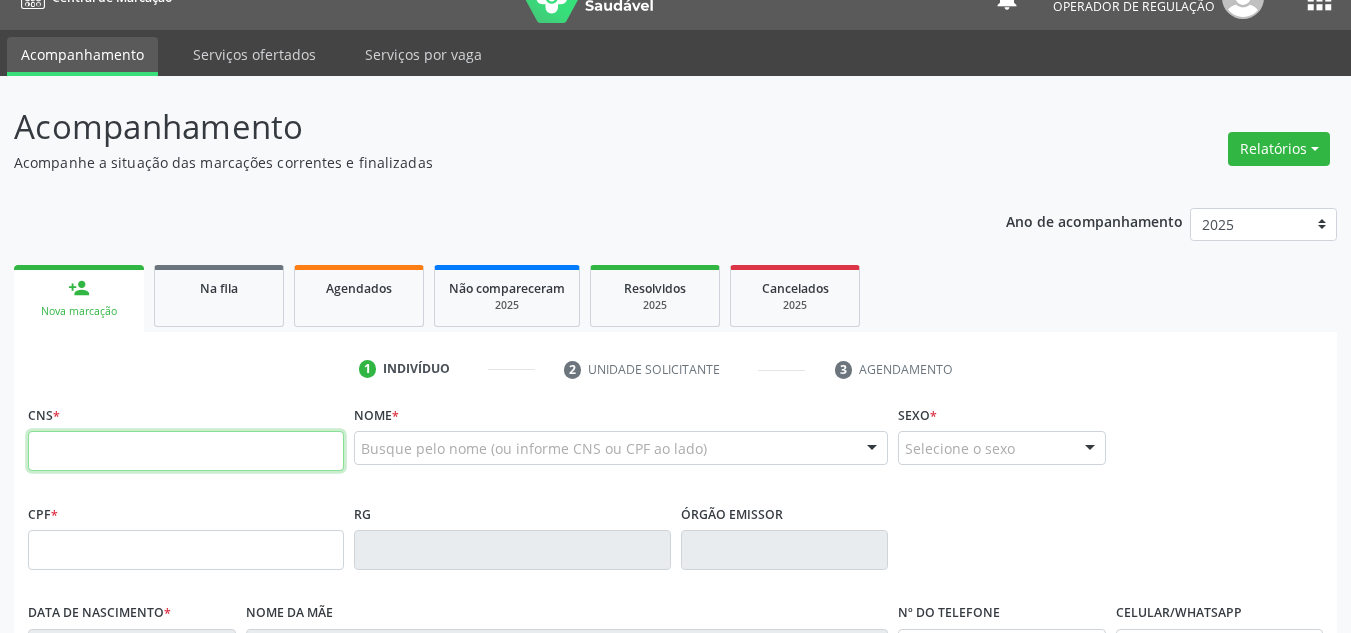 click at bounding box center [186, 451] 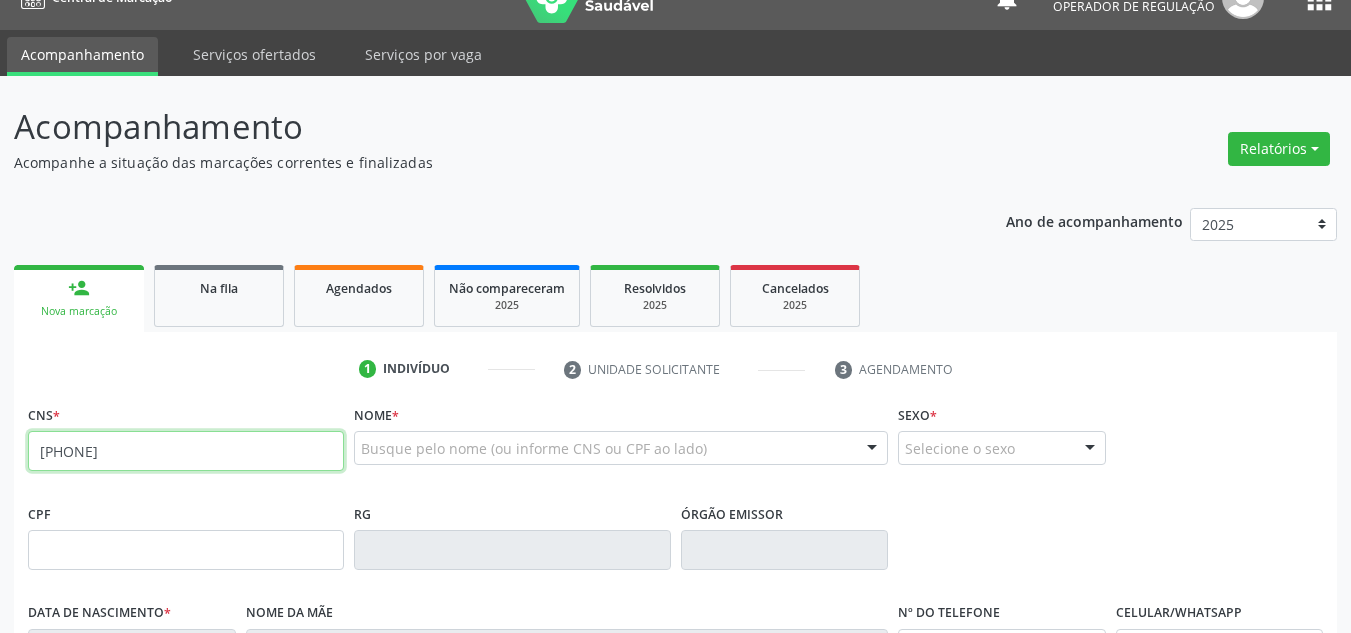 type on "709 8050 0012 8894" 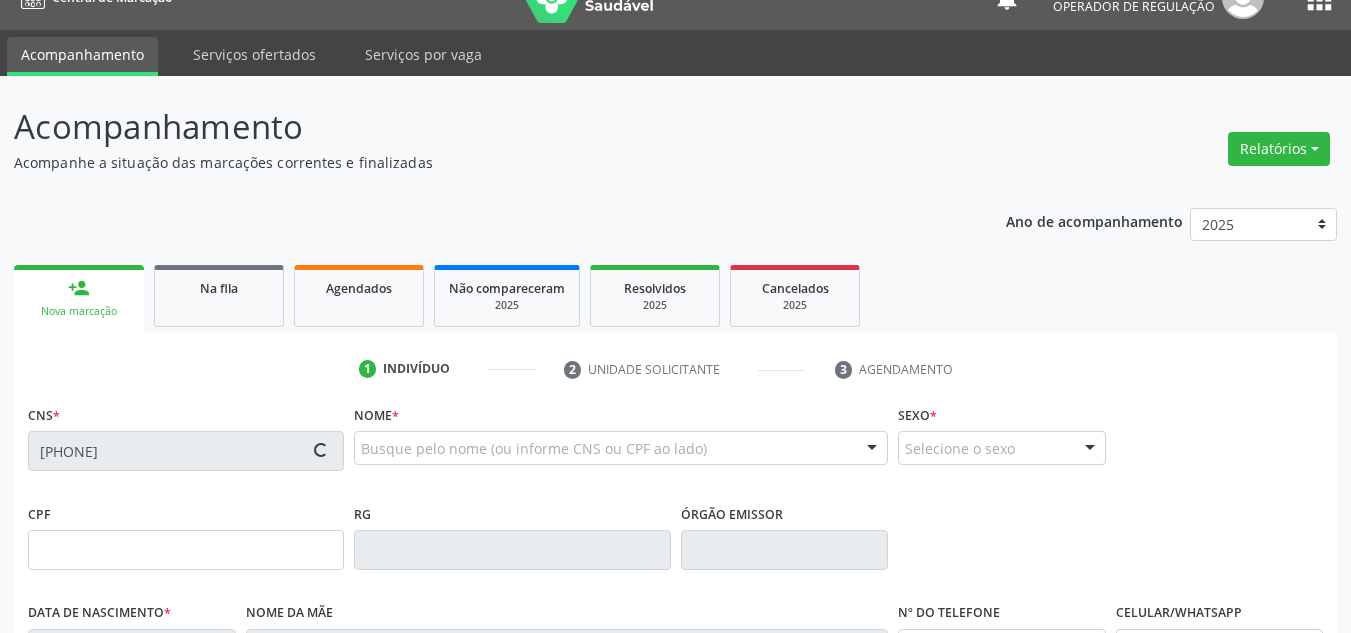 type on "027.216.474-74" 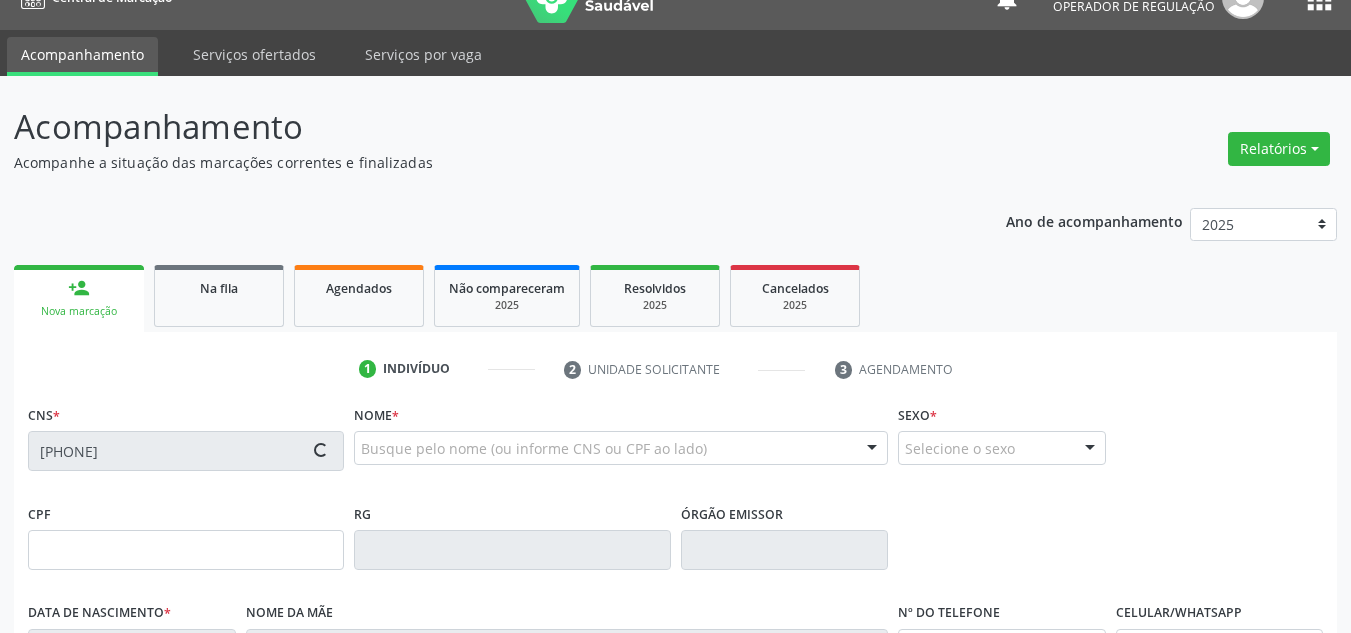 type on "29/12/1979" 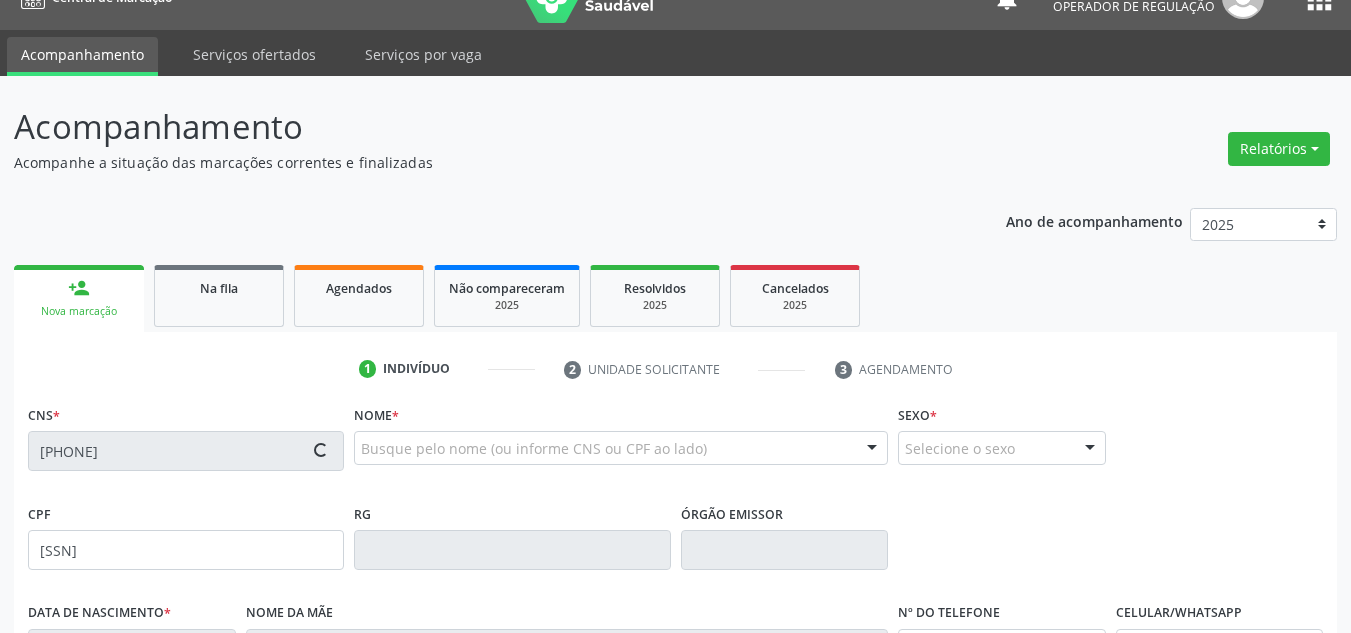 type on "023.607.834-83" 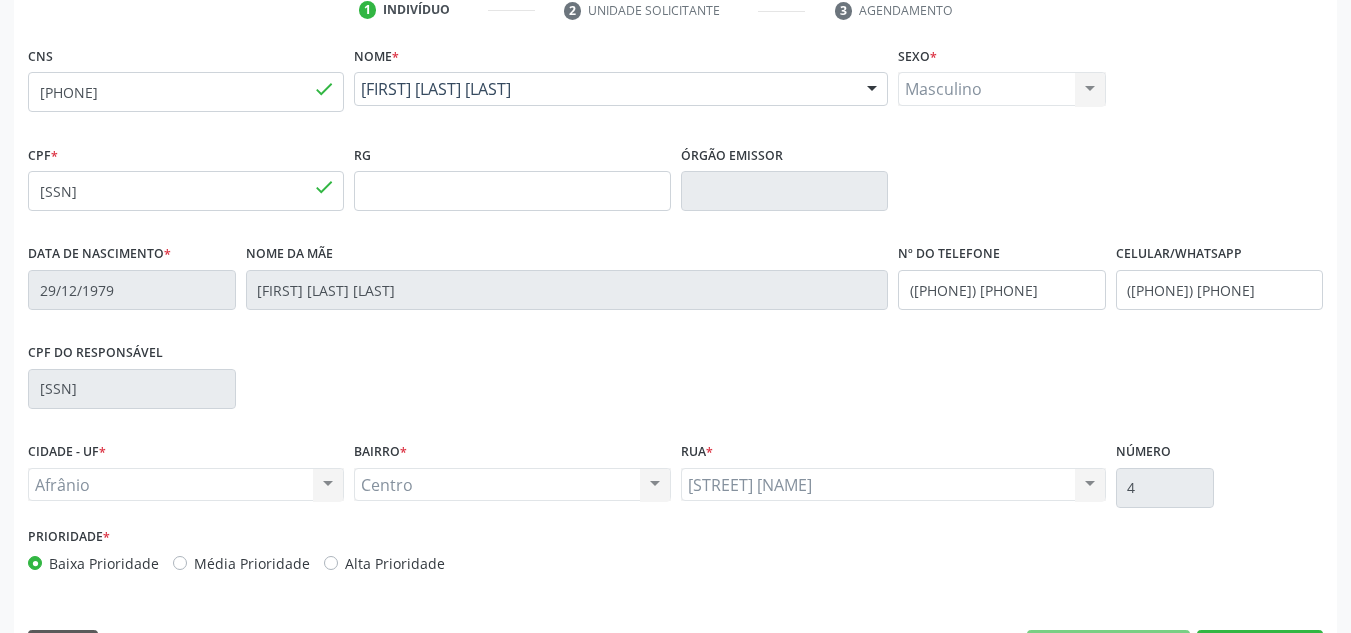 scroll, scrollTop: 451, scrollLeft: 0, axis: vertical 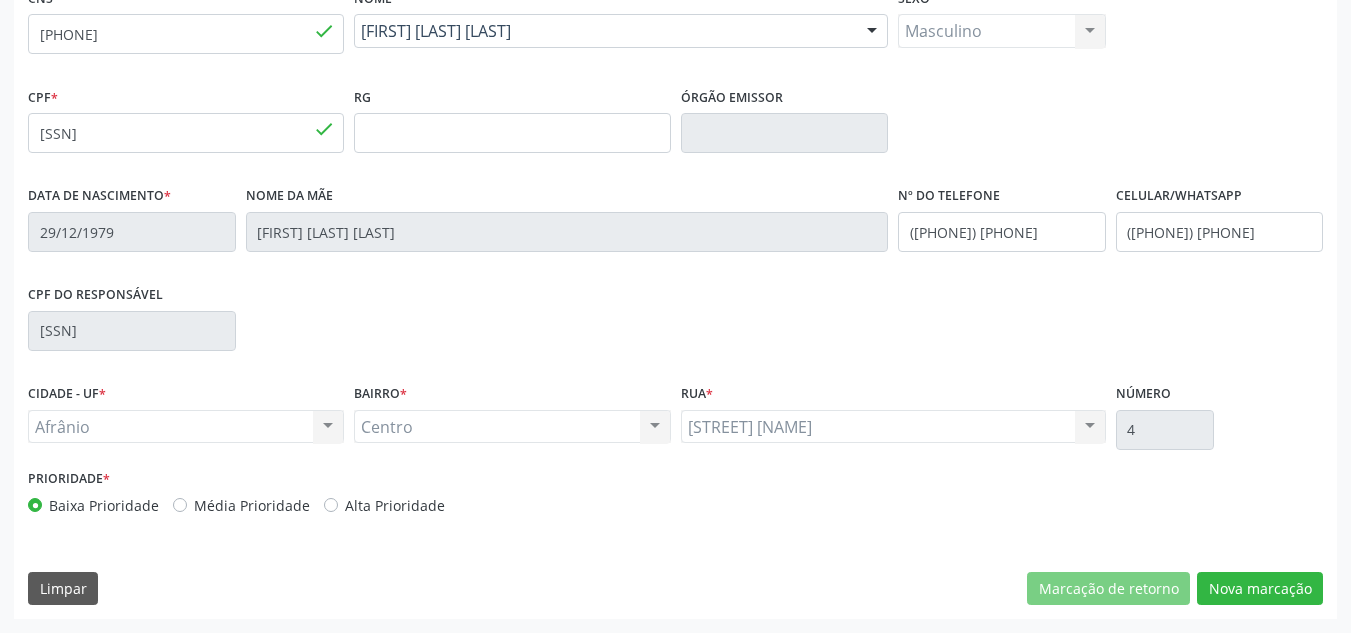 click on "Média Prioridade" at bounding box center (252, 505) 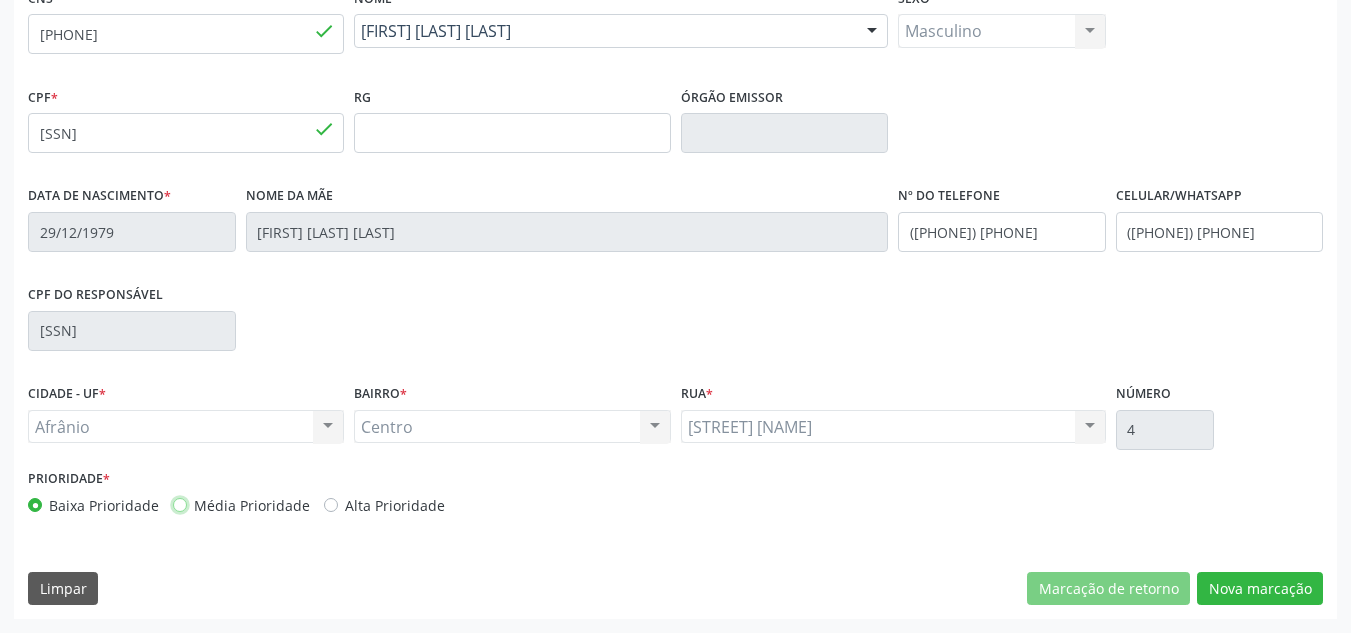 click on "Média Prioridade" at bounding box center [180, 504] 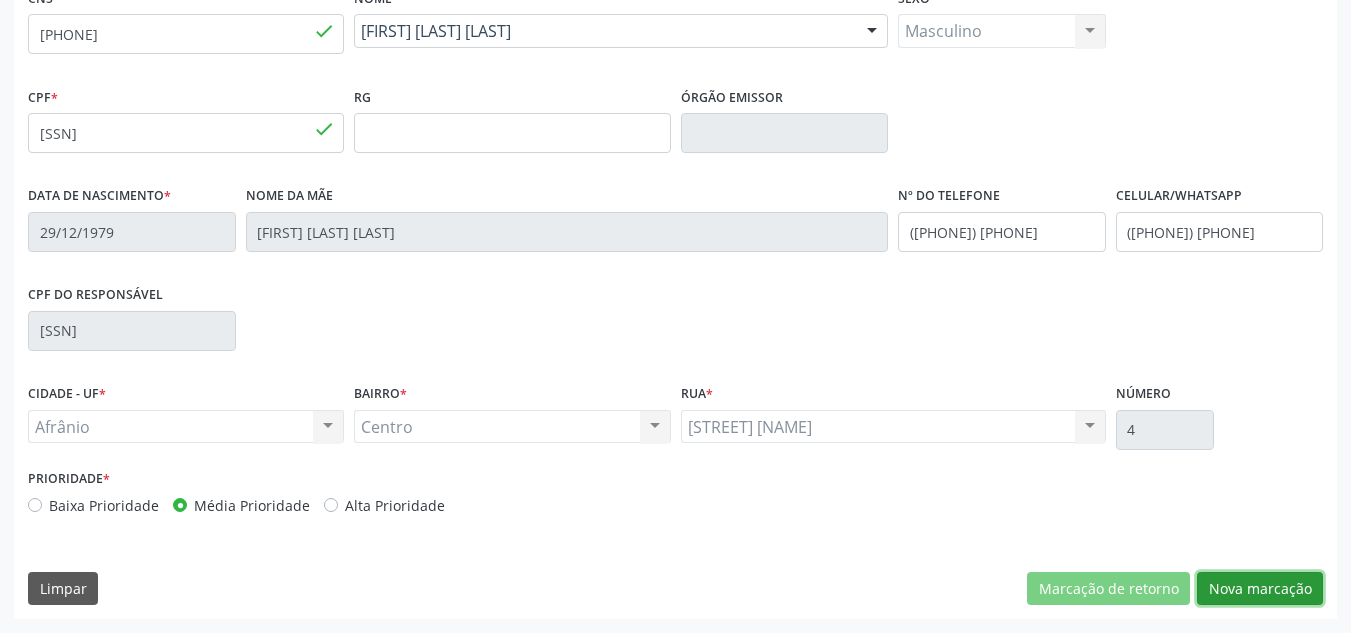 click on "Nova marcação" at bounding box center [1260, 589] 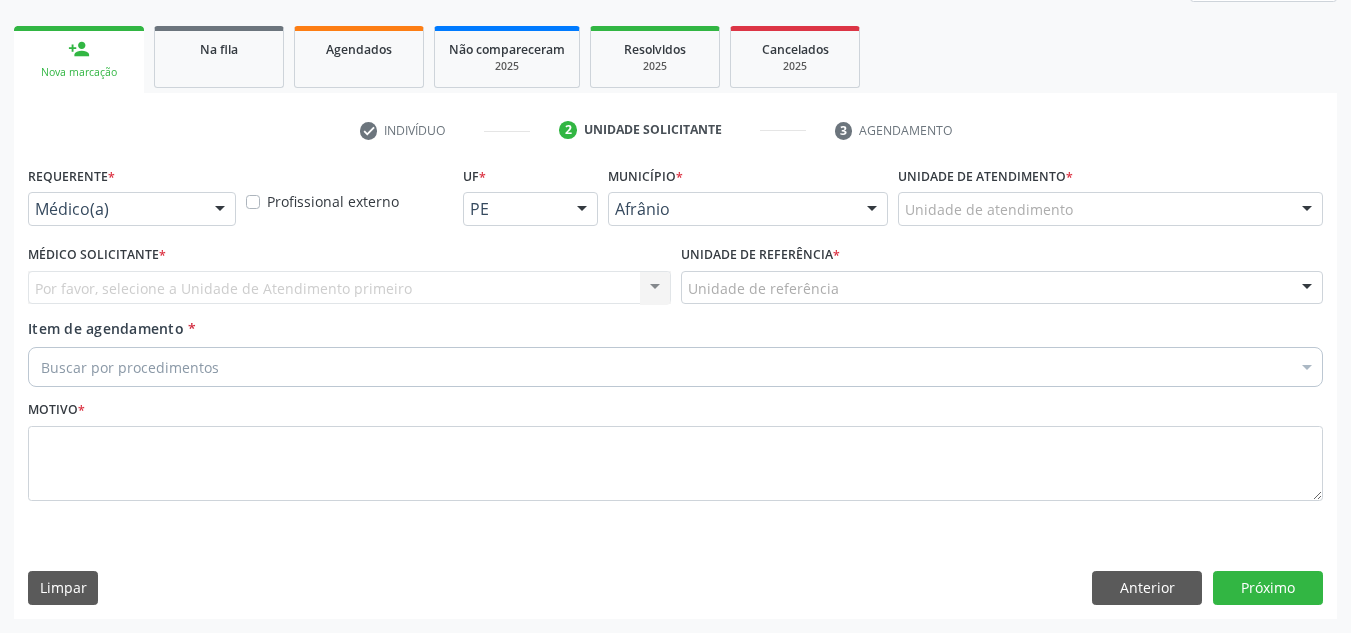 scroll, scrollTop: 273, scrollLeft: 0, axis: vertical 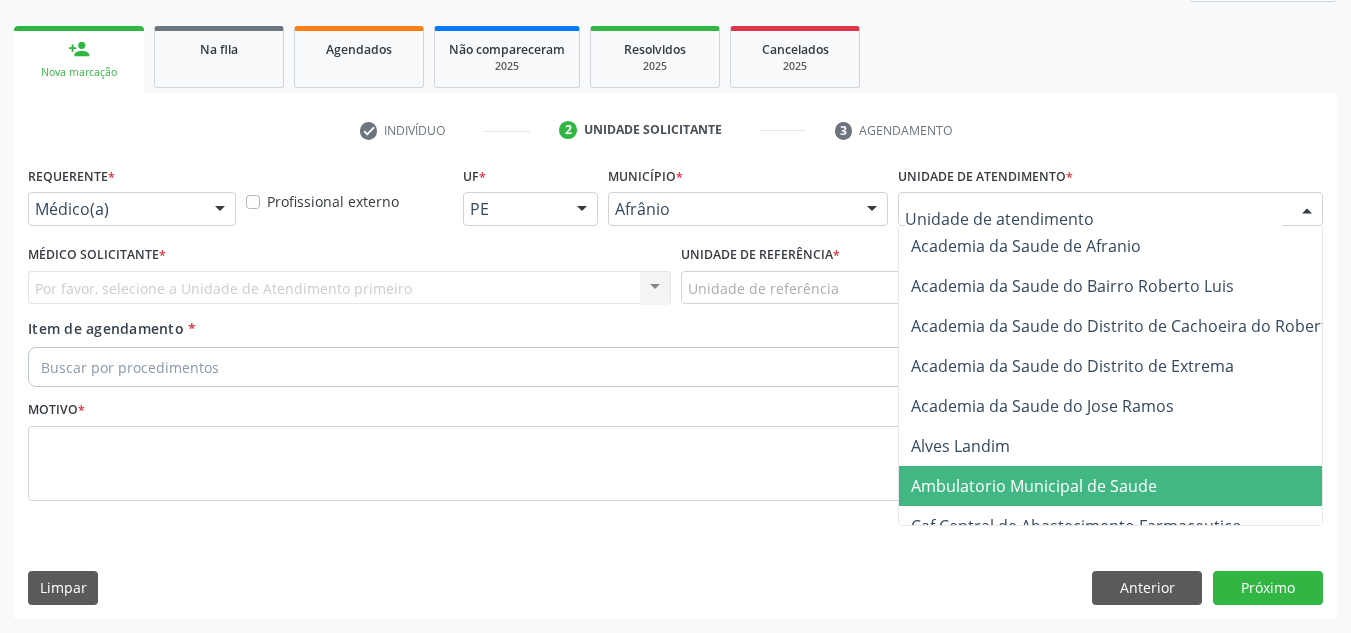 click on "Ambulatorio Municipal de Saude" at bounding box center [1137, 486] 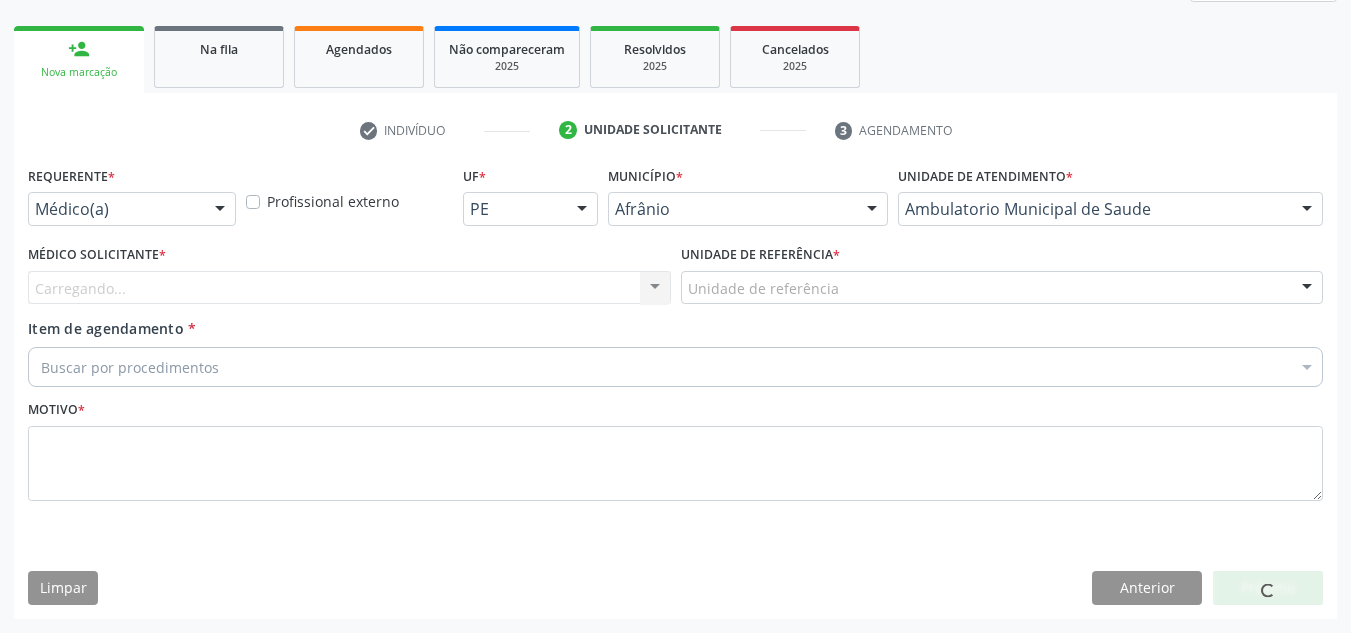 drag, startPoint x: 422, startPoint y: 286, endPoint x: 416, endPoint y: 348, distance: 62.289646 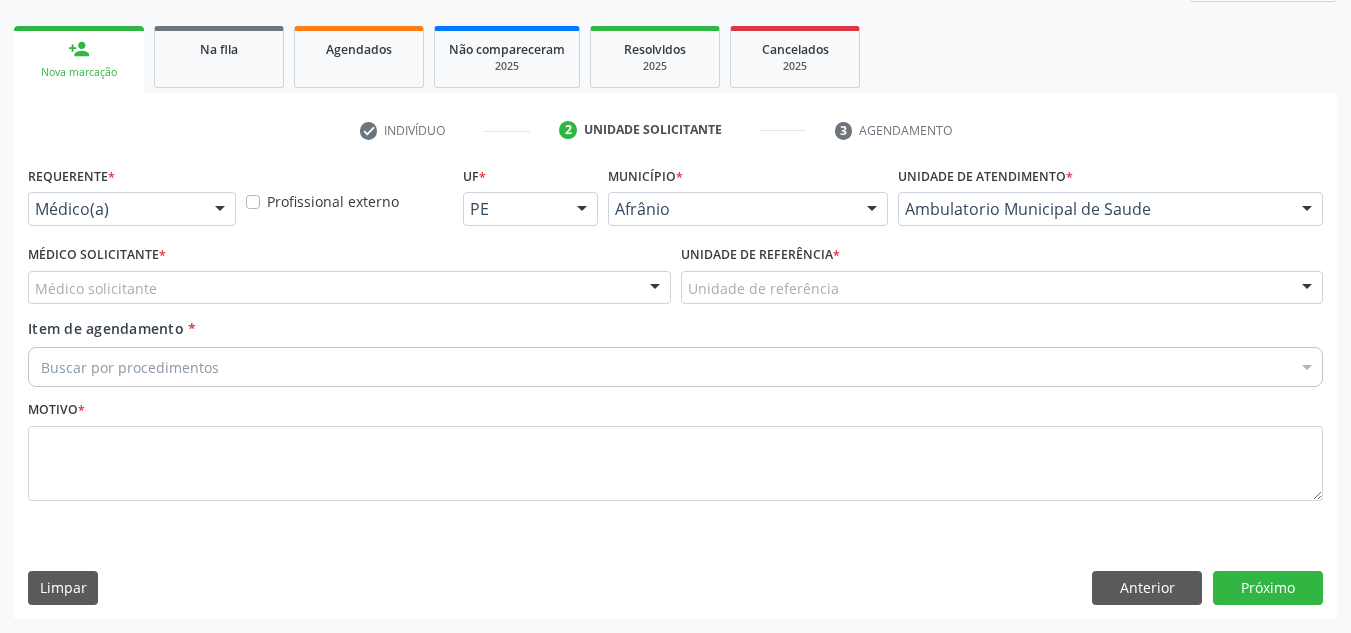 click on "Médico solicitante" at bounding box center (349, 288) 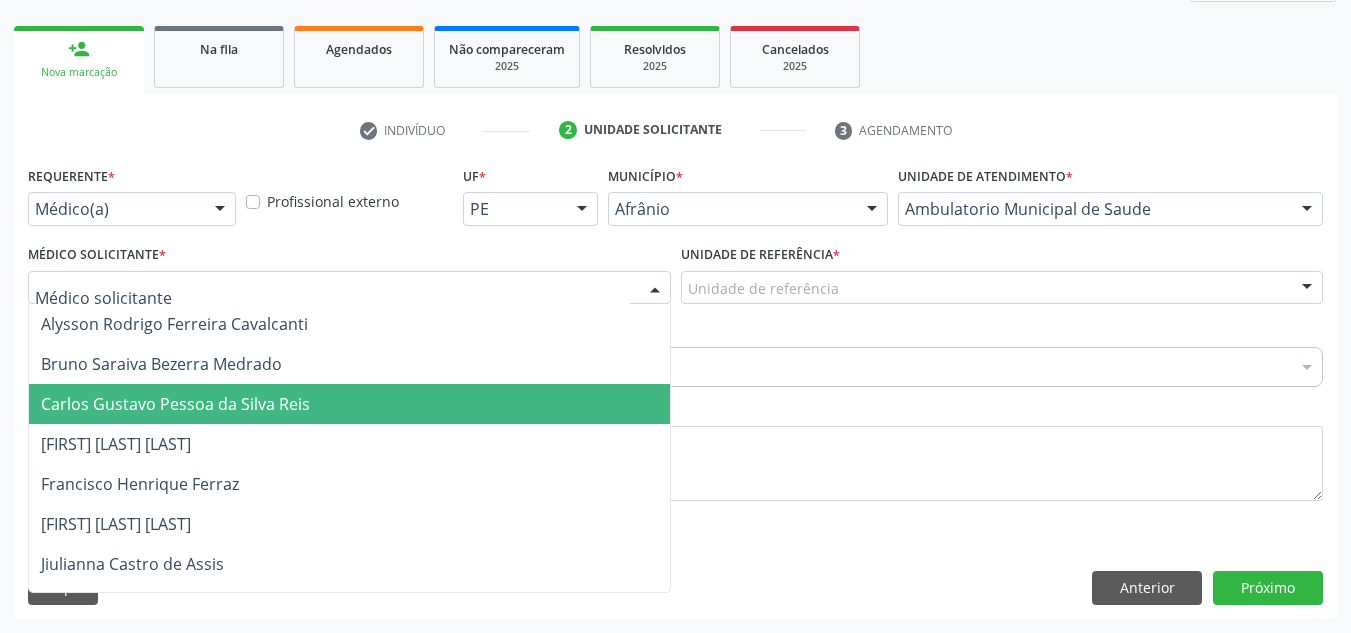 drag, startPoint x: 425, startPoint y: 422, endPoint x: 662, endPoint y: 355, distance: 246.28845 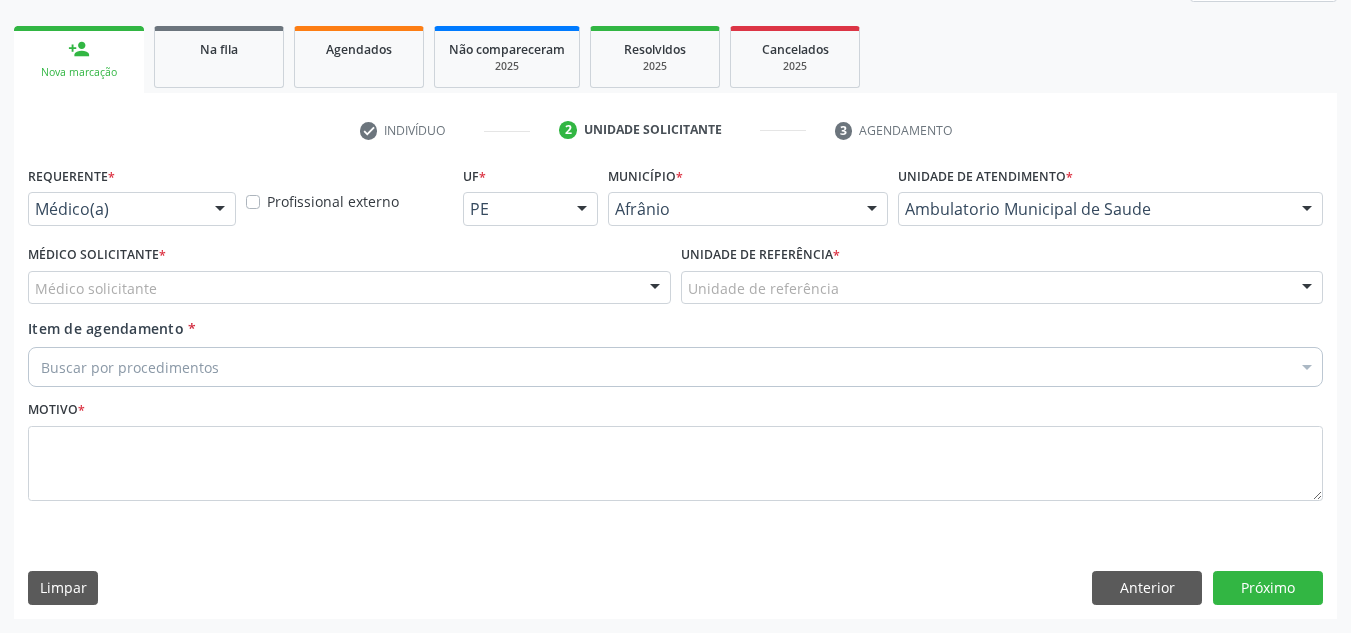 drag, startPoint x: 760, startPoint y: 328, endPoint x: 736, endPoint y: 318, distance: 26 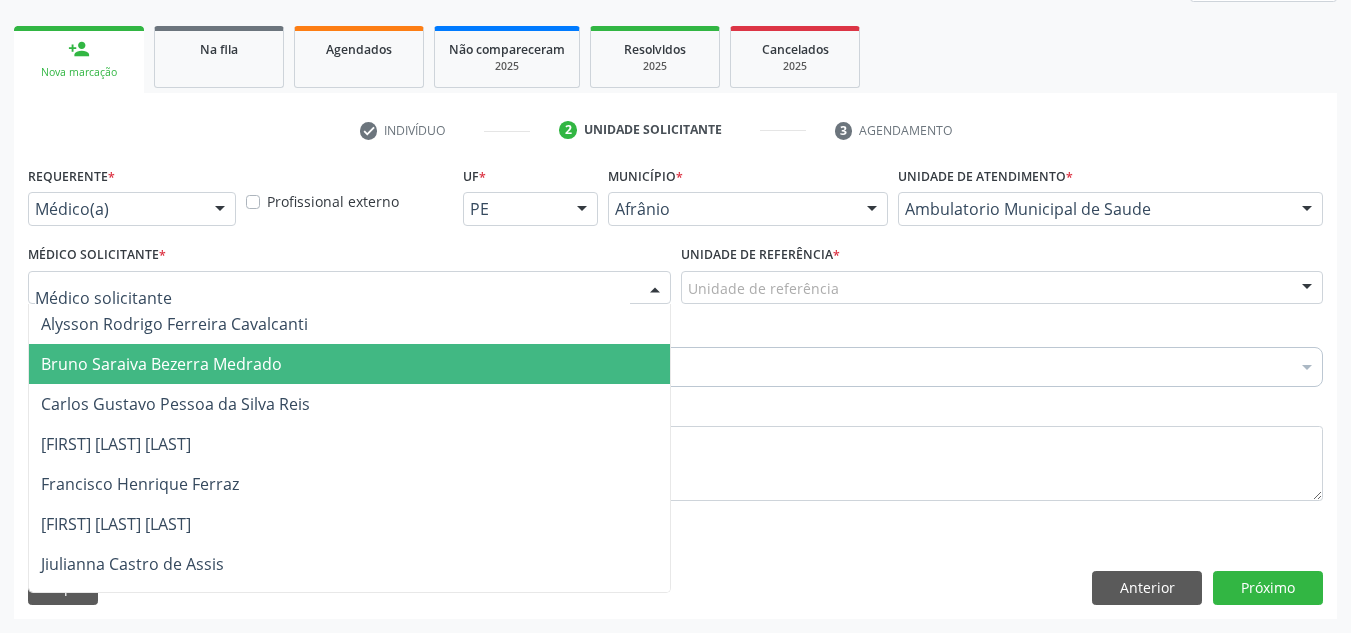drag, startPoint x: 470, startPoint y: 494, endPoint x: 519, endPoint y: 423, distance: 86.26703 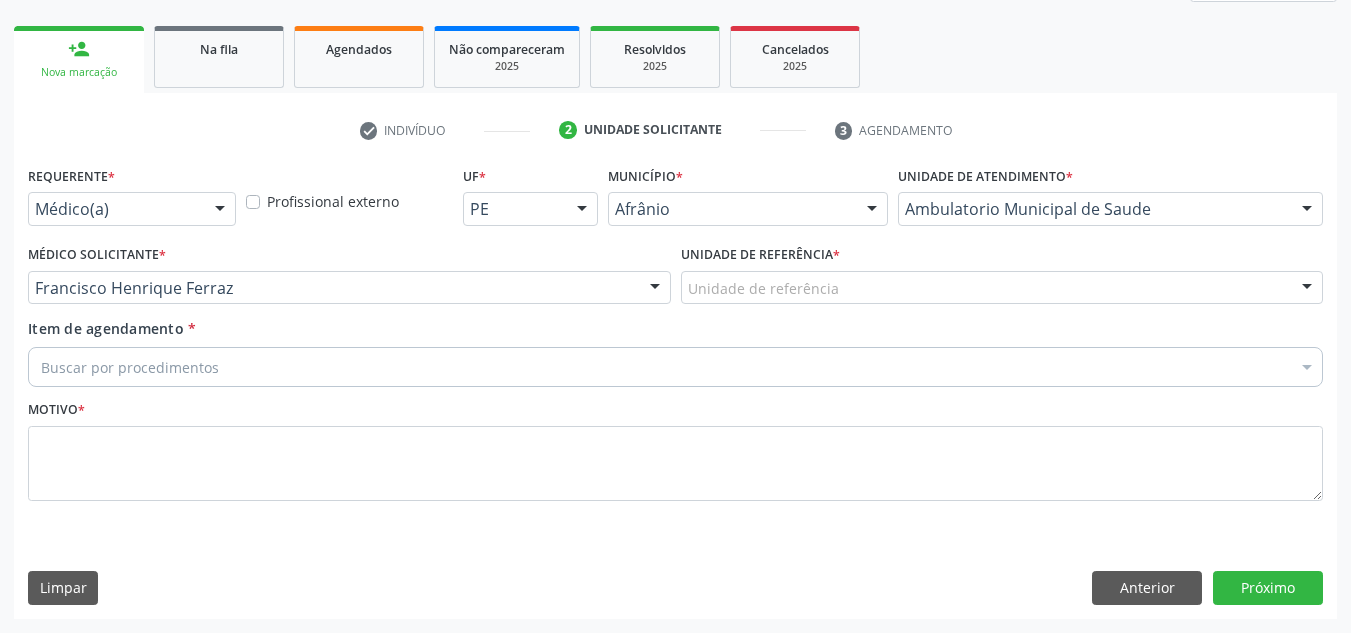 drag, startPoint x: 738, startPoint y: 287, endPoint x: 729, endPoint y: 332, distance: 45.891174 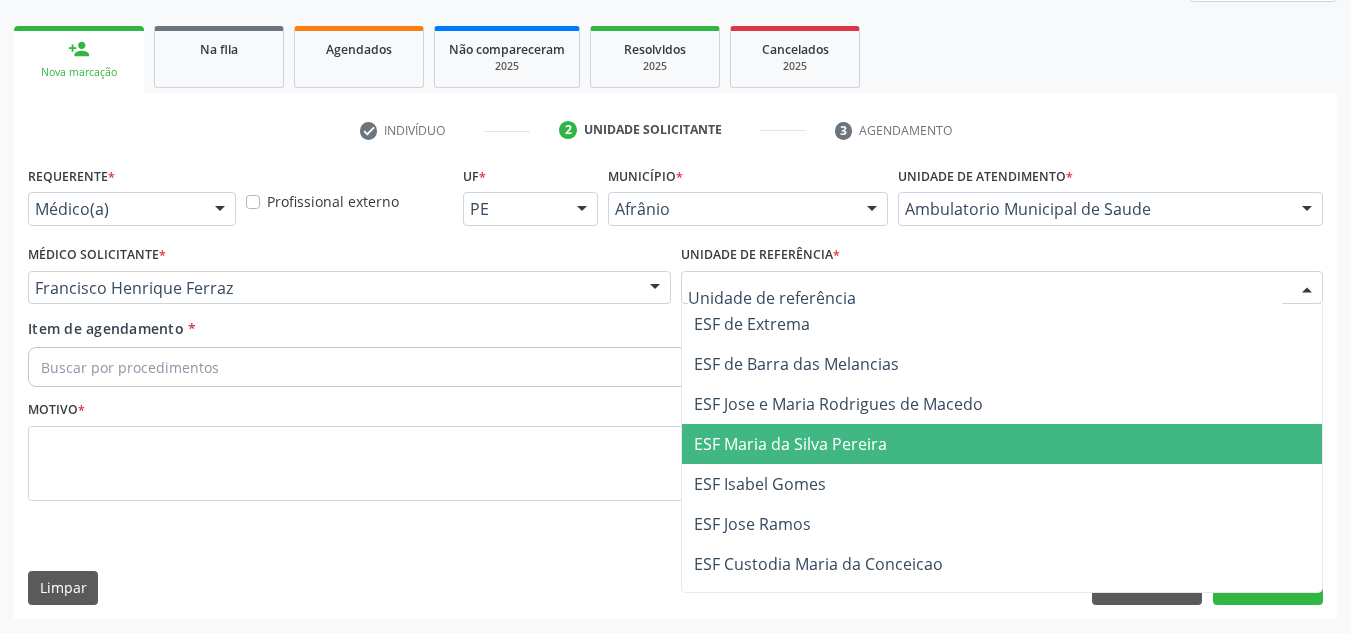 drag, startPoint x: 730, startPoint y: 424, endPoint x: 301, endPoint y: 345, distance: 436.21326 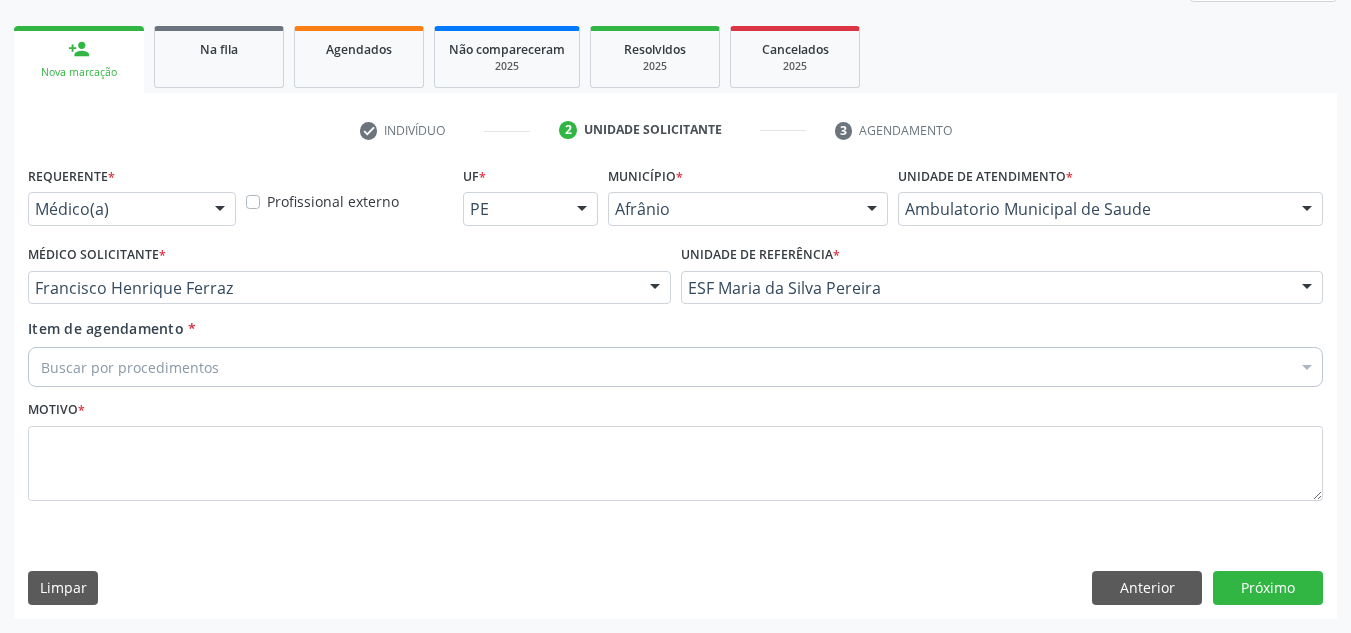 drag, startPoint x: 281, startPoint y: 346, endPoint x: 282, endPoint y: 362, distance: 16.03122 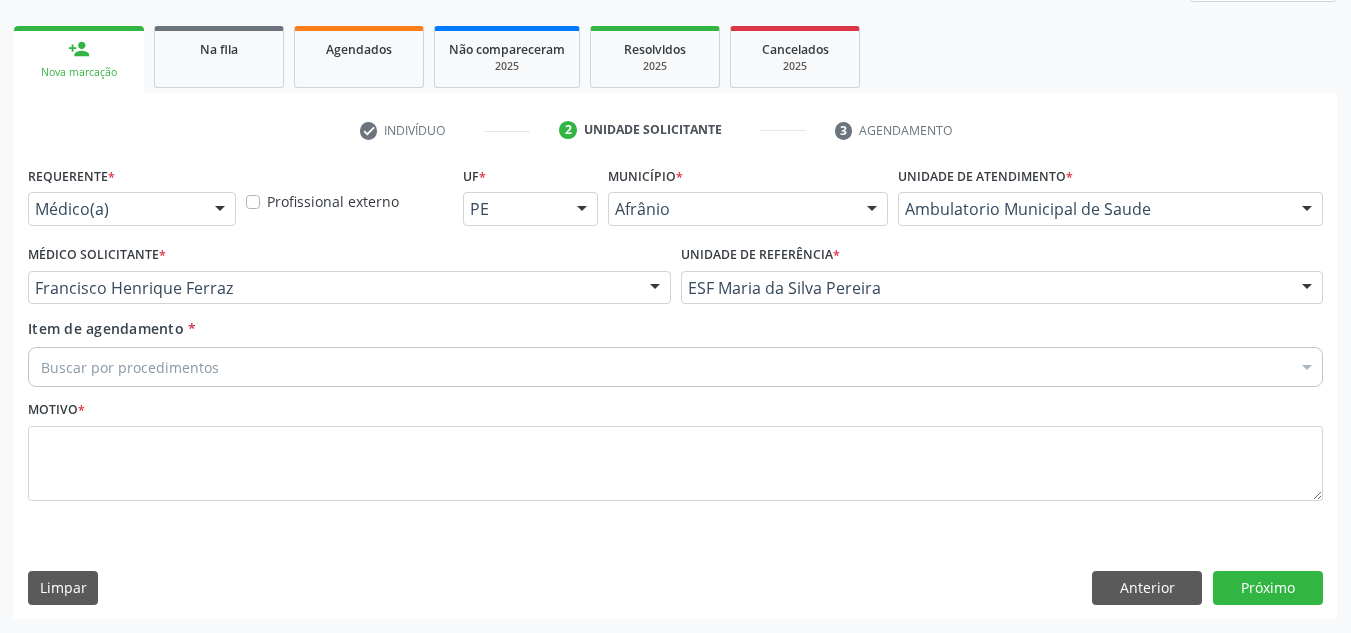 click on "Buscar por procedimentos" at bounding box center (675, 367) 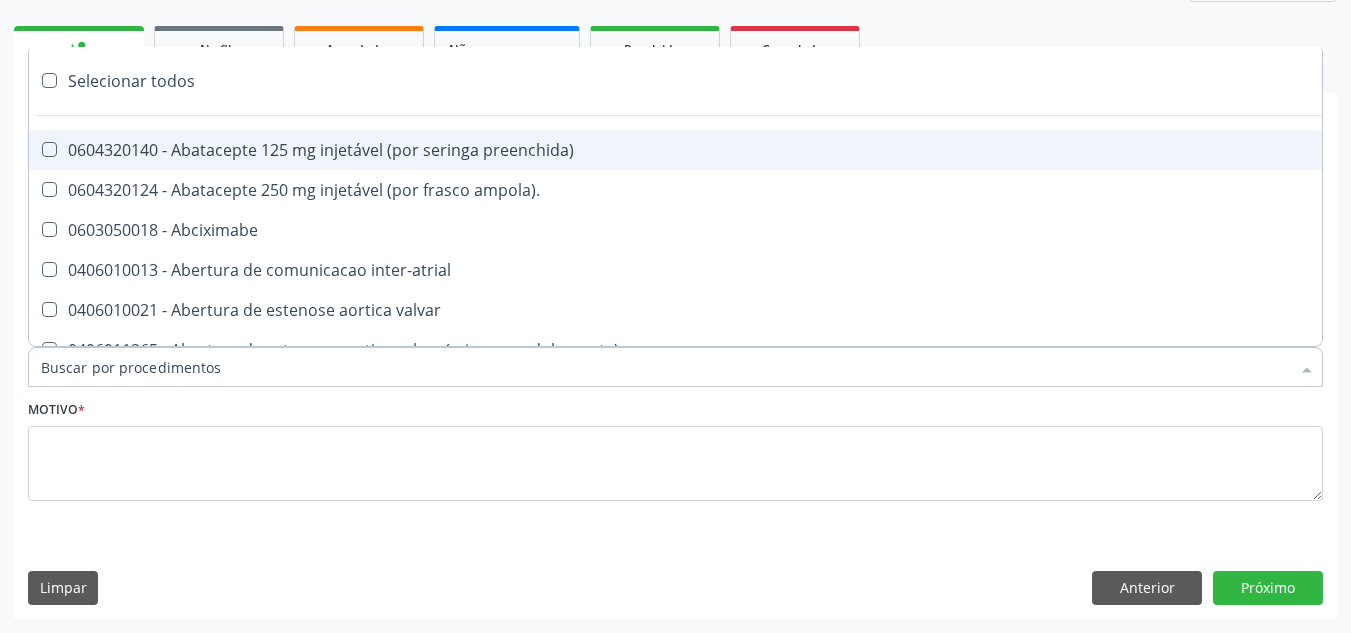 click on "Item de agendamento
*" at bounding box center (665, 367) 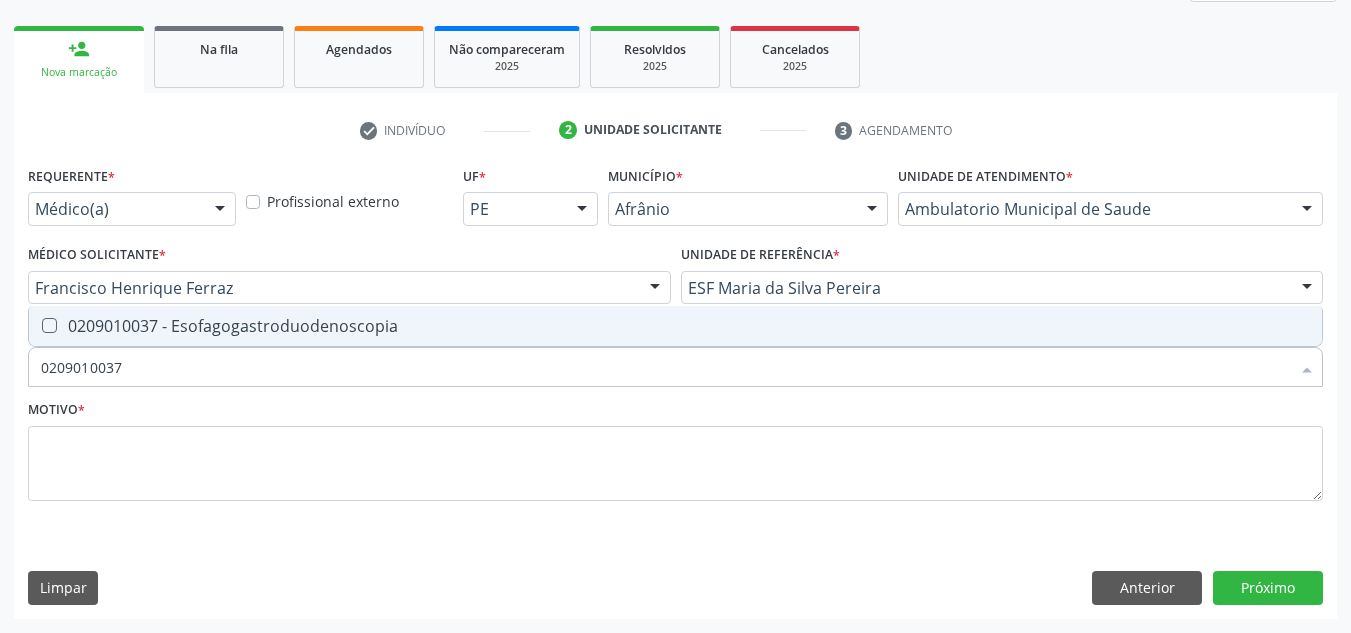 click on "0209010037 - Esofagogastroduodenoscopia" at bounding box center [675, 326] 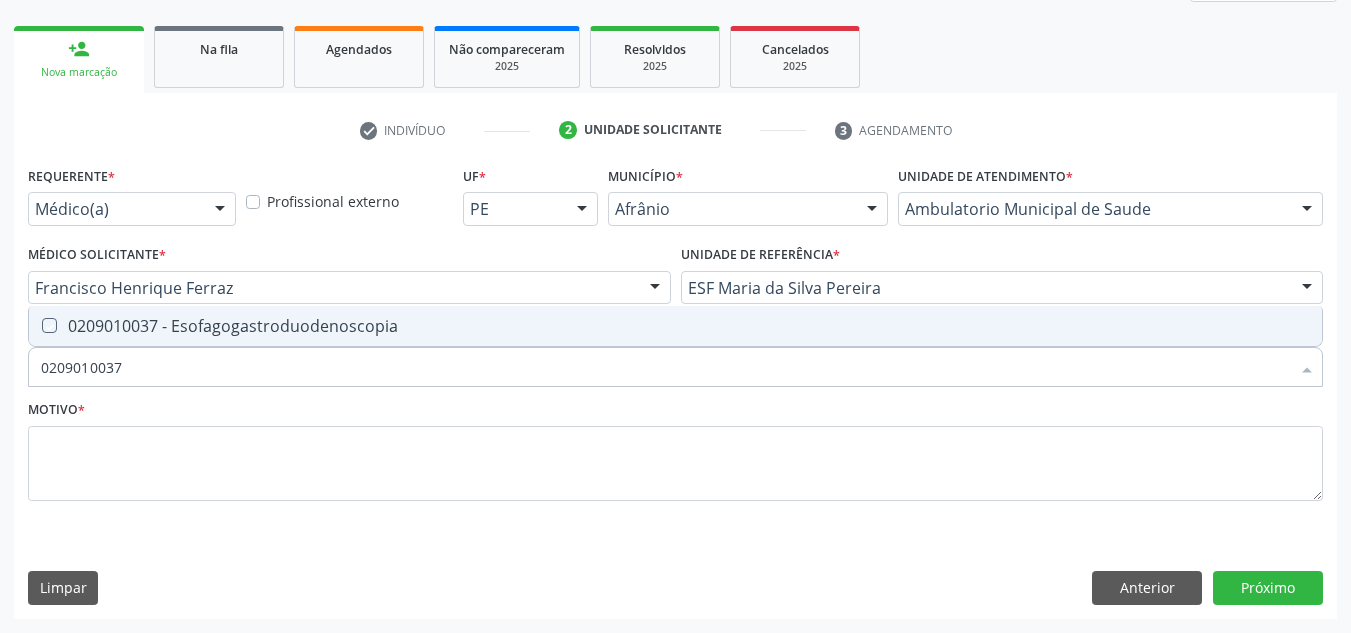 checkbox on "true" 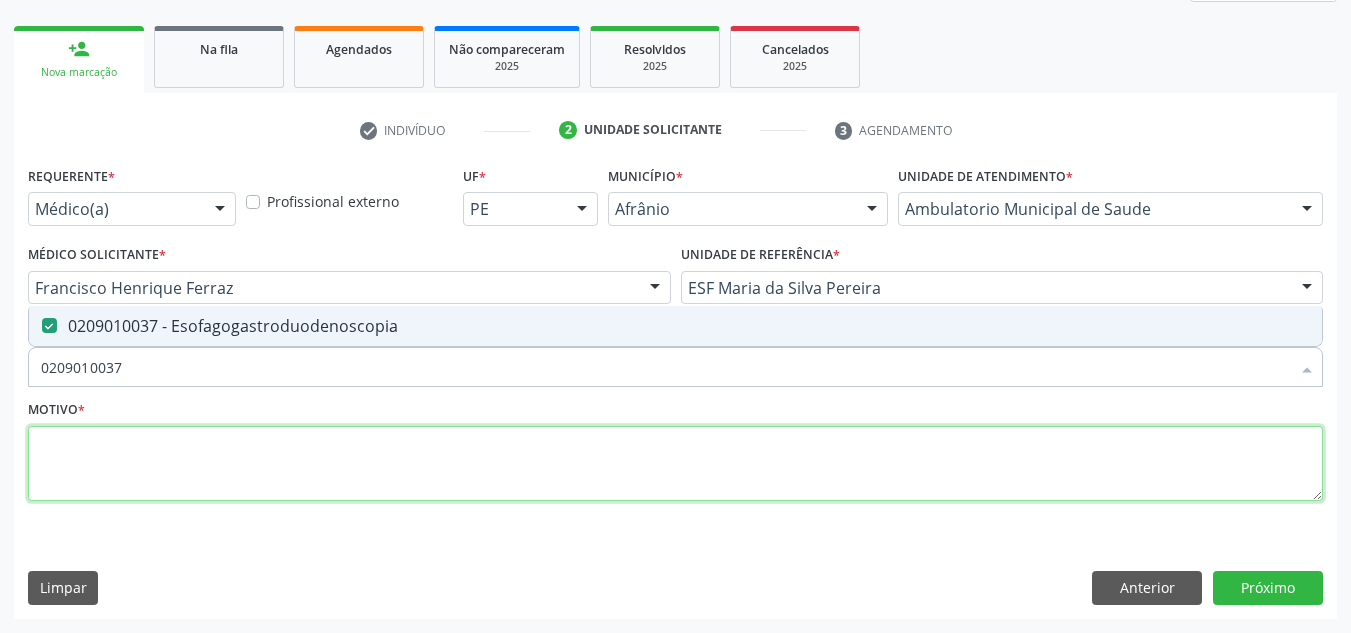 click at bounding box center [675, 464] 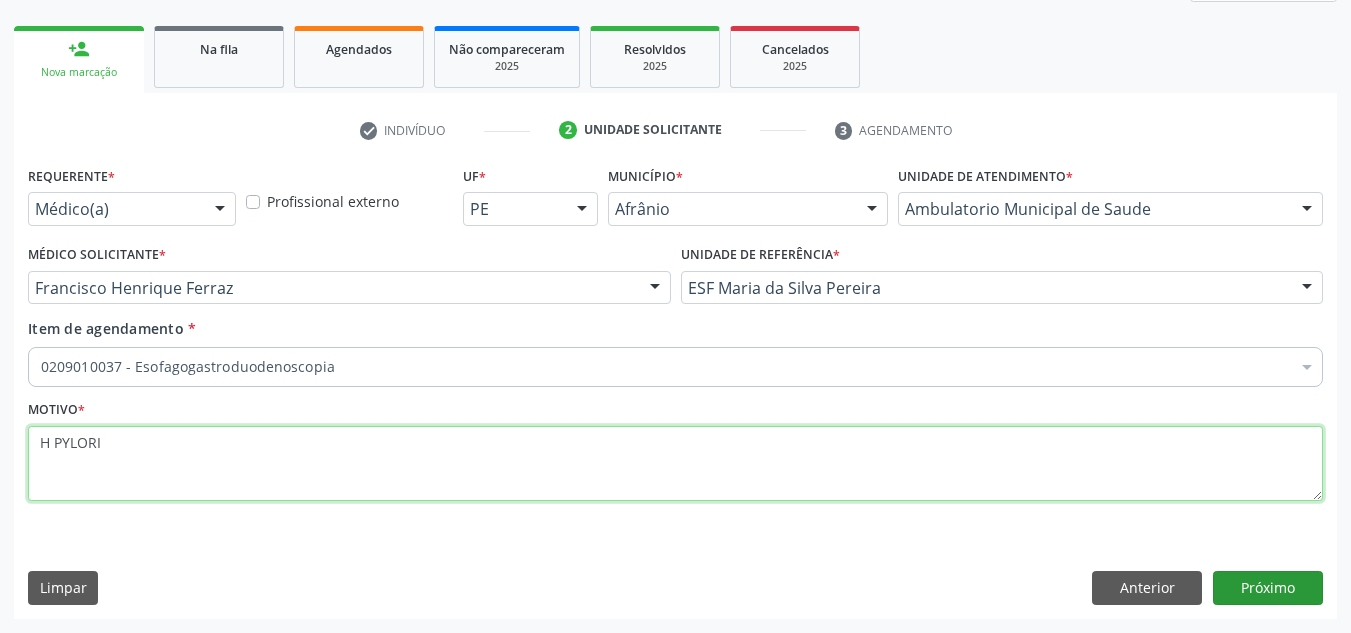 type on "H PYLORI" 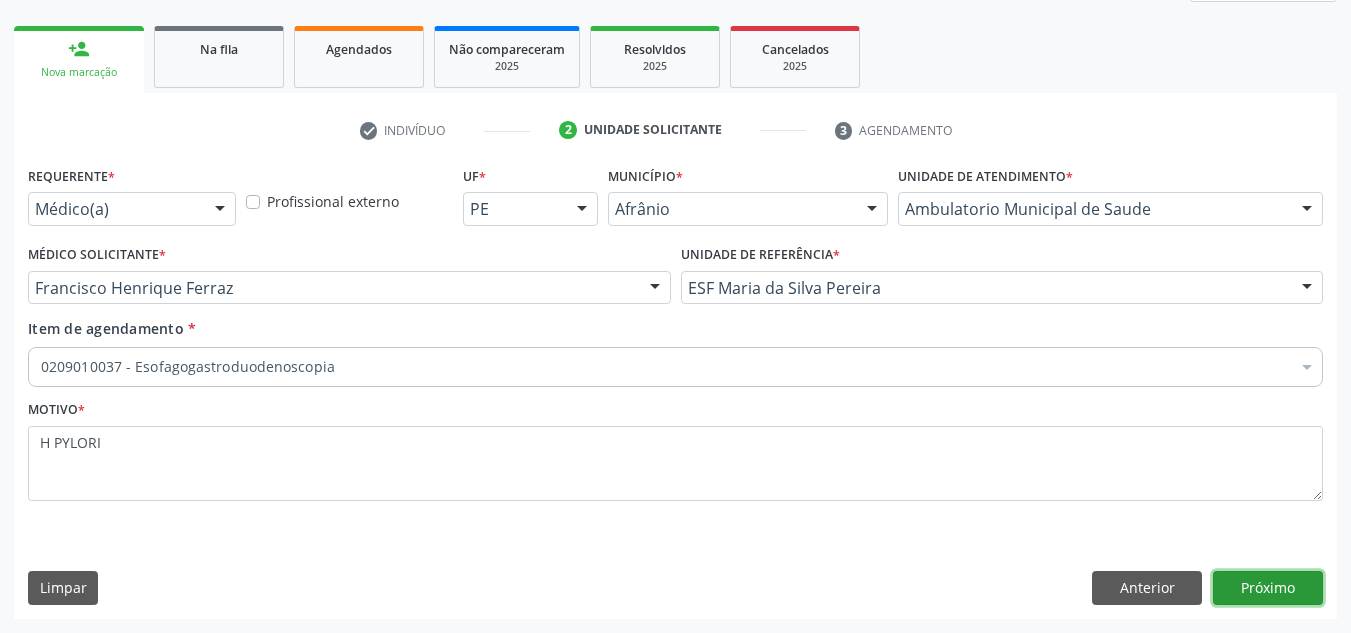 click on "Próximo" at bounding box center [1268, 588] 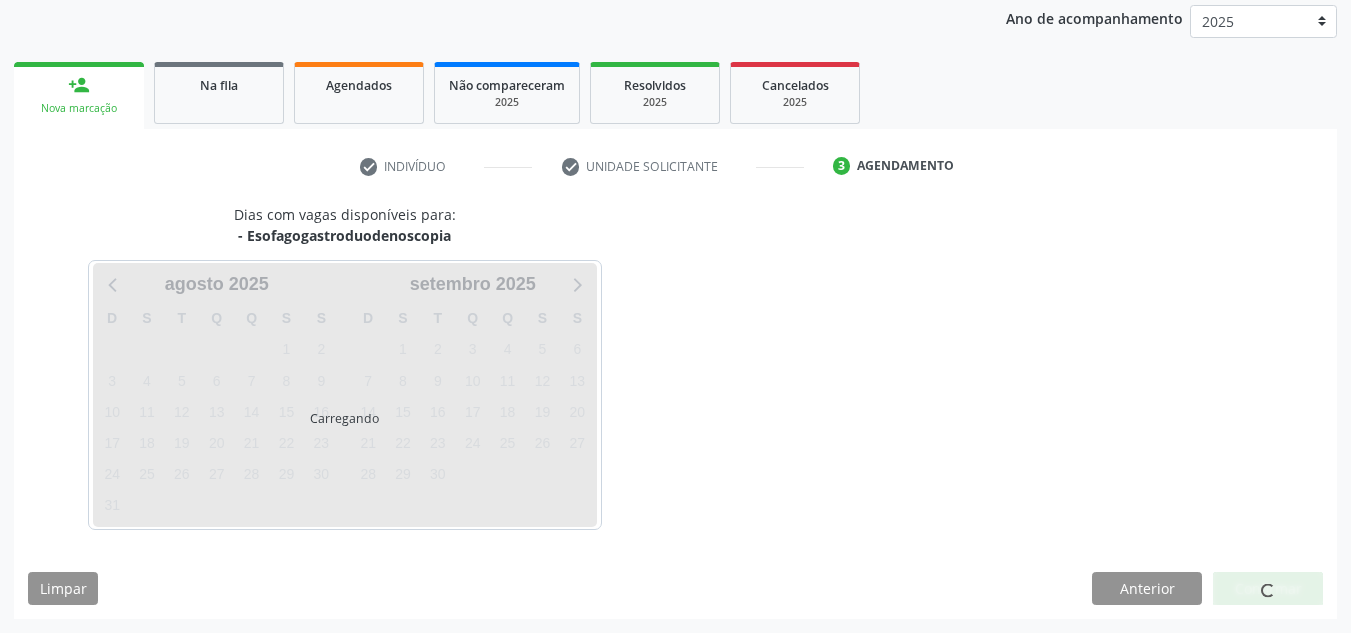 scroll, scrollTop: 237, scrollLeft: 0, axis: vertical 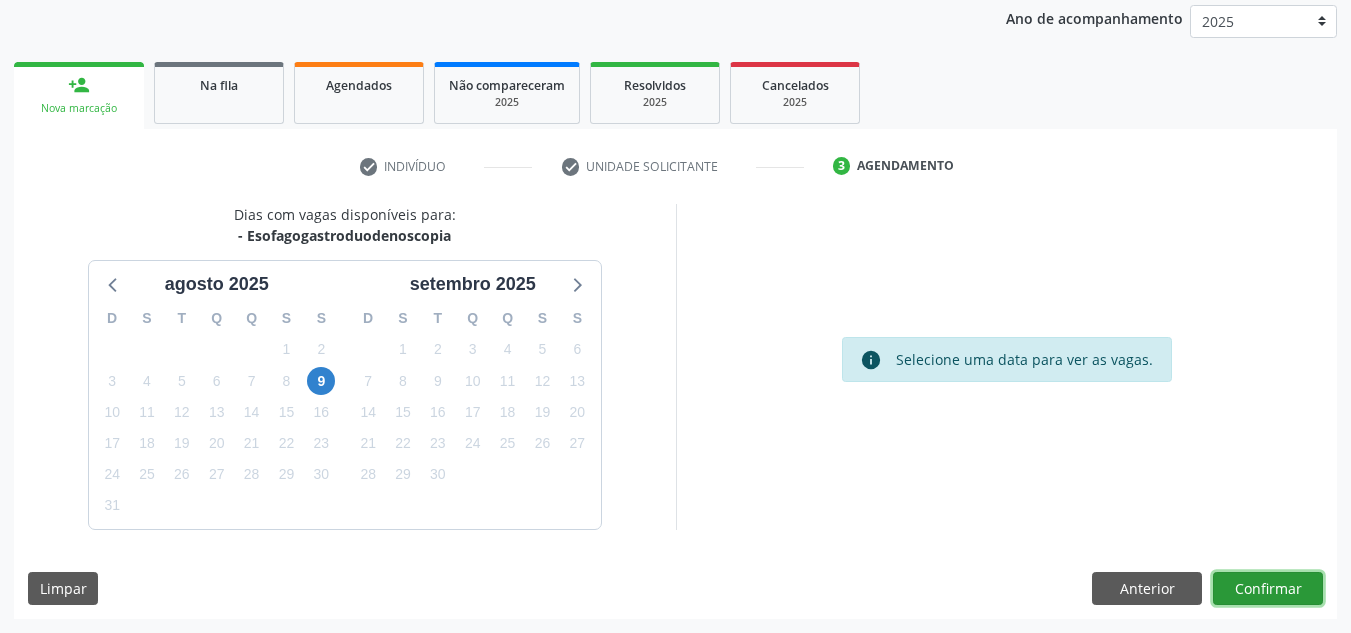 click on "Confirmar" at bounding box center [1268, 589] 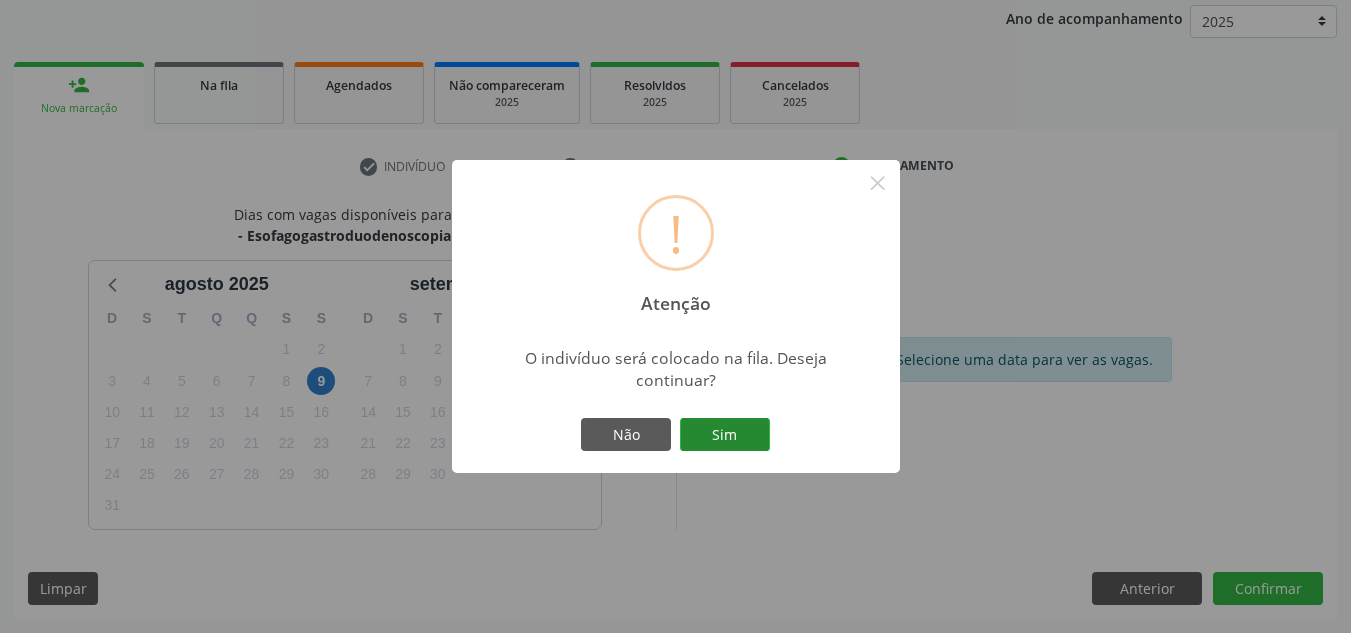 click on "Sim" at bounding box center (725, 435) 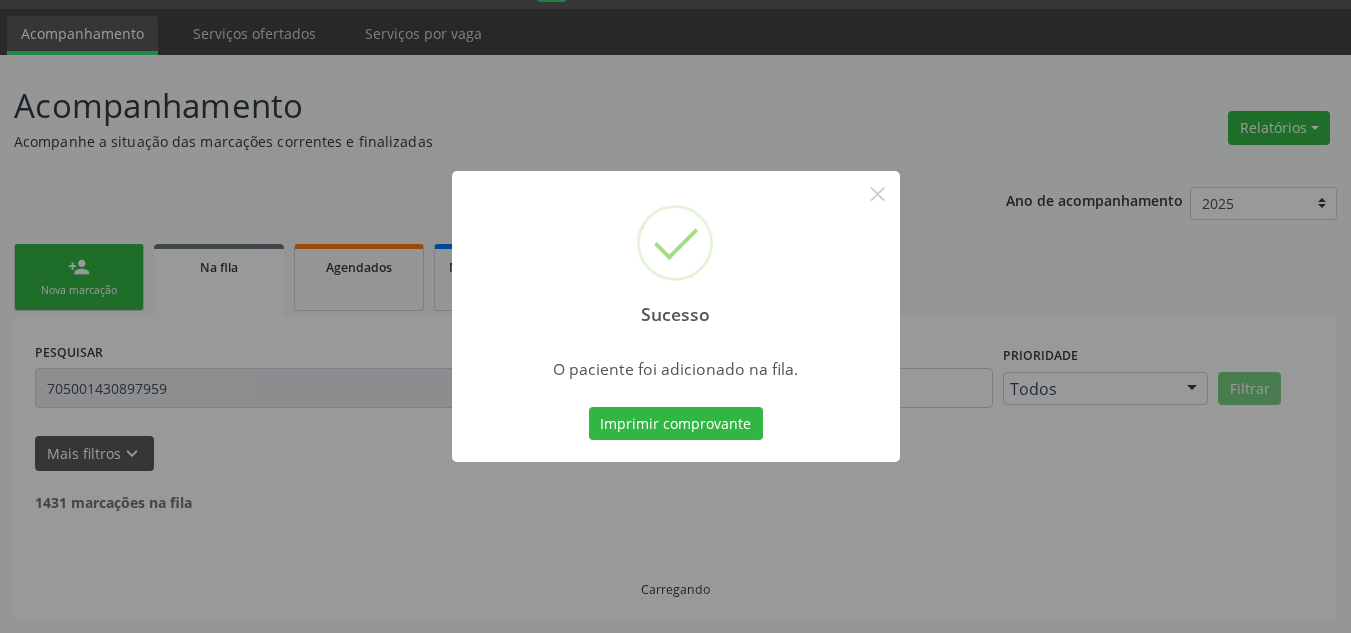 scroll, scrollTop: 34, scrollLeft: 0, axis: vertical 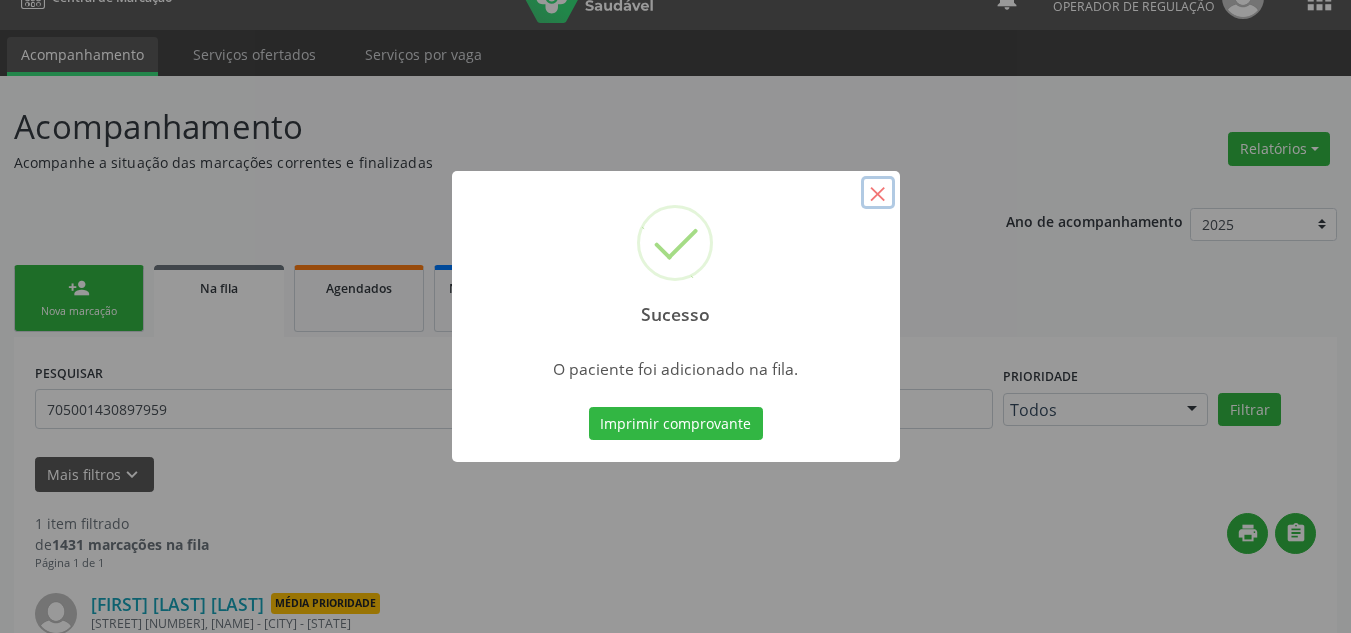 click on "×" at bounding box center (878, 193) 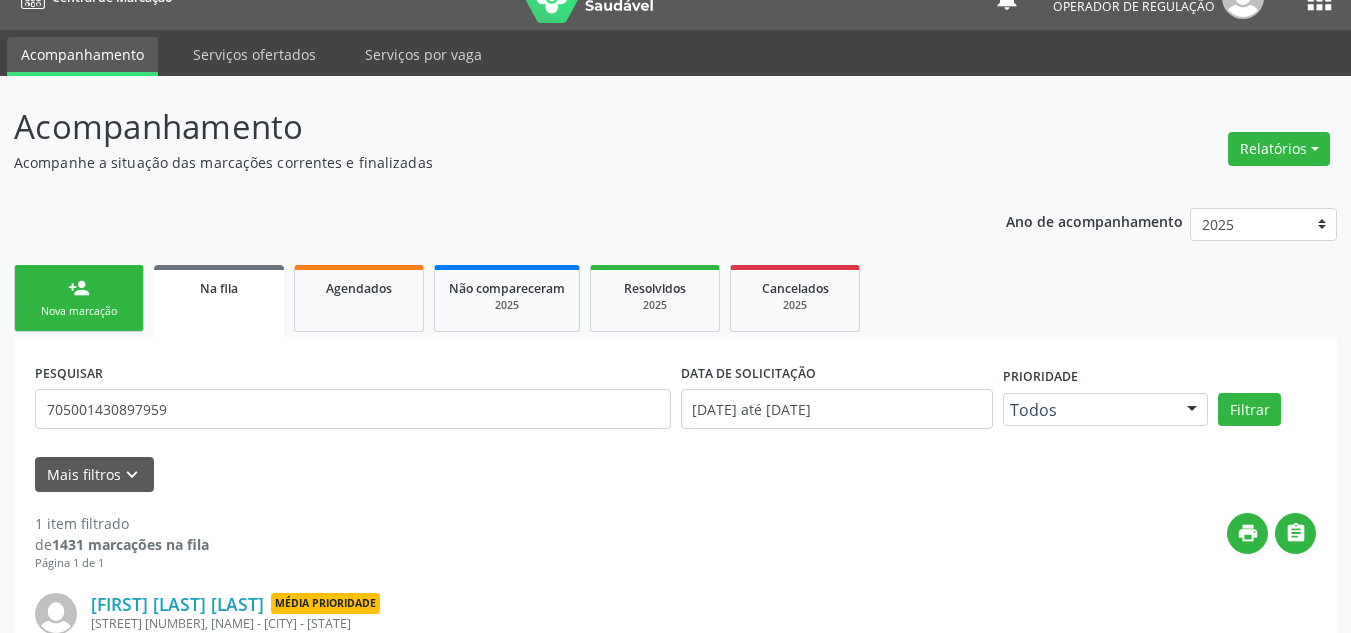 drag, startPoint x: 94, startPoint y: 320, endPoint x: 115, endPoint y: 312, distance: 22.472204 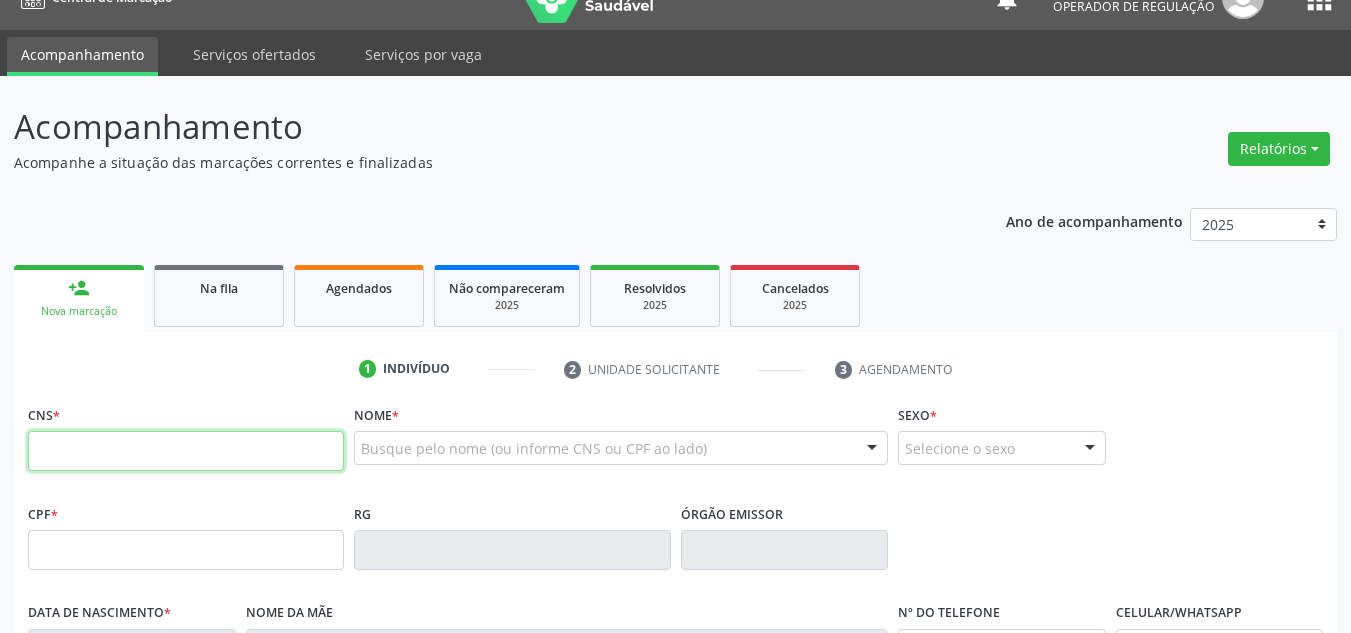 click at bounding box center [186, 451] 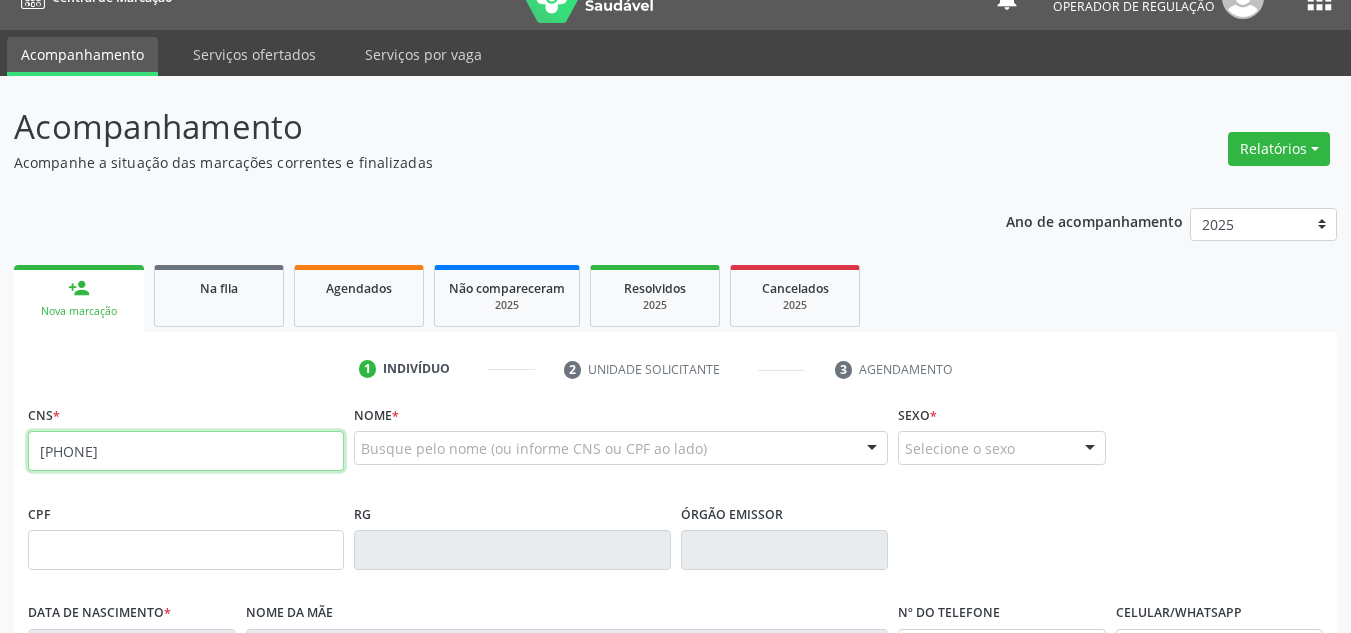 type on "700 0663 7406 7600" 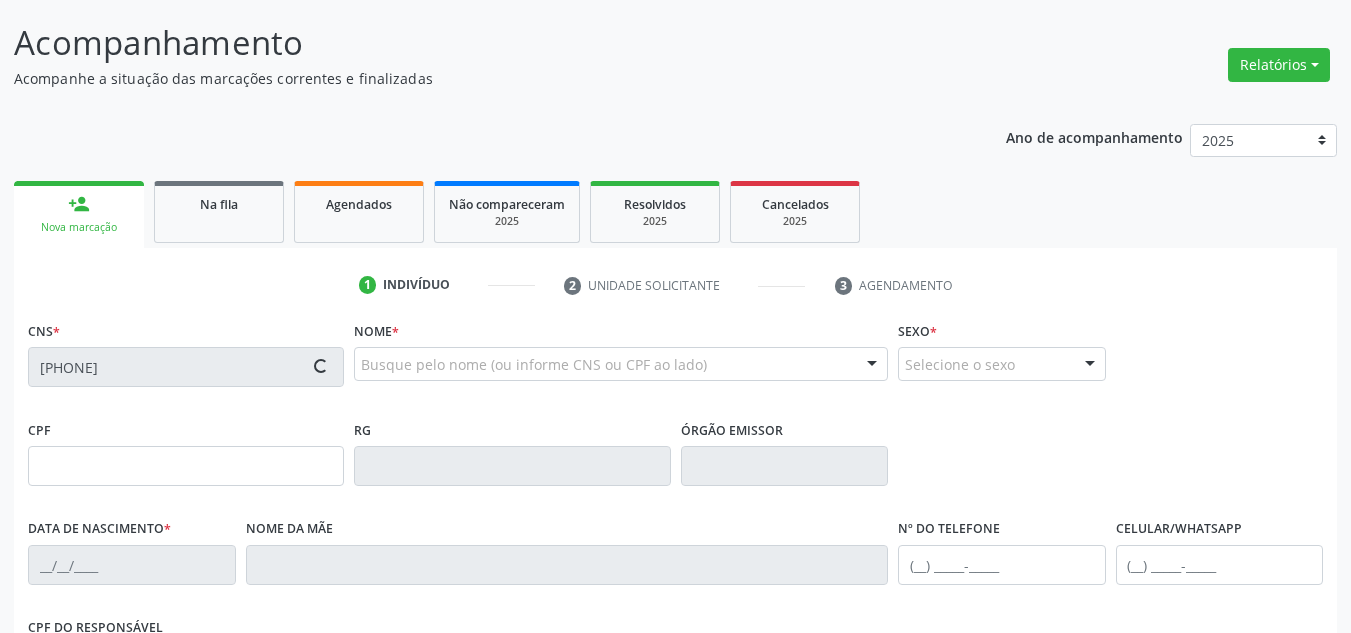 type on "08/11/1970" 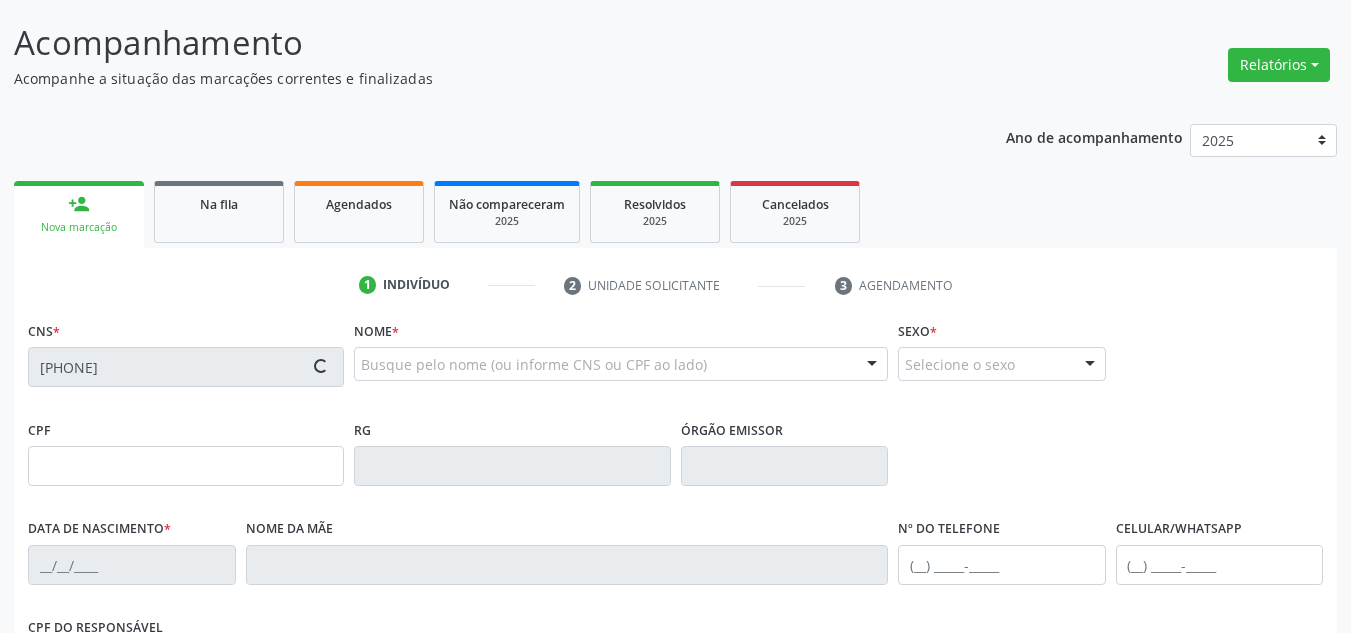 type on "S/N" 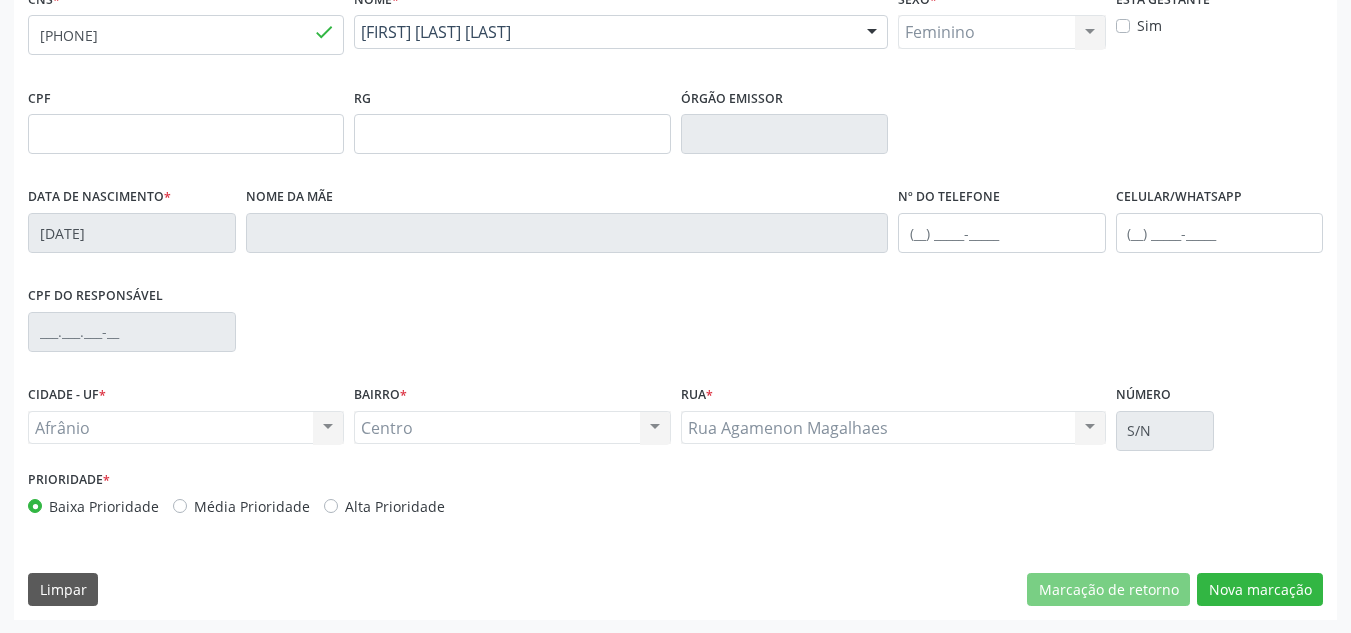 scroll, scrollTop: 451, scrollLeft: 0, axis: vertical 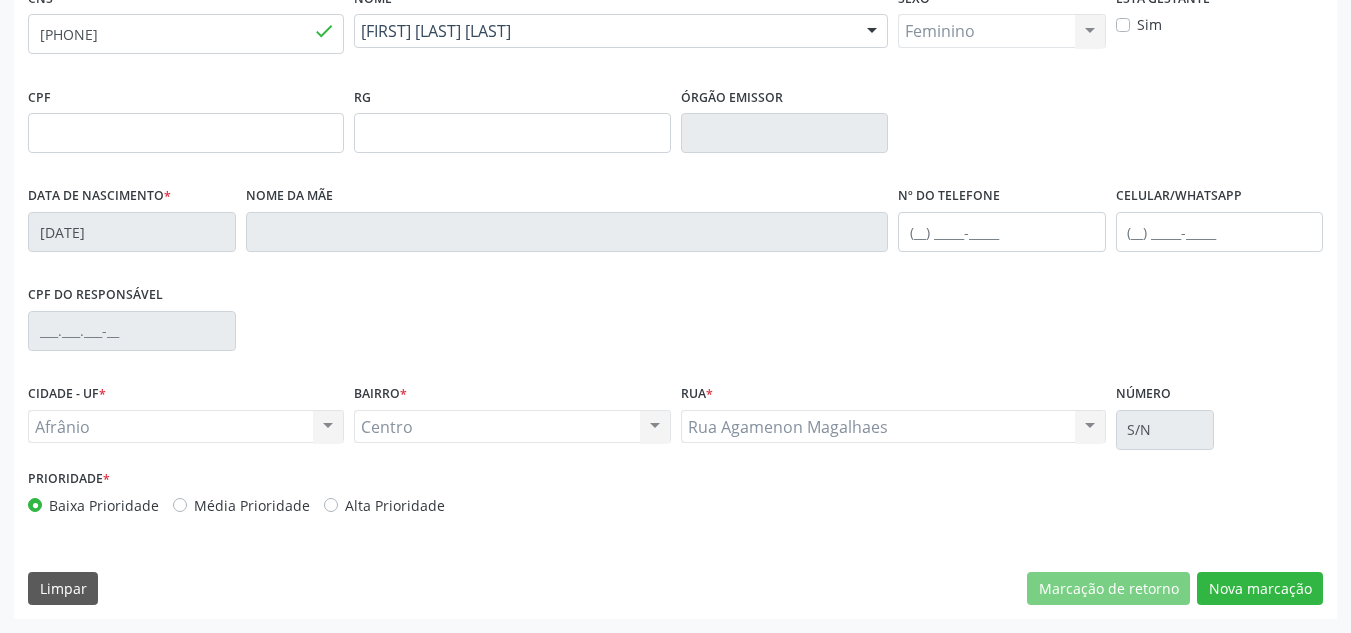 click on "Média Prioridade" at bounding box center [252, 505] 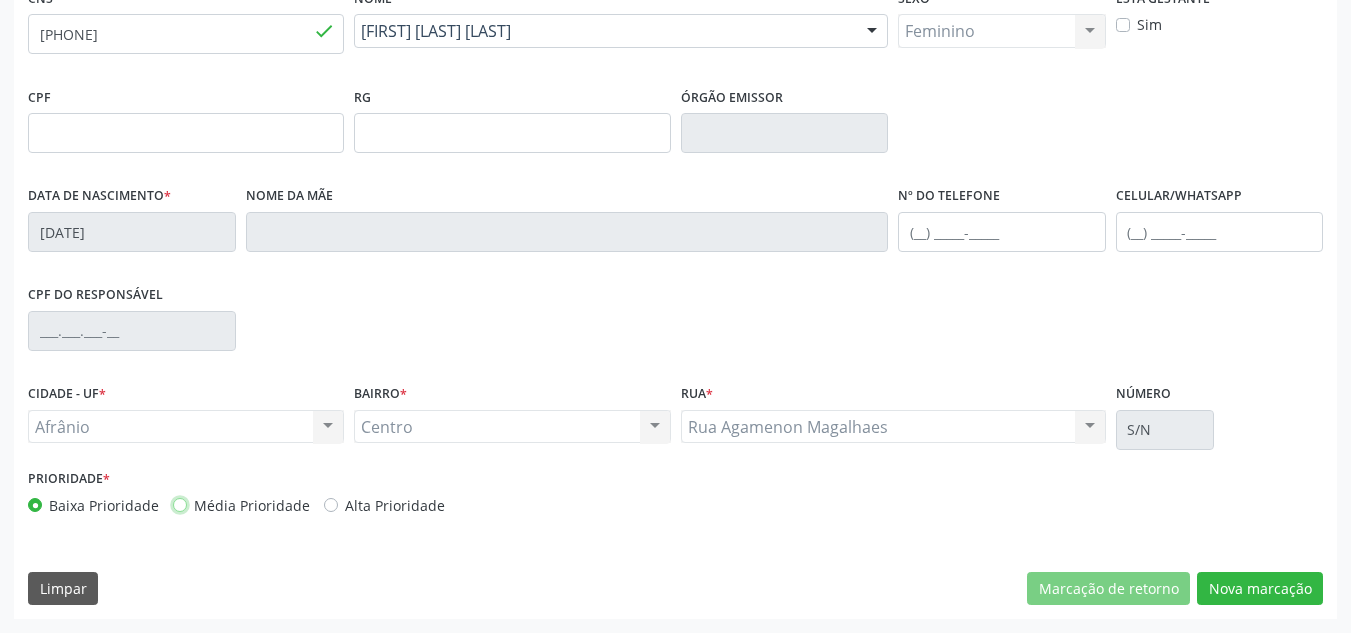 radio on "true" 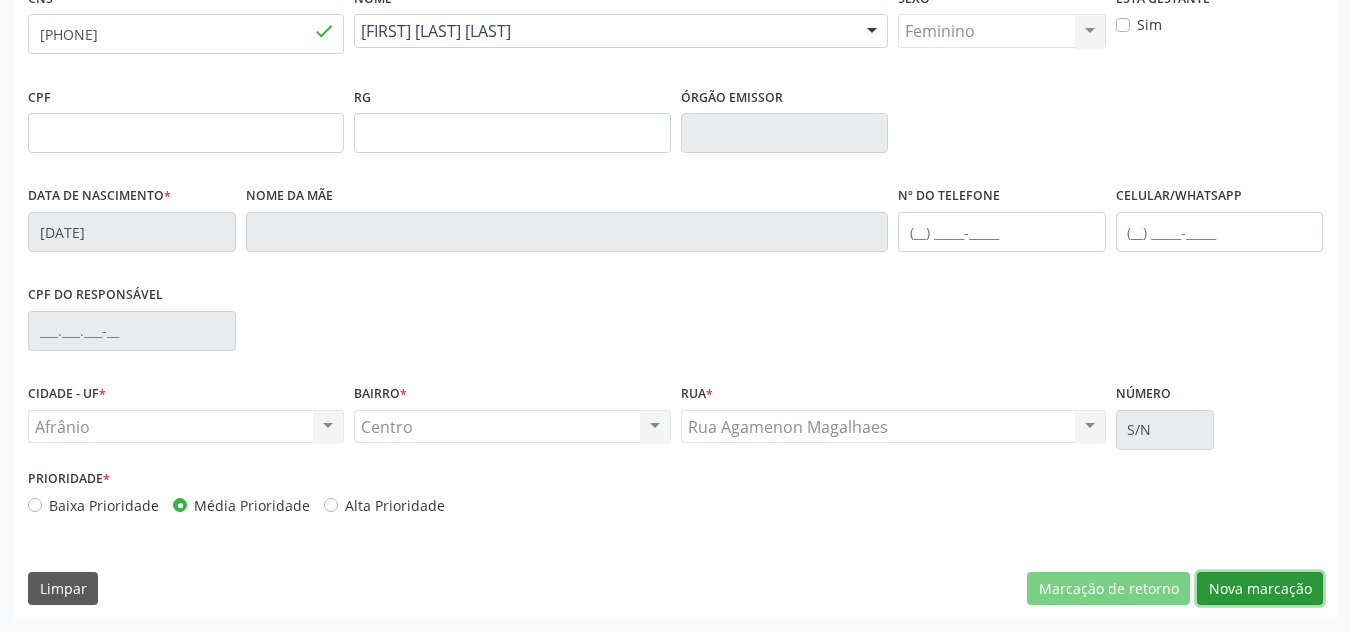 click on "Nova marcação" at bounding box center [1260, 589] 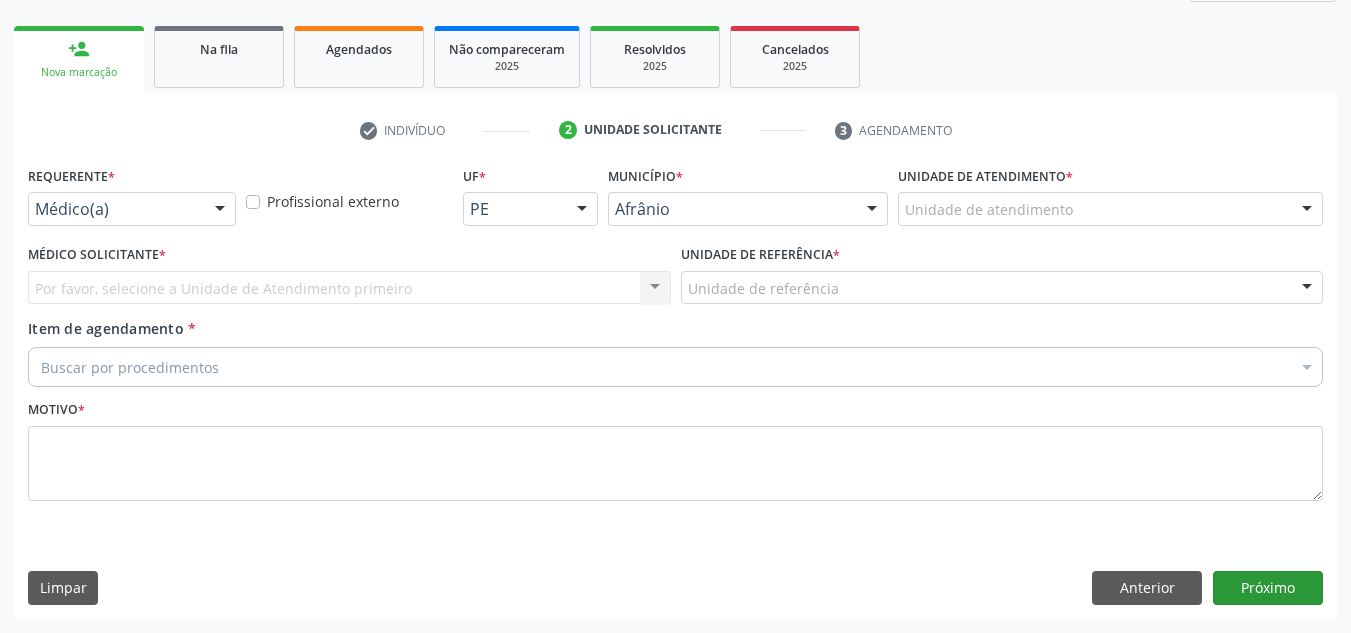 scroll, scrollTop: 273, scrollLeft: 0, axis: vertical 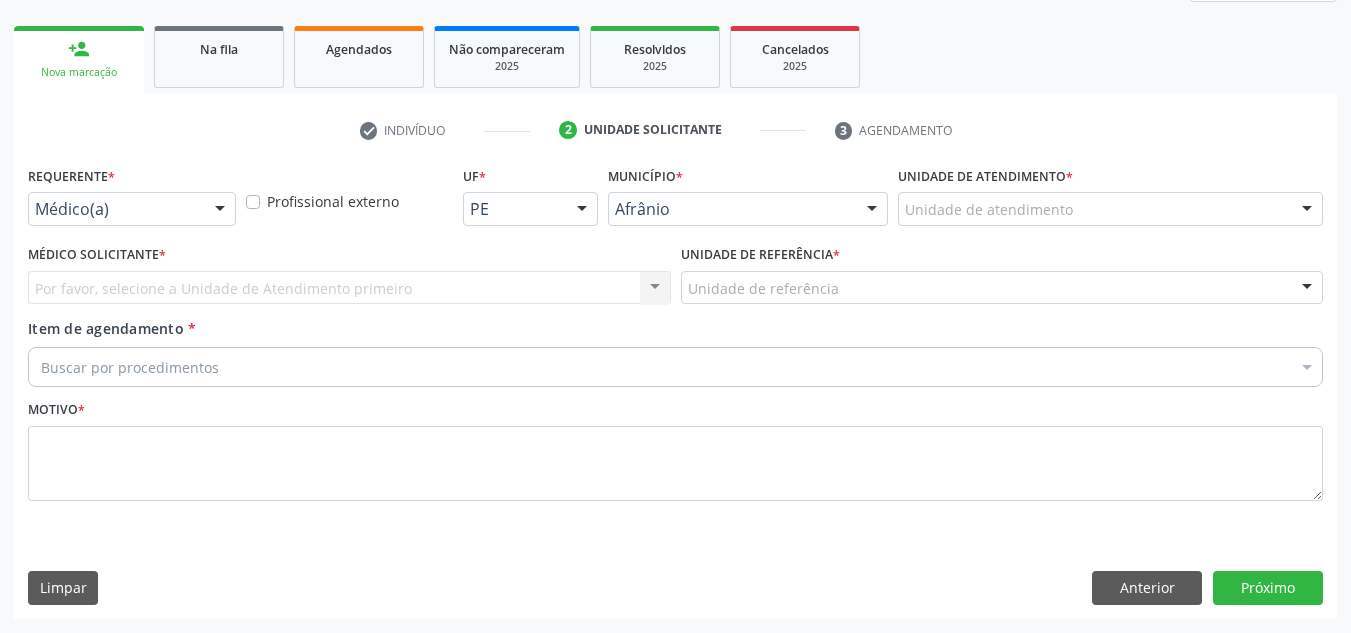 click on "Unidade de atendimento" at bounding box center (1110, 209) 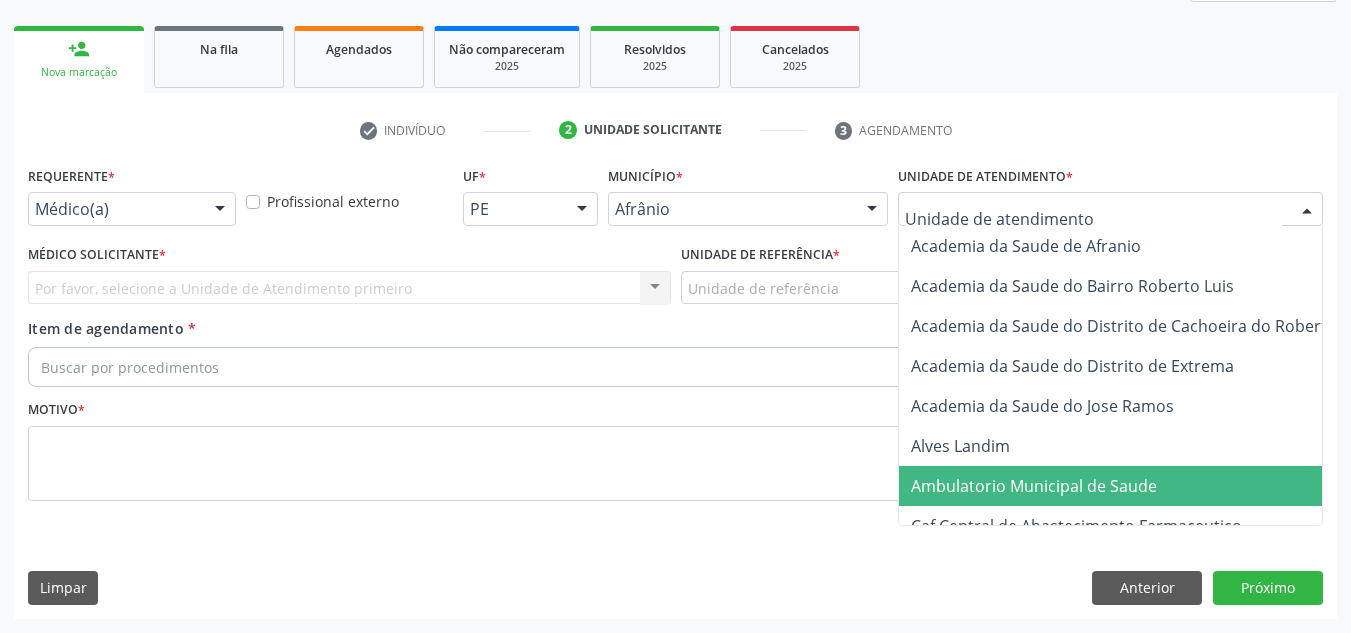 click on "Ambulatorio Municipal de Saude" at bounding box center [1137, 486] 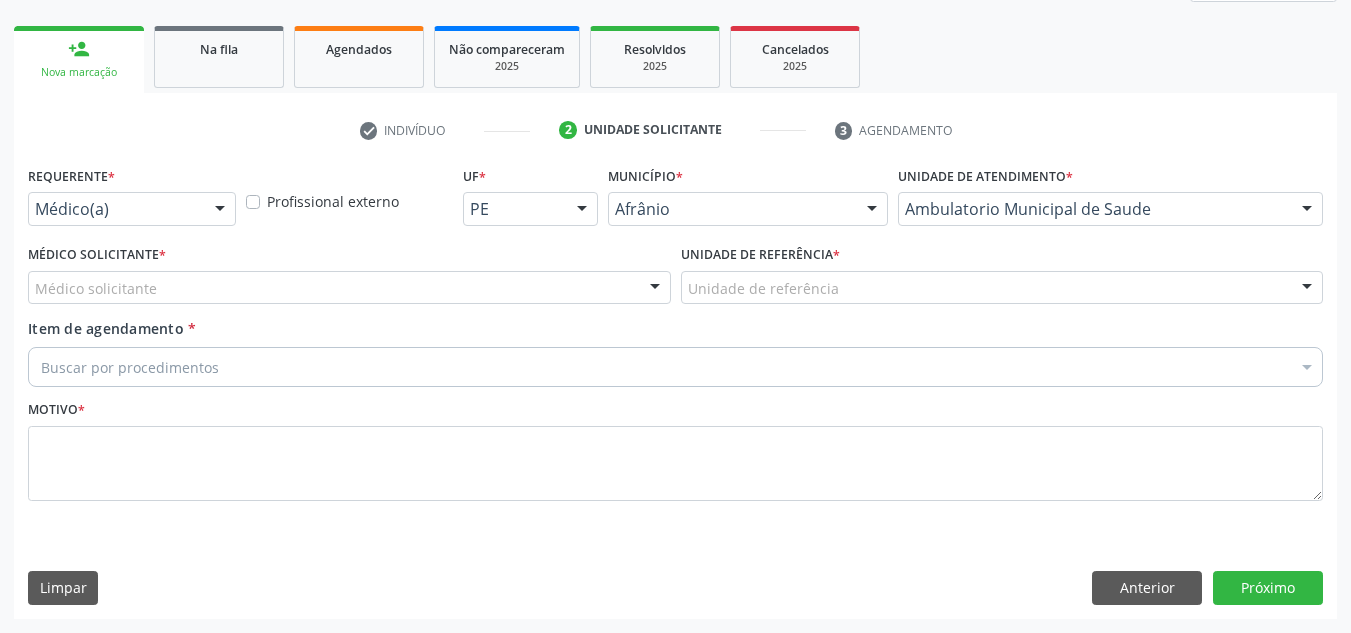 click on "Médico solicitante" at bounding box center [349, 288] 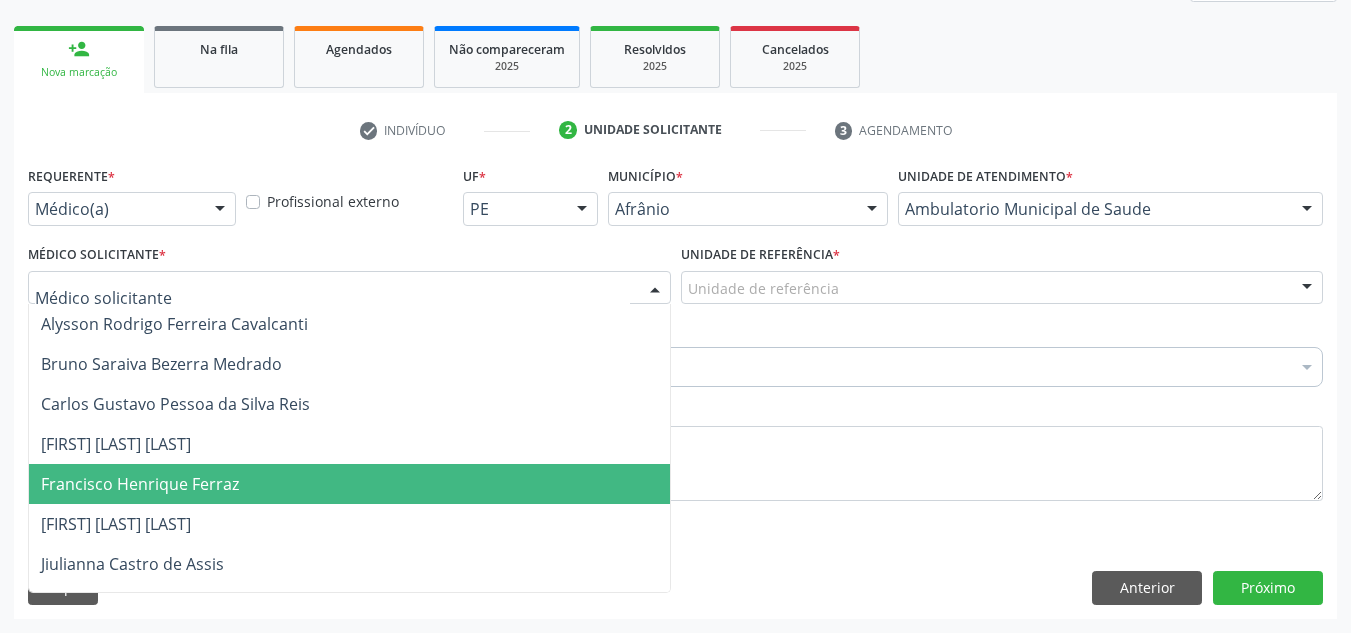 drag, startPoint x: 325, startPoint y: 489, endPoint x: 566, endPoint y: 391, distance: 260.16342 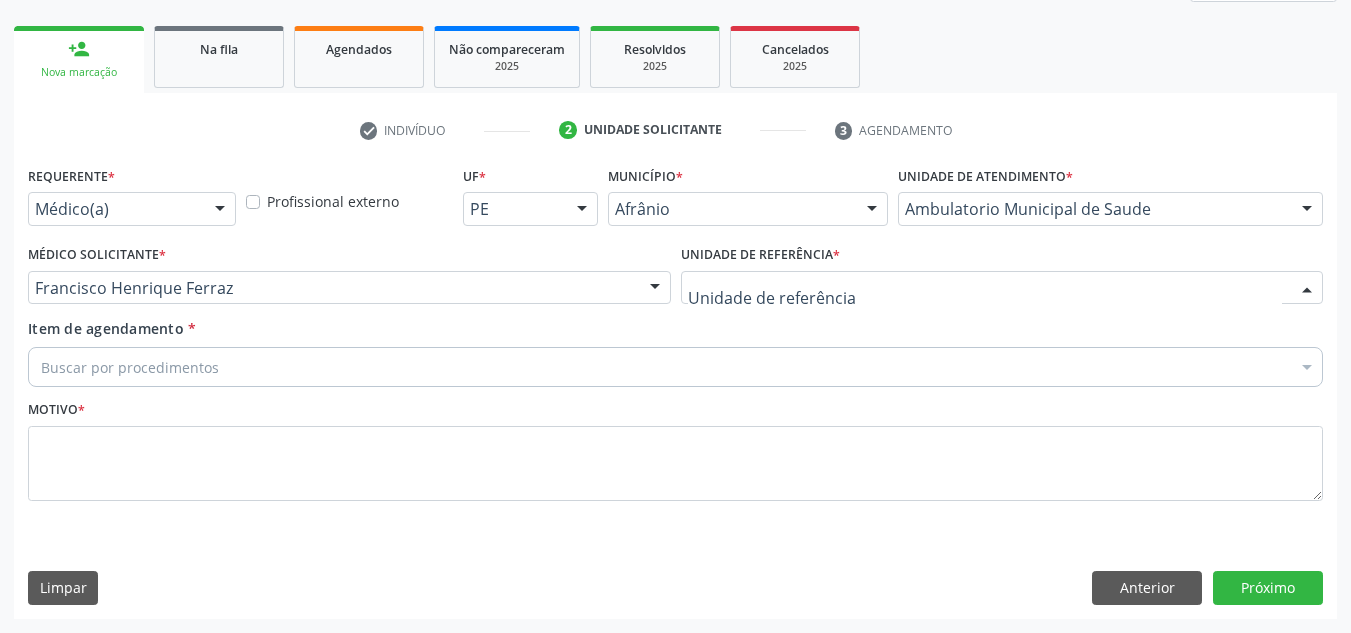 drag, startPoint x: 915, startPoint y: 278, endPoint x: 866, endPoint y: 366, distance: 100.72239 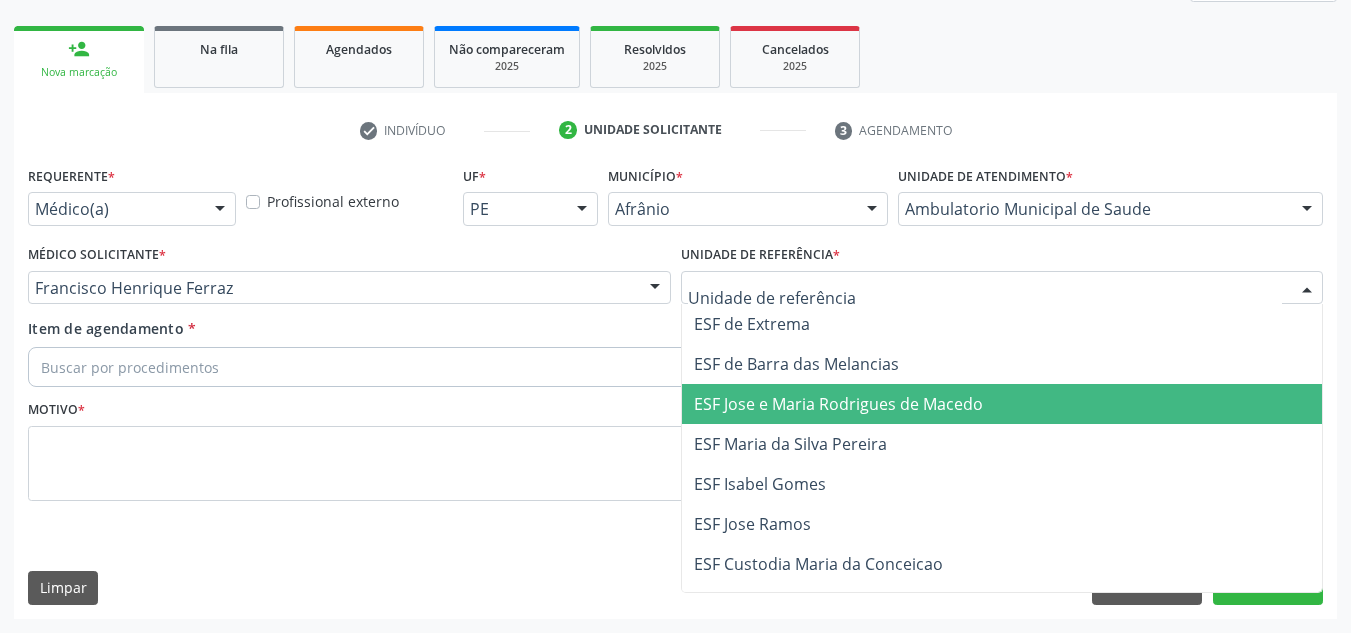 drag, startPoint x: 880, startPoint y: 435, endPoint x: 861, endPoint y: 441, distance: 19.924858 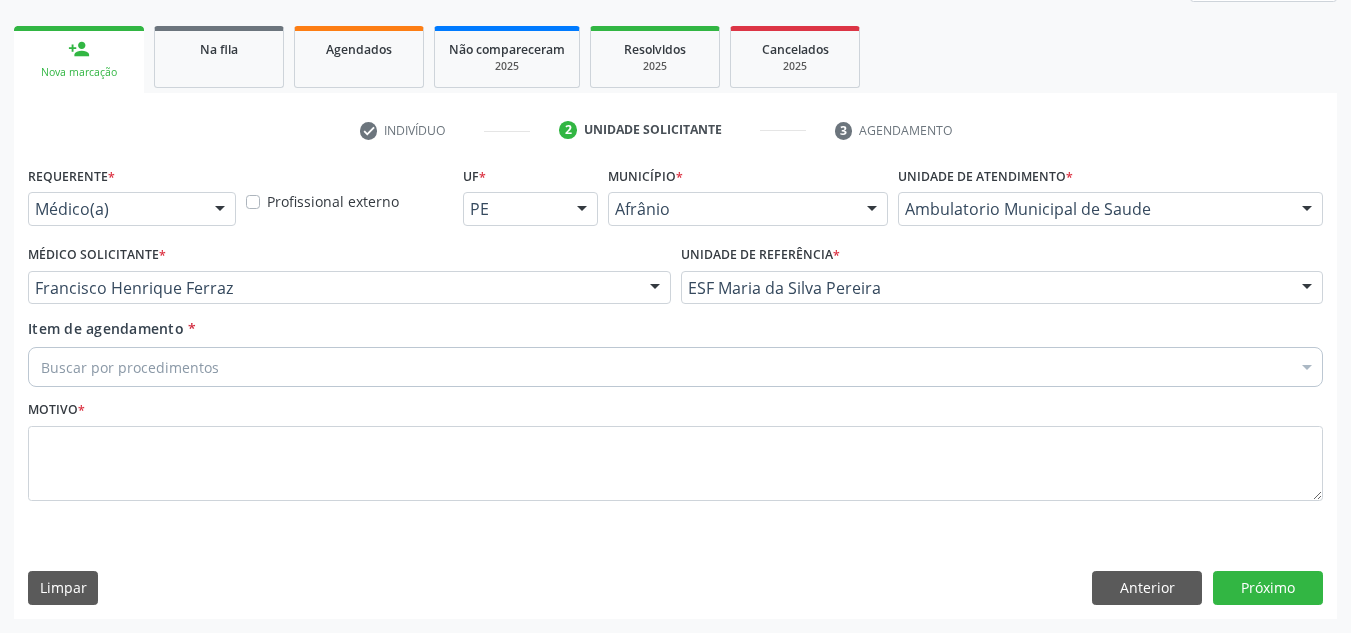 drag, startPoint x: 828, startPoint y: 367, endPoint x: 830, endPoint y: 348, distance: 19.104973 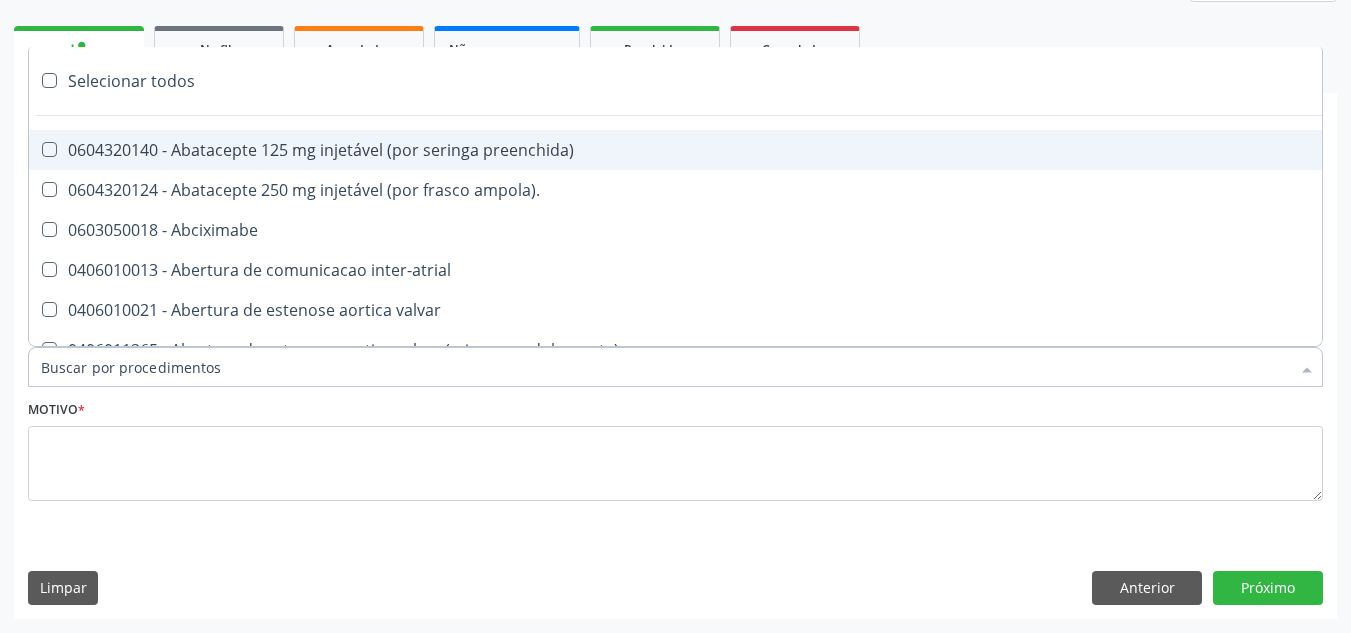 paste on "0209010037" 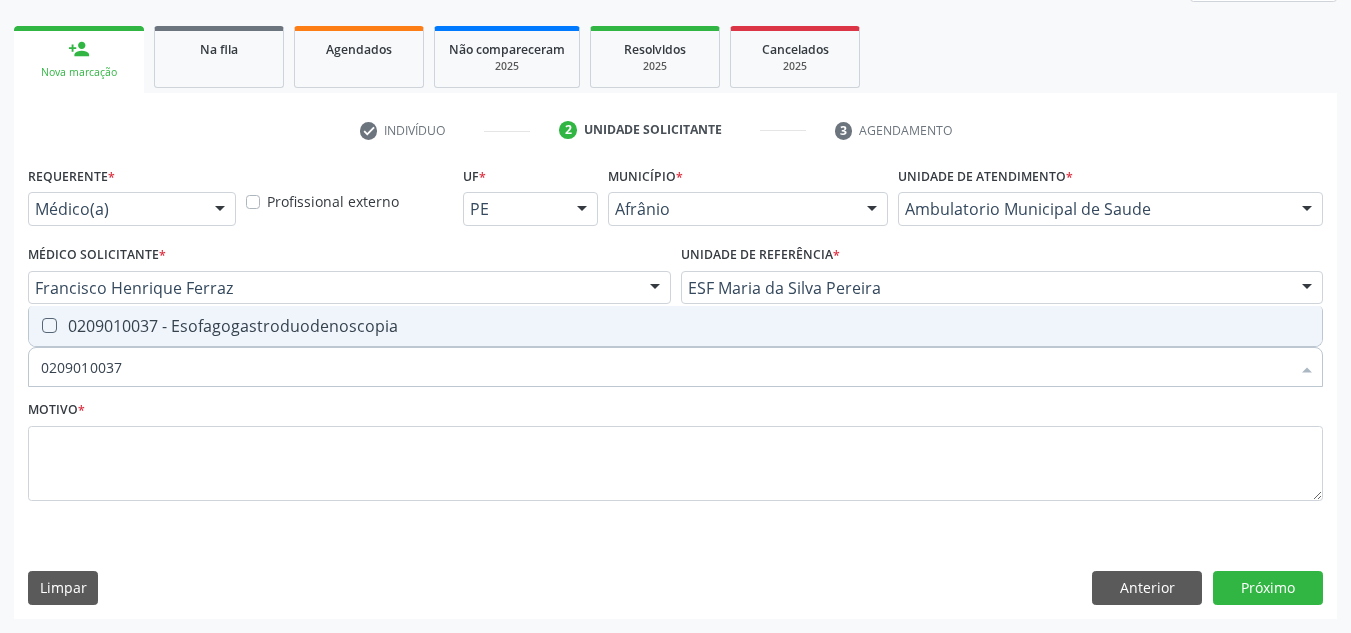 click on "0209010037 - Esofagogastroduodenoscopia" at bounding box center (675, 326) 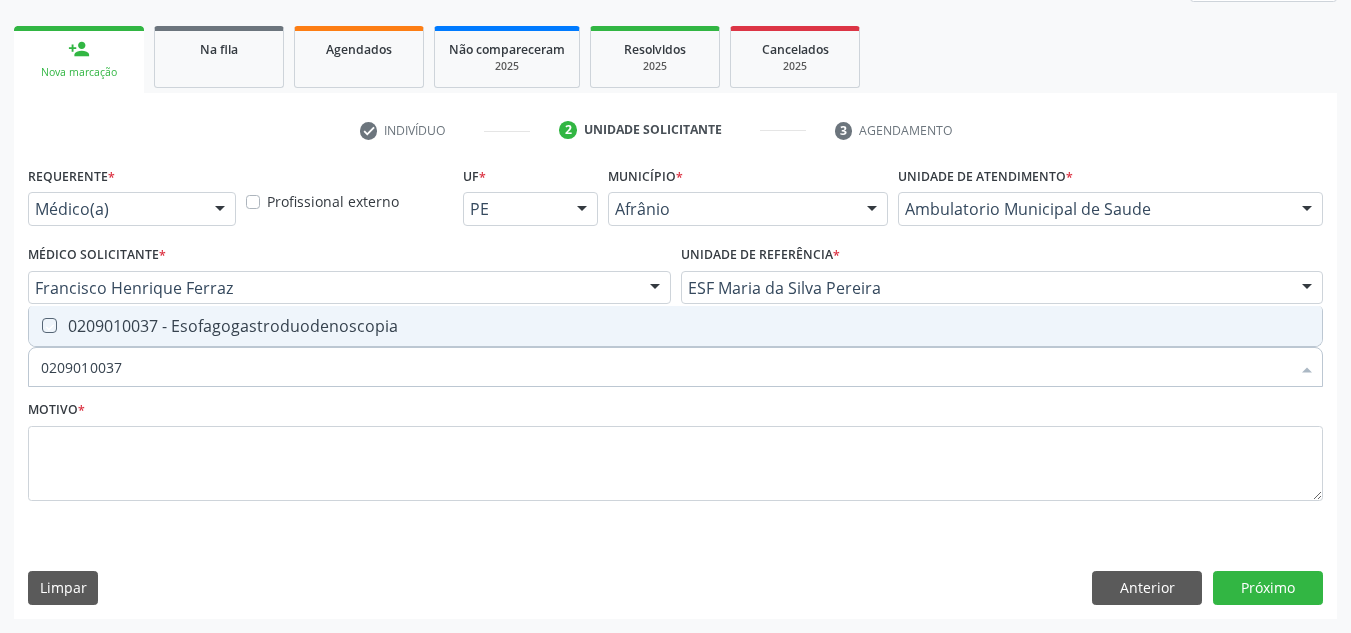 checkbox on "true" 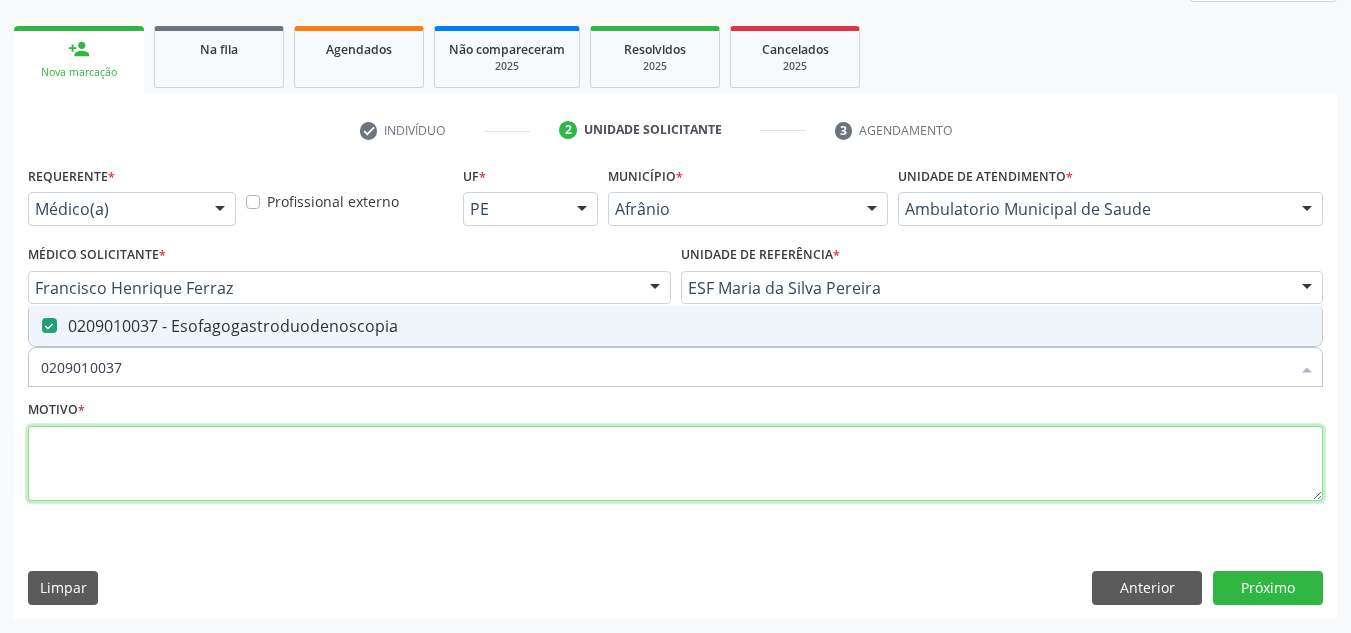 click on "Motivo
*" at bounding box center (675, 448) 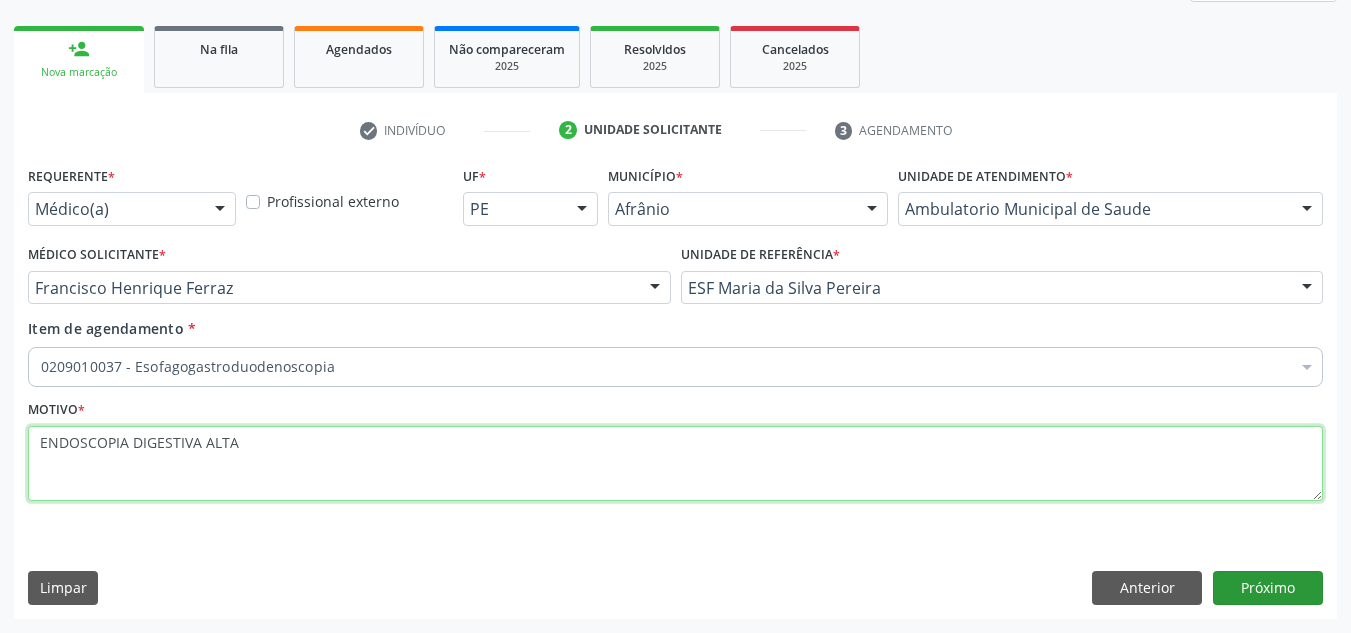 type on "ENDOSCOPIA DIGESTIVA ALTA" 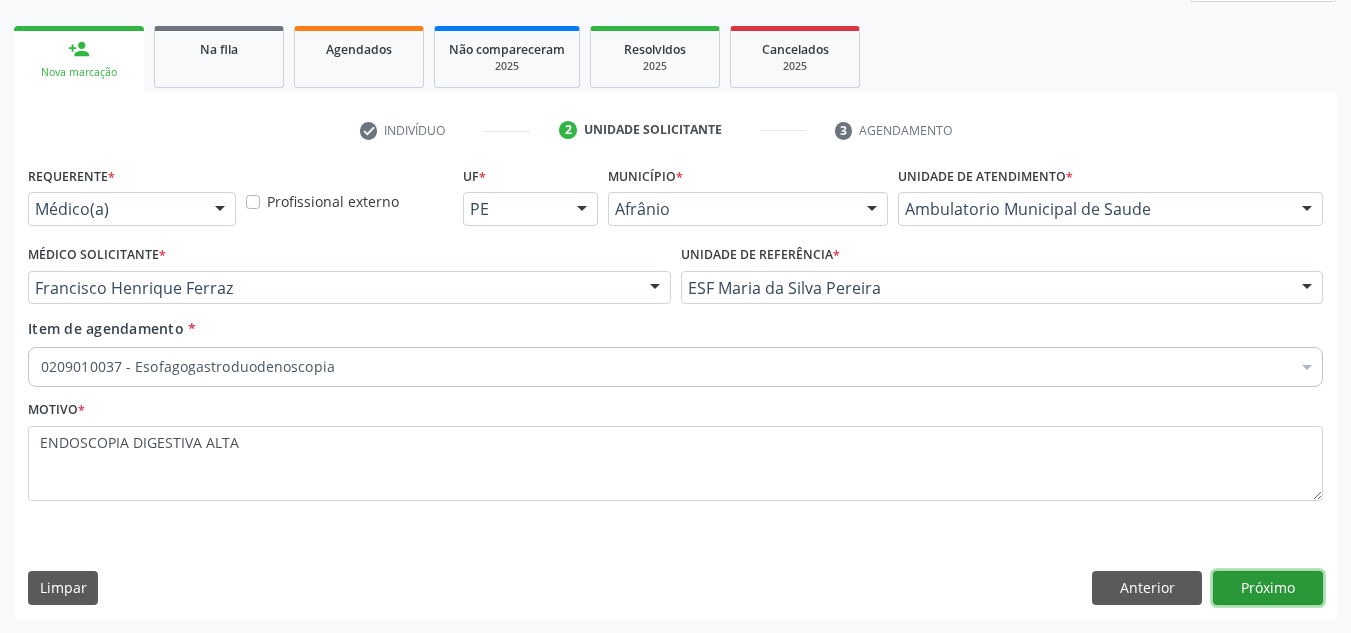 click on "Próximo" at bounding box center (1268, 588) 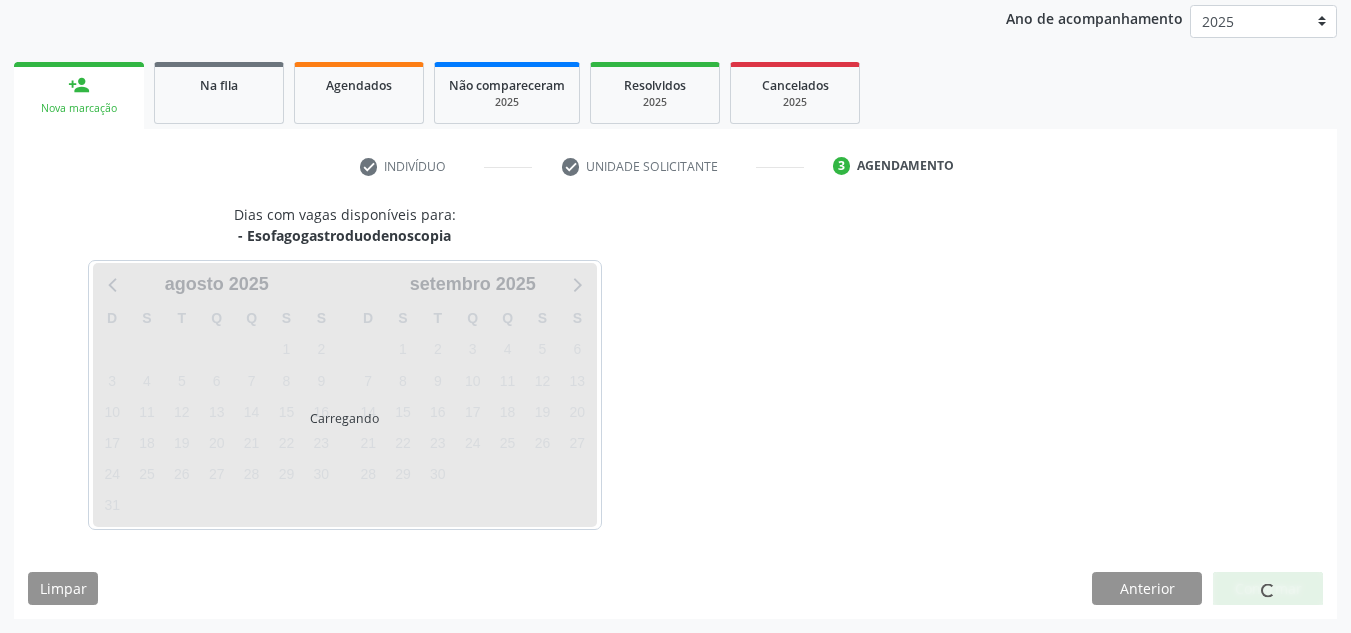 scroll, scrollTop: 237, scrollLeft: 0, axis: vertical 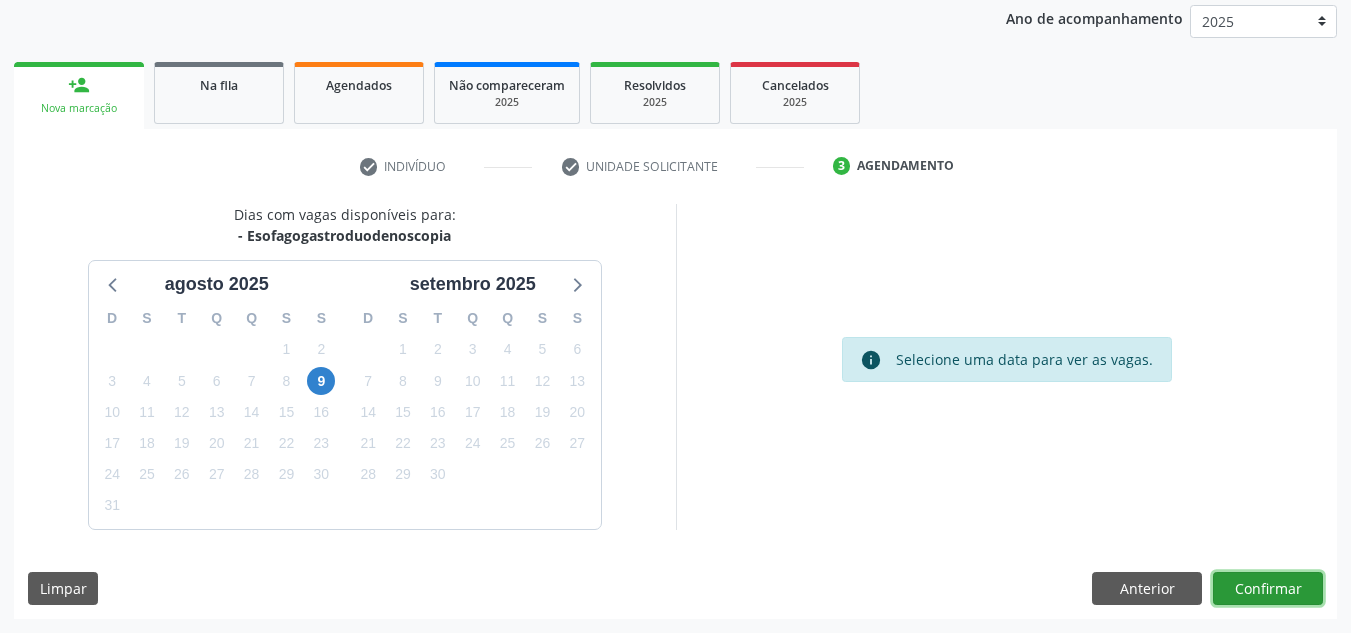 click on "Confirmar" at bounding box center [1268, 589] 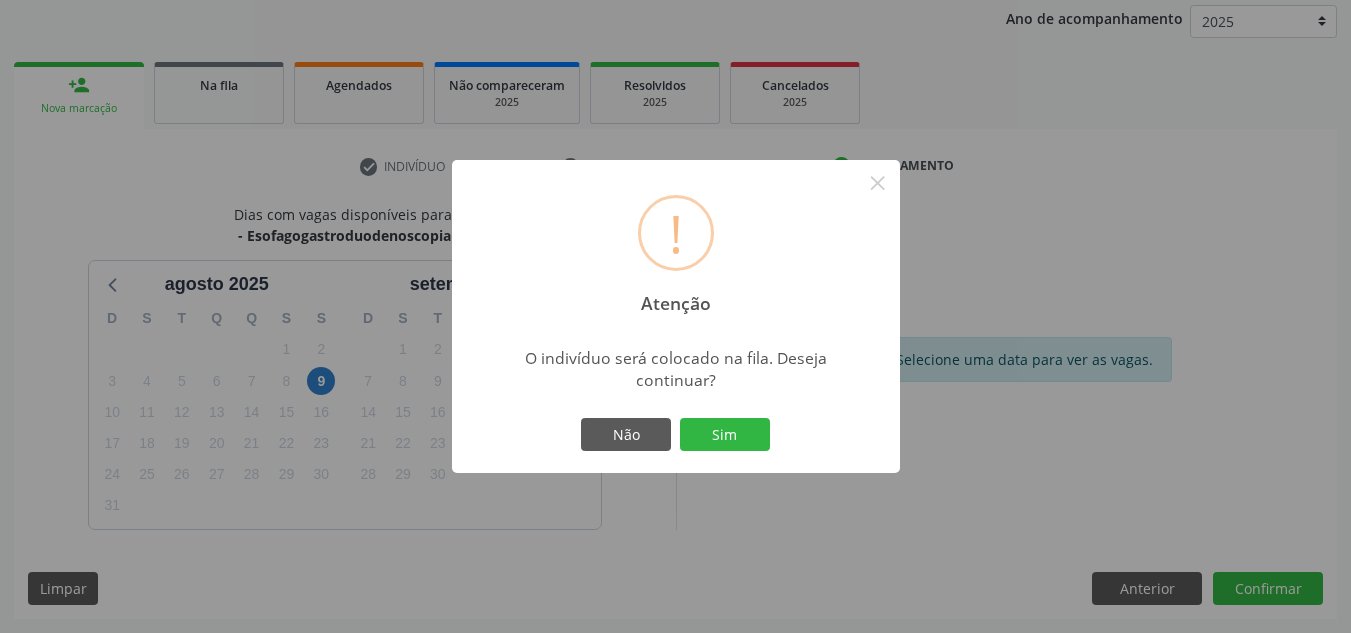 drag, startPoint x: 697, startPoint y: 421, endPoint x: 709, endPoint y: 421, distance: 12 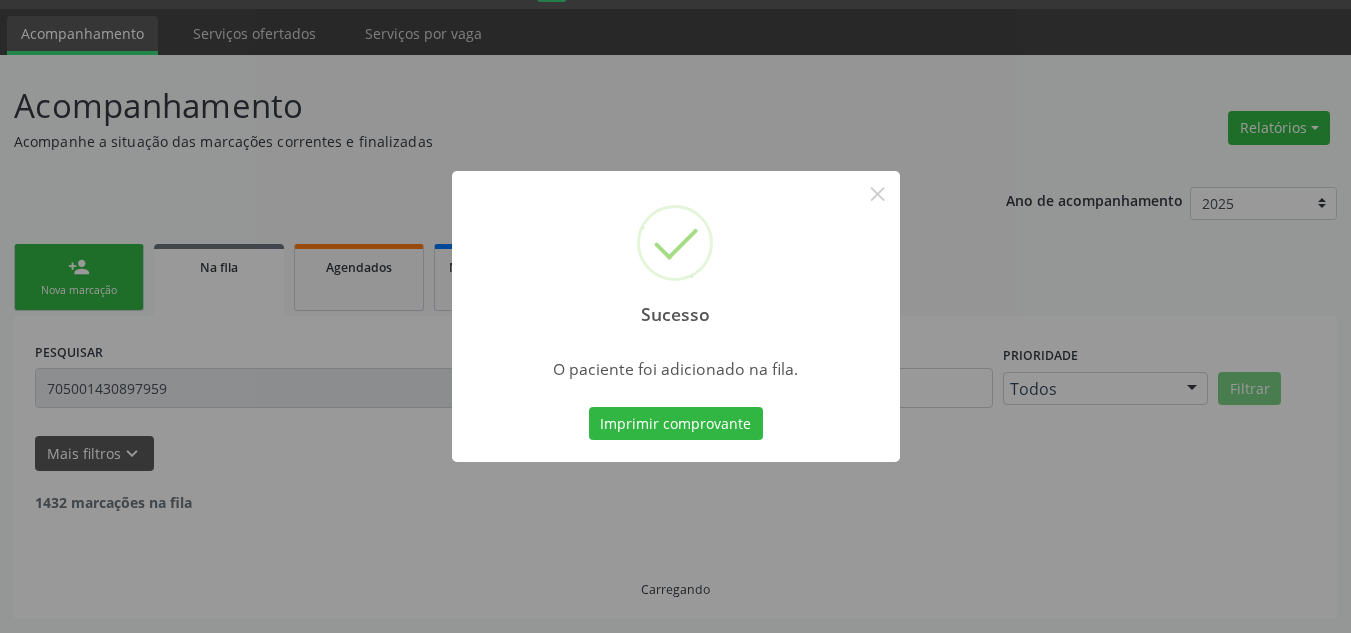 scroll, scrollTop: 34, scrollLeft: 0, axis: vertical 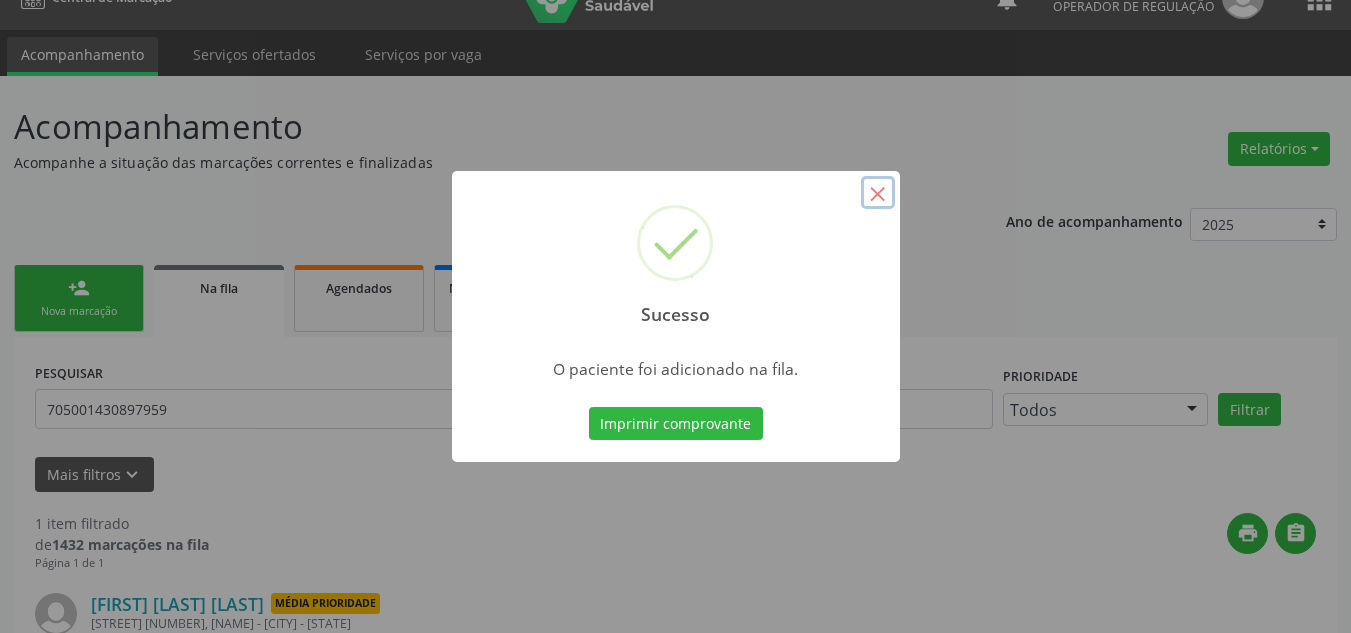 click on "×" at bounding box center [878, 193] 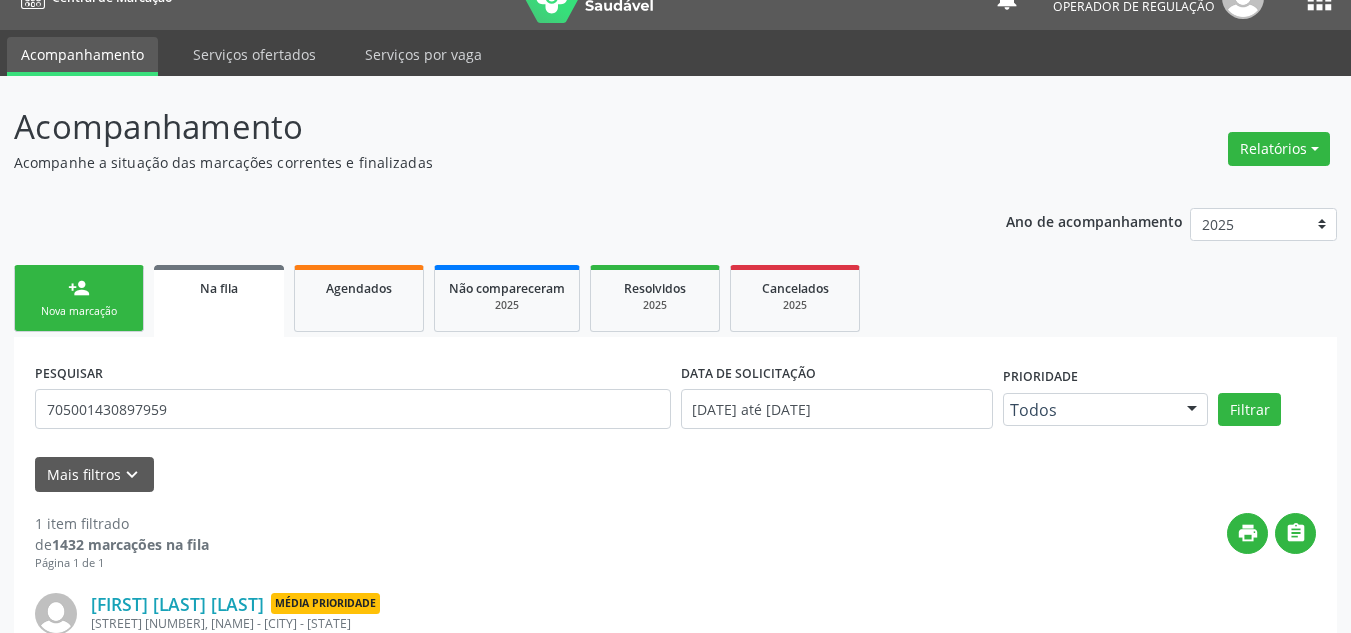 click on "person_add" at bounding box center (79, 288) 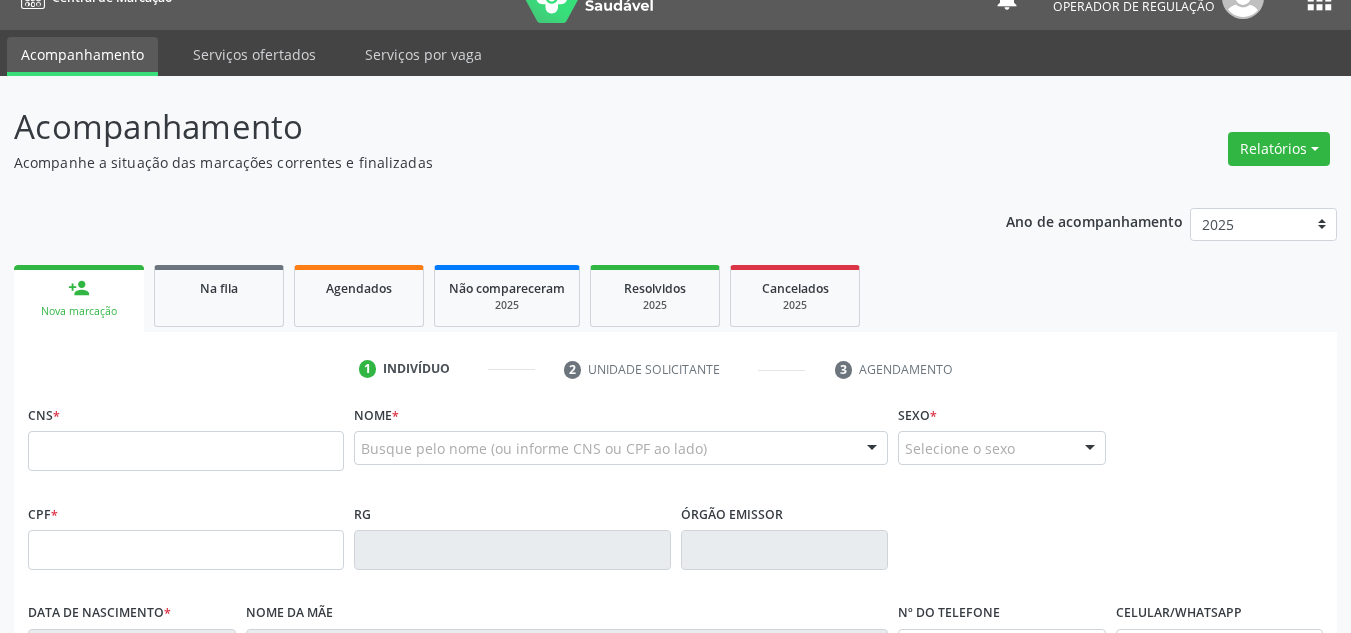 click on "CNS
*" at bounding box center (186, 435) 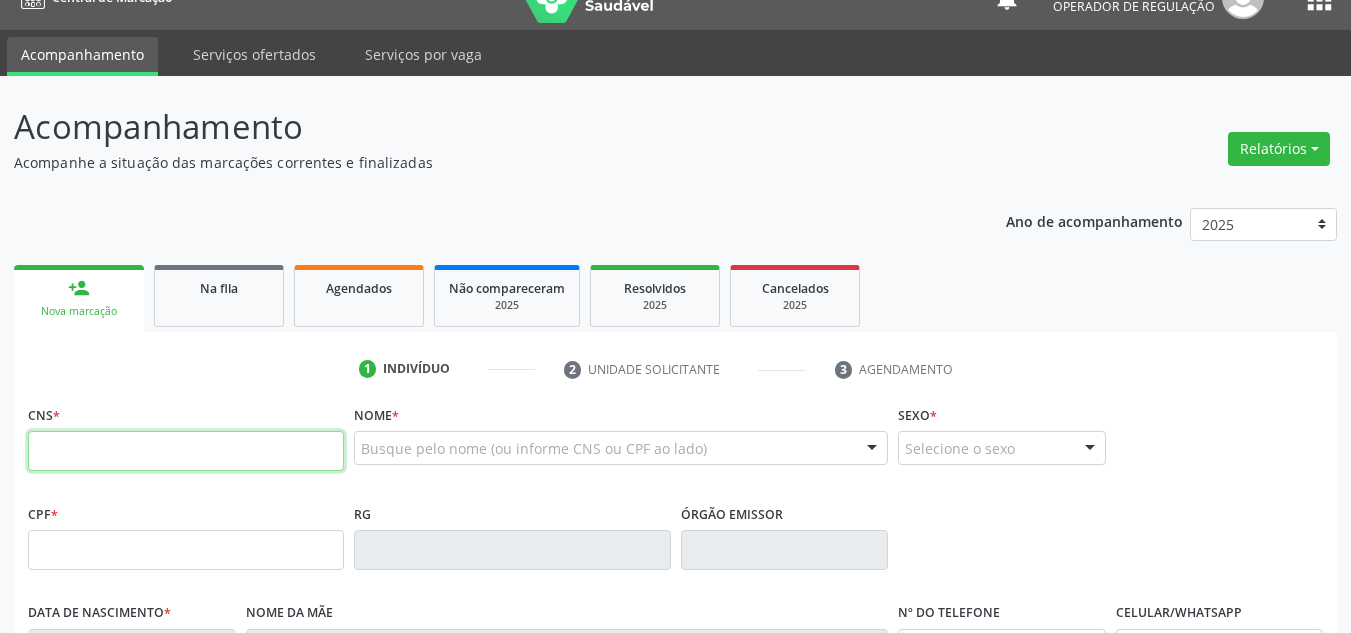 click at bounding box center (186, 451) 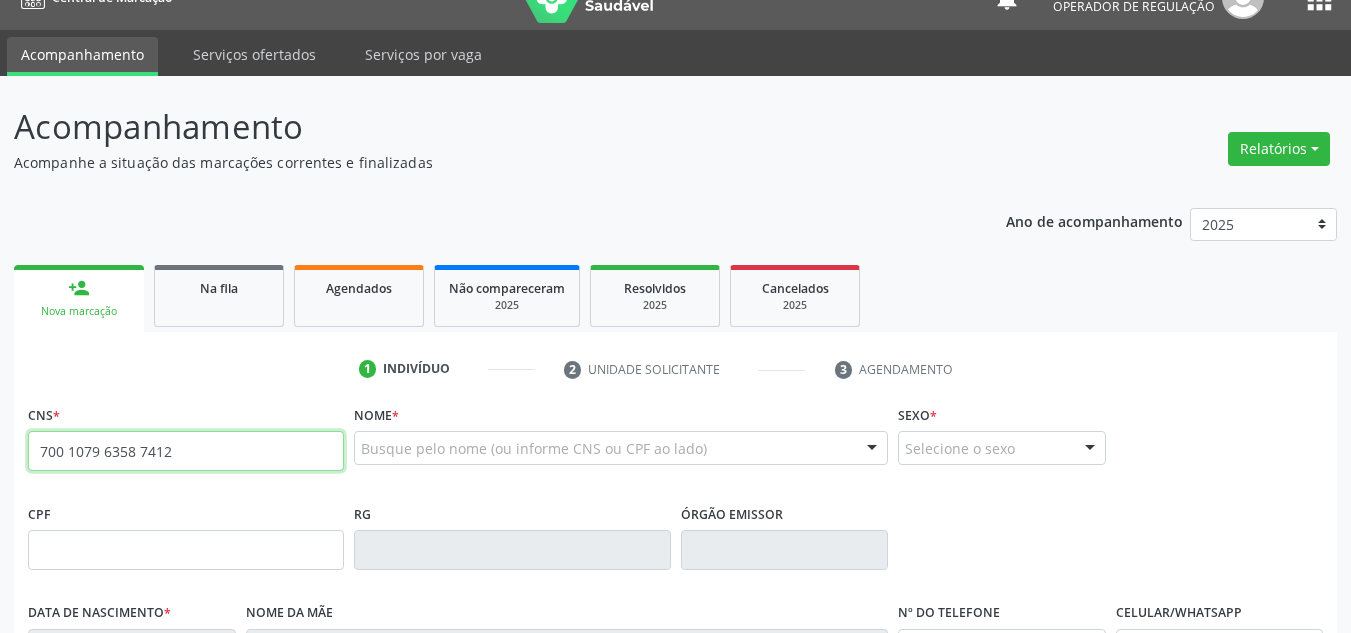 type on "700 1079 6358 7412" 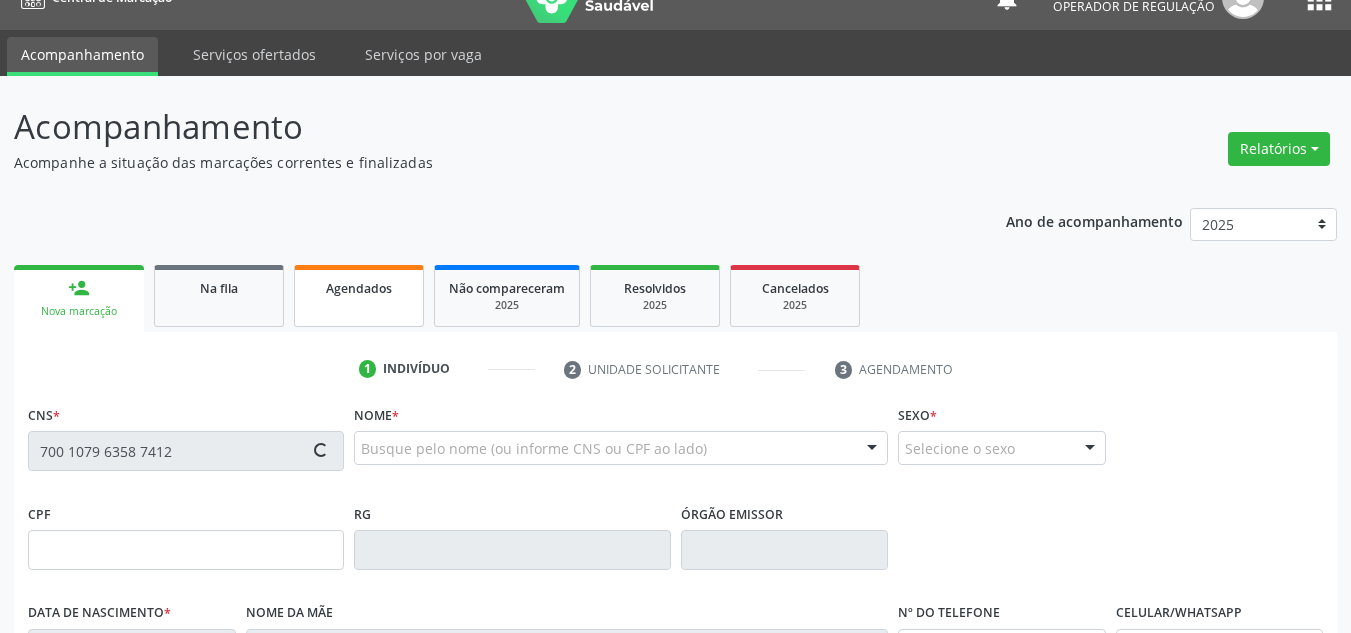 type on "061.353.754-82" 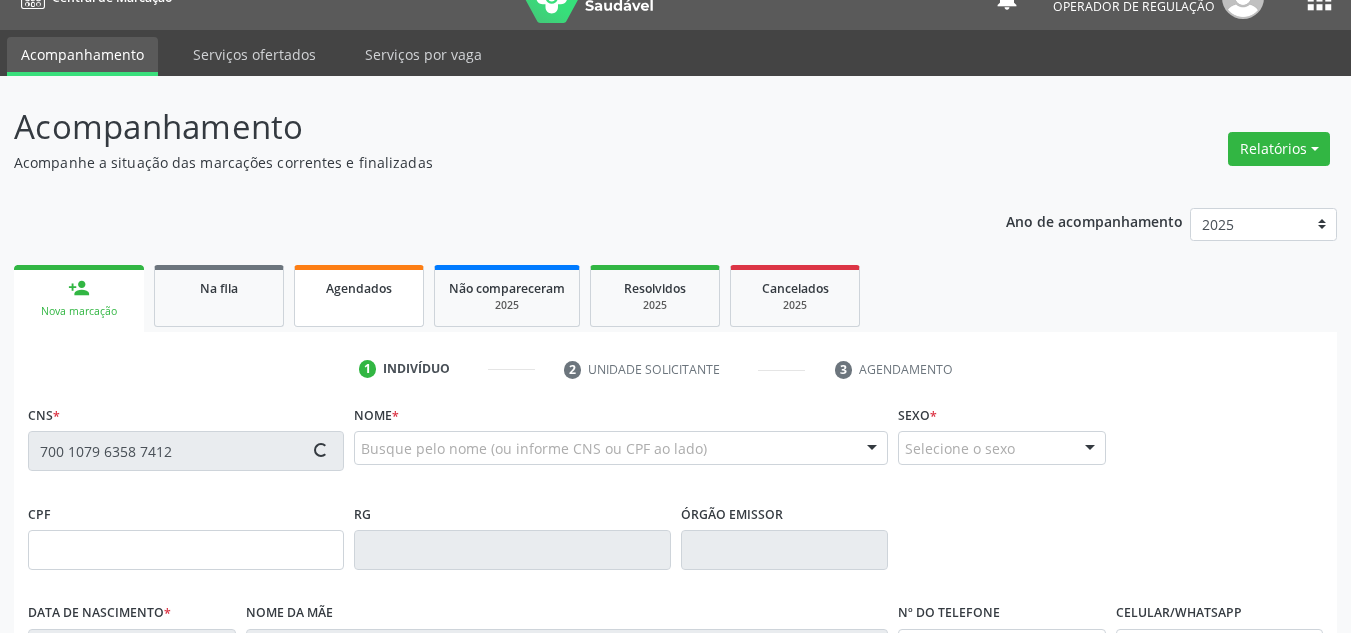 type on "01/03/1976" 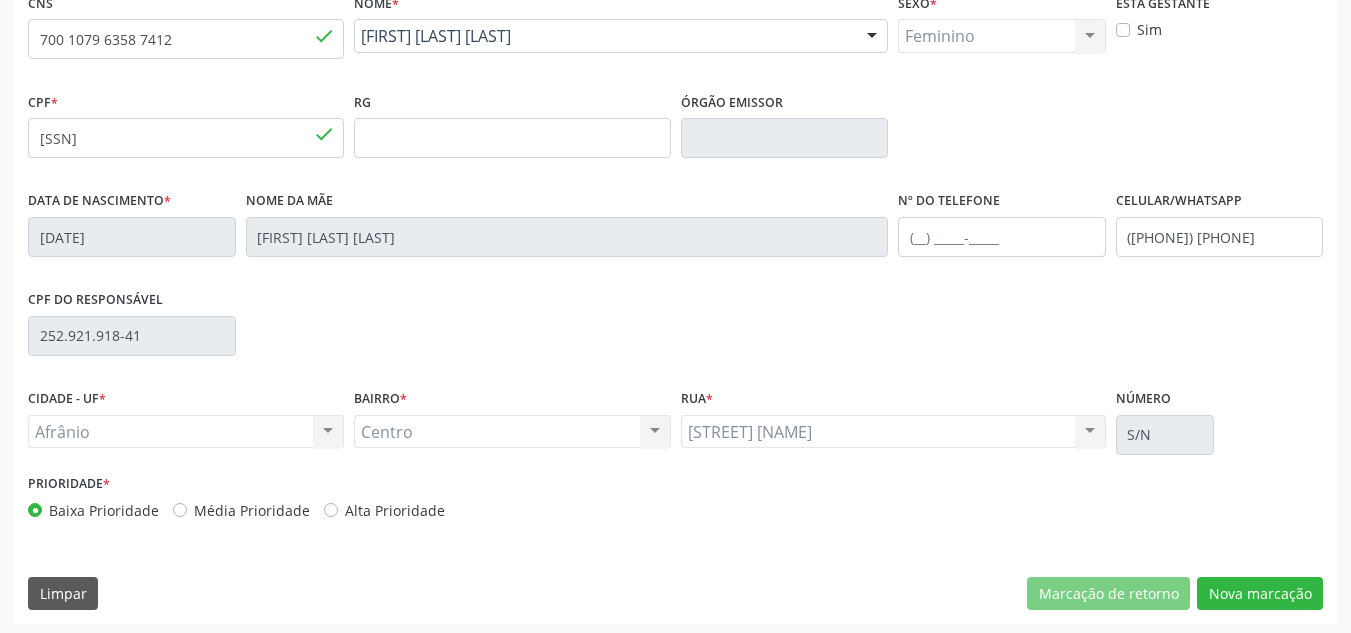 scroll, scrollTop: 451, scrollLeft: 0, axis: vertical 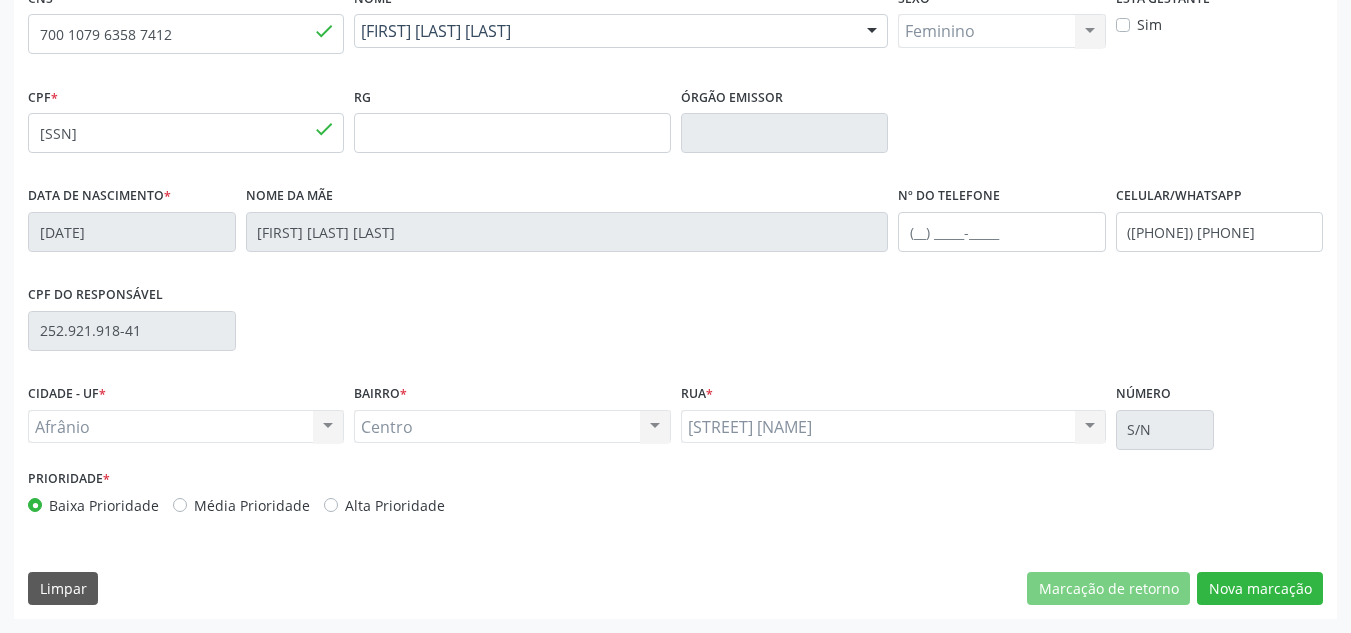 click on "Média Prioridade" at bounding box center (252, 505) 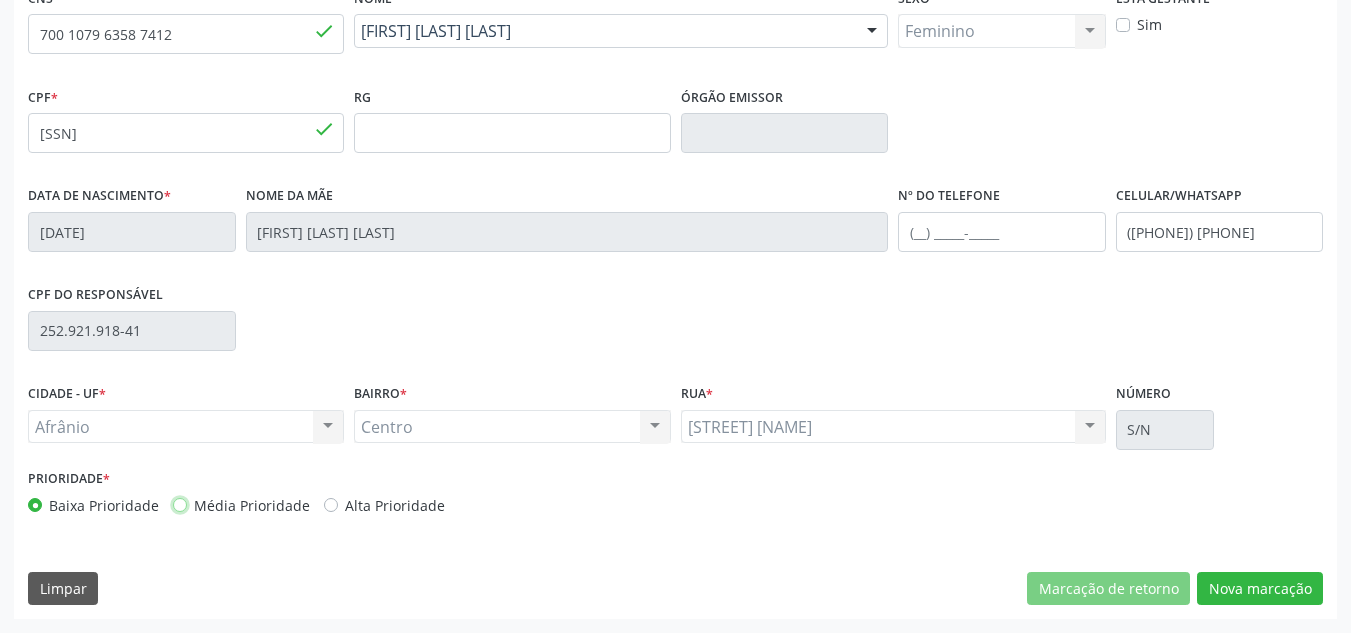 click on "Média Prioridade" at bounding box center [180, 504] 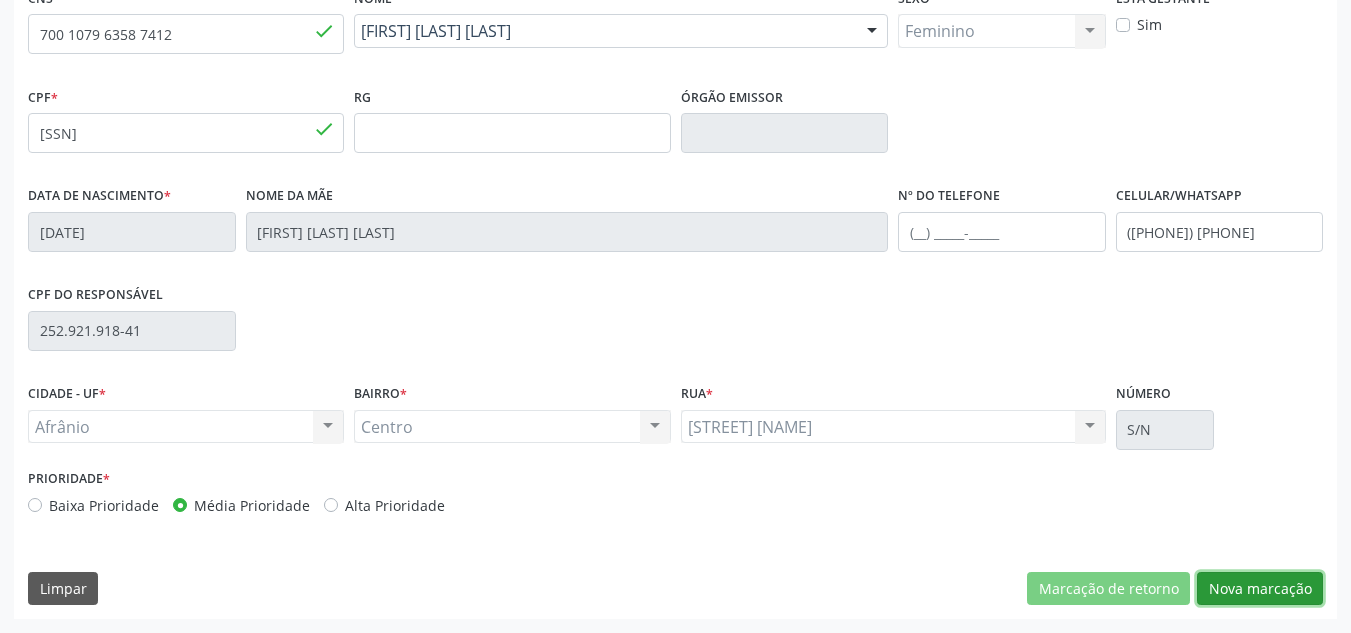 click on "Nova marcação" at bounding box center (1260, 589) 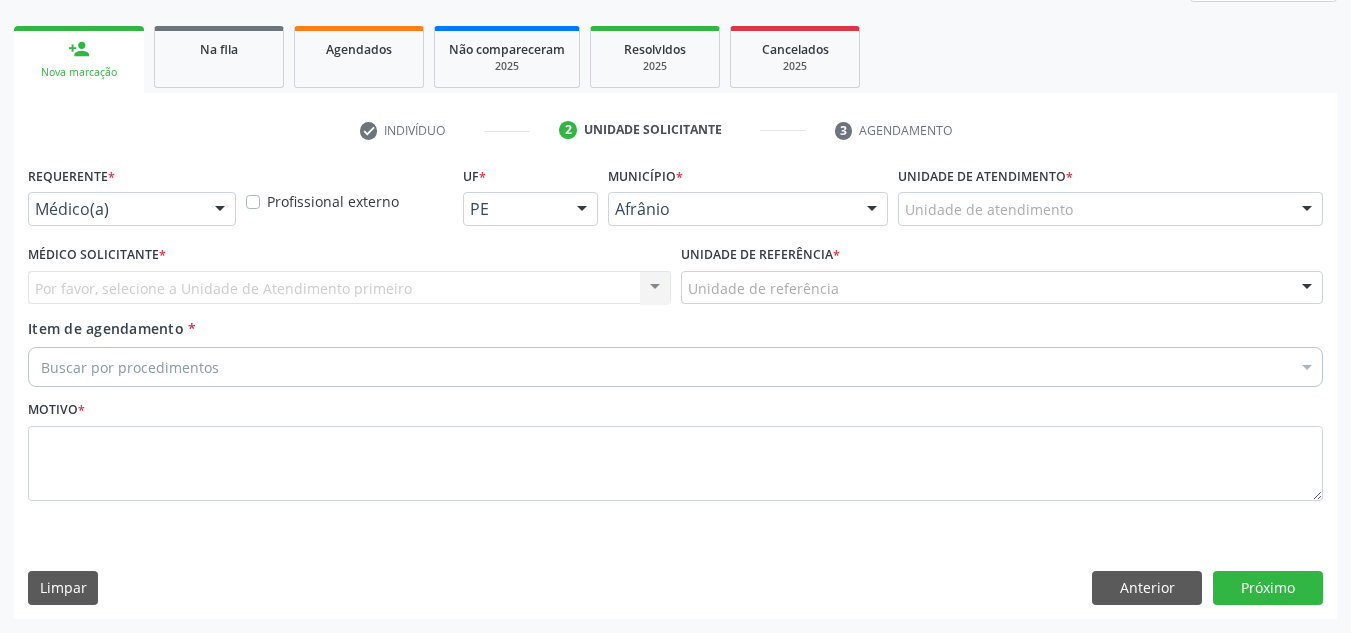 scroll, scrollTop: 273, scrollLeft: 0, axis: vertical 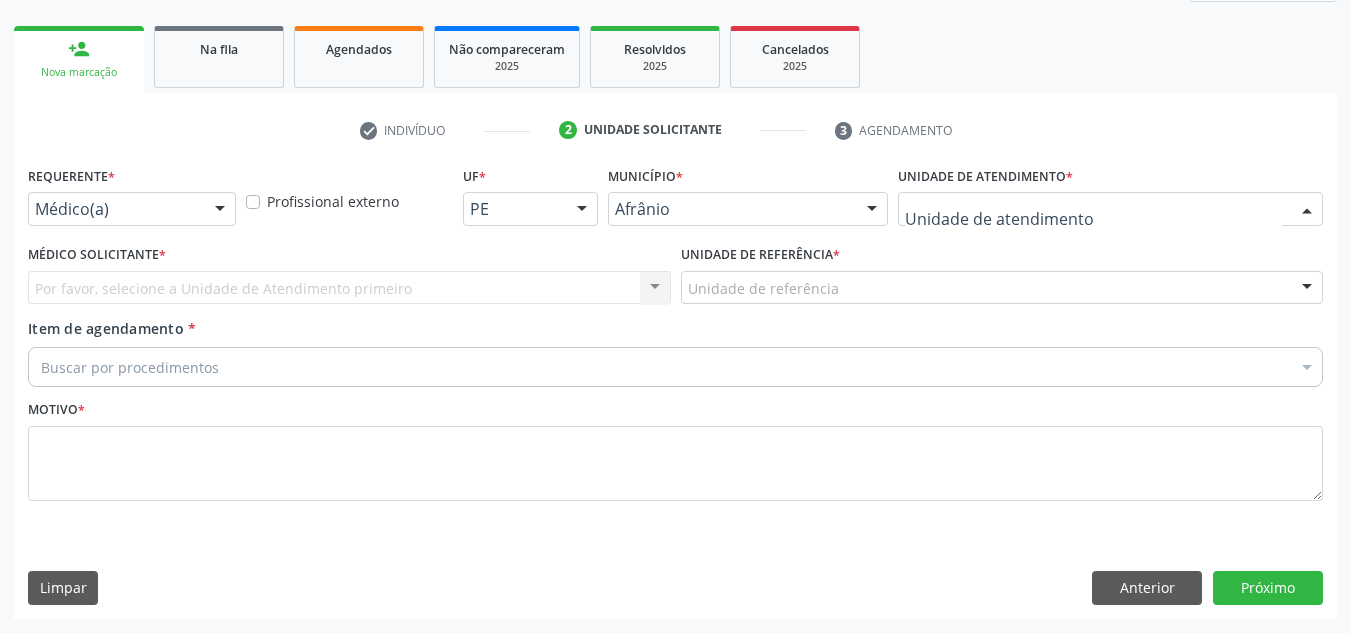 click at bounding box center (1110, 209) 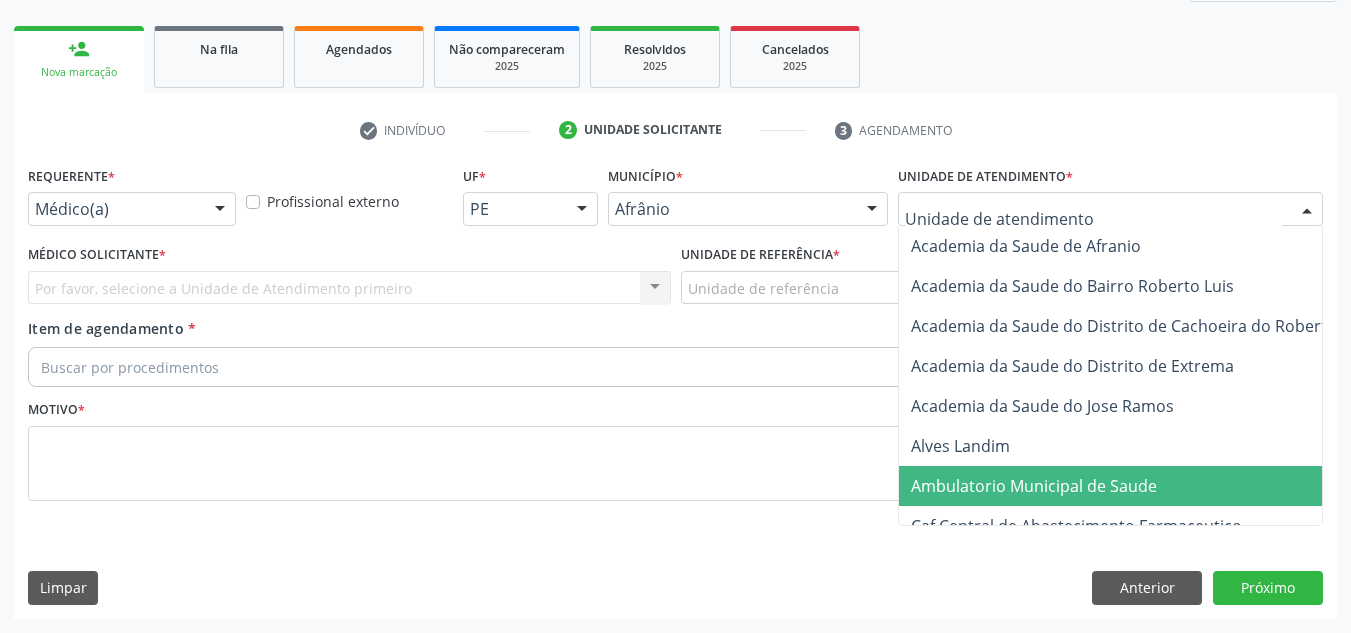 click on "Ambulatorio Municipal de Saude" at bounding box center [1034, 486] 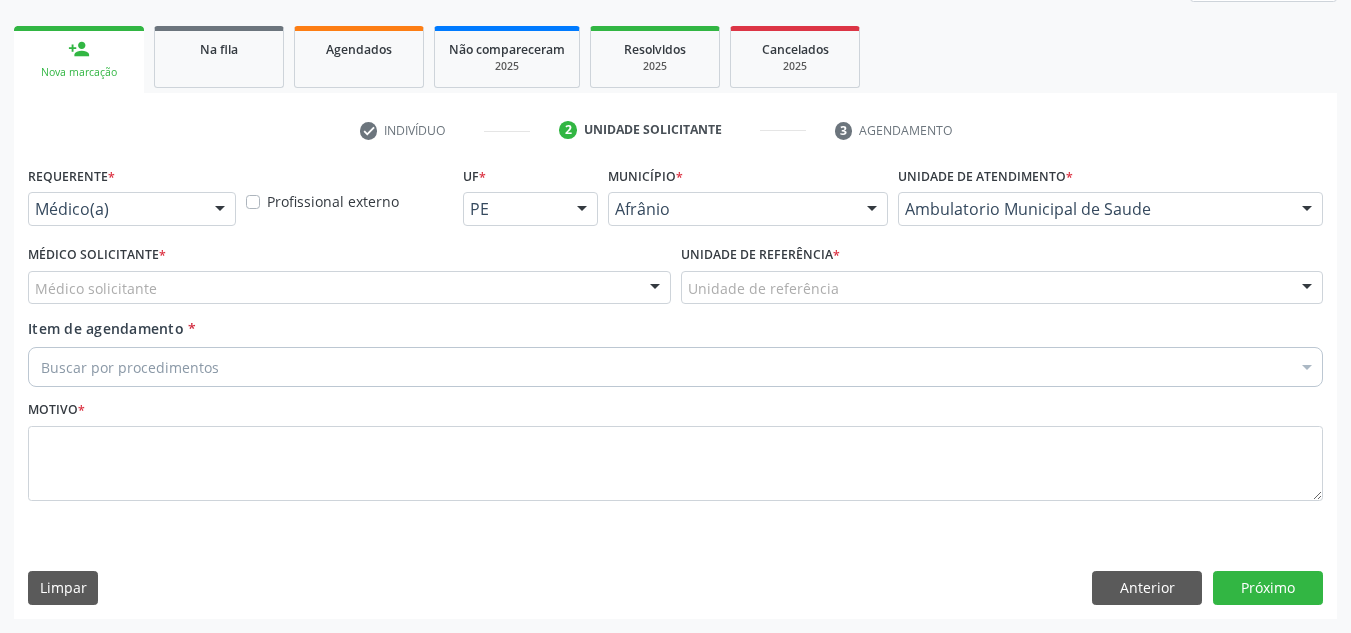 click on "Médico solicitante" at bounding box center (349, 288) 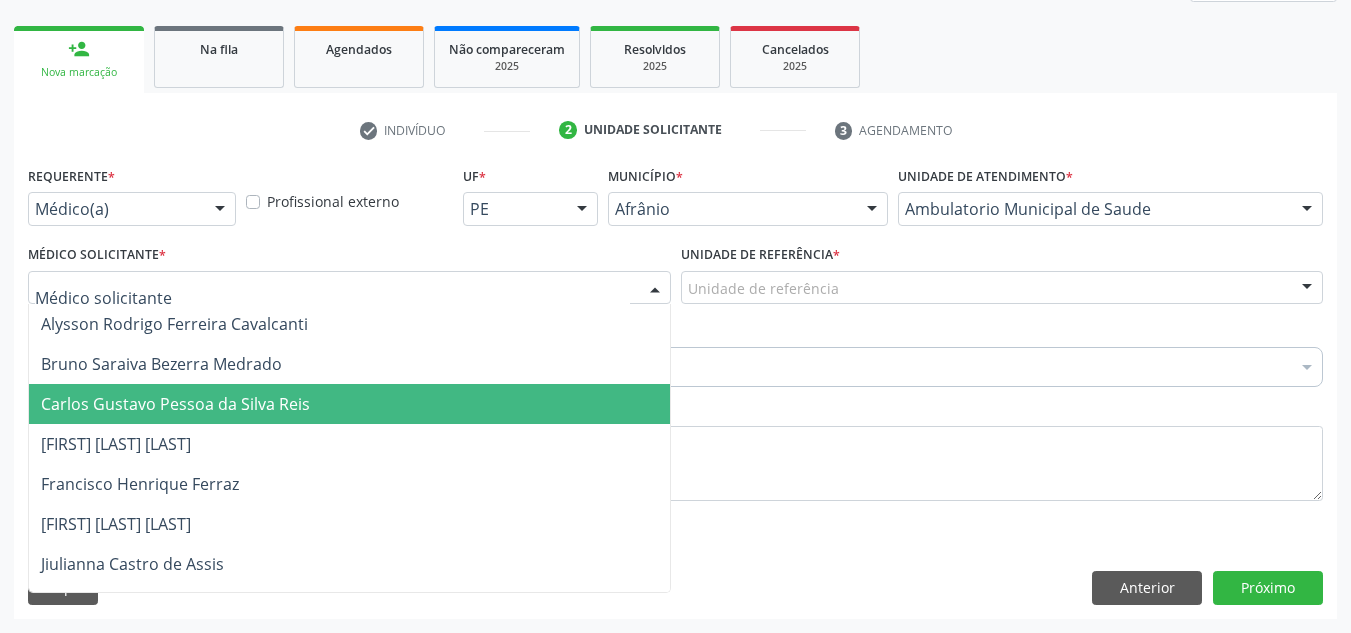 click on "Carlos Gustavo Pessoa da Silva Reis" at bounding box center (349, 404) 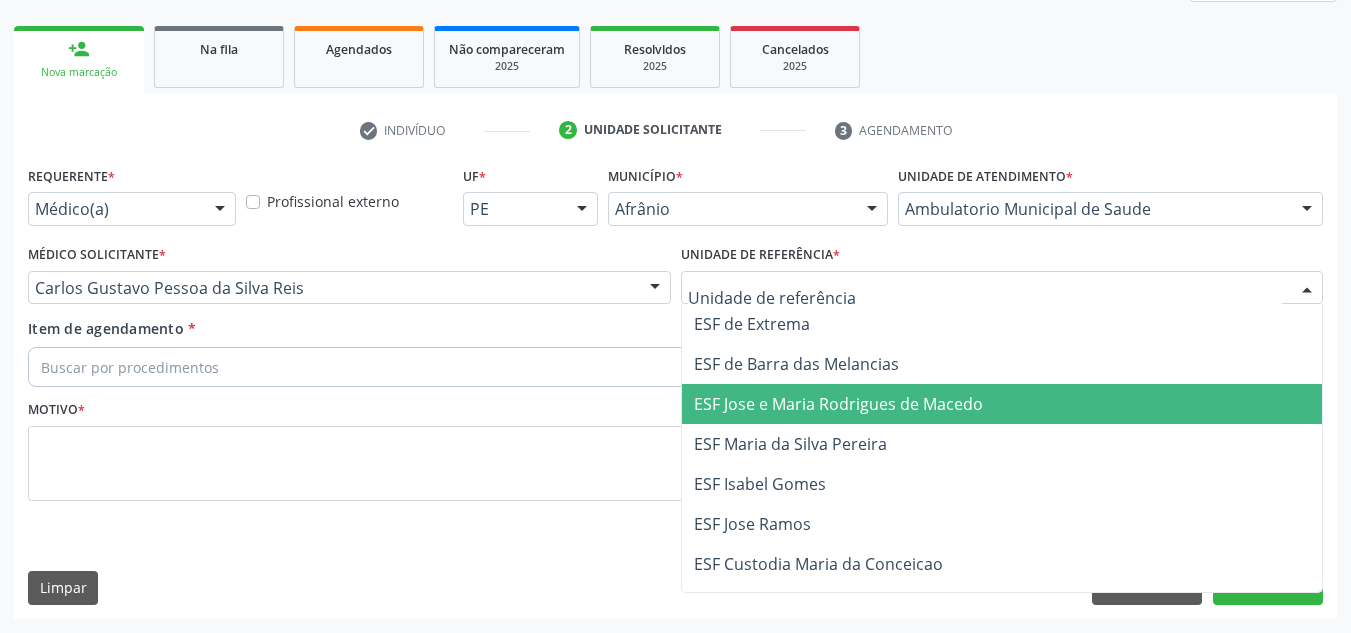 drag, startPoint x: 785, startPoint y: 413, endPoint x: 528, endPoint y: 380, distance: 259.11002 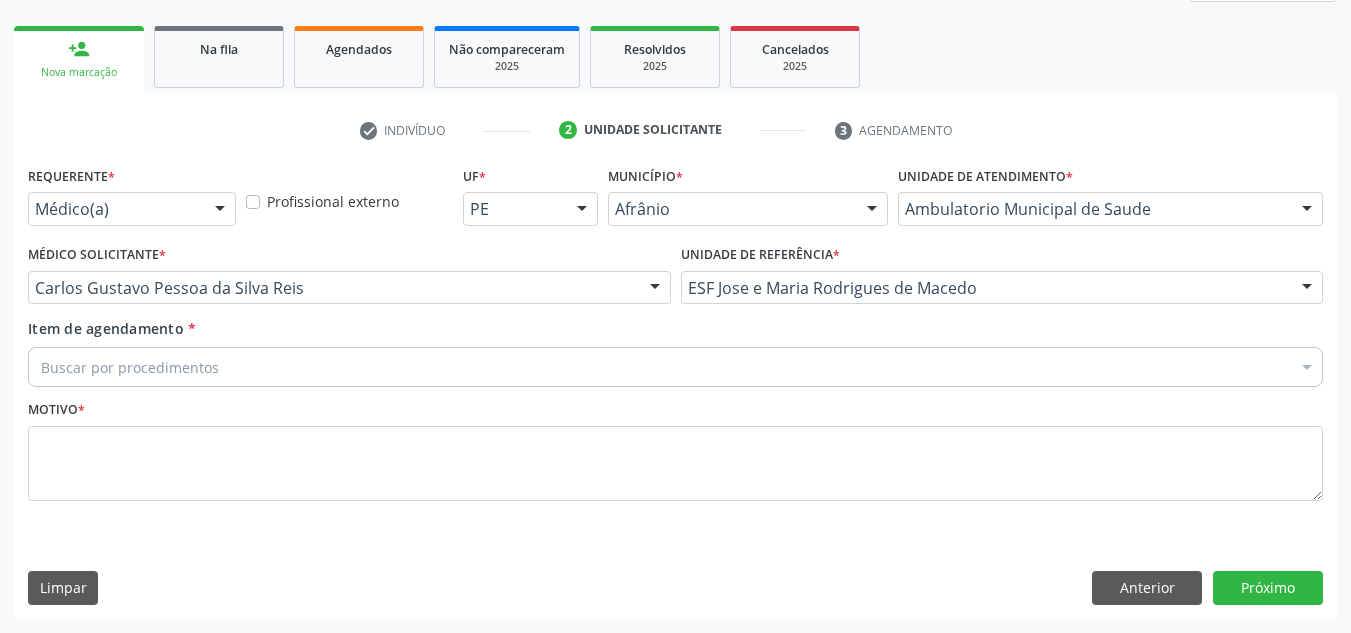 click on "Buscar por procedimentos" at bounding box center (675, 367) 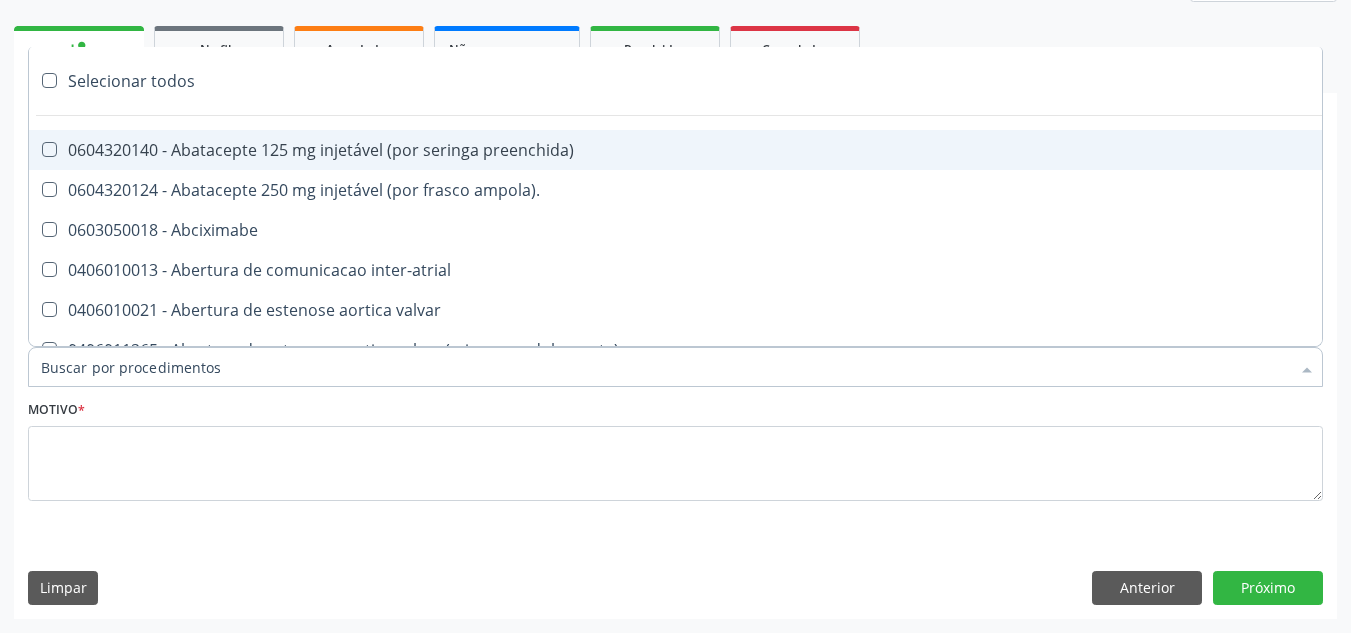 paste on "0209010037" 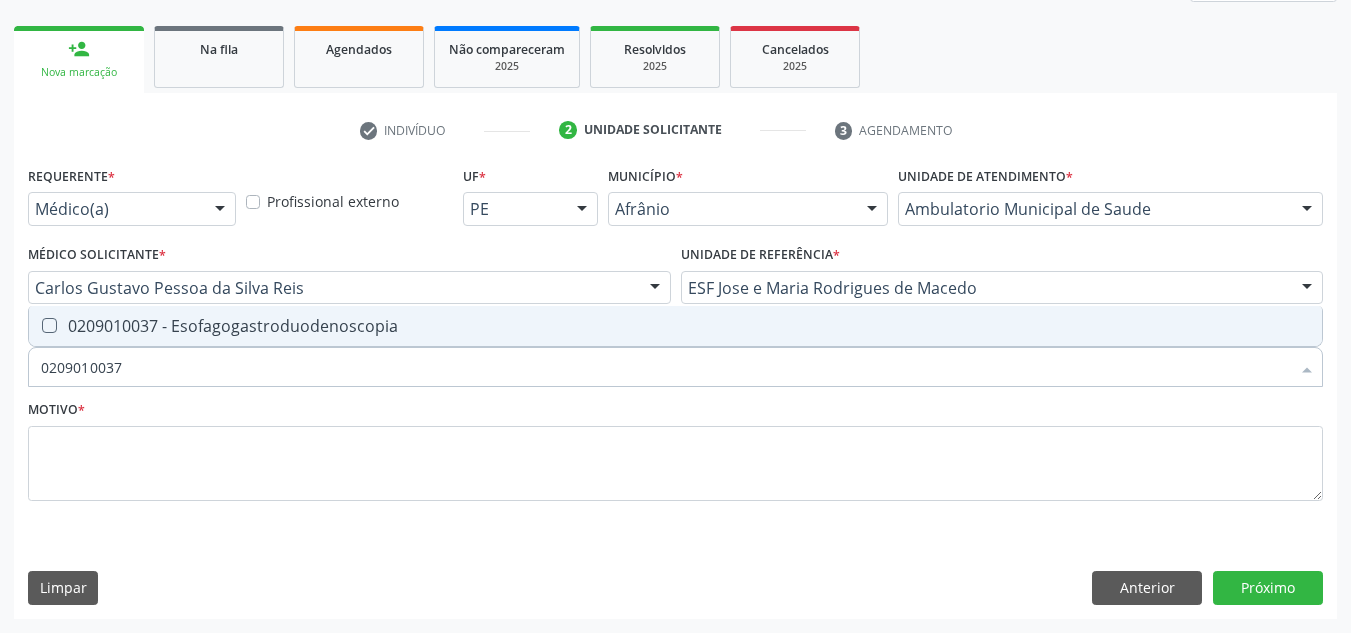 click on "0209010037 - Esofagogastroduodenoscopia" at bounding box center (675, 326) 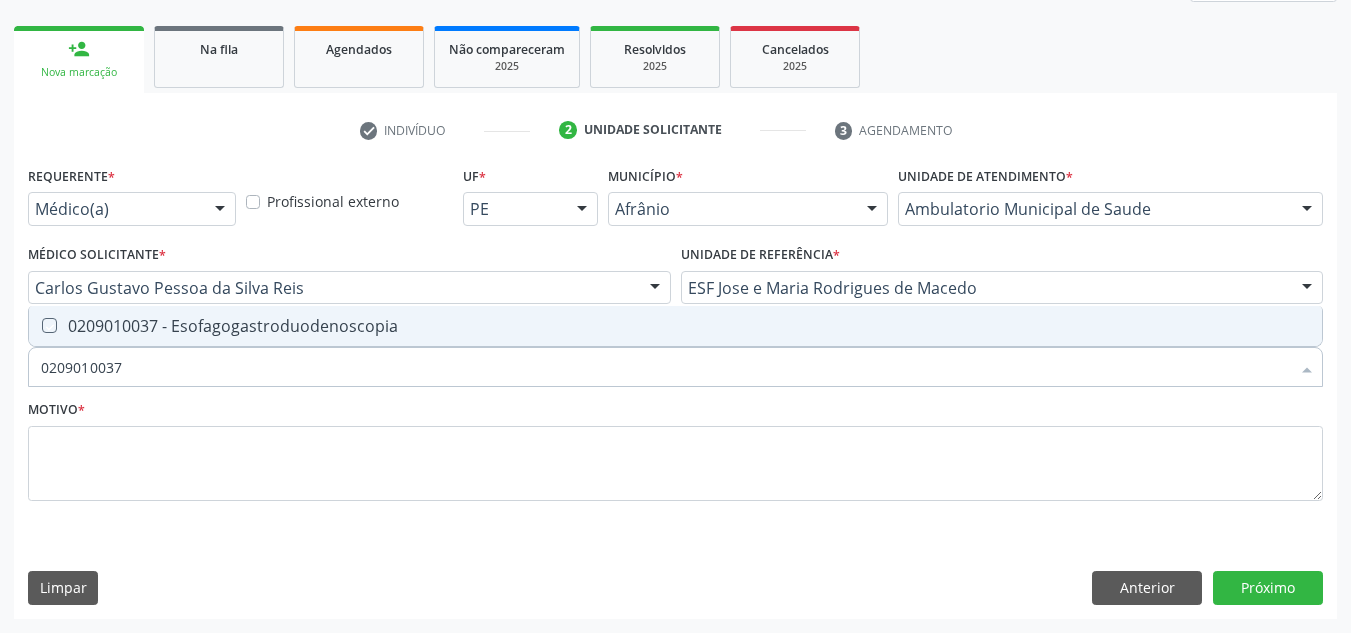 checkbox on "true" 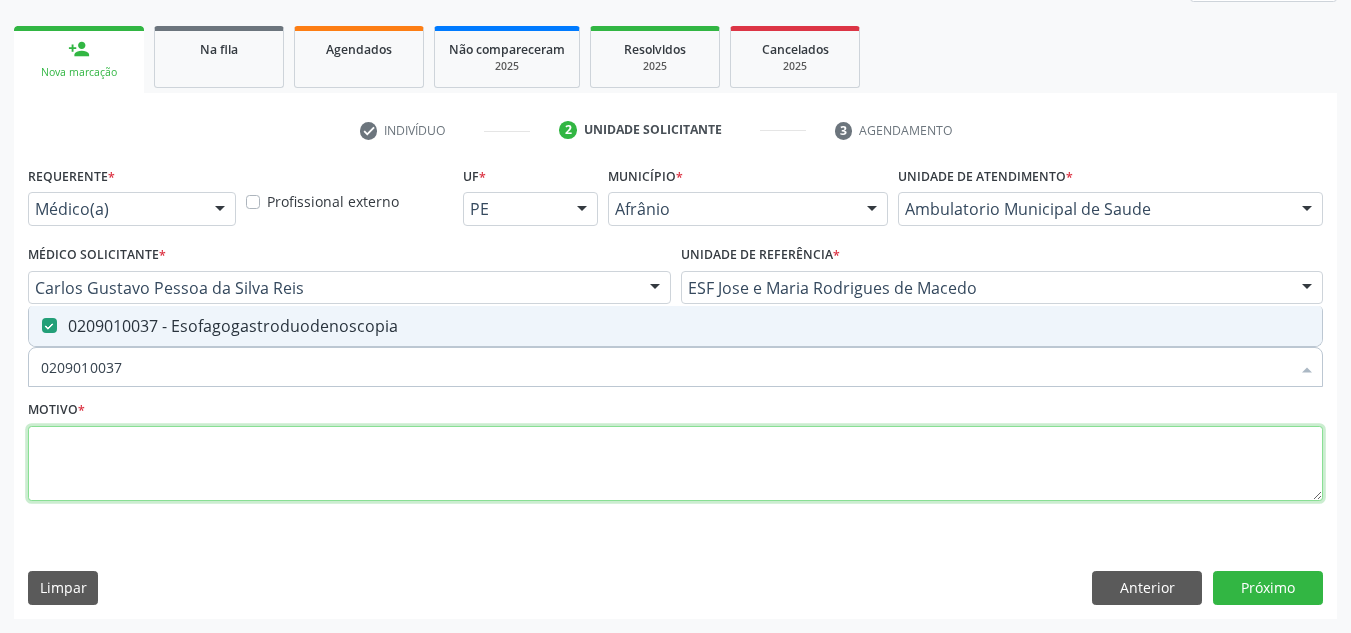 click at bounding box center [675, 464] 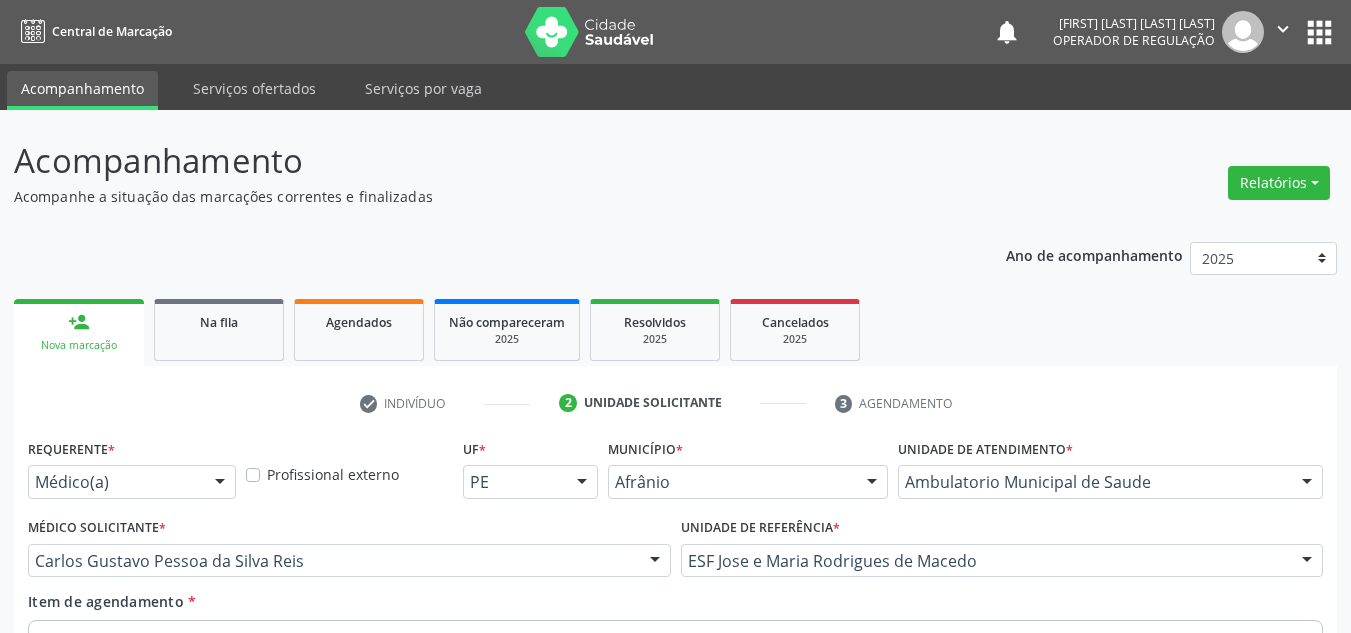 scroll, scrollTop: 273, scrollLeft: 0, axis: vertical 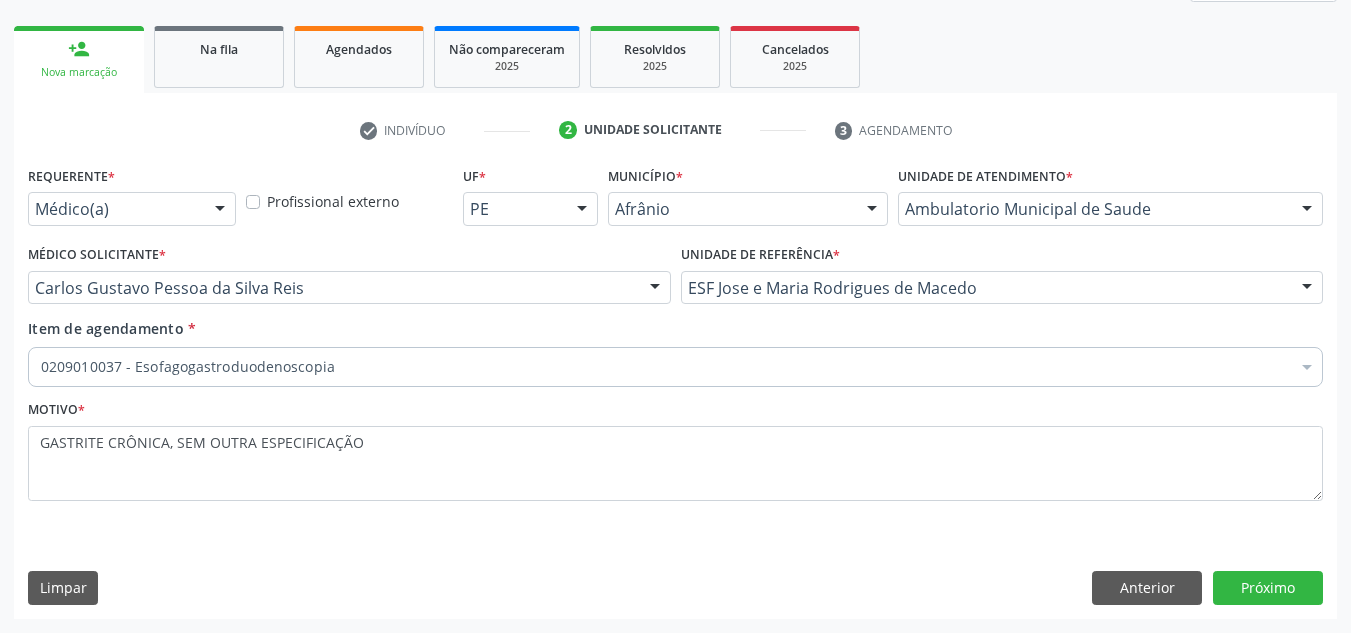 type on "GASTRITE CRÔNICA, SEM OUTRA ESPECIFICAÇÃO" 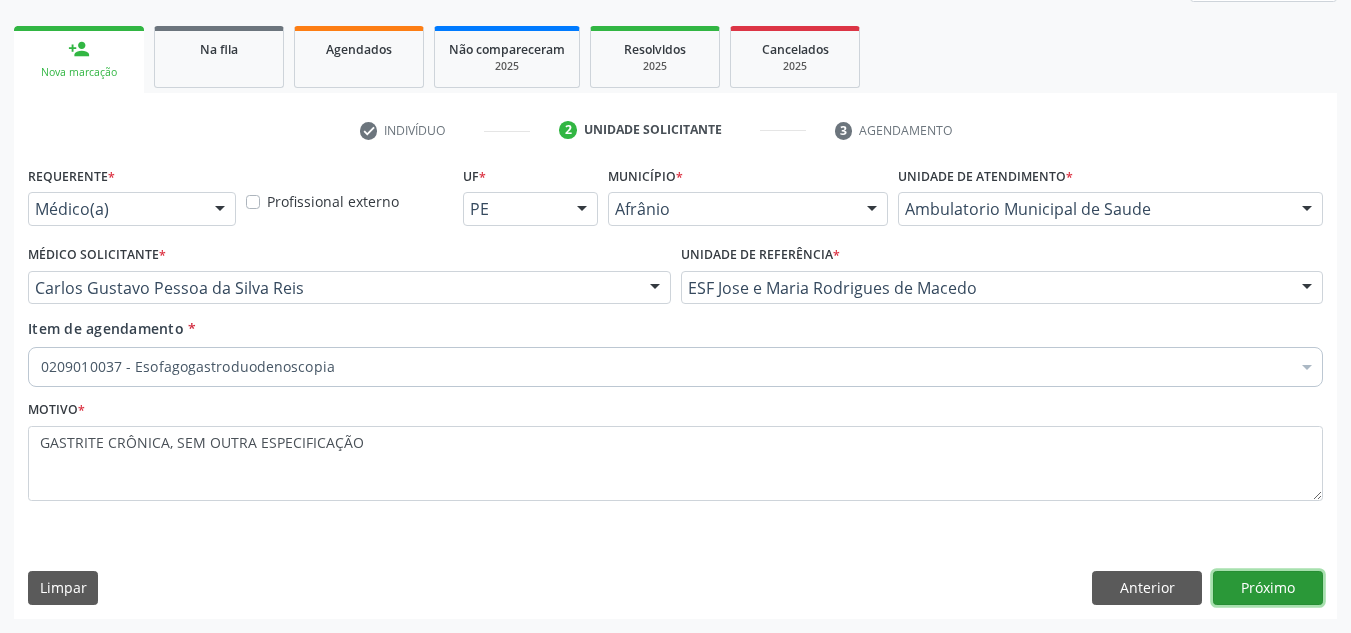 click on "Próximo" at bounding box center (1268, 588) 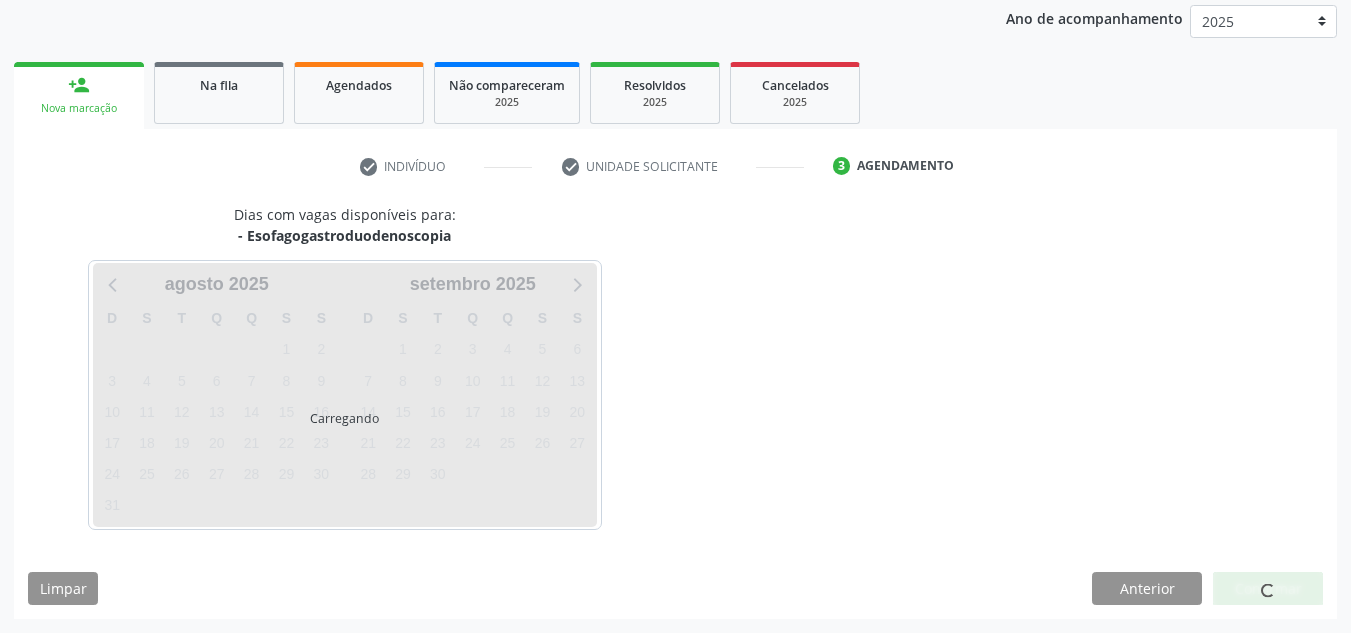 scroll, scrollTop: 237, scrollLeft: 0, axis: vertical 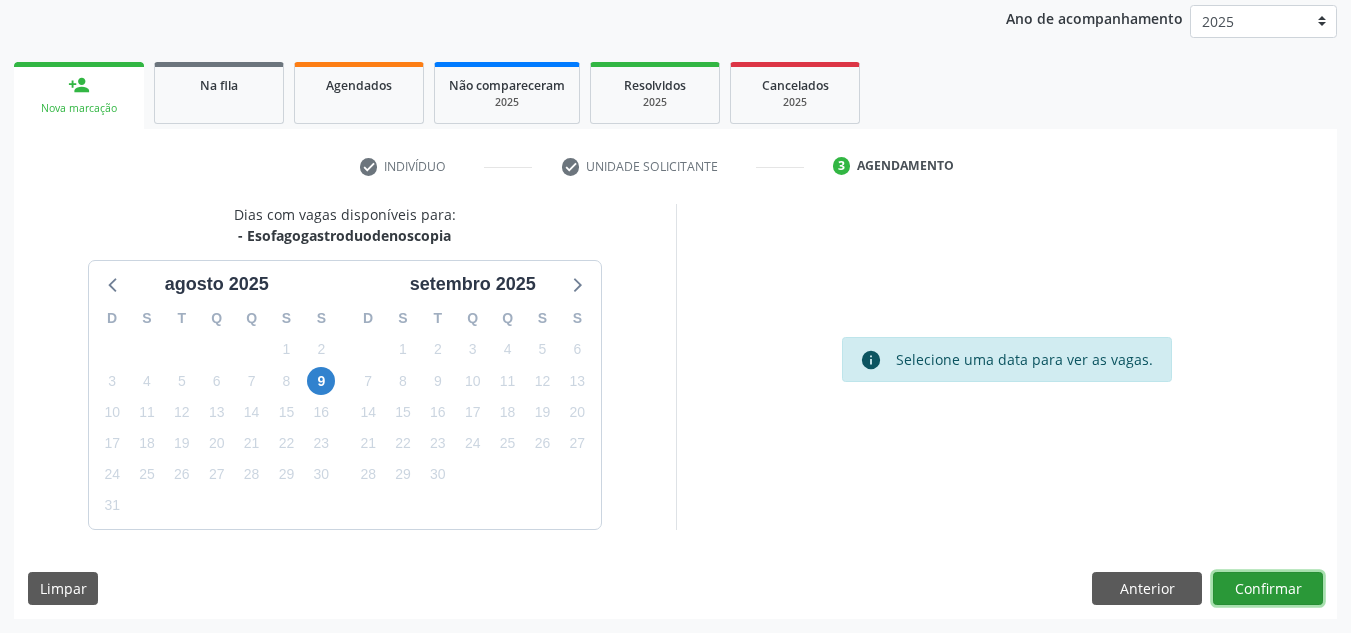 click on "Confirmar" at bounding box center [1268, 589] 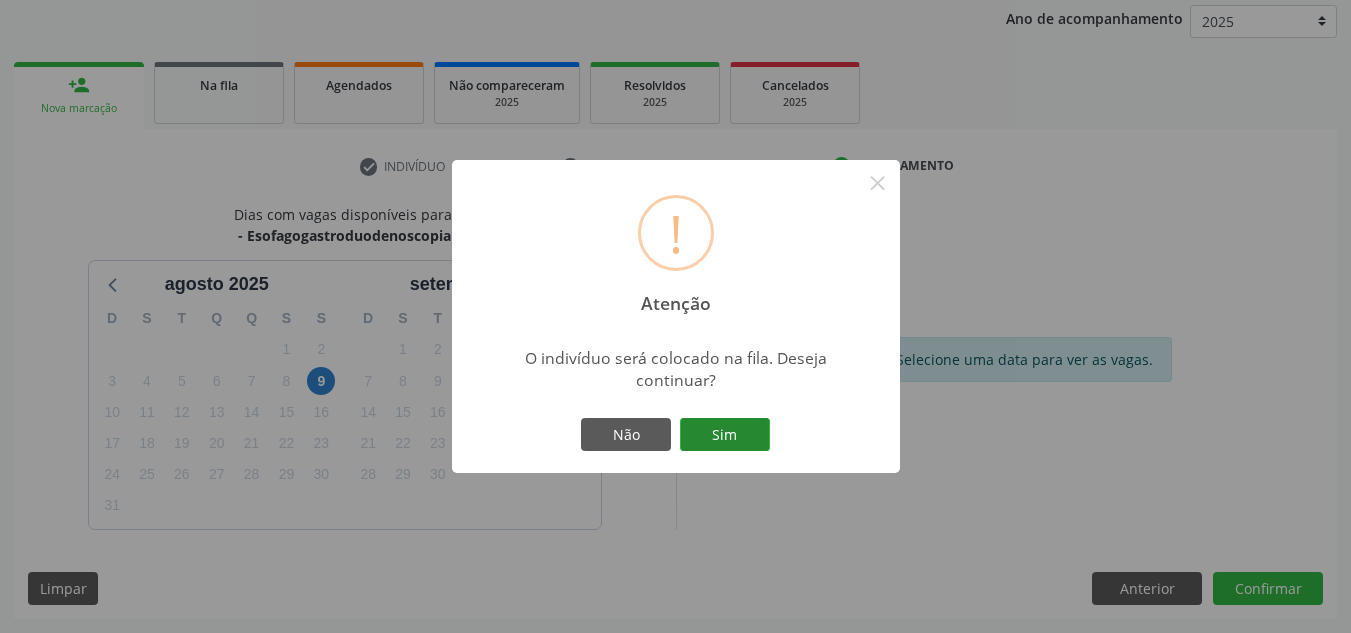 click on "Sim" at bounding box center [725, 435] 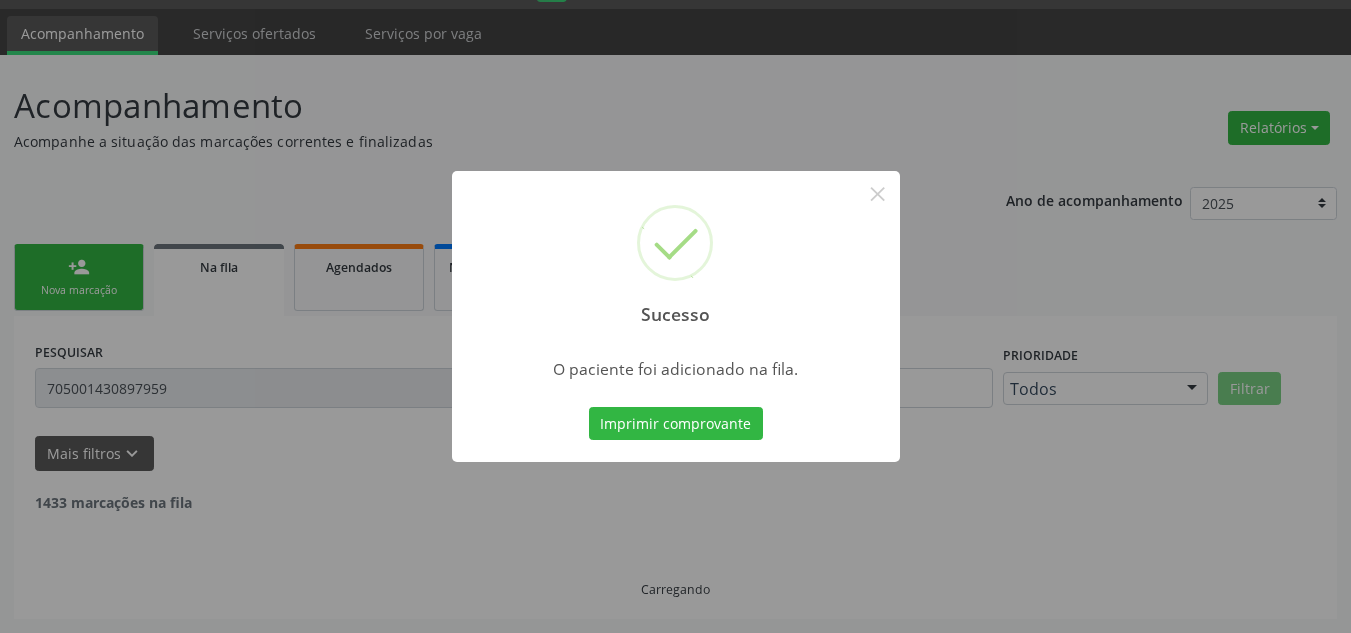 scroll, scrollTop: 34, scrollLeft: 0, axis: vertical 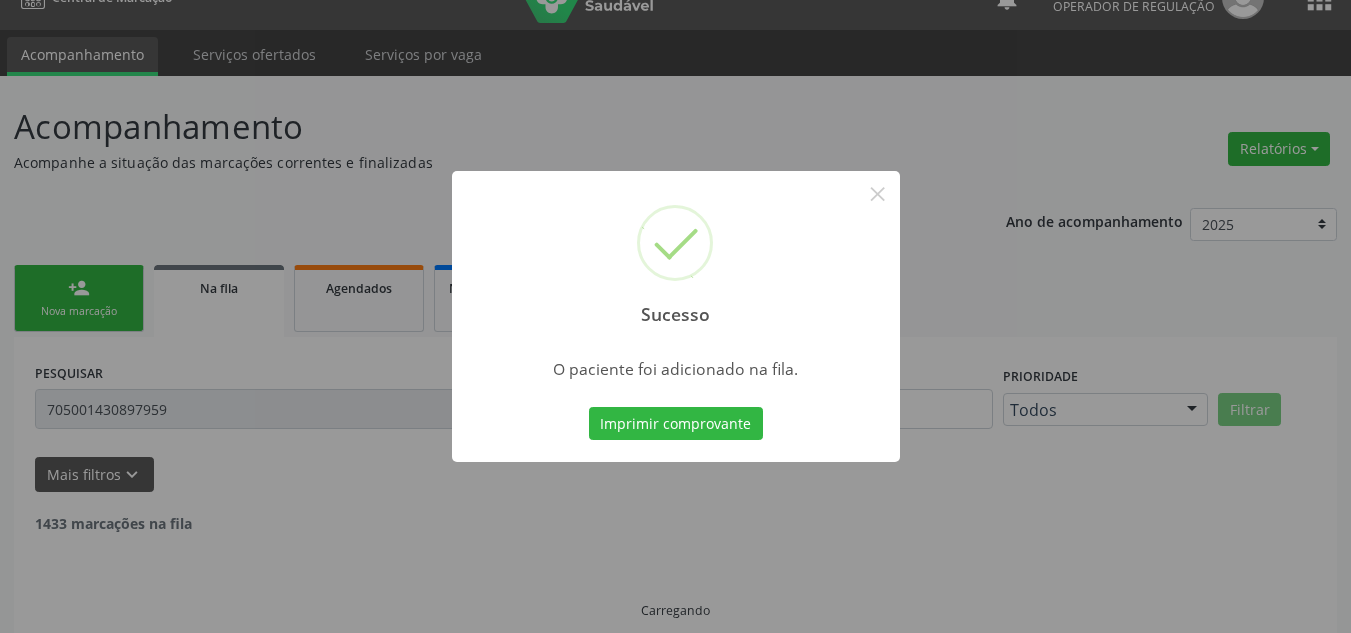 click on "Sucesso × O paciente foi adicionado na fila. Imprimir comprovante Cancel" at bounding box center [675, 316] 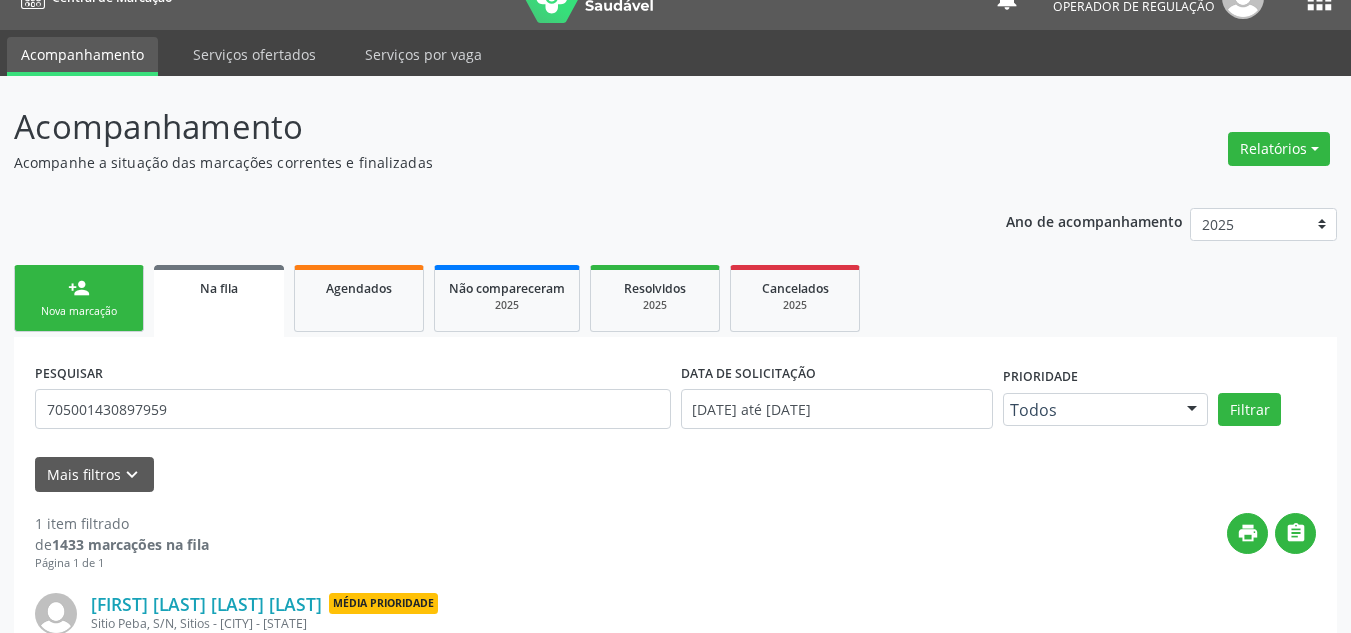 click on "person_add
Nova marcação" at bounding box center [79, 298] 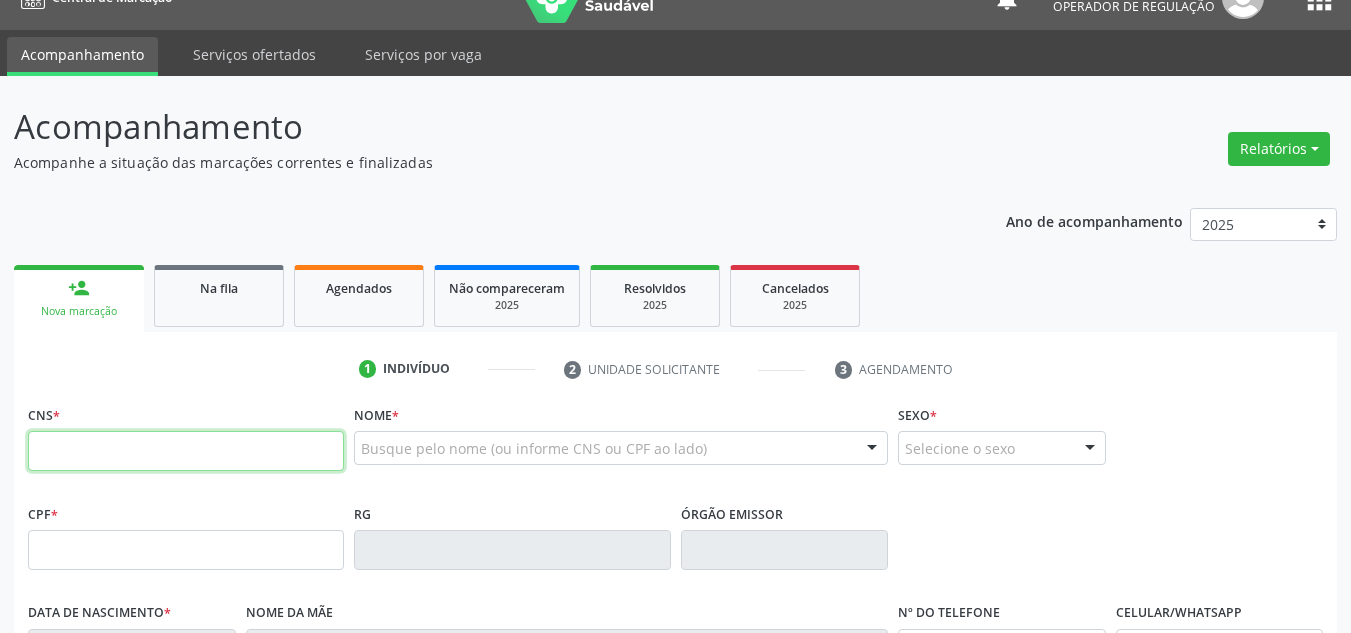 click at bounding box center [186, 451] 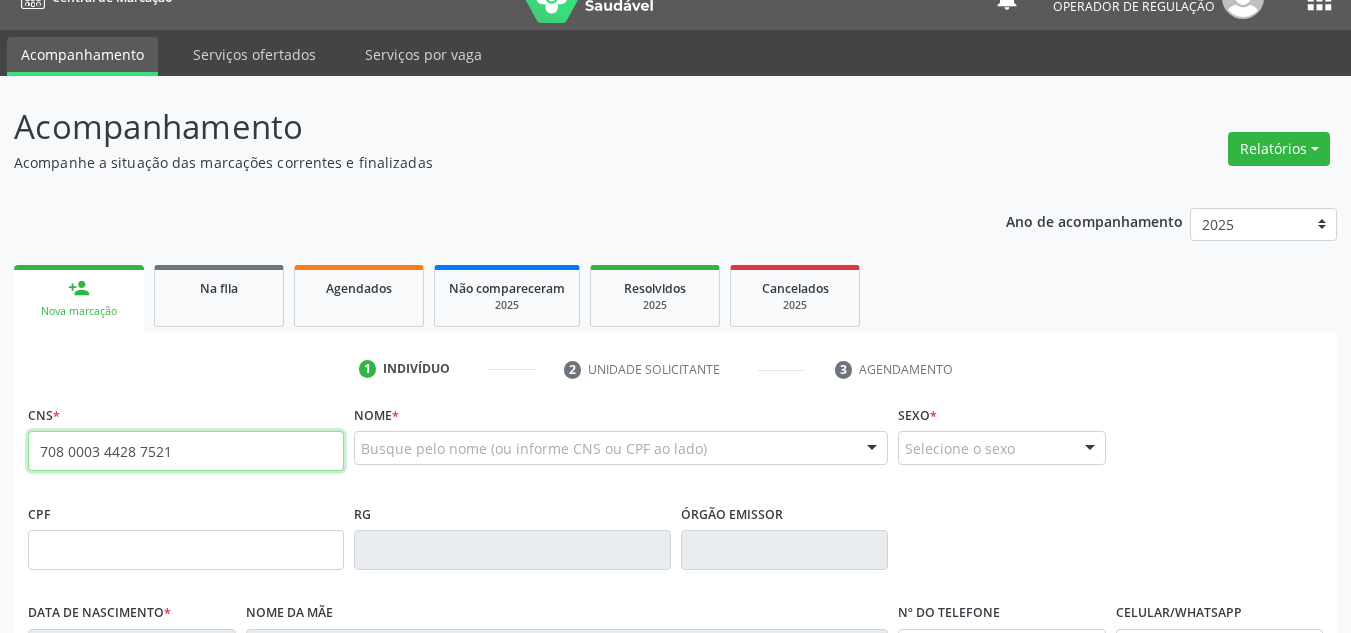 type on "708 0003 4428 7521" 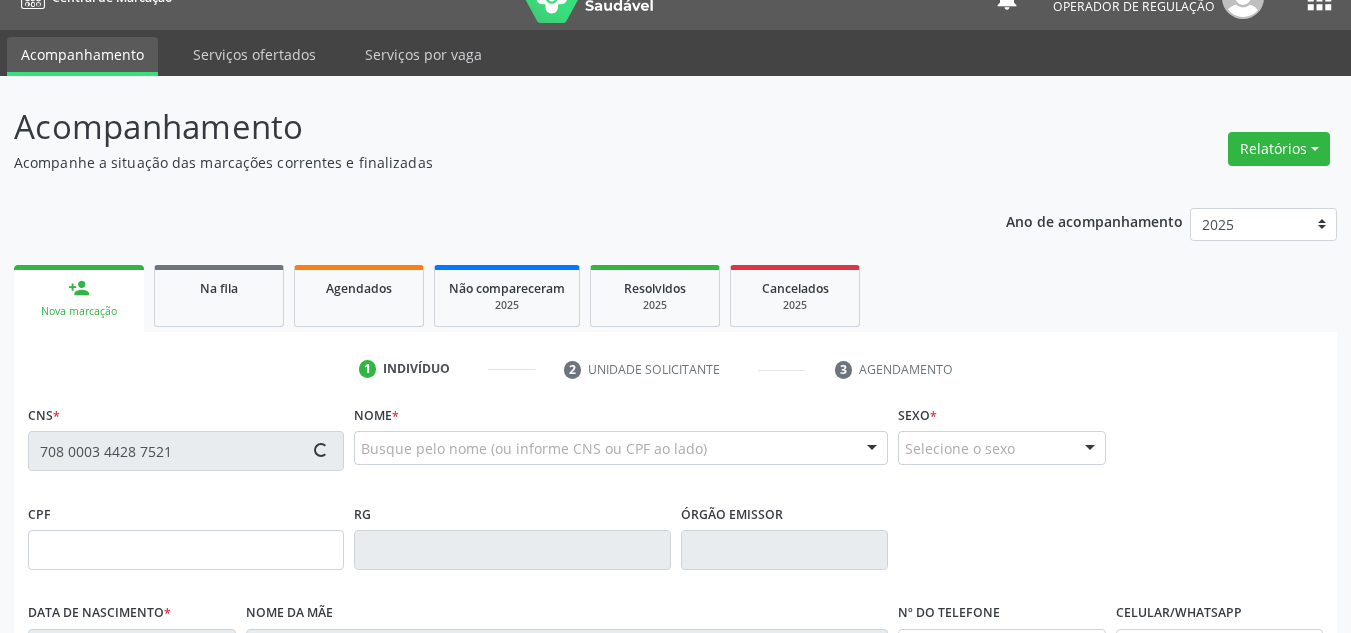 type on "07/08/1972" 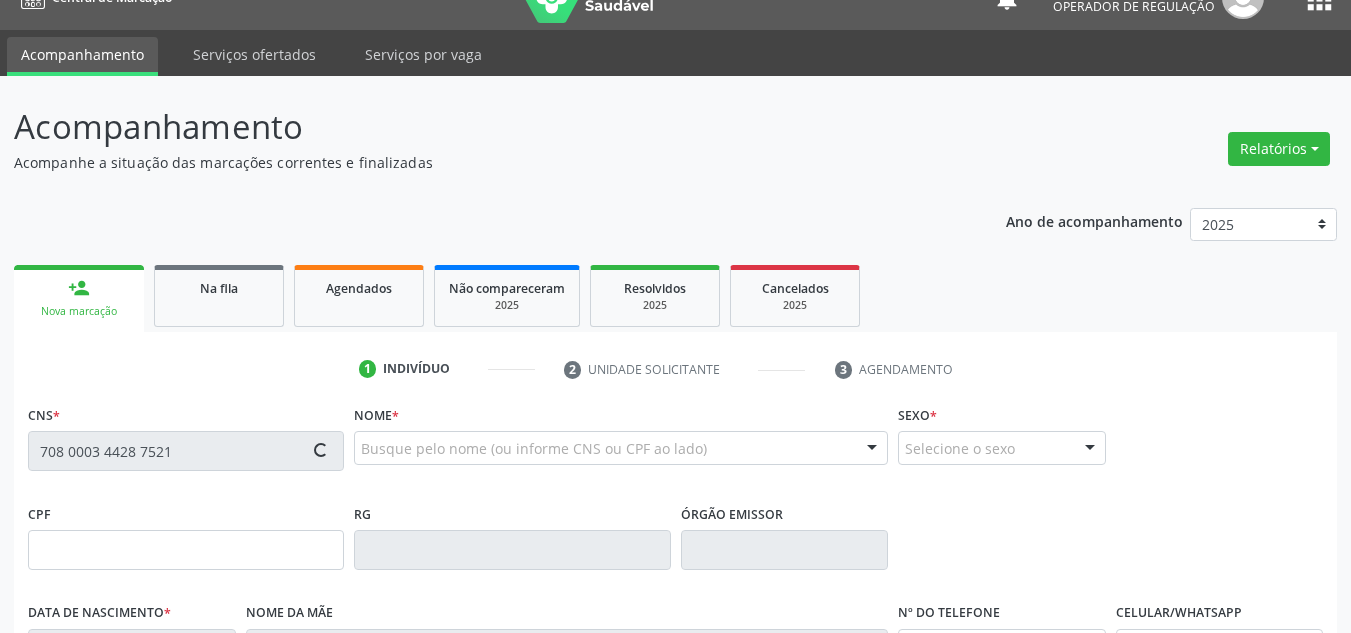 type on "Cristina Viera Rodrigues" 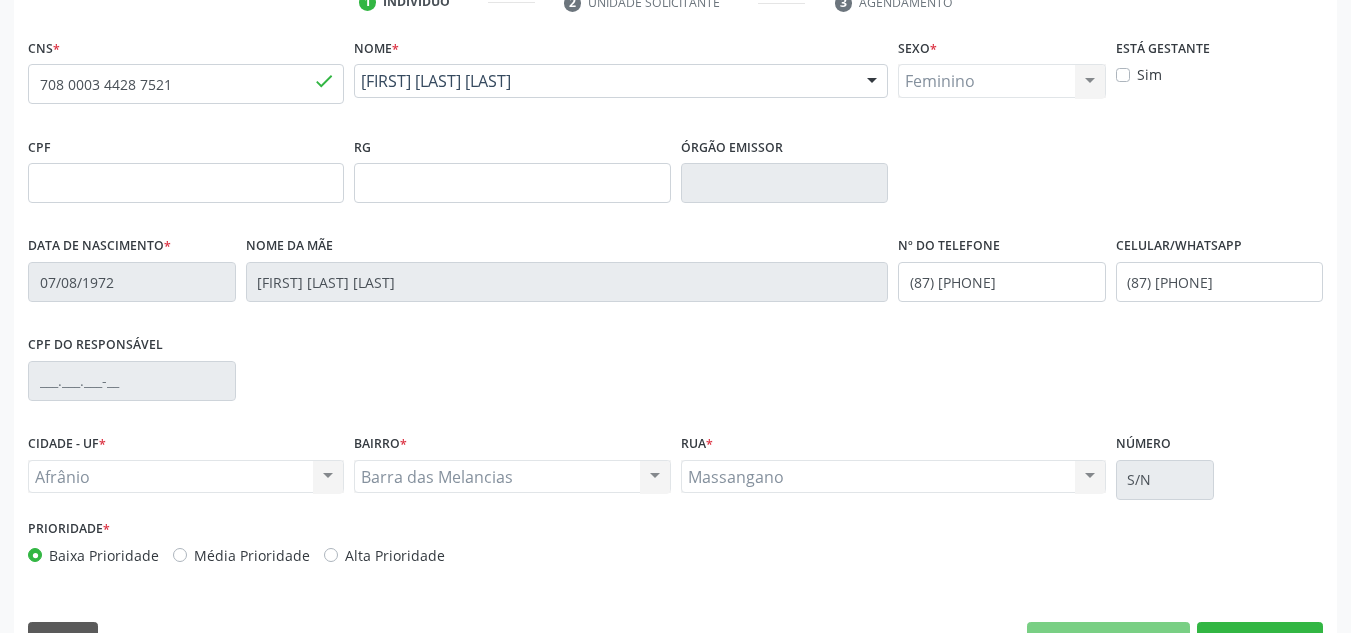 scroll, scrollTop: 451, scrollLeft: 0, axis: vertical 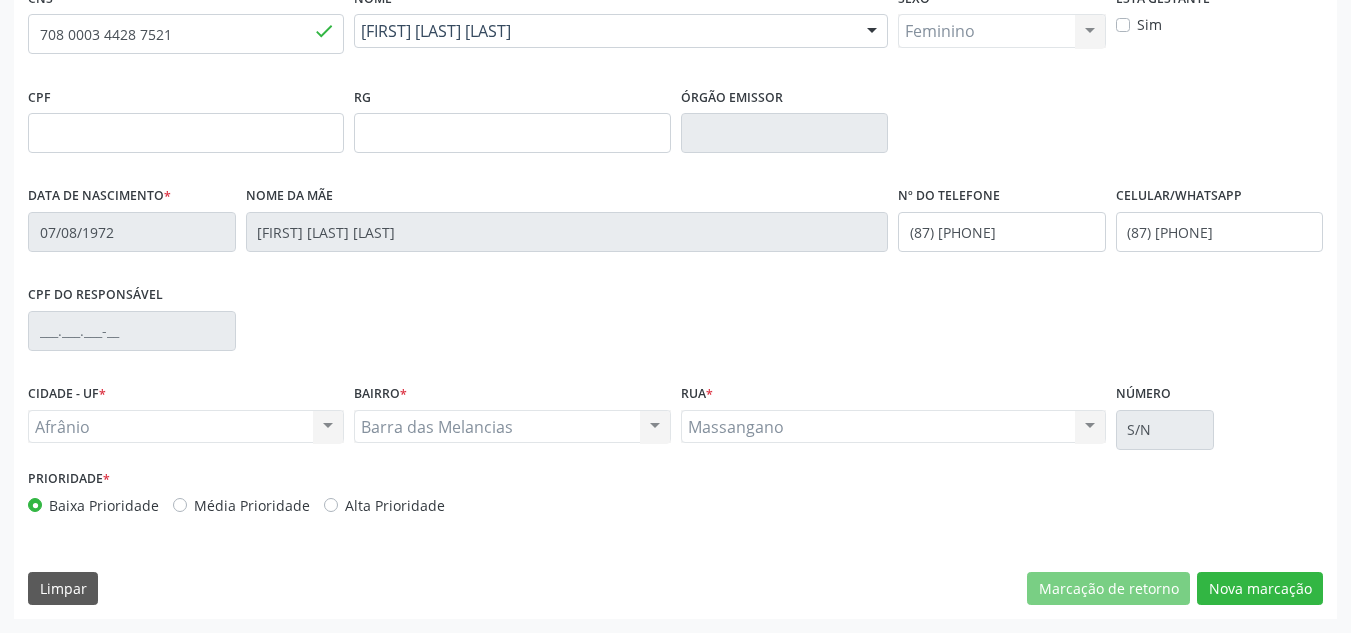 click on "Média Prioridade" at bounding box center (252, 505) 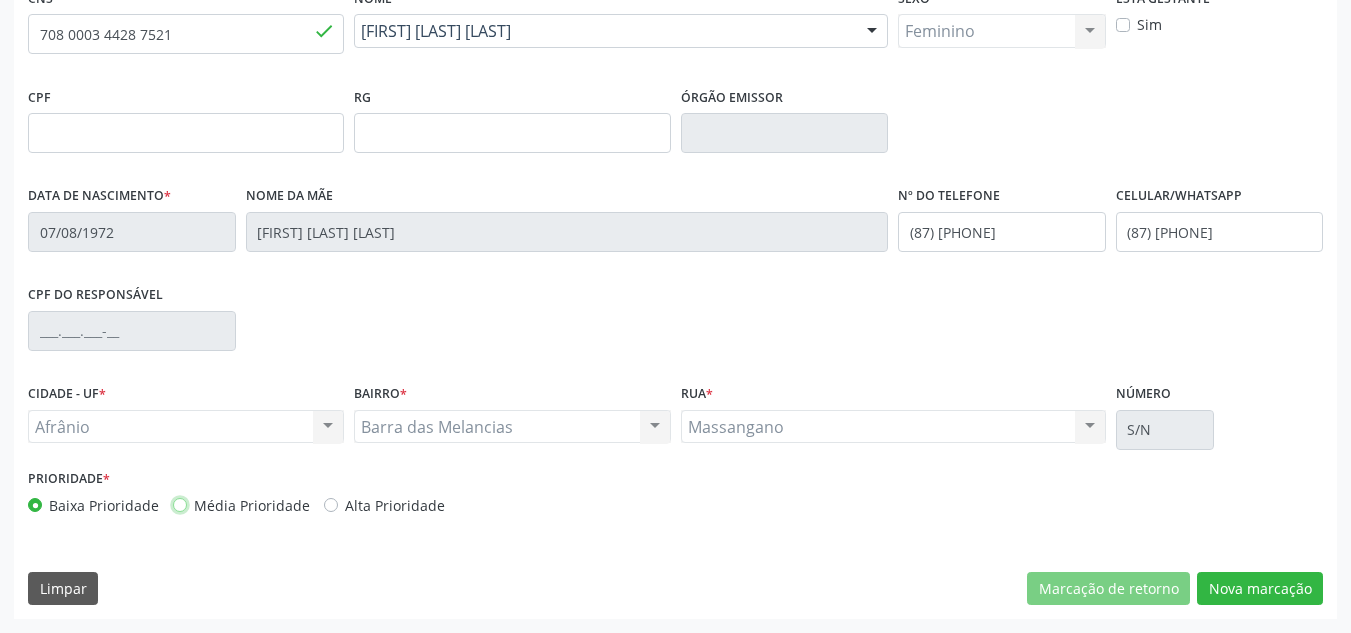 click on "Média Prioridade" at bounding box center [180, 504] 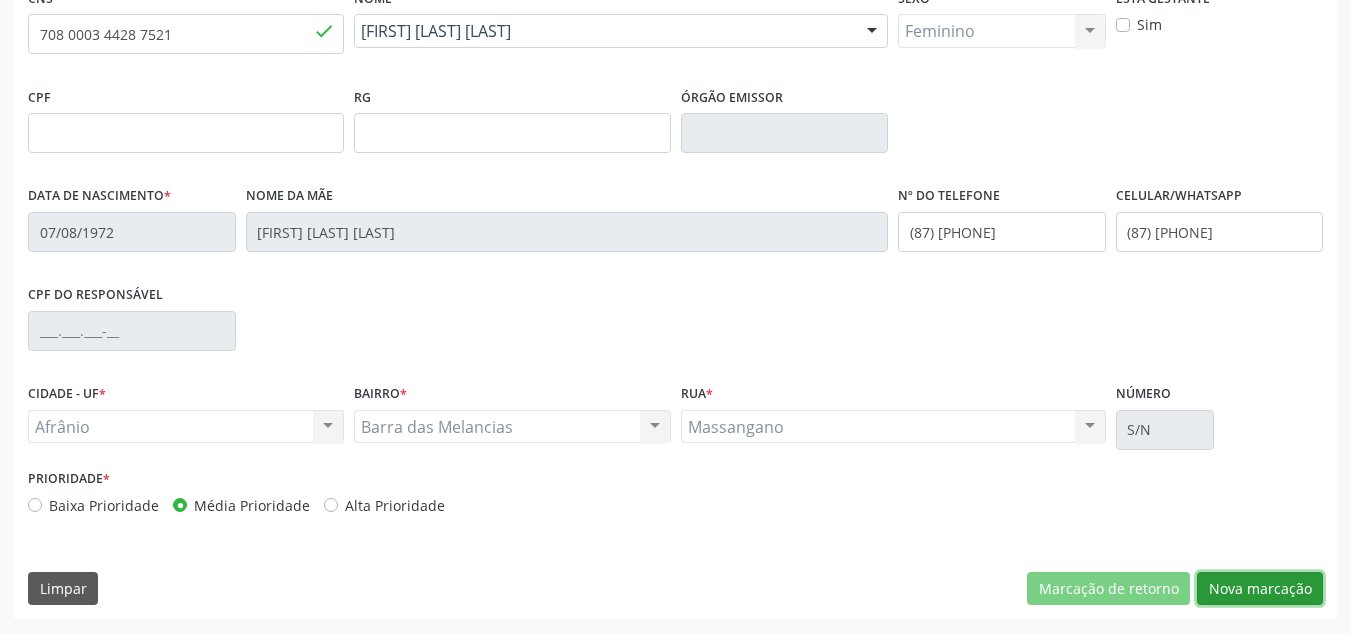 click on "Nova marcação" at bounding box center (1260, 589) 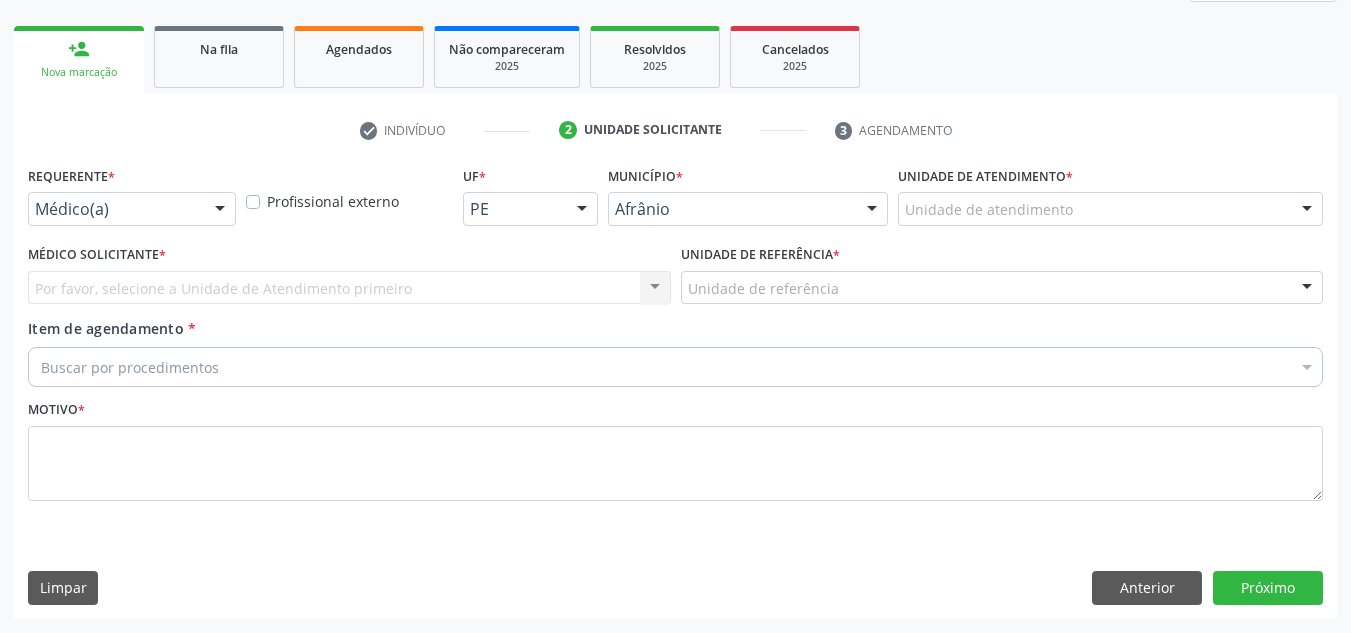 scroll, scrollTop: 273, scrollLeft: 0, axis: vertical 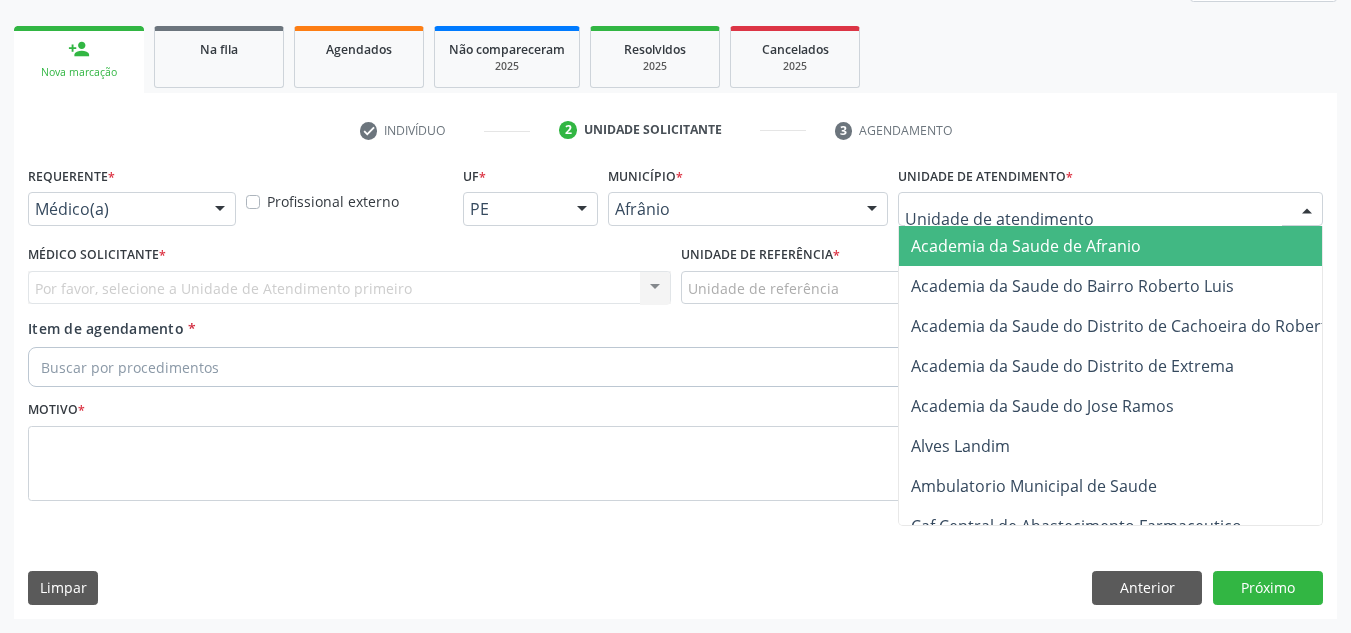 click at bounding box center (1110, 209) 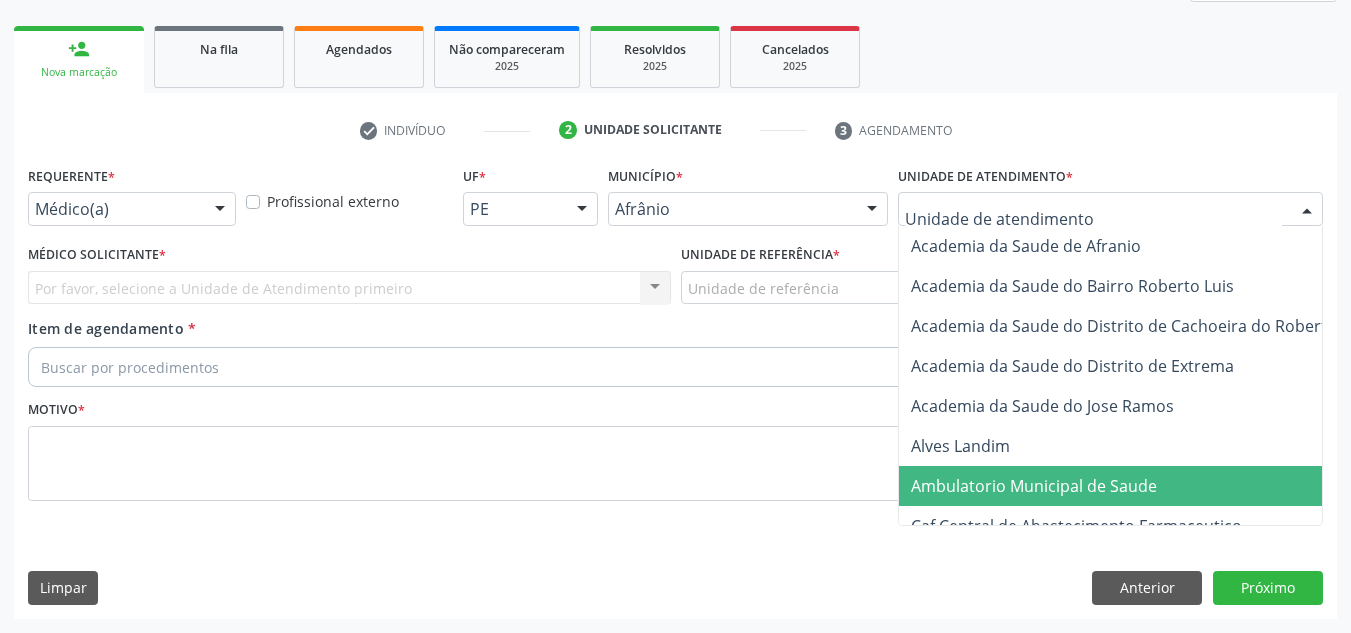 click on "Ambulatorio Municipal de Saude" at bounding box center [1034, 486] 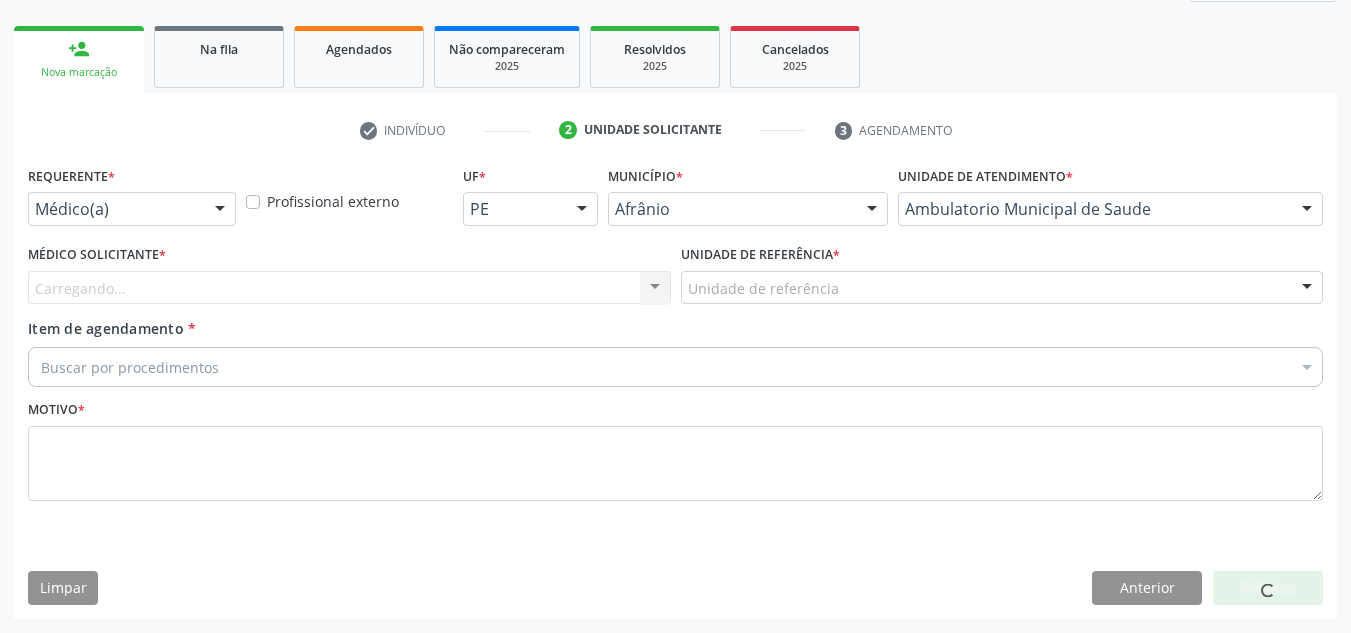 click on "Carregando...
Nenhum resultado encontrado para: "   "
Não há nenhuma opção para ser exibida." at bounding box center (349, 288) 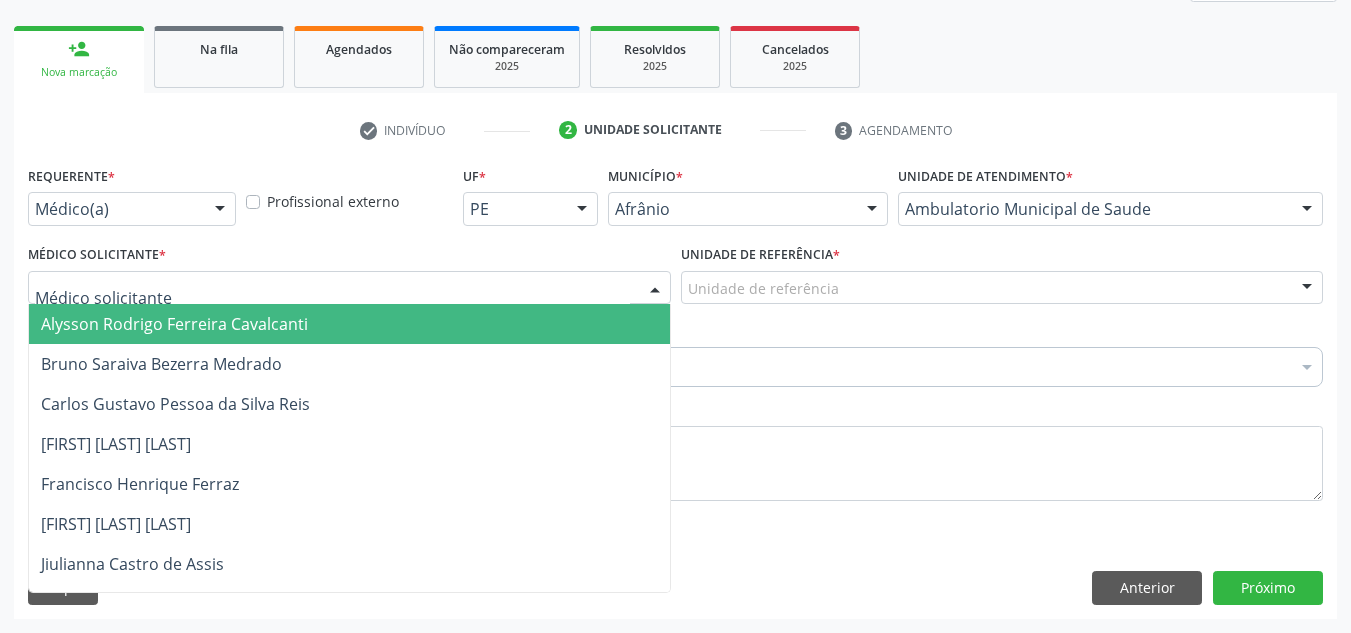 click at bounding box center (349, 288) 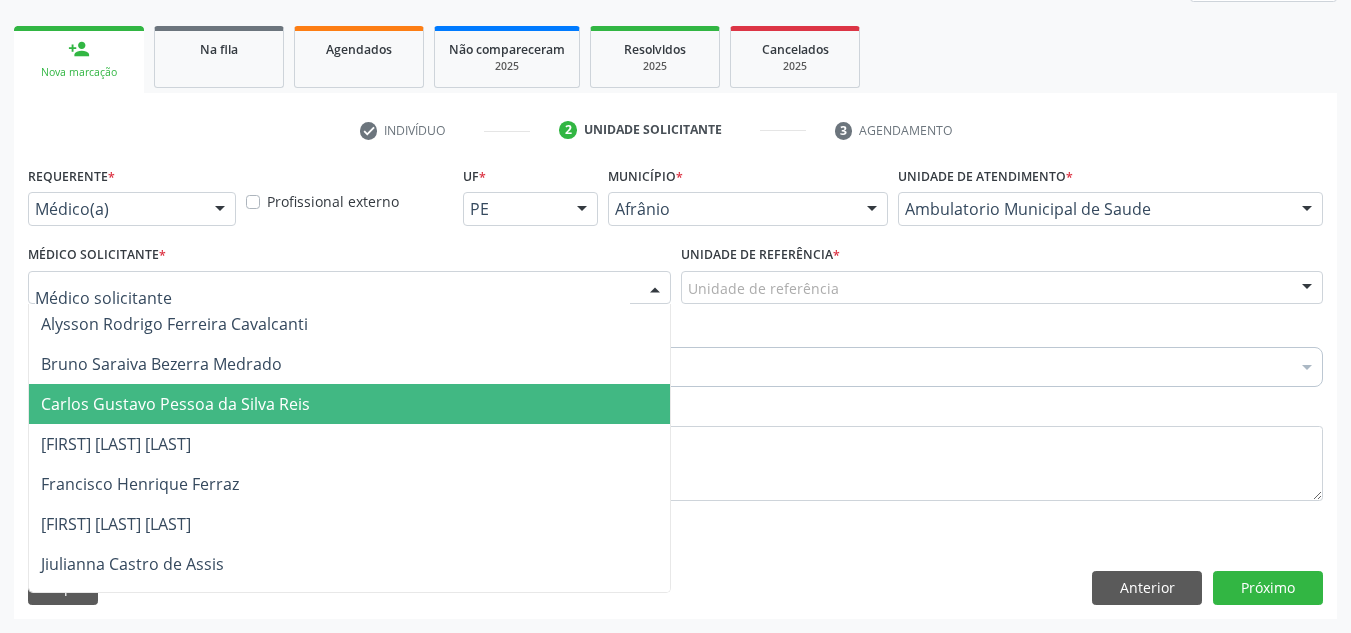 click on "Carlos Gustavo Pessoa da Silva Reis" at bounding box center [349, 404] 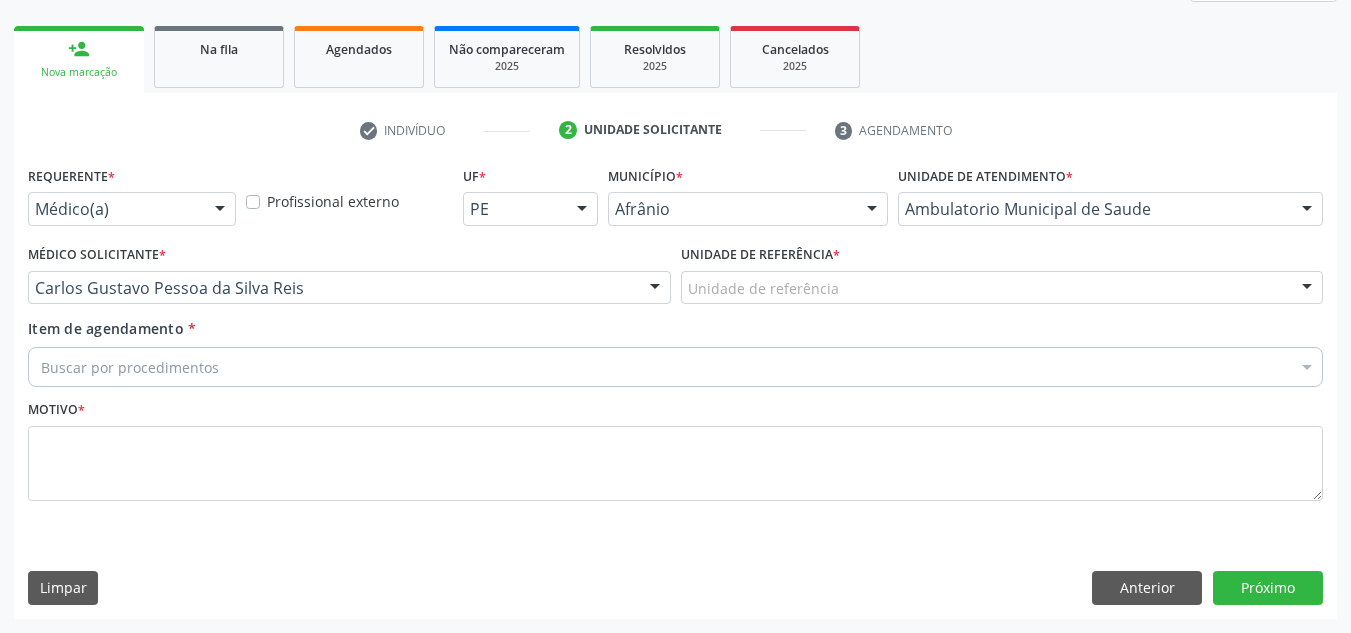 click on "Unidade de referência" at bounding box center (1002, 288) 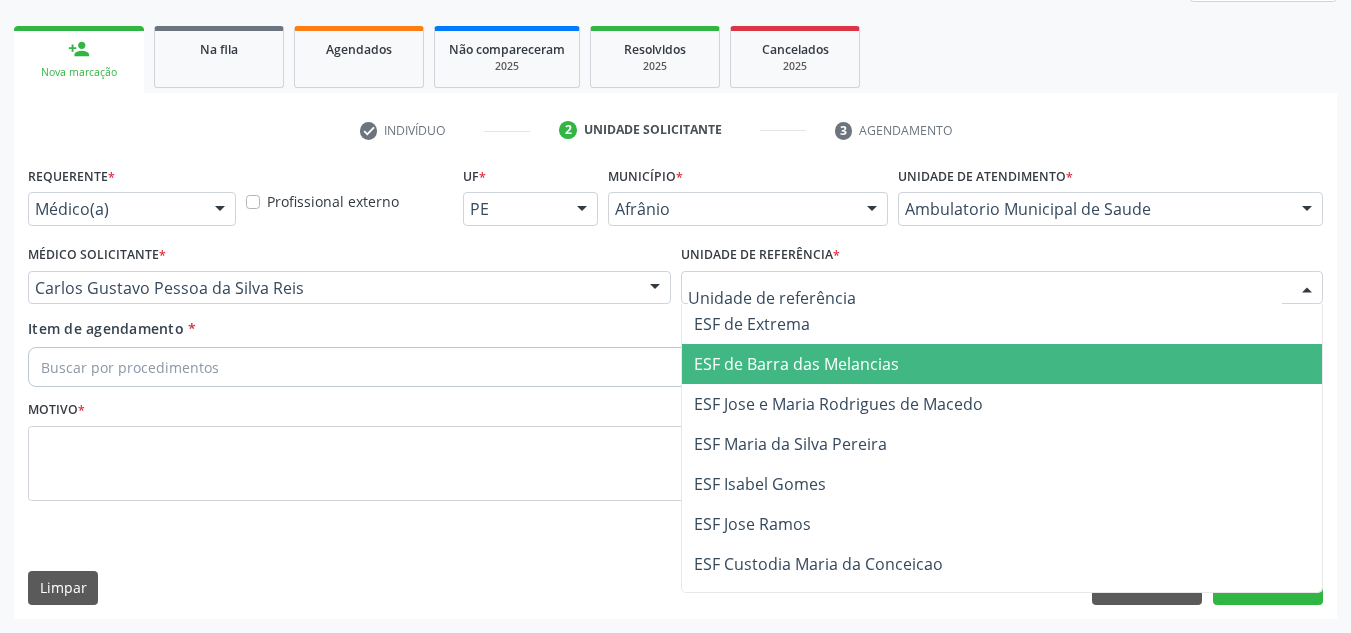 click on "ESF Jose e Maria Rodrigues de Macedo" at bounding box center [838, 404] 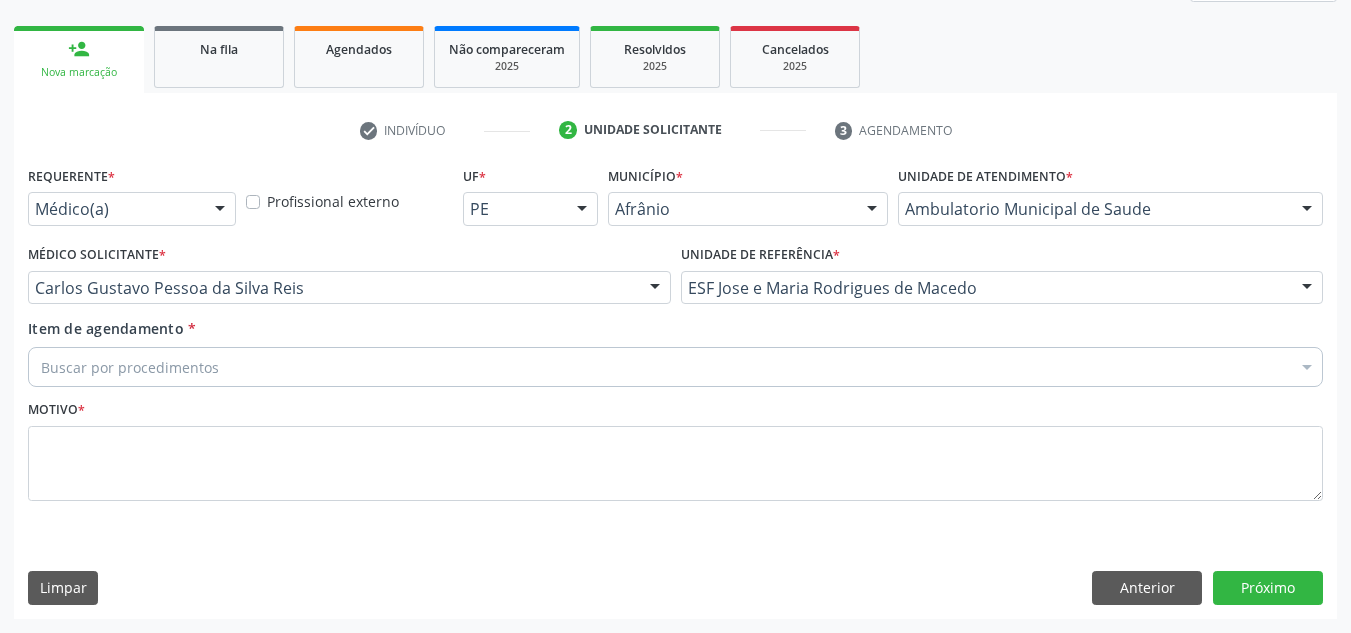 click on "Buscar por procedimentos" at bounding box center [675, 367] 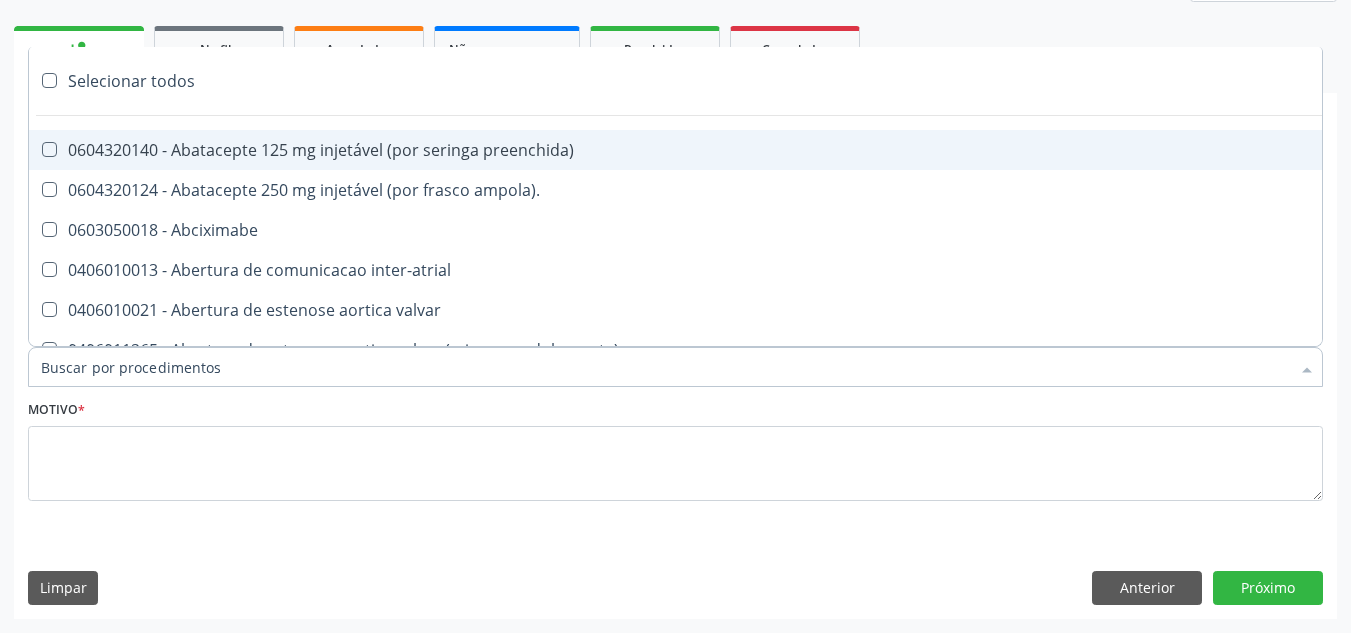 paste on "0209010037" 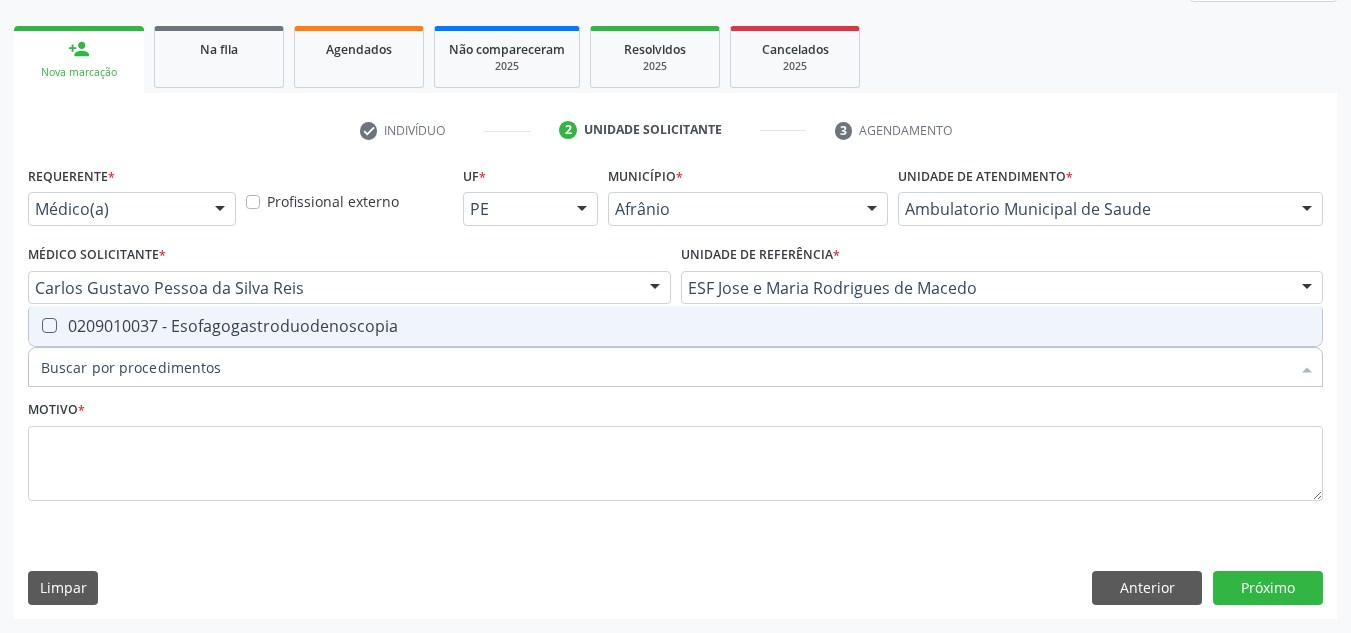 type on "0209010037" 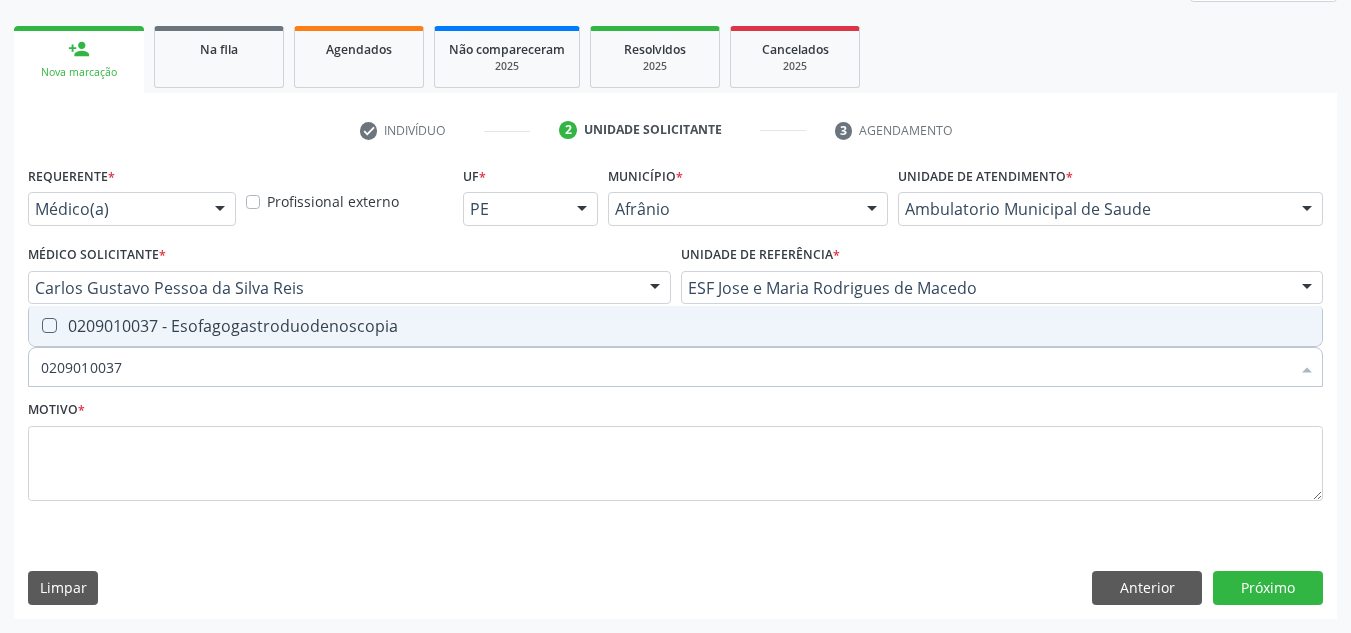 click on "0209010037 - Esofagogastroduodenoscopia" at bounding box center (675, 326) 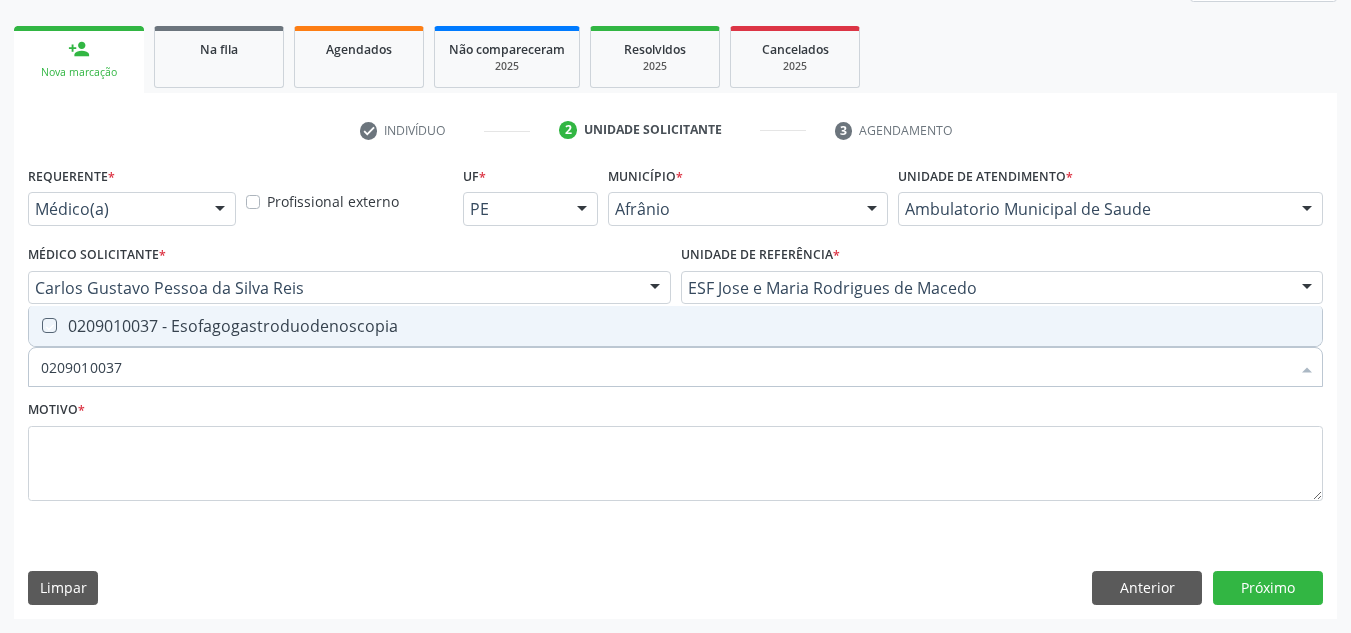 checkbox on "true" 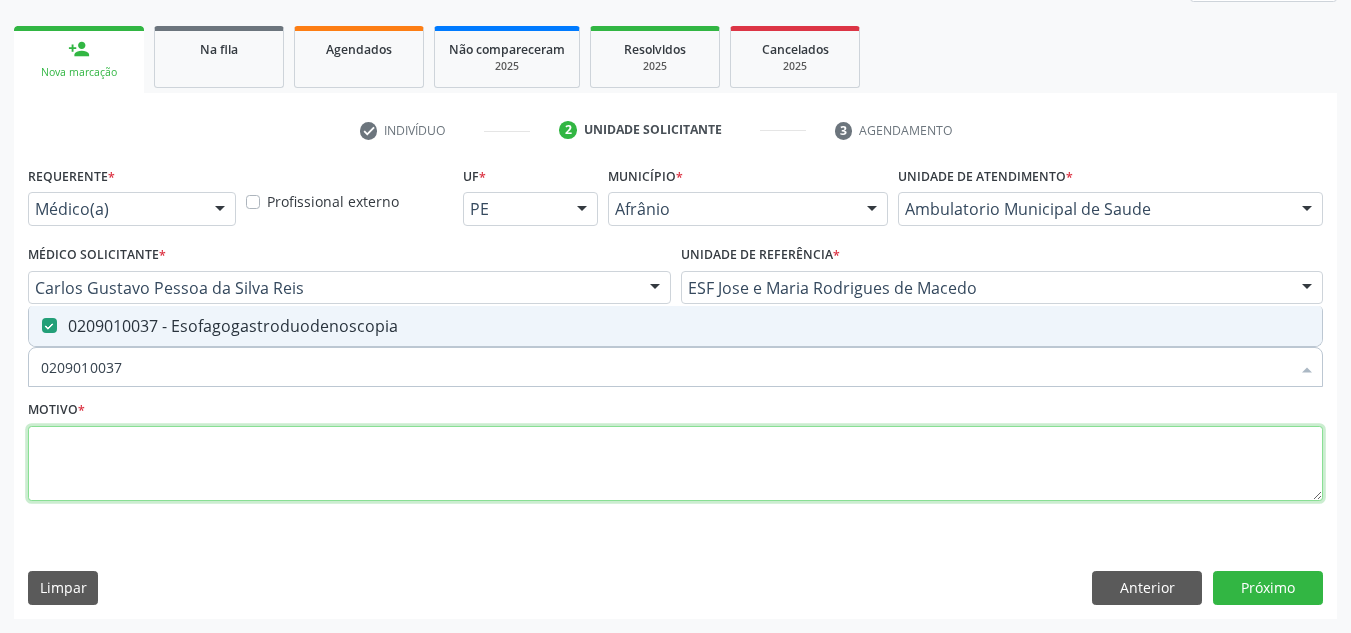 click at bounding box center (675, 464) 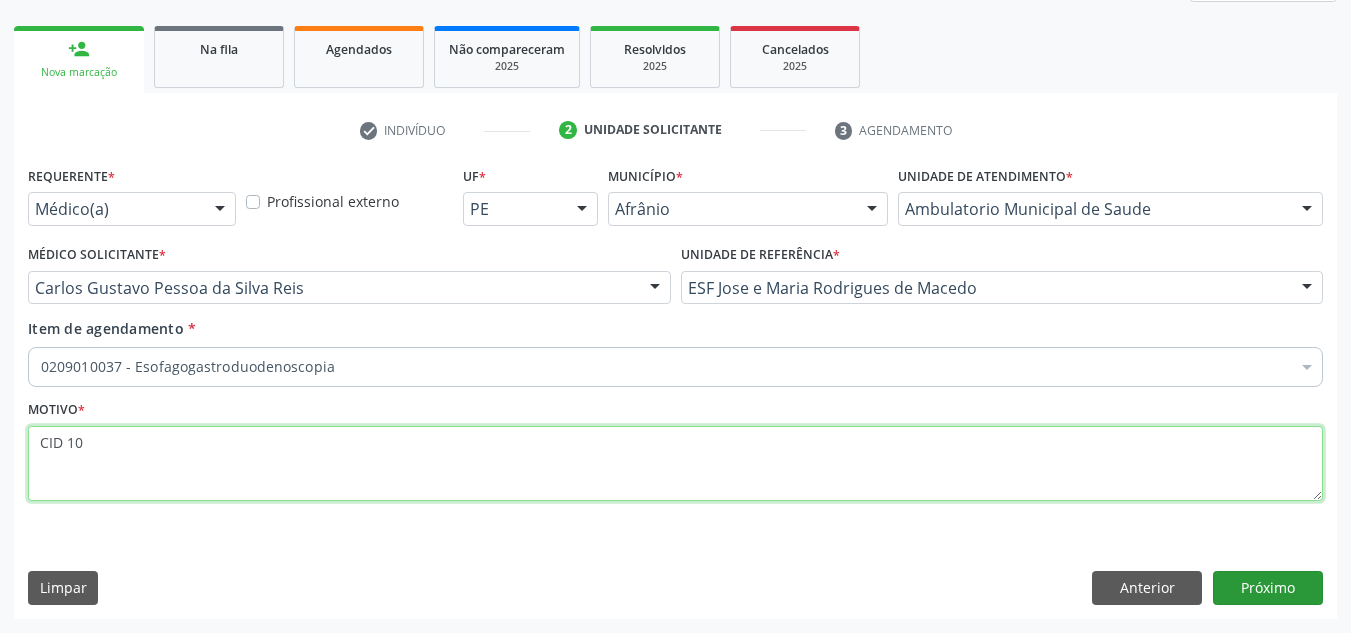 type on "CID 10" 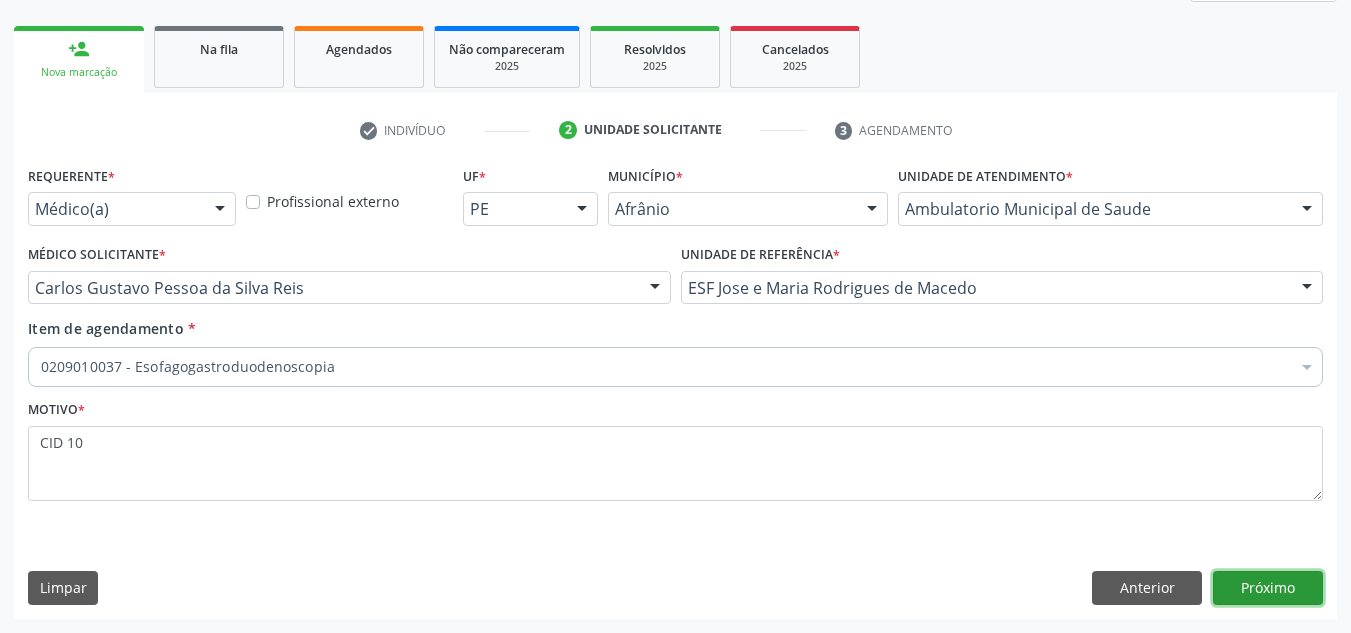 click on "Próximo" at bounding box center (1268, 588) 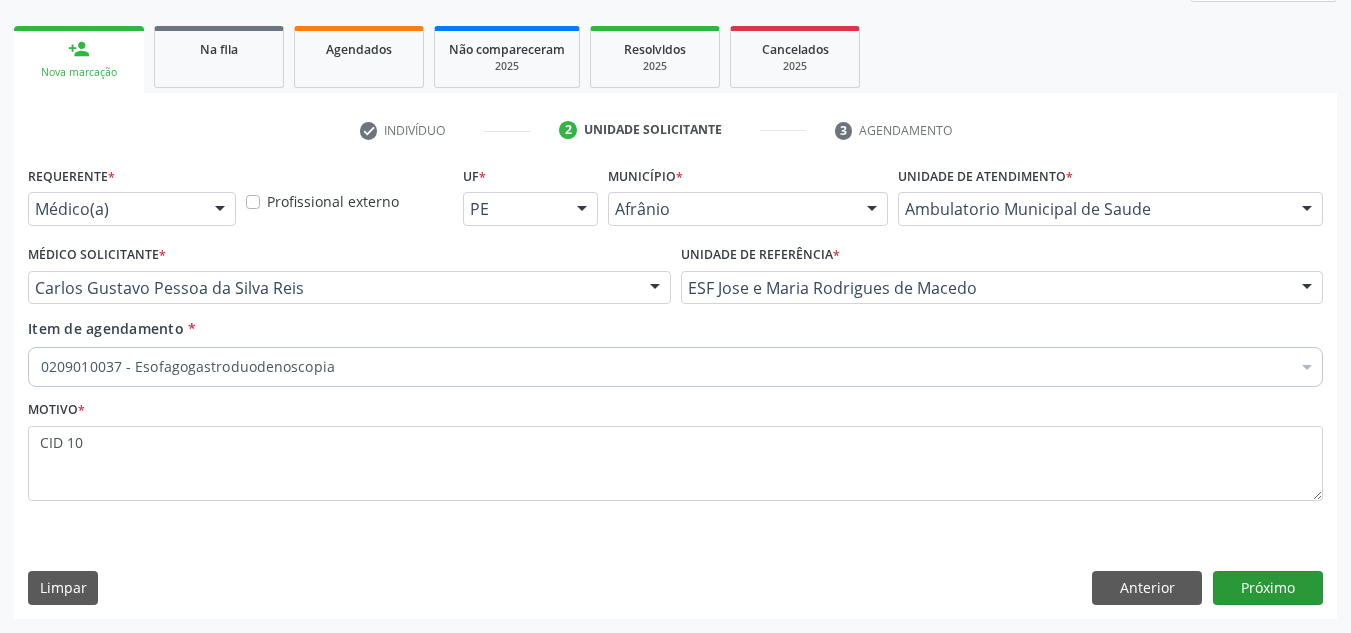 scroll, scrollTop: 237, scrollLeft: 0, axis: vertical 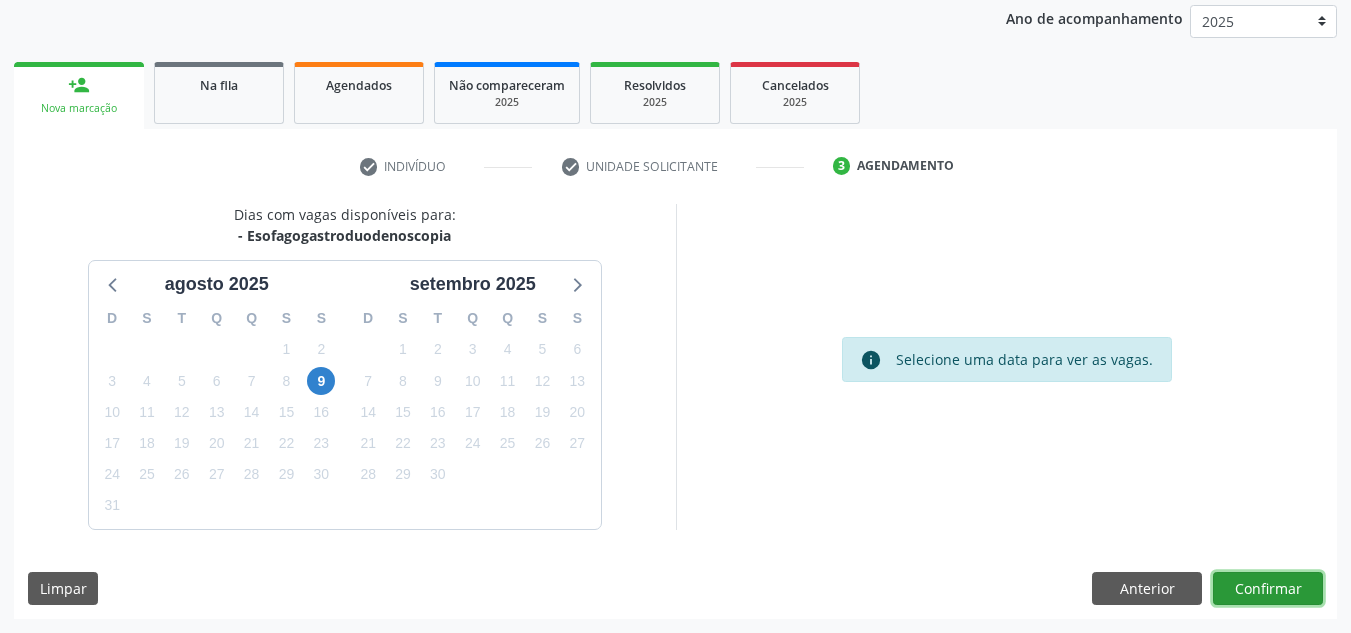 click on "Confirmar" at bounding box center (1268, 589) 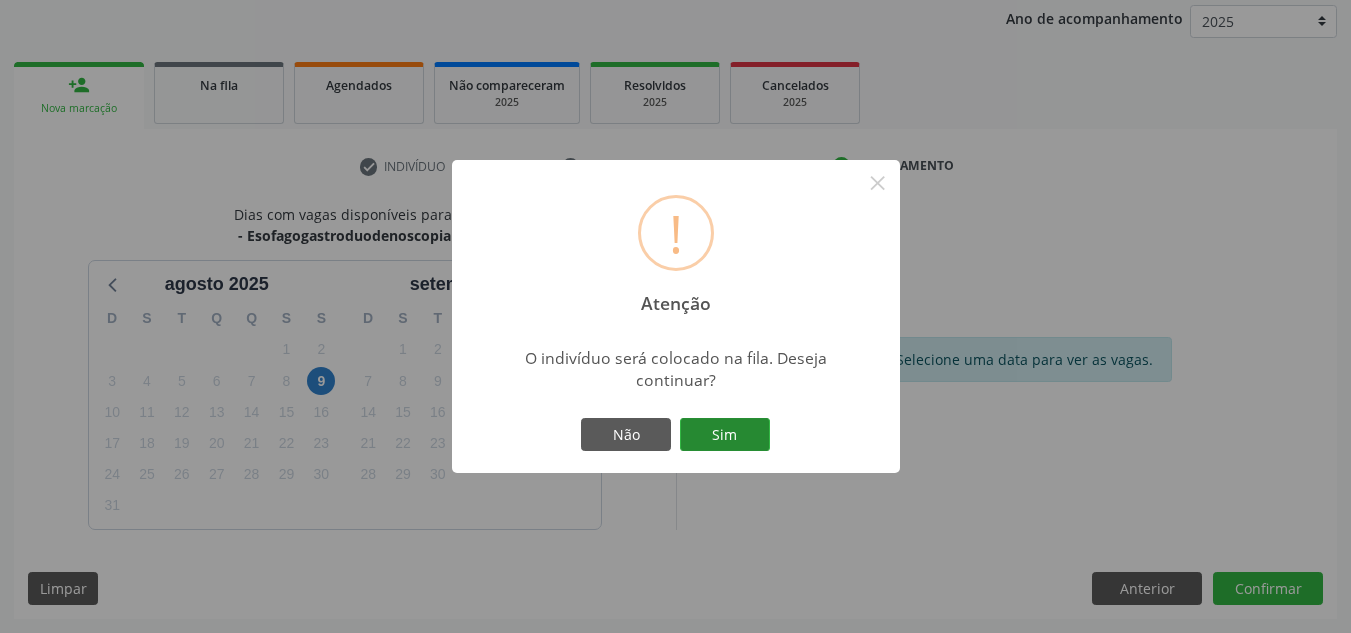 click on "Sim" at bounding box center (725, 435) 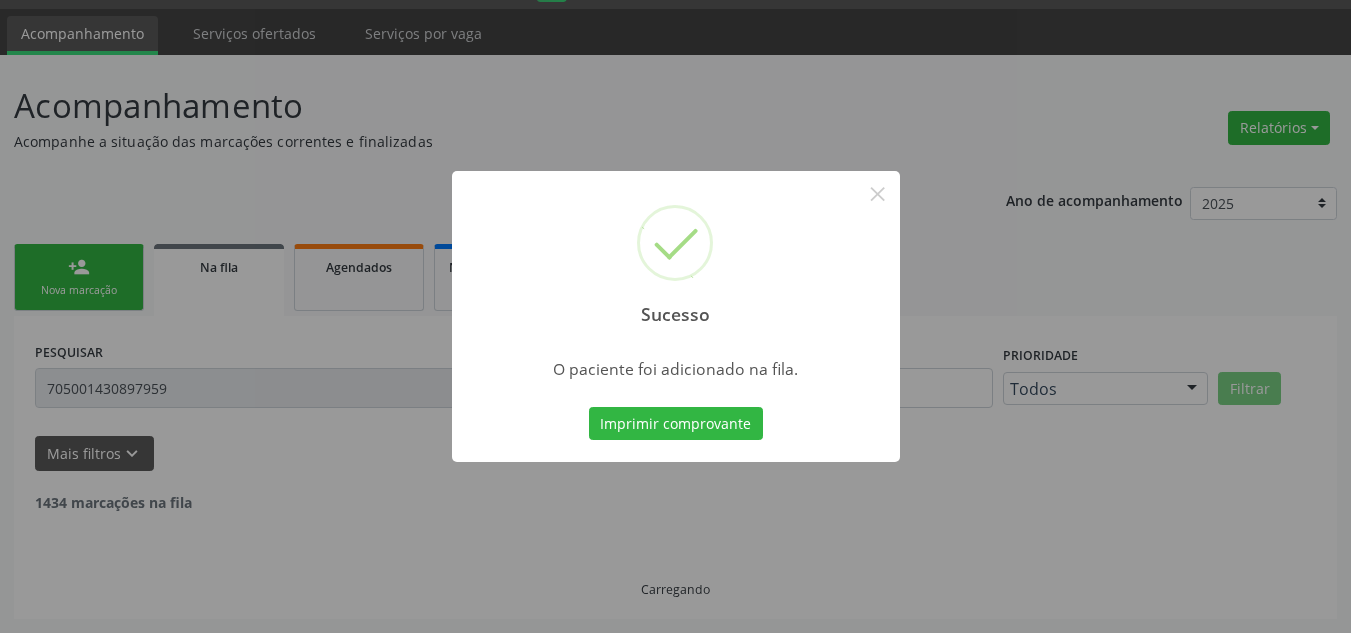 scroll, scrollTop: 34, scrollLeft: 0, axis: vertical 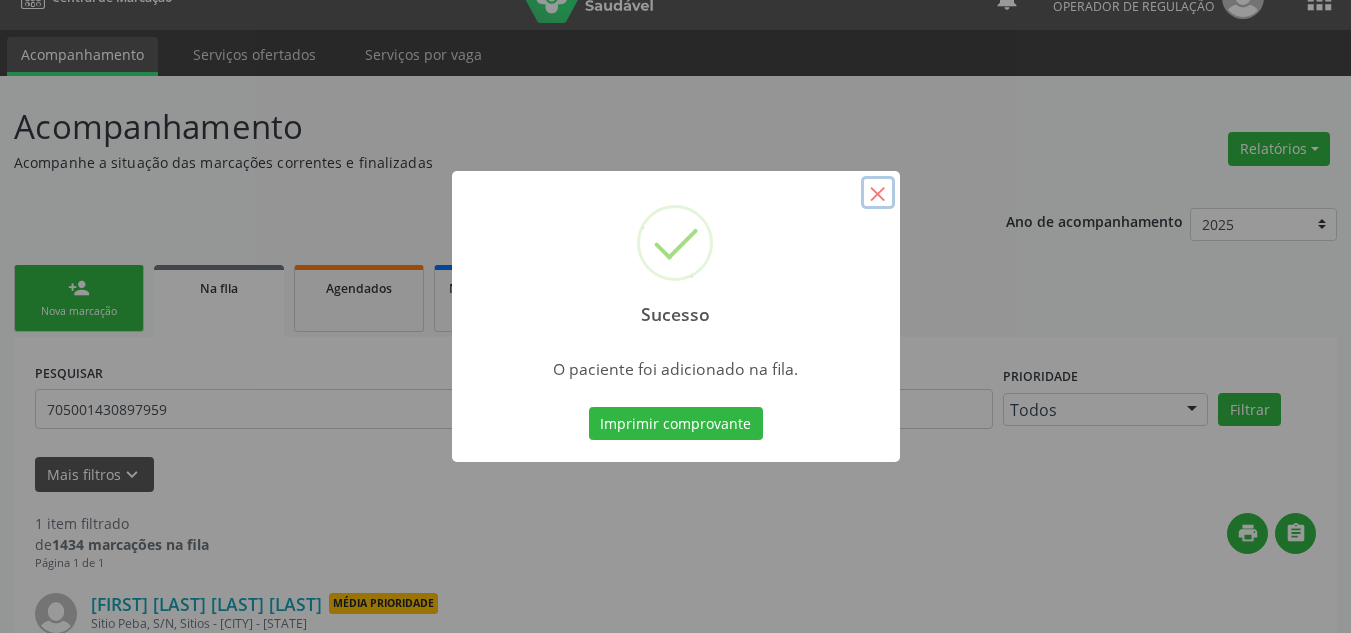 click on "×" at bounding box center [878, 193] 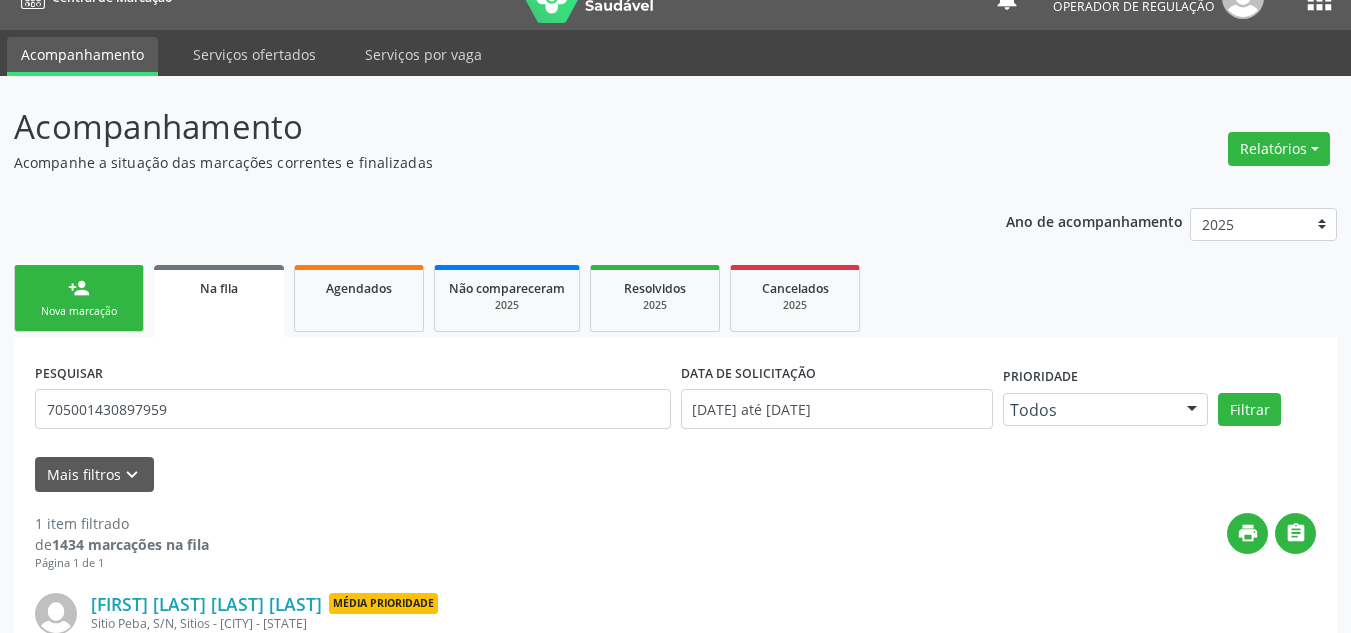 click on "Nova marcação" at bounding box center [79, 311] 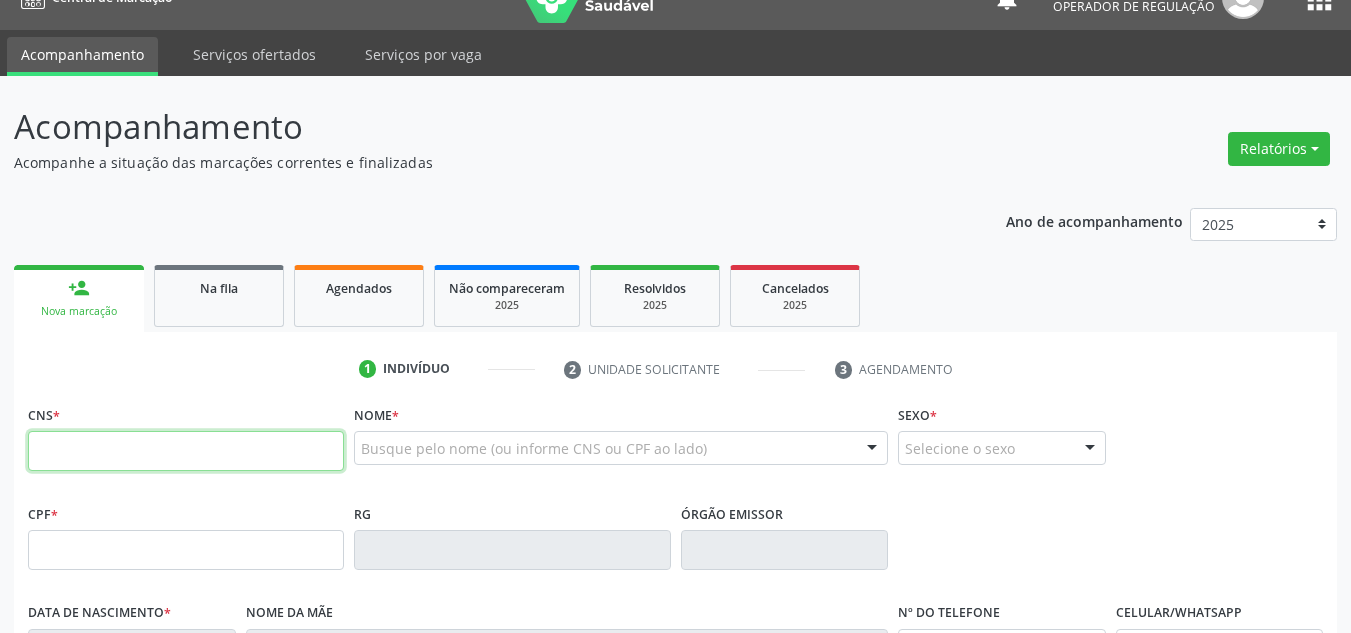 click at bounding box center [186, 451] 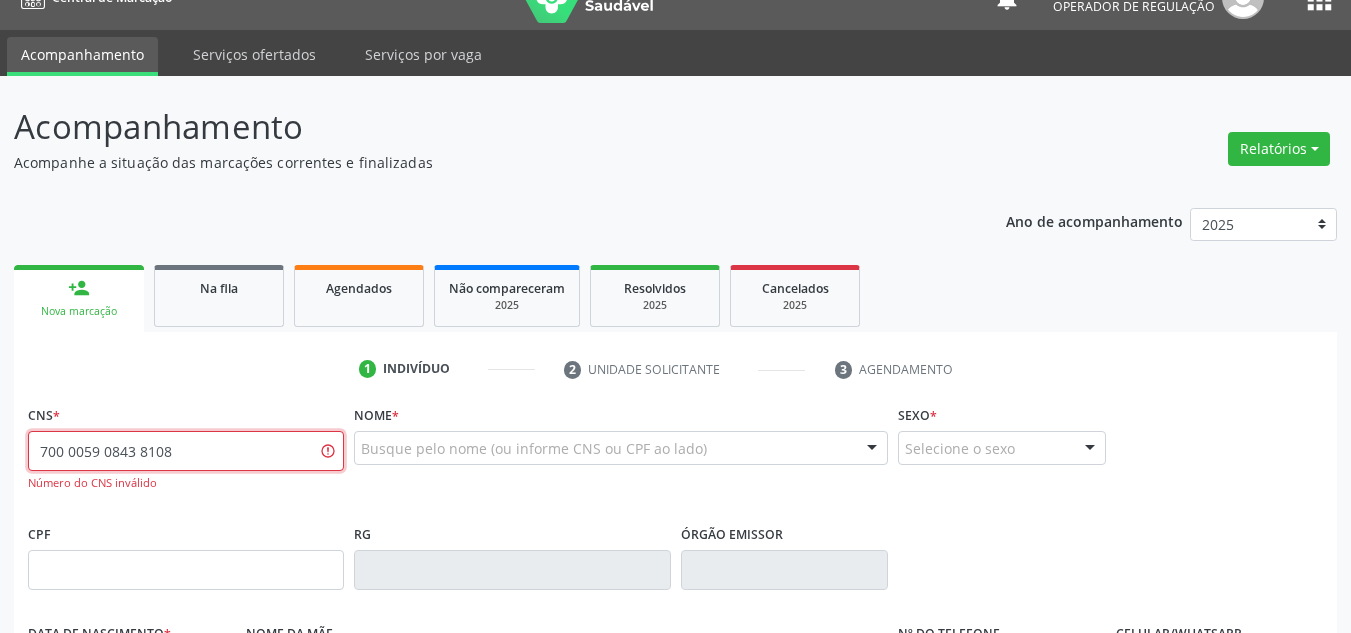 type on "700 0059 0843 8108" 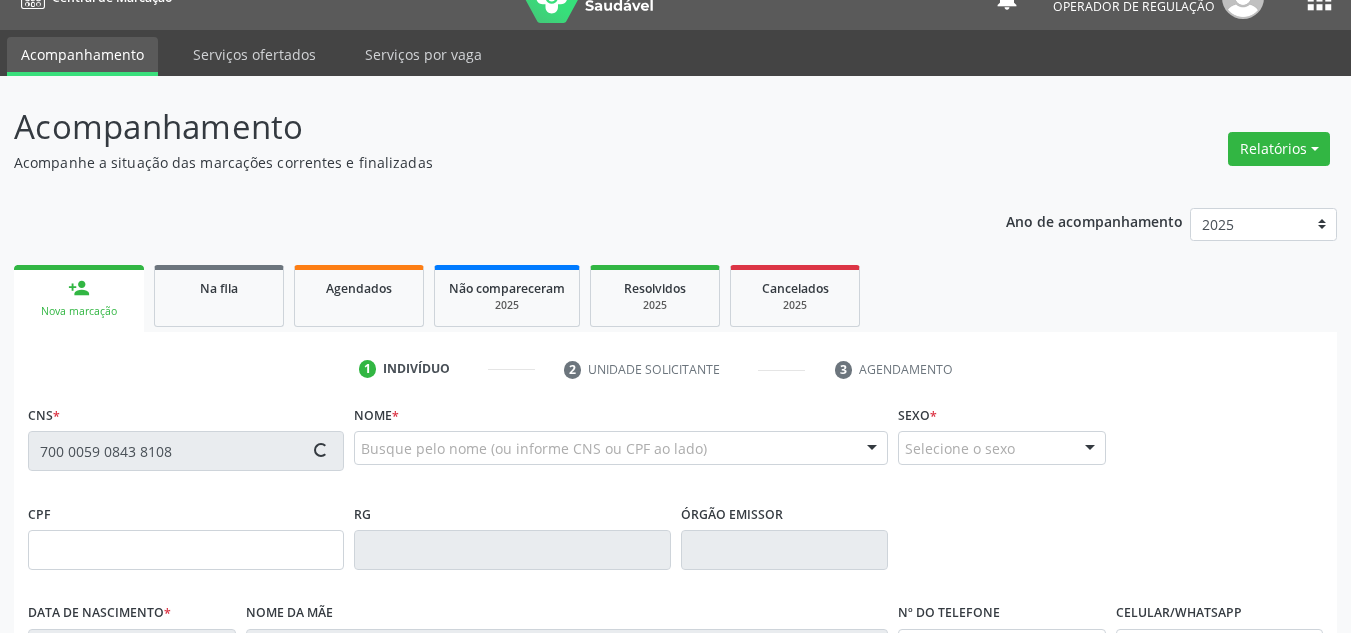 type on "109.234.234-60" 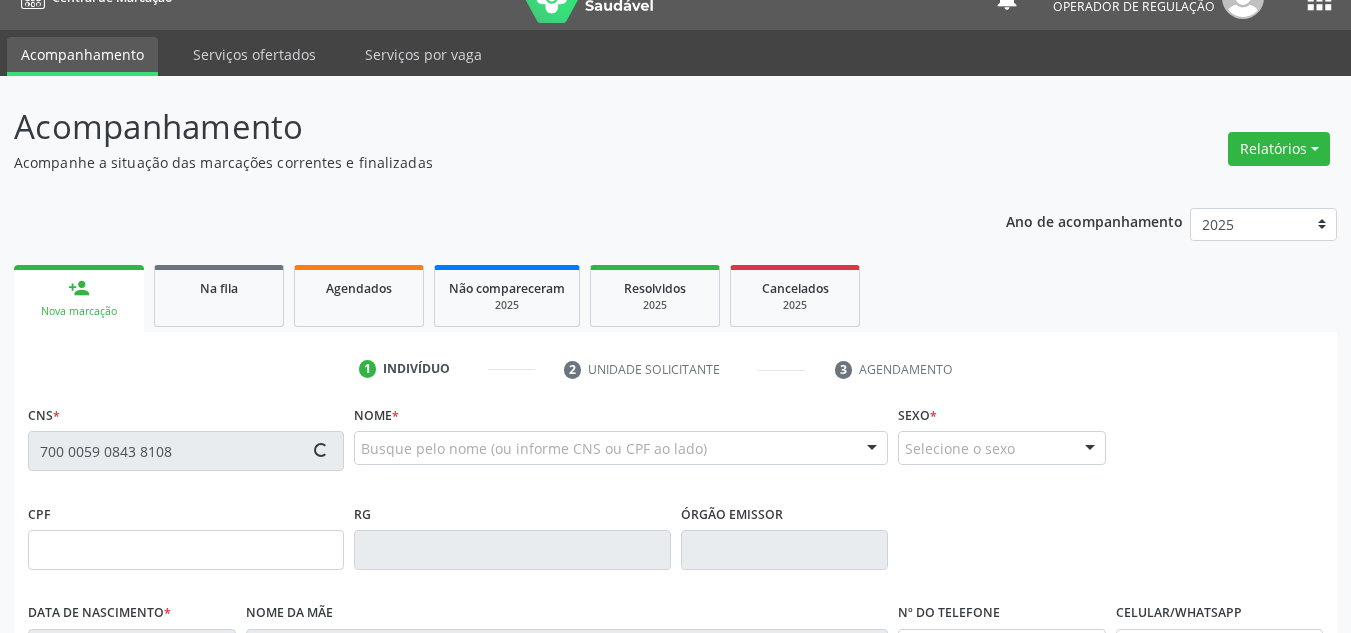 type on "03/04/1996" 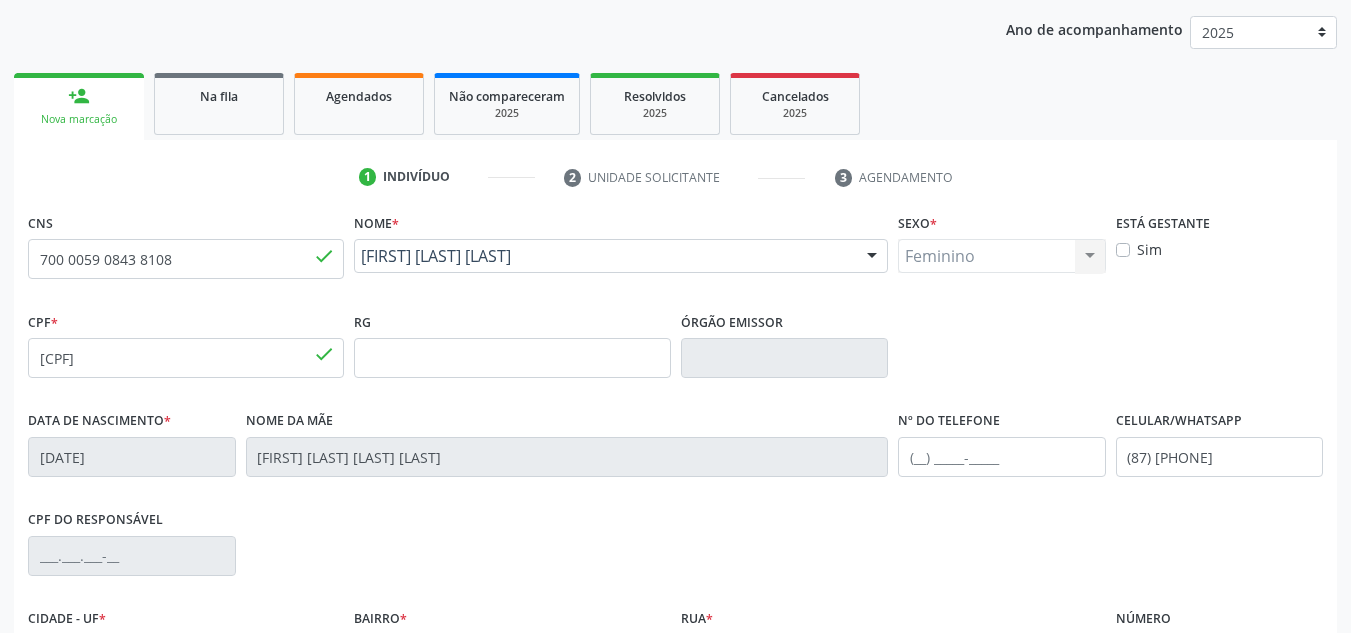 scroll, scrollTop: 434, scrollLeft: 0, axis: vertical 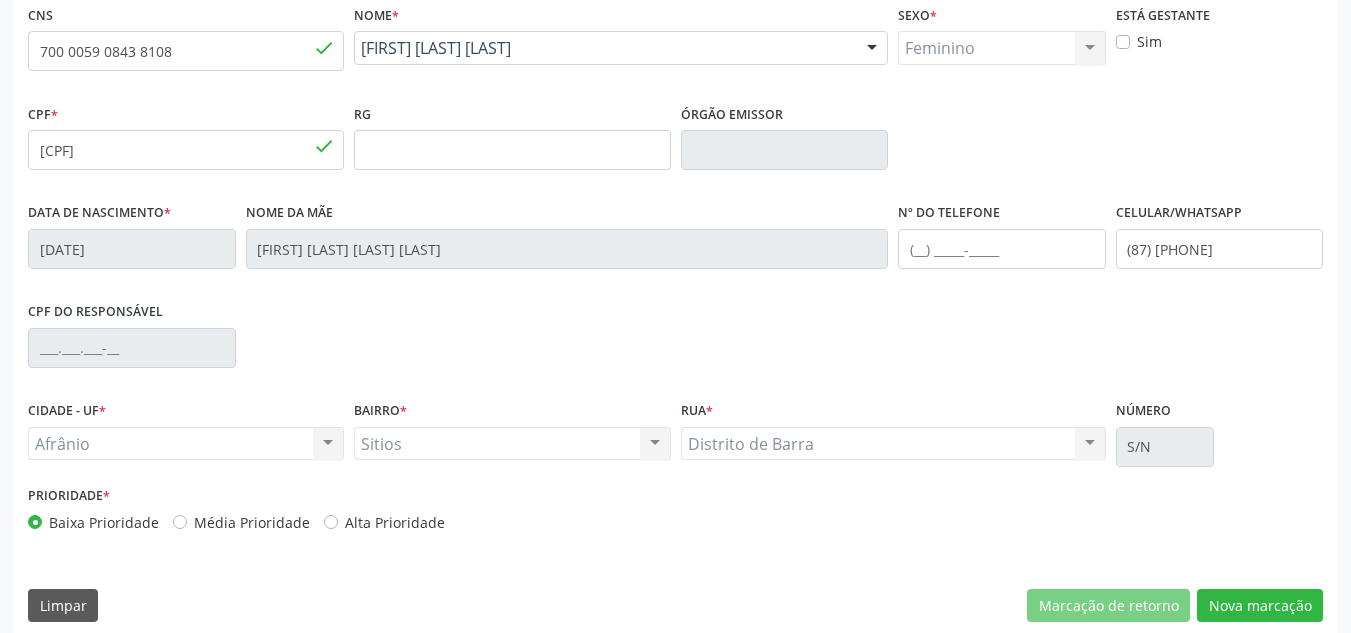 click on "Média Prioridade" at bounding box center (241, 522) 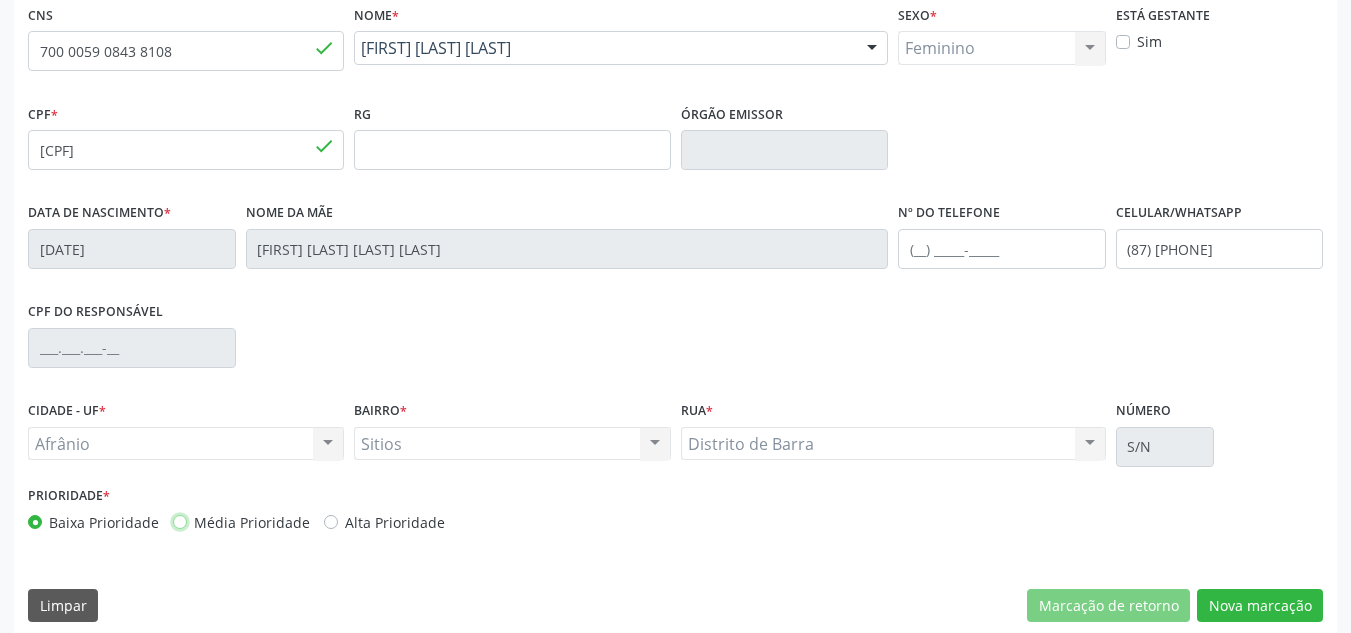 click on "Média Prioridade" at bounding box center (180, 521) 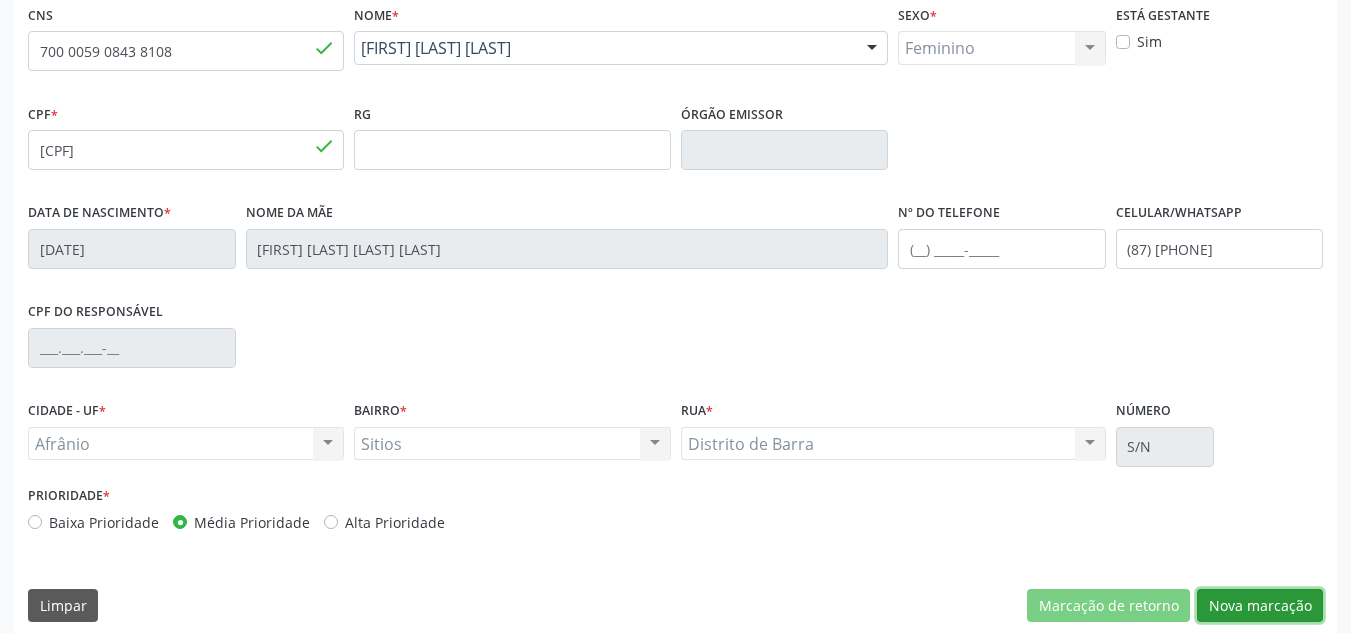 click on "Nova marcação" at bounding box center (1260, 606) 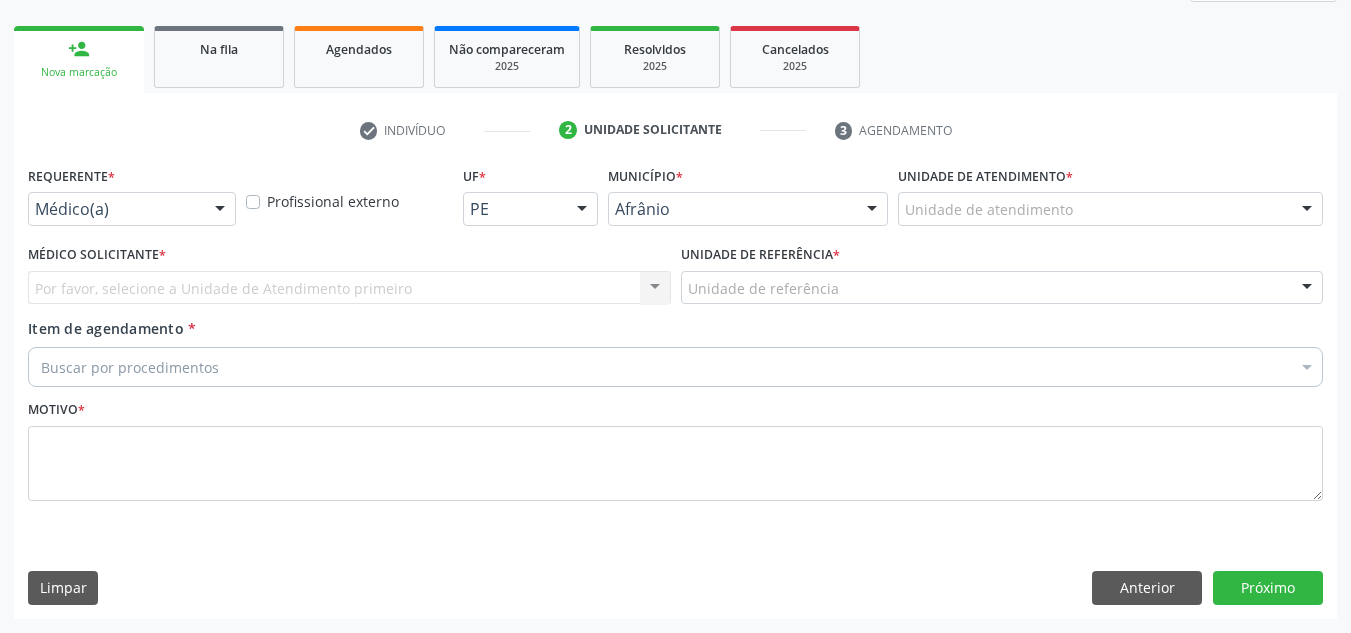 click on "Unidade de atendimento" at bounding box center [1110, 209] 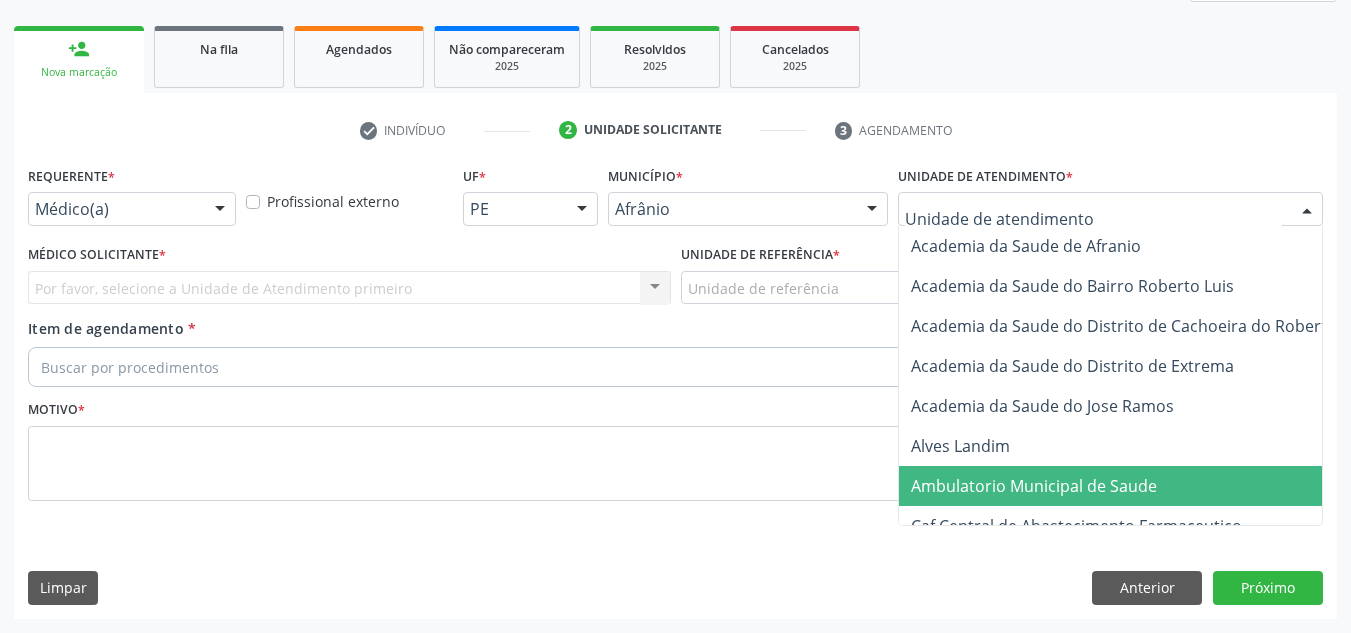 click on "Ambulatorio Municipal de Saude" at bounding box center (1034, 486) 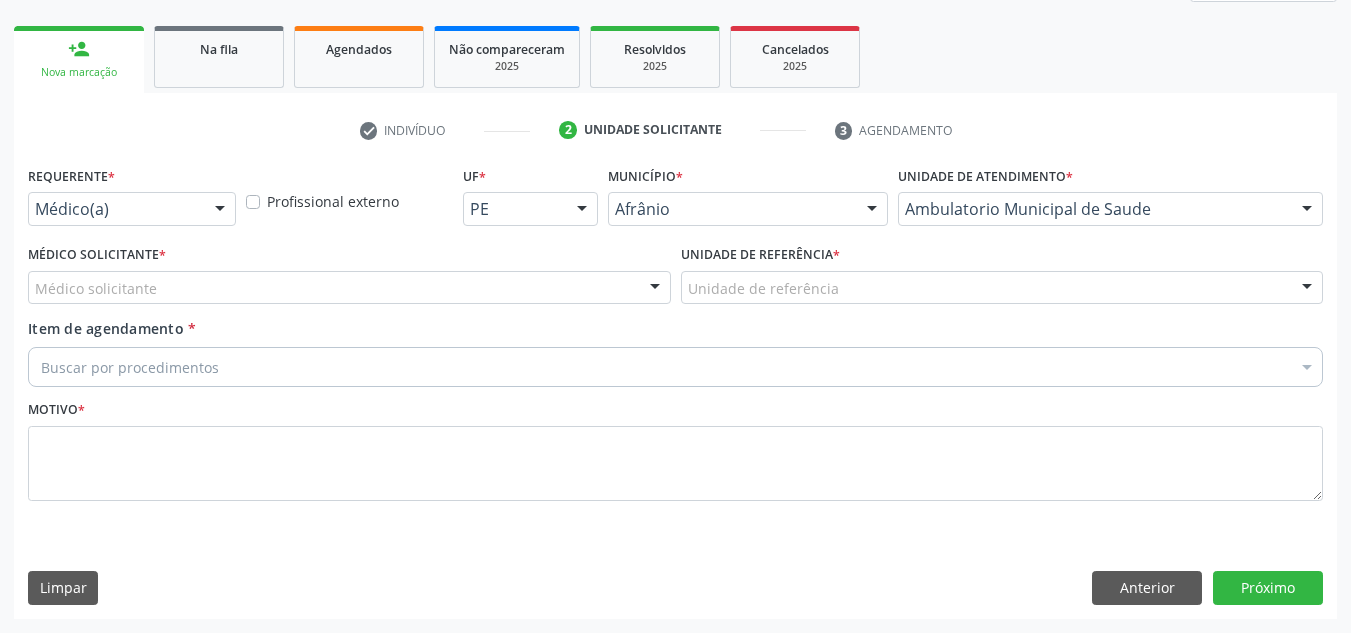click on "Médico solicitante" at bounding box center (349, 288) 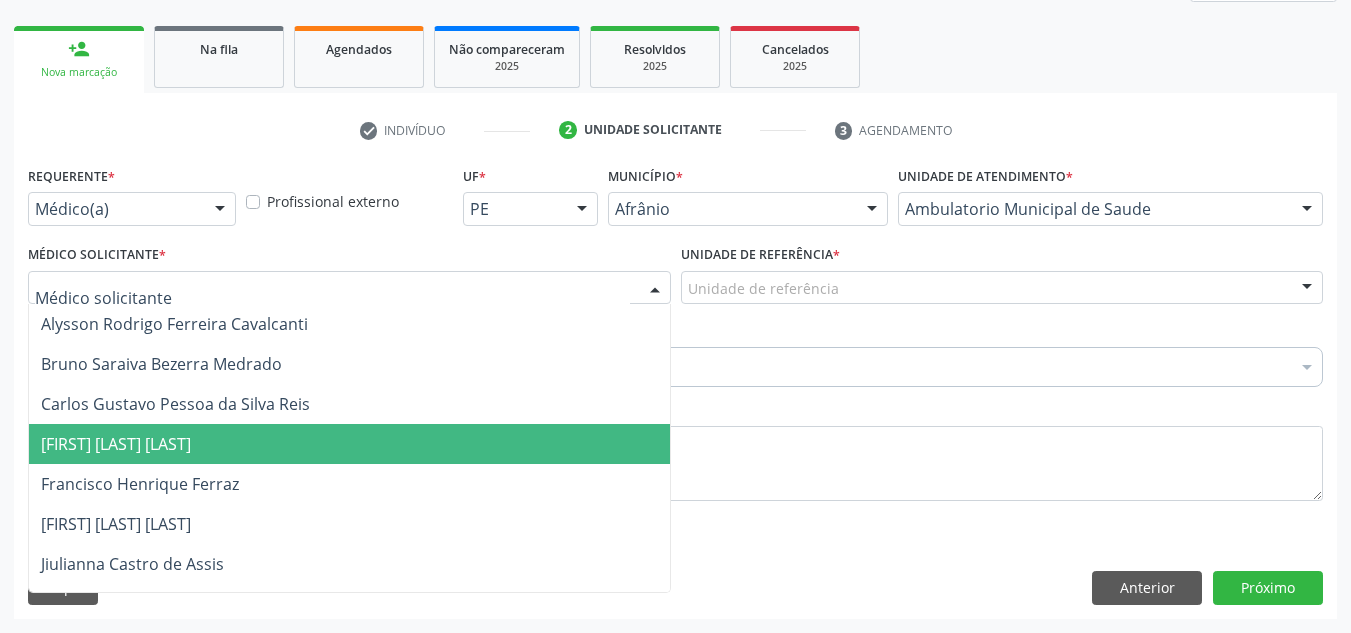 click on "[FIRST] [LAST] [LAST]" at bounding box center [349, 444] 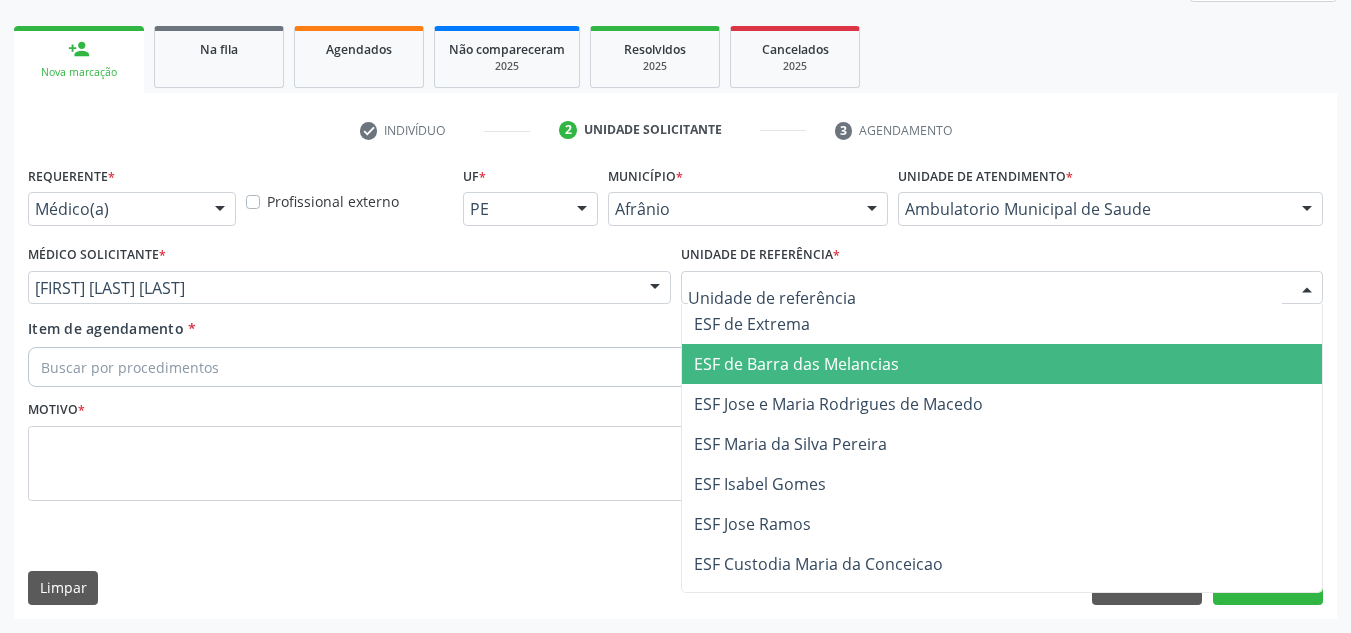 click on "ESF de Barra das Melancias" at bounding box center (1002, 364) 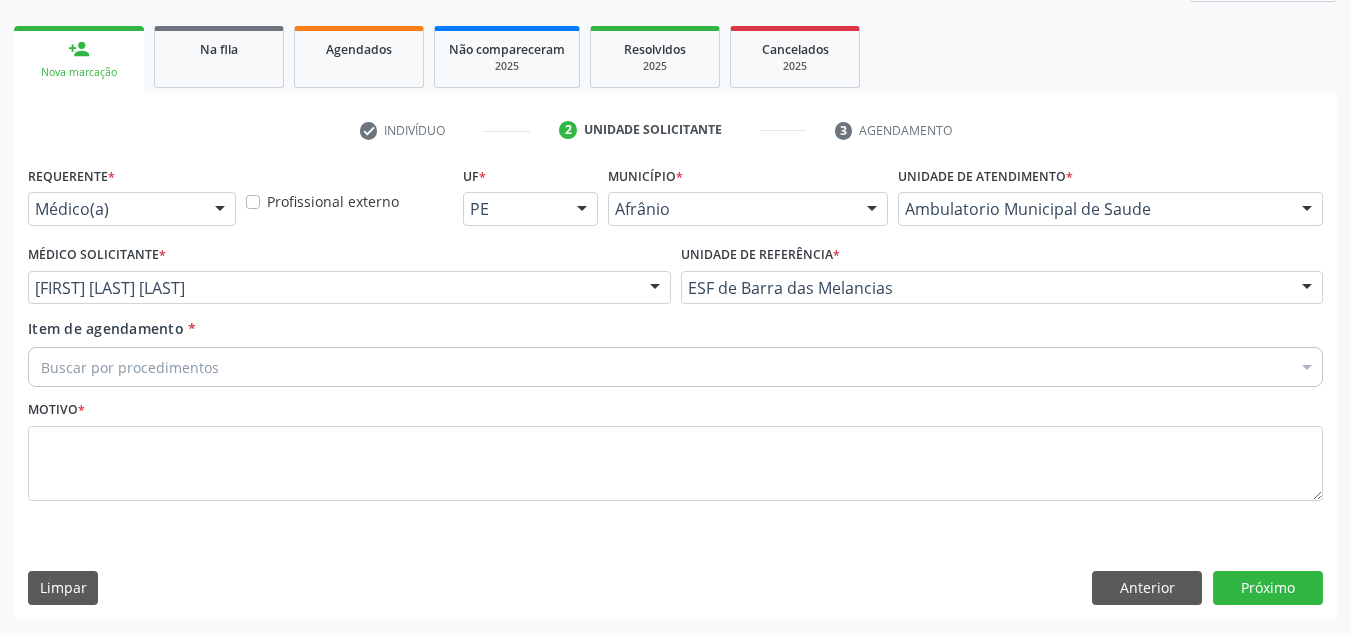 click on "Buscar por procedimentos" at bounding box center (675, 367) 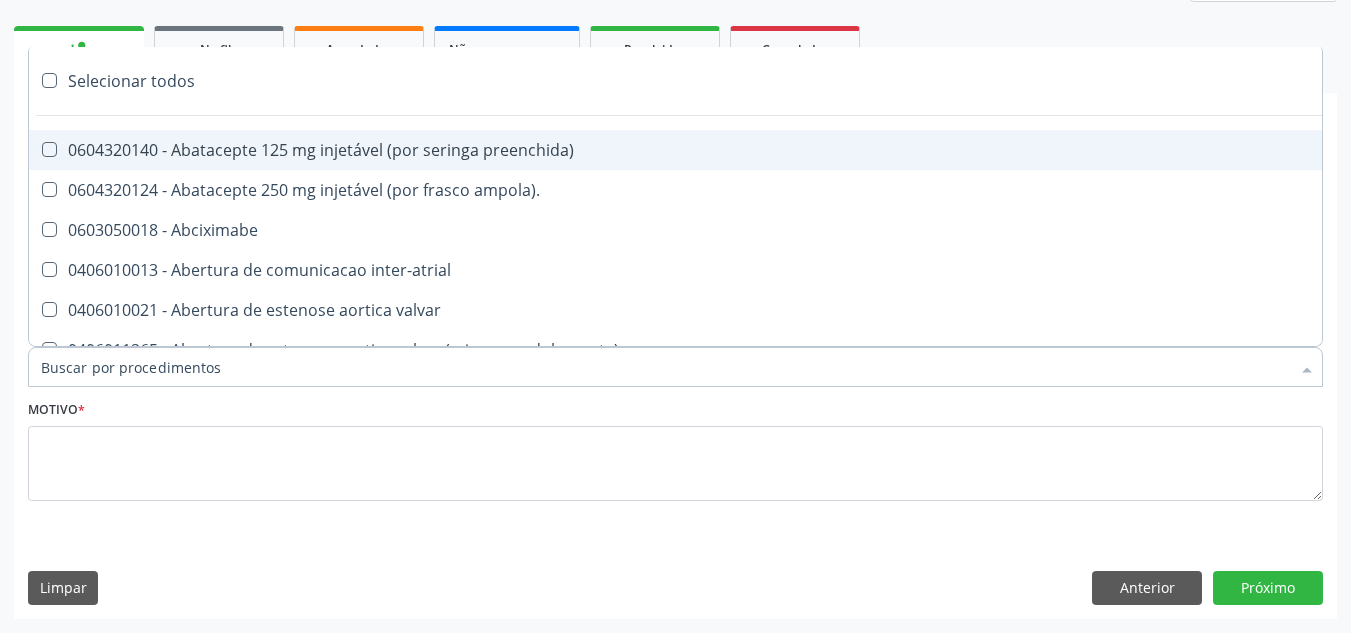 paste on "0209010037" 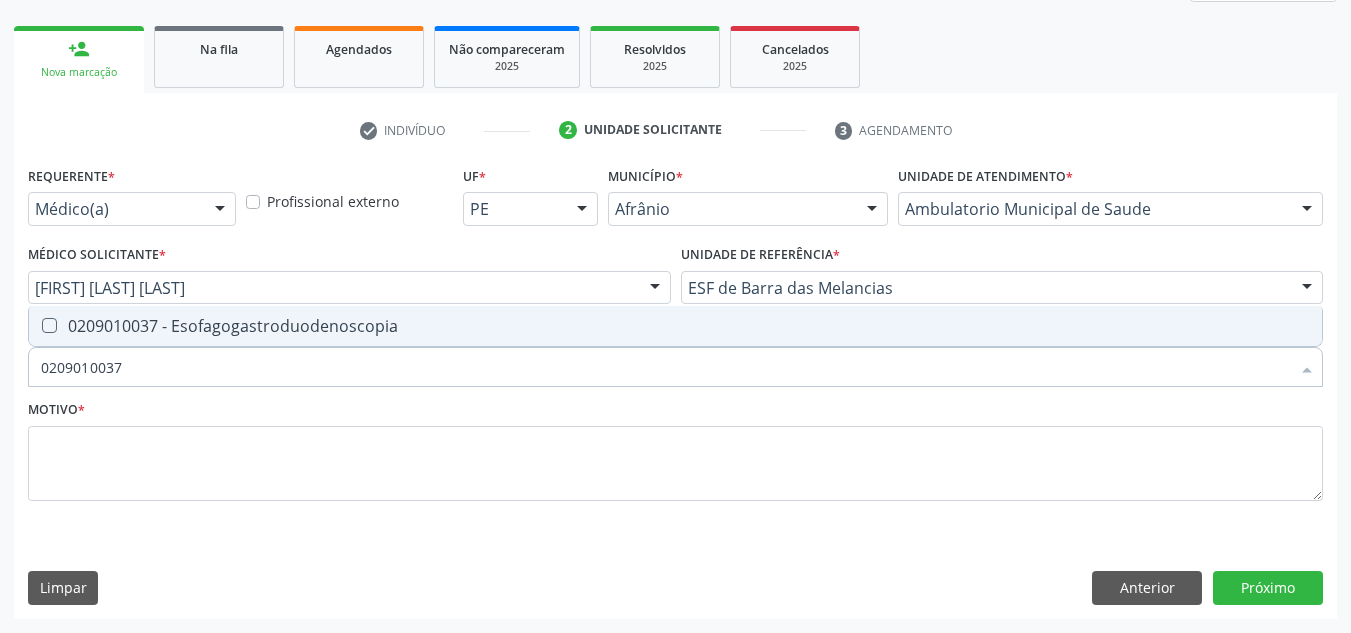 click on "0209010037 - Esofagogastroduodenoscopia" at bounding box center (675, 326) 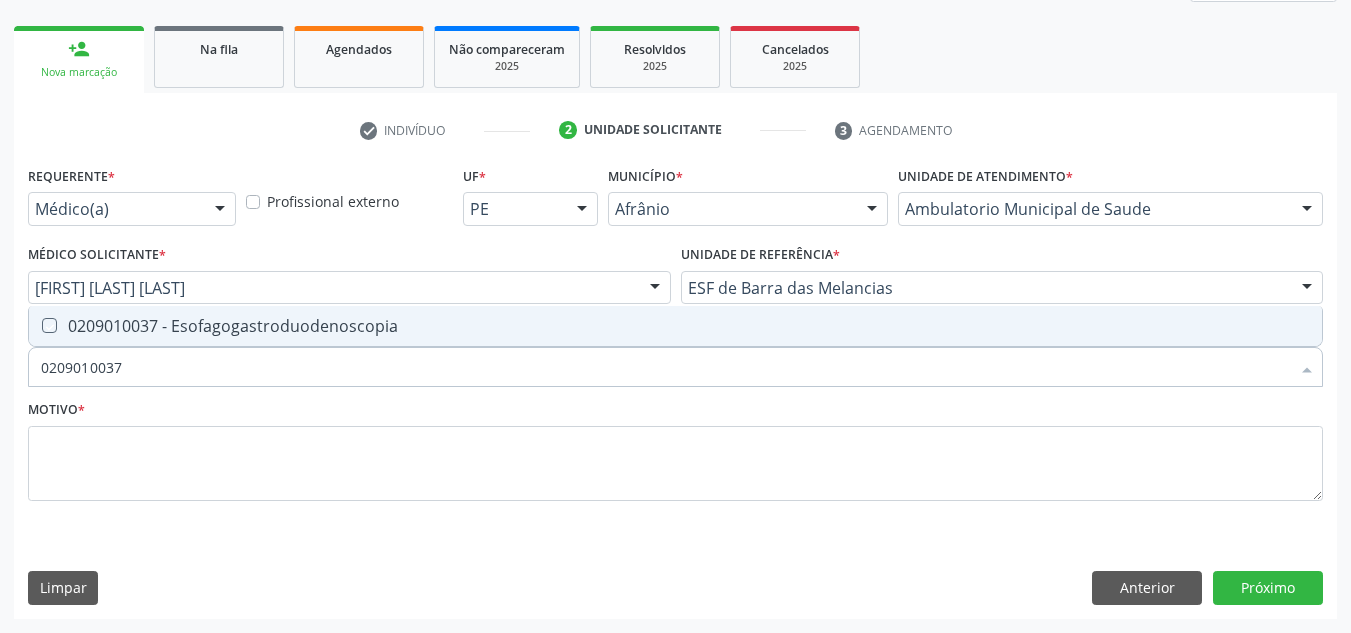 checkbox on "true" 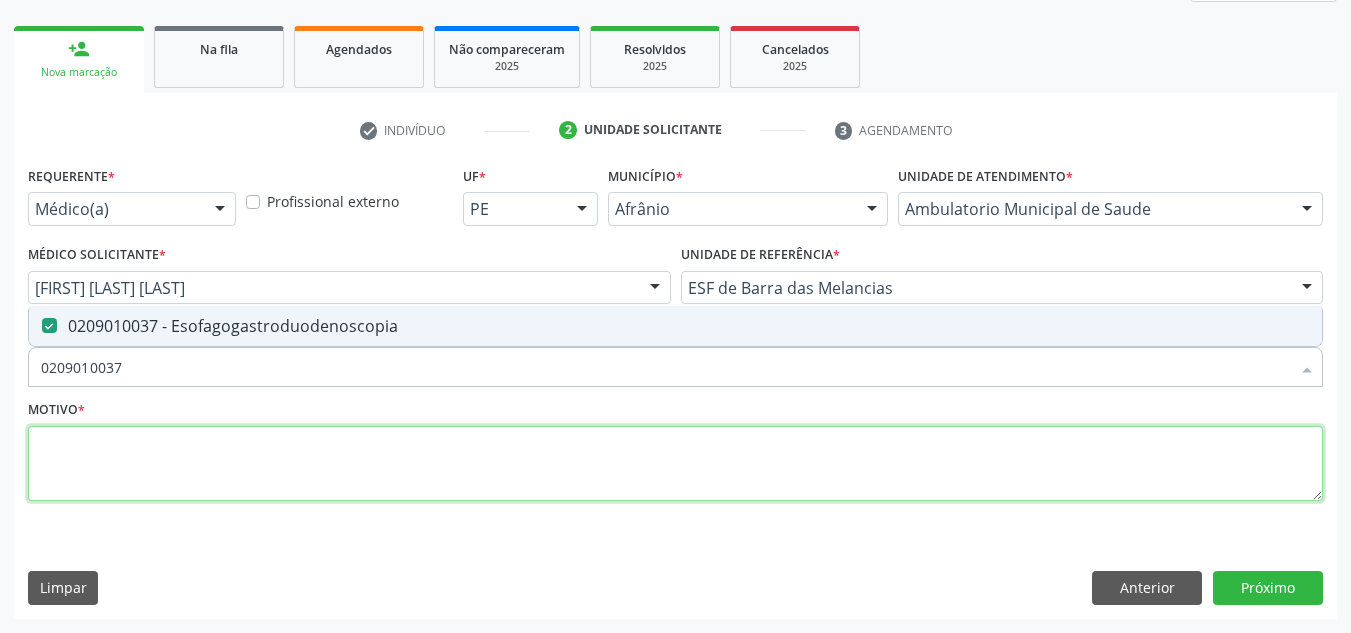 click at bounding box center [675, 464] 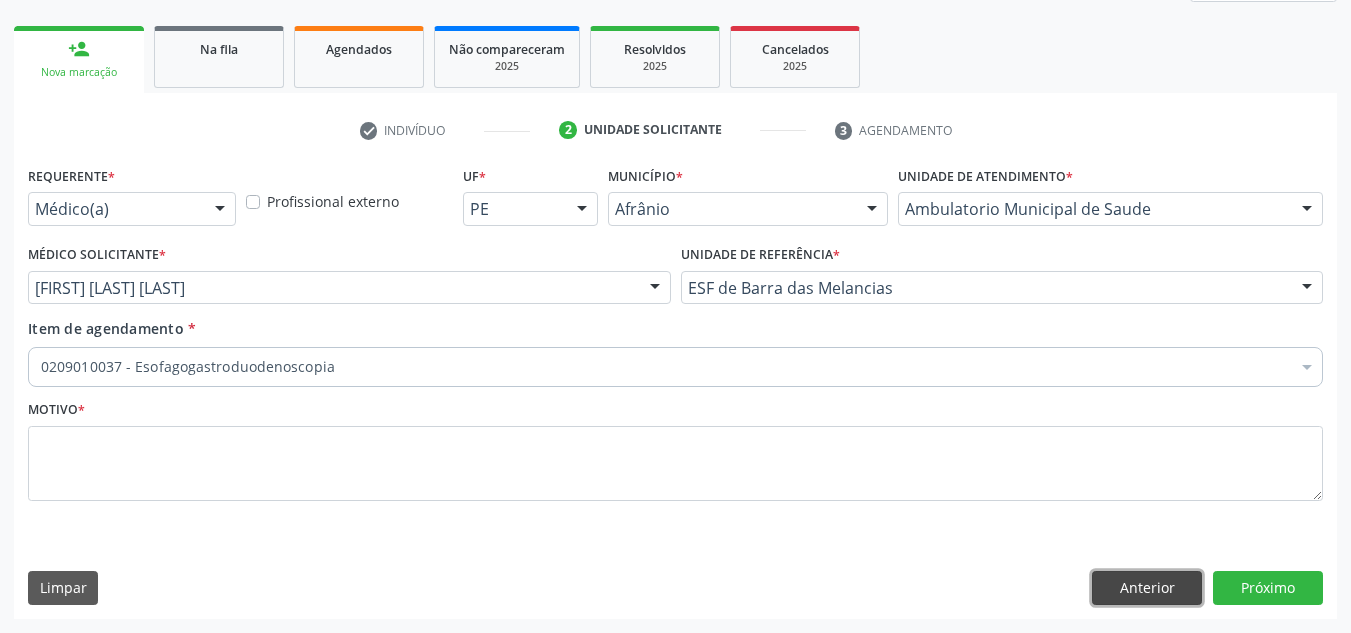 click on "Anterior" at bounding box center [1147, 588] 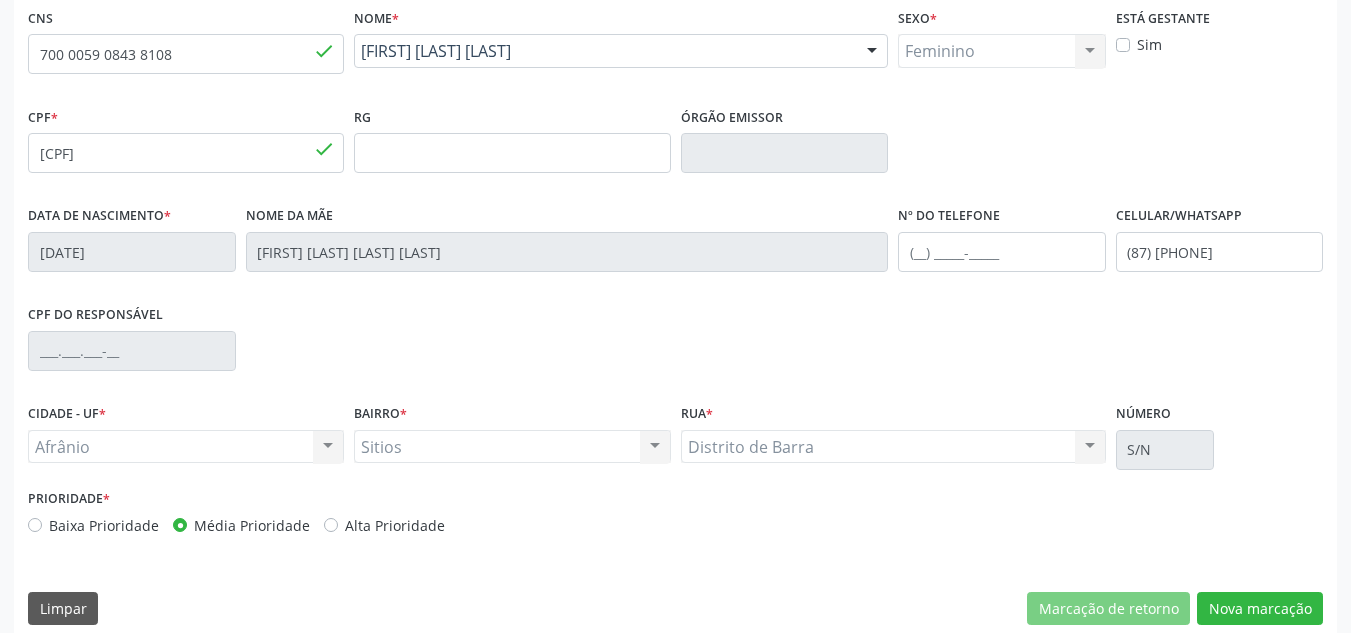 scroll, scrollTop: 451, scrollLeft: 0, axis: vertical 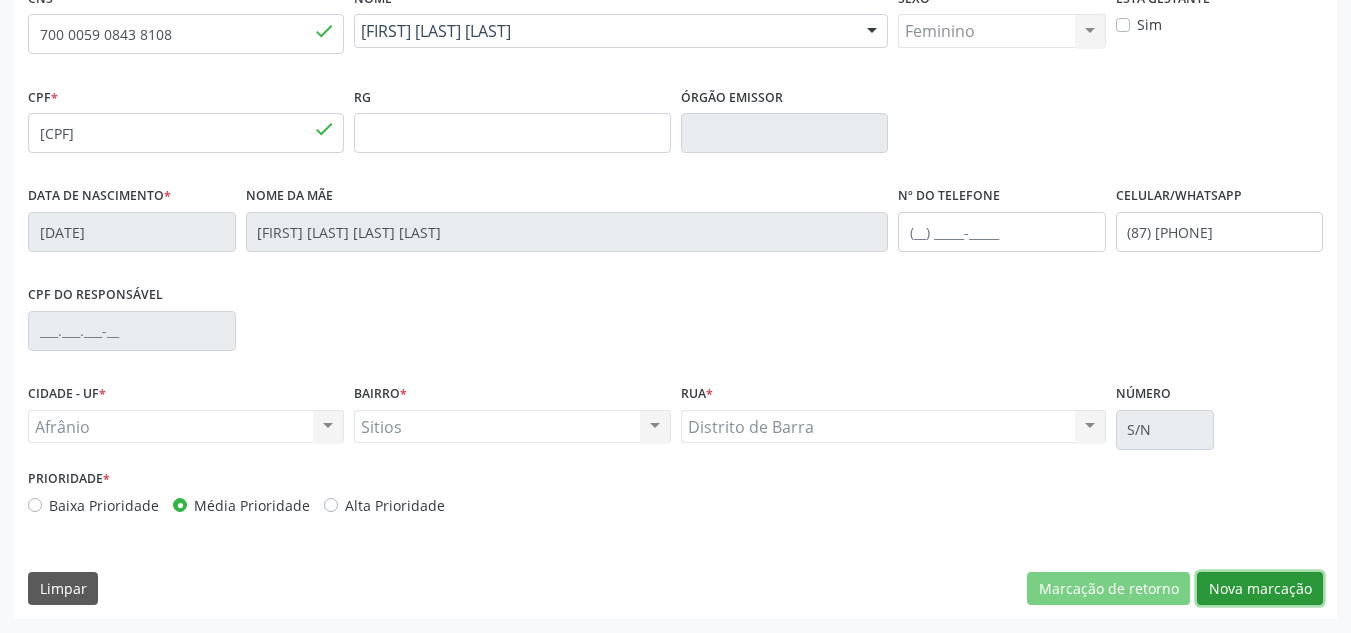 click on "Nova marcação" at bounding box center [1260, 589] 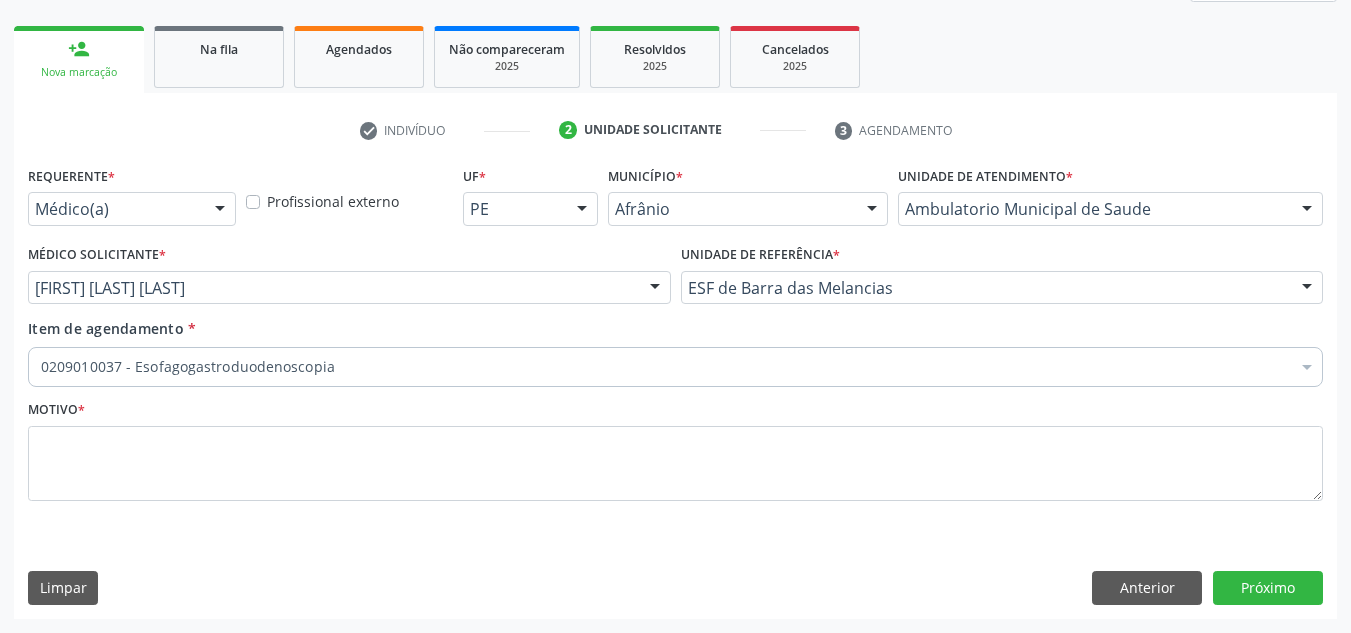 scroll, scrollTop: 273, scrollLeft: 0, axis: vertical 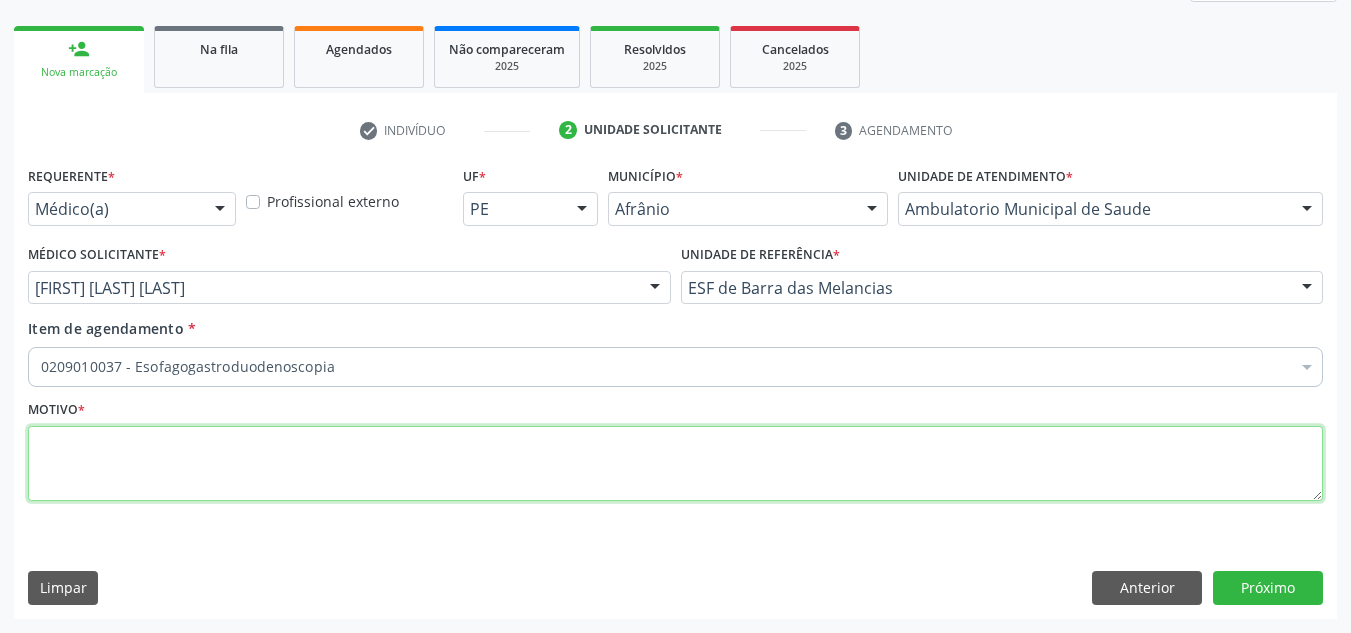 click at bounding box center (675, 464) 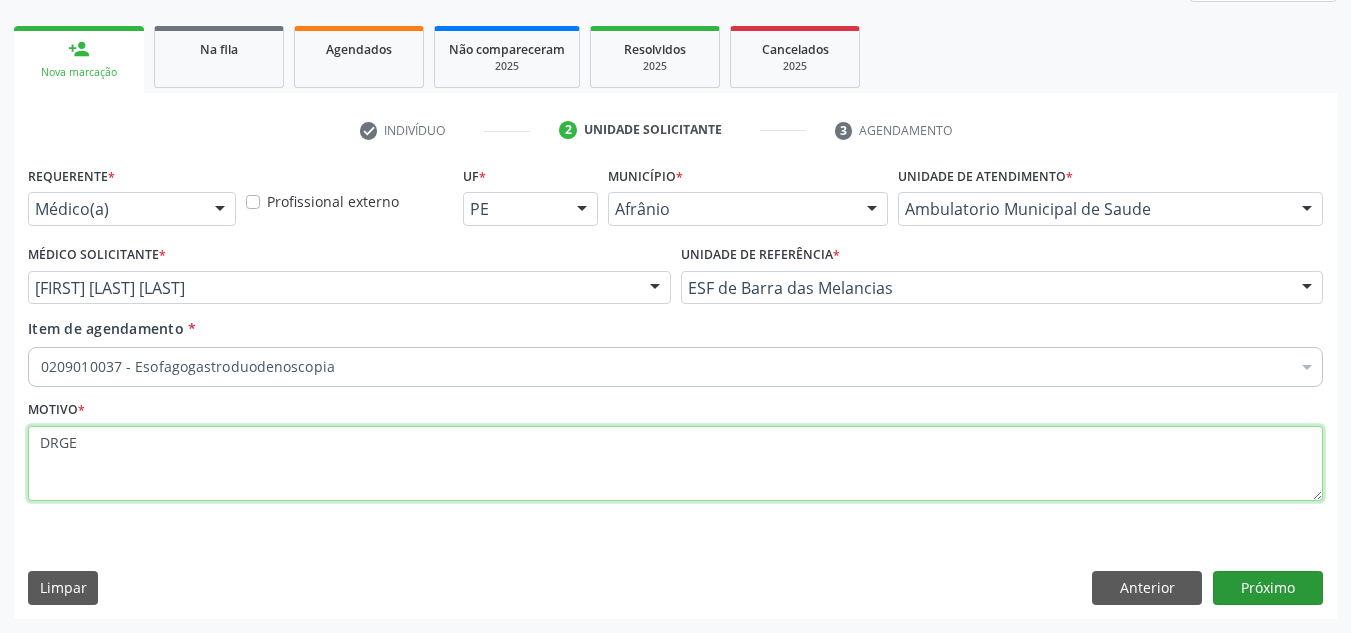 type on "DRGE" 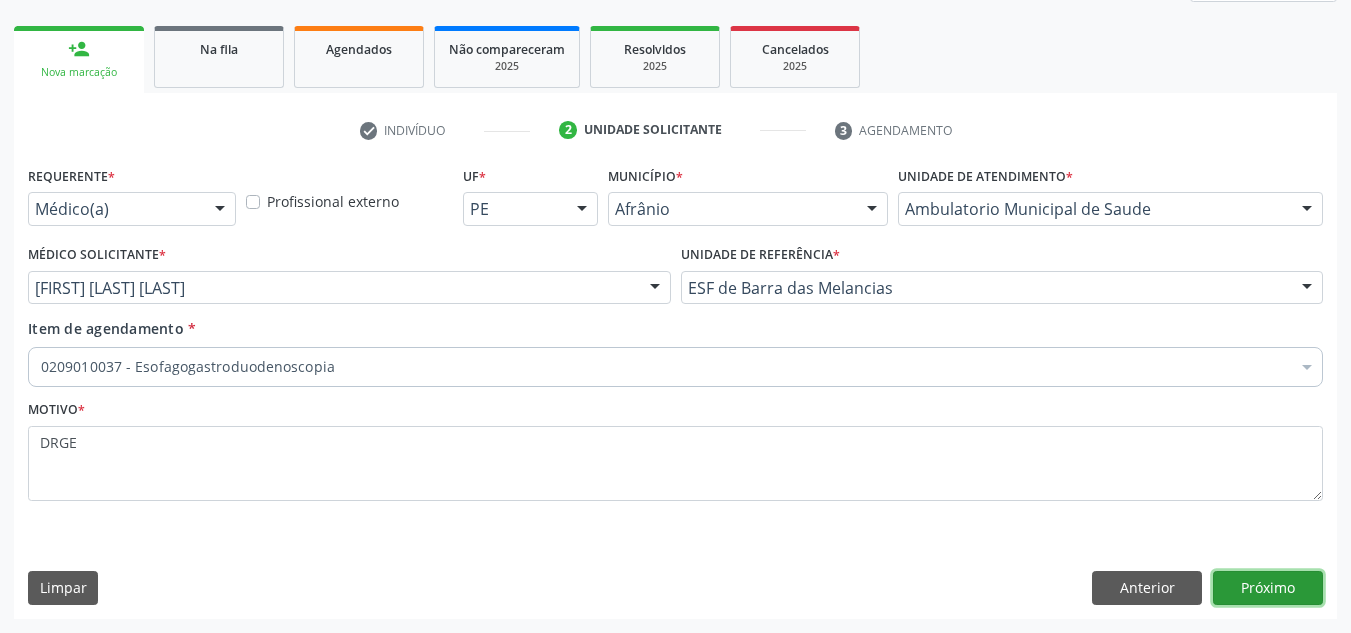 click on "Próximo" at bounding box center [1268, 588] 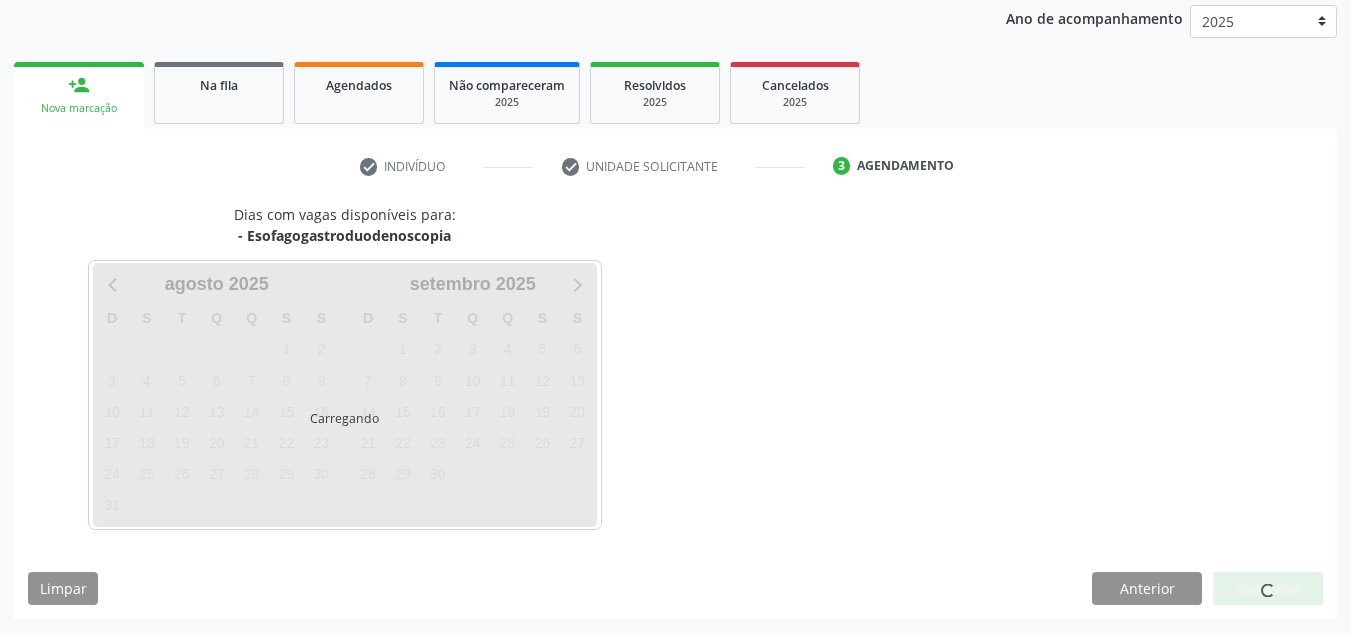 scroll, scrollTop: 237, scrollLeft: 0, axis: vertical 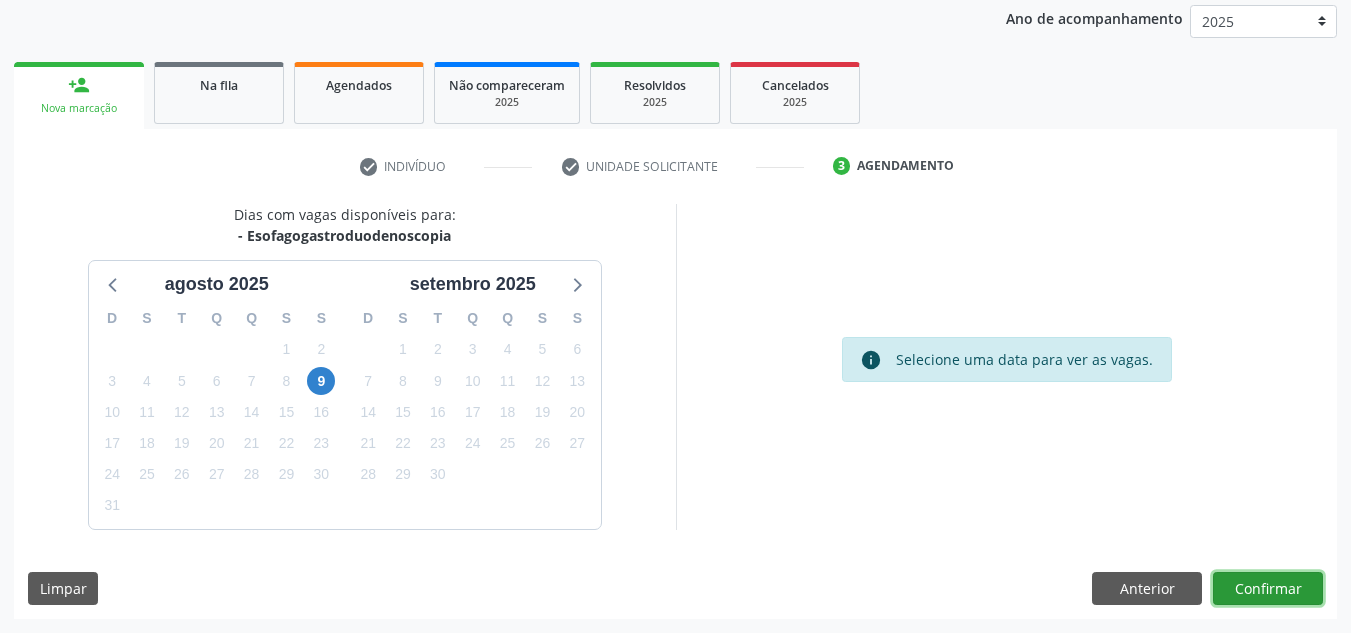 click on "Confirmar" at bounding box center [1268, 589] 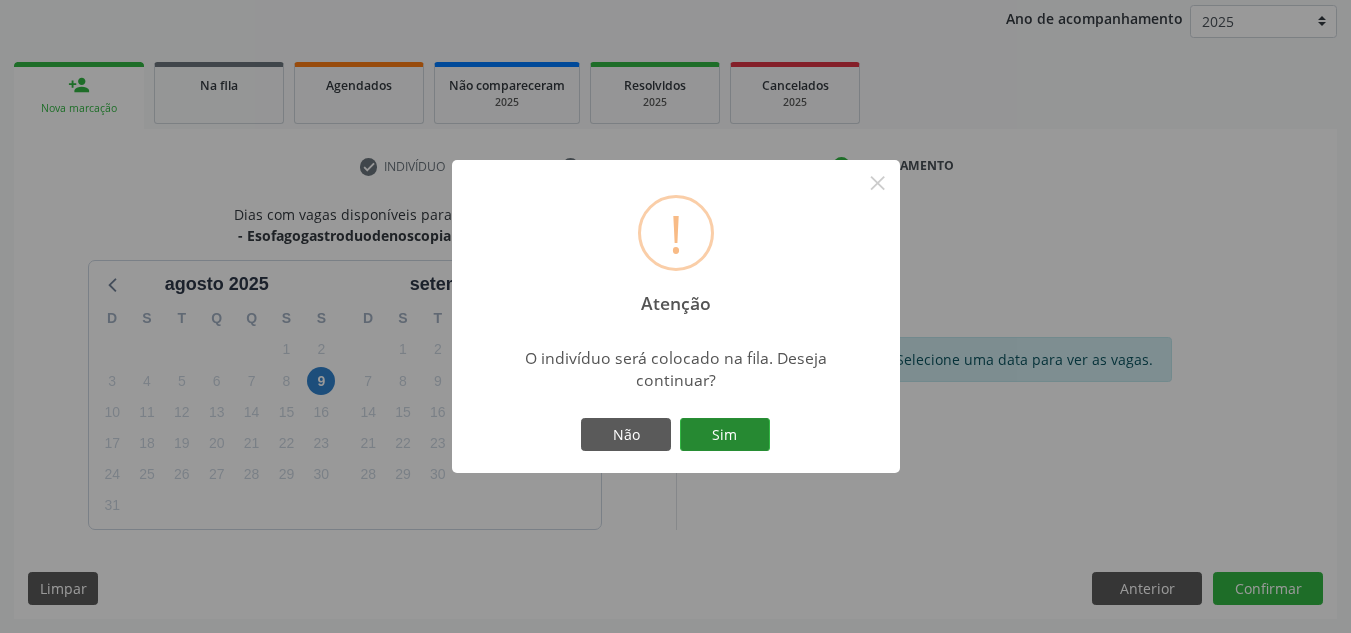 click on "Sim" at bounding box center (725, 435) 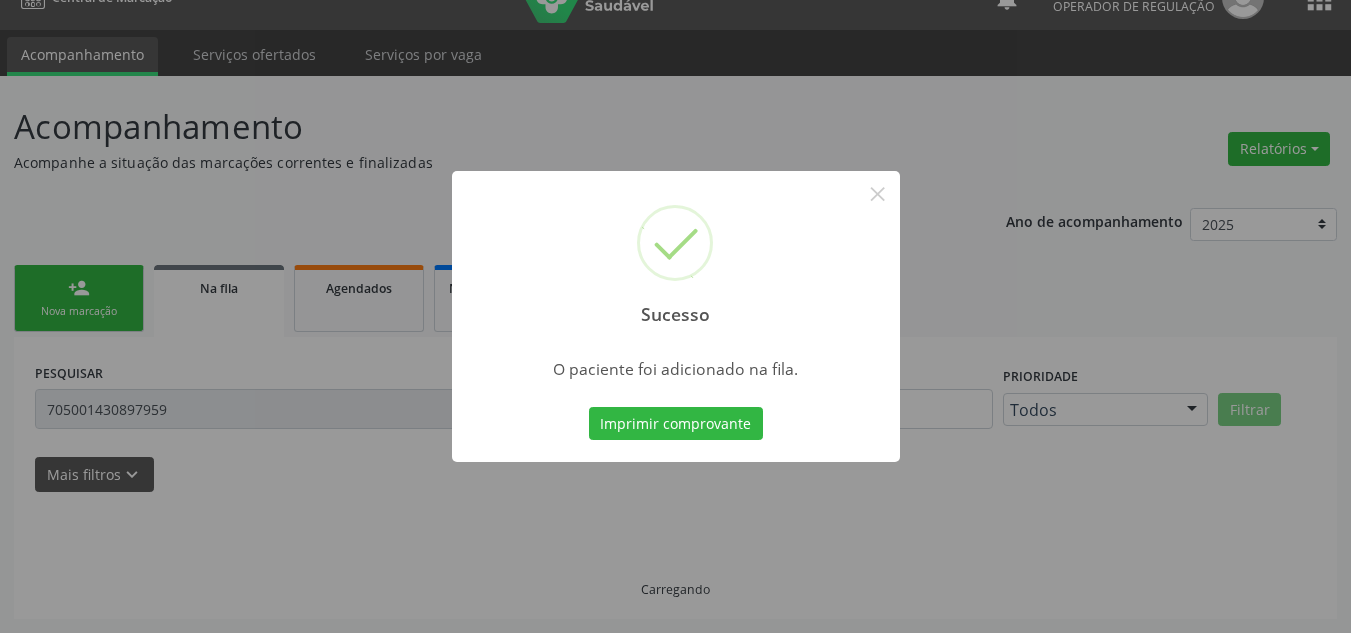 scroll, scrollTop: 34, scrollLeft: 0, axis: vertical 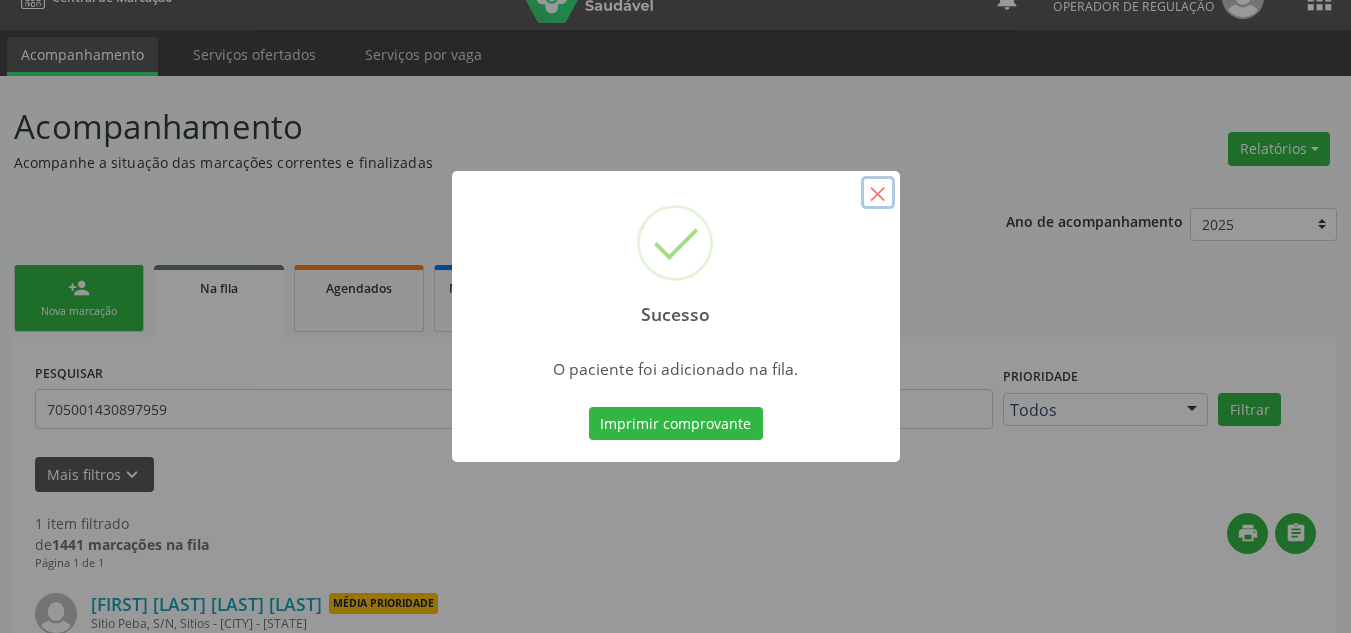 click on "×" at bounding box center (878, 193) 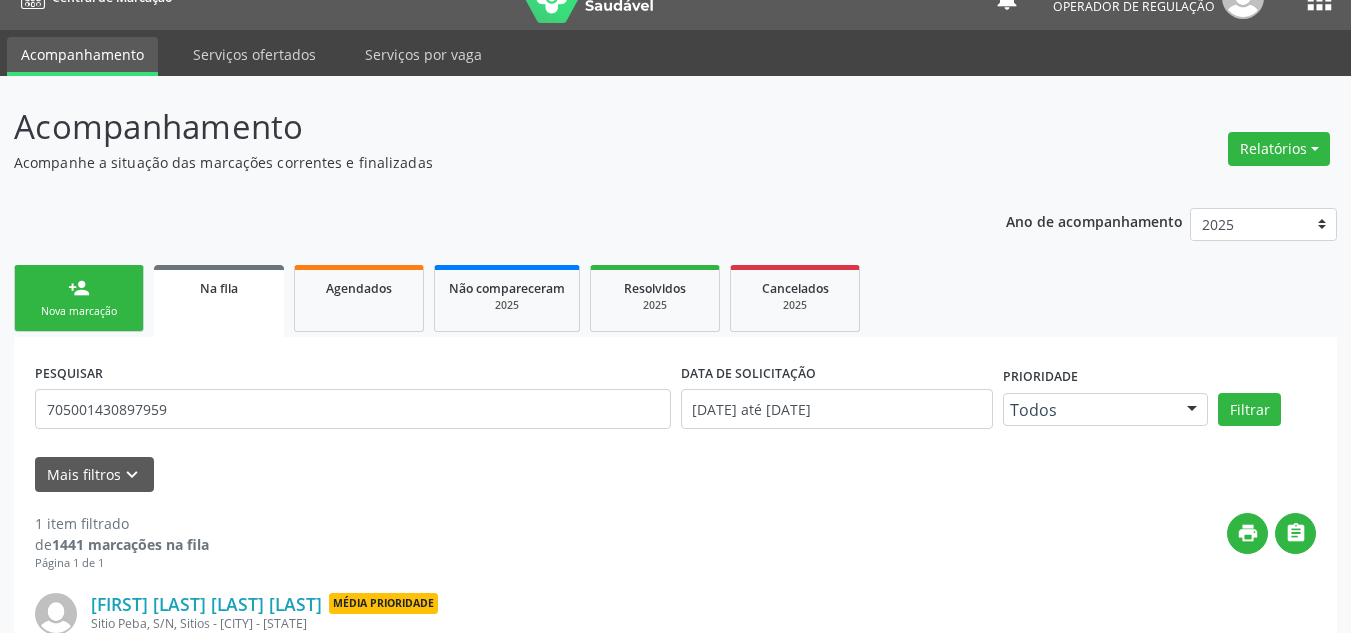click on "Nova marcação" at bounding box center [79, 311] 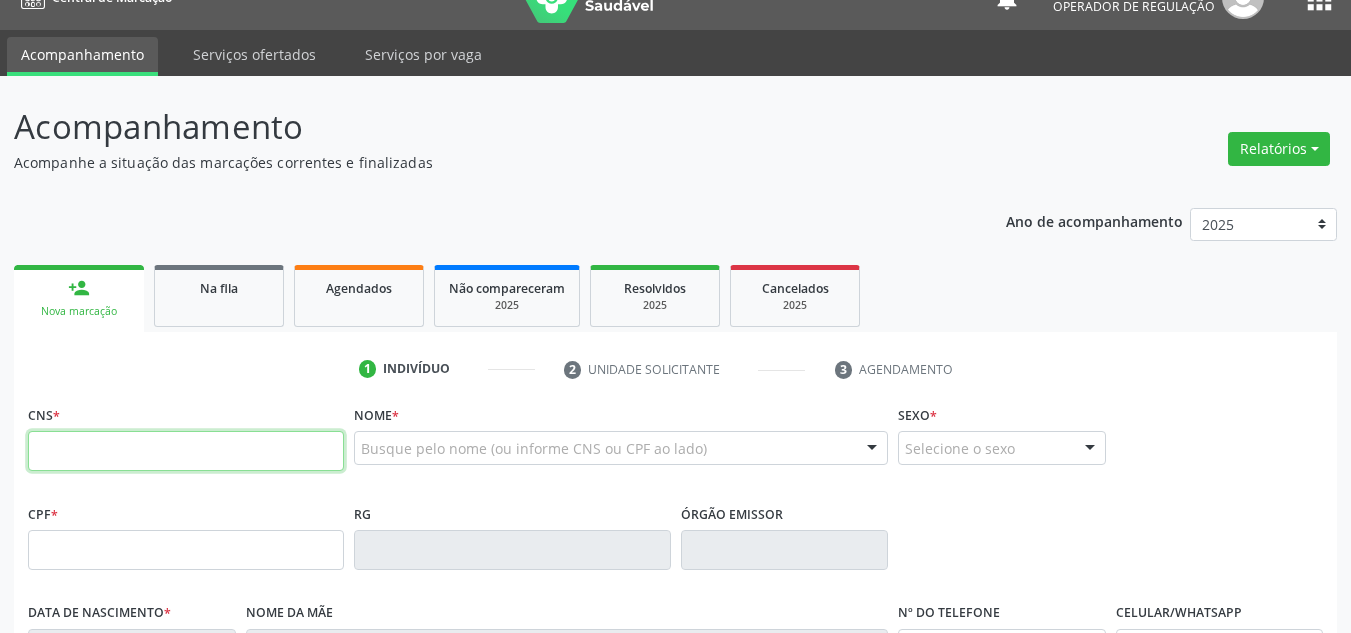 click at bounding box center [186, 451] 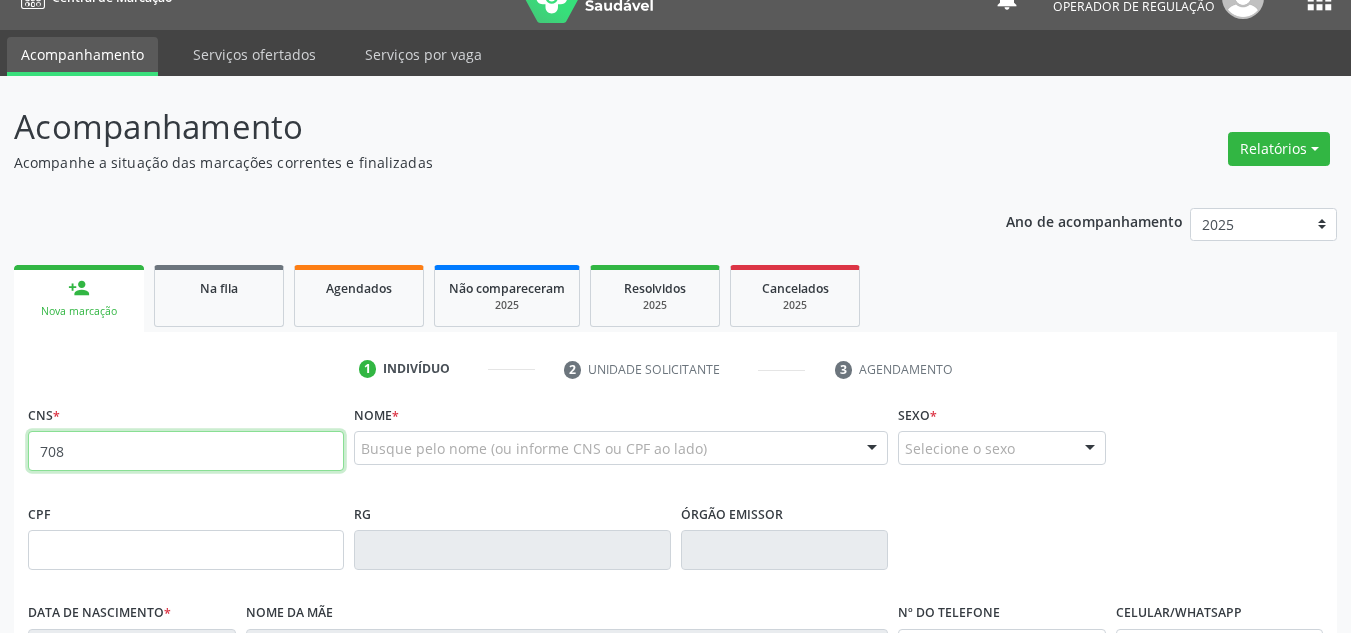 click on "708" at bounding box center [186, 451] 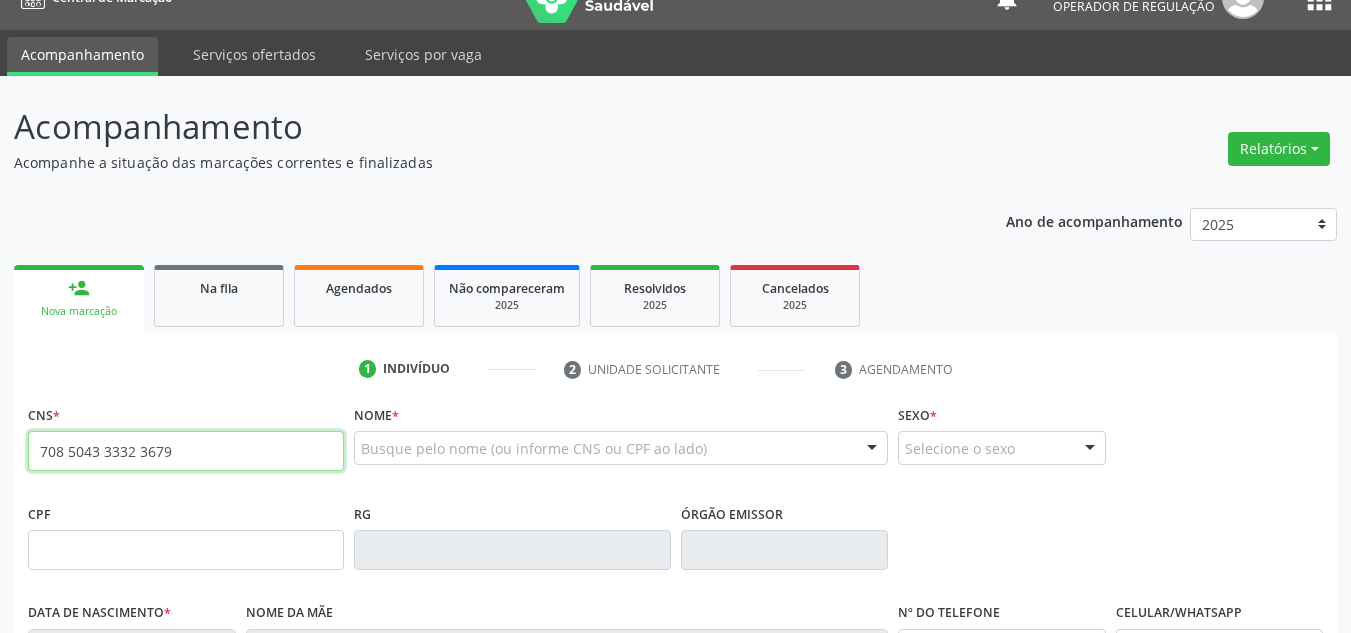 type on "708 5043 3332 3679" 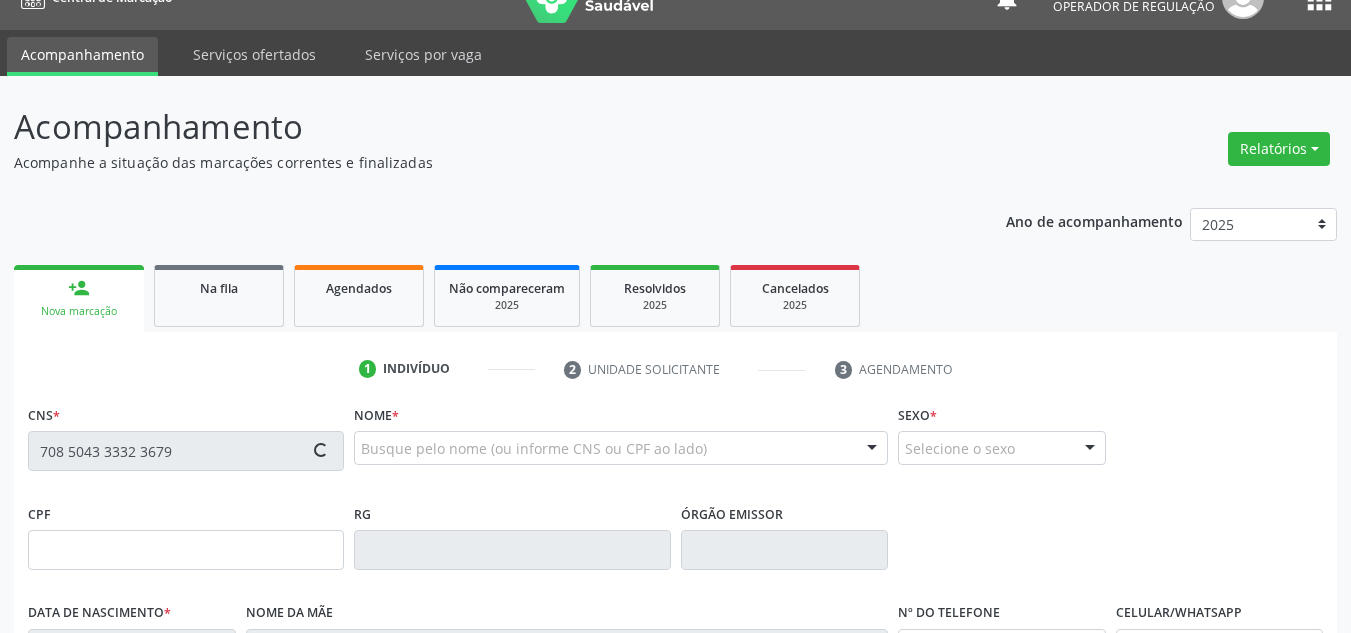 type on "077.264.874-37" 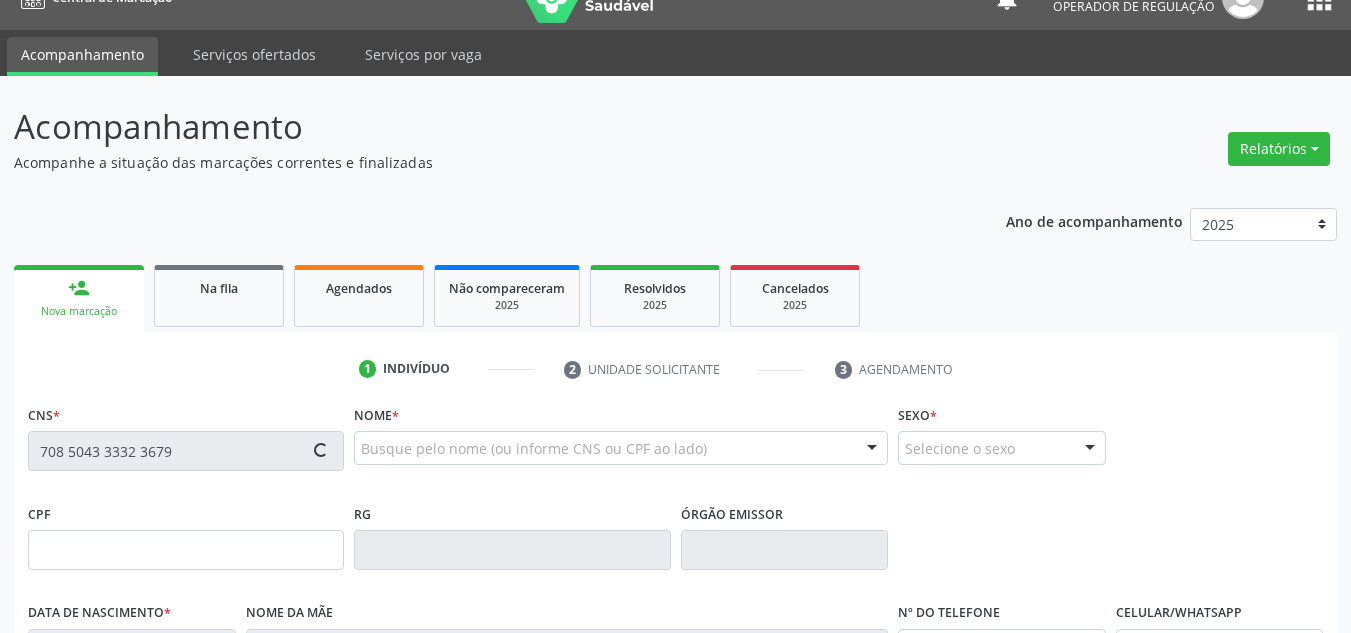 type on "12/04/1989" 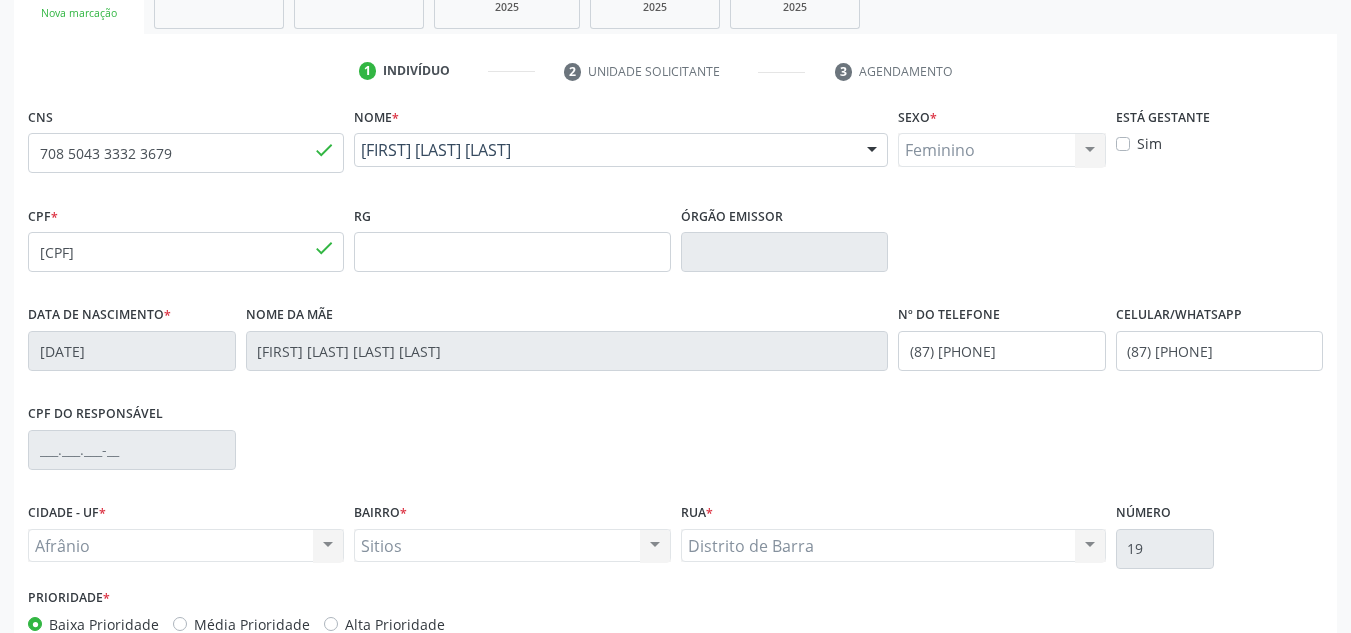 scroll, scrollTop: 451, scrollLeft: 0, axis: vertical 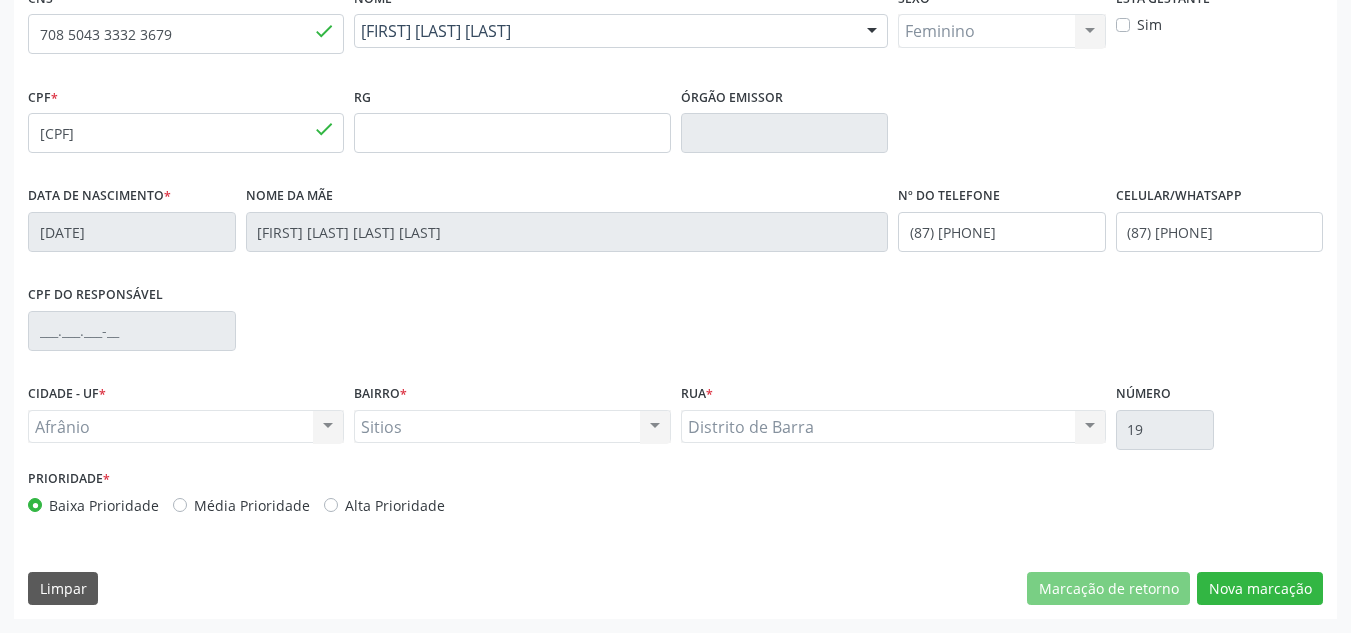 click on "Média Prioridade" at bounding box center (252, 505) 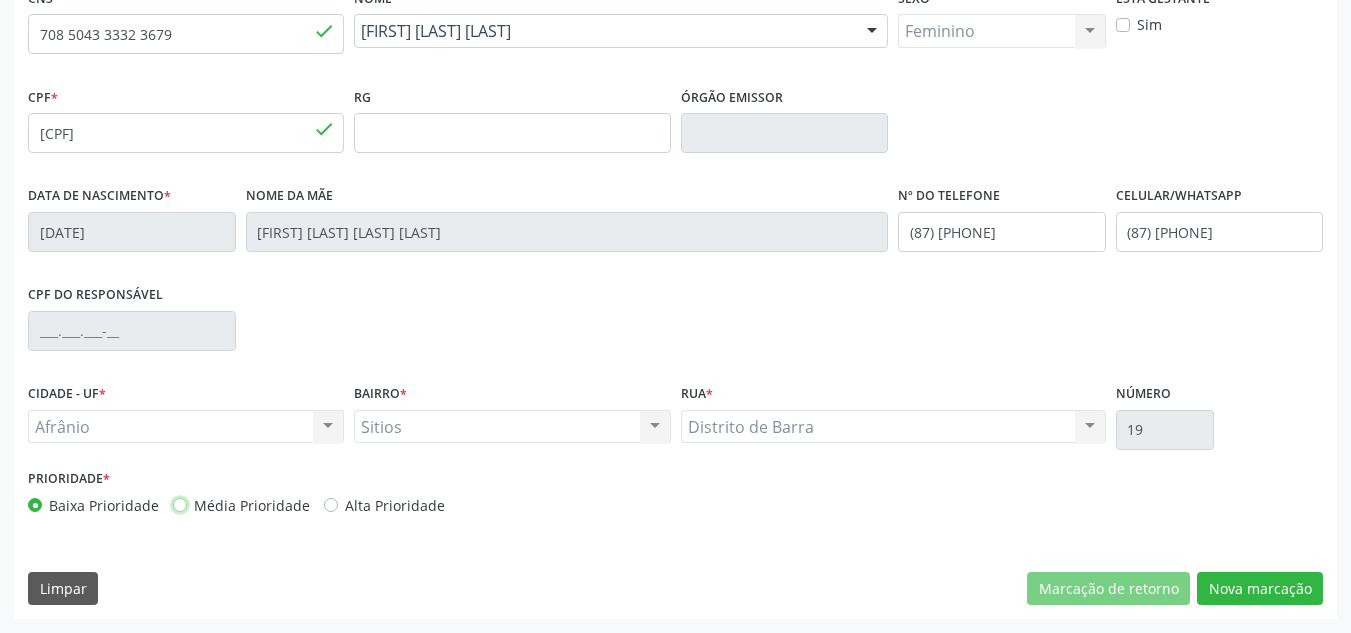 click on "Média Prioridade" at bounding box center (180, 504) 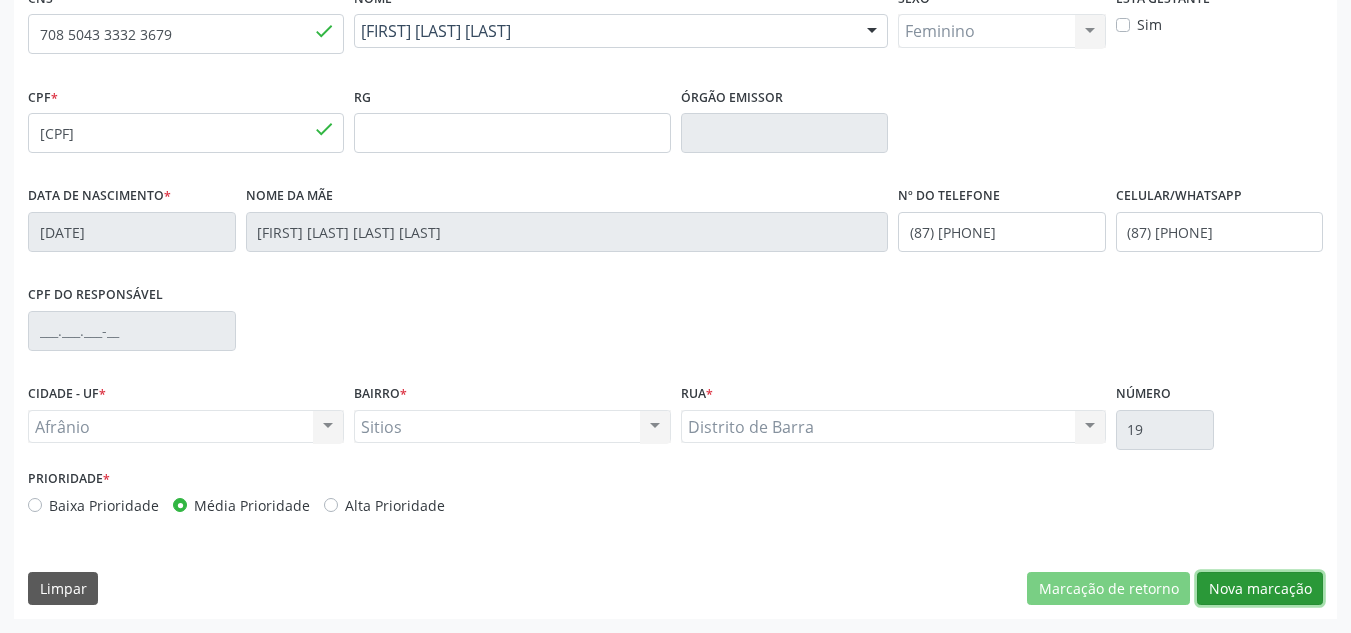click on "Nova marcação" at bounding box center [1260, 589] 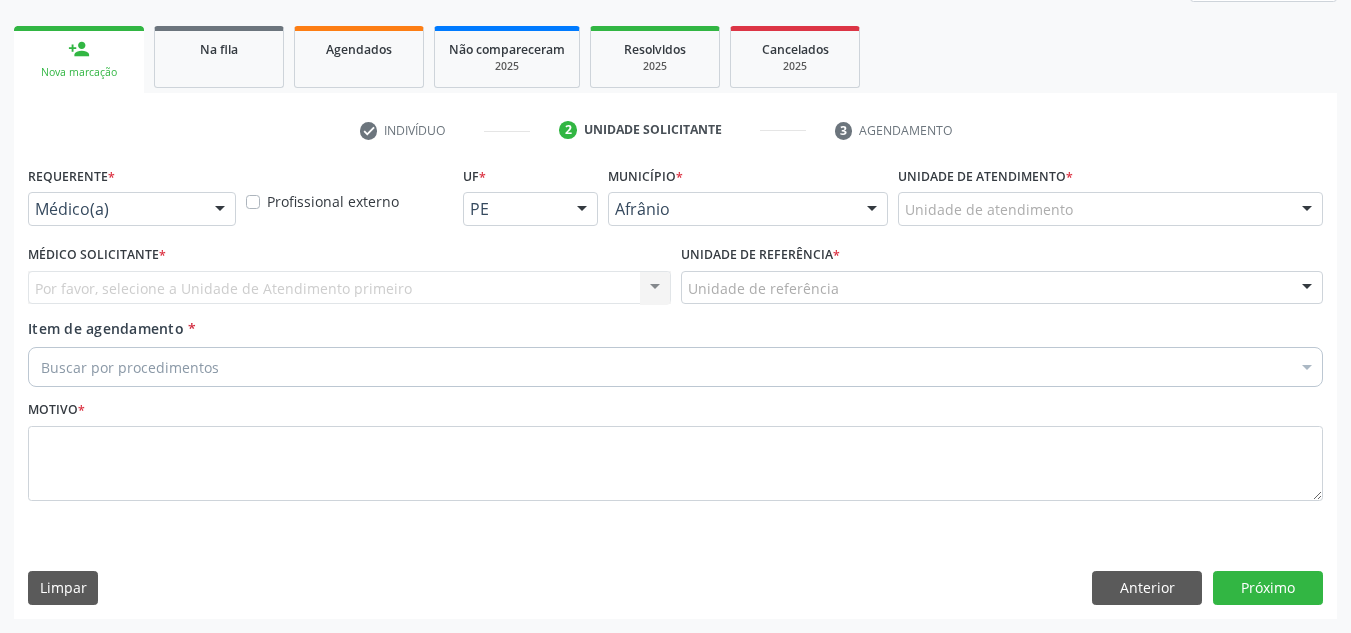 click on "Unidade de atendimento
*
Unidade de atendimento
Academia da Saude de Afranio   Academia da Saude do Bairro Roberto Luis   Academia da Saude do Distrito de Cachoeira do Roberto   Academia da Saude do Distrito de Extrema   Academia da Saude do Jose Ramos   Alves Landim   Ambulatorio Municipal de Saude   Caf Central de Abastecimento Farmaceutico   Centro de Atencao Psicossocial de Afranio Pe   Centro de Especialidades   Cime   Cuidar   Equipe de Atencao Basica Prisional Tipo I com Saude Mental   Esf Ana Coelho Nonato   Esf Custodia Maria da Conceicao   Esf Isabel Gomes   Esf Jose Ramos   Esf Jose e Maria Rodrigues de Macedo   Esf Maria Dilurdes da Silva   Esf Maria da Silva Pereira   Esf Rosalia Cavalcanti Gomes   Esf de Barra das Melancias   Esf de Extrema   Farmacia Basica do Municipio de Afranio   Hospital Municipal Maria Coelho Cavalcanti Rodrigues   Hospital de Campanha Covid 19 Ambulatorio Municipal   Laboratorio de Protese Dentario" at bounding box center (1110, 200) 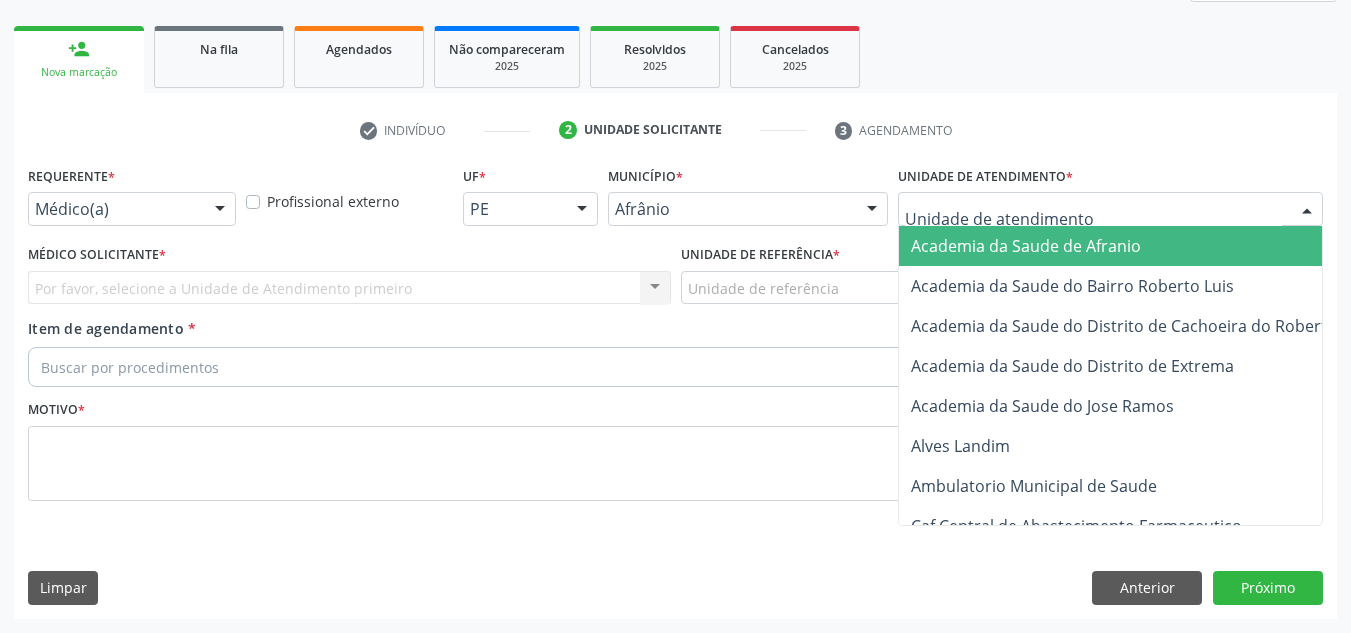 click at bounding box center [1110, 209] 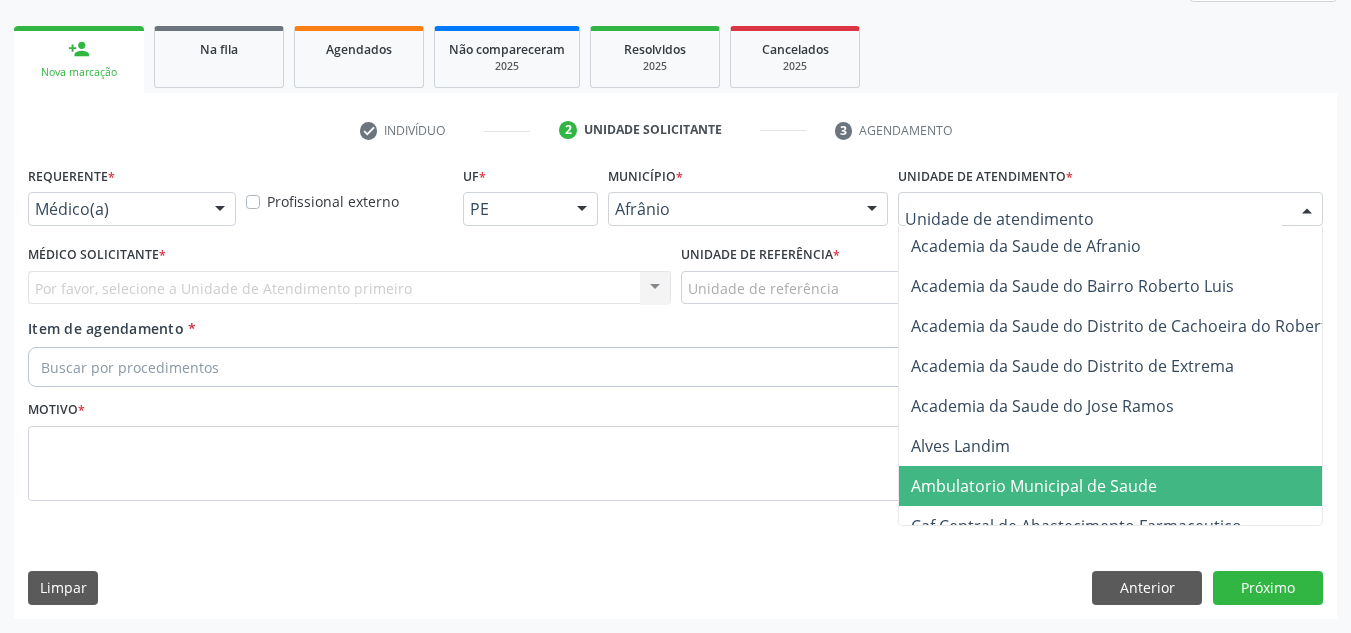 drag, startPoint x: 1125, startPoint y: 488, endPoint x: 1050, endPoint y: 475, distance: 76.11833 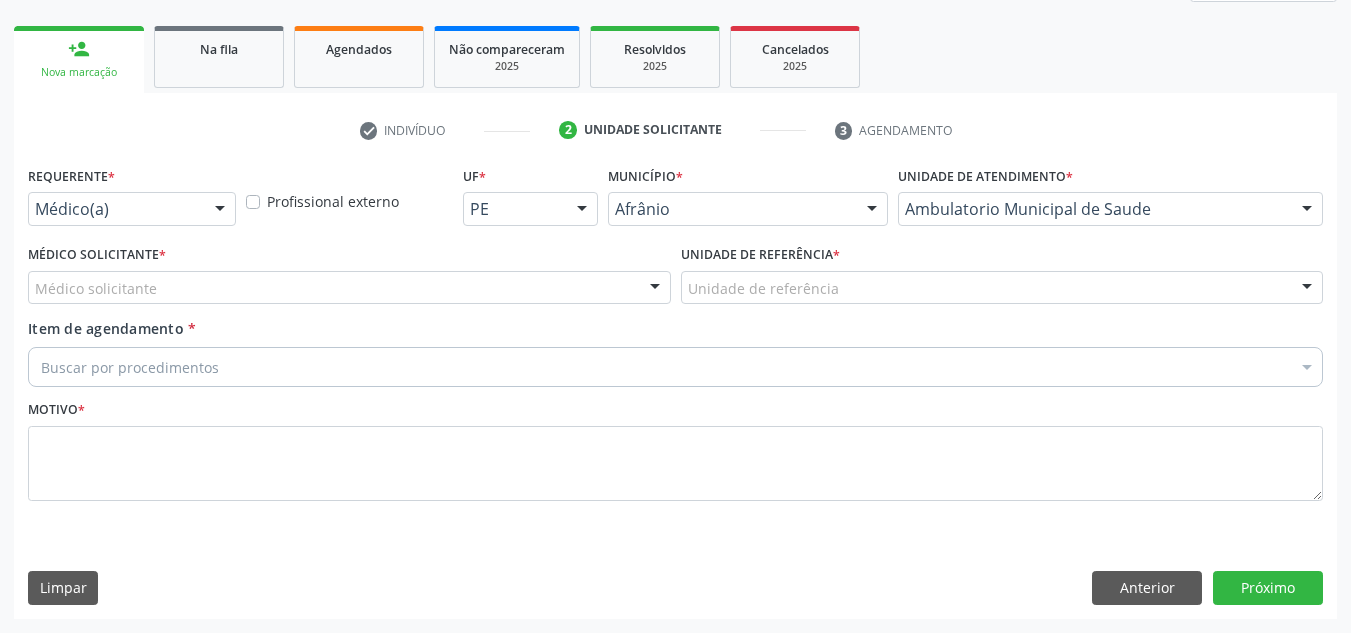 click on "Médico Solicitante
*
Médico solicitante
[FIRST] [LAST]   [FIRST] [LAST]   [FIRST] [LAST]   [FIRST] [LAST]   [FIRST] [LAST]   [FIRST] [LAST]   [FIRST] [LAST]   [FIRST] [LAST]   [FIRST] [LAST]   [FIRST] [LAST]   [FIRST] [LAST]   [FIRST] [LAST]   [FIRST] [LAST]   [FIRST] [LAST]   [FIRST] [LAST]   [FIRST] [LAST]
Nenhum resultado encontrado para: "   "
Não há nenhuma opção para ser exibida." at bounding box center [349, 272] 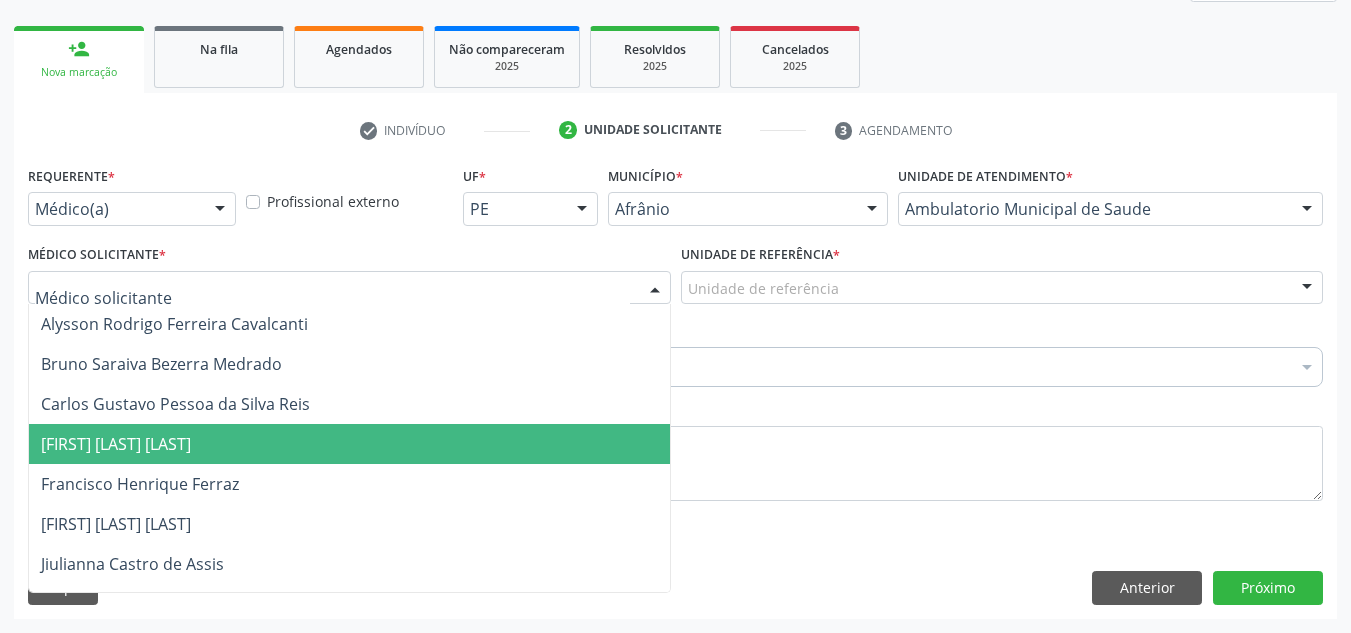 click on "[FIRST] [LAST] [LAST]" at bounding box center [349, 444] 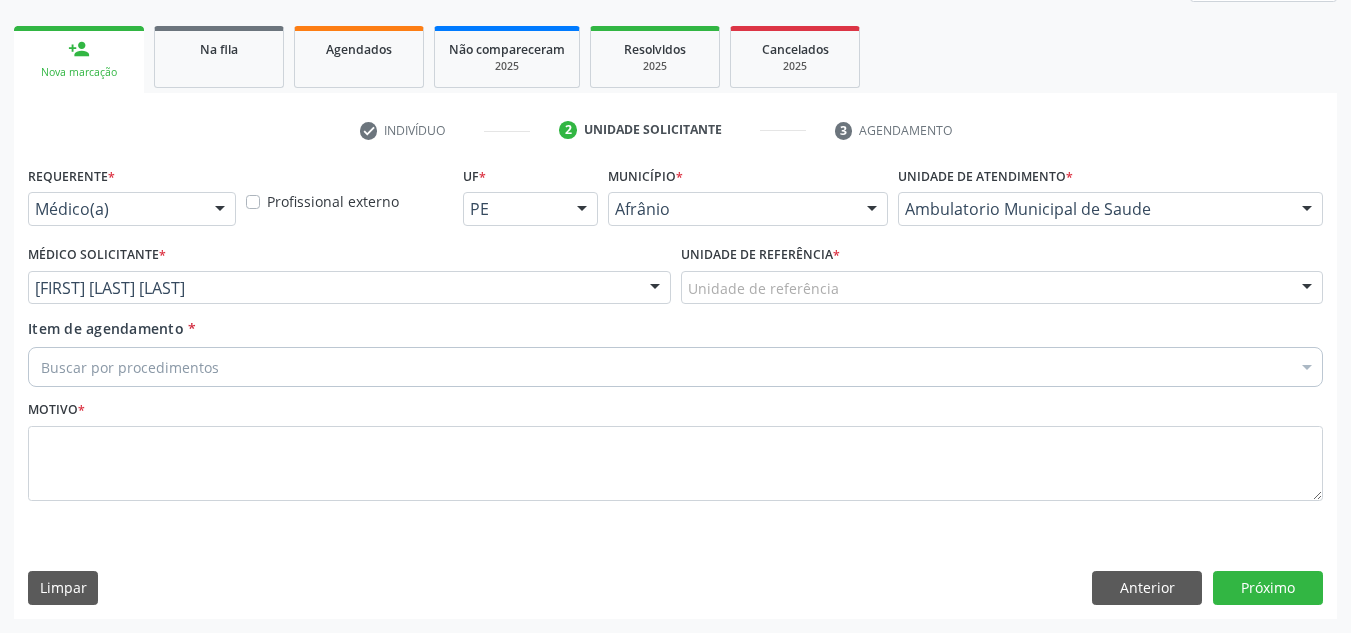 click on "Unidade de referência" at bounding box center [1002, 288] 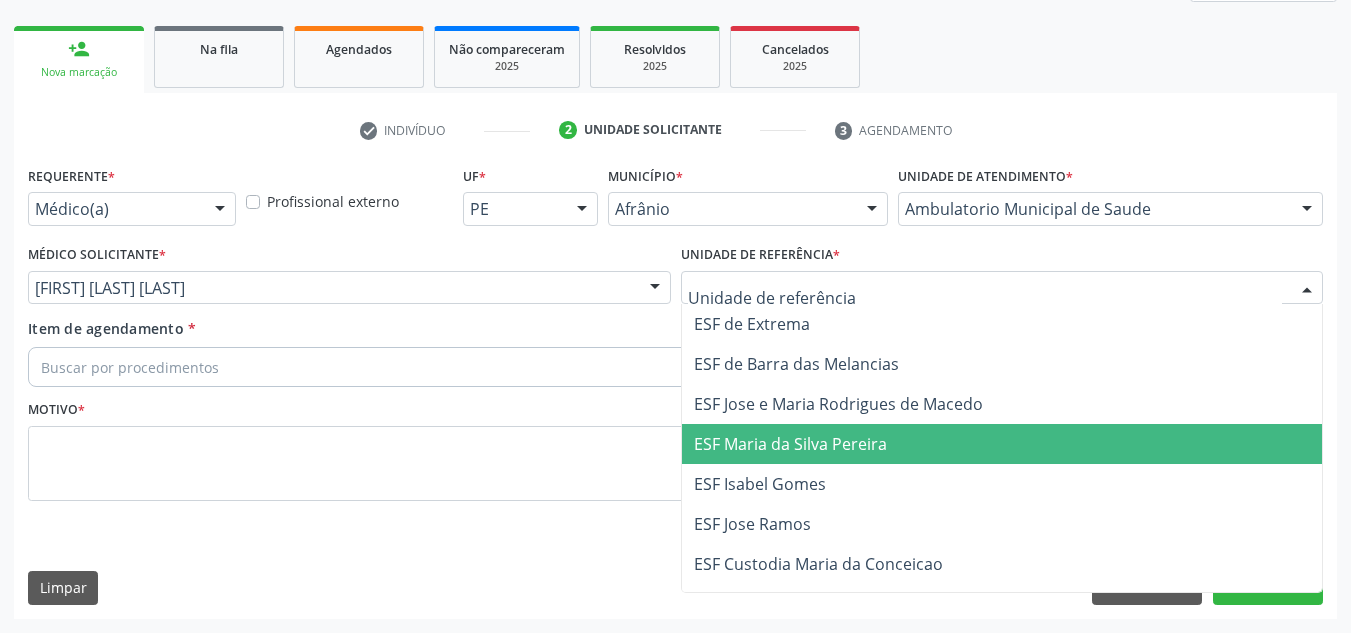 drag, startPoint x: 817, startPoint y: 456, endPoint x: 555, endPoint y: 388, distance: 270.68063 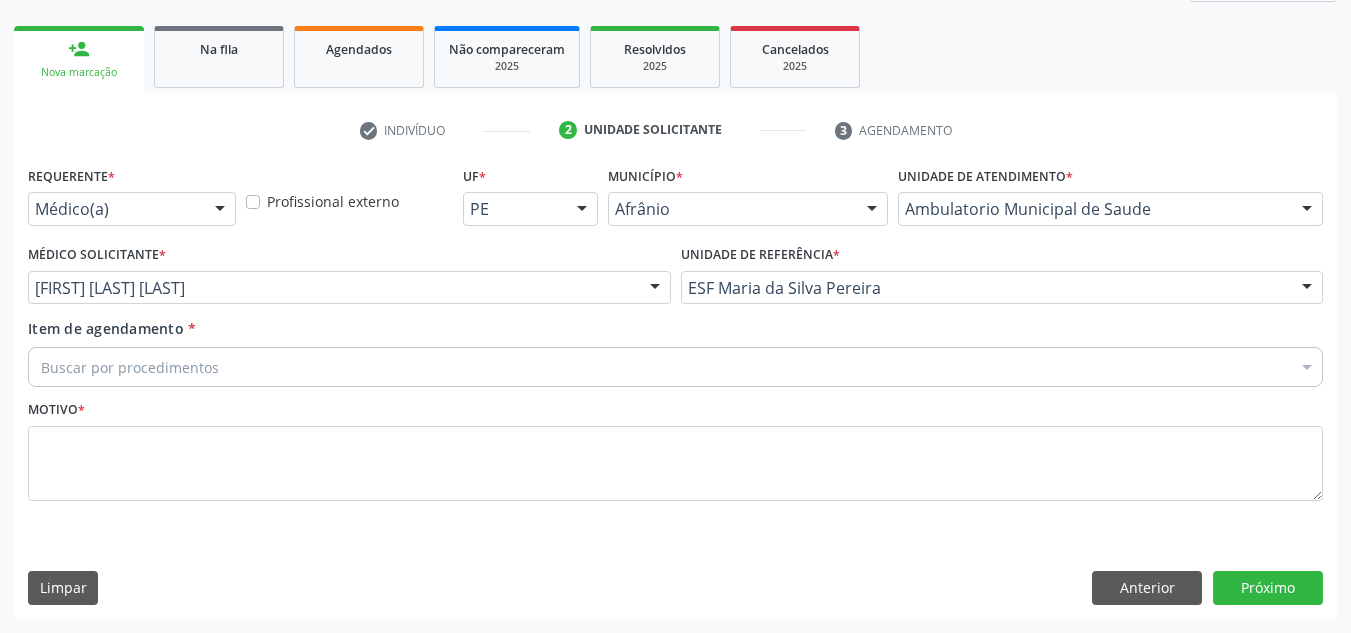 click on "Buscar por procedimentos" at bounding box center [675, 367] 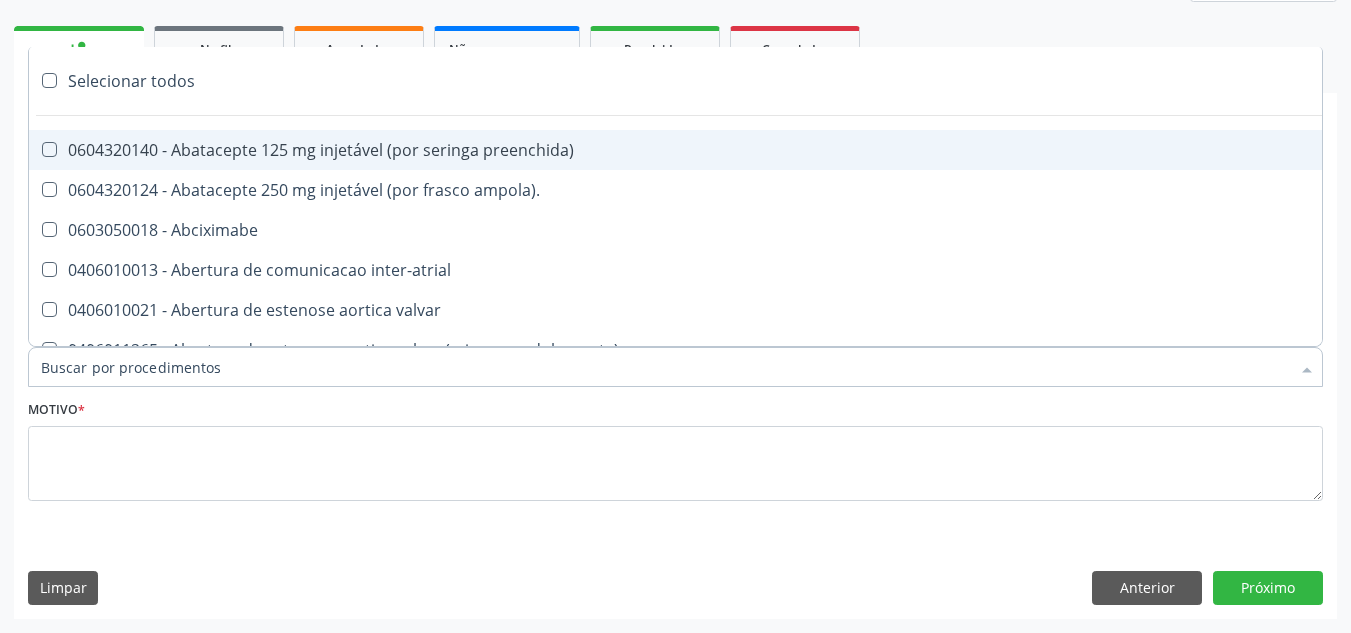 paste on "0209010037" 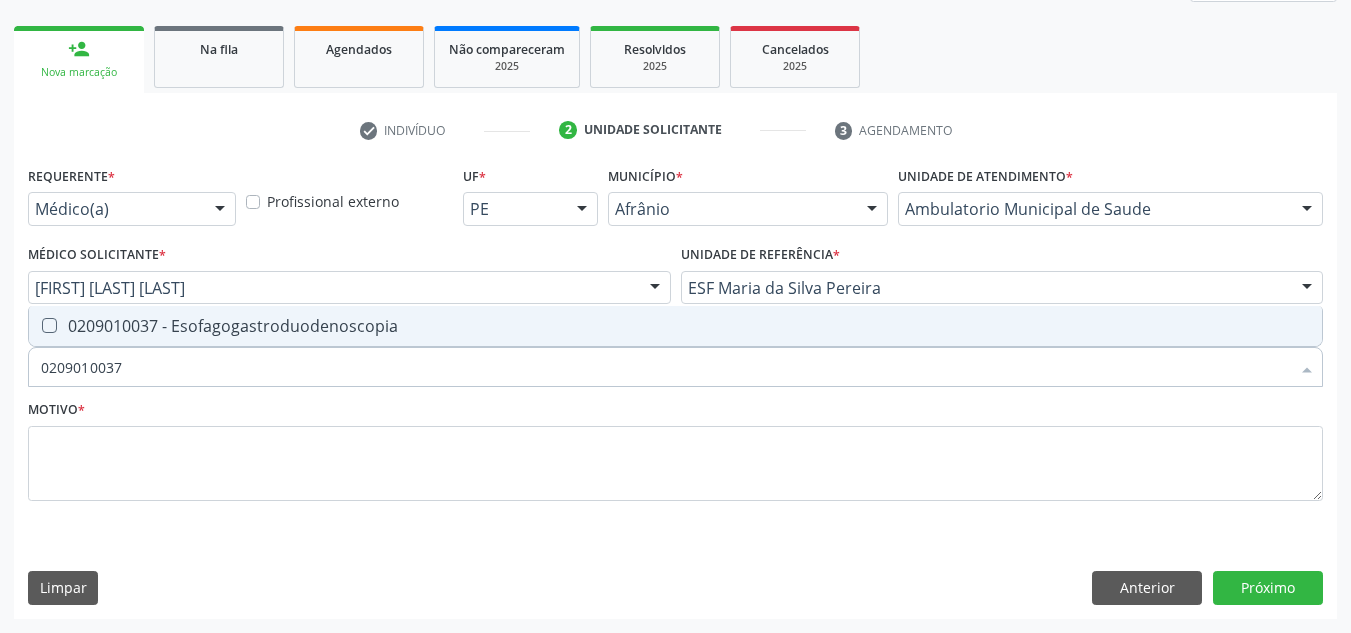 click on "0209010037 - Esofagogastroduodenoscopia" at bounding box center (675, 326) 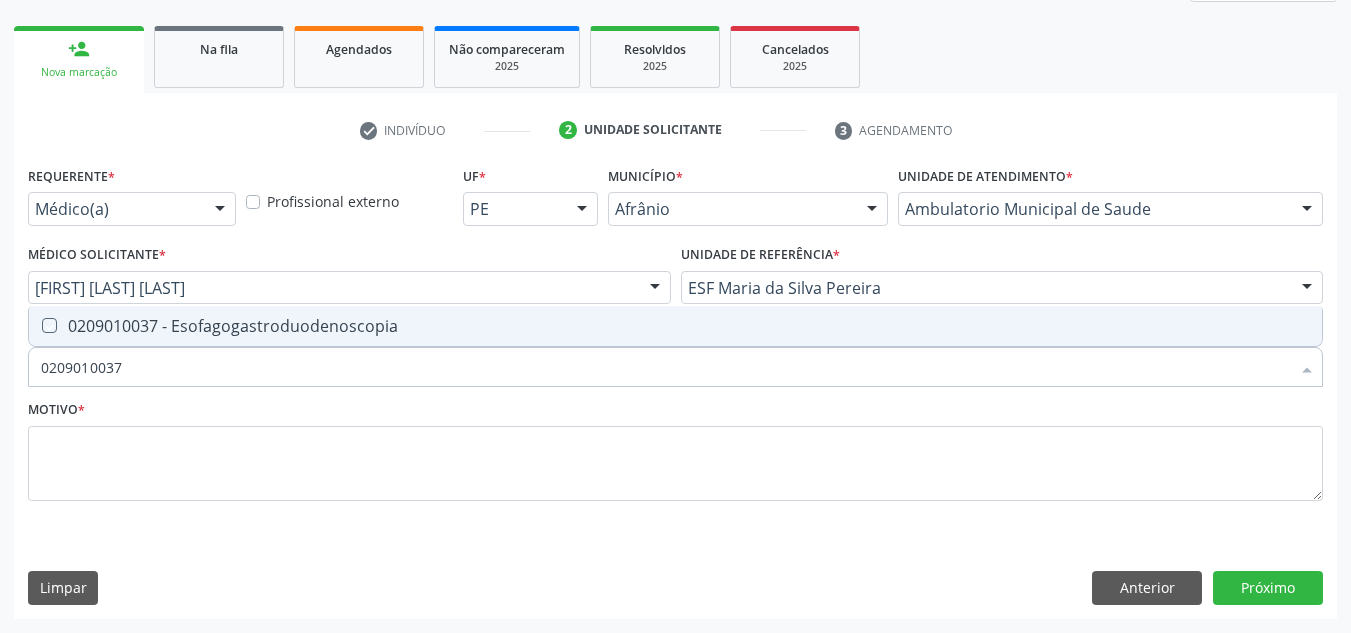 checkbox on "true" 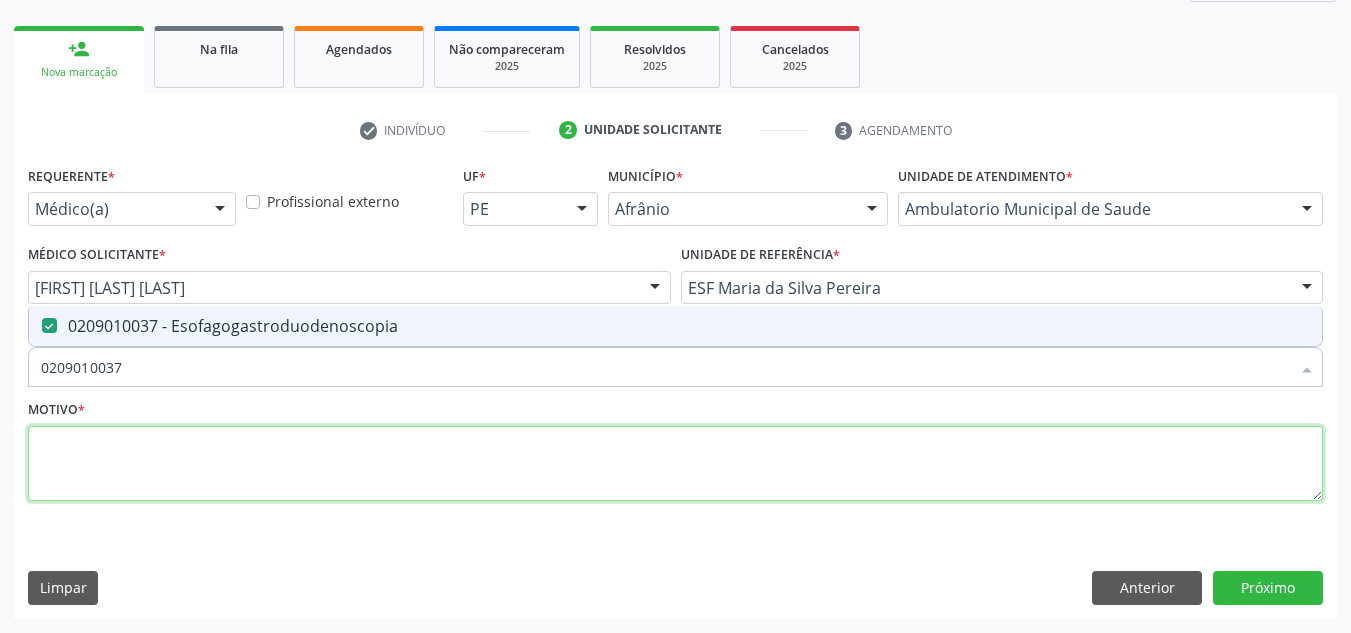 click at bounding box center (675, 464) 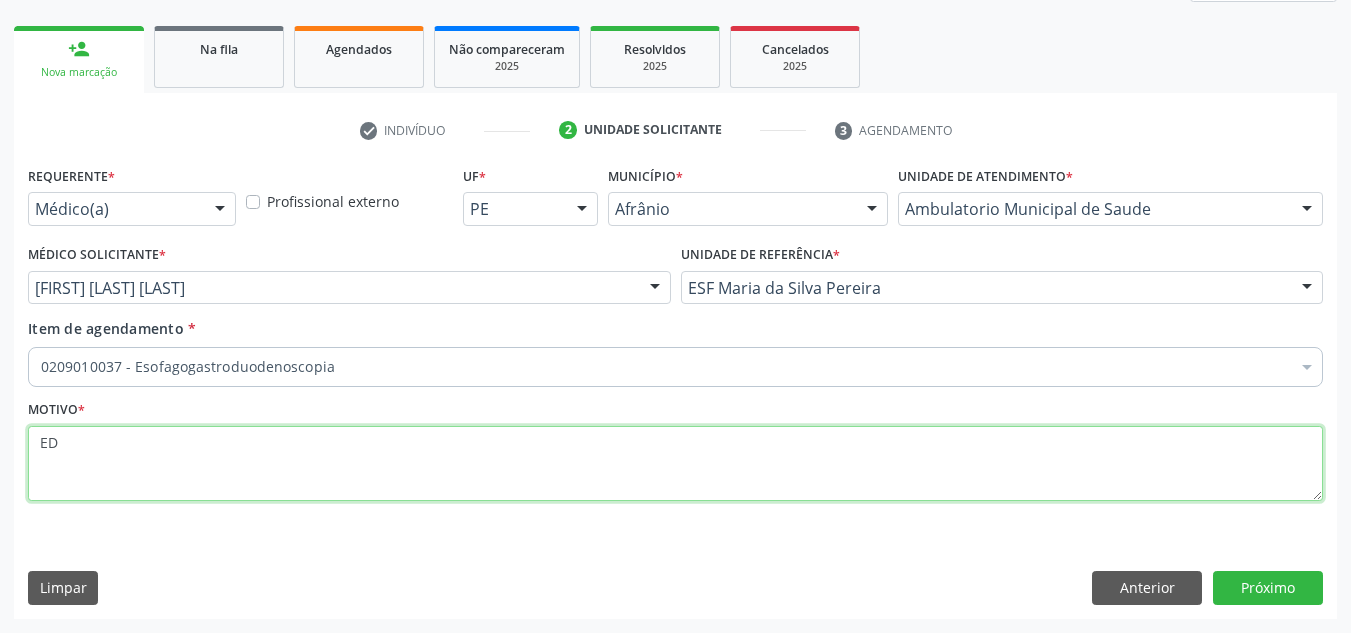 type on "E" 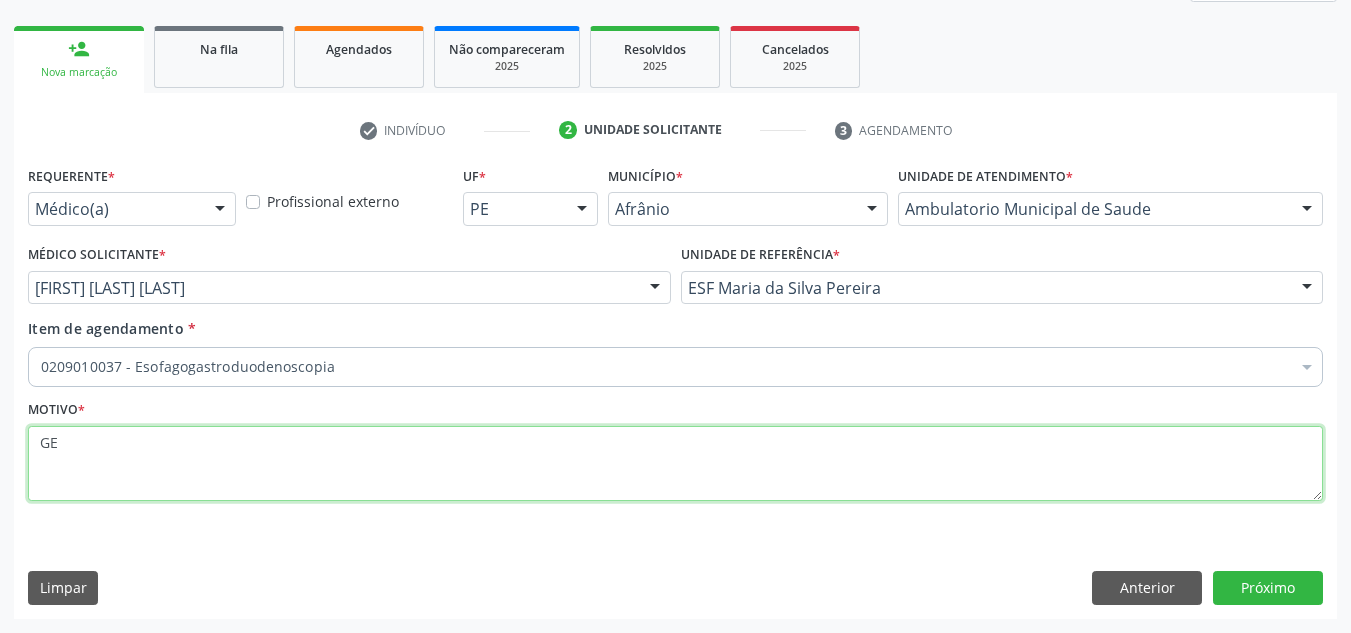type on "G" 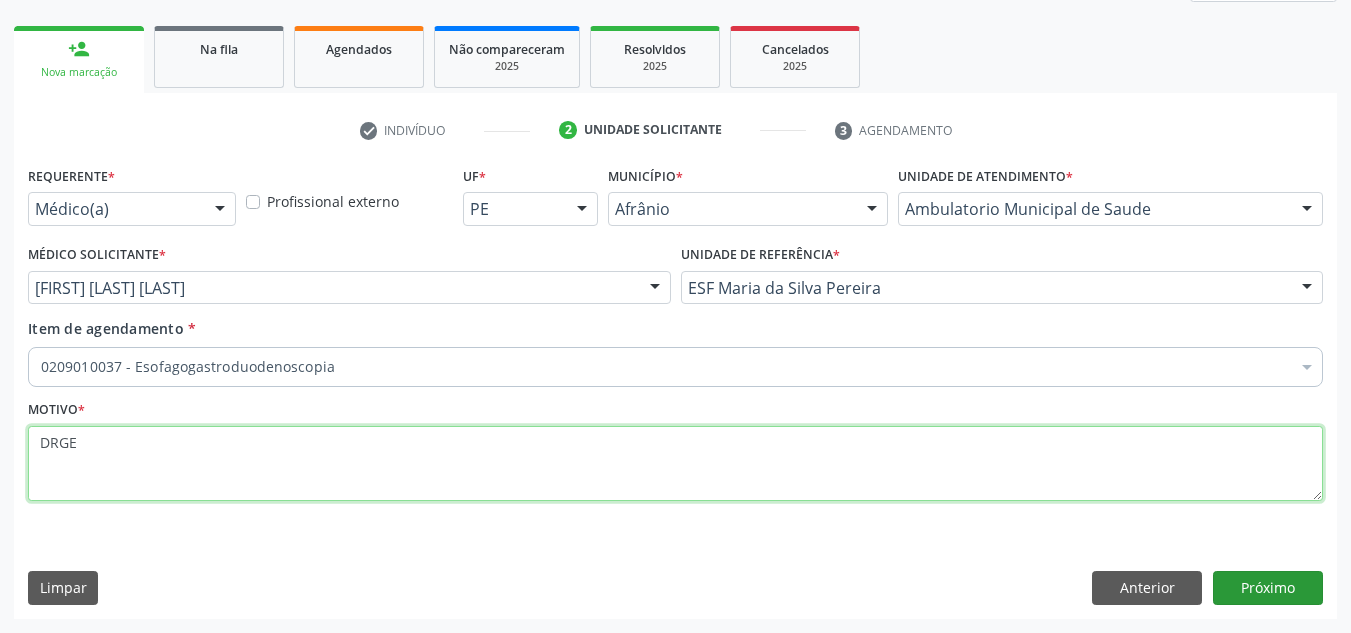 type on "DRGE" 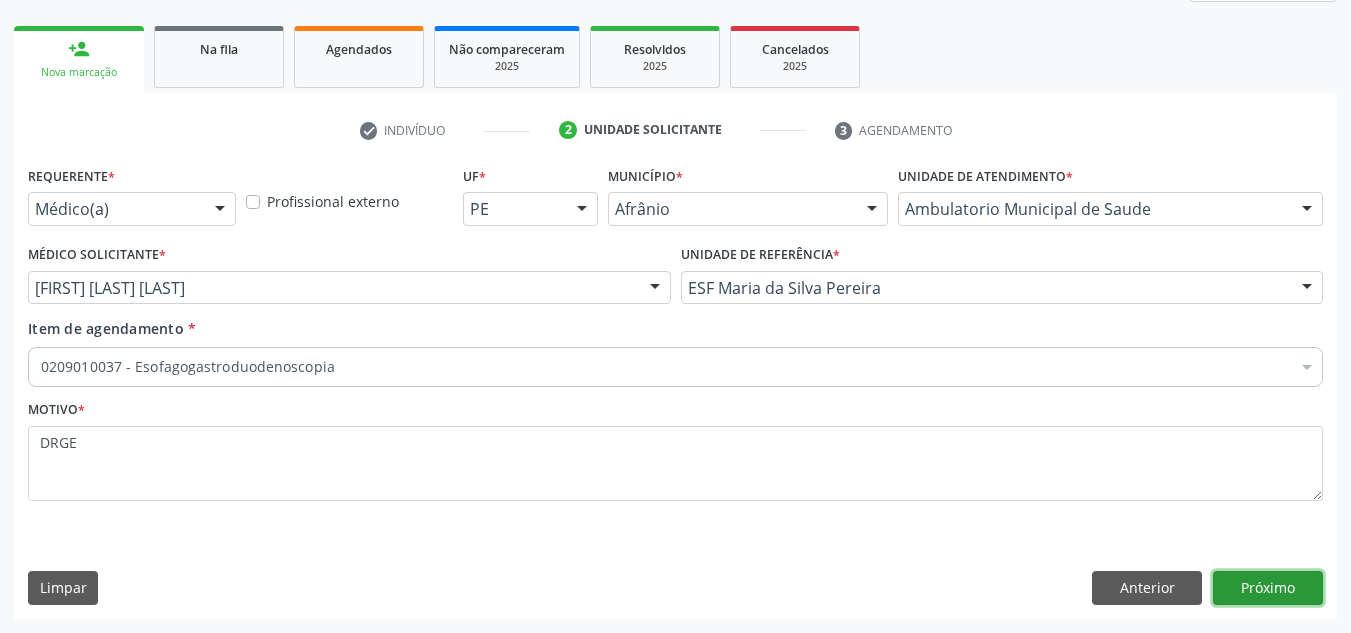 click on "Próximo" at bounding box center [1268, 588] 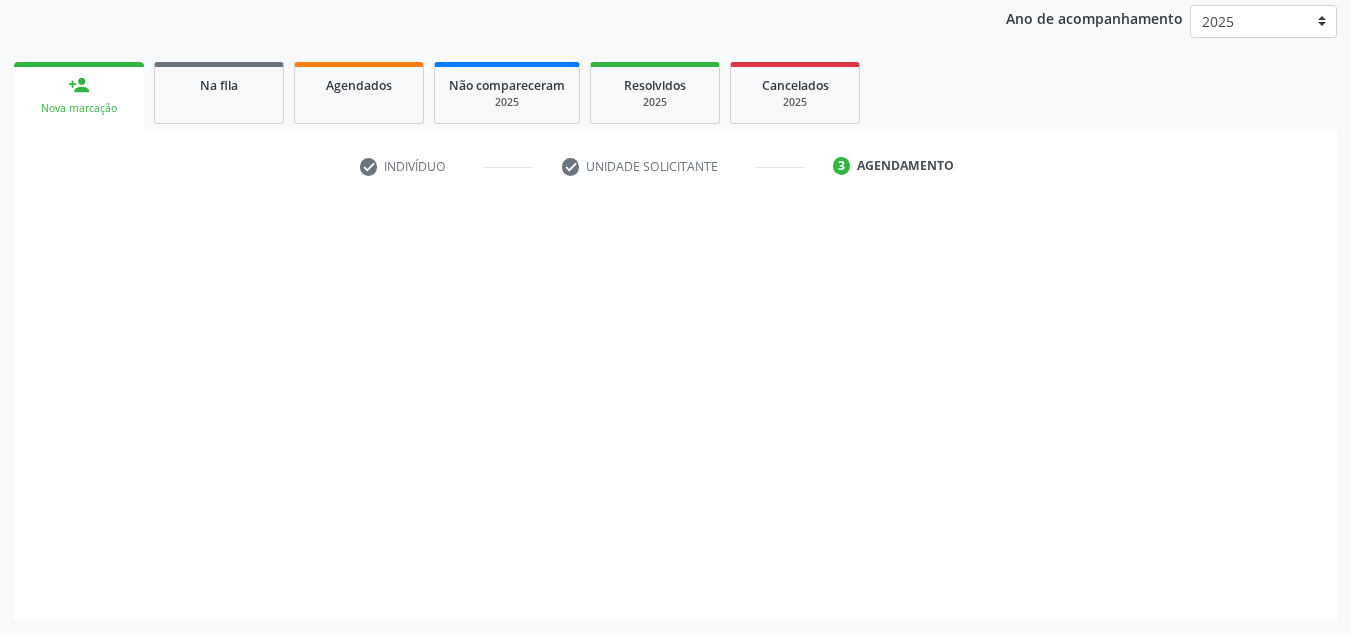 scroll, scrollTop: 237, scrollLeft: 0, axis: vertical 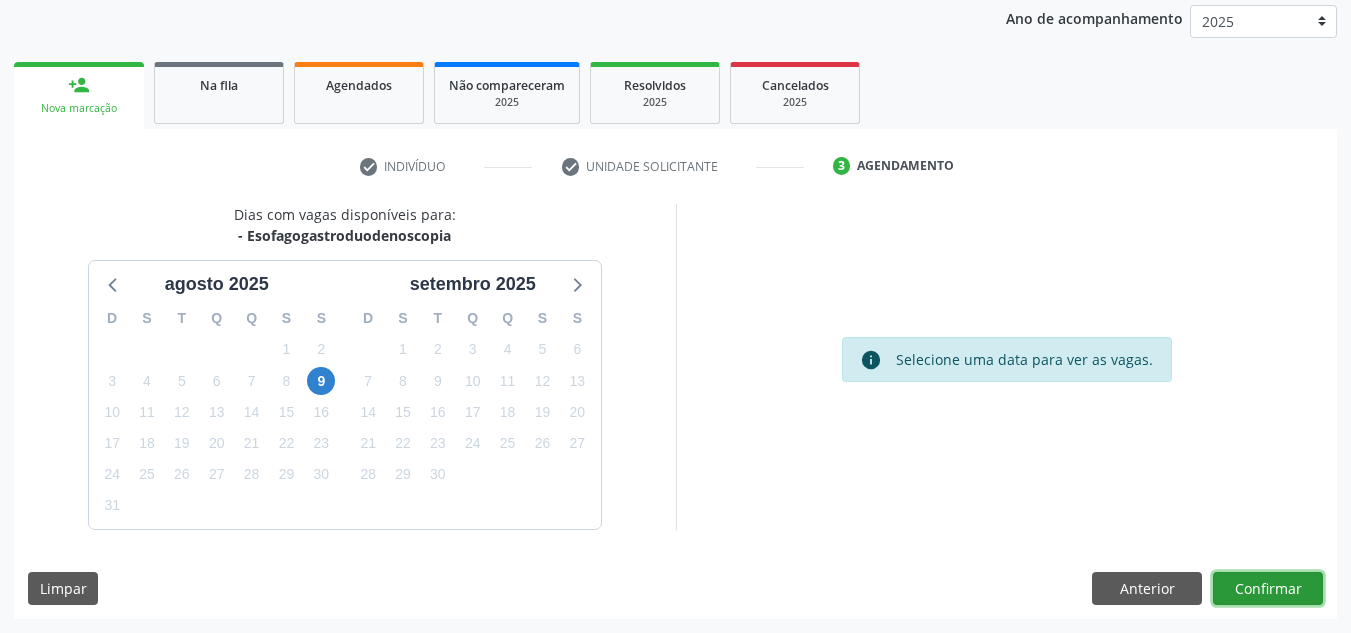 click on "Confirmar" at bounding box center [1268, 589] 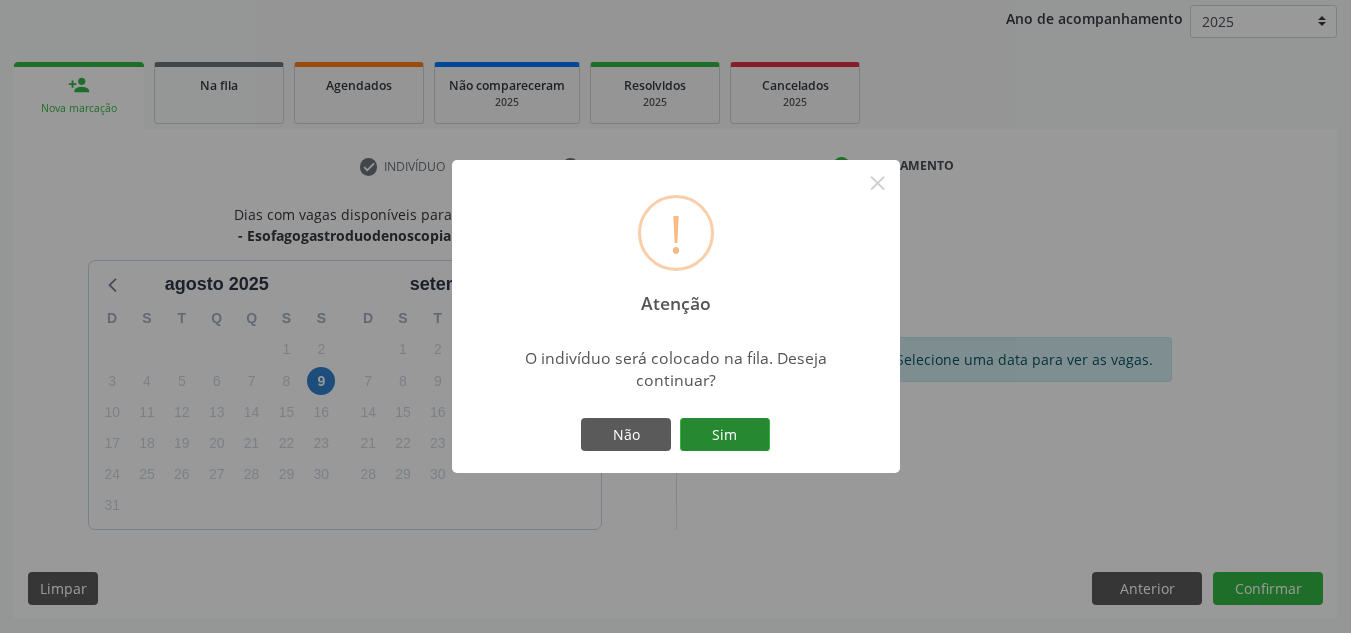 click on "Sim" at bounding box center [725, 435] 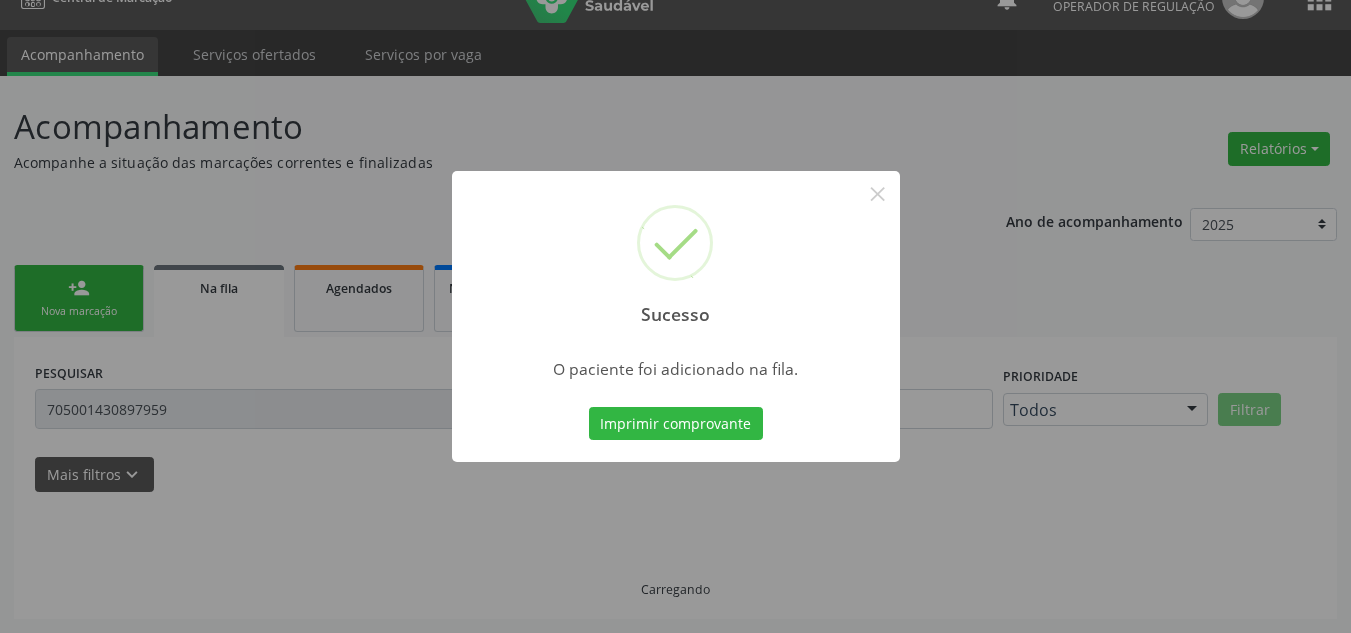 scroll, scrollTop: 34, scrollLeft: 0, axis: vertical 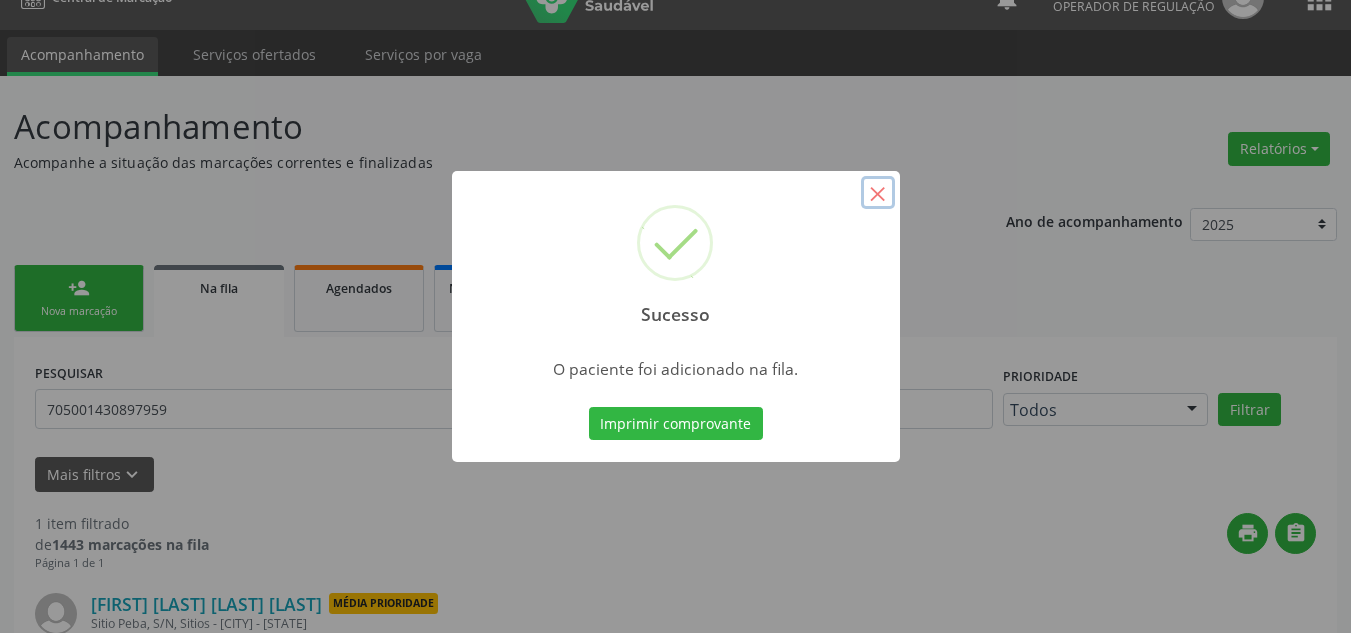 click on "×" at bounding box center [878, 193] 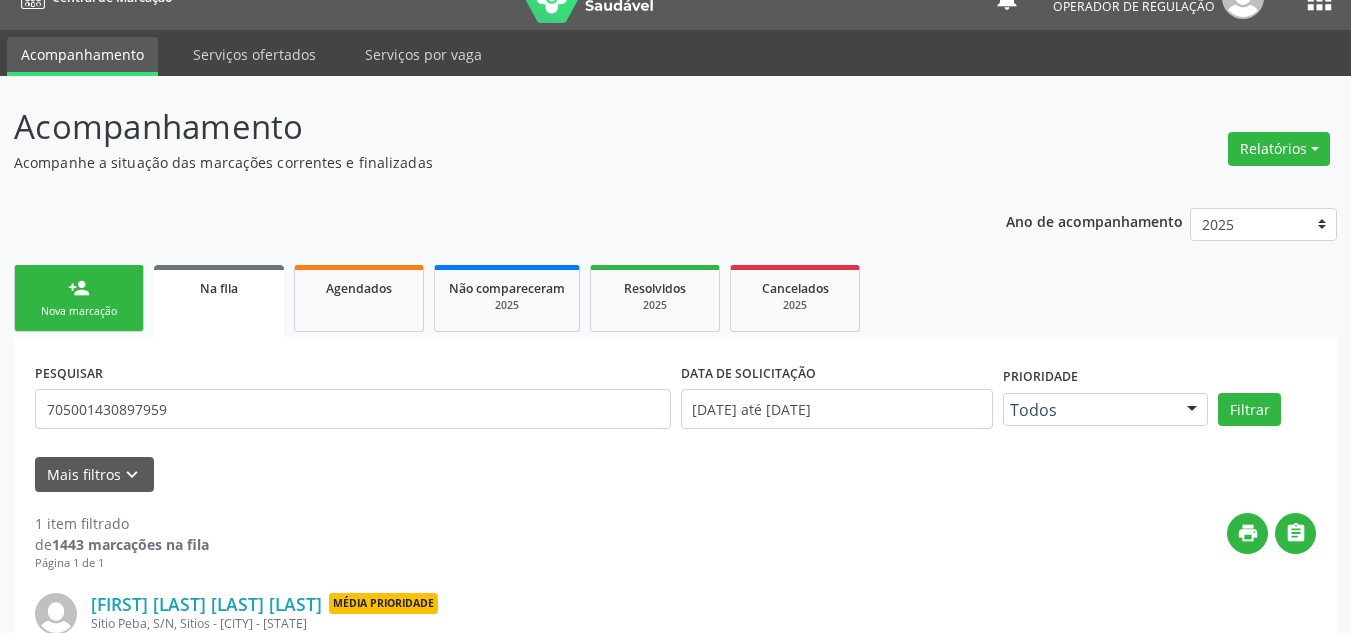 click on "Nova marcação" at bounding box center (79, 311) 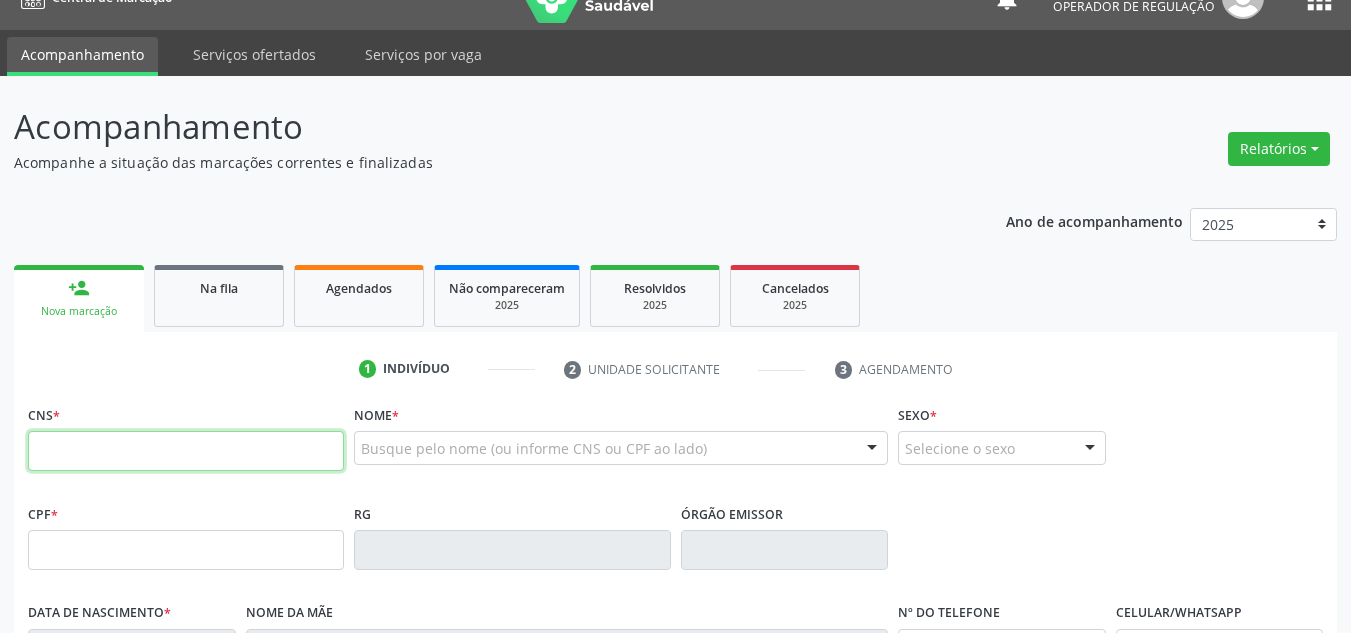 click at bounding box center [186, 451] 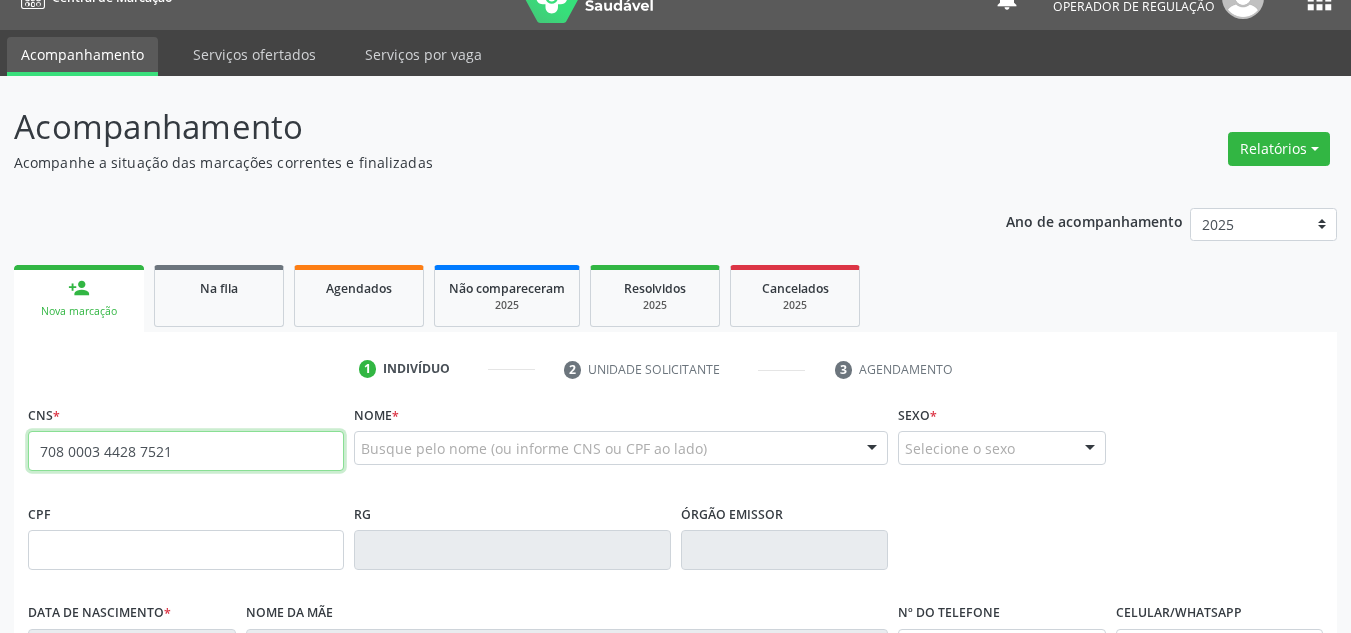 type on "708 0003 4428 7521" 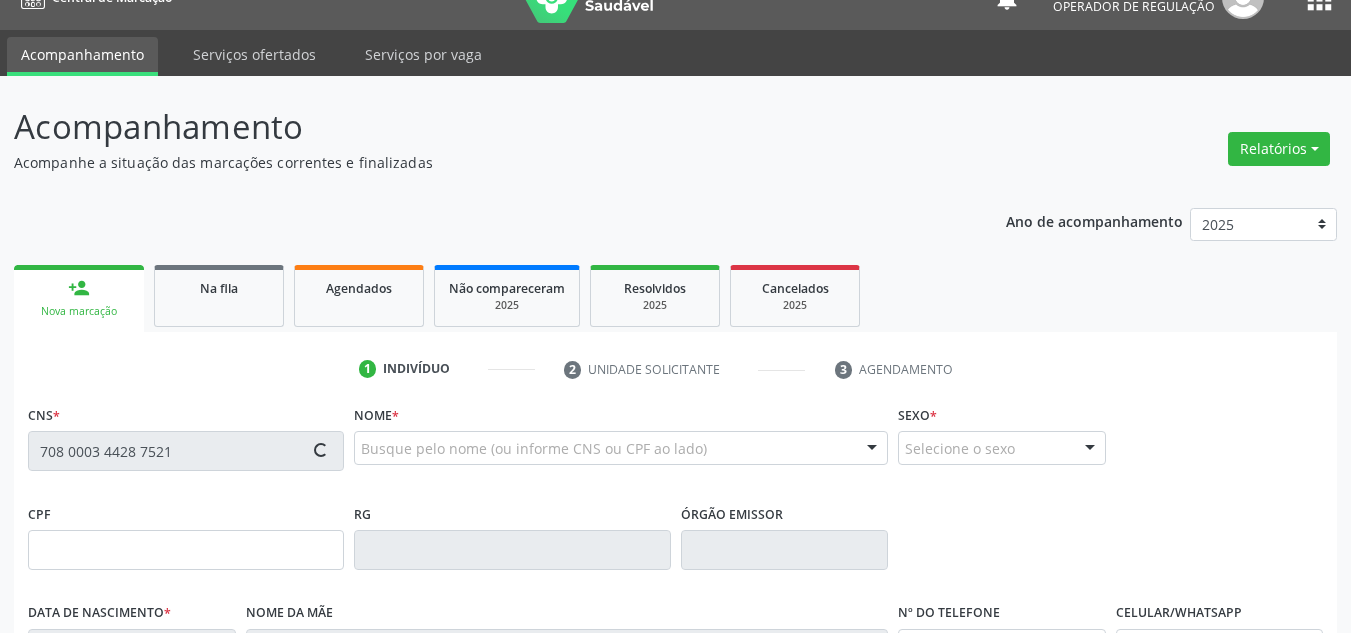 type on "07/08/1972" 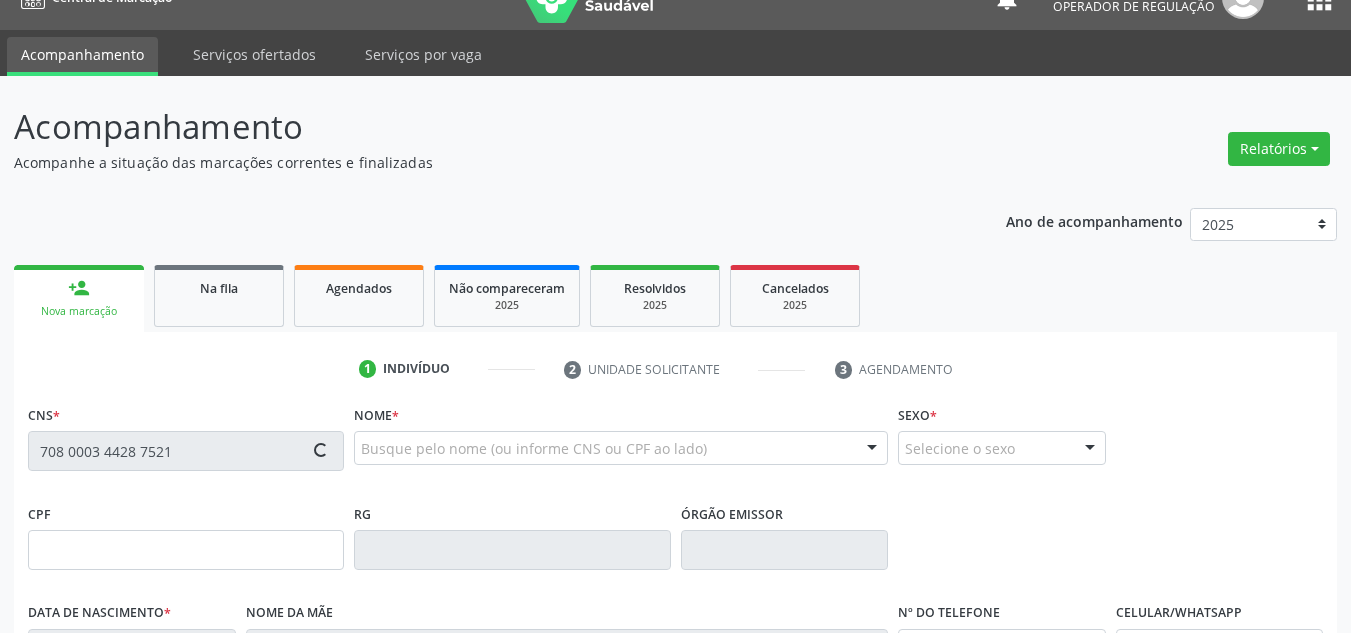 type on "Cristina Viera Rodrigues" 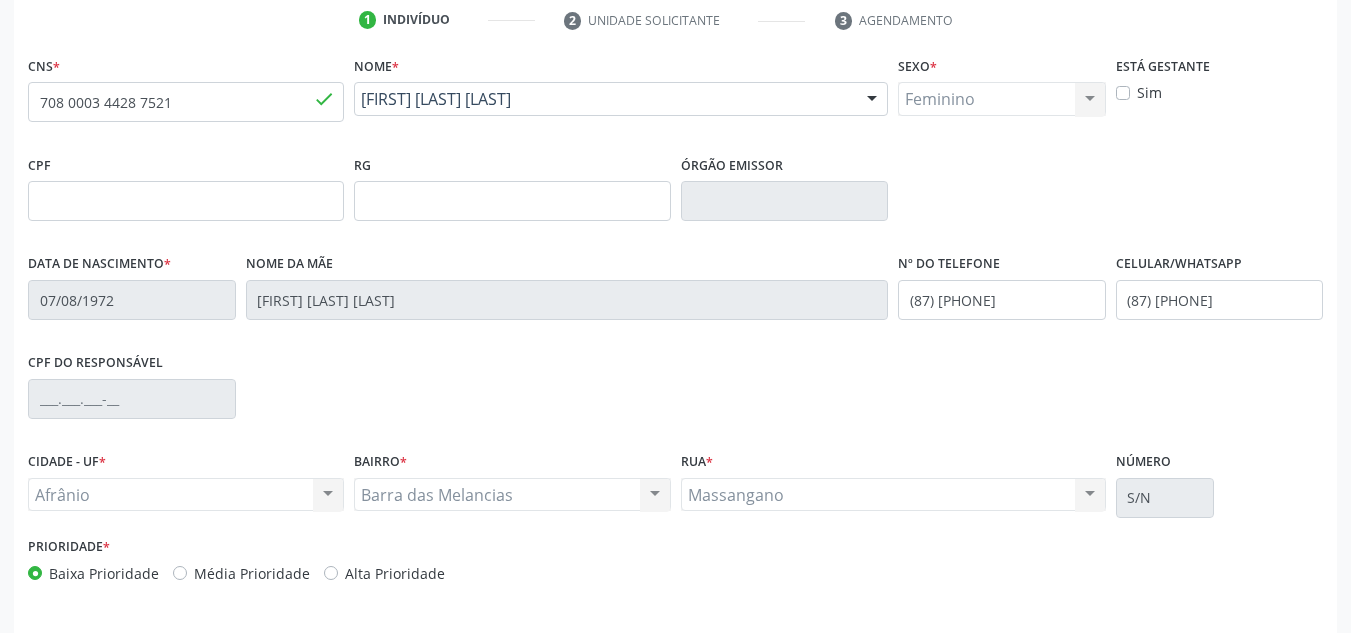 scroll, scrollTop: 451, scrollLeft: 0, axis: vertical 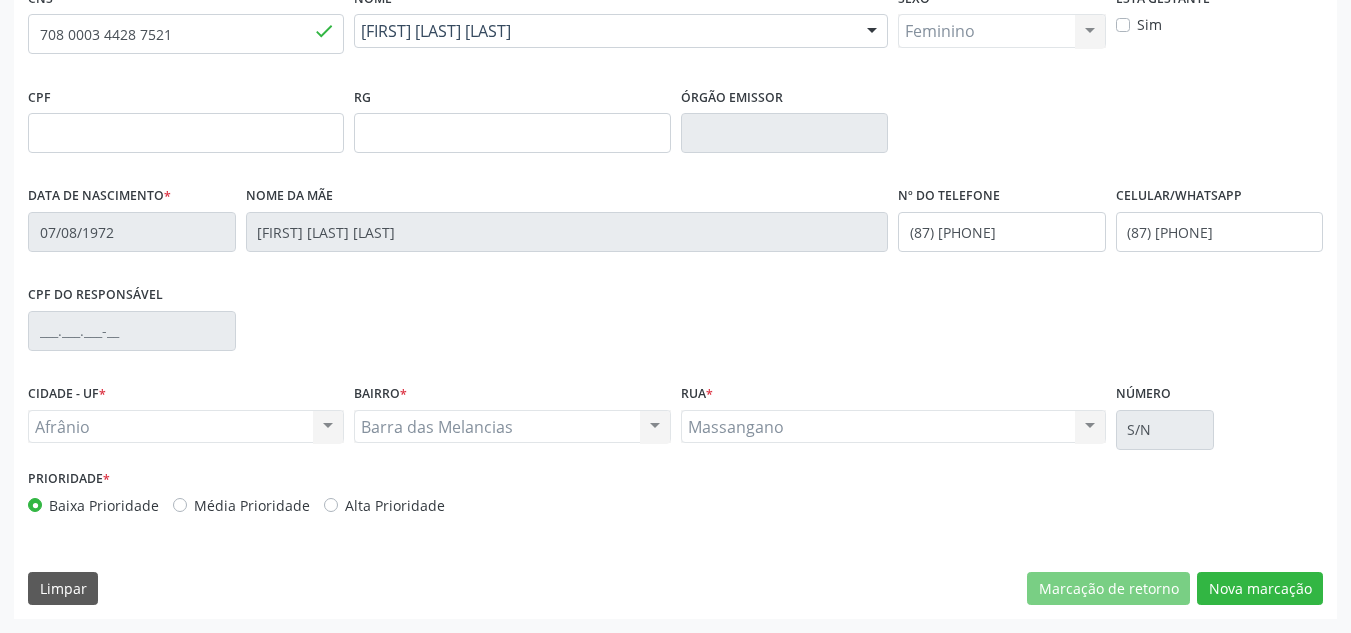 click on "Média Prioridade" at bounding box center (252, 505) 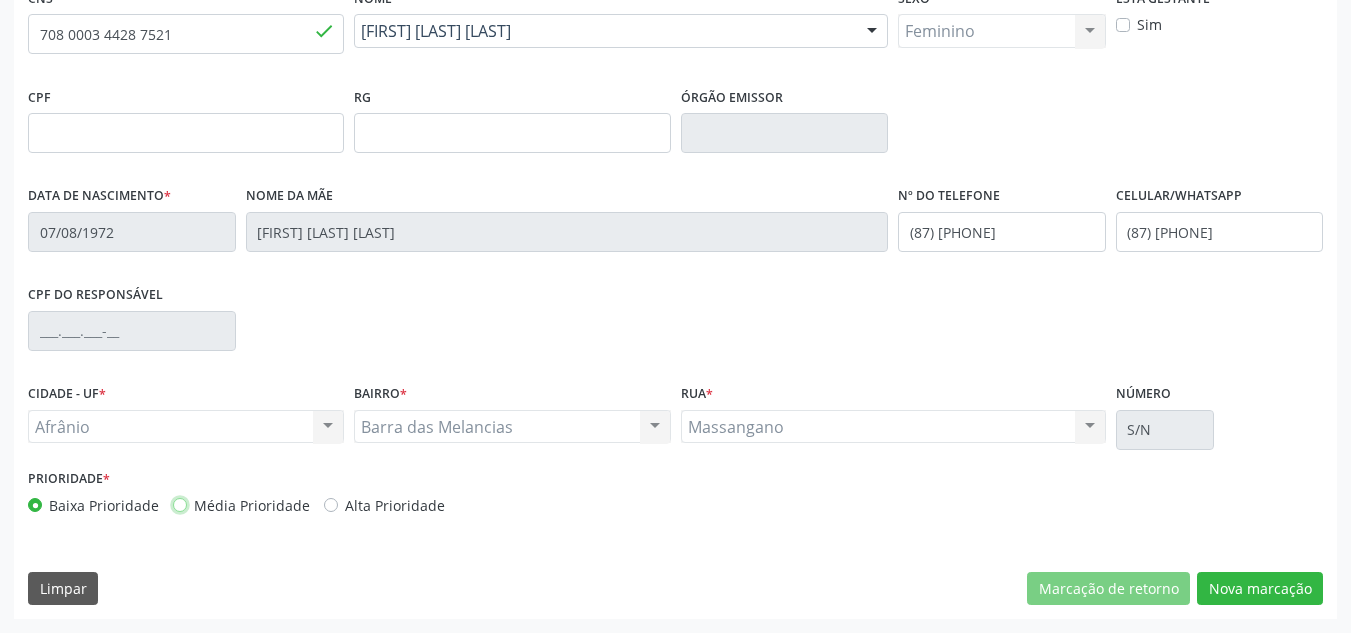 click on "Média Prioridade" at bounding box center (180, 504) 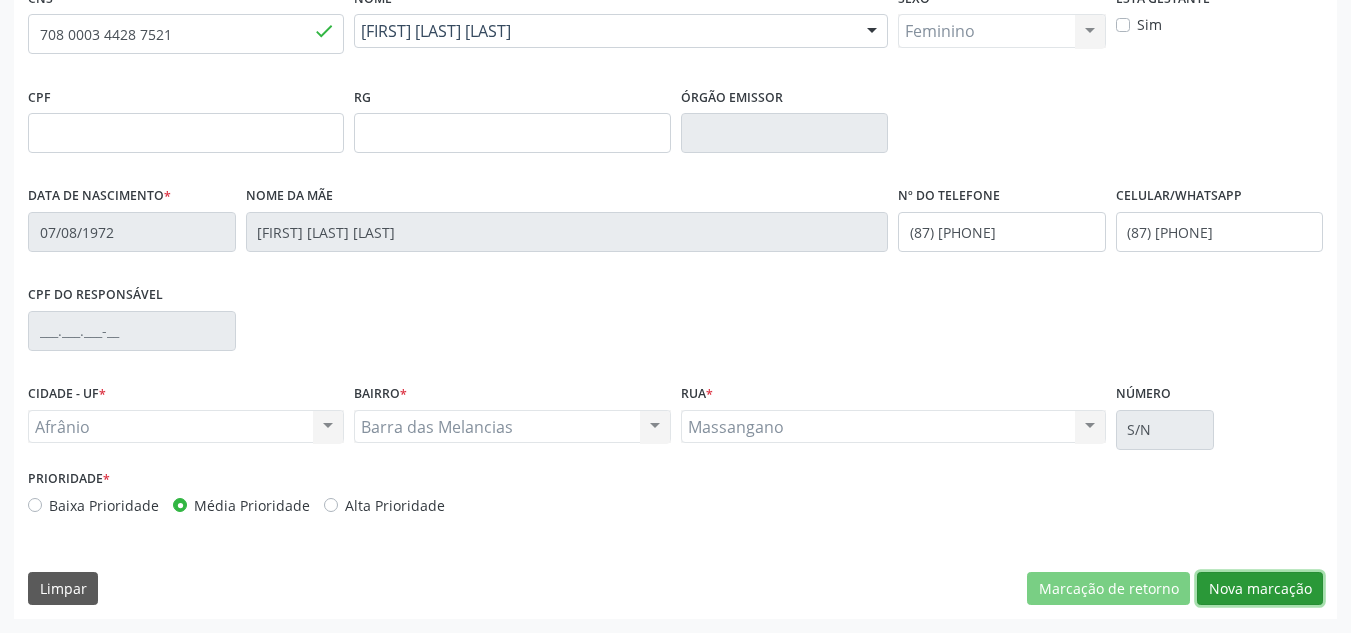 click on "Nova marcação" at bounding box center (1260, 589) 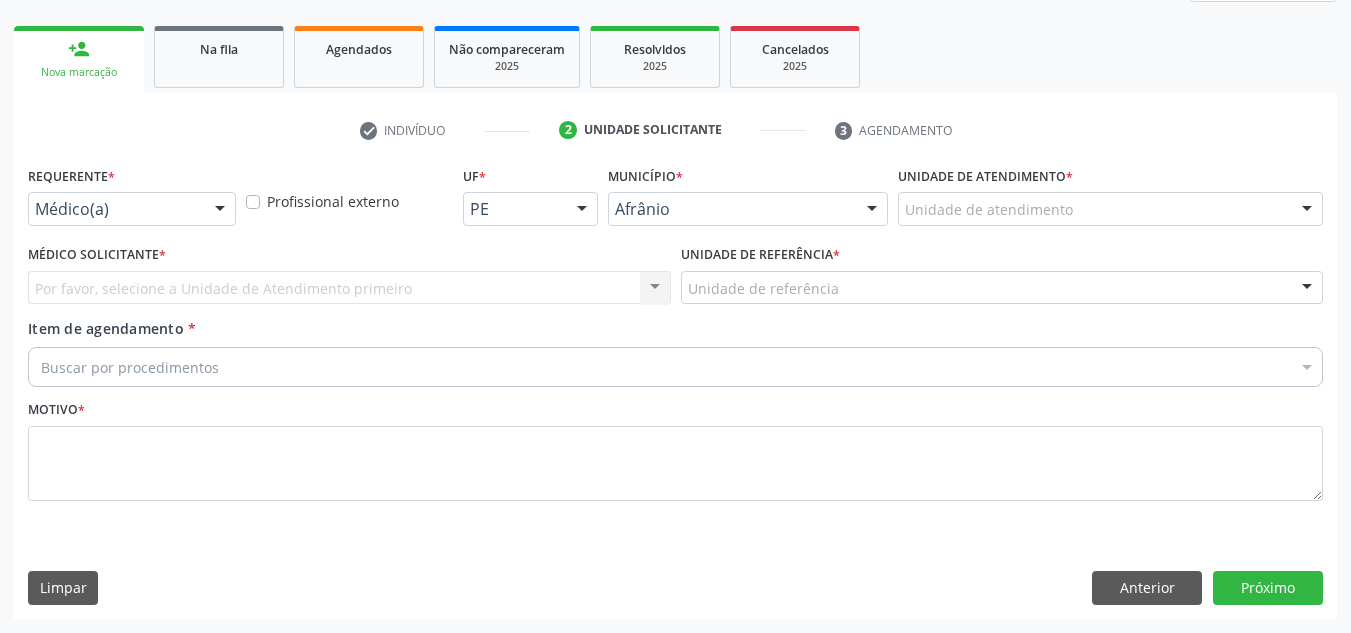 scroll, scrollTop: 273, scrollLeft: 0, axis: vertical 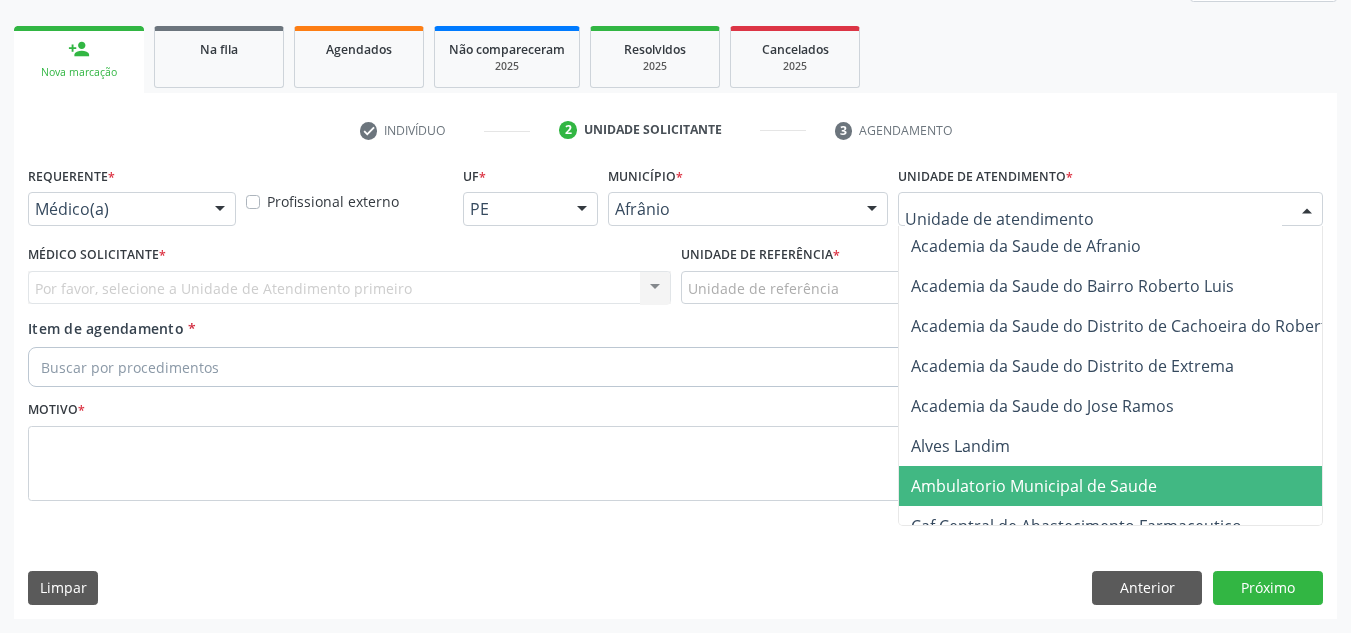 click on "Ambulatorio Municipal de Saude" at bounding box center (1034, 486) 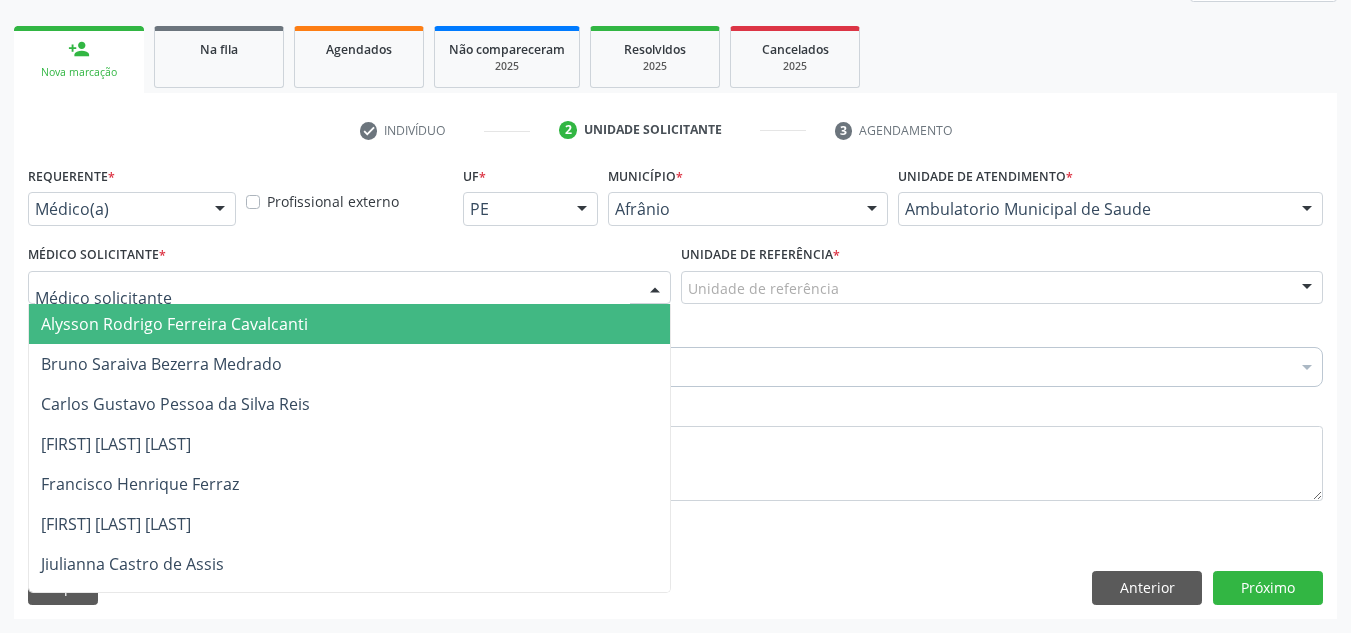 click at bounding box center (349, 288) 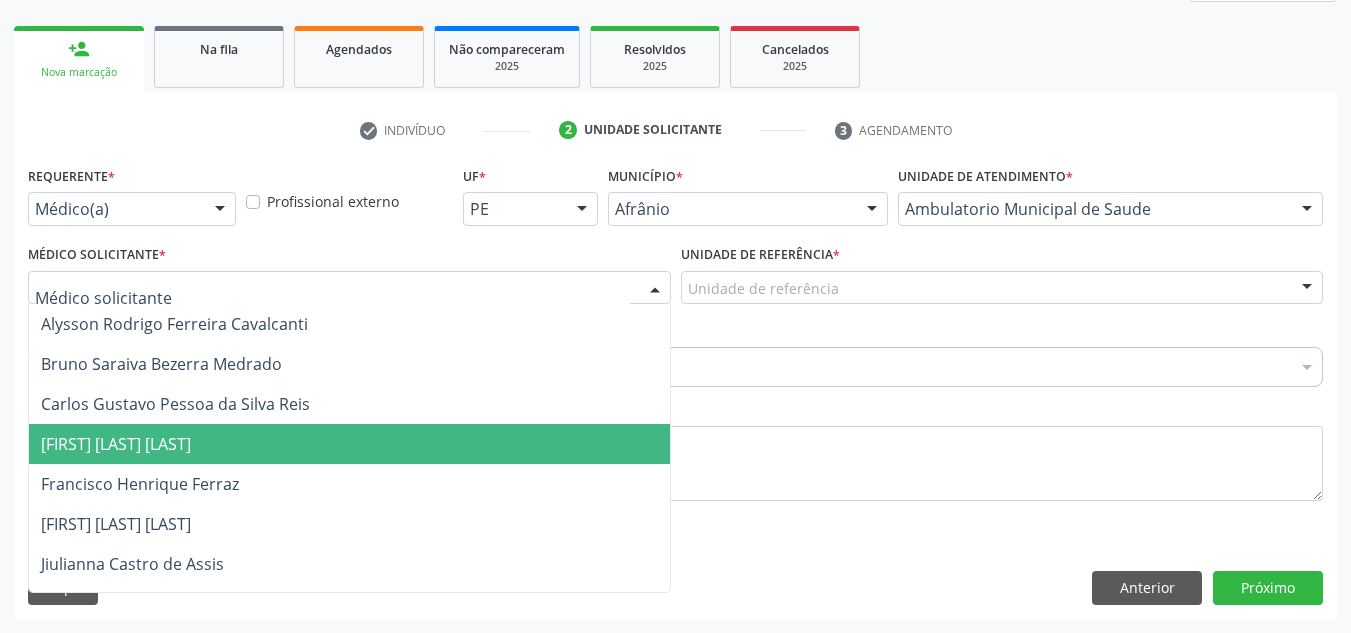 click on "Francisco Henrique Ferraz" at bounding box center (349, 484) 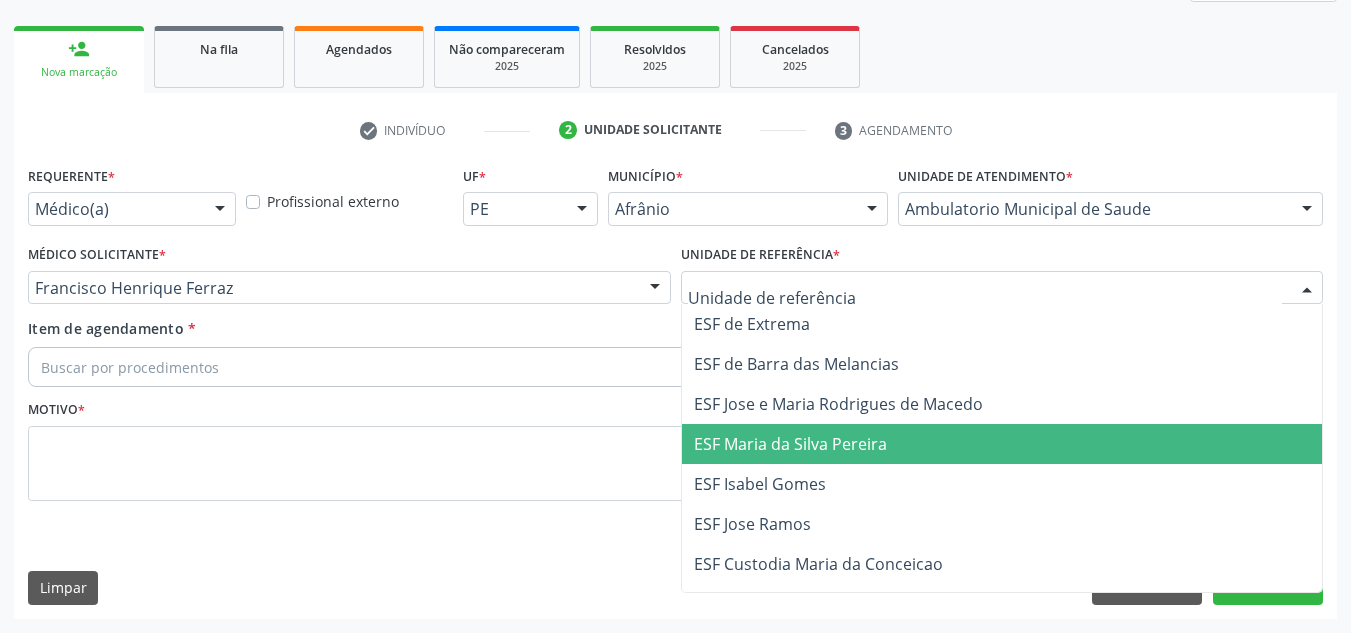 drag, startPoint x: 828, startPoint y: 428, endPoint x: 767, endPoint y: 419, distance: 61.66036 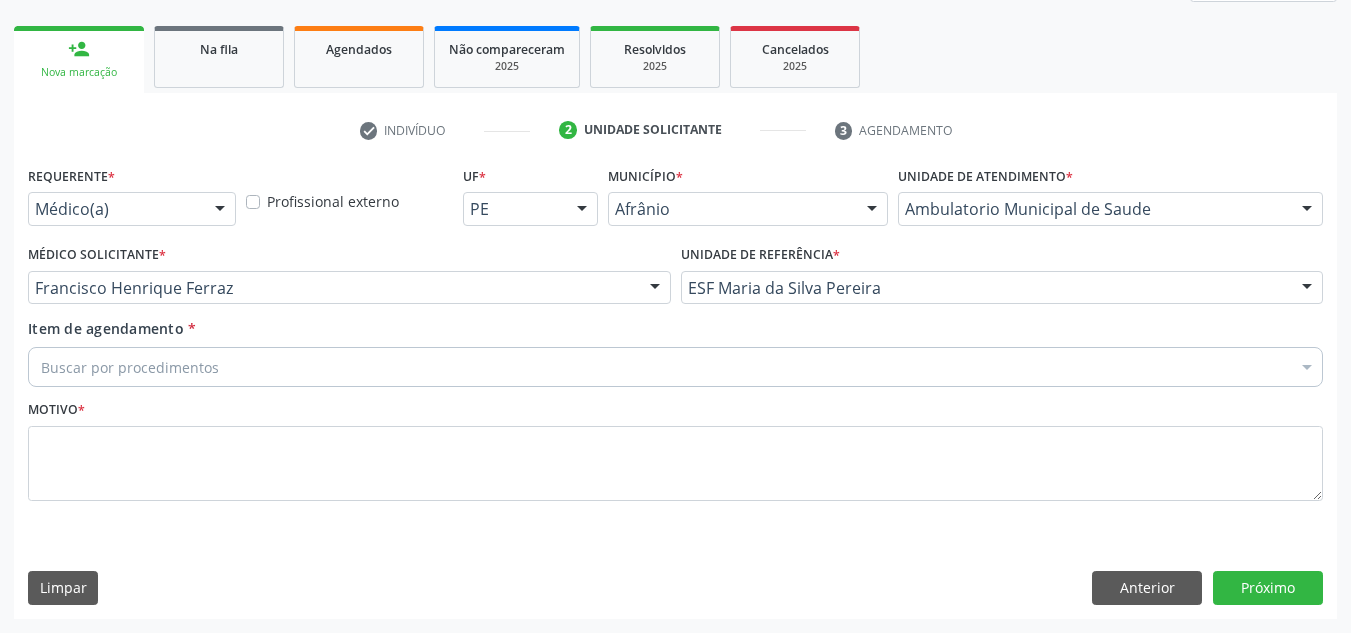 click on "Buscar por procedimentos" at bounding box center (675, 367) 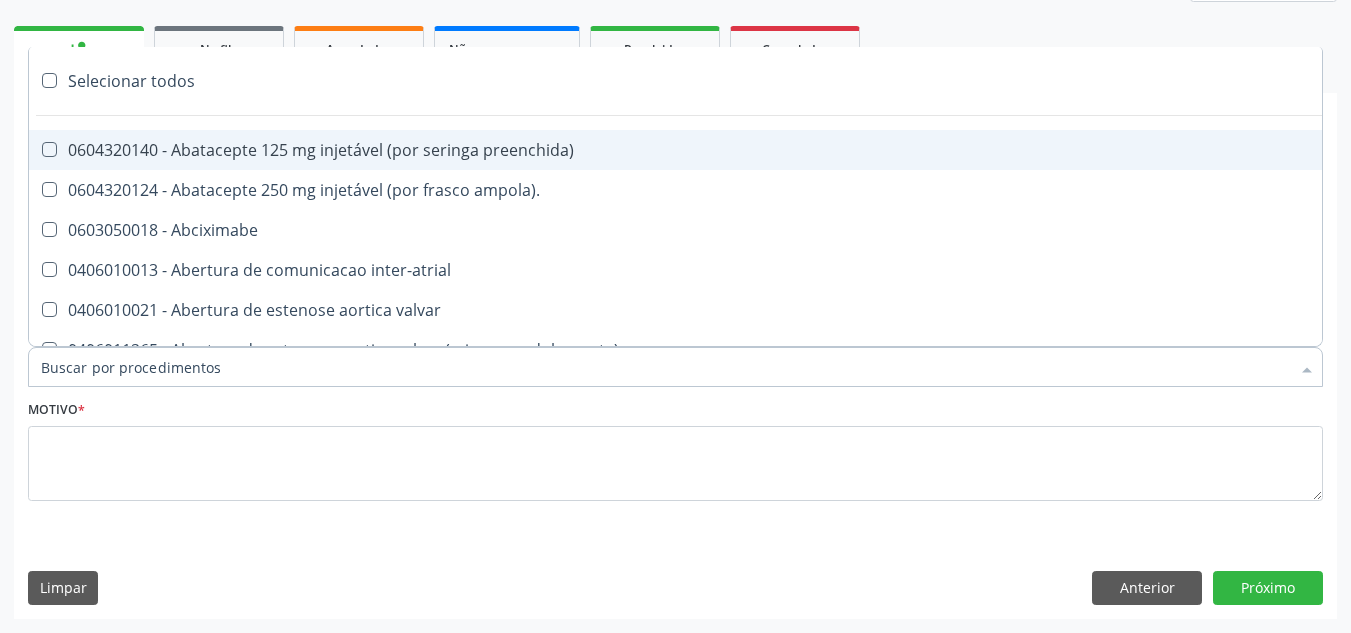 paste on "0209010037" 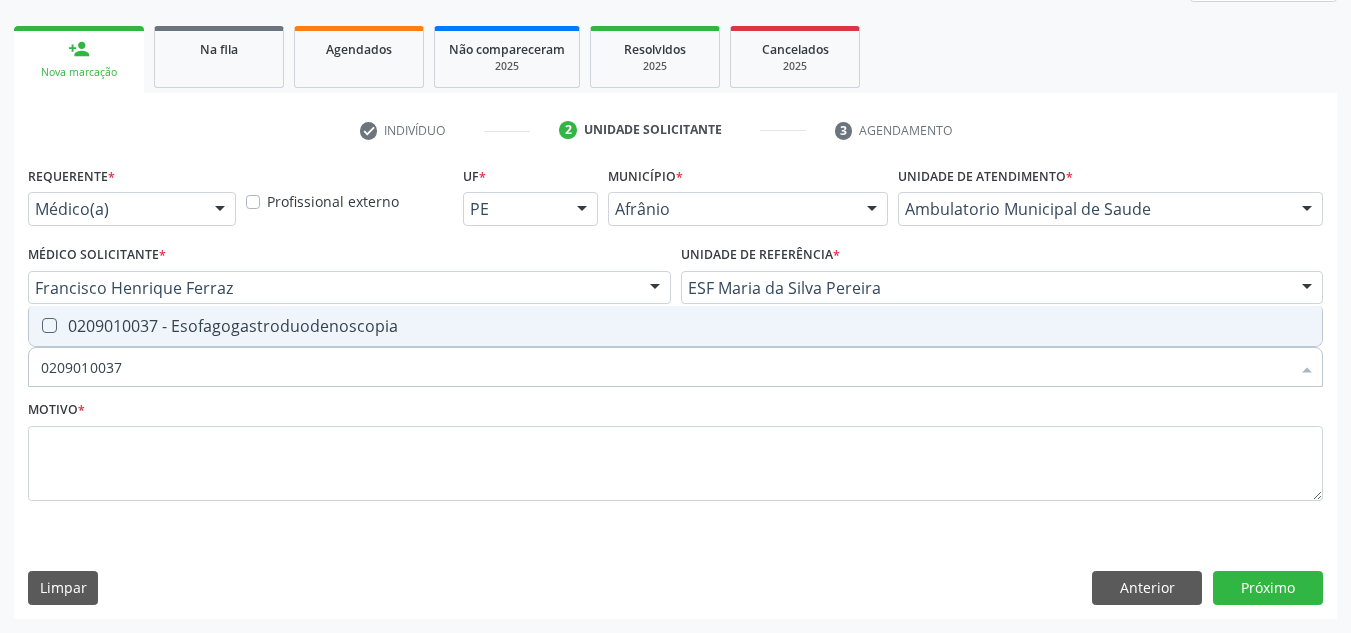 click on "0209010037 - Esofagogastroduodenoscopia" at bounding box center (675, 326) 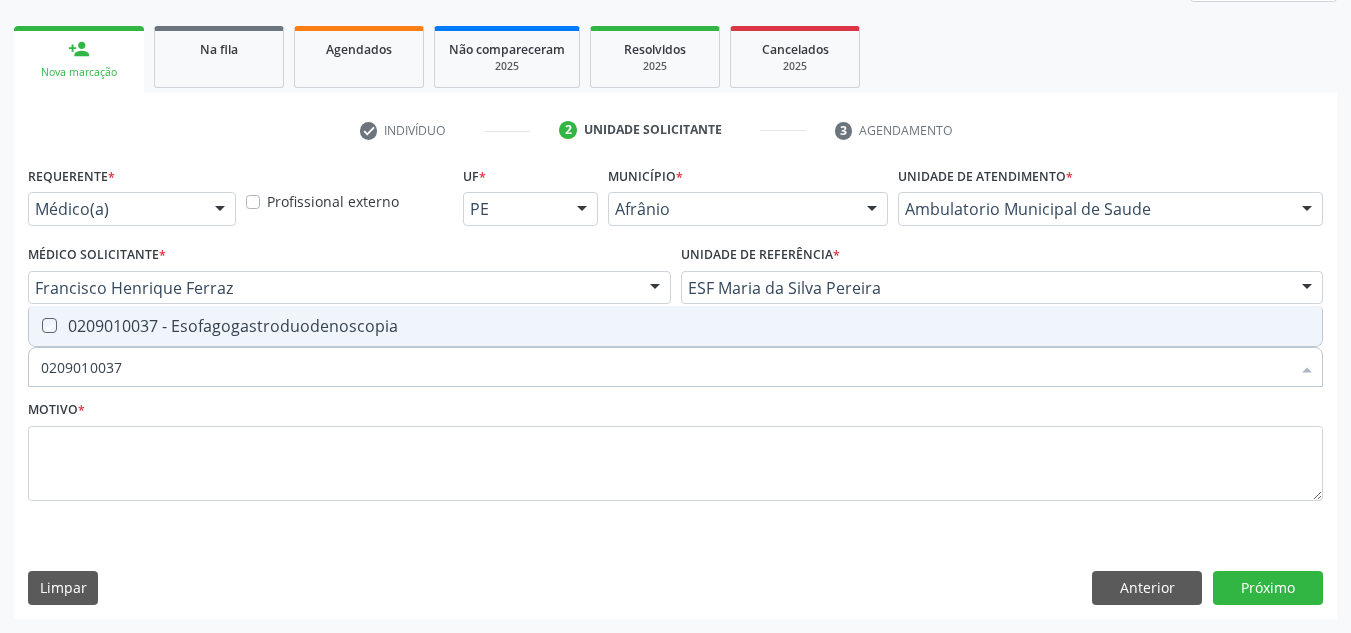 checkbox on "true" 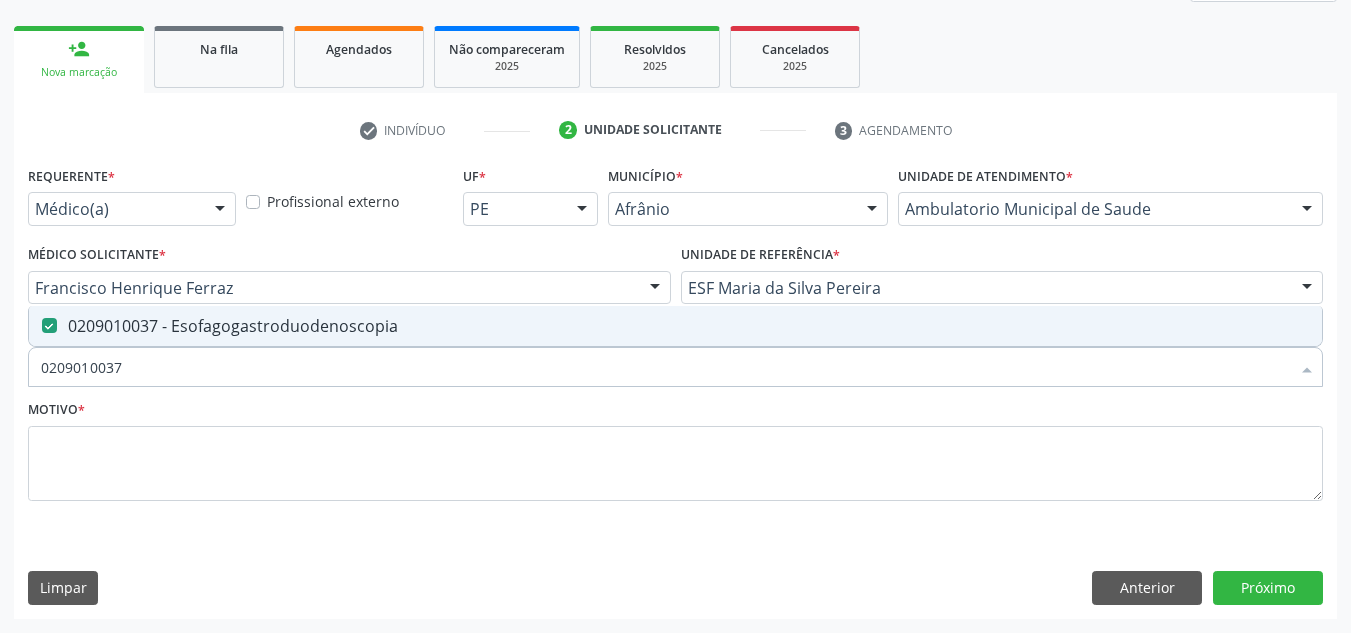 drag, startPoint x: 552, startPoint y: 515, endPoint x: 553, endPoint y: 470, distance: 45.01111 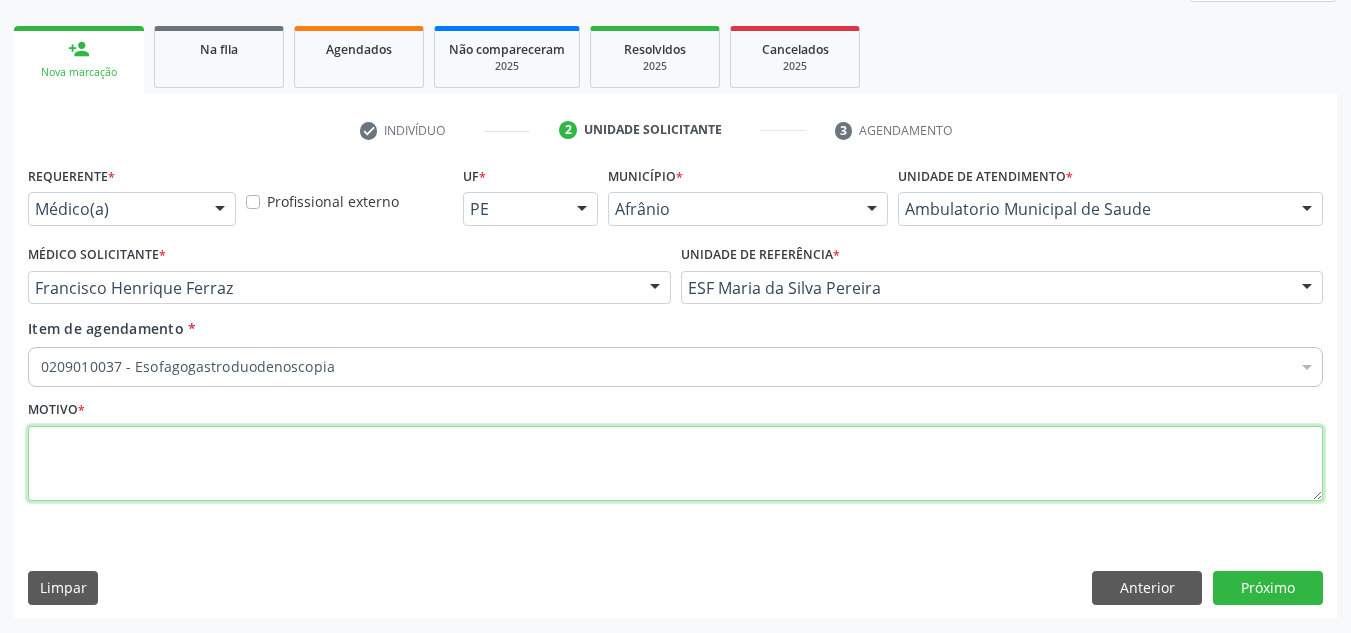 click at bounding box center [675, 464] 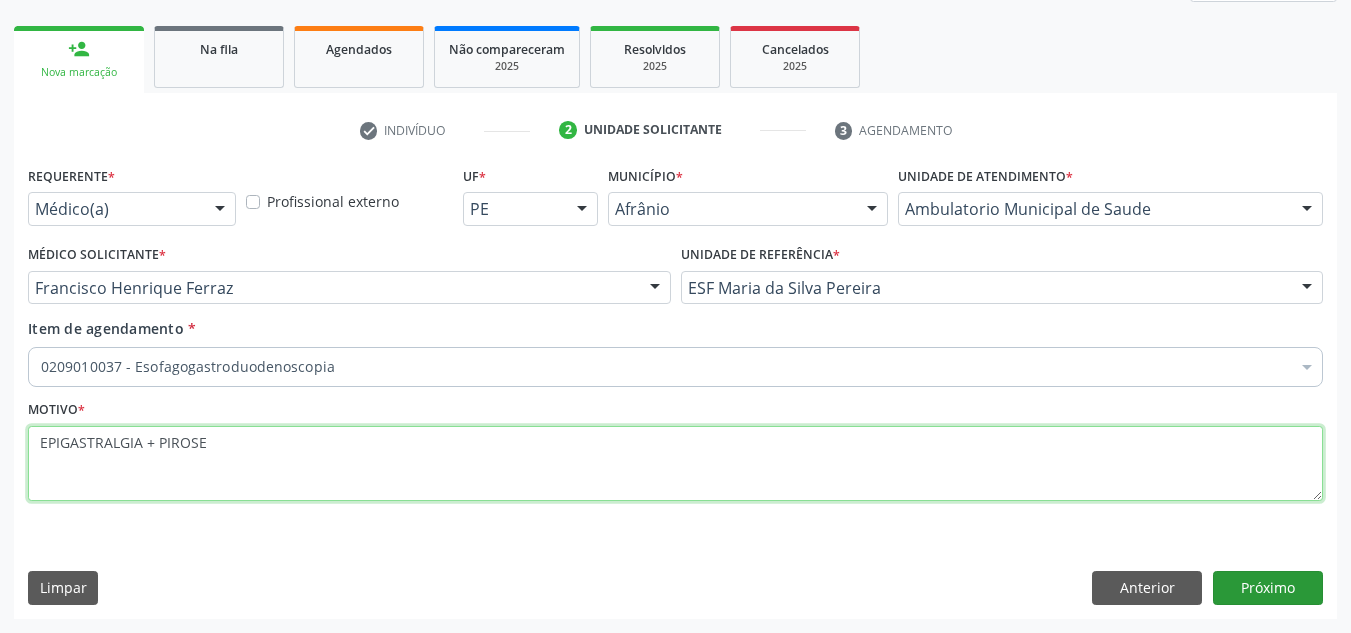 type on "EPIGASTRALGIA + PIROSE" 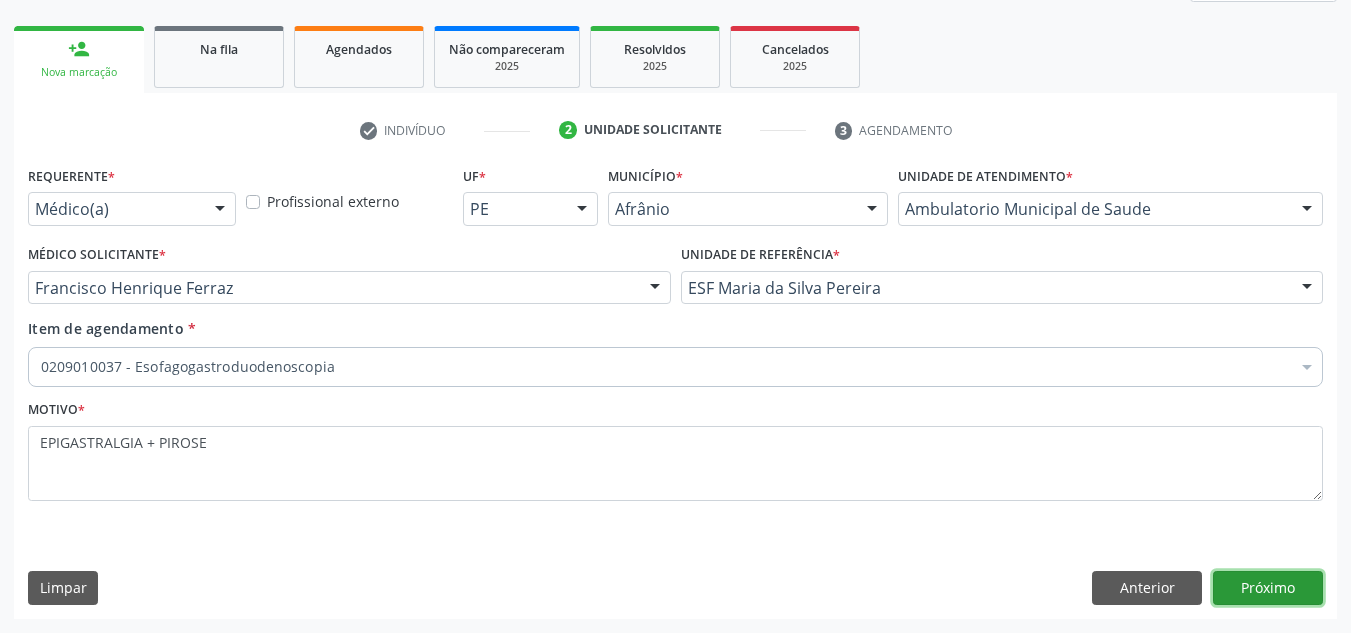 click on "Próximo" at bounding box center (1268, 588) 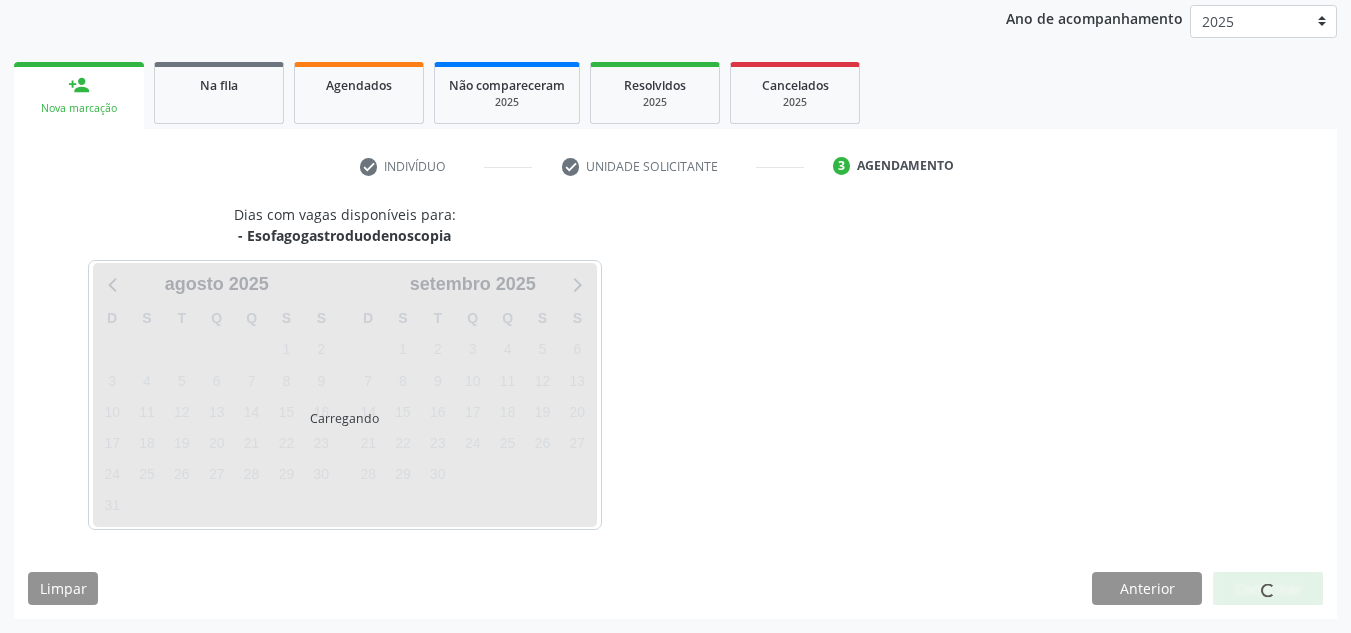 scroll, scrollTop: 237, scrollLeft: 0, axis: vertical 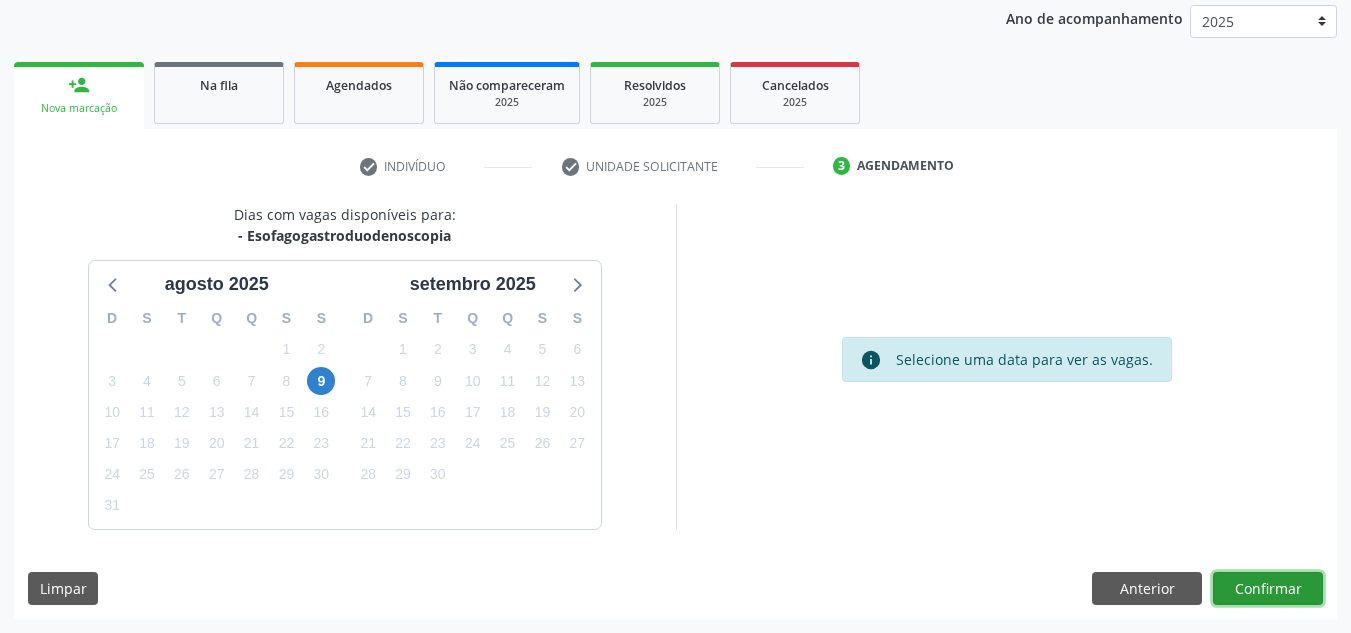 click on "Confirmar" at bounding box center [1268, 589] 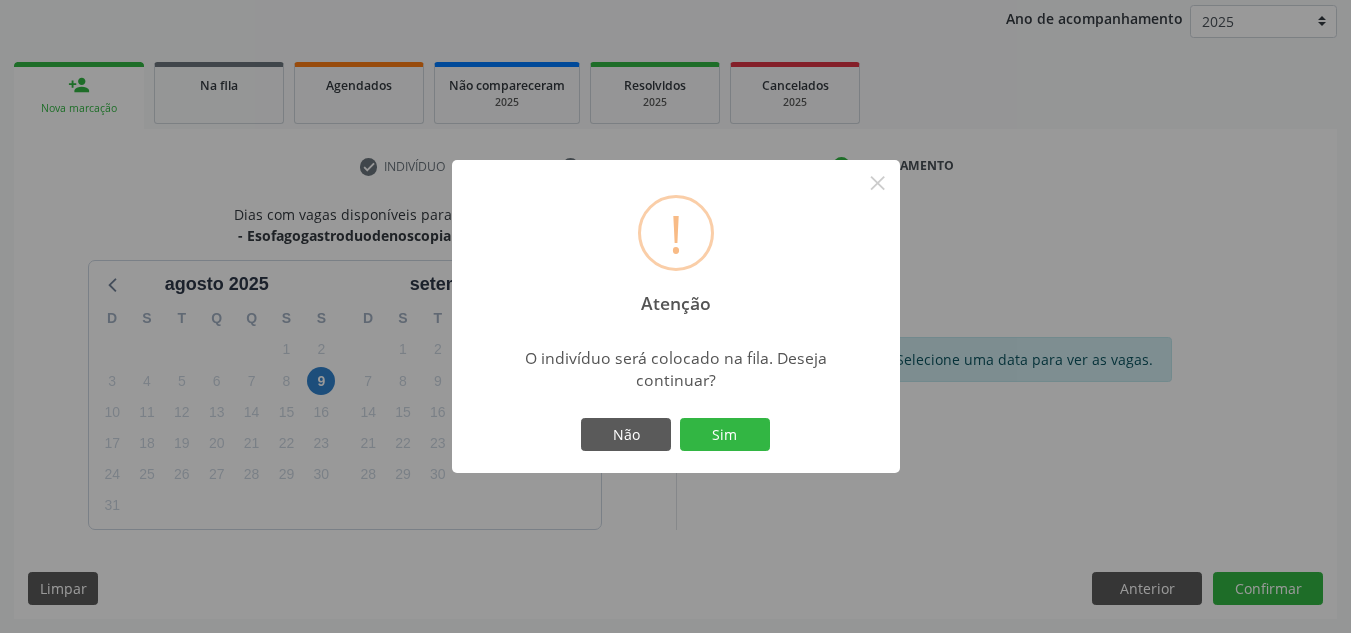 click on "Não Sim" at bounding box center [676, 435] 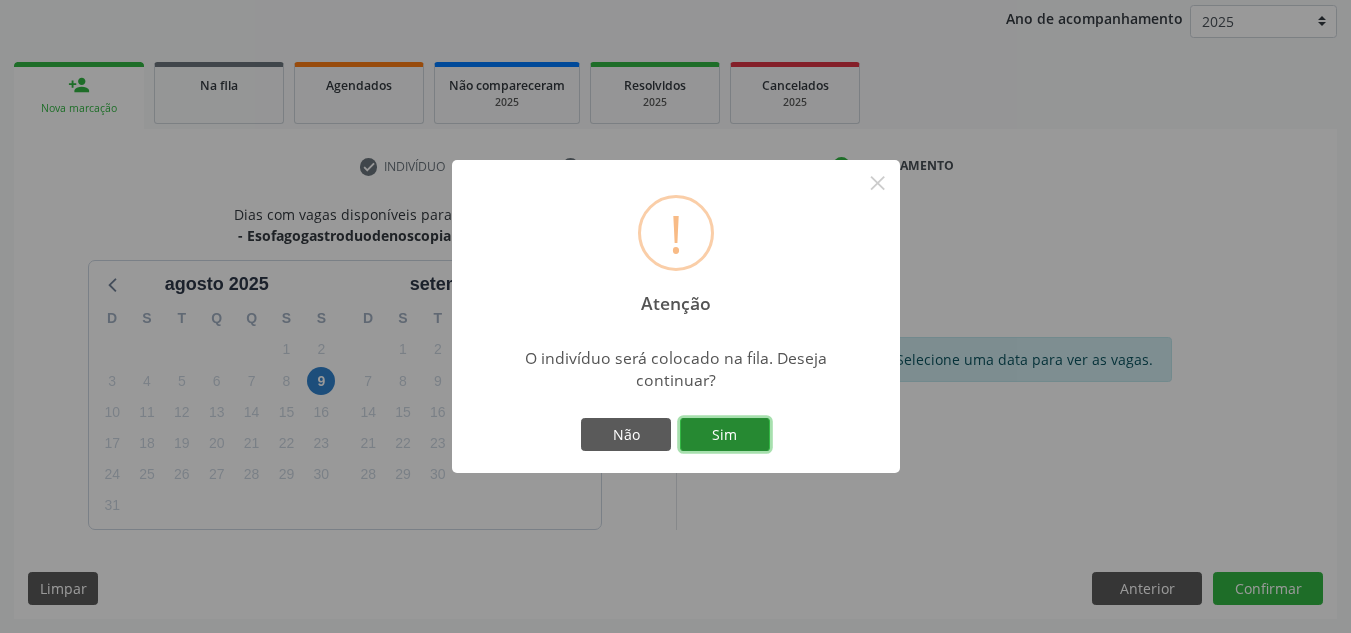 click on "Sim" at bounding box center (725, 435) 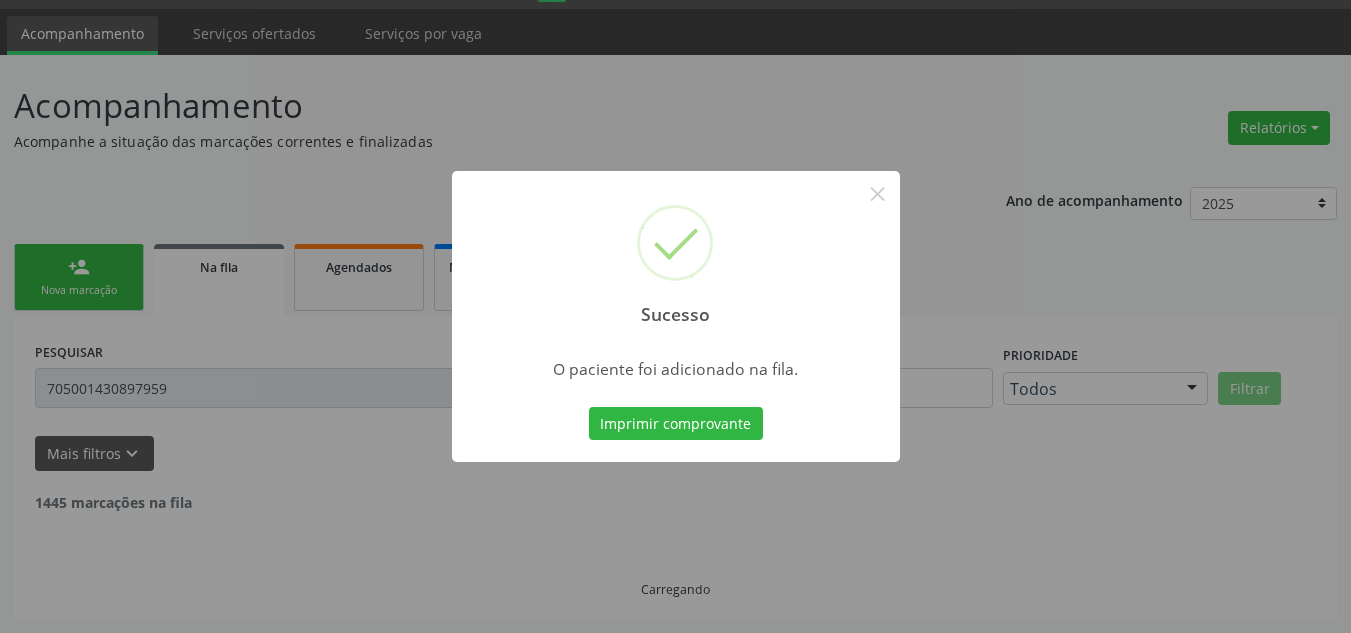 scroll, scrollTop: 34, scrollLeft: 0, axis: vertical 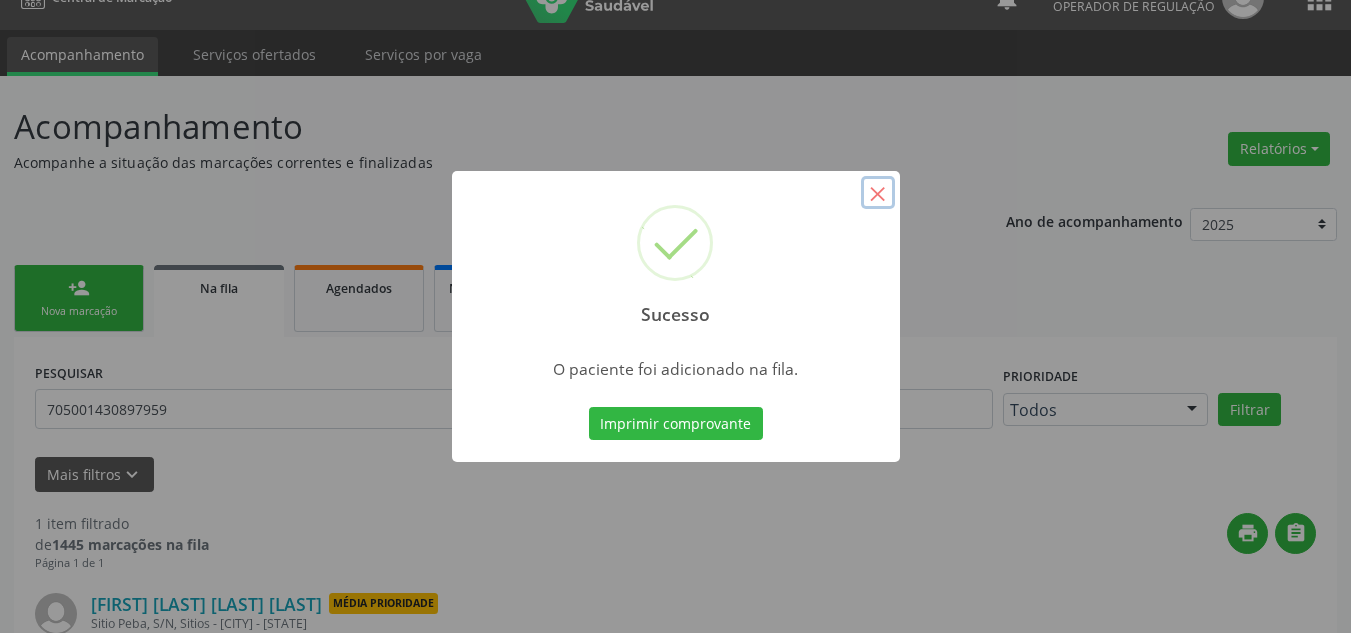 click on "×" at bounding box center (878, 193) 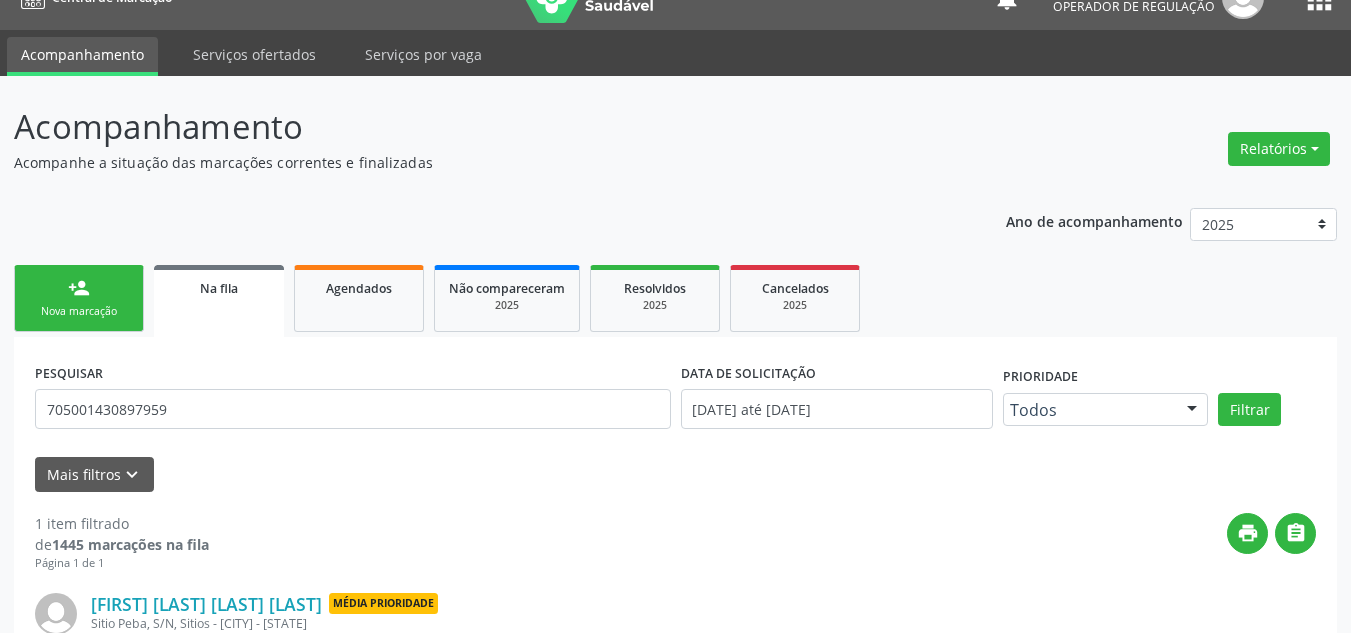 click on "person_add
Nova marcação" at bounding box center [79, 298] 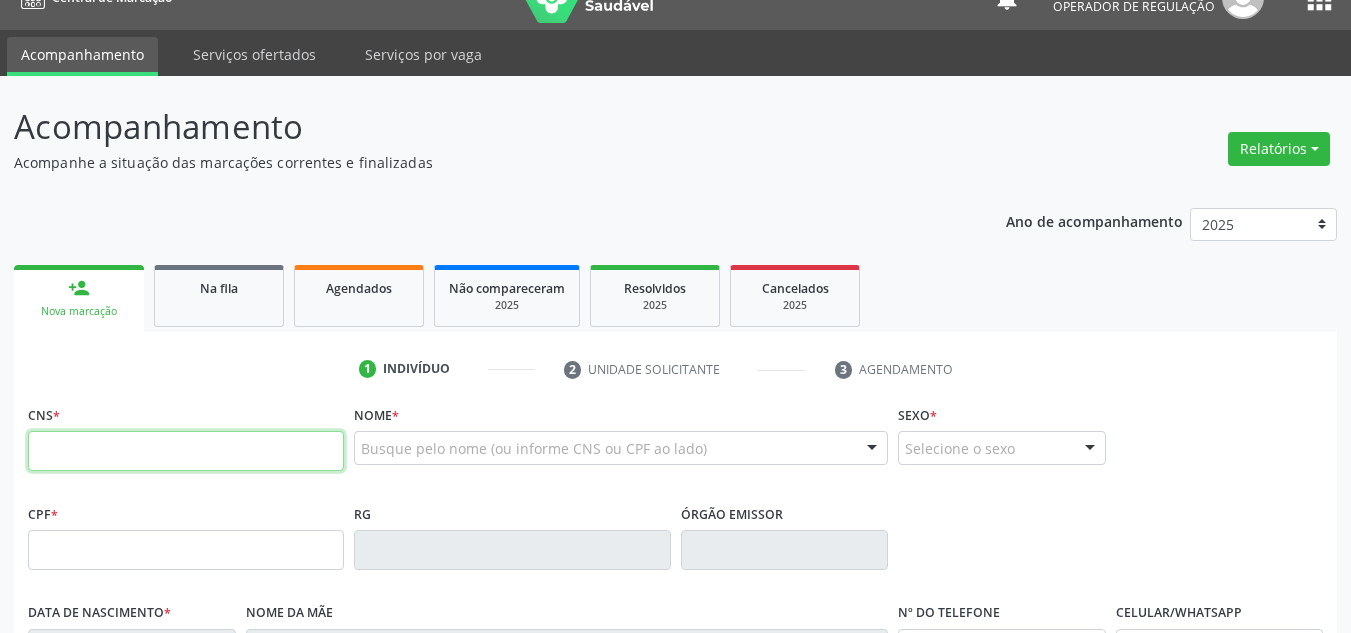 click at bounding box center (186, 451) 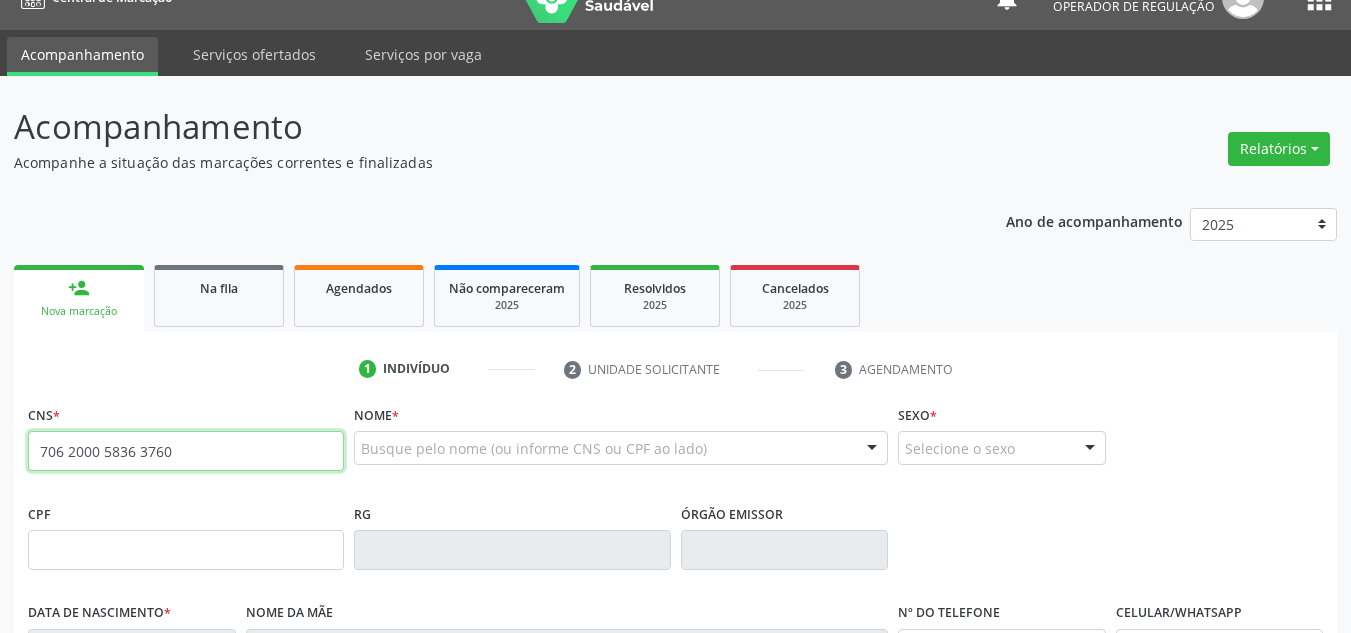 type on "706 2000 5836 3760" 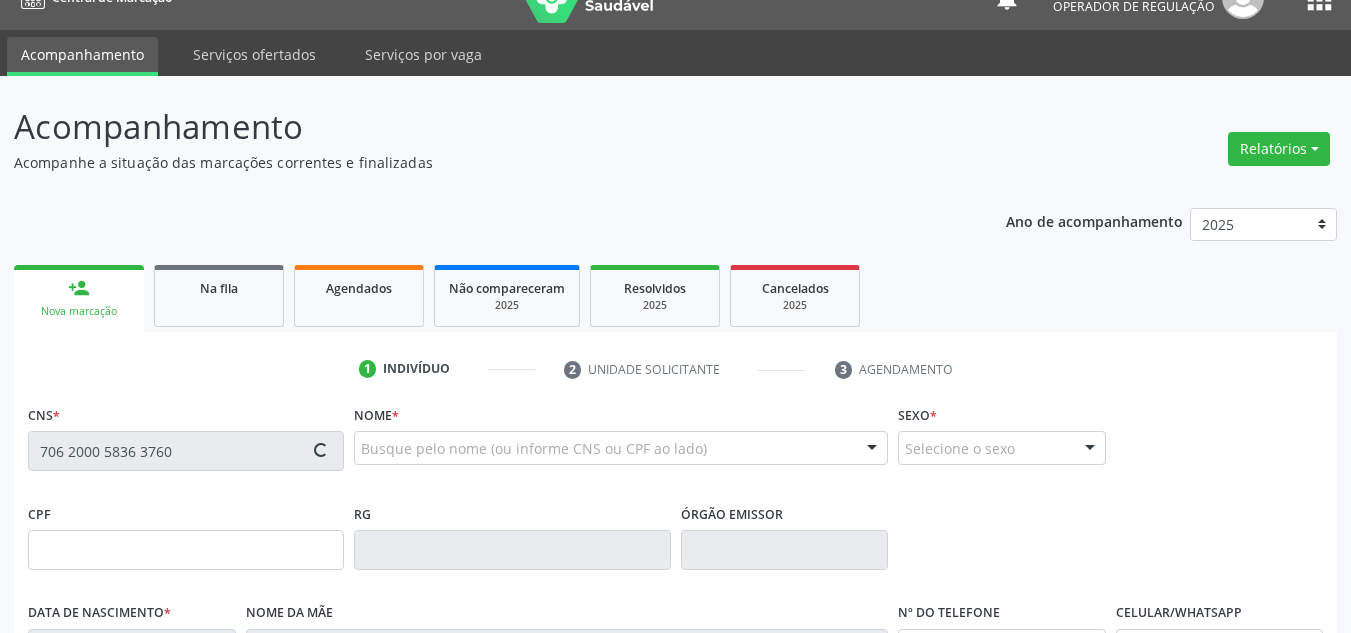 type on "11/09/1985" 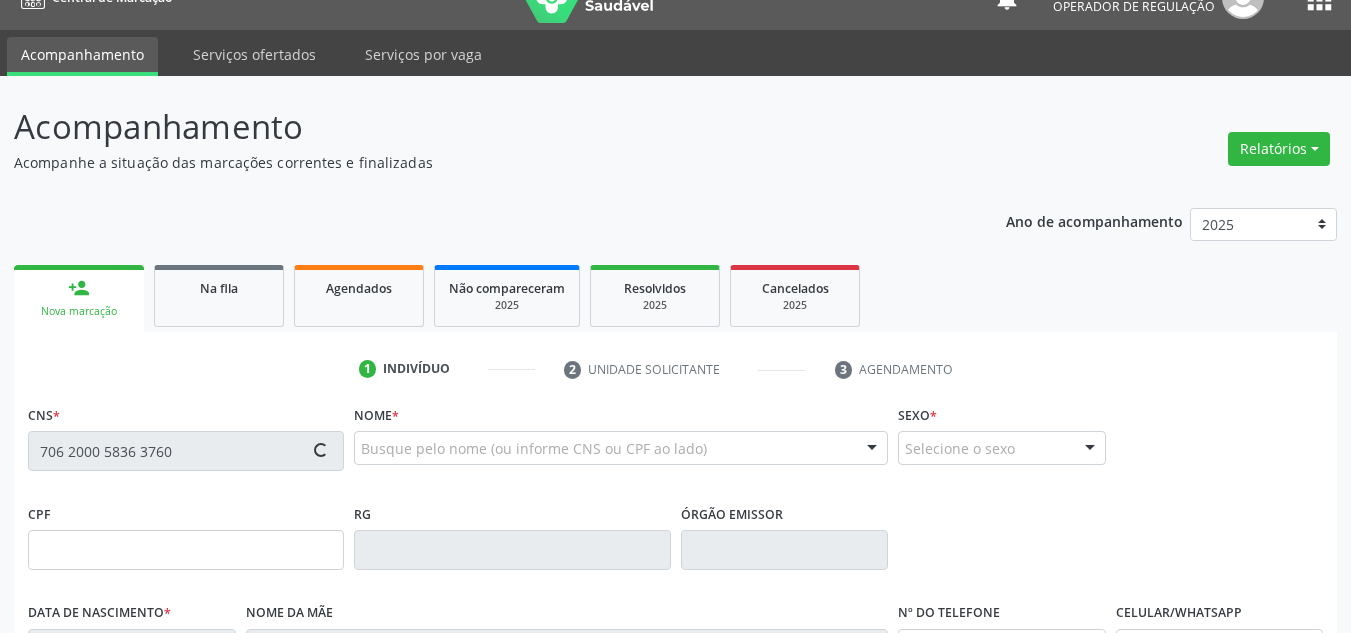 type on "Joana Teresa Rodrigues" 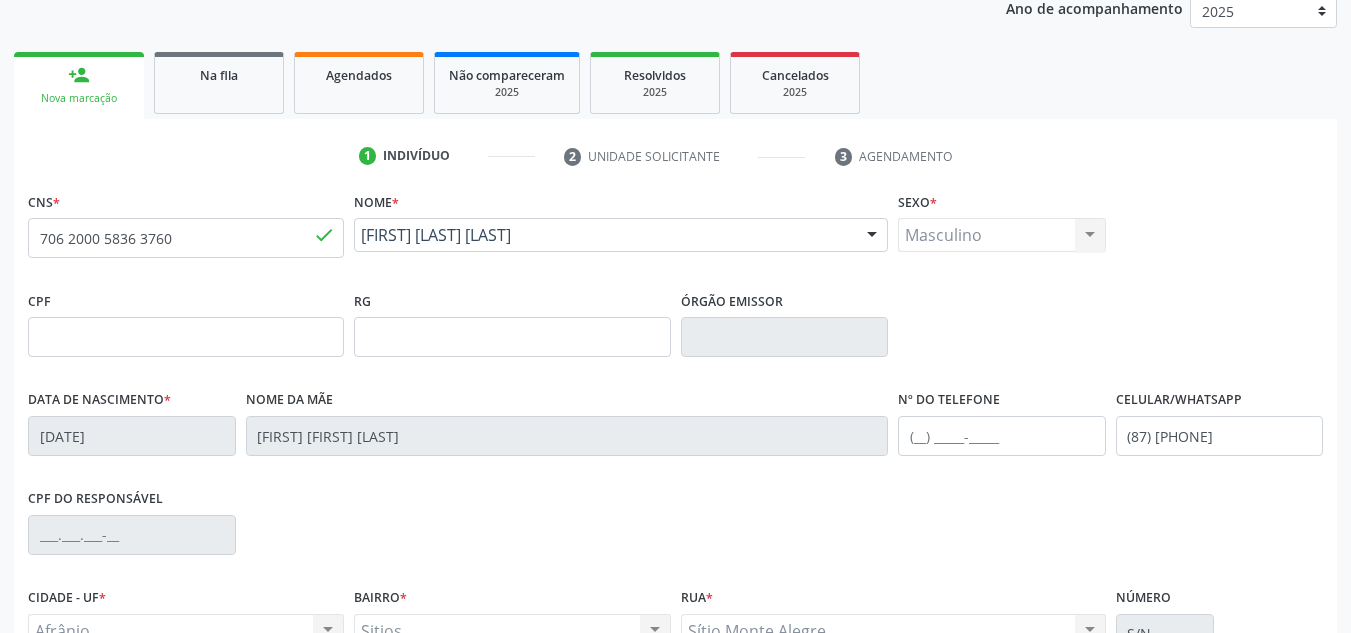 scroll, scrollTop: 451, scrollLeft: 0, axis: vertical 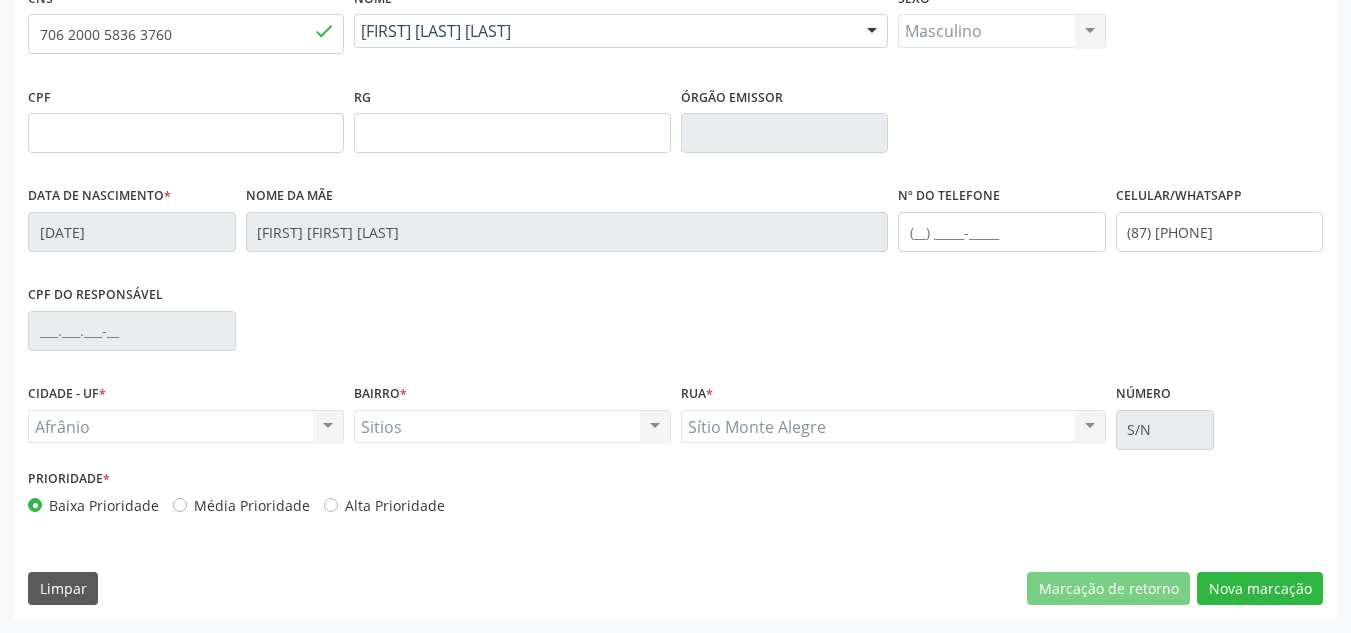click on "Prioridade
*
Baixa Prioridade
Média Prioridade
Alta Prioridade" at bounding box center [349, 497] 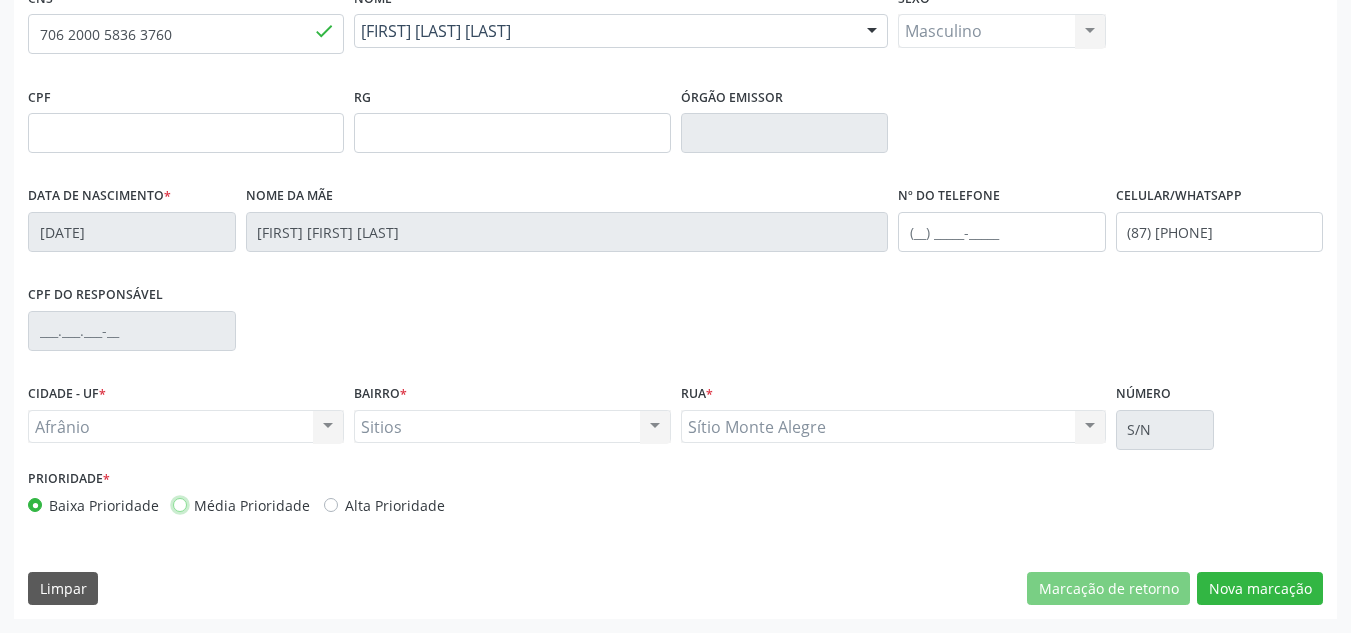 click on "Média Prioridade" at bounding box center [180, 504] 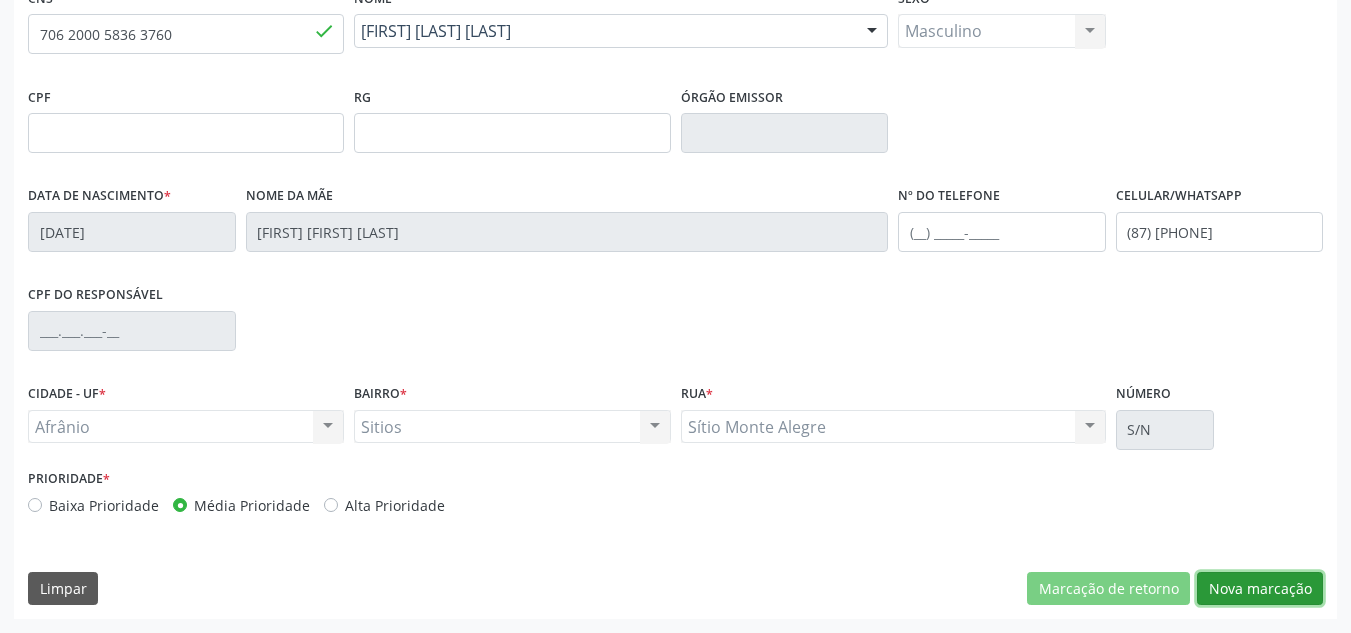 click on "Nova marcação" at bounding box center (1260, 589) 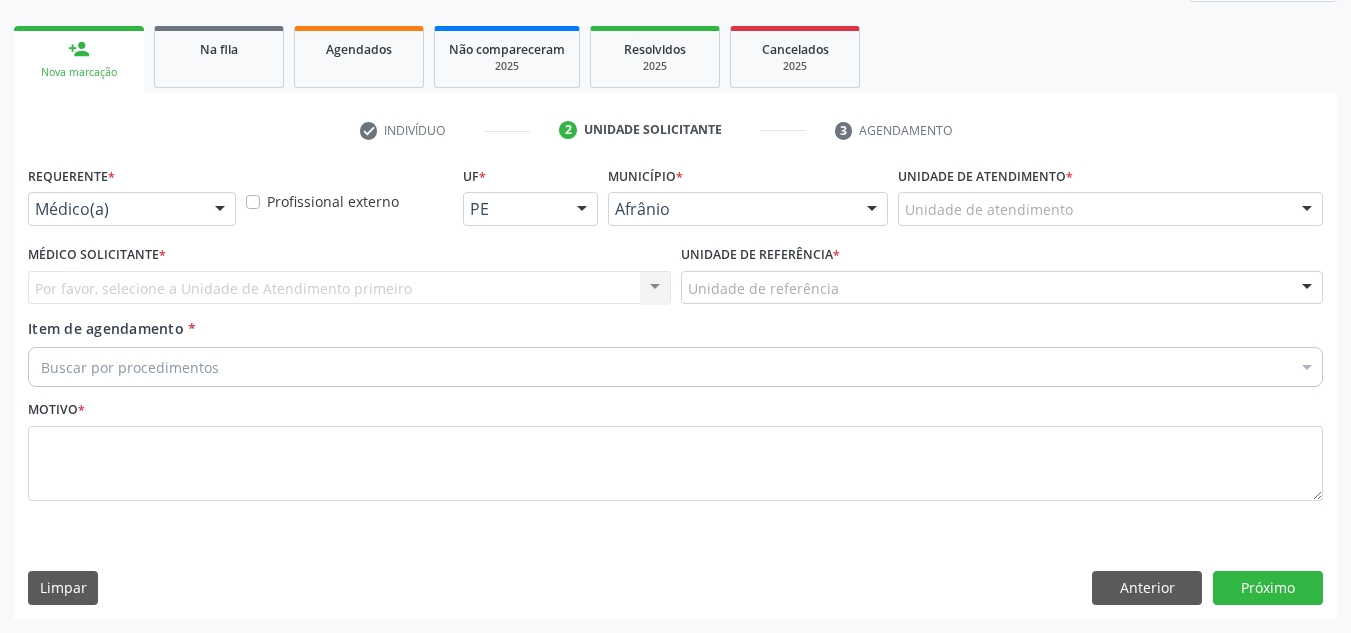 scroll, scrollTop: 273, scrollLeft: 0, axis: vertical 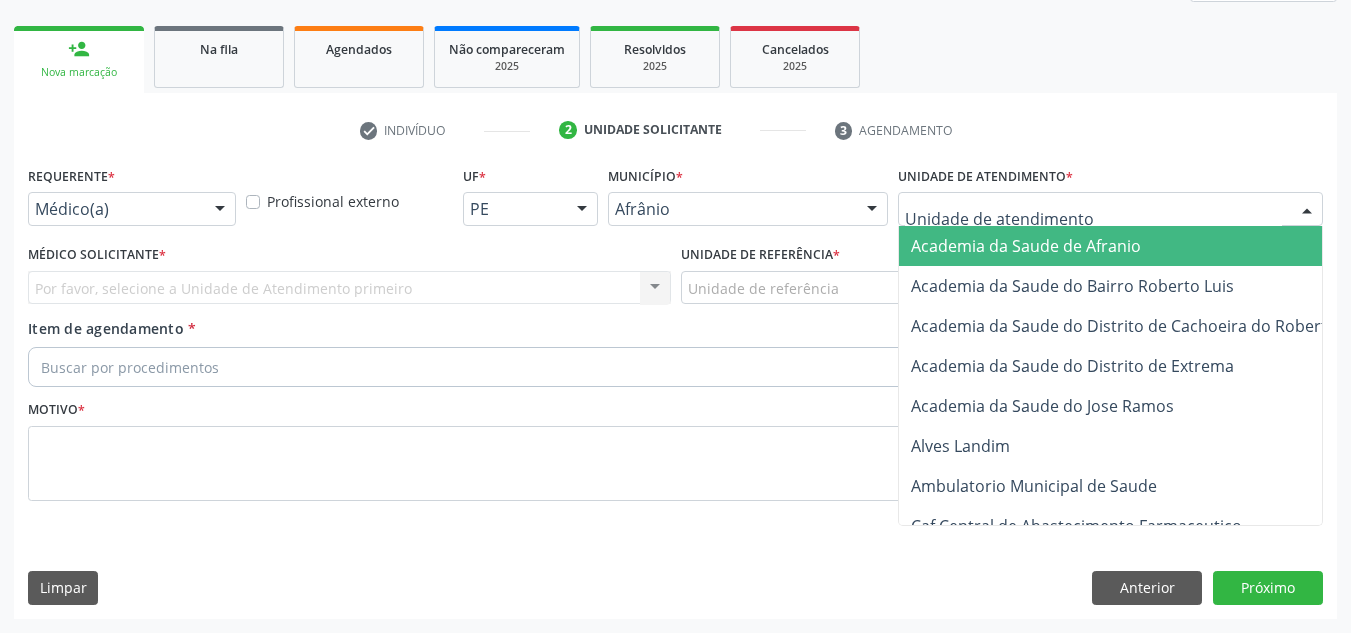 click at bounding box center [1110, 209] 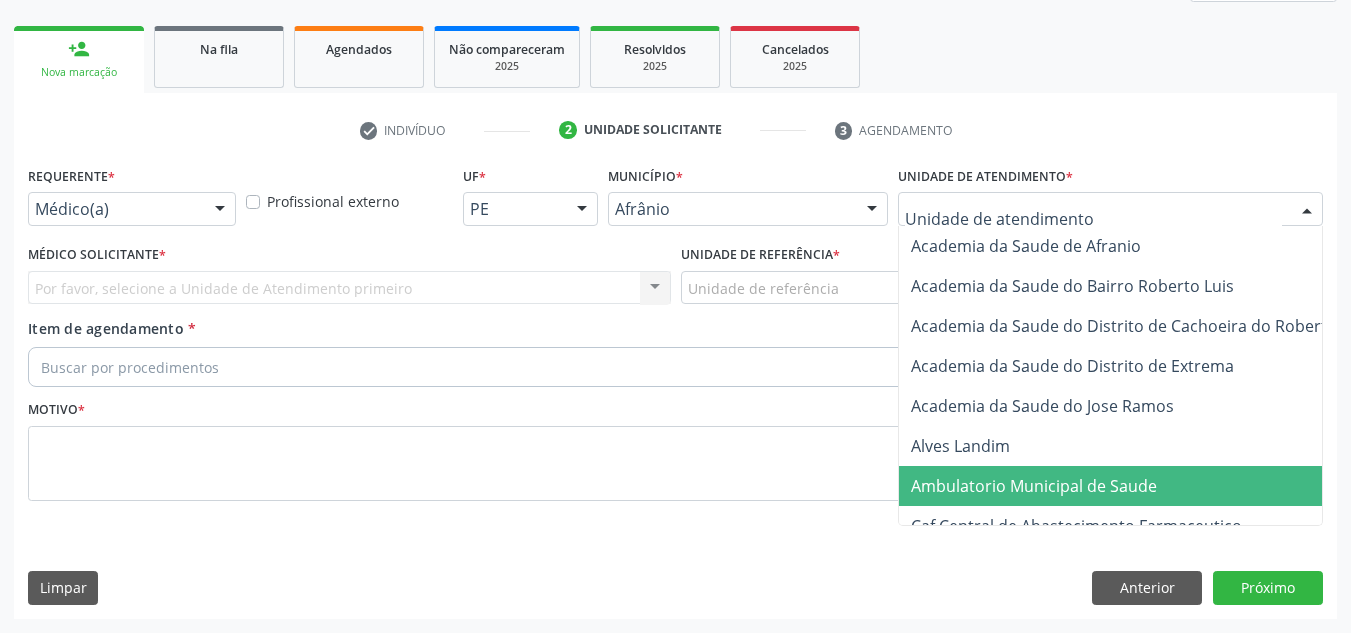 click on "Ambulatorio Municipal de Saude" at bounding box center [1034, 486] 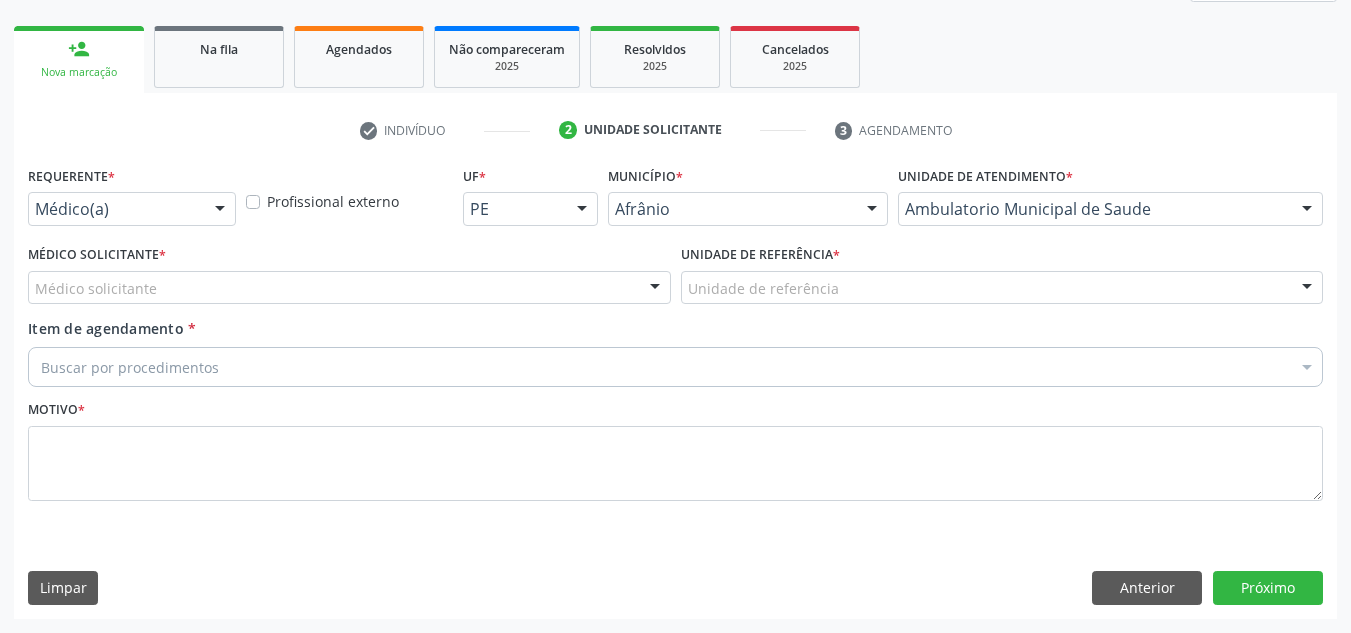 click on "Médico solicitante
Alysson Rodrigo Ferreira Cavalcanti   Bruno Saraiva Bezerra Medrado   Carlos Gustavo Pessoa da Silva Reis   Diego Ramon Ferreira Belem   Francisco Henrique Ferraz   Humberto Artur Silva Santos   Jiulianna Castro de Assis   Joao Monteiro Neto   Josenilson Ramos de Menezes   Lucas Daykson David Macedo de Oliveira   Luis Henrique de Sa Nunes   Paulo Webster Bezerra Araujo   Risomar Fernandes de Sa   Shamara Crystynna Cardoso Santos   Suyenne Gomes de Araujo Freire   Thiago Fagner Inacio Vilar
Nenhum resultado encontrado para: "   "
Não há nenhuma opção para ser exibida." at bounding box center [349, 288] 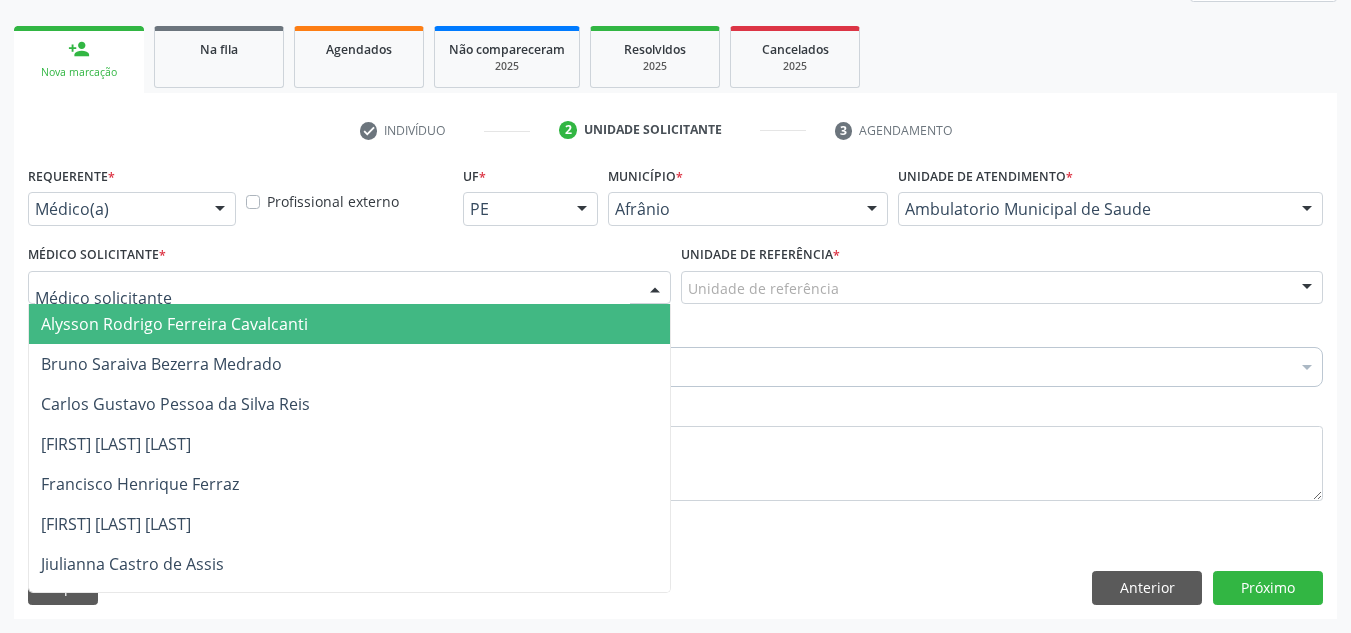click at bounding box center (349, 288) 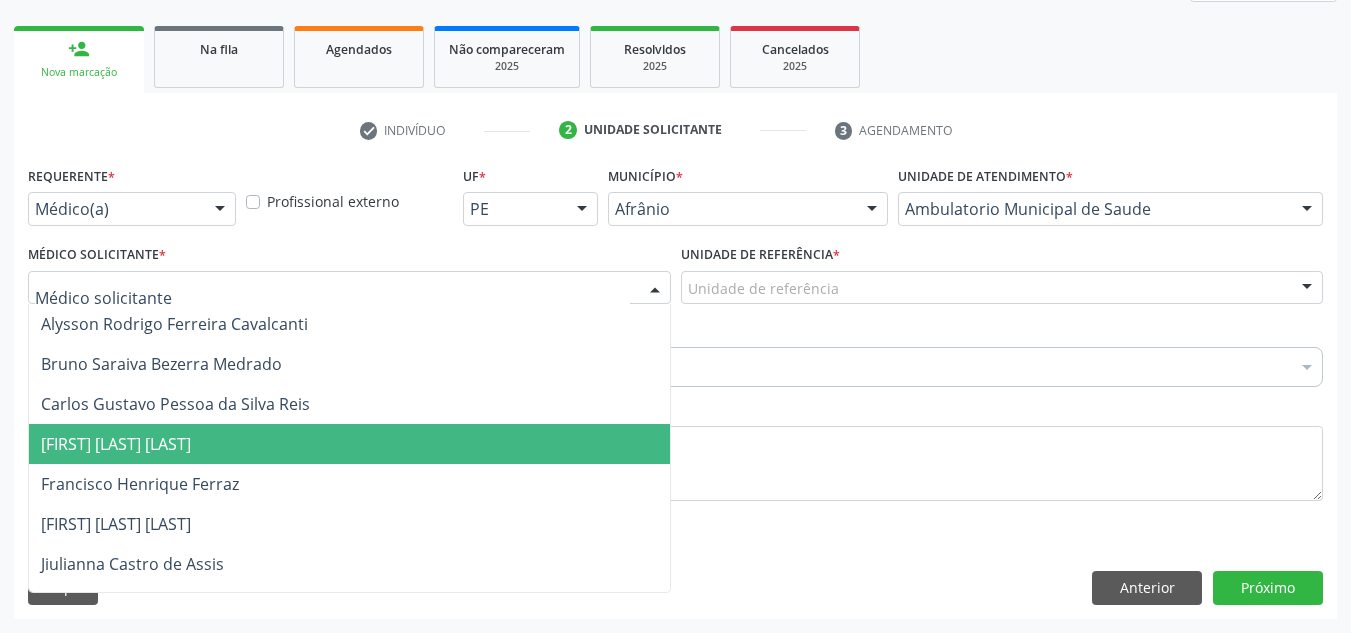 click on "[FIRST] [LAST] [LAST]" at bounding box center (349, 444) 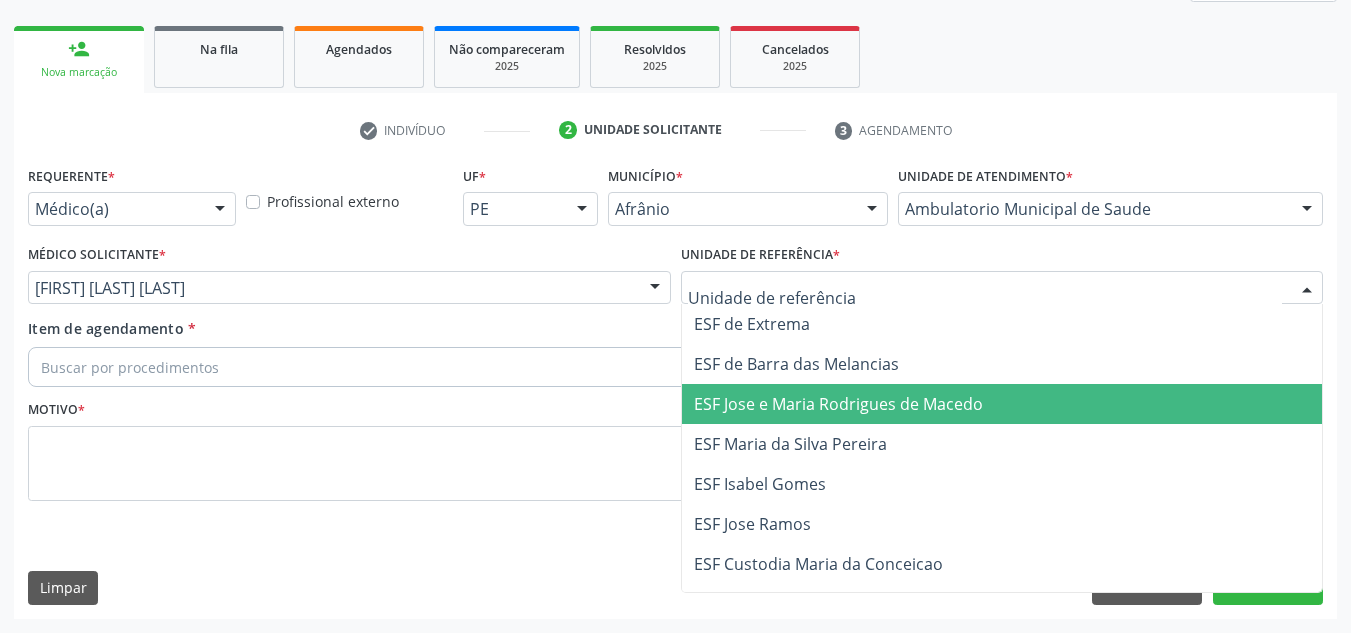 click on "ESF Jose e Maria Rodrigues de Macedo" at bounding box center (1002, 404) 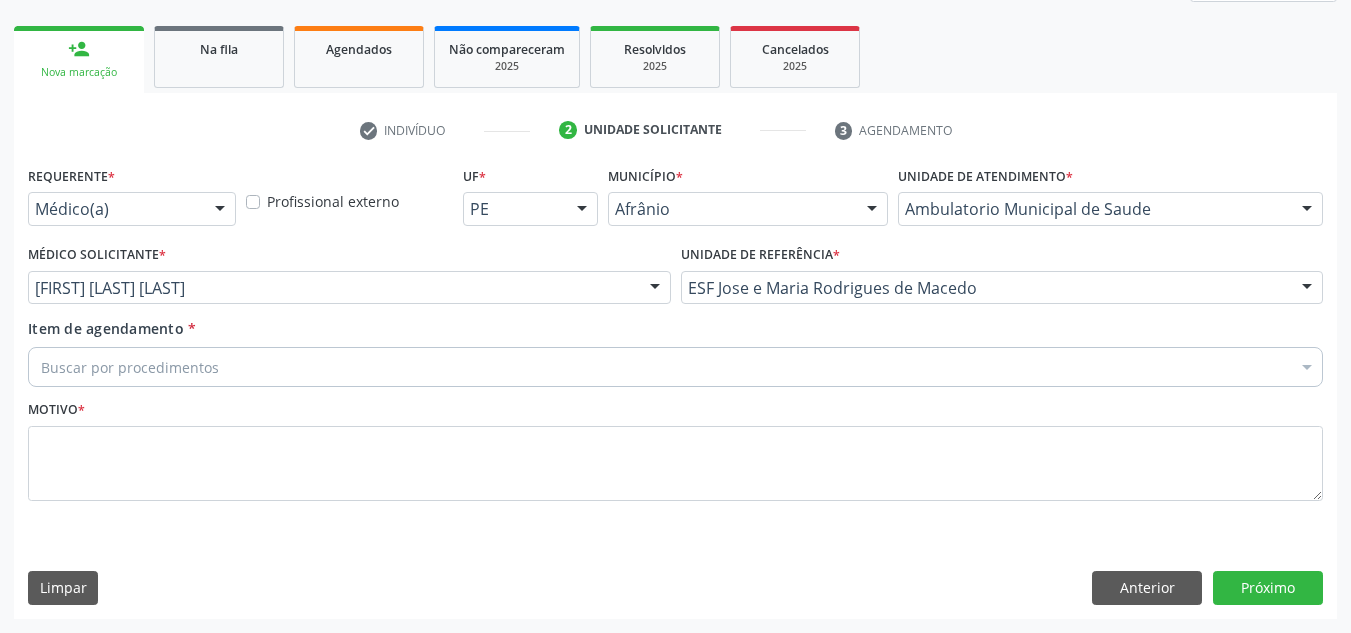 click on "Buscar por procedimentos" at bounding box center [675, 367] 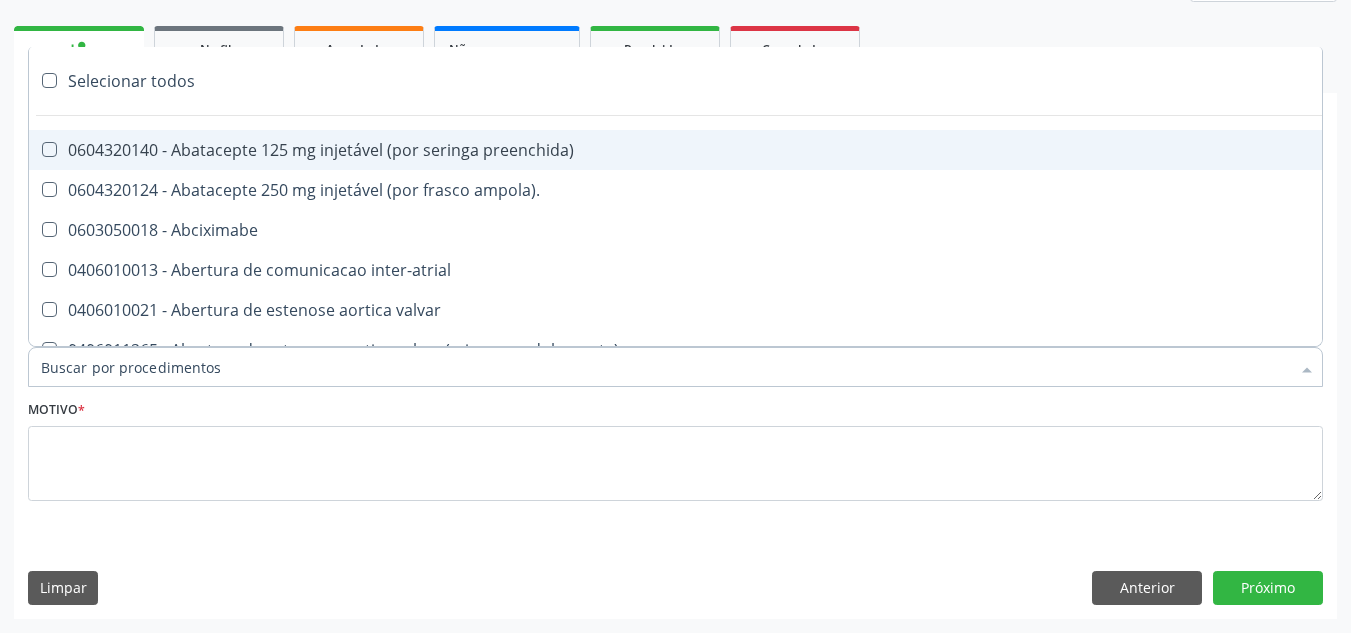 paste on "0209010037" 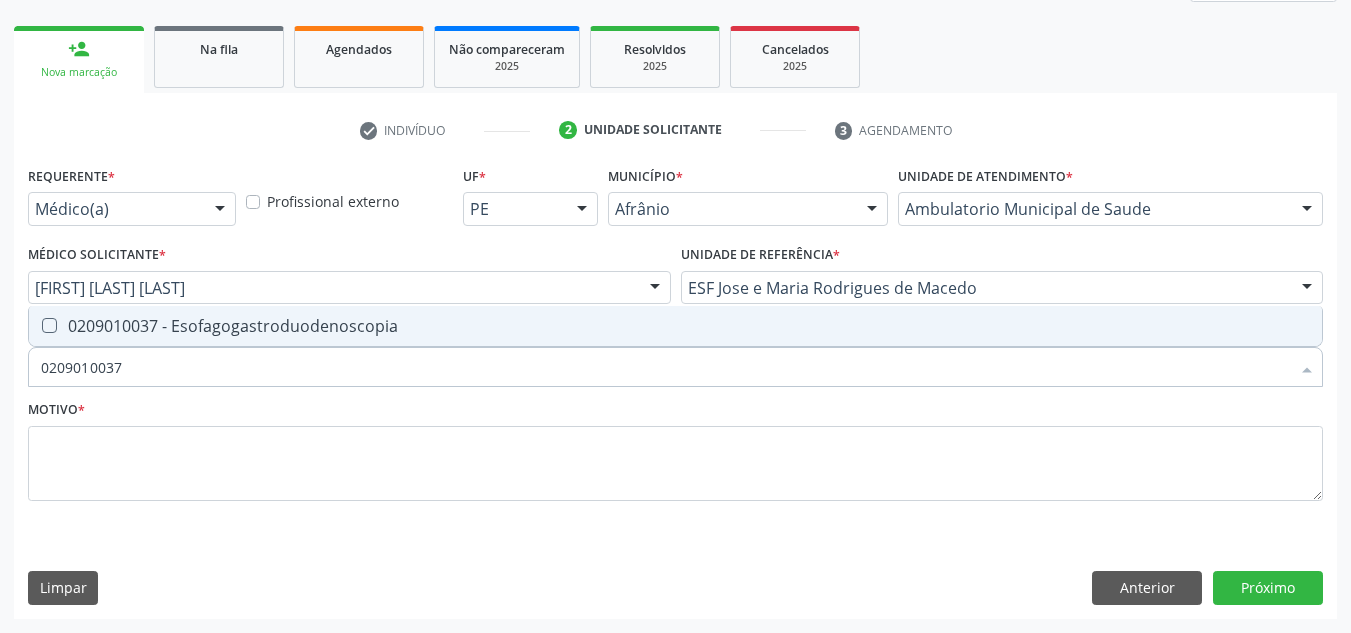 drag, startPoint x: 680, startPoint y: 316, endPoint x: 638, endPoint y: 412, distance: 104.78549 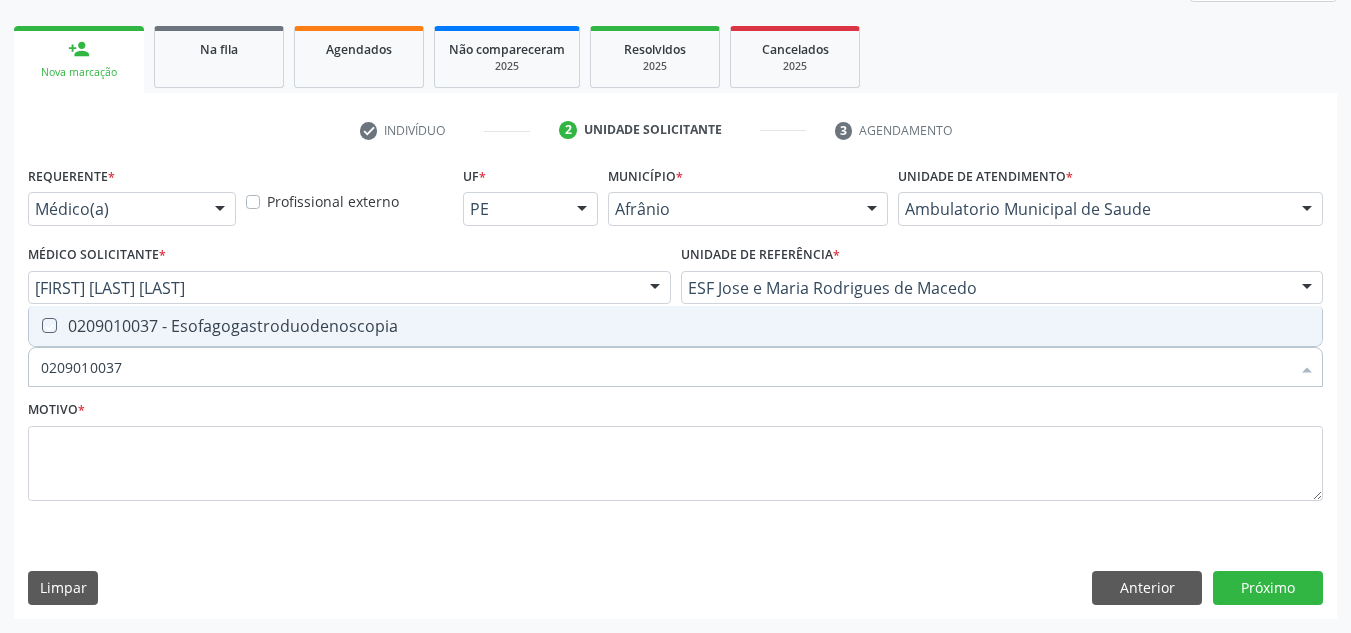 checkbox on "true" 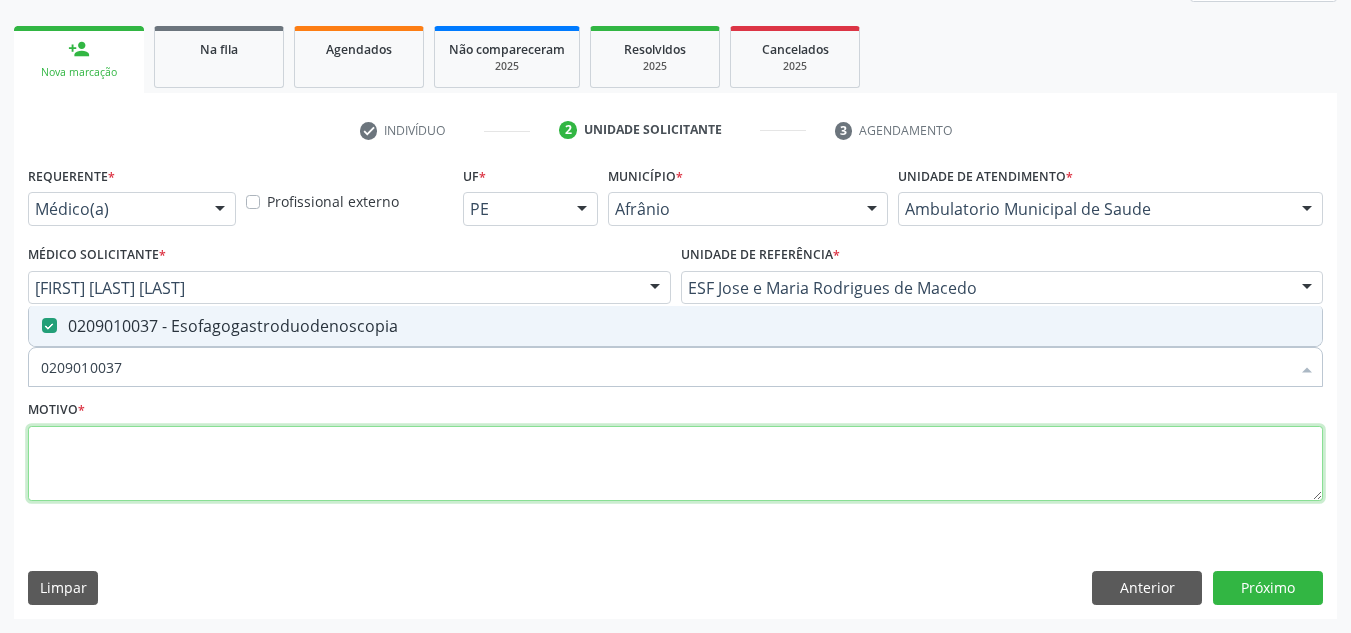 click at bounding box center [675, 464] 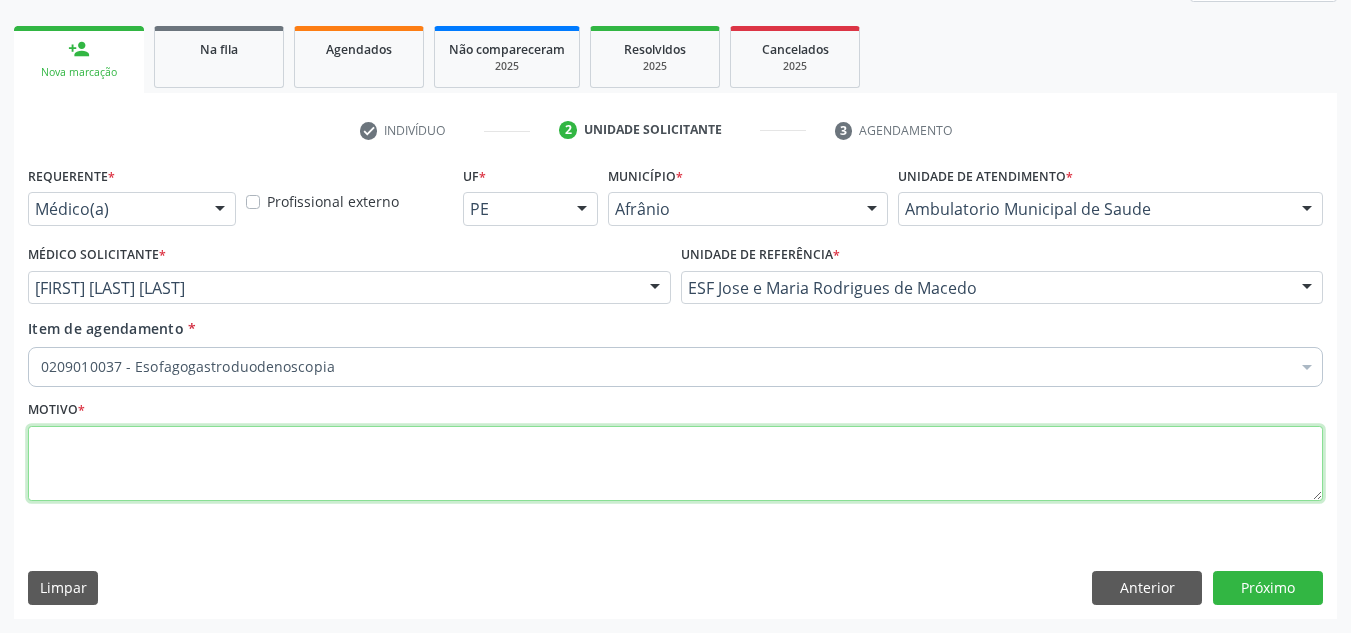 click at bounding box center [675, 464] 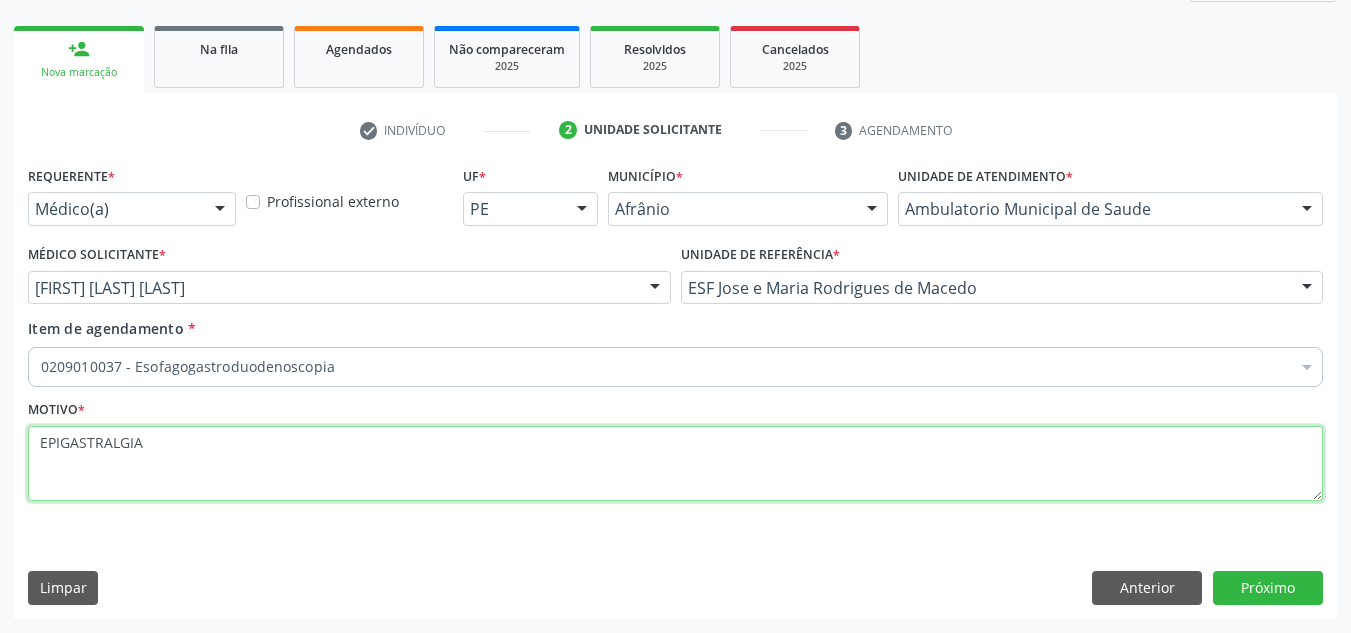 type on "EPIGASTRALGIA" 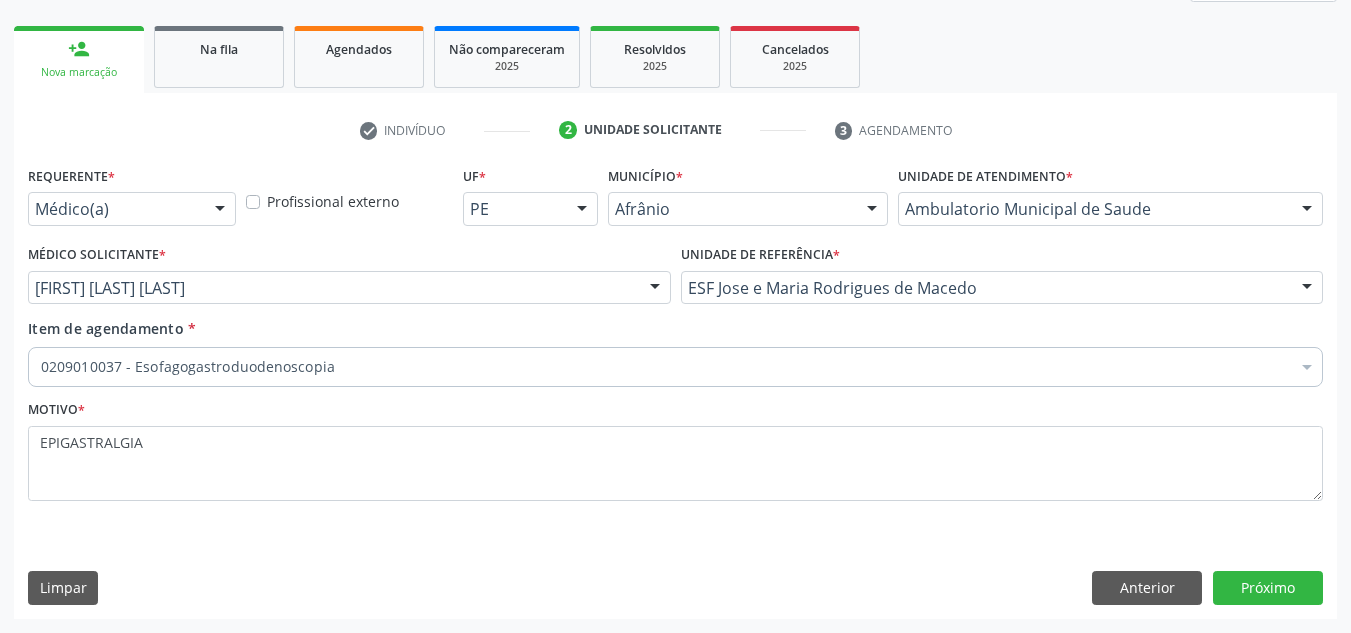 click on "Requerente
*
Médico(a)         Médico(a)   Enfermeiro(a)   Paciente
Nenhum resultado encontrado para: "   "
Não há nenhuma opção para ser exibida.
Profissional externo
UF
*
PE         BA   PE
Nenhum resultado encontrado para: "   "
Não há nenhuma opção para ser exibida.
Município
*
Afrânio         Afrânio   Petrolina
Nenhum resultado encontrado para: "   "
Não há nenhuma opção para ser exibida.
Unidade de atendimento
*
Ambulatorio Municipal de Saude         Academia da Saude de Afranio   Academia da Saude do Bairro Roberto Luis   Academia da Saude do Distrito de Cachoeira do Roberto   Academia da Saude do Distrito de Extrema   Academia da Saude do Jose Ramos   Alves Landim   Ambulatorio Municipal de Saude   Caf Central de Abastecimento Farmaceutico     Centro de Especialidades   Cime   Cuidar" at bounding box center [675, 389] 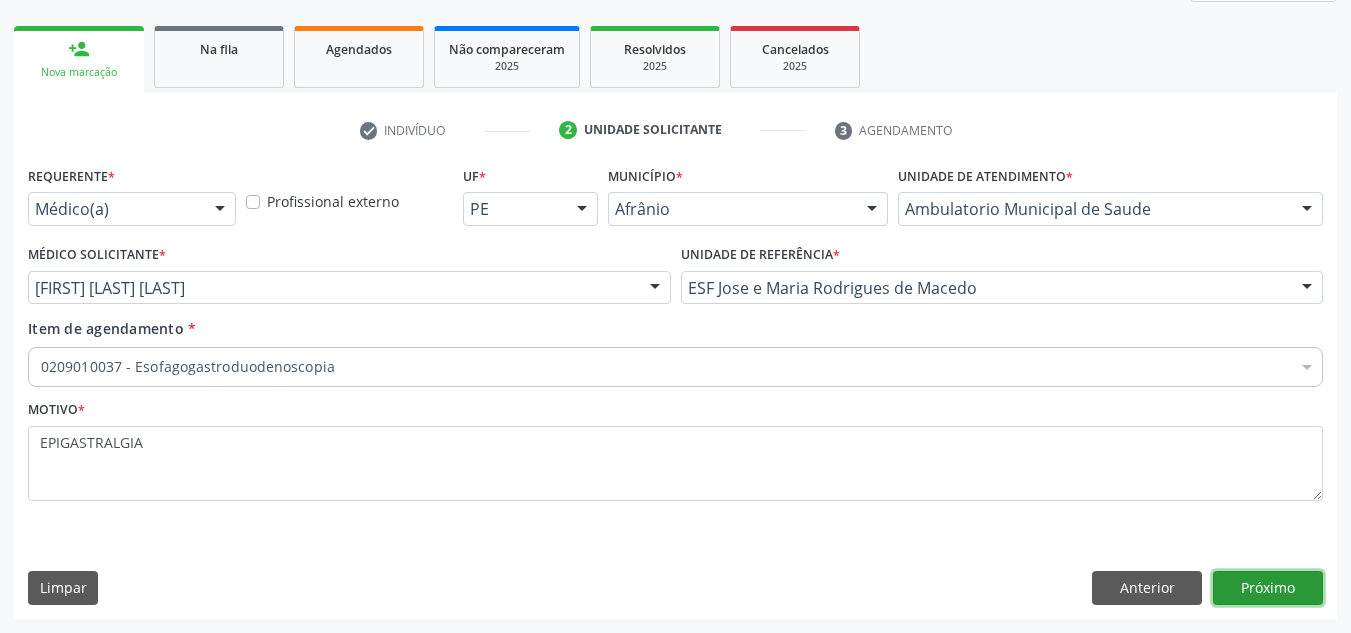 click on "Próximo" at bounding box center [1268, 588] 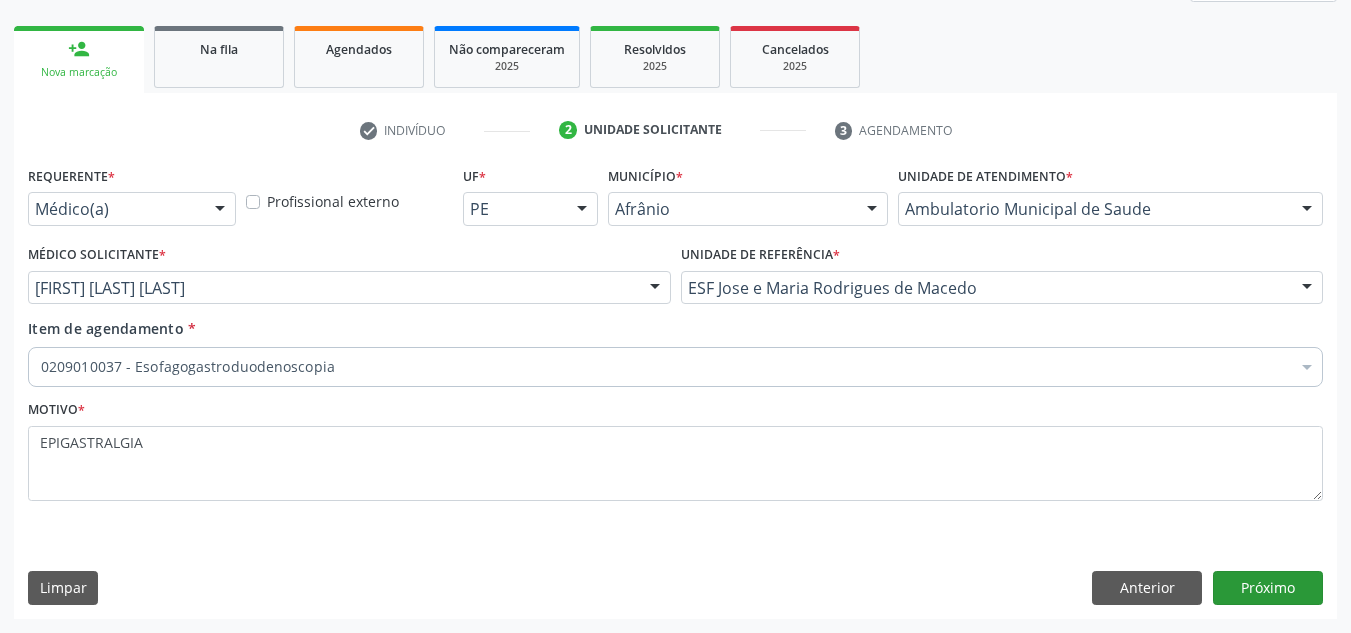 scroll, scrollTop: 237, scrollLeft: 0, axis: vertical 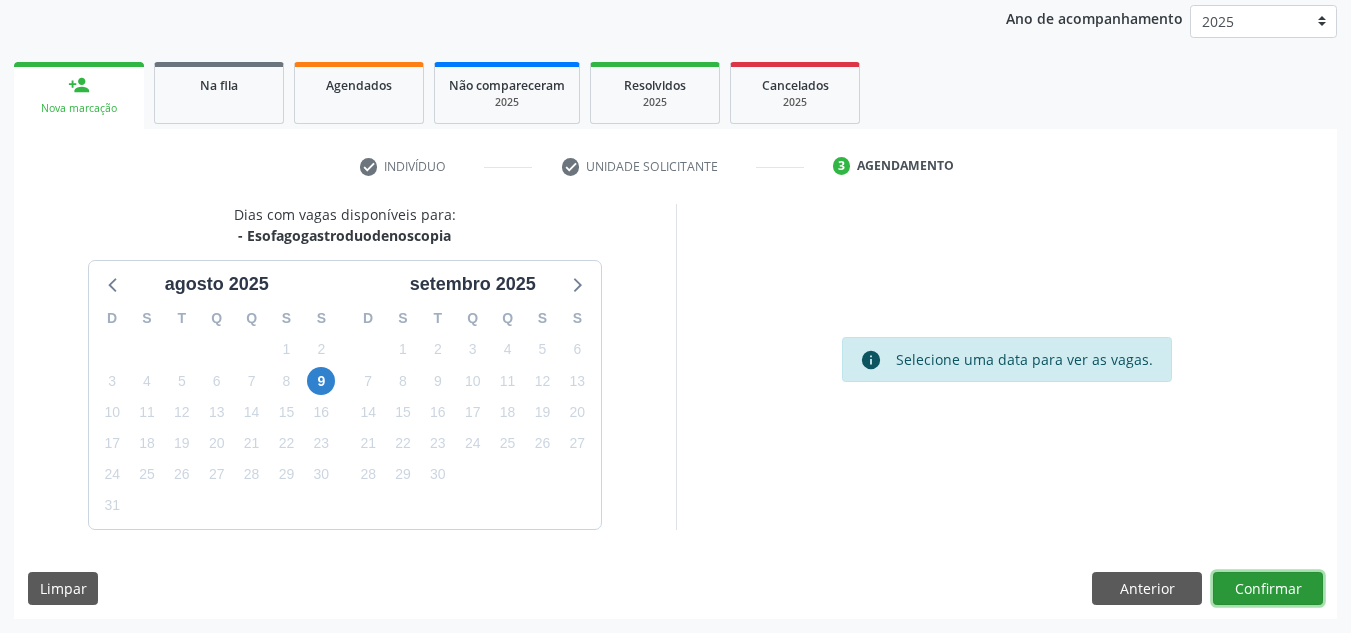 click on "Confirmar" at bounding box center [1268, 589] 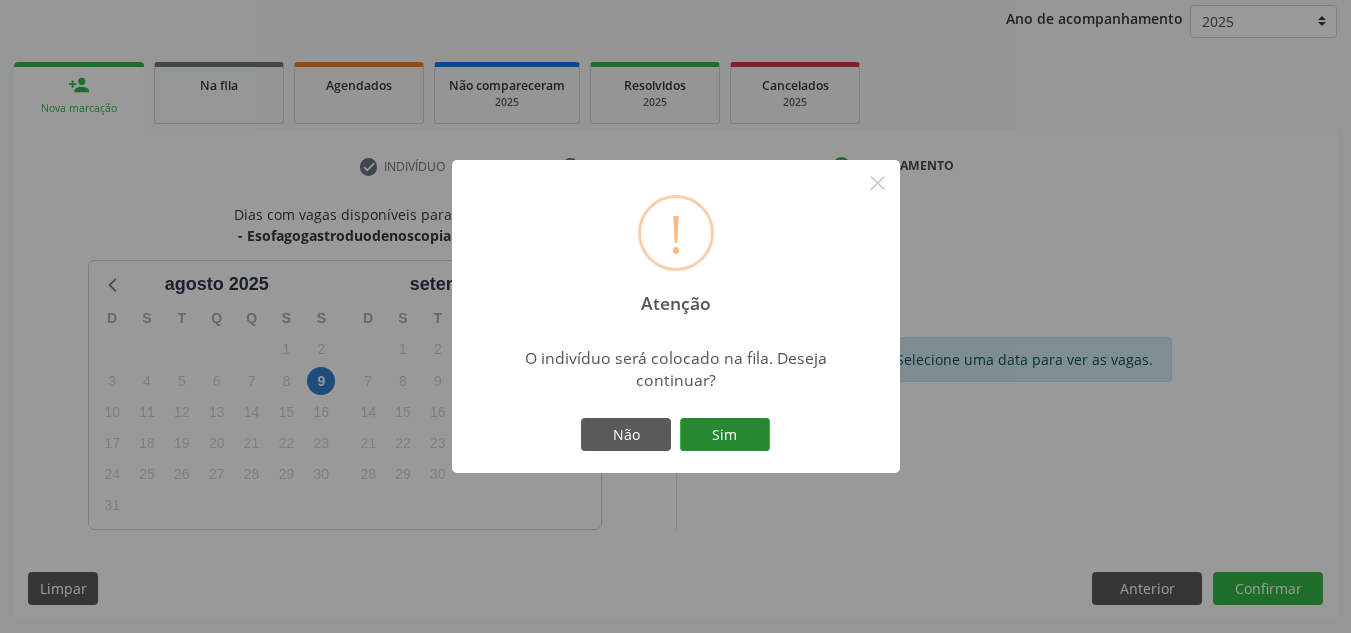 click on "Sim" at bounding box center (725, 435) 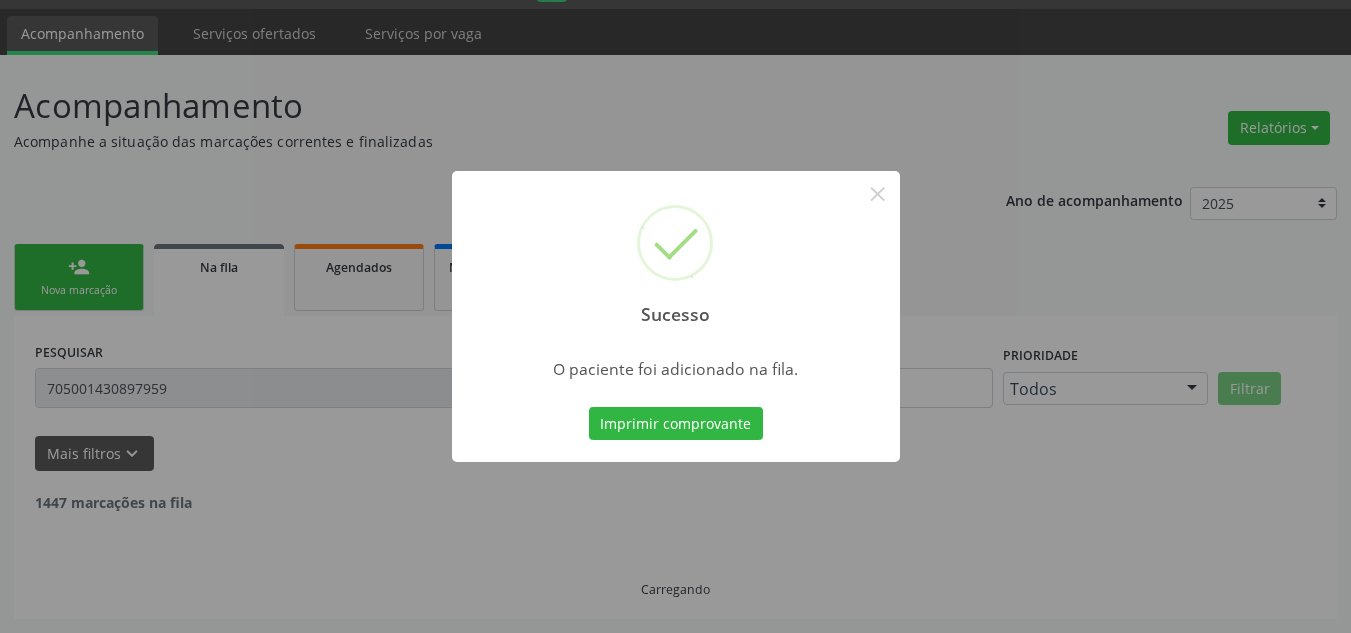 scroll, scrollTop: 34, scrollLeft: 0, axis: vertical 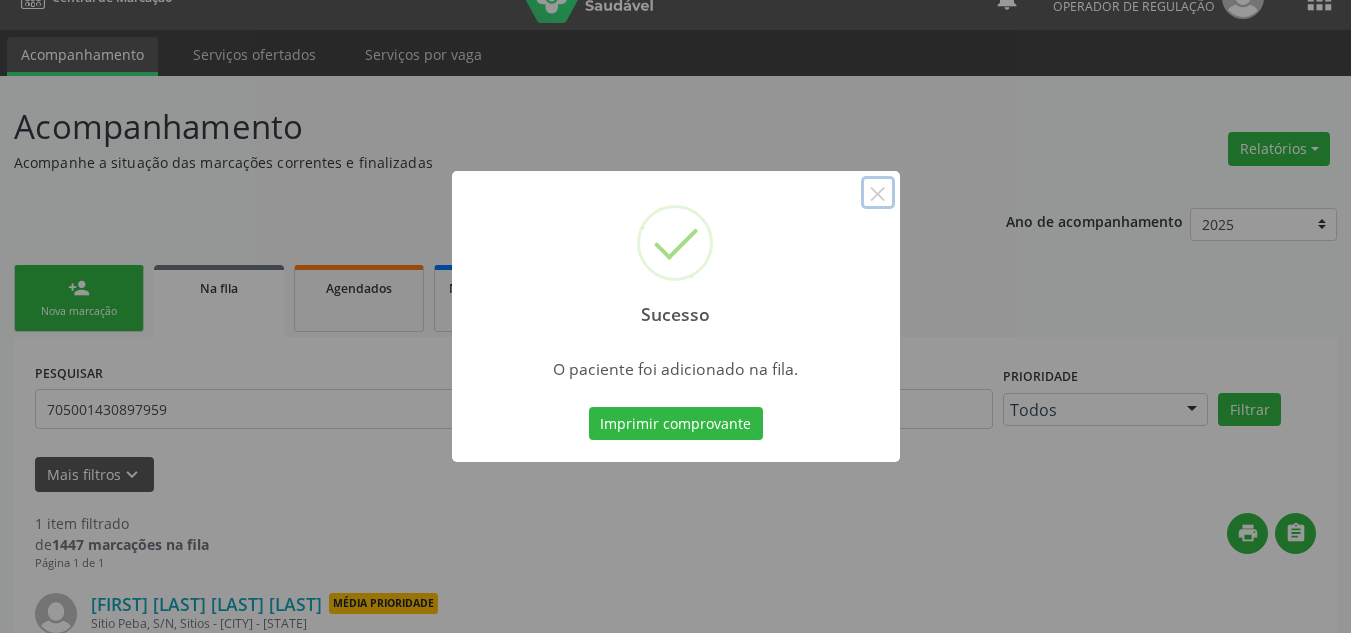 click on "Sucesso ×" at bounding box center [676, 257] 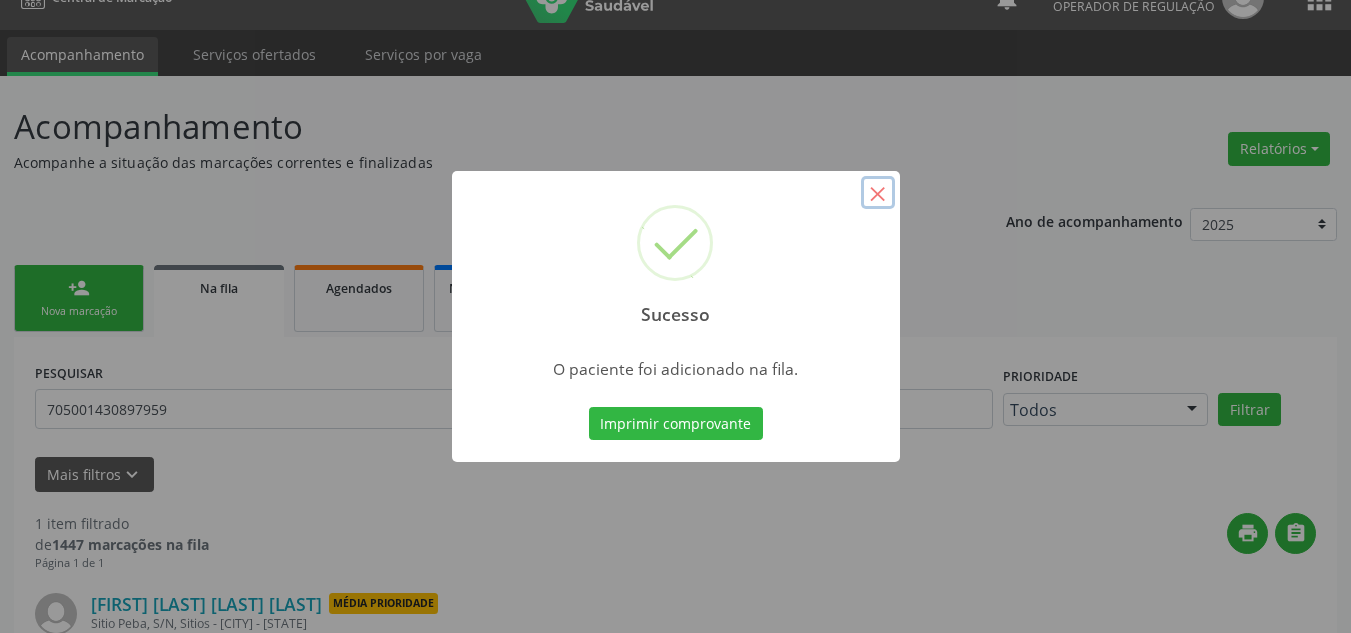 click on "×" at bounding box center [878, 193] 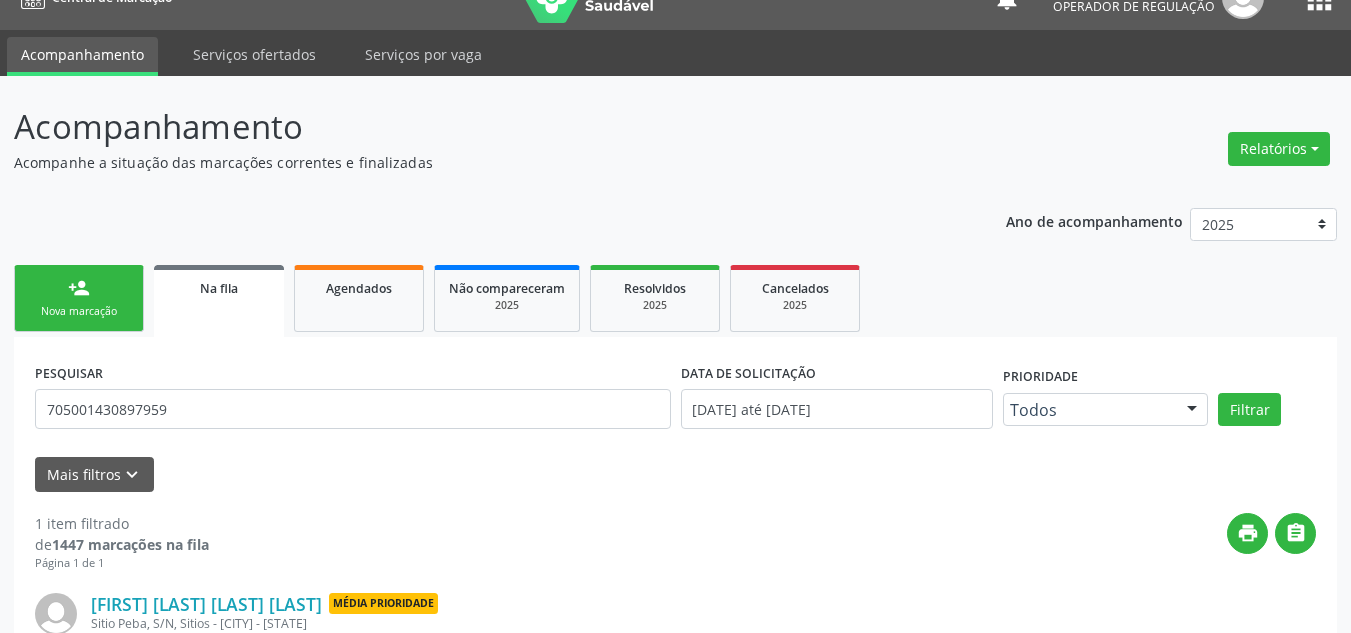 click on "Nova marcação" at bounding box center [79, 311] 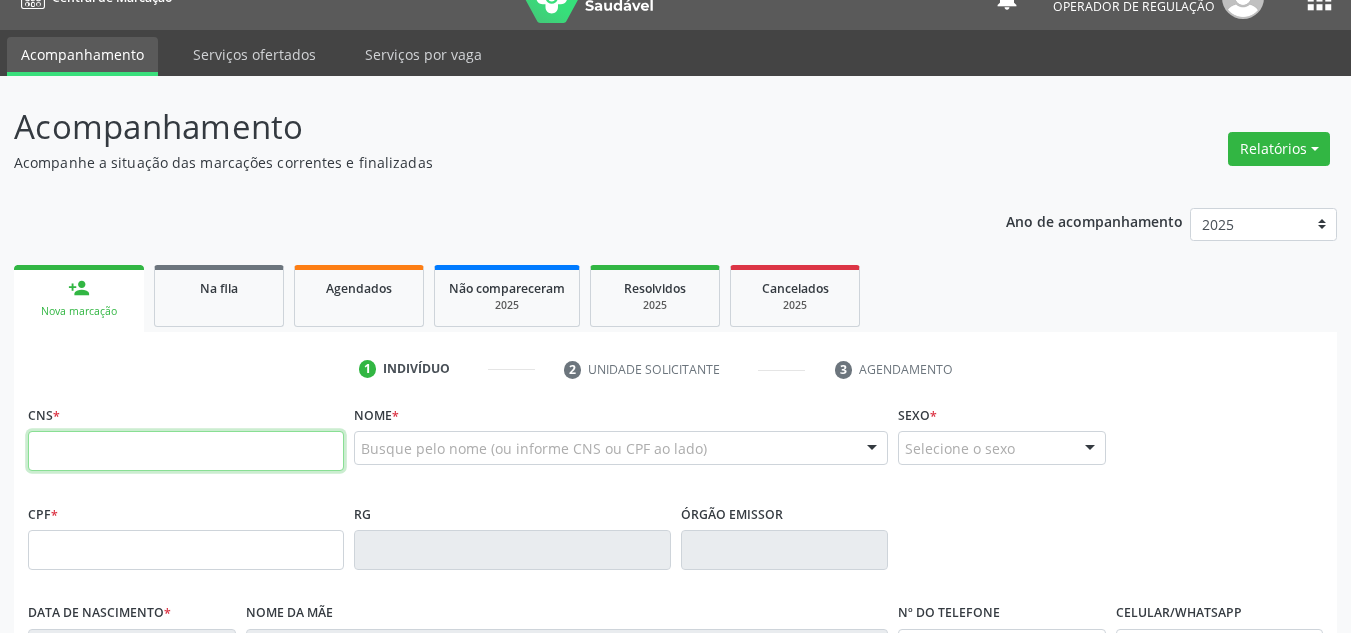 click at bounding box center (186, 451) 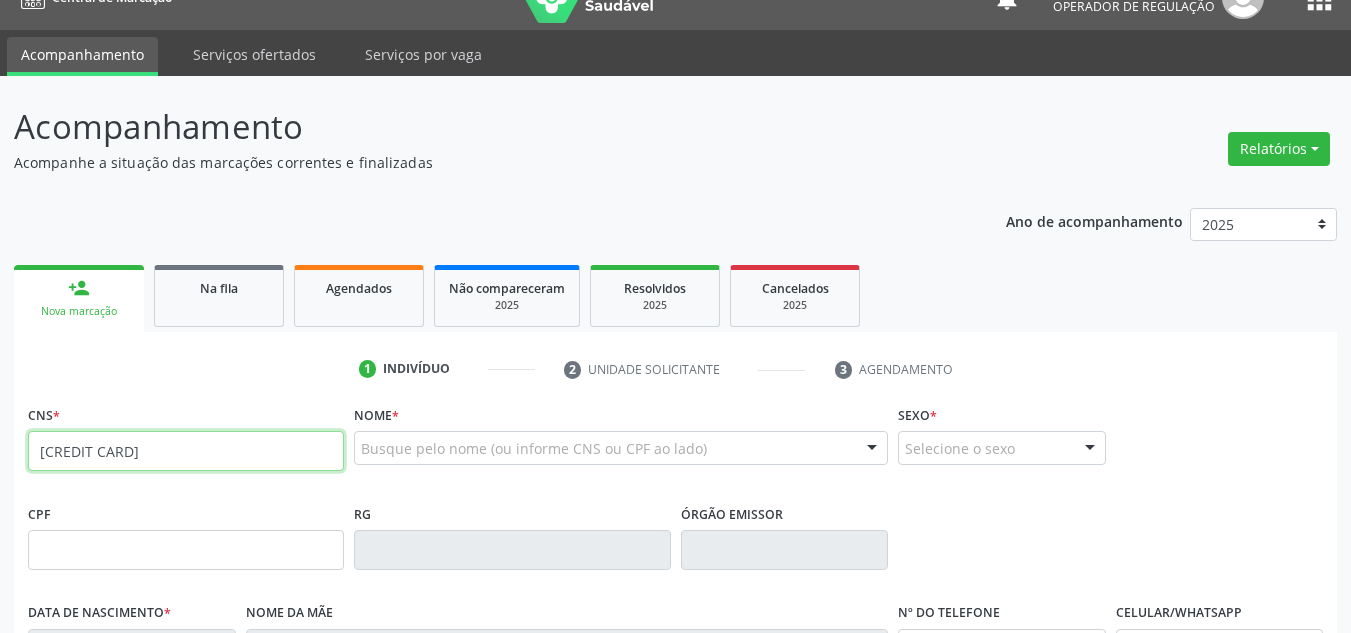 type on "702 1097 2530 1498" 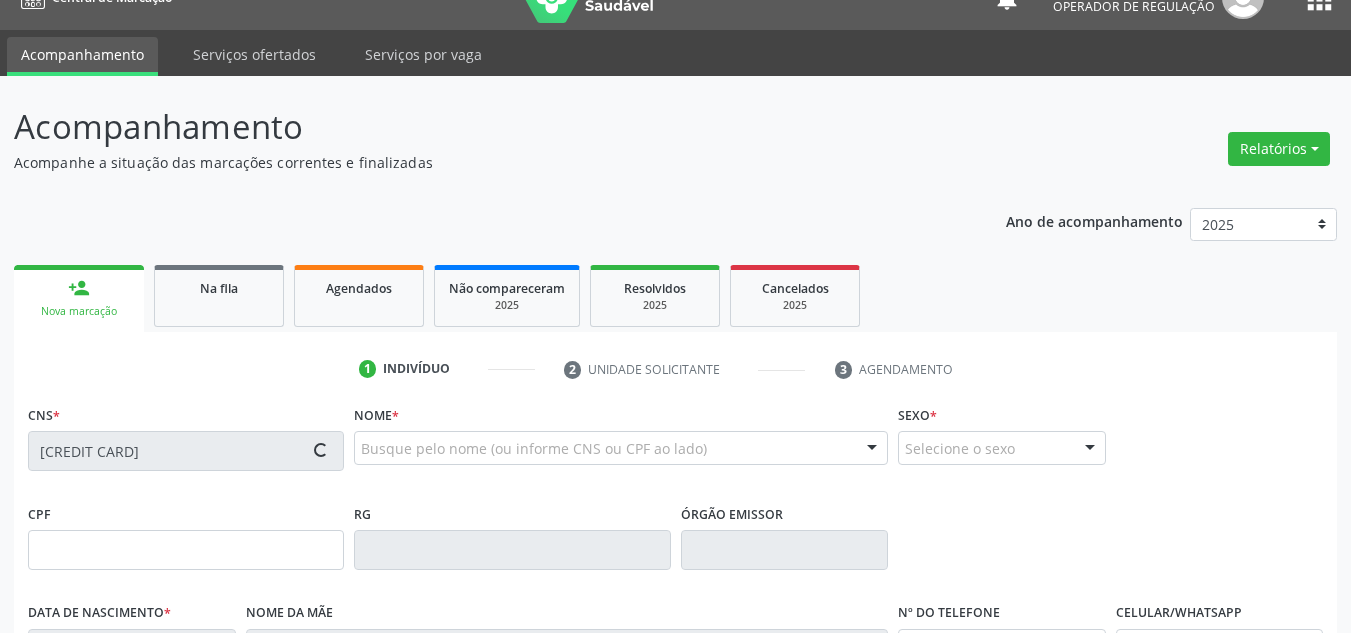 type on "06/11/1977" 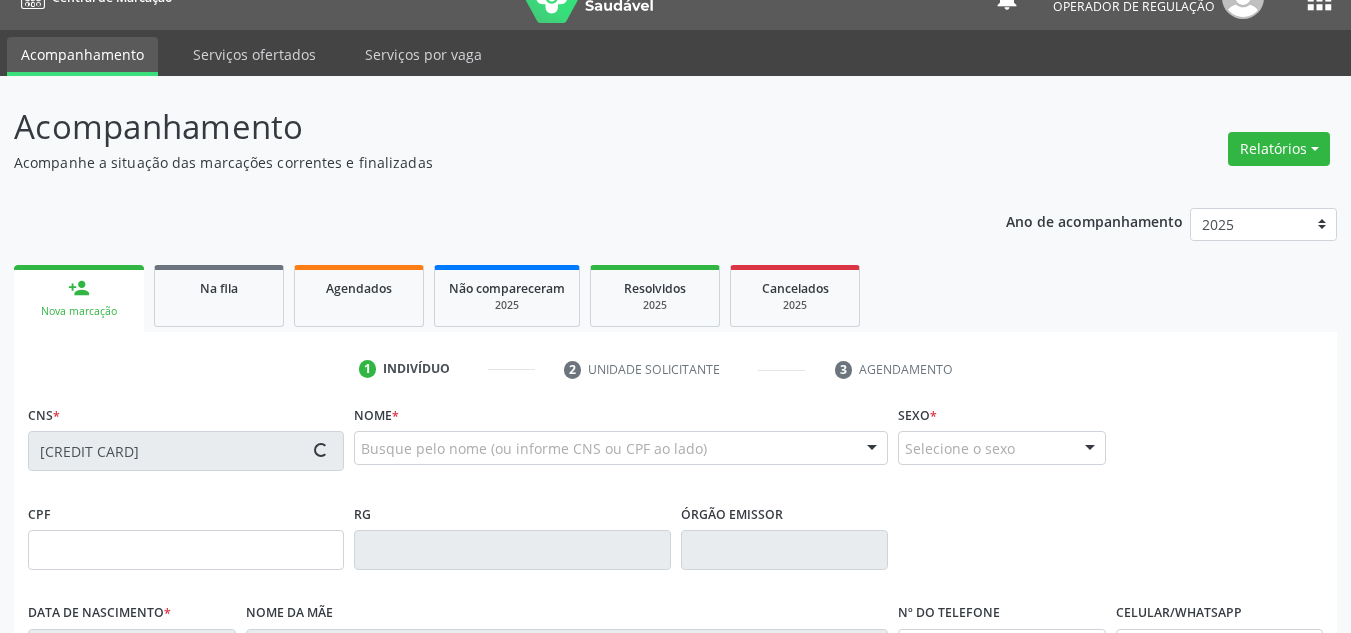 type on "Beliza Eliza Rodrigues" 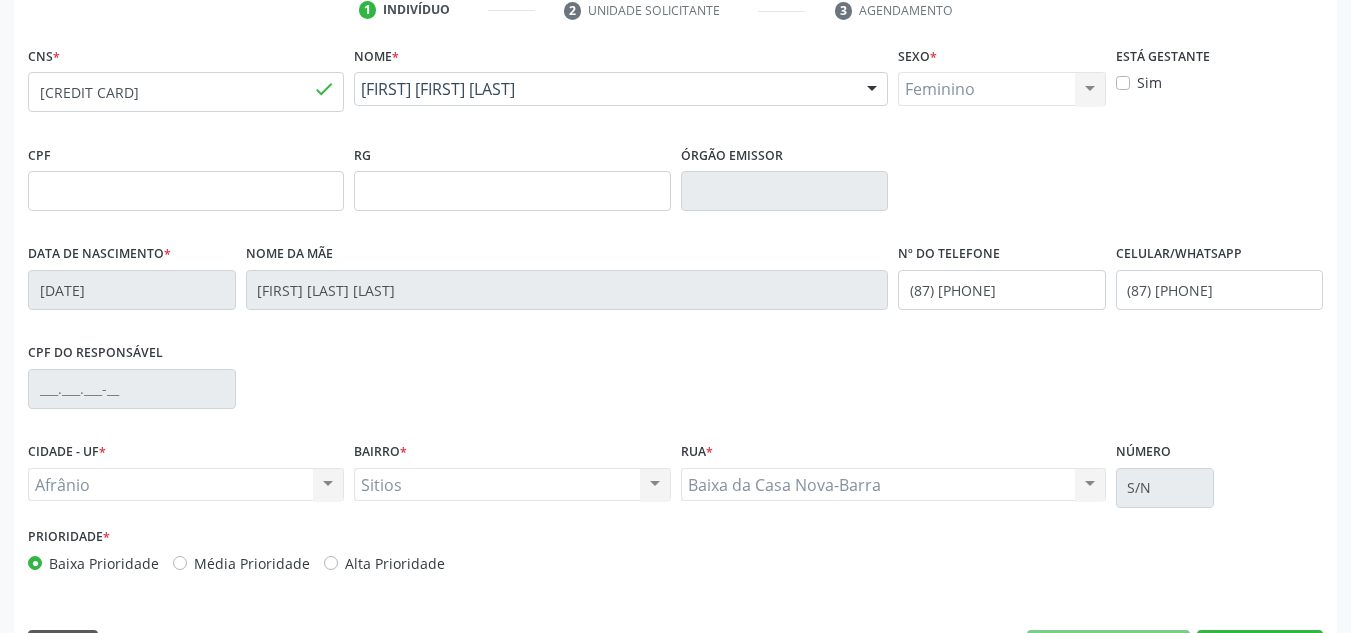 scroll, scrollTop: 451, scrollLeft: 0, axis: vertical 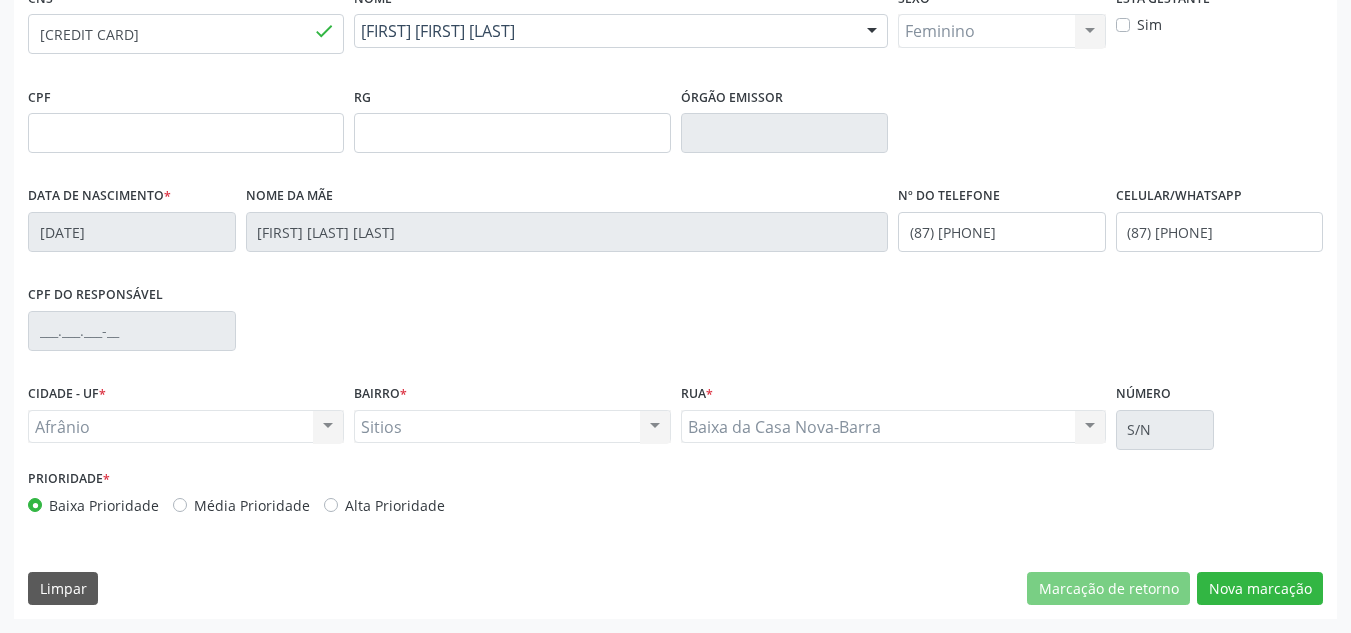 click on "Média Prioridade" at bounding box center (252, 505) 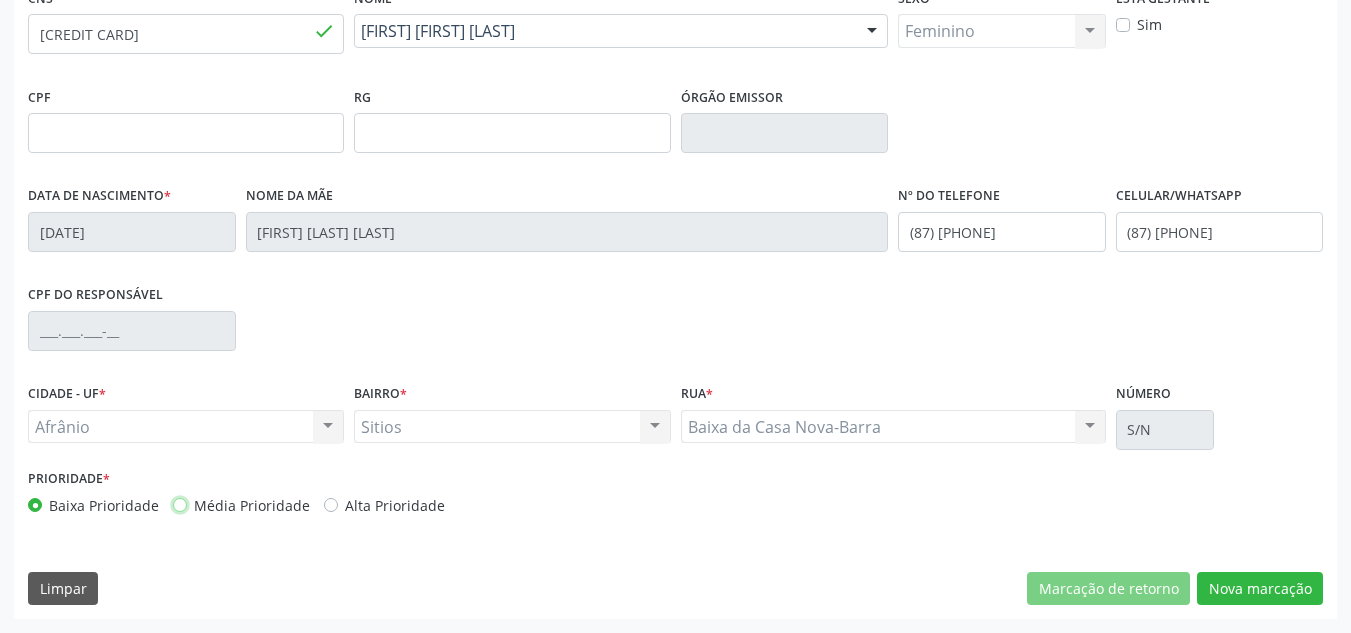 click on "Média Prioridade" at bounding box center [180, 504] 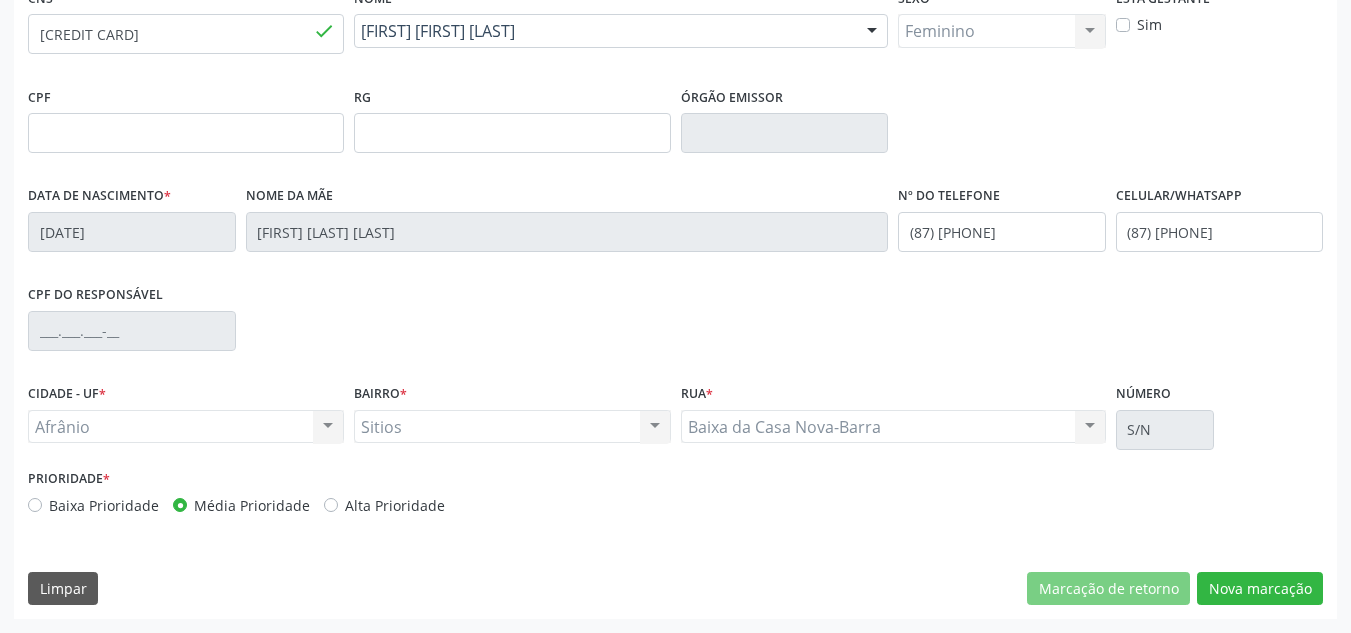 click on "CNS
*
702 1097 2530 1498       done
Nome
*
Angelita Beliza Rodrigues
Angelita Beliza Rodrigues
CNS:
702 1097 2530 1498
CPF:    --   Nascimento:
06/11/1977
Nenhum resultado encontrado para: "   "
Digite o nome
Sexo
*
Feminino         Masculino   Feminino
Nenhum resultado encontrado para: "   "
Não há nenhuma opção para ser exibida.
Está gestante
Sim
CPF
RG
Órgão emissor
Data de nascimento
*
06/11/1977
Nome da mãe
Beliza Eliza Rodrigues
Nº do Telefone
(87) 98818-1673
Celular/WhatsApp
(87) 8858-0361
CPF do responsável
CIDADE - UF
*
Afrânio         Afrânio" at bounding box center [675, 301] 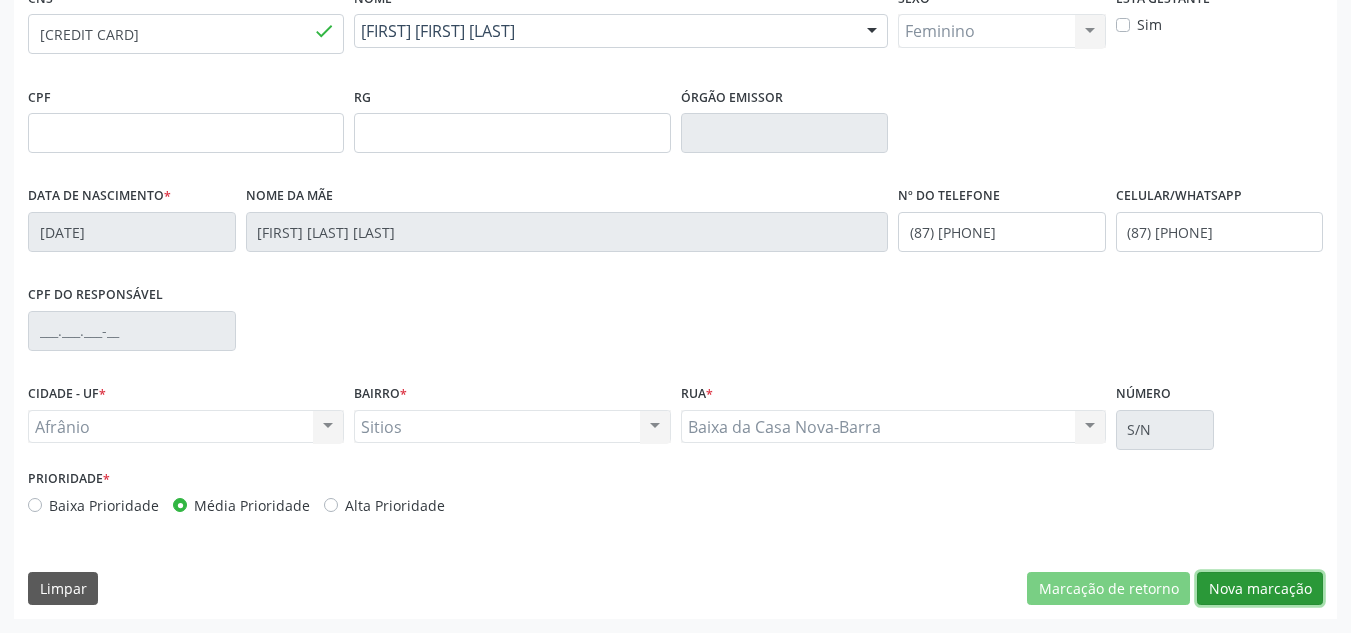 click on "Nova marcação" at bounding box center [1260, 589] 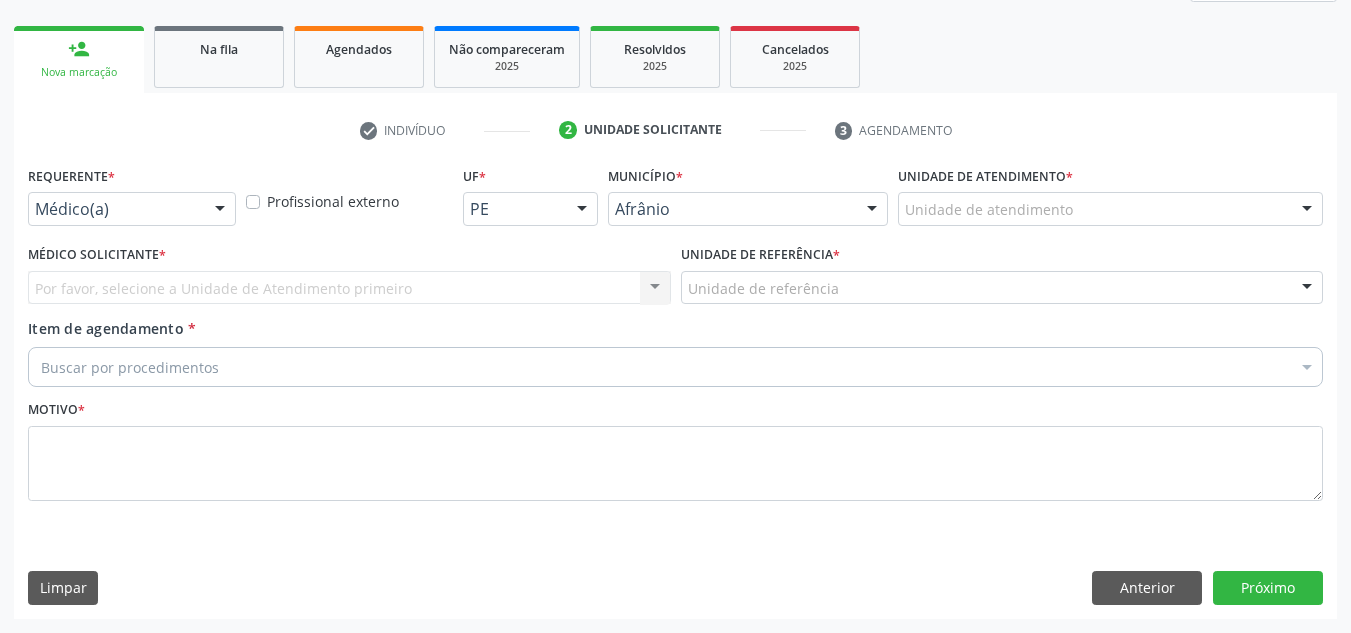 scroll, scrollTop: 273, scrollLeft: 0, axis: vertical 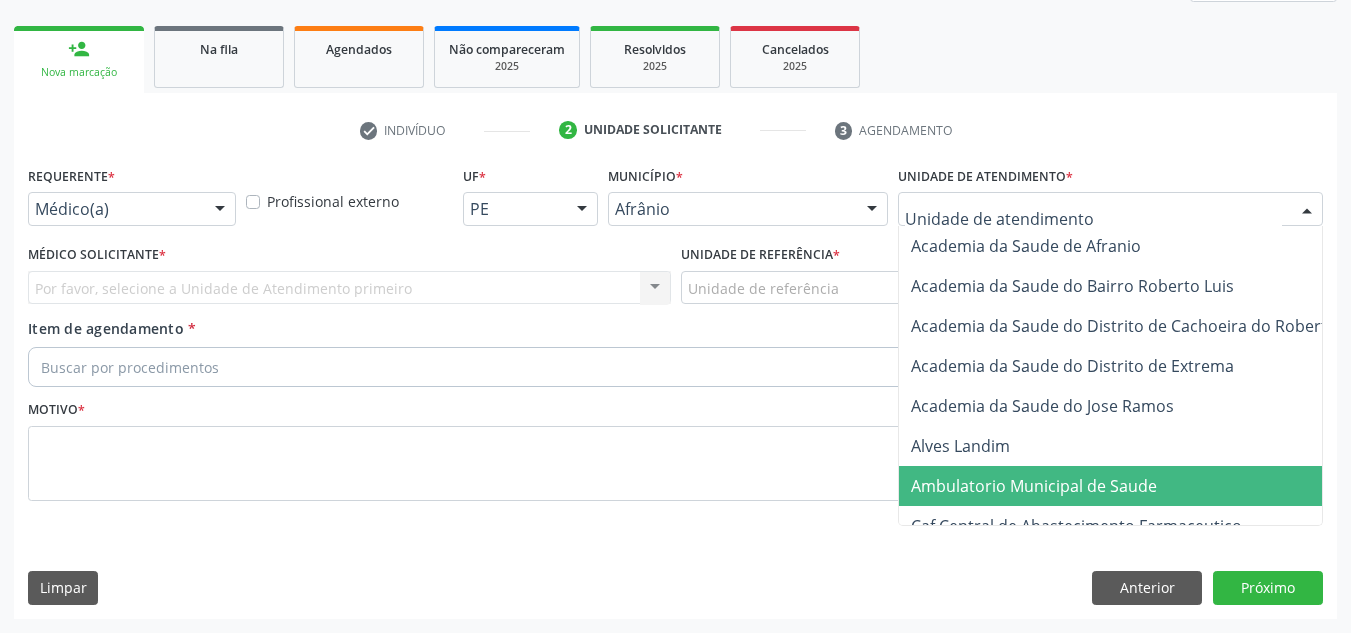 click on "Ambulatorio Municipal de Saude" at bounding box center (1034, 486) 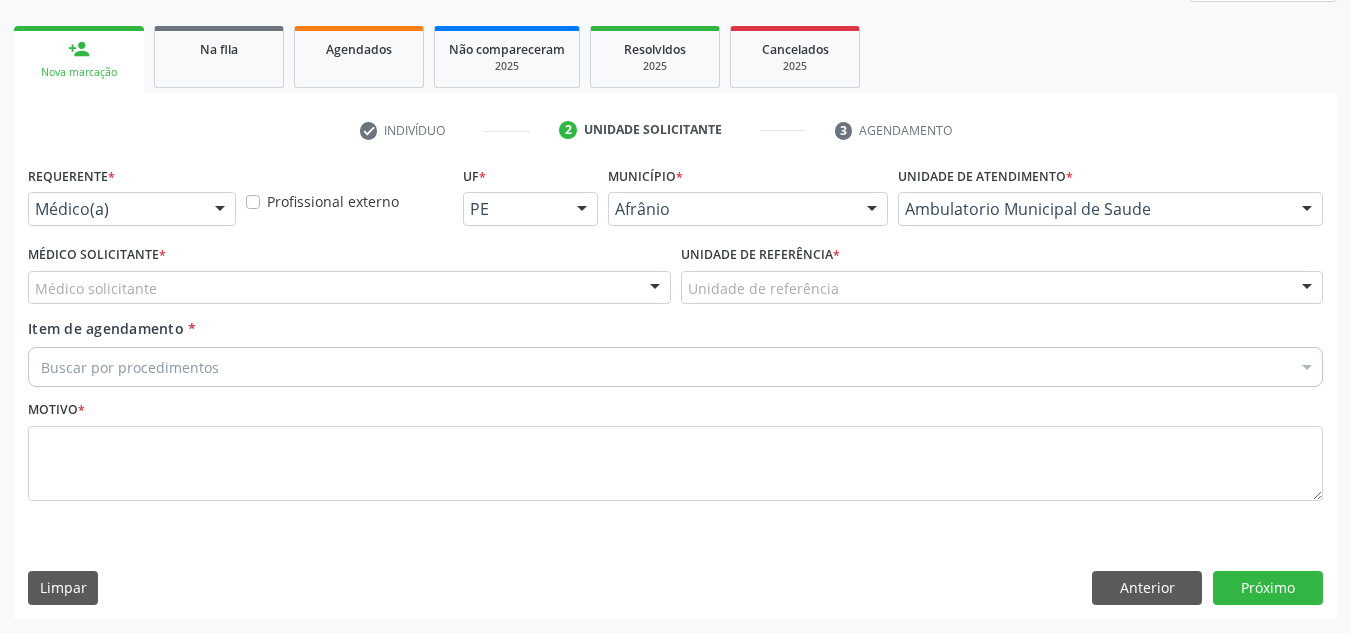 click on "Médico solicitante" at bounding box center (349, 288) 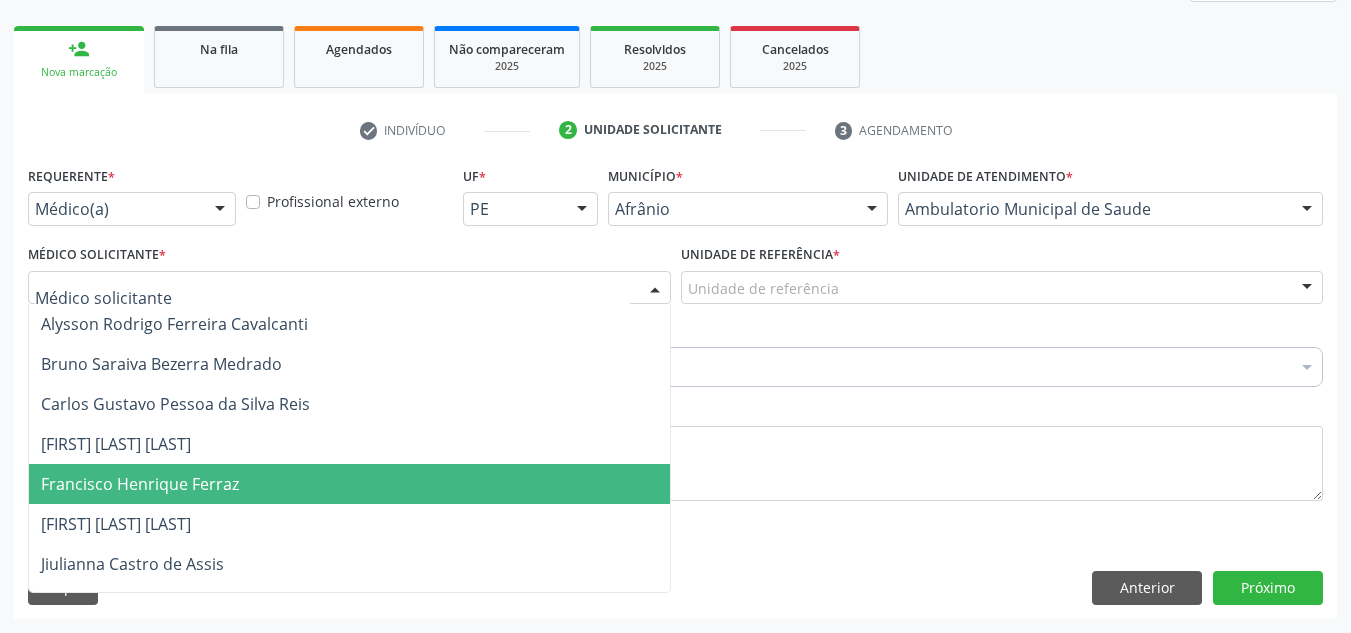click on "Francisco Henrique Ferraz" at bounding box center (349, 484) 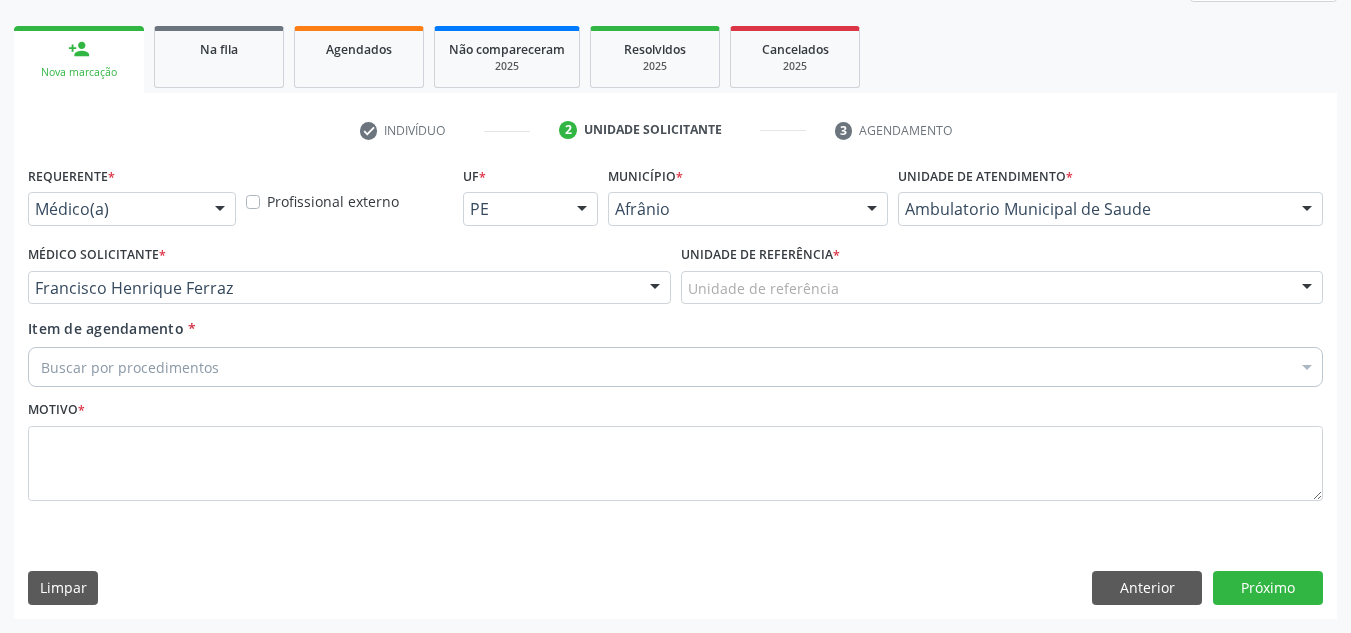 click on "Unidade de referência" at bounding box center [1002, 288] 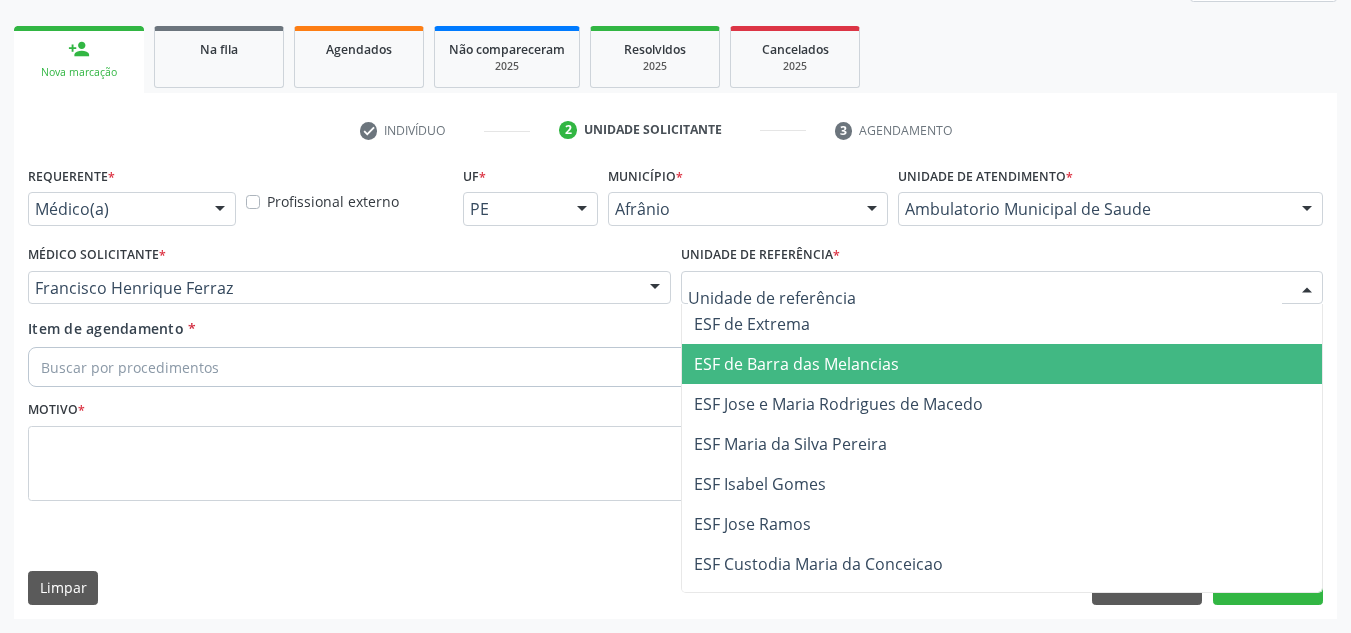 click on "ESF Jose e Maria Rodrigues de Macedo" at bounding box center [1002, 404] 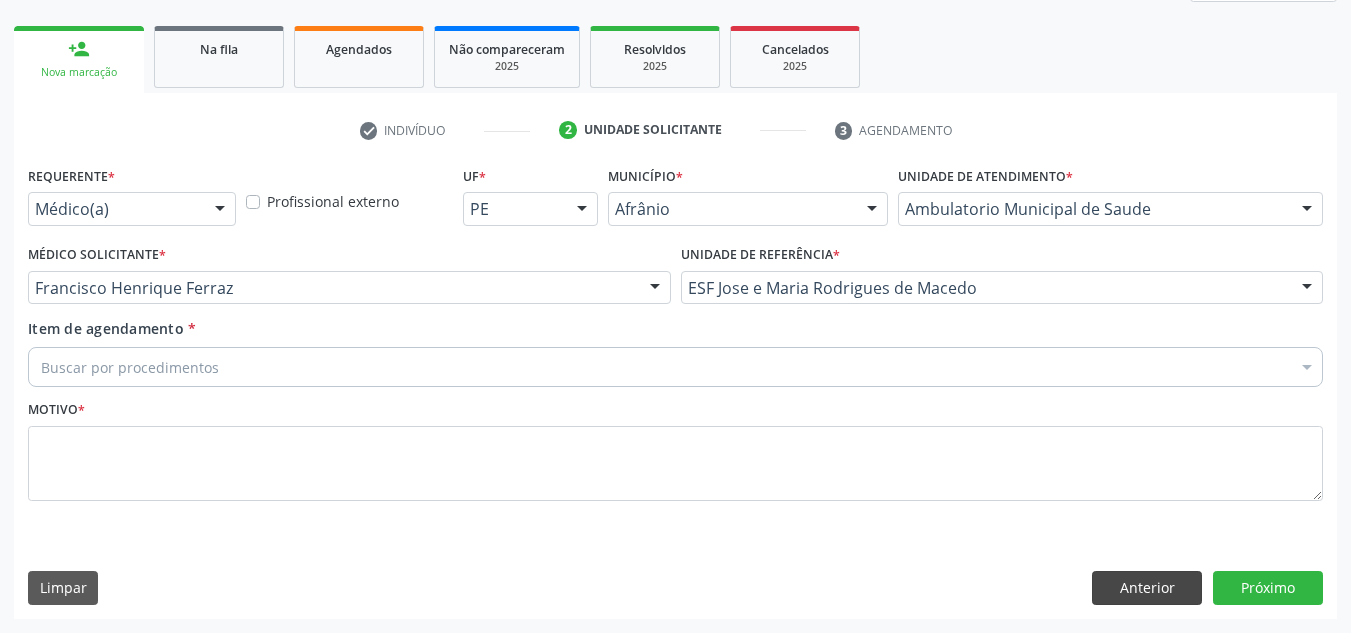 drag, startPoint x: 1135, startPoint y: 567, endPoint x: 1135, endPoint y: 586, distance: 19 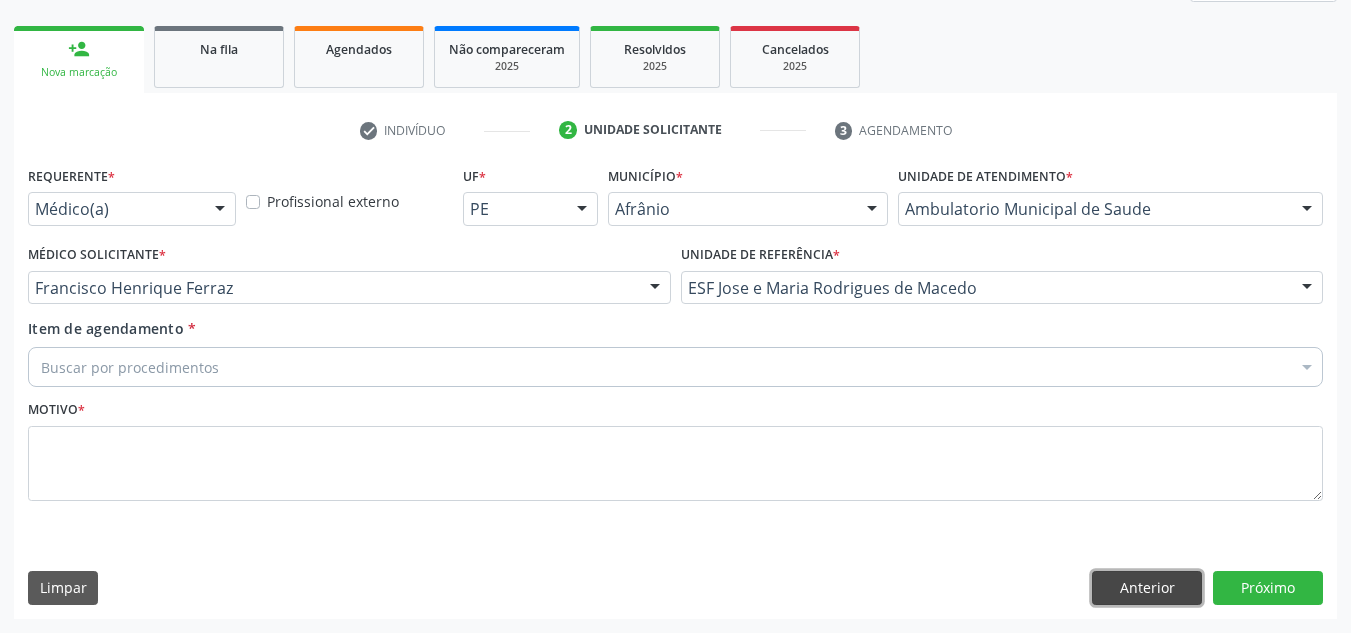 click on "Anterior" at bounding box center [1147, 588] 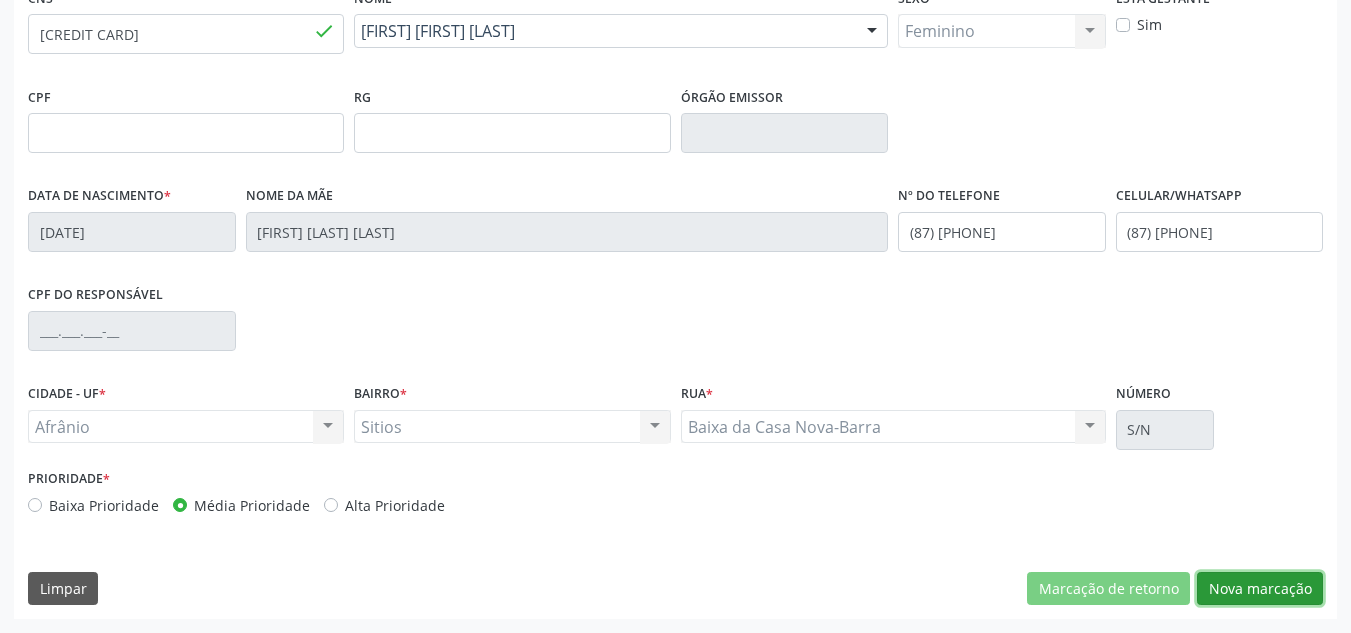 click on "Nova marcação" at bounding box center (1260, 589) 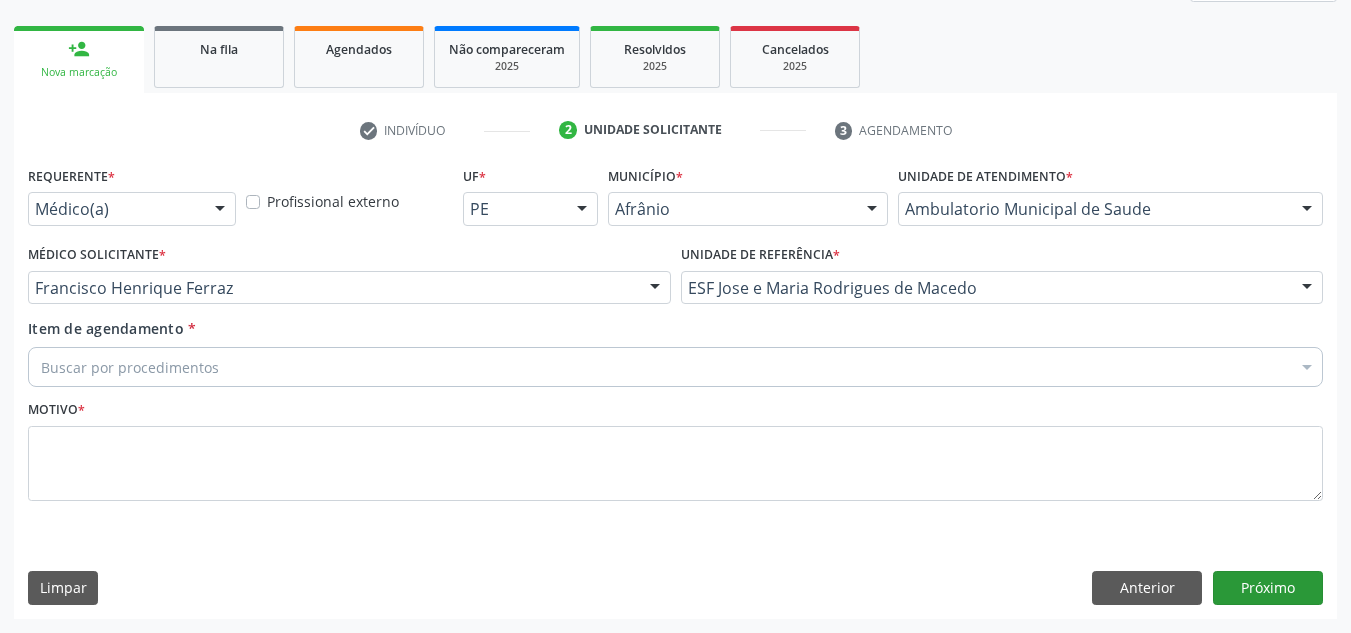 scroll, scrollTop: 273, scrollLeft: 0, axis: vertical 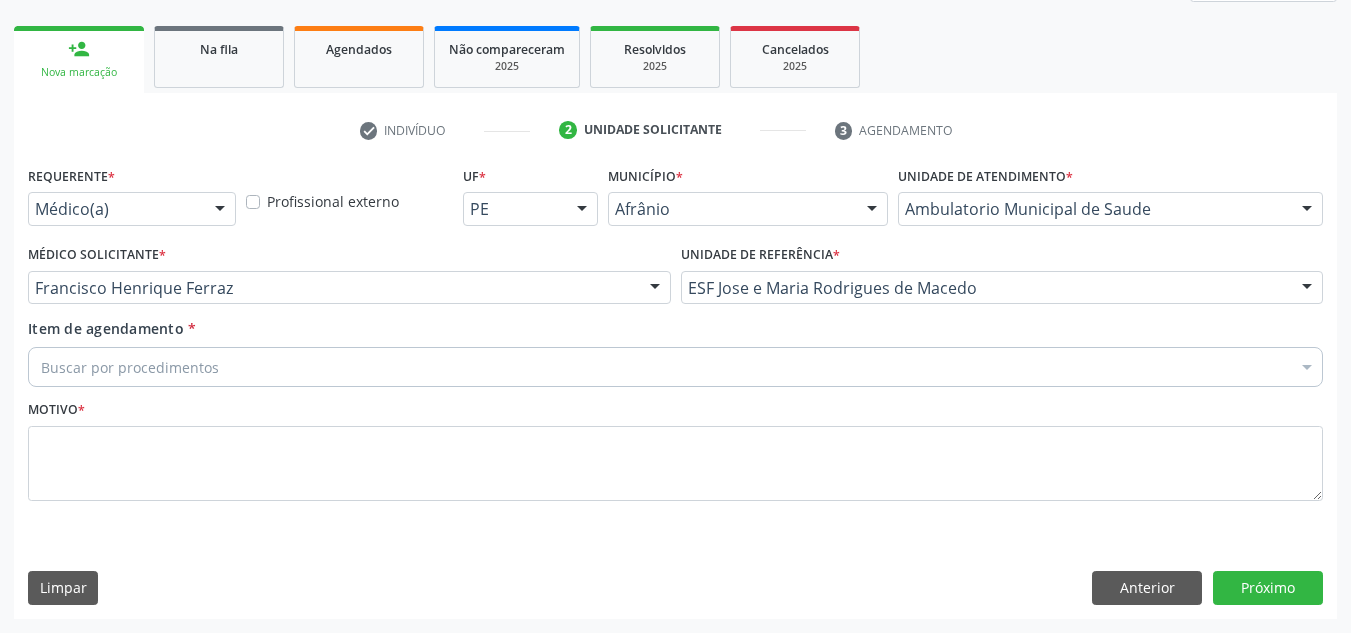 click on "Buscar por procedimentos" at bounding box center (675, 367) 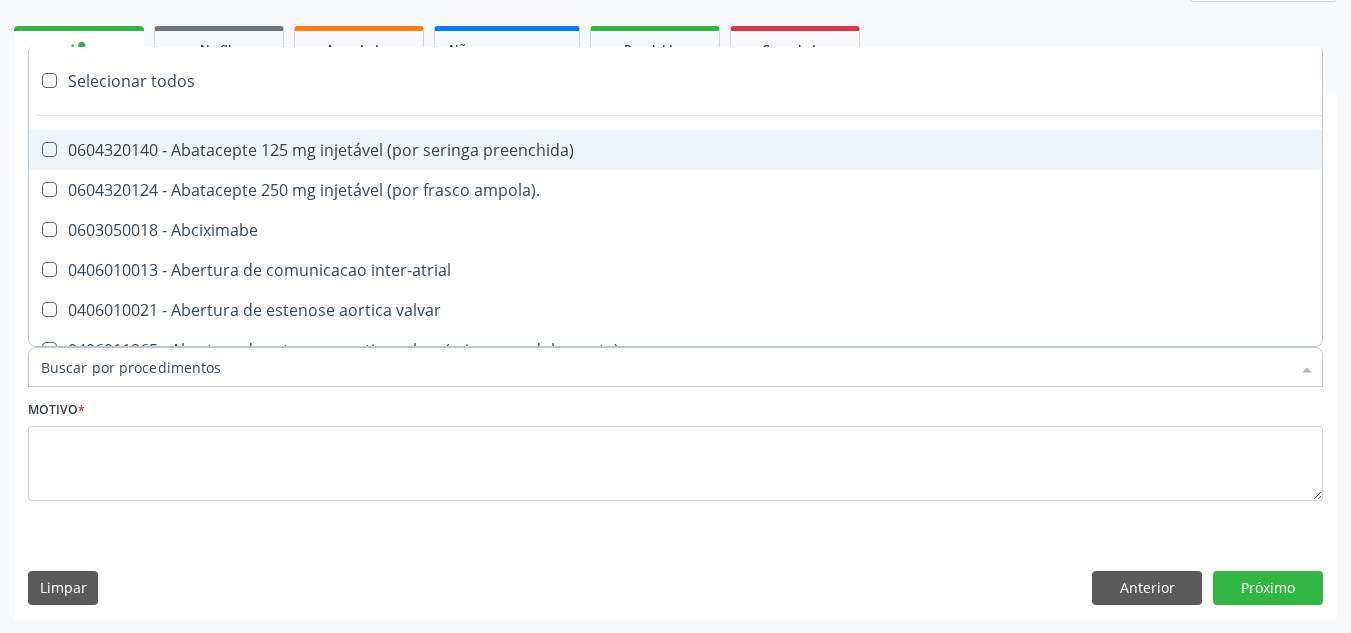 click on "Item de agendamento
*" at bounding box center (665, 367) 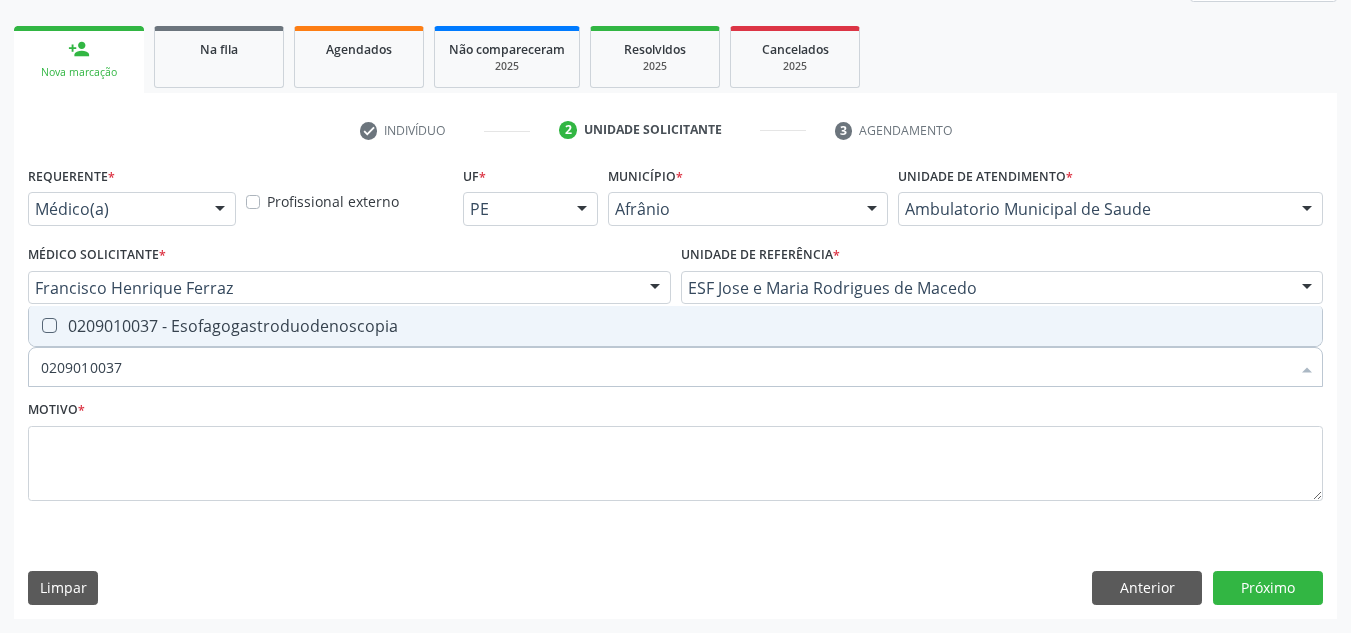 click on "0209010037 - Esofagogastroduodenoscopia" at bounding box center (675, 326) 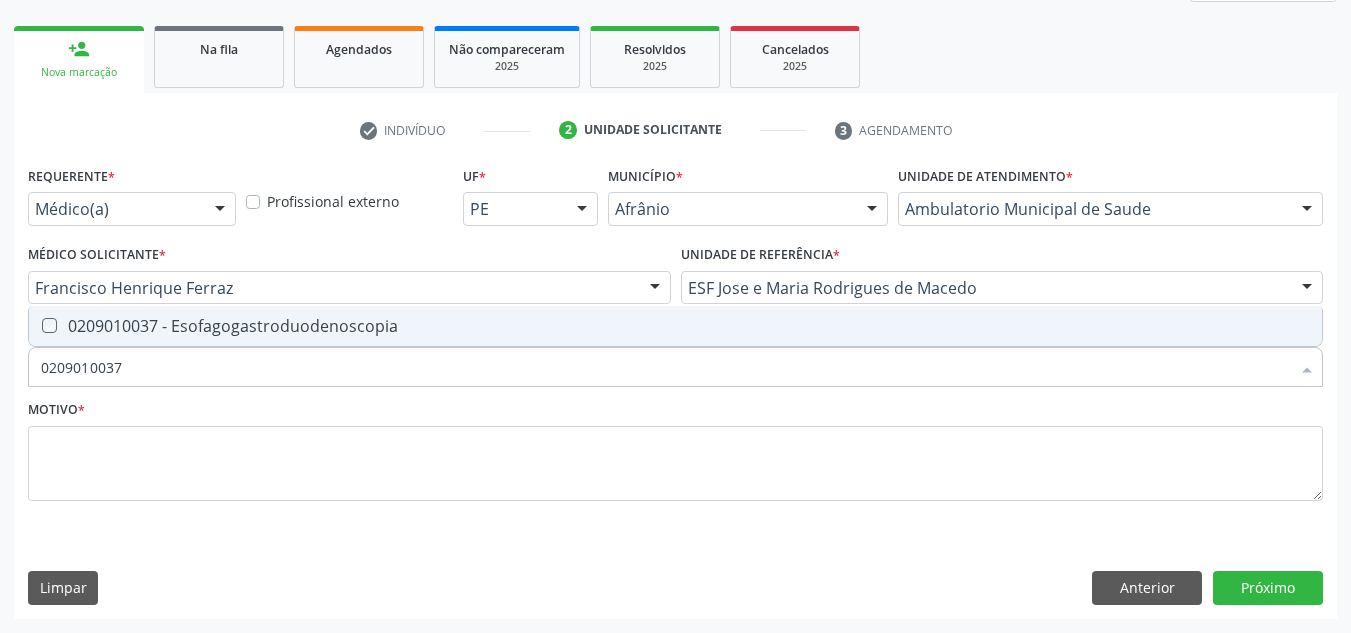 checkbox on "true" 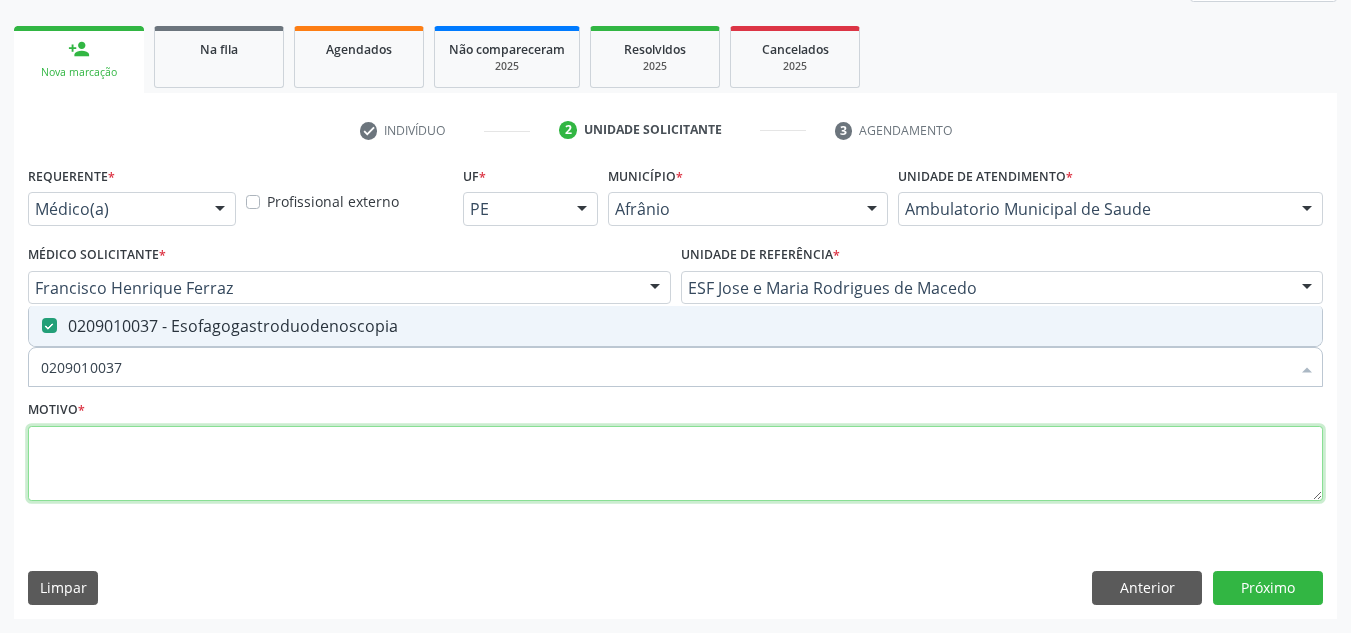 click at bounding box center [675, 464] 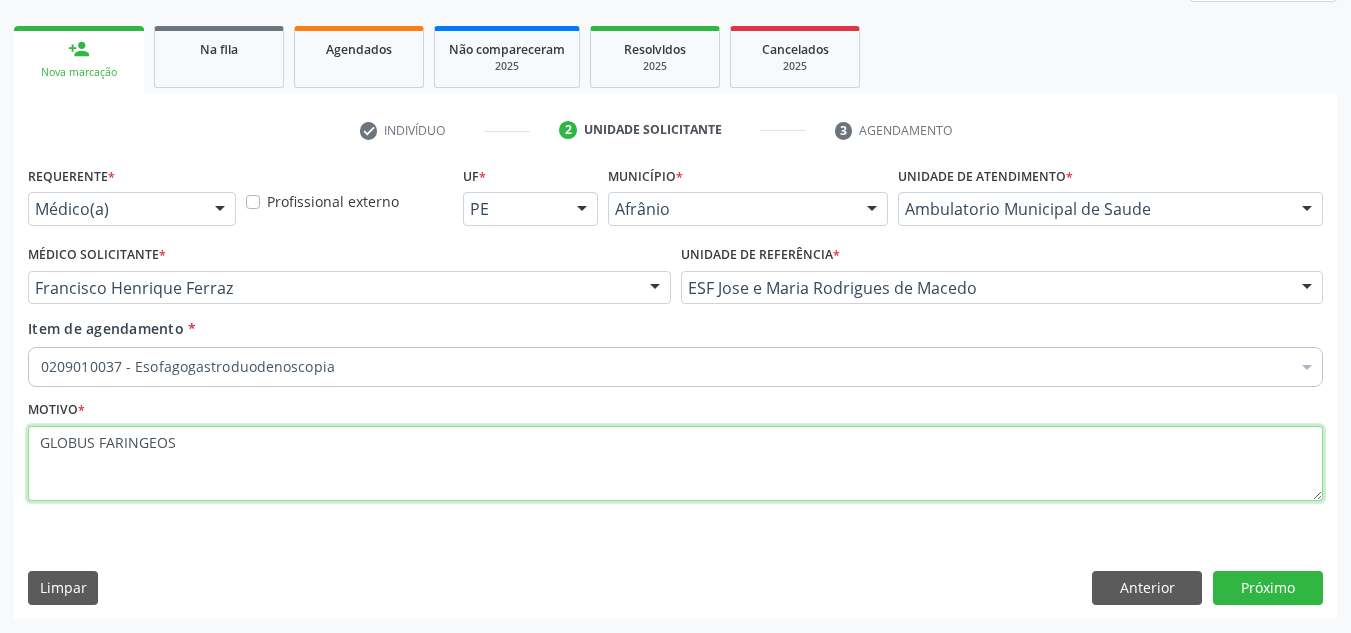 type on "GLOBUS FARINGEOS" 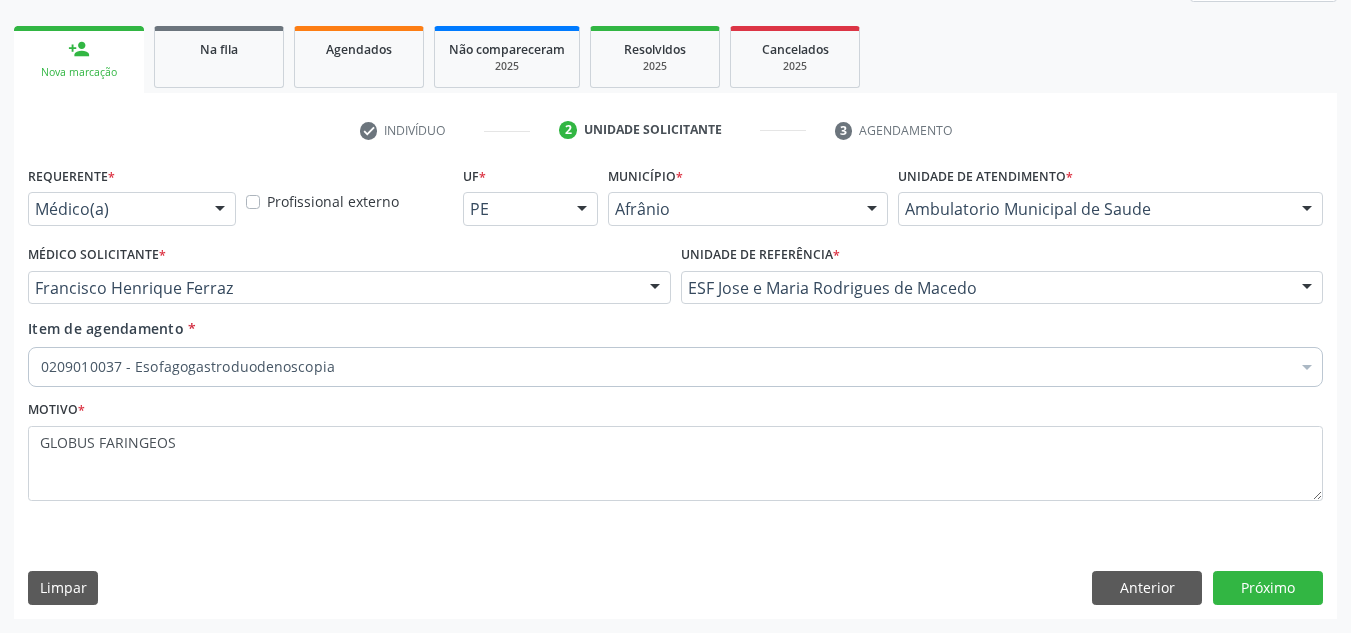 click on "Requerente
*
Médico(a)         Médico(a)   Enfermeiro(a)   Paciente
Nenhum resultado encontrado para: "   "
Não há nenhuma opção para ser exibida.
Profissional externo
UF
*
PE         BA   PE
Nenhum resultado encontrado para: "   "
Não há nenhuma opção para ser exibida.
Município
*
Afrânio         Afrânio   Petrolina
Nenhum resultado encontrado para: "   "
Não há nenhuma opção para ser exibida.
Unidade de atendimento
*
Ambulatorio Municipal de Saude         Academia da Saude de Afranio   Academia da Saude do Bairro Roberto Luis   Academia da Saude do Distrito de Cachoeira do Roberto   Academia da Saude do Distrito de Extrema   Academia da Saude do Jose Ramos   Alves Landim   Ambulatorio Municipal de Saude   Caf Central de Abastecimento Farmaceutico     Centro de Especialidades   Cime   Cuidar" at bounding box center (675, 389) 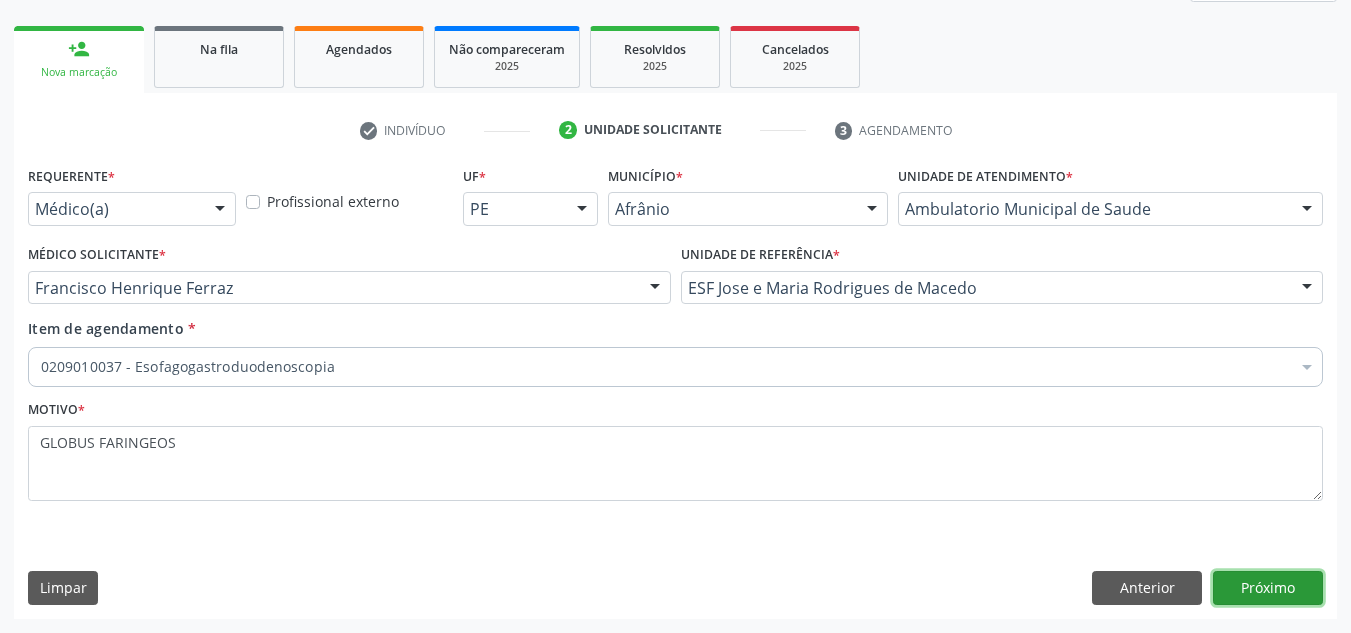 click on "Próximo" at bounding box center [1268, 588] 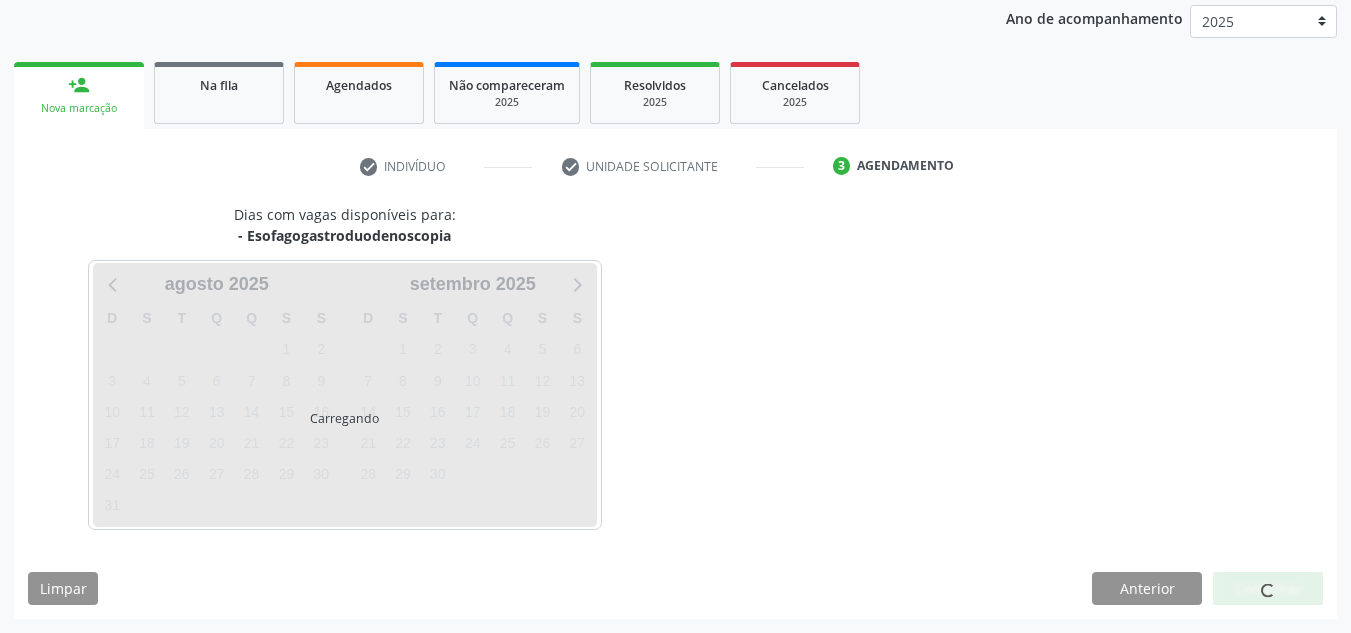 scroll, scrollTop: 237, scrollLeft: 0, axis: vertical 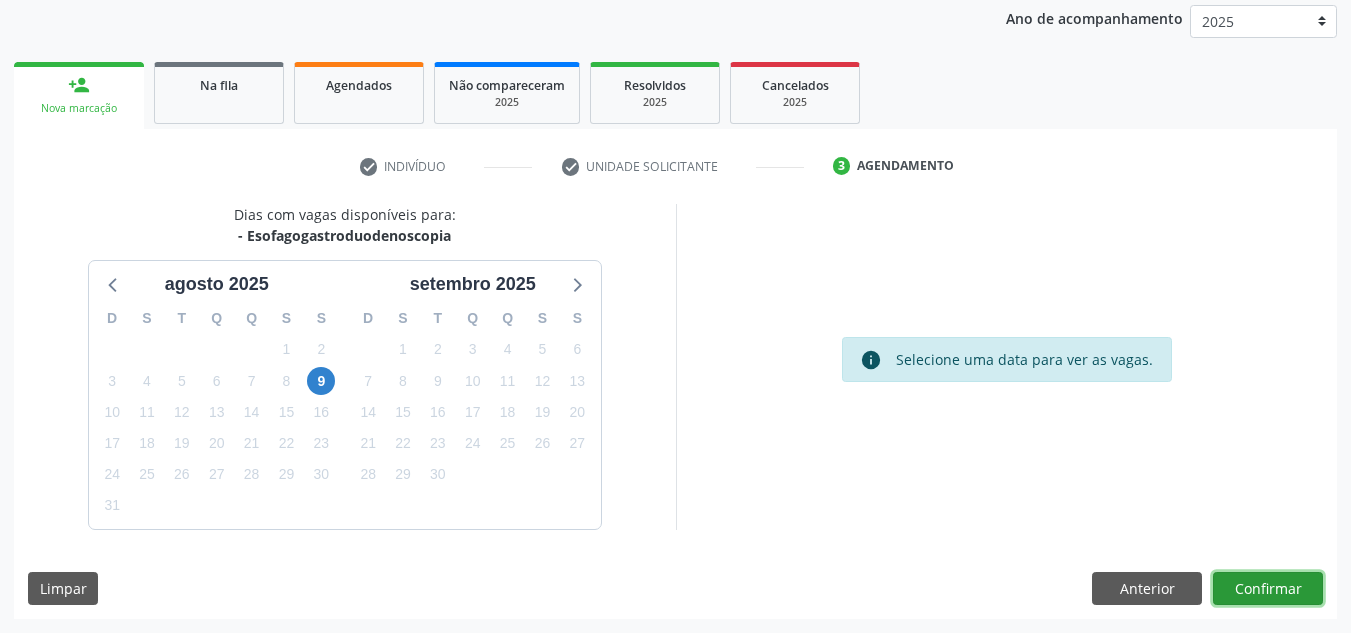 click on "Confirmar" at bounding box center [1268, 589] 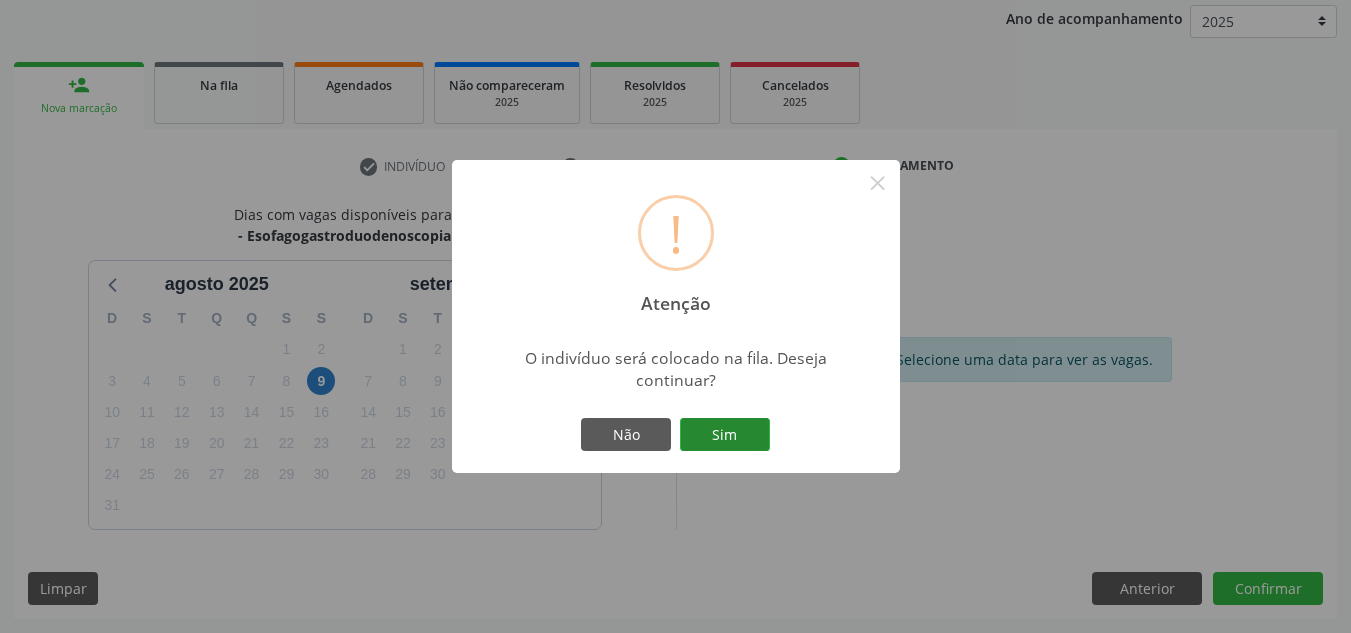 click on "Sim" at bounding box center [725, 435] 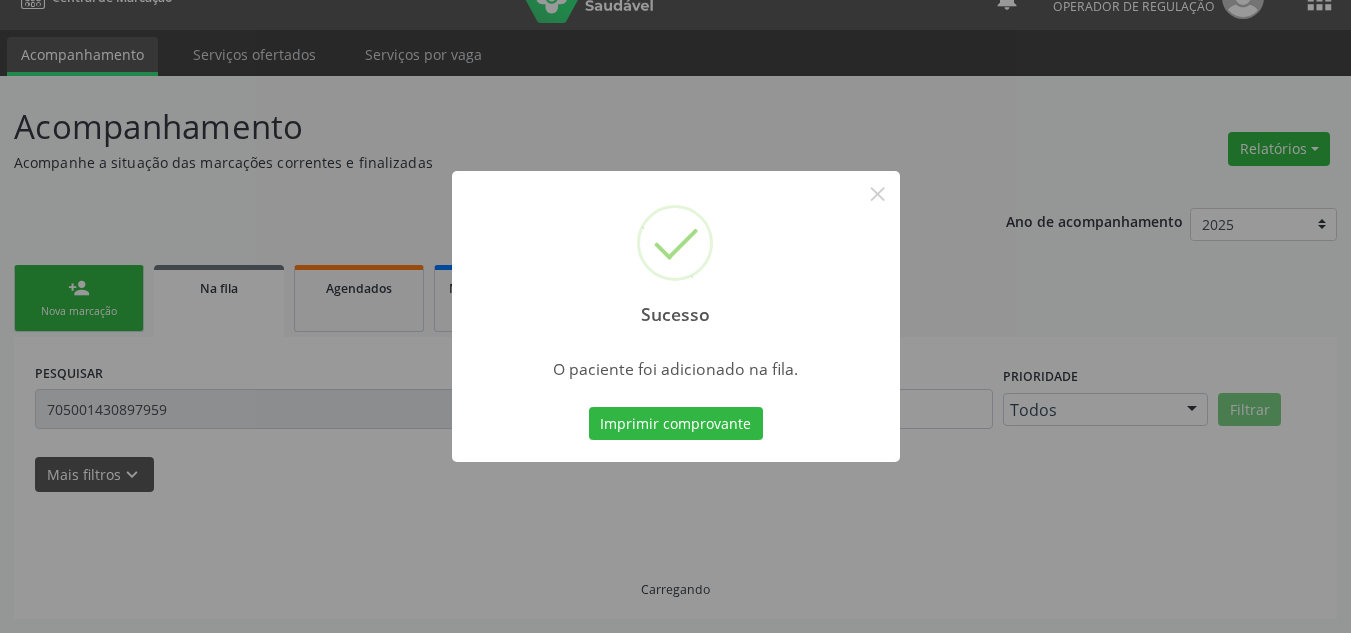 scroll, scrollTop: 34, scrollLeft: 0, axis: vertical 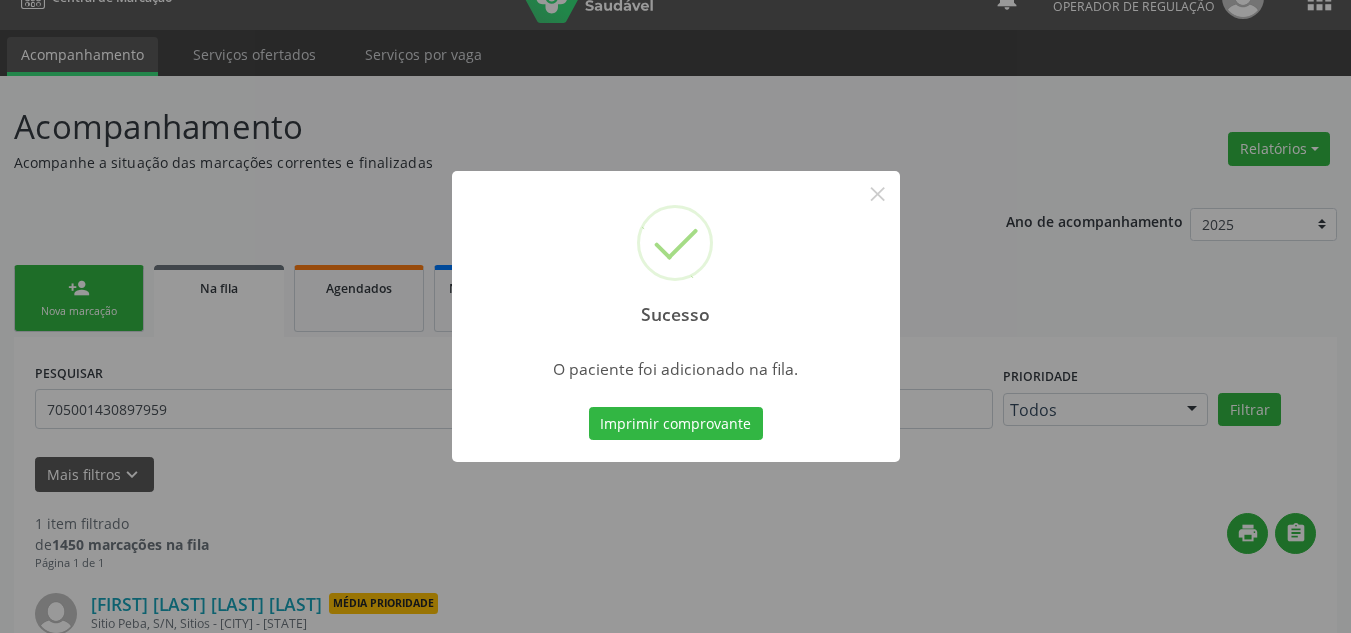type 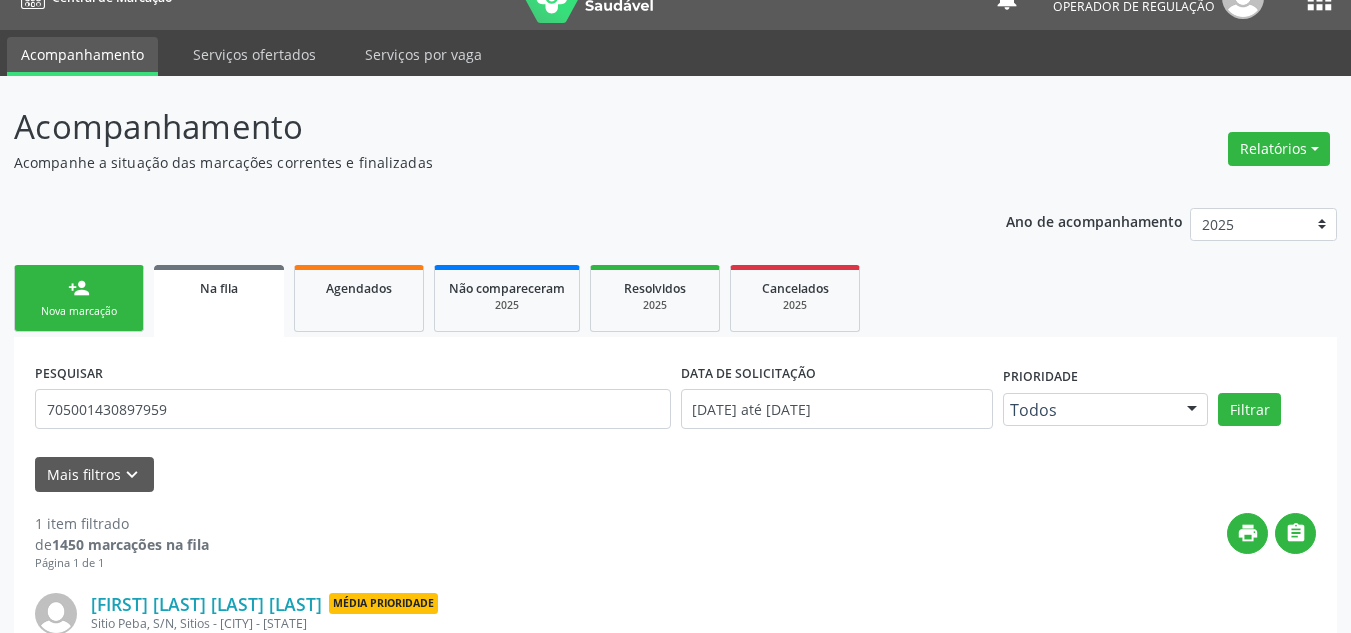 click on "person_add
Nova marcação" at bounding box center (79, 298) 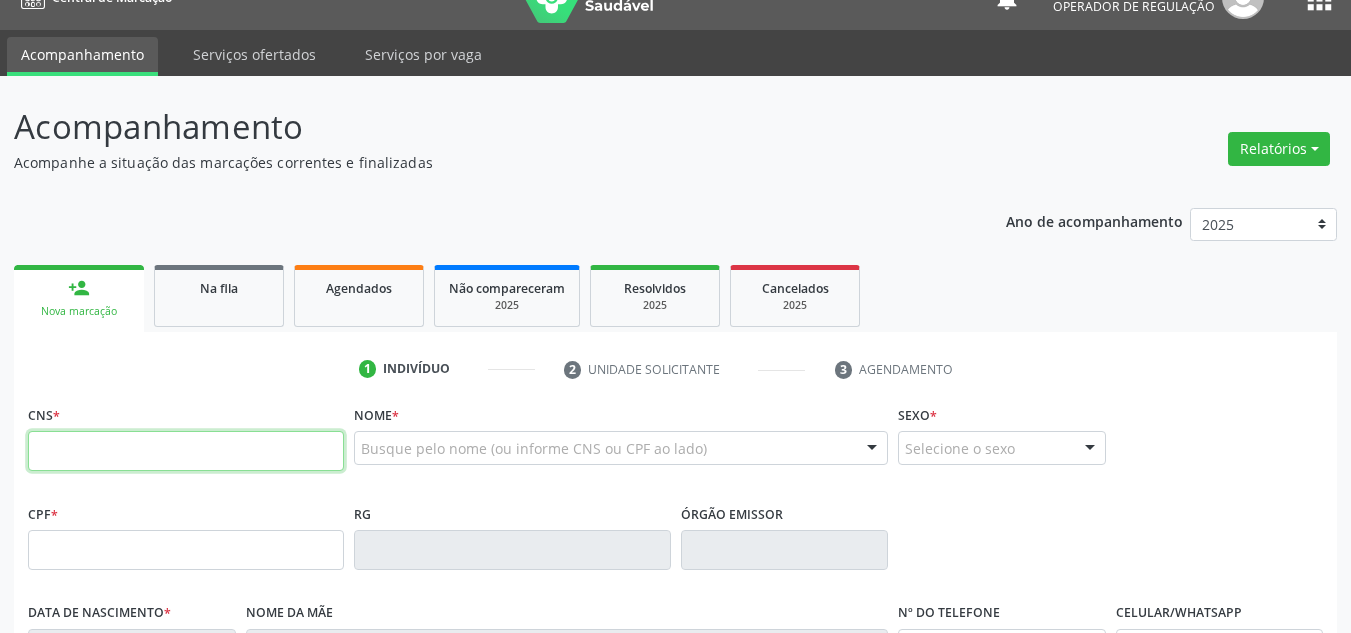 drag, startPoint x: 247, startPoint y: 455, endPoint x: 259, endPoint y: 450, distance: 13 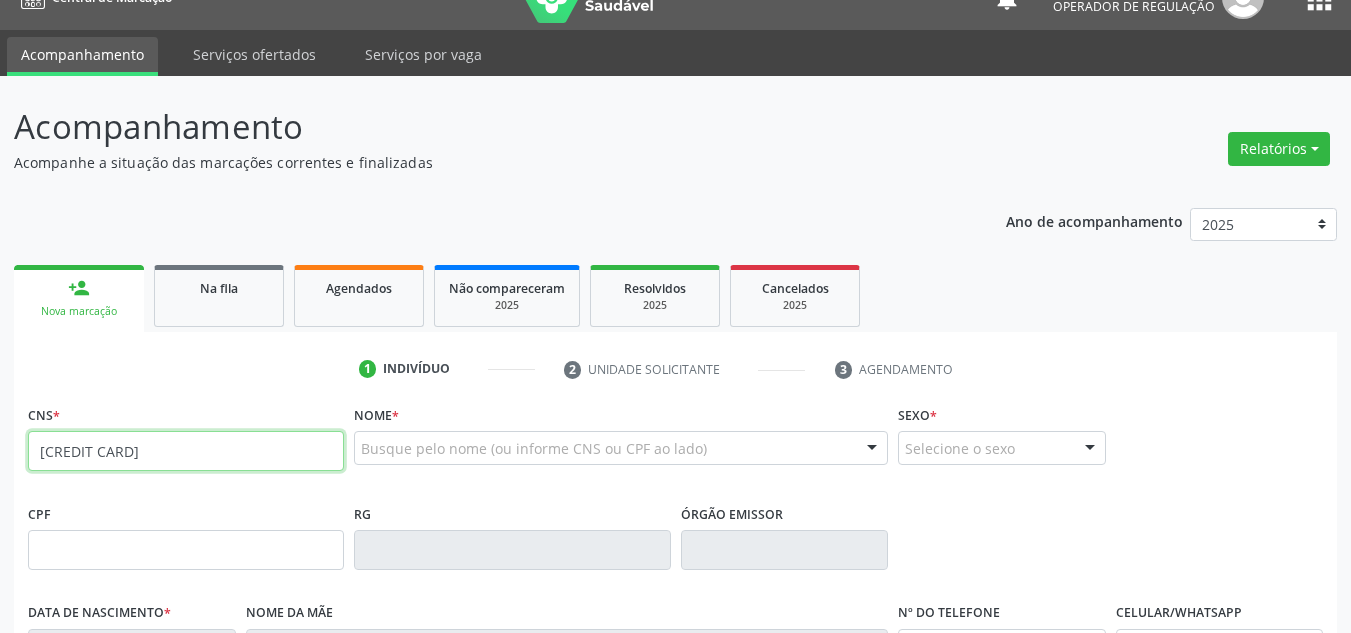 type on "700 0081 1906 9204" 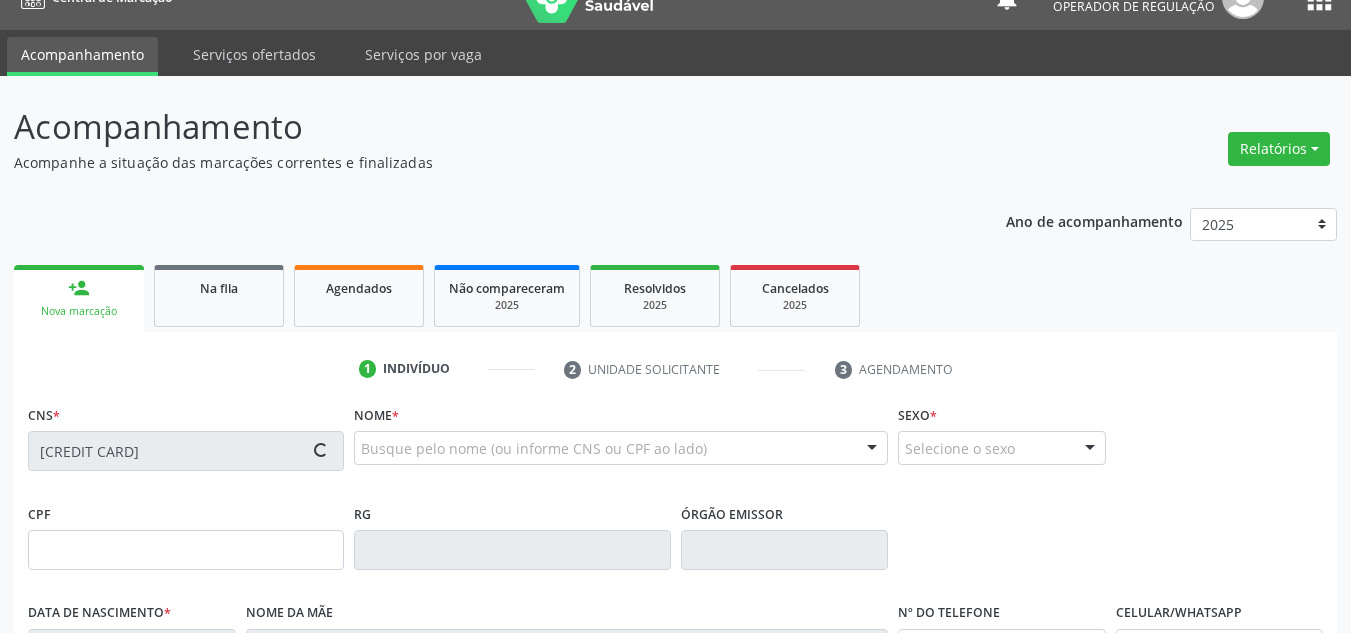 type on "02/12/1994" 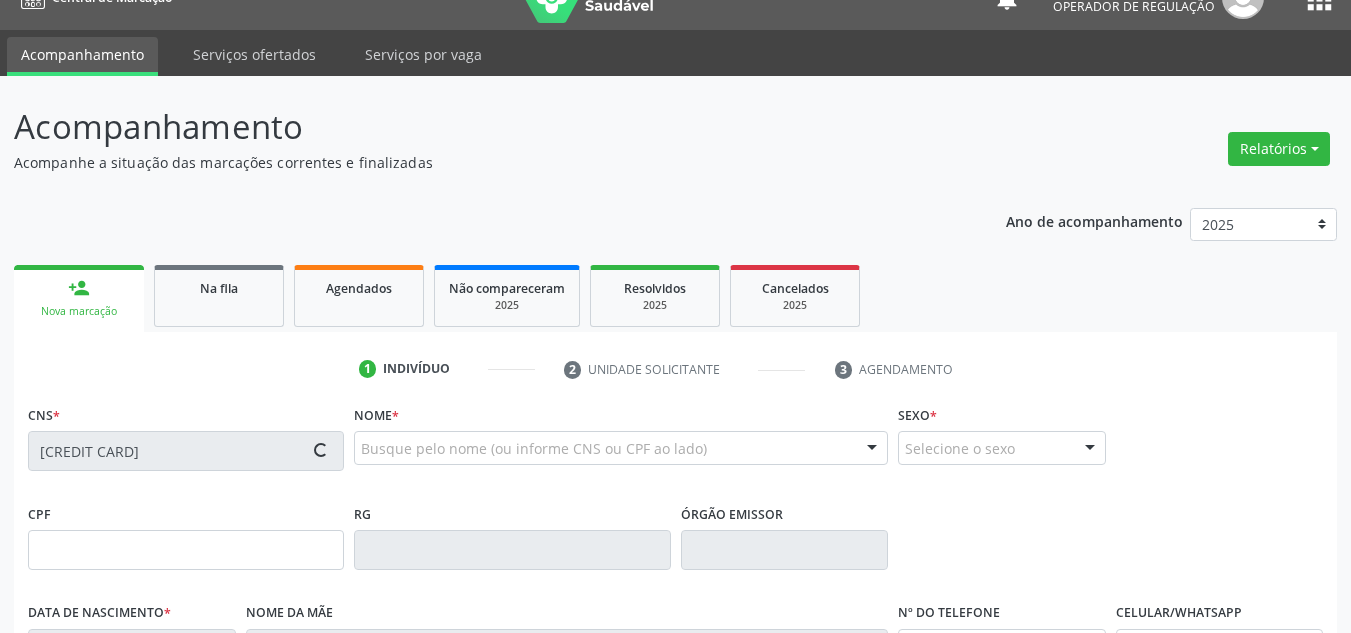 type on "Joana Coelho da Purificação" 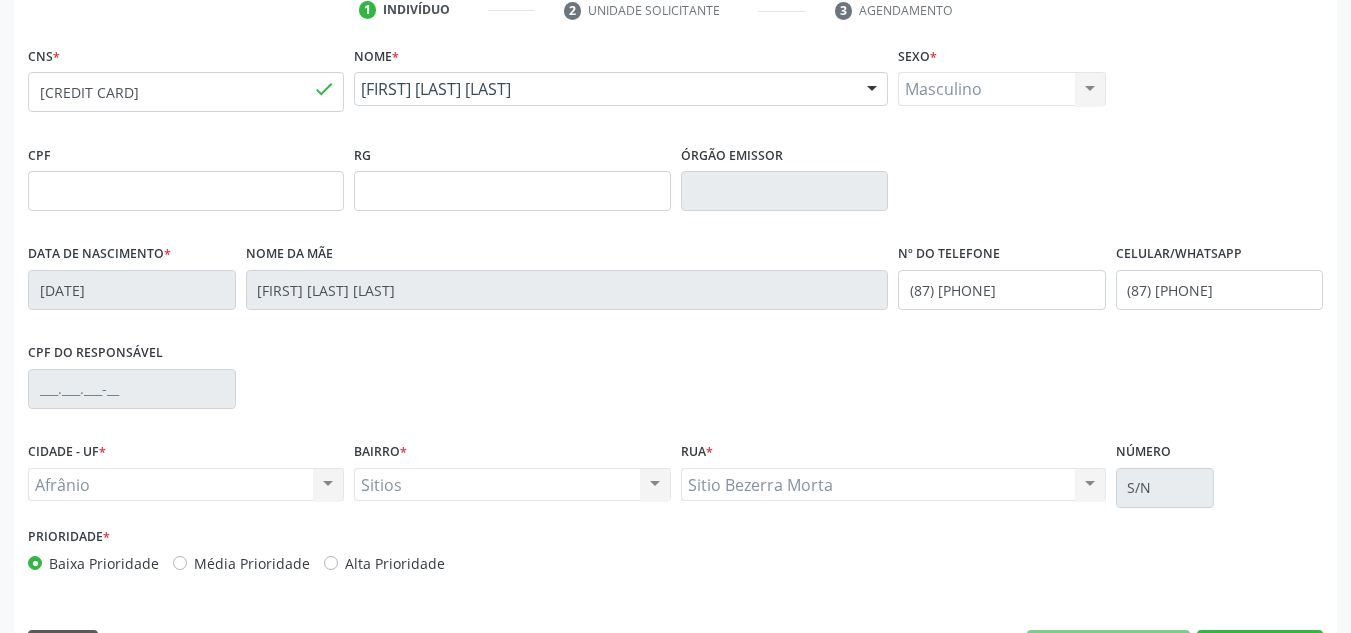 scroll, scrollTop: 451, scrollLeft: 0, axis: vertical 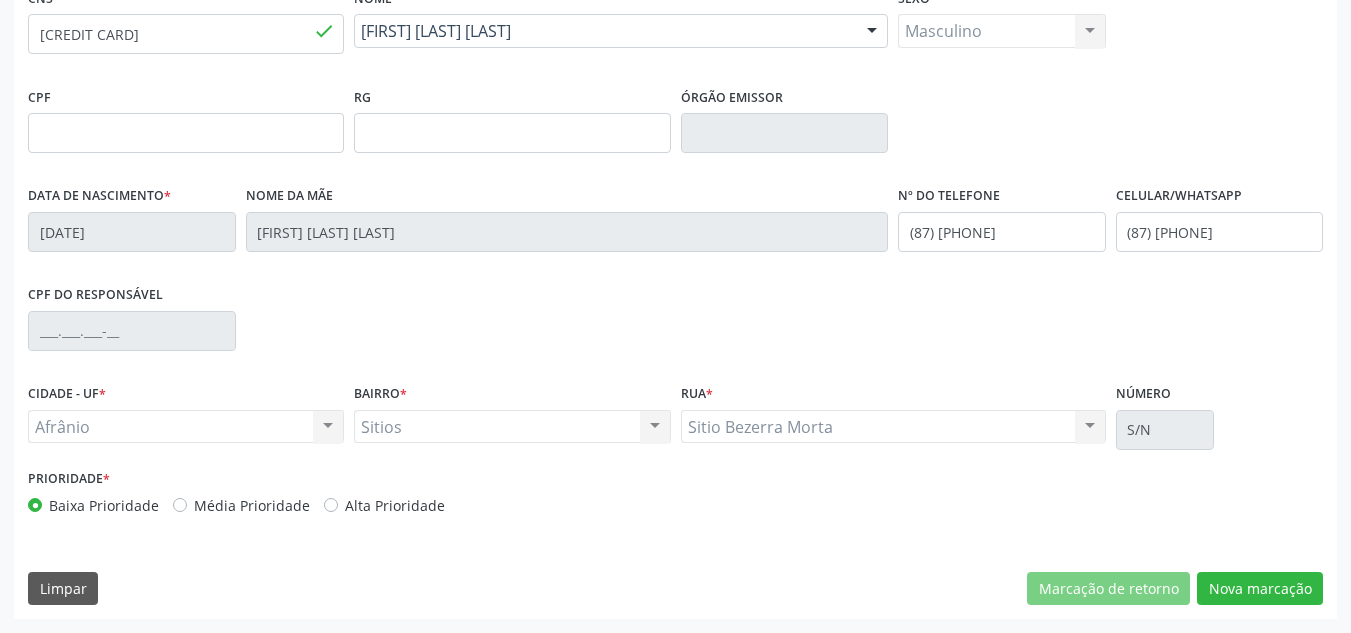 click on "Média Prioridade" at bounding box center [252, 505] 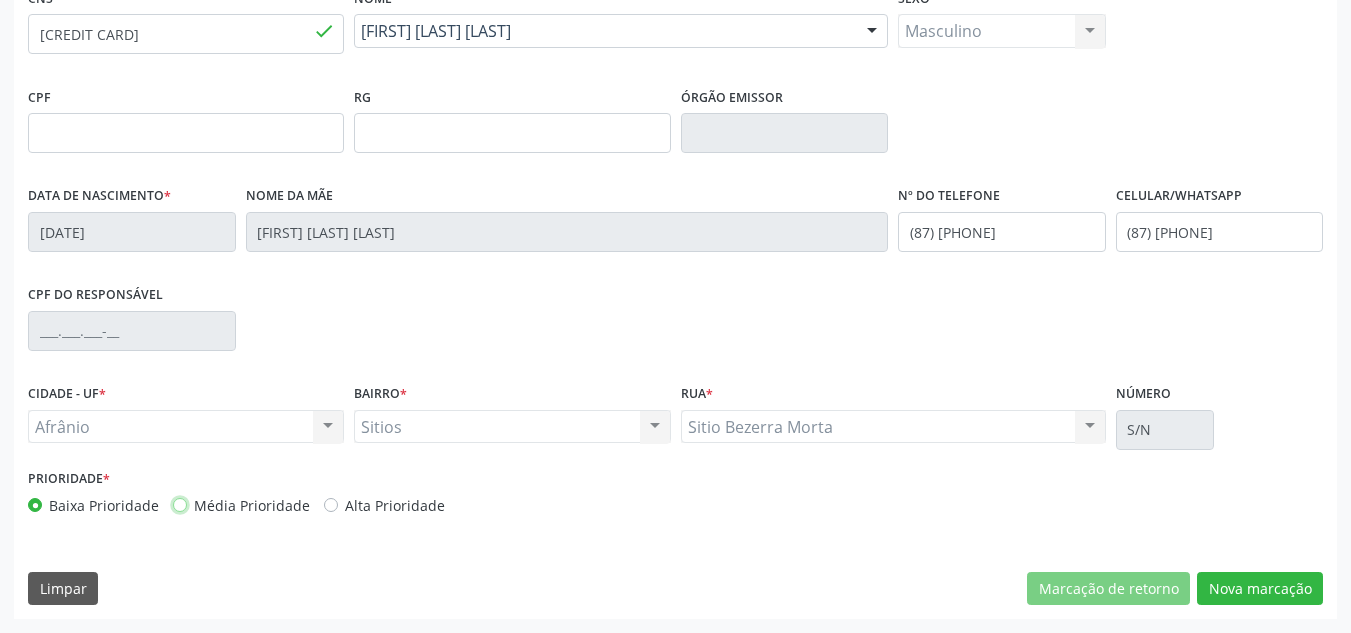 click on "Média Prioridade" at bounding box center [180, 504] 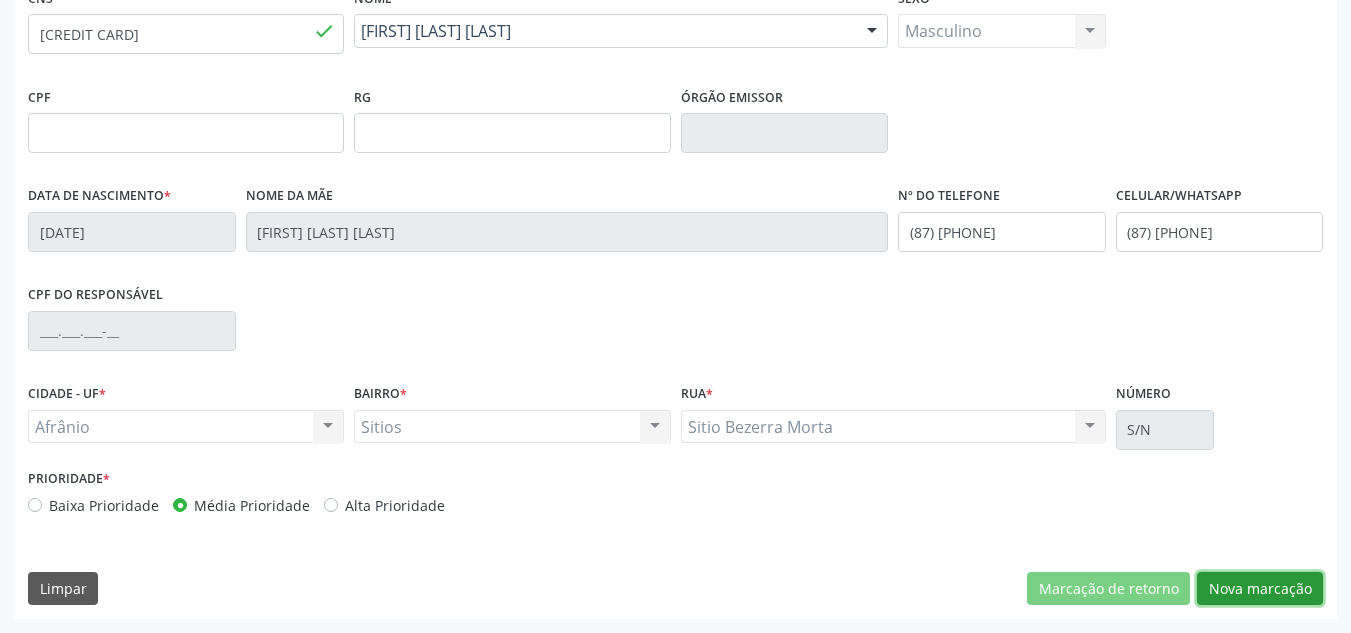 click on "Nova marcação" at bounding box center (1260, 589) 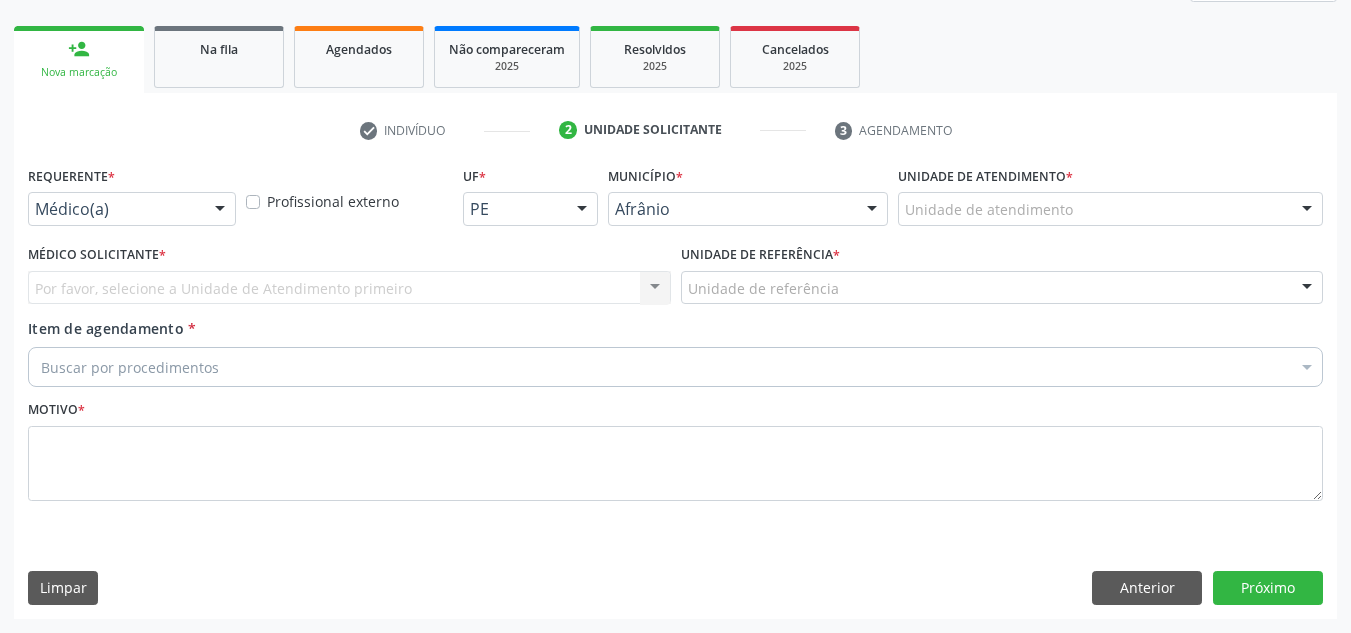 scroll, scrollTop: 273, scrollLeft: 0, axis: vertical 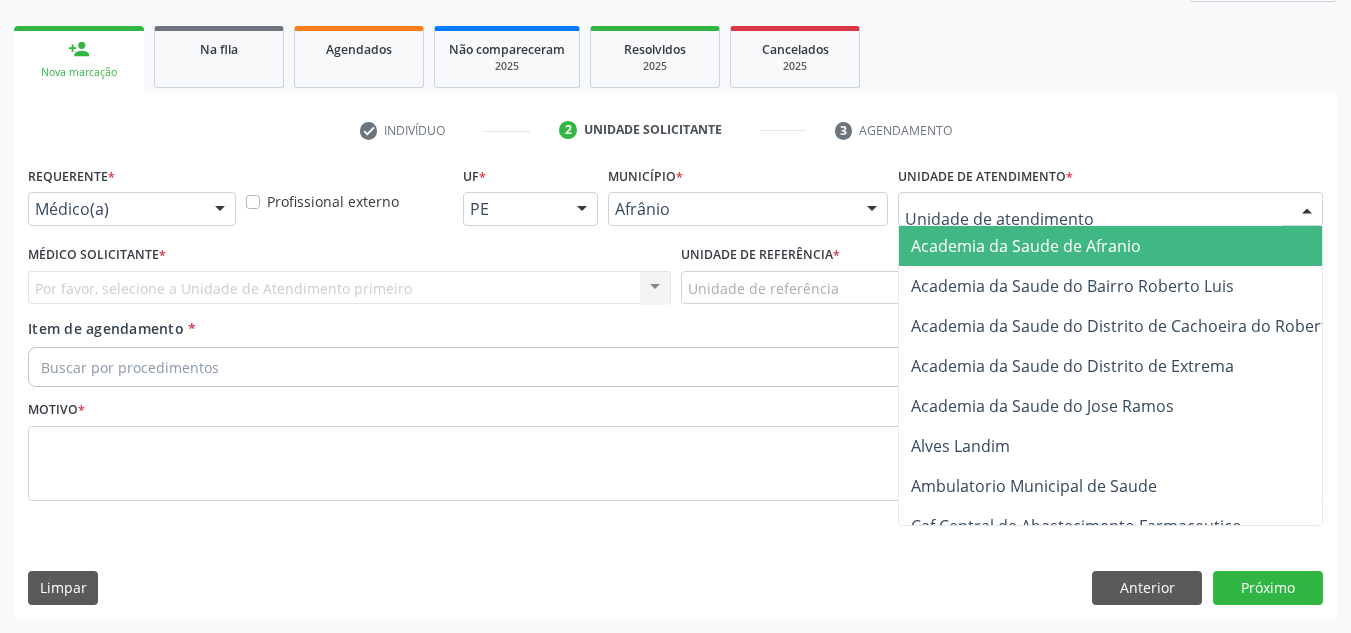 click at bounding box center (1110, 209) 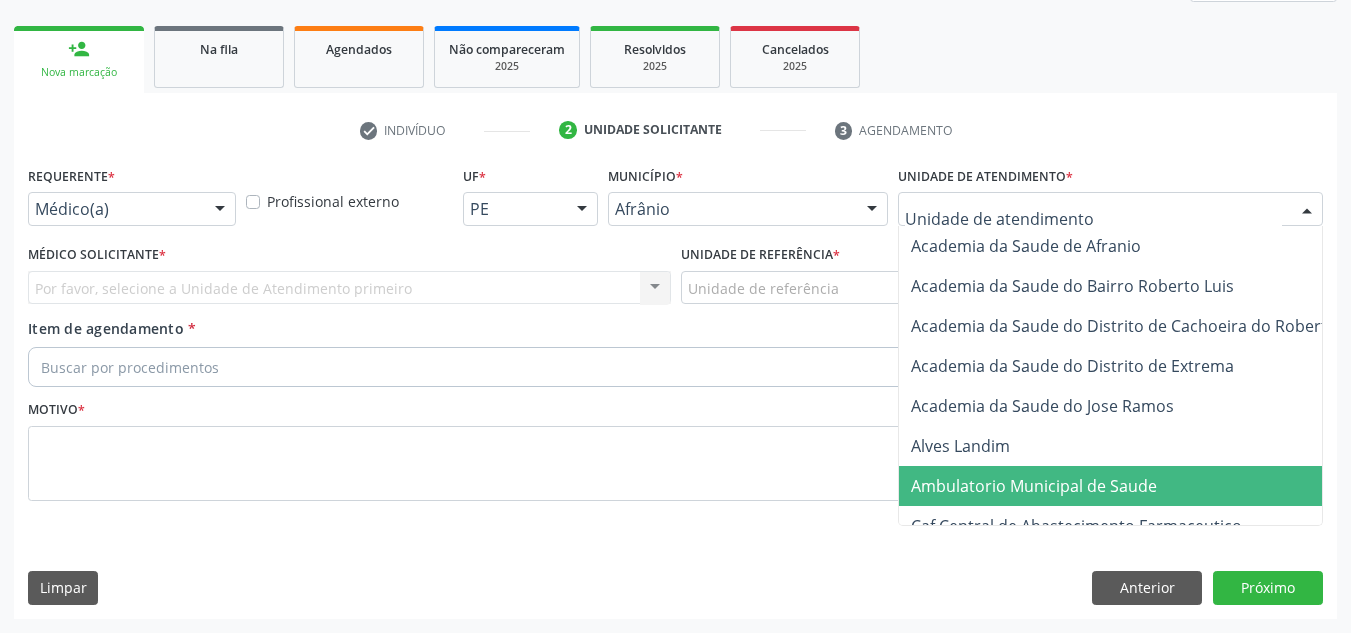 click on "Ambulatorio Municipal de Saude" at bounding box center (1034, 486) 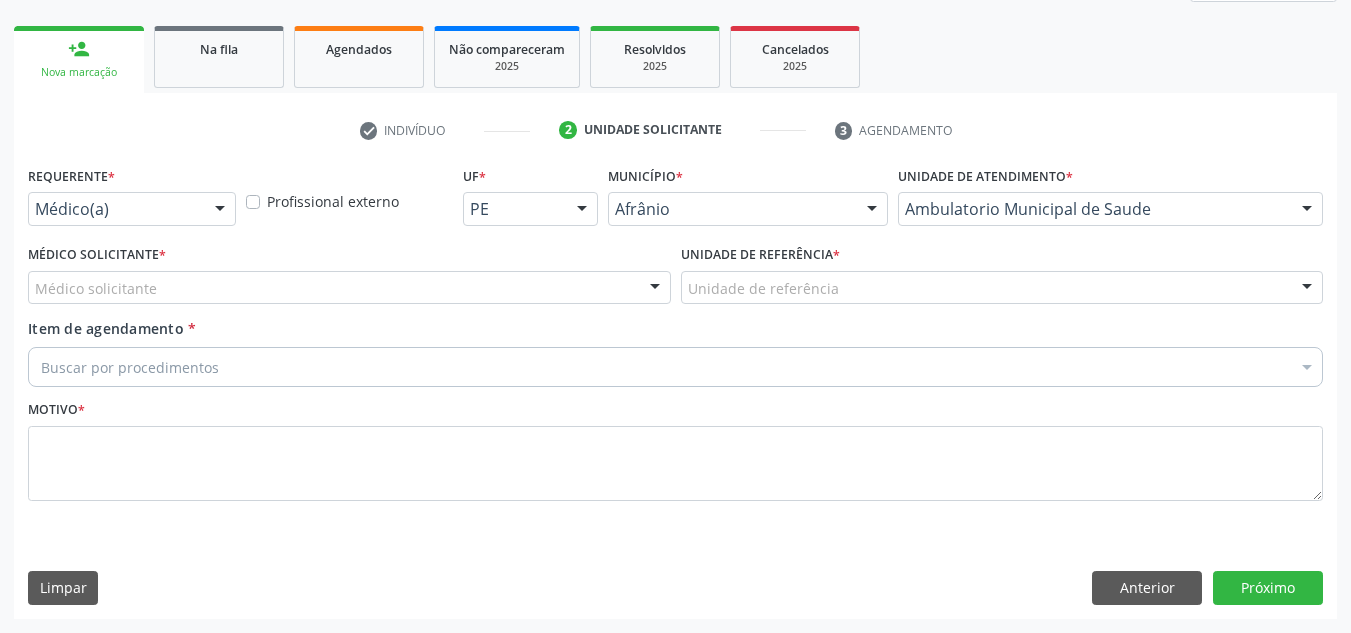 click on "Médico solicitante" at bounding box center (349, 288) 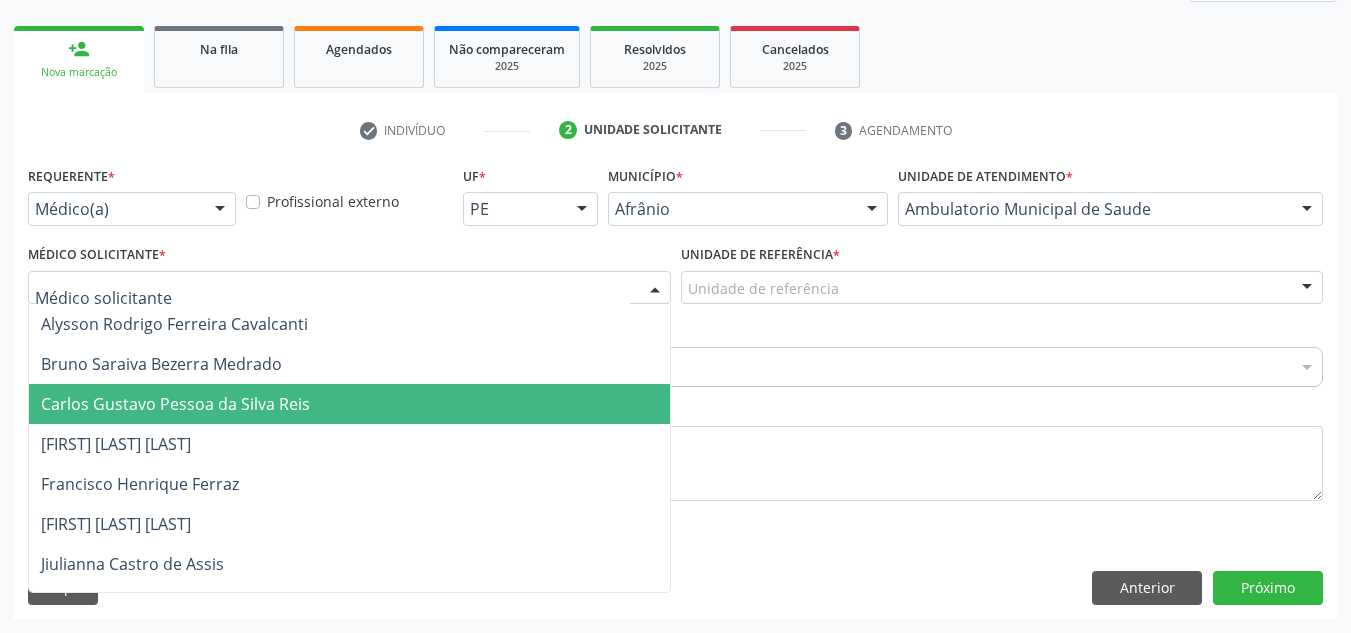 click on "Carlos Gustavo Pessoa da Silva Reis" at bounding box center (349, 404) 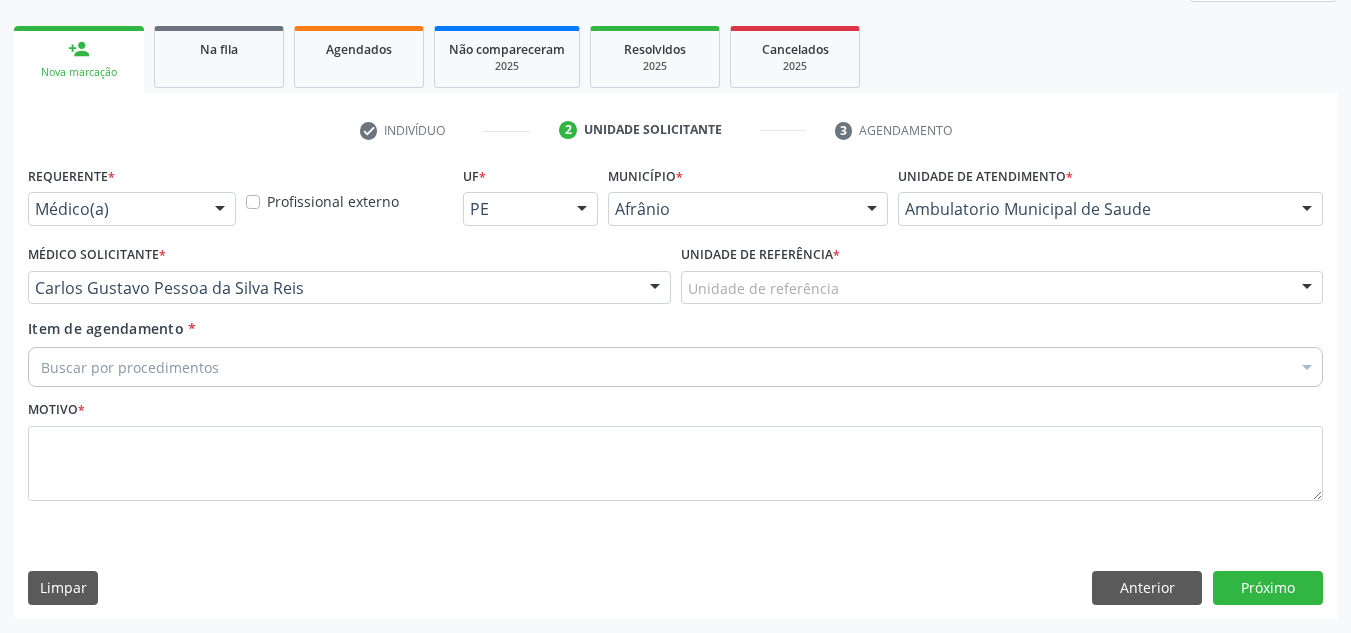 drag, startPoint x: 776, startPoint y: 284, endPoint x: 743, endPoint y: 333, distance: 59.07622 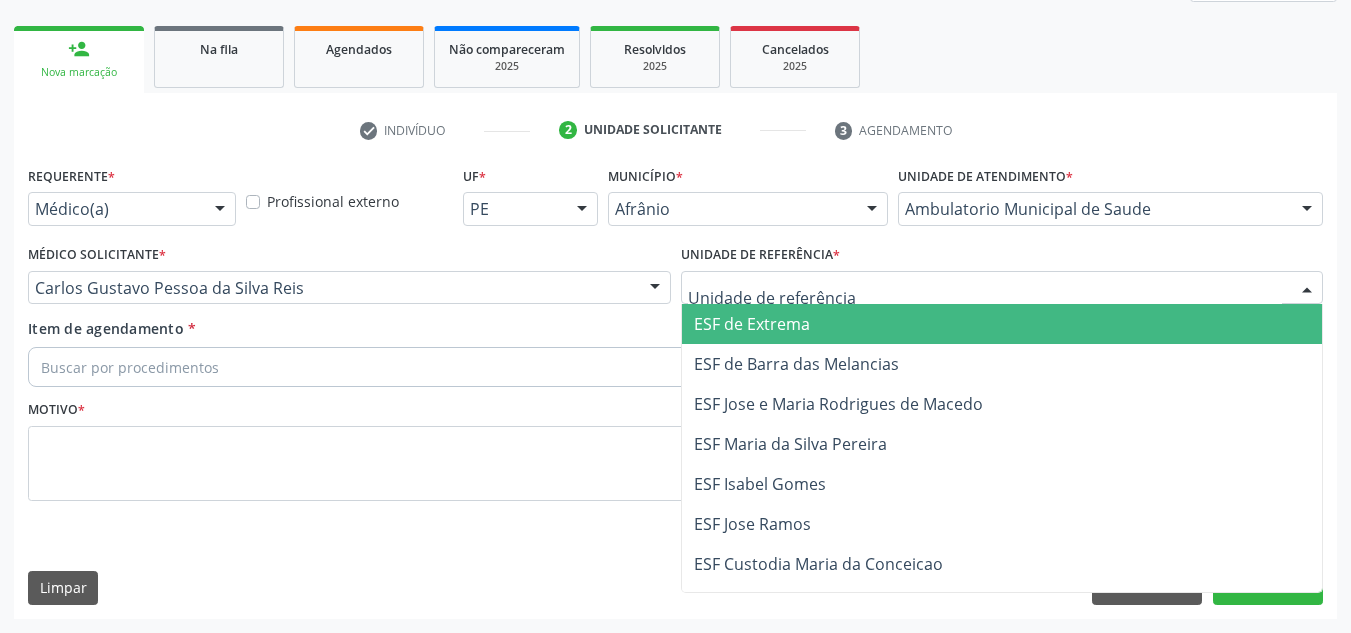 click on "ESF de Barra das Melancias" at bounding box center (796, 364) 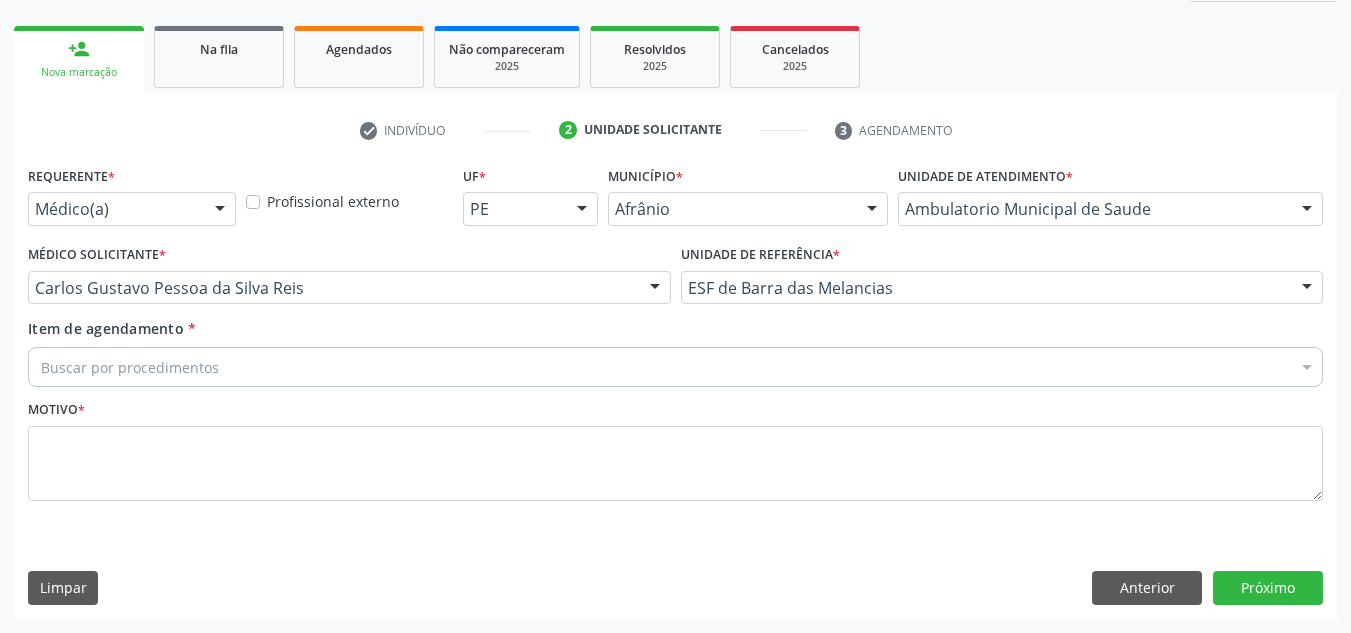 click on "Buscar por procedimentos" at bounding box center [675, 367] 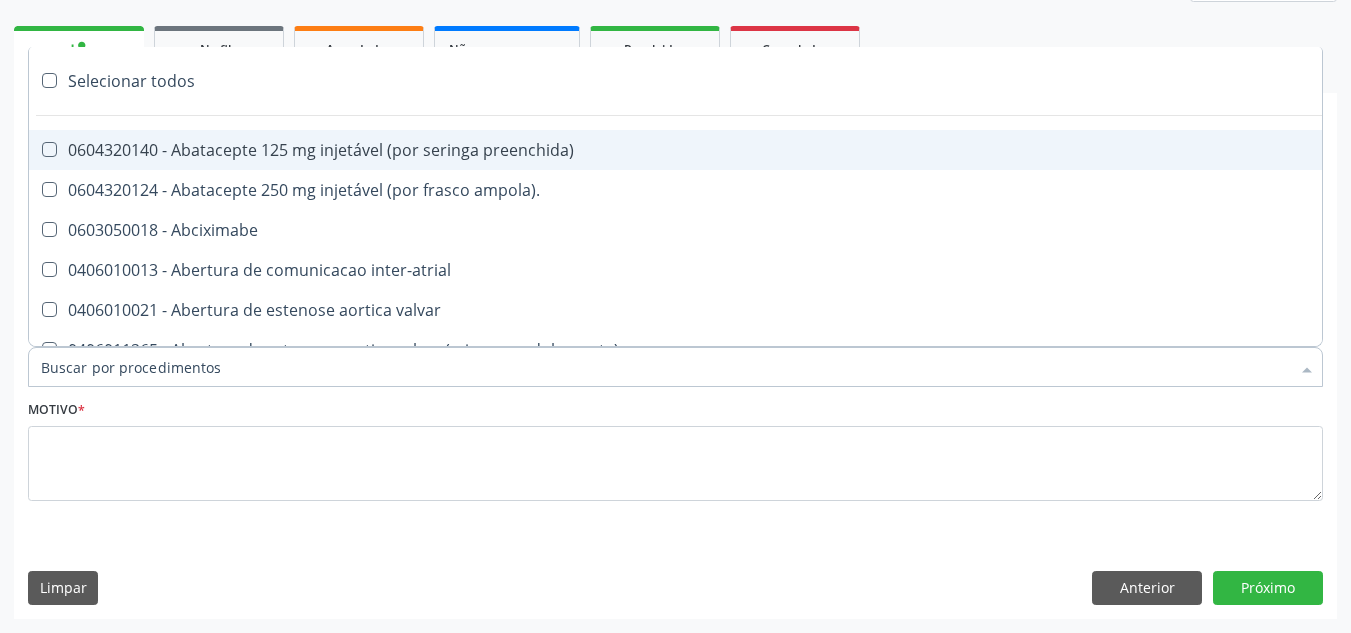 paste on "0209010037" 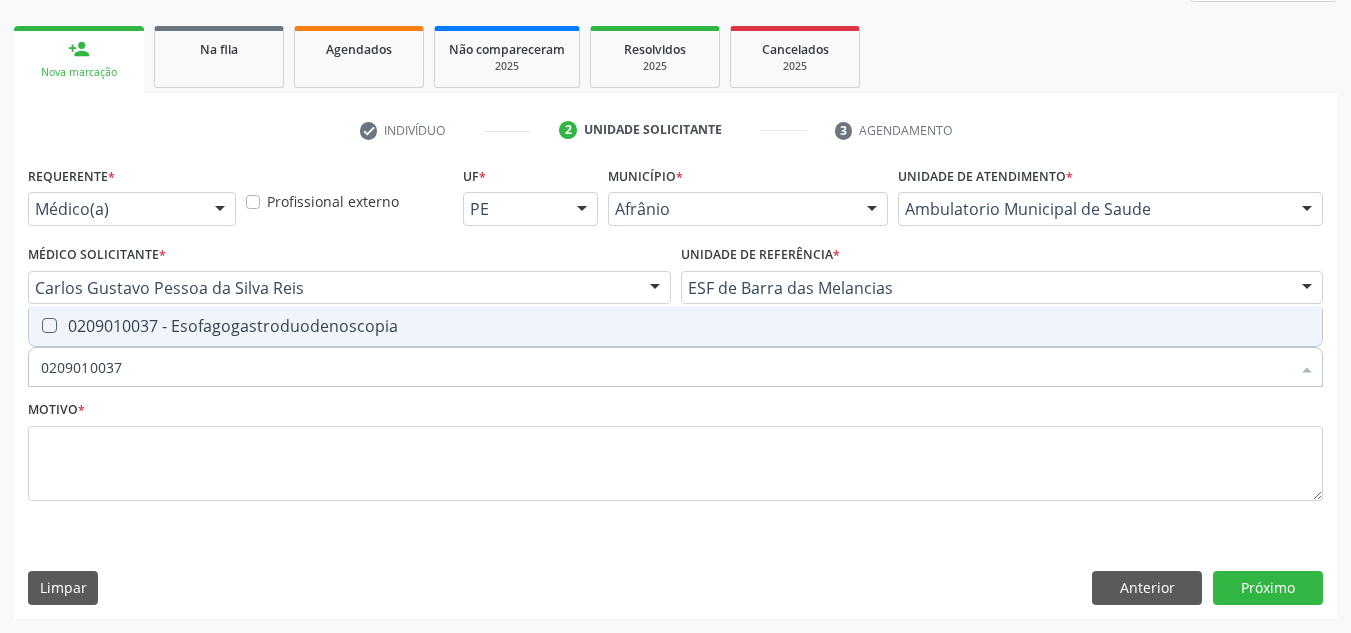 click on "0209010037 - Esofagogastroduodenoscopia" at bounding box center [675, 326] 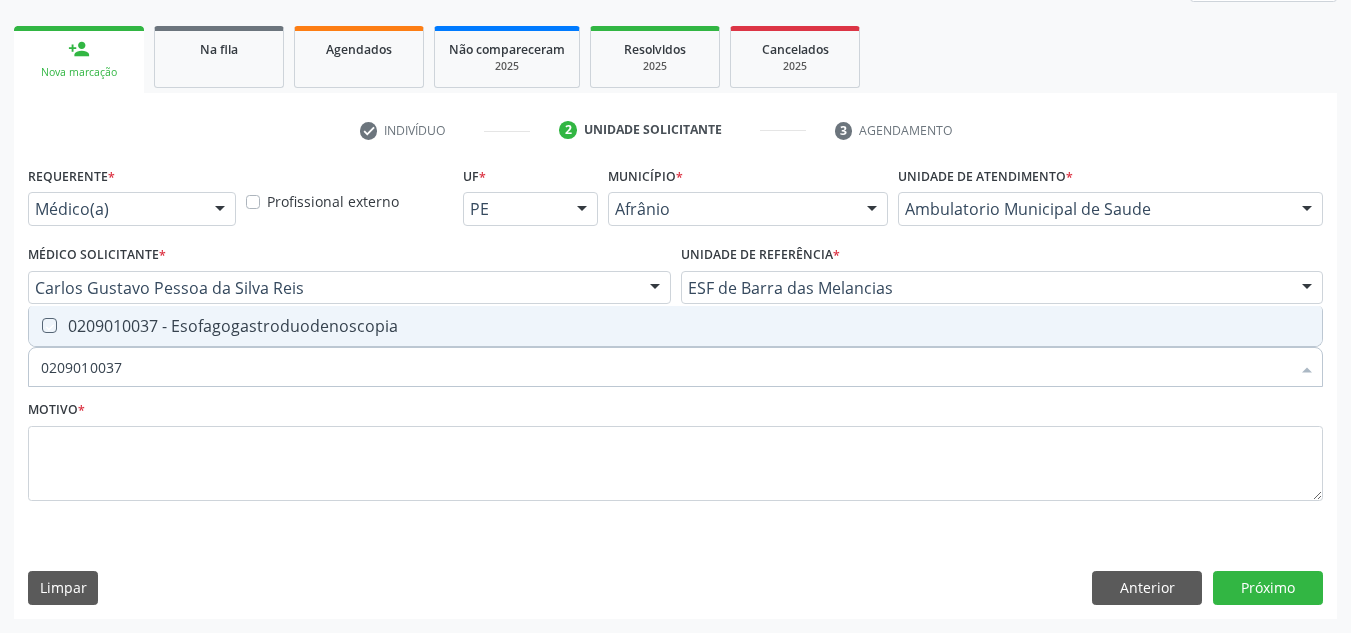 checkbox on "true" 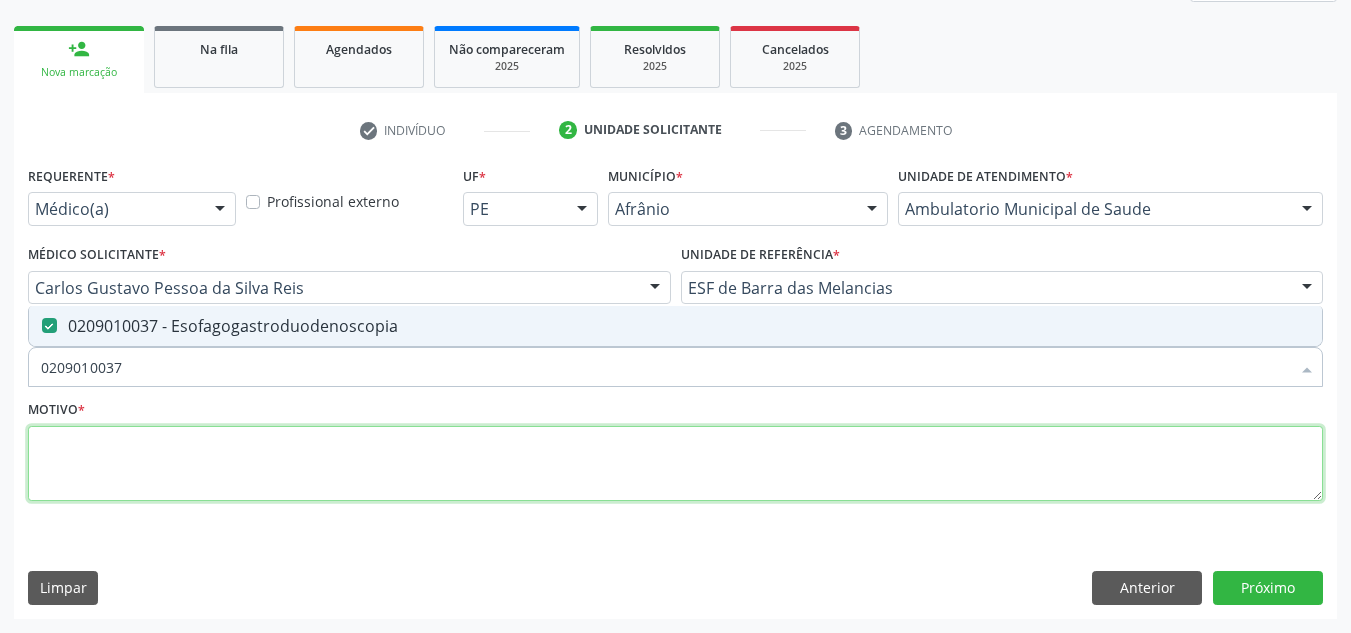 click at bounding box center (675, 464) 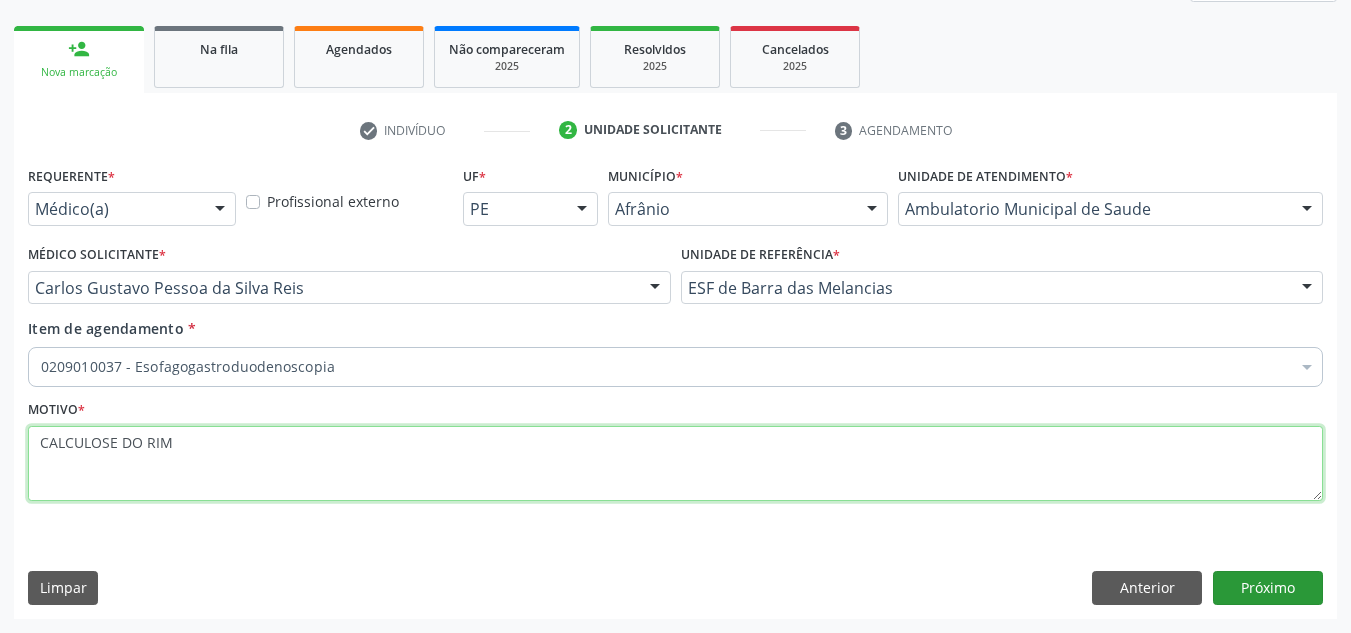 type on "CALCULOSE DO RIM" 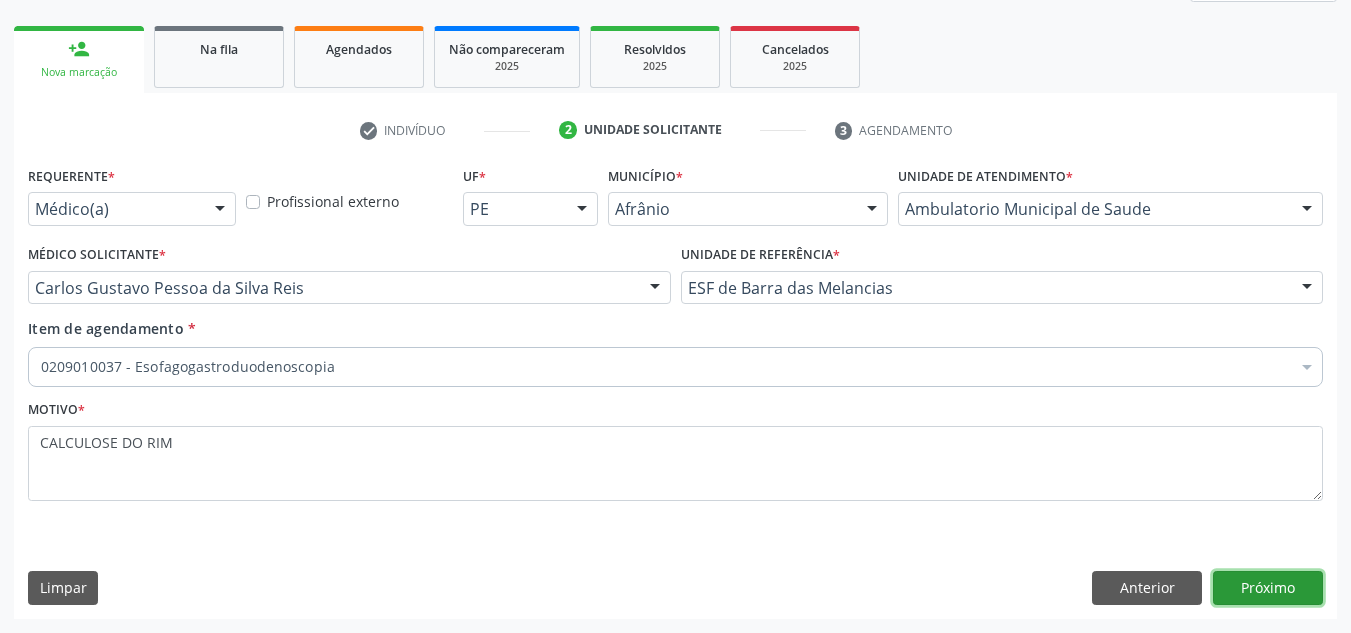 click on "Próximo" at bounding box center [1268, 588] 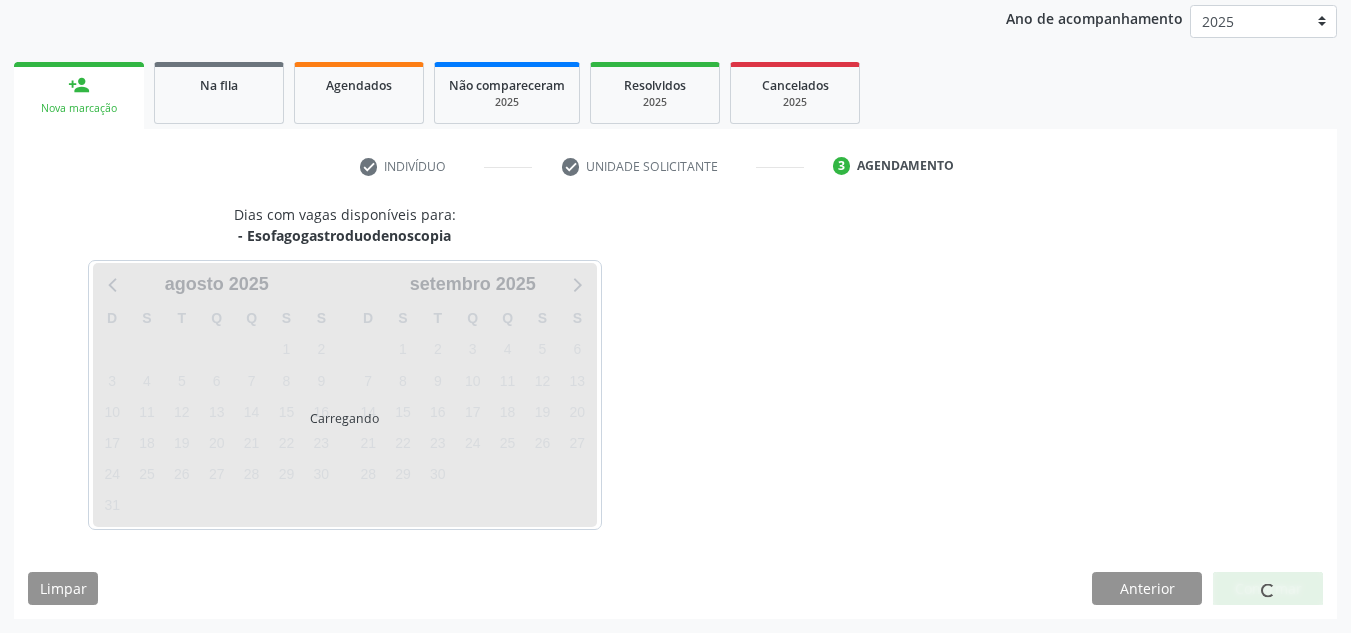 scroll, scrollTop: 237, scrollLeft: 0, axis: vertical 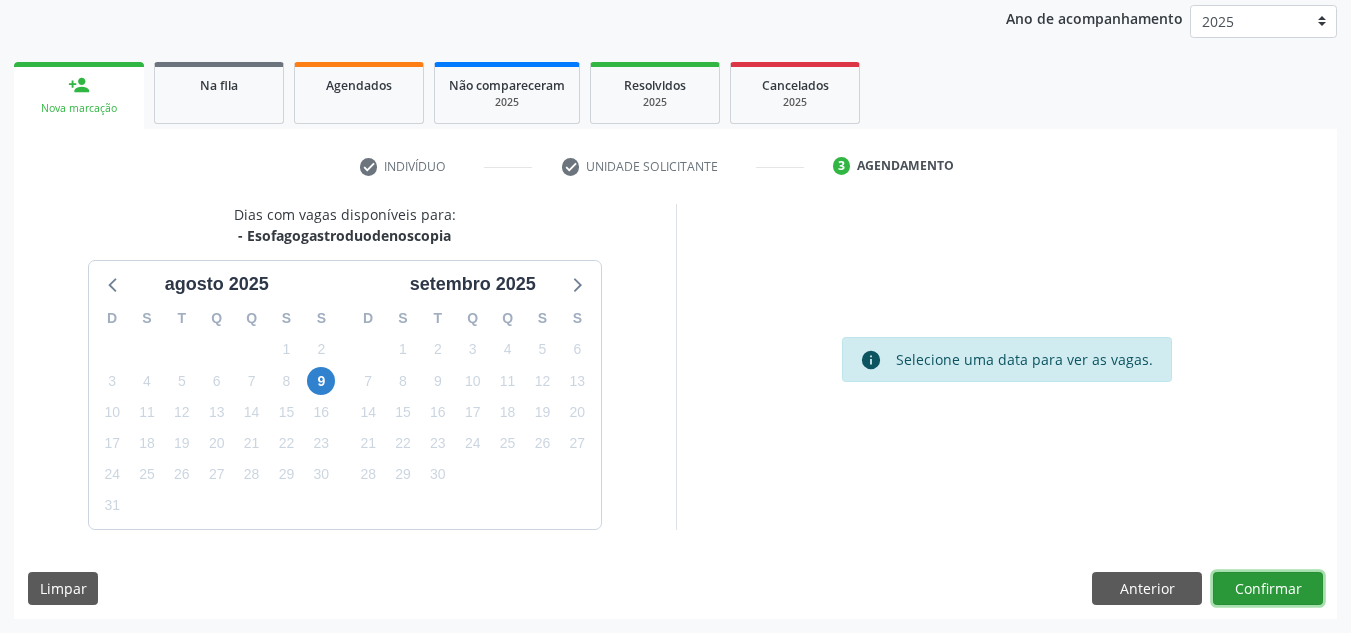 click on "Confirmar" at bounding box center [1268, 589] 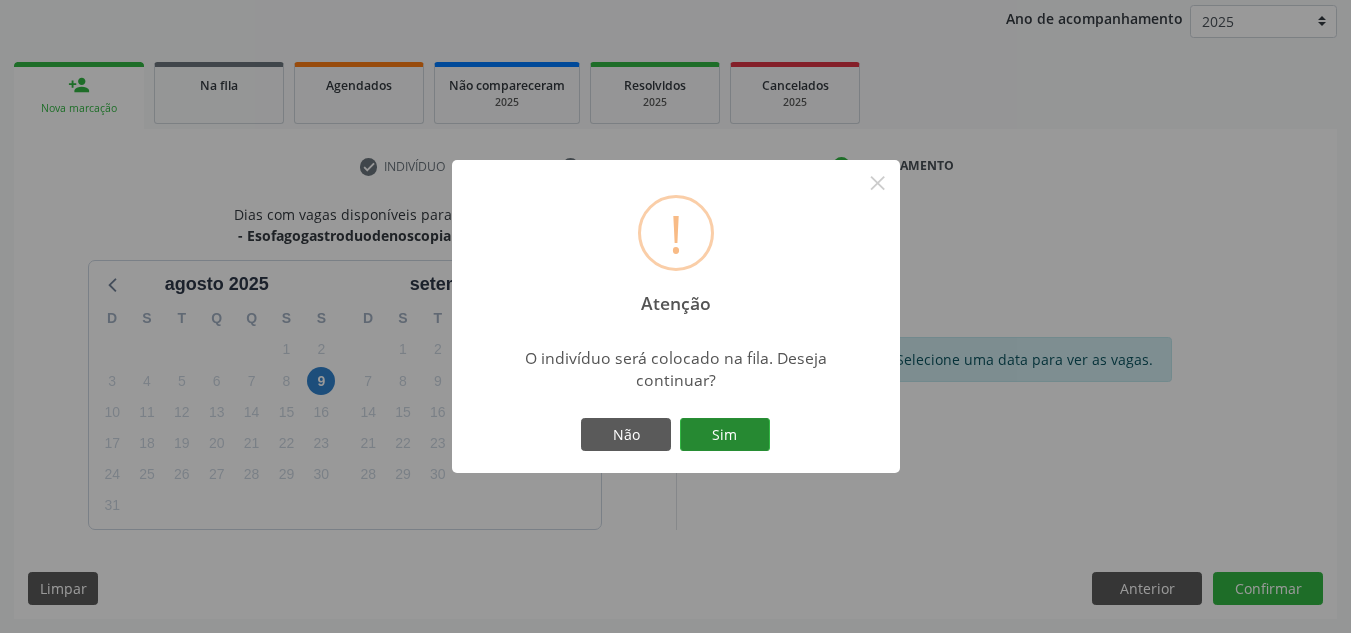 click on "Sim" at bounding box center (725, 435) 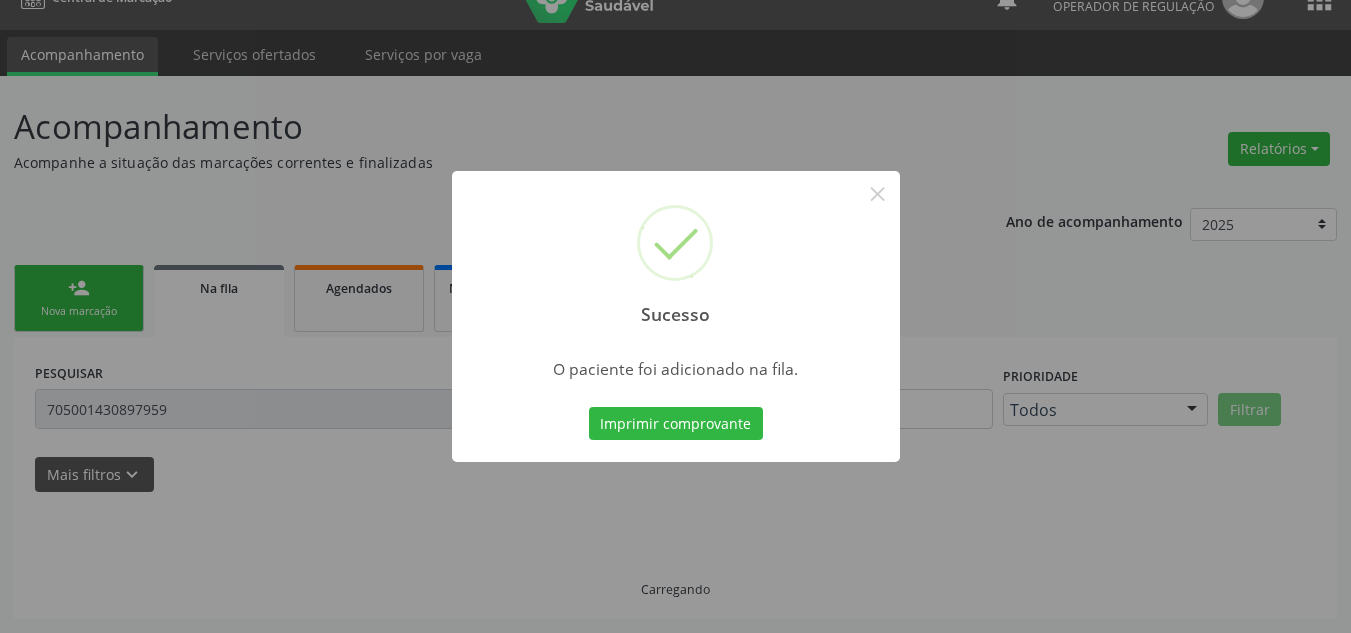 scroll, scrollTop: 34, scrollLeft: 0, axis: vertical 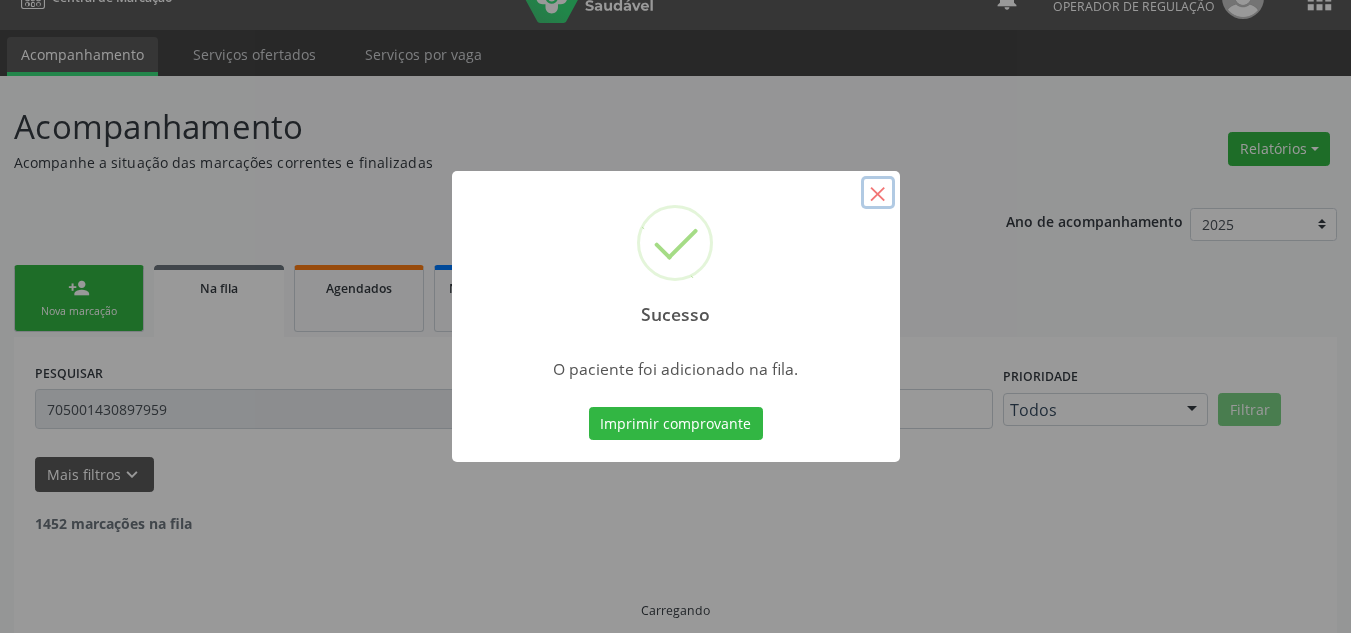 click on "×" at bounding box center (878, 193) 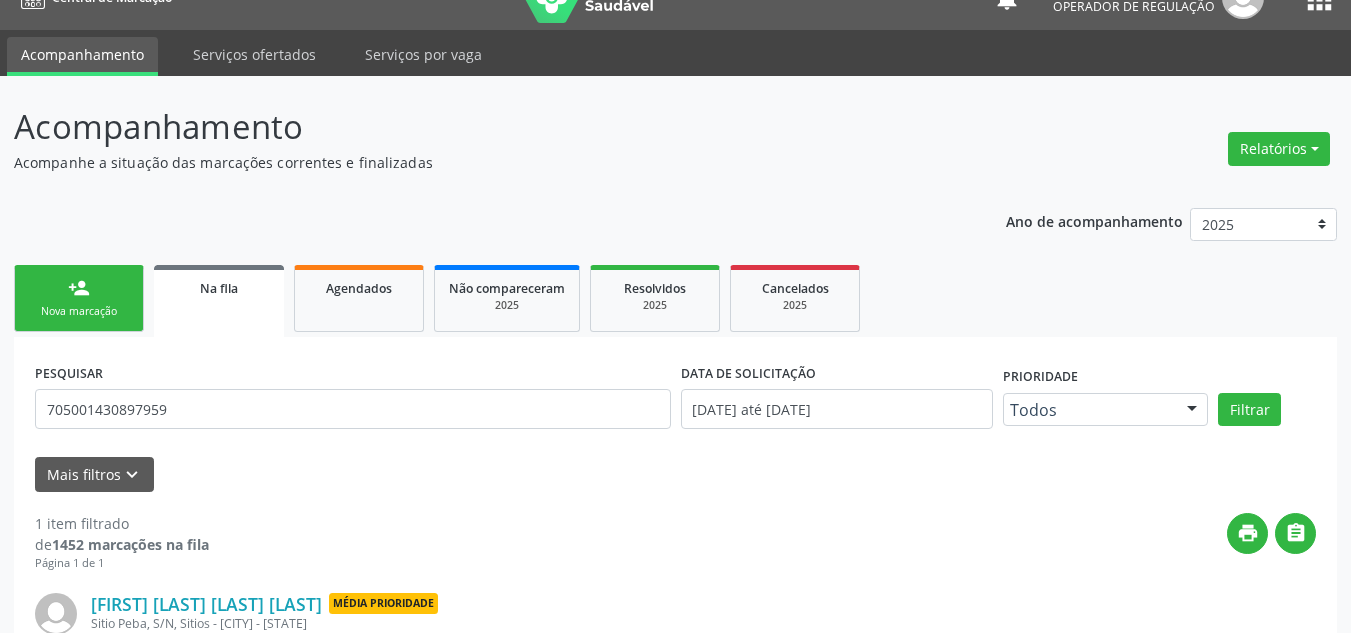 click on "Nova marcação" at bounding box center (79, 311) 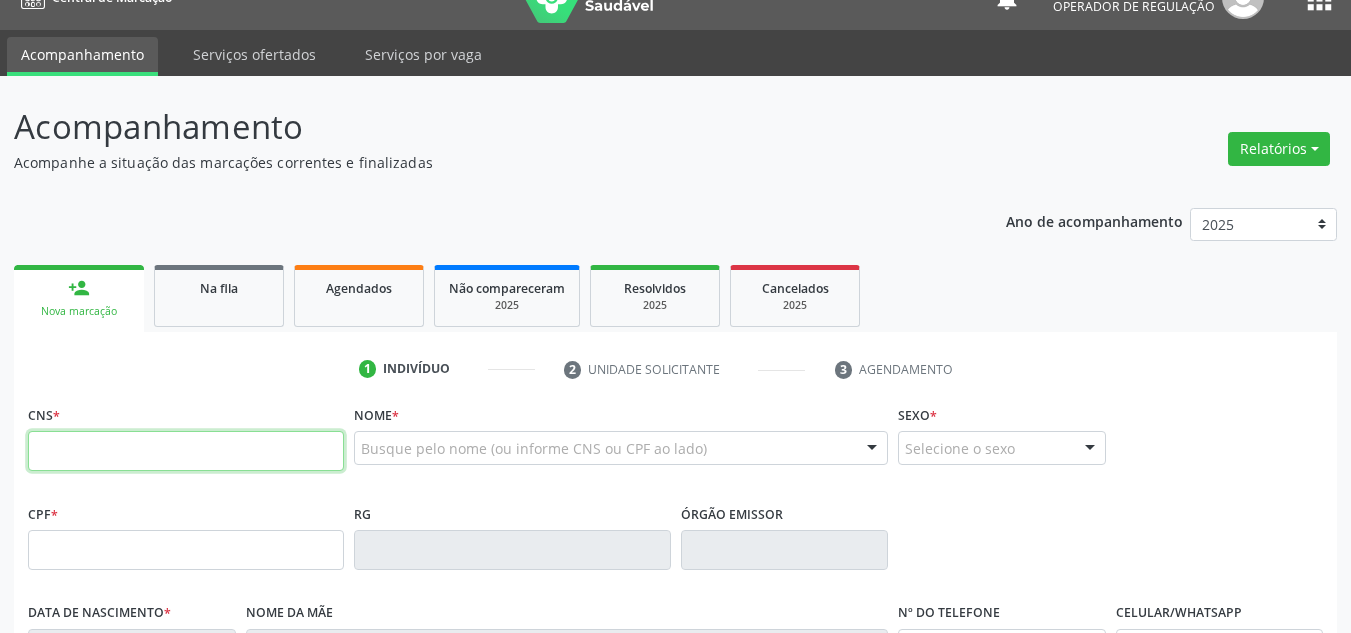 click at bounding box center [186, 451] 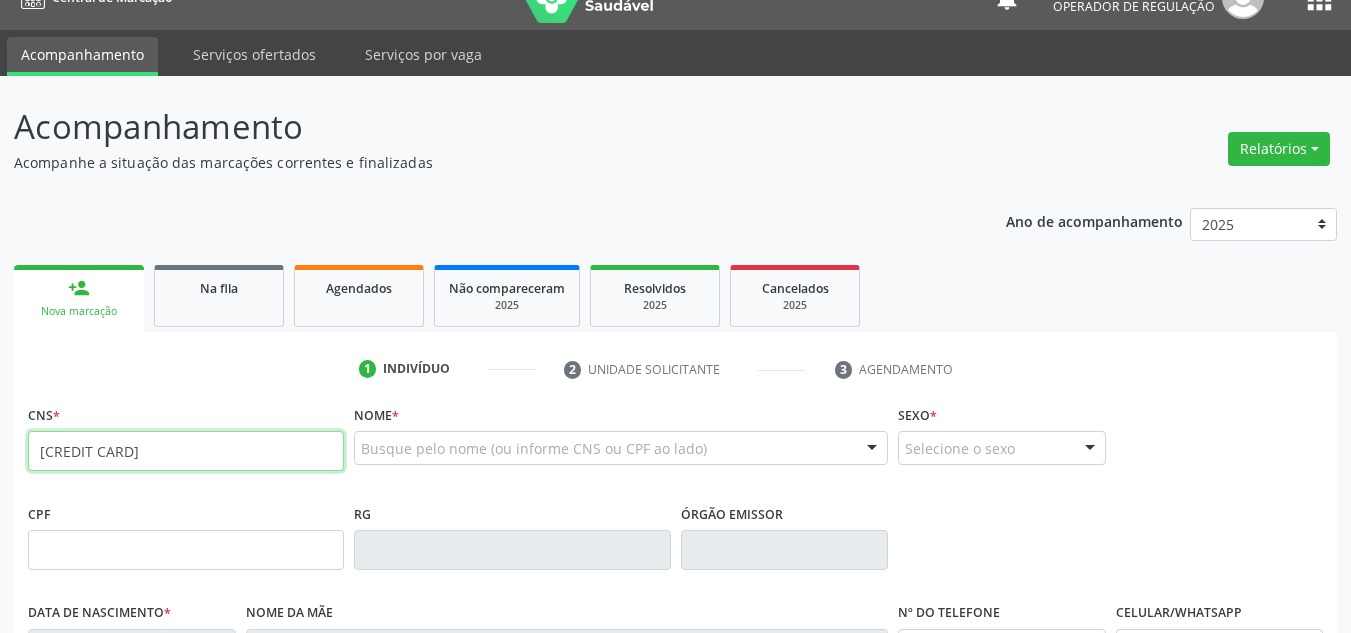 type on "706 8037 3635 0526" 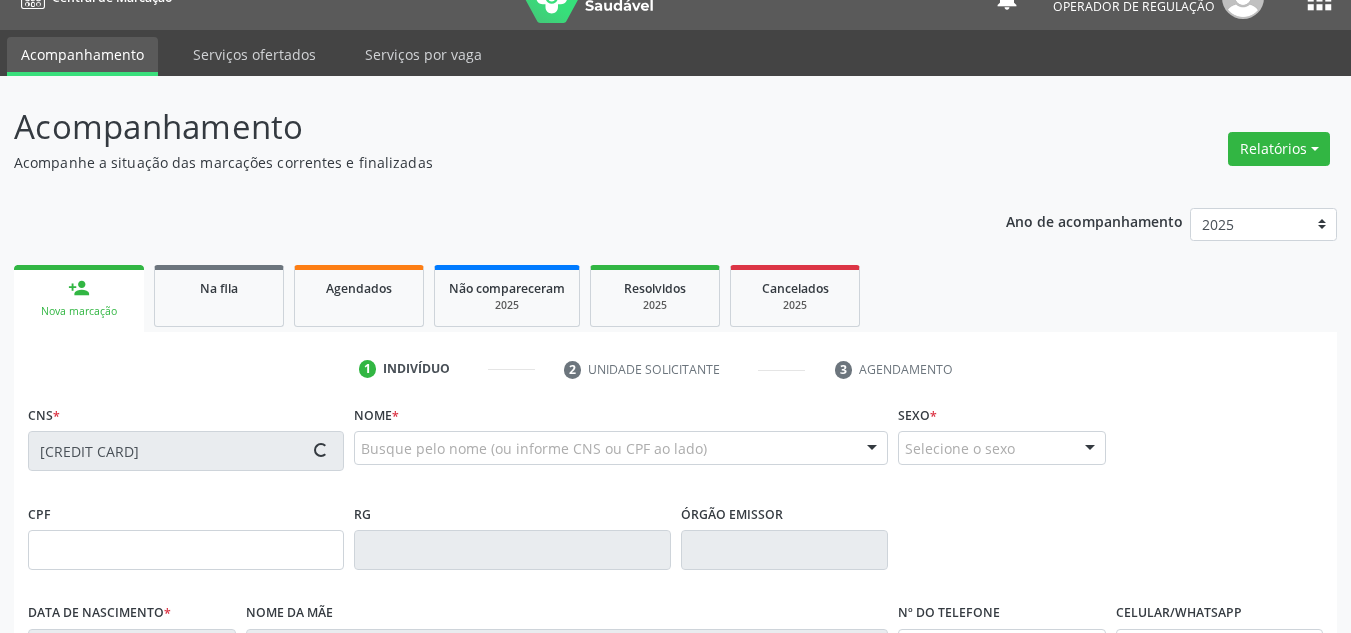 type on "018.977.514-94" 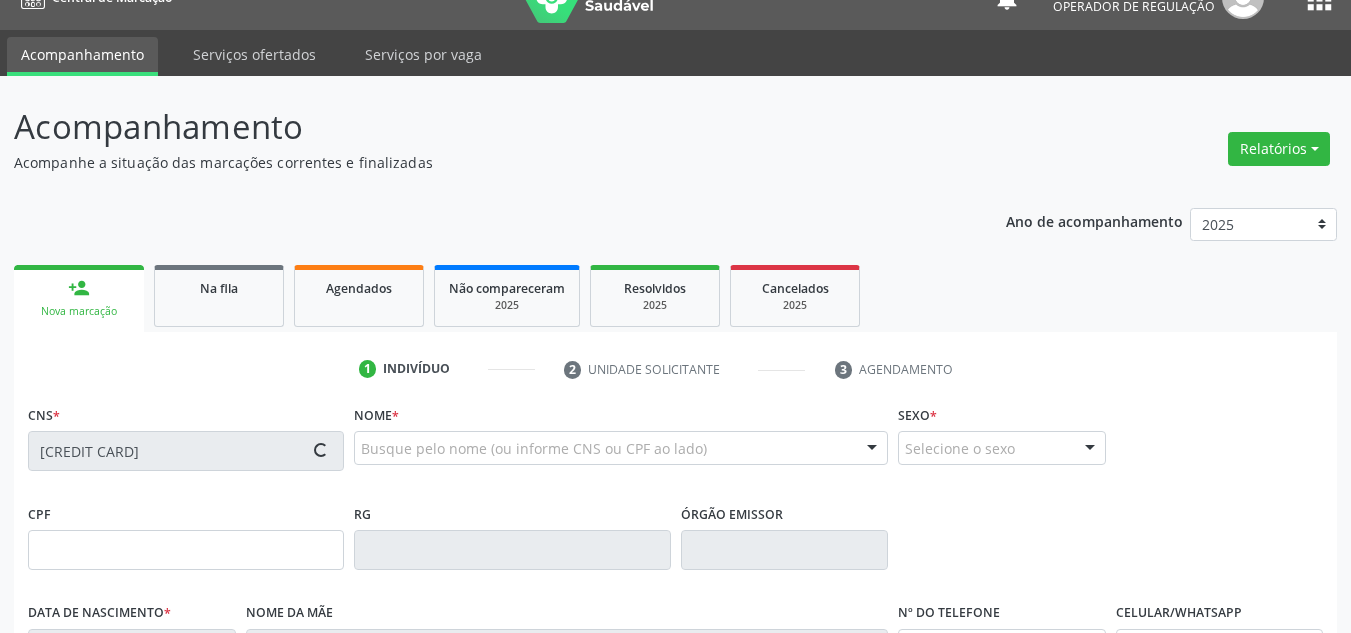 type on "04/01/1959" 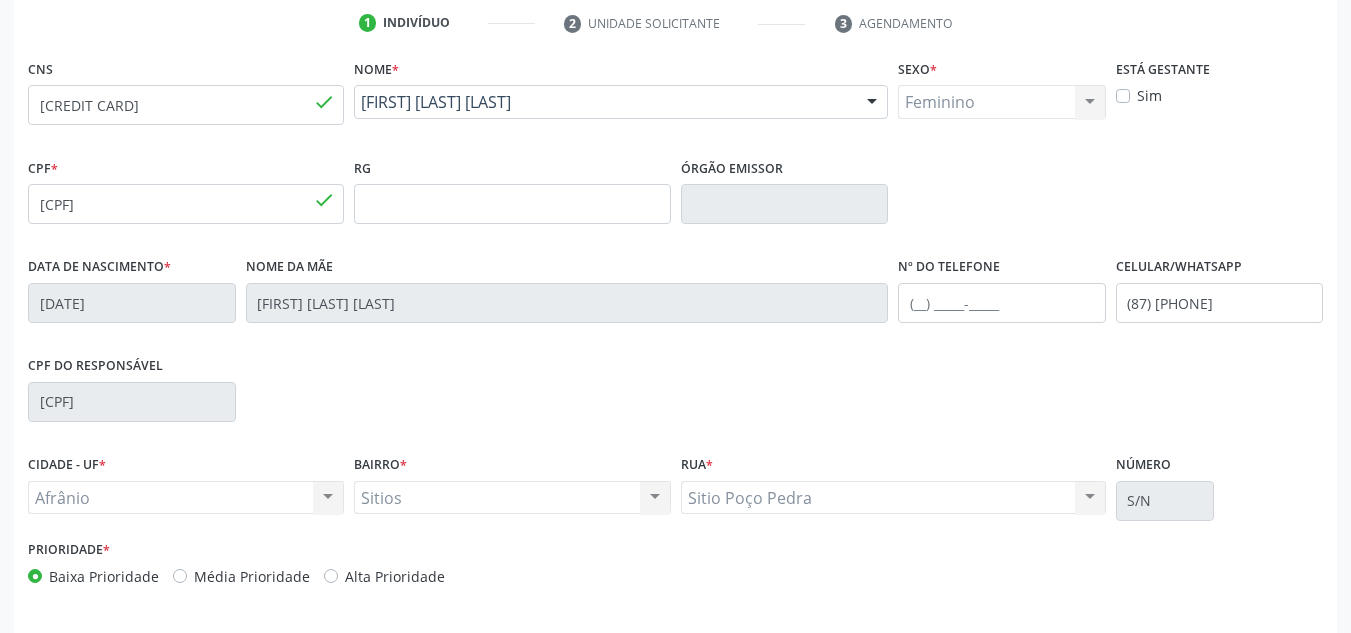 scroll, scrollTop: 451, scrollLeft: 0, axis: vertical 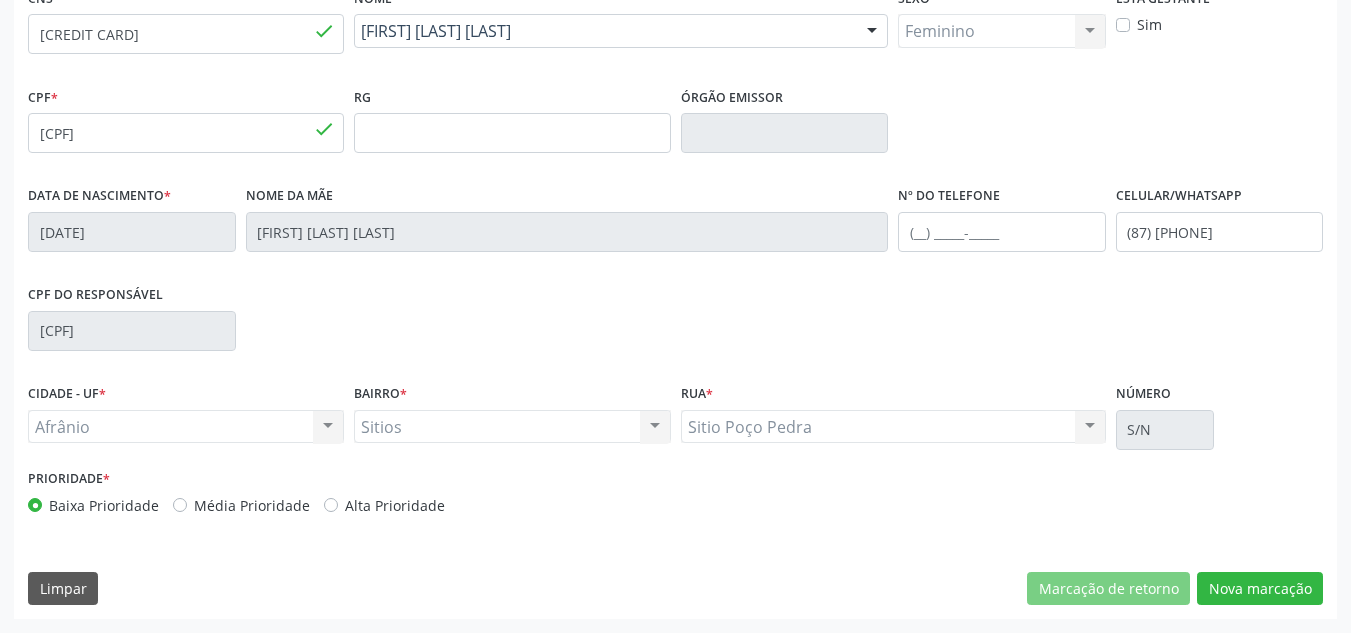 drag, startPoint x: 229, startPoint y: 526, endPoint x: 242, endPoint y: 516, distance: 16.40122 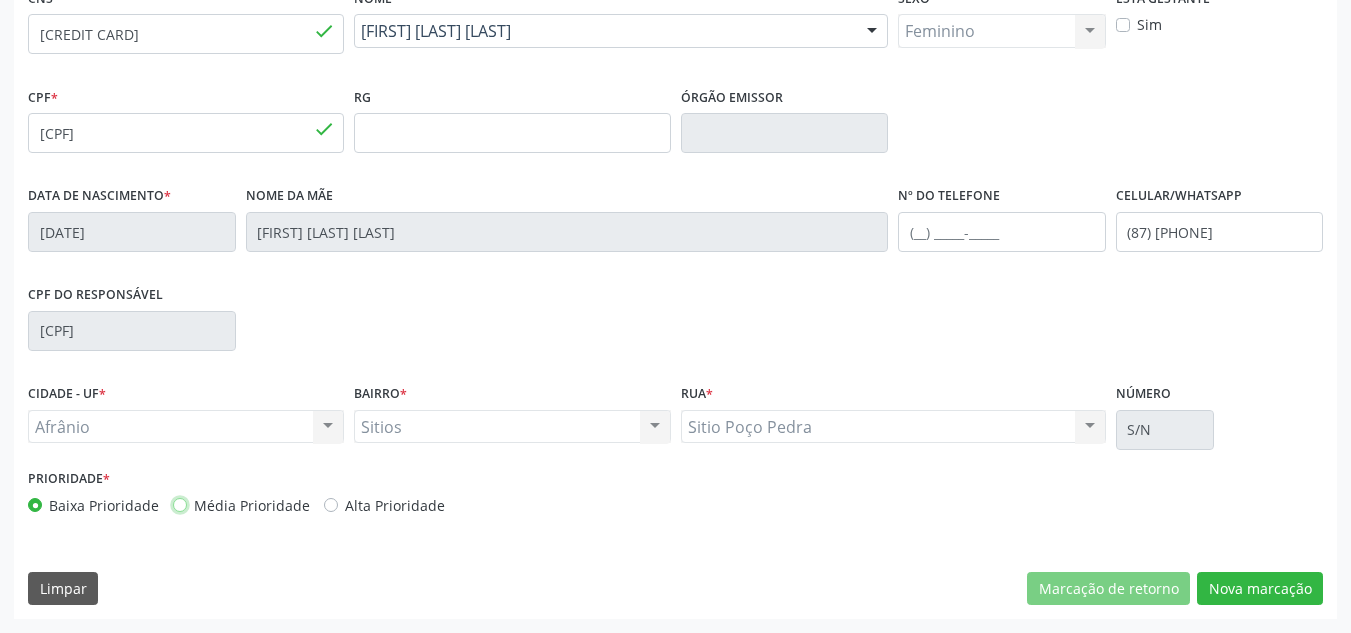 click on "Média Prioridade" at bounding box center [180, 504] 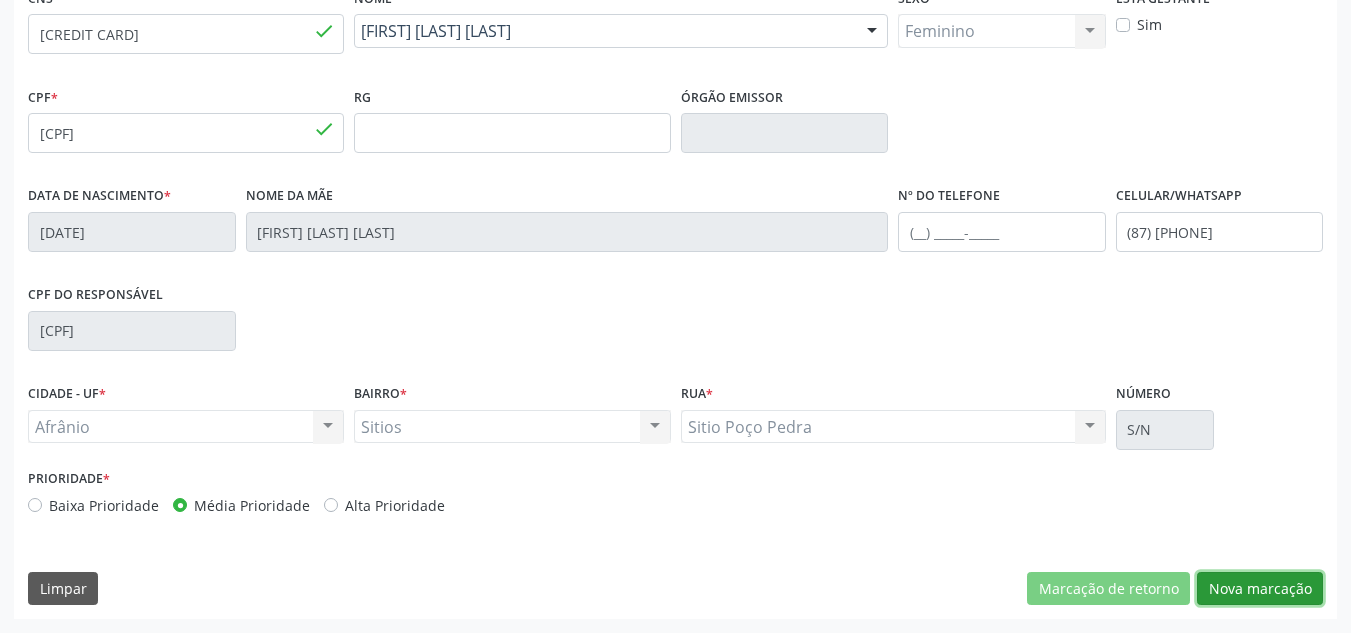 click on "Nova marcação" at bounding box center [1260, 589] 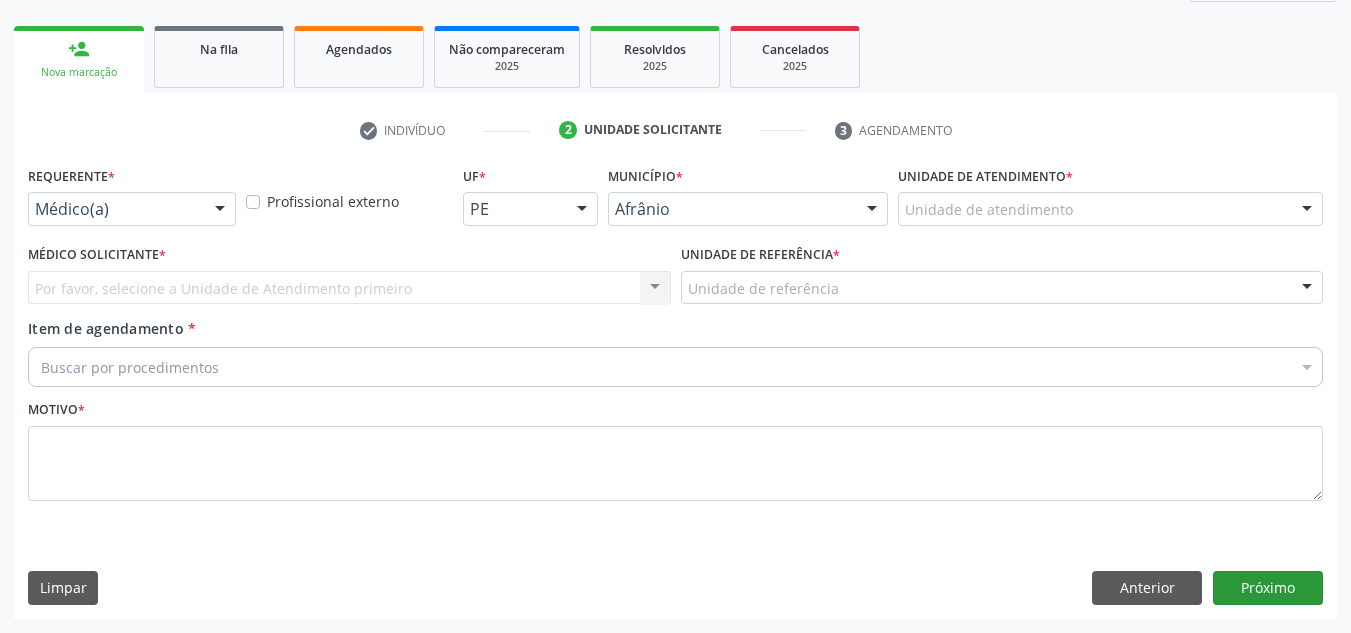 scroll, scrollTop: 273, scrollLeft: 0, axis: vertical 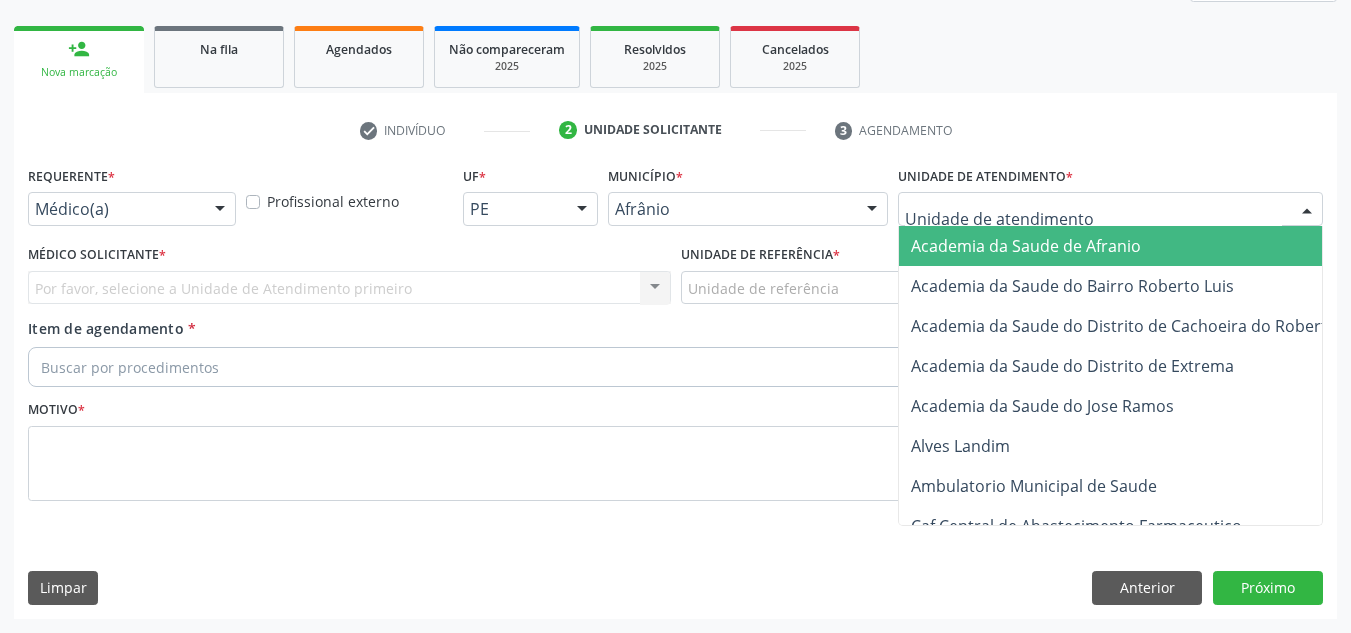 click at bounding box center (1110, 209) 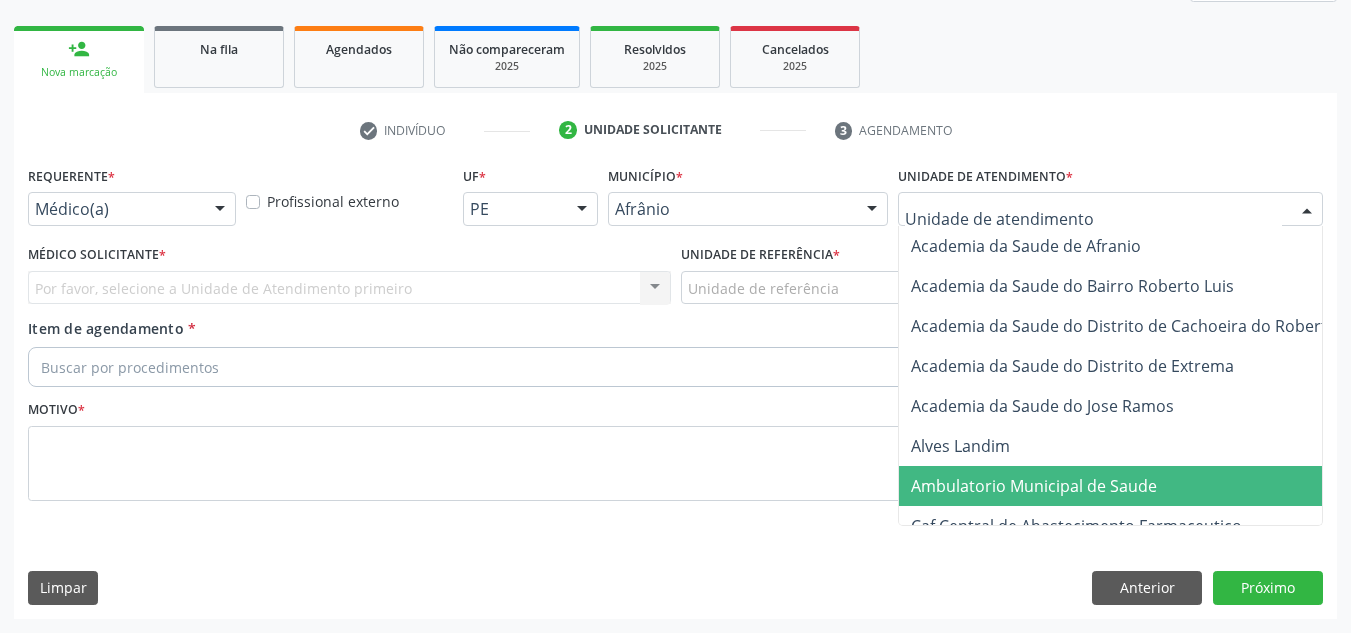 click on "Ambulatorio Municipal de Saude" at bounding box center (1034, 486) 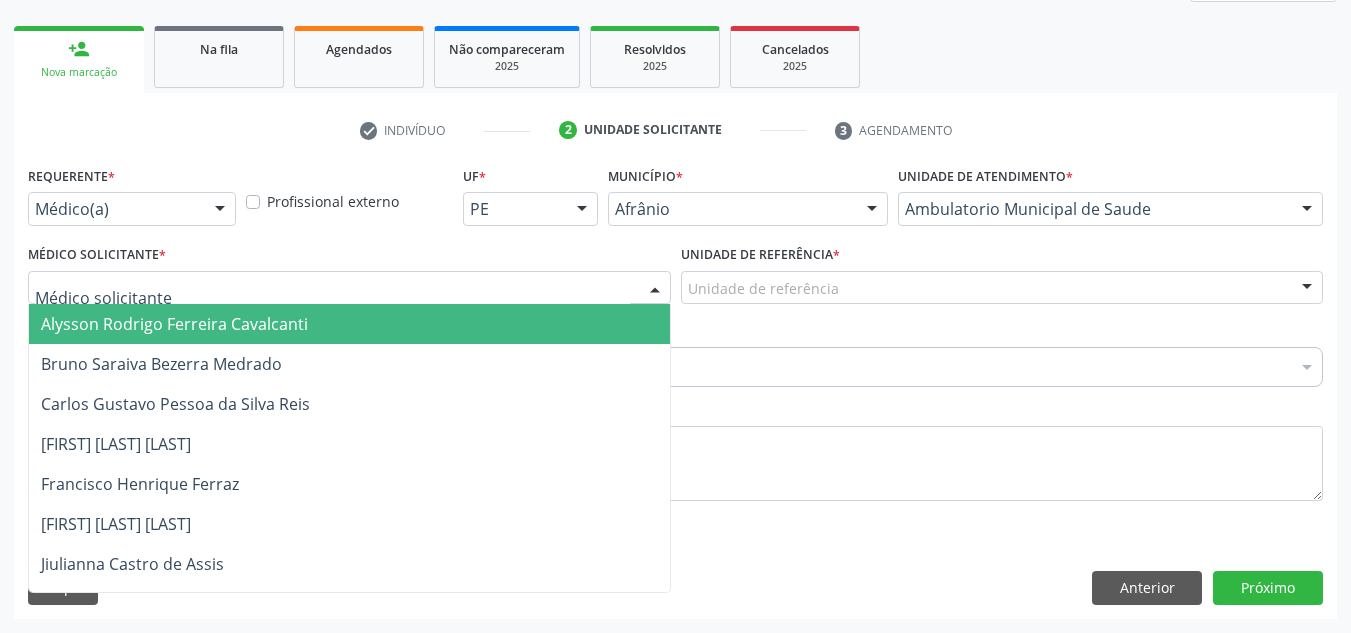 click at bounding box center [349, 288] 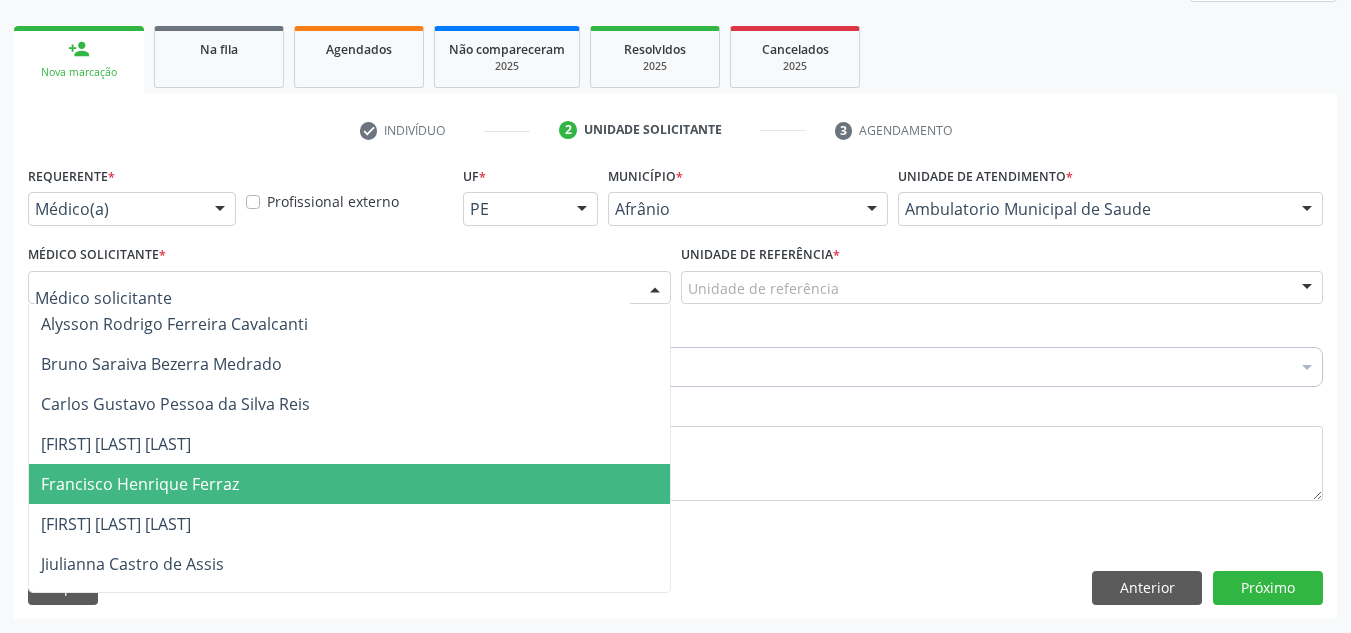click on "Francisco Henrique Ferraz" at bounding box center (349, 484) 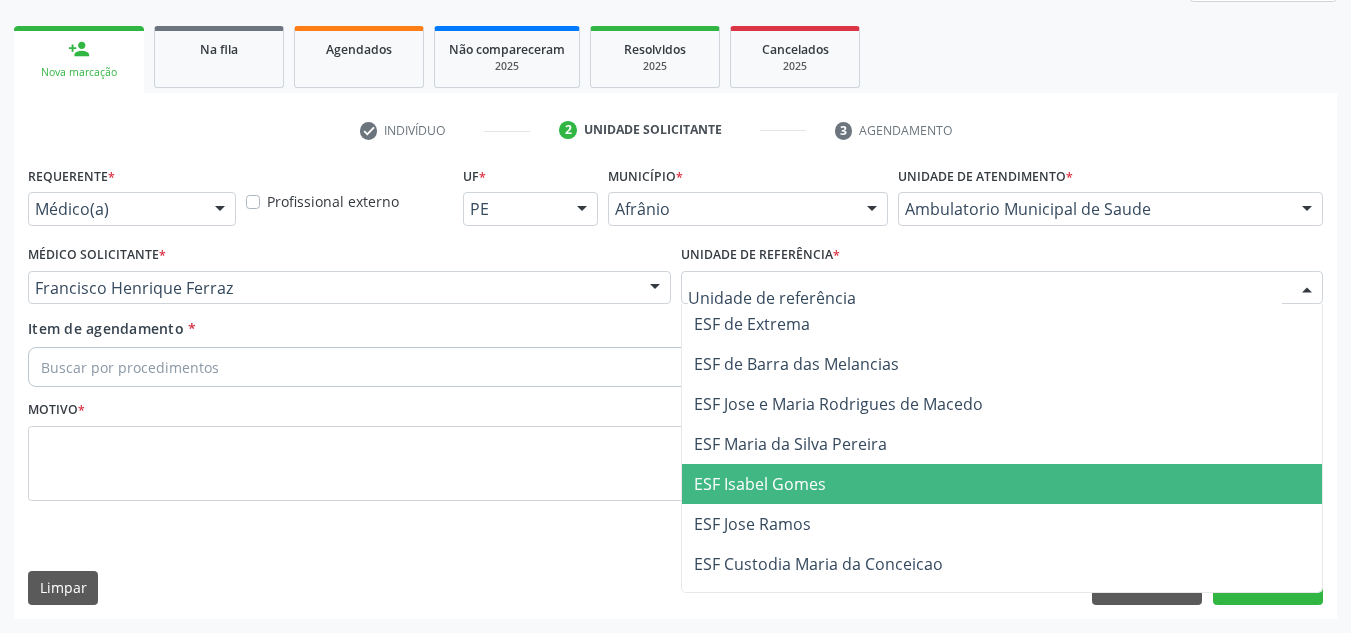 click on "ESF Isabel Gomes" at bounding box center [760, 484] 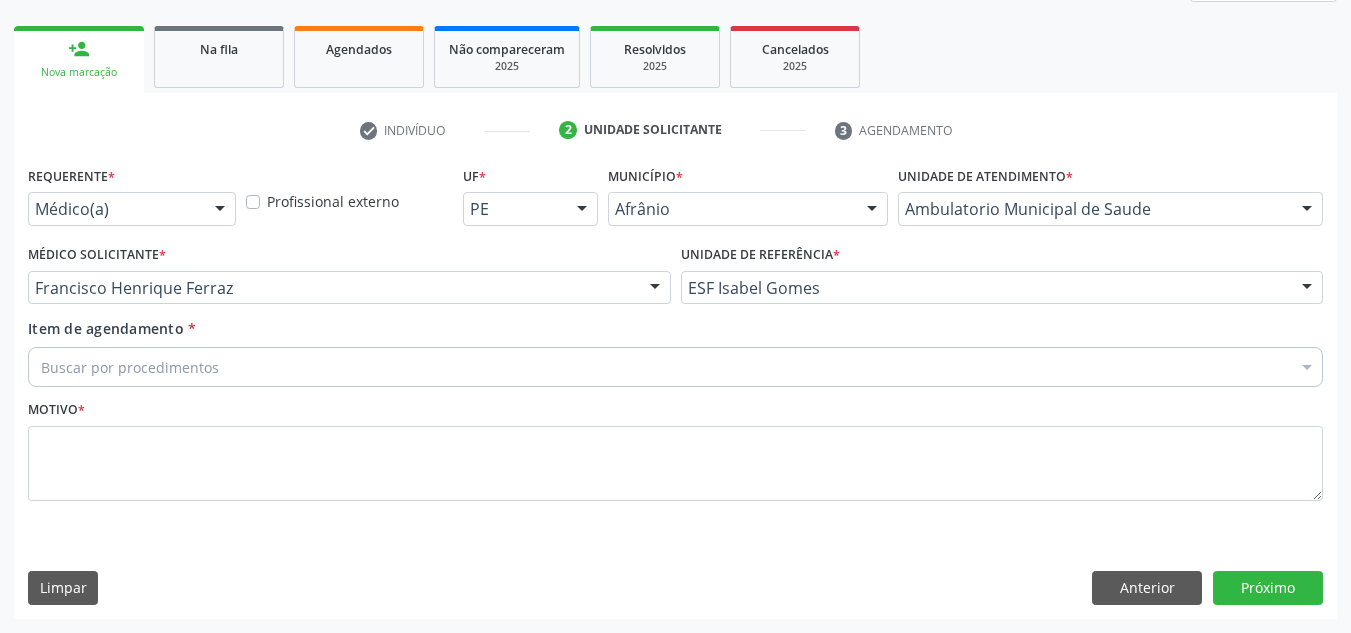 drag, startPoint x: 750, startPoint y: 344, endPoint x: 736, endPoint y: 366, distance: 26.076809 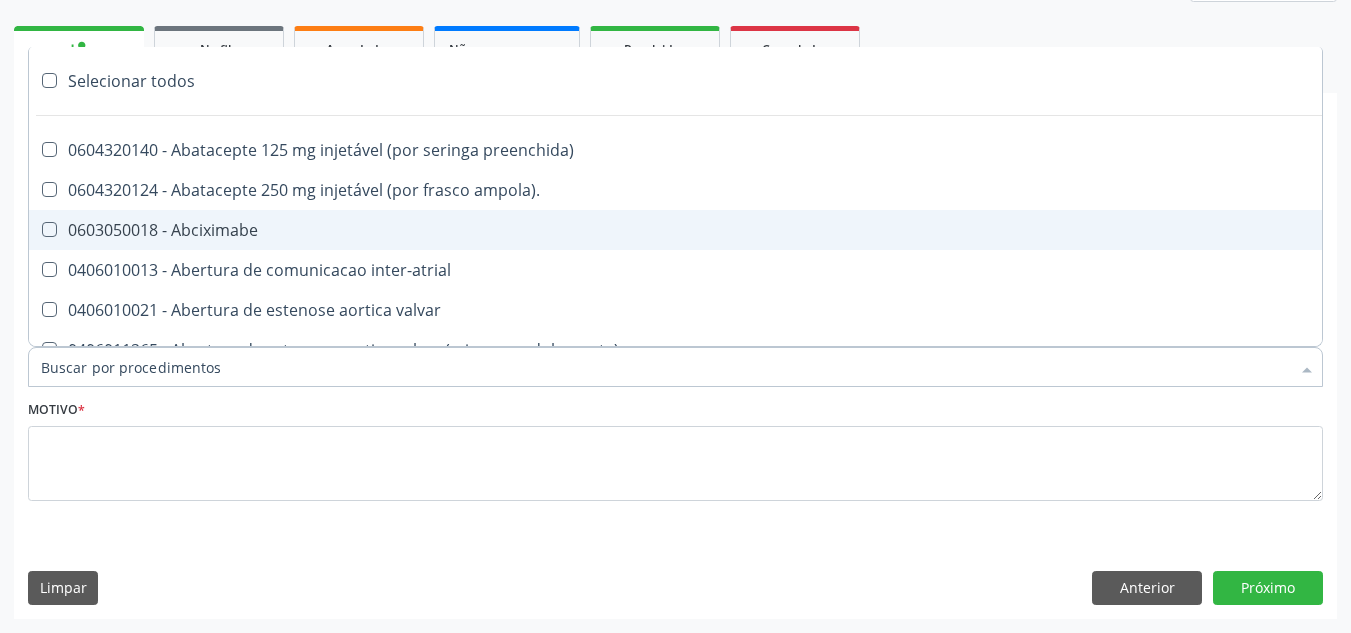paste on "0209010037" 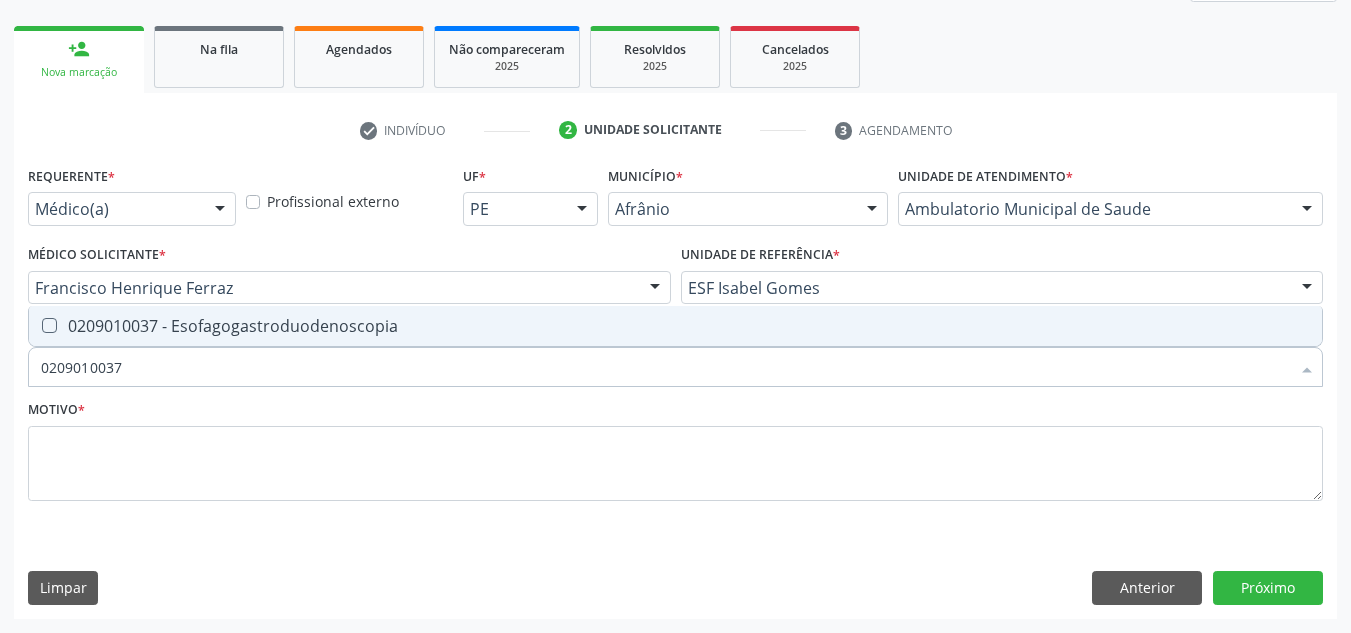 click on "0209010037 - Esofagogastroduodenoscopia" at bounding box center (675, 326) 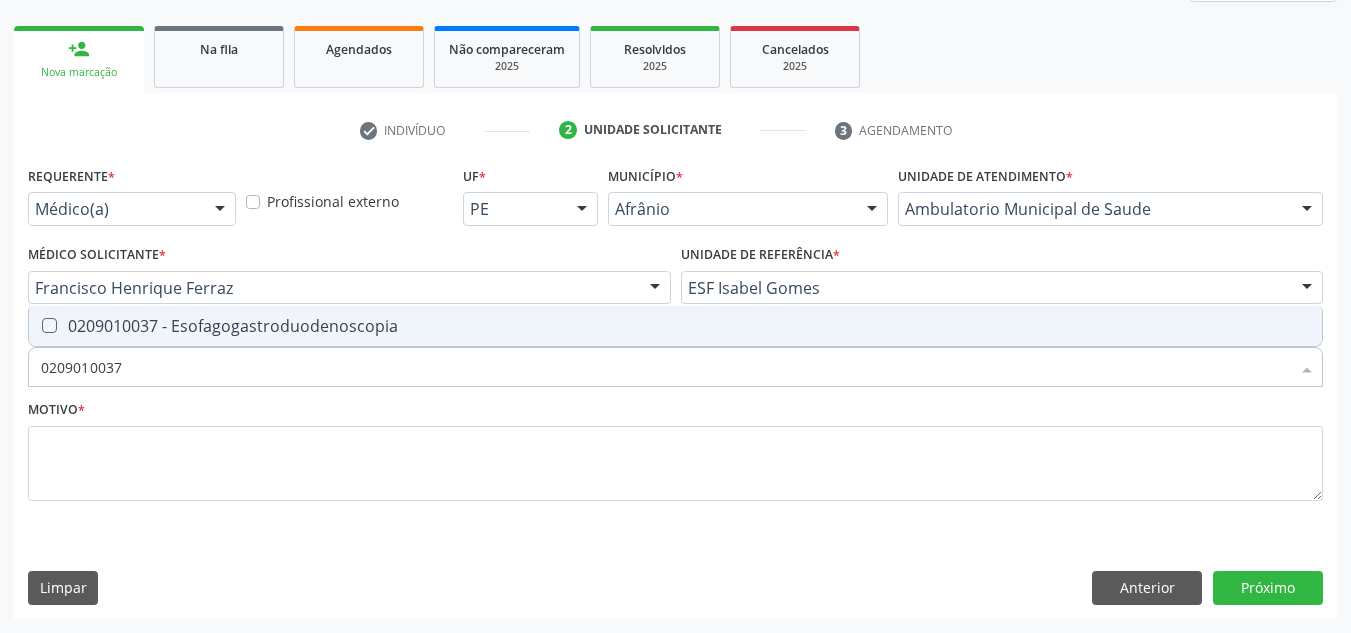 checkbox on "true" 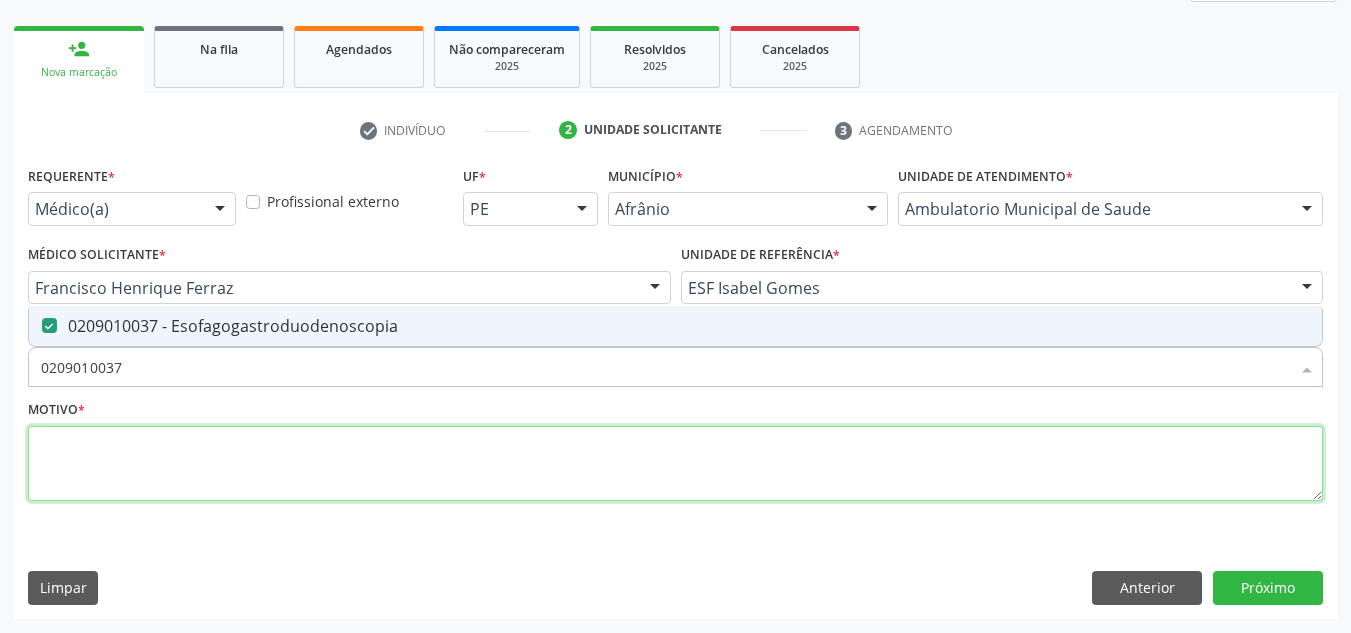 click at bounding box center (675, 464) 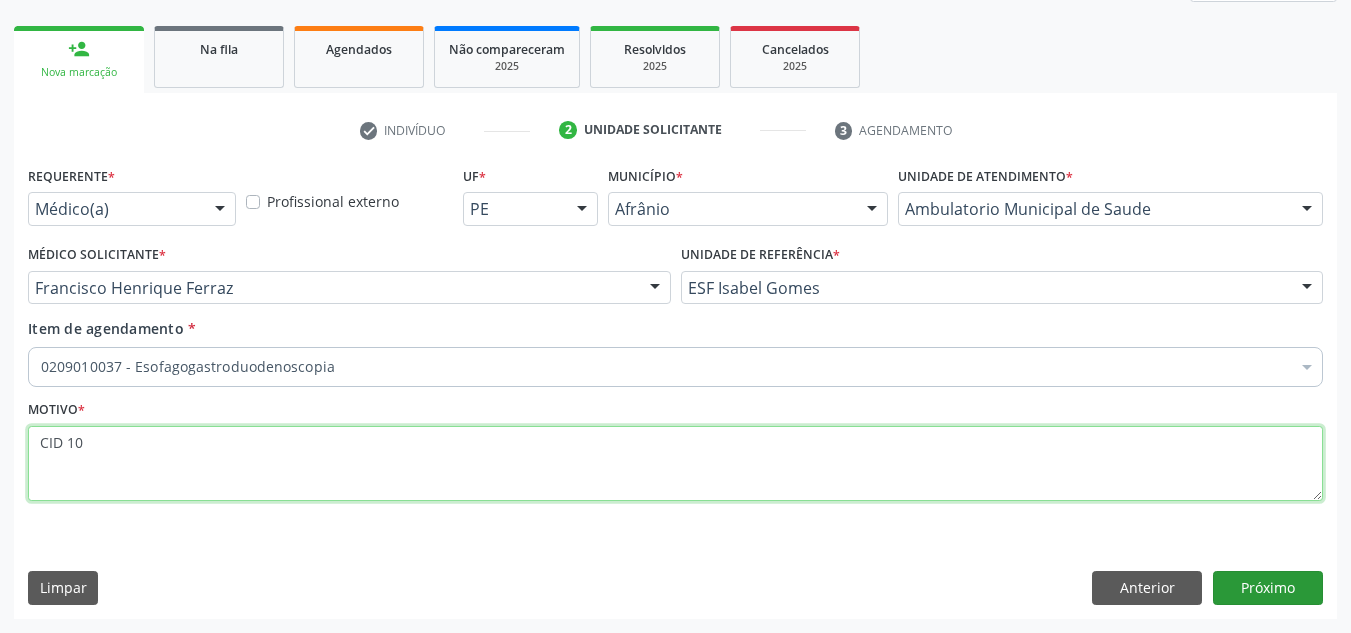 type on "CID 10" 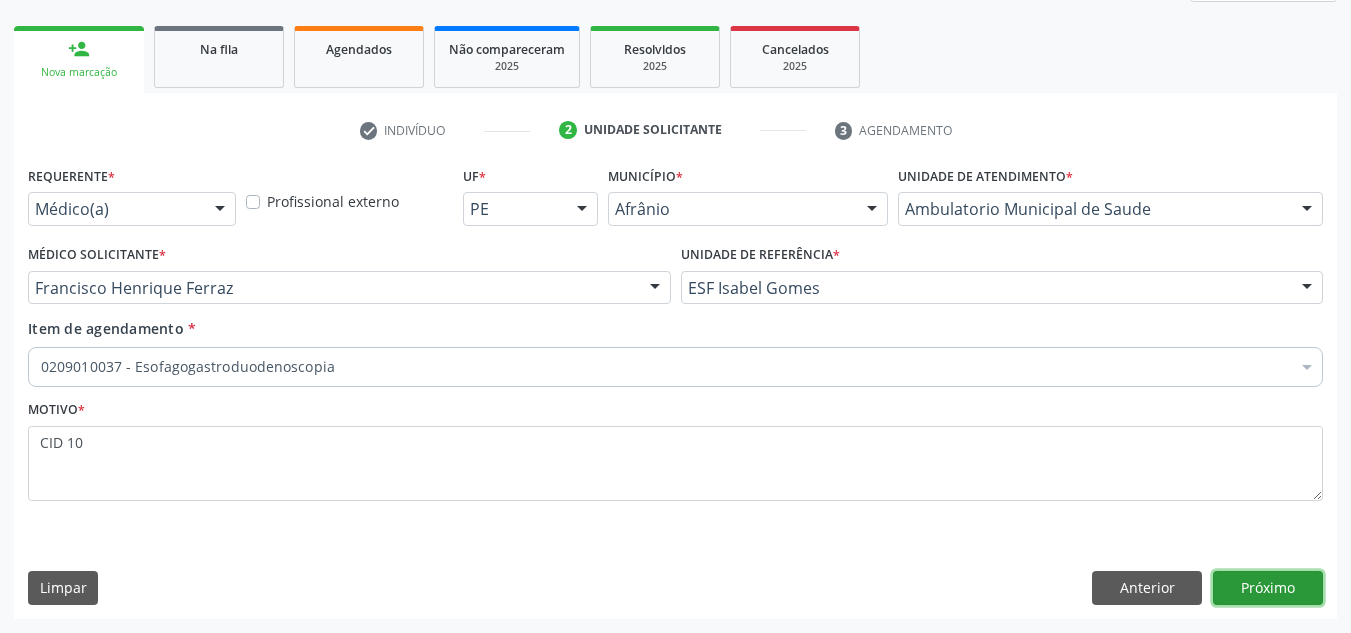 click on "Próximo" at bounding box center (1268, 588) 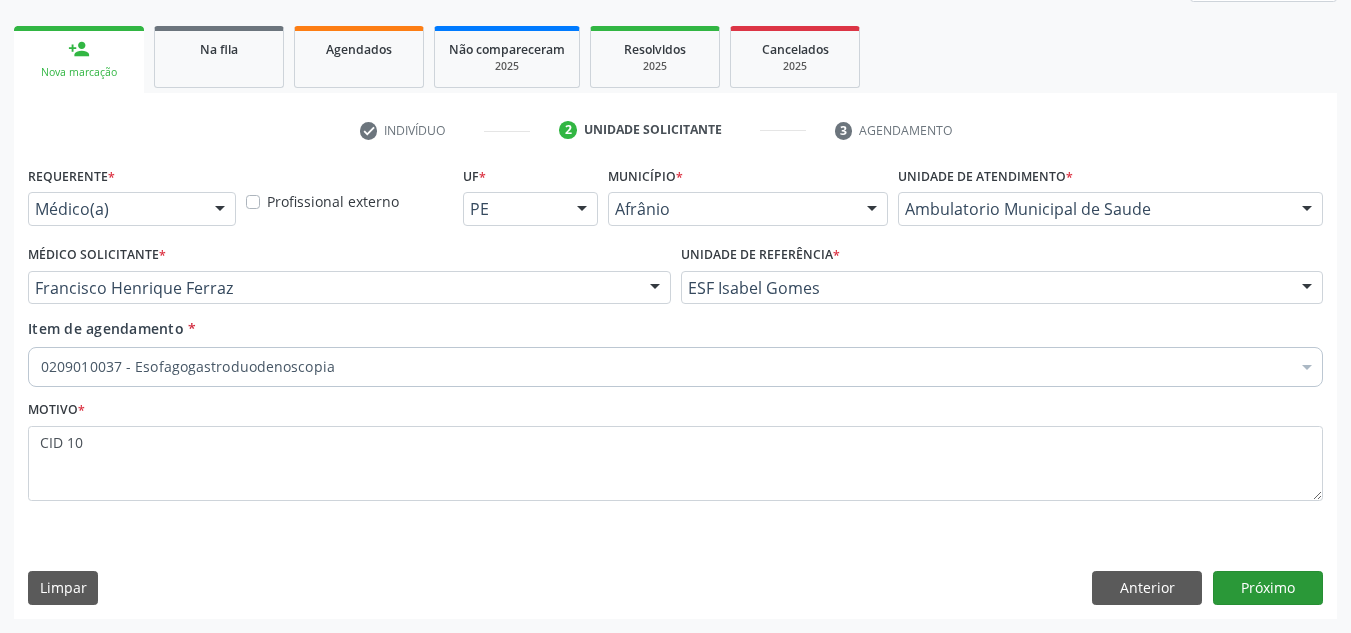 scroll, scrollTop: 237, scrollLeft: 0, axis: vertical 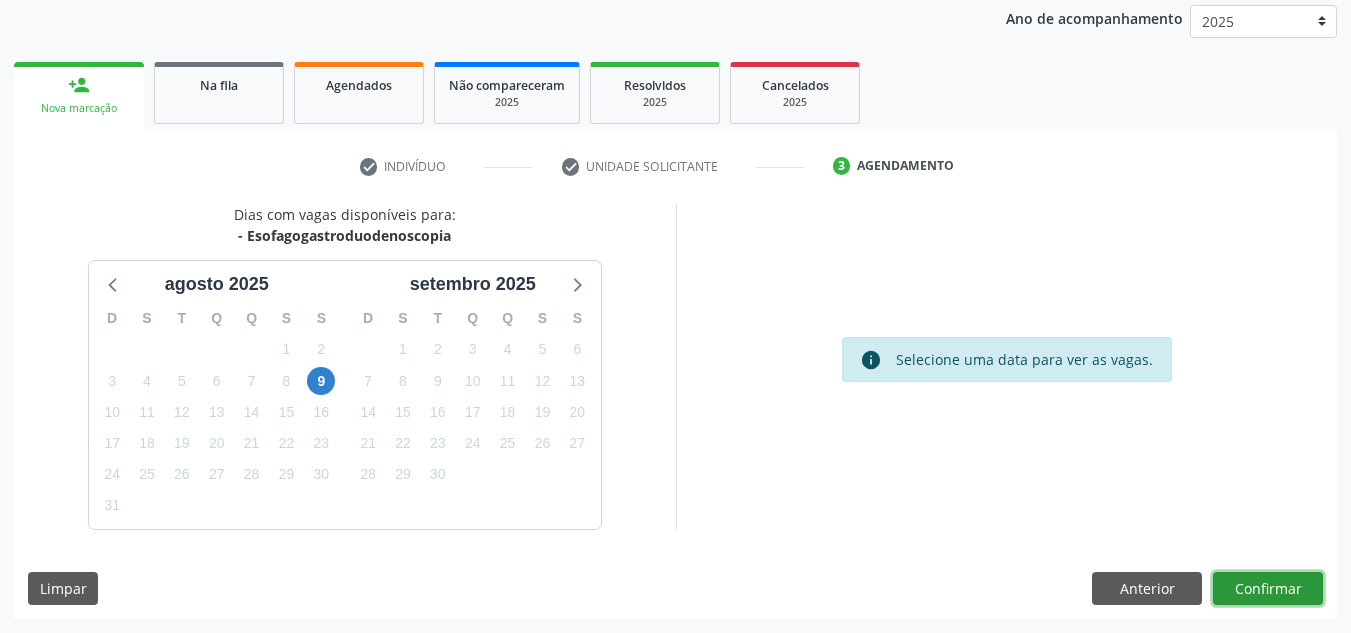 click on "Confirmar" at bounding box center (1268, 589) 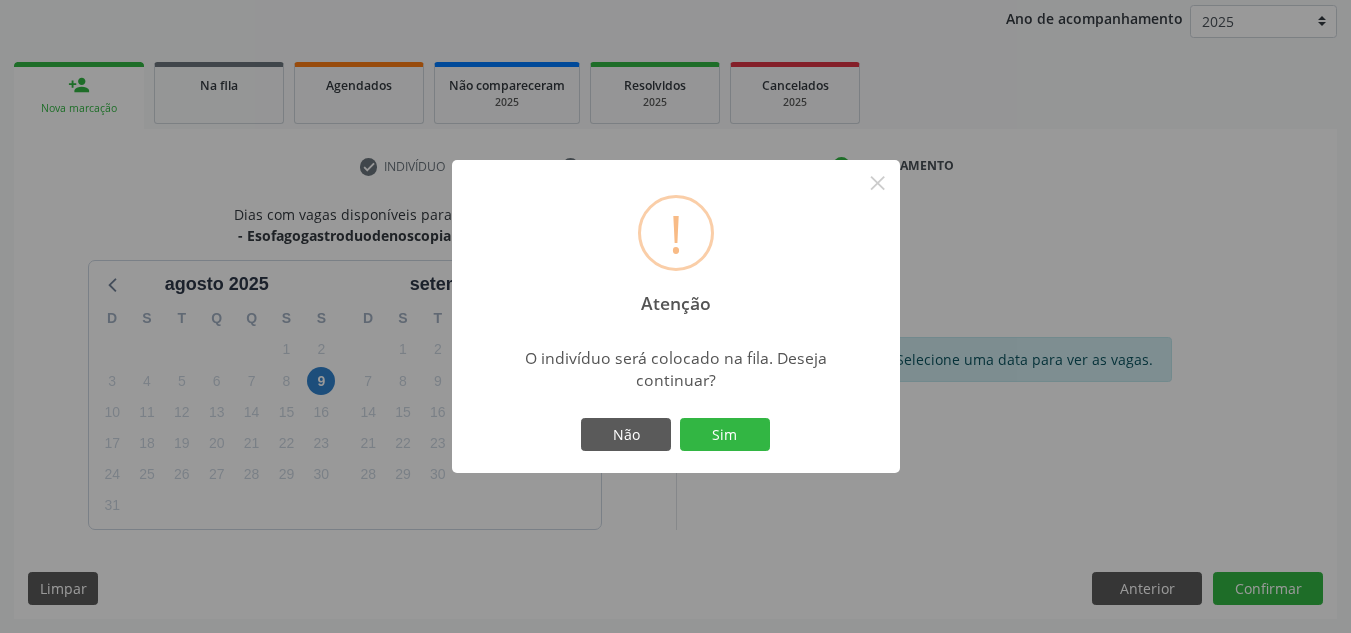 drag, startPoint x: 752, startPoint y: 440, endPoint x: 771, endPoint y: 454, distance: 23.600847 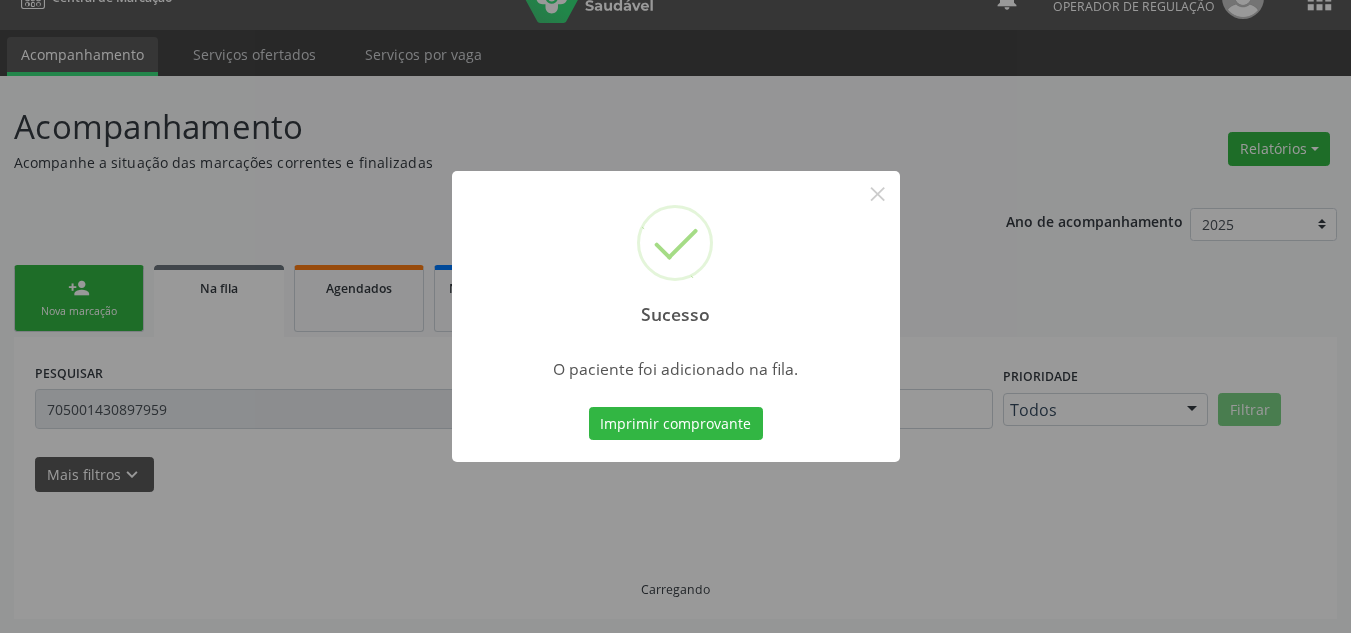 scroll, scrollTop: 34, scrollLeft: 0, axis: vertical 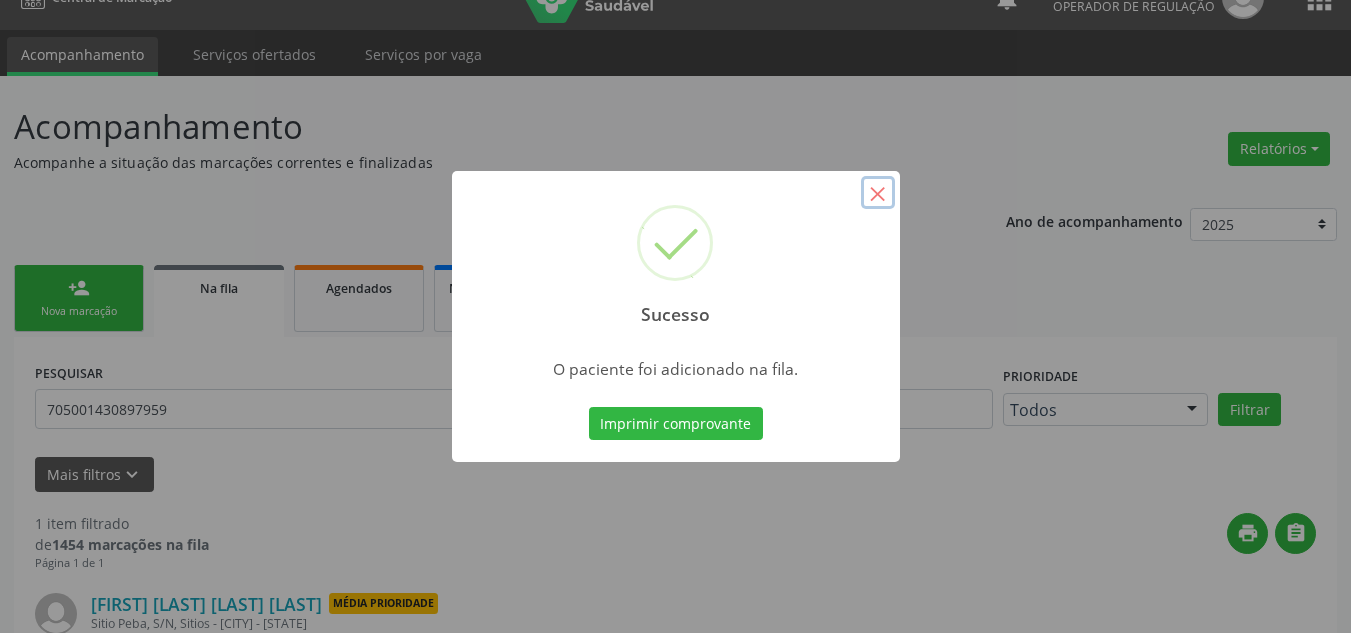 click on "×" at bounding box center (878, 193) 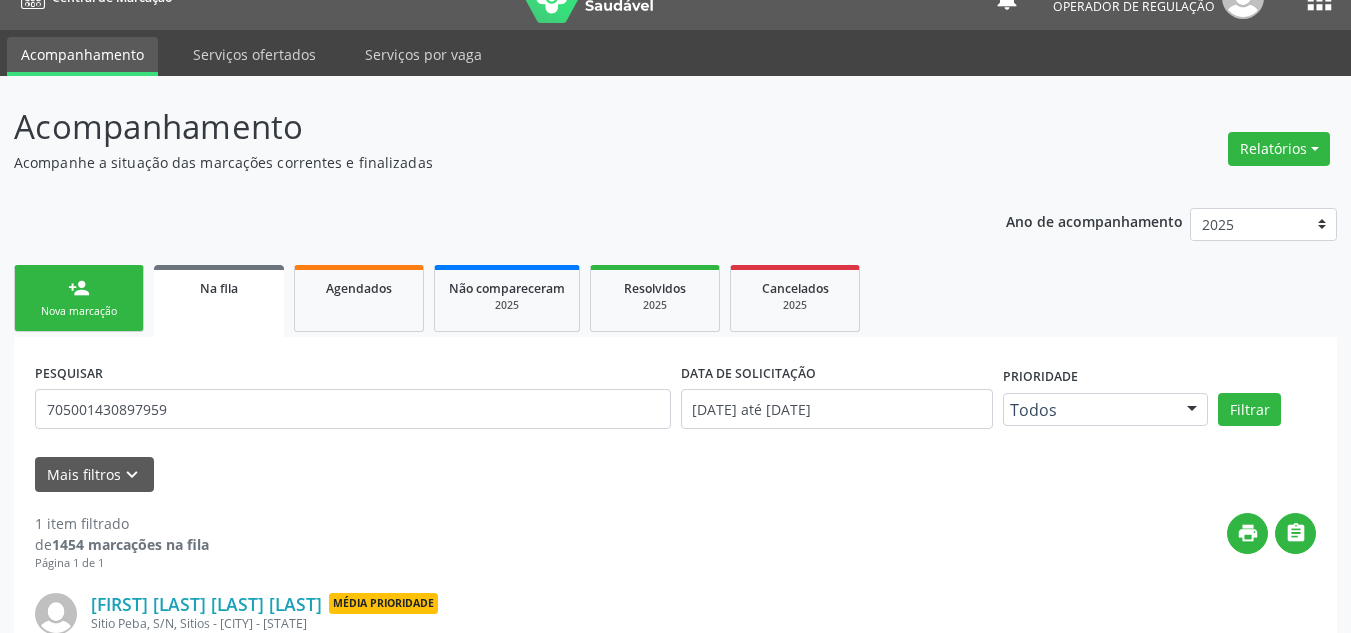 click on "person_add
Nova marcação" at bounding box center [79, 298] 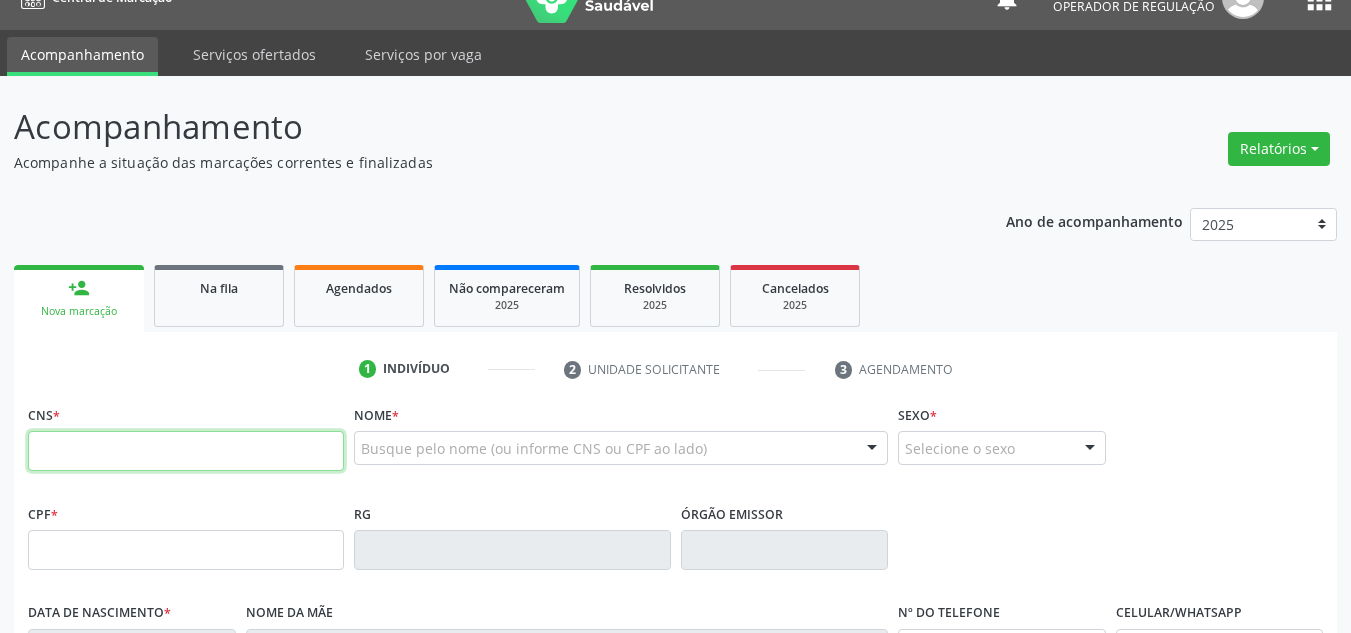 click at bounding box center [186, 451] 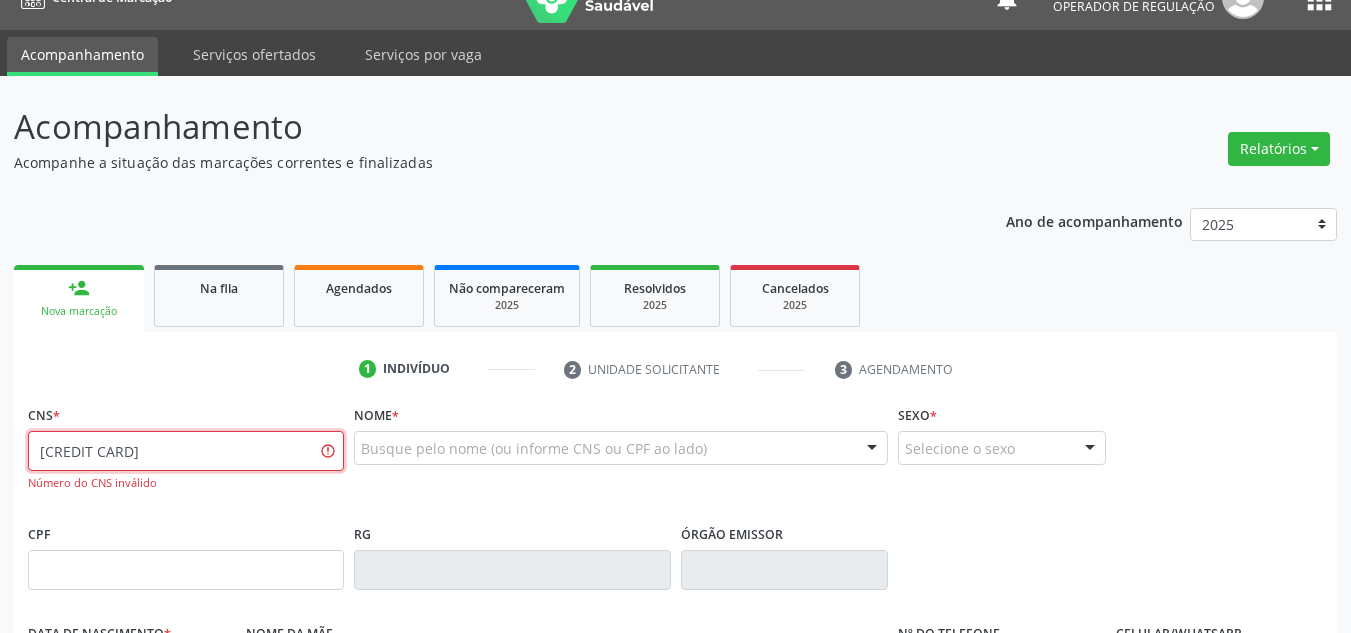 type on "708 2036 1569 8841" 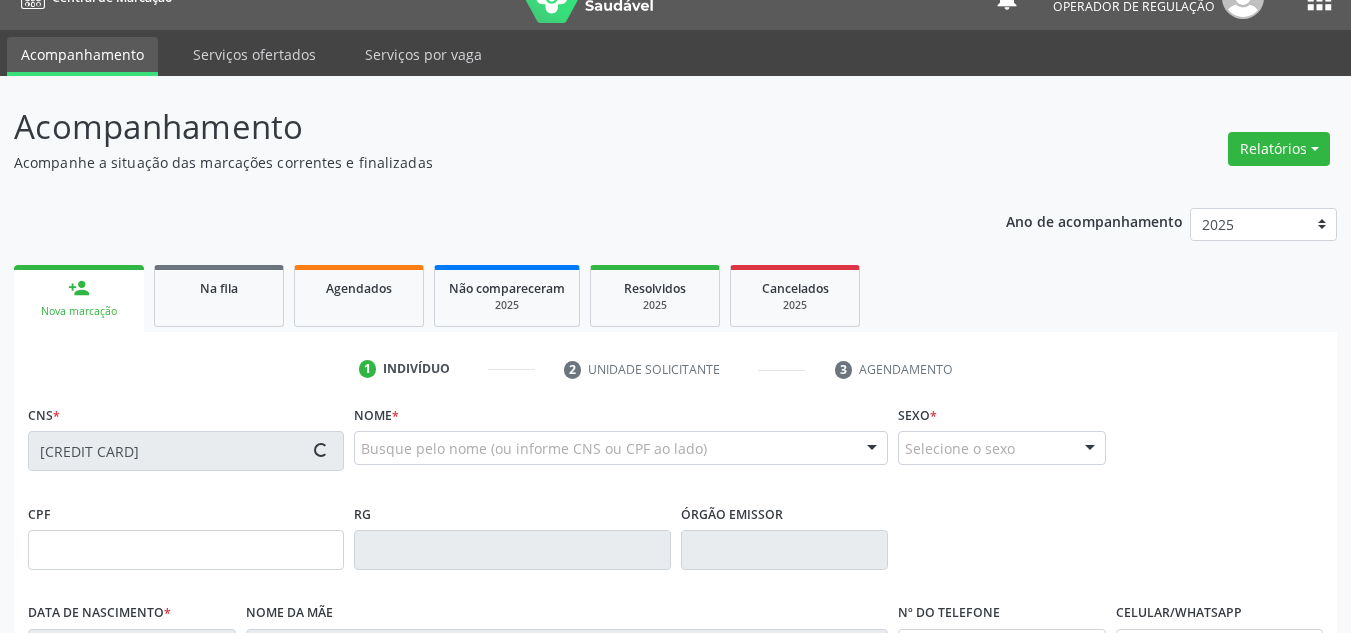 type on "138.180.574-43" 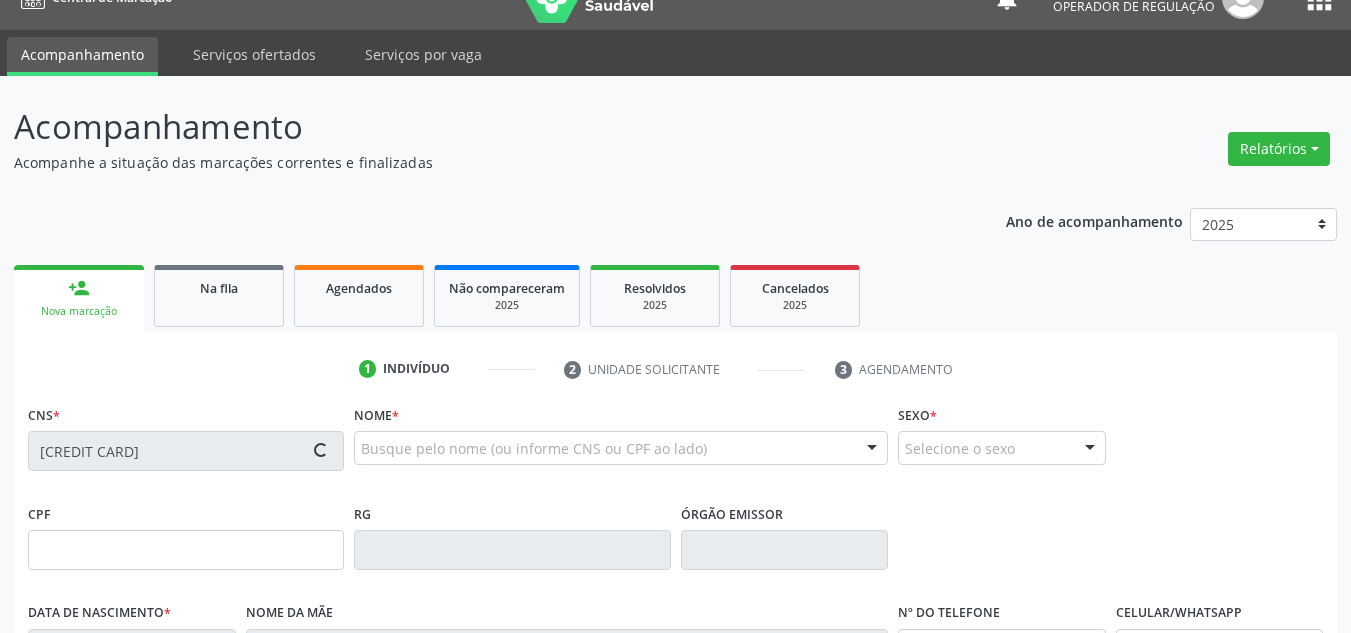 type on "21/04/1998" 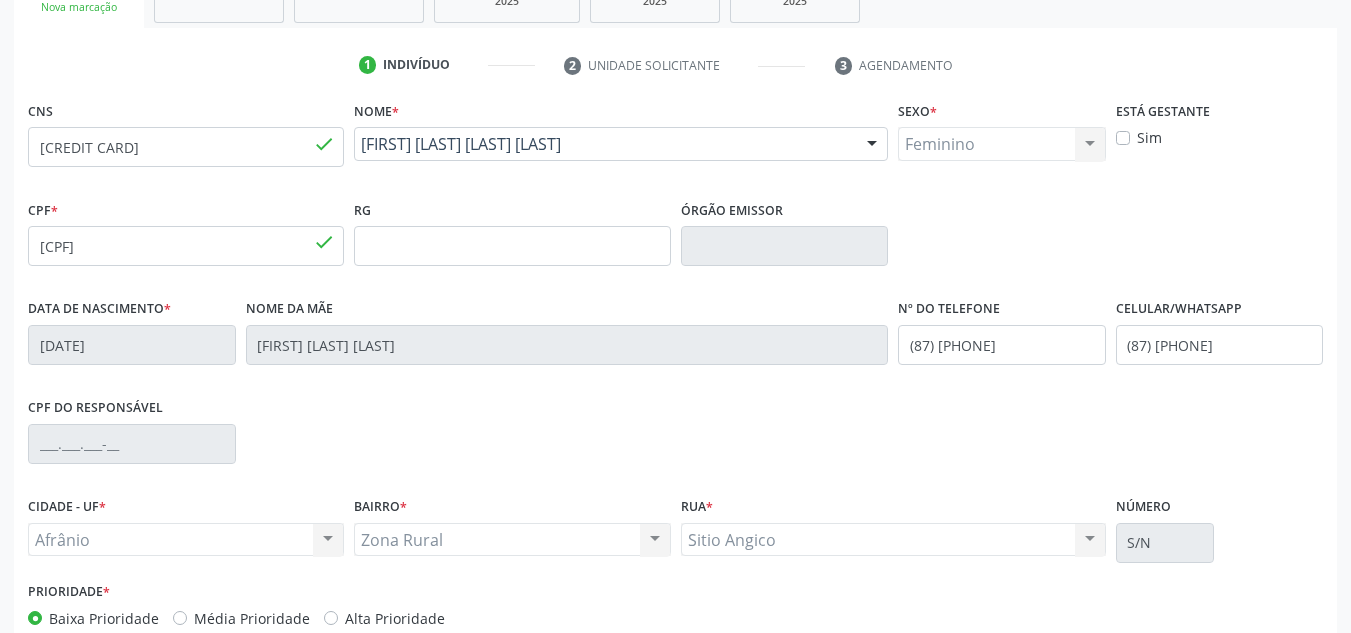 scroll, scrollTop: 434, scrollLeft: 0, axis: vertical 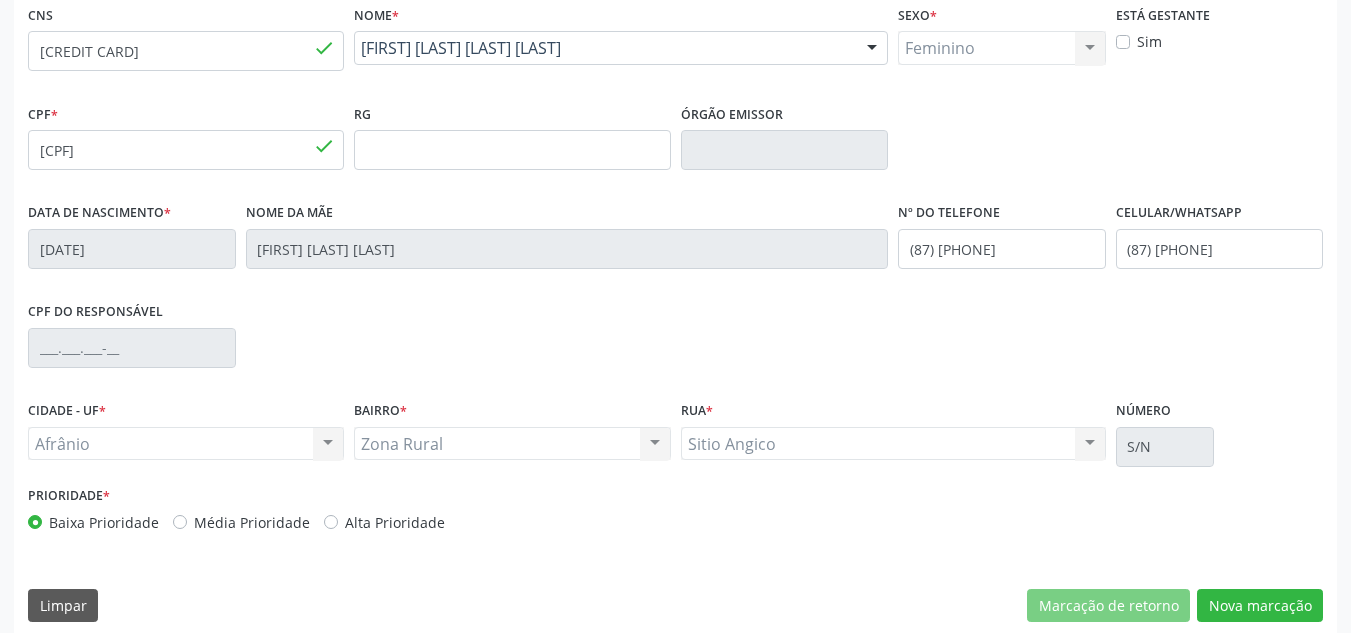 click on "Média Prioridade" at bounding box center [252, 522] 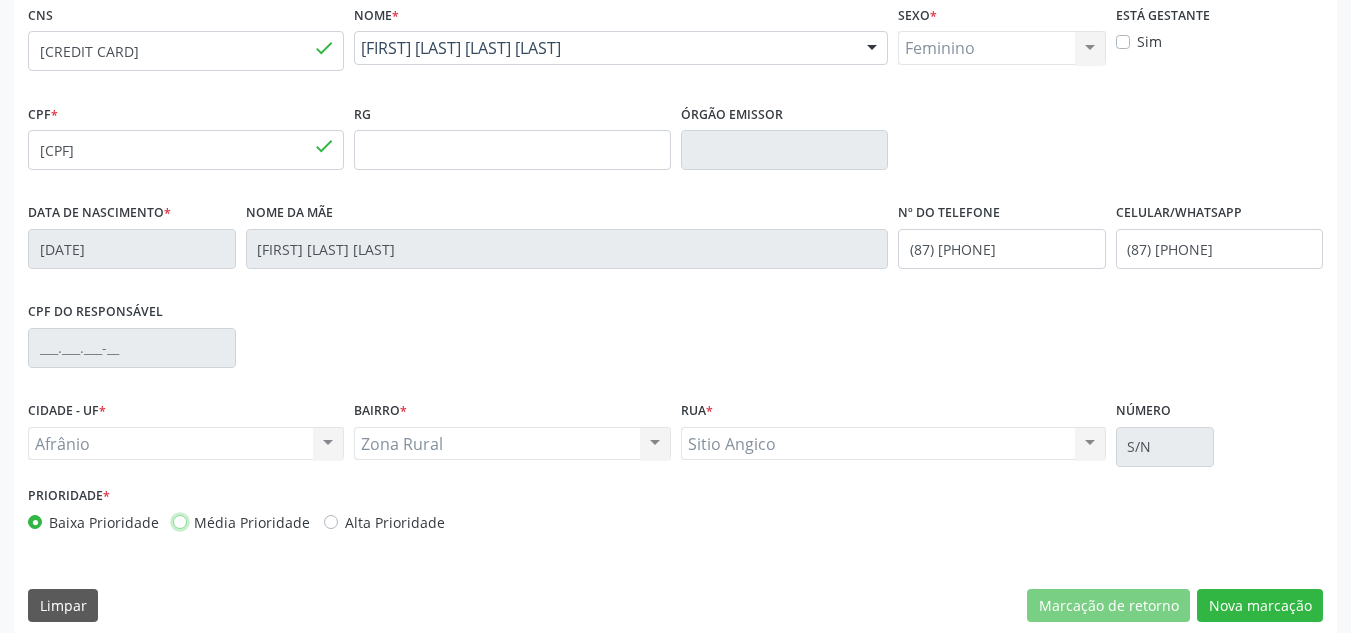 click on "Média Prioridade" at bounding box center [180, 521] 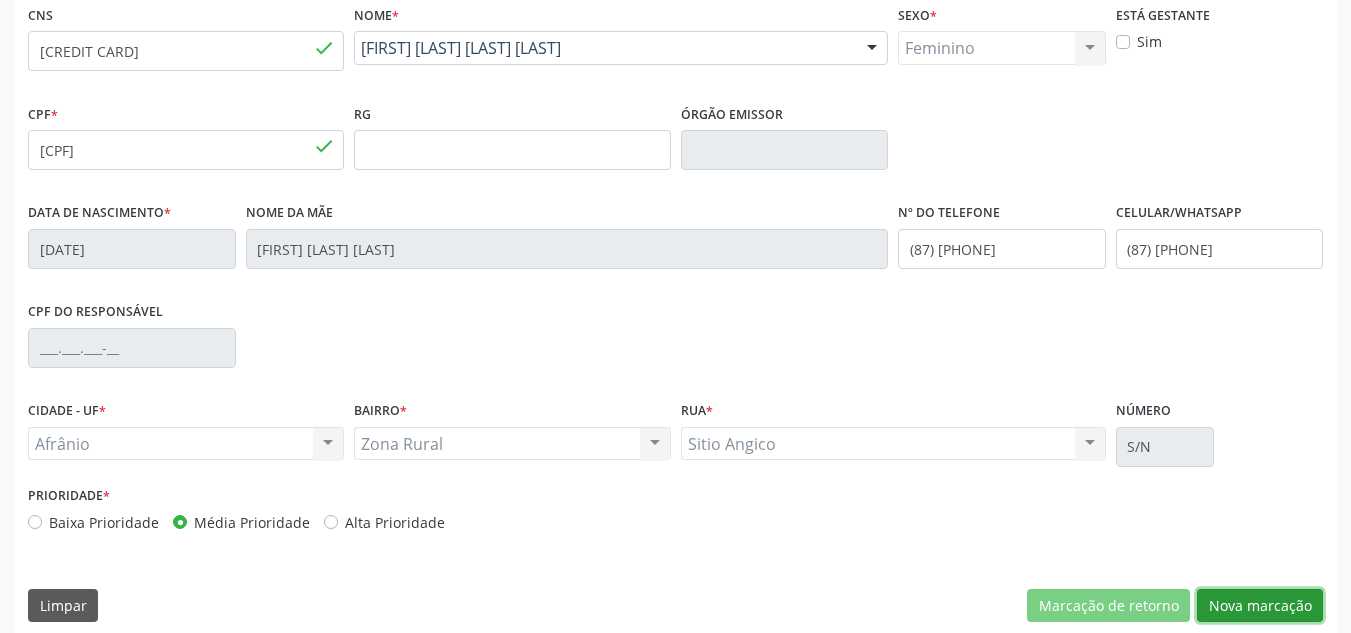 click on "Nova marcação" at bounding box center [1260, 606] 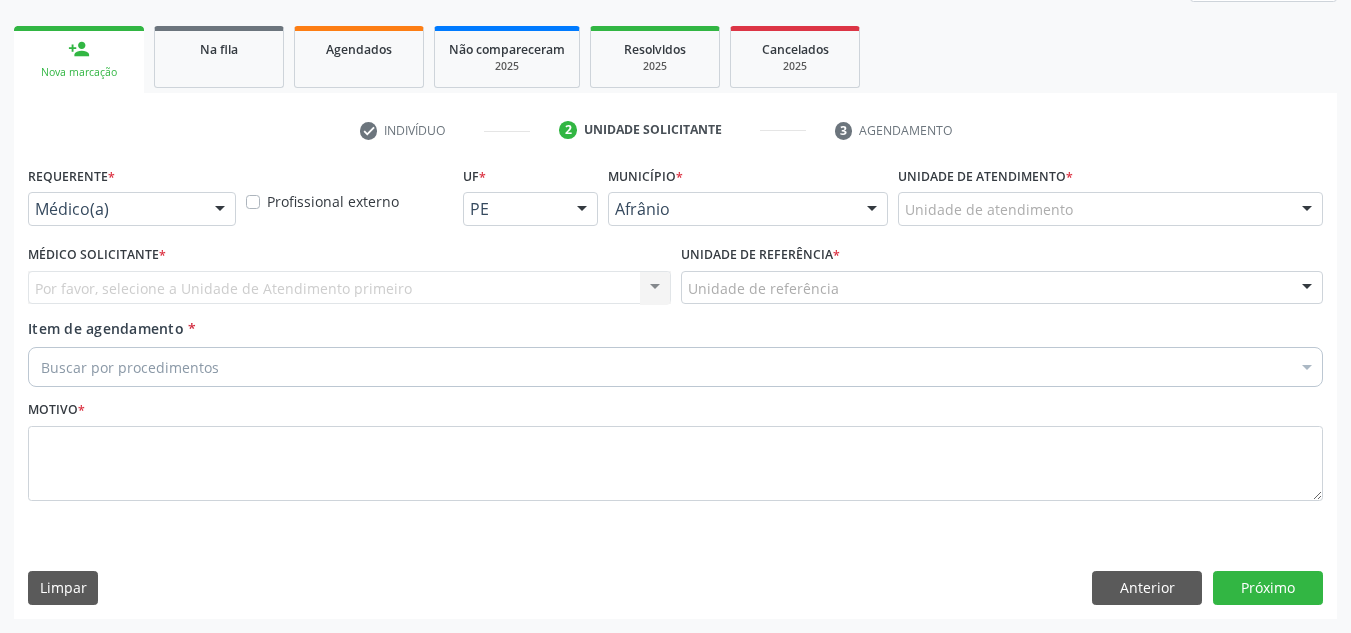 scroll, scrollTop: 273, scrollLeft: 0, axis: vertical 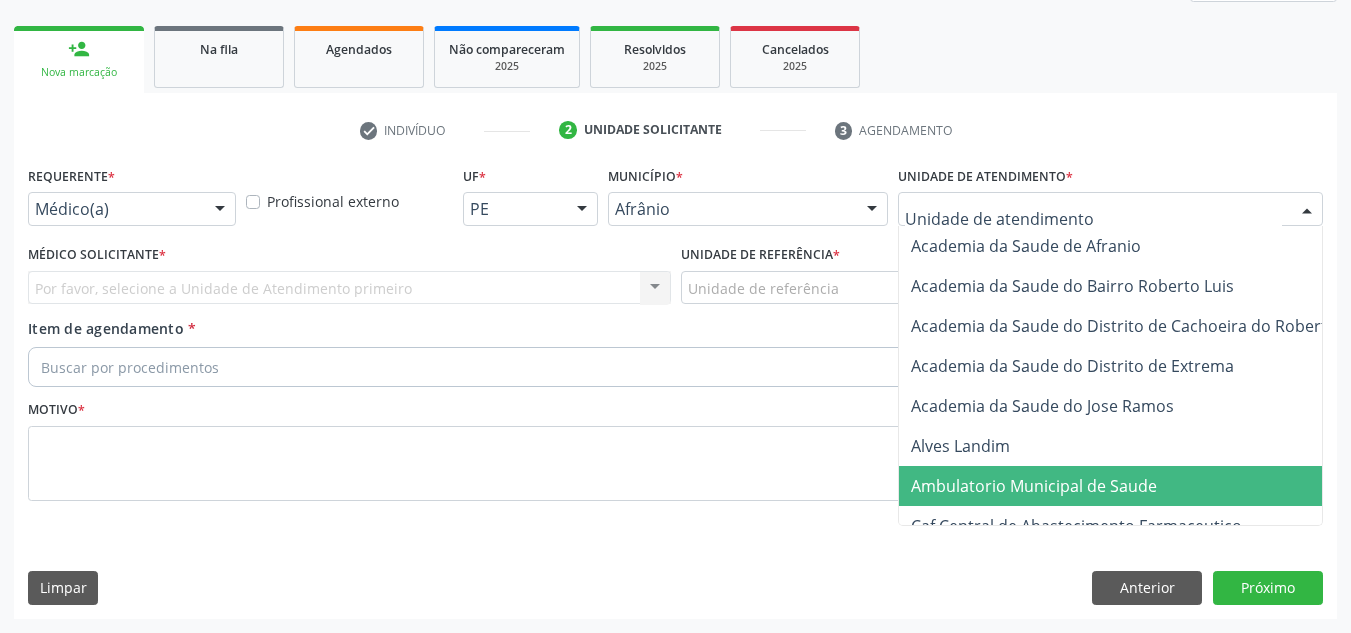 click on "Ambulatorio Municipal de Saude" at bounding box center (1034, 486) 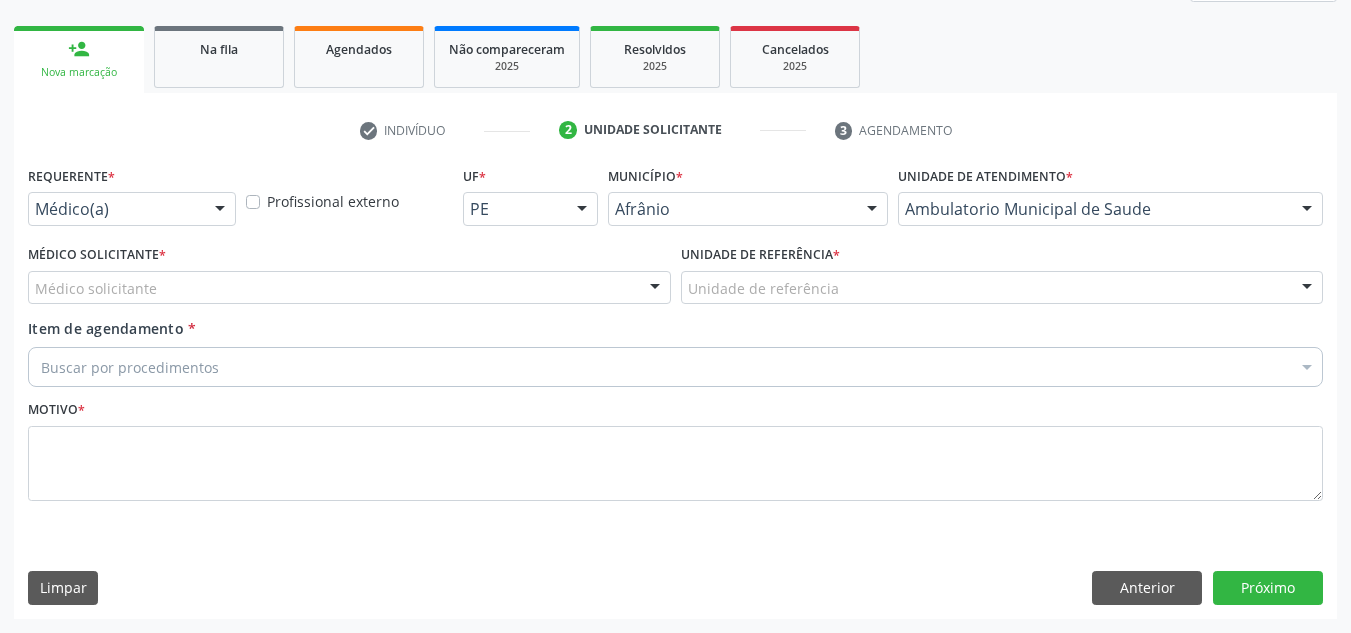 click on "Médico solicitante" at bounding box center (349, 288) 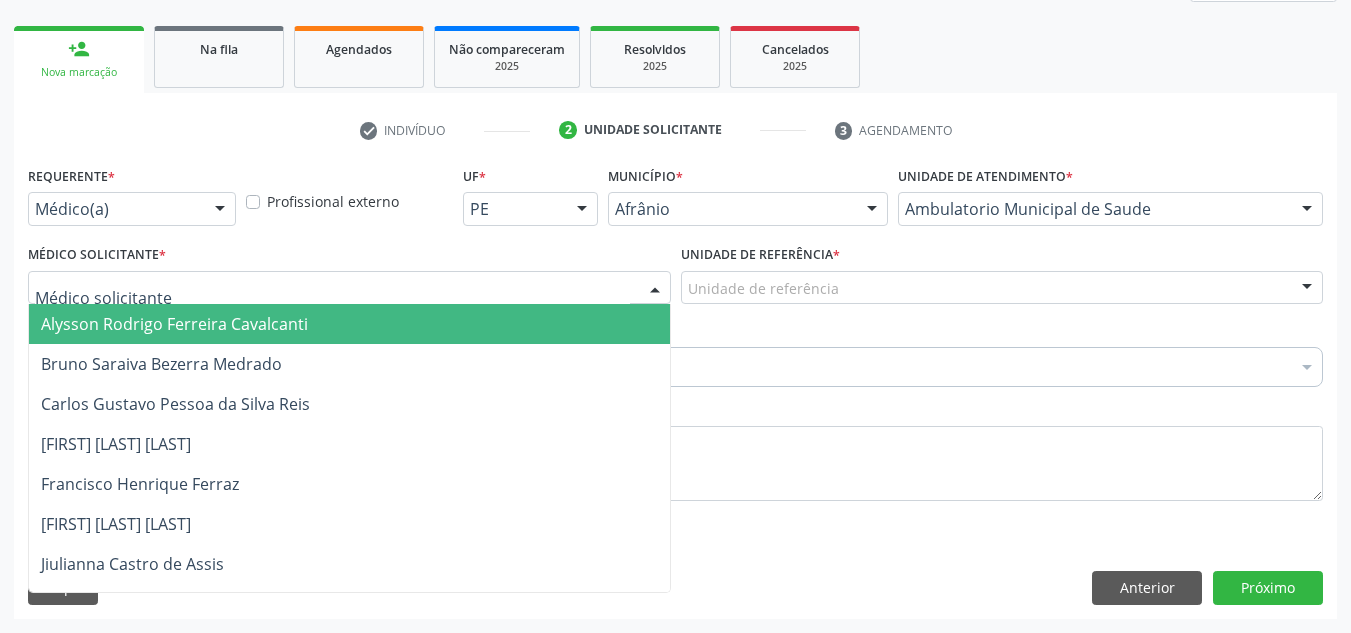 click on "Bruno Saraiva Bezerra Medrado" at bounding box center (349, 364) 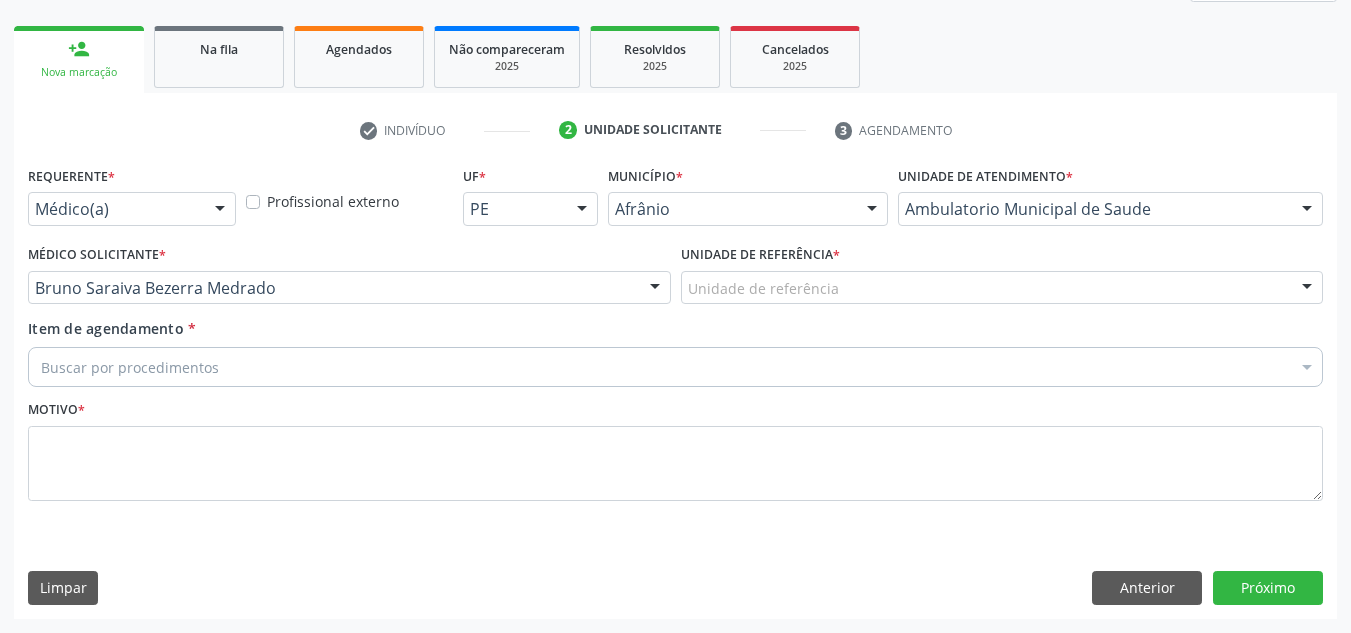 drag, startPoint x: 778, startPoint y: 281, endPoint x: 776, endPoint y: 338, distance: 57.035076 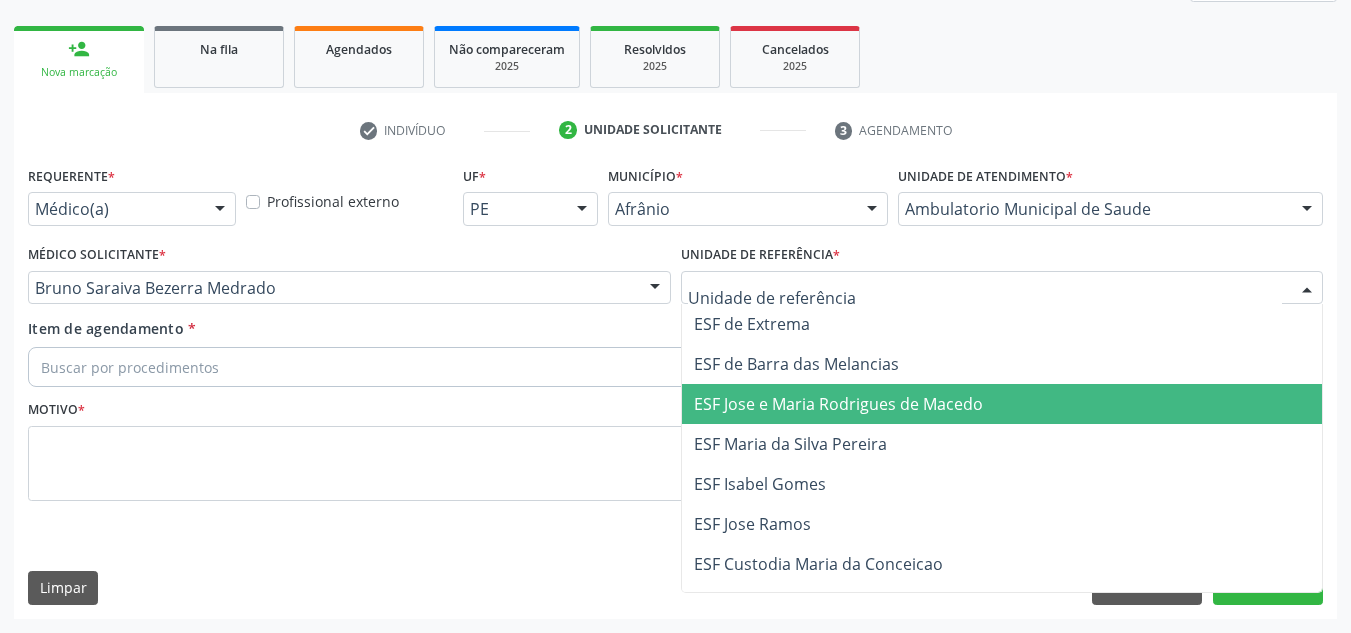 drag, startPoint x: 775, startPoint y: 397, endPoint x: 760, endPoint y: 376, distance: 25.806976 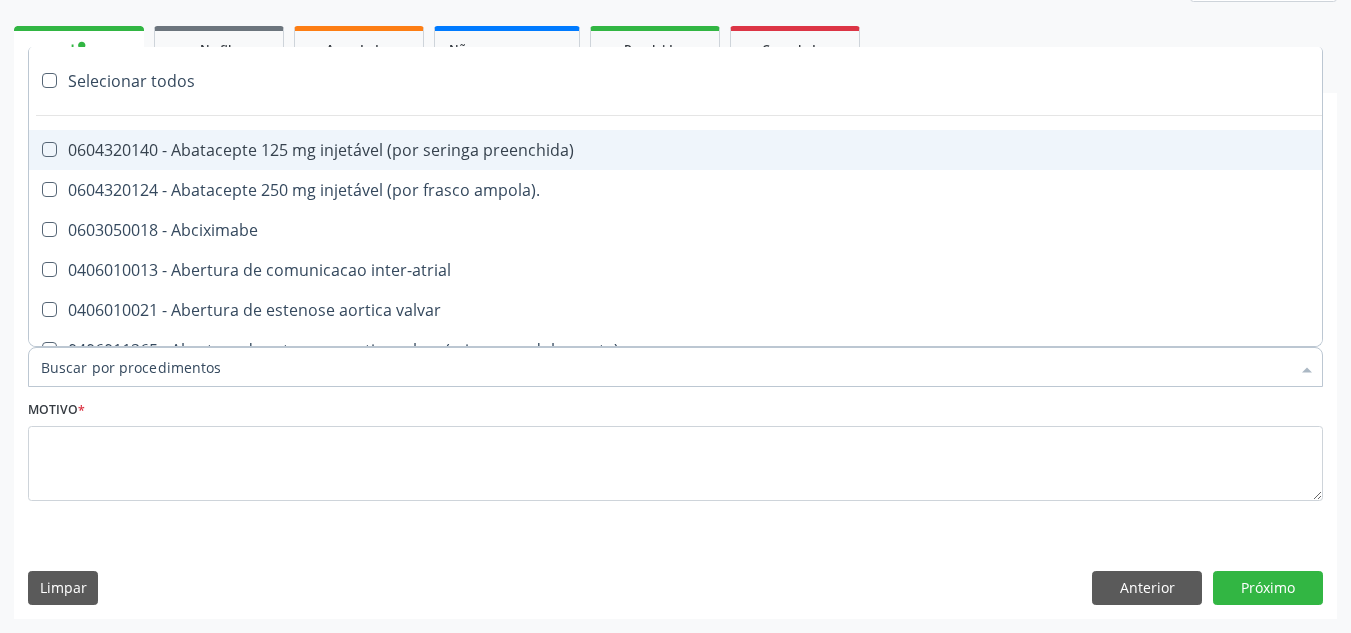 click at bounding box center [675, 367] 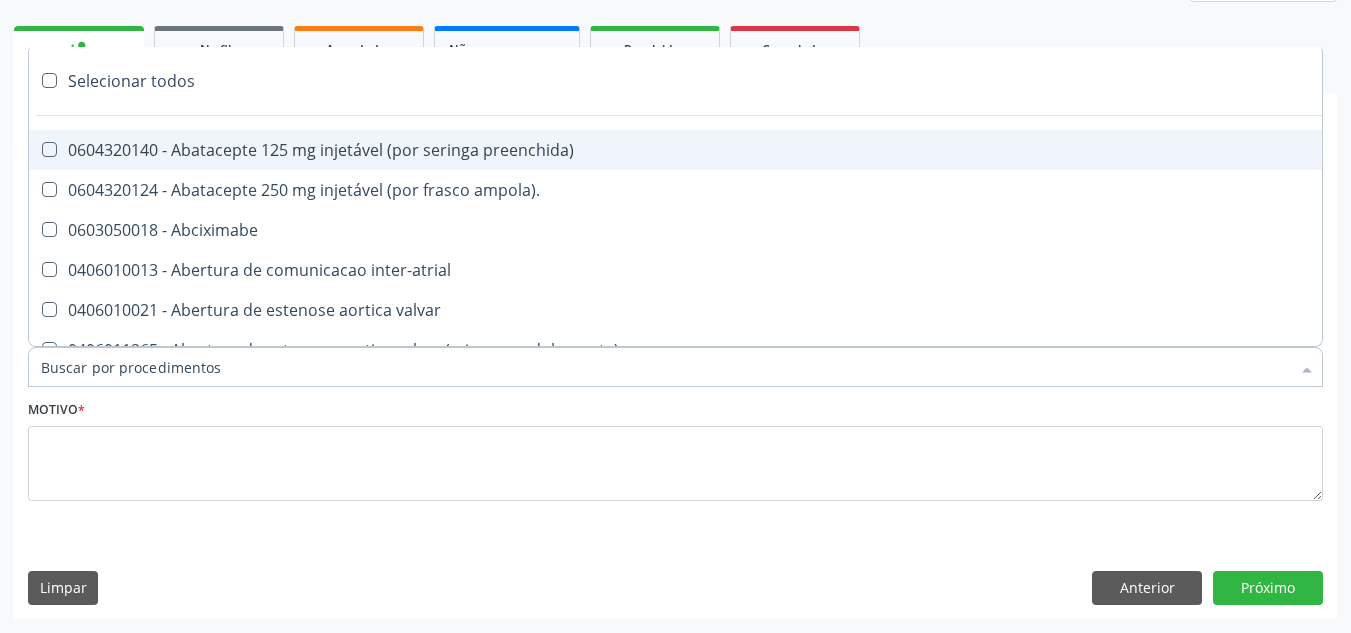 paste on "0209010037" 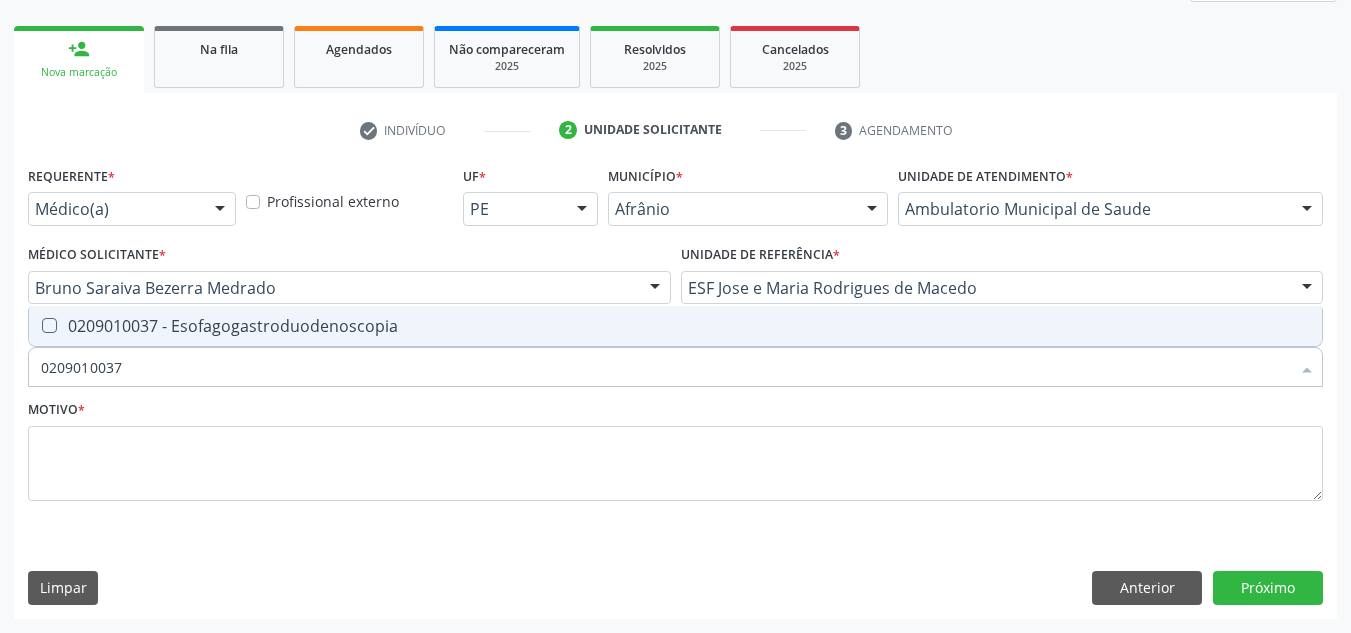 click on "0209010037 - Esofagogastroduodenoscopia" at bounding box center (675, 326) 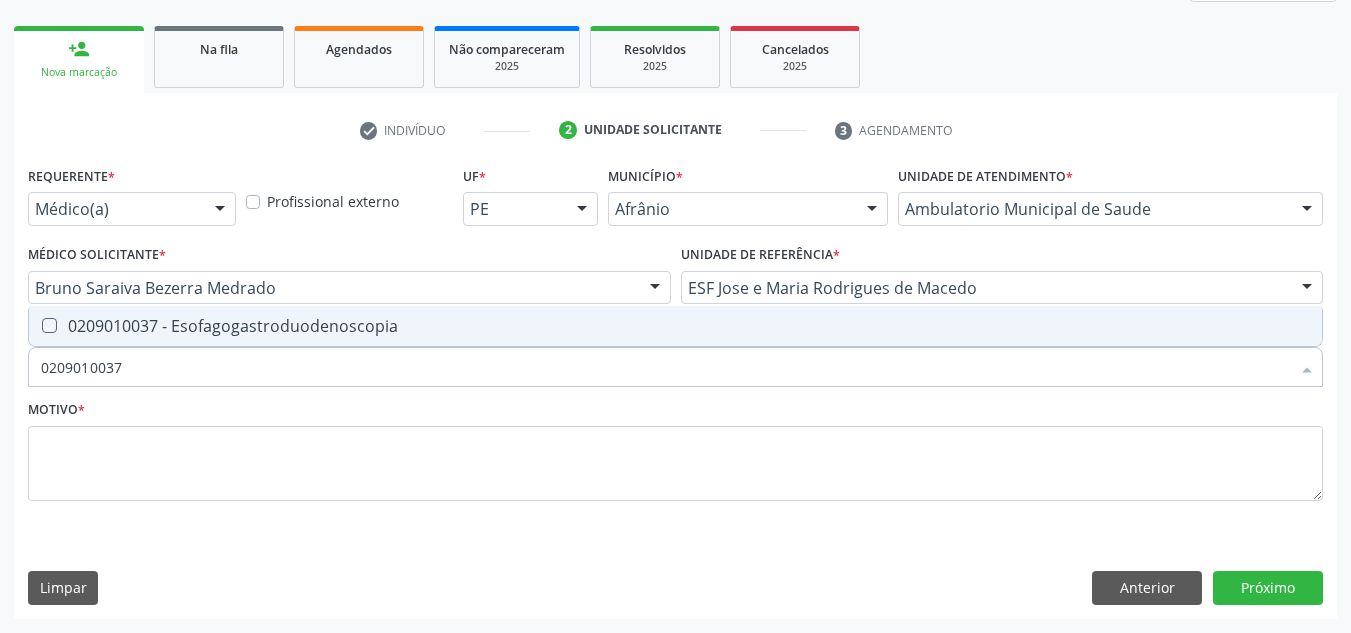 checkbox on "true" 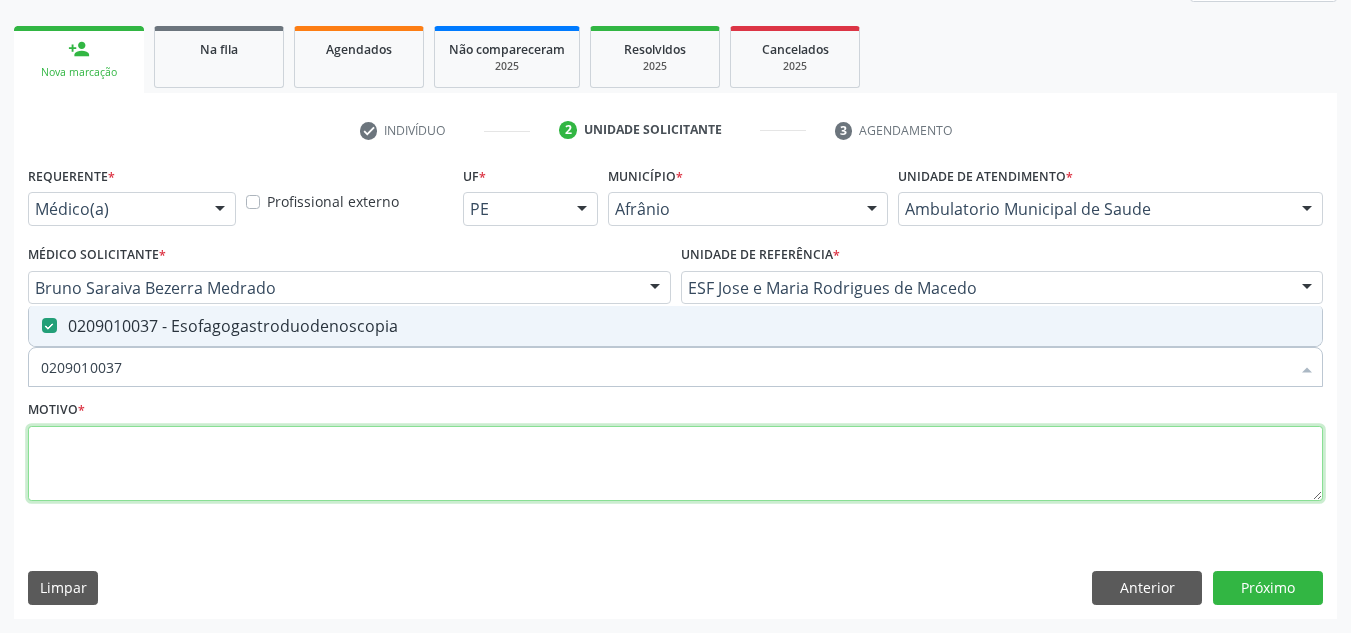 click at bounding box center [675, 464] 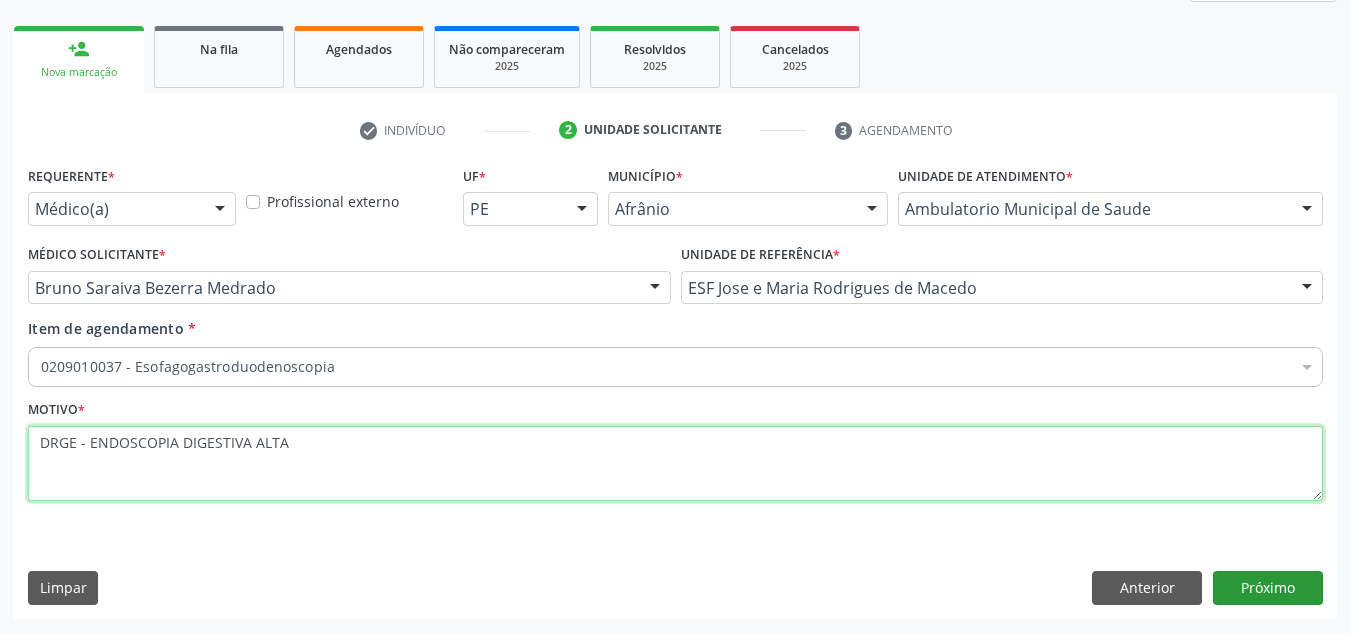 type on "DRGE - ENDOSCOPIA DIGESTIVA ALTA" 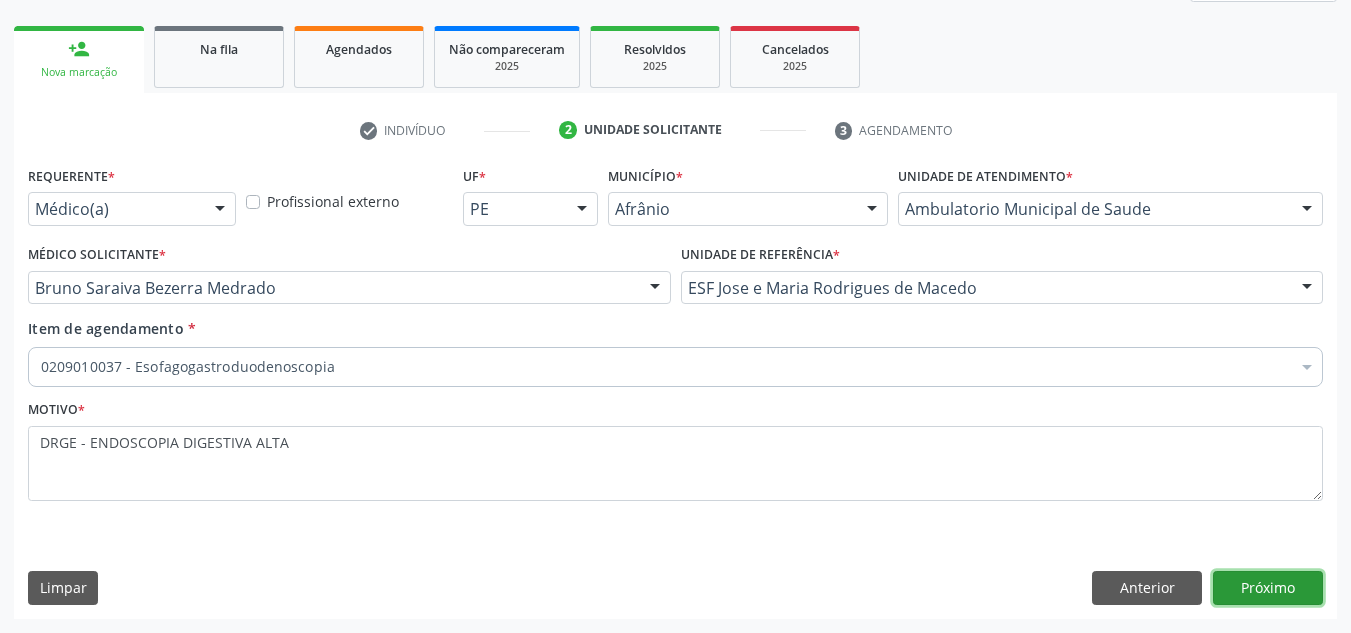 click on "Próximo" at bounding box center (1268, 588) 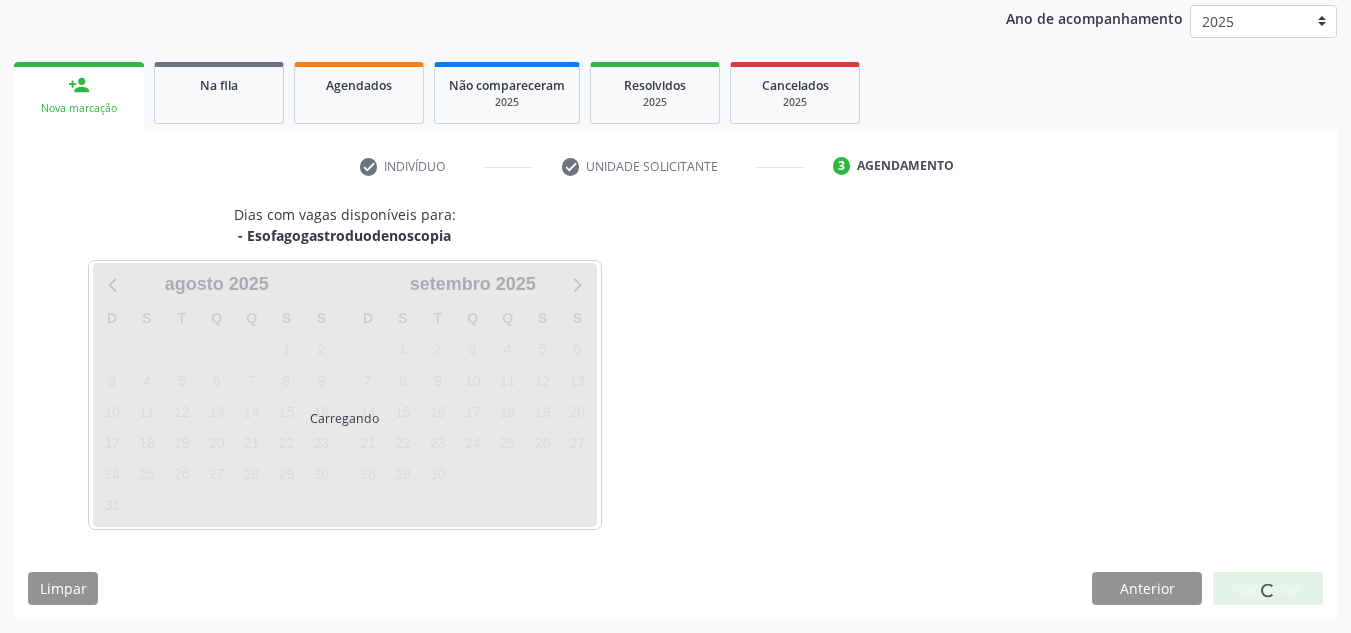 scroll, scrollTop: 237, scrollLeft: 0, axis: vertical 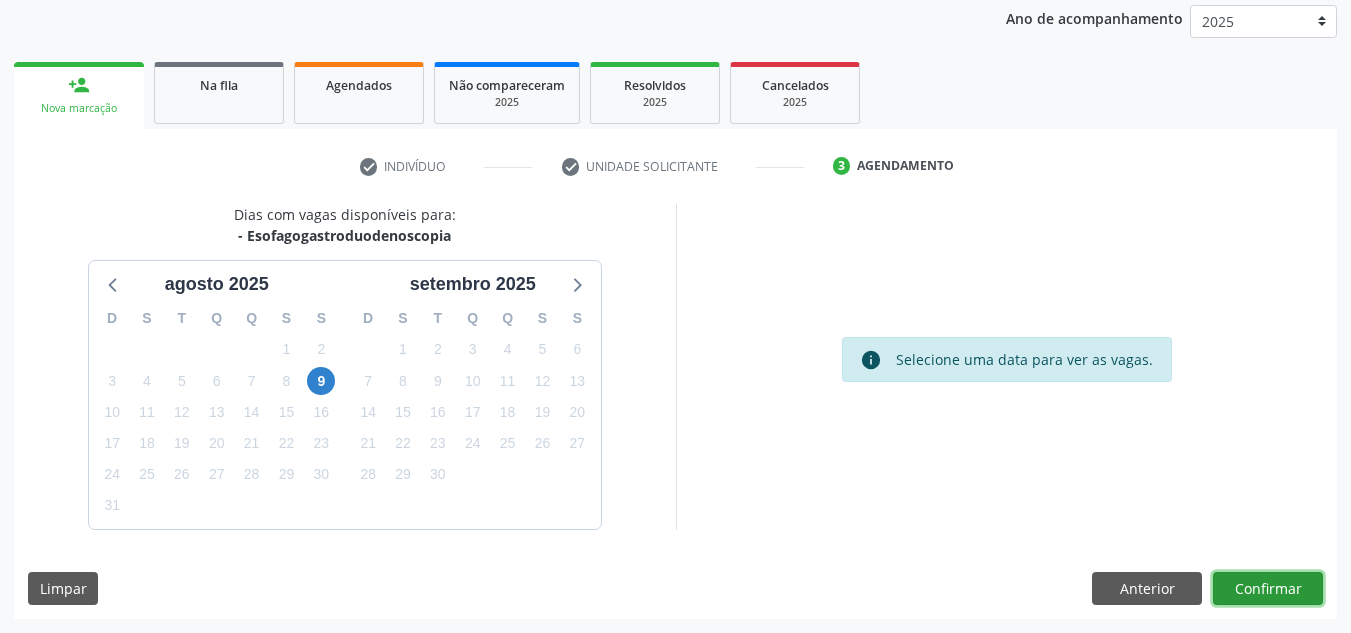 click on "Confirmar" at bounding box center [1268, 589] 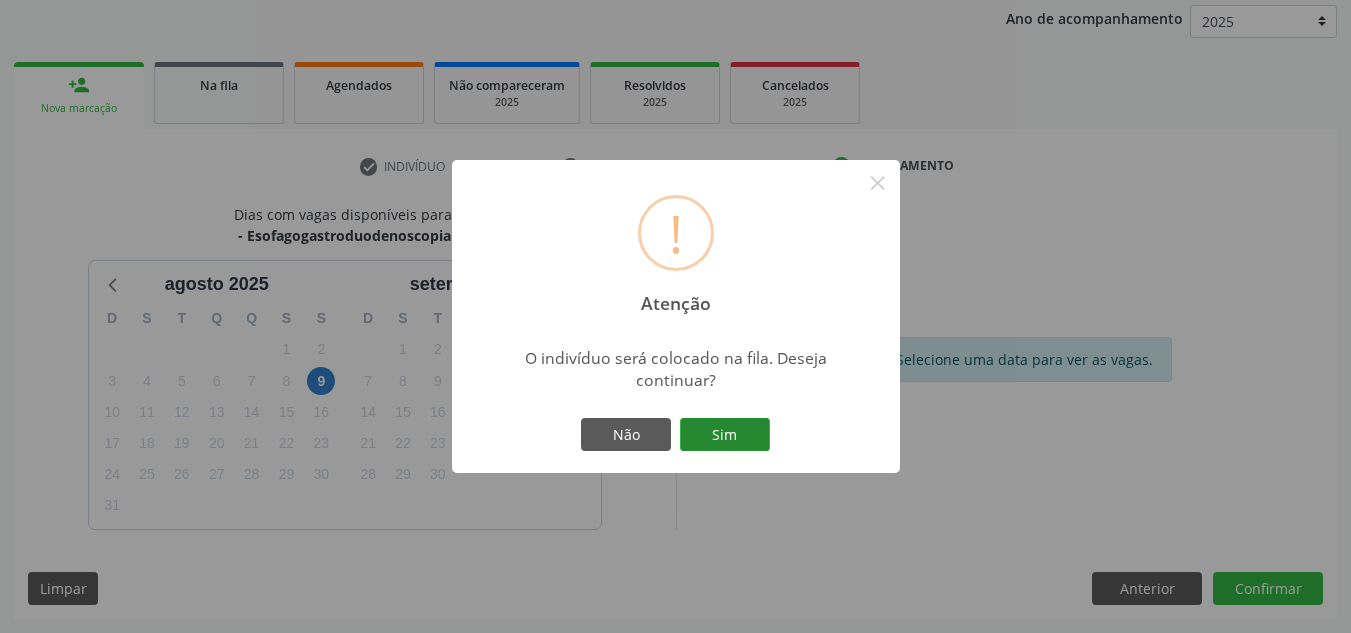 click on "Sim" at bounding box center (725, 435) 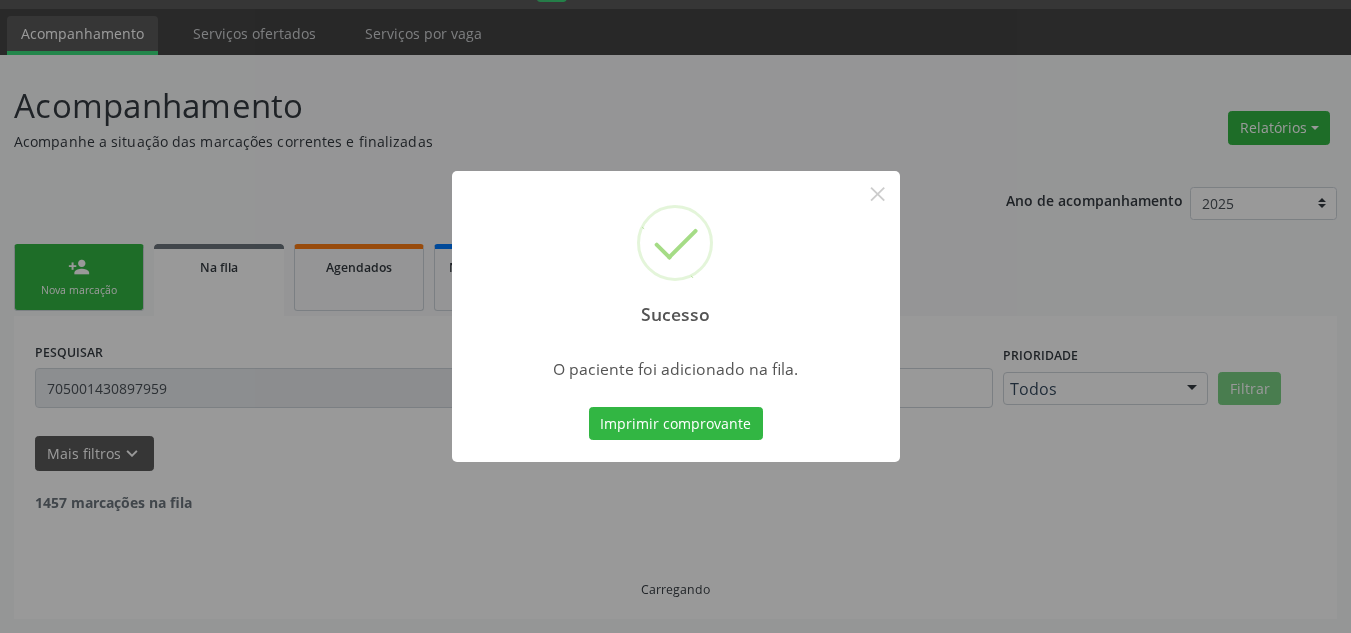 scroll, scrollTop: 34, scrollLeft: 0, axis: vertical 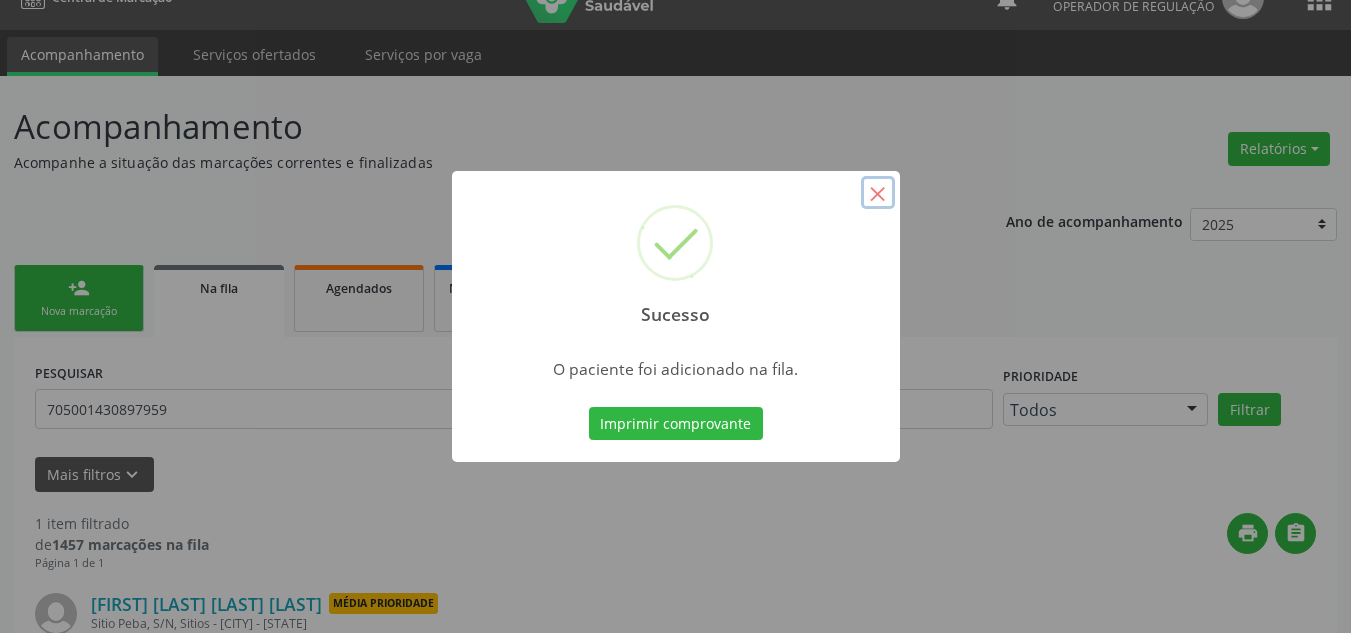 click on "×" at bounding box center (878, 193) 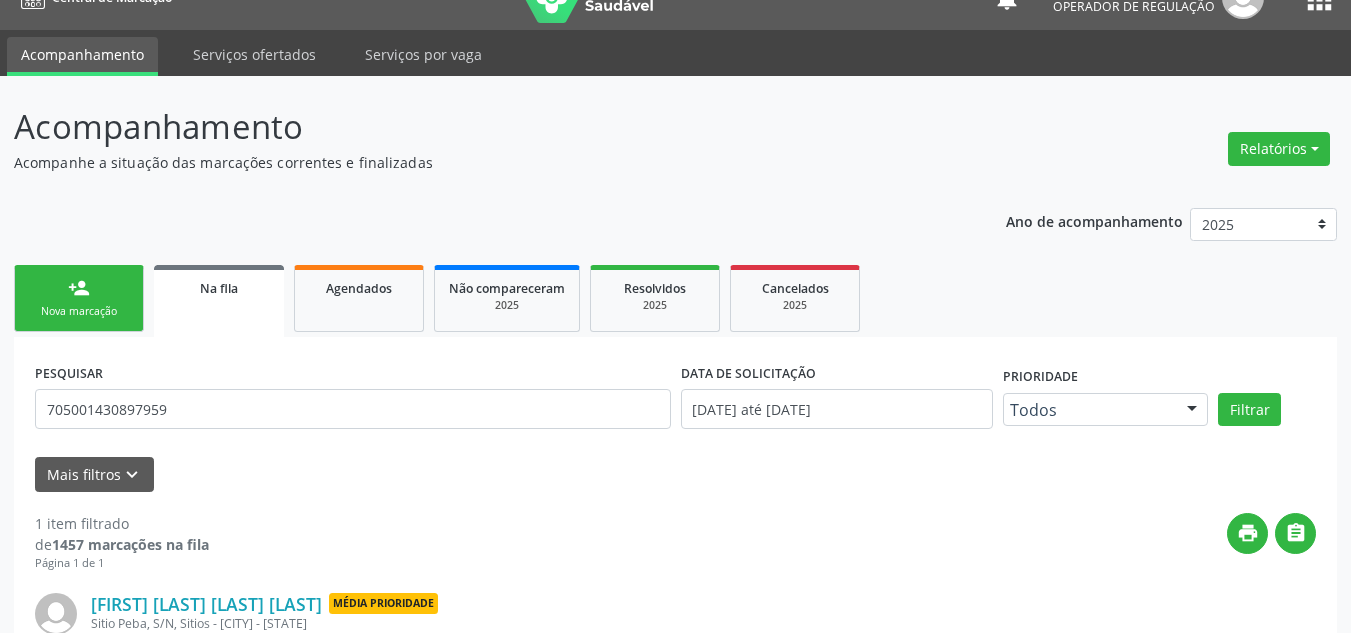 click on "Nova marcação" at bounding box center [79, 311] 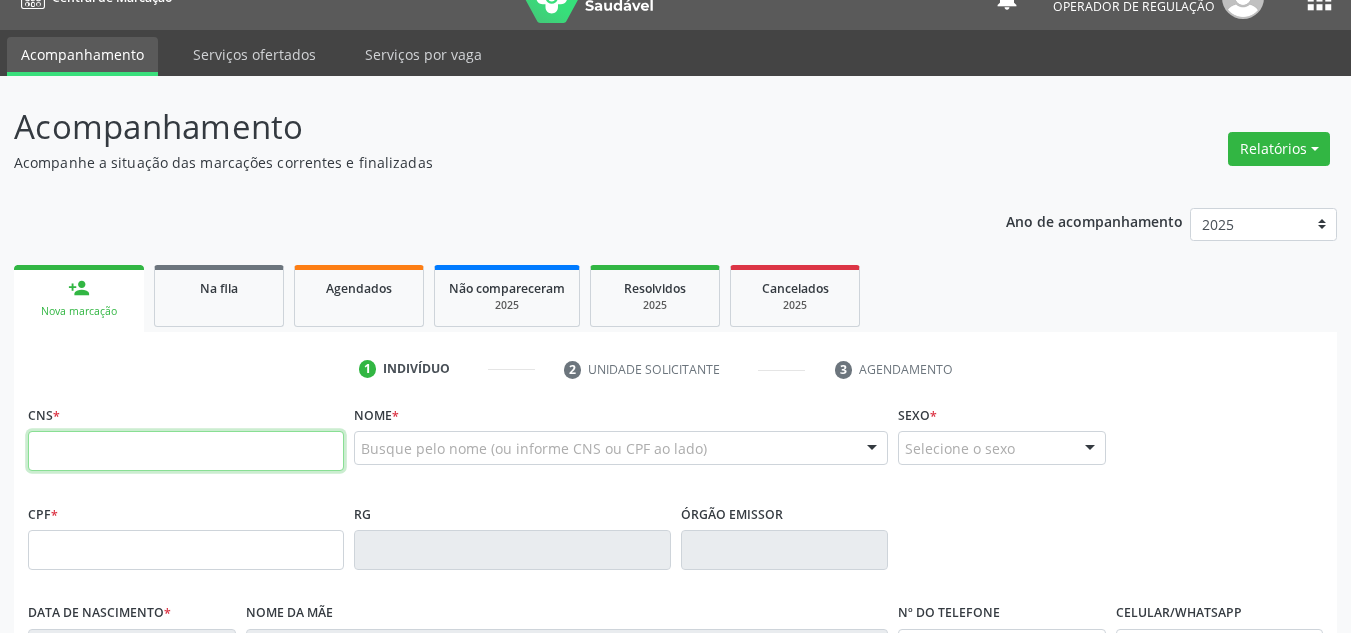 click at bounding box center (186, 451) 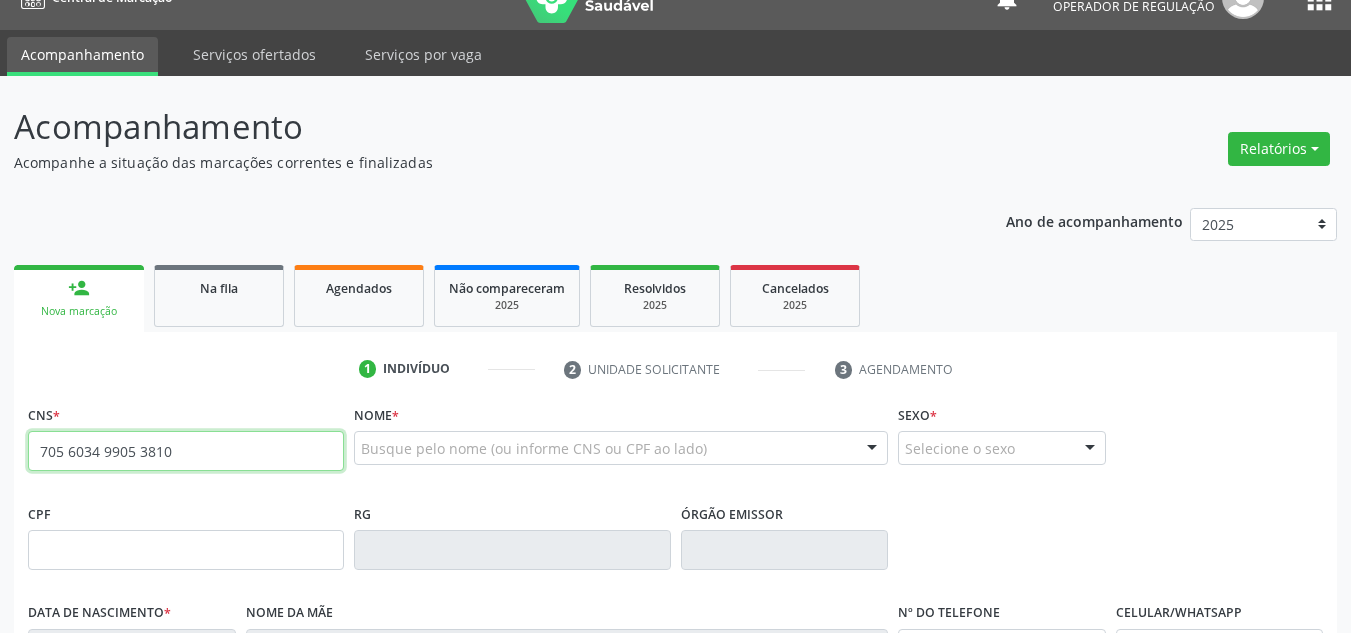 type on "705 6034 9905 3810" 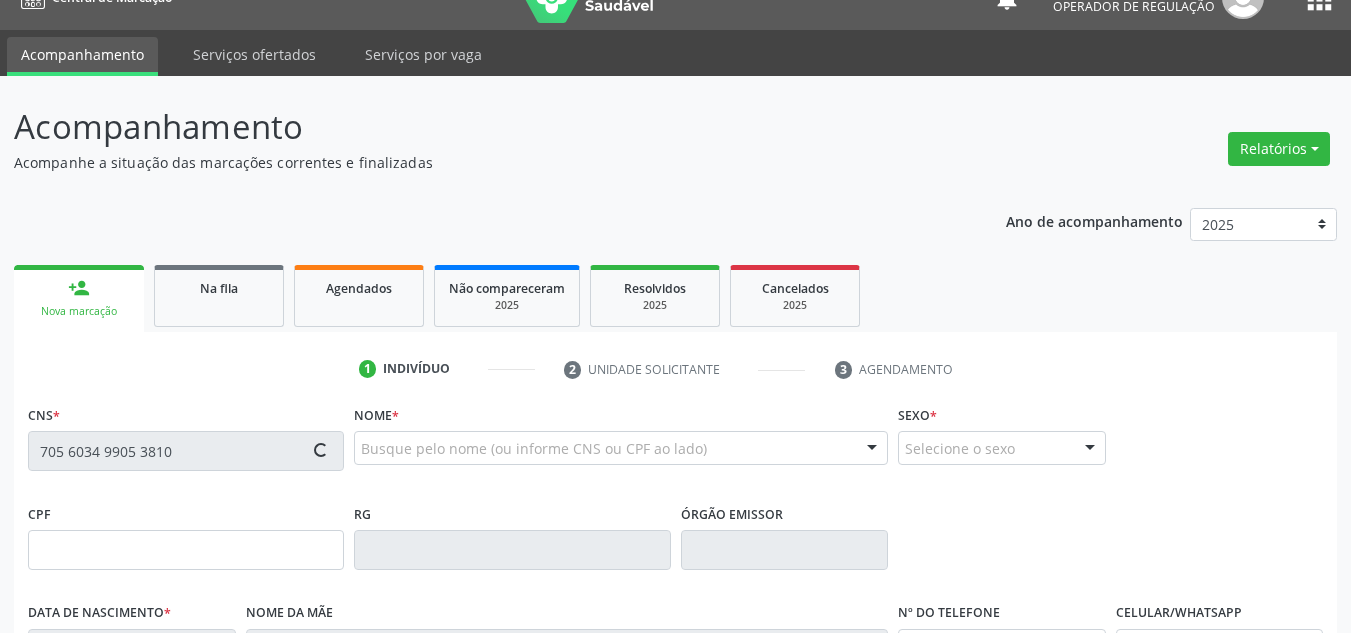 type on "044.924.834-89" 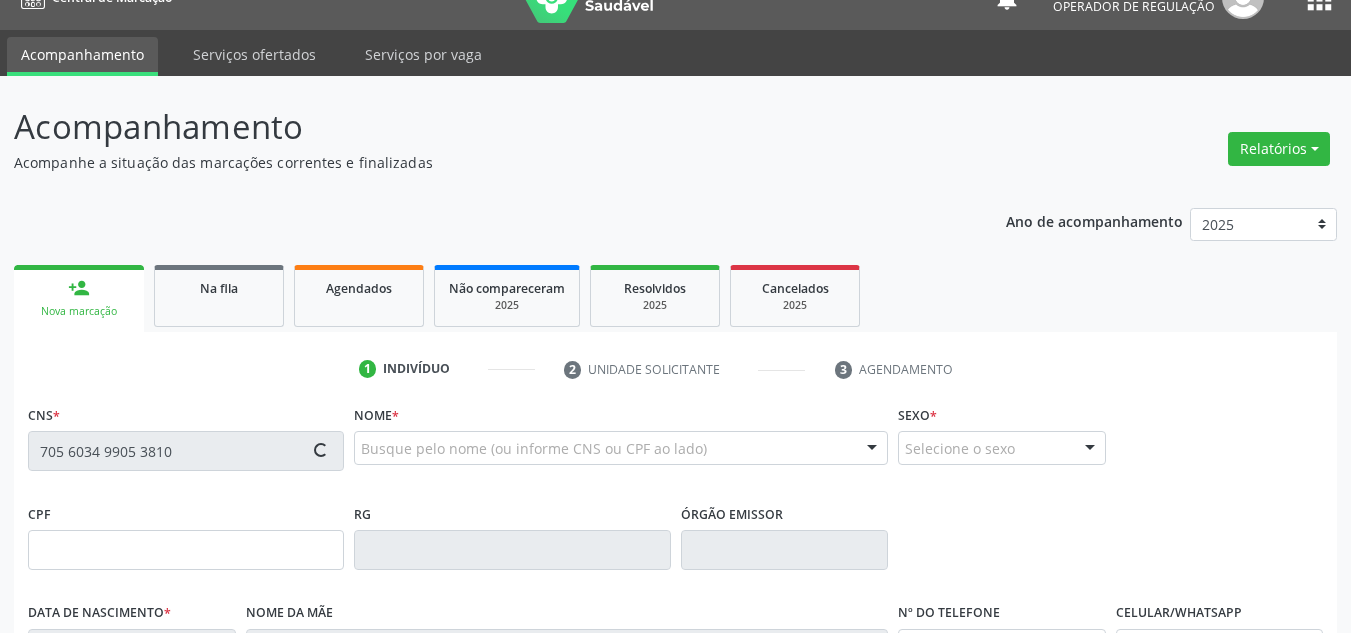 type on "07/12/1968" 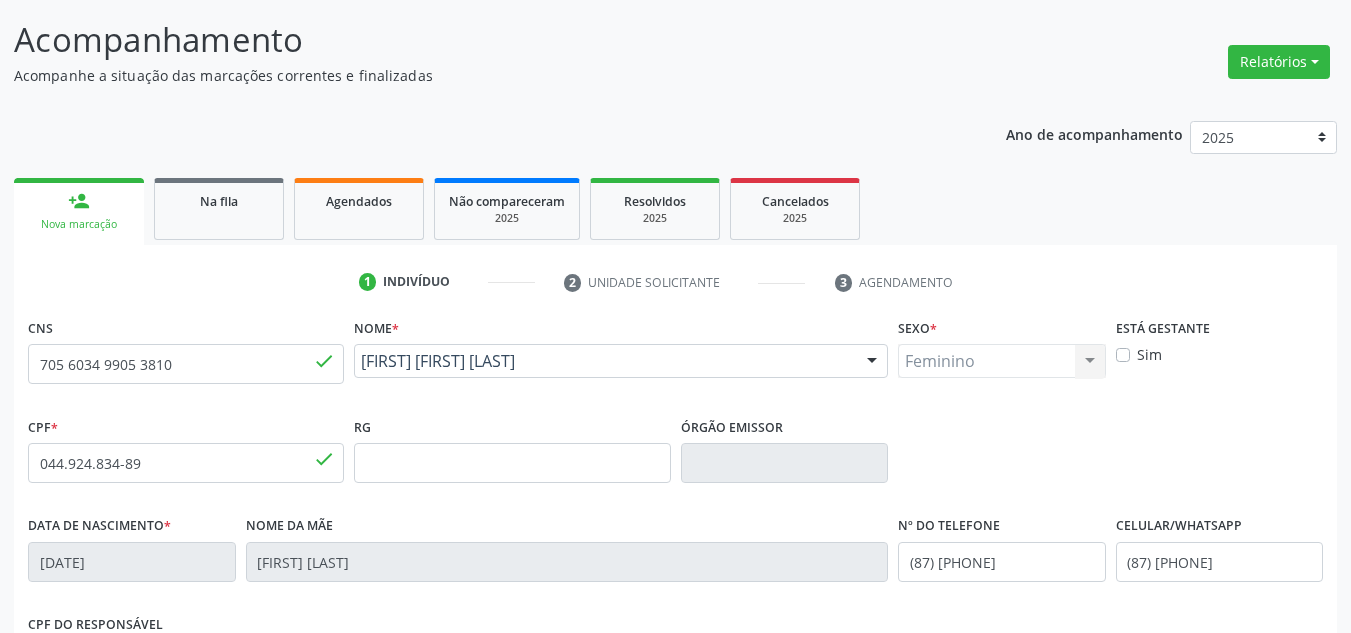 scroll, scrollTop: 434, scrollLeft: 0, axis: vertical 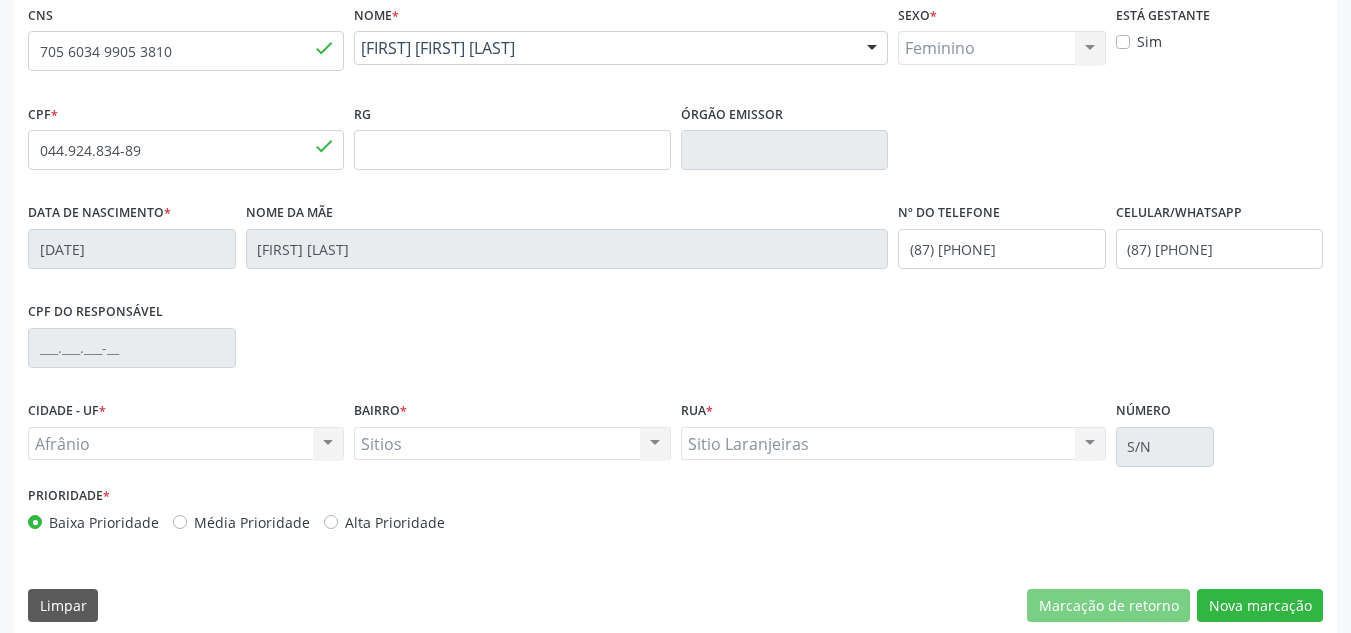 drag, startPoint x: 199, startPoint y: 527, endPoint x: 213, endPoint y: 536, distance: 16.643316 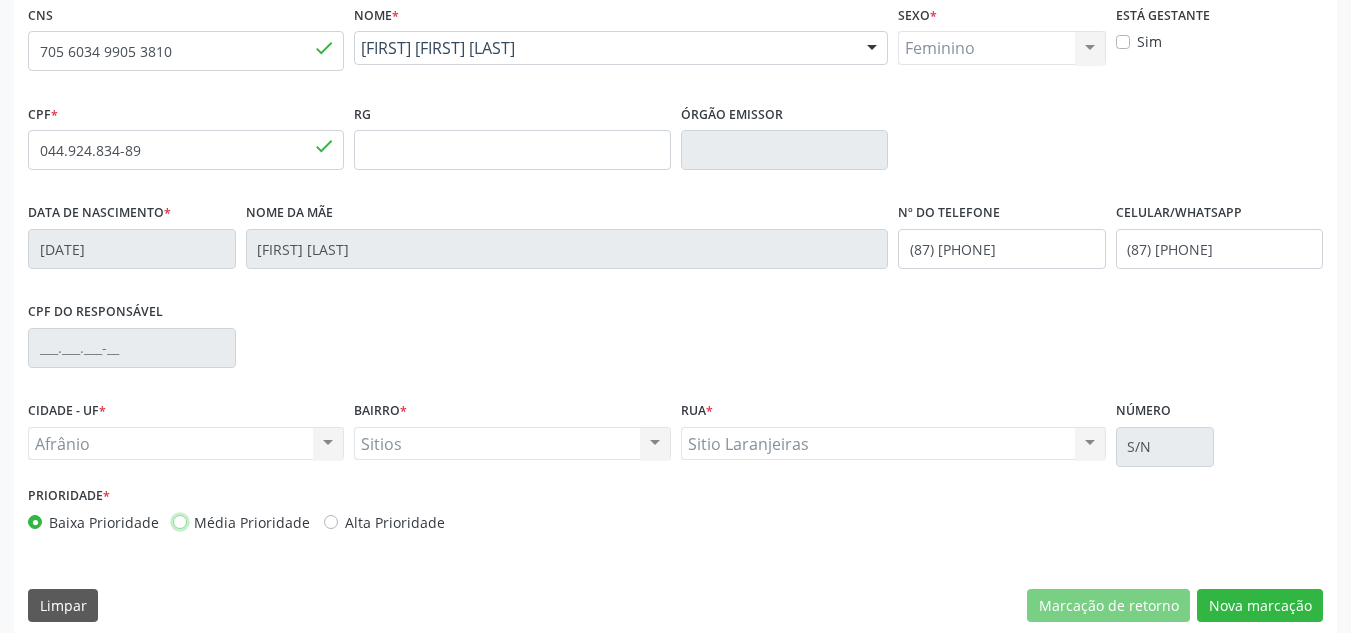 click on "Média Prioridade" at bounding box center (180, 521) 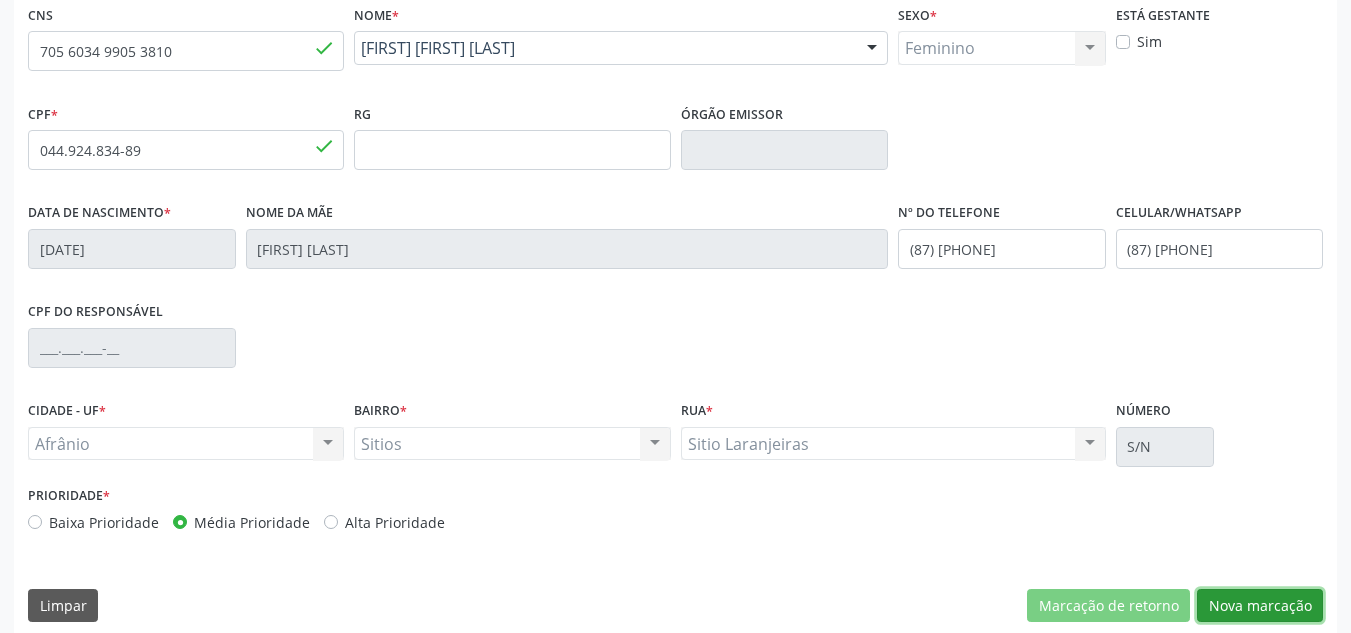 click on "Nova marcação" at bounding box center [1260, 606] 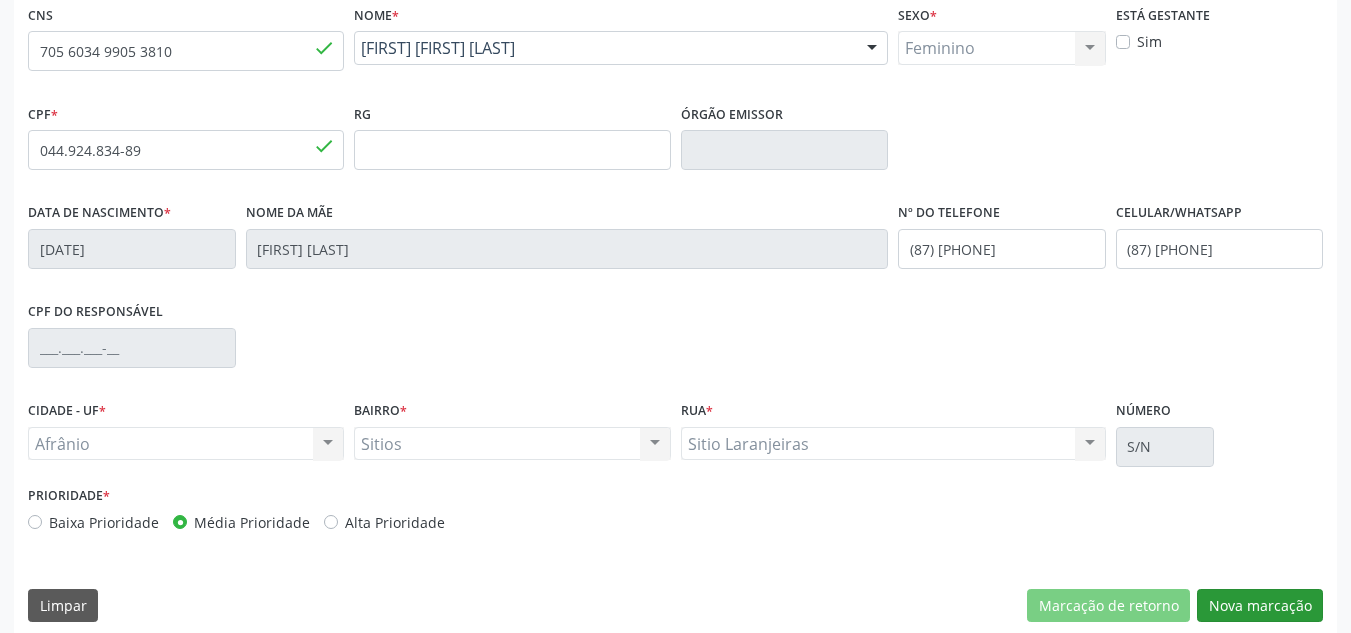 scroll, scrollTop: 273, scrollLeft: 0, axis: vertical 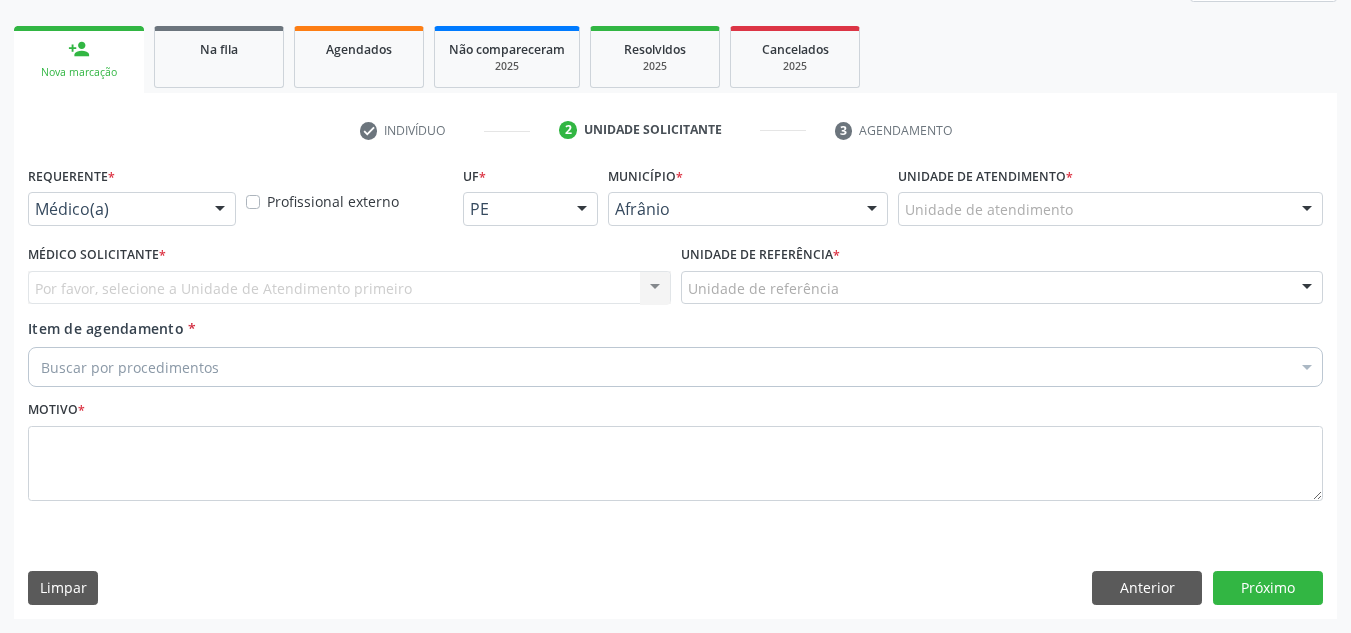 click on "Unidade de atendimento" at bounding box center [1110, 209] 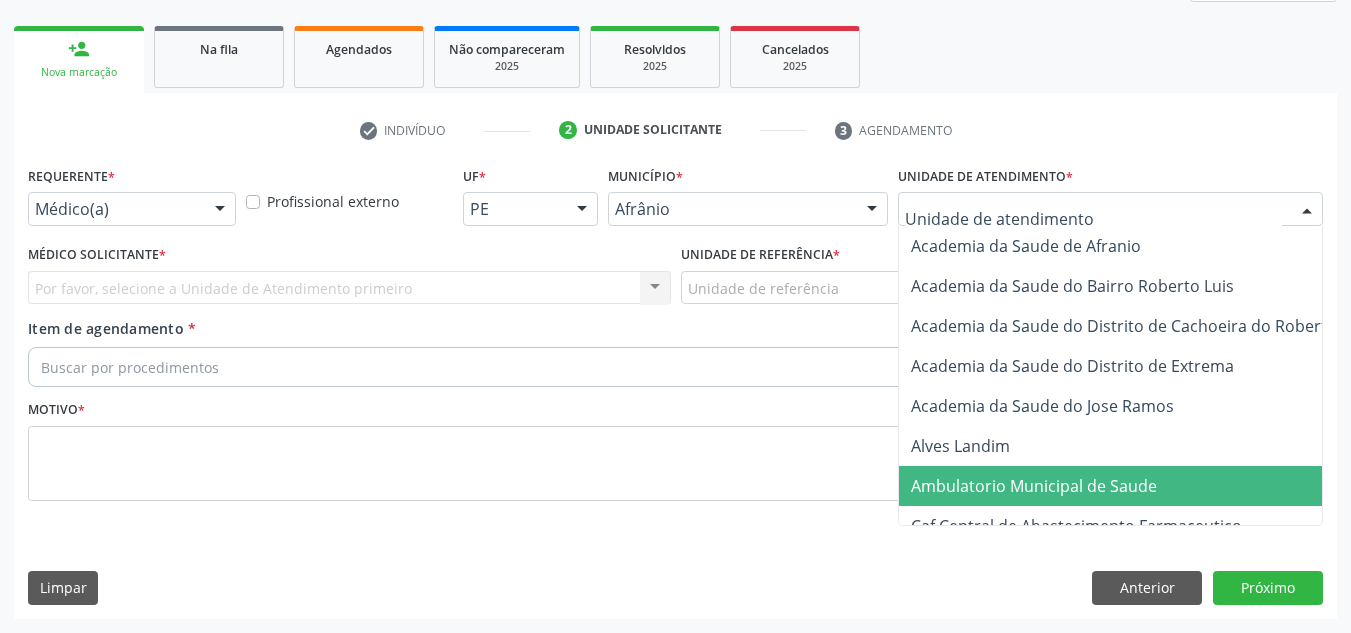 click on "Ambulatorio Municipal de Saude" at bounding box center [1034, 486] 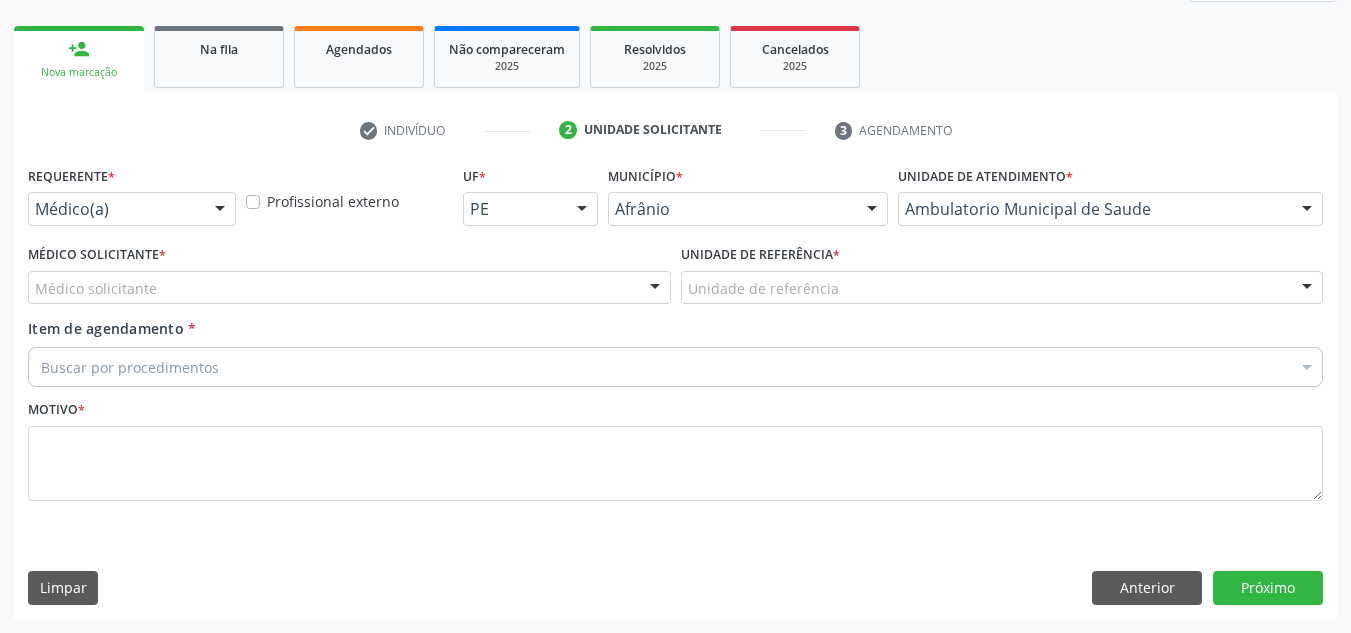 drag, startPoint x: 425, startPoint y: 308, endPoint x: 460, endPoint y: 284, distance: 42.43819 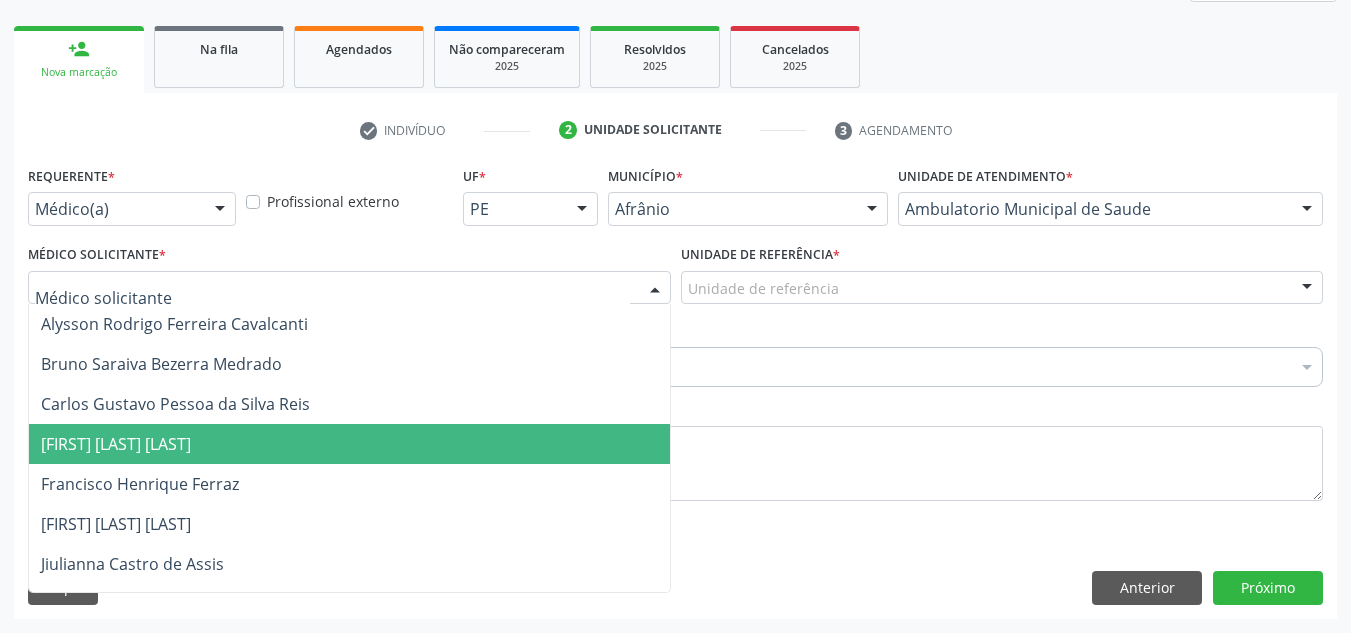 drag, startPoint x: 438, startPoint y: 443, endPoint x: 780, endPoint y: 304, distance: 369.16797 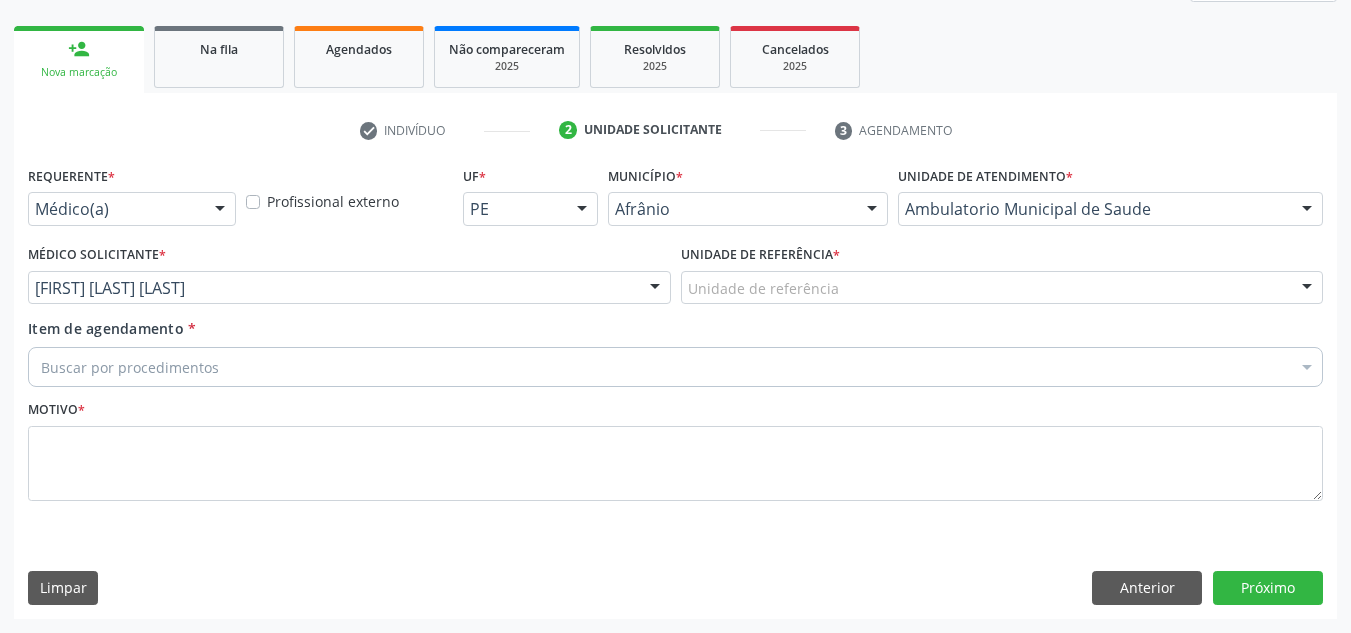 drag, startPoint x: 792, startPoint y: 299, endPoint x: 773, endPoint y: 393, distance: 95.90099 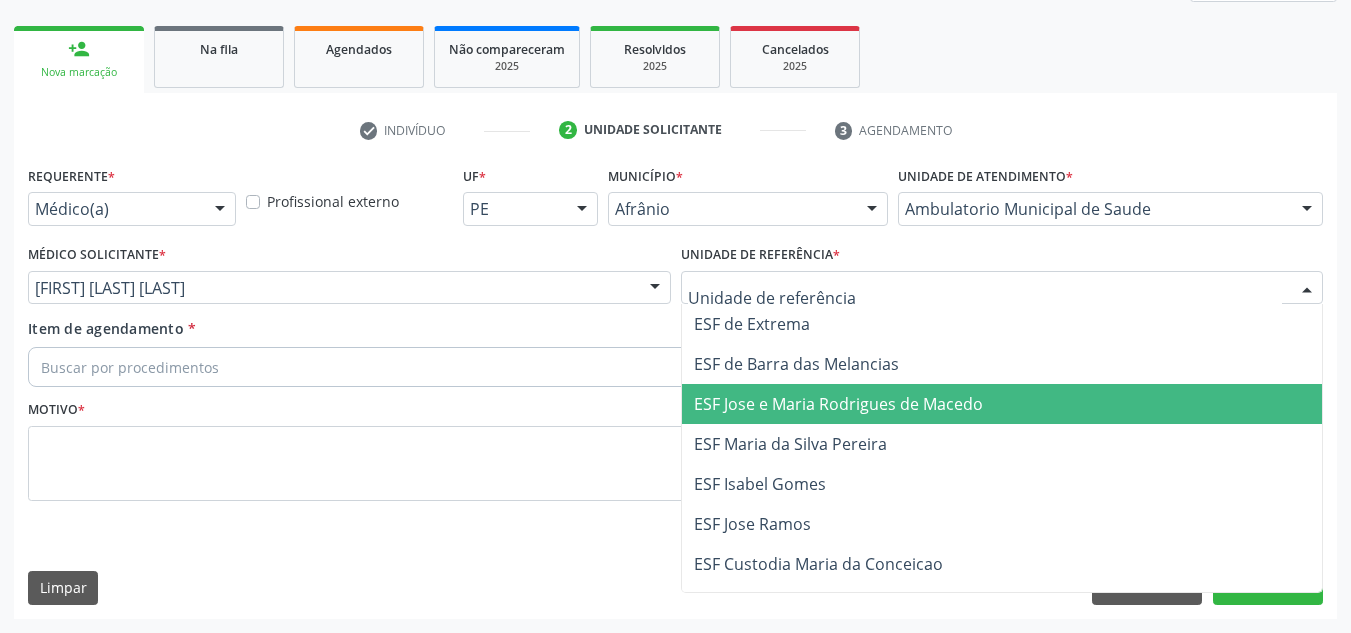 click on "ESF Jose e Maria Rodrigues de Macedo" at bounding box center [838, 404] 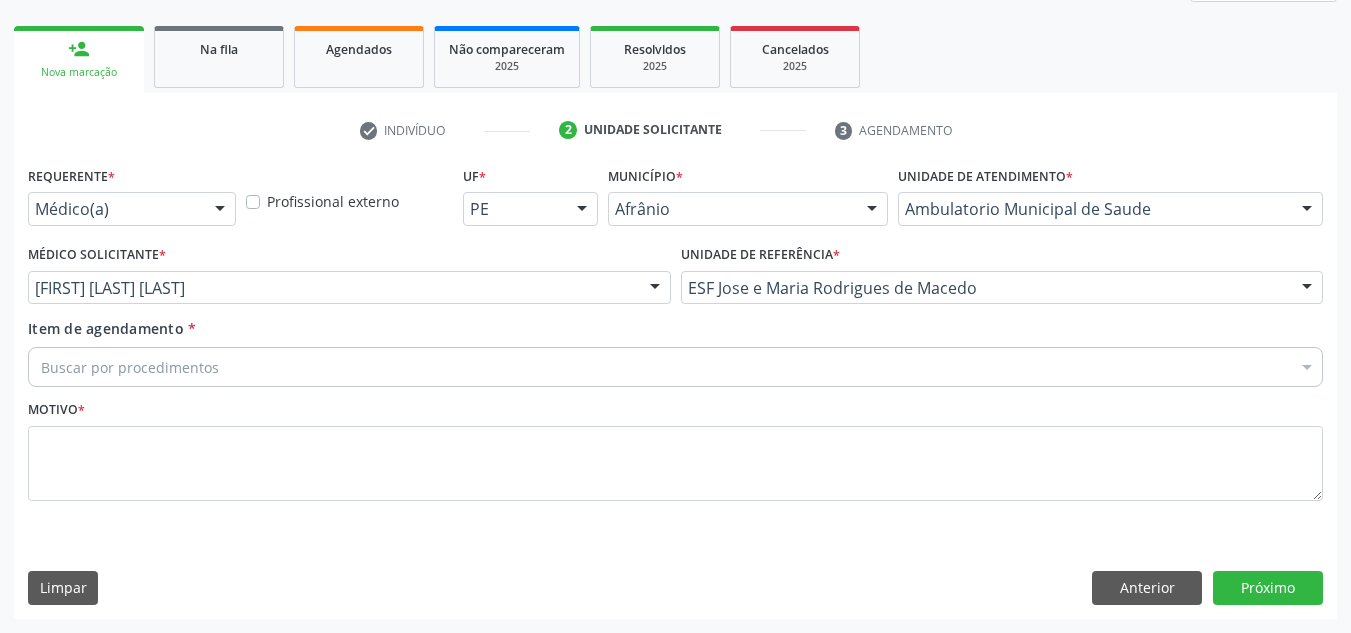 click on "Buscar por procedimentos" at bounding box center (675, 367) 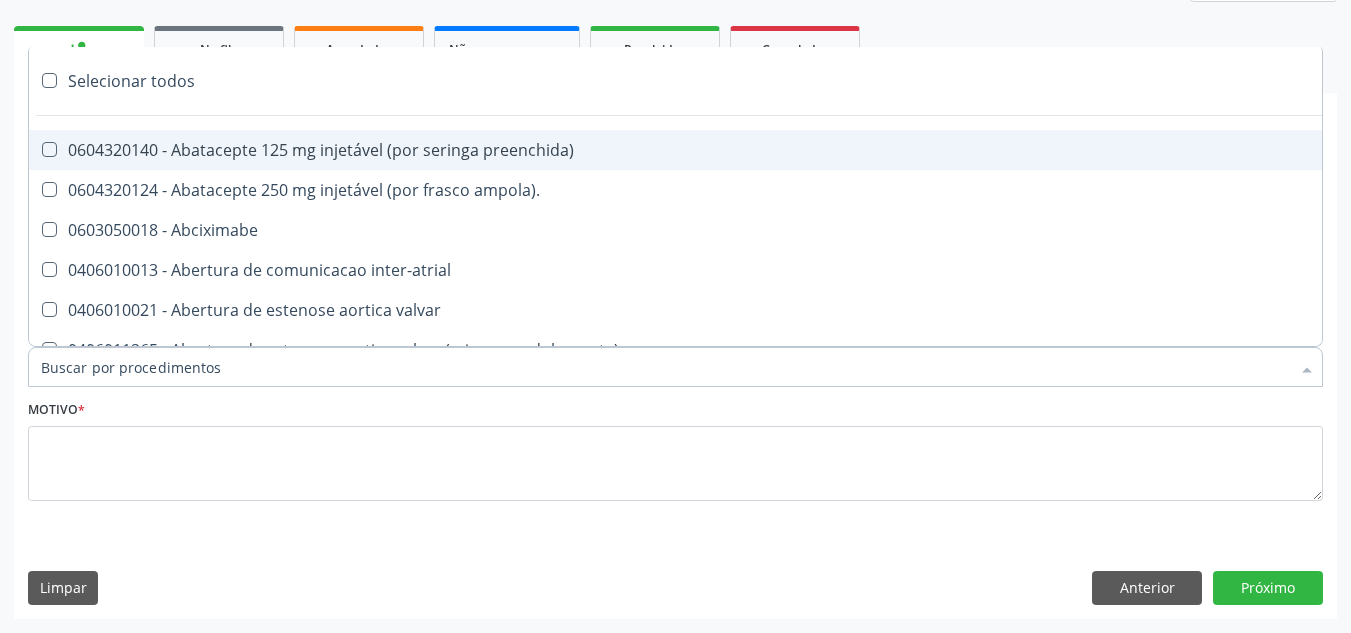 paste on "0209010037" 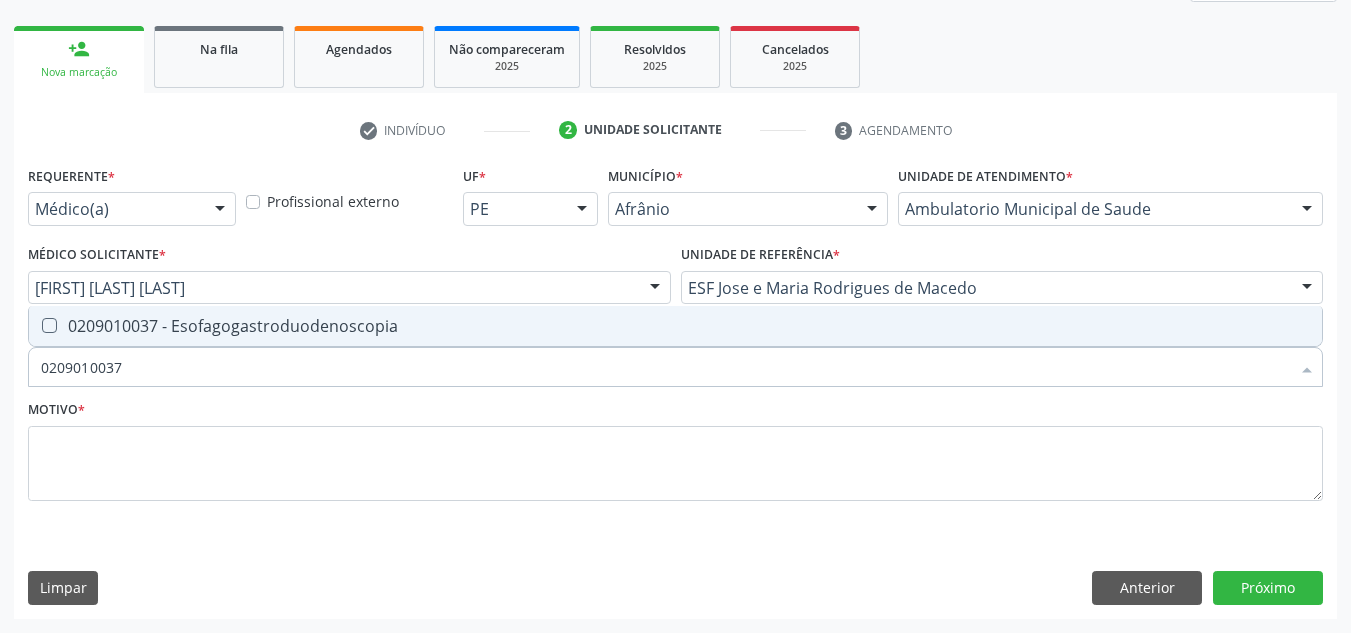 click on "0209010037 - Esofagogastroduodenoscopia" at bounding box center [675, 326] 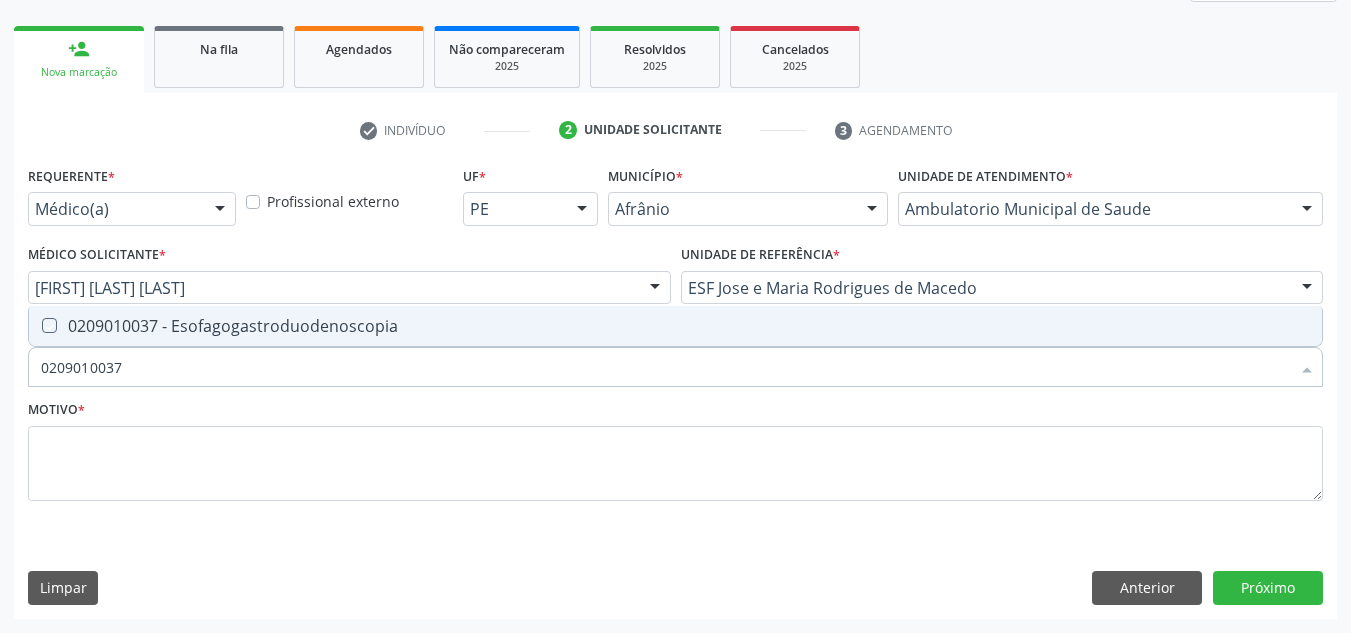 checkbox on "true" 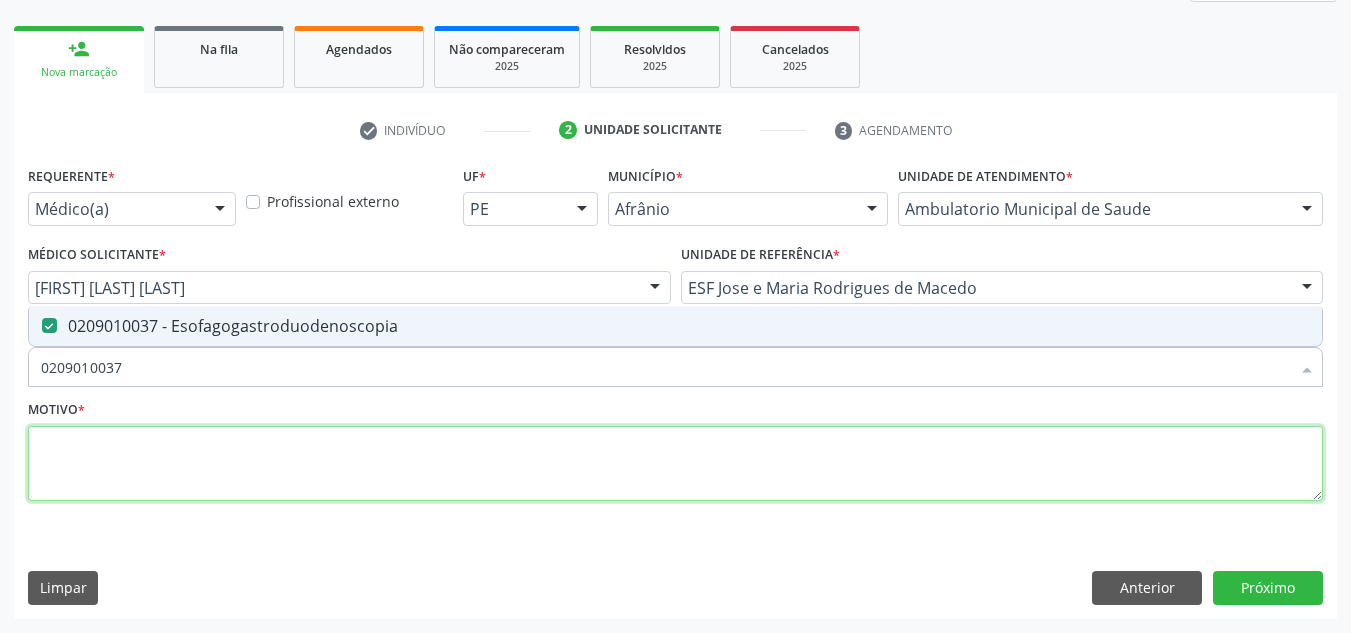 click at bounding box center [675, 464] 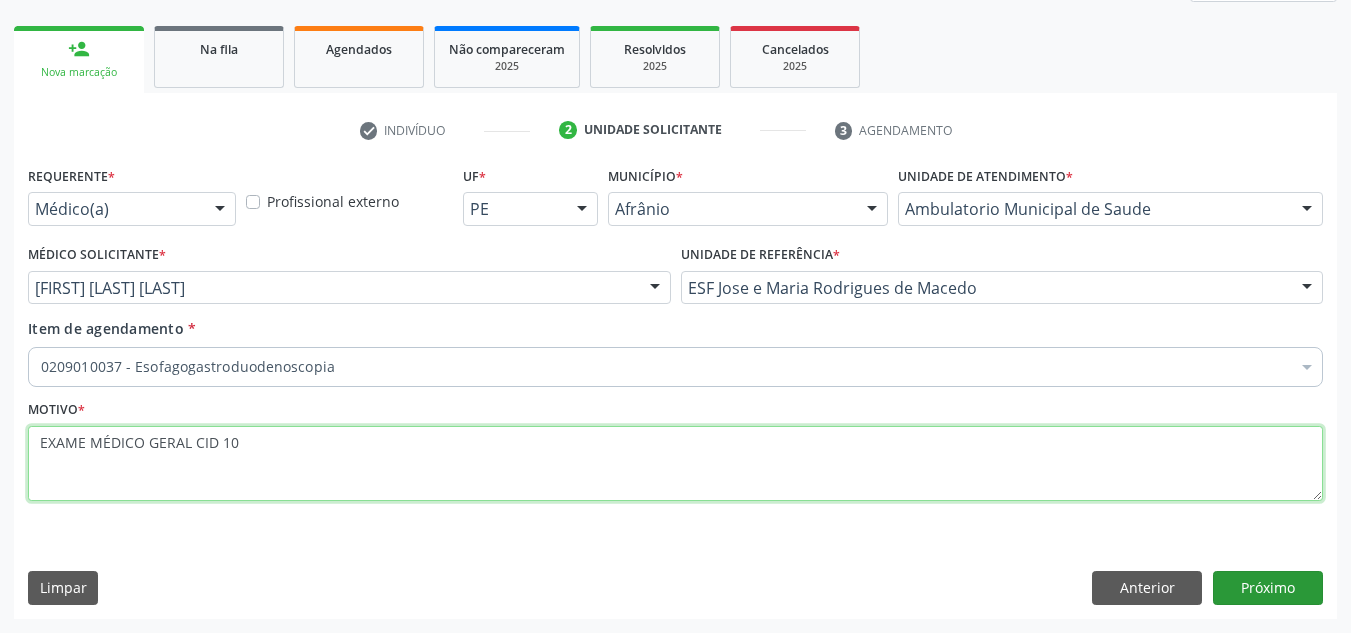 type on "EXAME MÉDICO GERAL CID 10" 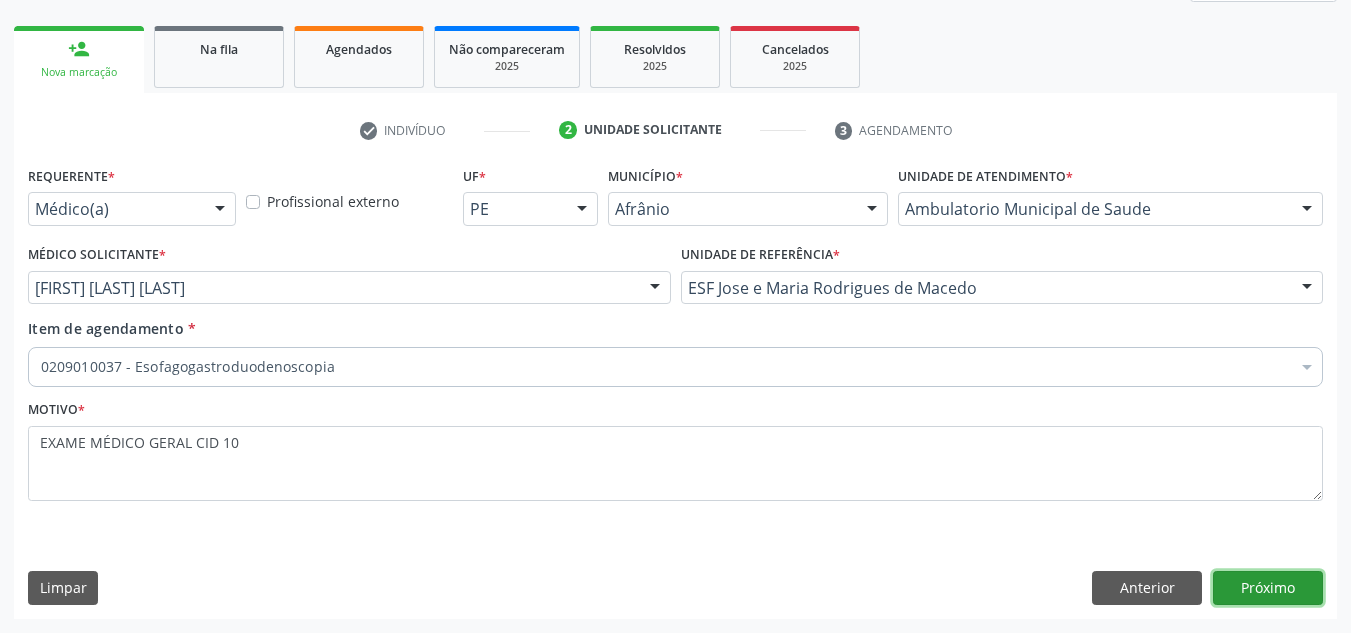 click on "Próximo" at bounding box center [1268, 588] 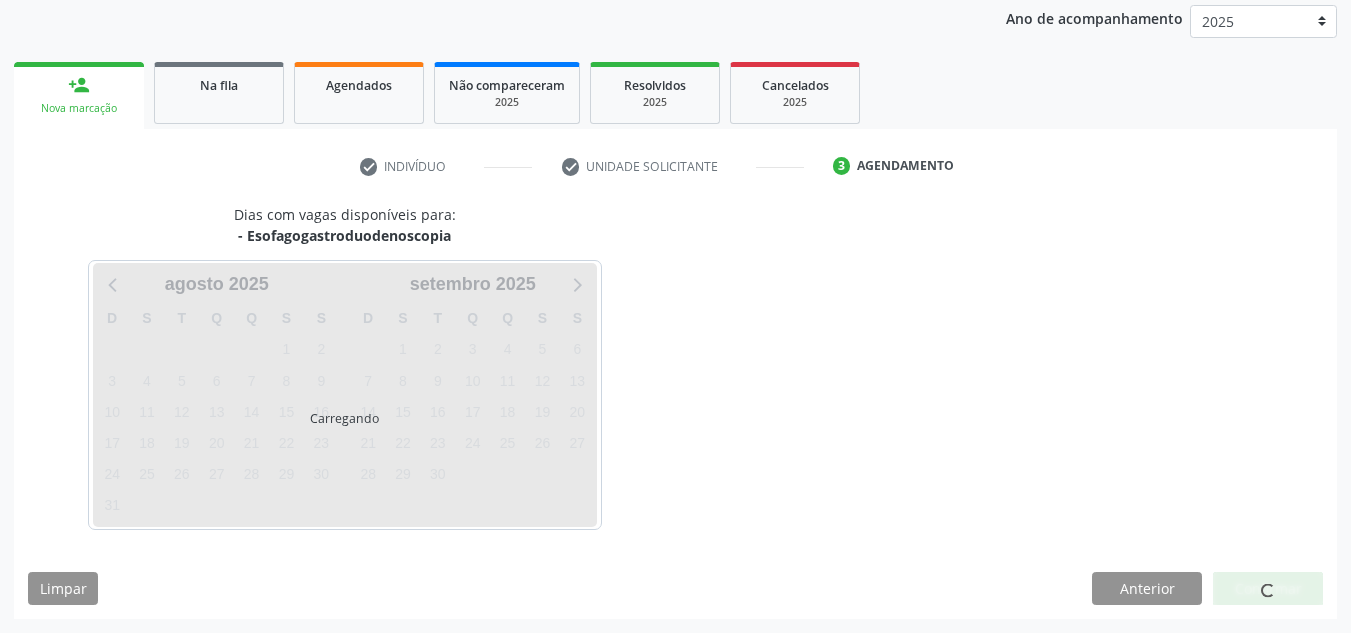 scroll, scrollTop: 237, scrollLeft: 0, axis: vertical 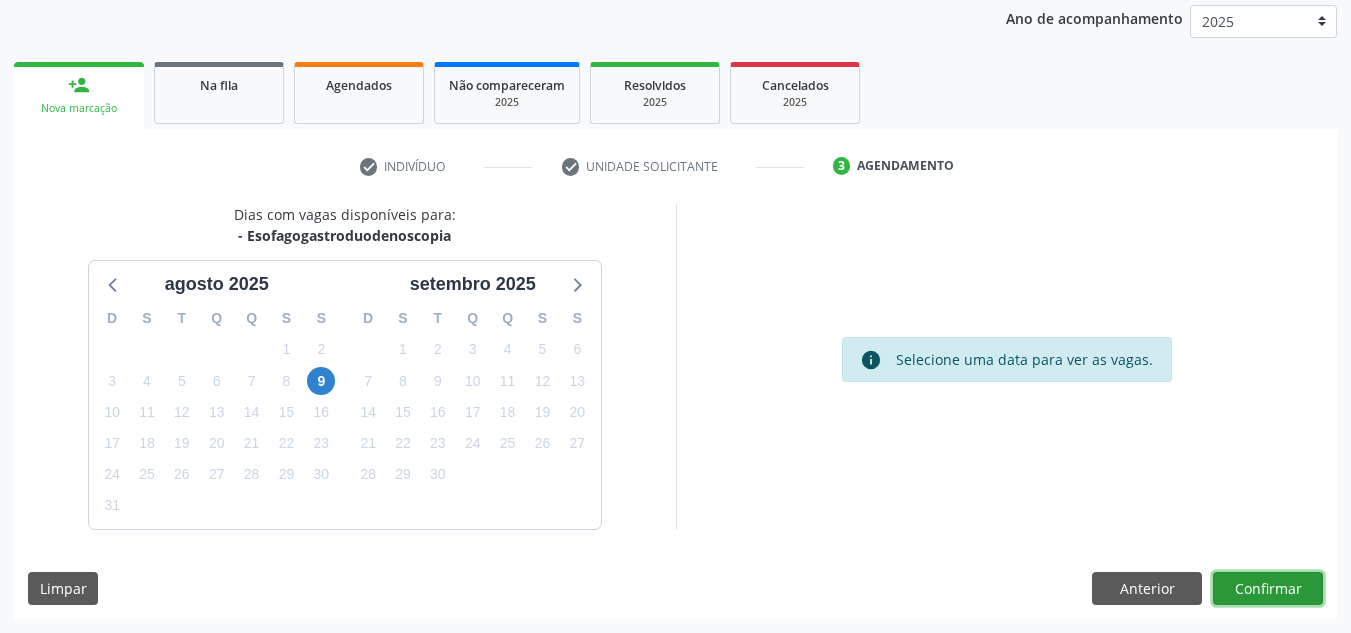 click on "Confirmar" at bounding box center [1268, 589] 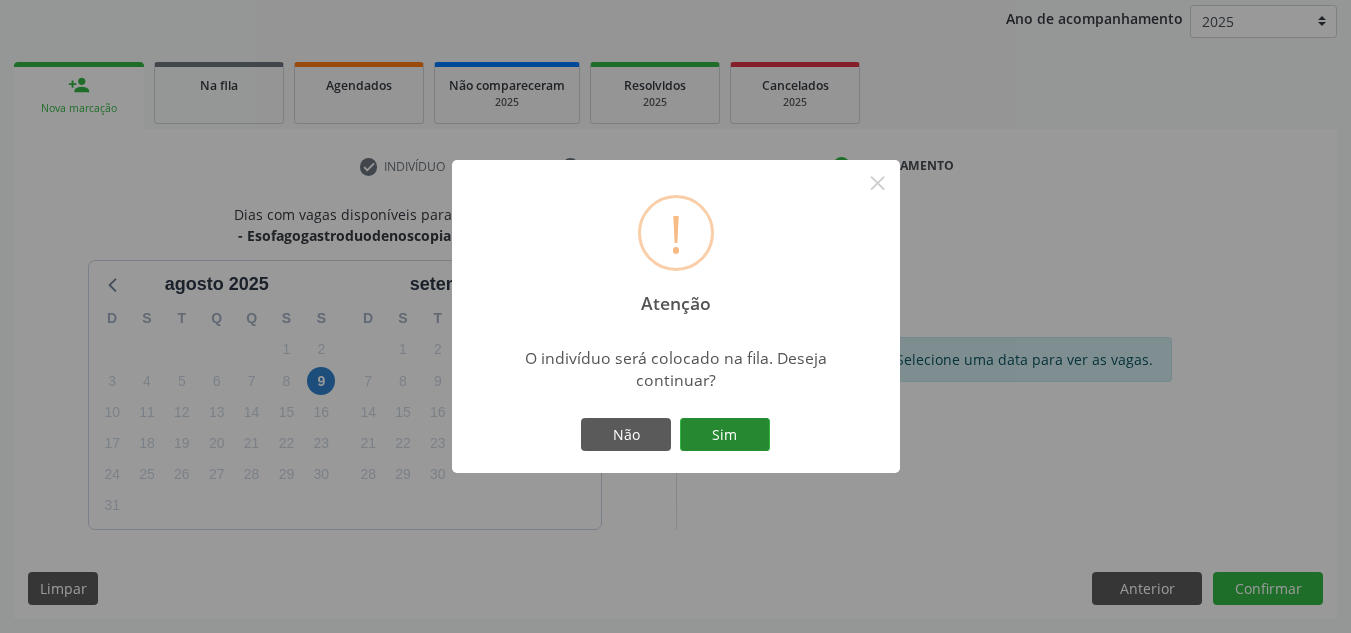 click on "Sim" at bounding box center (725, 435) 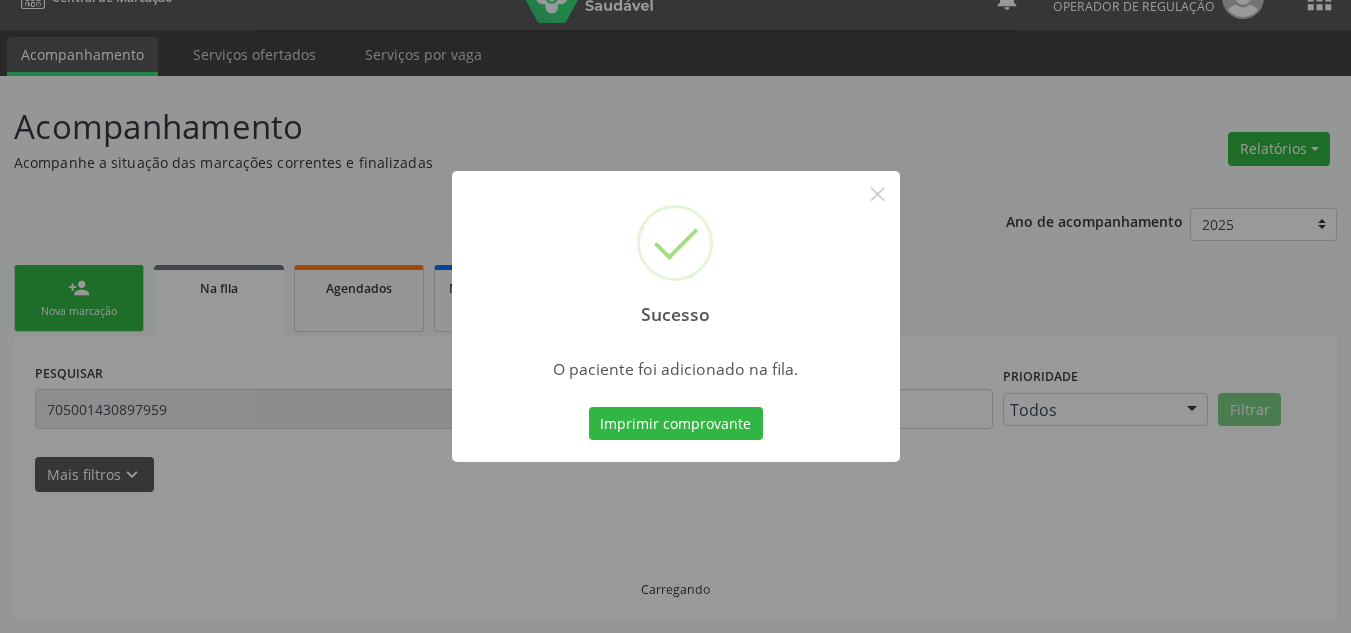 scroll, scrollTop: 34, scrollLeft: 0, axis: vertical 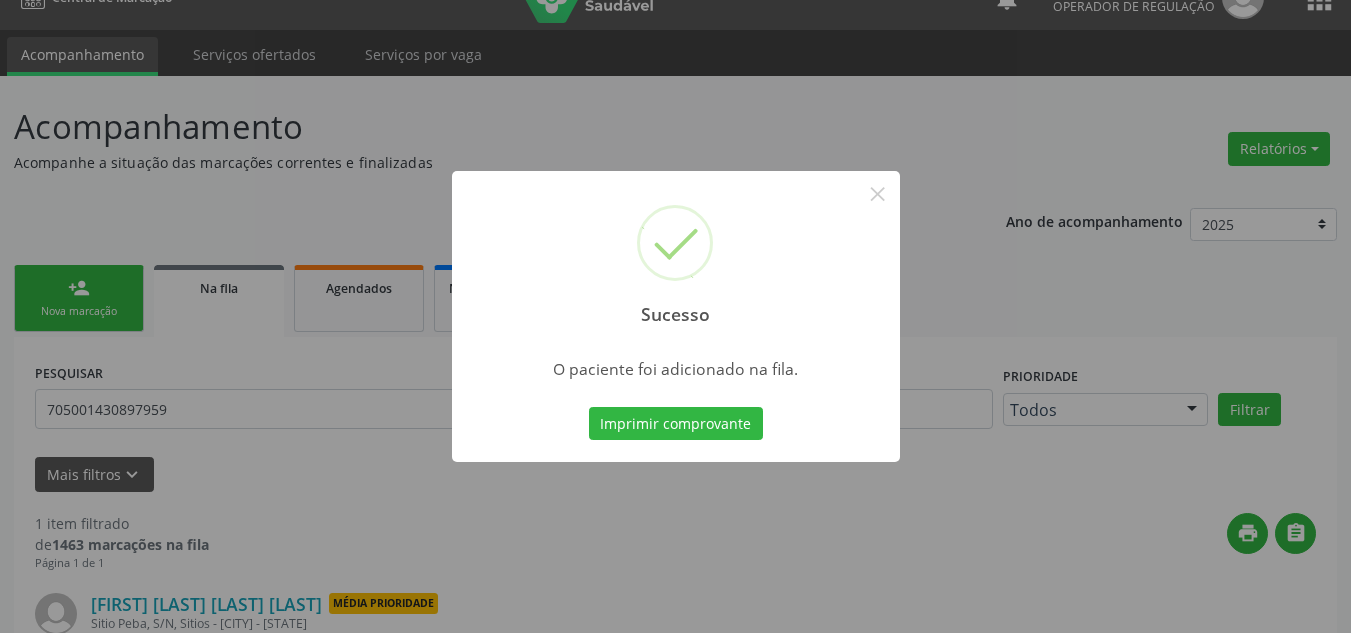 click on "Sucesso × O paciente foi adicionado na fila. Imprimir comprovante Cancel" at bounding box center (675, 316) 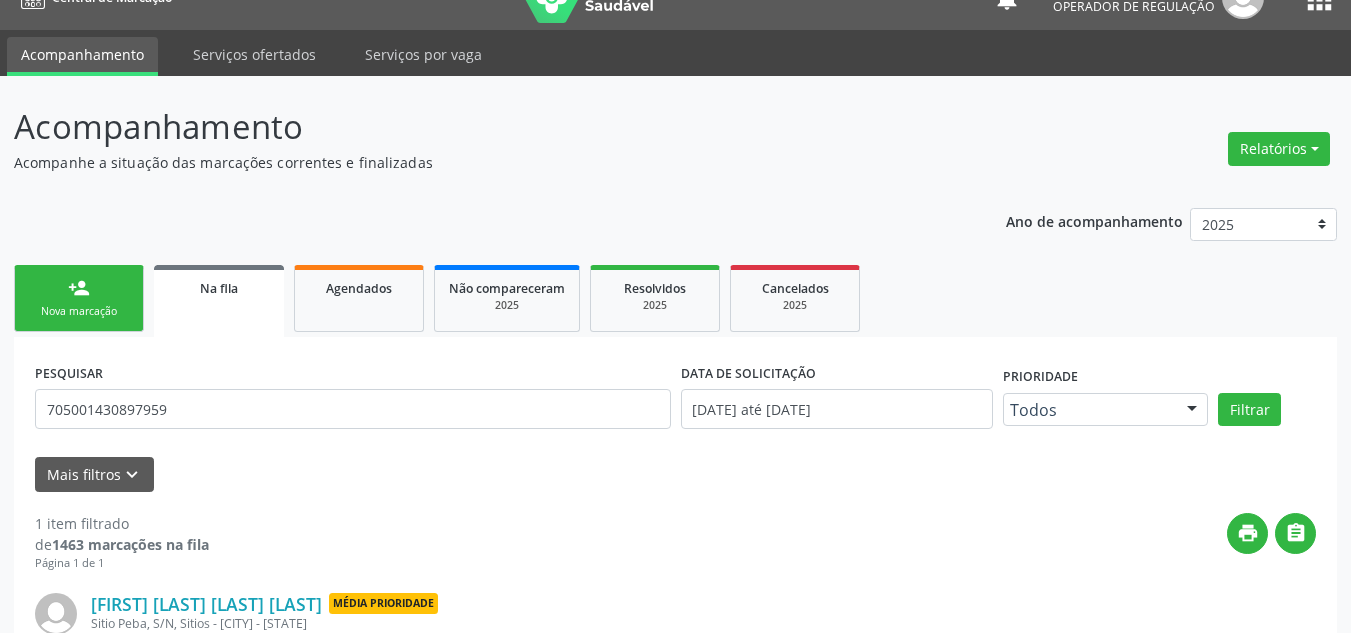 drag, startPoint x: 43, startPoint y: 326, endPoint x: 119, endPoint y: 325, distance: 76.00658 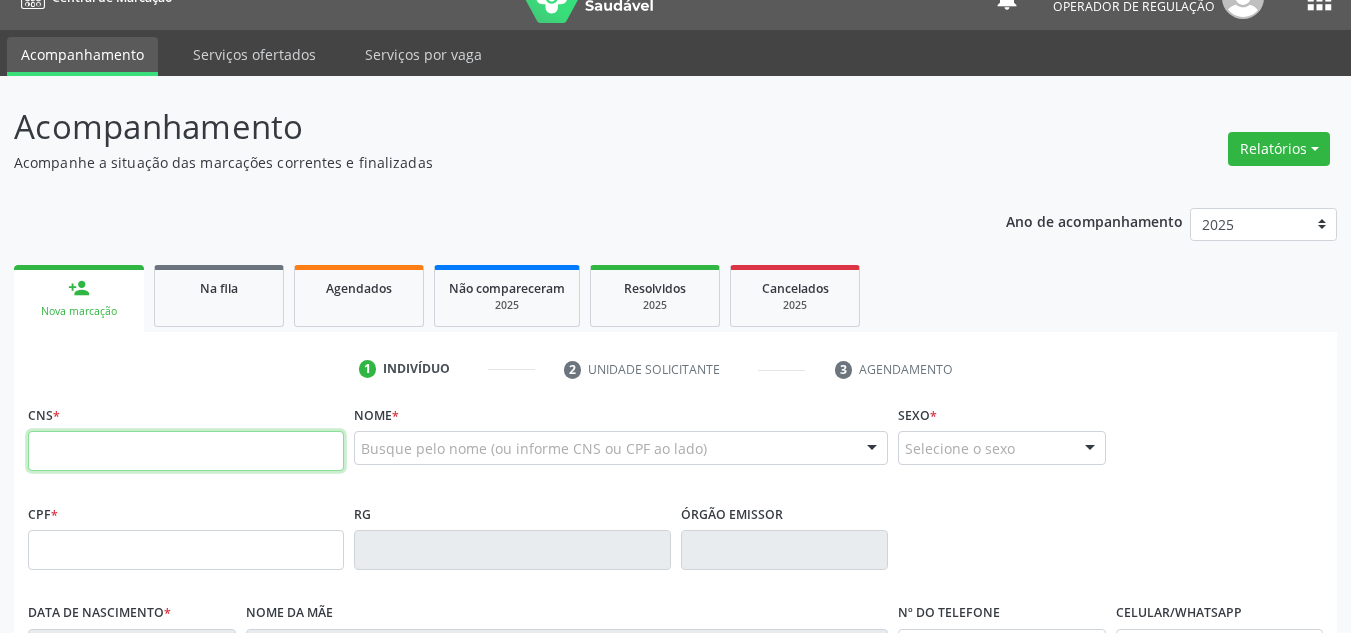 click at bounding box center [186, 451] 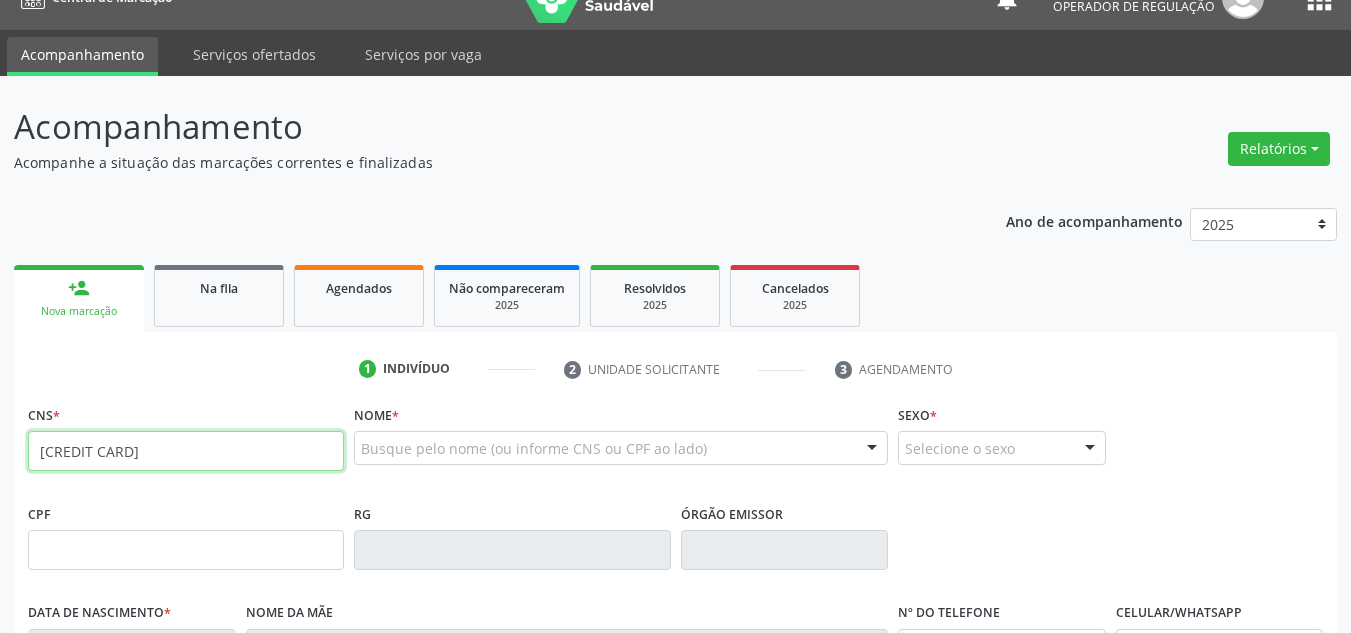 type on "700 4024 3566 9144" 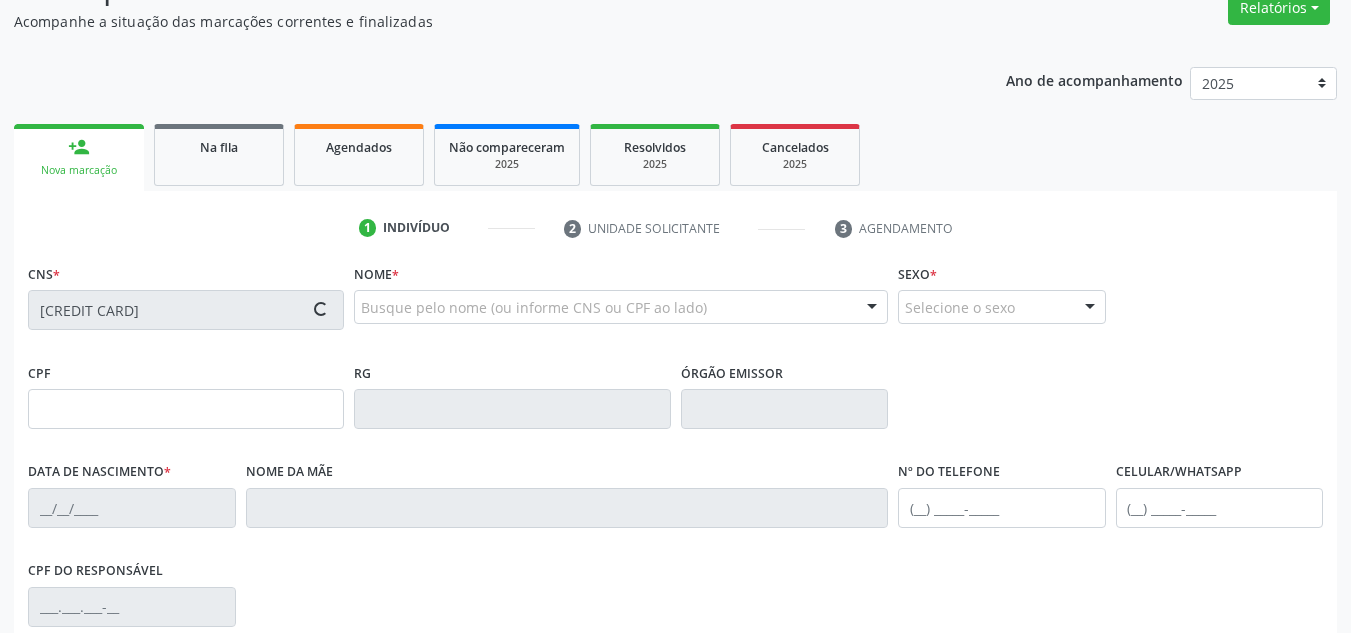scroll, scrollTop: 234, scrollLeft: 0, axis: vertical 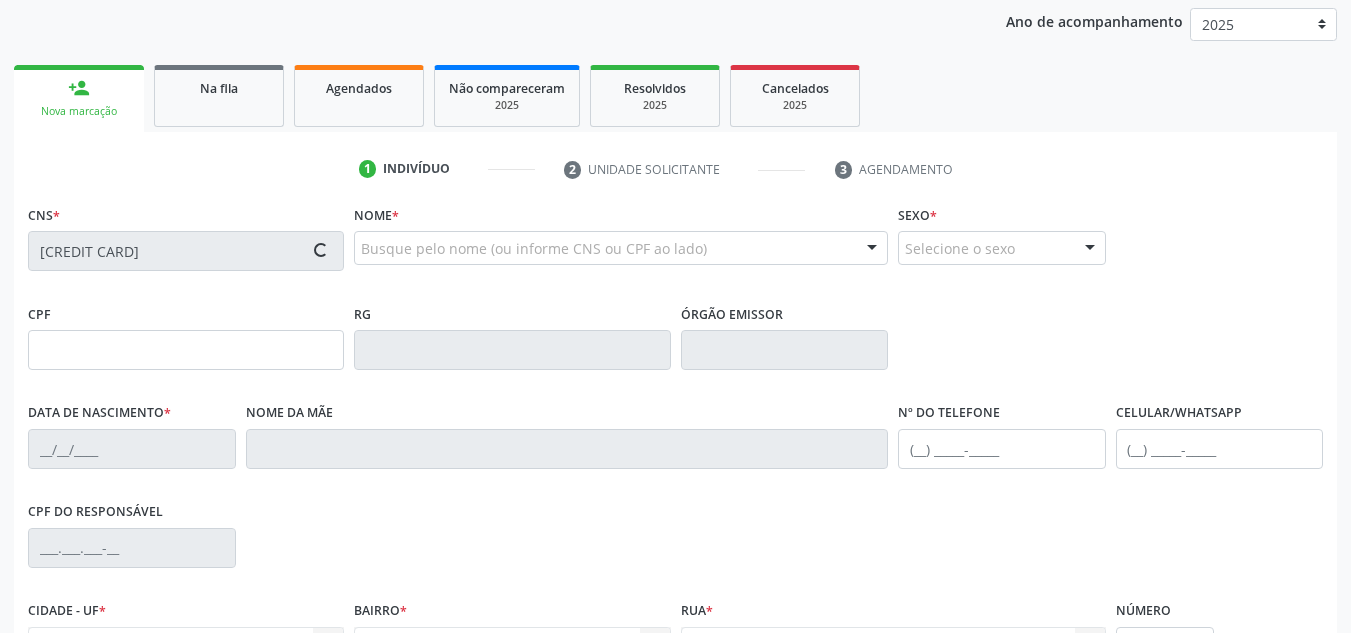 type on "05/05/1983" 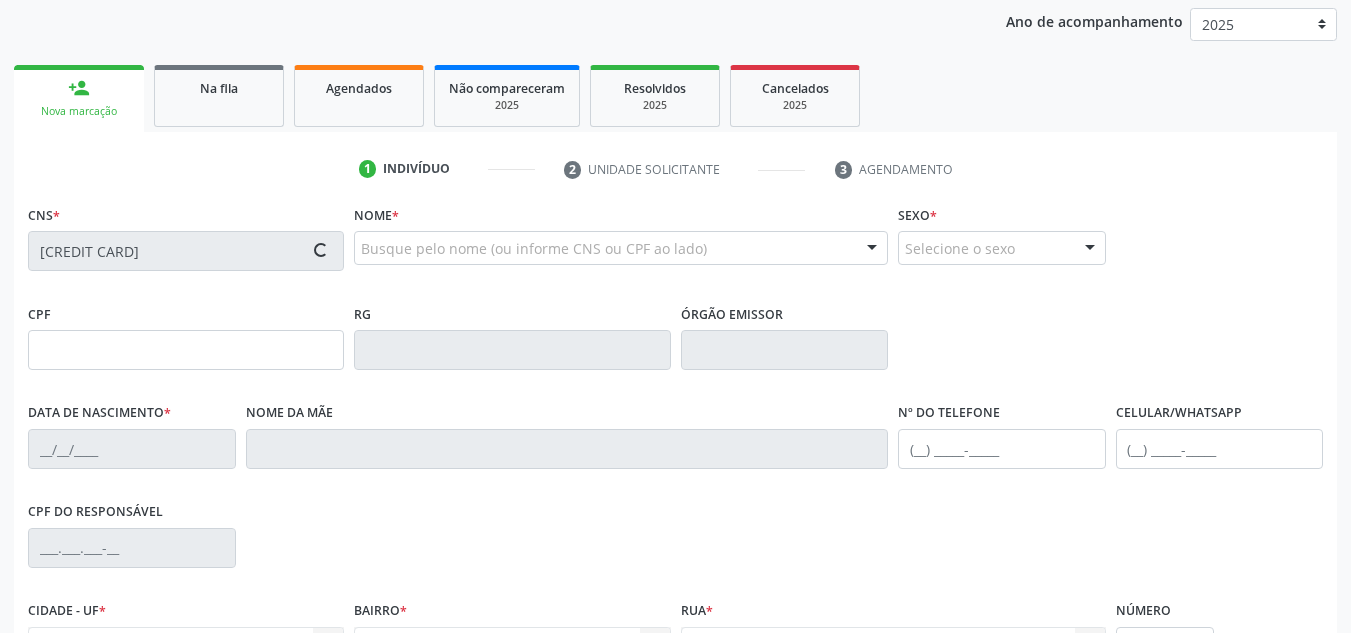 type on "Maria de Fátima de Sousa" 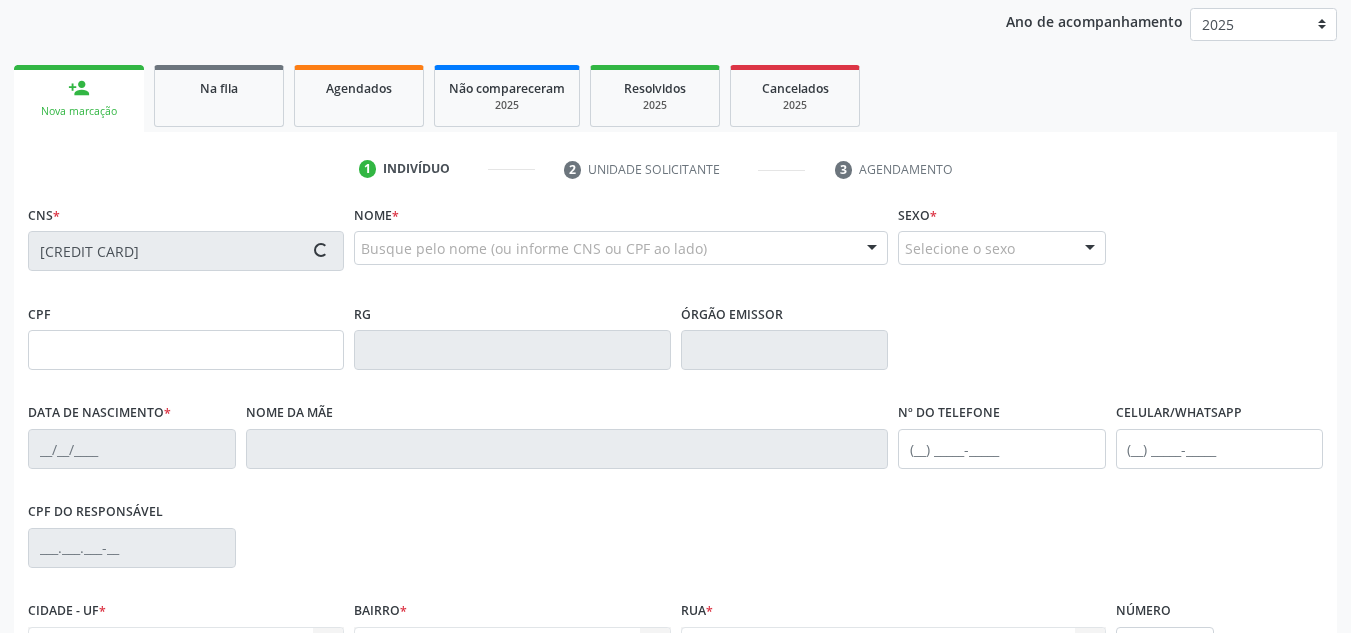 type on "(87) 98807-3770" 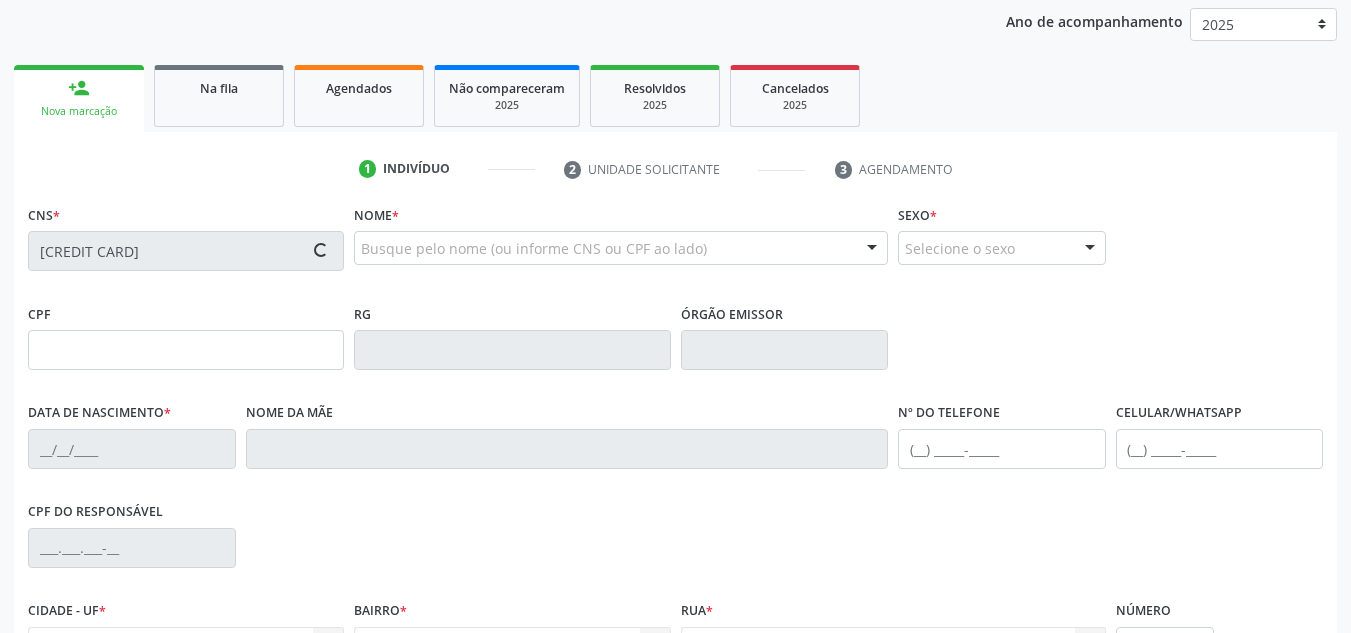type on "698.107.534-20" 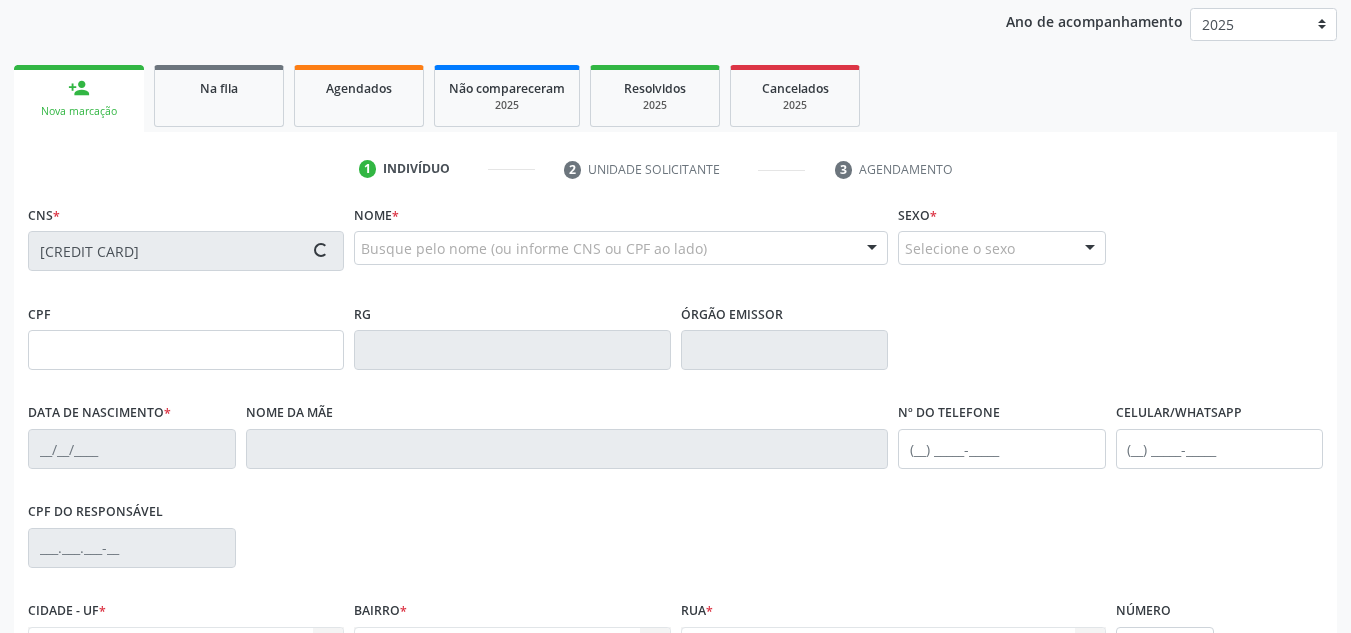 type on "25" 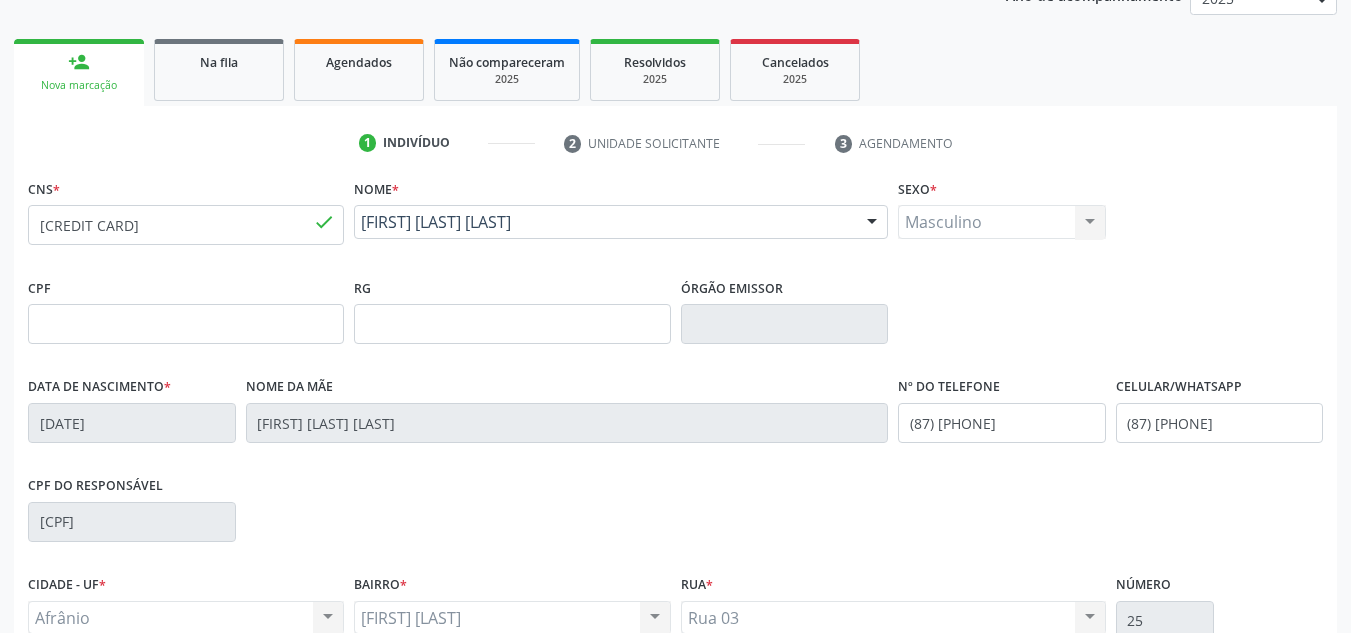 scroll, scrollTop: 451, scrollLeft: 0, axis: vertical 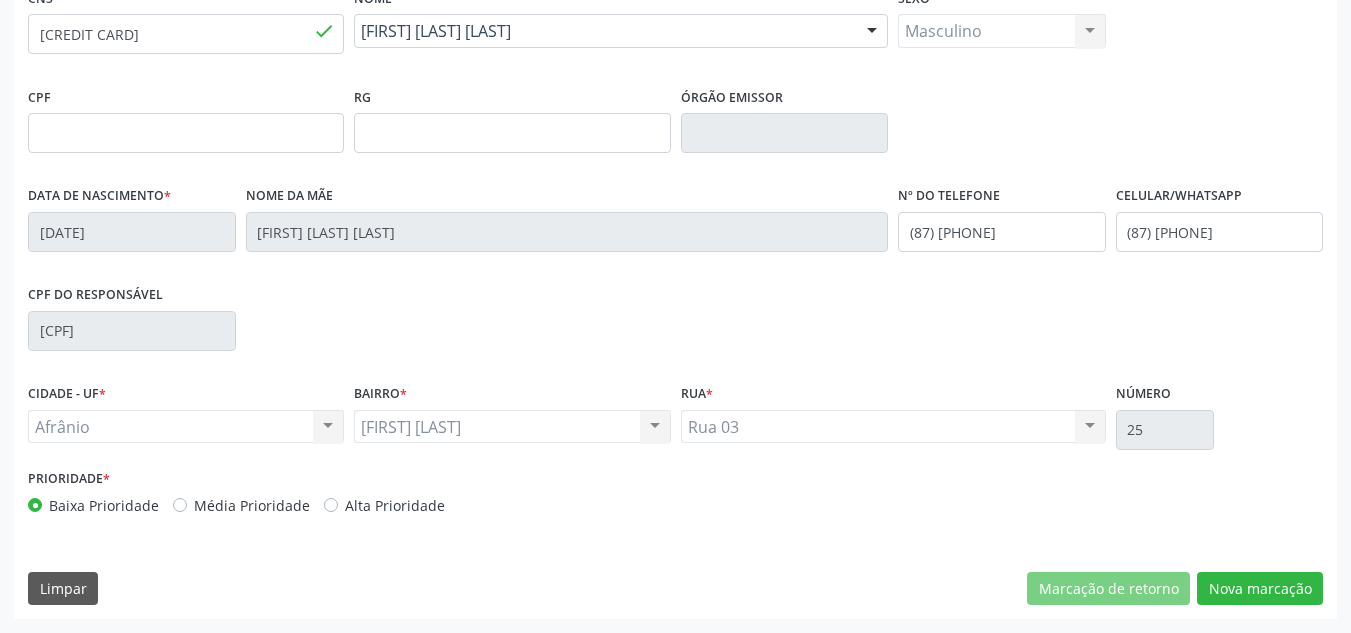 click on "Prioridade
*
Baixa Prioridade
Média Prioridade
Alta Prioridade" at bounding box center (349, 490) 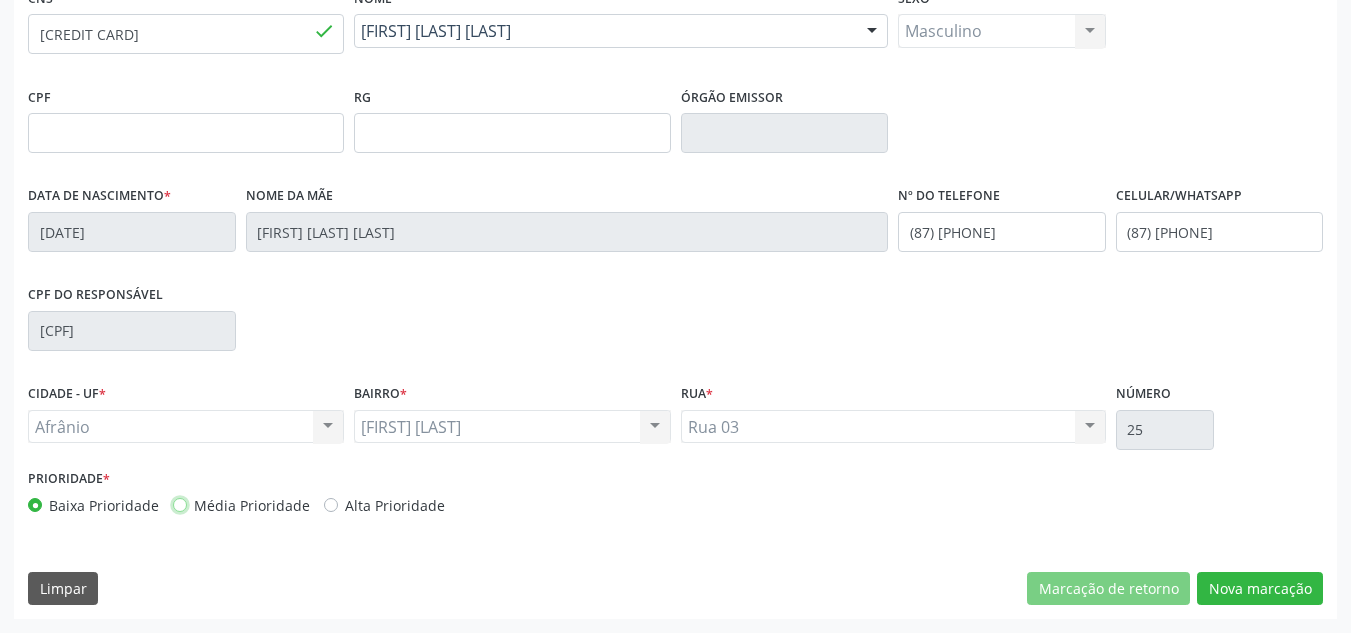 radio on "true" 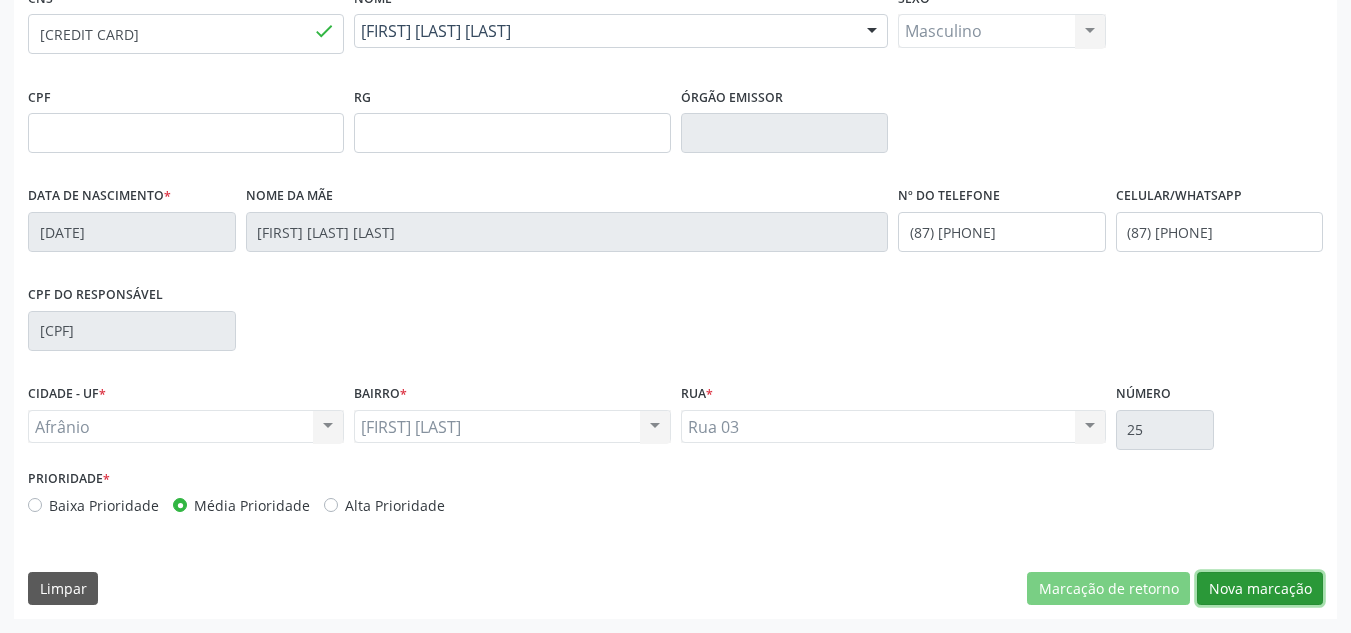 click on "Nova marcação" at bounding box center [1260, 589] 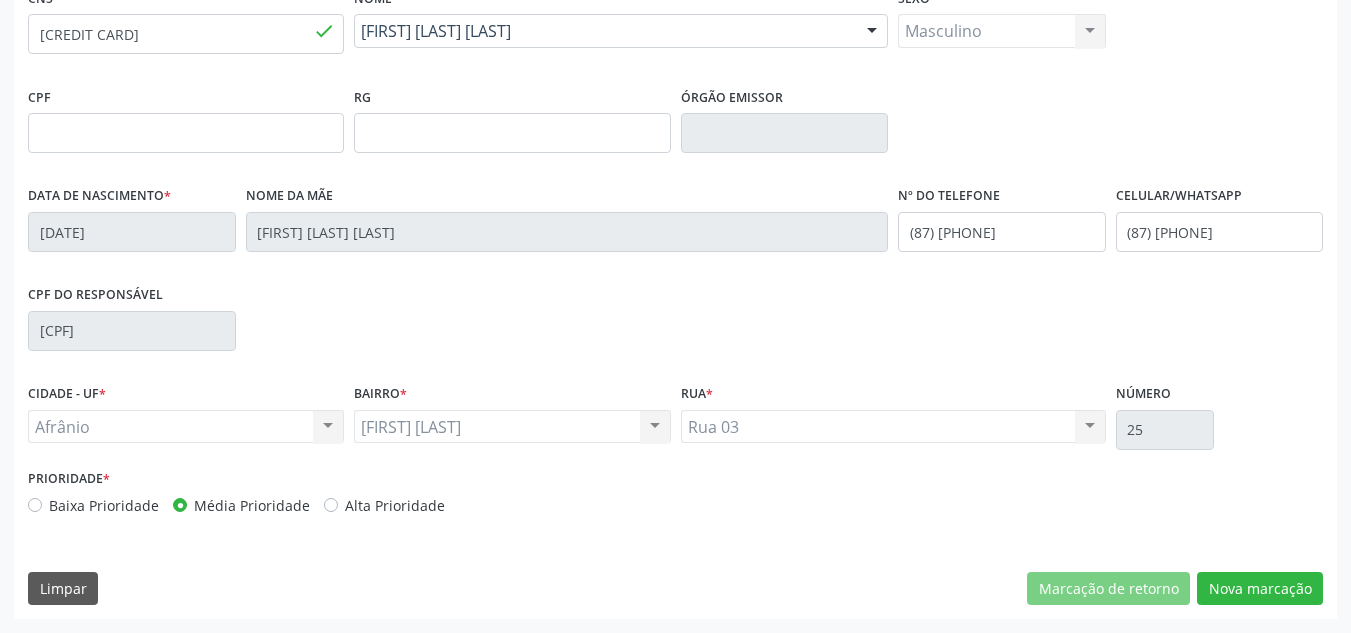 scroll, scrollTop: 273, scrollLeft: 0, axis: vertical 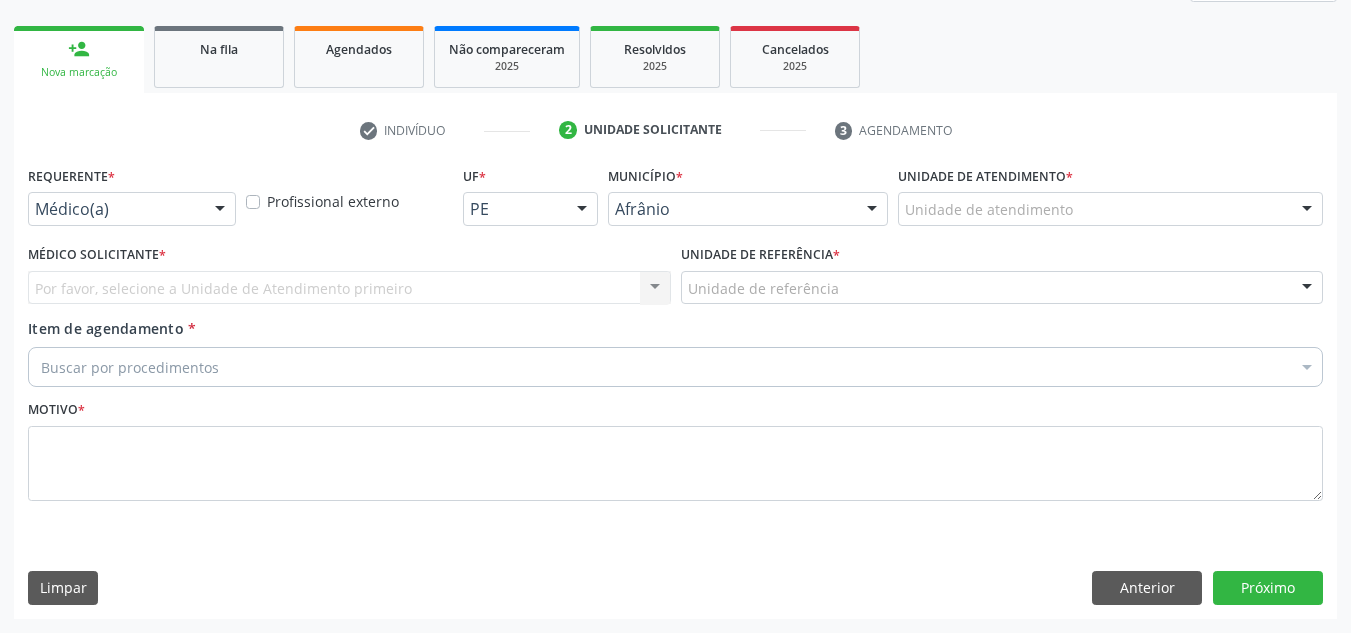 click on "Unidade de atendimento" at bounding box center (1110, 209) 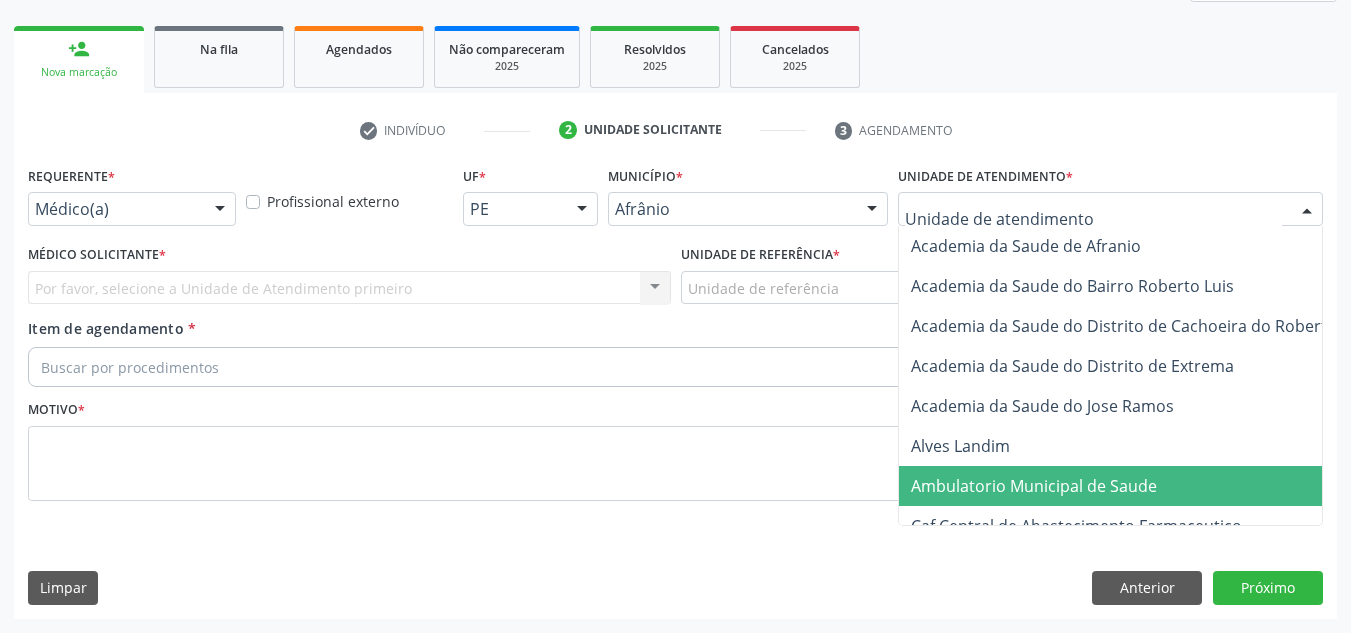 click on "Ambulatorio Municipal de Saude" at bounding box center [1034, 486] 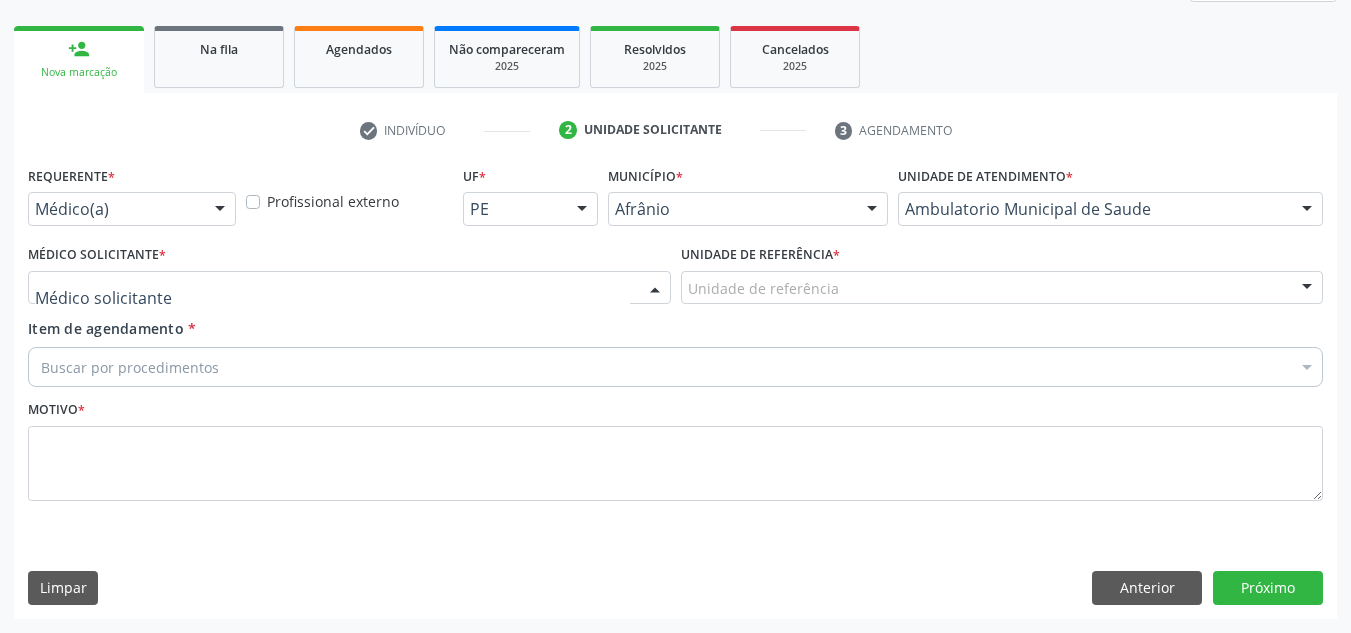 click at bounding box center (349, 288) 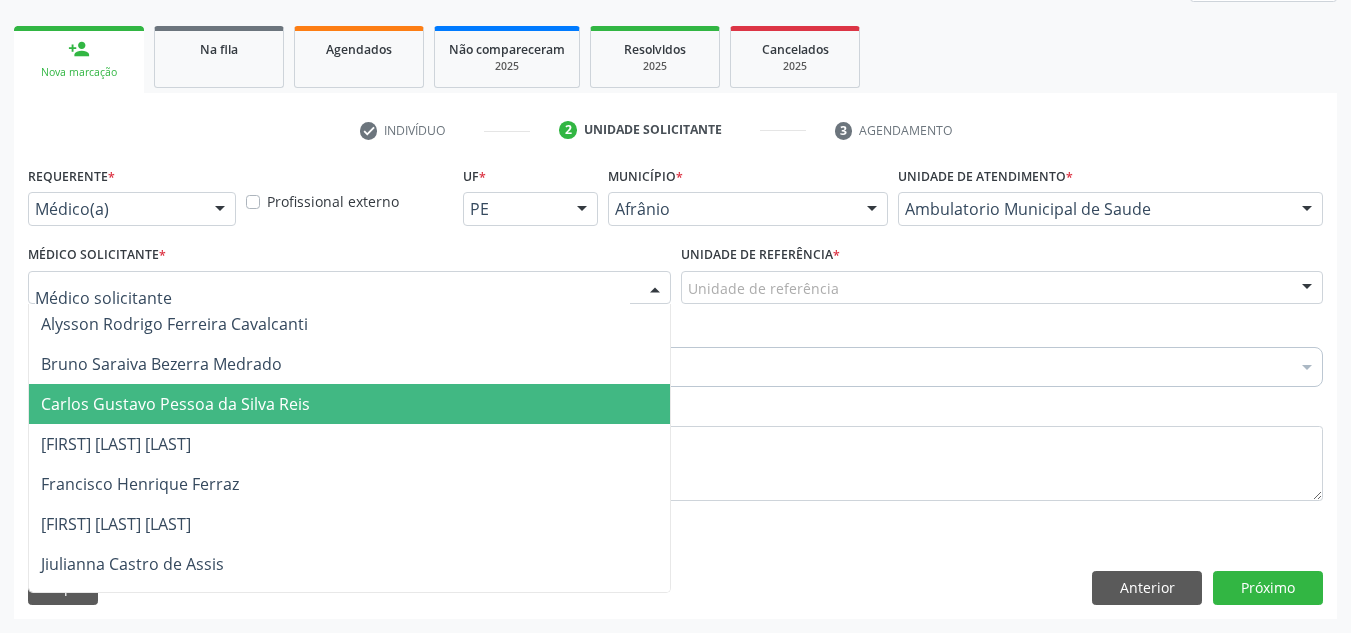 drag, startPoint x: 441, startPoint y: 386, endPoint x: 704, endPoint y: 345, distance: 266.17664 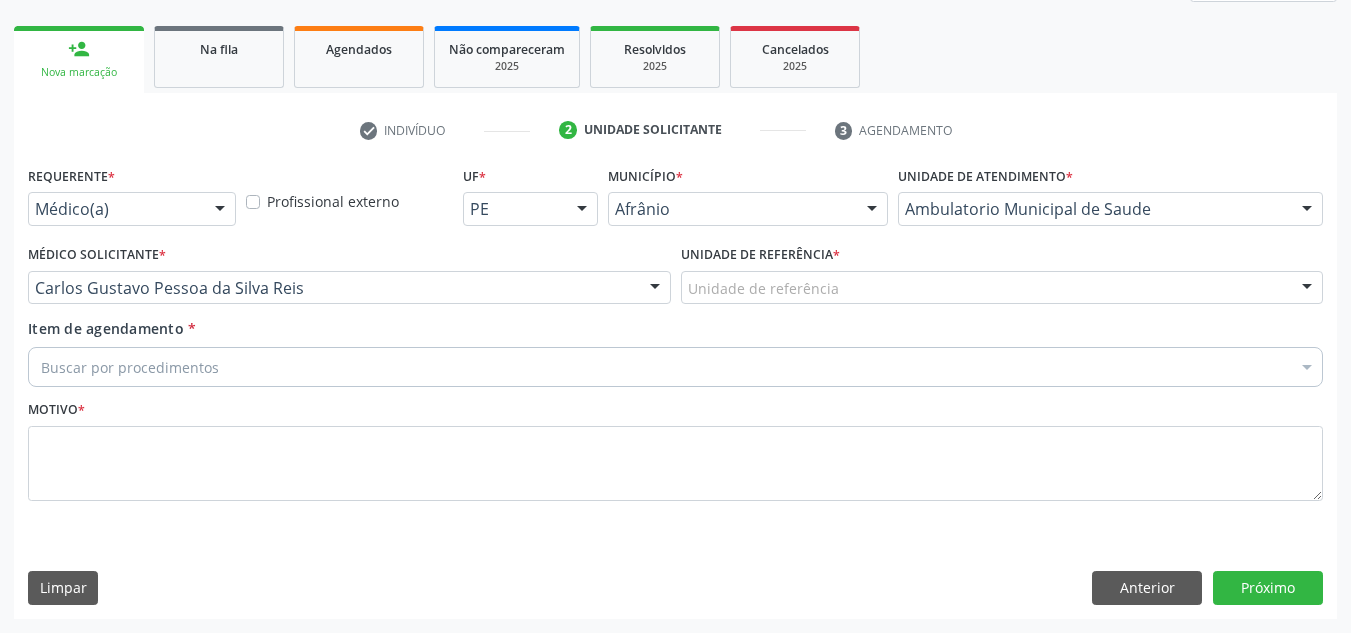 click on "Unidade de referência" at bounding box center [1002, 288] 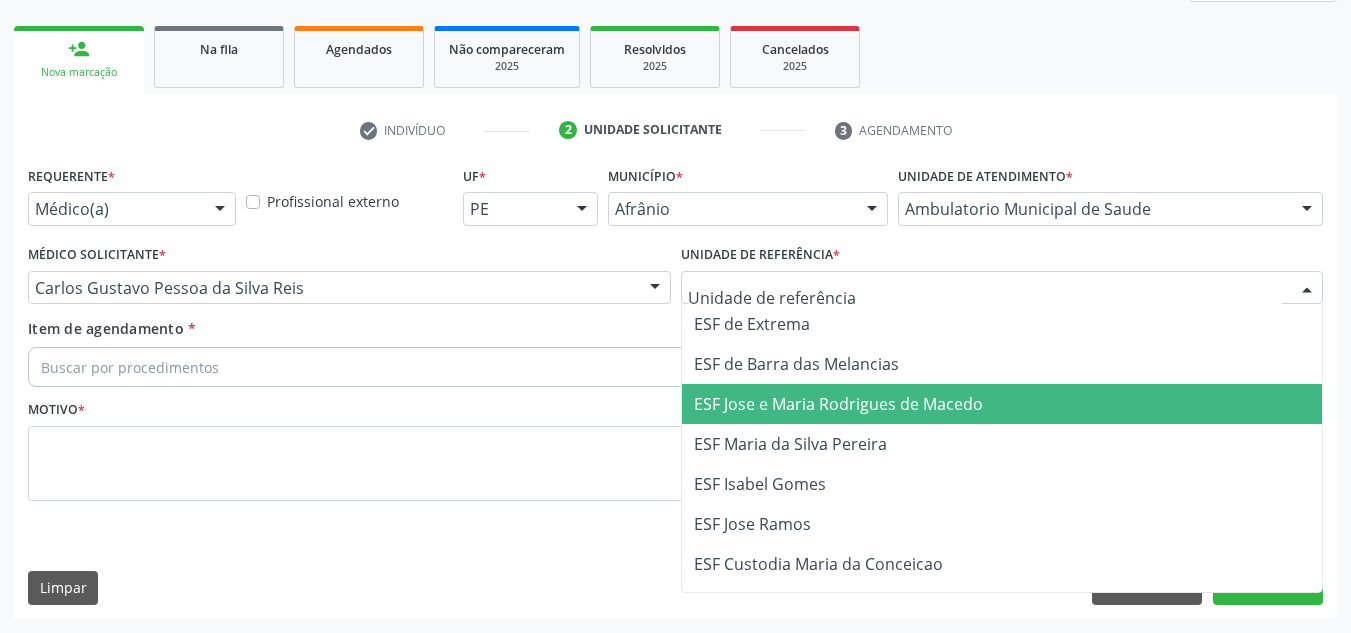 click on "ESF Jose e Maria Rodrigues de Macedo" at bounding box center (838, 404) 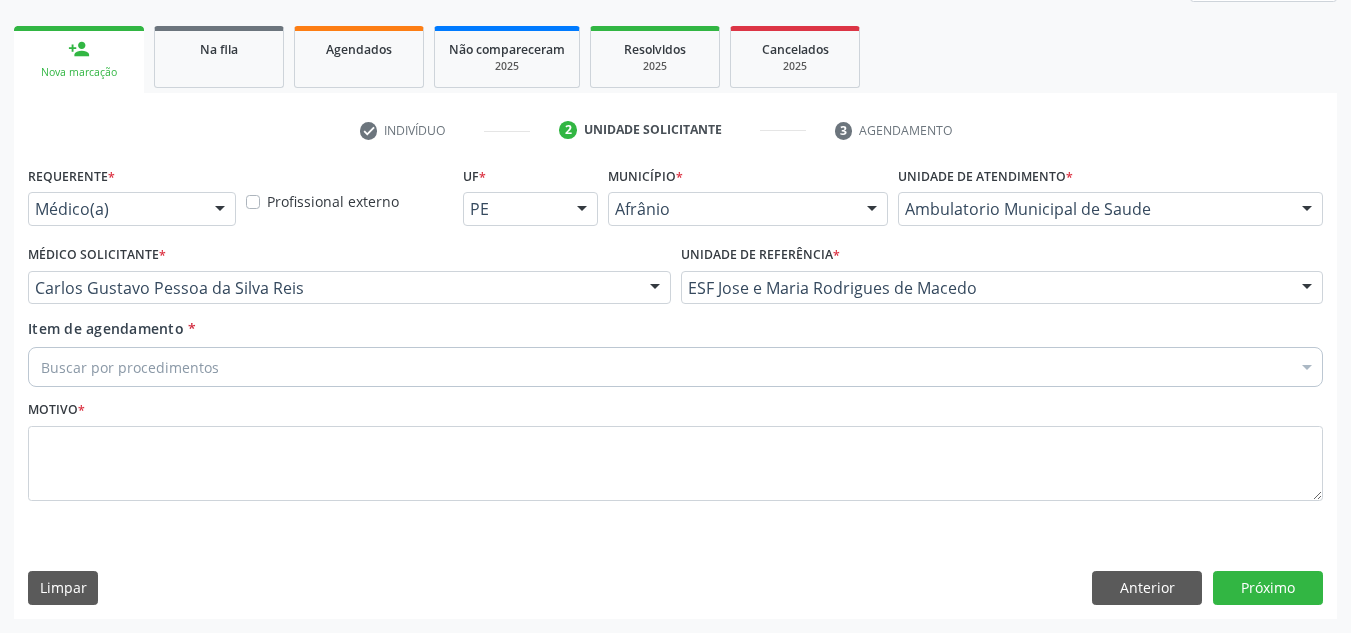 click on "Buscar por procedimentos" at bounding box center [675, 367] 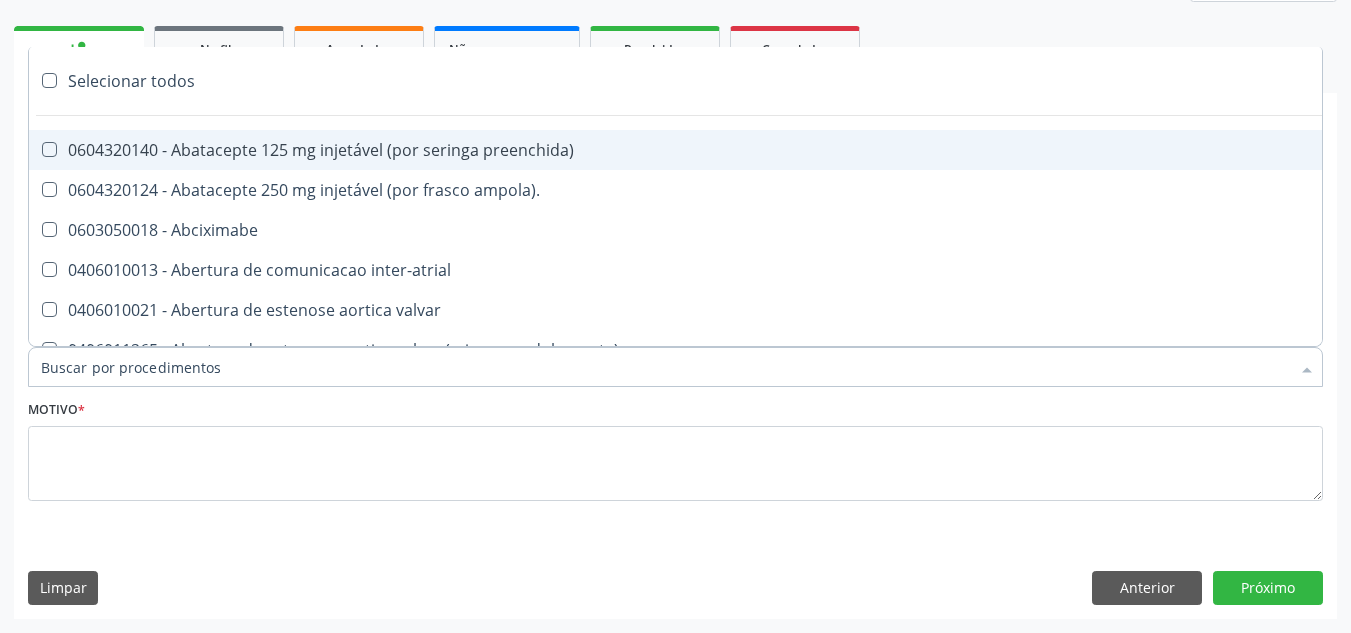 paste on "0209010037" 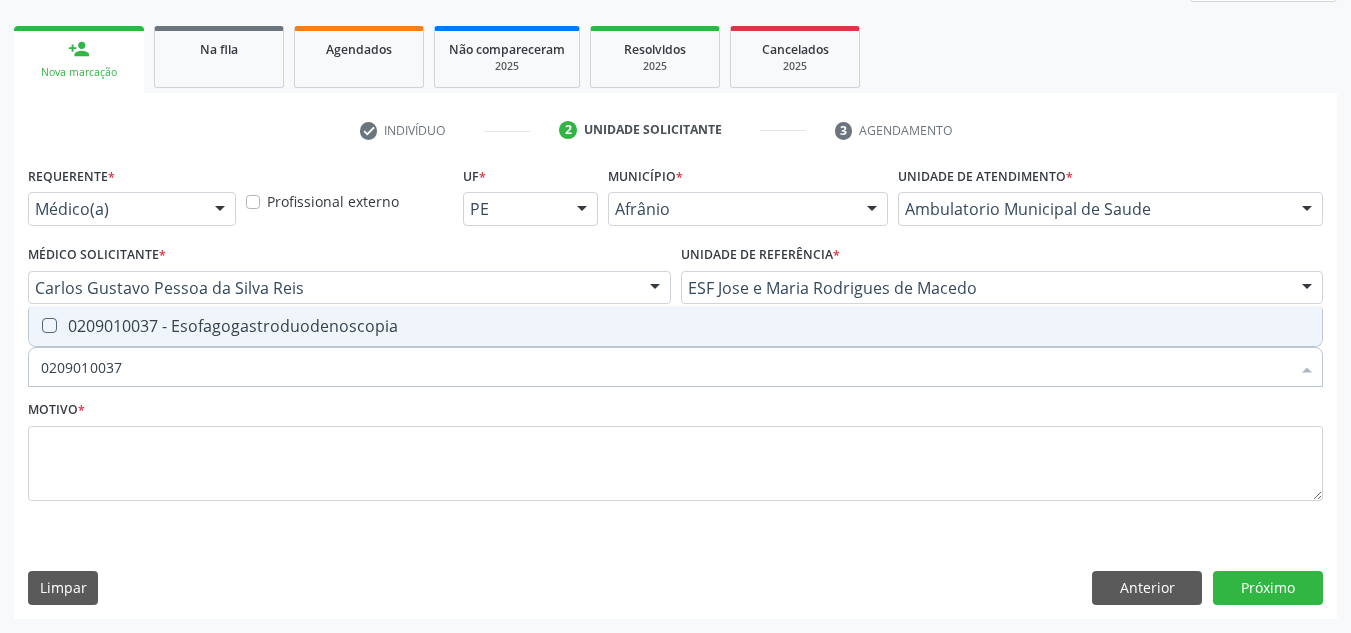 drag, startPoint x: 673, startPoint y: 347, endPoint x: 689, endPoint y: 341, distance: 17.088007 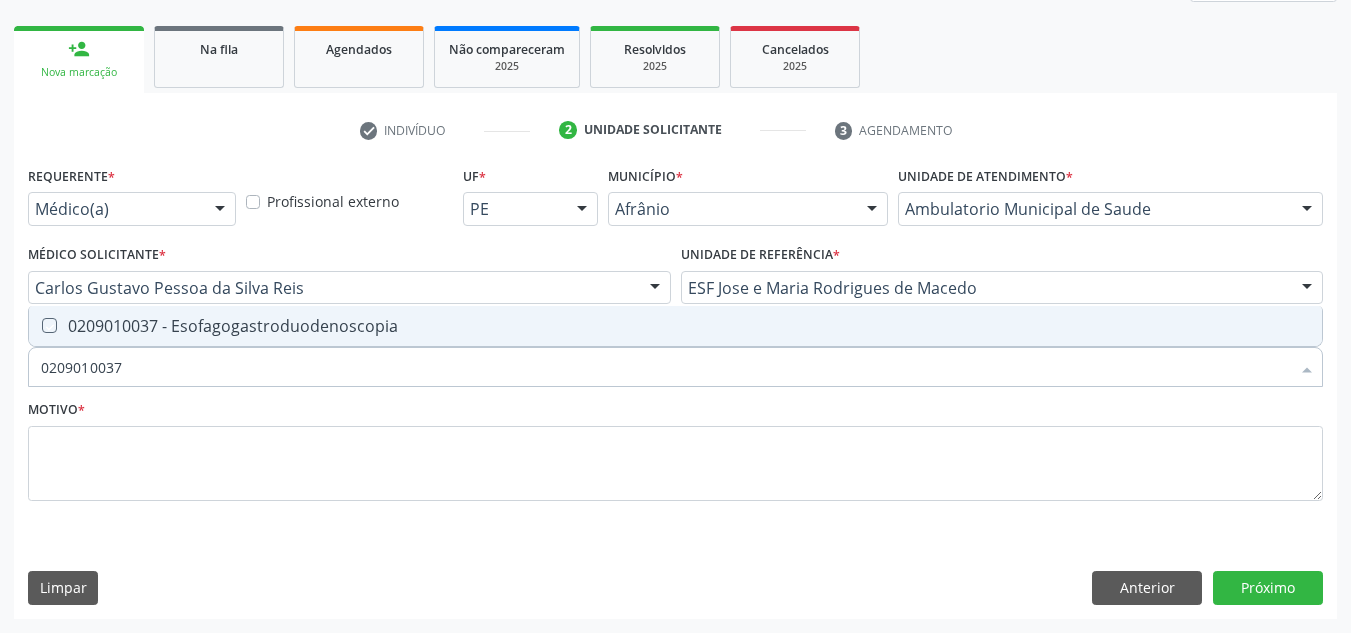 checkbox on "true" 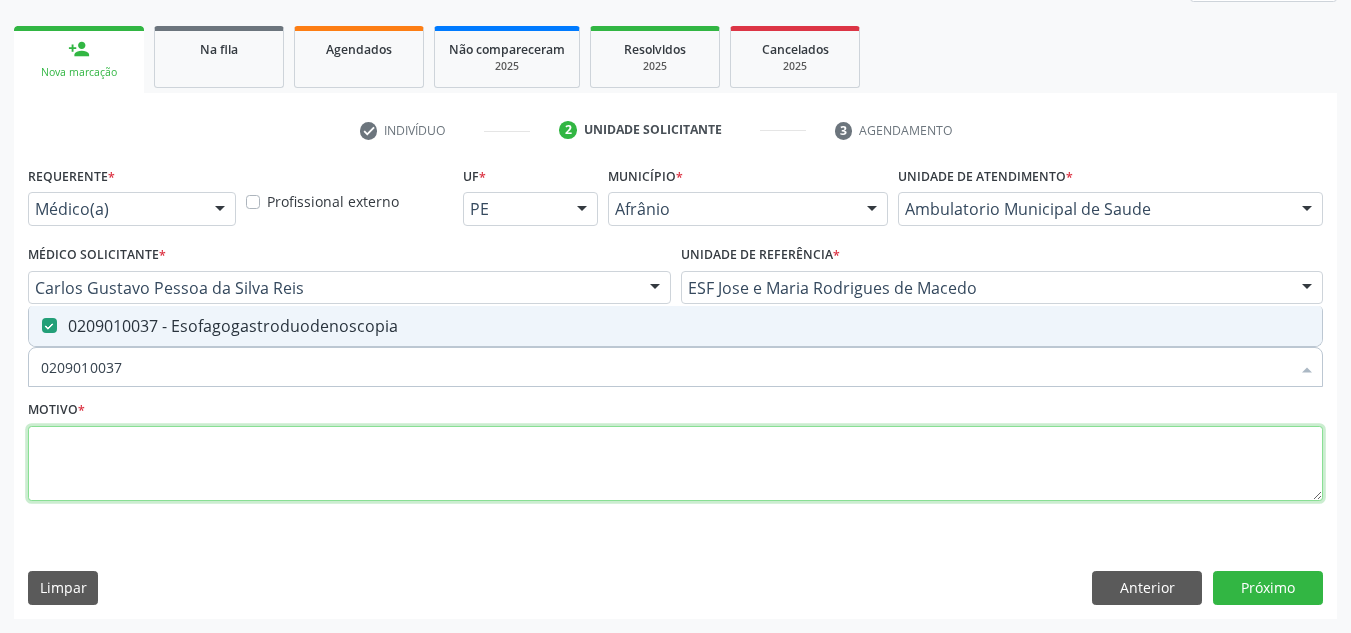 drag, startPoint x: 466, startPoint y: 476, endPoint x: 459, endPoint y: 487, distance: 13.038404 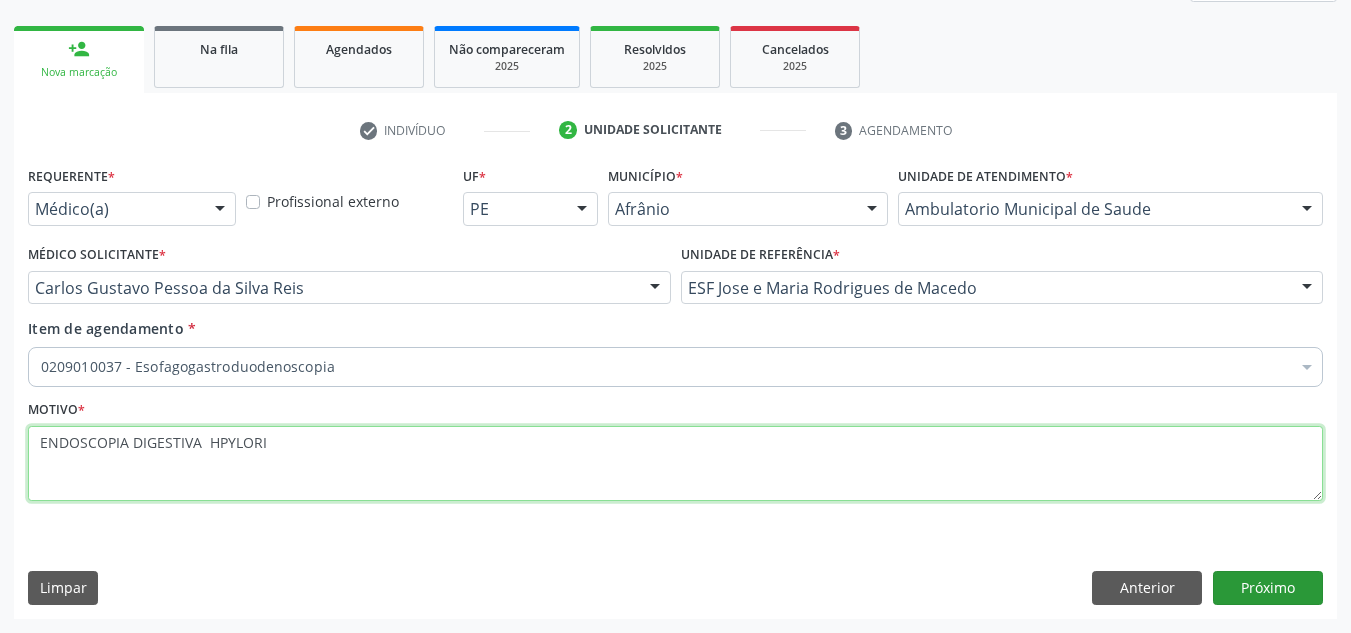 type on "ENDOSCOPIA DIGESTIVA  HPYLORI" 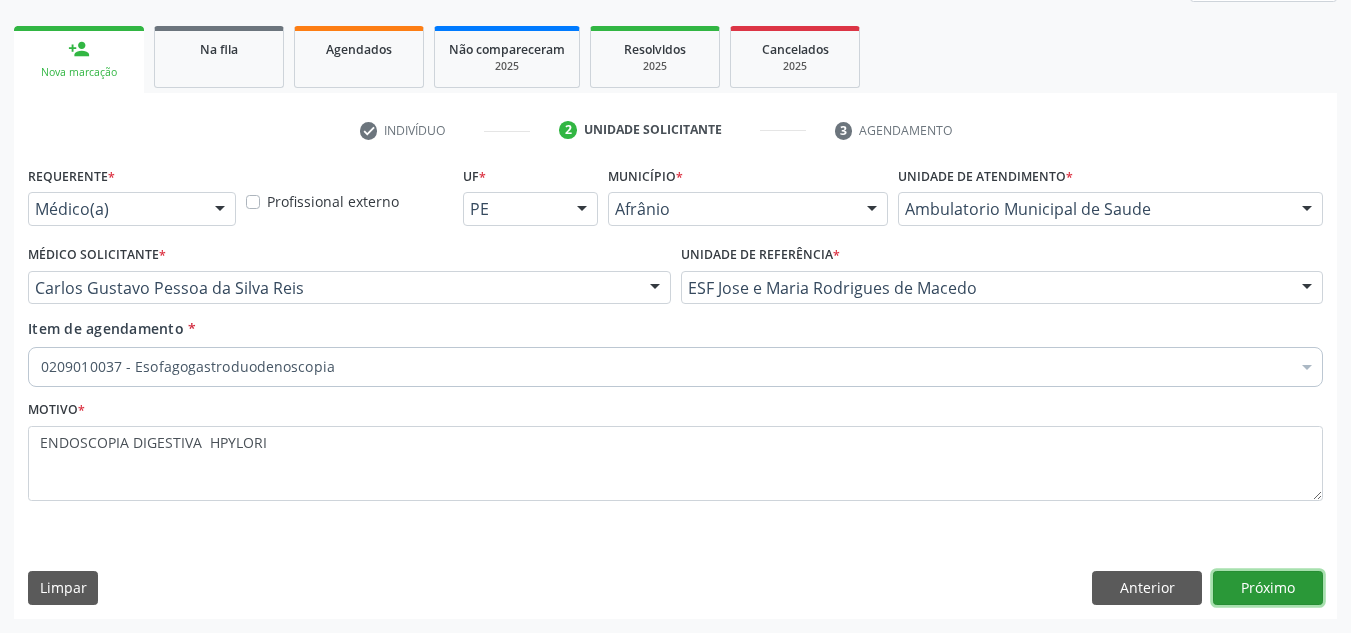 click on "Próximo" at bounding box center [1268, 588] 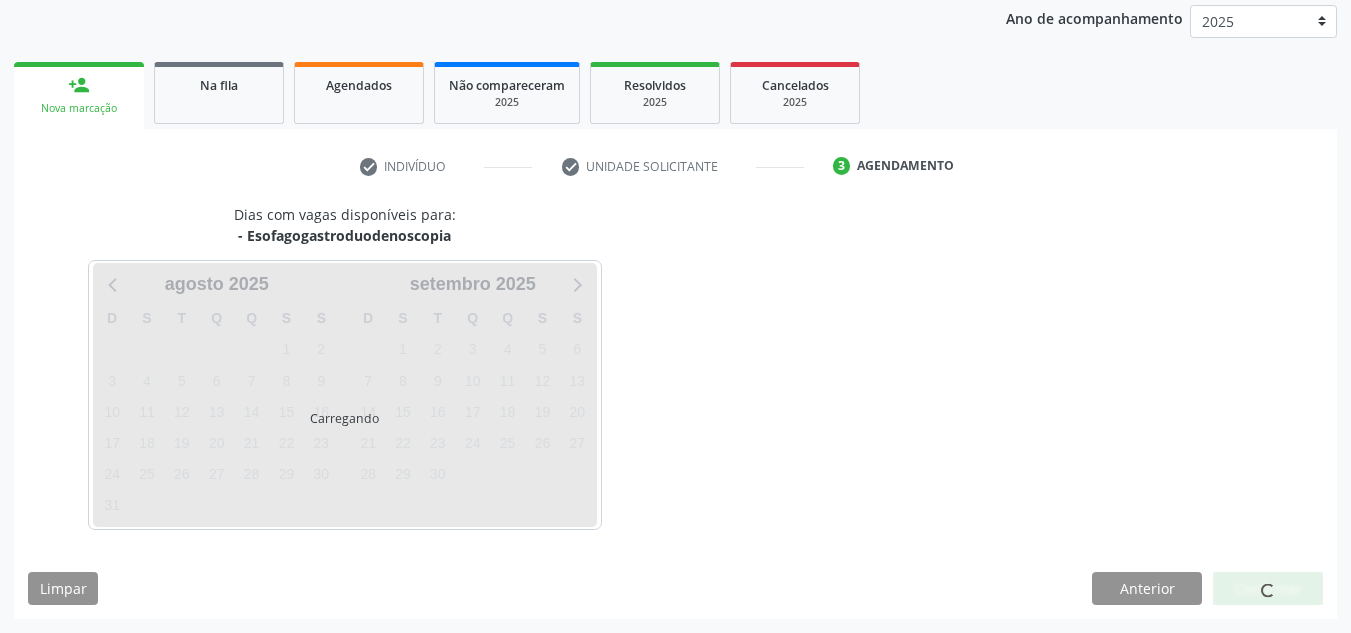 scroll, scrollTop: 237, scrollLeft: 0, axis: vertical 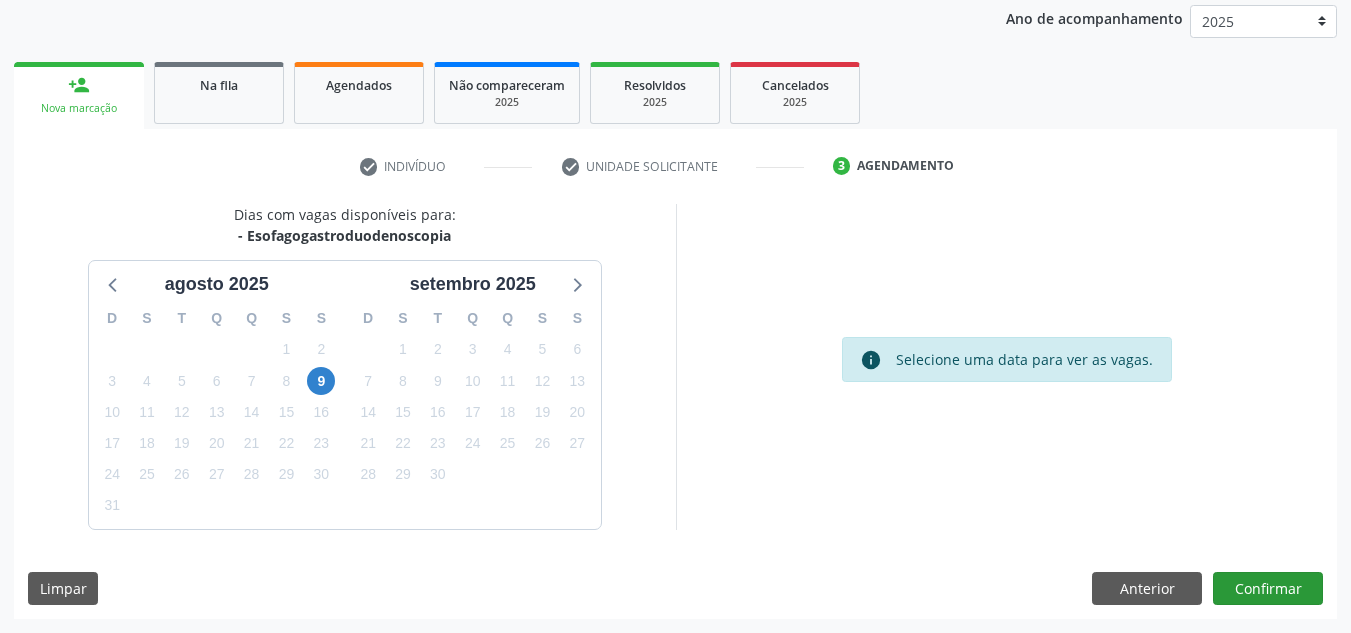 drag, startPoint x: 1256, startPoint y: 606, endPoint x: 1261, endPoint y: 590, distance: 16.763054 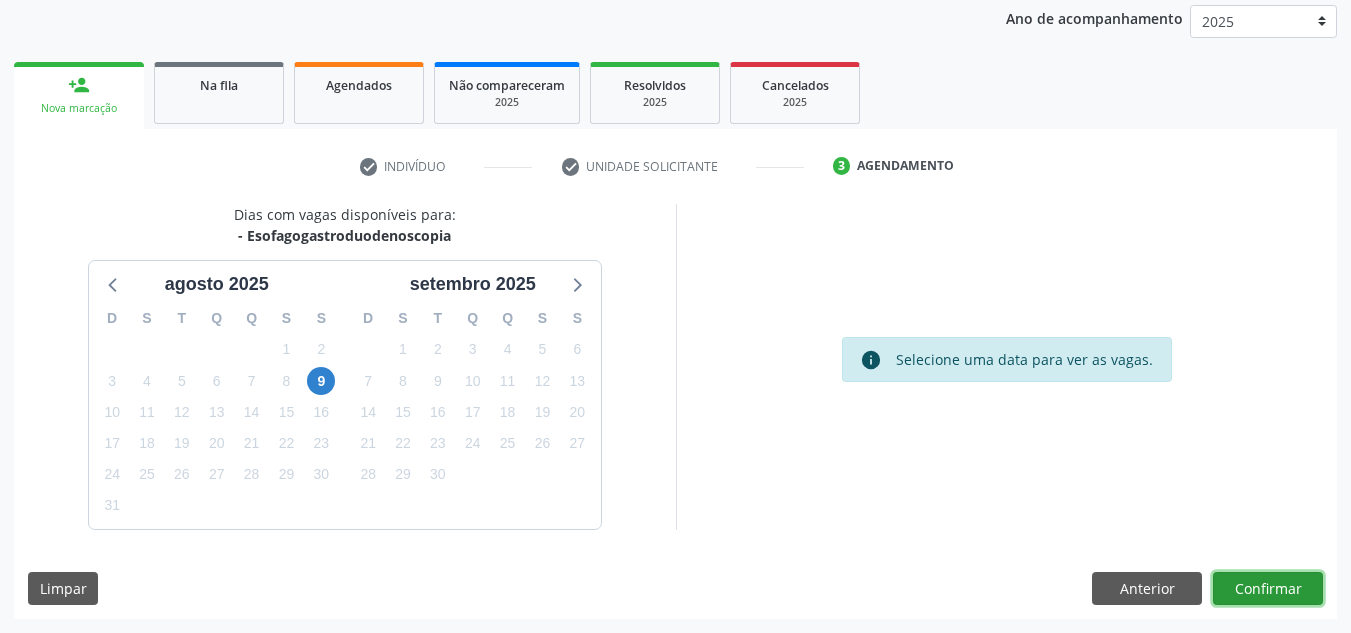 click on "Confirmar" at bounding box center [1268, 589] 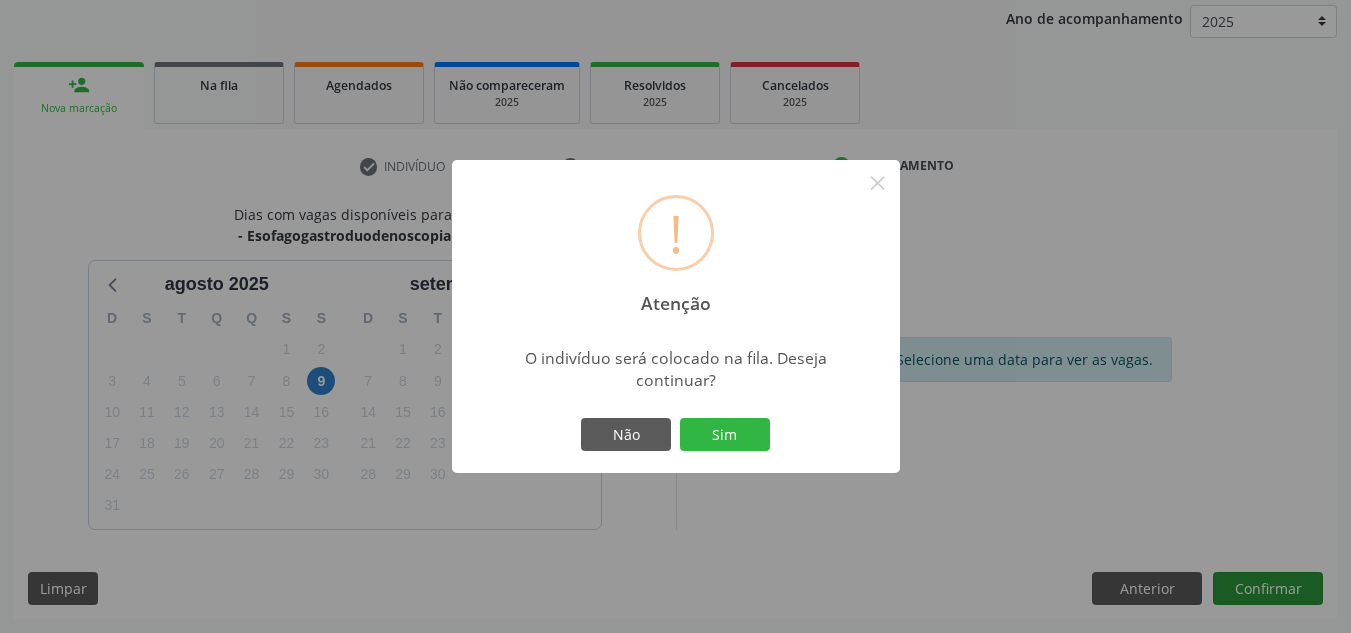 type 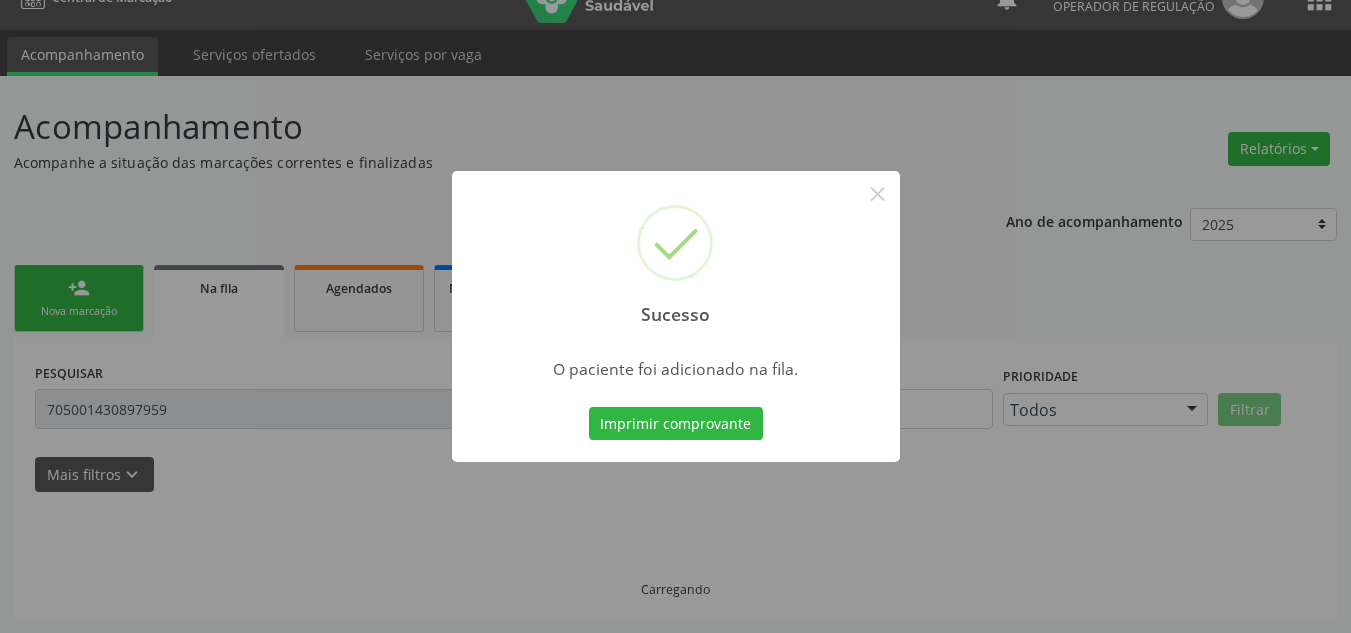 scroll, scrollTop: 34, scrollLeft: 0, axis: vertical 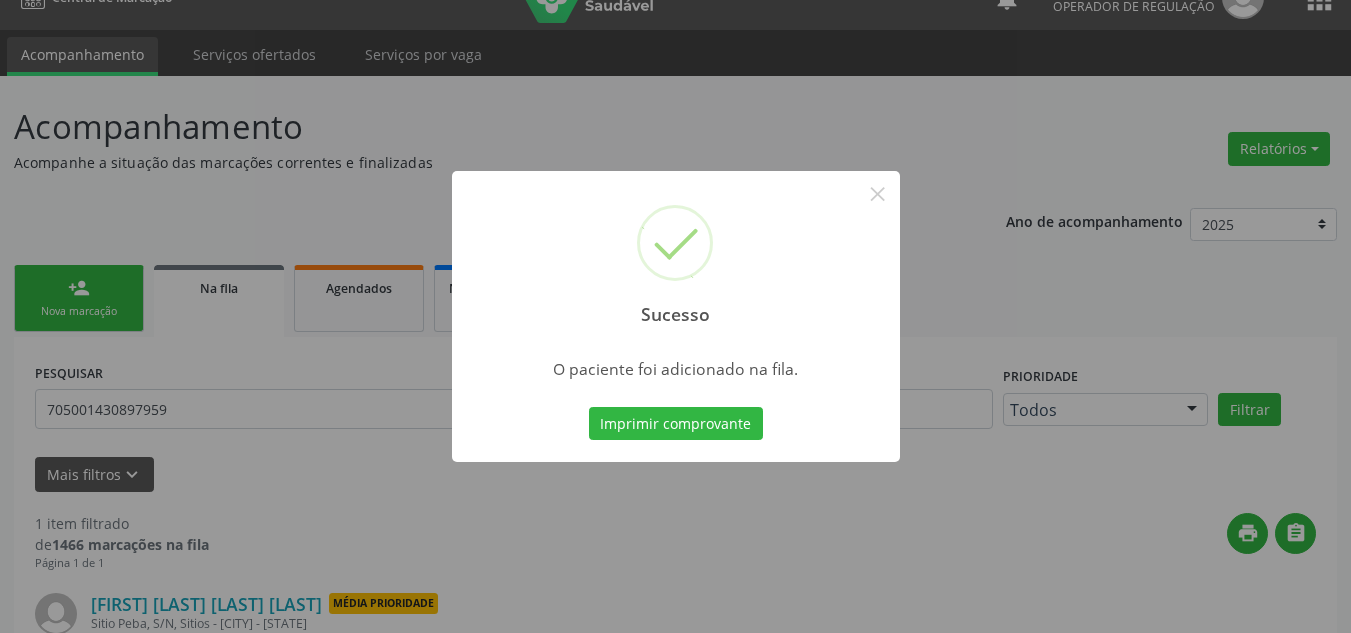 type 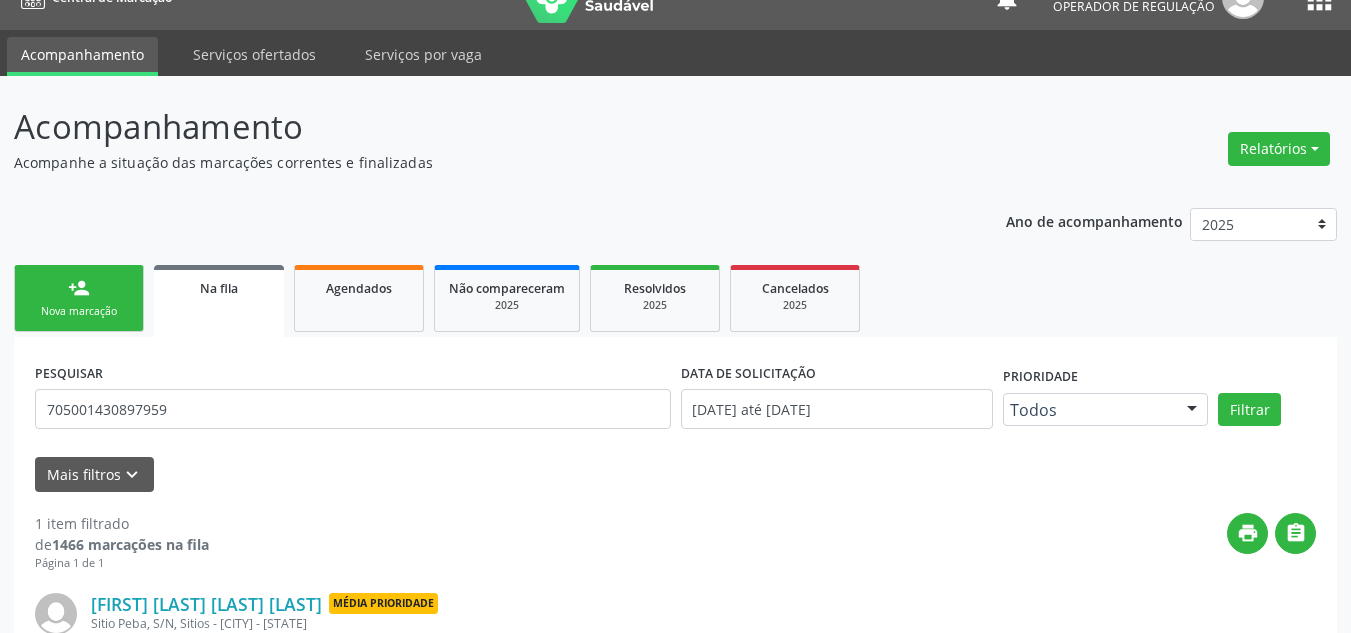 click on "Nova marcação" at bounding box center (79, 311) 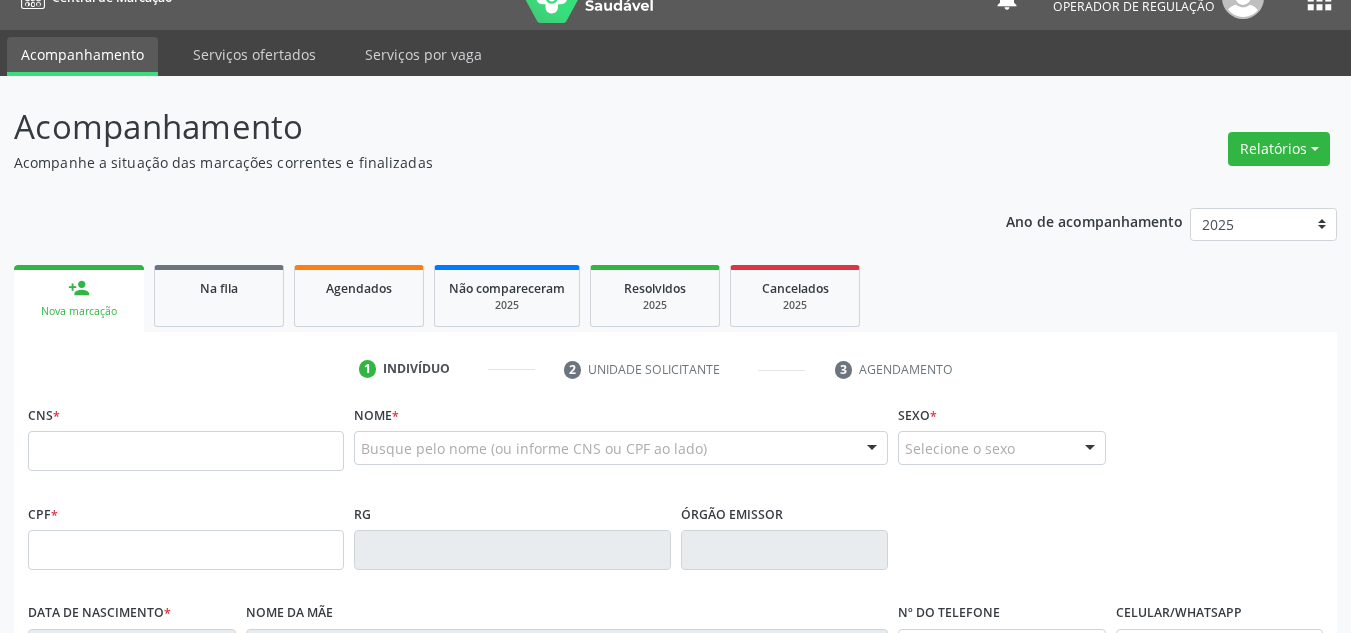 click on "Nova marcação" at bounding box center [79, 311] 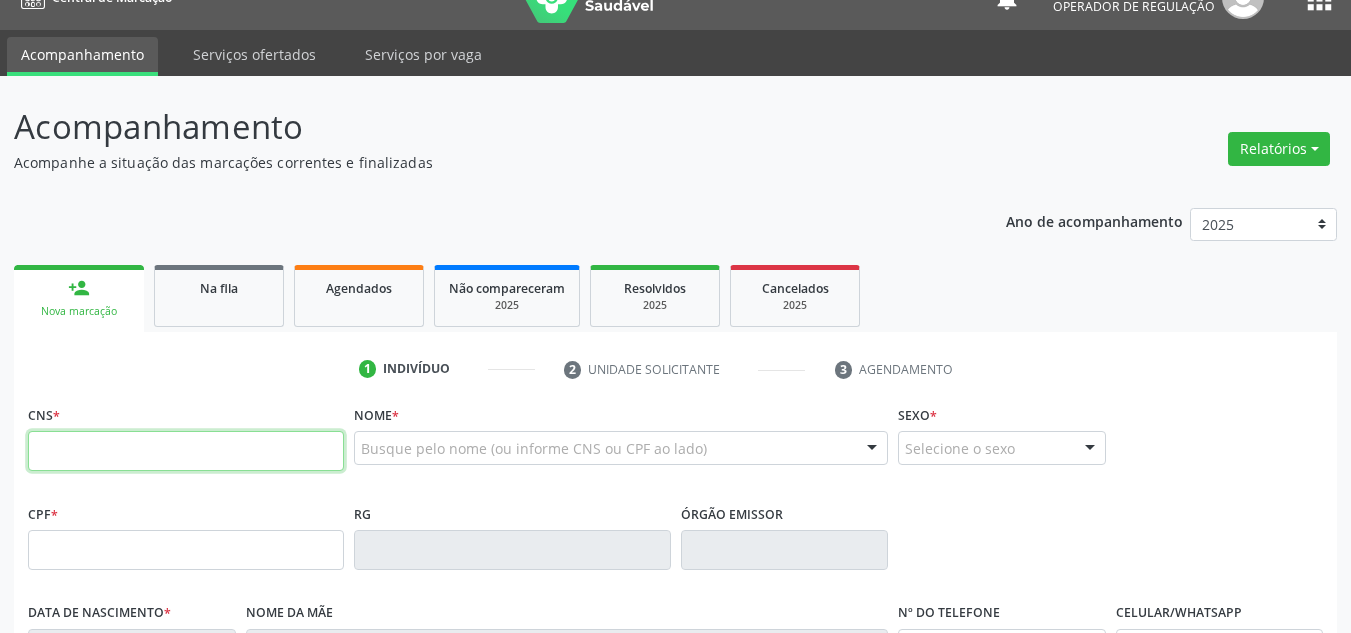 drag, startPoint x: 311, startPoint y: 470, endPoint x: 328, endPoint y: 463, distance: 18.384777 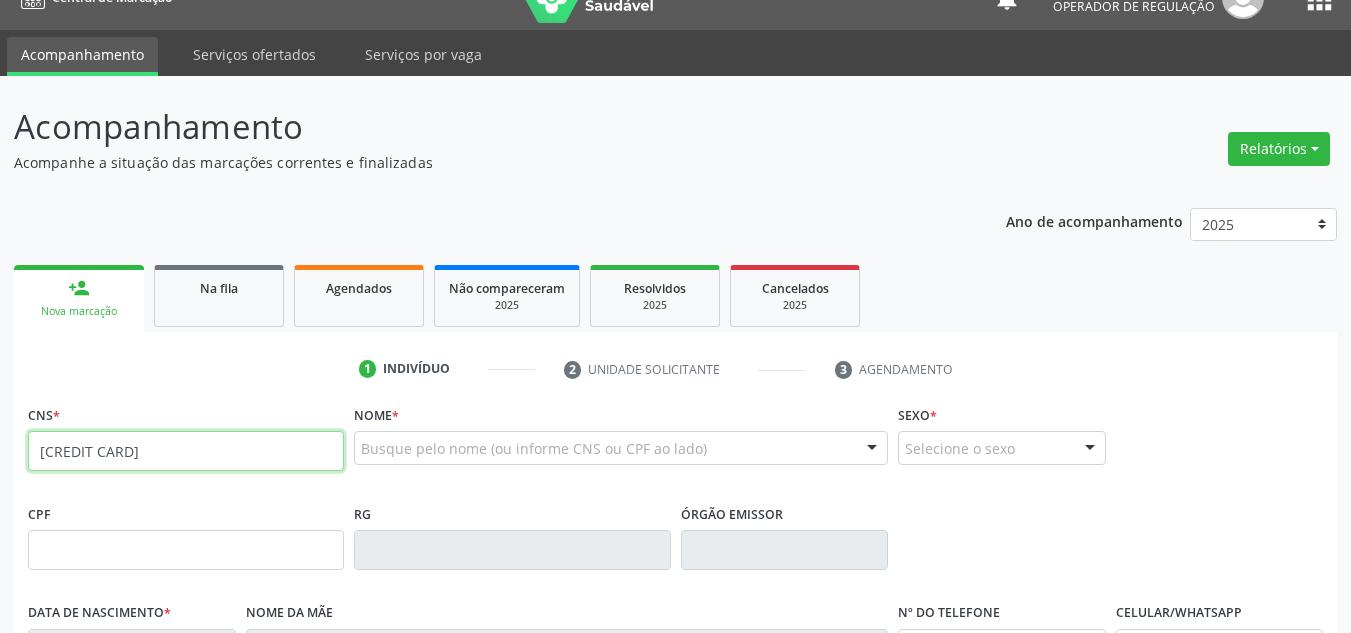 type on "700 1089 1358 9013" 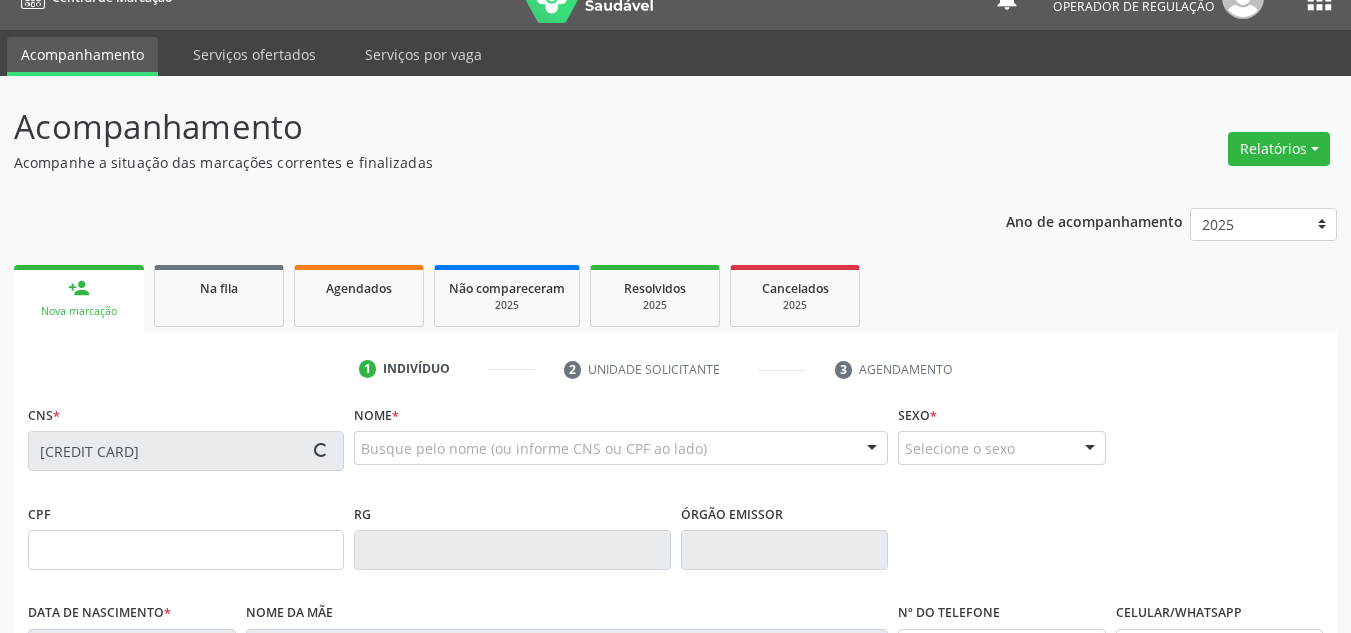type on "031.776.524-81" 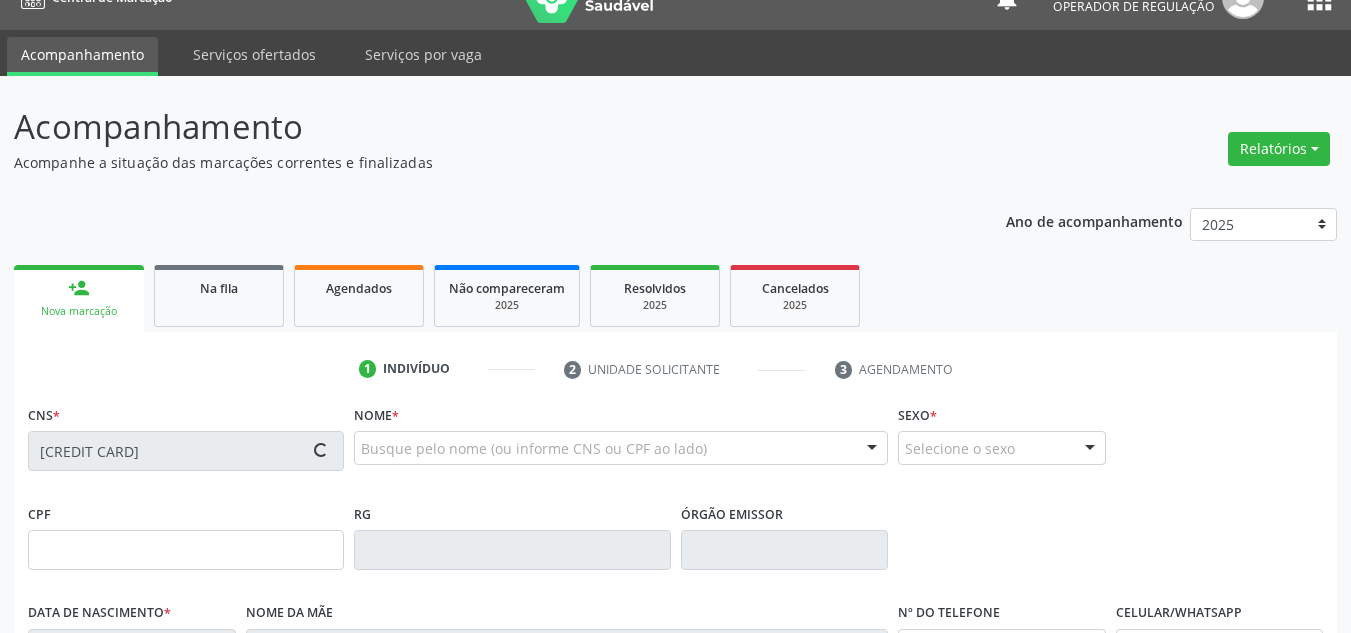 type on "16/06/1975" 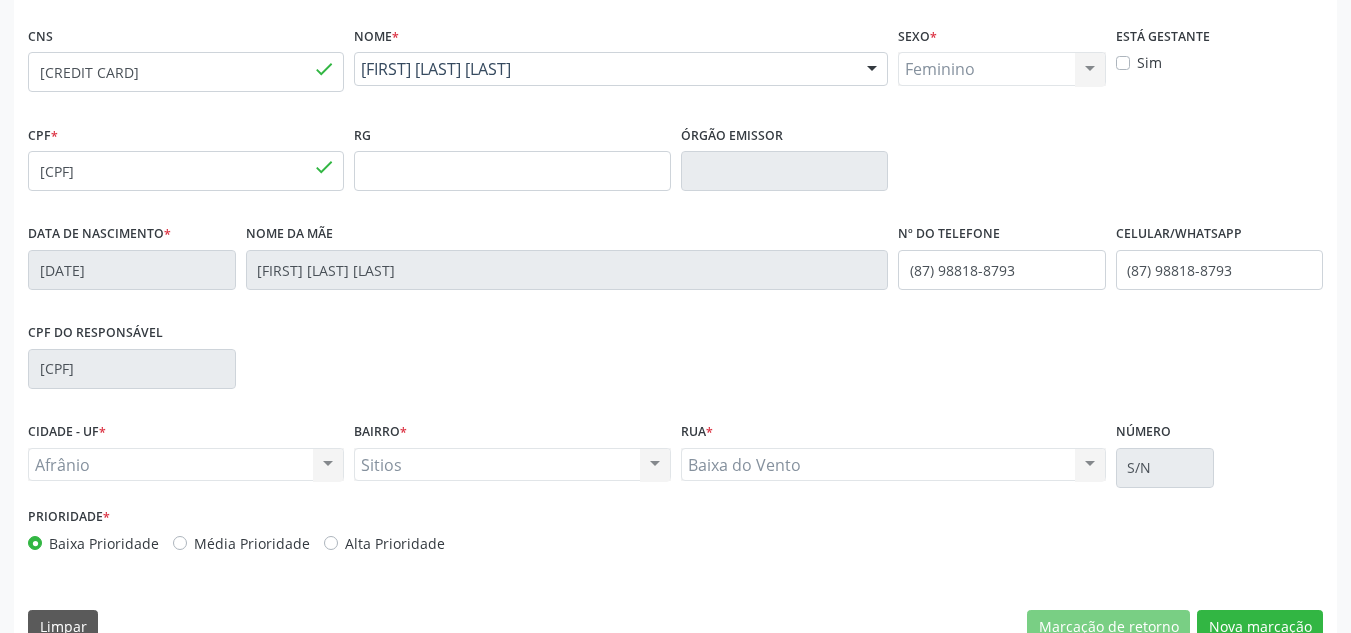 scroll, scrollTop: 451, scrollLeft: 0, axis: vertical 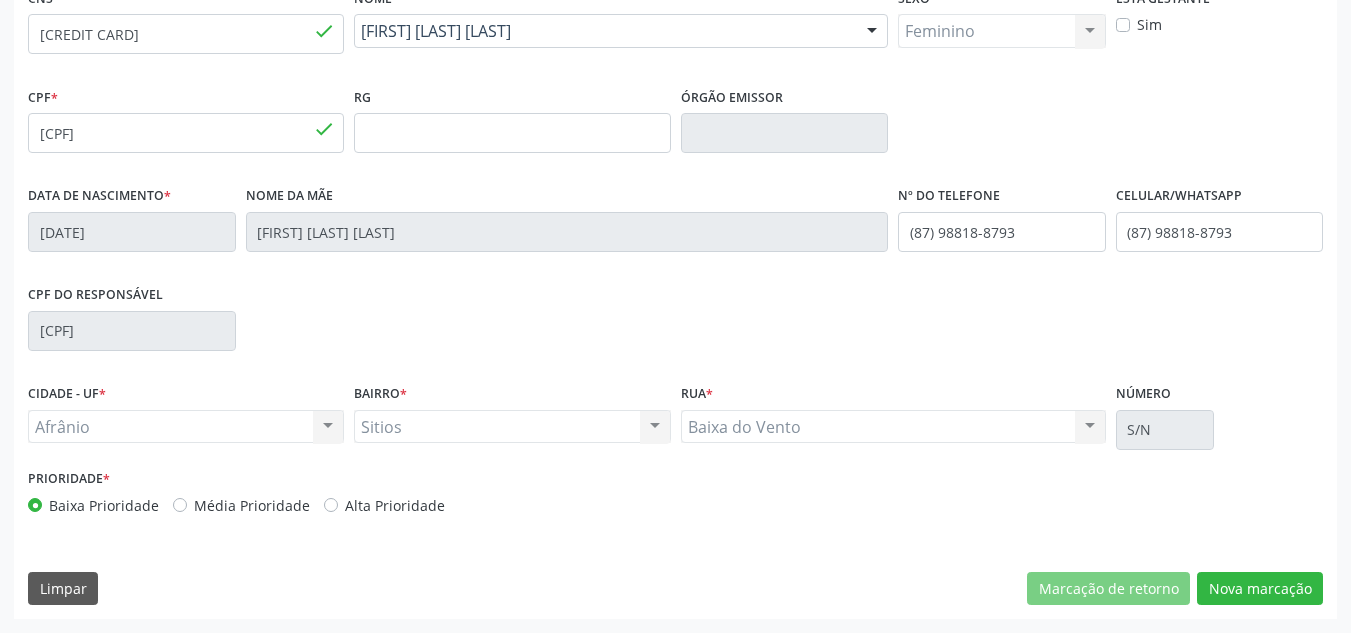 click on "Prioridade
*
Baixa Prioridade
Média Prioridade
Alta Prioridade" at bounding box center [349, 497] 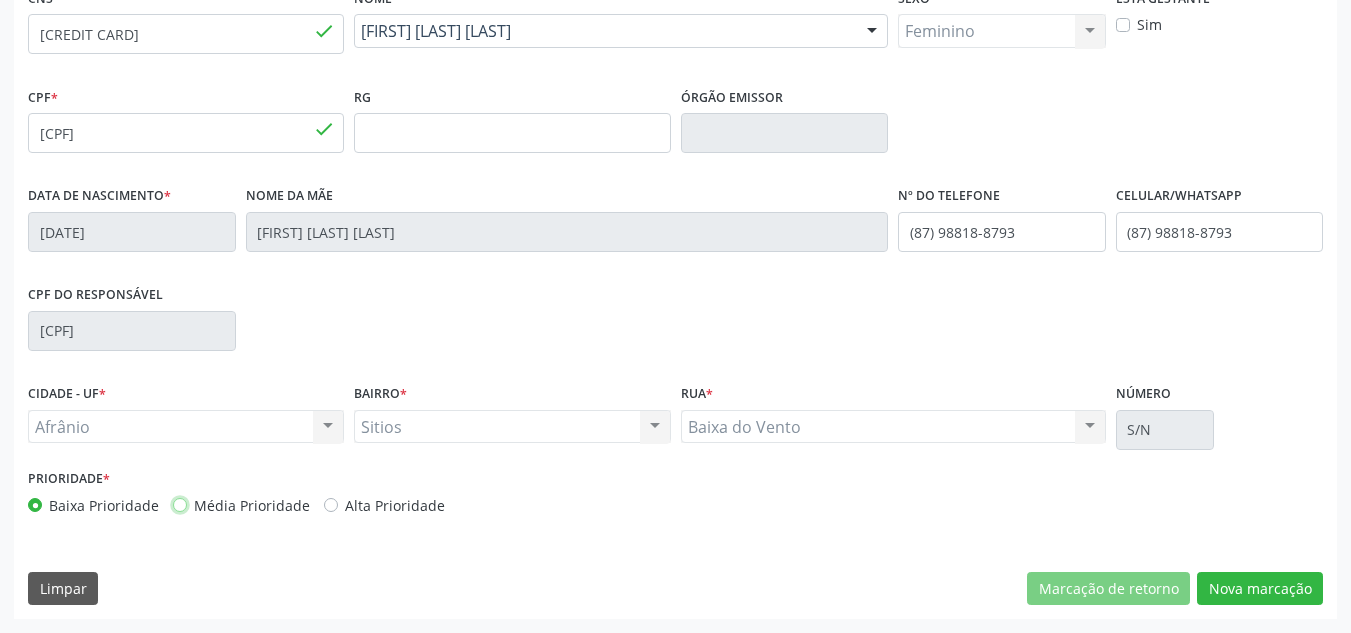 click on "Média Prioridade" at bounding box center (180, 504) 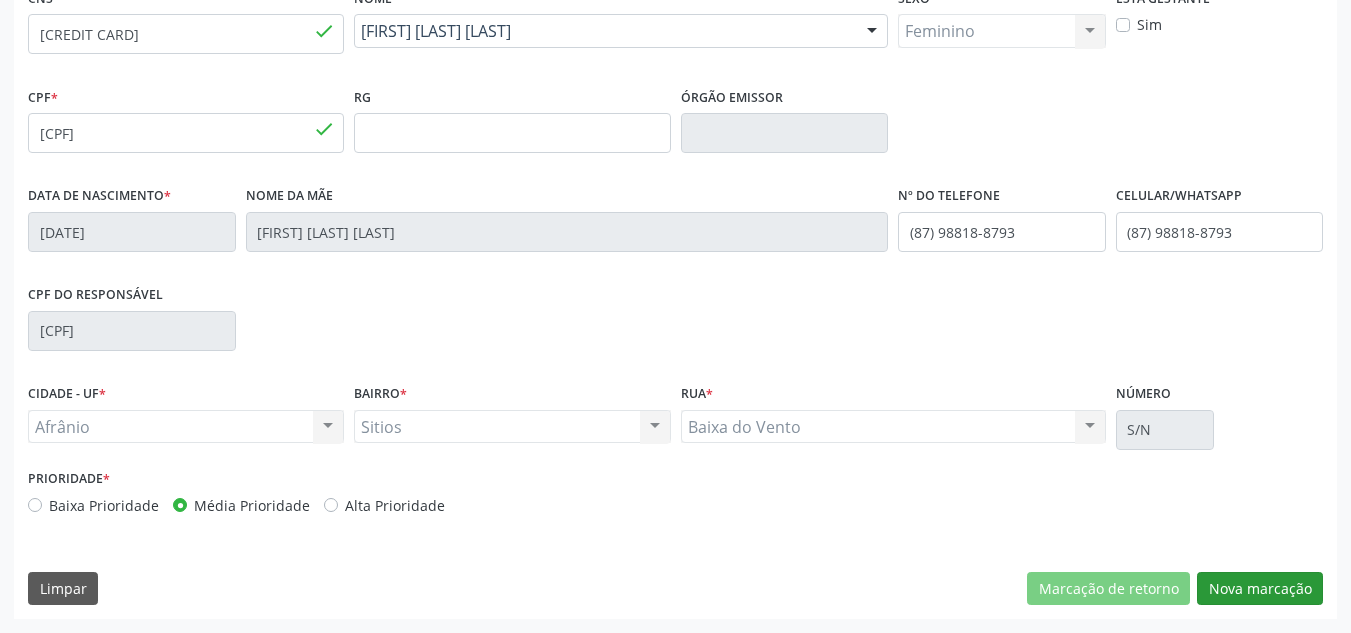 drag, startPoint x: 1257, startPoint y: 560, endPoint x: 1254, endPoint y: 587, distance: 27.166155 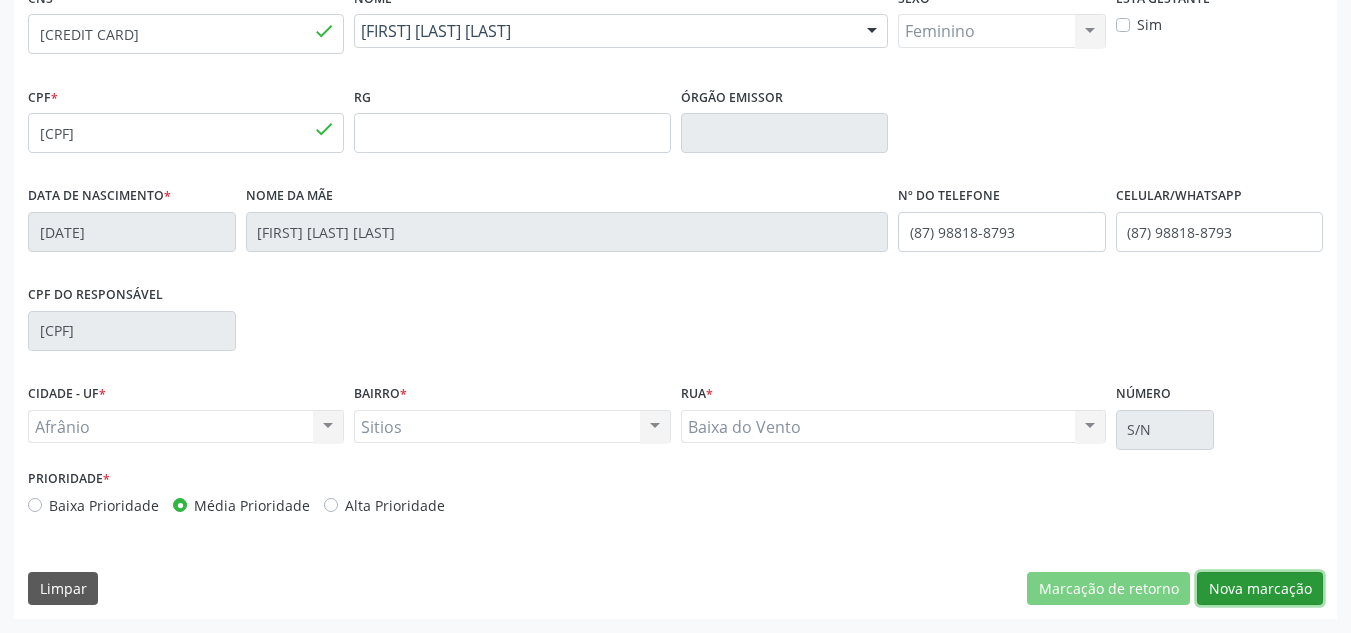click on "Nova marcação" at bounding box center [1260, 589] 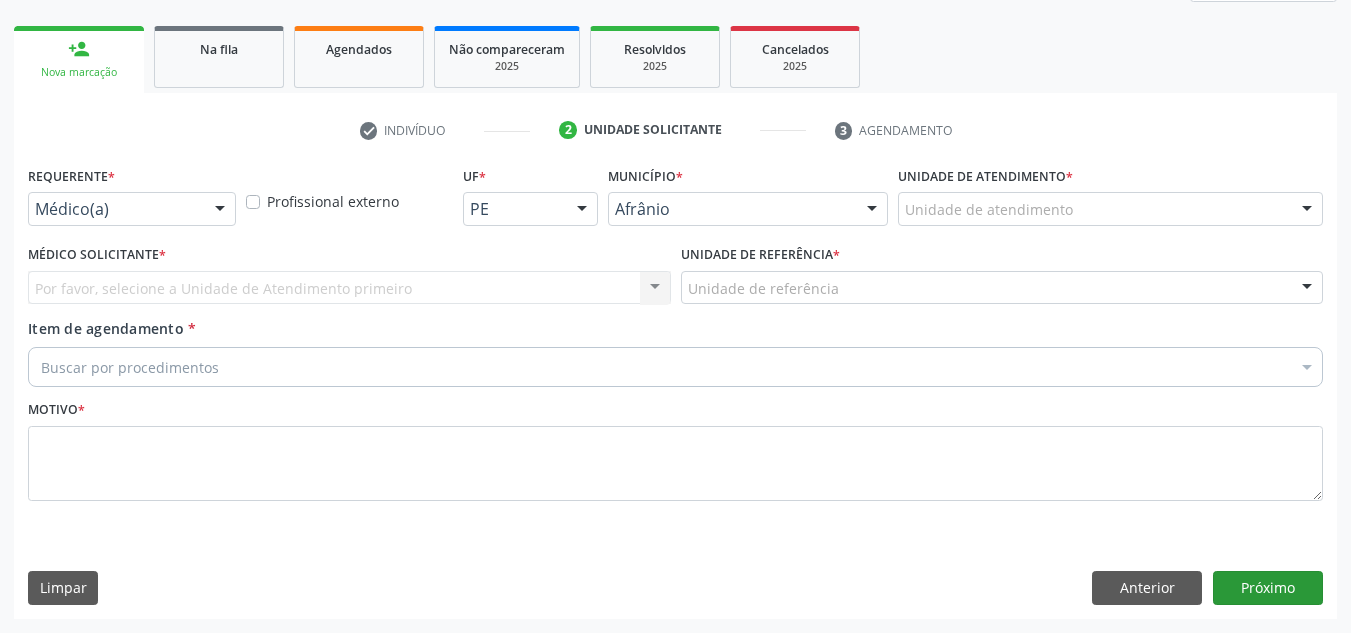 scroll, scrollTop: 273, scrollLeft: 0, axis: vertical 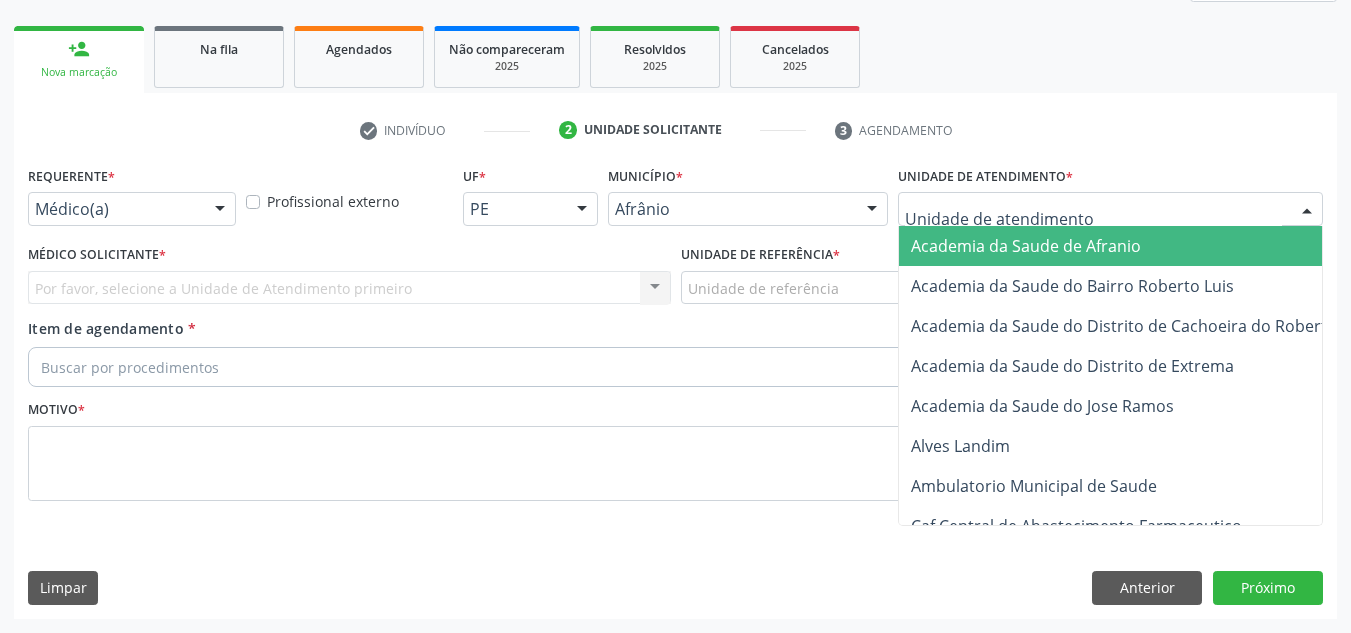 click at bounding box center [1110, 209] 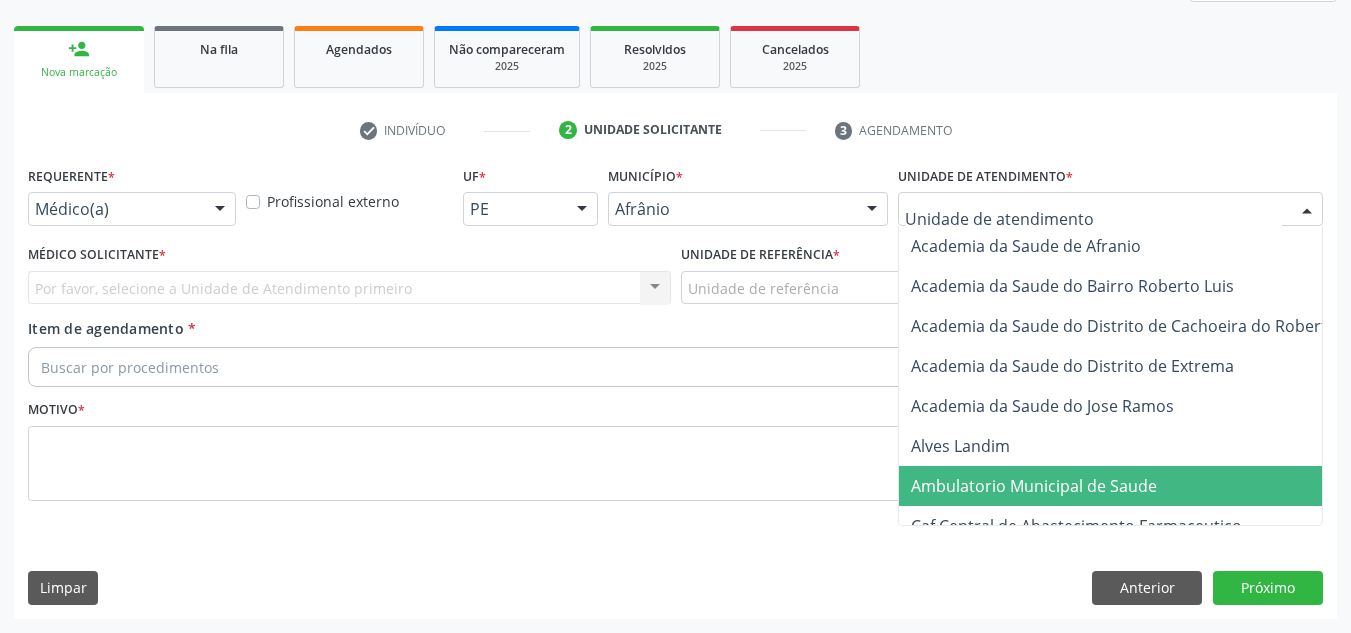 click on "Ambulatorio Municipal de Saude" at bounding box center [1137, 486] 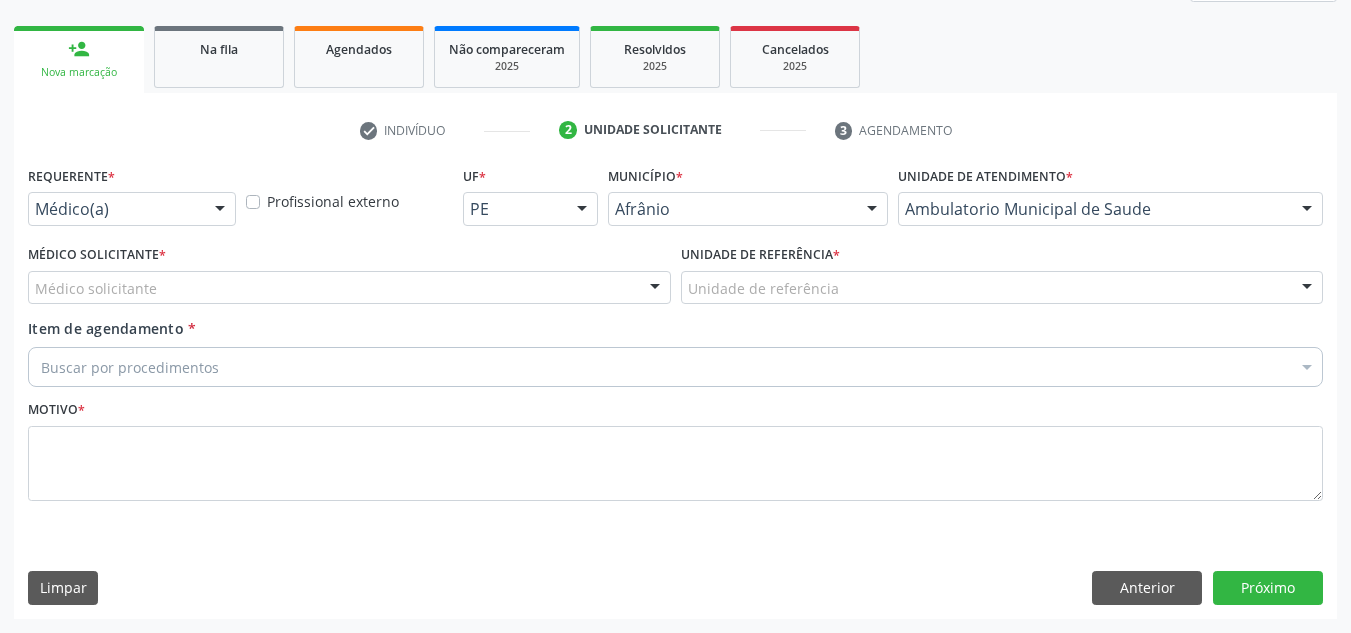click on "Médico solicitante" at bounding box center (349, 288) 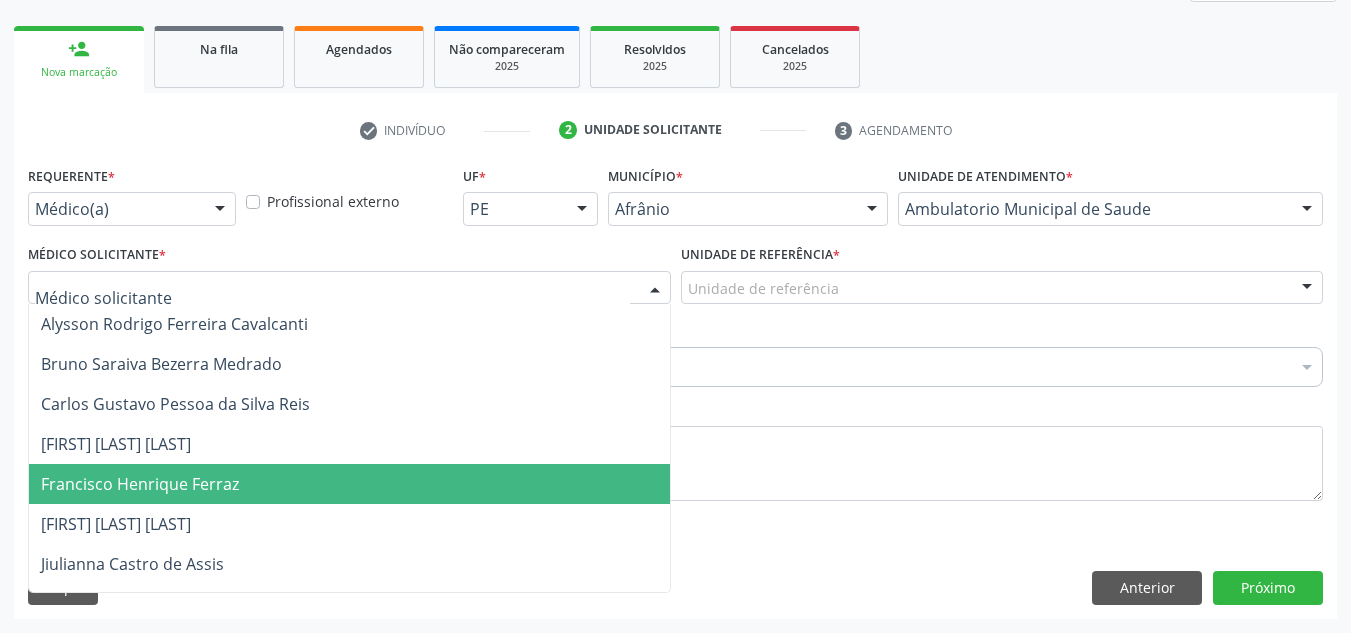 drag, startPoint x: 551, startPoint y: 493, endPoint x: 786, endPoint y: 395, distance: 254.6154 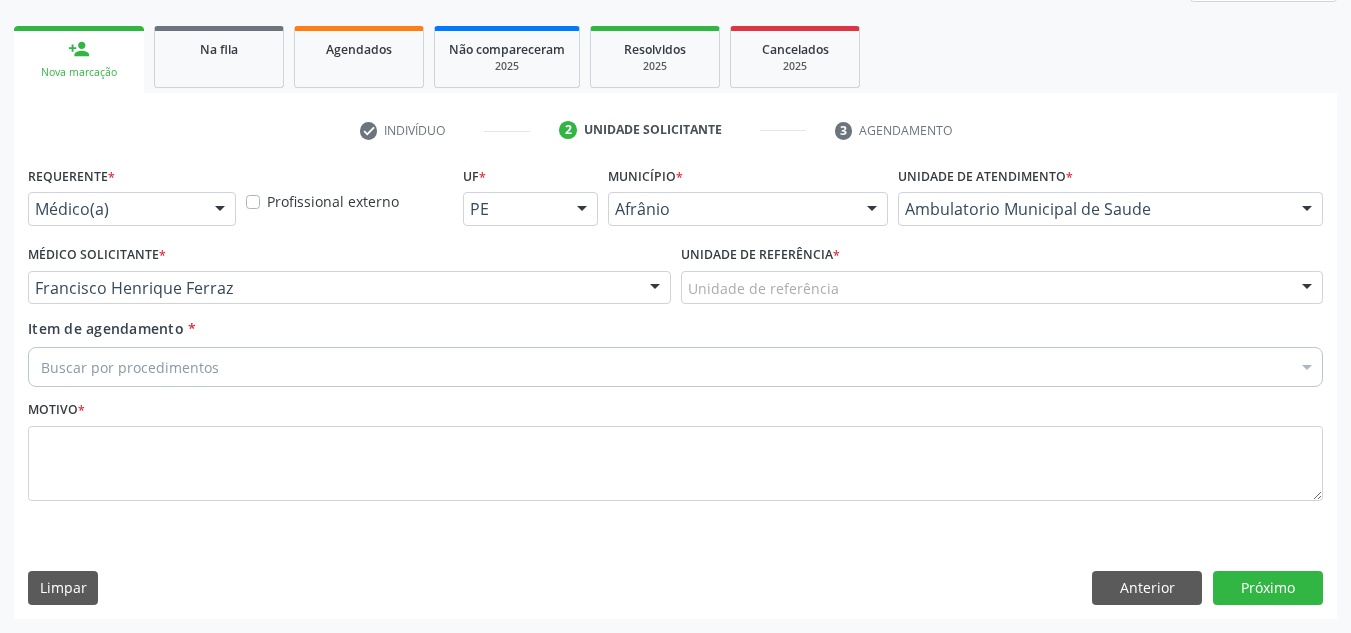 drag, startPoint x: 912, startPoint y: 265, endPoint x: 895, endPoint y: 278, distance: 21.400934 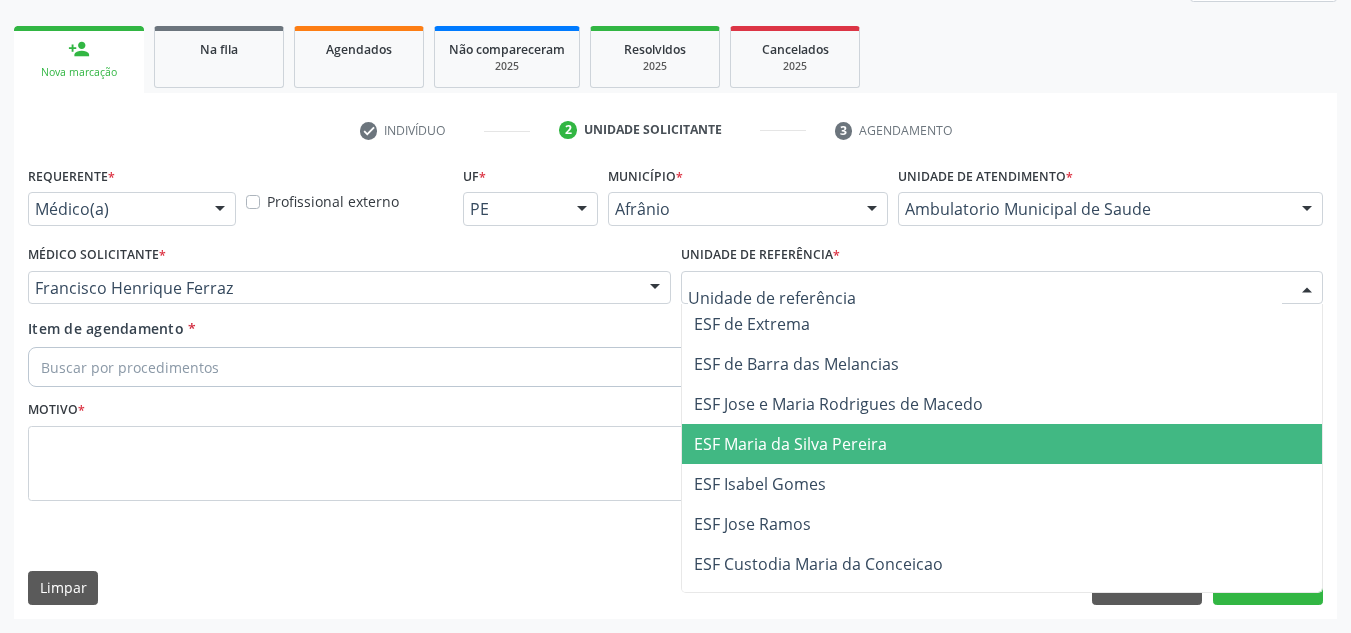 click on "ESF Maria da Silva Pereira" at bounding box center [790, 444] 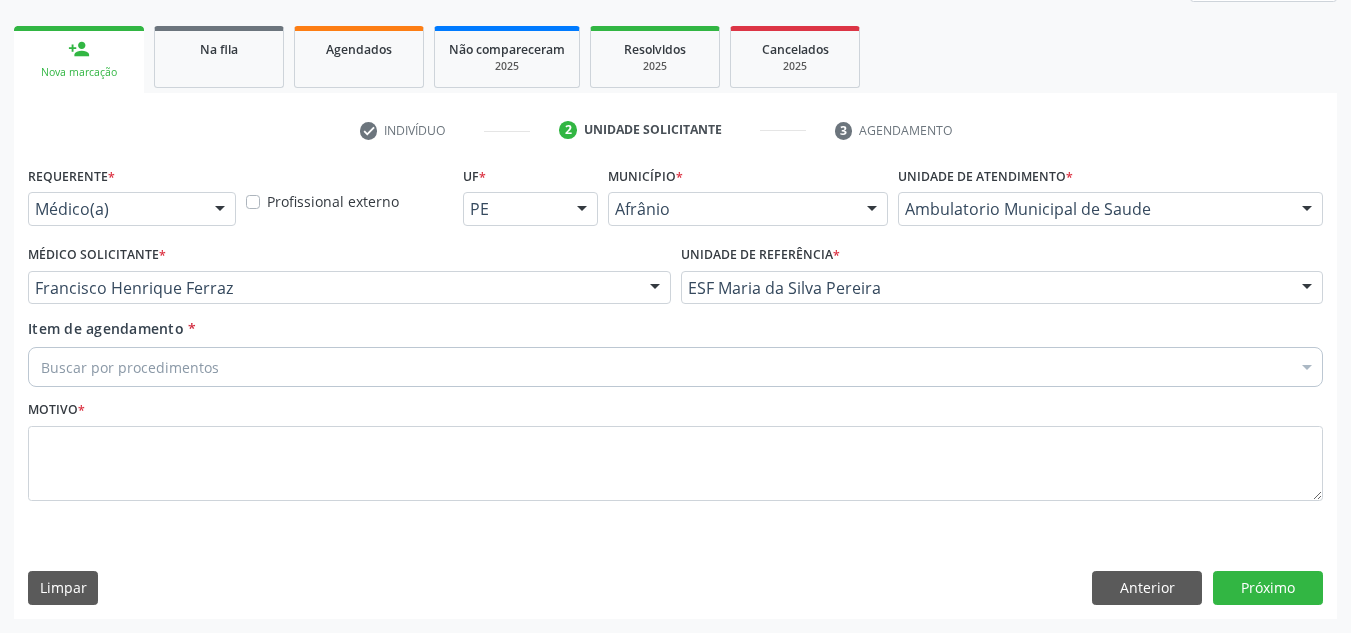 click on "Buscar por procedimentos" at bounding box center (675, 367) 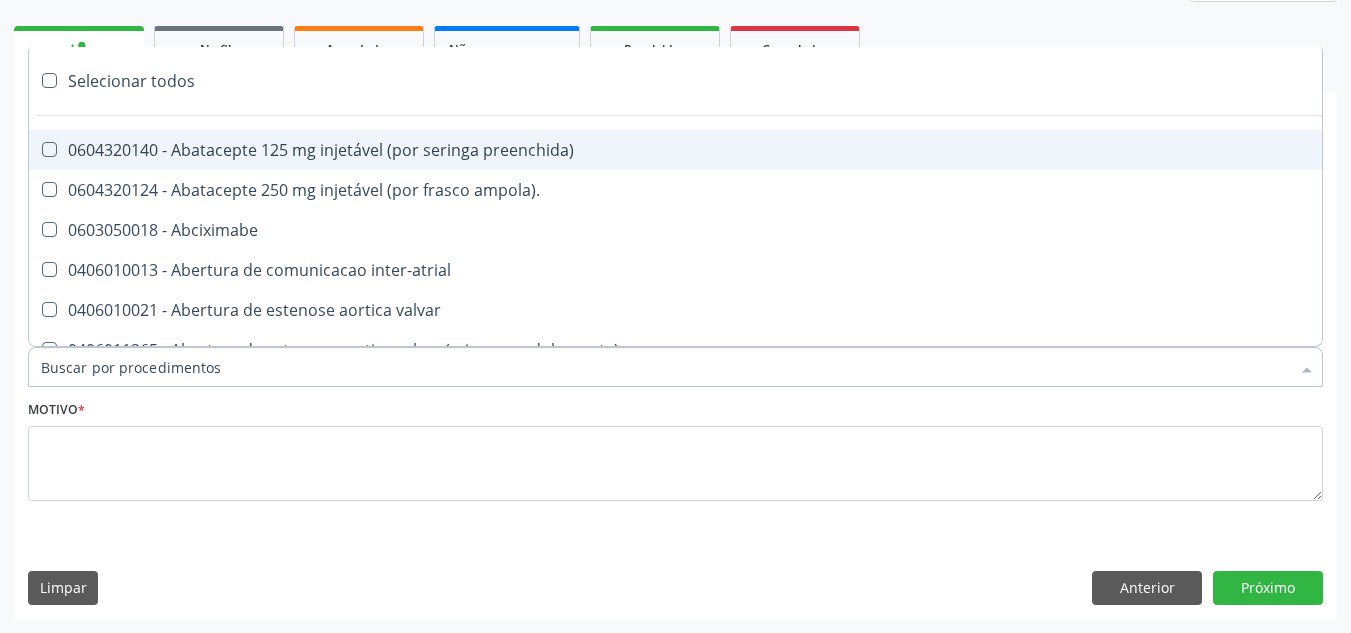 click on "Item de agendamento
*" at bounding box center [665, 367] 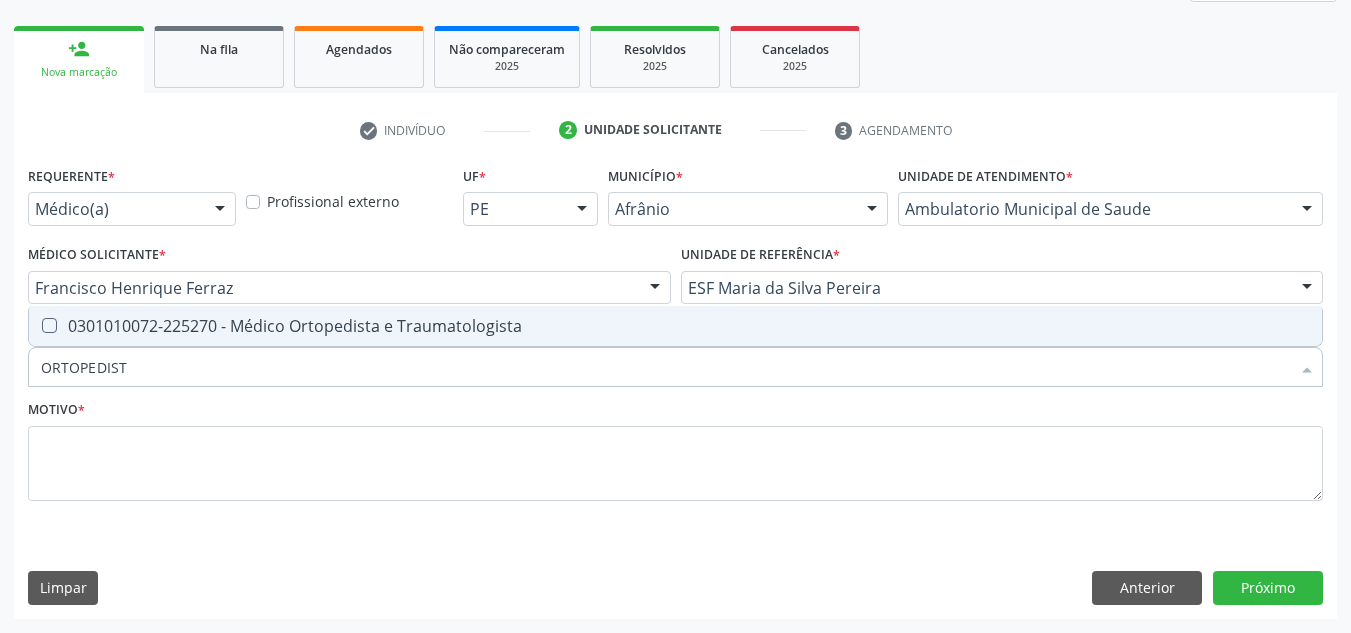 type on "ORTOPEDISTA" 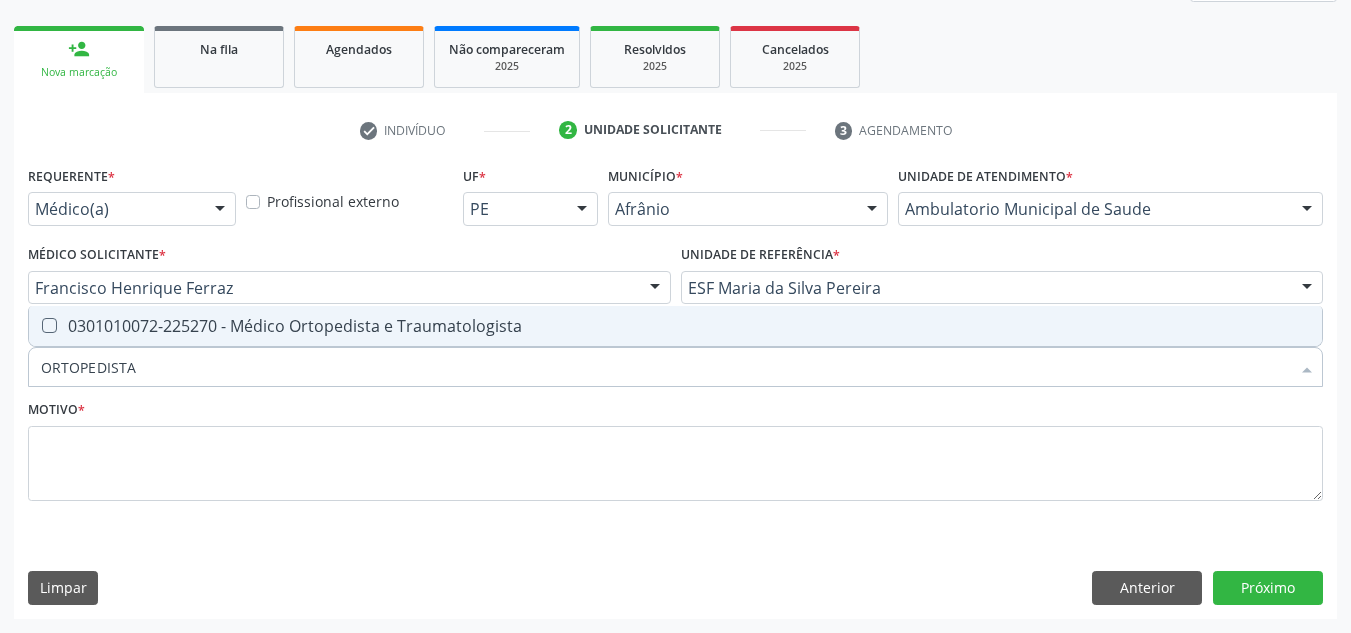 click on "ORTOPEDISTA" at bounding box center (665, 367) 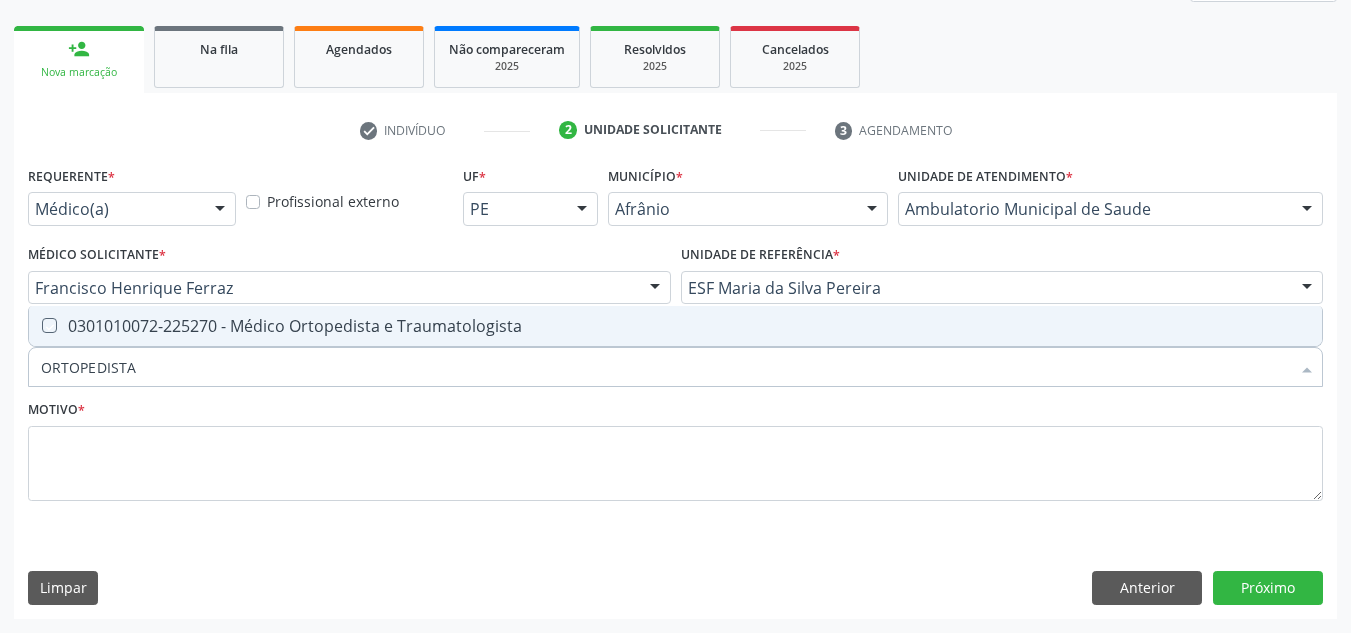 checkbox on "true" 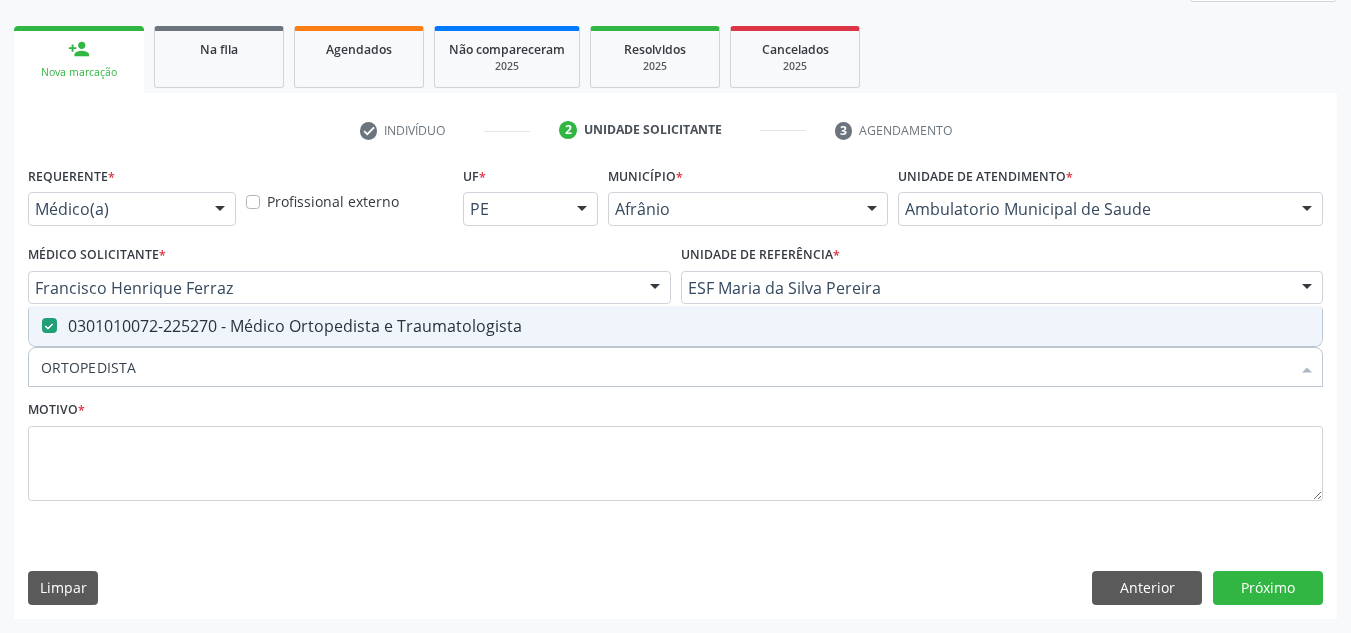click on "ORTOPEDISTA" at bounding box center (665, 367) 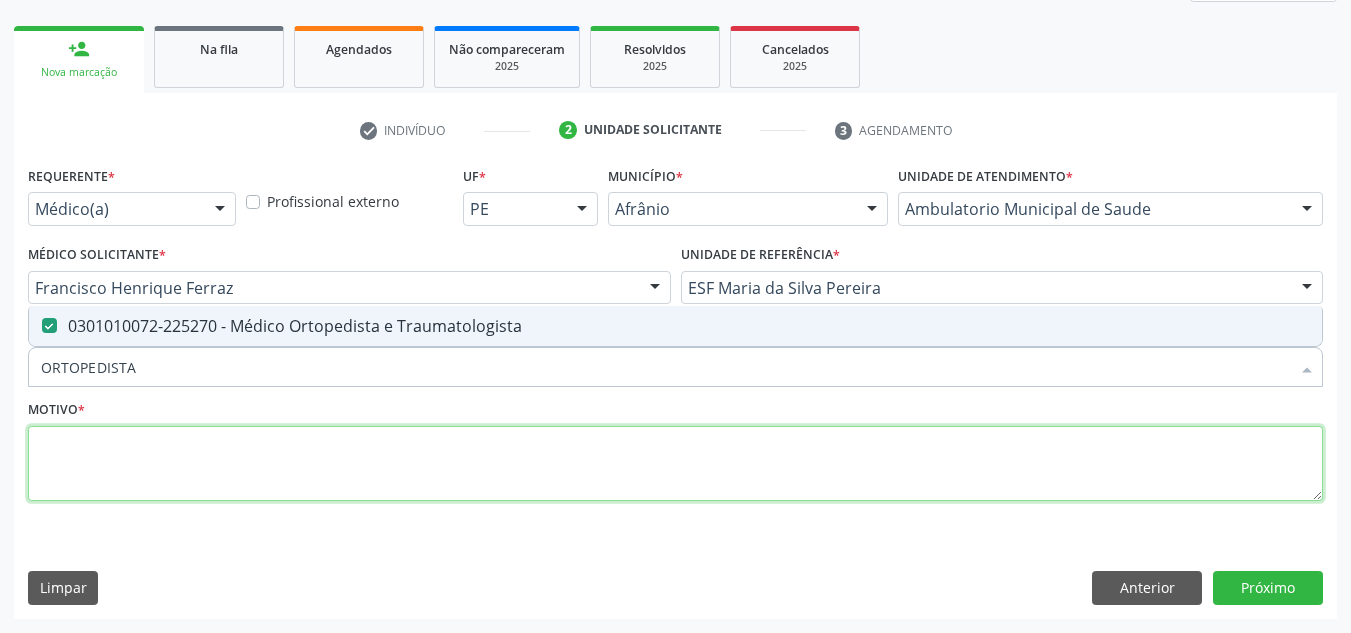 click at bounding box center (675, 464) 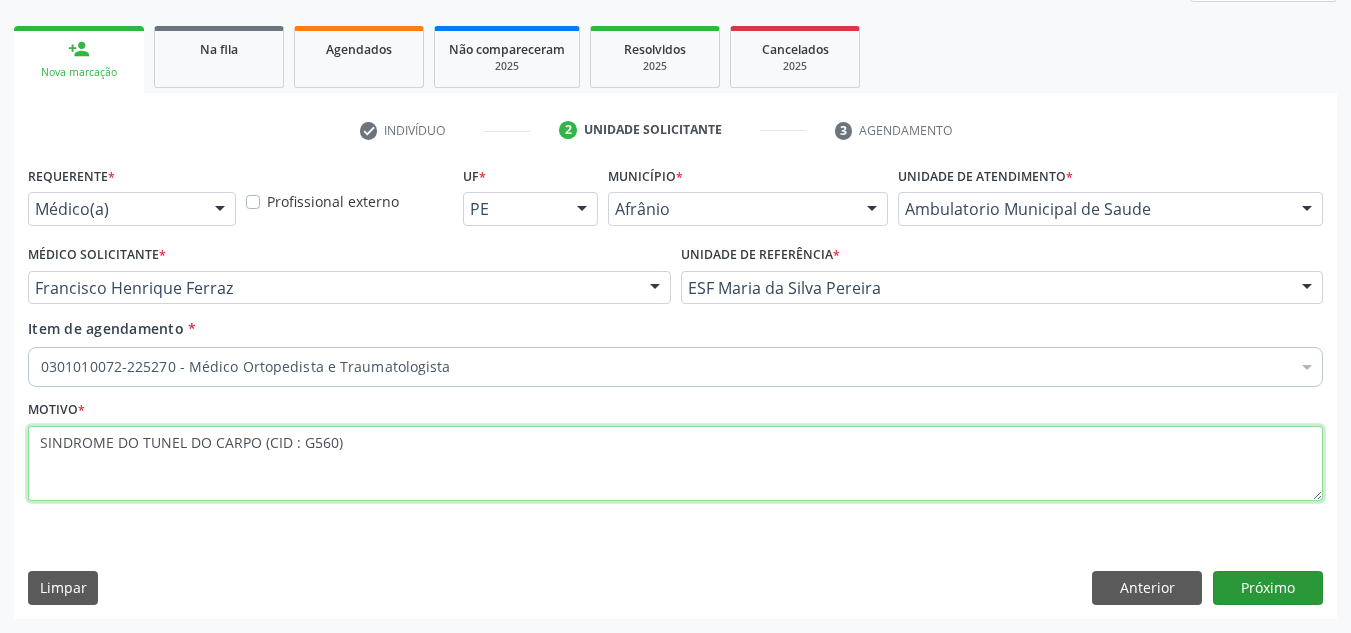 type on "SINDROME DO TUNEL DO CARPO (CID : G560)" 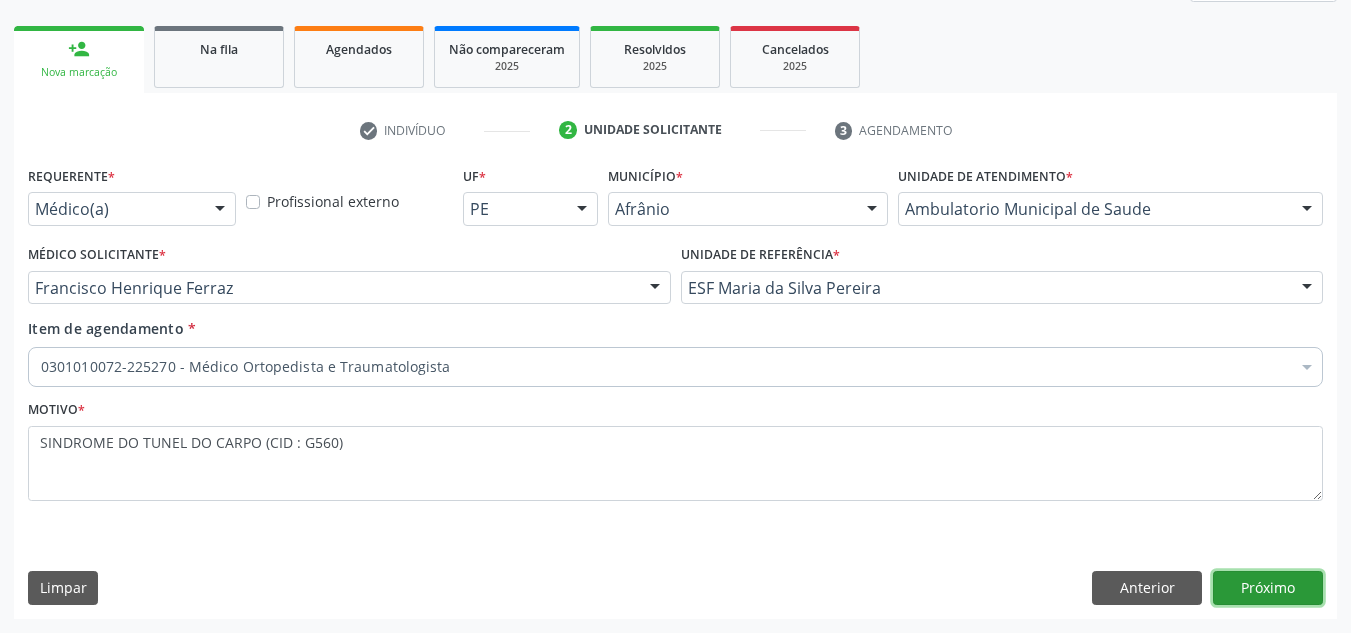 click on "Próximo" at bounding box center (1268, 588) 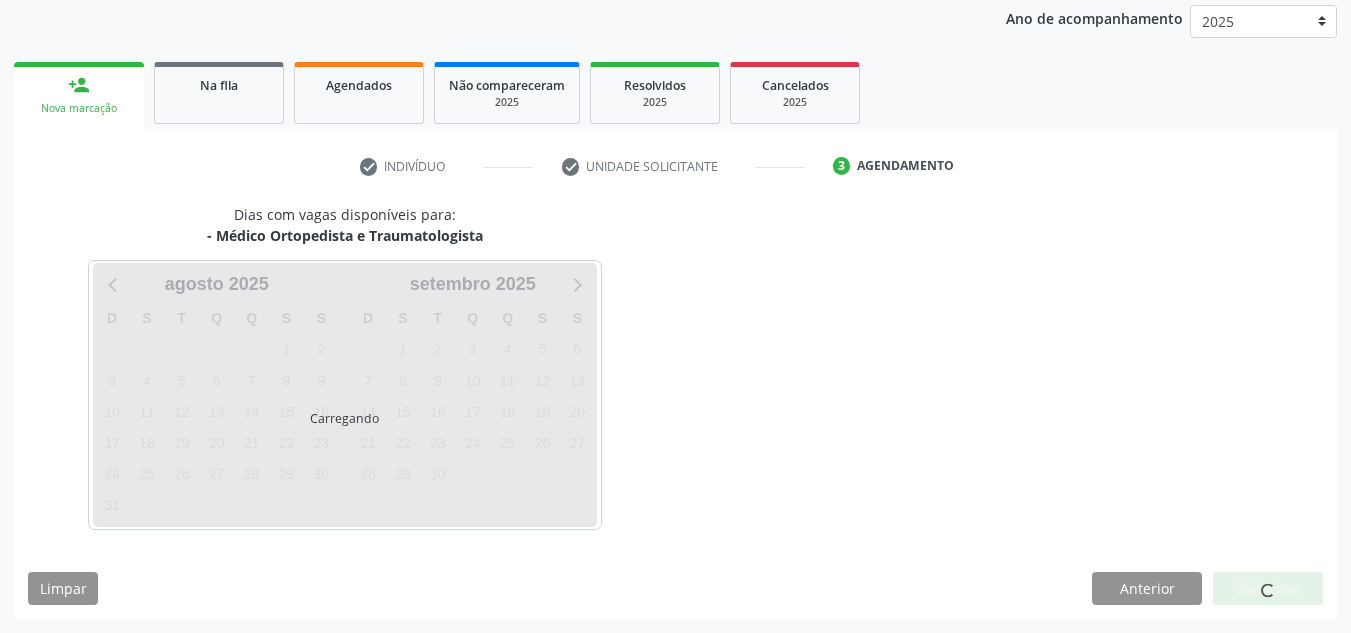 scroll, scrollTop: 237, scrollLeft: 0, axis: vertical 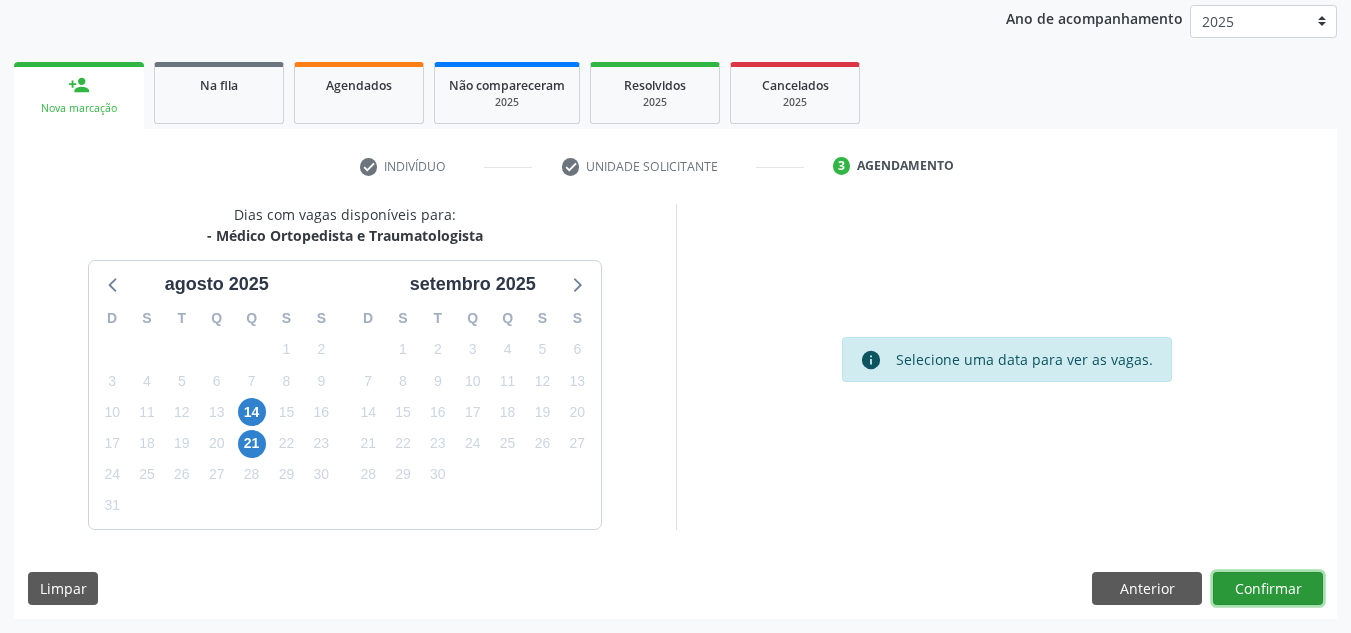 click on "Confirmar" at bounding box center (1268, 589) 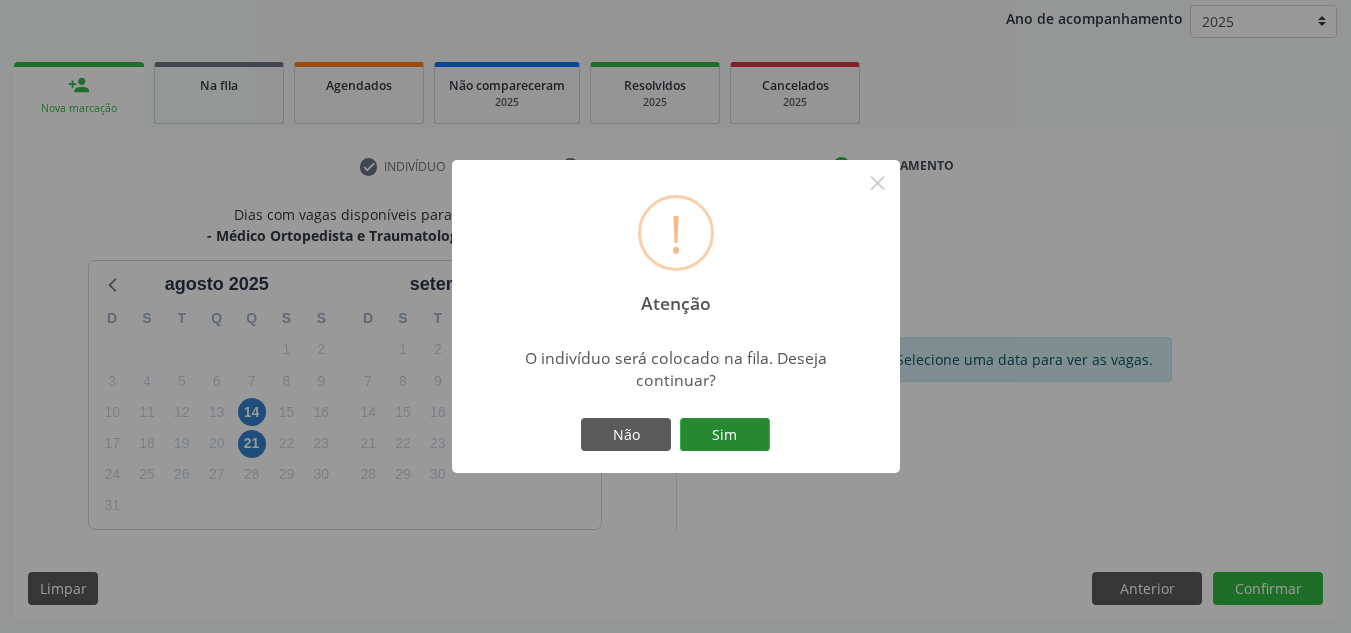 click on "Sim" at bounding box center [725, 435] 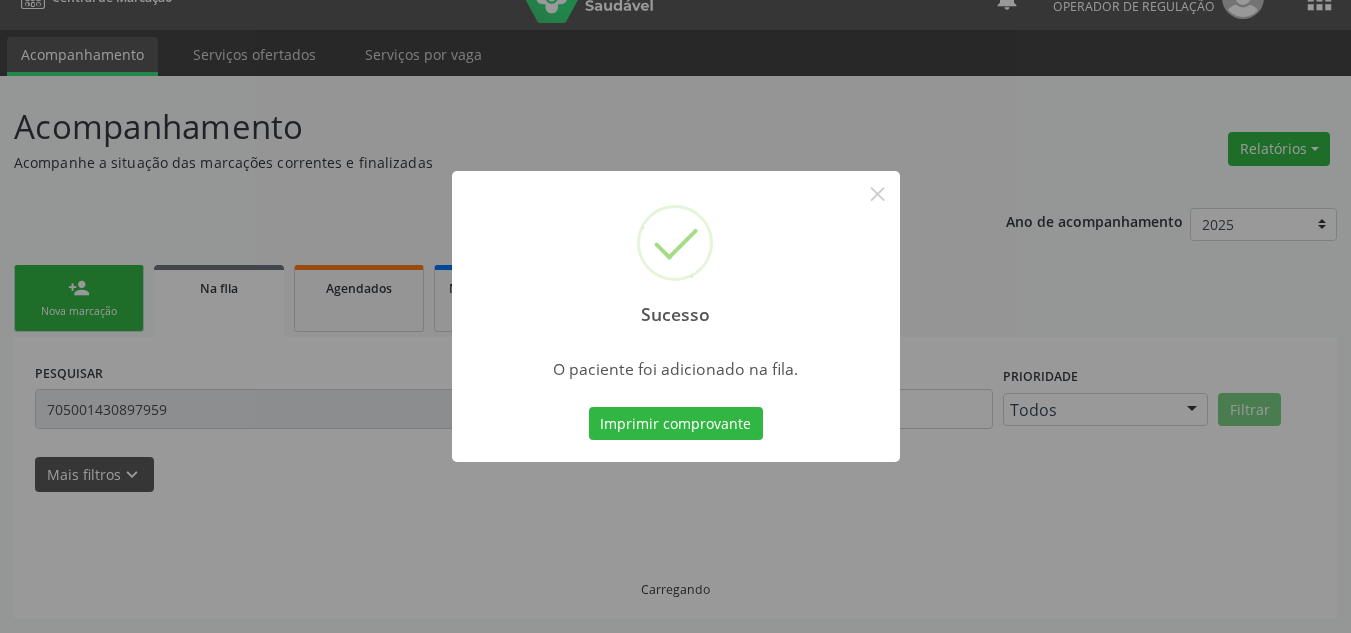 scroll, scrollTop: 34, scrollLeft: 0, axis: vertical 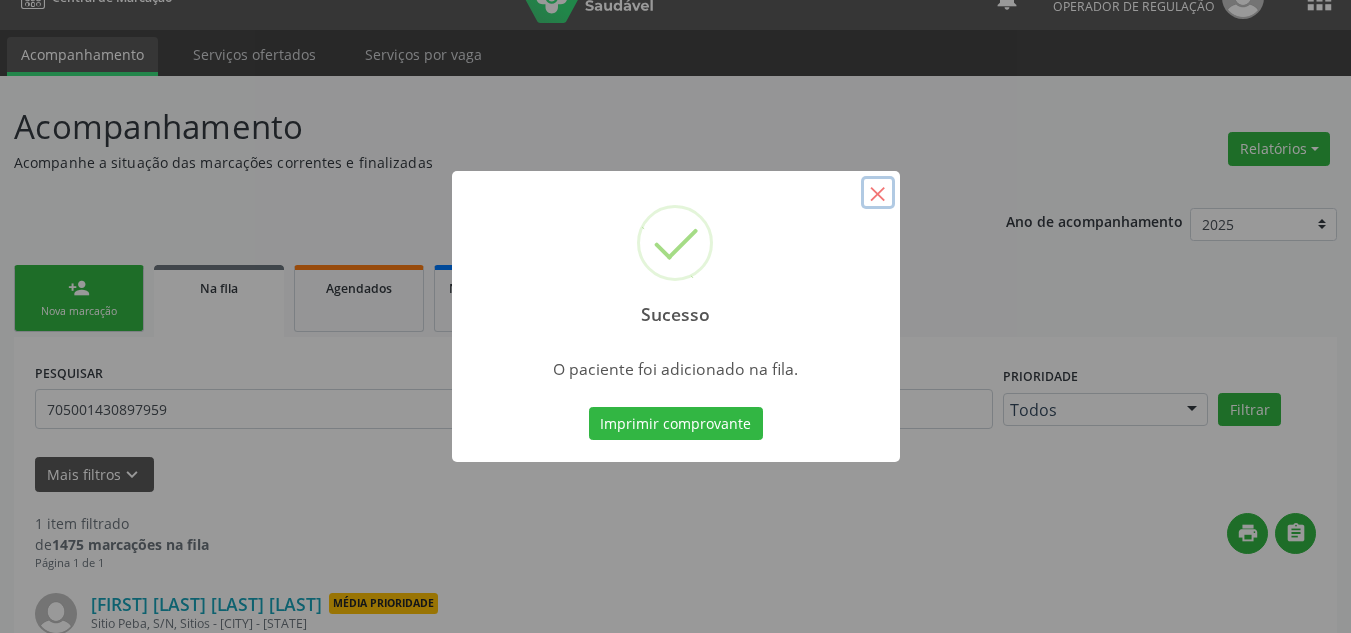 click on "×" at bounding box center (878, 193) 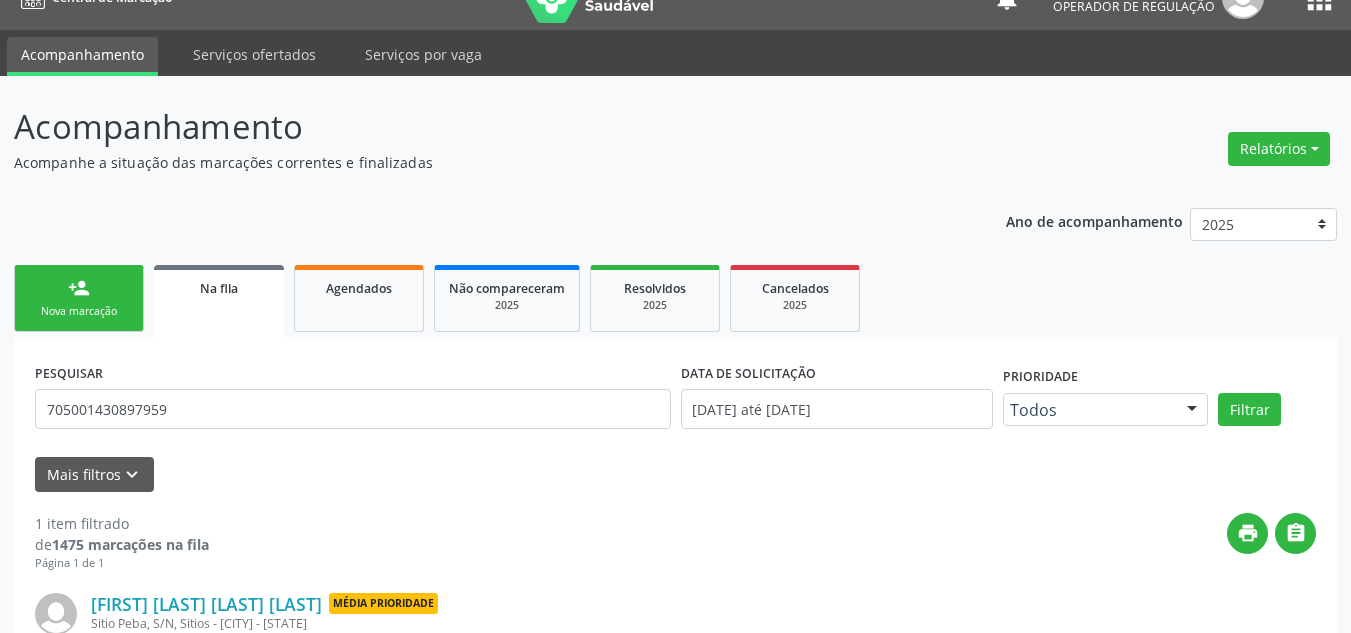 click on "Nova marcação" at bounding box center [79, 311] 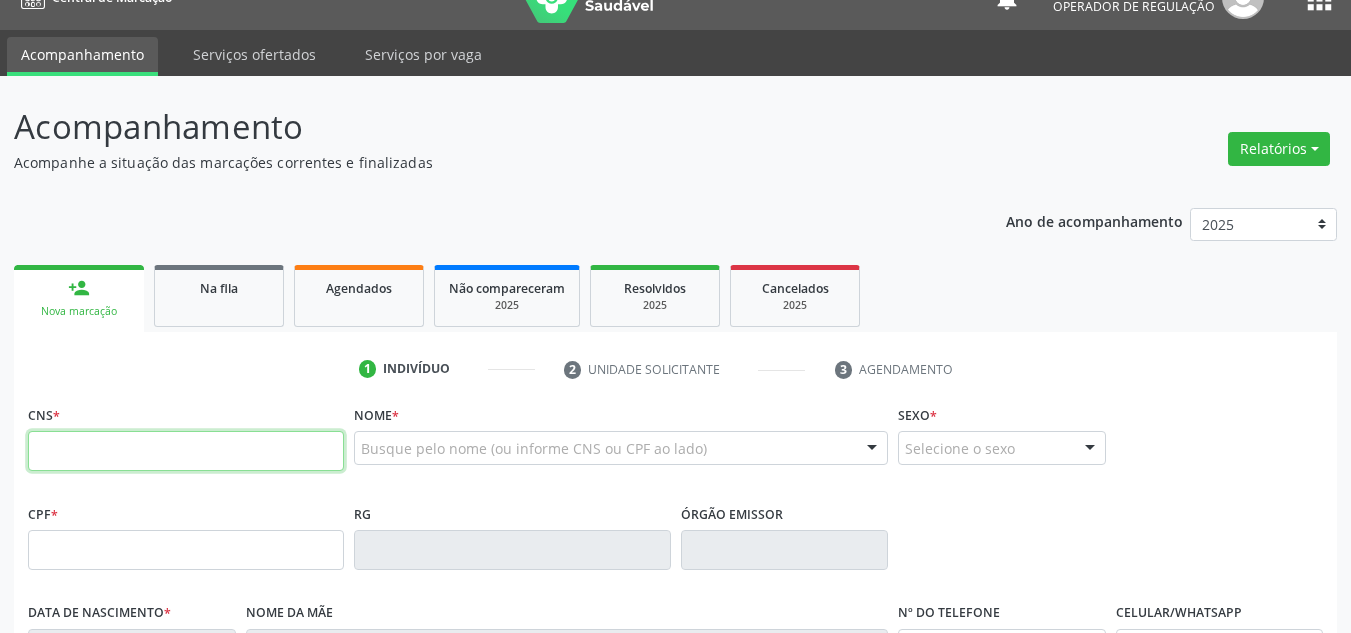 click at bounding box center (186, 451) 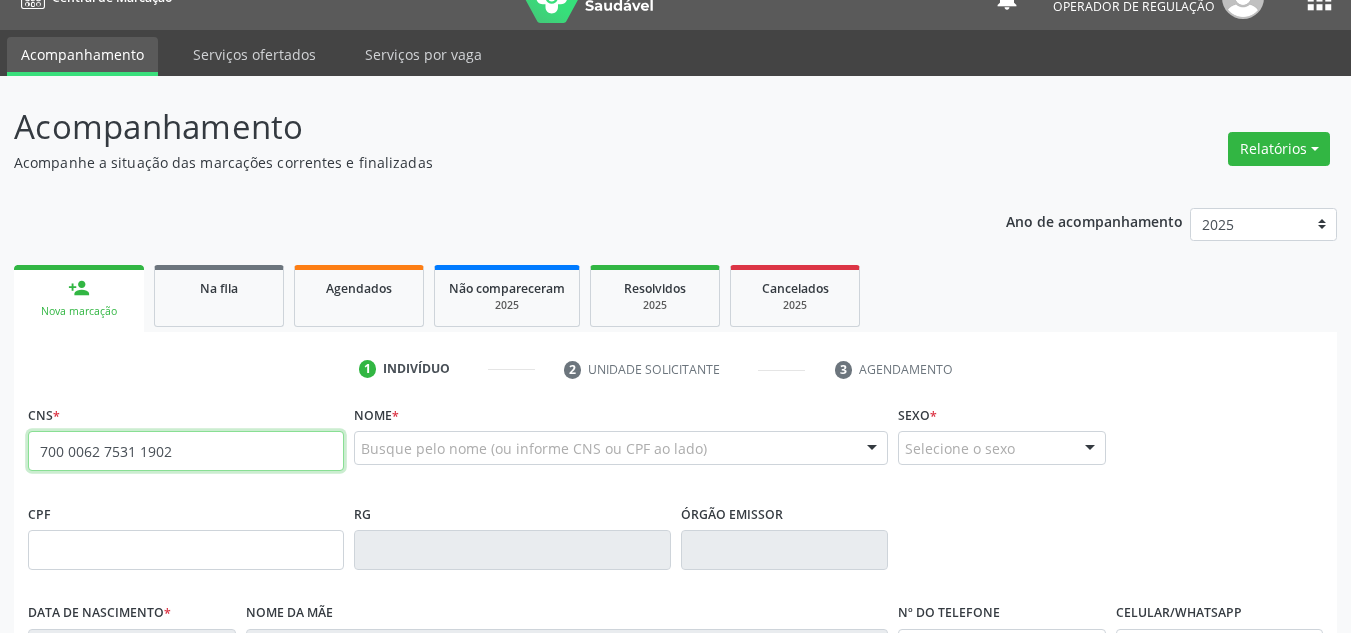 type on "700 0062 7531 1902" 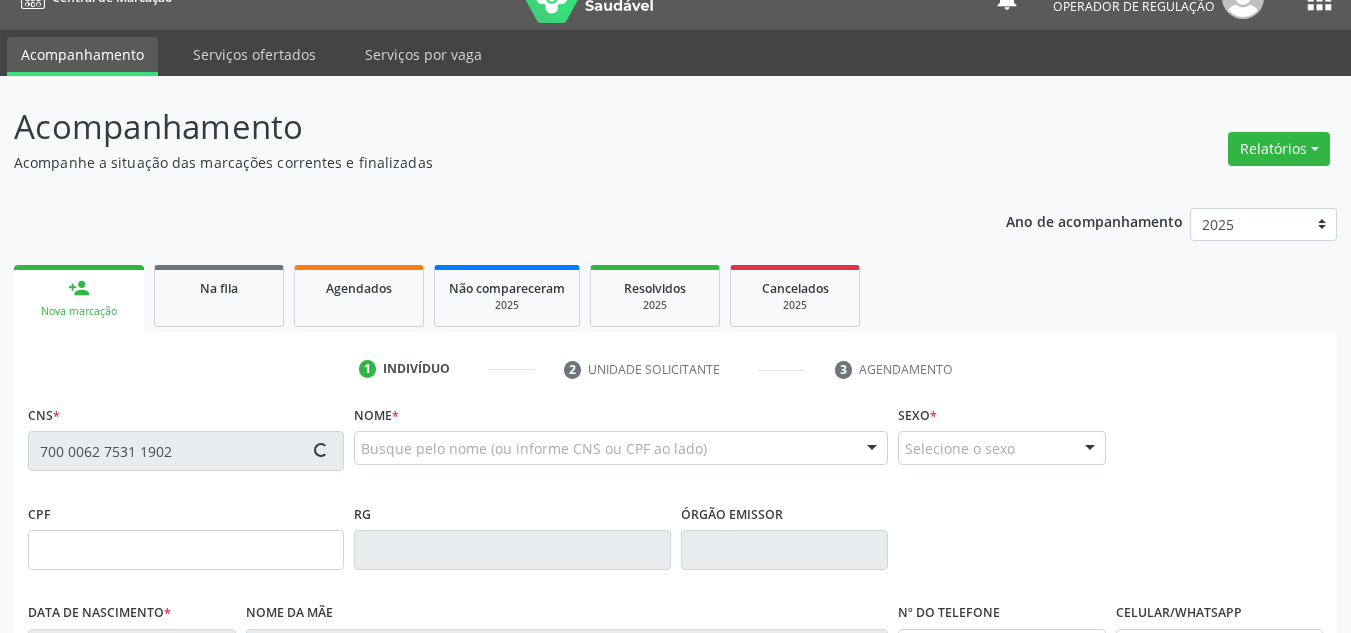 type on "01/07/1963" 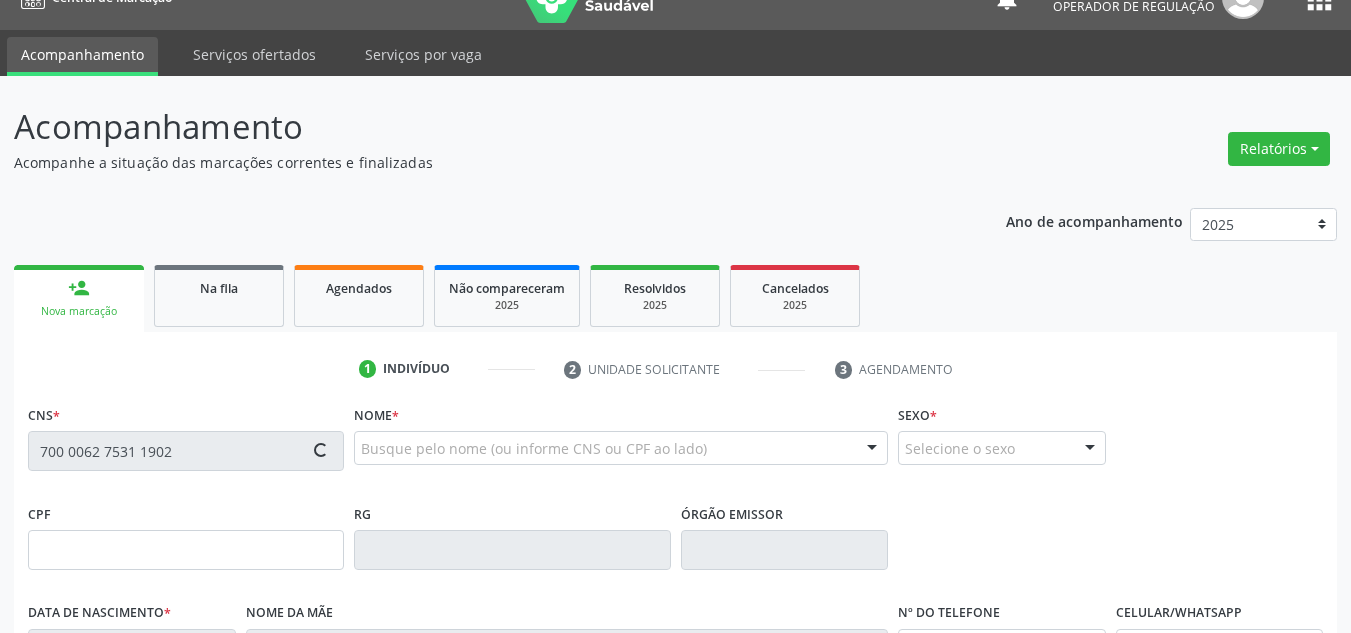 type on "S/N" 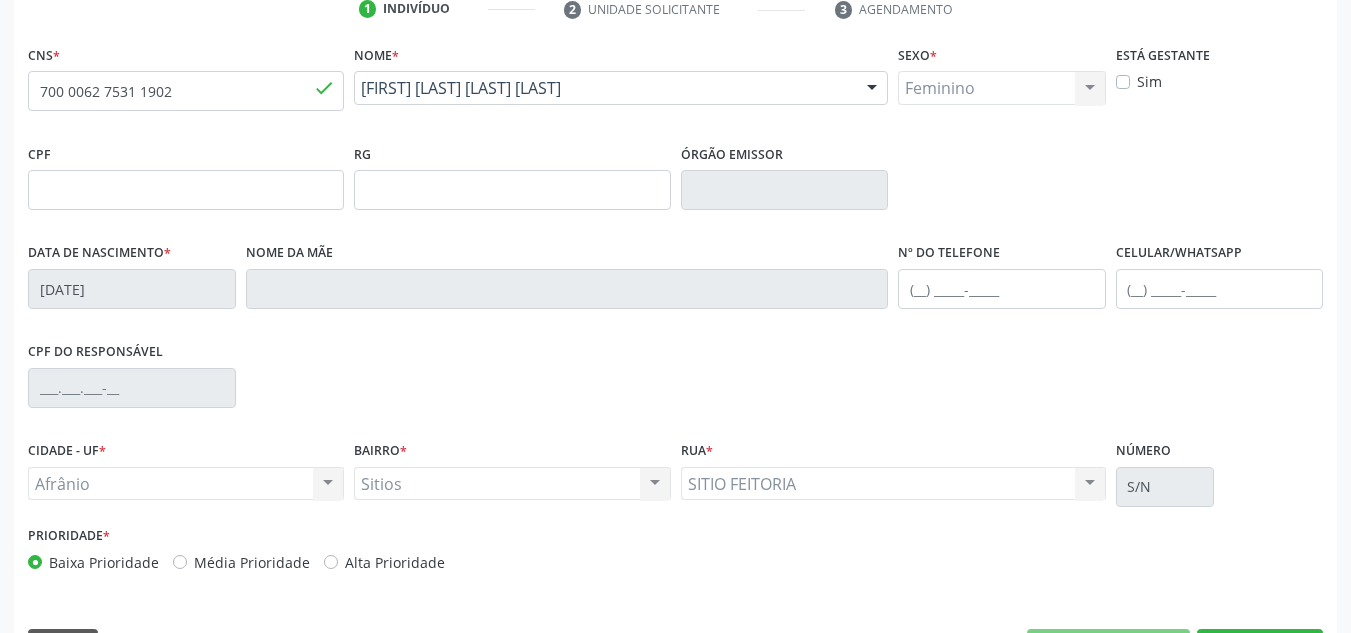 scroll, scrollTop: 451, scrollLeft: 0, axis: vertical 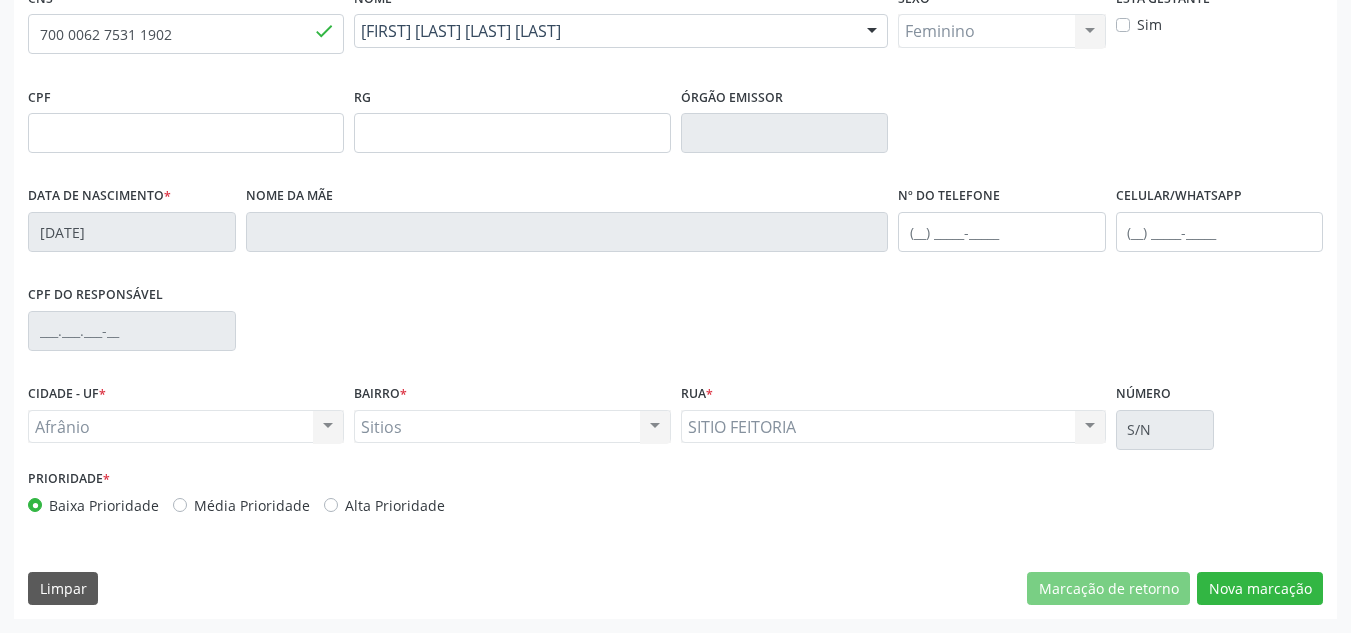 click on "Média Prioridade" at bounding box center (252, 505) 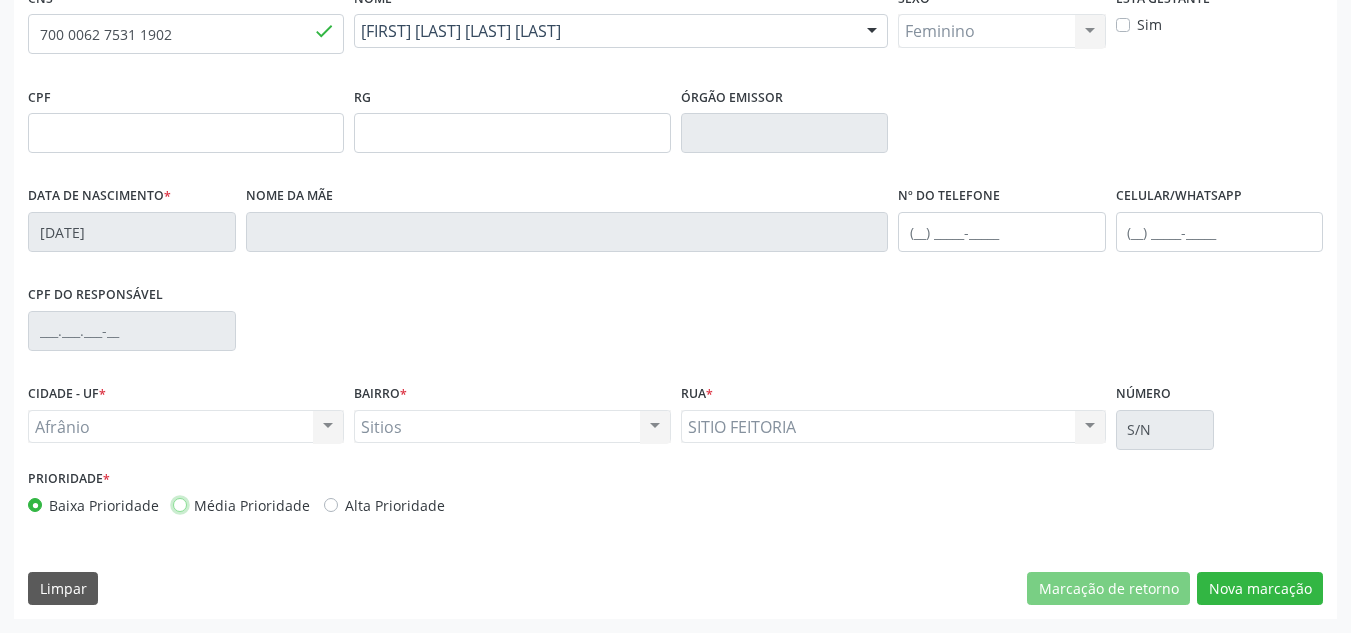 click on "Média Prioridade" at bounding box center [180, 504] 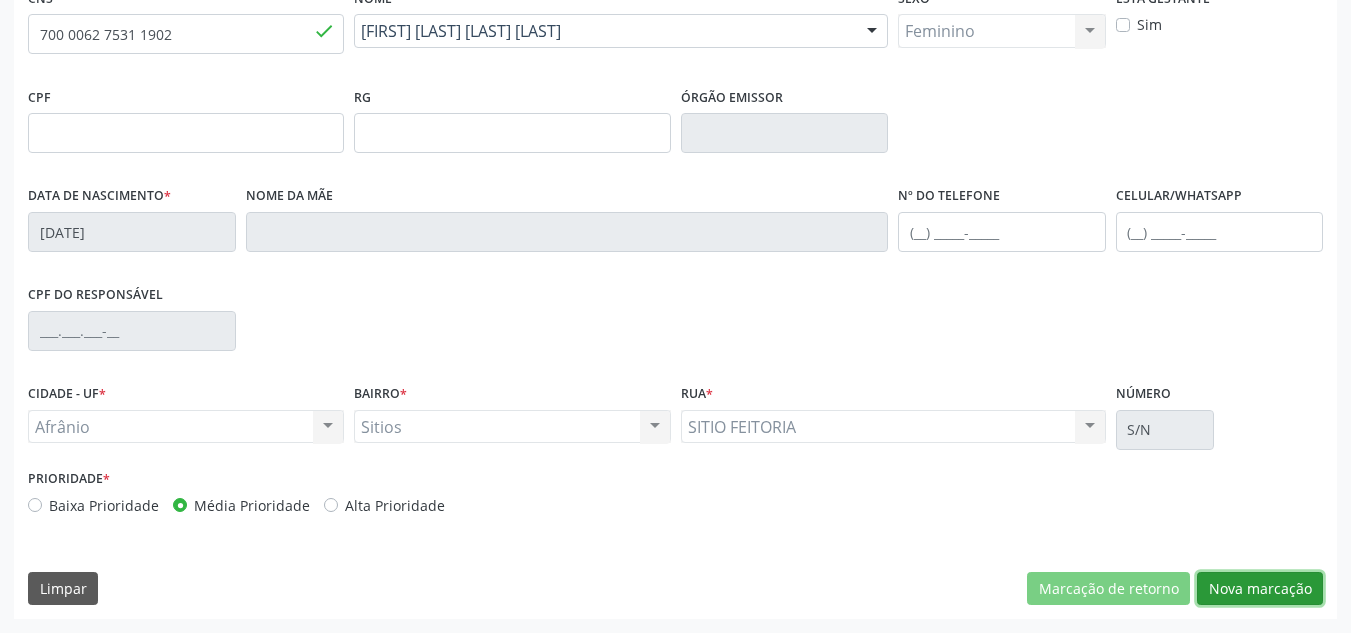 click on "Nova marcação" at bounding box center (1260, 589) 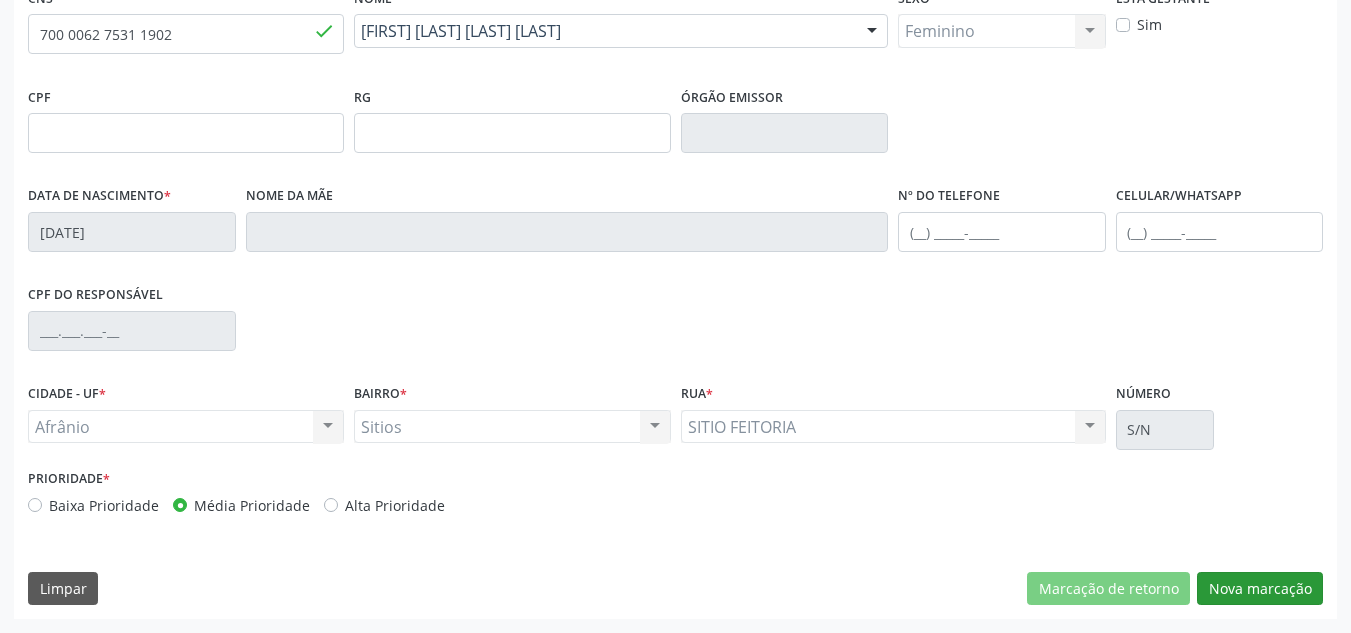 scroll, scrollTop: 273, scrollLeft: 0, axis: vertical 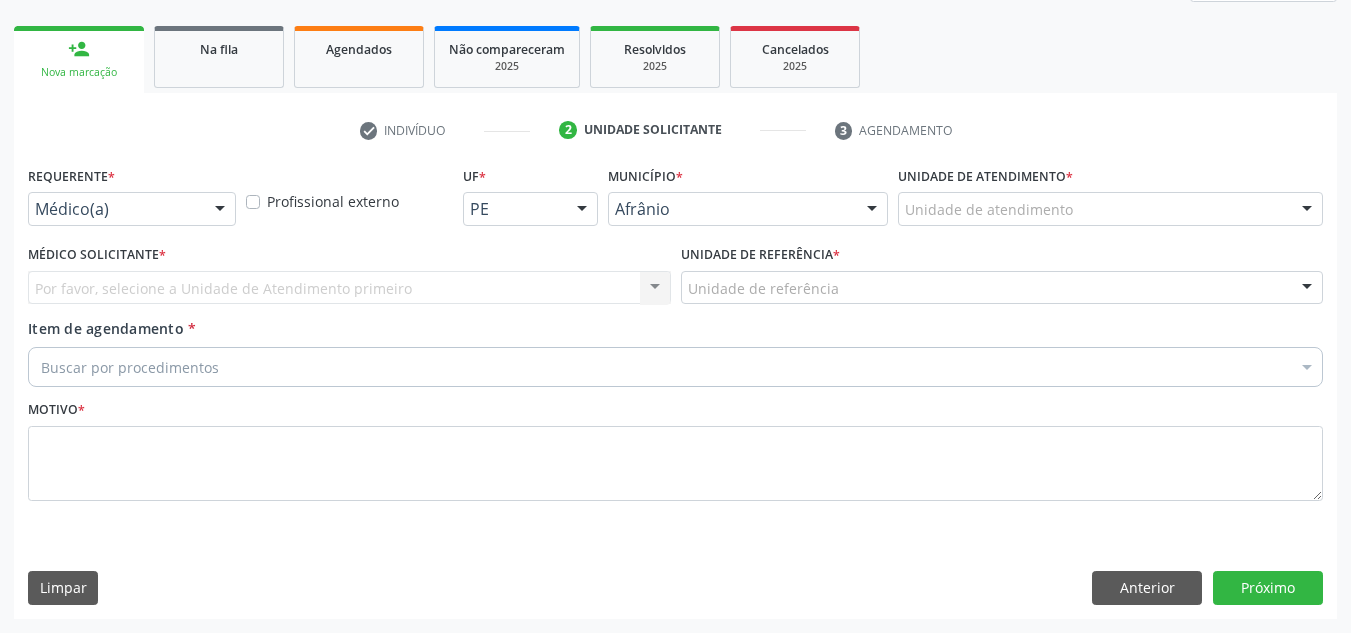 click on "Unidade de atendimento
*
Unidade de atendimento
Academia da Saude de Afranio   Academia da Saude do Bairro Roberto Luis   Academia da Saude do Distrito de Cachoeira do Roberto   Academia da Saude do Distrito de Extrema   Academia da Saude do Jose Ramos   Alves Landim   Ambulatorio Municipal de Saude   Caf Central de Abastecimento Farmaceutico   Centro de Atencao Psicossocial de Afranio Pe   Centro de Especialidades   Cime   Cuidar   Equipe de Atencao Basica Prisional Tipo I com Saude Mental   Esf Ana Coelho Nonato   Esf Custodia Maria da Conceicao   Esf Isabel Gomes   Esf Jose Ramos   Esf Jose e Maria Rodrigues de Macedo   Esf Maria Dilurdes da Silva   Esf Maria da Silva Pereira   Esf Rosalia Cavalcanti Gomes   Esf de Barra das Melancias   Esf de Extrema   Farmacia Basica do Municipio de Afranio   Hospital Municipal Maria Coelho Cavalcanti Rodrigues   Hospital de Campanha Covid 19 Ambulatorio Municipal   Laboratorio de Protese Dentario" at bounding box center (1110, 200) 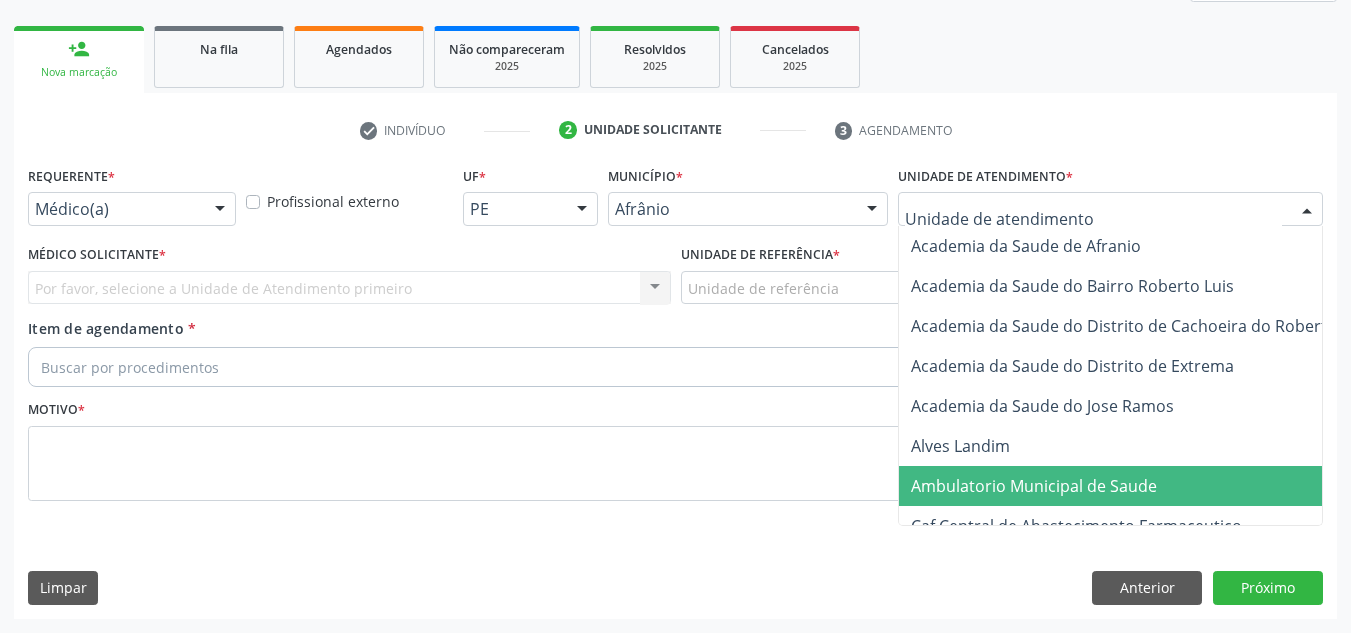 click on "Ambulatorio Municipal de Saude" at bounding box center (1137, 486) 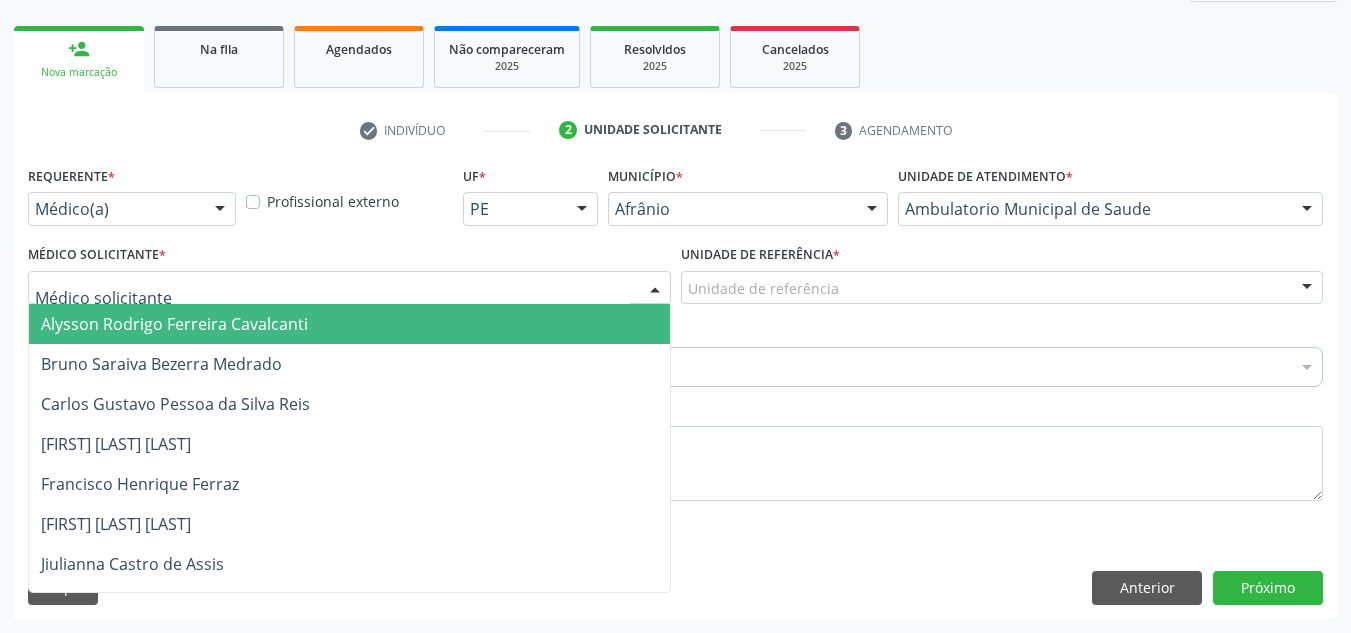 click at bounding box center [349, 288] 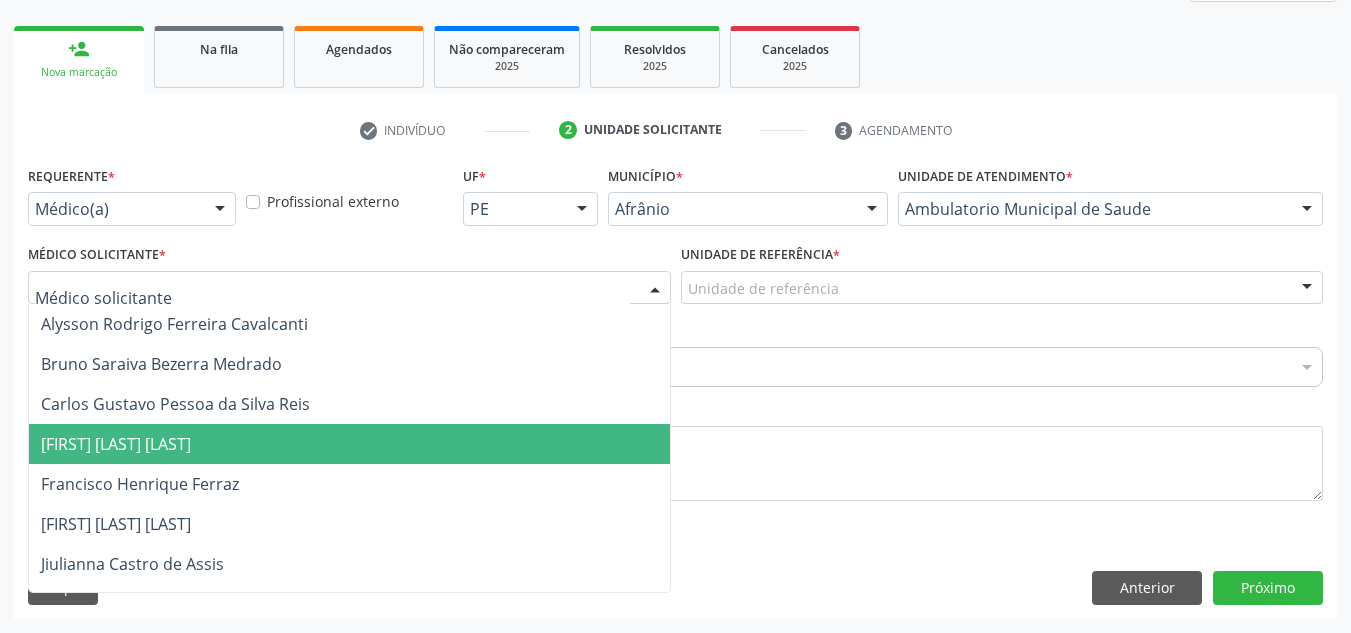 drag, startPoint x: 650, startPoint y: 434, endPoint x: 729, endPoint y: 355, distance: 111.72287 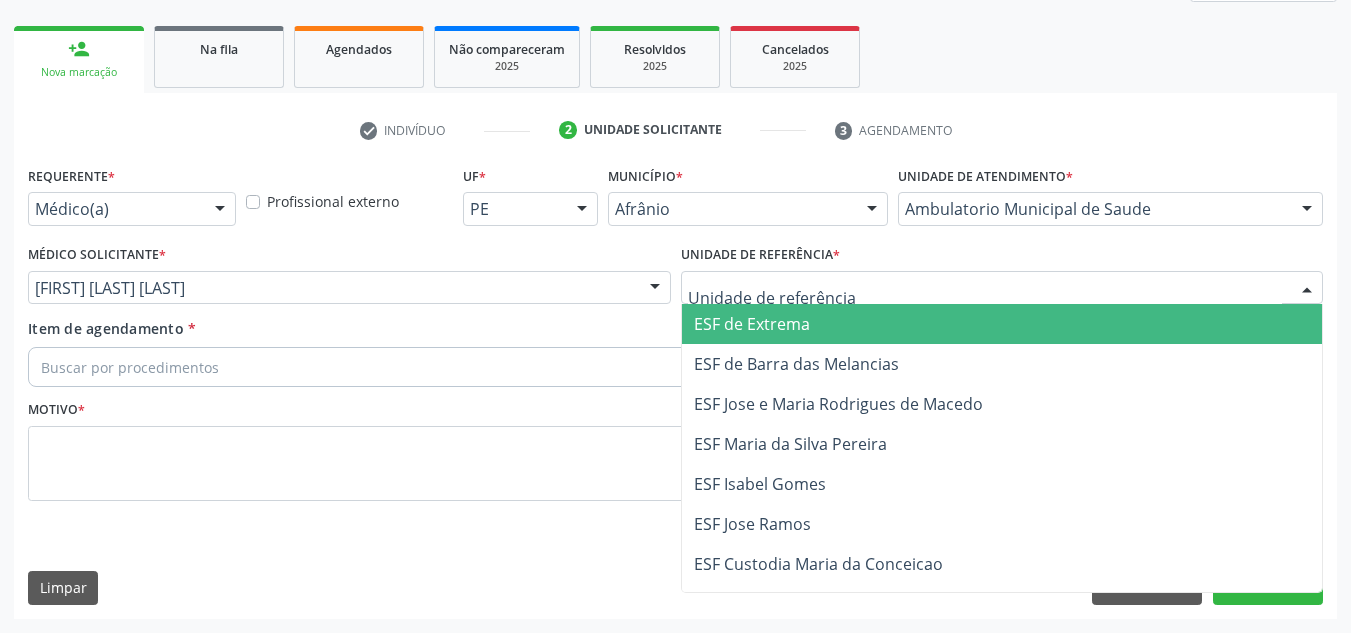 click at bounding box center (1002, 288) 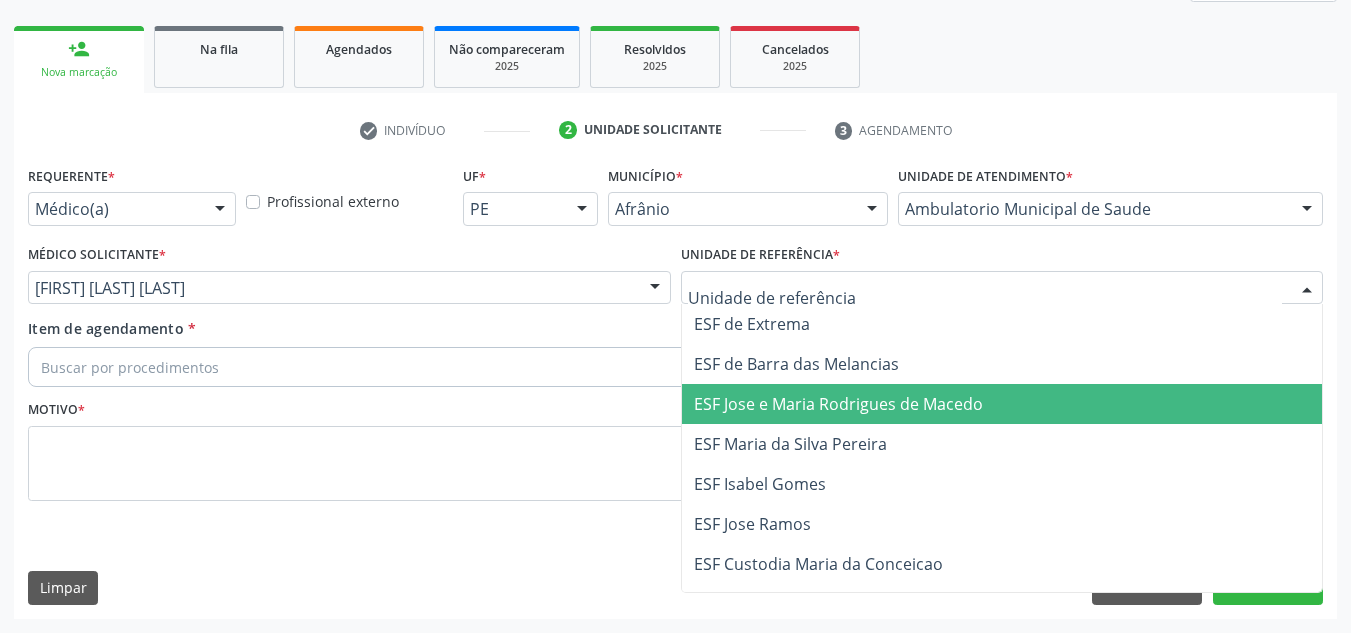 drag, startPoint x: 825, startPoint y: 423, endPoint x: 815, endPoint y: 382, distance: 42.201897 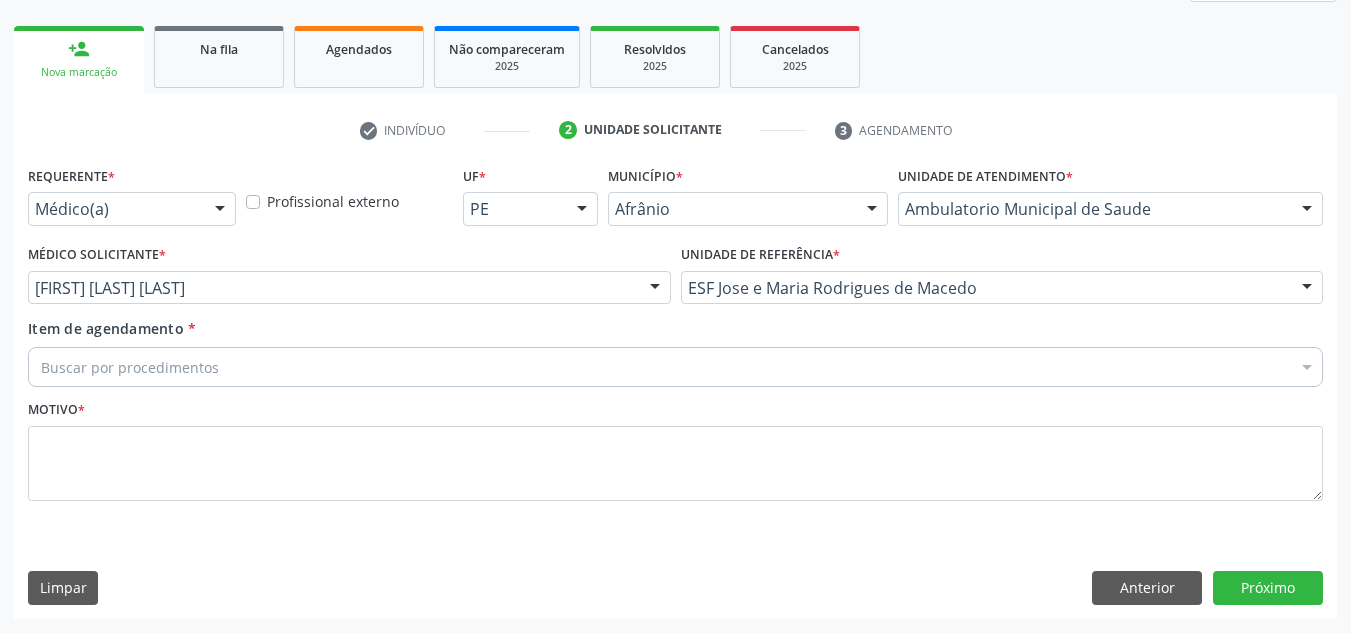 click on "Buscar por procedimentos" at bounding box center [675, 367] 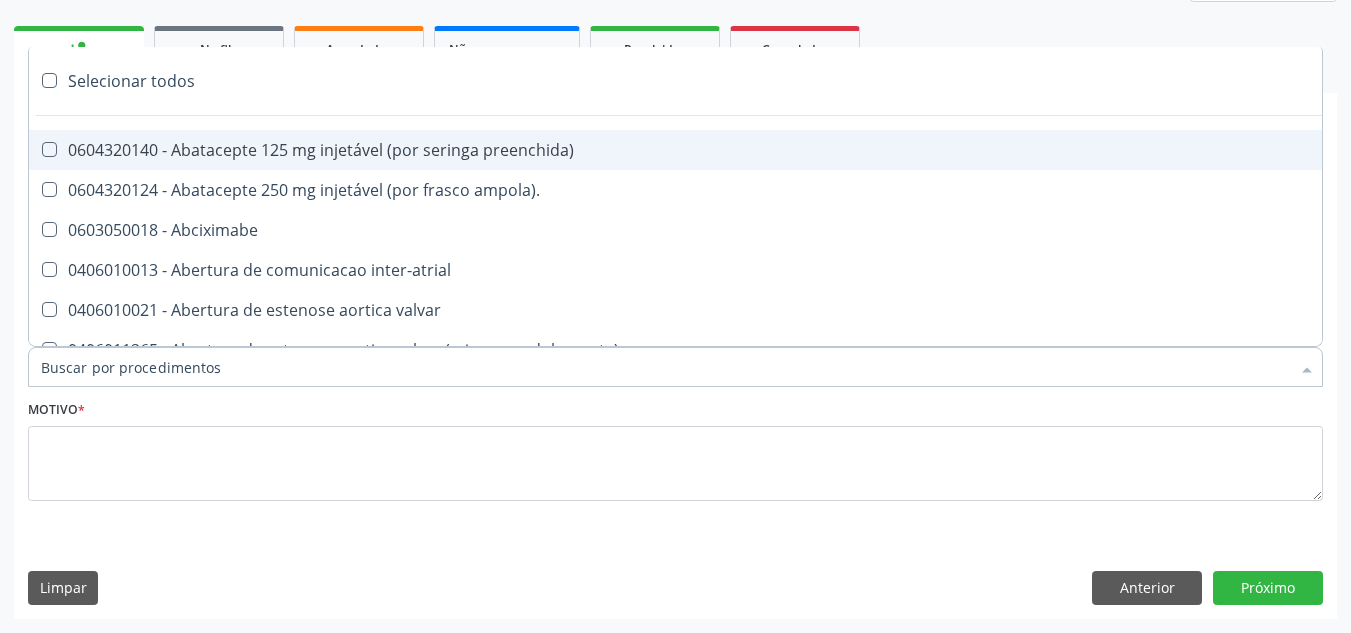 paste on "ORTOPEDISTA" 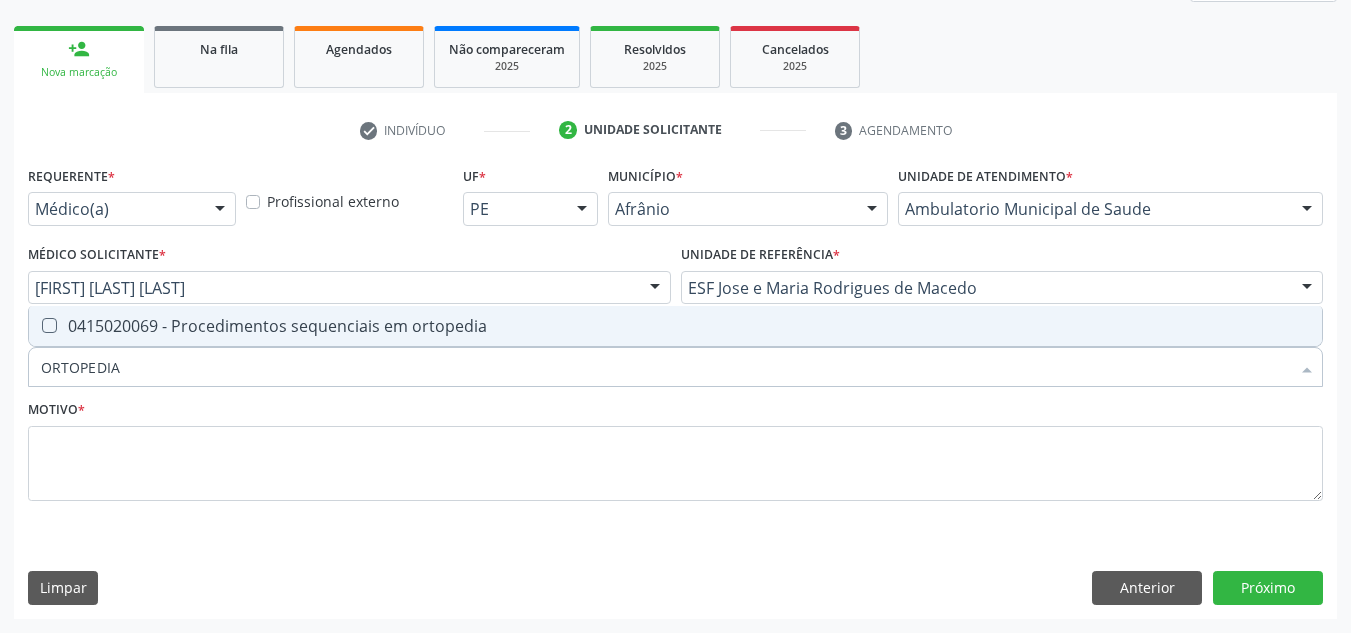 type on "ORTOPEDI" 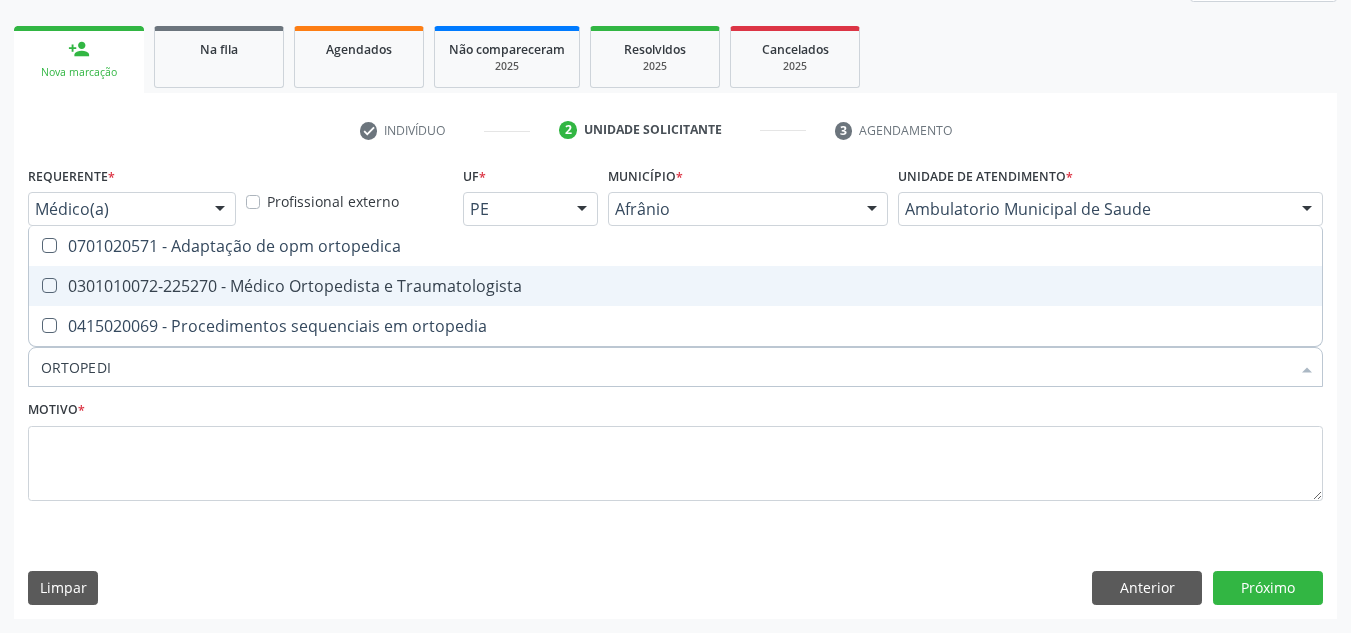 click on "0301010072-225270 - Médico Ortopedista e Traumatologista" at bounding box center [675, 286] 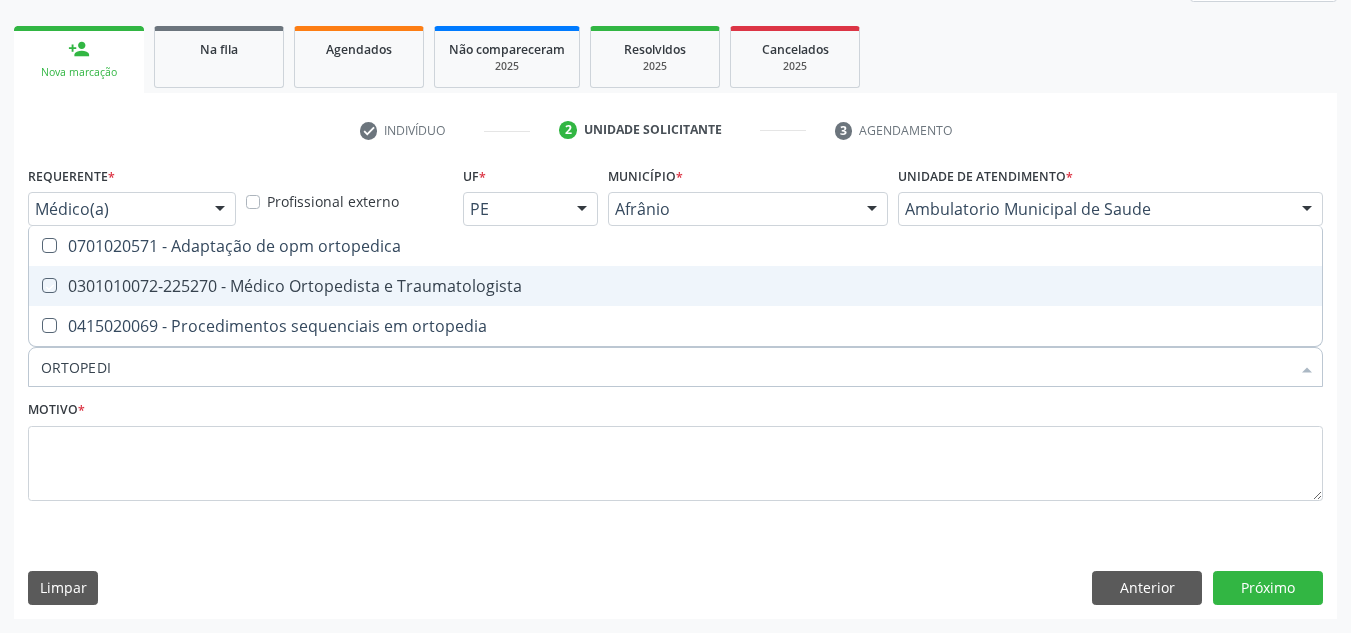 checkbox on "true" 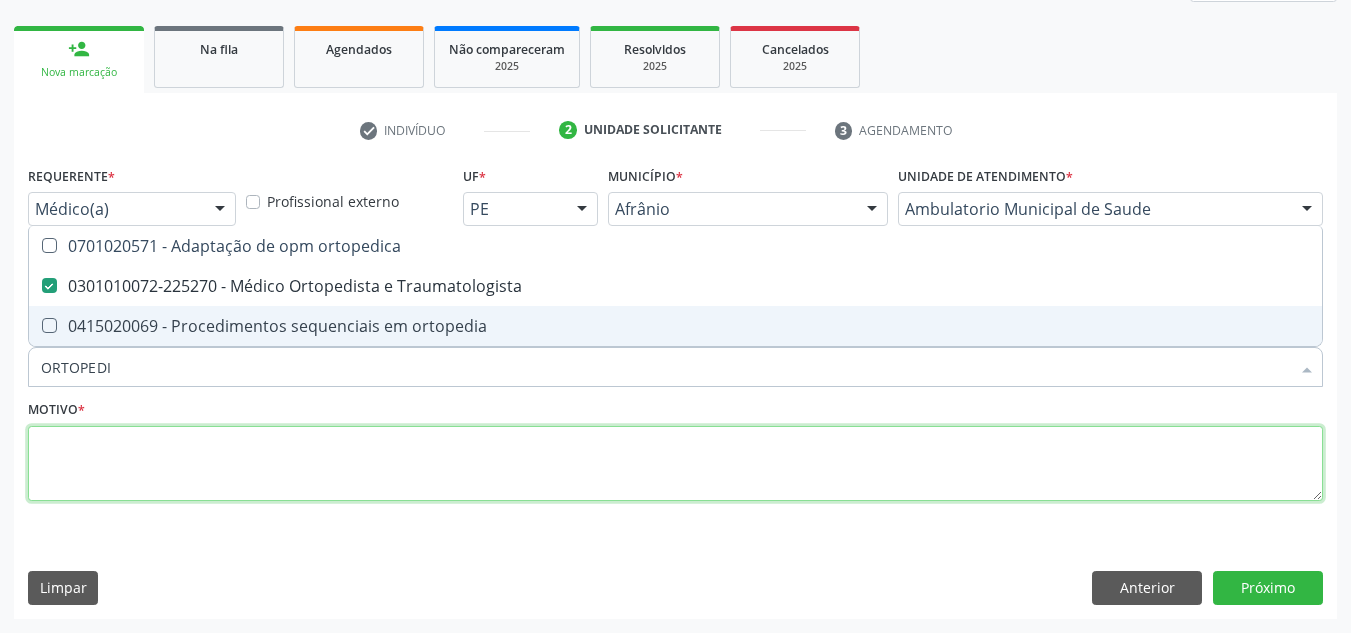 click at bounding box center [675, 464] 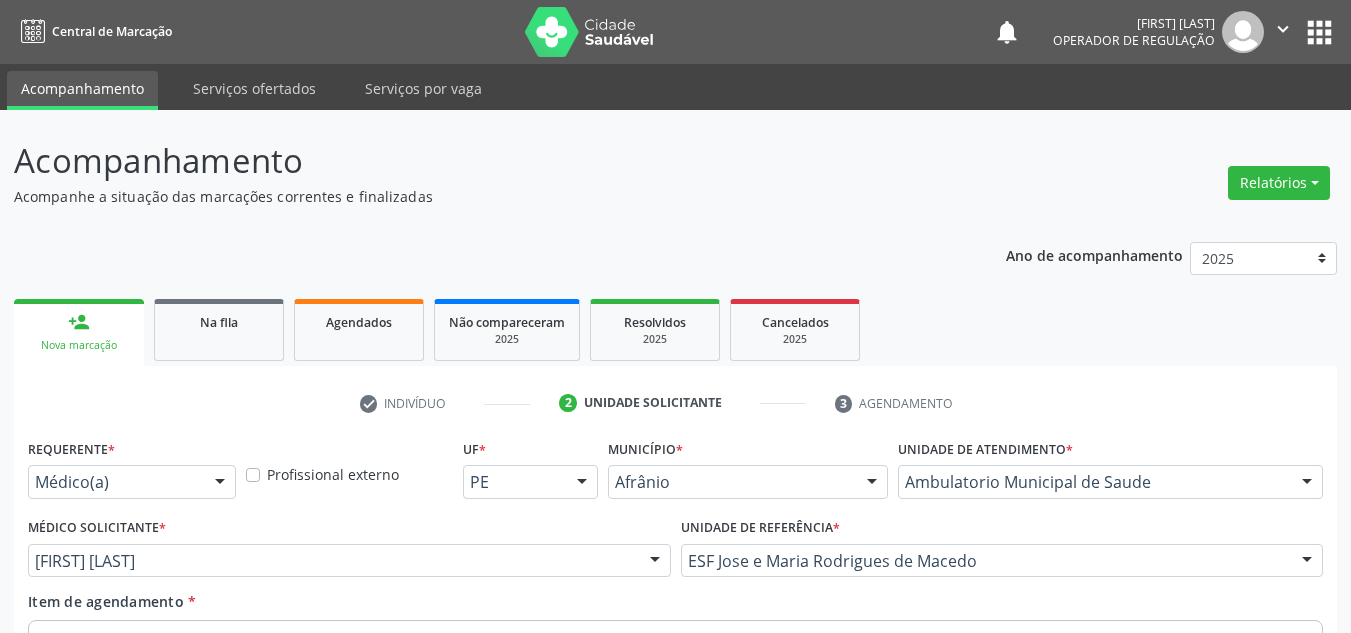 scroll, scrollTop: 273, scrollLeft: 0, axis: vertical 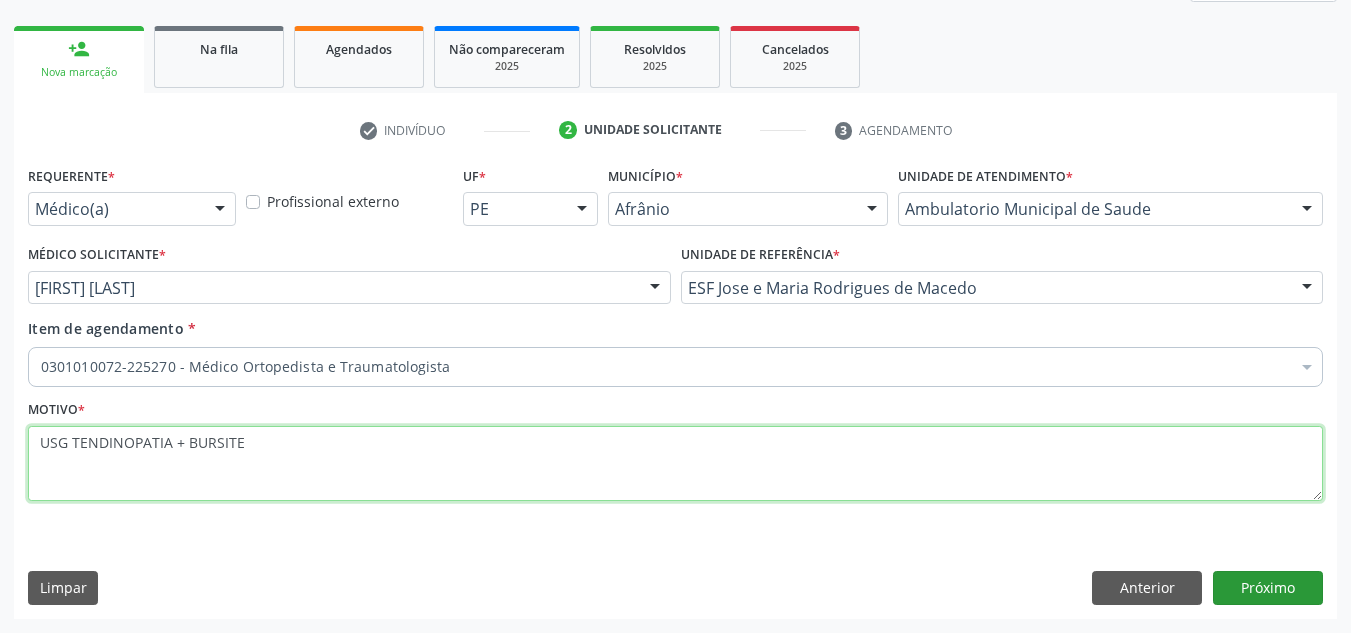 type on "USG TENDINOPATIA + BURSITE" 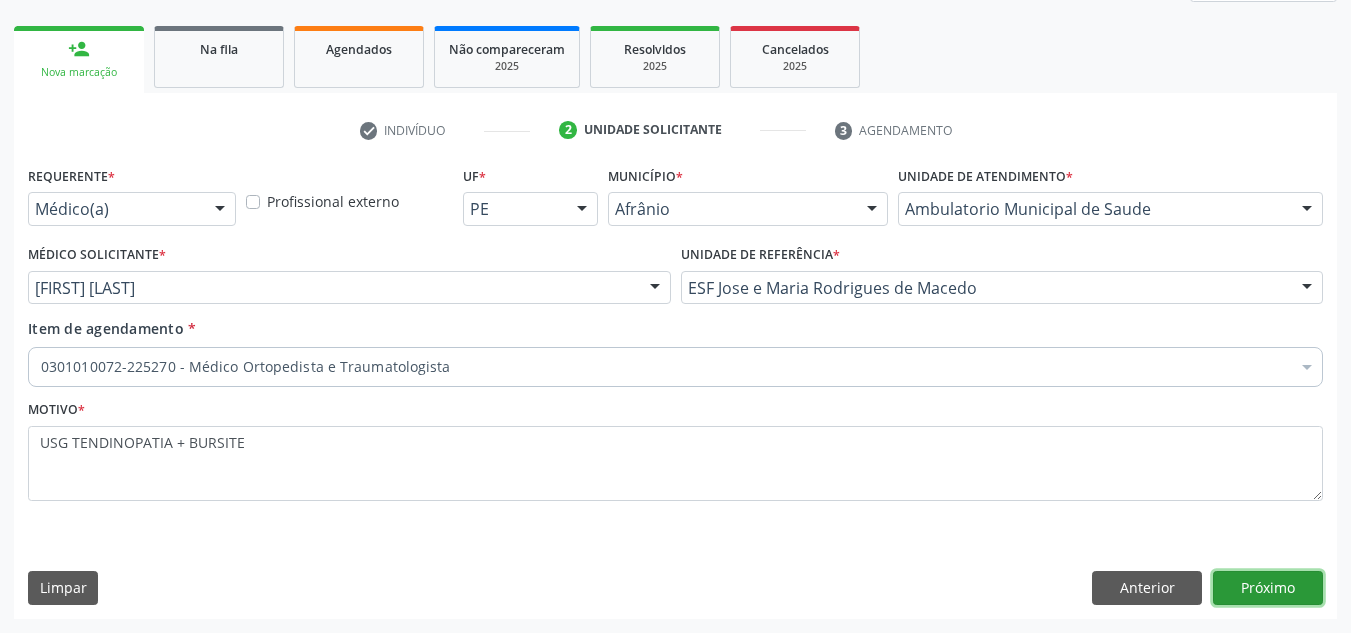 click on "Próximo" at bounding box center (1268, 588) 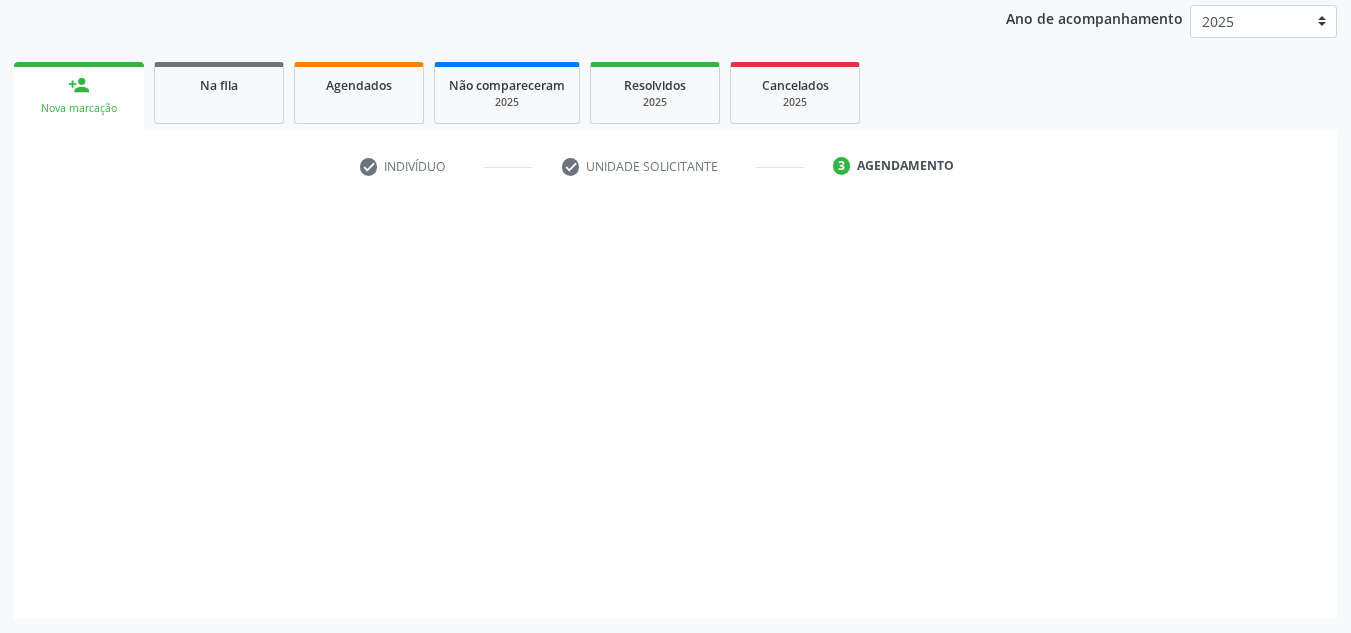 scroll, scrollTop: 237, scrollLeft: 0, axis: vertical 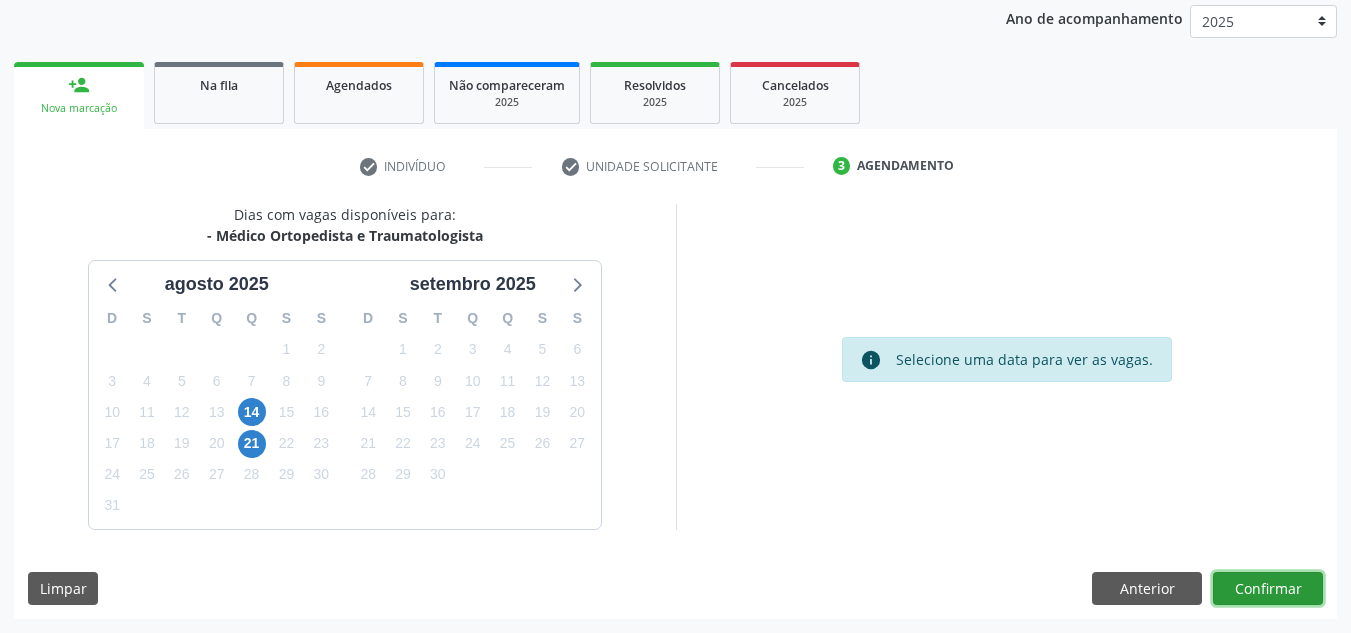 click on "Confirmar" at bounding box center (1268, 589) 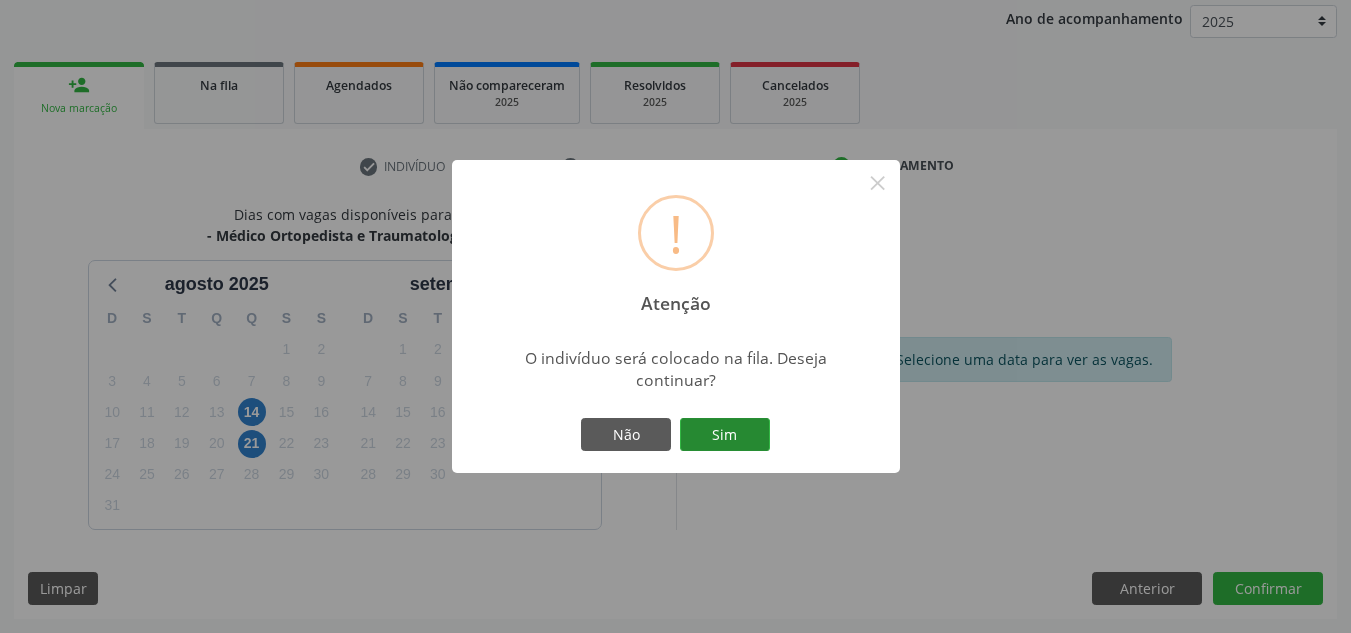 click on "Sim" at bounding box center (725, 435) 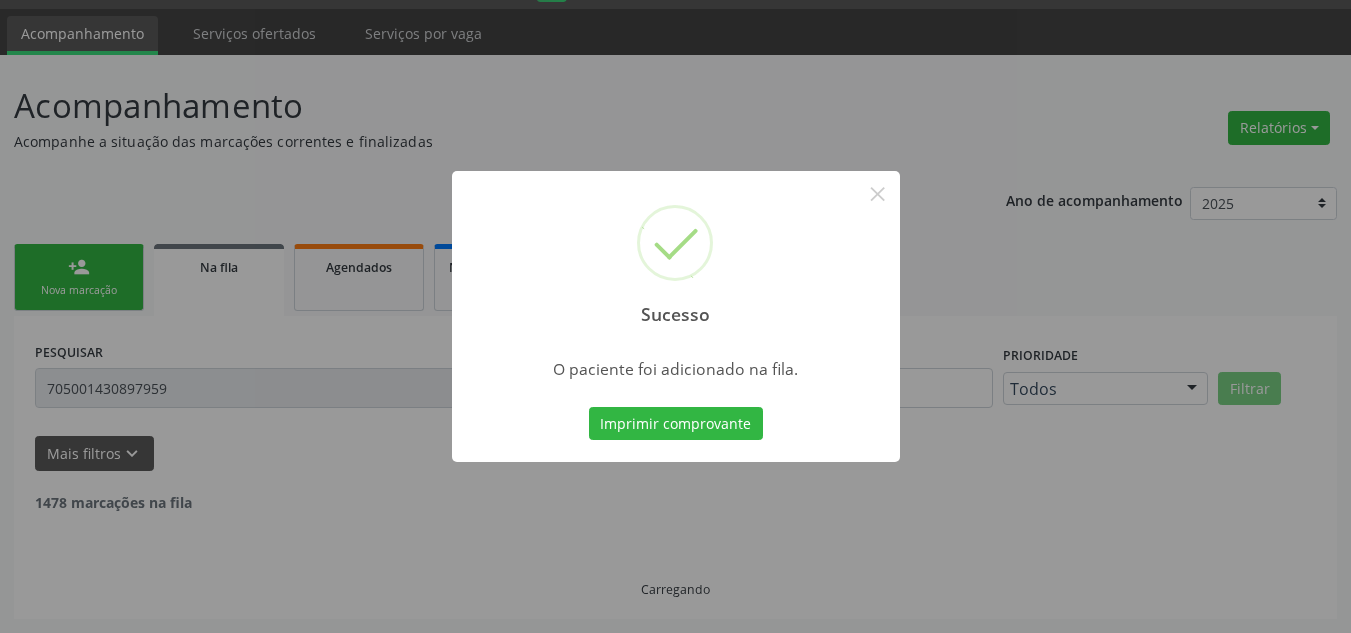 scroll, scrollTop: 34, scrollLeft: 0, axis: vertical 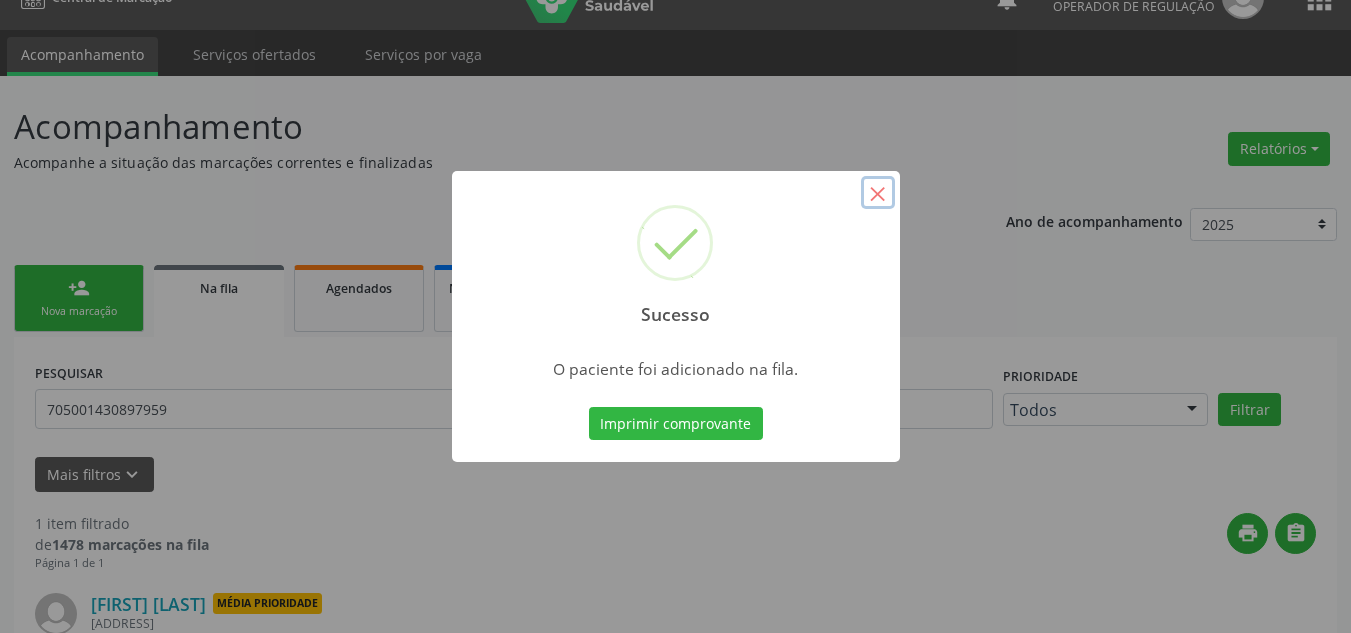 click on "×" at bounding box center (878, 193) 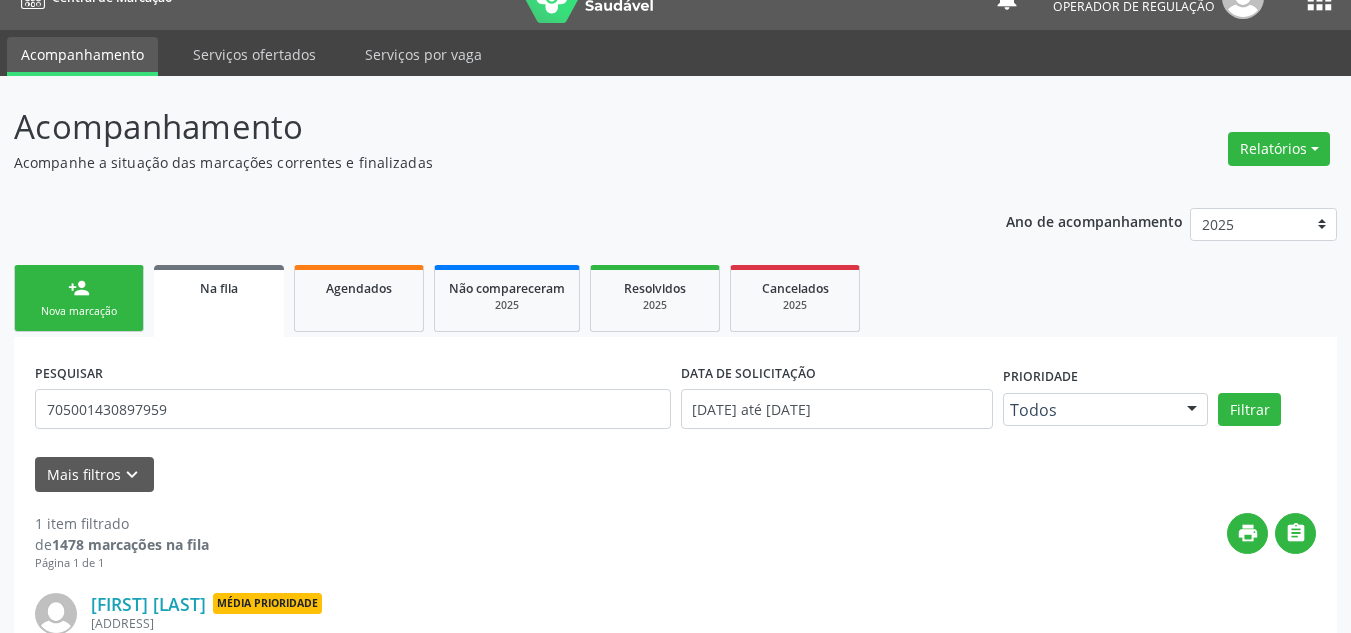 click on "person_add
Nova marcação" at bounding box center (79, 298) 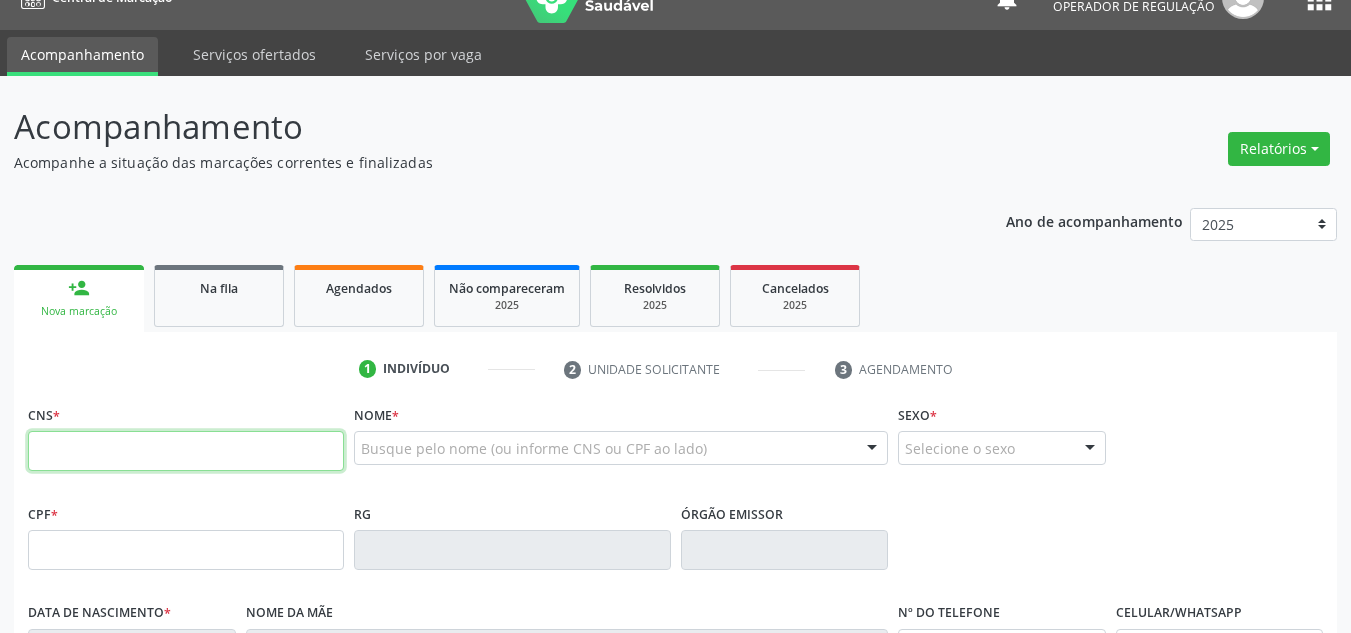 click at bounding box center [186, 451] 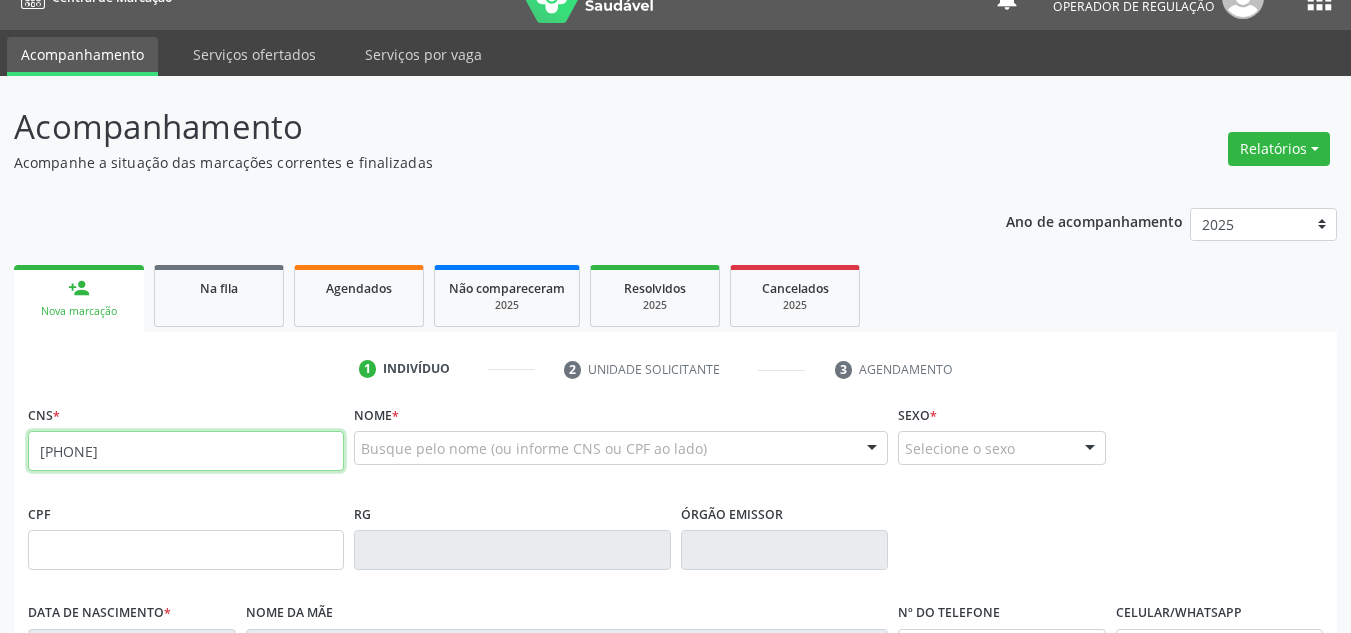 type on "704 6056 9168 5424" 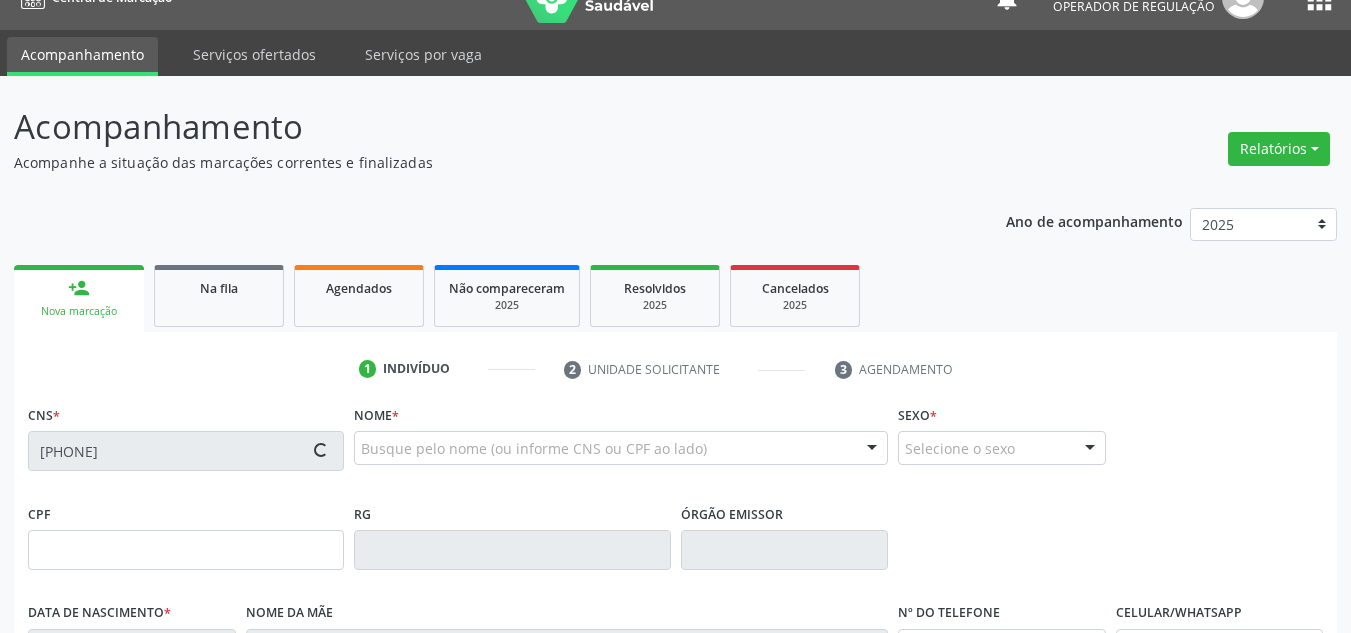type on "05/11/1977" 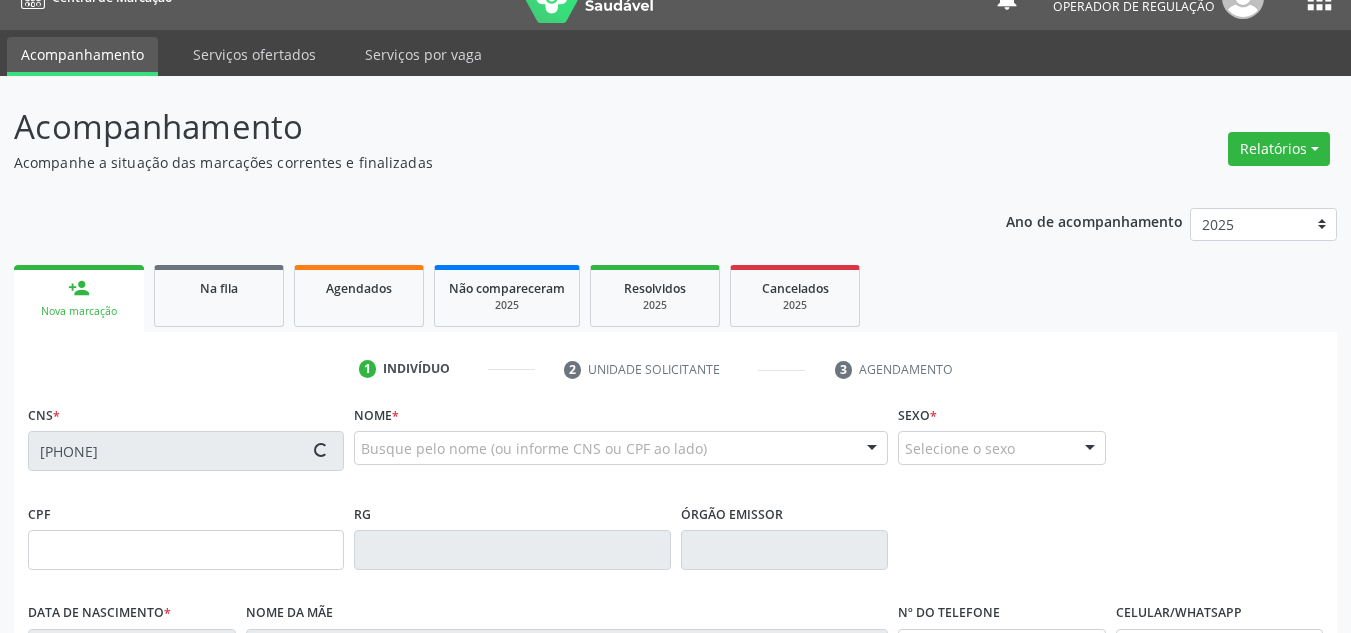 type on "Doroteia Moreira de Andrade" 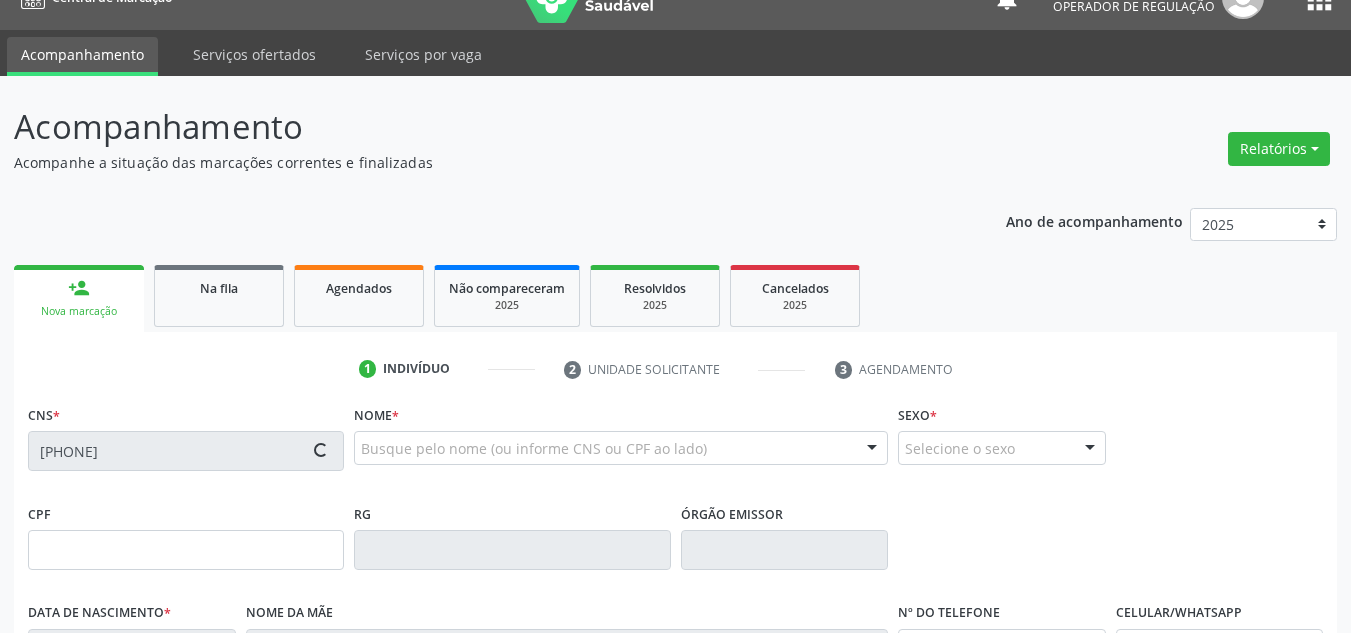 type on "(87) 98120-8202" 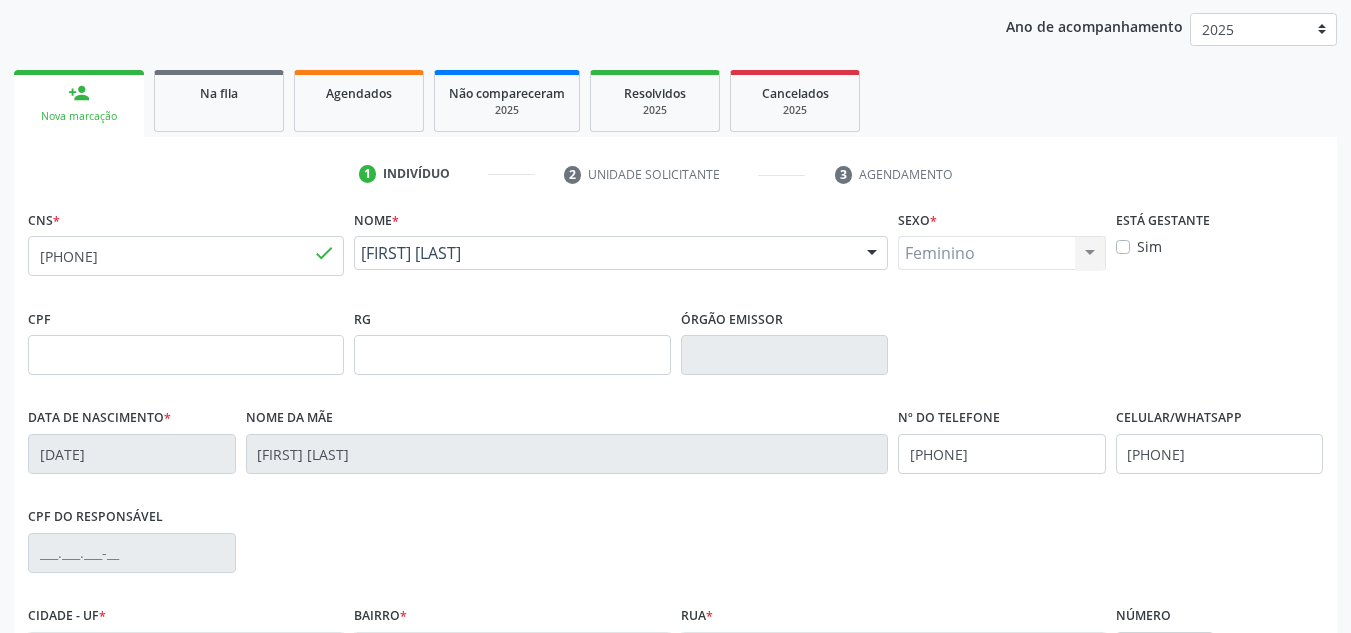 scroll, scrollTop: 451, scrollLeft: 0, axis: vertical 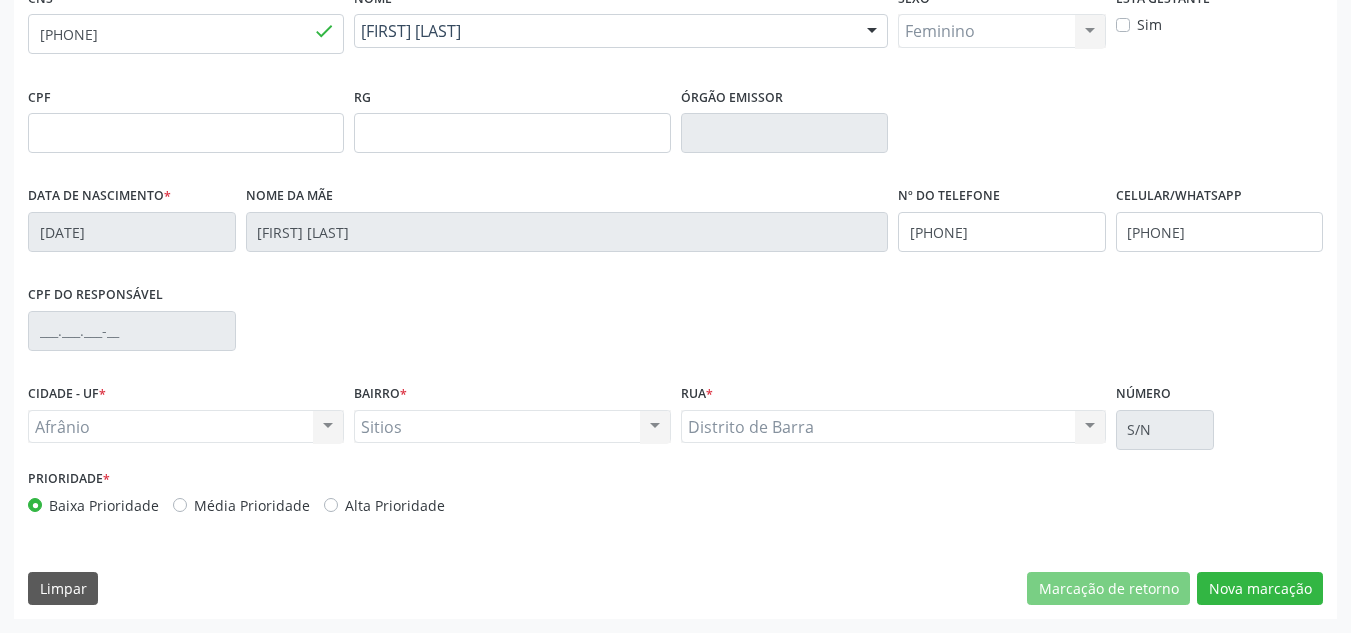 drag, startPoint x: 262, startPoint y: 523, endPoint x: 274, endPoint y: 515, distance: 14.422205 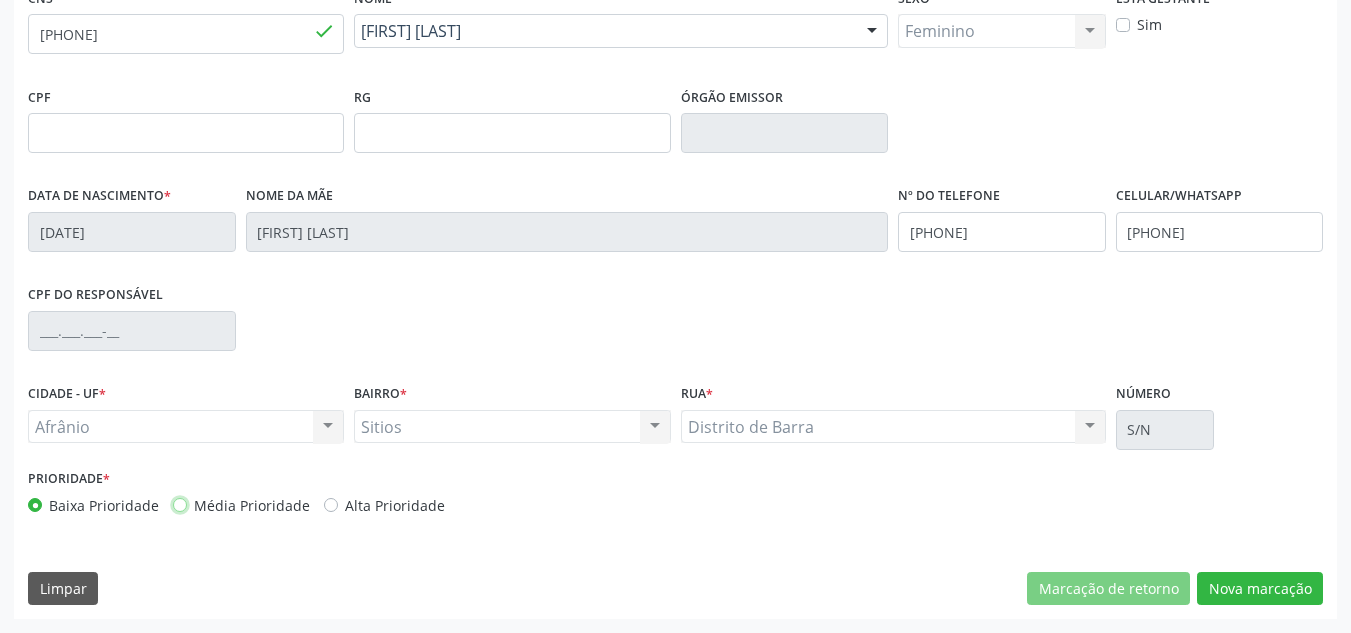 click on "Média Prioridade" at bounding box center [180, 504] 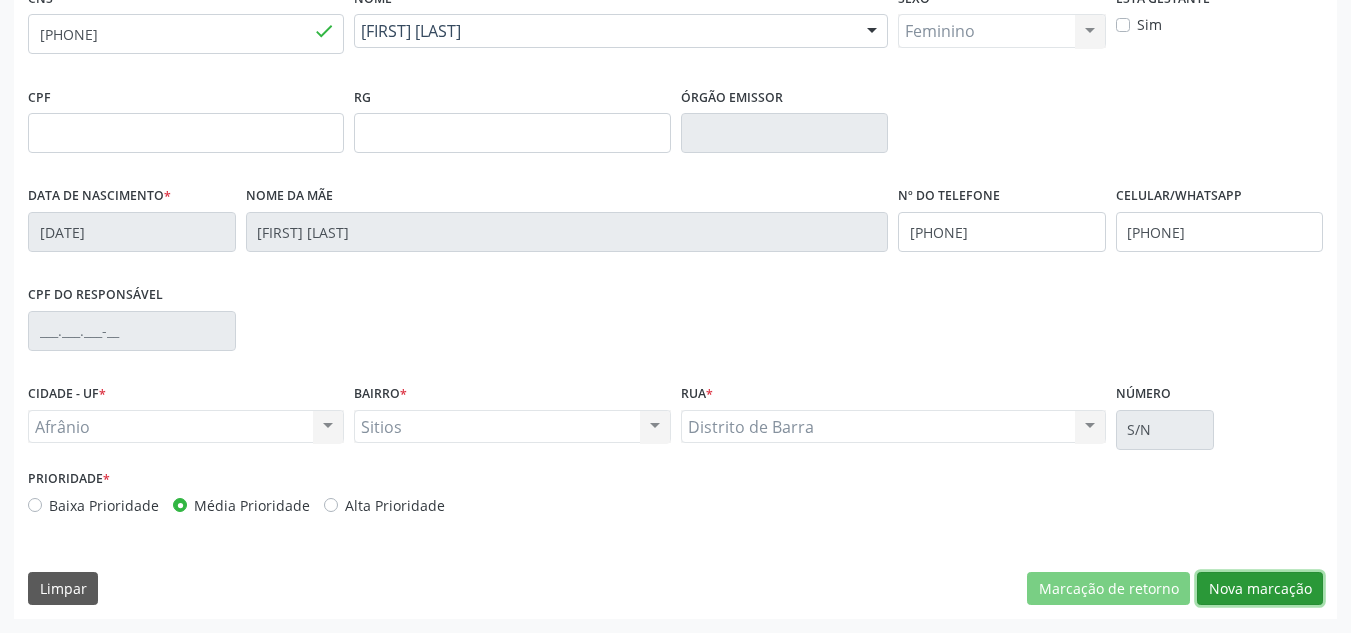 click on "Nova marcação" at bounding box center [1260, 589] 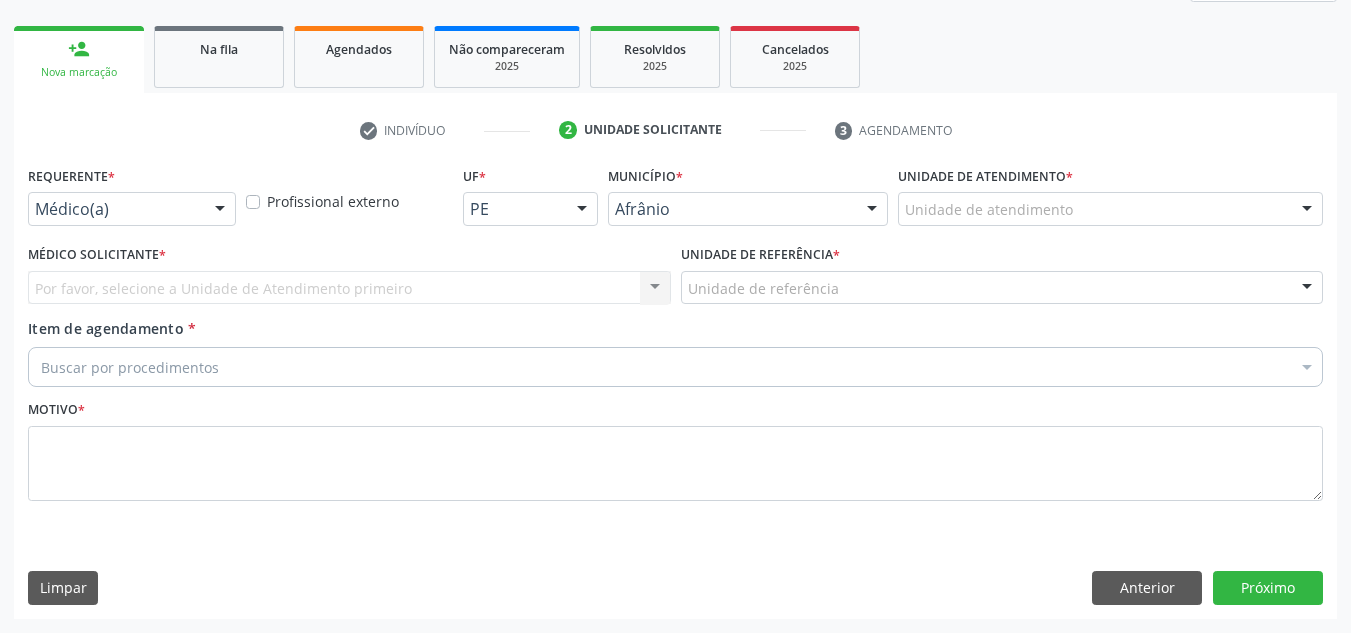scroll, scrollTop: 273, scrollLeft: 0, axis: vertical 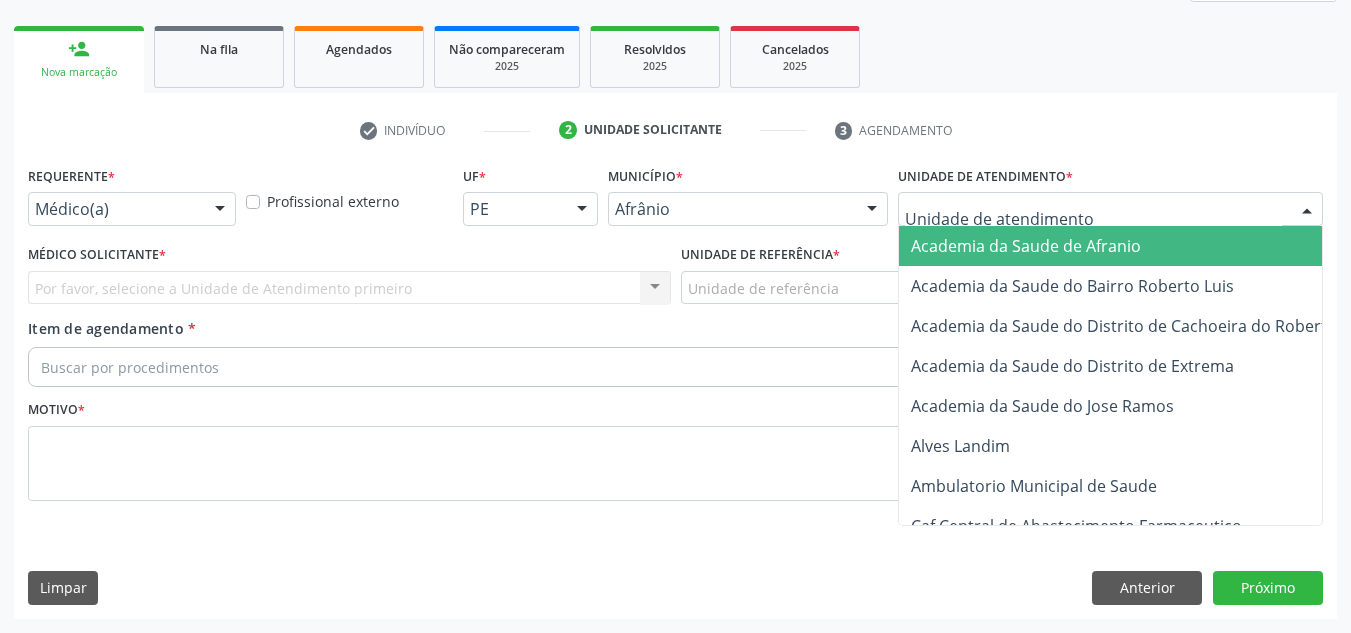 click at bounding box center (1110, 209) 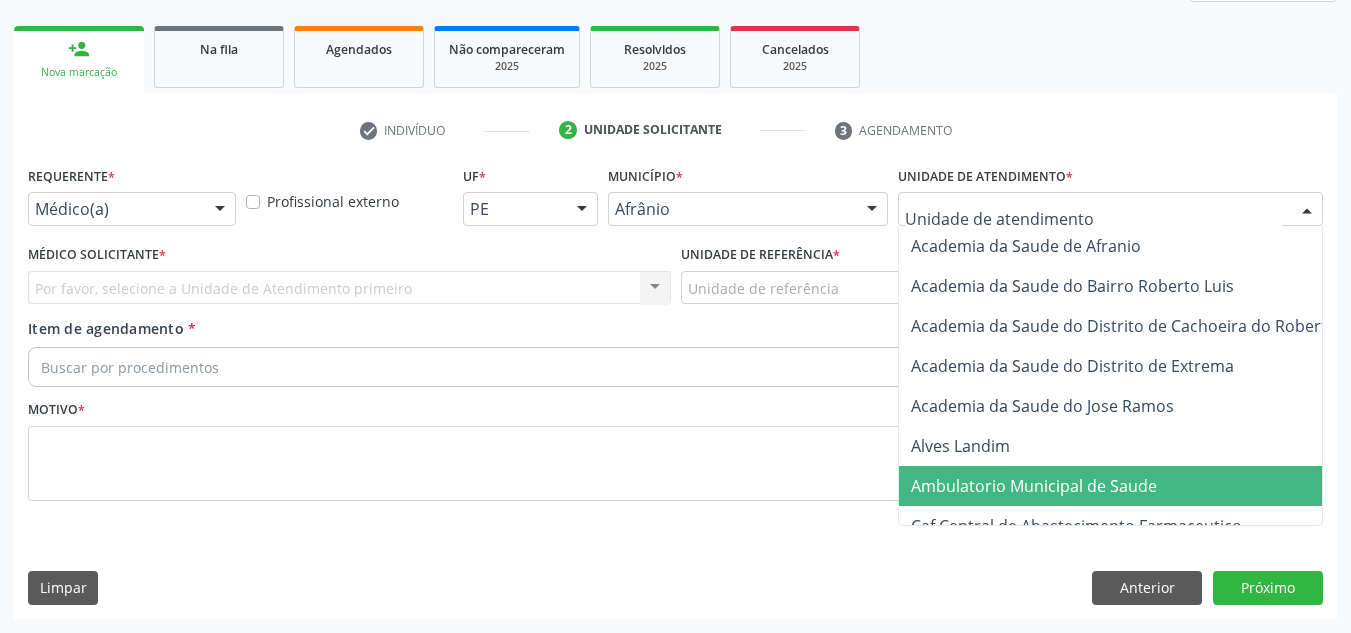 click on "Ambulatorio Municipal de Saude" at bounding box center (1034, 486) 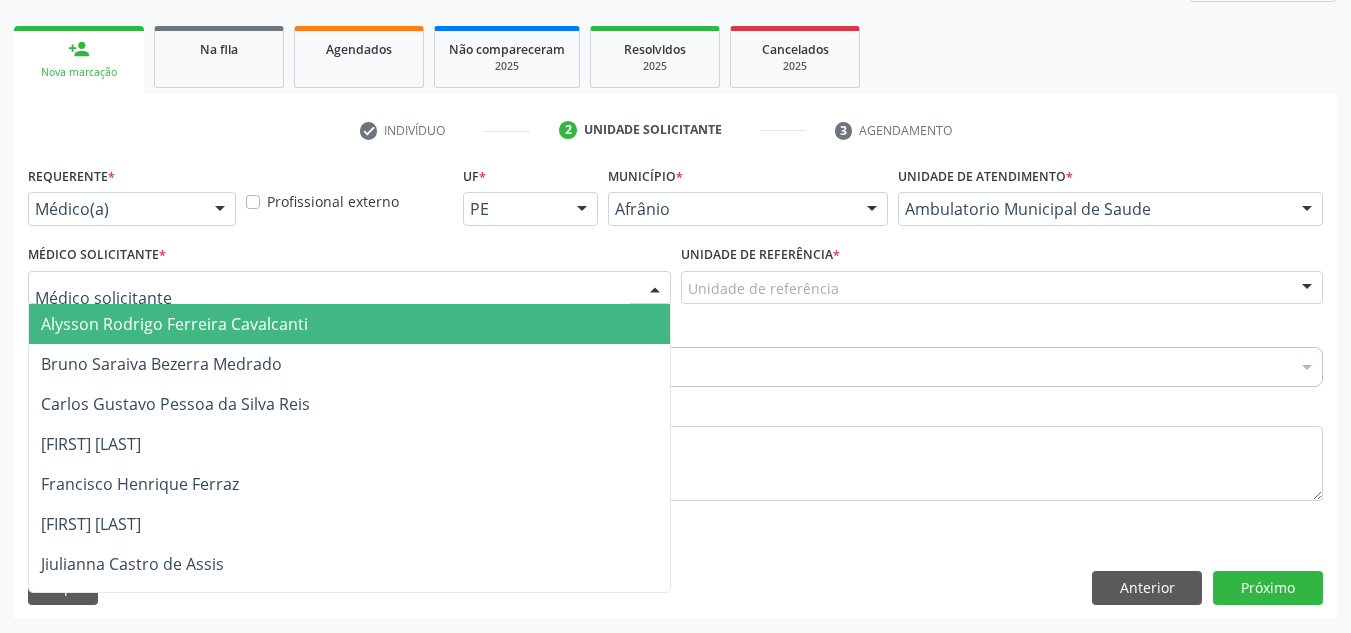 click at bounding box center [655, 289] 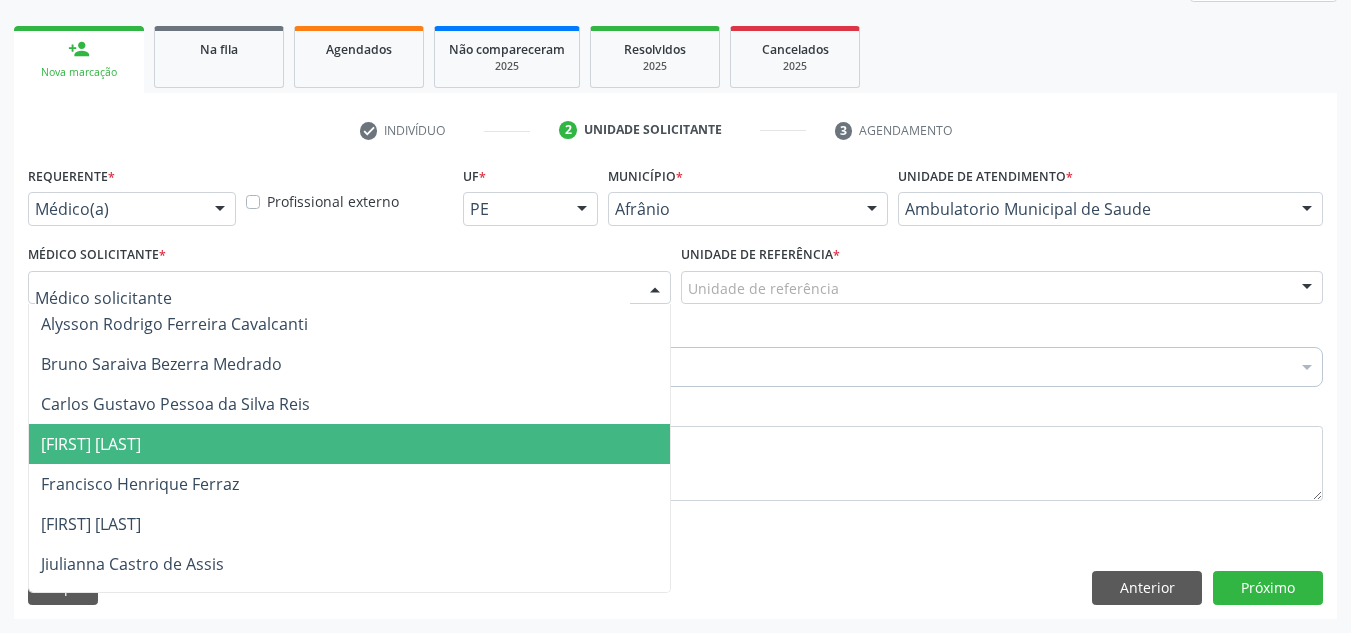 drag, startPoint x: 576, startPoint y: 425, endPoint x: 691, endPoint y: 393, distance: 119.36918 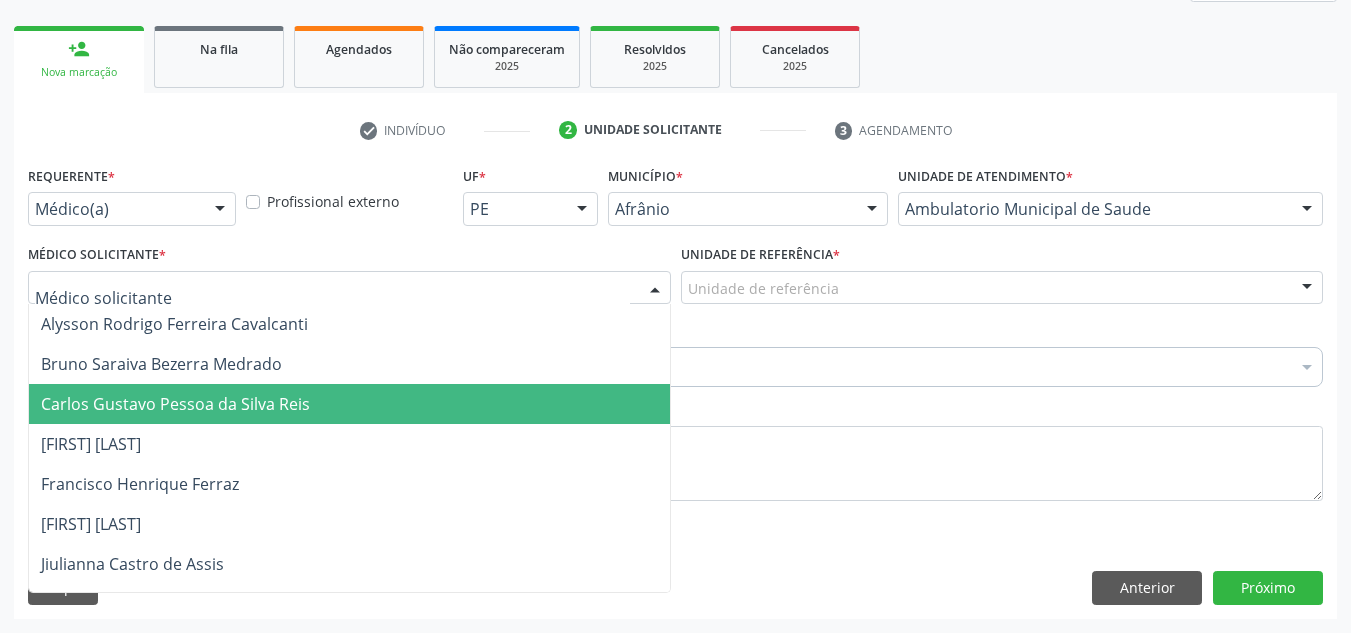 click on "Carlos Gustavo Pessoa da Silva Reis" at bounding box center [349, 404] 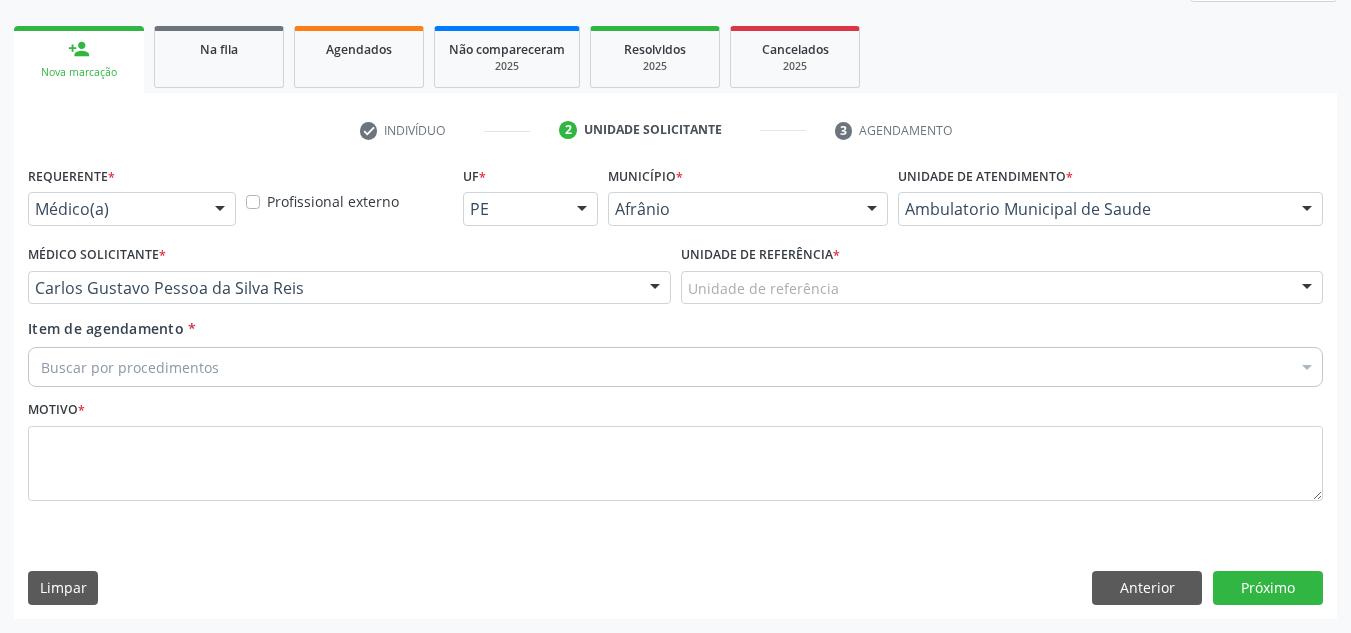 click on "Unidade de referência" at bounding box center (1002, 288) 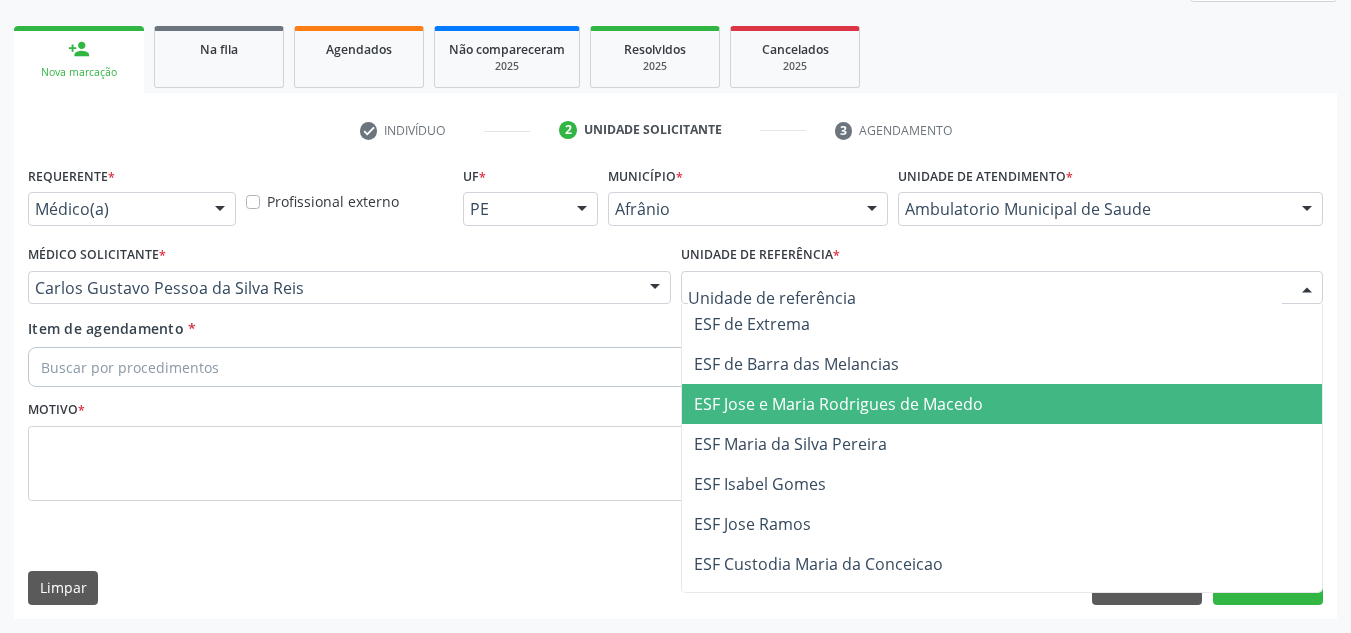 click on "ESF Jose e Maria Rodrigues de Macedo" at bounding box center [838, 404] 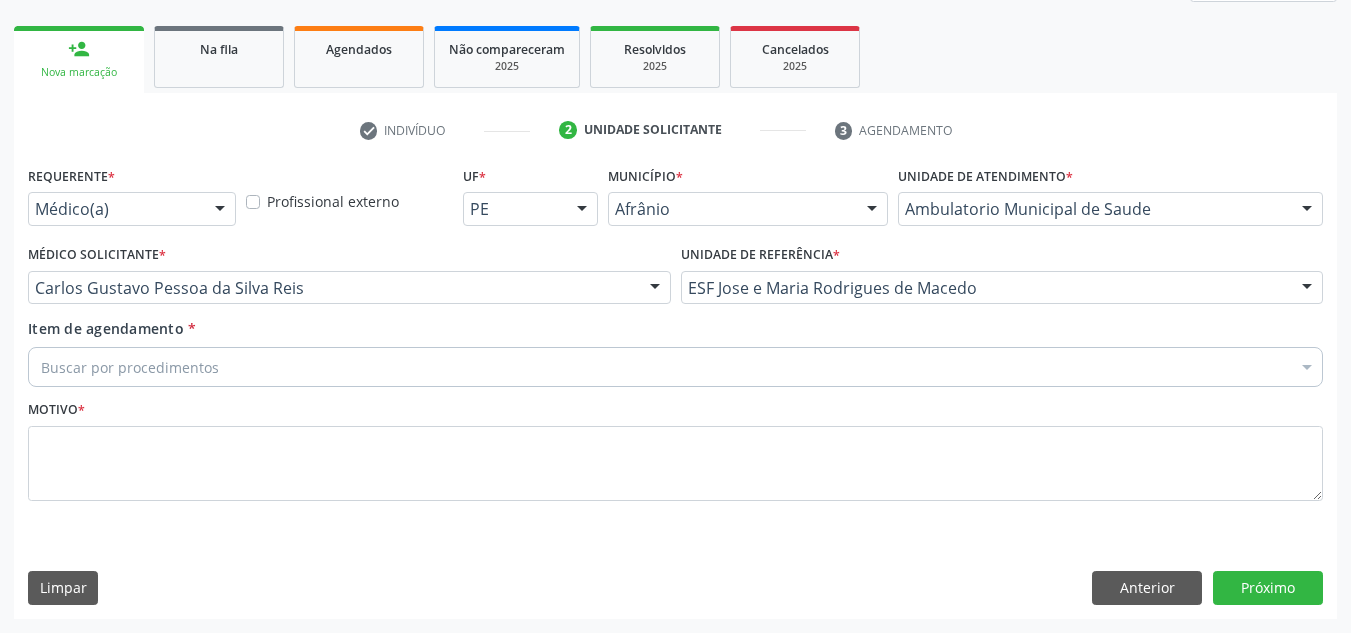 click on "Motivo
*" at bounding box center [675, 448] 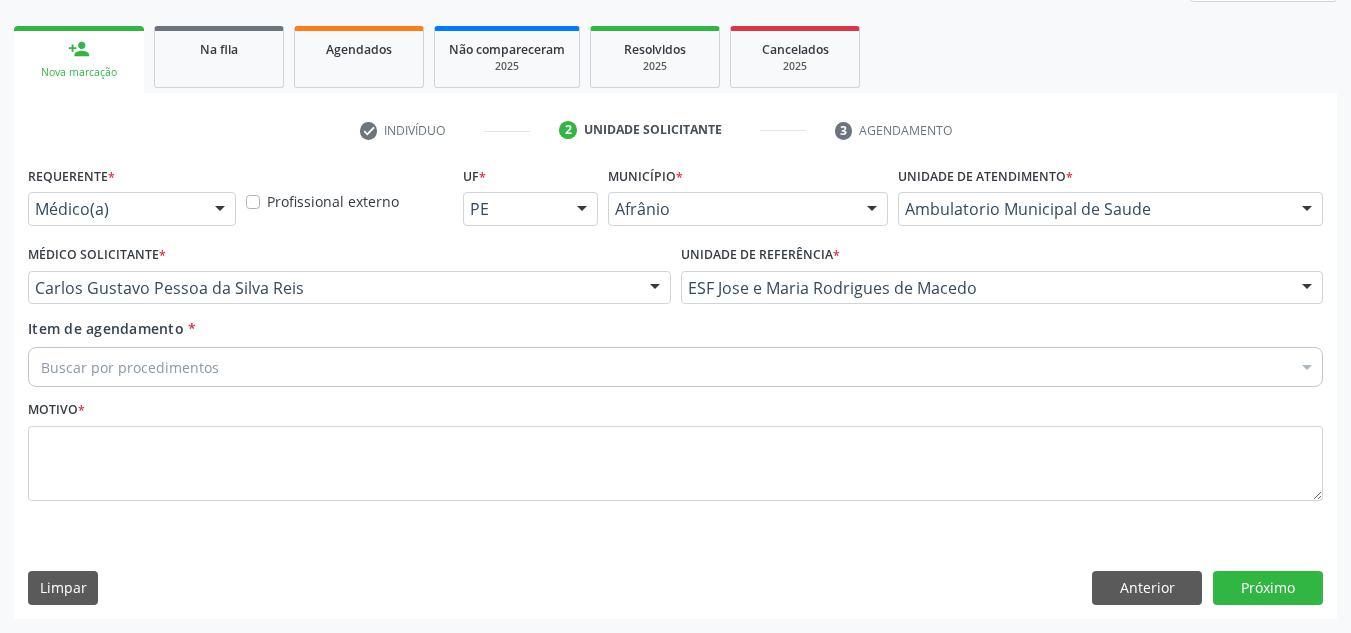 click on "Buscar por procedimentos" at bounding box center (675, 367) 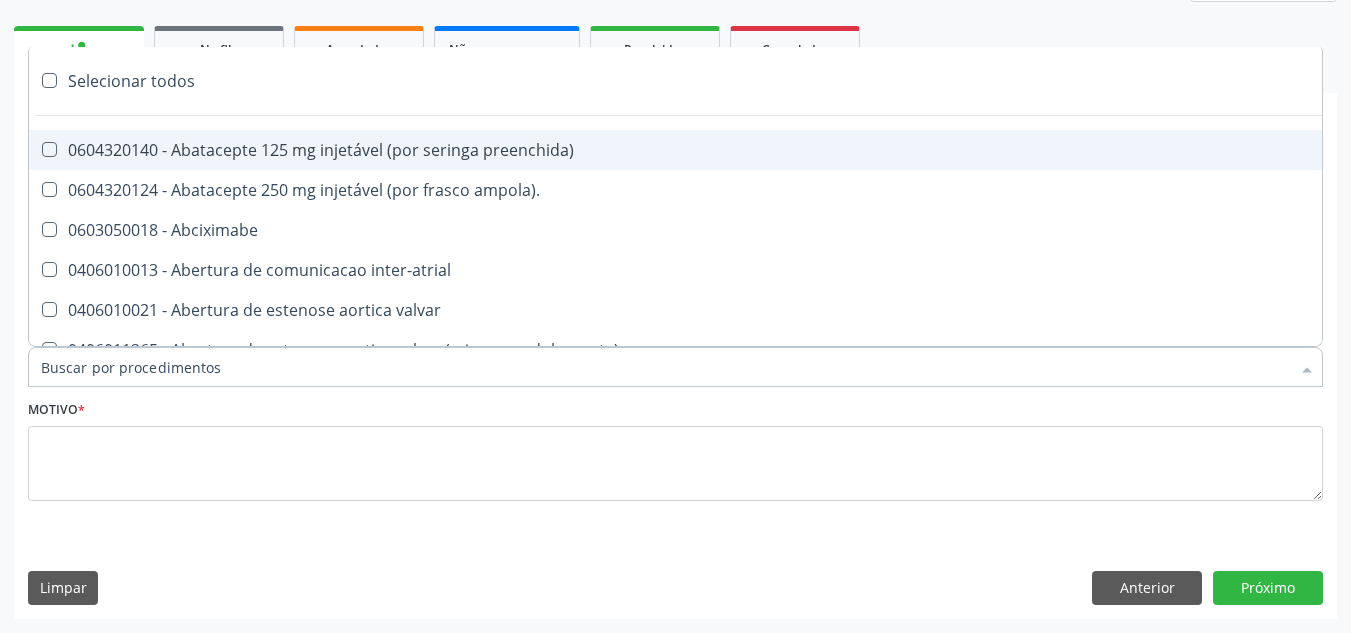 paste on "ORTOPEDISTA" 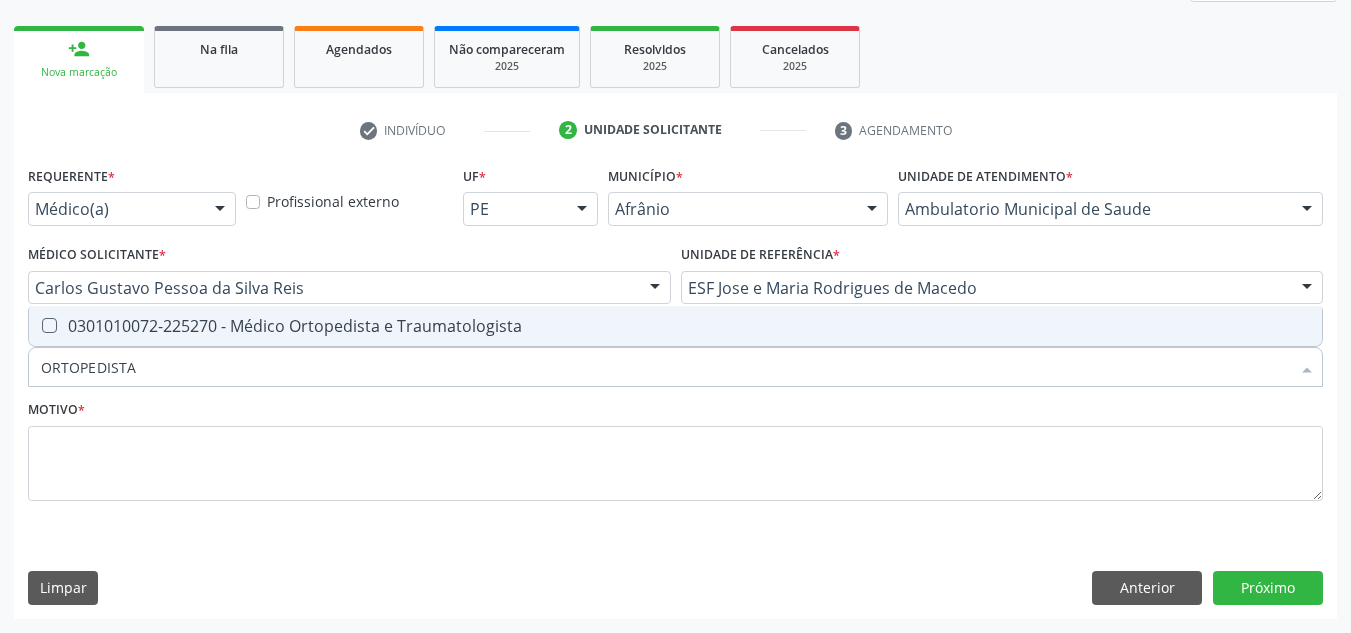 click on "0301010072-225270 - Médico Ortopedista e Traumatologista" at bounding box center [675, 326] 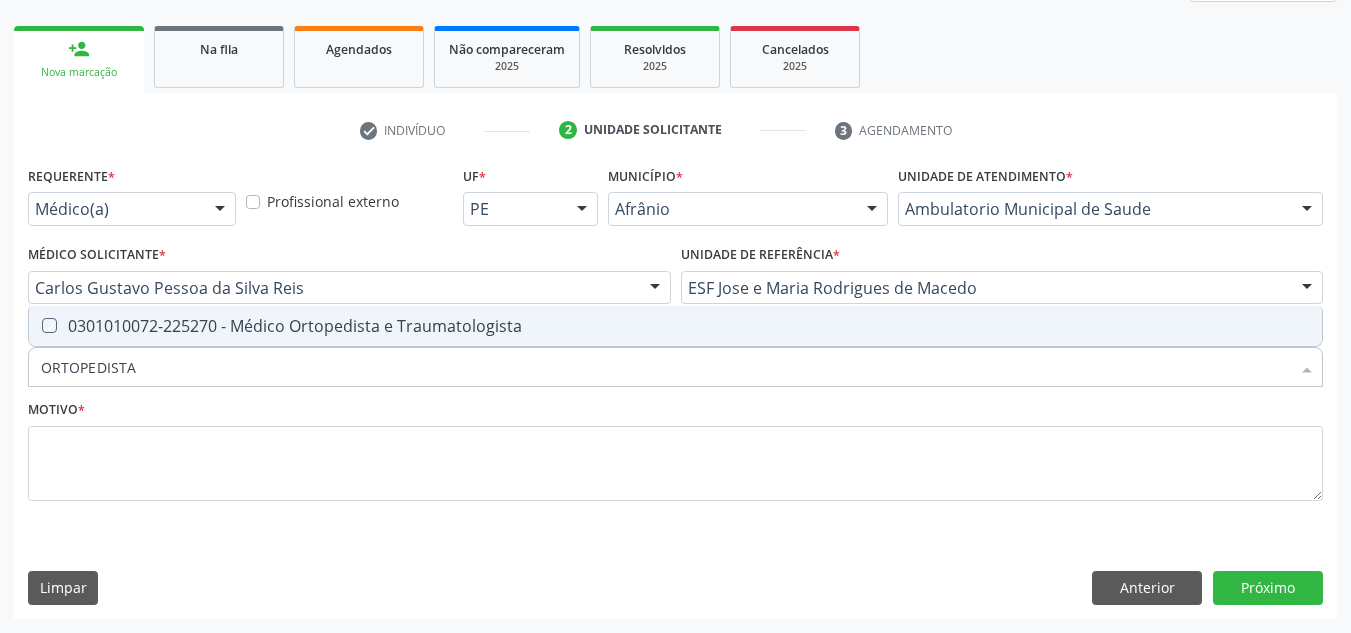 checkbox on "true" 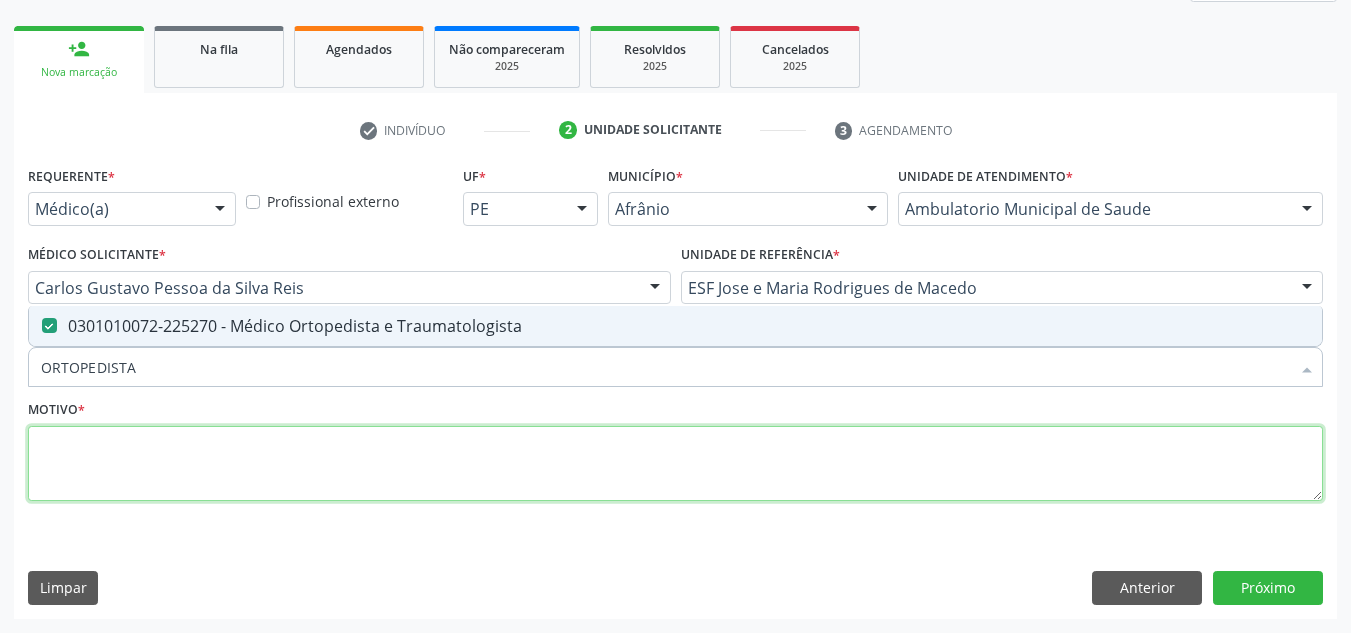 click at bounding box center (675, 464) 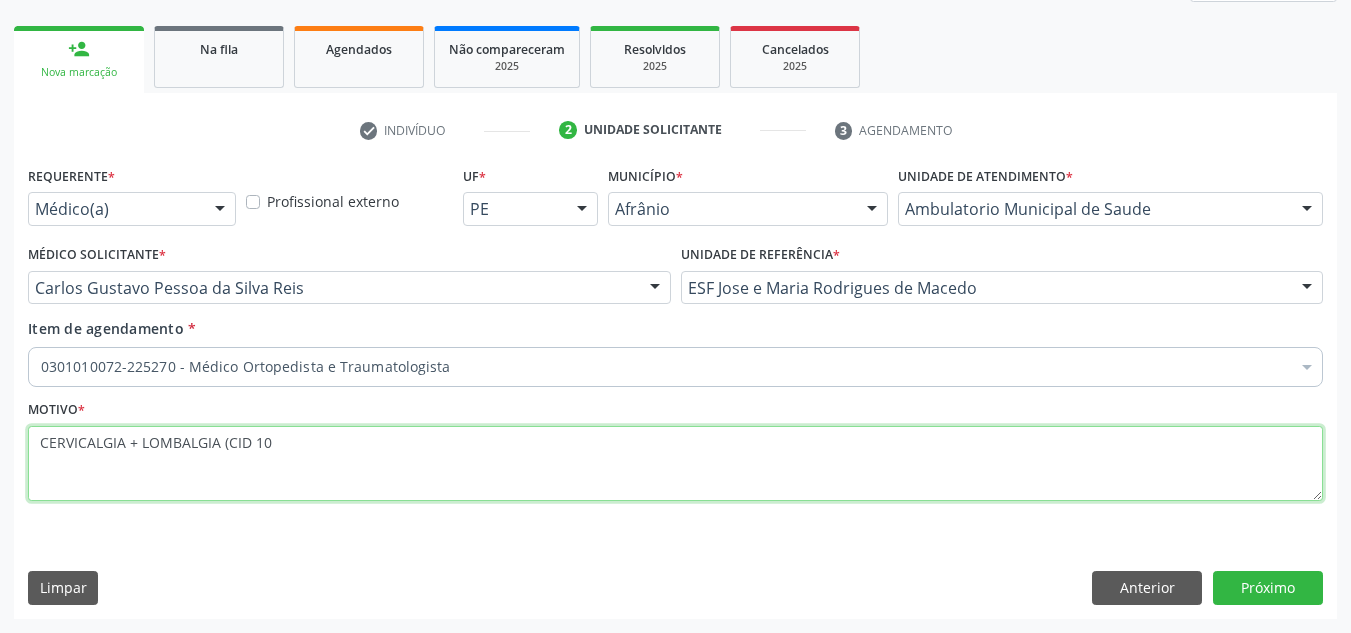 type on "CERVICALGIA + LOMBALGIA (CID 10" 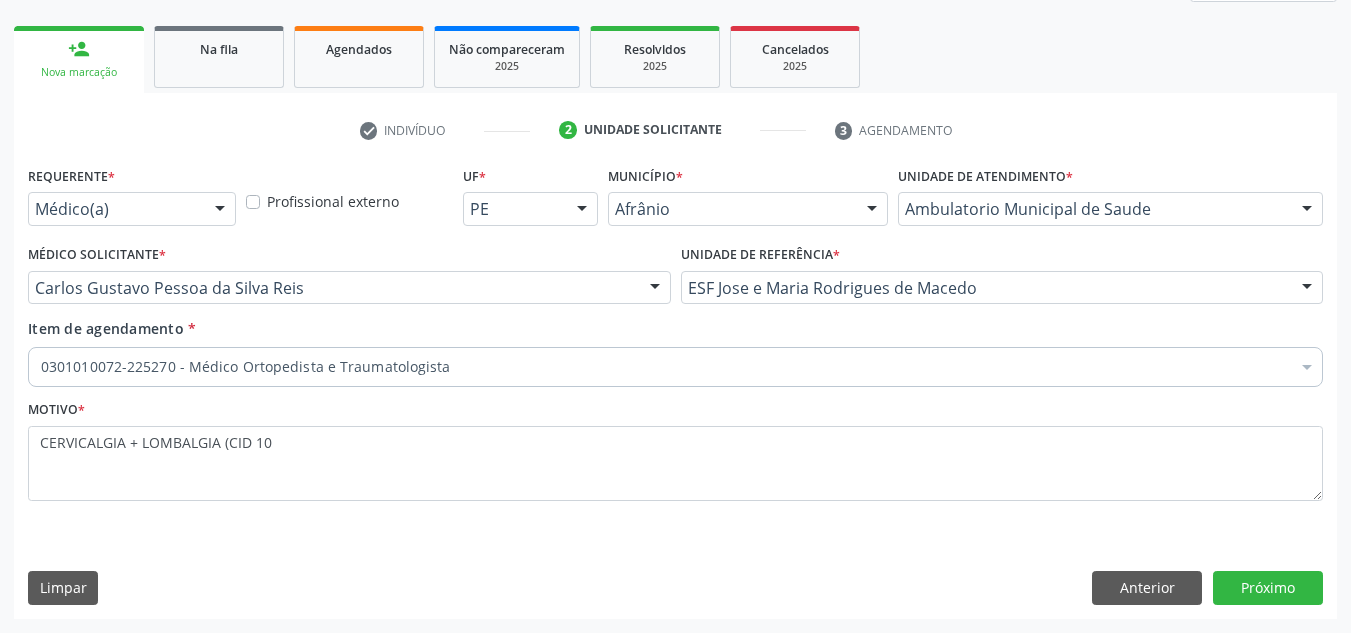 click on "Requerente
*
Médico(a)         Médico(a)   Enfermeiro(a)   Paciente
Nenhum resultado encontrado para: "   "
Não há nenhuma opção para ser exibida.
Profissional externo
UF
*
PE         BA   PE
Nenhum resultado encontrado para: "   "
Não há nenhuma opção para ser exibida.
Município
*
Afrânio         Afrânio   Petrolina
Nenhum resultado encontrado para: "   "
Não há nenhuma opção para ser exibida.
Unidade de atendimento
*
Ambulatorio Municipal de Saude         Academia da Saude de Afranio   Academia da Saude do Bairro Roberto Luis   Academia da Saude do Distrito de Cachoeira do Roberto   Academia da Saude do Distrito de Extrema   Academia da Saude do Jose Ramos   Alves Landim   Ambulatorio Municipal de Saude   Caf Central de Abastecimento Farmaceutico     Centro de Especialidades   Cime   Cuidar" at bounding box center (675, 389) 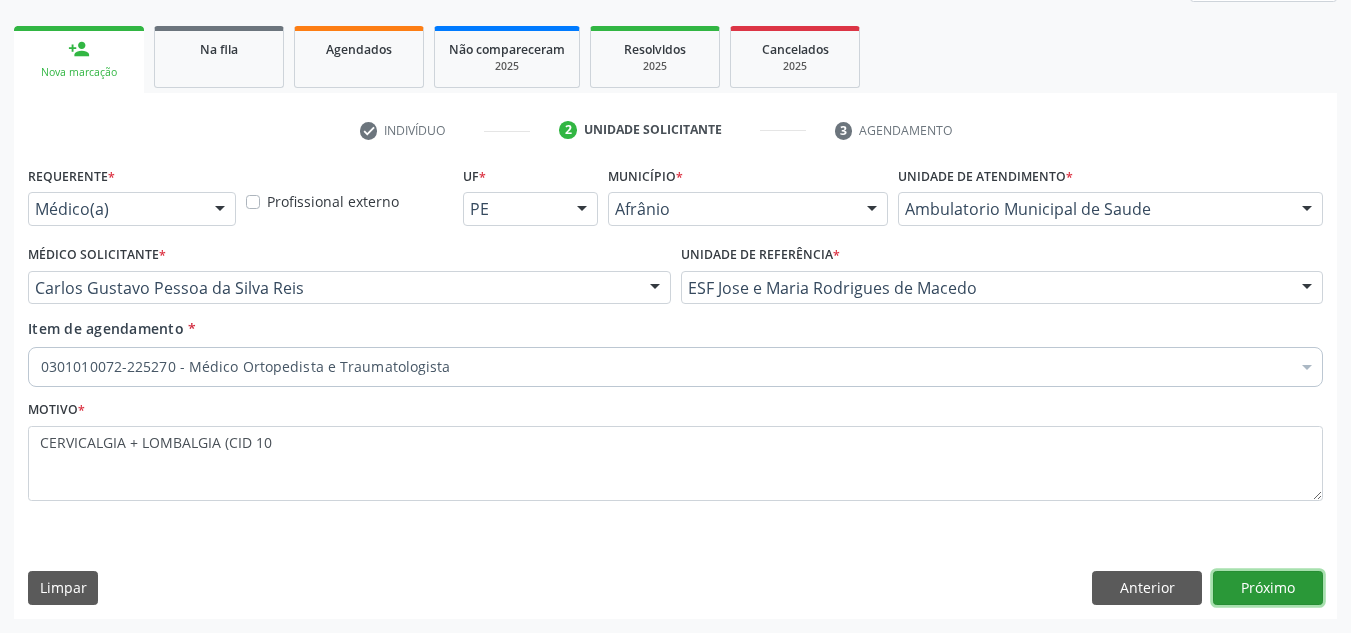 click on "Próximo" at bounding box center (1268, 588) 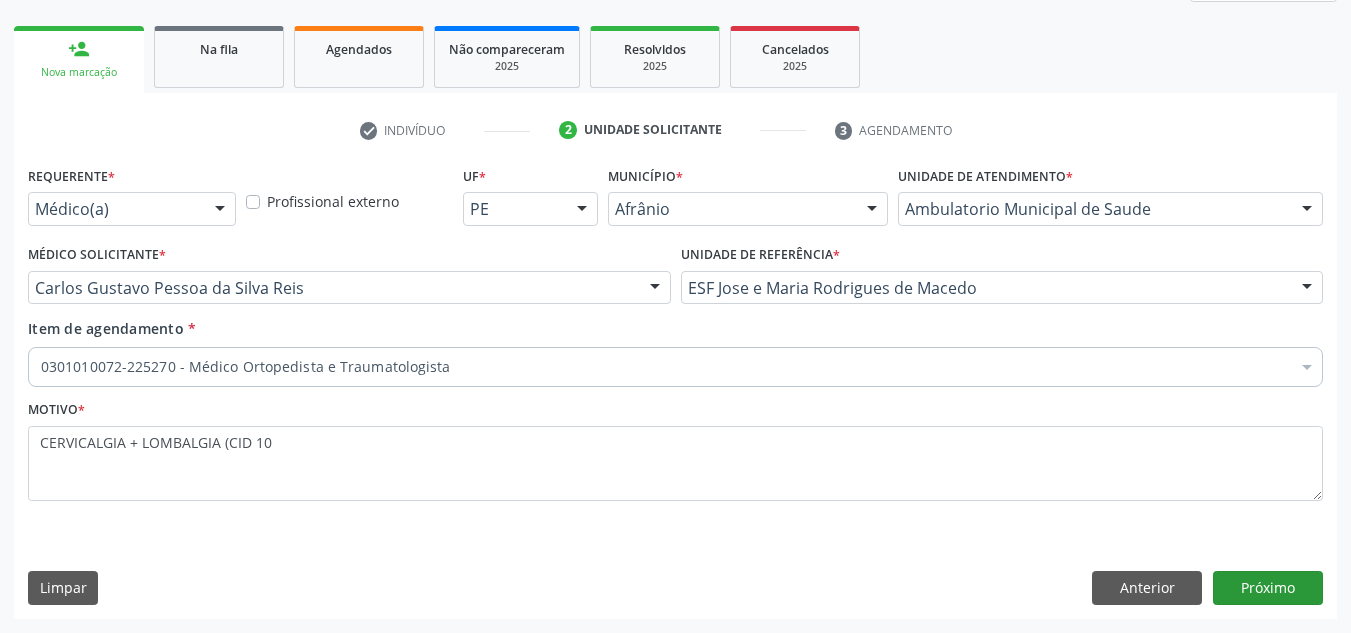 scroll, scrollTop: 237, scrollLeft: 0, axis: vertical 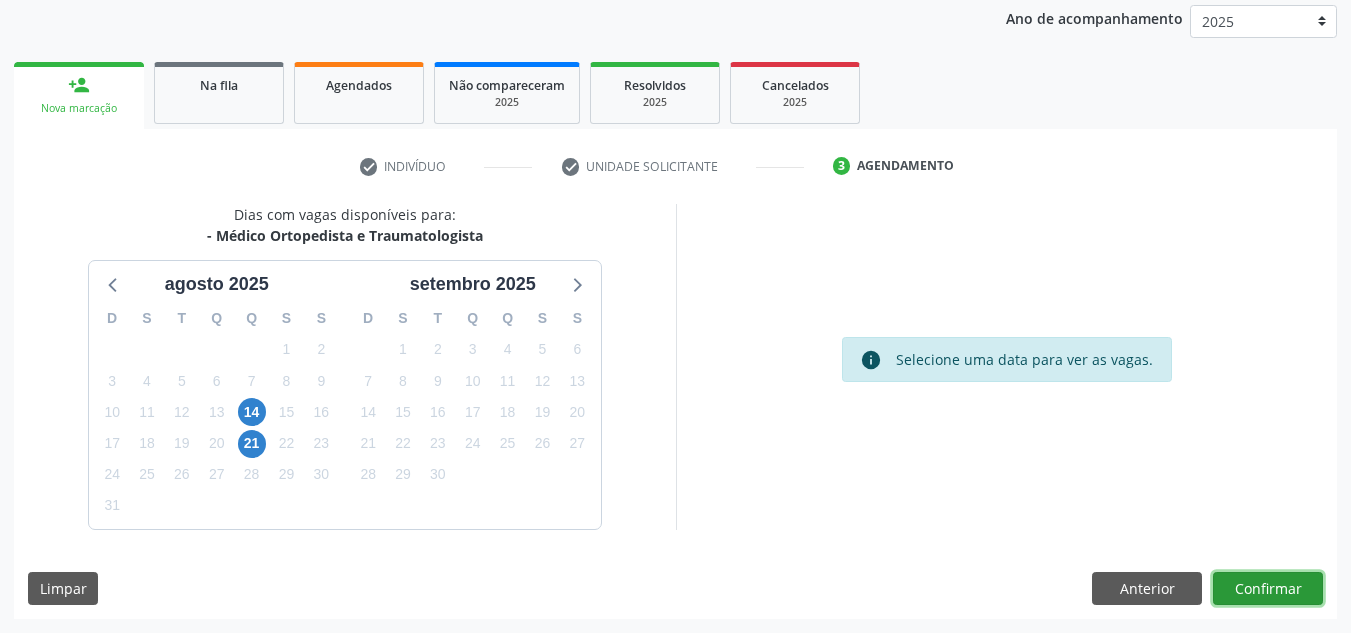 click on "Confirmar" at bounding box center [1268, 589] 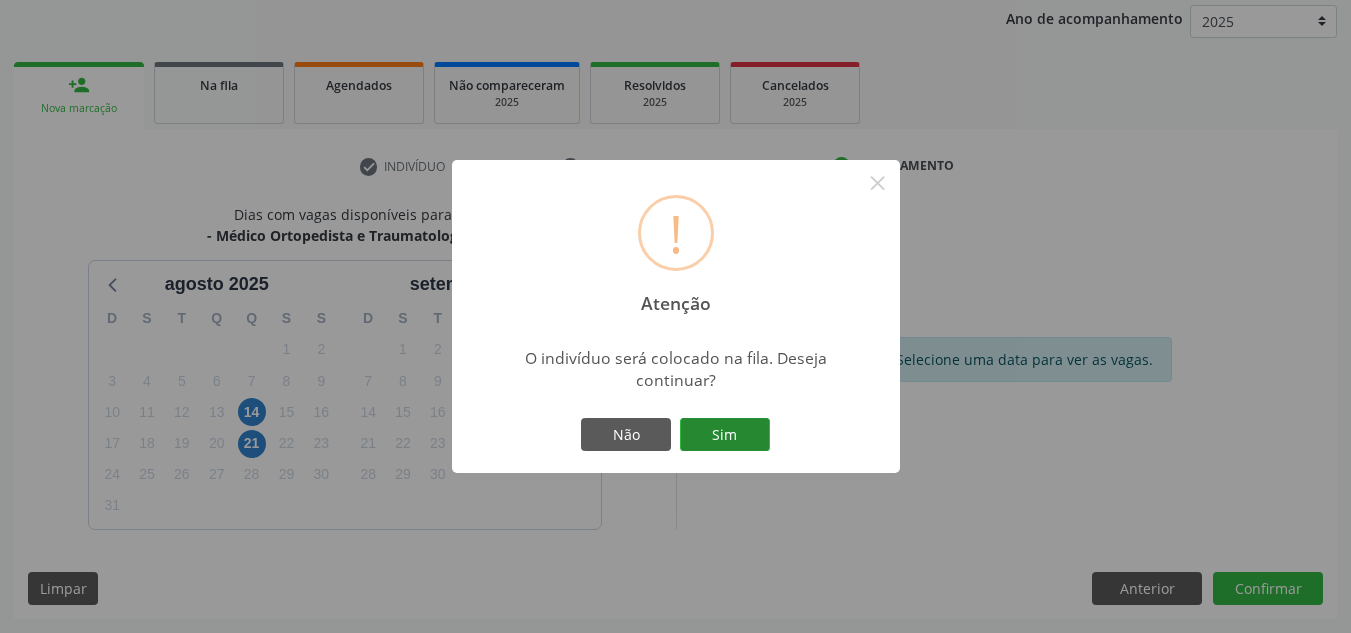 click on "Sim" at bounding box center (725, 435) 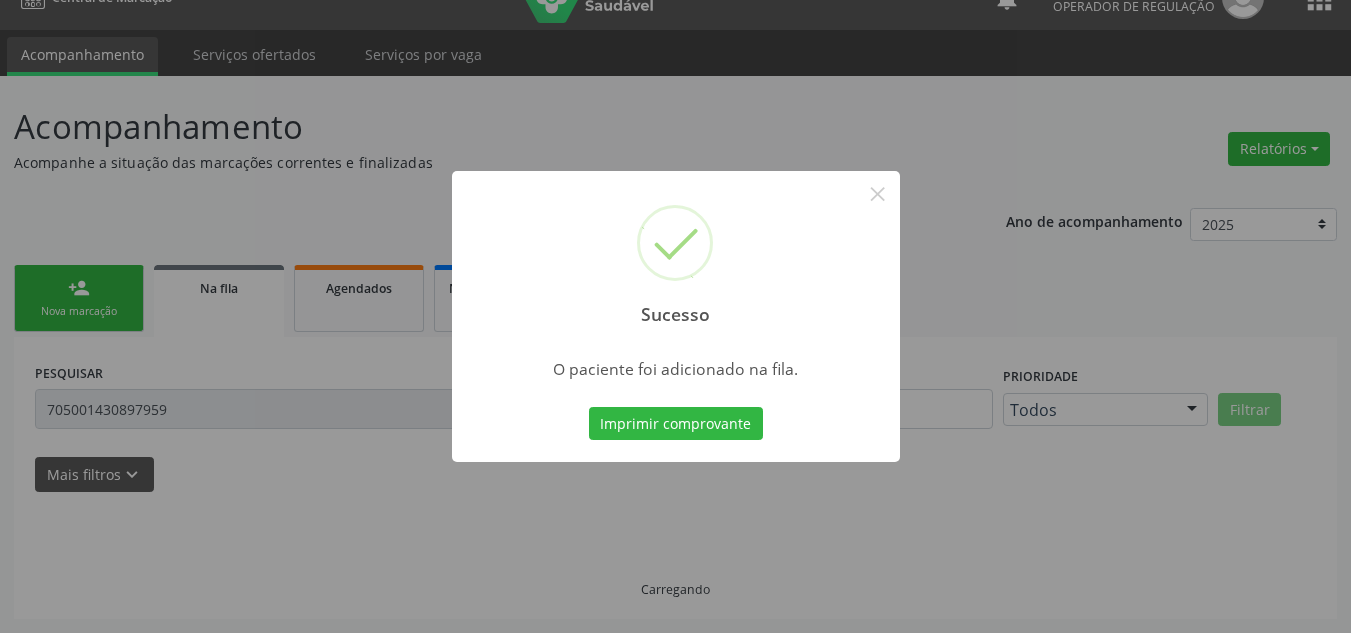 scroll, scrollTop: 34, scrollLeft: 0, axis: vertical 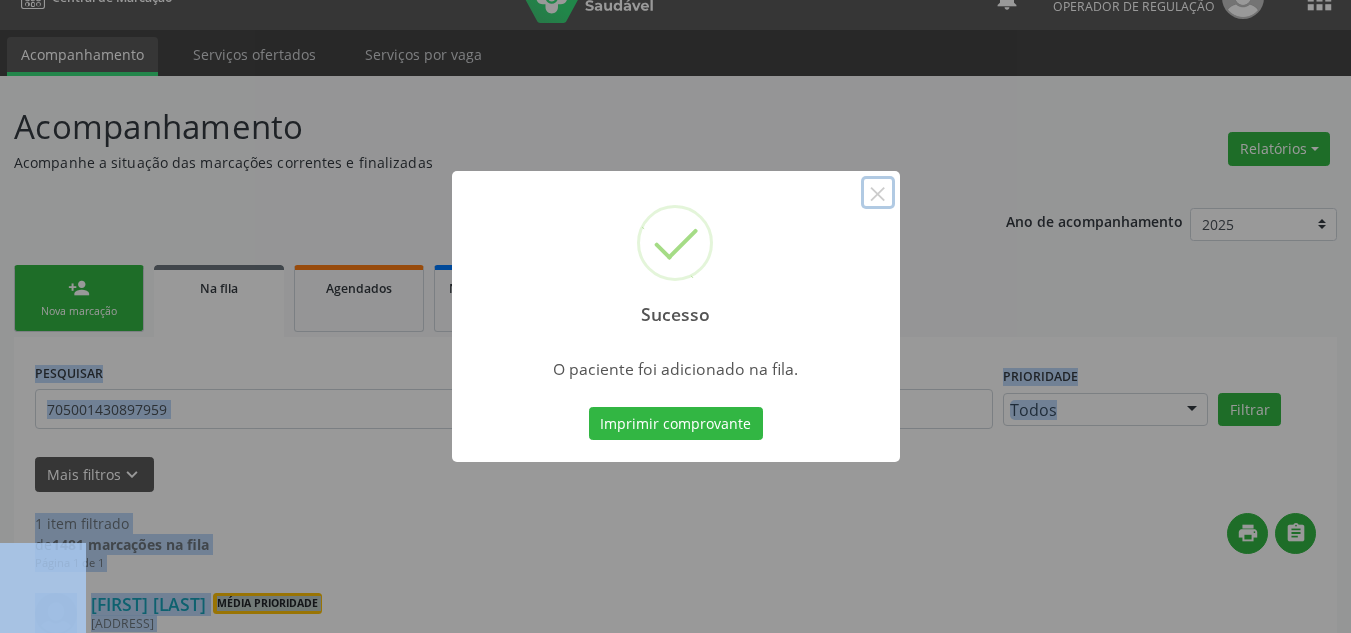 click on "×" at bounding box center (878, 193) 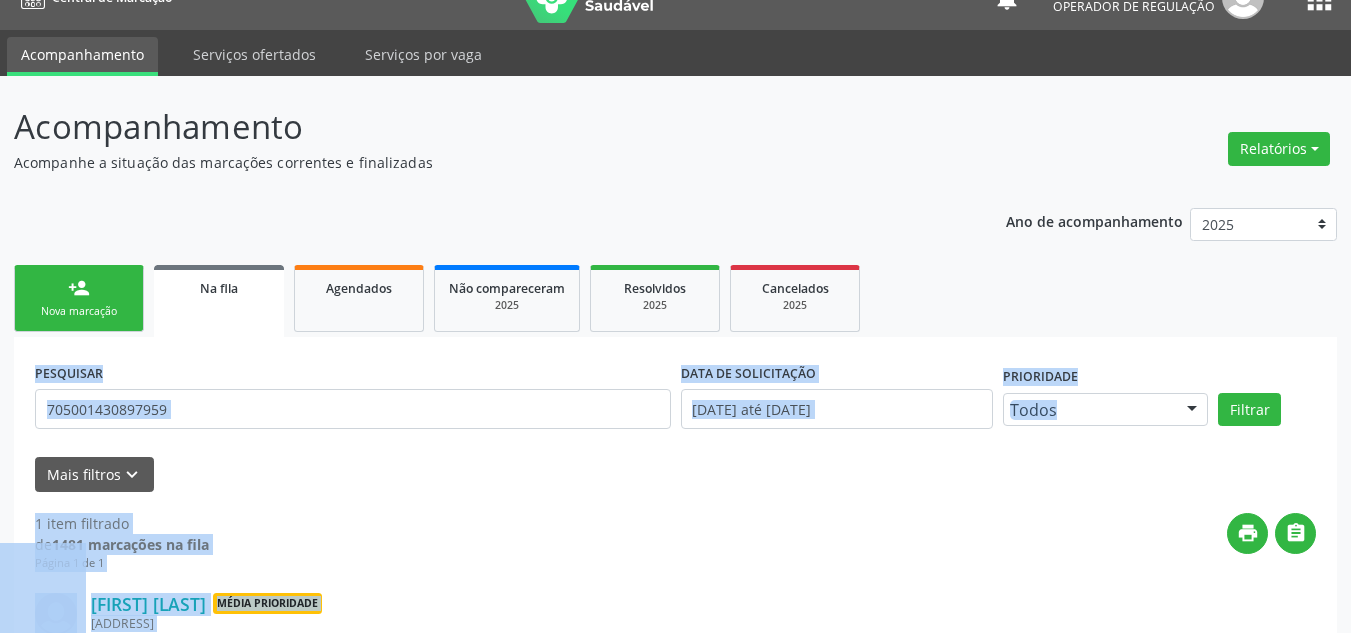 click on "person_add
Nova marcação" at bounding box center (79, 298) 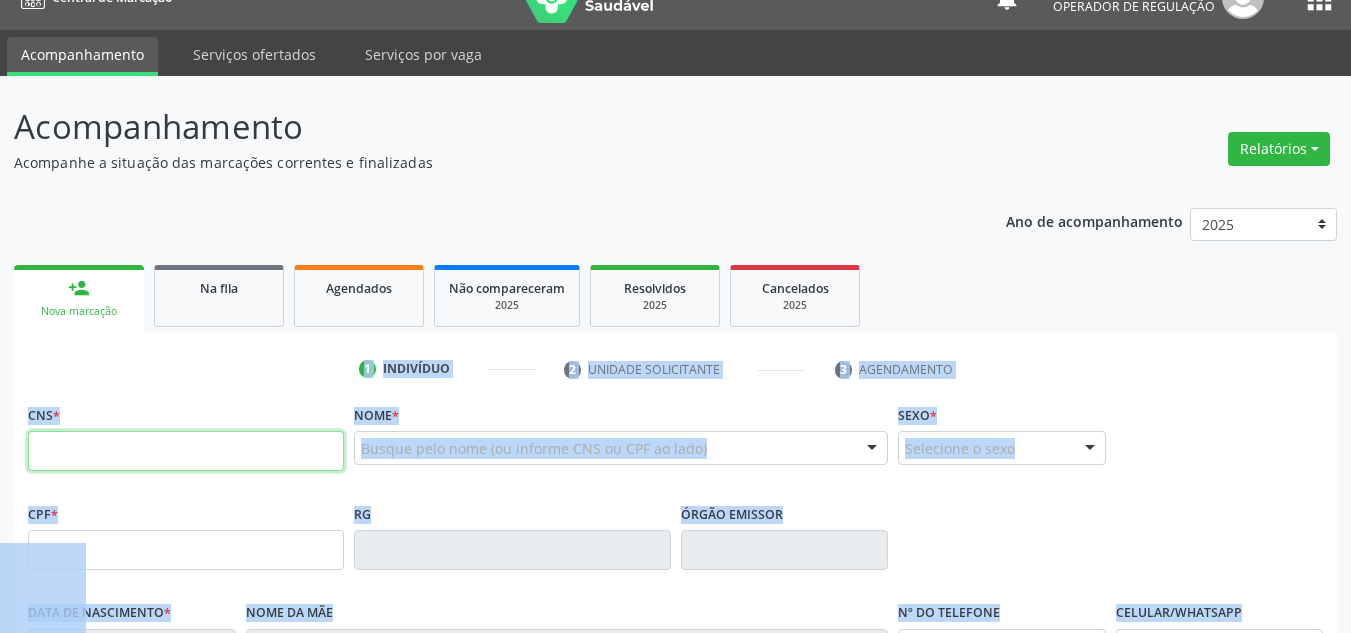 click at bounding box center (186, 451) 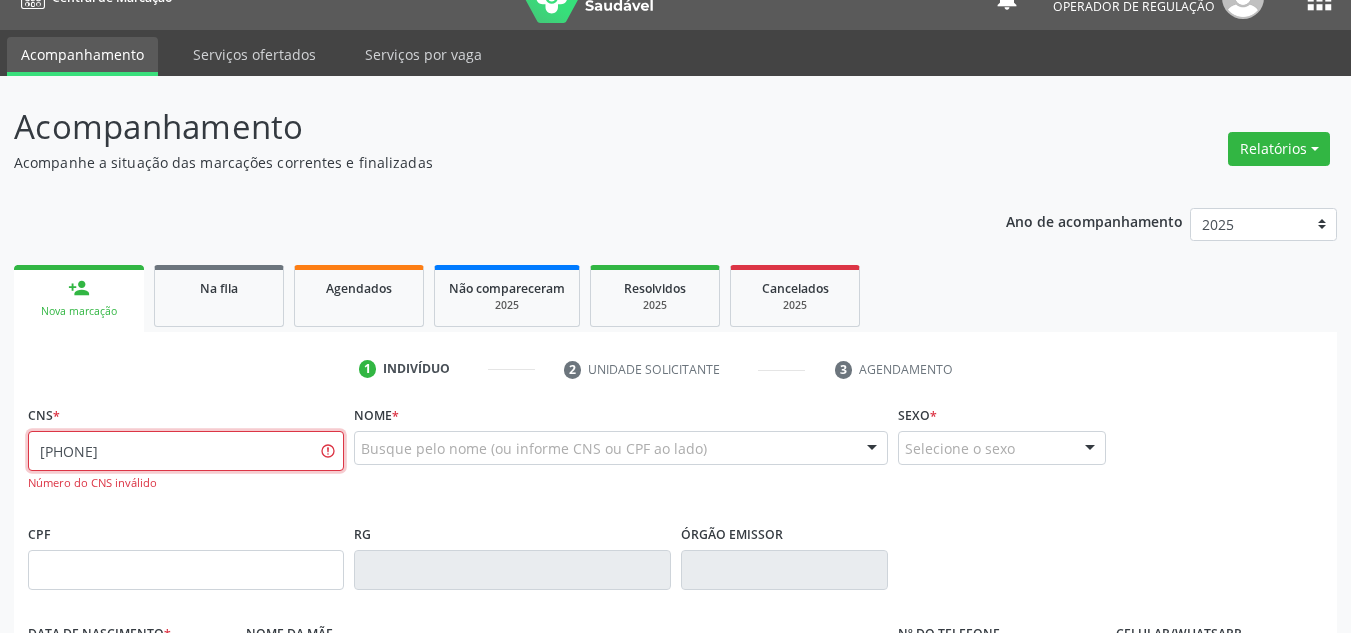 type on "704 7017 1370 3530" 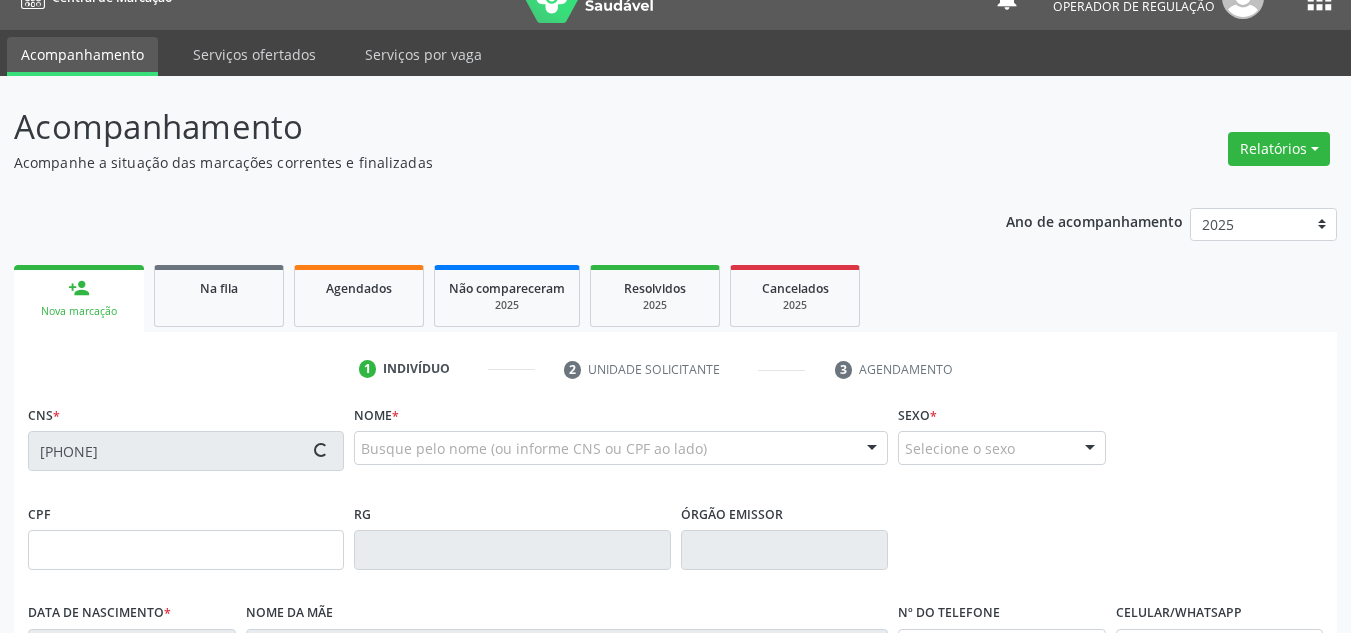 type on "08/01/1974" 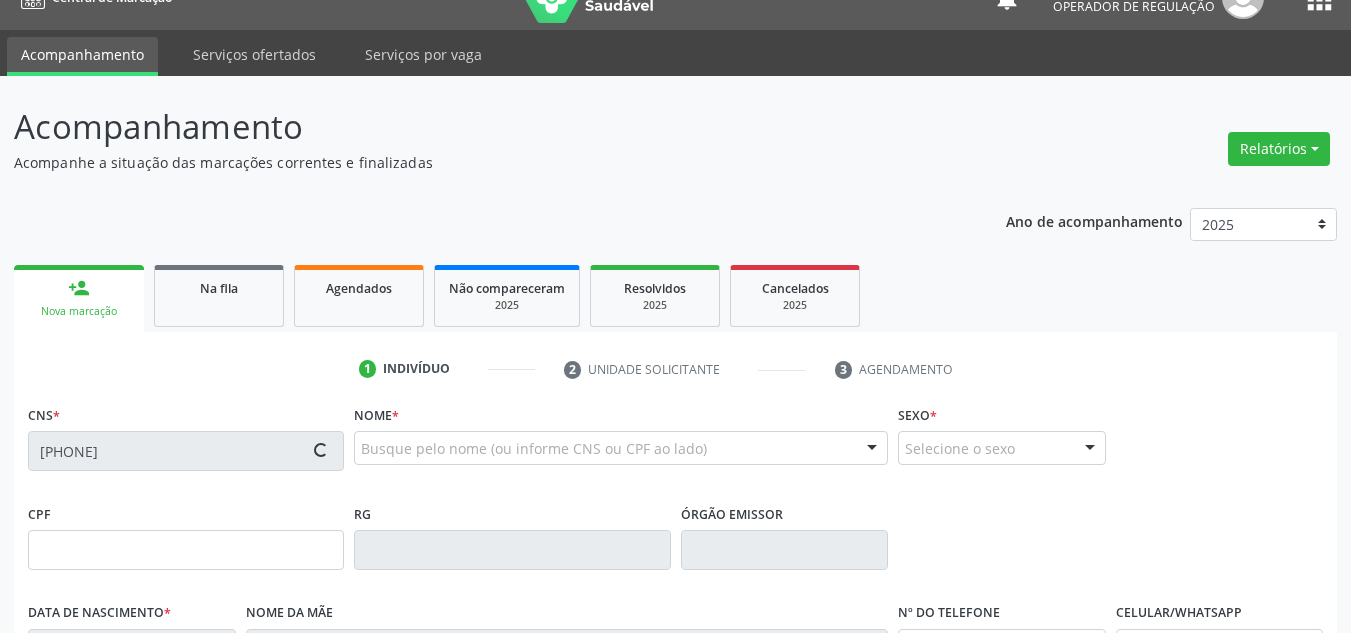 type on "Sabina Gomes Rodrigues" 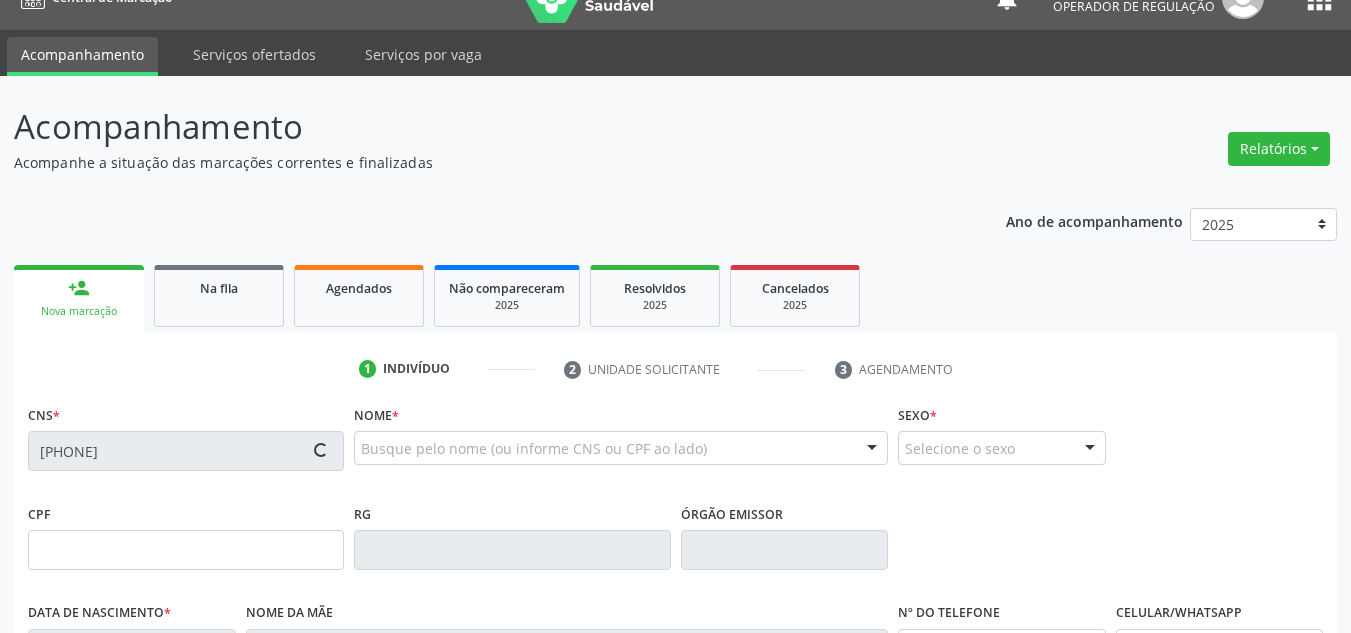 type on "(87) 98862-3414" 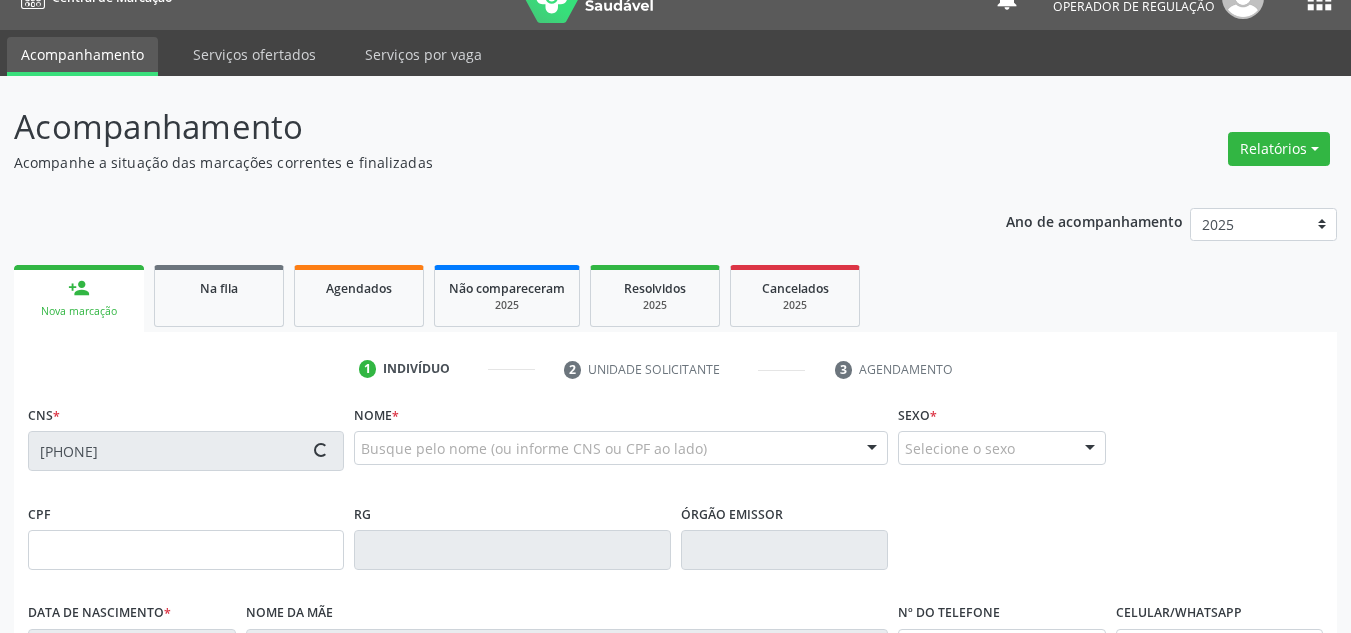 type on "S/N" 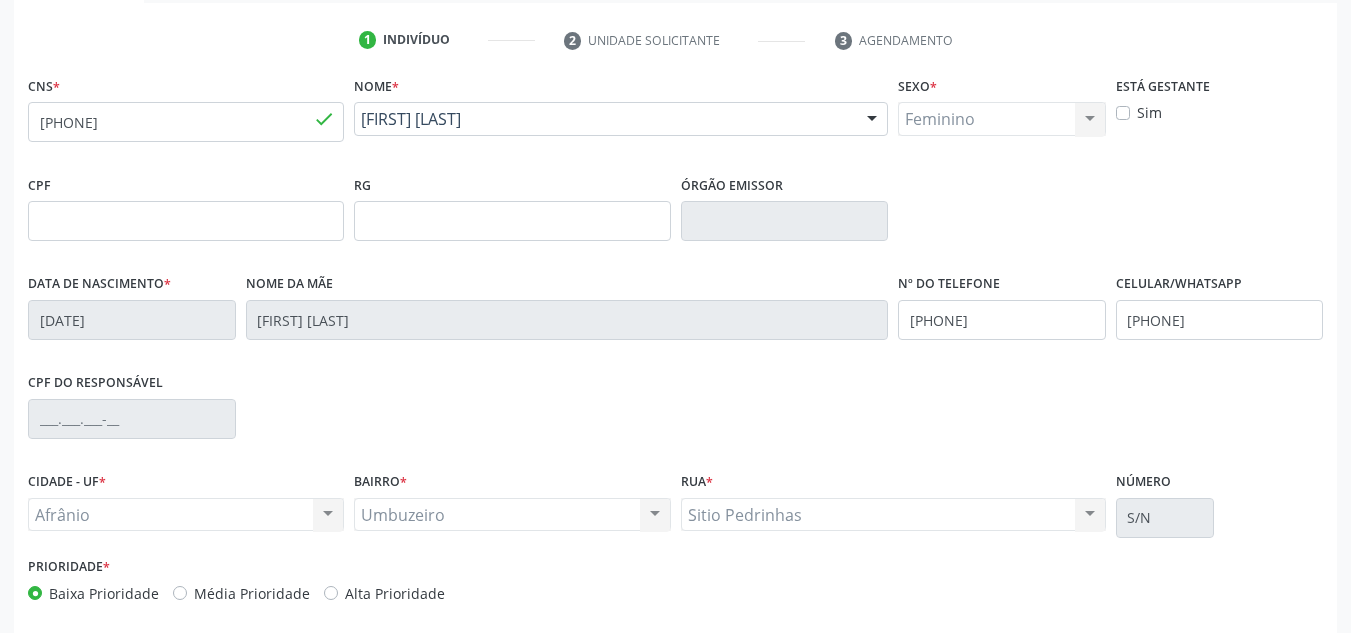 scroll, scrollTop: 434, scrollLeft: 0, axis: vertical 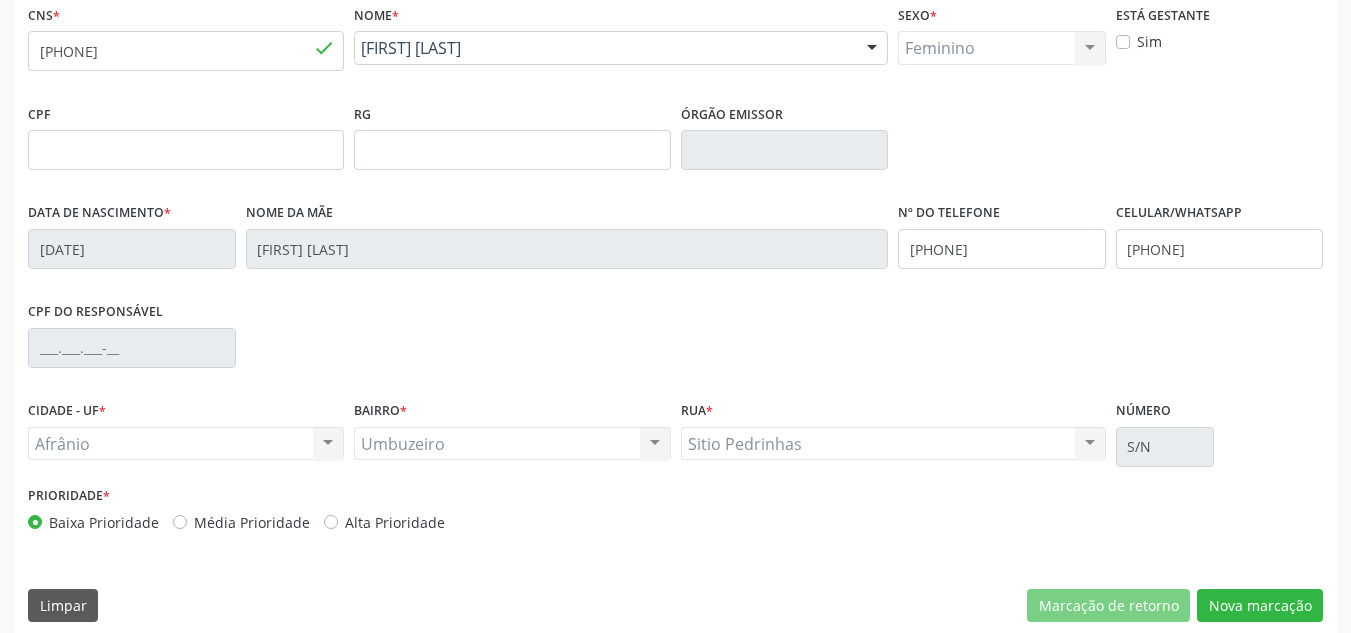 click on "Média Prioridade" at bounding box center (252, 522) 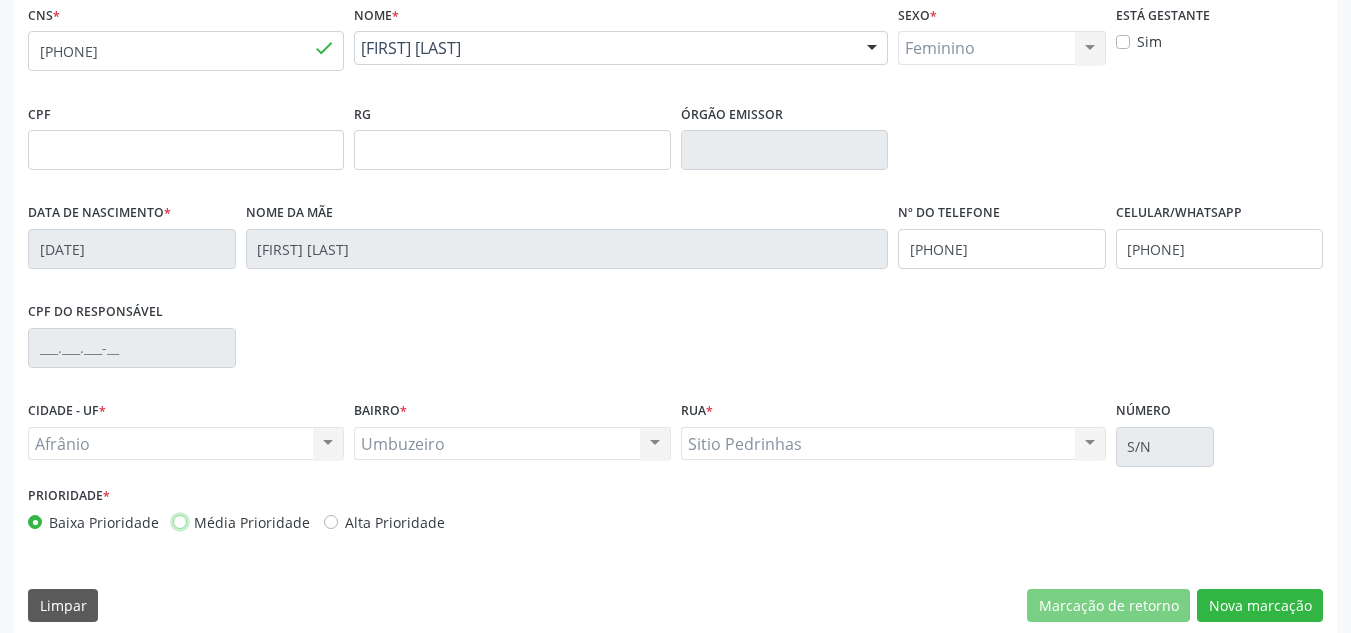 click on "Média Prioridade" at bounding box center [180, 521] 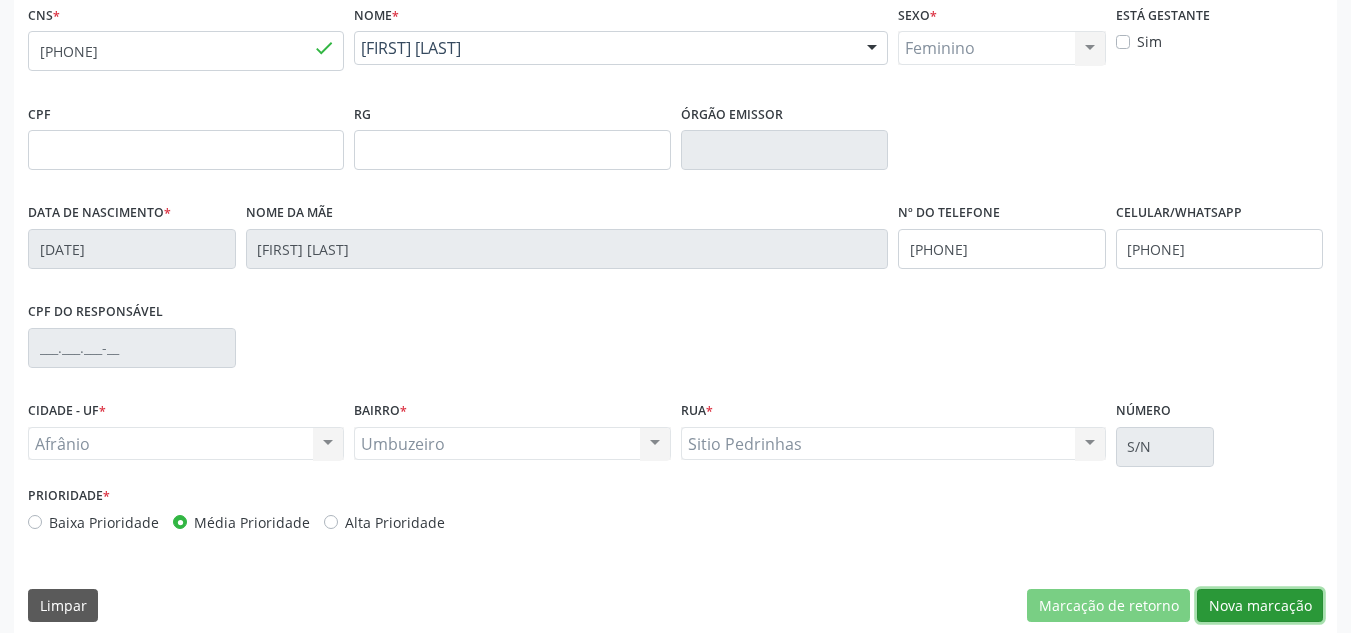 click on "Nova marcação" at bounding box center (1260, 606) 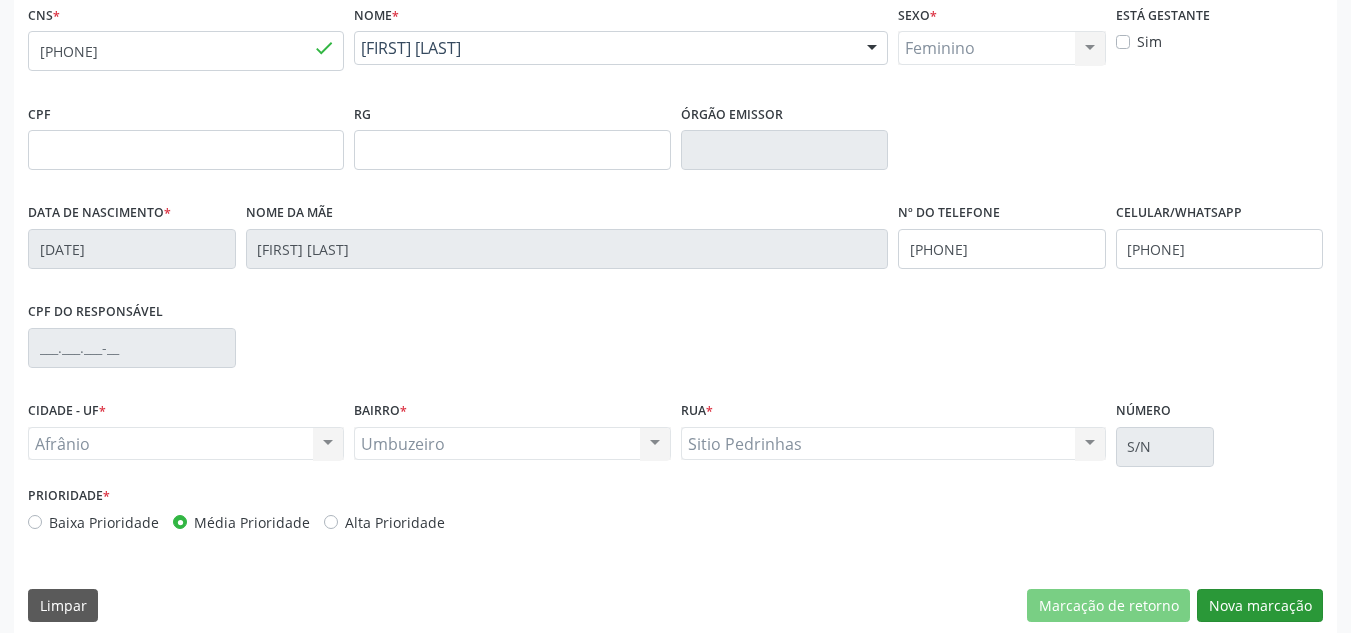 scroll, scrollTop: 273, scrollLeft: 0, axis: vertical 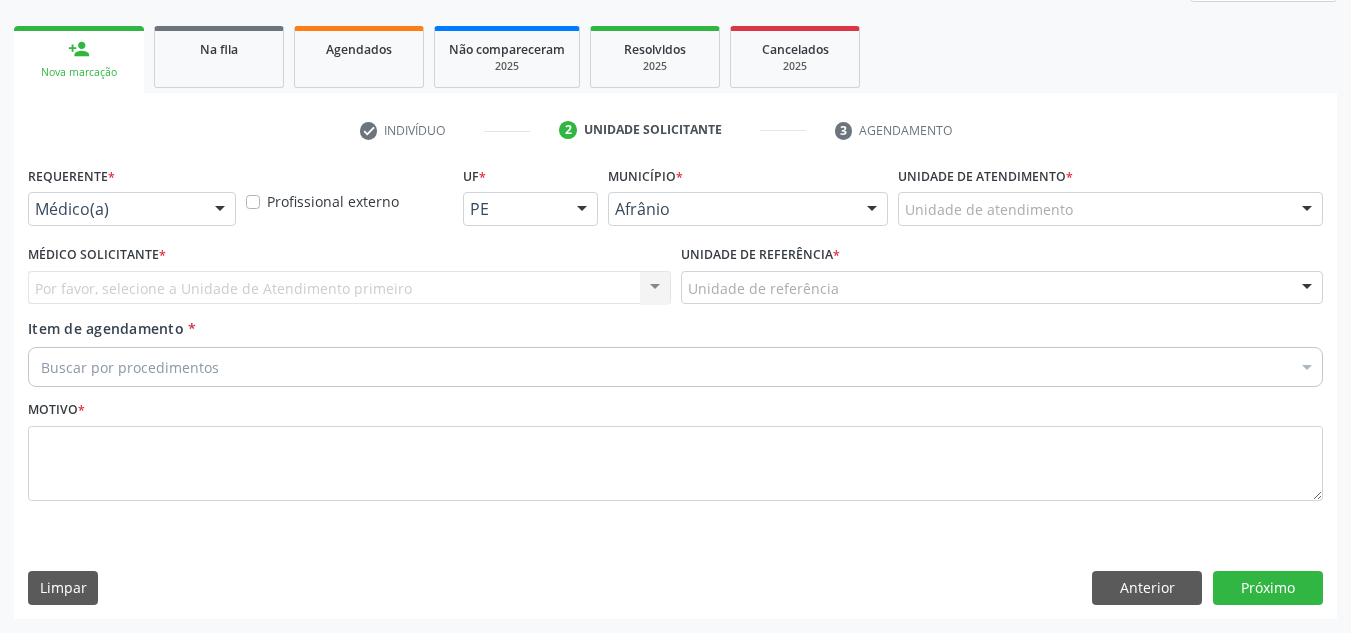 click on "Unidade de atendimento" at bounding box center (1110, 209) 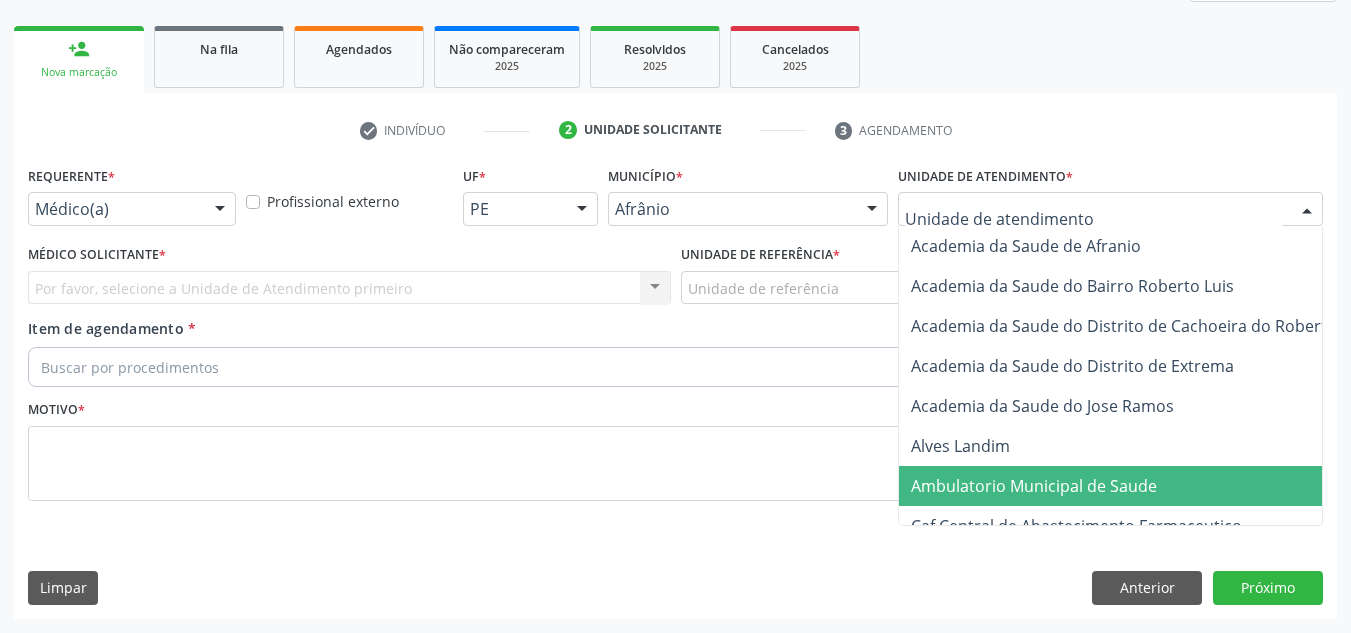 drag, startPoint x: 1118, startPoint y: 488, endPoint x: 1108, endPoint y: 489, distance: 10.049875 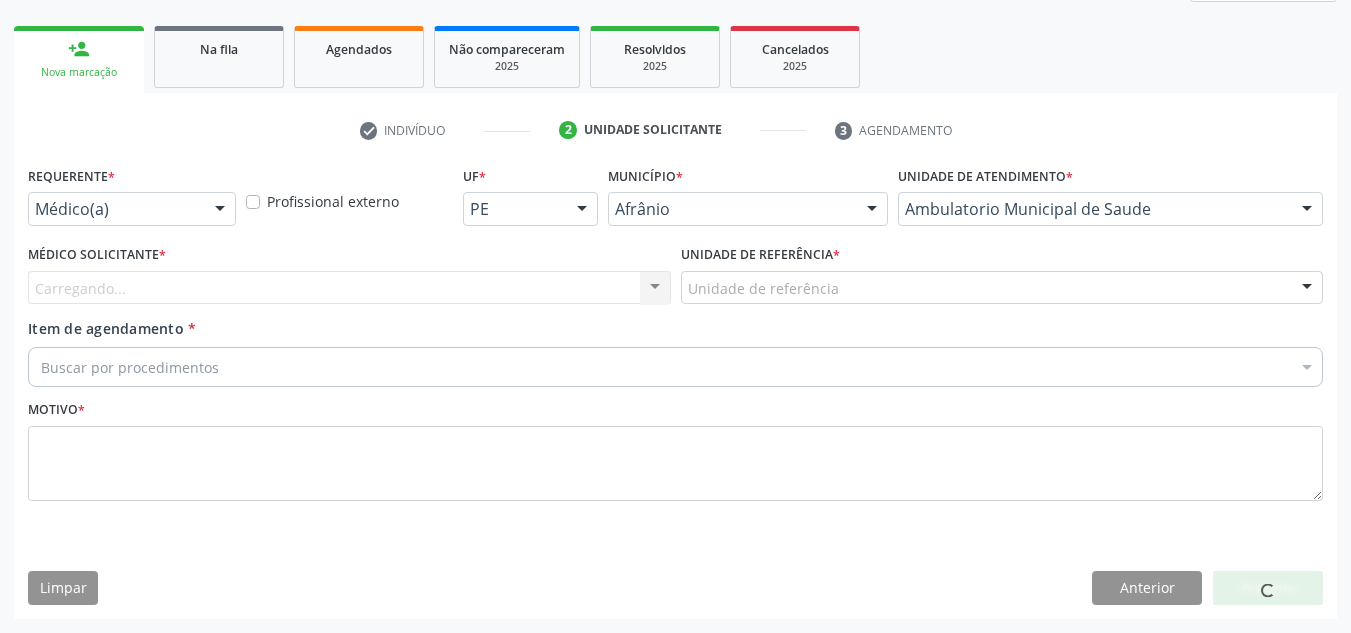 drag, startPoint x: 553, startPoint y: 285, endPoint x: 563, endPoint y: 328, distance: 44.14748 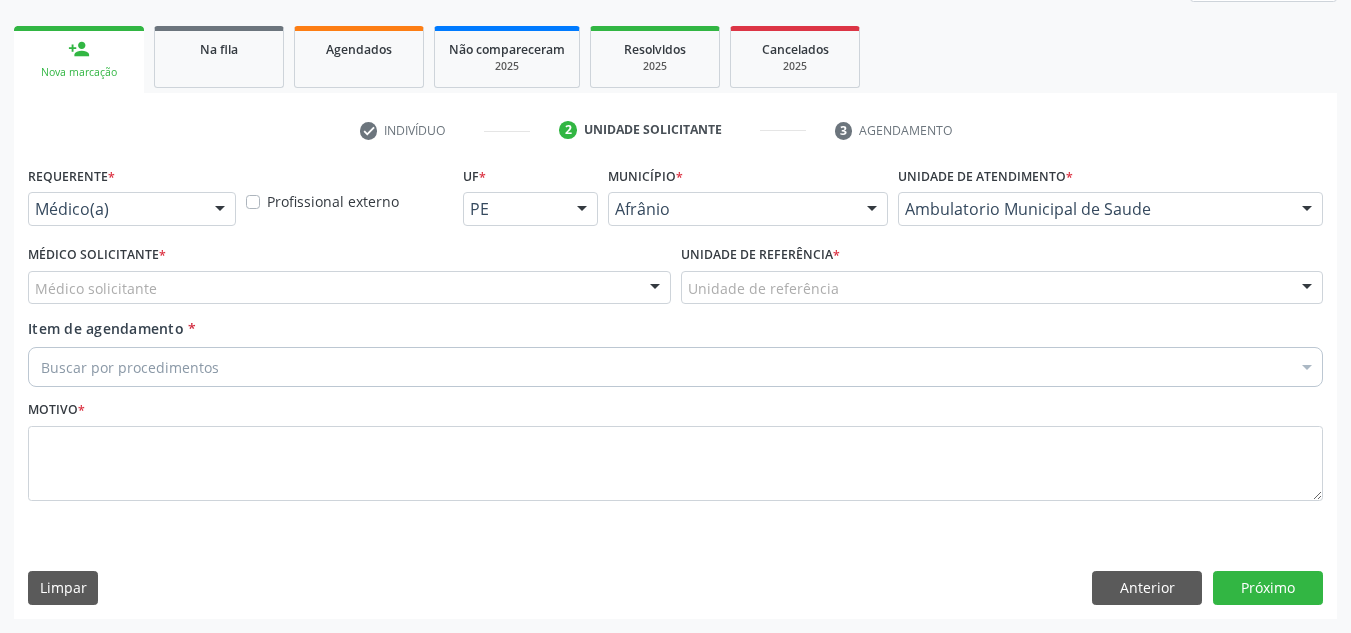 click on "Médico solicitante" at bounding box center (349, 288) 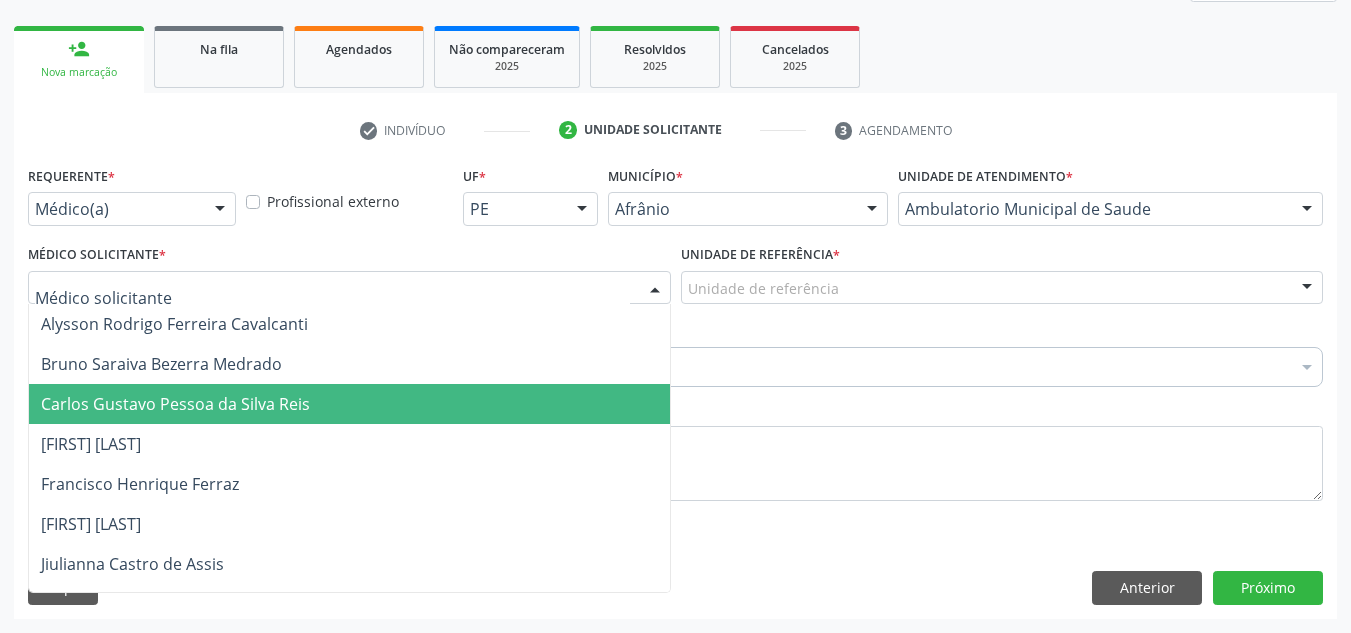click on "Carlos Gustavo Pessoa da Silva Reis" at bounding box center (349, 404) 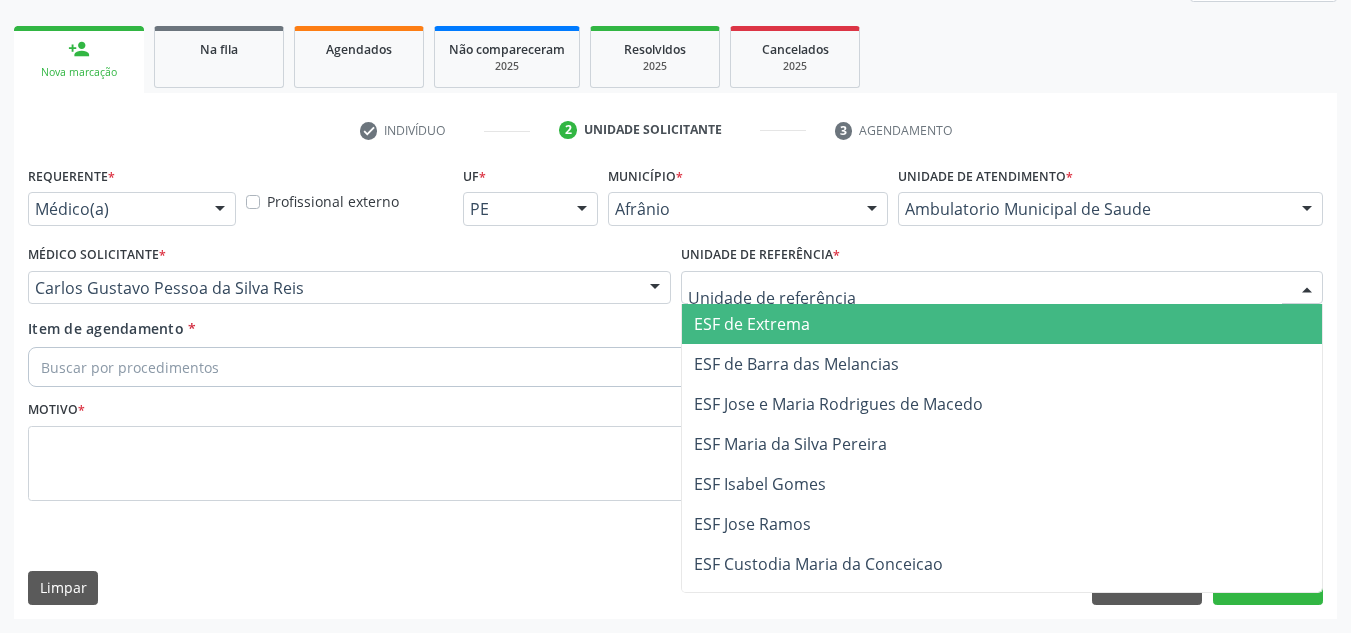 click at bounding box center (1002, 288) 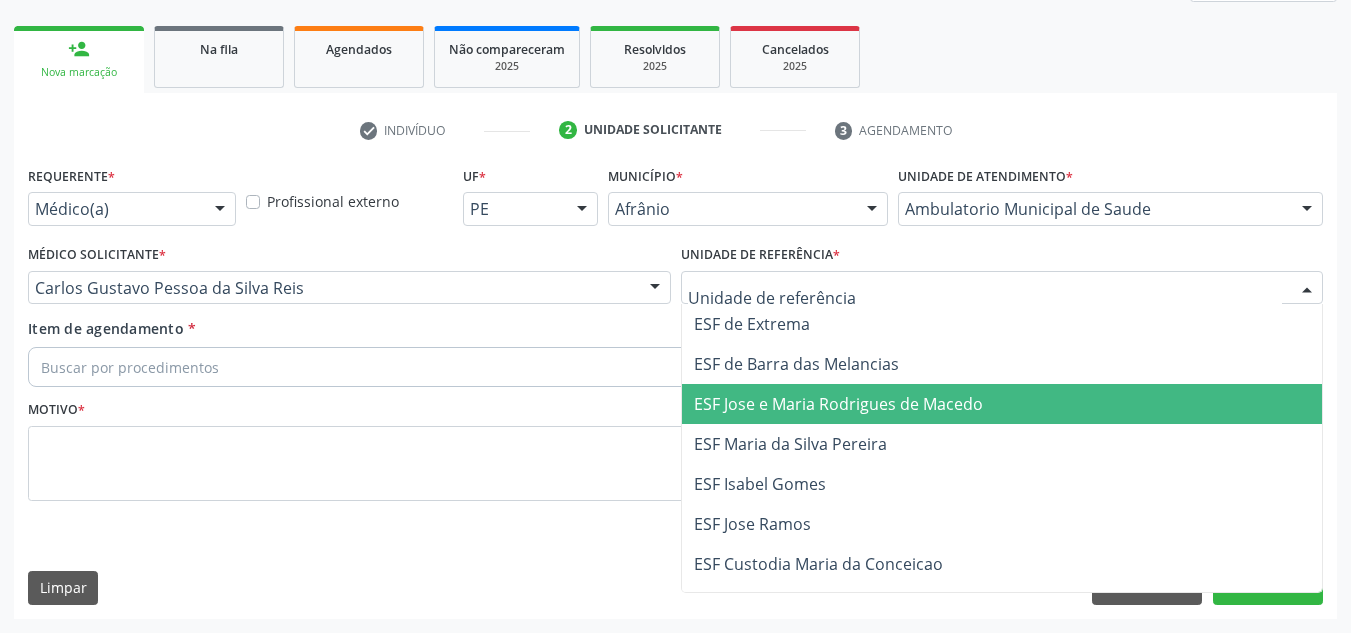 drag, startPoint x: 877, startPoint y: 413, endPoint x: 858, endPoint y: 410, distance: 19.235384 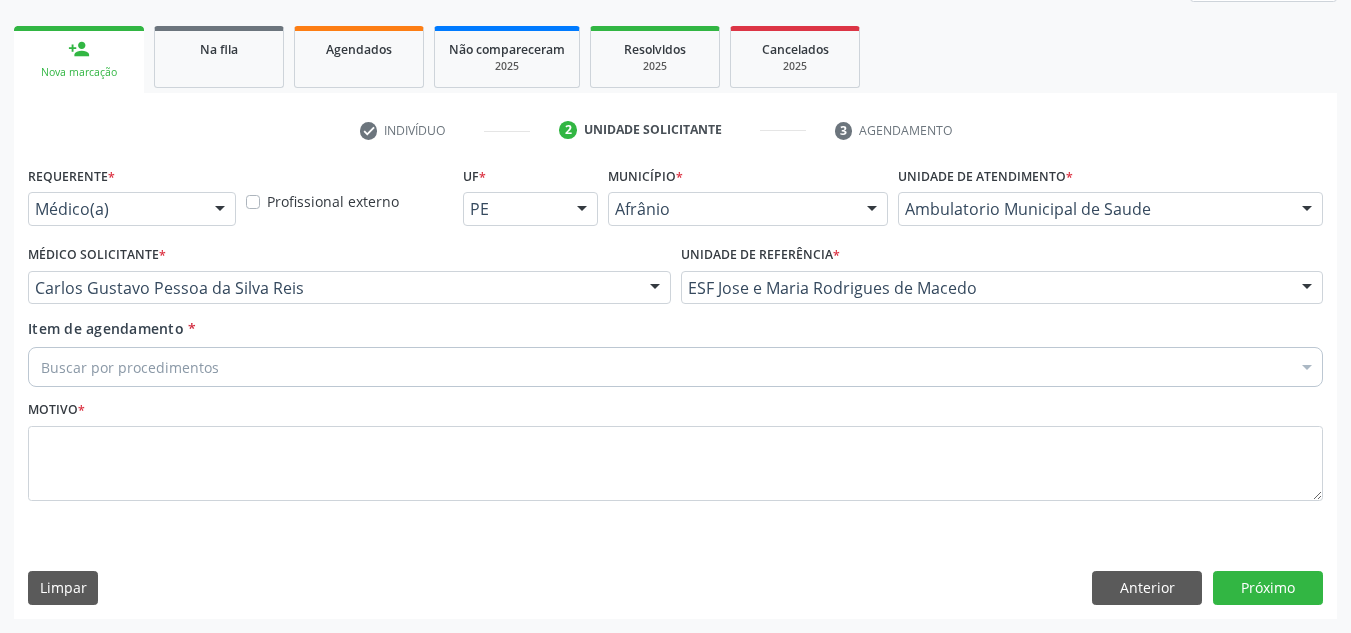 click on "Buscar por procedimentos" at bounding box center [675, 367] 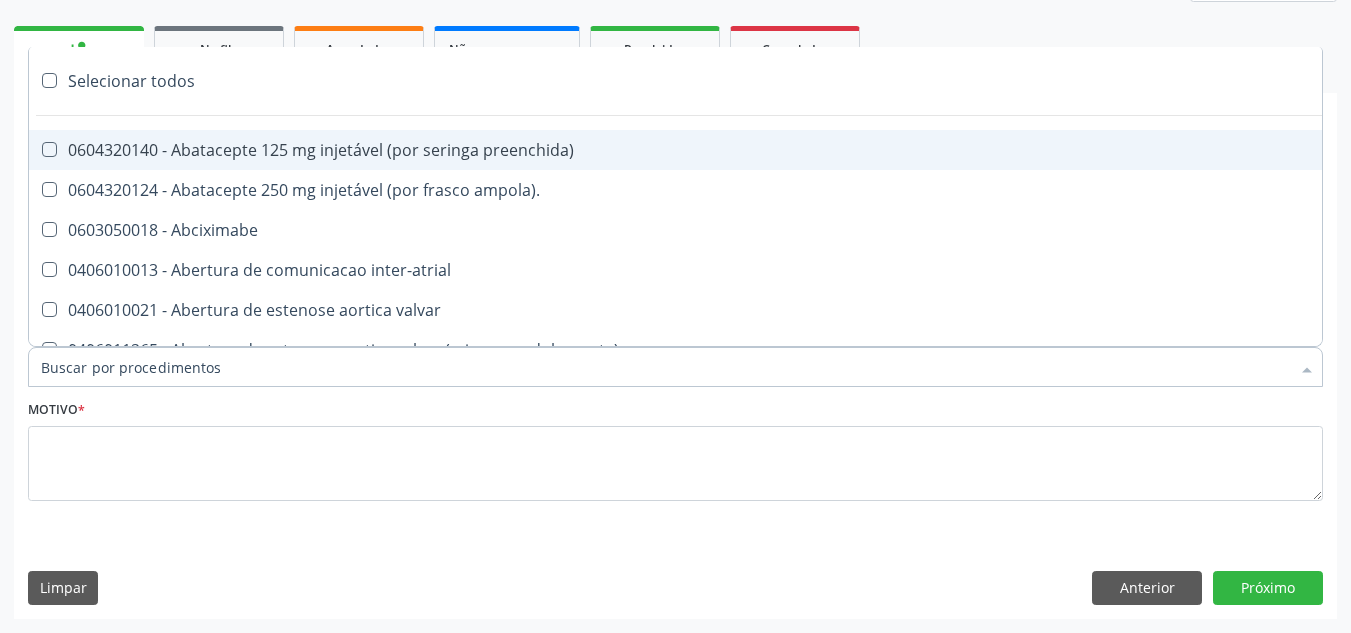 paste on "ORTOPEDISTA" 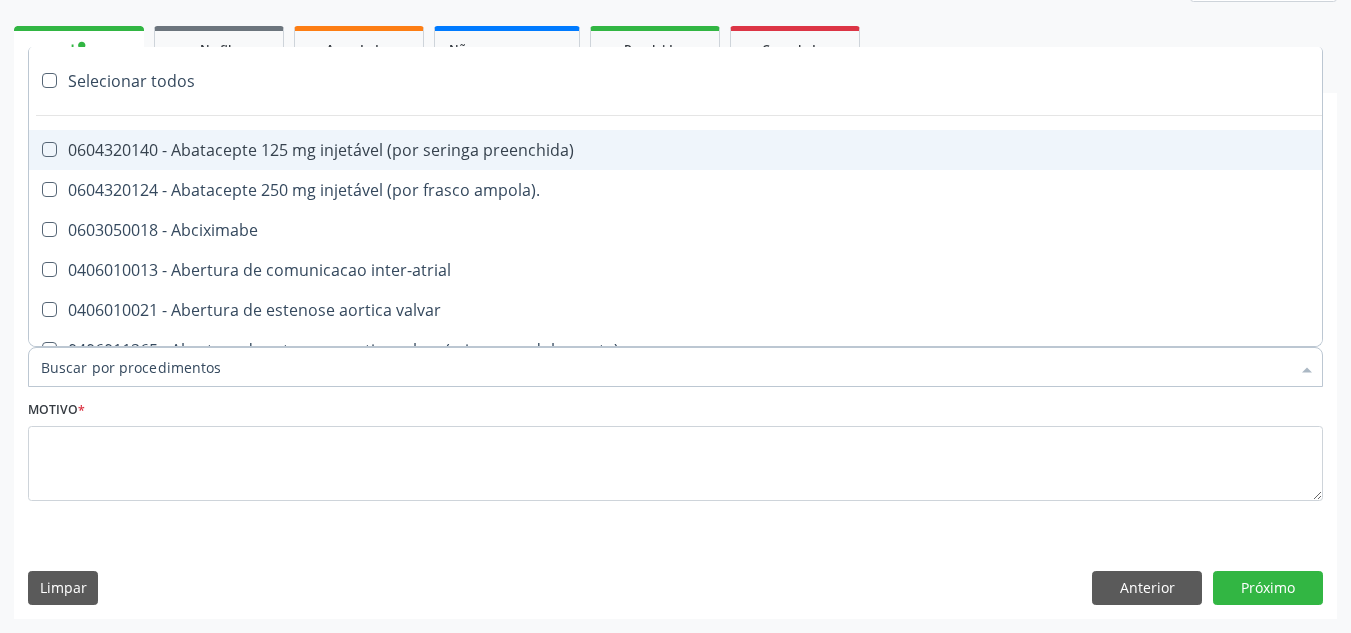 type on "ORTOPEDISTA" 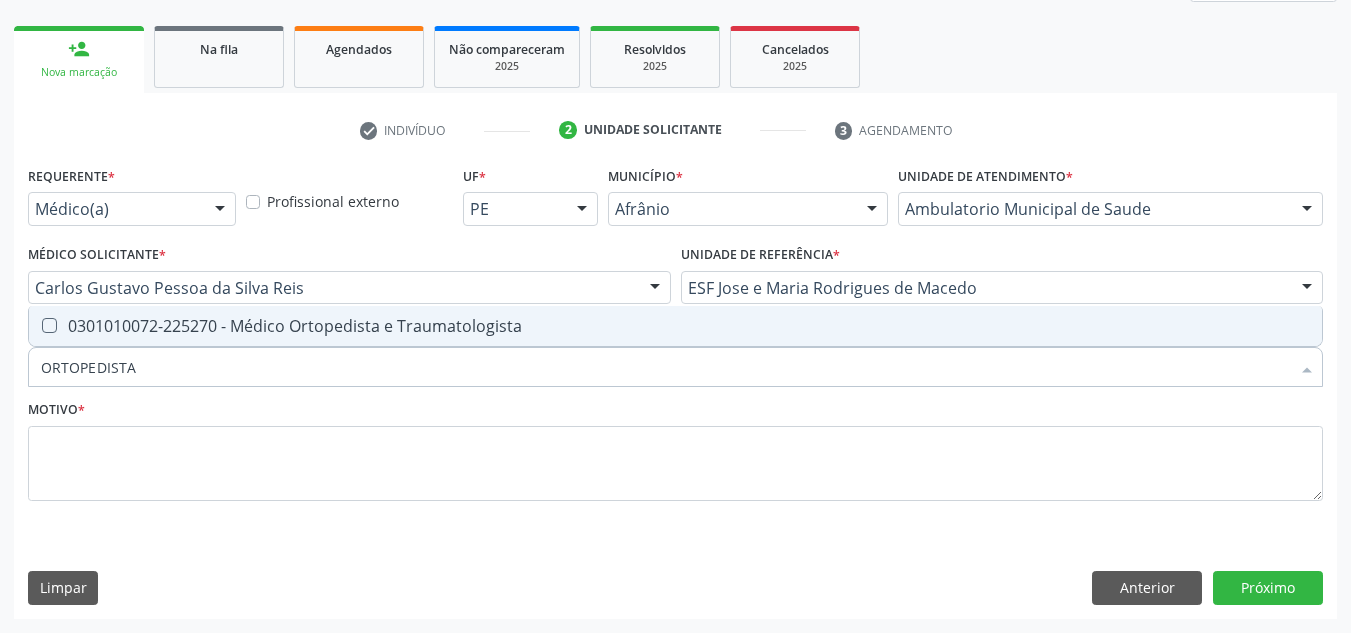 click on "0301010072-225270 - Médico Ortopedista e Traumatologista" at bounding box center [675, 326] 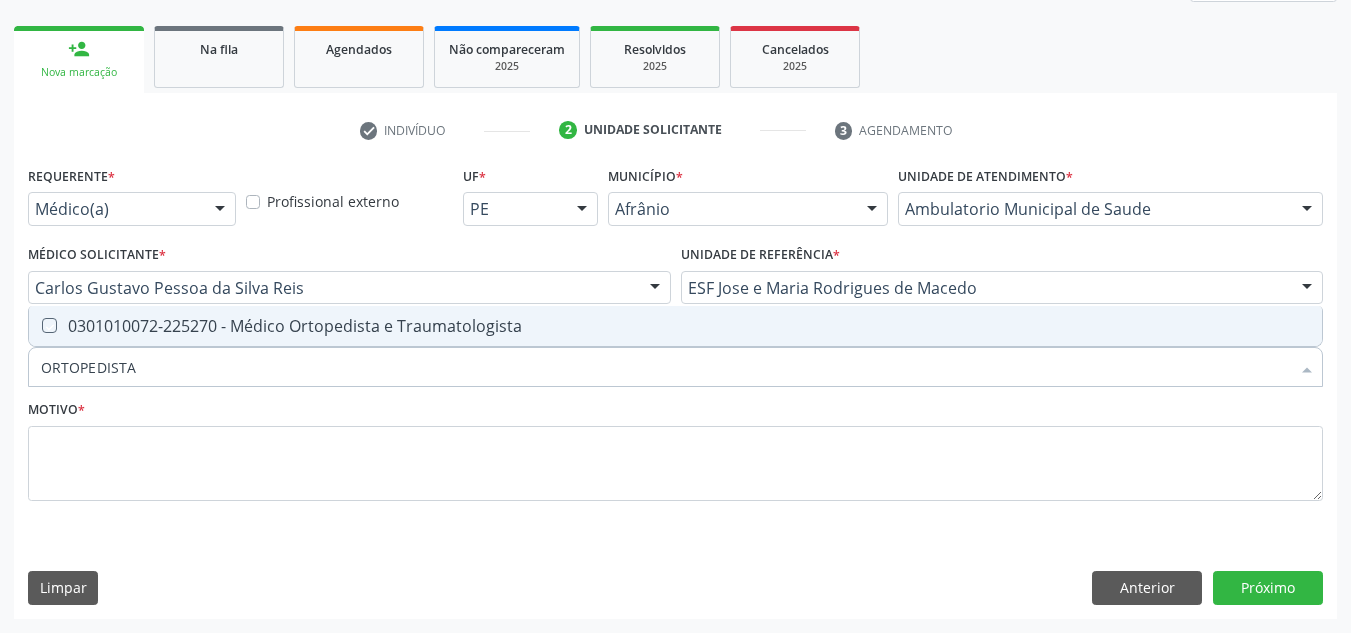 checkbox on "true" 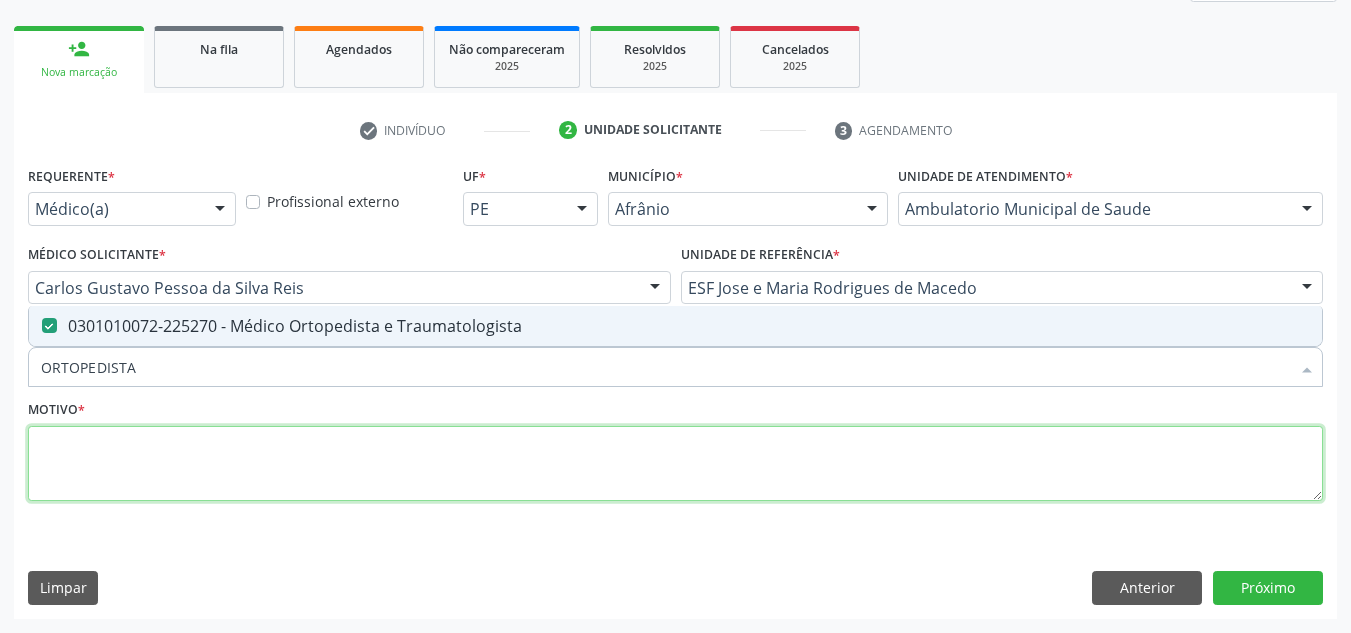 click at bounding box center (675, 464) 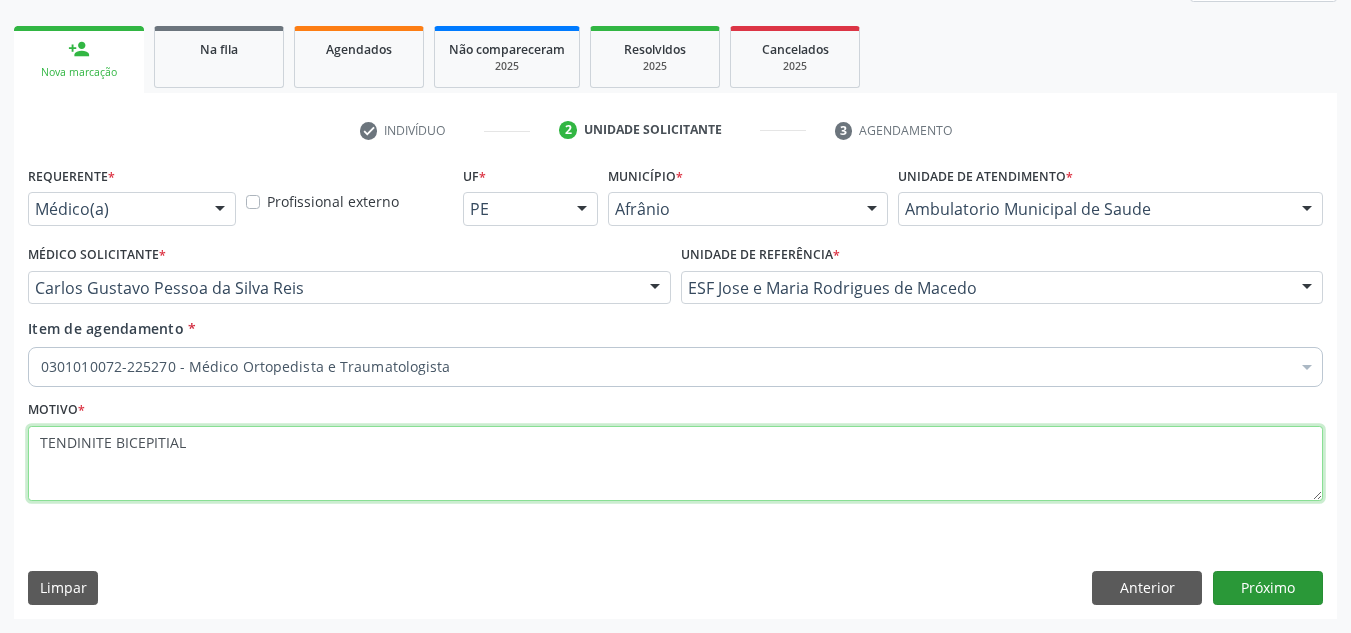 type on "TENDINITE BICEPITIAL" 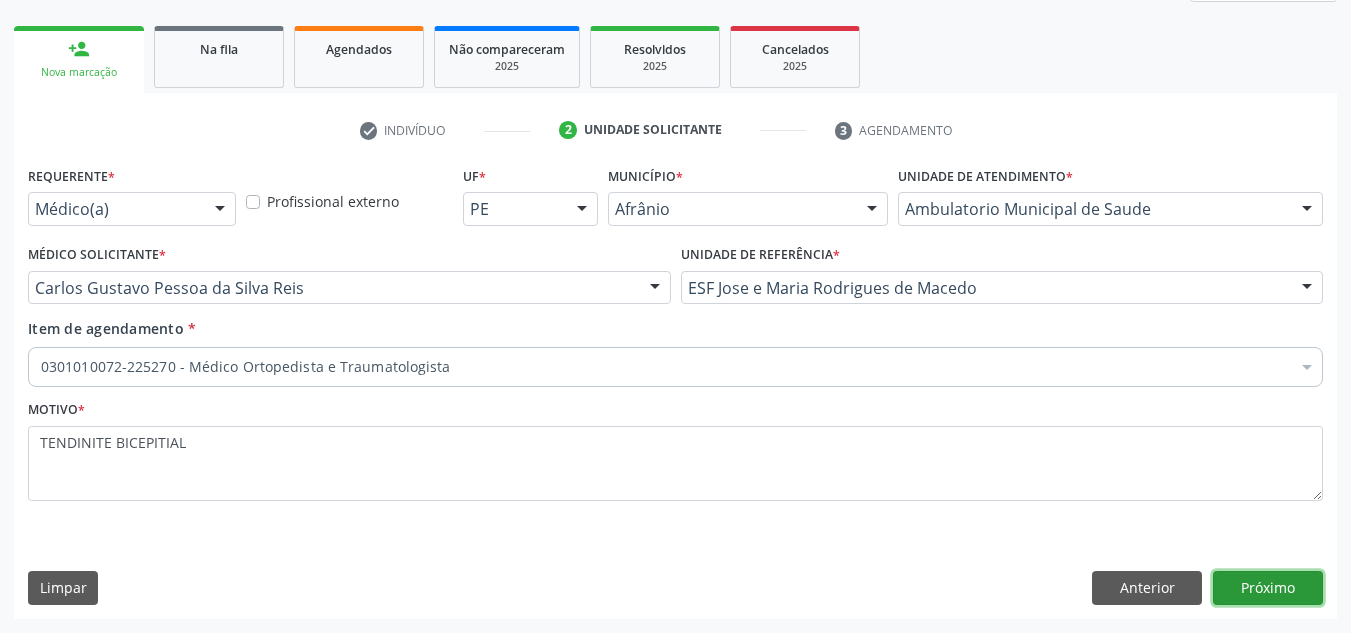 click on "Próximo" at bounding box center (1268, 588) 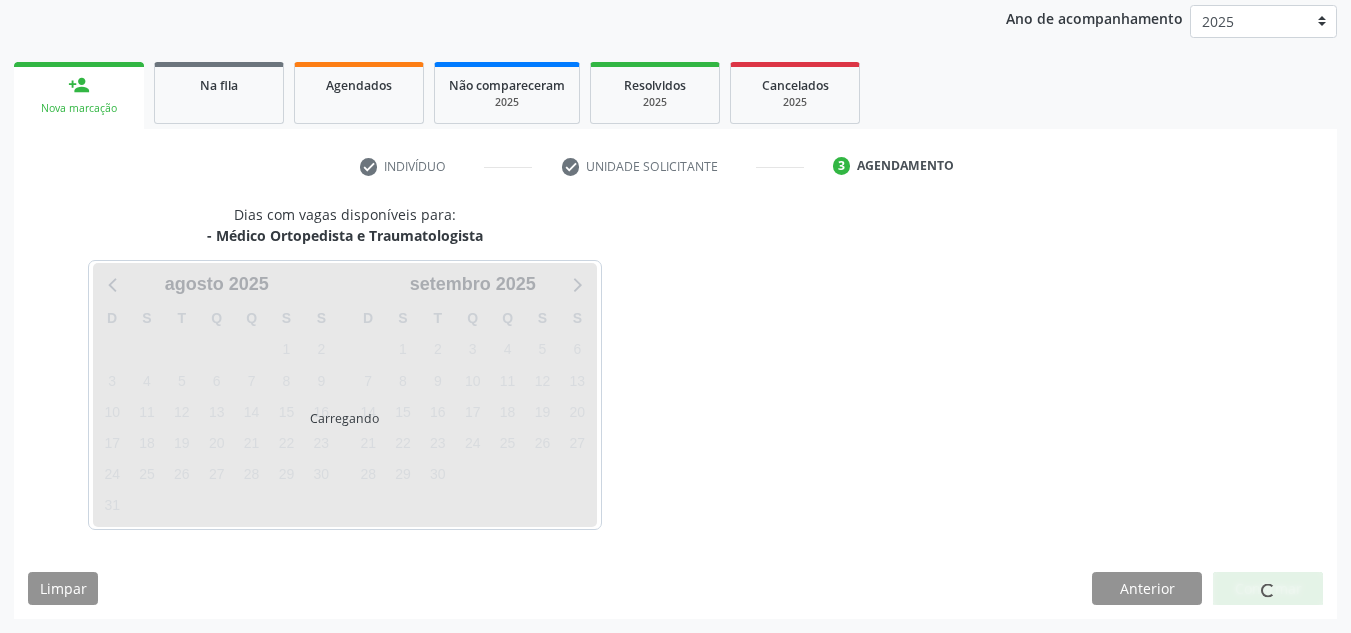 scroll, scrollTop: 237, scrollLeft: 0, axis: vertical 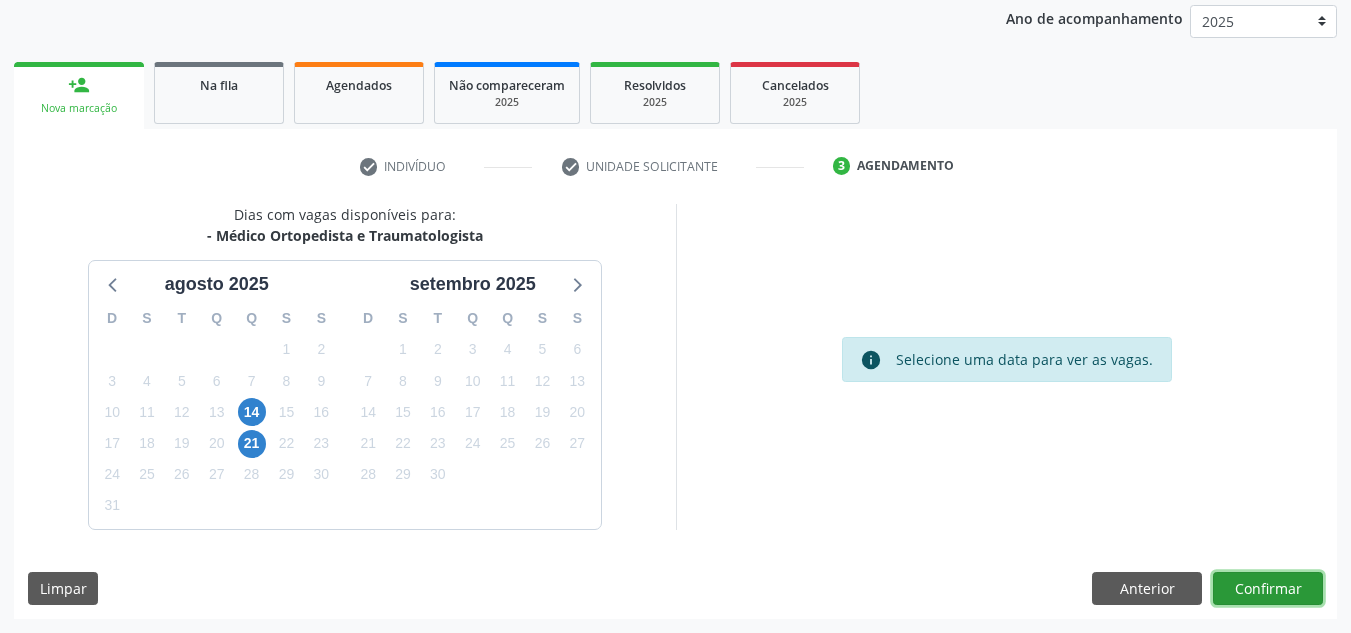 click on "Confirmar" at bounding box center (1268, 589) 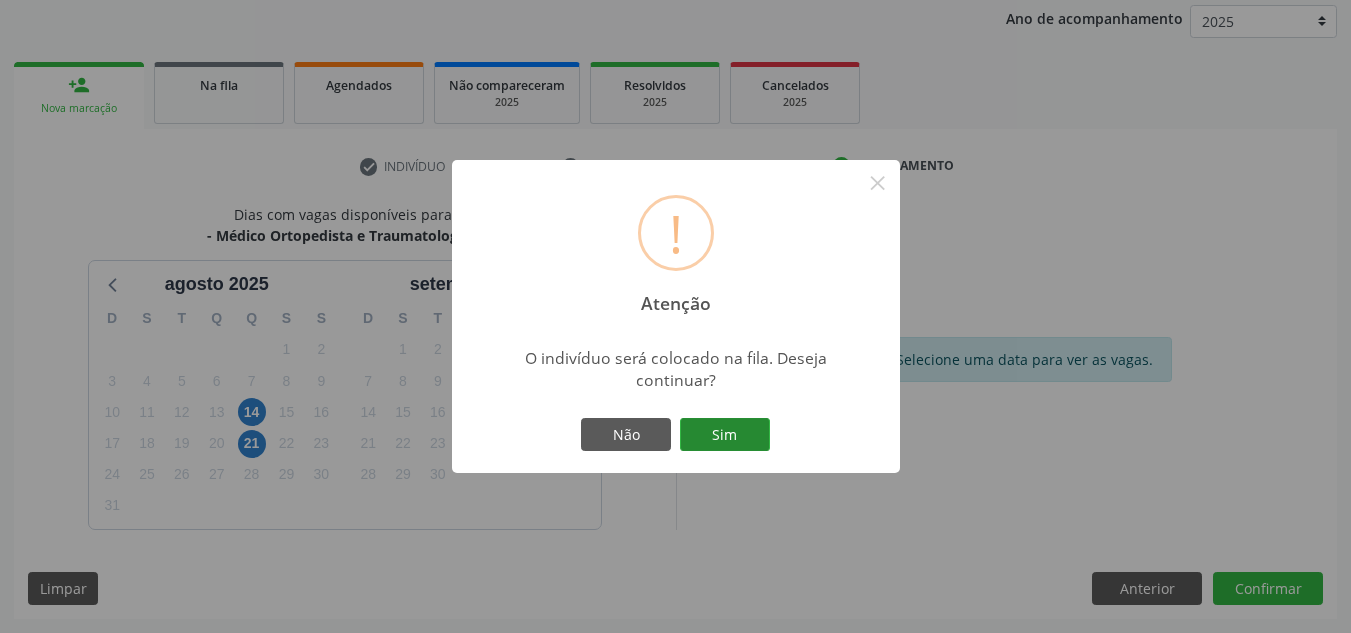 click on "Sim" at bounding box center (725, 435) 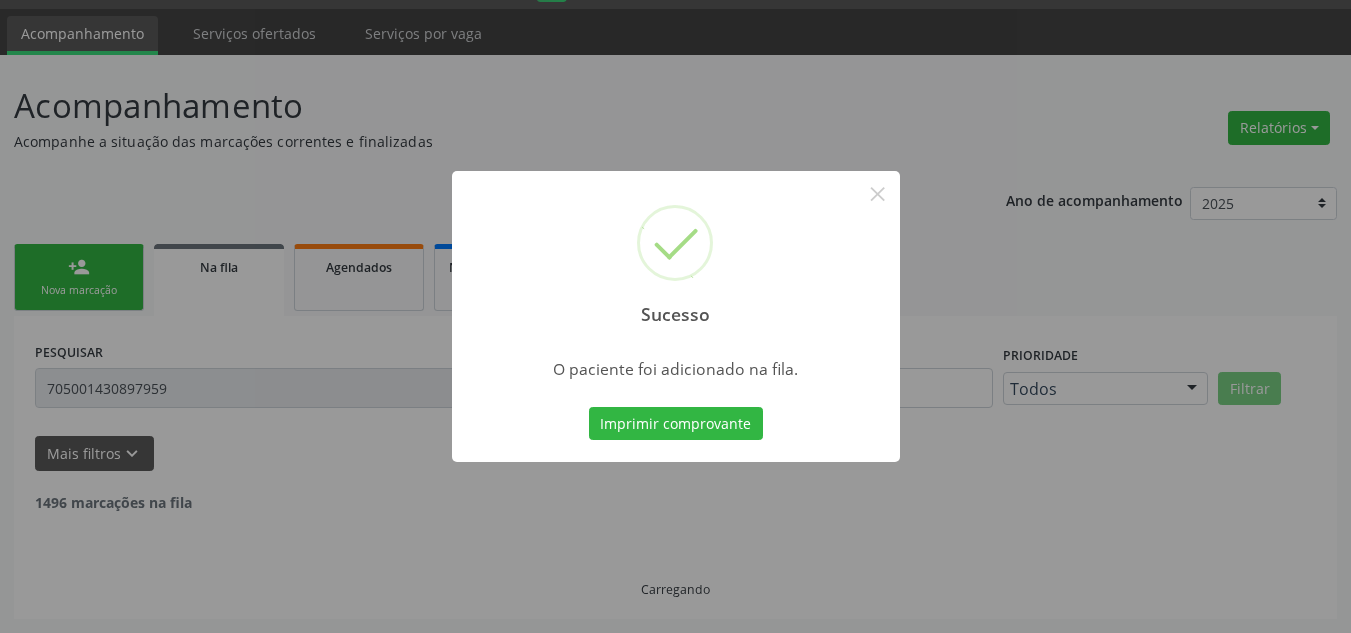 scroll, scrollTop: 34, scrollLeft: 0, axis: vertical 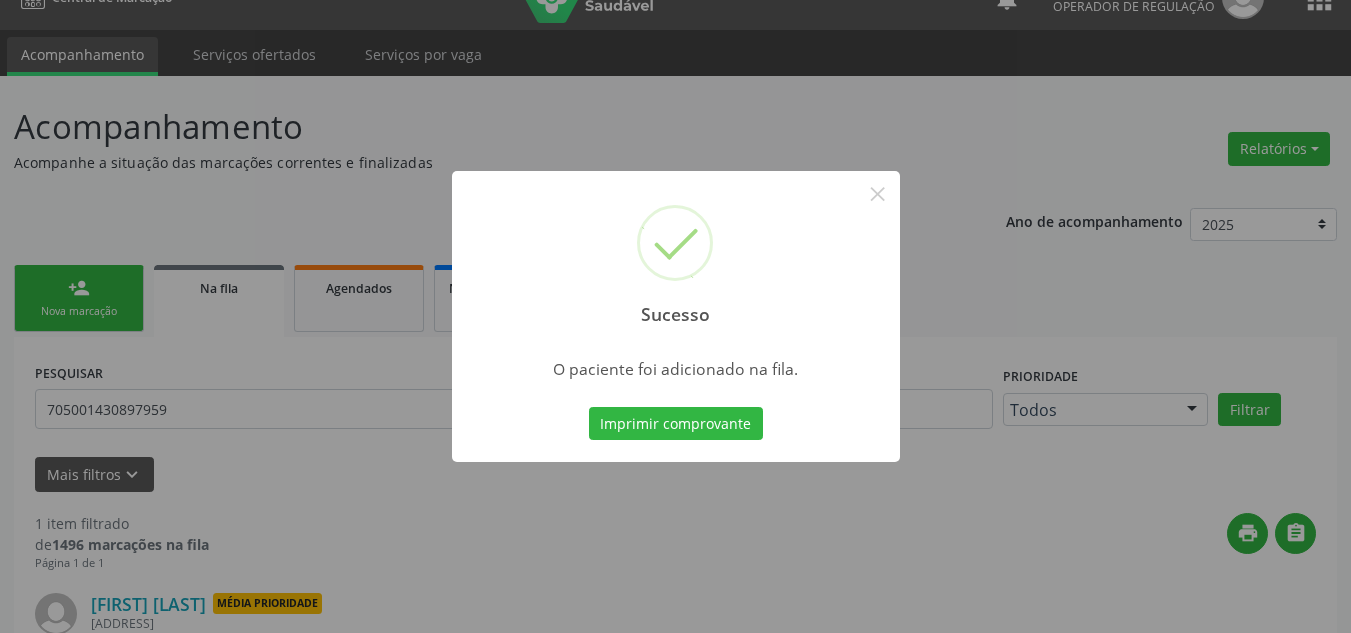 type 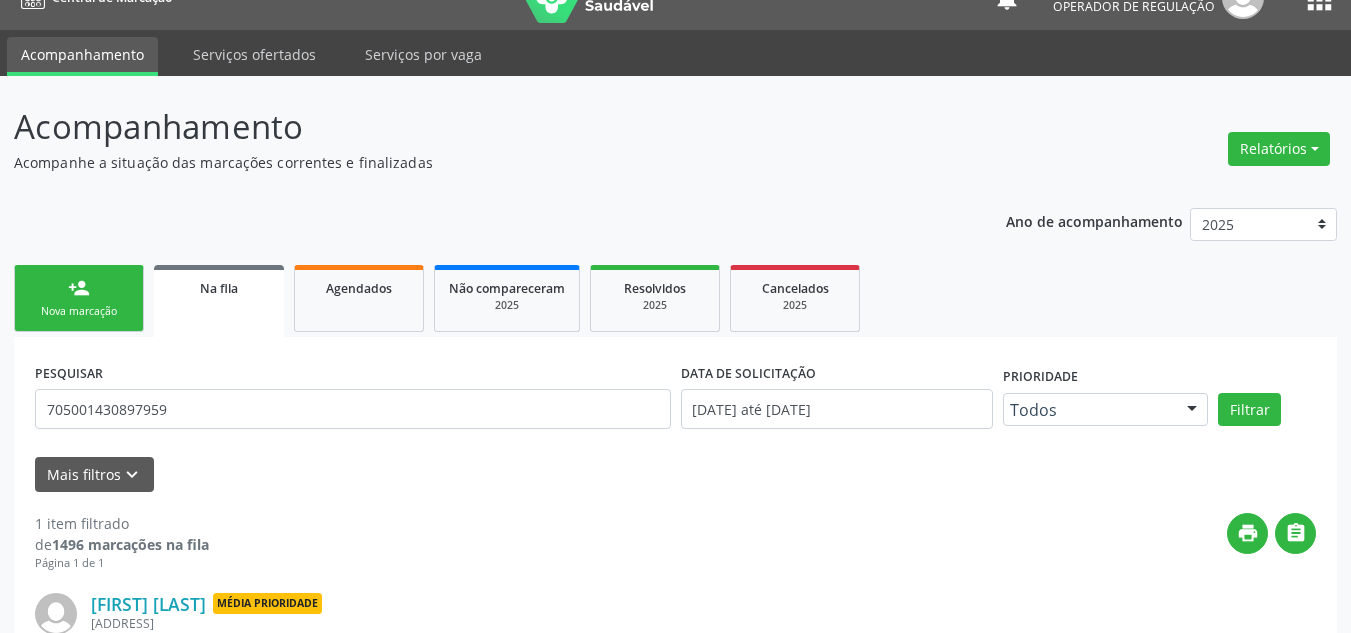 click on "Nova marcação" at bounding box center (79, 311) 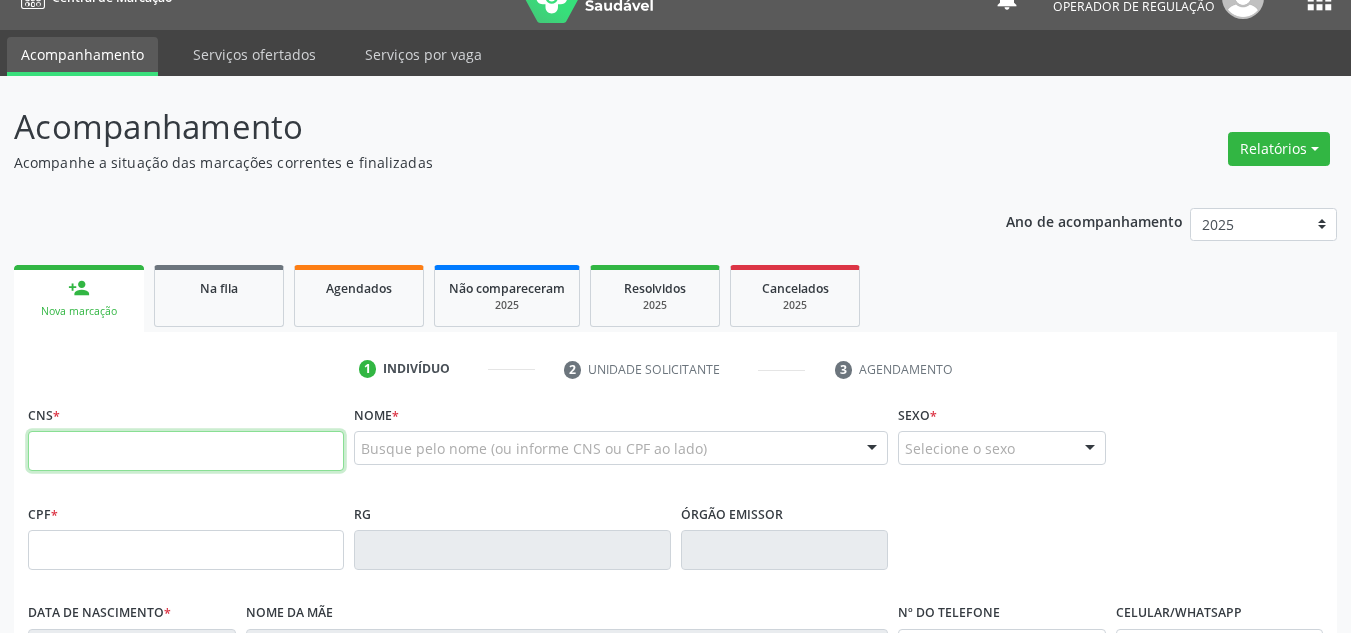 click at bounding box center [186, 451] 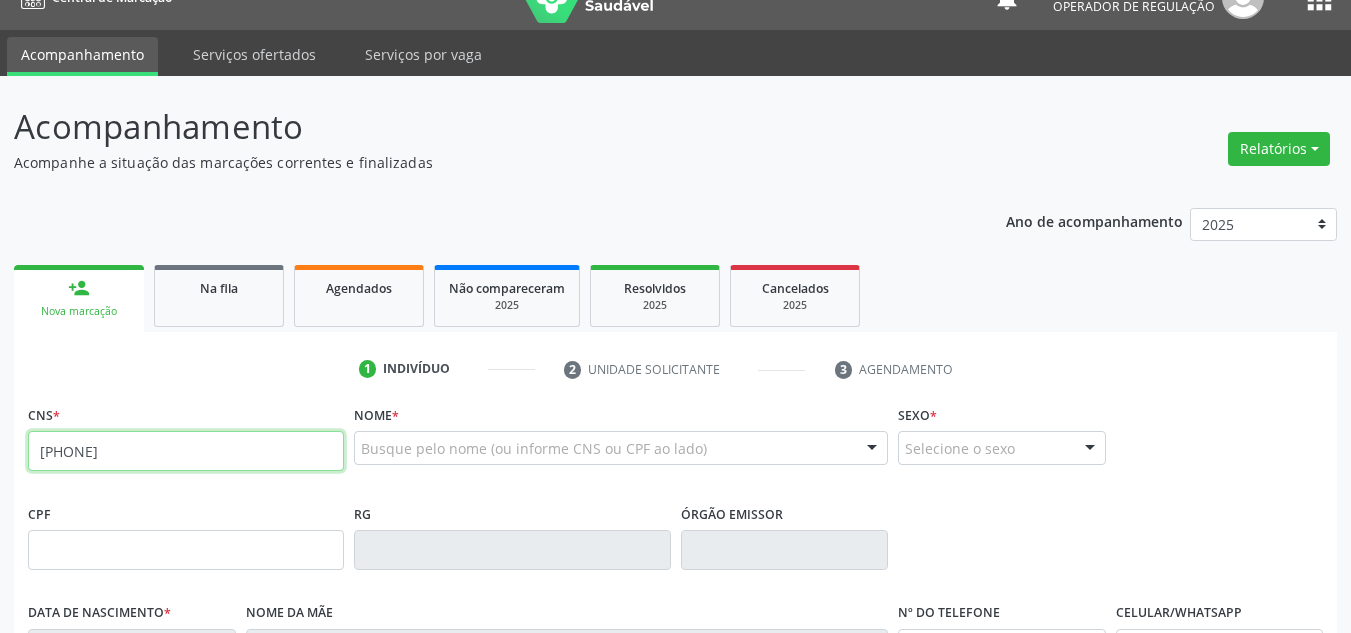 type on "706 0043 1066 6942" 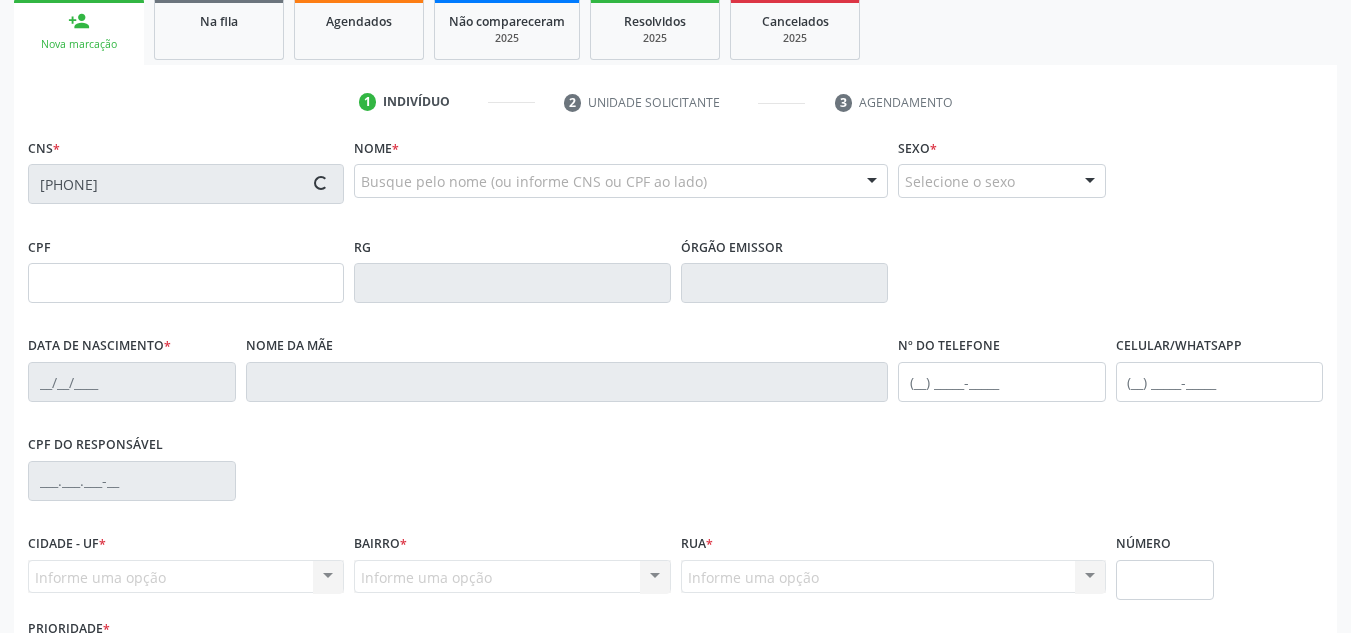 scroll, scrollTop: 334, scrollLeft: 0, axis: vertical 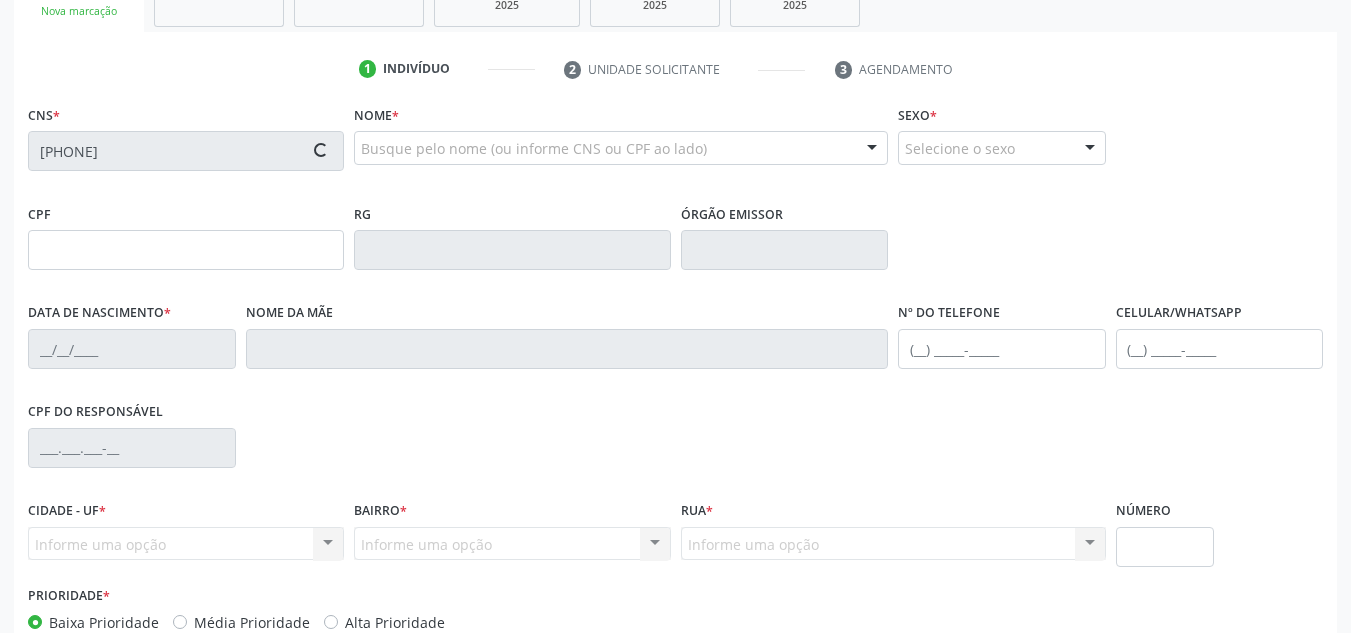 type on "714.058.754-02" 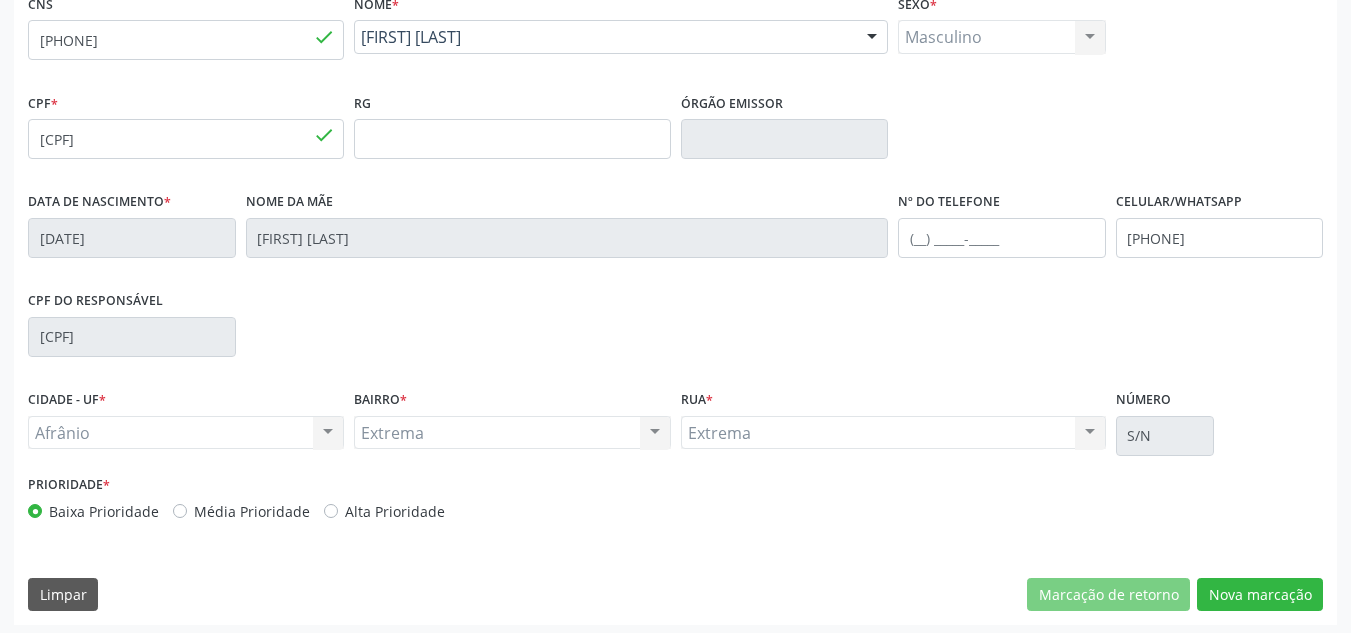 scroll, scrollTop: 451, scrollLeft: 0, axis: vertical 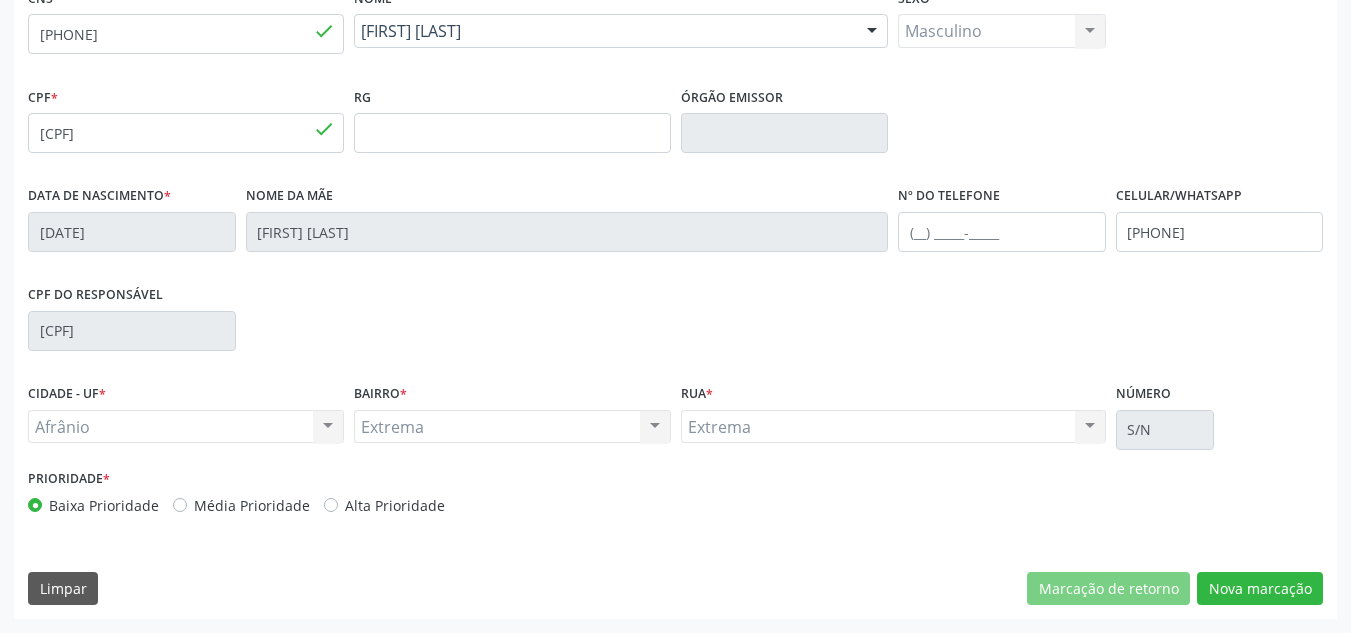 click on "Média Prioridade" at bounding box center (252, 505) 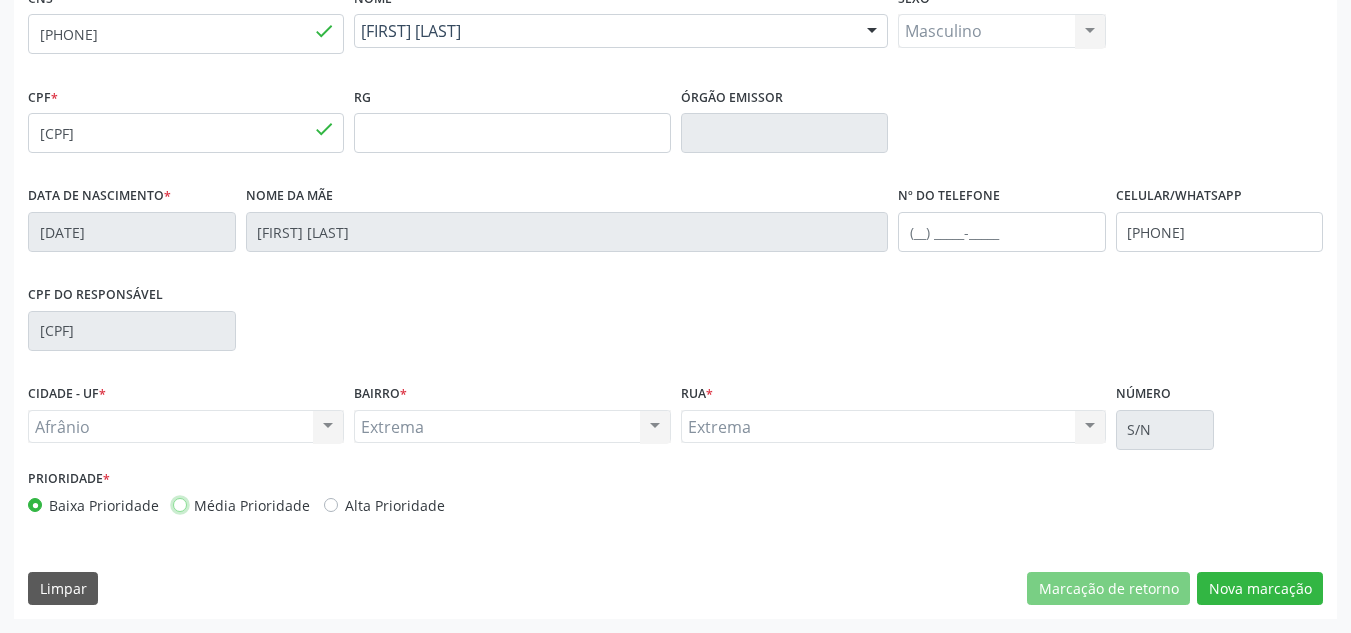 click on "Média Prioridade" at bounding box center [180, 504] 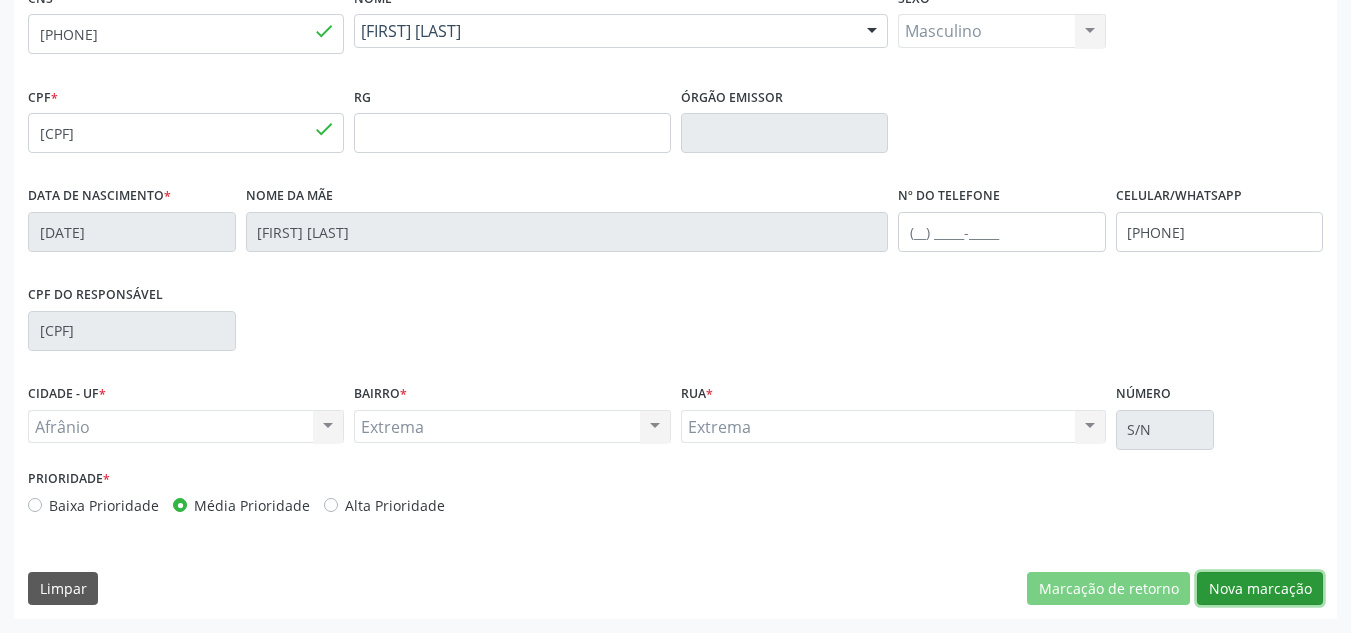 click on "Nova marcação" at bounding box center (1260, 589) 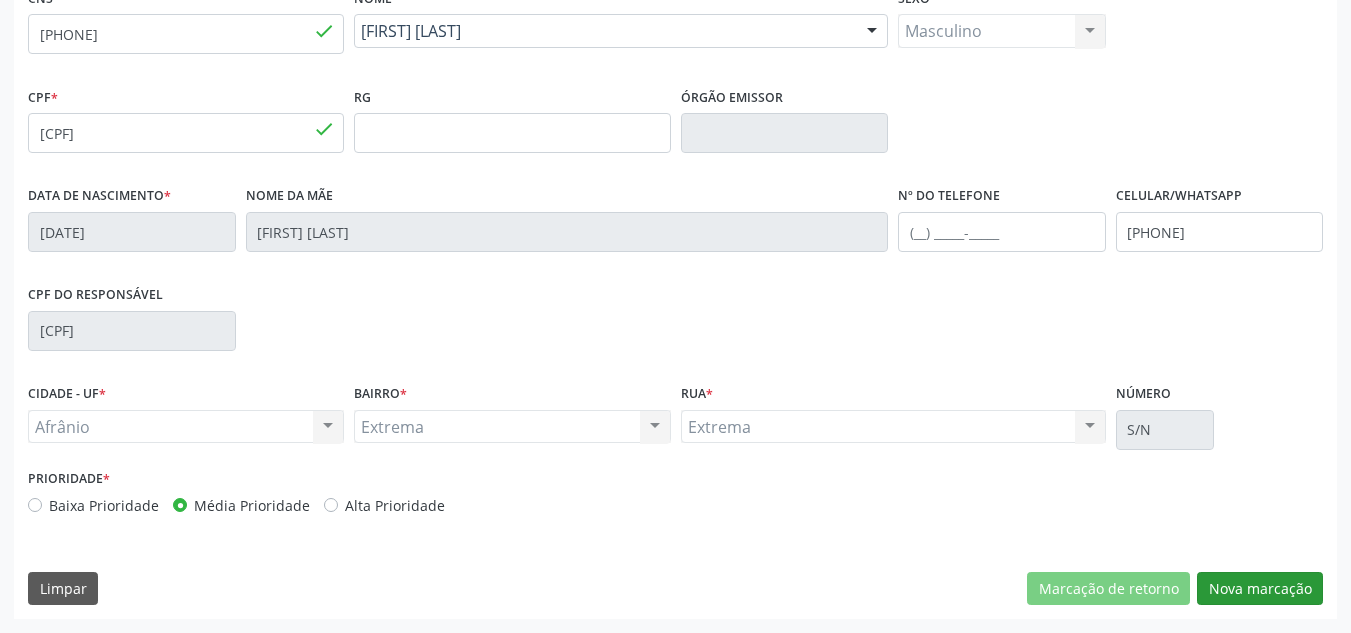 scroll, scrollTop: 273, scrollLeft: 0, axis: vertical 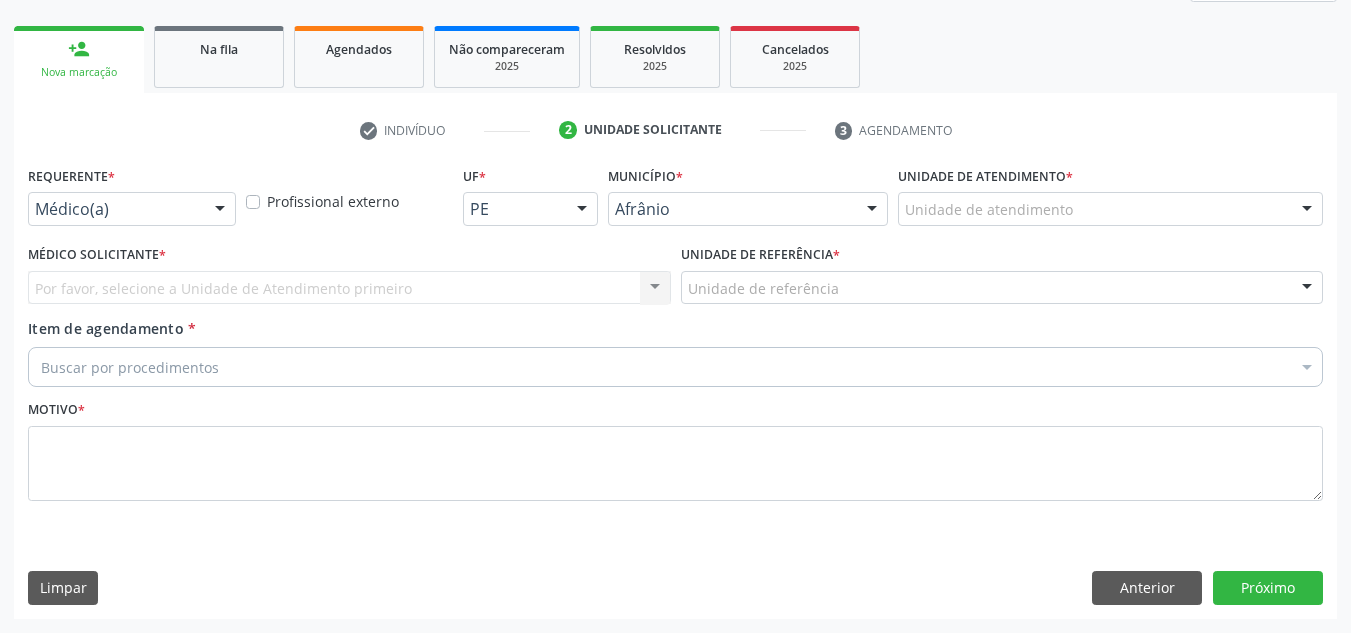 click on "Unidade de atendimento" at bounding box center [1110, 209] 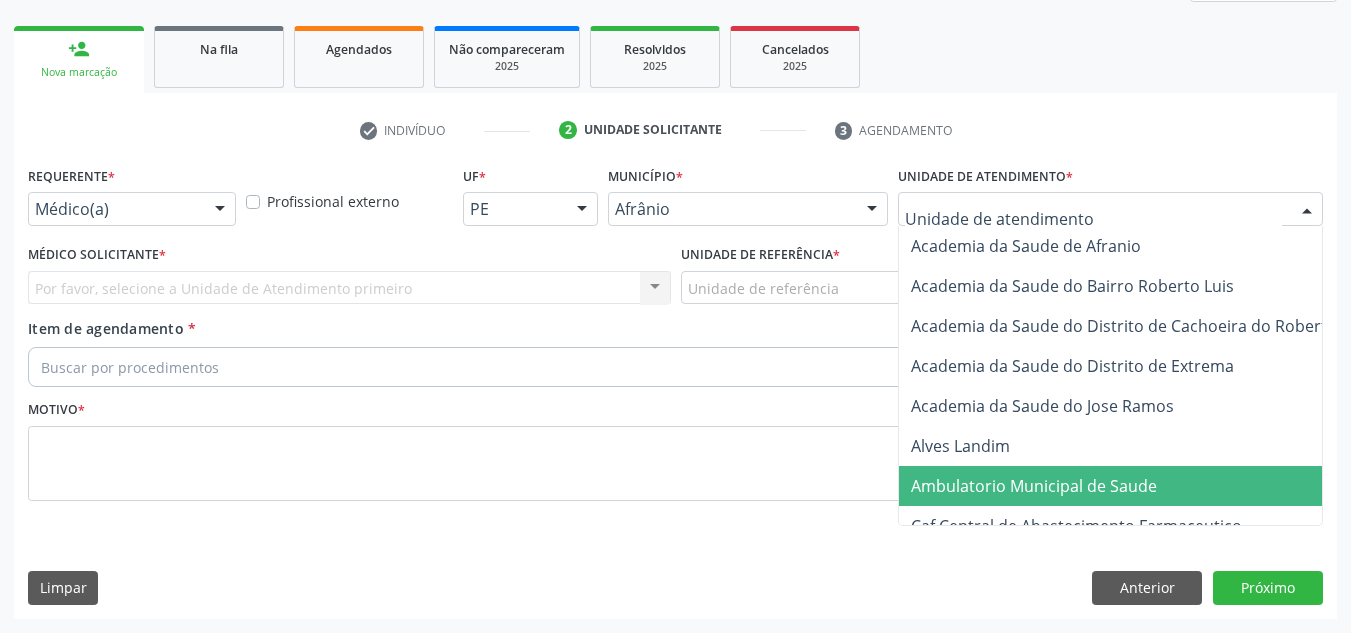click on "Ambulatorio Municipal de Saude" at bounding box center [1034, 486] 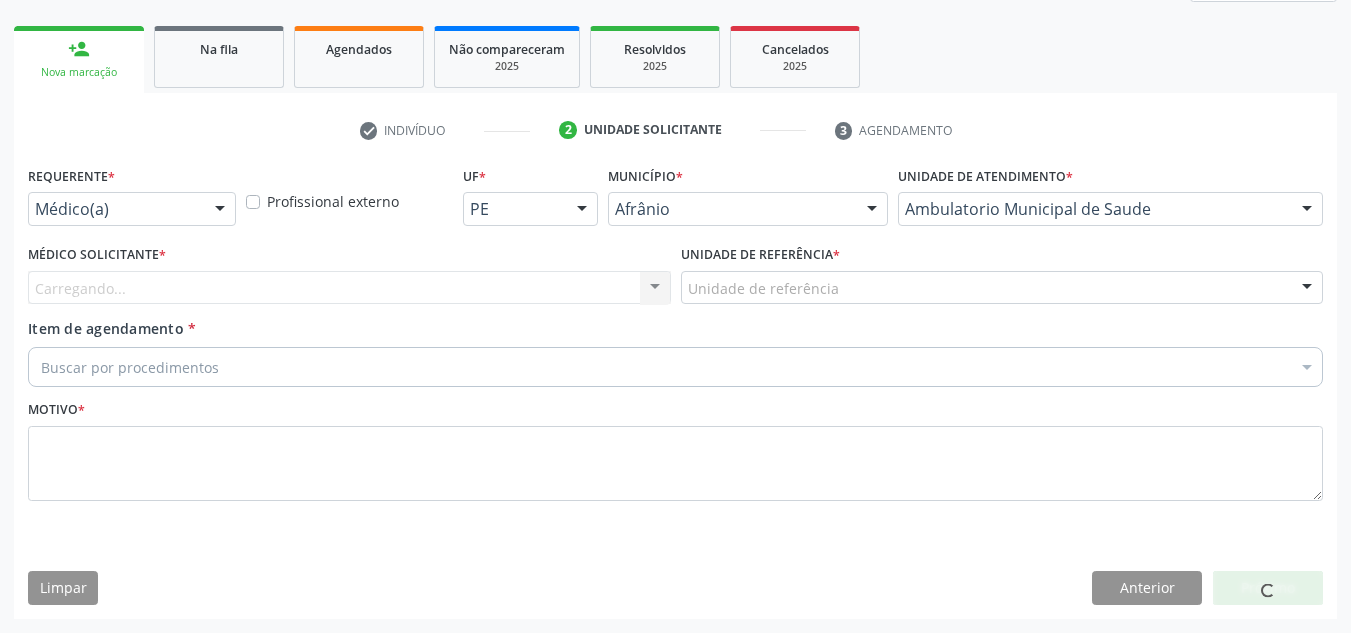 click on "Carregando...
Nenhum resultado encontrado para: "   "
Não há nenhuma opção para ser exibida." at bounding box center [349, 288] 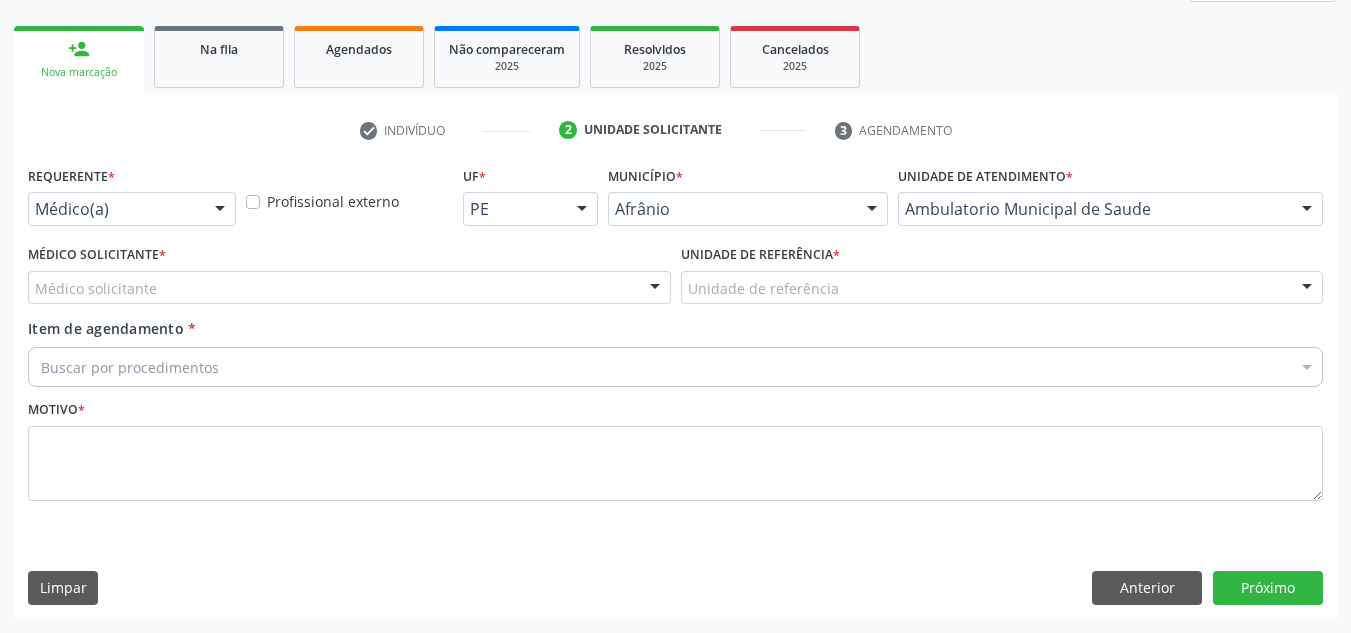 click on "Médico solicitante" at bounding box center (349, 288) 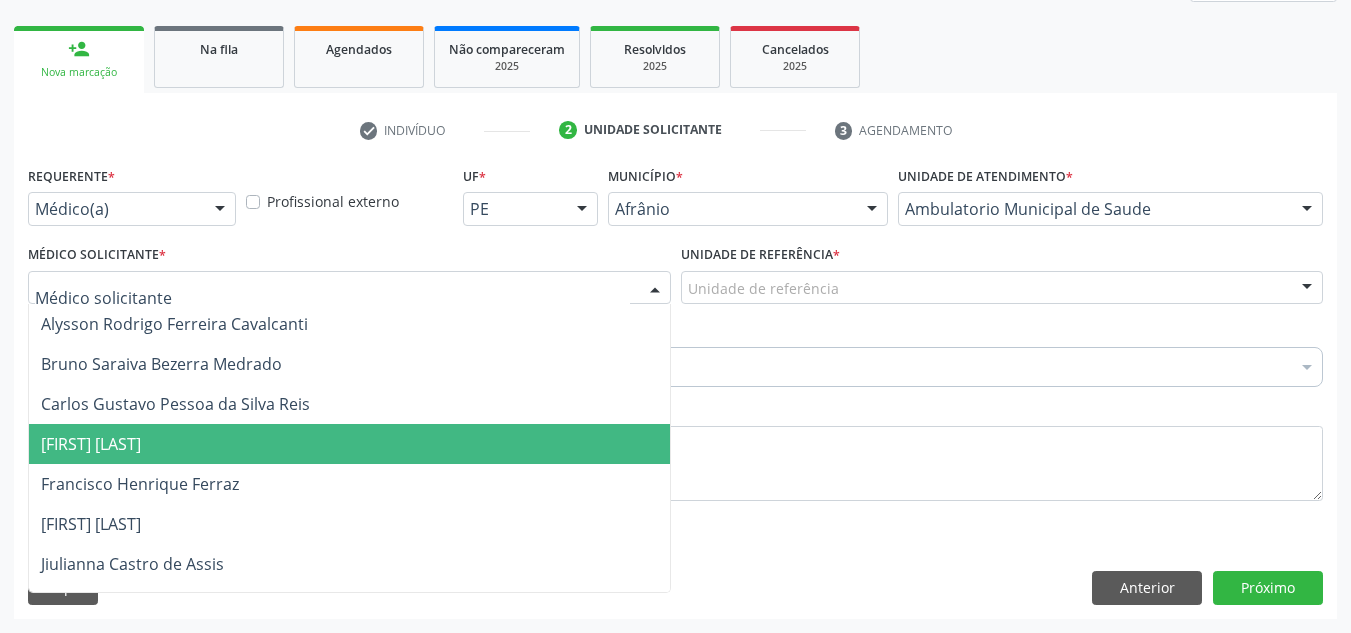 click on "[FIRST] [MIDDLE] [LAST]" at bounding box center (349, 444) 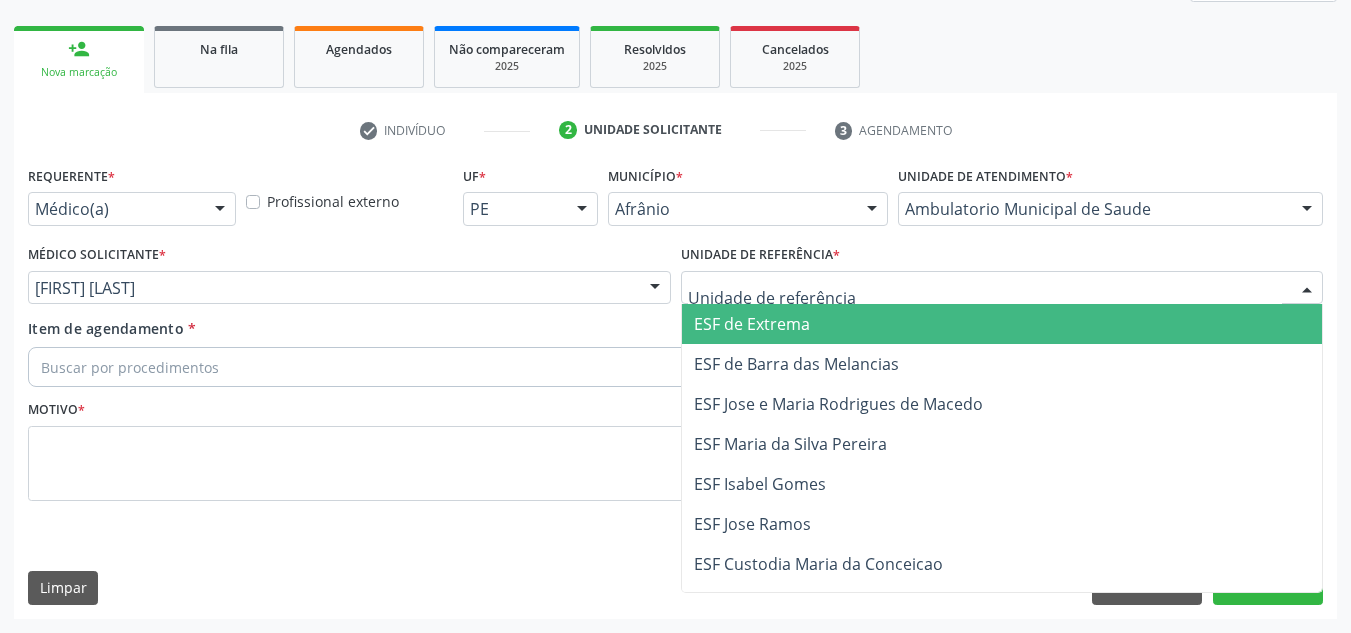 click at bounding box center [1002, 288] 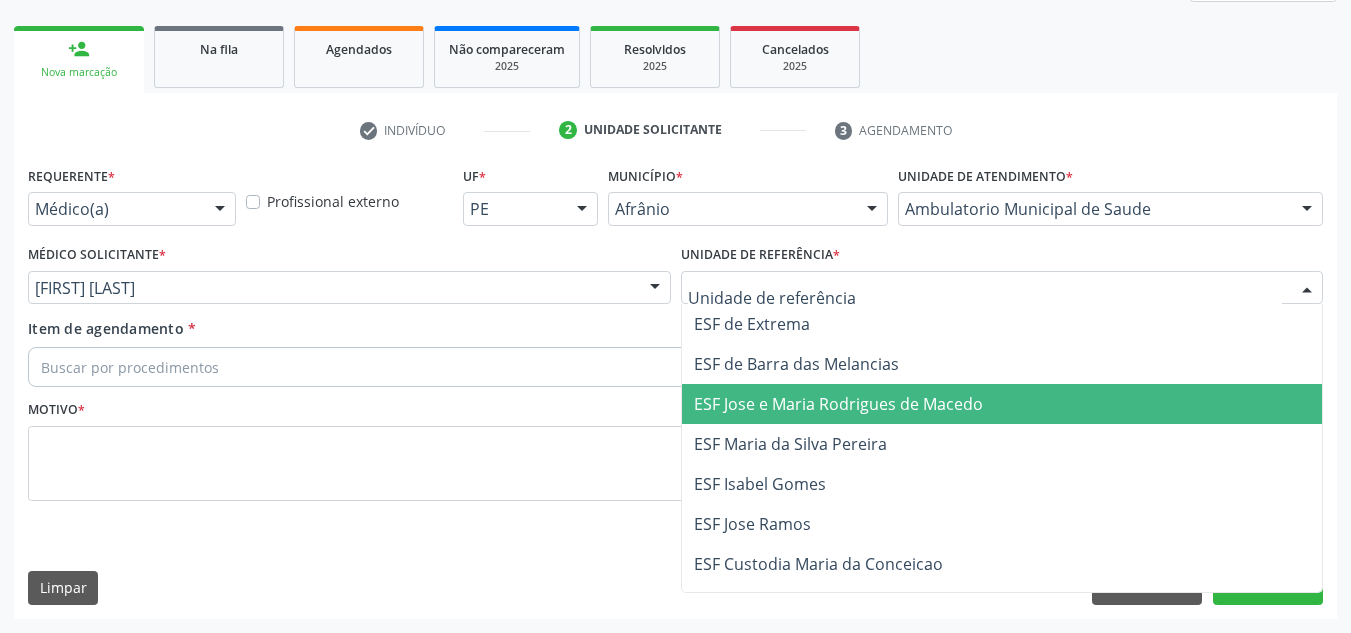 click on "ESF Jose e Maria Rodrigues de Macedo" at bounding box center [838, 404] 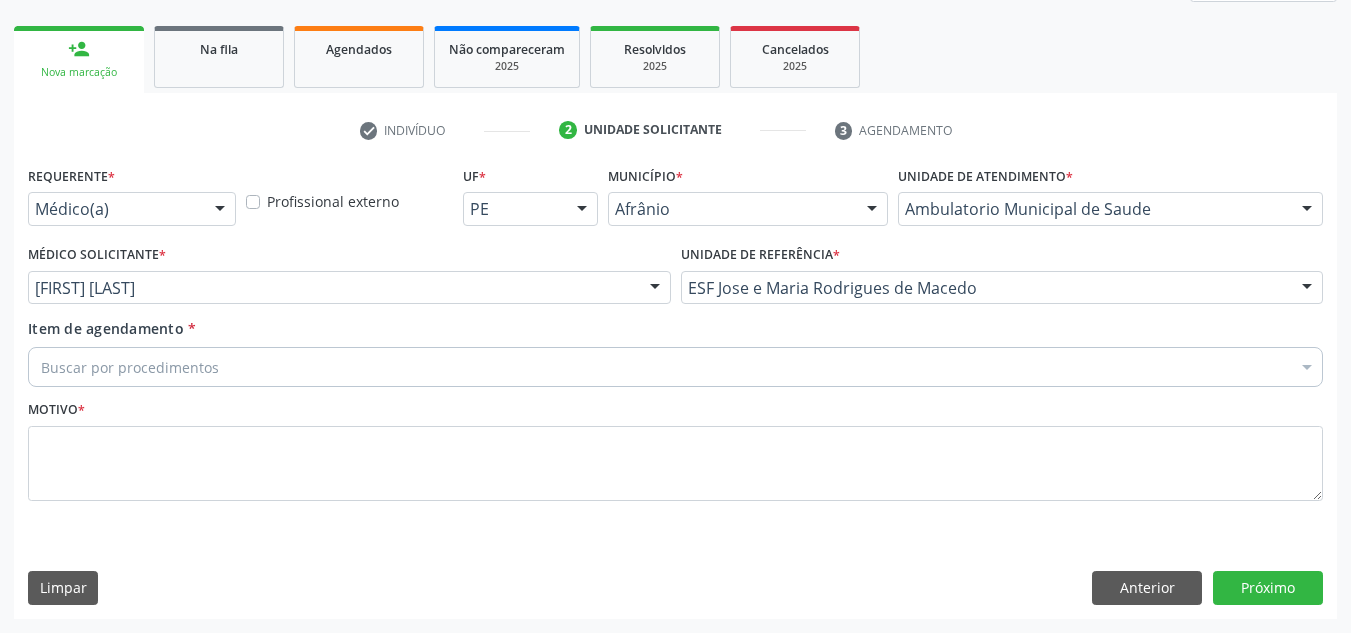 click on "Buscar por procedimentos" at bounding box center [675, 367] 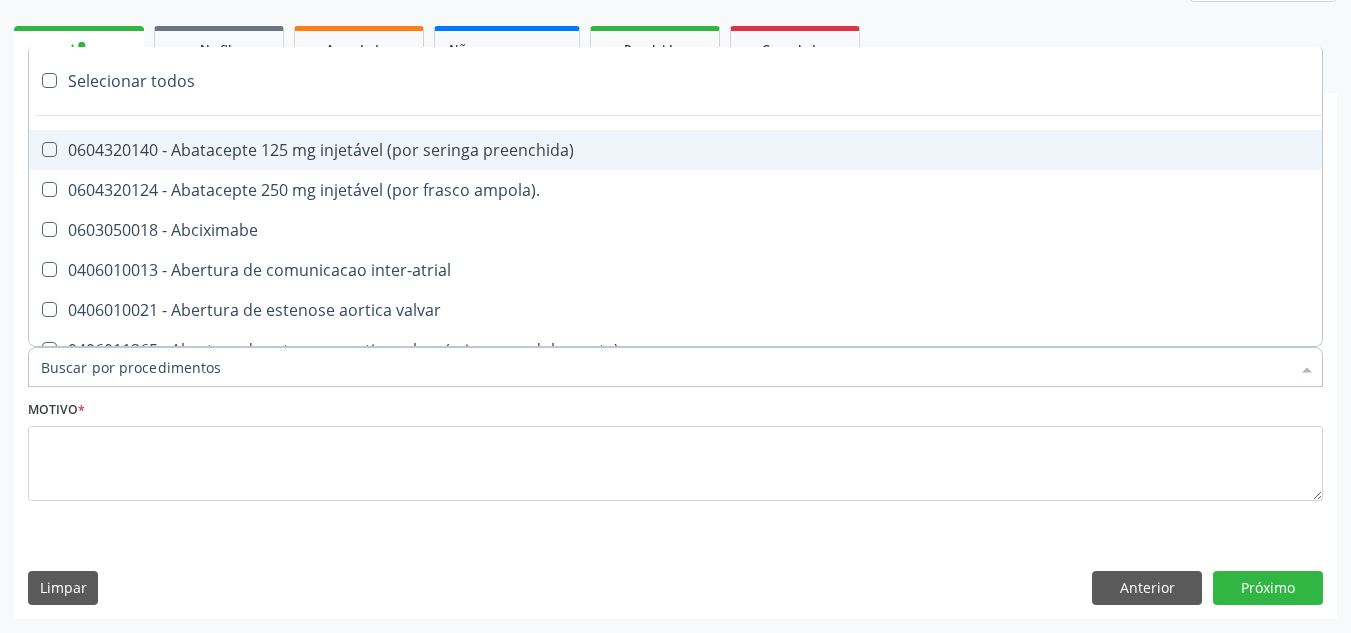 click on "Item de agendamento
*" at bounding box center (665, 367) 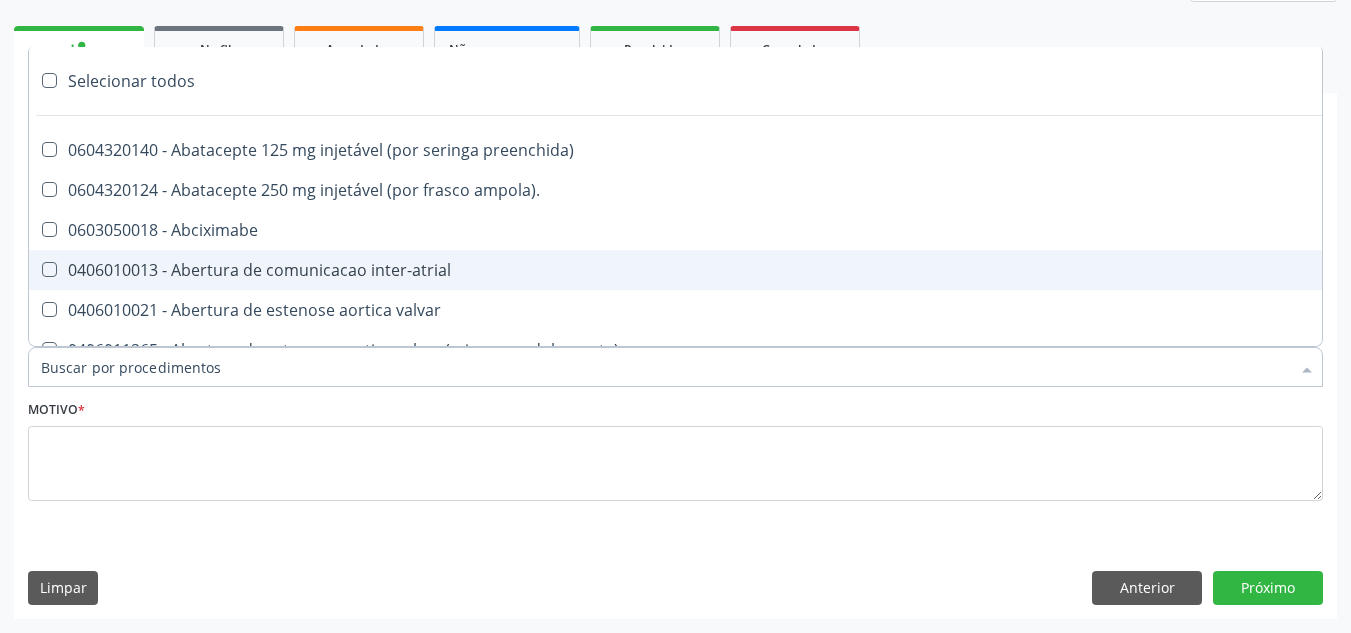 paste on "ORTOPEDISTA" 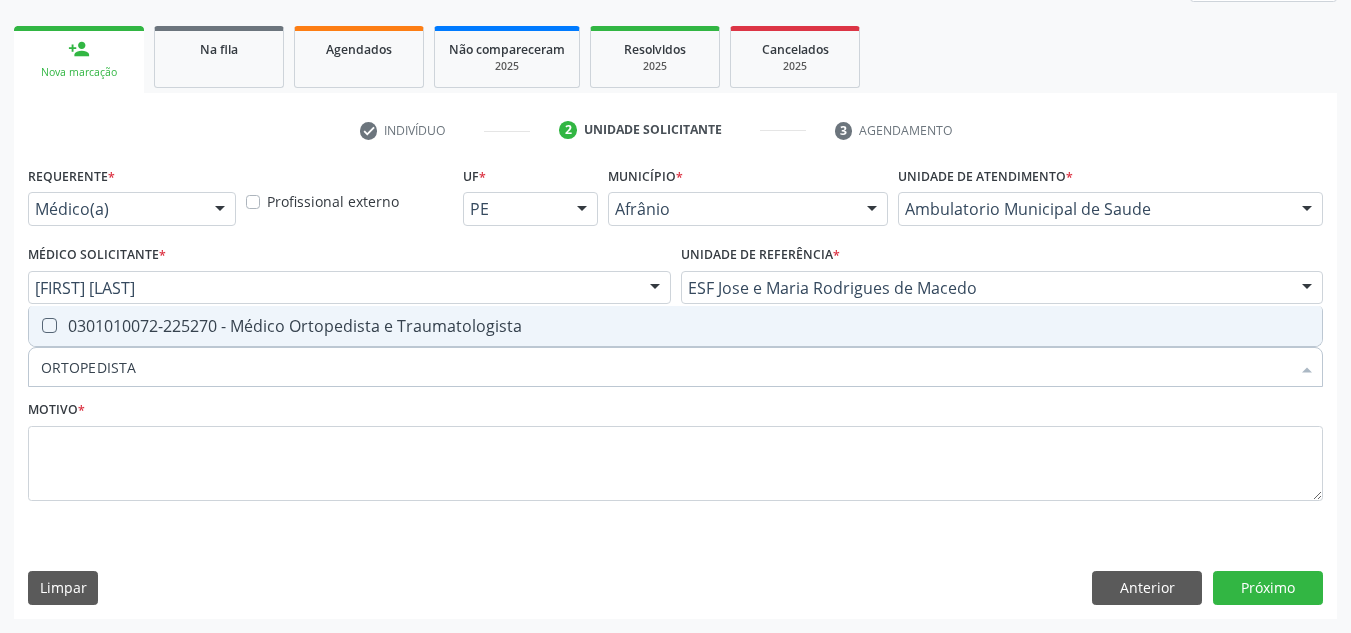 click on "0301010072-225270 - Médico Ortopedista e Traumatologista" at bounding box center (675, 326) 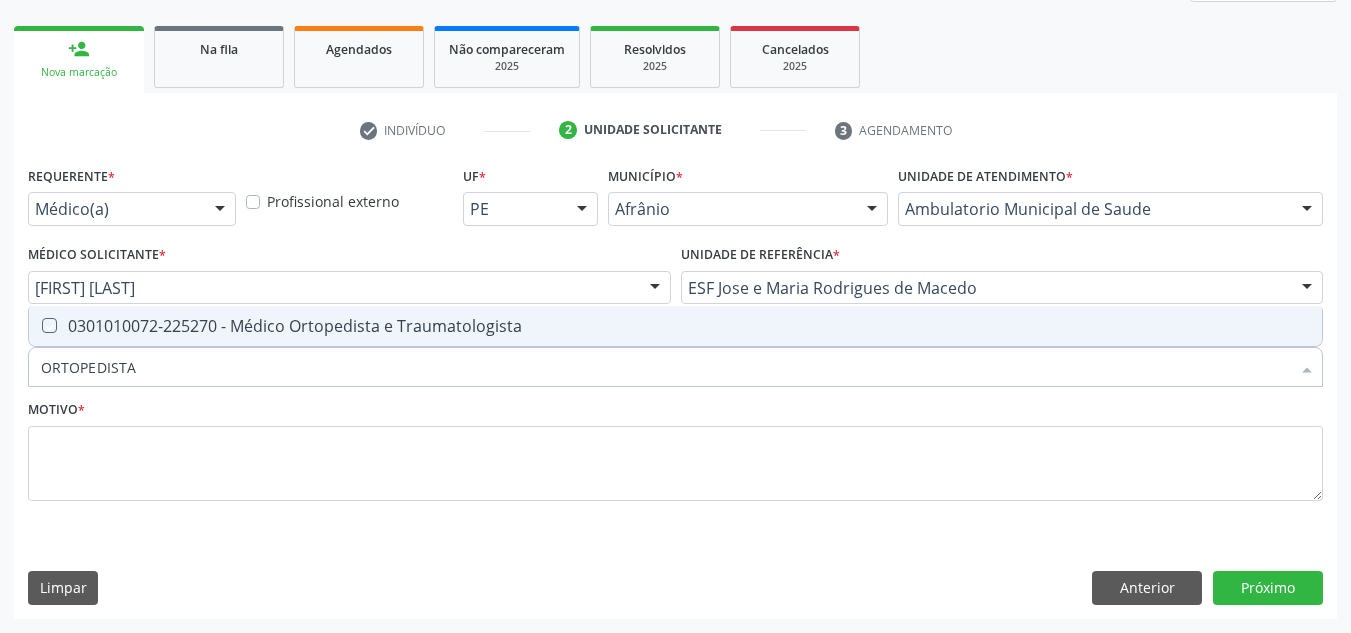 checkbox on "true" 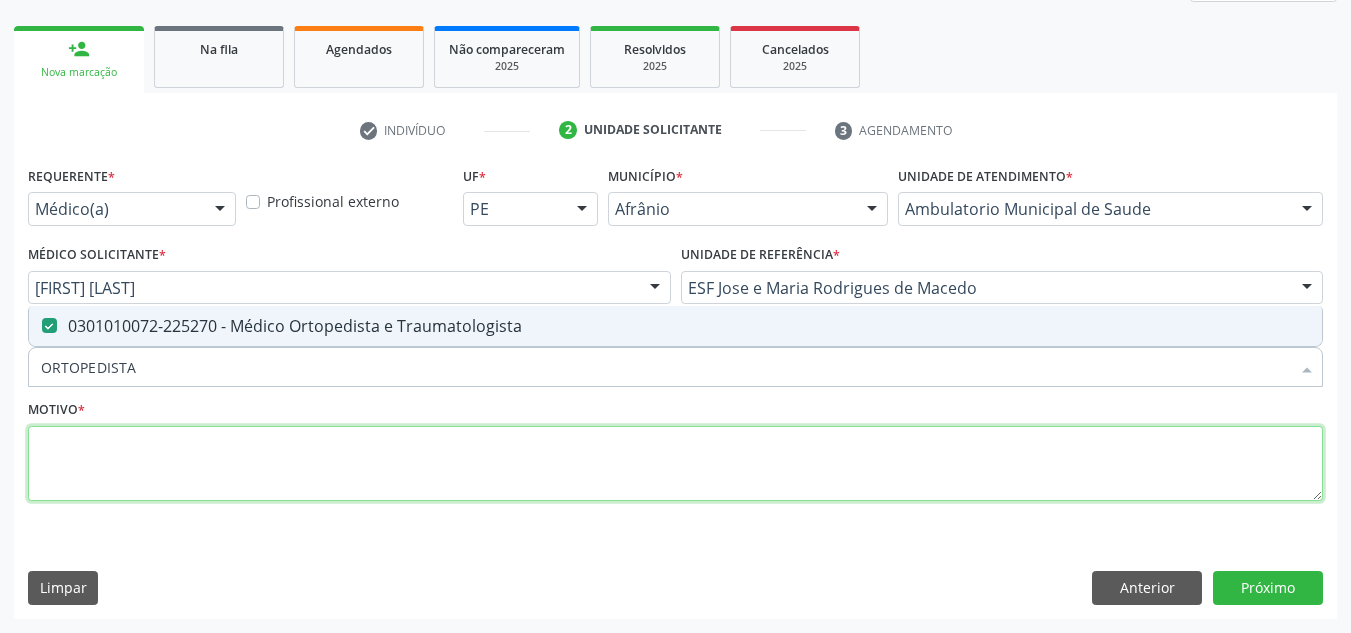 click at bounding box center [675, 464] 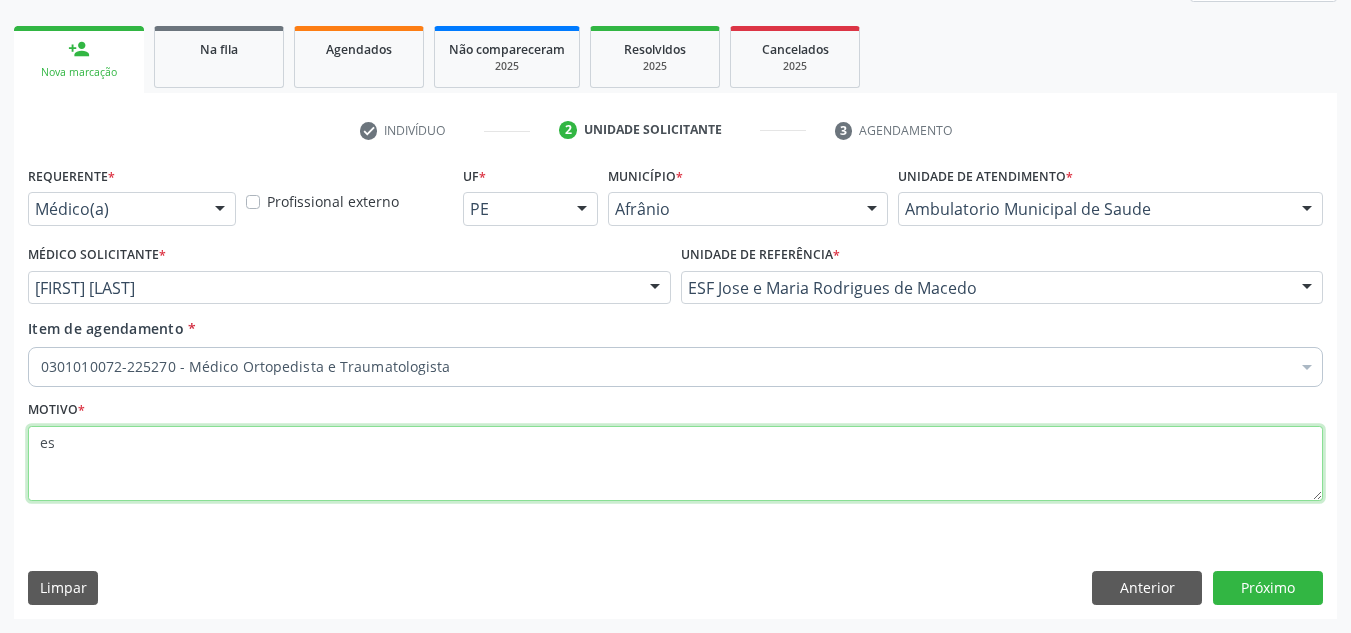 type on "e" 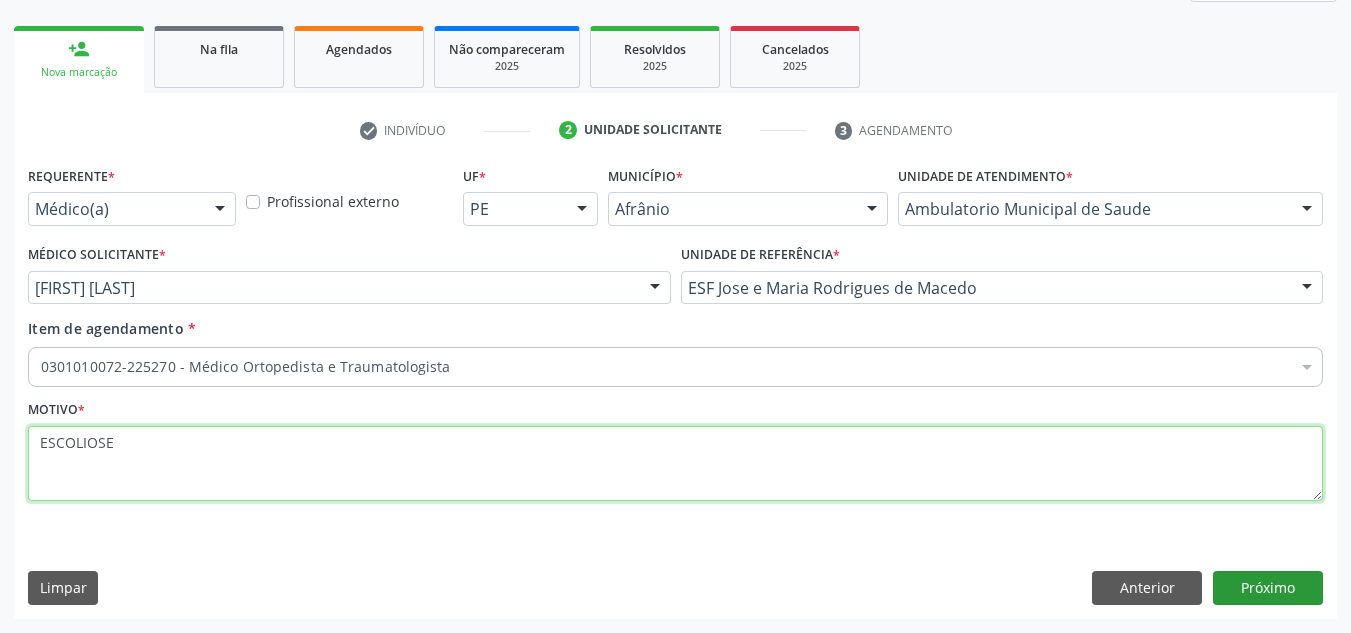 type on "ESCOLIOSE" 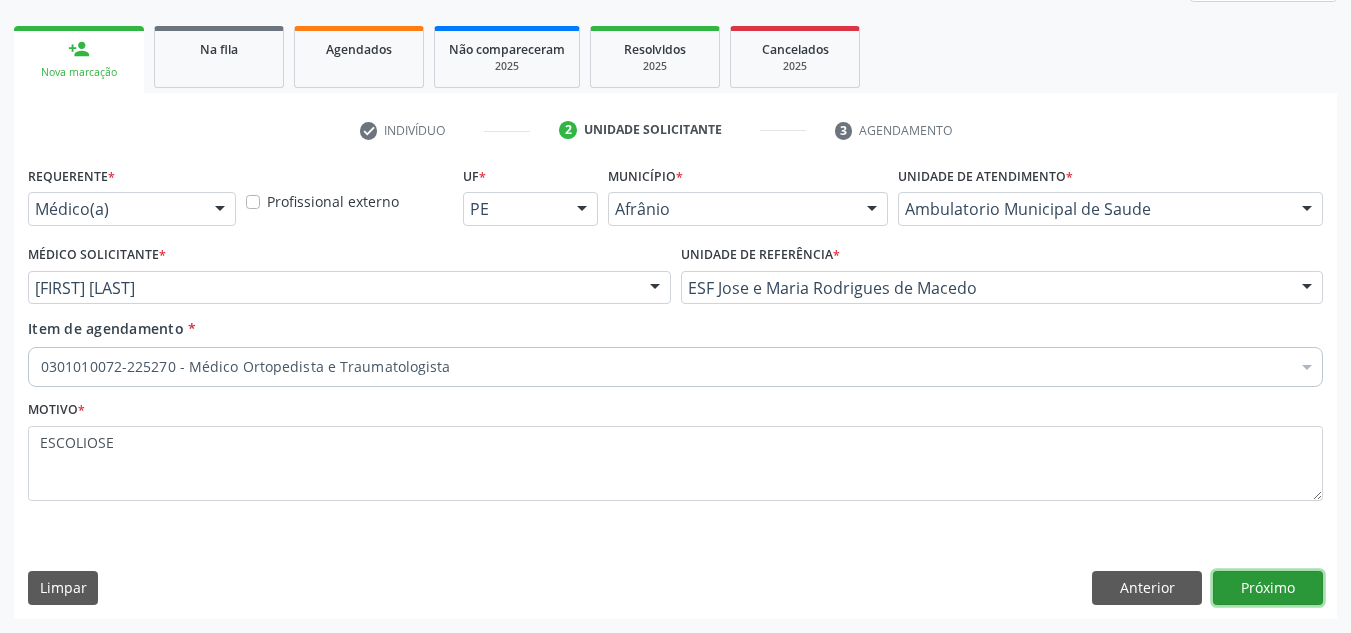 click on "Próximo" at bounding box center [1268, 588] 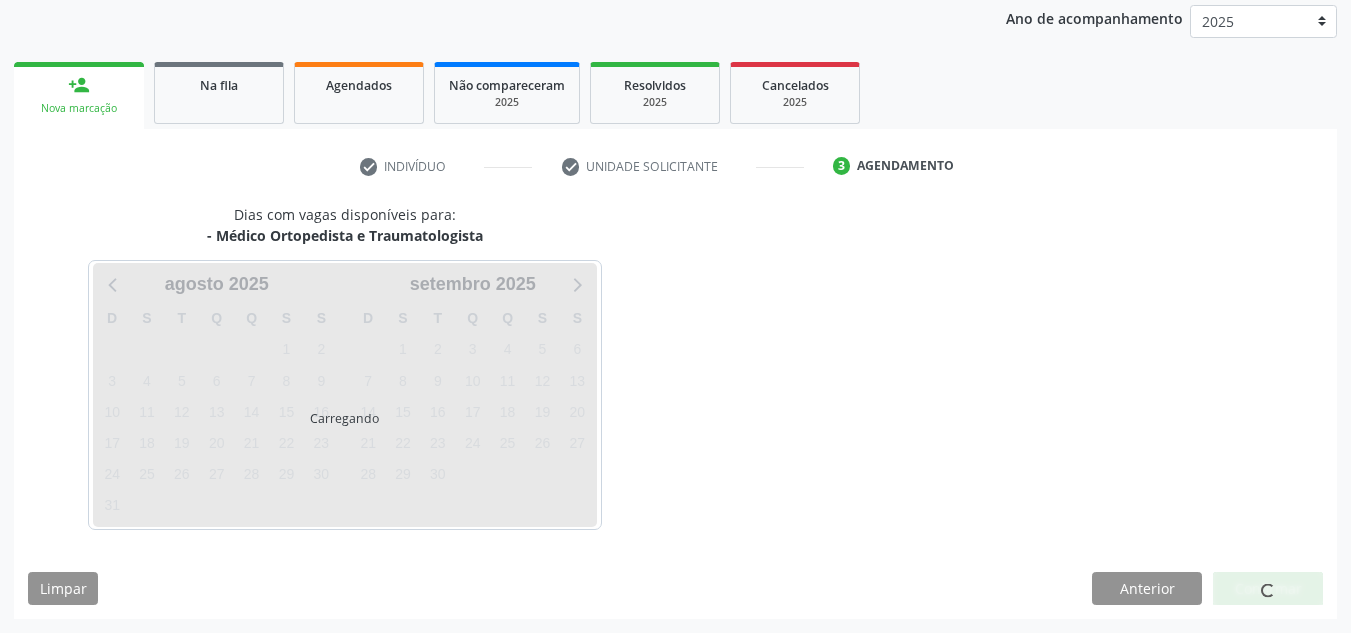 scroll, scrollTop: 237, scrollLeft: 0, axis: vertical 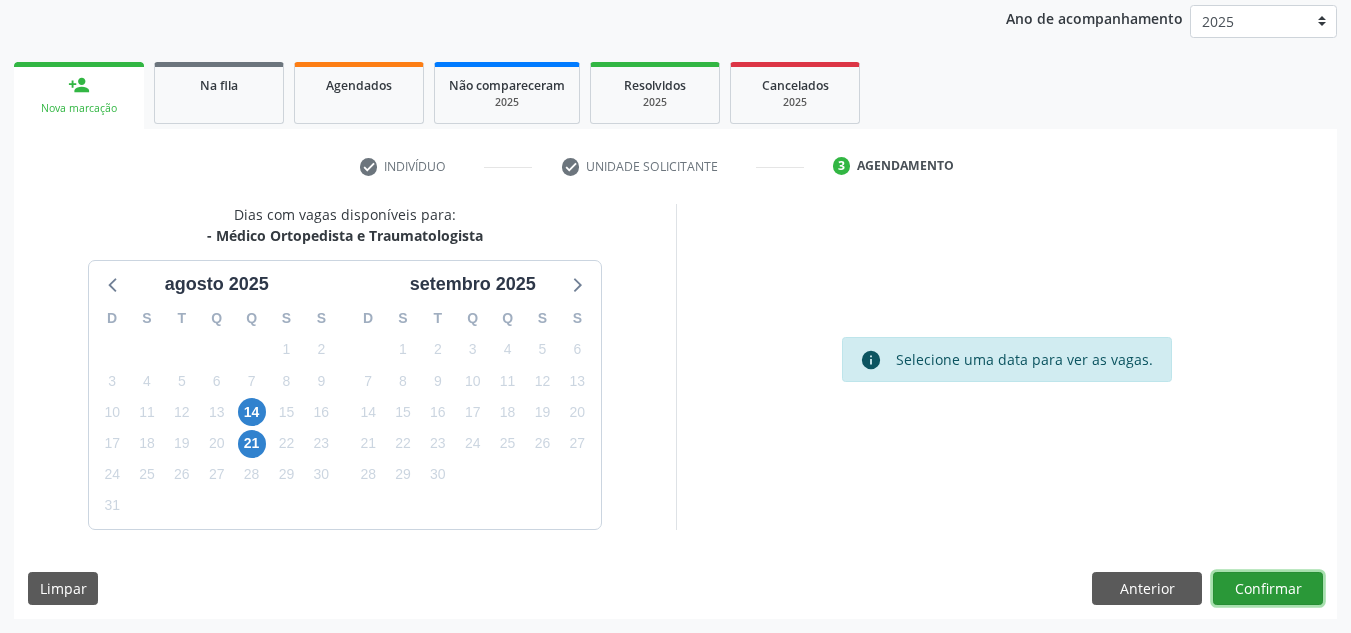 click on "Confirmar" at bounding box center (1268, 589) 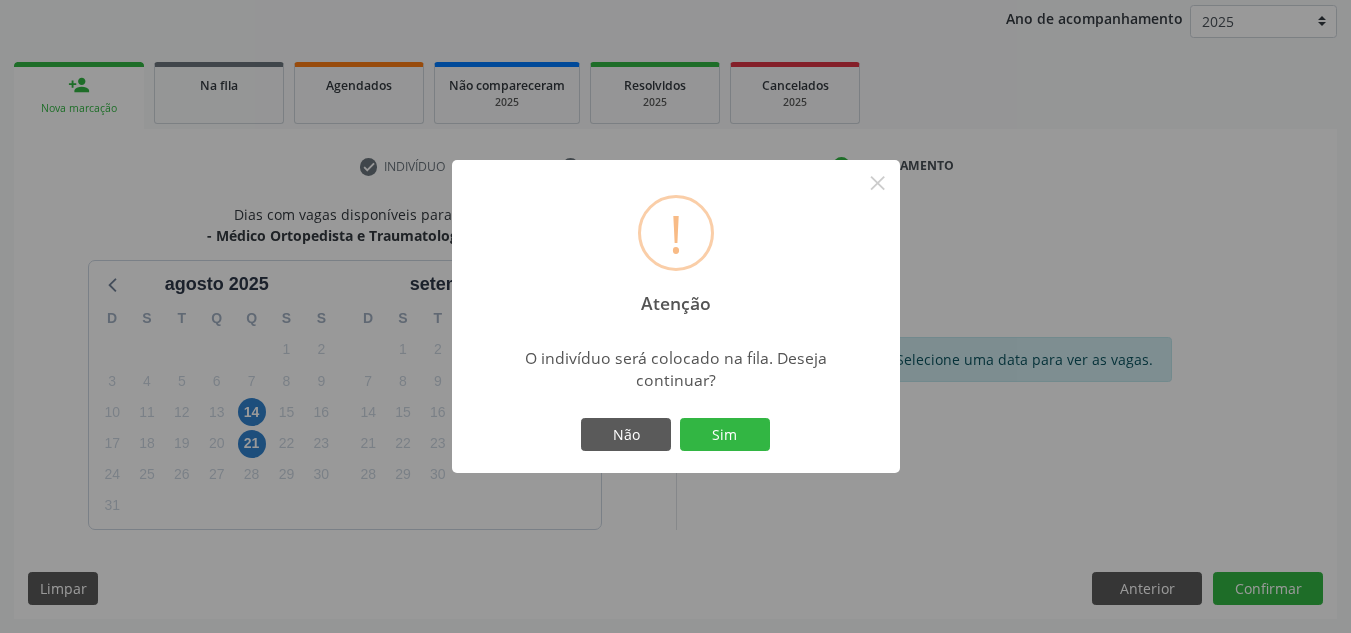 drag, startPoint x: 704, startPoint y: 431, endPoint x: 679, endPoint y: 421, distance: 26.925823 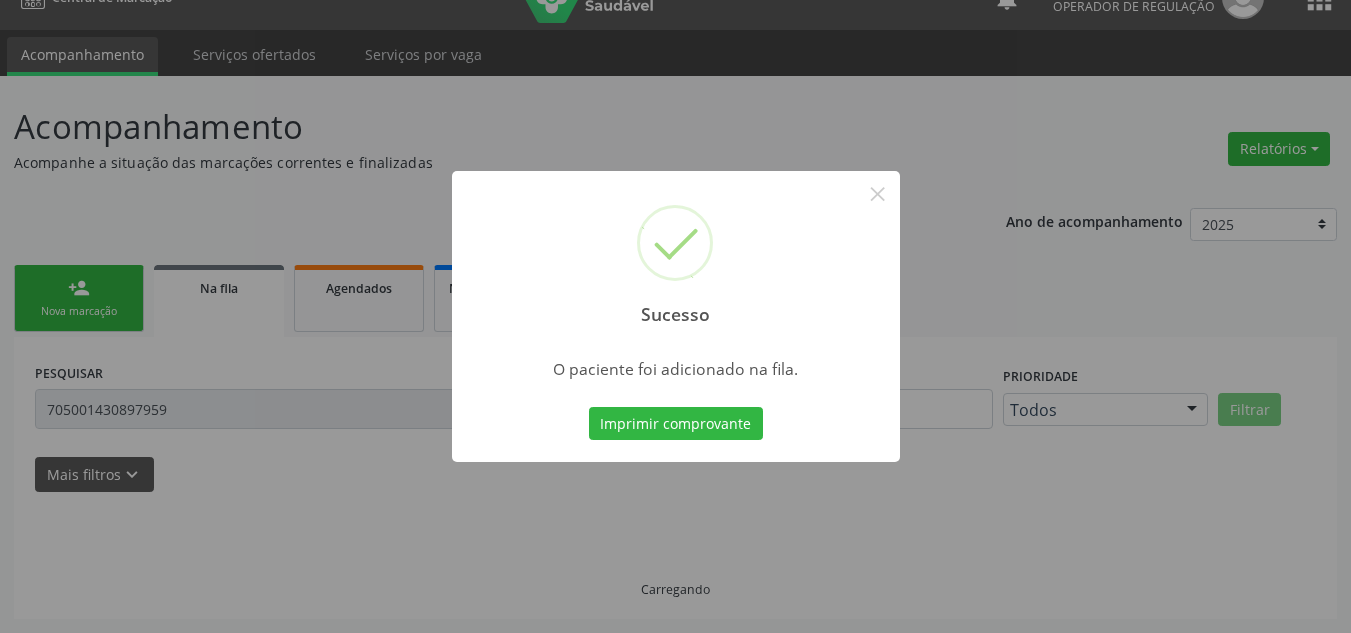 scroll, scrollTop: 34, scrollLeft: 0, axis: vertical 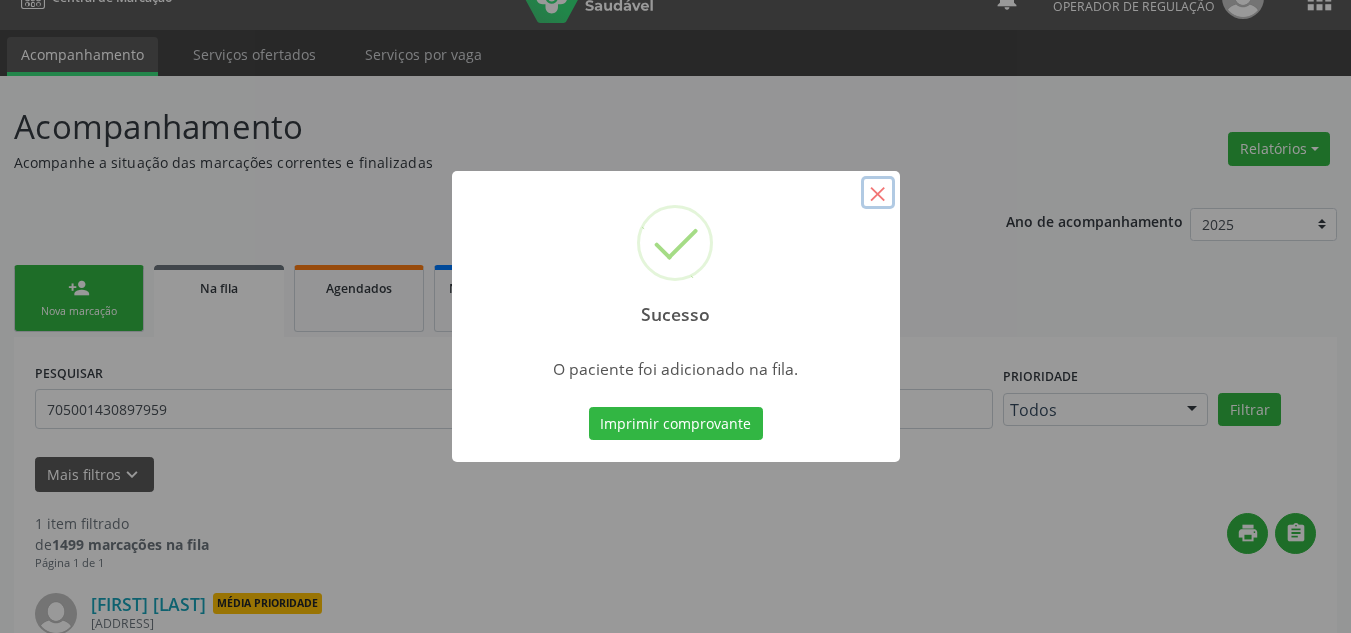 click on "×" at bounding box center [878, 193] 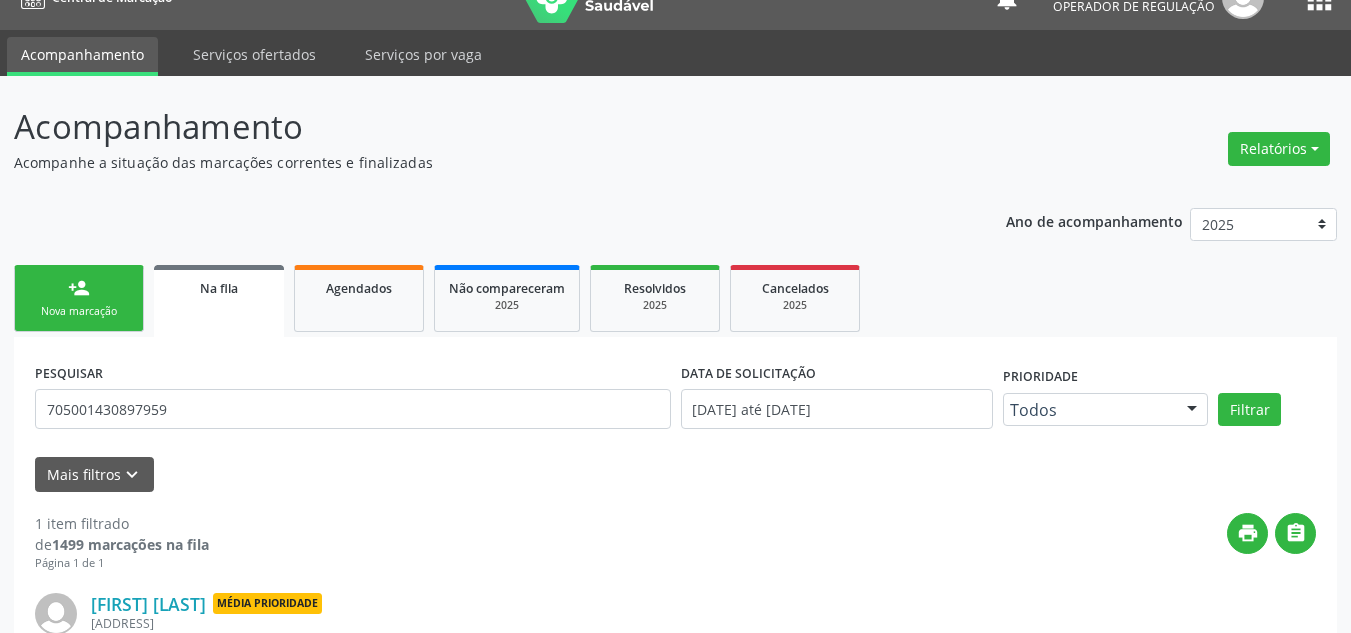 click on "person_add
Nova marcação" at bounding box center [79, 298] 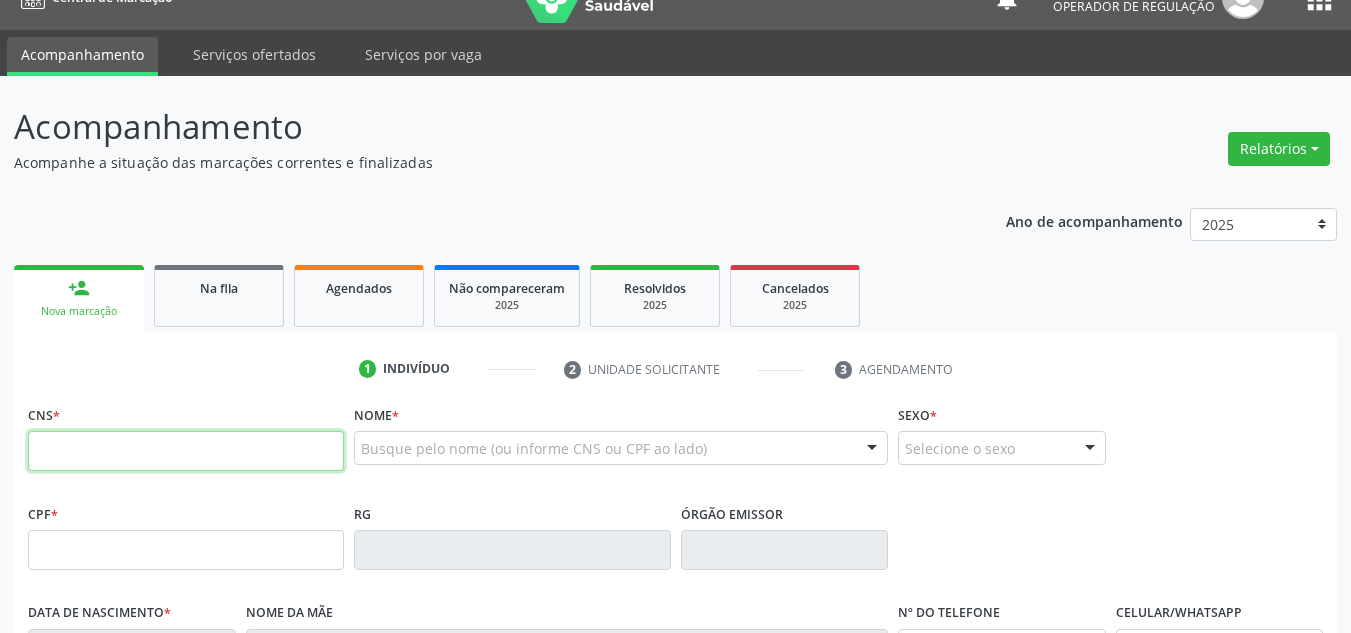 click at bounding box center (186, 451) 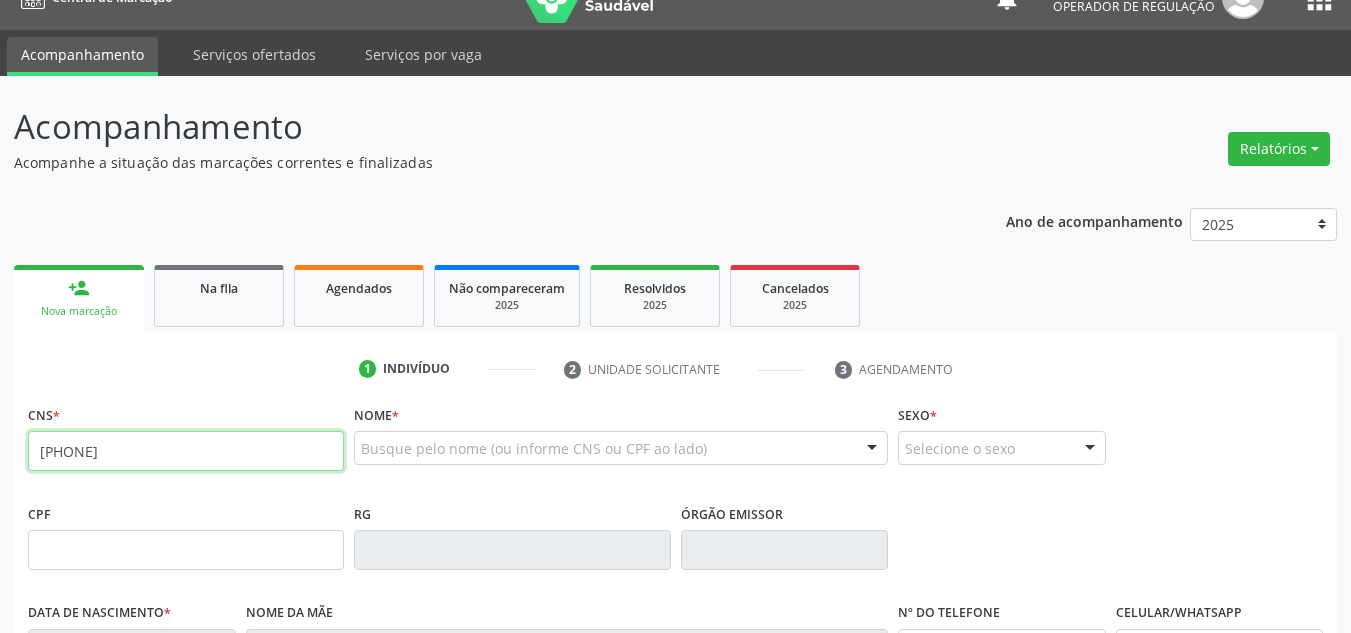 type on "702 1017 1255 8994" 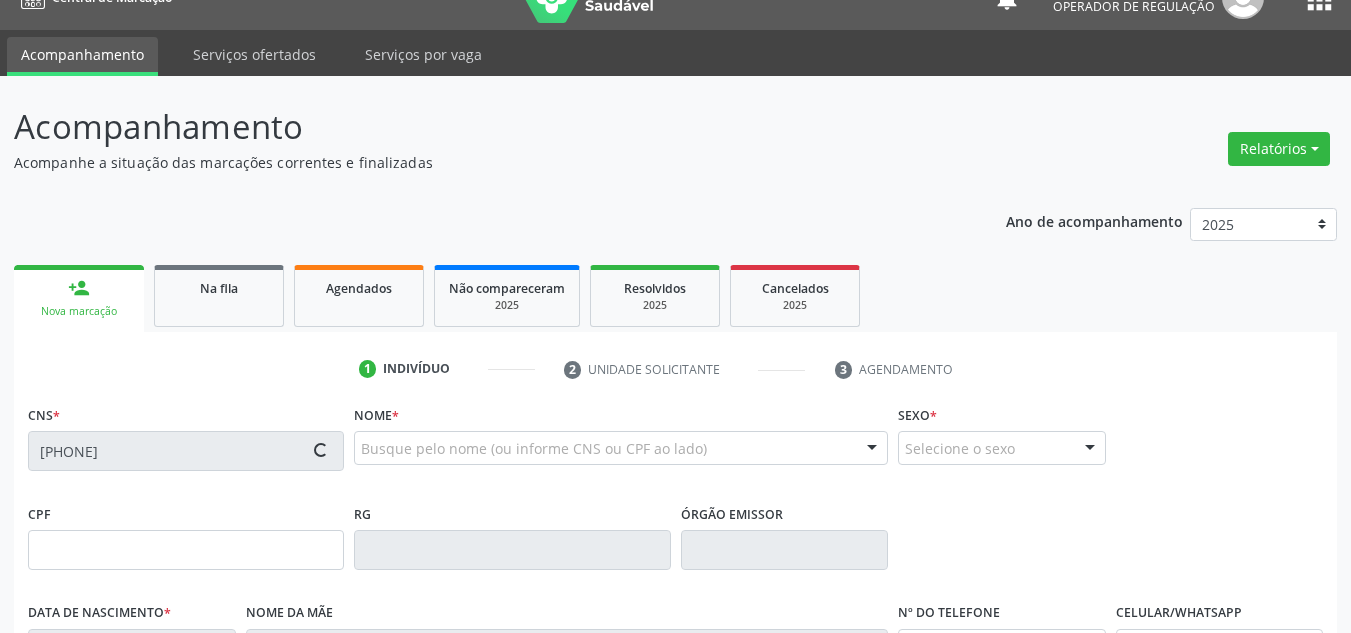 type on "15/06/1999" 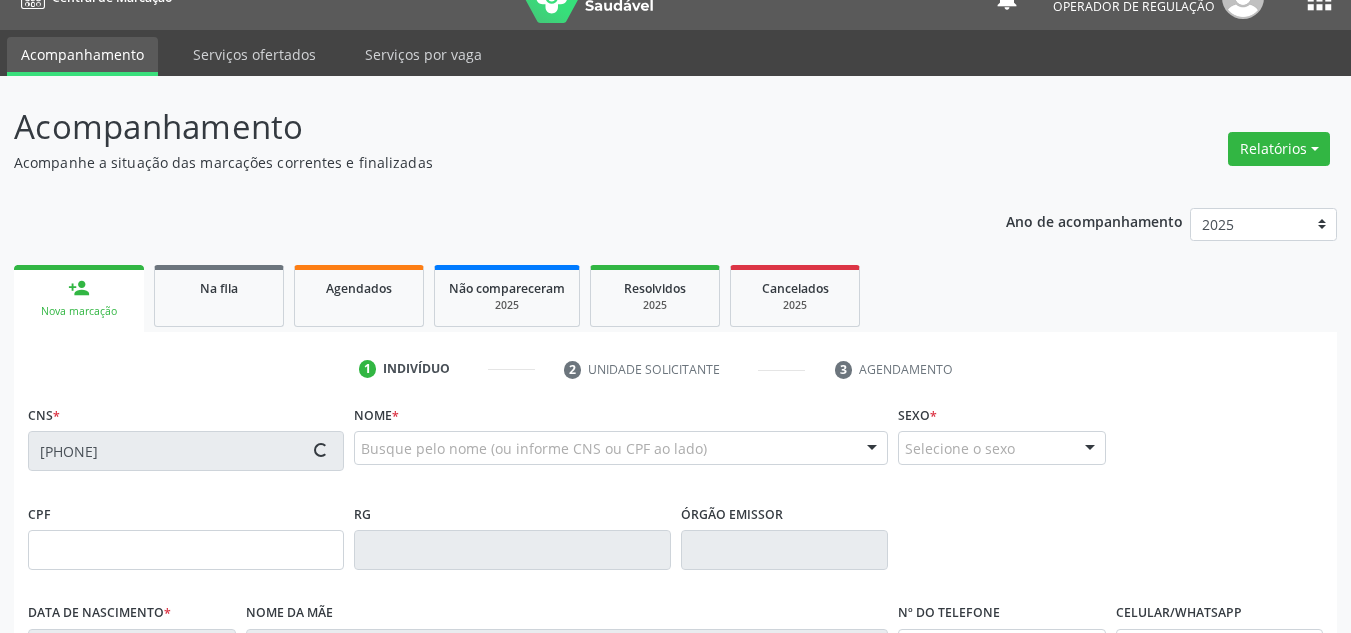 type on "(87) 98875-0223" 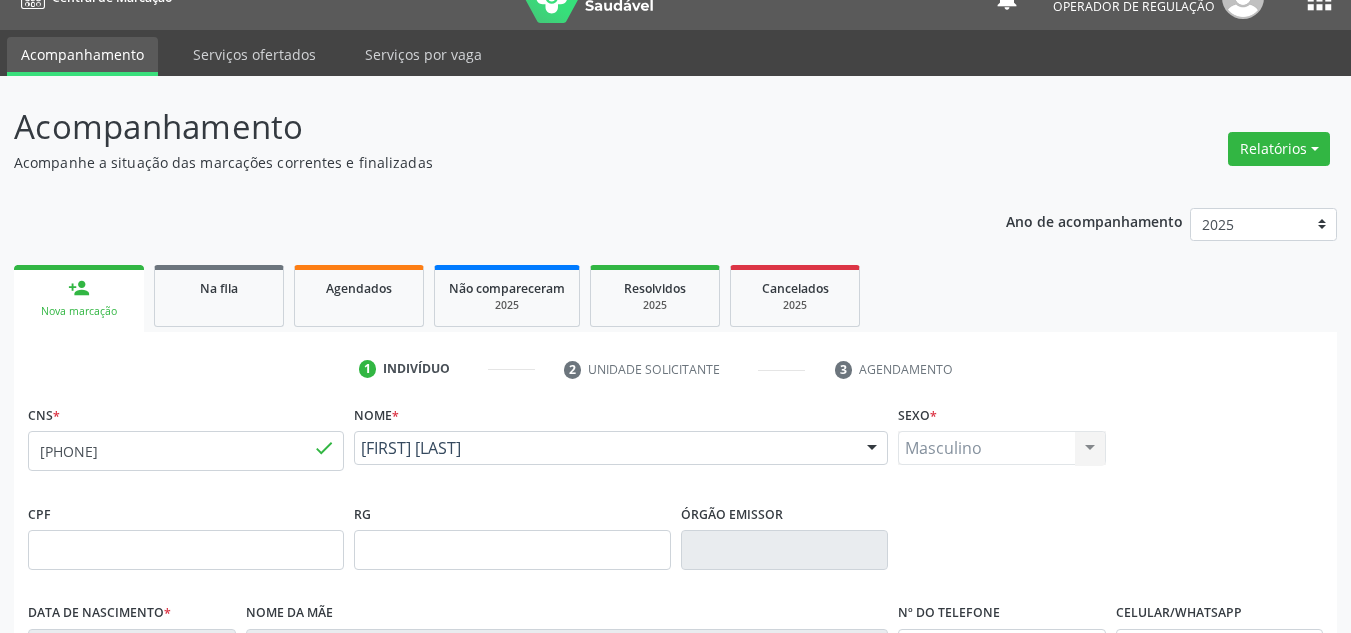 scroll, scrollTop: 434, scrollLeft: 0, axis: vertical 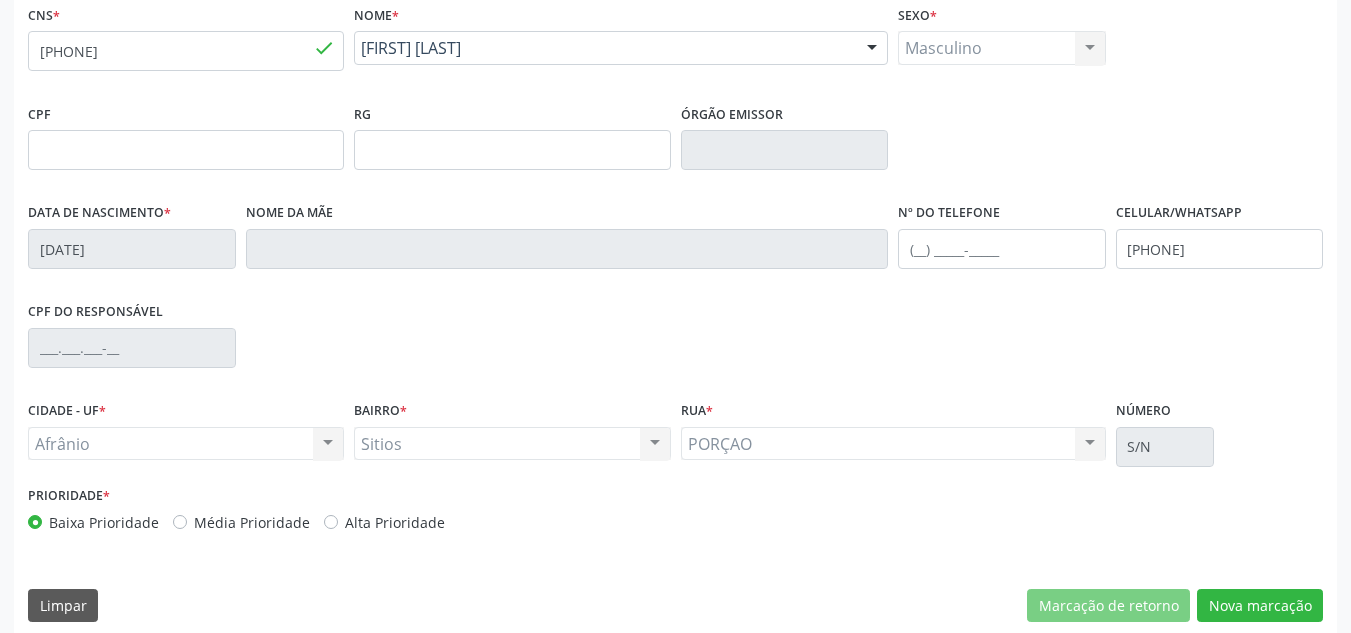 click on "Média Prioridade" at bounding box center [252, 522] 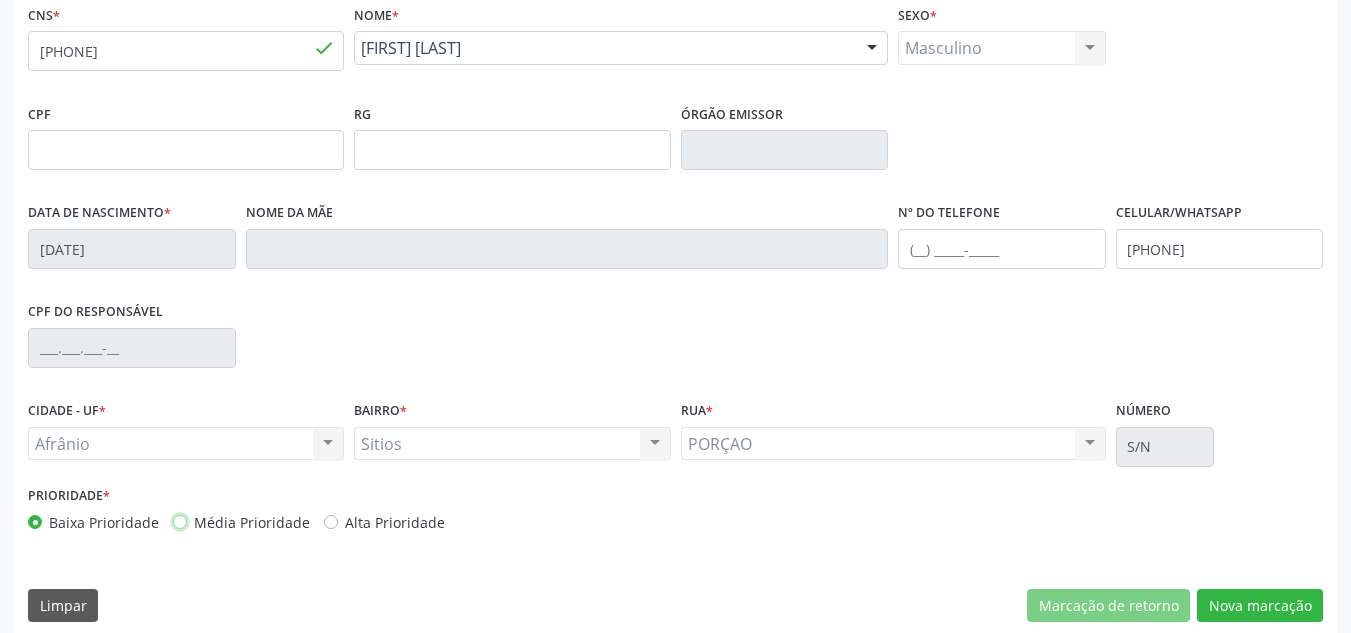 click on "Média Prioridade" at bounding box center (180, 521) 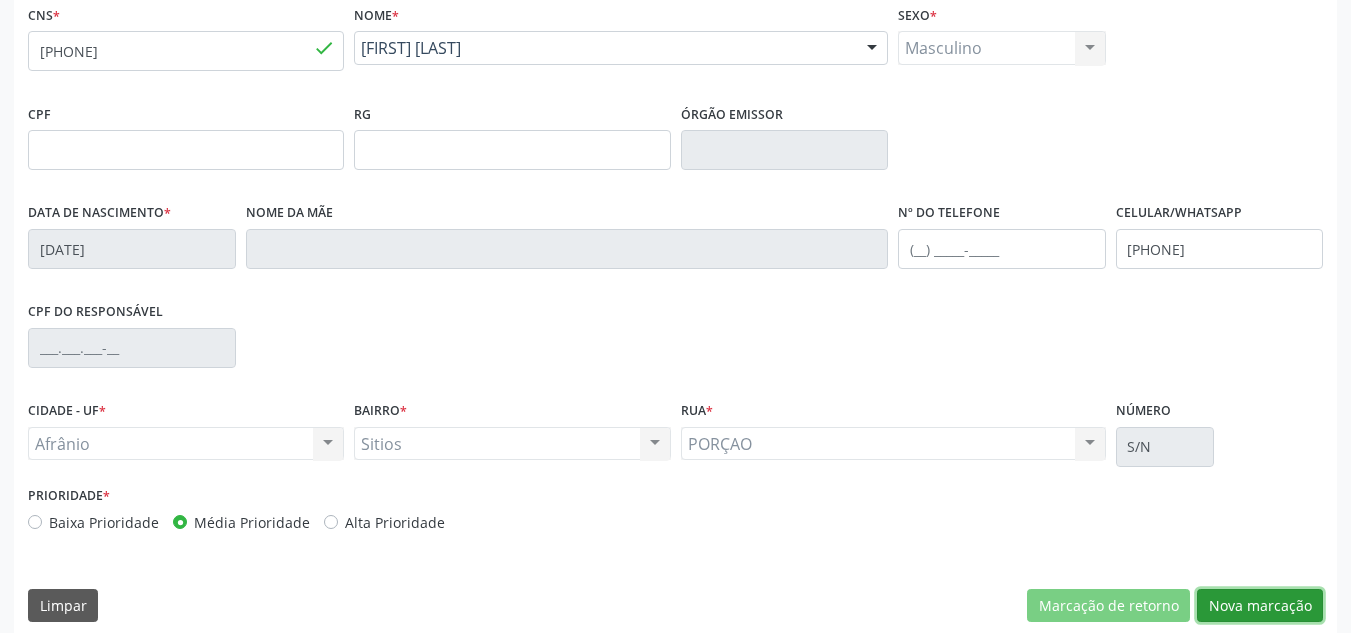 click on "Nova marcação" at bounding box center [1260, 606] 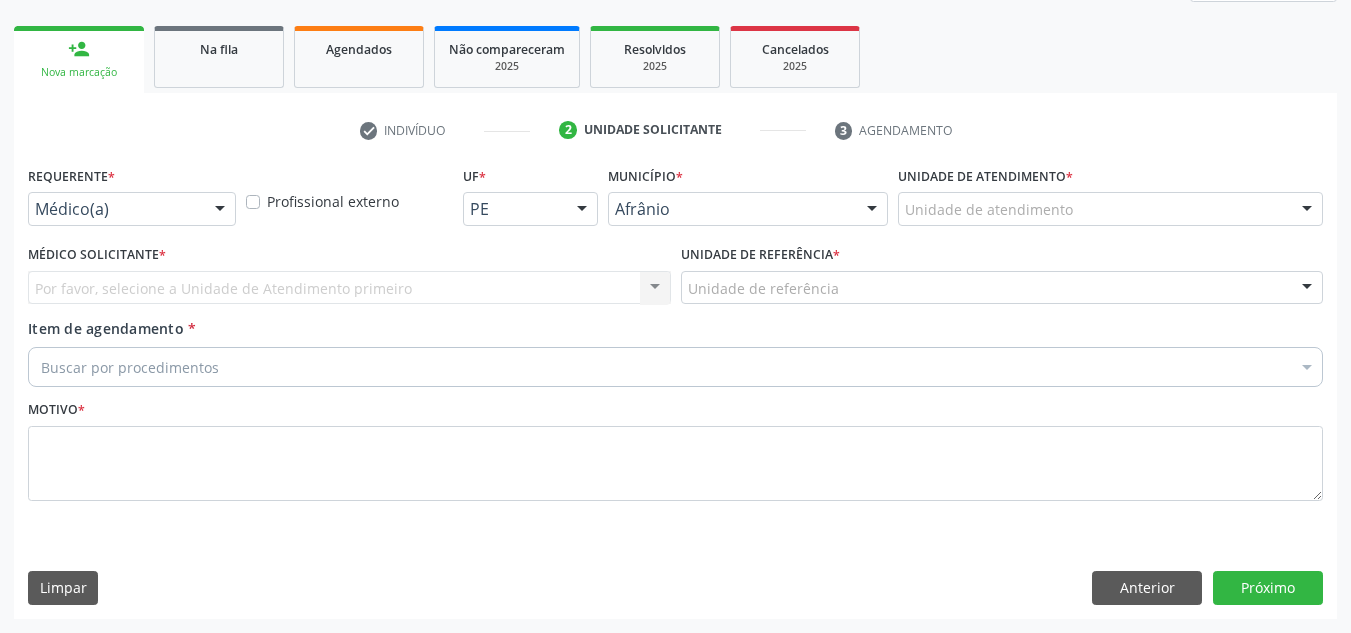 scroll, scrollTop: 273, scrollLeft: 0, axis: vertical 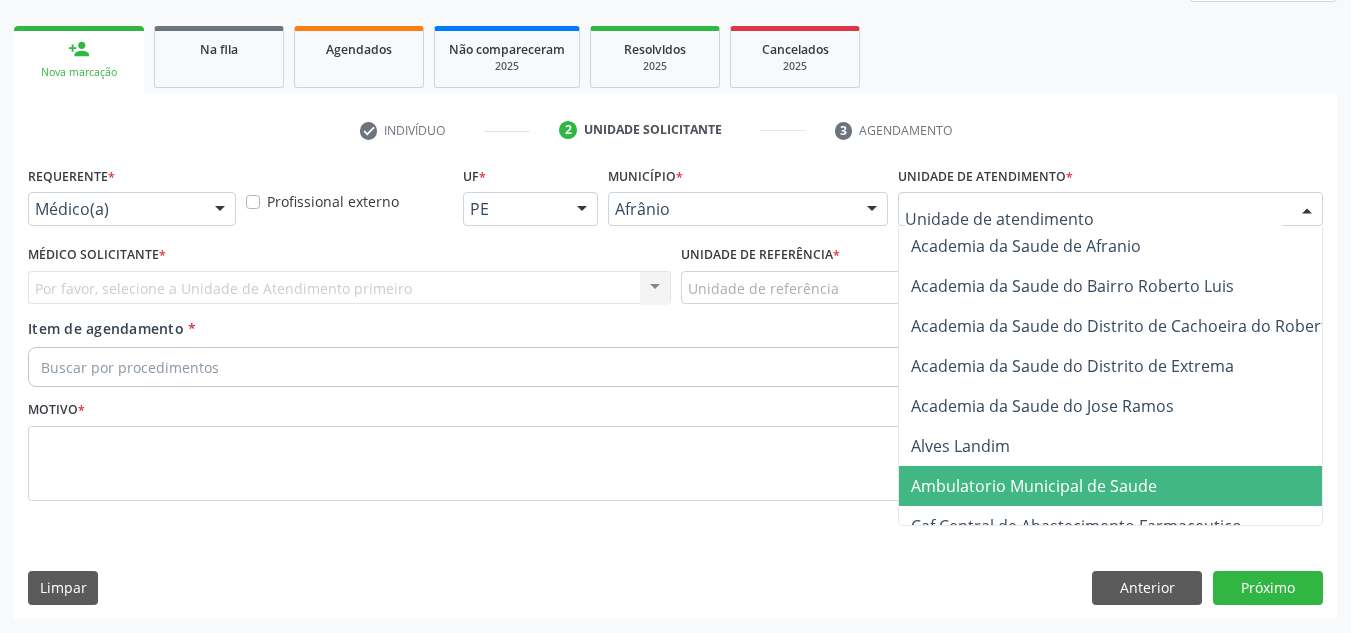 click on "Ambulatorio Municipal de Saude" at bounding box center [1137, 486] 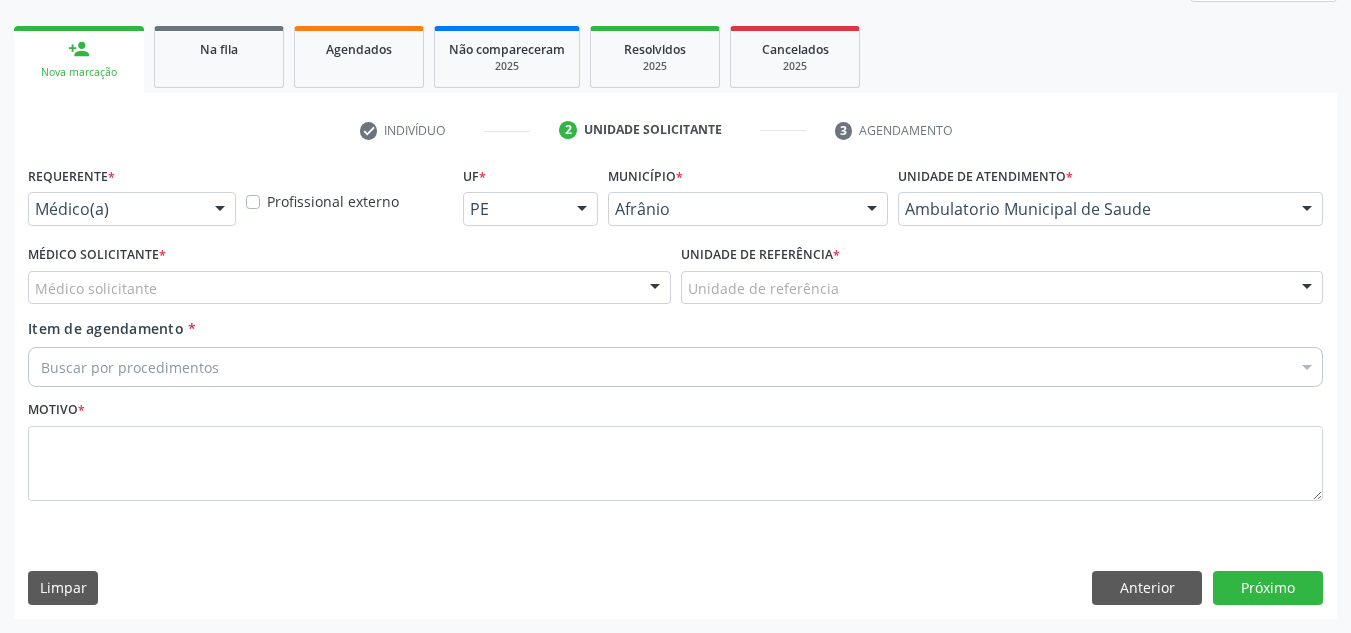 drag, startPoint x: 398, startPoint y: 281, endPoint x: 413, endPoint y: 305, distance: 28.301943 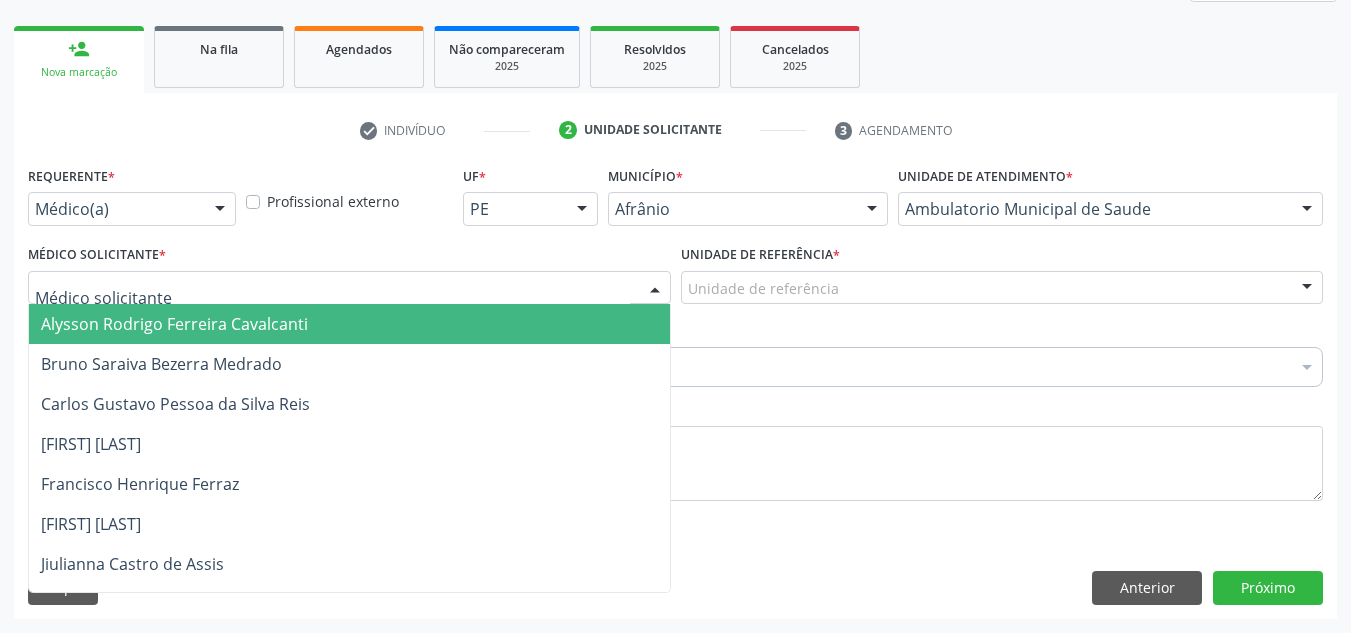 click at bounding box center [349, 288] 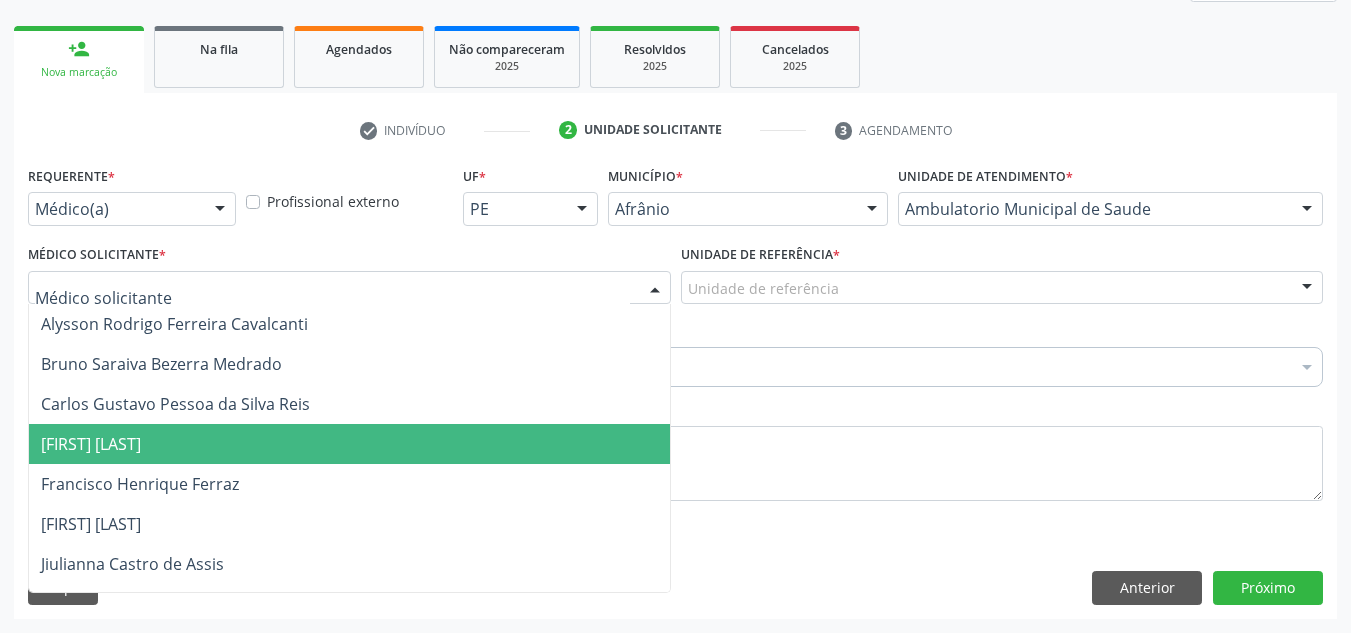 click on "[FIRST] [MIDDLE] [LAST]" at bounding box center [349, 444] 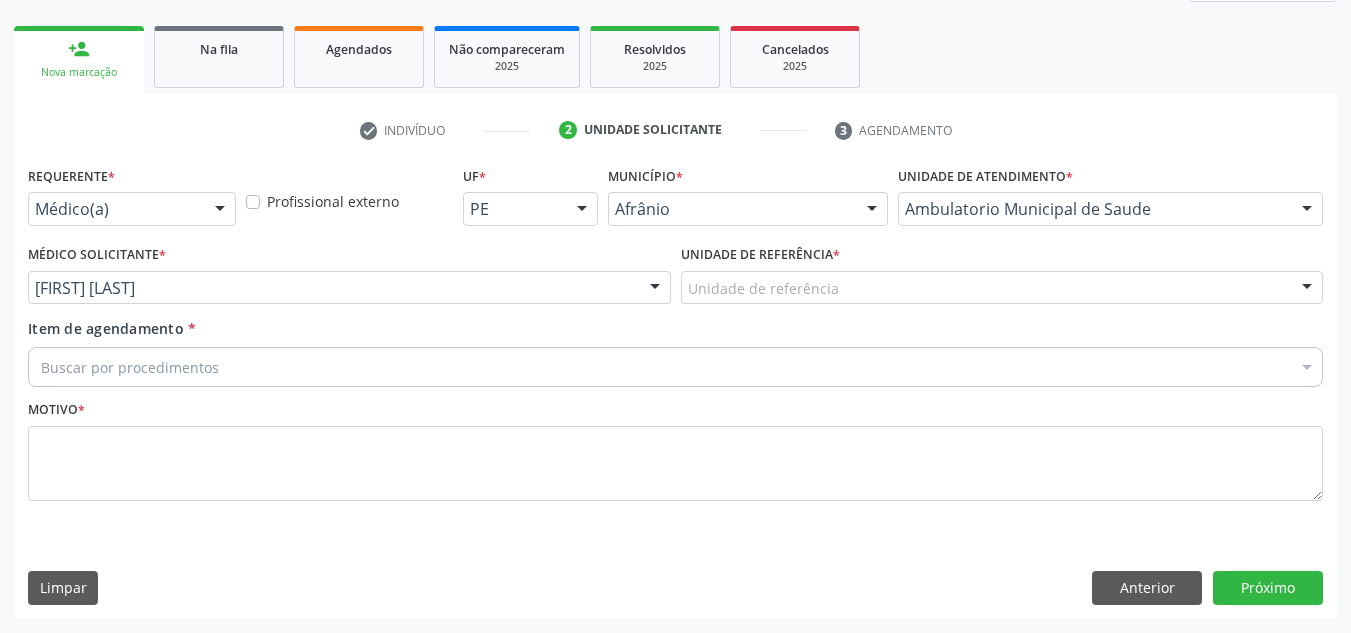 click on "Unidade de referência" at bounding box center (1002, 288) 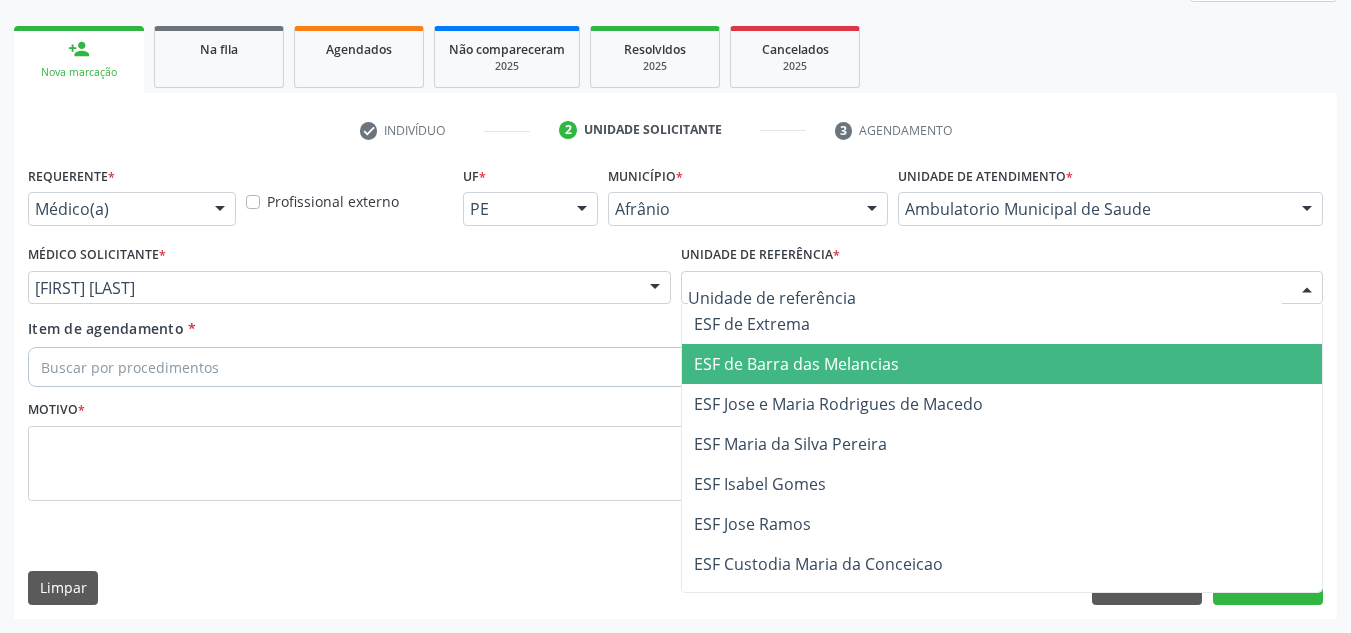 click on "ESF de Barra das Melancias" at bounding box center [796, 364] 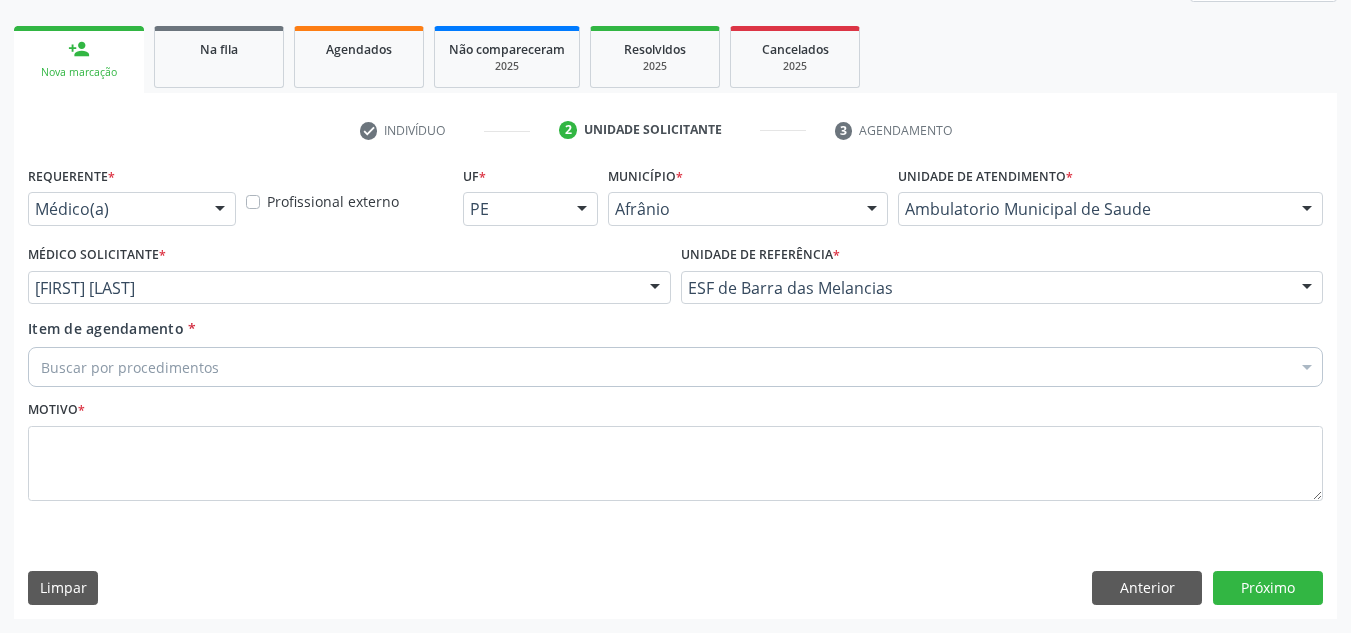click on "Buscar por procedimentos" at bounding box center (675, 367) 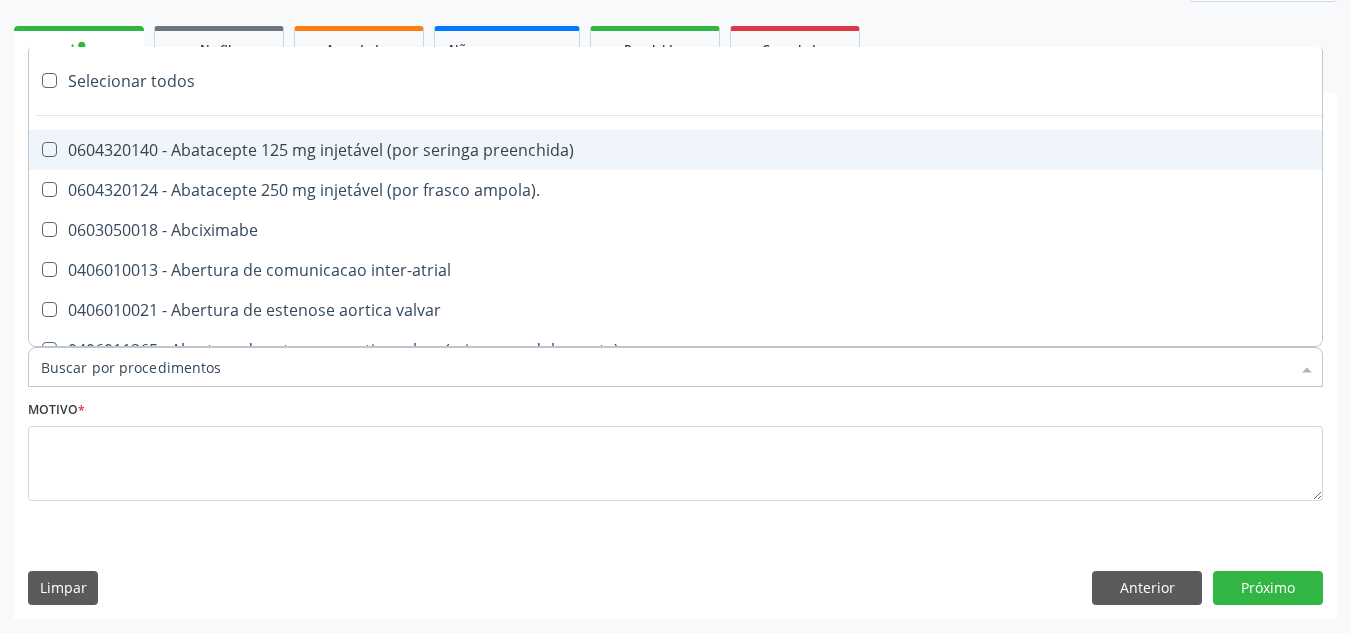 paste on "ORTOPEDISTA" 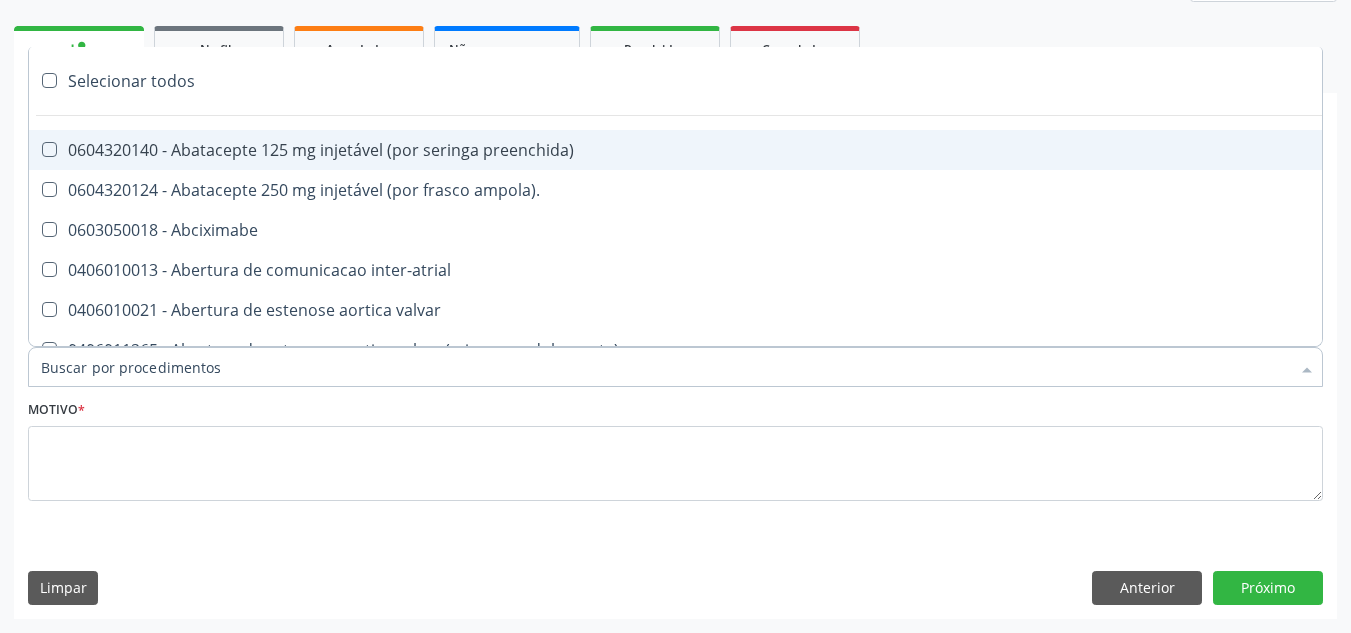 type on "ORTOPEDISTA" 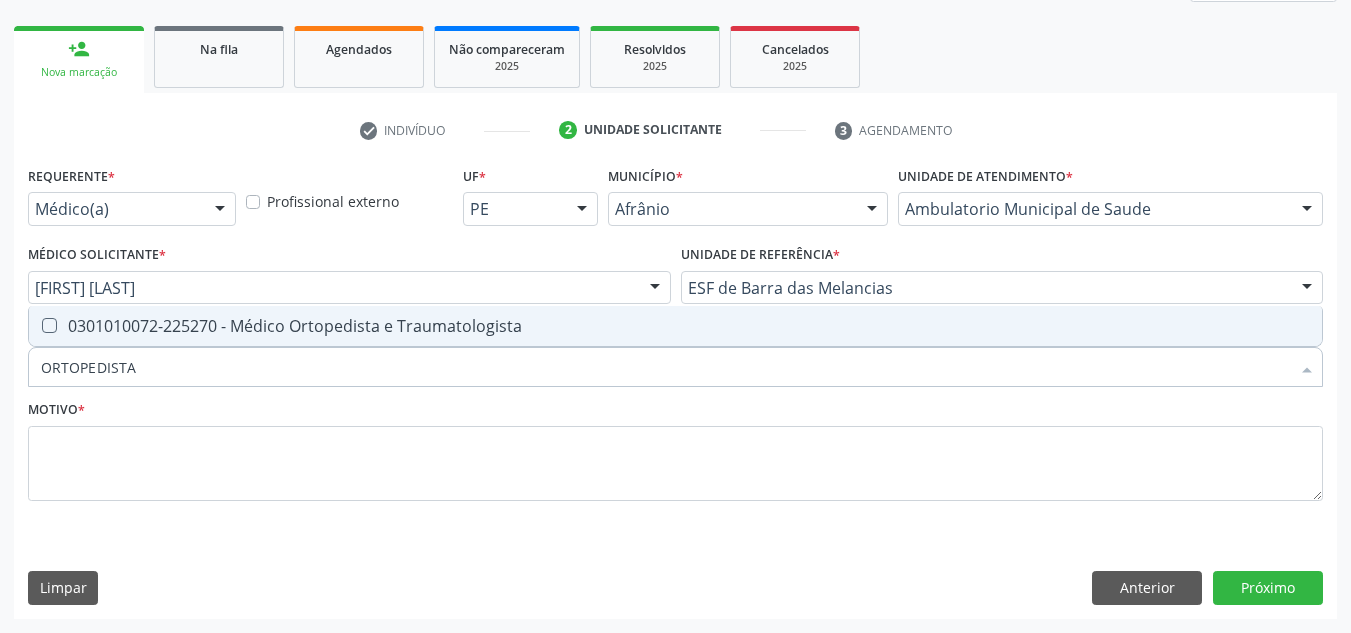 click on "0301010072-225270 - Médico Ortopedista e Traumatologista" at bounding box center [675, 326] 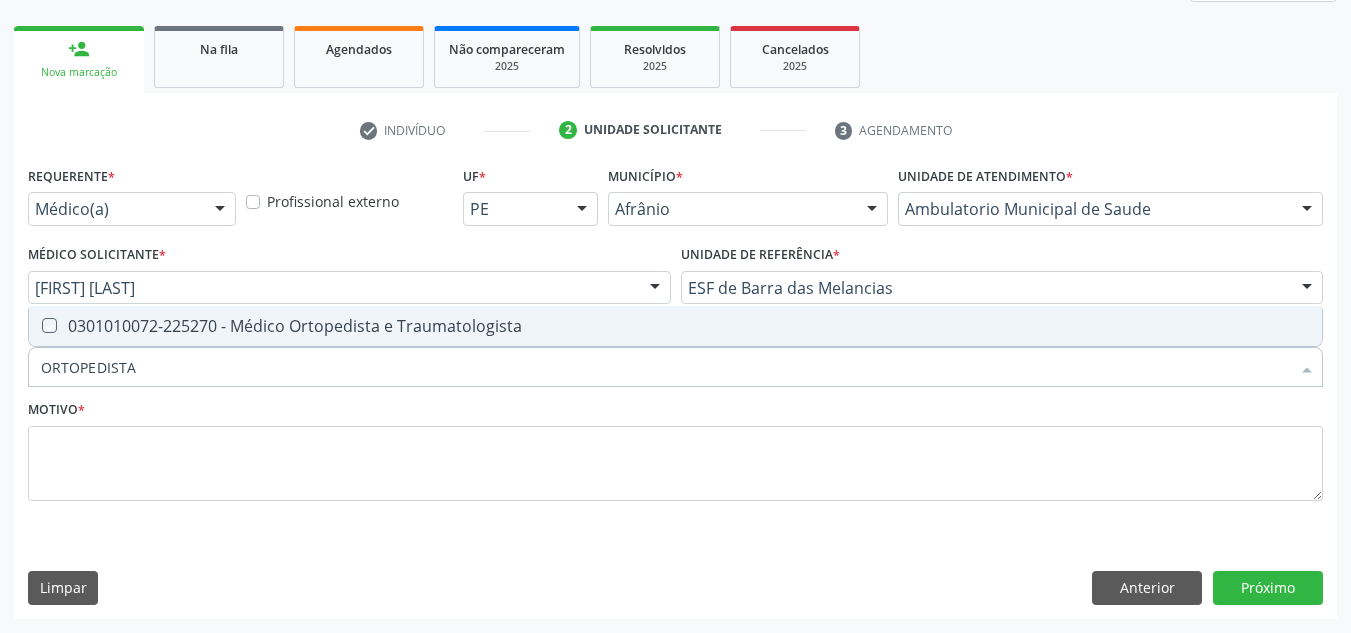 checkbox on "true" 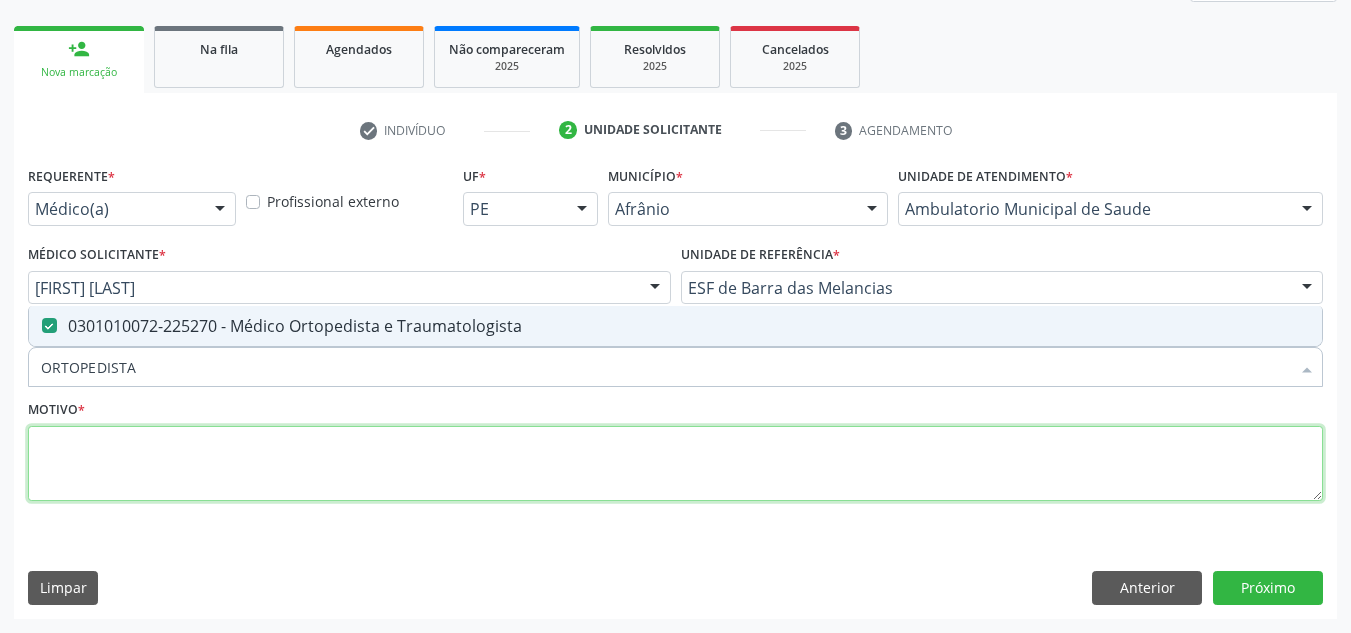 click at bounding box center (675, 464) 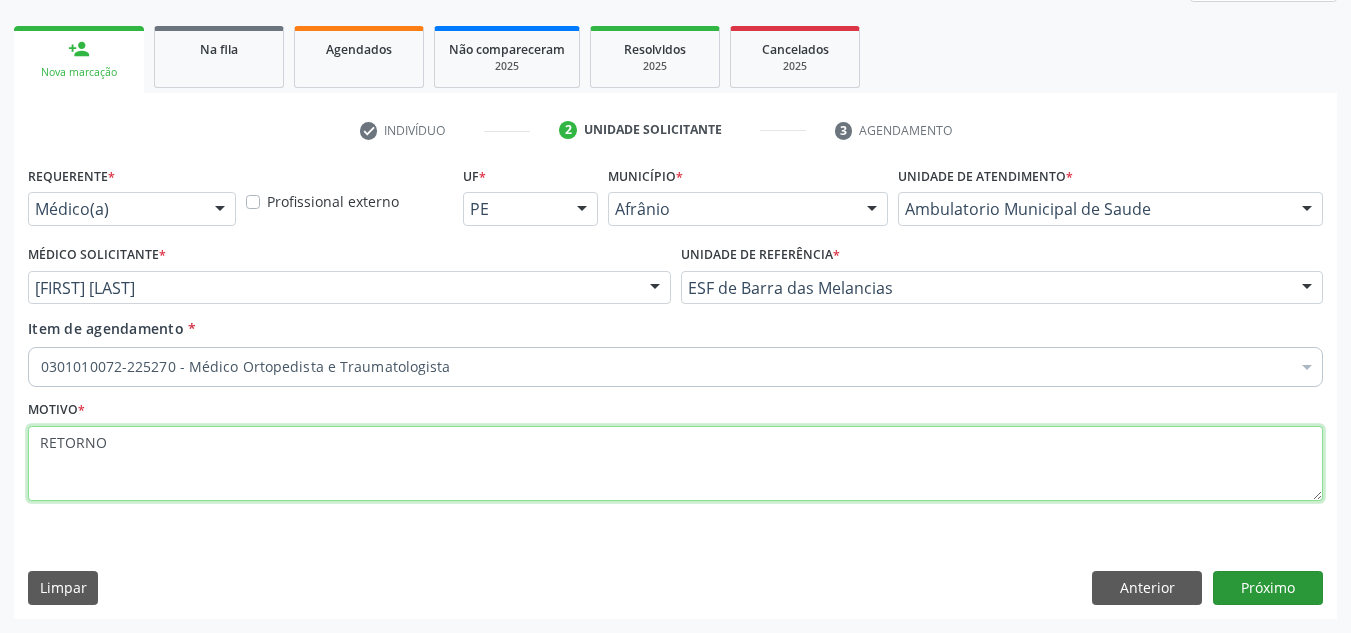 type on "RETORNO" 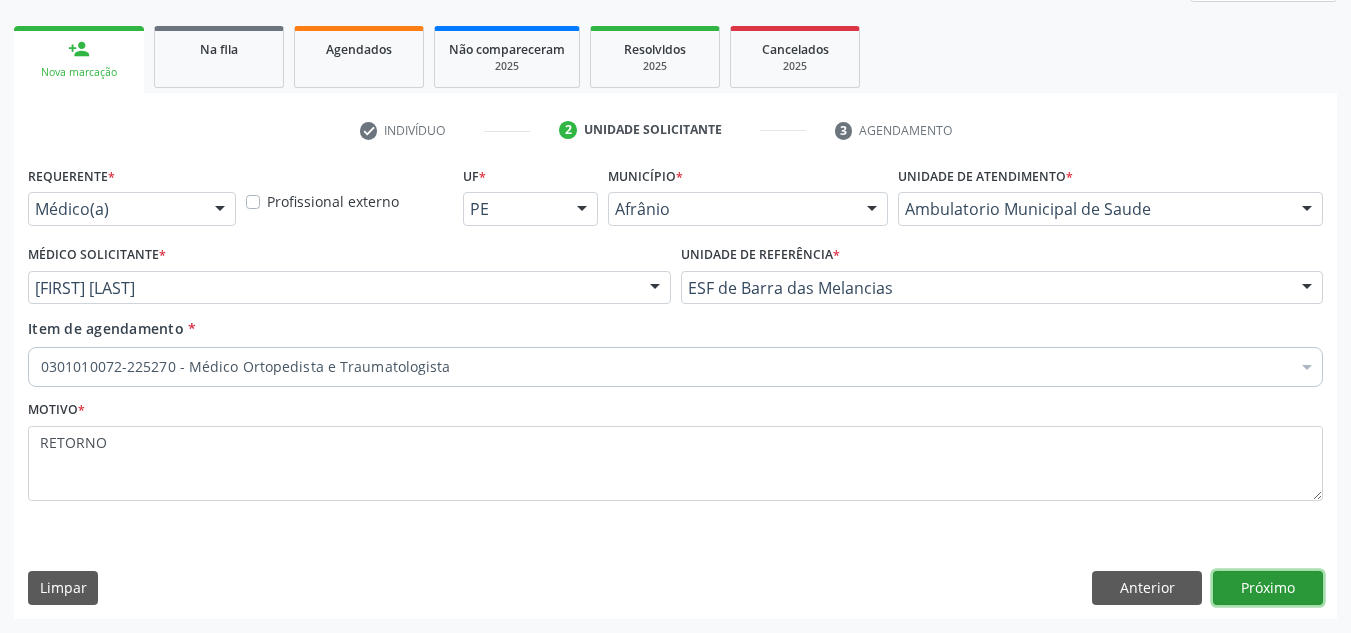 click on "Próximo" at bounding box center (1268, 588) 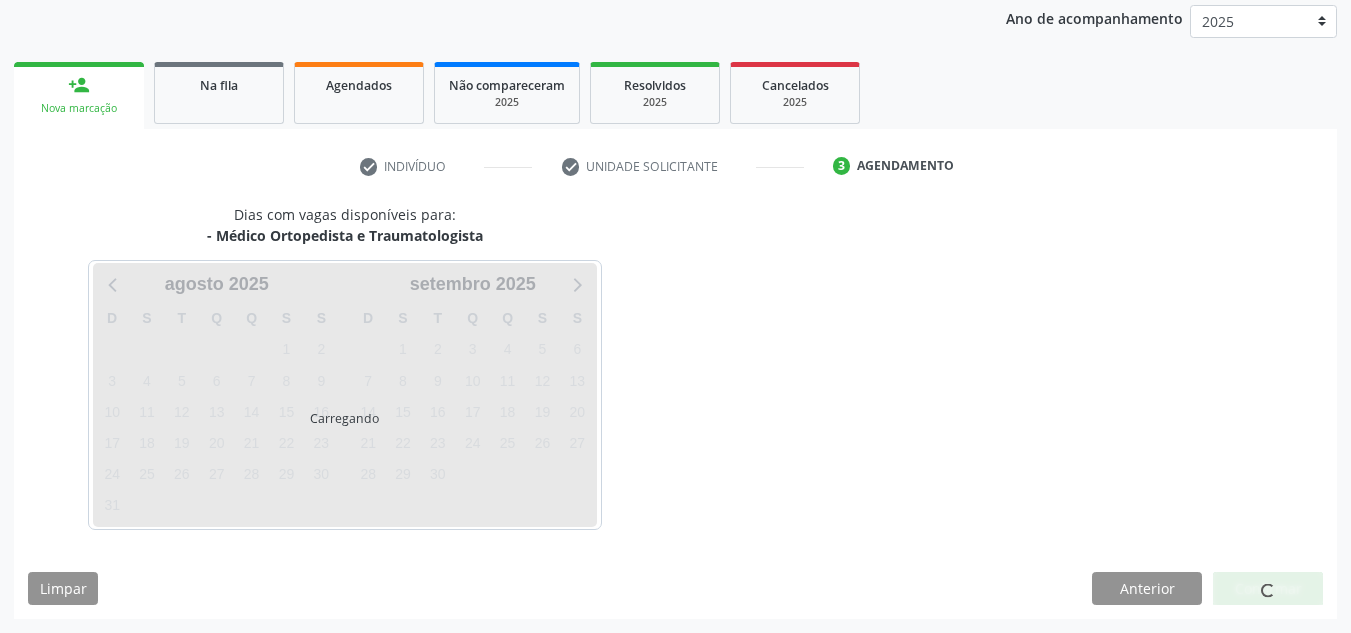 scroll, scrollTop: 237, scrollLeft: 0, axis: vertical 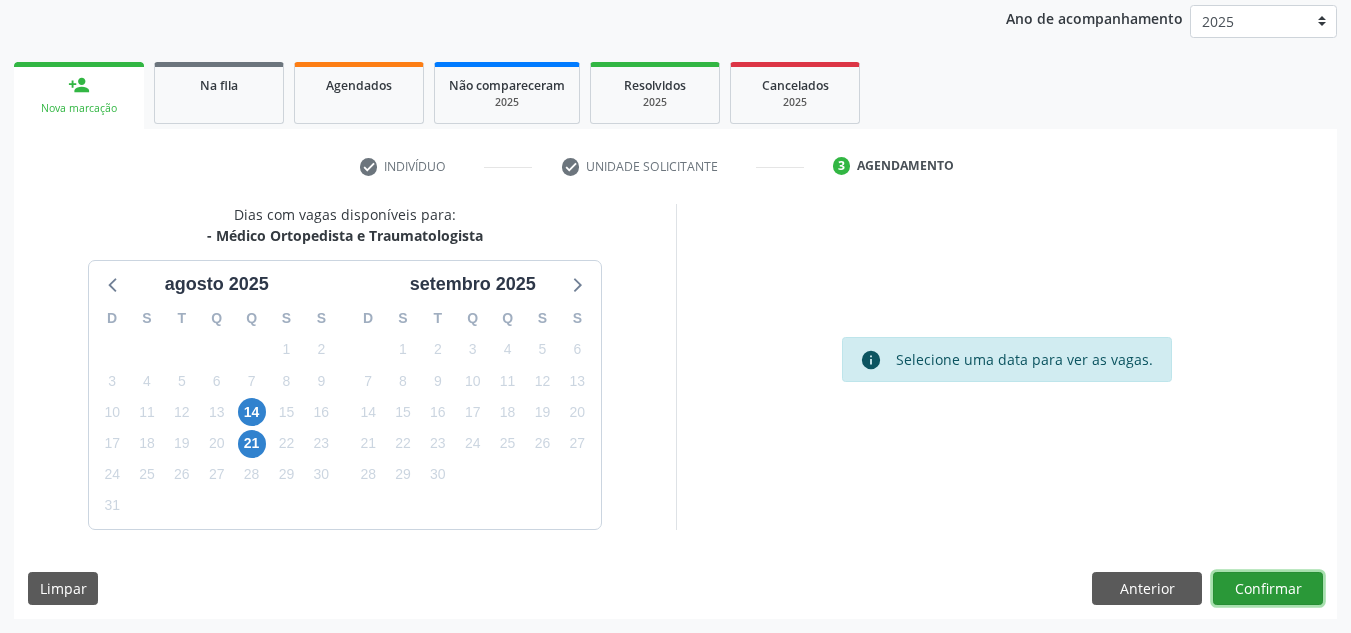click on "Confirmar" at bounding box center (1268, 589) 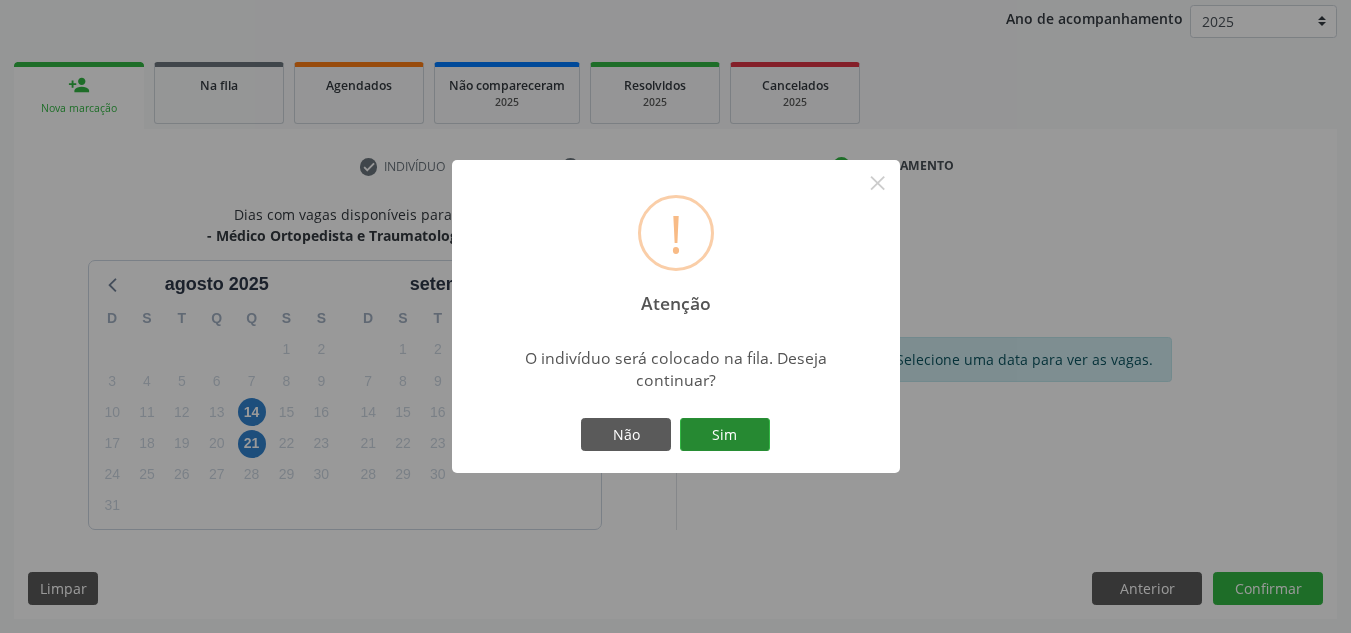 click on "Sim" at bounding box center [725, 435] 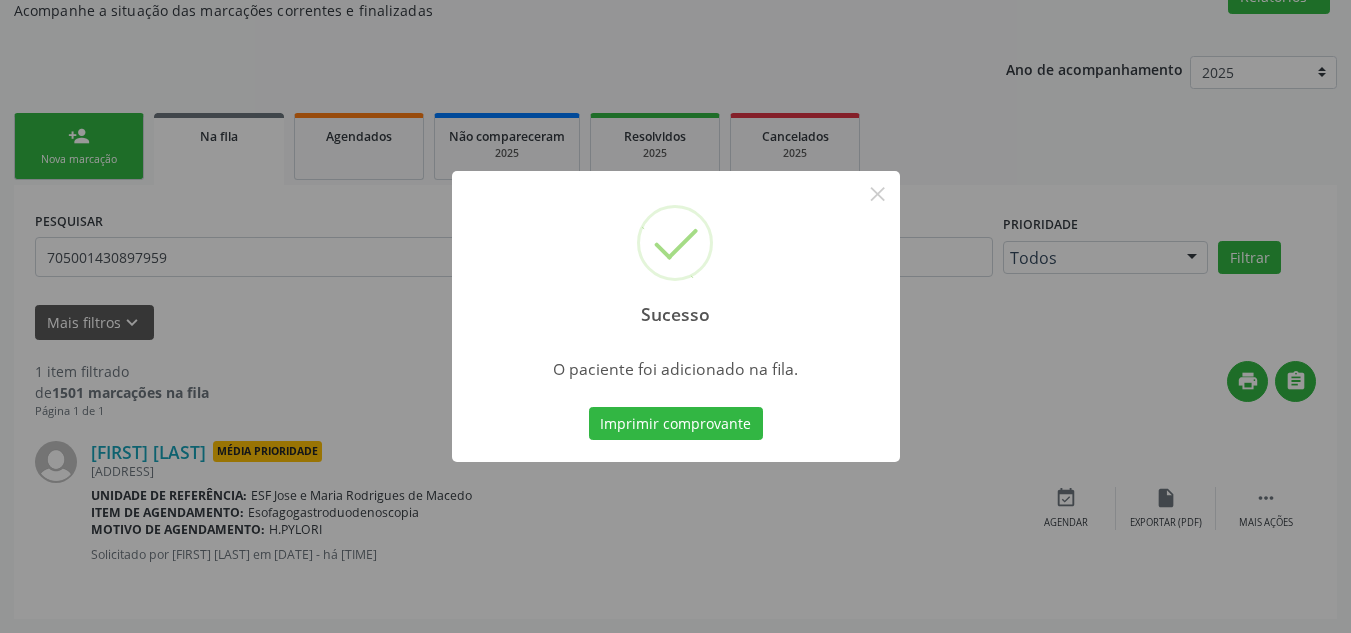 scroll, scrollTop: 34, scrollLeft: 0, axis: vertical 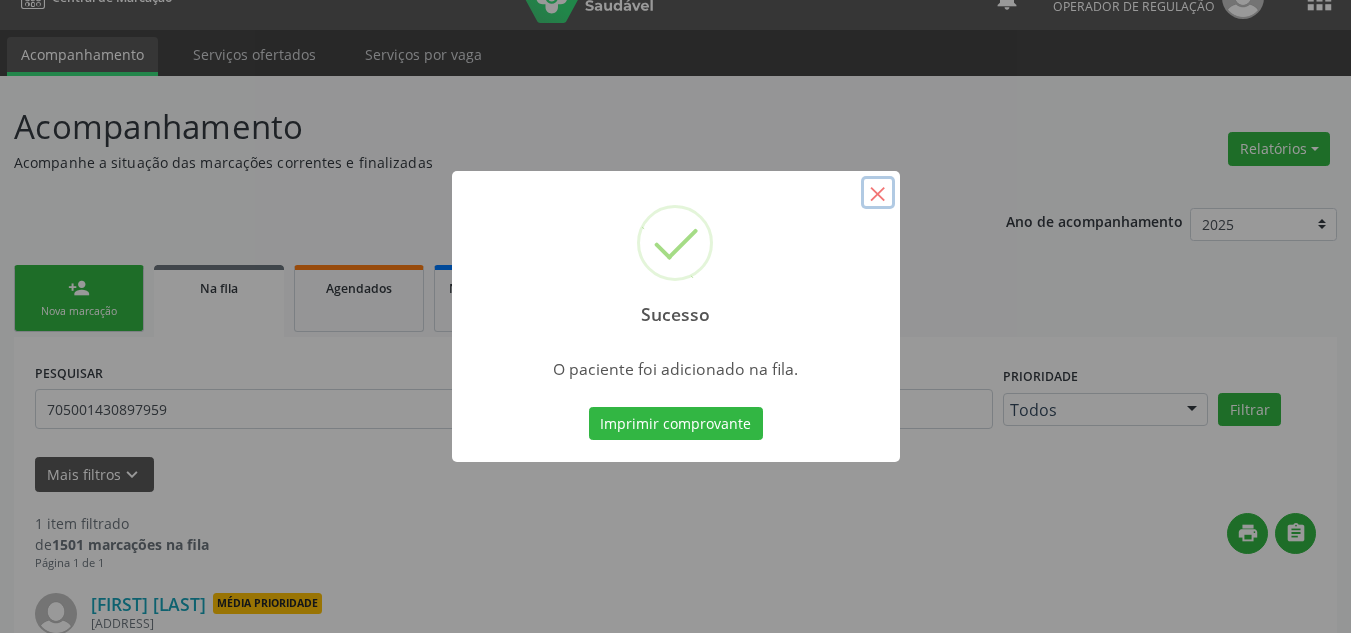 click on "×" at bounding box center (878, 193) 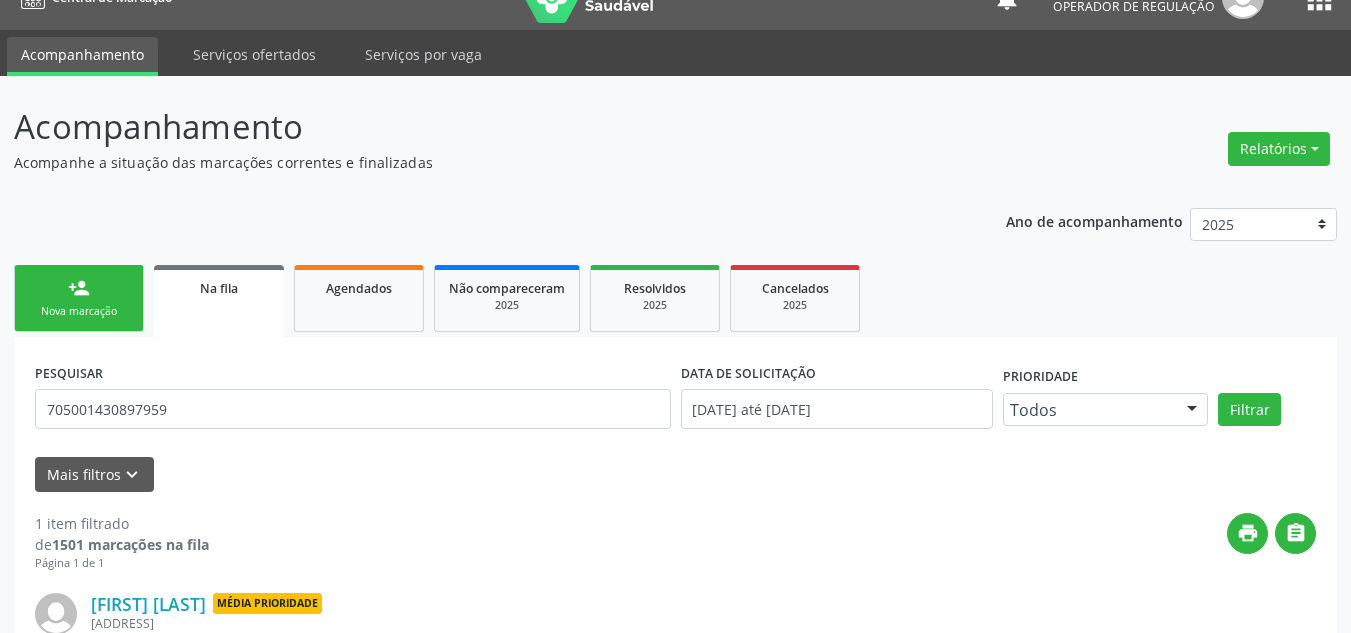 click on "person_add
Nova marcação" at bounding box center [79, 298] 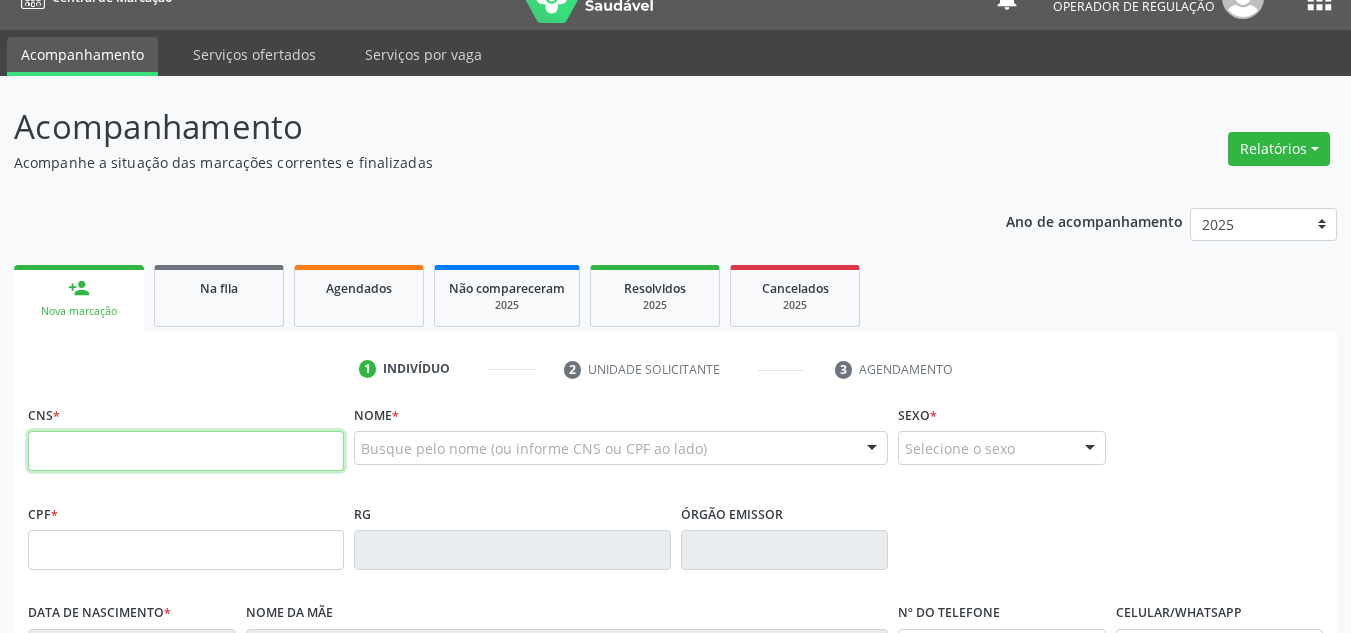 drag, startPoint x: 186, startPoint y: 441, endPoint x: 219, endPoint y: 445, distance: 33.24154 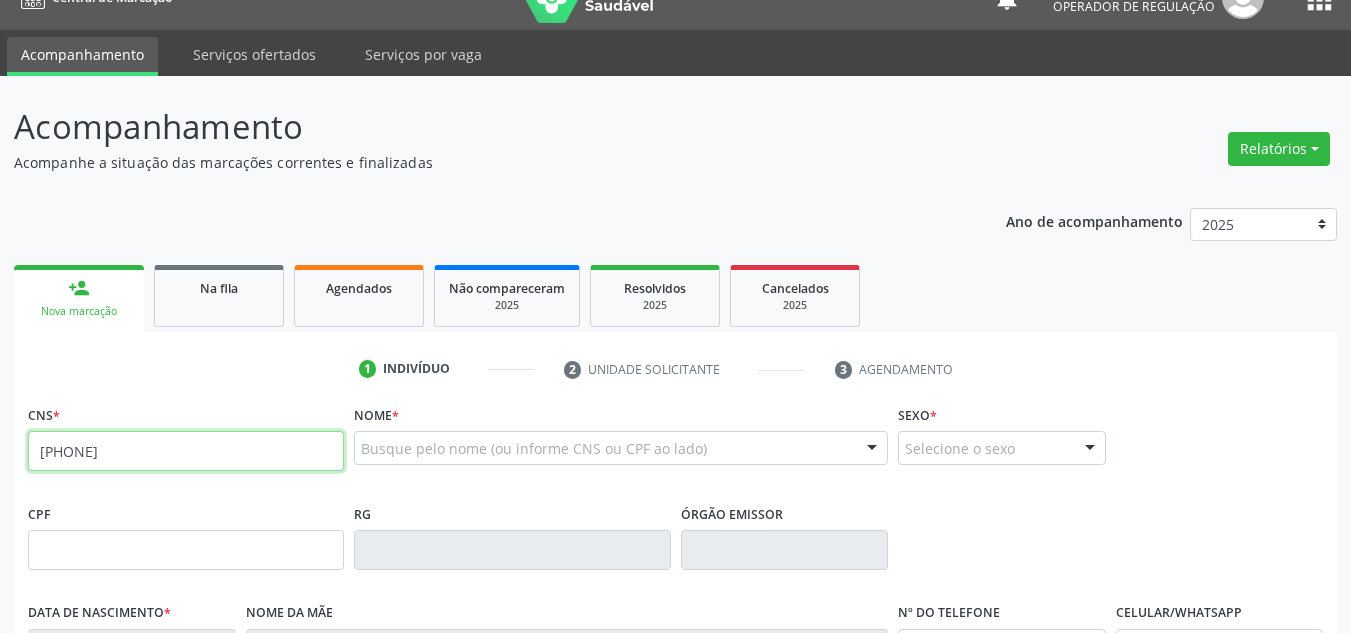 type on "703 2056 0337 8597" 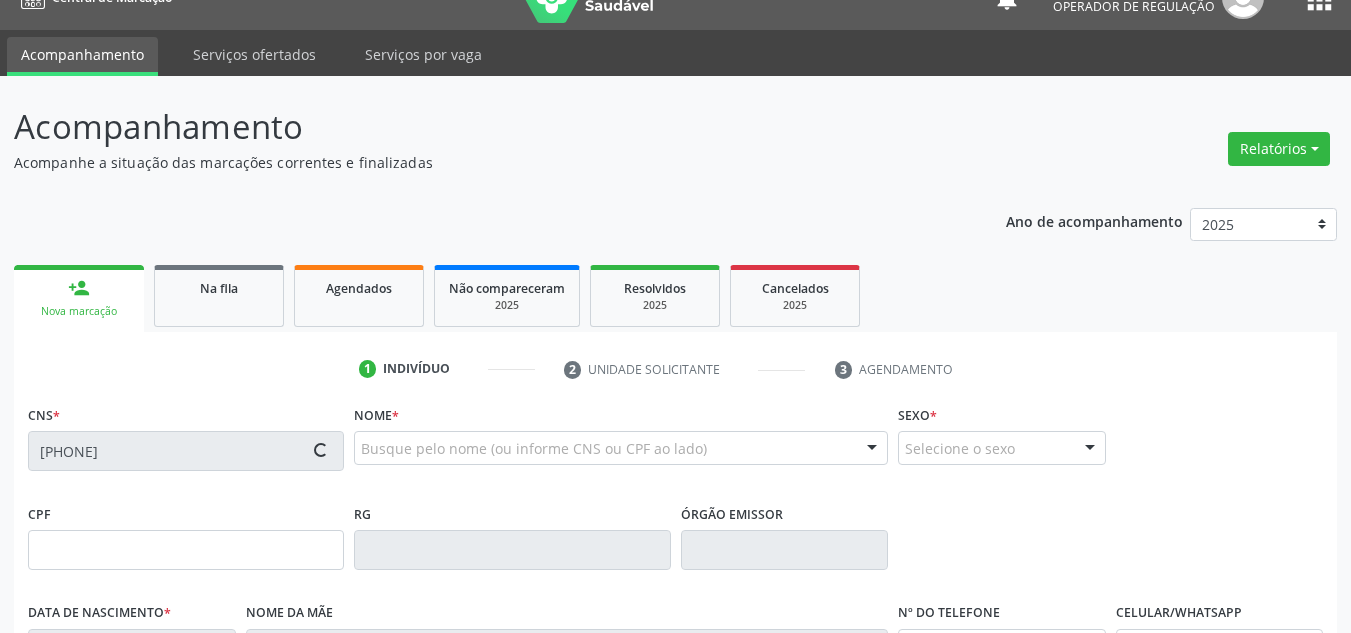 type on "269.503.674-49" 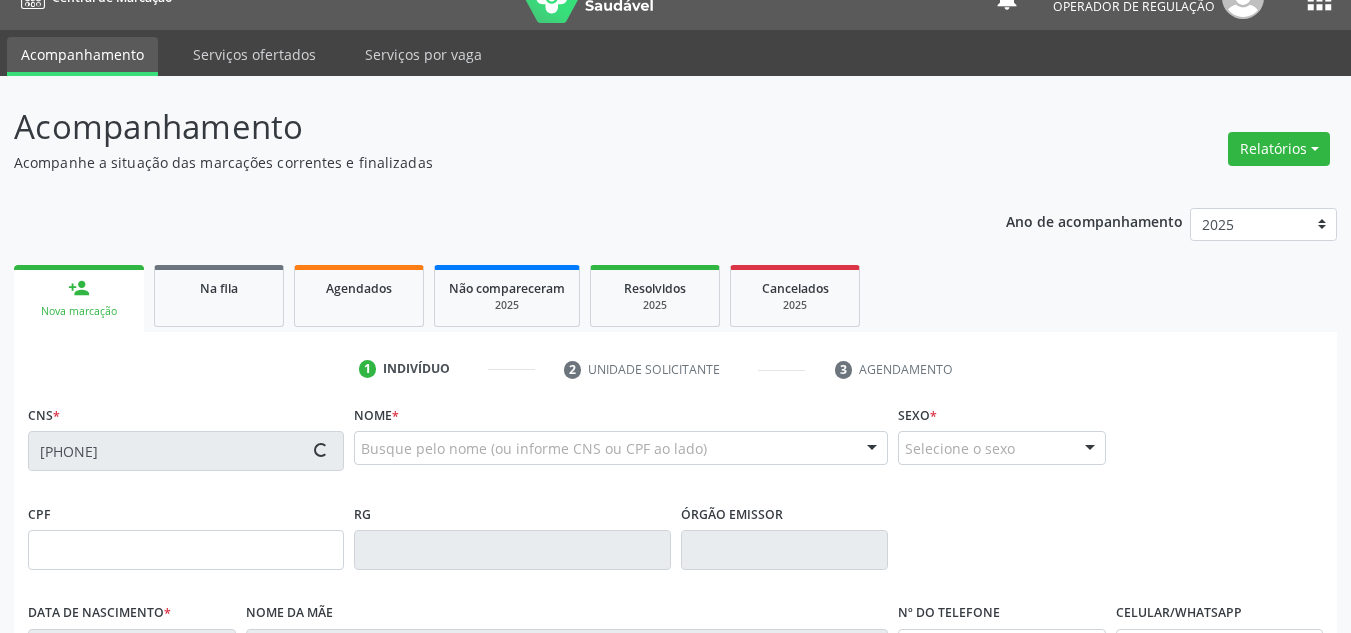 type on "18/06/1950" 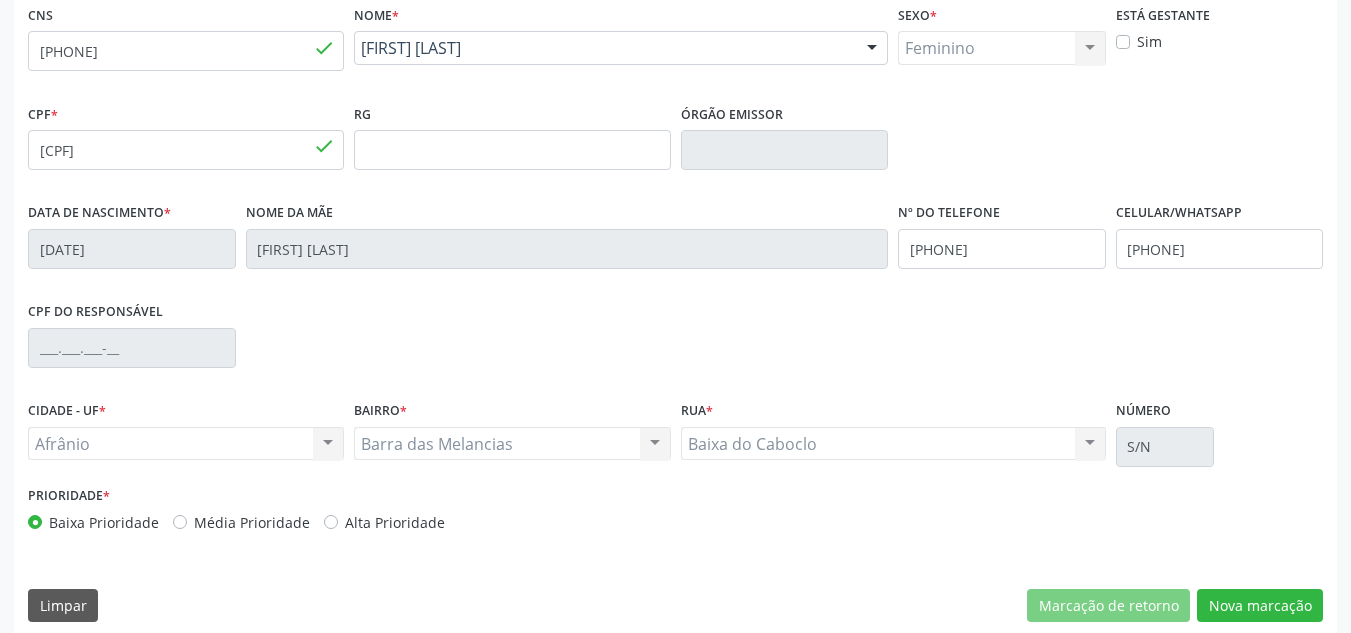 scroll, scrollTop: 451, scrollLeft: 0, axis: vertical 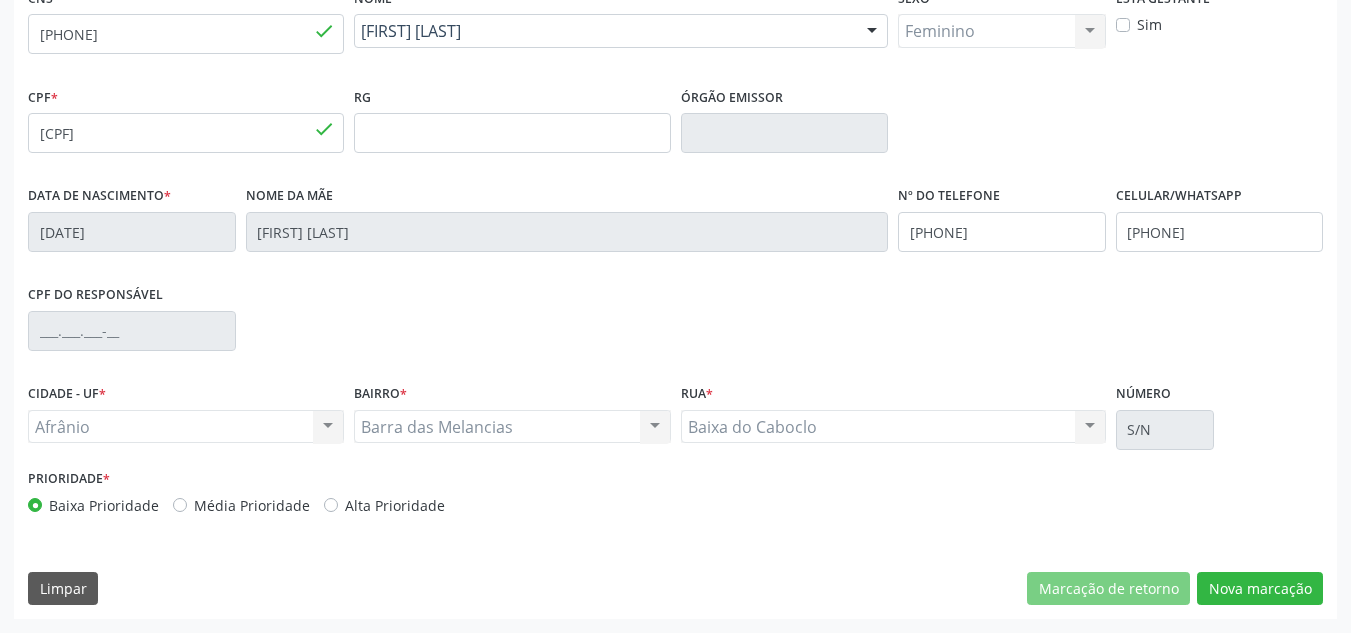 click on "Média Prioridade" at bounding box center [252, 505] 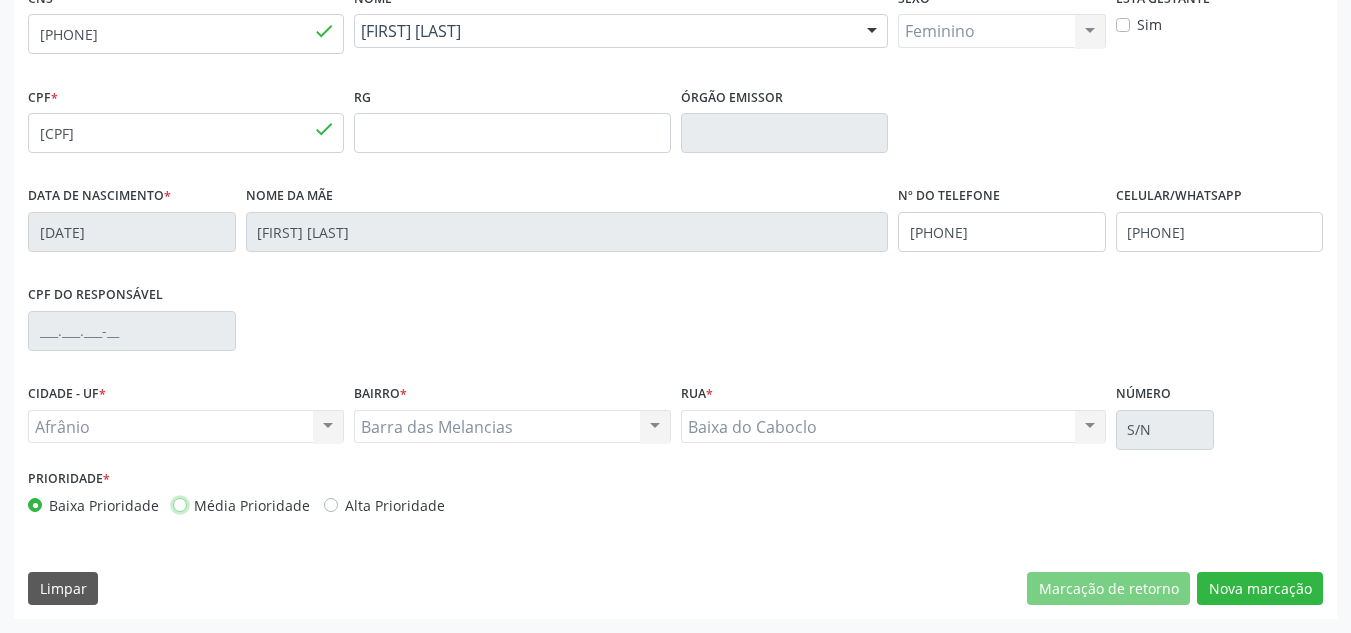 click on "Média Prioridade" at bounding box center (180, 504) 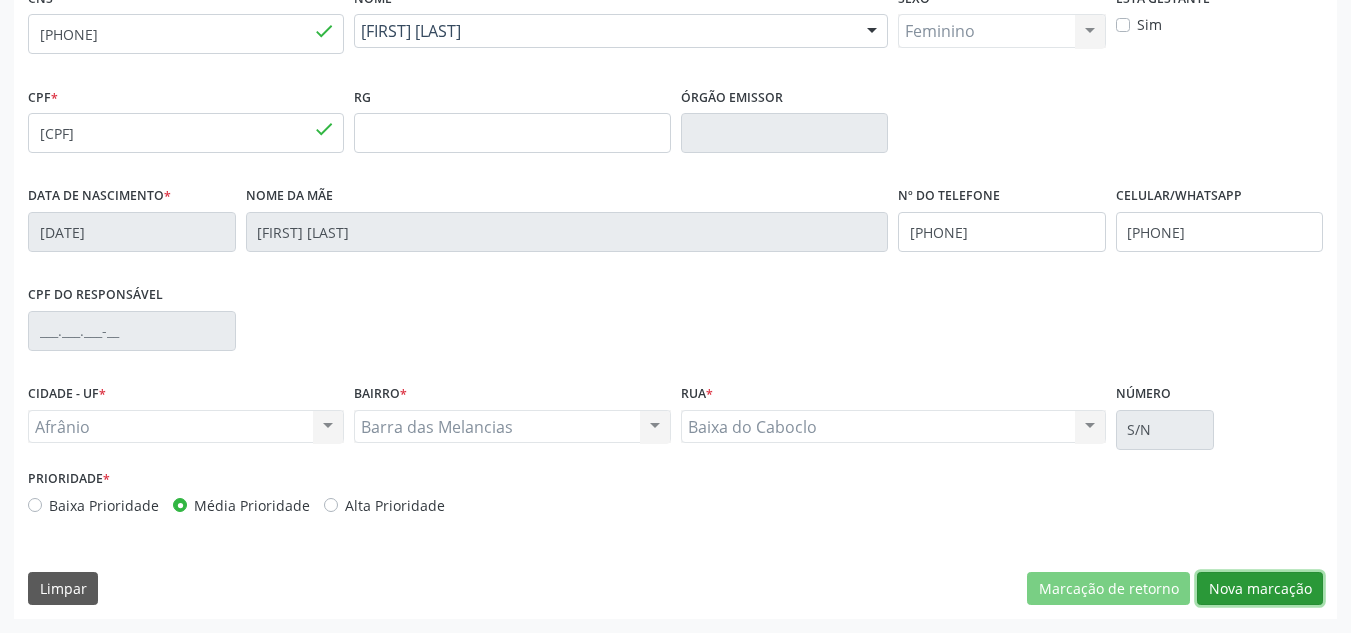 click on "Nova marcação" at bounding box center (1260, 589) 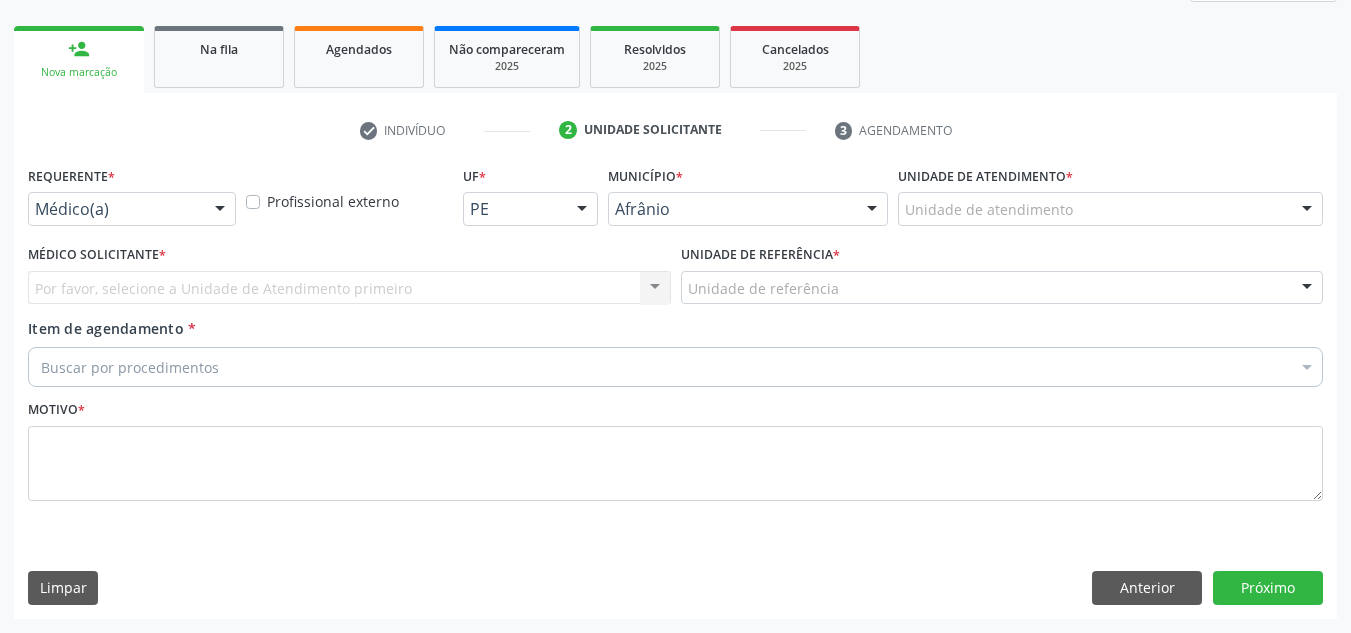 scroll, scrollTop: 273, scrollLeft: 0, axis: vertical 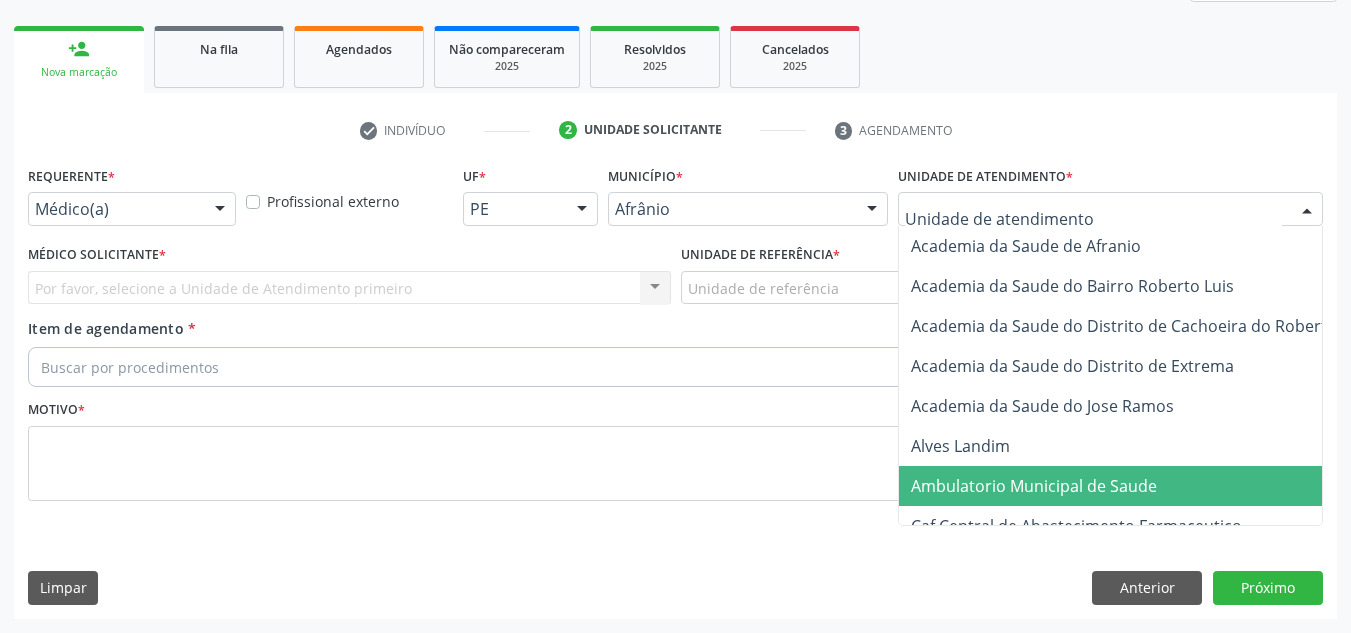 click on "Ambulatorio Municipal de Saude" at bounding box center [1137, 486] 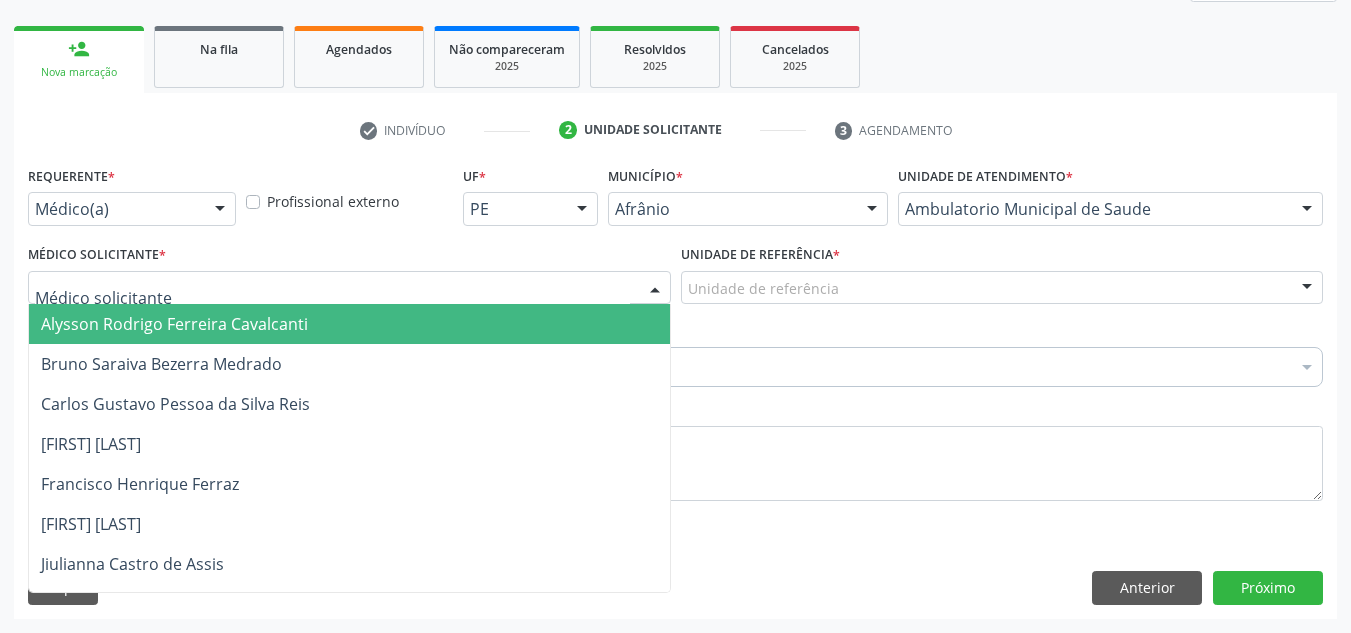 click at bounding box center (349, 288) 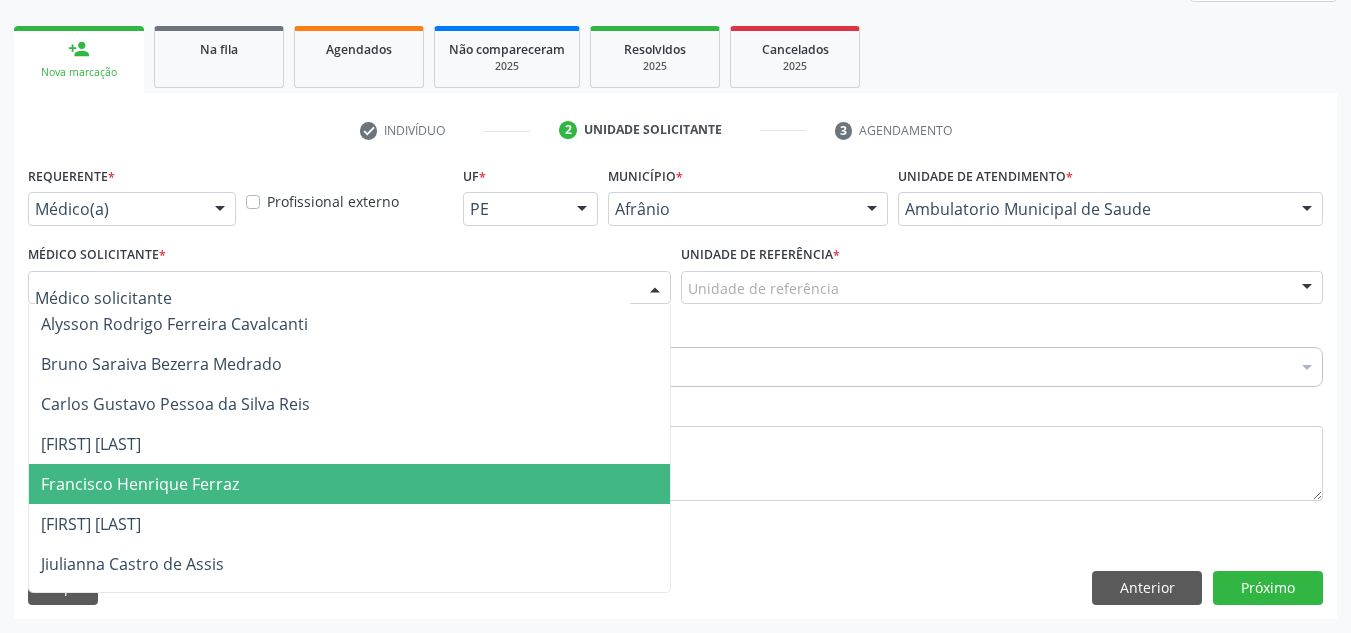 click on "Francisco Henrique Ferraz" at bounding box center (349, 484) 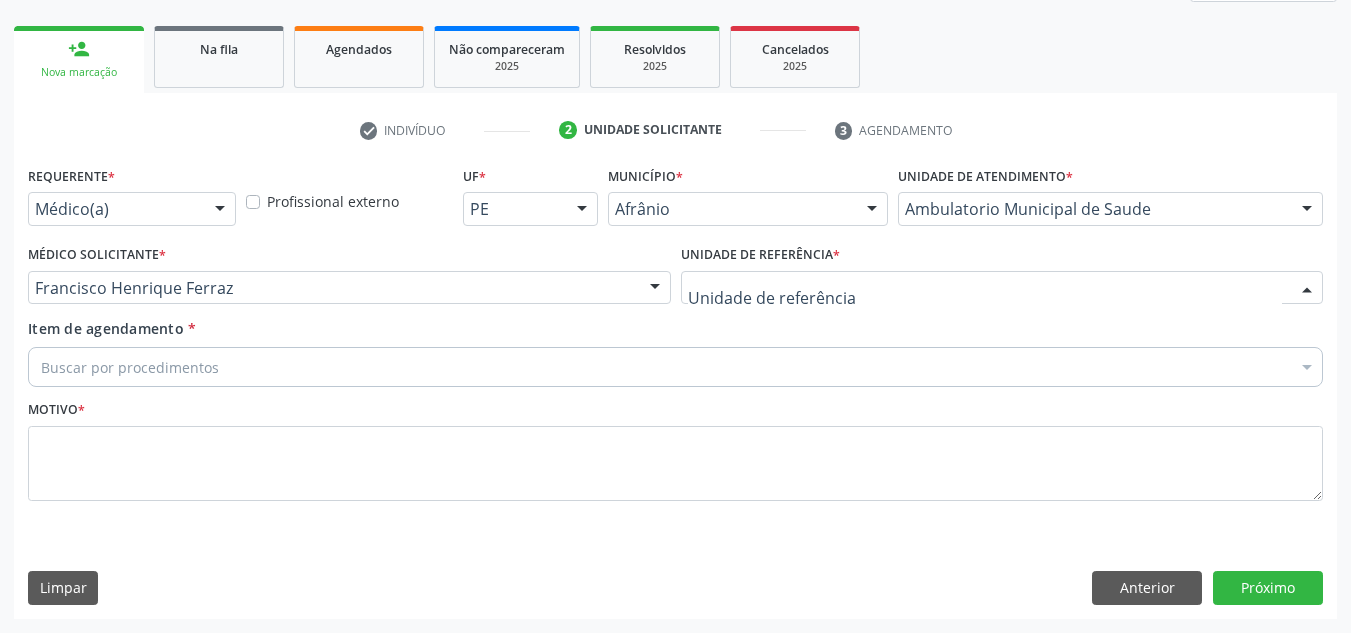 drag, startPoint x: 914, startPoint y: 276, endPoint x: 914, endPoint y: 312, distance: 36 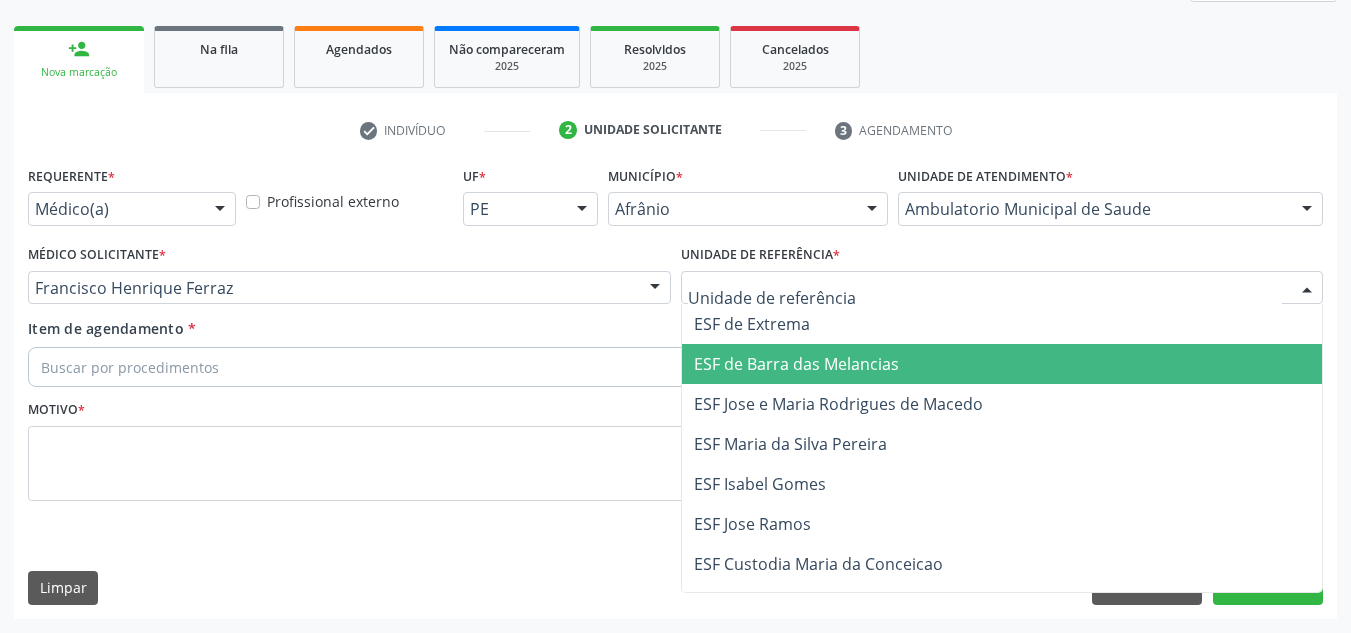 click on "ESF de Barra das Melancias" at bounding box center (796, 364) 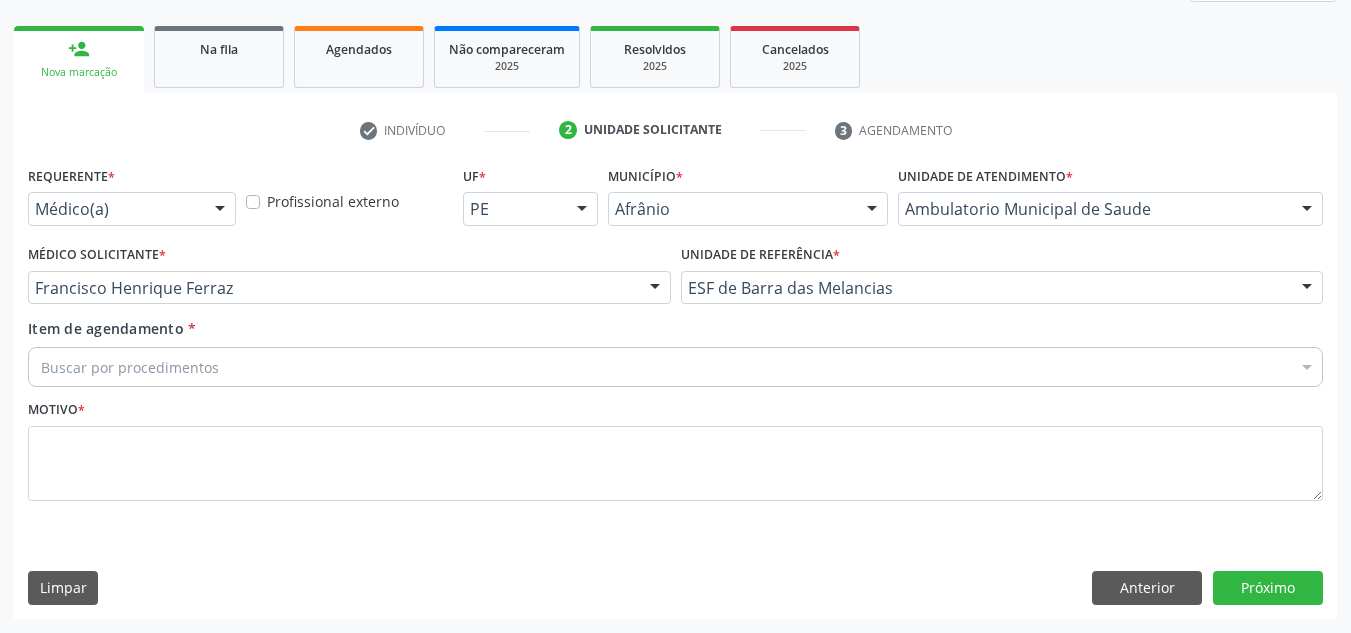 click on "Buscar por procedimentos" at bounding box center (675, 367) 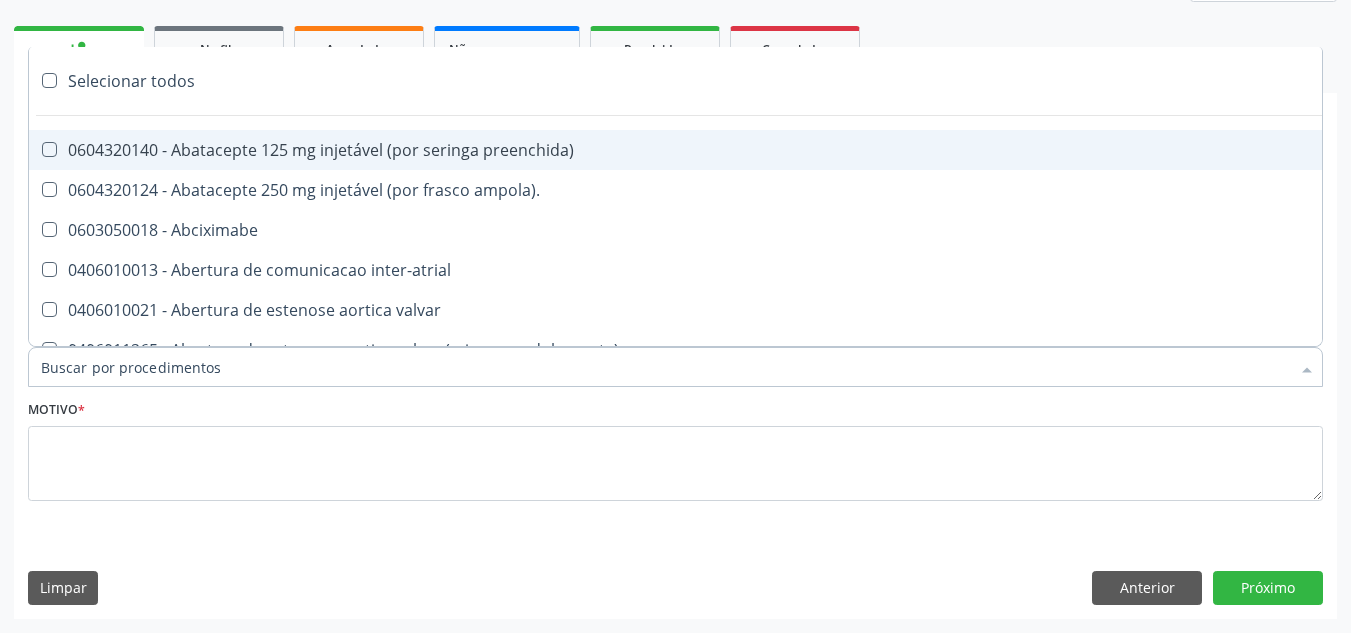 paste on "ORTOPEDISTA" 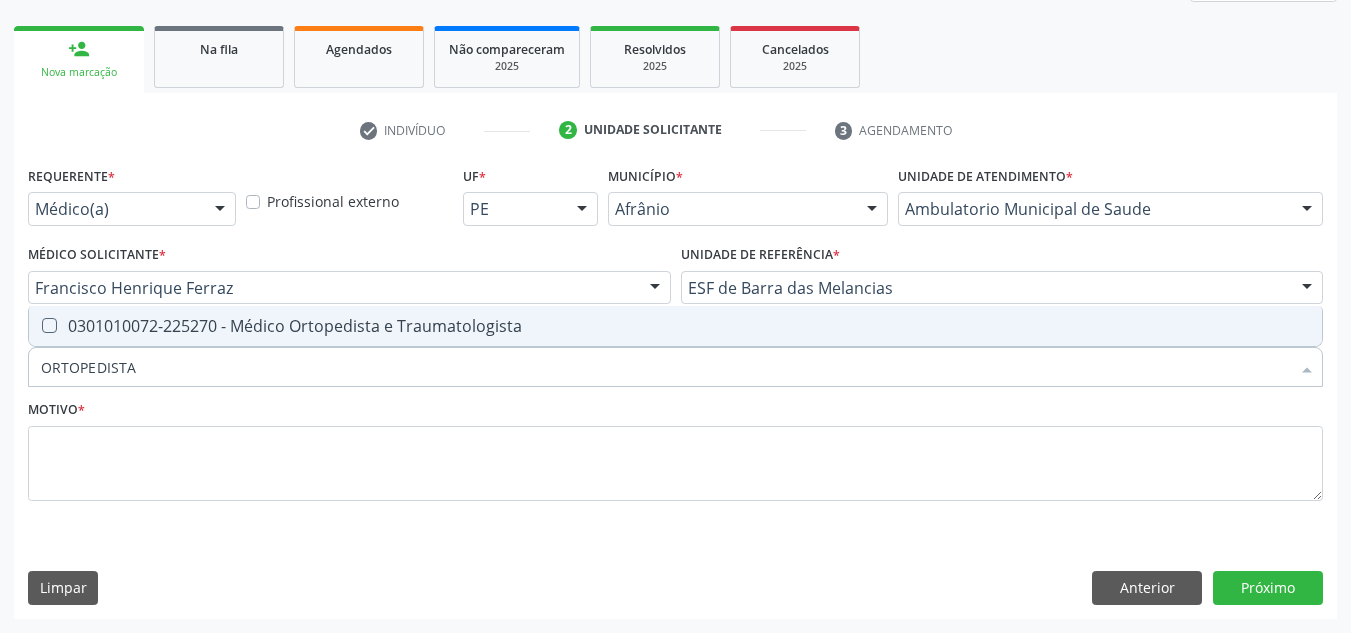 click on "0301010072-225270 - Médico Ortopedista e Traumatologista" at bounding box center (675, 326) 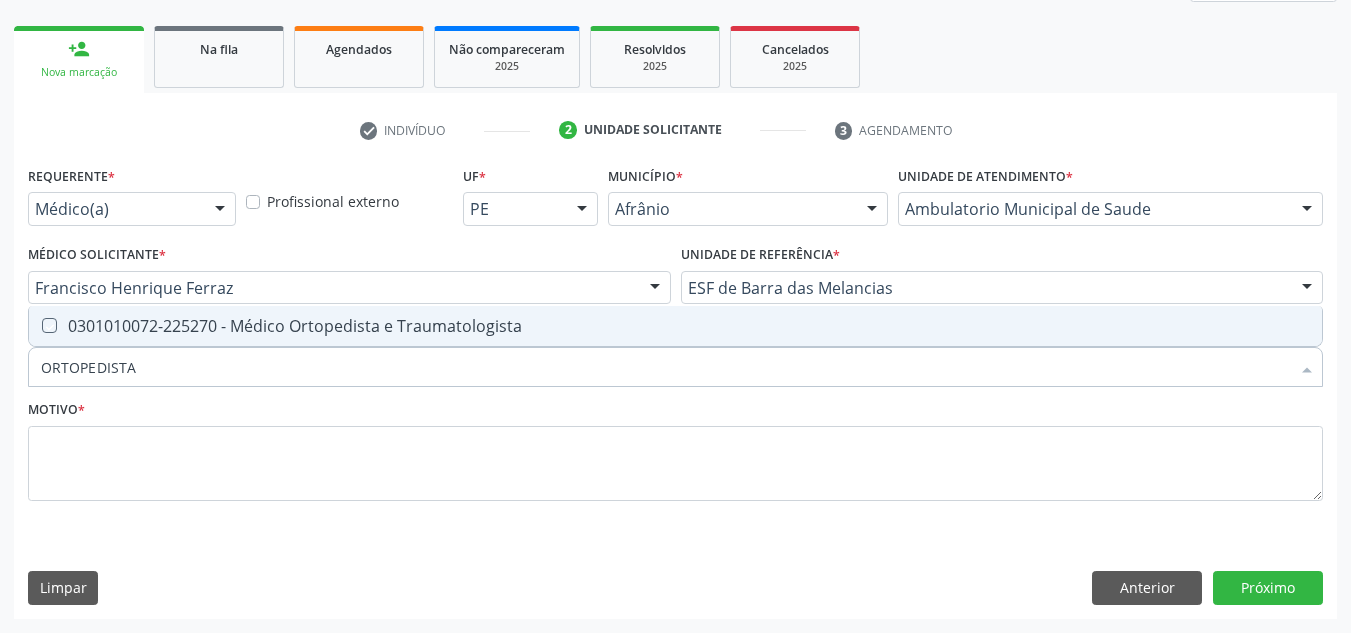 checkbox on "true" 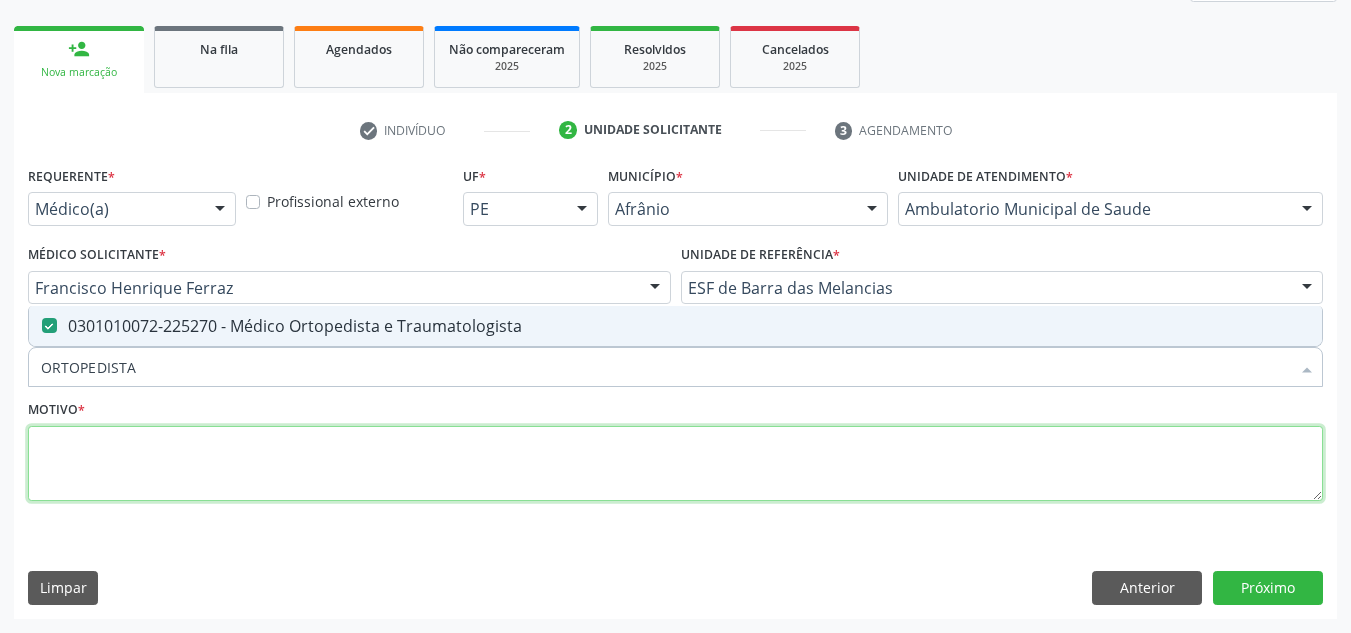 click at bounding box center (675, 464) 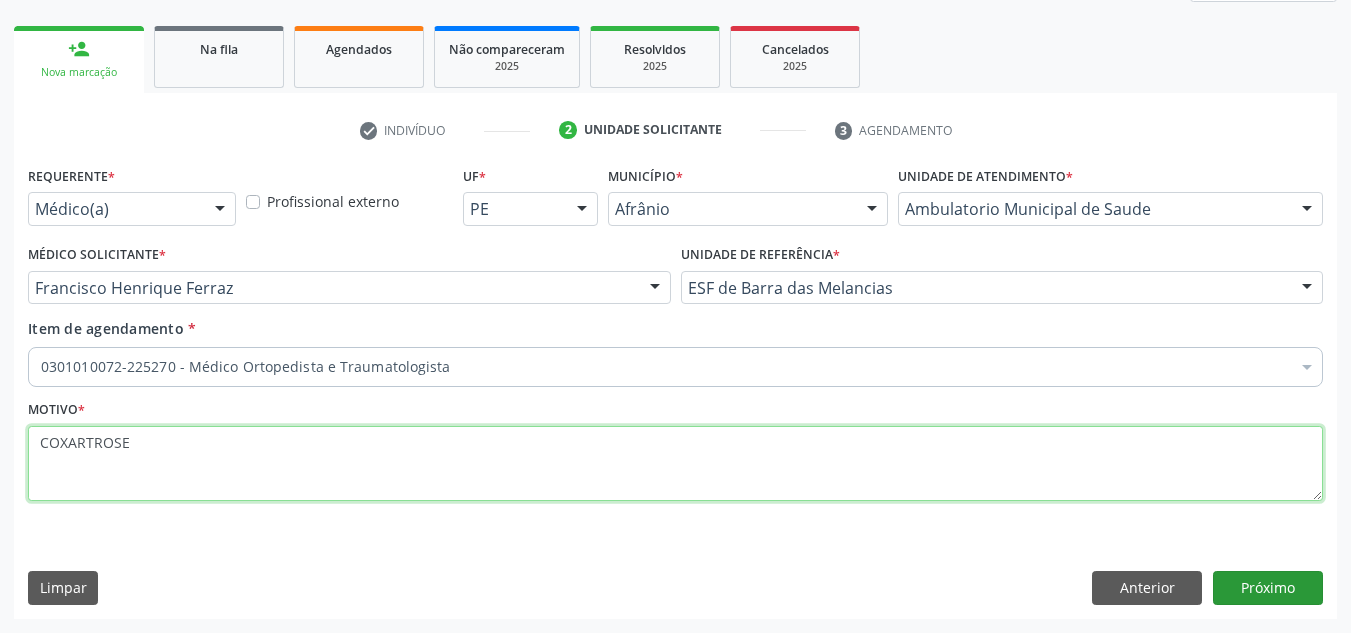 type on "COXARTROSE" 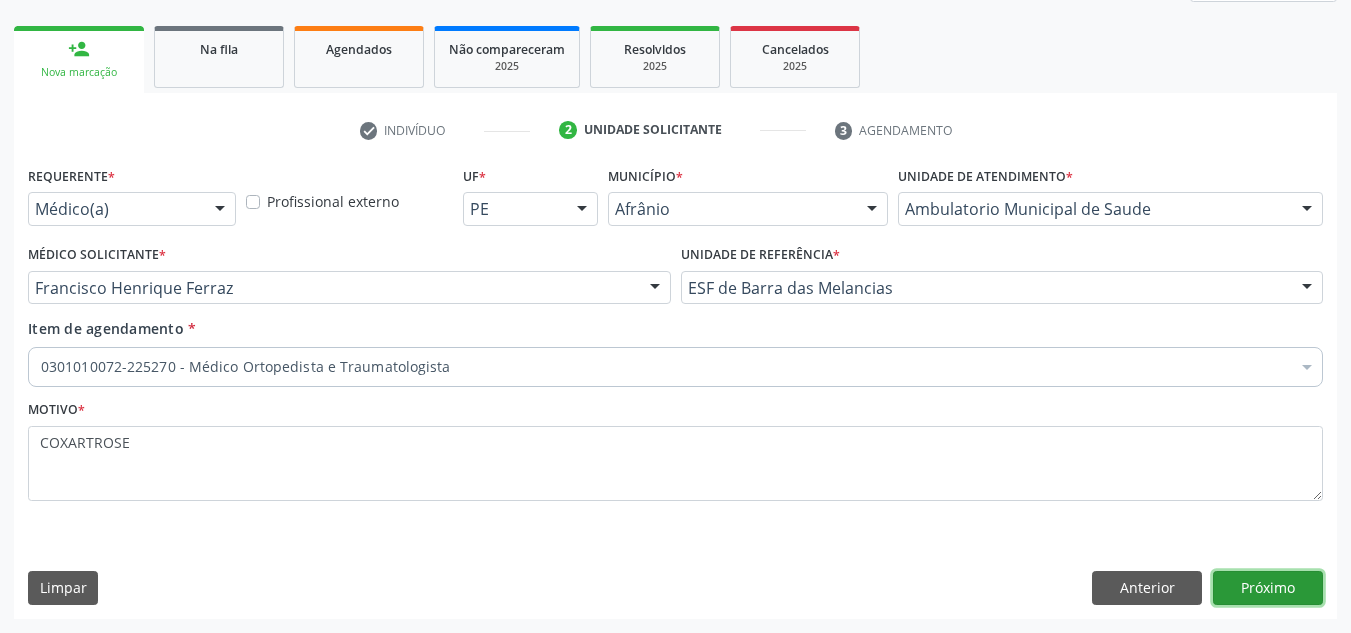 click on "Próximo" at bounding box center [1268, 588] 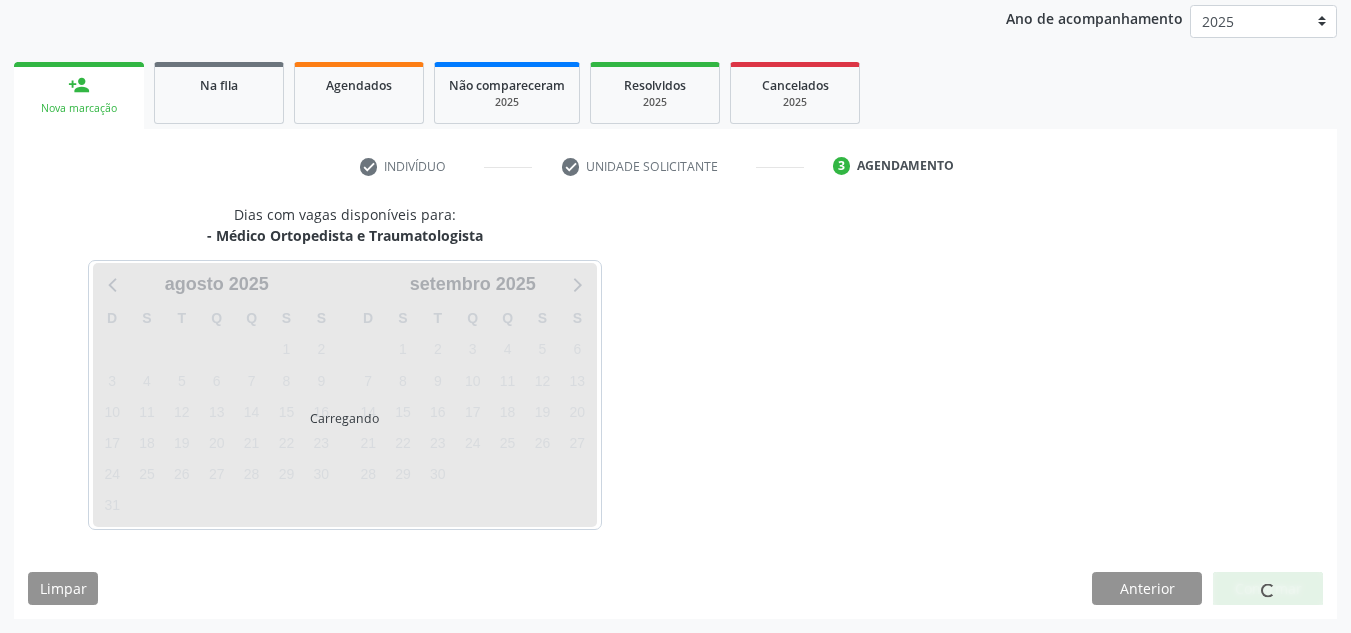 scroll, scrollTop: 237, scrollLeft: 0, axis: vertical 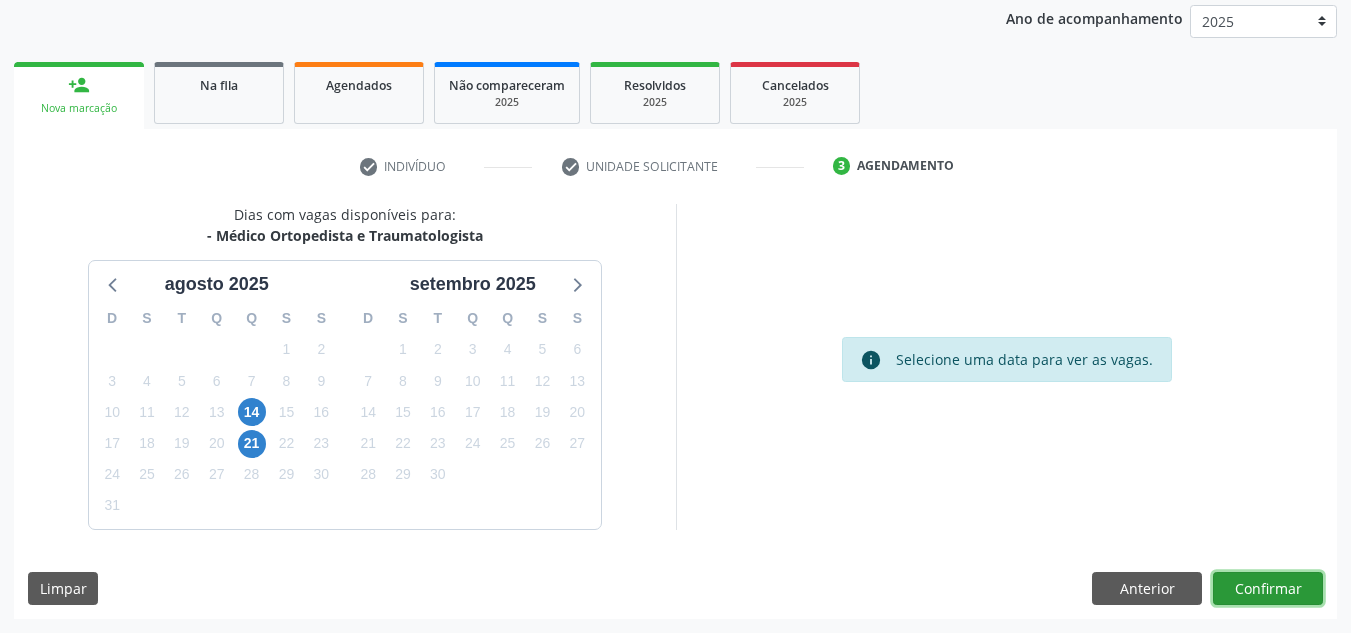 click on "Confirmar" at bounding box center [1268, 589] 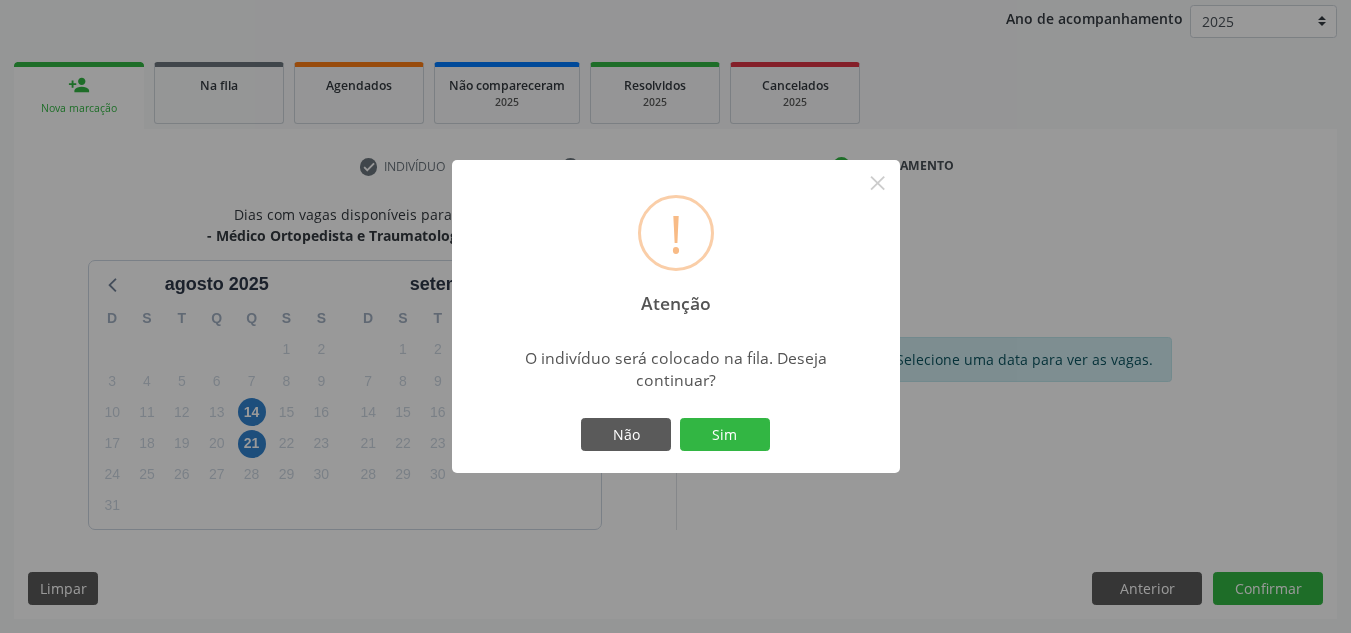 drag, startPoint x: 716, startPoint y: 419, endPoint x: 913, endPoint y: 579, distance: 253.78928 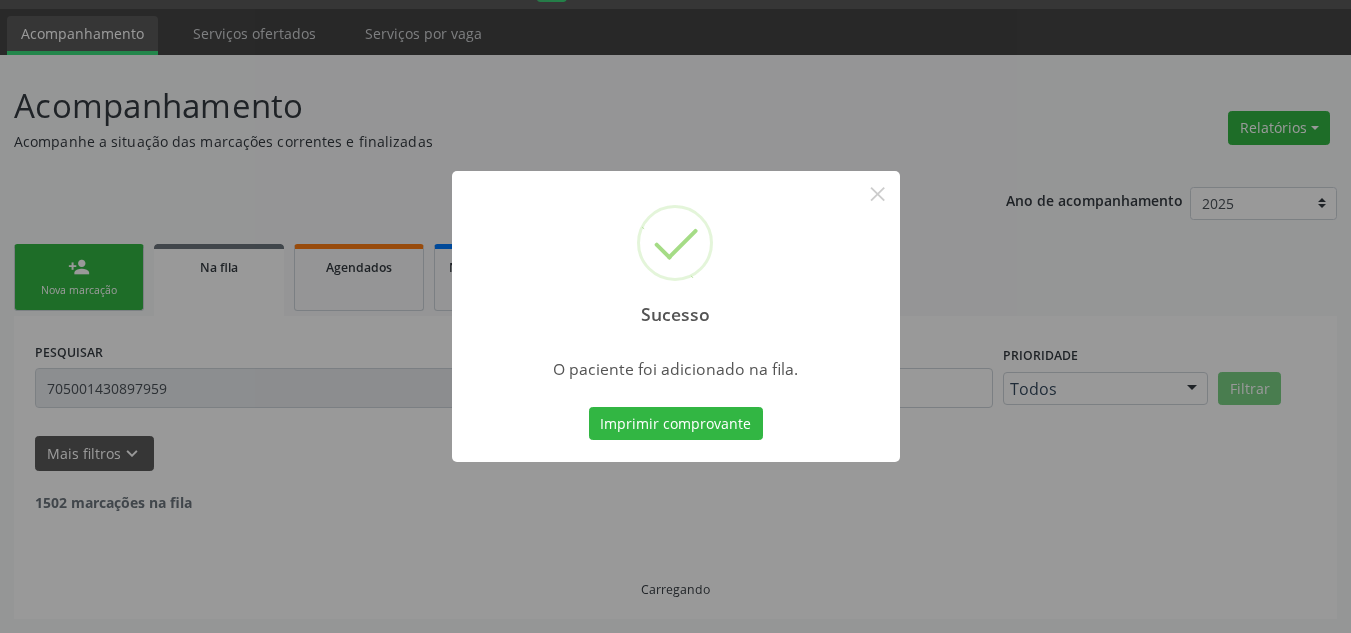 scroll, scrollTop: 34, scrollLeft: 0, axis: vertical 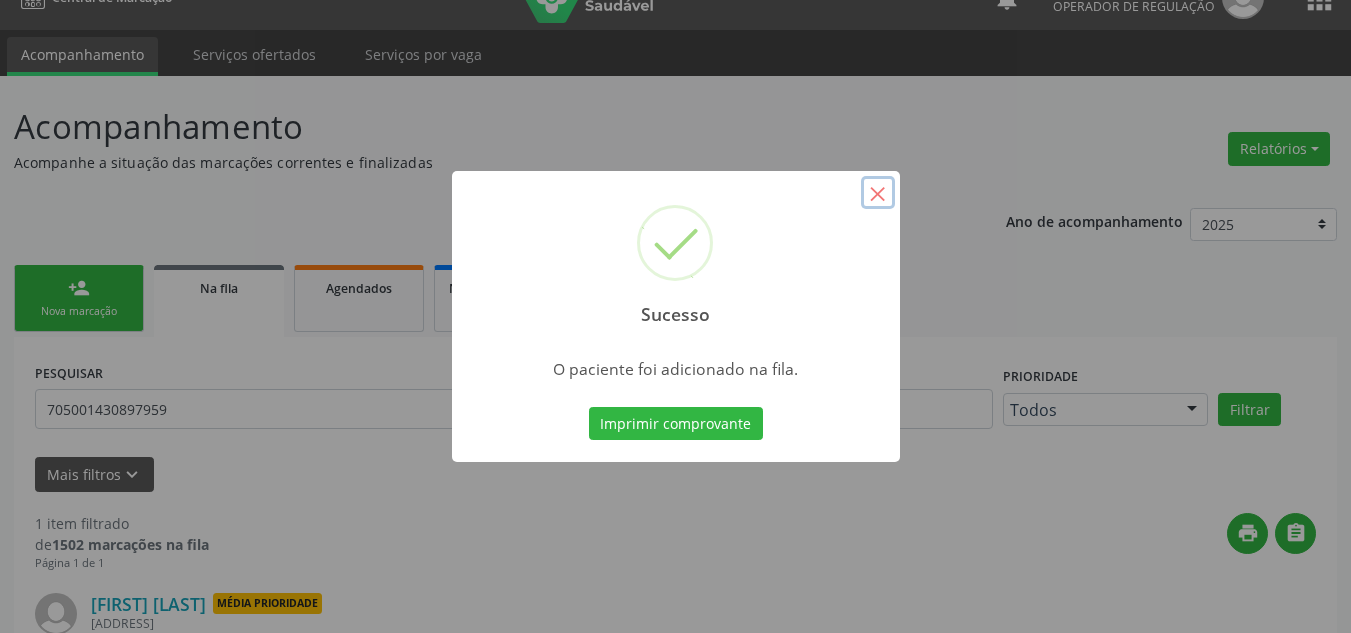 click on "×" at bounding box center [878, 193] 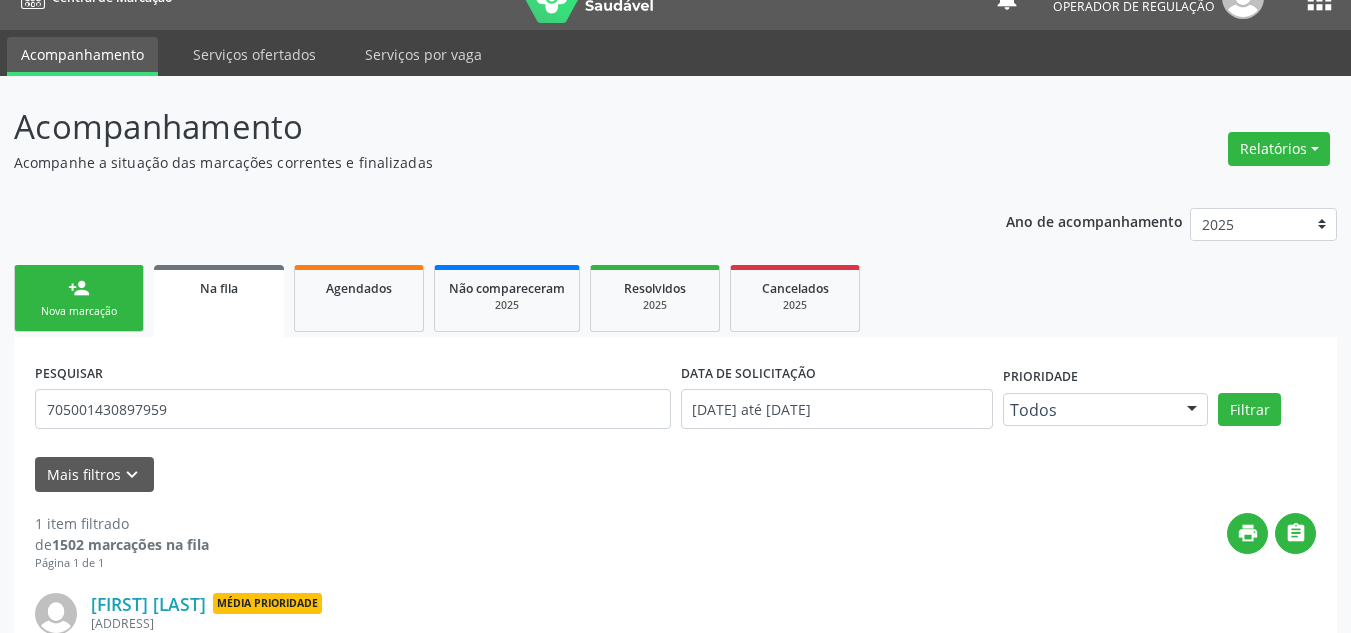 click on "Ano de acompanhamento
2025 2024 2023 2022 2021 2020 2019 2018
person_add
Nova marcação
Na fila   Agendados   Não compareceram
2025
Resolvidos
2025
Cancelados
2025
PESQUISAR
705001430897959
DATA DE SOLICITAÇÃO
01/01/2018 até 05/08/2025
Prioridade
Todos         Todos   Baixa Prioridade   Média Prioridade   Alta Prioridade
Nenhum resultado encontrado para: "   "
Não há nenhuma opção para ser exibida.
Filtrar
UNIDADE DE REFERÊNCIA
Selecione uma UBS
Todas as UBS   ESF de Extrema   ESF de Barra das Melancias   ESF Jose e Maria Rodrigues de Macedo   ESF Maria da Silva Pereira   ESF Isabel Gomes   ESF Jose Ramos   ESF Custodia Maria da Conceicao   ESF Rosalia Cavalcanti Gomes   ESF Maria Dilurdes da Silva   ESF Ana Coelho Nonato       "" at bounding box center (675, 482) 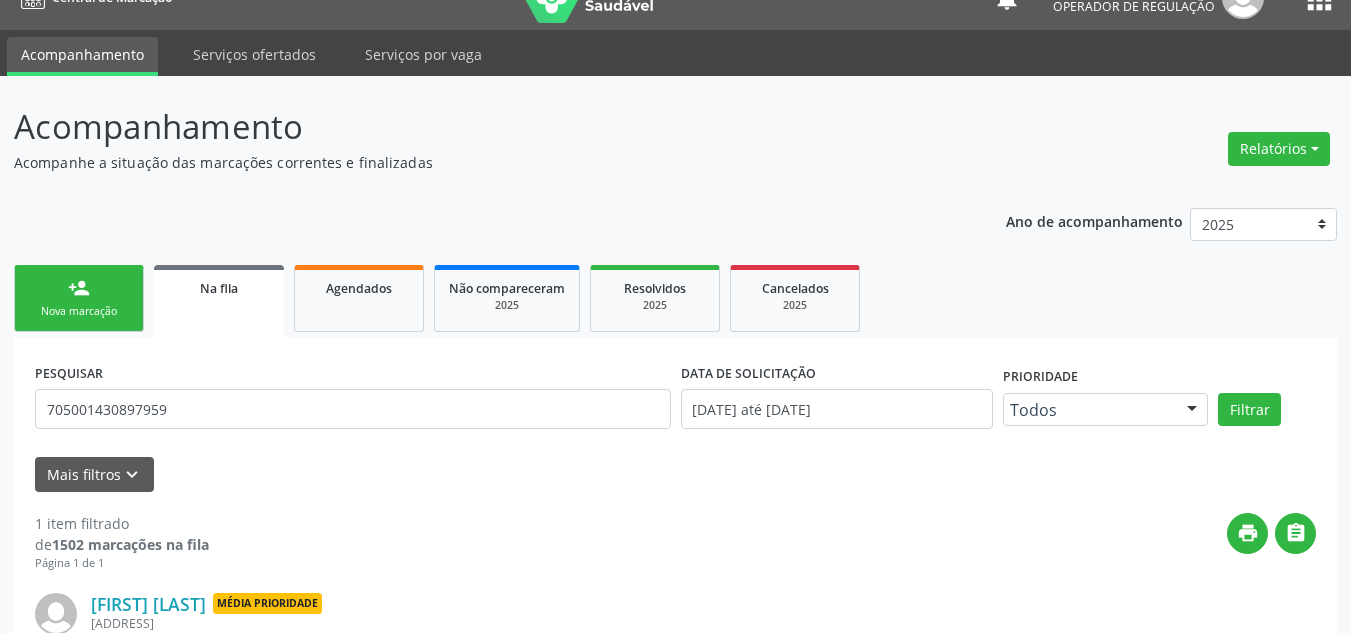 drag, startPoint x: 56, startPoint y: 323, endPoint x: 81, endPoint y: 301, distance: 33.30165 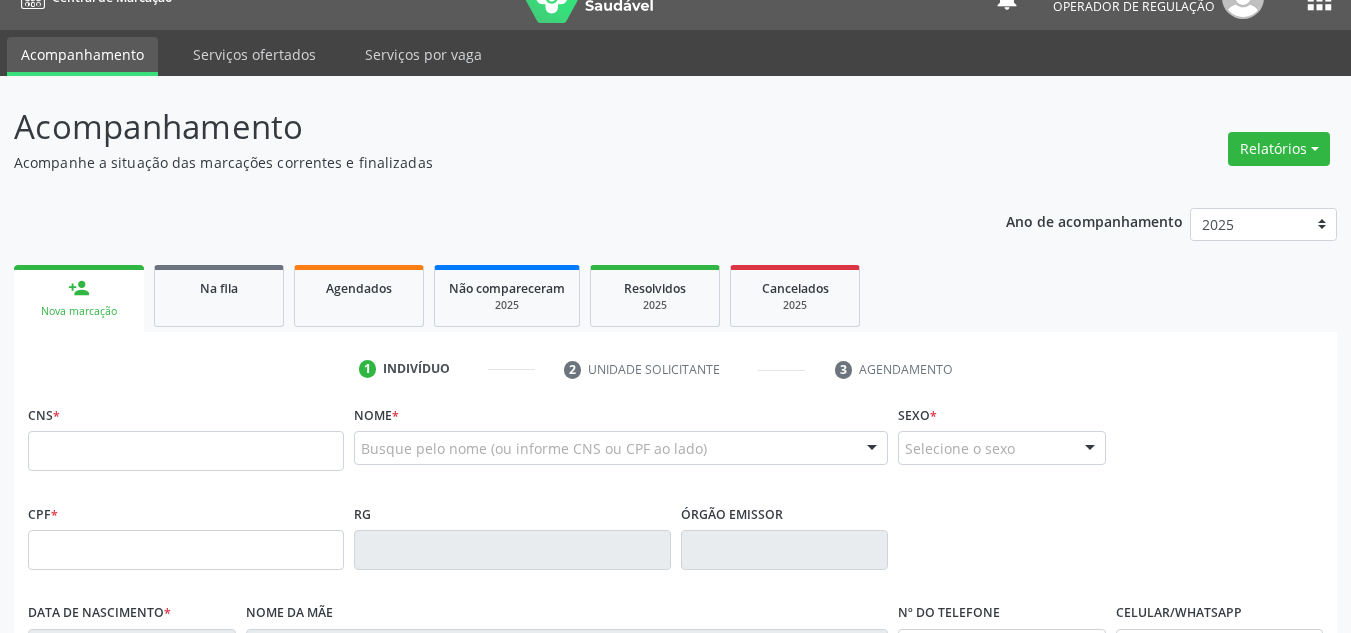 click on "person_add
Nova marcação" at bounding box center [79, 298] 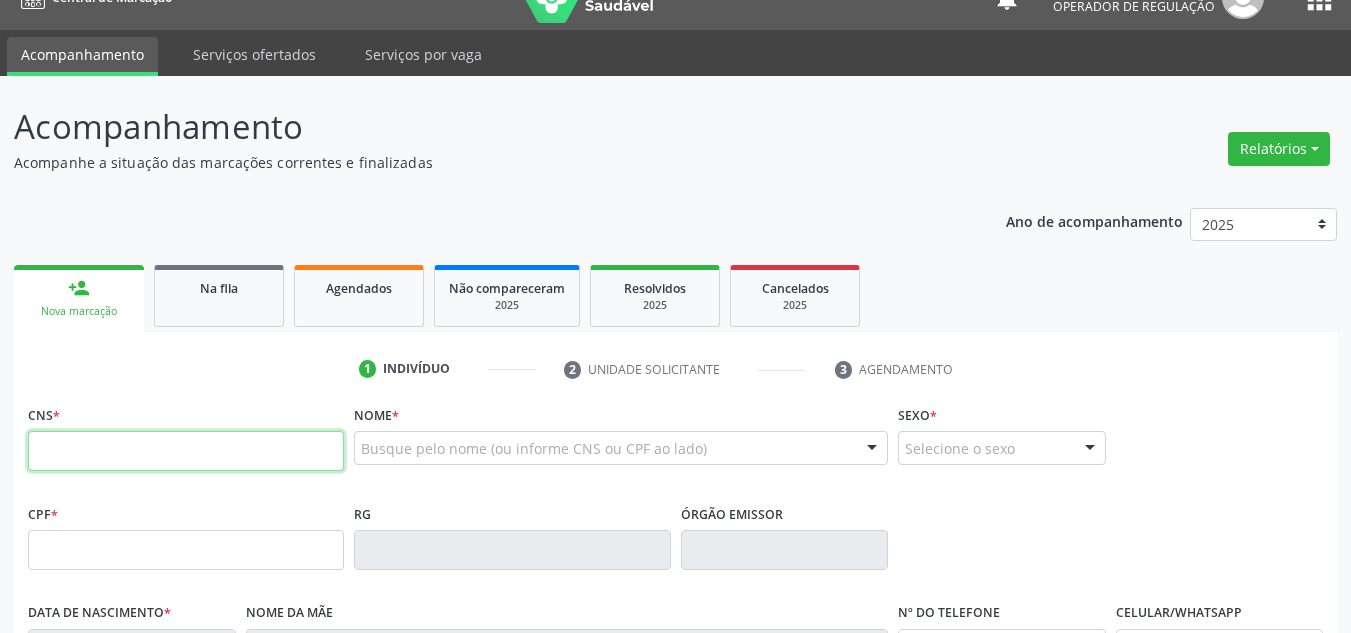 click at bounding box center [186, 451] 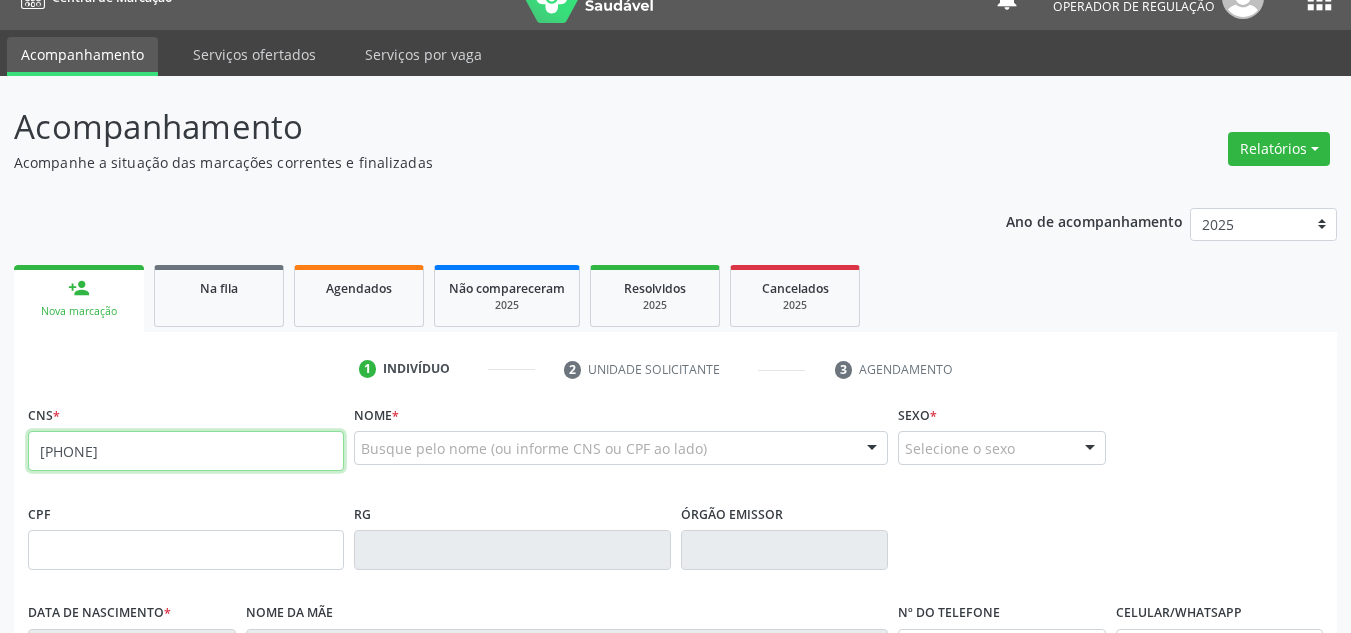 type on "700 2079 2847 7222" 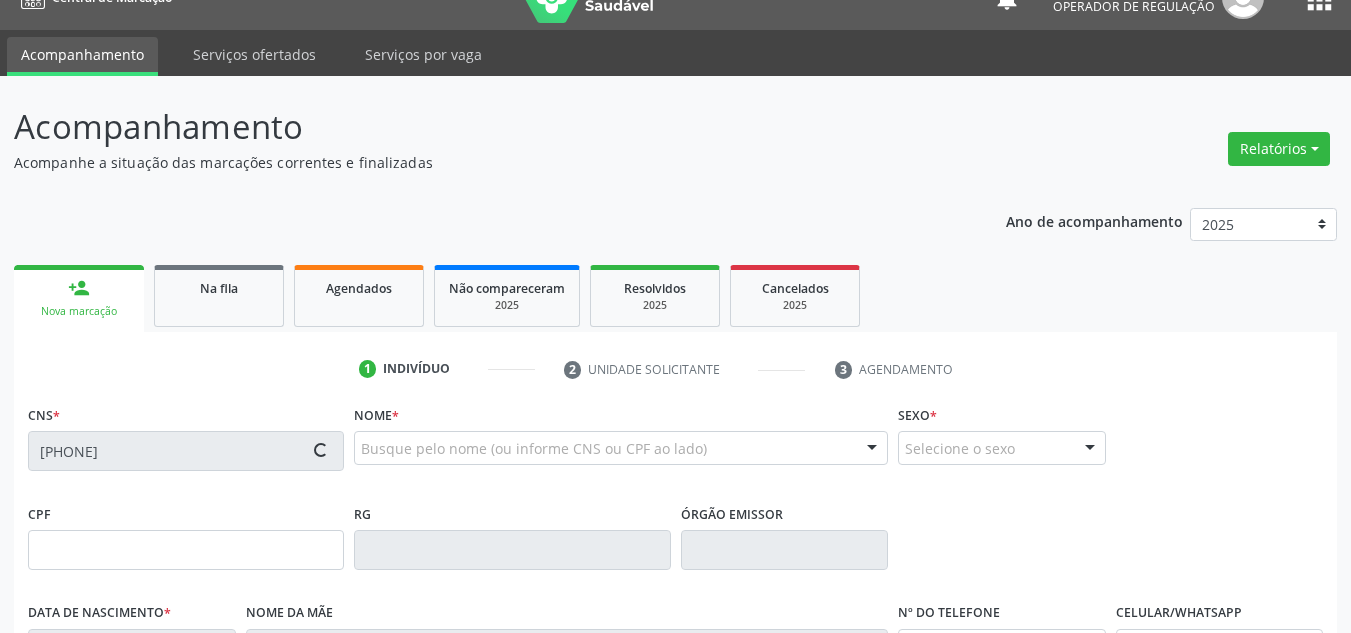 type on "110.149.454-96" 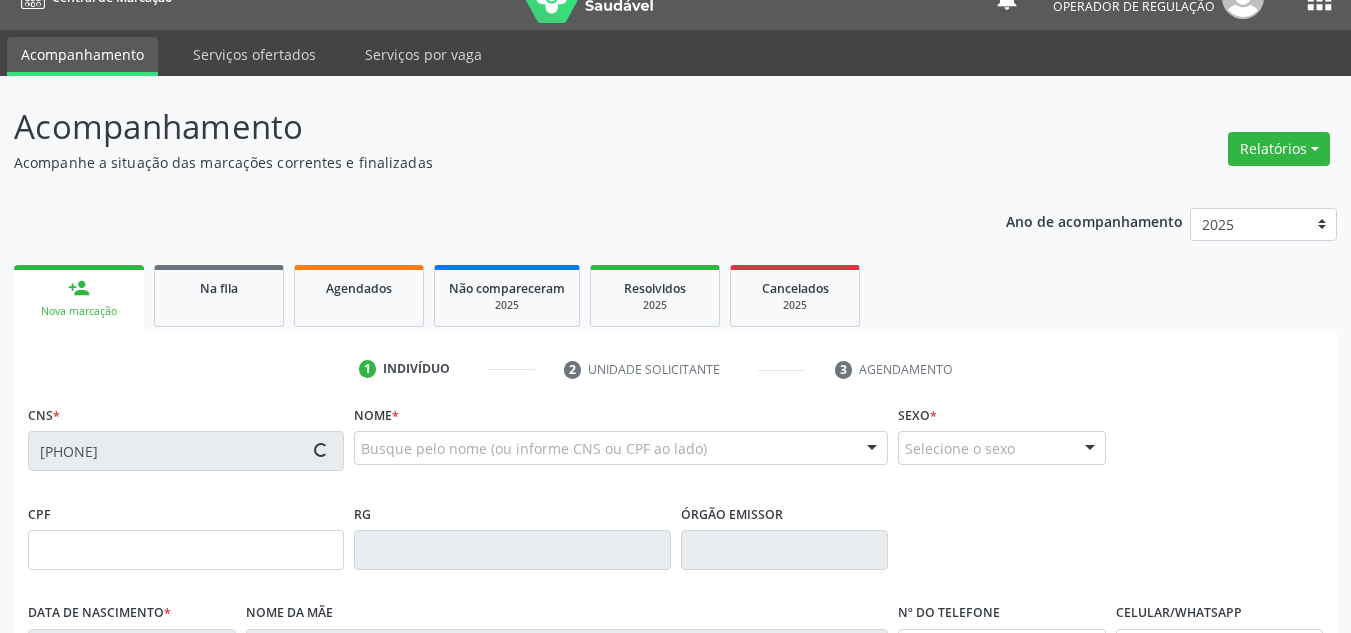type on "31/07/1987" 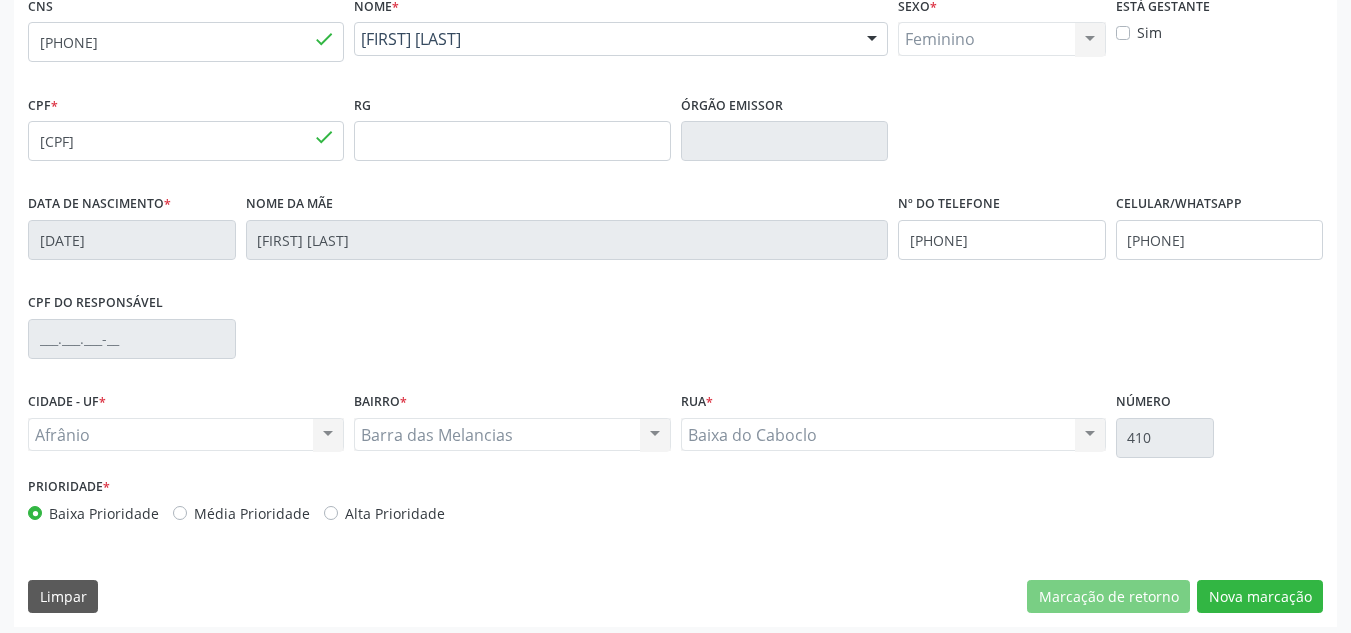 scroll, scrollTop: 451, scrollLeft: 0, axis: vertical 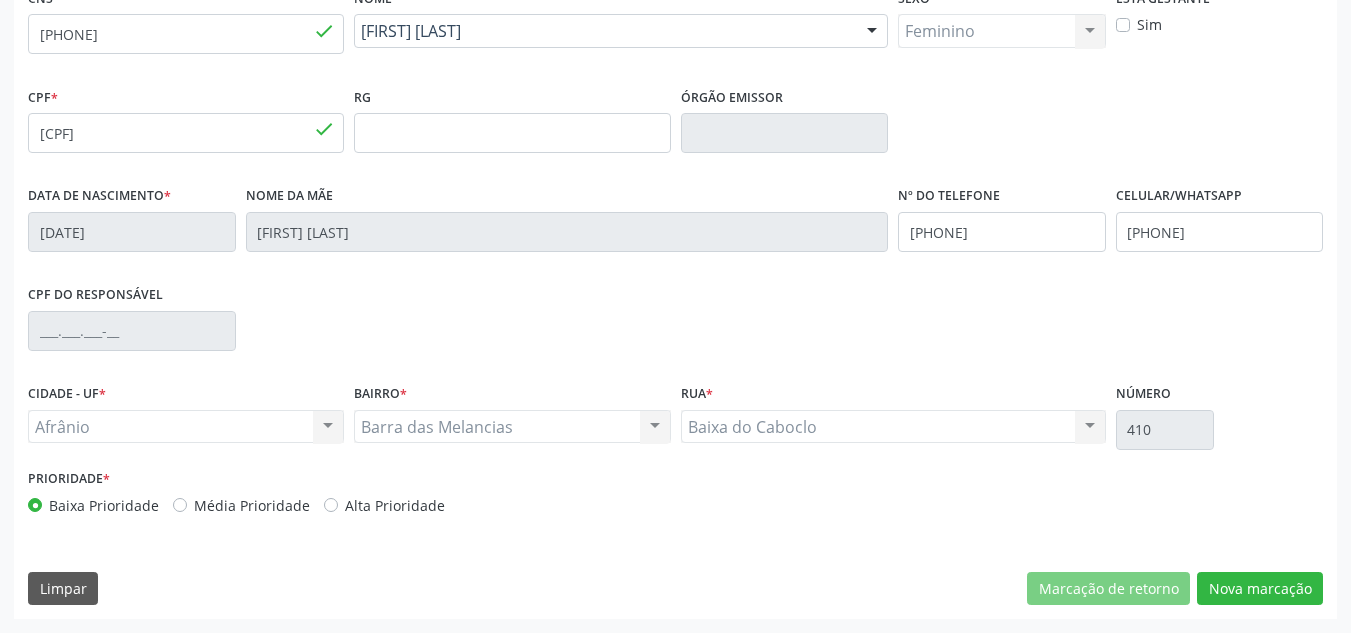 click on "Média Prioridade" at bounding box center [252, 505] 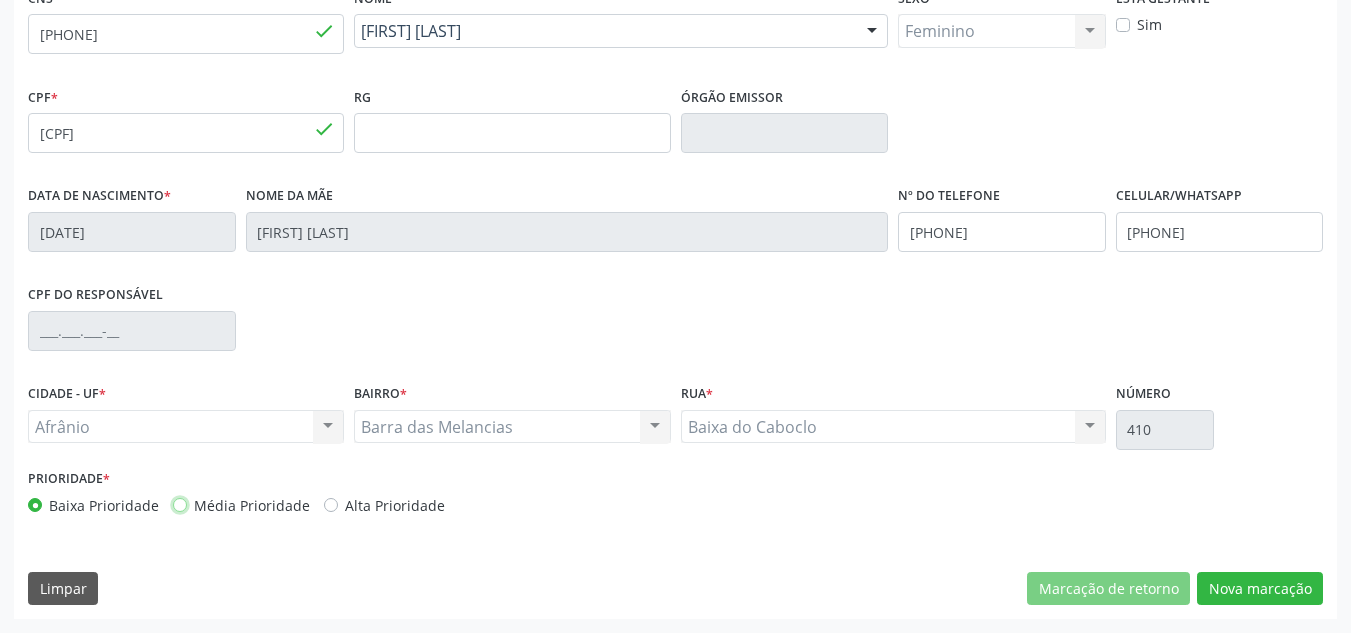 click on "Média Prioridade" at bounding box center (180, 504) 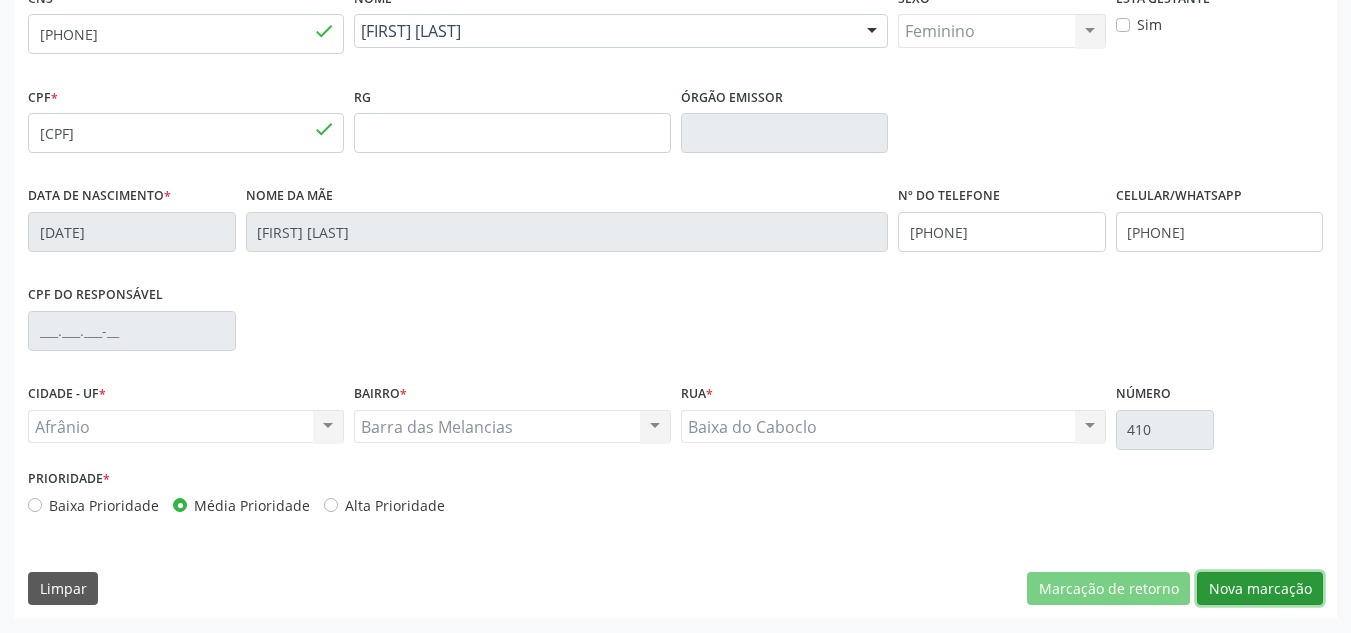 click on "Nova marcação" at bounding box center (1260, 589) 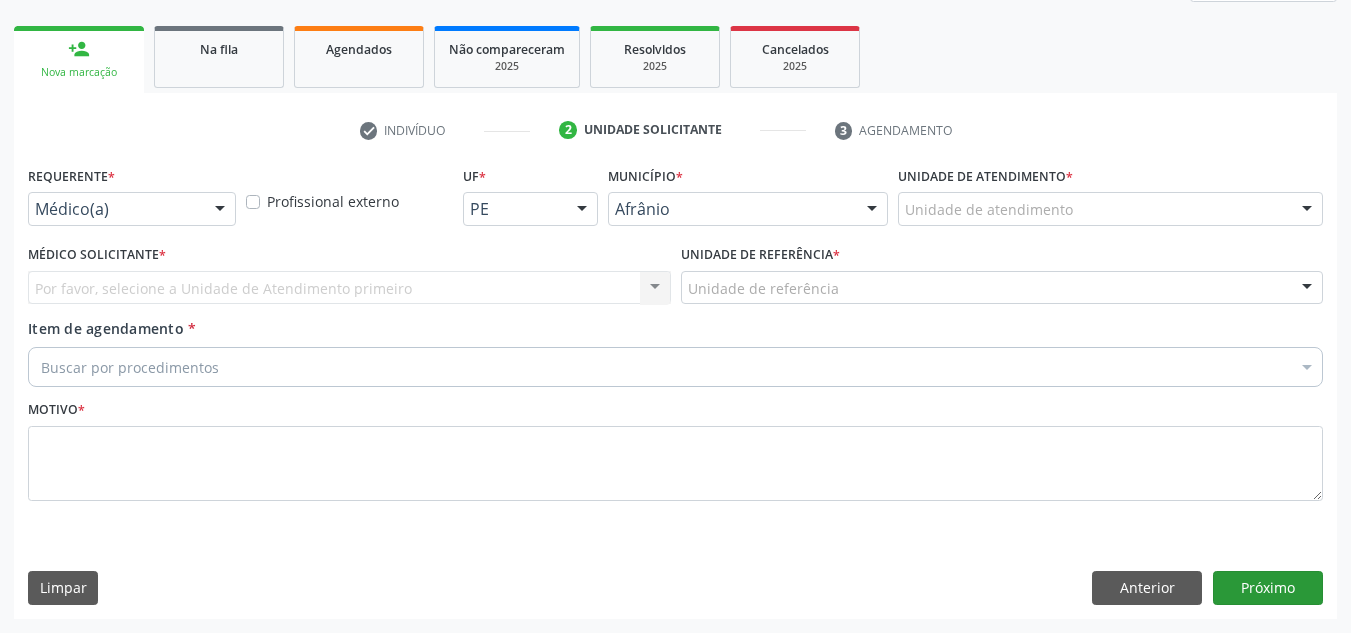 scroll, scrollTop: 273, scrollLeft: 0, axis: vertical 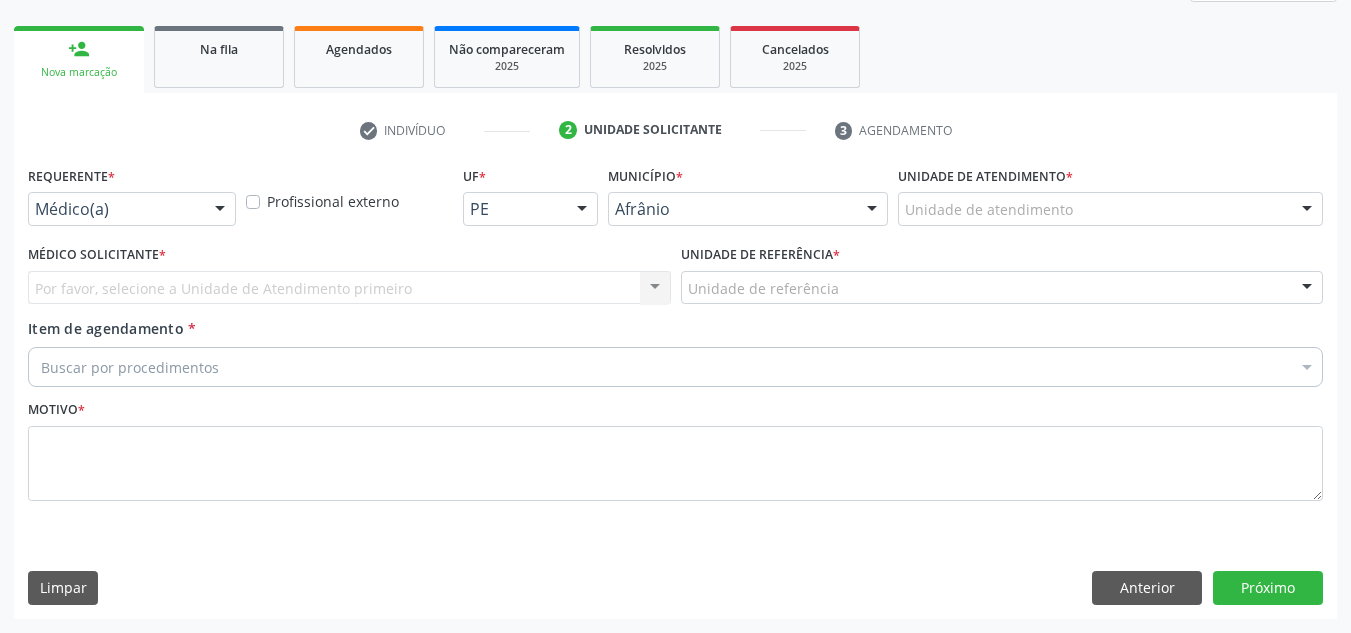 click on "Unidade de atendimento
*
Unidade de atendimento
Academia da Saude de Afranio   Academia da Saude do Bairro Roberto Luis   Academia da Saude do Distrito de Cachoeira do Roberto   Academia da Saude do Distrito de Extrema   Academia da Saude do Jose Ramos   Alves Landim   Ambulatorio Municipal de Saude   Caf Central de Abastecimento Farmaceutico   Centro de Atencao Psicossocial de Afranio Pe   Centro de Especialidades   Cime   Cuidar   Equipe de Atencao Basica Prisional Tipo I com Saude Mental   Esf Ana Coelho Nonato   Esf Custodia Maria da Conceicao   Esf Isabel Gomes   Esf Jose Ramos   Esf Jose e Maria Rodrigues de Macedo   Esf Maria Dilurdes da Silva   Esf Maria da Silva Pereira   Esf Rosalia Cavalcanti Gomes   Esf de Barra das Melancias   Esf de Extrema   Farmacia Basica do Municipio de Afranio   Hospital Municipal Maria Coelho Cavalcanti Rodrigues   Hospital de Campanha Covid 19 Ambulatorio Municipal   Laboratorio de Protese Dentario" at bounding box center [1110, 193] 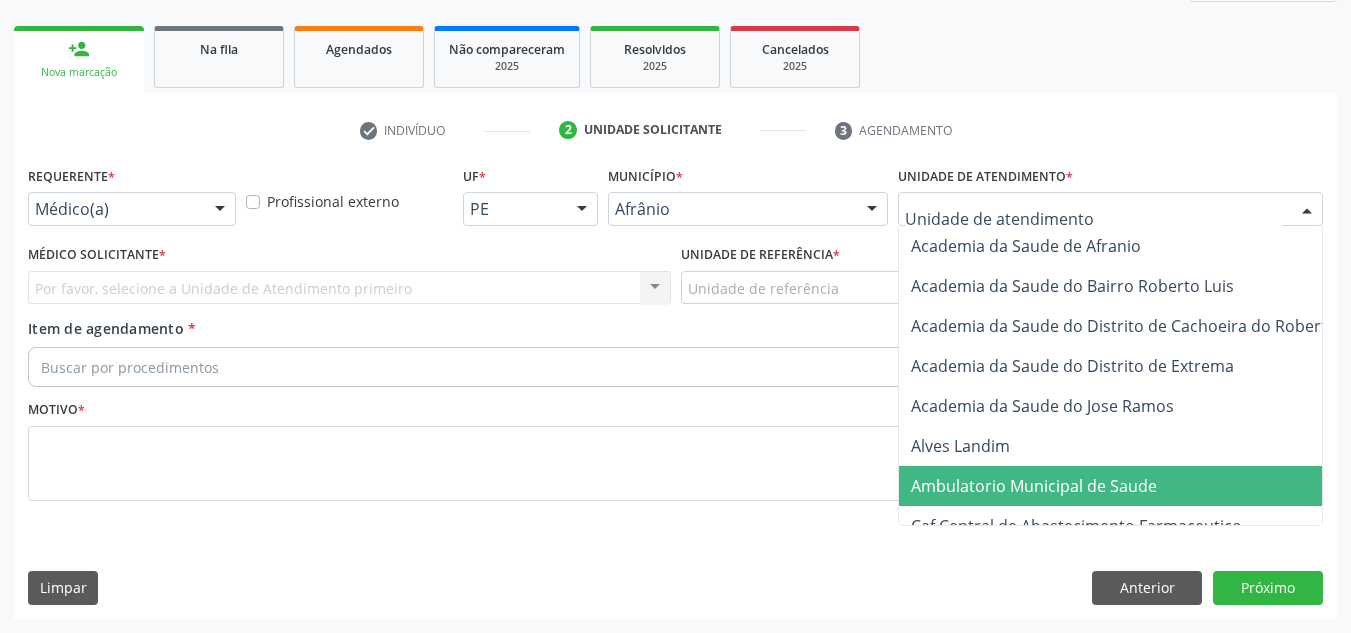 click on "Ambulatorio Municipal de Saude" at bounding box center (1034, 486) 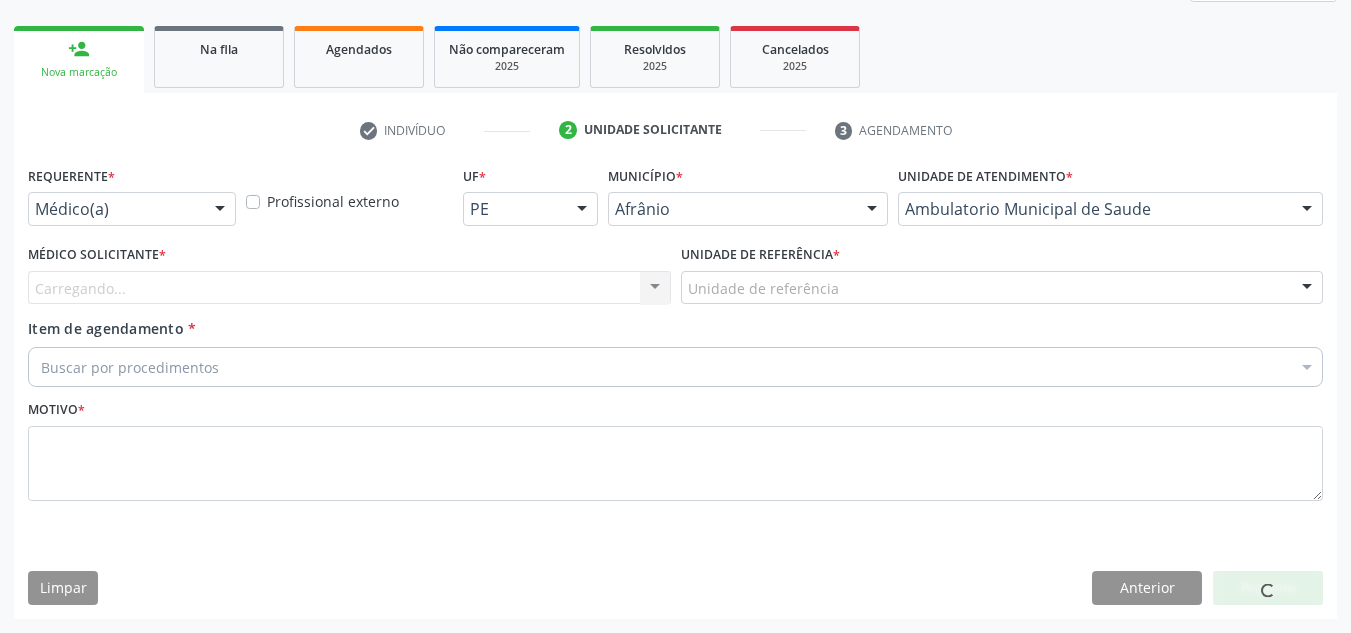 click on "Carregando...
Nenhum resultado encontrado para: "   "
Não há nenhuma opção para ser exibida." at bounding box center [349, 288] 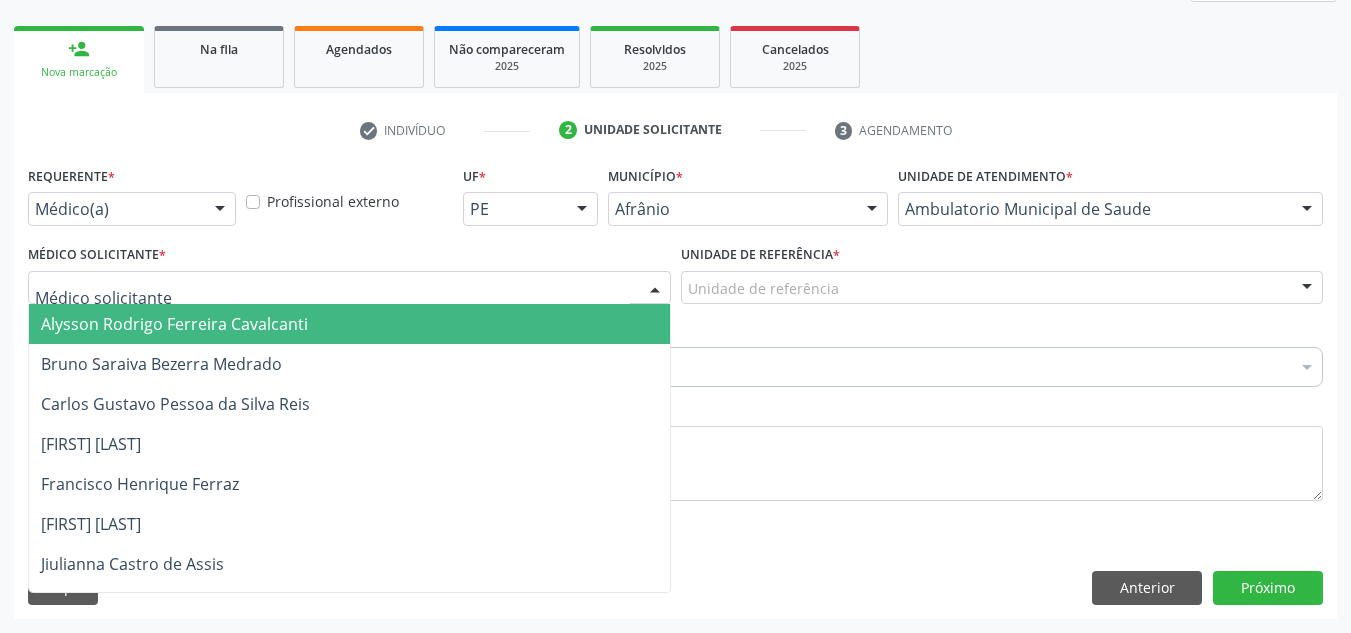 click at bounding box center [349, 288] 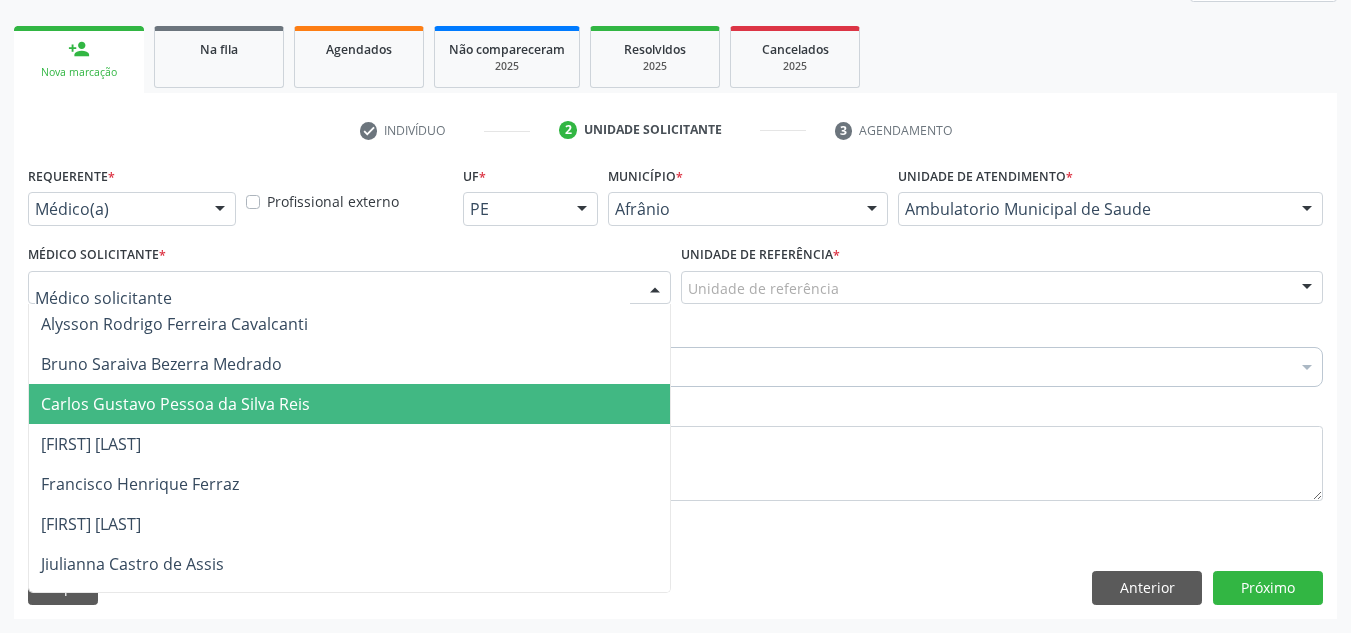 drag, startPoint x: 532, startPoint y: 392, endPoint x: 757, endPoint y: 331, distance: 233.12228 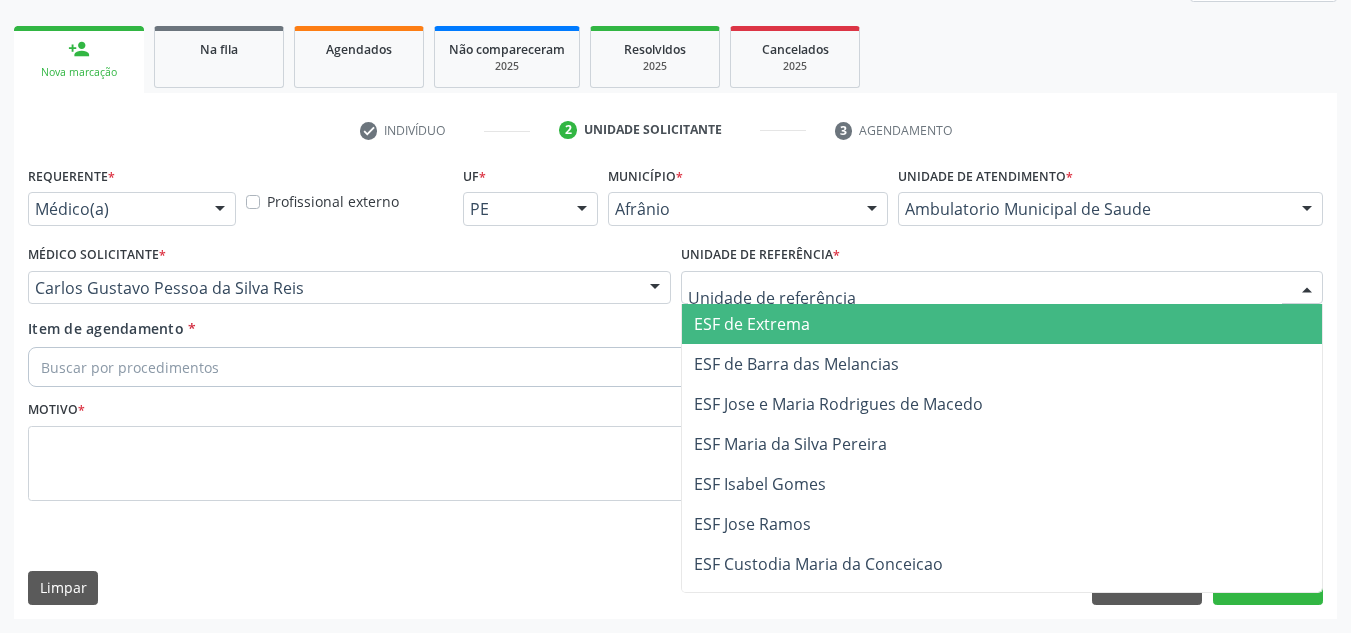 drag, startPoint x: 815, startPoint y: 290, endPoint x: 849, endPoint y: 495, distance: 207.80038 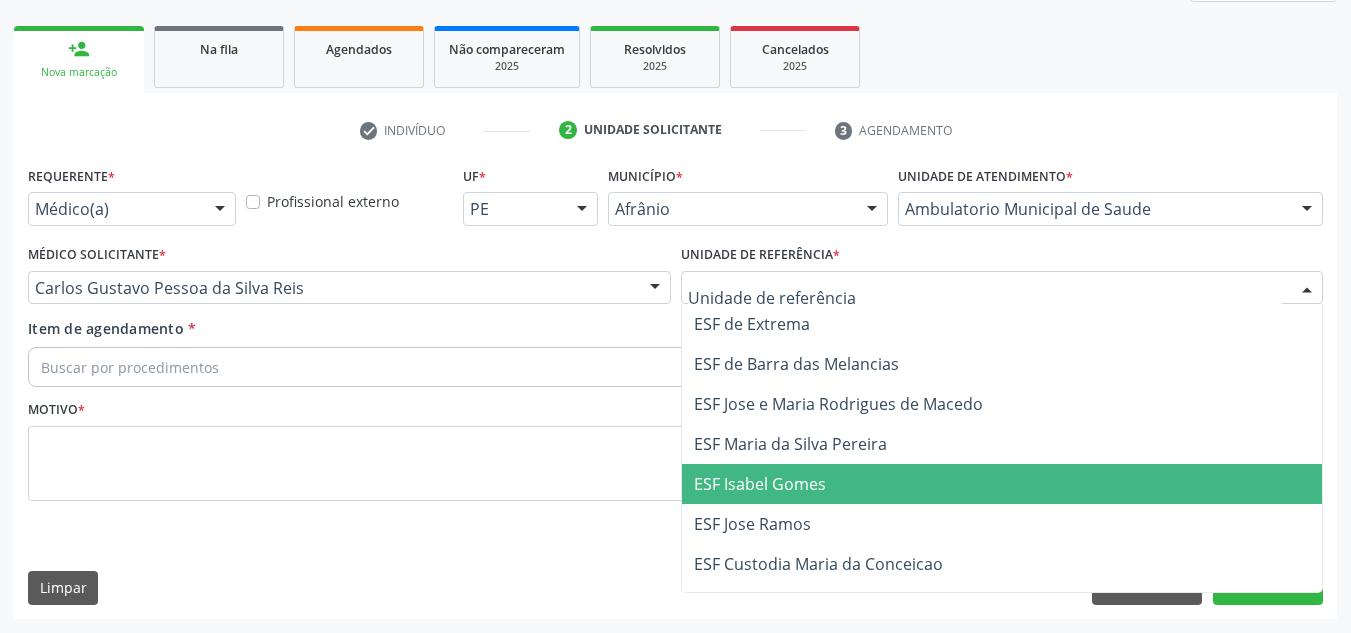 click on "ESF Isabel Gomes" at bounding box center (1002, 484) 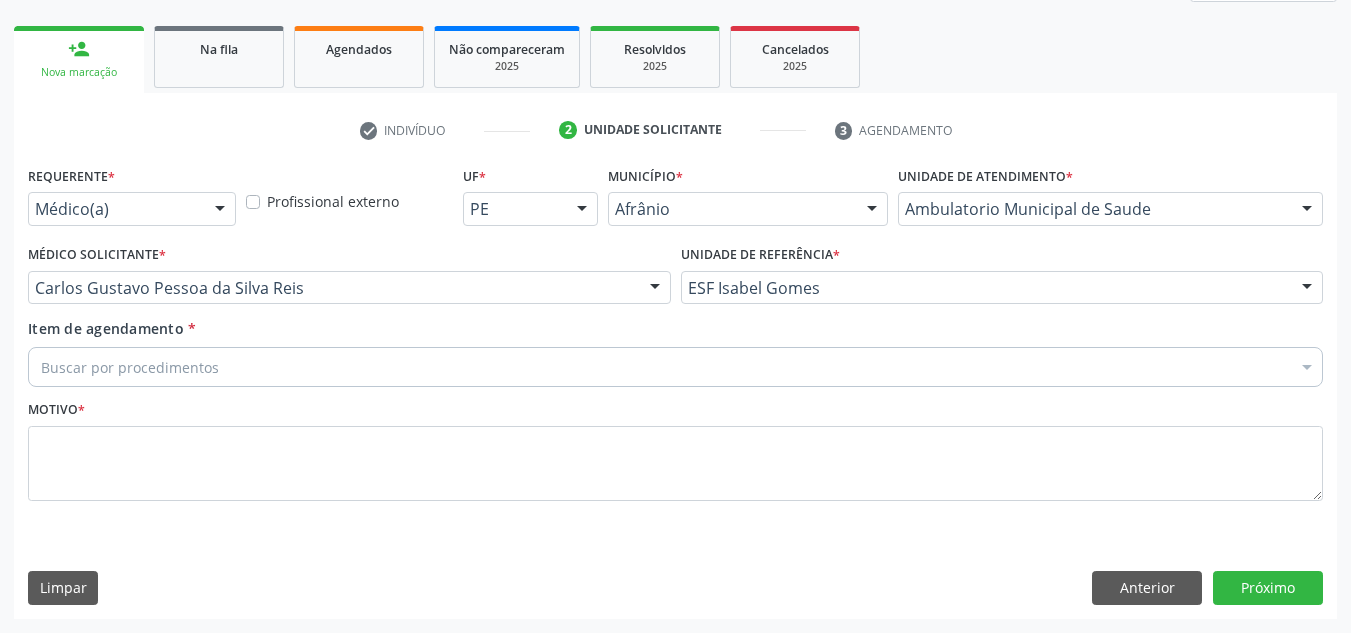 click on "Buscar por procedimentos" at bounding box center [675, 367] 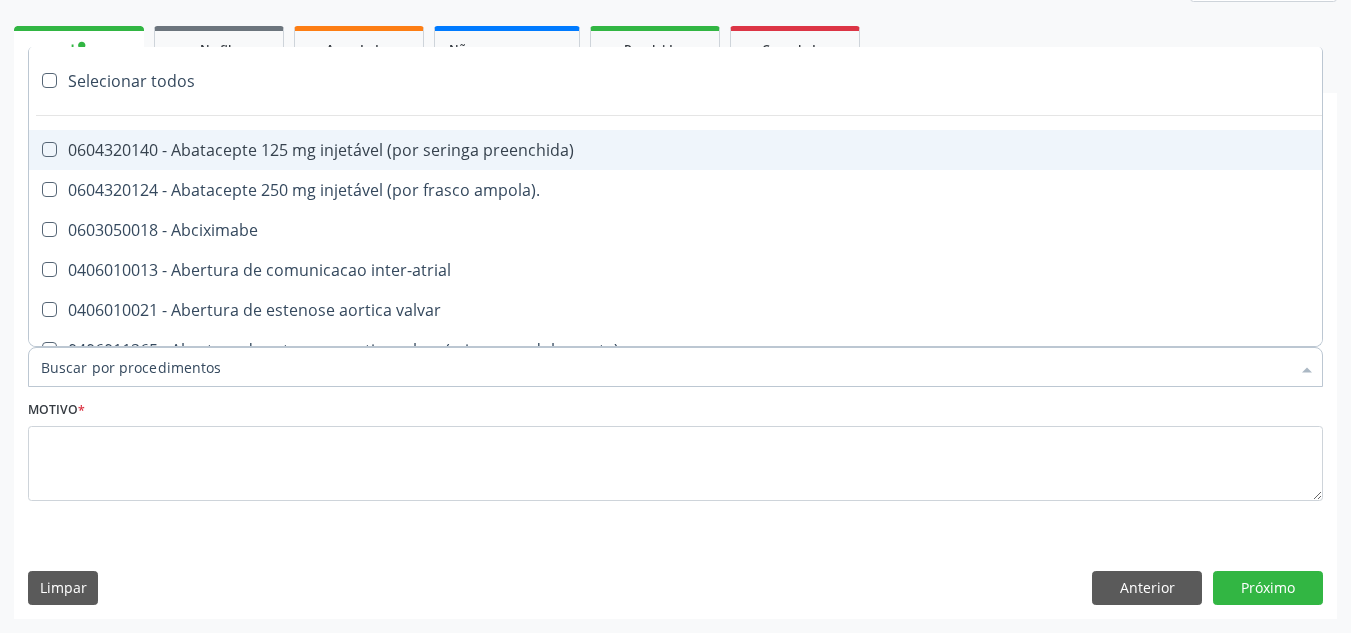 paste on "ORTOPEDISTA" 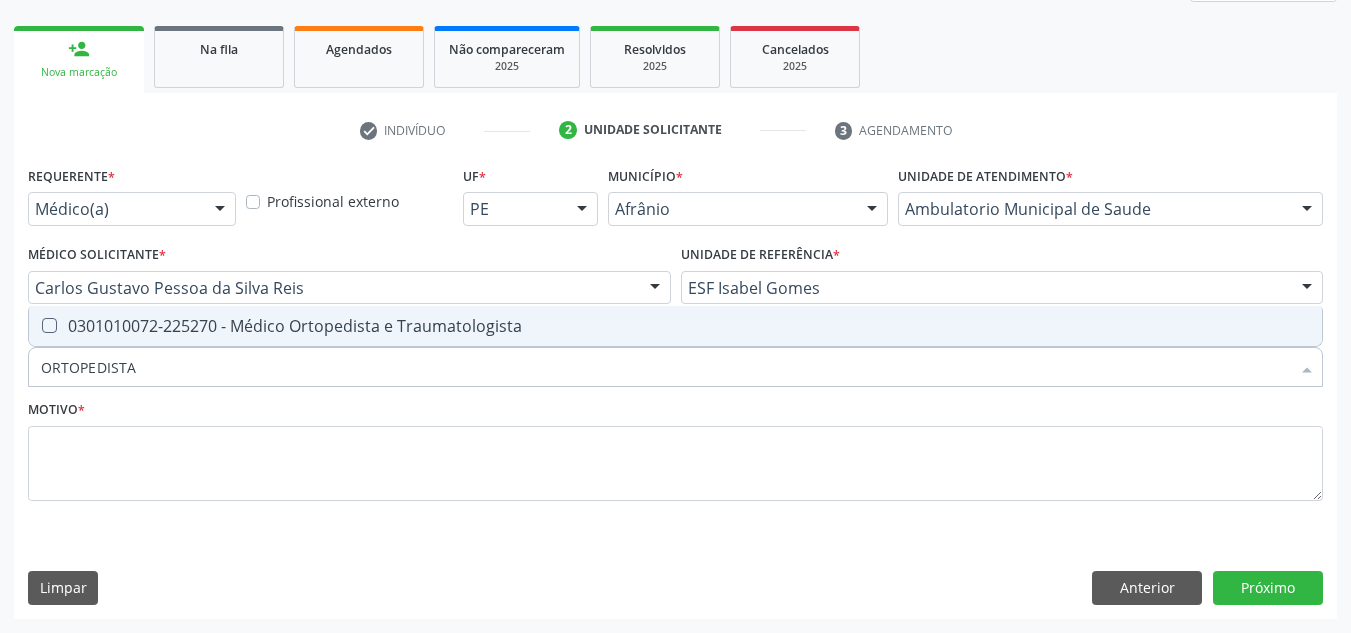 drag, startPoint x: 615, startPoint y: 326, endPoint x: 613, endPoint y: 420, distance: 94.02127 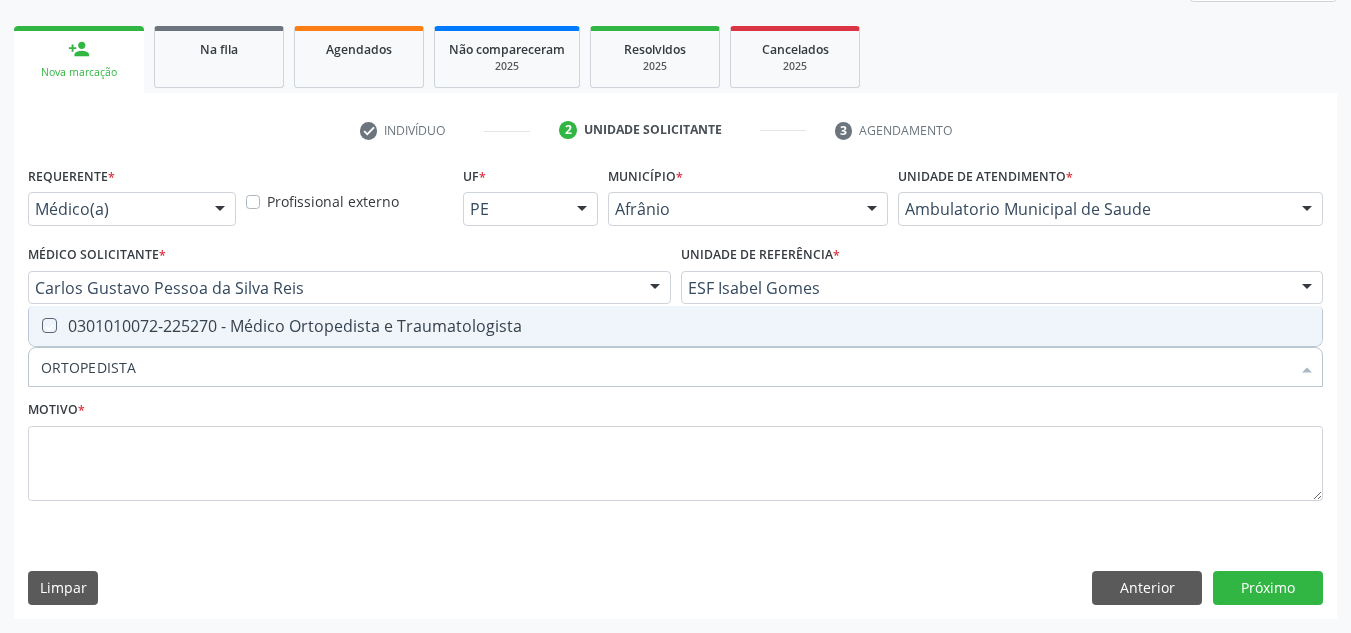 checkbox on "true" 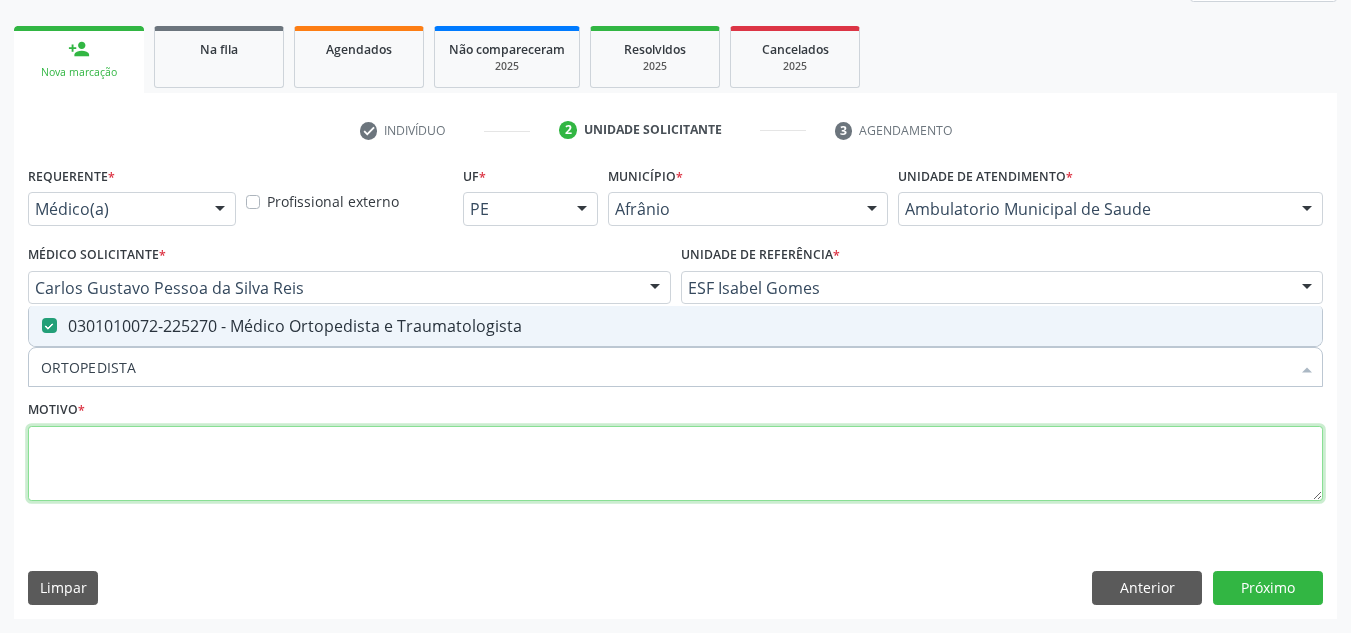 drag, startPoint x: 613, startPoint y: 490, endPoint x: 607, endPoint y: 479, distance: 12.529964 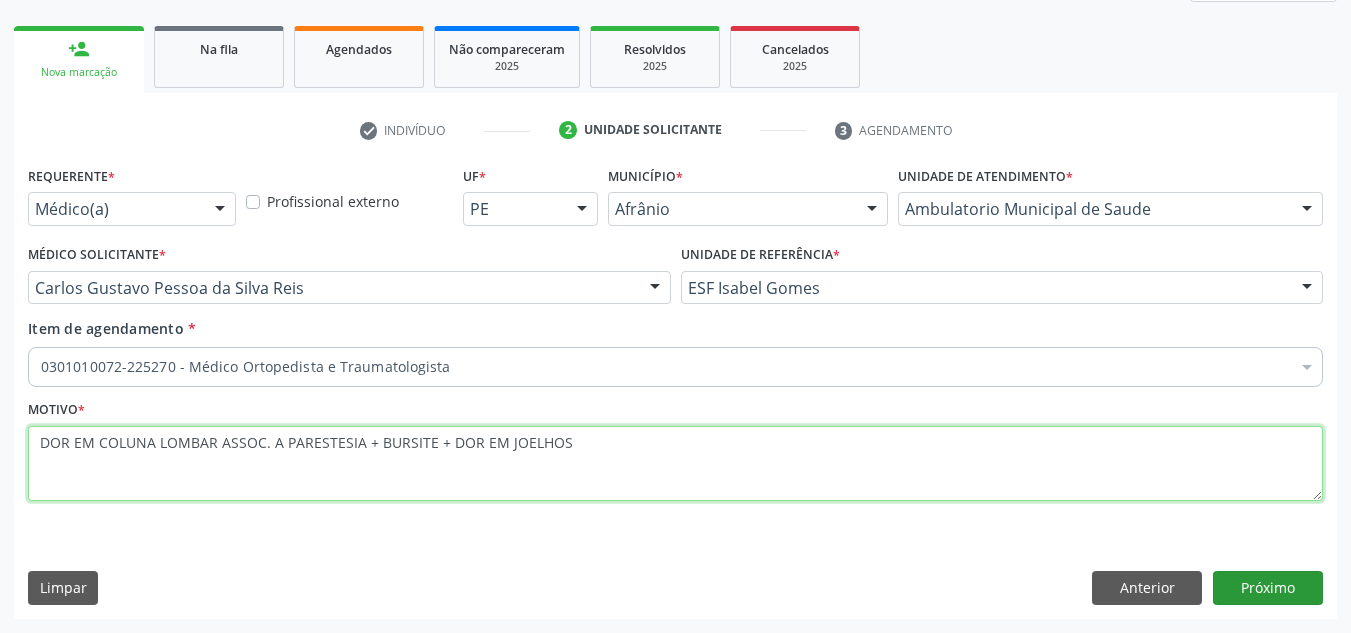 type on "DOR EM COLUNA LOMBAR ASSOC. A PARESTESIA + BURSITE + DOR EM JOELHOS" 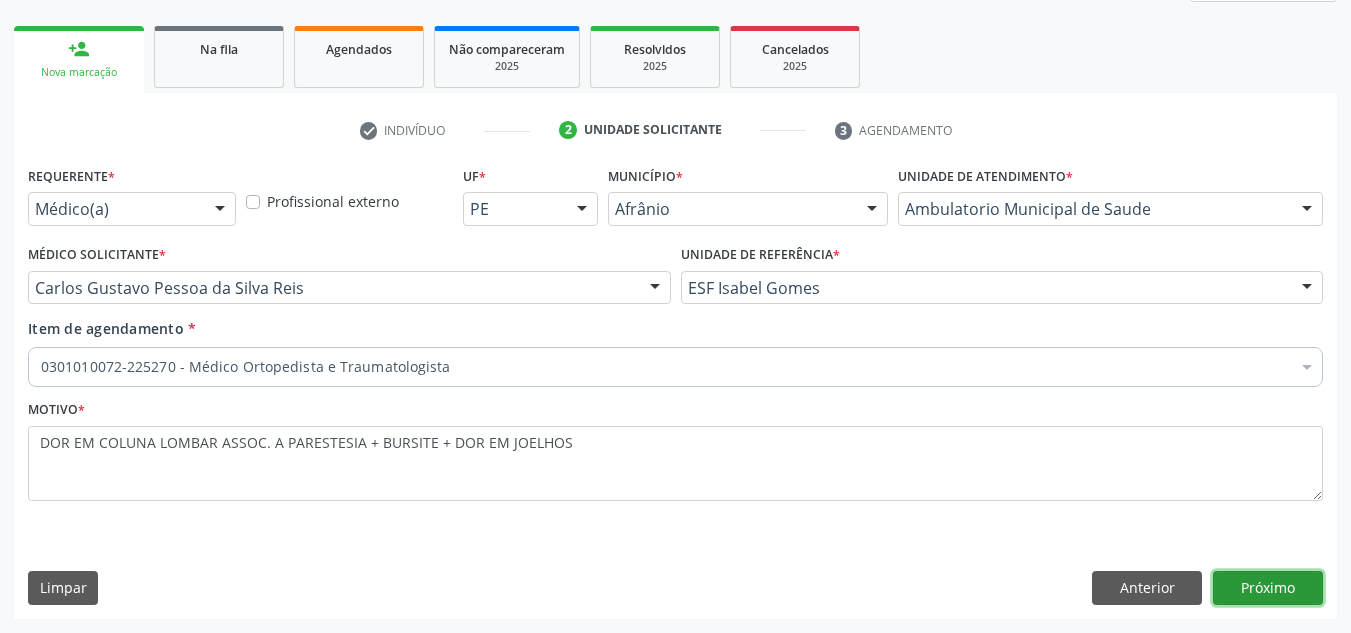 click on "Próximo" at bounding box center (1268, 588) 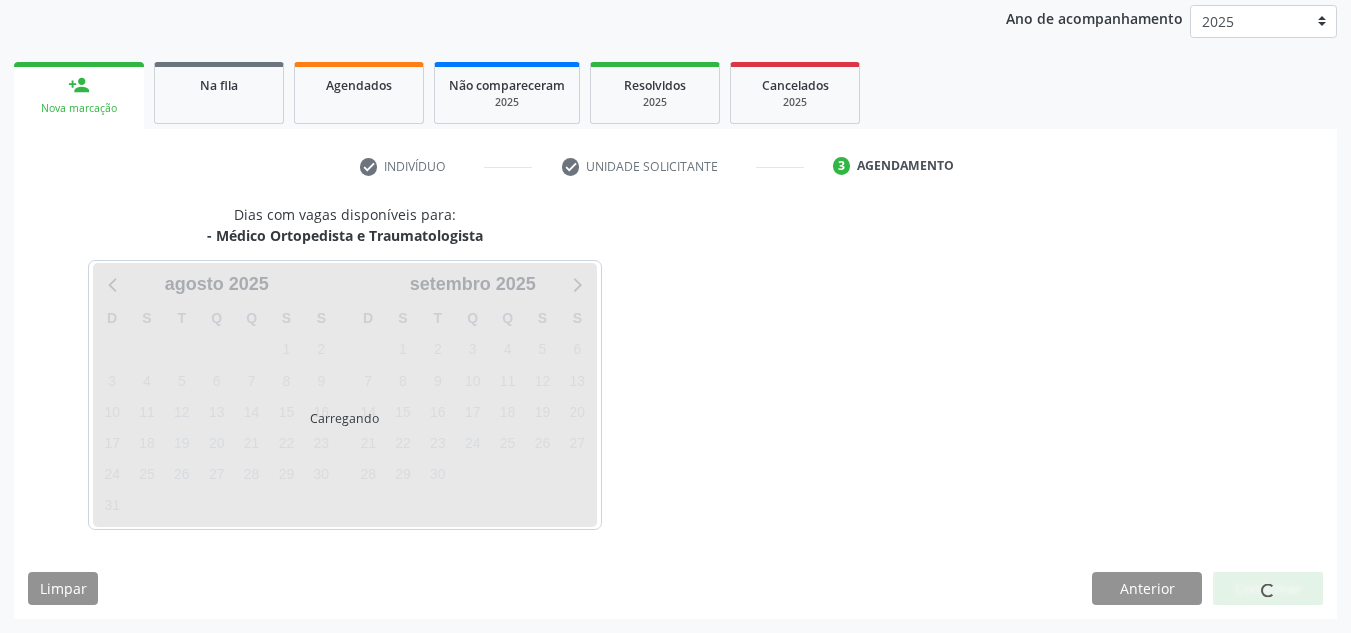 scroll, scrollTop: 237, scrollLeft: 0, axis: vertical 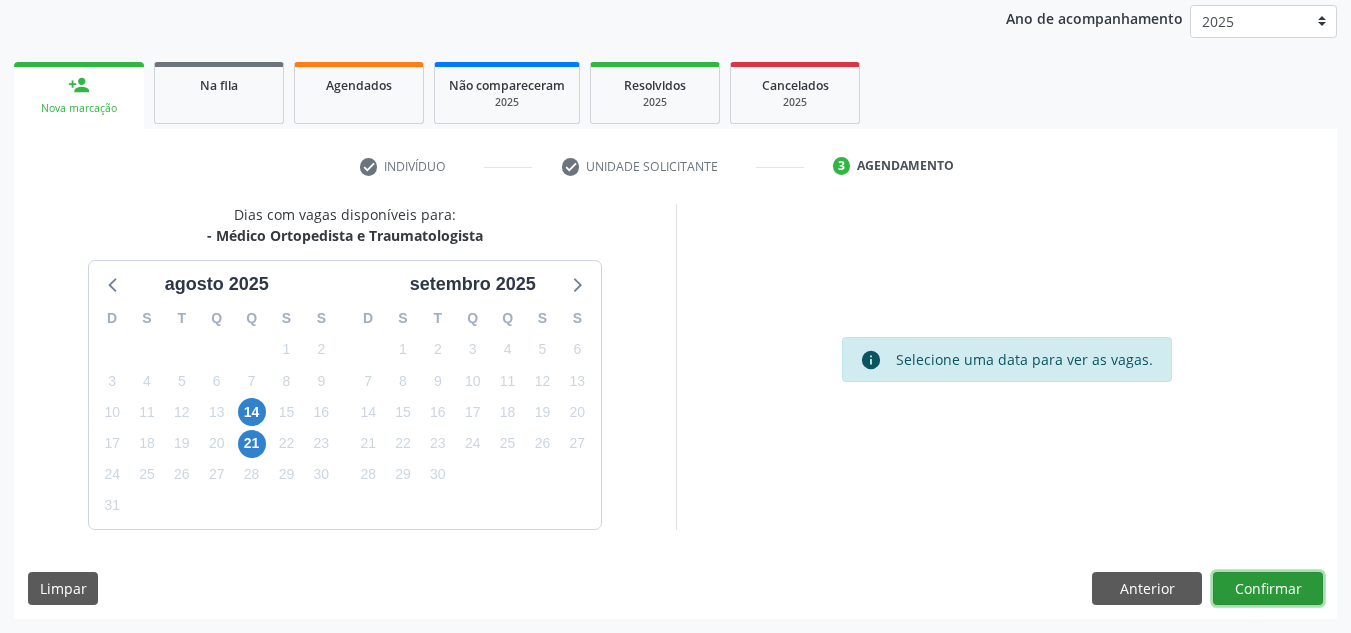 click on "Confirmar" at bounding box center [1268, 589] 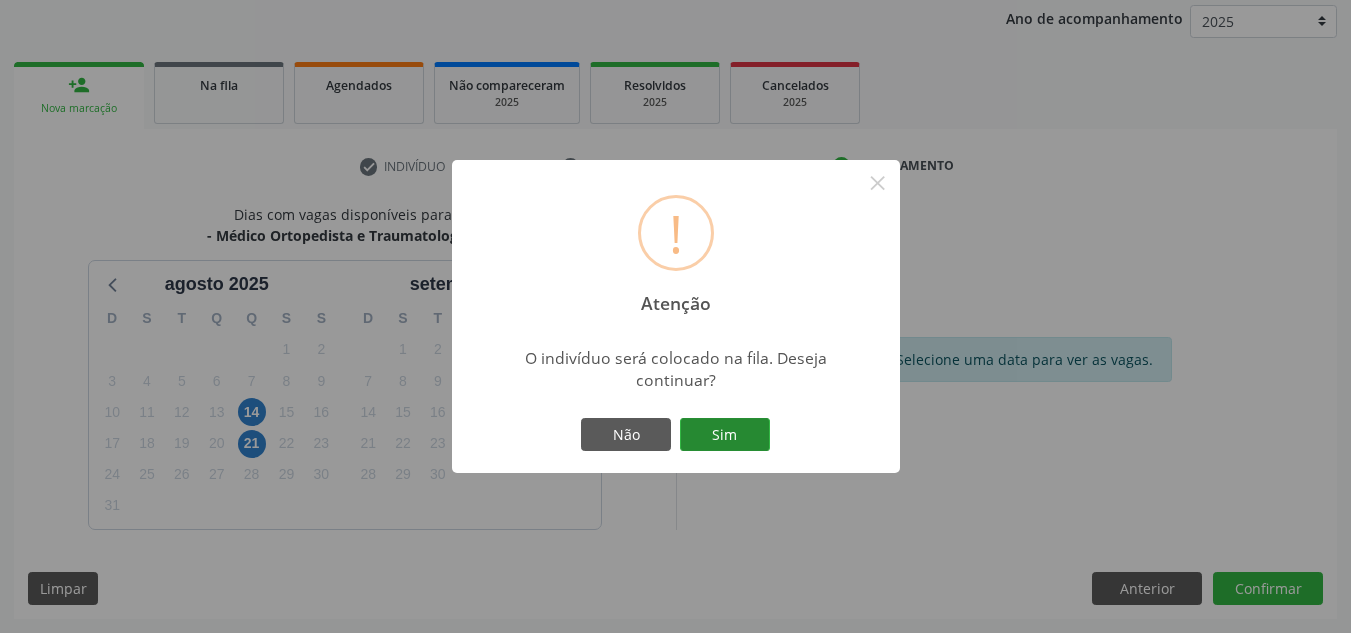 click on "Sim" at bounding box center [725, 435] 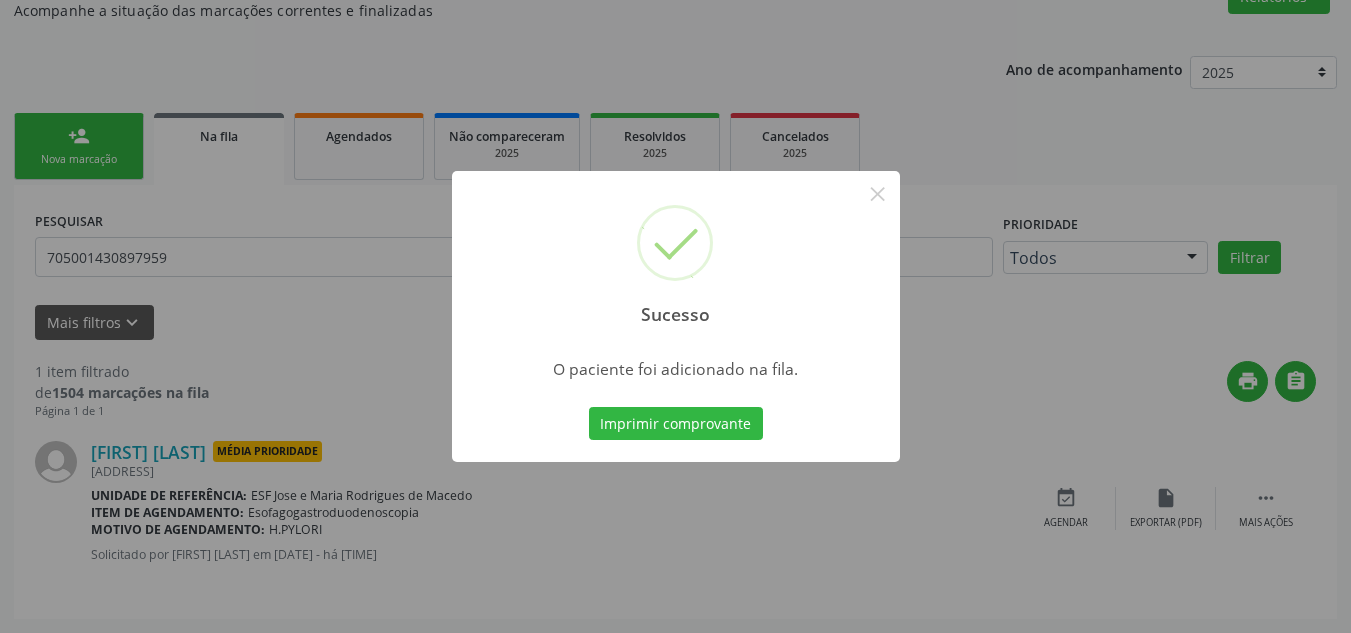 scroll, scrollTop: 34, scrollLeft: 0, axis: vertical 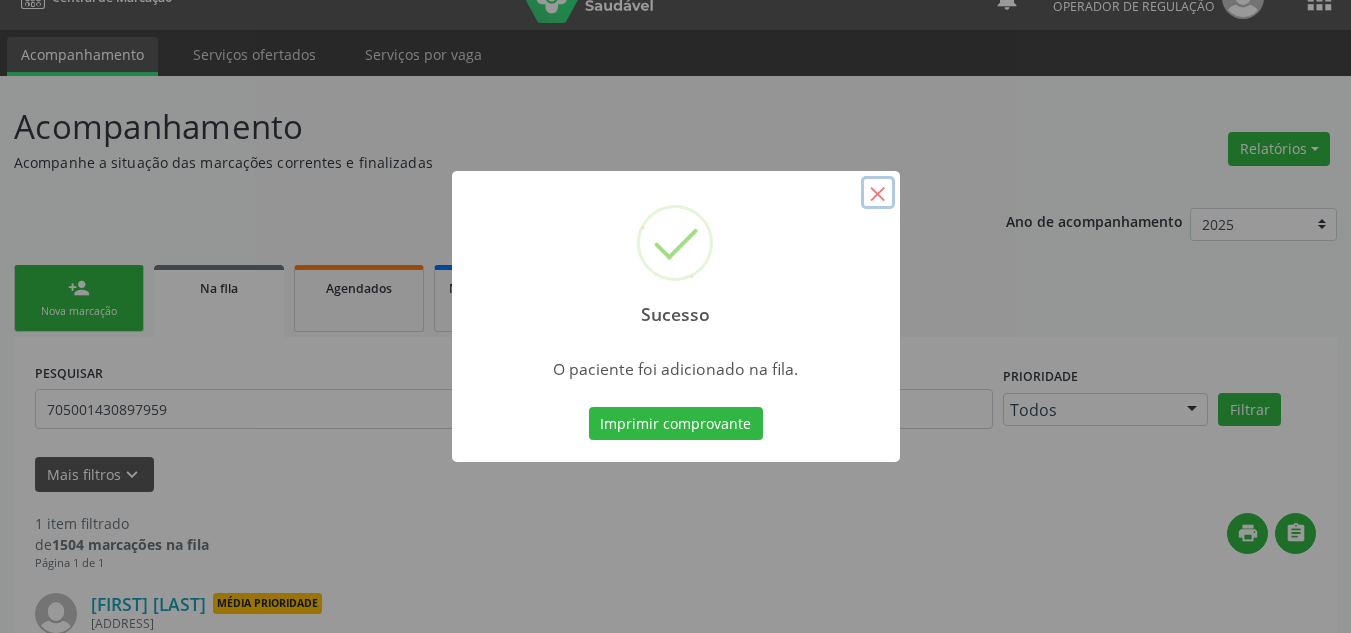 drag, startPoint x: 873, startPoint y: 192, endPoint x: 862, endPoint y: 145, distance: 48.270073 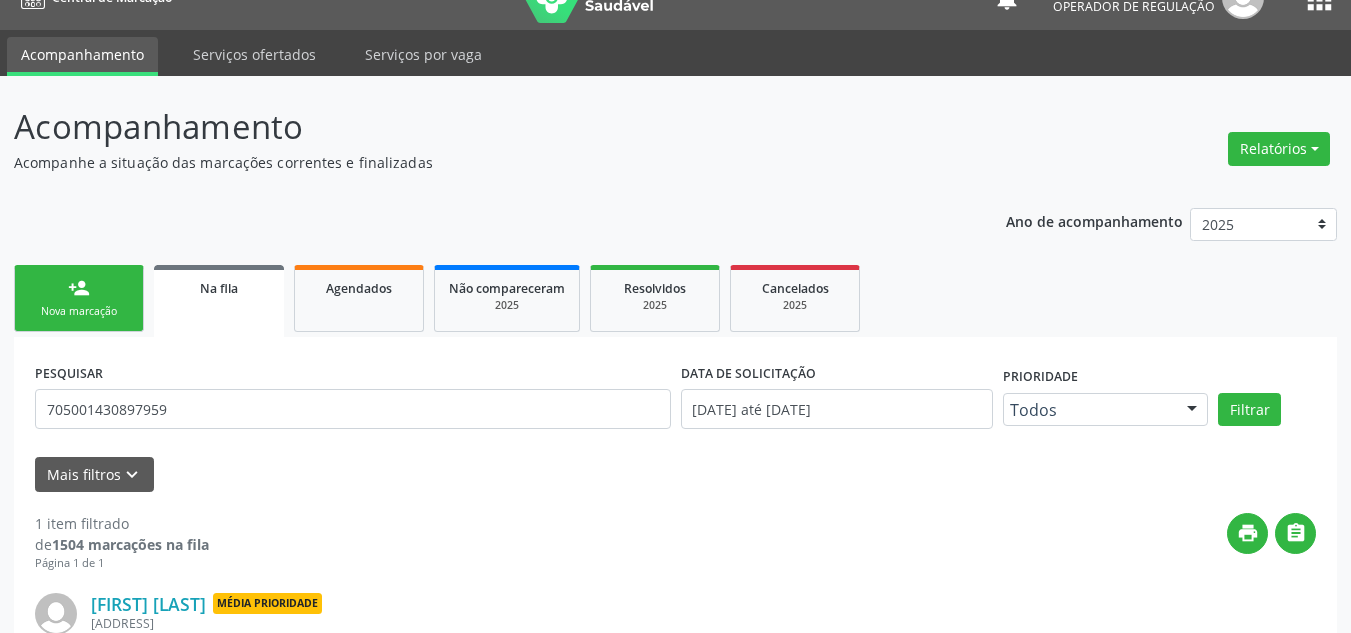 click on "person_add
Nova marcação" at bounding box center [79, 298] 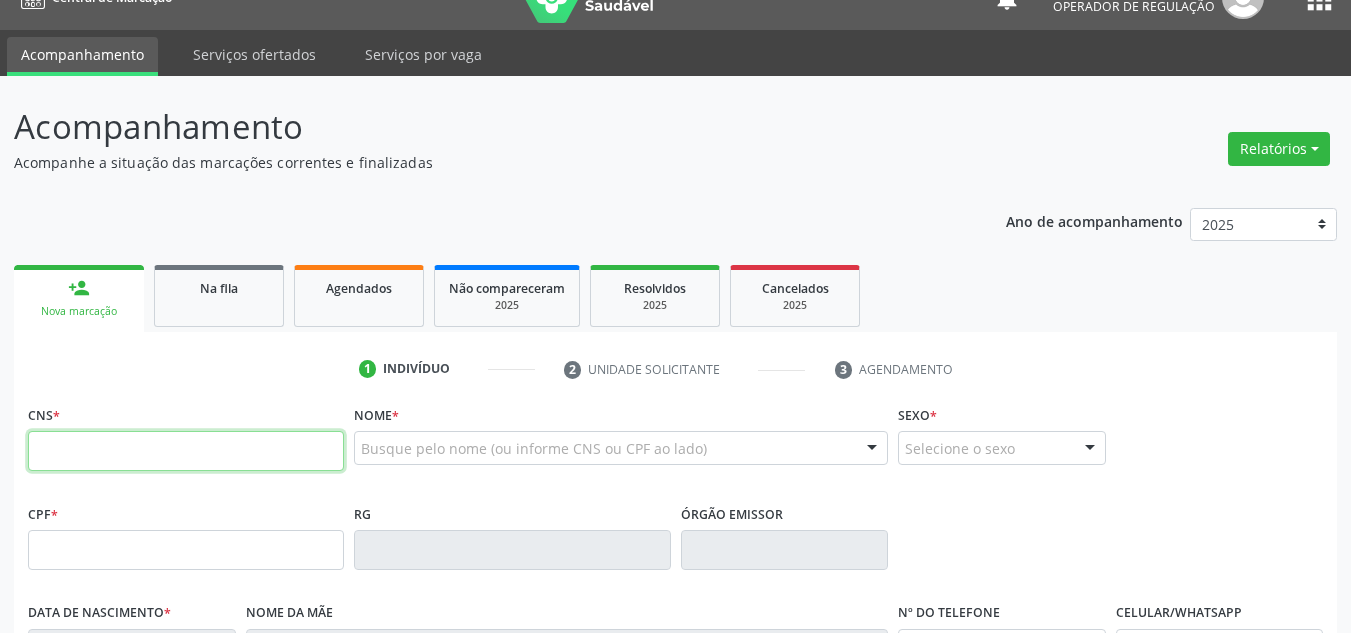 click at bounding box center (186, 451) 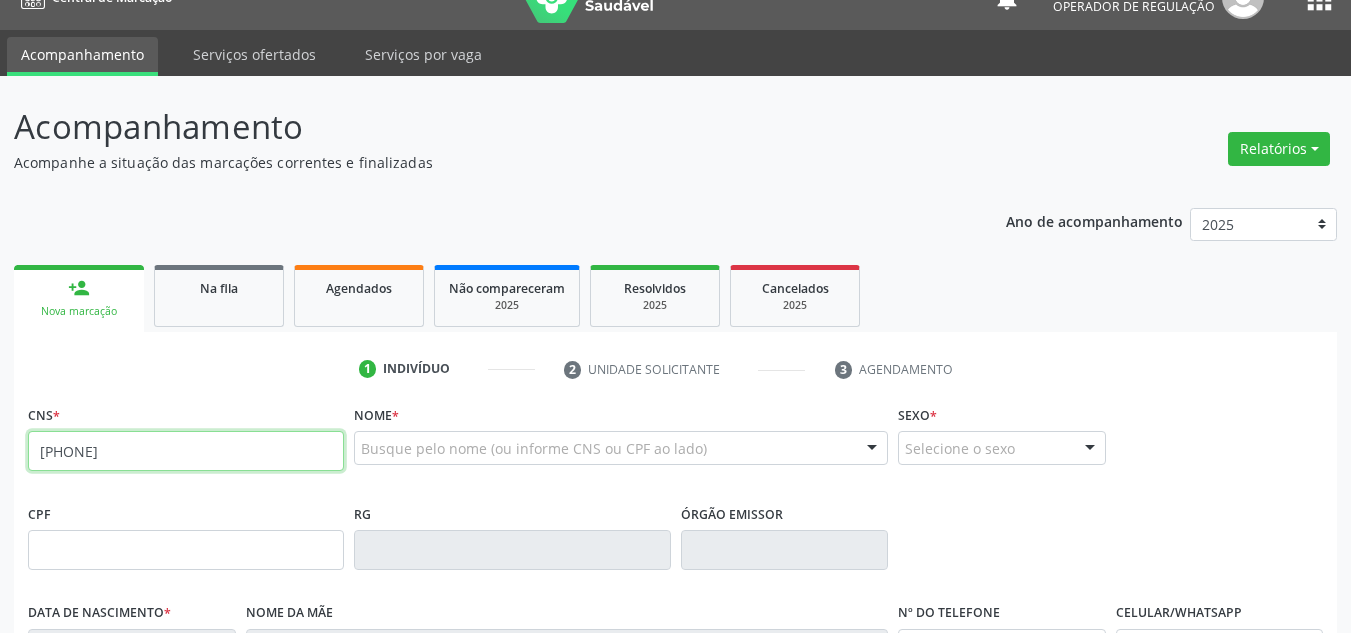 type on "700 3019 3021 6337" 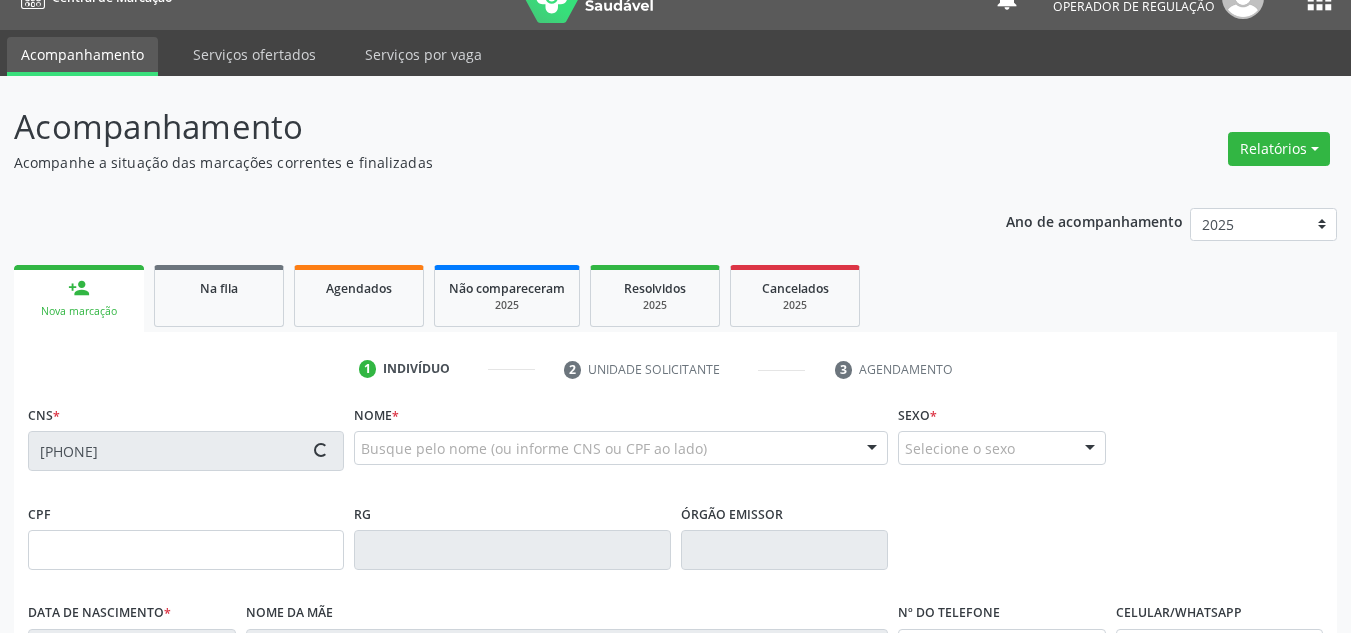 type on "020.247.454-23" 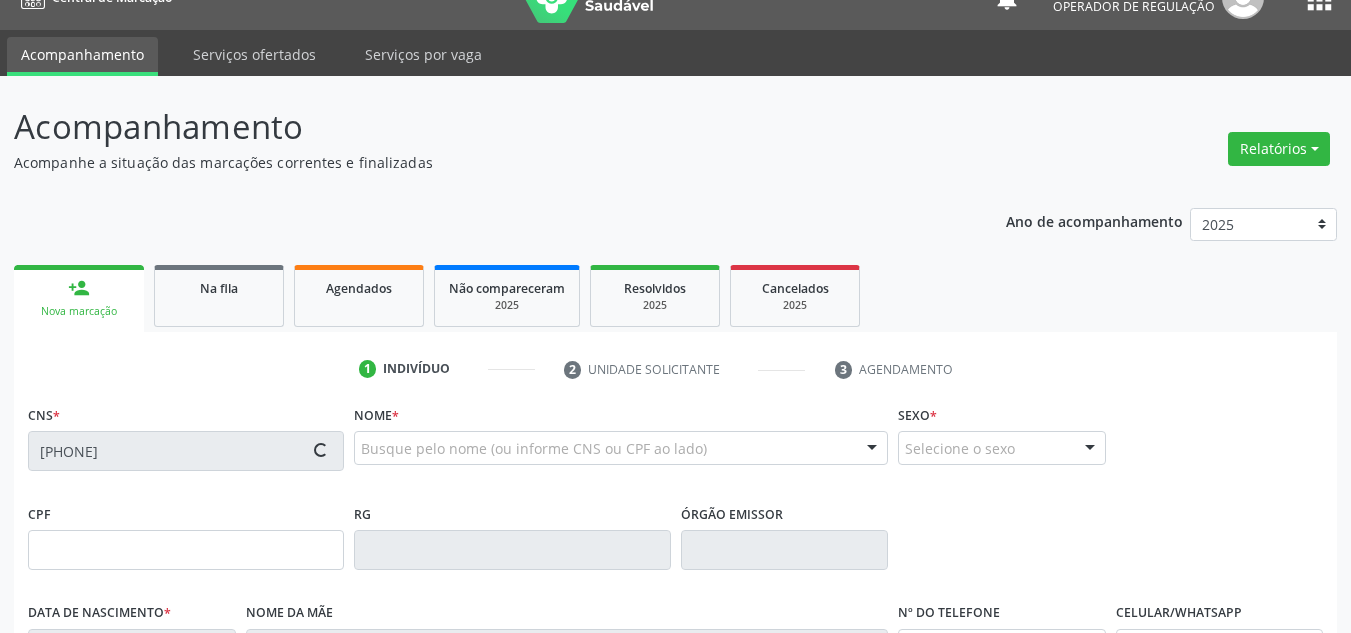 type on "21/11/1971" 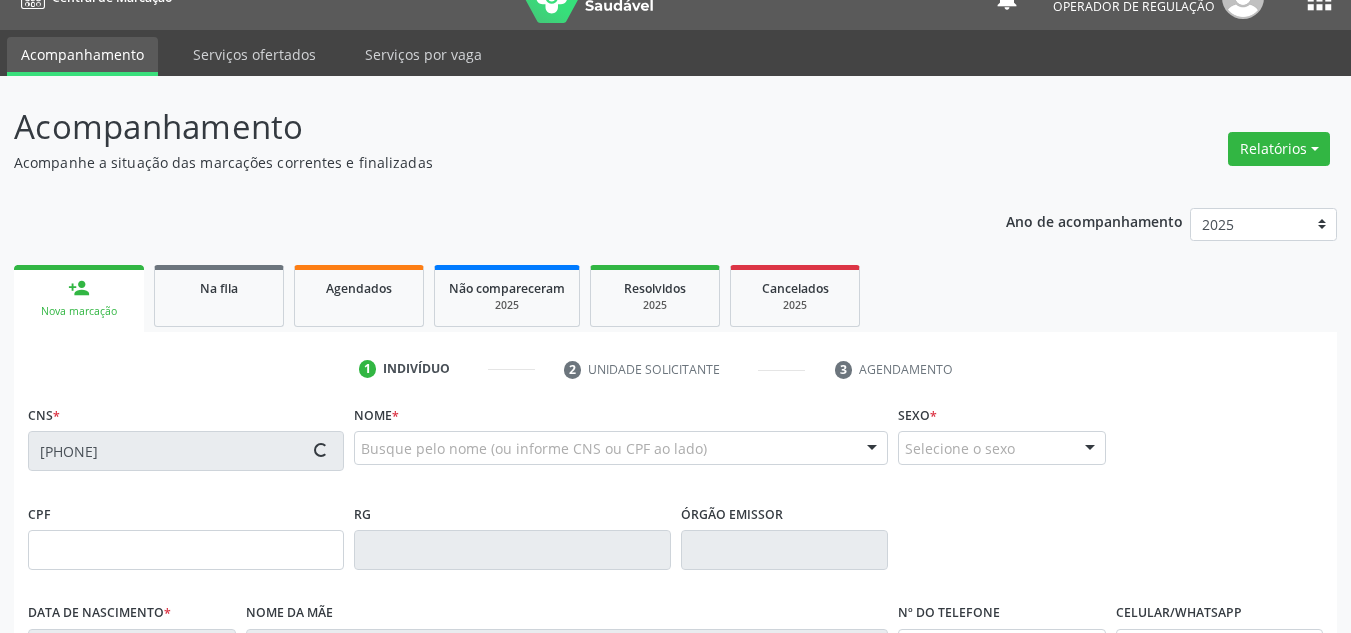 type on "Maria da Conceição Rodrigues" 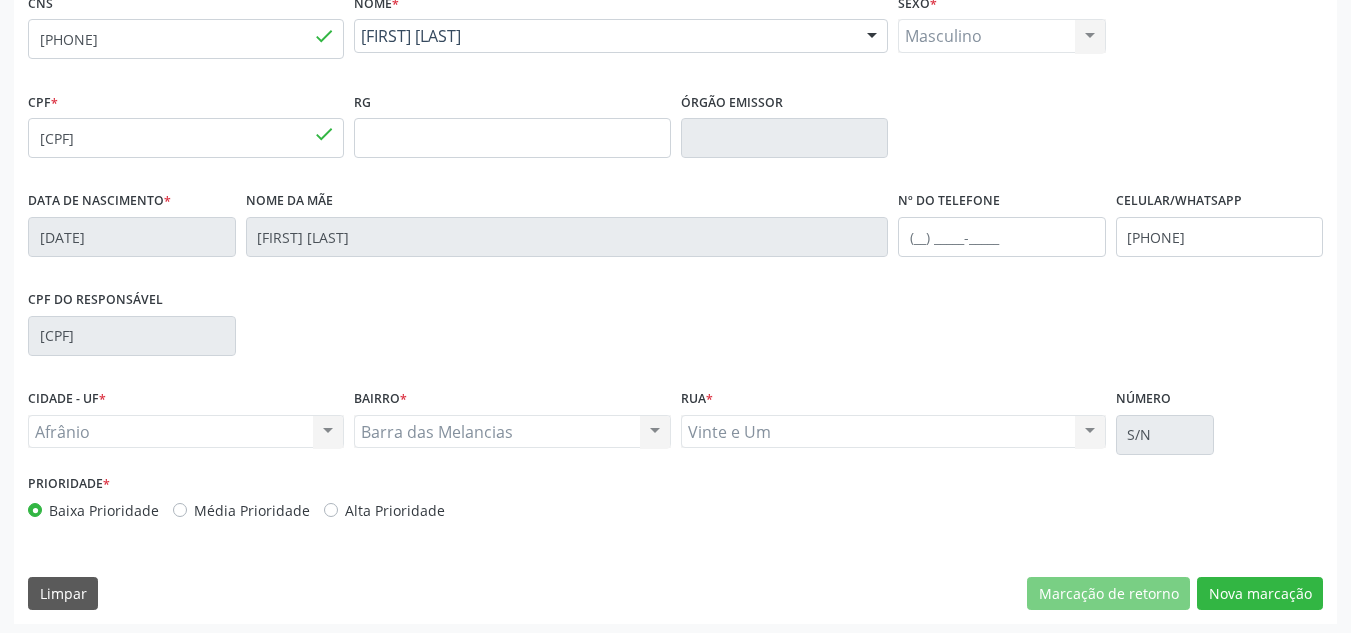 scroll, scrollTop: 451, scrollLeft: 0, axis: vertical 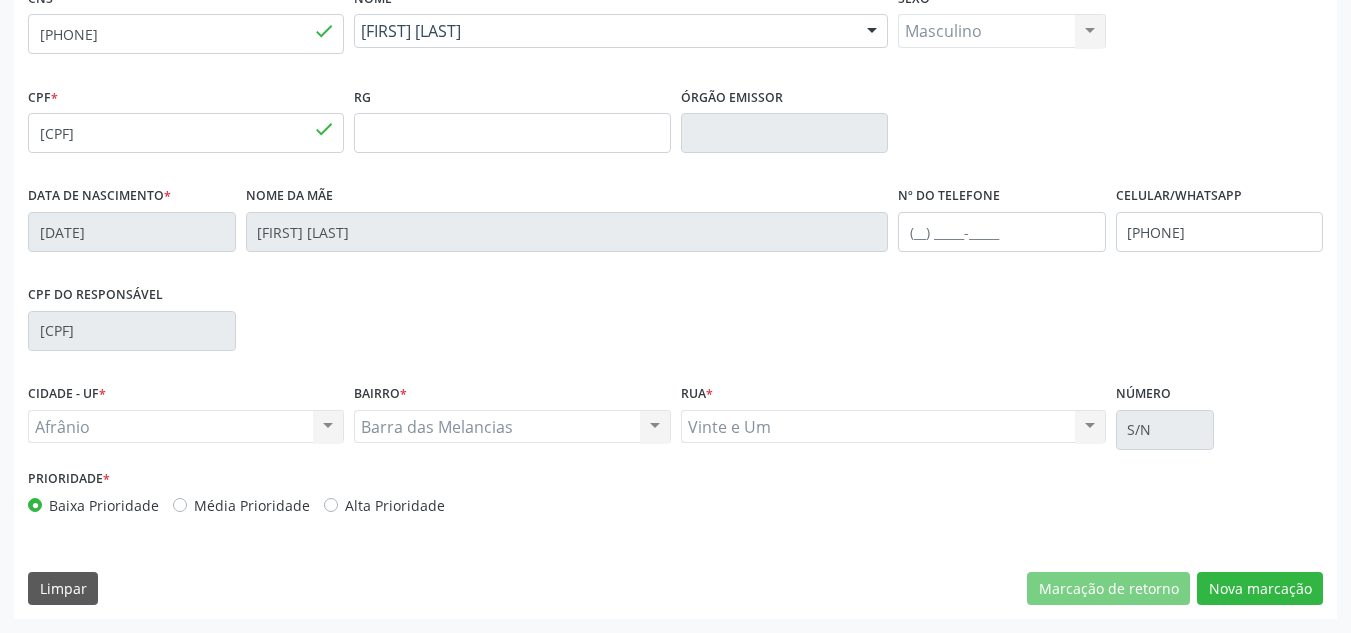 click on "Média Prioridade" at bounding box center (252, 505) 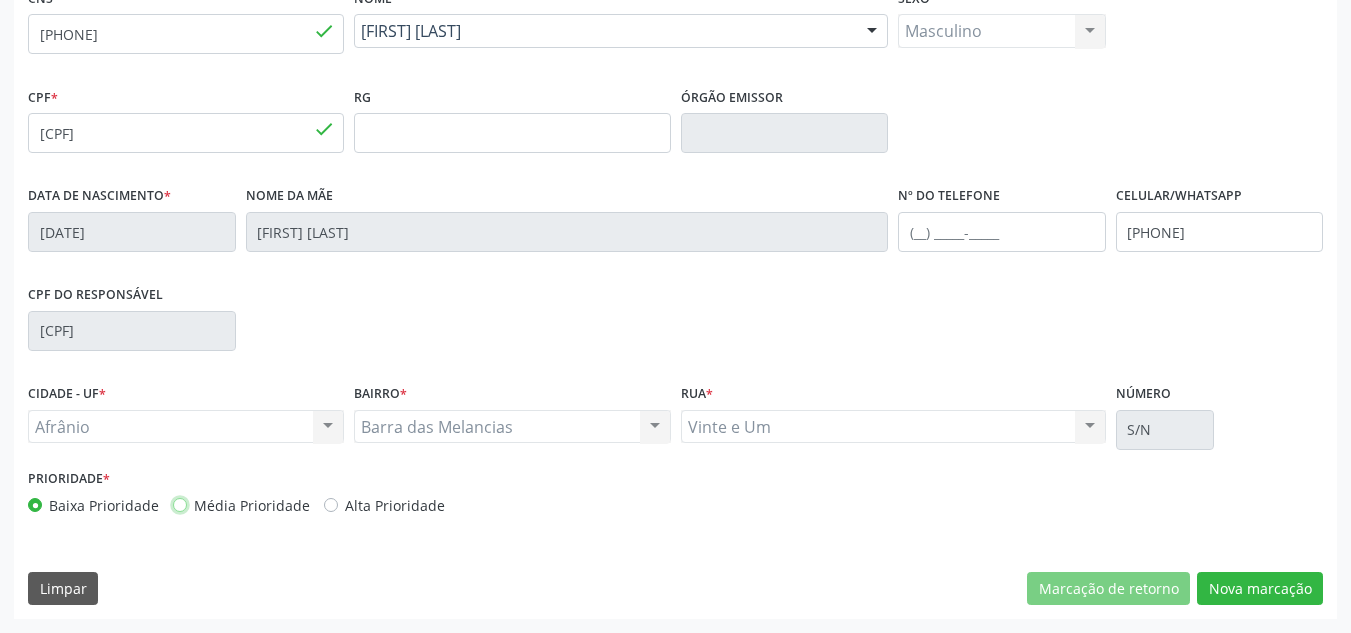 click on "Média Prioridade" at bounding box center (180, 504) 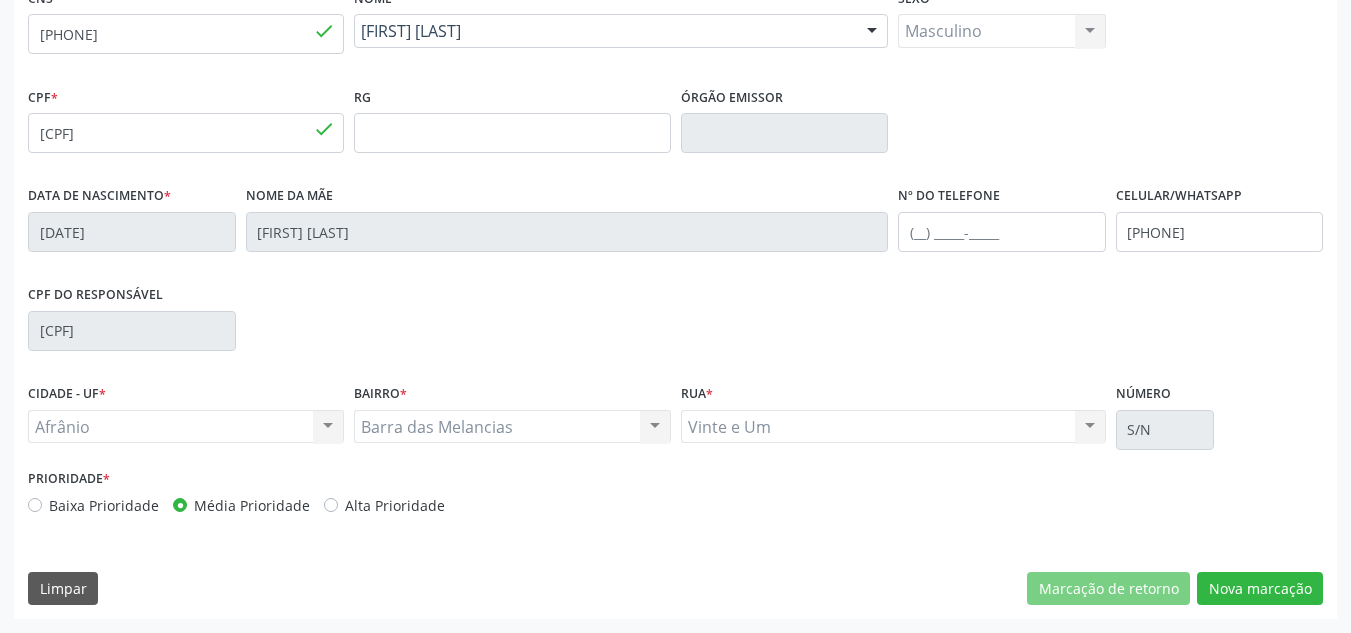 click on "CNS
700 3019 3021 6337       done
Nome
*
Benedito Anísio Rodrigues
Benedito Anísio Rodrigues
CNS:
700 3019 3021 6337
CPF:
020.247.454-23
Nascimento:
21/11/1971
Nenhum resultado encontrado para: "   "
Digite o nome
Sexo
*
Masculino         Masculino   Feminino
Nenhum resultado encontrado para: "   "
Não há nenhuma opção para ser exibida.
CPF
*
020.247.454-23       done
RG
Órgão emissor
Data de nascimento
*
21/11/1971
Nome da mãe
Maria da Conceição Rodrigues
Nº do Telefone
Celular/WhatsApp
(87) 98826-0994
CPF do responsável
069.131.384-90
CIDADE - UF
*
Afrânio" at bounding box center (675, 301) 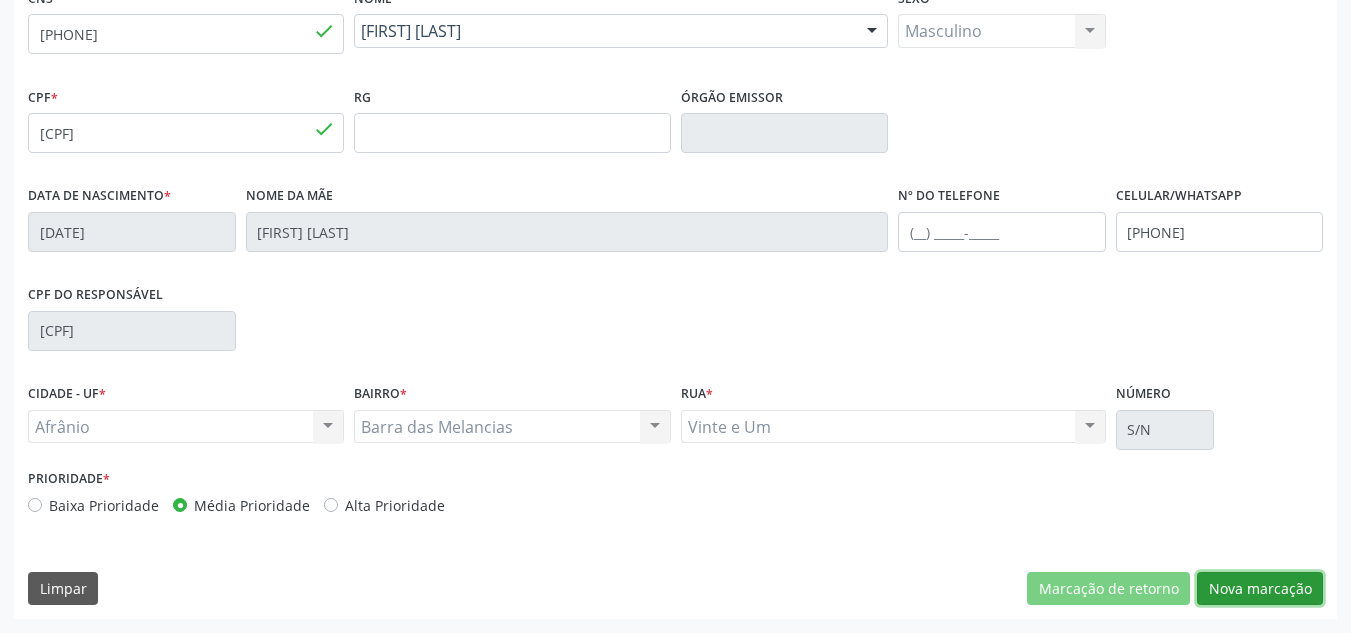 click on "Nova marcação" at bounding box center (1260, 589) 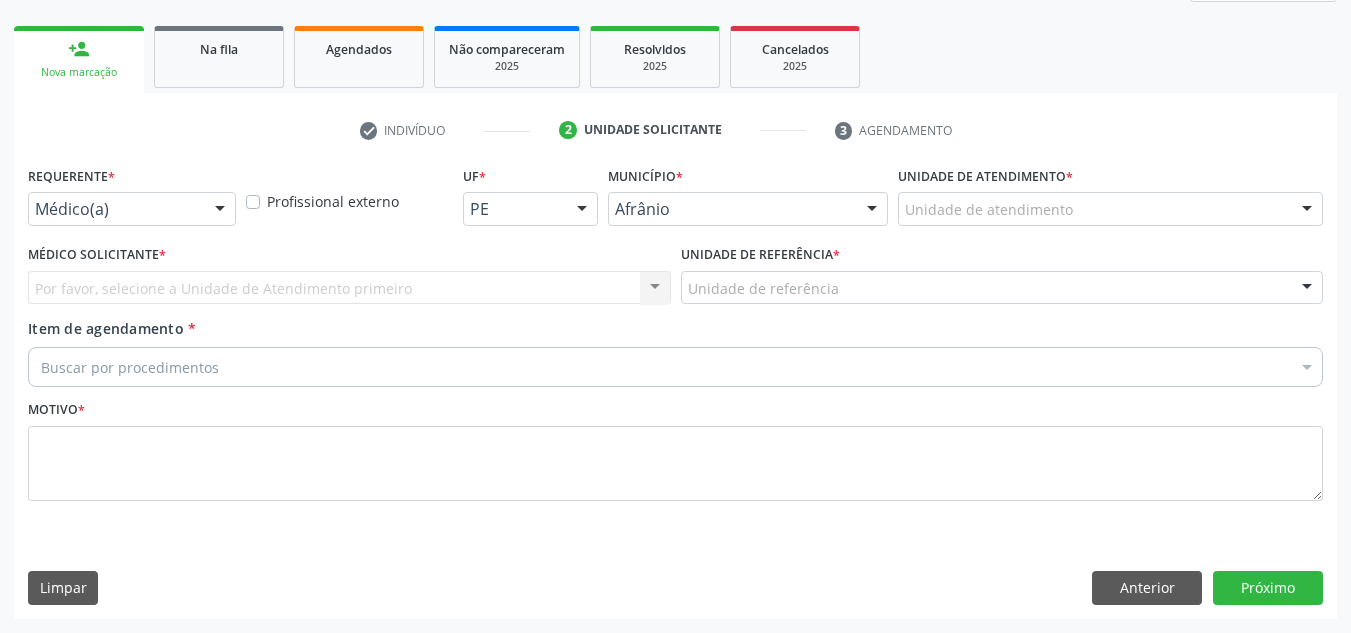 scroll, scrollTop: 273, scrollLeft: 0, axis: vertical 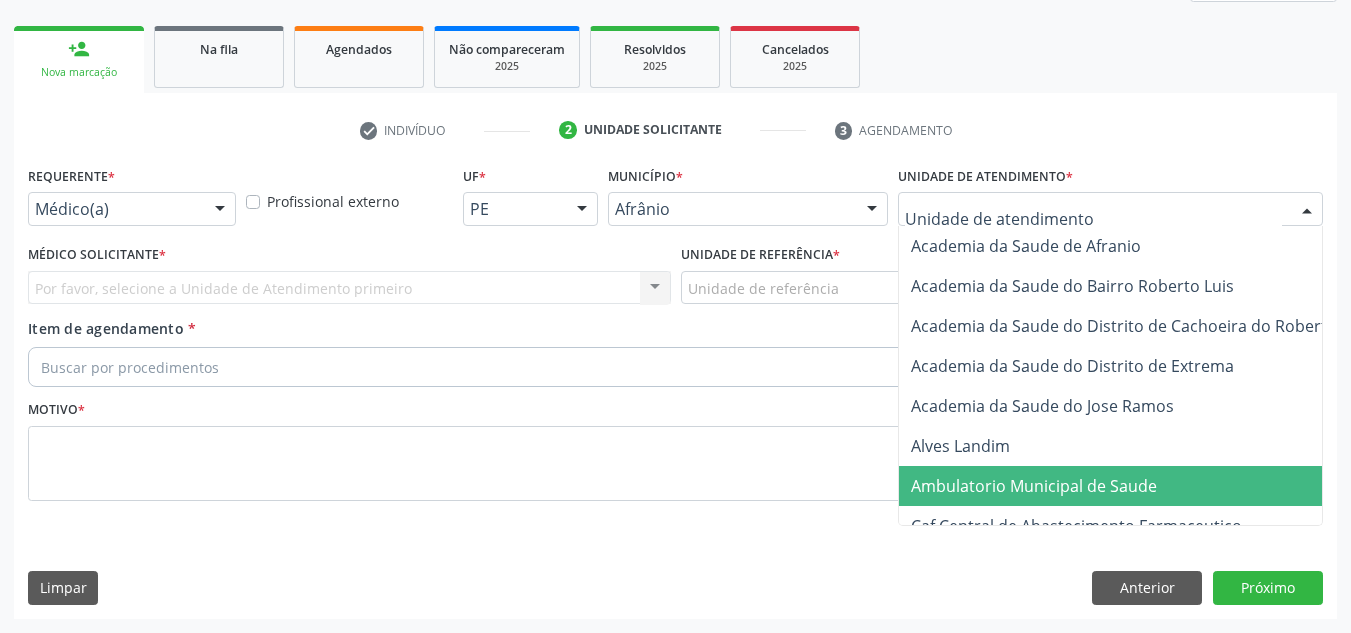 drag, startPoint x: 1061, startPoint y: 482, endPoint x: 857, endPoint y: 407, distance: 217.34995 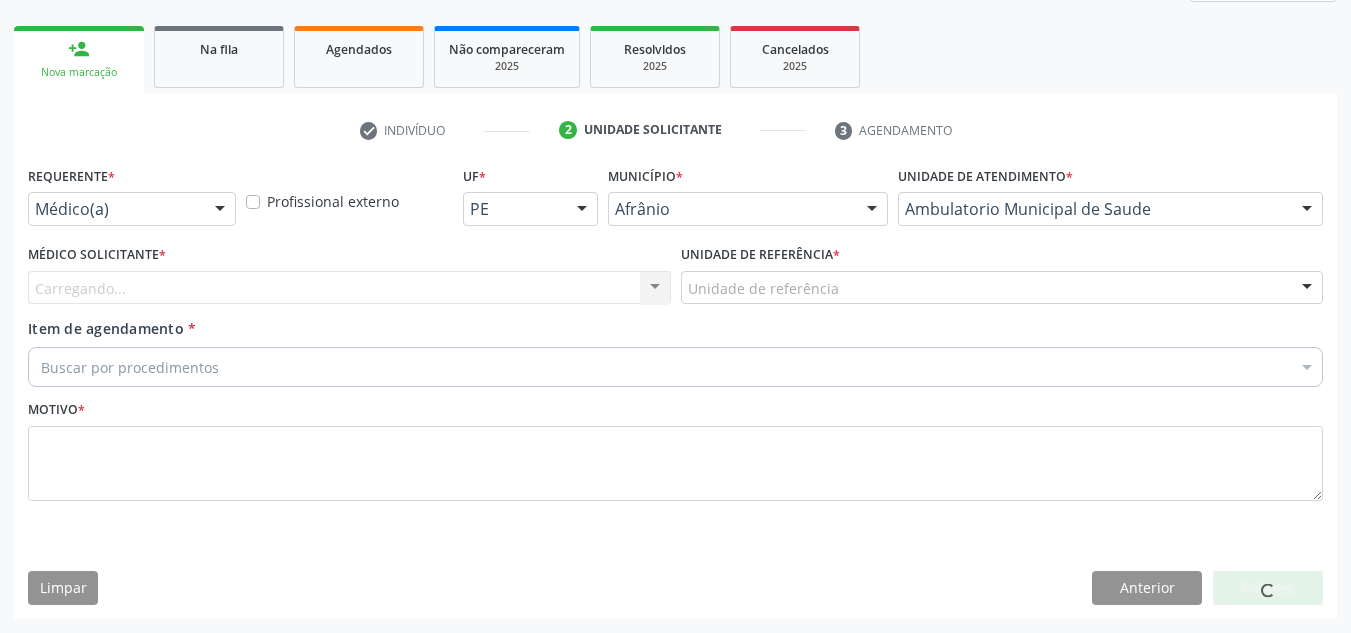 click on "Carregando...
Nenhum resultado encontrado para: "   "
Não há nenhuma opção para ser exibida." at bounding box center (349, 288) 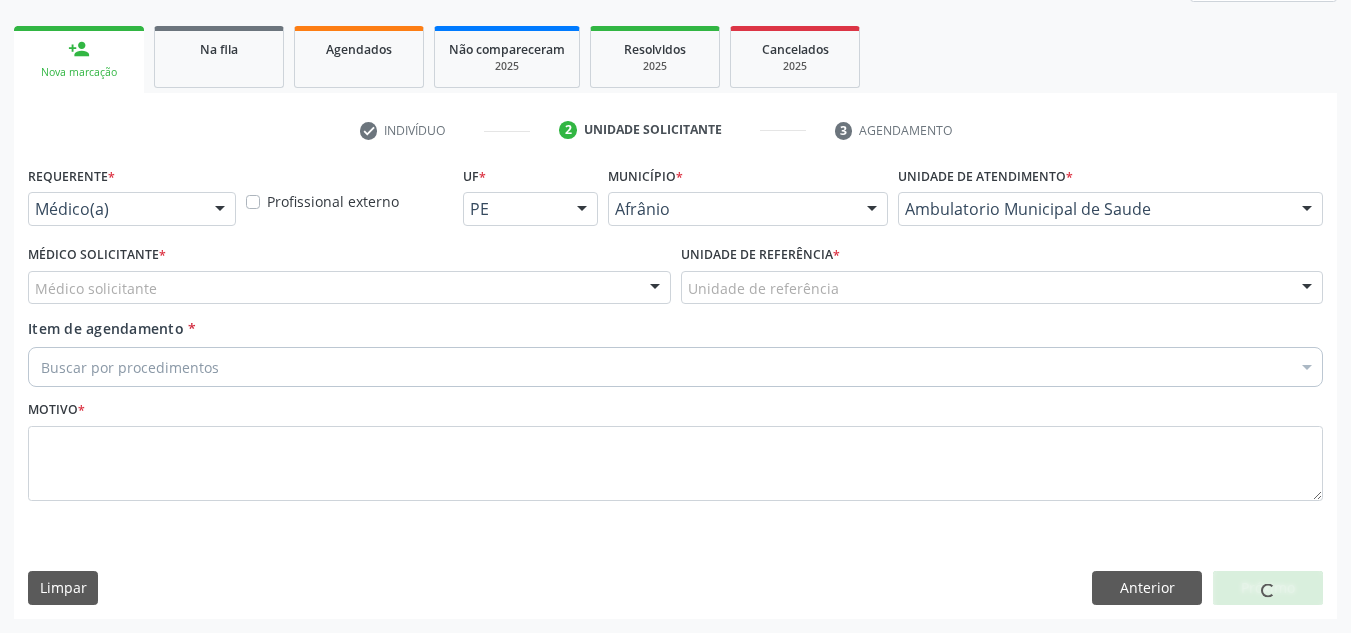 click on "Médico solicitante" at bounding box center [349, 288] 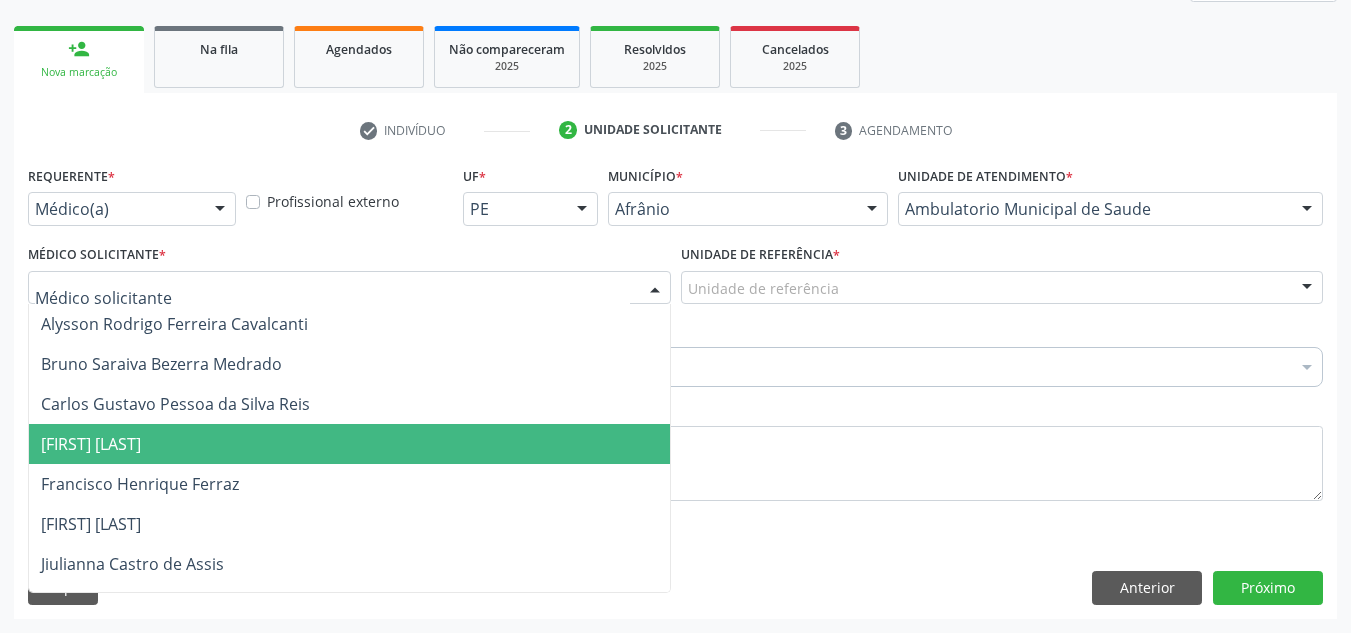 drag, startPoint x: 586, startPoint y: 457, endPoint x: 744, endPoint y: 354, distance: 188.60806 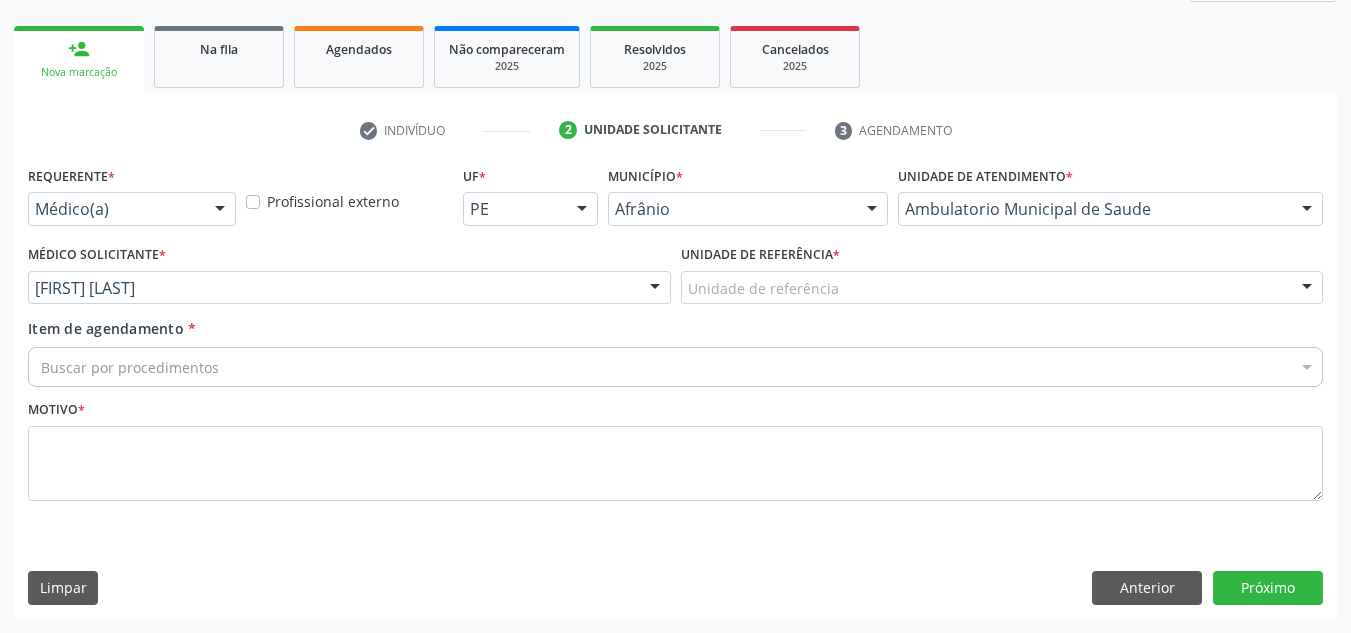 drag, startPoint x: 839, startPoint y: 311, endPoint x: 861, endPoint y: 296, distance: 26.627054 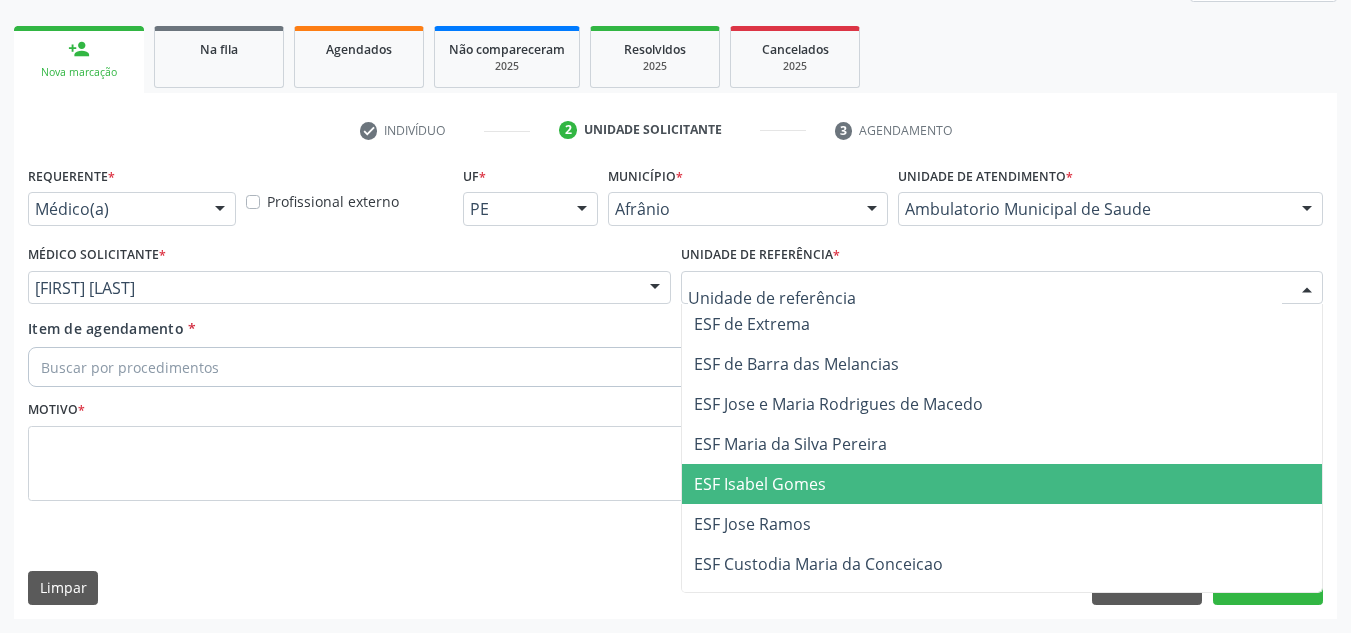 drag, startPoint x: 891, startPoint y: 509, endPoint x: 906, endPoint y: 462, distance: 49.335587 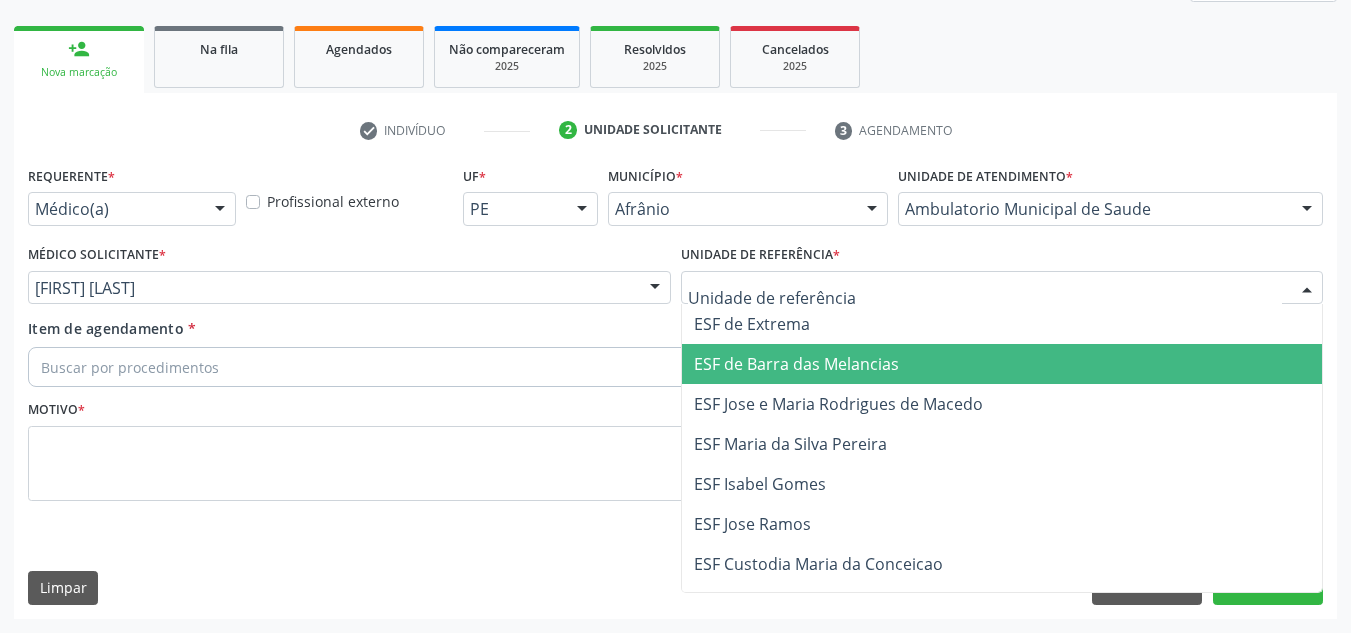 drag, startPoint x: 892, startPoint y: 363, endPoint x: 794, endPoint y: 352, distance: 98.61542 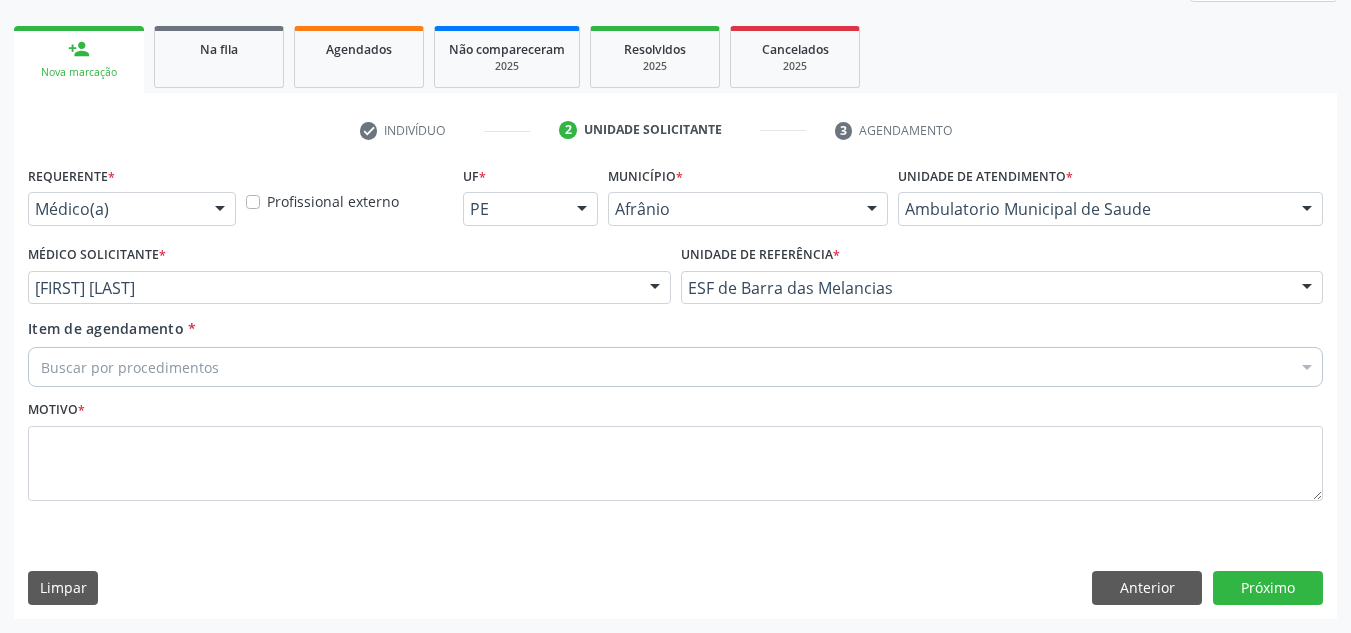click on "Requerente
*
Médico(a)         Médico(a)   Enfermeiro(a)   Paciente
Nenhum resultado encontrado para: "   "
Não há nenhuma opção para ser exibida.
Profissional externo
UF
*
PE         BA   PE
Nenhum resultado encontrado para: "   "
Não há nenhuma opção para ser exibida.
Município
*
Afrânio         Afrânio   Petrolina
Nenhum resultado encontrado para: "   "
Não há nenhuma opção para ser exibida.
Unidade de atendimento
*
Ambulatorio Municipal de Saude         Academia da Saude de Afranio   Academia da Saude do Bairro Roberto Luis   Academia da Saude do Distrito de Cachoeira do Roberto   Academia da Saude do Distrito de Extrema   Academia da Saude do Jose Ramos   Alves Landim   Ambulatorio Municipal de Saude   Caf Central de Abastecimento Farmaceutico     Centro de Especialidades   Cime   Cuidar" at bounding box center [675, 345] 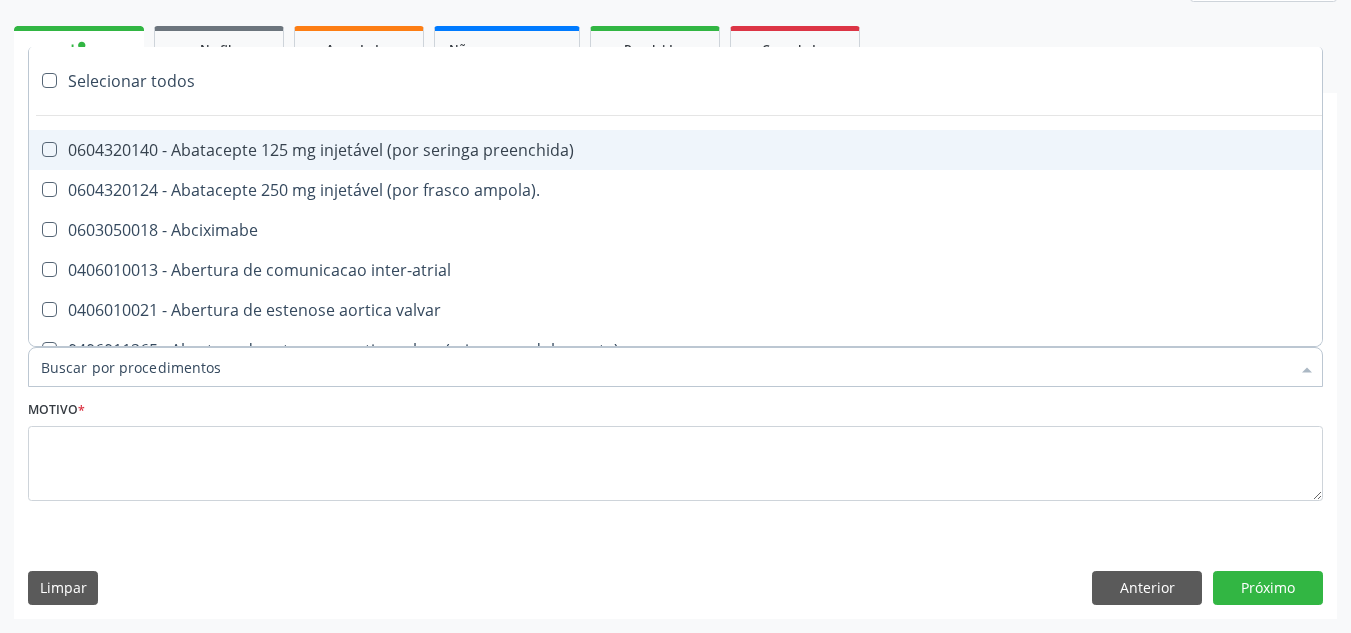 paste on "ORTOPEDISTA" 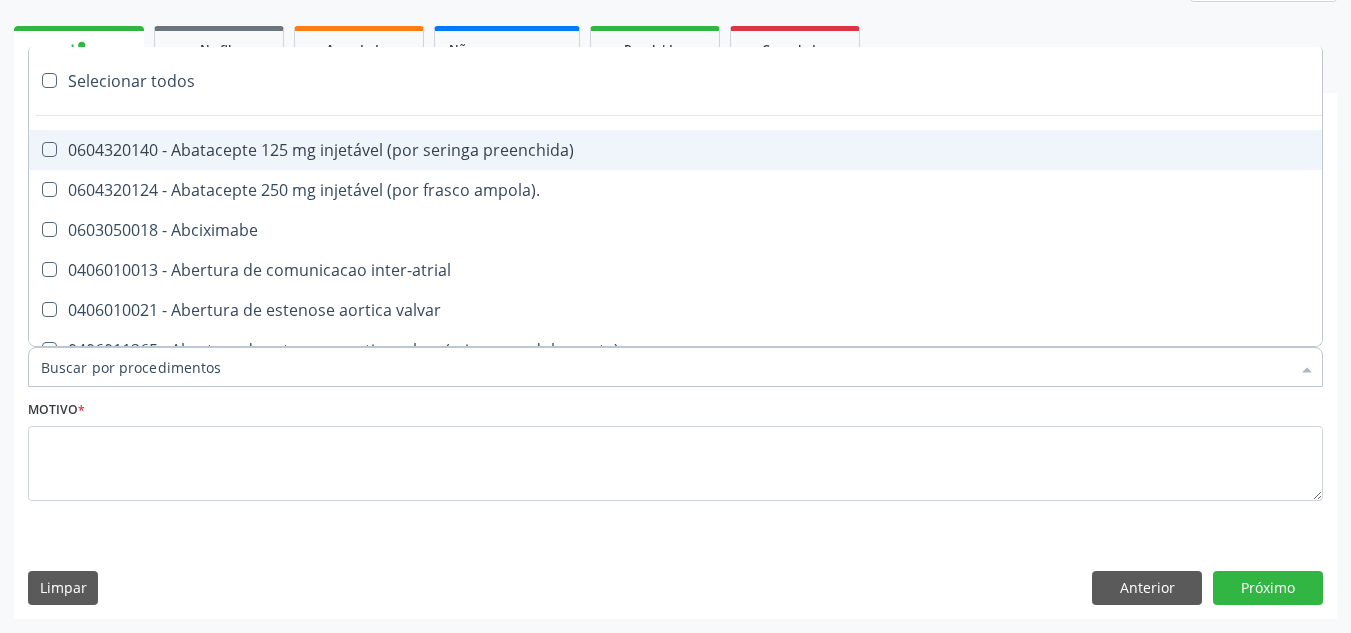type on "ORTOPEDISTA" 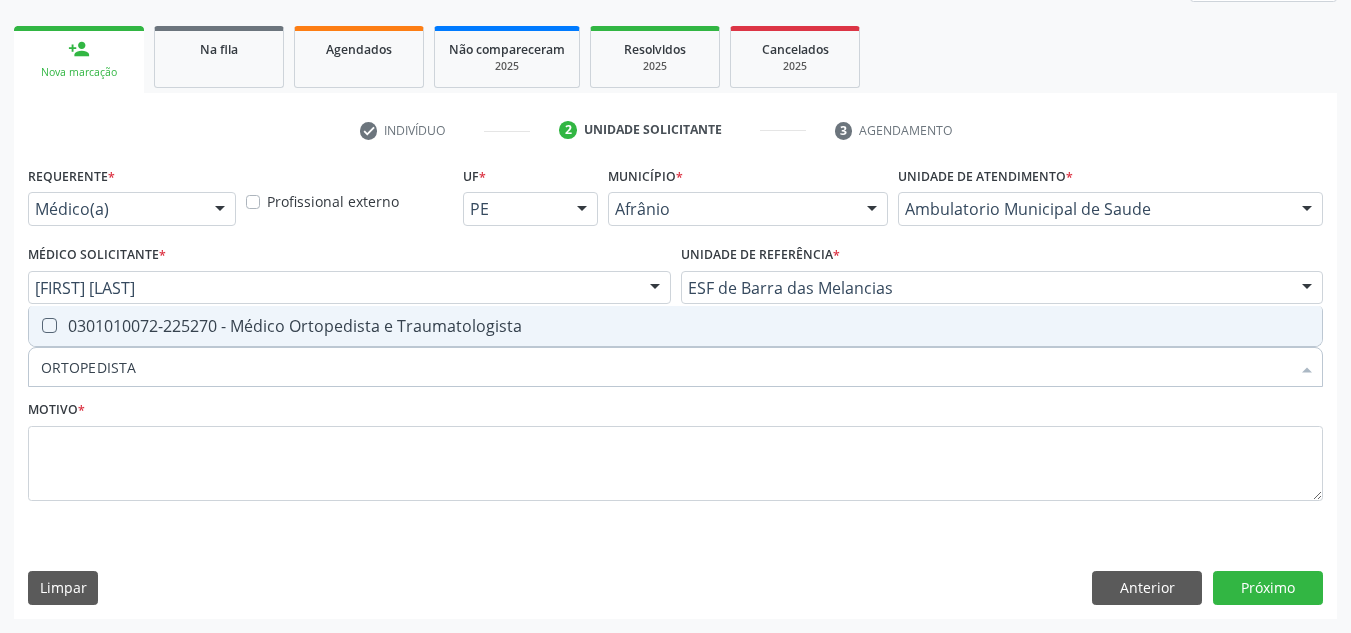 click on "0301010072-225270 - Médico Ortopedista e Traumatologista" at bounding box center (675, 326) 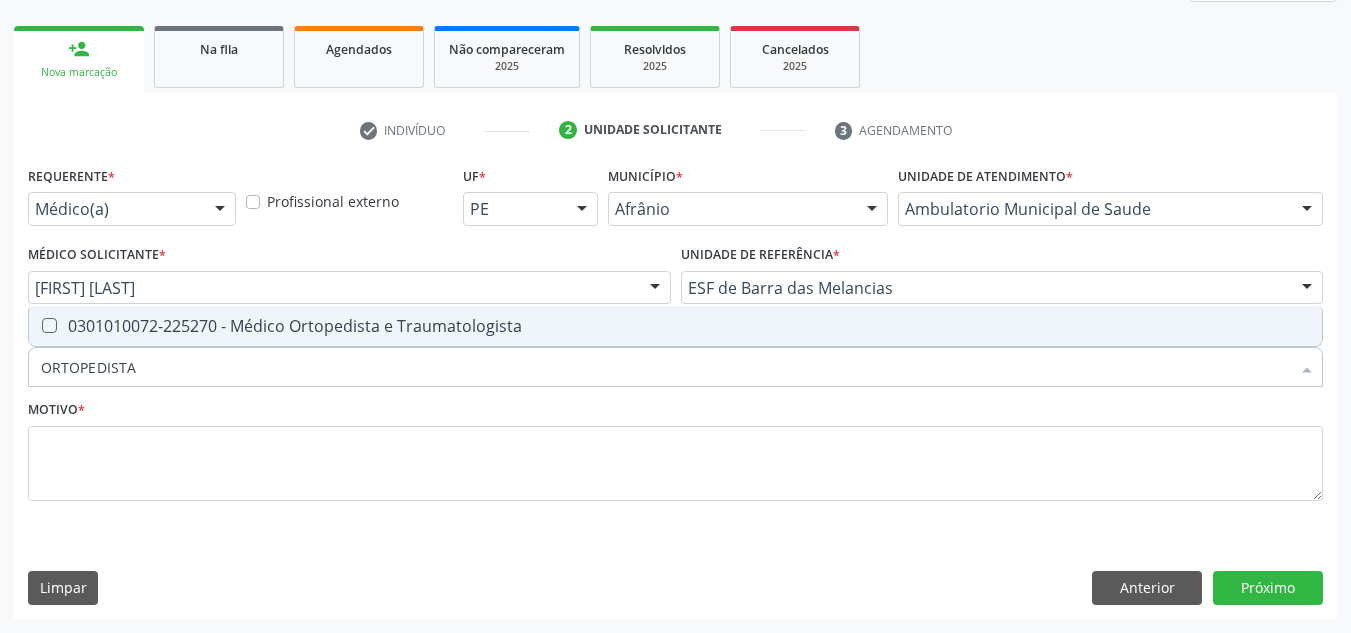 checkbox on "true" 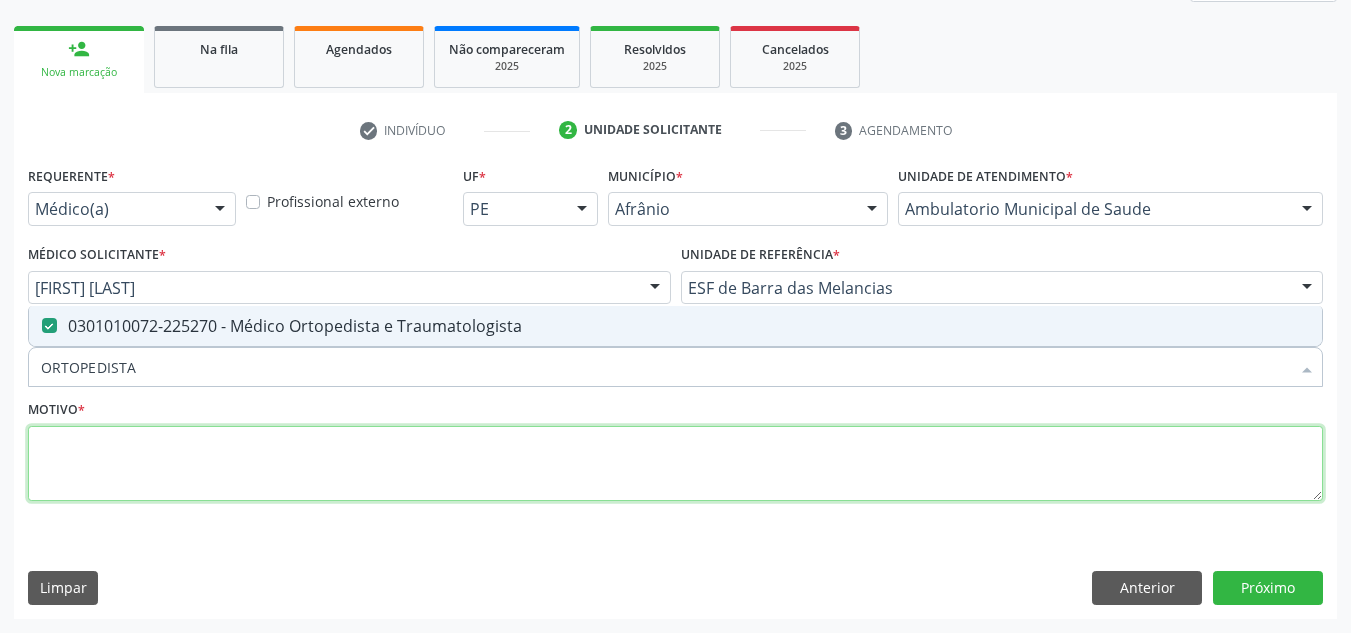 click at bounding box center (675, 464) 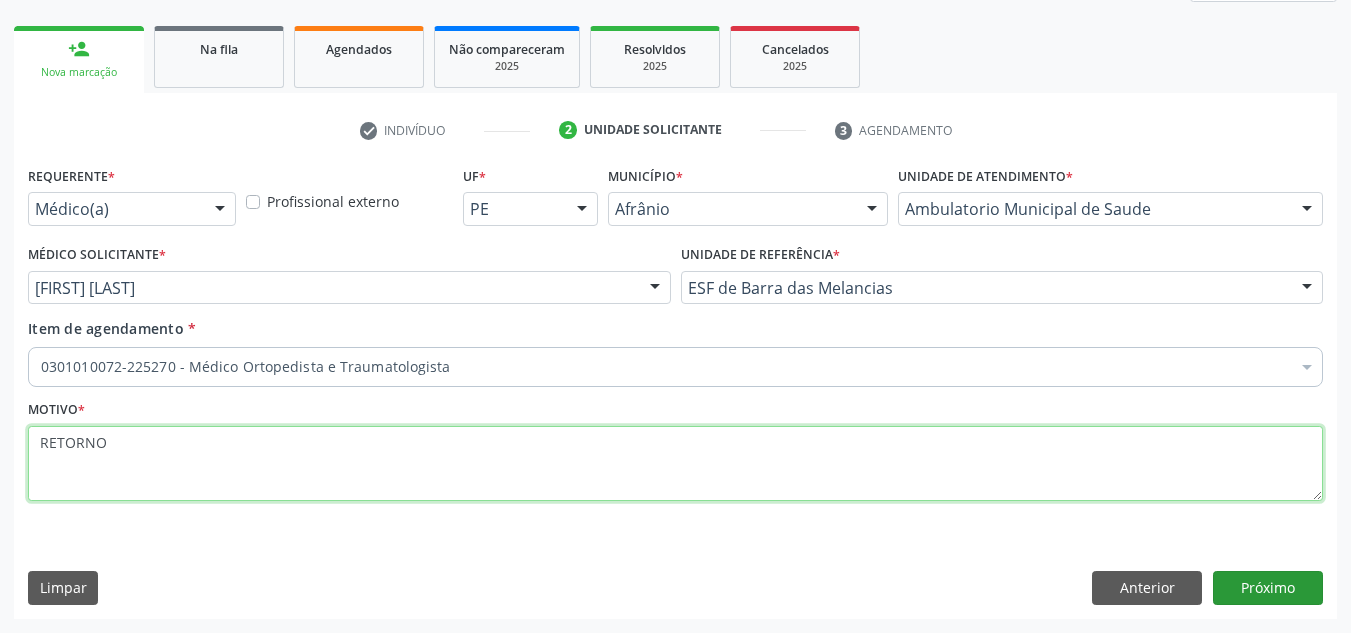 type on "RETORNO" 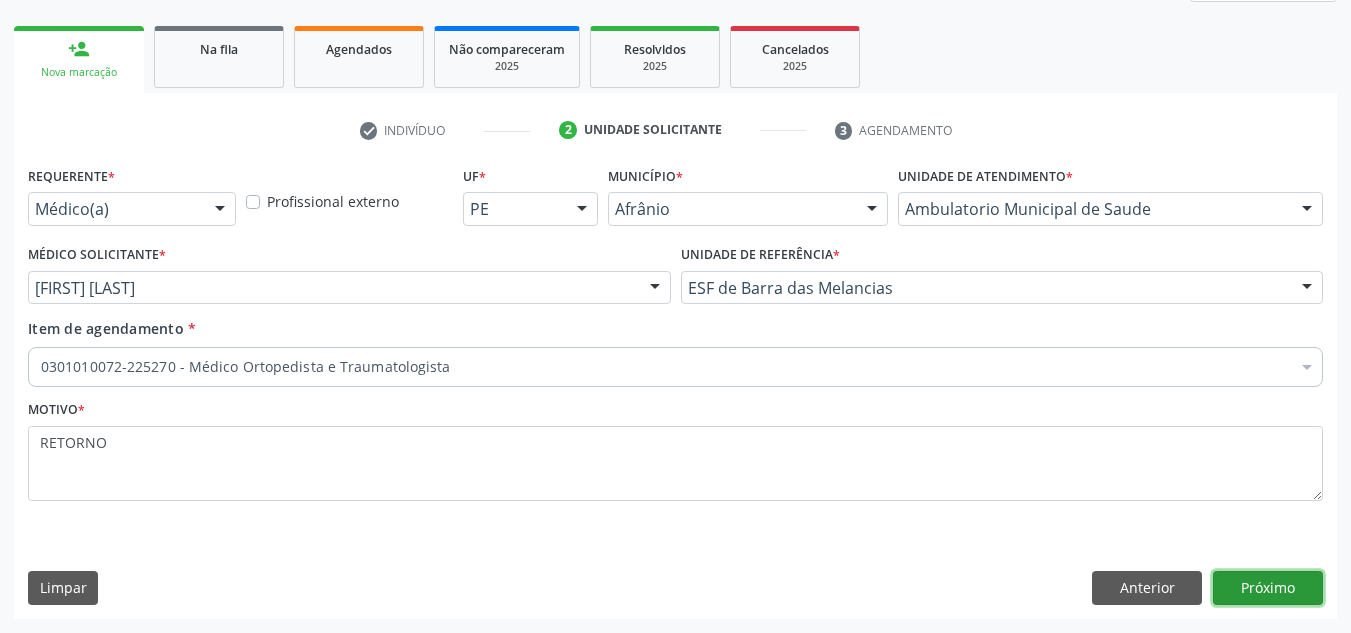 click on "Próximo" at bounding box center [1268, 588] 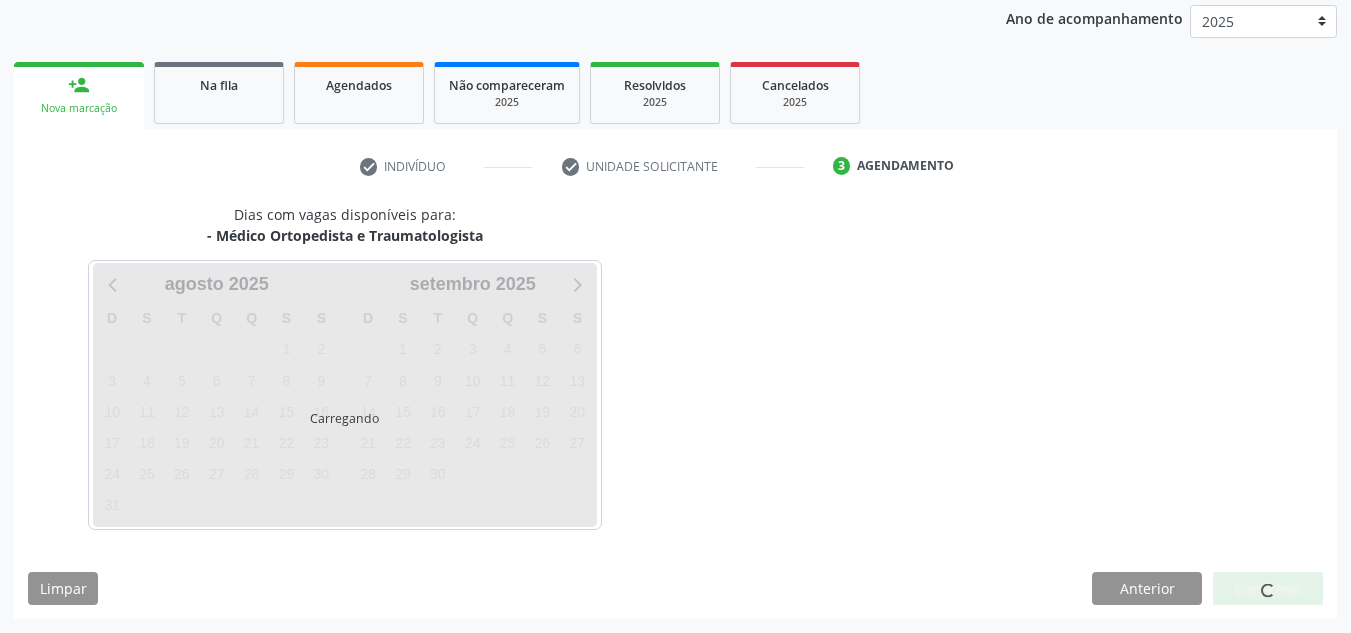 scroll, scrollTop: 237, scrollLeft: 0, axis: vertical 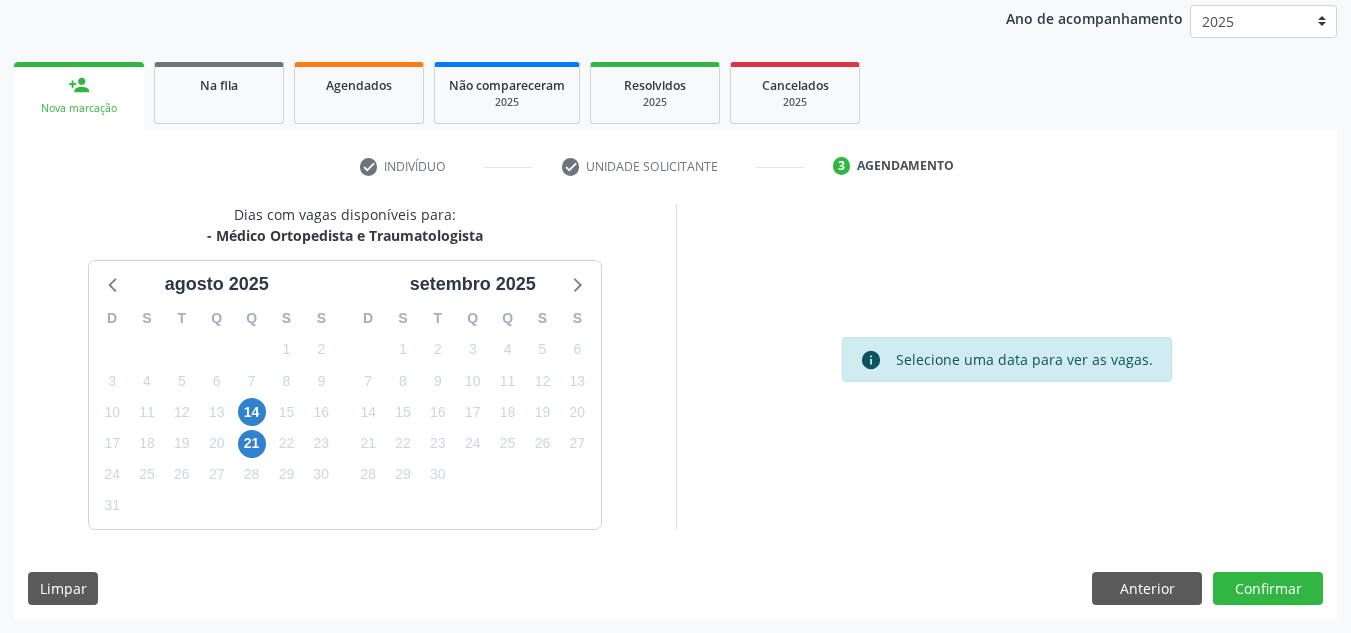 click on "Dias com vagas disponíveis para:
- Médico Ortopedista e Traumatologista
agosto 2025 D S T Q Q S S 27 28 29 30 31 1 2 3 4 5 6 7 8 9 10 11 12 13 14 15 16 17 18 19 20 21 22 23 24 25 26 27 28 29 30 31 1 2 3 4 5 6 setembro 2025 D S T Q Q S S 31 1 2 3 4 5 6 7 8 9 10 11 12 13 14 15 16 17 18 19 20 21 22 23 24 25 26 27 28 29 30 1 2 3 4 5 6 7 8 9 10 11
info
Selecione uma data para ver as vagas.
Limpar
Anterior
Confirmar" at bounding box center (675, 411) 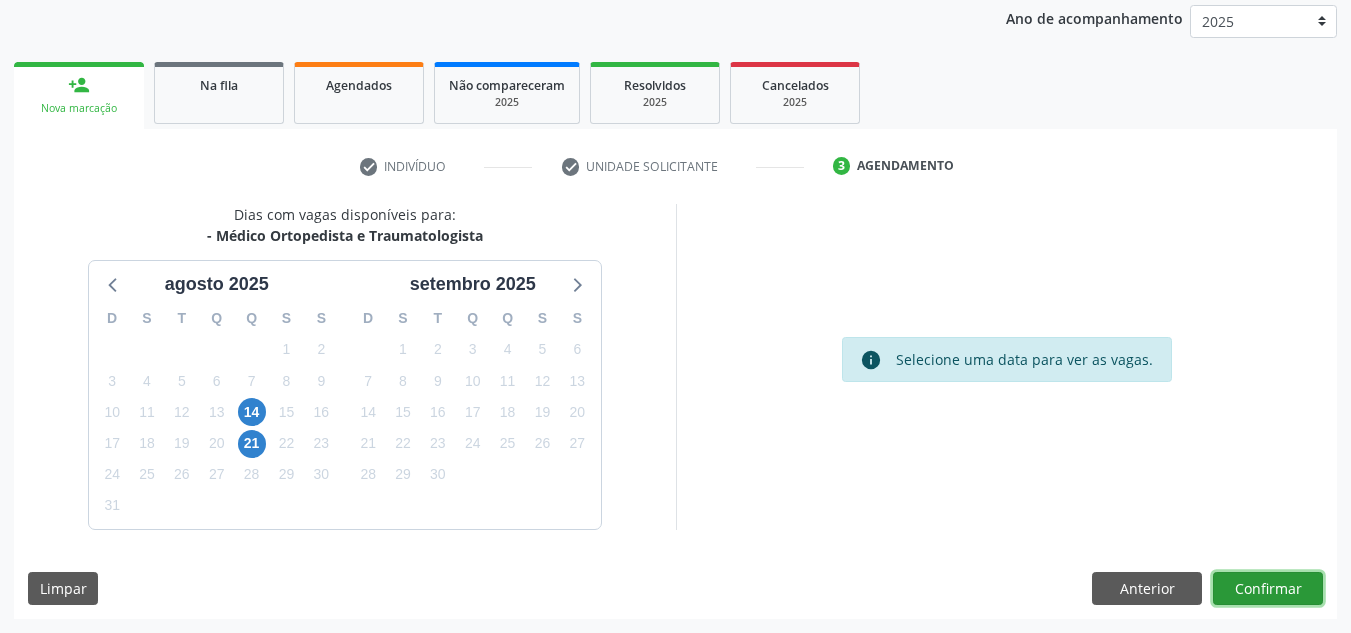 click on "Confirmar" at bounding box center (1268, 589) 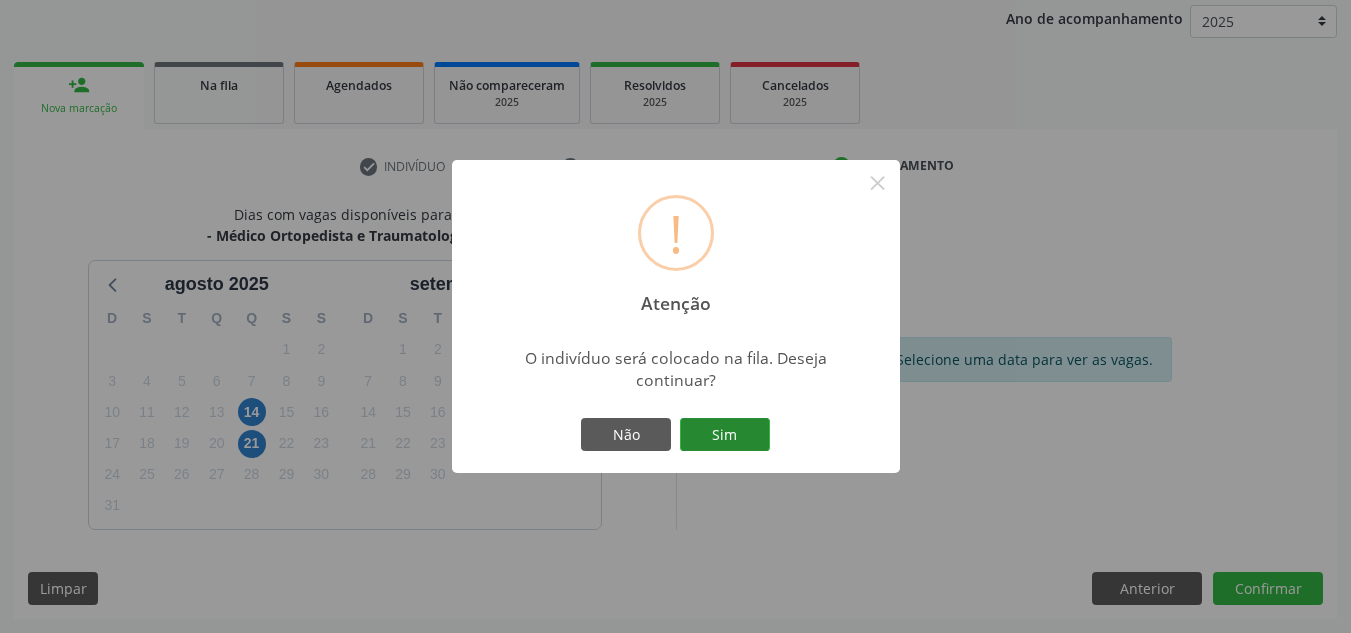 click on "Sim" at bounding box center (725, 435) 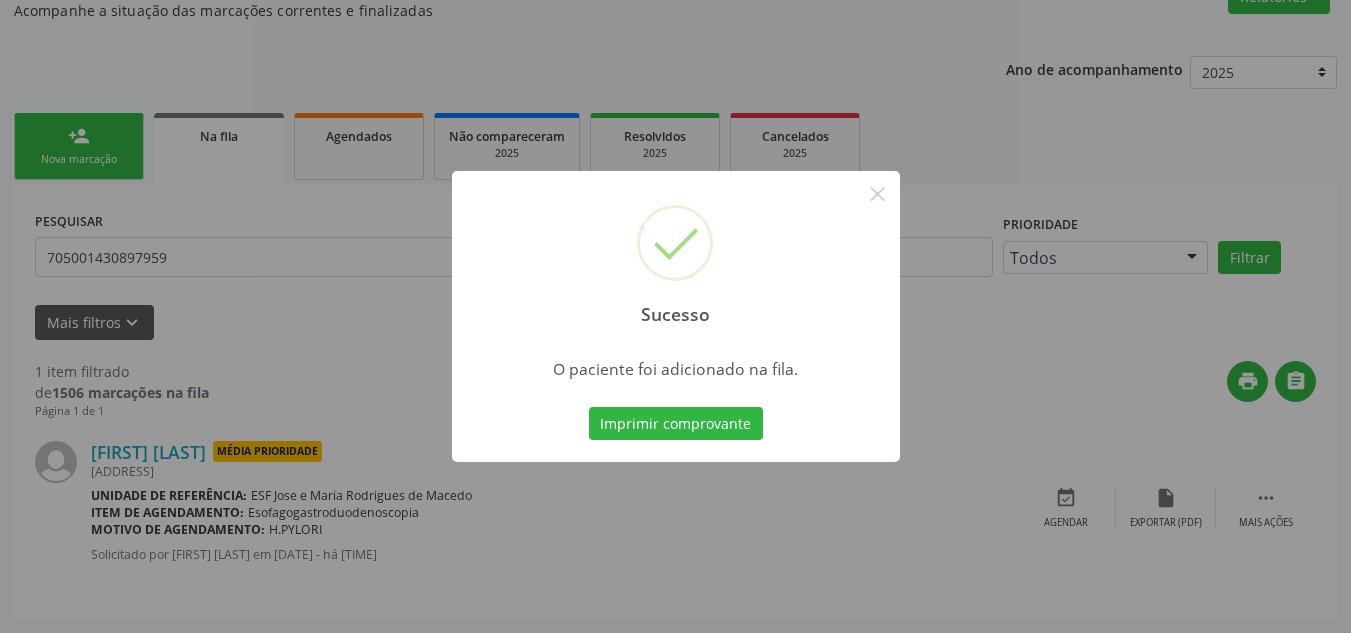 scroll, scrollTop: 34, scrollLeft: 0, axis: vertical 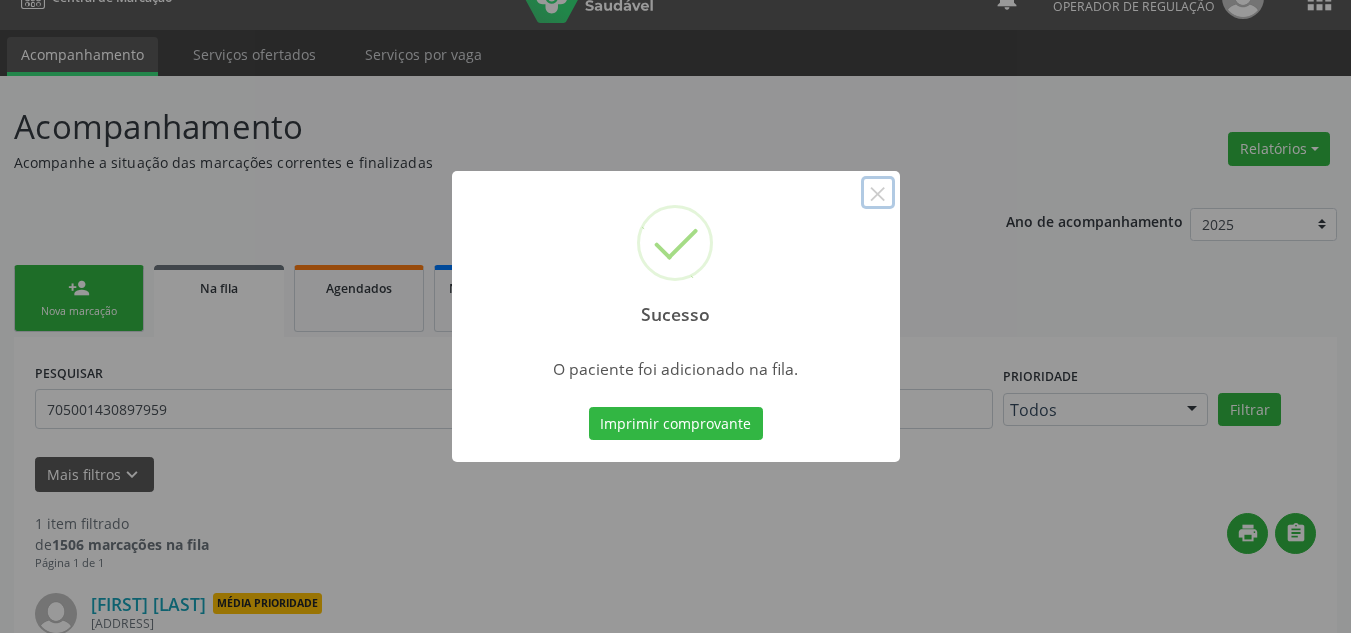 drag, startPoint x: 894, startPoint y: 190, endPoint x: 816, endPoint y: 193, distance: 78.05767 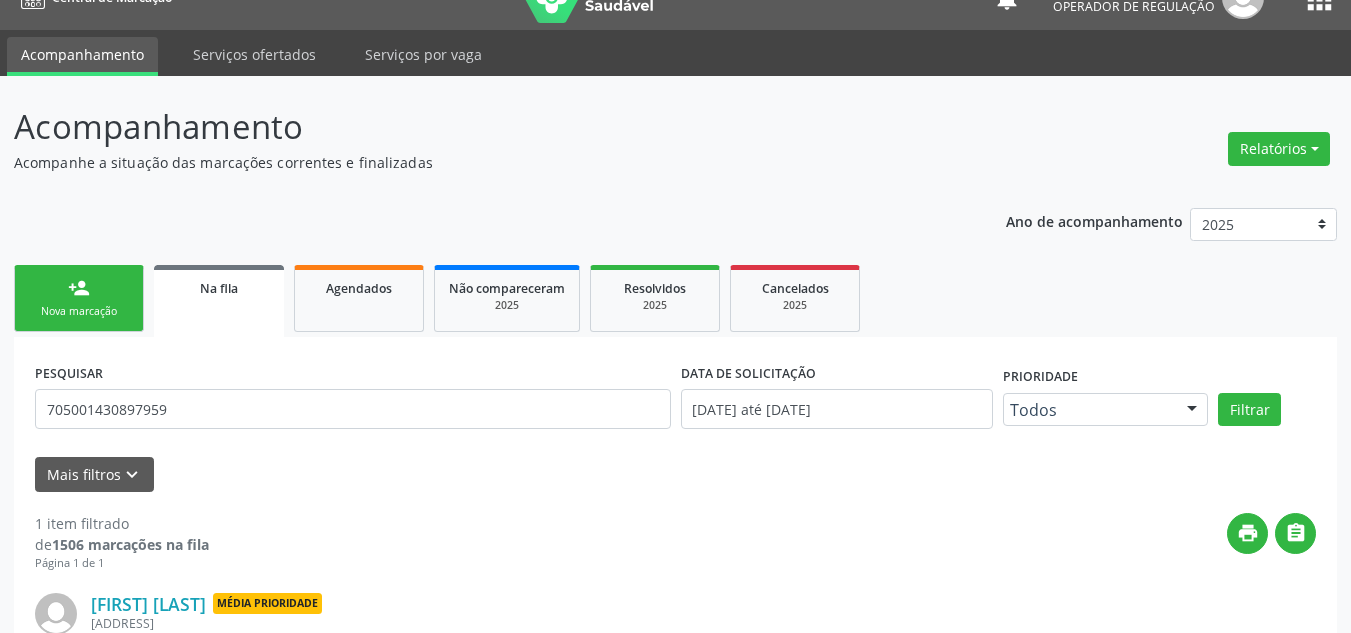 click on "person_add
Nova marcação" at bounding box center [79, 298] 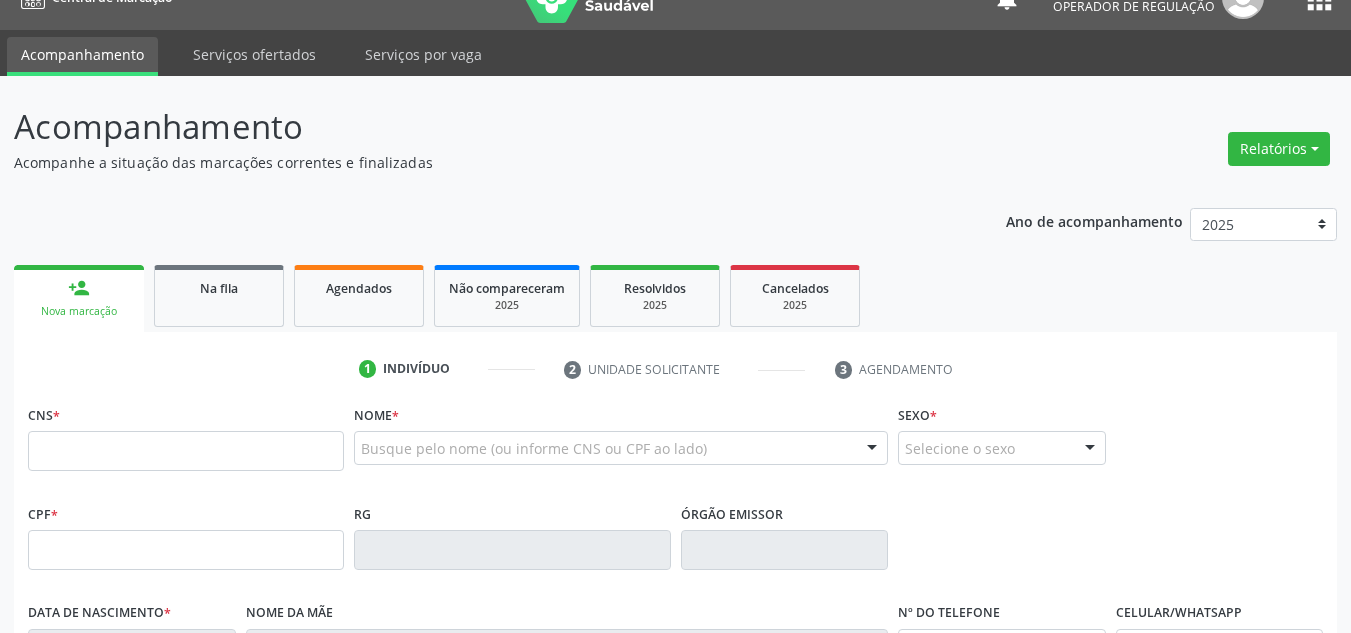 click on "Nova marcação" at bounding box center [79, 311] 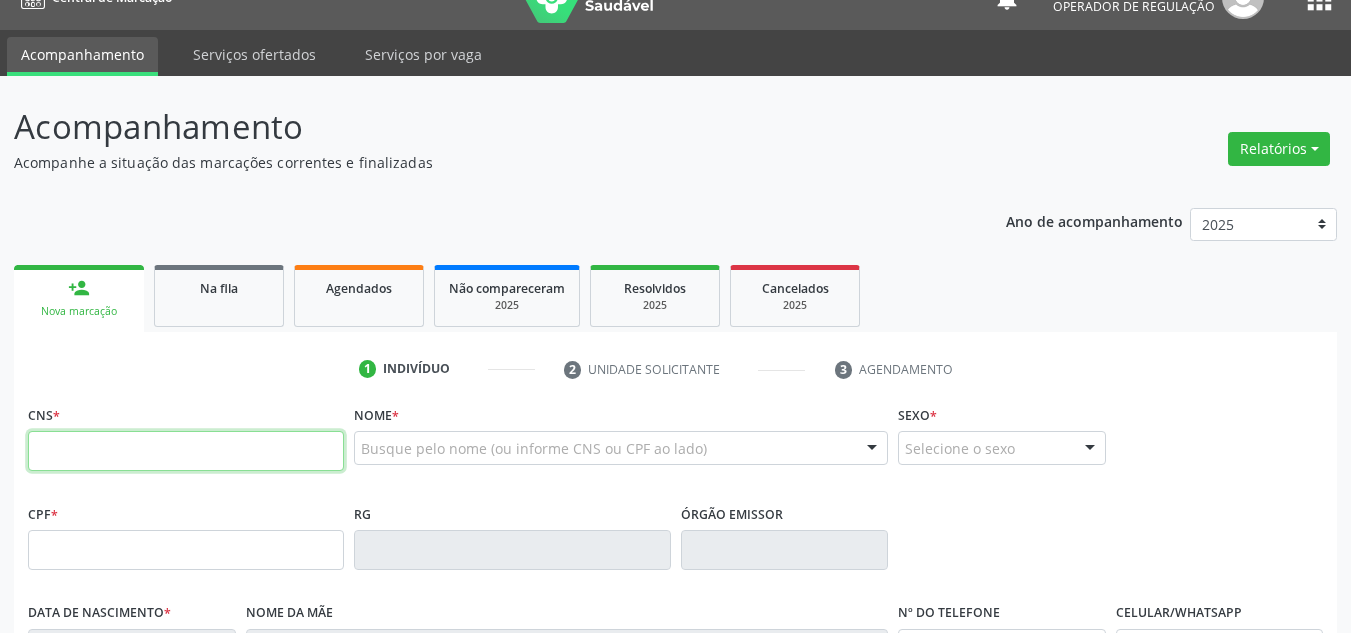 click at bounding box center (186, 451) 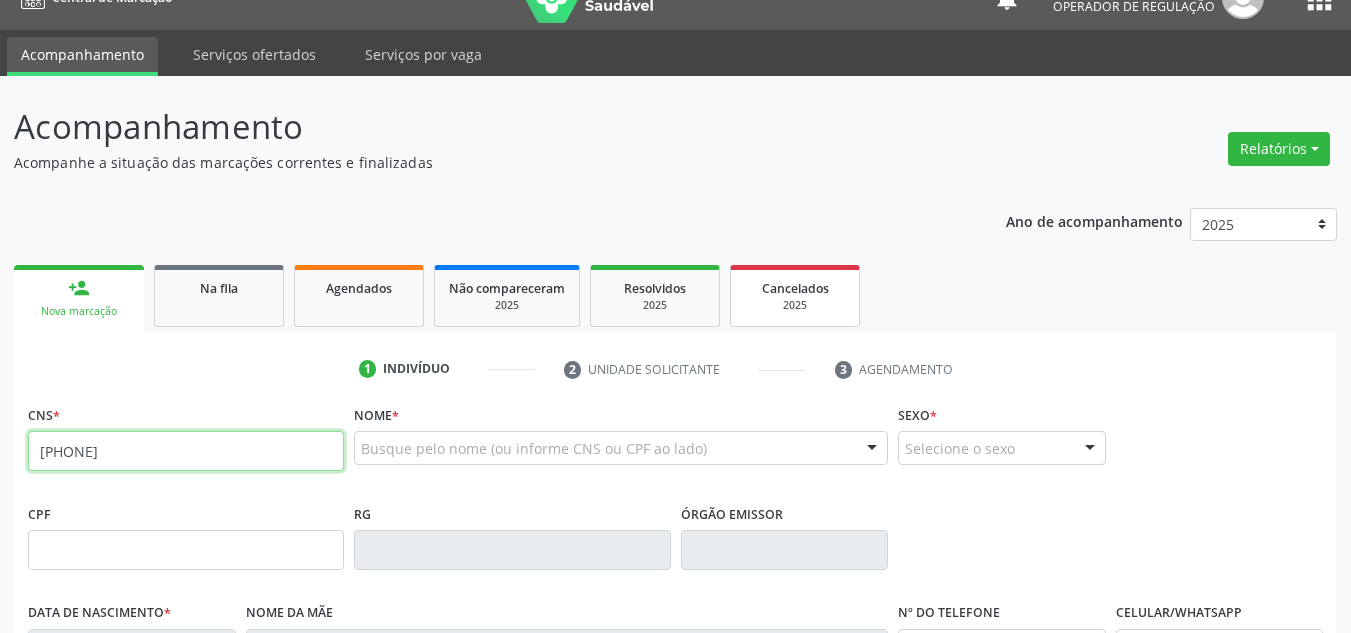 type on "700 0039 4424 0701" 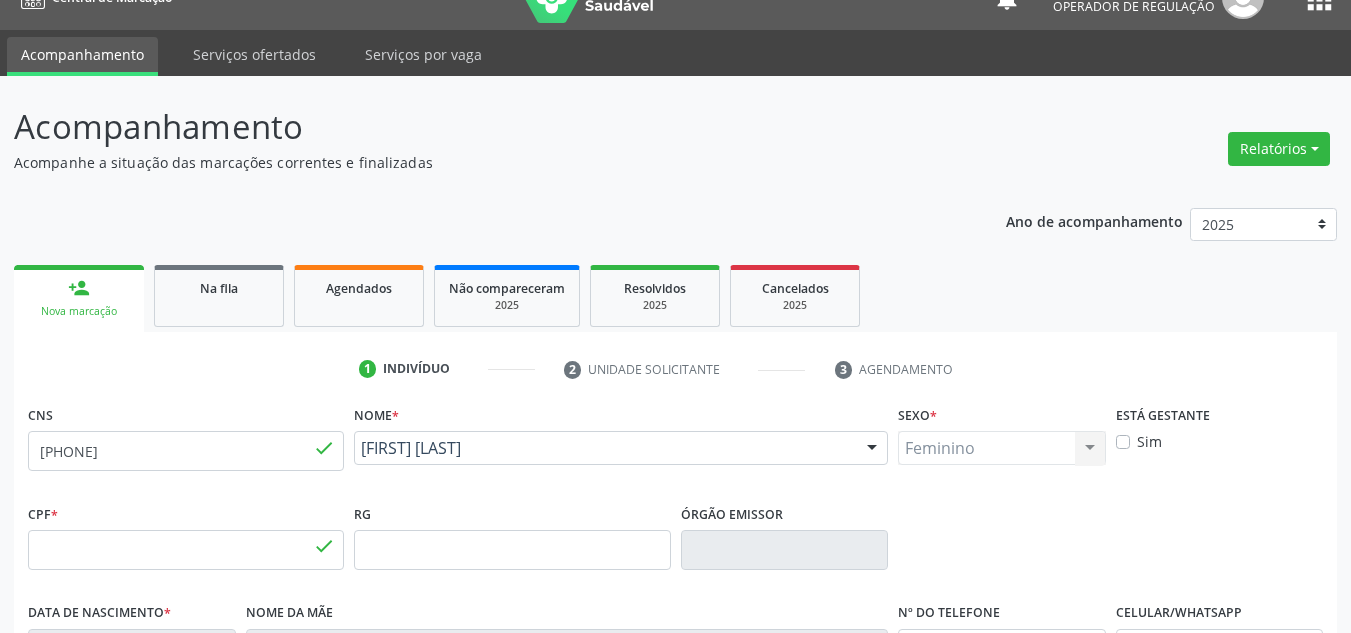 type on "056.958.764-60" 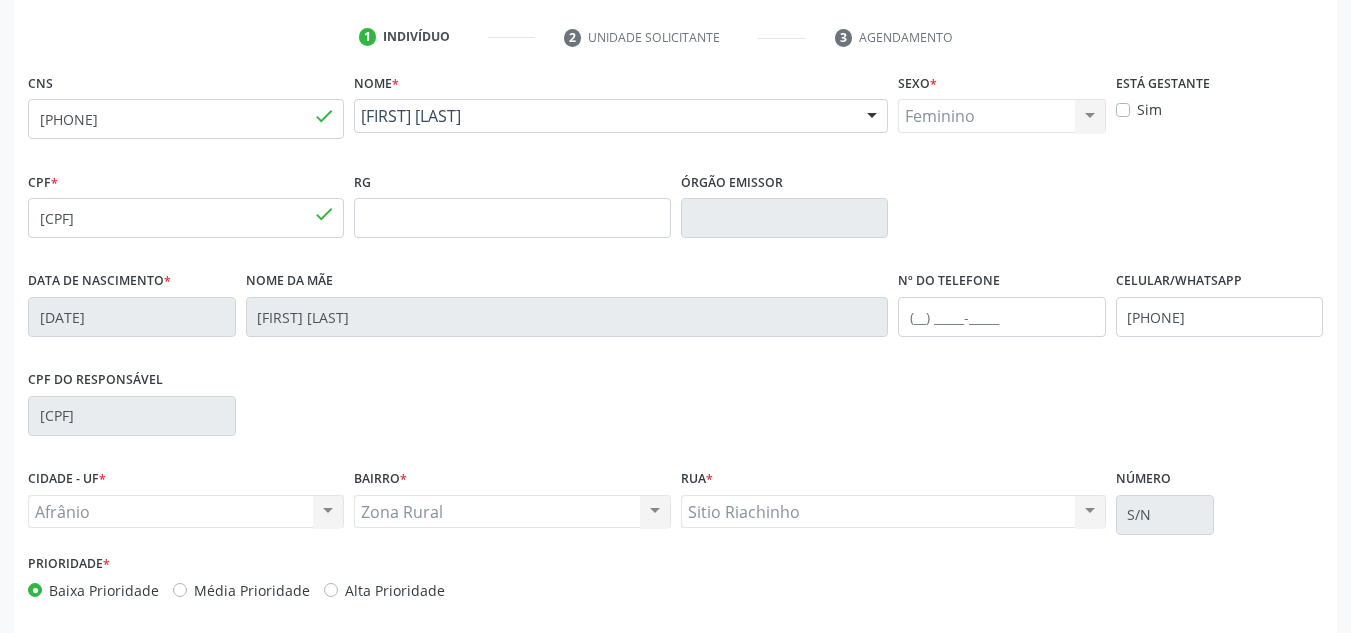 scroll, scrollTop: 451, scrollLeft: 0, axis: vertical 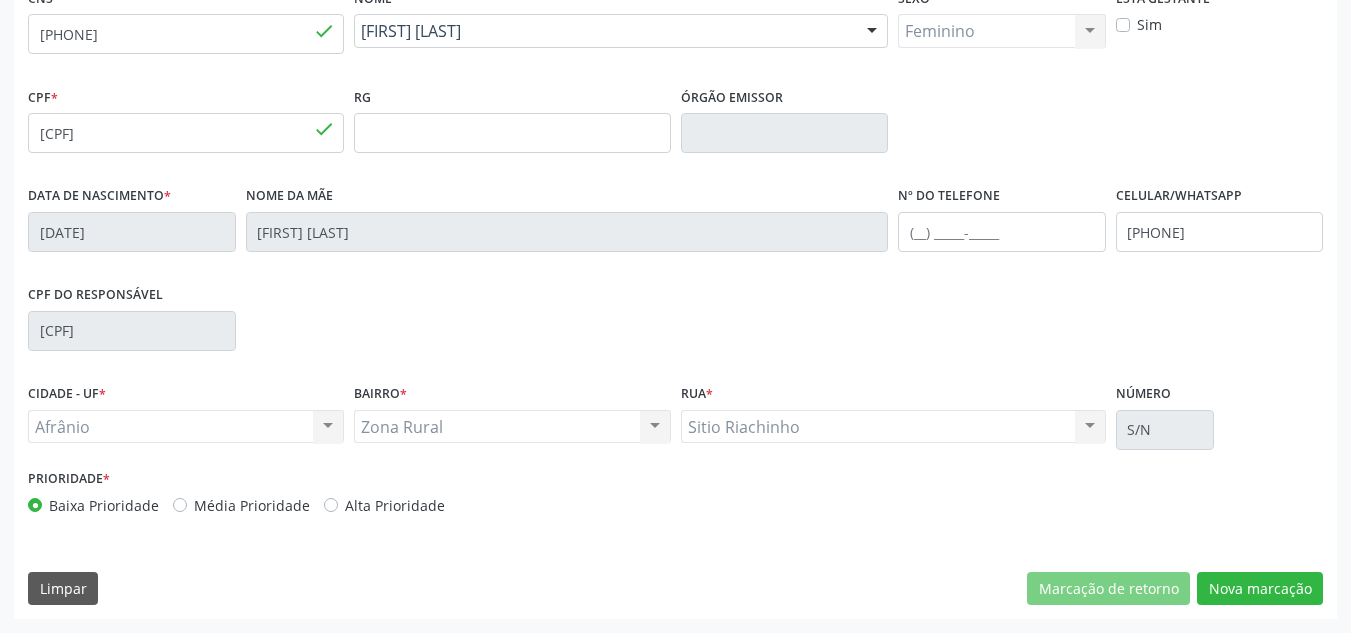 click on "Média Prioridade" at bounding box center (252, 505) 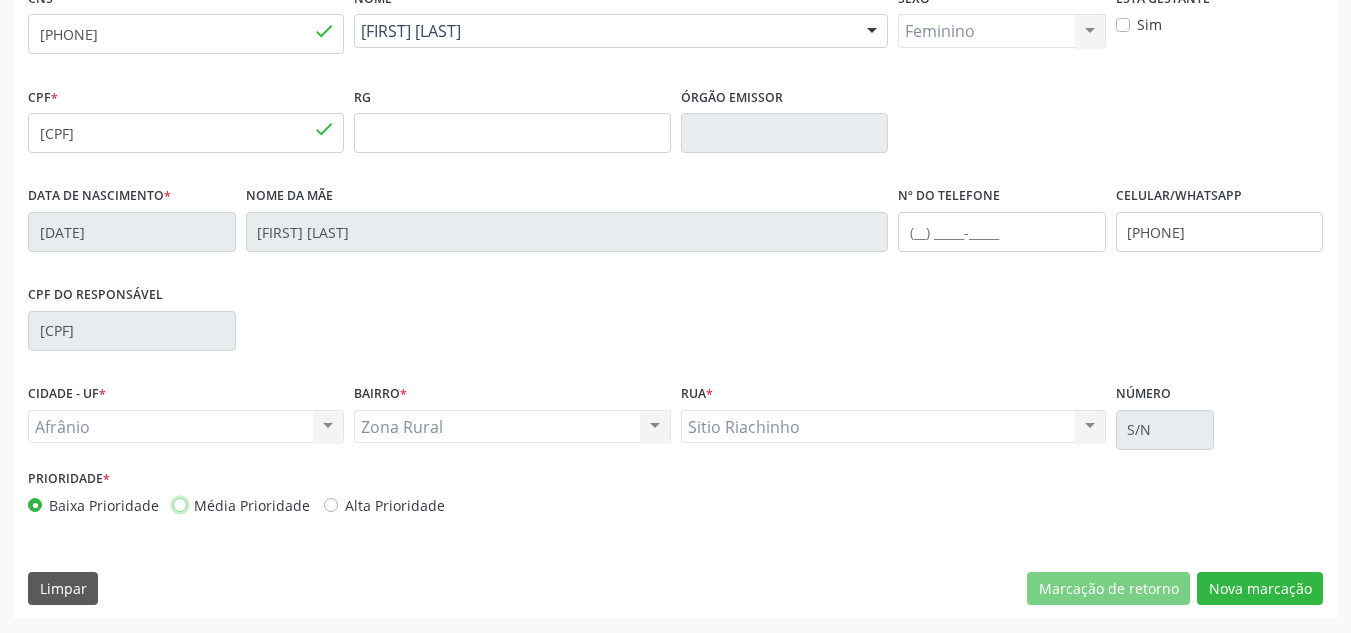 click on "Média Prioridade" at bounding box center [180, 504] 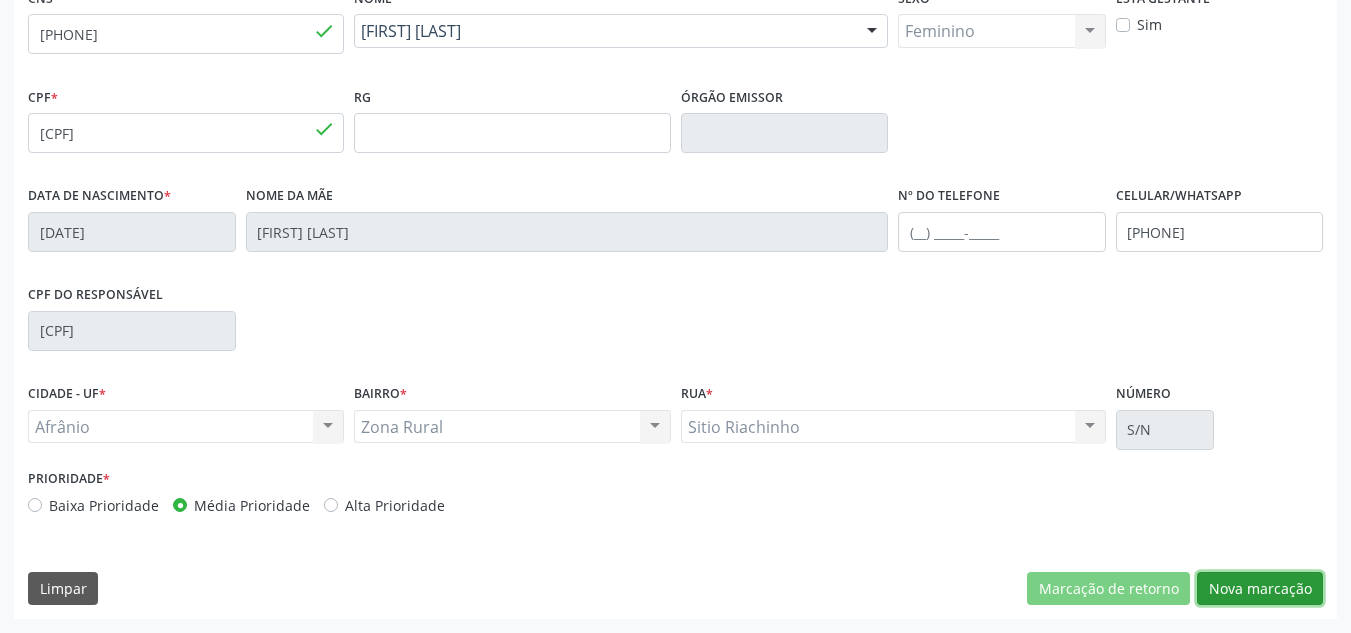 click on "Nova marcação" at bounding box center [1260, 589] 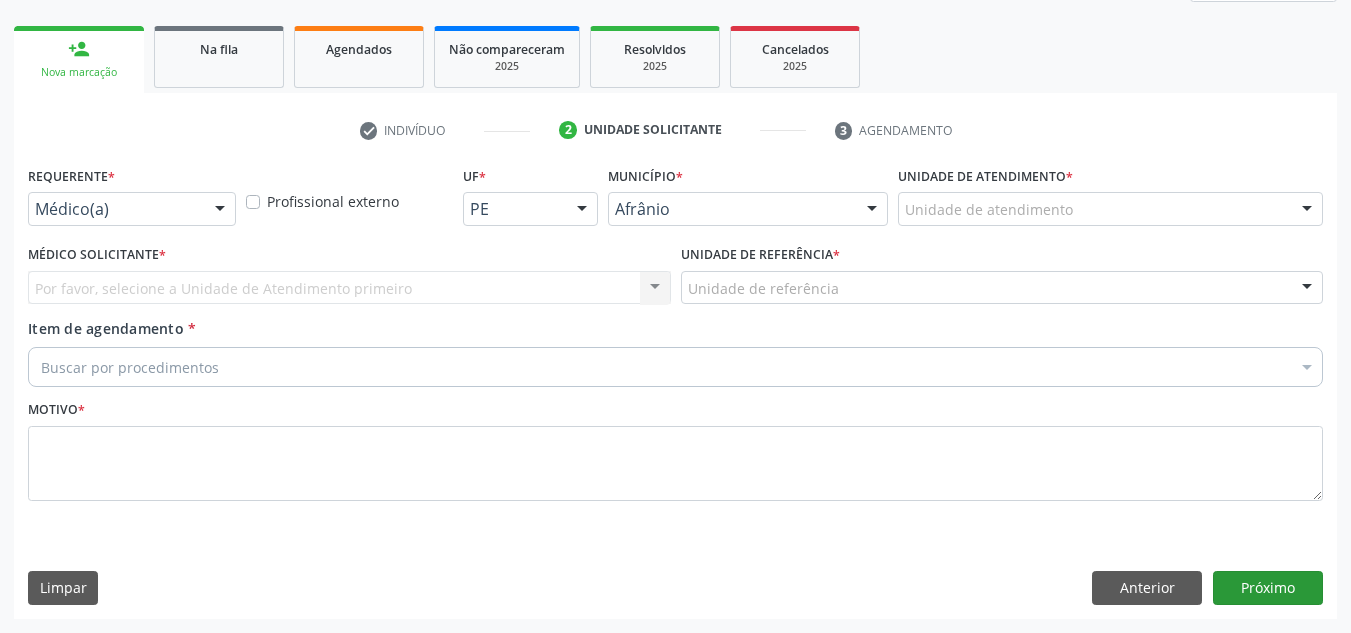 scroll, scrollTop: 273, scrollLeft: 0, axis: vertical 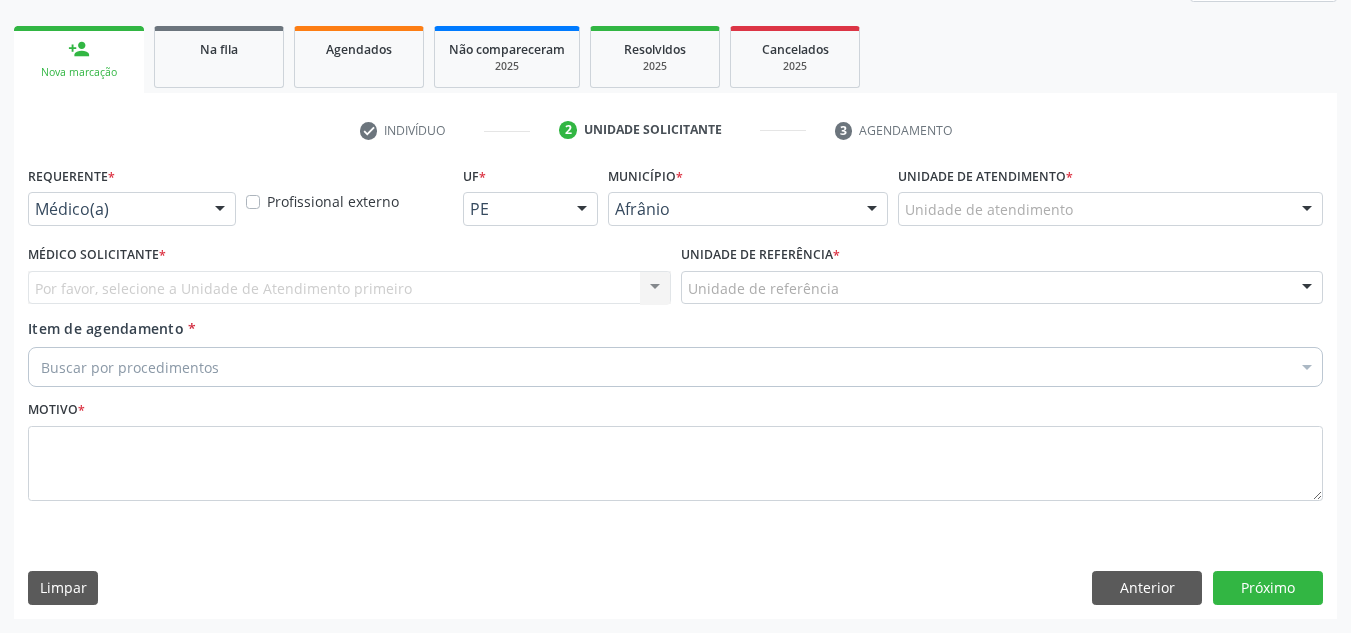 click on "Unidade de atendimento" at bounding box center [1110, 209] 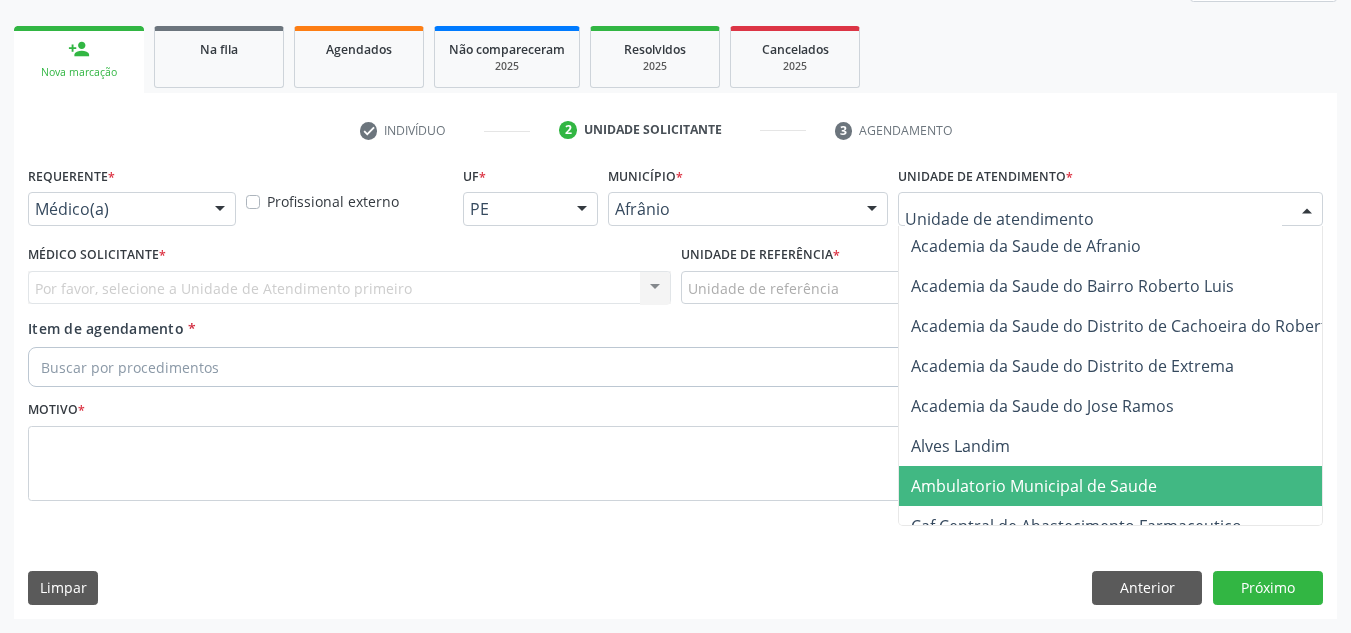 click on "Ambulatorio Municipal de Saude" at bounding box center [1137, 486] 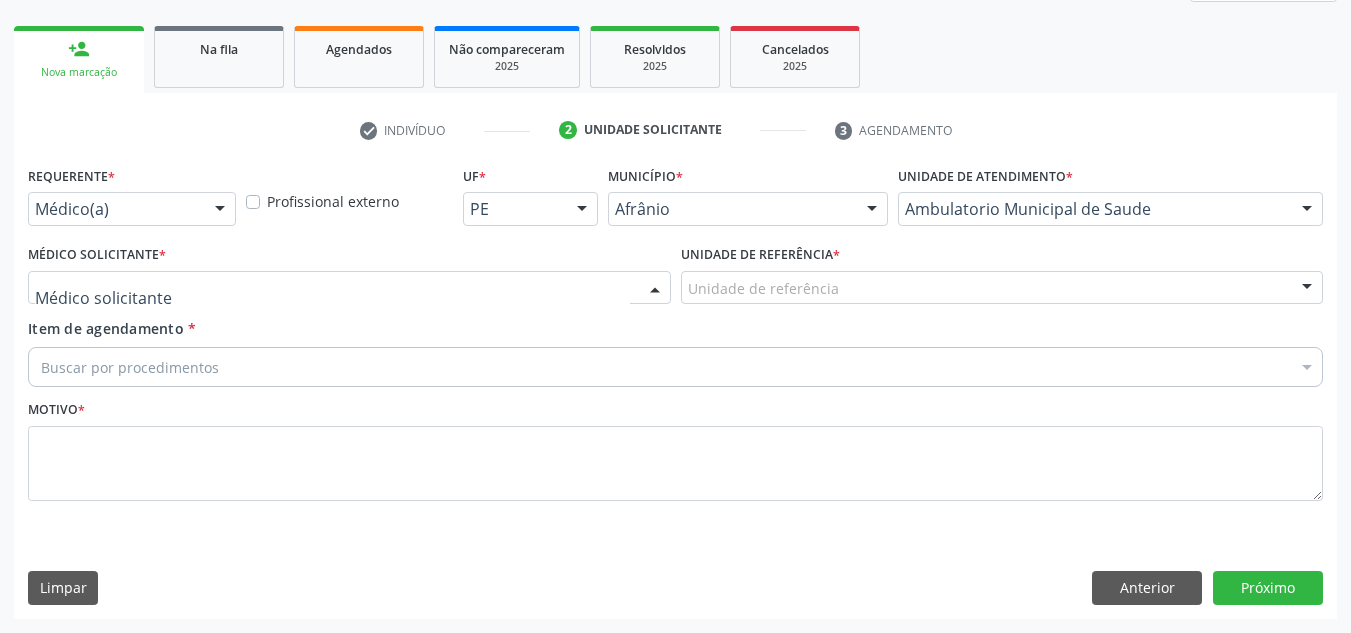 click at bounding box center (349, 288) 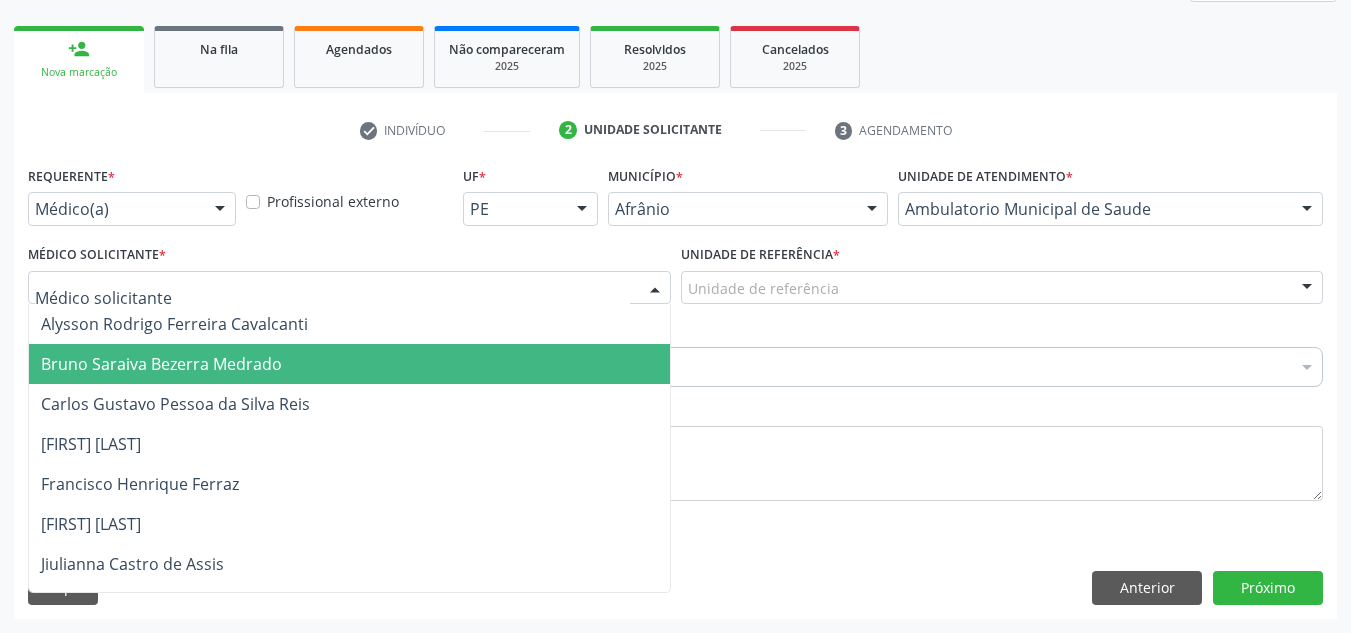 click on "Bruno Saraiva Bezerra Medrado" at bounding box center [349, 364] 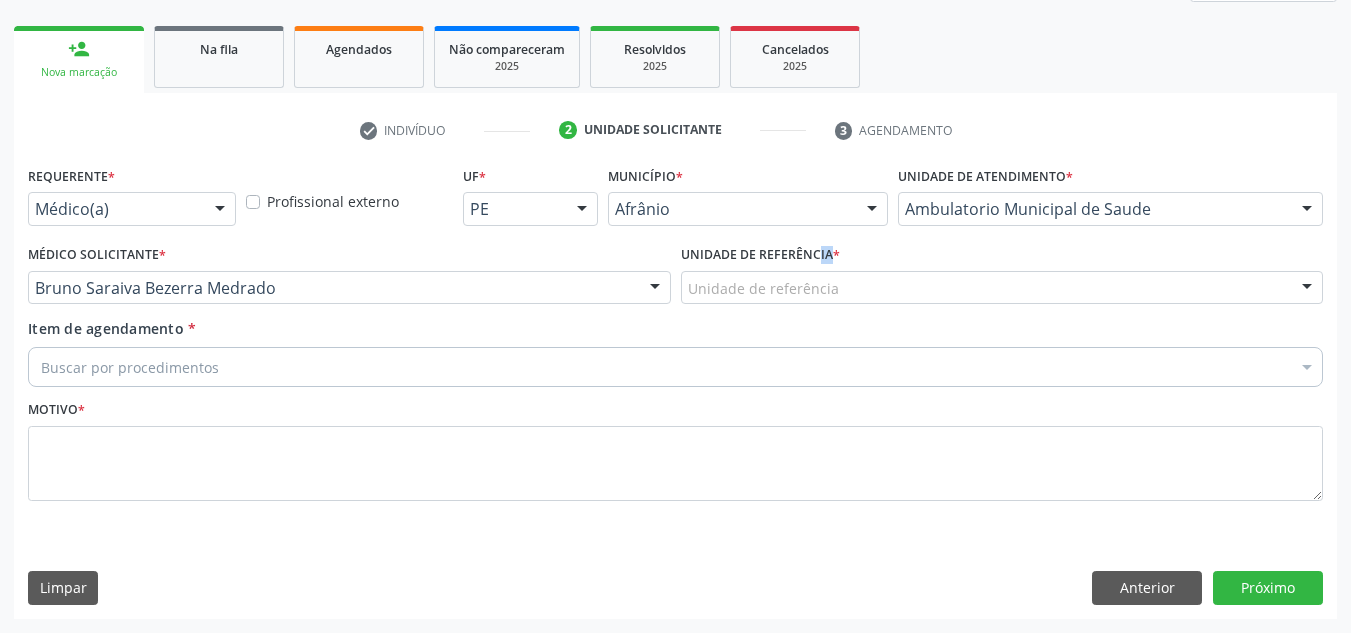 drag, startPoint x: 797, startPoint y: 258, endPoint x: 816, endPoint y: 271, distance: 23.021729 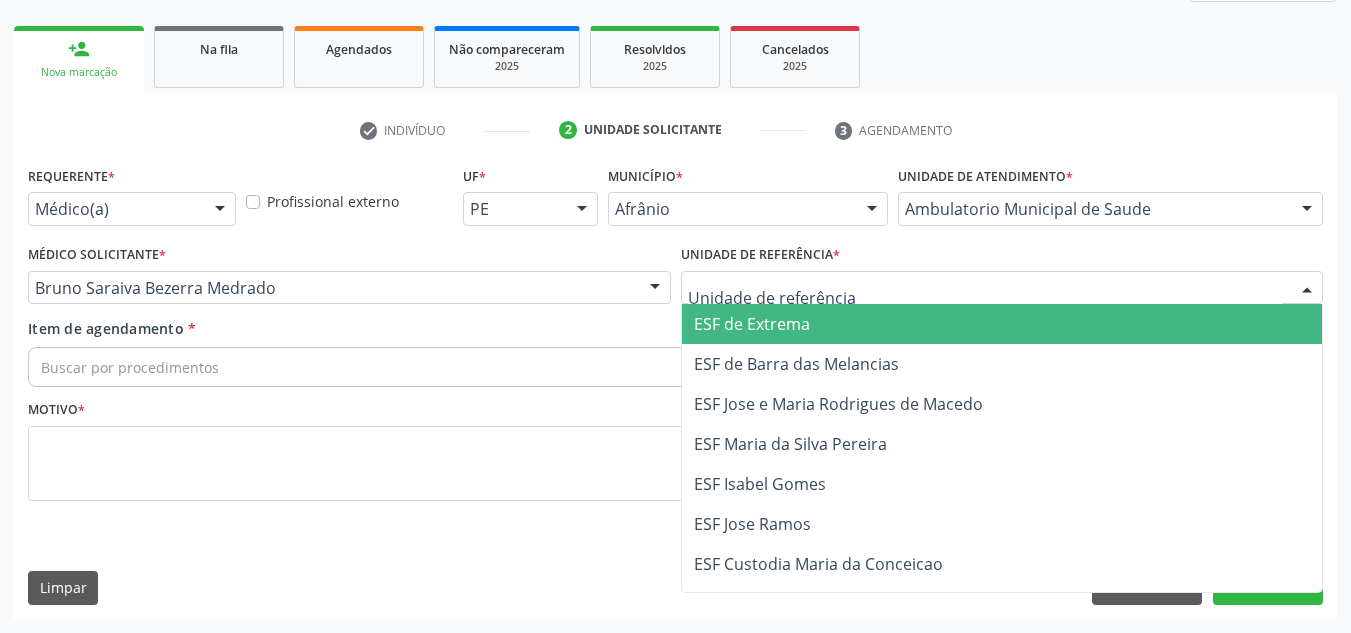 drag, startPoint x: 817, startPoint y: 272, endPoint x: 794, endPoint y: 328, distance: 60.53924 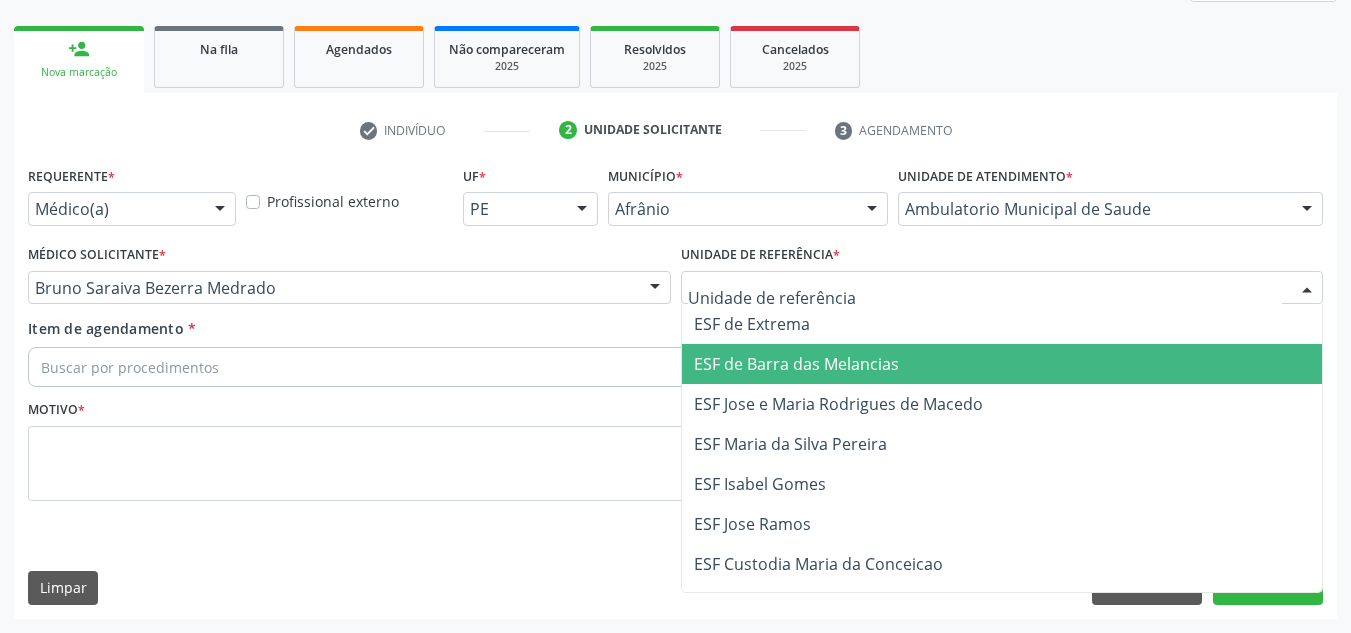 drag, startPoint x: 786, startPoint y: 378, endPoint x: 706, endPoint y: 371, distance: 80.305664 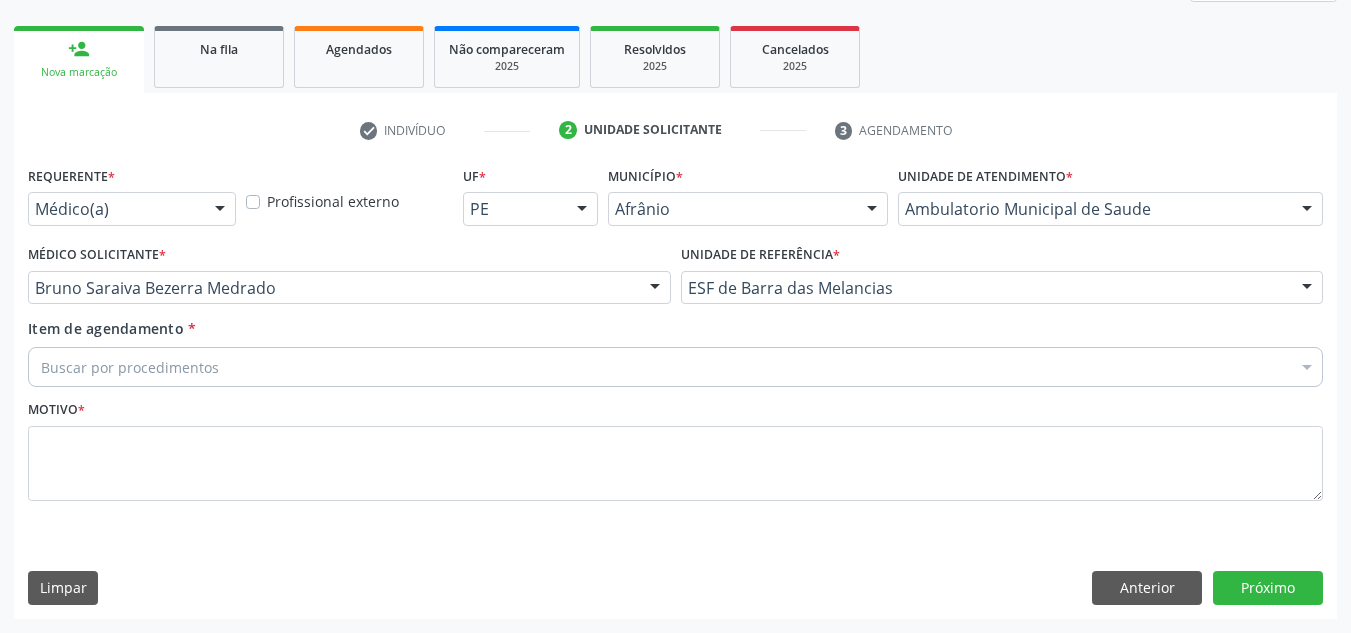 drag, startPoint x: 705, startPoint y: 371, endPoint x: 696, endPoint y: 365, distance: 10.816654 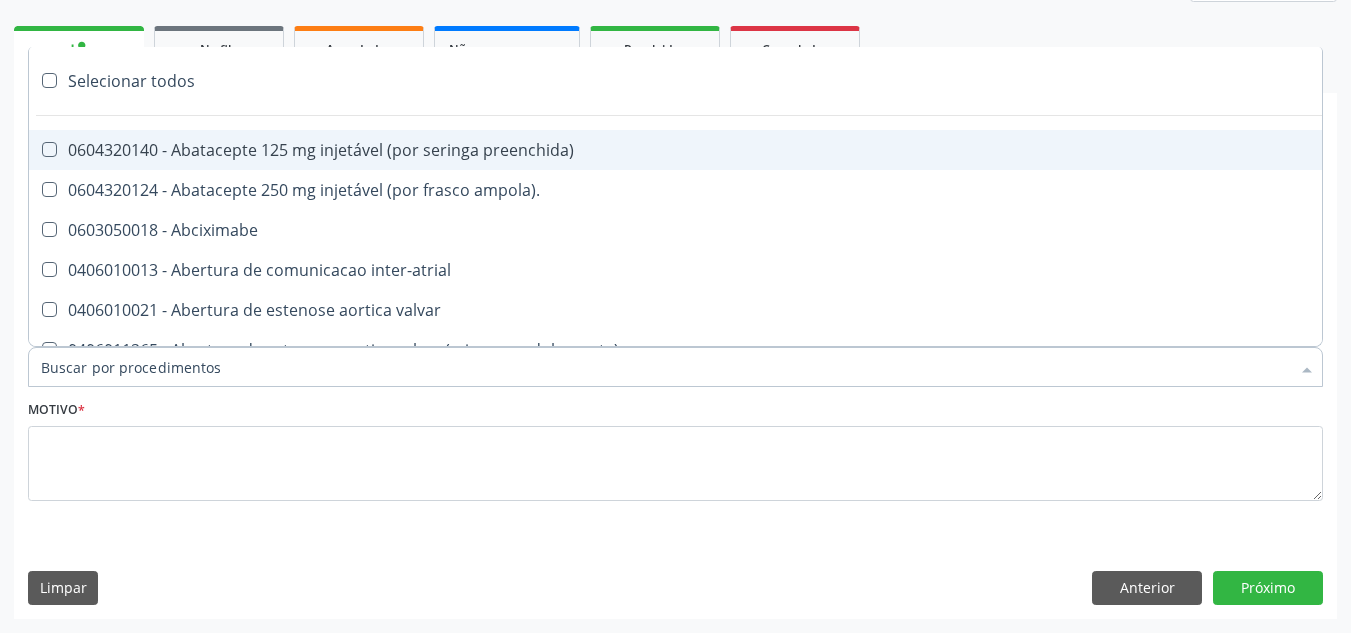 paste on "ORTOPEDISTA" 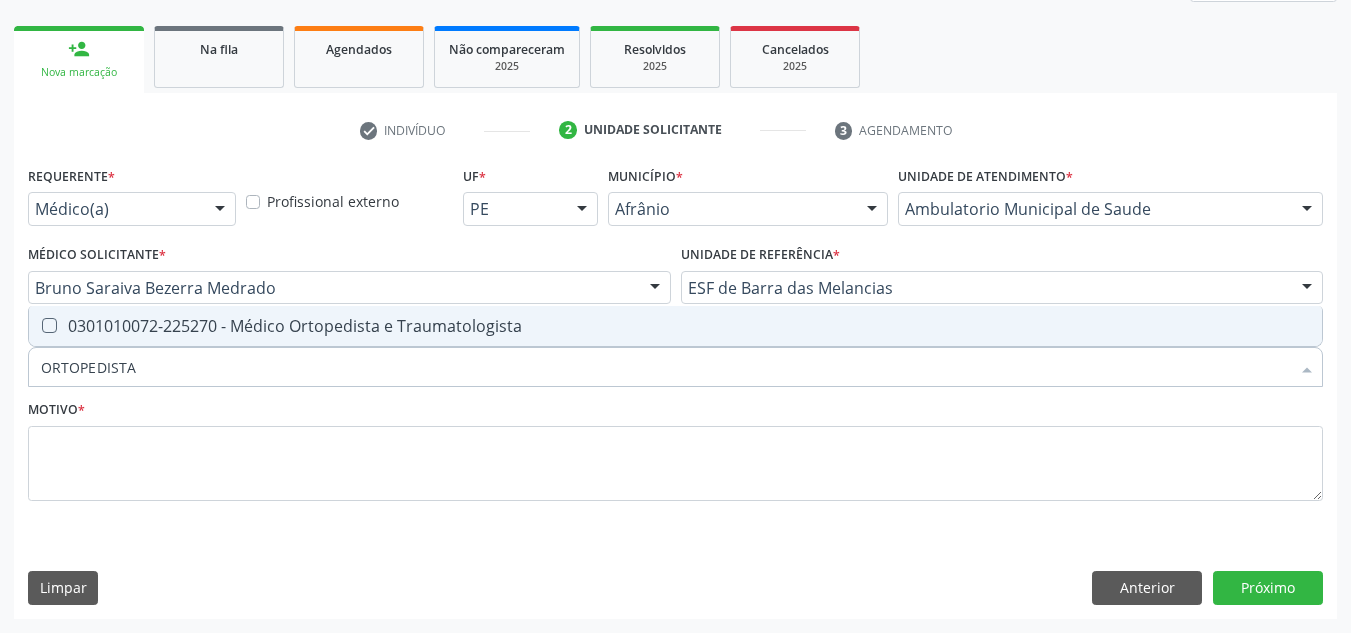 click on "0301010072-225270 - Médico Ortopedista e Traumatologista" at bounding box center [675, 326] 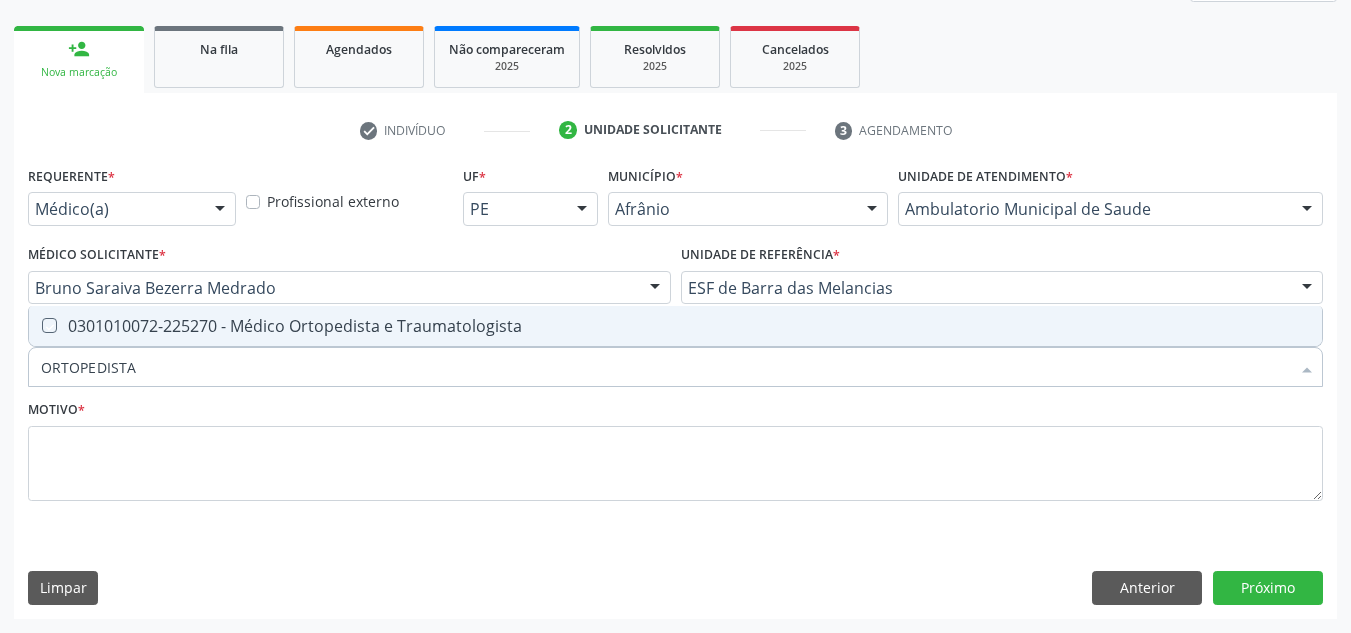 checkbox on "true" 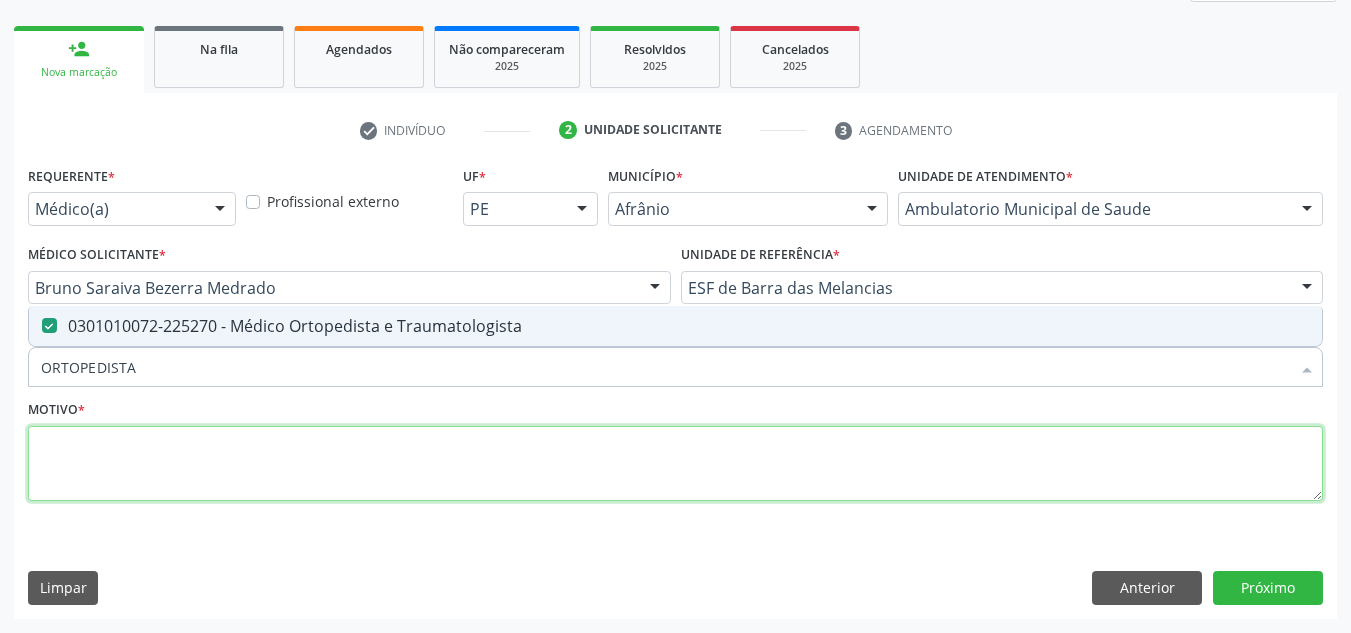 drag, startPoint x: 220, startPoint y: 455, endPoint x: 246, endPoint y: 446, distance: 27.513634 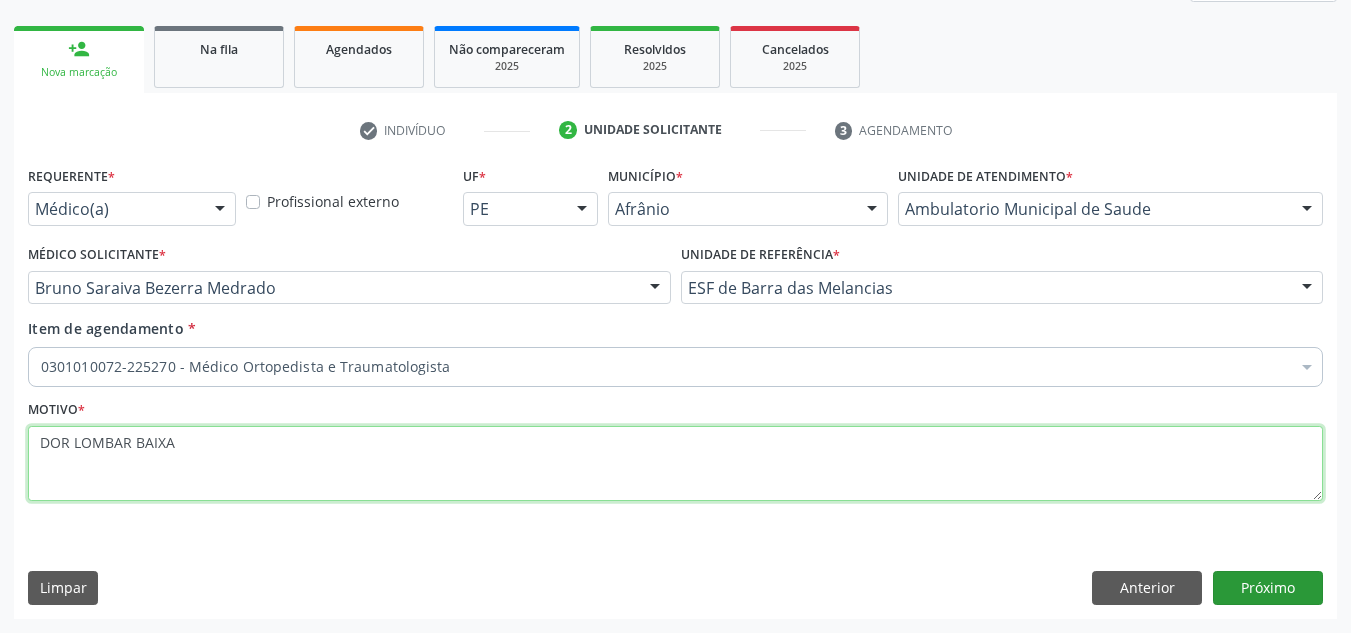 type on "DOR LOMBAR BAIXA" 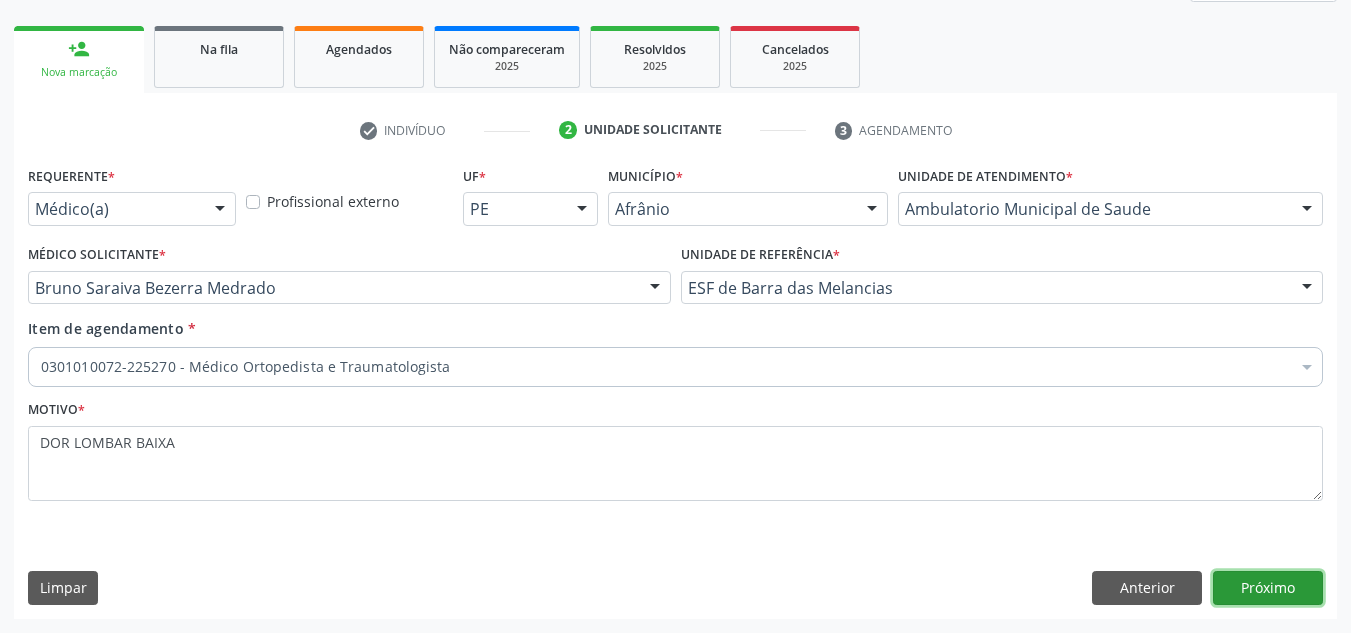 click on "Próximo" at bounding box center (1268, 588) 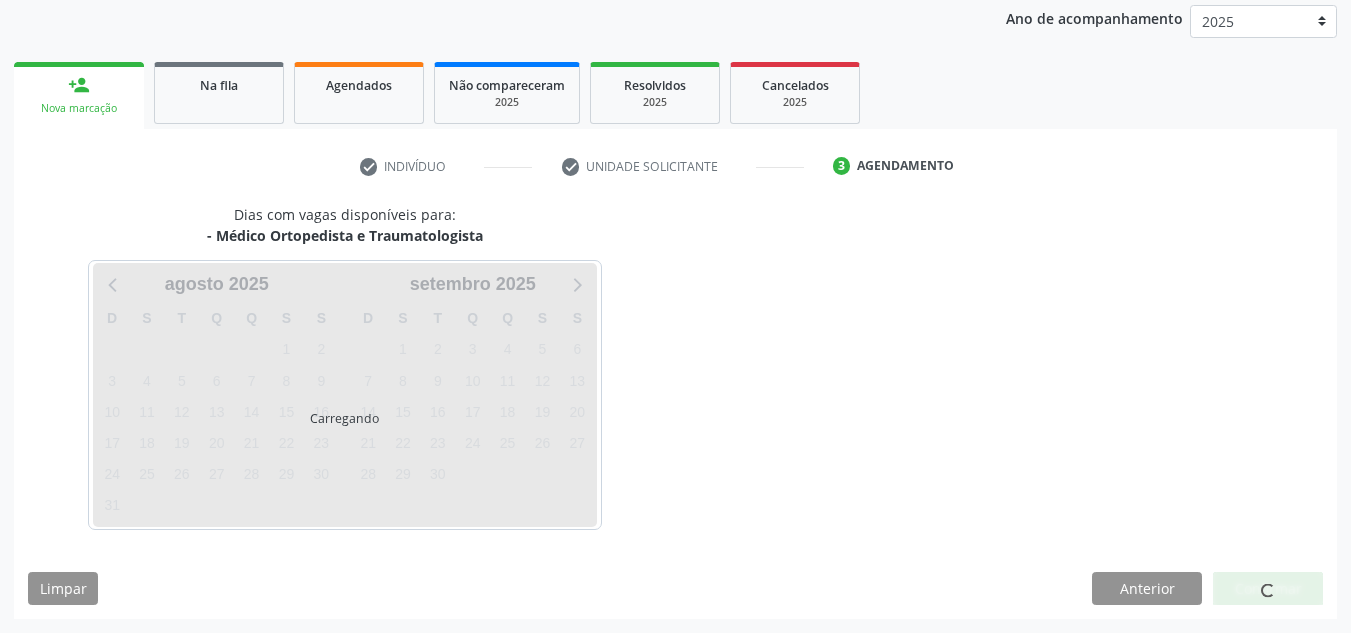 scroll, scrollTop: 237, scrollLeft: 0, axis: vertical 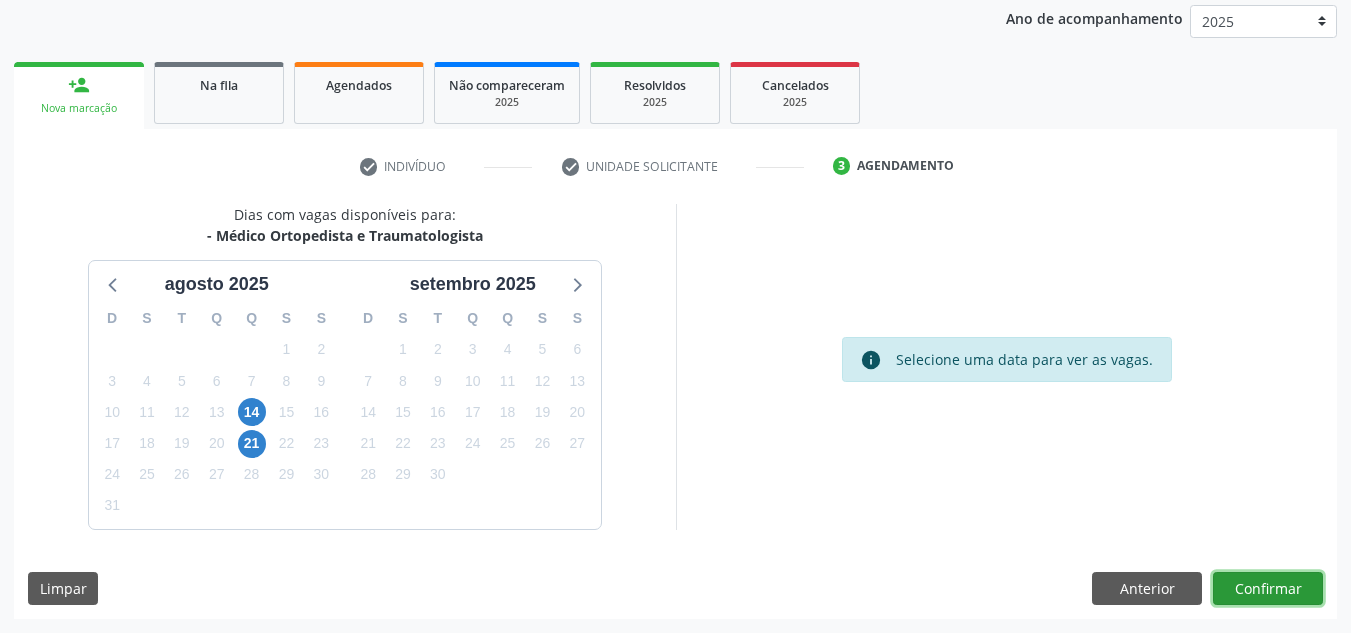 click on "Confirmar" at bounding box center [1268, 589] 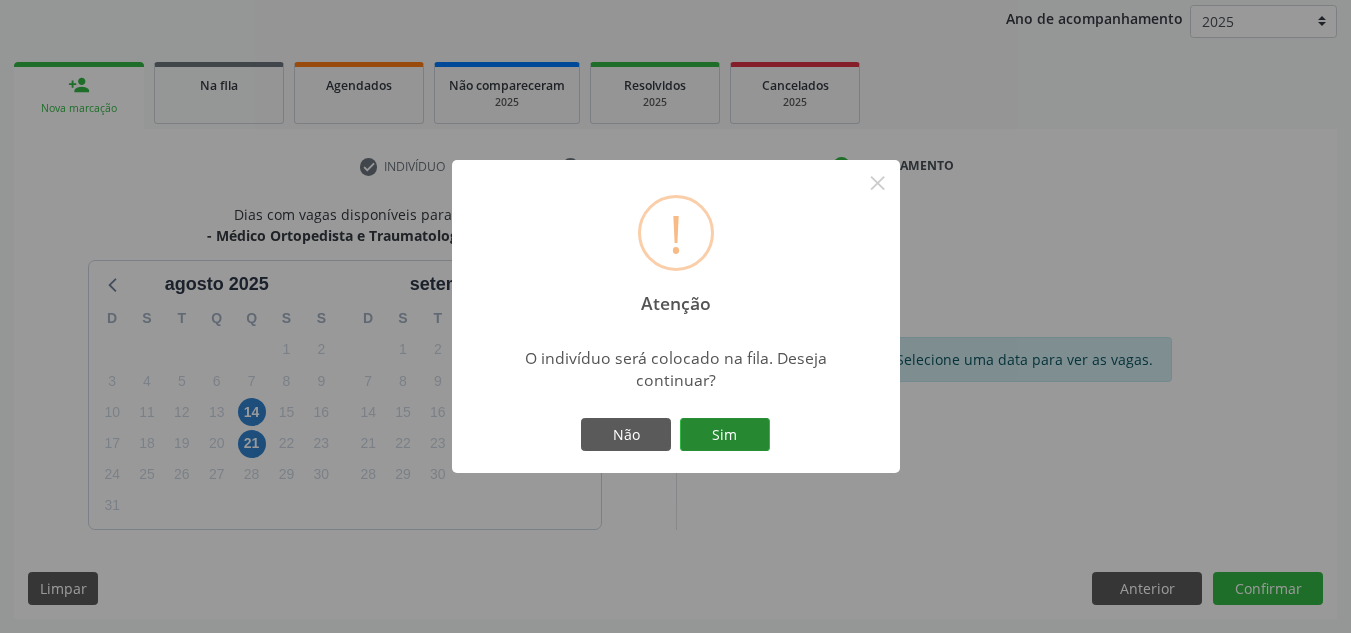 click on "Sim" at bounding box center (725, 435) 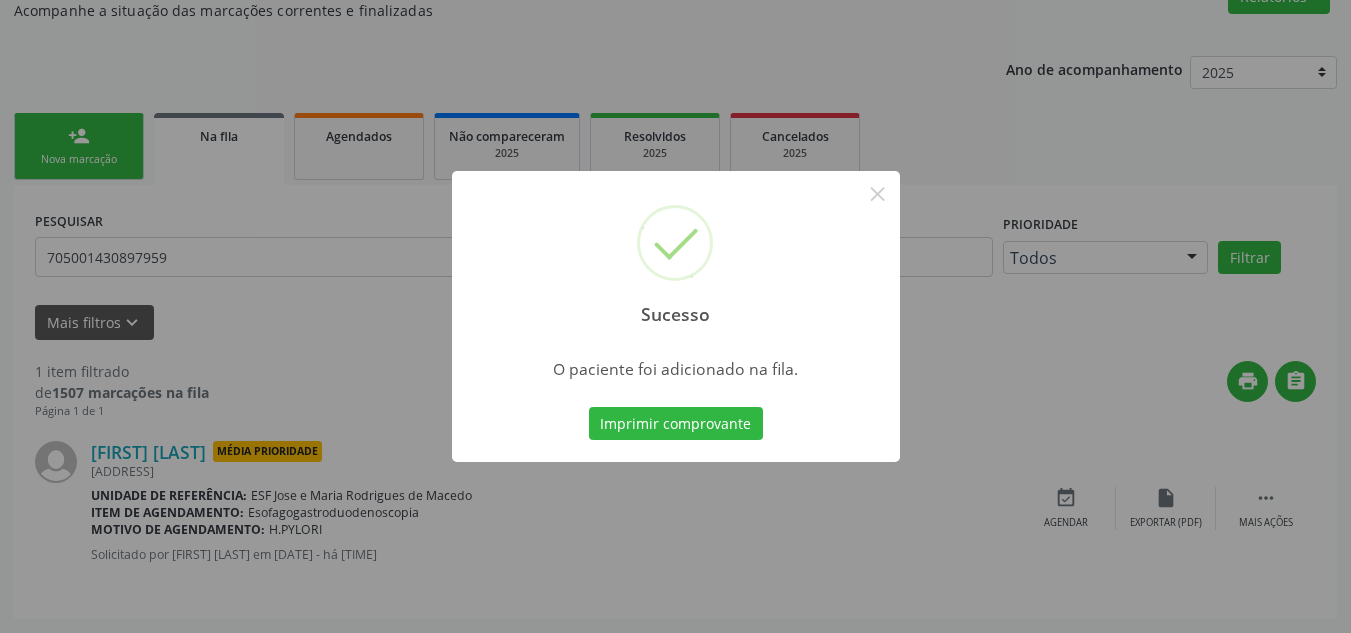 scroll, scrollTop: 34, scrollLeft: 0, axis: vertical 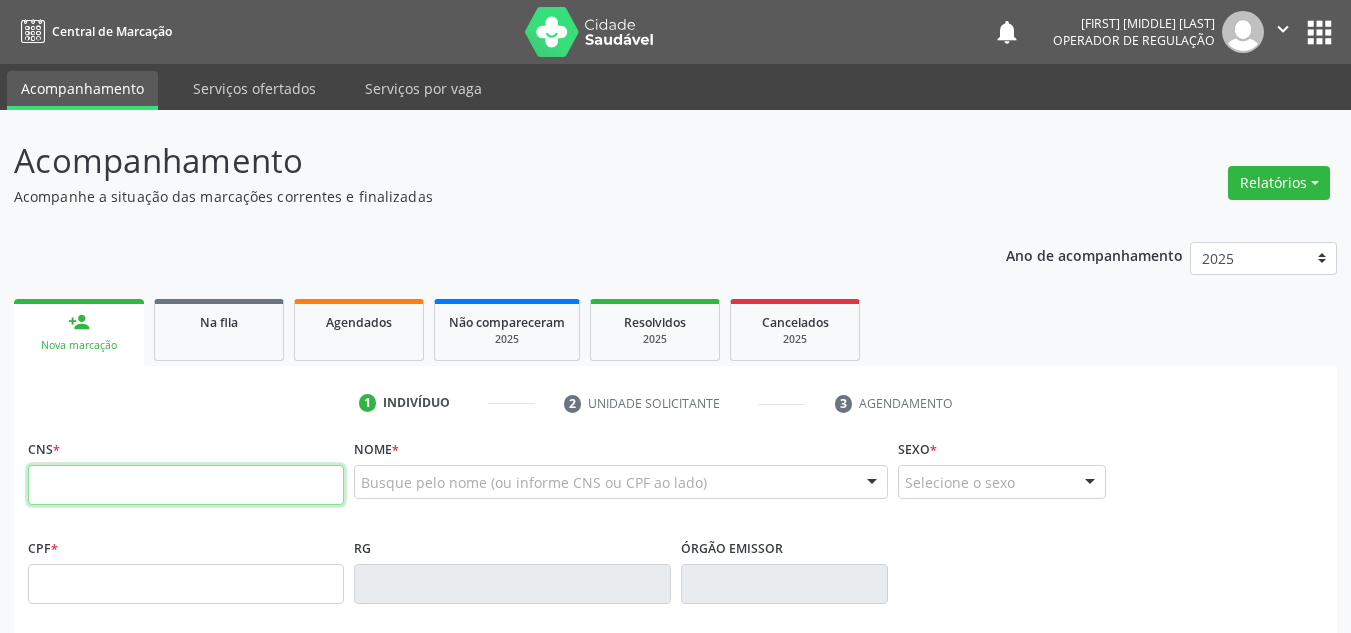 click at bounding box center (186, 485) 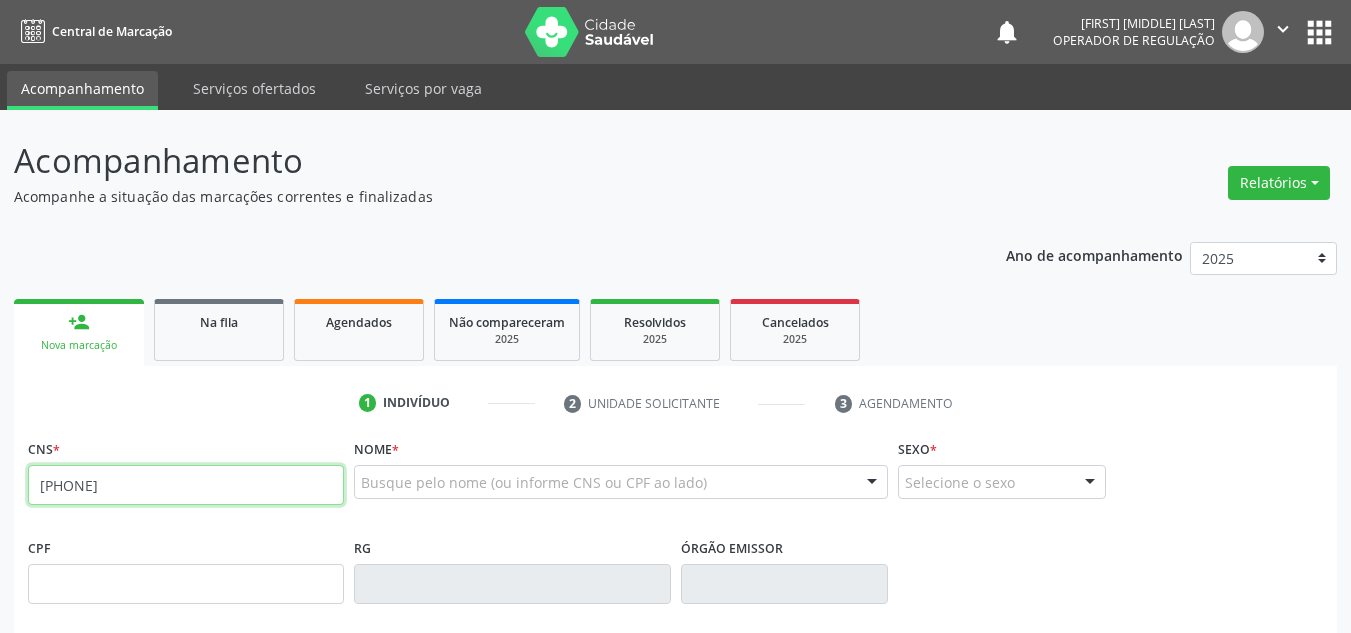 type on "[PHONE]" 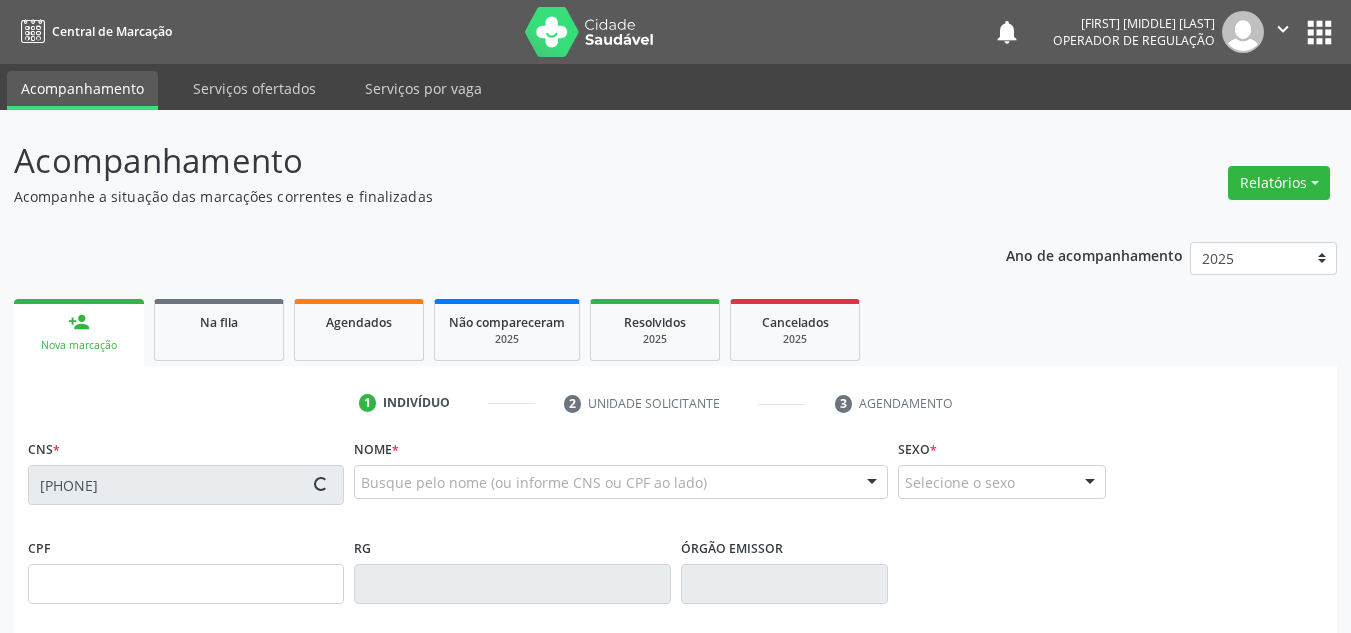 type on "[CPF]" 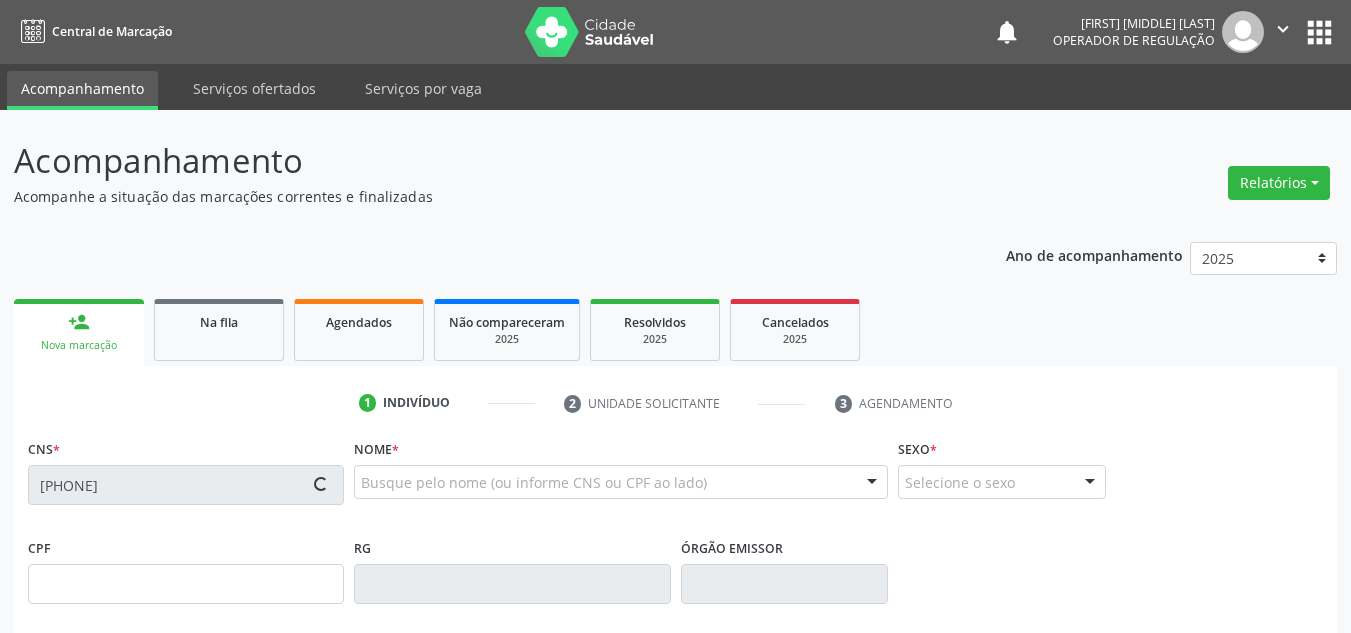 type on "[DATE]" 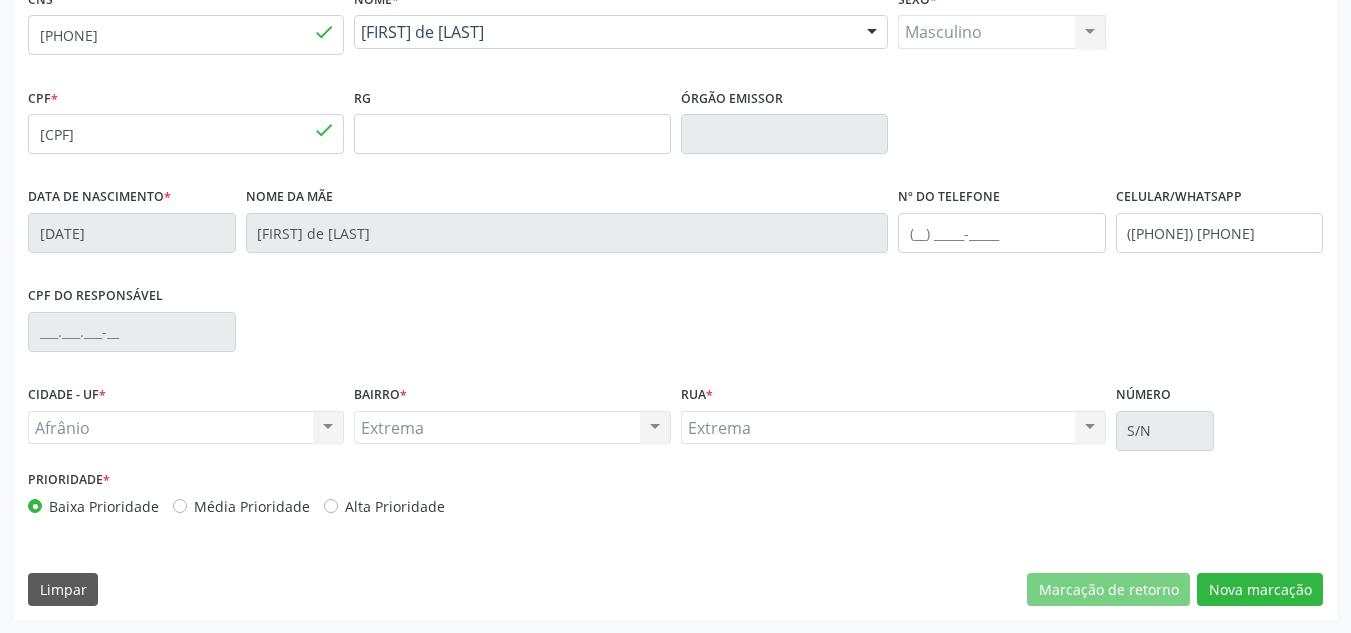 scroll, scrollTop: 451, scrollLeft: 0, axis: vertical 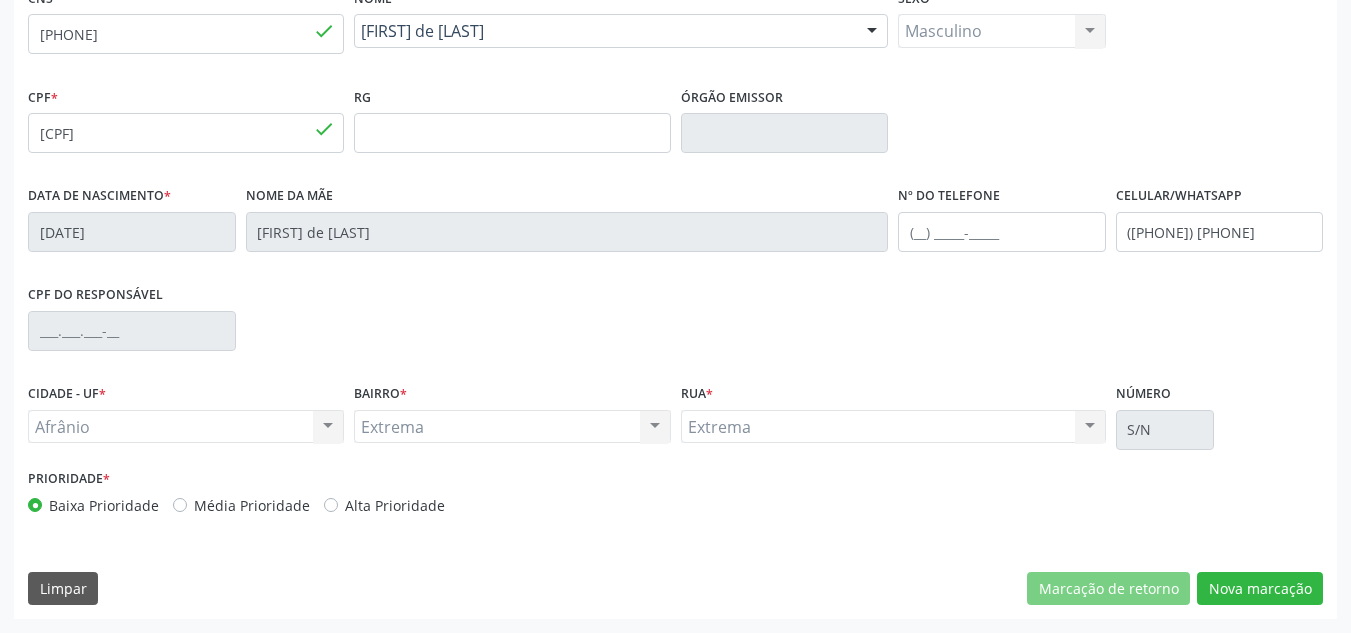 click on "Média Prioridade" at bounding box center (252, 505) 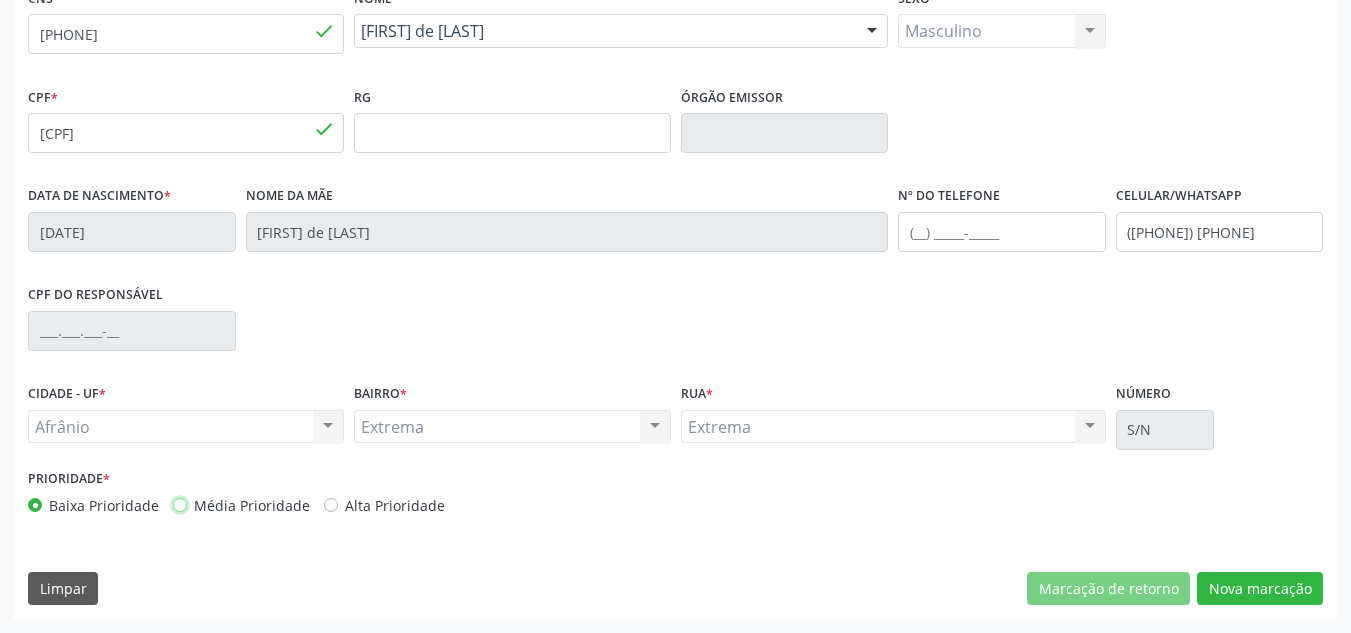 click on "Média Prioridade" at bounding box center [180, 504] 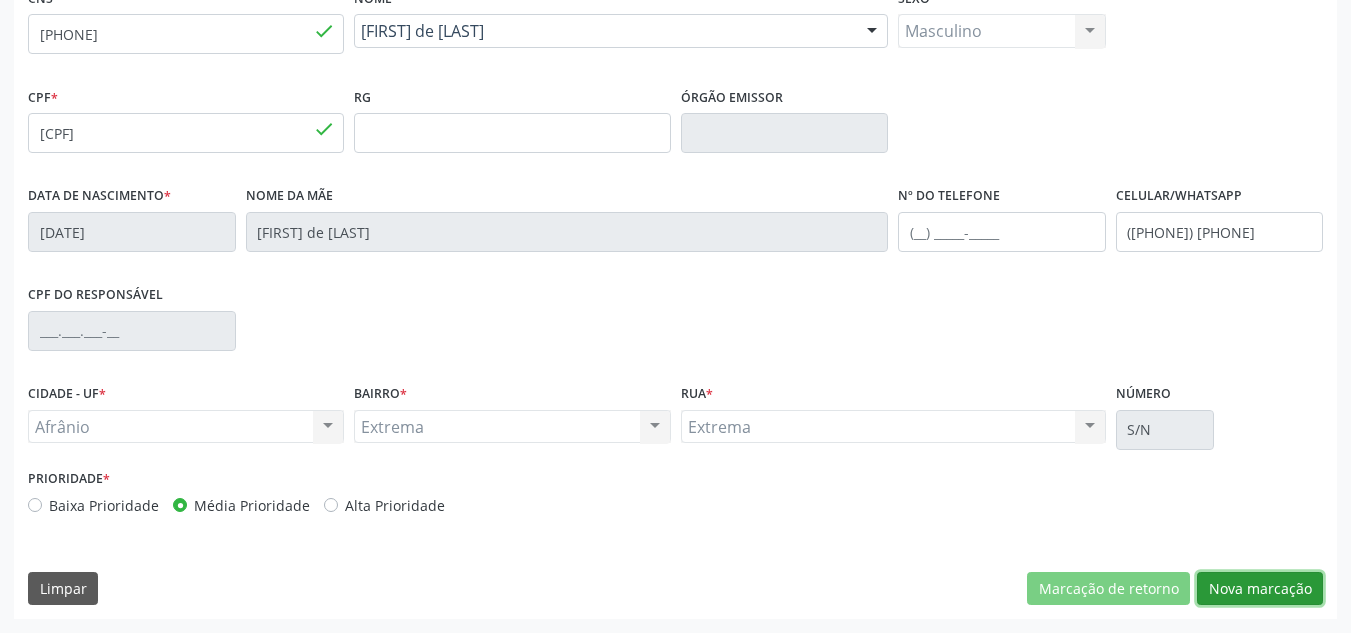click on "Nova marcação" at bounding box center (1260, 589) 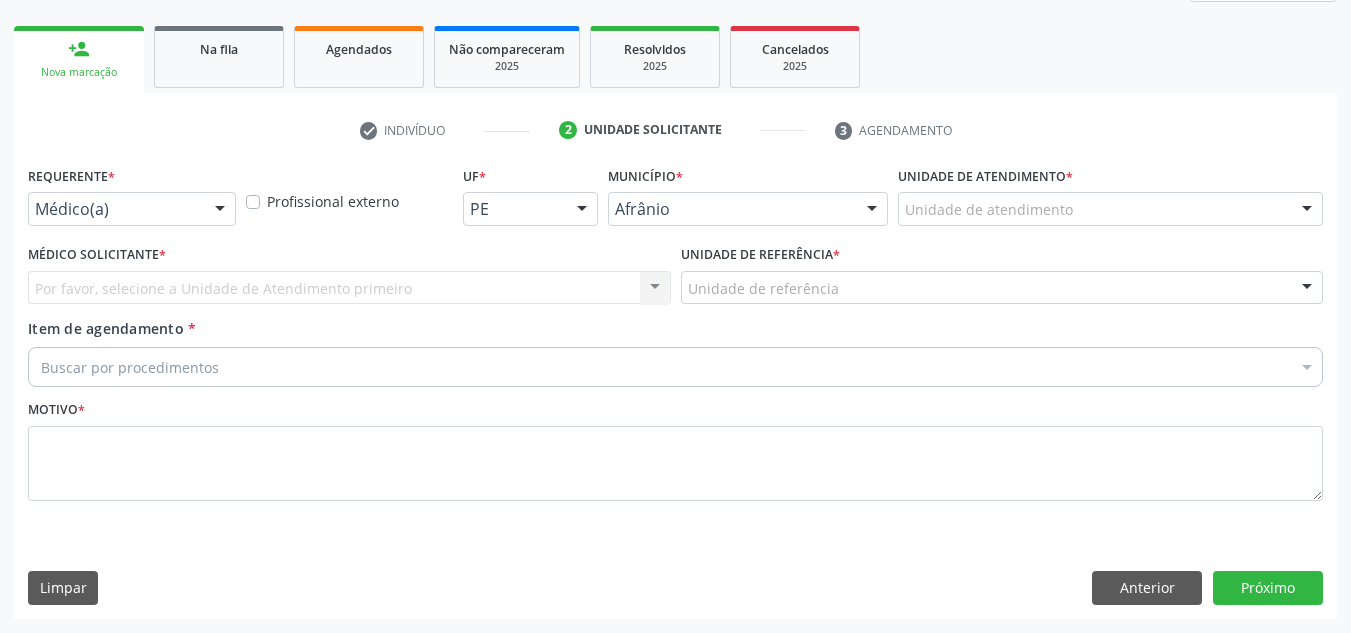 scroll, scrollTop: 273, scrollLeft: 0, axis: vertical 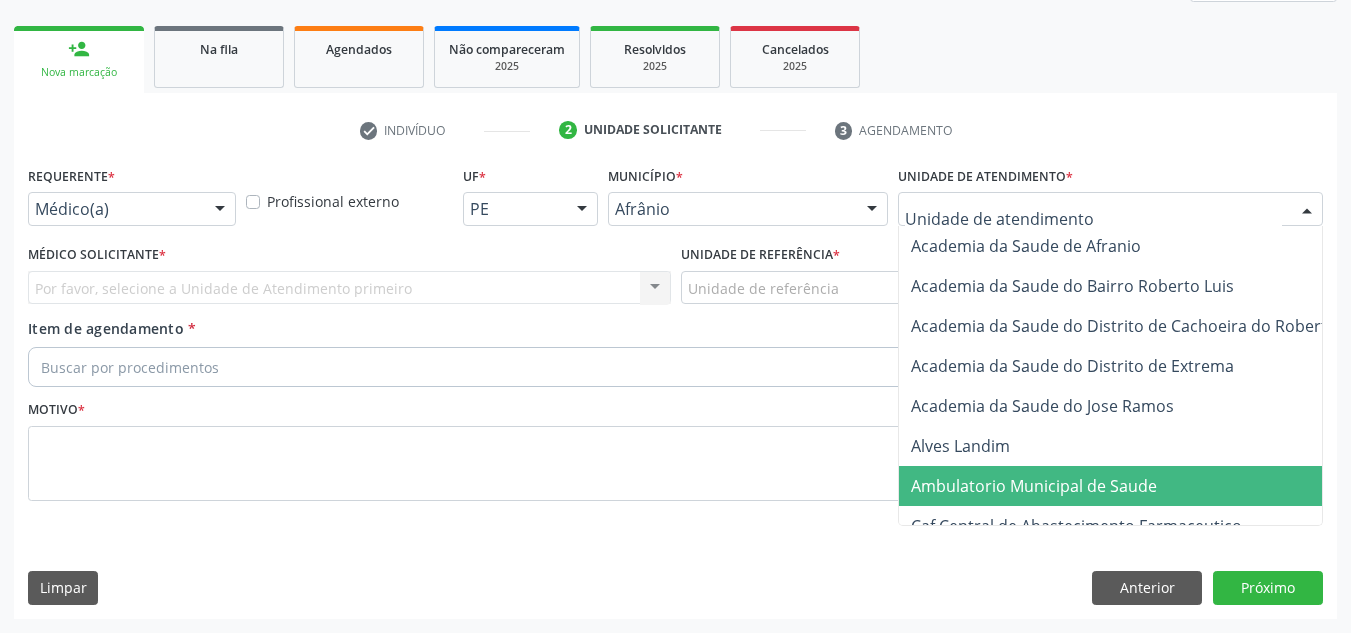 click on "Ambulatorio Municipal de Saude" at bounding box center [1137, 486] 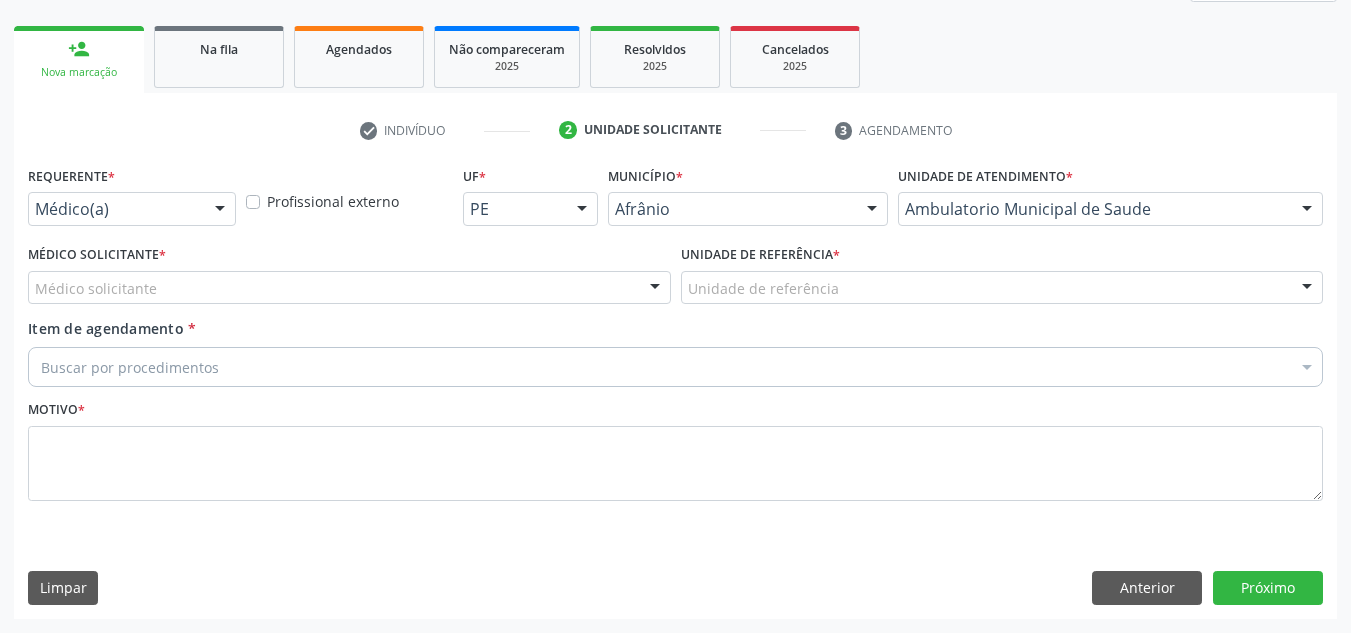 click on "Médico solicitante
Alysson Rodrigo Ferreira Cavalcanti   Bruno Saraiva Bezerra Medrado   Carlos Gustavo Pessoa da Silva Reis   Diego Ramon Ferreira Belem   Francisco Henrique Ferraz   Humberto Artur Silva Santos   Jiulianna Castro de Assis   Joao Monteiro Neto   Josenilson Ramos de Menezes   Lucas Daykson David Macedo de Oliveira   Luis Henrique de Sa Nunes   Paulo Webster Bezerra Araujo   Risomar Fernandes de Sa   Shamara Crystynna Cardoso Santos   Suyenne Gomes de Araujo Freire   Thiago Fagner Inacio Vilar
Nenhum resultado encontrado para: "   "
Não há nenhuma opção para ser exibida." at bounding box center [349, 288] 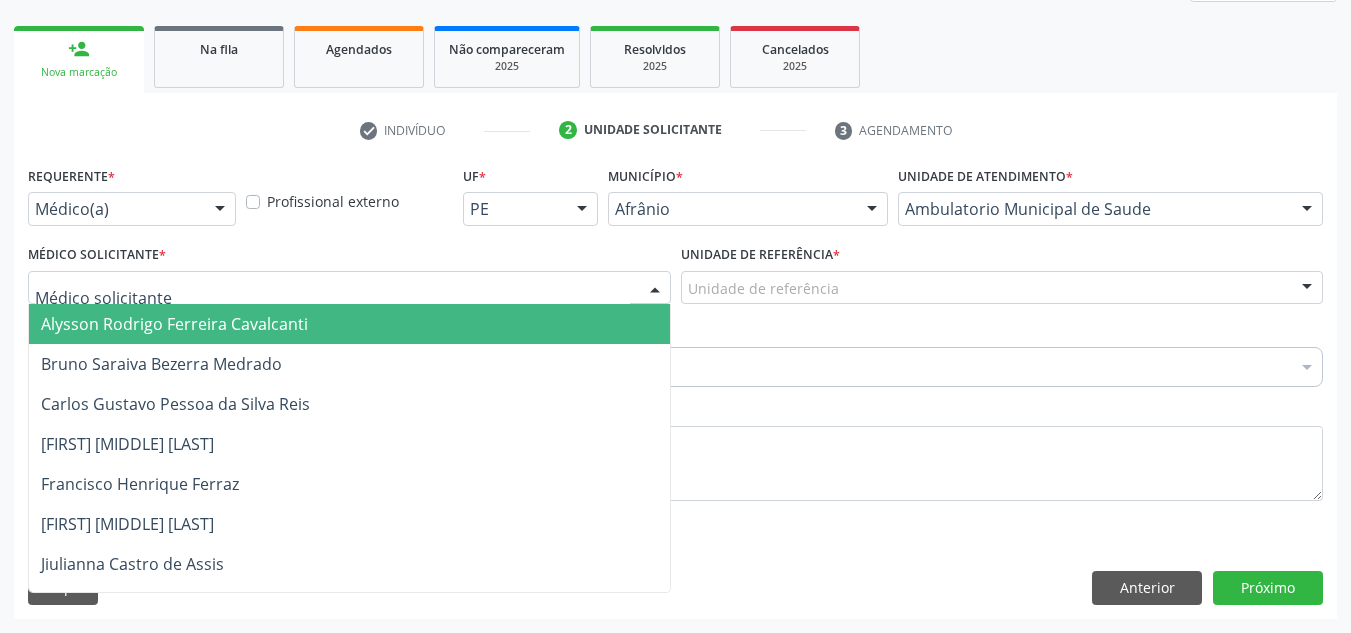 click at bounding box center (349, 288) 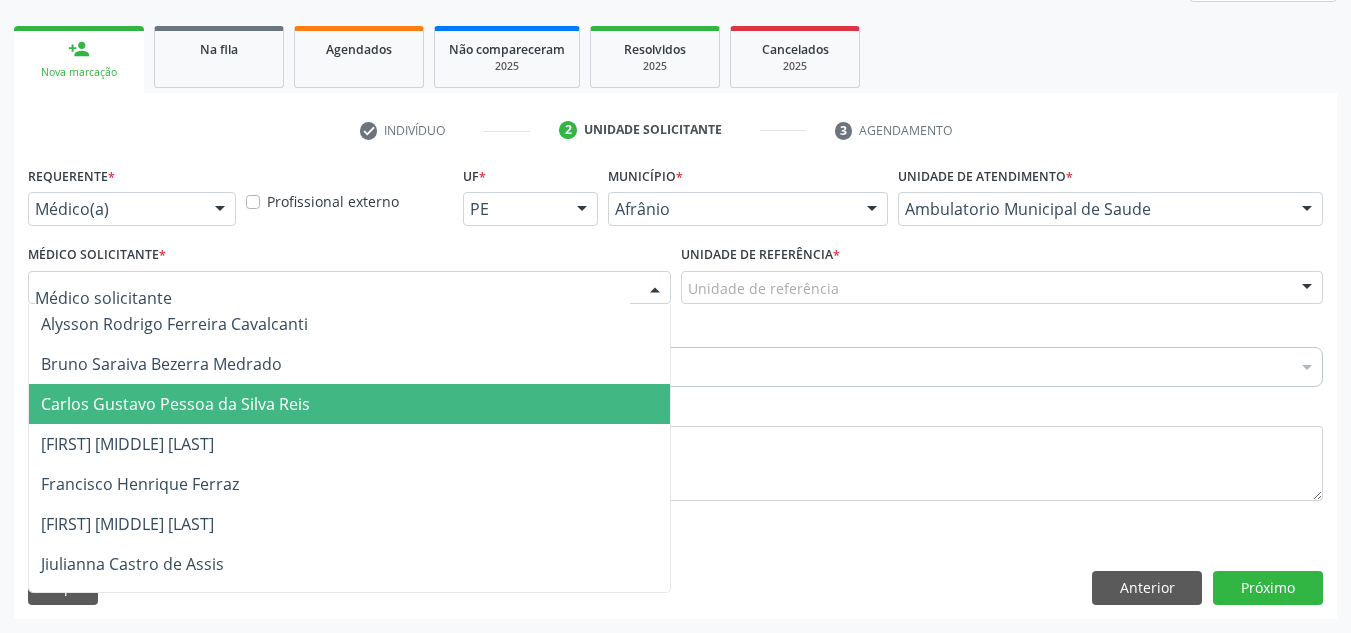 drag, startPoint x: 648, startPoint y: 401, endPoint x: 692, endPoint y: 343, distance: 72.8011 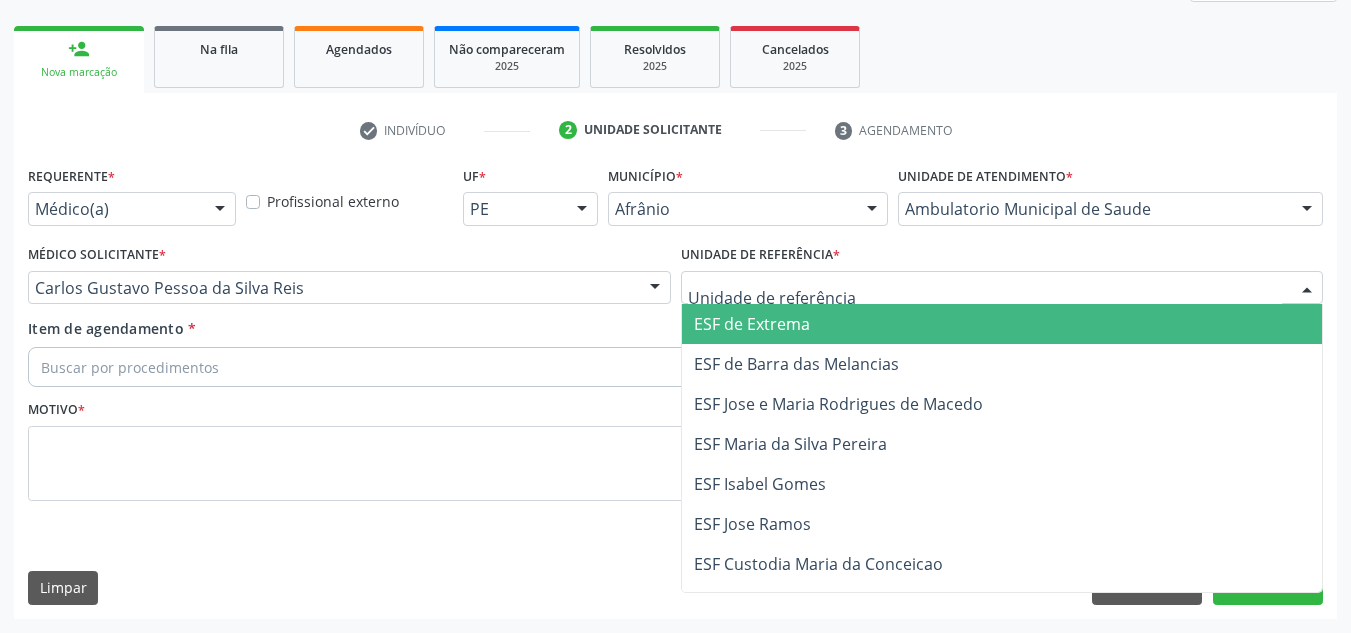 drag, startPoint x: 742, startPoint y: 272, endPoint x: 765, endPoint y: 370, distance: 100.6628 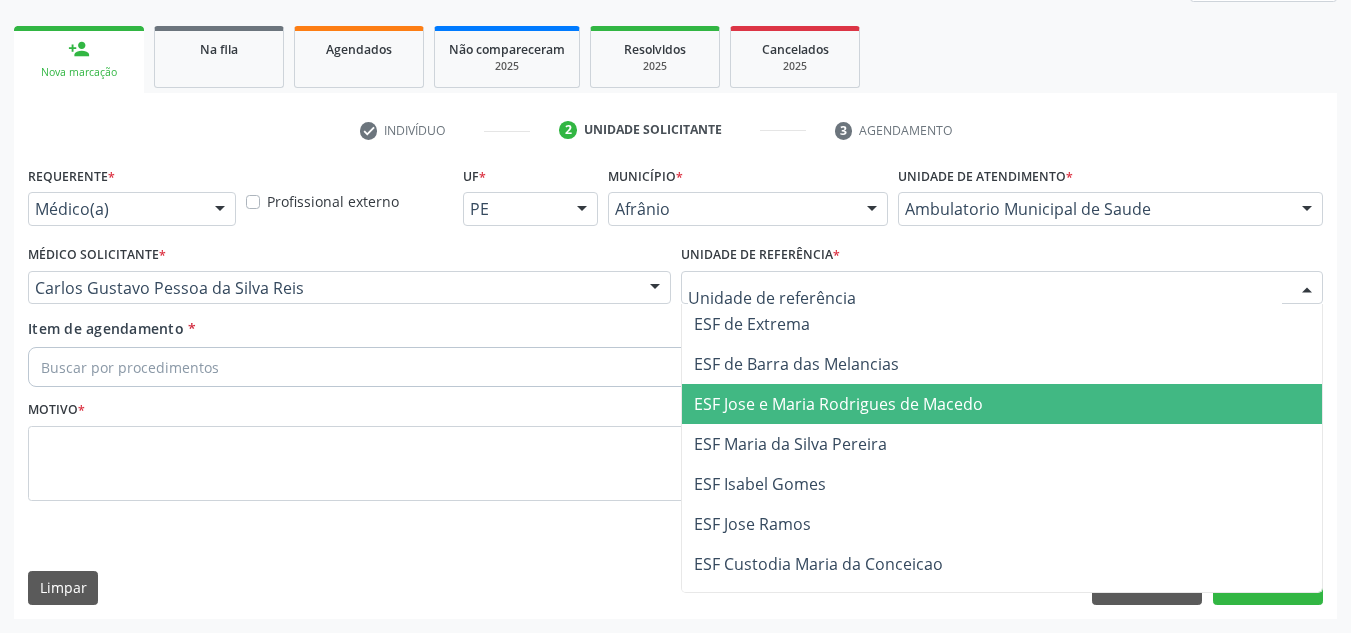 drag, startPoint x: 775, startPoint y: 422, endPoint x: 738, endPoint y: 399, distance: 43.56604 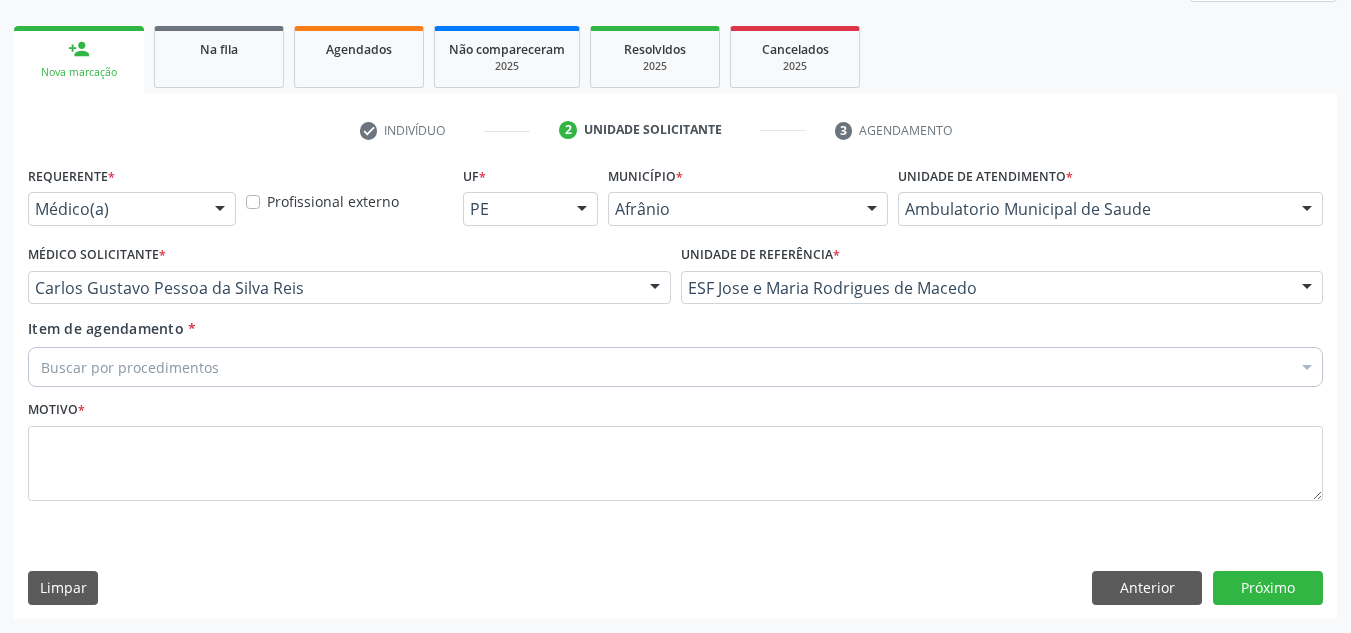 click on "Buscar por procedimentos" at bounding box center [675, 367] 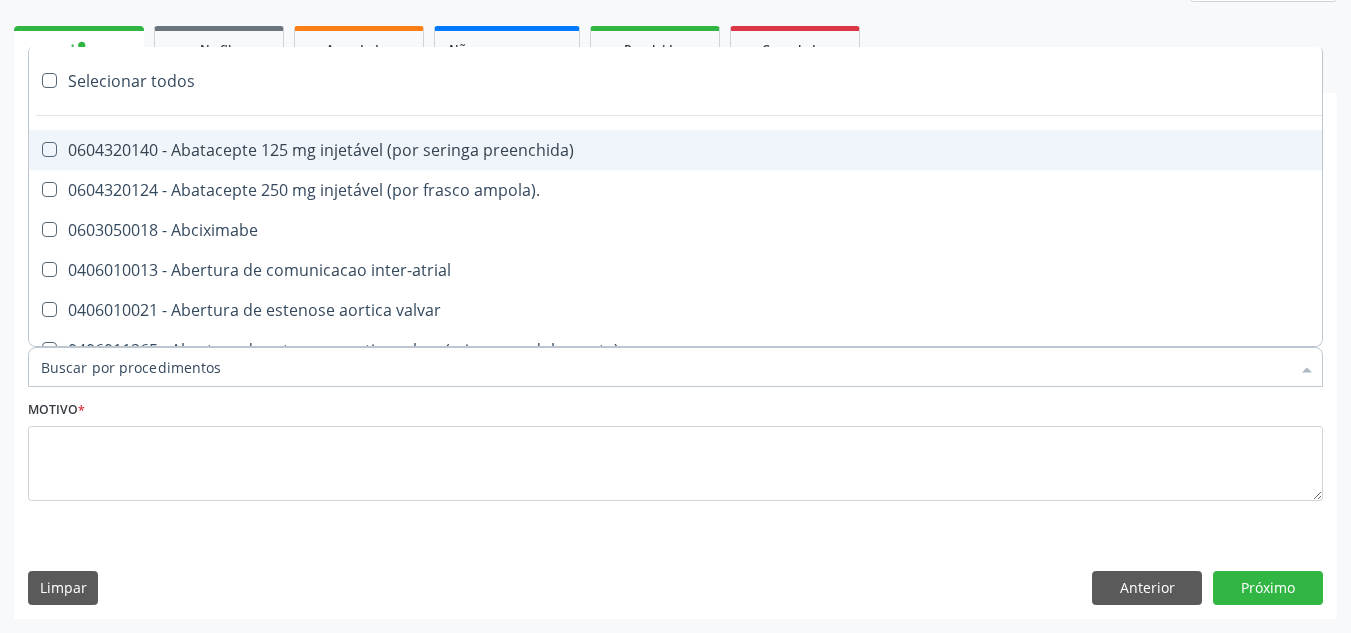 paste on "ORTOPEDISTA" 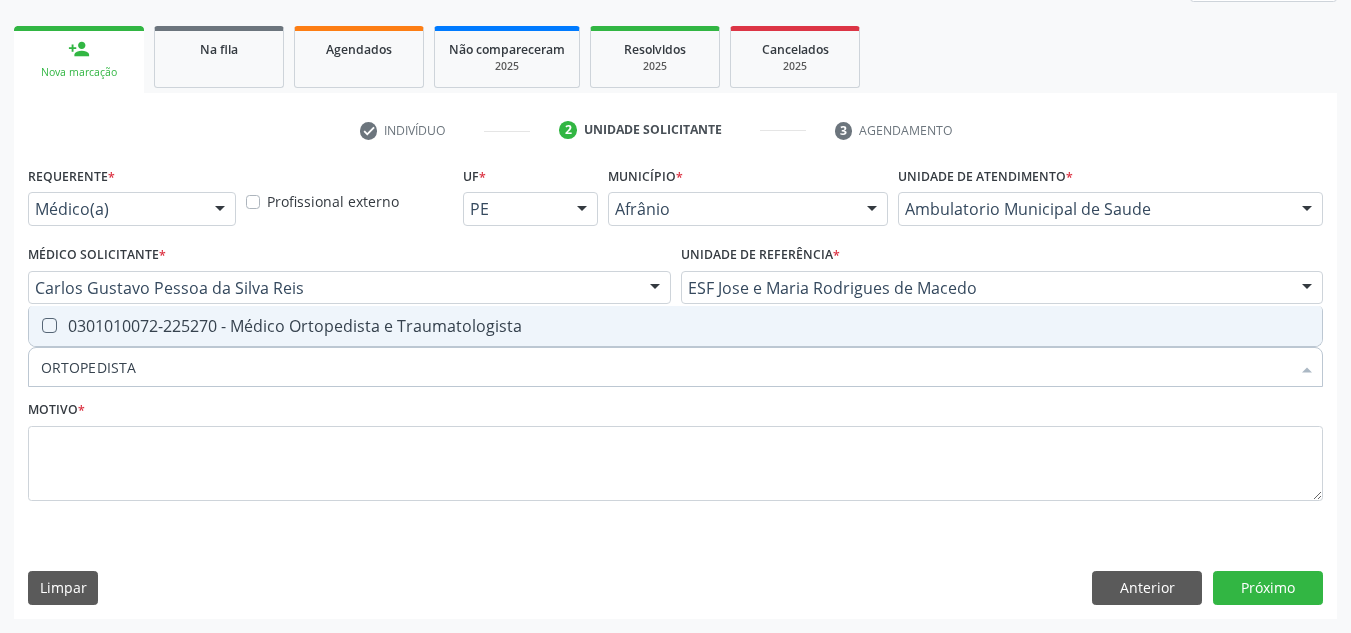 click on "0301010072-225270 - Médico Ortopedista e Traumatologista" at bounding box center (675, 326) 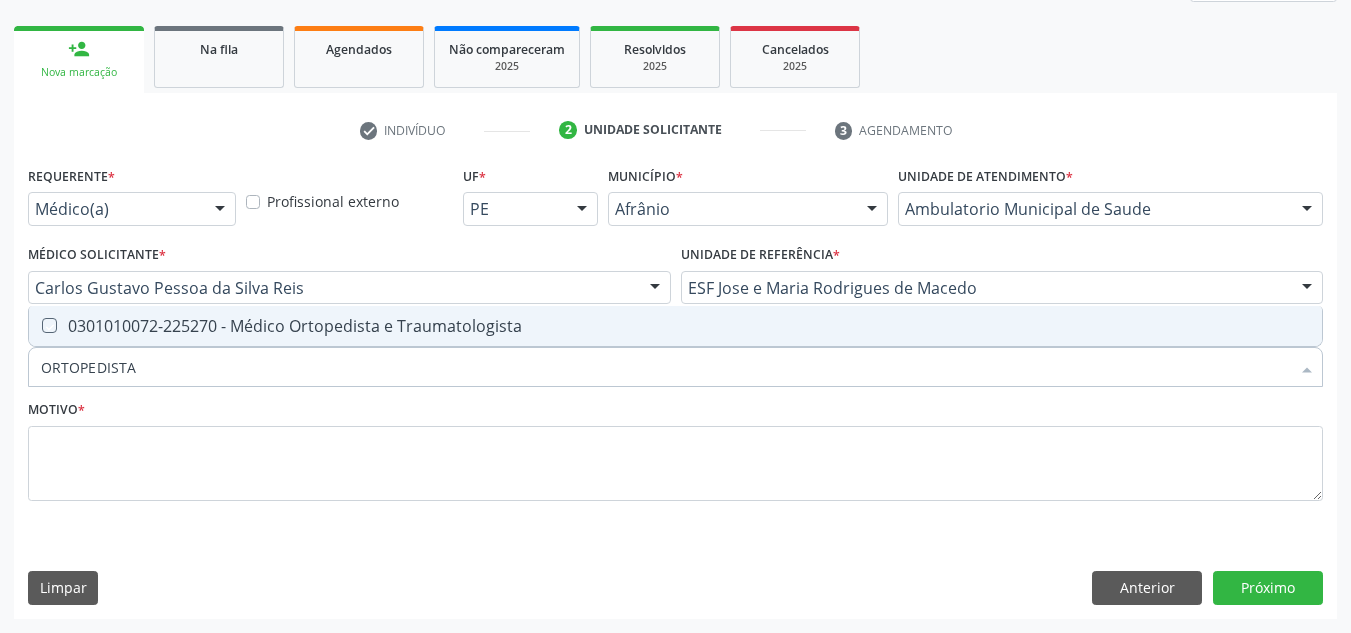 checkbox on "true" 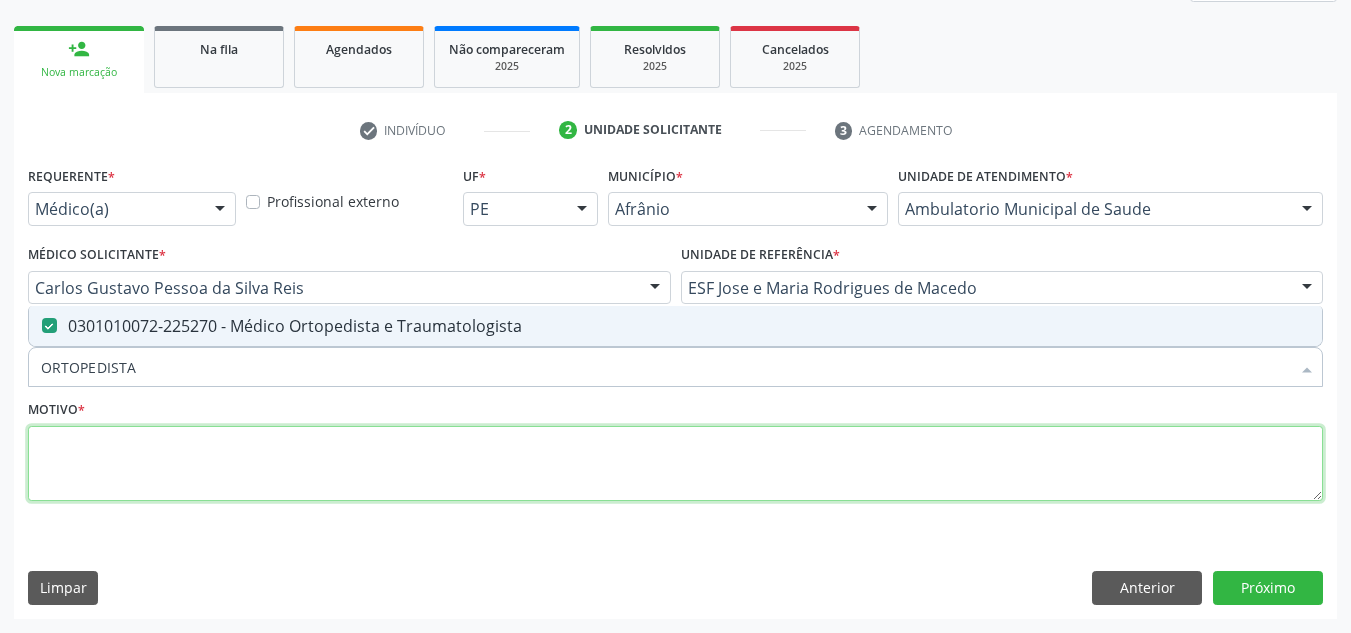 drag, startPoint x: 389, startPoint y: 475, endPoint x: 368, endPoint y: 473, distance: 21.095022 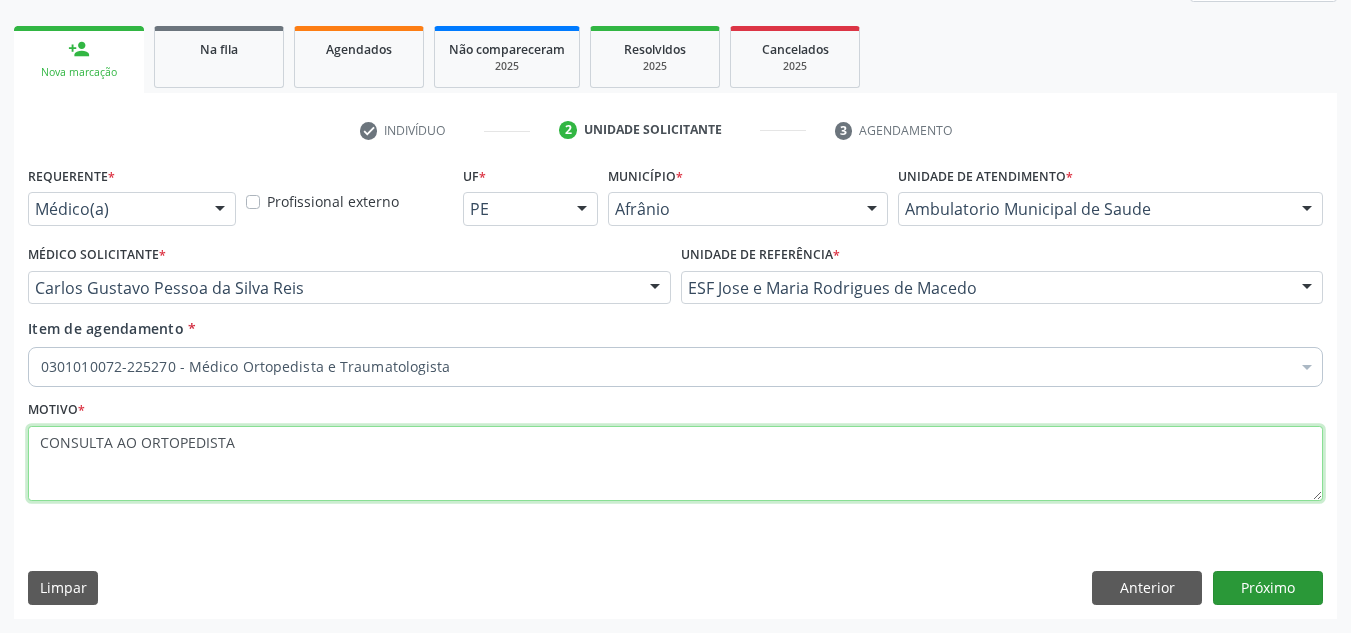 type on "CONSULTA AO ORTOPEDISTA" 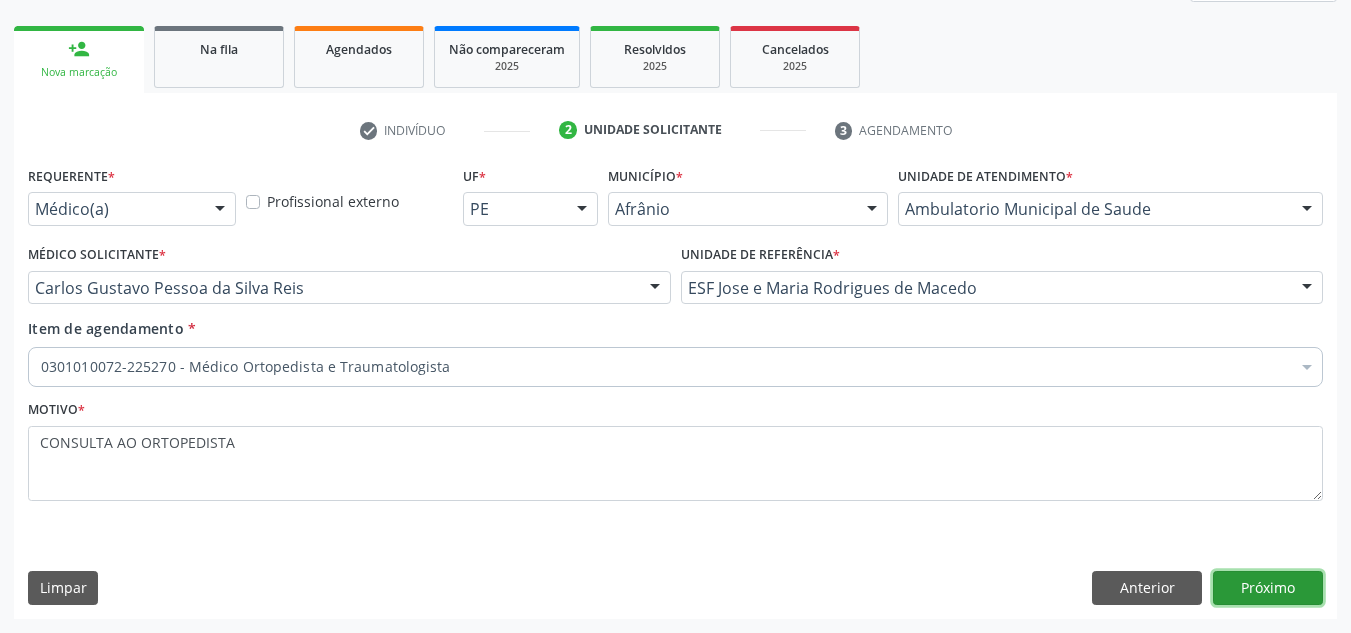 click on "Próximo" at bounding box center [1268, 588] 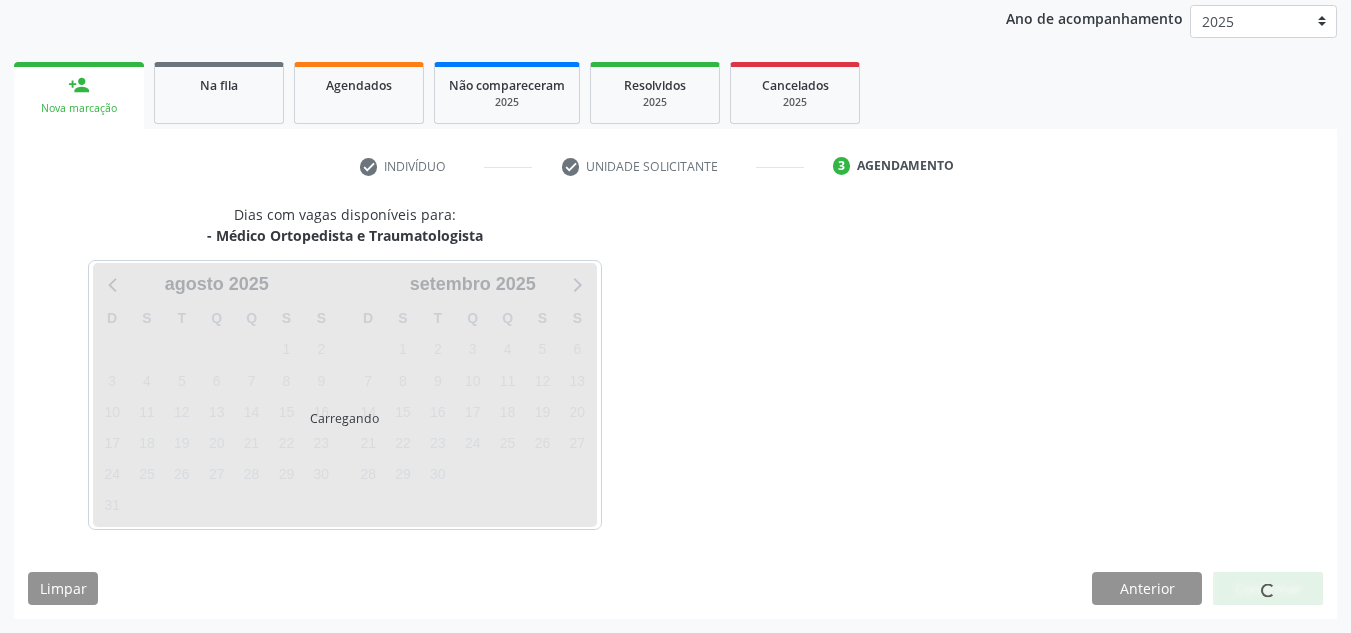 scroll, scrollTop: 237, scrollLeft: 0, axis: vertical 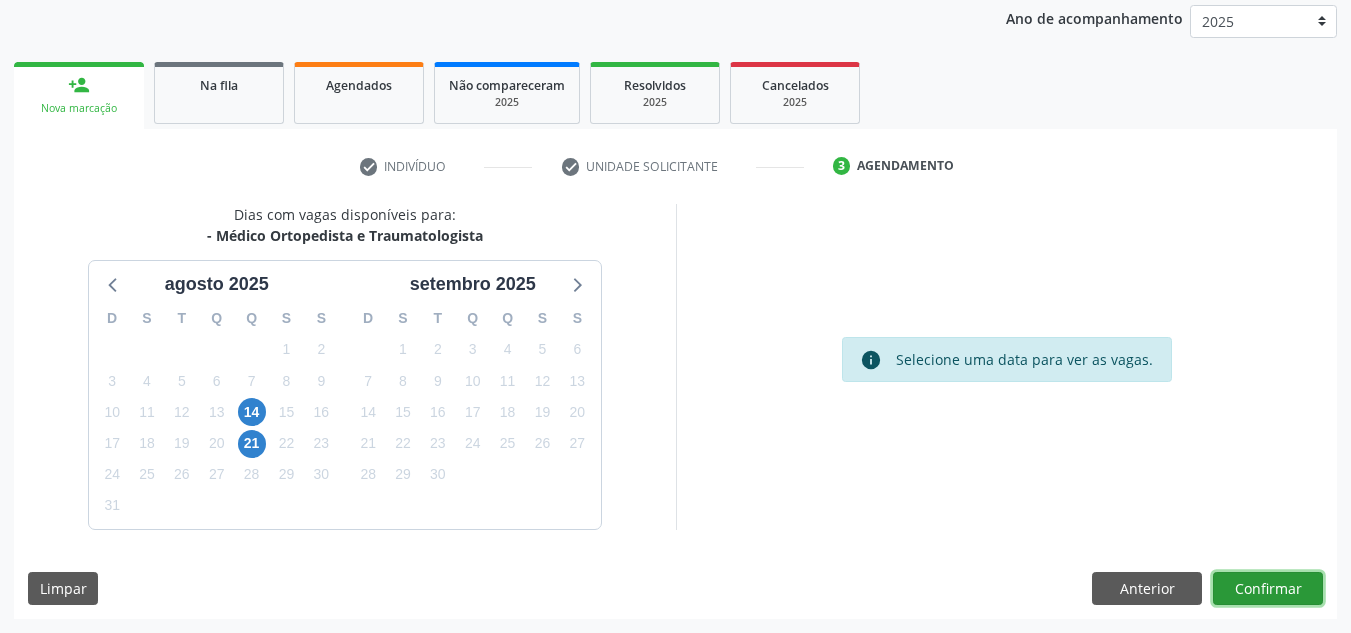 click on "Confirmar" at bounding box center (1268, 589) 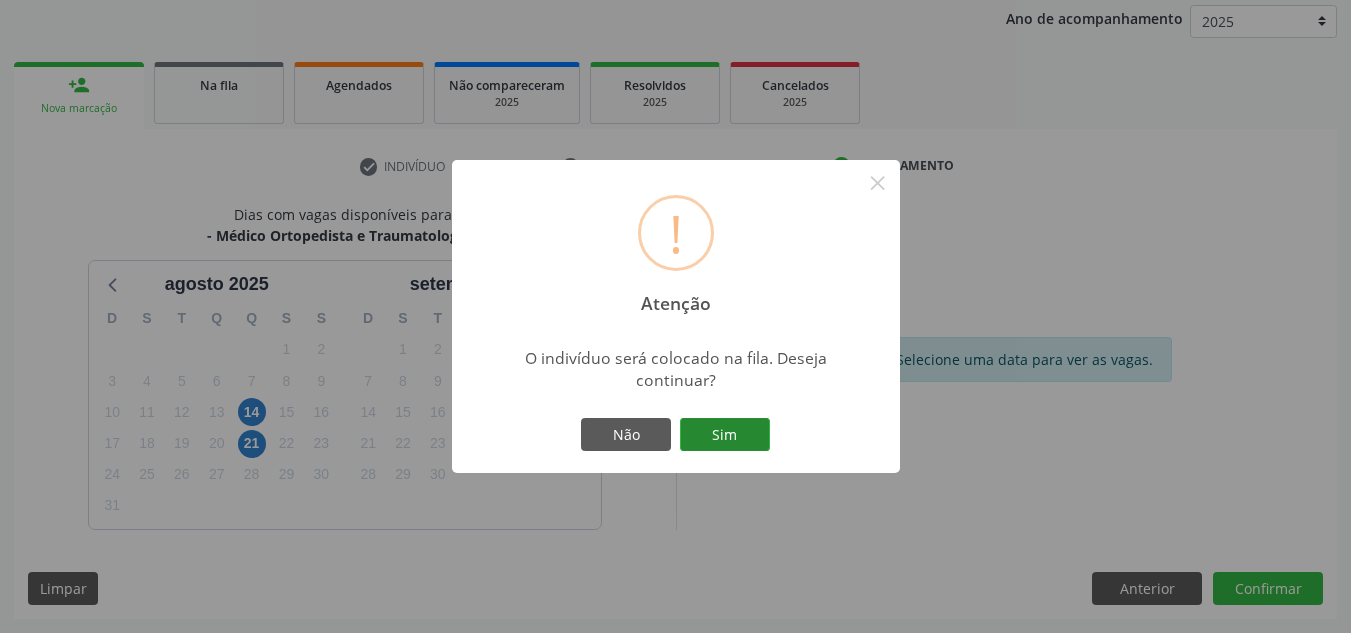 click on "Sim" at bounding box center [725, 435] 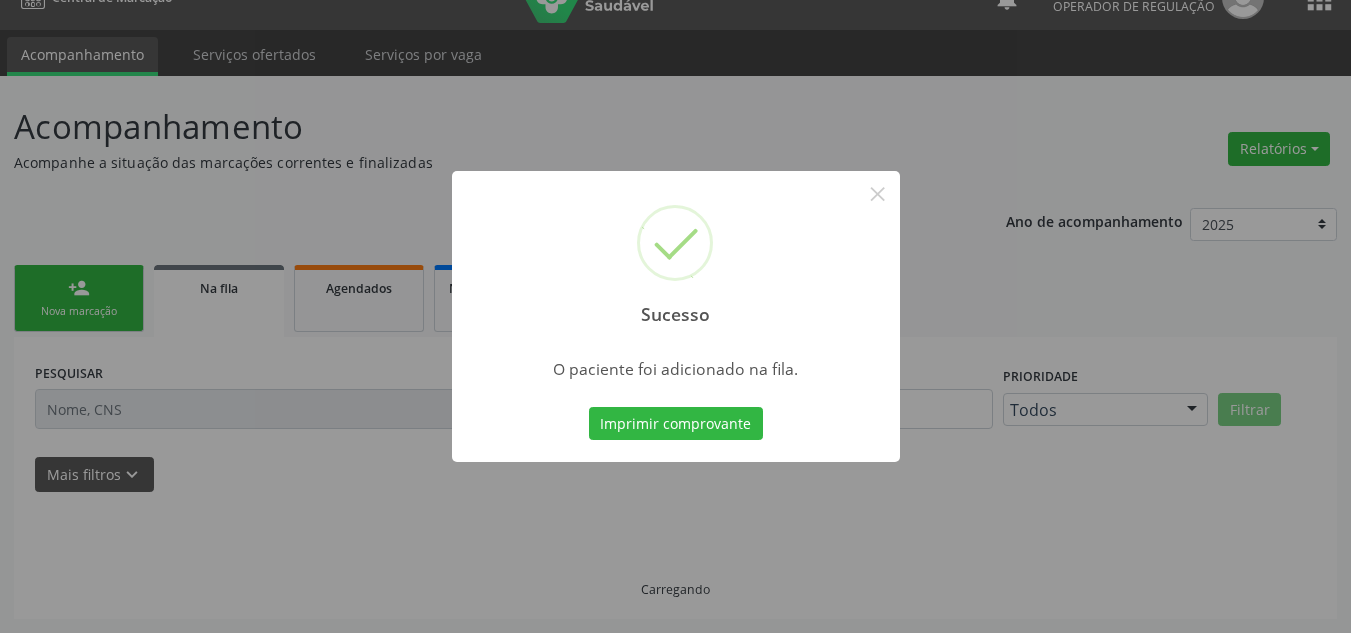 scroll, scrollTop: 34, scrollLeft: 0, axis: vertical 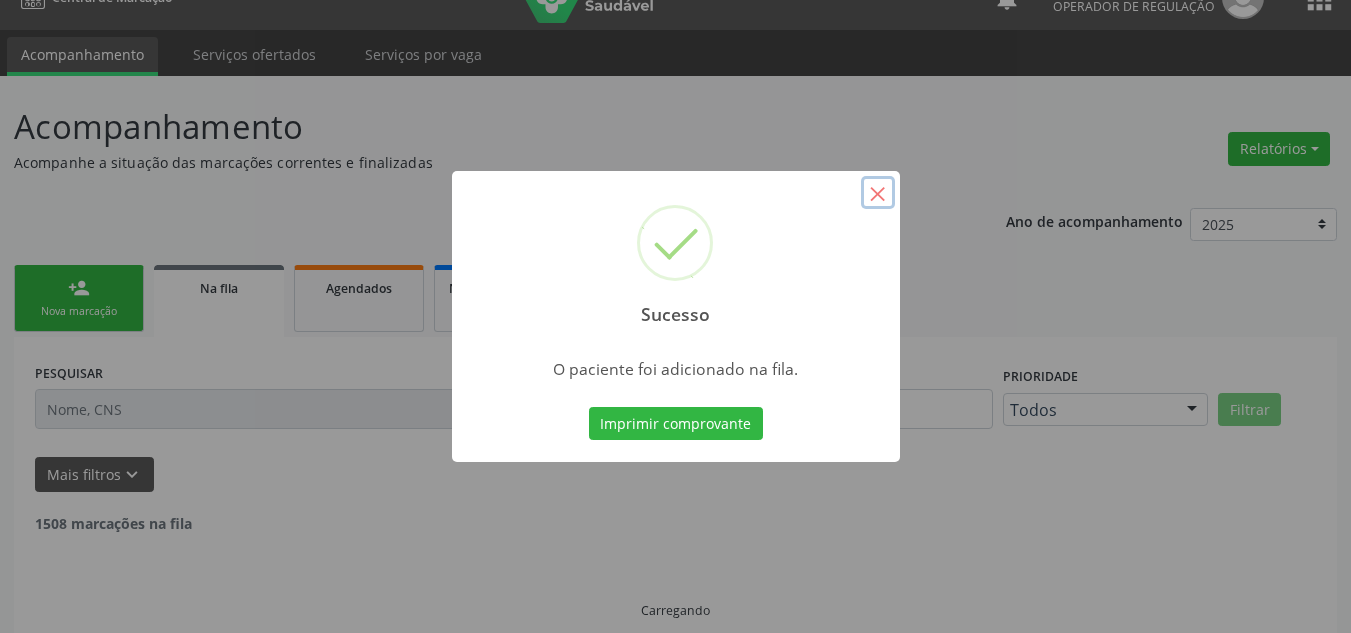 click on "×" at bounding box center (878, 193) 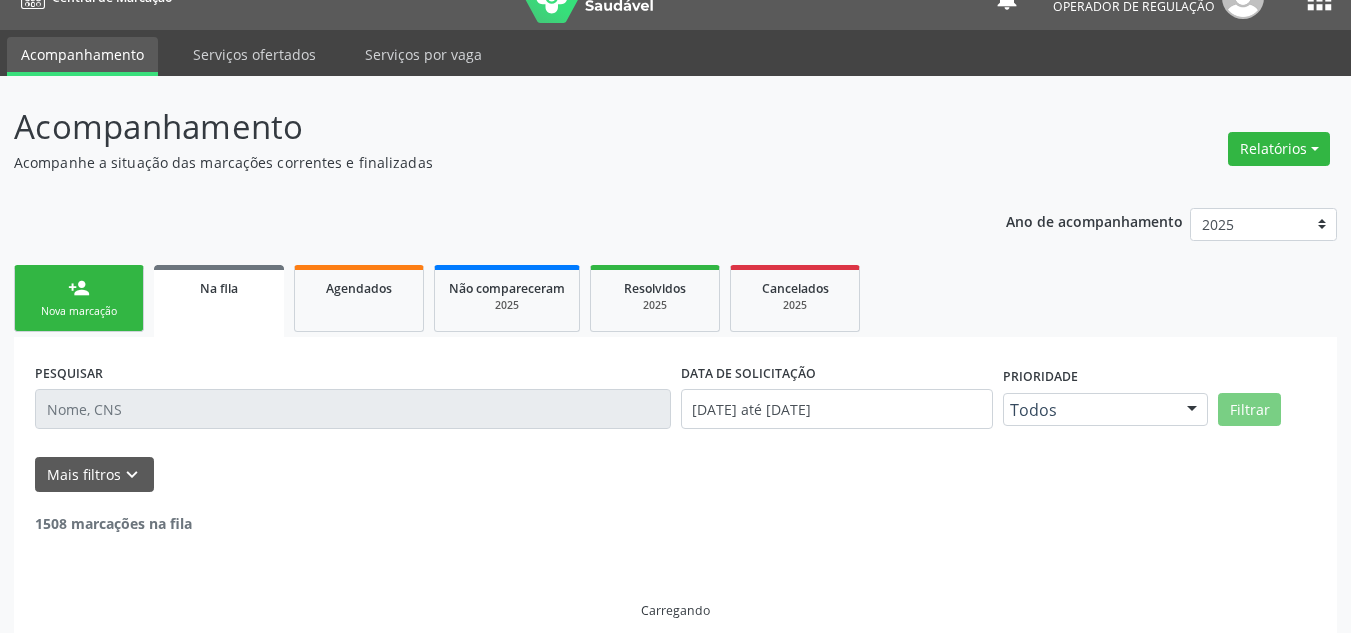 click on "person_add
Nova marcação" at bounding box center [79, 298] 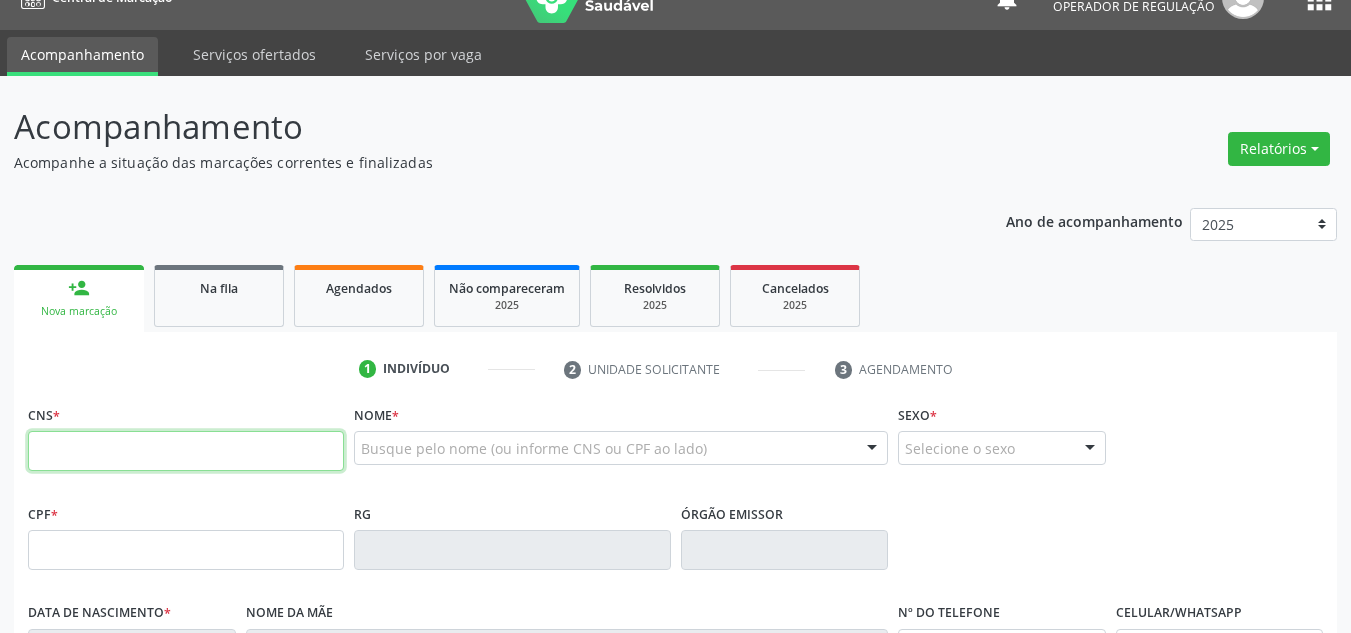 click at bounding box center (186, 451) 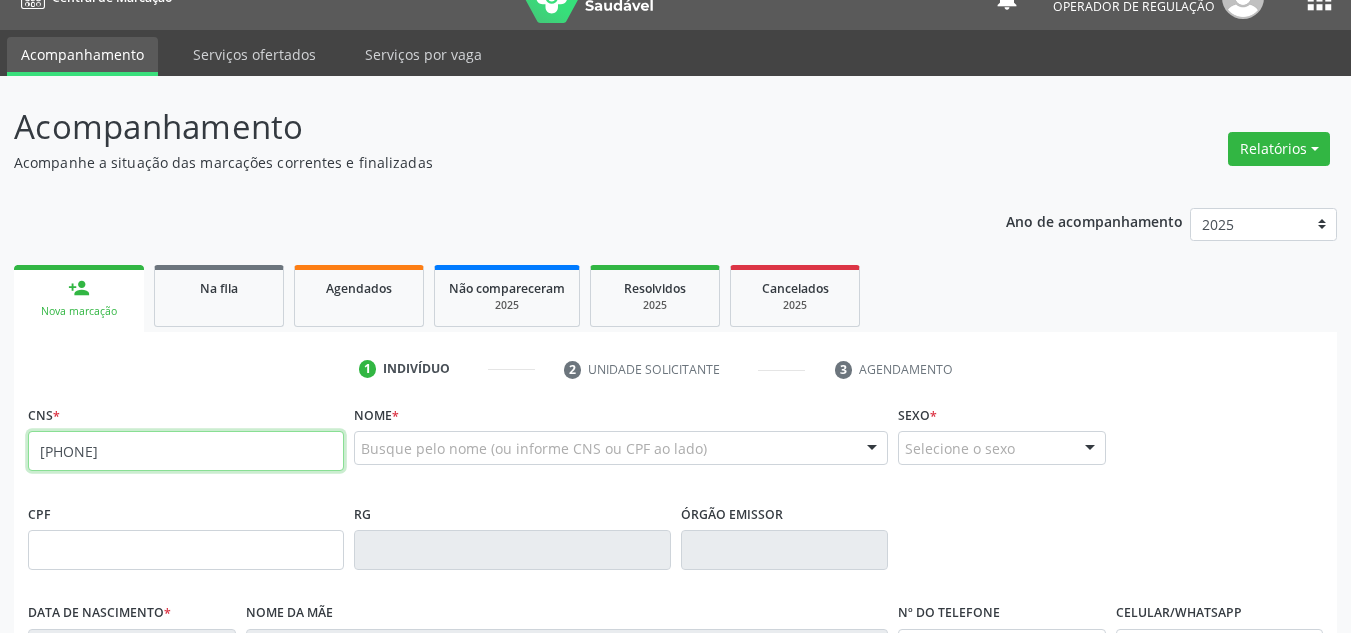 type on "[PHONE]" 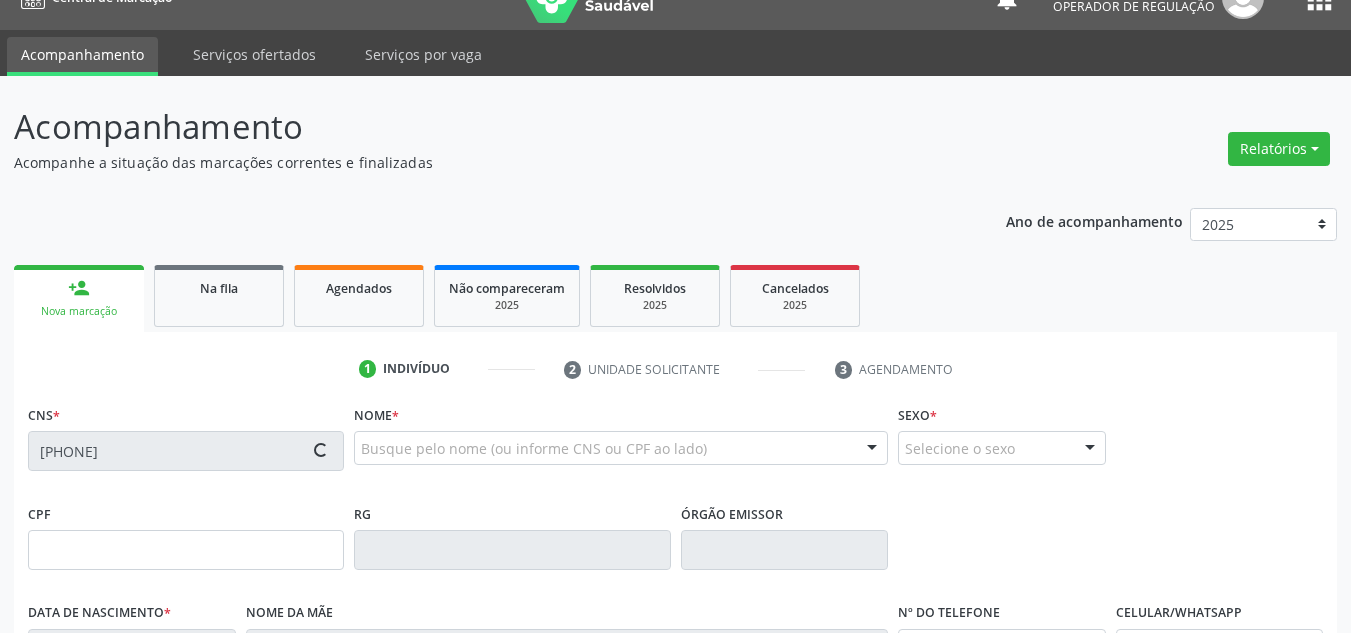 type on "[CPF]" 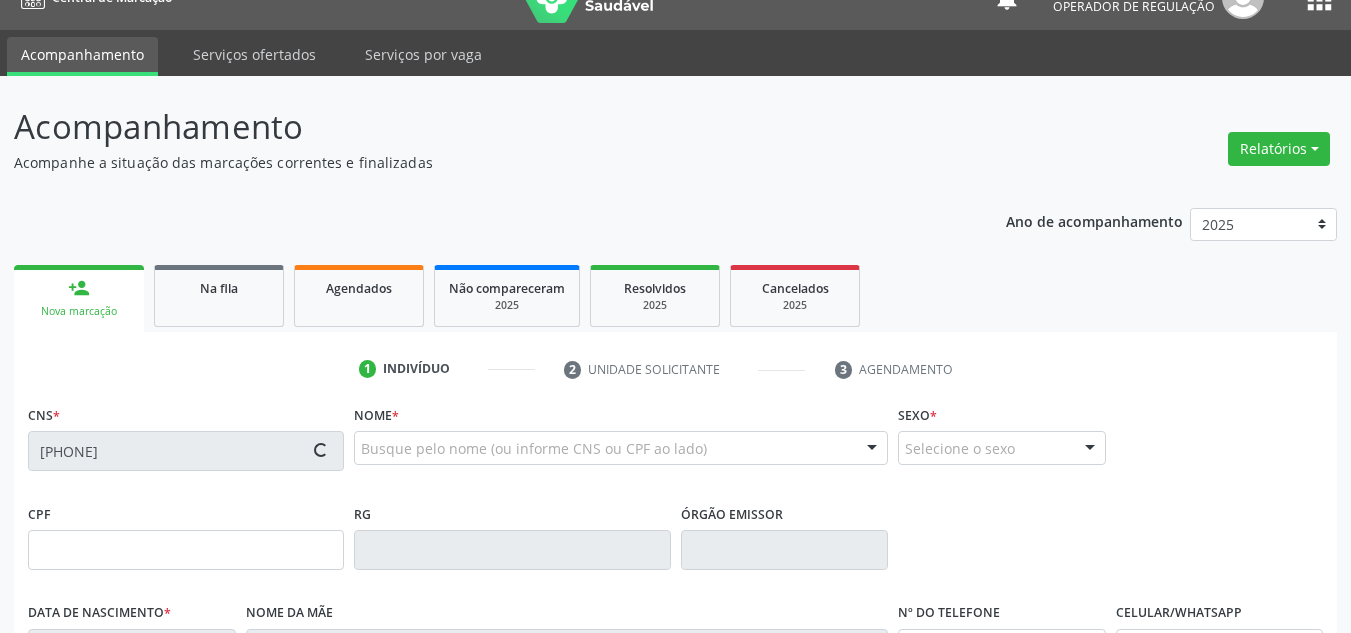 type on "[DATE]" 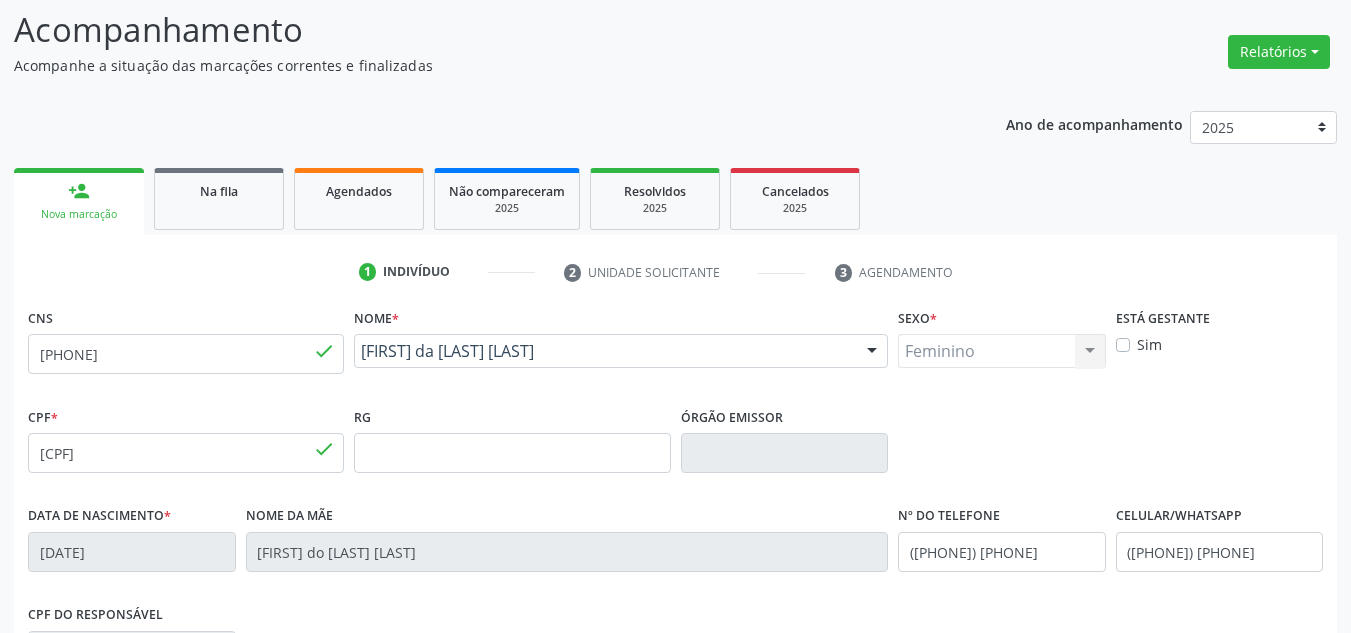 scroll, scrollTop: 451, scrollLeft: 0, axis: vertical 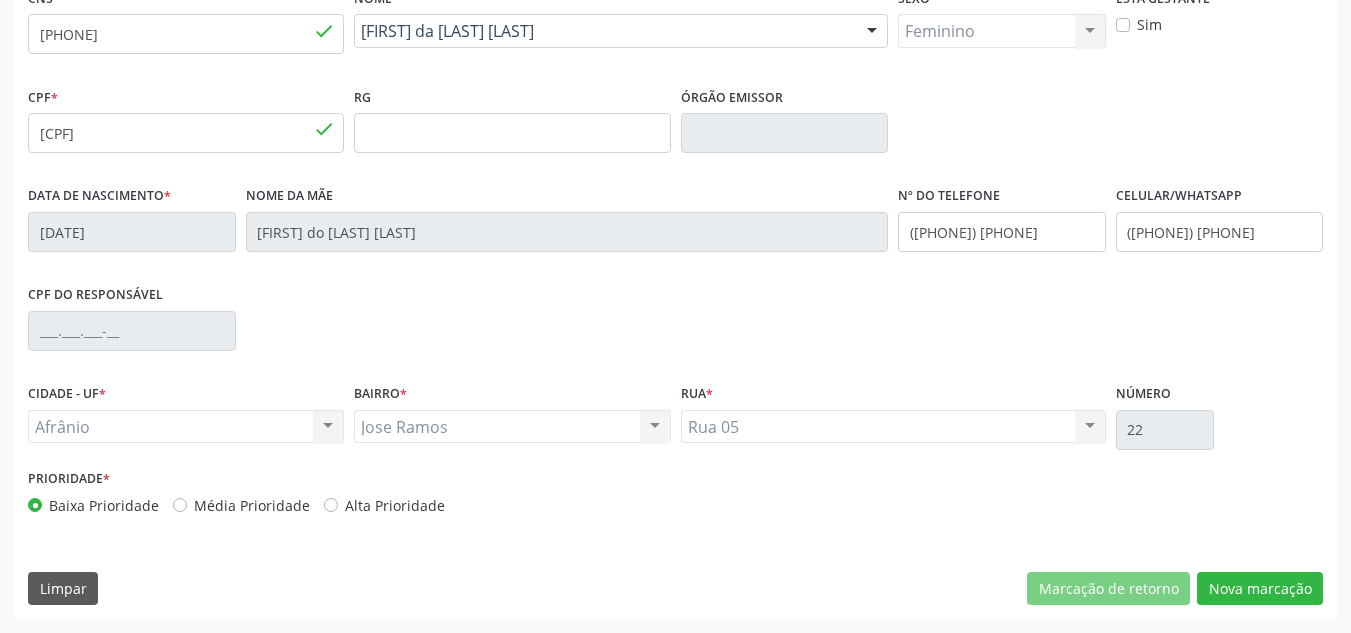 click on "Média Prioridade" at bounding box center [252, 505] 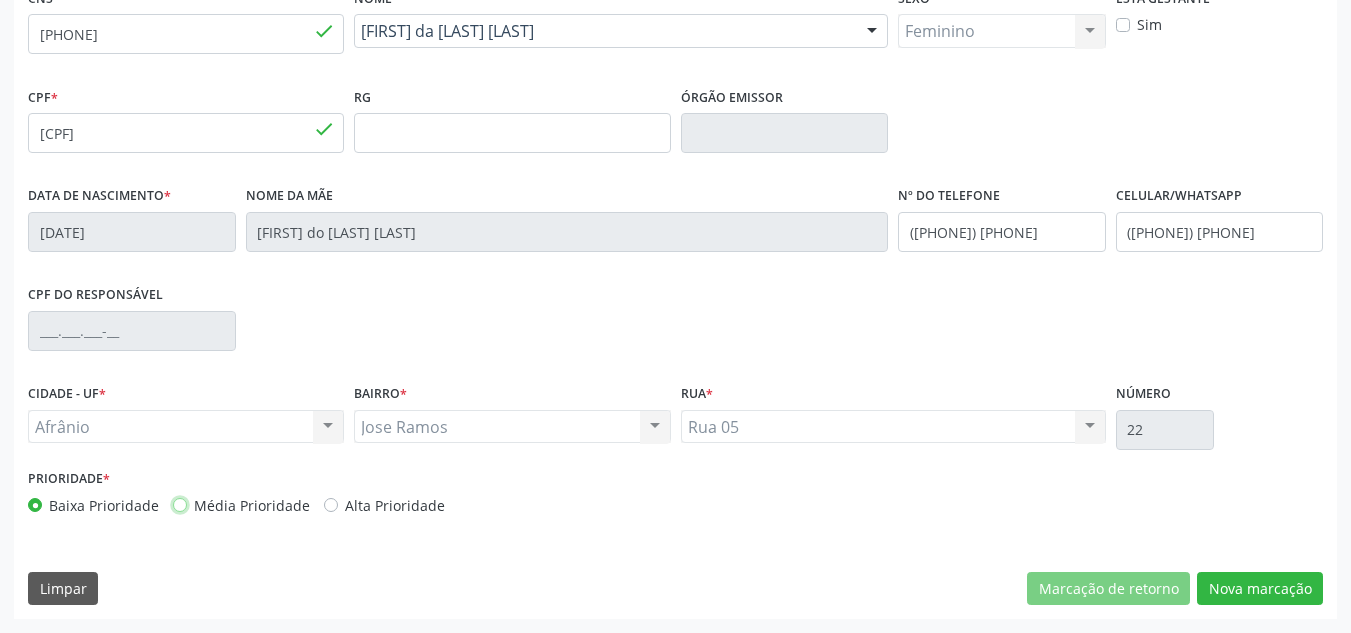 click on "Média Prioridade" at bounding box center (180, 504) 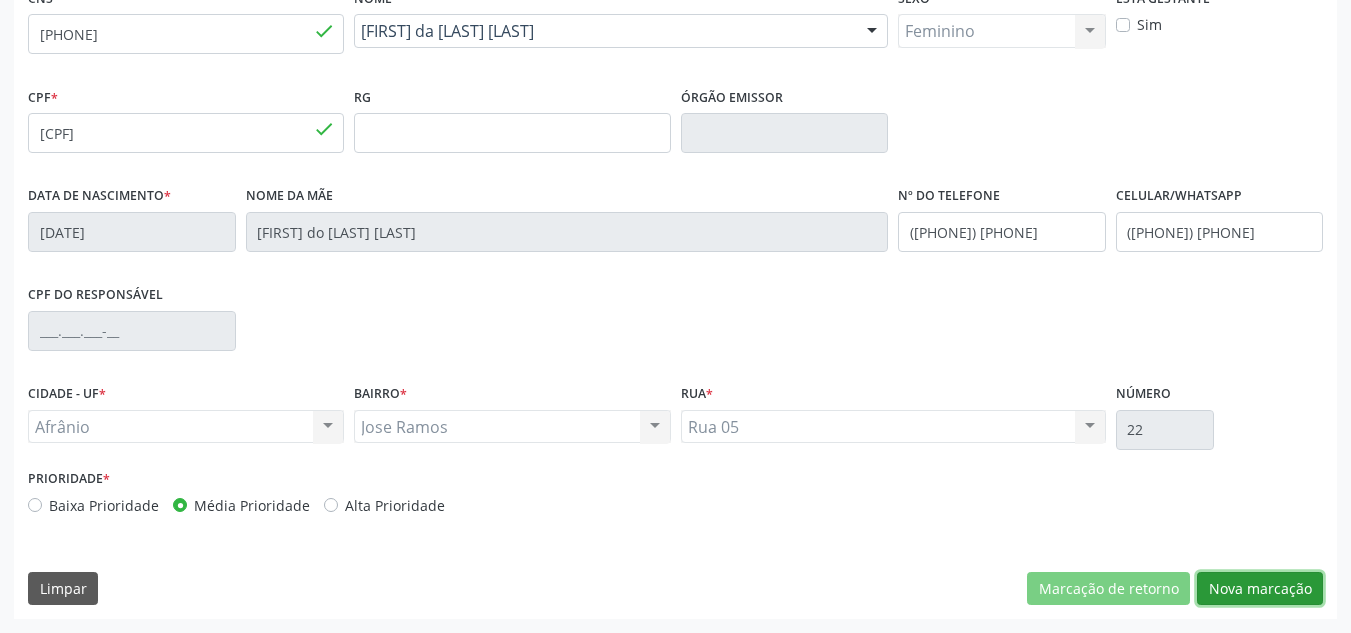 click on "Nova marcação" at bounding box center (1260, 589) 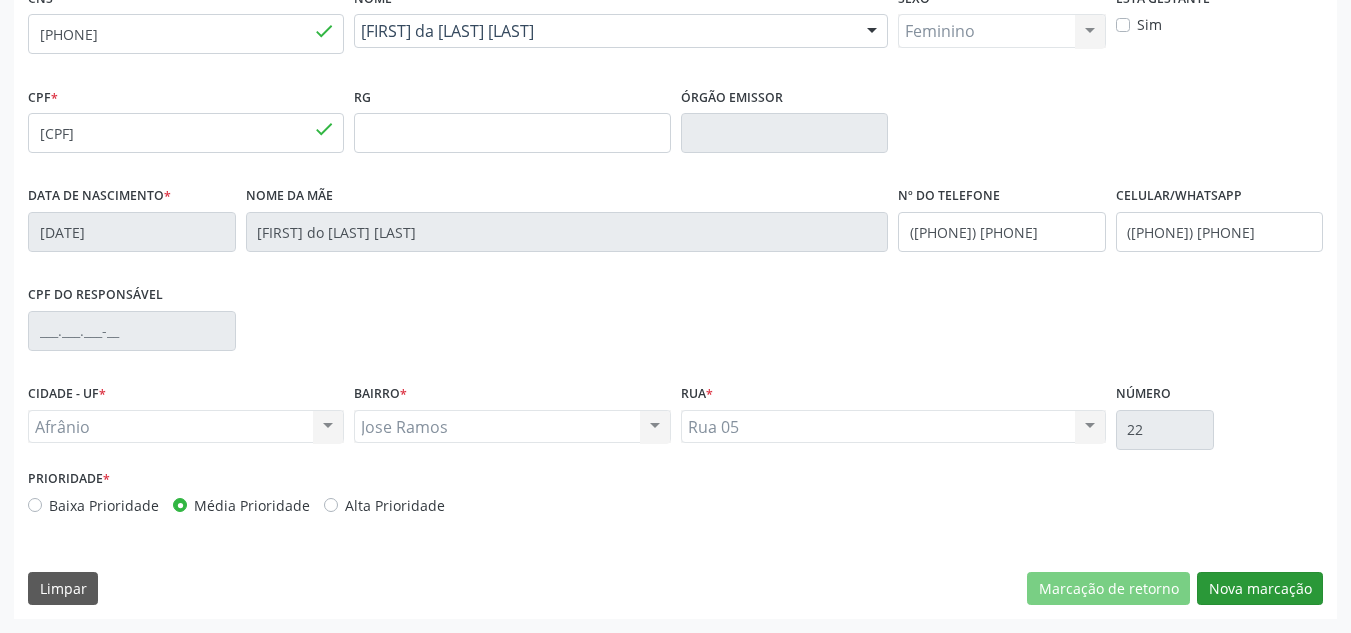 scroll, scrollTop: 273, scrollLeft: 0, axis: vertical 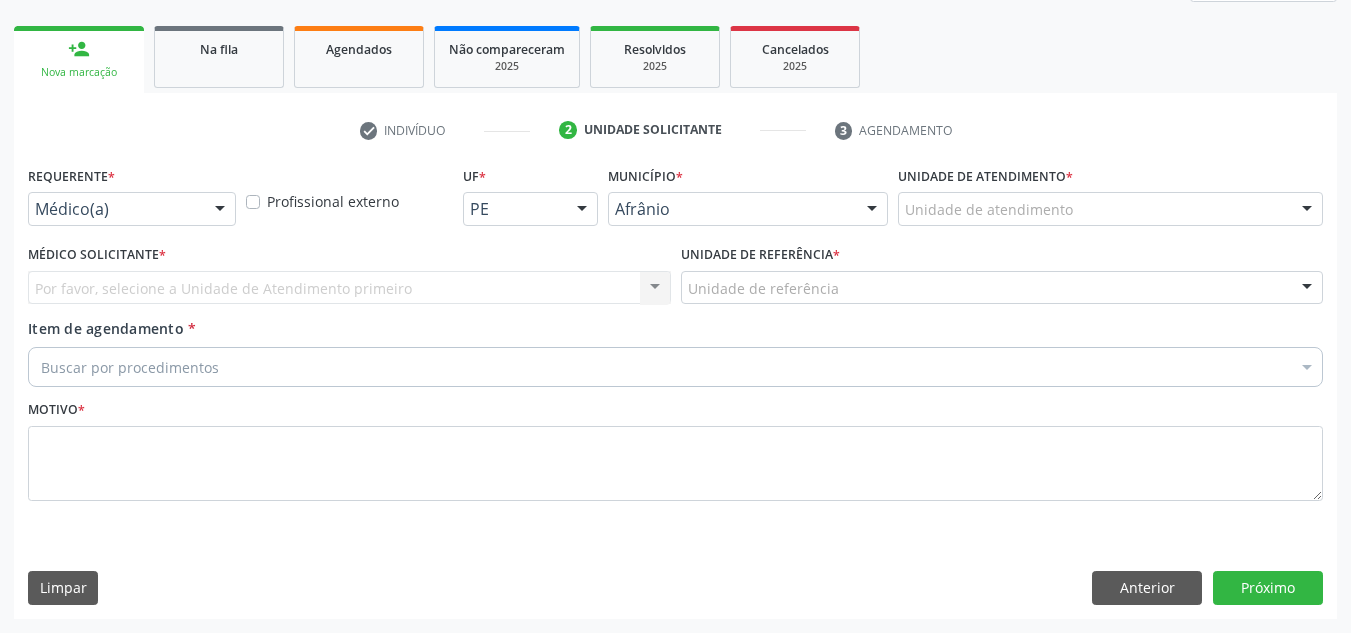 click on "Unidade de atendimento" at bounding box center (1110, 209) 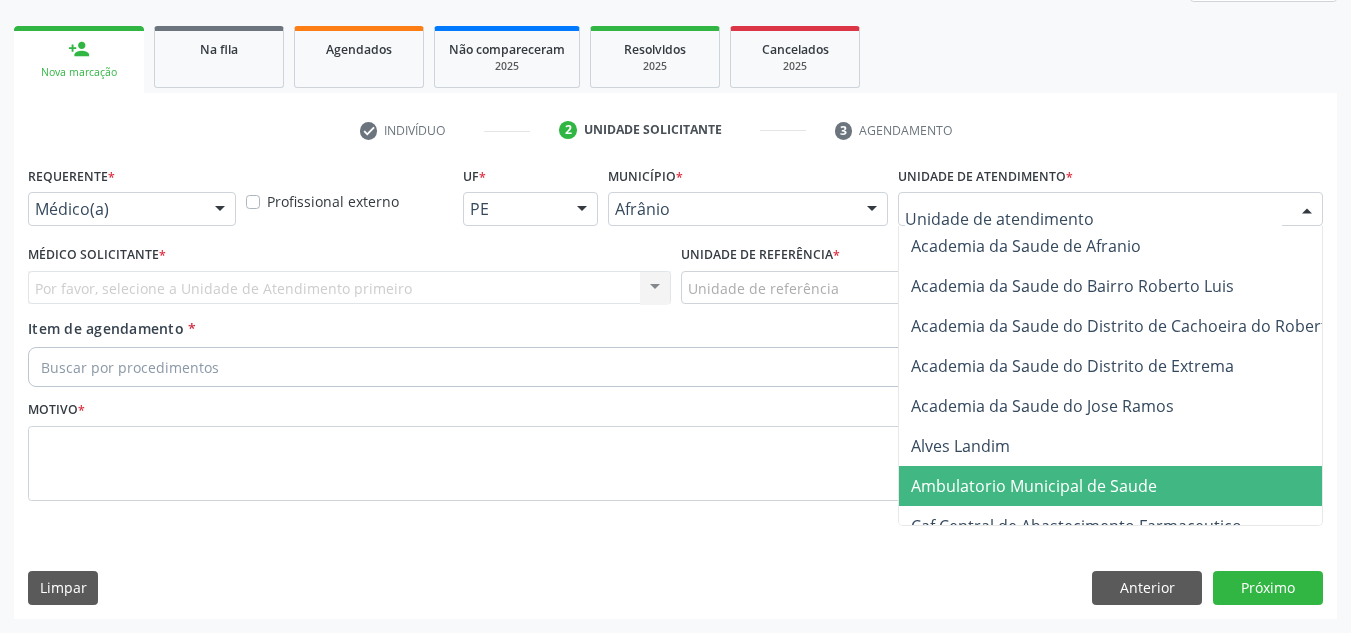 click on "Ambulatorio Municipal de Saude" at bounding box center [1137, 486] 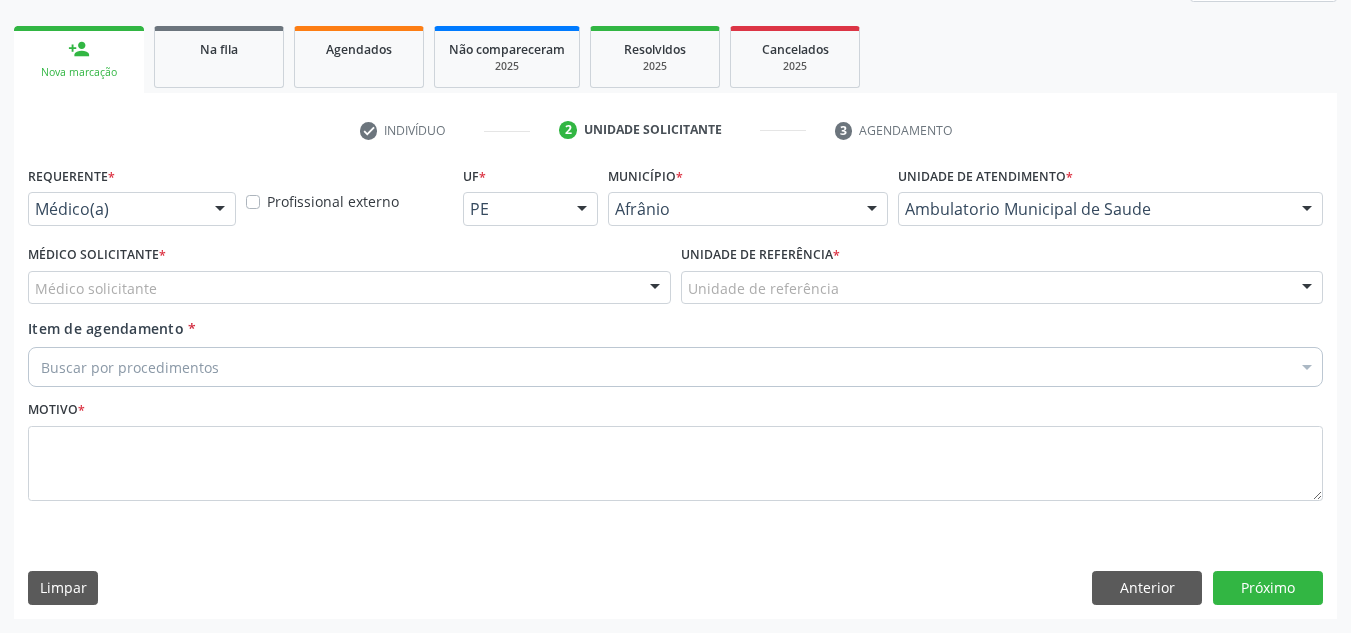 click on "Médico solicitante" at bounding box center (349, 288) 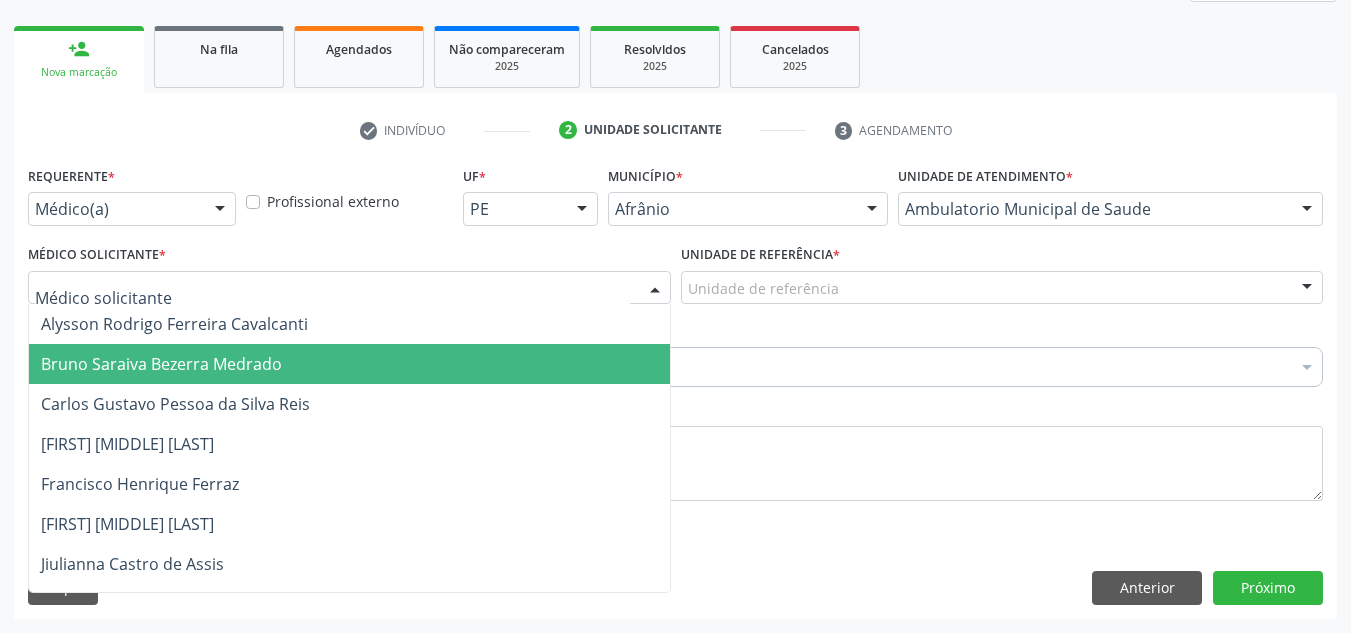 click on "Bruno Saraiva Bezerra Medrado" at bounding box center (349, 364) 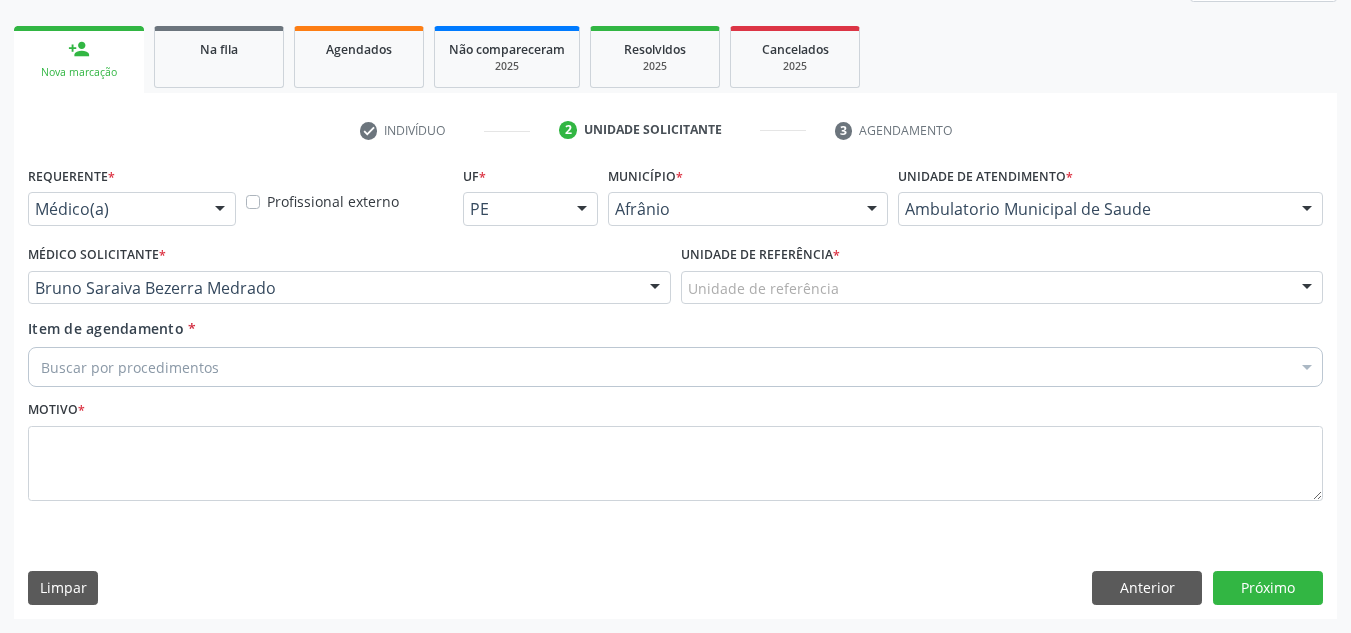 drag, startPoint x: 751, startPoint y: 293, endPoint x: 759, endPoint y: 343, distance: 50.635956 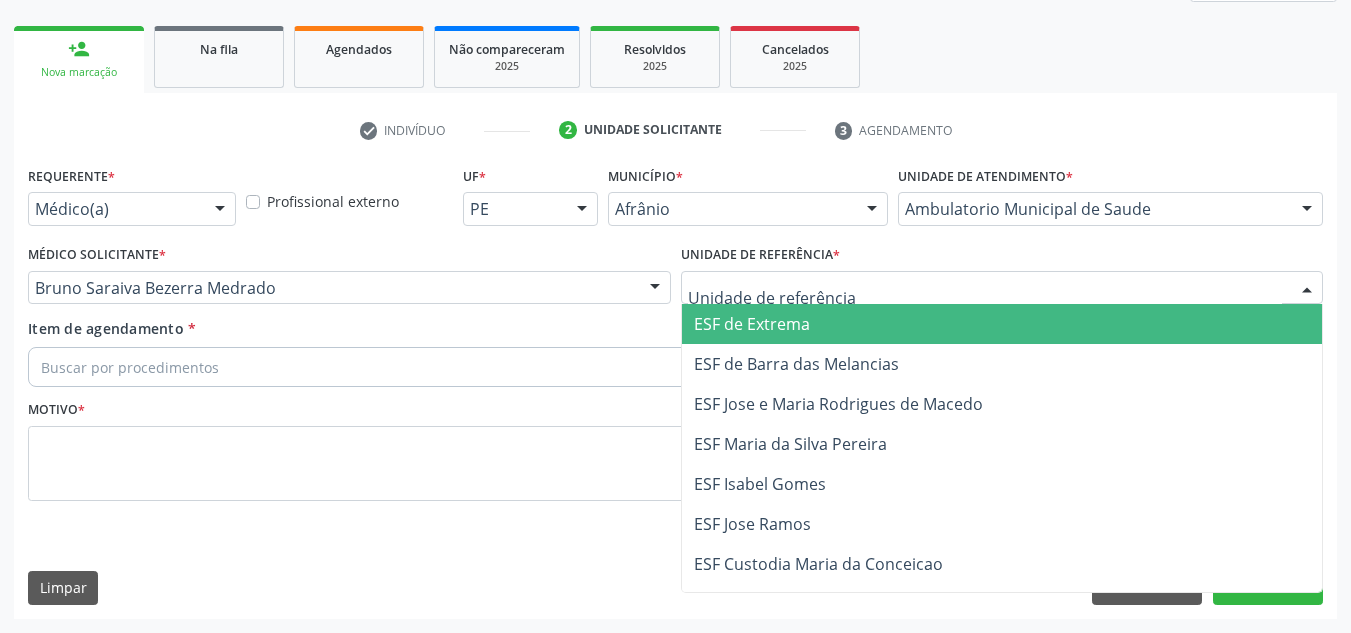 drag, startPoint x: 765, startPoint y: 348, endPoint x: 627, endPoint y: 354, distance: 138.13037 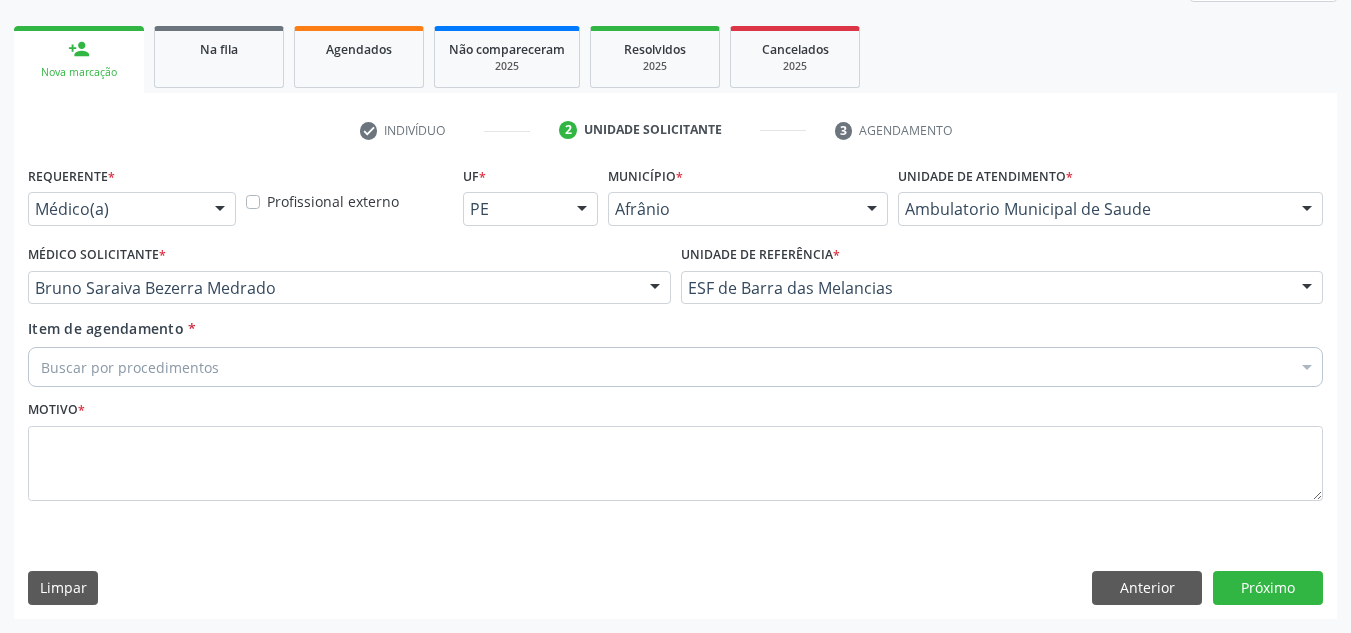 drag, startPoint x: 623, startPoint y: 354, endPoint x: 615, endPoint y: 361, distance: 10.630146 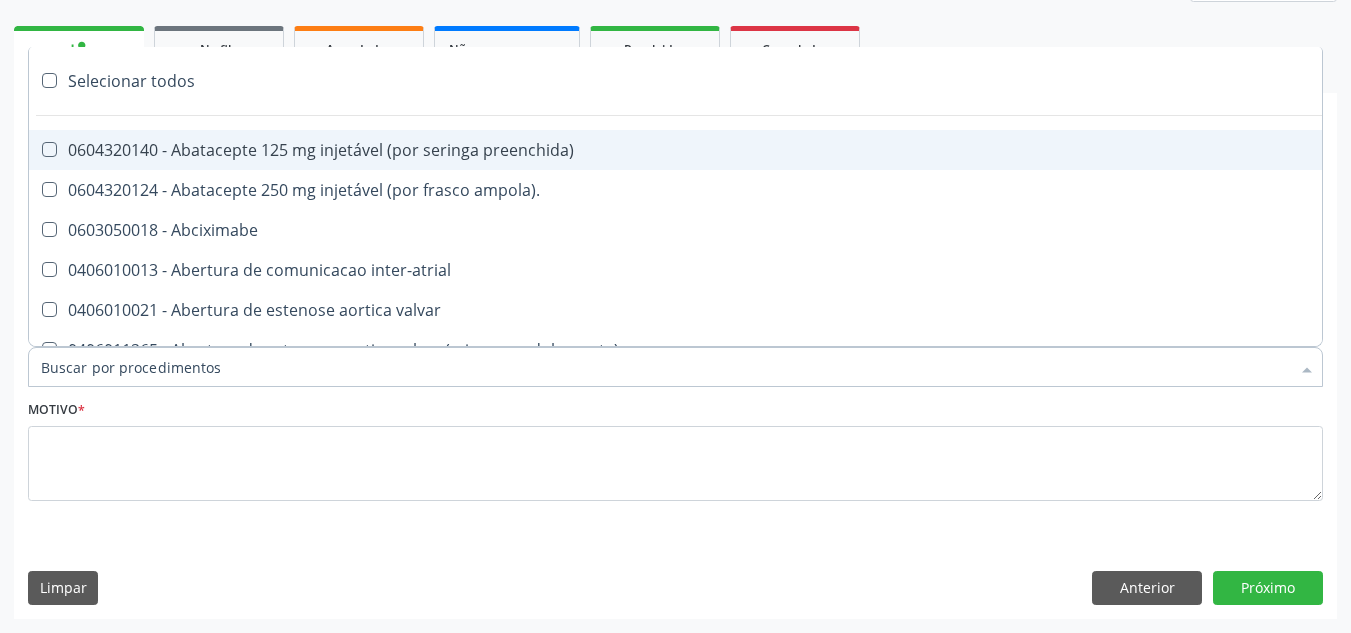 paste on "ORTOPEDISTA" 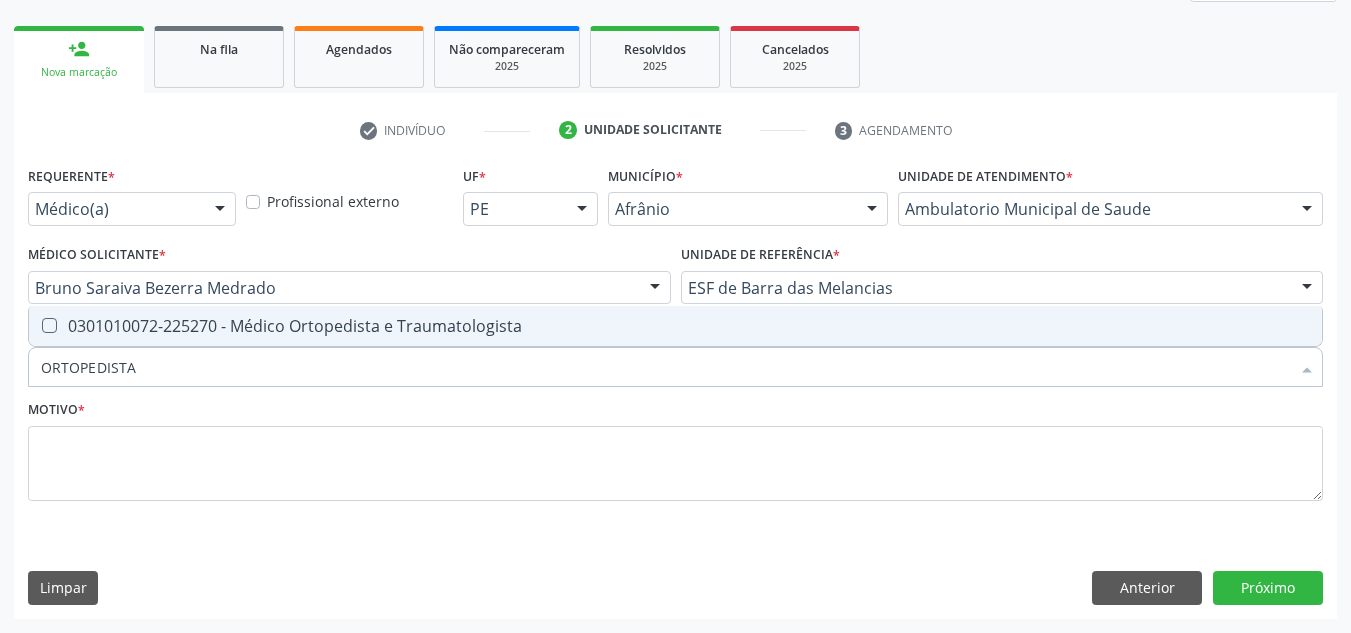 click on "0301010072-225270 - Médico Ortopedista e Traumatologista" at bounding box center [675, 326] 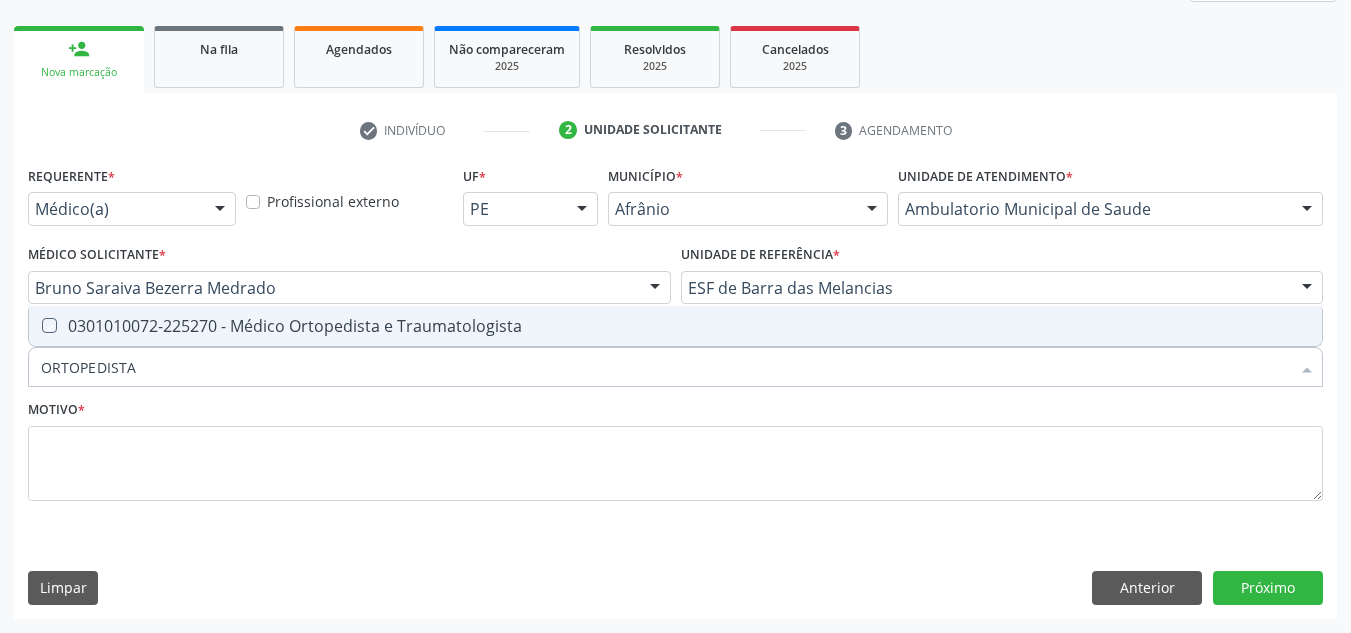 checkbox on "true" 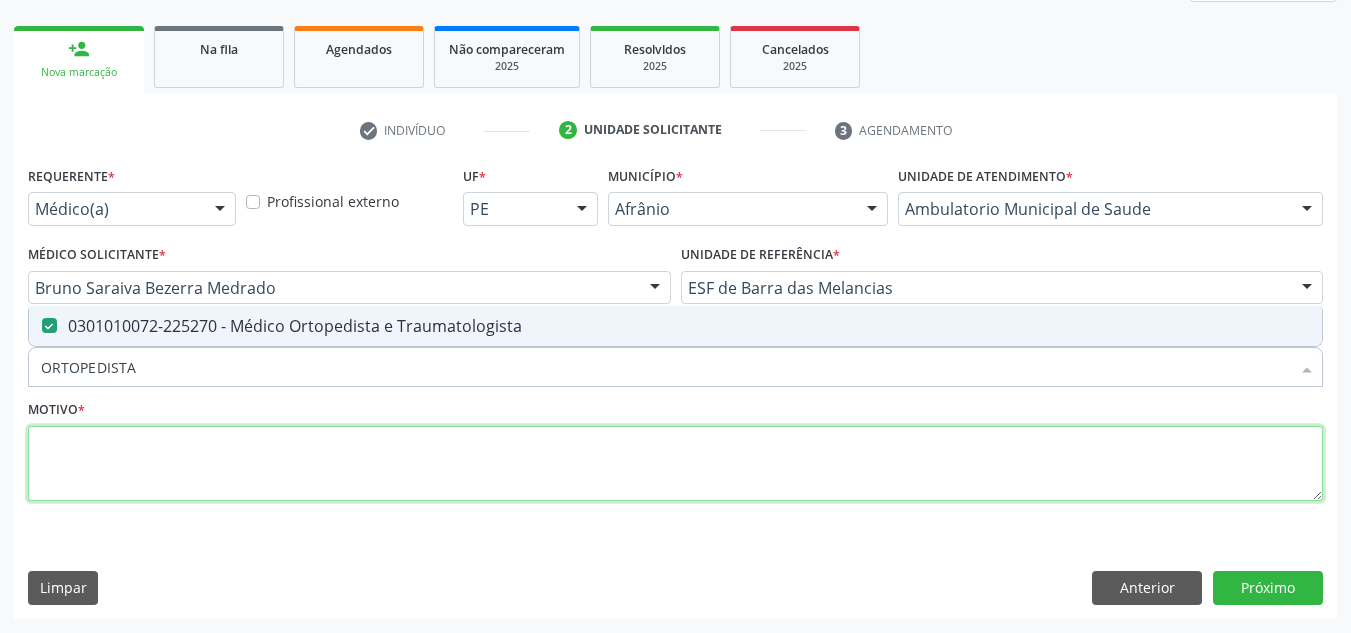 click at bounding box center [675, 464] 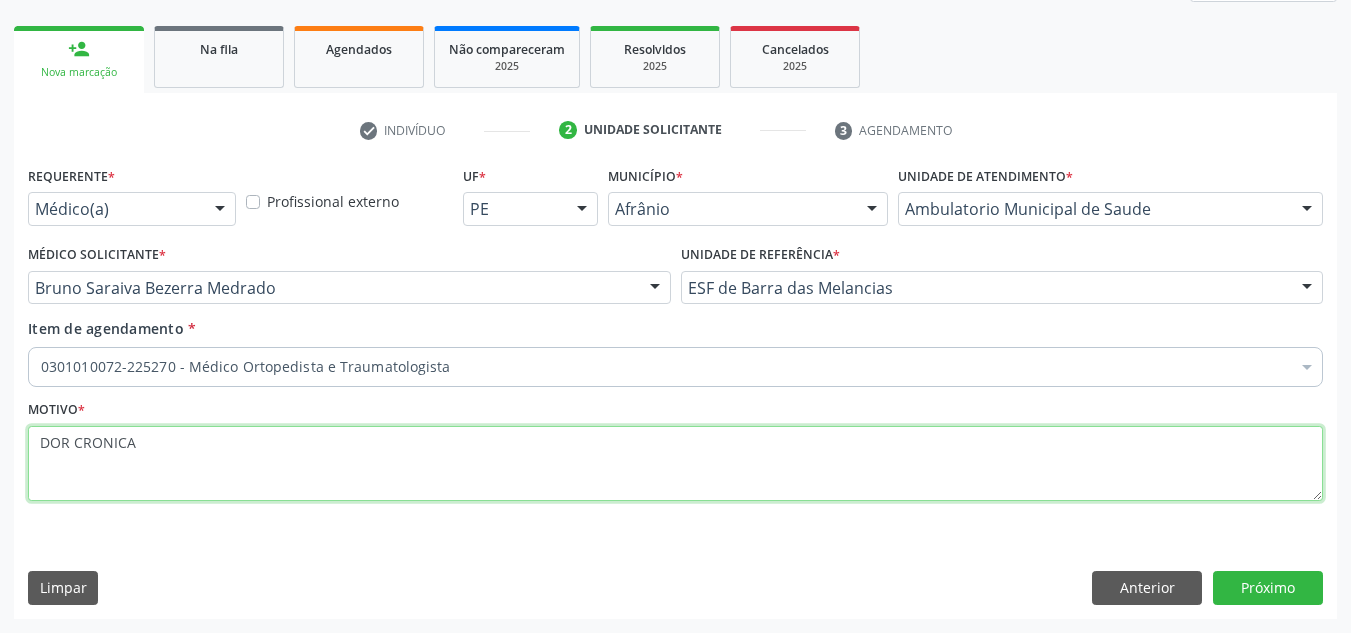 type on "DOR CRONICA" 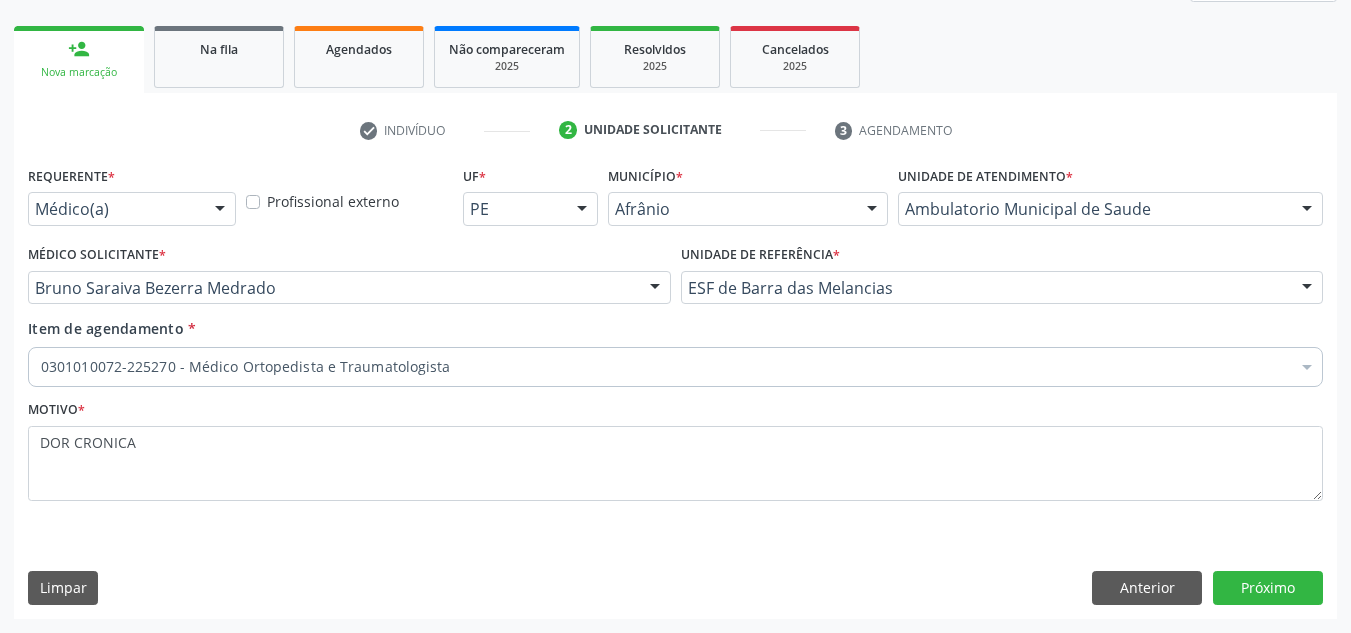 click on "Requerente
*
Médico(a)         Médico(a)   Enfermeiro(a)   Paciente
Nenhum resultado encontrado para: "   "
Não há nenhuma opção para ser exibida.
Profissional externo
UF
*
PE         BA   PE
Nenhum resultado encontrado para: "   "
Não há nenhuma opção para ser exibida.
Município
*
Afrânio         Afrânio   Petrolina
Nenhum resultado encontrado para: "   "
Não há nenhuma opção para ser exibida.
Unidade de atendimento
*
Ambulatorio Municipal de Saude         Academia da Saude de Afranio   Academia da Saude do Bairro Roberto Luis   Academia da Saude do Distrito de Cachoeira do Roberto   Academia da Saude do Distrito de Extrema   Academia da Saude do Jose Ramos   Alves Landim   Ambulatorio Municipal de Saude   Caf Central de Abastecimento Farmaceutico     Centro de Especialidades   Cime   Cuidar" at bounding box center (675, 389) 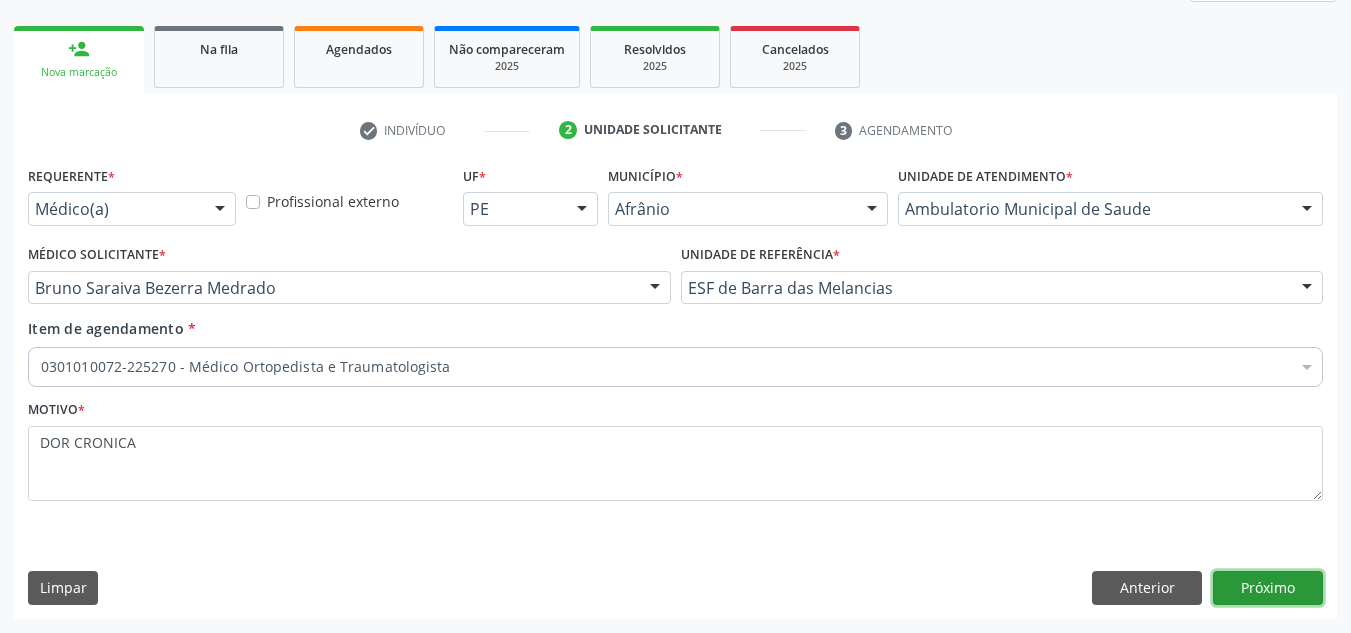 click on "Próximo" at bounding box center (1268, 588) 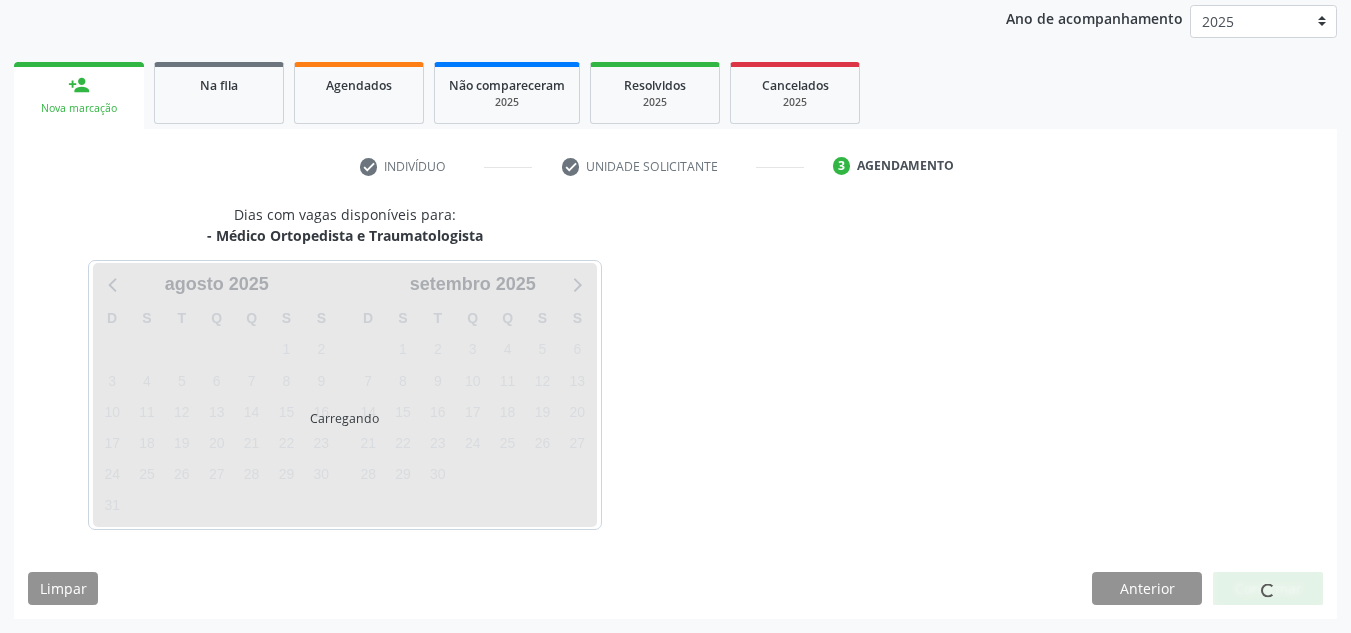 scroll, scrollTop: 237, scrollLeft: 0, axis: vertical 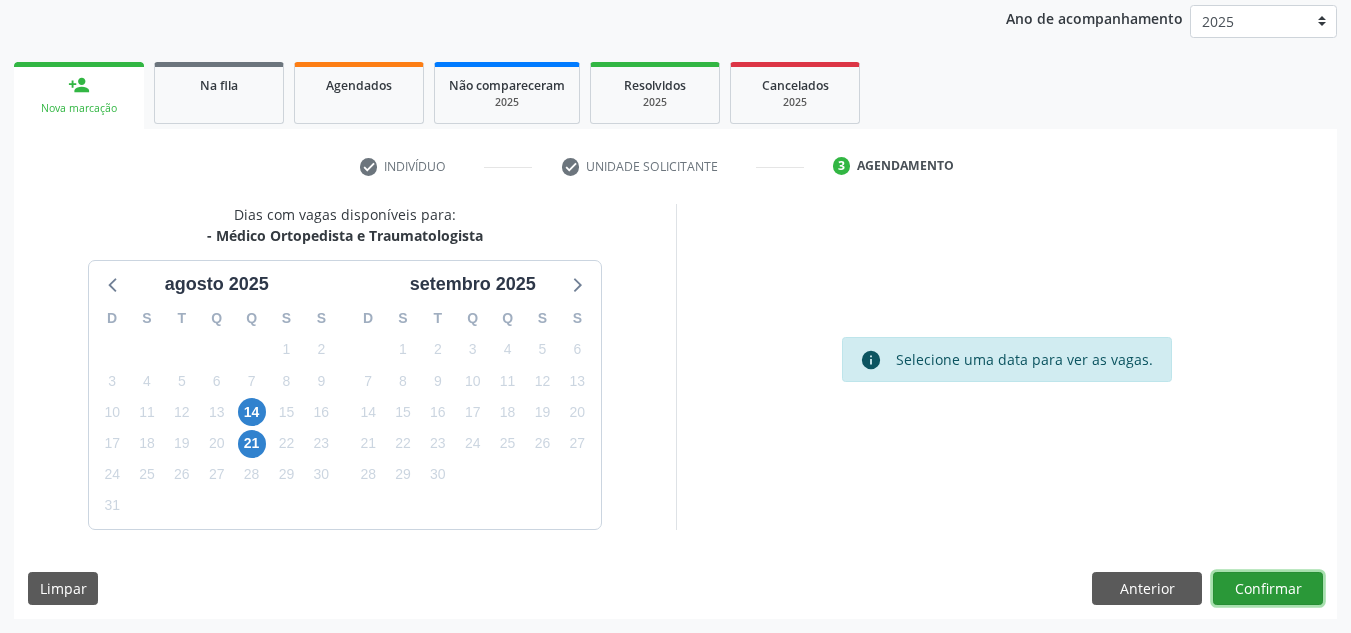 click on "Confirmar" at bounding box center [1268, 589] 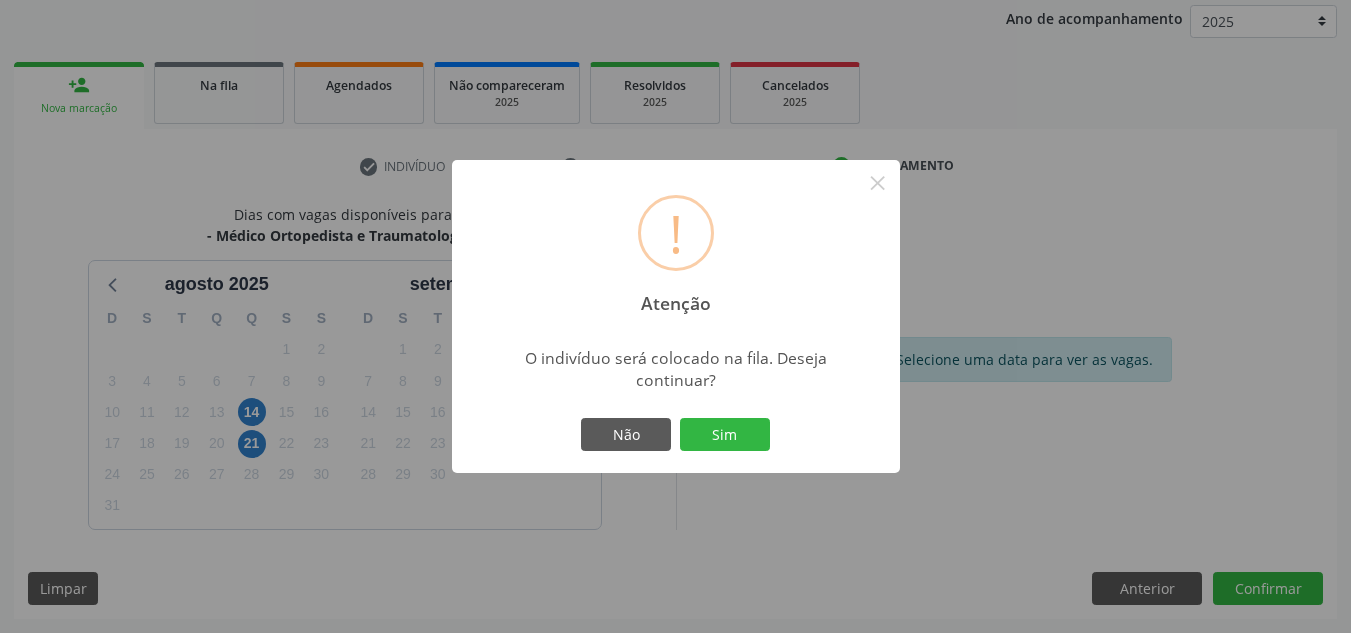 click on "Não Sim" at bounding box center (676, 435) 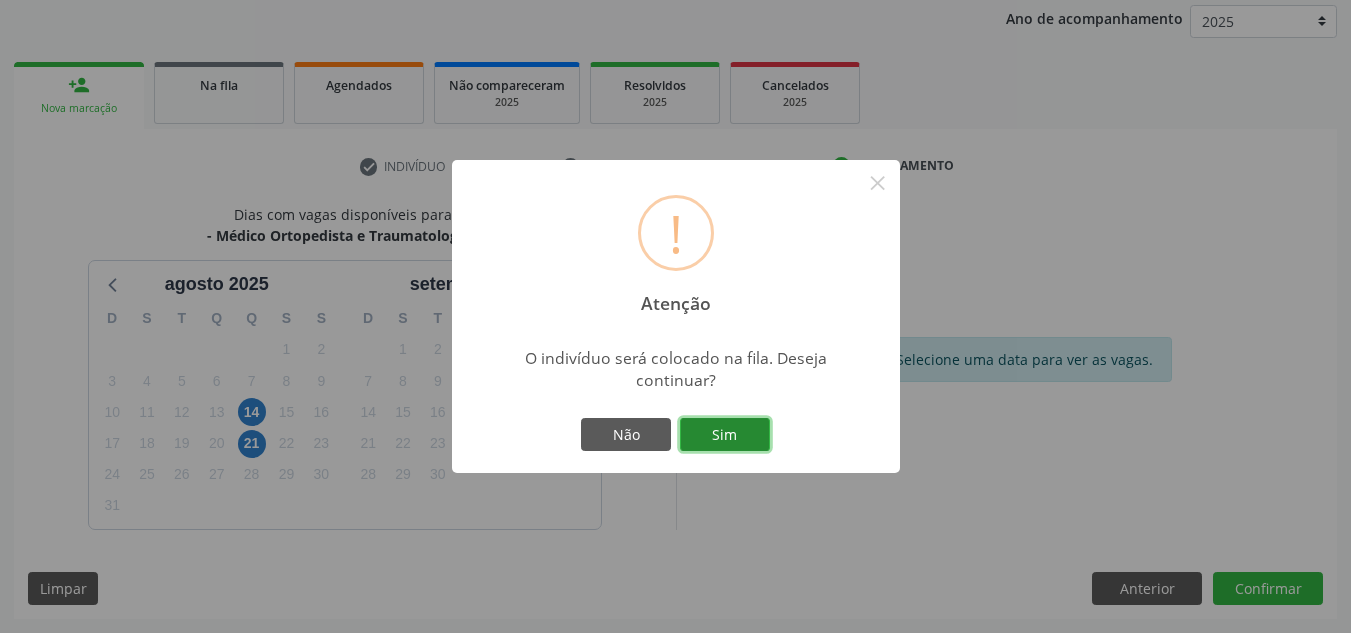 click on "Sim" at bounding box center (725, 435) 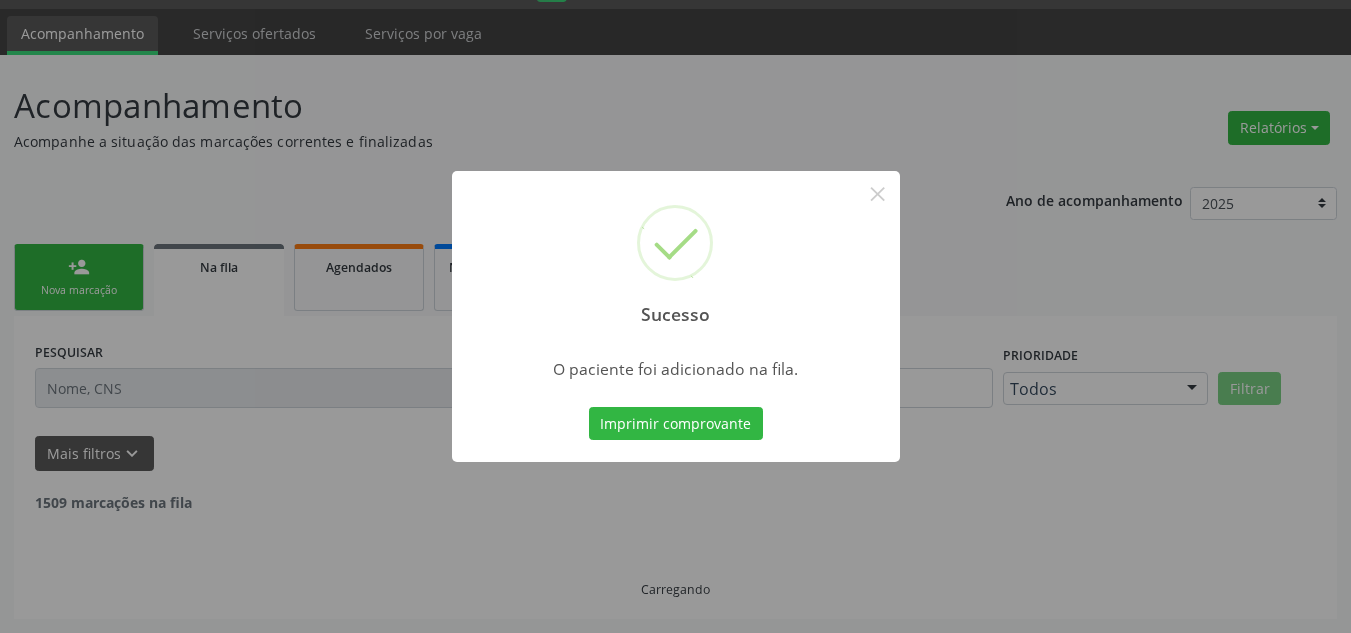 scroll, scrollTop: 34, scrollLeft: 0, axis: vertical 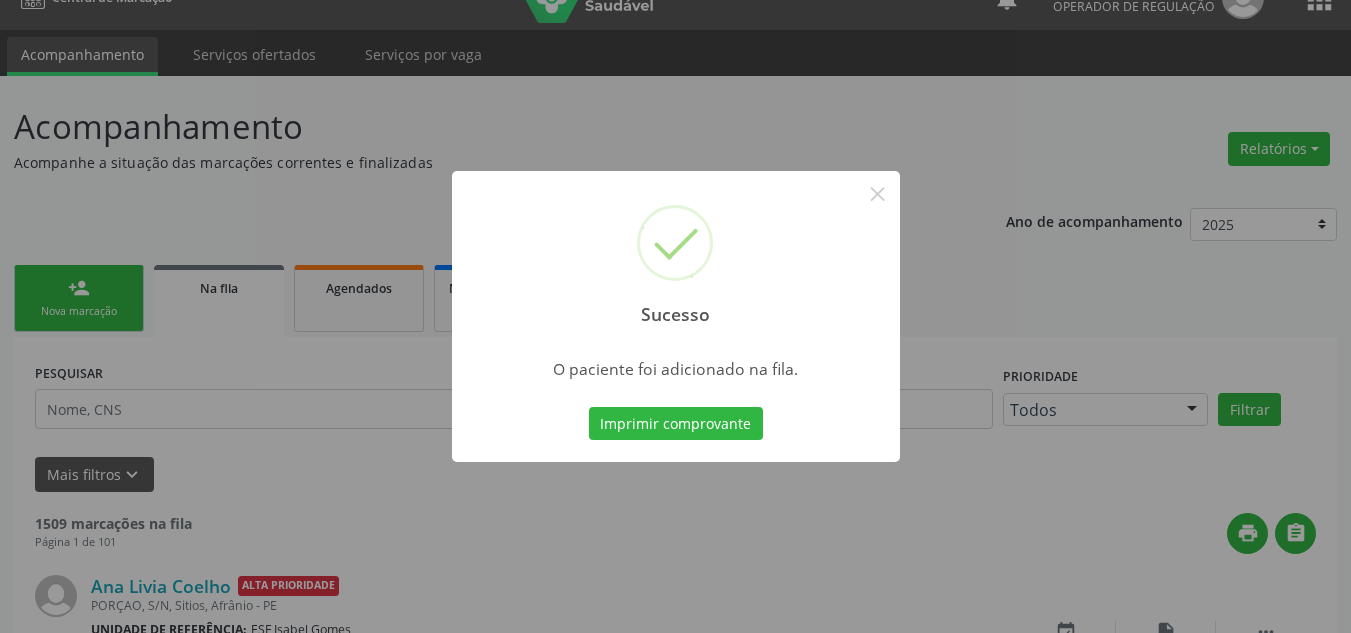 type 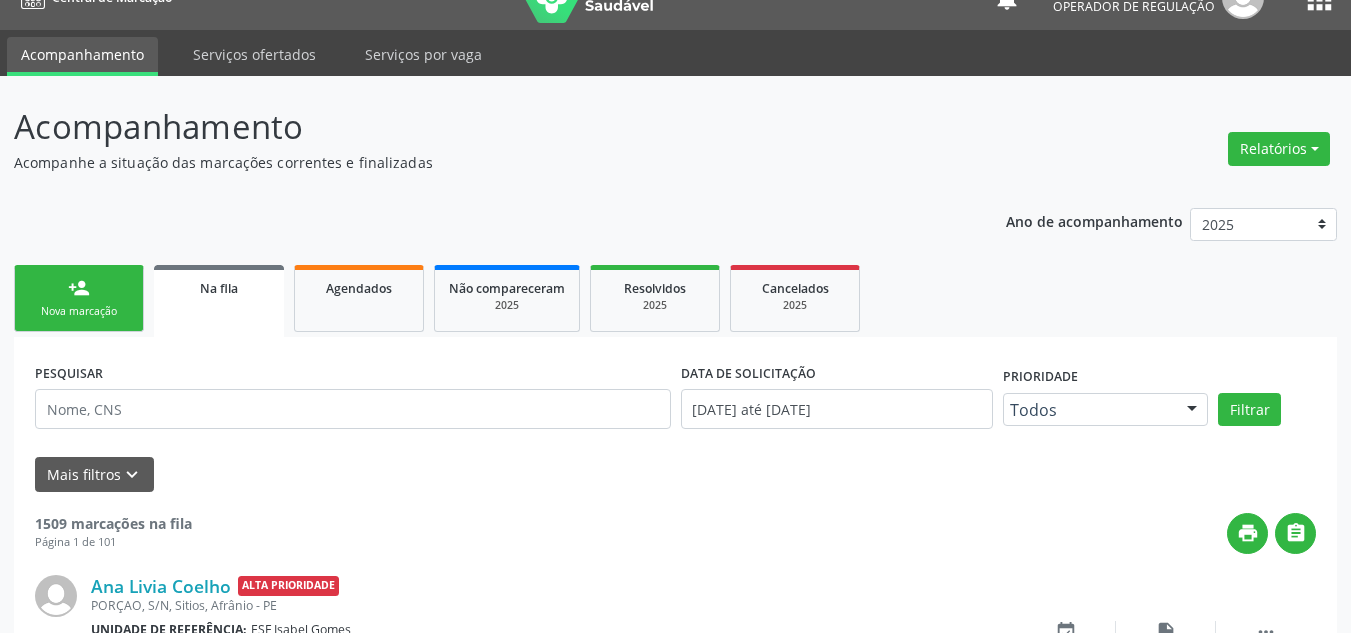 click on "person_add
Nova marcação" at bounding box center (79, 298) 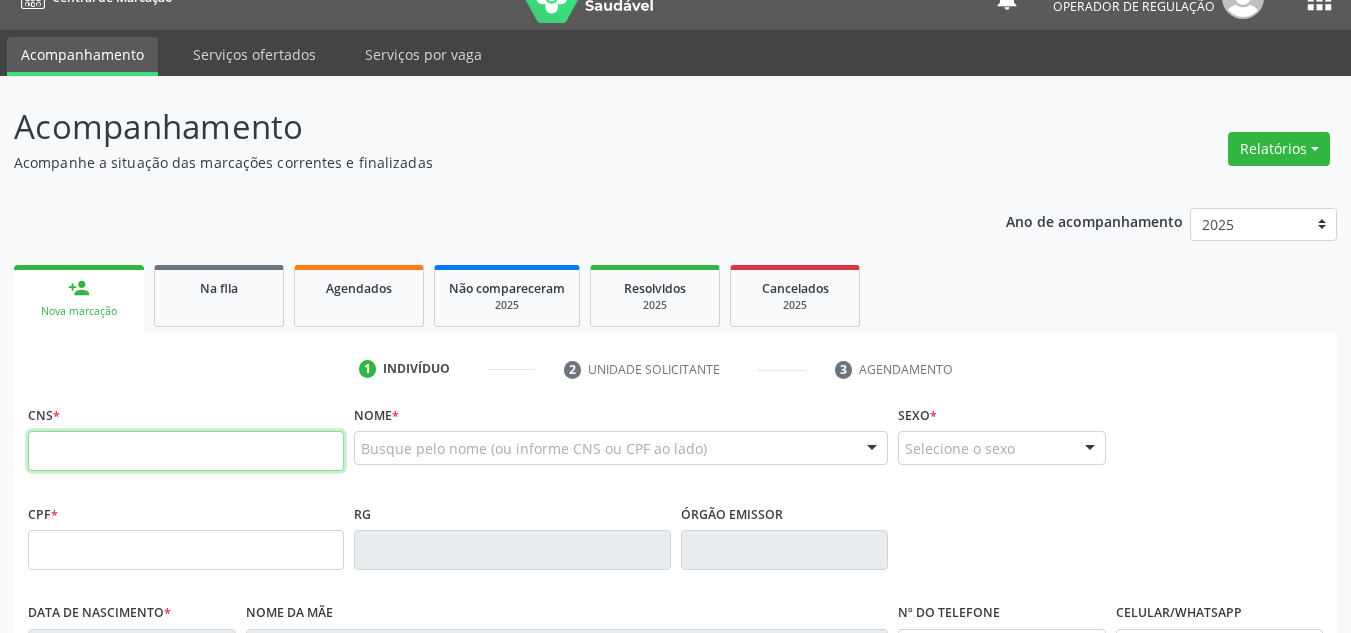 click at bounding box center (186, 451) 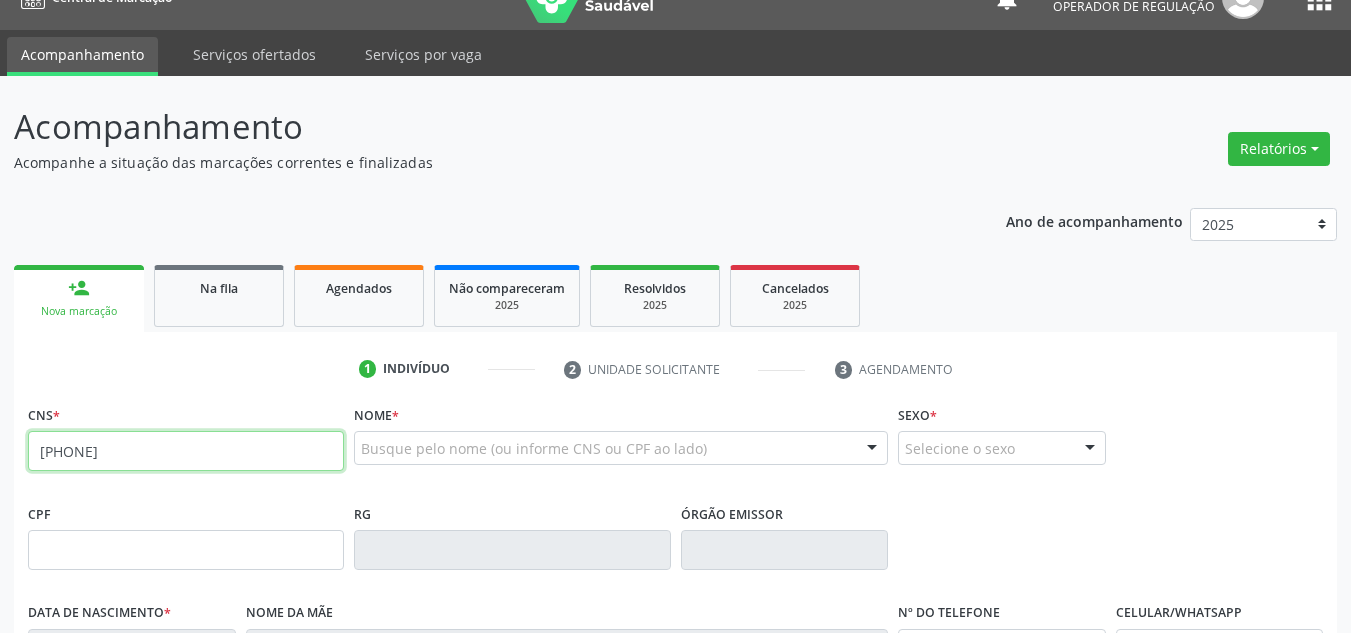 type on "[PHONE]" 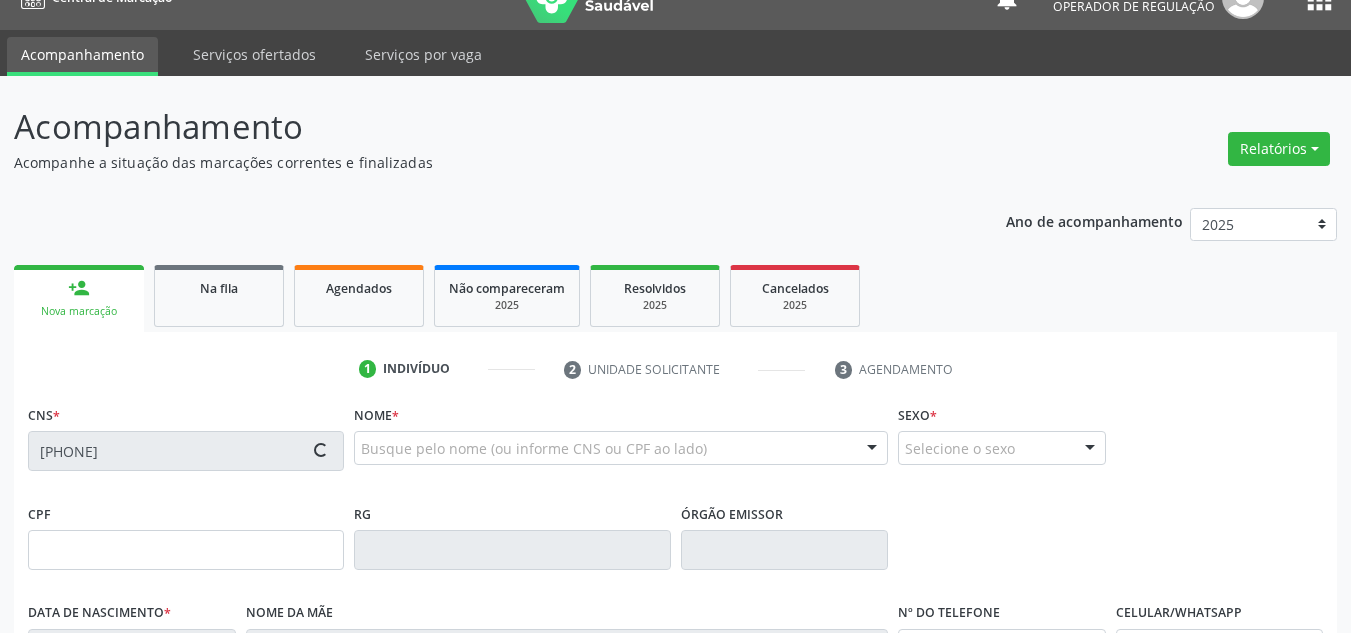 type on "[DATE]" 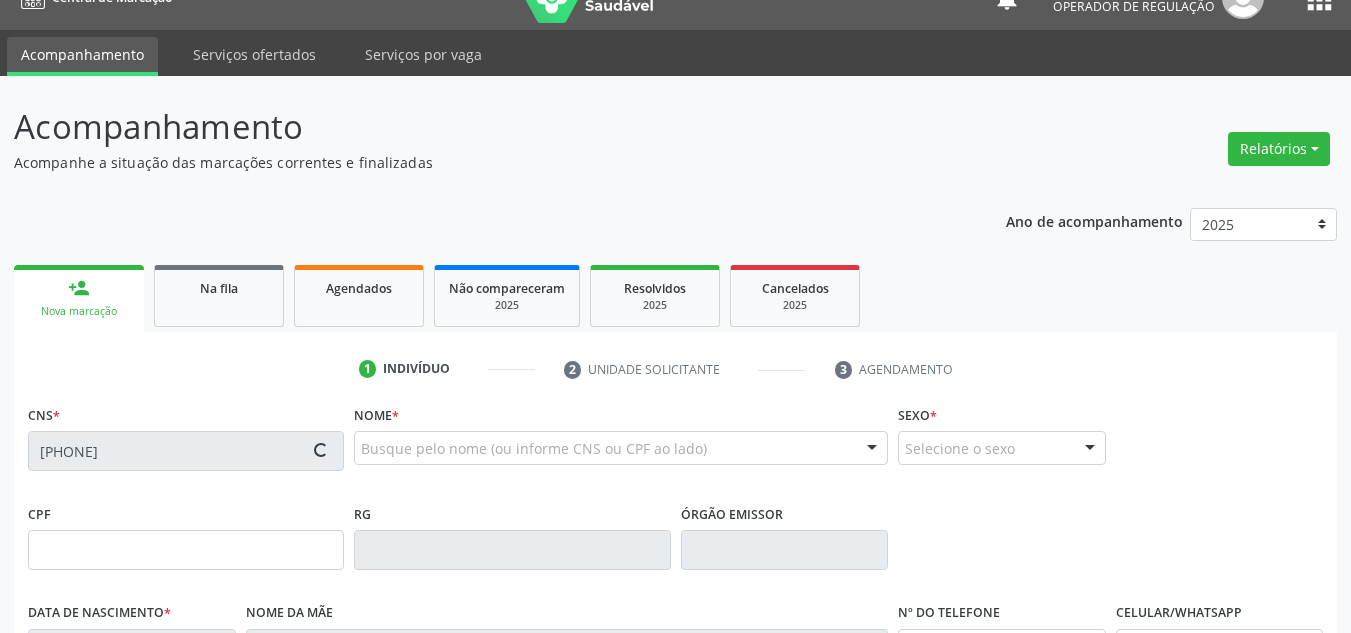 type on "[FIRST] [MIDDLE] [LAST]" 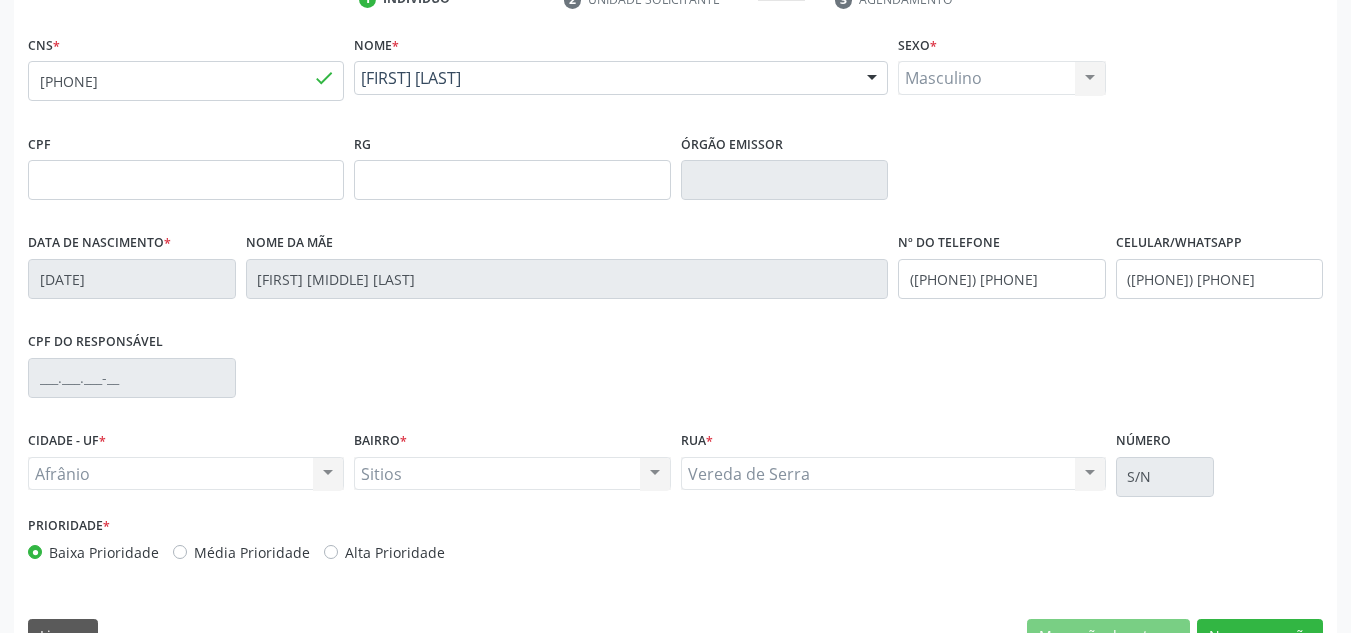 scroll, scrollTop: 434, scrollLeft: 0, axis: vertical 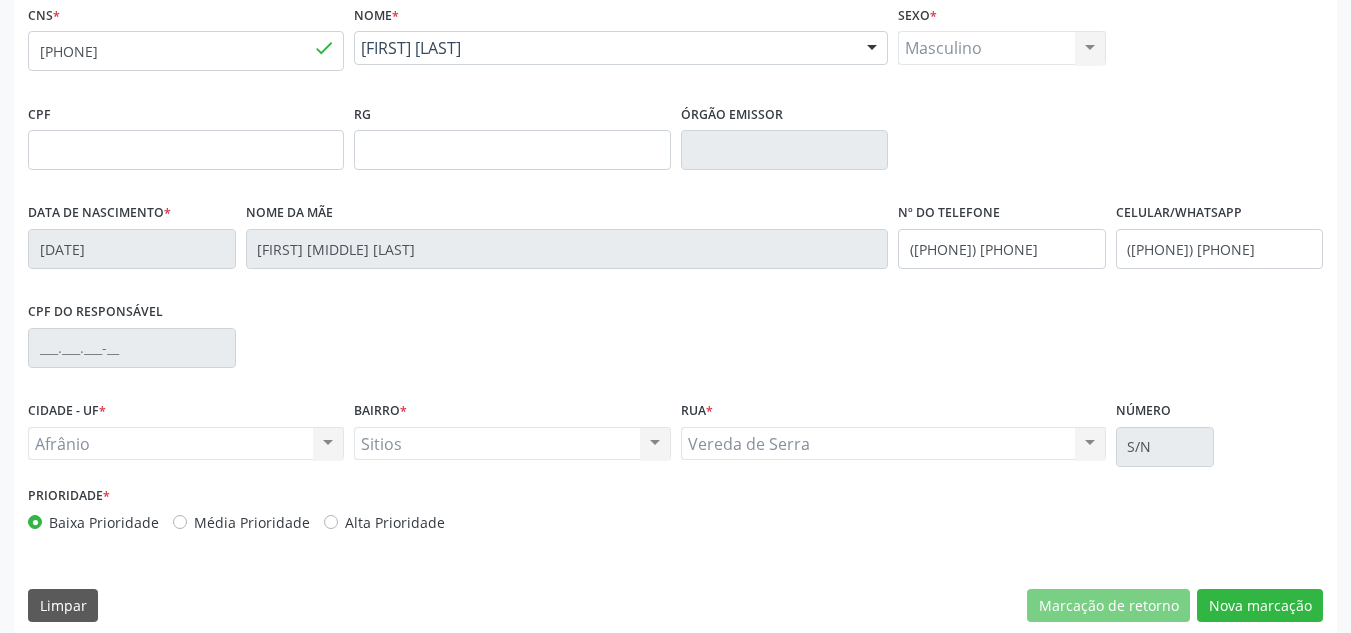 click on "Média Prioridade" at bounding box center (252, 522) 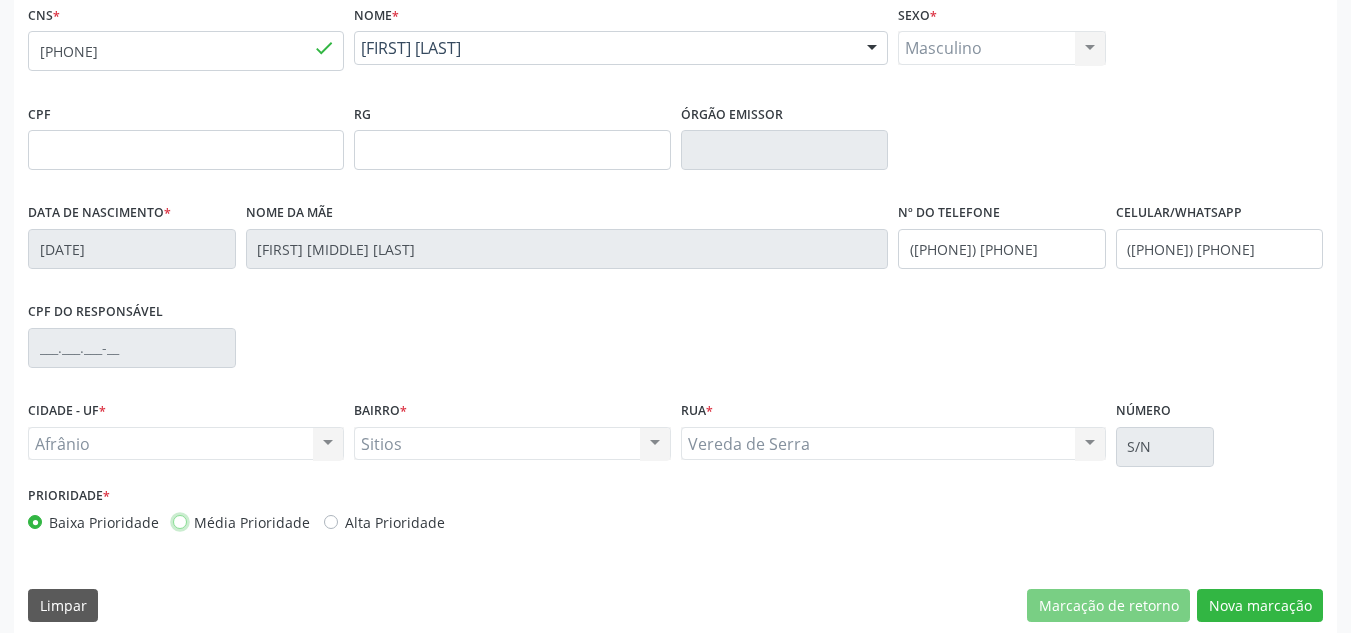 radio on "true" 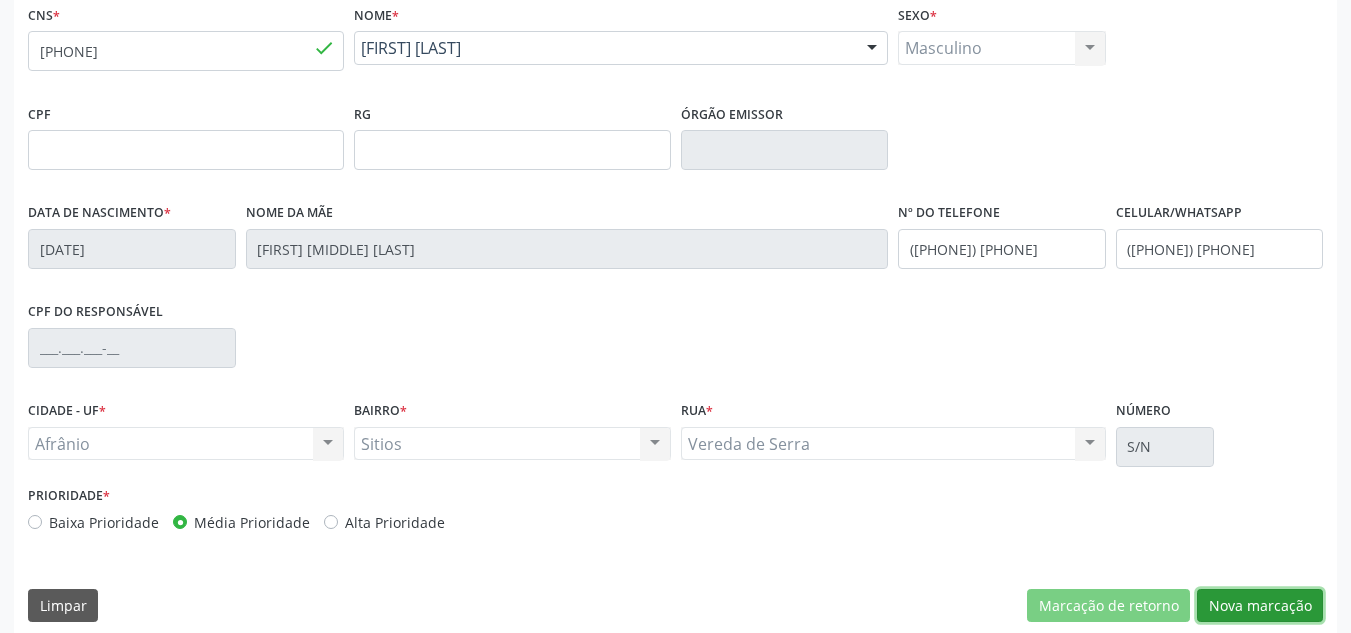 click on "Nova marcação" at bounding box center (1260, 606) 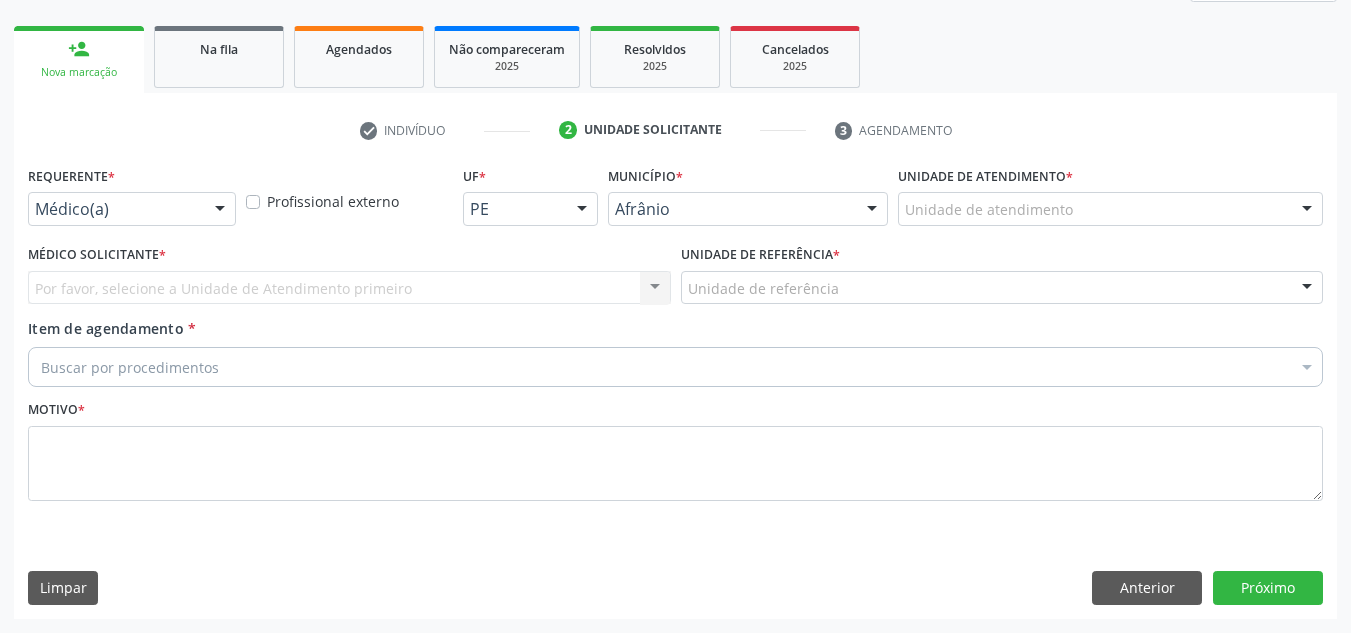 scroll, scrollTop: 273, scrollLeft: 0, axis: vertical 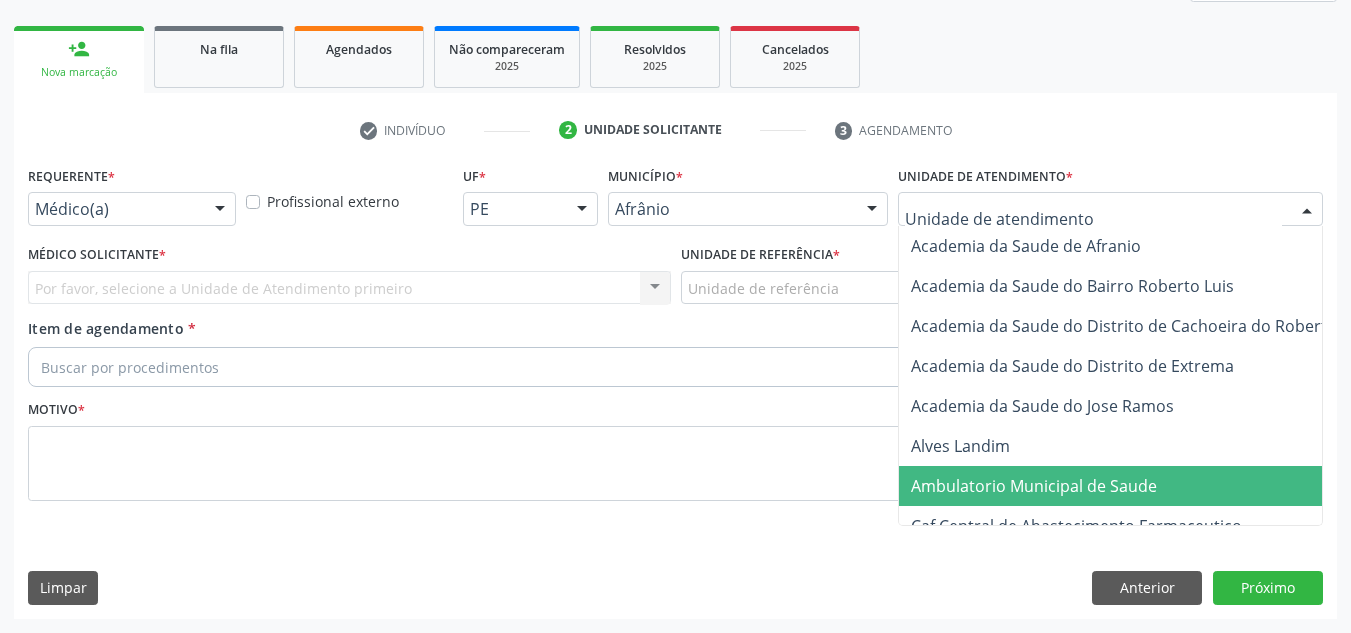 click on "Ambulatorio Municipal de Saude" at bounding box center (1034, 486) 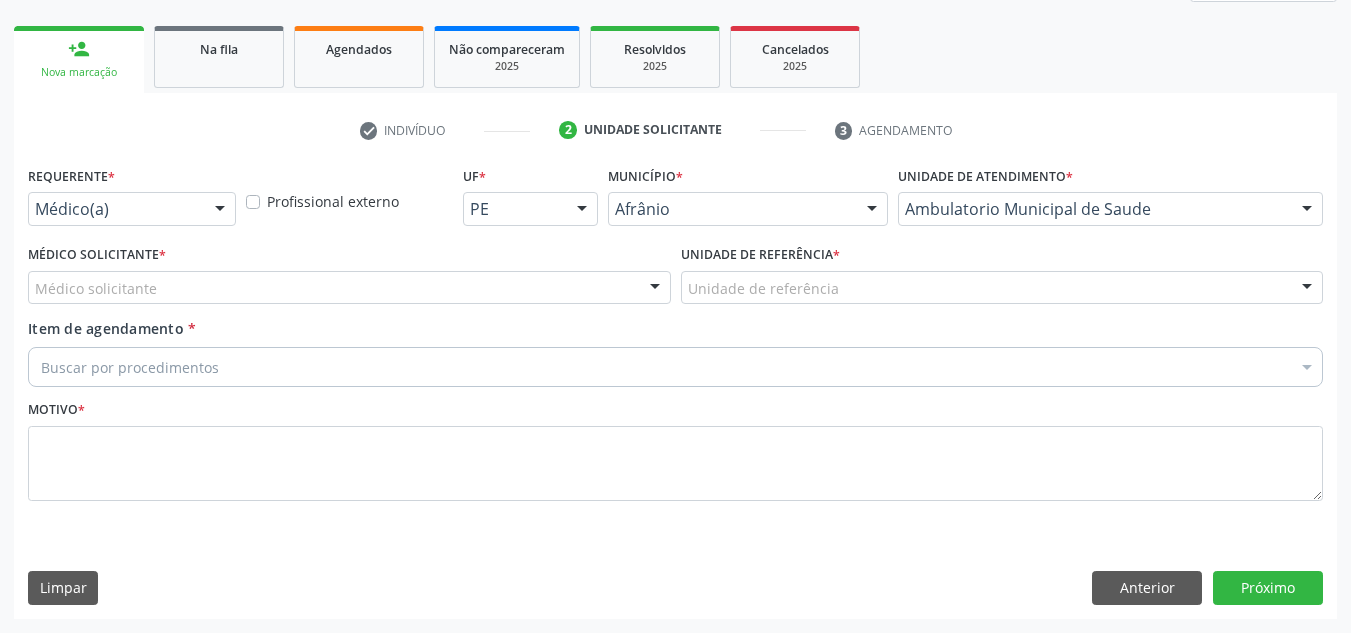 click on "Médico solicitante" at bounding box center (349, 288) 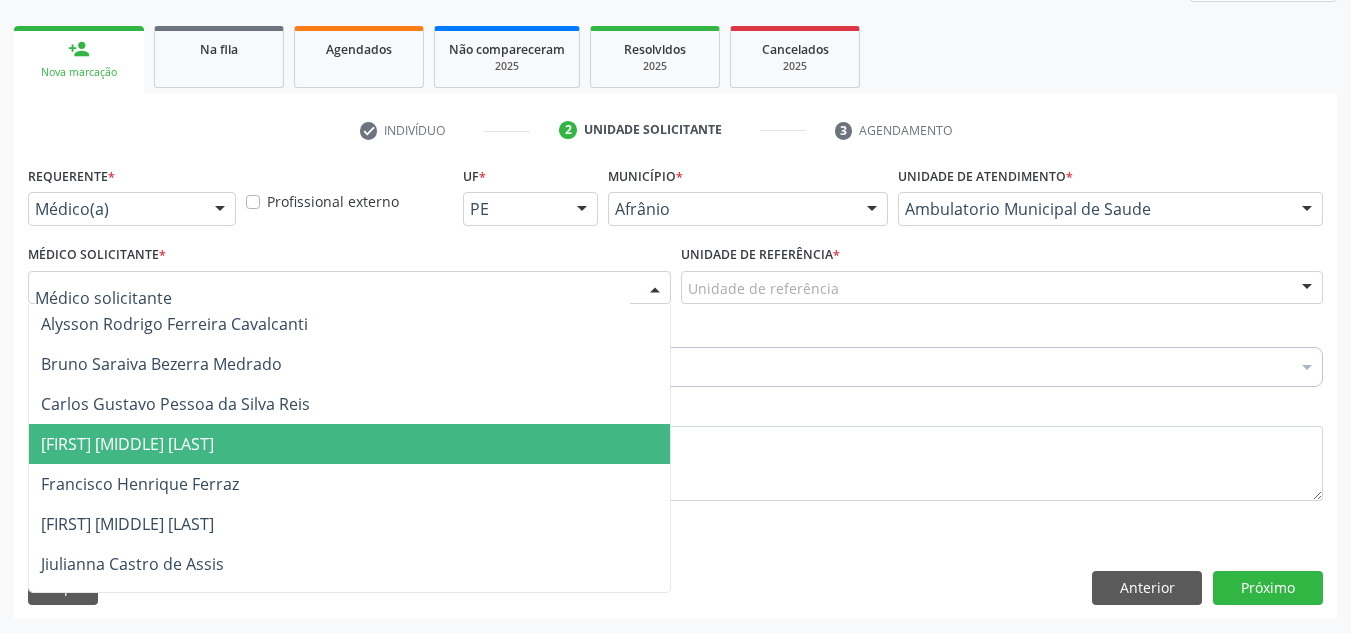 click on "Francisco Henrique Ferraz" at bounding box center [349, 484] 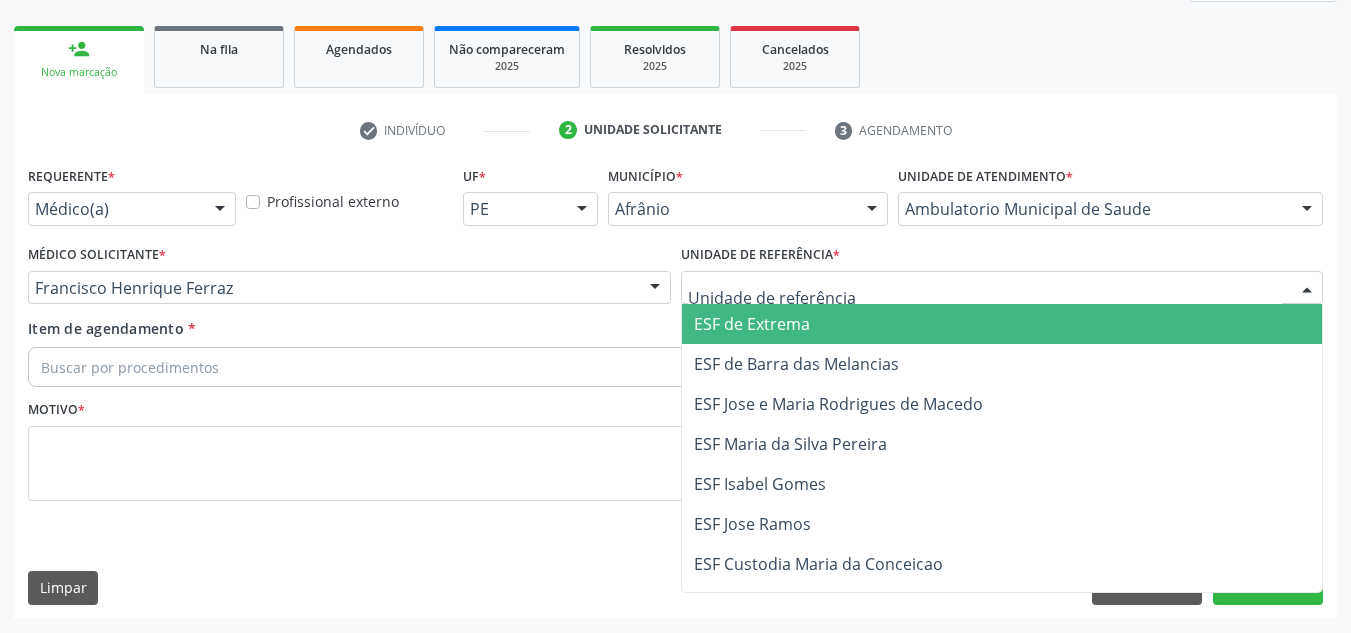 click on "ESF de Barra das Melancias" at bounding box center [796, 364] 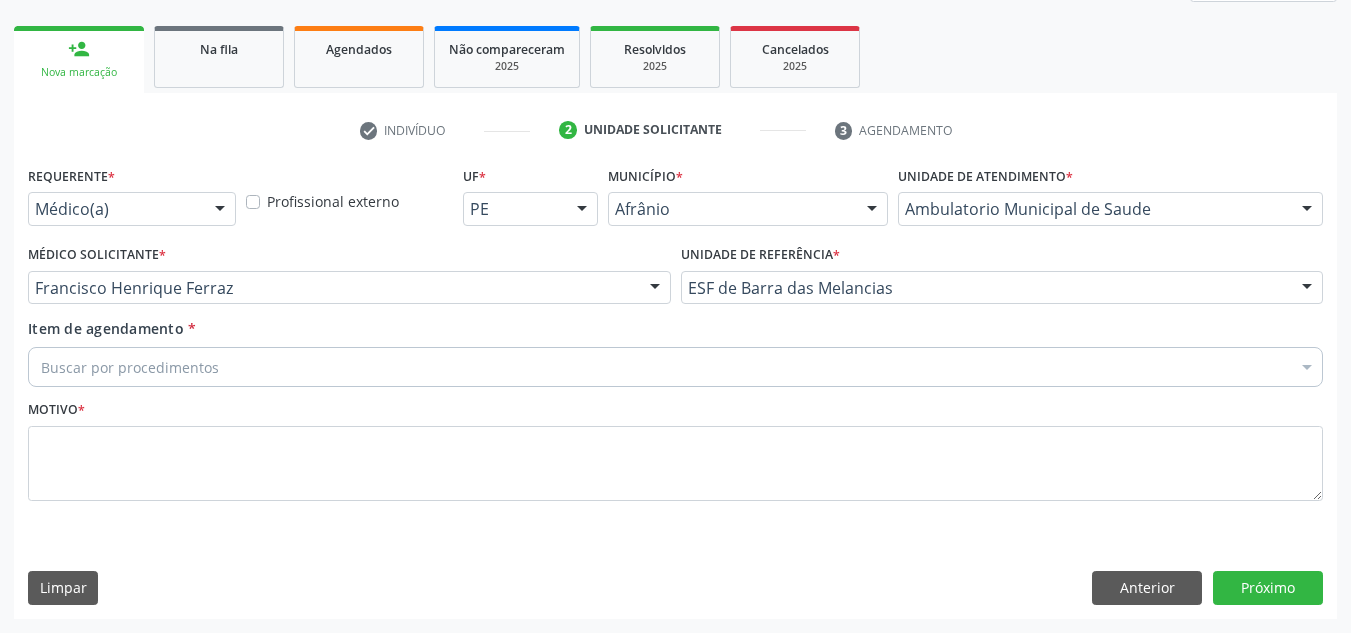 click on "Buscar por procedimentos" at bounding box center [675, 367] 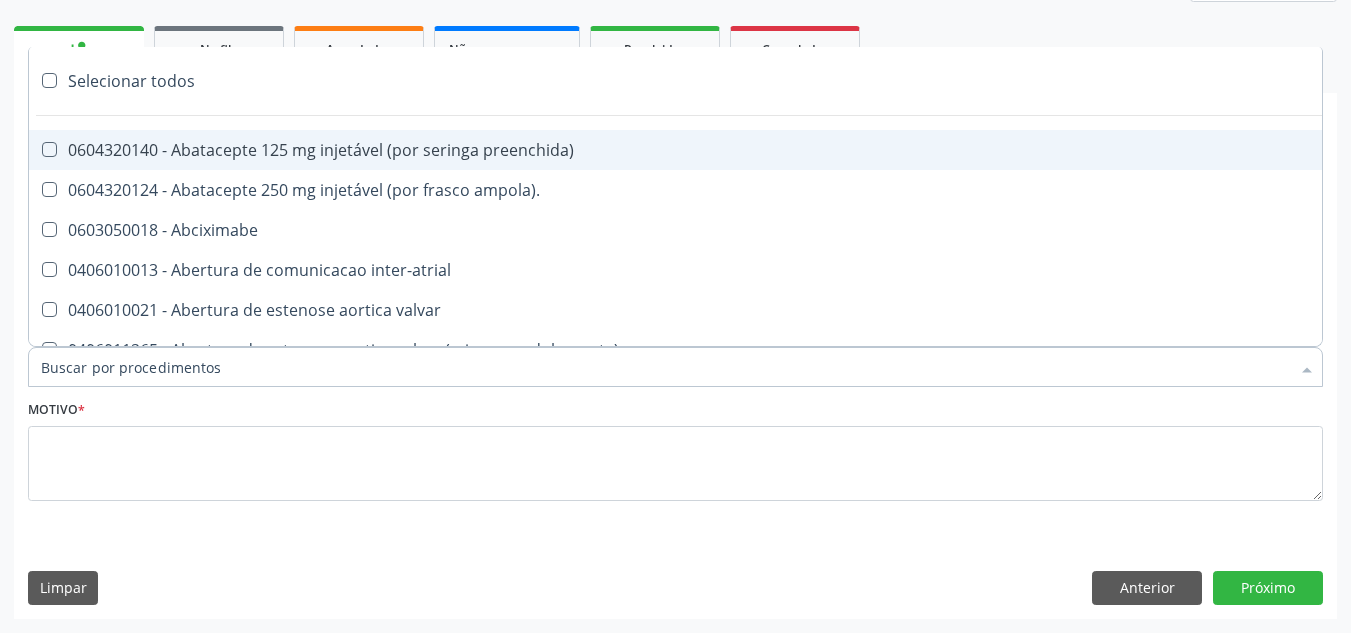 paste on "ORTOPEDISTA" 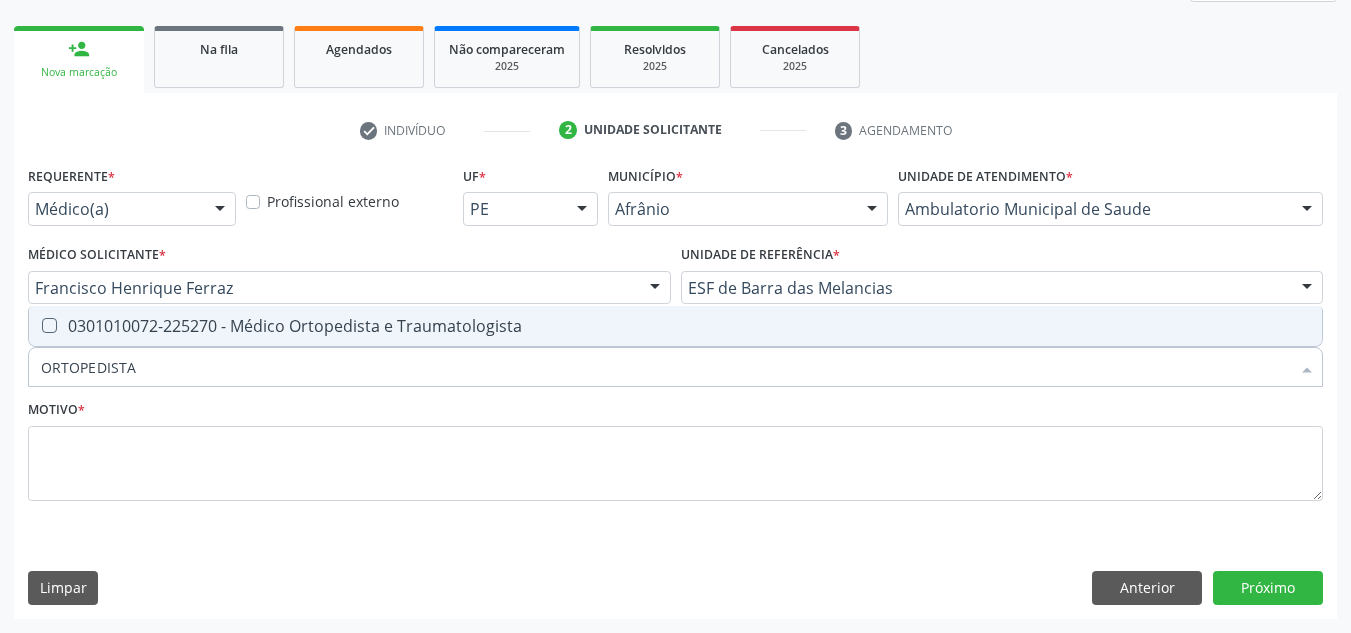 drag, startPoint x: 626, startPoint y: 333, endPoint x: 584, endPoint y: 394, distance: 74.06078 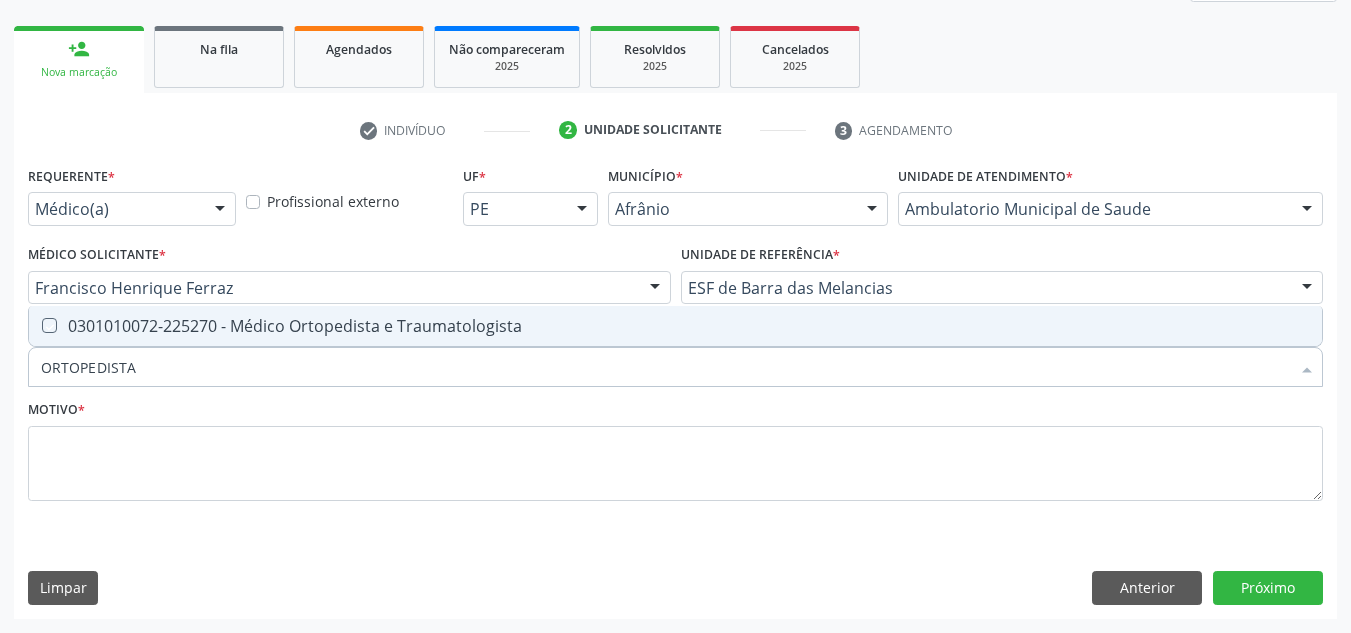 checkbox on "true" 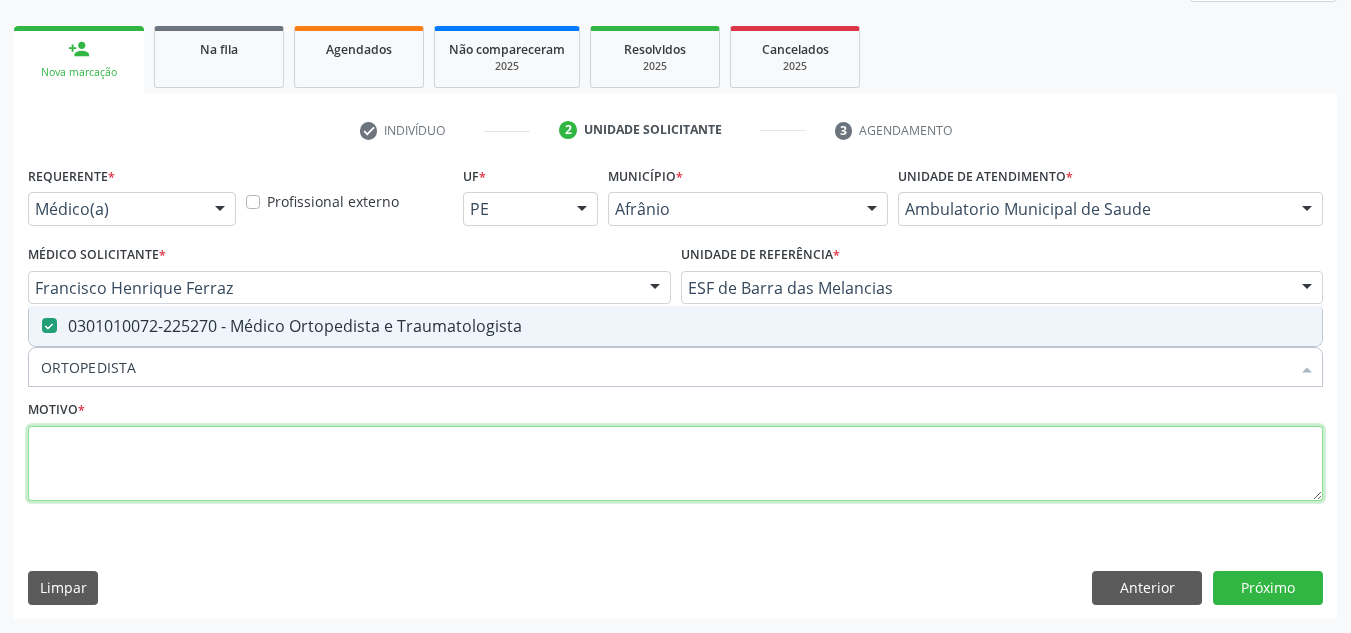 click at bounding box center (675, 464) 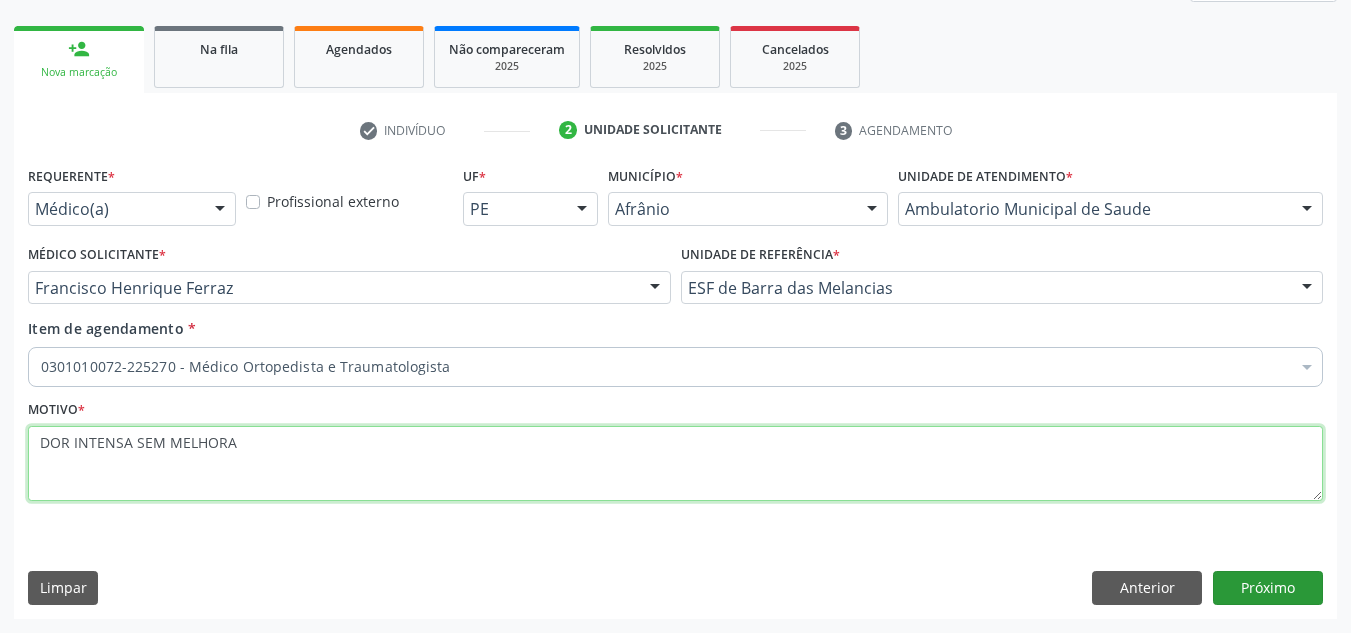 type on "DOR INTENSA SEM MELHORA" 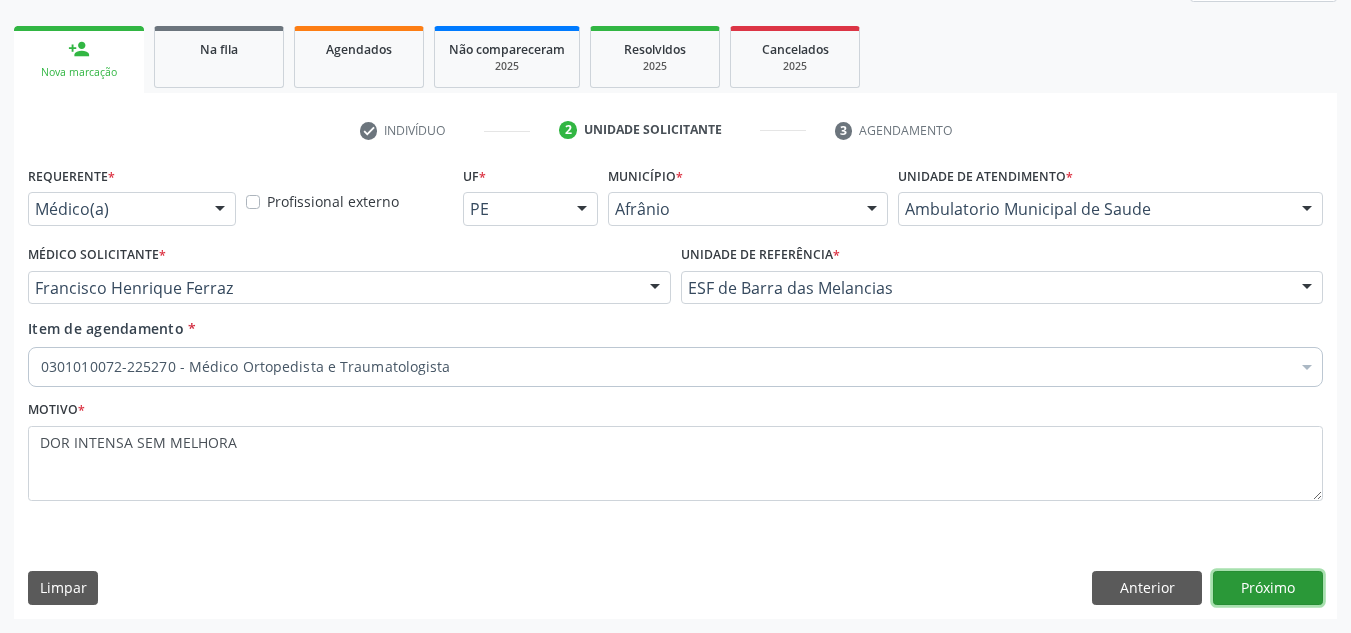 click on "Próximo" at bounding box center [1268, 588] 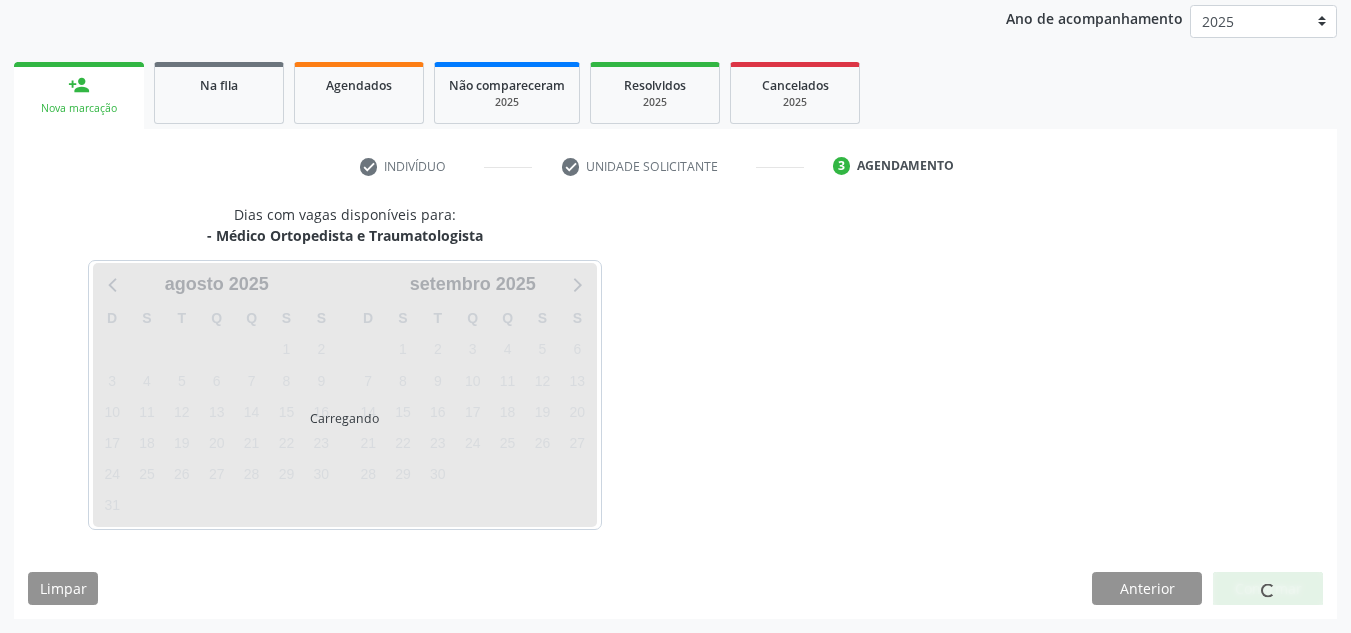 scroll, scrollTop: 237, scrollLeft: 0, axis: vertical 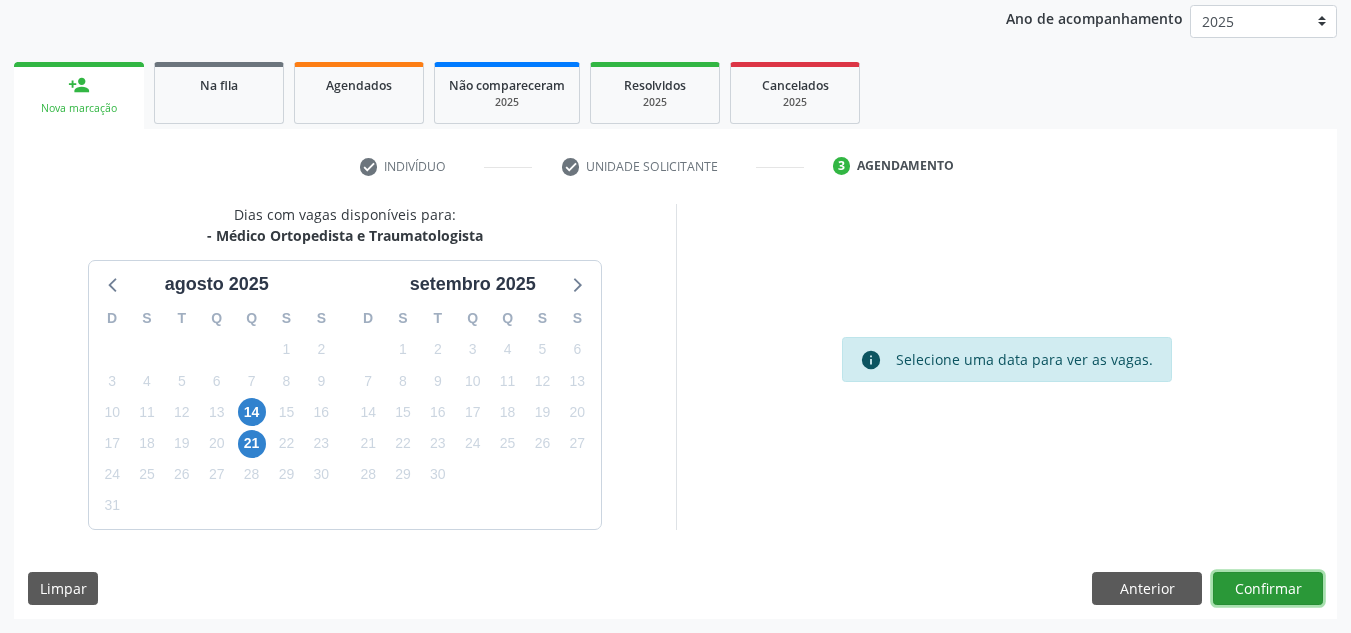 click on "Confirmar" at bounding box center [1268, 589] 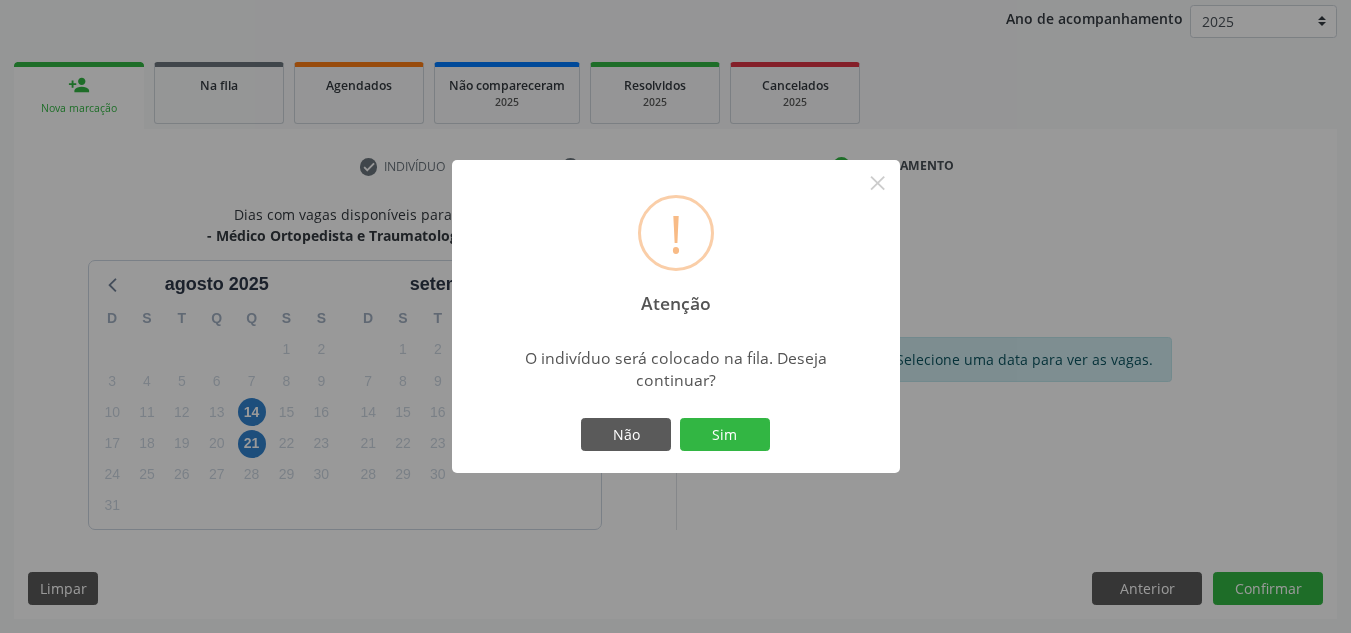 click on "! Atenção × O indivíduo será colocado na fila. Deseja continuar? Não Sim" at bounding box center (676, 317) 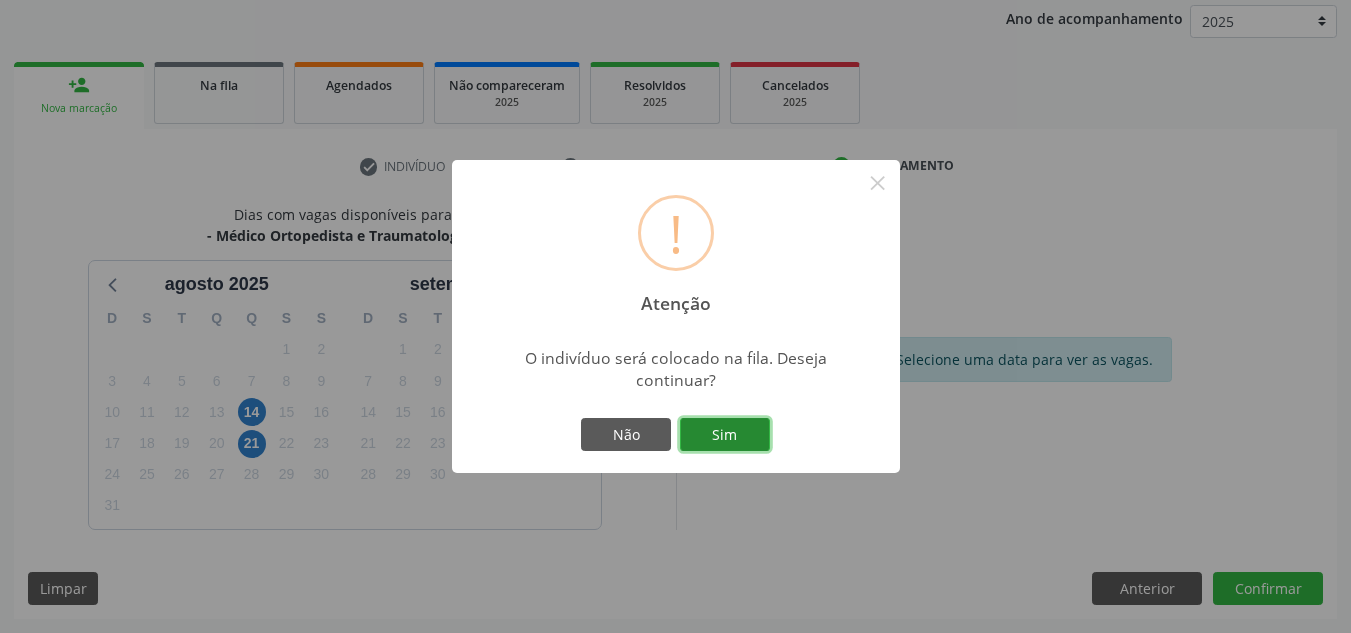 click on "Sim" at bounding box center [725, 435] 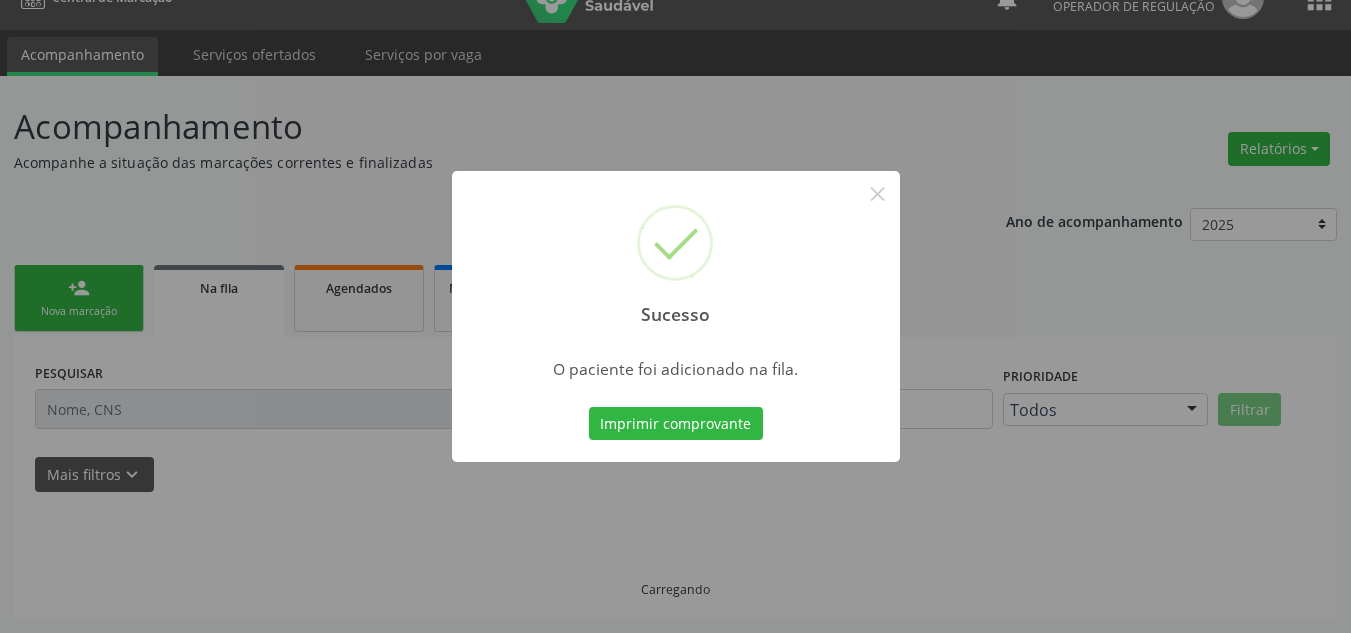 scroll, scrollTop: 34, scrollLeft: 0, axis: vertical 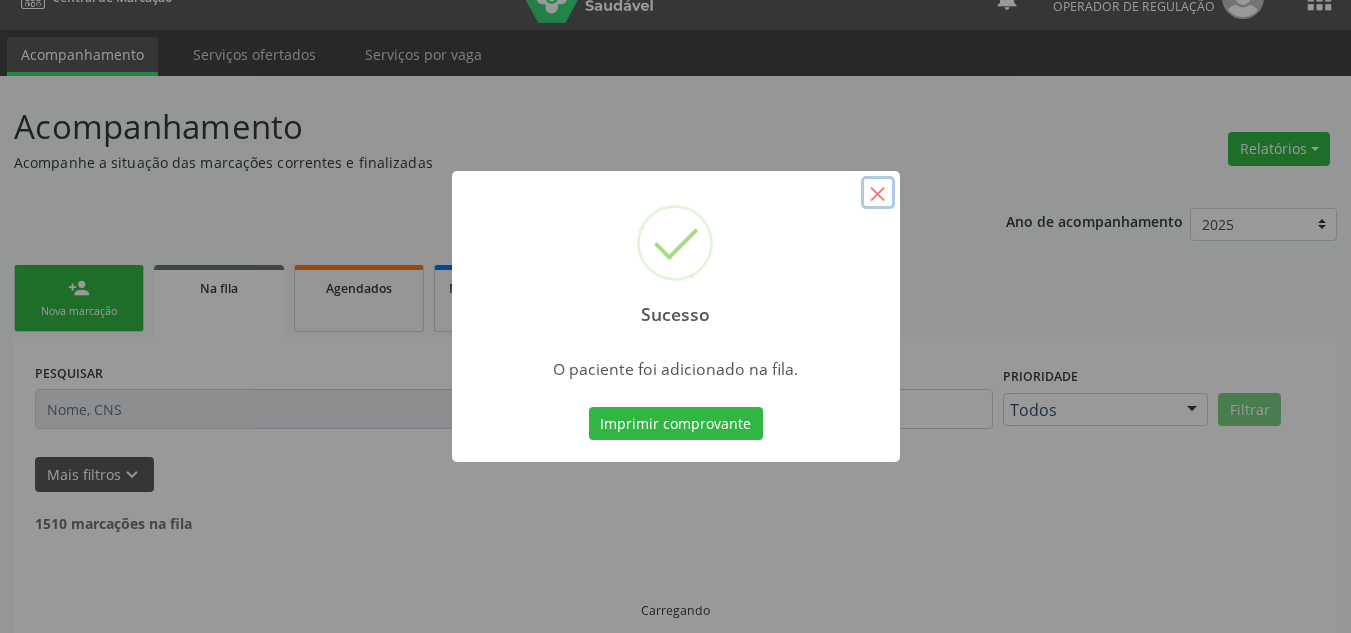 click on "×" at bounding box center (878, 193) 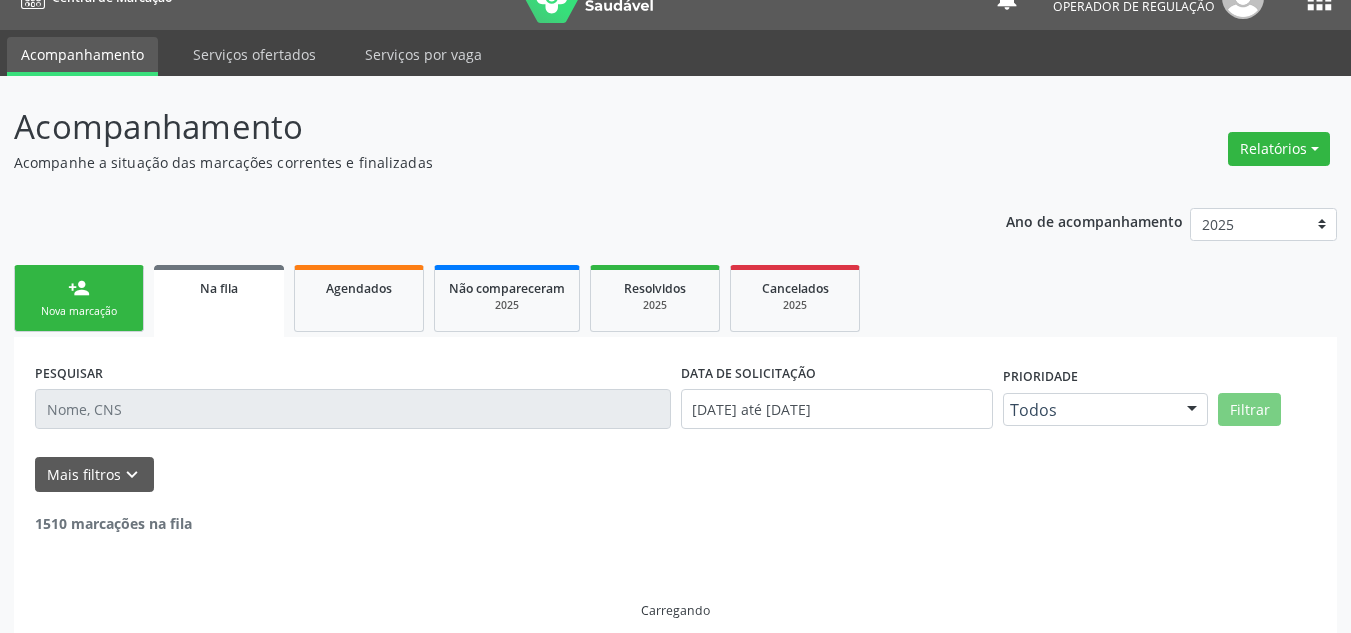 click on "person_add
Nova marcação" at bounding box center [79, 298] 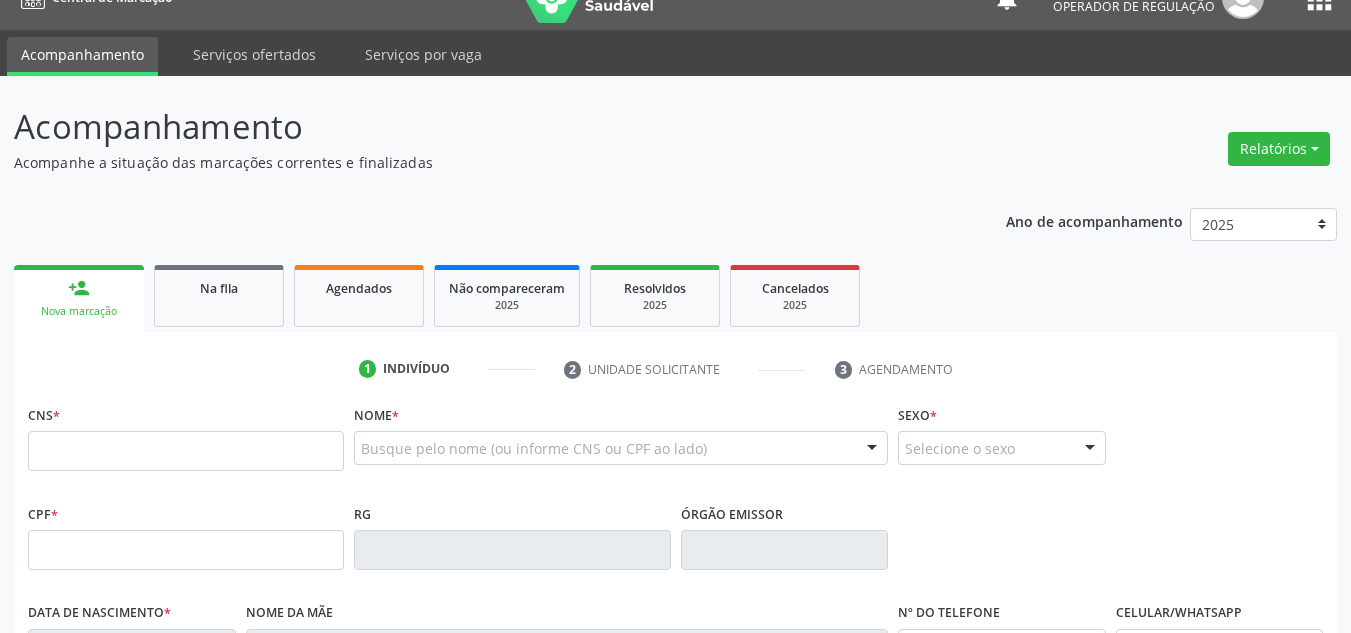 click on "CNS
*" at bounding box center (186, 435) 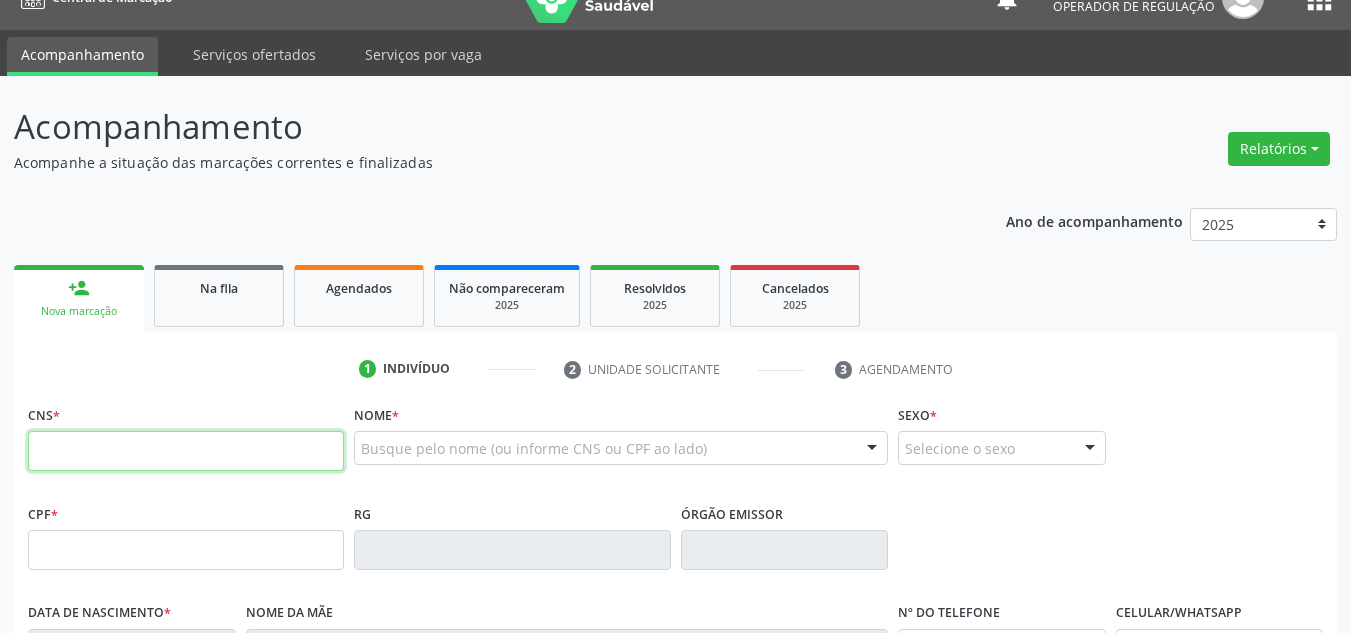 drag, startPoint x: 152, startPoint y: 469, endPoint x: 179, endPoint y: 458, distance: 29.15476 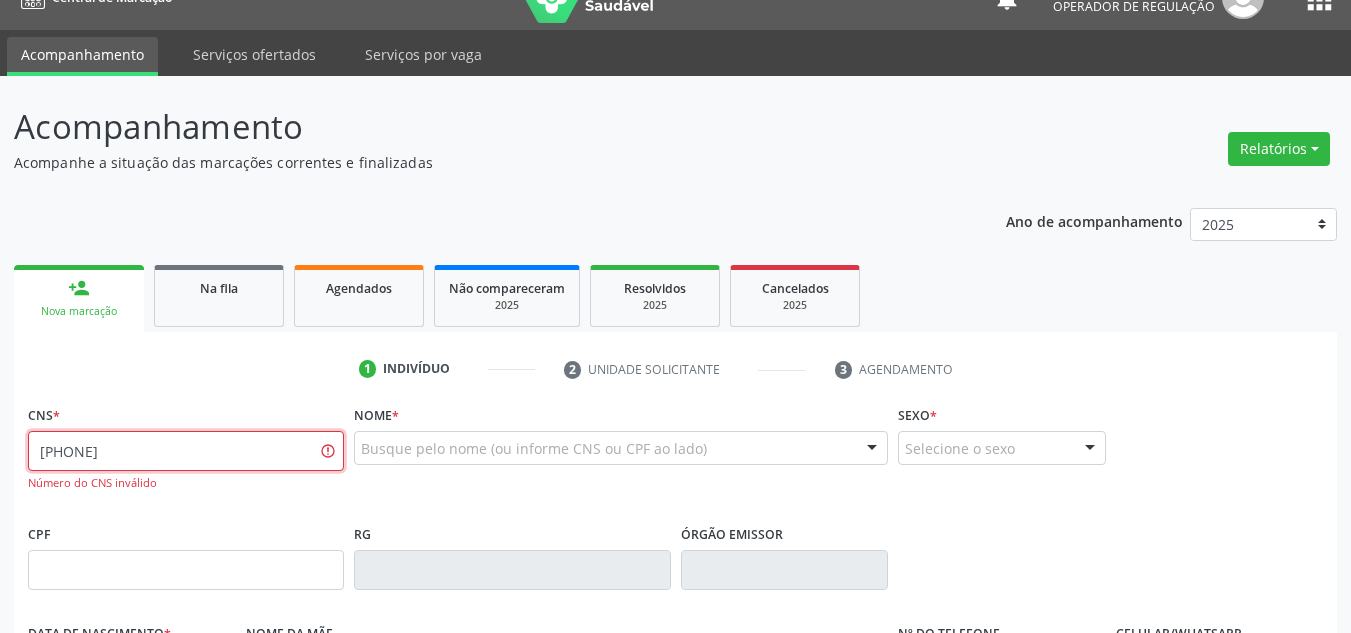 type on "[PHONE]" 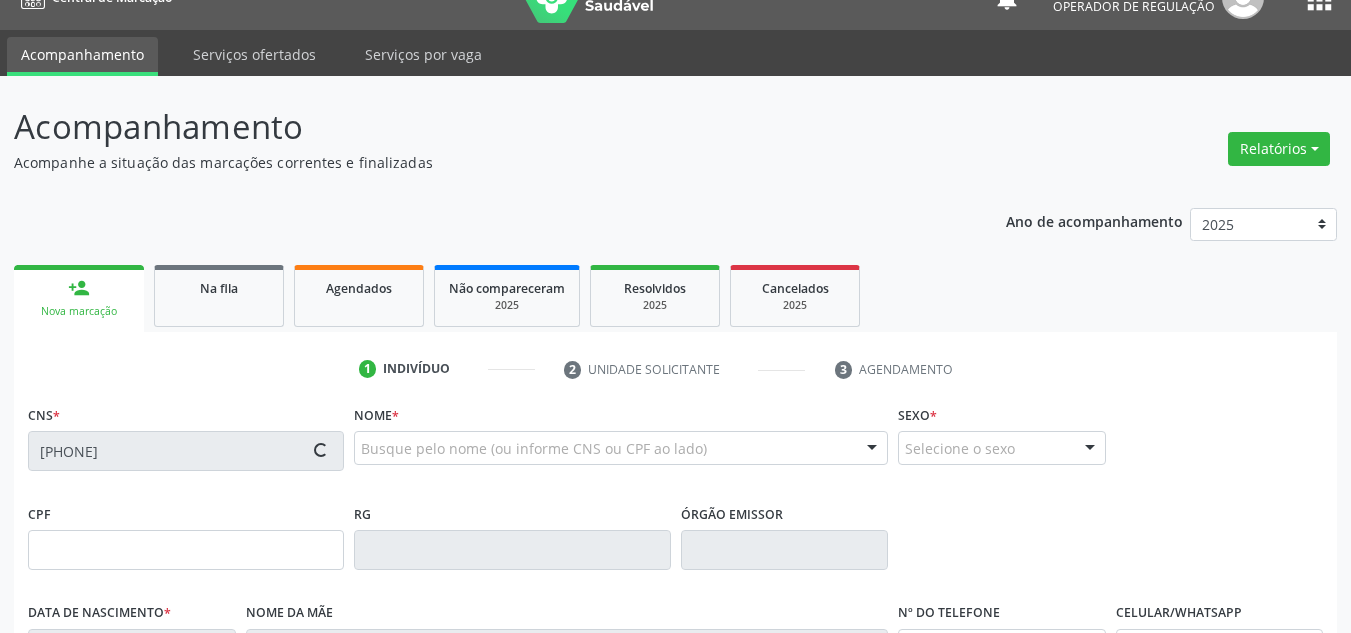 type on "[CPF]" 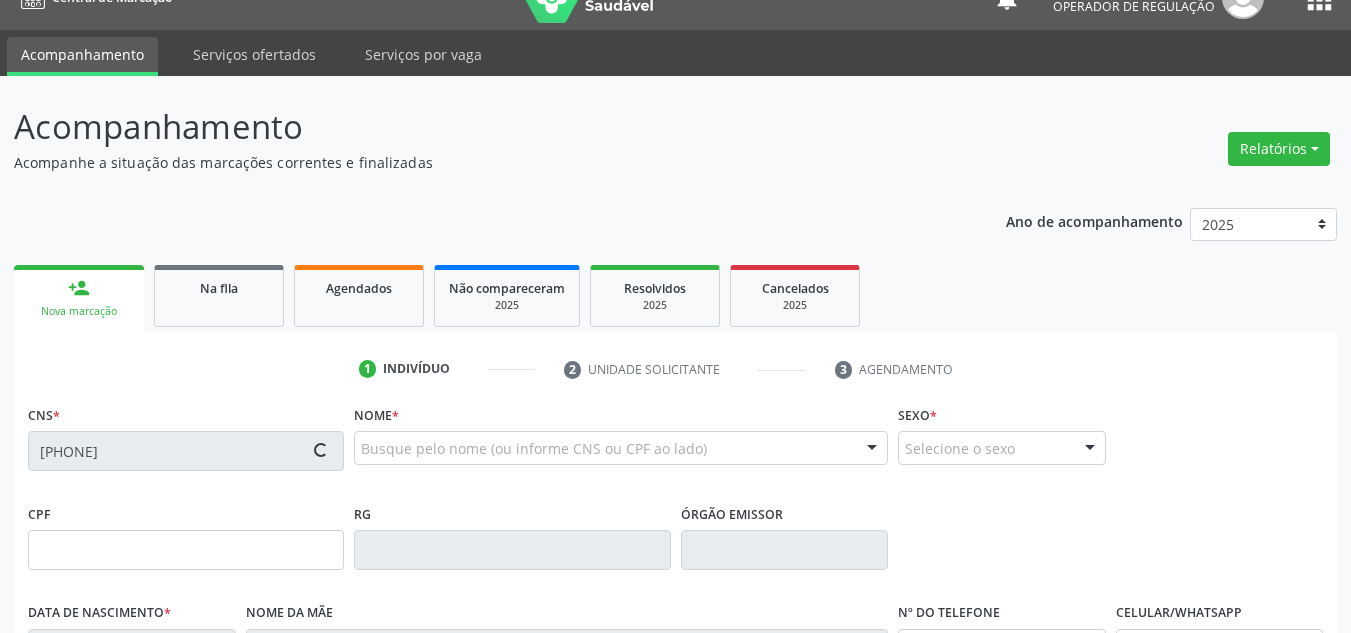 type on "[DATE]" 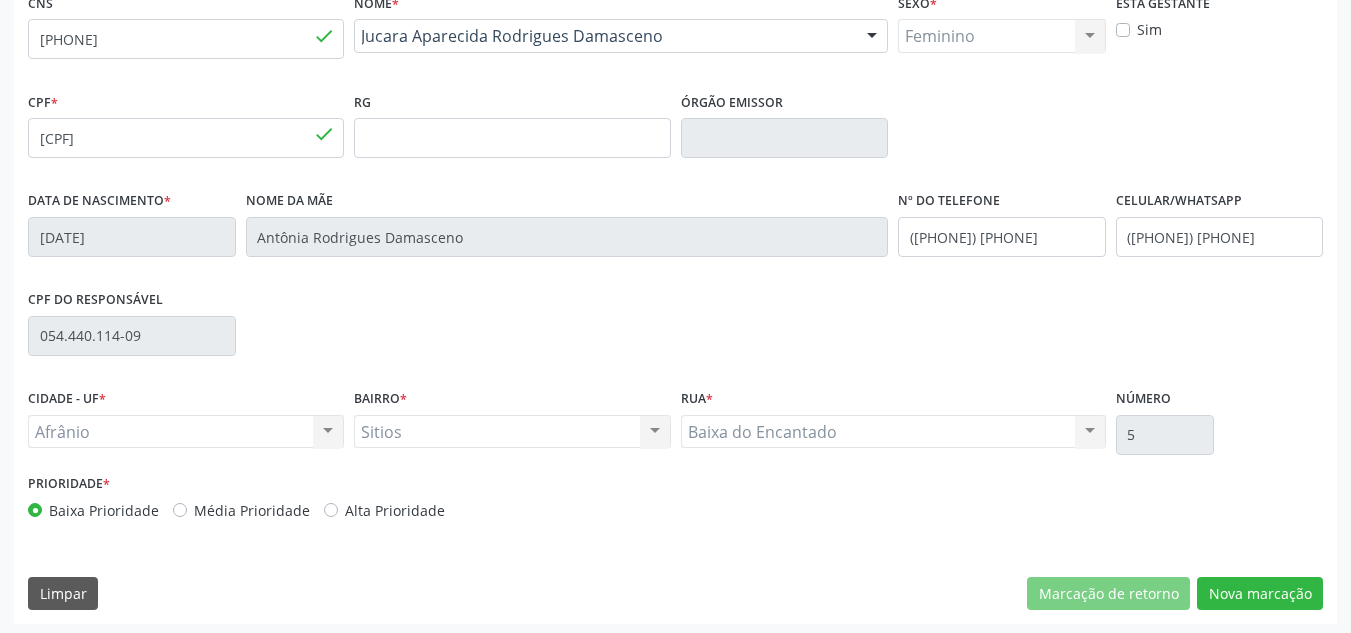 scroll, scrollTop: 451, scrollLeft: 0, axis: vertical 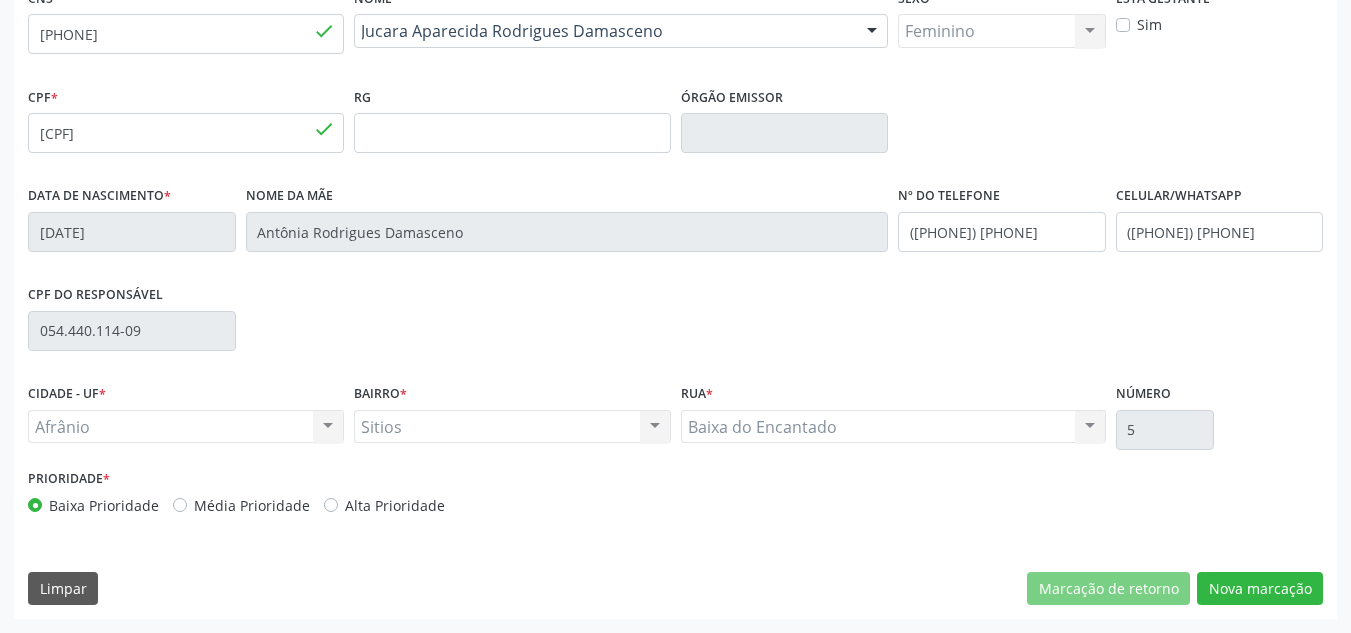 click on "Média Prioridade" at bounding box center (252, 505) 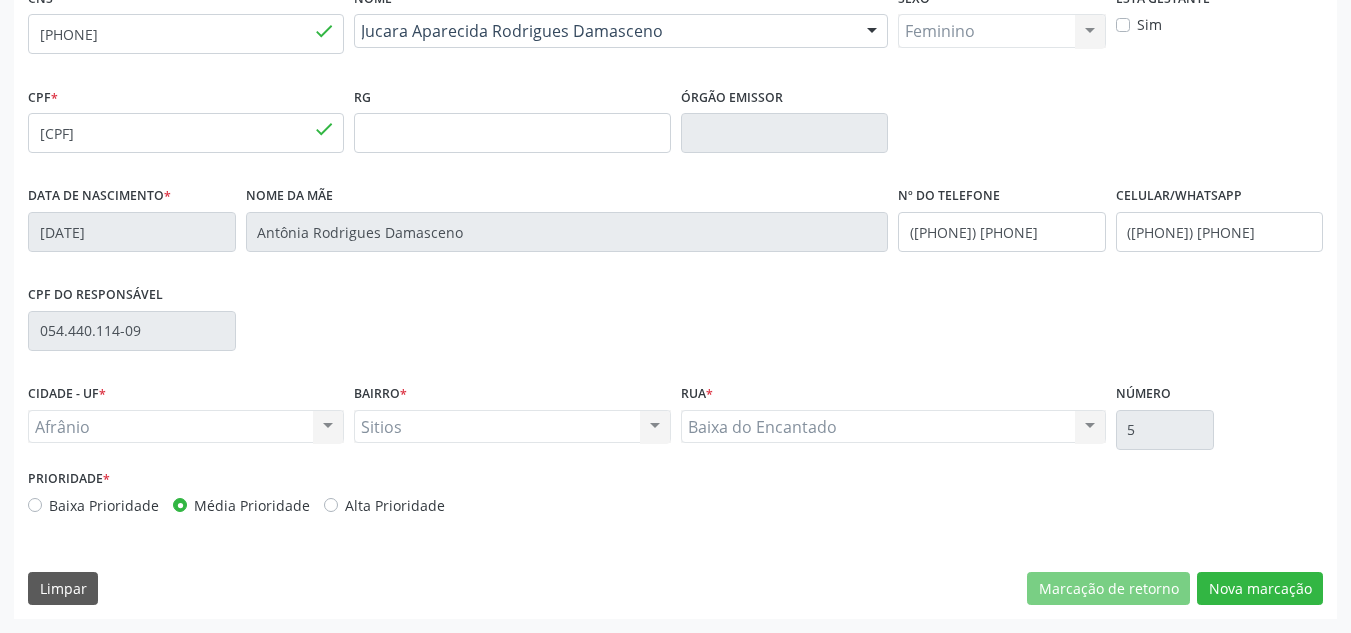 click on "CNS
[PHONE]       done
Nome
*
[FIRST] [MIDDLE] [LAST]
[FIRST] [MIDDLE] [LAST]
CNS:
[PHONE]
CPF:
[CPF]
Nascimento:
[DATE]
Nenhum resultado encontrado para: "   "
Digite o nome
Sexo
*
Feminino         Masculino   Feminino
Nenhum resultado encontrado para: "   "
Não há nenhuma opção para ser exibida.
Está gestante
Sim
CPF
*
[CPF]       done
RG
Órgão emissor
Data de nascimento
*
[DATE]
Nome da mãe
[FIRST] [LAST] [LAST]
Nº do Telefone
([PHONE]) [PHONE]
Celular/WhatsApp
([PHONE]) [PHONE]
CPF do responsável" at bounding box center (675, 301) 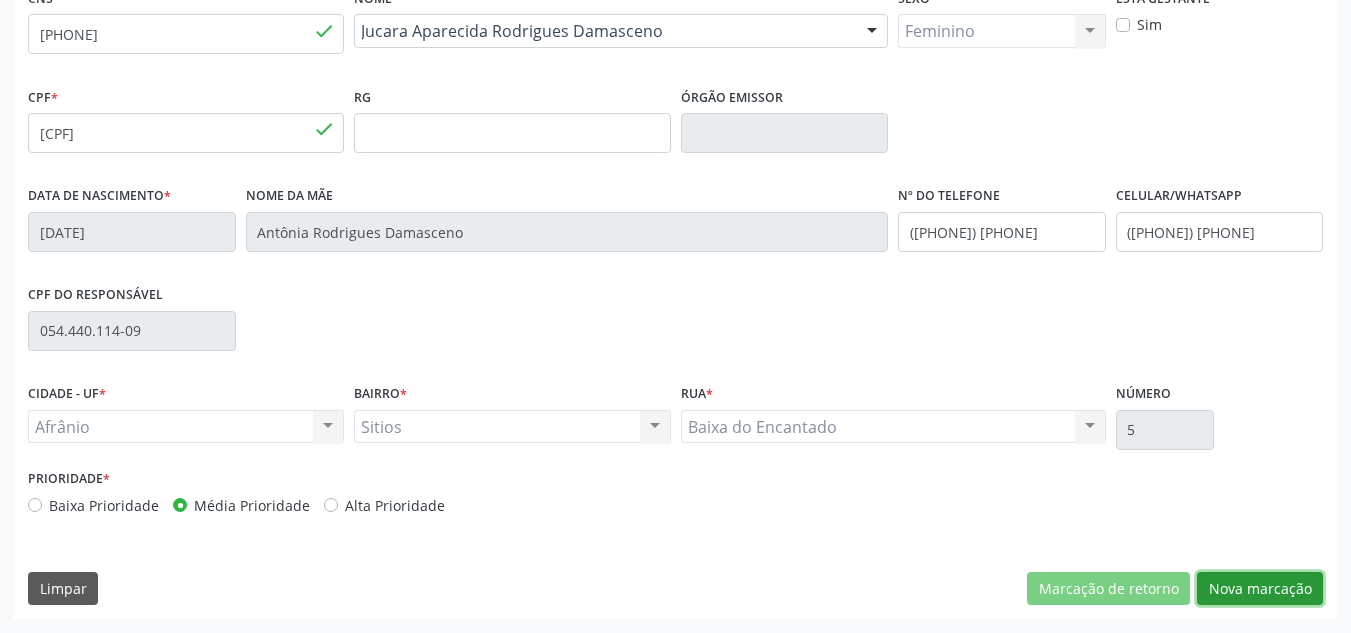 click on "Nova marcação" at bounding box center (1260, 589) 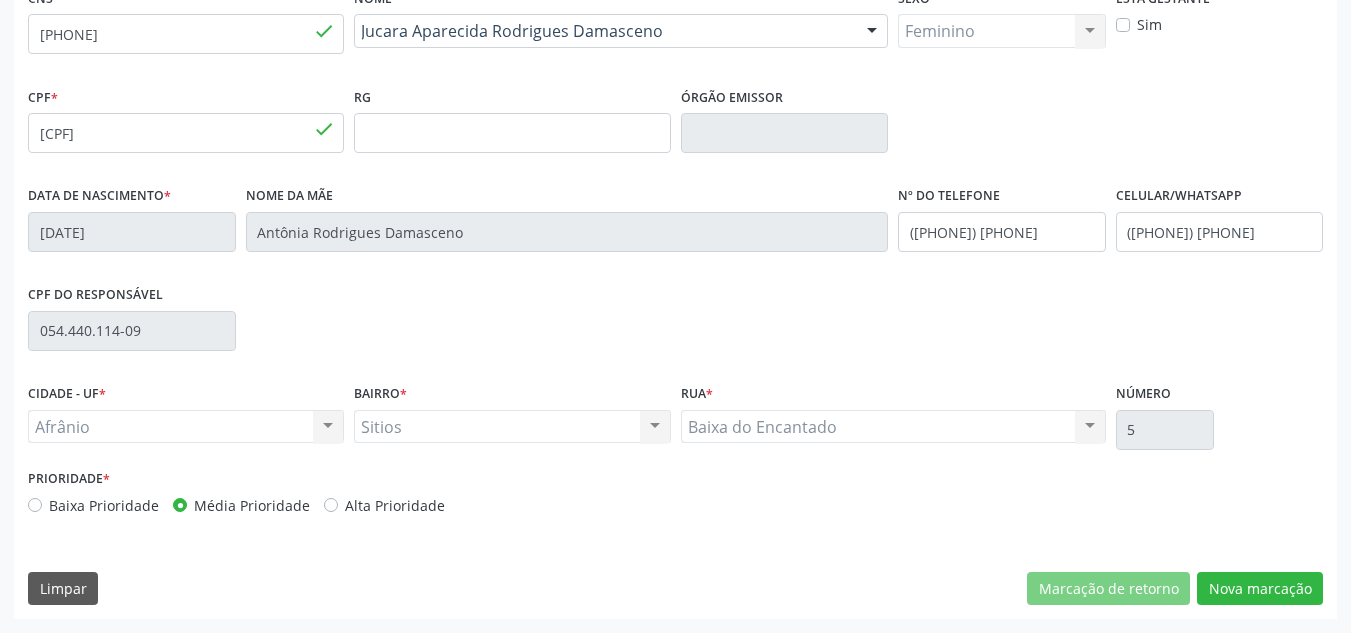 scroll, scrollTop: 273, scrollLeft: 0, axis: vertical 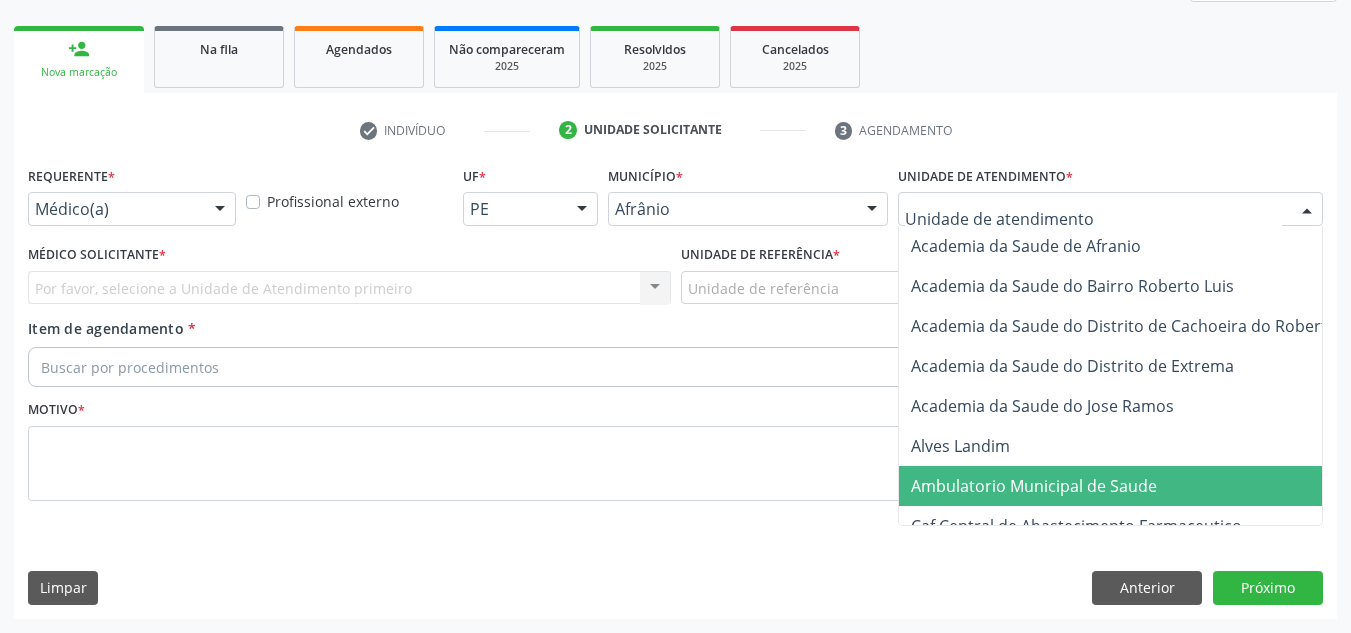 click on "Ambulatorio Municipal de Saude" at bounding box center [1034, 486] 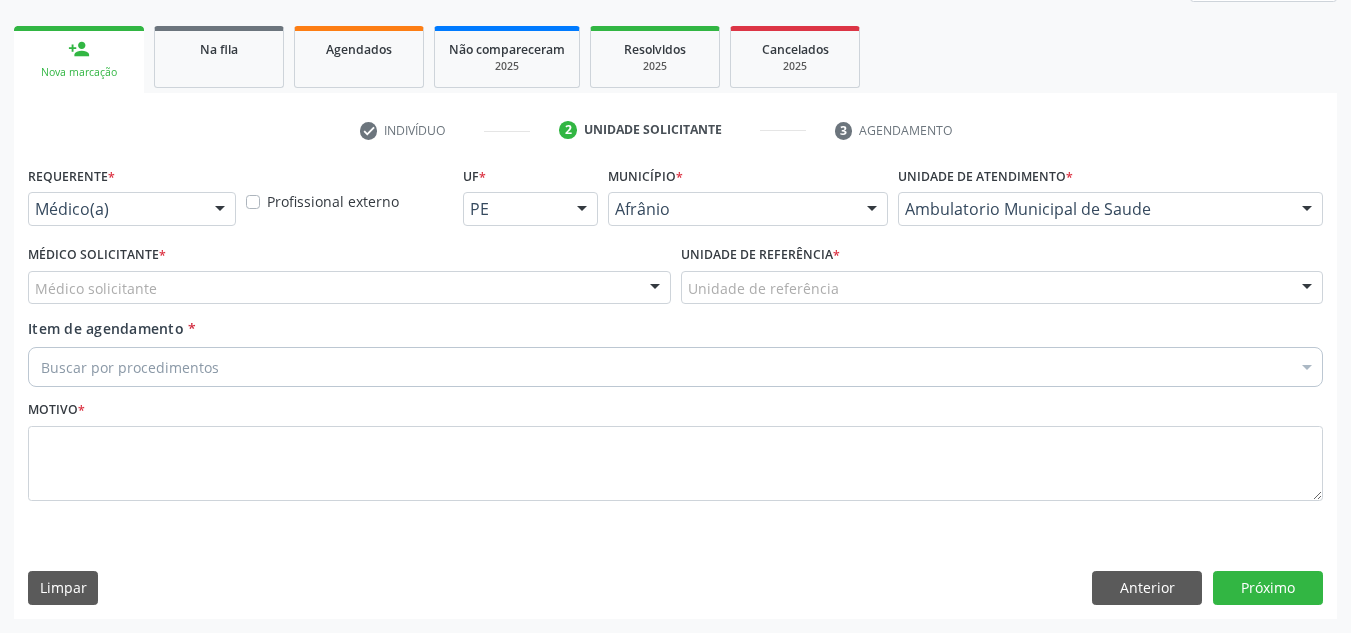 click on "Médico Solicitante
*
Médico solicitante
[FIRST] [MIDDLE] [LAST]   [FIRST] [MIDDLE] [LAST]   [FIRST] [MIDDLE] [LAST]   [FIRST] [MIDDLE] [LAST]   [FIRST] [MIDDLE] [LAST]   [FIRST] [MIDDLE] [LAST]   [FIRST] [MIDDLE] [LAST]   [FIRST] [MIDDLE] [LAST]   [FIRST] [MIDDLE] [LAST]   [FIRST] [MIDDLE] [LAST]   [FIRST] [MIDDLE] [LAST]   [FIRST] [MIDDLE] [LAST]   [FIRST] [MIDDLE] [LAST]   [FIRST] [MIDDLE] [LAST]   [FIRST] [MIDDLE] [LAST]   [FIRST] [MIDDLE] [LAST]
Nenhum resultado encontrado para: "   "
Não há nenhuma opção para ser exibida." at bounding box center (349, 272) 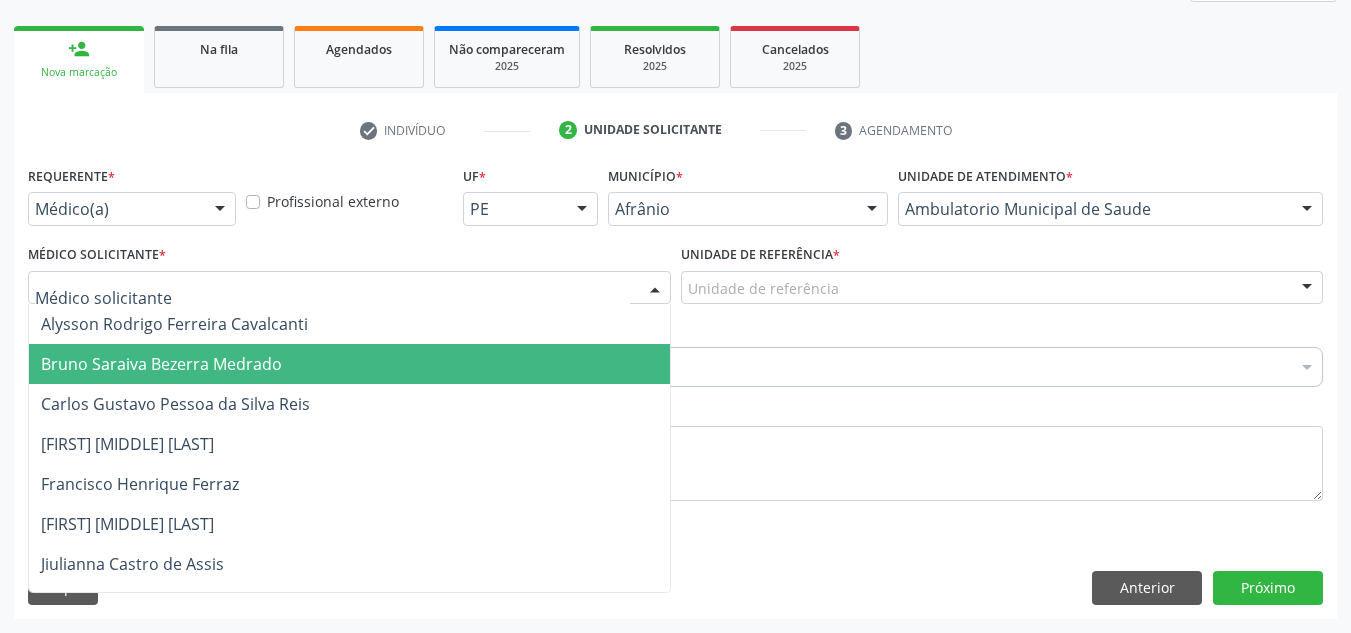 click on "Bruno Saraiva Bezerra Medrado" at bounding box center (349, 364) 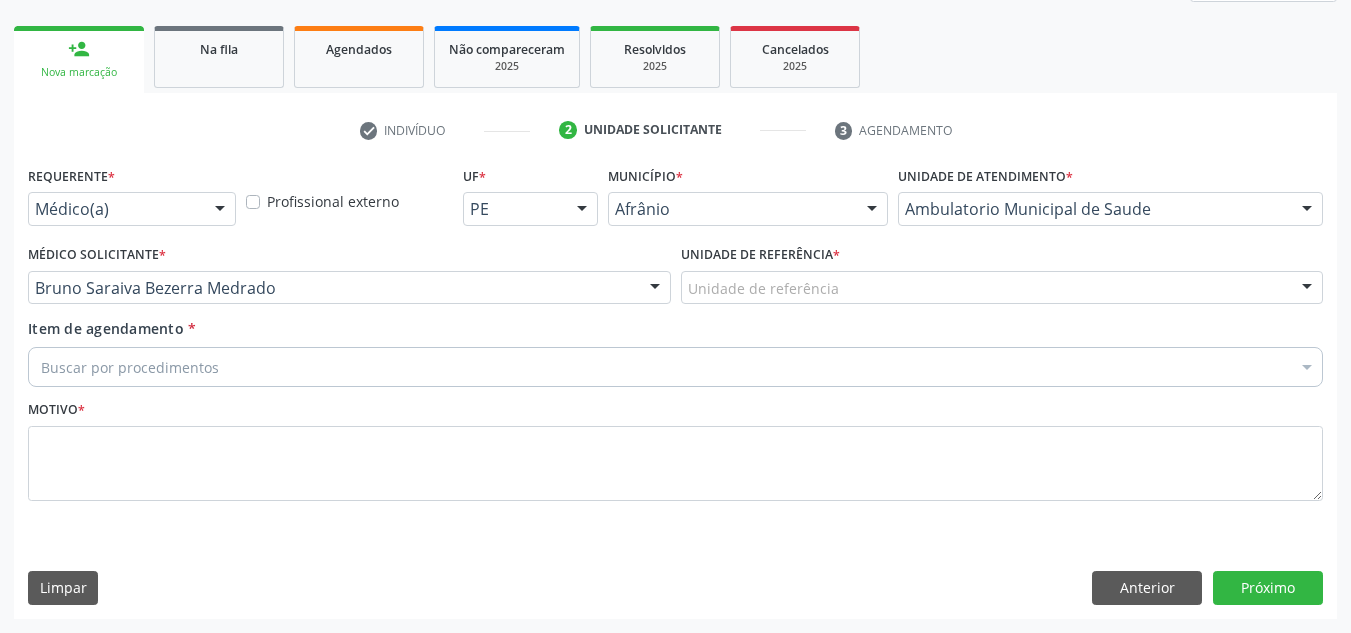 drag, startPoint x: 796, startPoint y: 286, endPoint x: 777, endPoint y: 331, distance: 48.8467 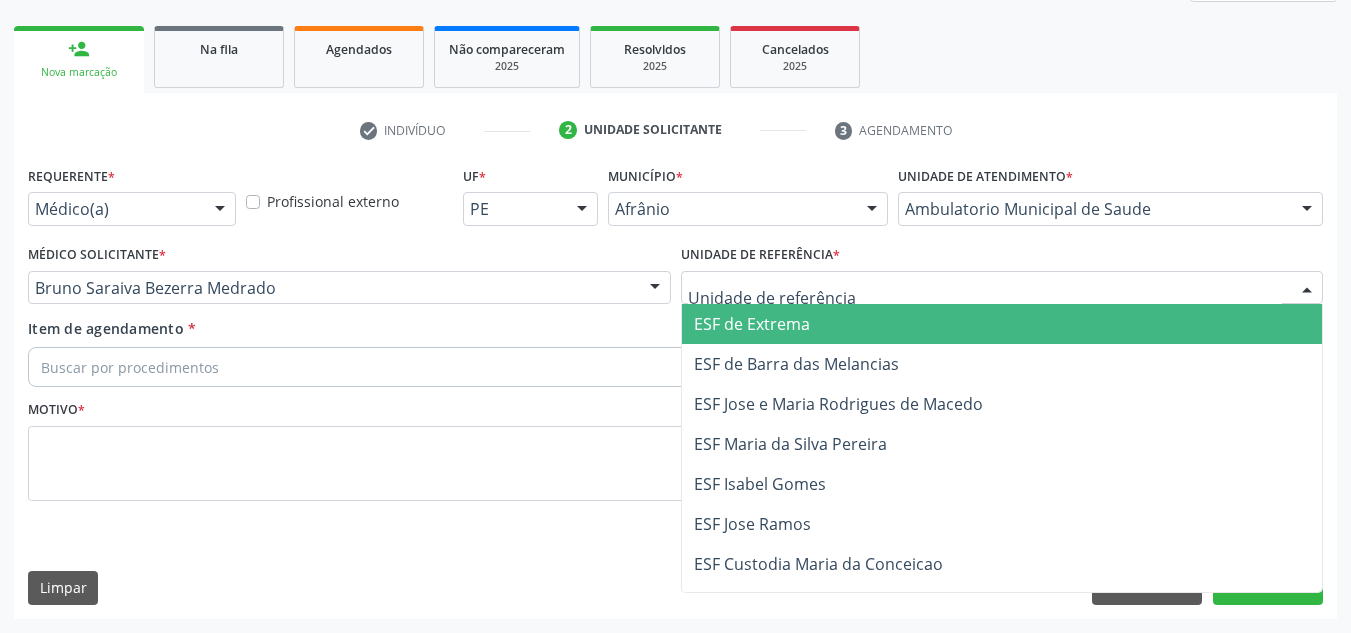 drag, startPoint x: 790, startPoint y: 370, endPoint x: 484, endPoint y: 389, distance: 306.5893 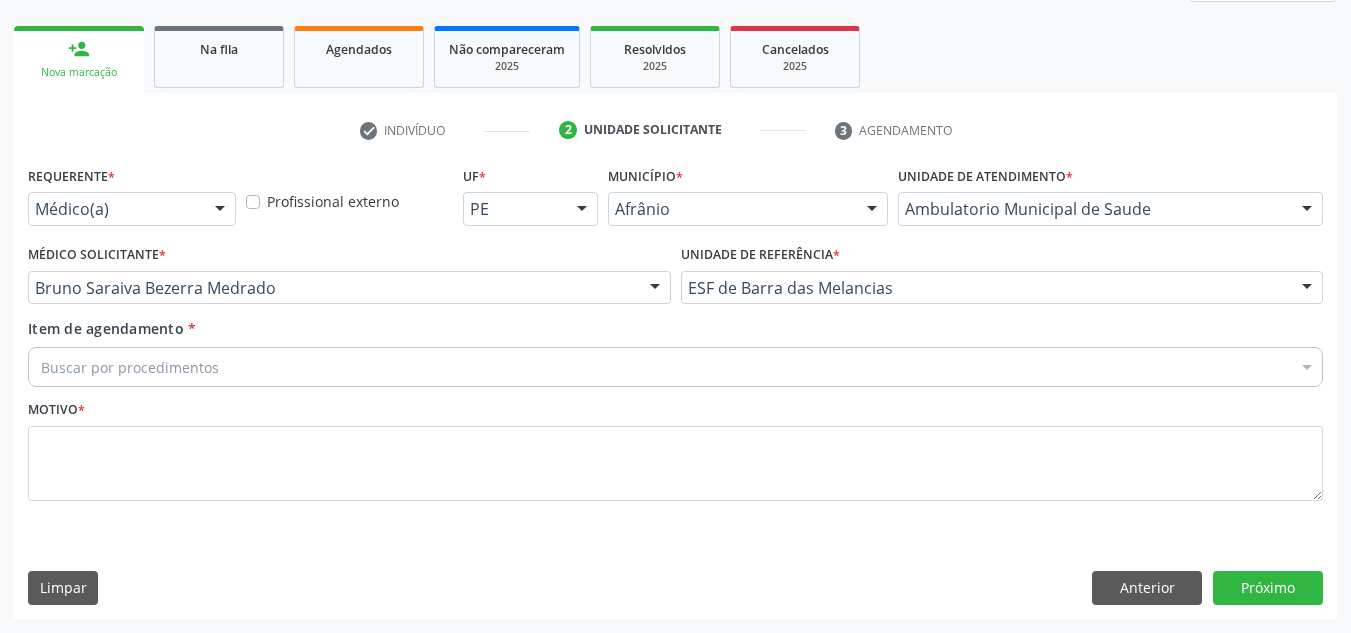 click on "Buscar por procedimentos" at bounding box center [675, 367] 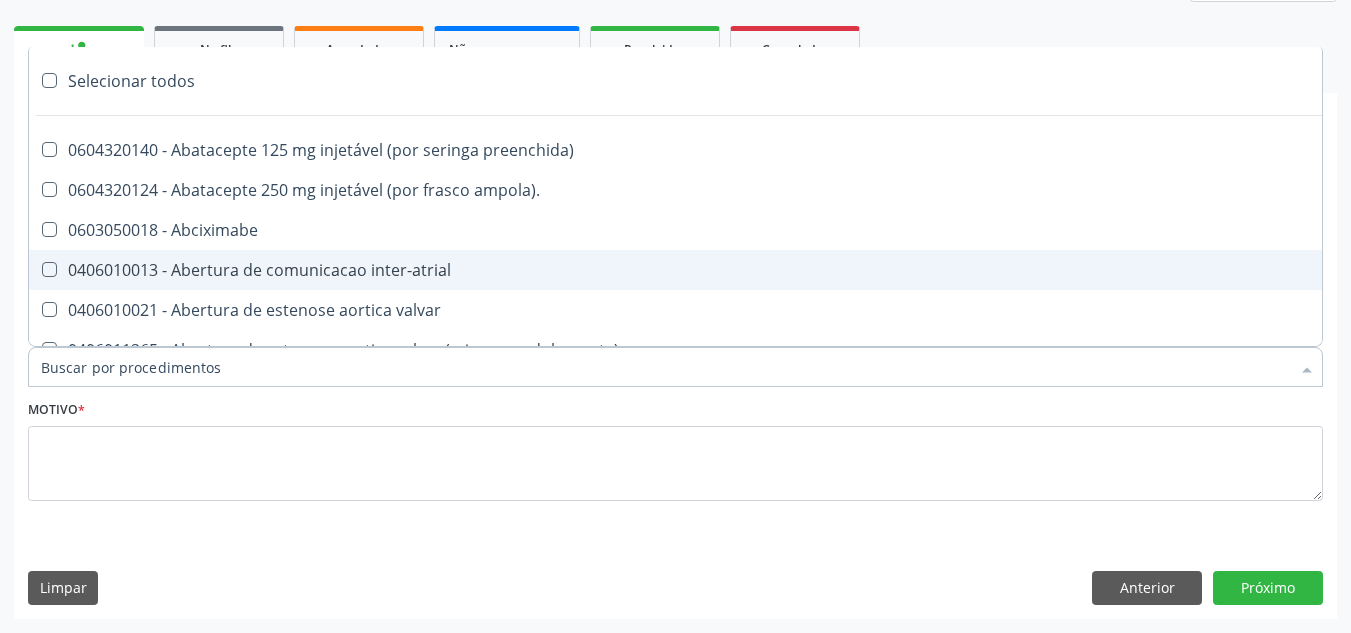 type on "V" 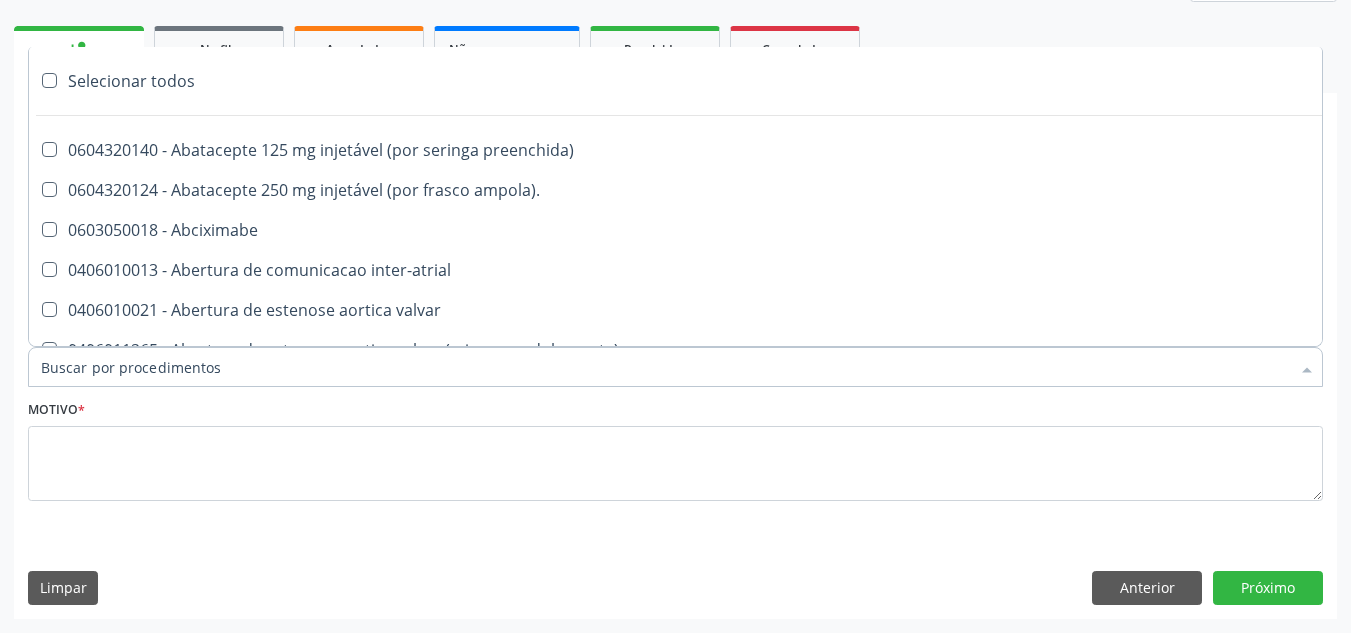 paste on "ORTOPEDISTA" 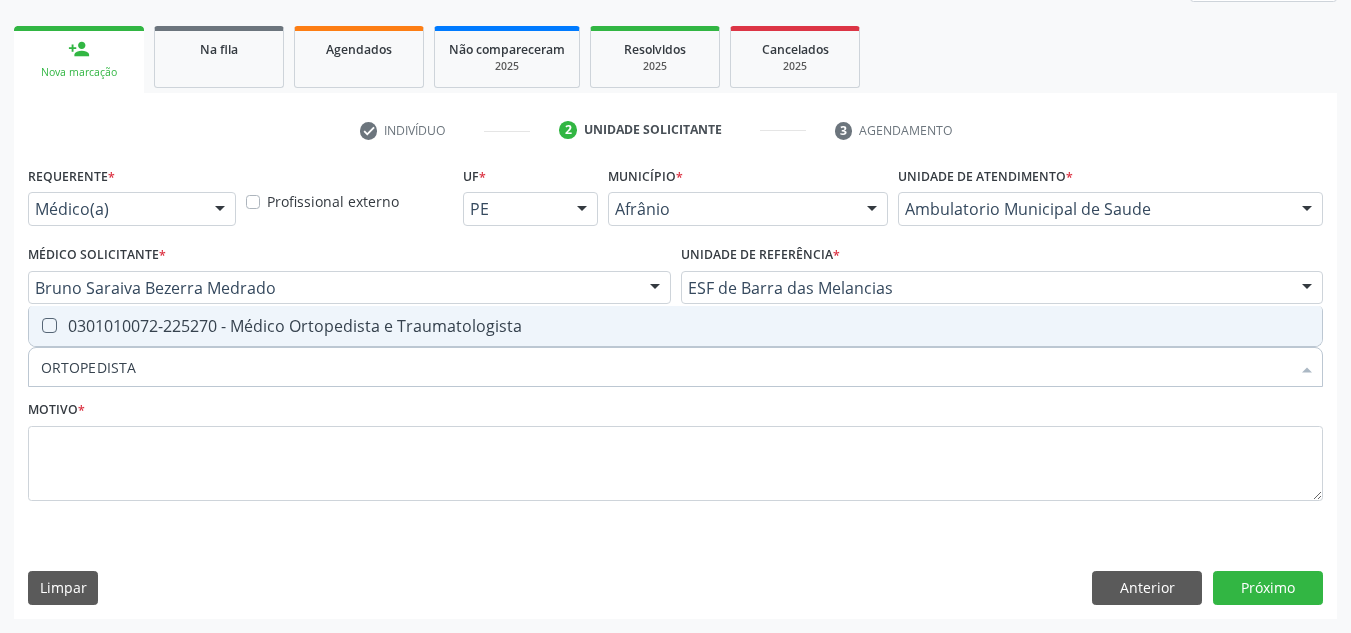 click on "0301010072-225270 - Médico Ortopedista e Traumatologista" at bounding box center [675, 326] 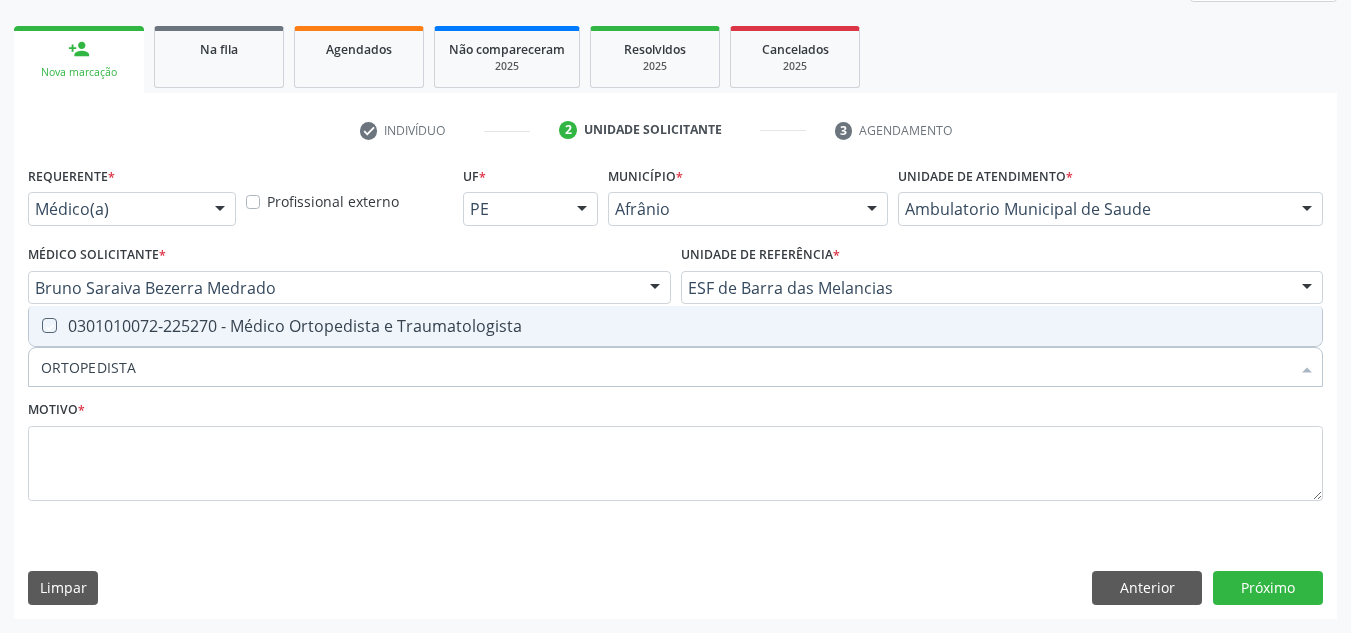 checkbox on "true" 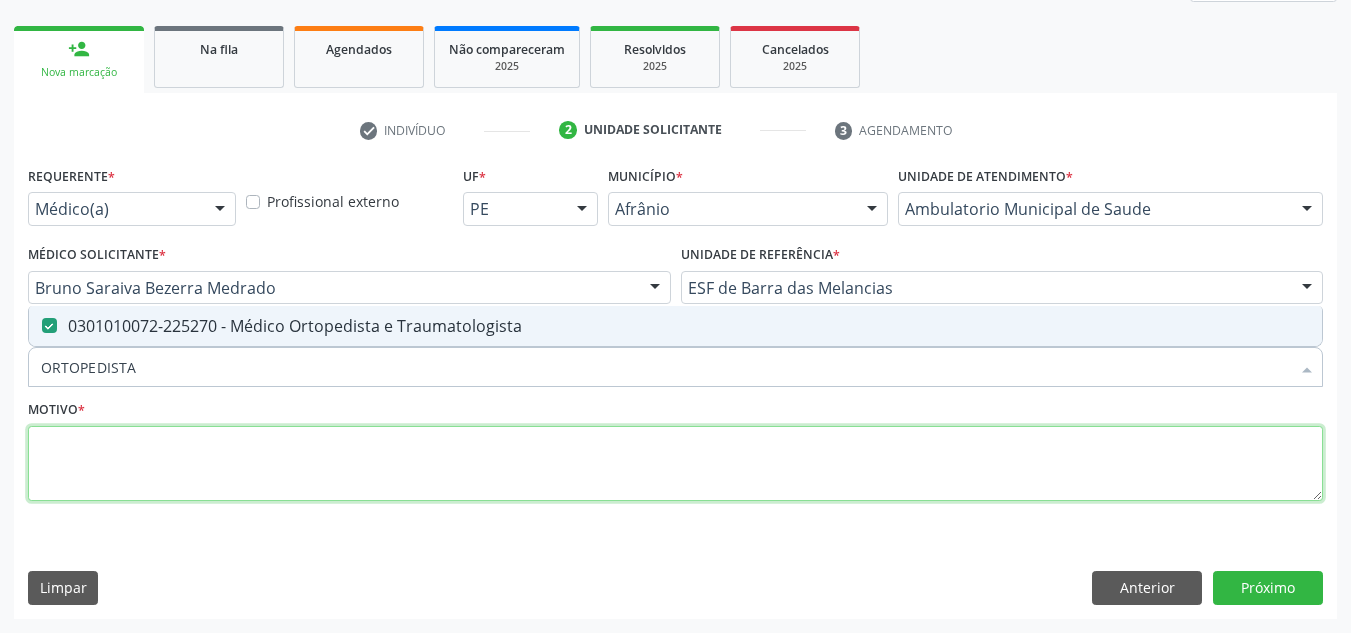 click at bounding box center [675, 464] 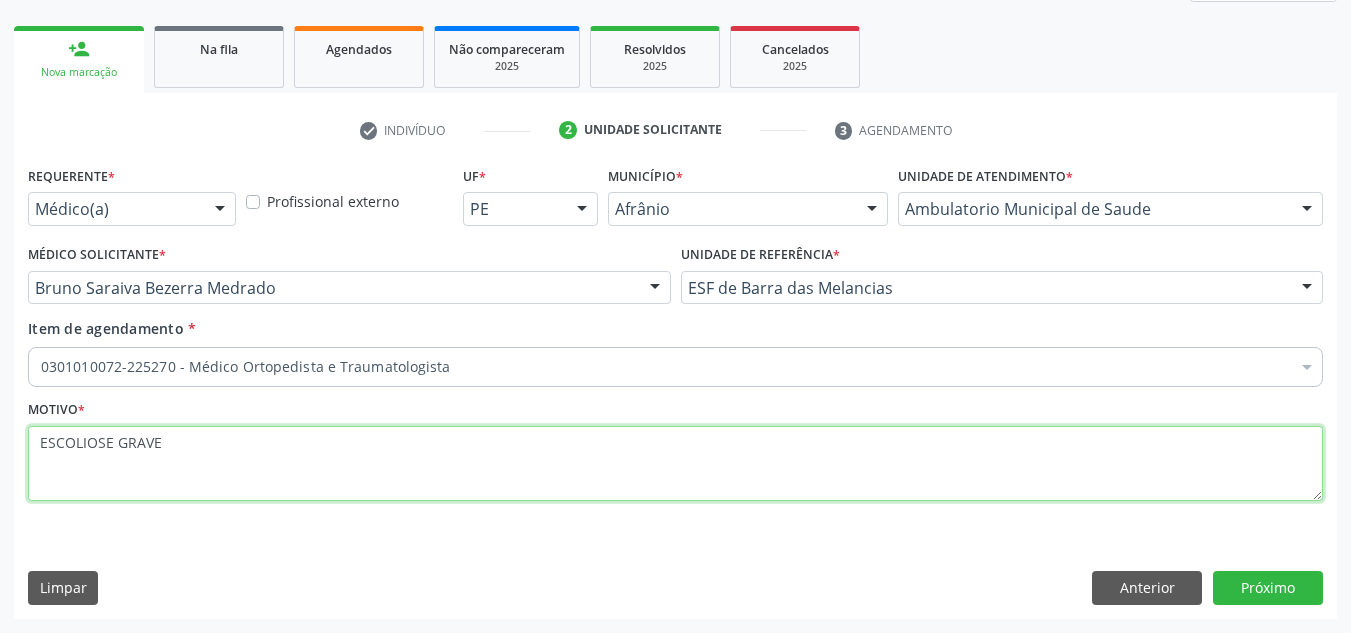 type on "ESCOLIOSE GRAVE" 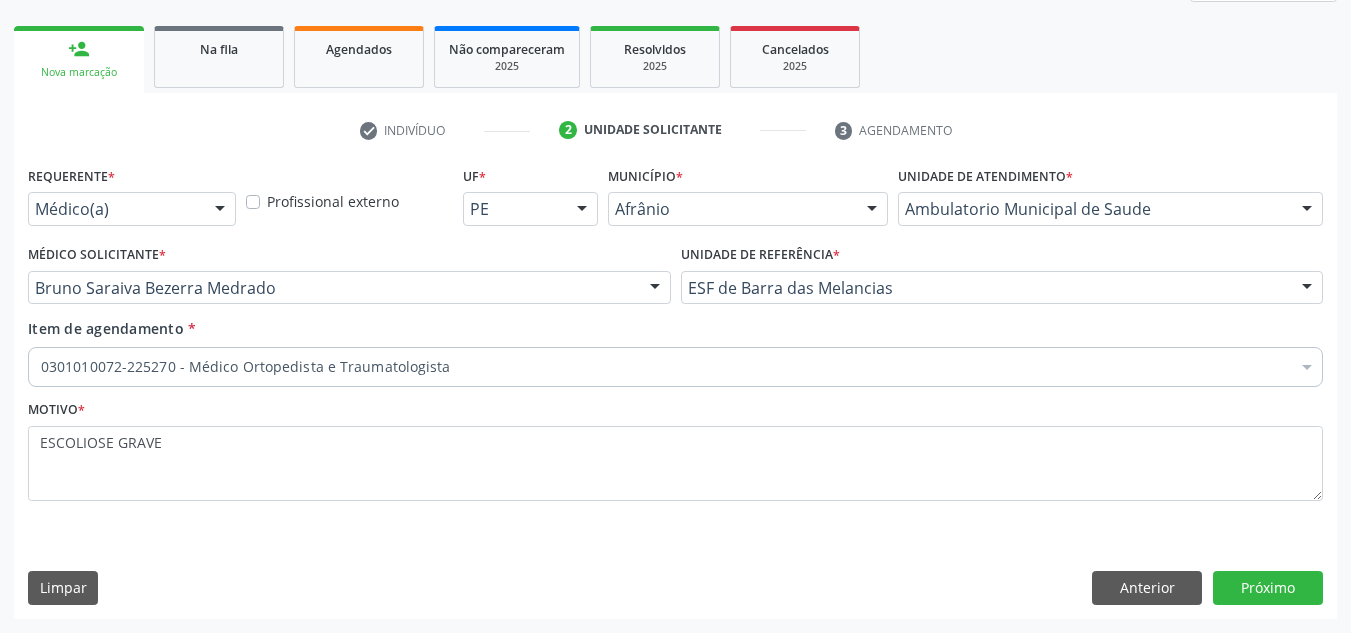 click on "Requerente
*
Médico(a)         Médico(a)   Enfermeiro(a)   Paciente
Nenhum resultado encontrado para: "   "
Não há nenhuma opção para ser exibida.
Profissional externo
UF
*
PE         BA   PE
Nenhum resultado encontrado para: "   "
Não há nenhuma opção para ser exibida.
Município
*
Afrânio         Afrânio   Petrolina
Nenhum resultado encontrado para: "   "
Não há nenhuma opção para ser exibida.
Unidade de atendimento
*
Ambulatorio Municipal de Saude         Academia da Saude de Afranio   Academia da Saude do Bairro Roberto Luis   Academia da Saude do Distrito de Cachoeira do Roberto   Academia da Saude do Distrito de Extrema   Academia da Saude do Jose Ramos   Alves Landim   Ambulatorio Municipal de Saude   Caf Central de Abastecimento Farmaceutico     Centro de Especialidades   Cime   Cuidar" at bounding box center (675, 389) 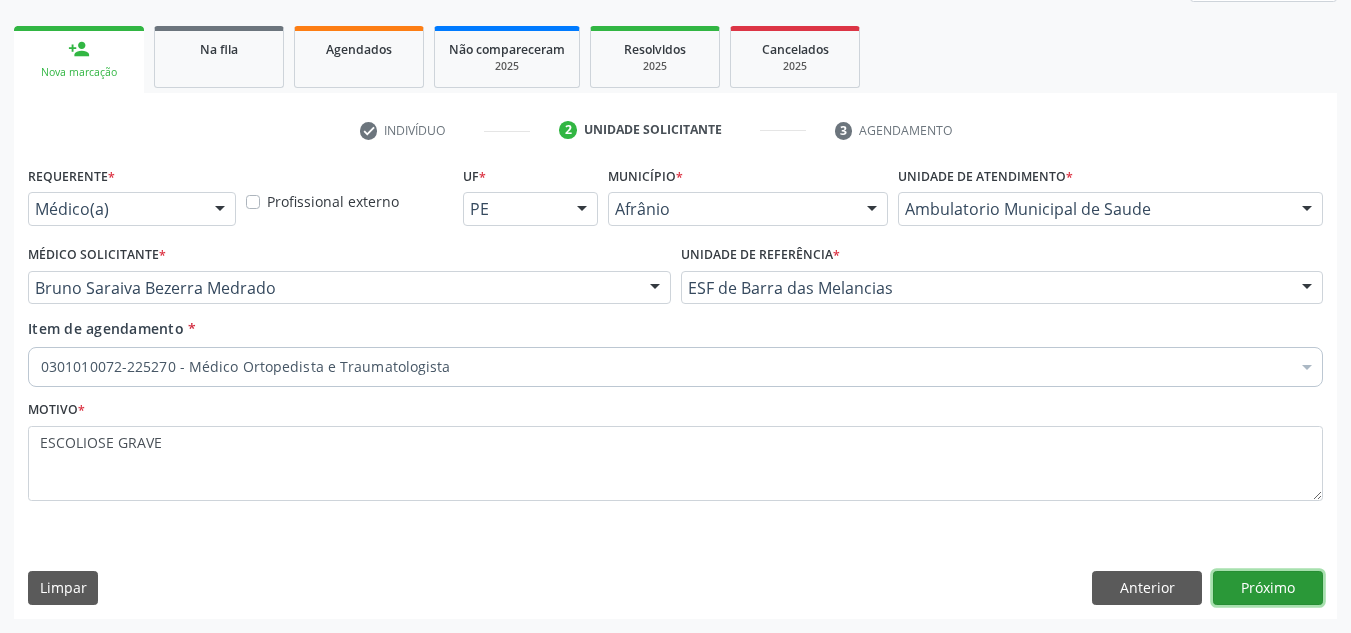 click on "Próximo" at bounding box center (1268, 588) 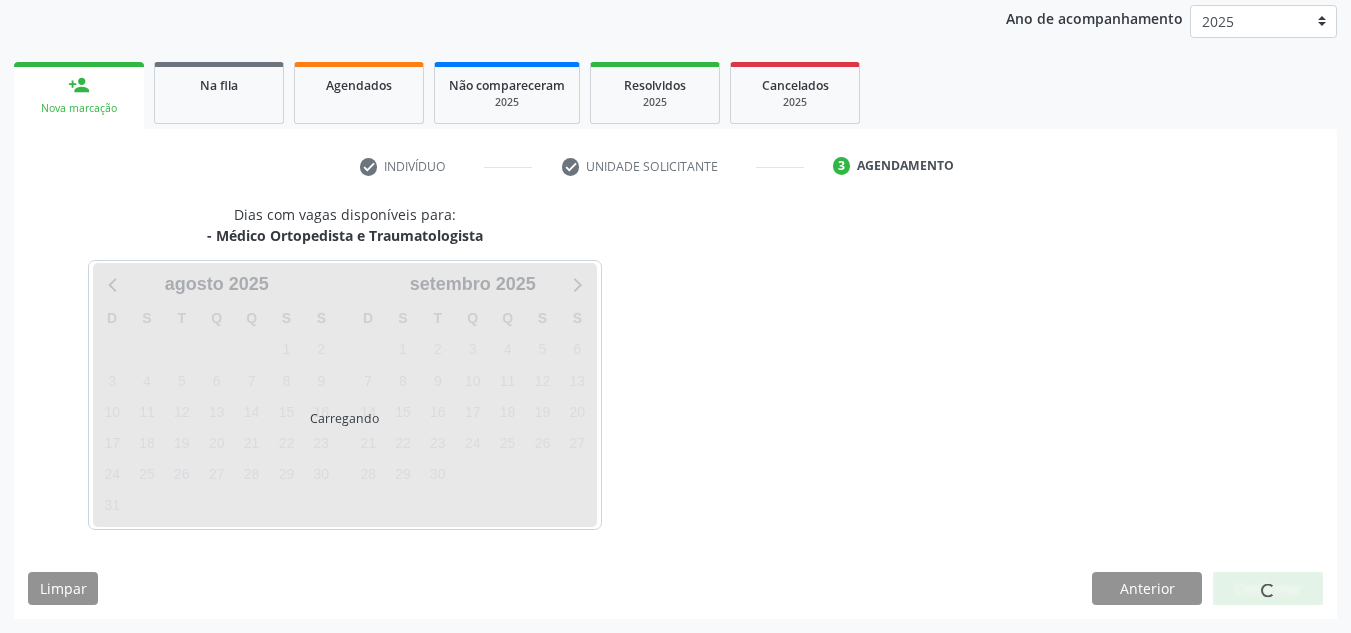 scroll, scrollTop: 237, scrollLeft: 0, axis: vertical 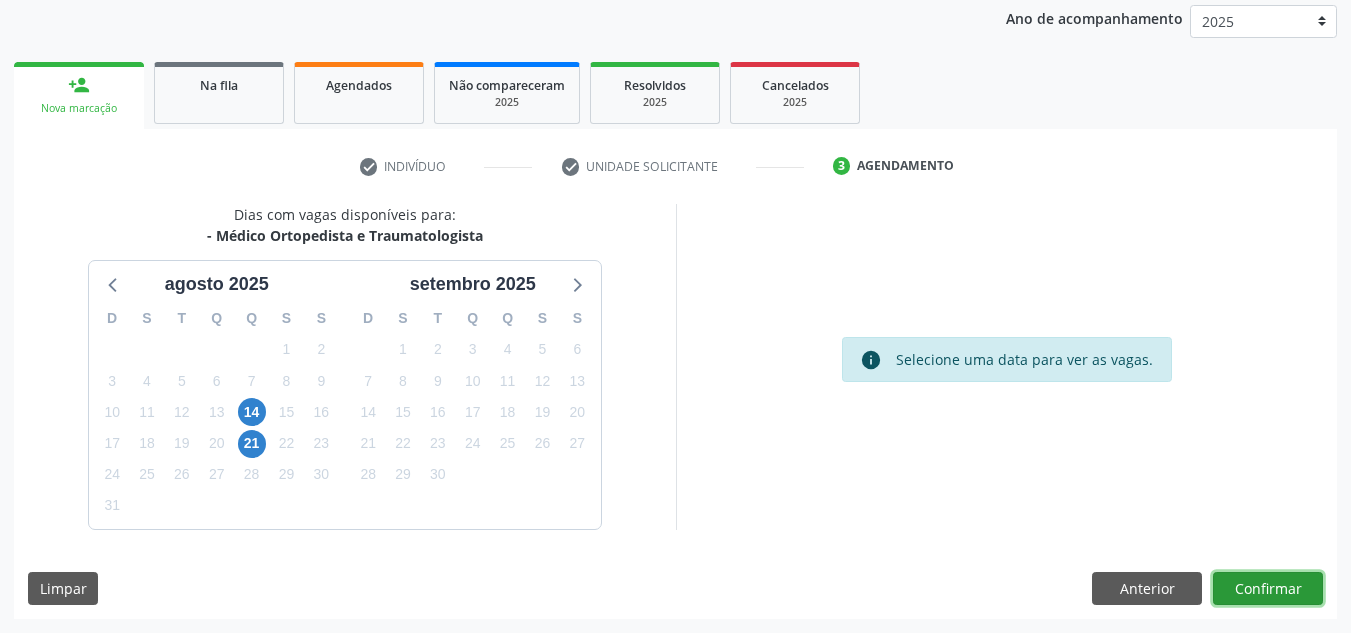 click on "Confirmar" at bounding box center [1268, 589] 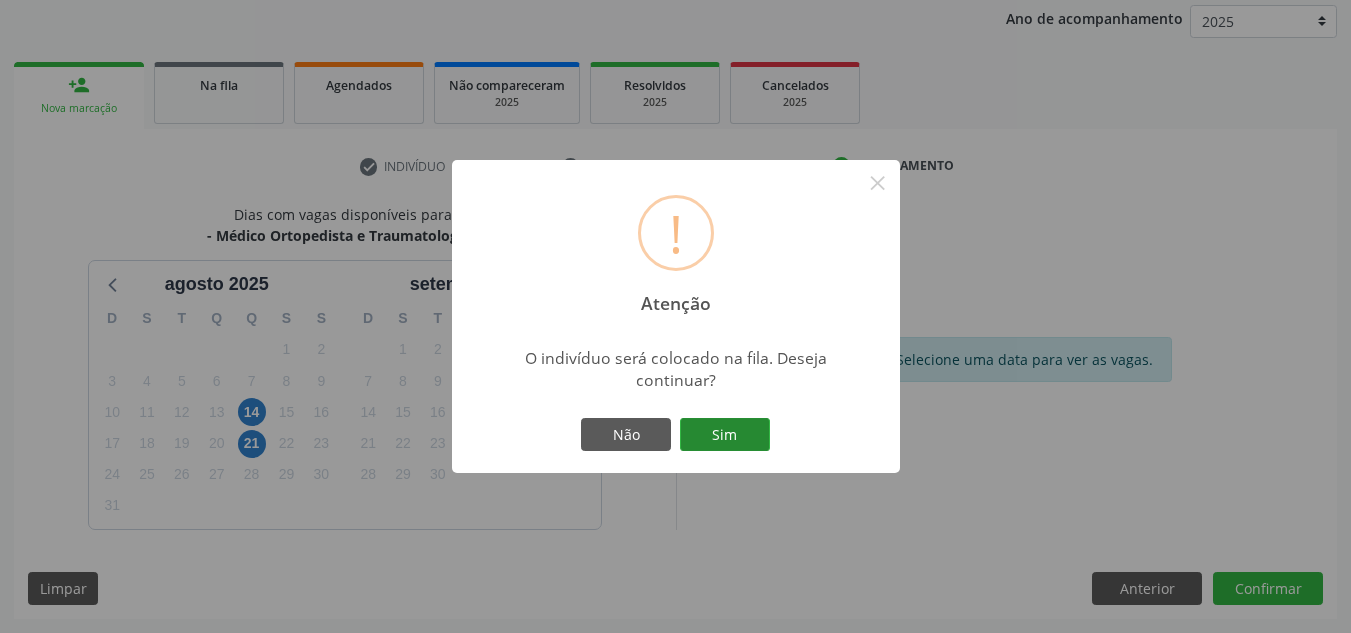 click on "Sim" at bounding box center (725, 435) 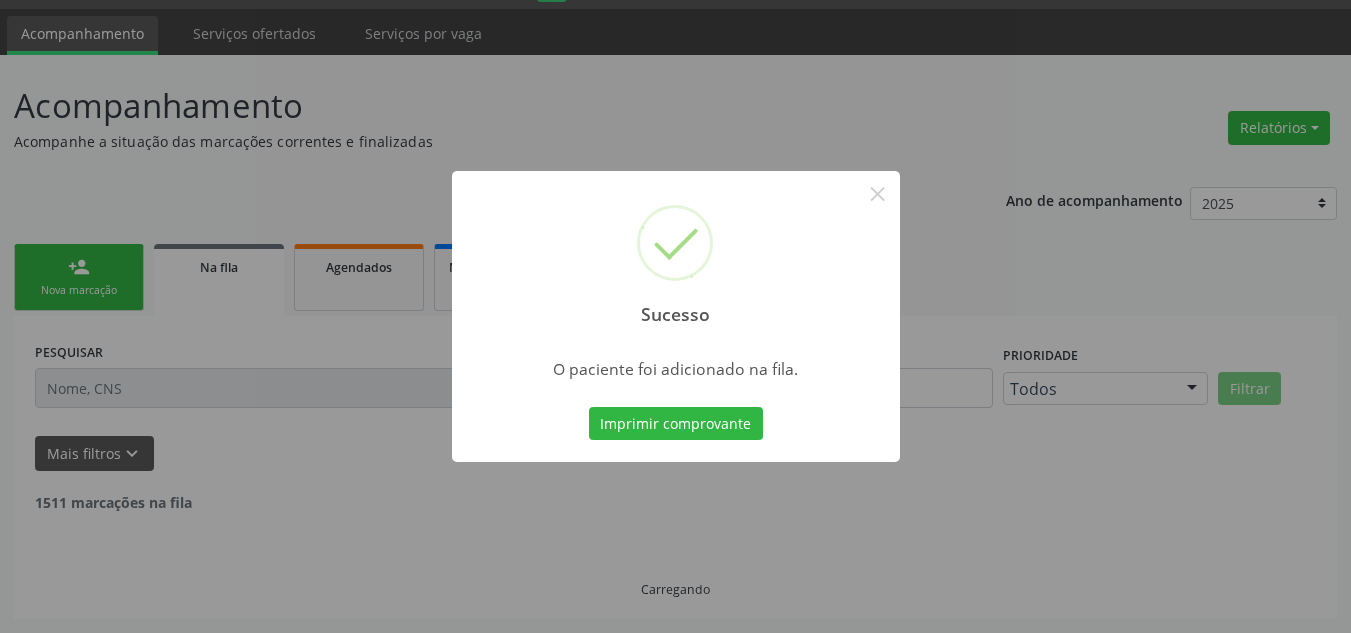 scroll, scrollTop: 34, scrollLeft: 0, axis: vertical 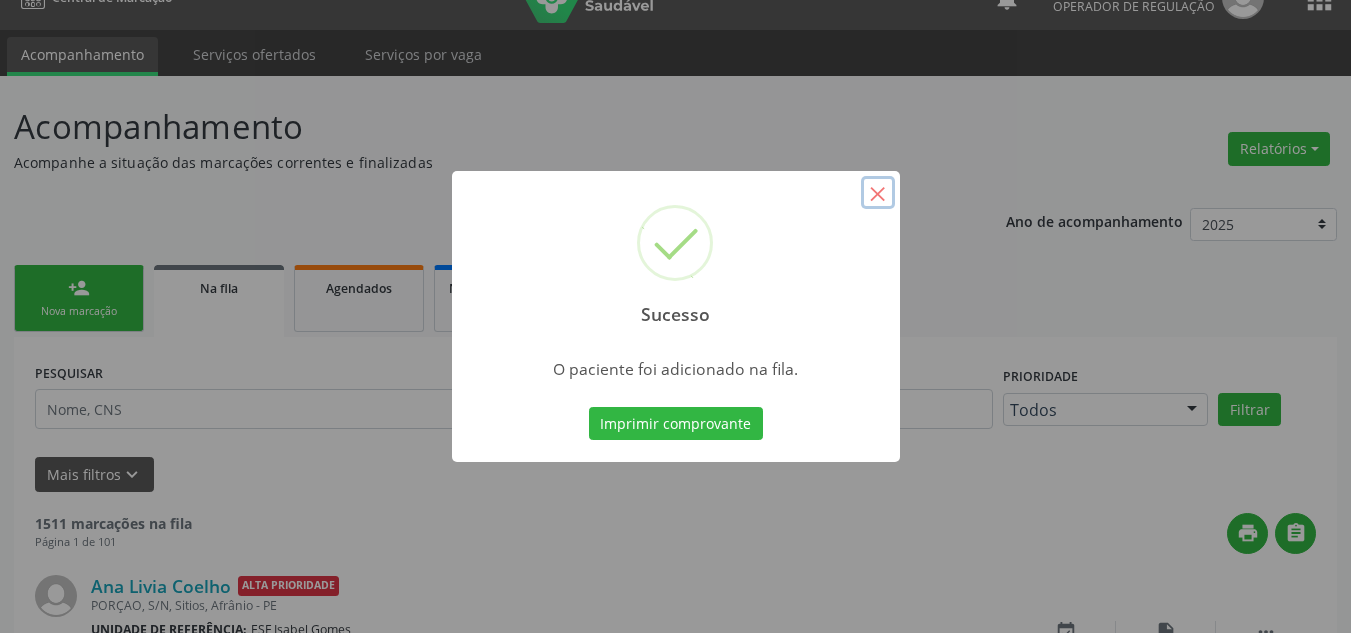 click on "×" at bounding box center (878, 193) 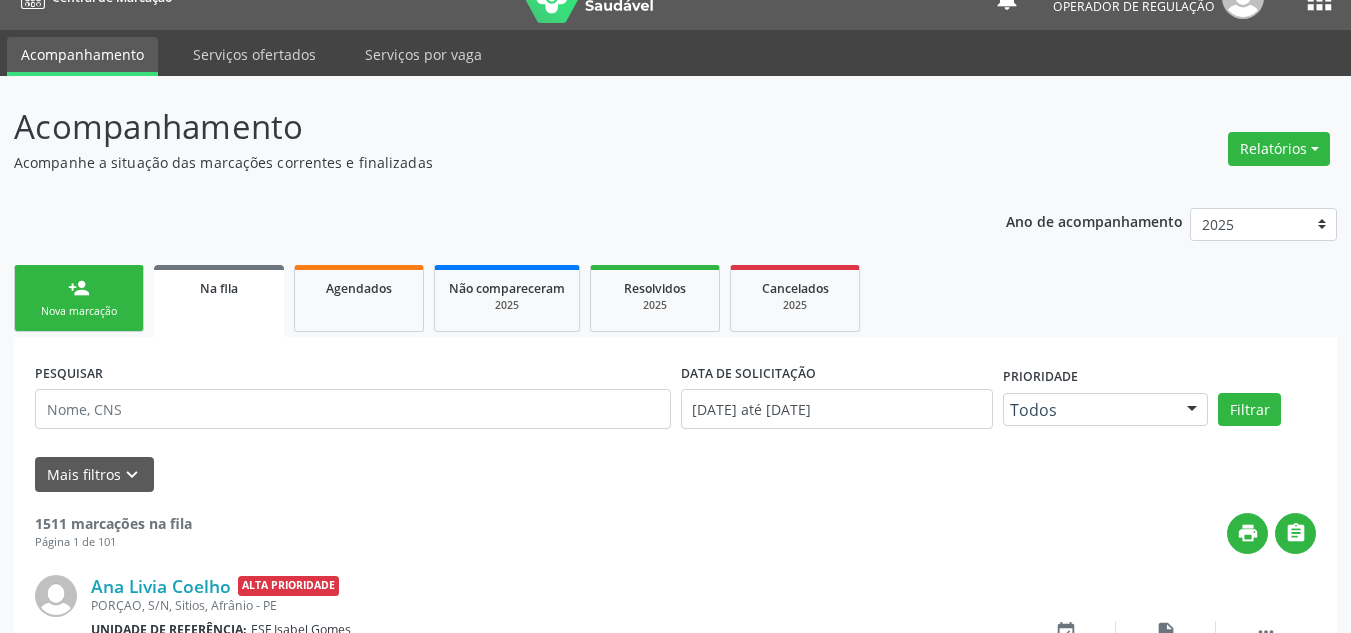 click on "person_add
Nova marcação" at bounding box center (79, 298) 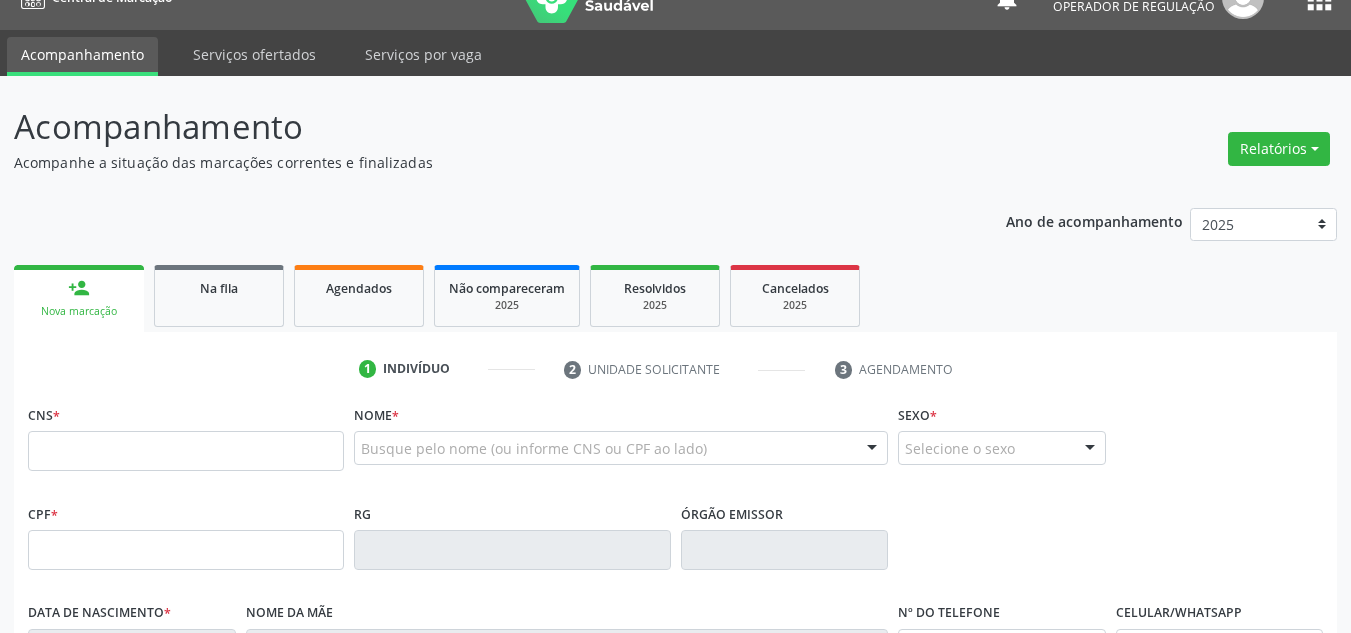 click on "person_add
Nova marcação" at bounding box center [79, 298] 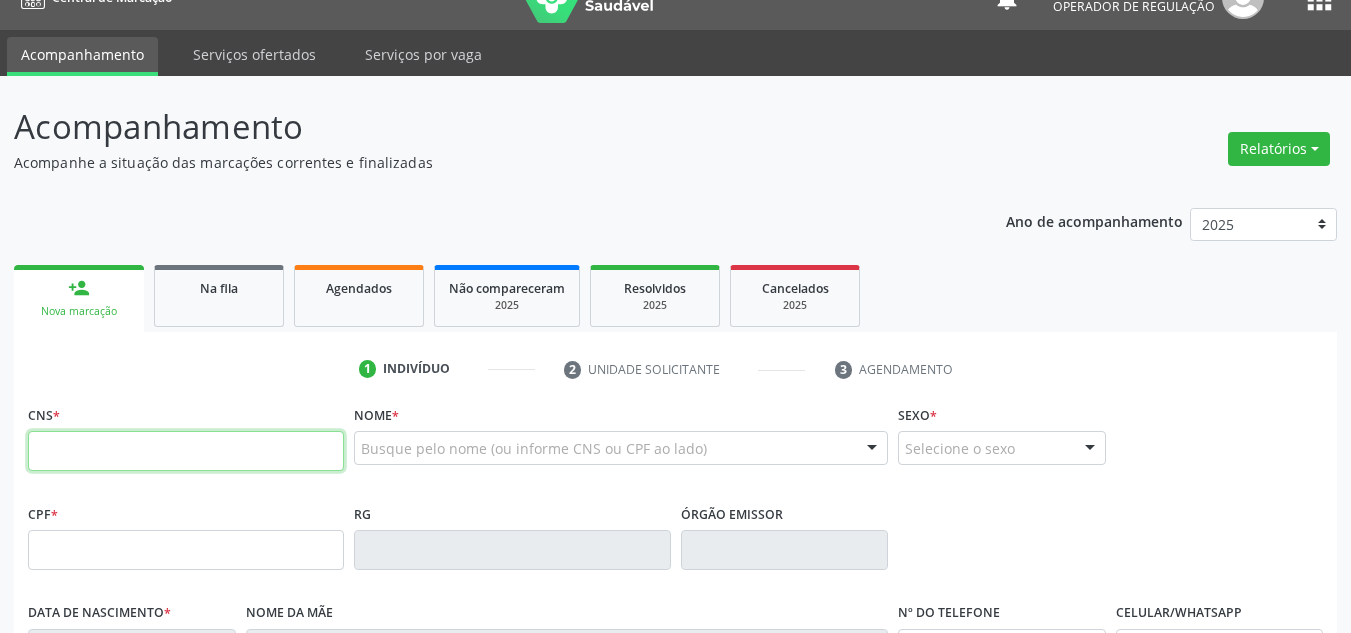 click at bounding box center (186, 451) 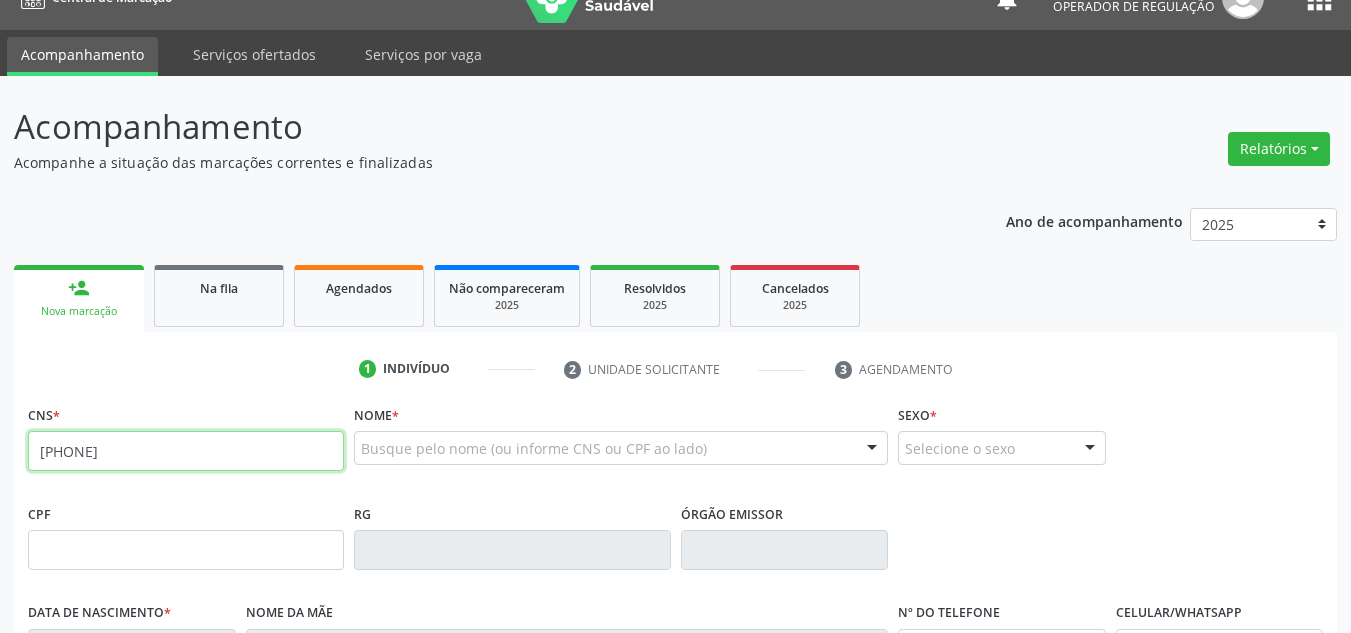 type on "[PHONE]" 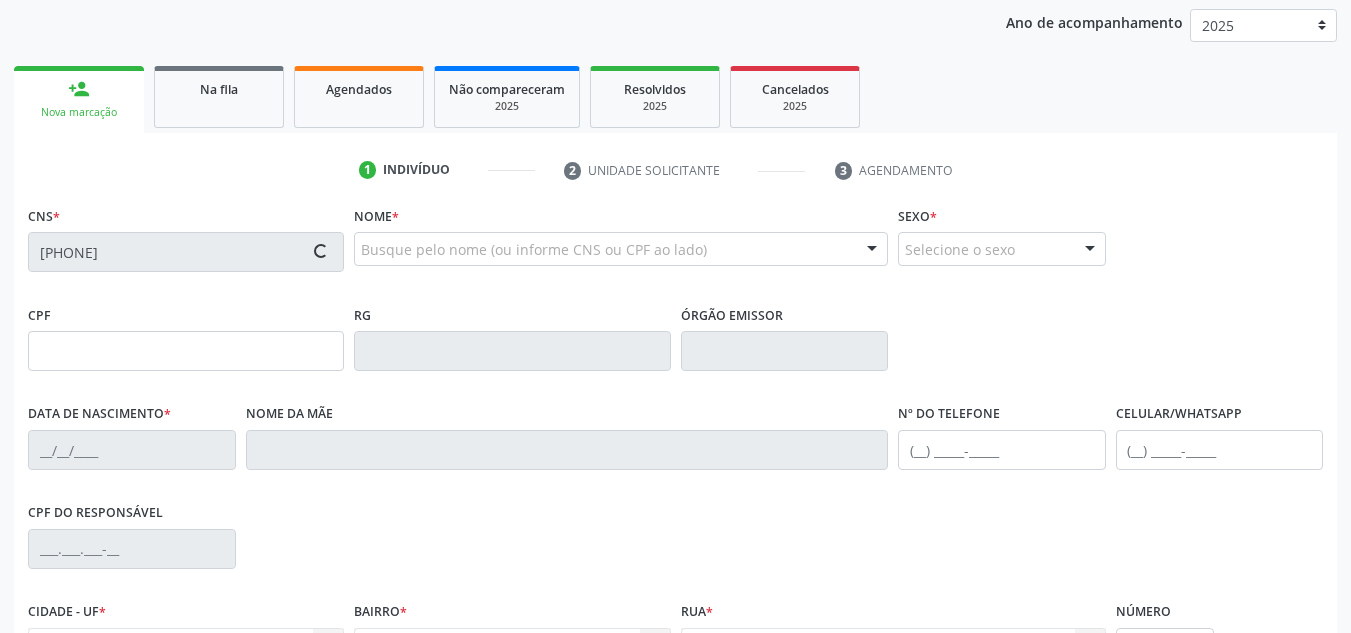 scroll, scrollTop: 234, scrollLeft: 0, axis: vertical 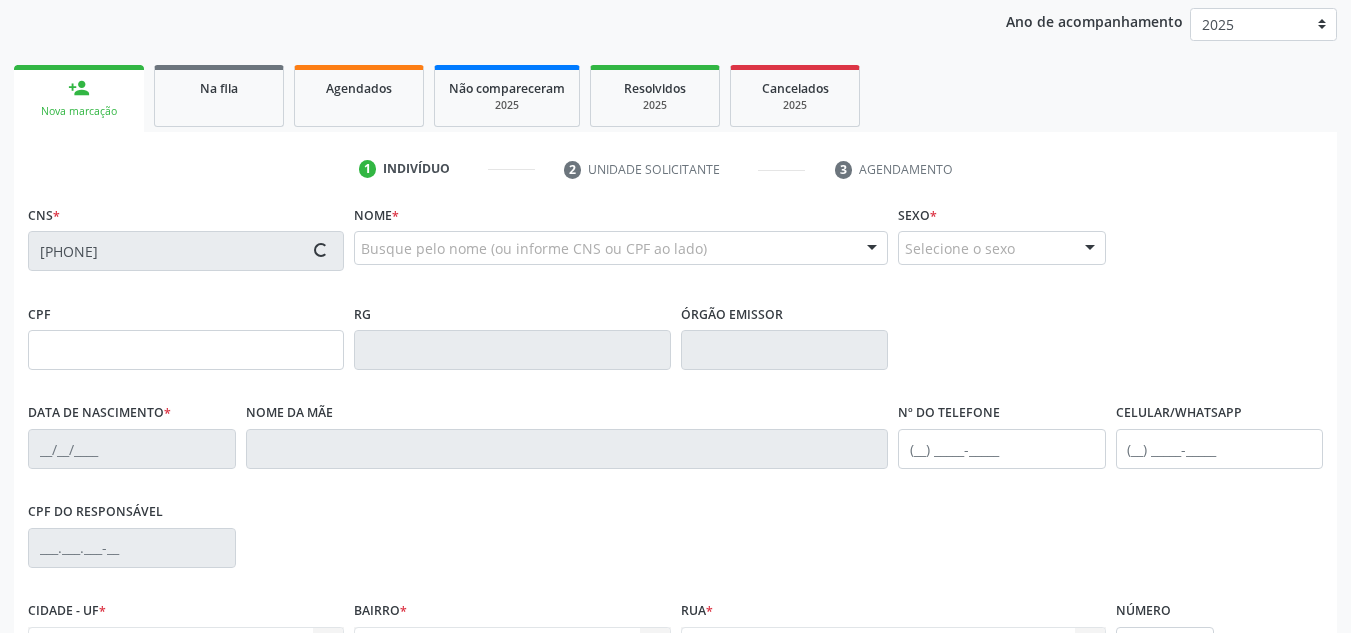 type on "[CPF]" 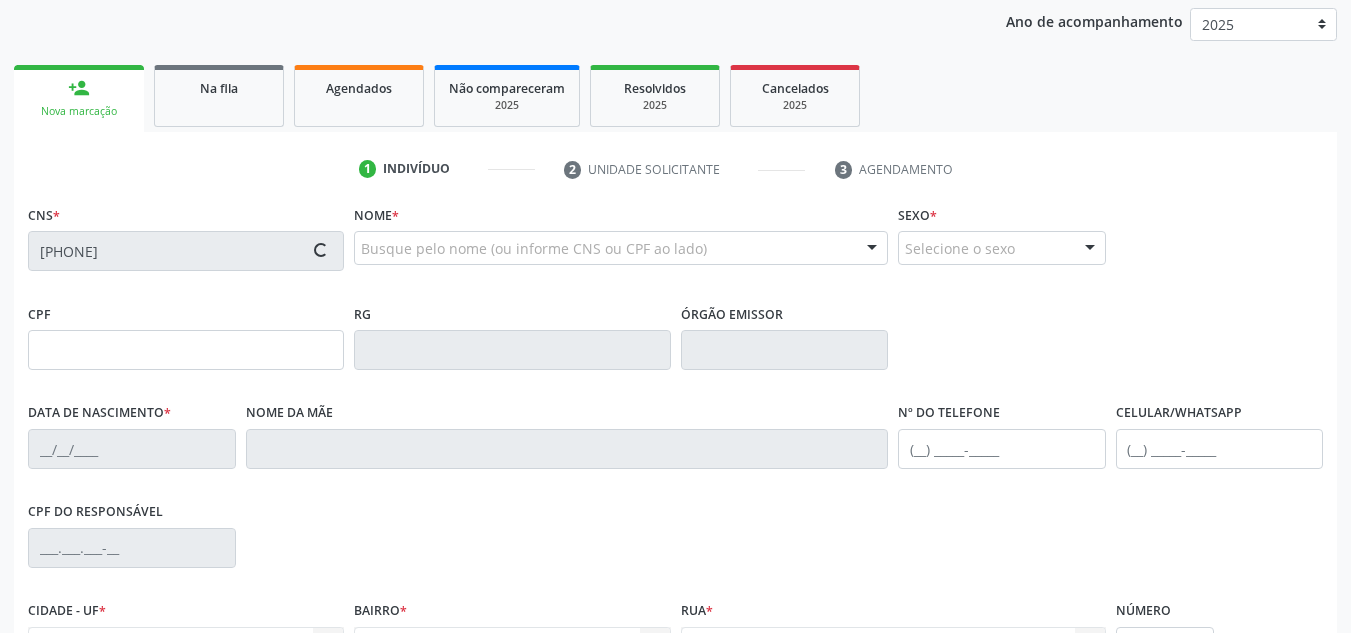 type on "[FIRST] [MIDDLE] de [LAST] [LAST]" 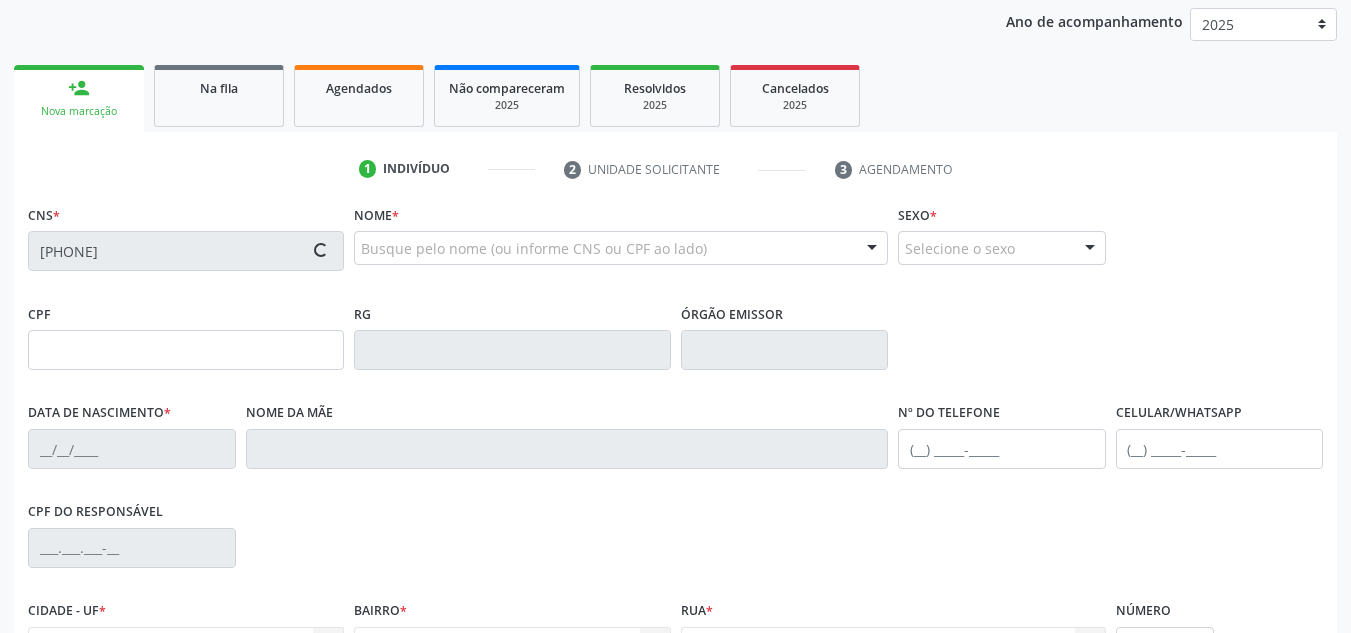 type on "83" 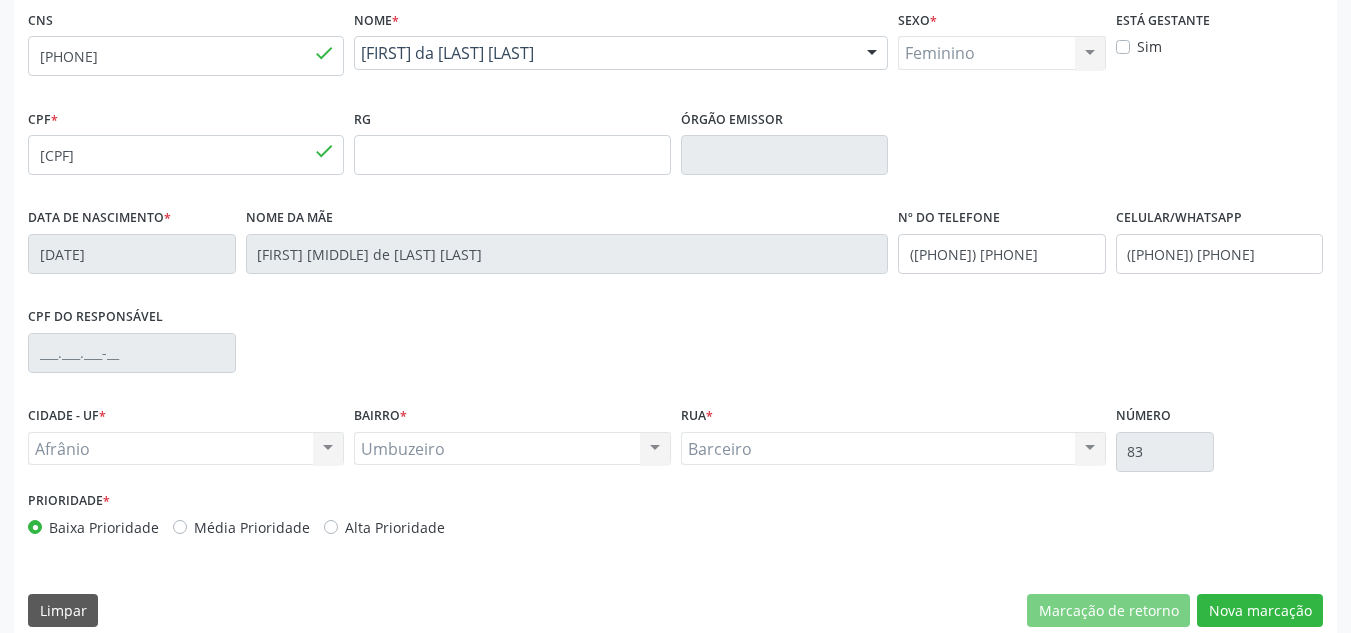 scroll, scrollTop: 451, scrollLeft: 0, axis: vertical 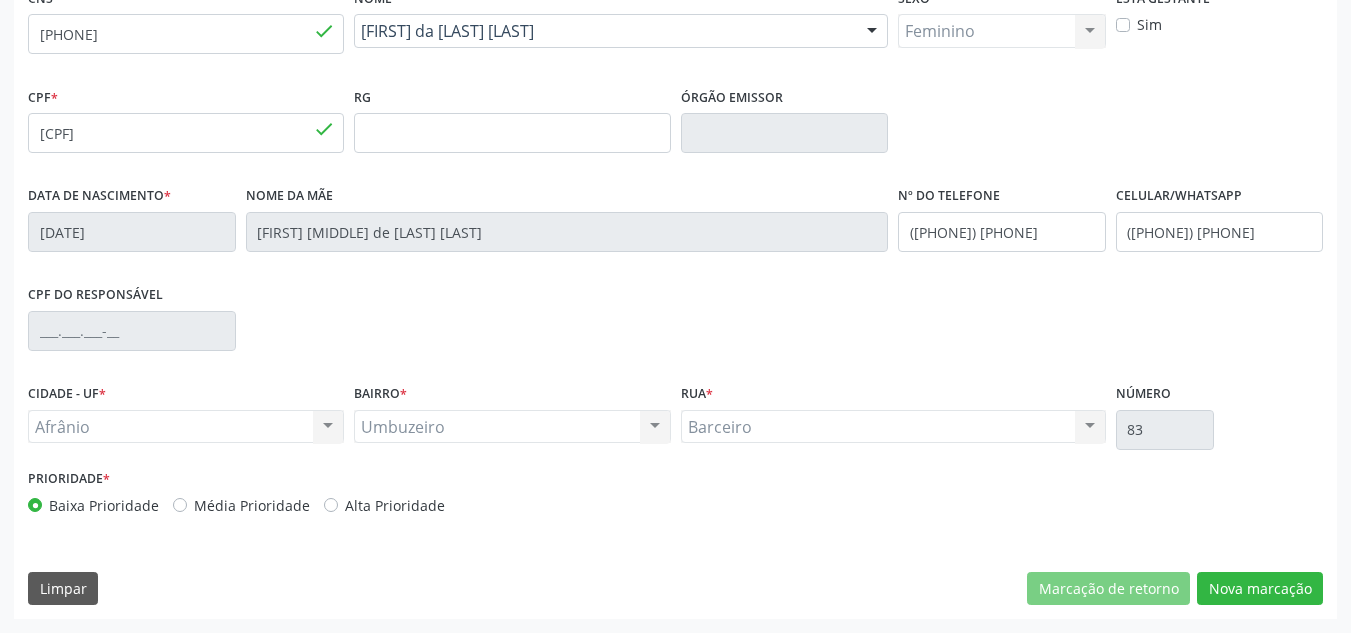 click on "Média Prioridade" at bounding box center (252, 505) 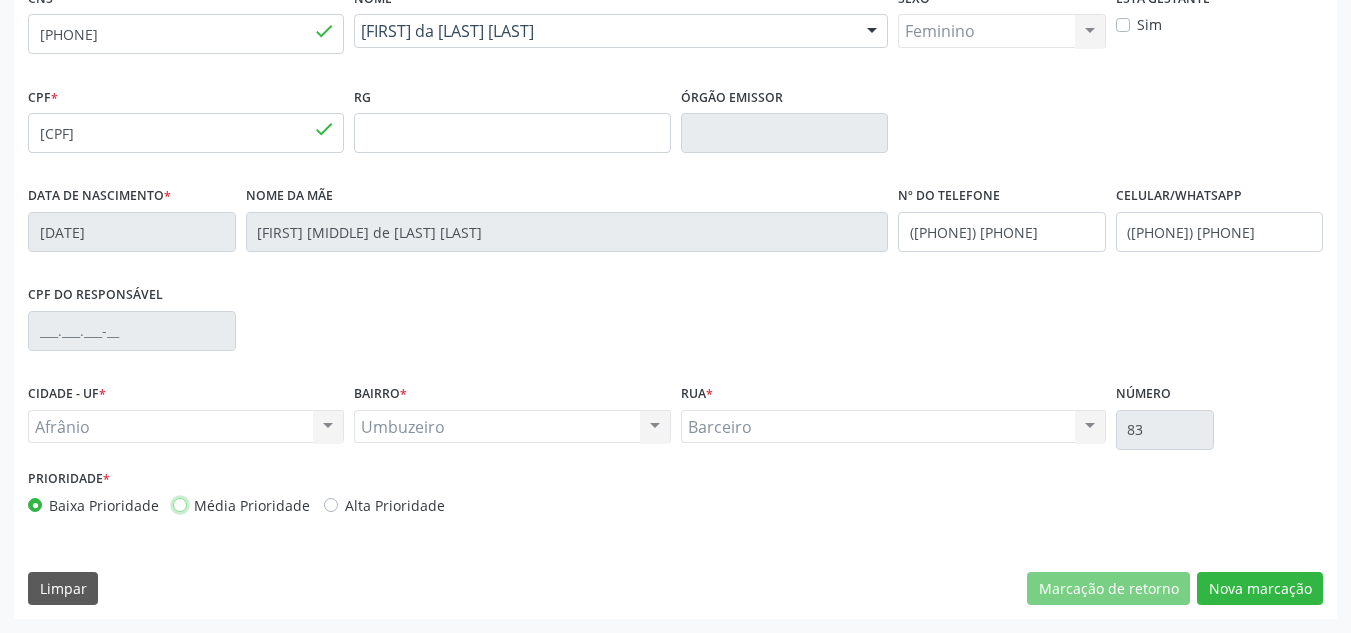 radio on "true" 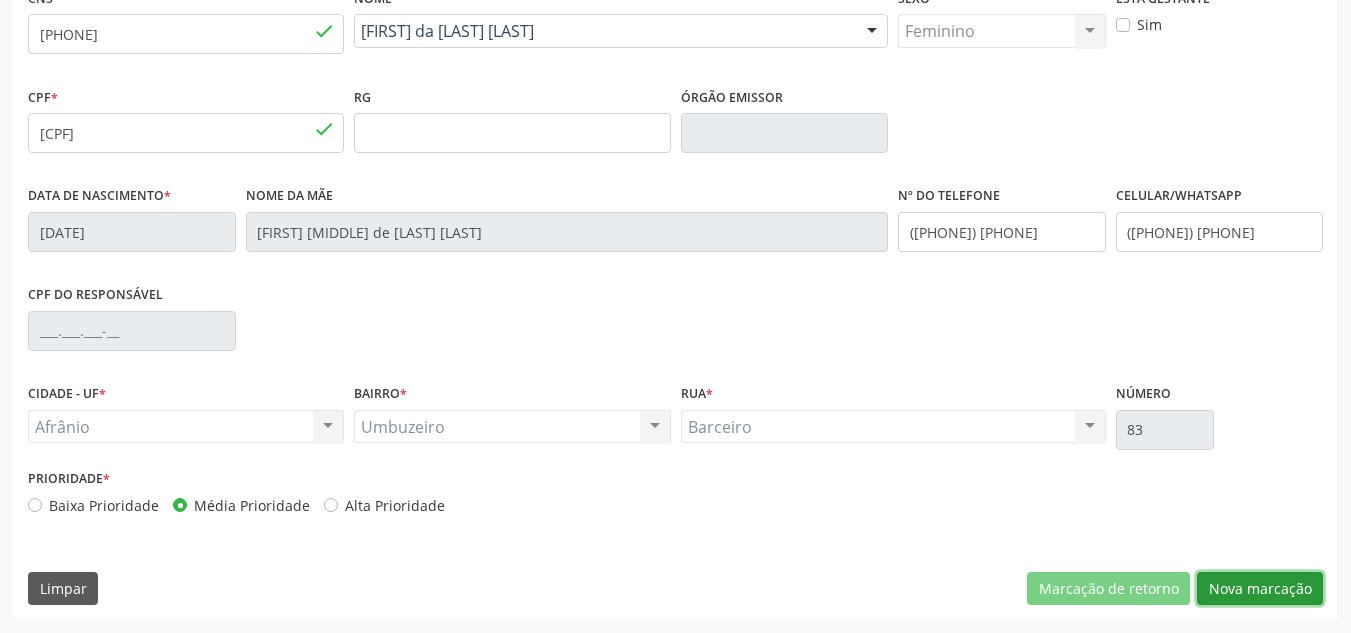 click on "Nova marcação" at bounding box center (1260, 589) 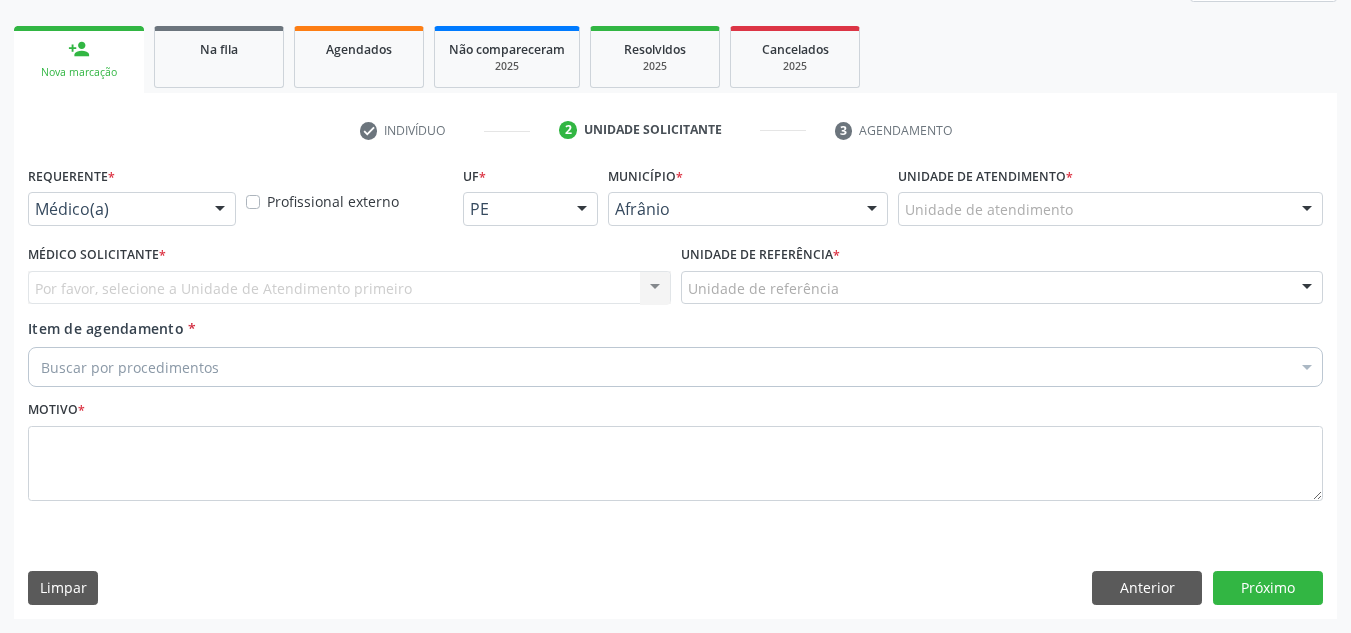 scroll, scrollTop: 273, scrollLeft: 0, axis: vertical 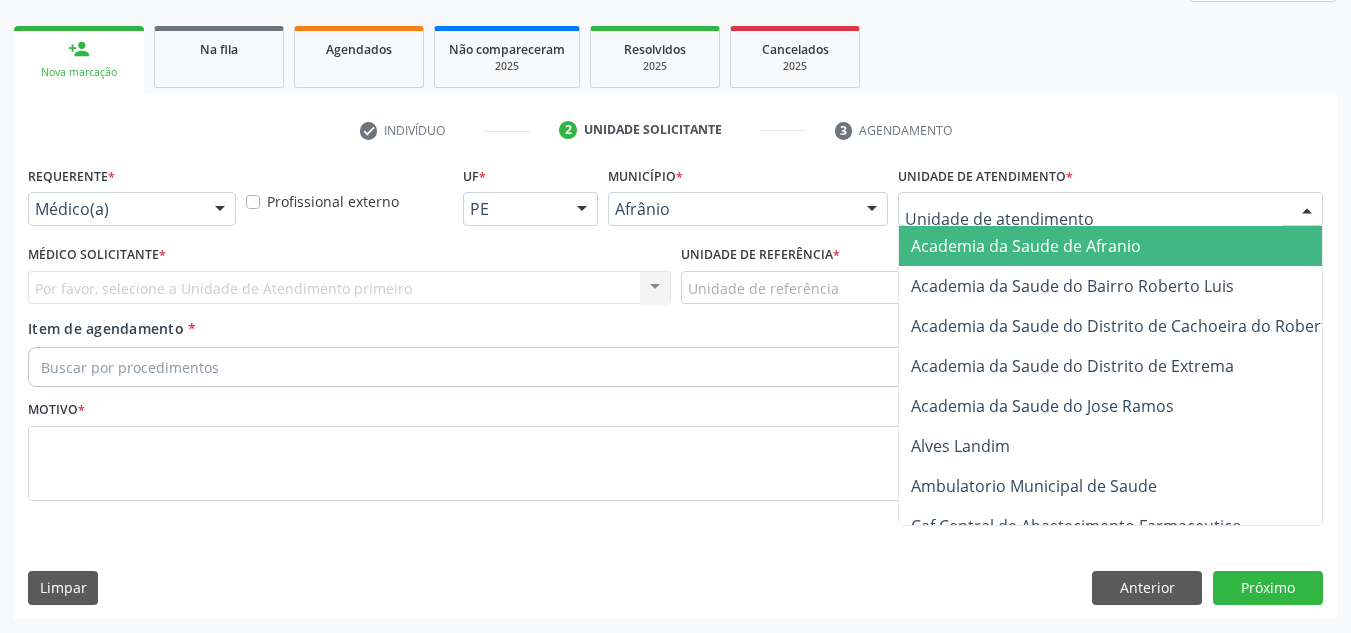 click at bounding box center (1110, 209) 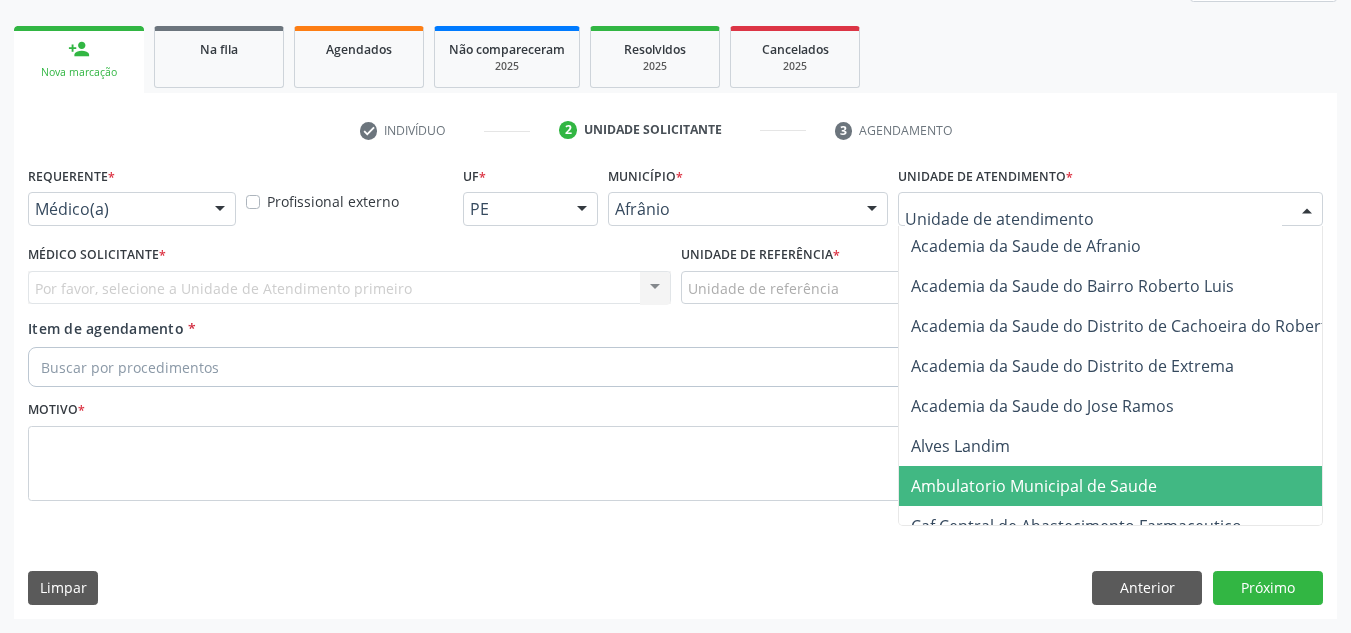 drag, startPoint x: 1167, startPoint y: 493, endPoint x: 1090, endPoint y: 423, distance: 104.062485 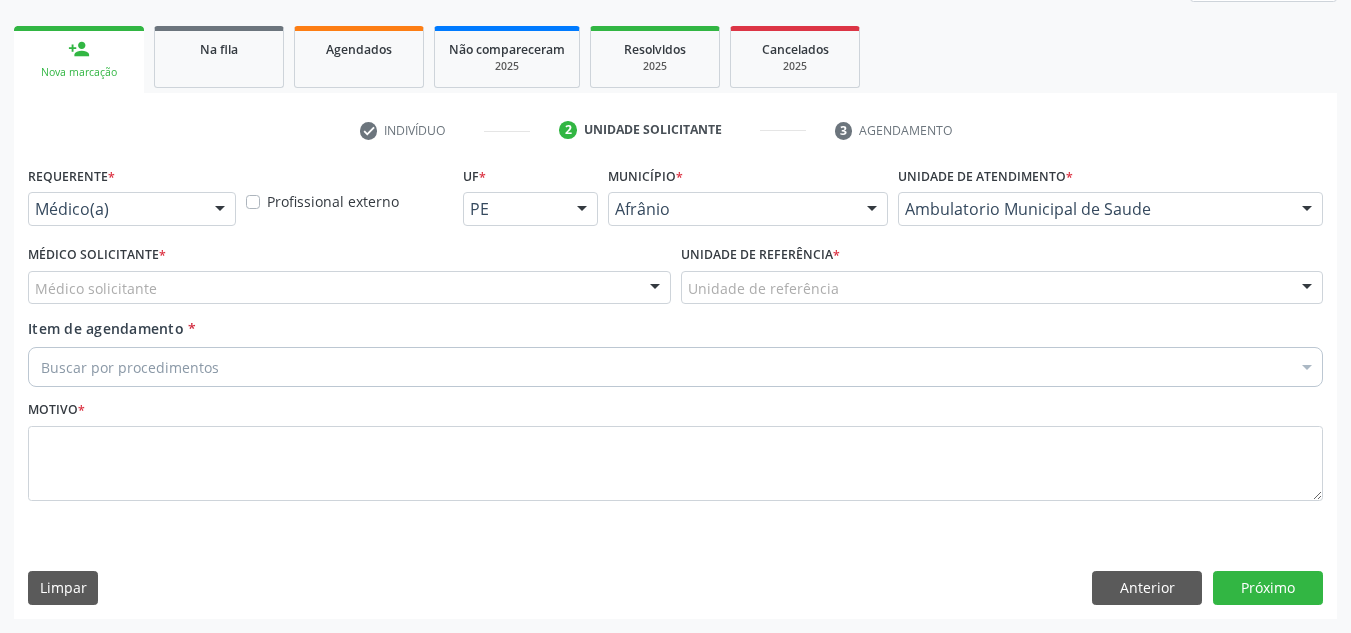 click on "Médico solicitante" at bounding box center [349, 288] 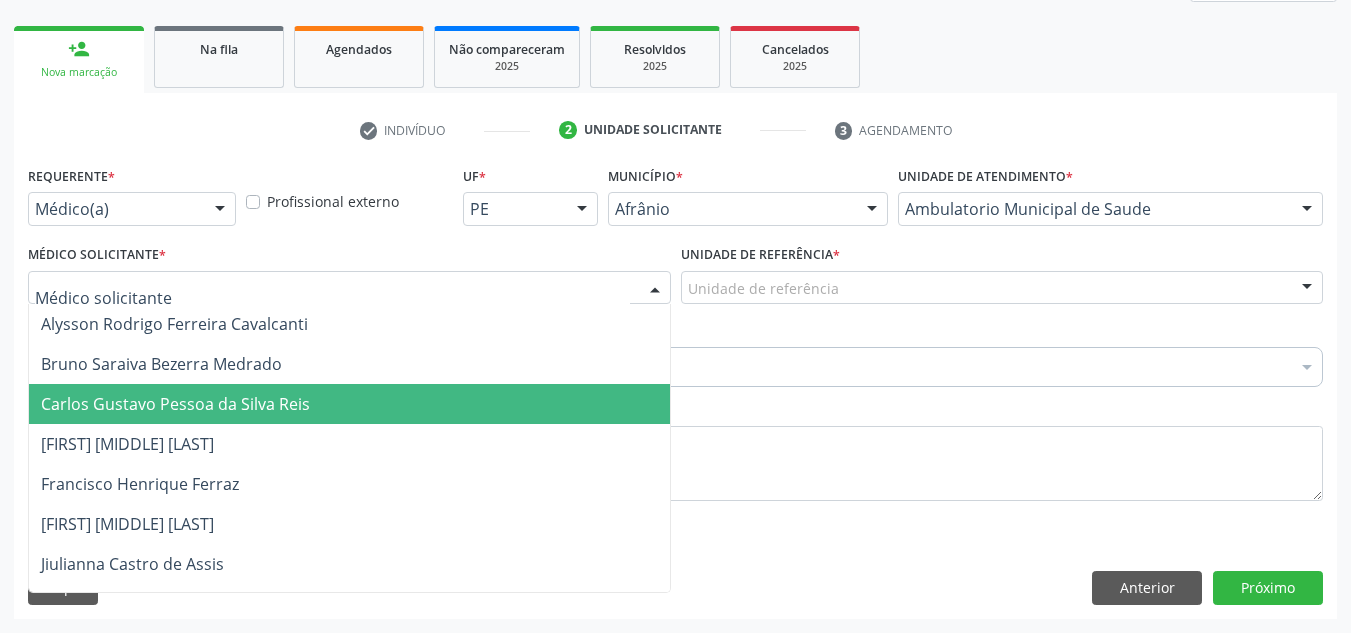 click on "Carlos Gustavo Pessoa da Silva Reis" at bounding box center (349, 404) 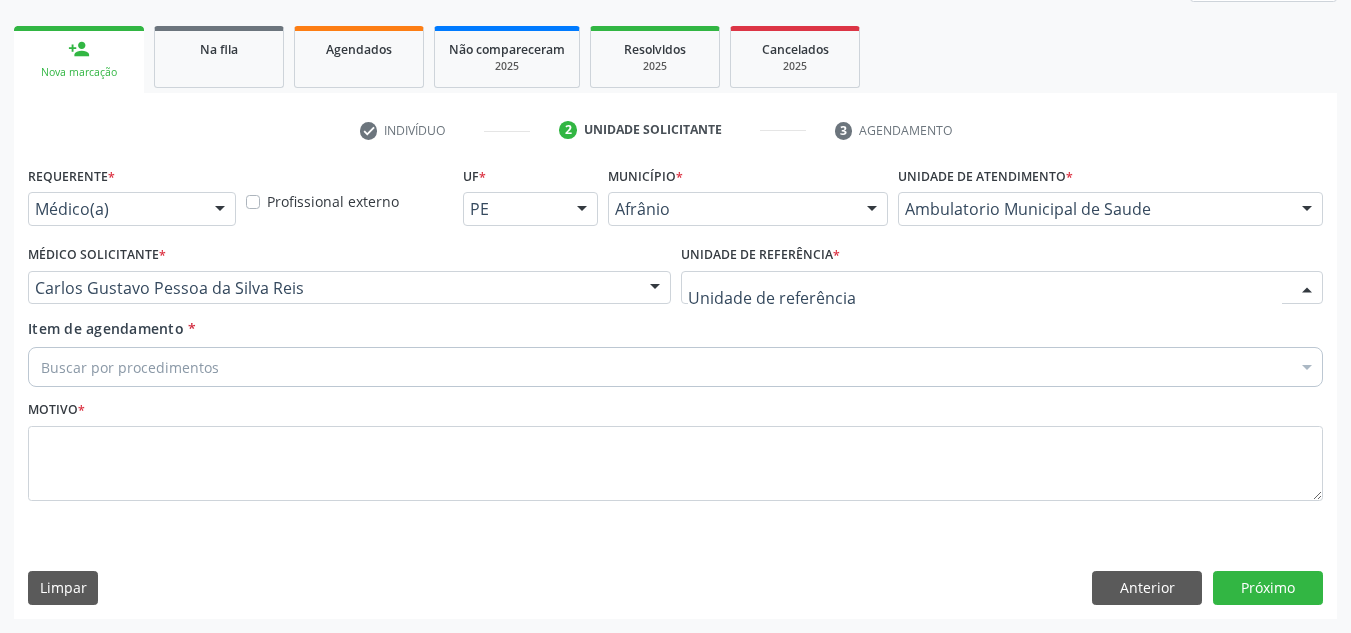 click at bounding box center [1002, 288] 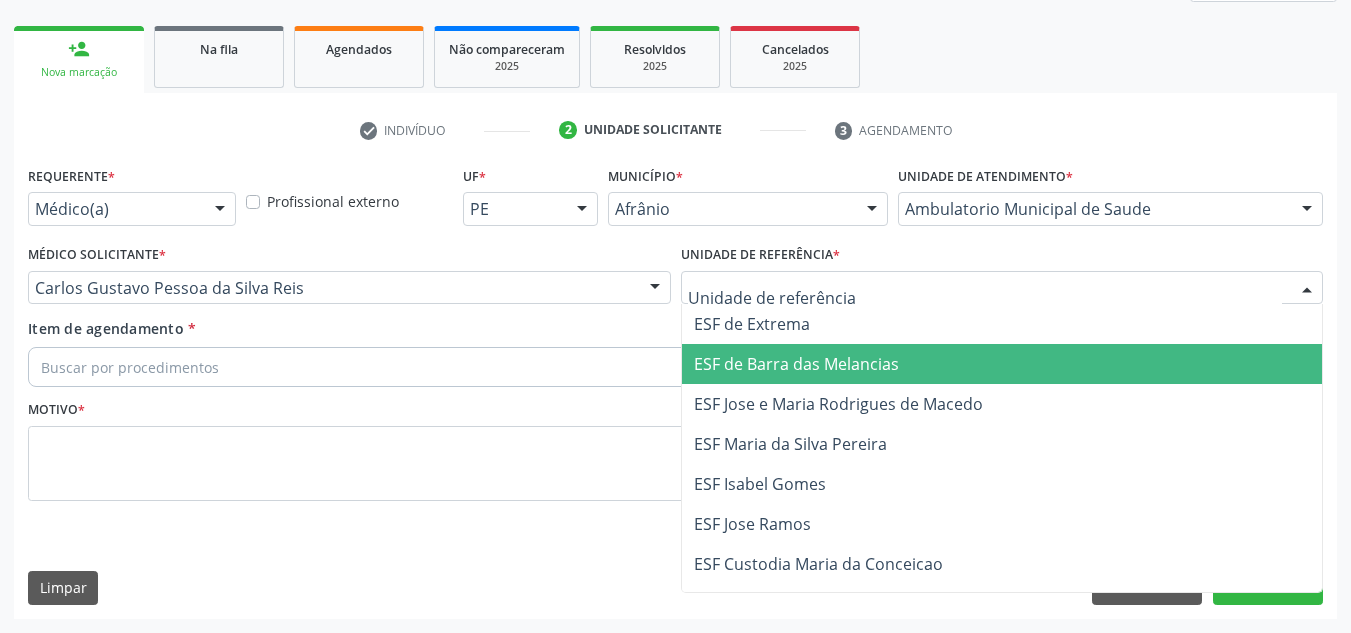 click on "ESF de Barra das Melancias" at bounding box center [1002, 364] 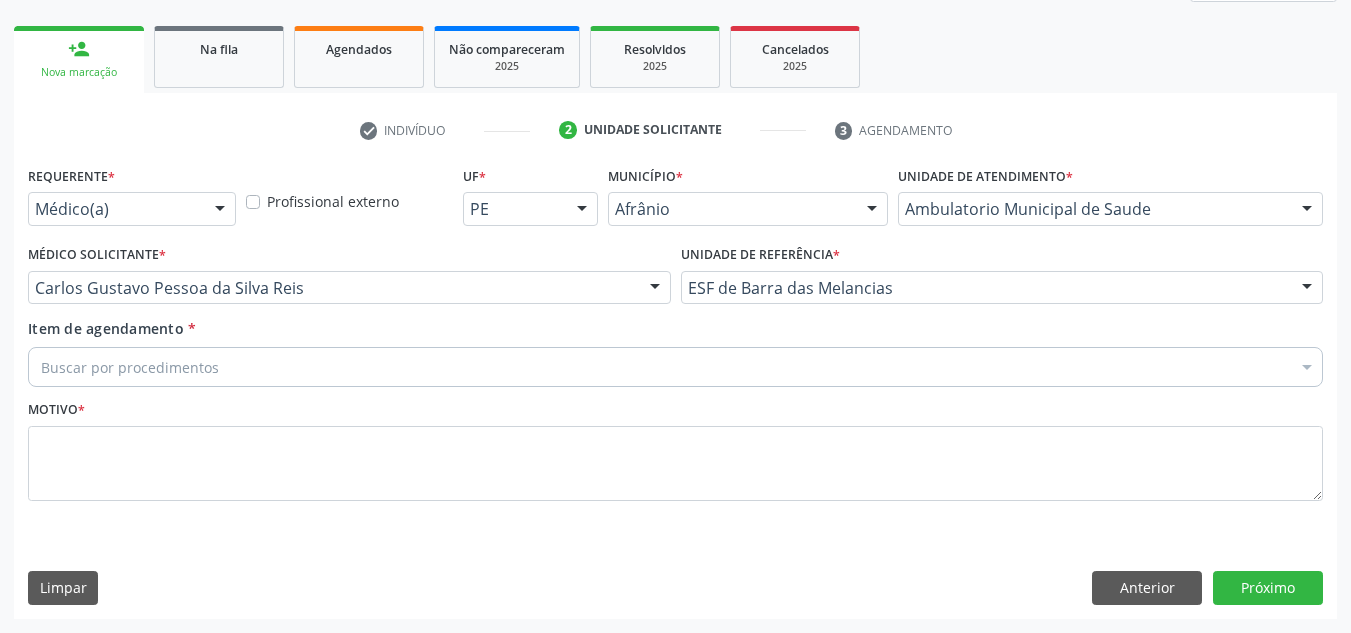 click on "Buscar por procedimentos" at bounding box center [675, 367] 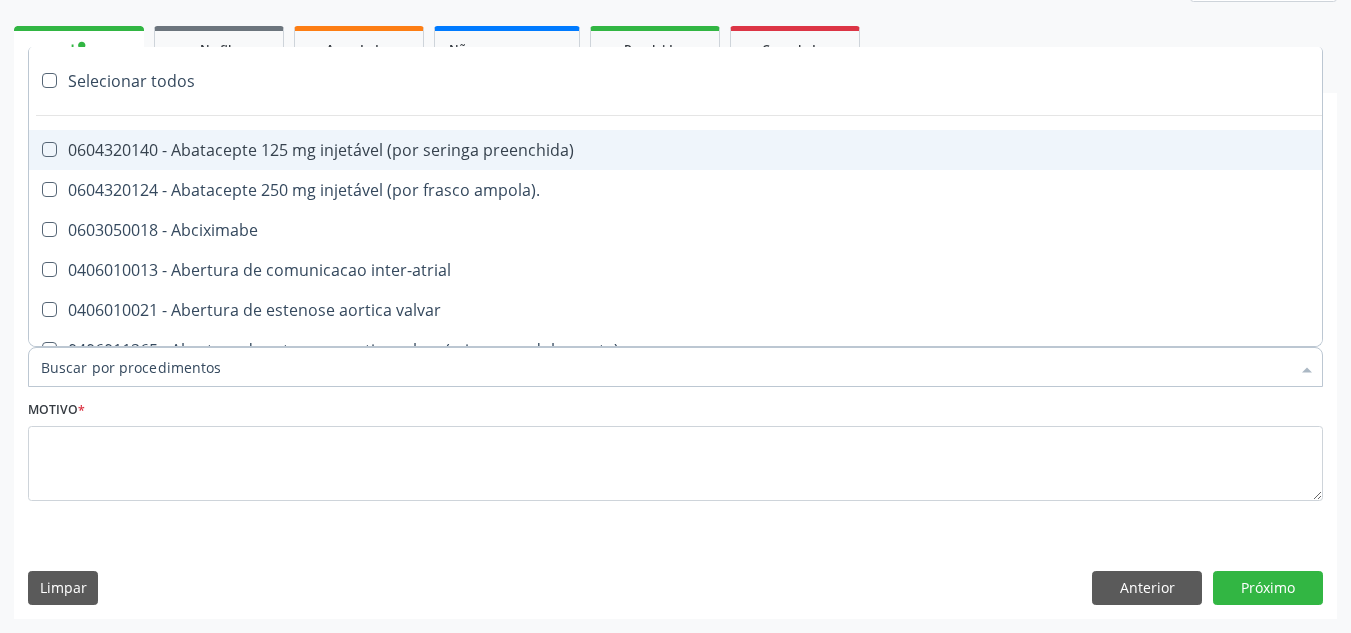 paste on "ORTOPEDISTA" 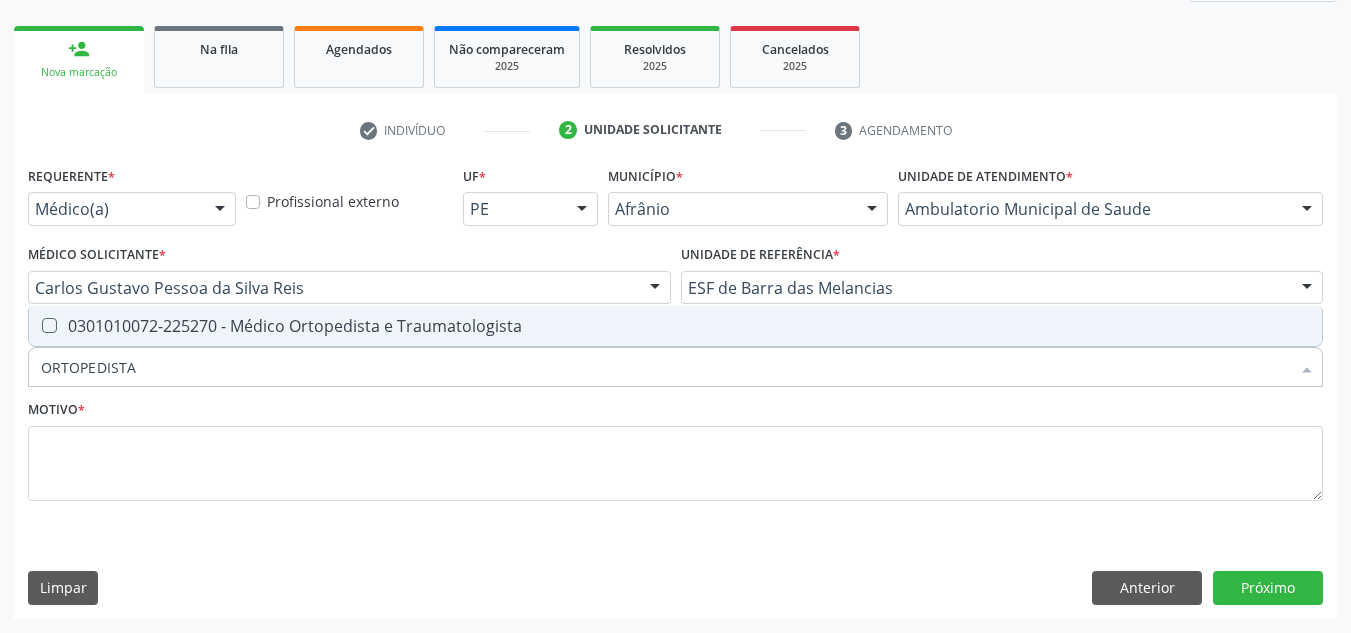 click on "0301010072-225270 - Médico Ortopedista e Traumatologista" at bounding box center [675, 326] 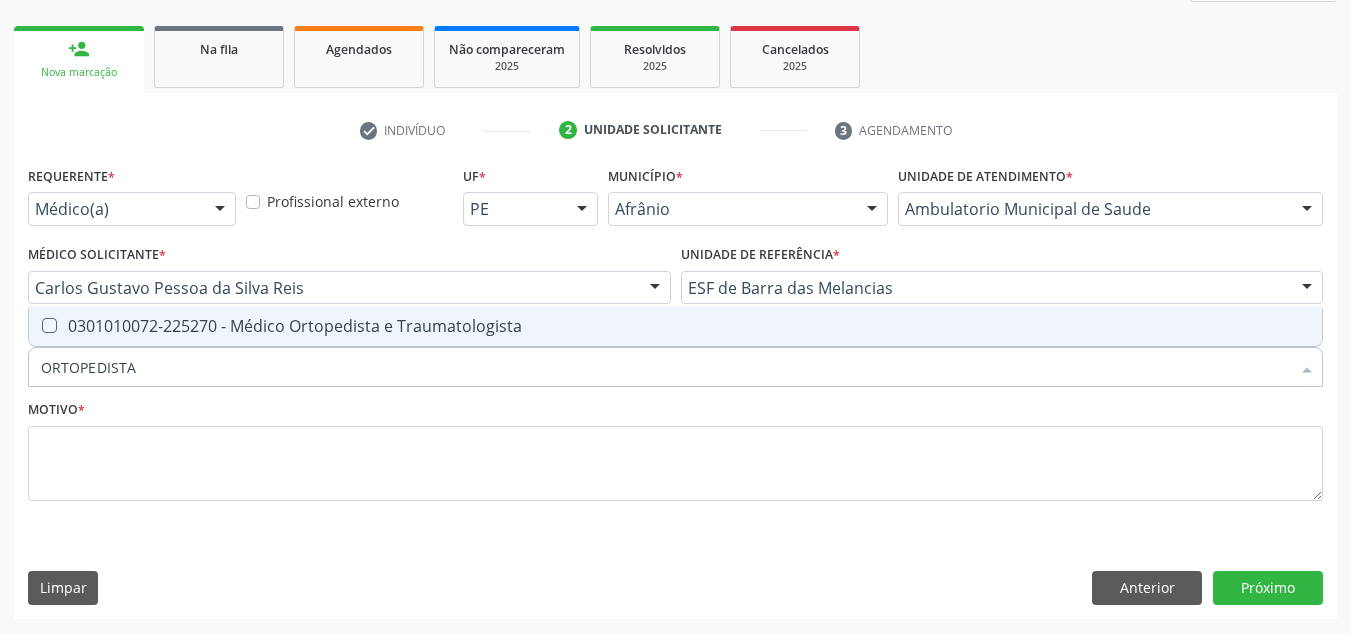 checkbox on "true" 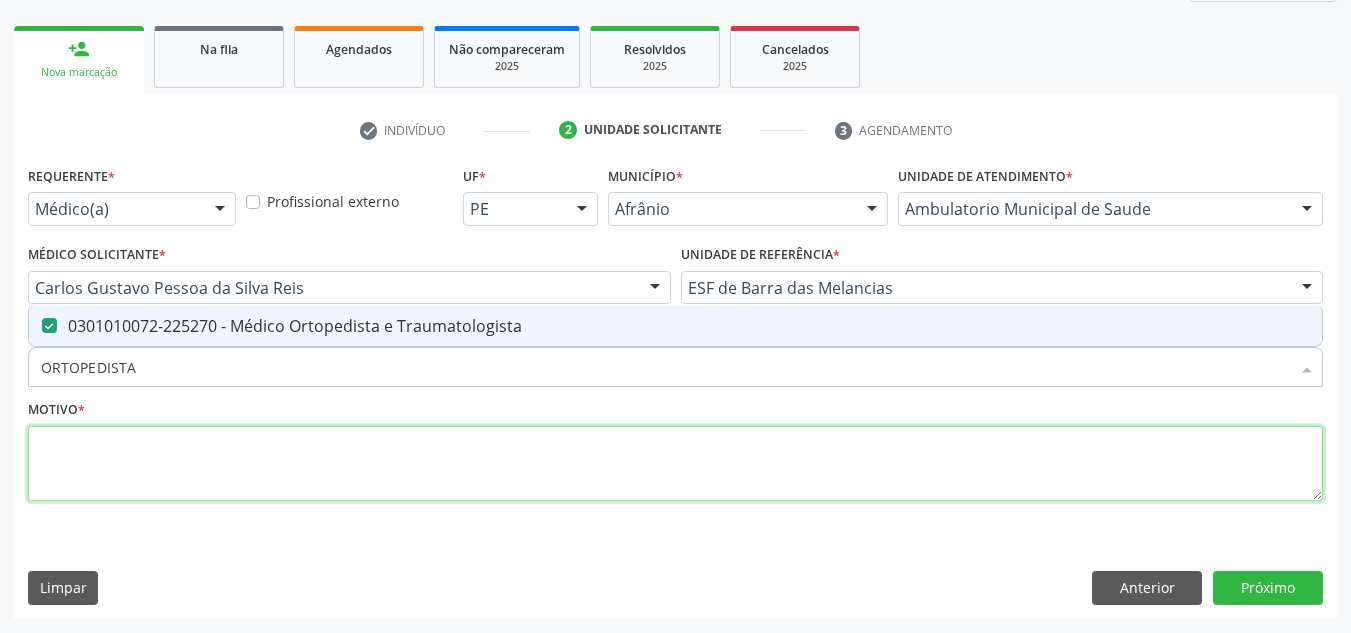 click at bounding box center [675, 464] 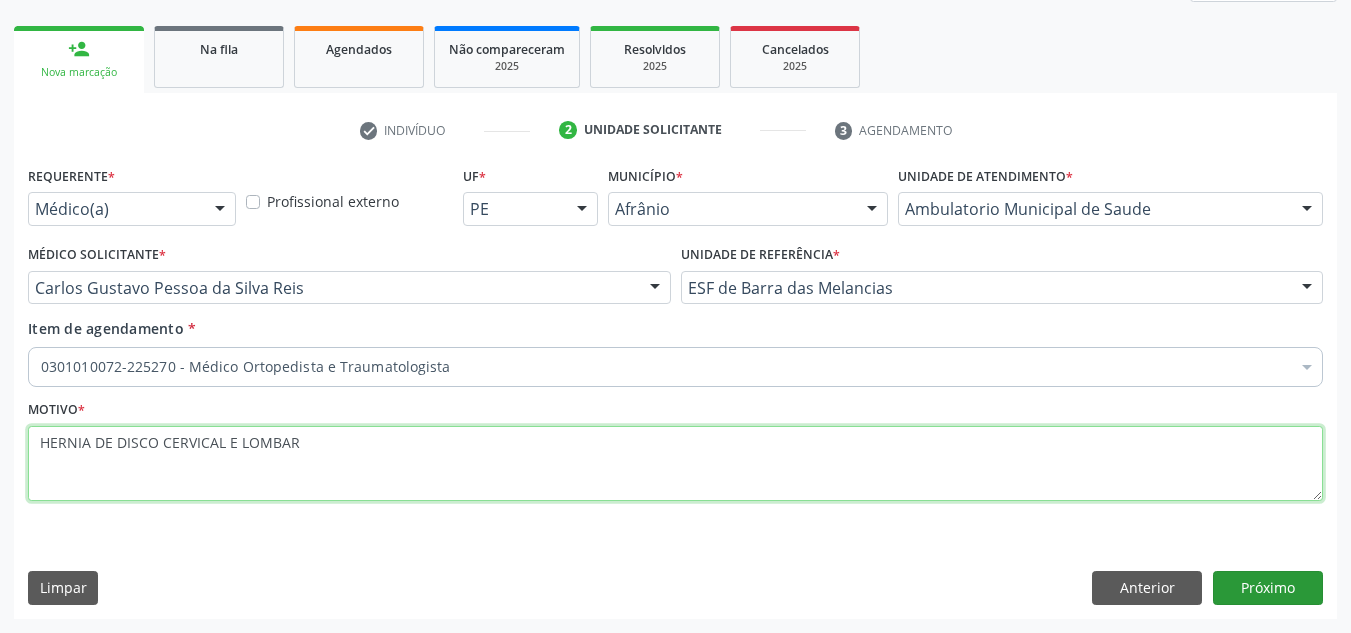 type on "HERNIA DE DISCO CERVICAL E LOMBAR" 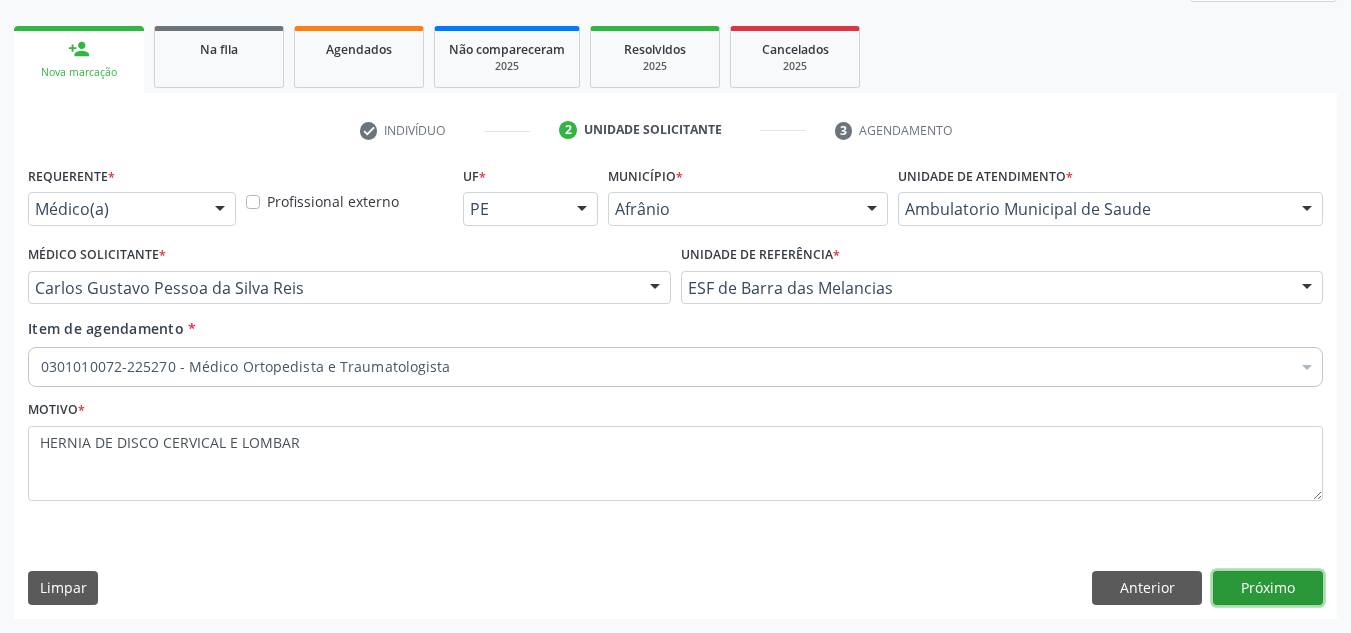 click on "Próximo" at bounding box center [1268, 588] 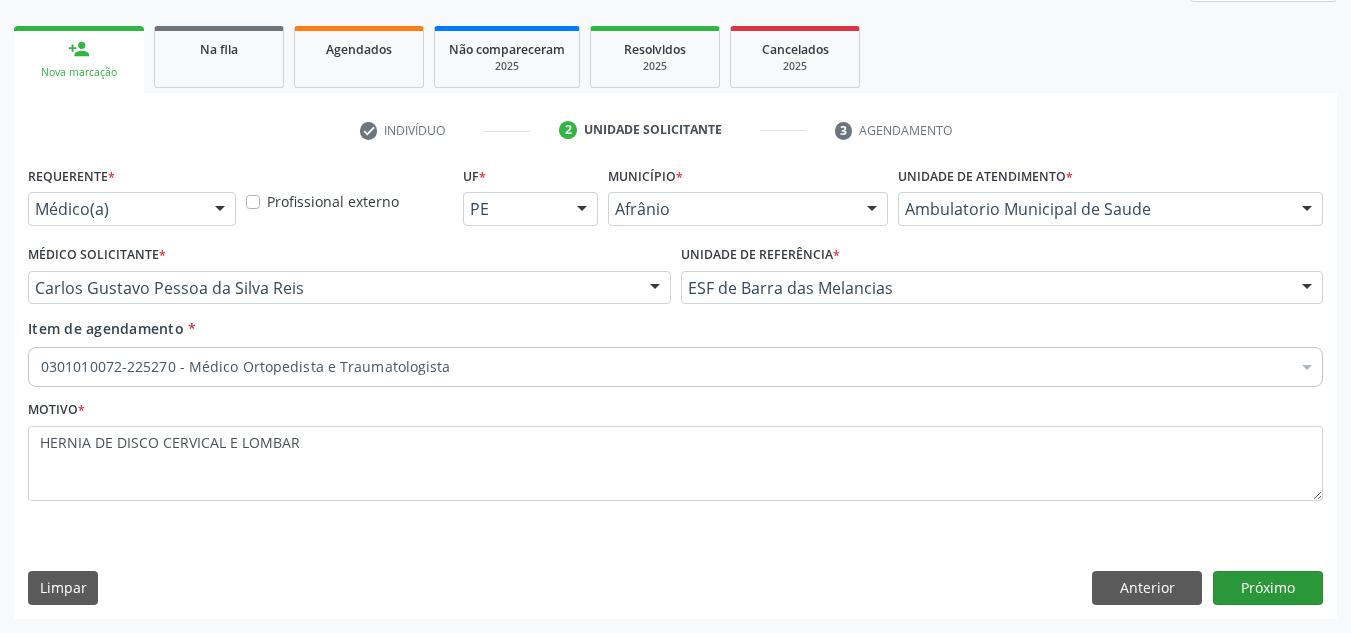 scroll, scrollTop: 237, scrollLeft: 0, axis: vertical 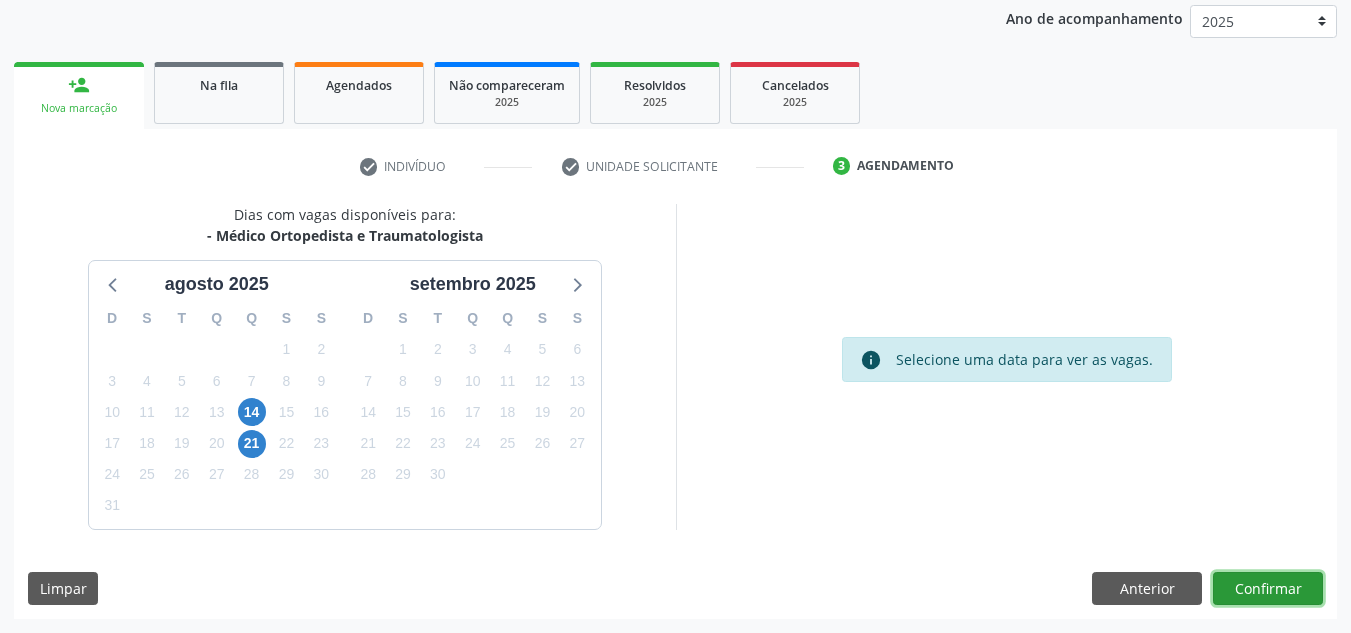 click on "Confirmar" at bounding box center (1268, 589) 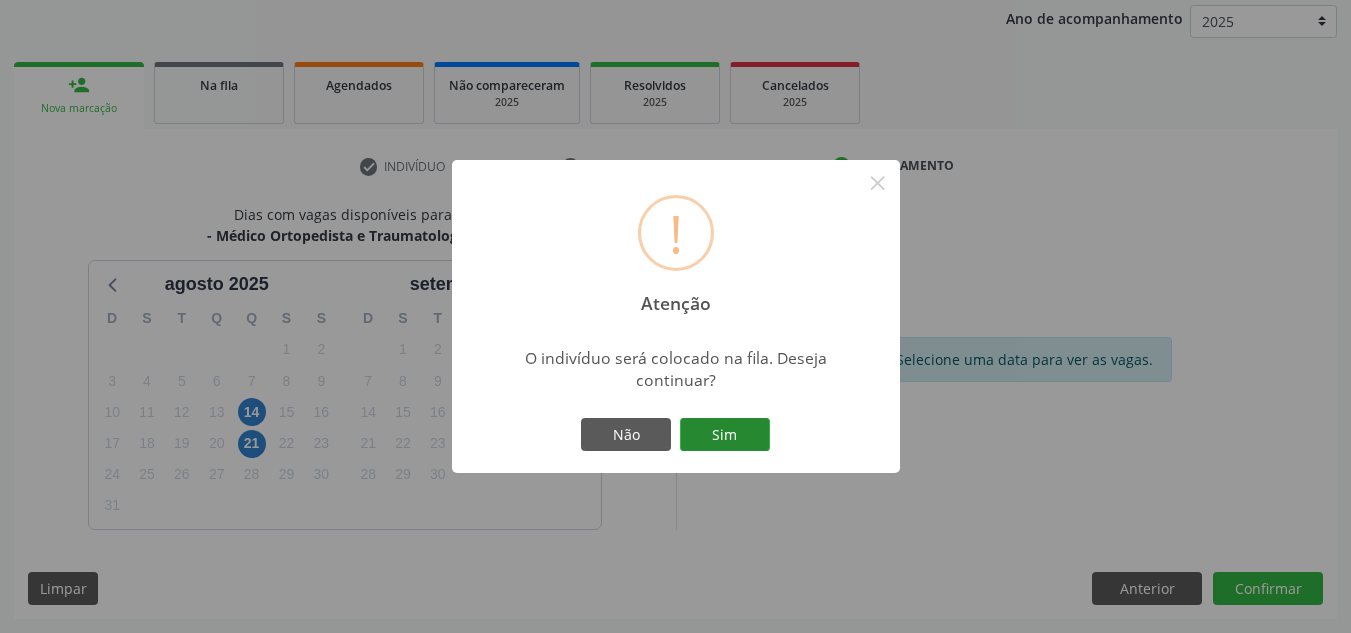 click on "Sim" at bounding box center [725, 435] 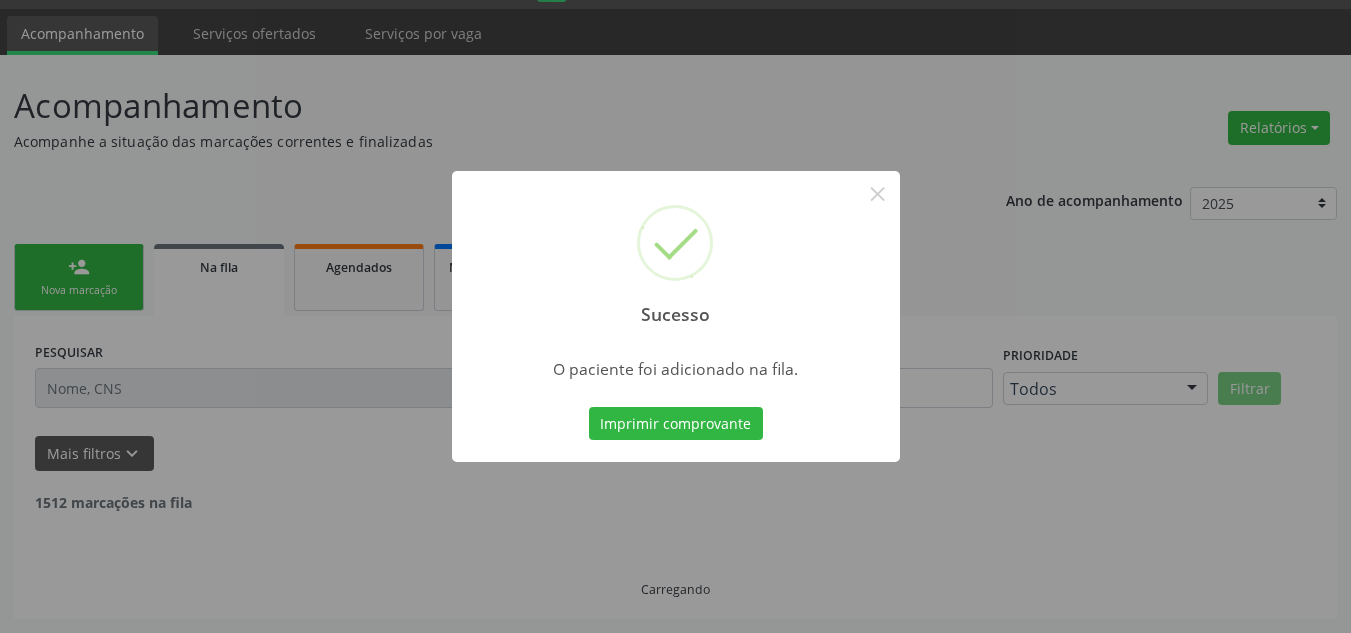scroll, scrollTop: 34, scrollLeft: 0, axis: vertical 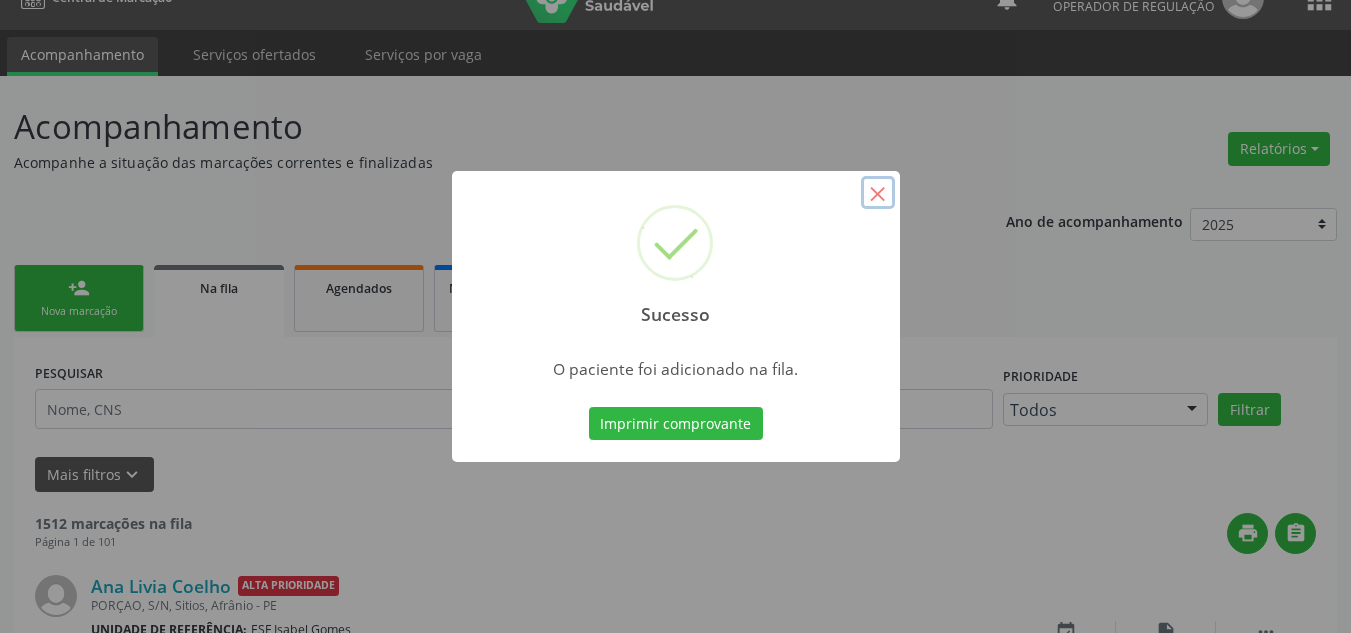 click on "×" at bounding box center [878, 193] 